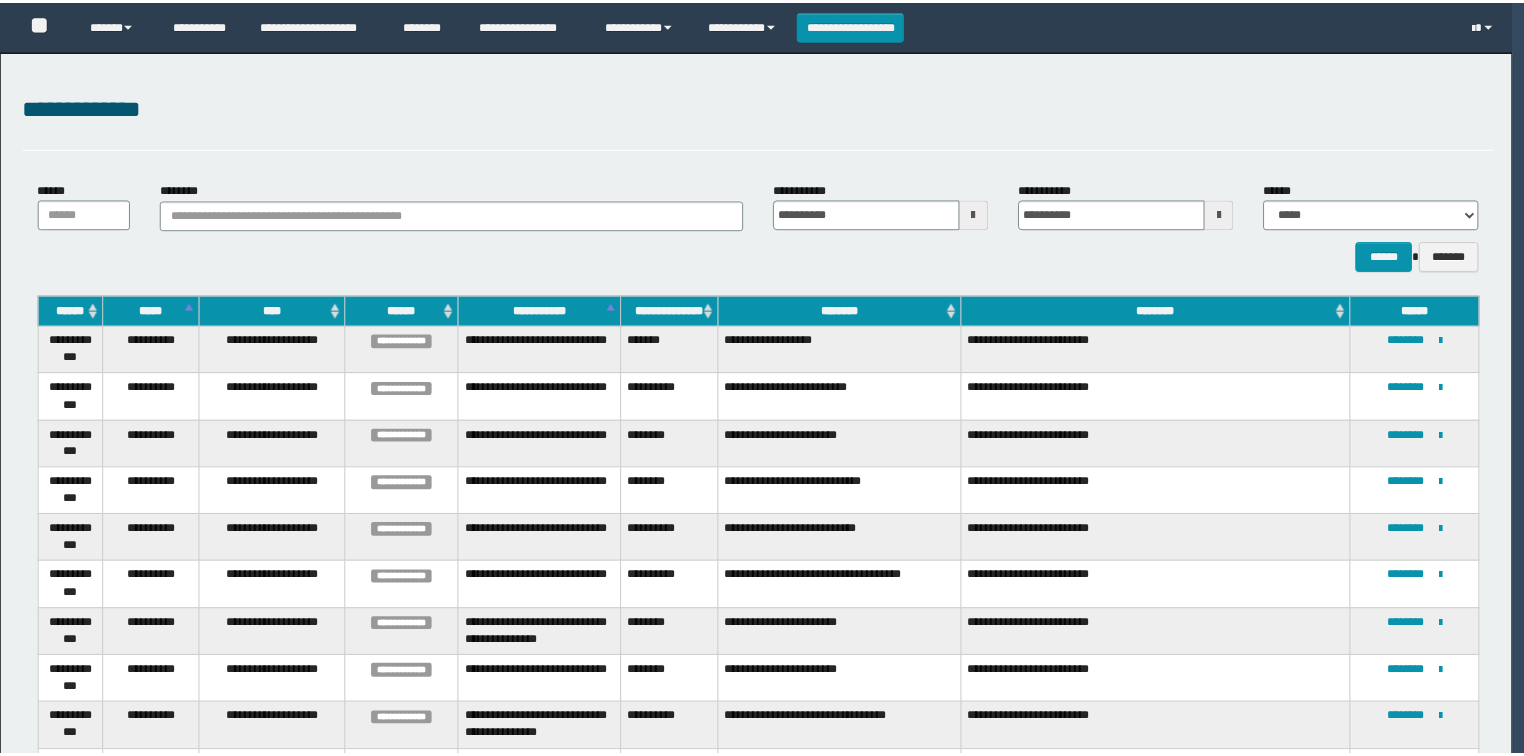 scroll, scrollTop: 0, scrollLeft: 0, axis: both 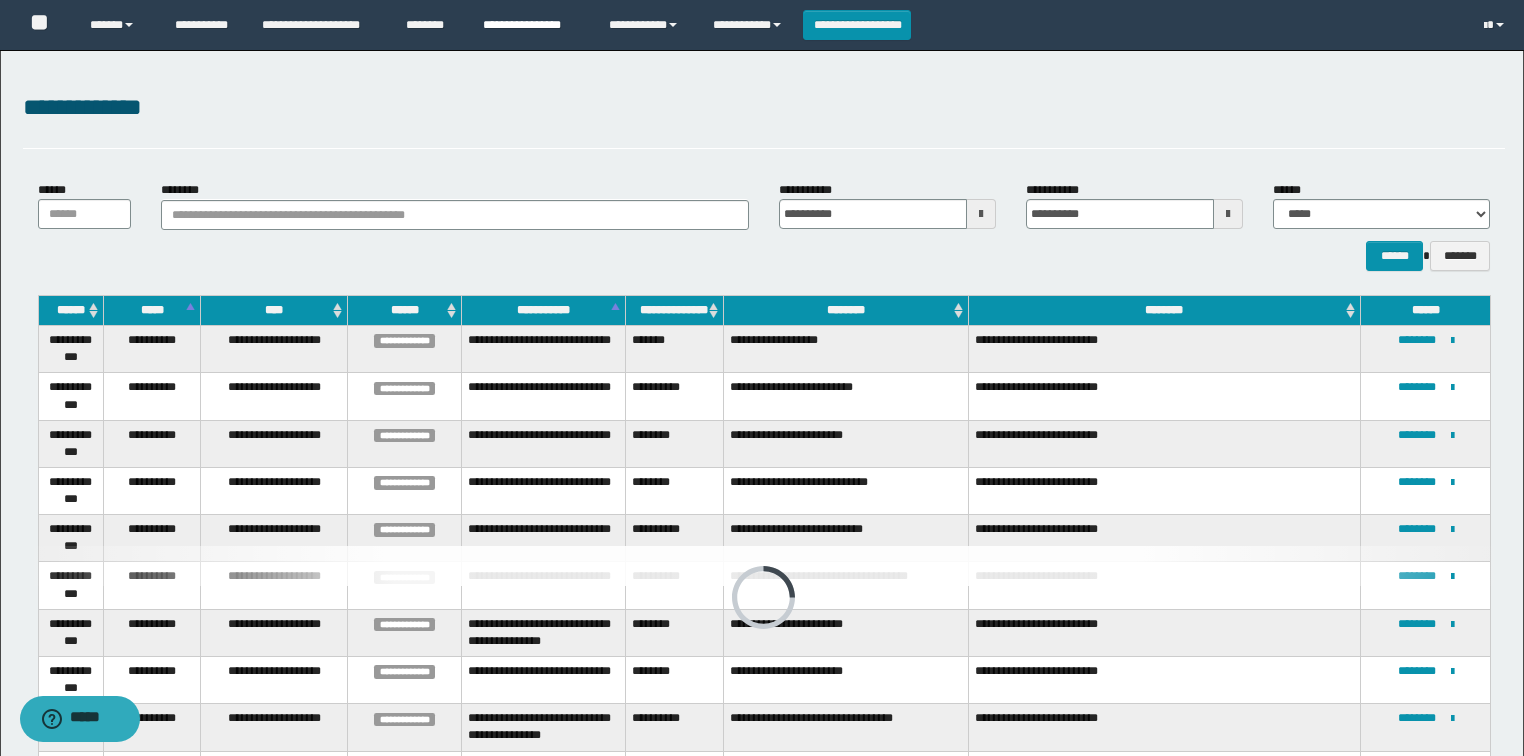 click on "**********" at bounding box center [531, 25] 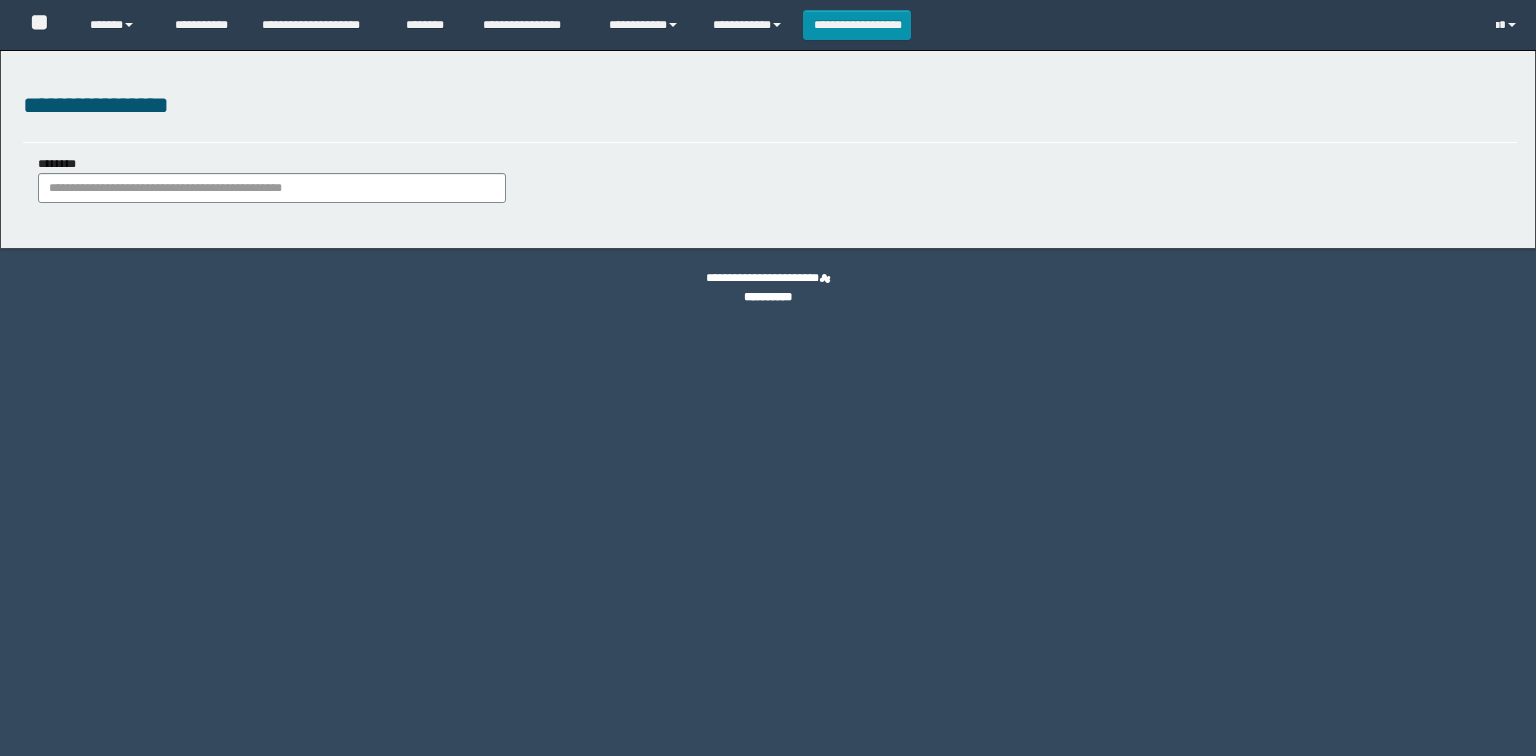 scroll, scrollTop: 0, scrollLeft: 0, axis: both 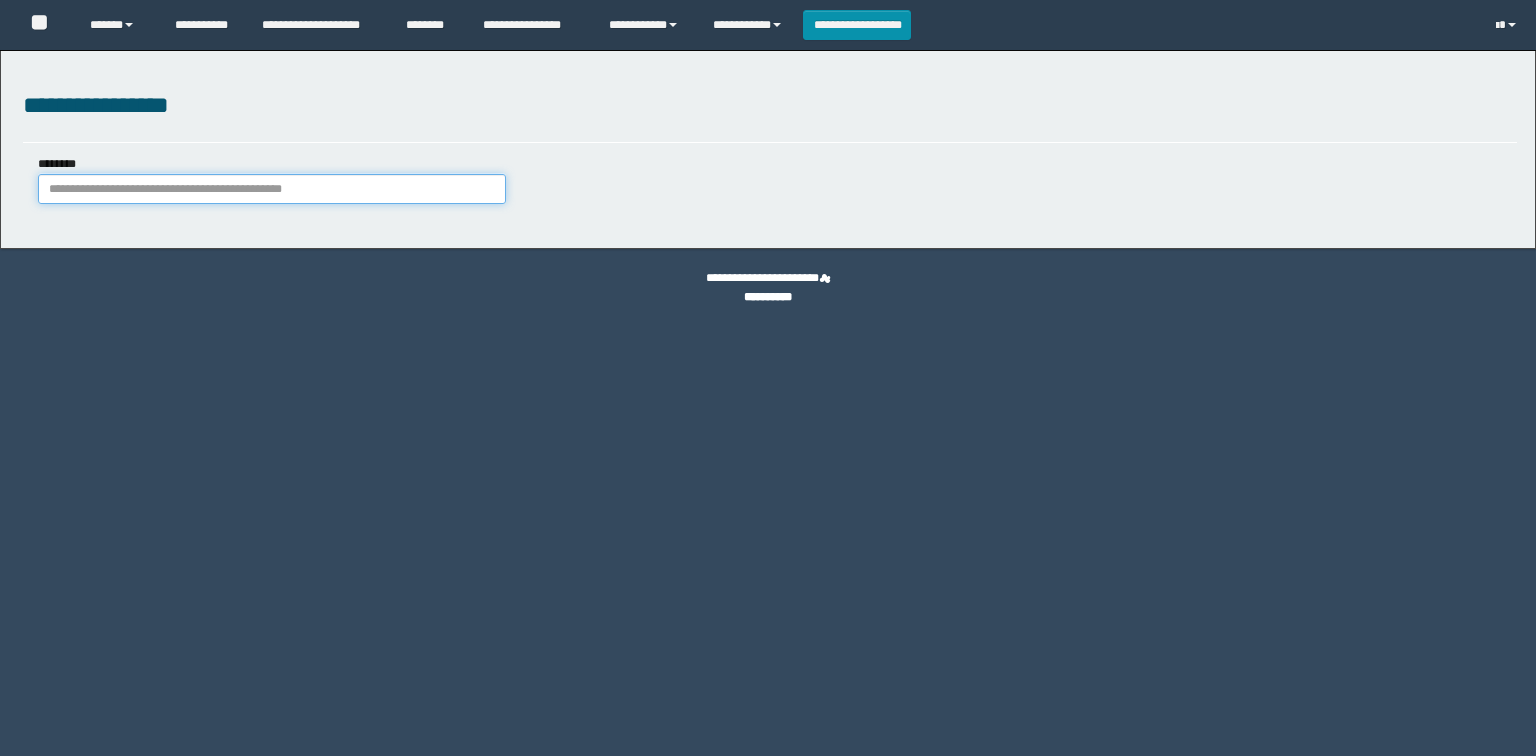 click on "********" at bounding box center [272, 189] 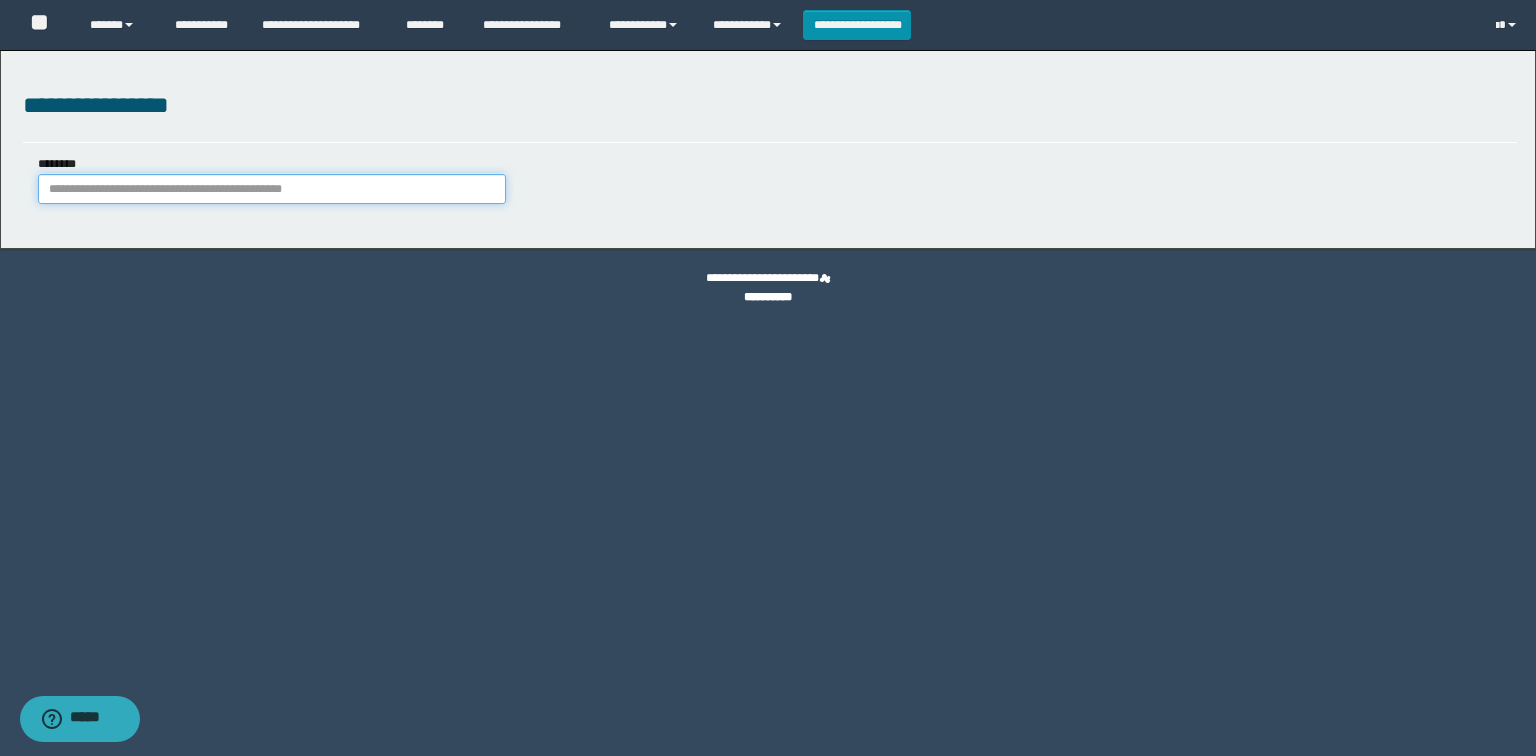 paste on "********" 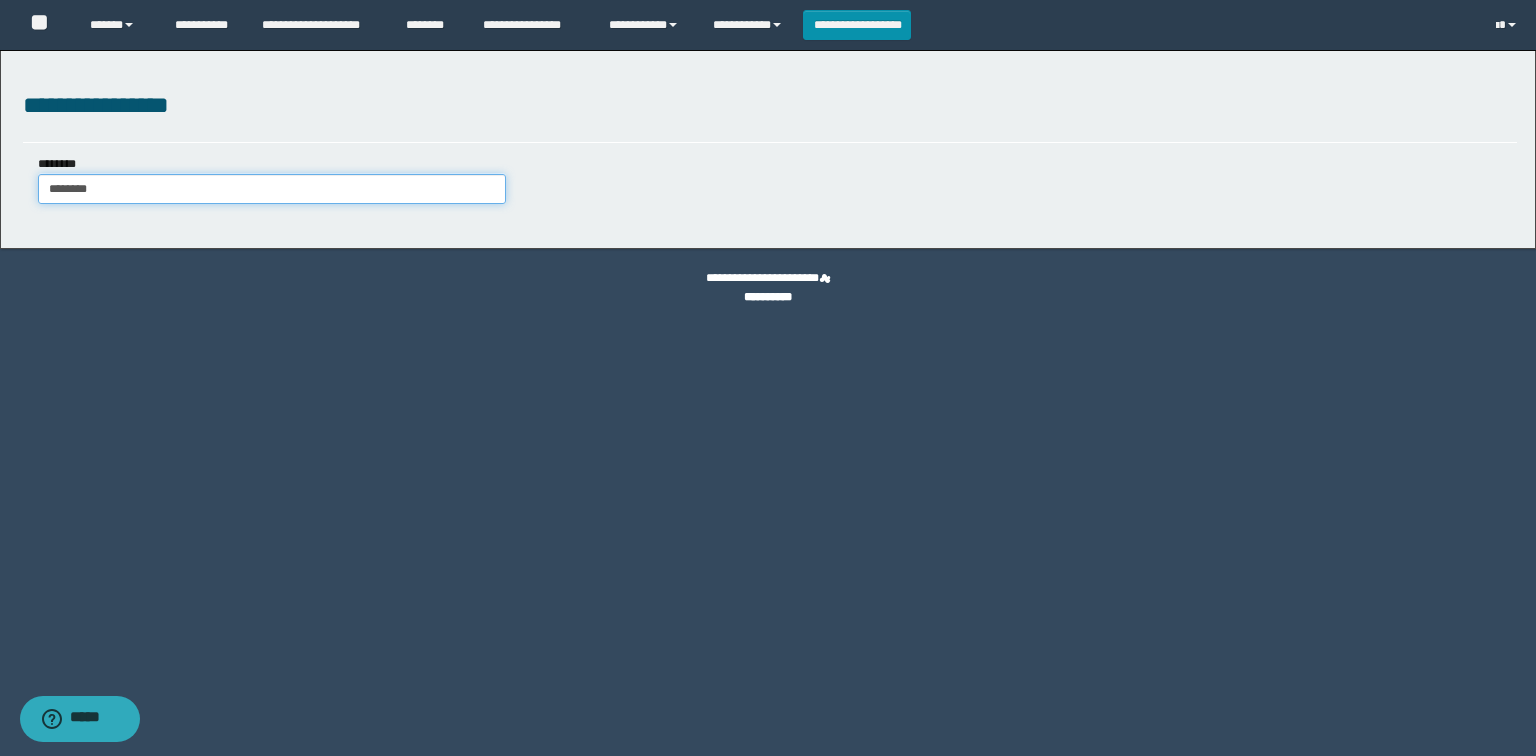 scroll, scrollTop: 0, scrollLeft: 0, axis: both 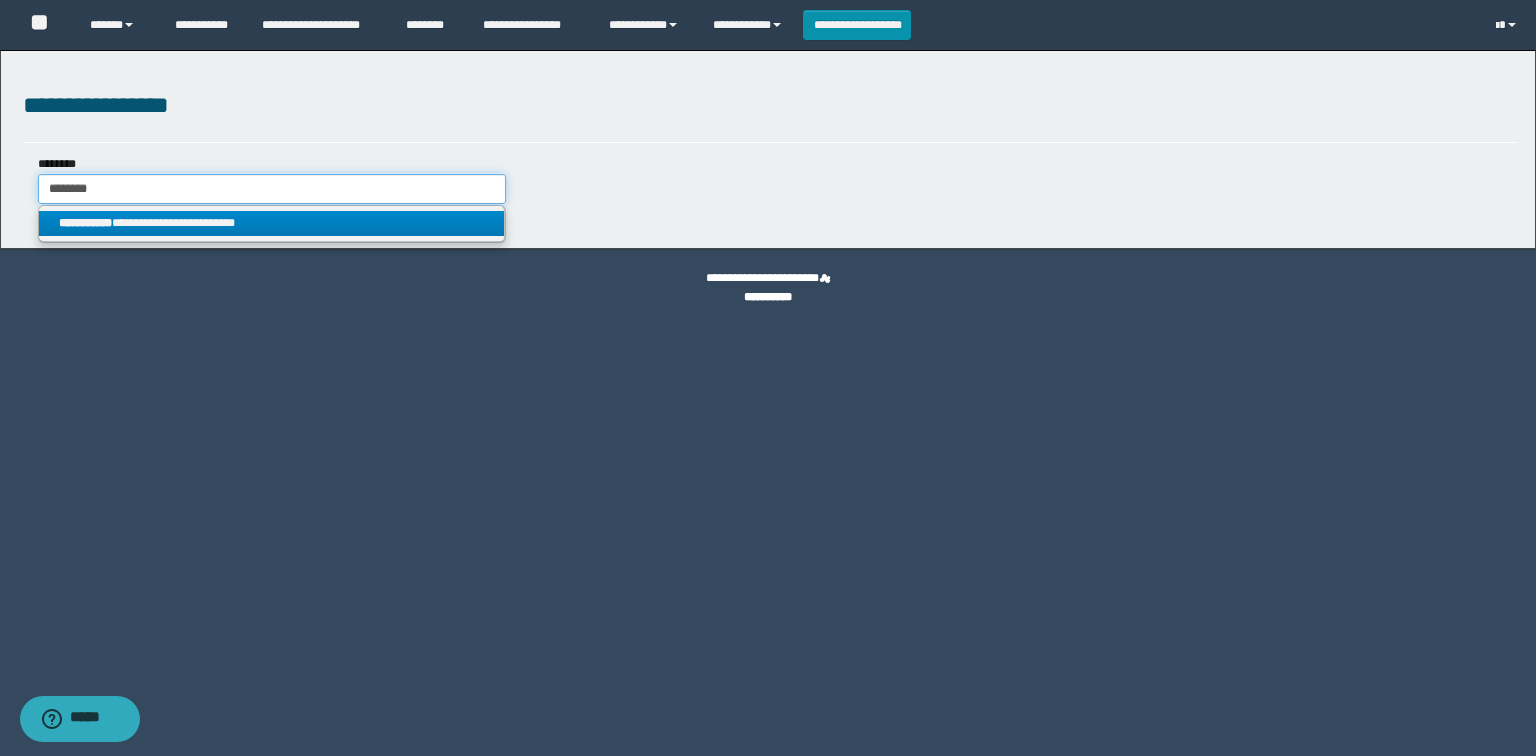 type on "********" 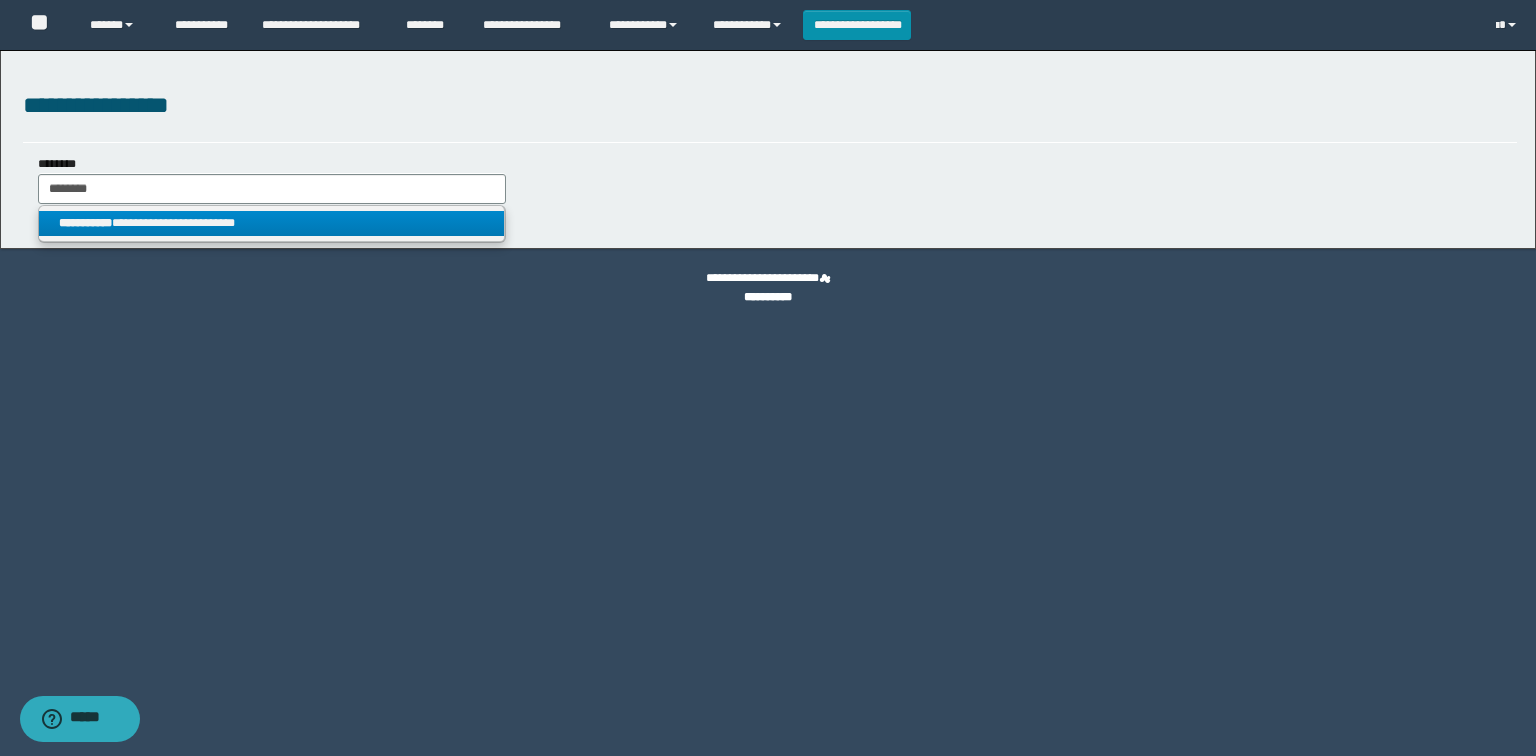 click on "**********" at bounding box center [272, 223] 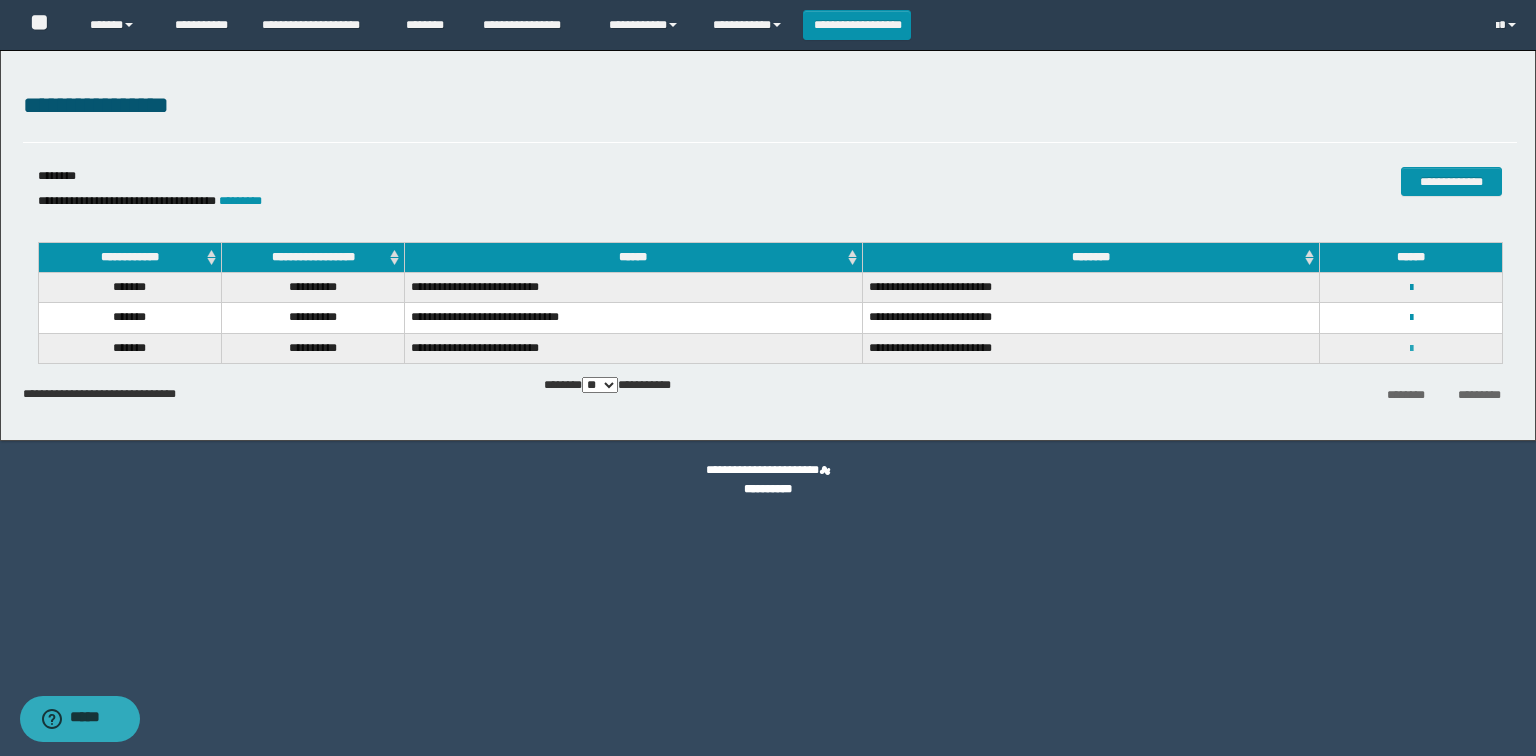 click at bounding box center [1411, 349] 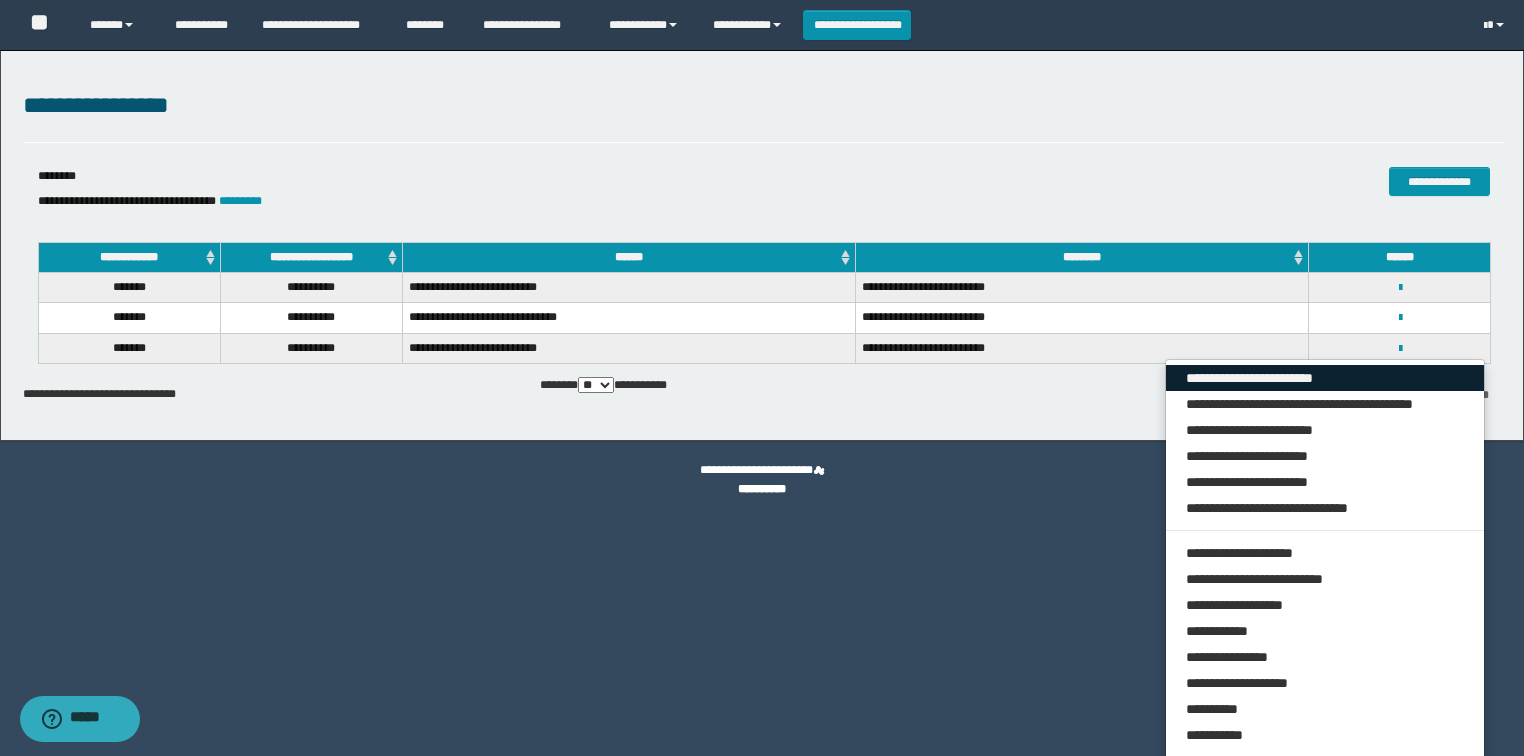 click on "**********" at bounding box center [1325, 378] 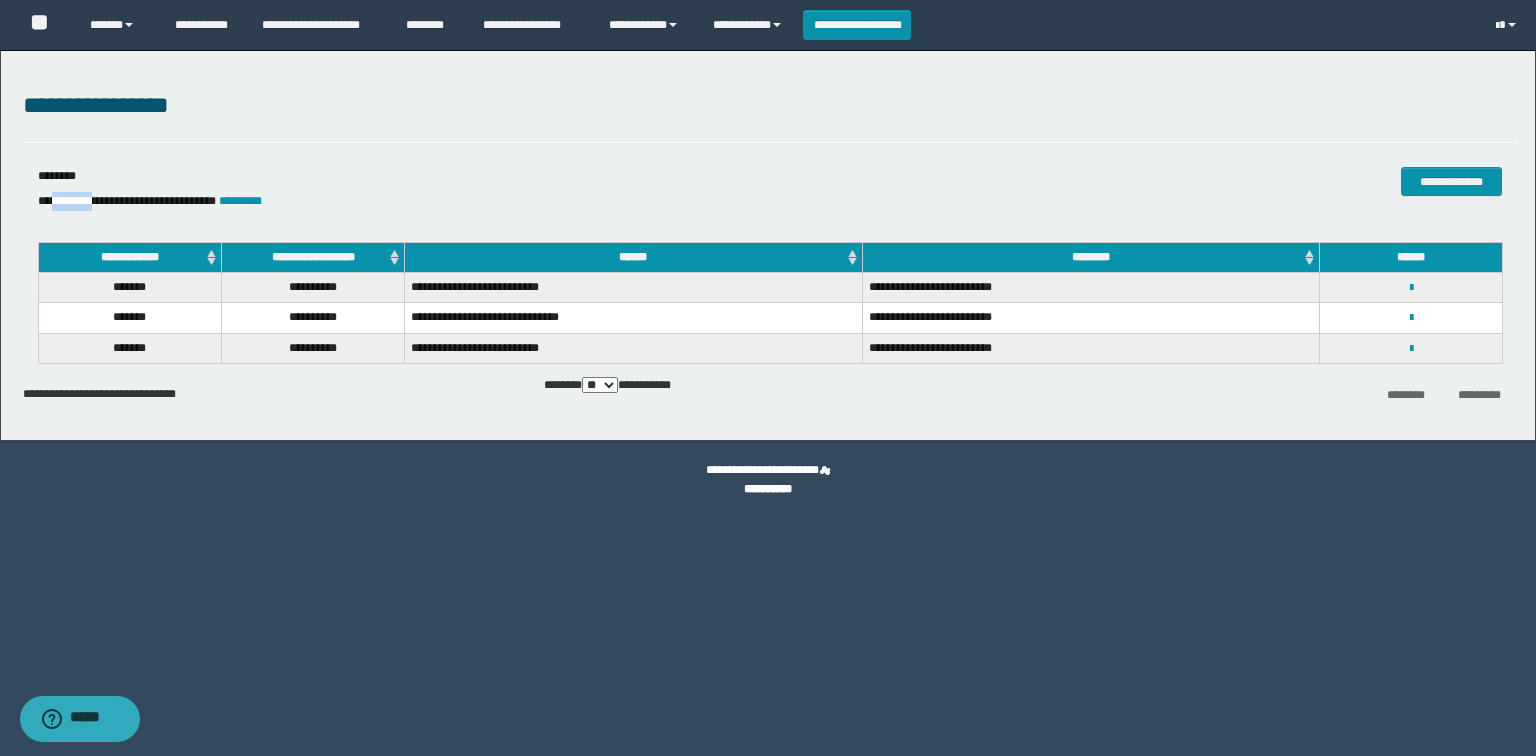 drag, startPoint x: 104, startPoint y: 198, endPoint x: 58, endPoint y: 196, distance: 46.043457 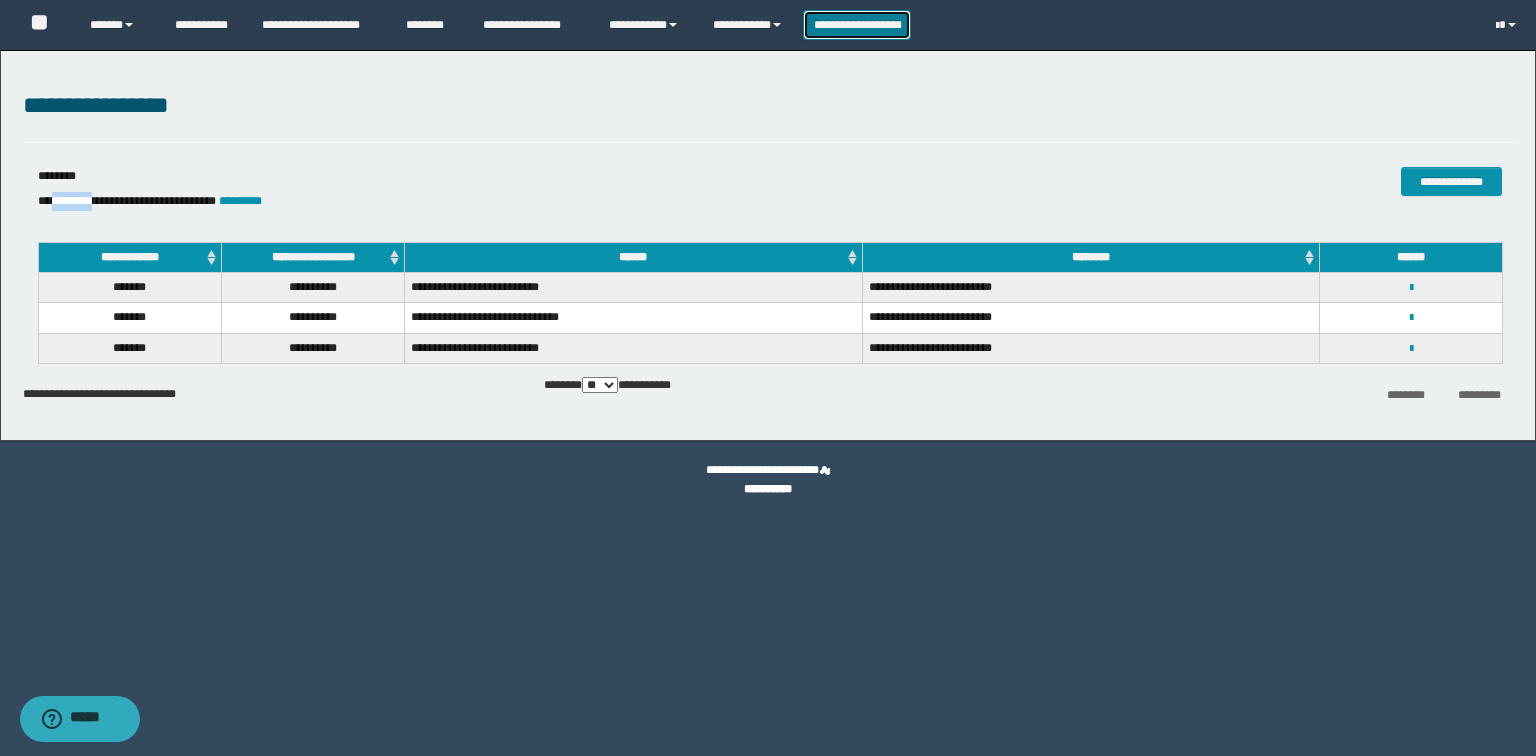 click on "**********" at bounding box center [857, 25] 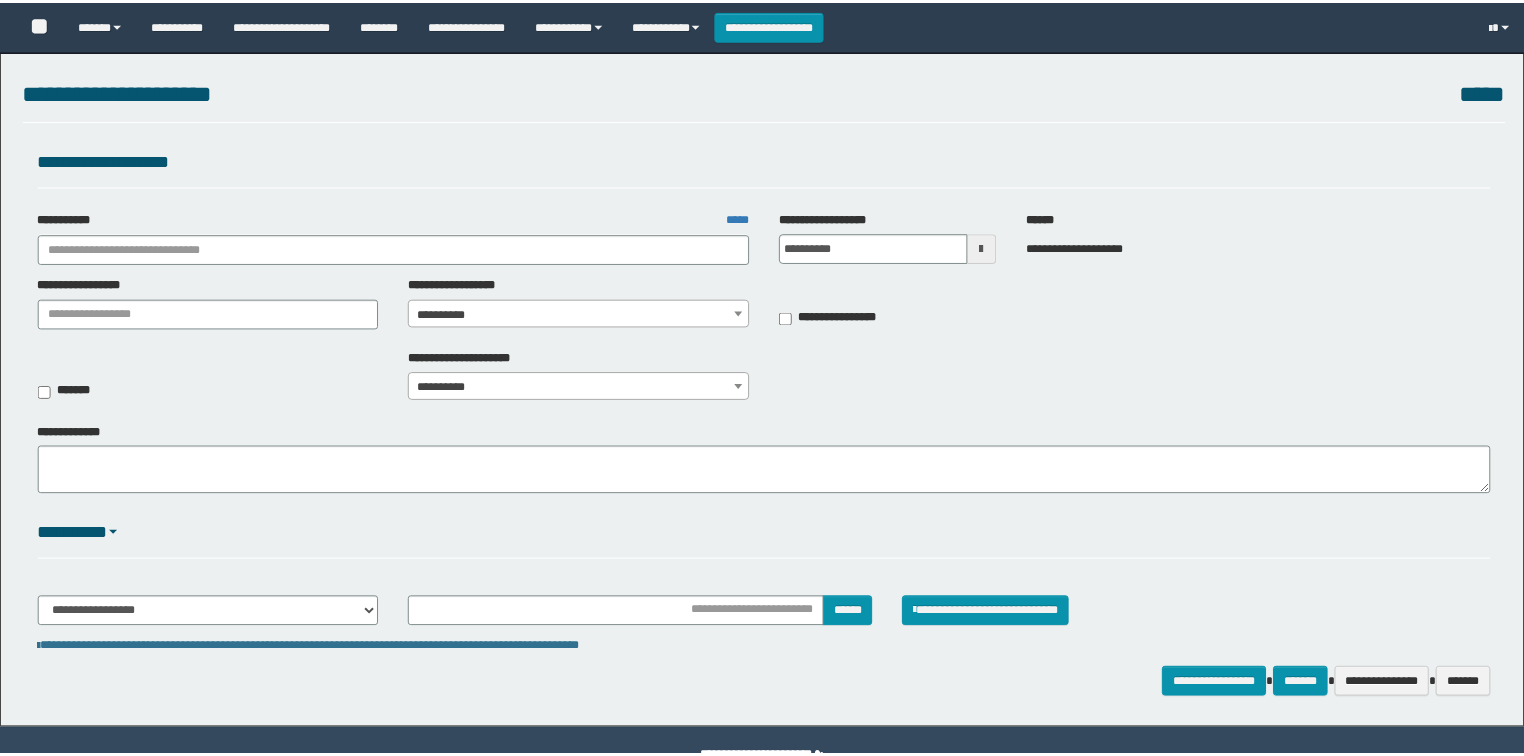 scroll, scrollTop: 0, scrollLeft: 0, axis: both 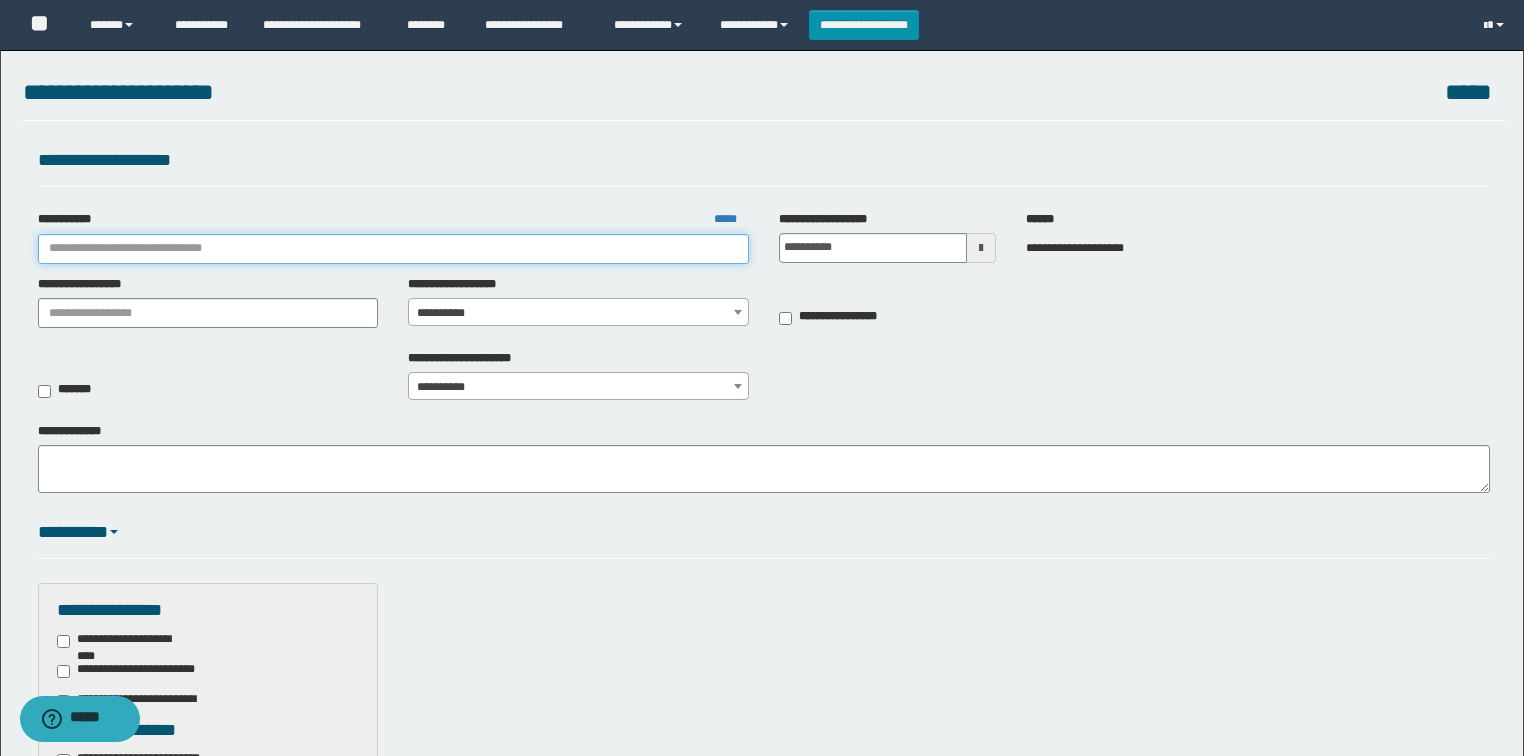 click on "**********" at bounding box center [393, 249] 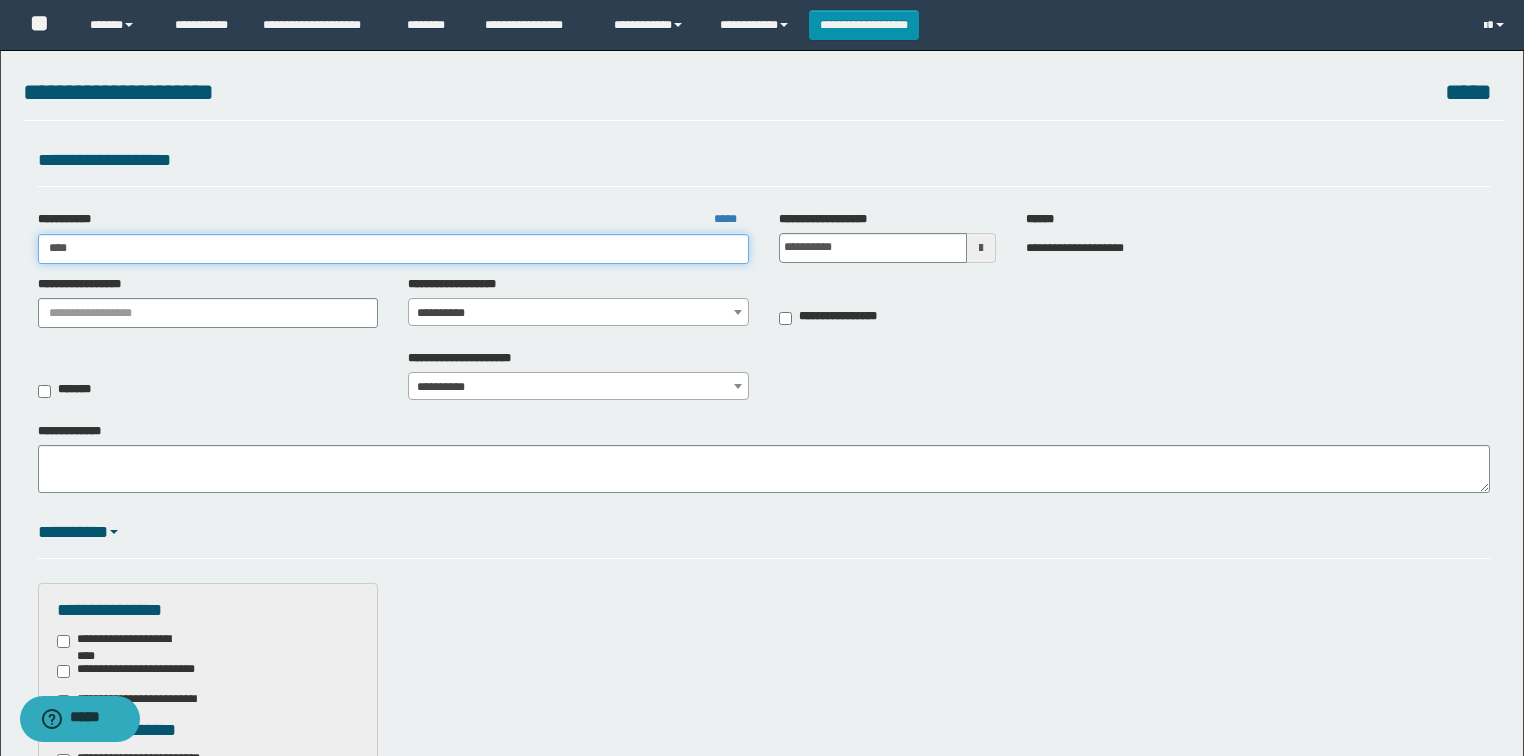 type on "*****" 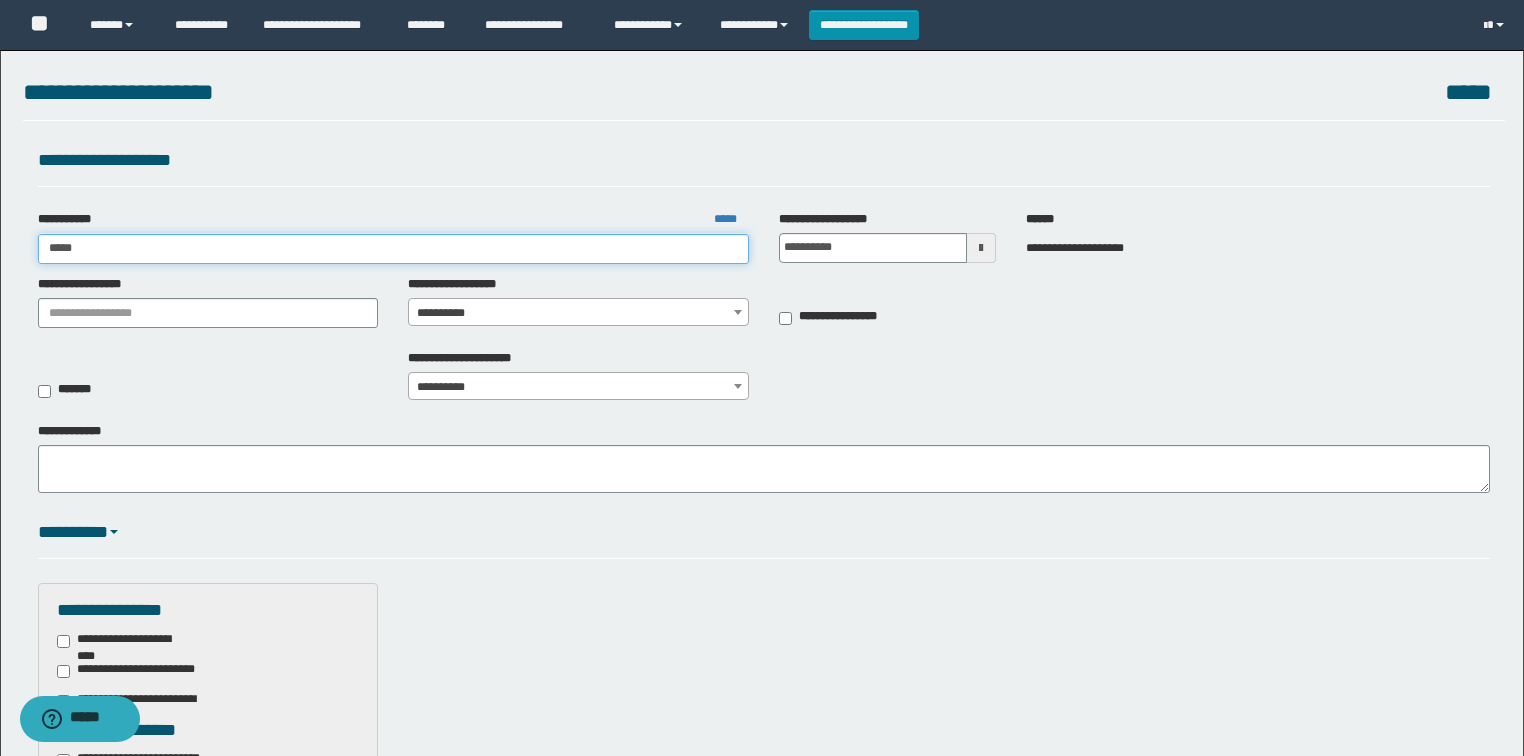 type on "*****" 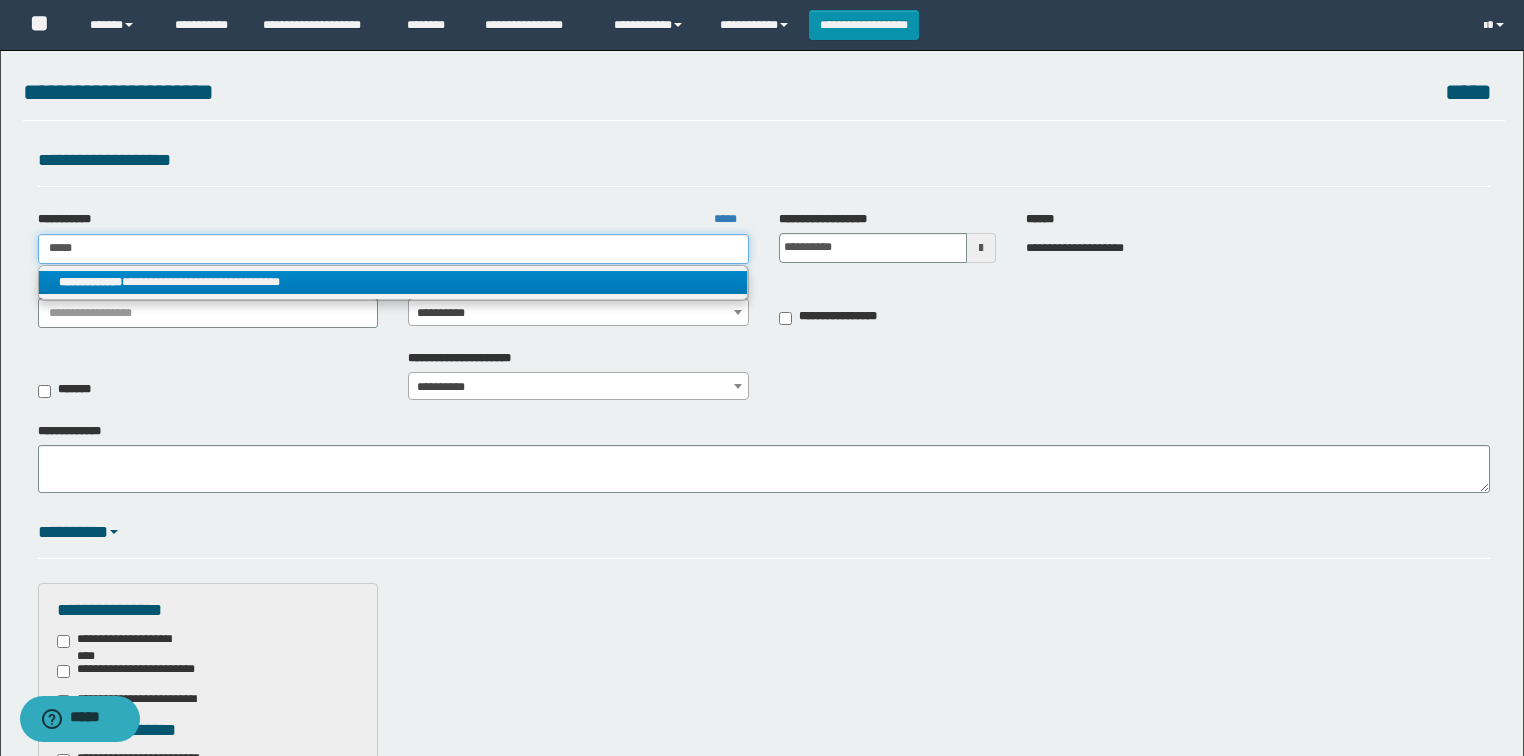 type on "*****" 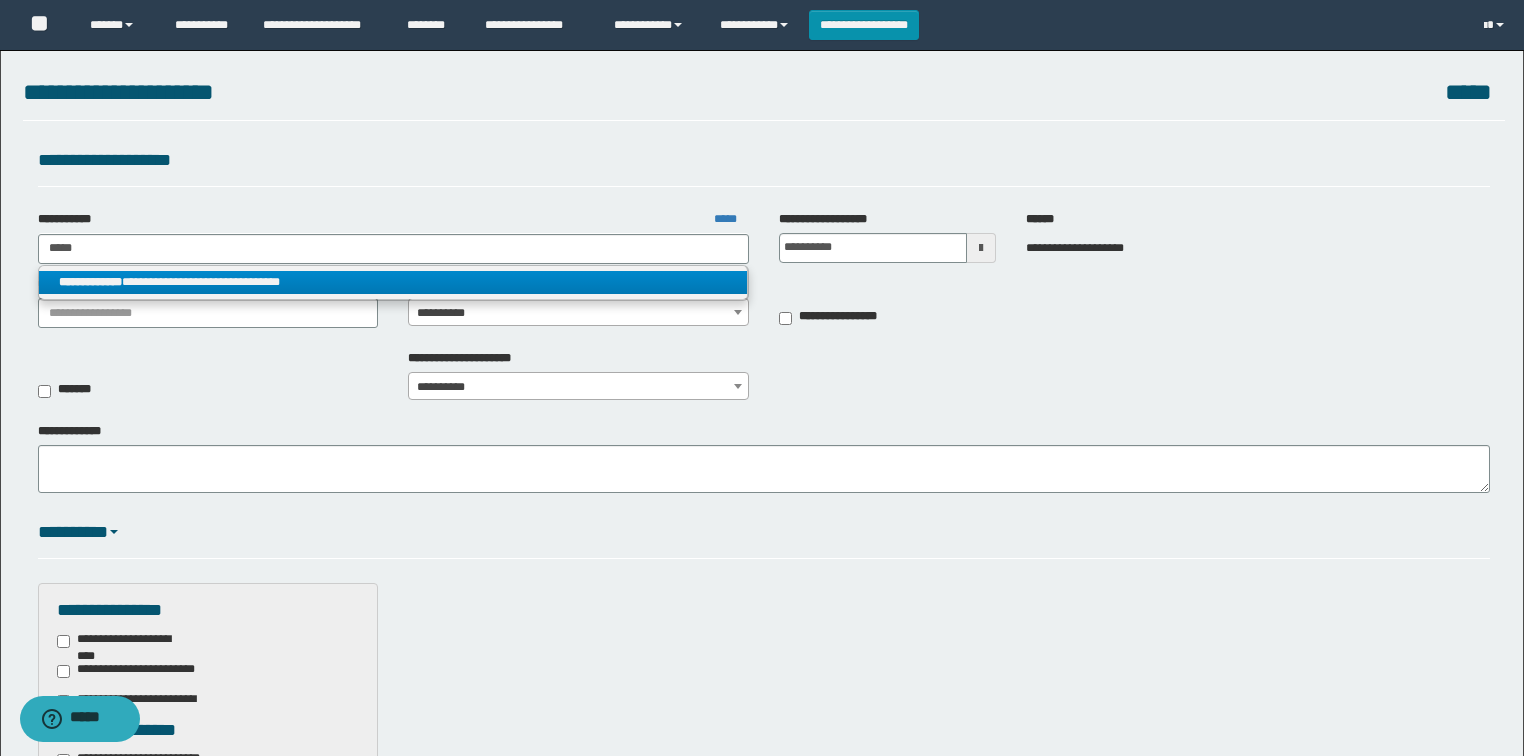 click on "**********" at bounding box center [393, 282] 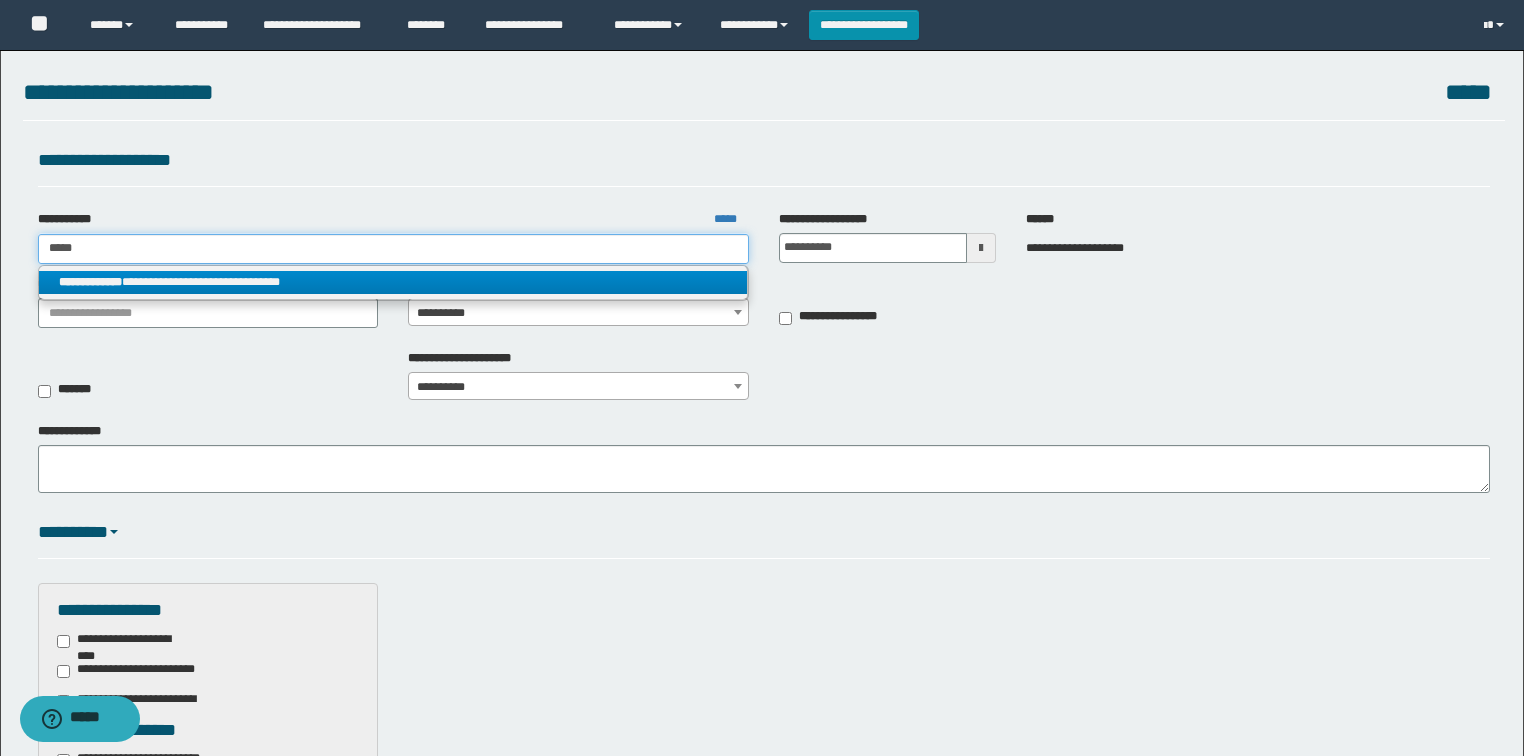 type 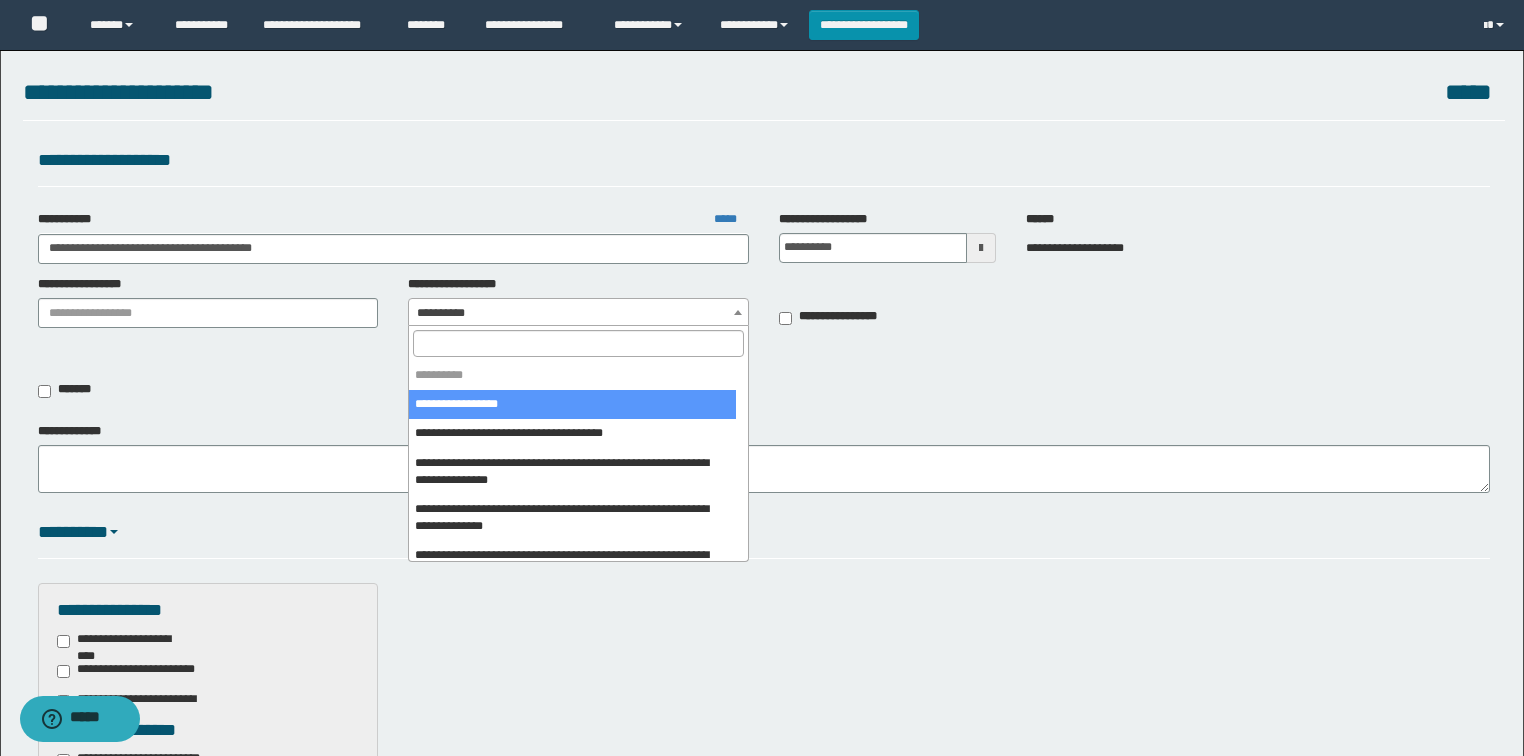 click on "**********" at bounding box center (578, 313) 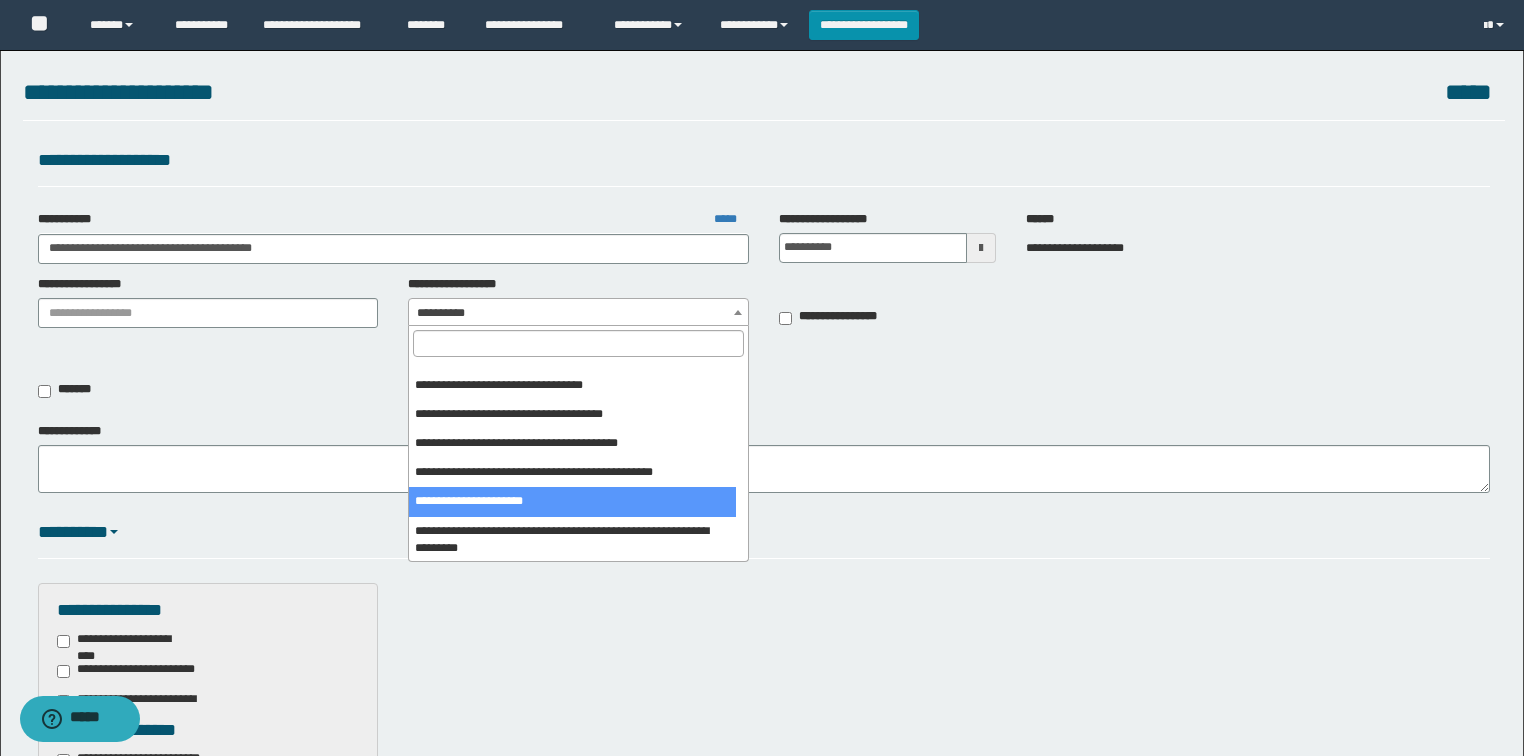 scroll, scrollTop: 1045, scrollLeft: 0, axis: vertical 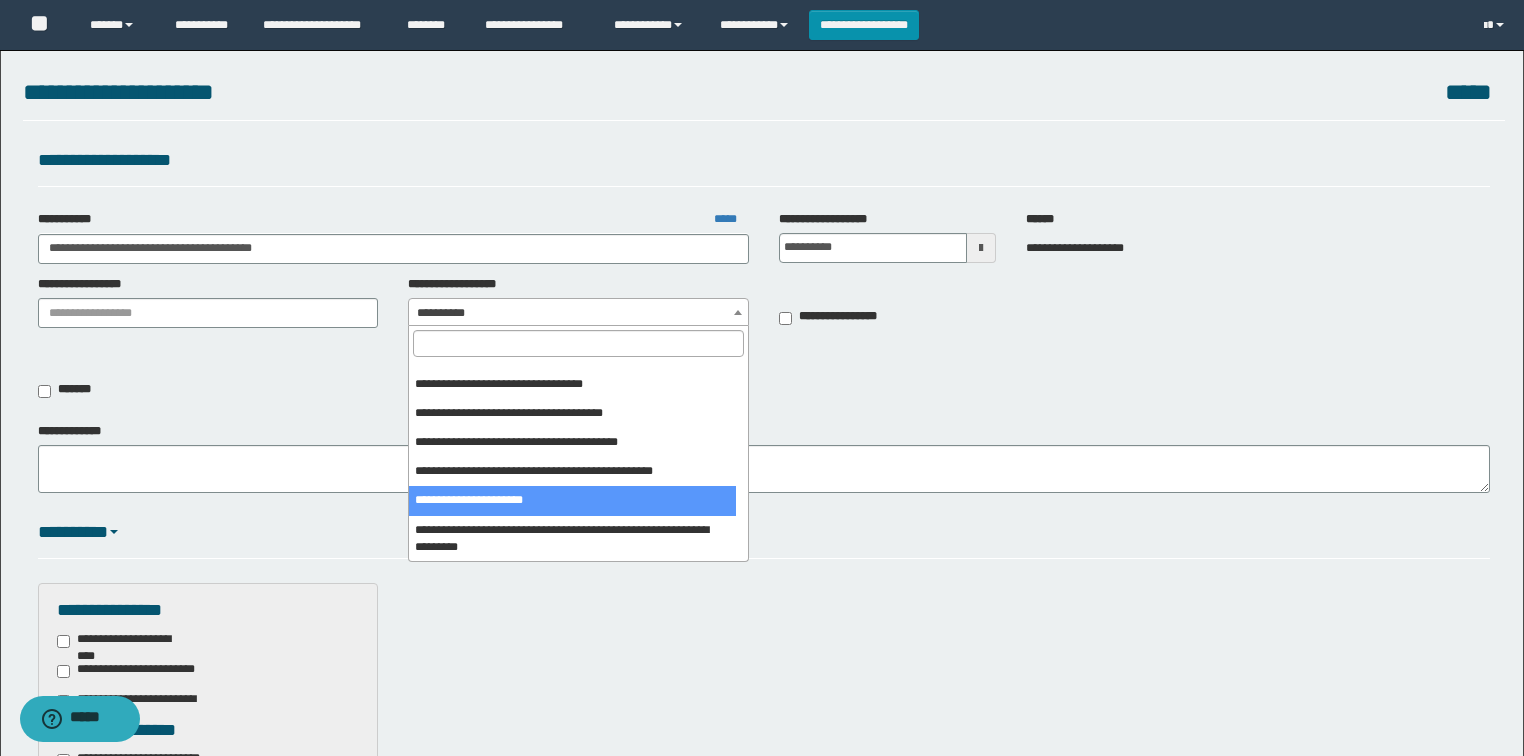 select on "****" 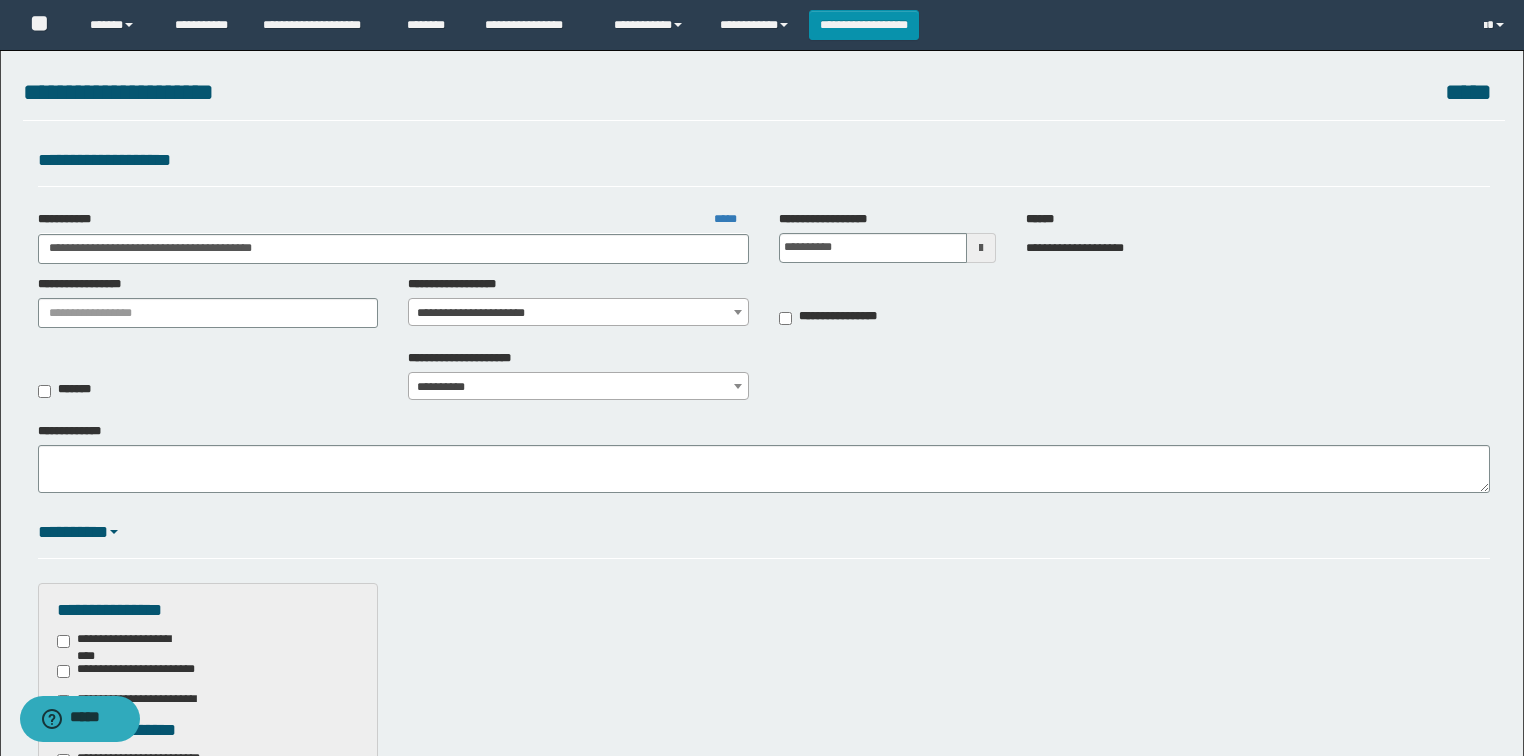 drag, startPoint x: 861, startPoint y: 399, endPoint x: 559, endPoint y: 446, distance: 305.6354 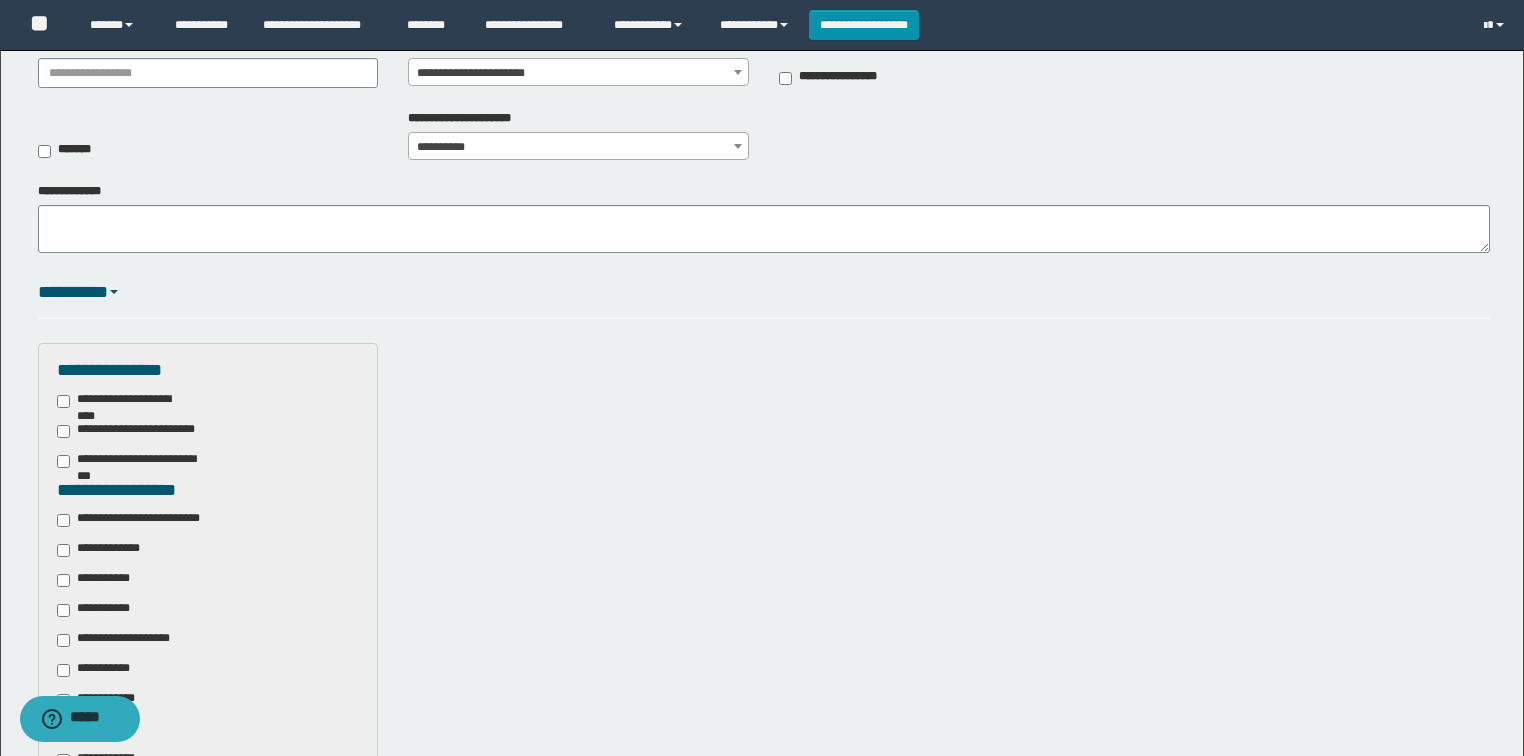 click on "**********" at bounding box center [143, 520] 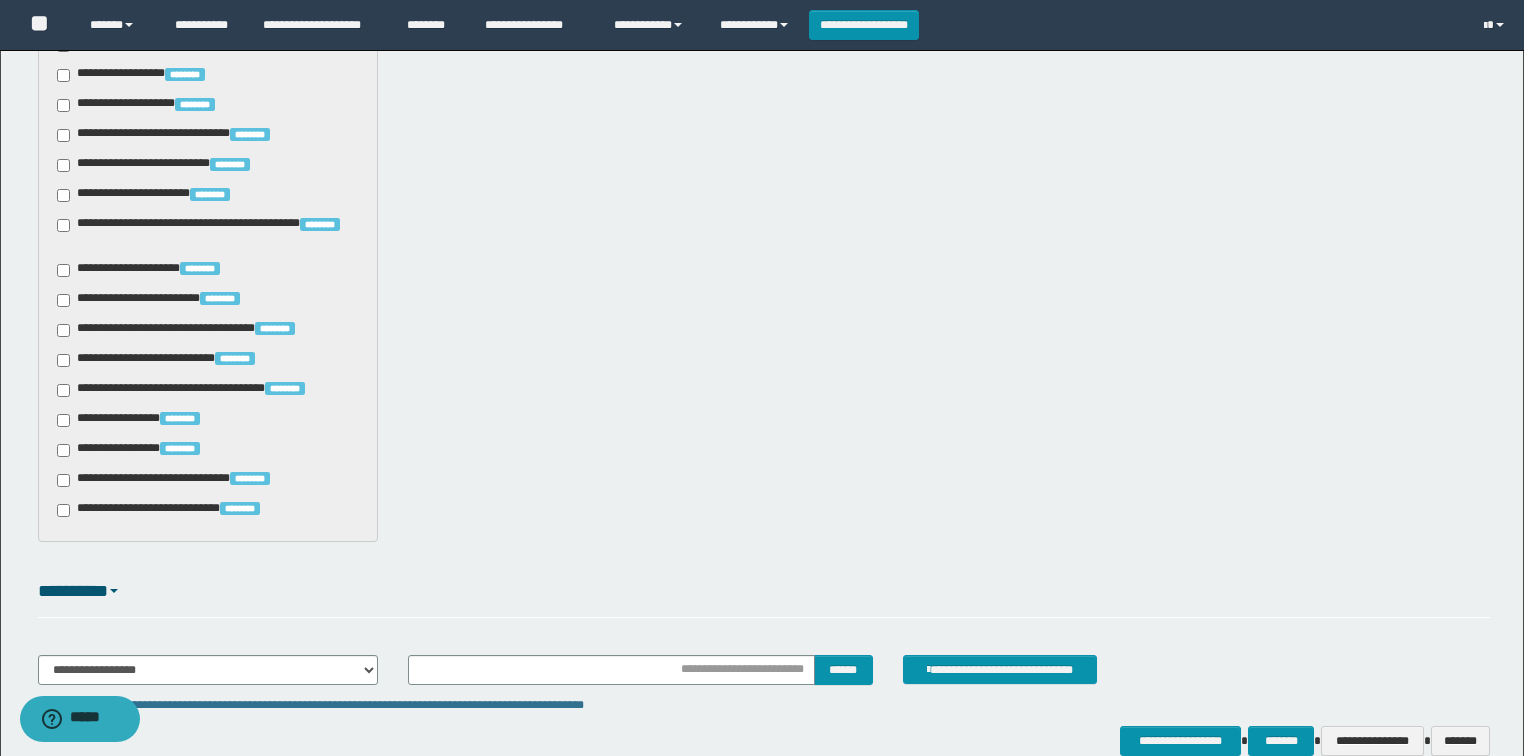scroll, scrollTop: 1539, scrollLeft: 0, axis: vertical 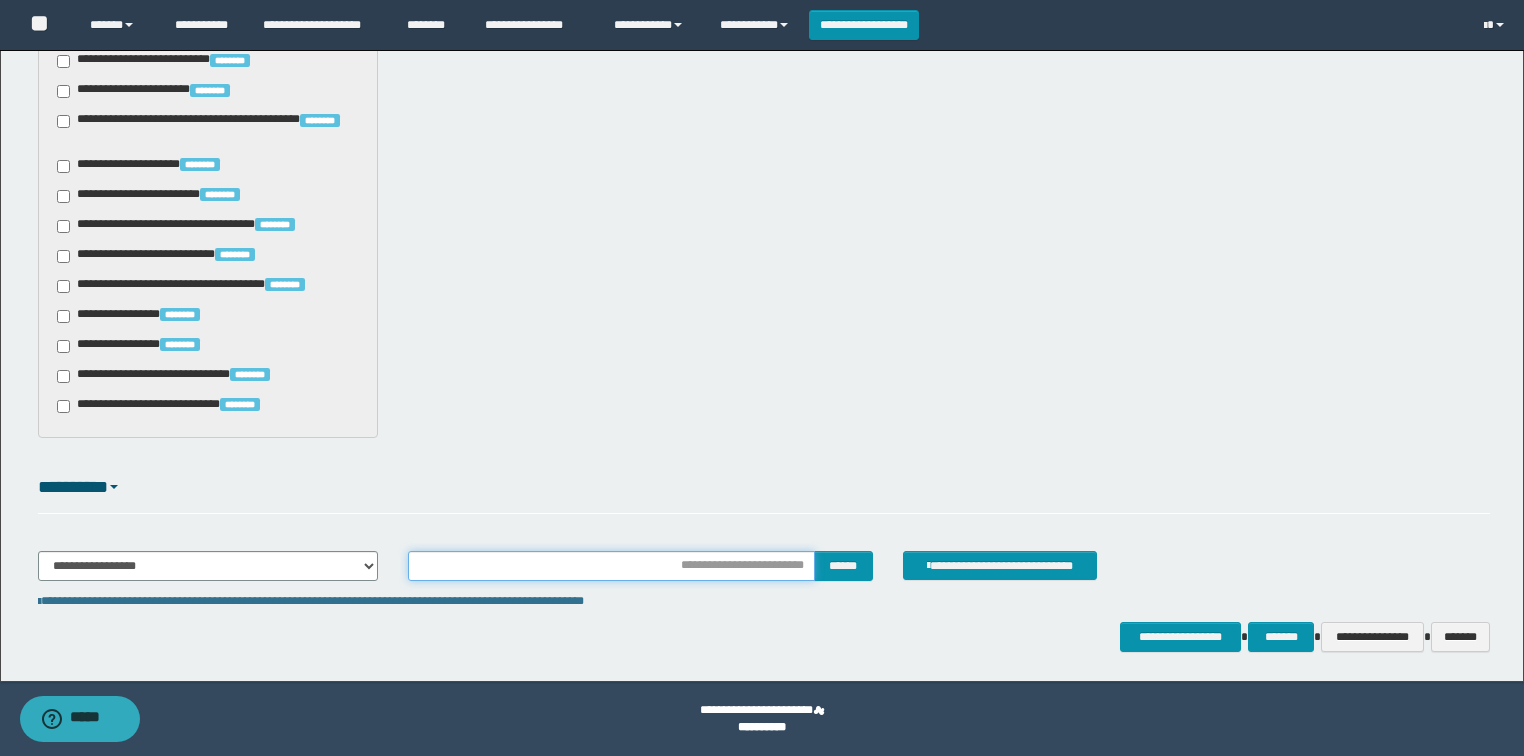 click at bounding box center [611, 566] 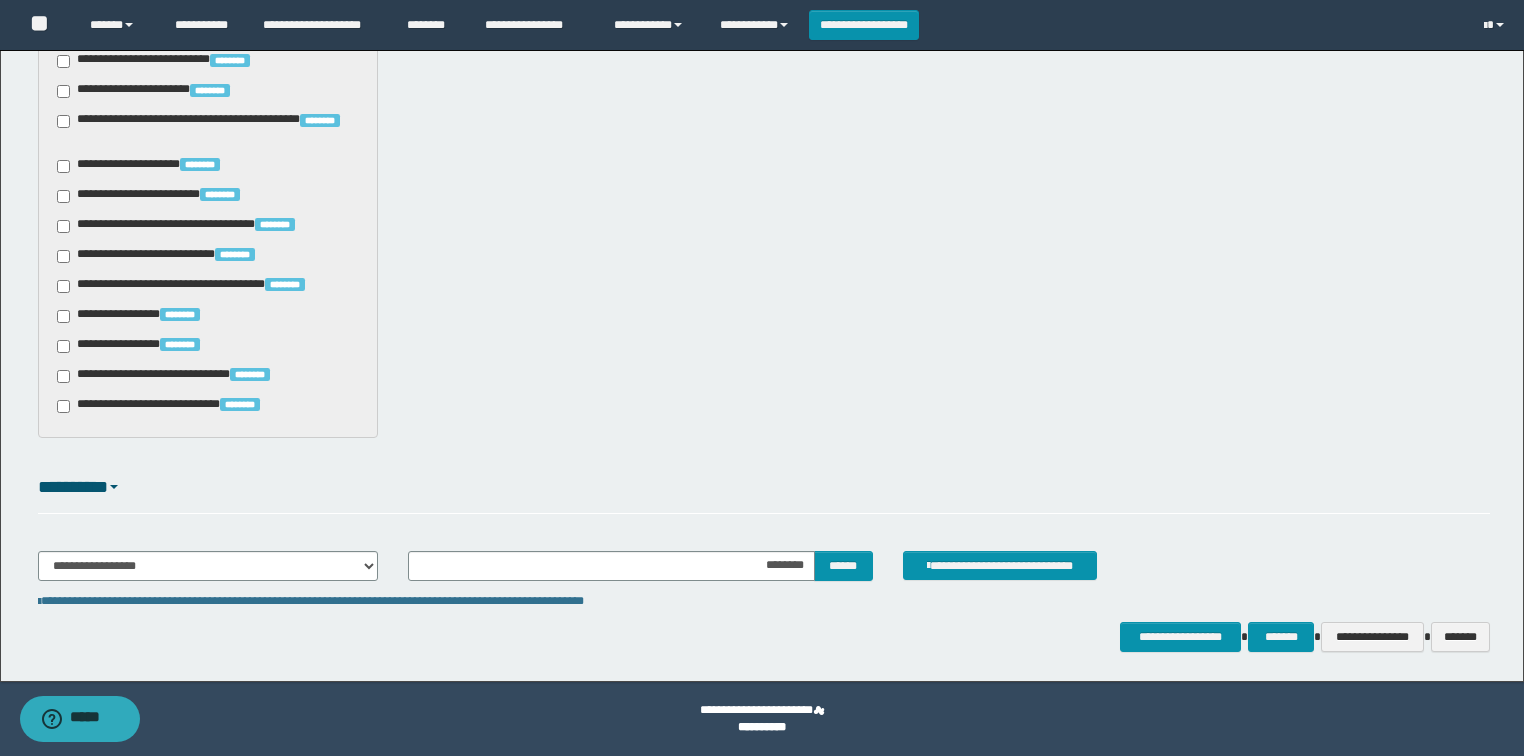 click on "*********" at bounding box center [764, 493] 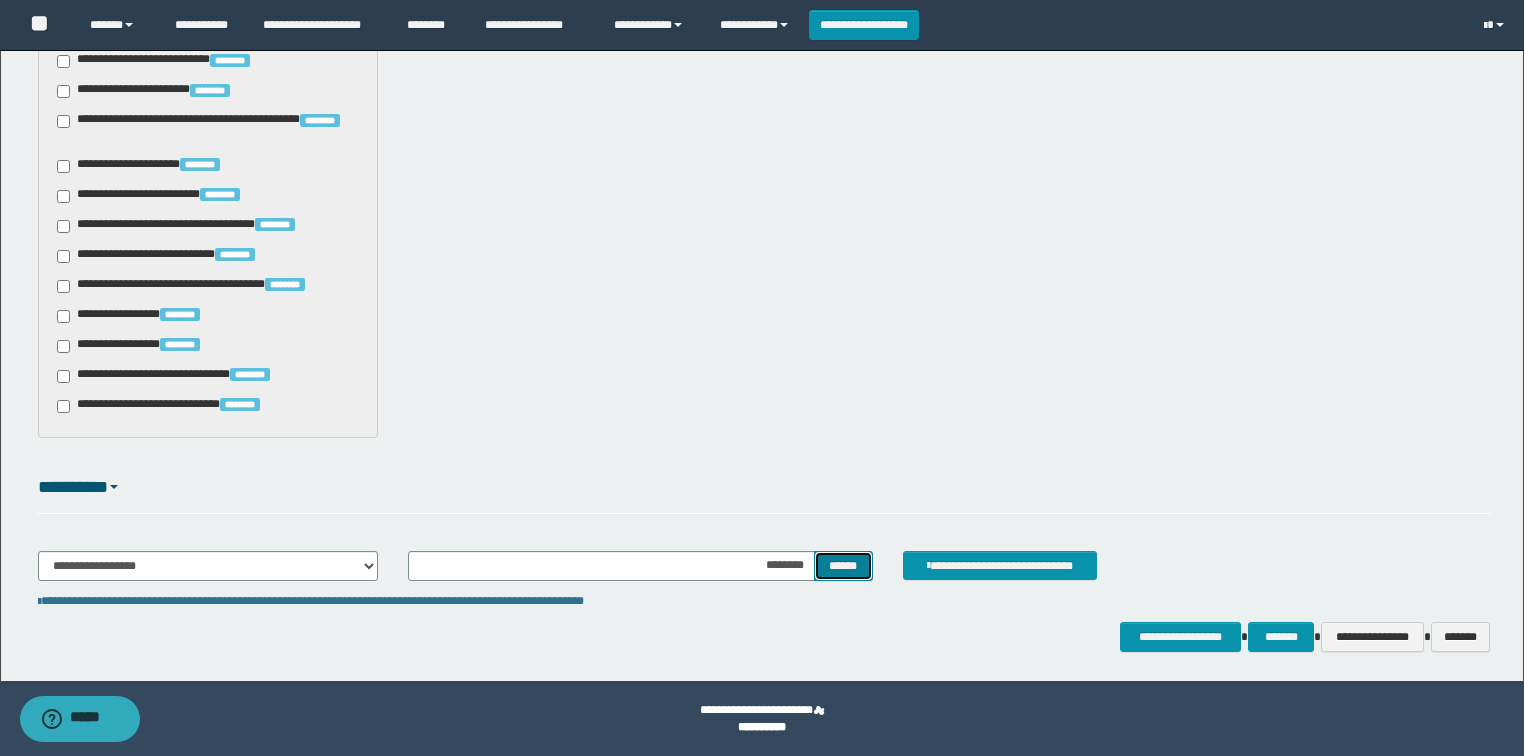 click on "******" at bounding box center (843, 566) 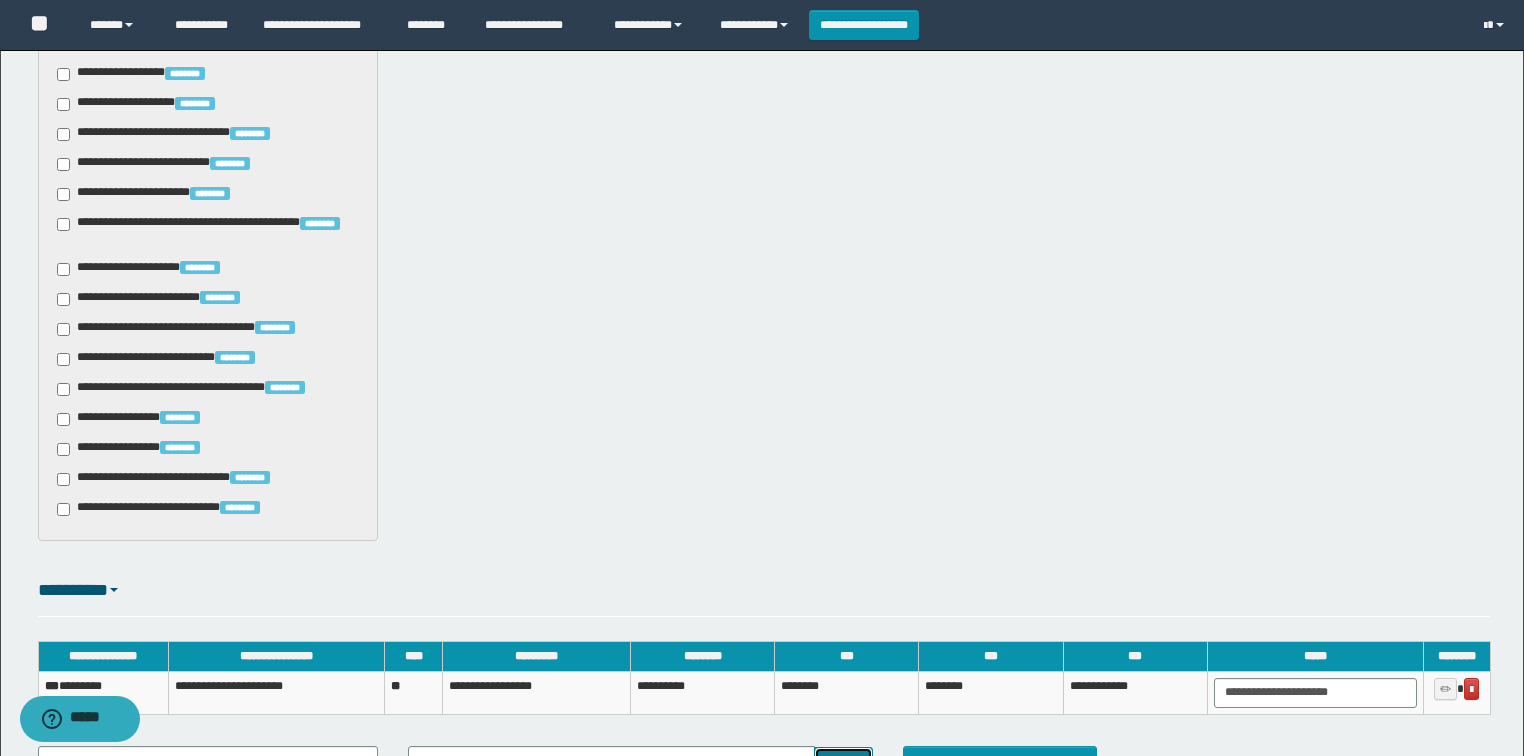 scroll, scrollTop: 1632, scrollLeft: 0, axis: vertical 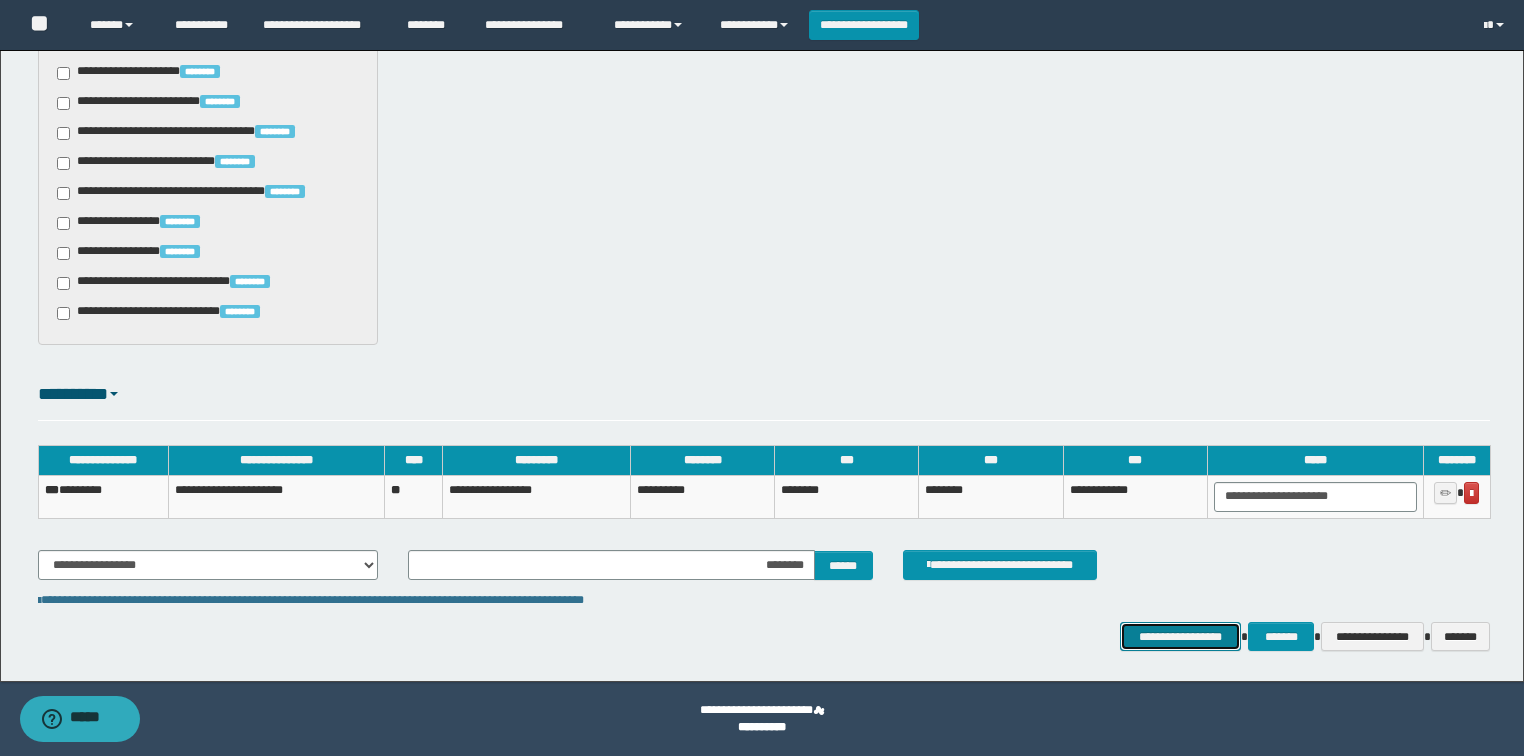 click on "**********" at bounding box center (1181, 637) 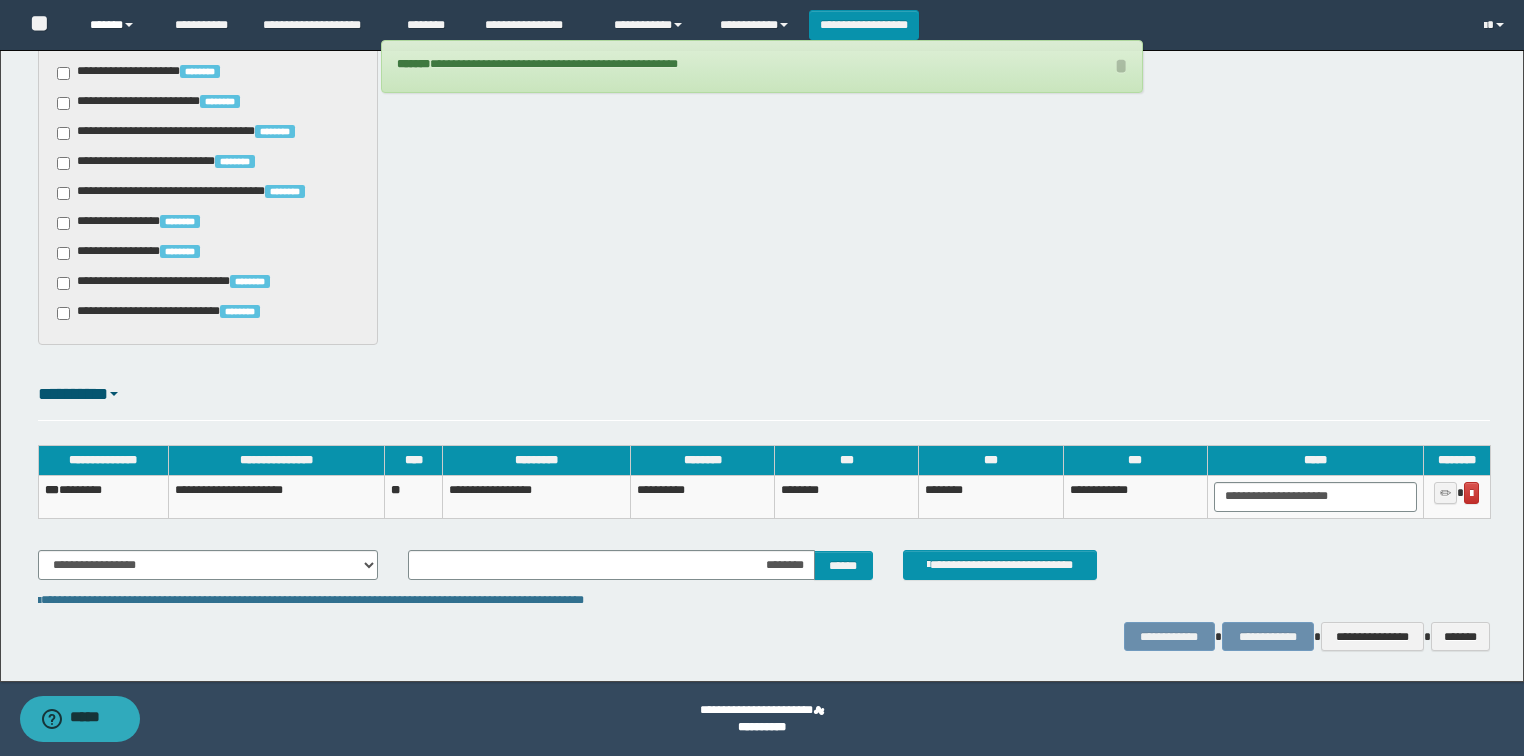 click on "******" at bounding box center [117, 25] 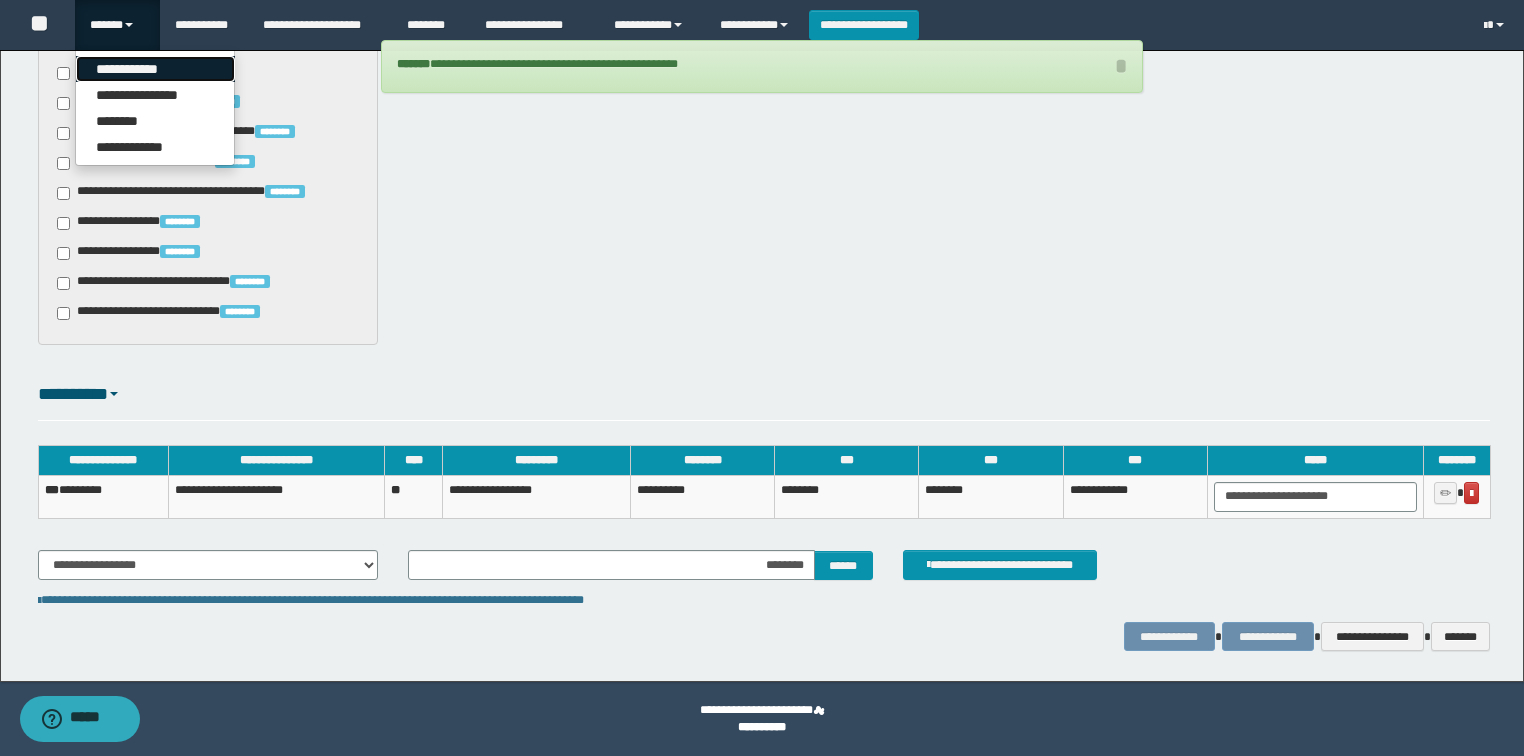click on "**********" at bounding box center (155, 69) 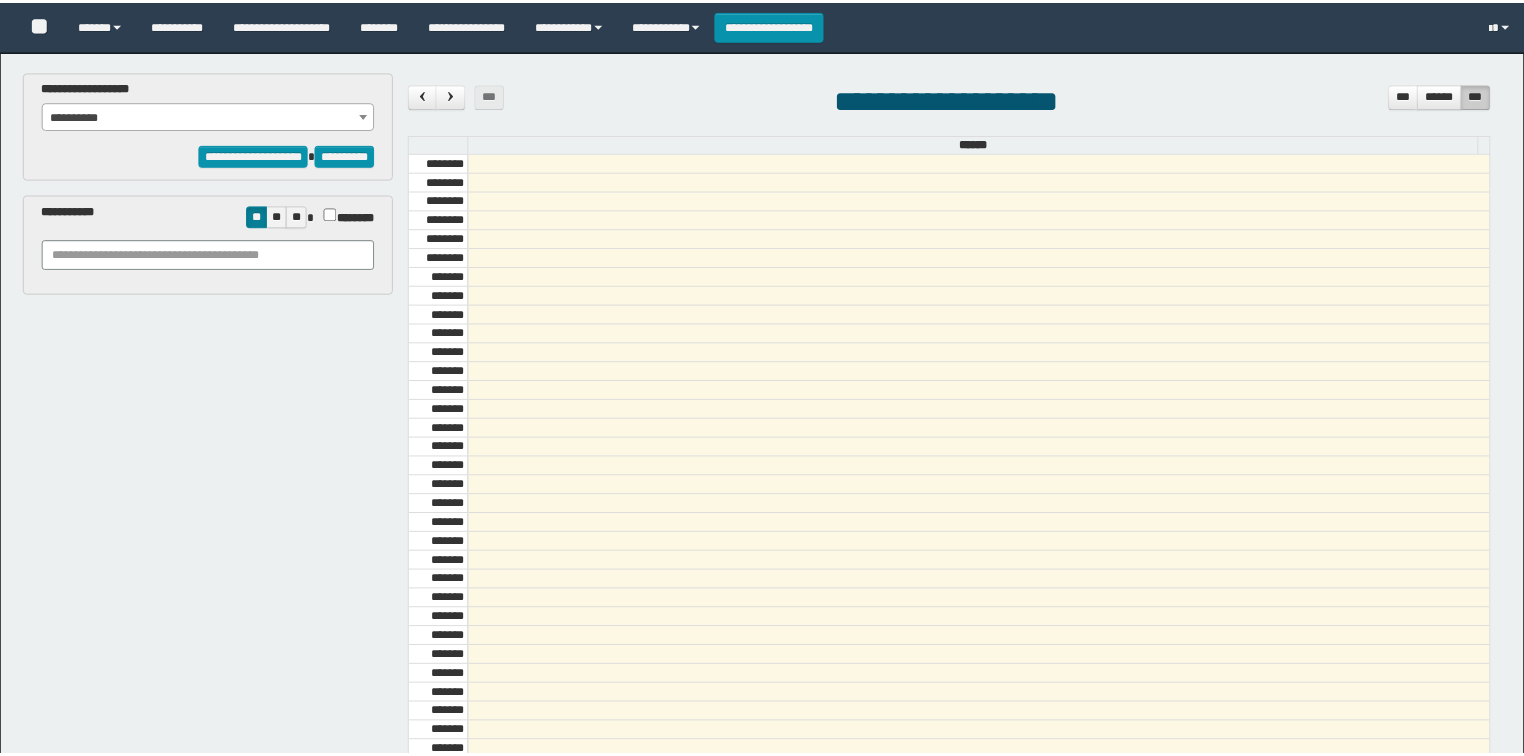 scroll, scrollTop: 0, scrollLeft: 0, axis: both 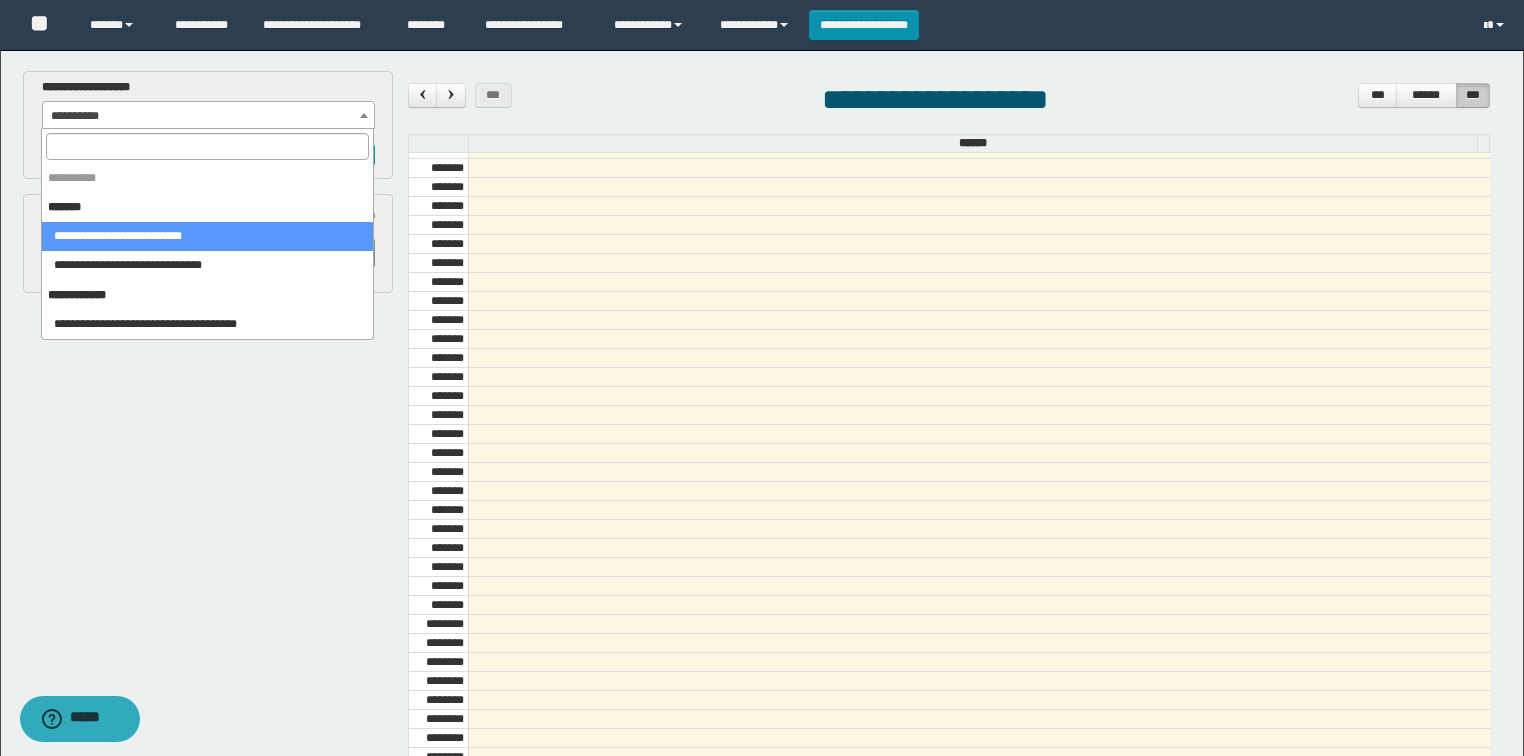click on "**********" at bounding box center [209, 116] 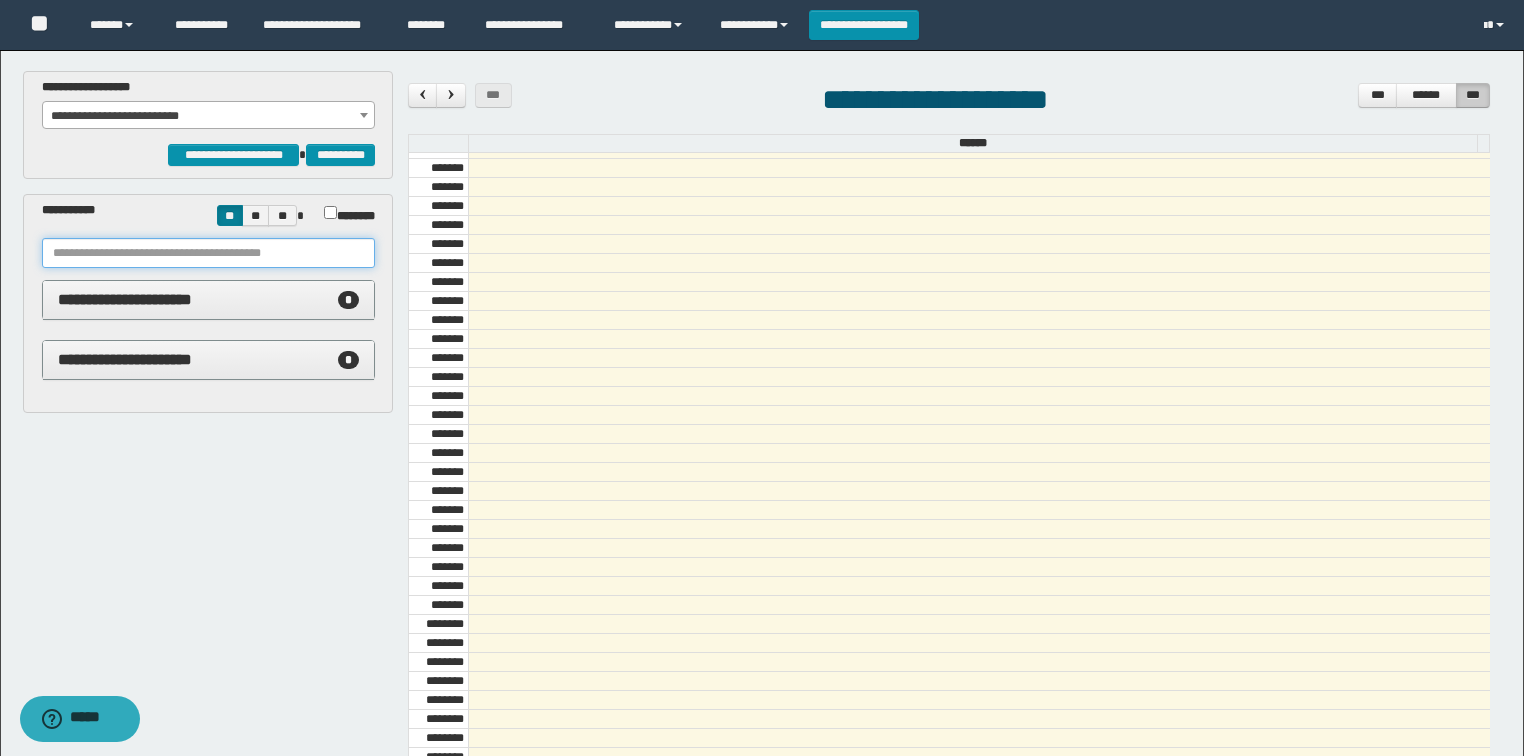 click at bounding box center [208, 253] 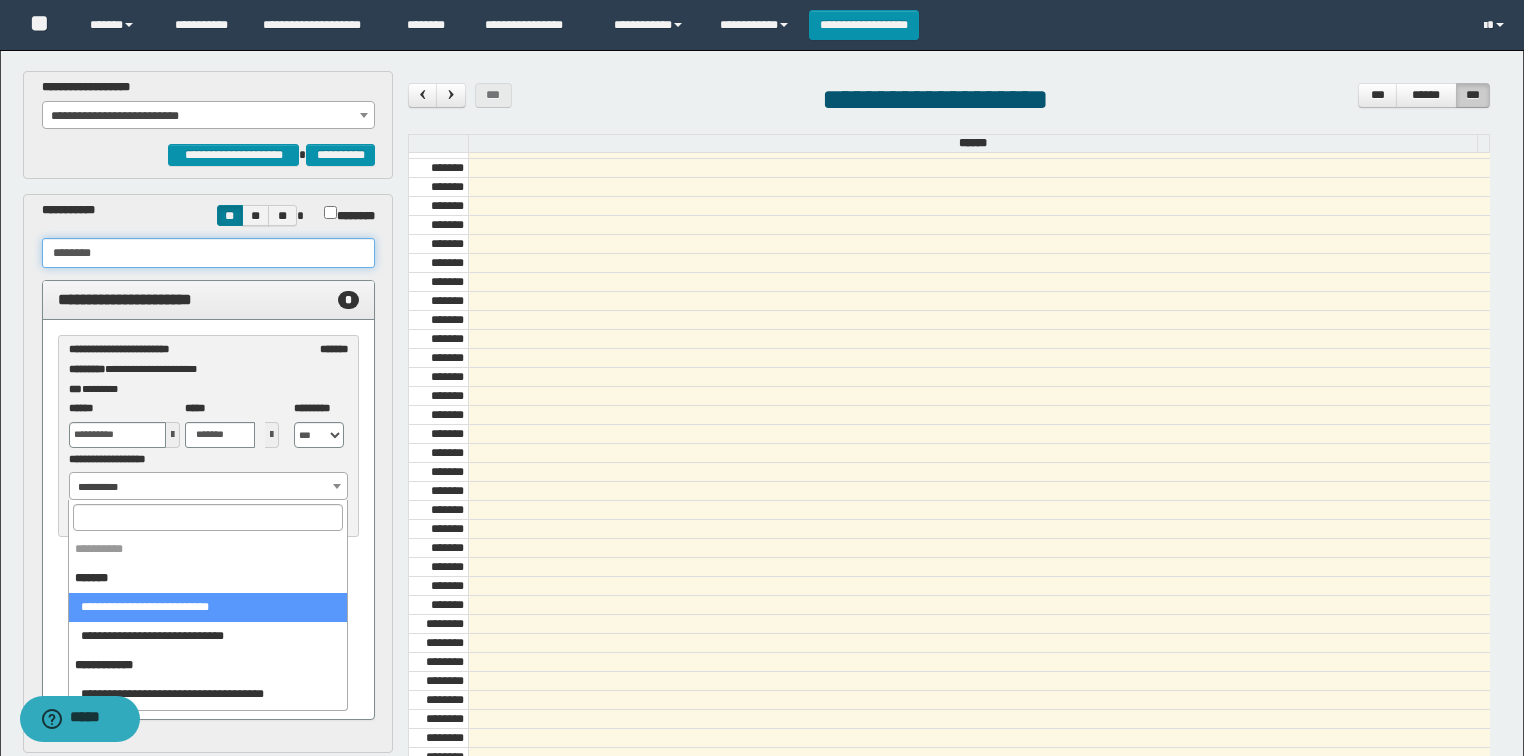 type on "********" 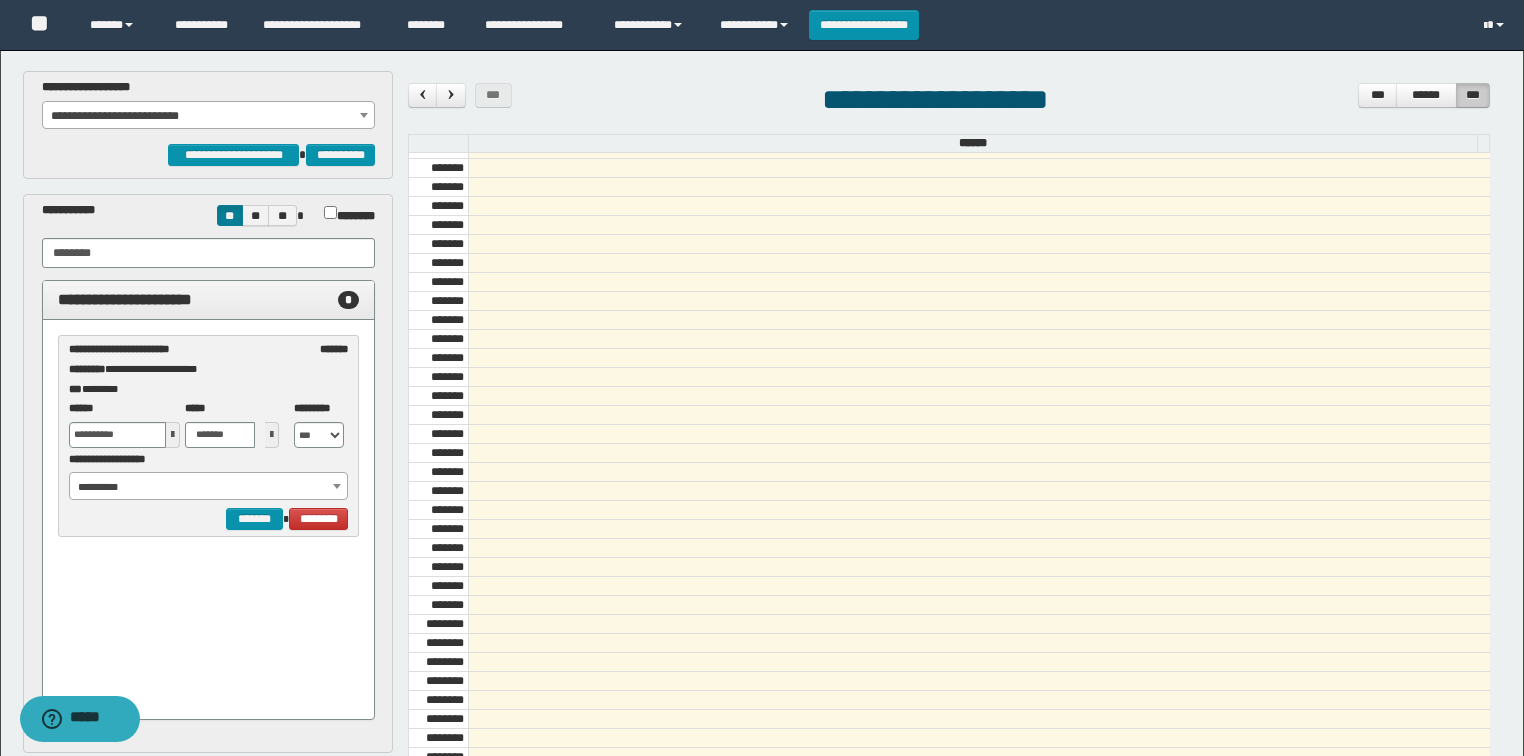 click on "**********" at bounding box center (209, 487) 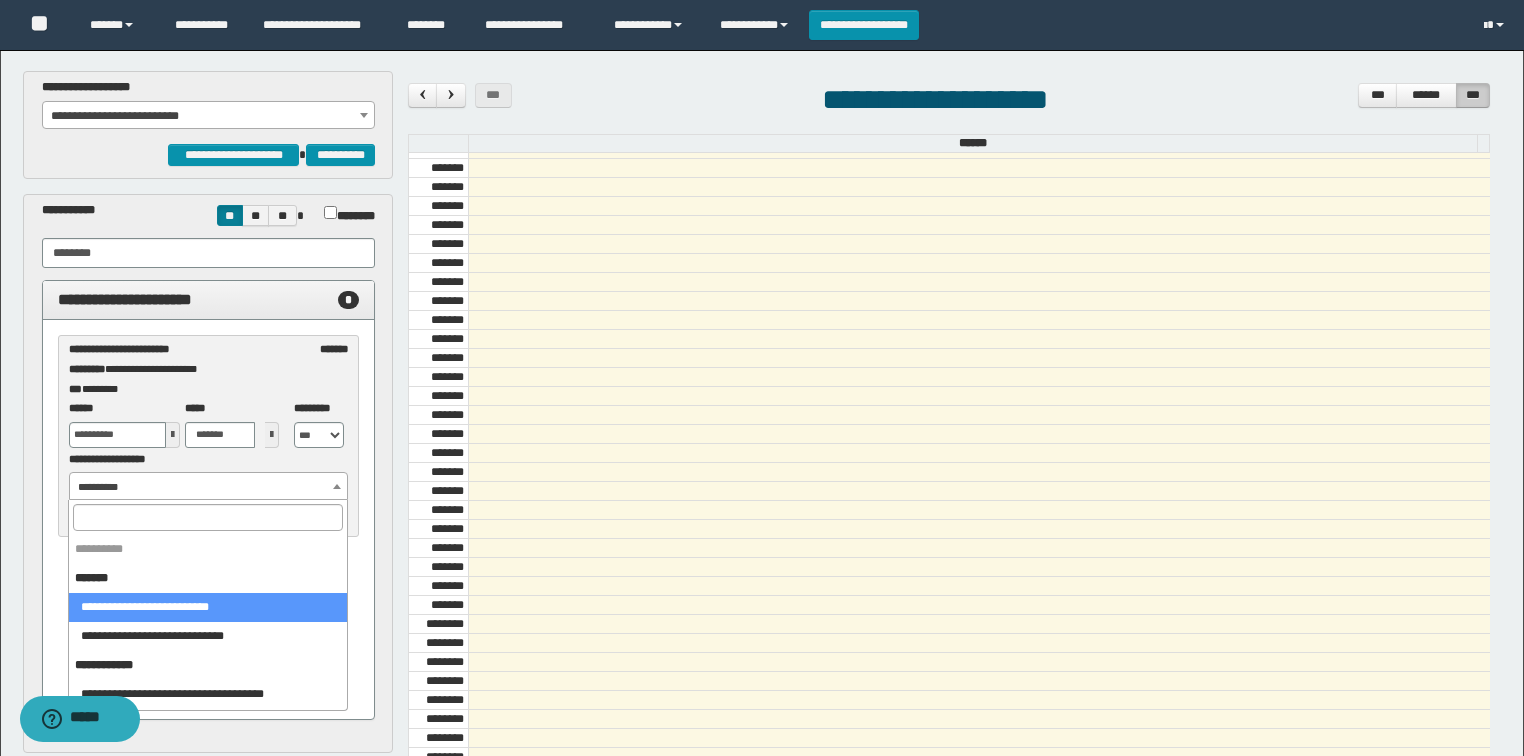 select on "******" 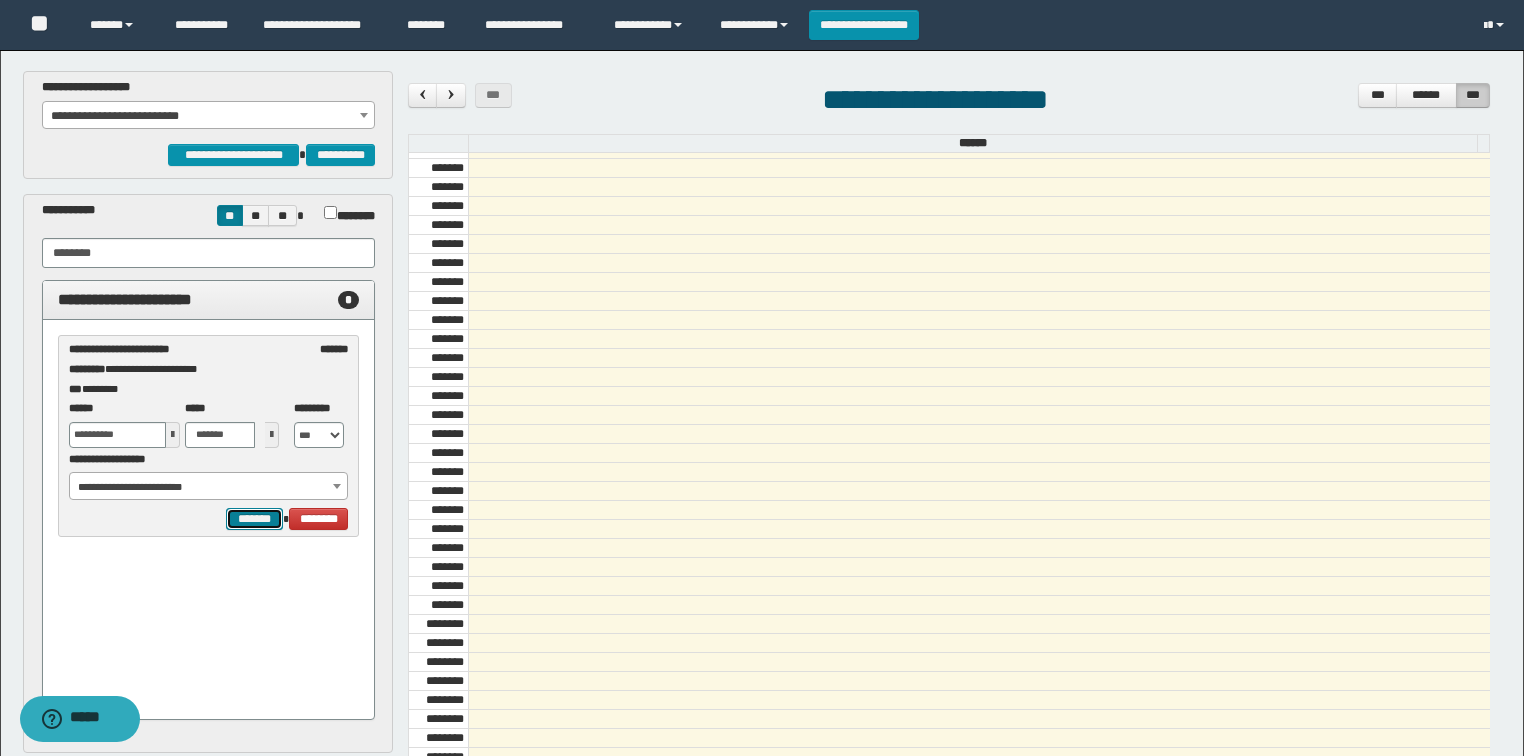 click on "*******" at bounding box center (254, 519) 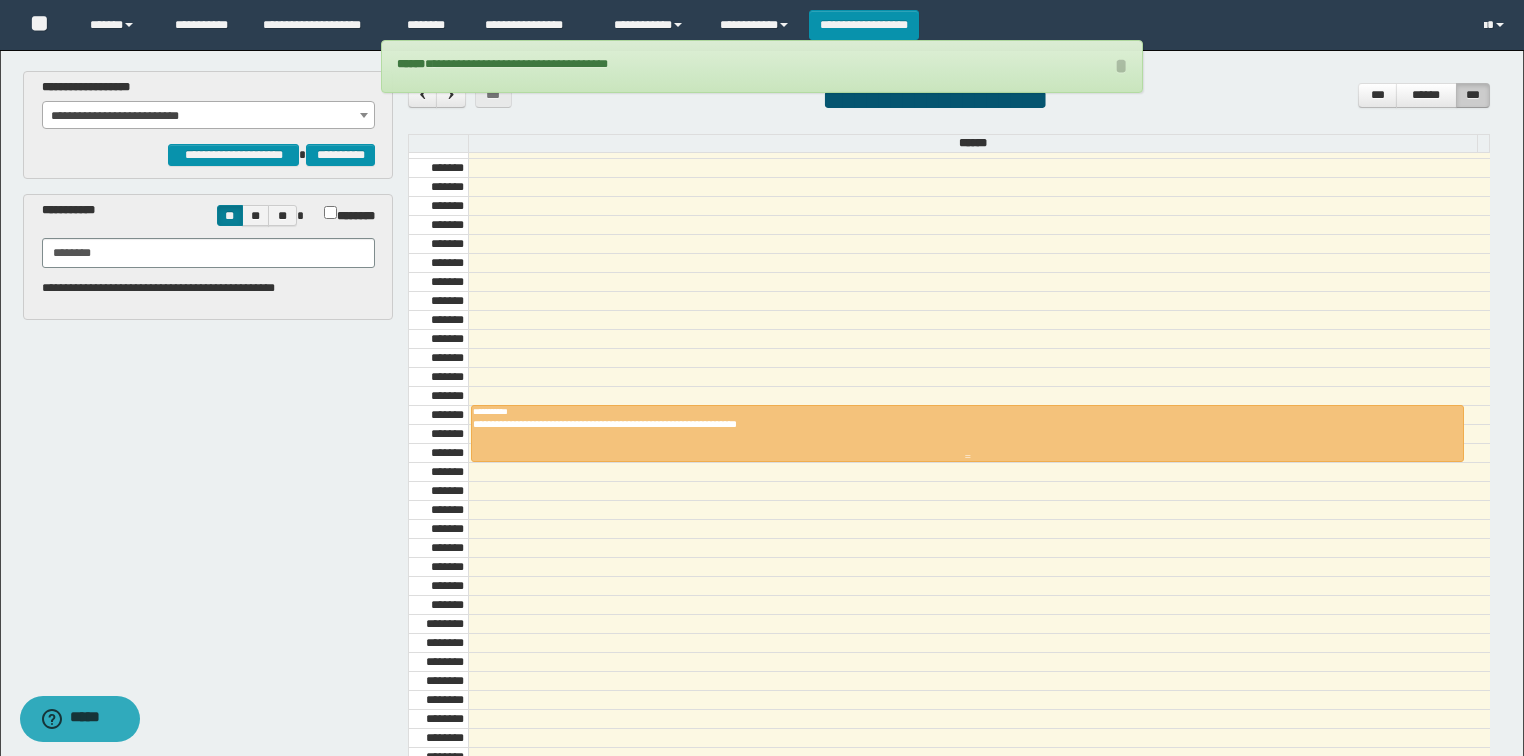 click on "**********" at bounding box center (967, 411) 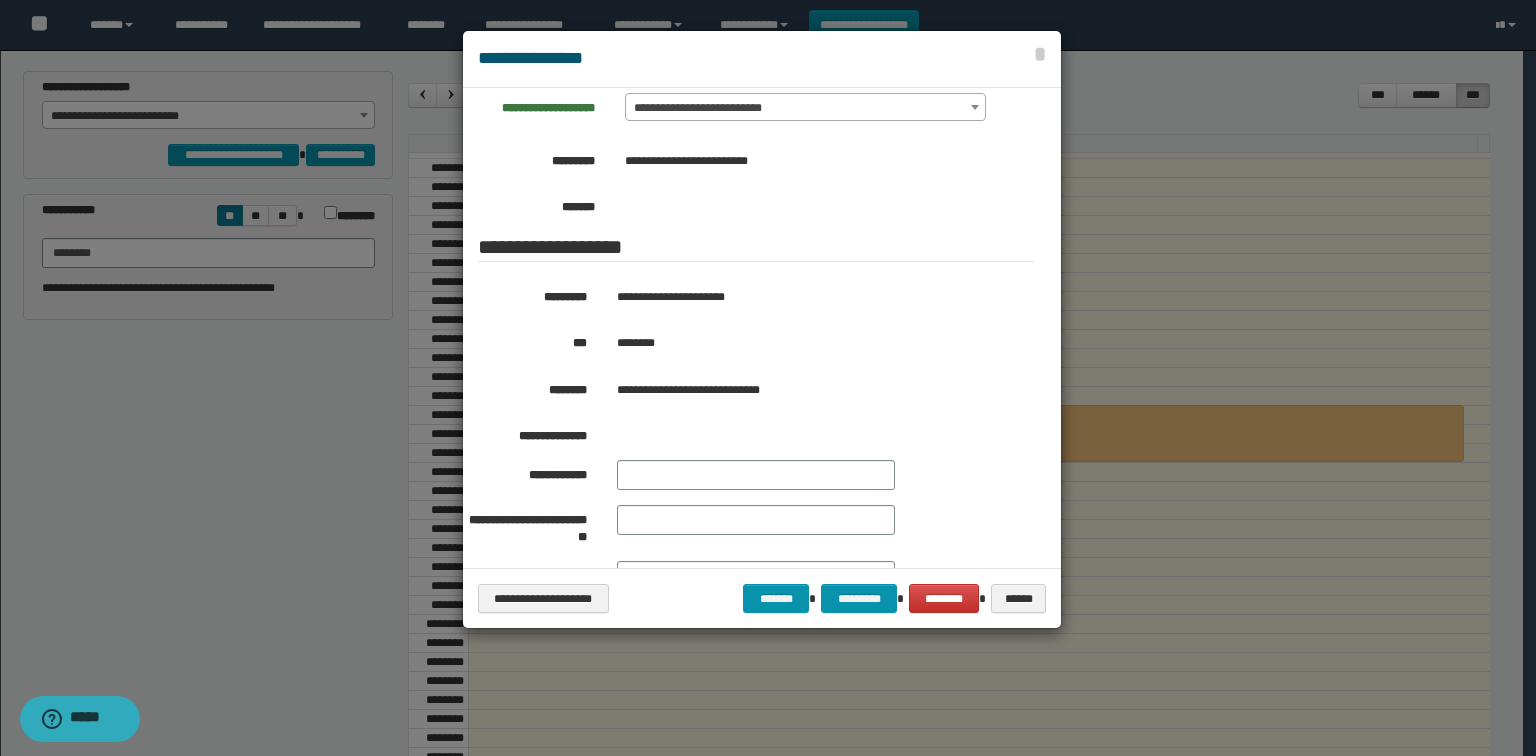 scroll, scrollTop: 361, scrollLeft: 0, axis: vertical 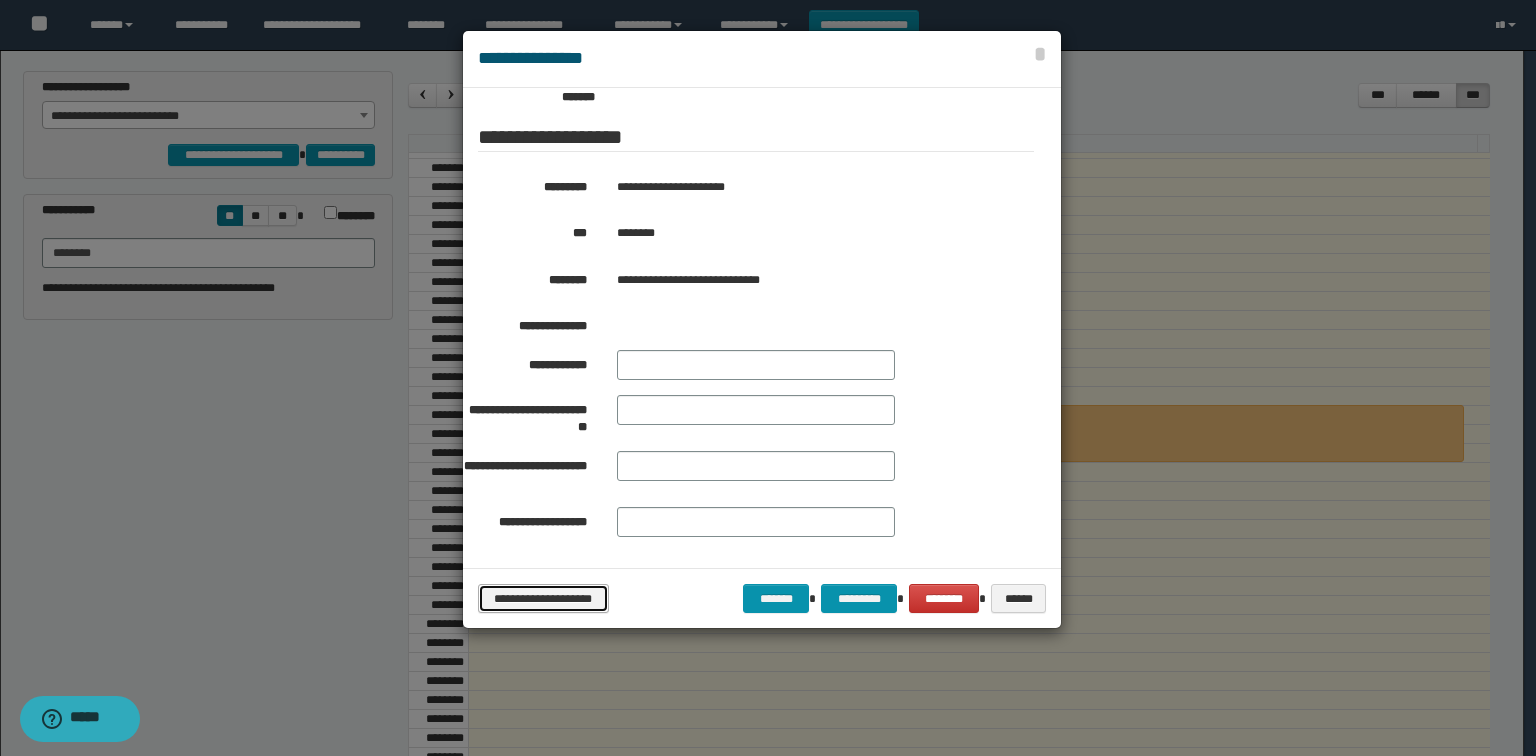 click on "**********" at bounding box center (543, 599) 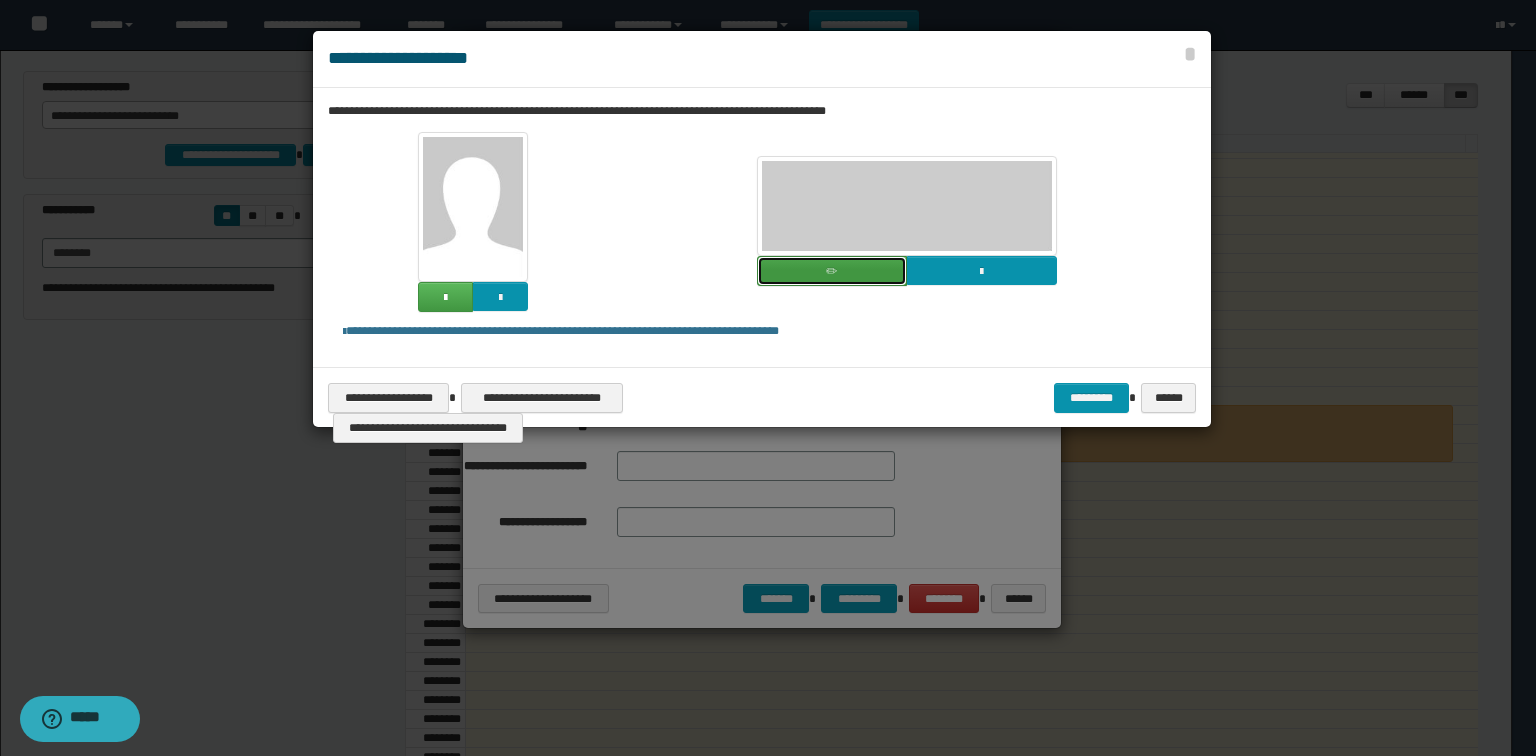 click at bounding box center (832, 271) 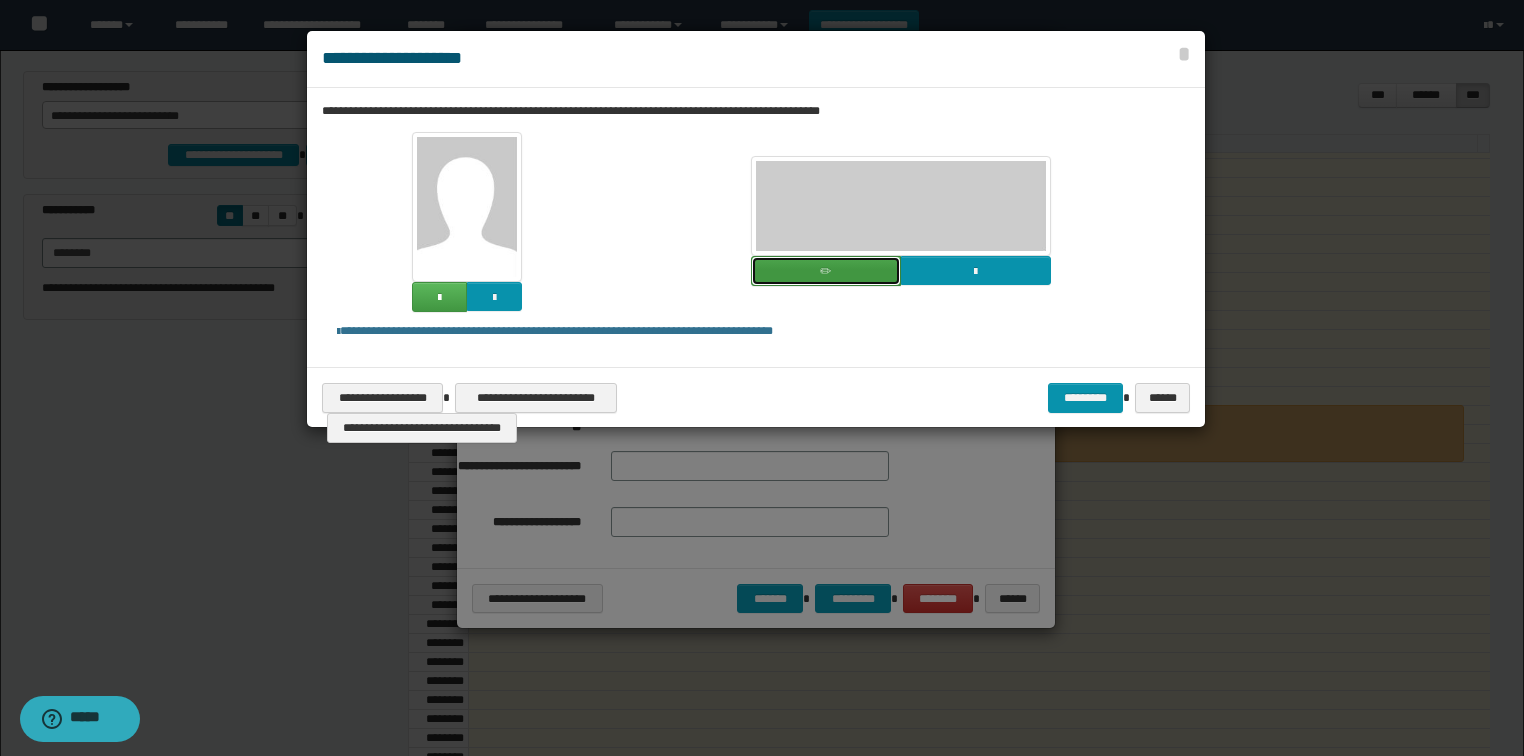 click at bounding box center [826, 271] 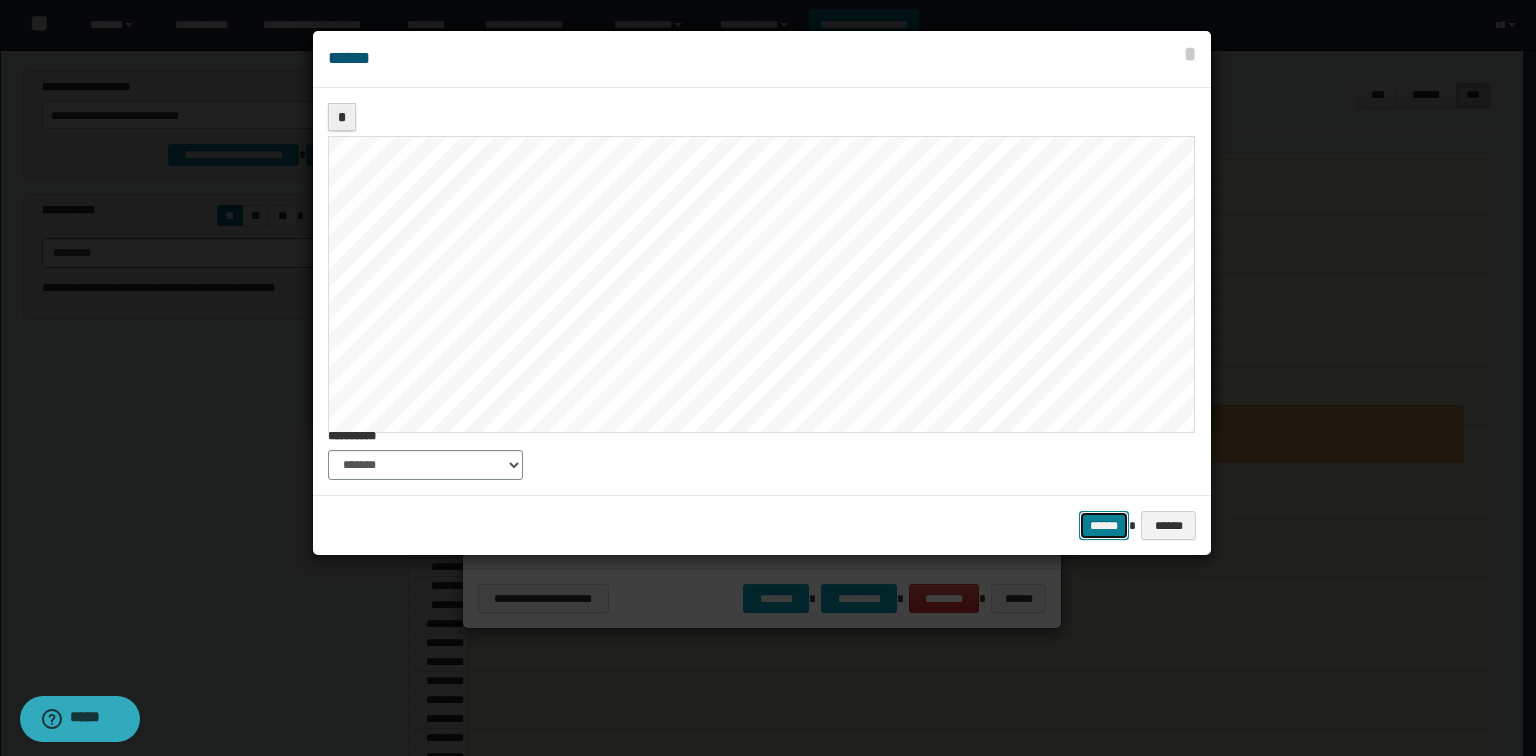 click on "******" at bounding box center [1104, 526] 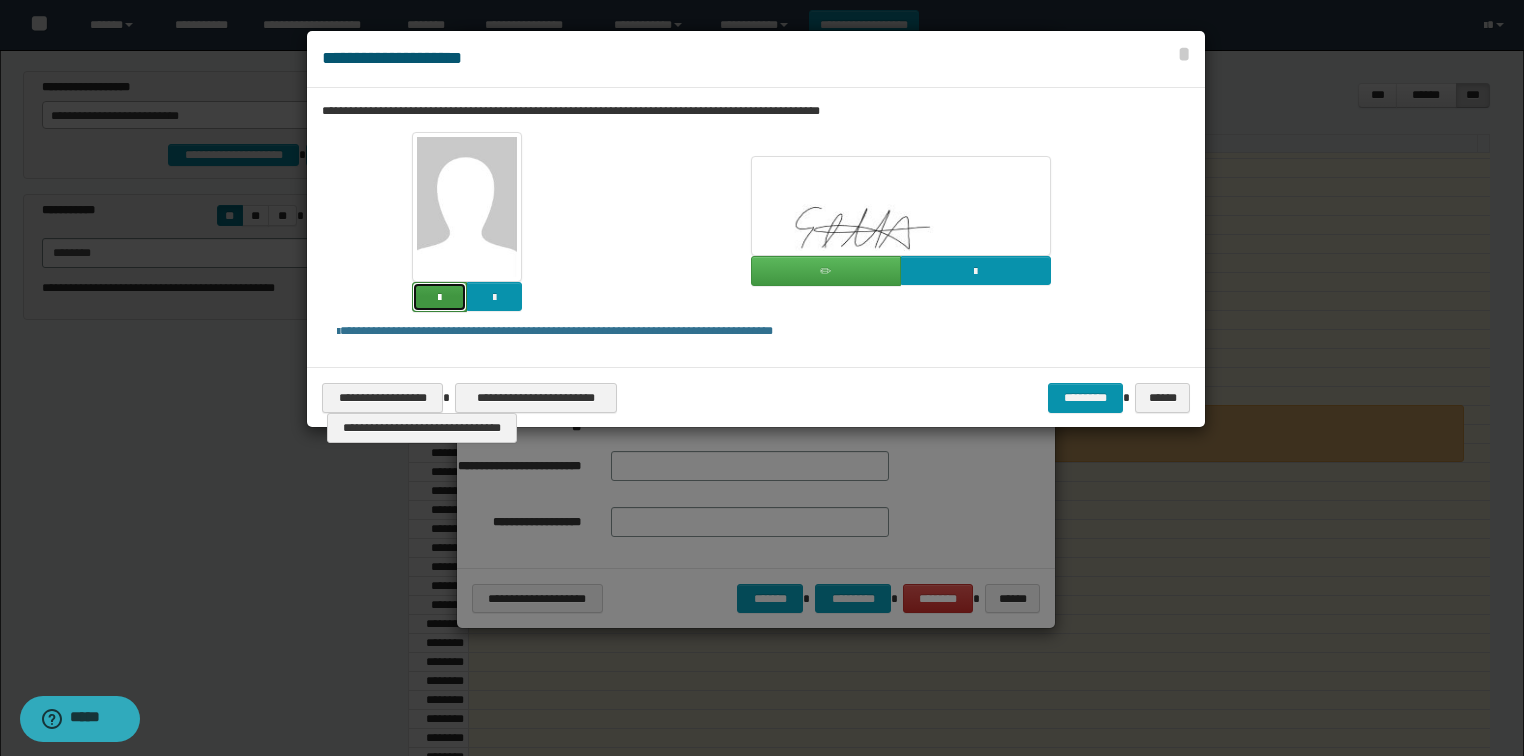 click at bounding box center (439, 297) 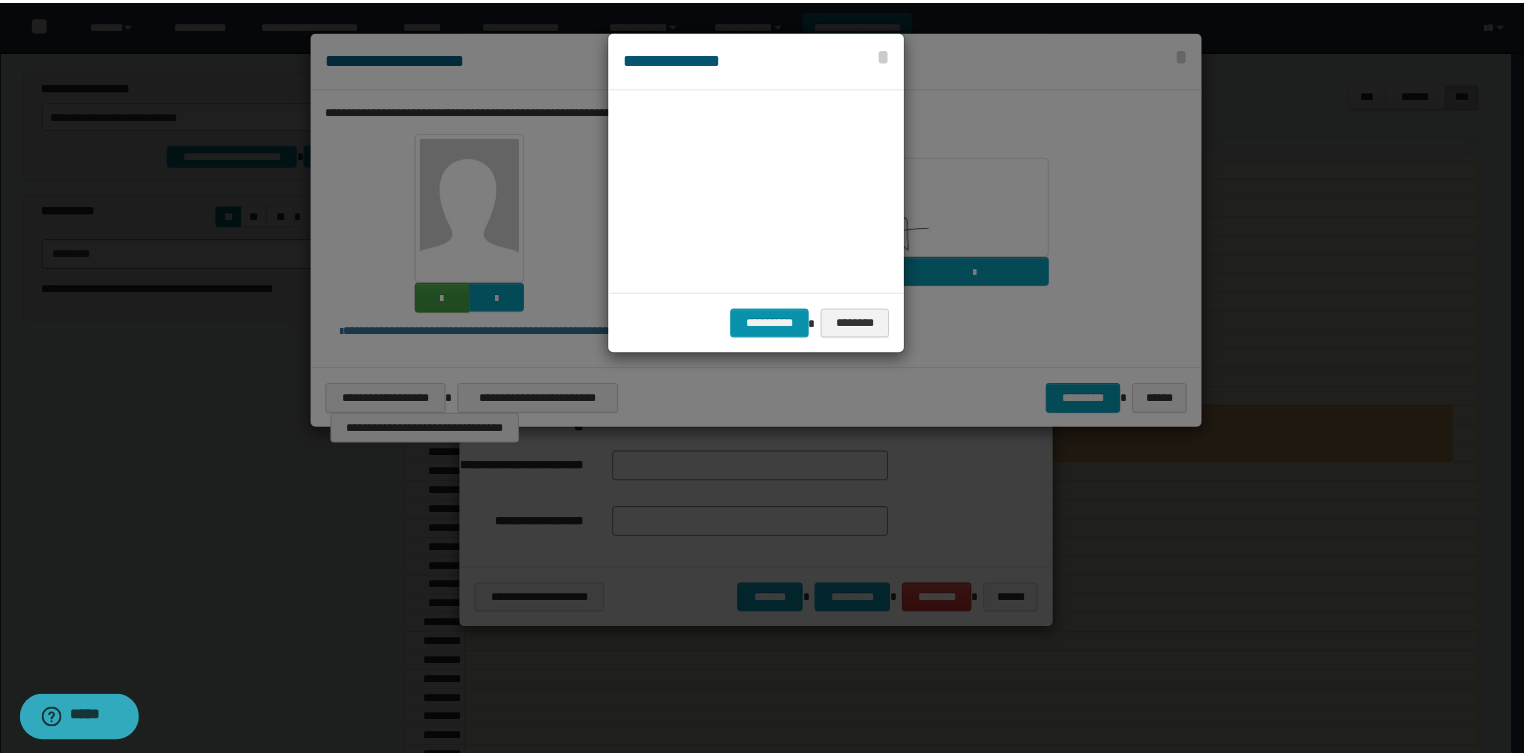 scroll, scrollTop: 44, scrollLeft: 104, axis: both 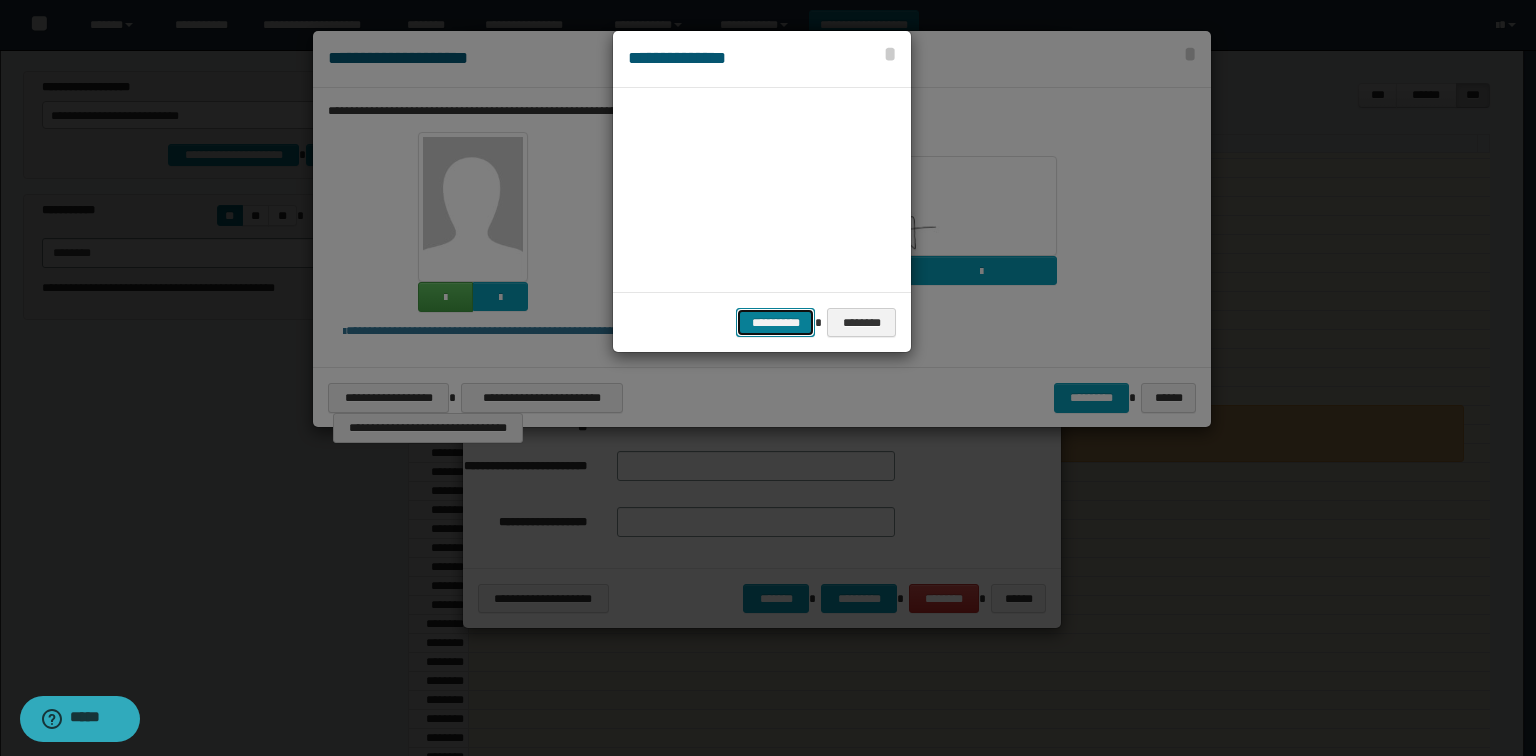 click on "**********" at bounding box center [775, 323] 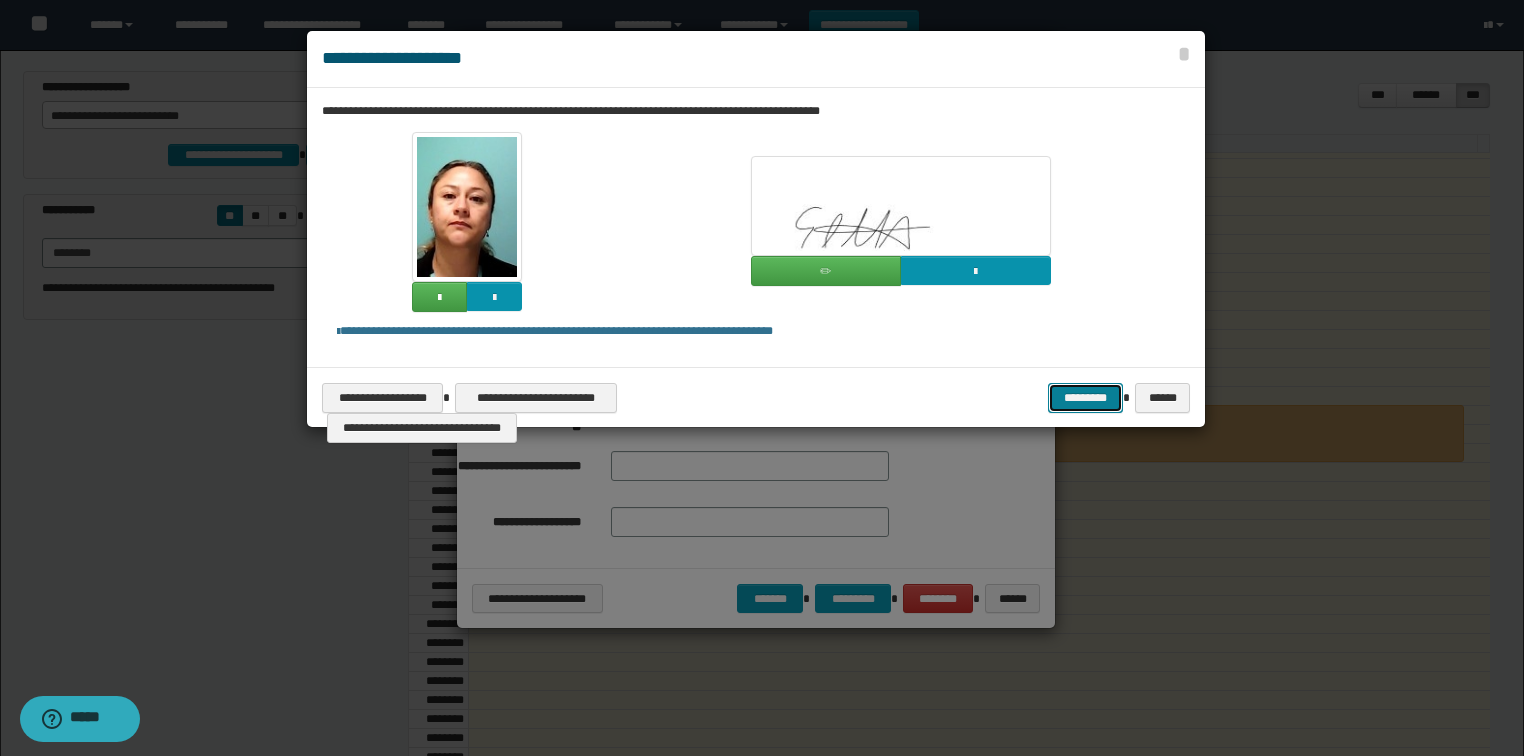 click on "*********" at bounding box center (1085, 398) 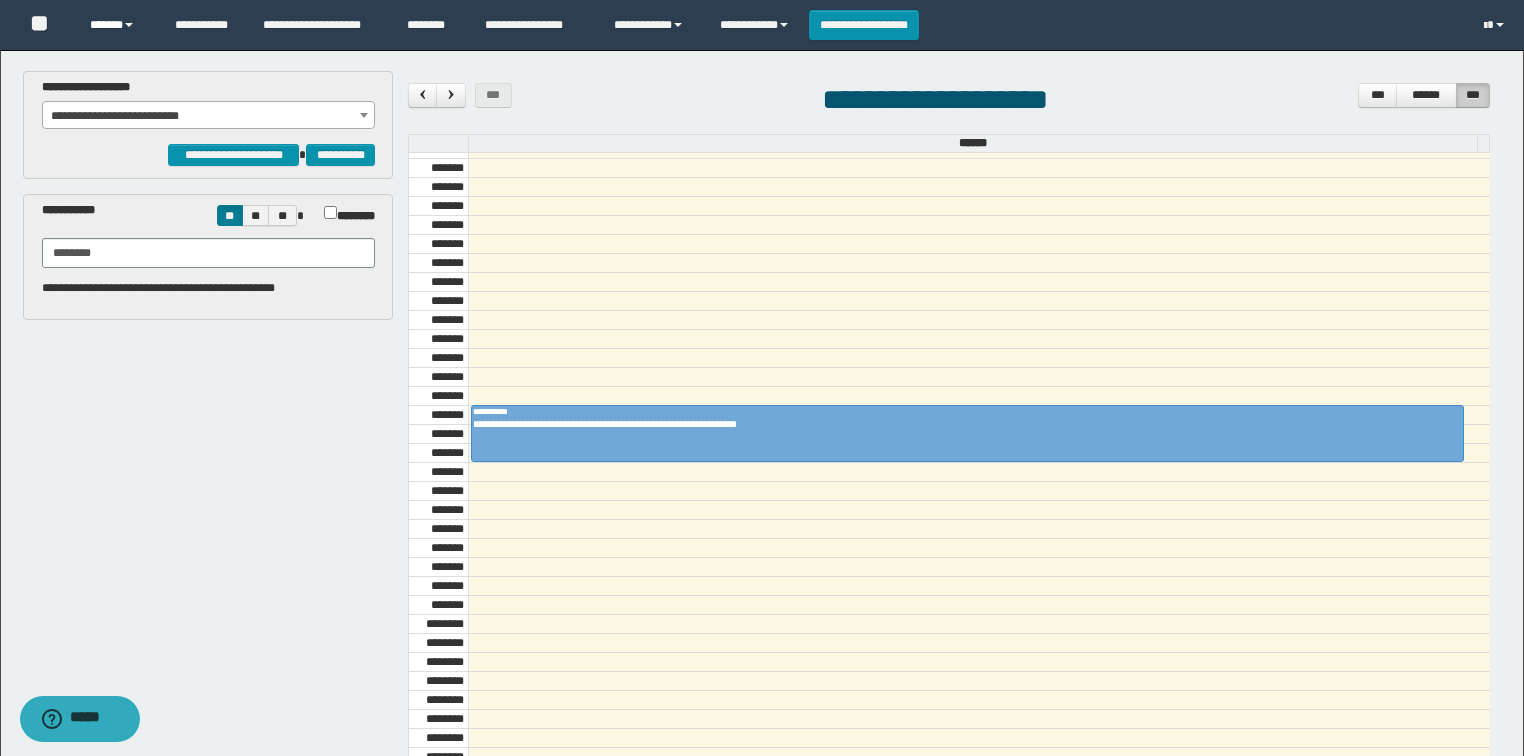 click on "******" at bounding box center [117, 25] 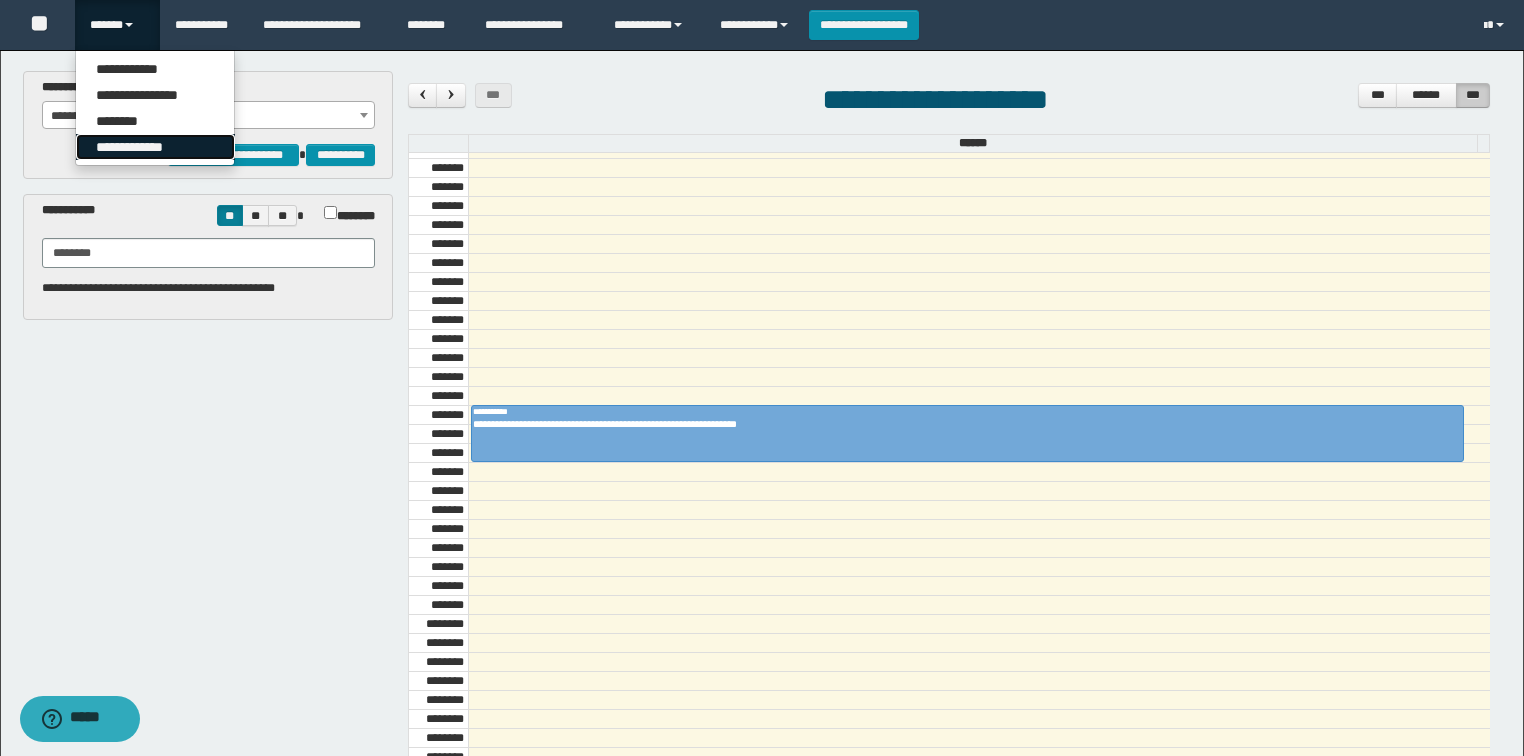 click on "**********" at bounding box center (155, 147) 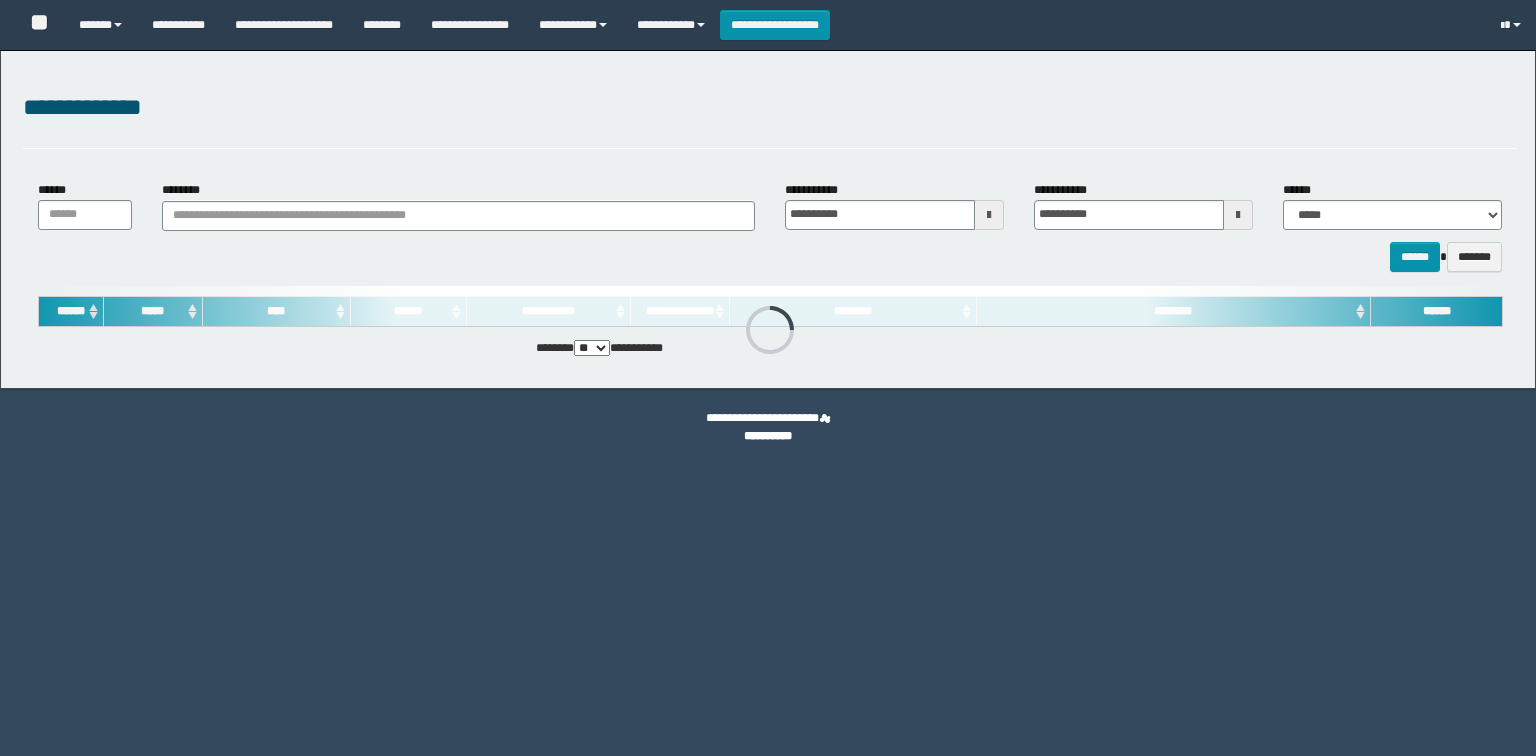 scroll, scrollTop: 0, scrollLeft: 0, axis: both 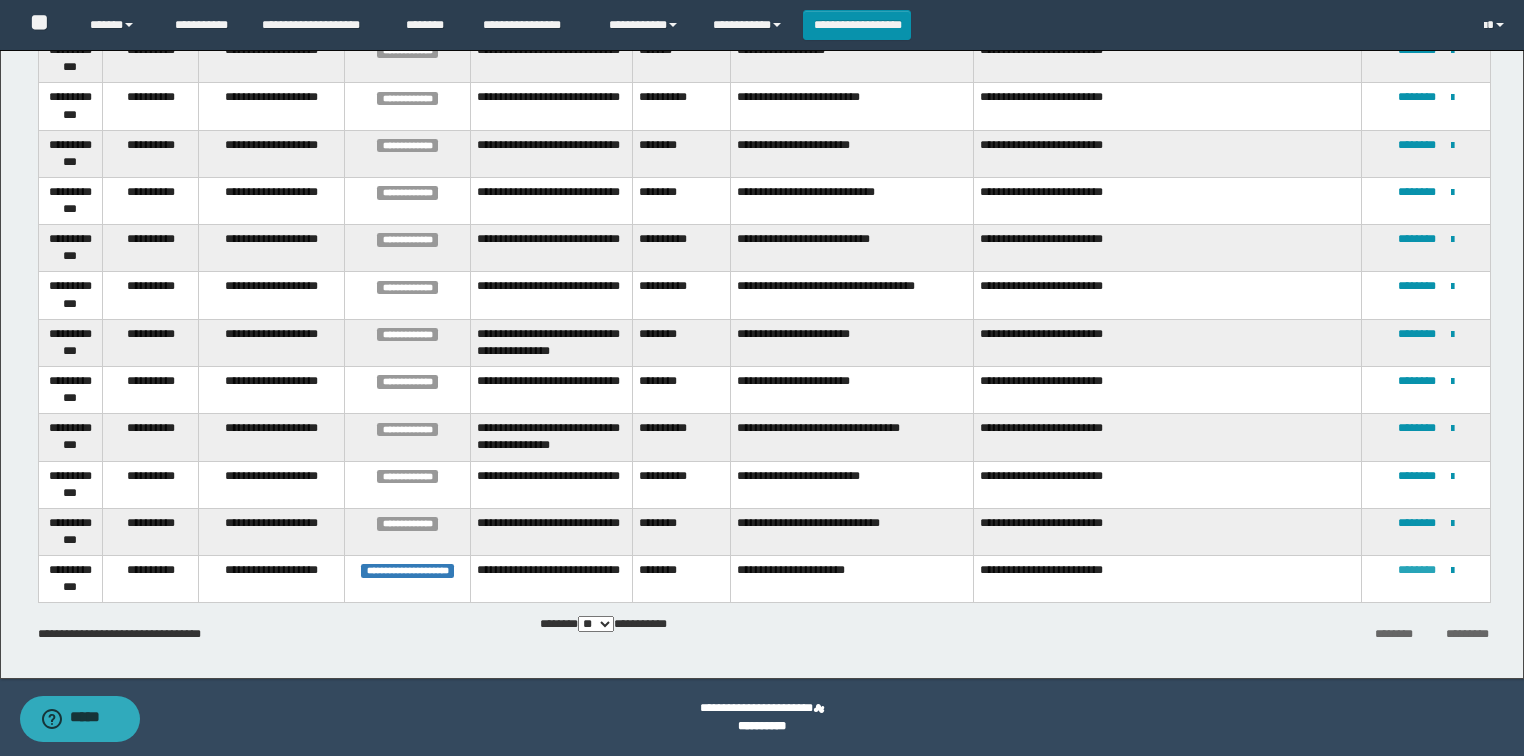 click on "********" at bounding box center (1417, 570) 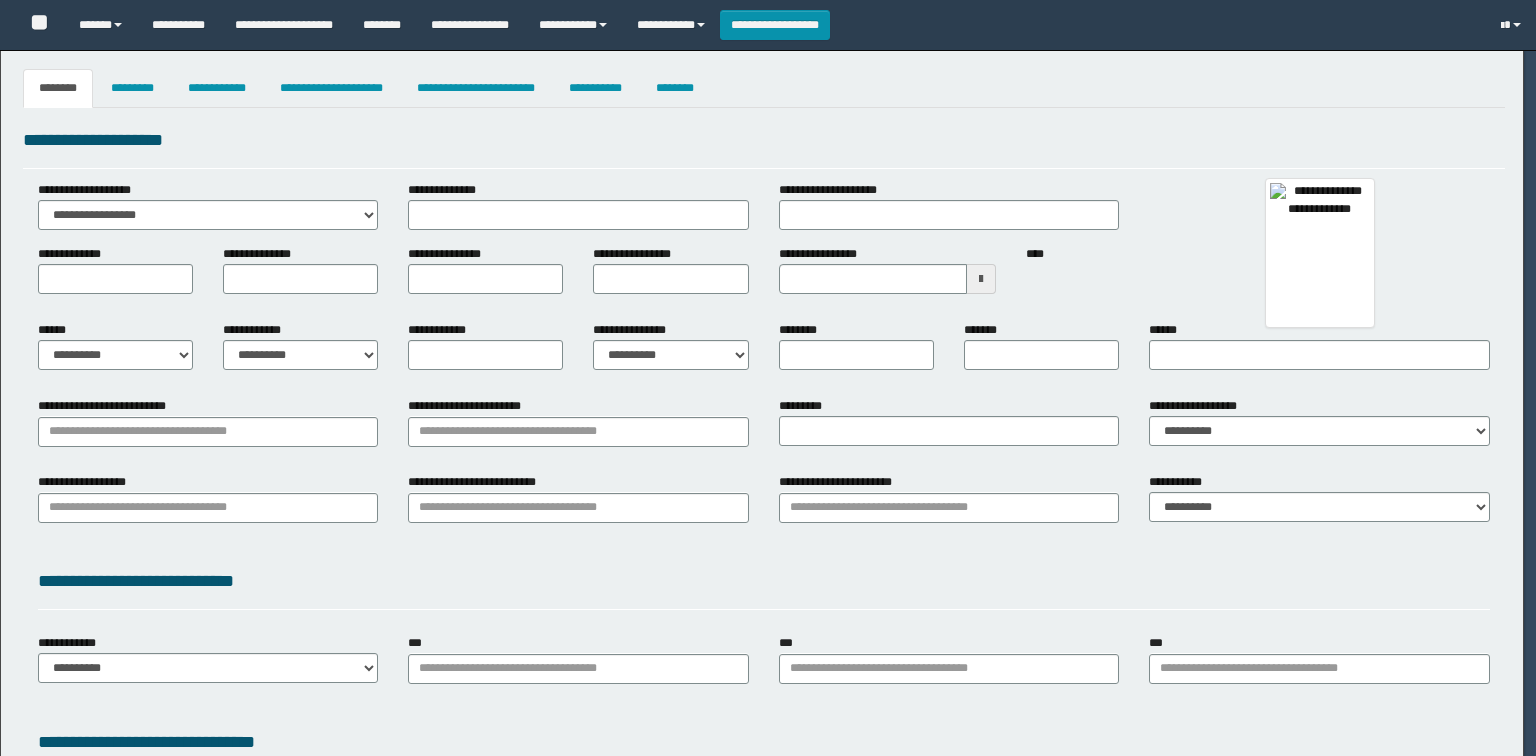 type on "********" 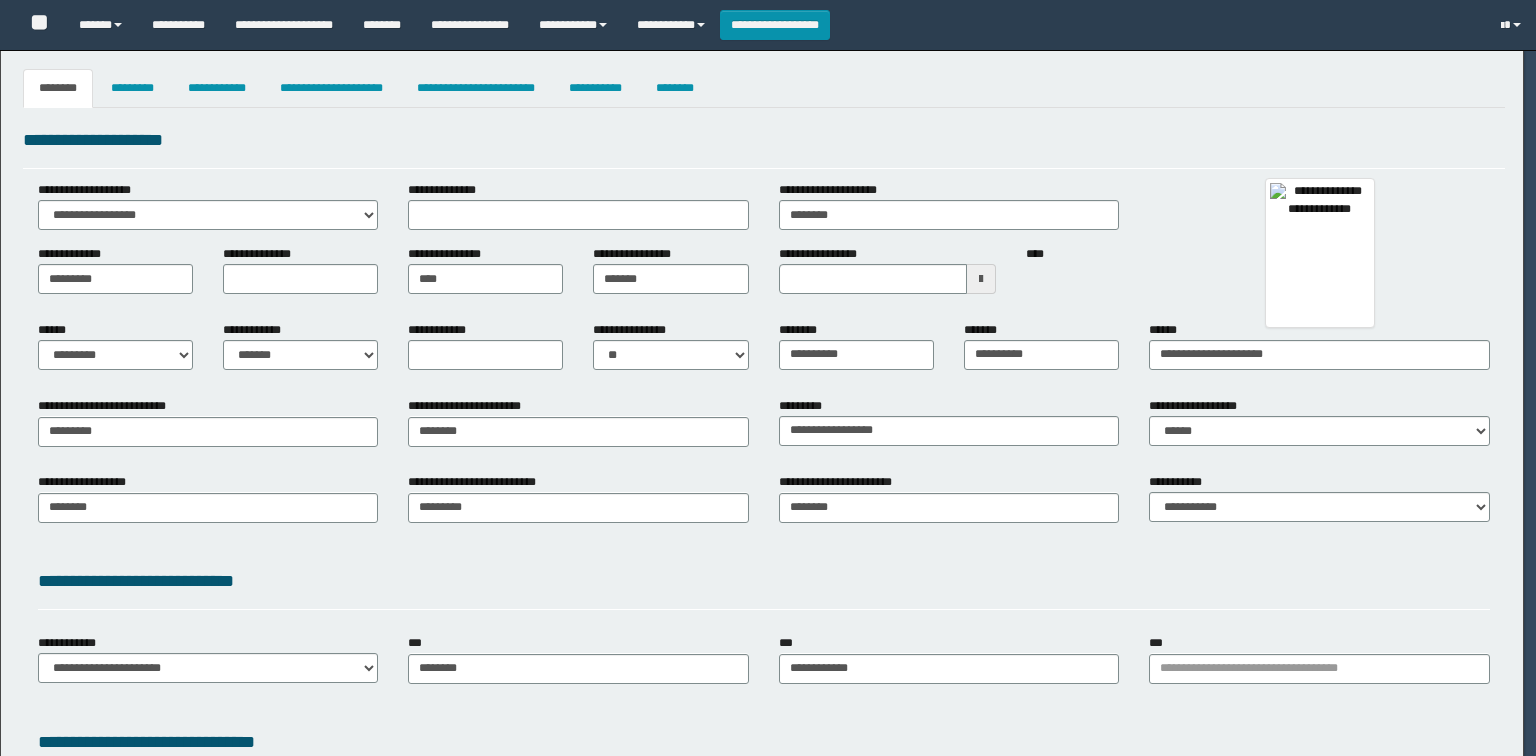 type on "********" 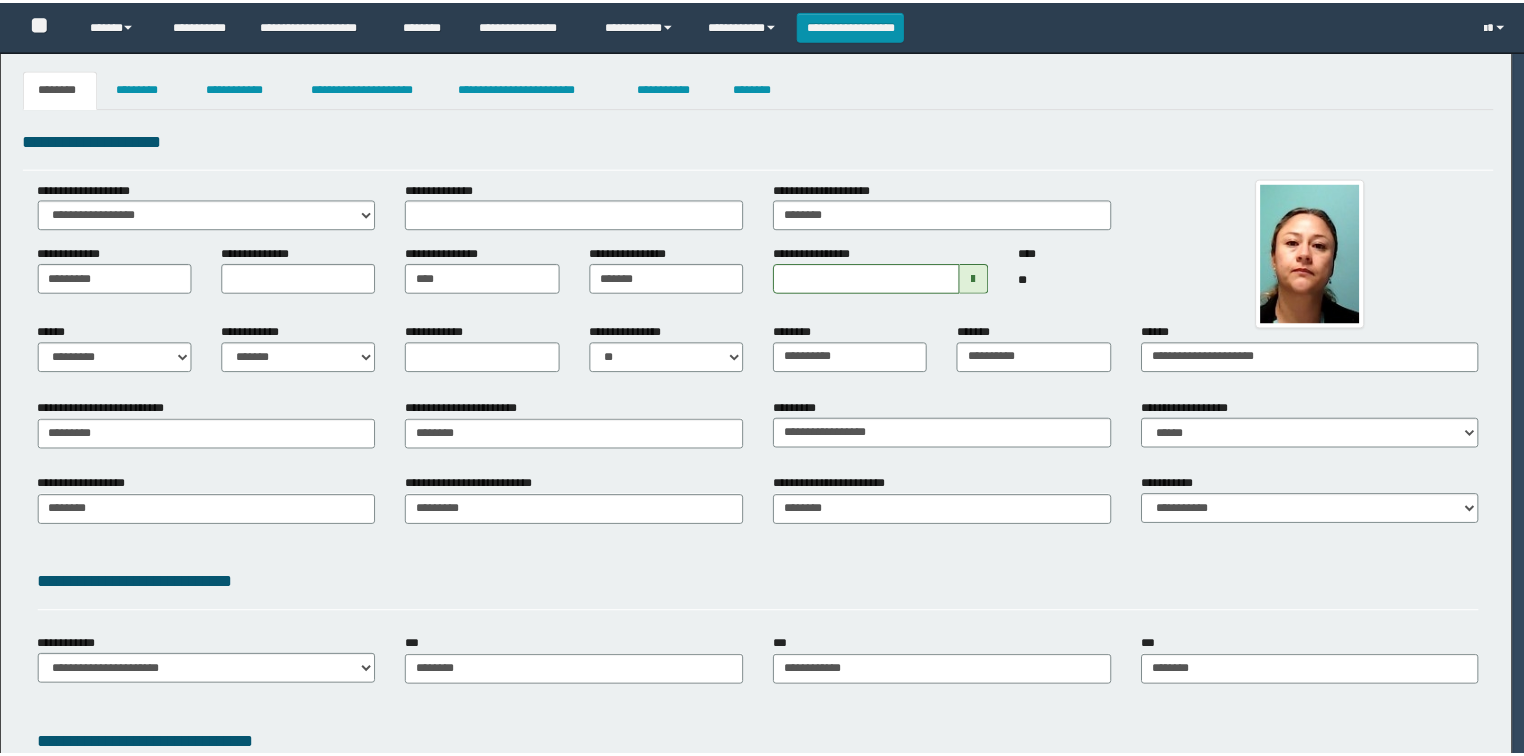 scroll, scrollTop: 0, scrollLeft: 0, axis: both 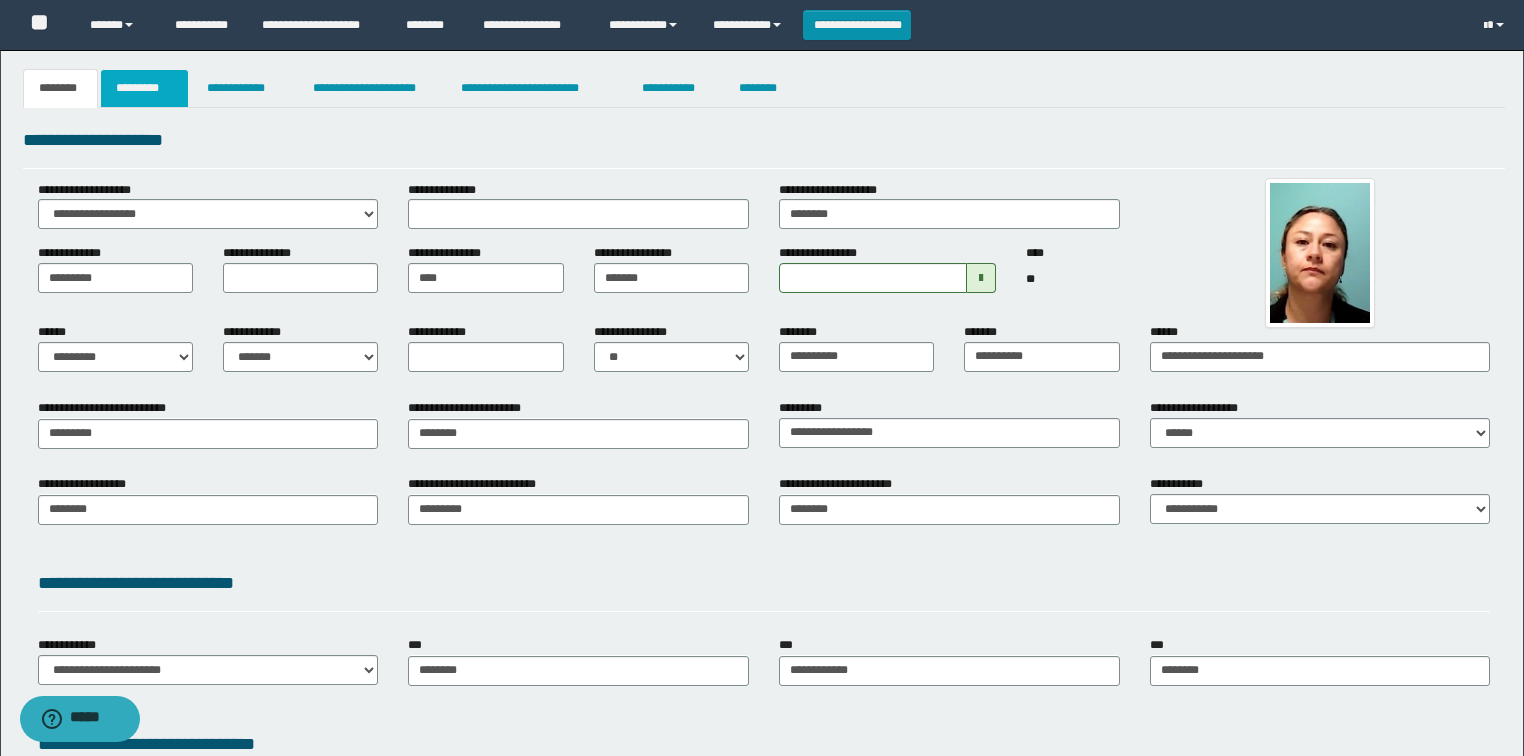 click on "*********" at bounding box center (144, 88) 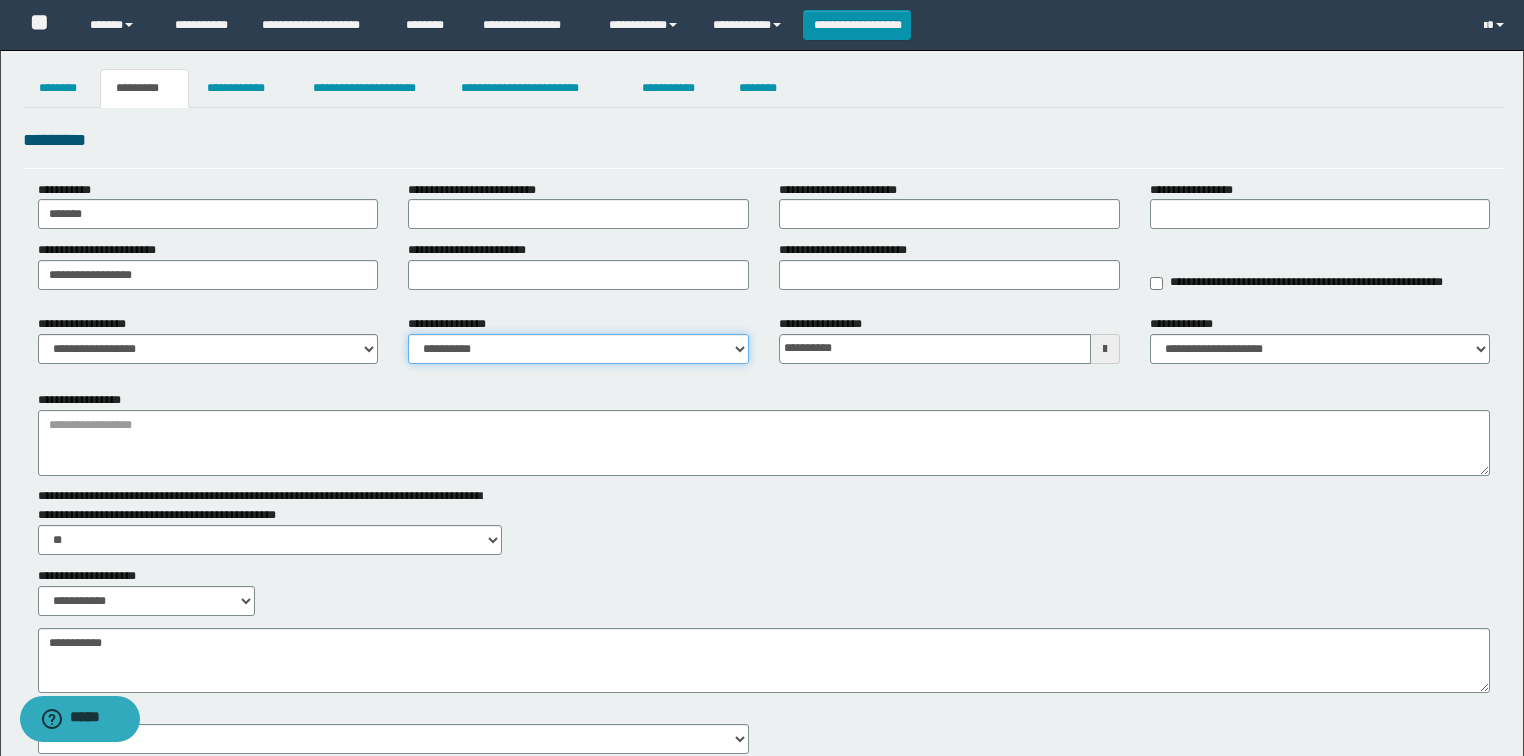 click on "**********" at bounding box center [578, 349] 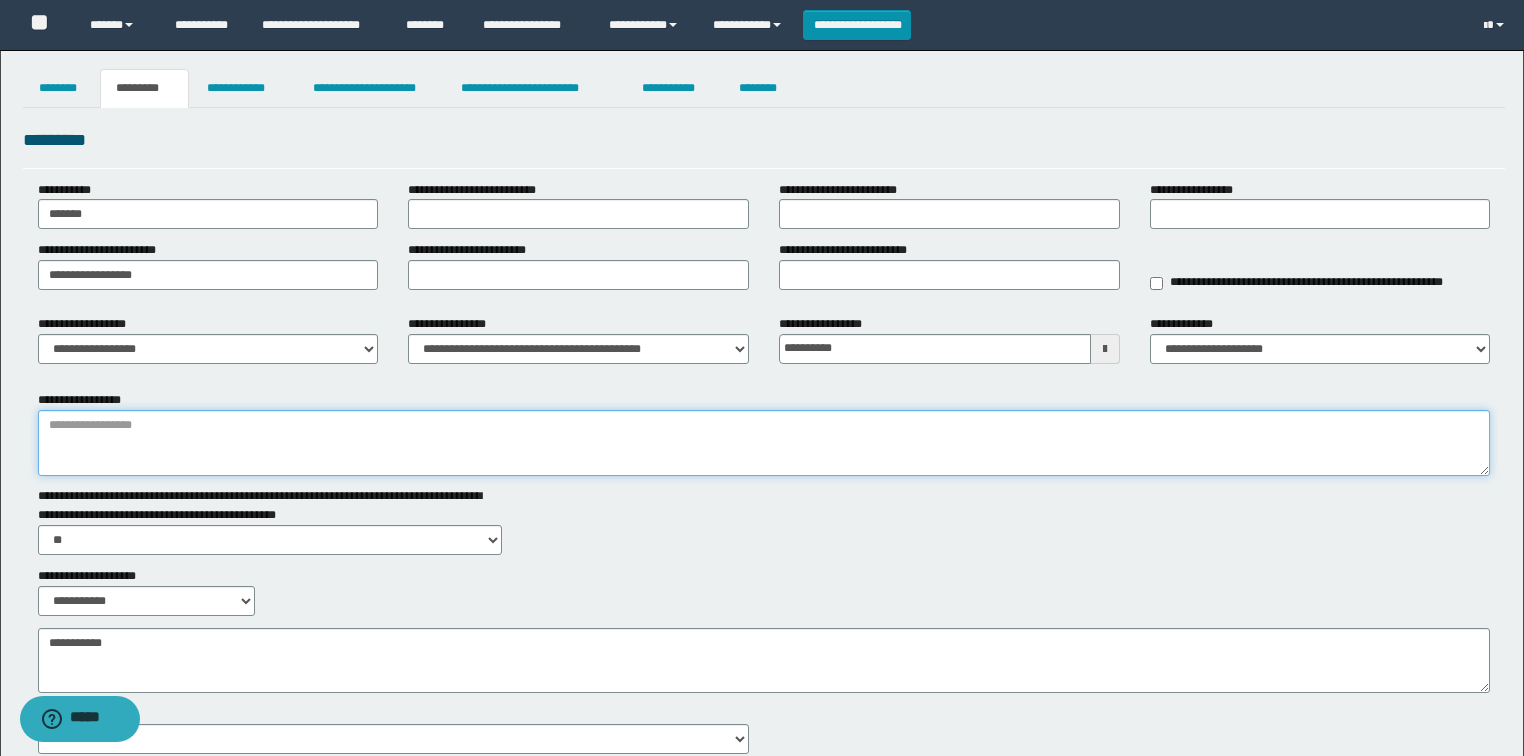 click on "**********" at bounding box center (764, 443) 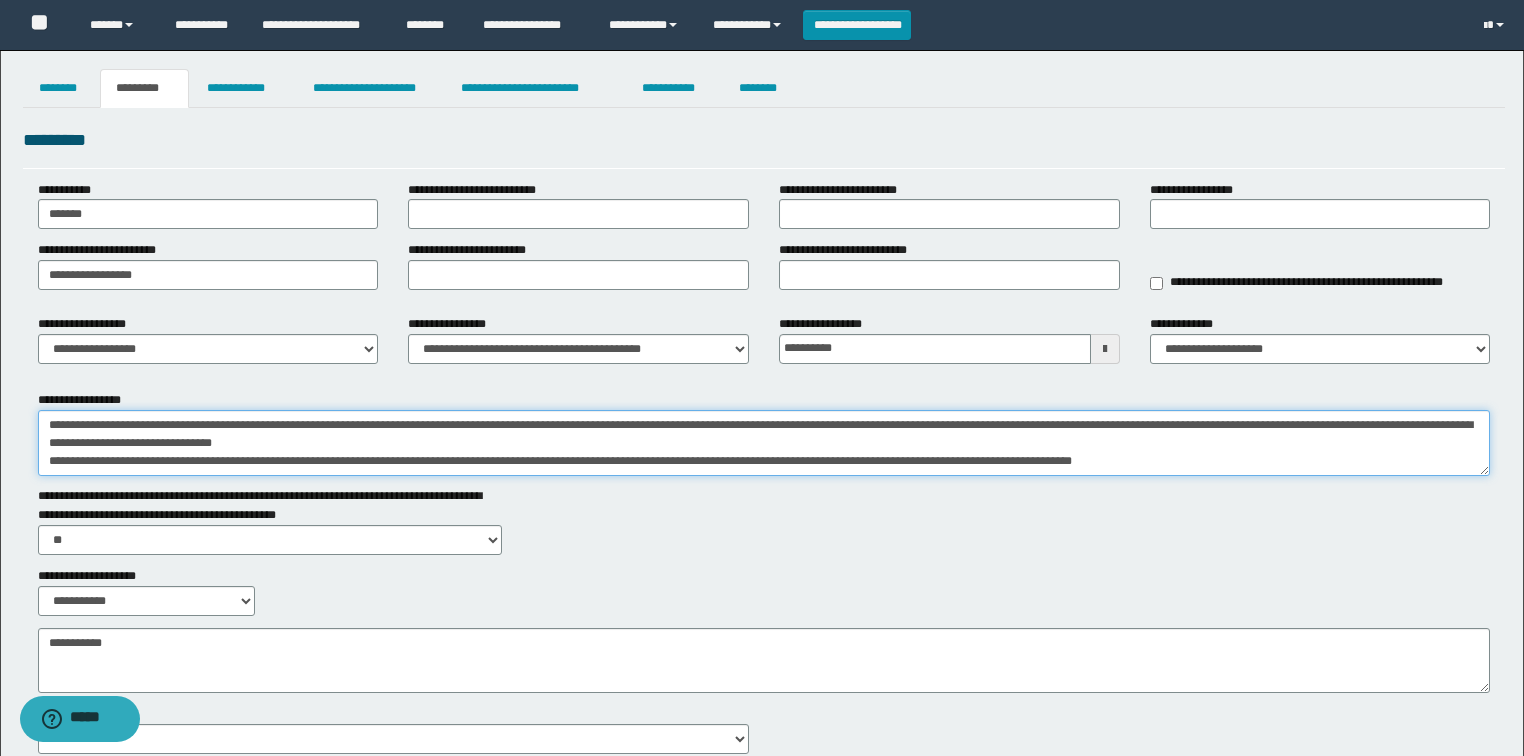 click on "**********" at bounding box center (764, 443) 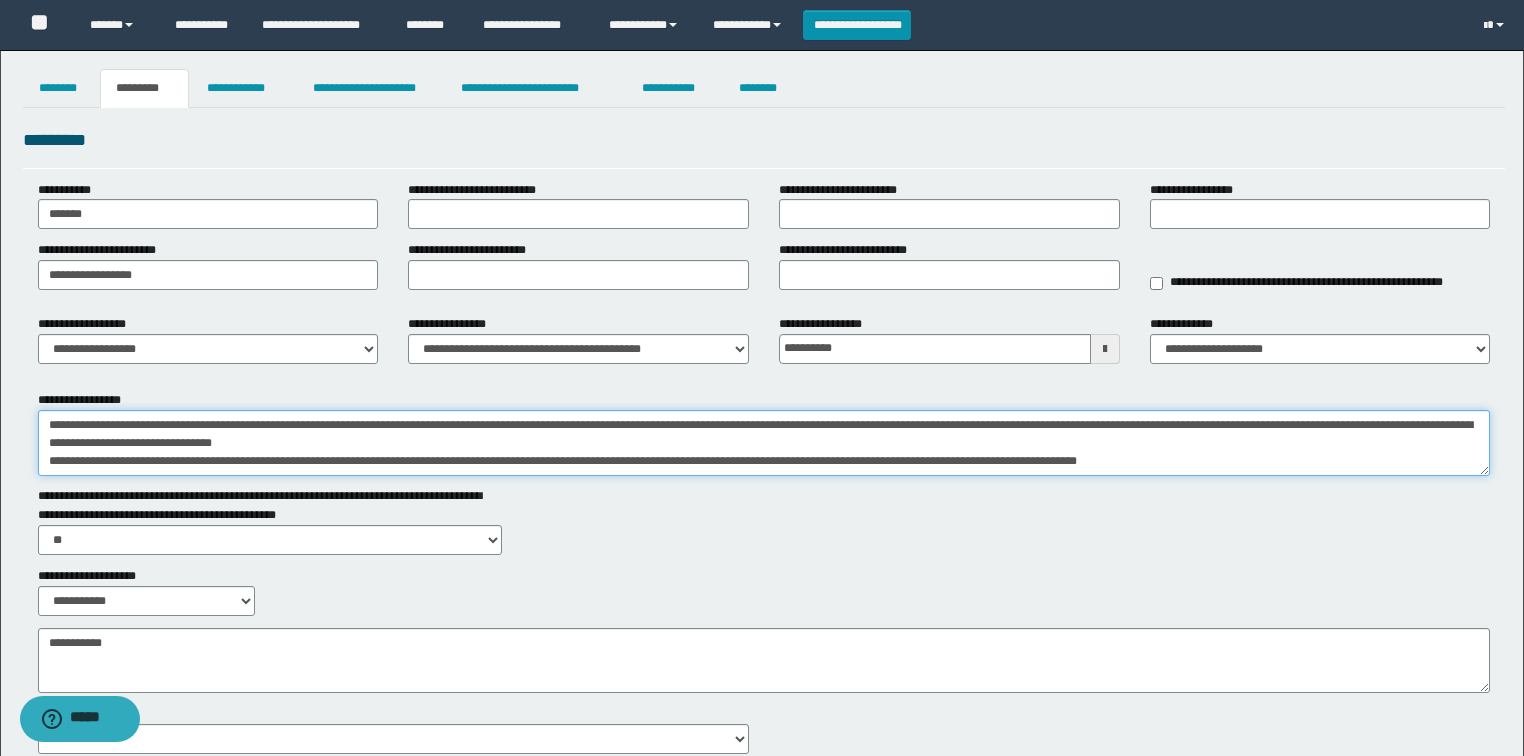 click on "**********" at bounding box center (764, 443) 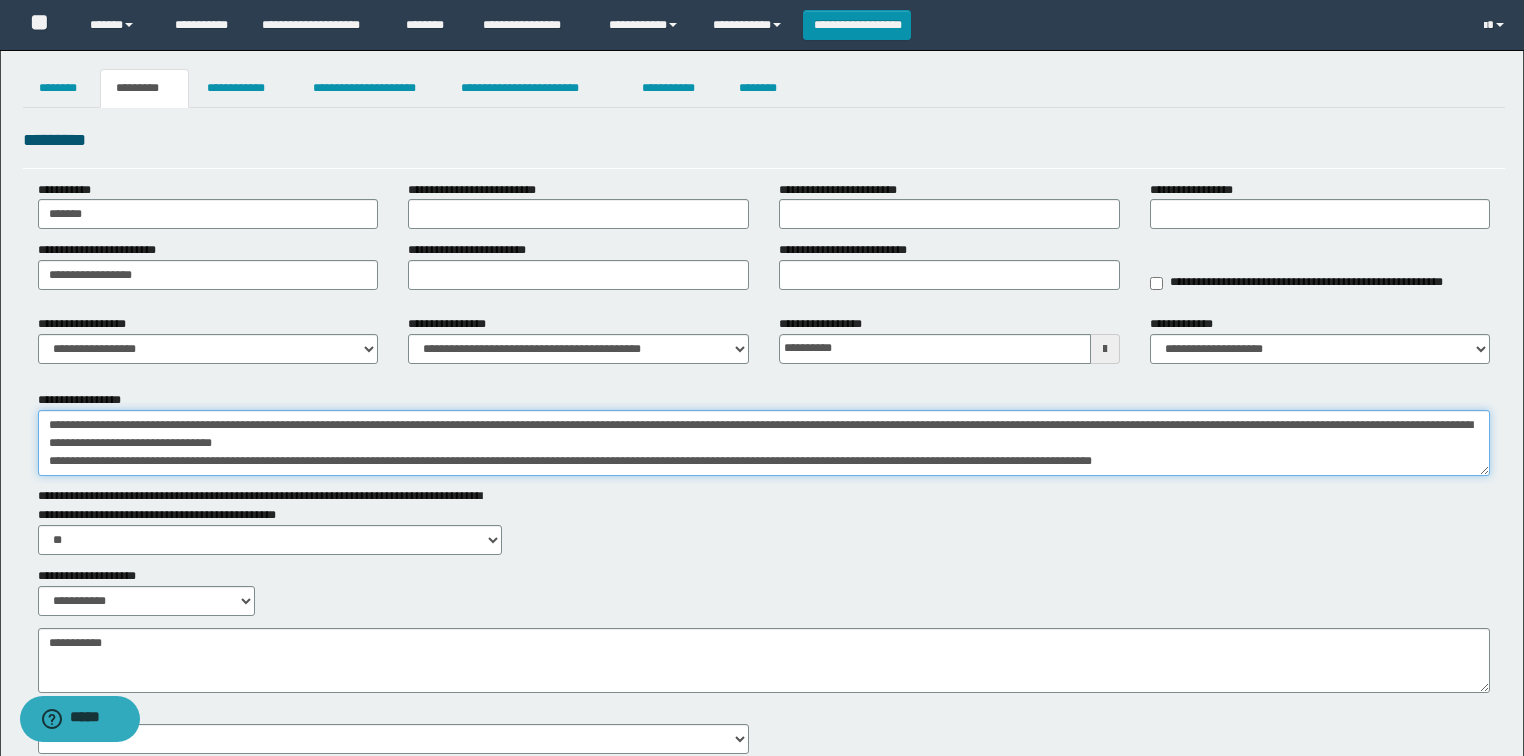 scroll, scrollTop: 12, scrollLeft: 0, axis: vertical 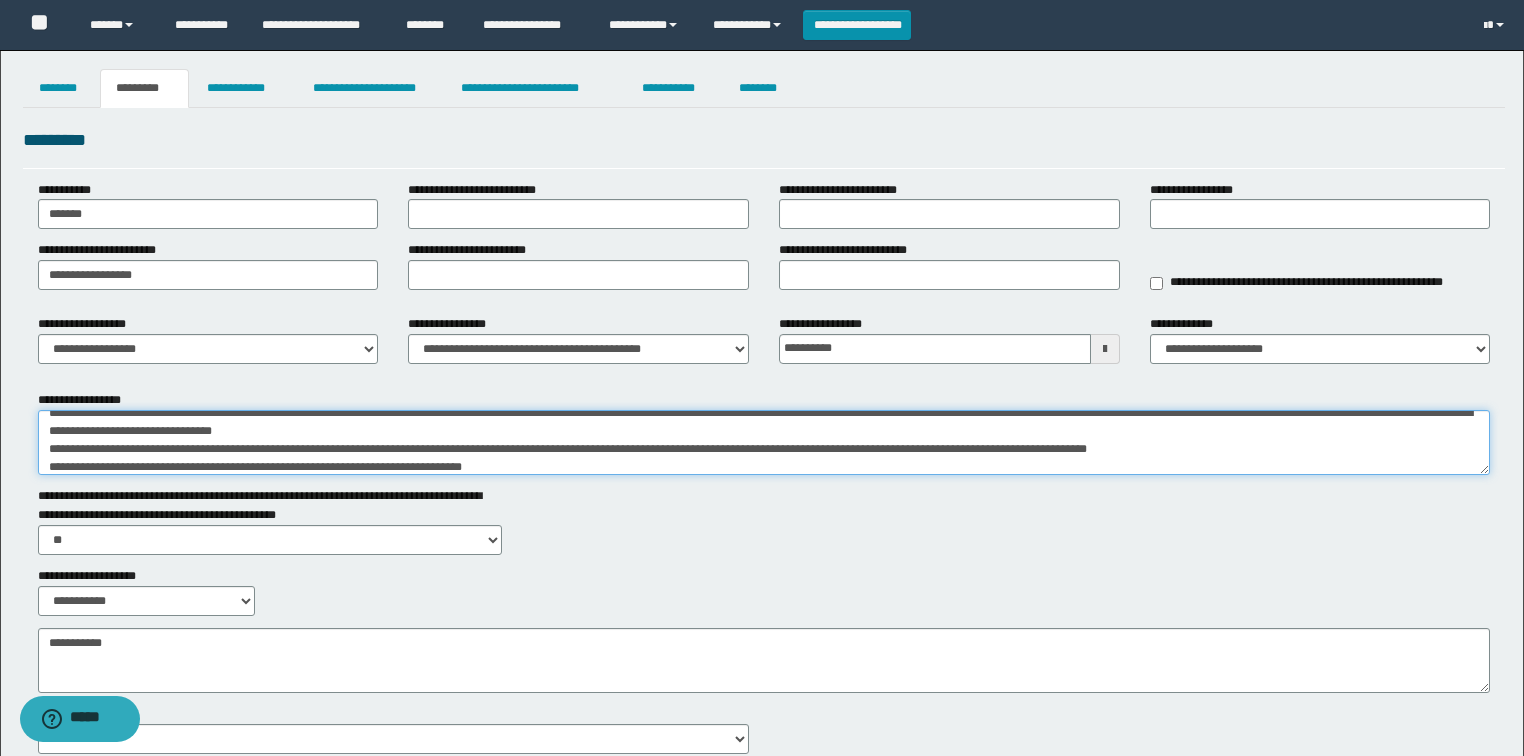click on "**********" at bounding box center (764, 443) 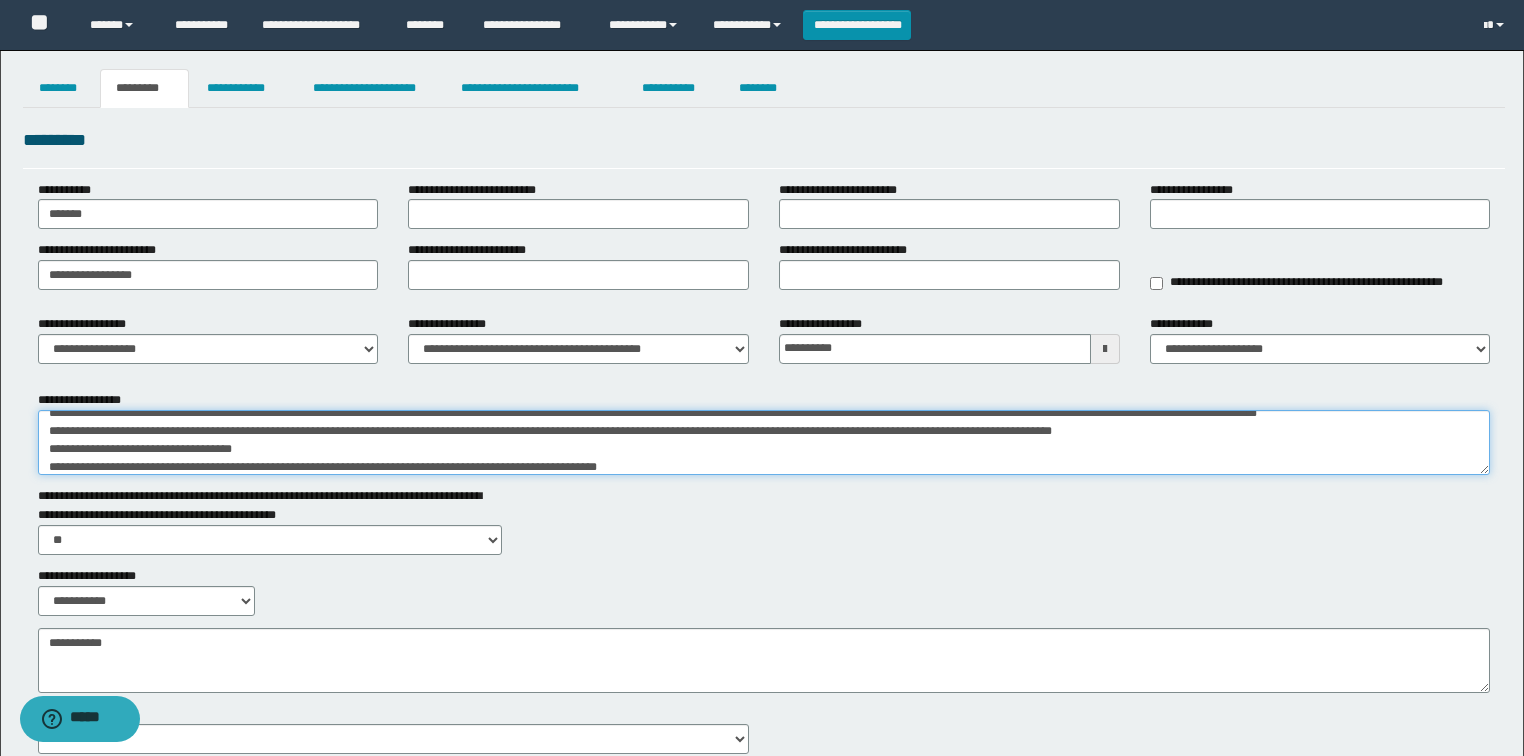 scroll, scrollTop: 102, scrollLeft: 0, axis: vertical 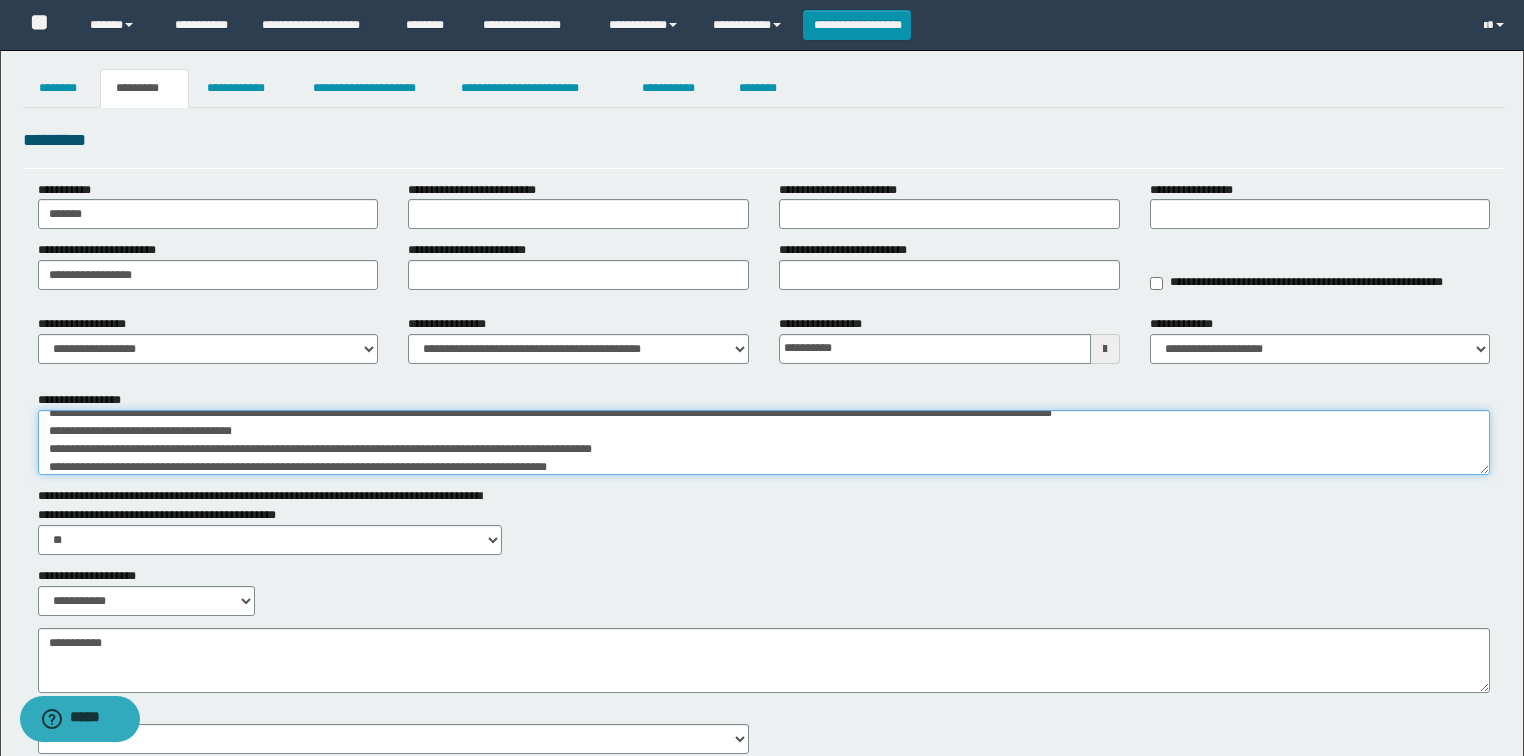 type on "**********" 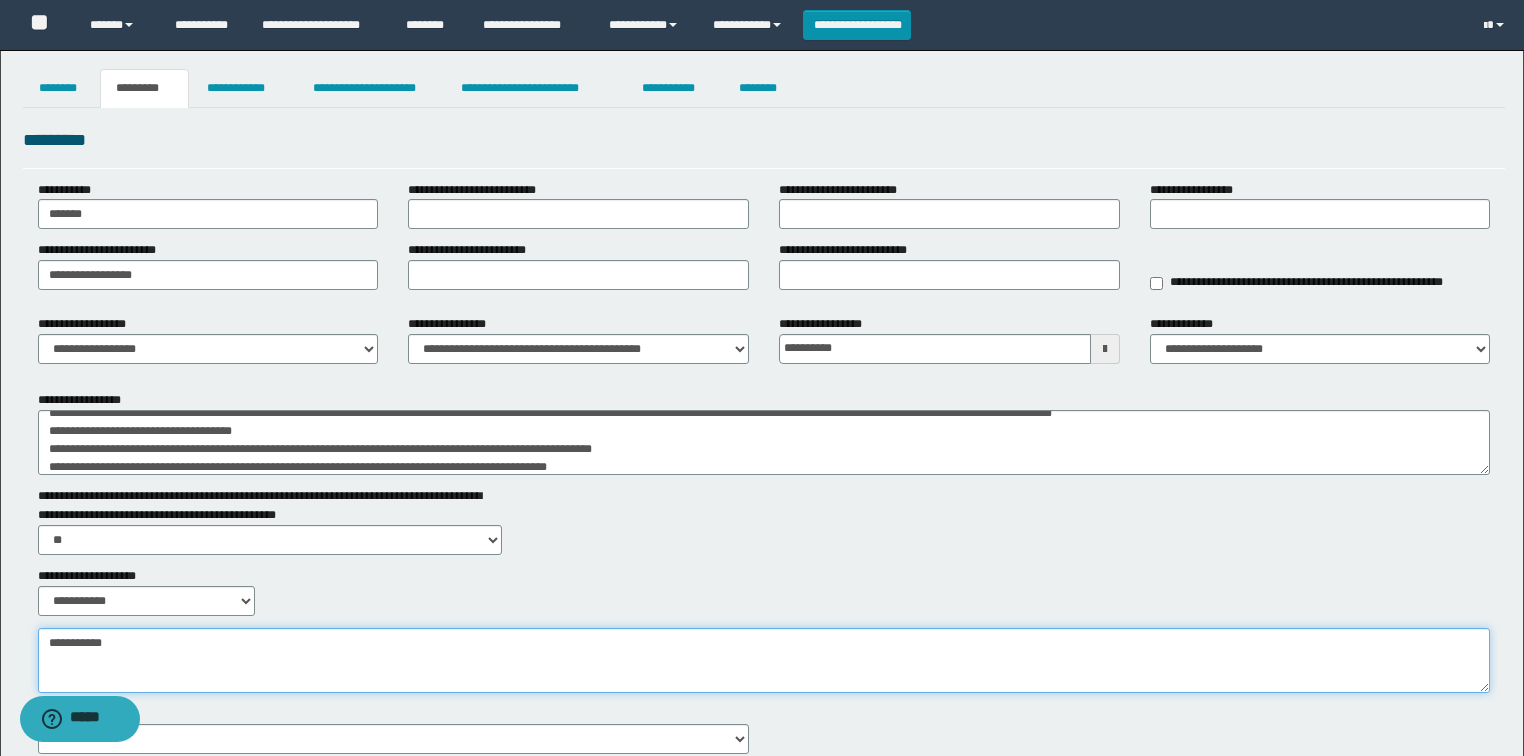 click on "**********" at bounding box center (764, 661) 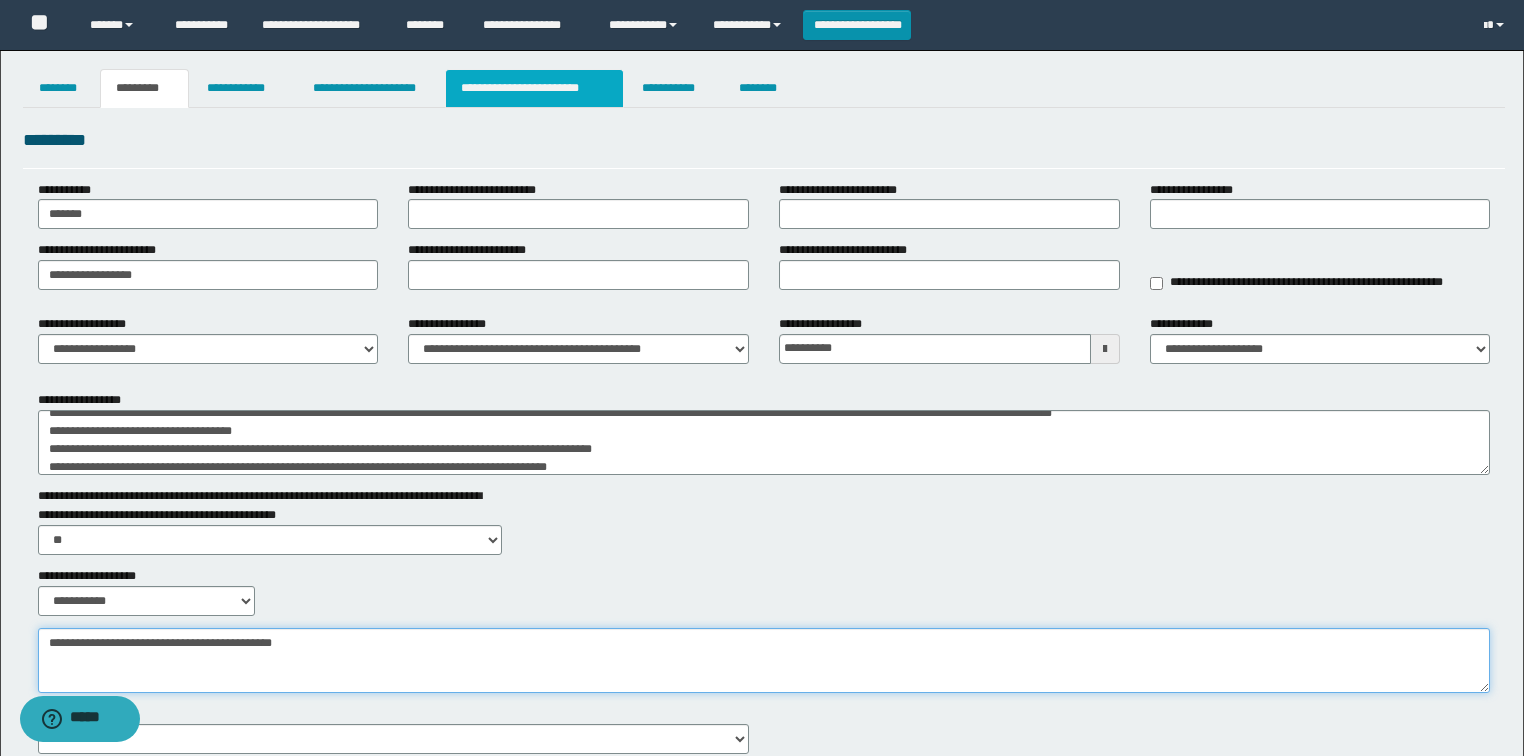 type on "**********" 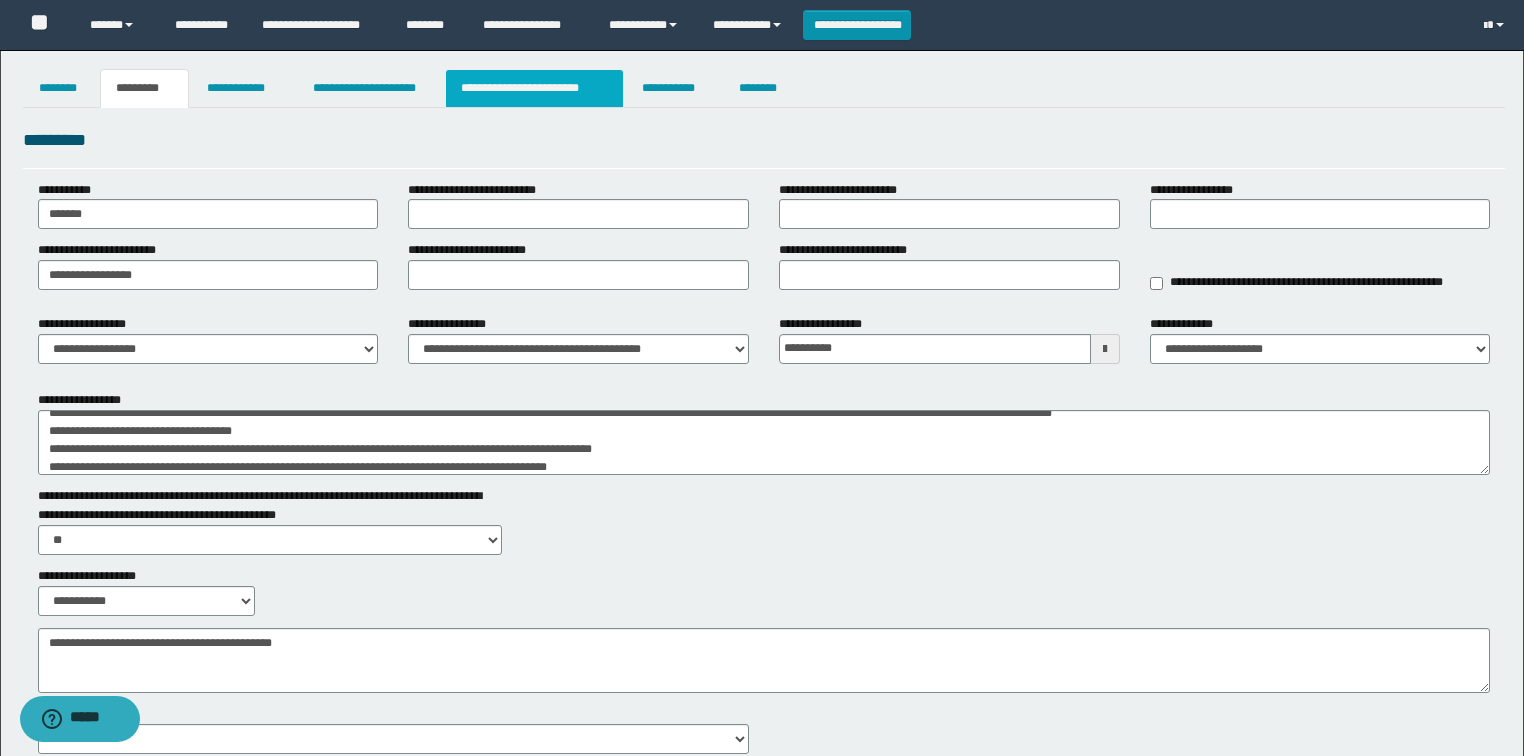 click on "**********" at bounding box center (534, 88) 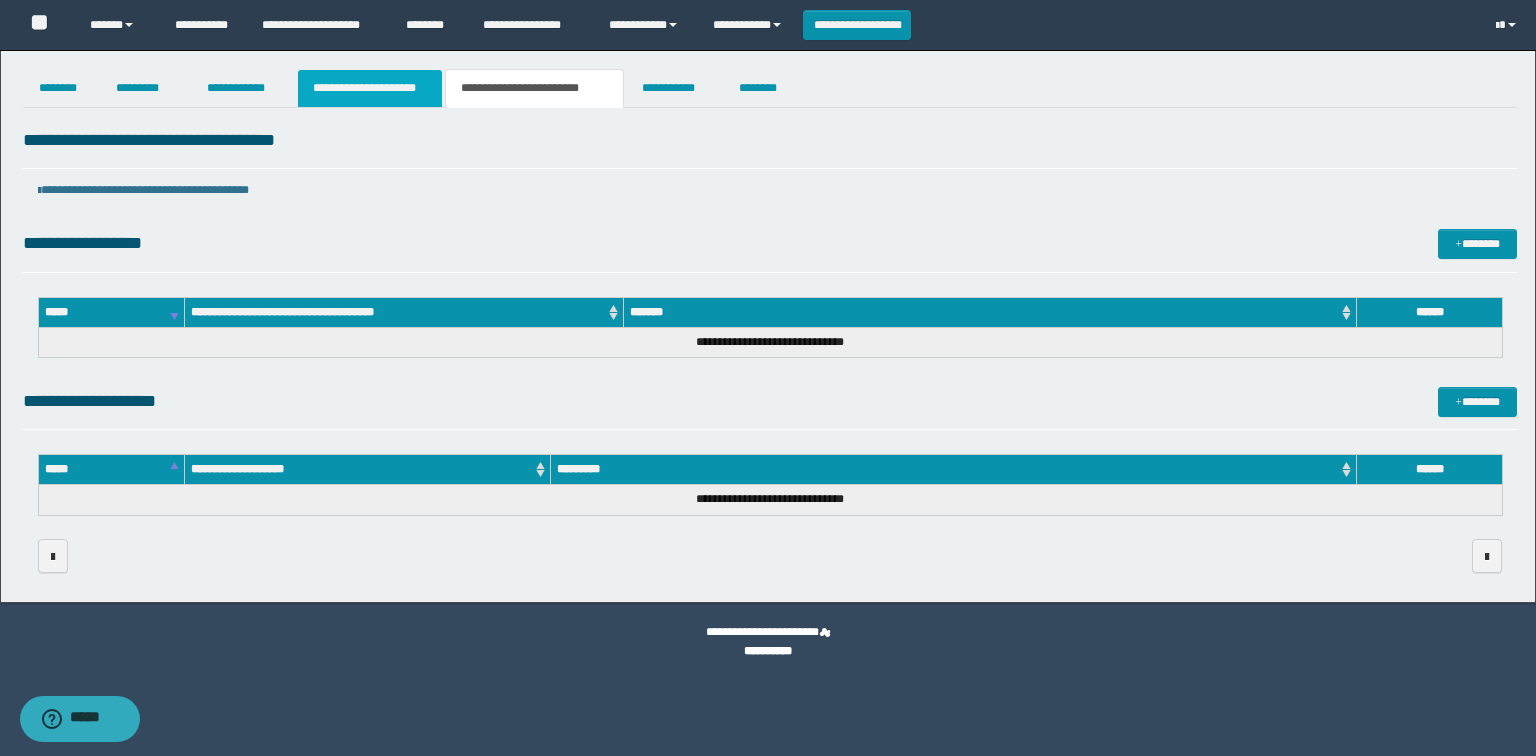click on "**********" at bounding box center [370, 88] 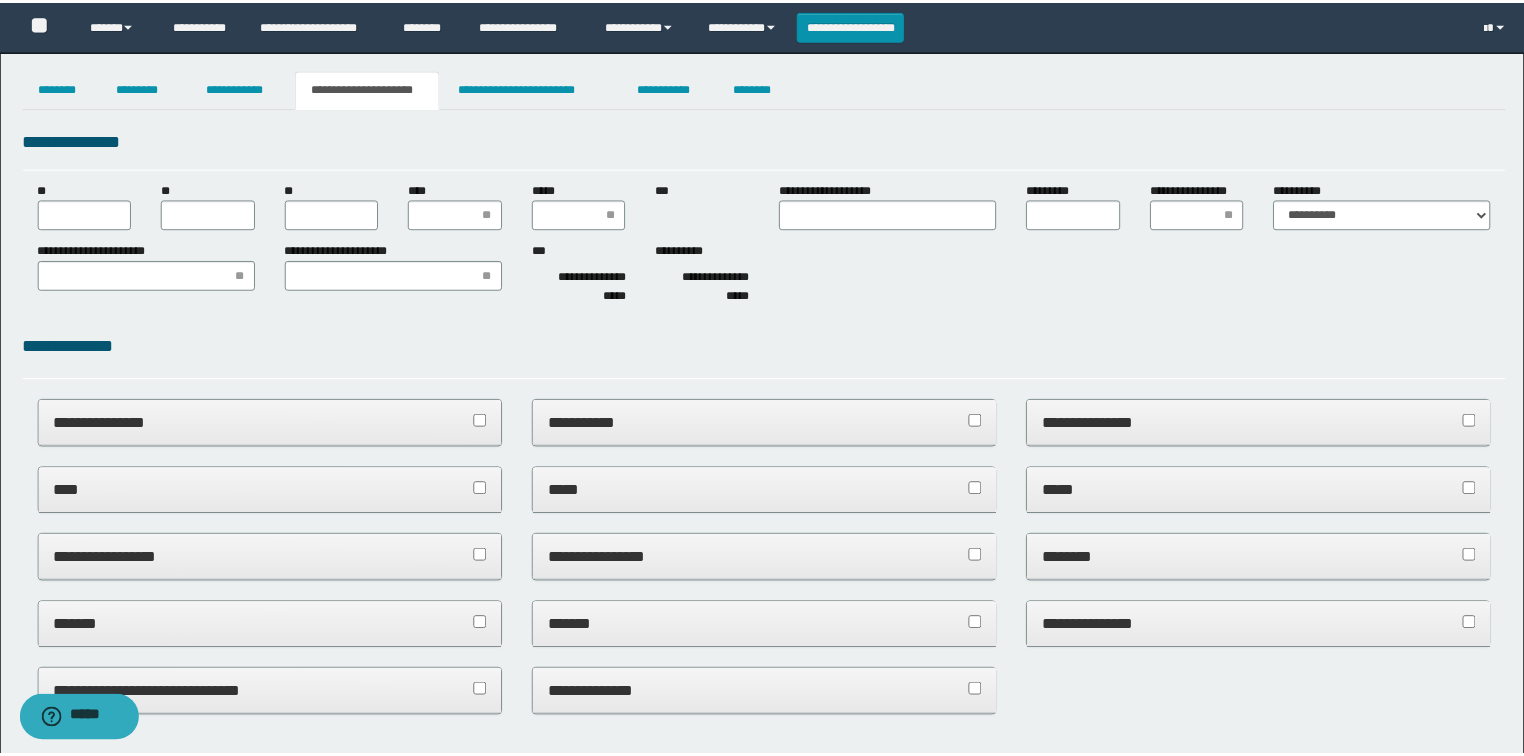 scroll, scrollTop: 0, scrollLeft: 0, axis: both 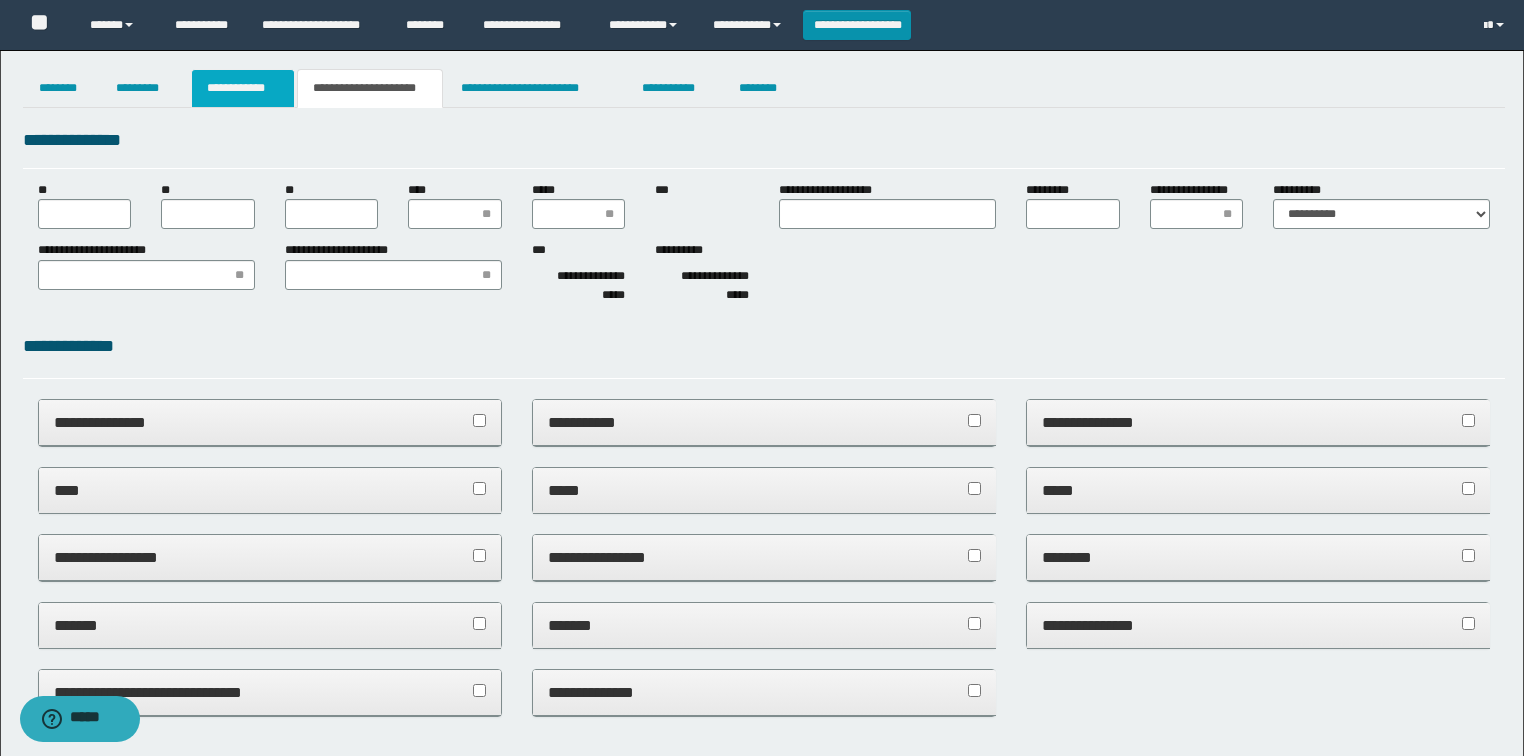 click on "**********" at bounding box center [243, 88] 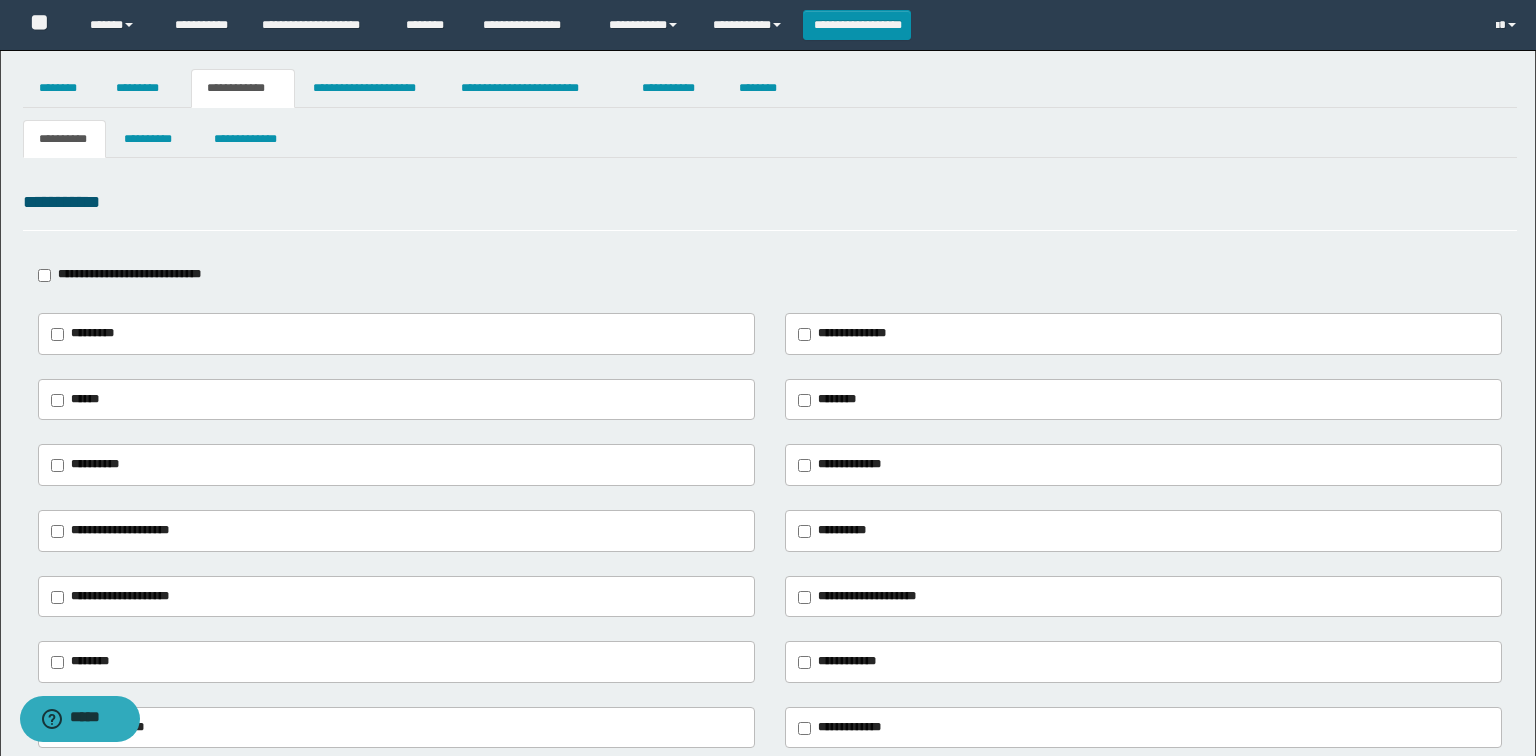 type on "**********" 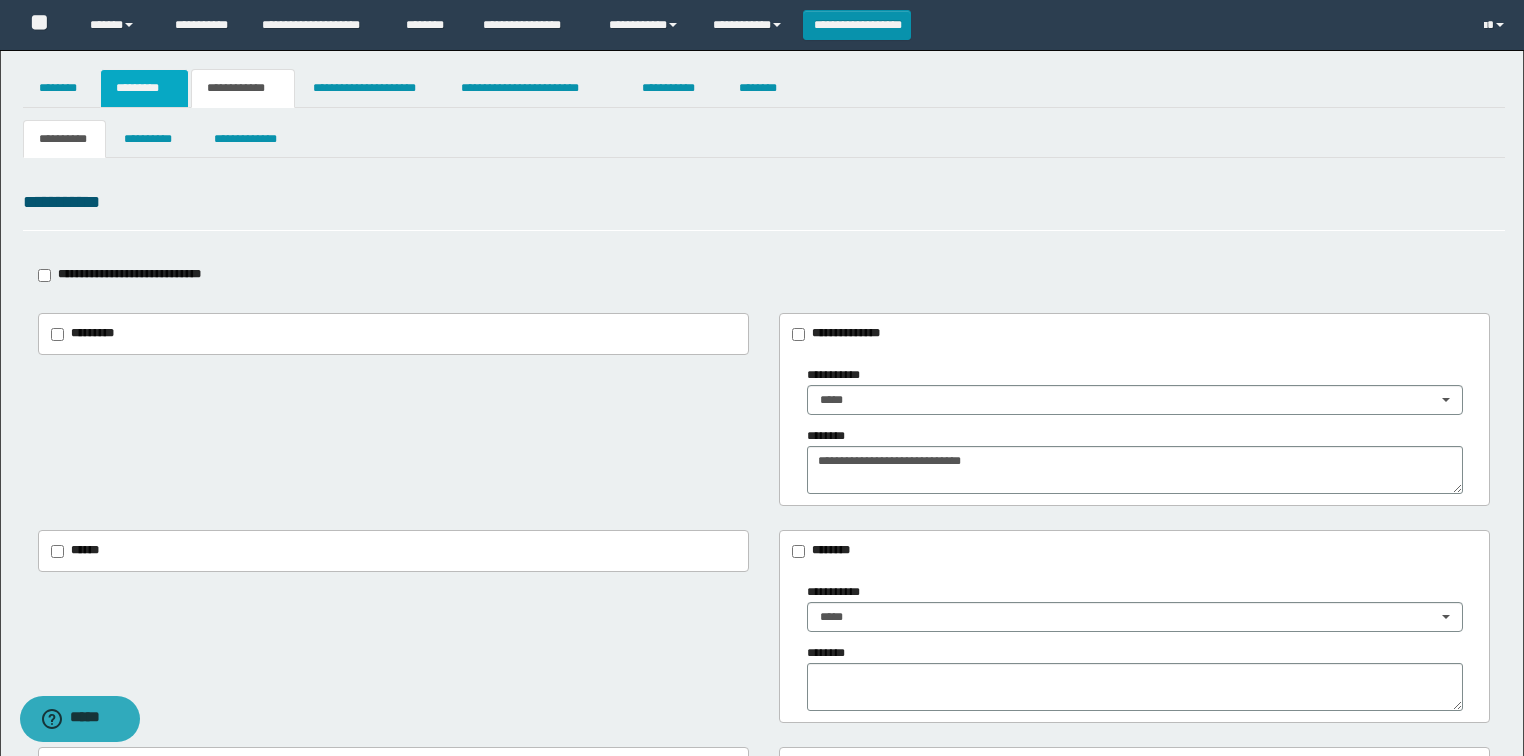 click on "*********" at bounding box center [144, 88] 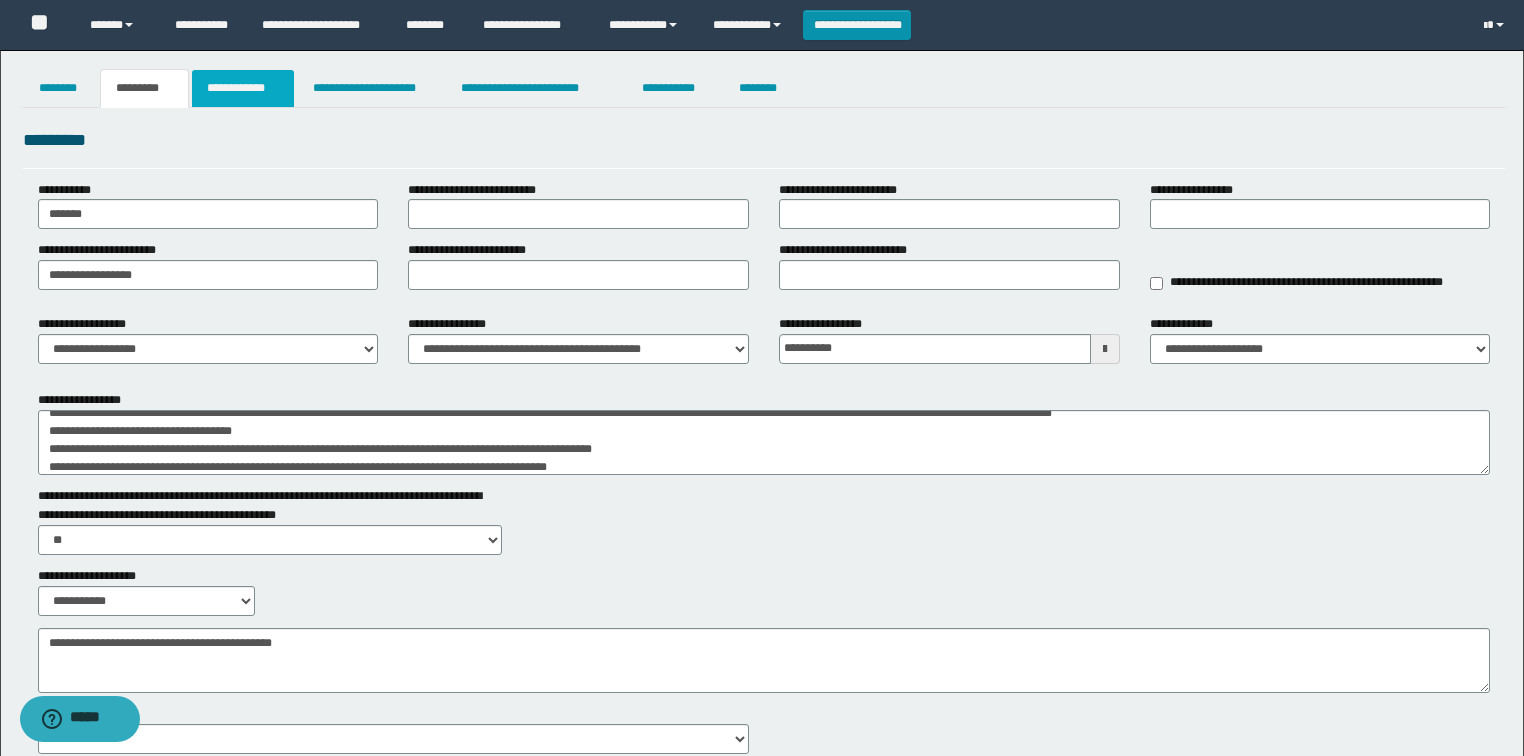 click on "**********" at bounding box center [243, 88] 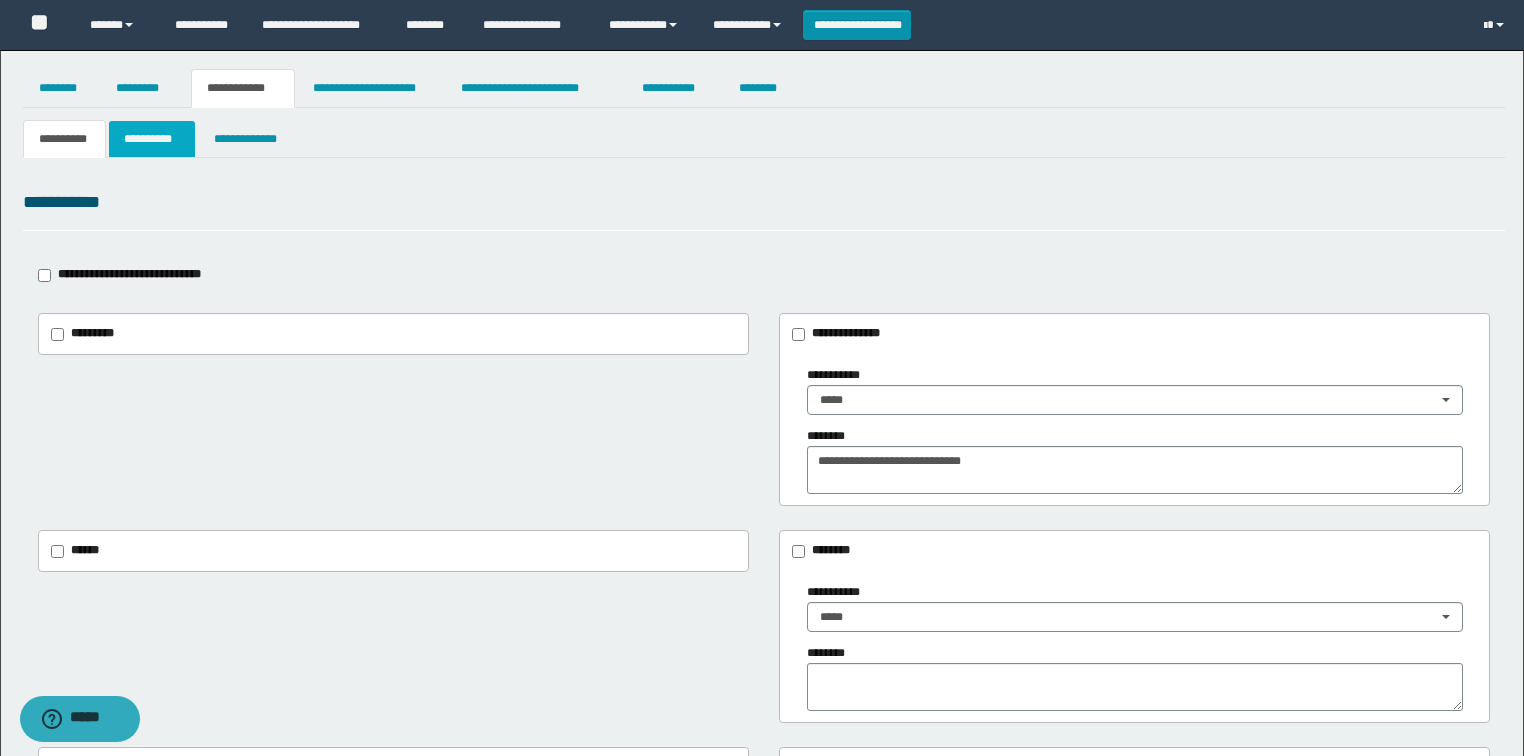 click on "**********" at bounding box center (152, 139) 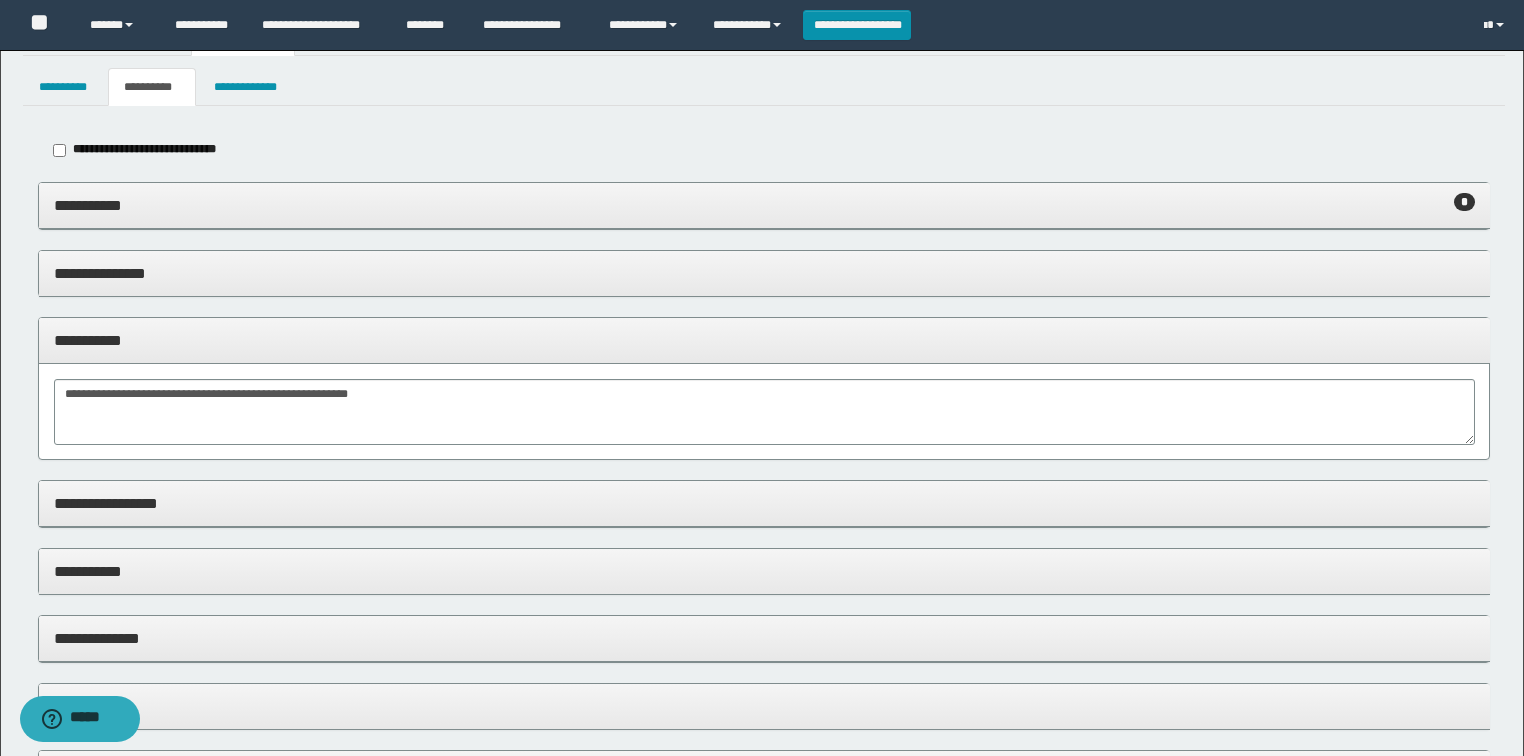 scroll, scrollTop: 80, scrollLeft: 0, axis: vertical 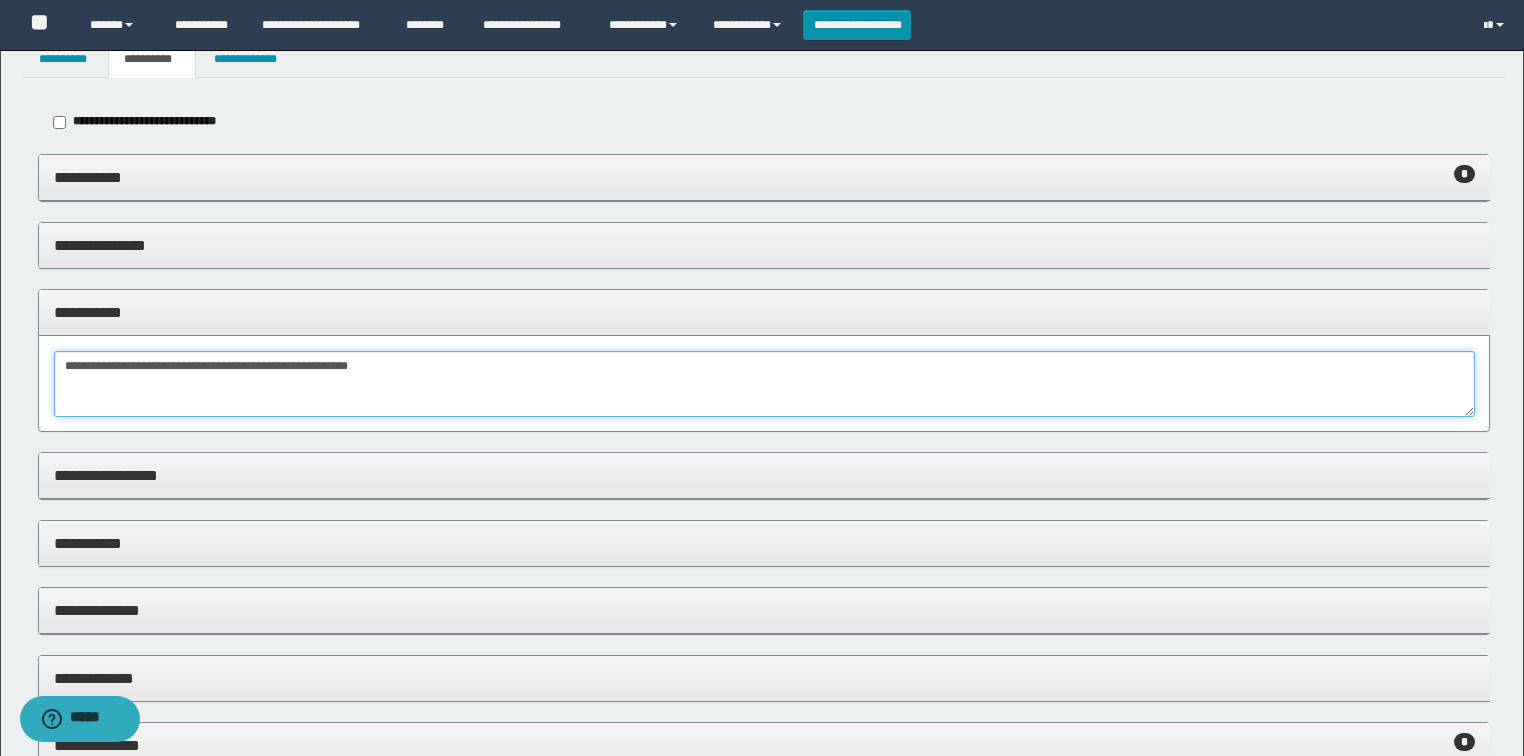 click on "**********" at bounding box center (764, 384) 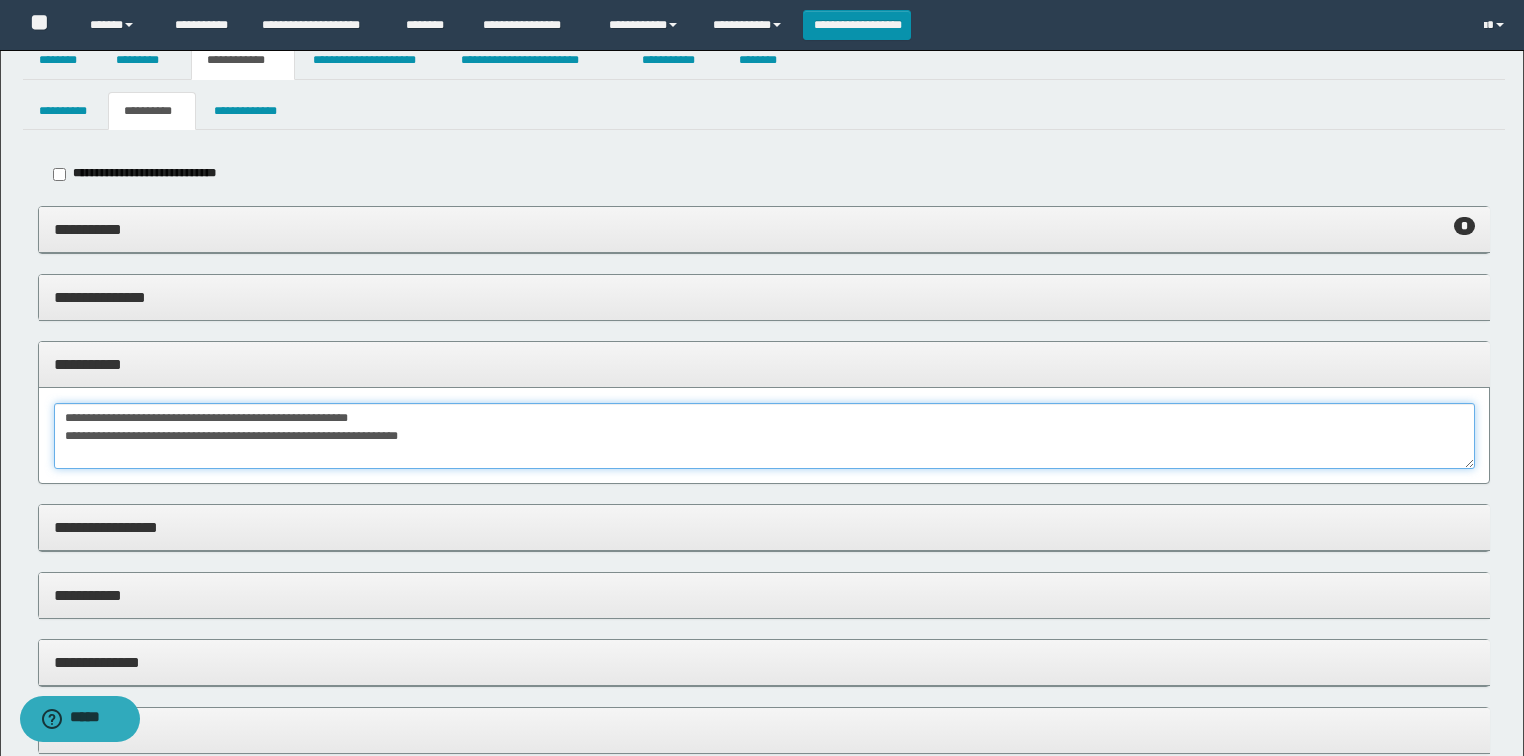 scroll, scrollTop: 0, scrollLeft: 0, axis: both 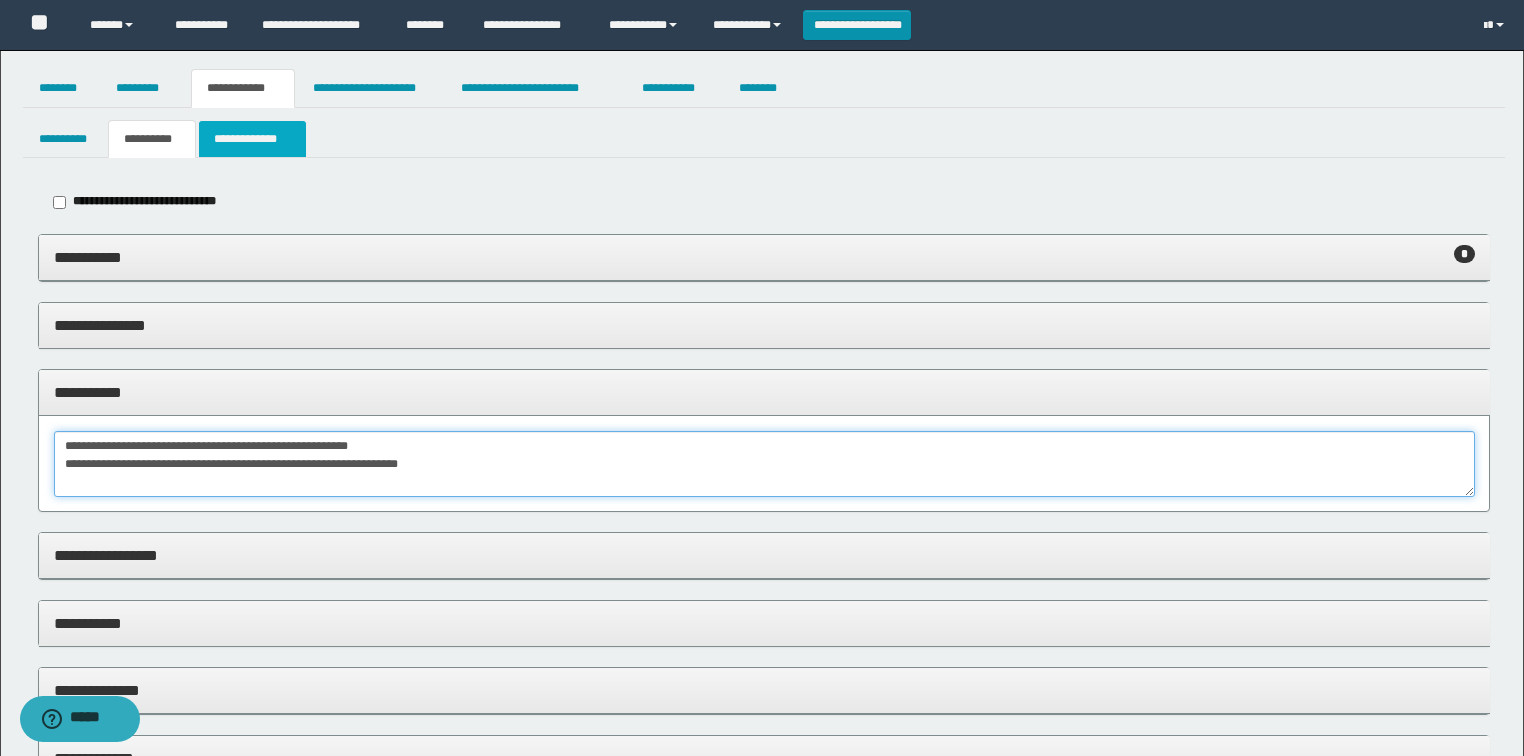 type on "**********" 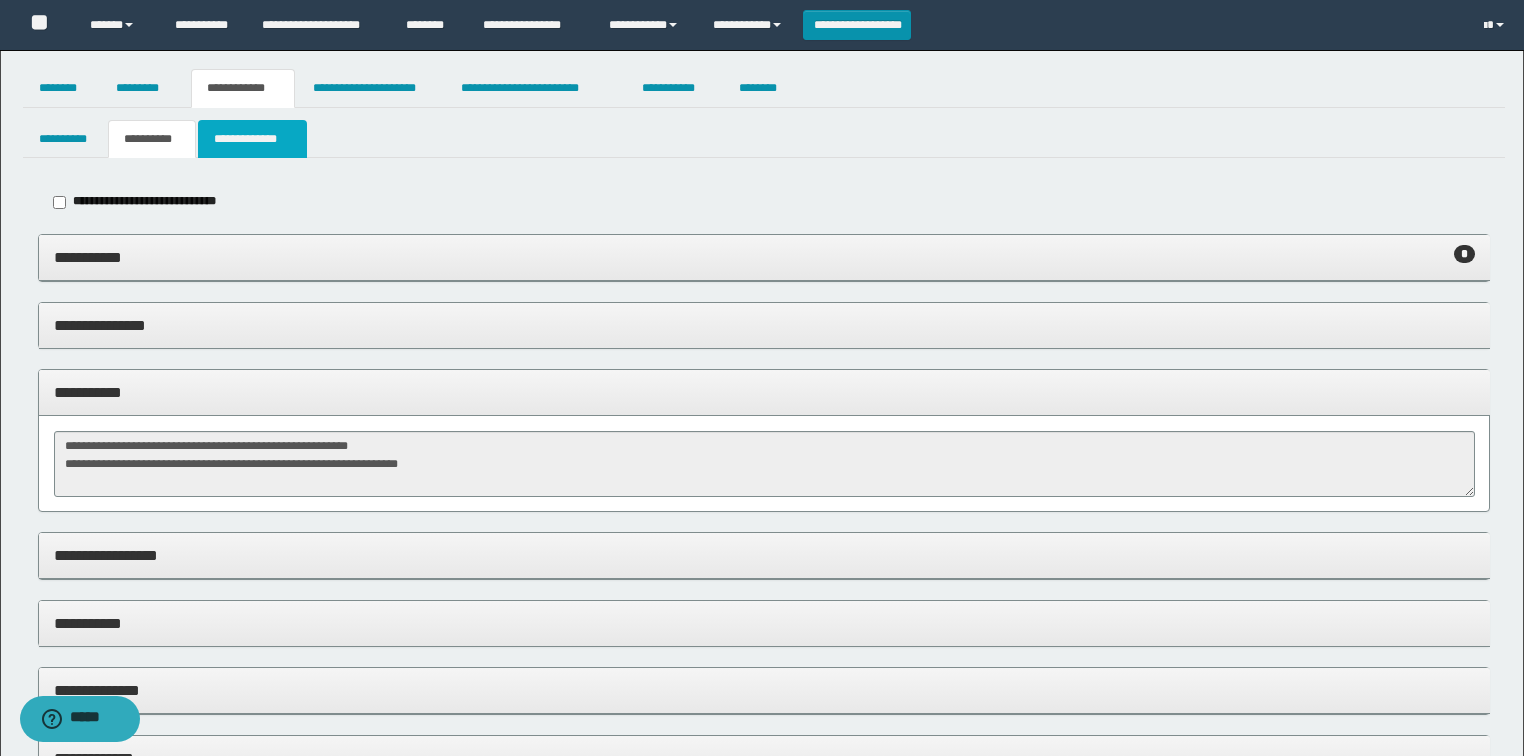 drag, startPoint x: 281, startPoint y: 142, endPoint x: 378, endPoint y: 260, distance: 152.75143 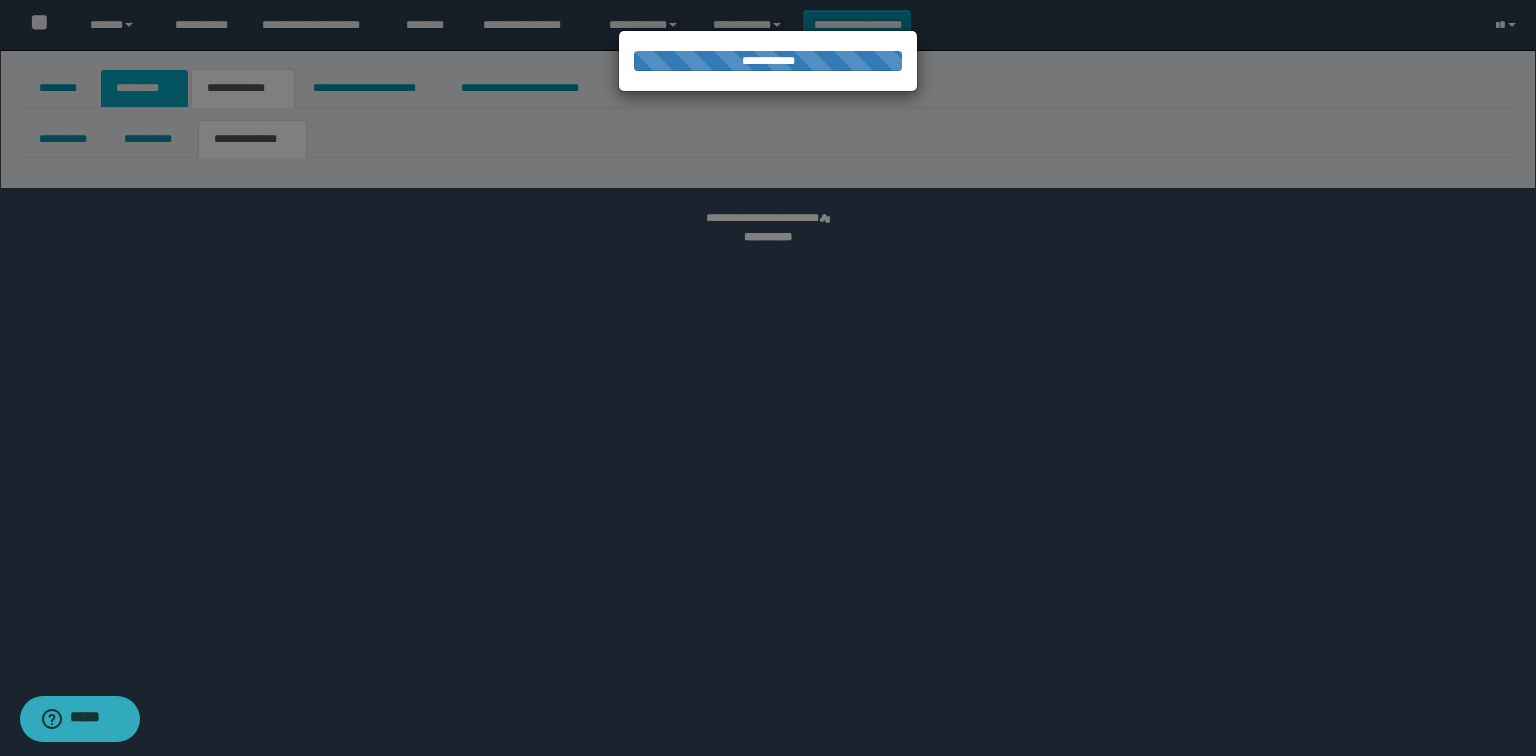 select on "*" 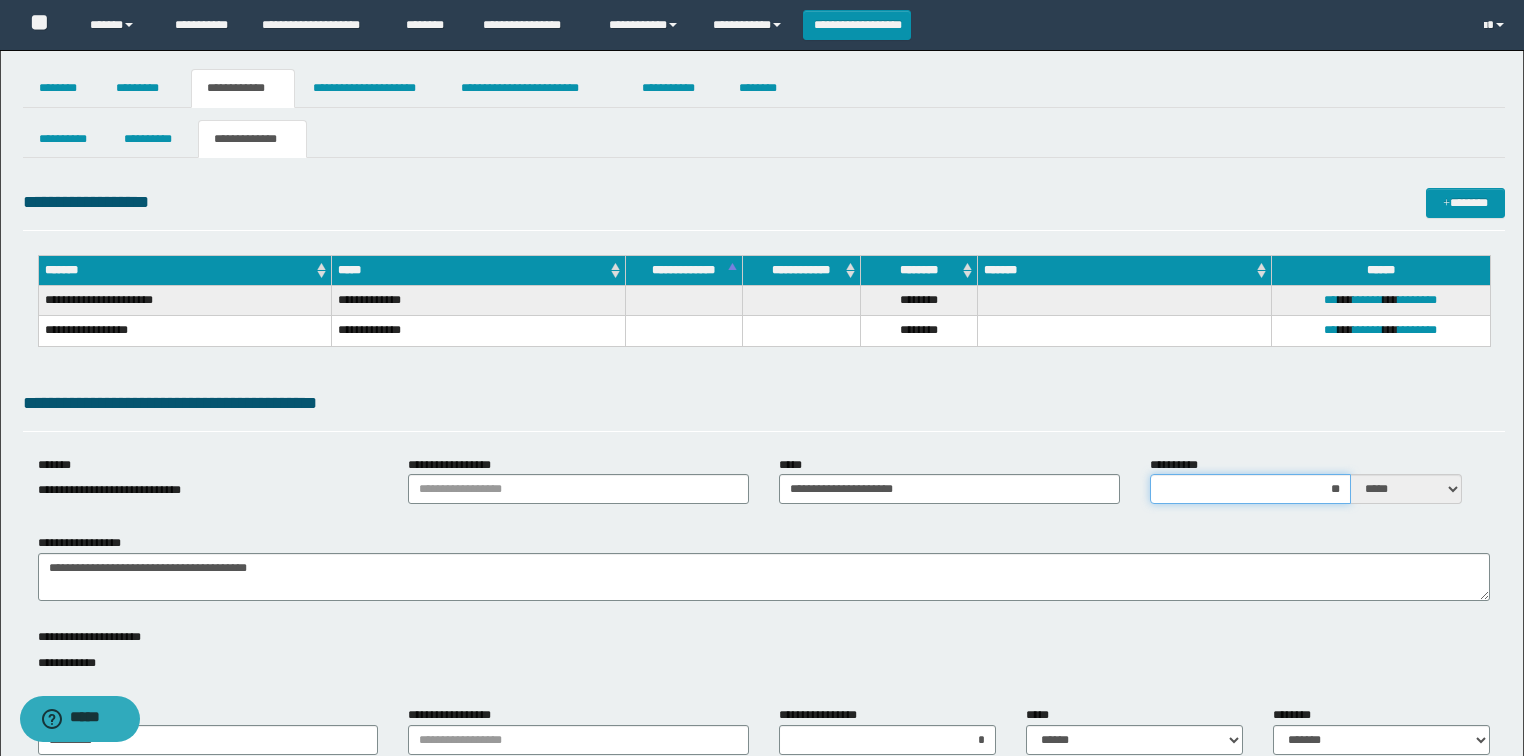 drag, startPoint x: 1341, startPoint y: 485, endPoint x: 1324, endPoint y: 486, distance: 17.029387 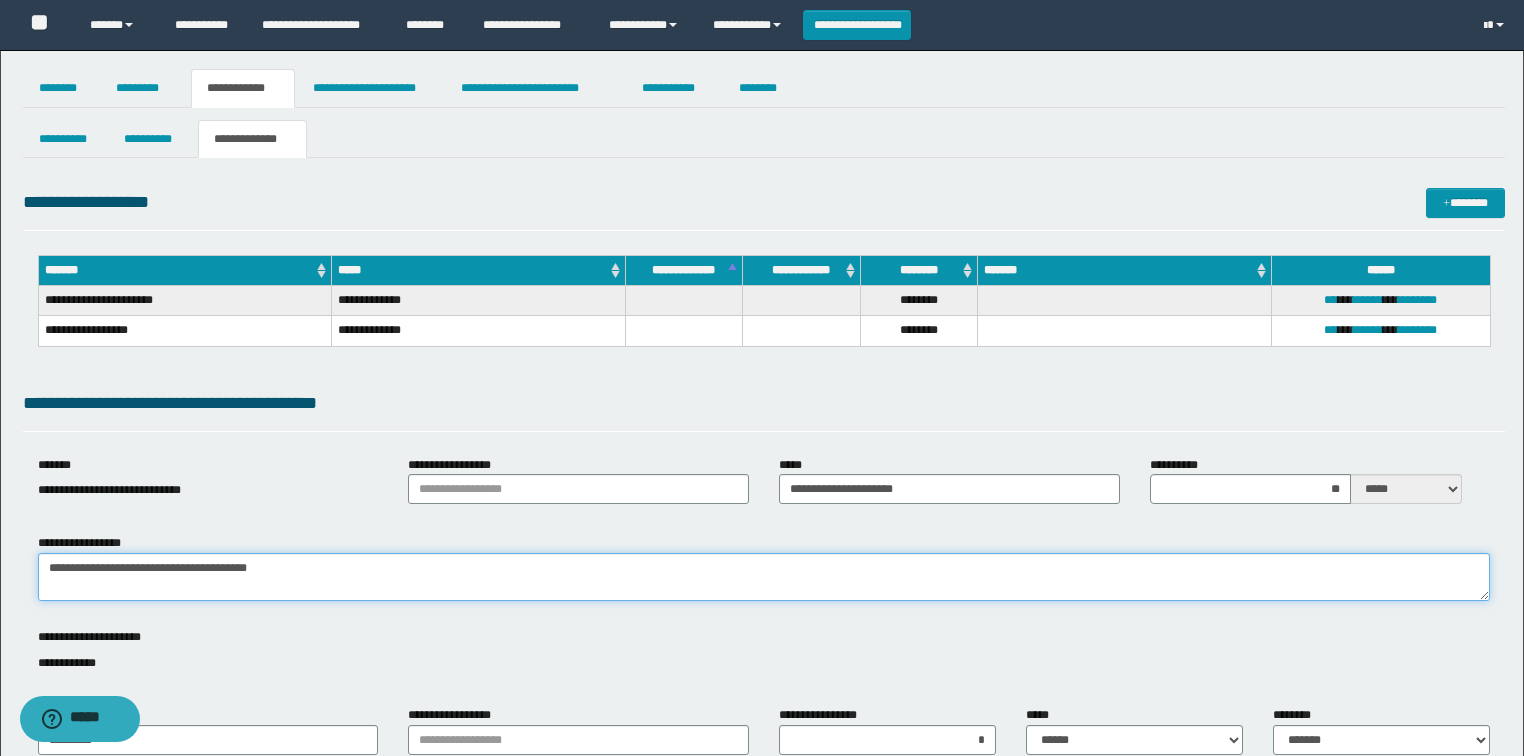 click on "**********" at bounding box center (764, 577) 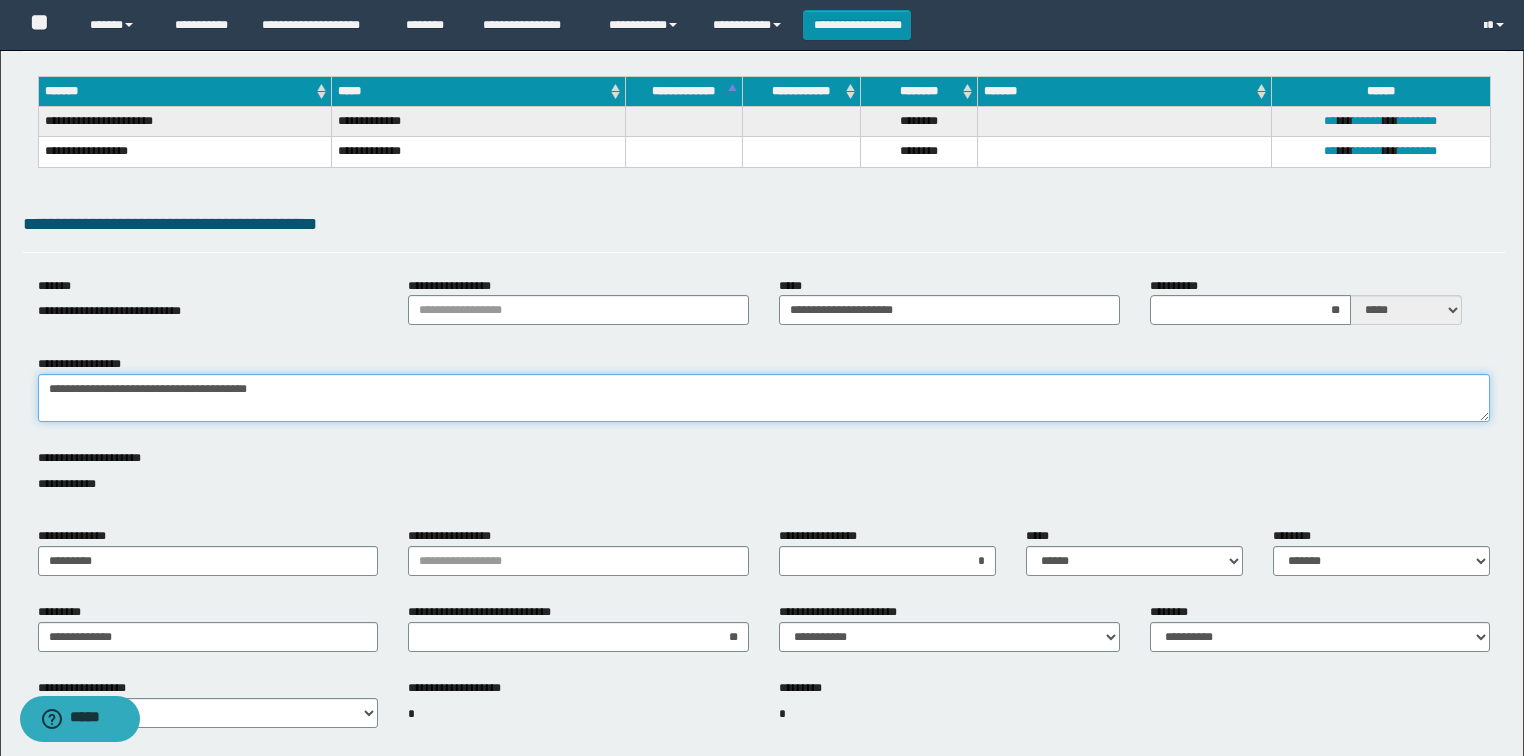 scroll, scrollTop: 0, scrollLeft: 0, axis: both 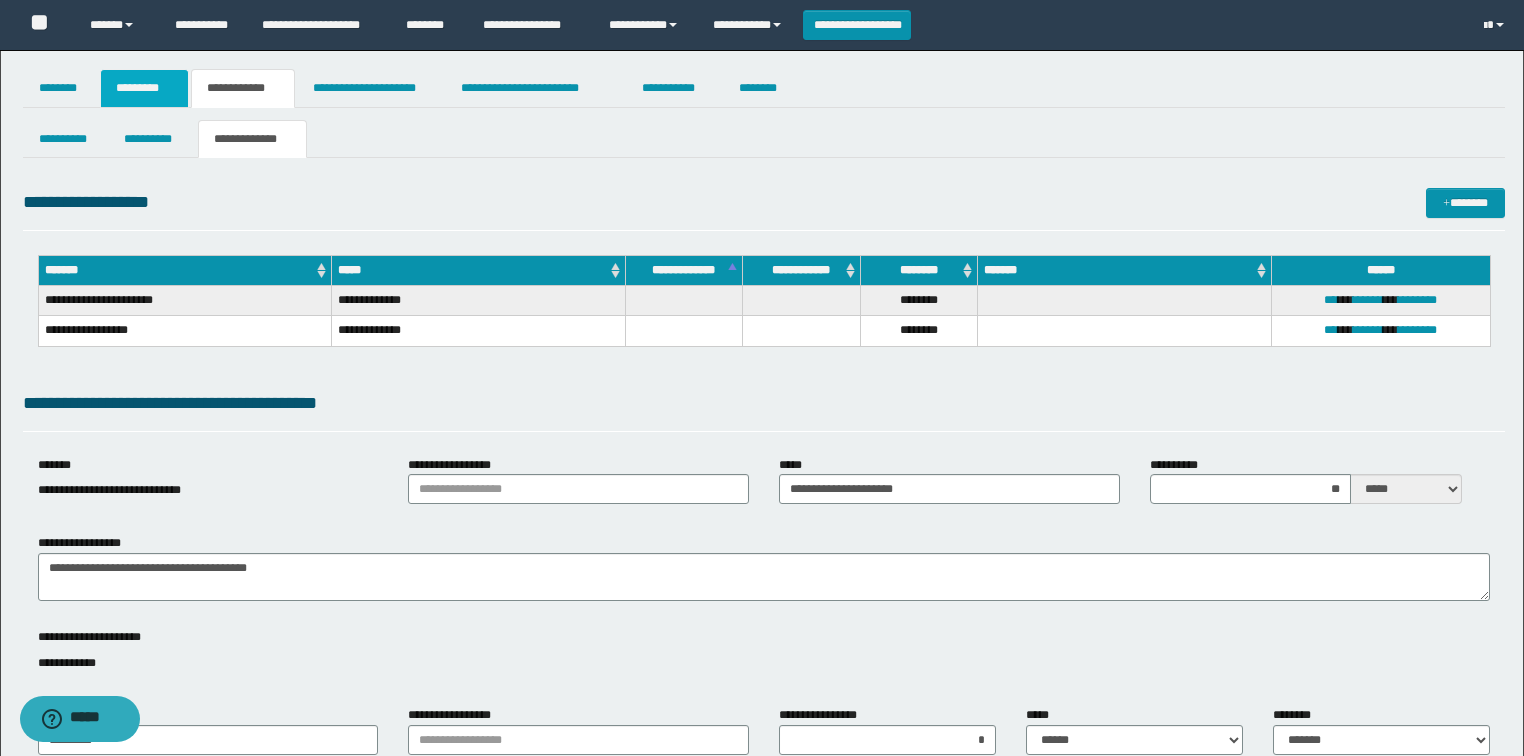 click on "*********" at bounding box center [144, 88] 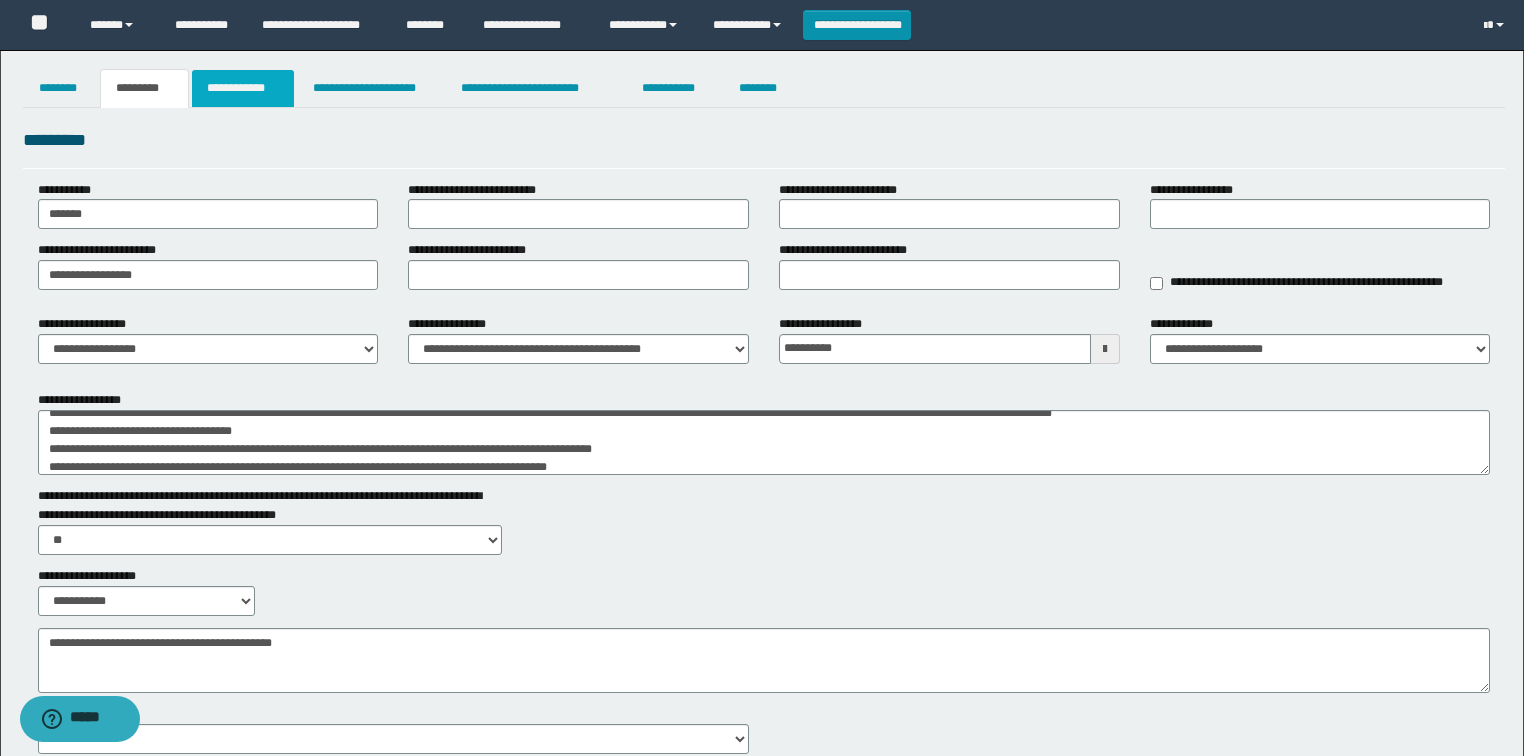 click on "**********" at bounding box center (243, 88) 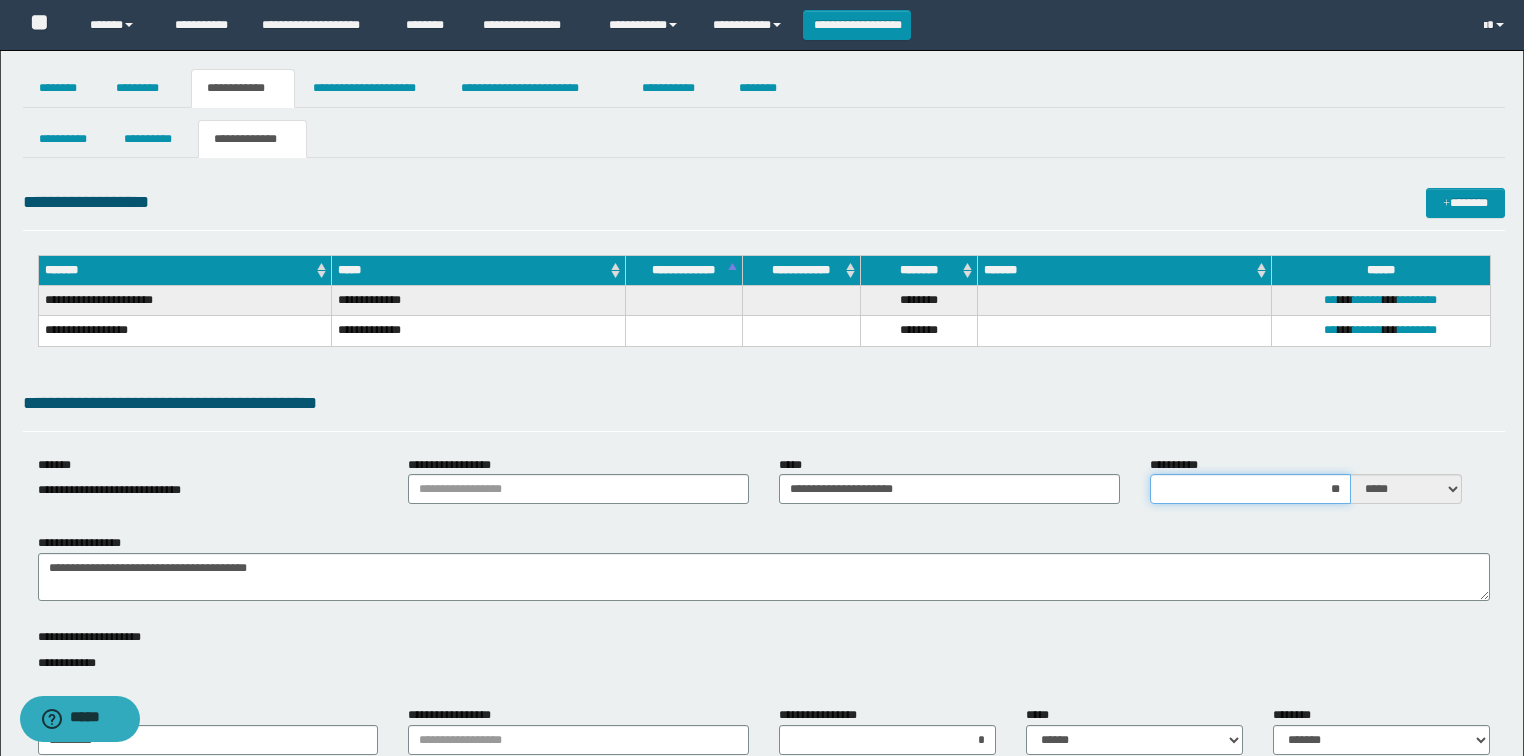 click on "**" at bounding box center (1250, 489) 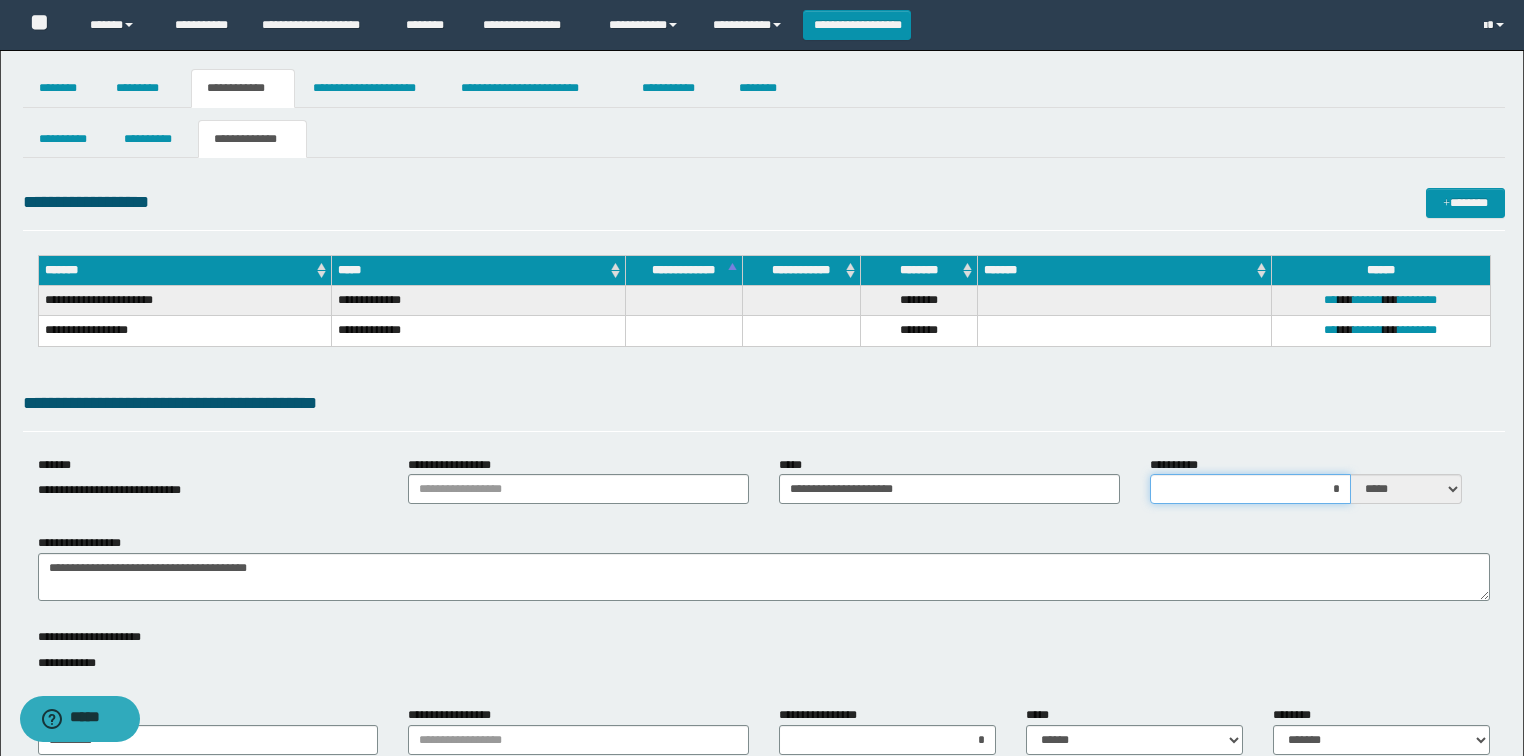 type on "**" 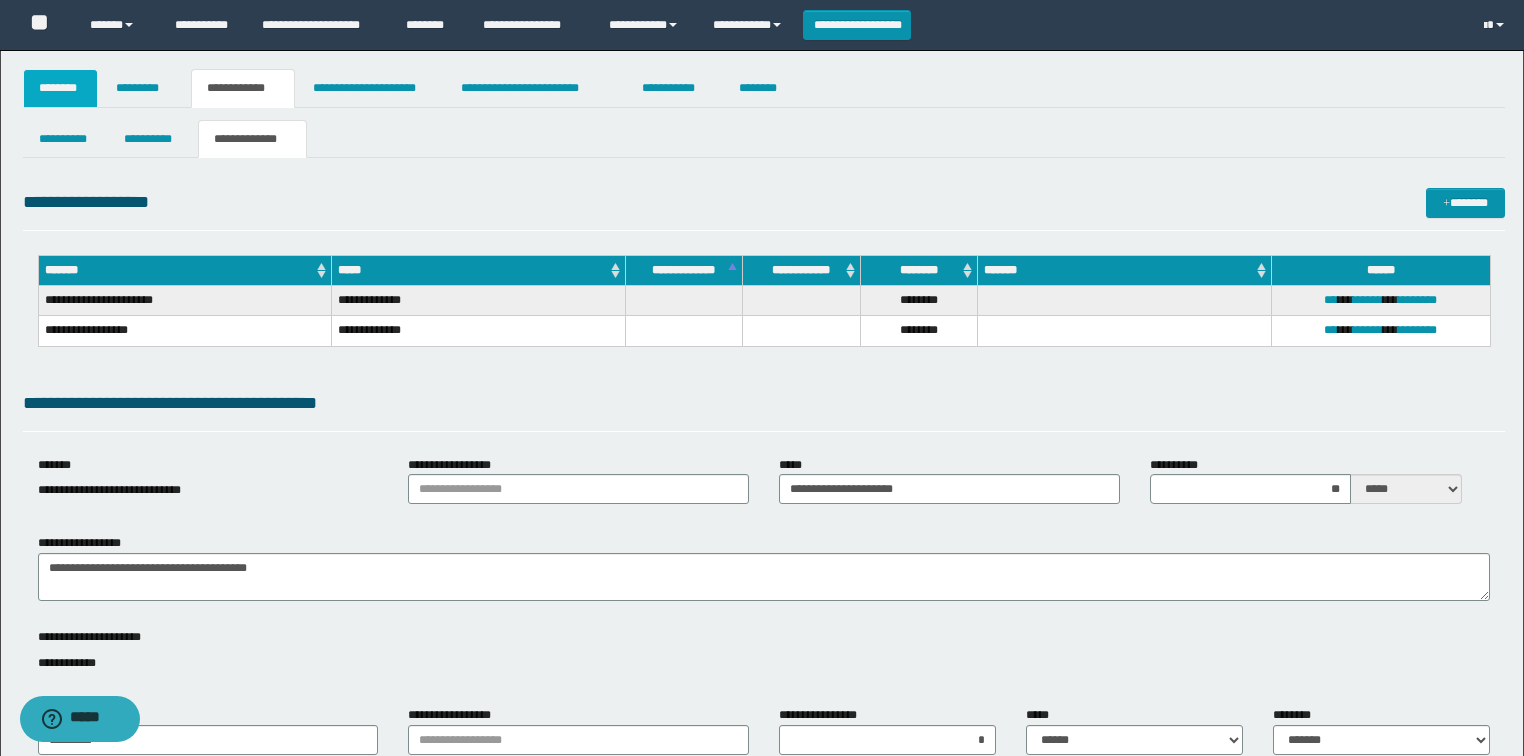 click on "********" at bounding box center [61, 88] 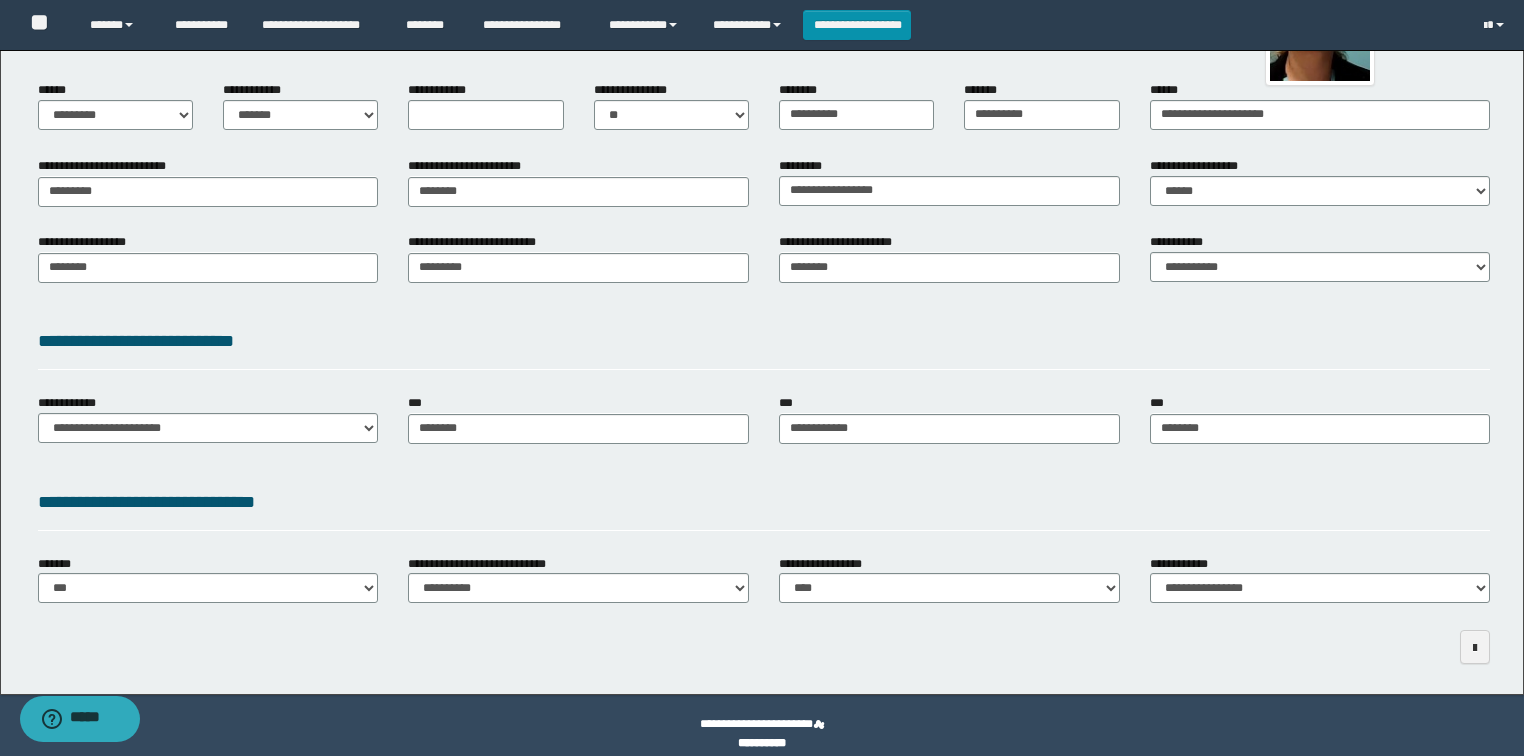 scroll, scrollTop: 0, scrollLeft: 0, axis: both 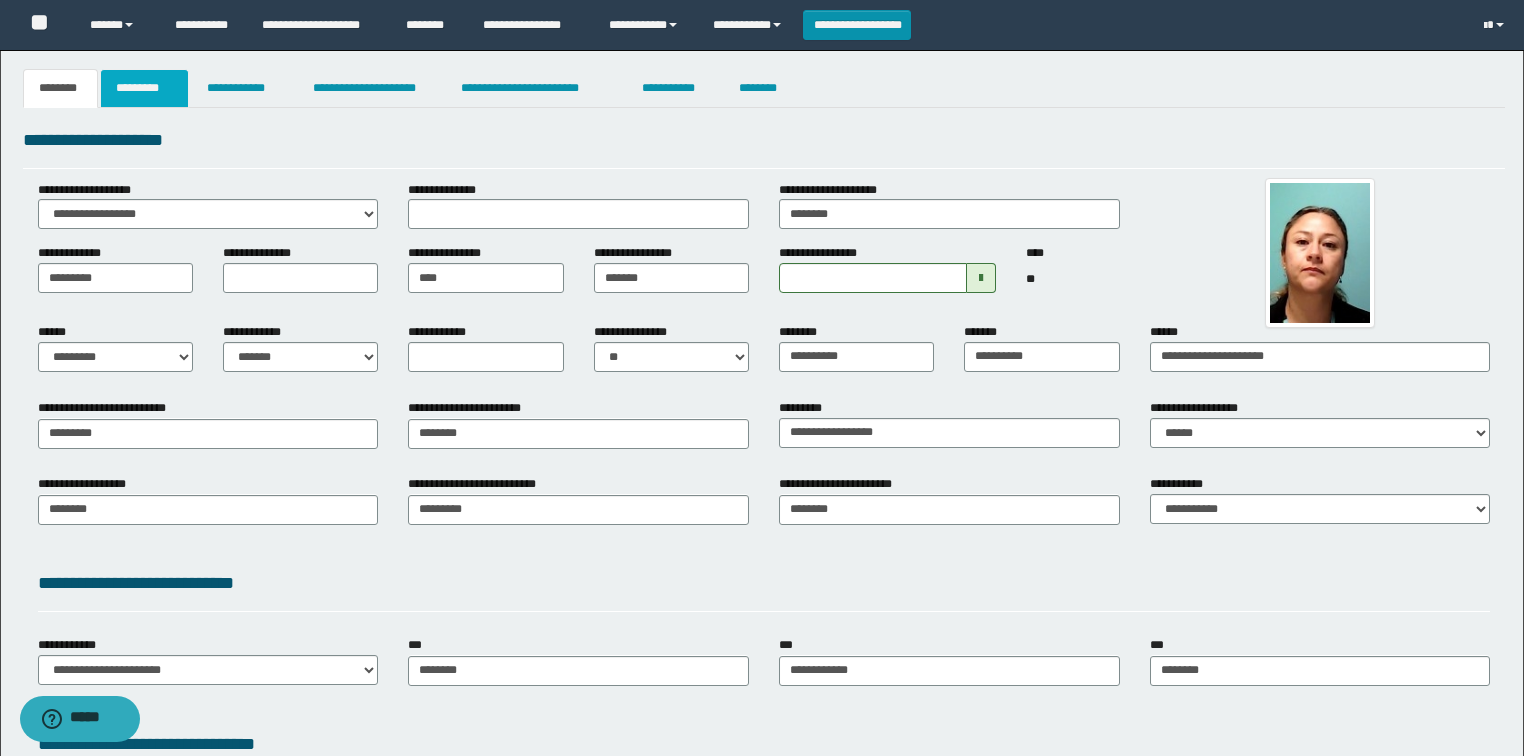 click on "*********" at bounding box center [144, 88] 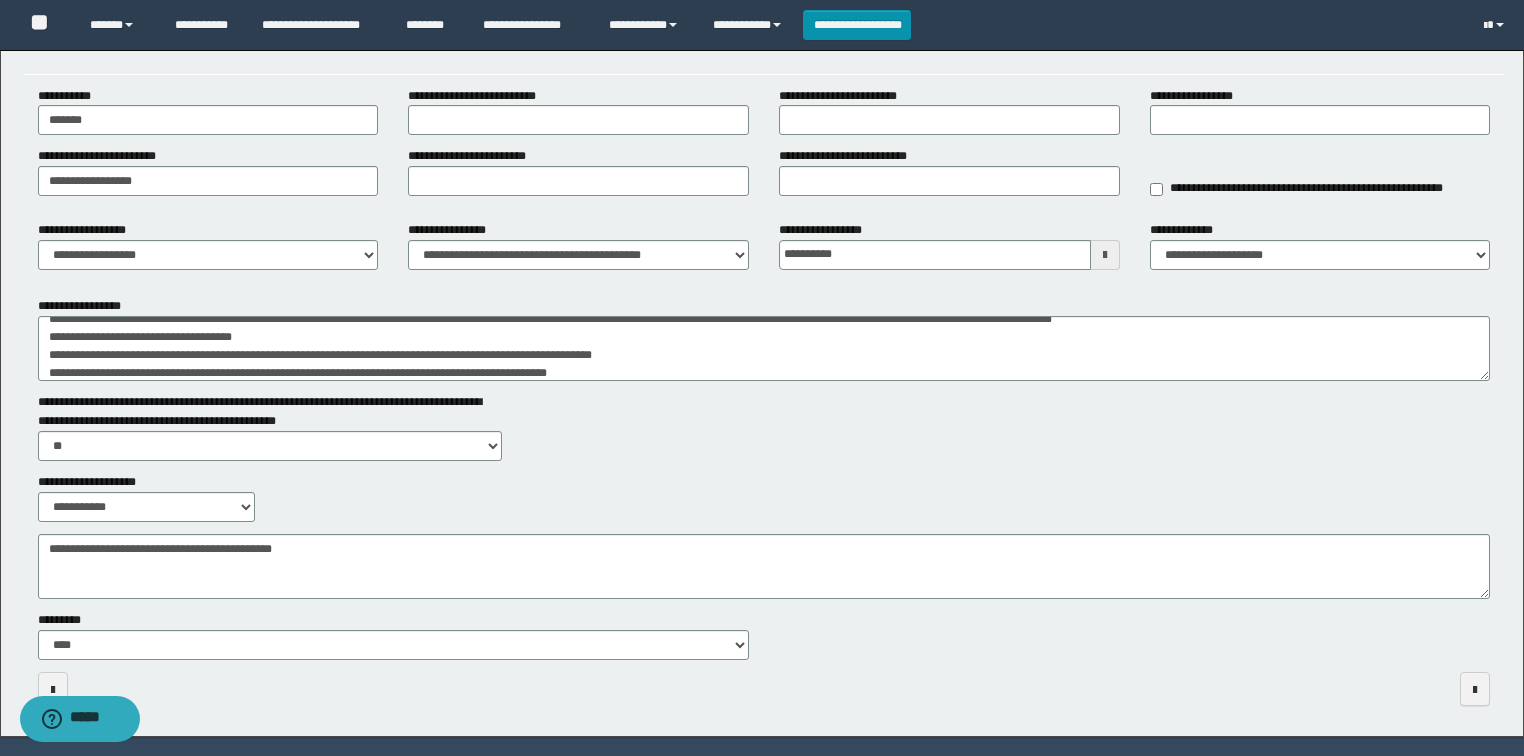scroll, scrollTop: 152, scrollLeft: 0, axis: vertical 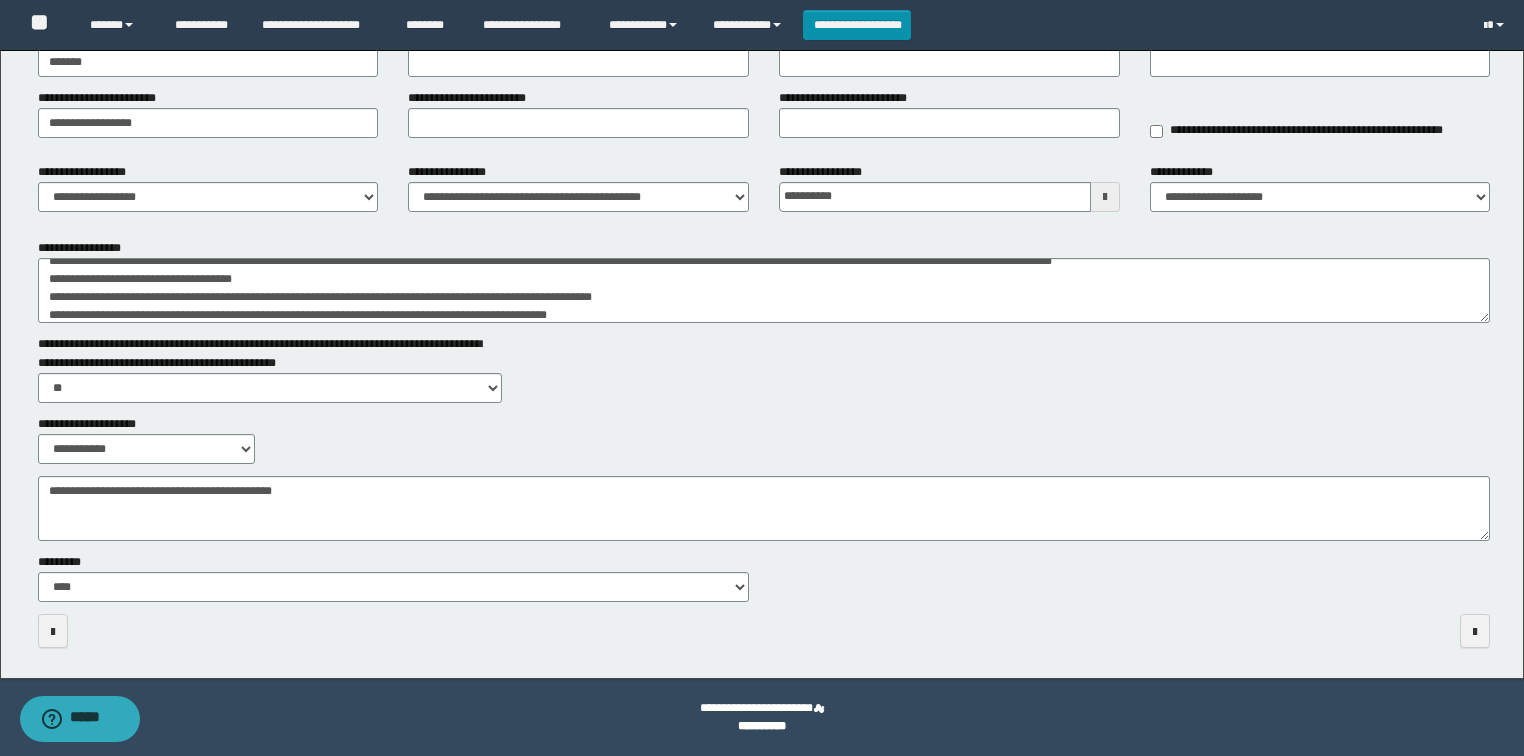 click on "**********" at bounding box center (764, 311) 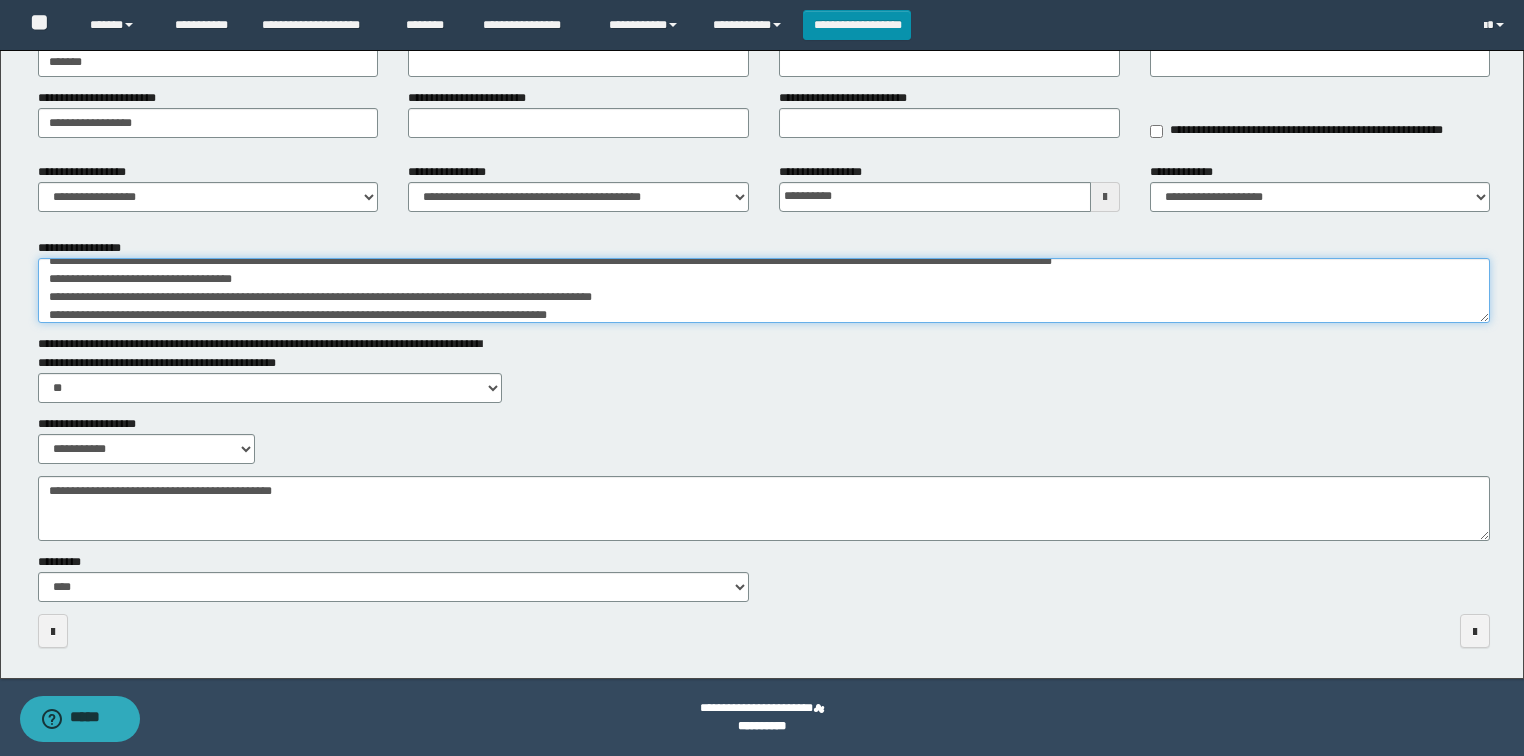 click on "**********" at bounding box center [764, 291] 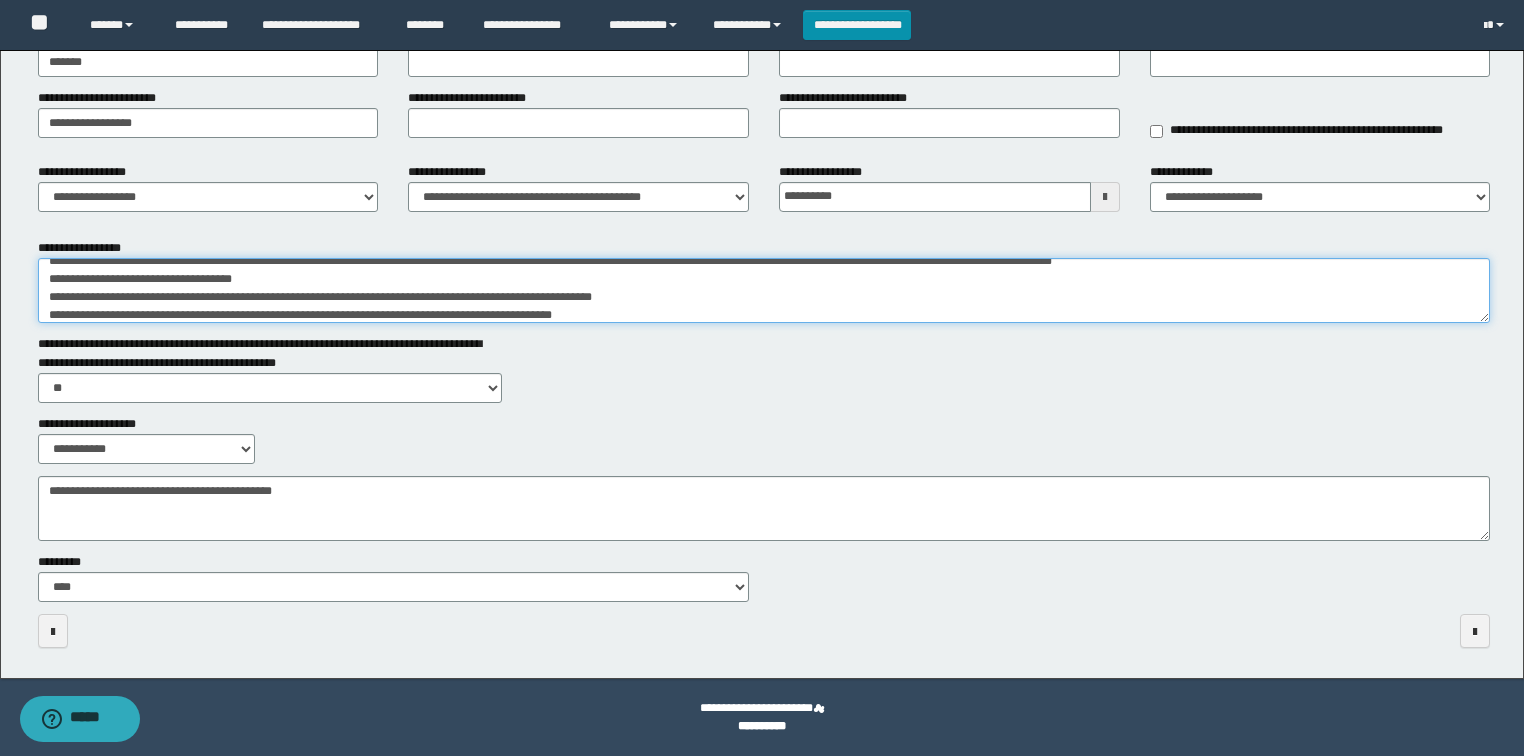 scroll, scrollTop: 120, scrollLeft: 0, axis: vertical 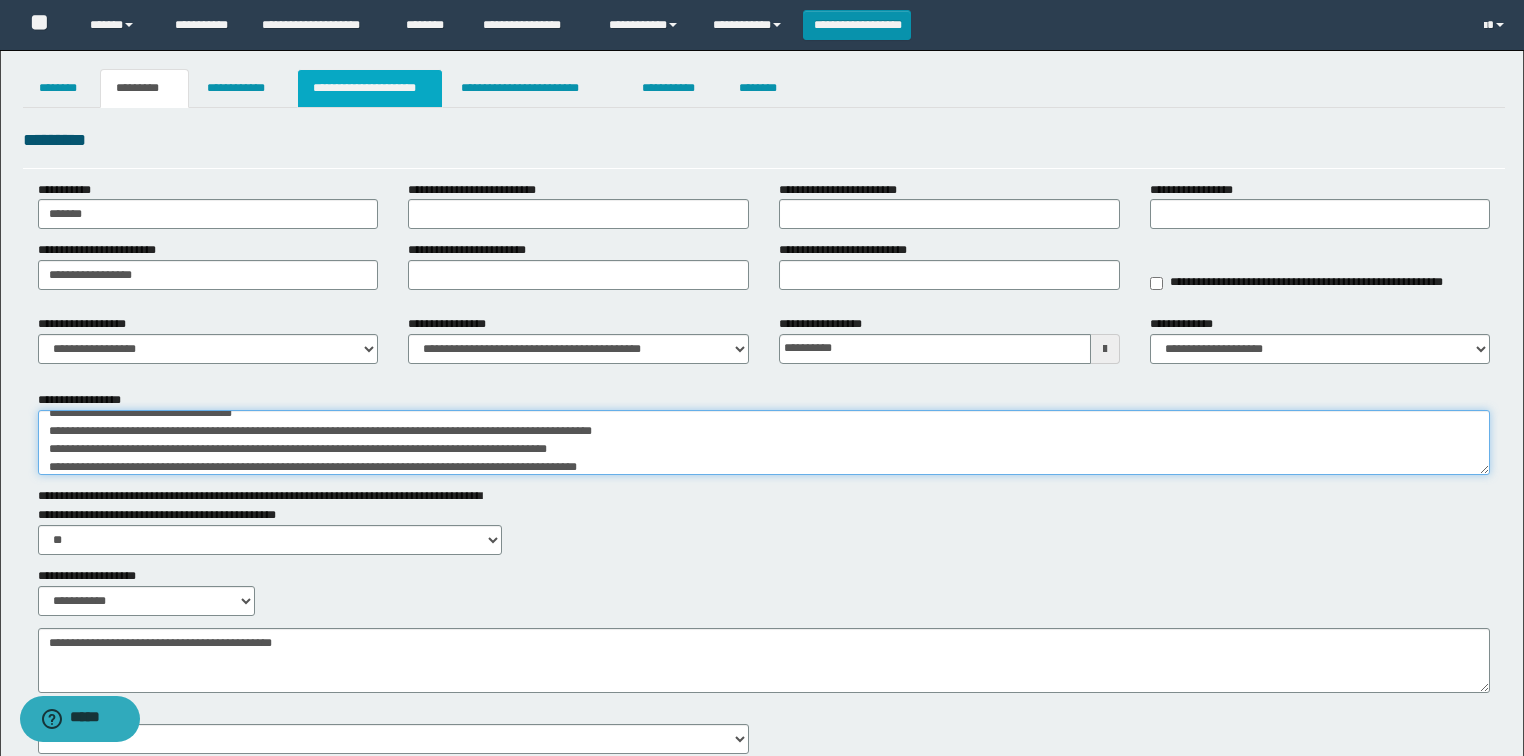 type on "**********" 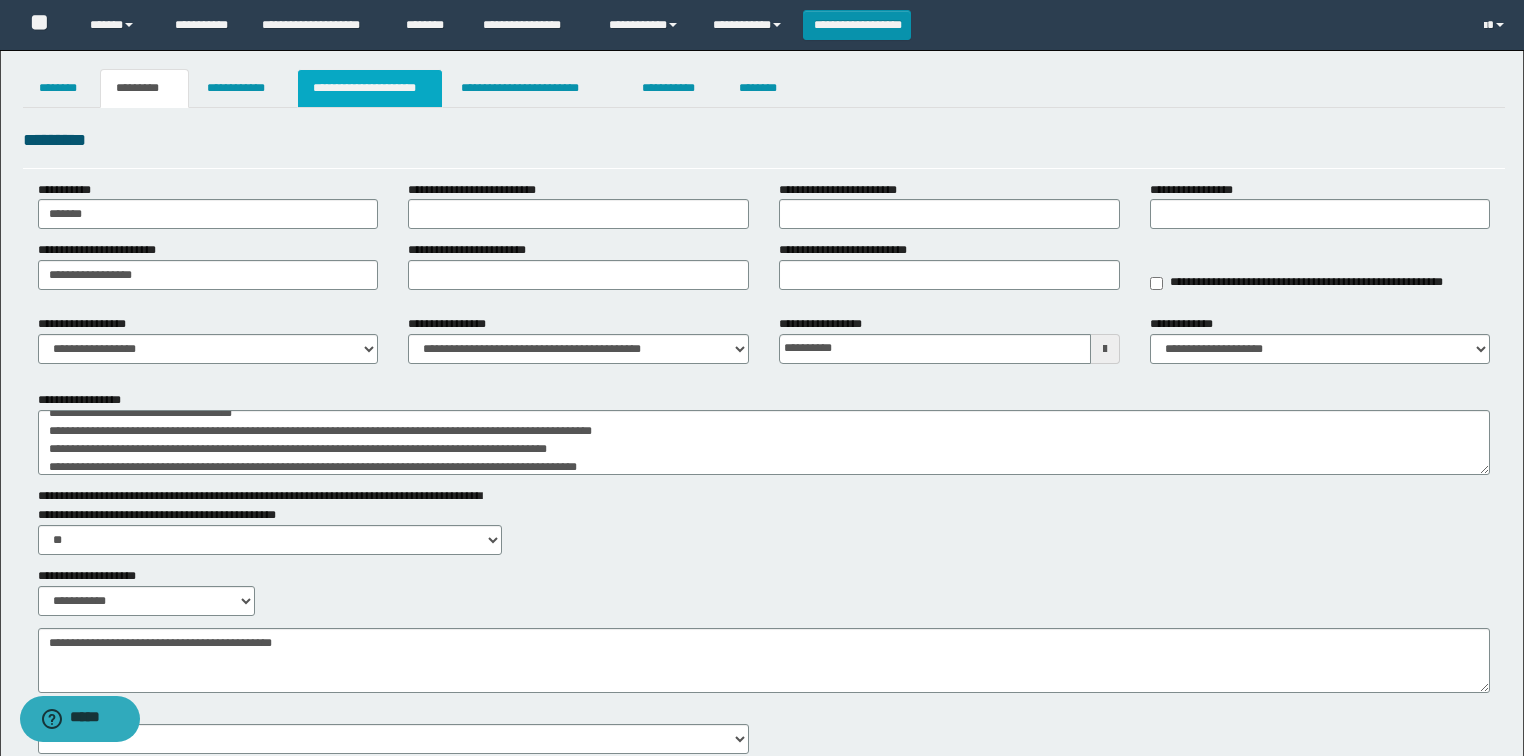 click on "**********" at bounding box center (370, 88) 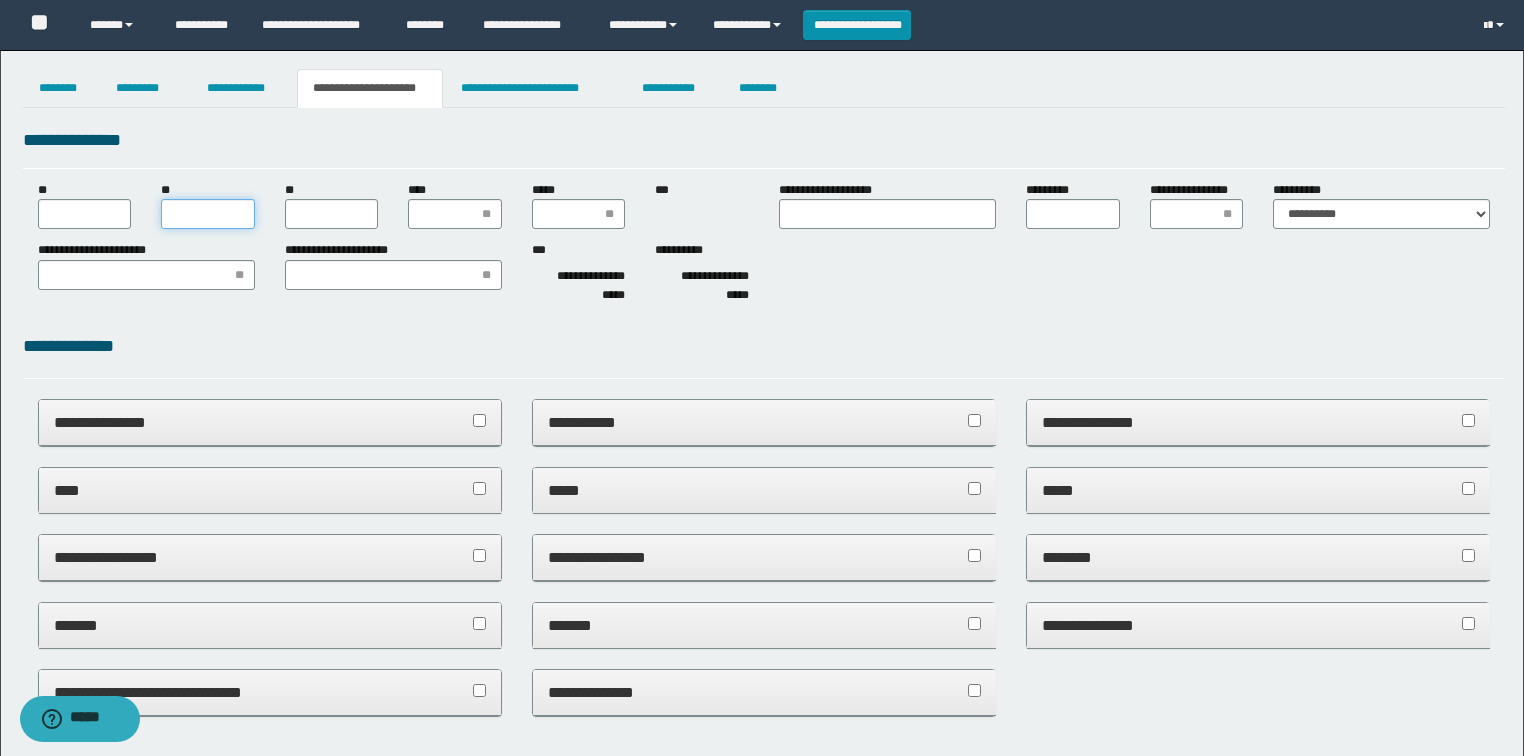 click on "**" at bounding box center [208, 214] 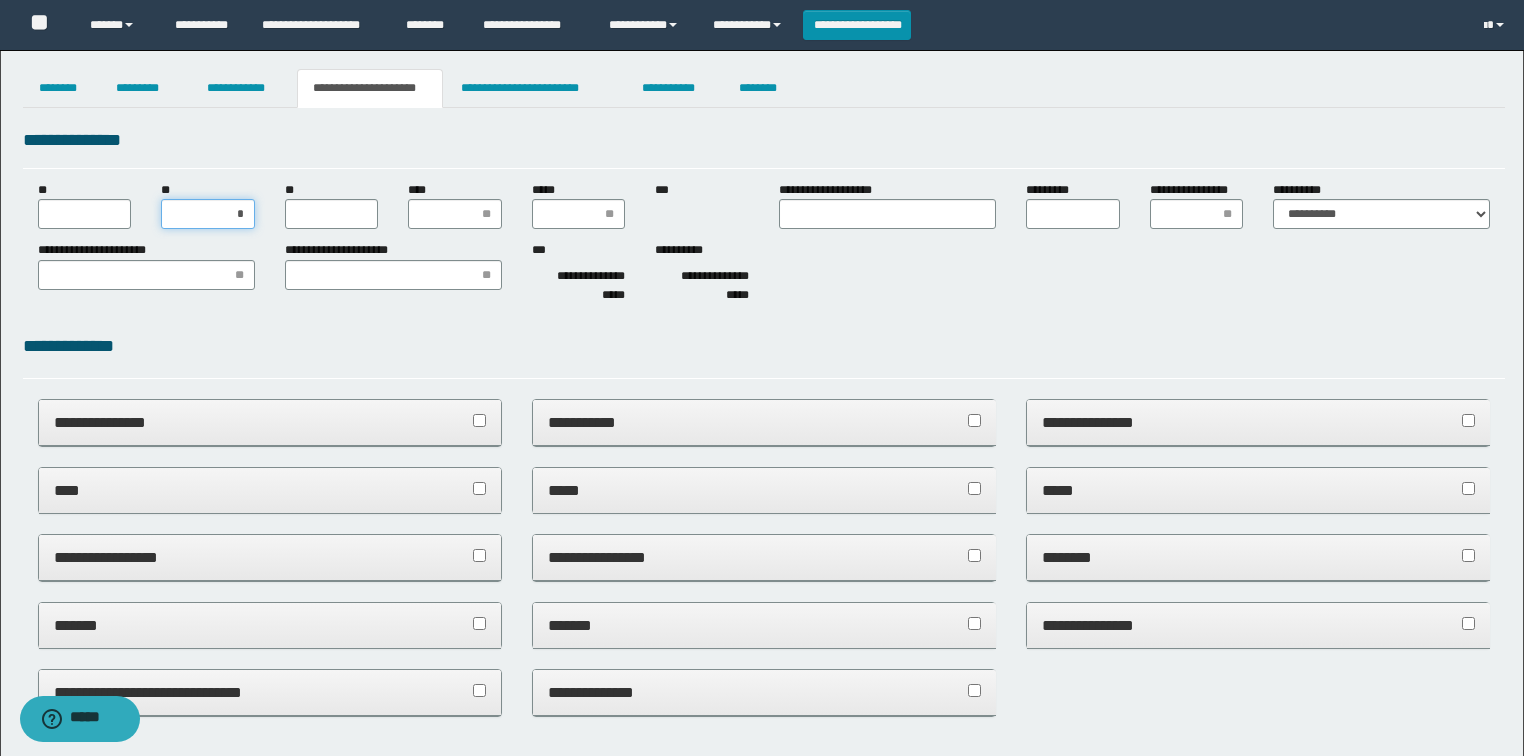 type on "**" 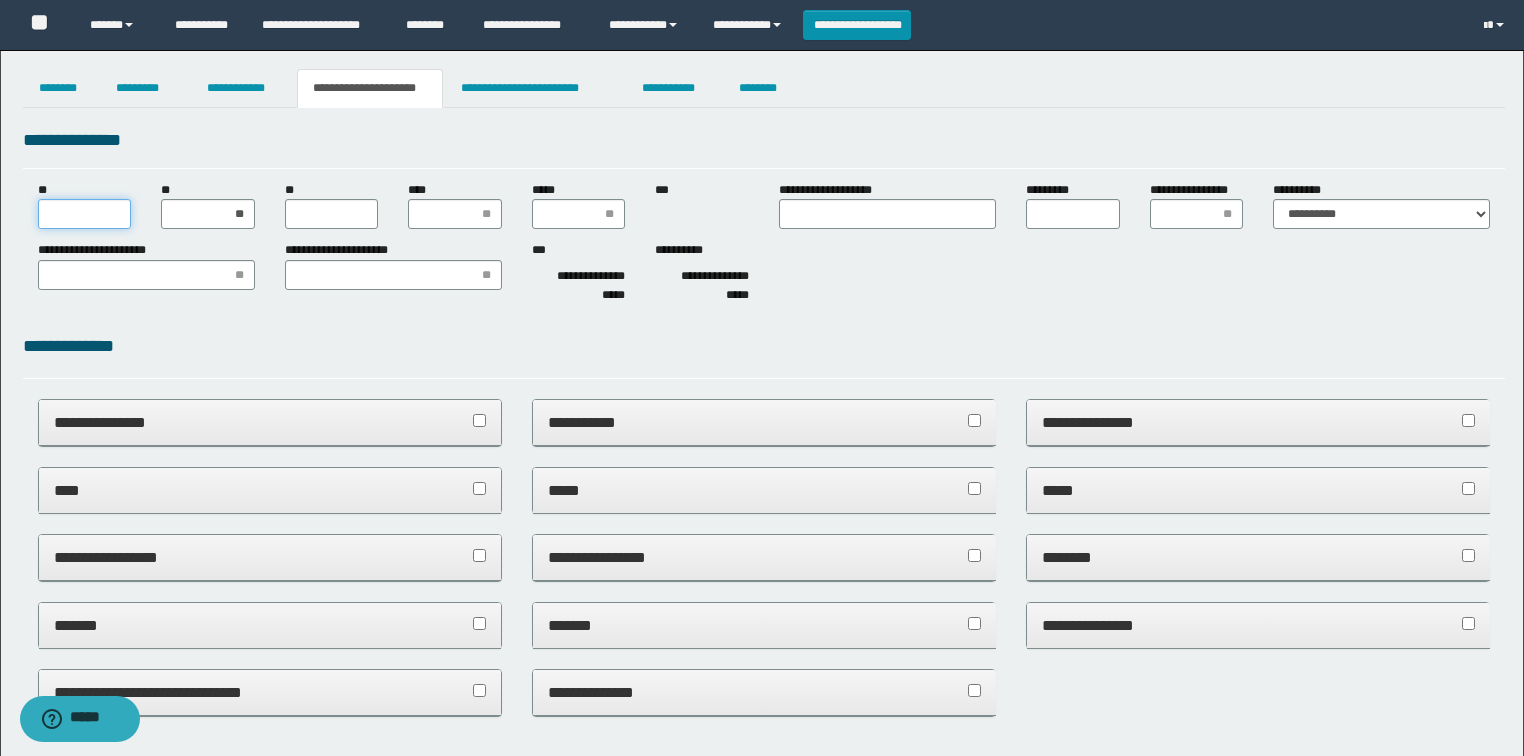click on "**" at bounding box center [85, 214] 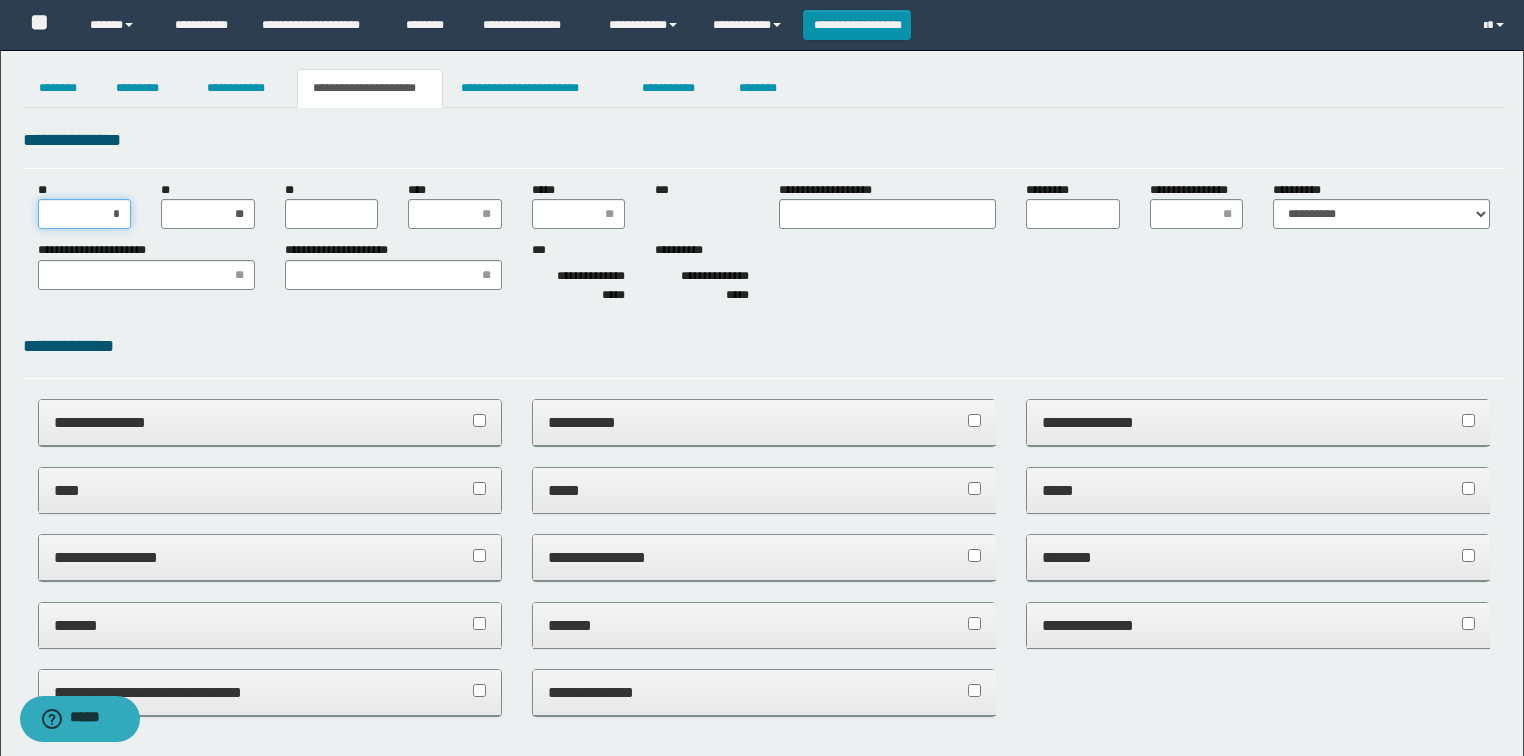 type on "**" 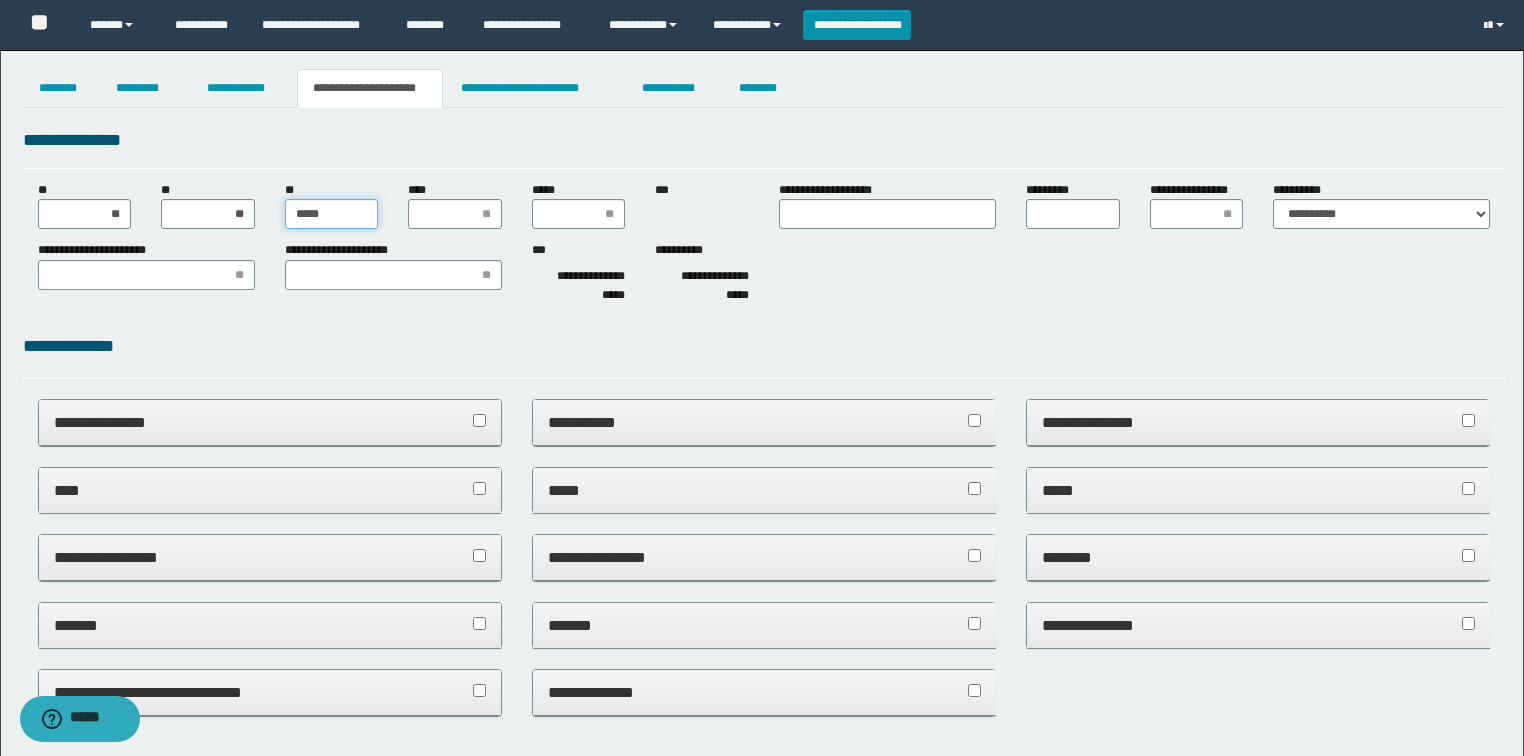type on "******" 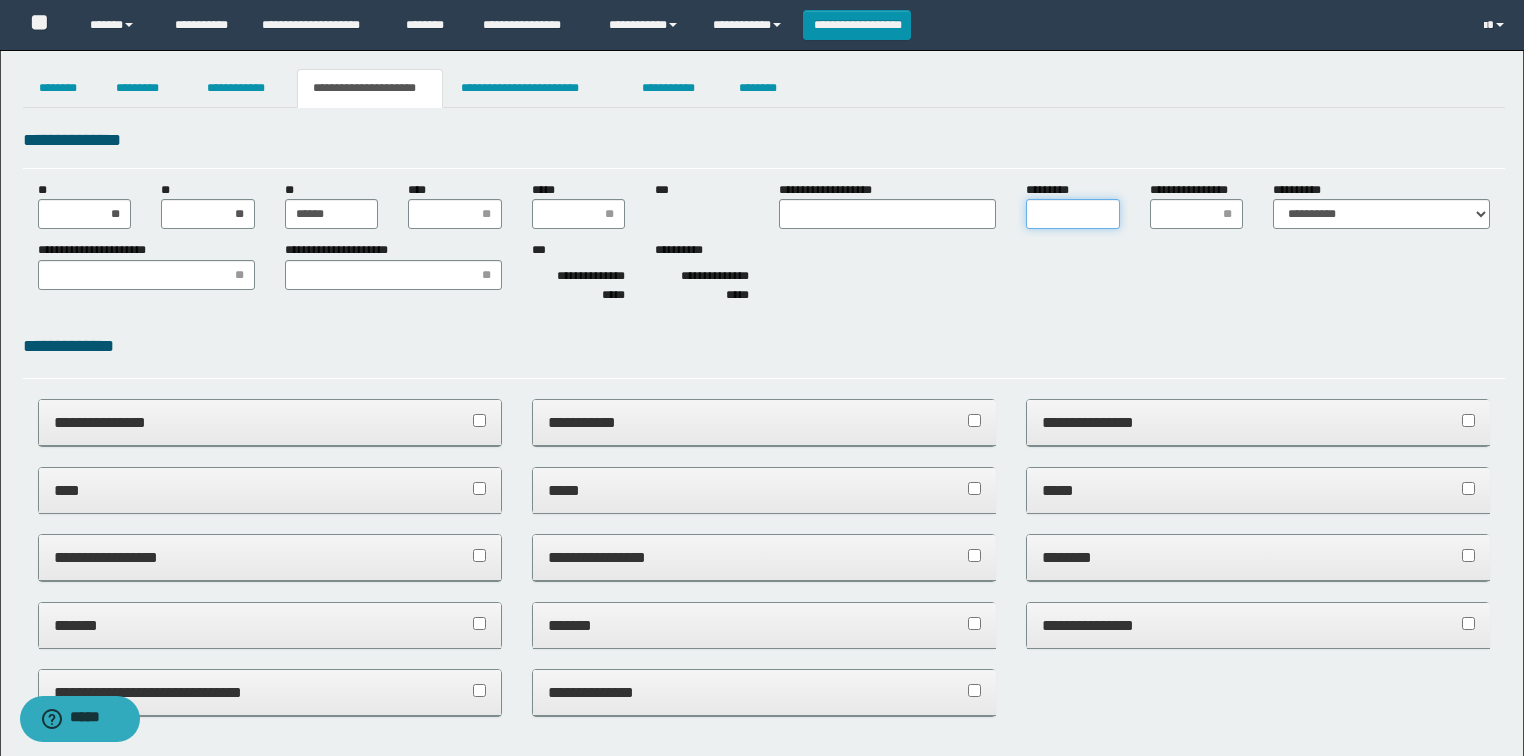 click on "*********" at bounding box center (1073, 214) 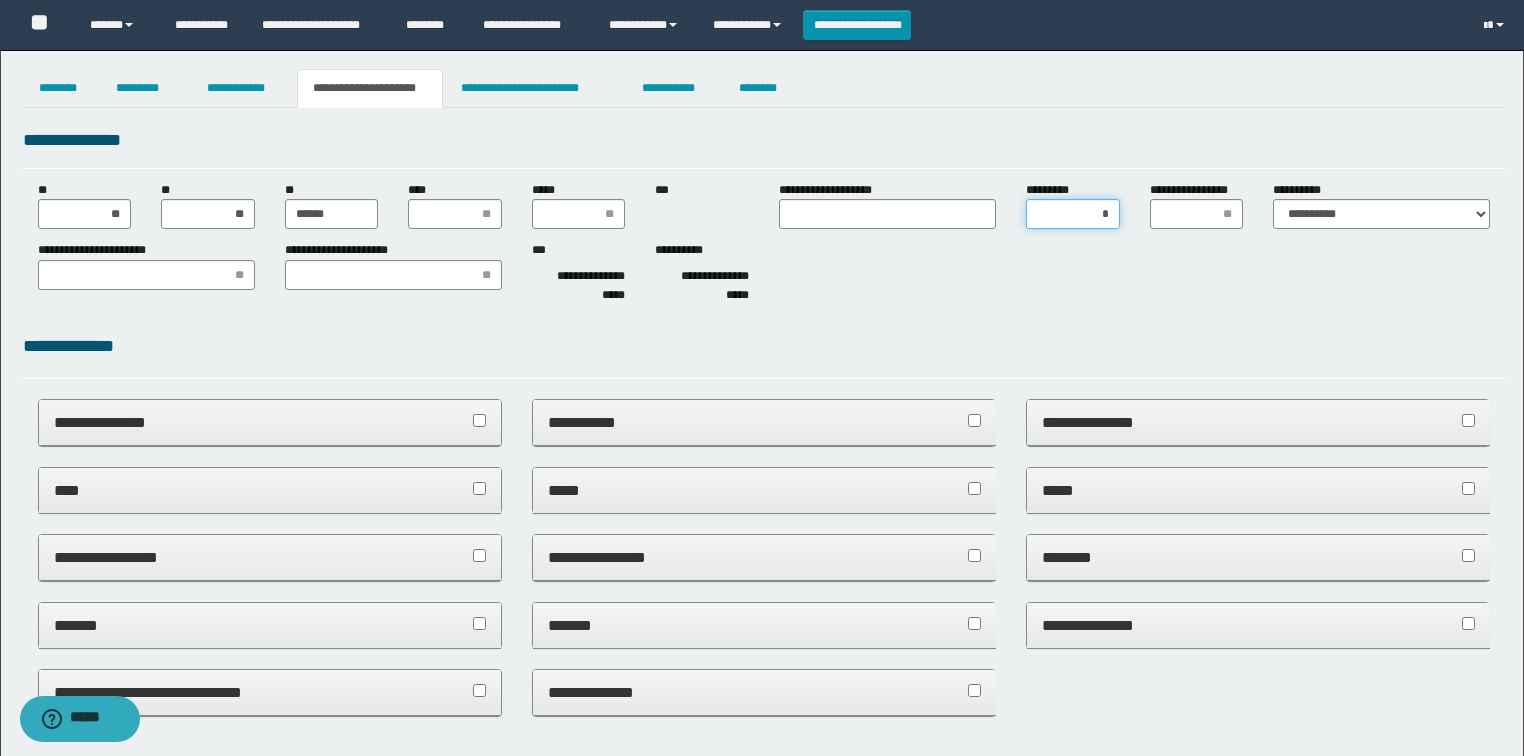 type on "**" 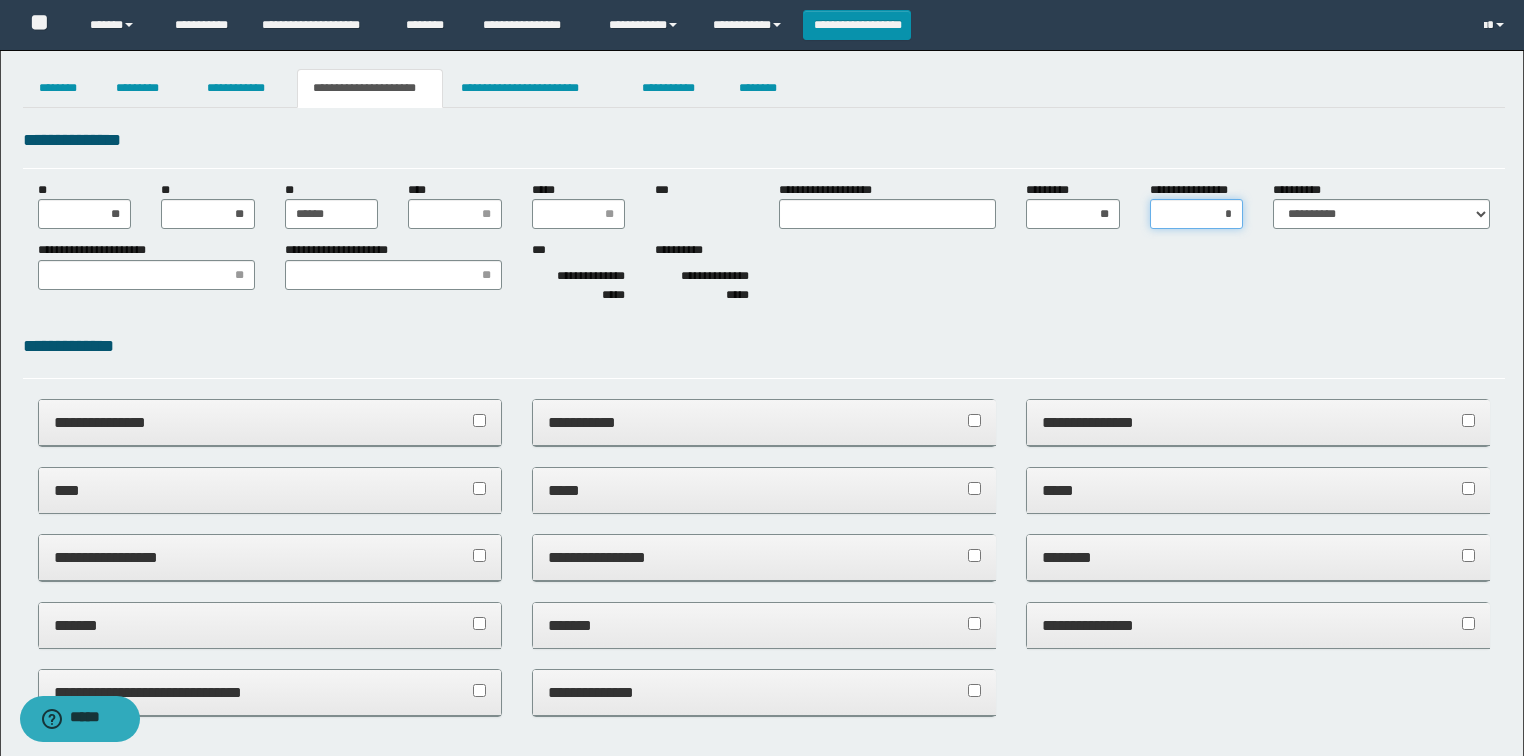 type on "**" 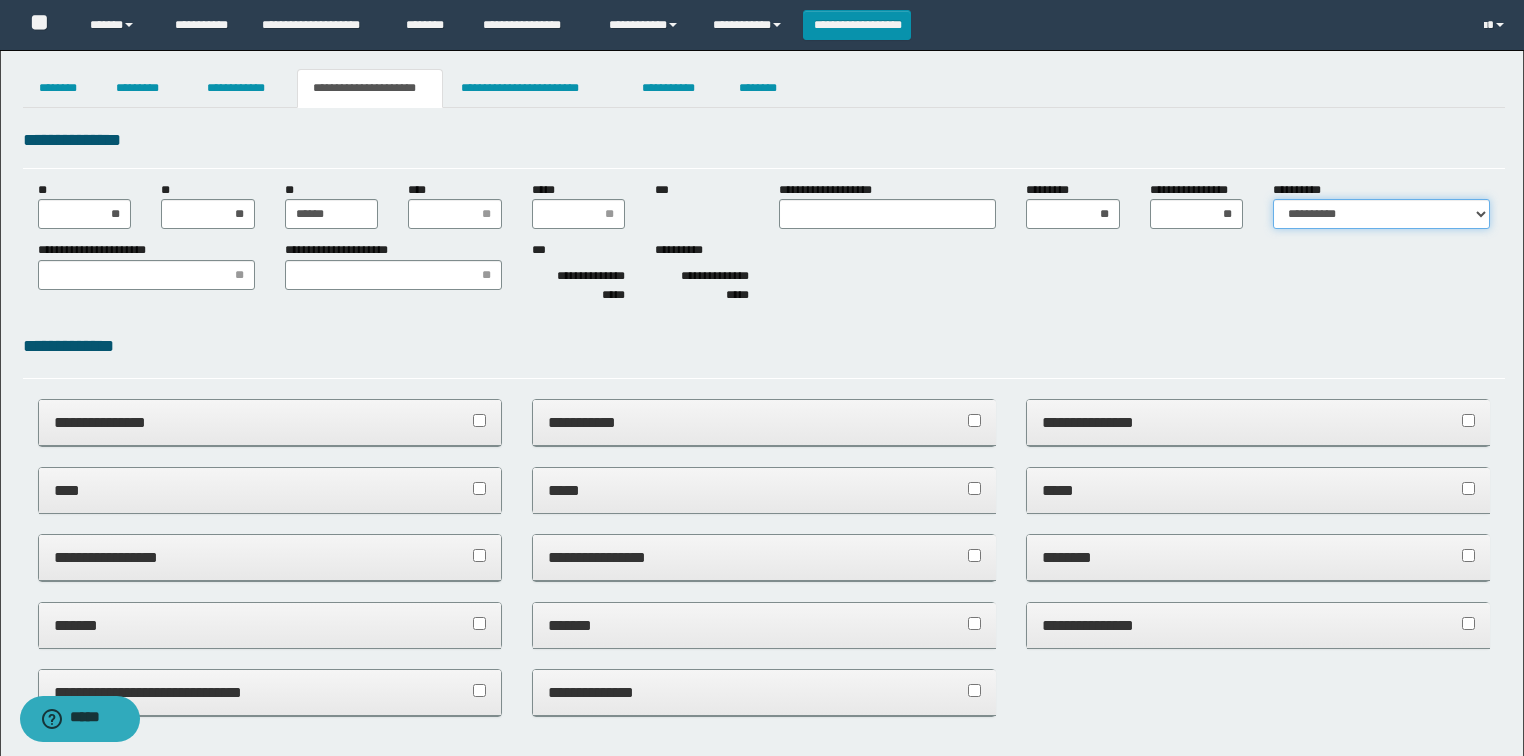 click on "**********" at bounding box center [1381, 214] 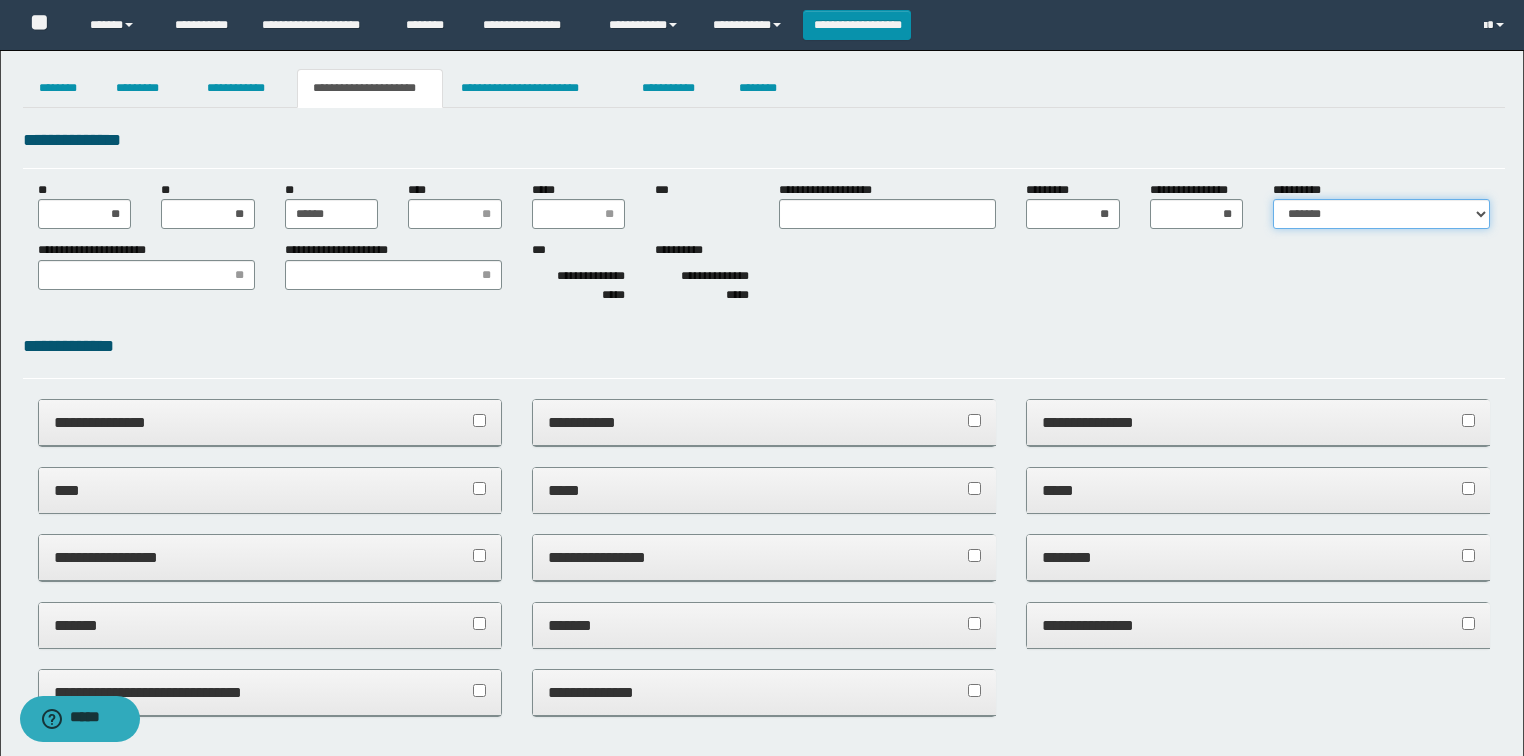 click on "**********" at bounding box center [1381, 214] 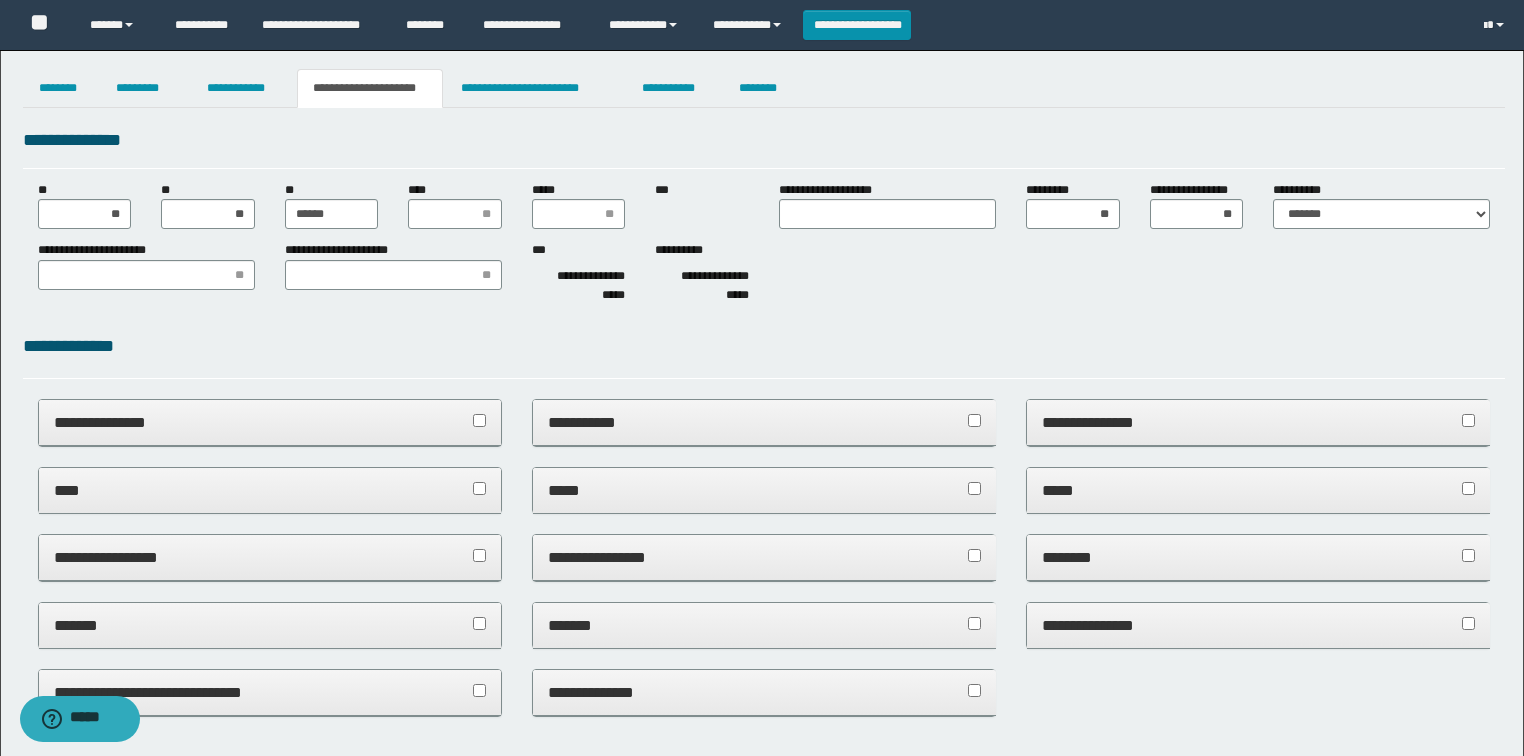 click on "**********" at bounding box center (764, 276) 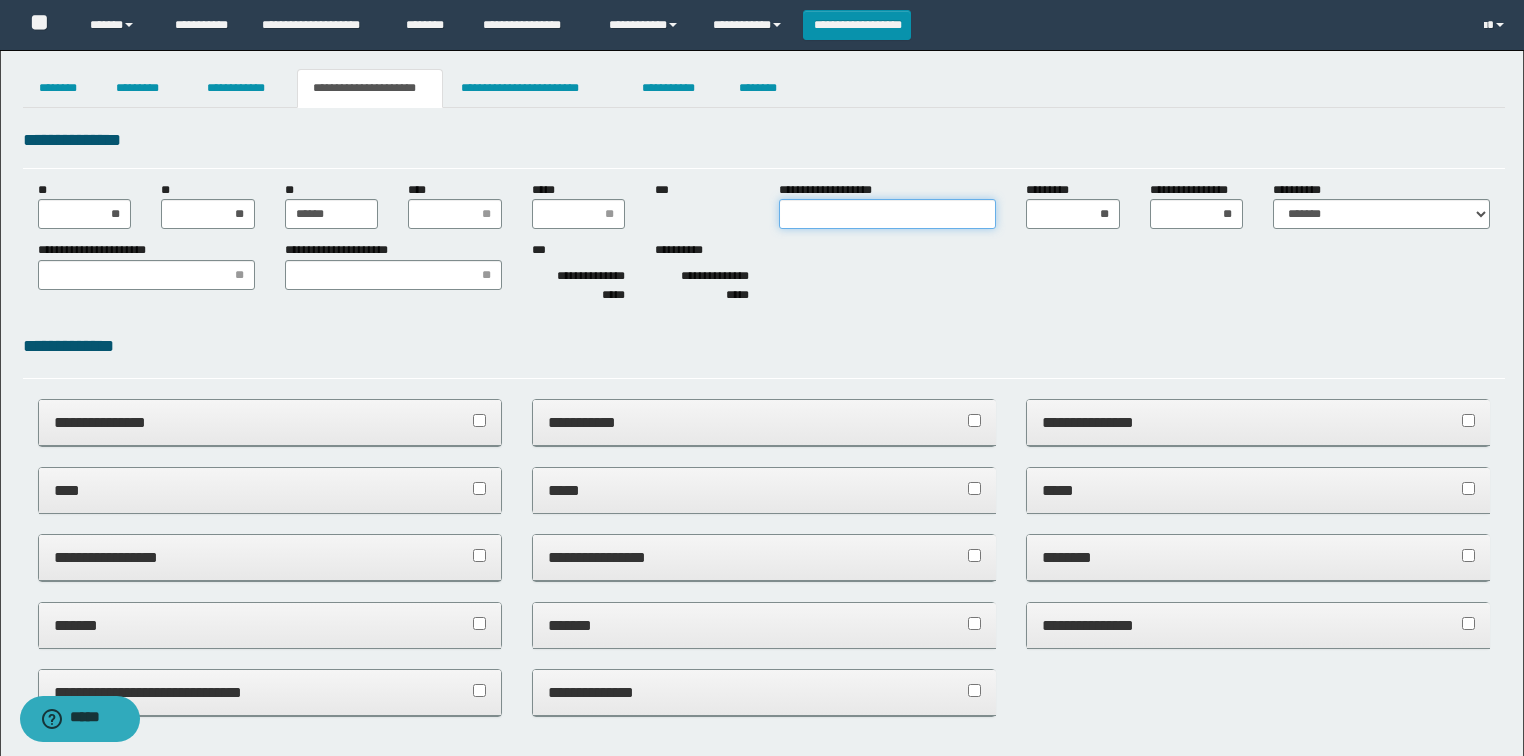 click on "**********" at bounding box center [887, 214] 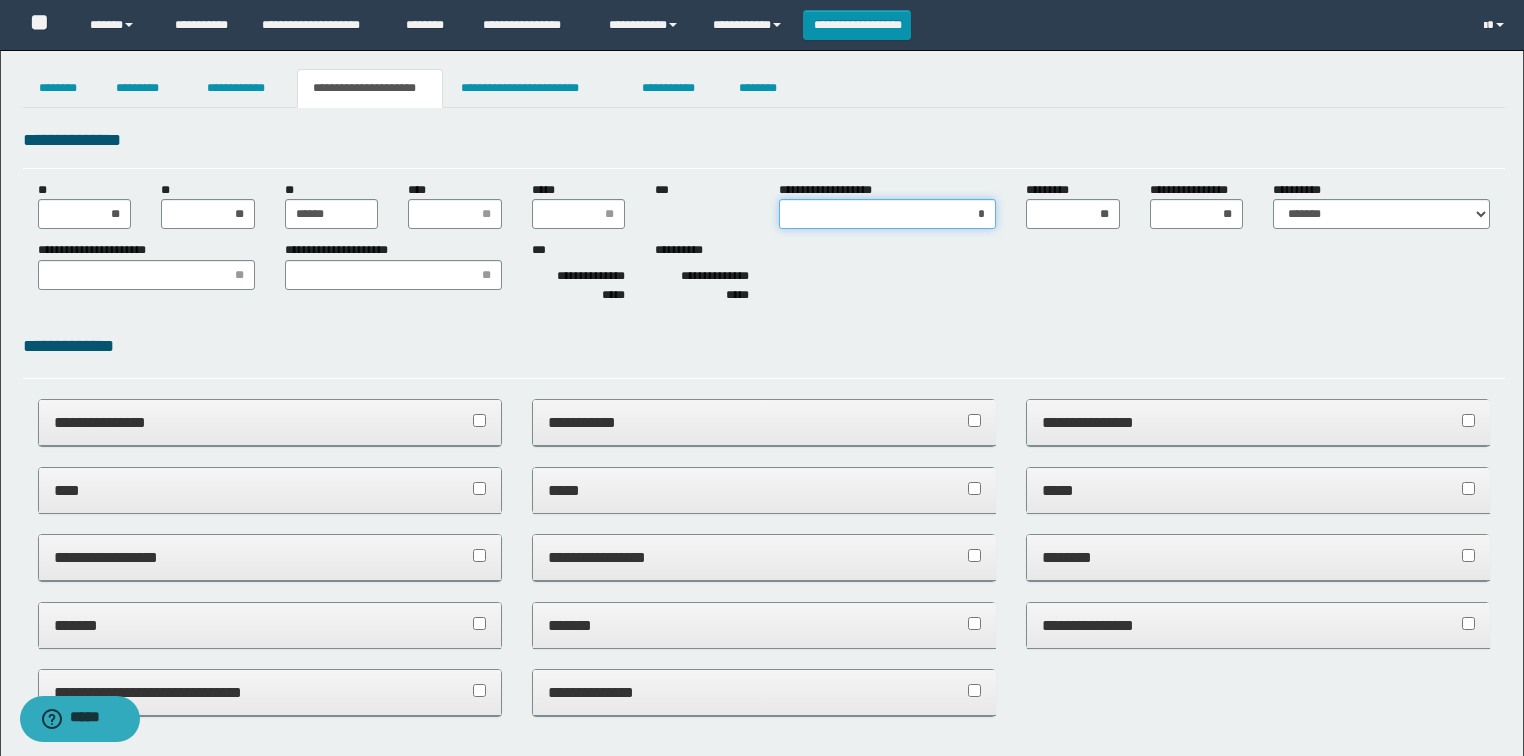 type on "**" 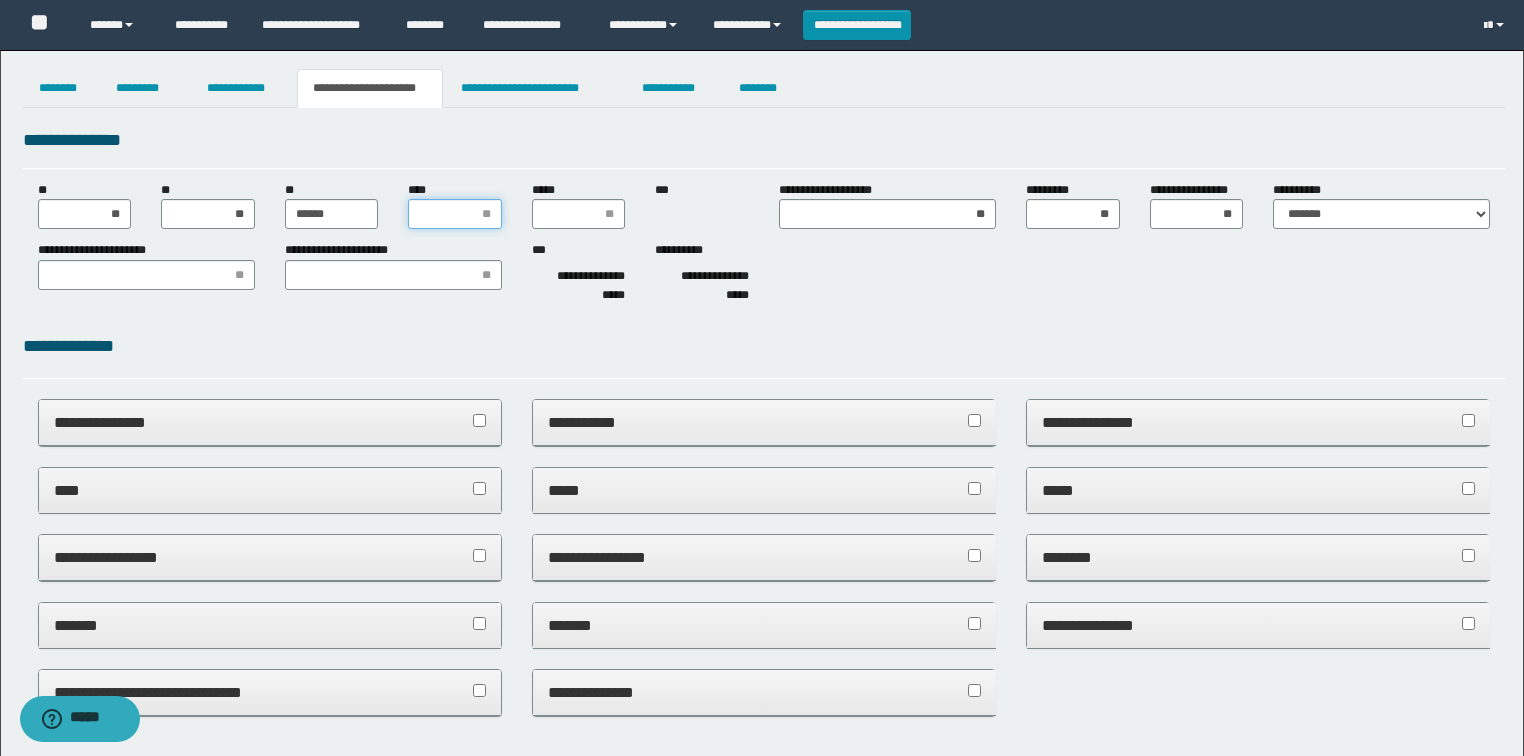 click on "****" at bounding box center [455, 214] 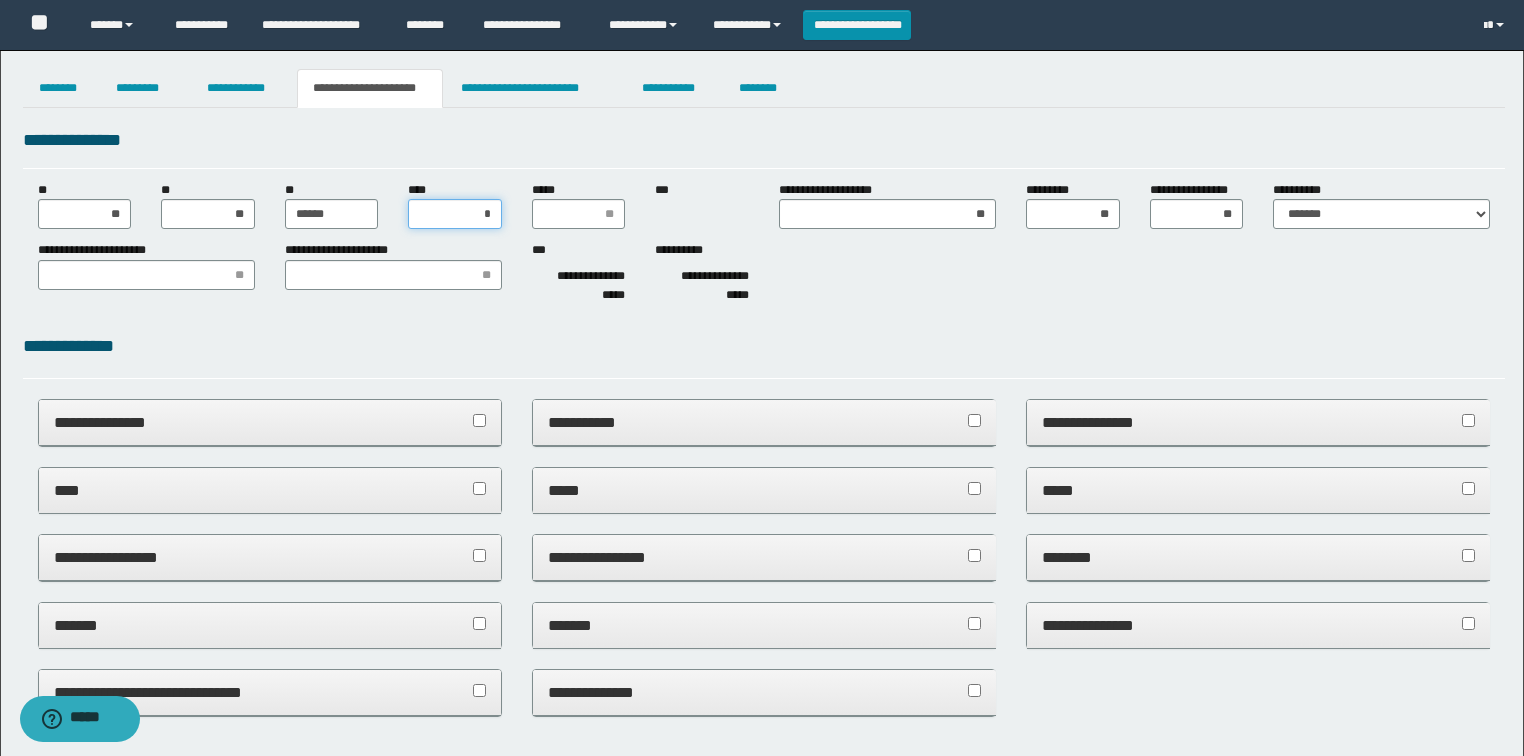 type on "**" 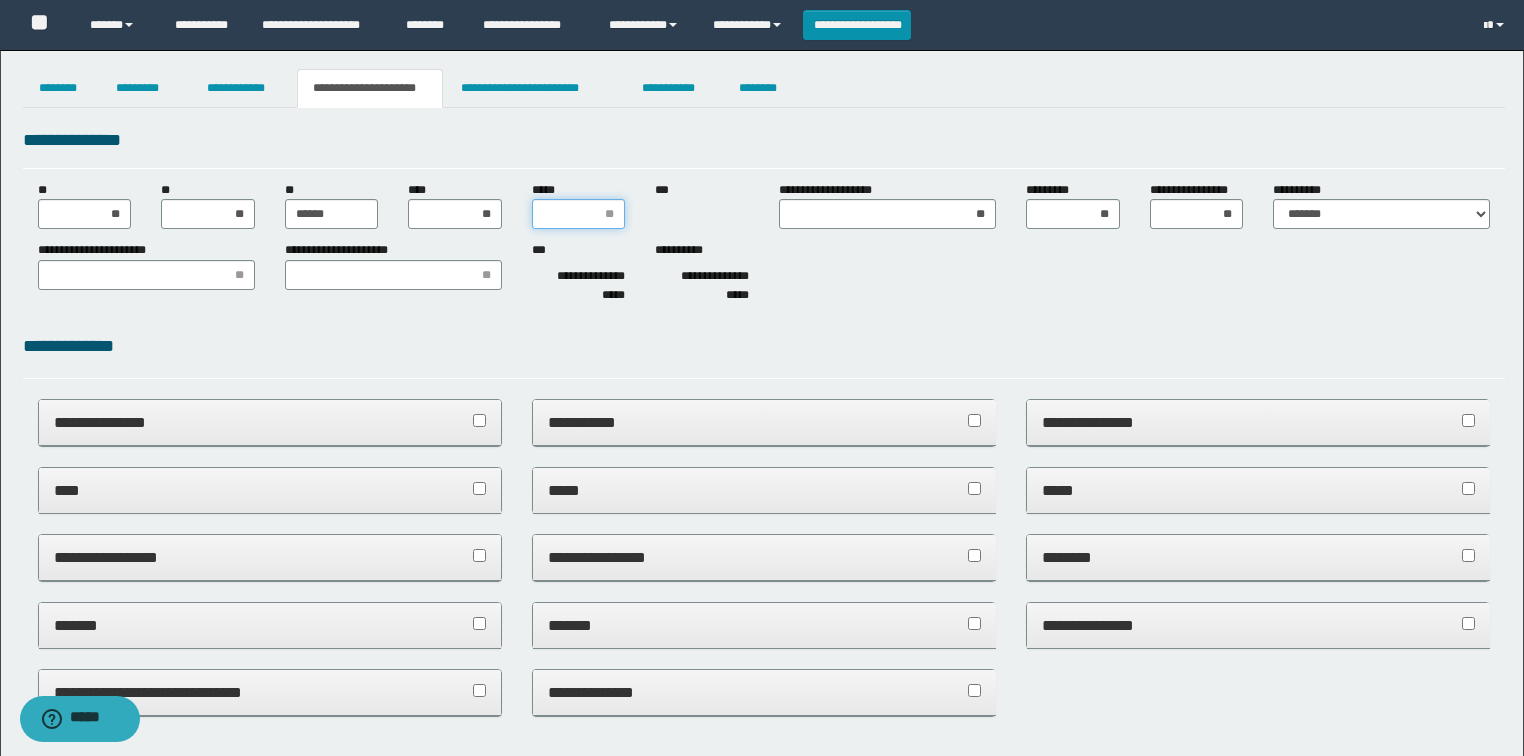 type on "*" 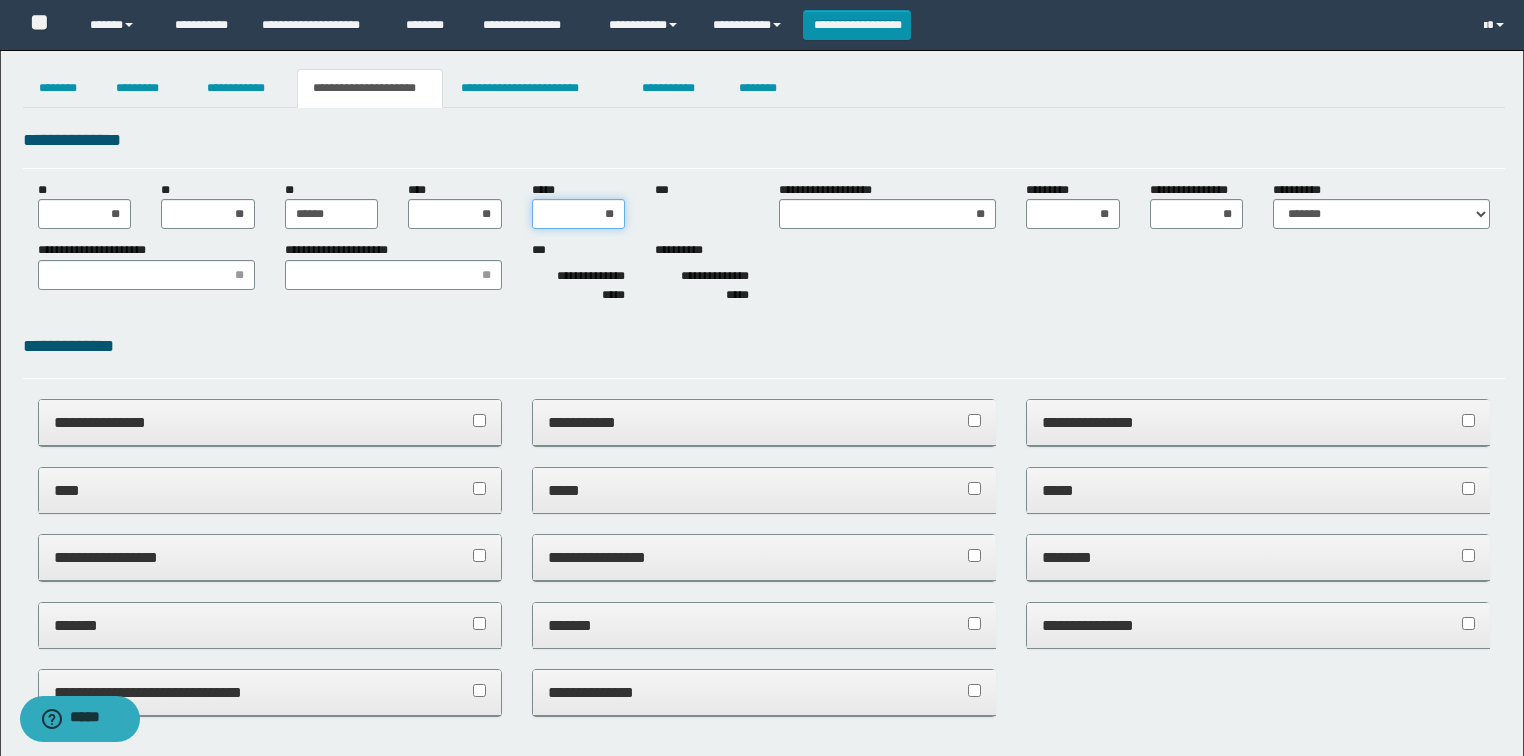 type on "***" 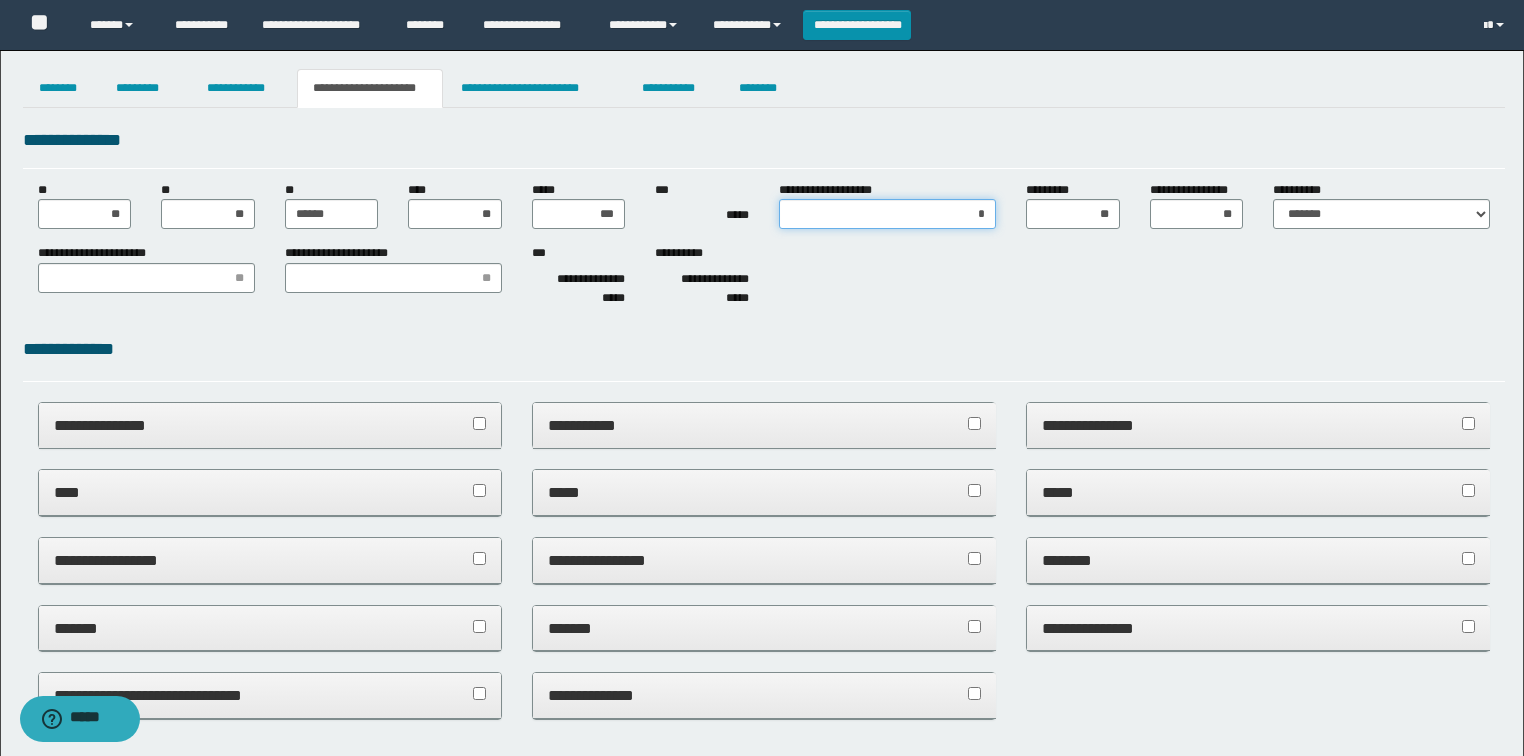 type on "**" 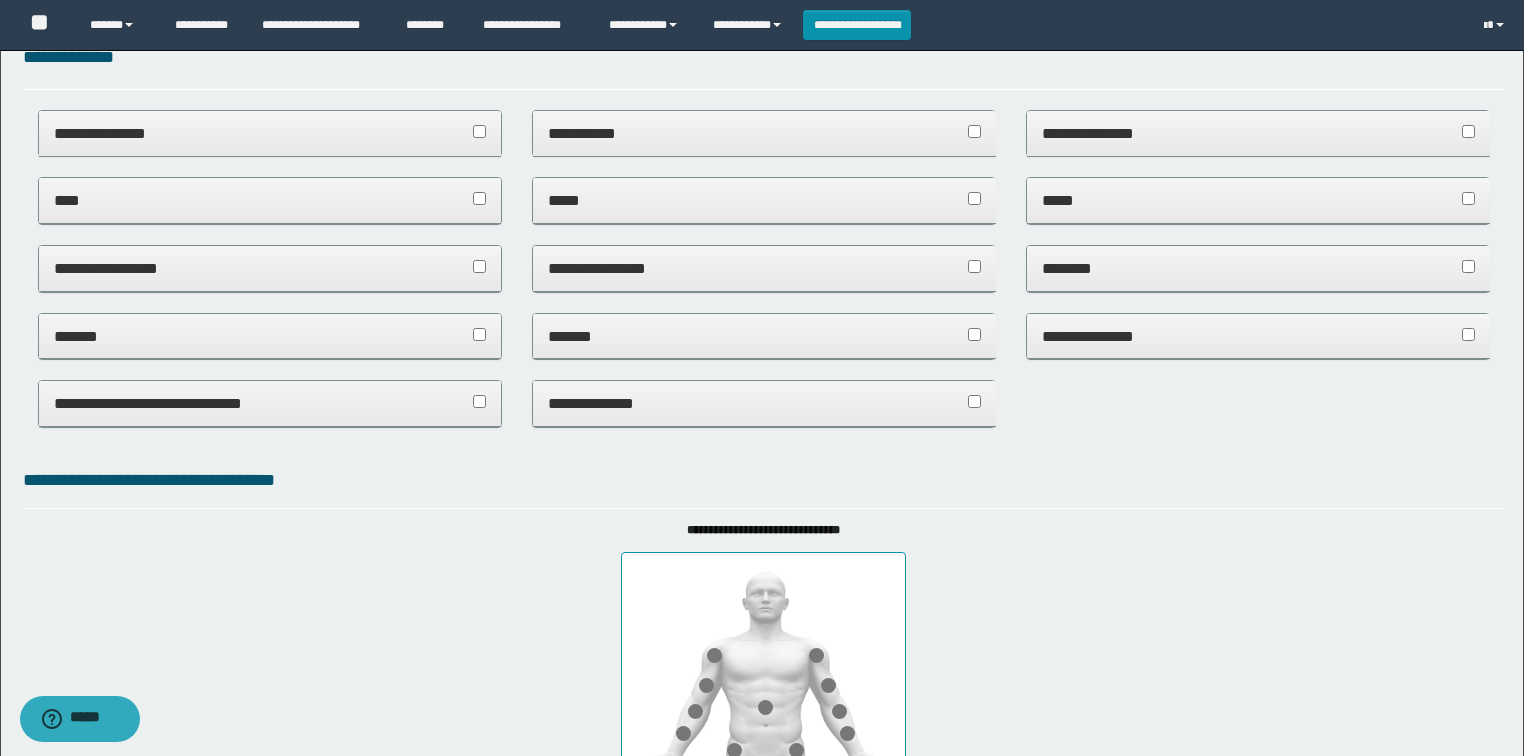 scroll, scrollTop: 320, scrollLeft: 0, axis: vertical 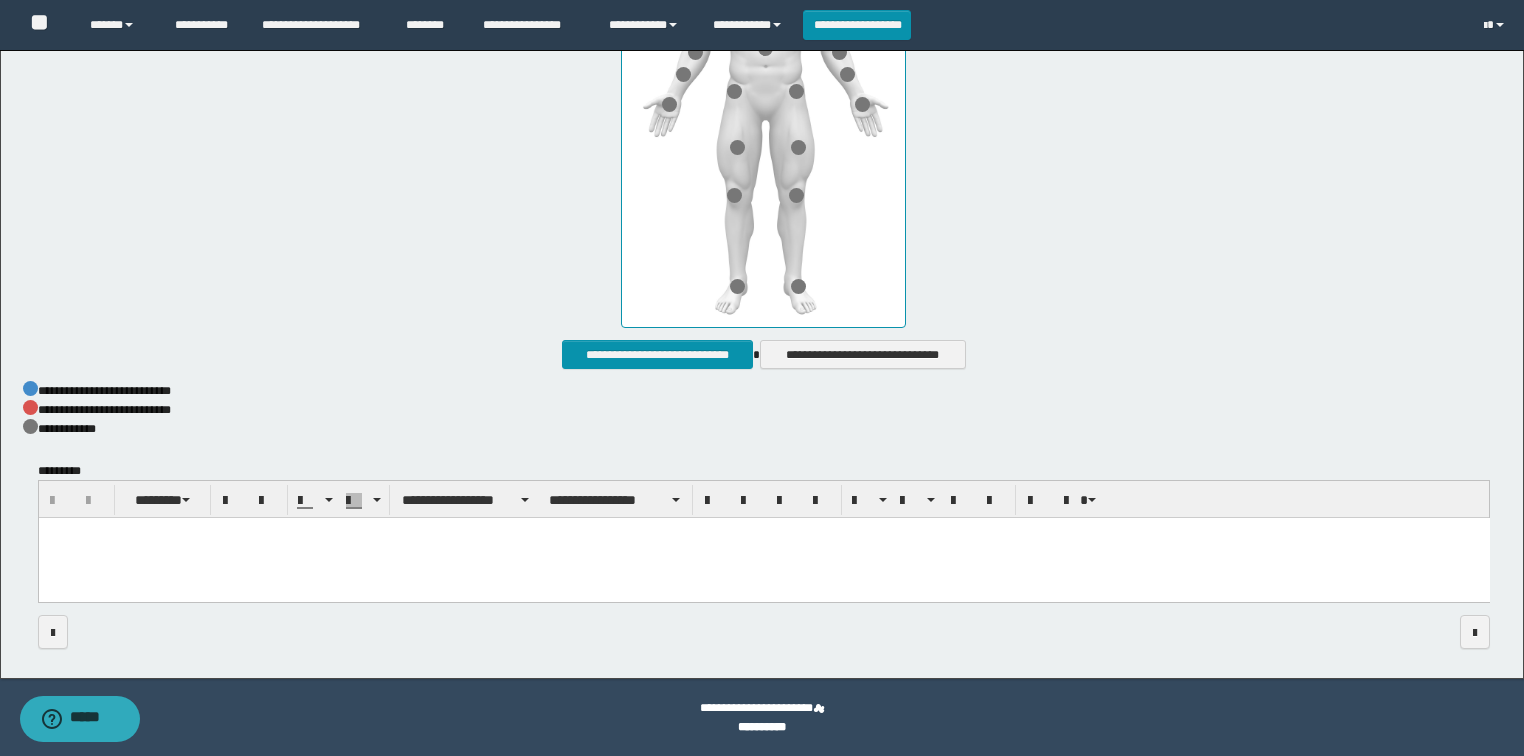 click at bounding box center [763, 559] 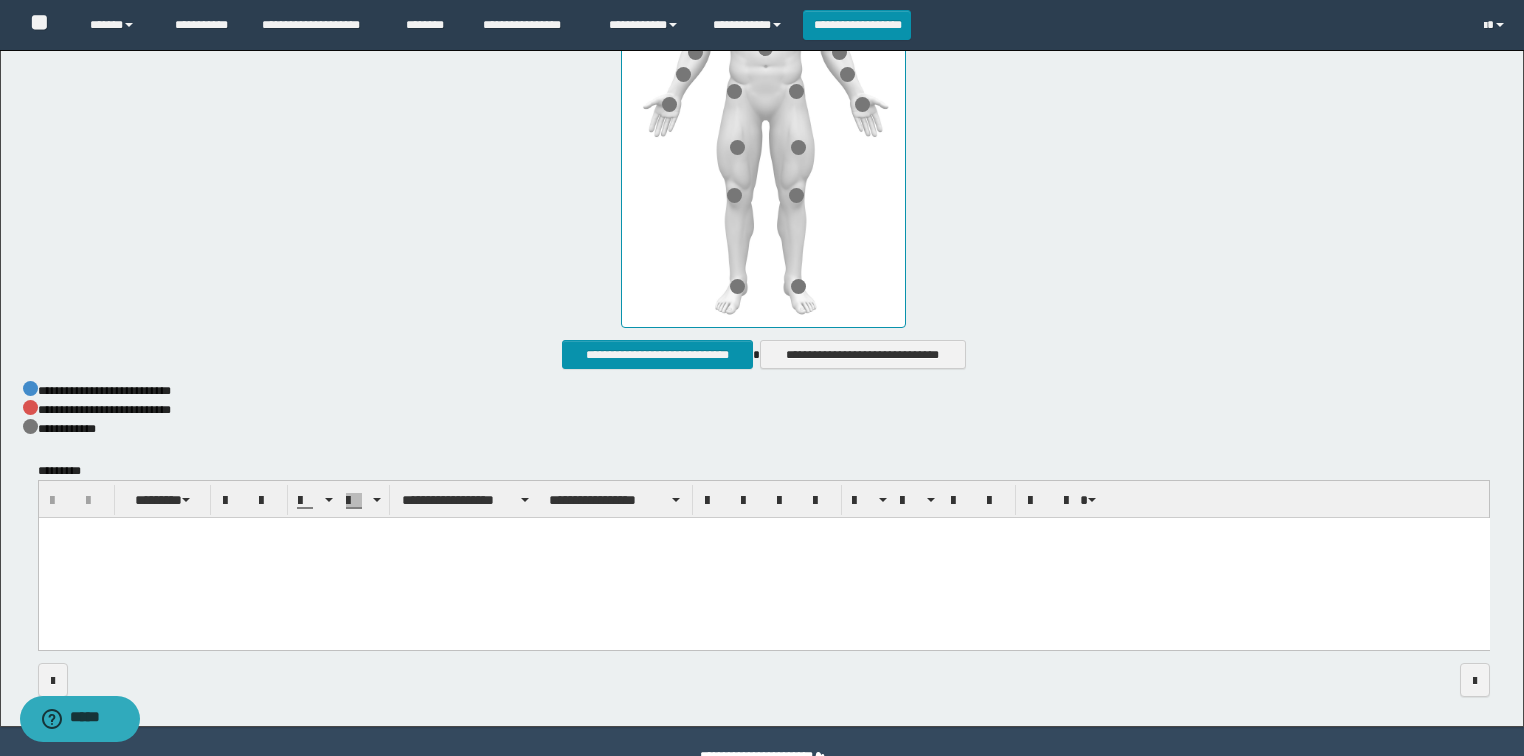 click at bounding box center [763, 559] 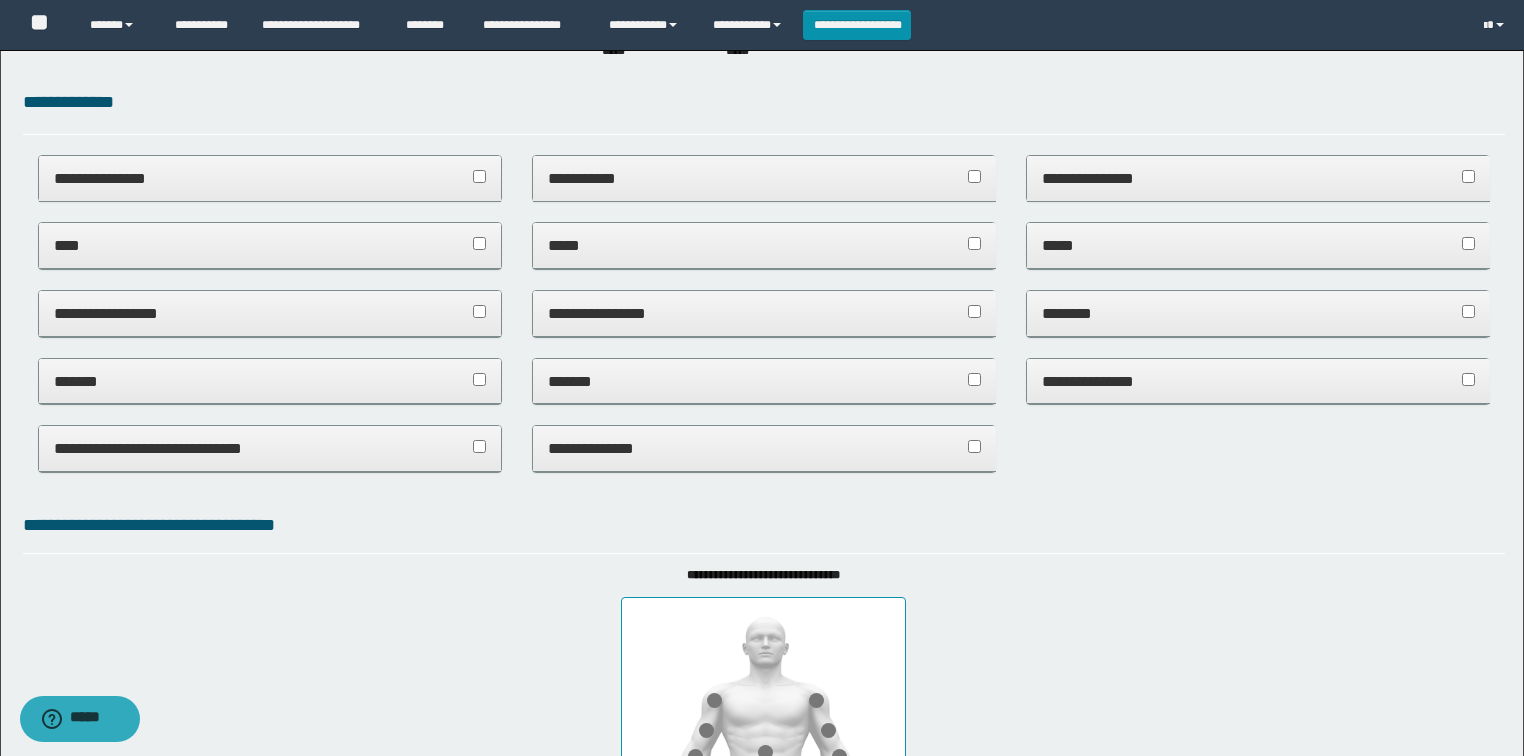 scroll, scrollTop: 0, scrollLeft: 0, axis: both 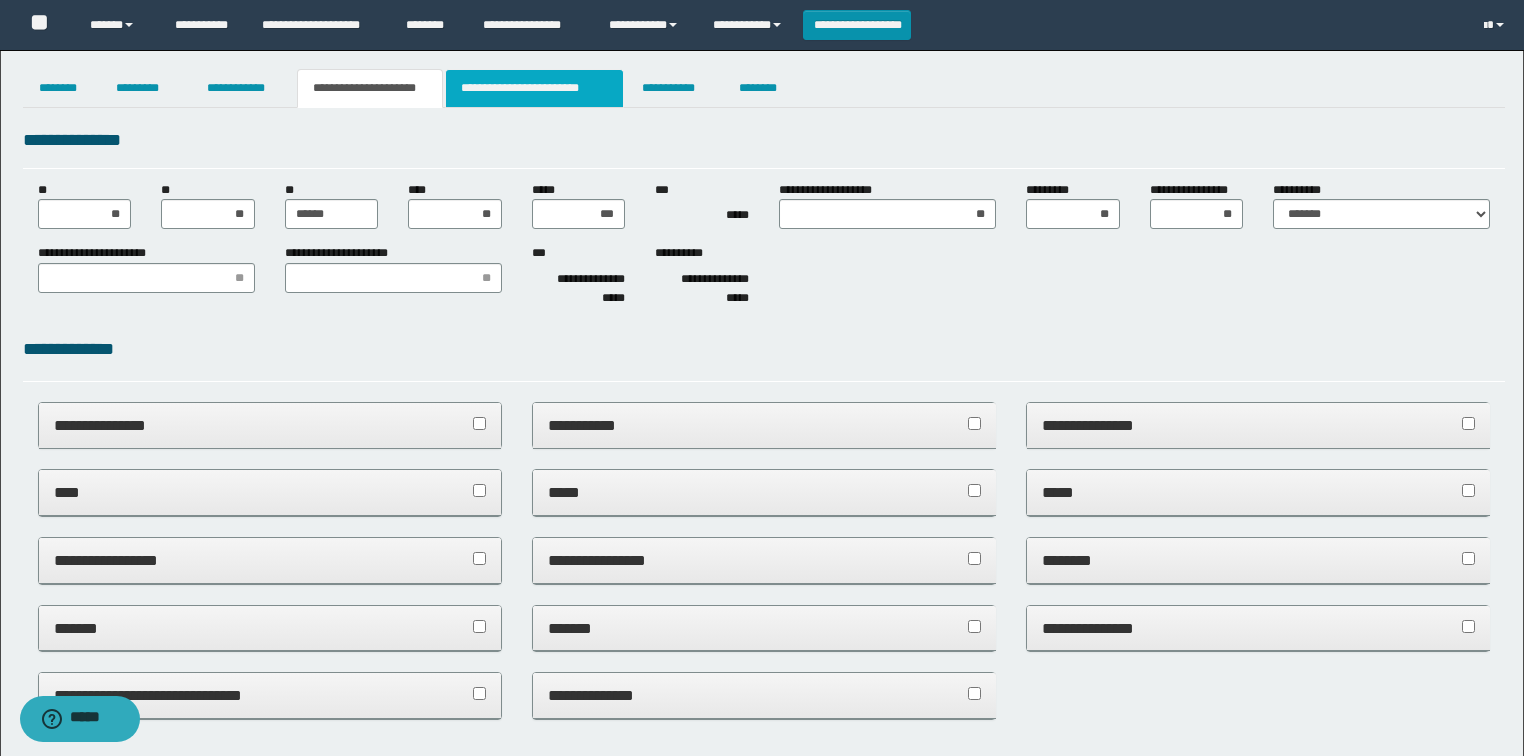 click on "**********" at bounding box center [534, 88] 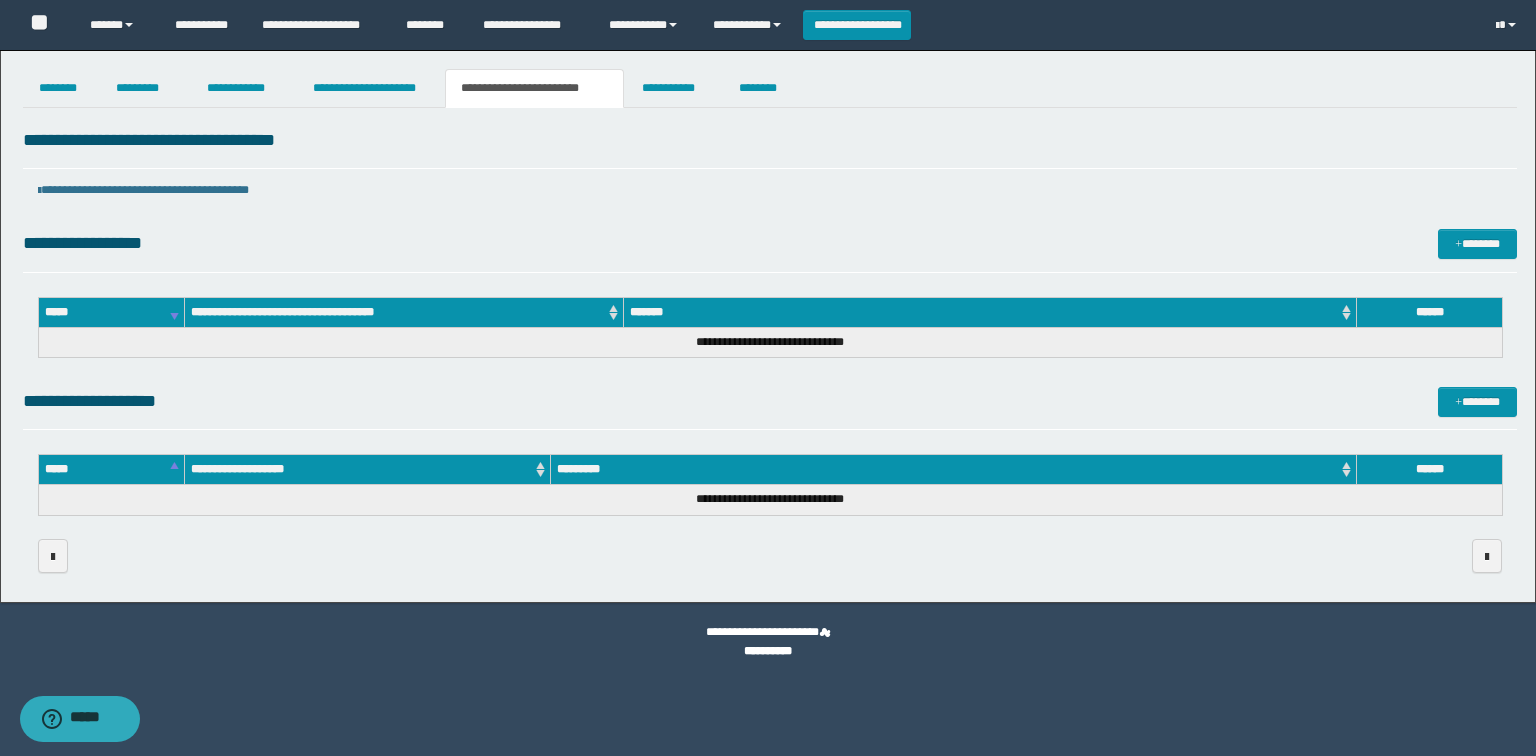 drag, startPoint x: 681, startPoint y: 360, endPoint x: 505, endPoint y: 398, distance: 180.05554 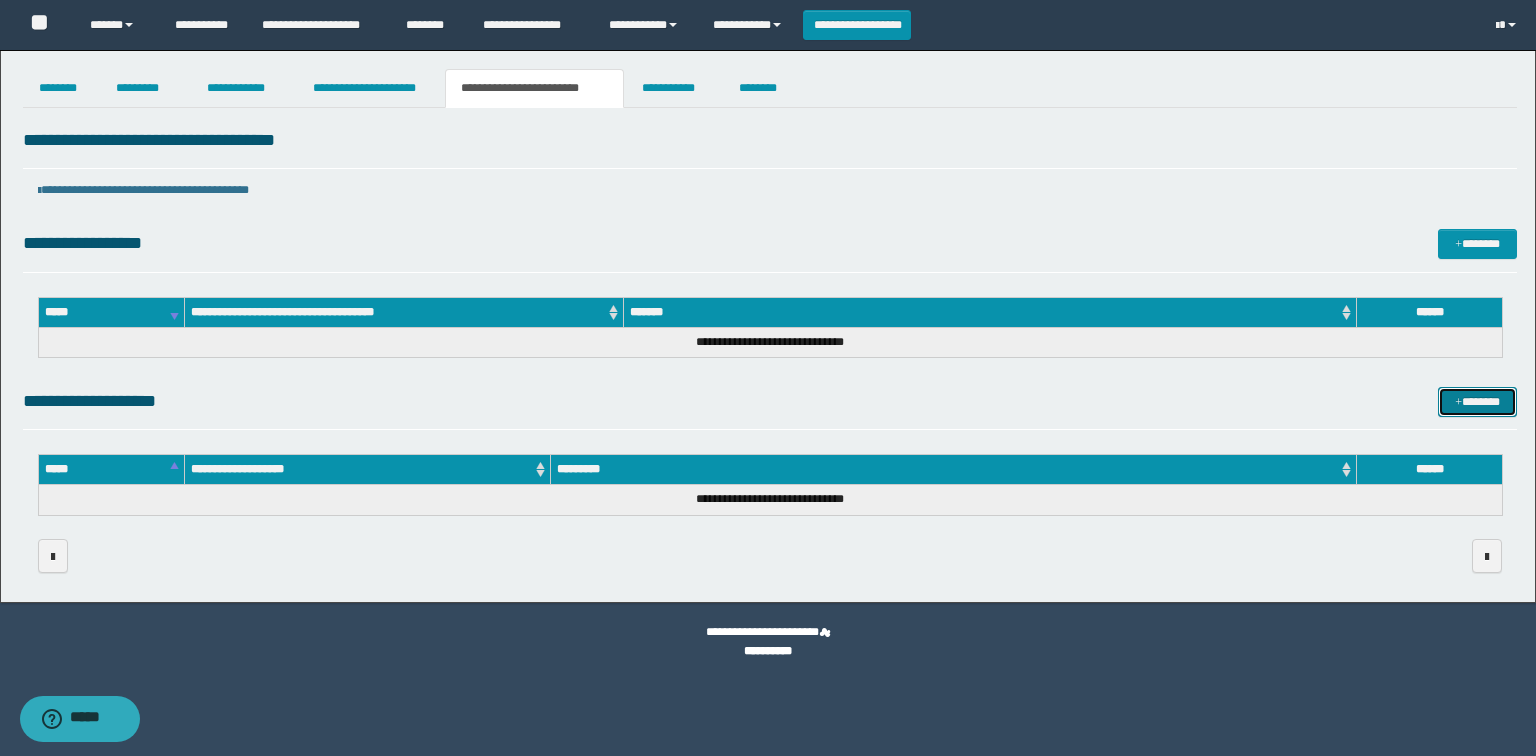 click at bounding box center [1458, 403] 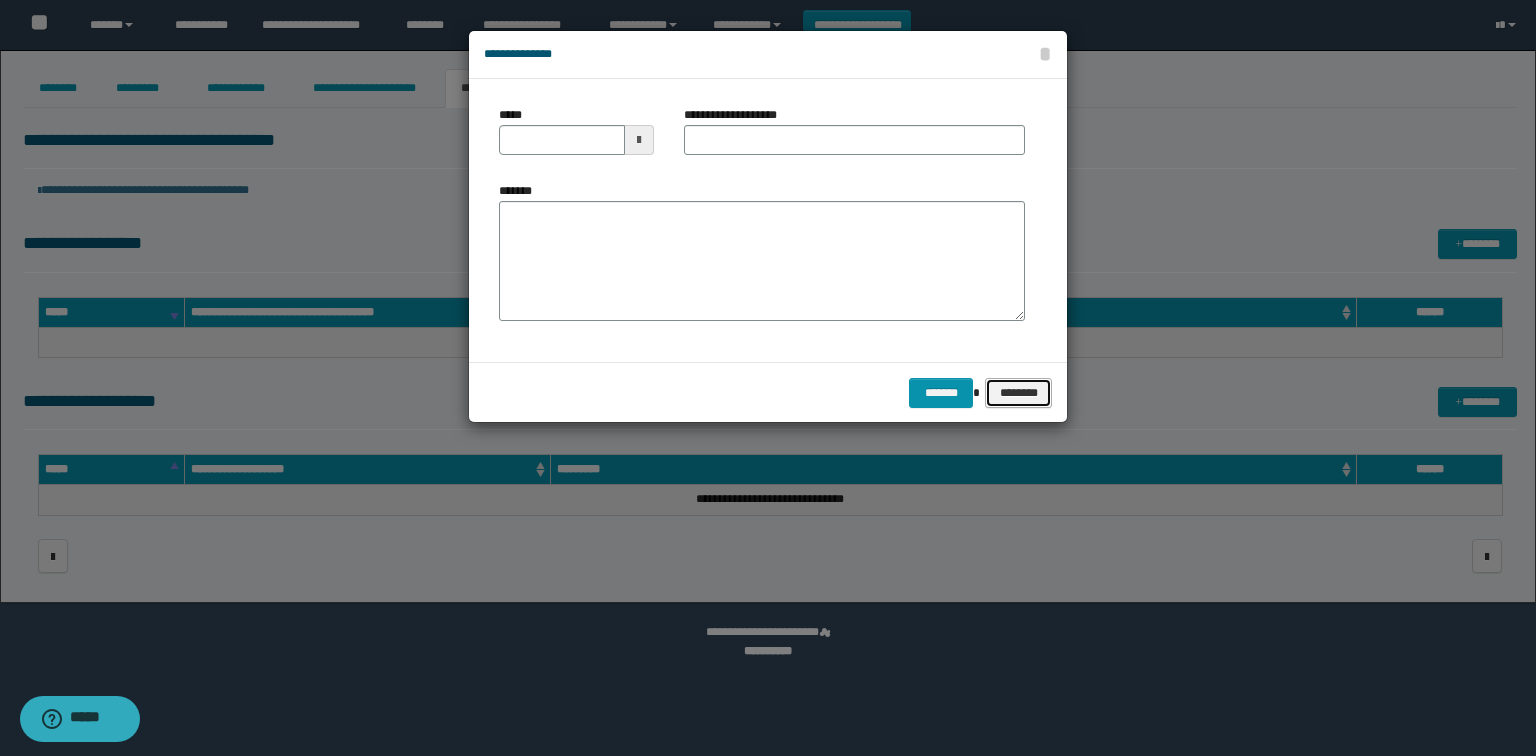 click on "********" at bounding box center (1018, 393) 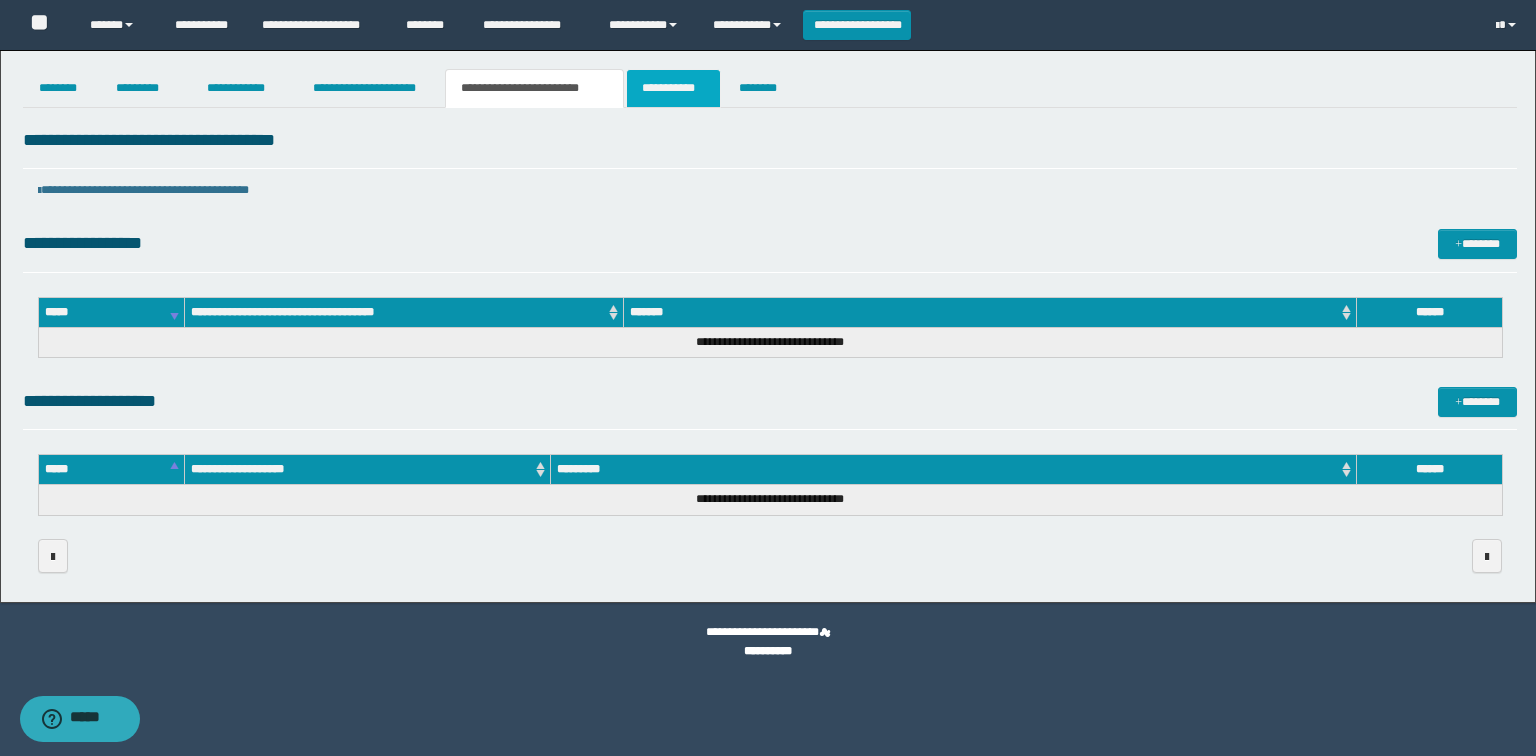 click on "**********" at bounding box center (673, 88) 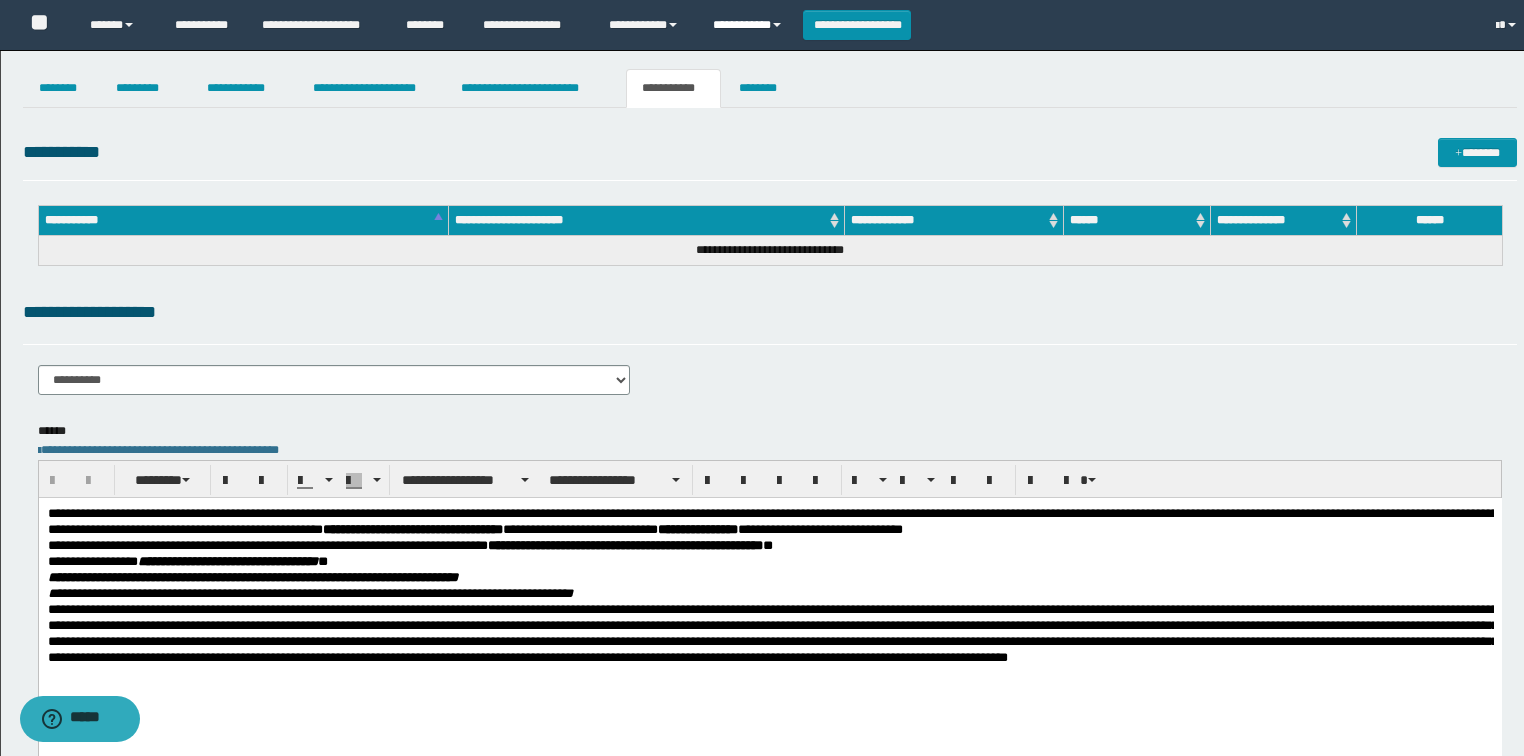 scroll, scrollTop: 0, scrollLeft: 0, axis: both 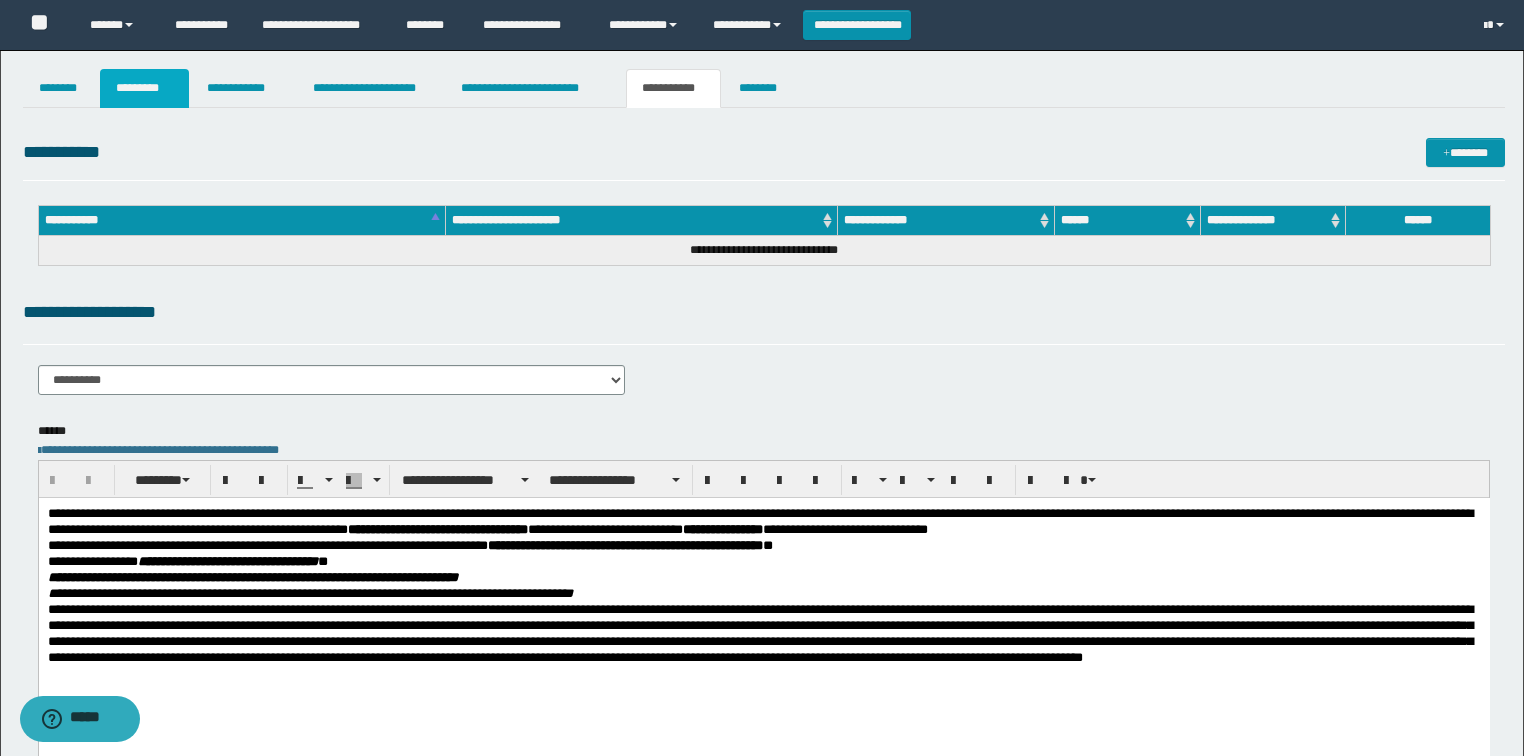 drag, startPoint x: 161, startPoint y: 86, endPoint x: 392, endPoint y: 337, distance: 341.11874 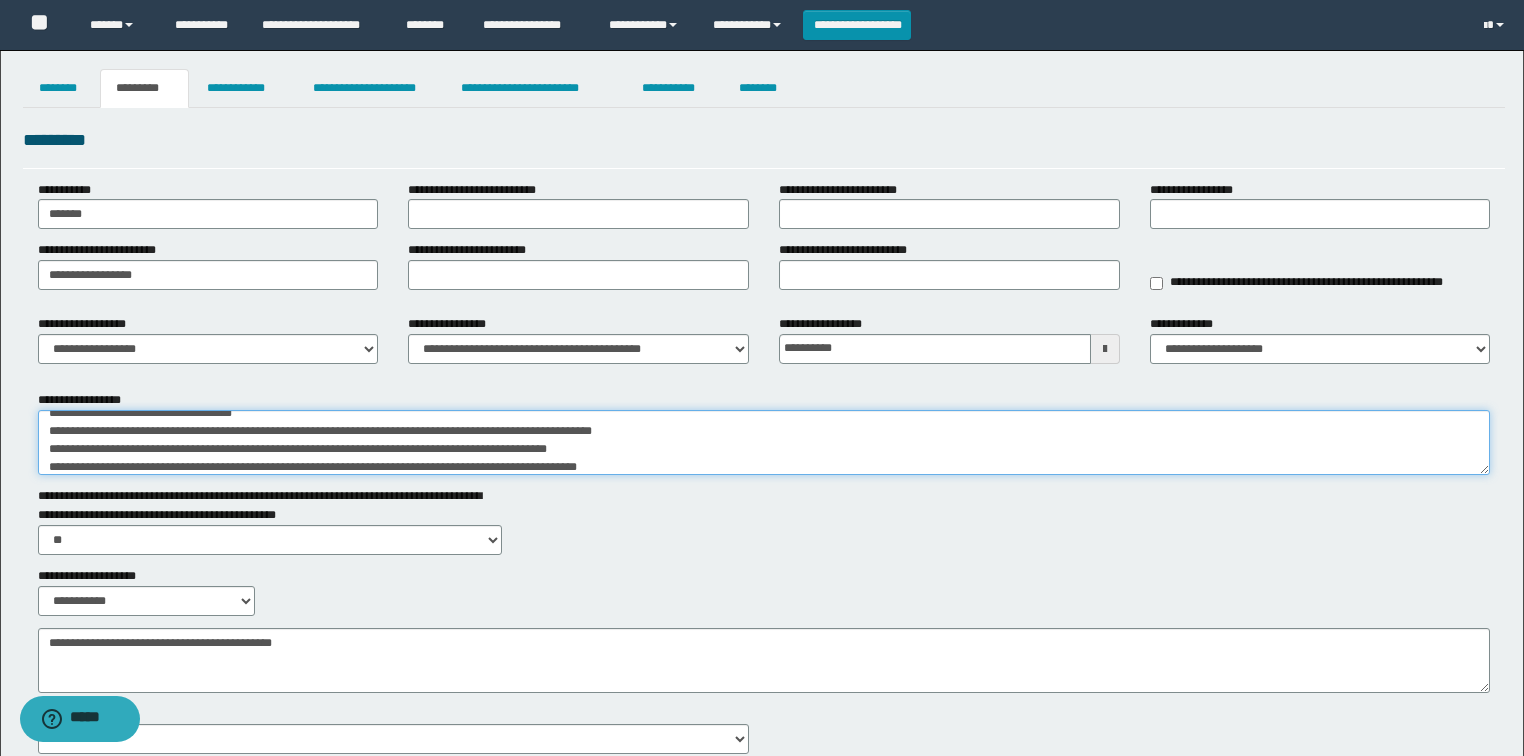 click on "**********" at bounding box center (764, 443) 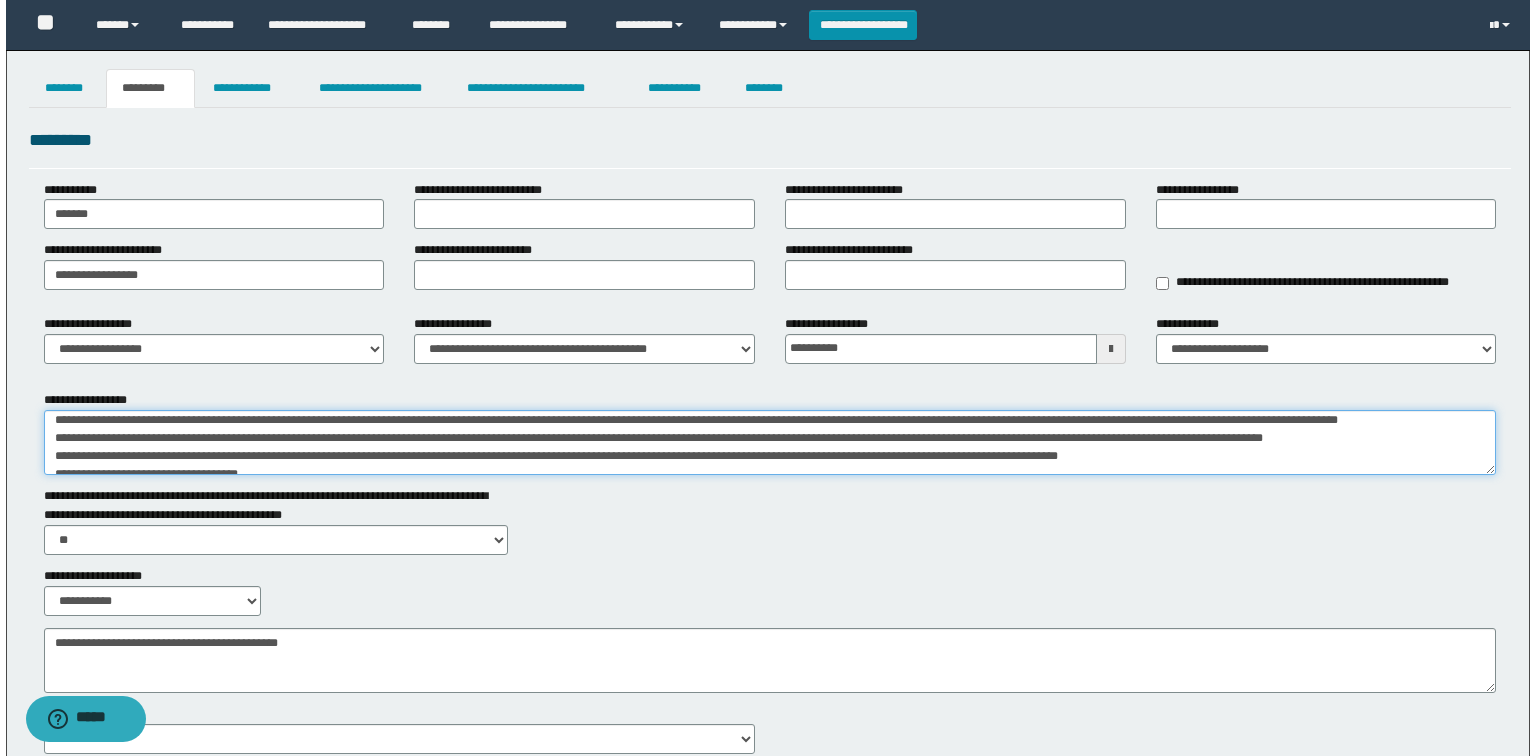 scroll, scrollTop: 41, scrollLeft: 0, axis: vertical 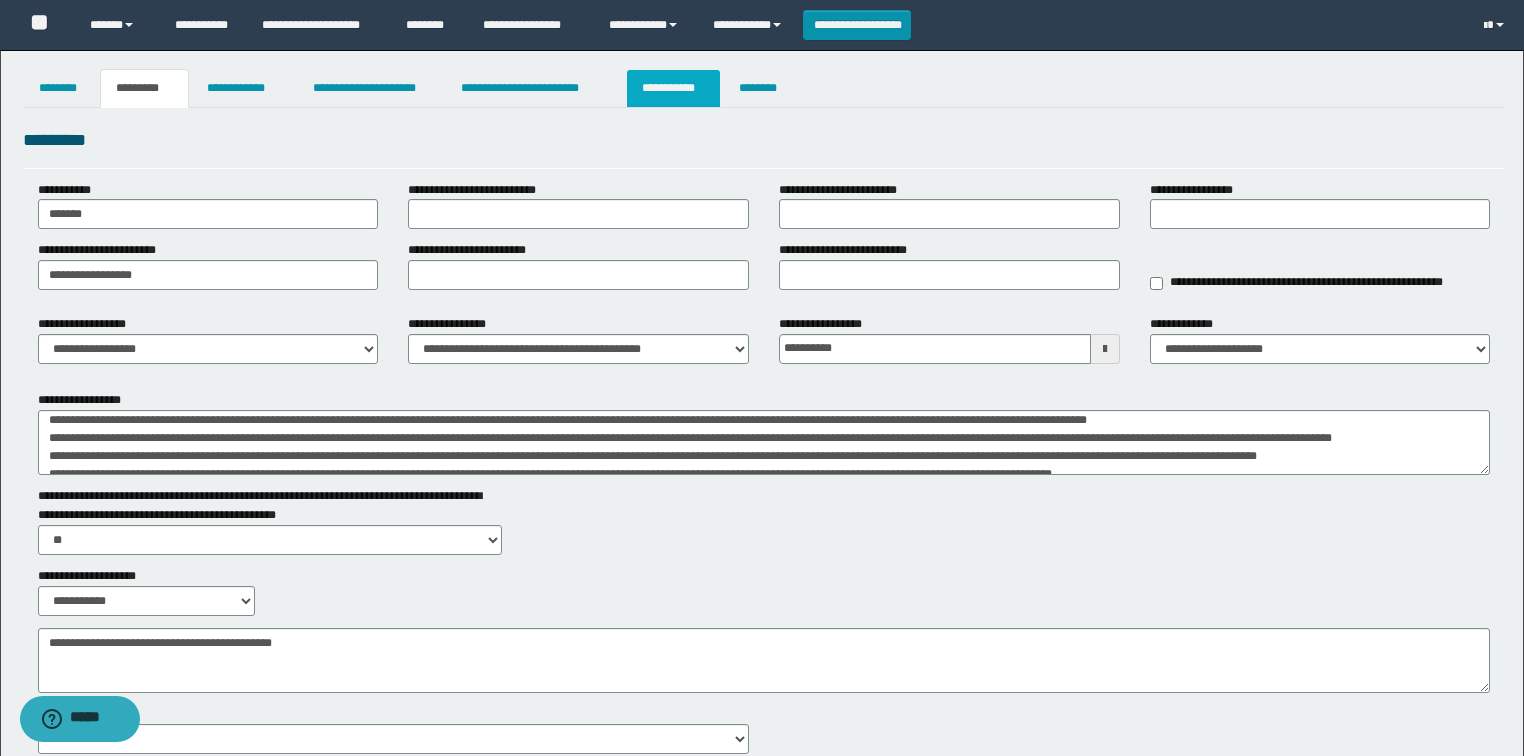 click on "**********" at bounding box center [673, 88] 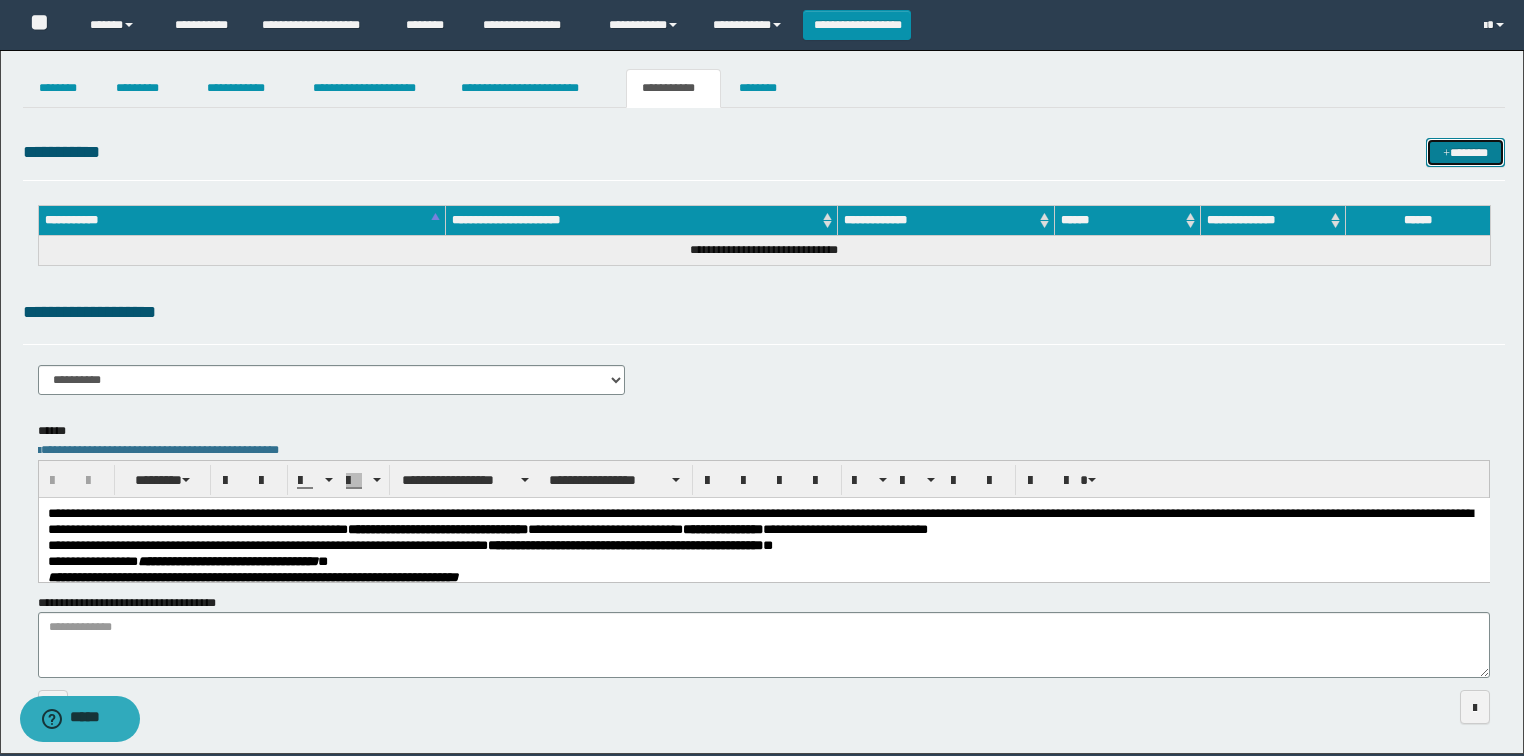 click at bounding box center (1446, 154) 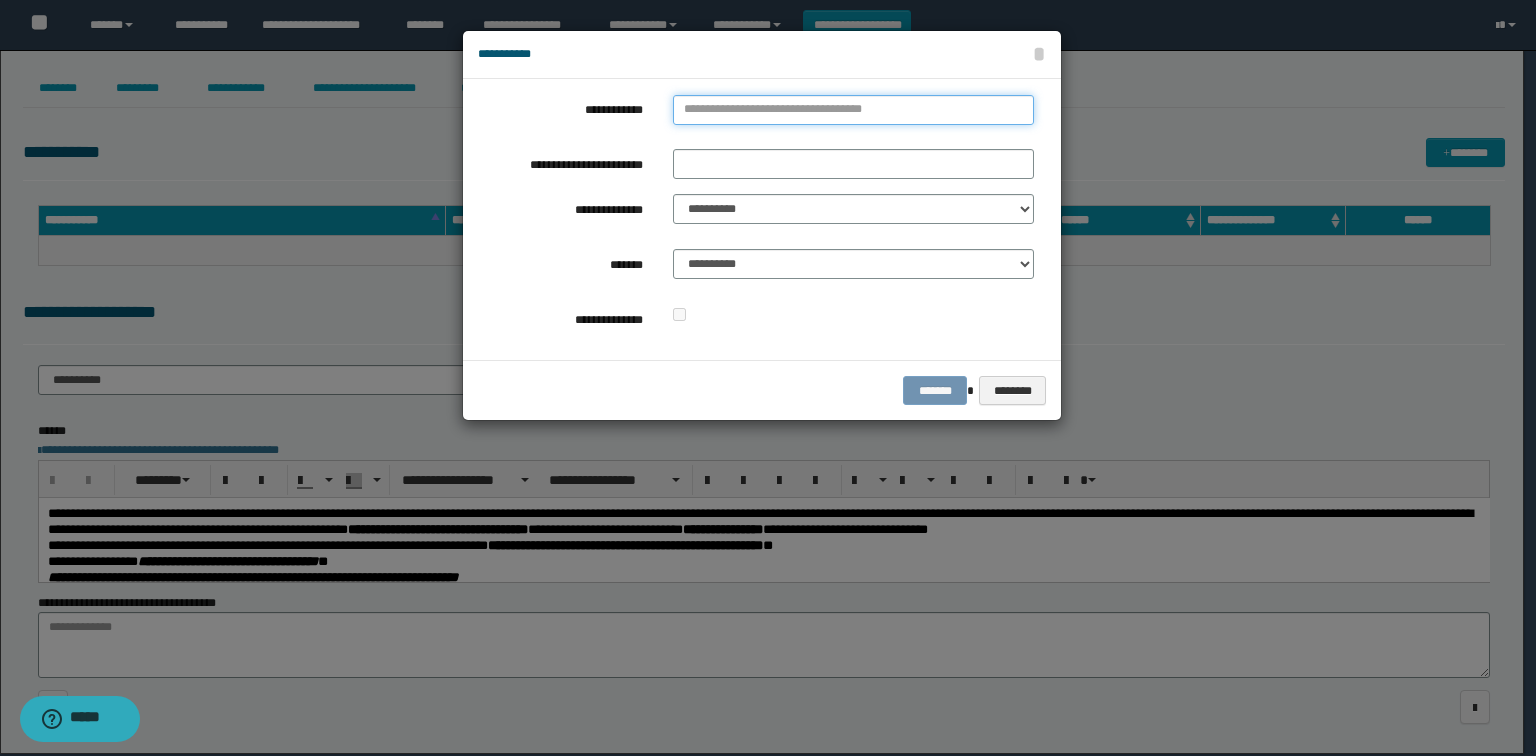 click on "**********" at bounding box center (853, 110) 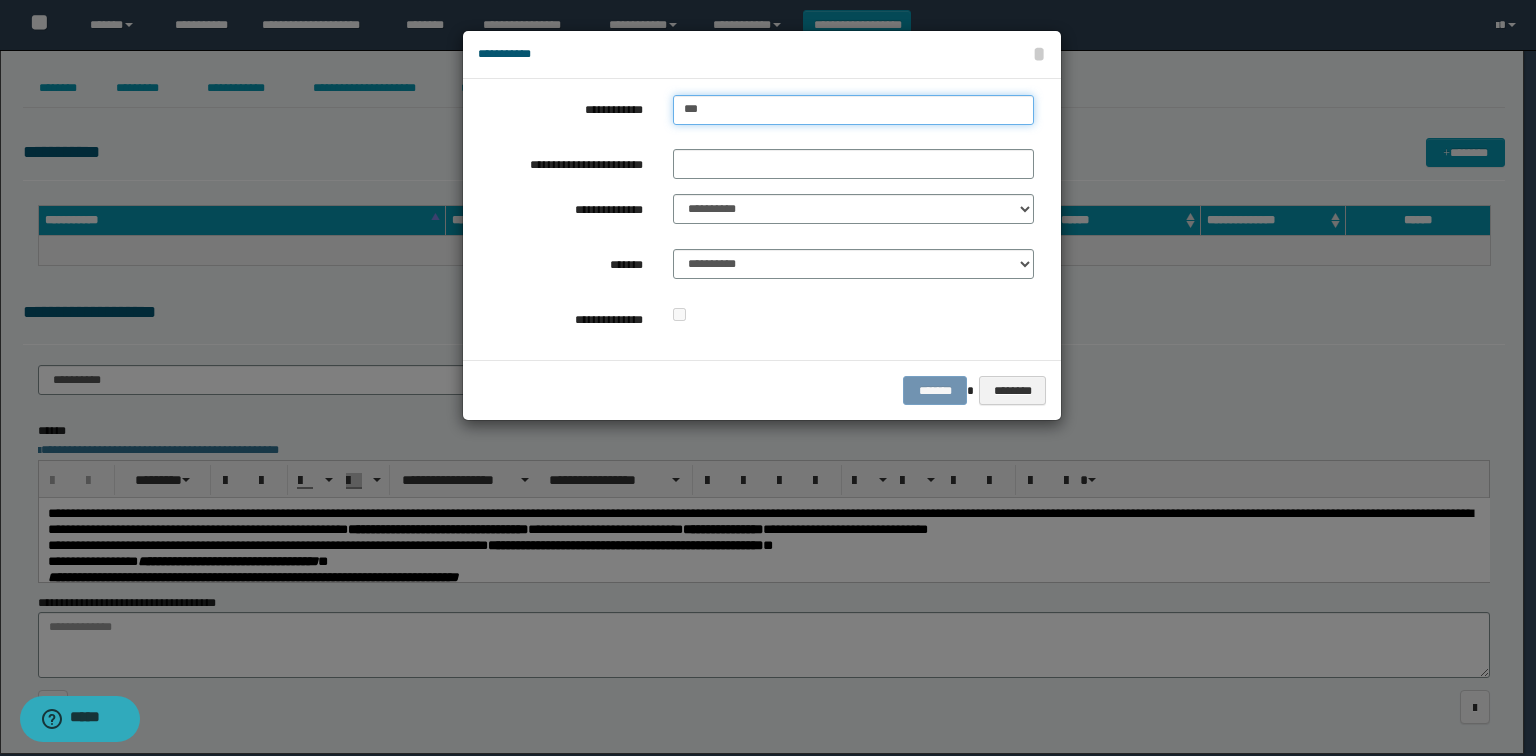 type on "****" 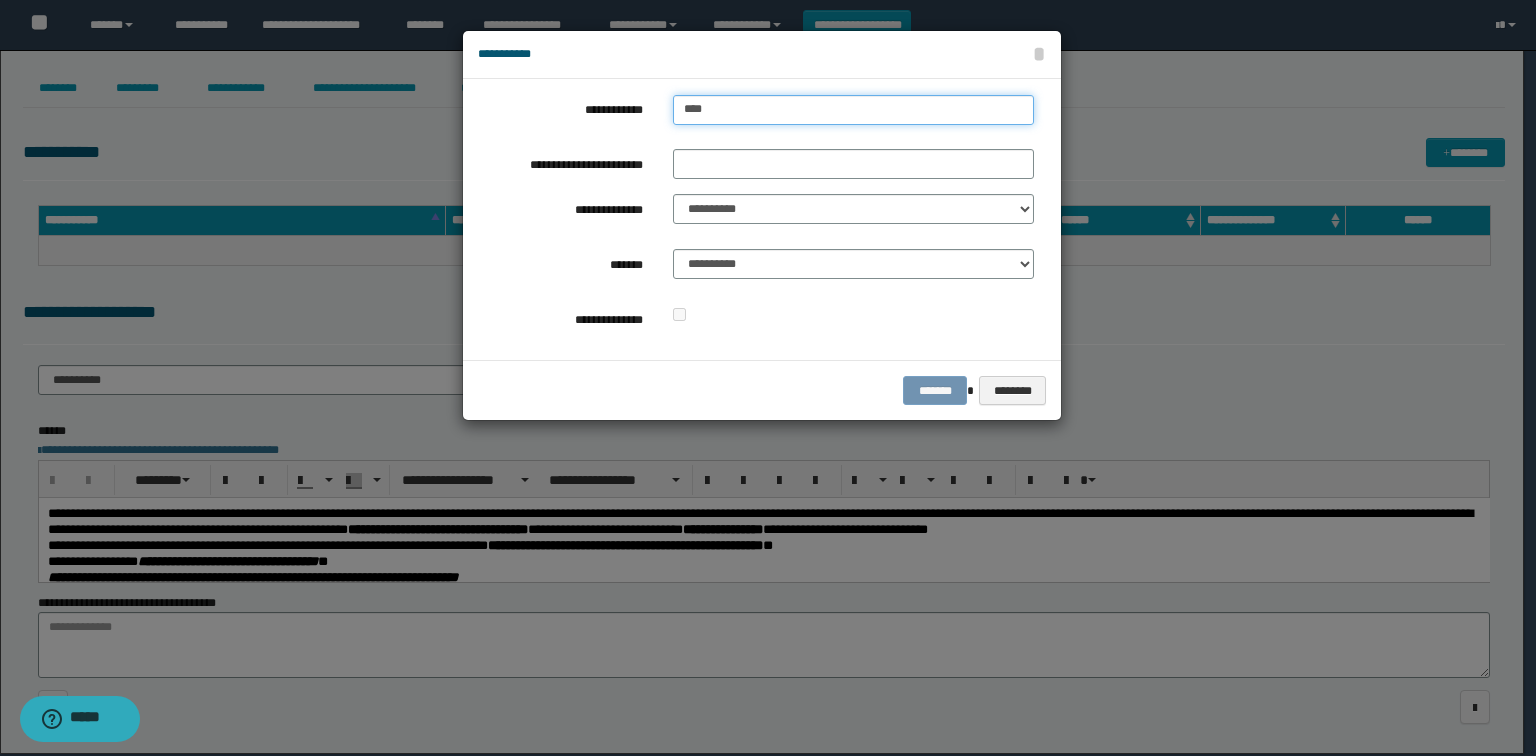 type on "****" 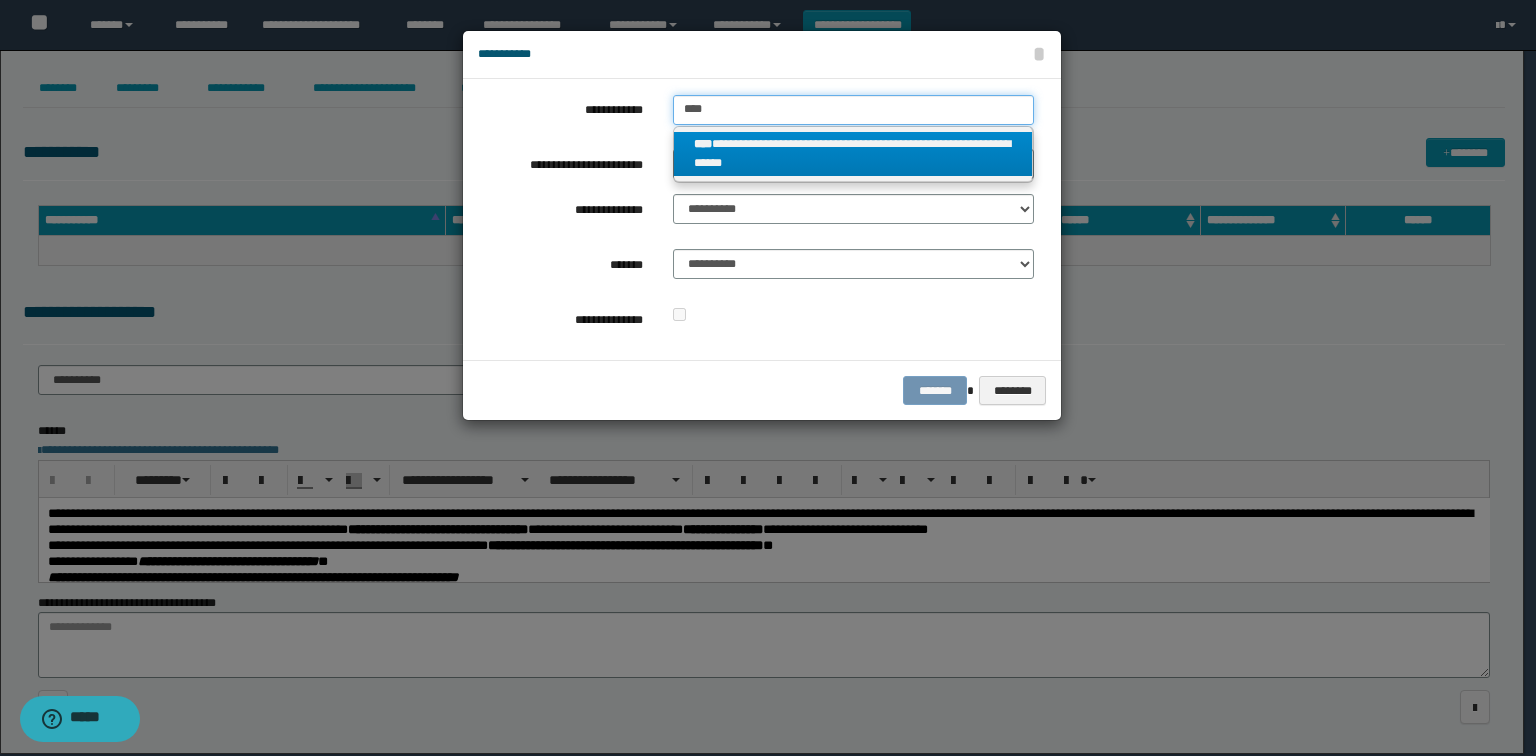 type on "****" 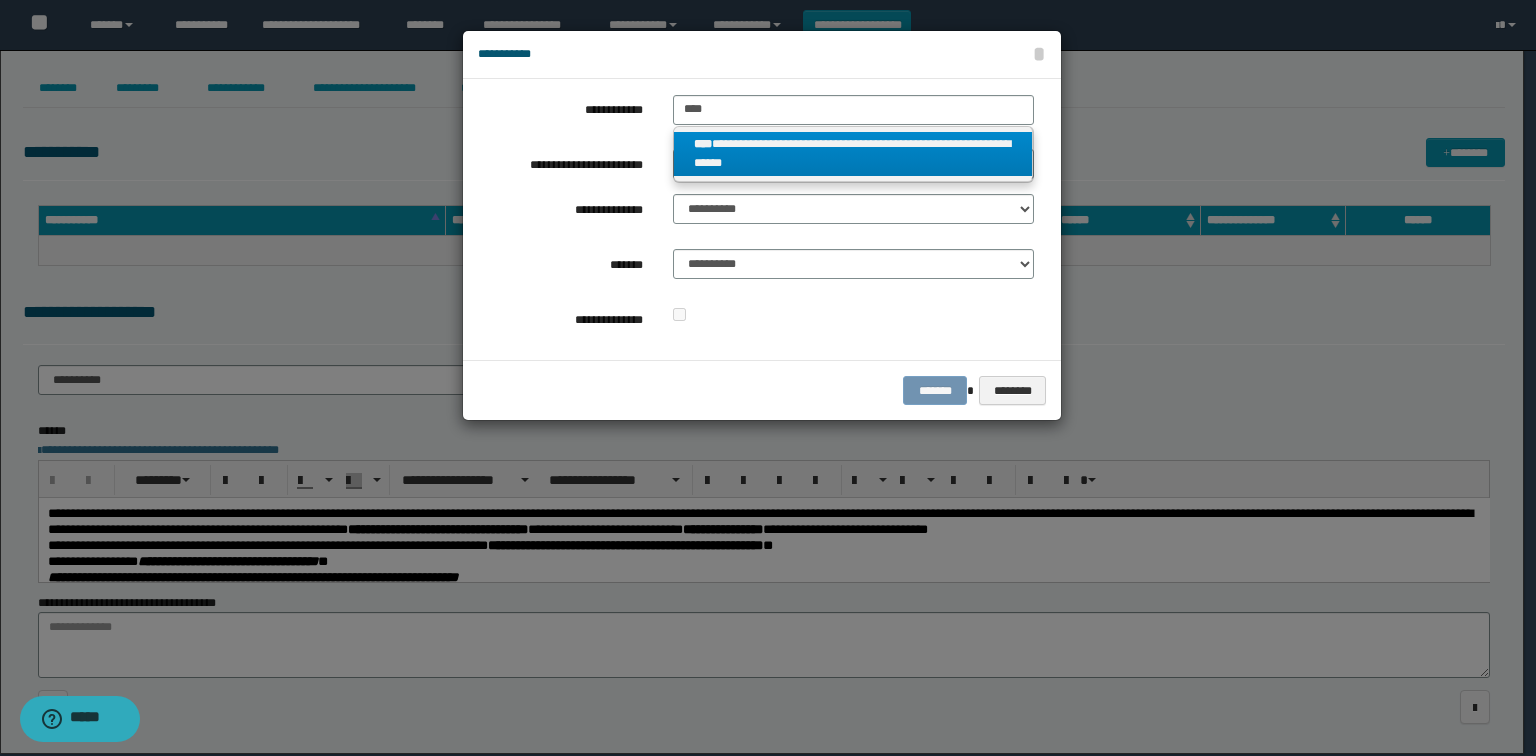 click on "**********" at bounding box center (853, 154) 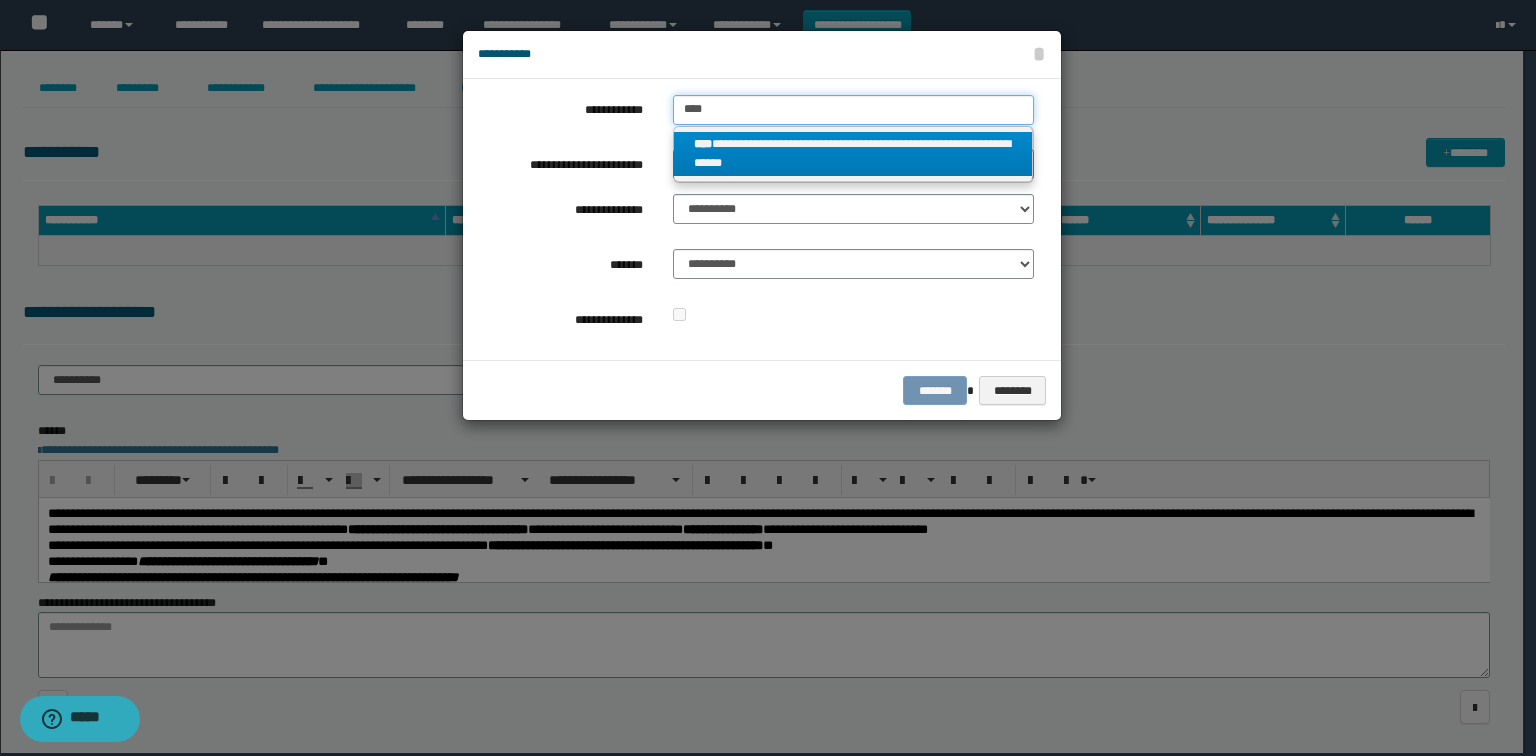 type 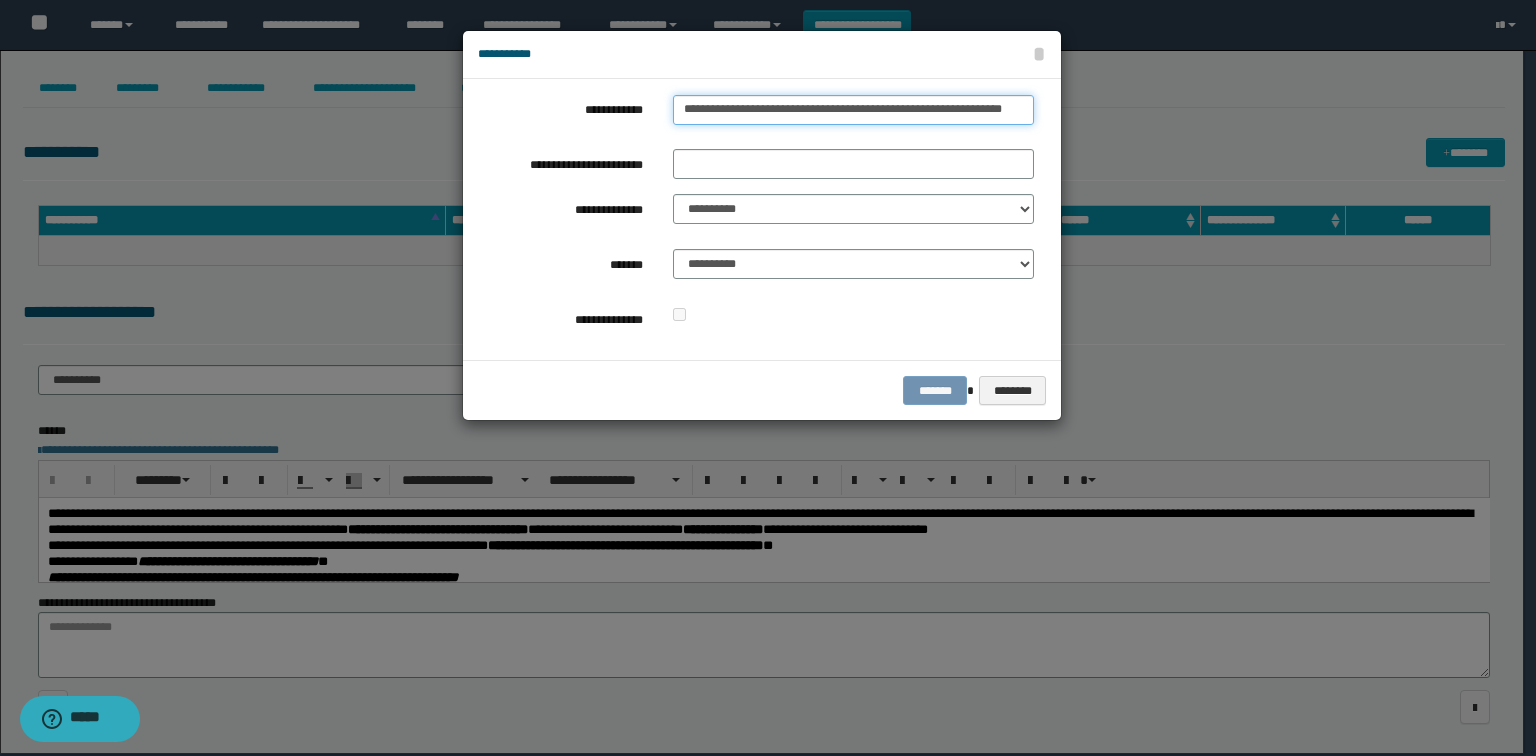 scroll, scrollTop: 0, scrollLeft: 11, axis: horizontal 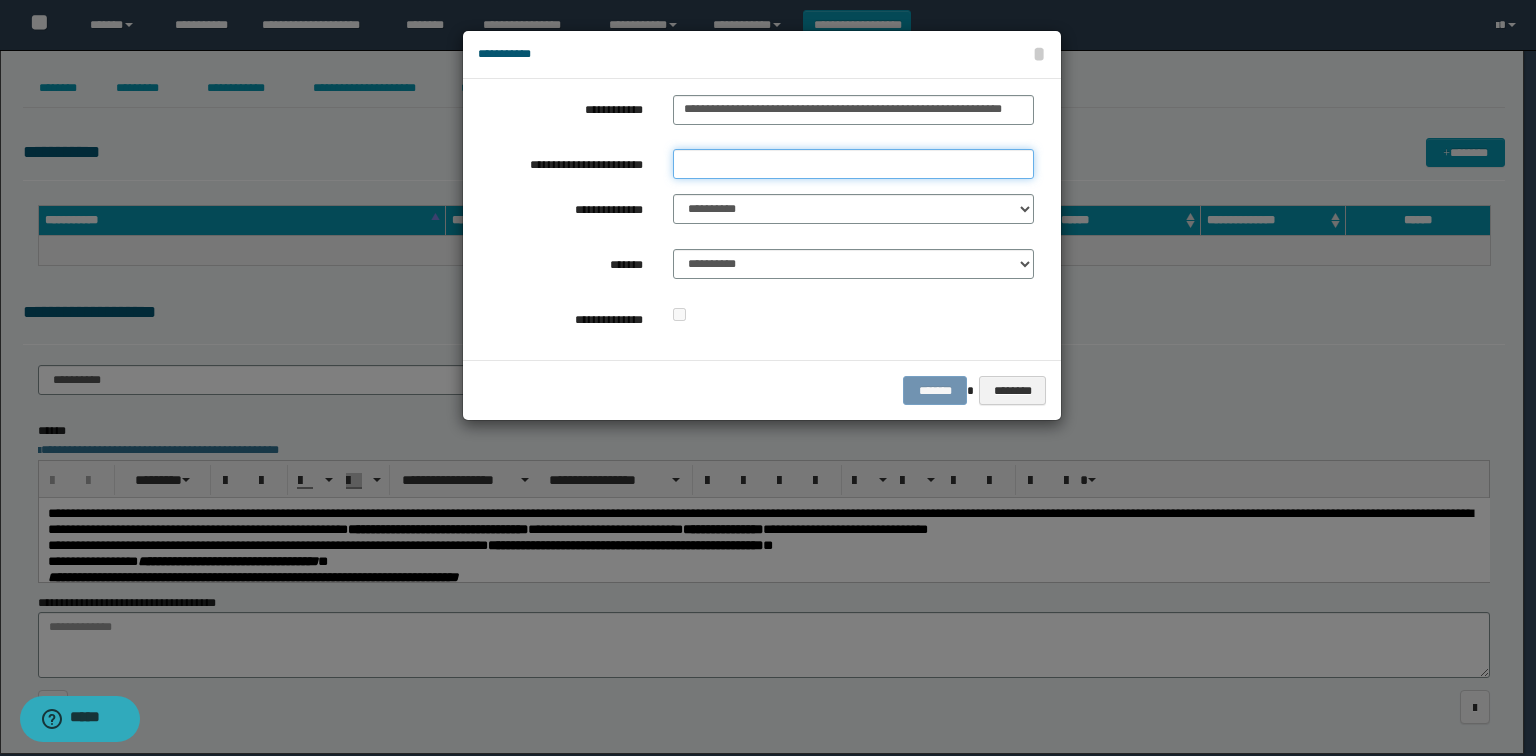 click on "**********" at bounding box center (853, 164) 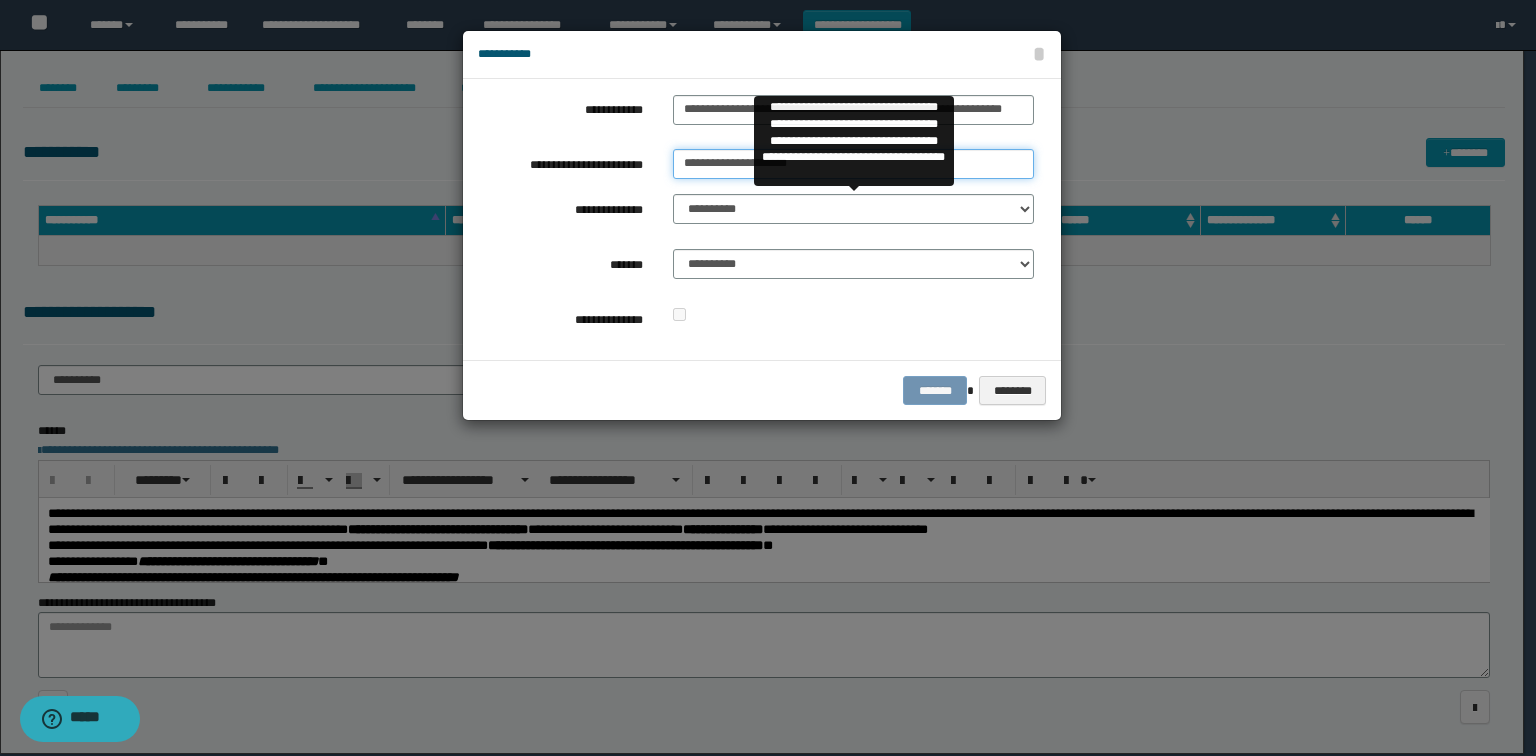type on "**********" 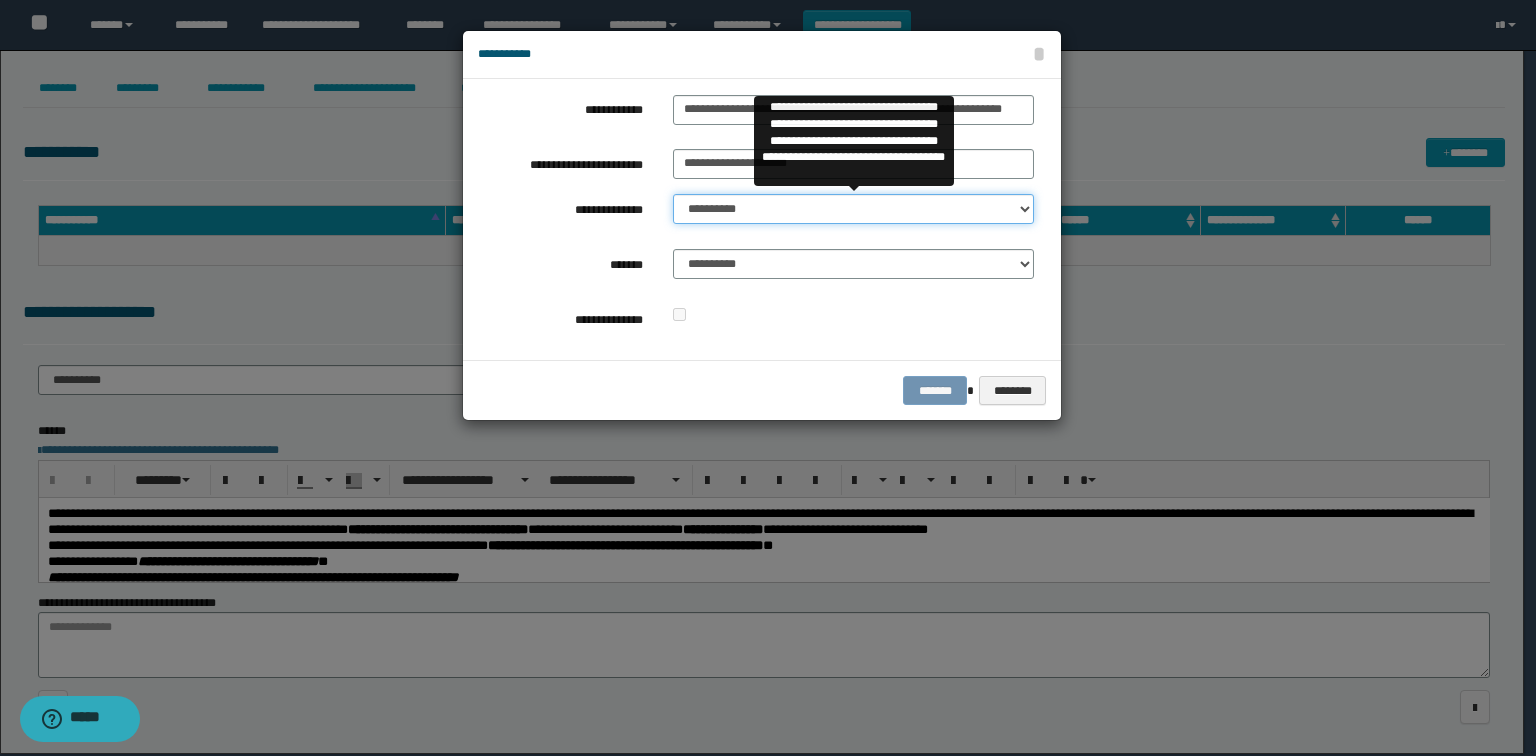click on "**********" at bounding box center [853, 209] 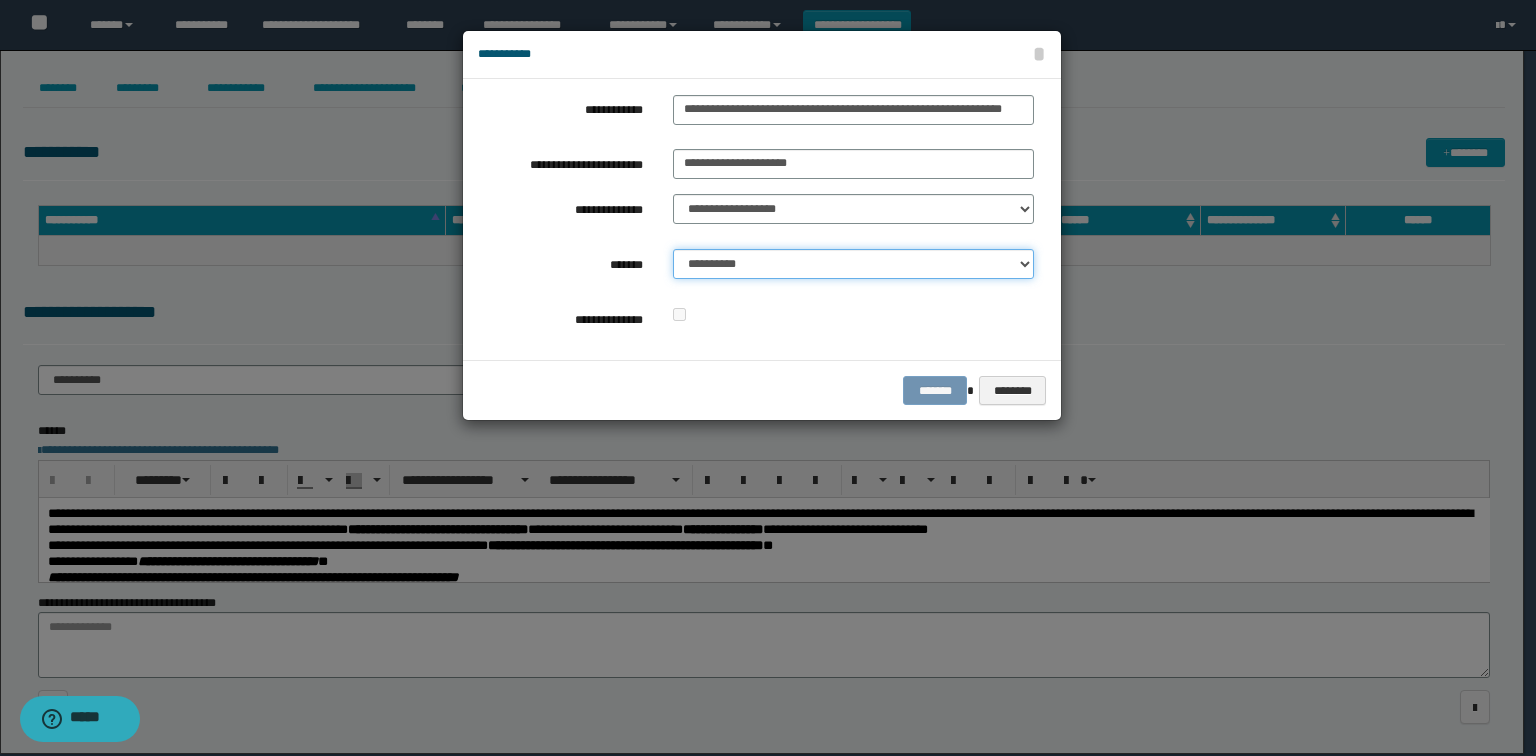 click on "**********" at bounding box center [853, 264] 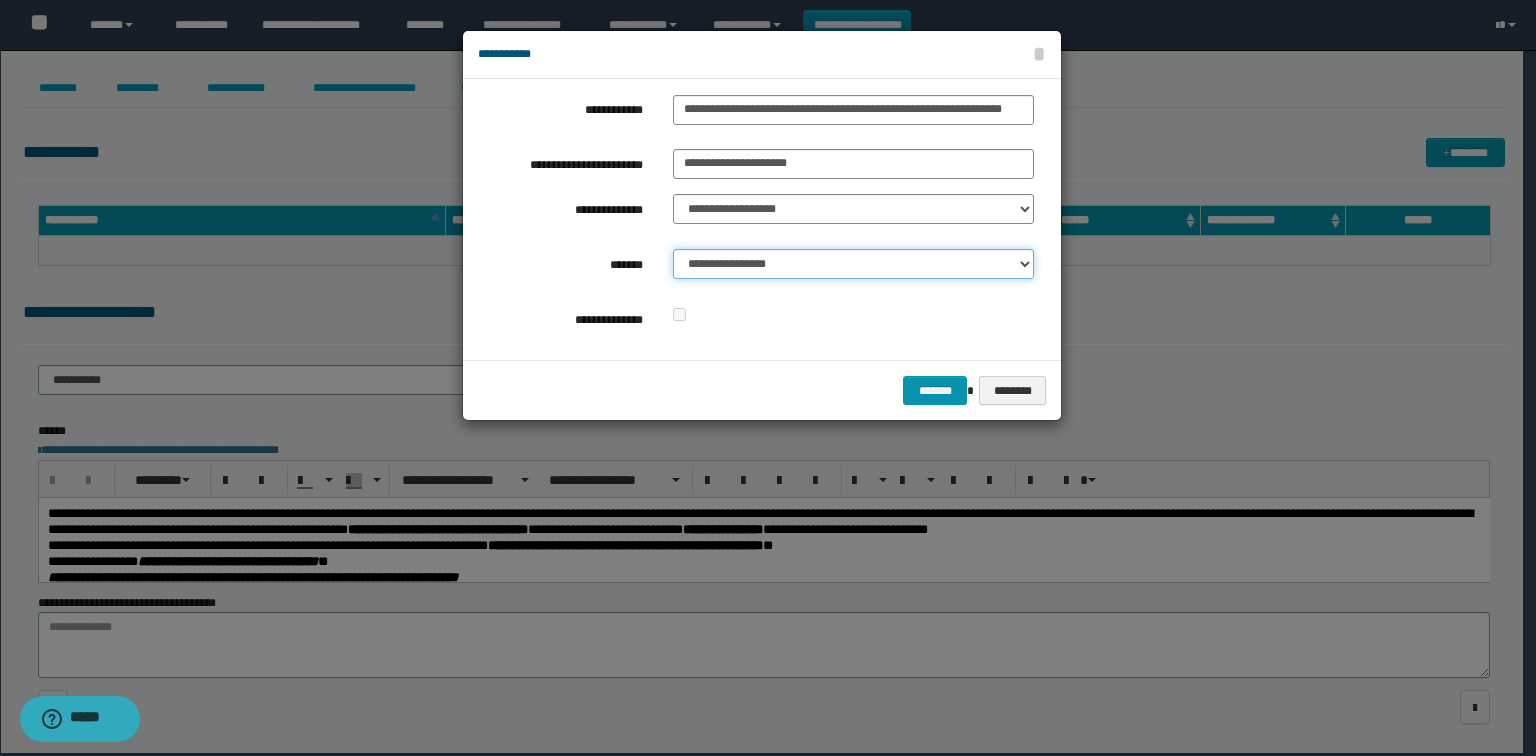 drag, startPoint x: 748, startPoint y: 260, endPoint x: 748, endPoint y: 272, distance: 12 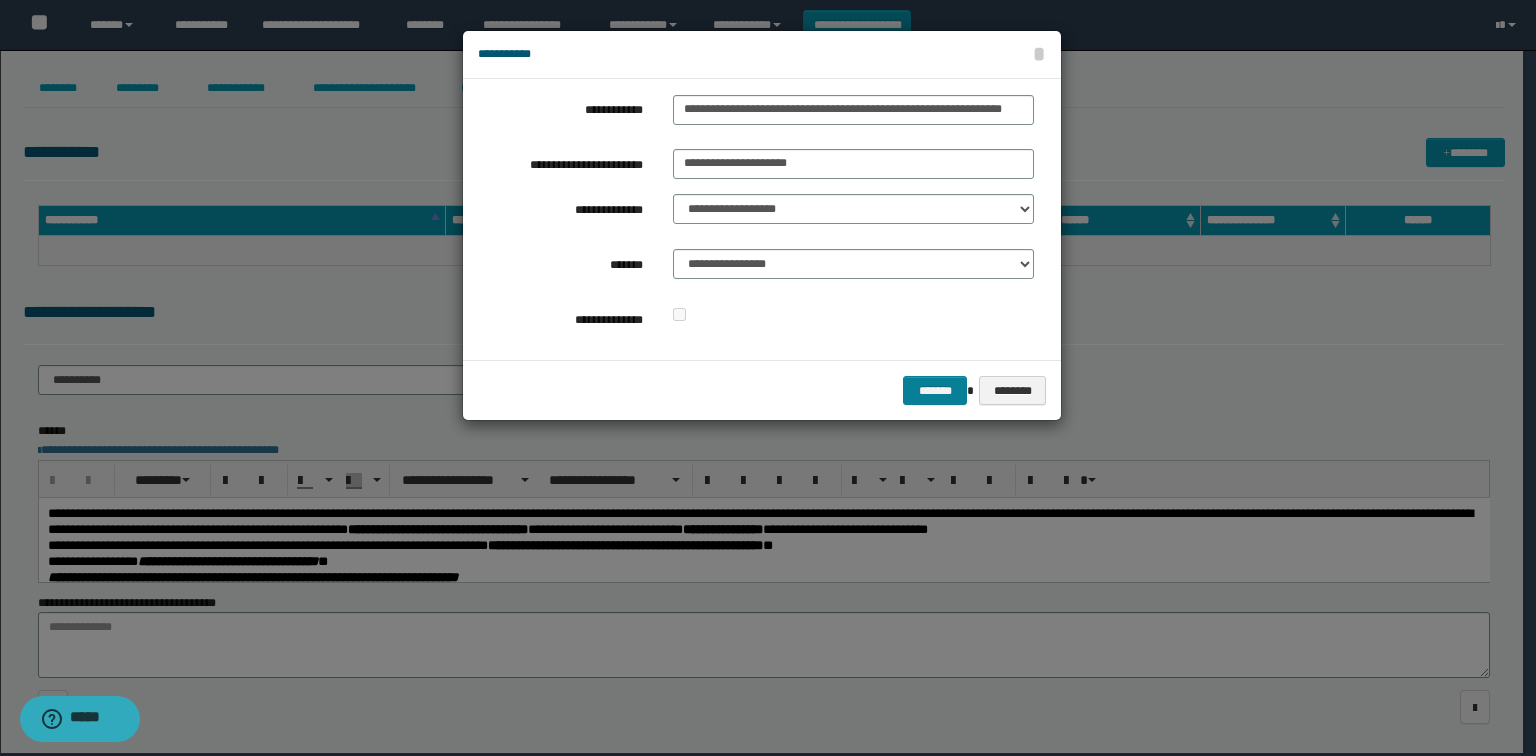 drag, startPoint x: 787, startPoint y: 331, endPoint x: 914, endPoint y: 380, distance: 136.12494 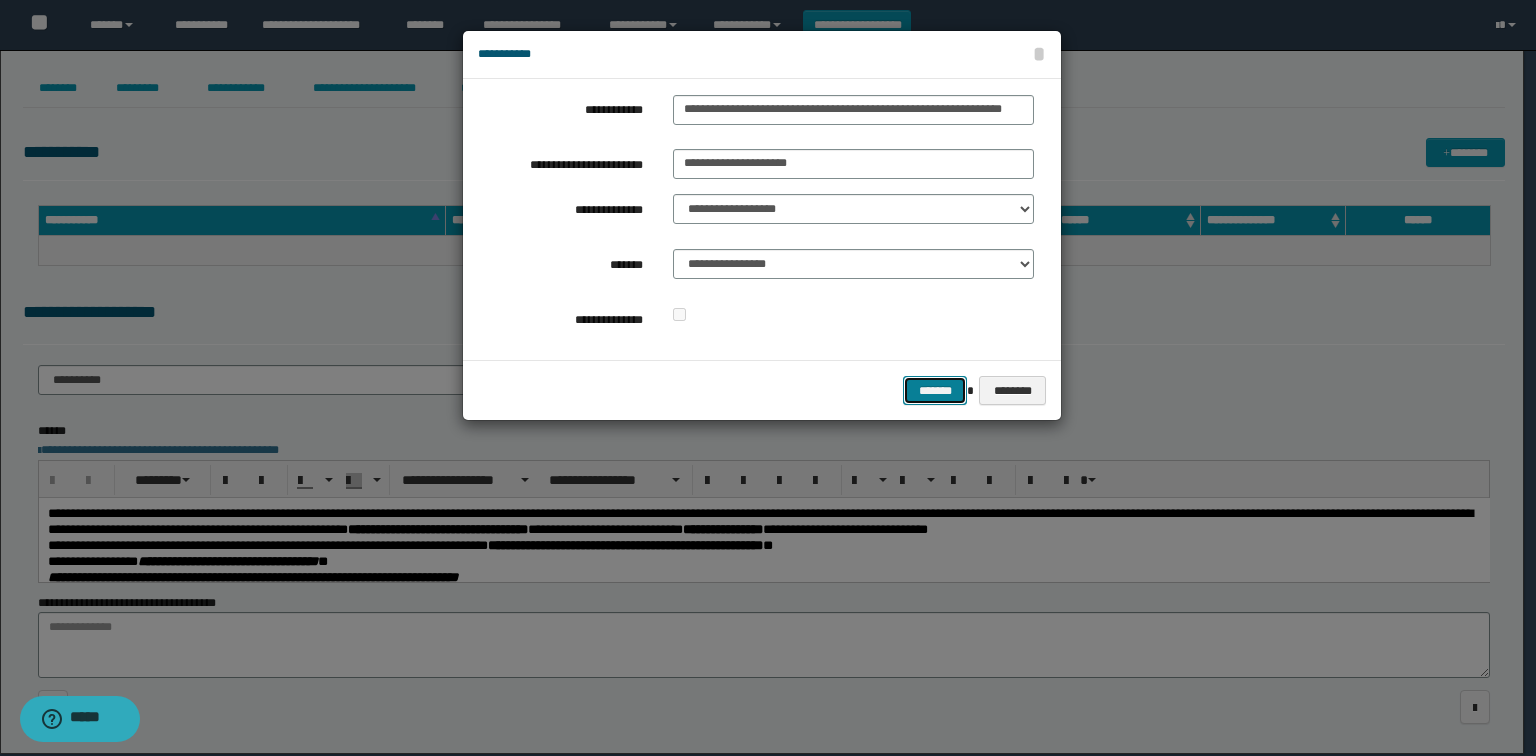 click on "*******" at bounding box center (935, 391) 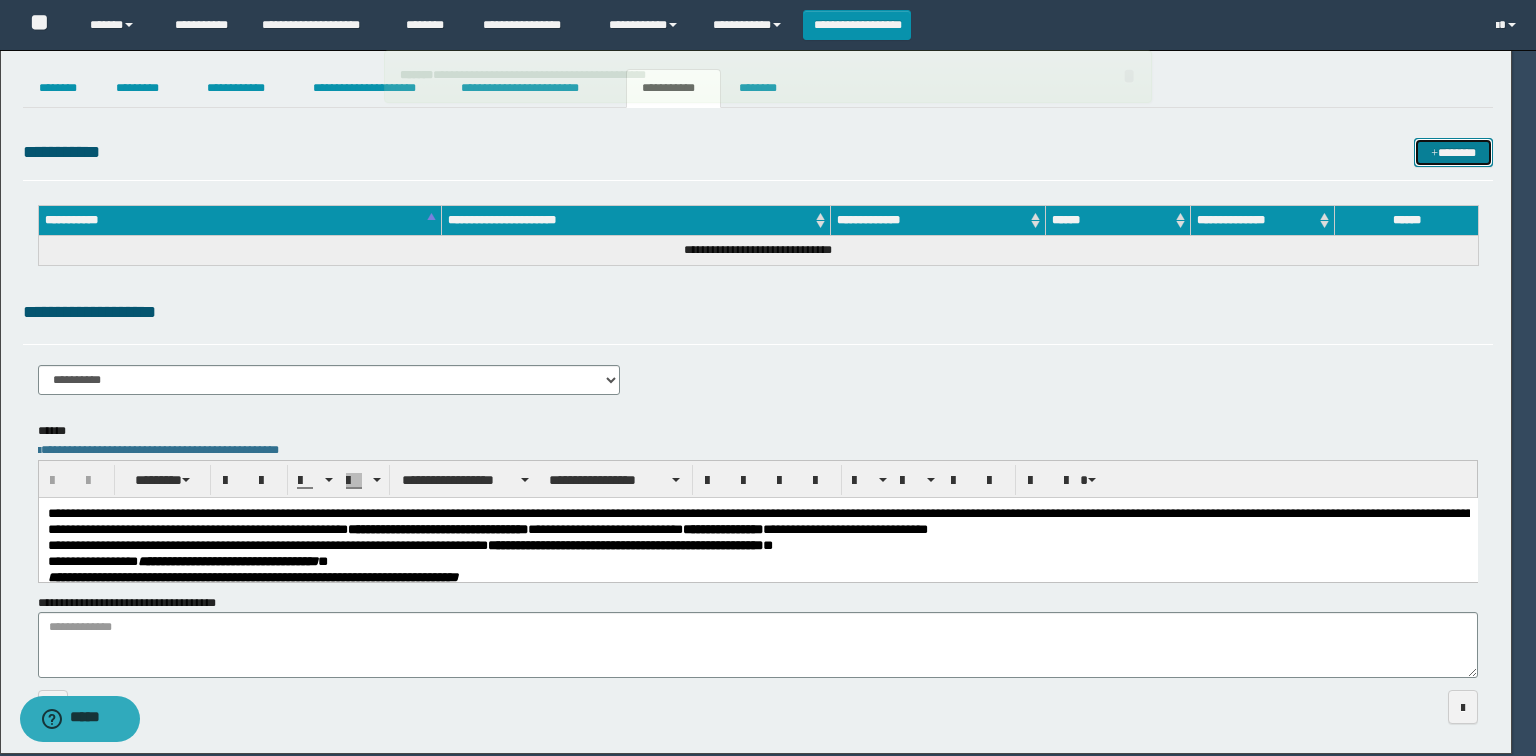 type 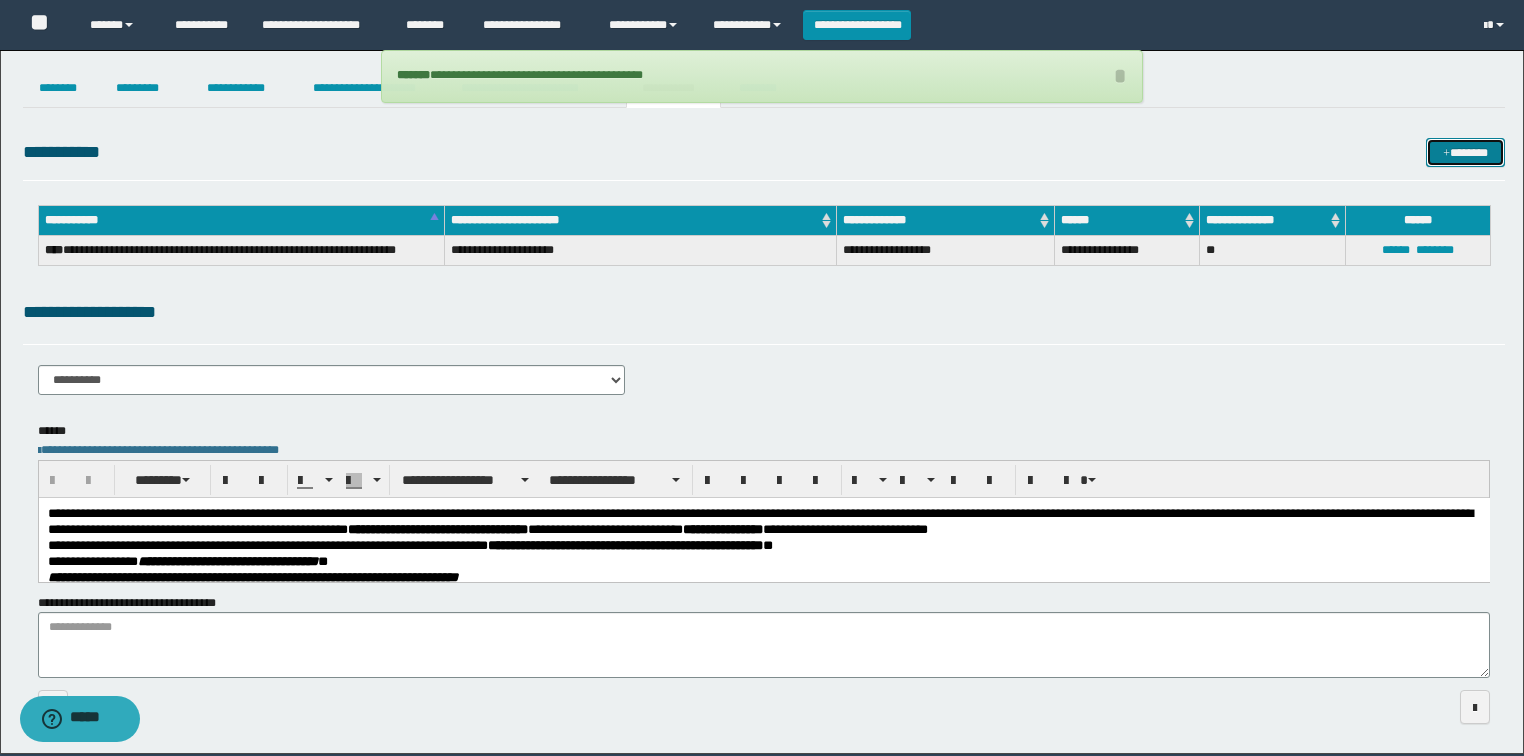 click on "*******" at bounding box center [1465, 153] 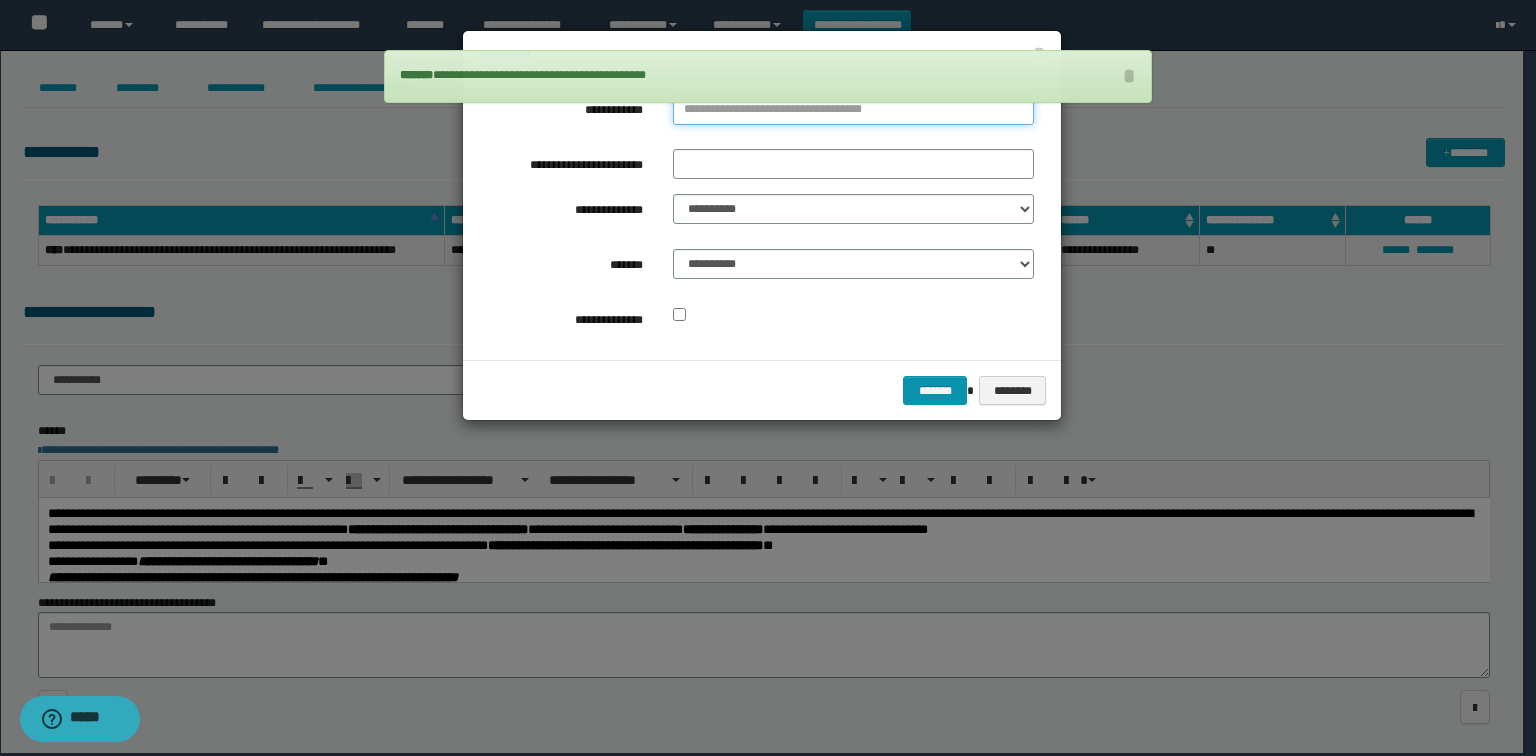 type on "**********" 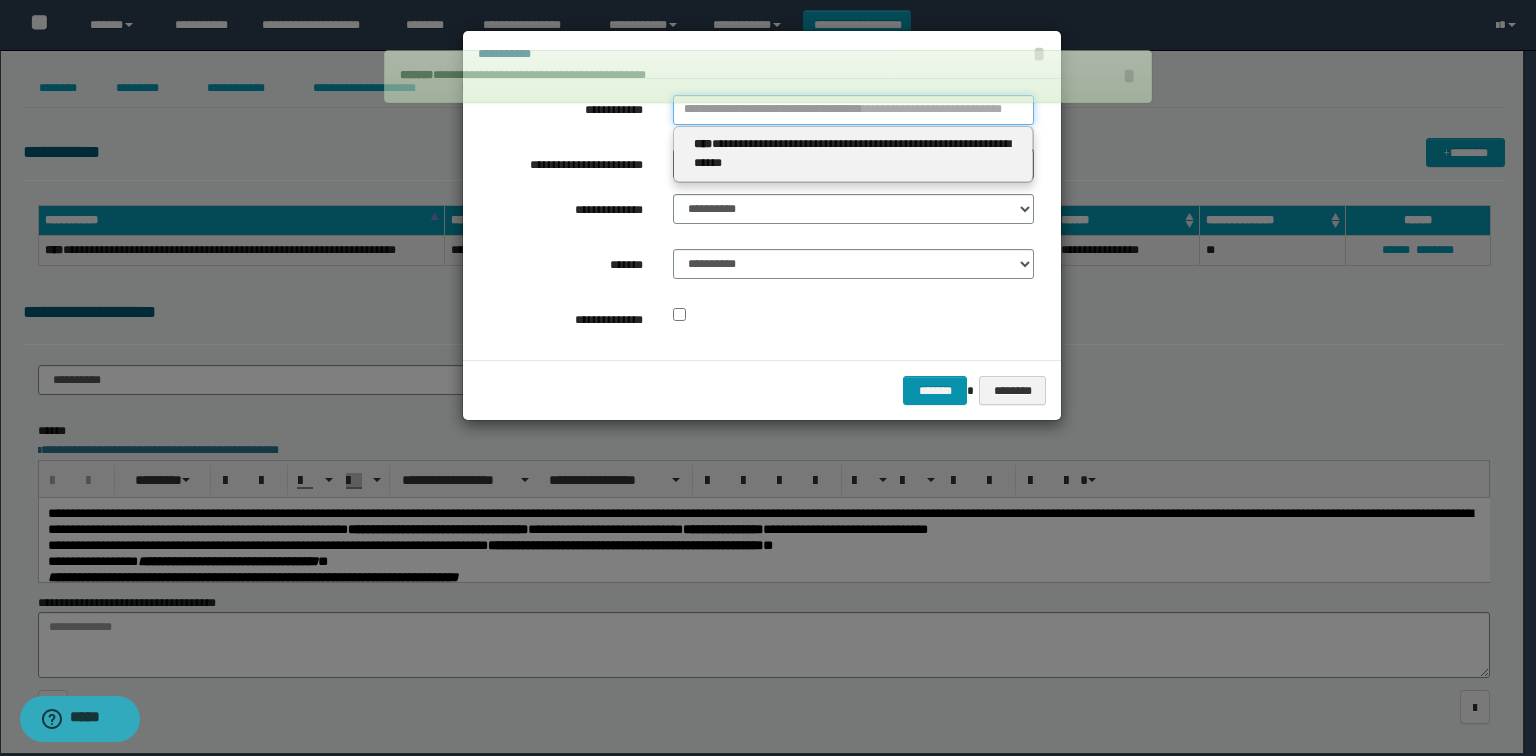 click on "**********" at bounding box center [853, 110] 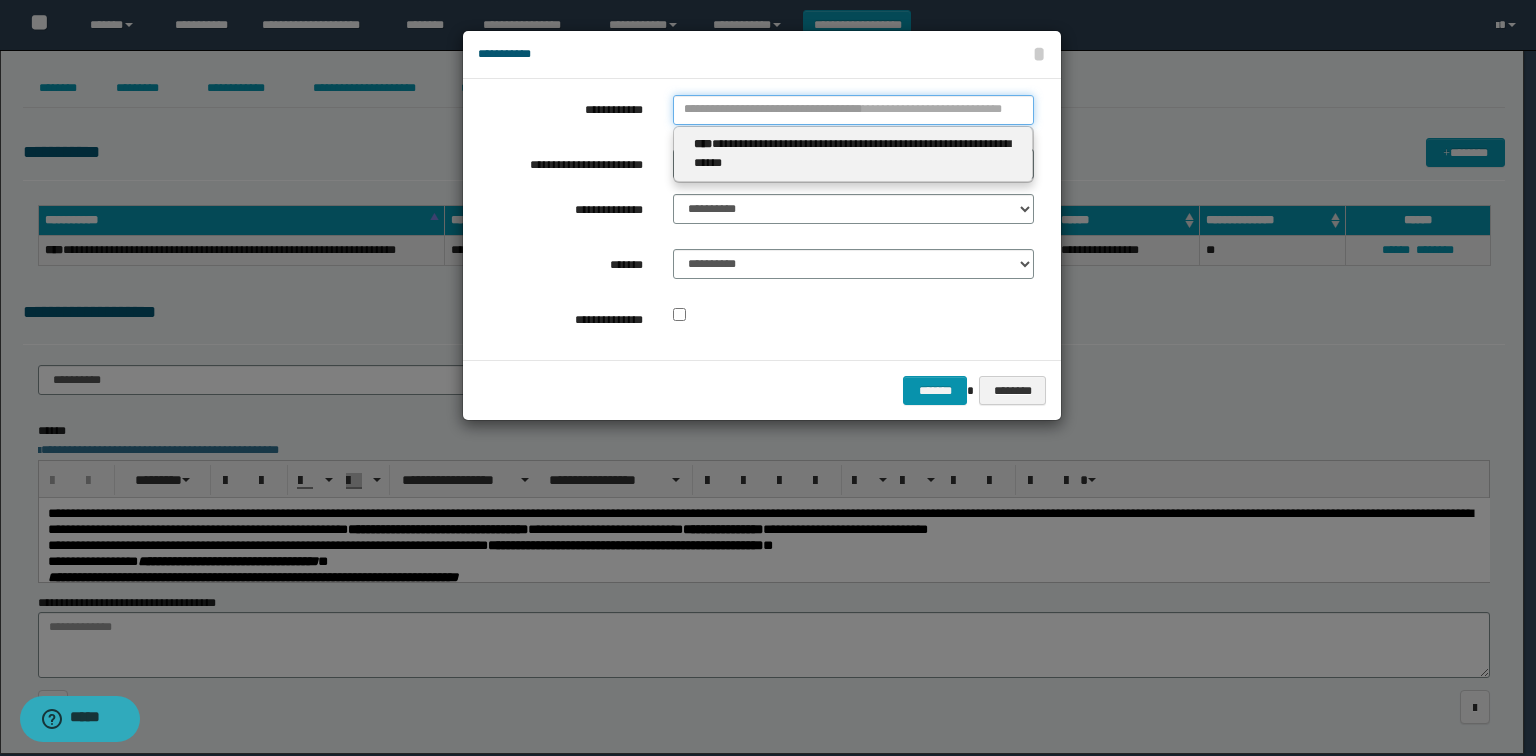click on "**********" at bounding box center [853, 110] 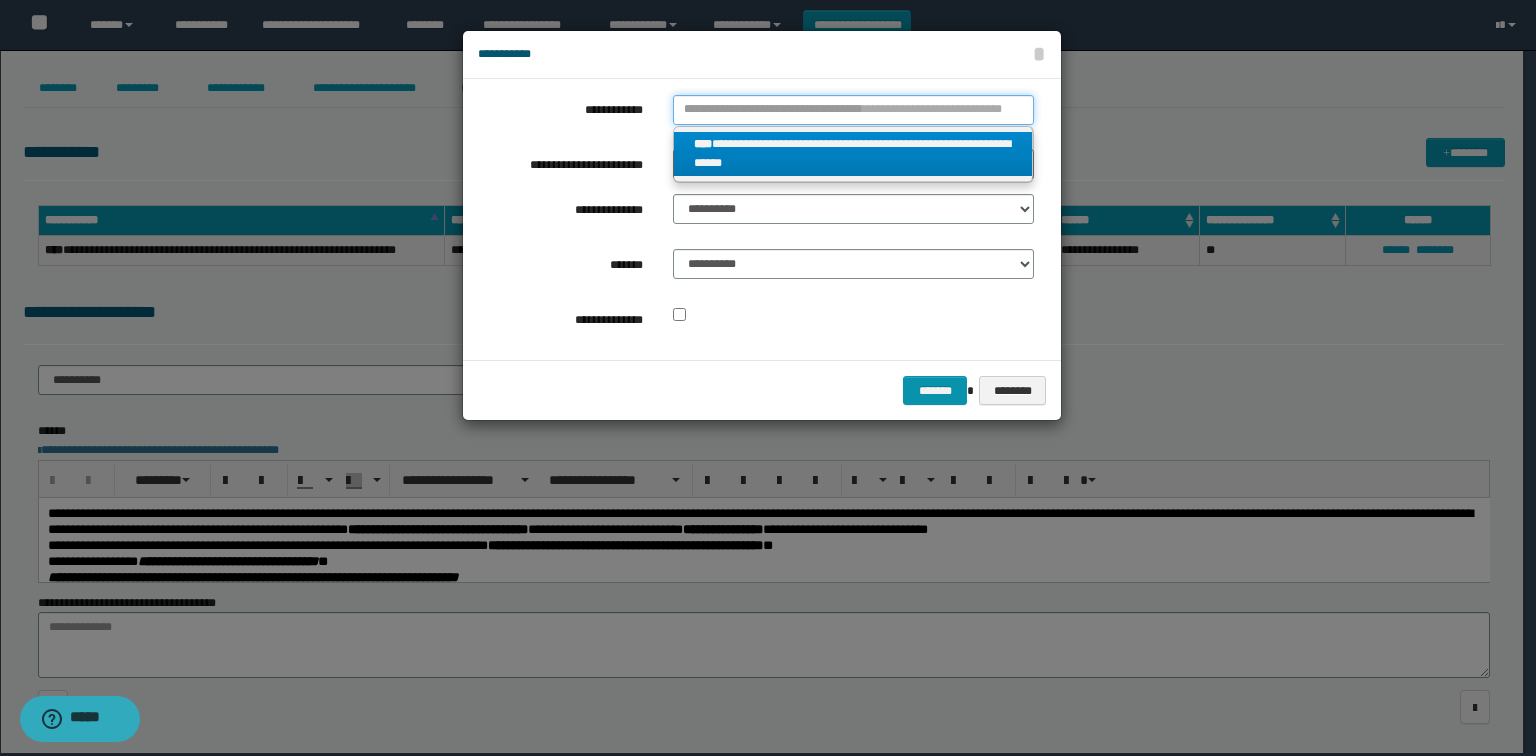 click on "**********" at bounding box center [853, 110] 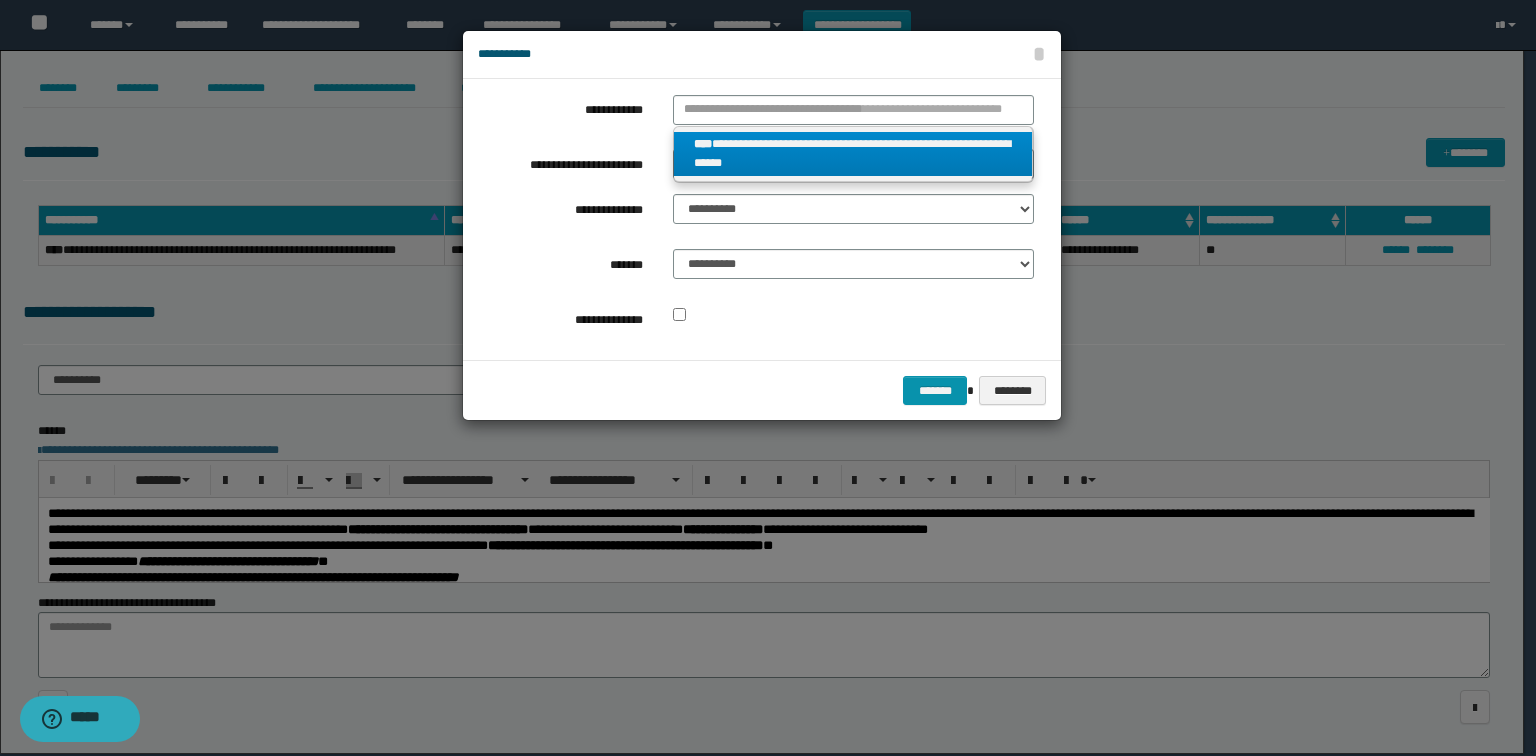 type 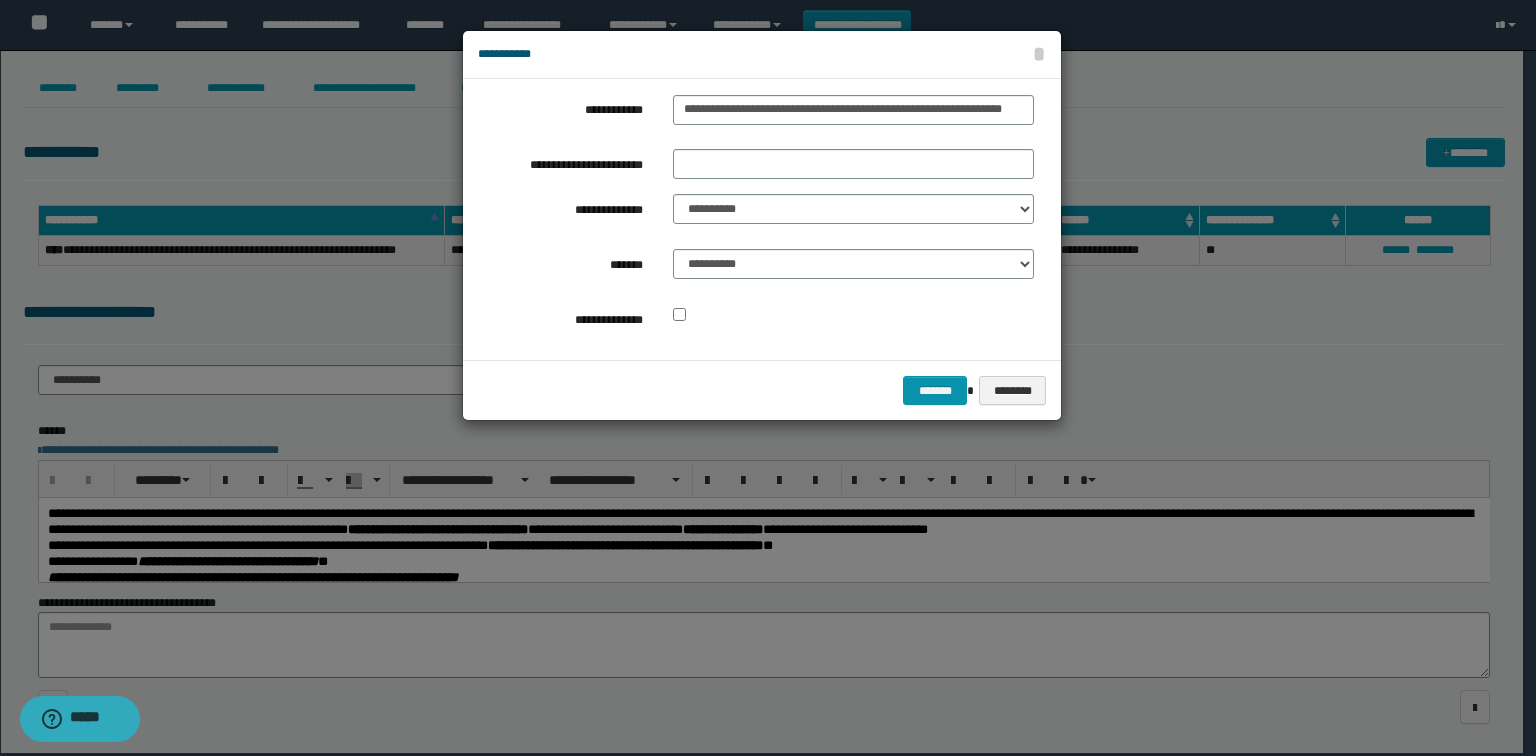 click on "**********" at bounding box center (560, 162) 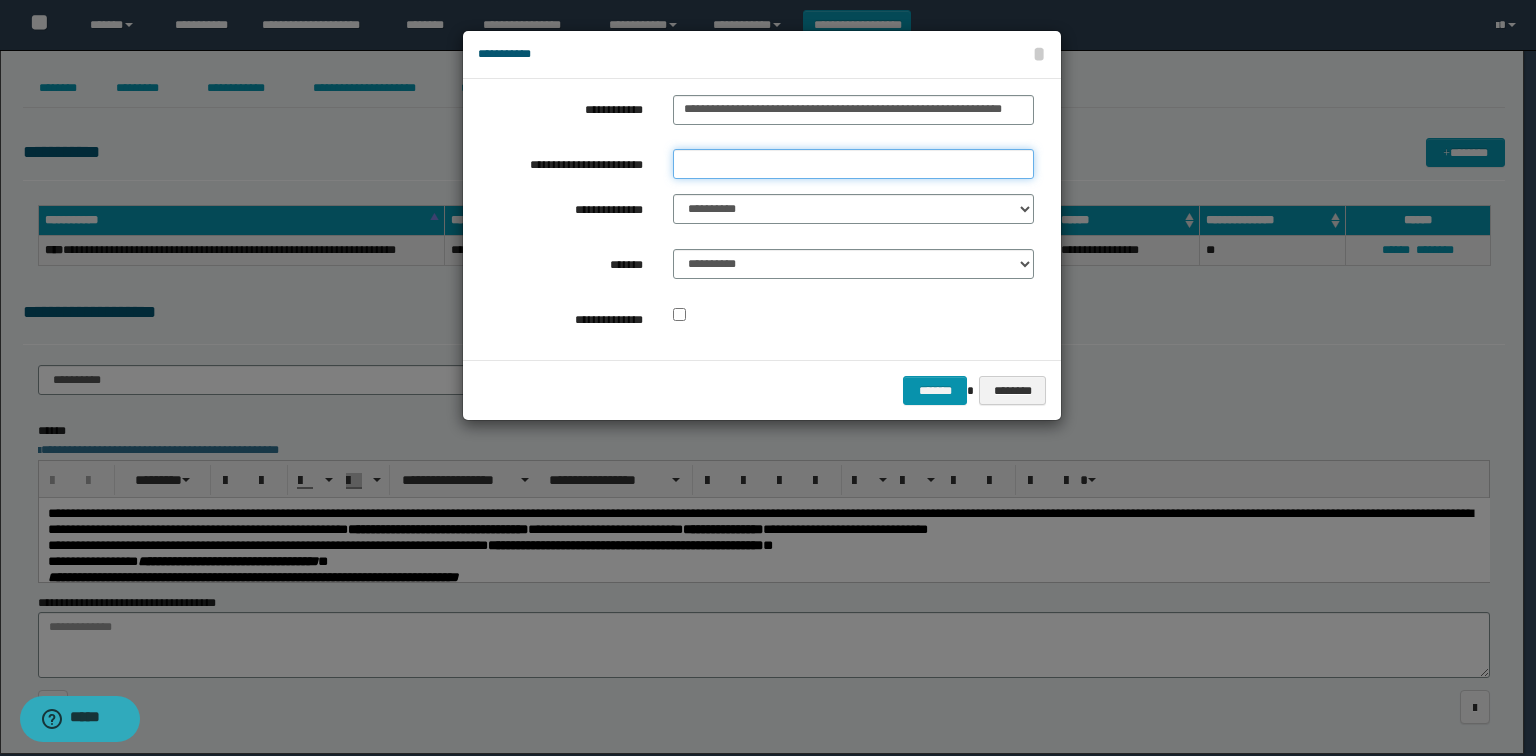 click on "**********" at bounding box center [853, 164] 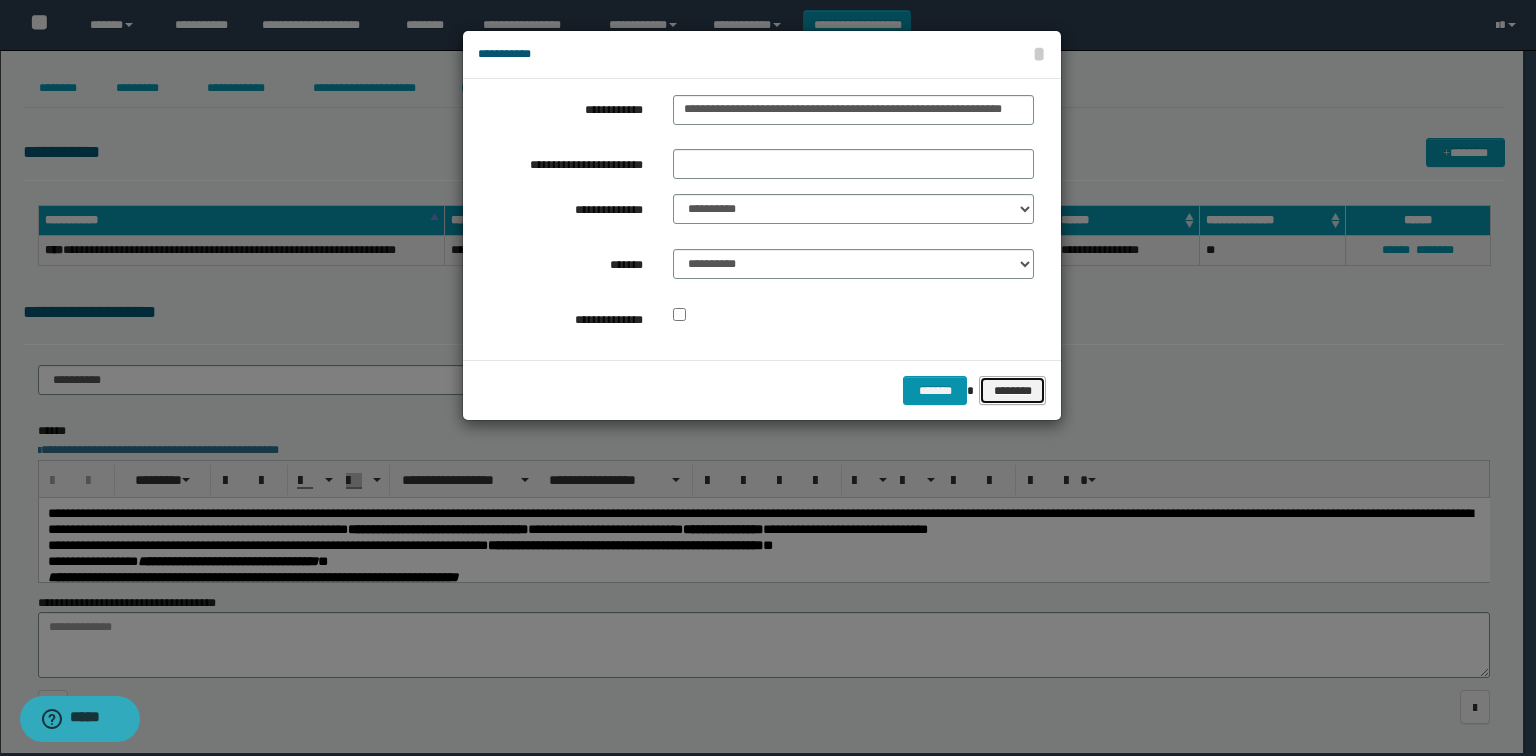 click on "********" at bounding box center (1012, 391) 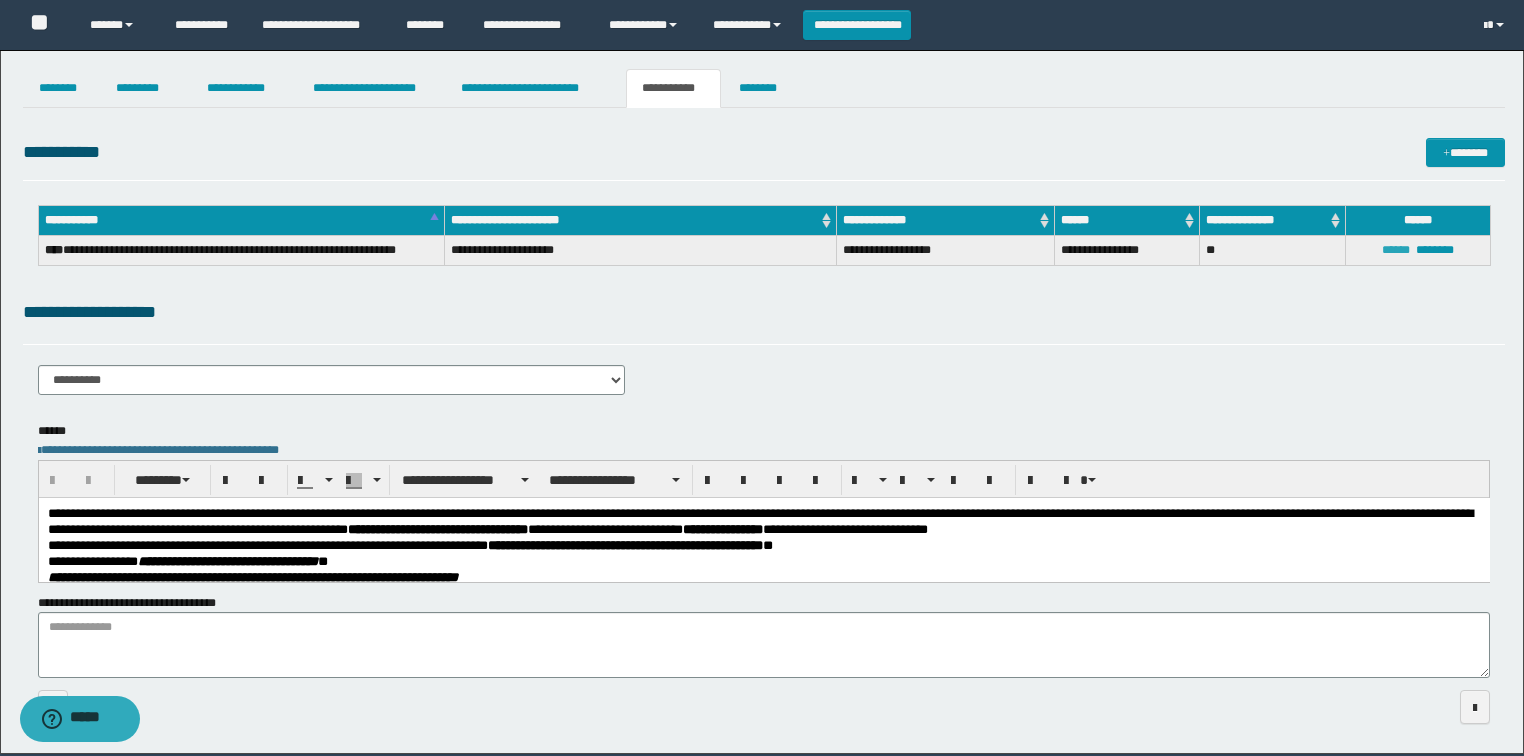 click on "******" at bounding box center [1396, 250] 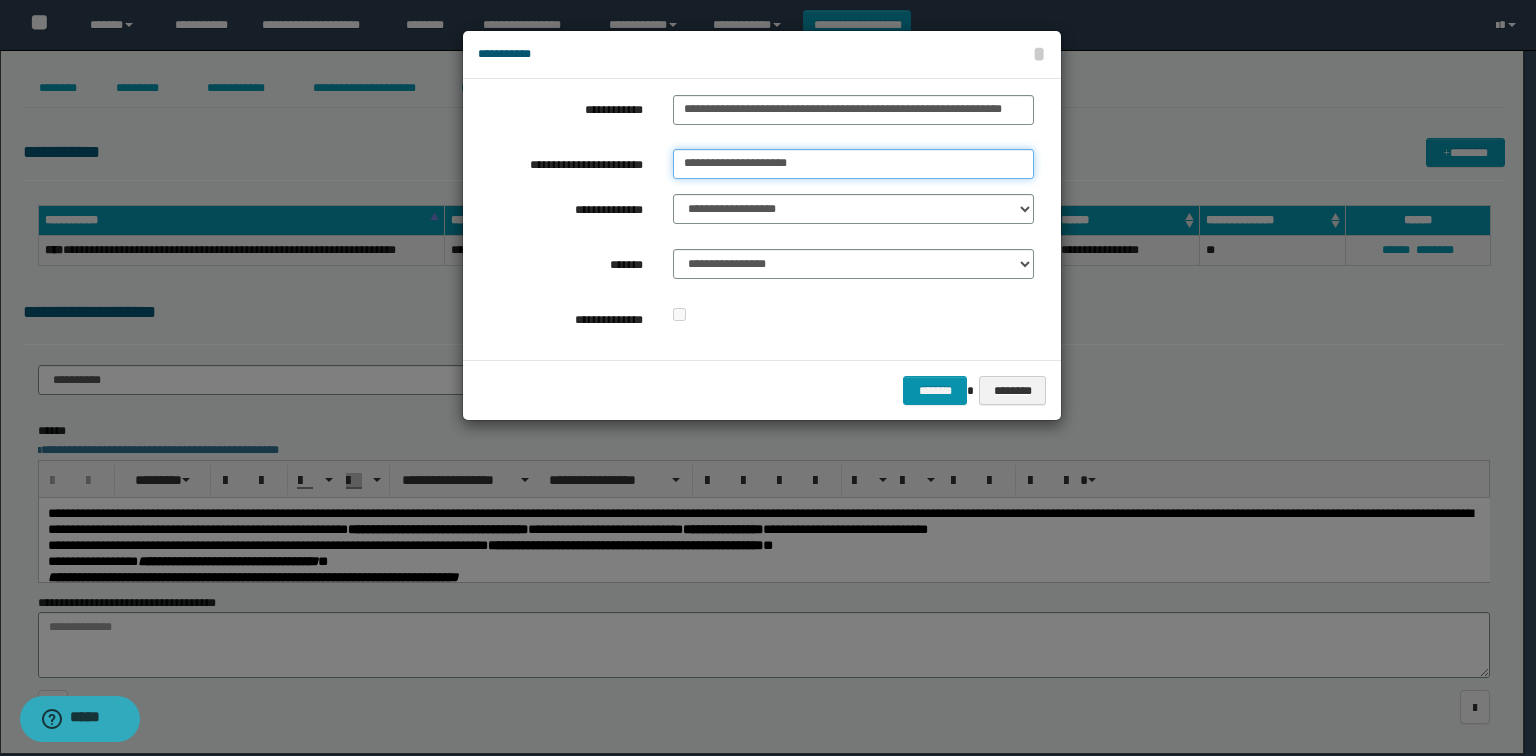 click on "**********" at bounding box center [853, 164] 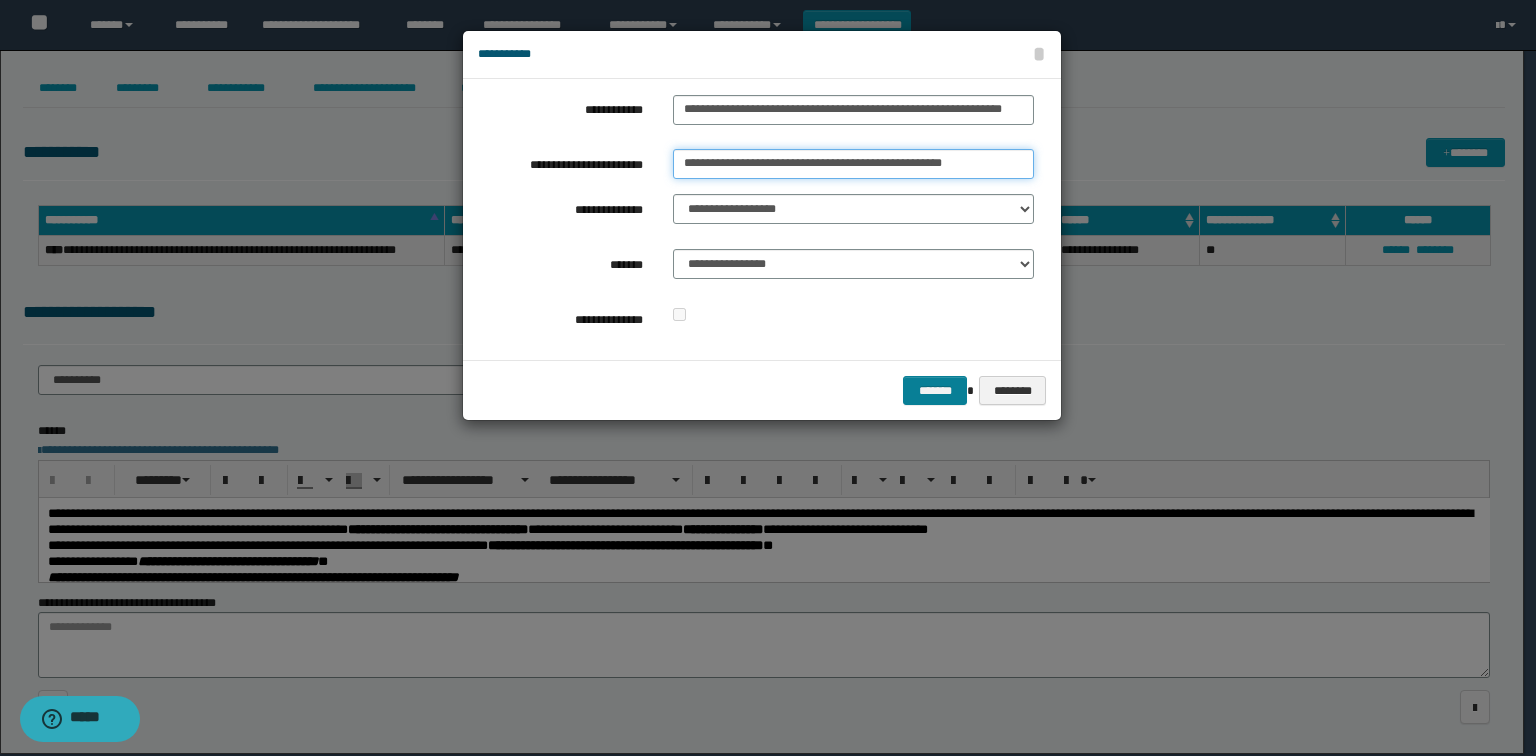 type on "**********" 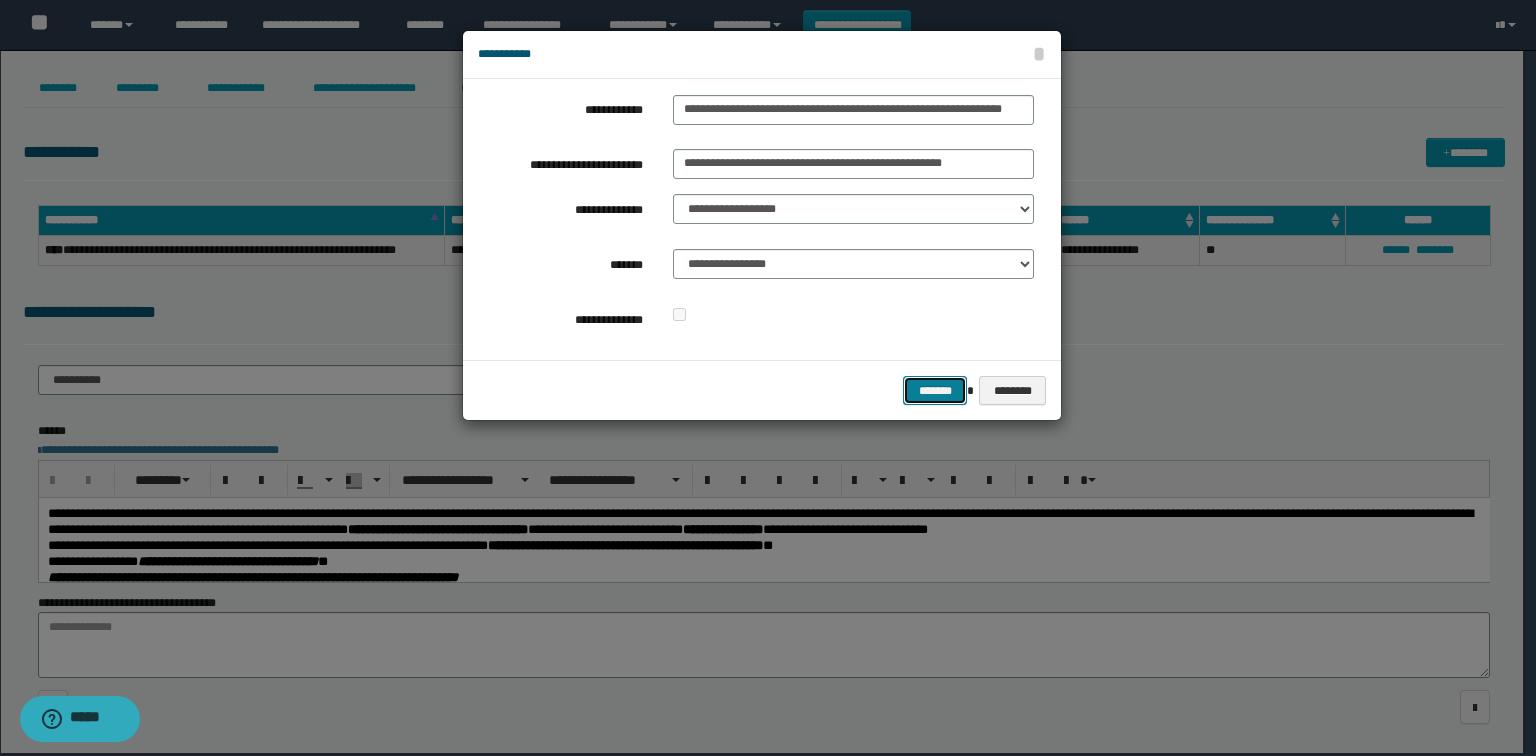 click on "*******" at bounding box center [935, 391] 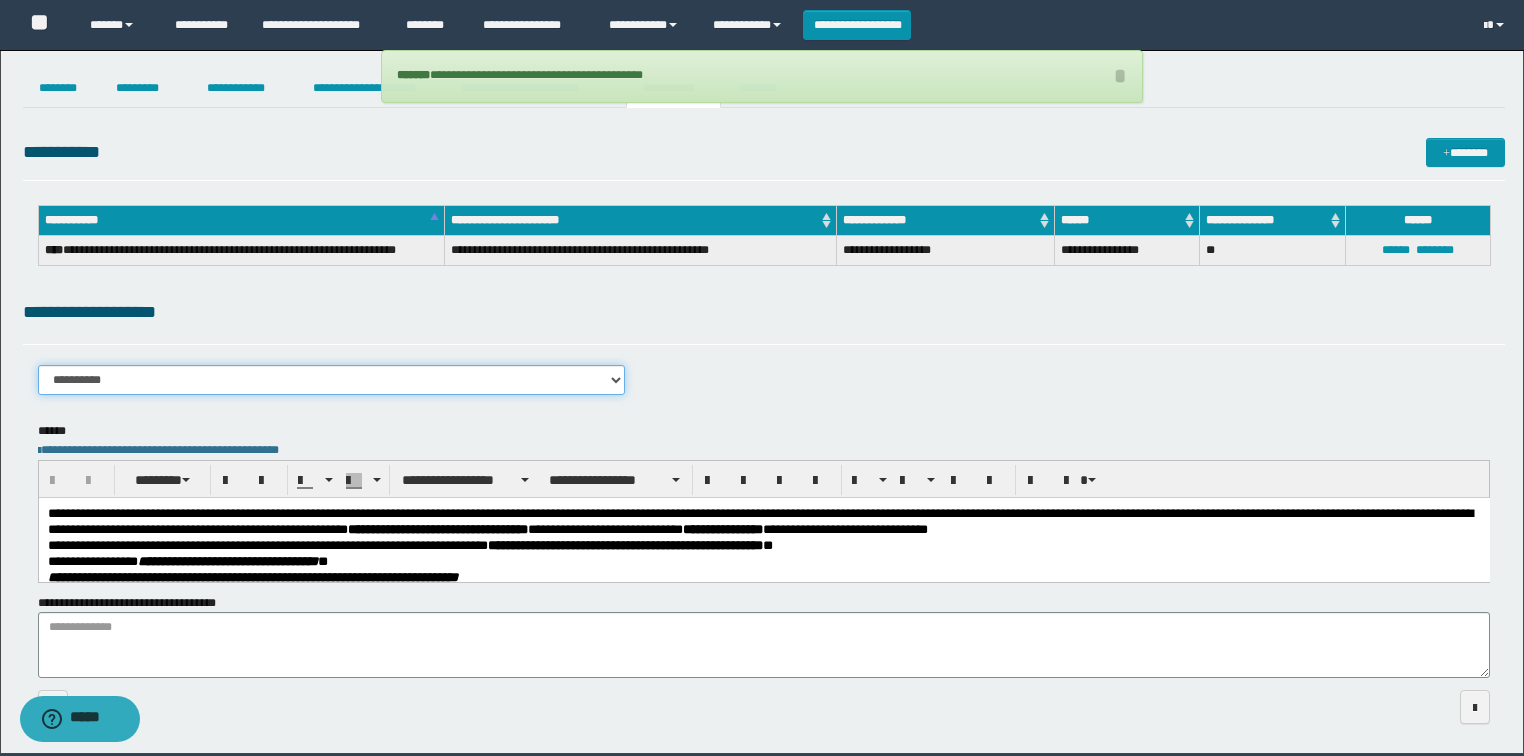 click on "**********" at bounding box center (332, 380) 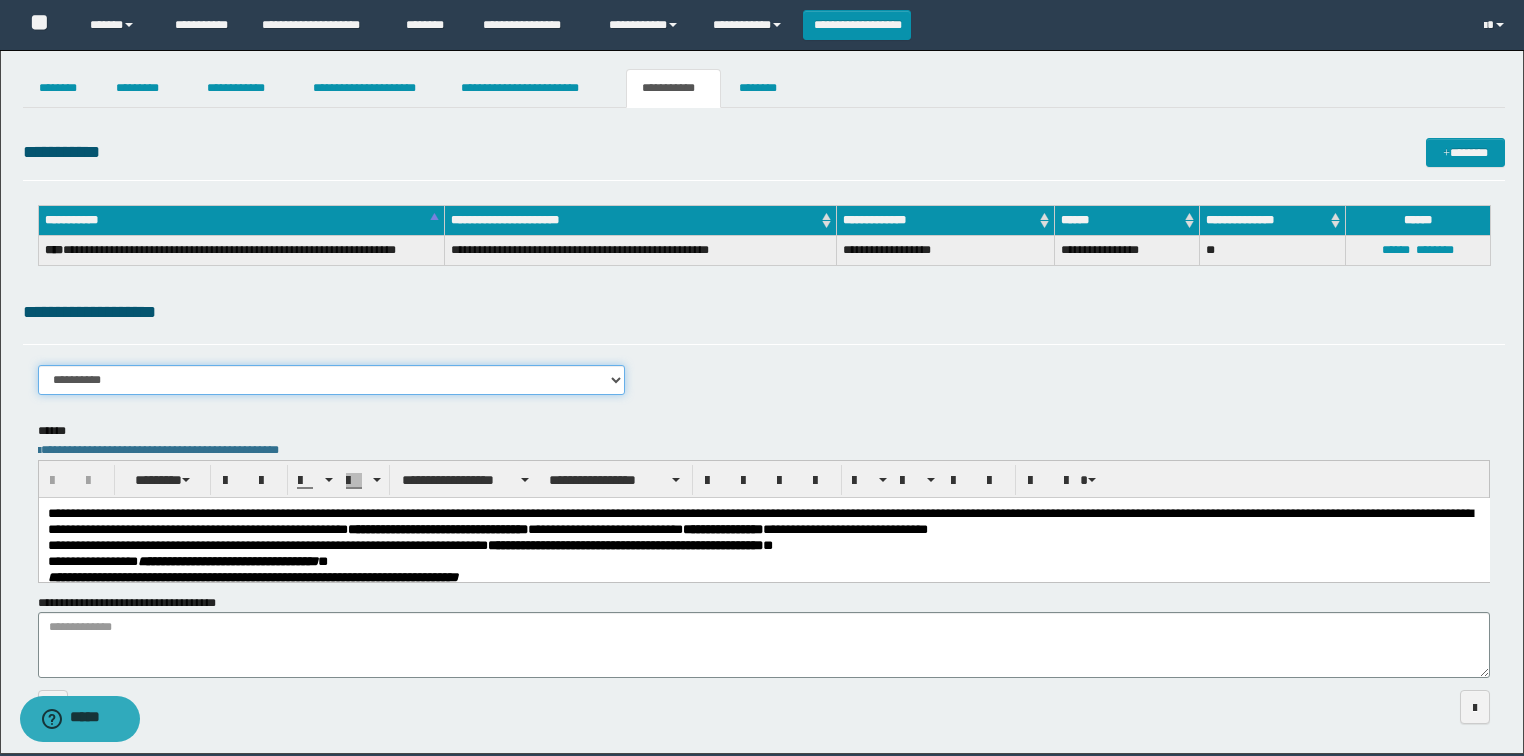select on "****" 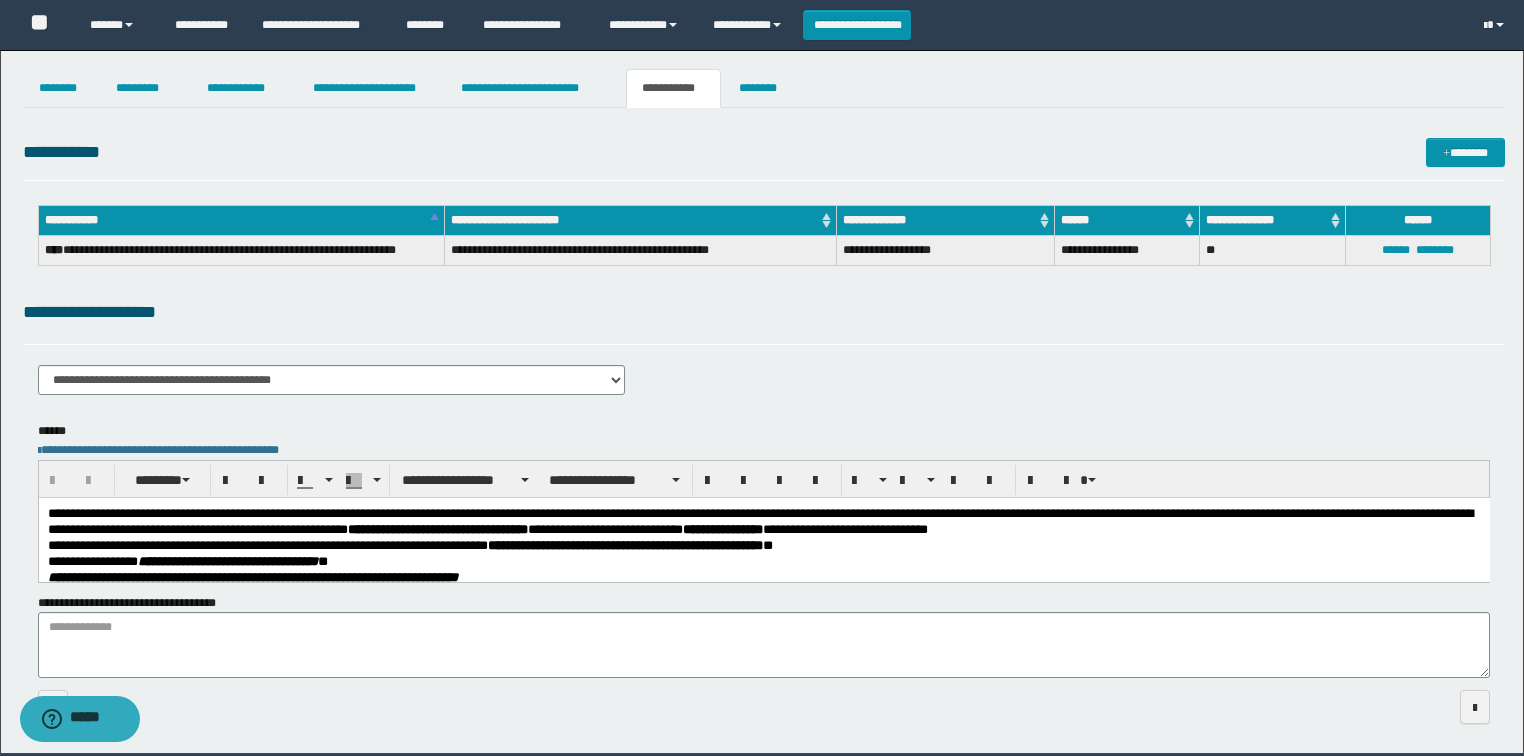 click on "**********" at bounding box center [764, 241] 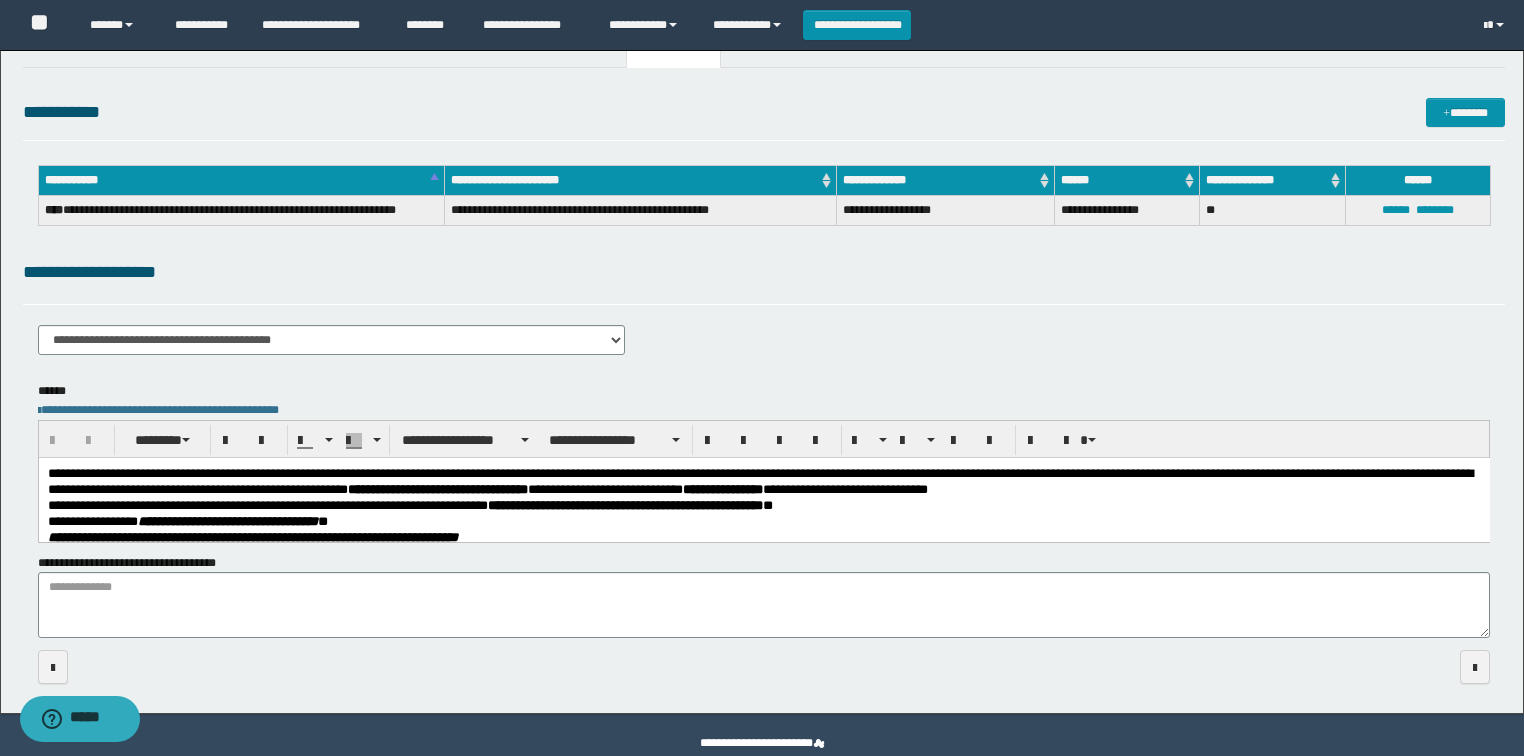 scroll, scrollTop: 75, scrollLeft: 0, axis: vertical 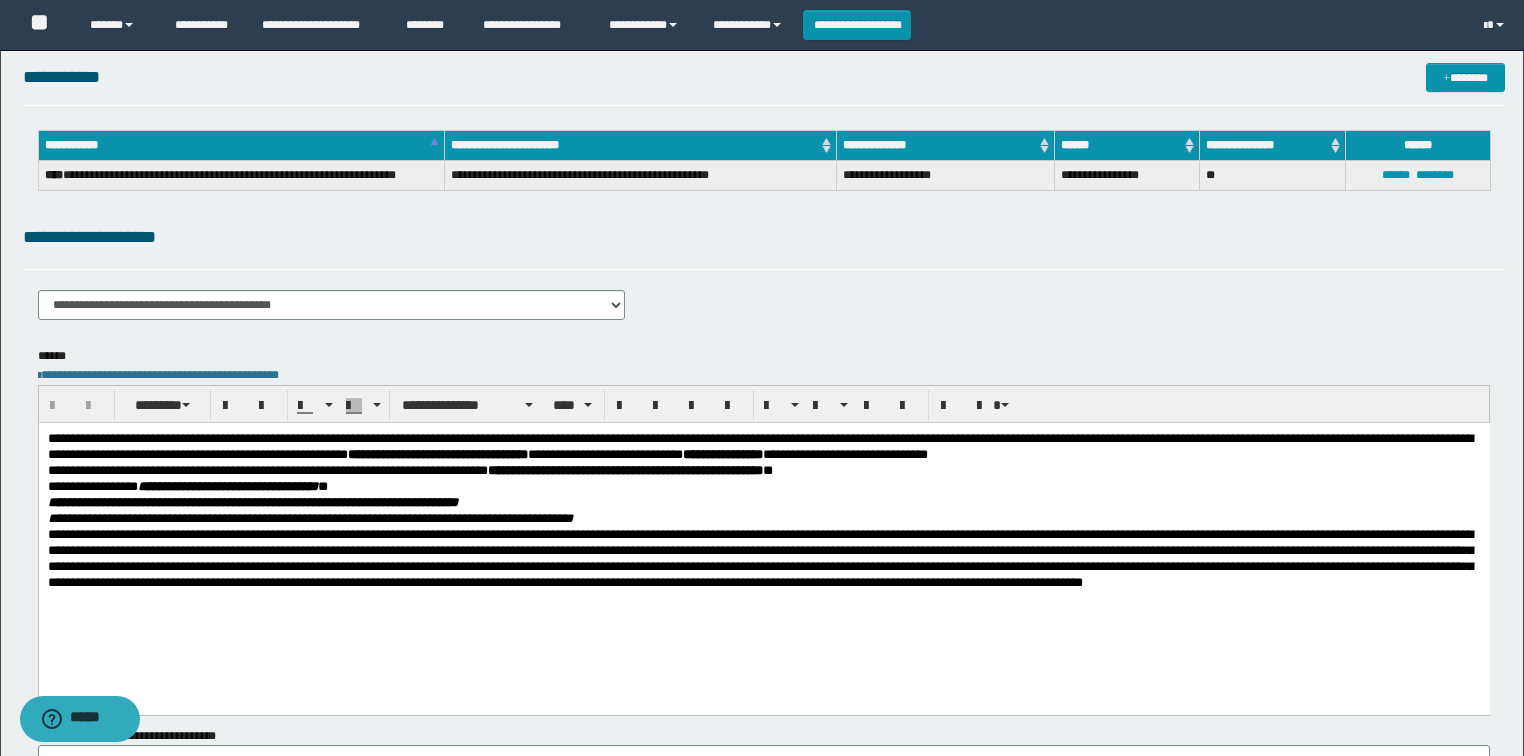 click on "**********" at bounding box center [763, 486] 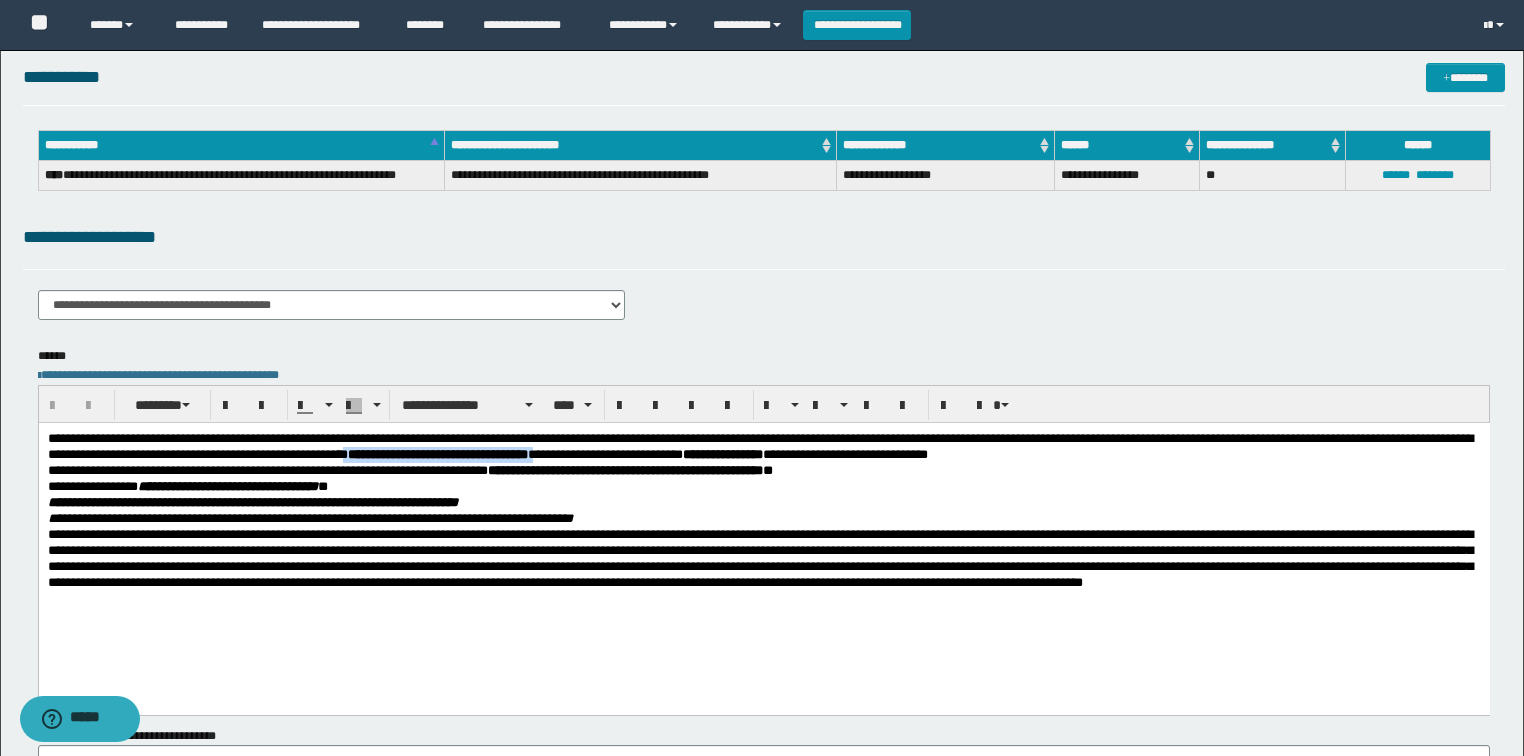 drag, startPoint x: 602, startPoint y: 452, endPoint x: 823, endPoint y: 453, distance: 221.00226 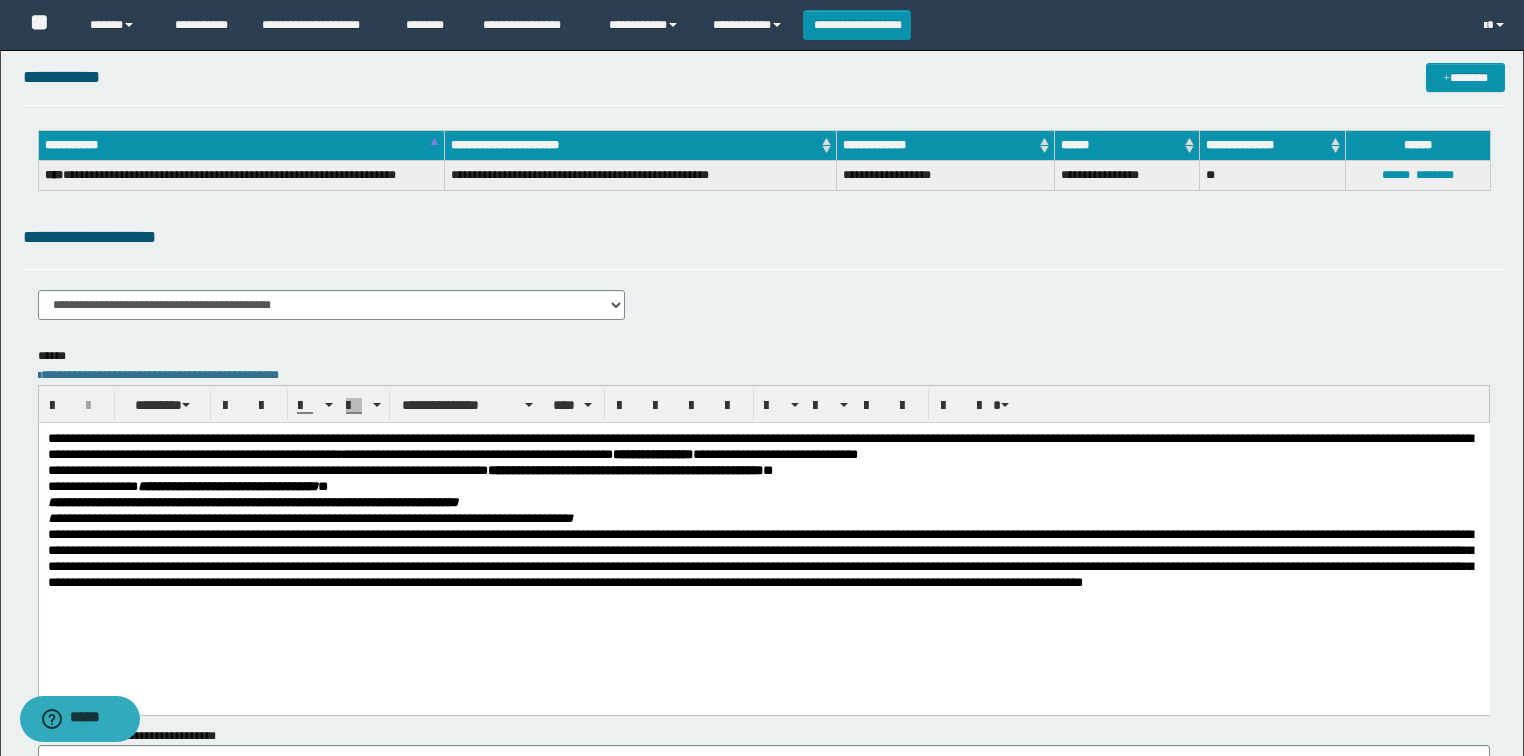 scroll, scrollTop: 0, scrollLeft: 0, axis: both 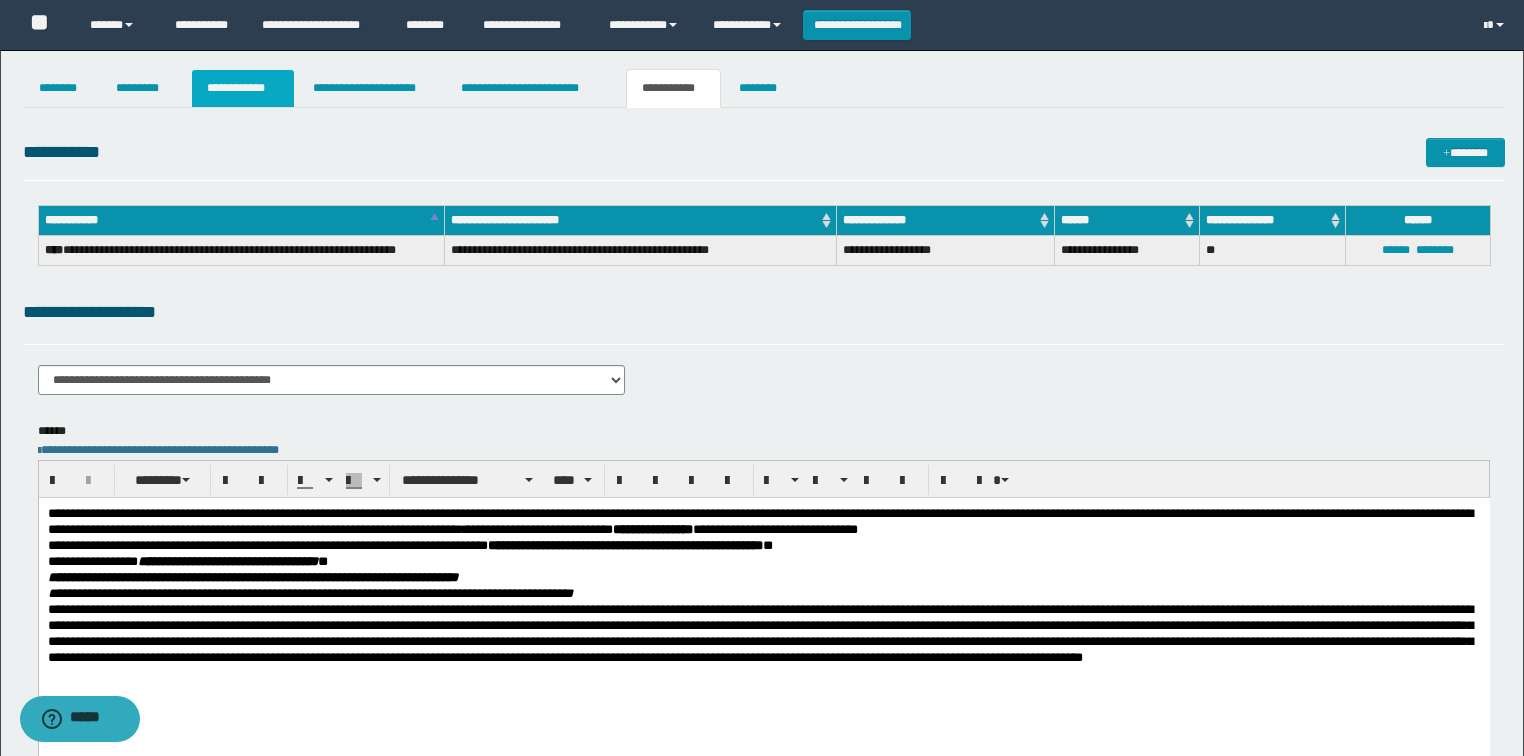 click on "**********" at bounding box center [243, 88] 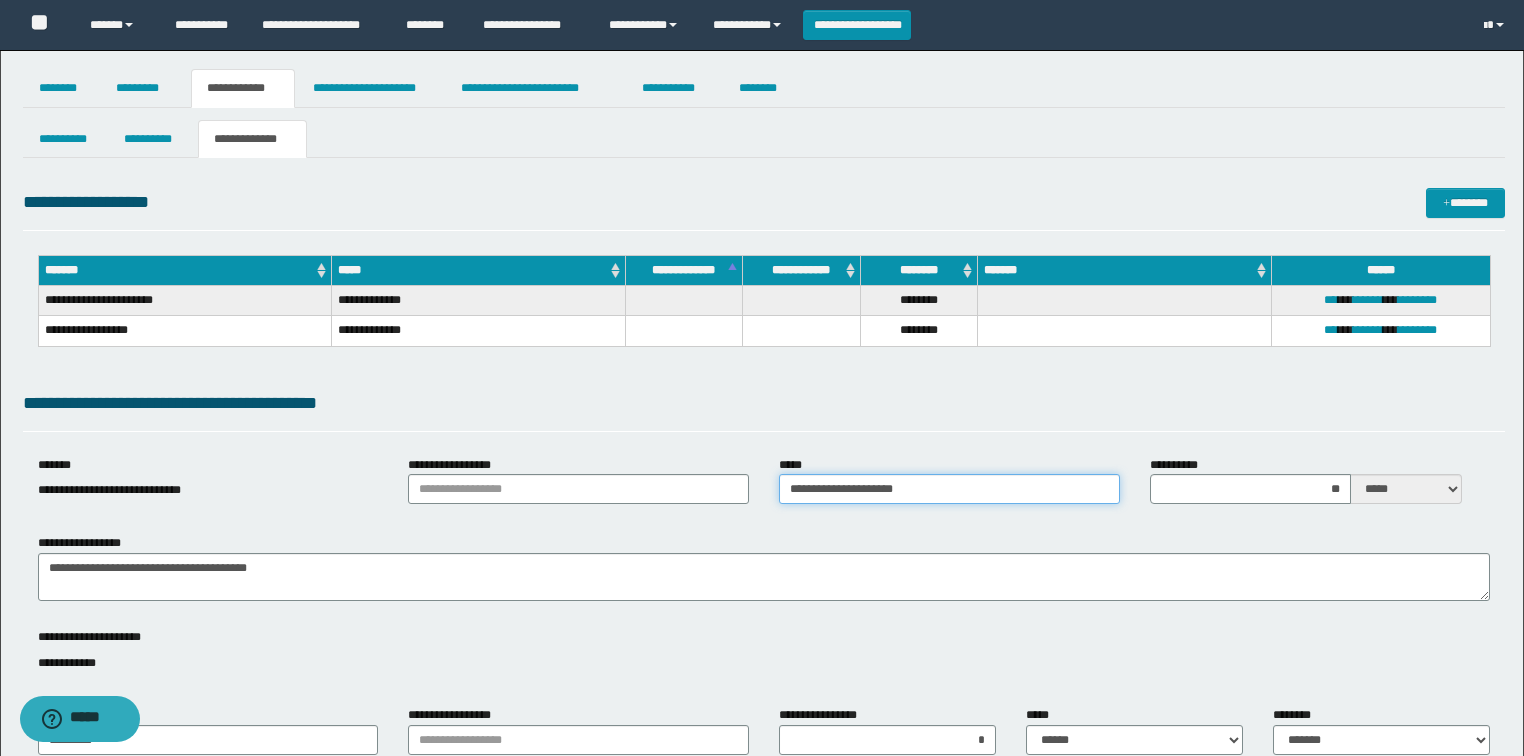 drag, startPoint x: 895, startPoint y: 488, endPoint x: 764, endPoint y: 482, distance: 131.13733 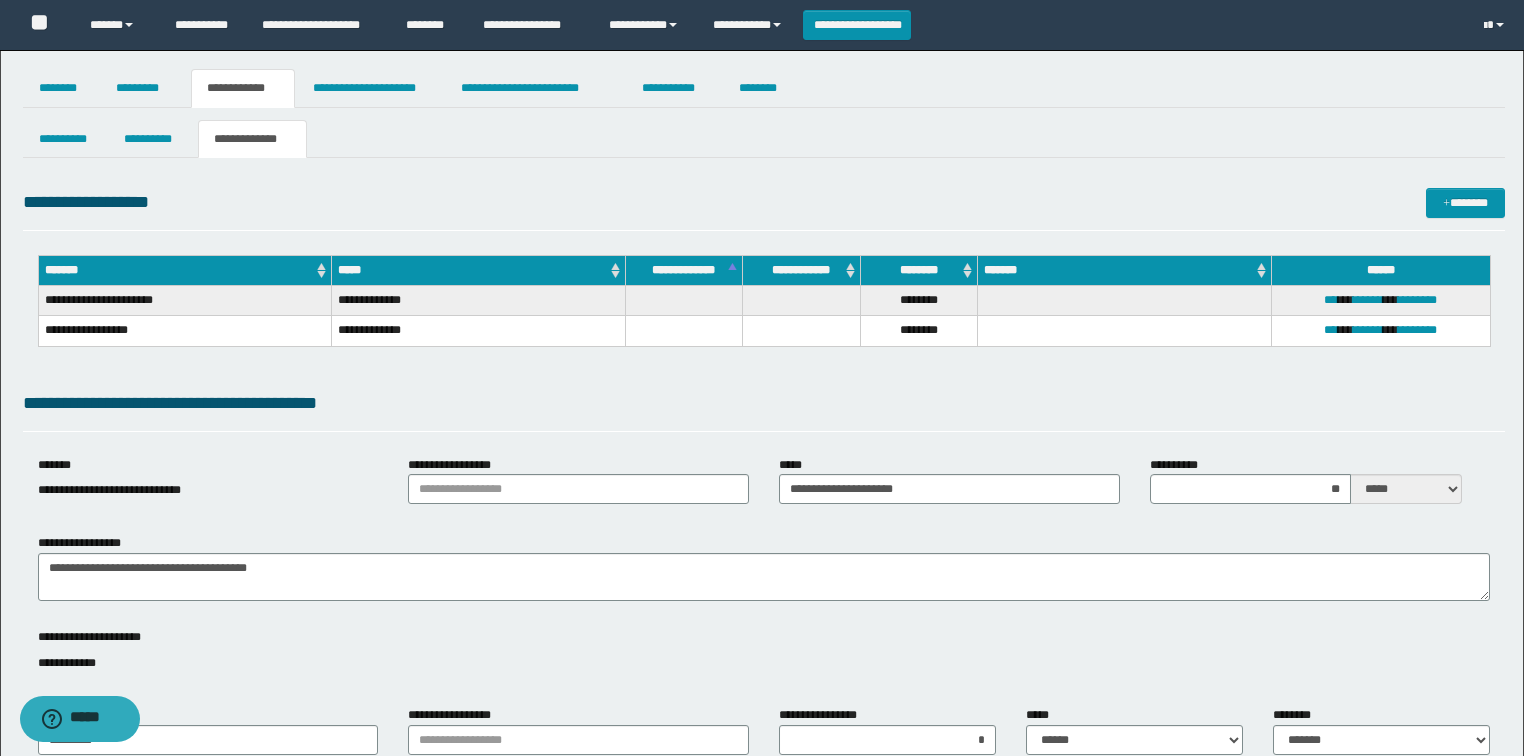 click on "**********" at bounding box center [762, 888] 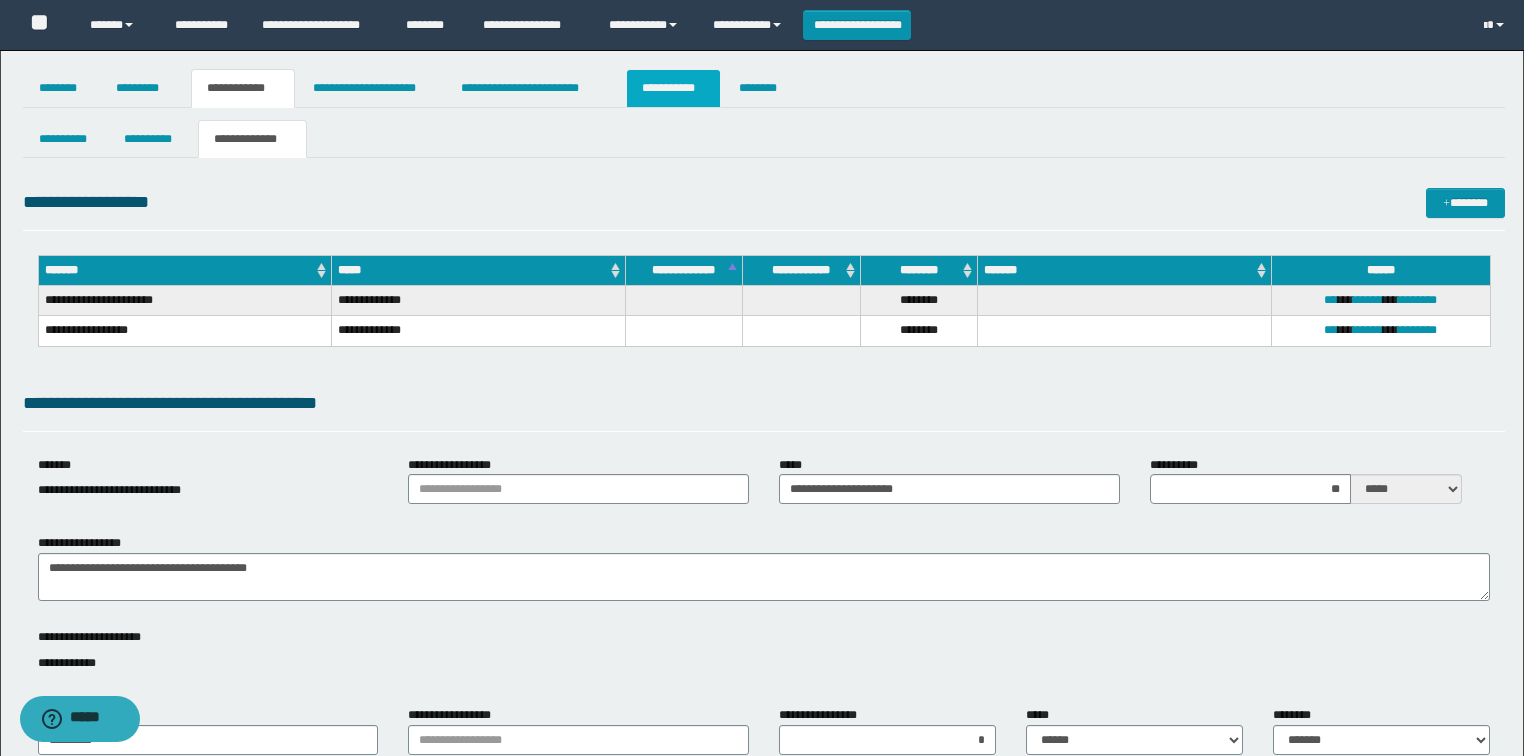 click on "**********" at bounding box center [673, 88] 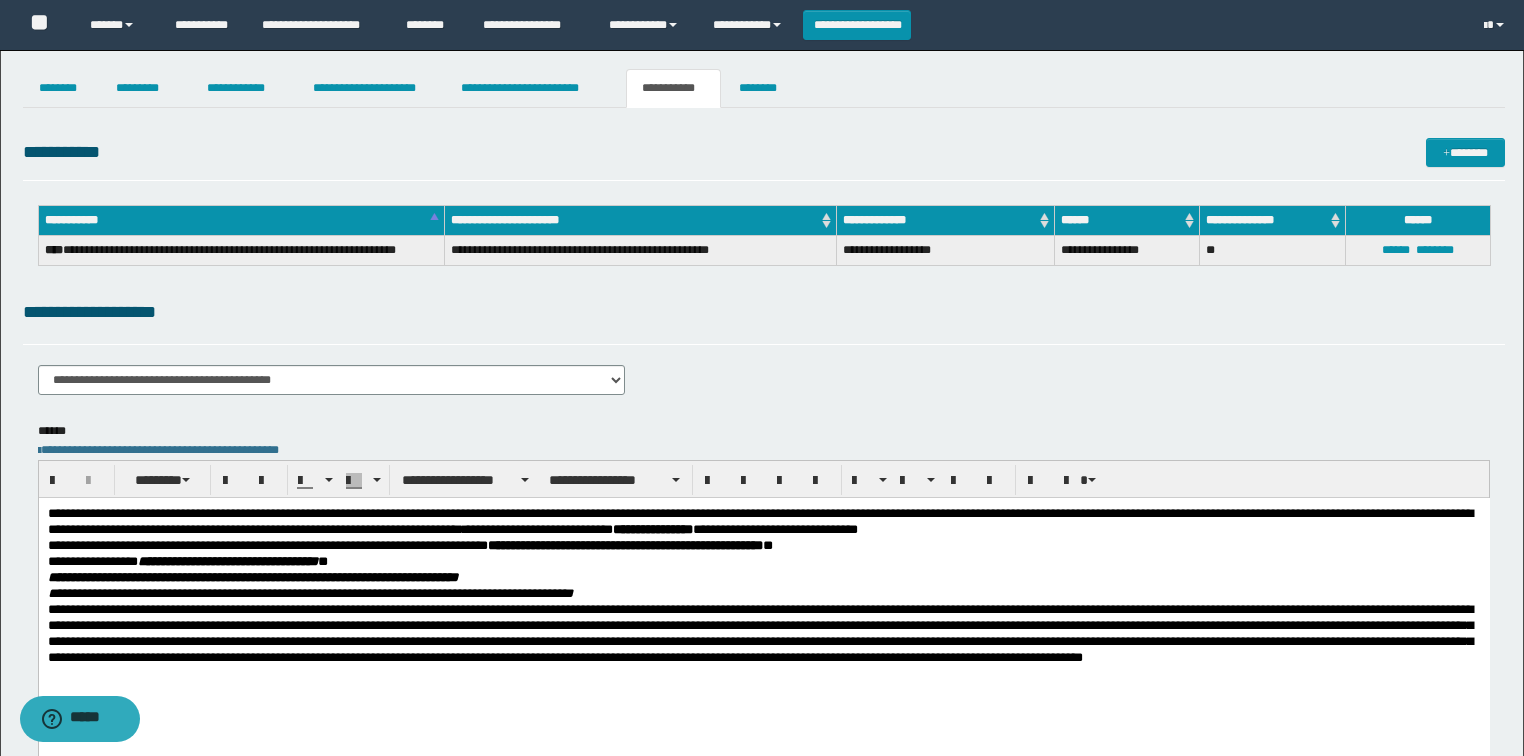 click on "**********" at bounding box center (763, 545) 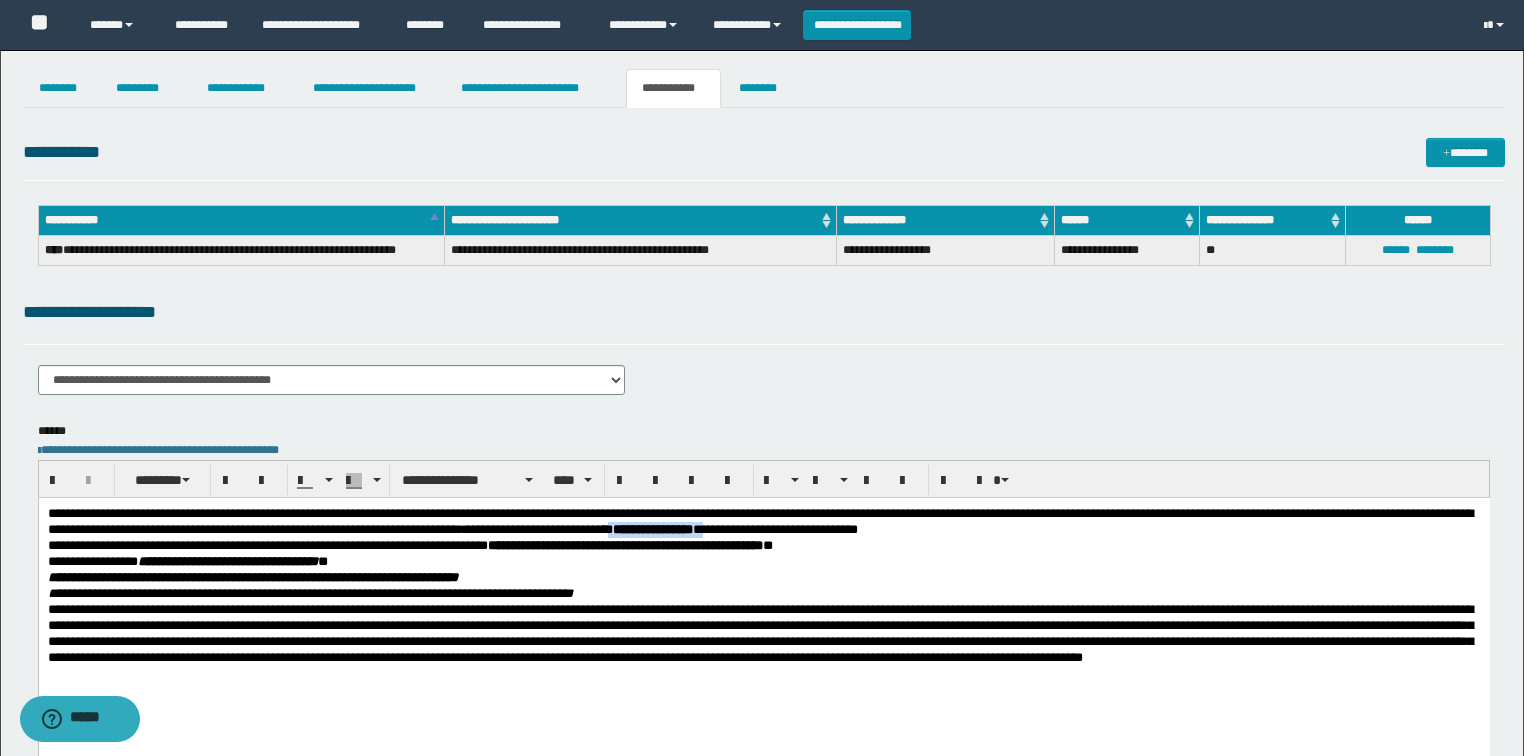 drag, startPoint x: 1012, startPoint y: 528, endPoint x: 901, endPoint y: 524, distance: 111.07205 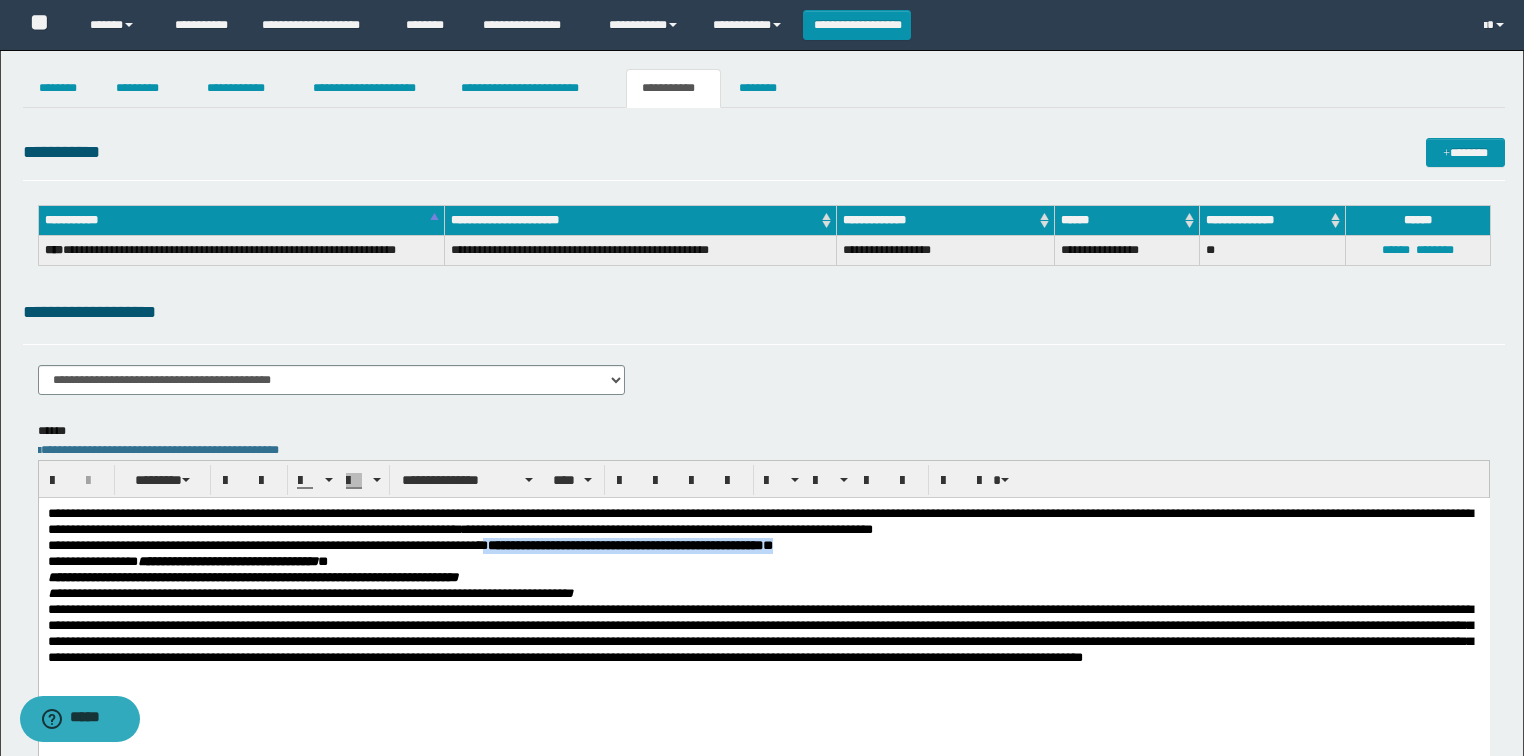 drag, startPoint x: 523, startPoint y: 543, endPoint x: 820, endPoint y: 545, distance: 297.00674 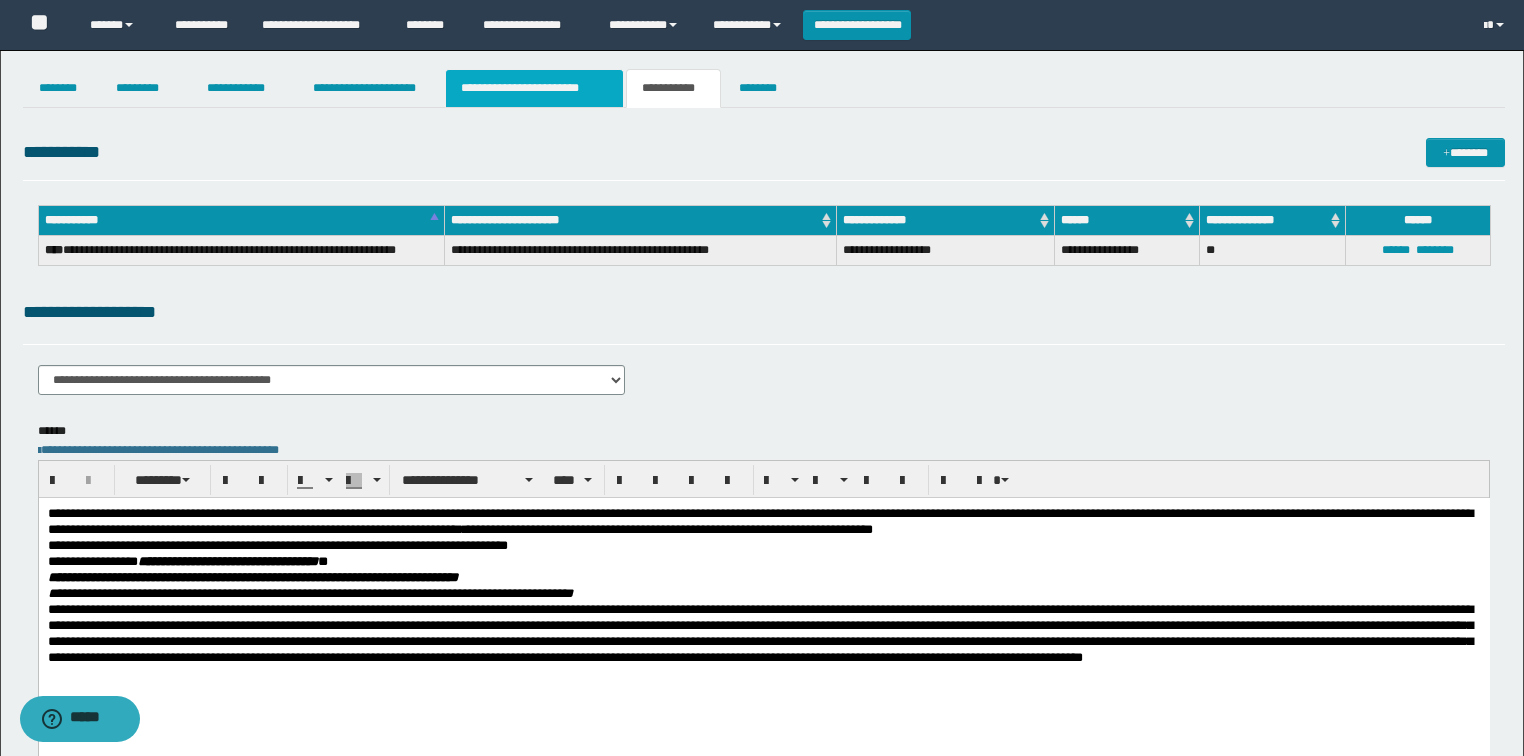click on "**********" at bounding box center (534, 88) 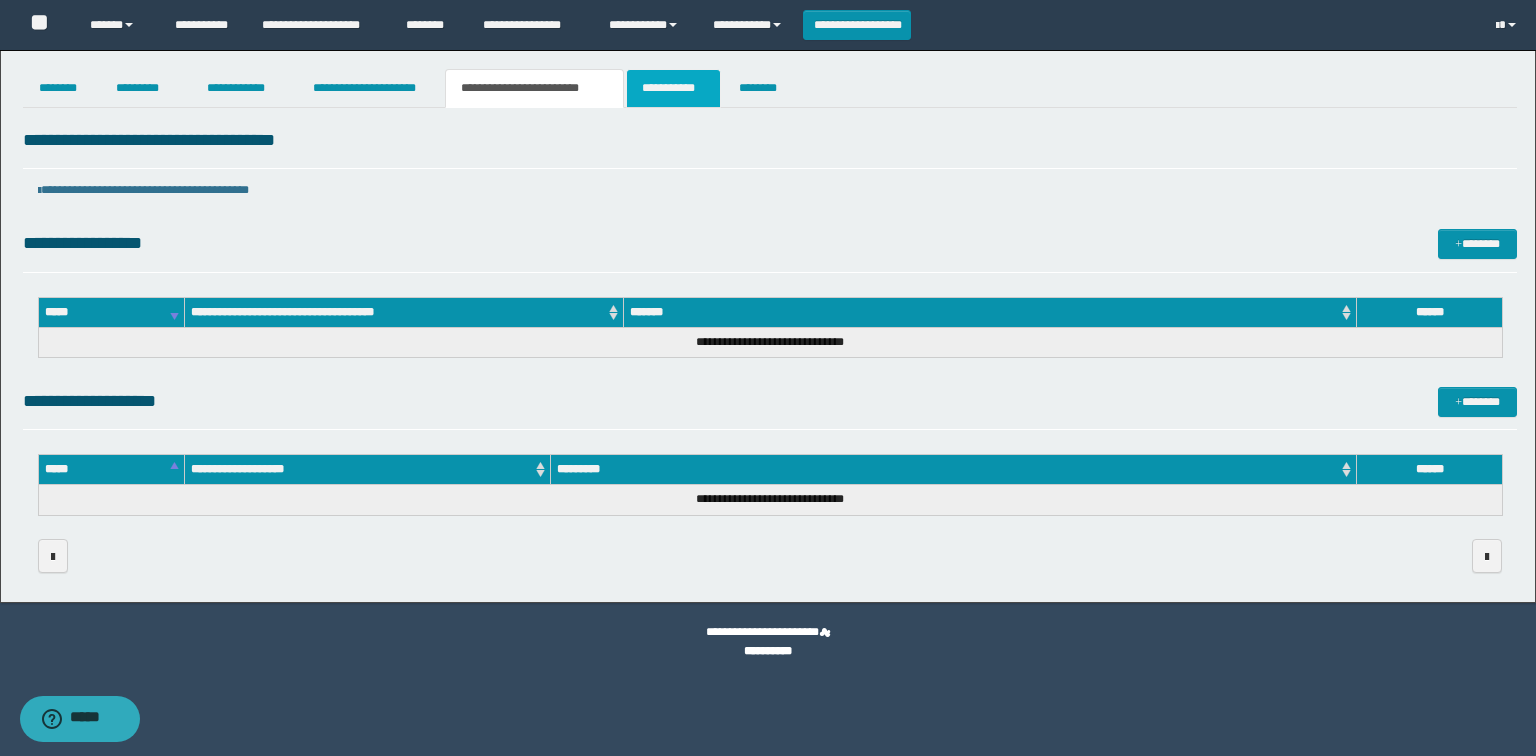 click on "**********" at bounding box center [673, 88] 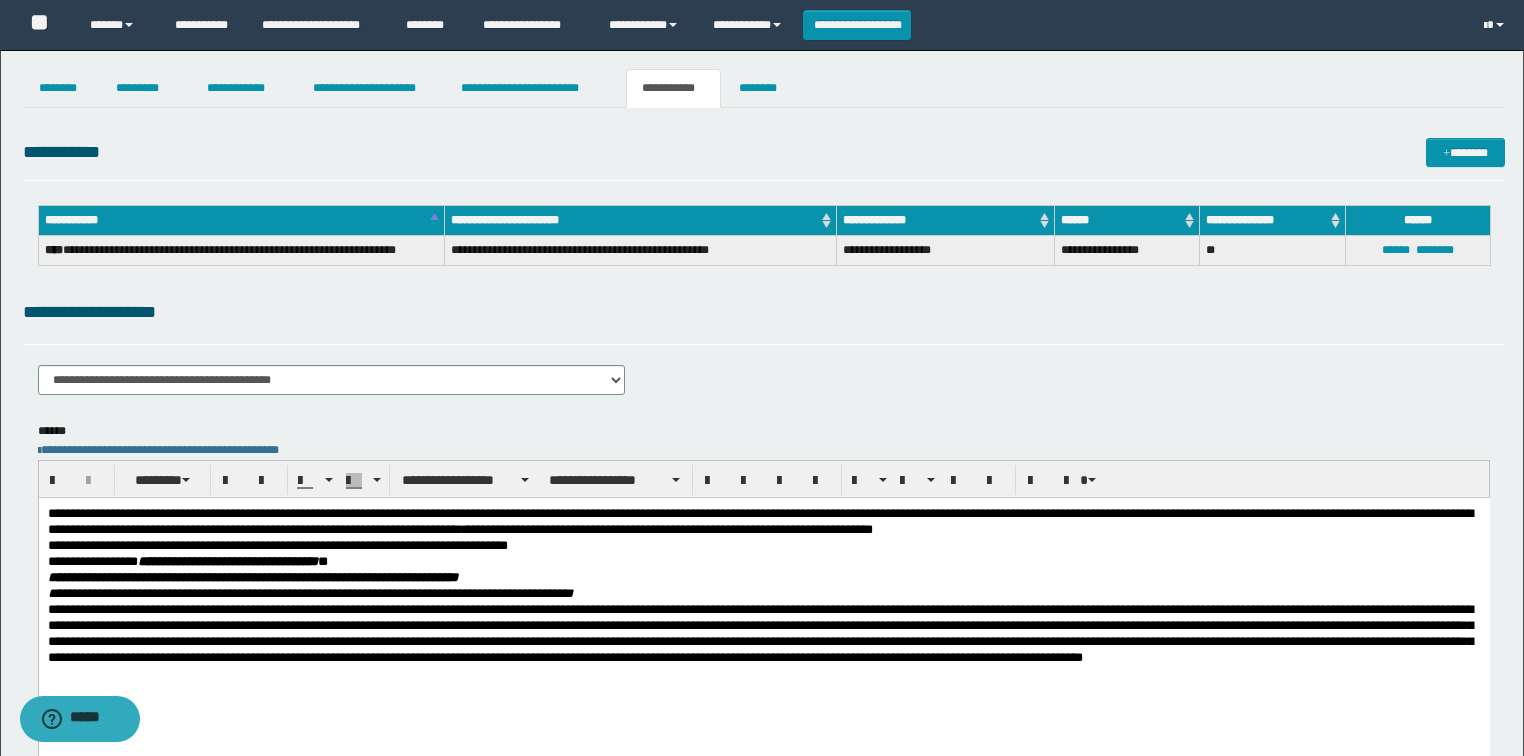 drag, startPoint x: 411, startPoint y: 314, endPoint x: 408, endPoint y: 340, distance: 26.172504 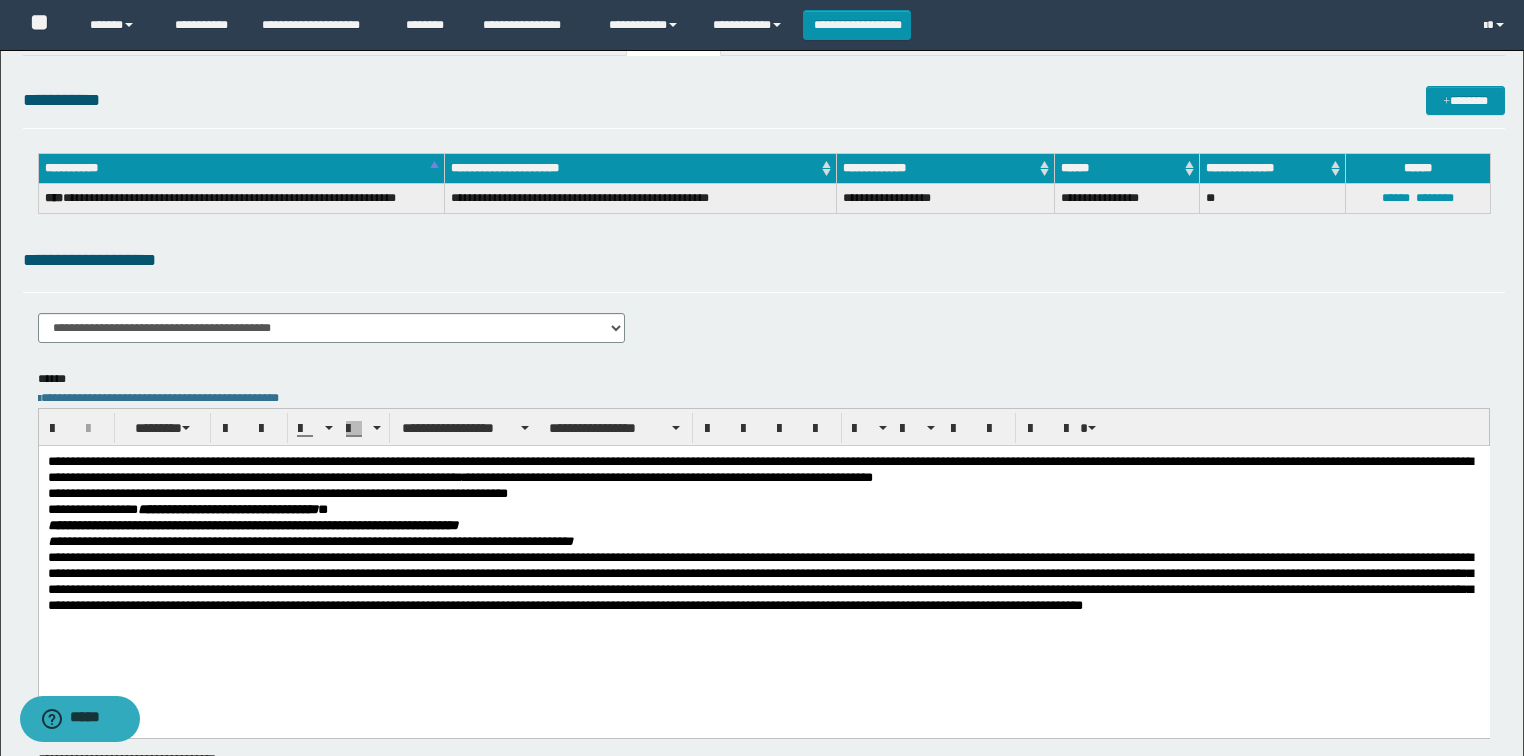scroll, scrollTop: 80, scrollLeft: 0, axis: vertical 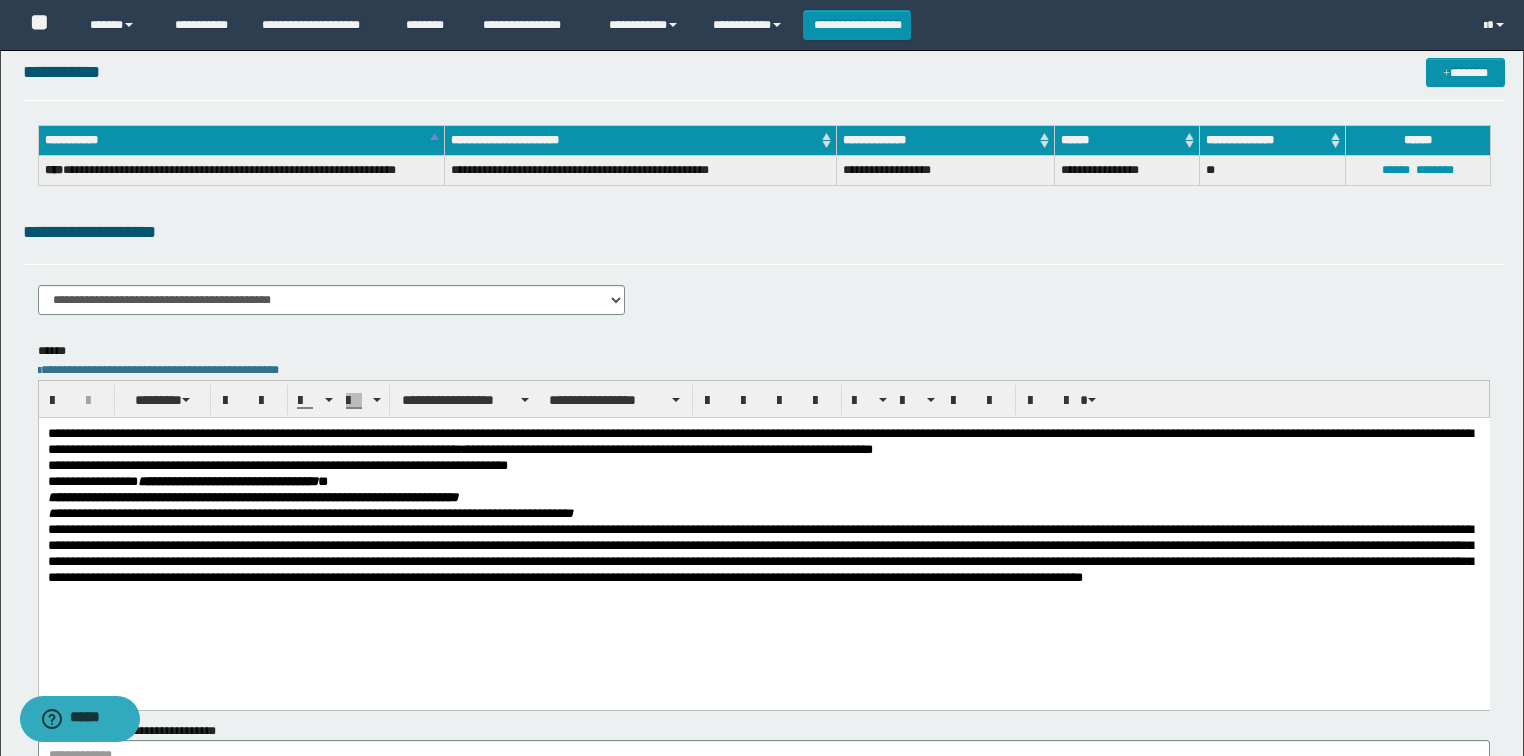 click on "**********" at bounding box center [227, 480] 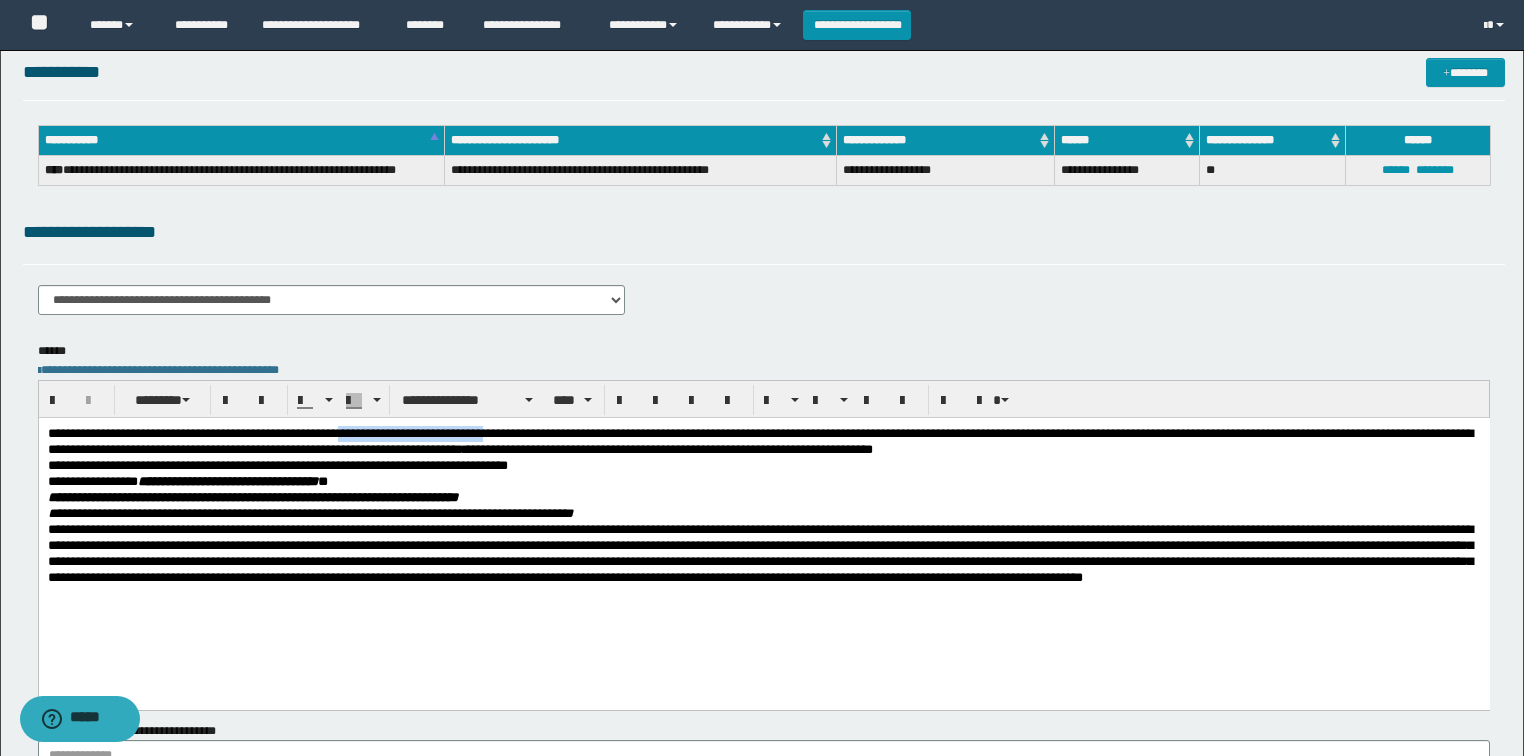 drag, startPoint x: 400, startPoint y: 432, endPoint x: 585, endPoint y: 428, distance: 185.04324 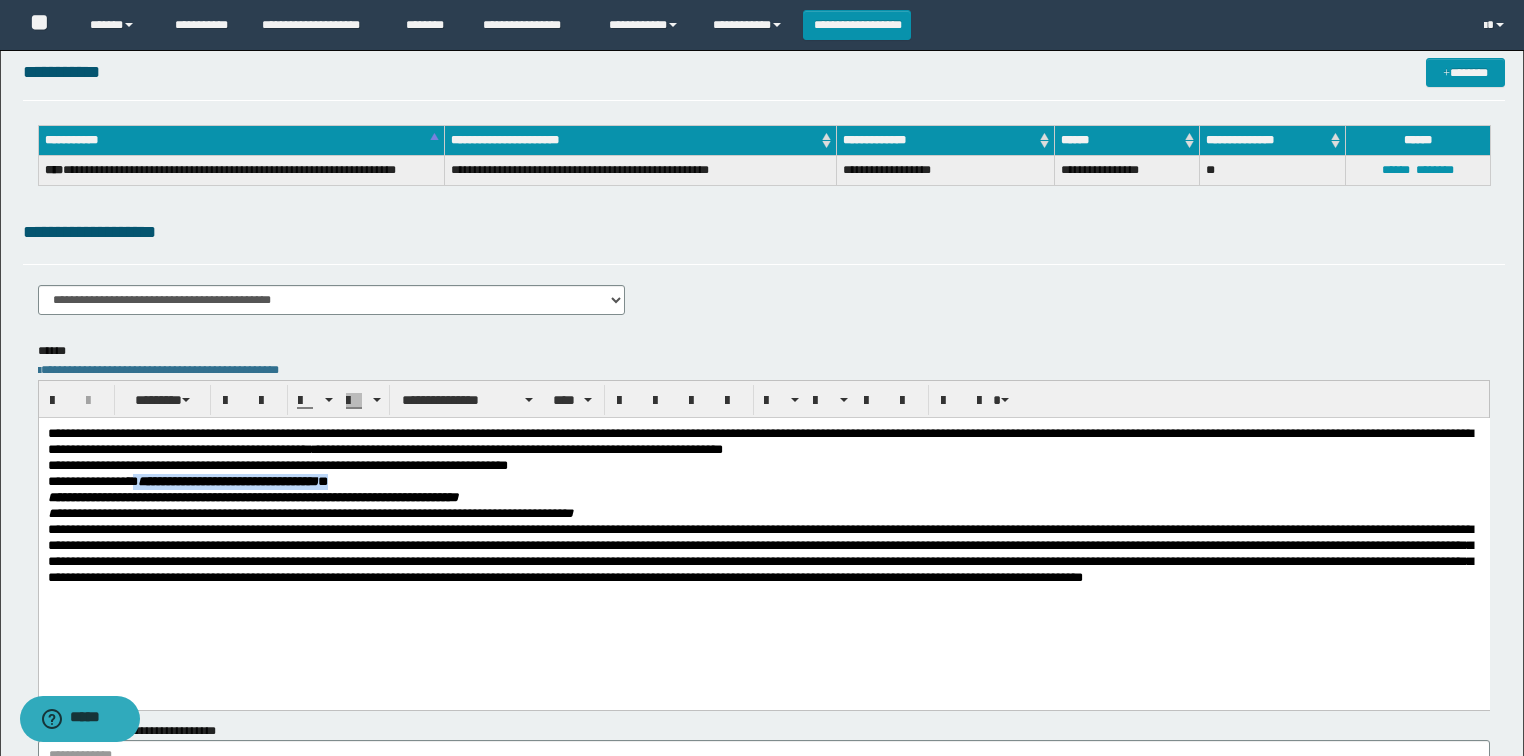 drag, startPoint x: 350, startPoint y: 479, endPoint x: 136, endPoint y: 480, distance: 214.00233 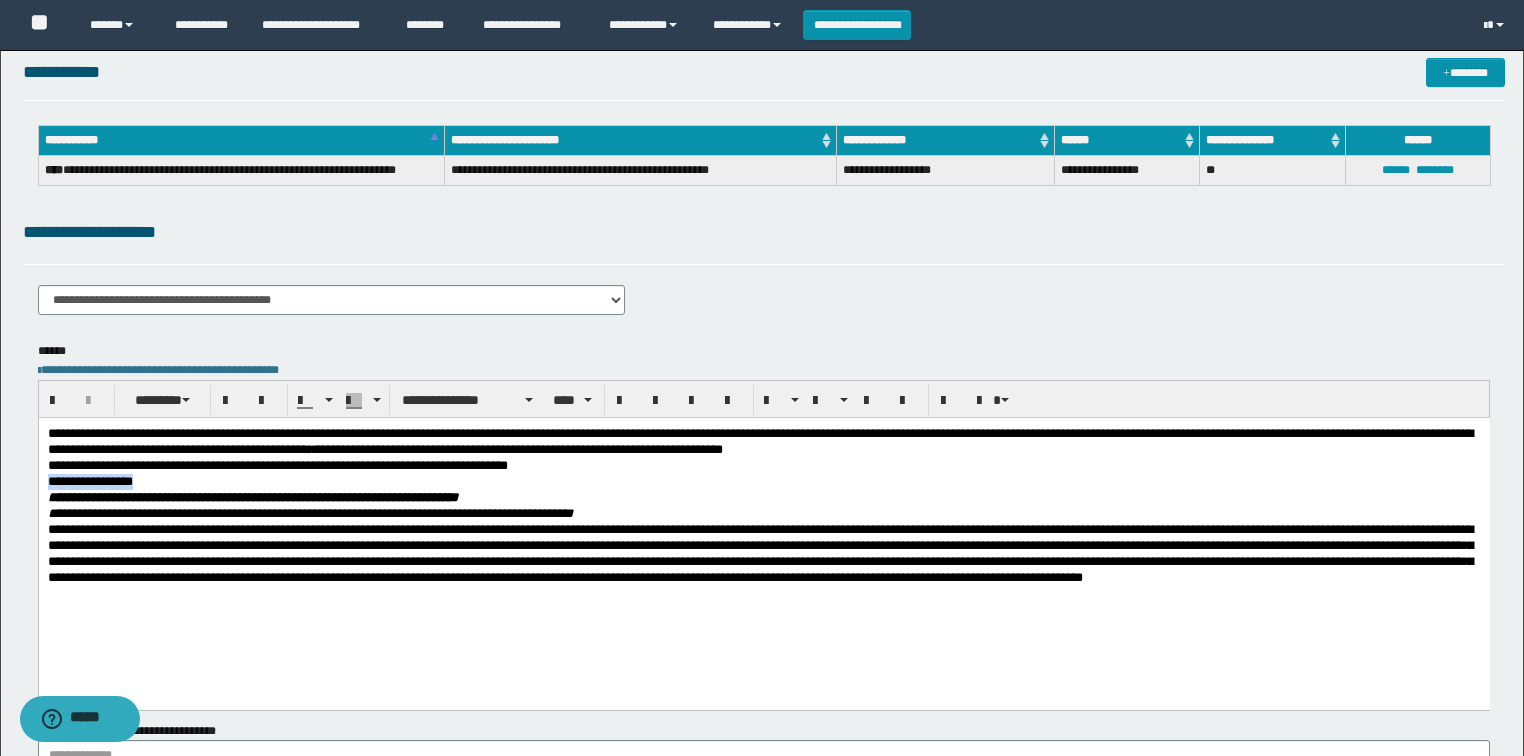 drag, startPoint x: 157, startPoint y: 483, endPoint x: 10, endPoint y: 480, distance: 147.03061 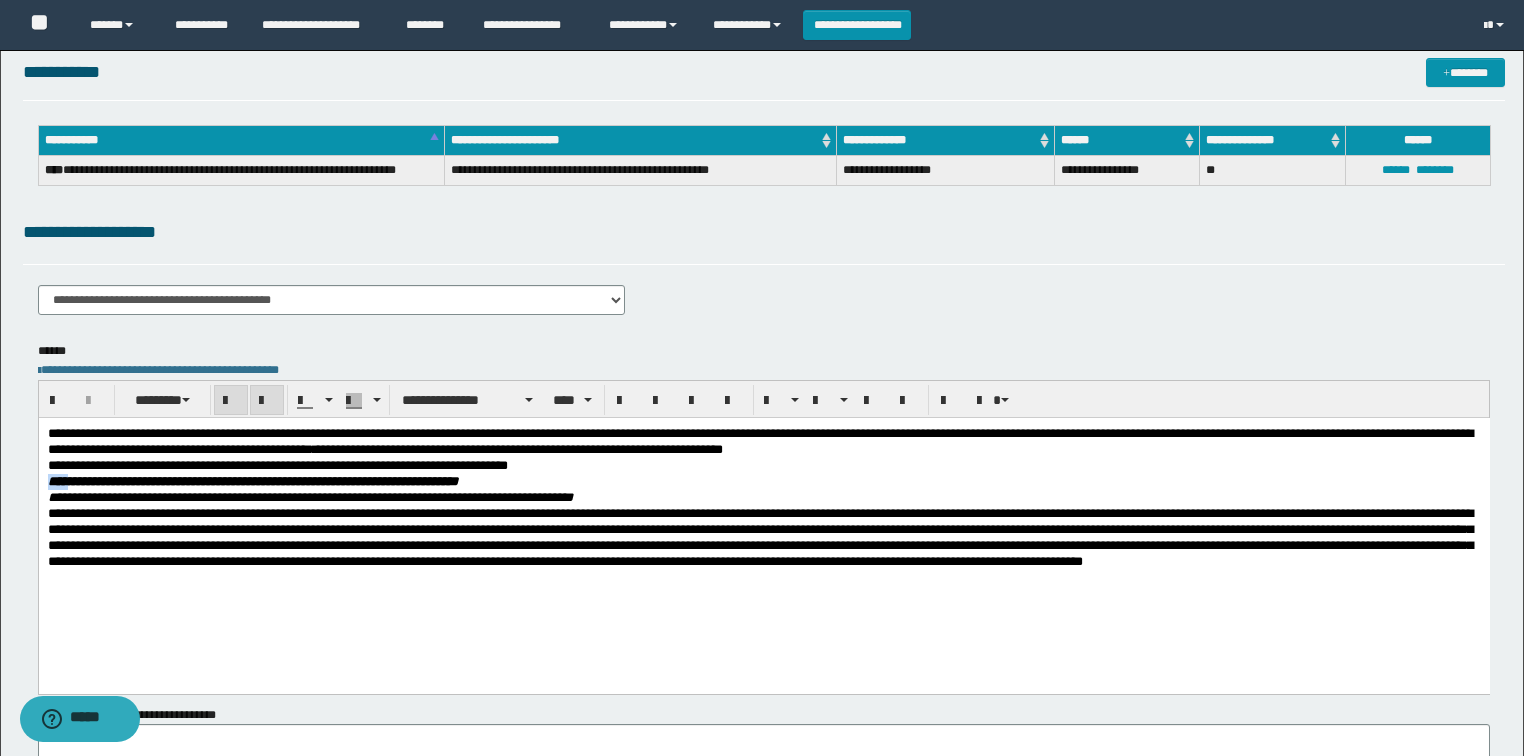 drag, startPoint x: 54, startPoint y: 478, endPoint x: -1, endPoint y: 477, distance: 55.00909 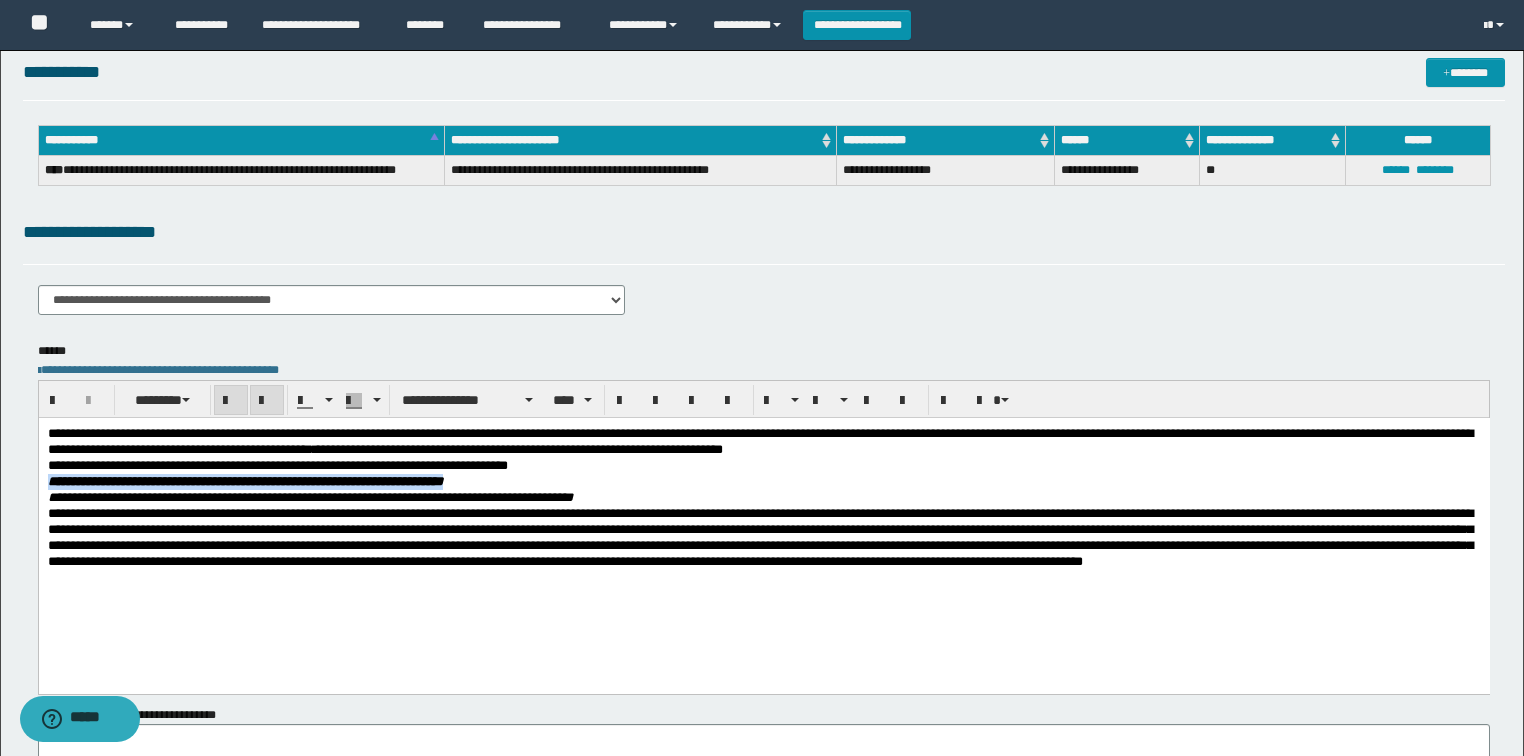 drag, startPoint x: 466, startPoint y: 478, endPoint x: 39, endPoint y: 476, distance: 427.00467 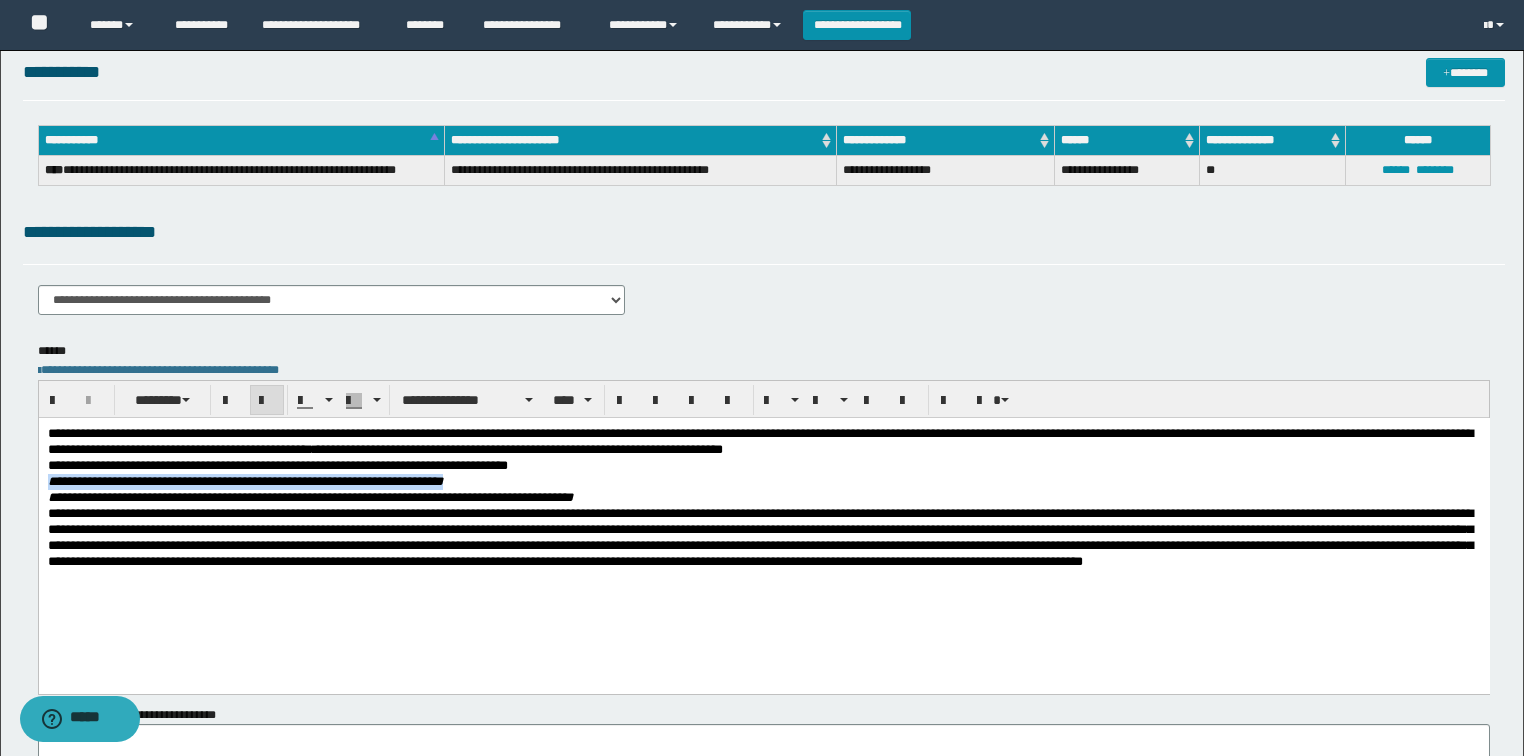 click at bounding box center [267, 401] 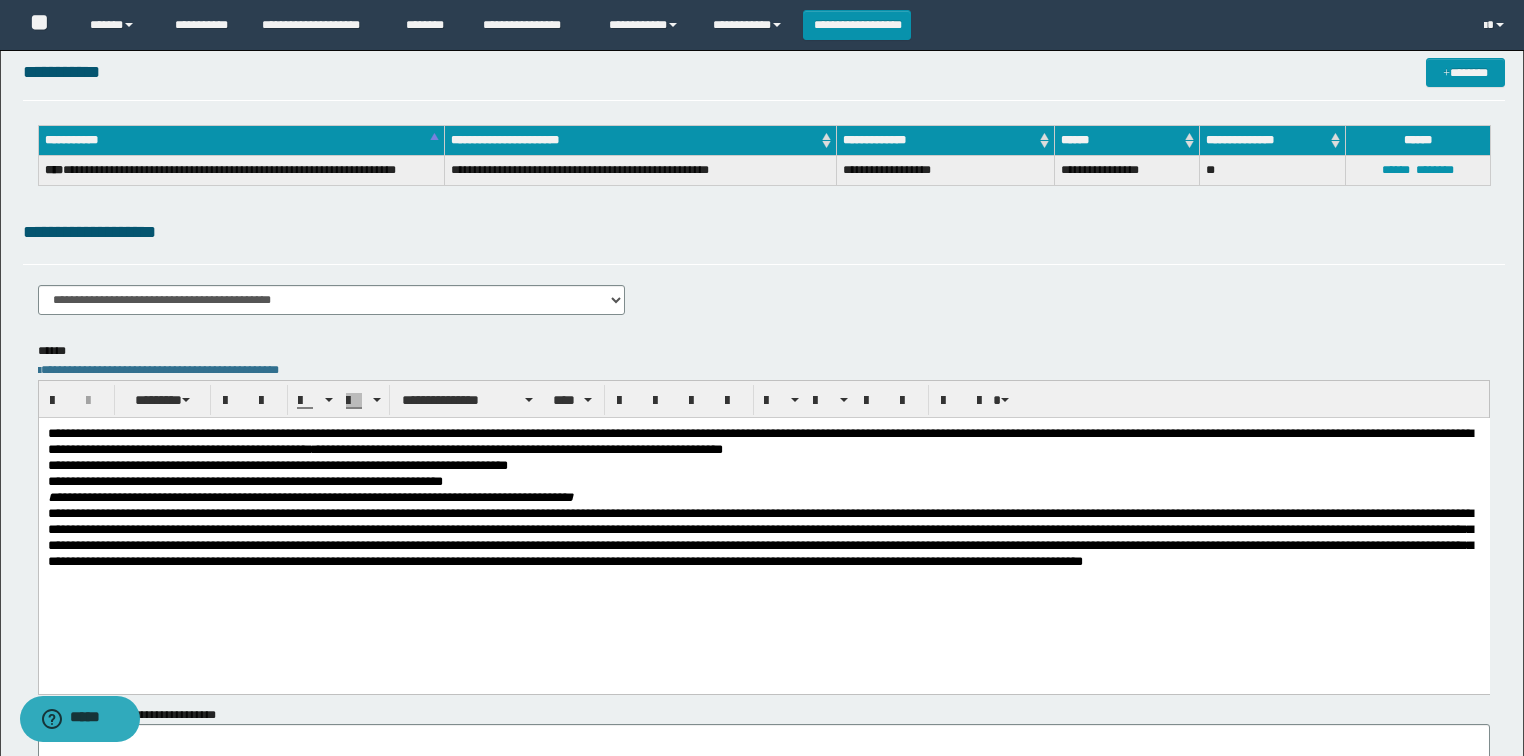 click on "**********" at bounding box center (277, 464) 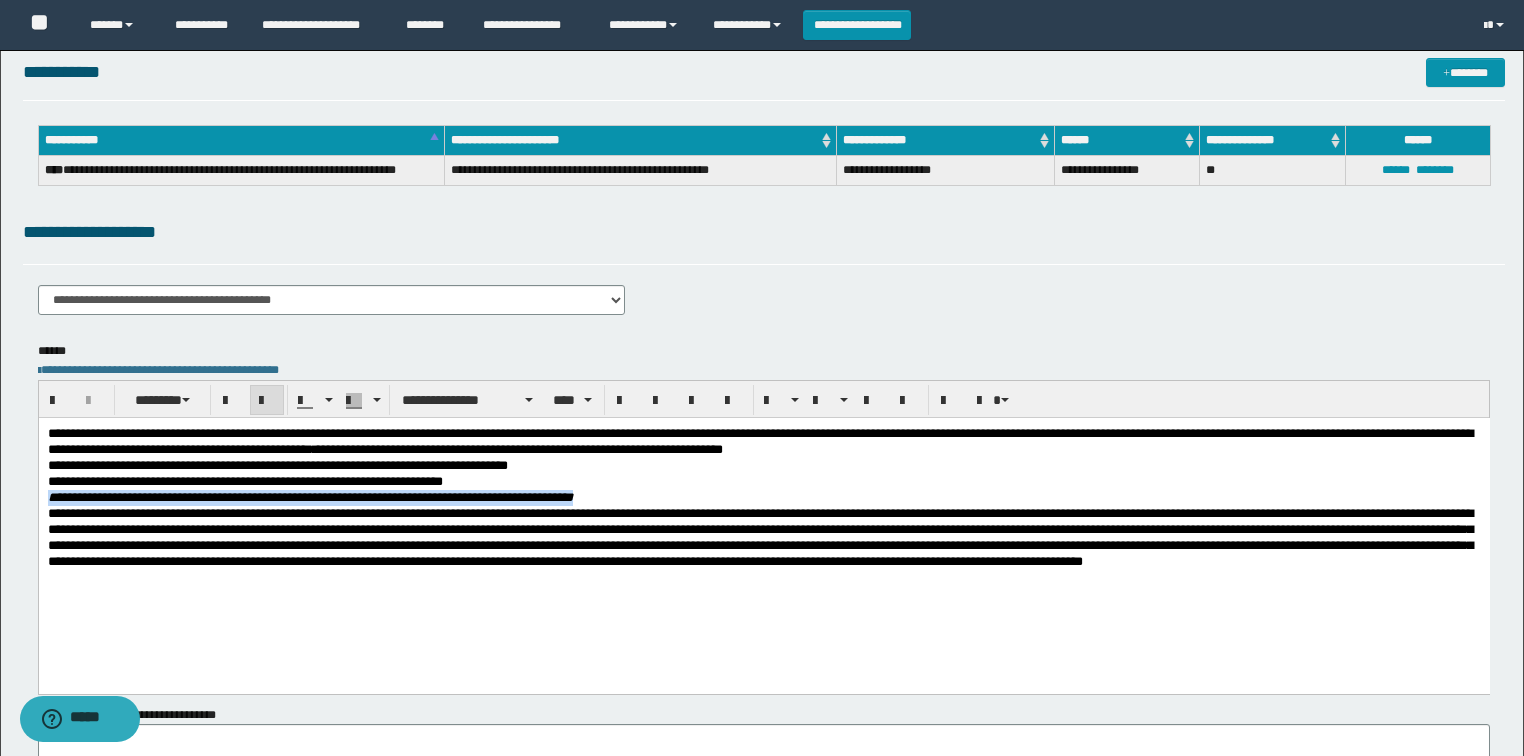 drag, startPoint x: 629, startPoint y: 494, endPoint x: 72, endPoint y: 904, distance: 691.6278 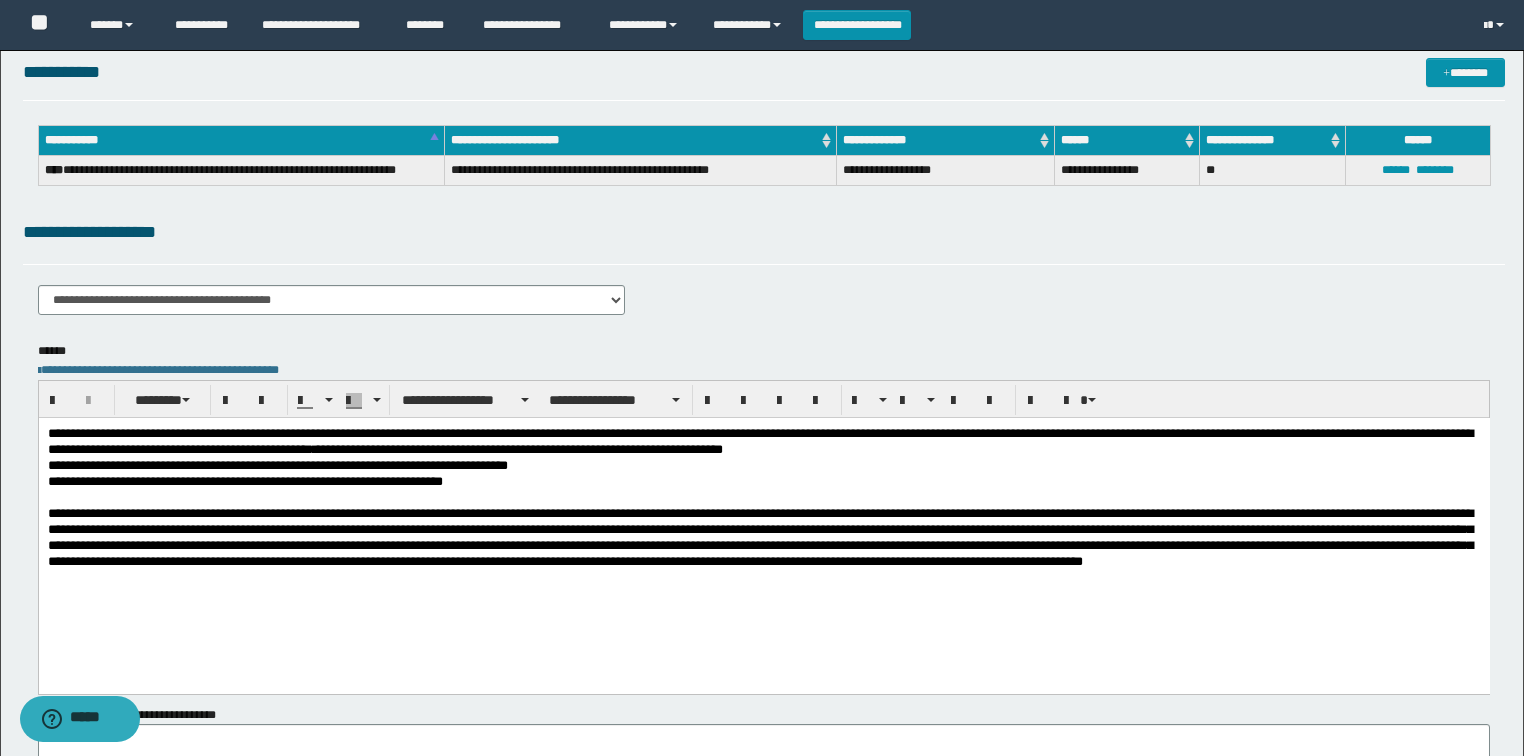 click at bounding box center [763, 497] 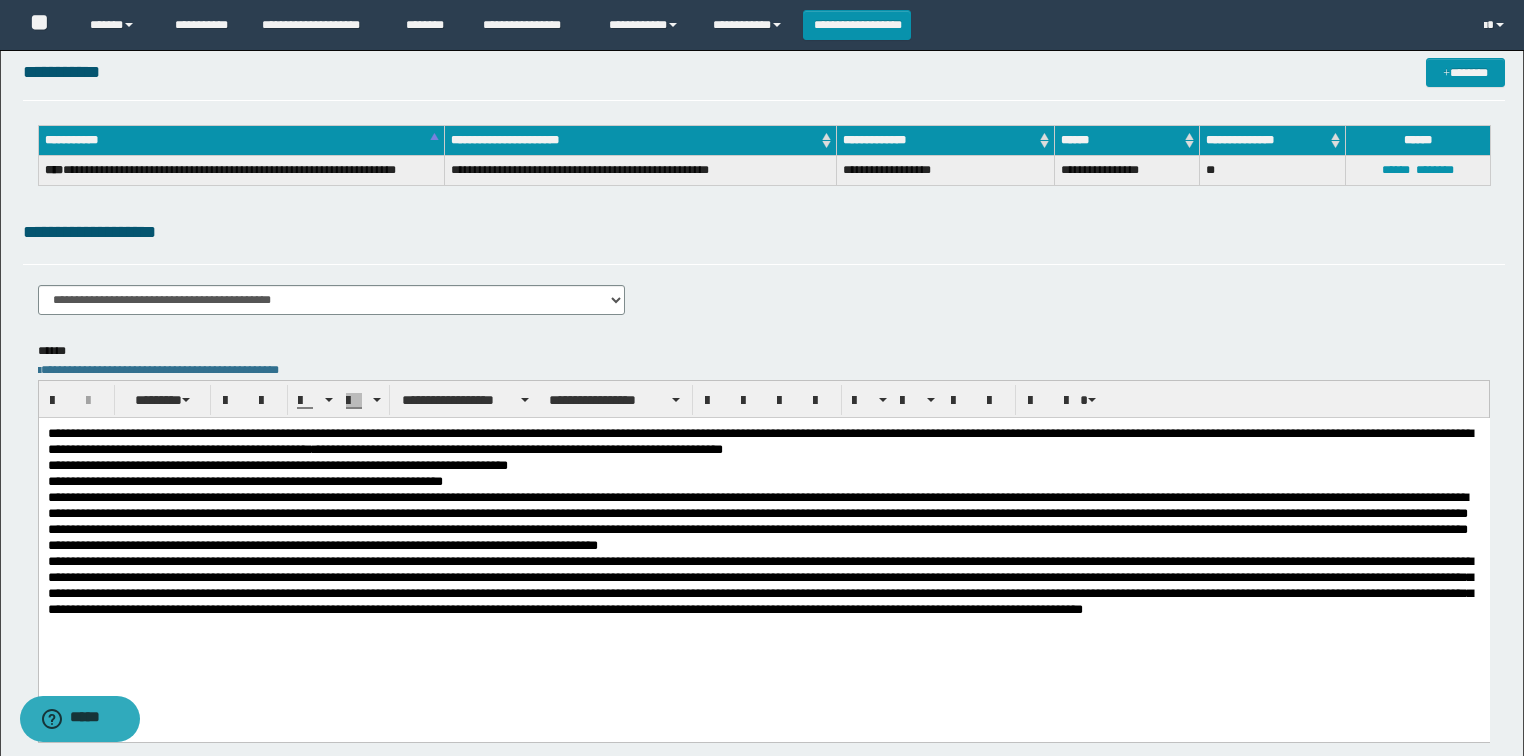 click on "**********" at bounding box center (763, 521) 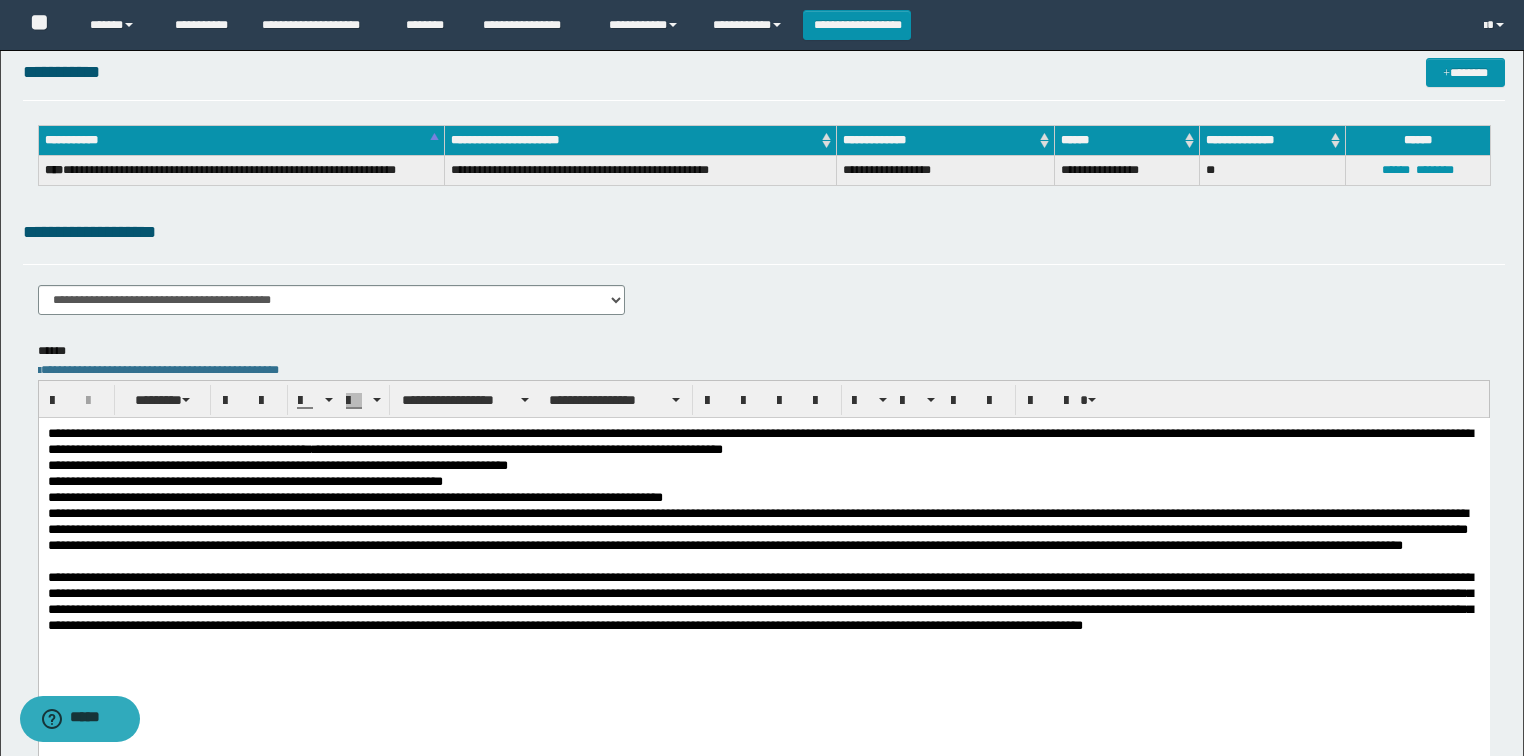 click on "**********" at bounding box center (763, 537) 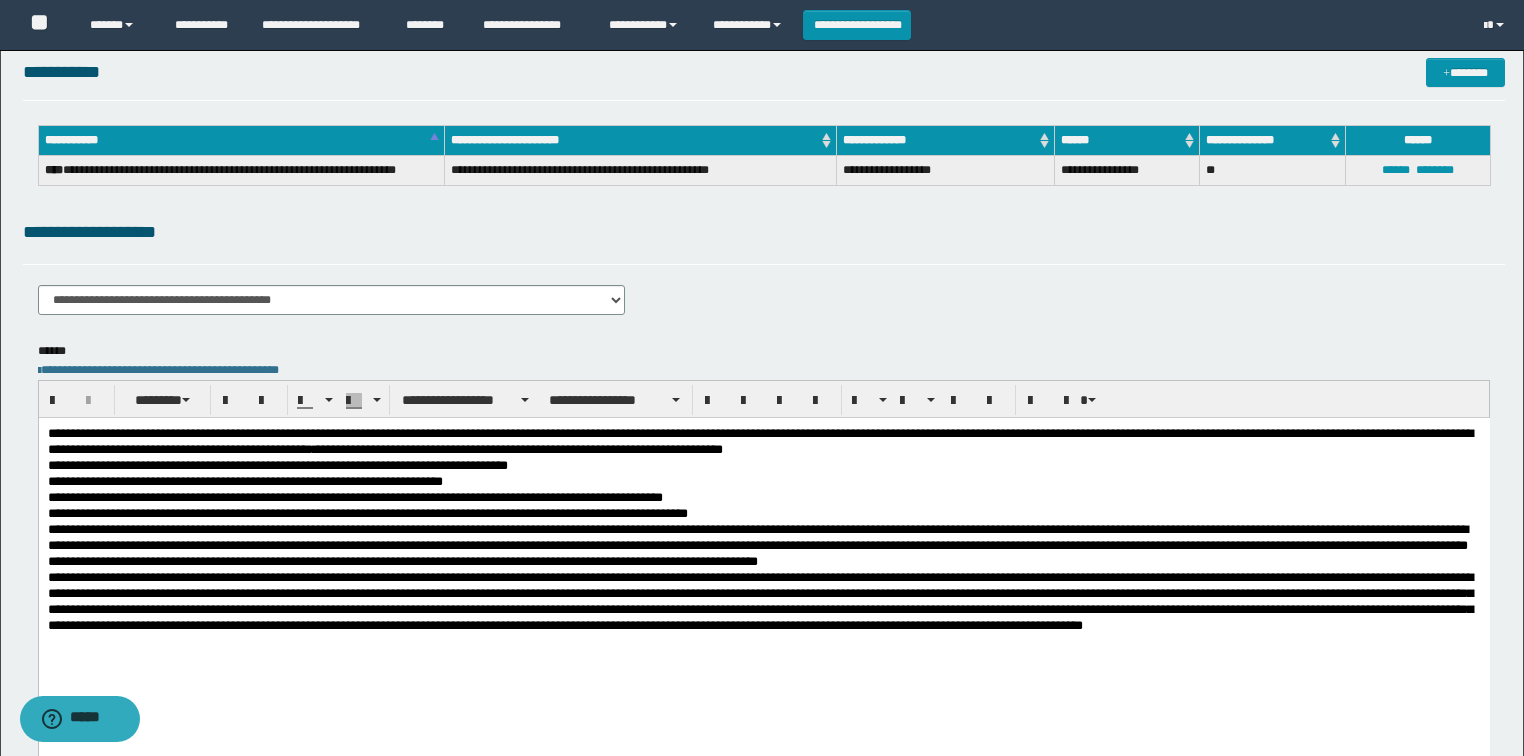 click on "**********" at bounding box center (763, 545) 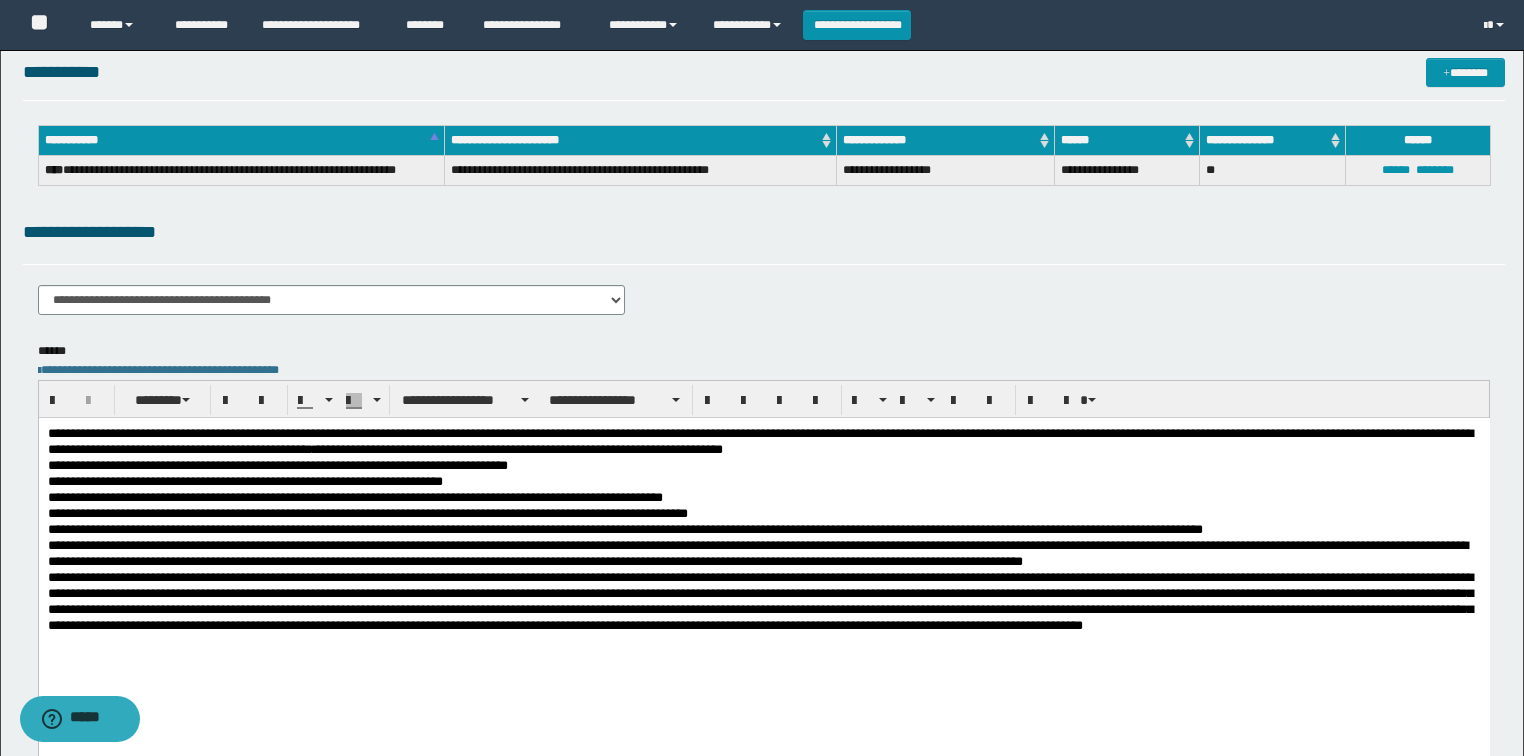click on "**********" at bounding box center [763, 553] 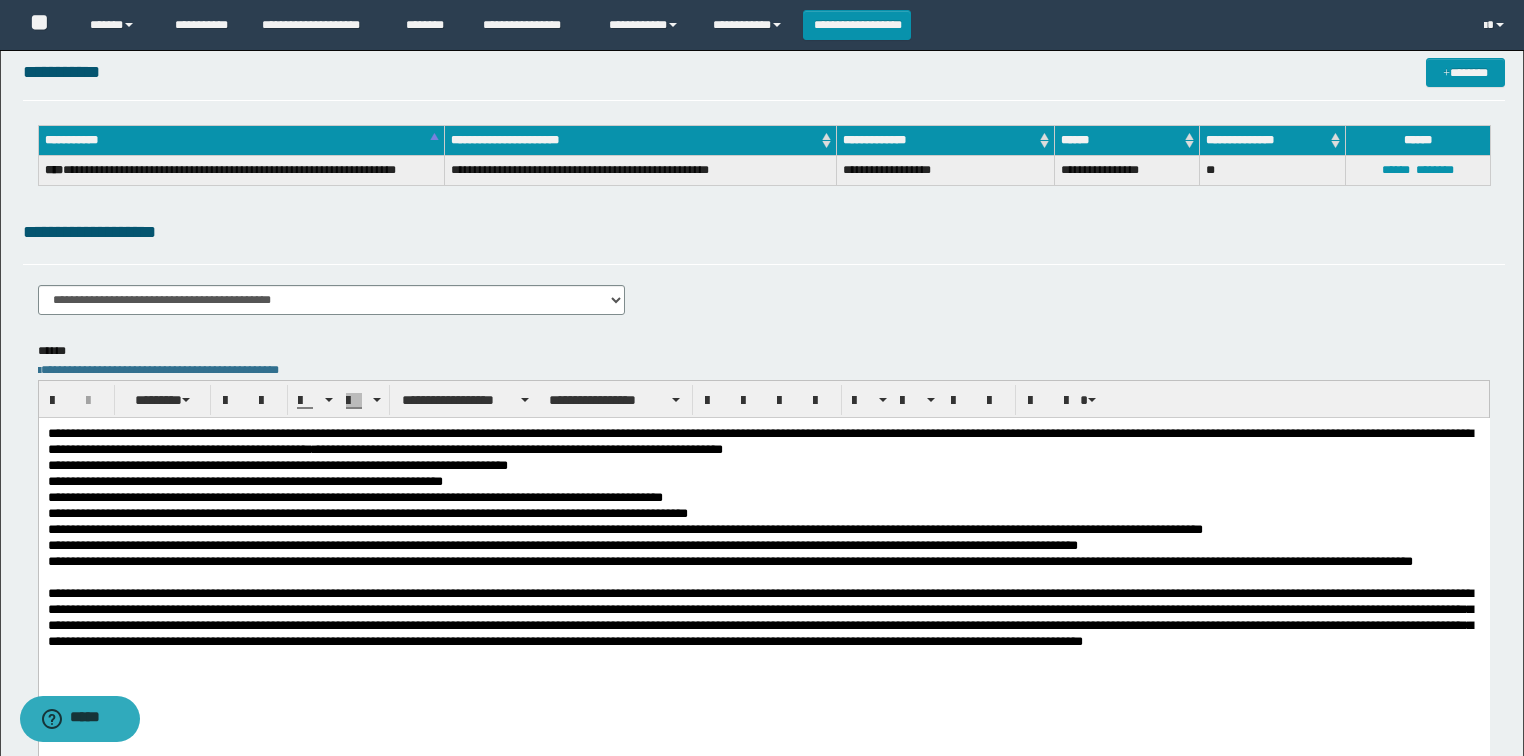 click on "**********" at bounding box center (763, 569) 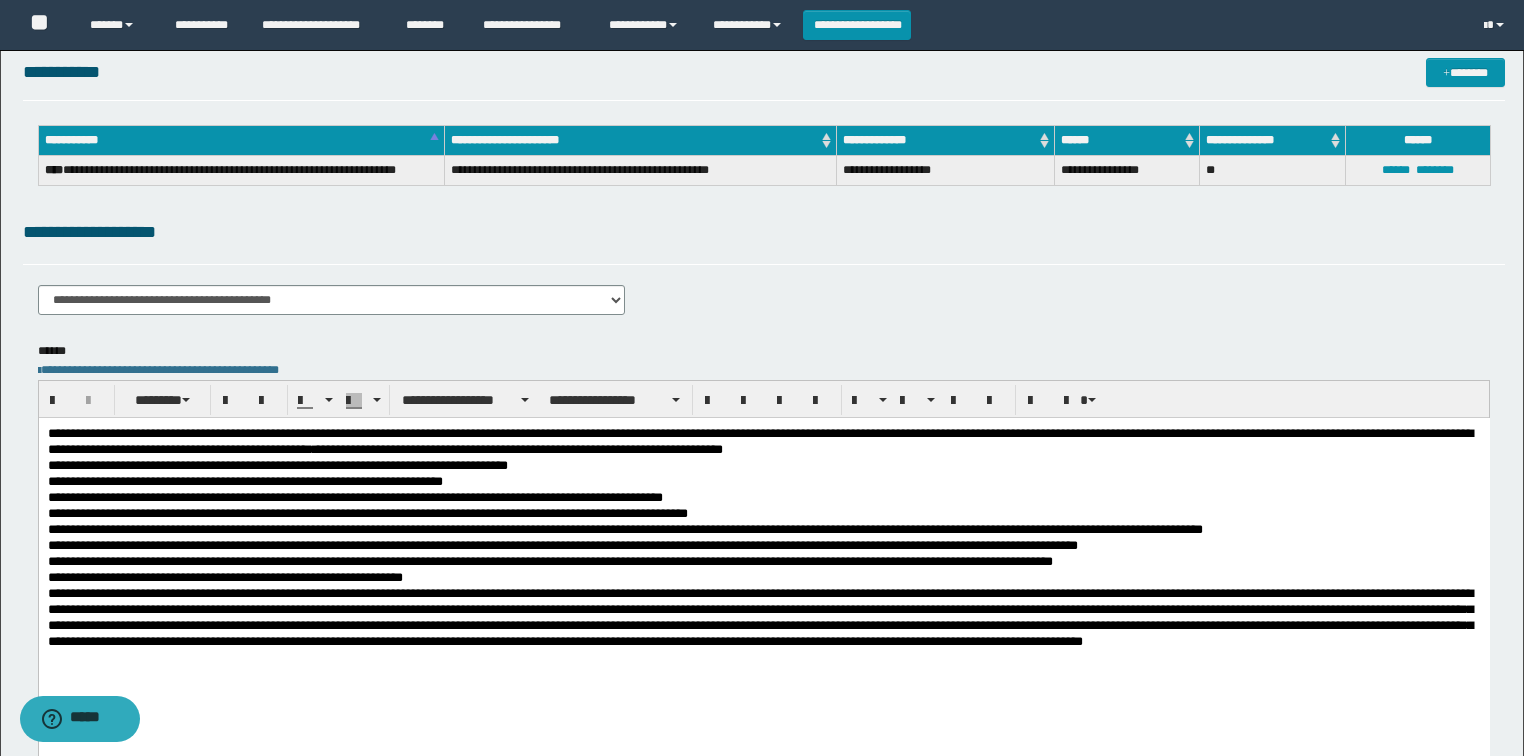 click on "**********" at bounding box center [763, 529] 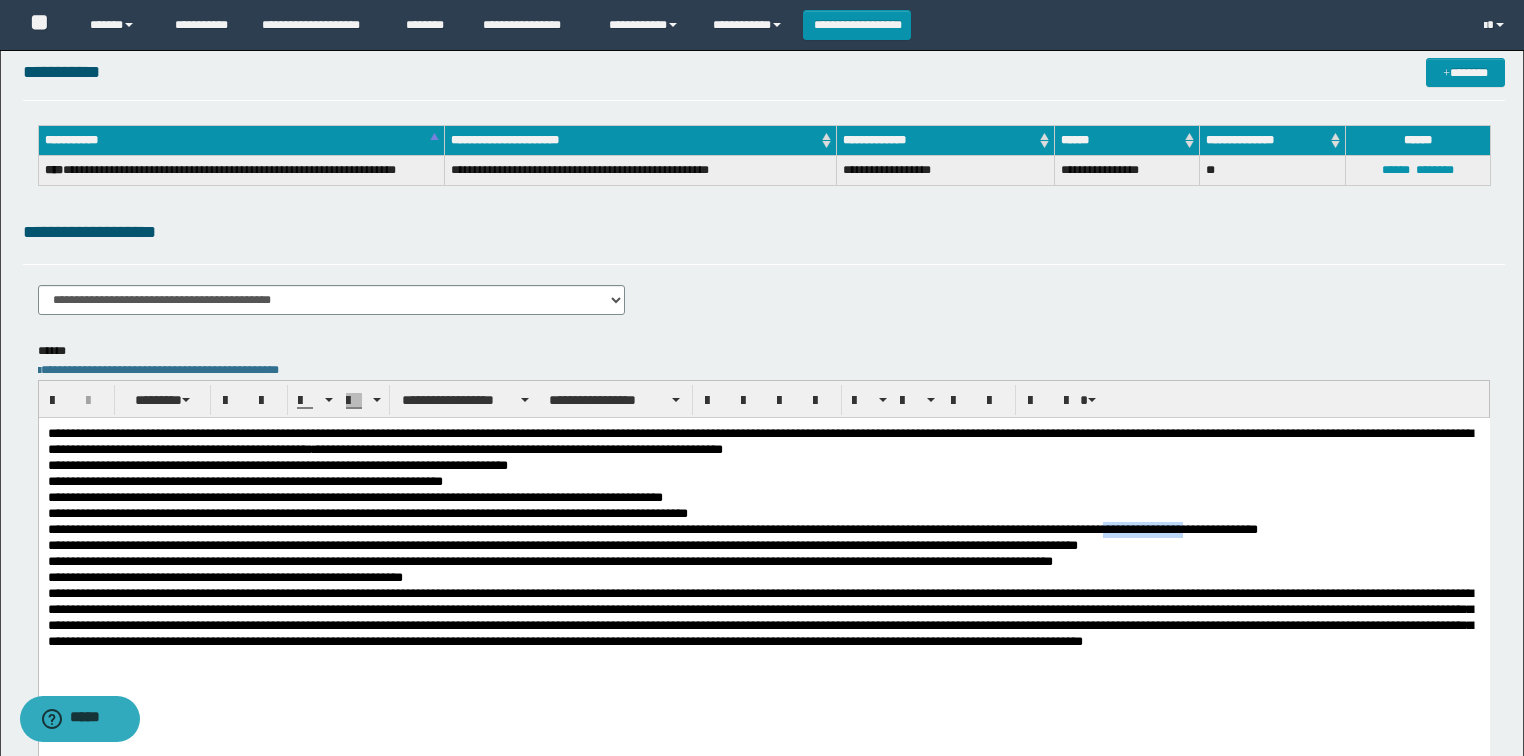 drag, startPoint x: 1190, startPoint y: 527, endPoint x: 1270, endPoint y: 532, distance: 80.1561 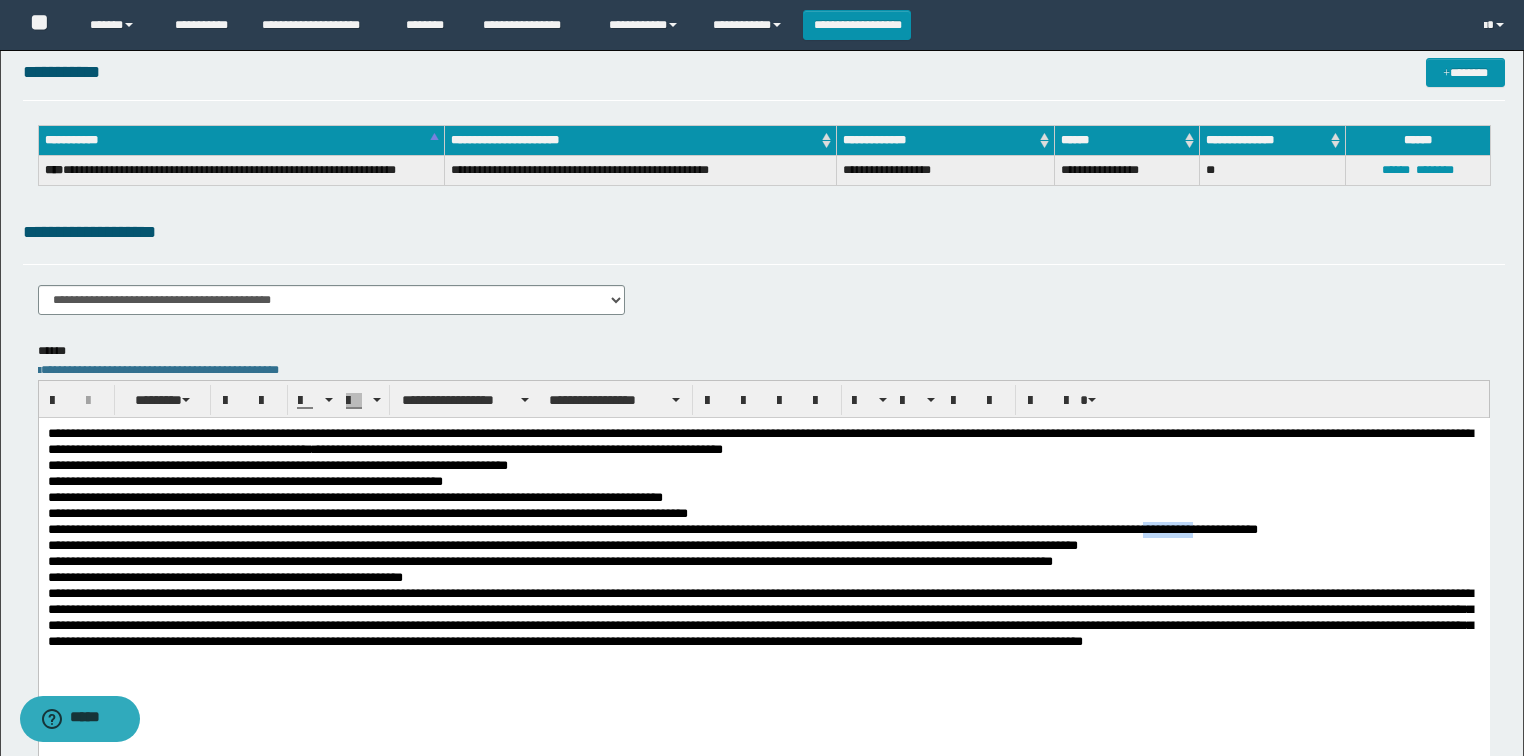 drag, startPoint x: 1281, startPoint y: 528, endPoint x: 1227, endPoint y: 527, distance: 54.00926 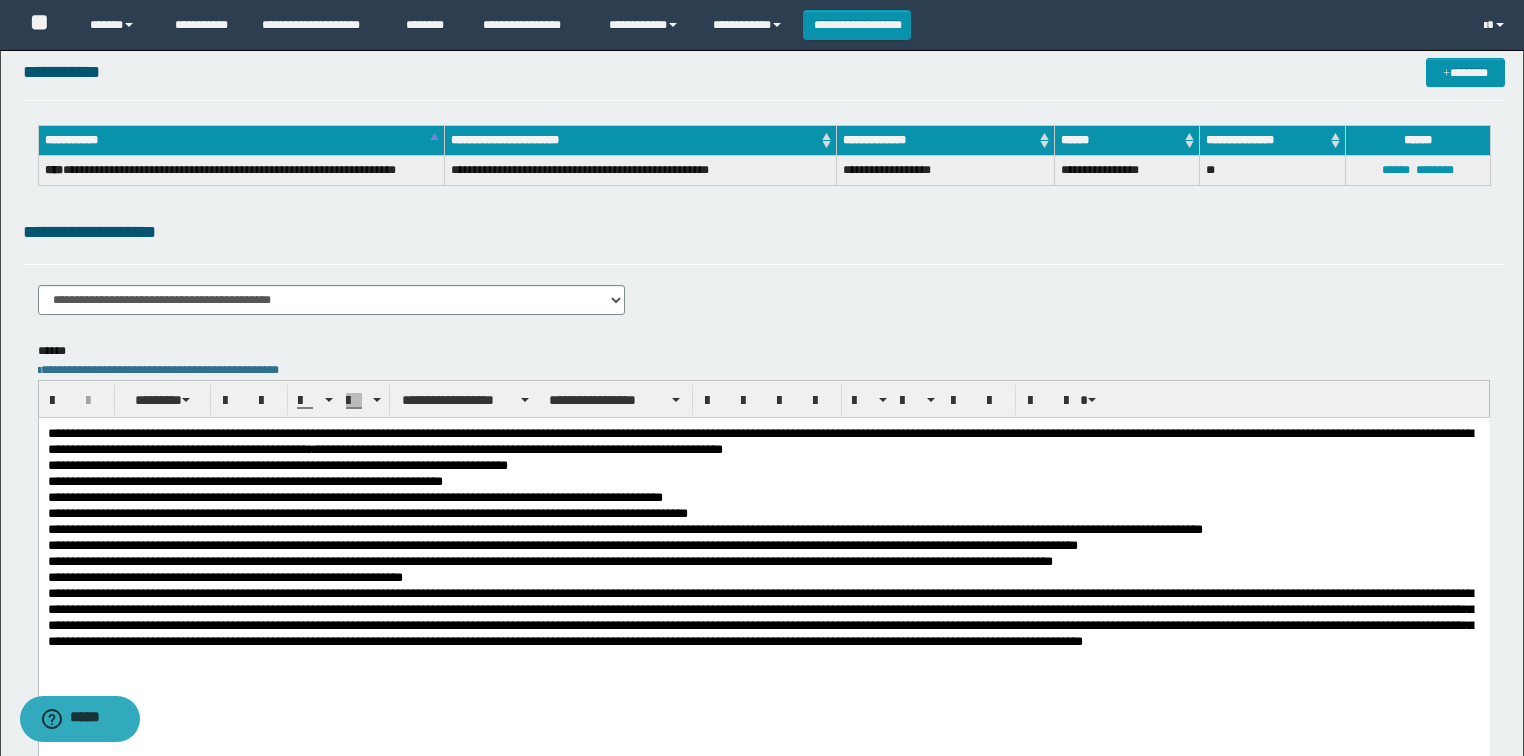 click on "**********" at bounding box center (763, 529) 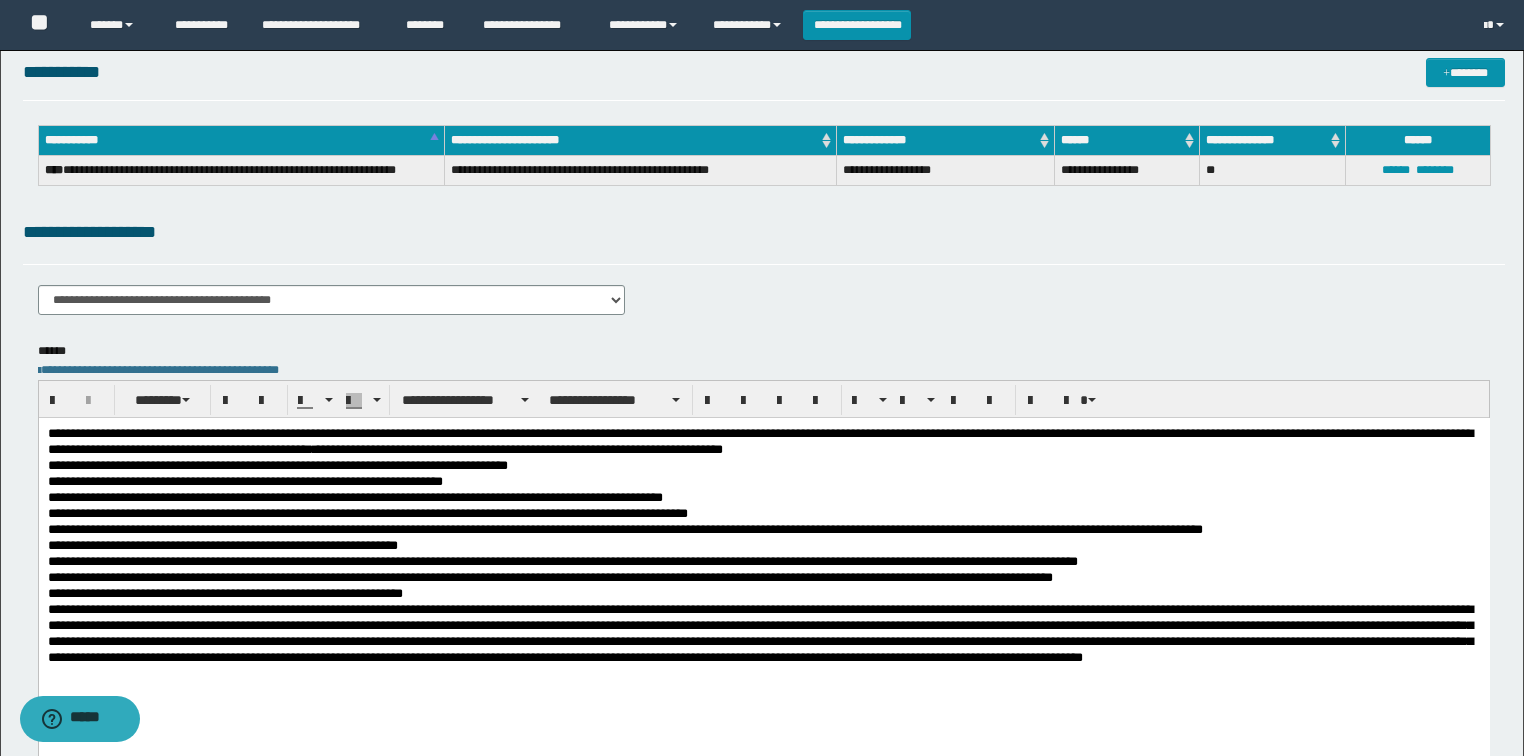 click on "**********" at bounding box center [763, 577] 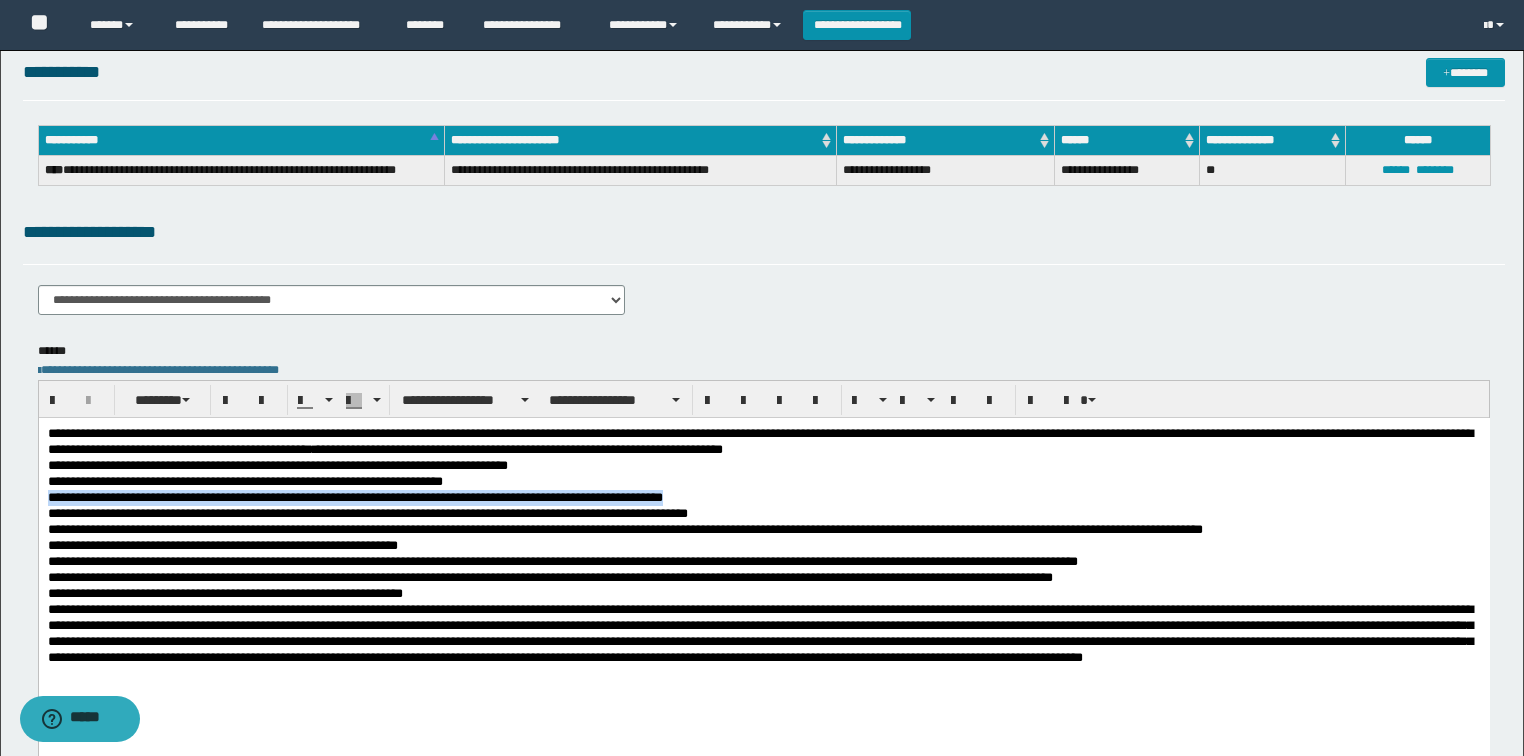 drag, startPoint x: 719, startPoint y: 494, endPoint x: 55, endPoint y: 909, distance: 783.02045 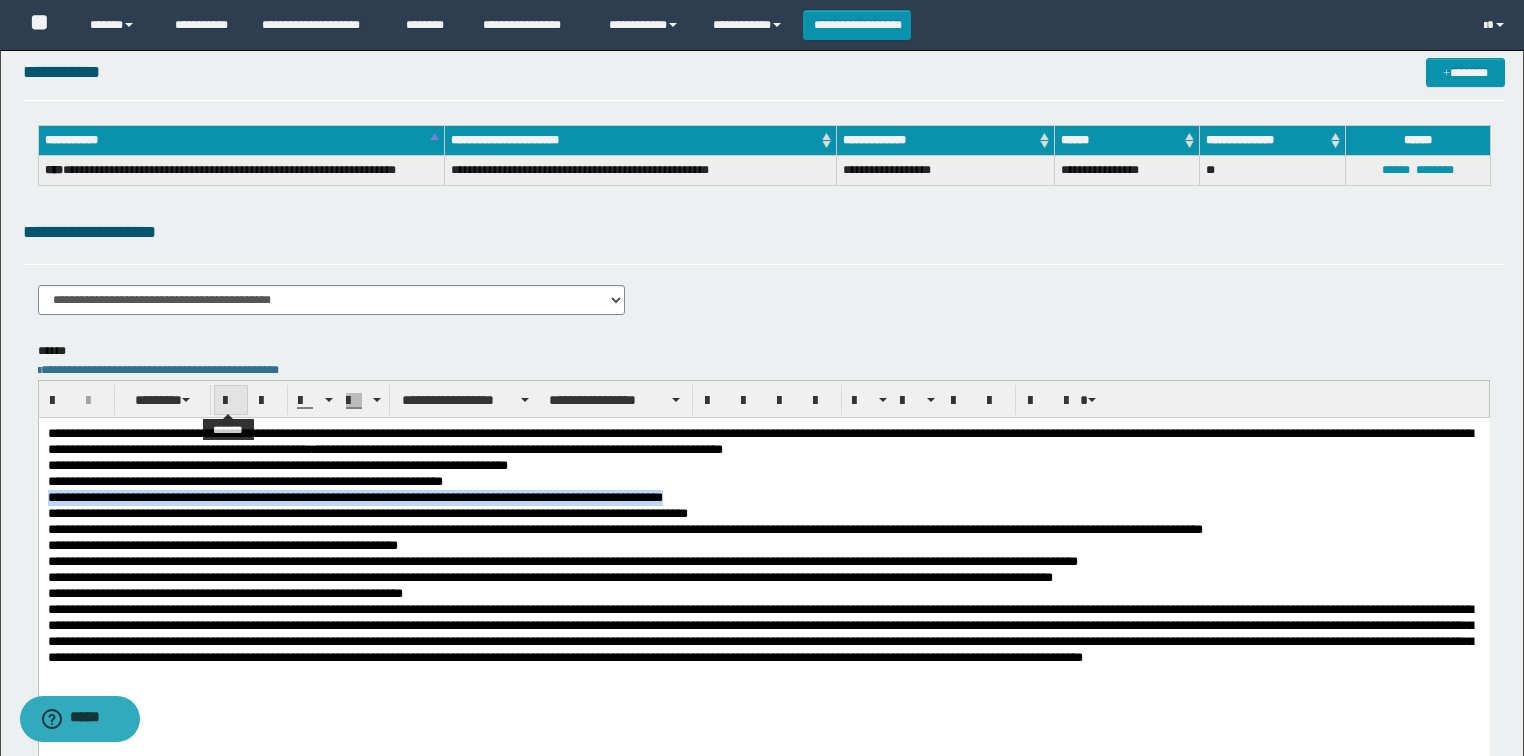 click at bounding box center (231, 401) 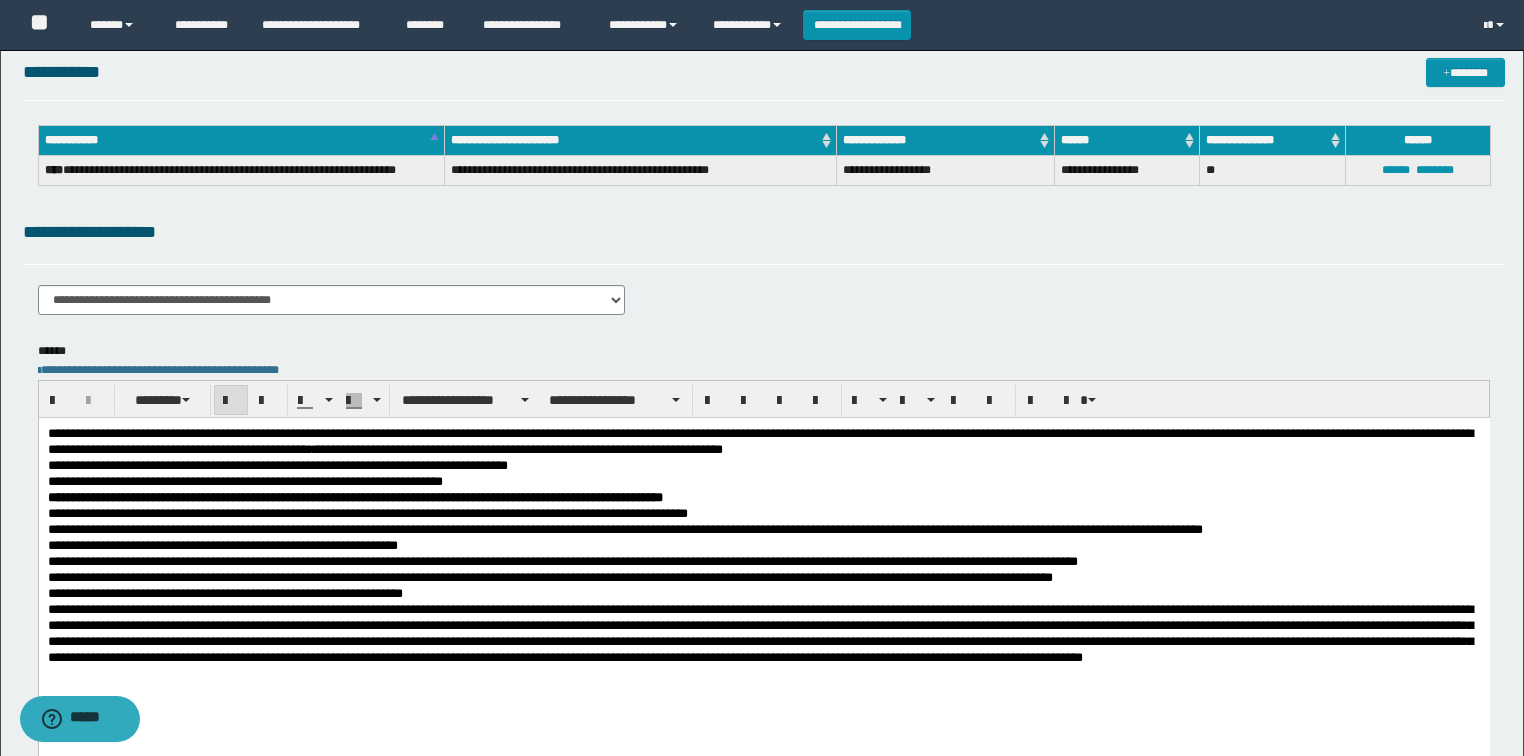 click on "**********" at bounding box center [277, 464] 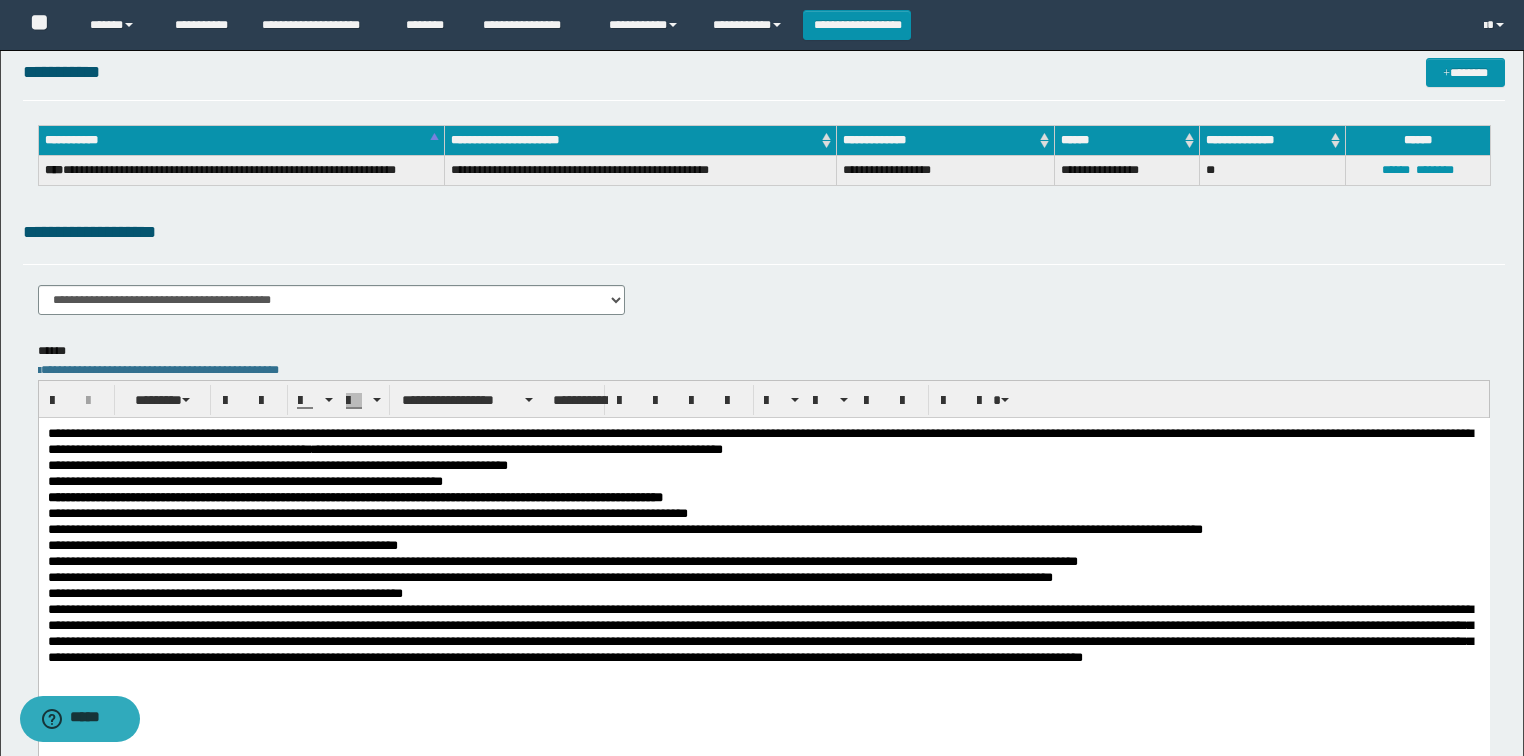 click on "**********" at bounding box center [763, 593] 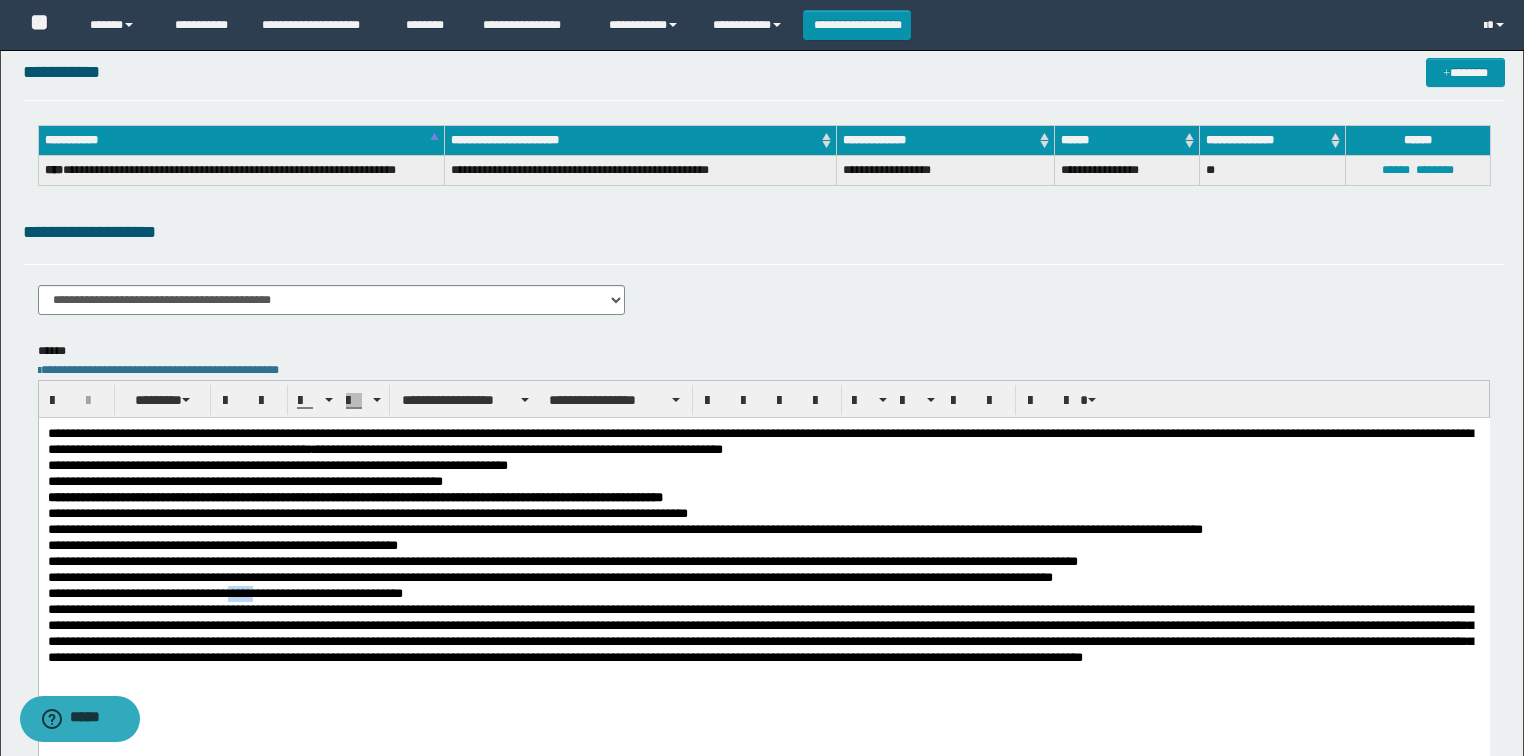 drag, startPoint x: 241, startPoint y: 590, endPoint x: 268, endPoint y: 591, distance: 27.018513 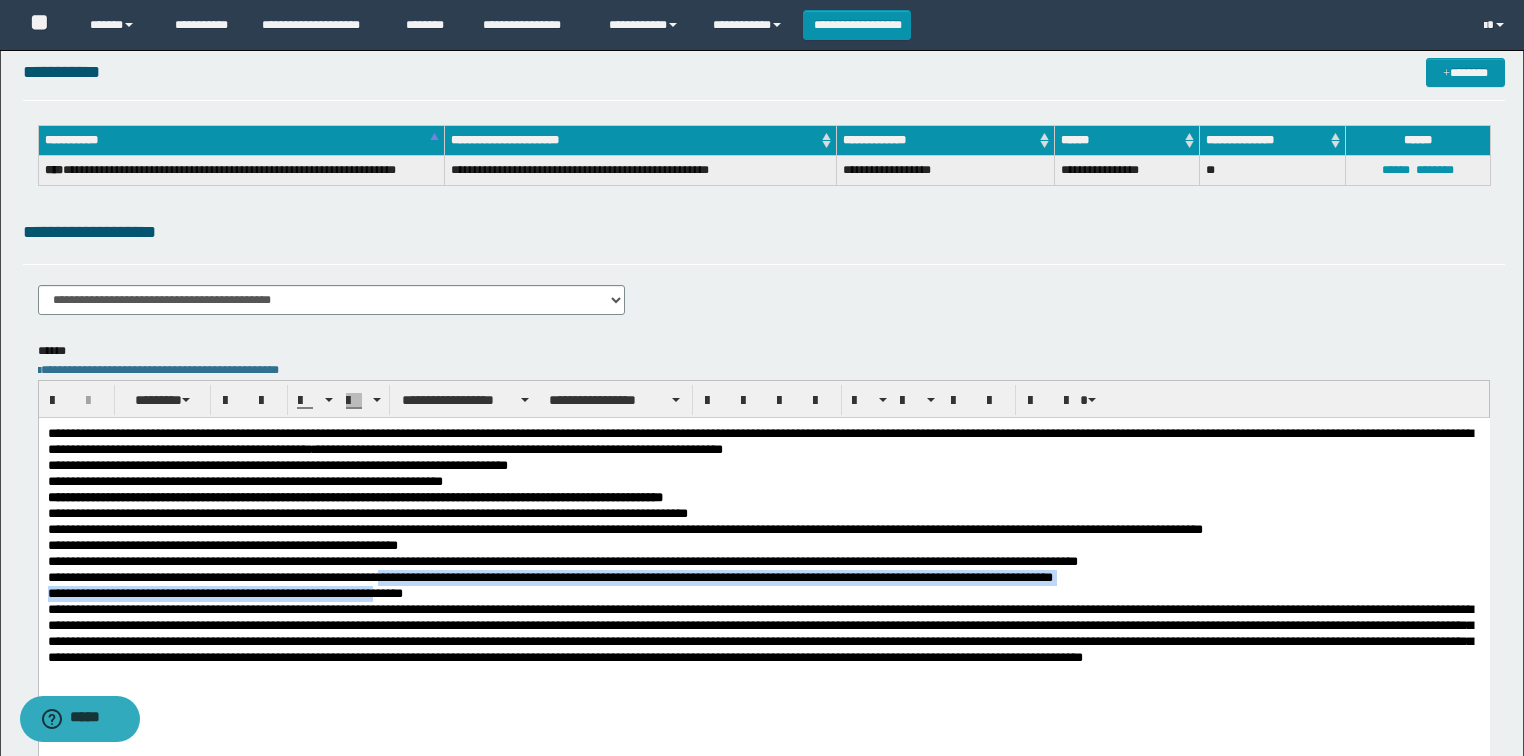 click on "**********" at bounding box center (763, 570) 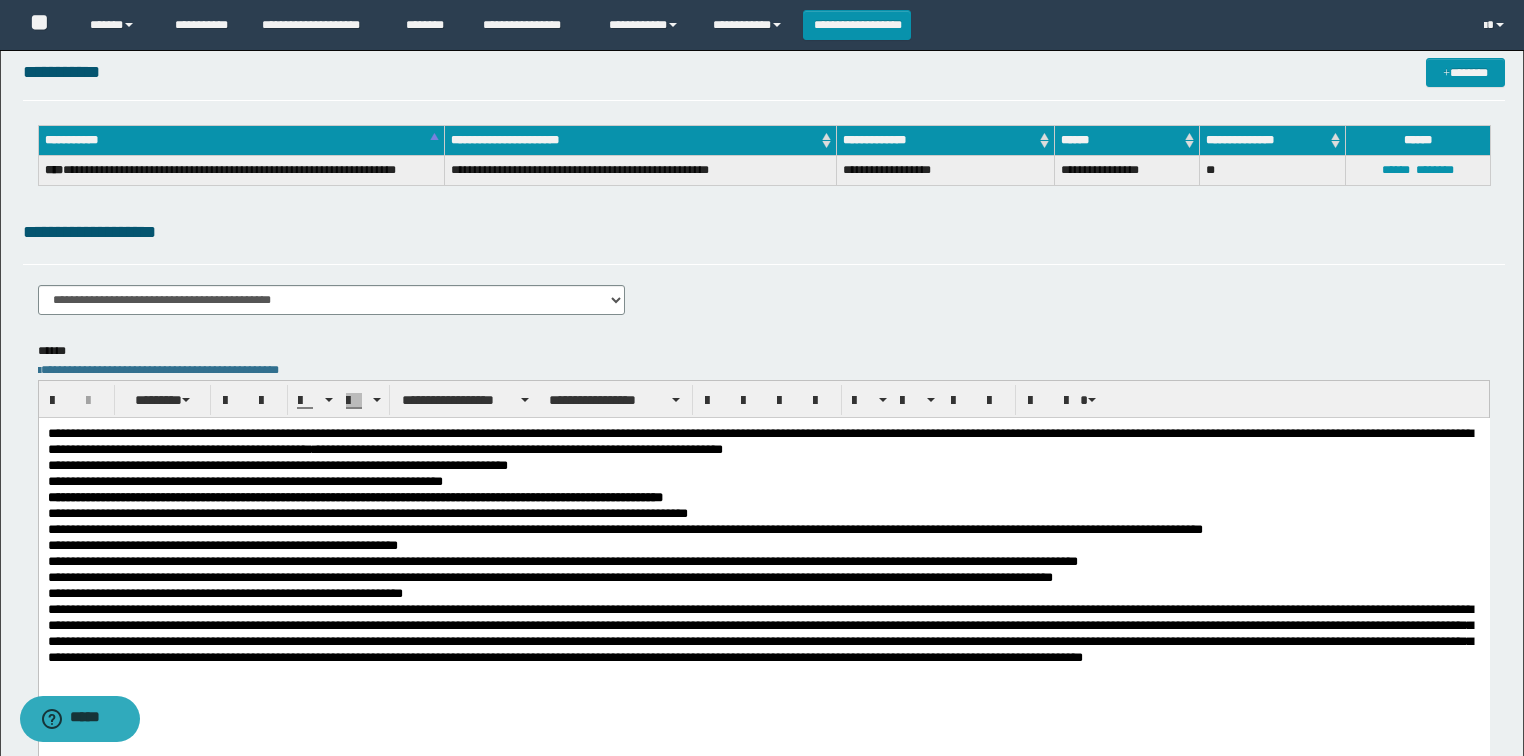 click on "**********" at bounding box center [763, 593] 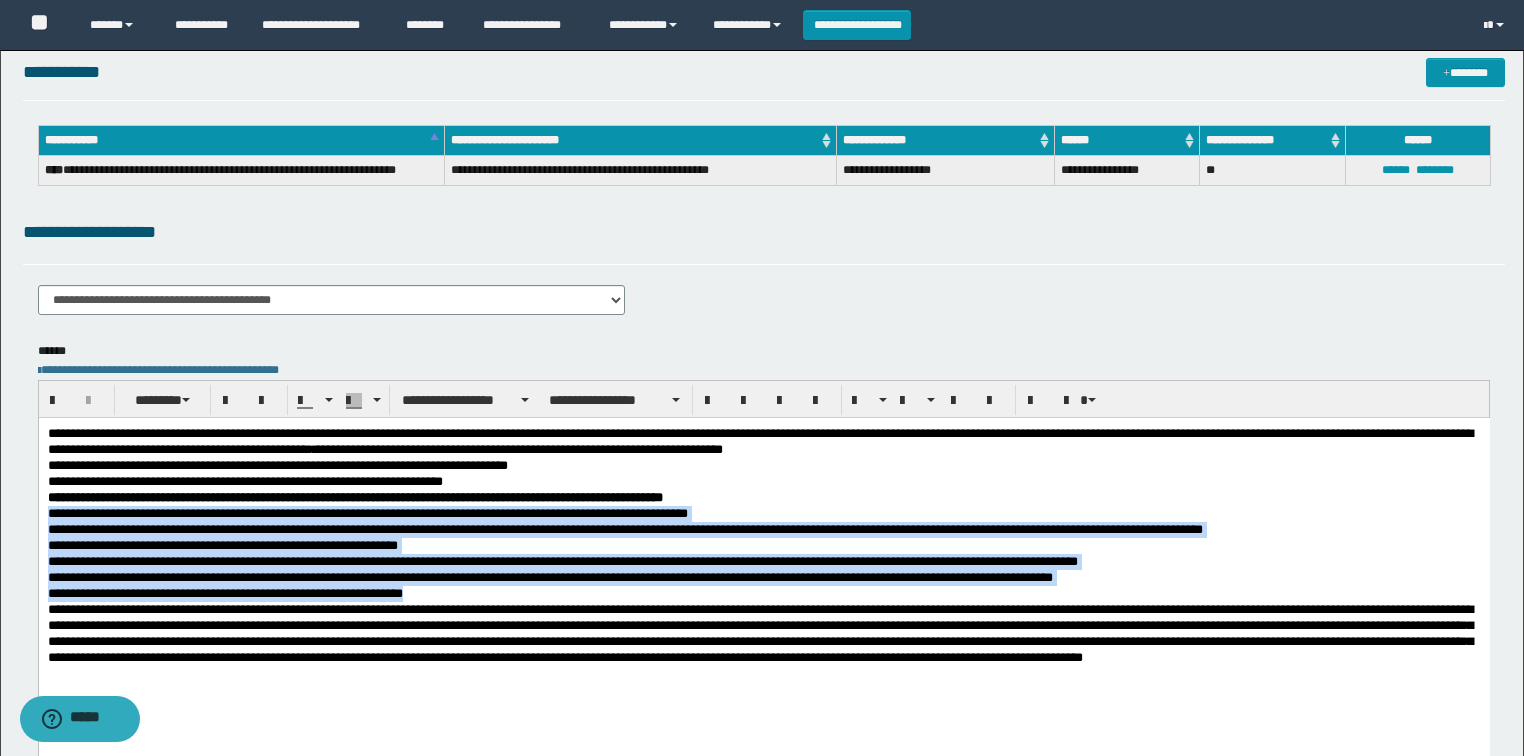 drag, startPoint x: 442, startPoint y: 591, endPoint x: 42, endPoint y: 515, distance: 407.15598 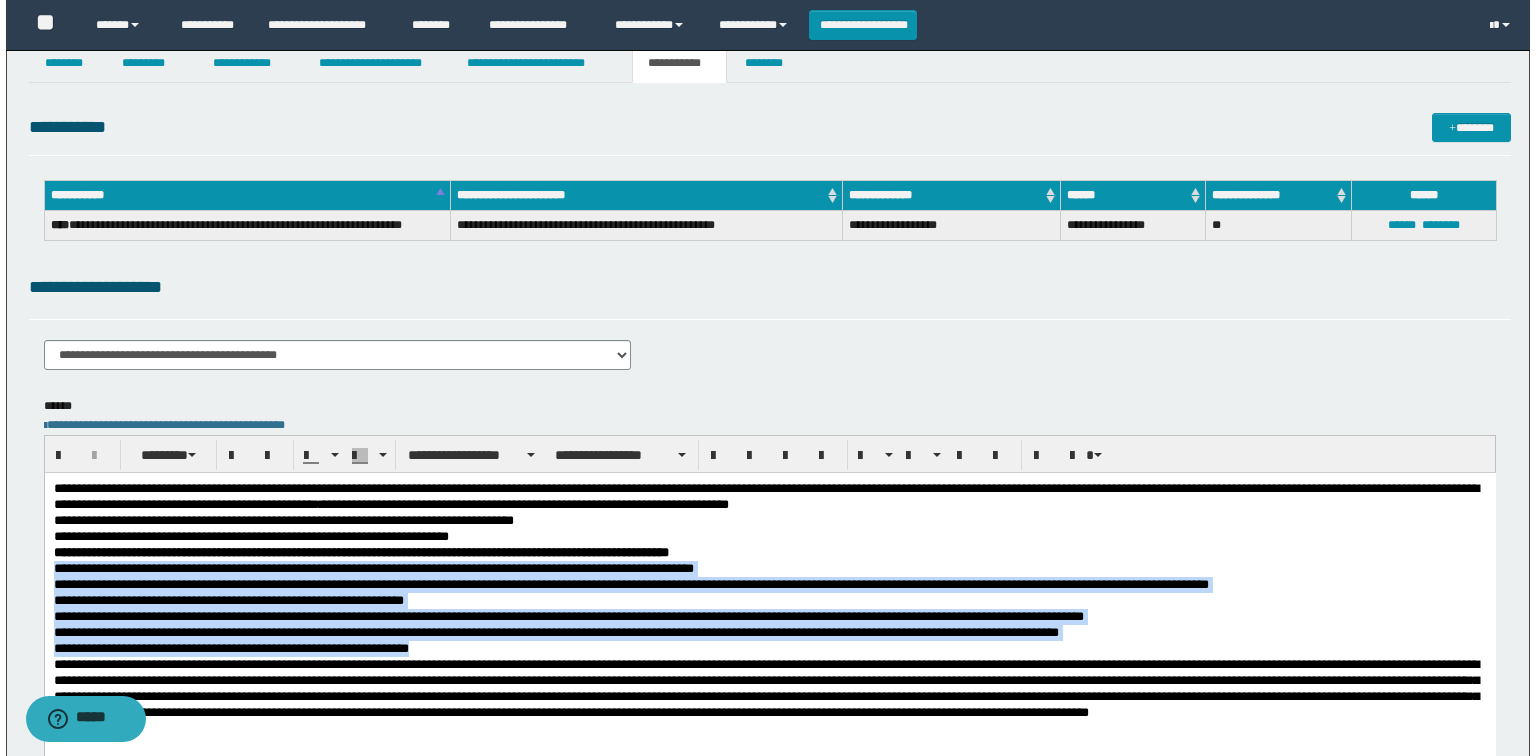 scroll, scrollTop: 0, scrollLeft: 0, axis: both 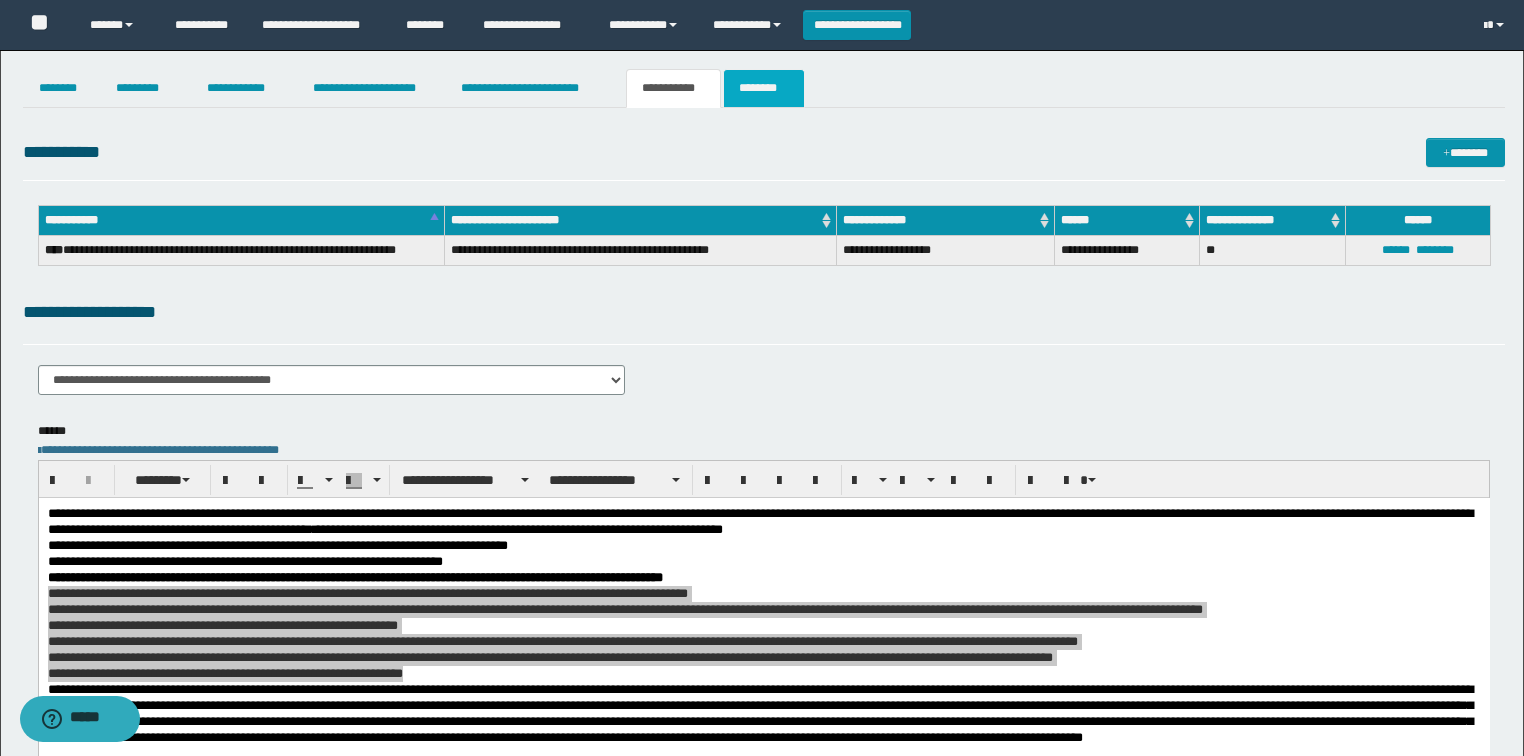 click on "********" at bounding box center [764, 88] 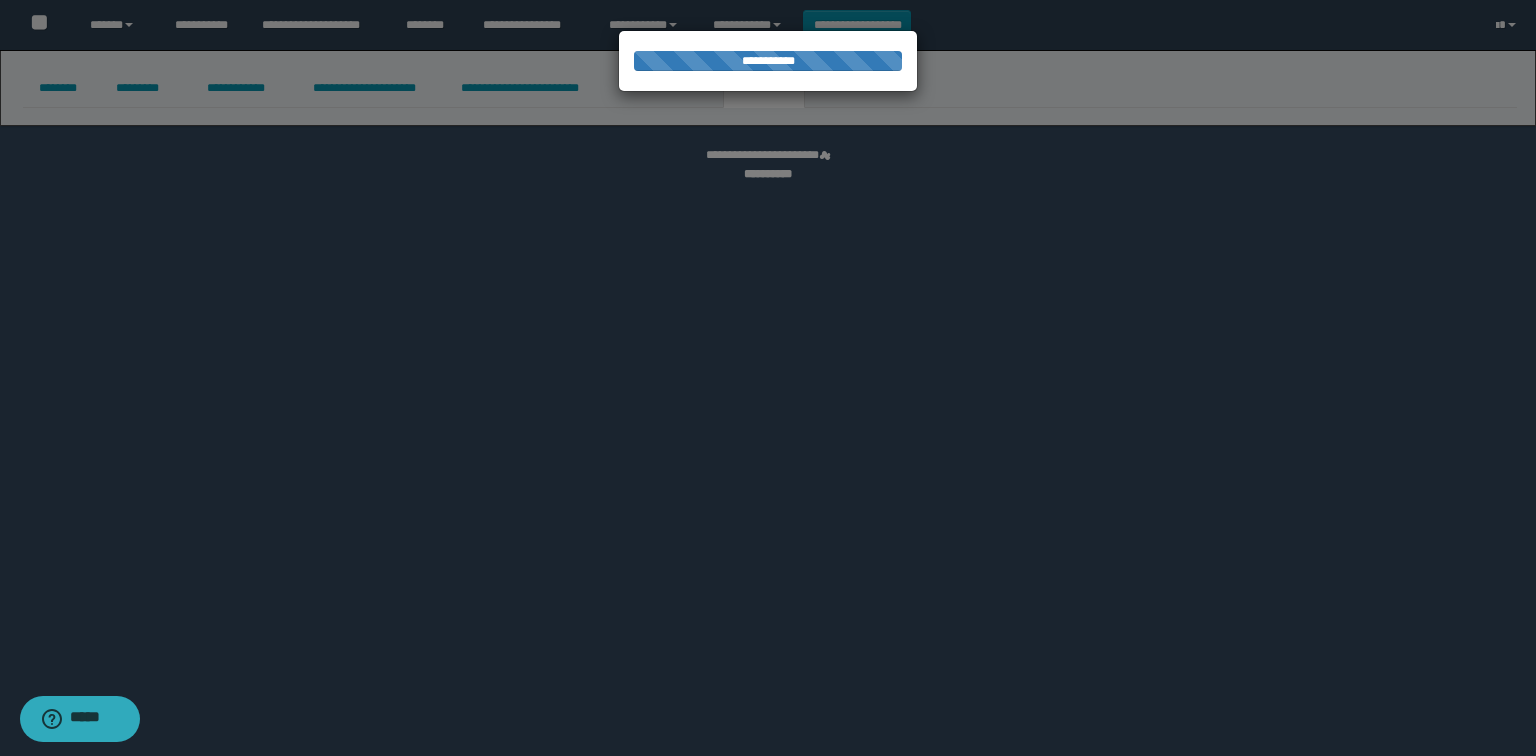 select 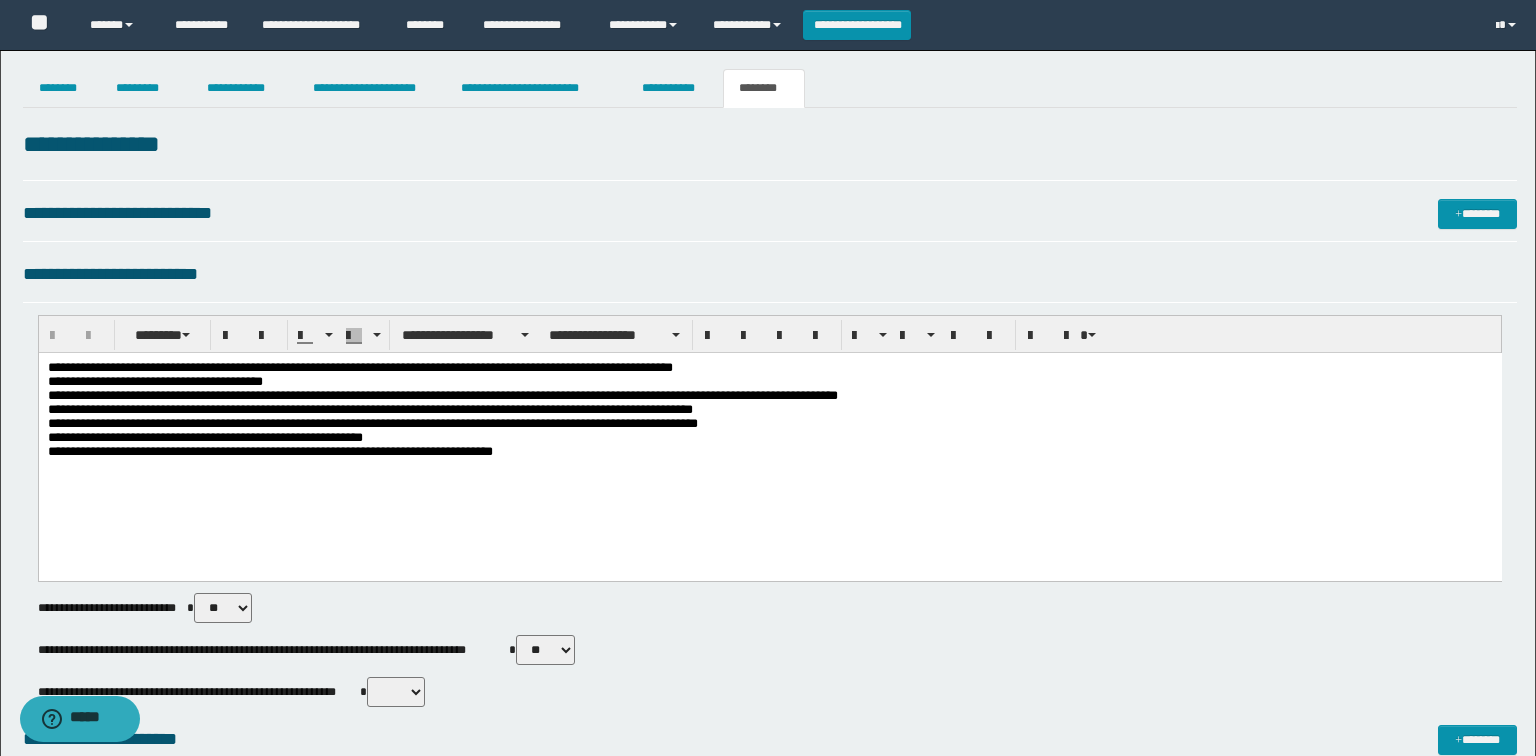 scroll, scrollTop: 0, scrollLeft: 0, axis: both 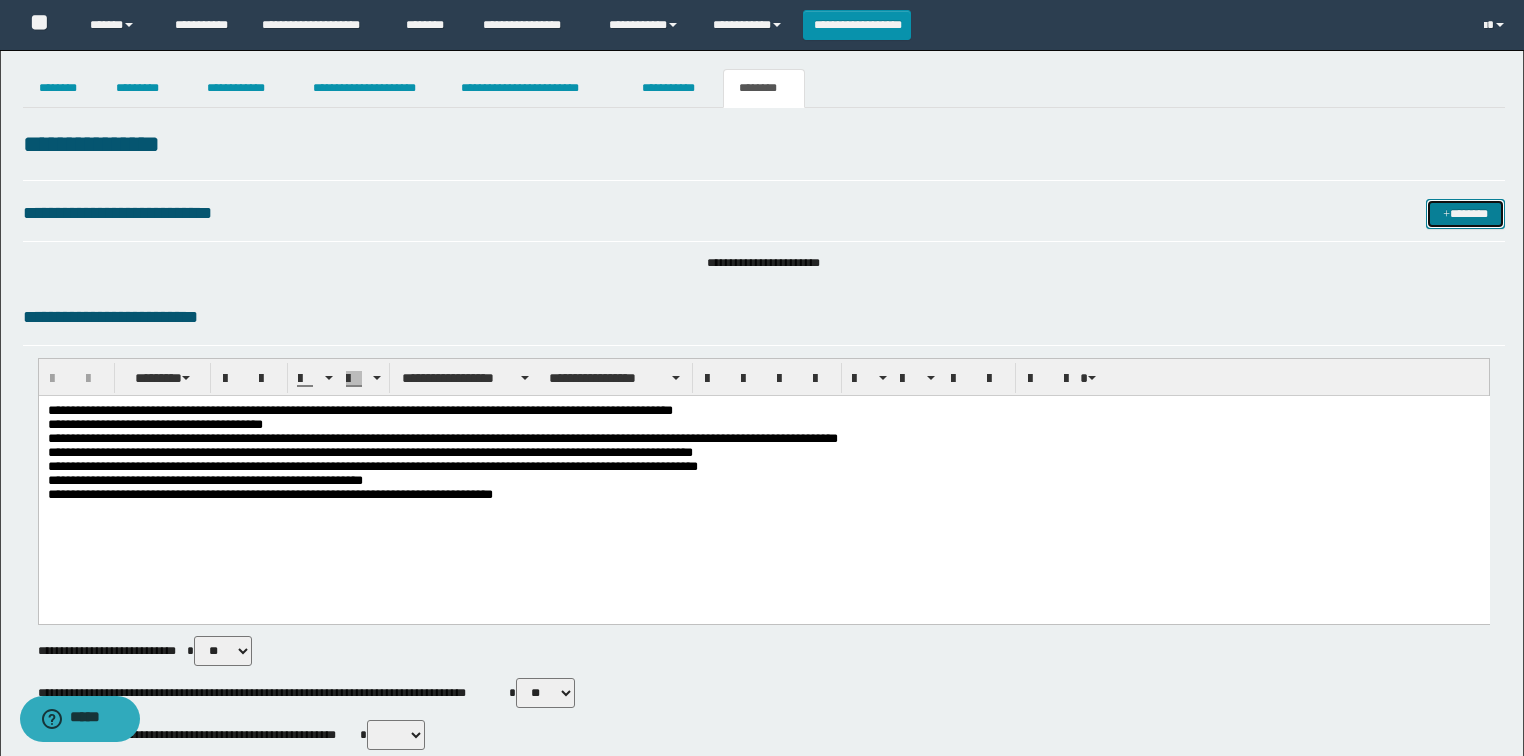 click on "*******" at bounding box center (1465, 214) 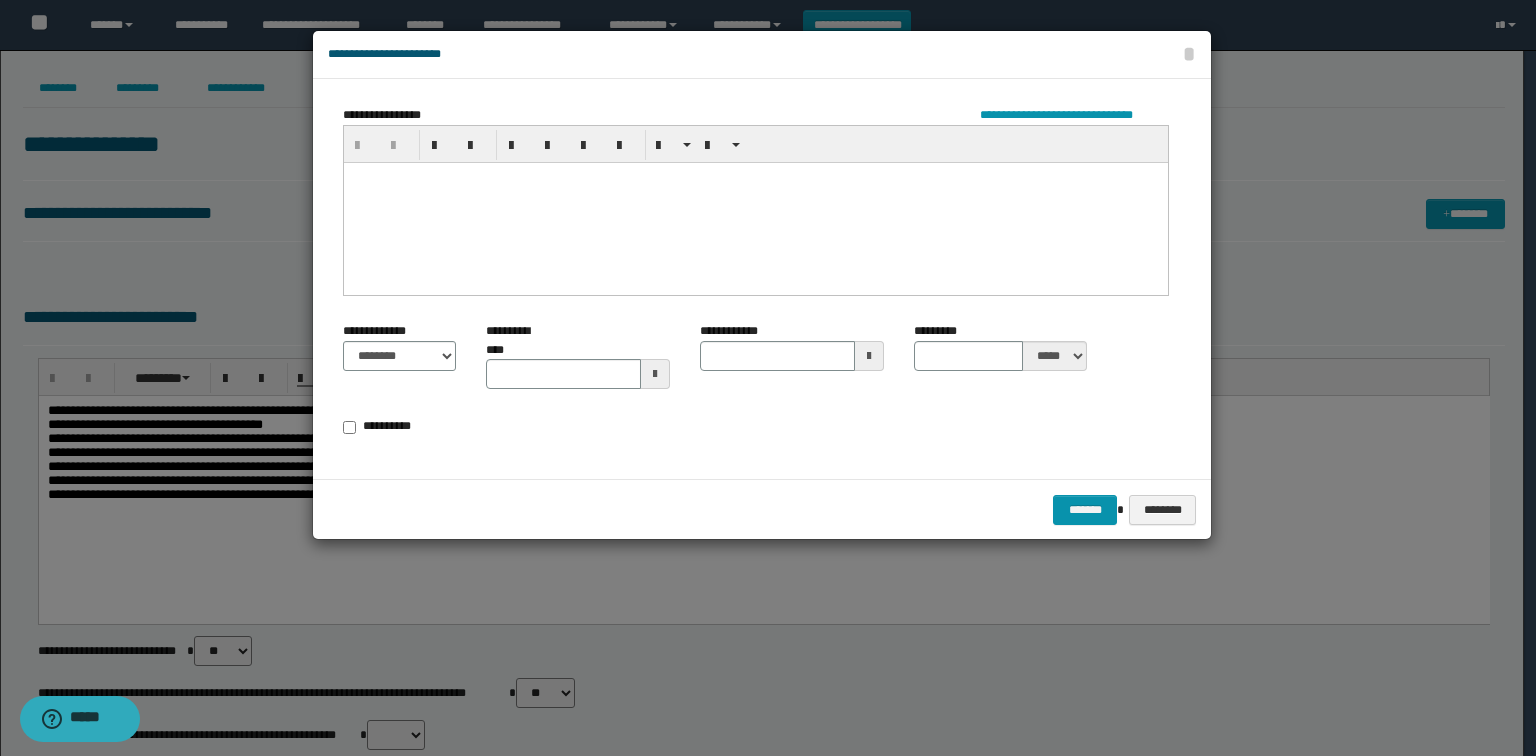 click at bounding box center (756, 202) 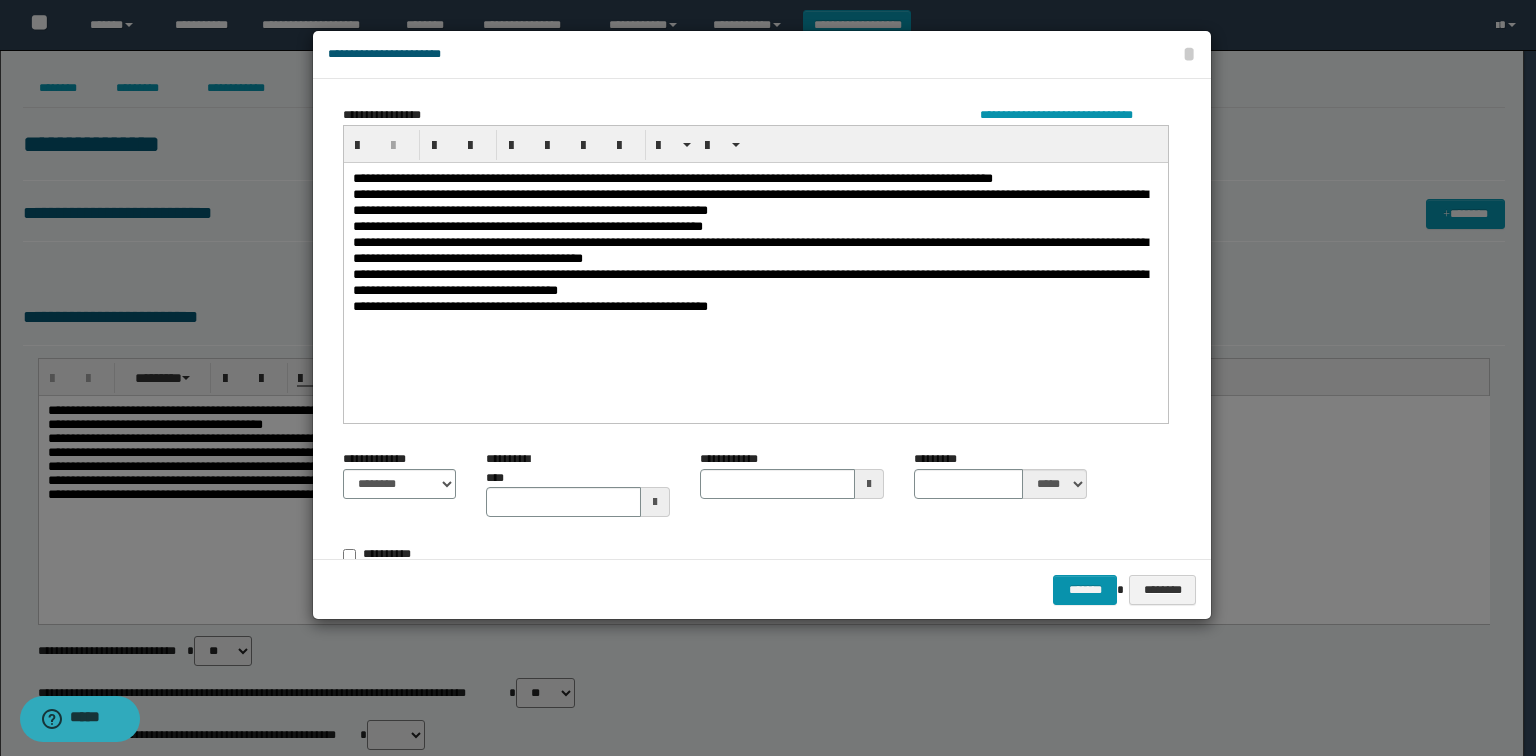 click at bounding box center (655, 502) 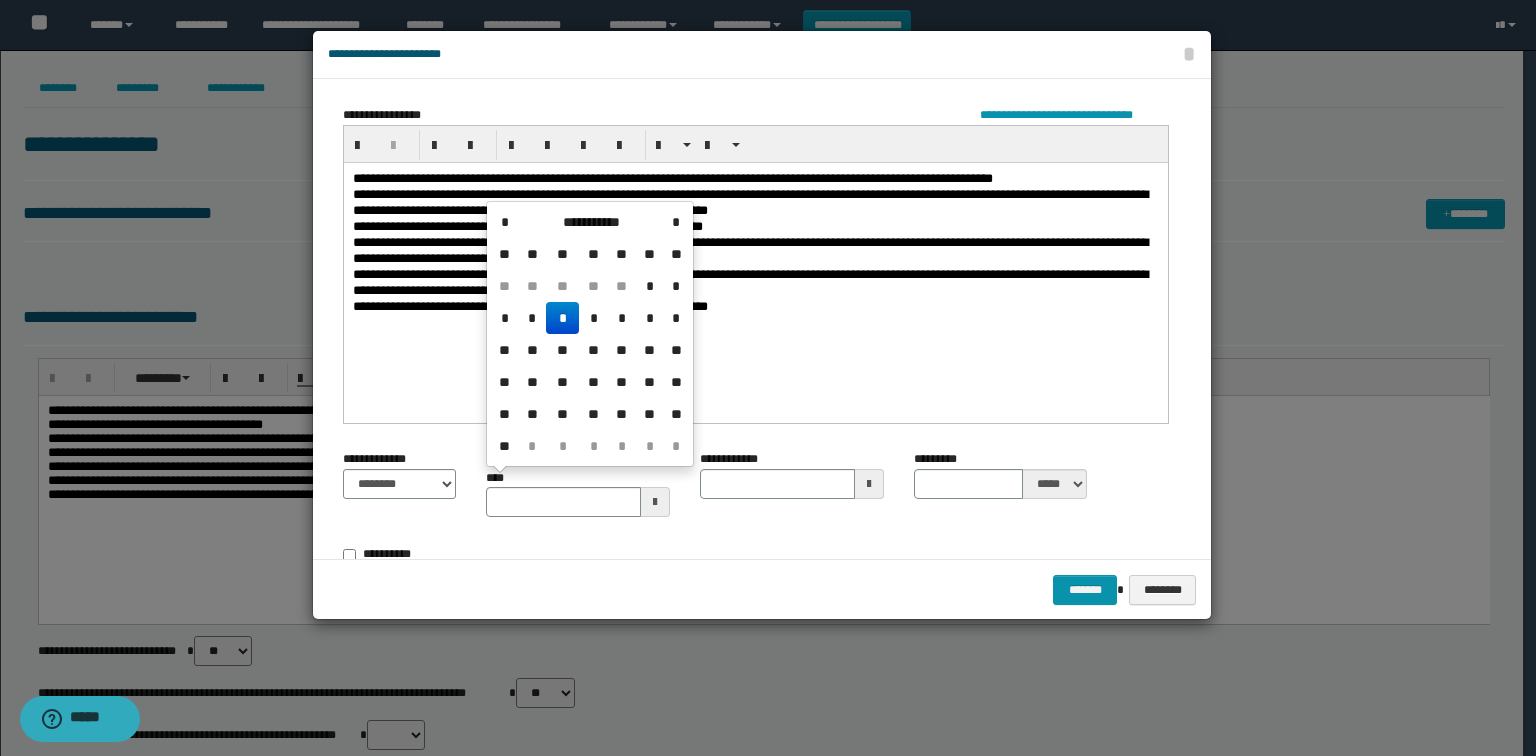 drag, startPoint x: 564, startPoint y: 318, endPoint x: 391, endPoint y: 244, distance: 188.16217 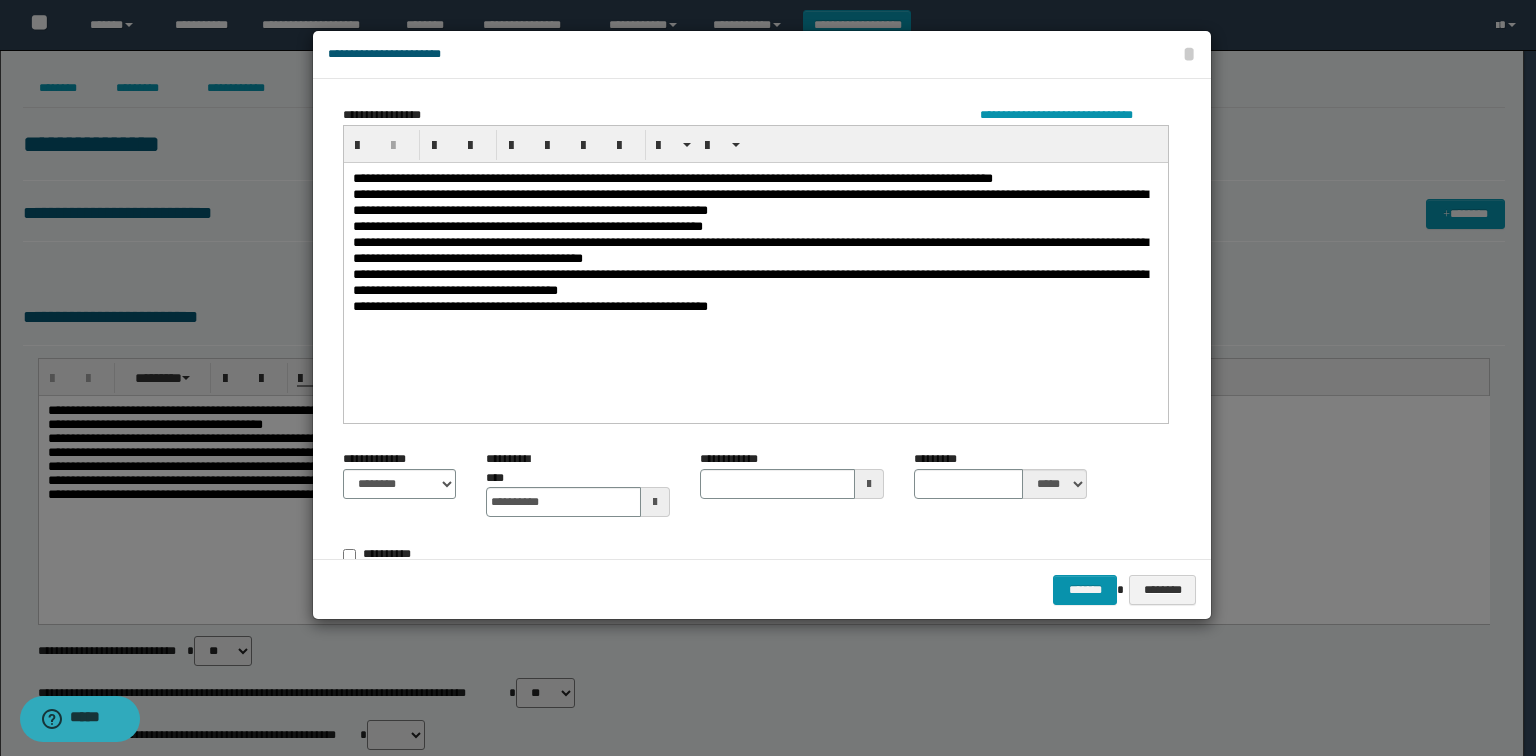 click at bounding box center [869, 484] 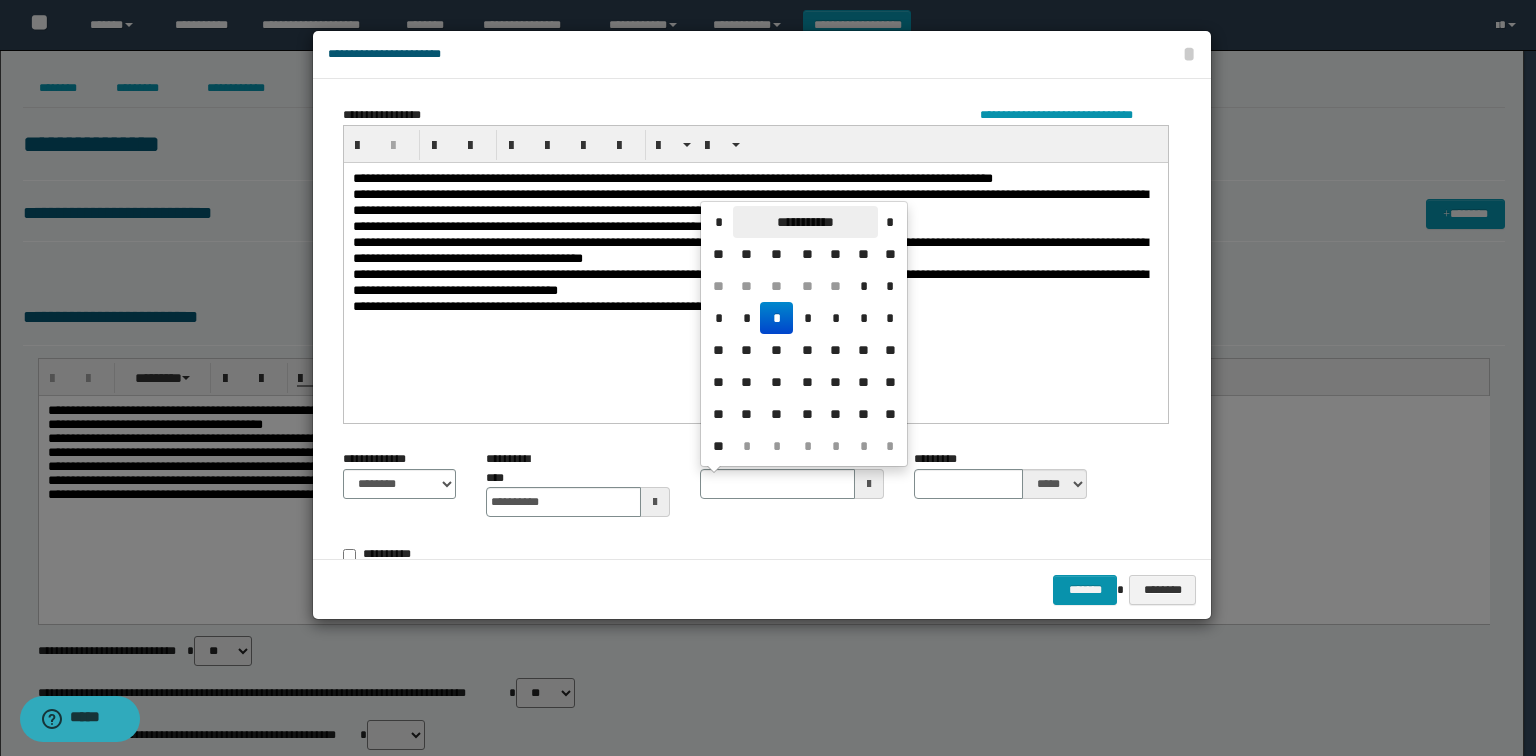 click on "**********" at bounding box center [805, 222] 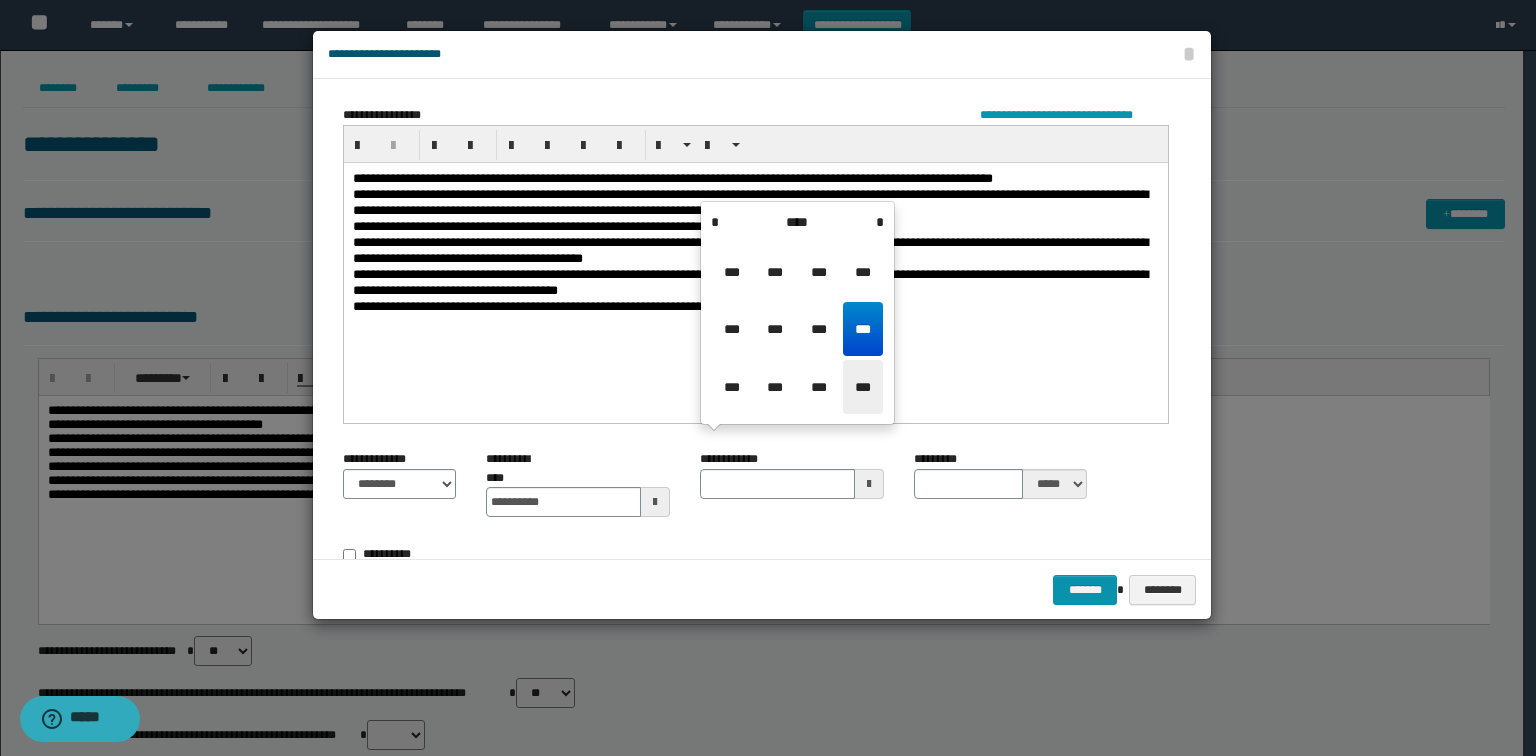 click on "***" at bounding box center [863, 387] 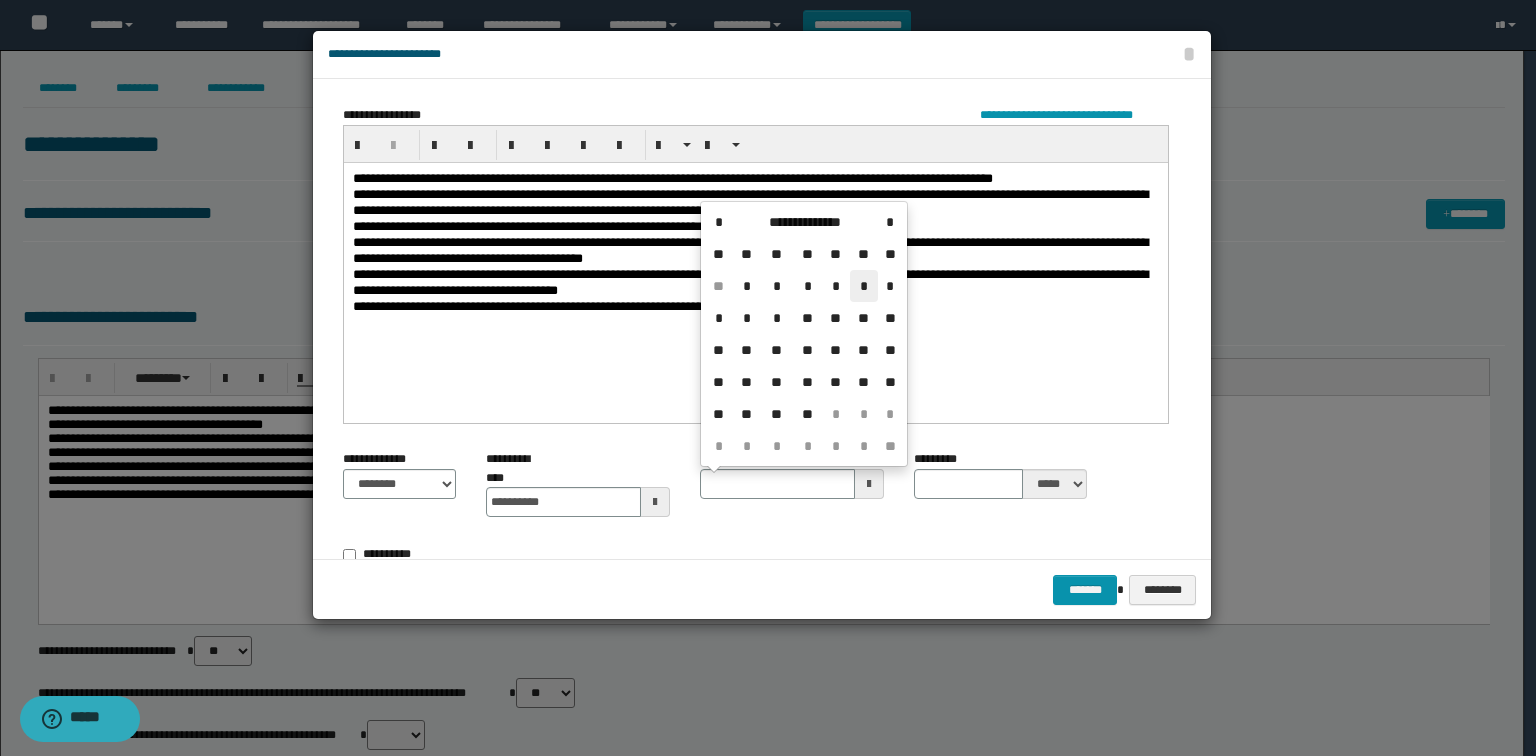 click on "*" at bounding box center [864, 286] 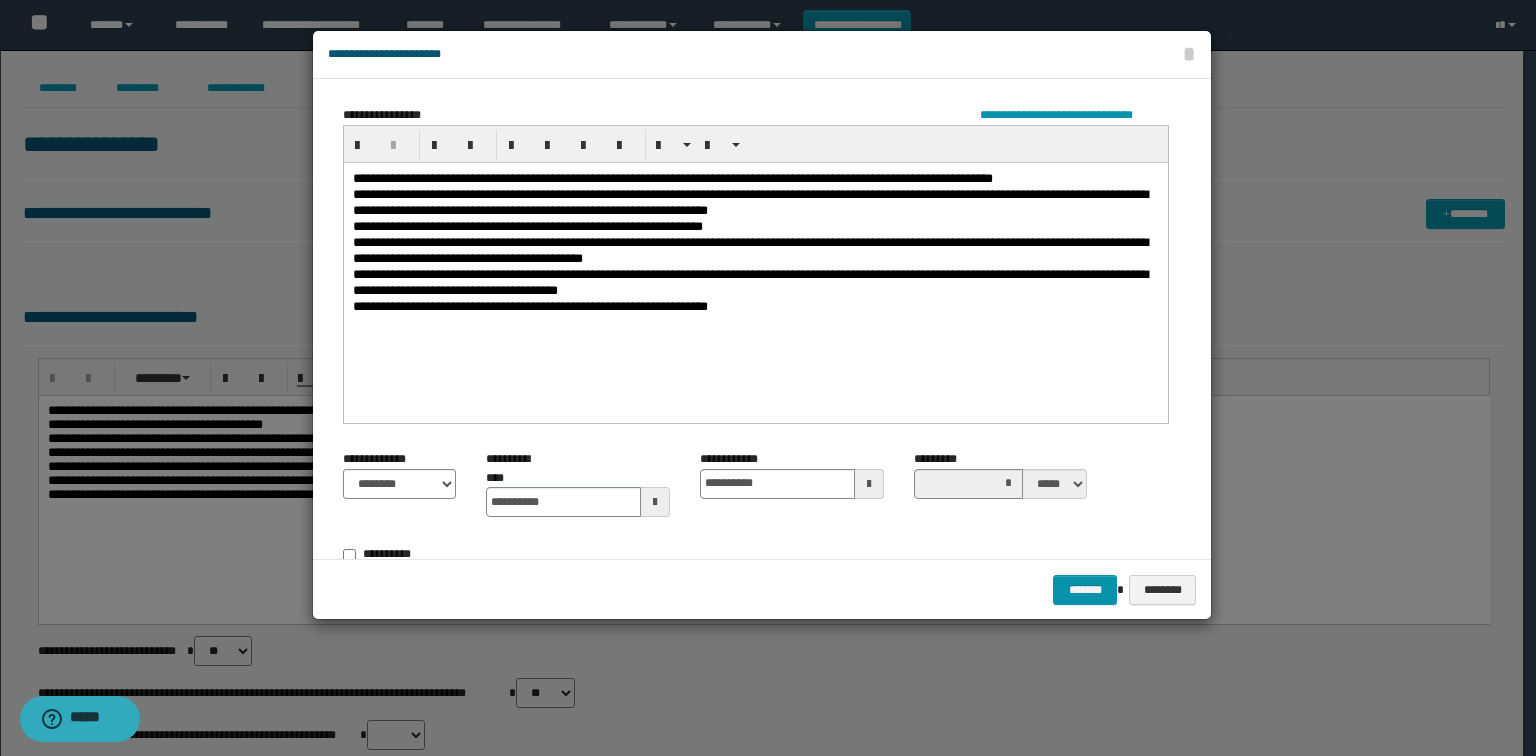 click on "**********" at bounding box center [756, 515] 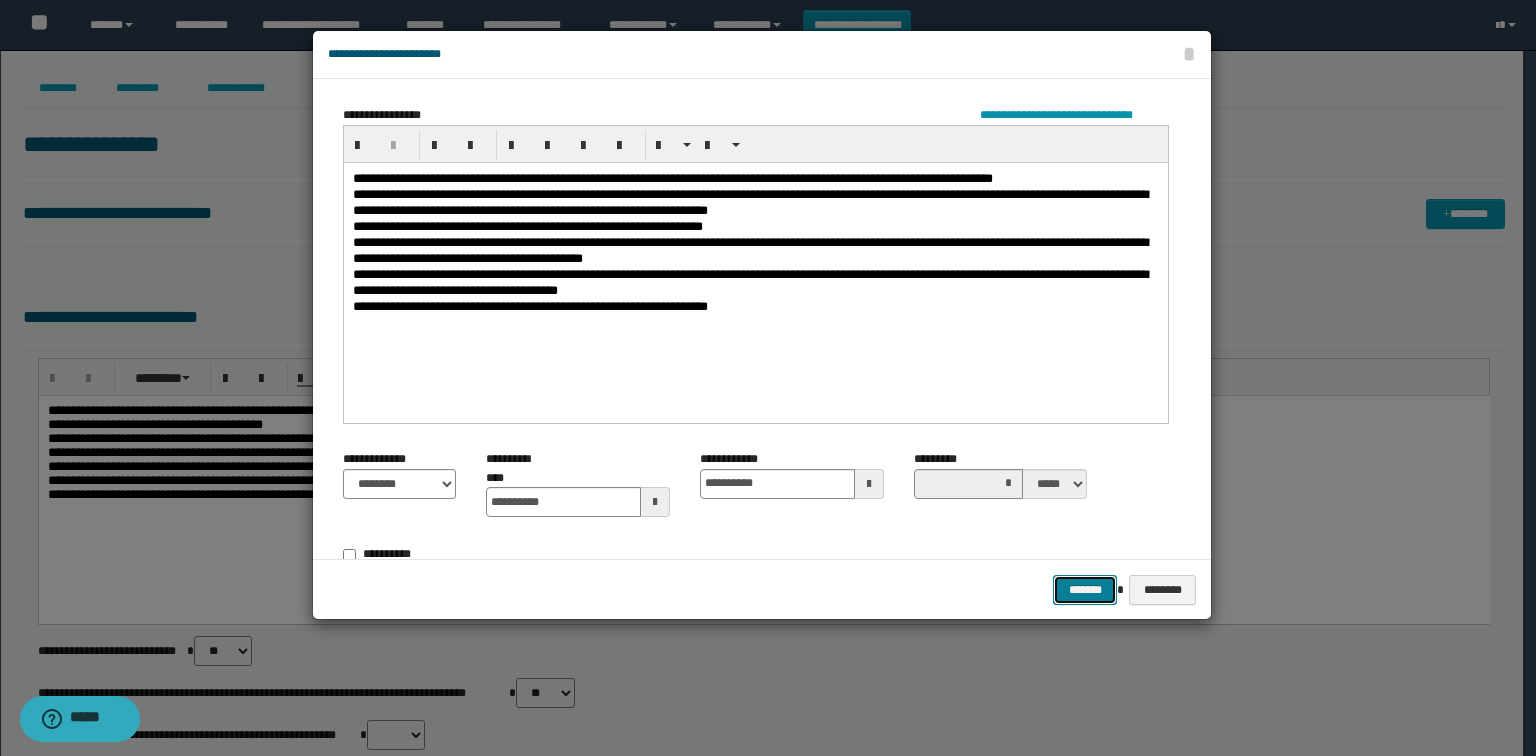 click on "*******" at bounding box center (1085, 590) 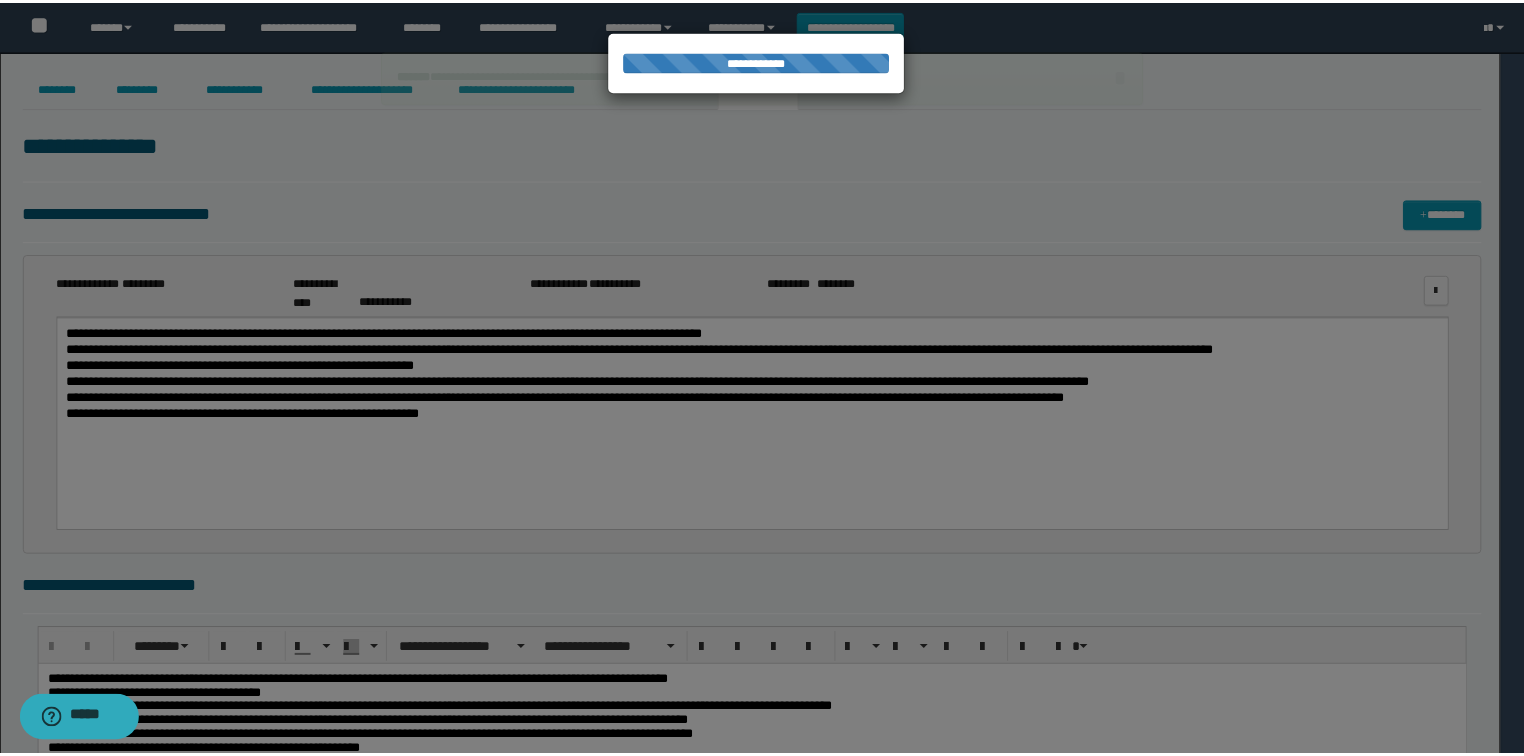 scroll, scrollTop: 0, scrollLeft: 0, axis: both 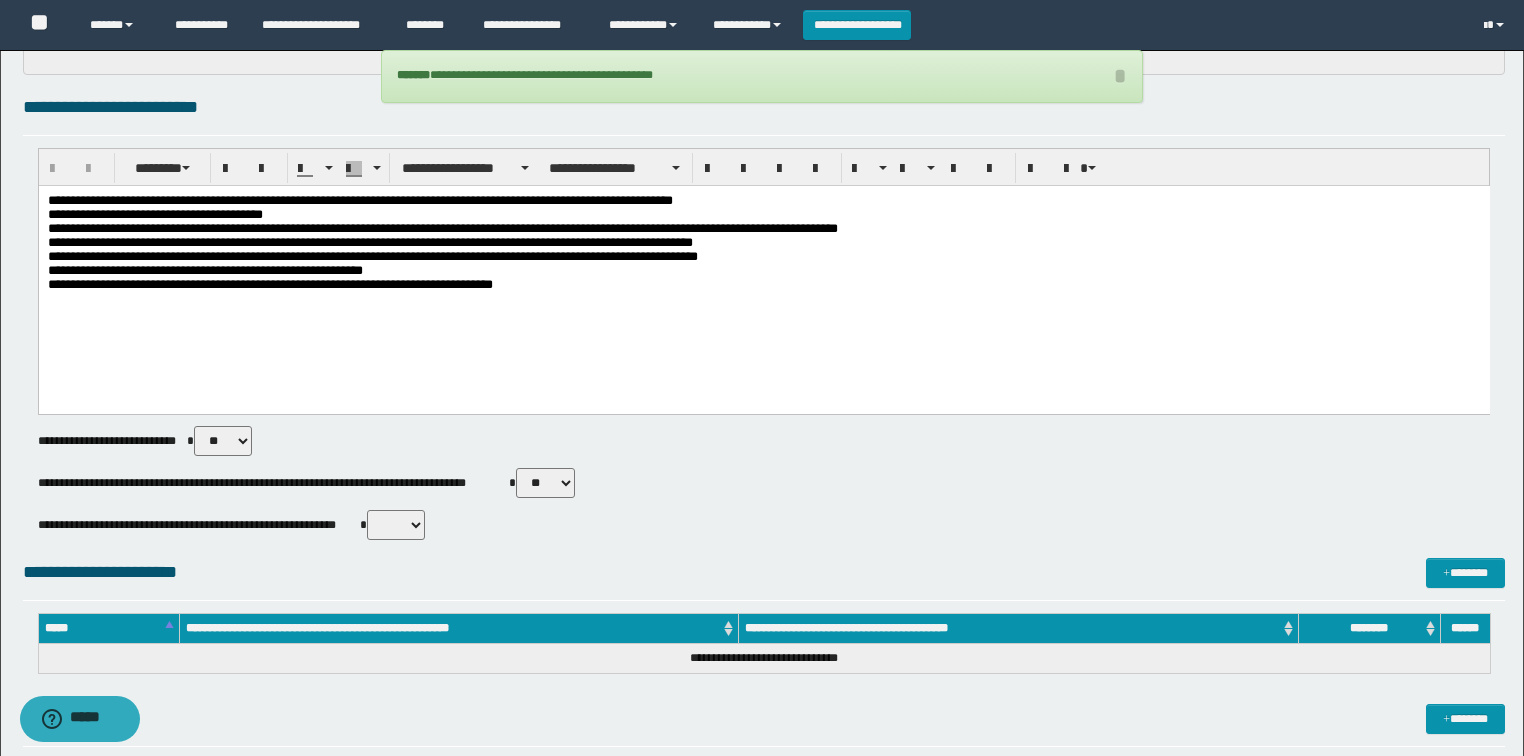 drag, startPoint x: 412, startPoint y: 522, endPoint x: 412, endPoint y: 539, distance: 17 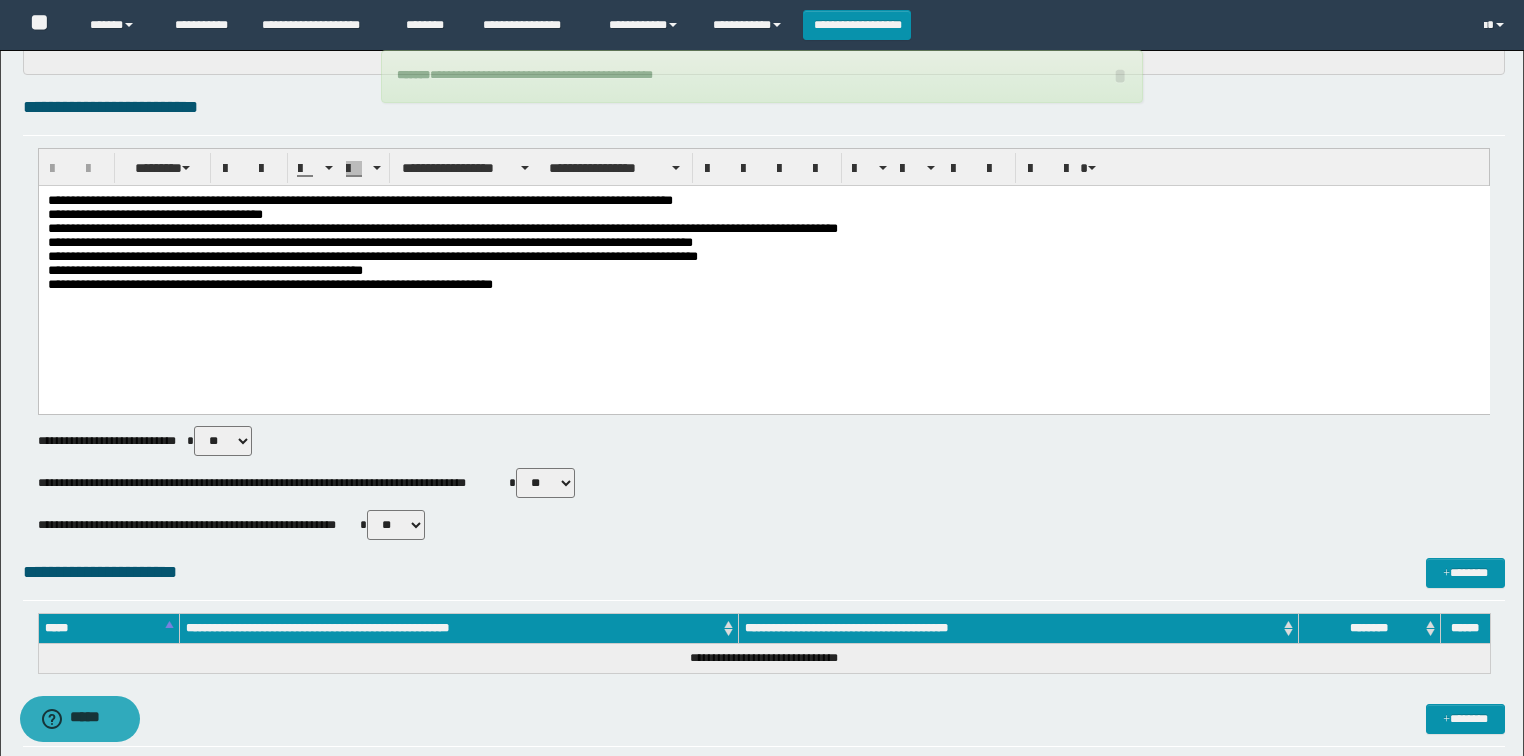 click on "**
**" at bounding box center (396, 525) 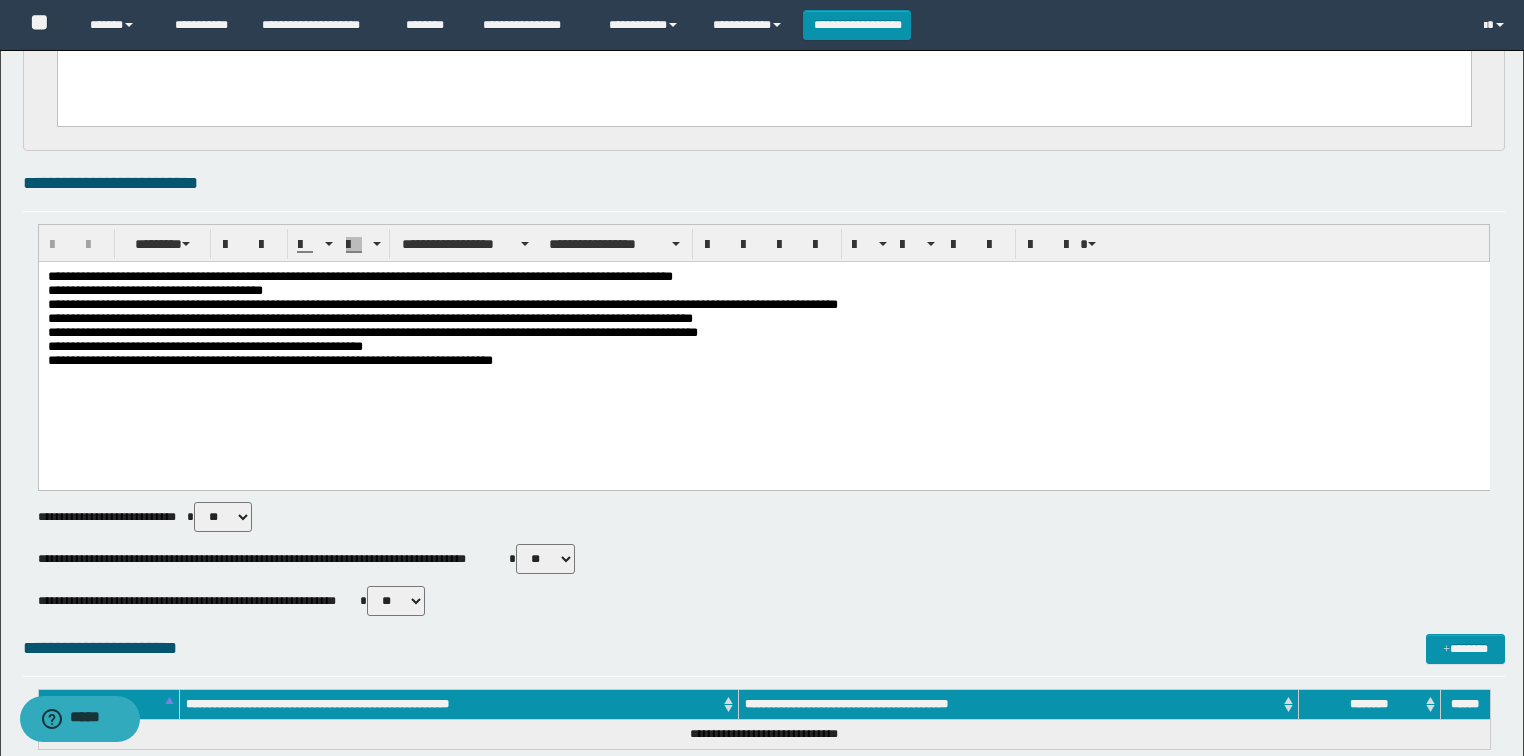 scroll, scrollTop: 480, scrollLeft: 0, axis: vertical 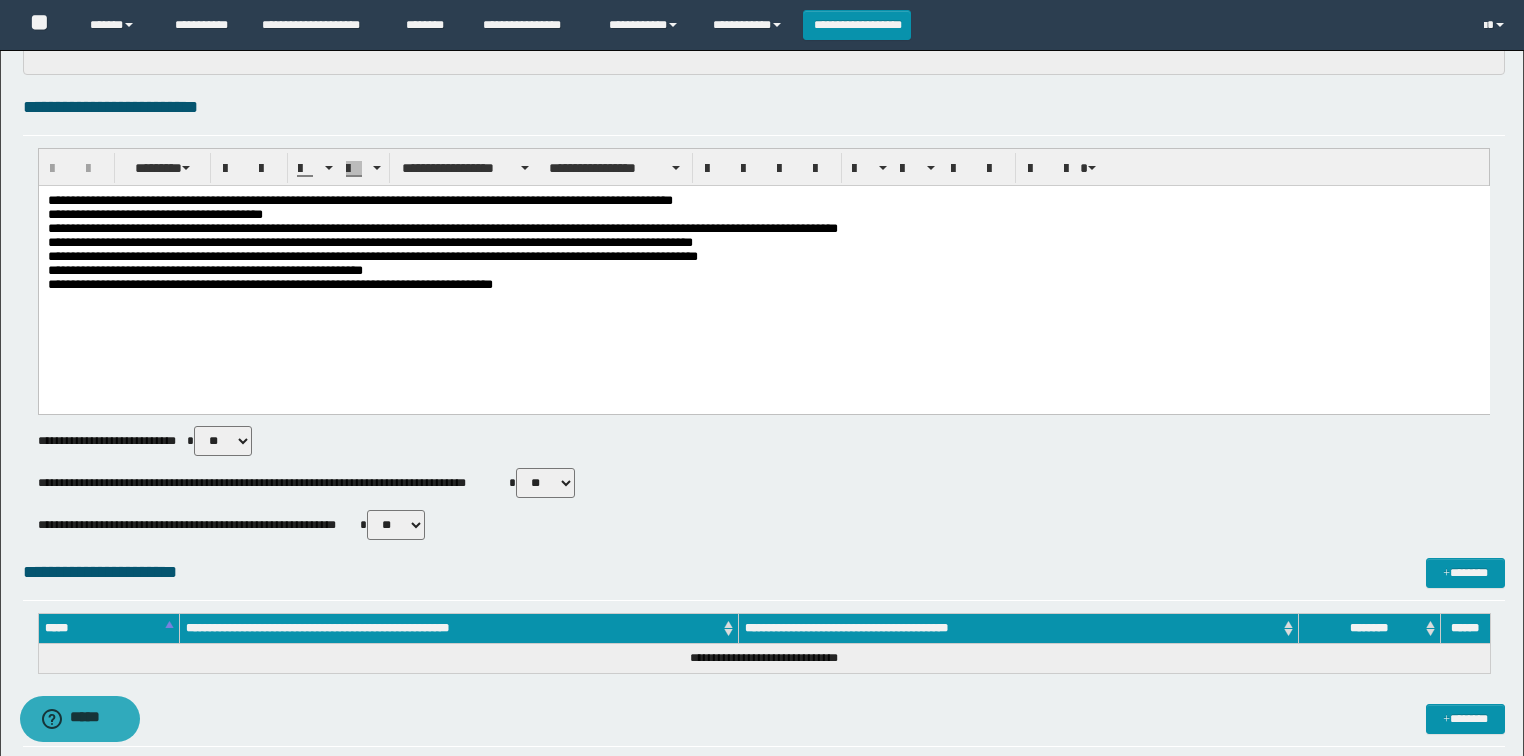 click on "**
**" at bounding box center [396, 525] 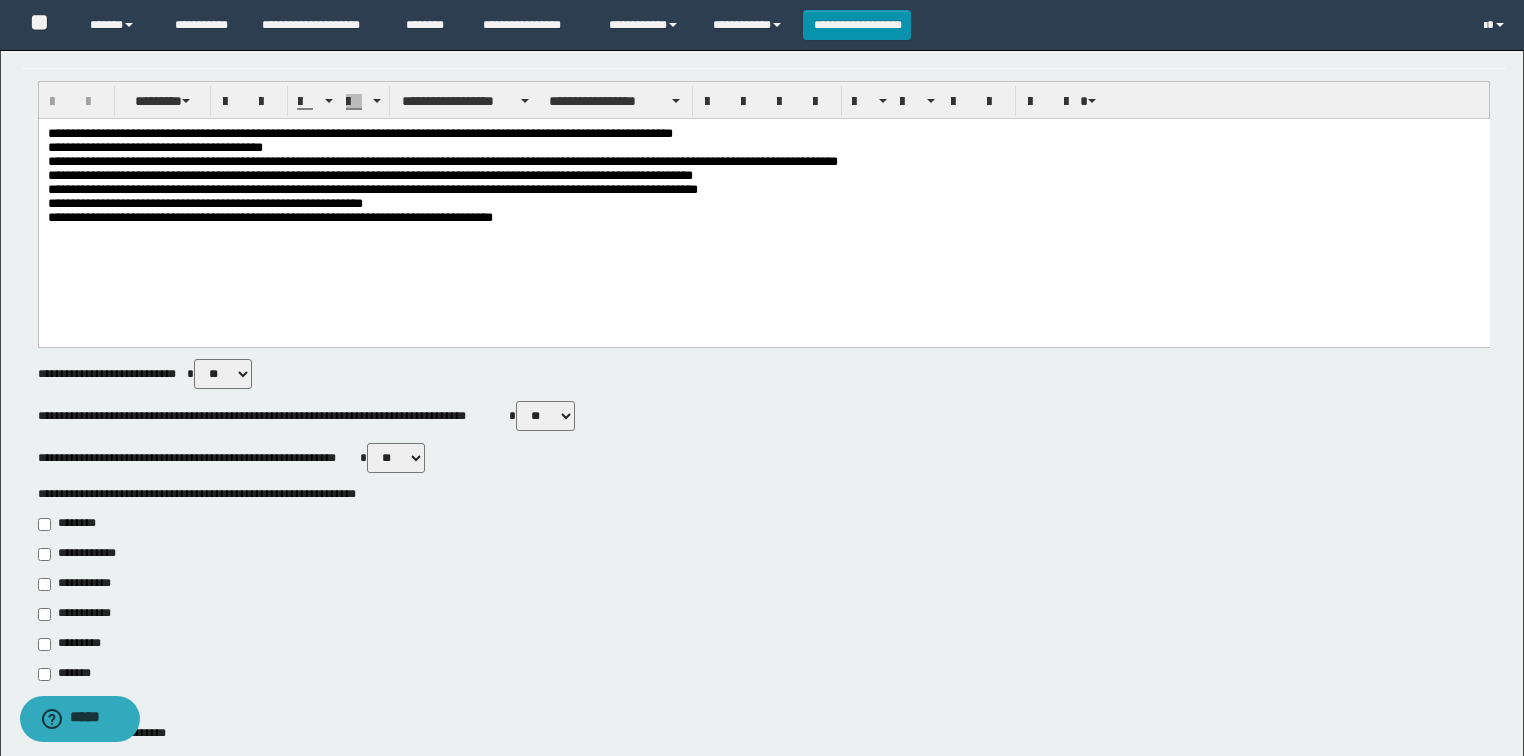 scroll, scrollTop: 800, scrollLeft: 0, axis: vertical 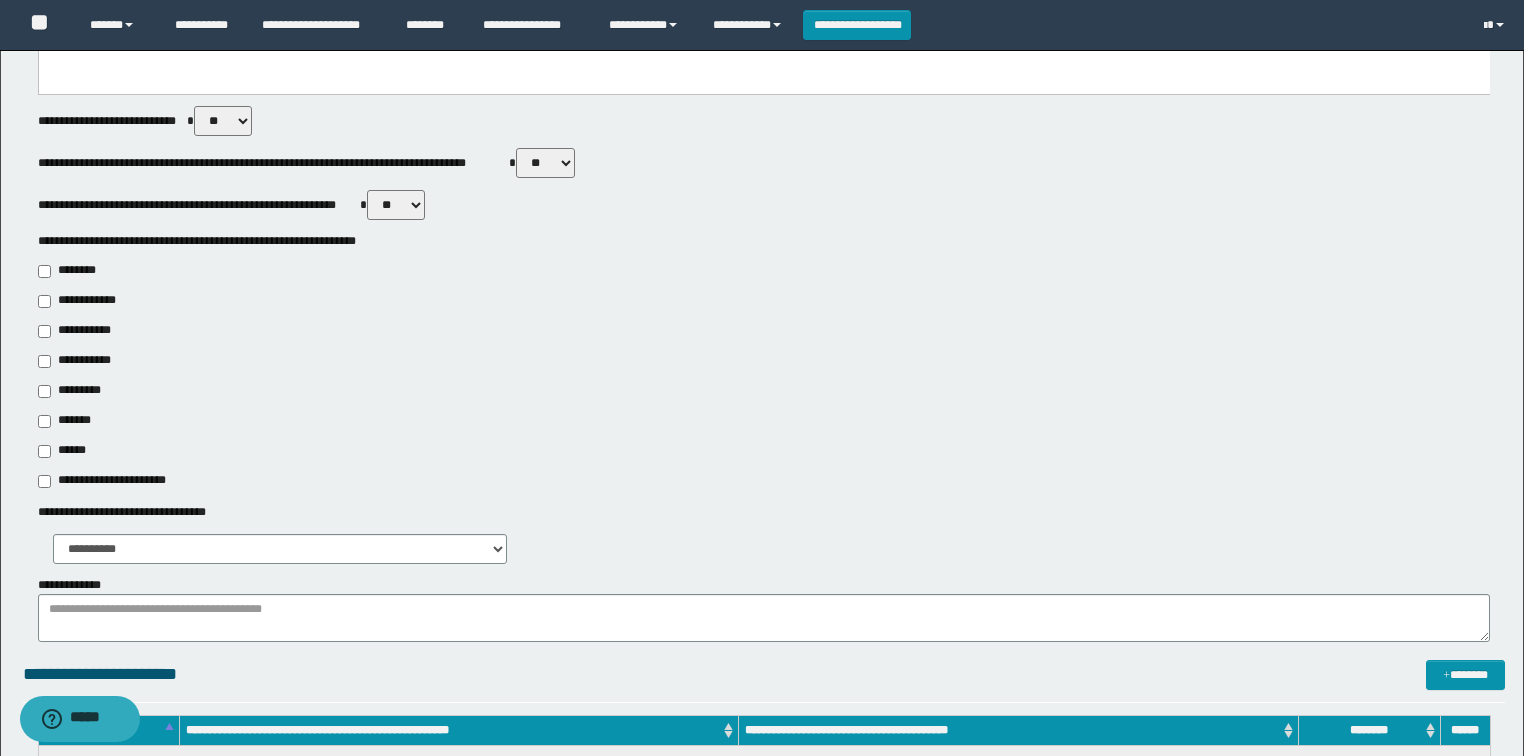 click on "**********" at bounding box center [81, 331] 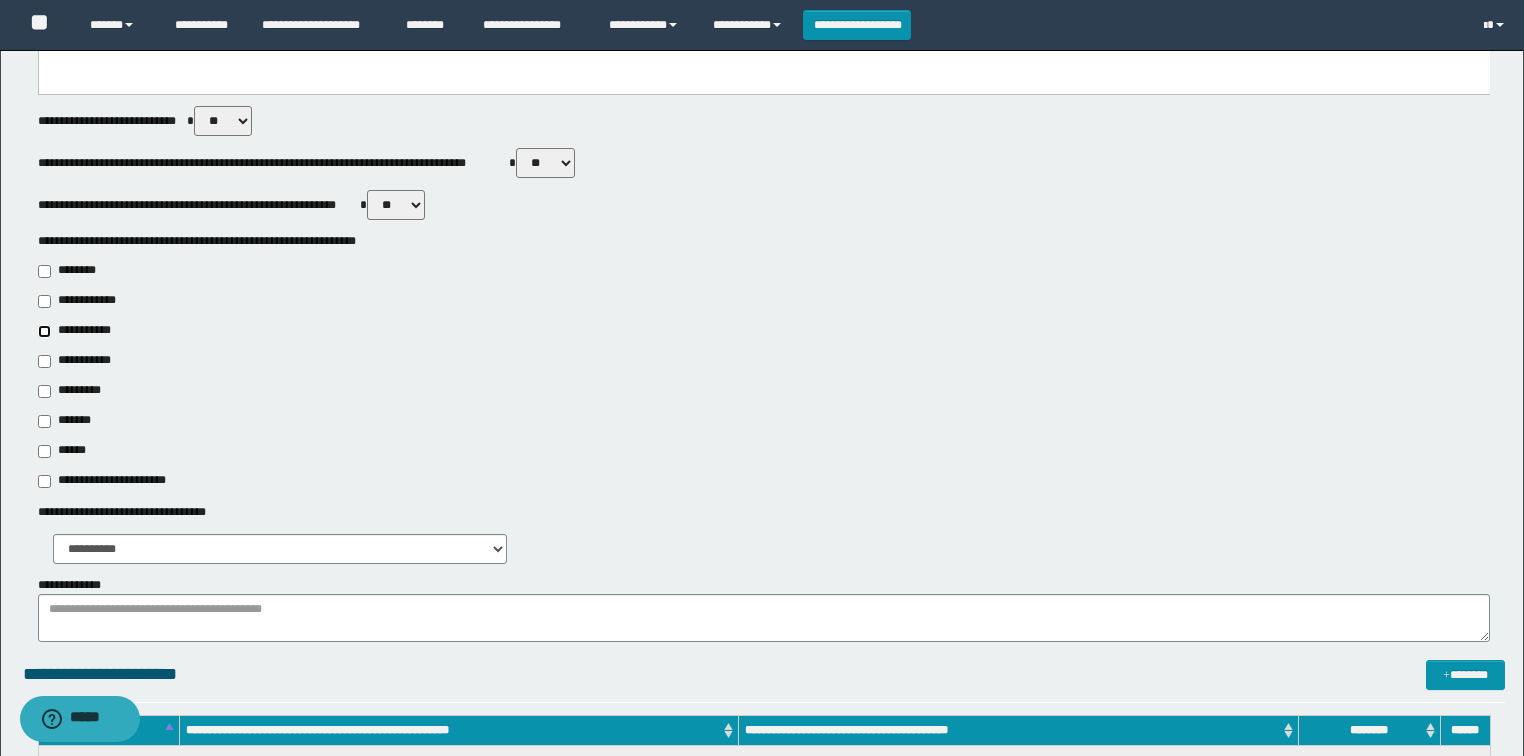 type on "**********" 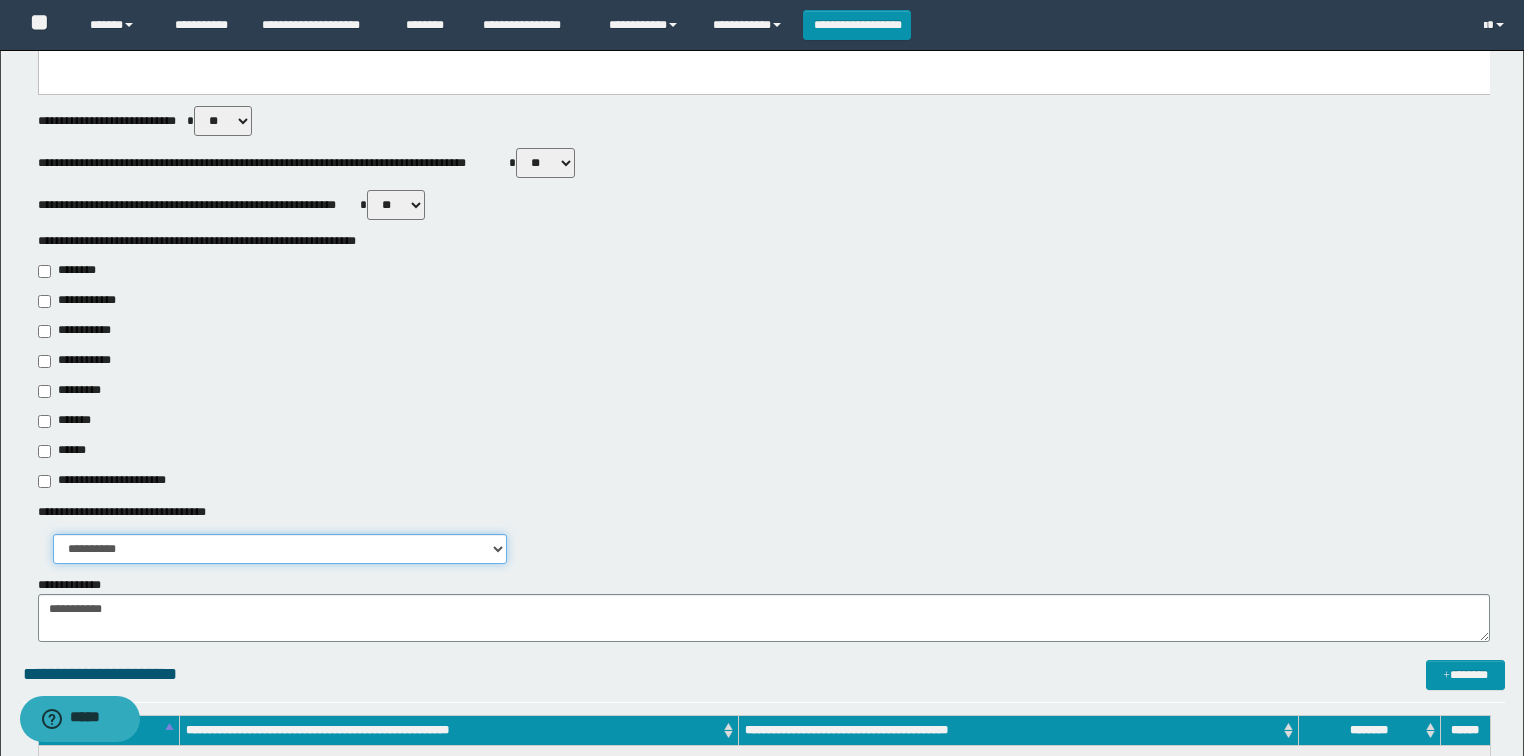 click on "**********" at bounding box center (280, 549) 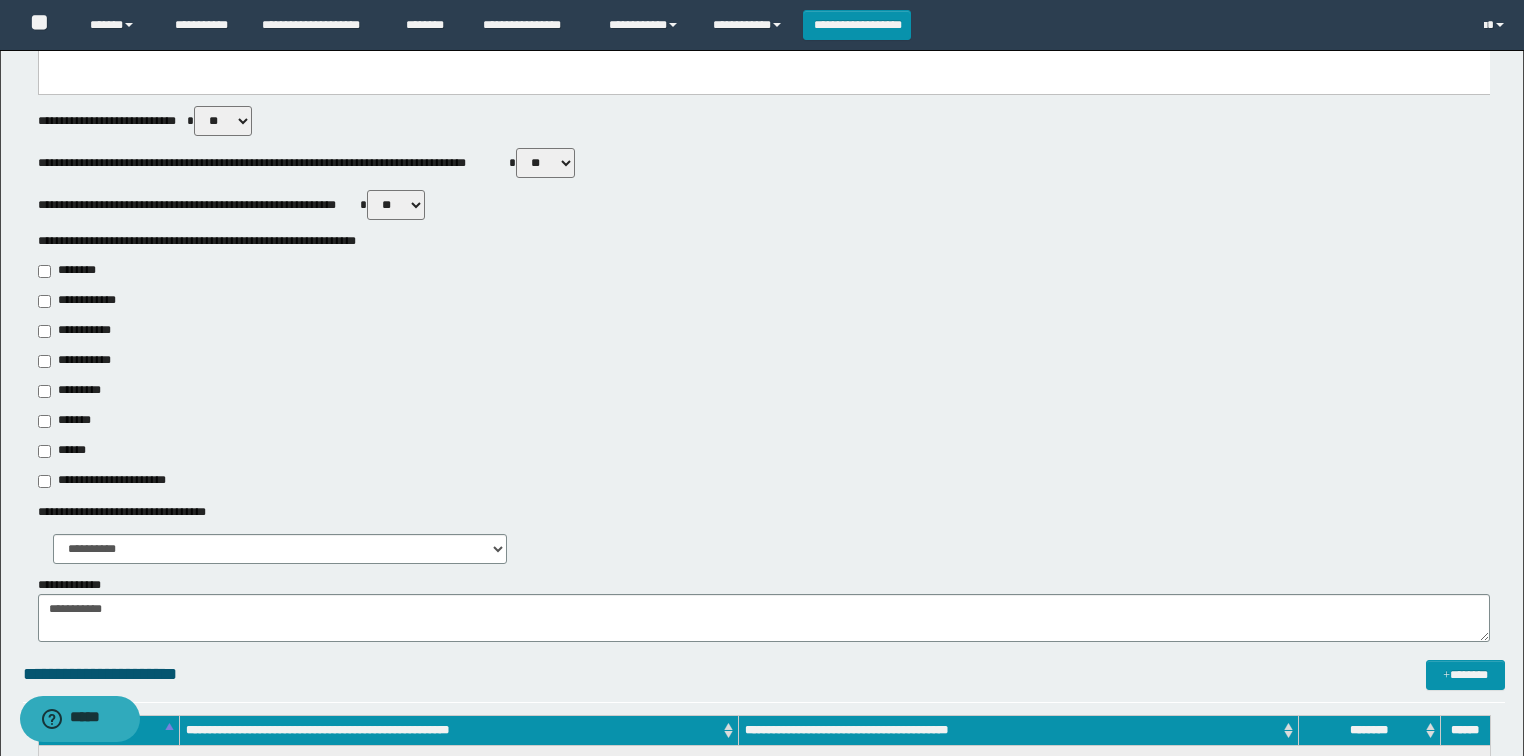 click on "**********" at bounding box center (764, 362) 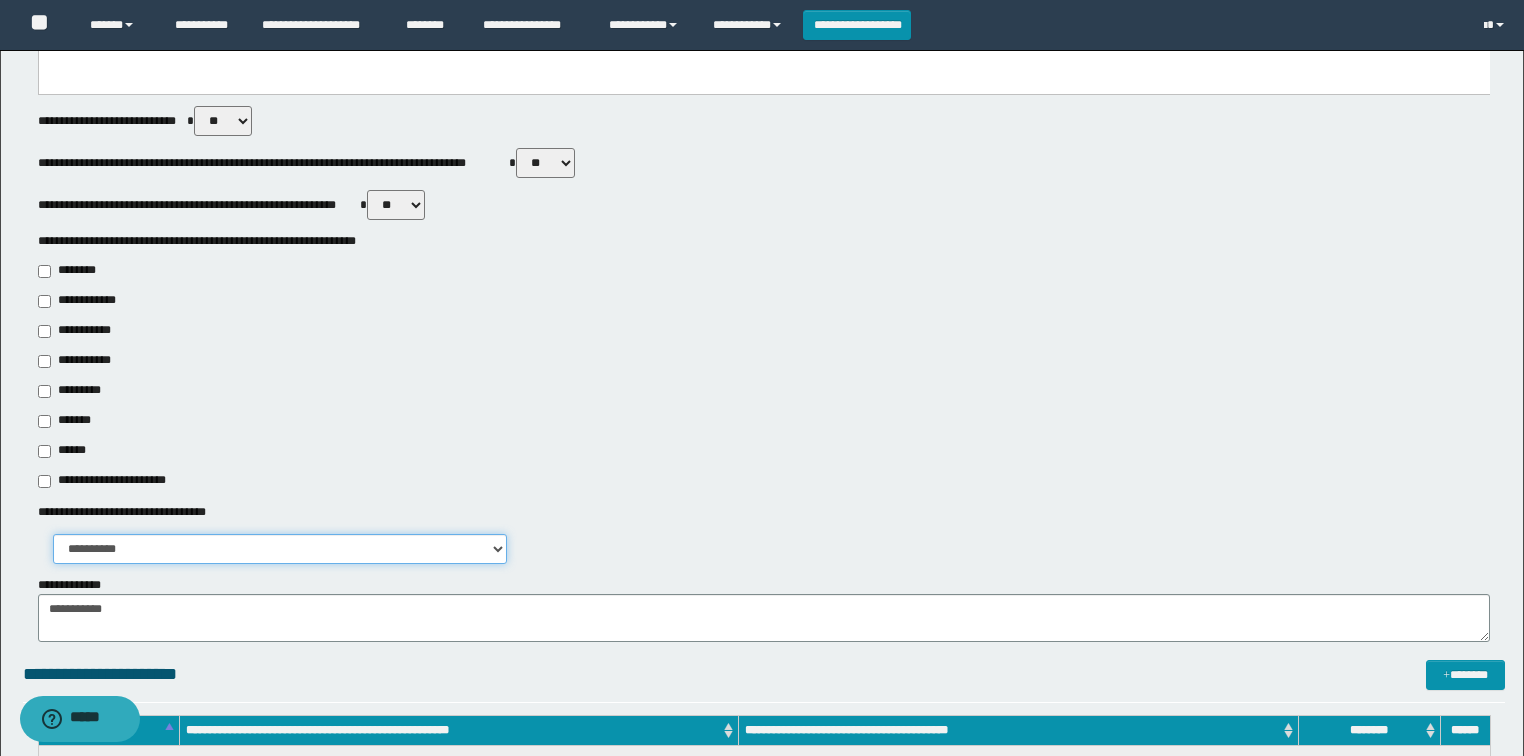 click on "**********" at bounding box center [280, 549] 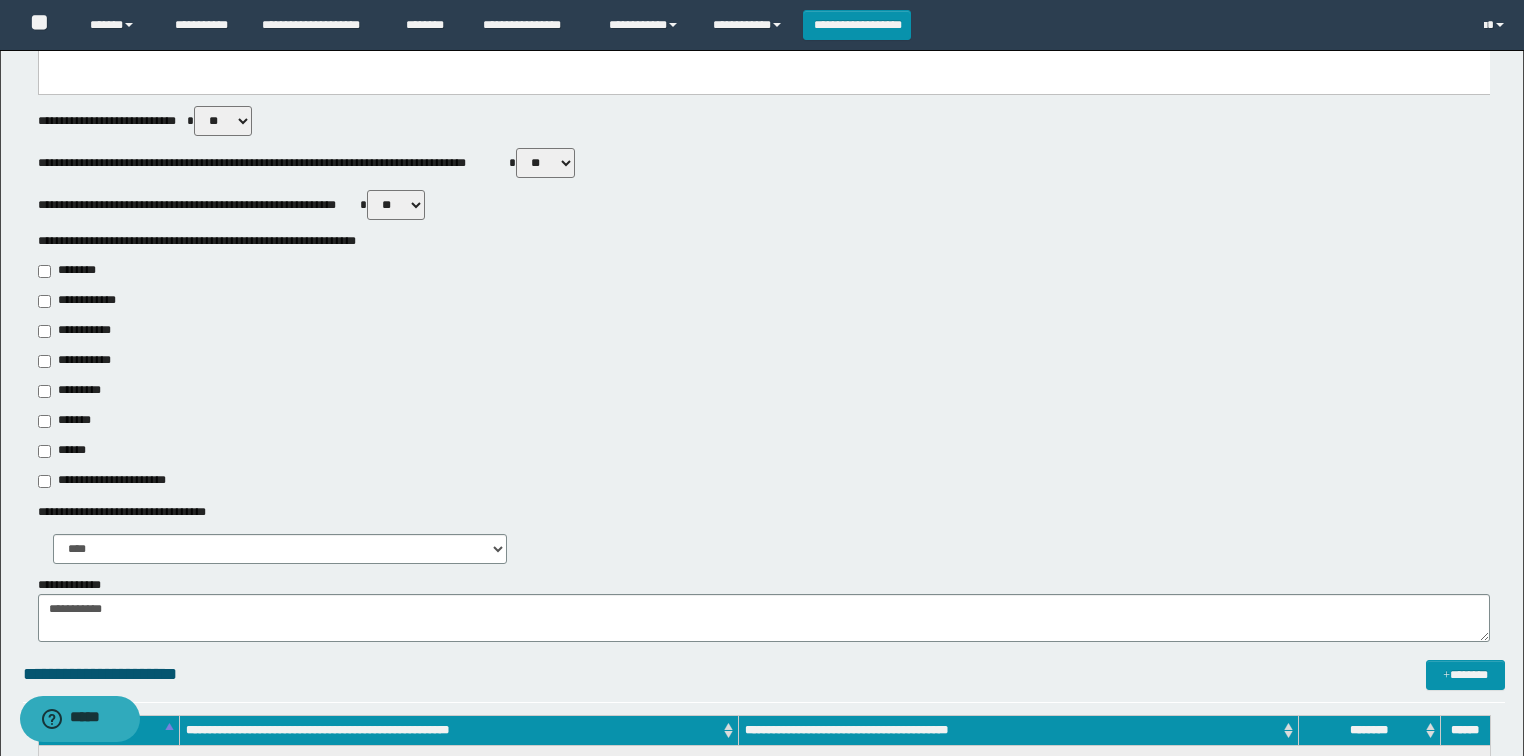 click on "**********" at bounding box center [764, 367] 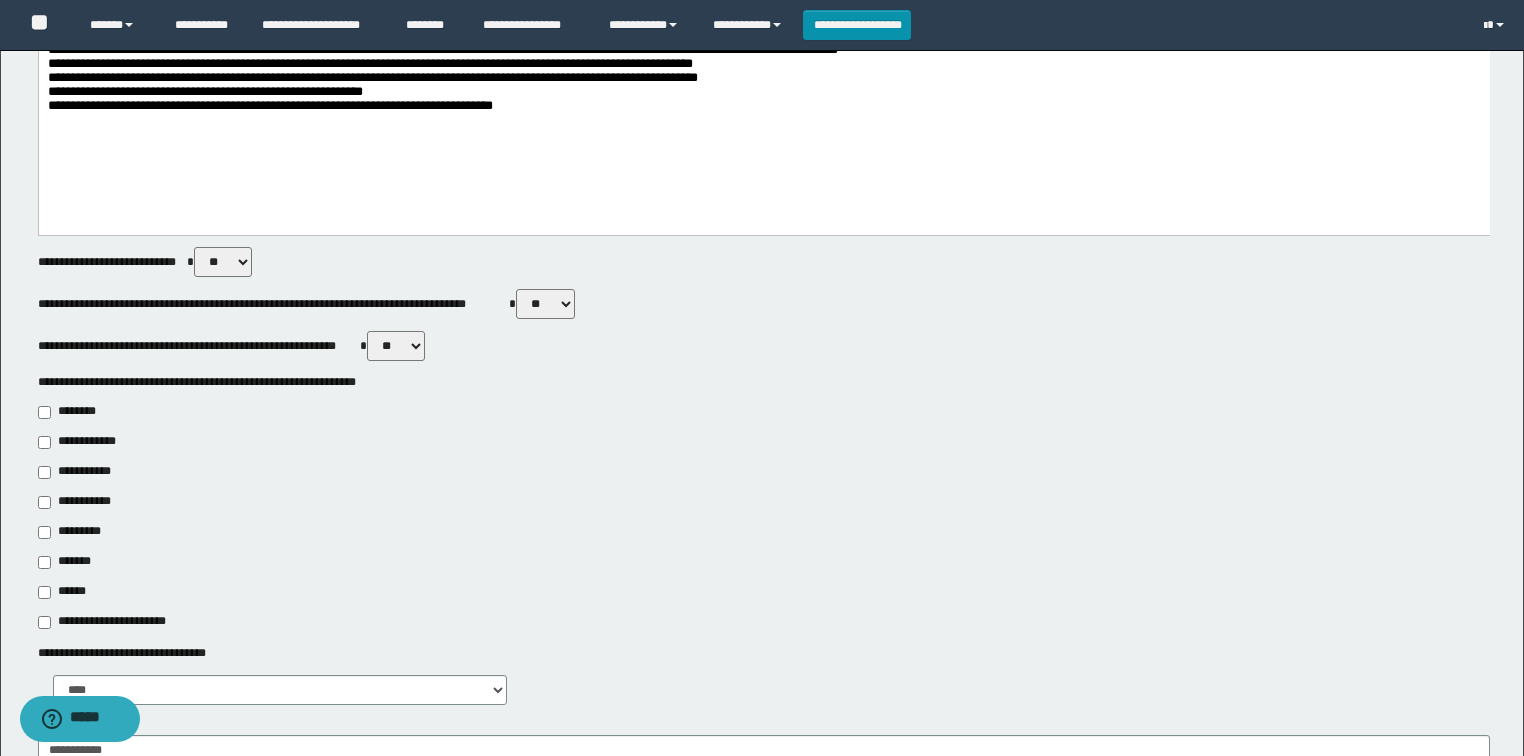 scroll, scrollTop: 960, scrollLeft: 0, axis: vertical 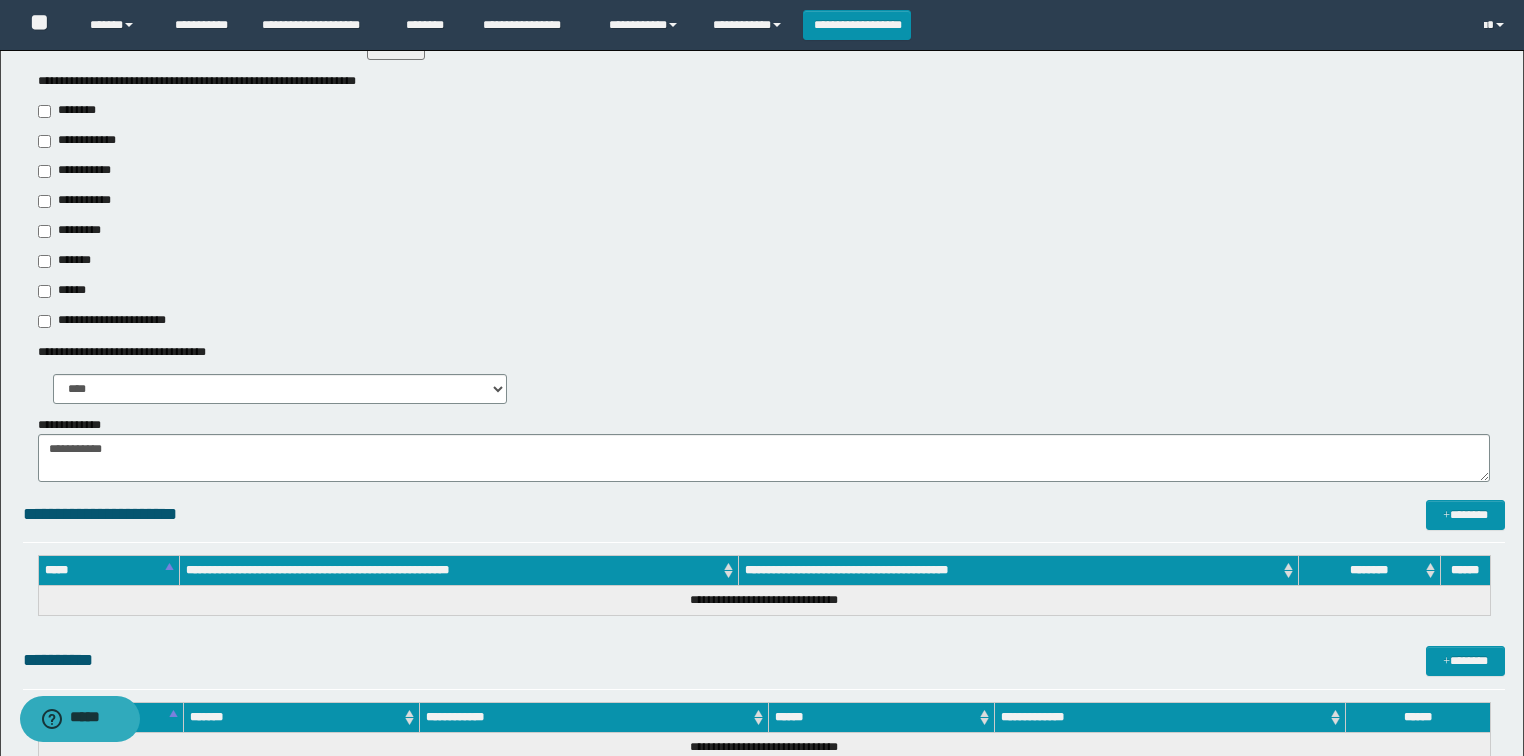 drag, startPoint x: 78, startPoint y: 234, endPoint x: 279, endPoint y: 324, distance: 220.22943 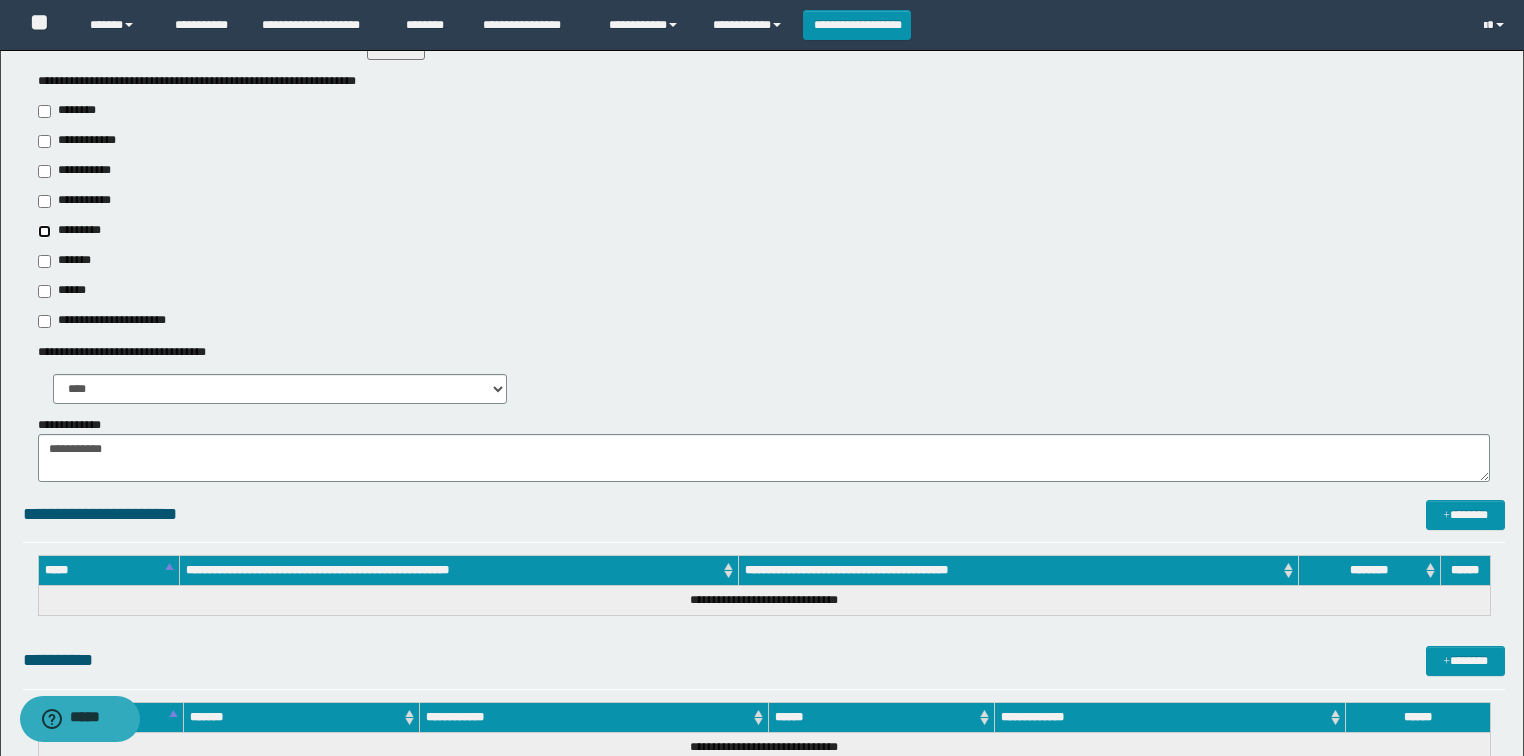type on "**********" 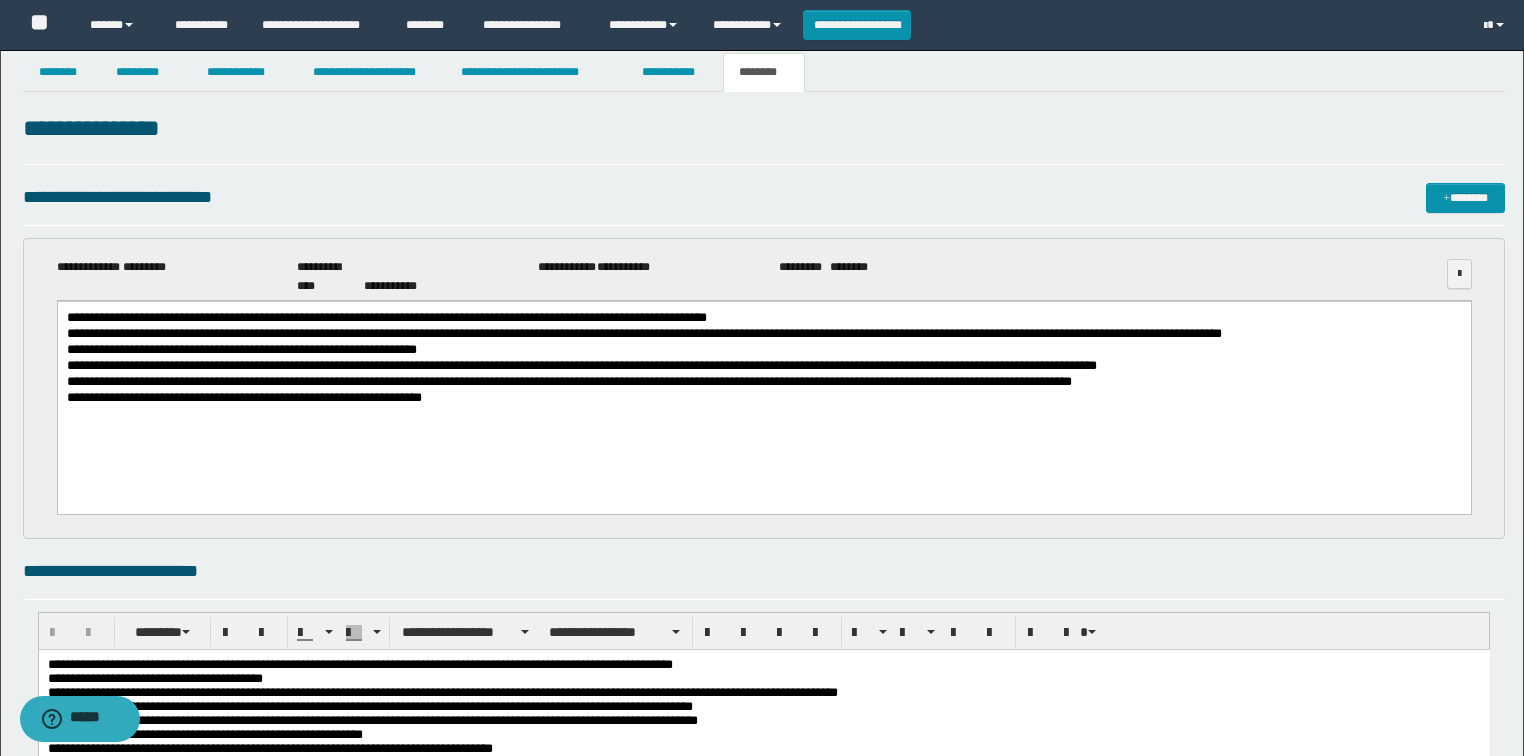 scroll, scrollTop: 0, scrollLeft: 0, axis: both 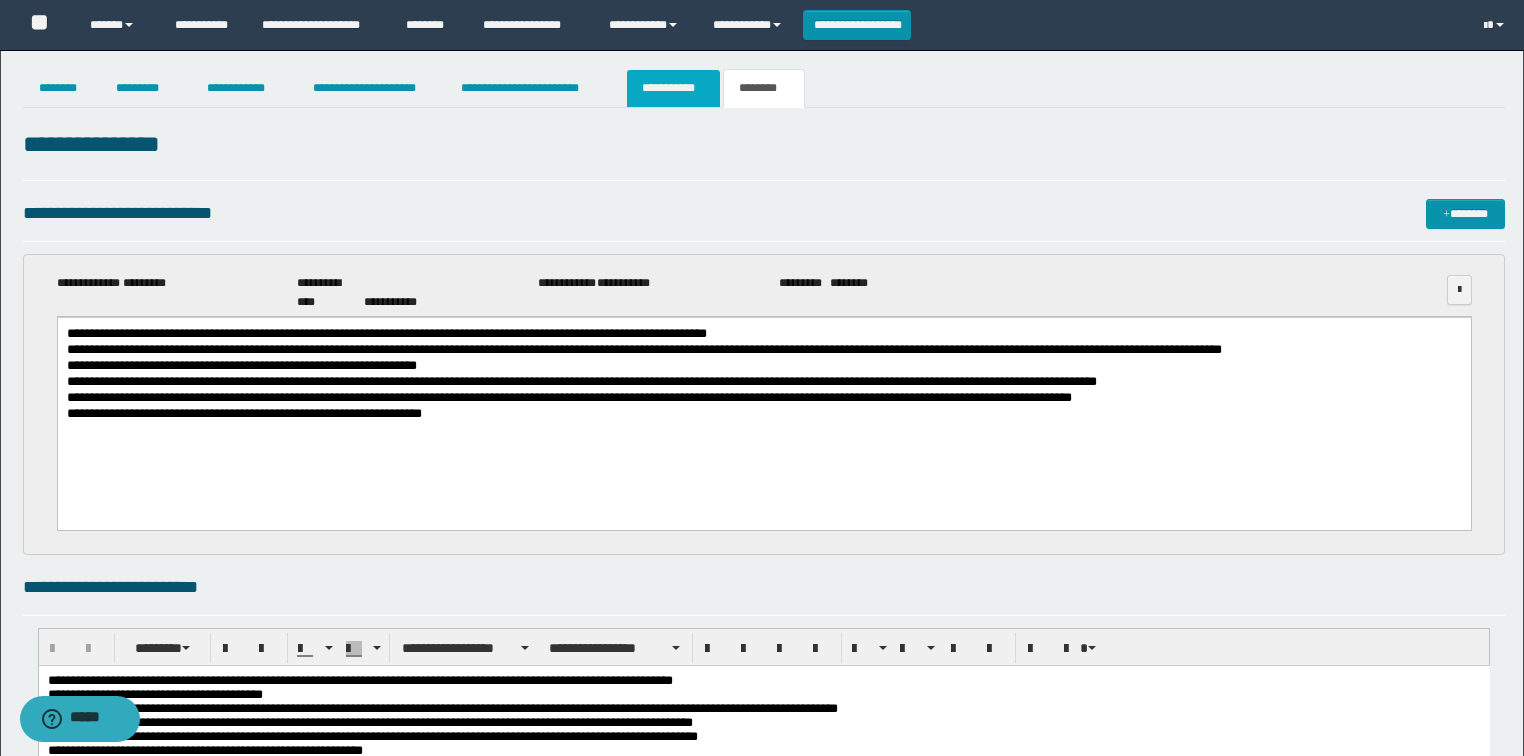 click on "**********" at bounding box center [673, 88] 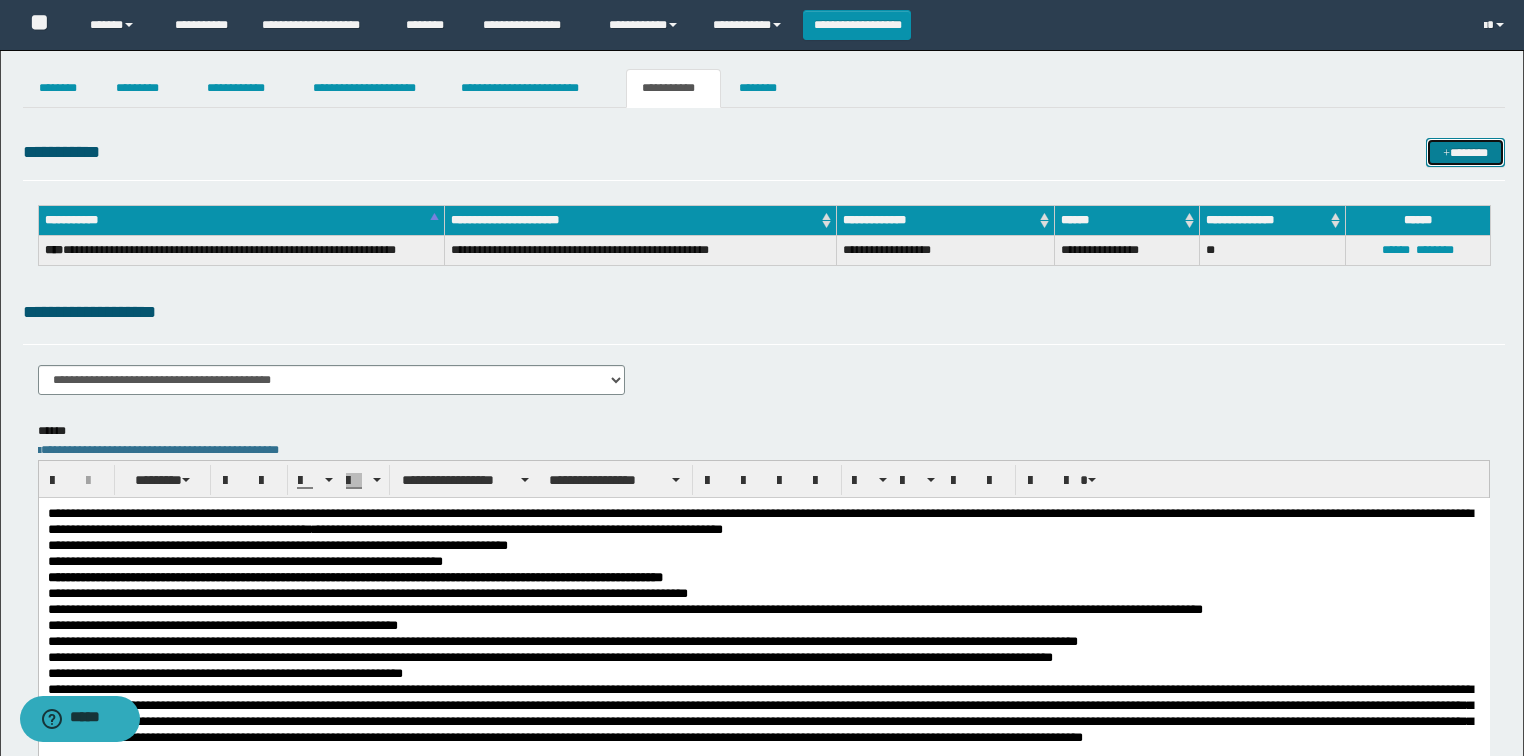click on "*******" at bounding box center [1465, 153] 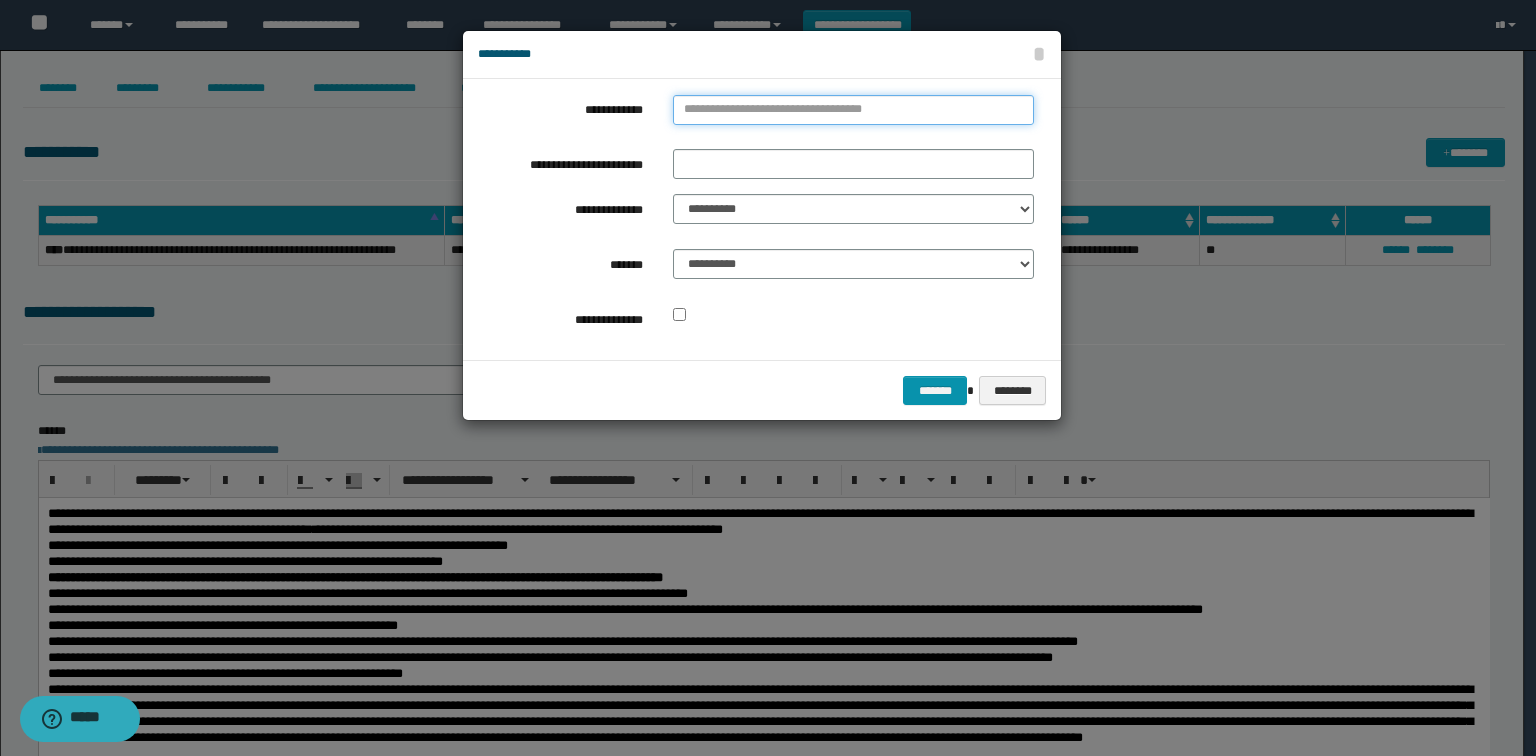 type on "**********" 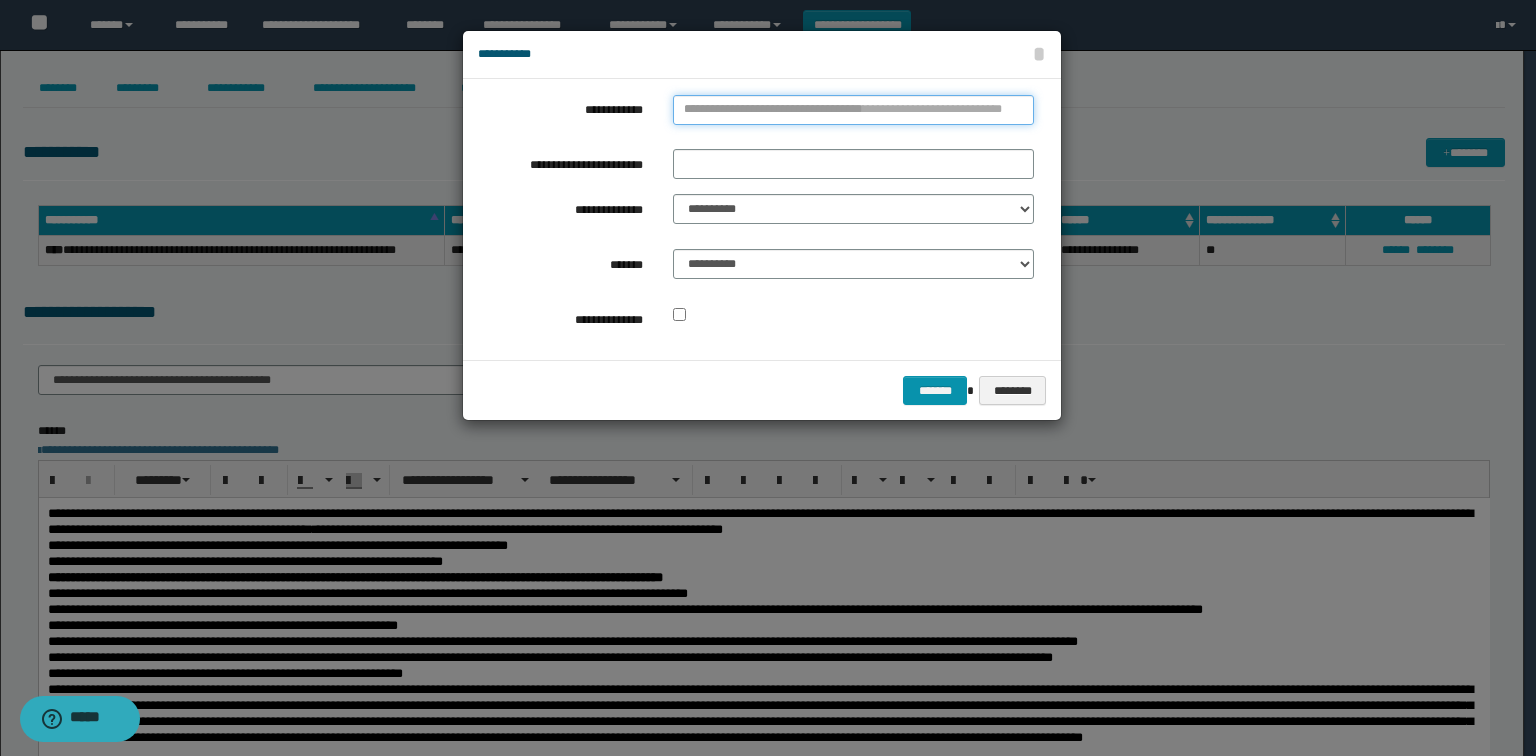 click on "**********" at bounding box center [853, 110] 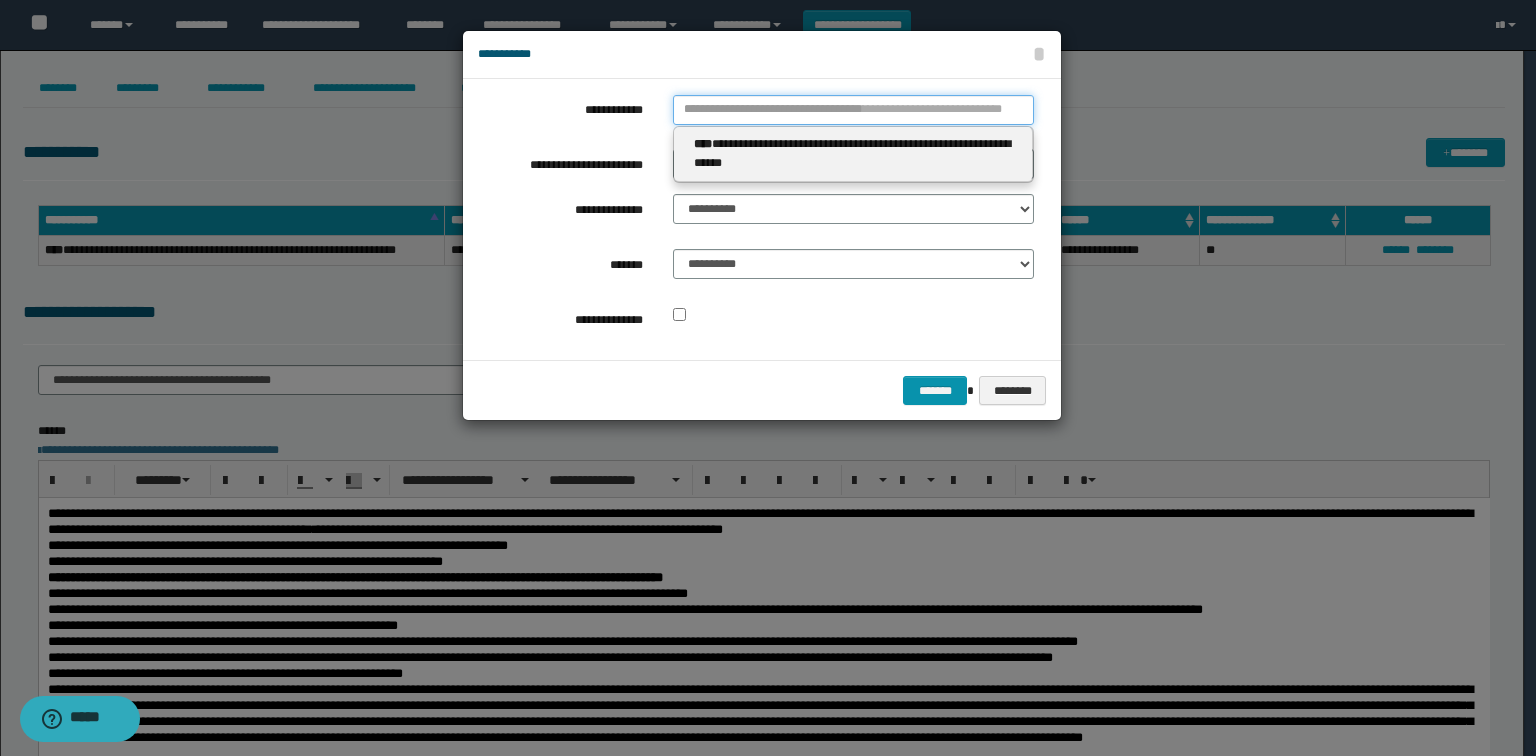 type 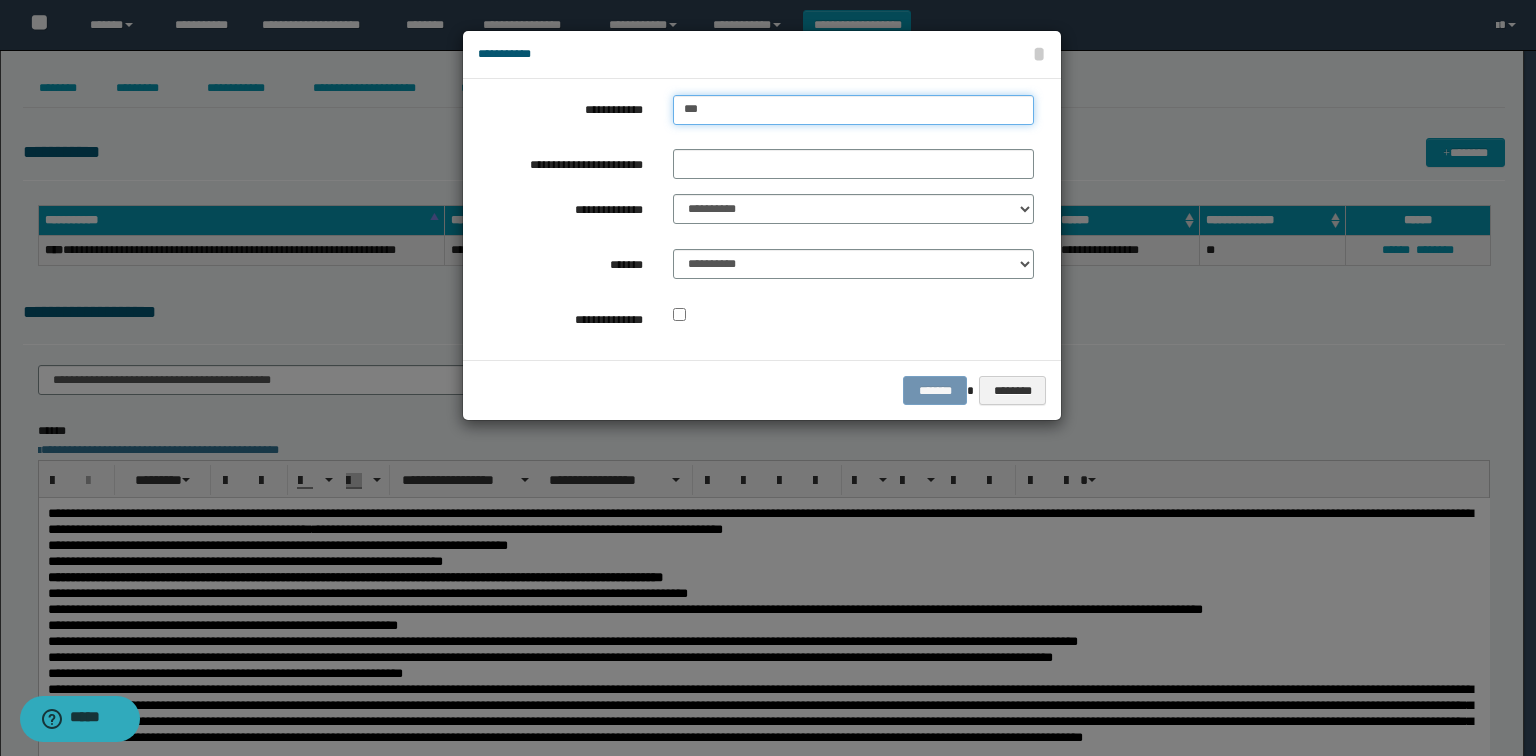 type on "****" 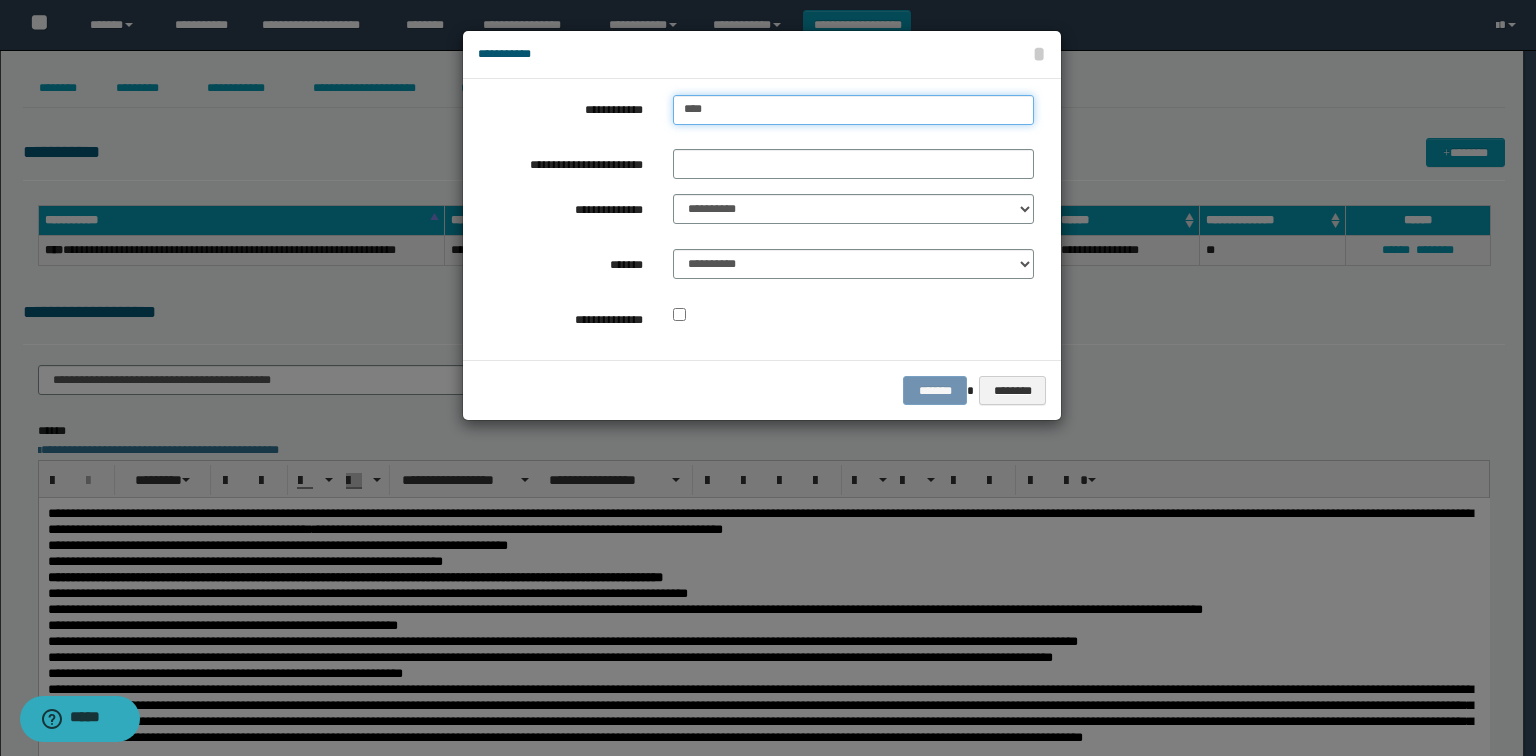 type on "****" 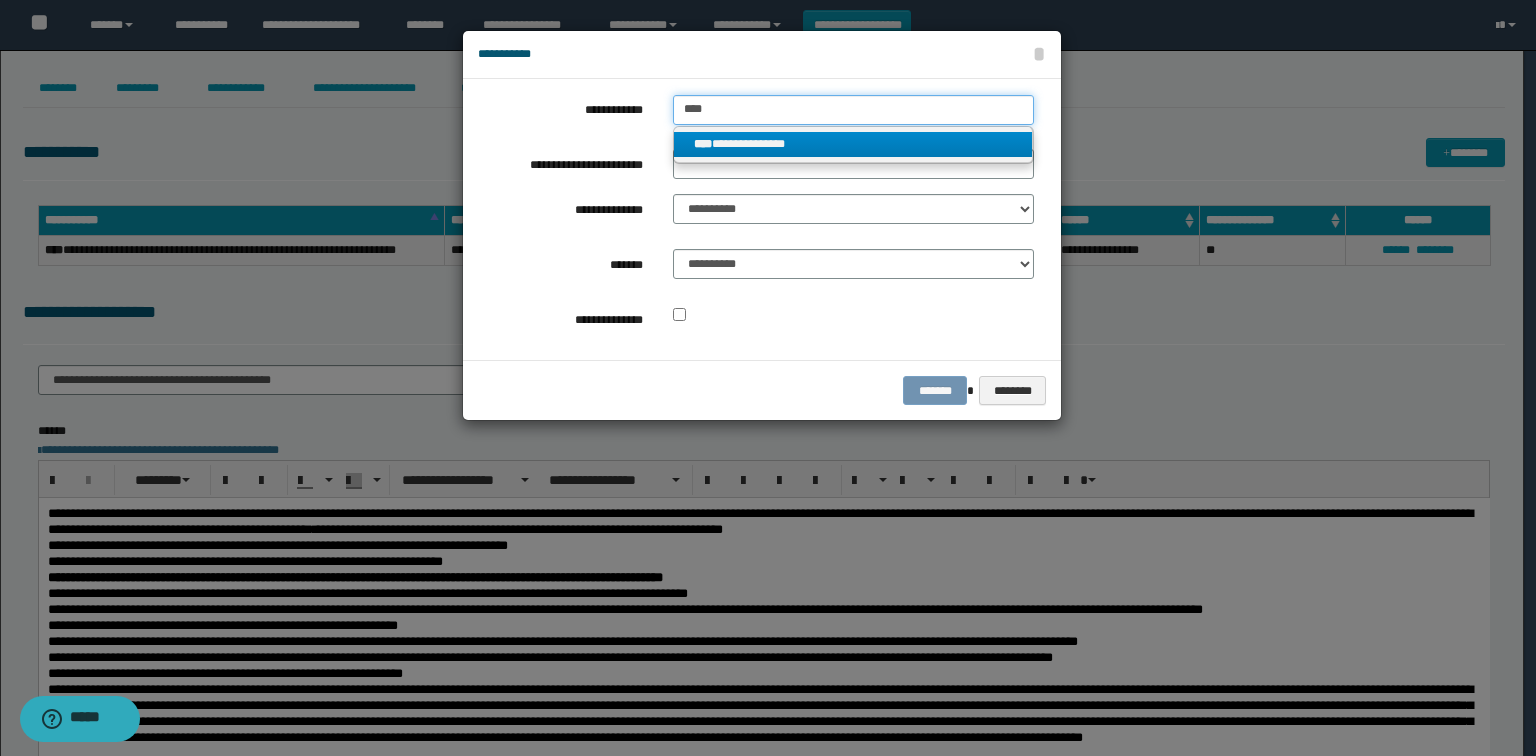 type on "****" 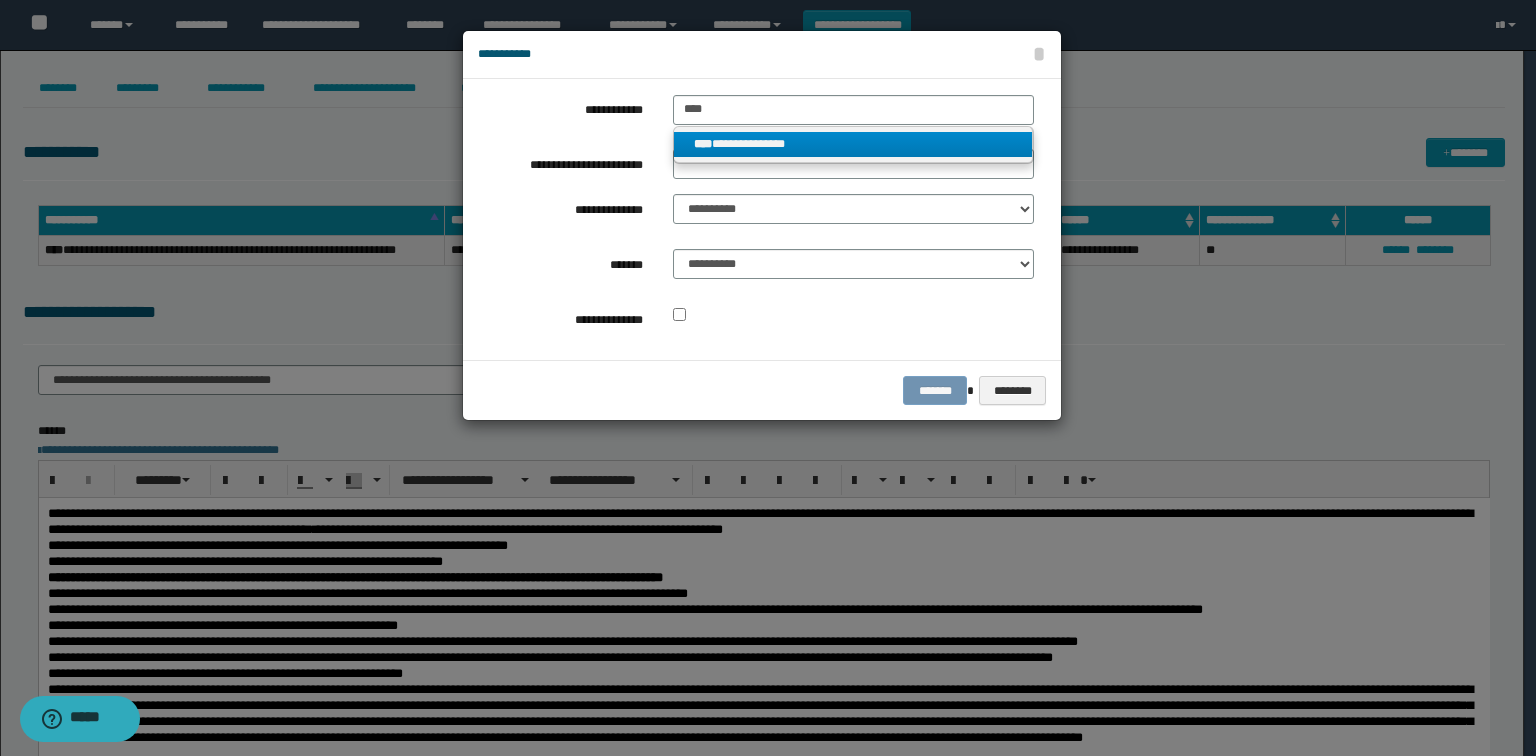 click on "**********" at bounding box center [853, 144] 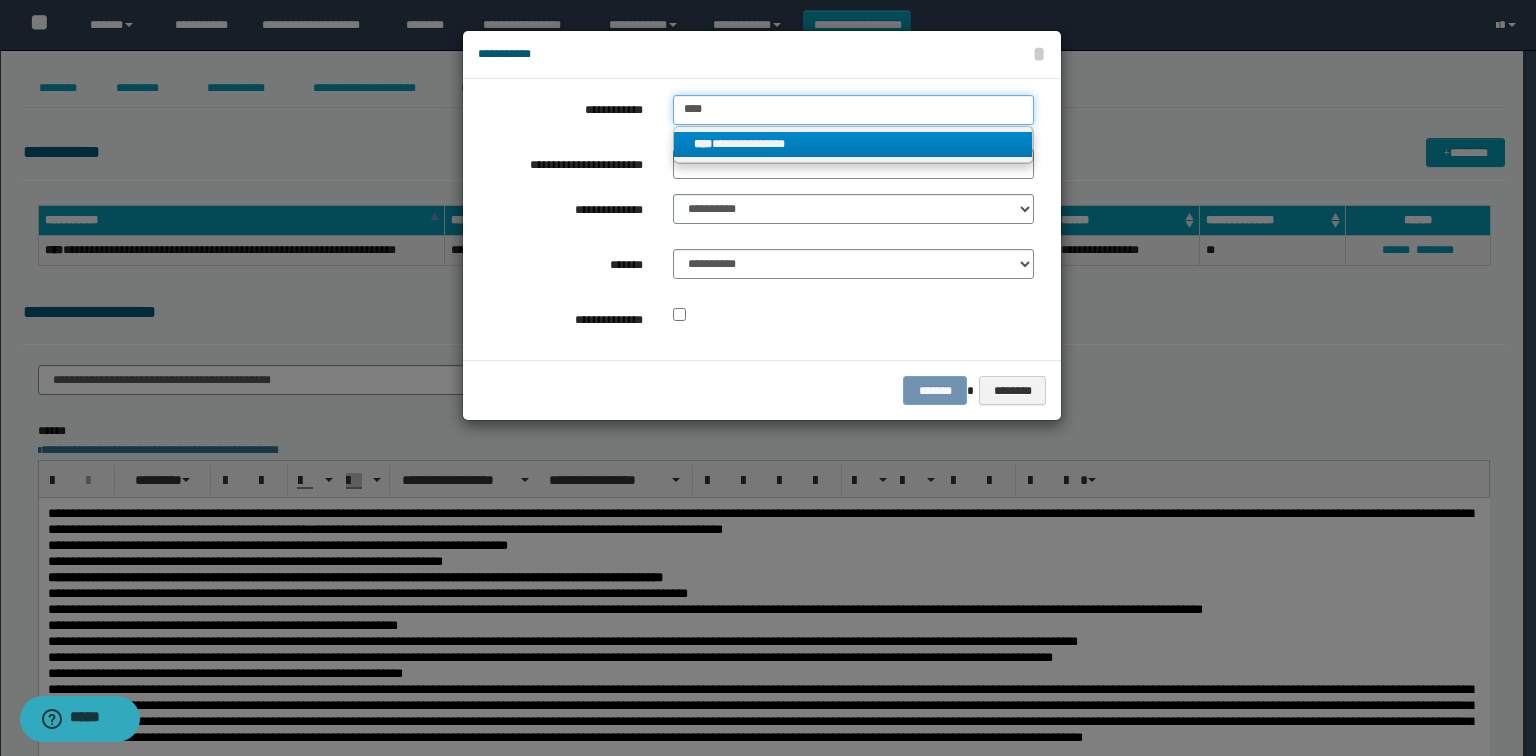 type 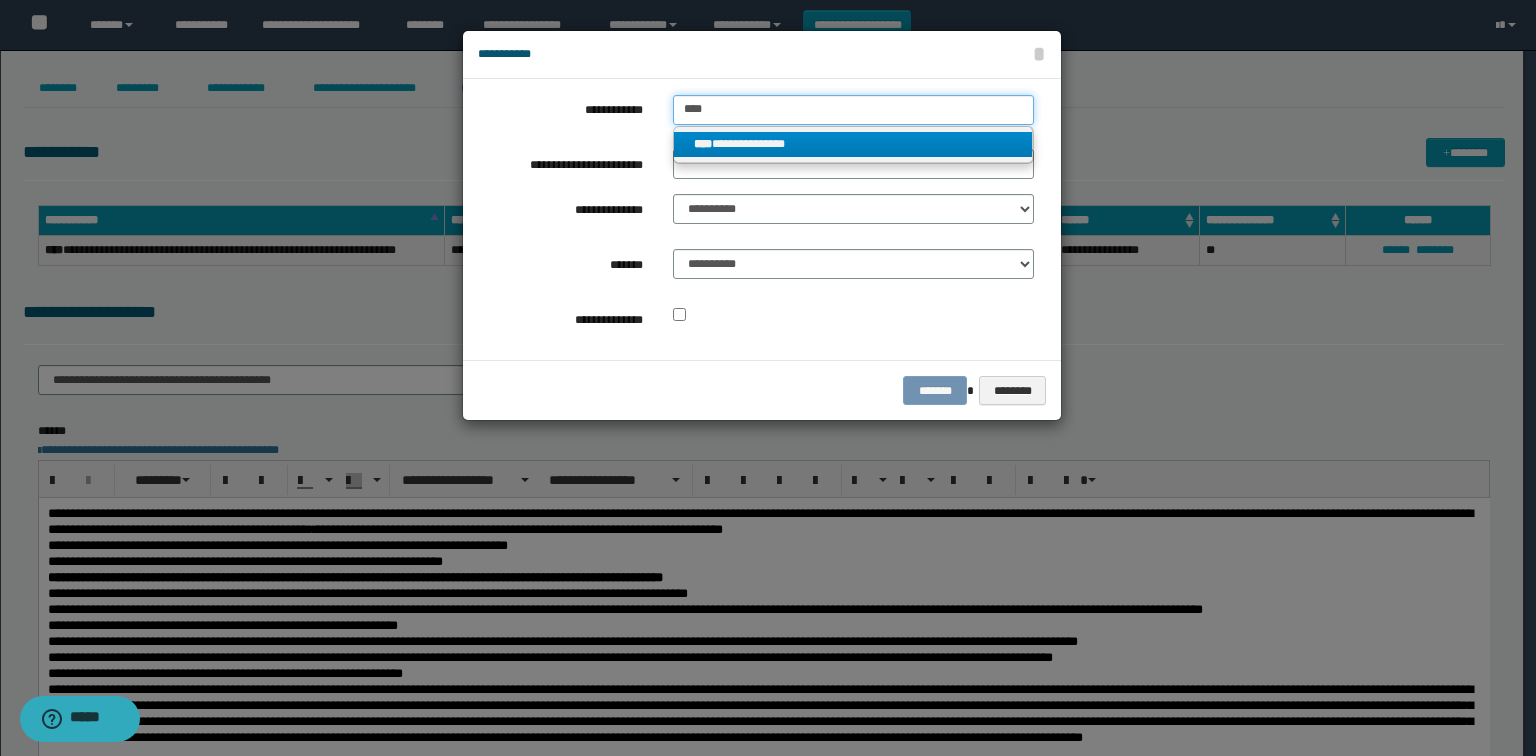 type on "**********" 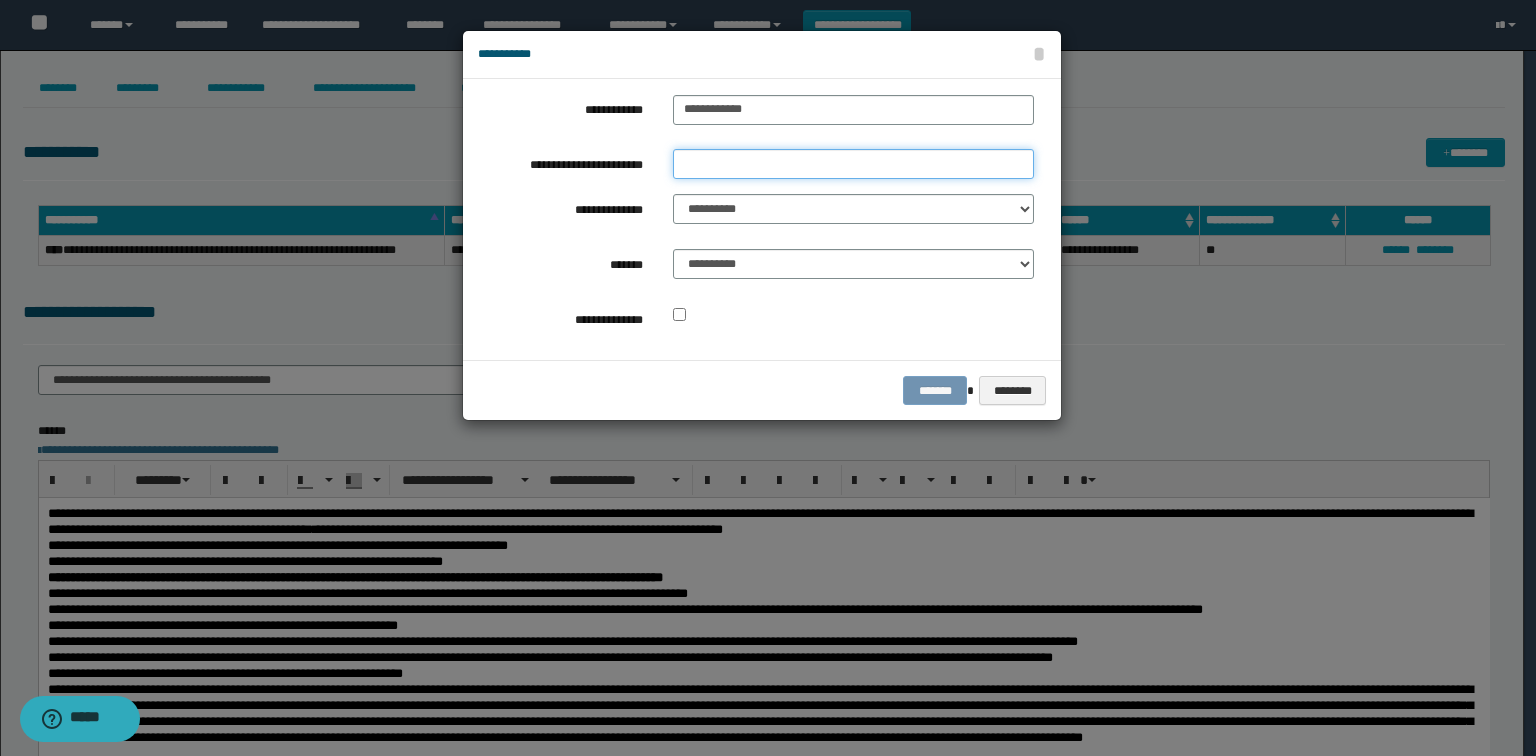 click on "**********" at bounding box center (853, 164) 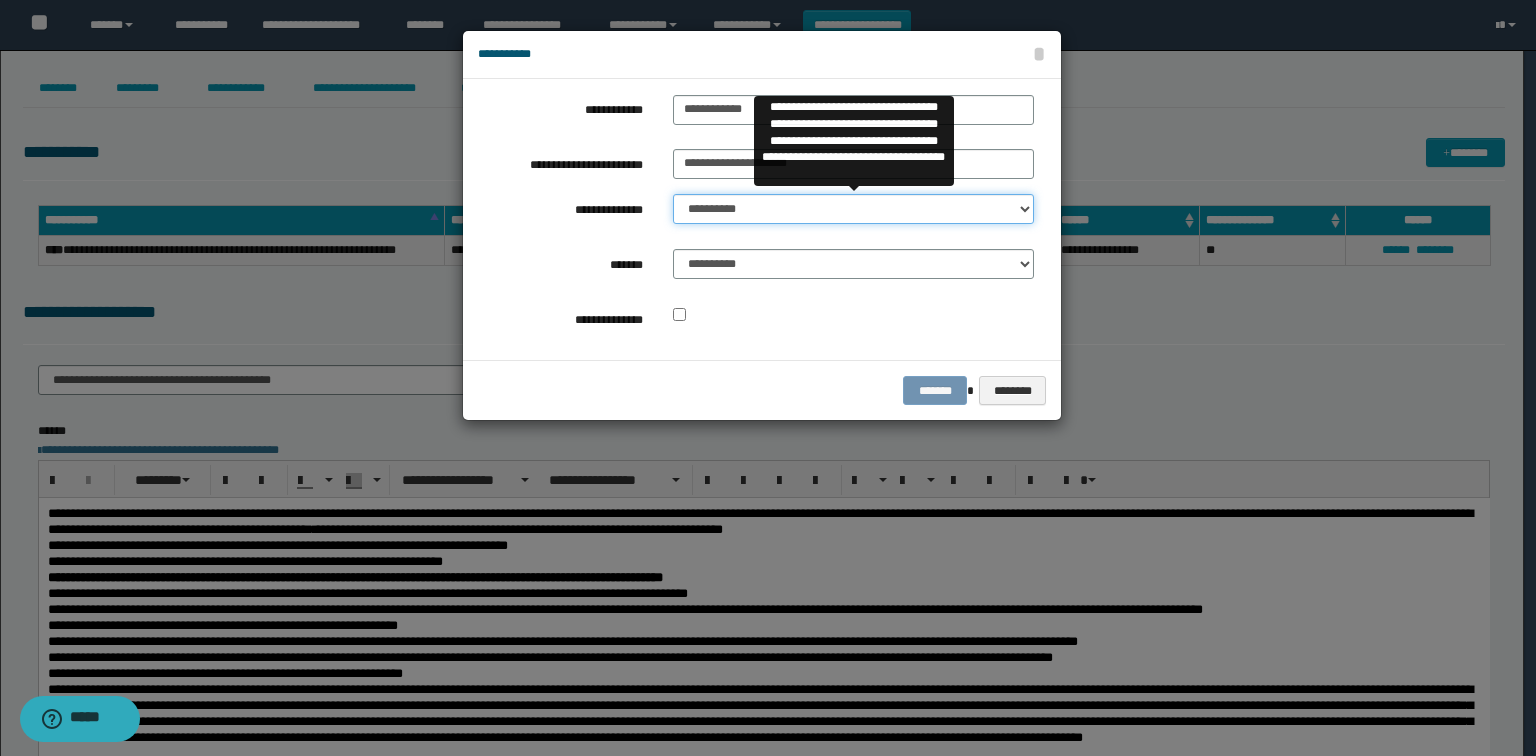 click on "**********" at bounding box center [853, 209] 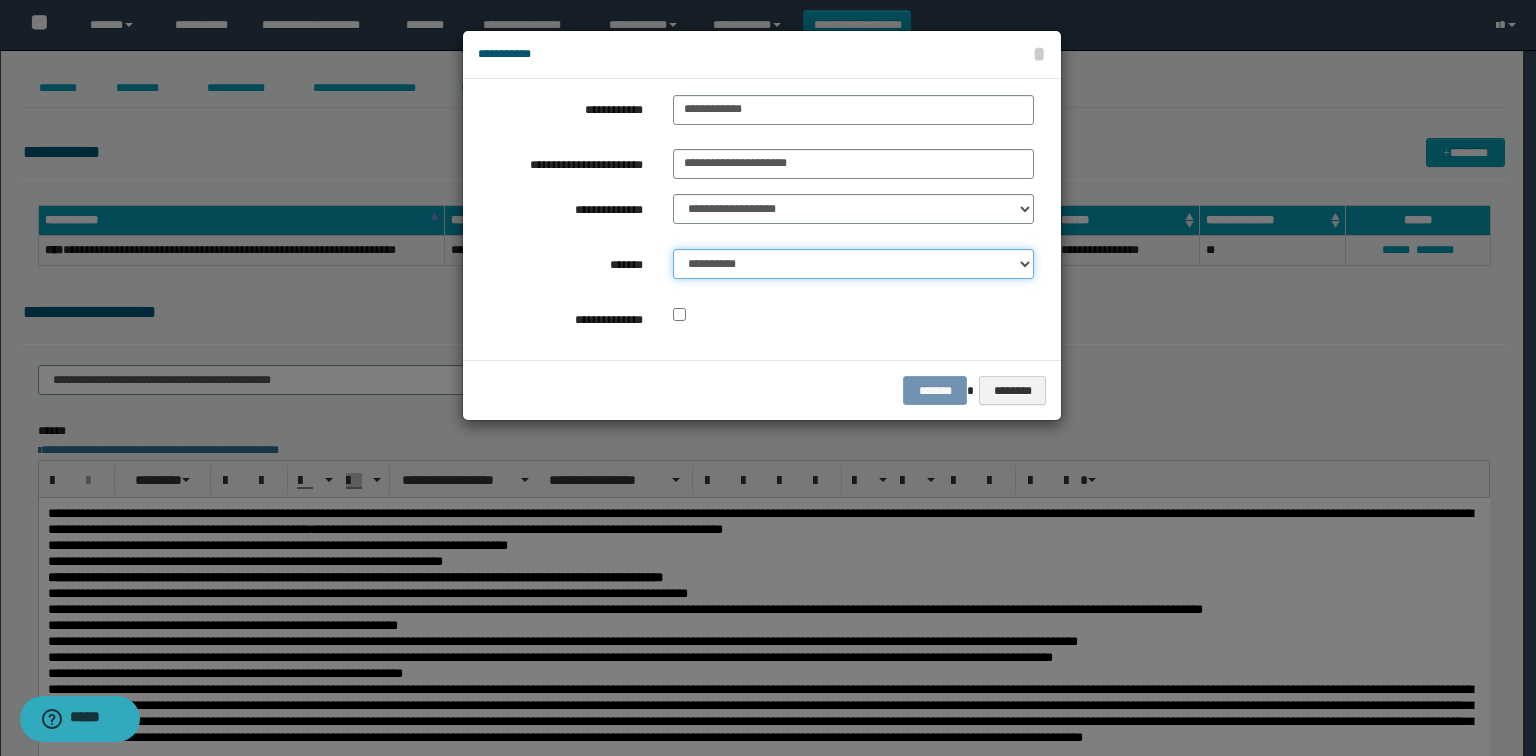 click on "**********" at bounding box center (853, 264) 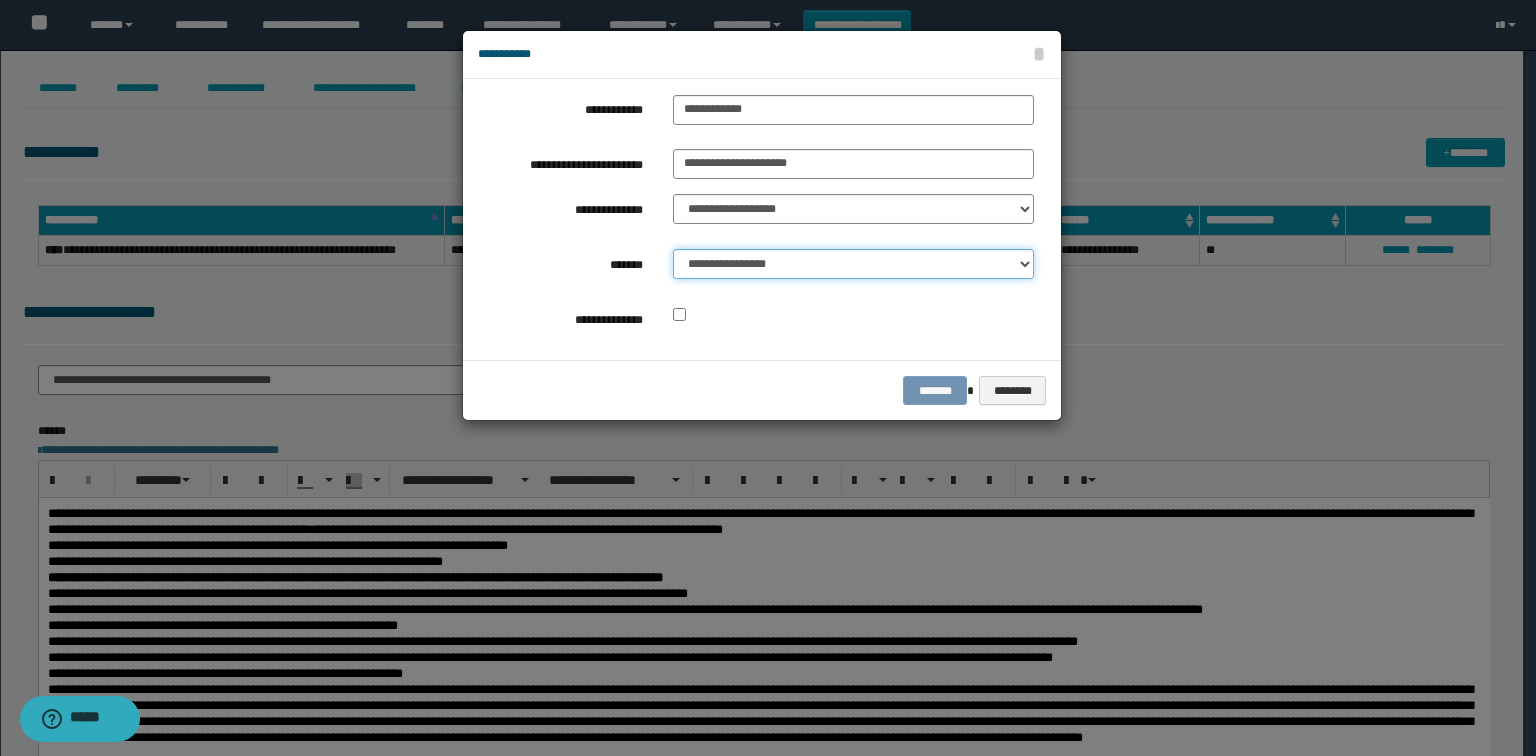 click on "**********" at bounding box center [853, 264] 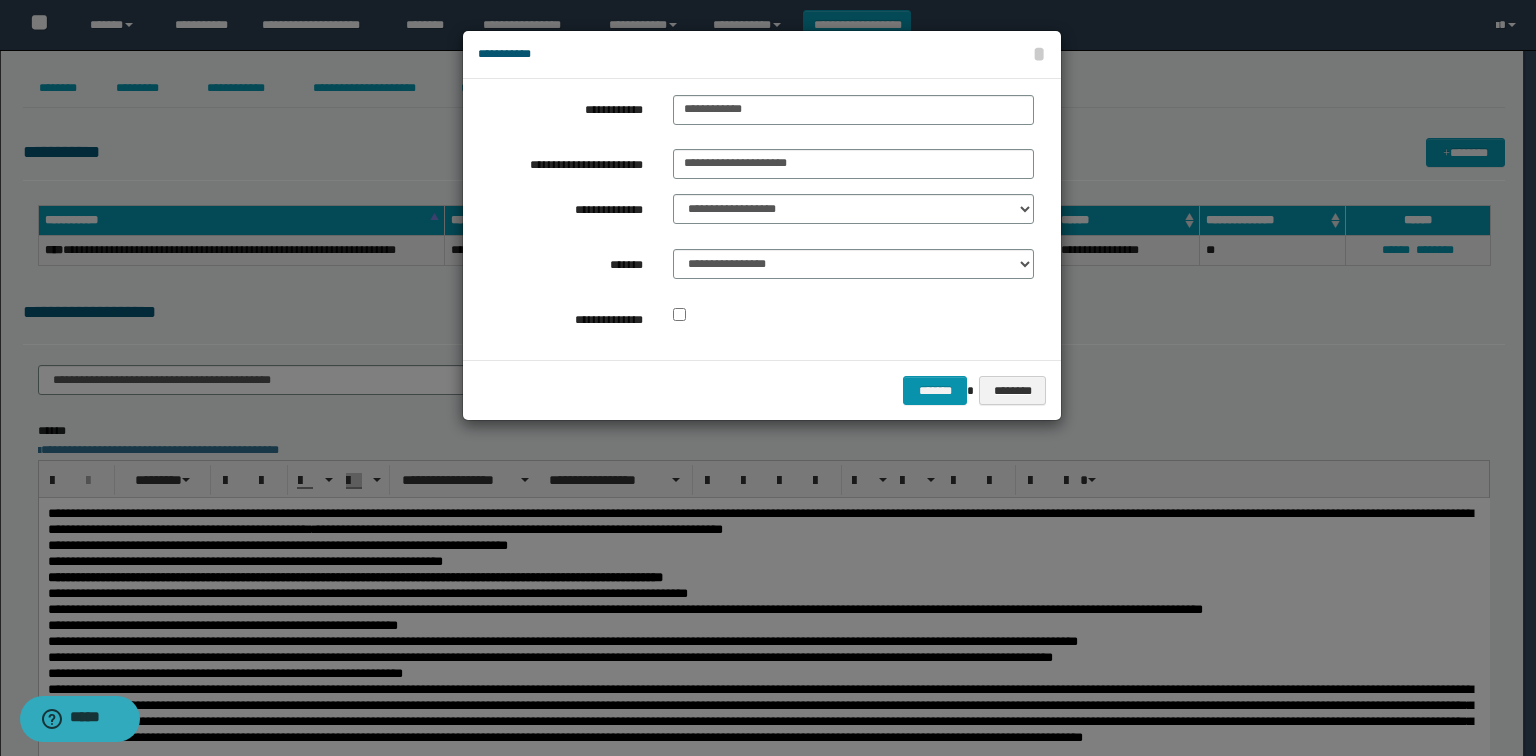 drag, startPoint x: 812, startPoint y: 321, endPoint x: 904, endPoint y: 368, distance: 103.31021 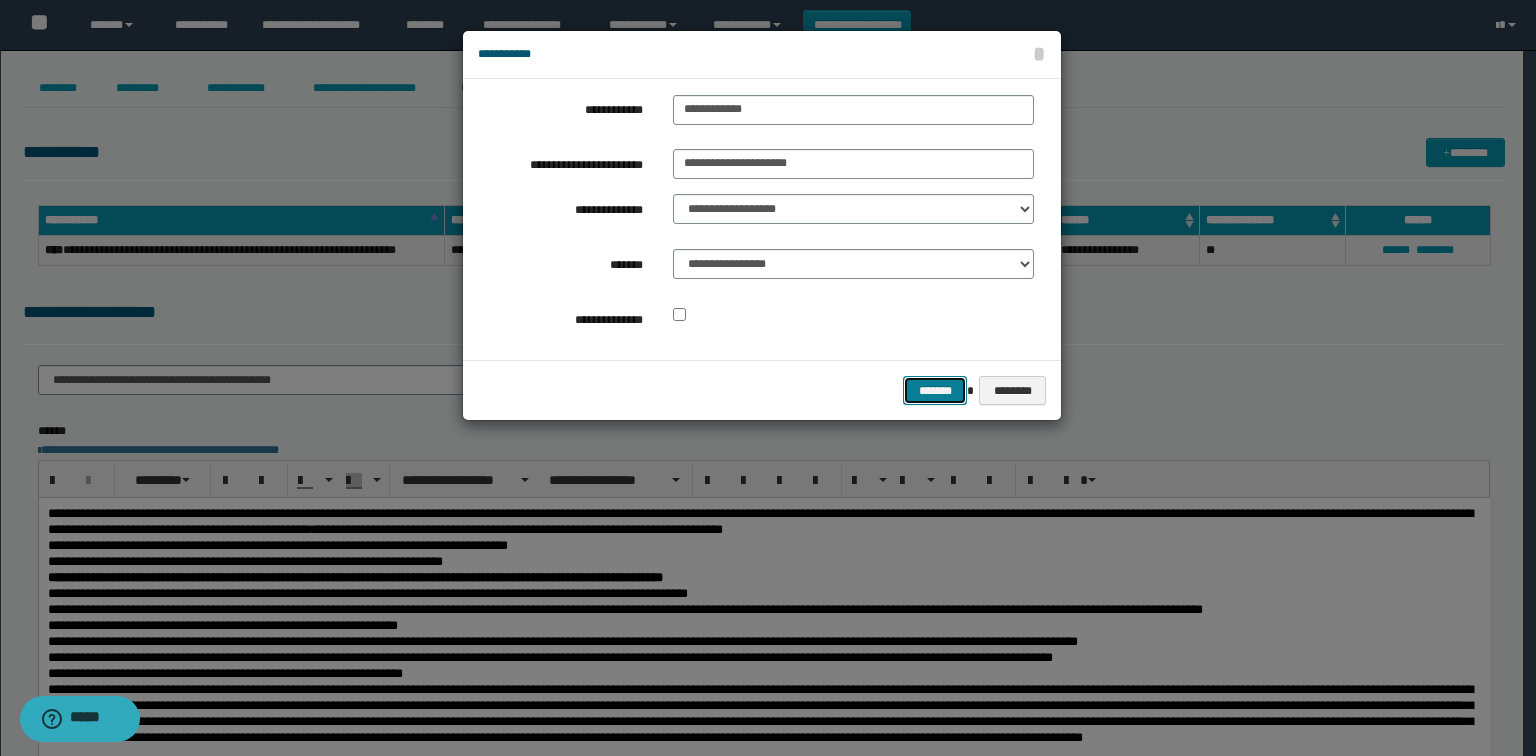click on "*******" at bounding box center (935, 391) 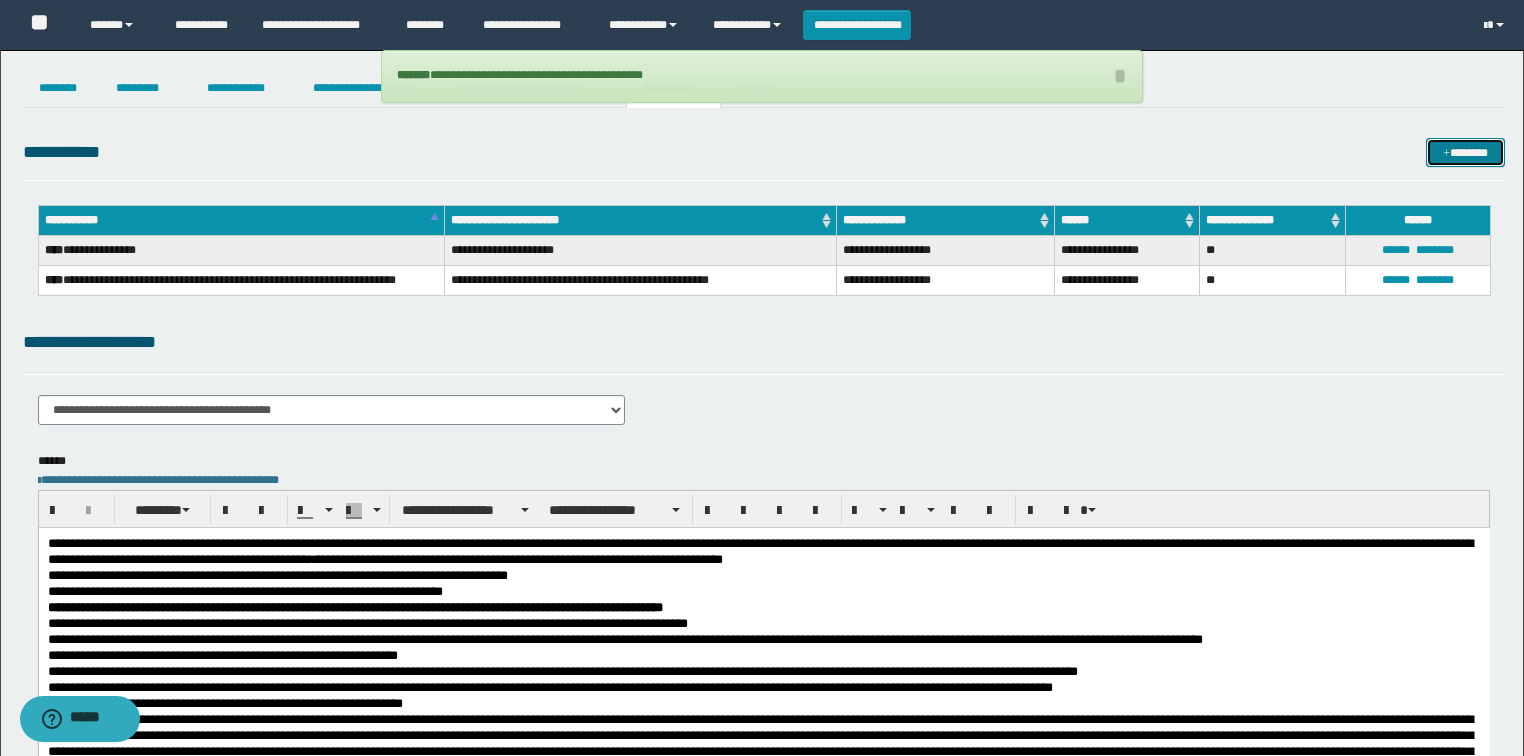 click on "*******" at bounding box center (1465, 153) 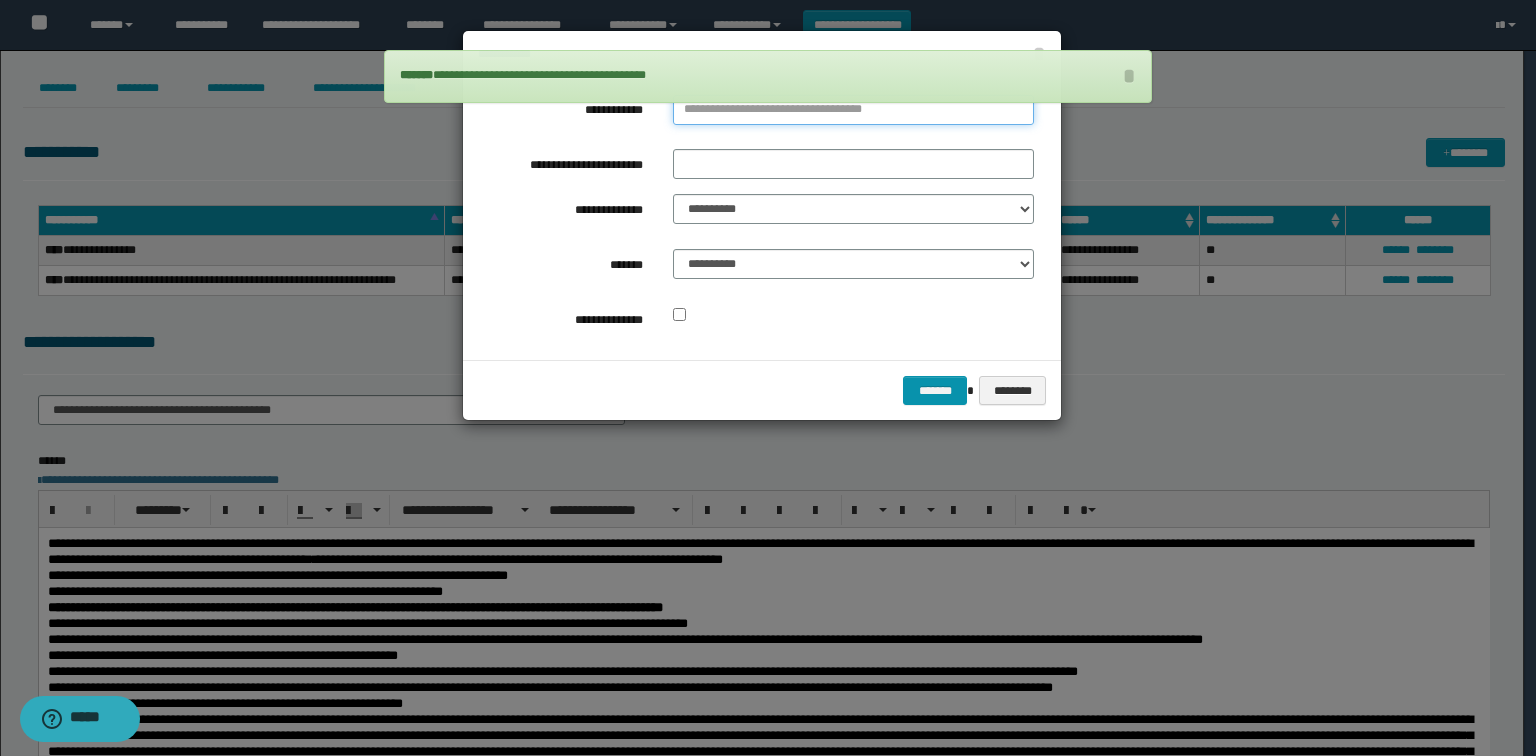 type on "**********" 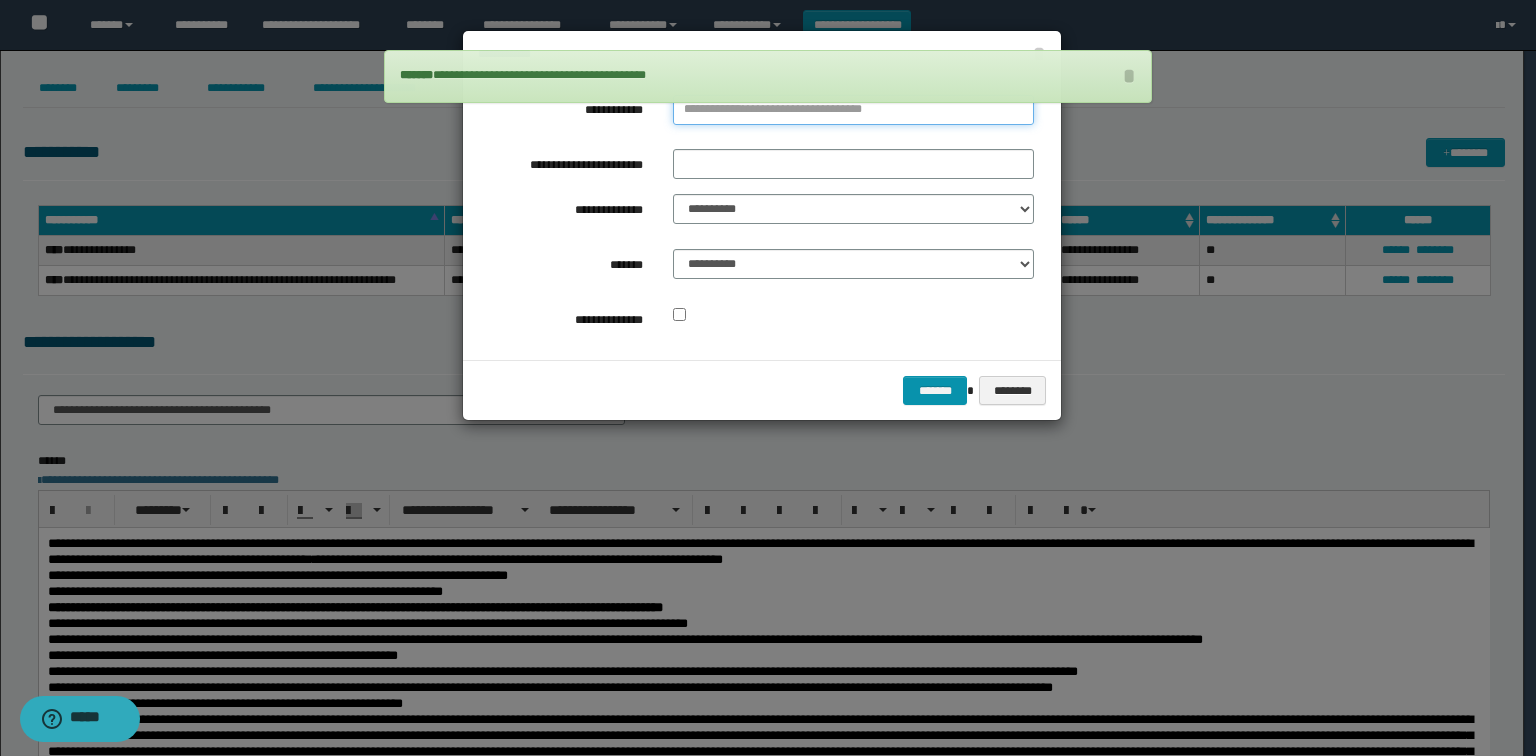 click on "**********" at bounding box center [853, 110] 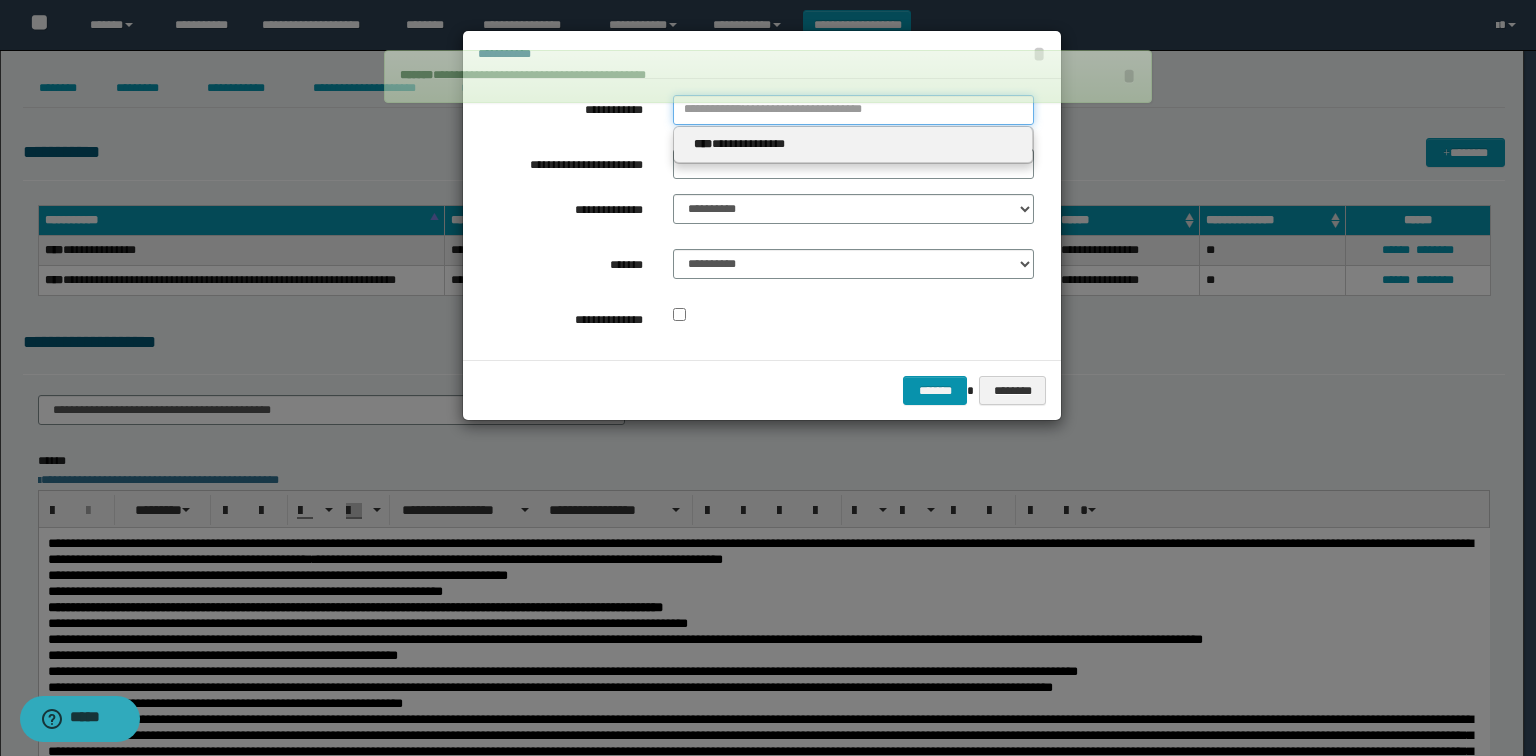 type 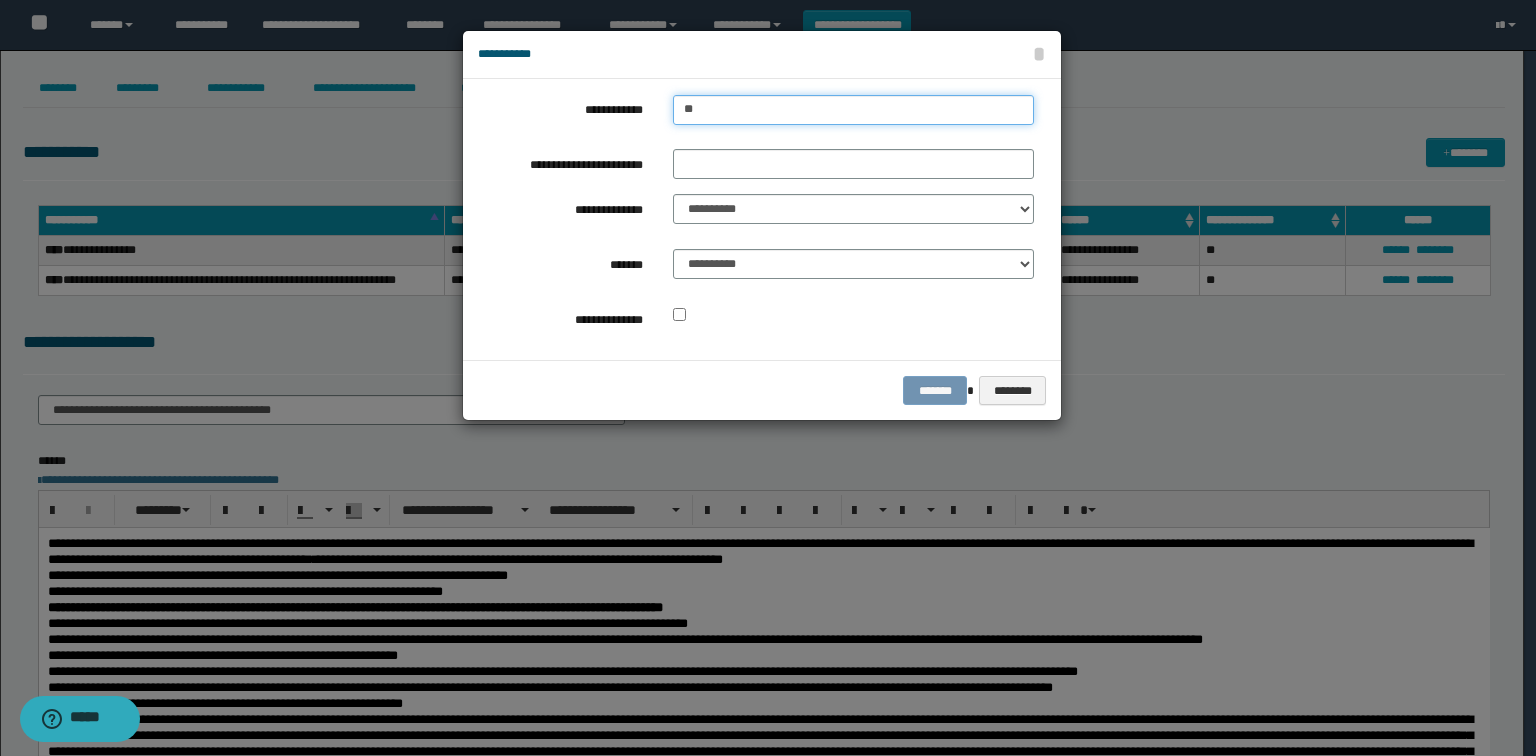 type on "***" 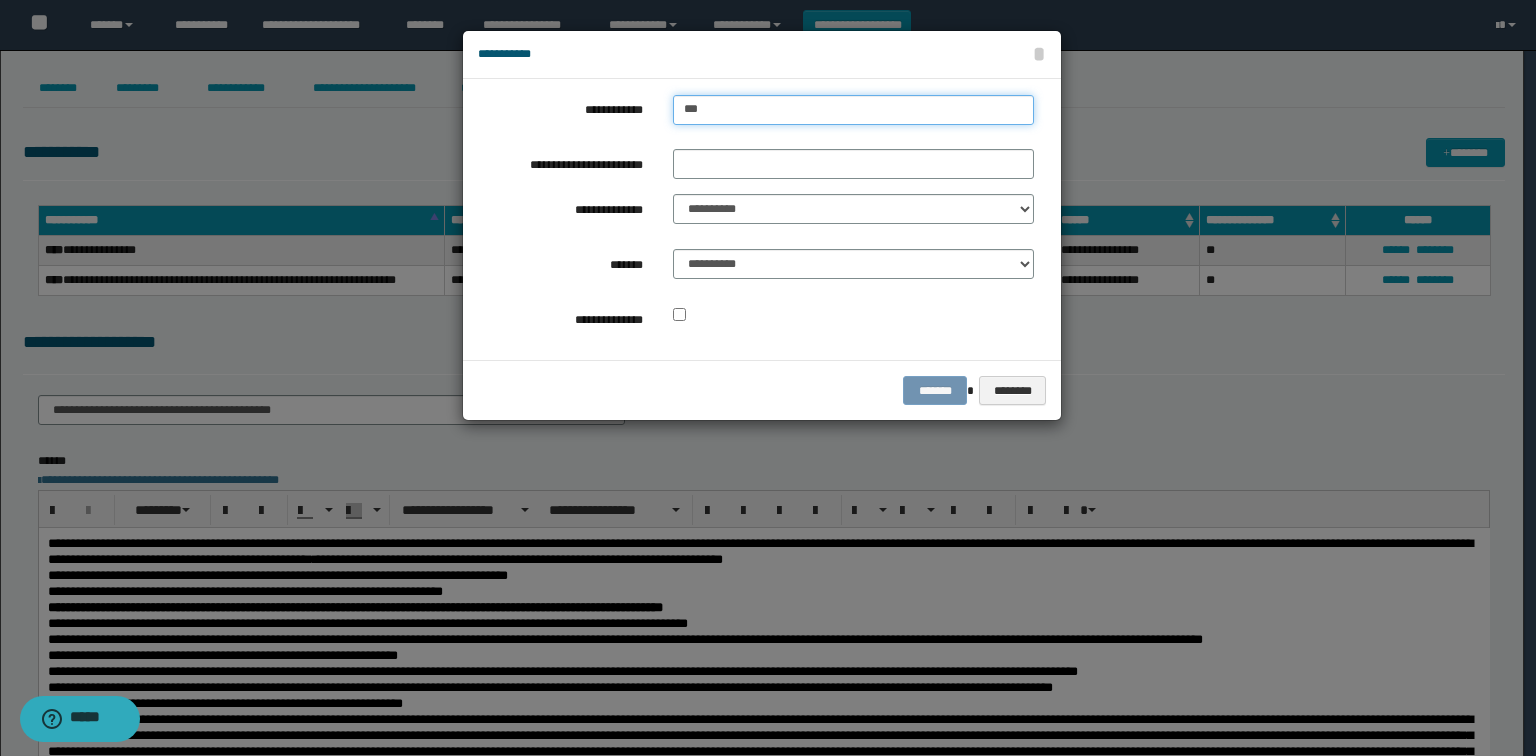 type on "***" 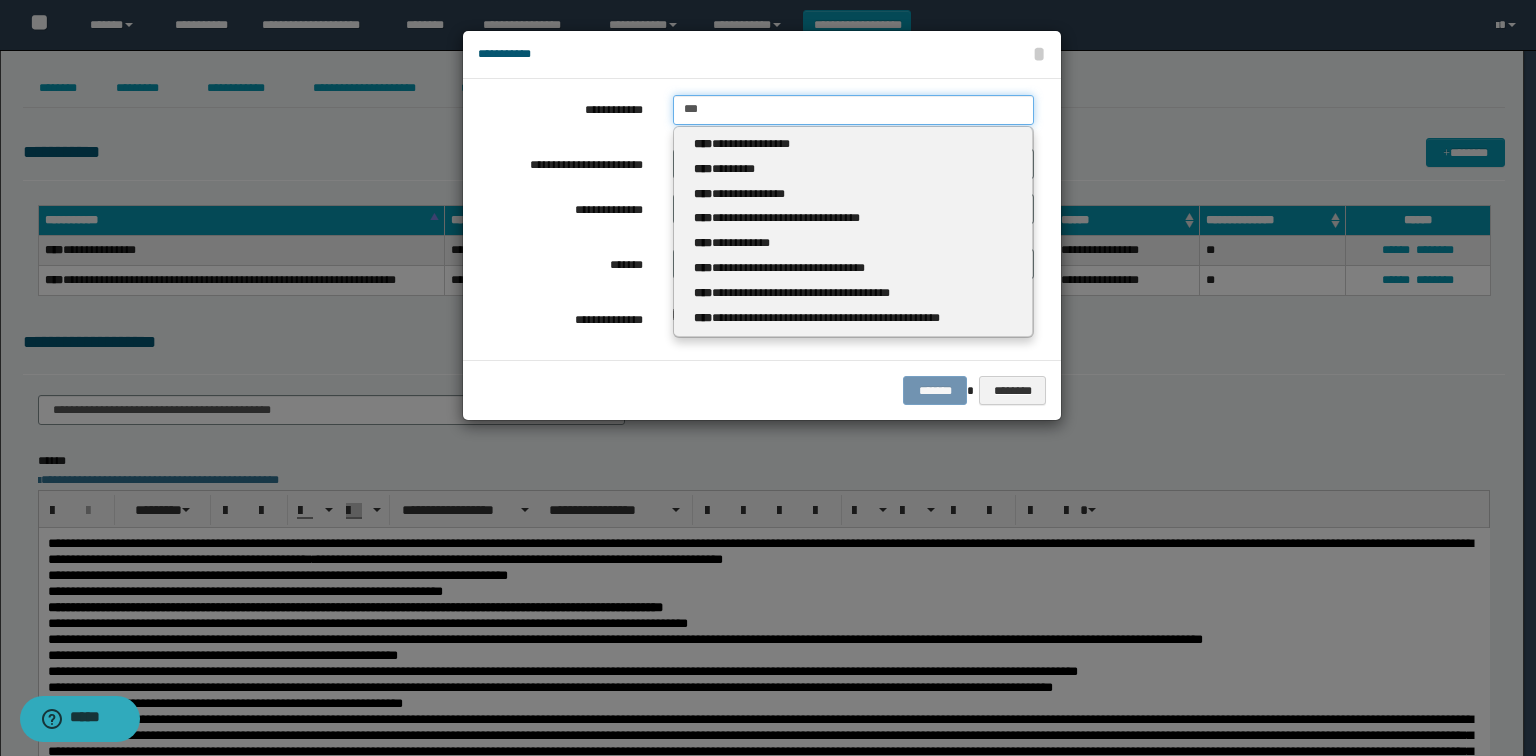 type 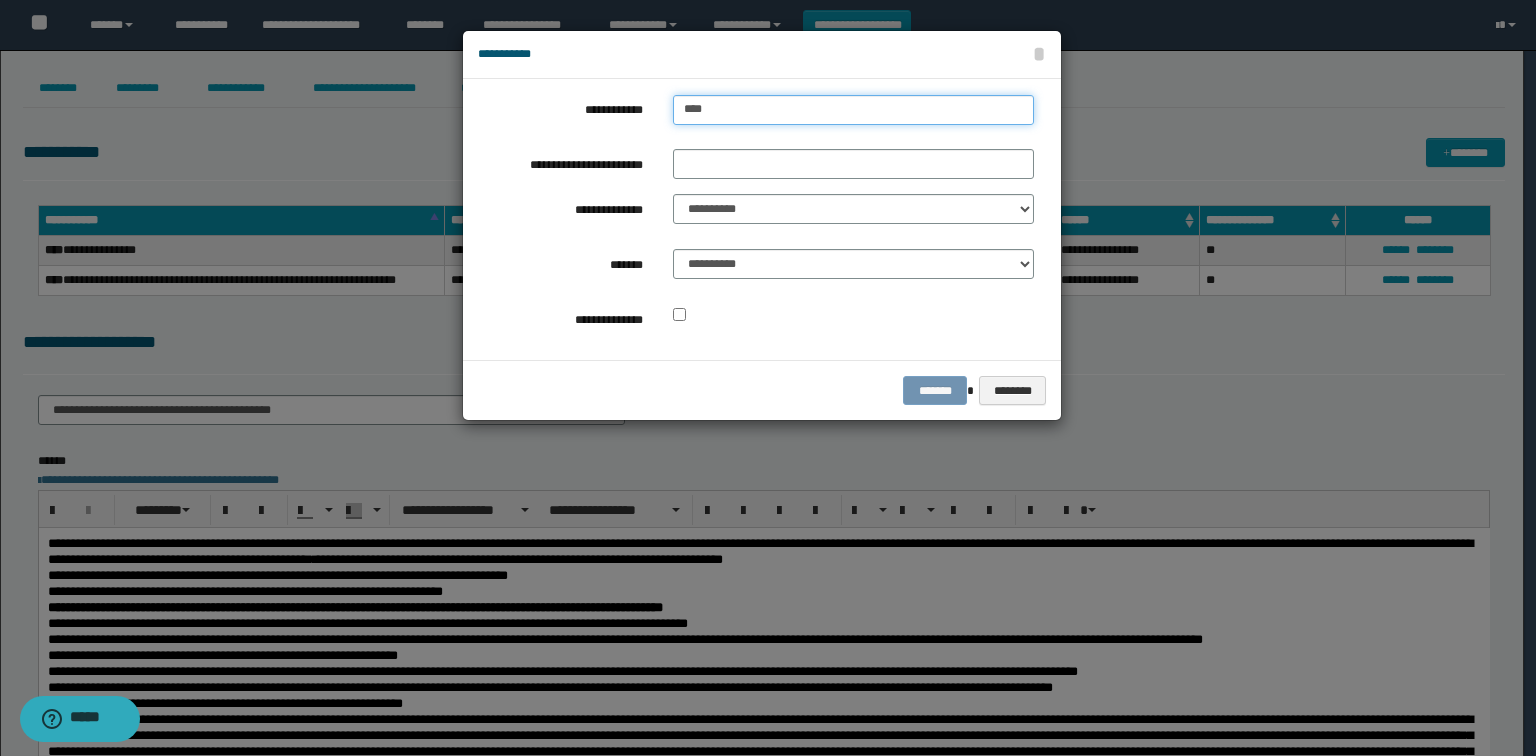 type on "****" 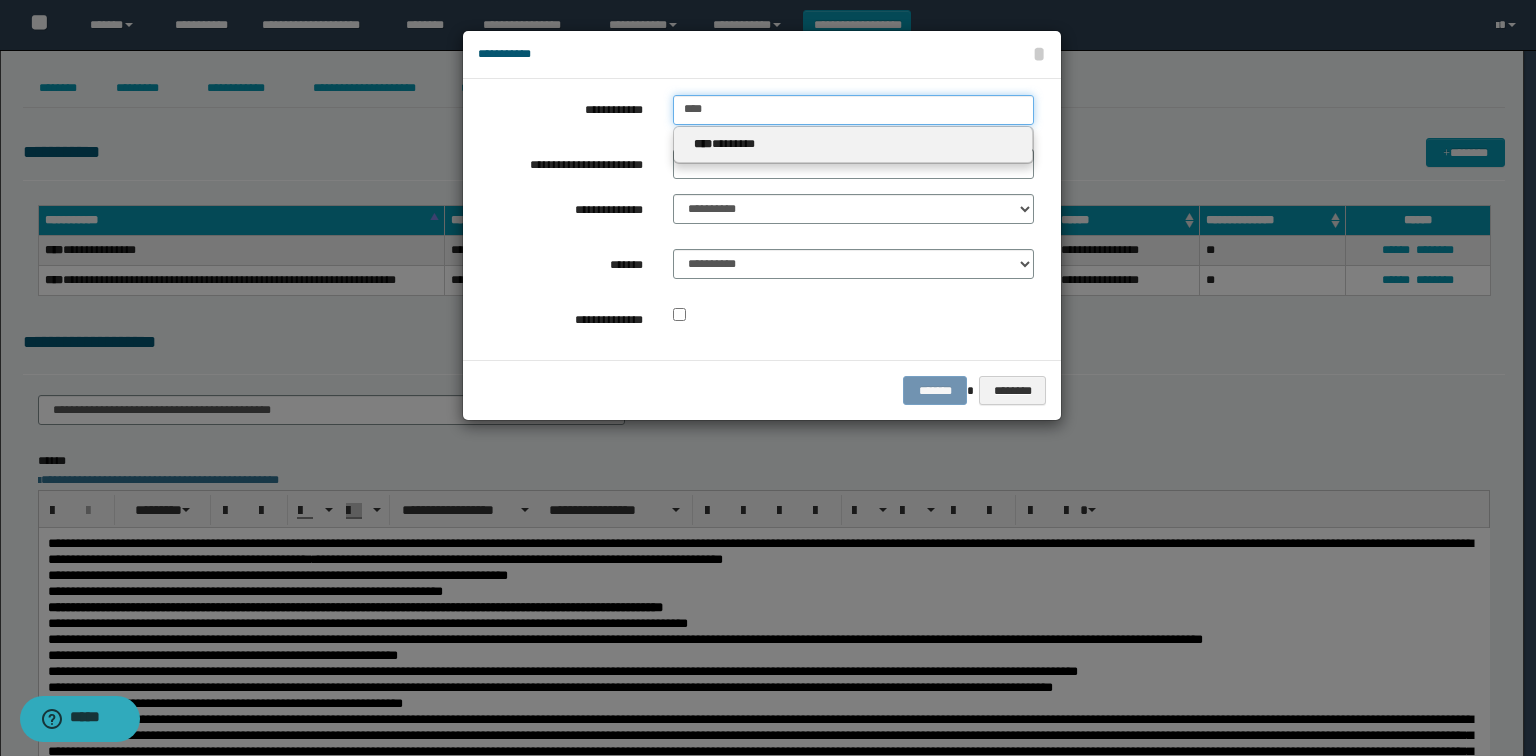 type on "****" 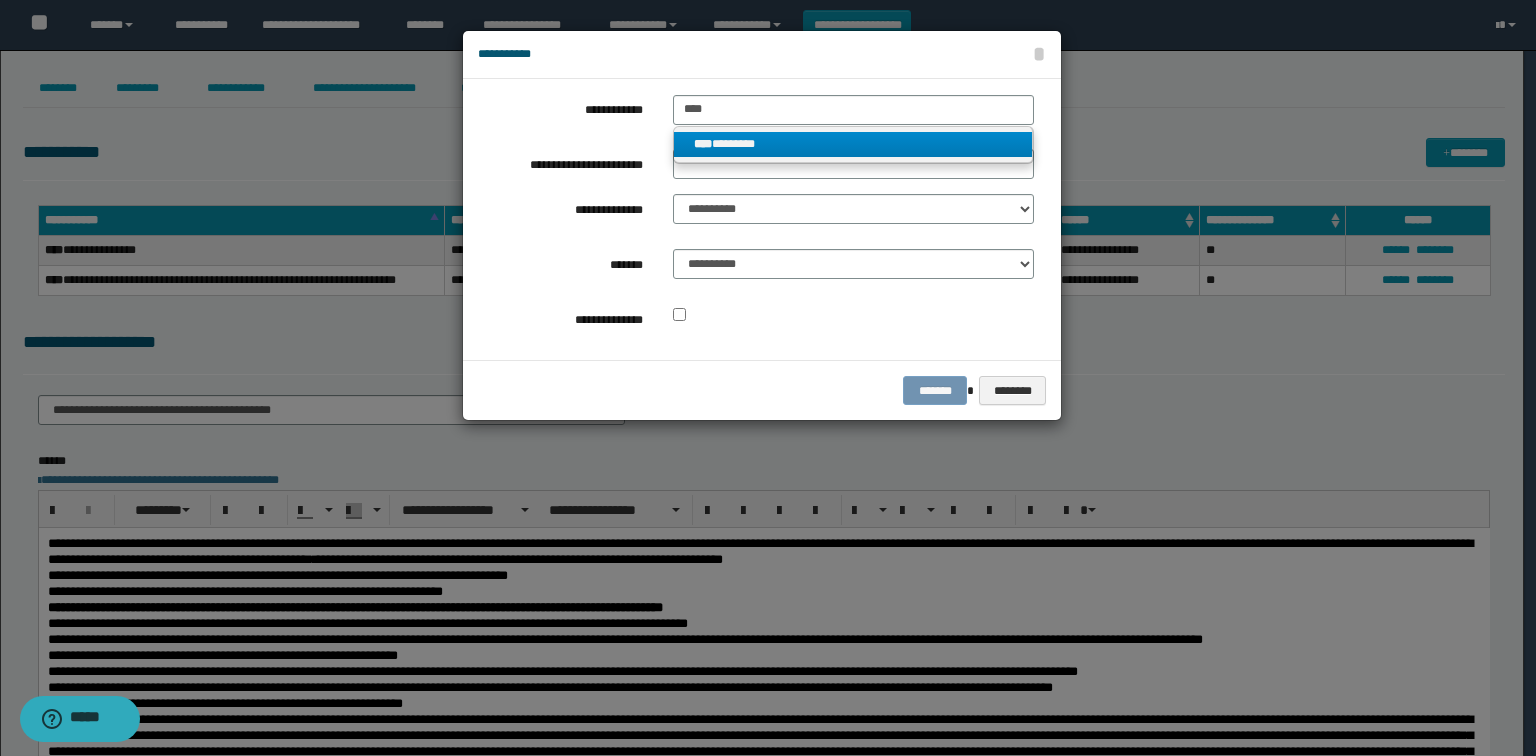 drag, startPoint x: 772, startPoint y: 144, endPoint x: 712, endPoint y: 164, distance: 63.245552 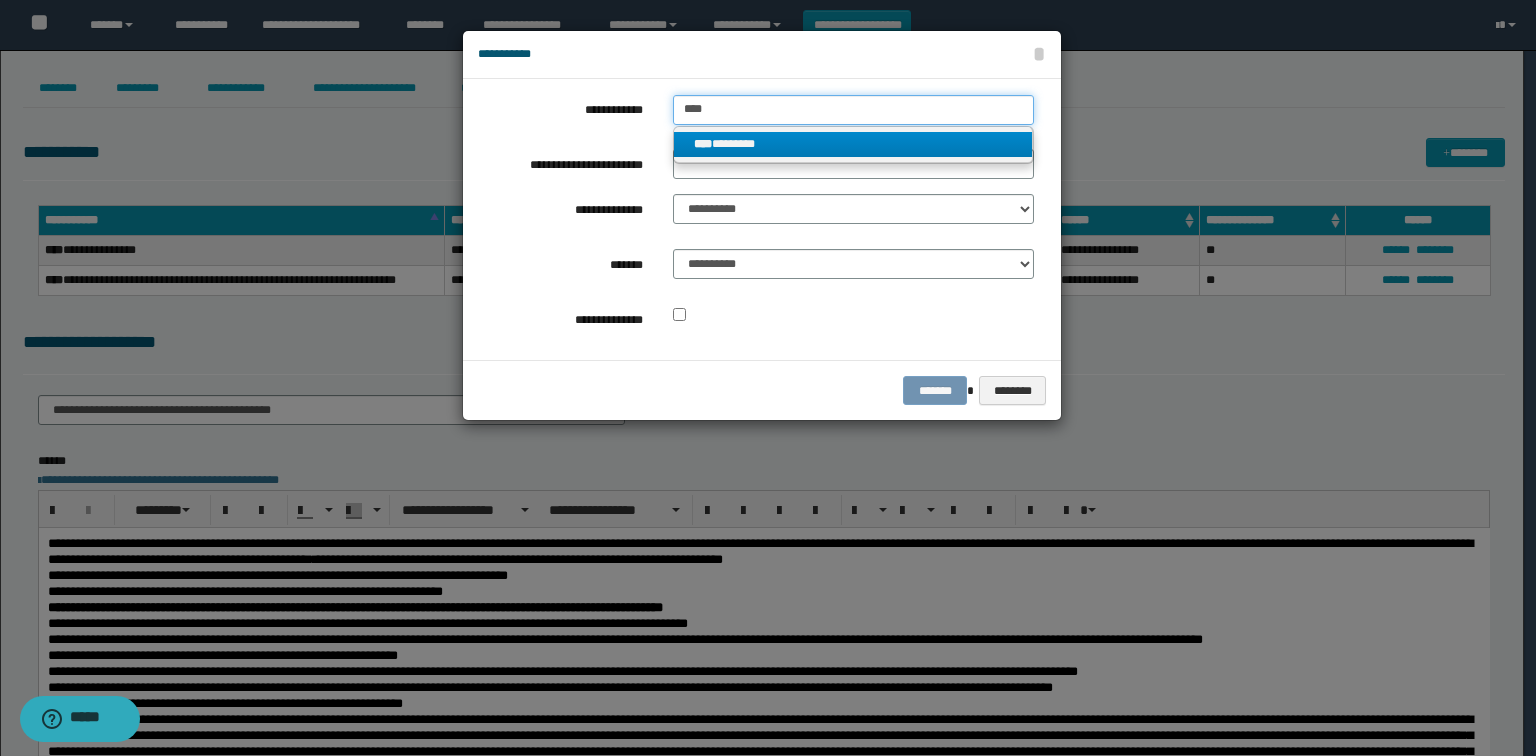 type 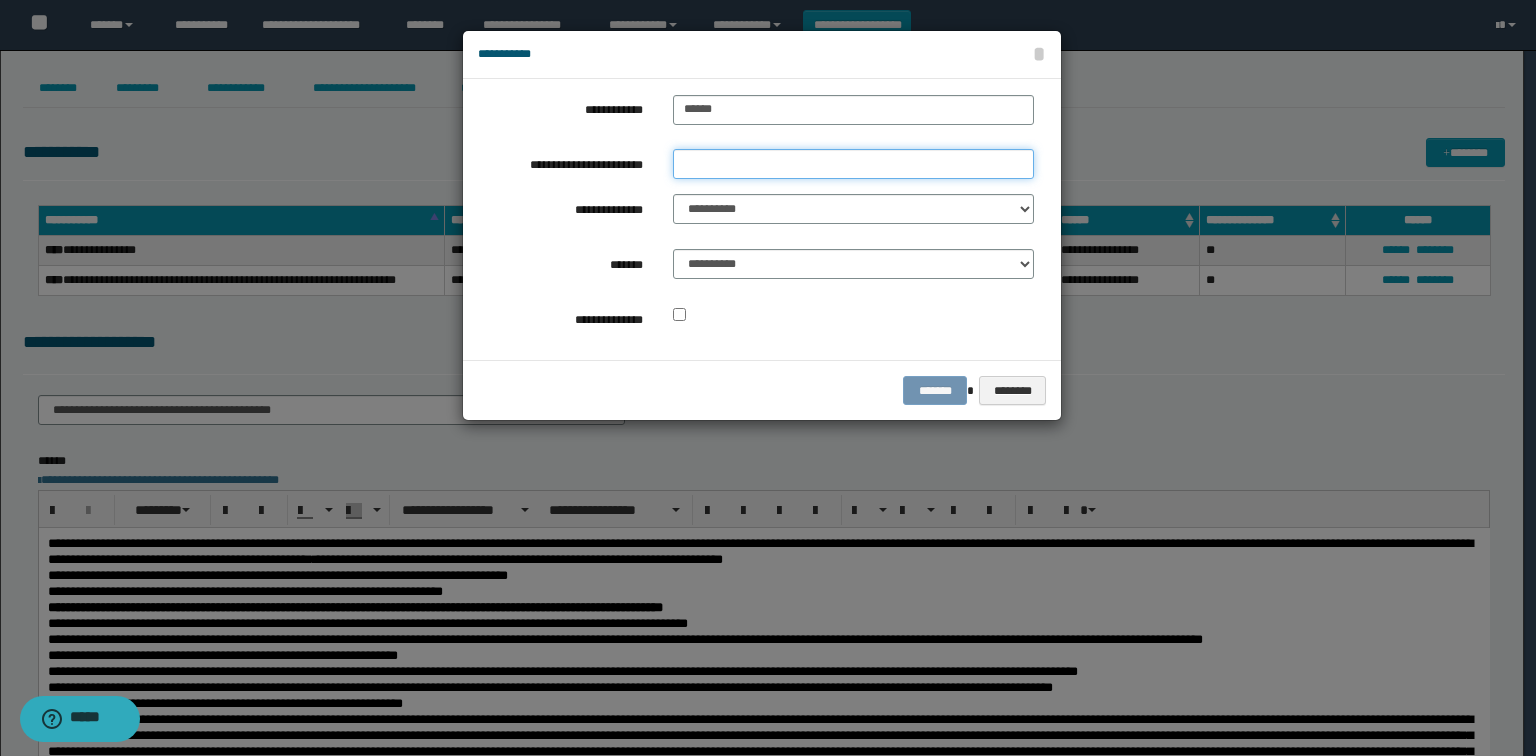 click on "**********" at bounding box center (853, 164) 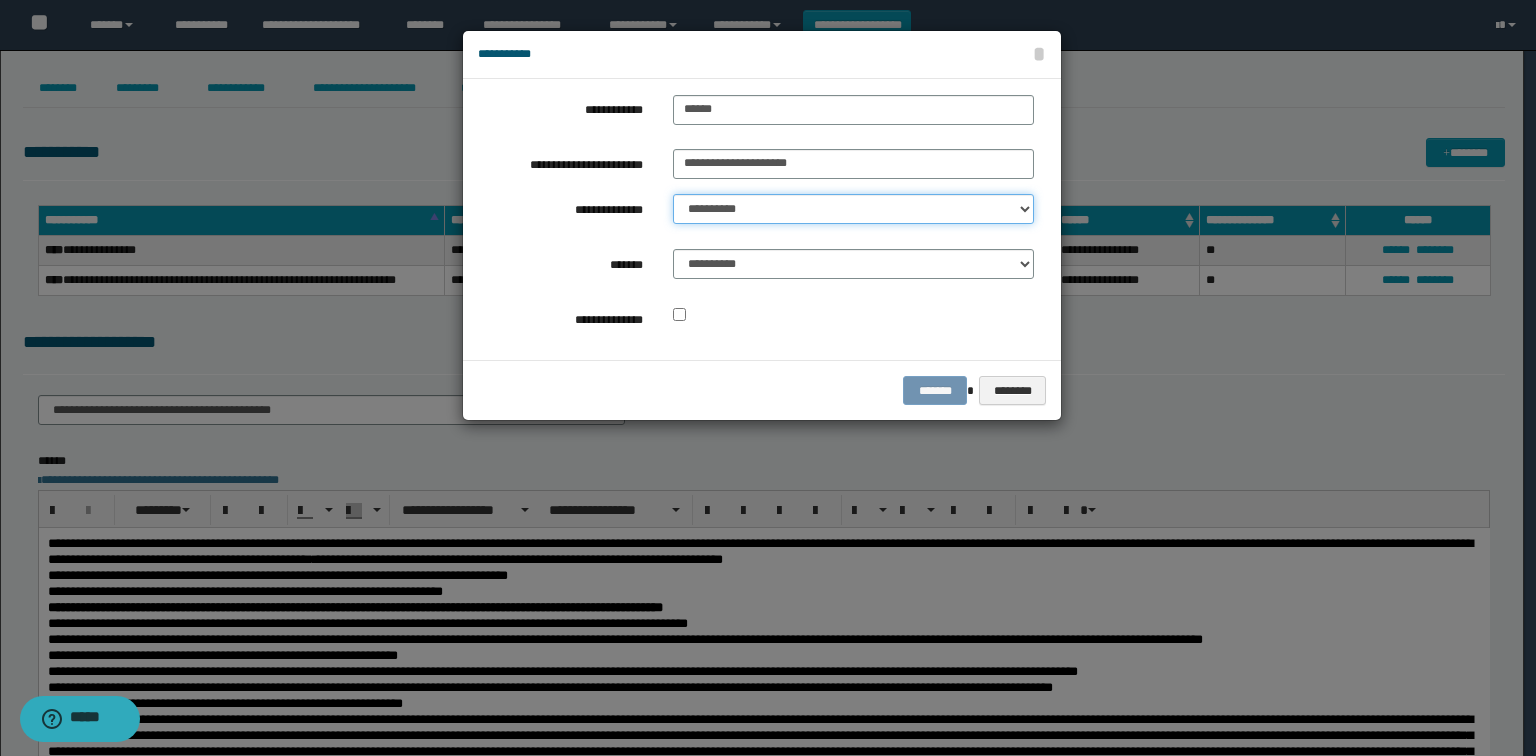 click on "**********" at bounding box center (853, 209) 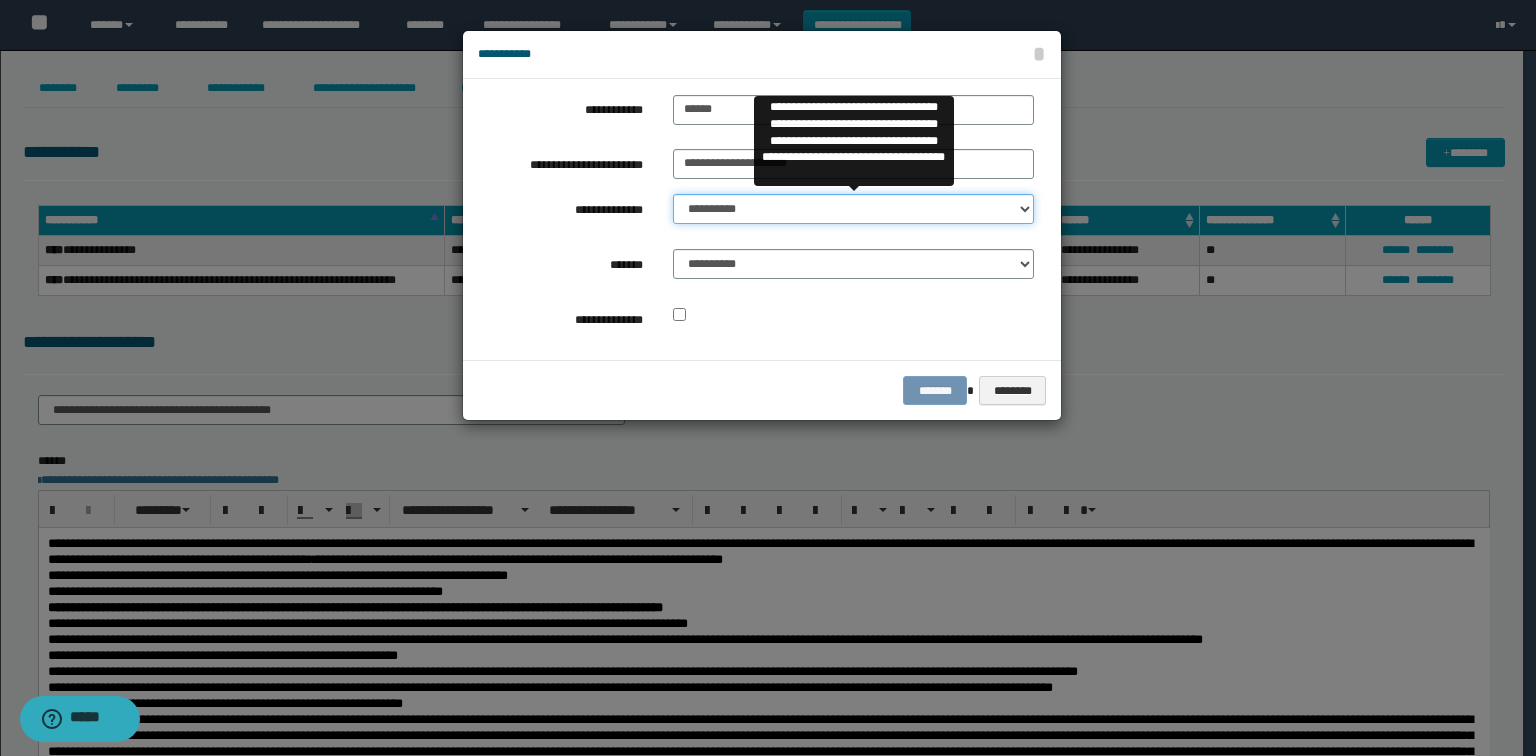 select on "**" 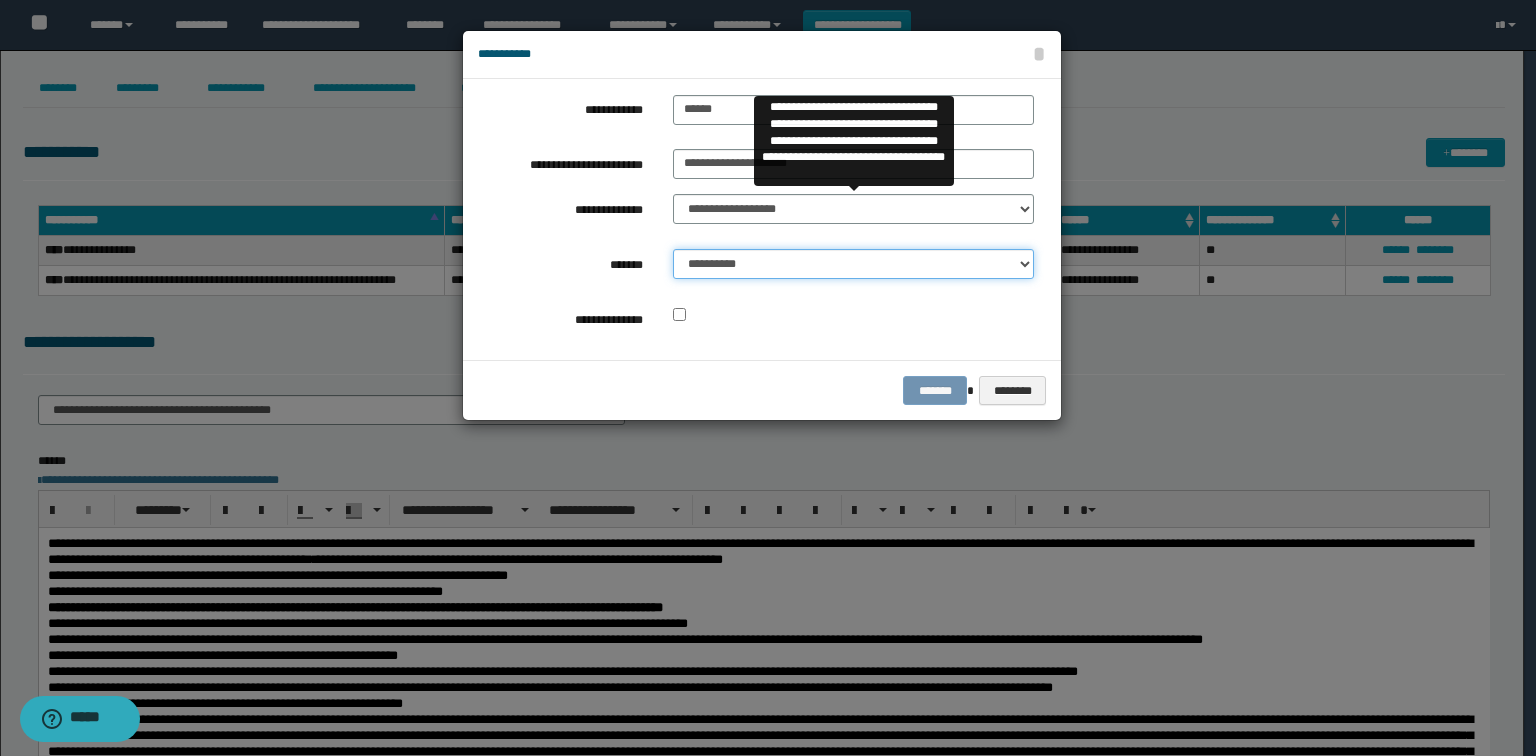 drag, startPoint x: 789, startPoint y: 259, endPoint x: 792, endPoint y: 276, distance: 17.262676 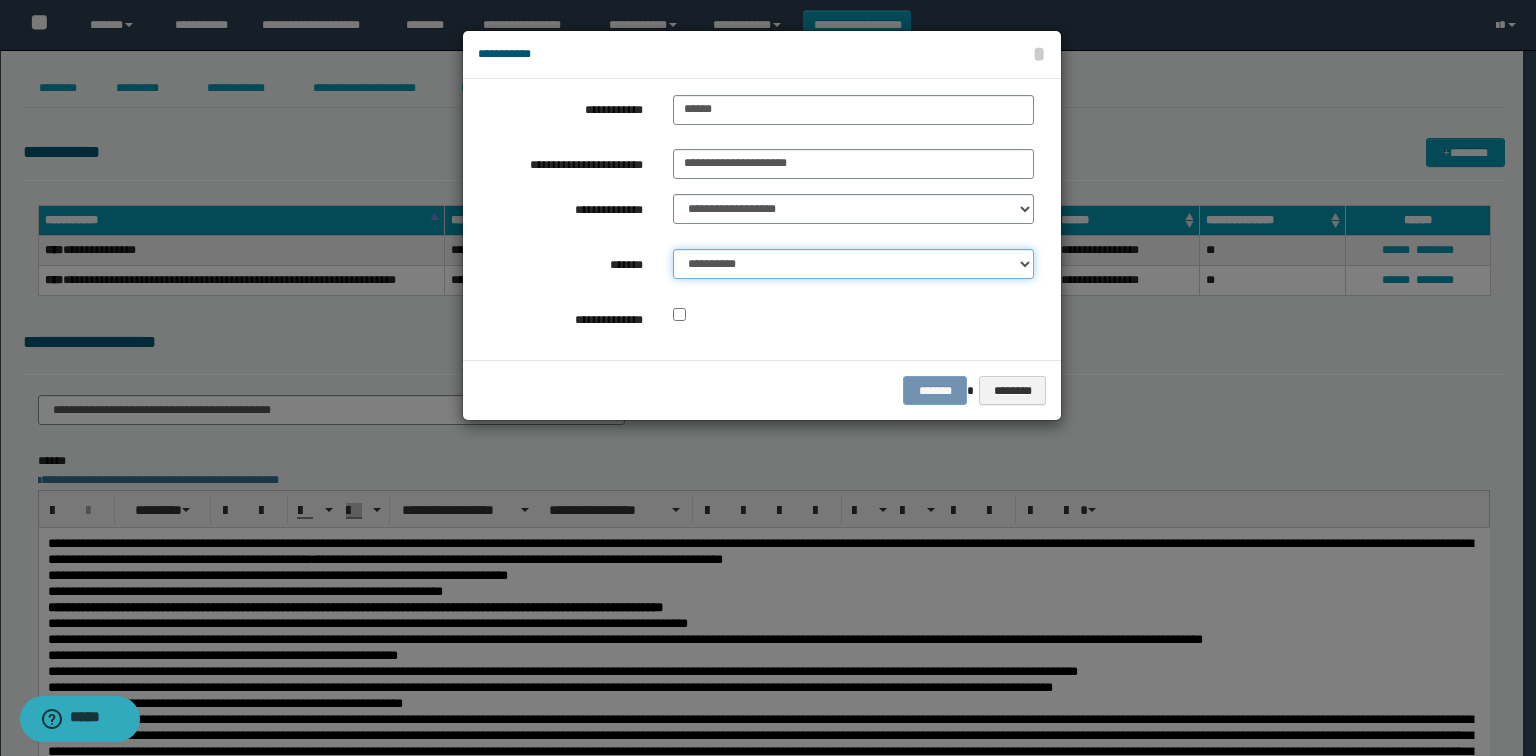 select on "*" 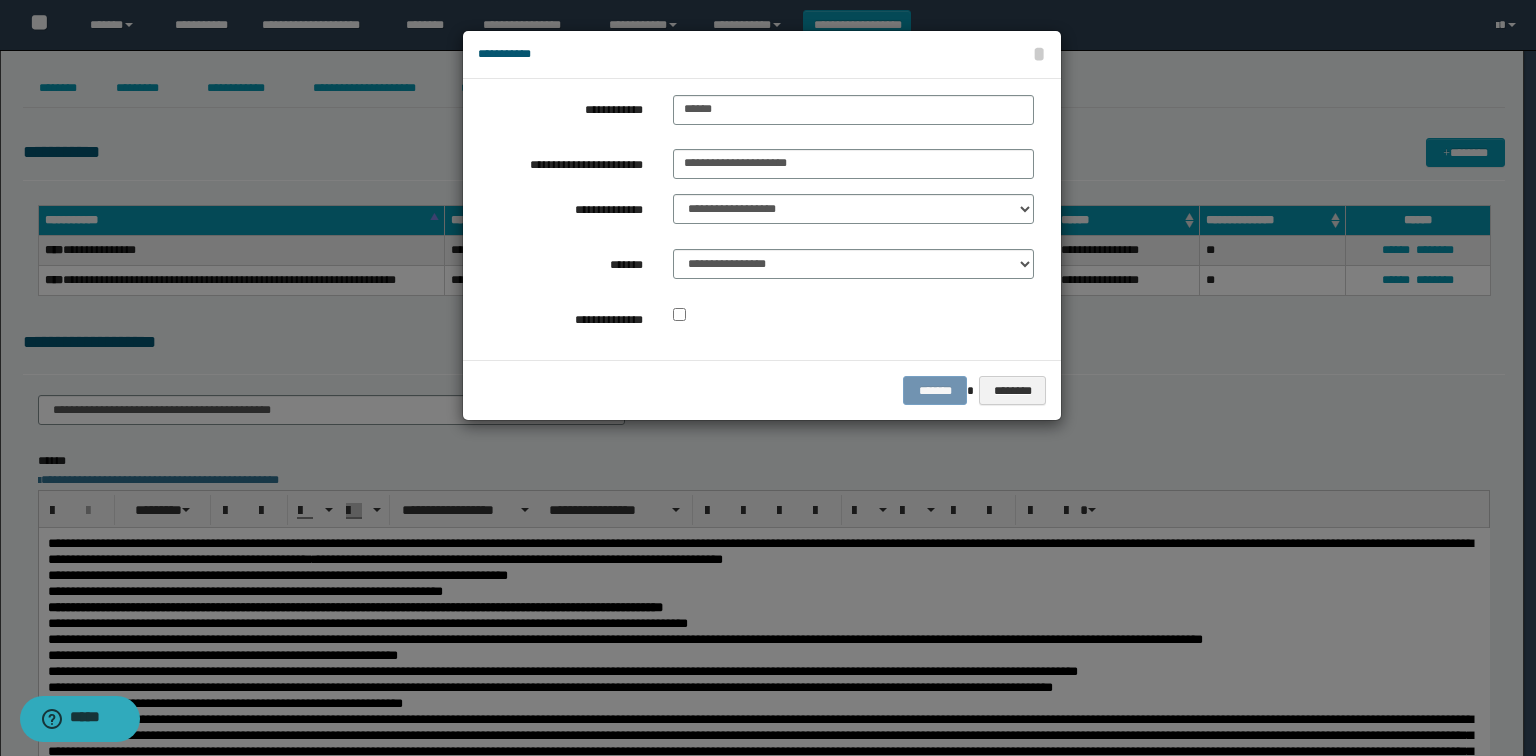 click on "**********" at bounding box center [756, 219] 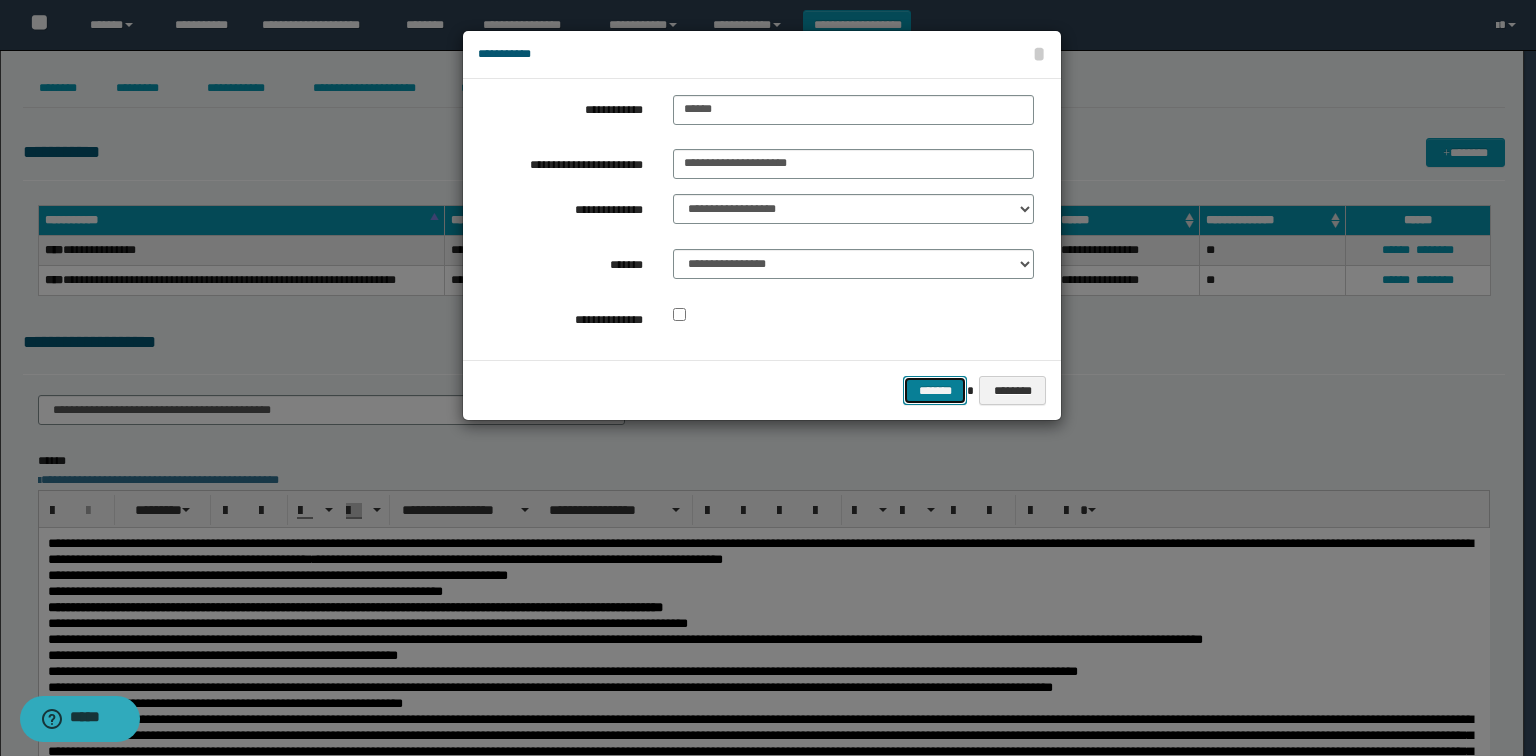 click on "*******" at bounding box center [935, 391] 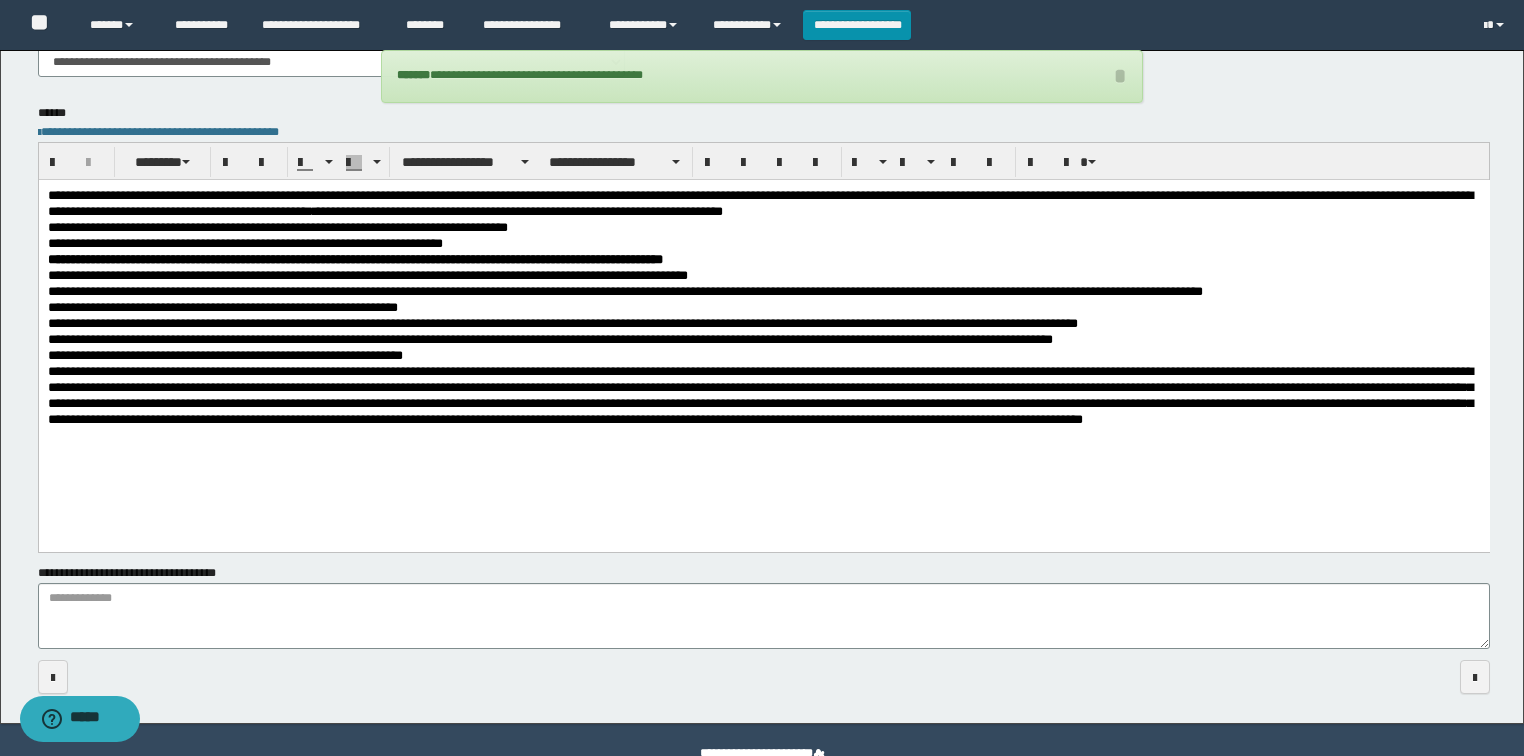 scroll, scrollTop: 423, scrollLeft: 0, axis: vertical 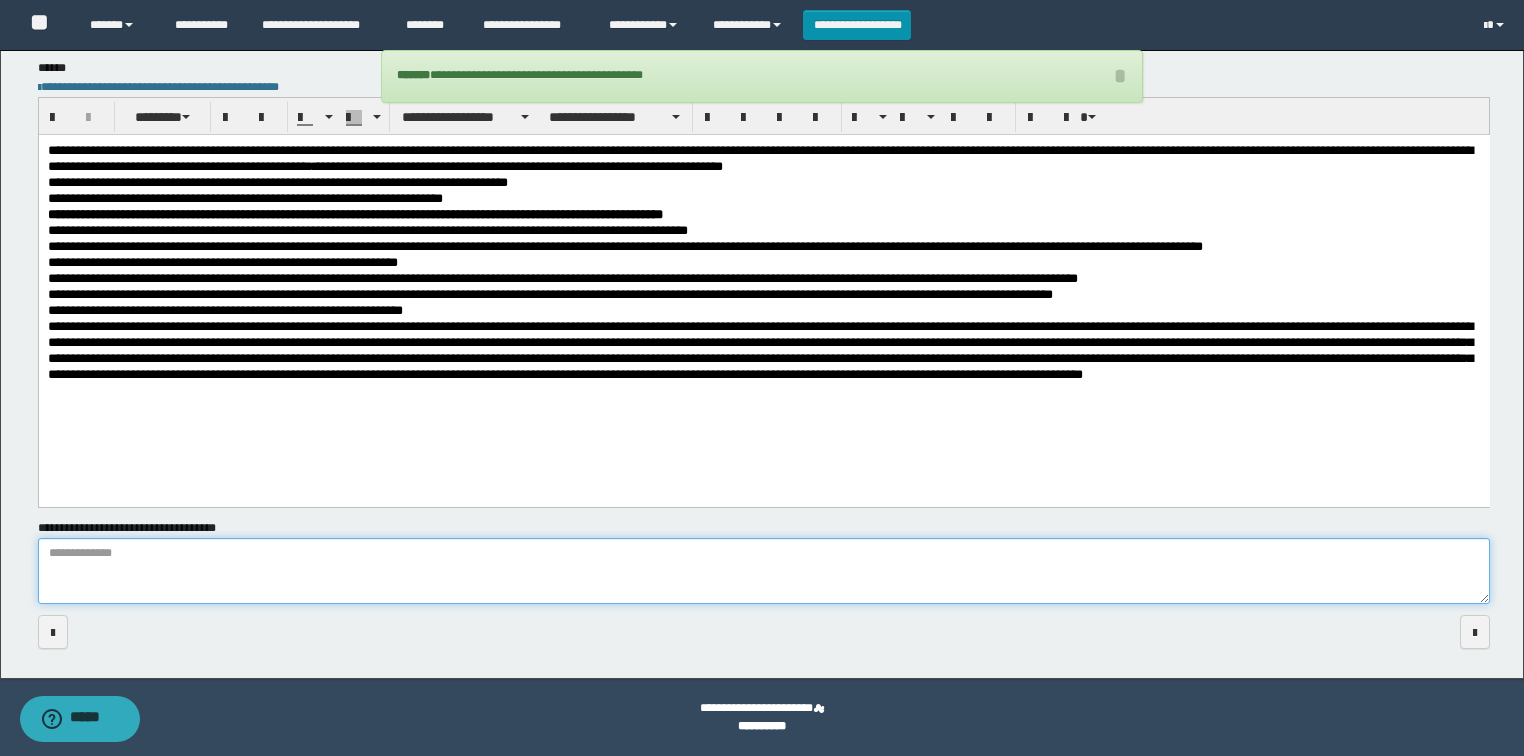 click on "**********" at bounding box center (764, 571) 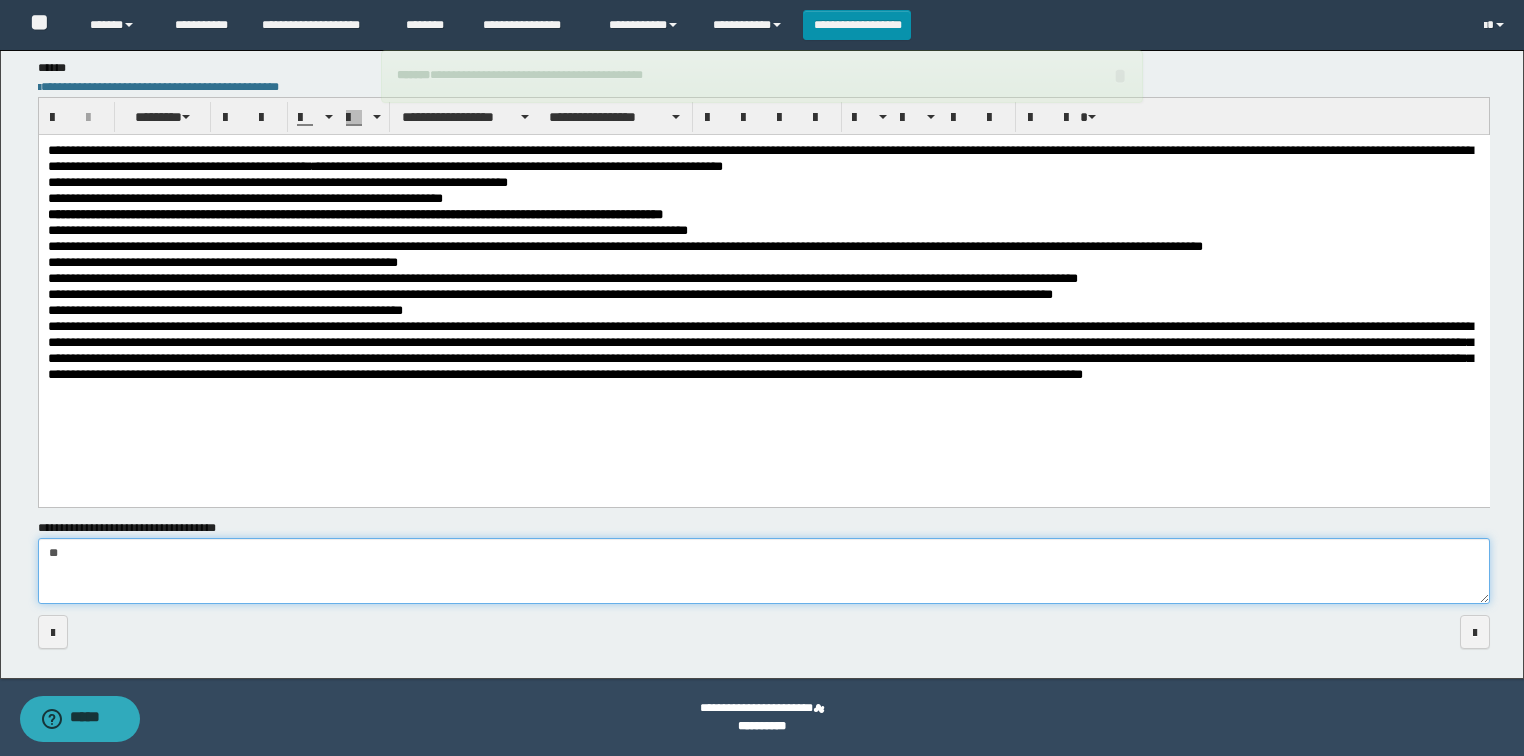 type on "*" 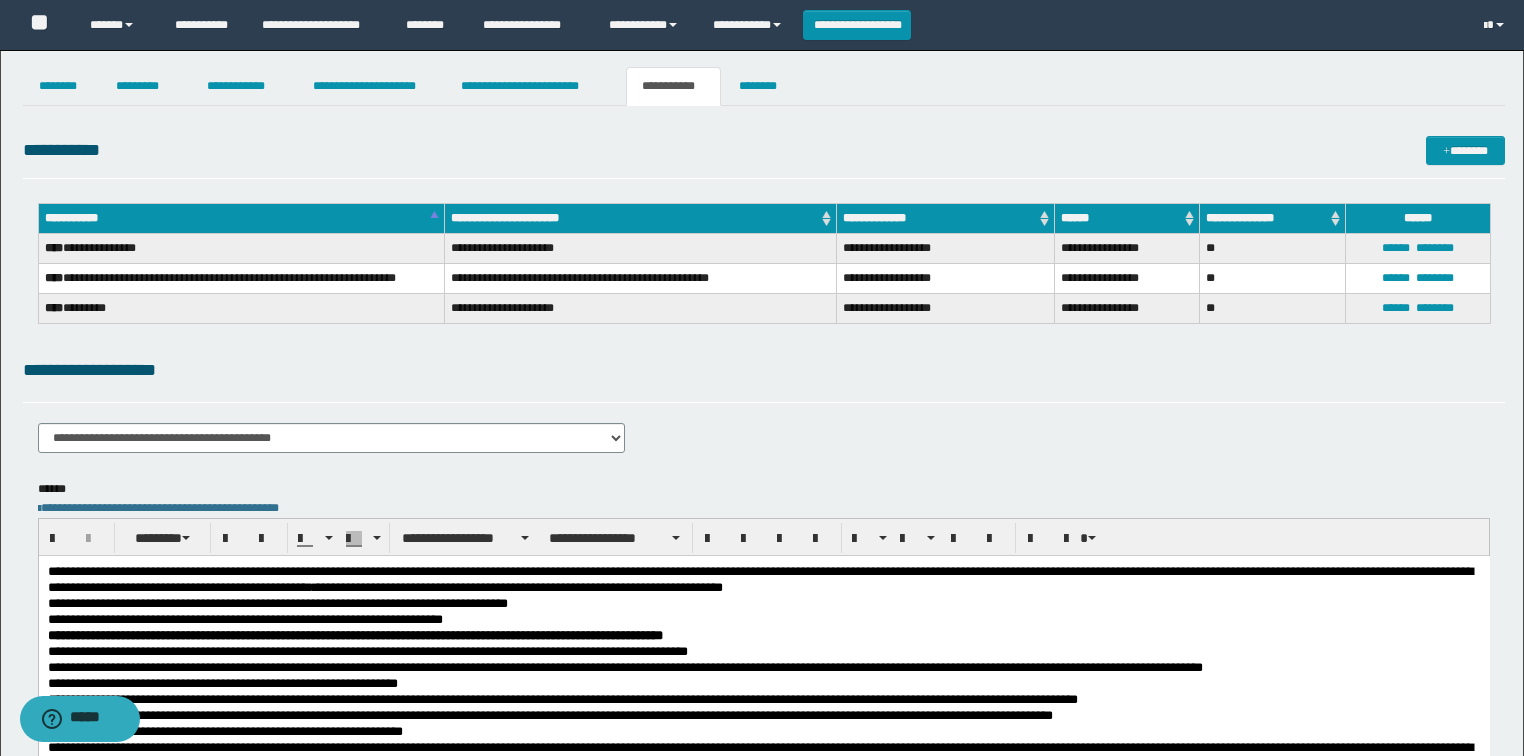 scroll, scrollTop: 0, scrollLeft: 0, axis: both 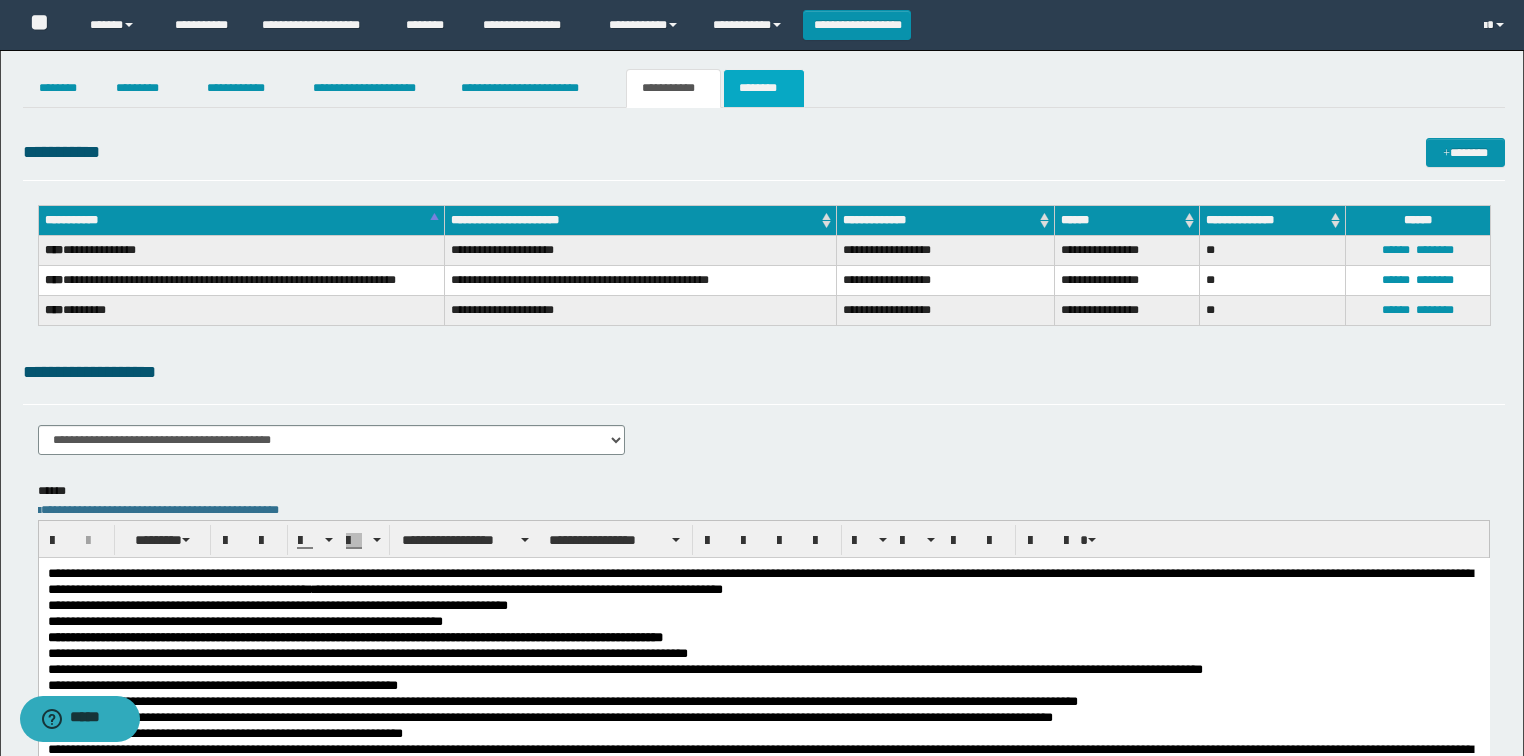type on "**********" 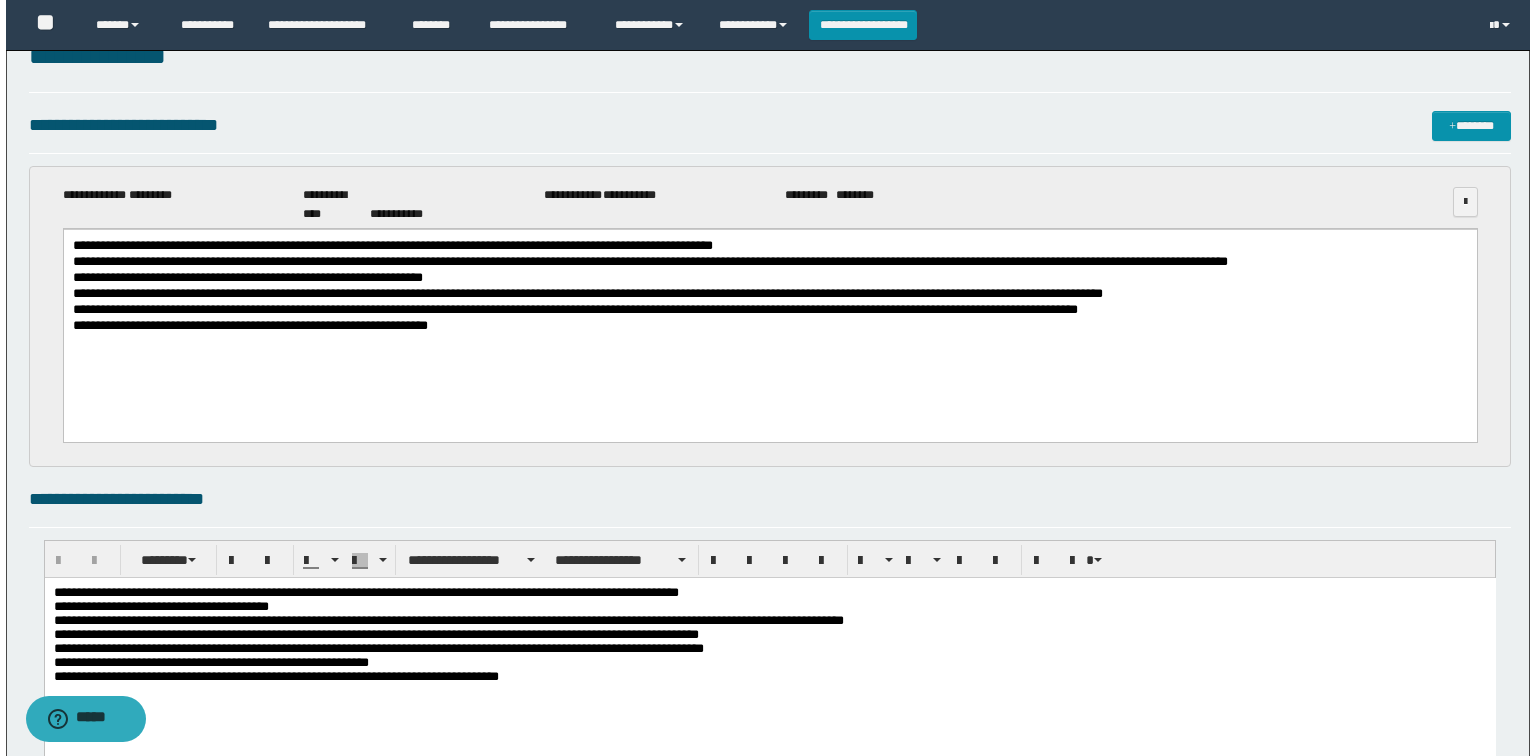 scroll, scrollTop: 80, scrollLeft: 0, axis: vertical 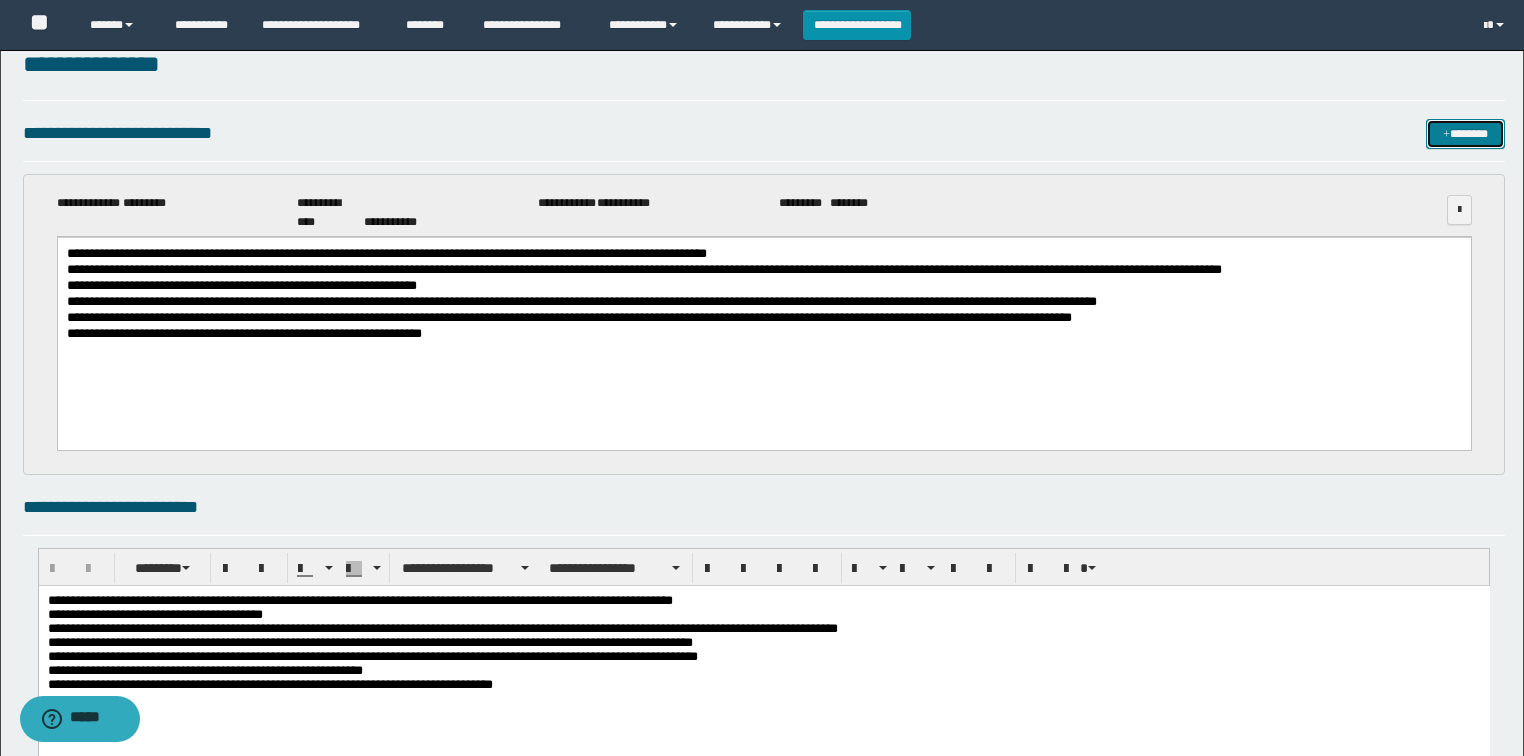 click on "*******" at bounding box center (1465, 134) 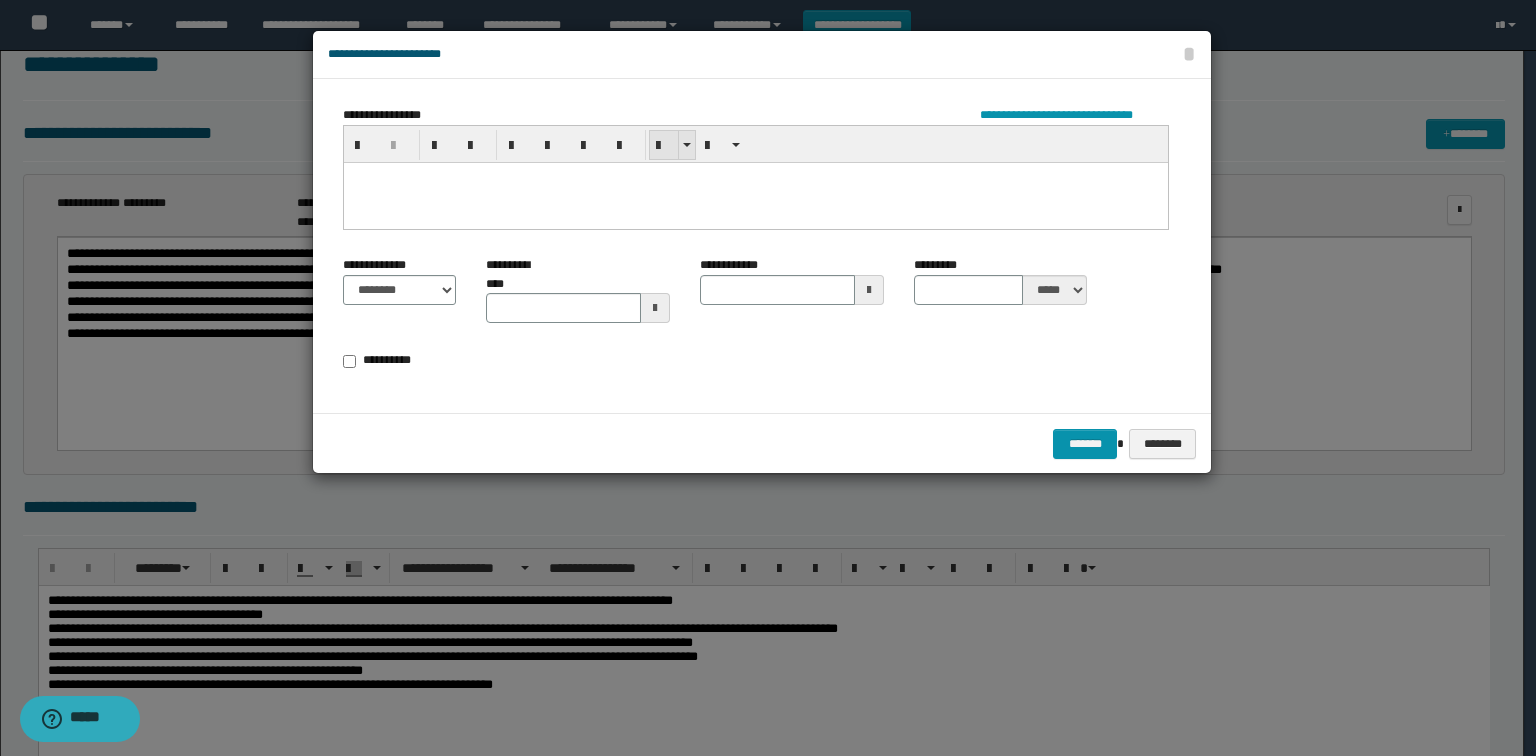 click at bounding box center [664, 146] 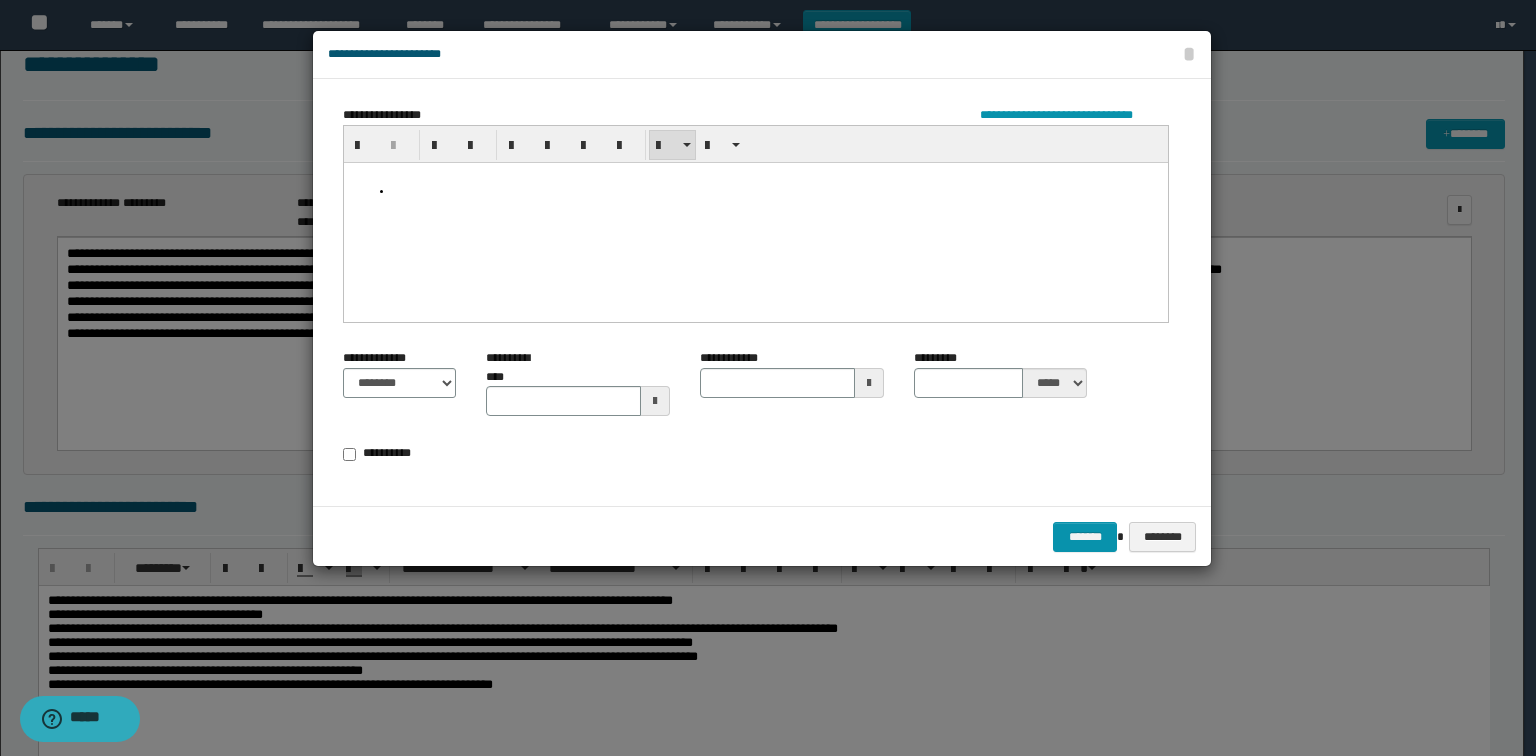 type 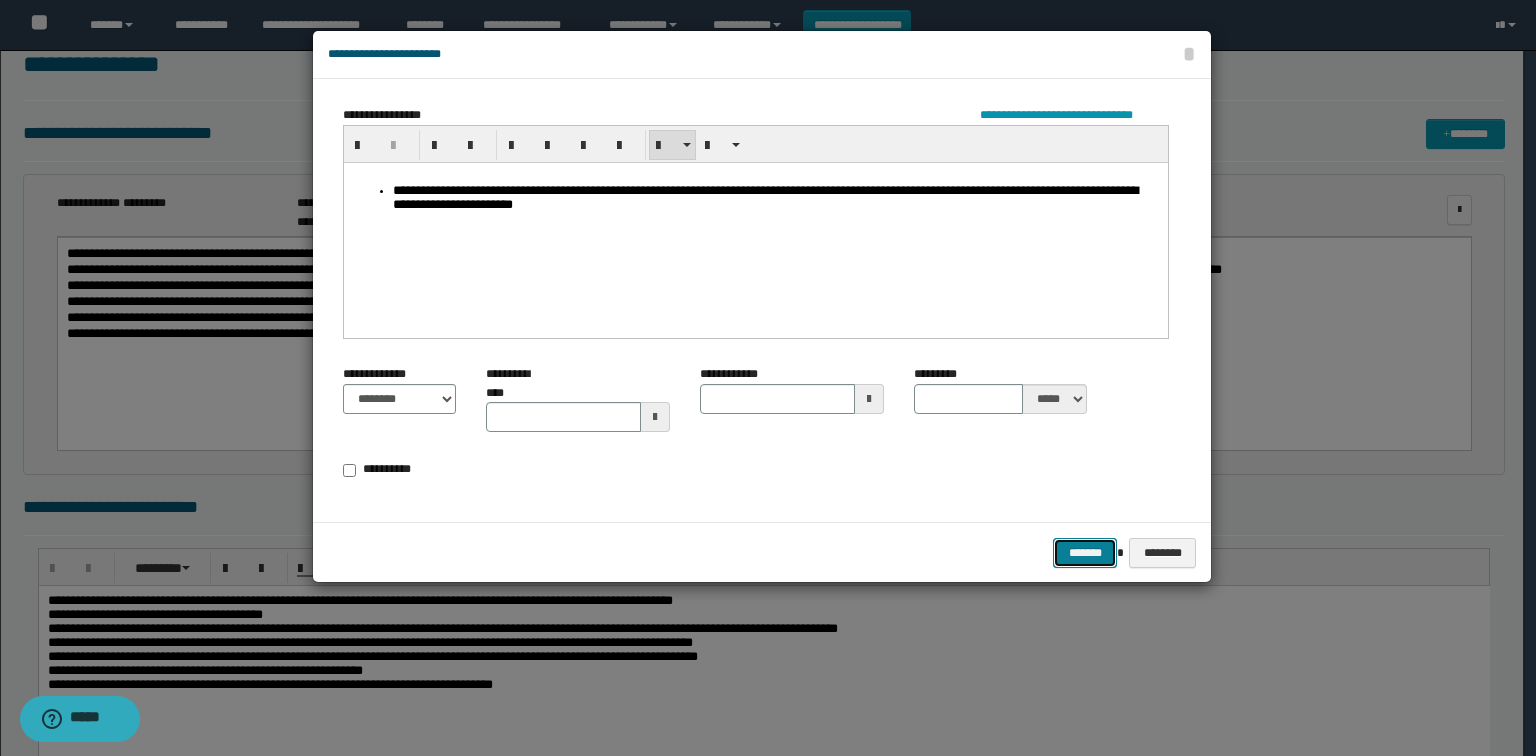 click on "*******" at bounding box center (1085, 553) 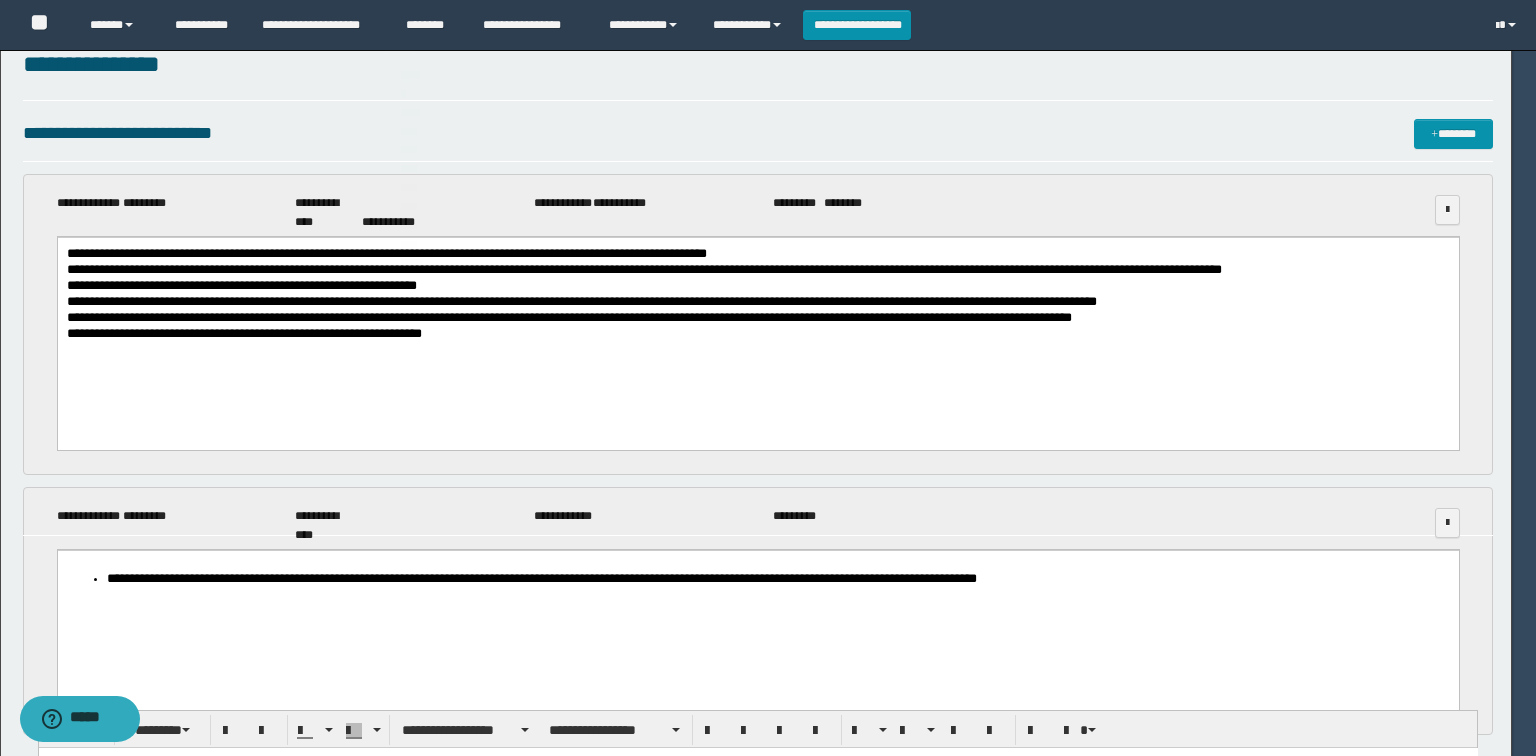 scroll, scrollTop: 0, scrollLeft: 0, axis: both 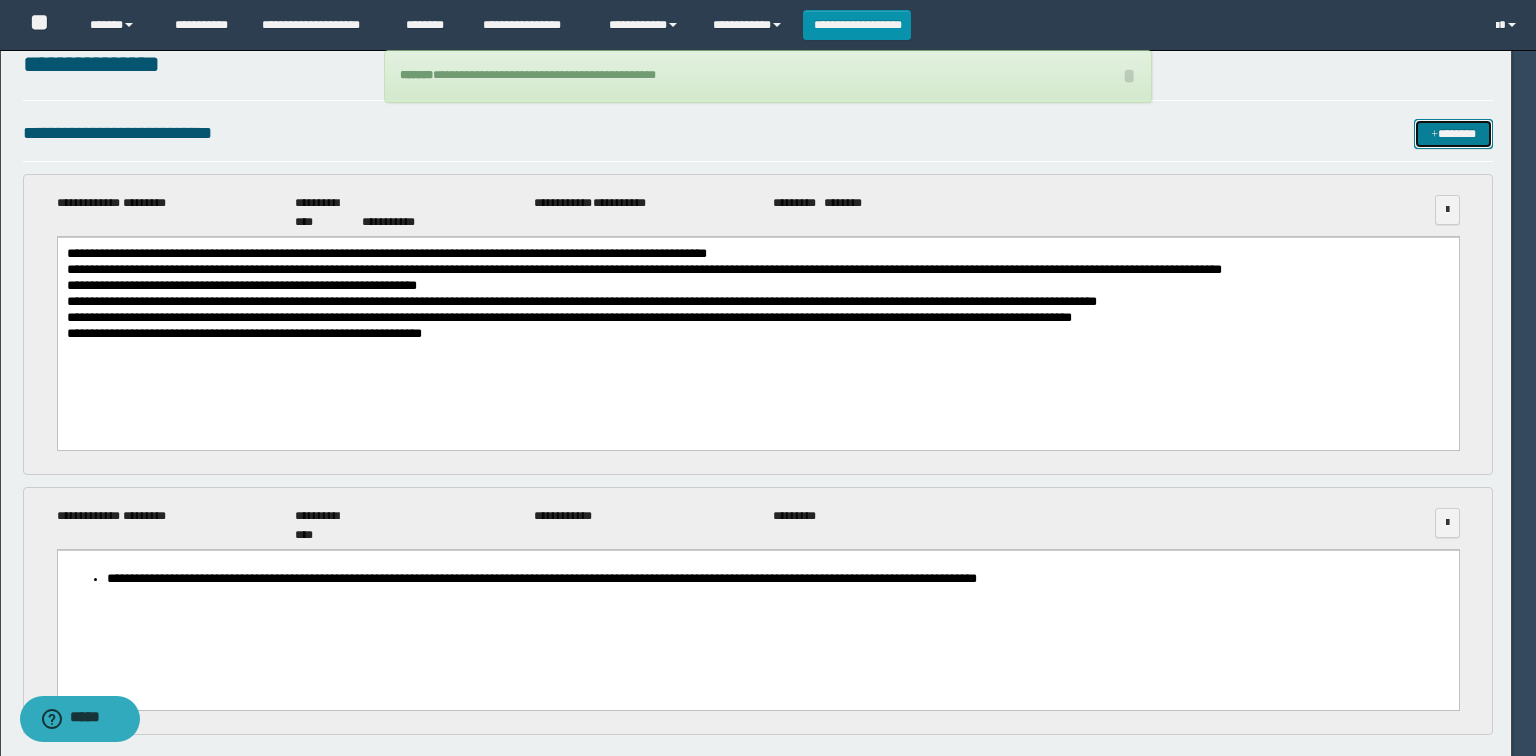 type 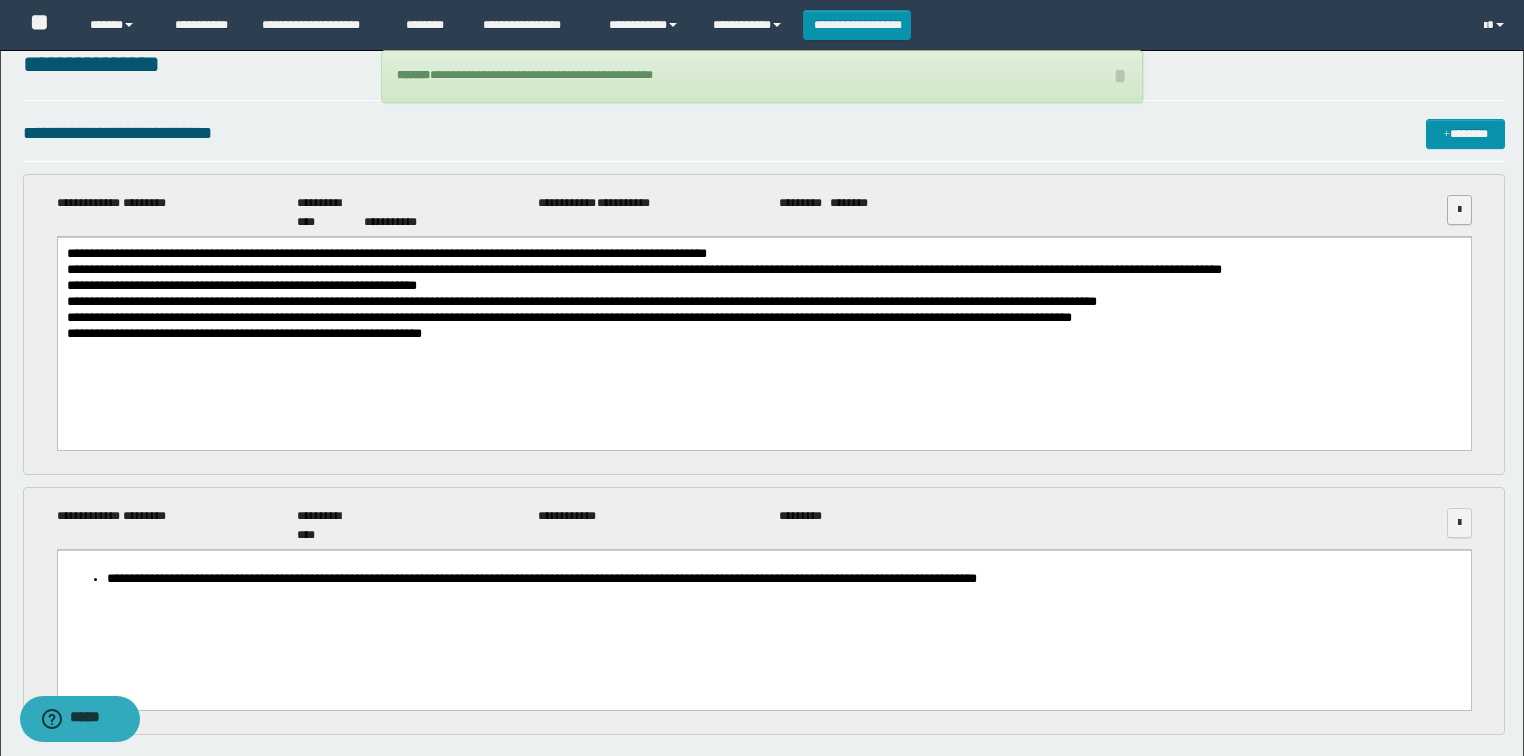 click at bounding box center (1459, 210) 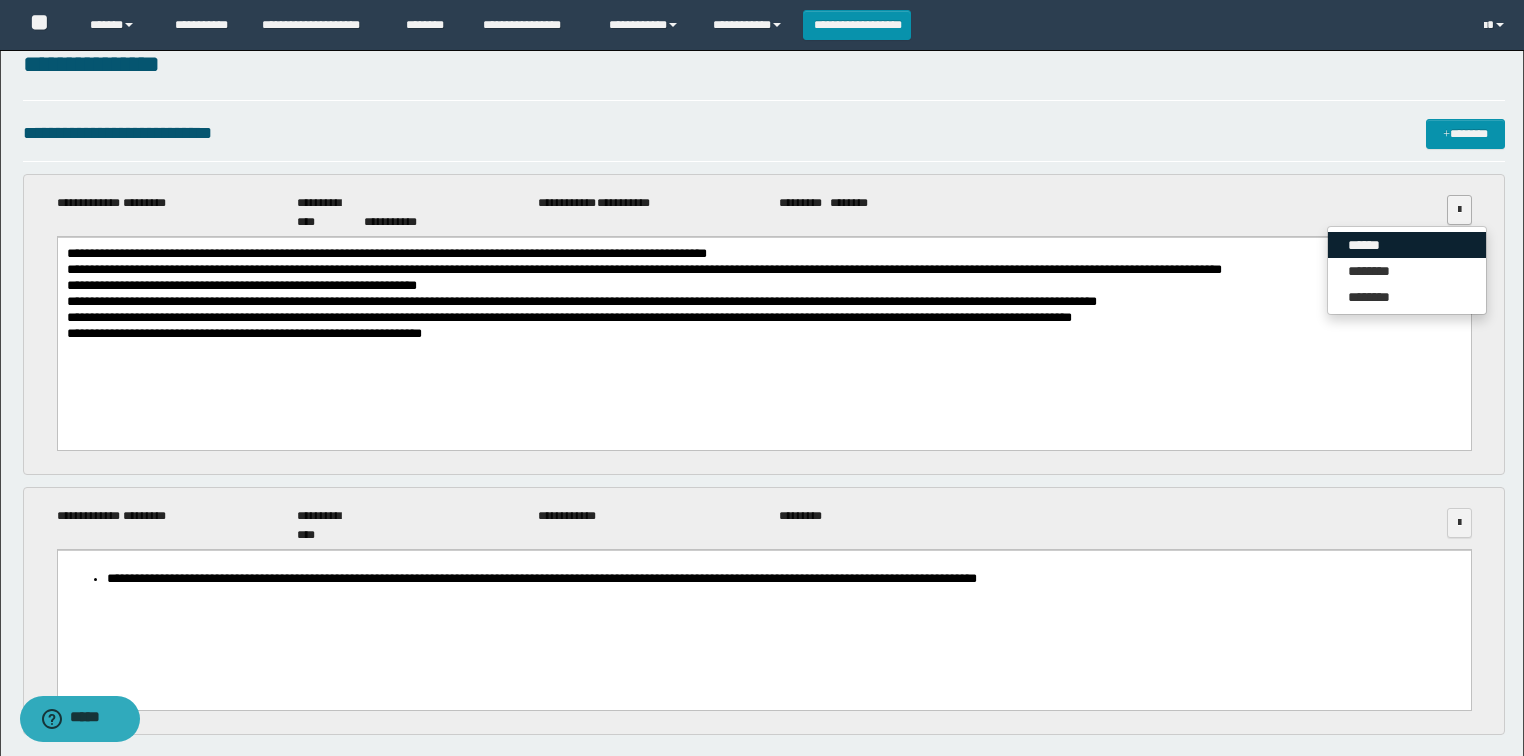click on "******" at bounding box center (1407, 245) 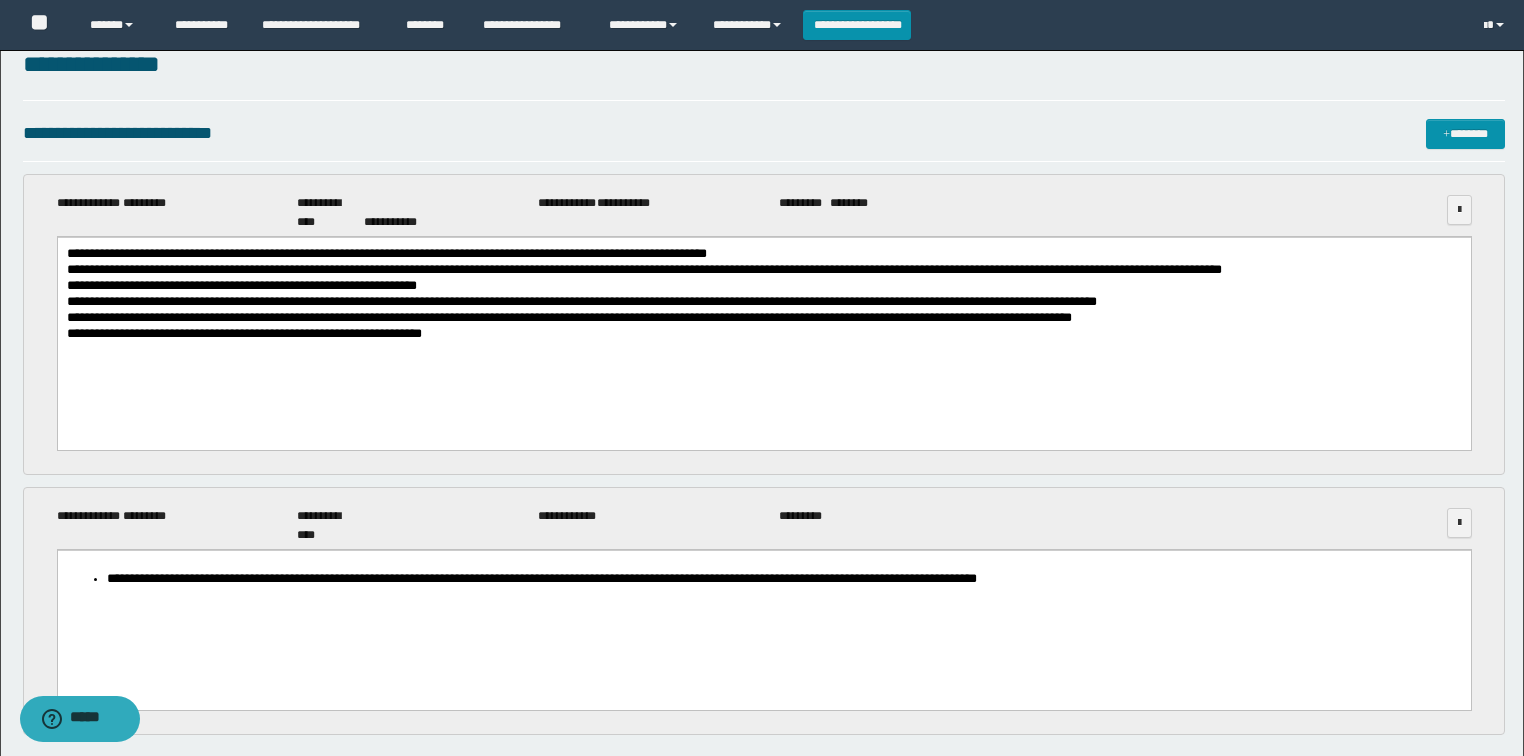 type on "**********" 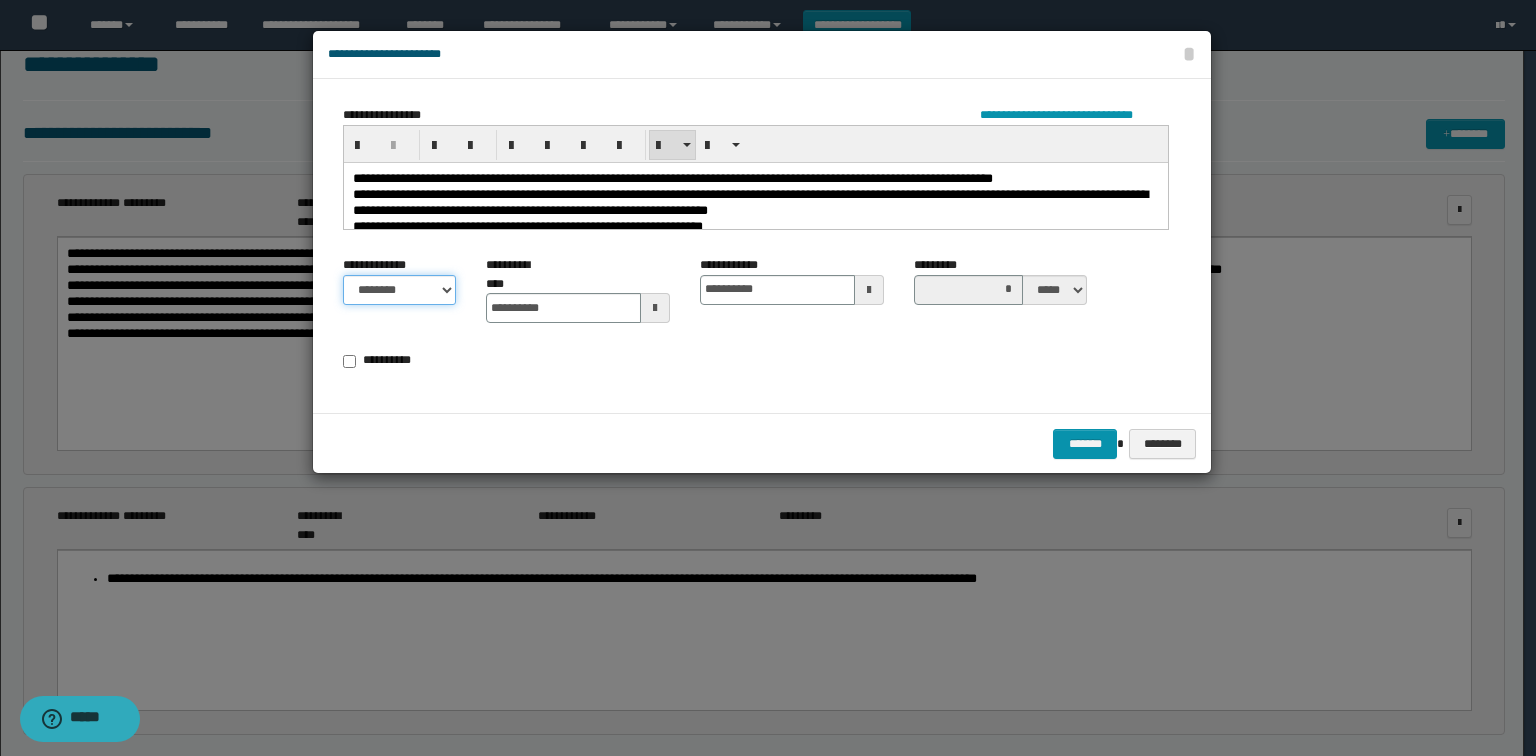 click on "********
*********" at bounding box center [399, 290] 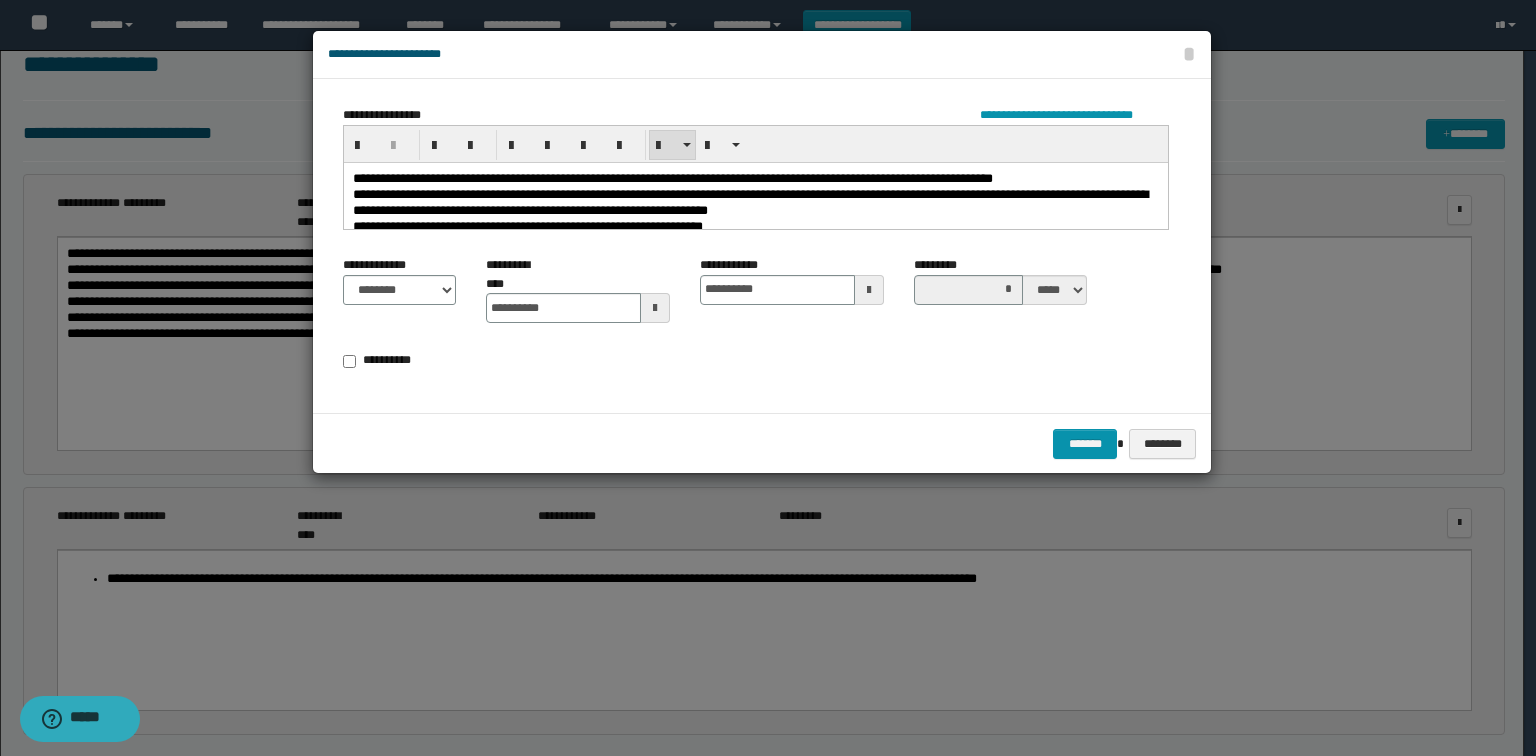 click on "**********" at bounding box center (756, 321) 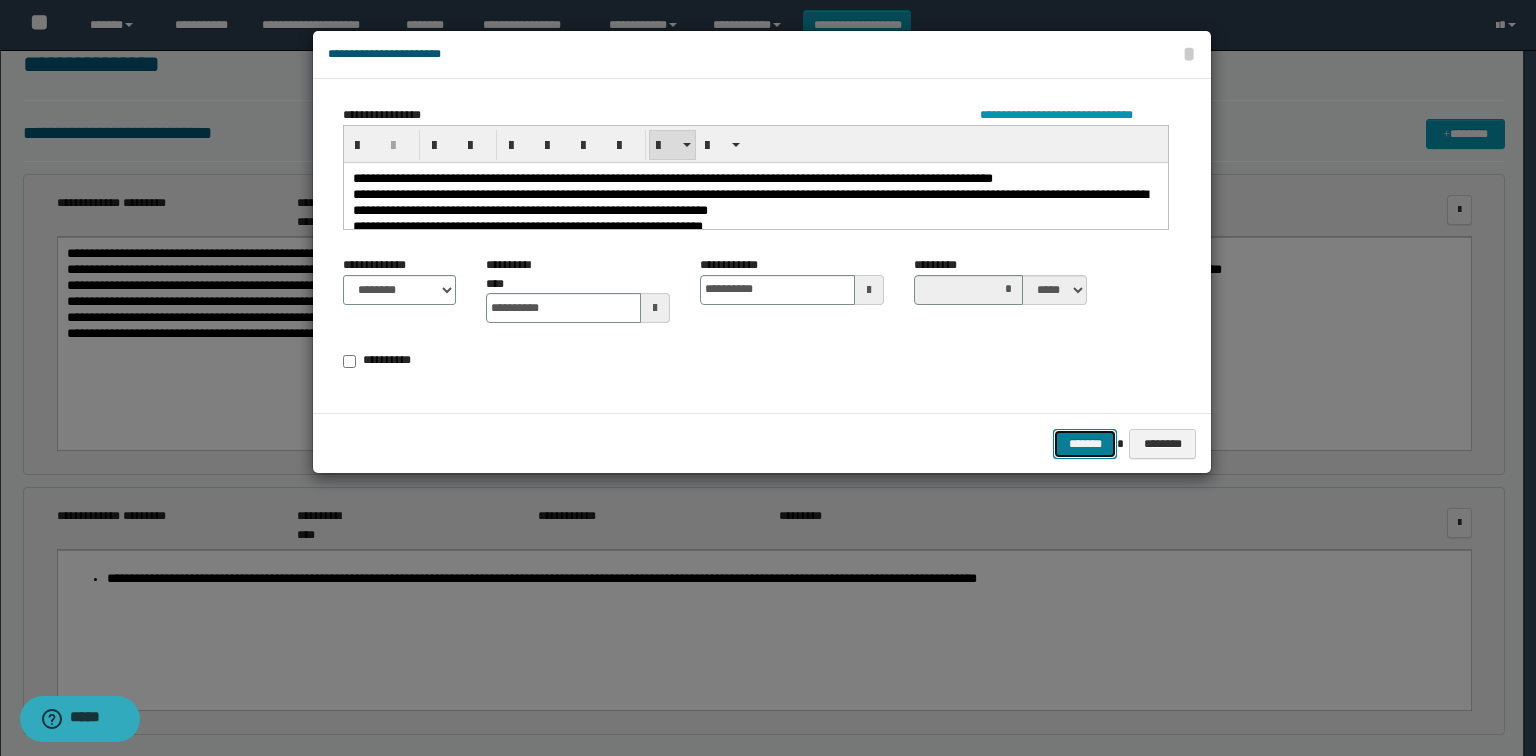 click on "*******" at bounding box center (1085, 444) 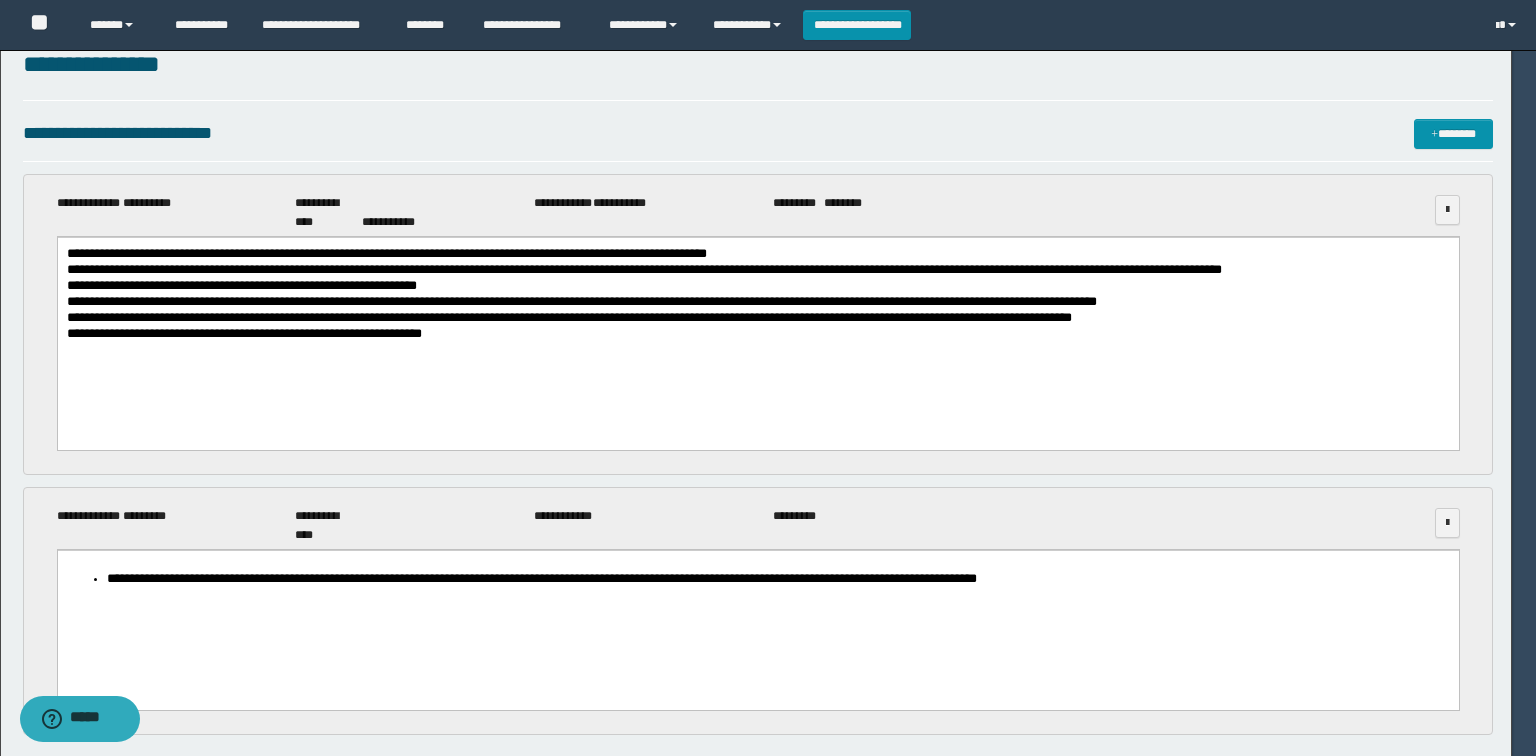 scroll, scrollTop: 0, scrollLeft: 0, axis: both 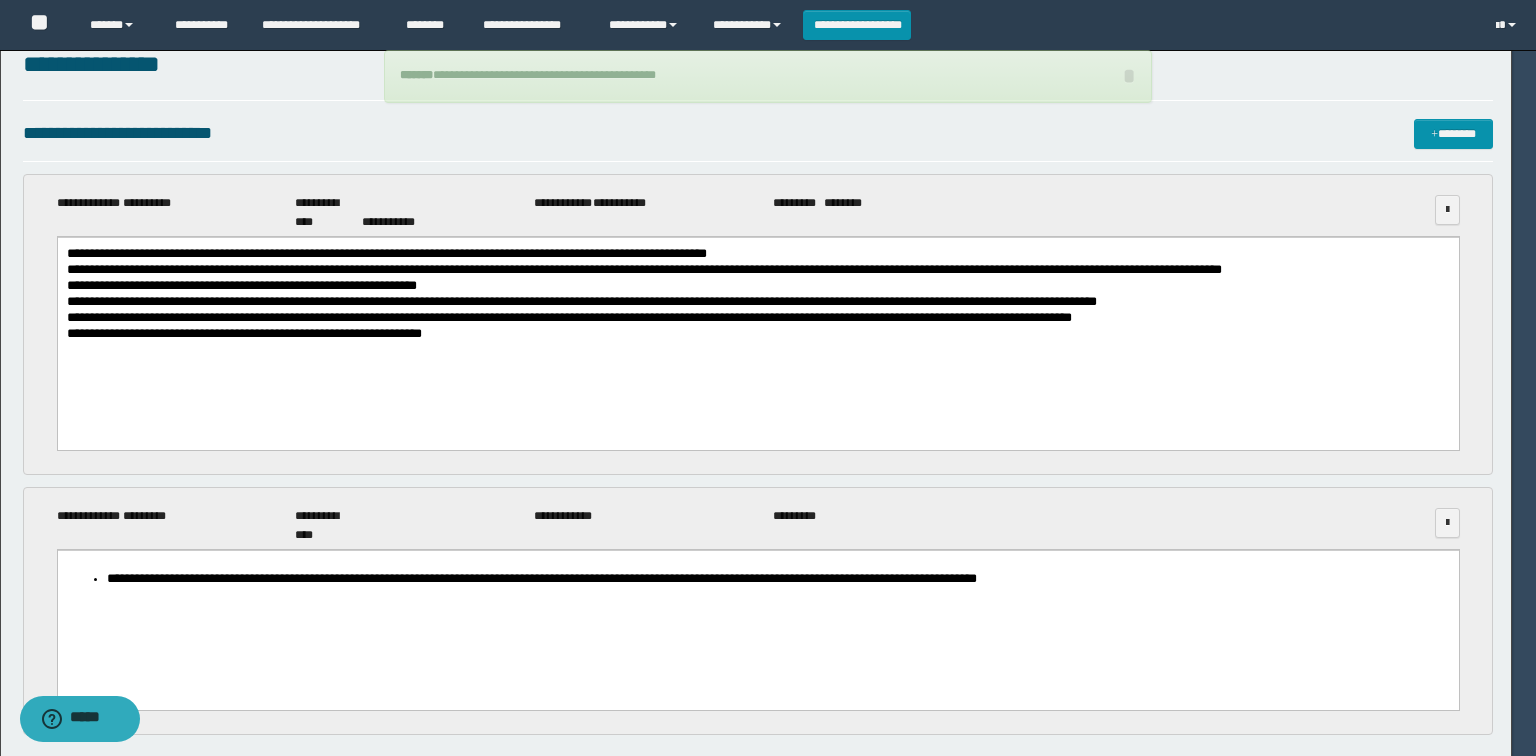 type 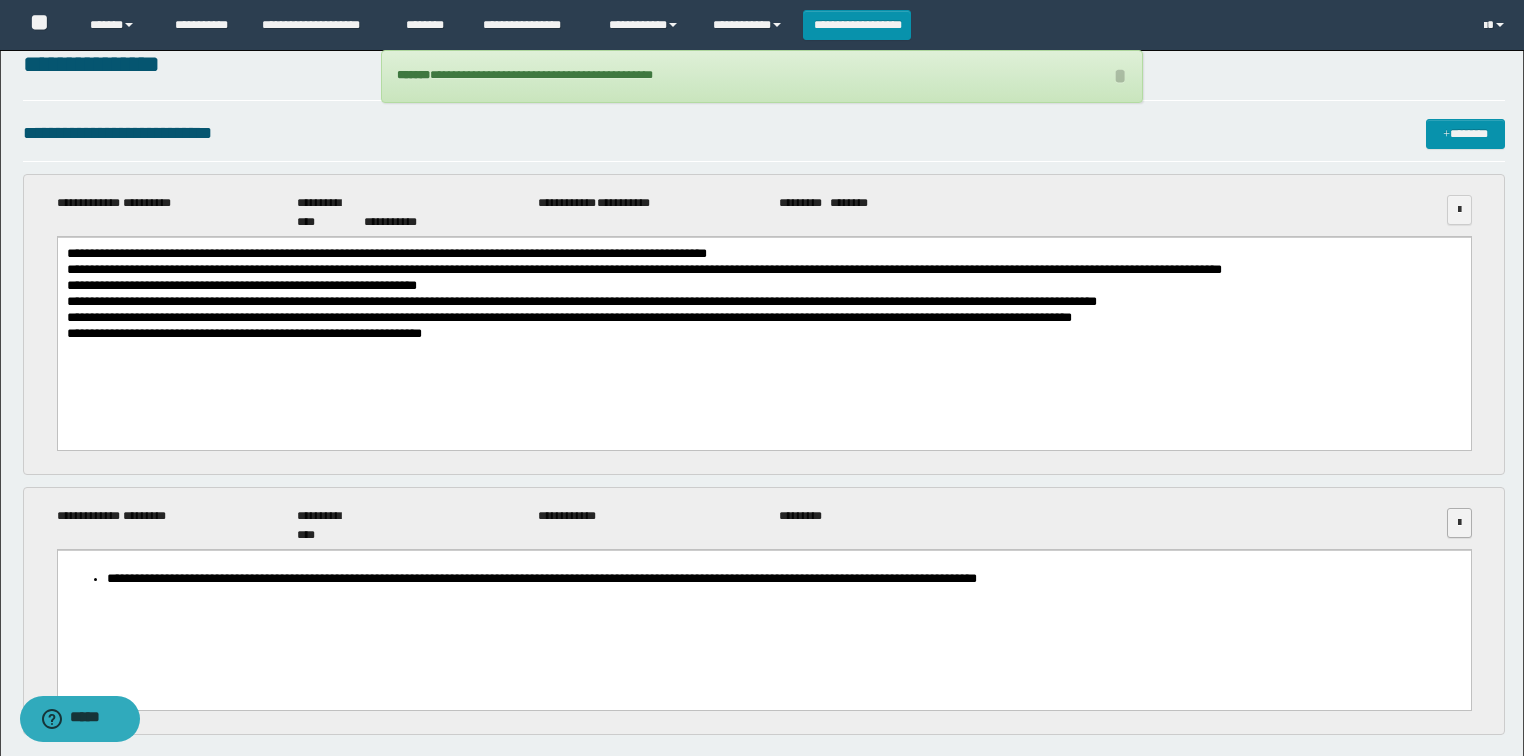 drag, startPoint x: 1443, startPoint y: 512, endPoint x: 1447, endPoint y: 531, distance: 19.416489 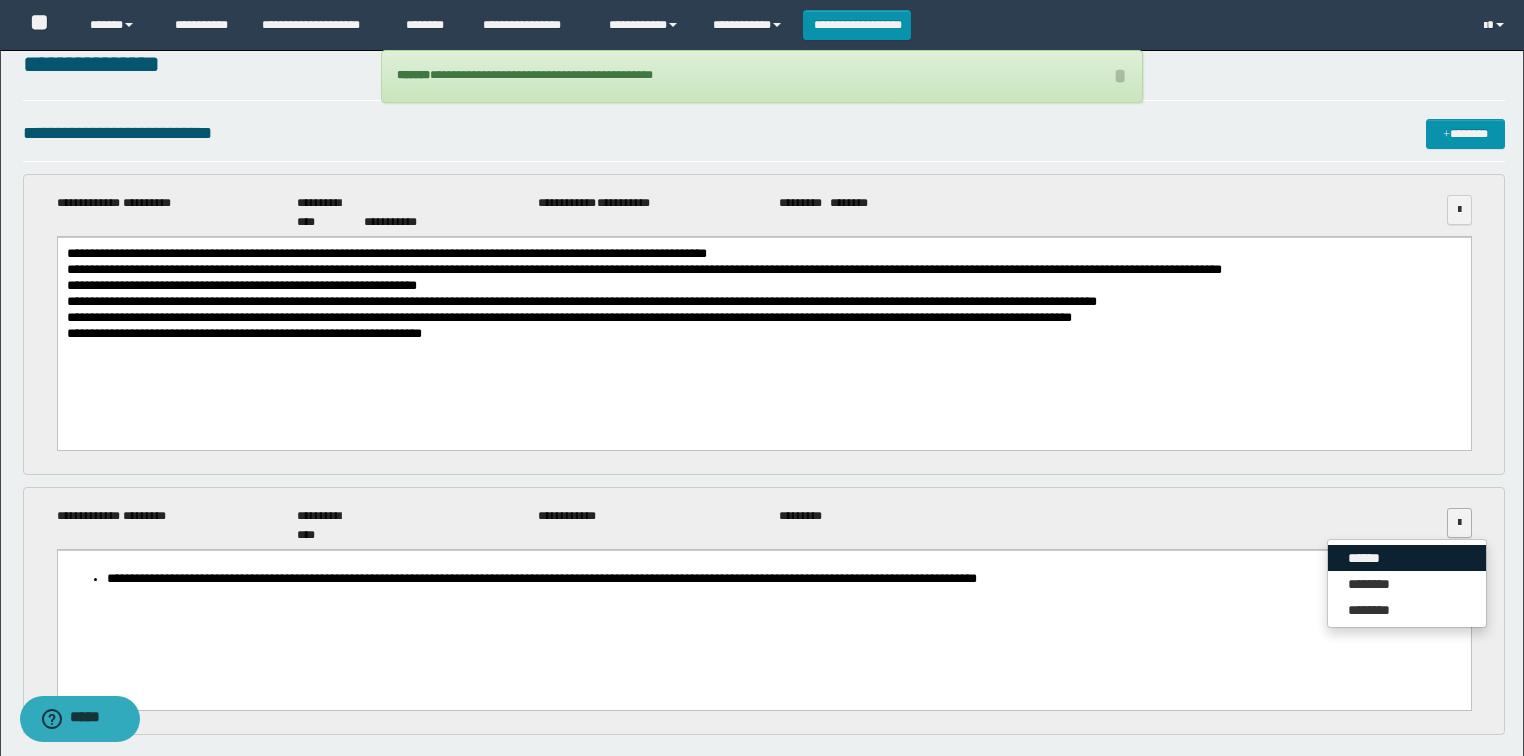 drag, startPoint x: 1429, startPoint y: 547, endPoint x: 1264, endPoint y: 501, distance: 171.29214 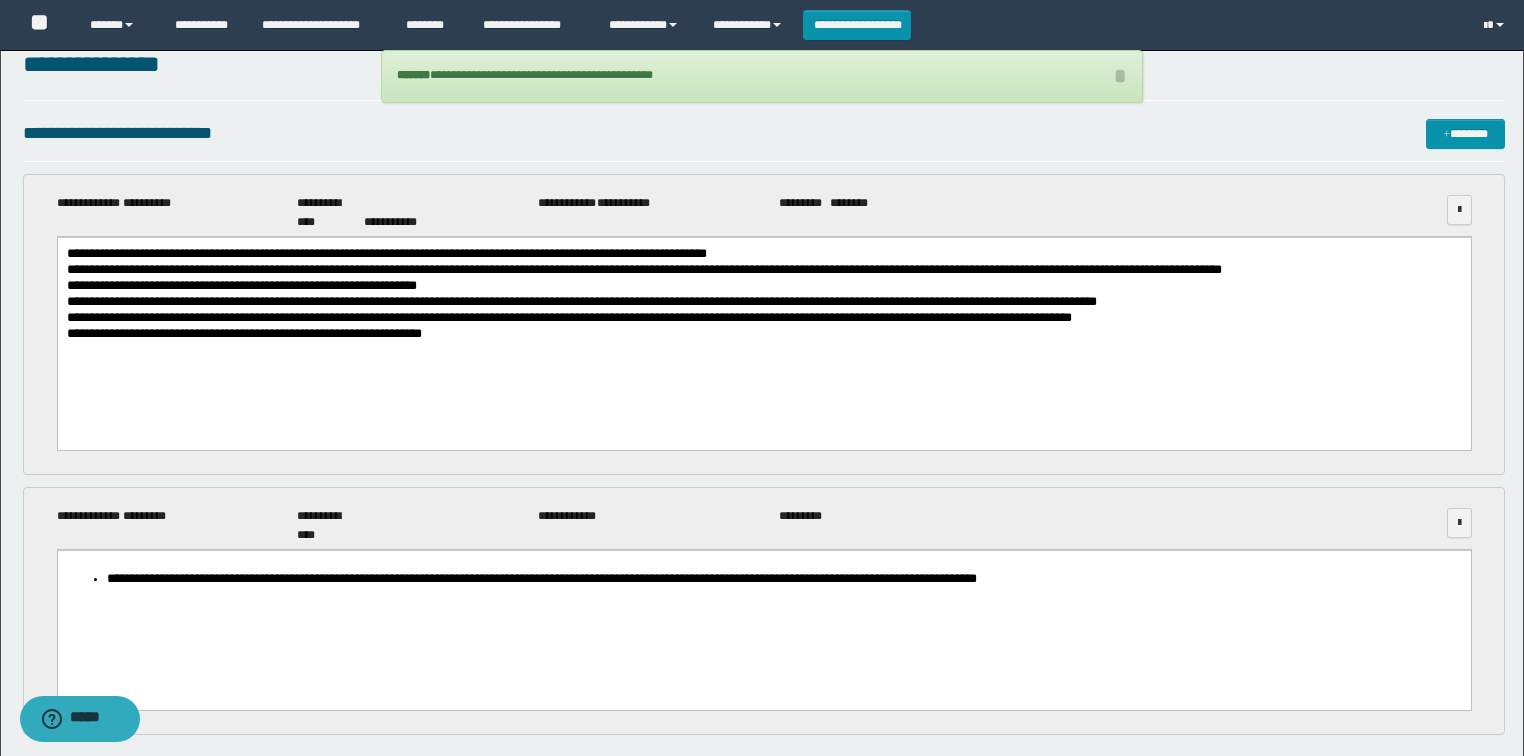 select on "*" 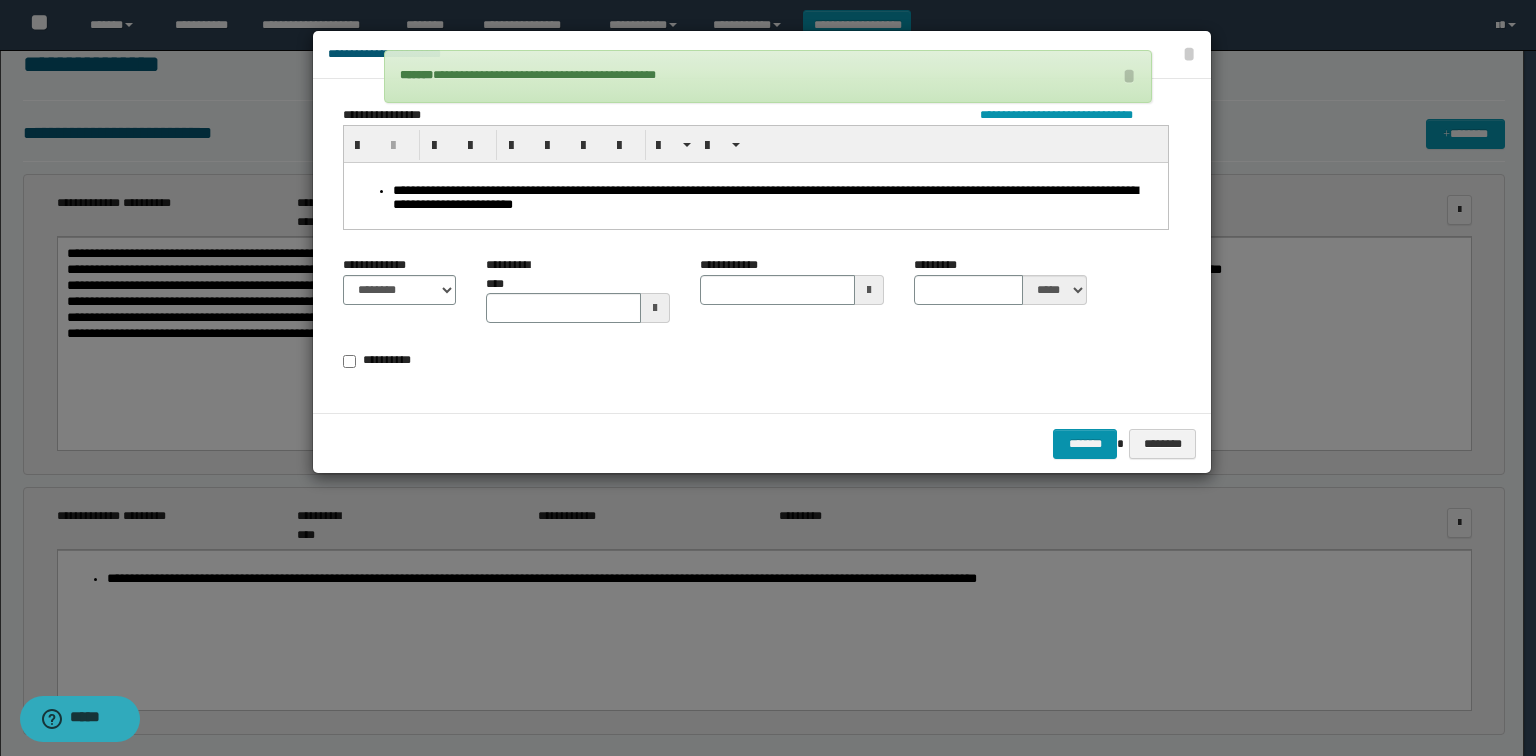 type 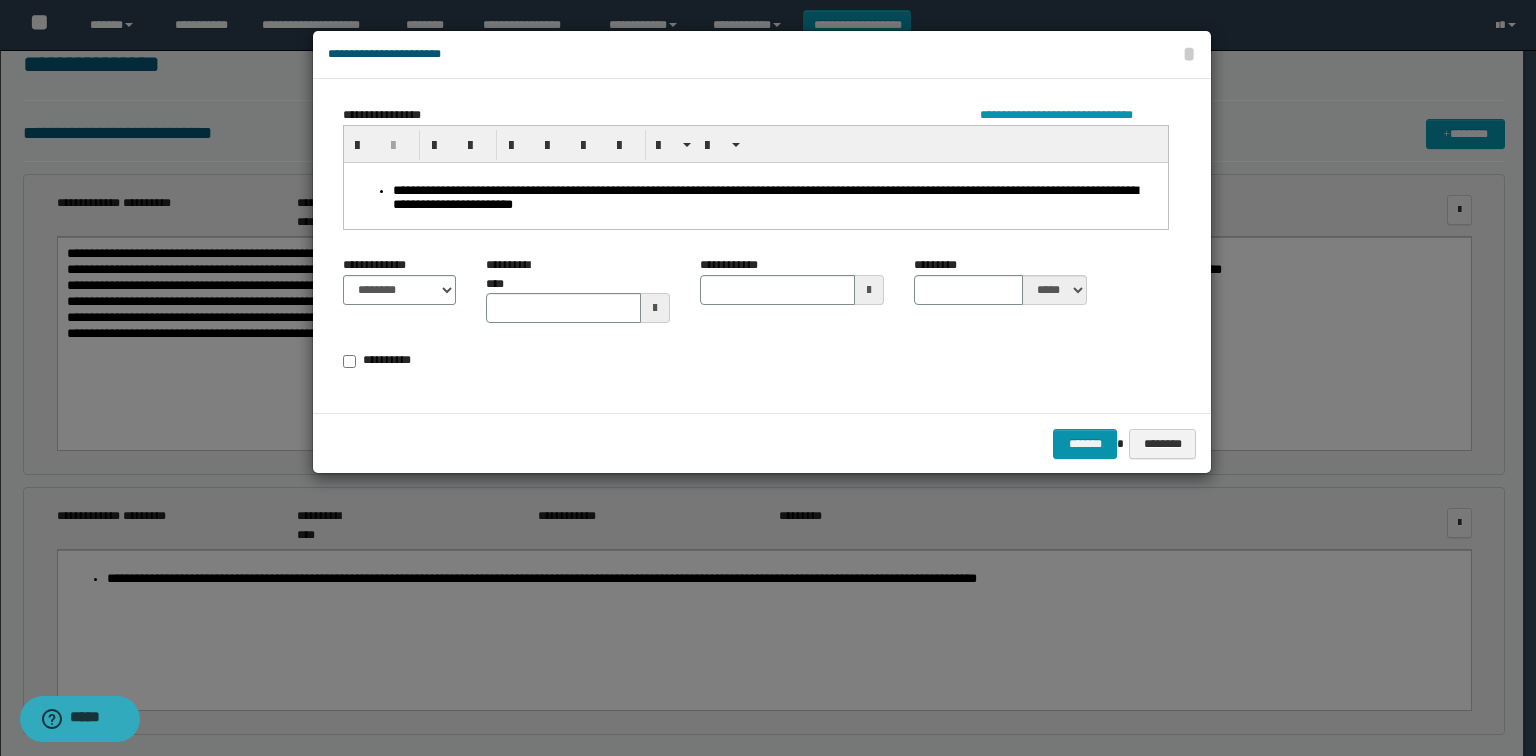 click on "**********" at bounding box center [756, 224] 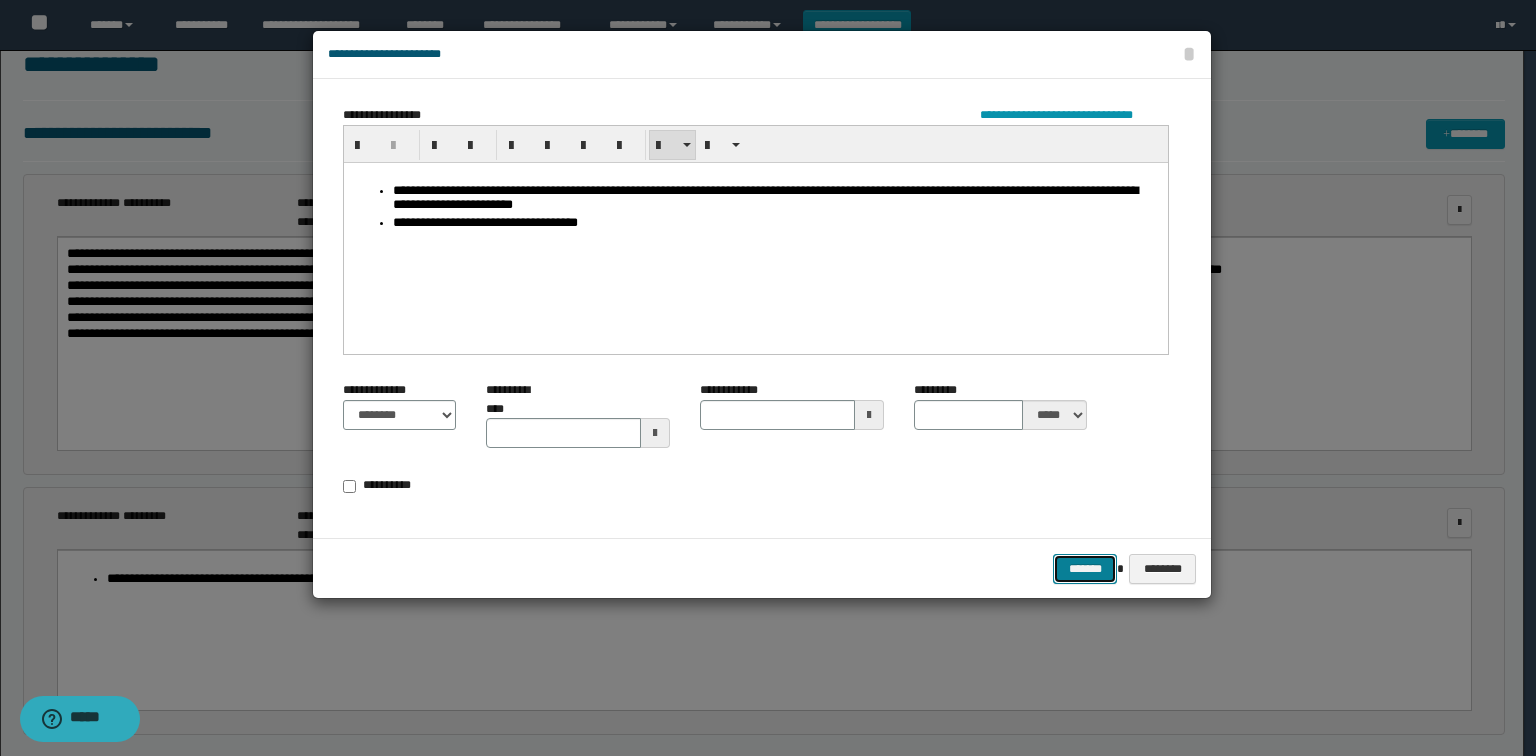 click on "*******" at bounding box center [1085, 569] 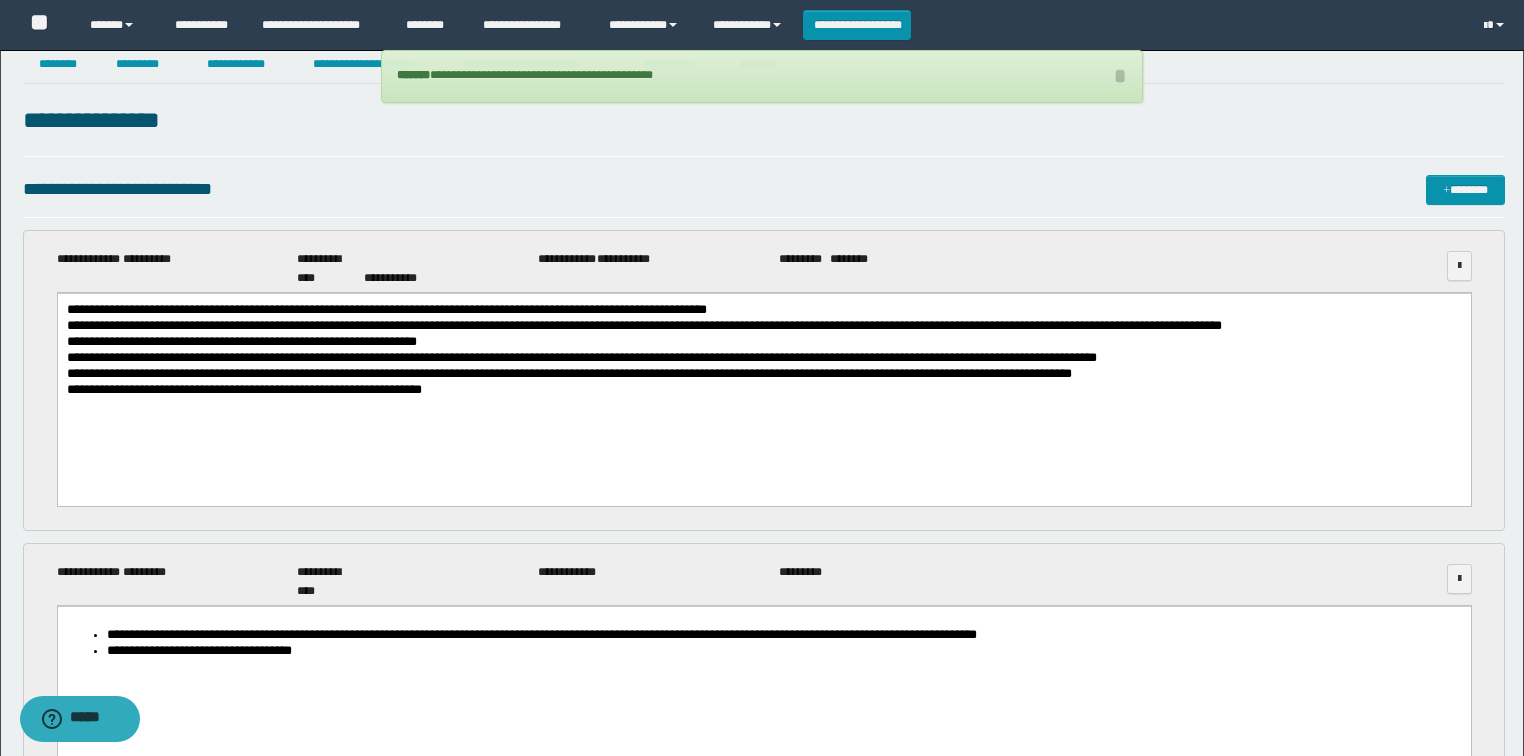 scroll, scrollTop: 0, scrollLeft: 0, axis: both 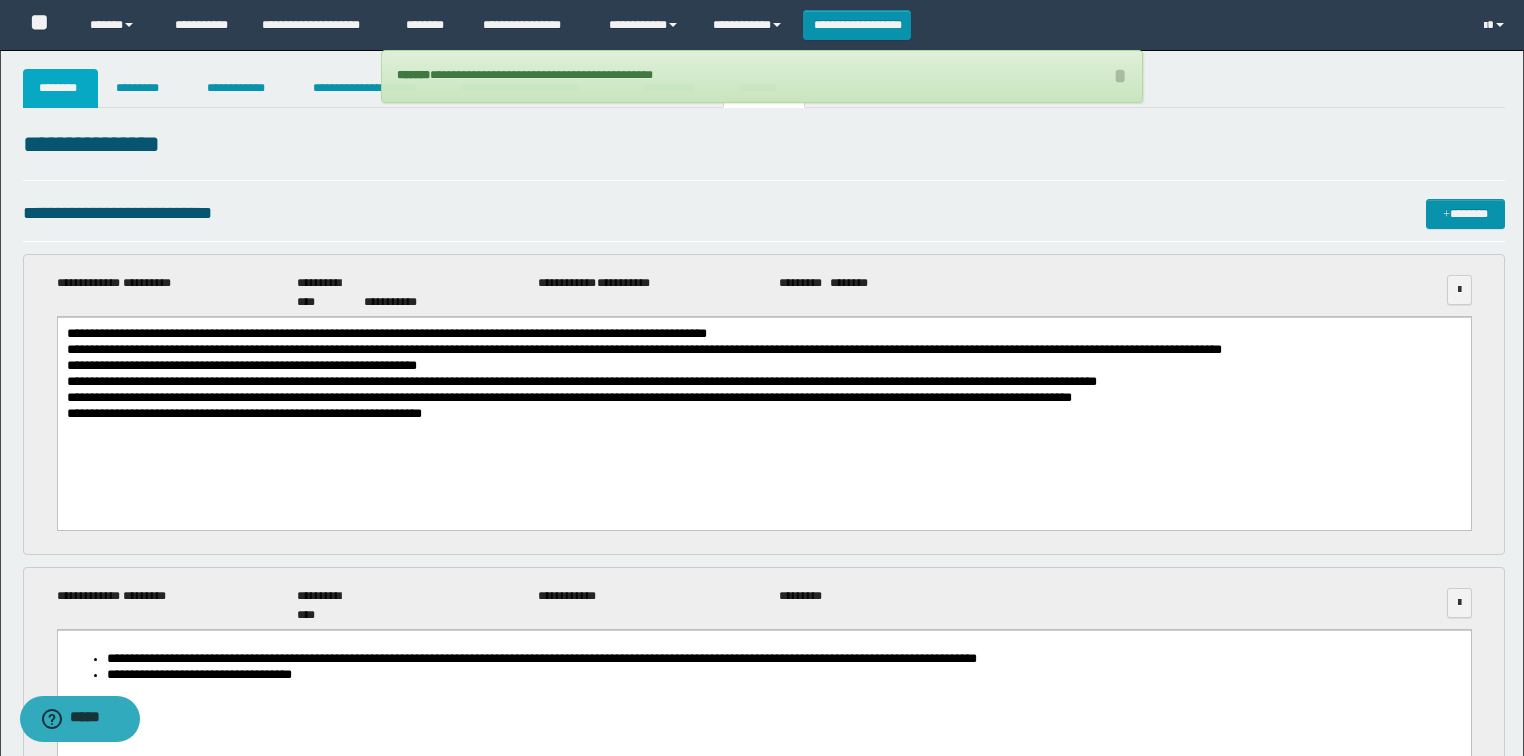 drag, startPoint x: 80, startPoint y: 100, endPoint x: 120, endPoint y: 139, distance: 55.86591 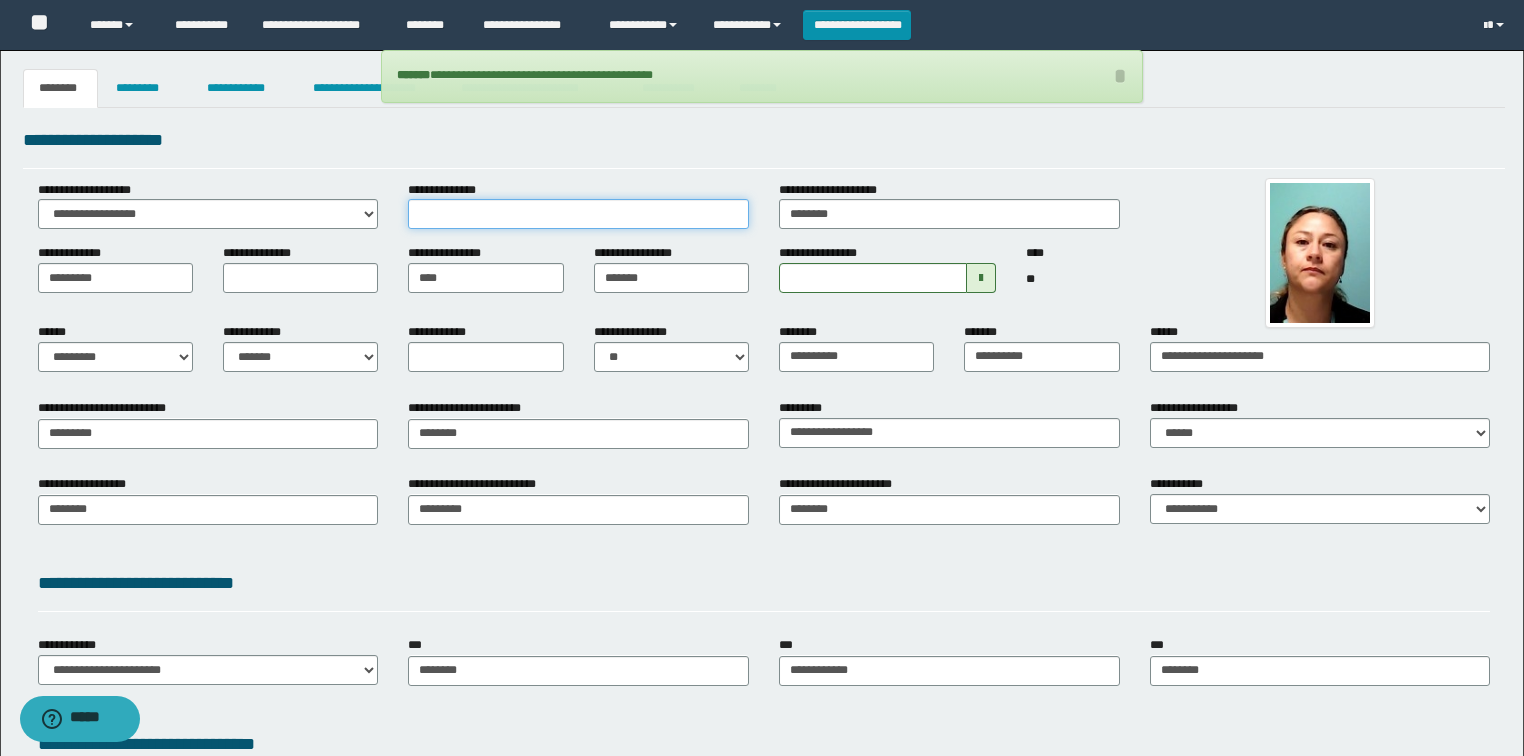 click on "**********" at bounding box center (578, 214) 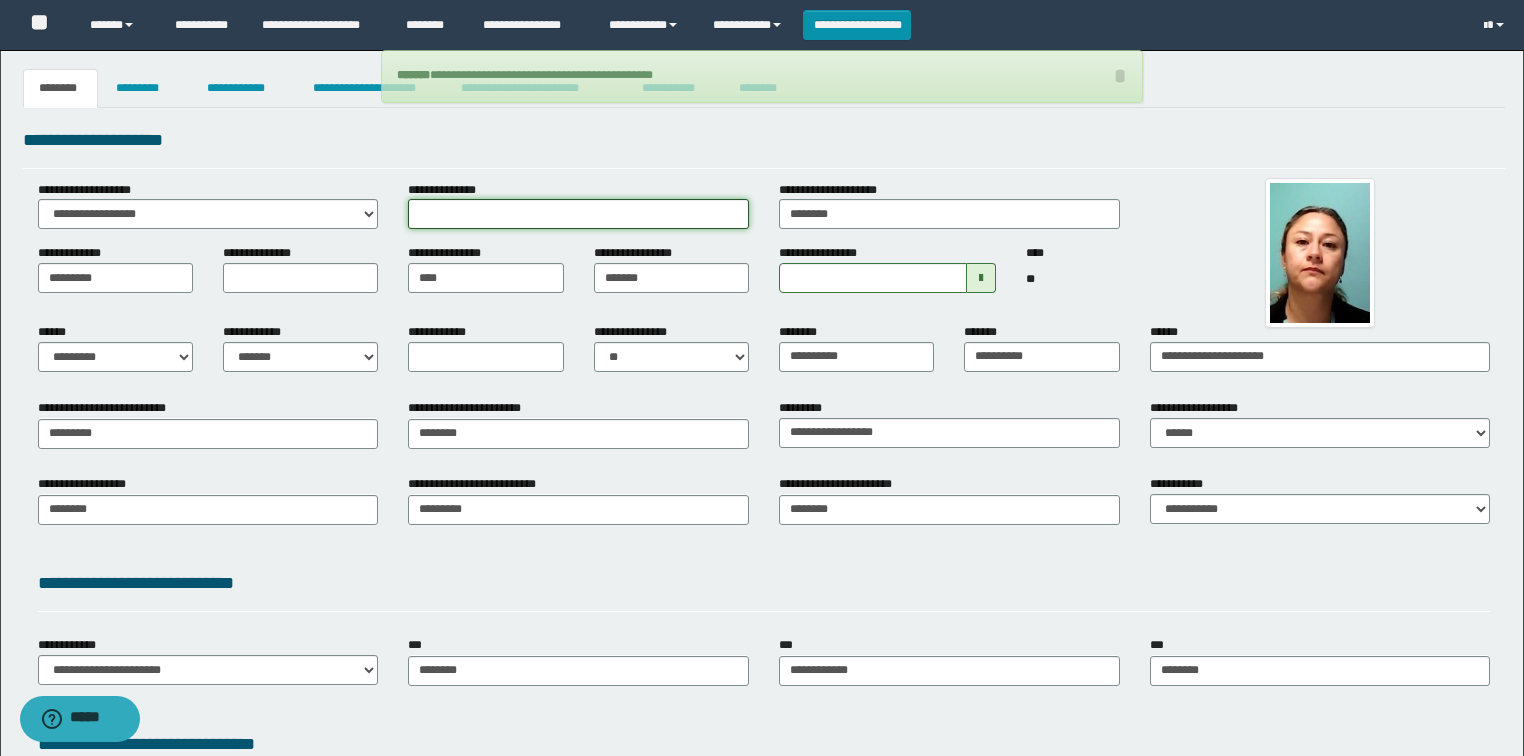 click on "**********" at bounding box center (578, 214) 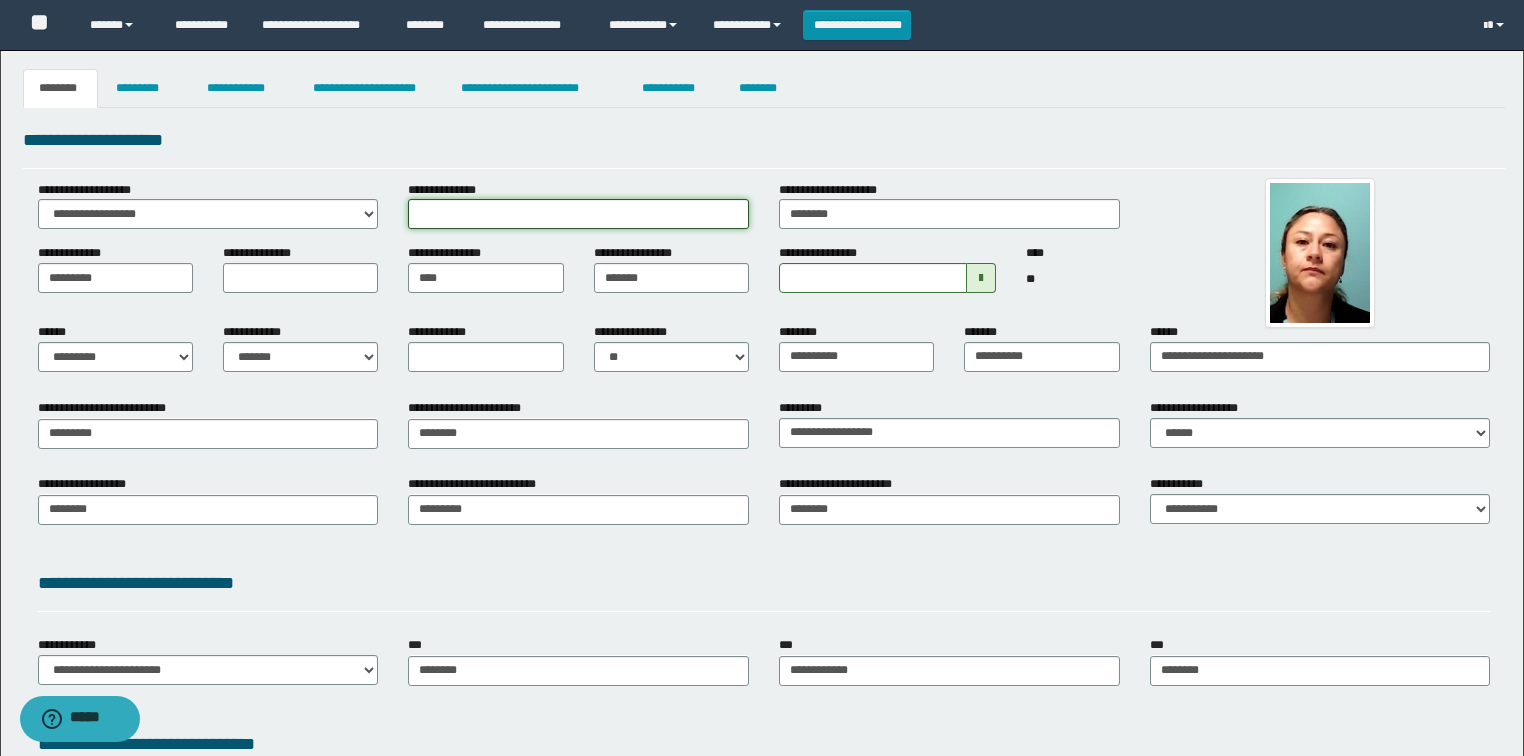 type on "********" 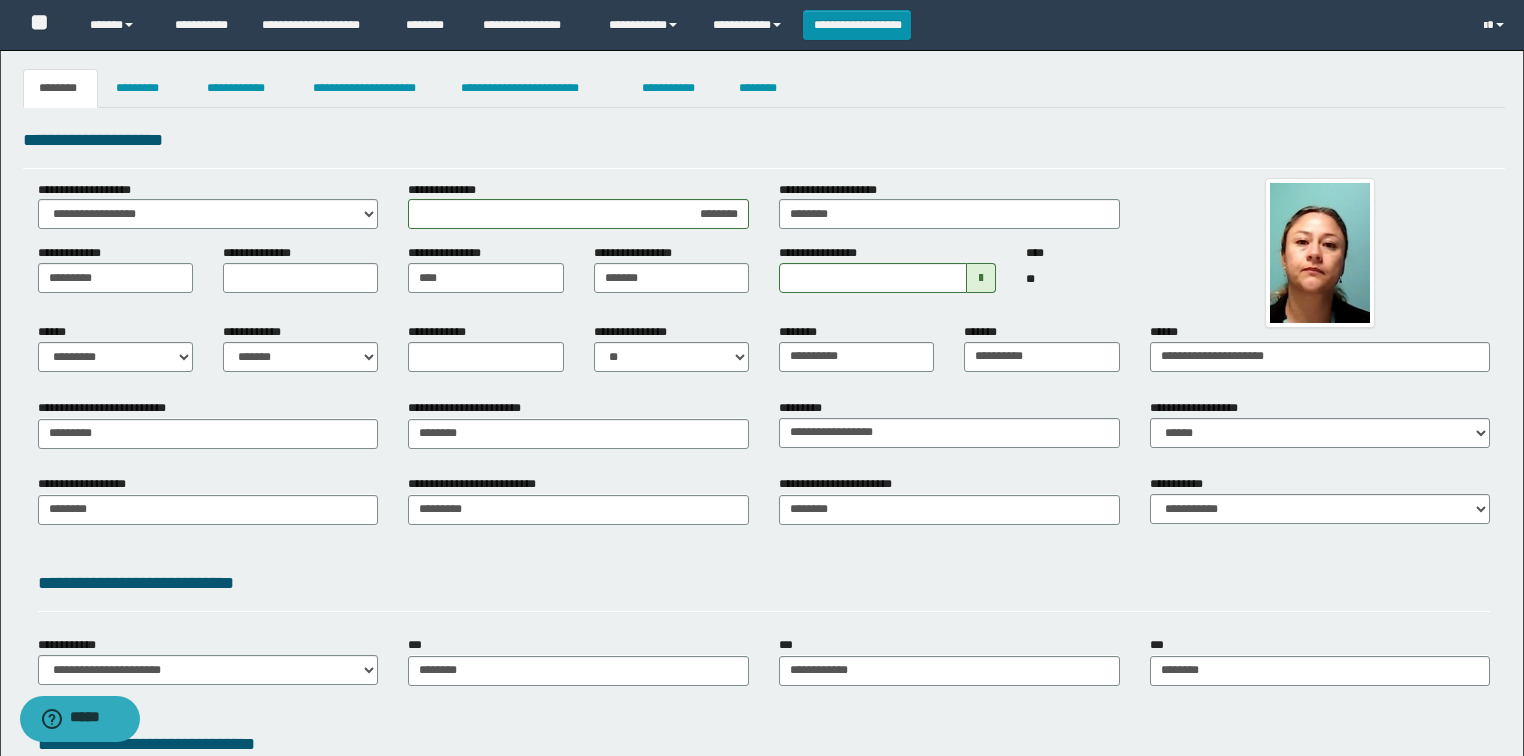 click on "**********" at bounding box center (764, 140) 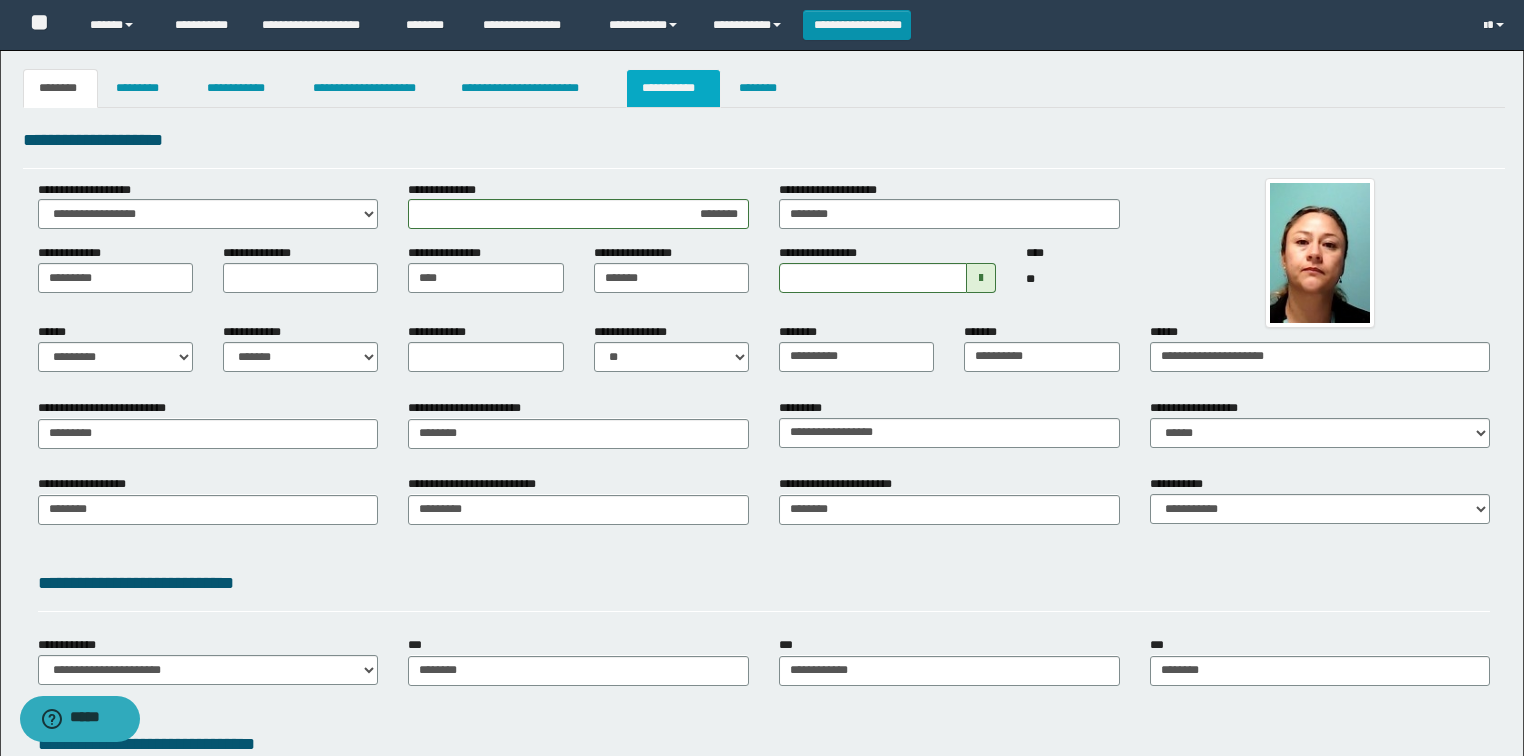 click on "**********" at bounding box center (673, 88) 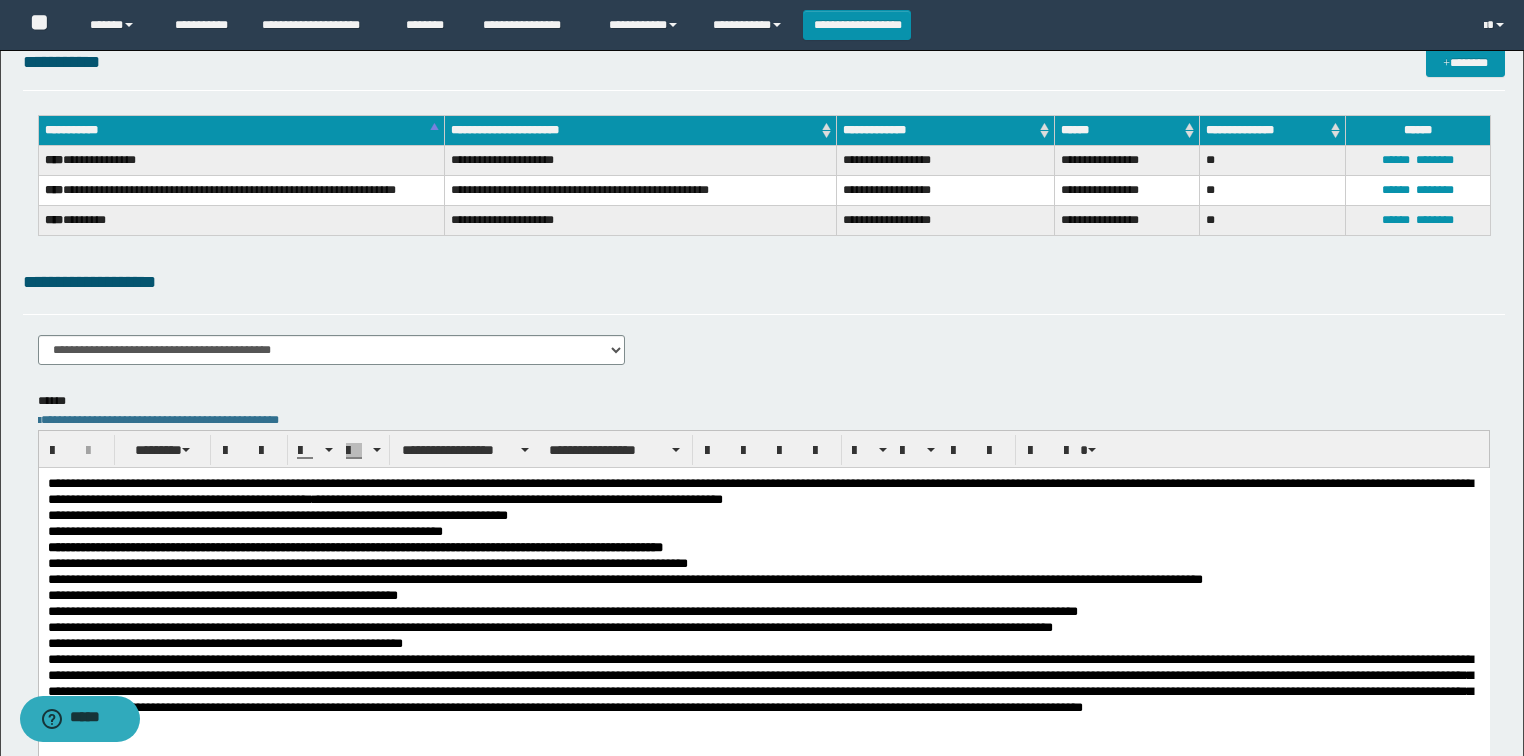 scroll, scrollTop: 0, scrollLeft: 0, axis: both 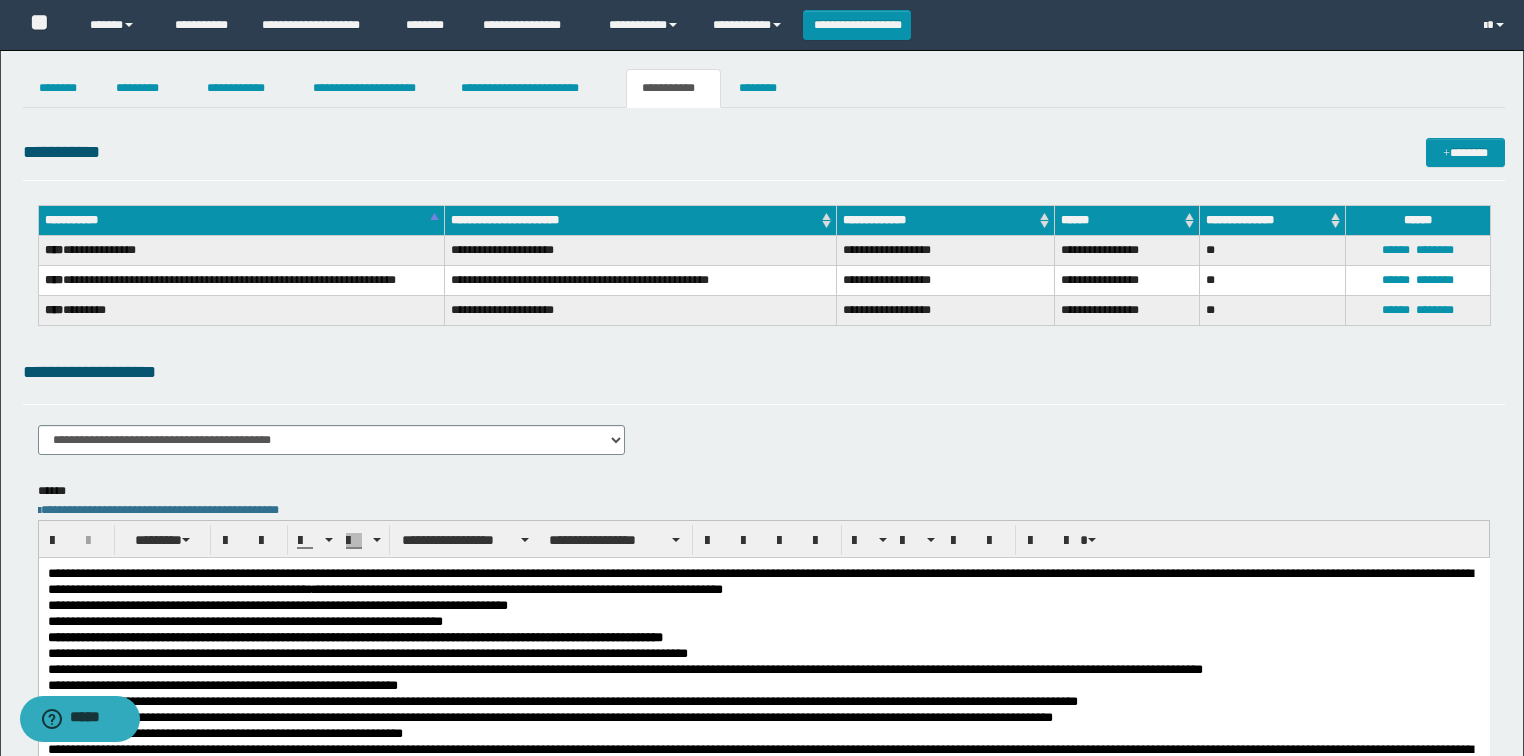 click on "**********" at bounding box center (762, 576) 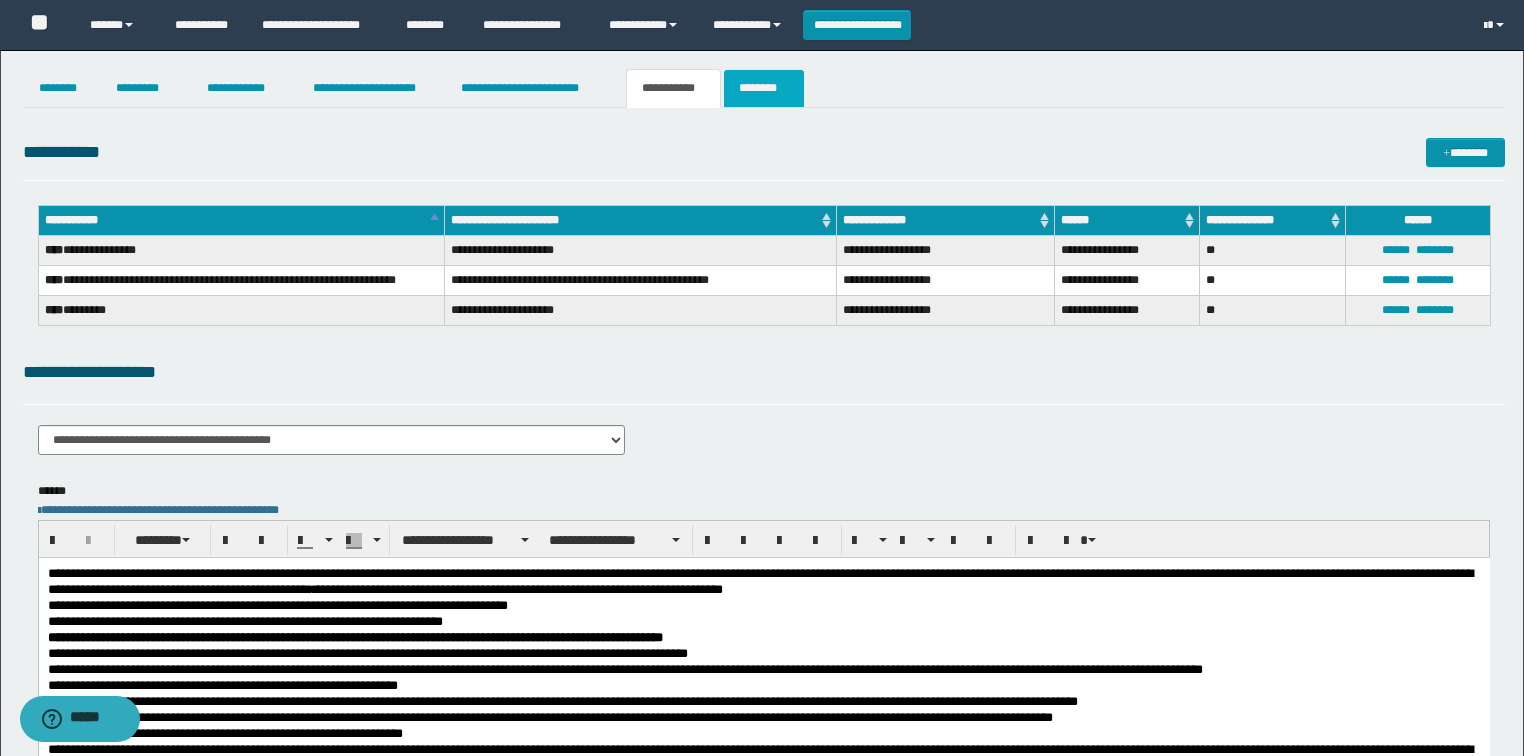 click on "********" at bounding box center (764, 88) 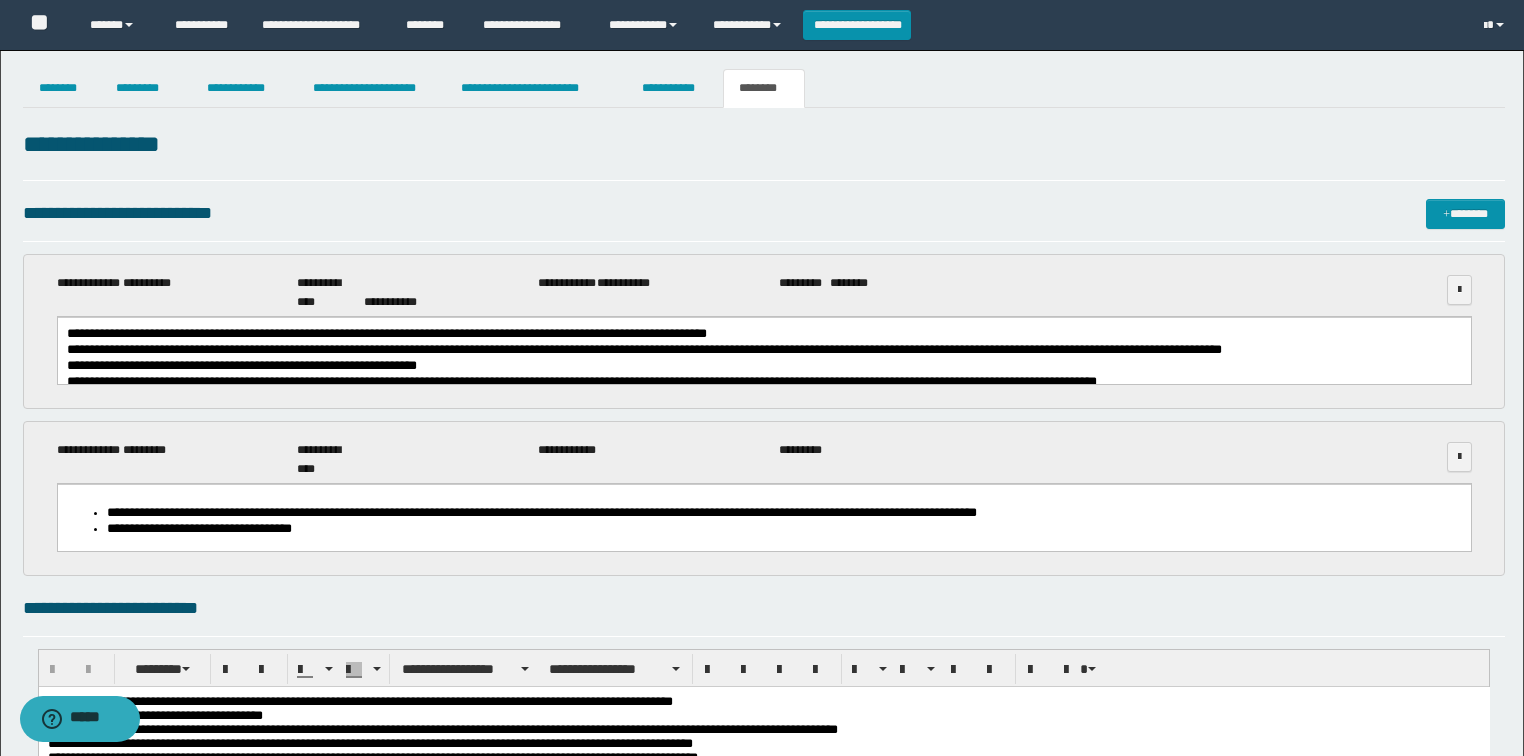 click on "**********" at bounding box center (764, 365) 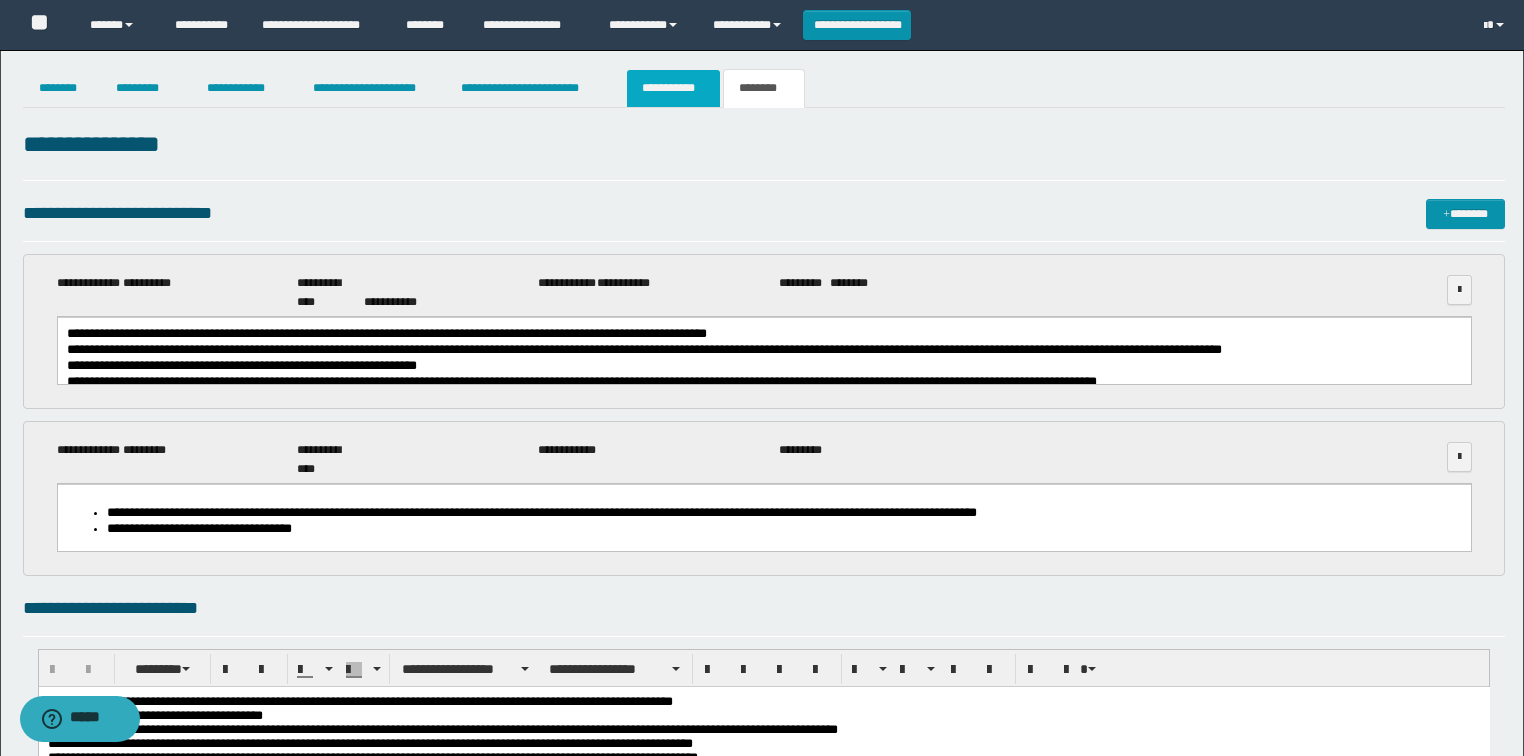 click on "**********" at bounding box center (673, 88) 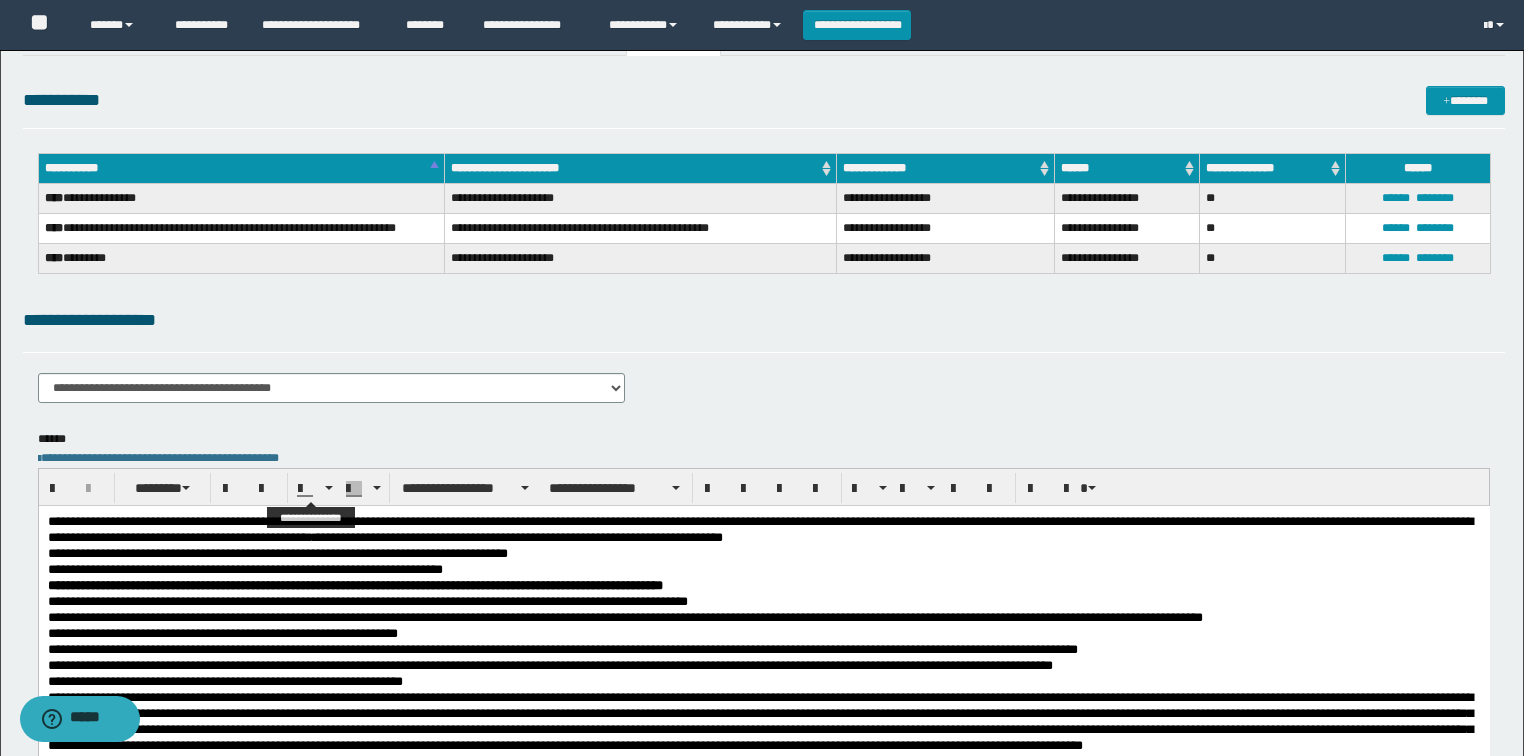 scroll, scrollTop: 80, scrollLeft: 0, axis: vertical 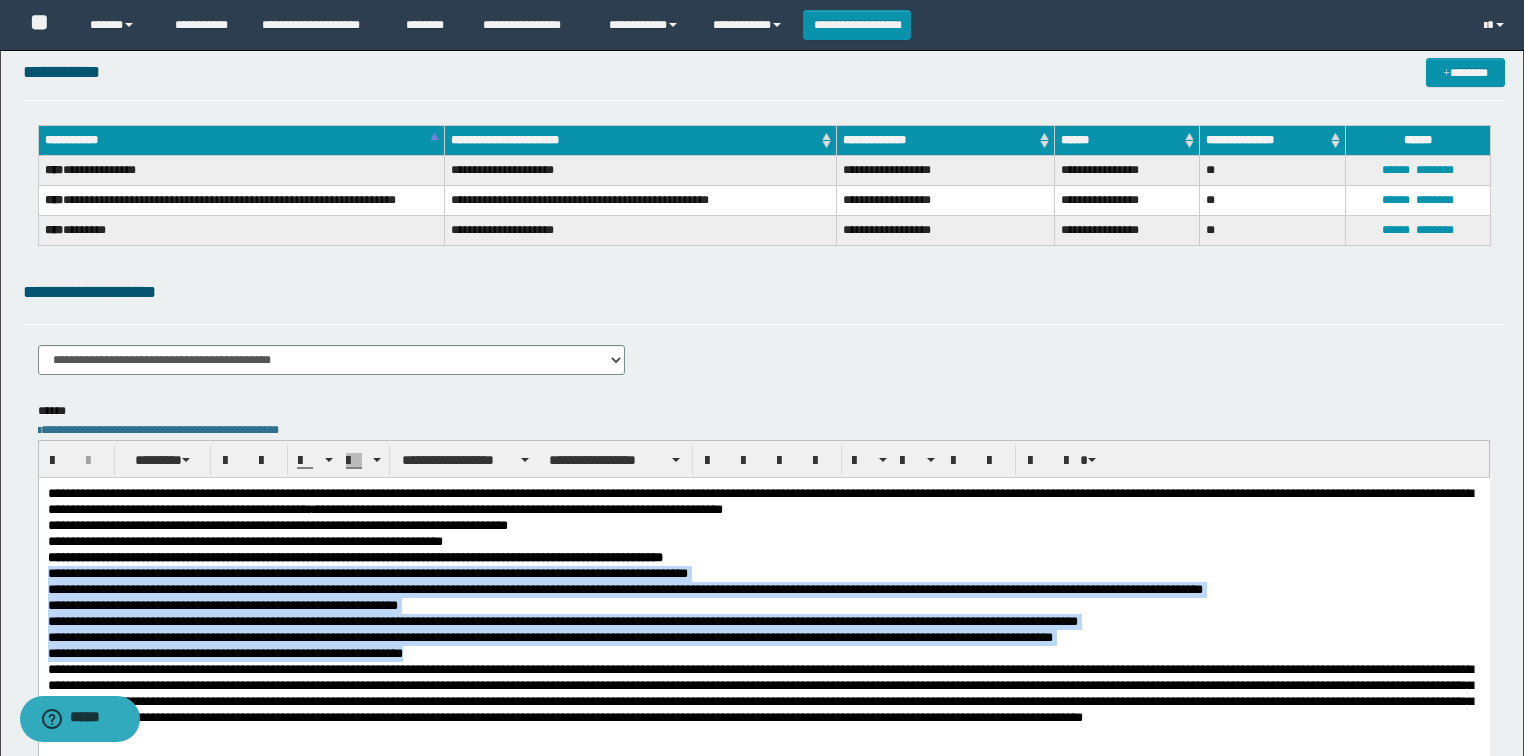 drag, startPoint x: 47, startPoint y: 570, endPoint x: 445, endPoint y: 653, distance: 406.5624 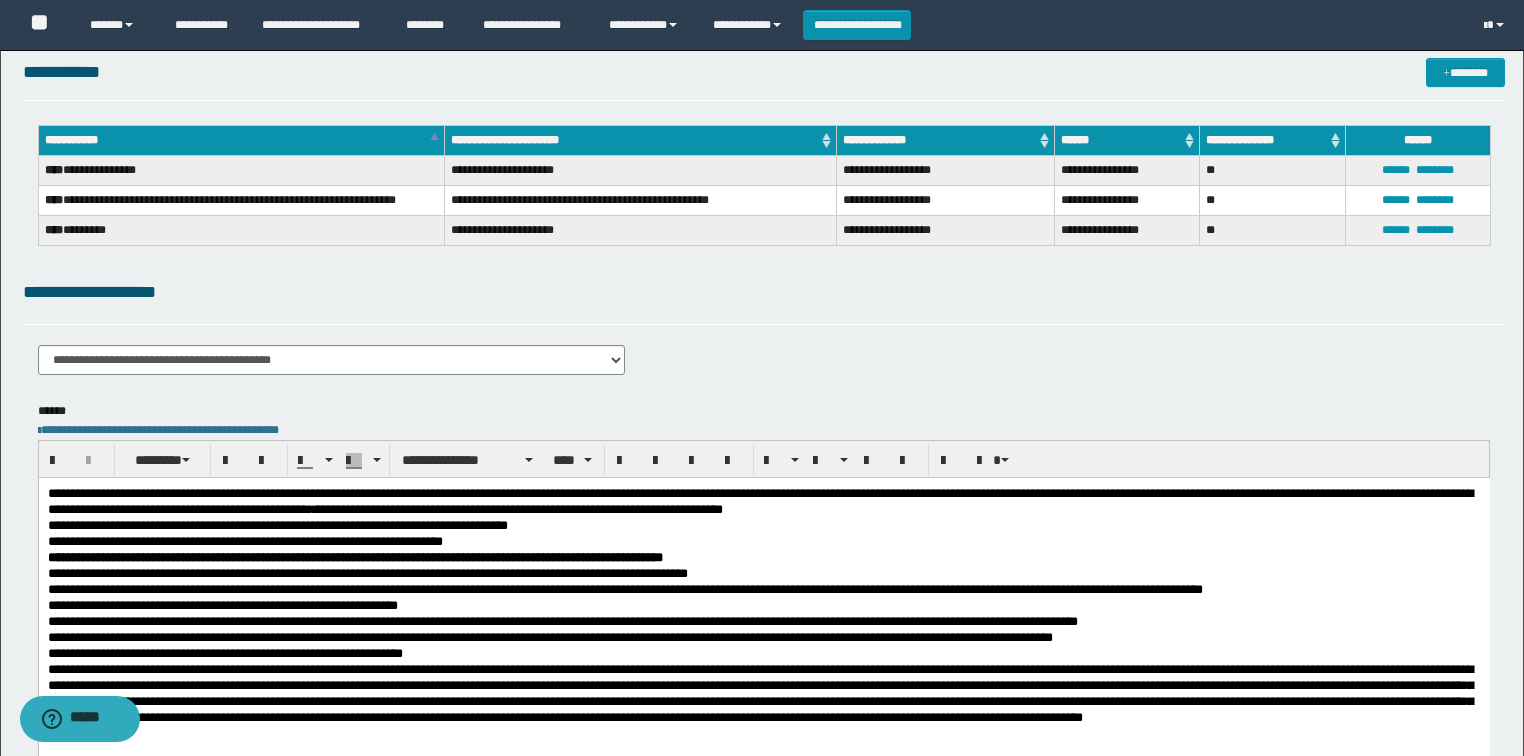 click on "**********" at bounding box center [763, 525] 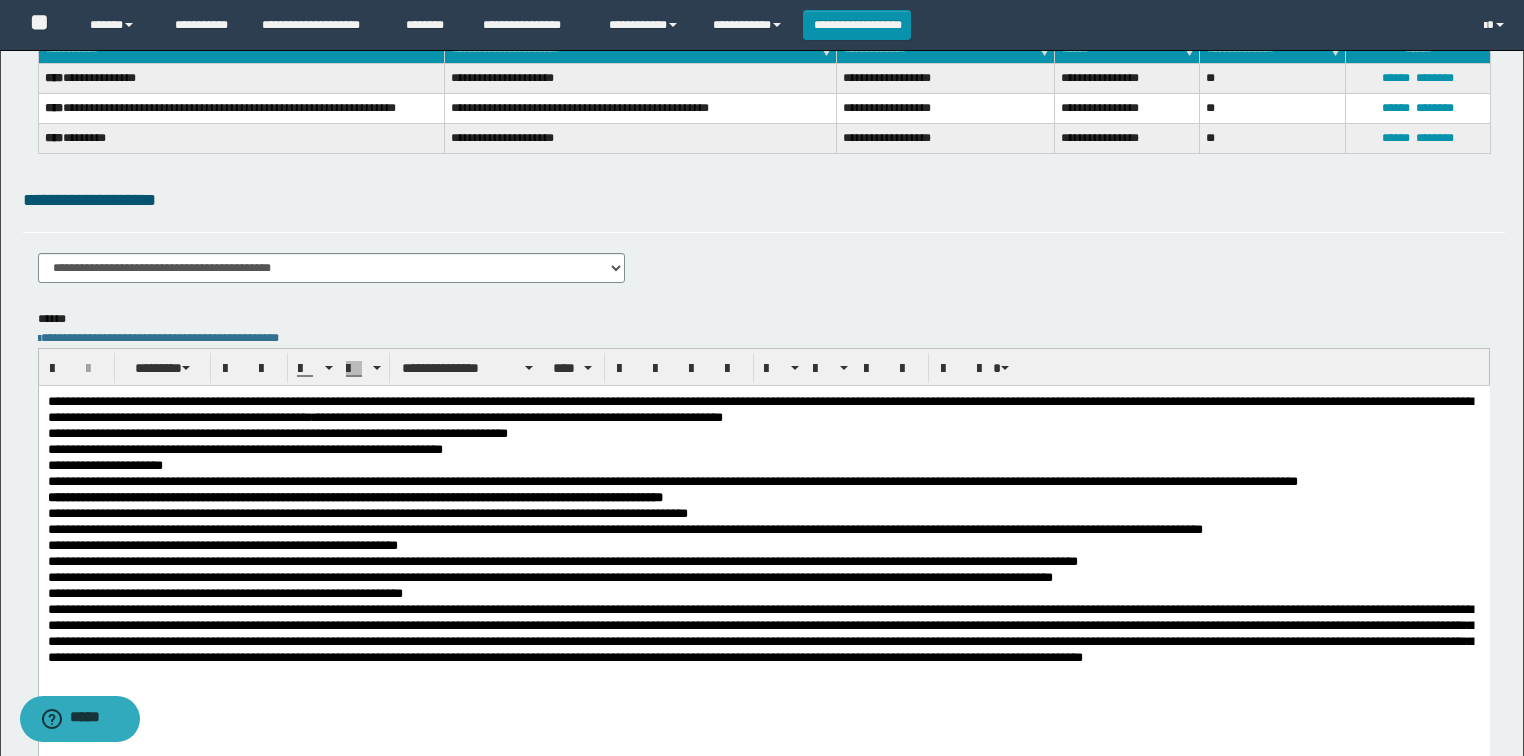 scroll, scrollTop: 320, scrollLeft: 0, axis: vertical 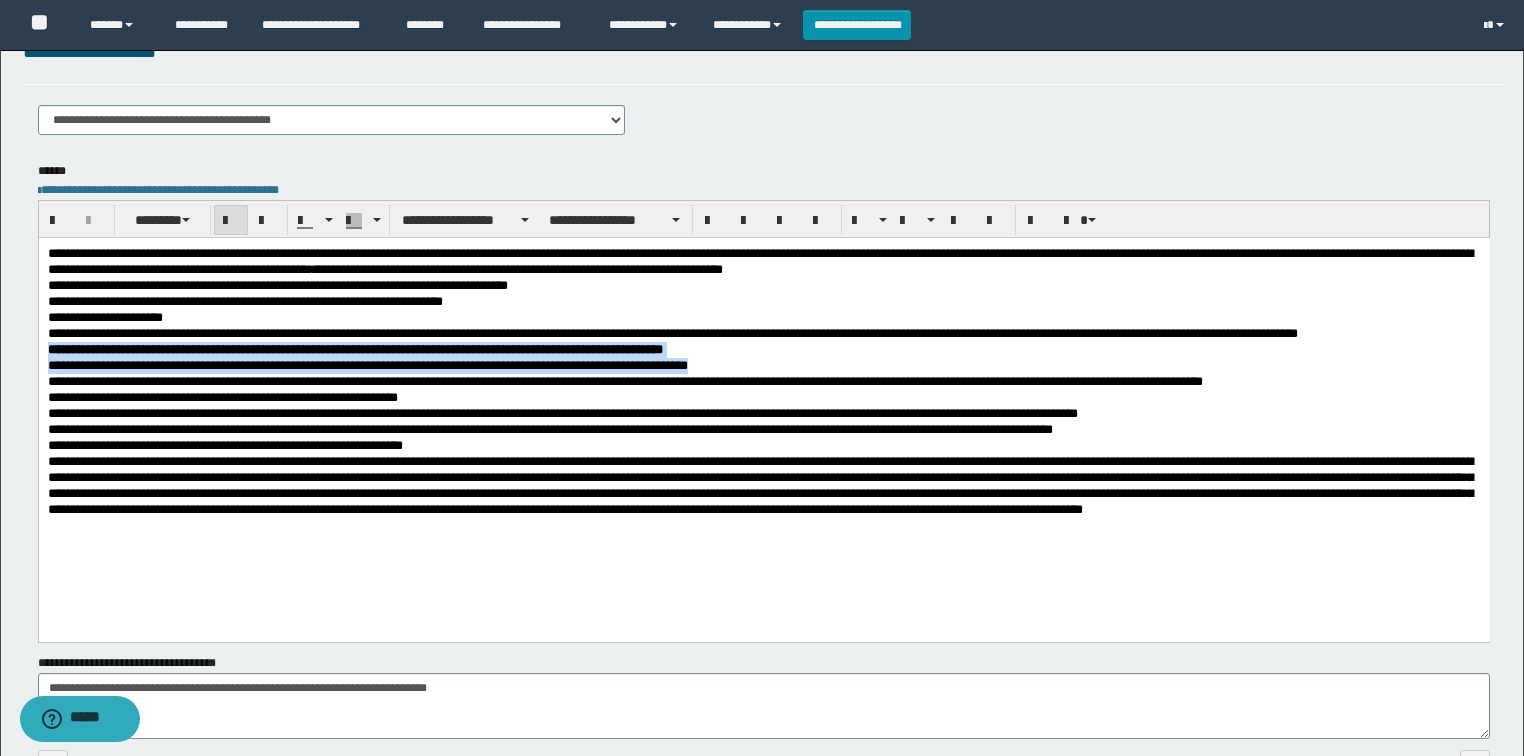 drag, startPoint x: 48, startPoint y: 344, endPoint x: 518, endPoint y: 291, distance: 472.97885 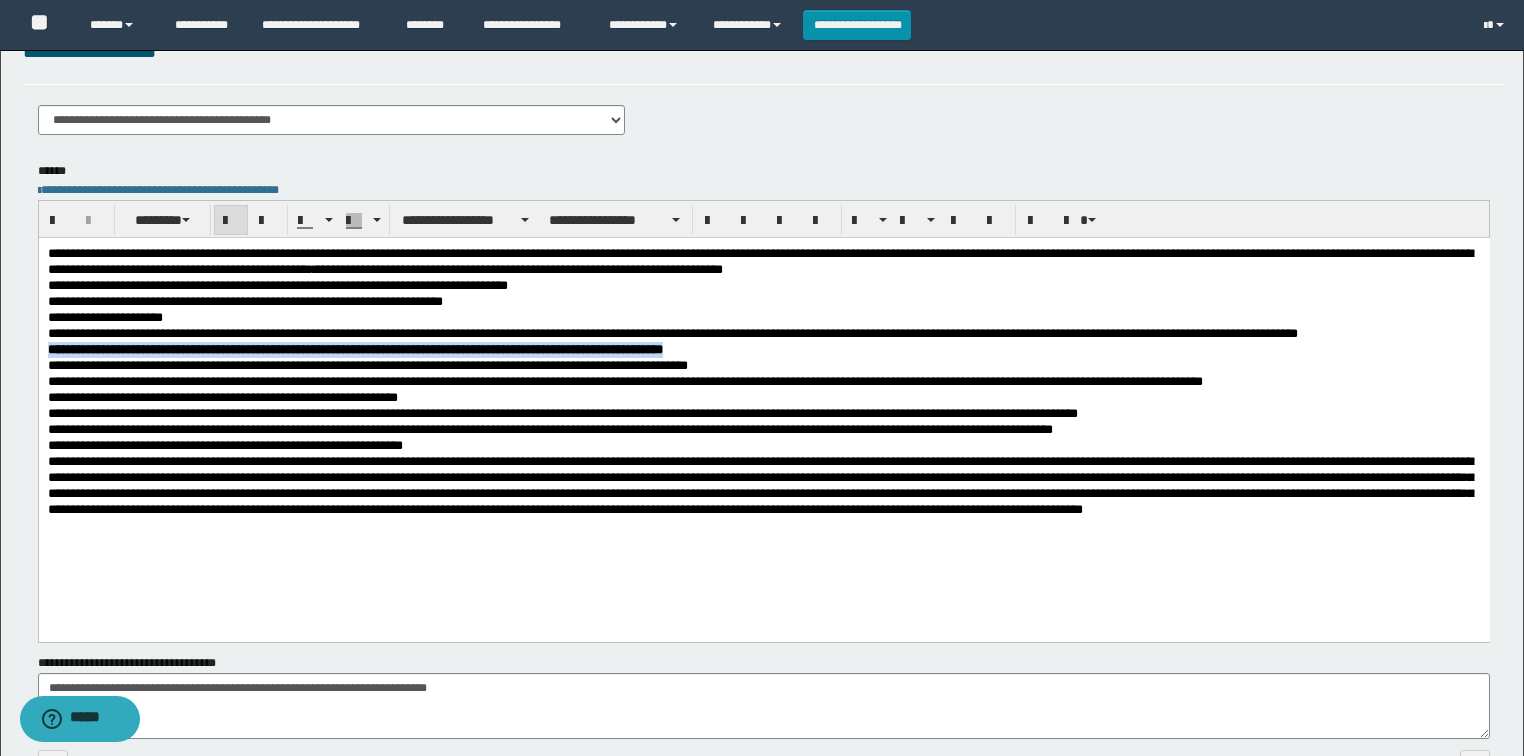 drag, startPoint x: 760, startPoint y: 354, endPoint x: 46, endPoint y: 352, distance: 714.0028 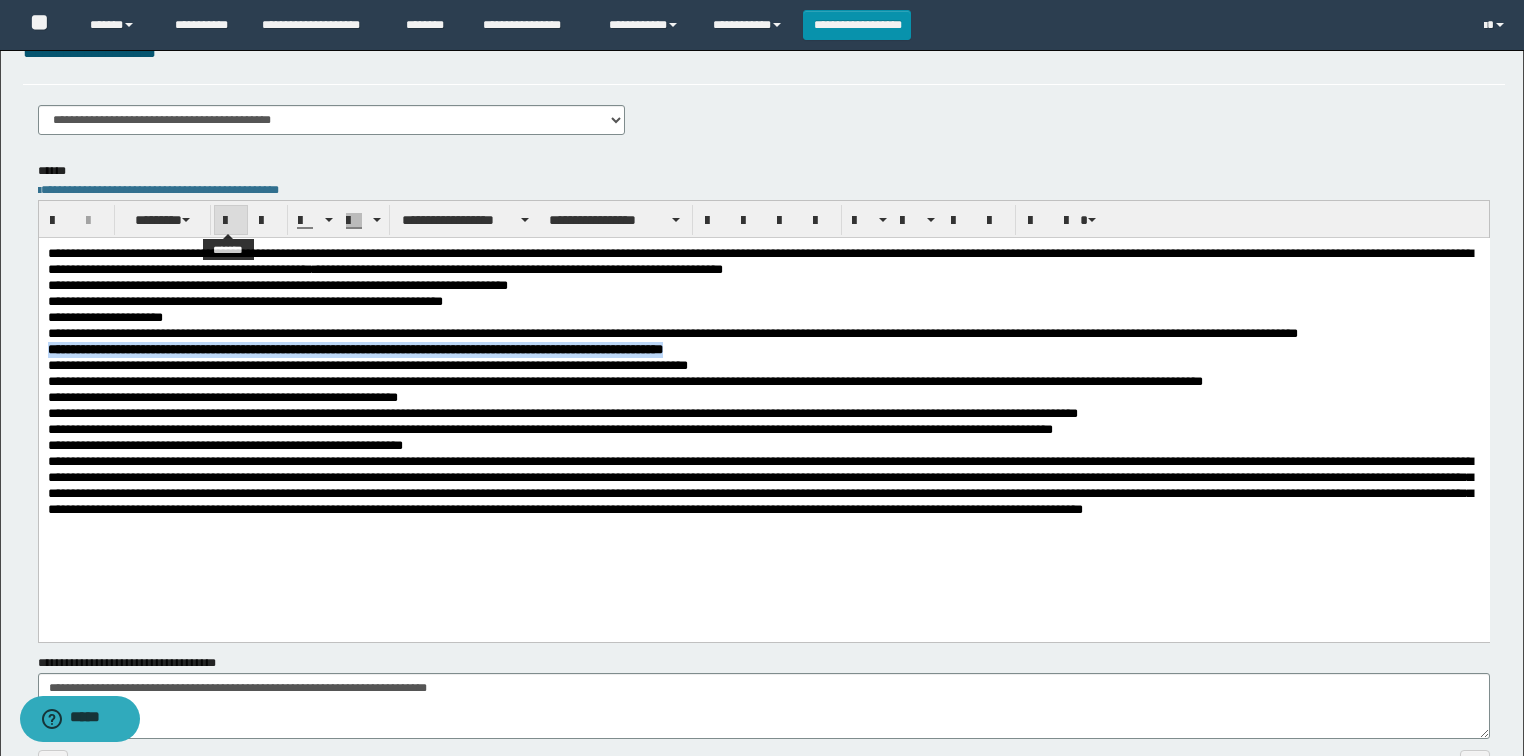 click at bounding box center [231, 220] 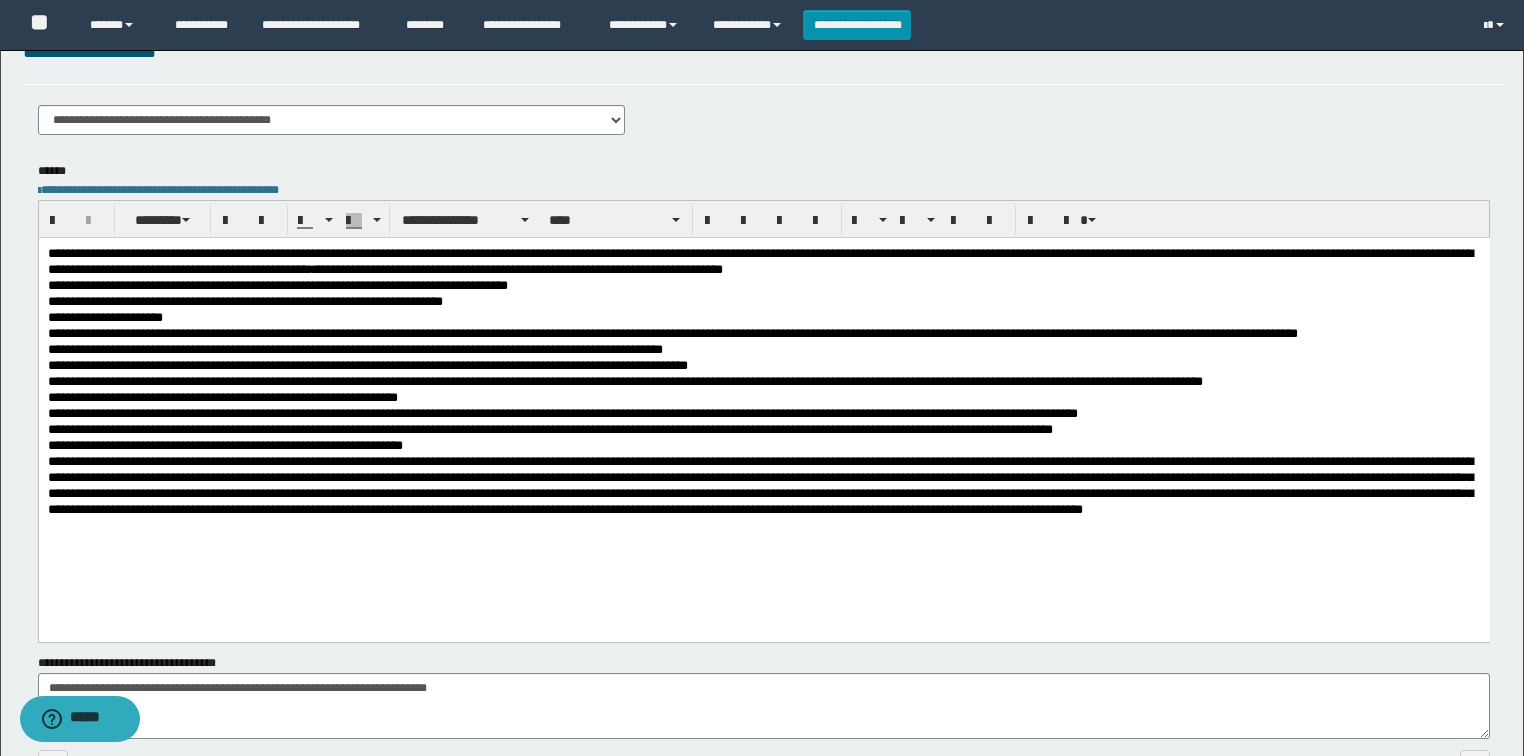 click on "**********" at bounding box center (763, 317) 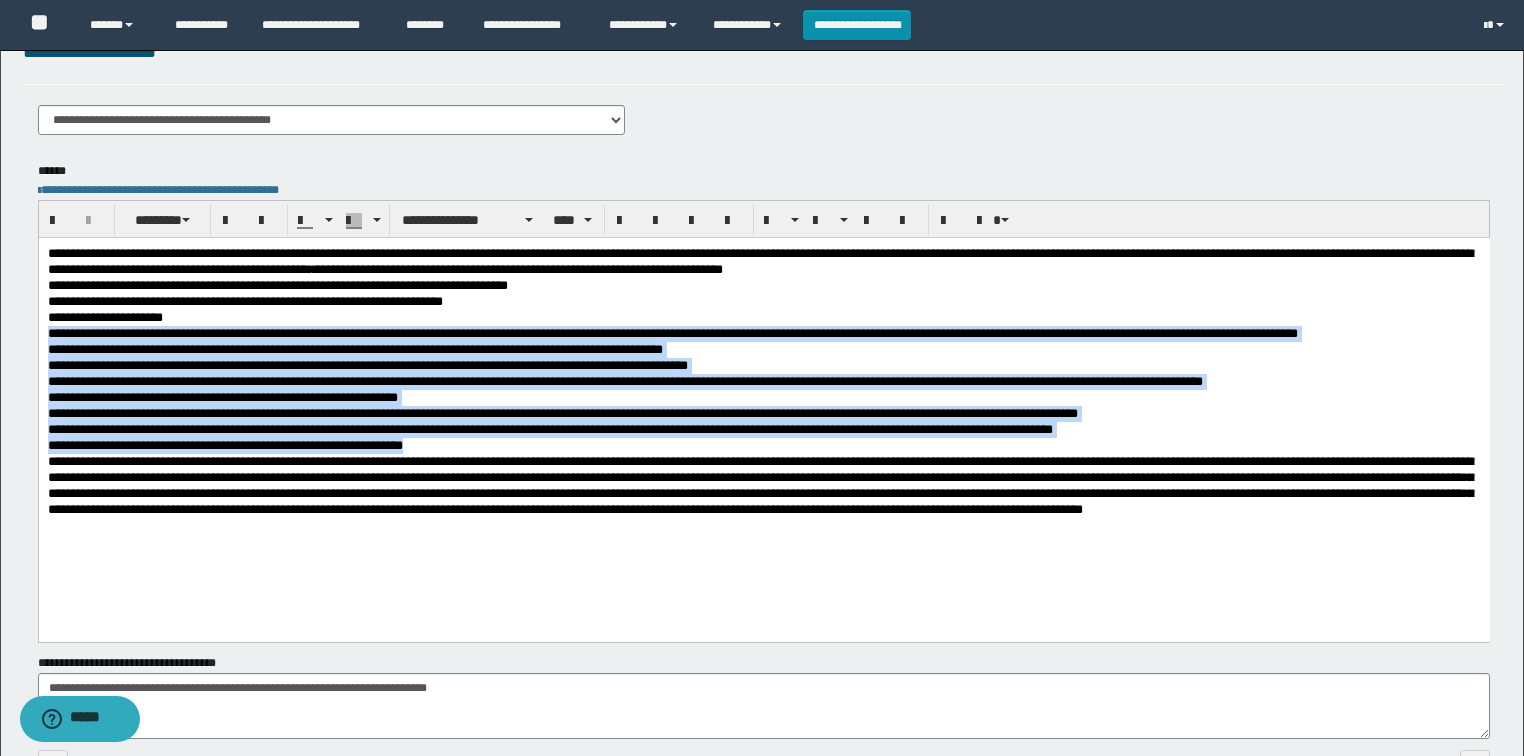 drag, startPoint x: 46, startPoint y: 331, endPoint x: 456, endPoint y: 437, distance: 423.4808 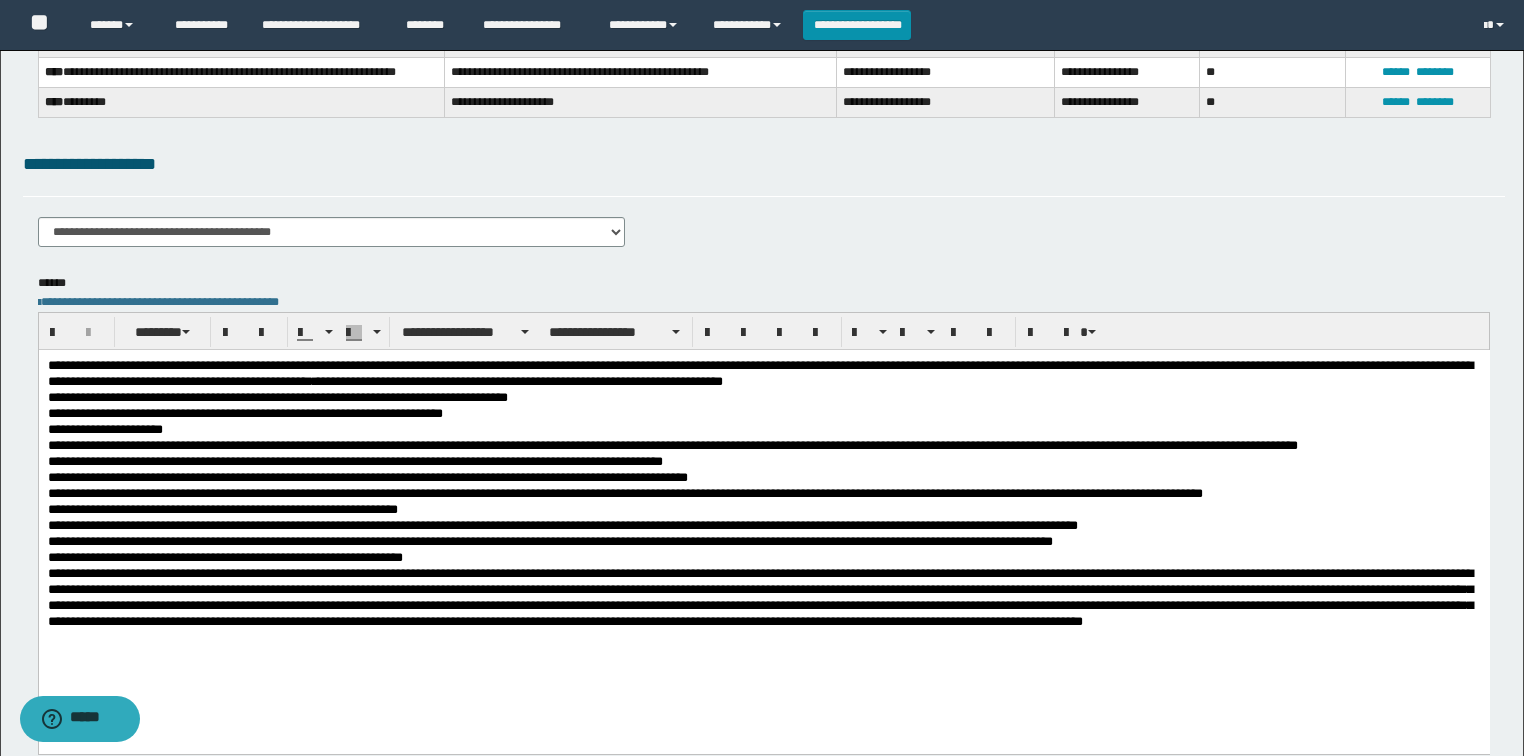 scroll, scrollTop: 0, scrollLeft: 0, axis: both 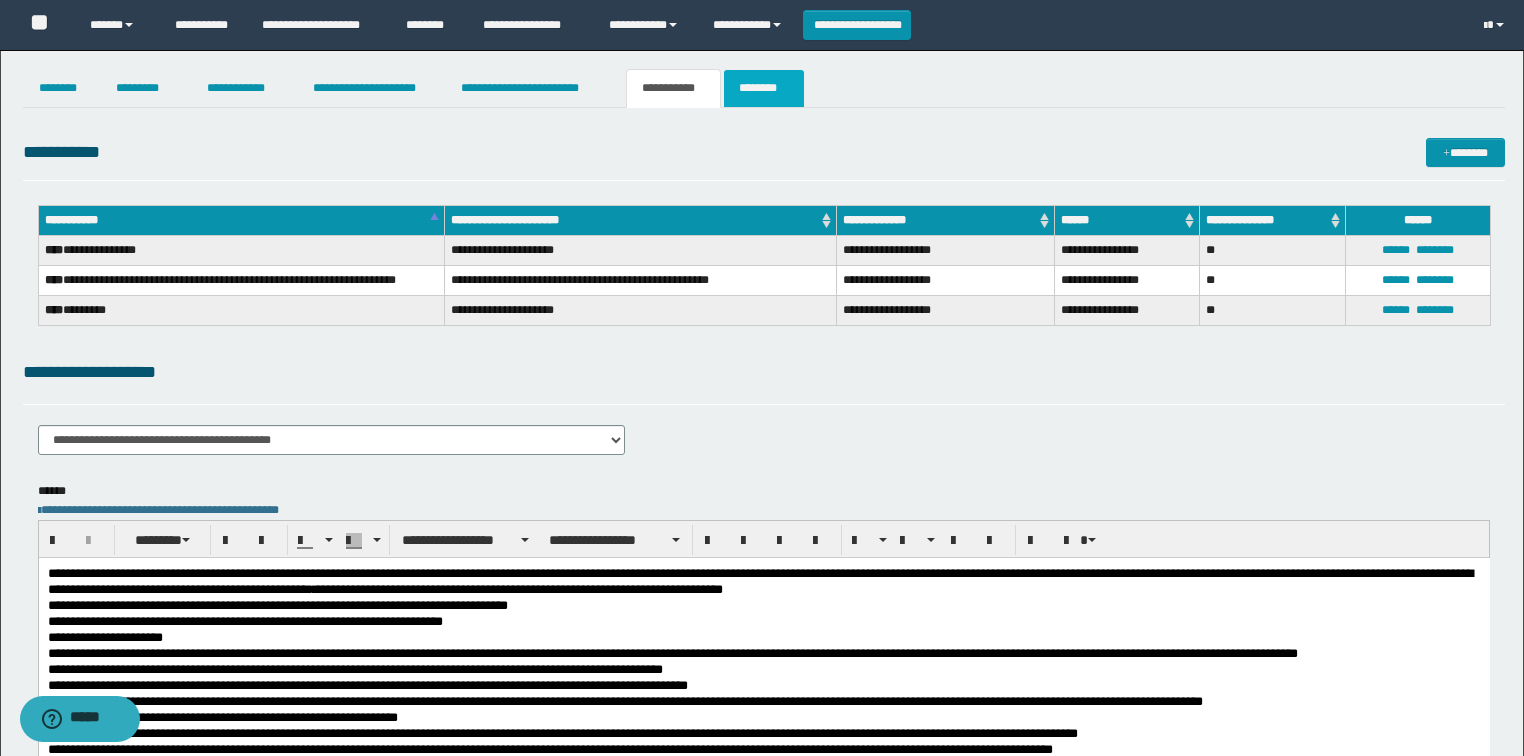 click on "********" at bounding box center [764, 88] 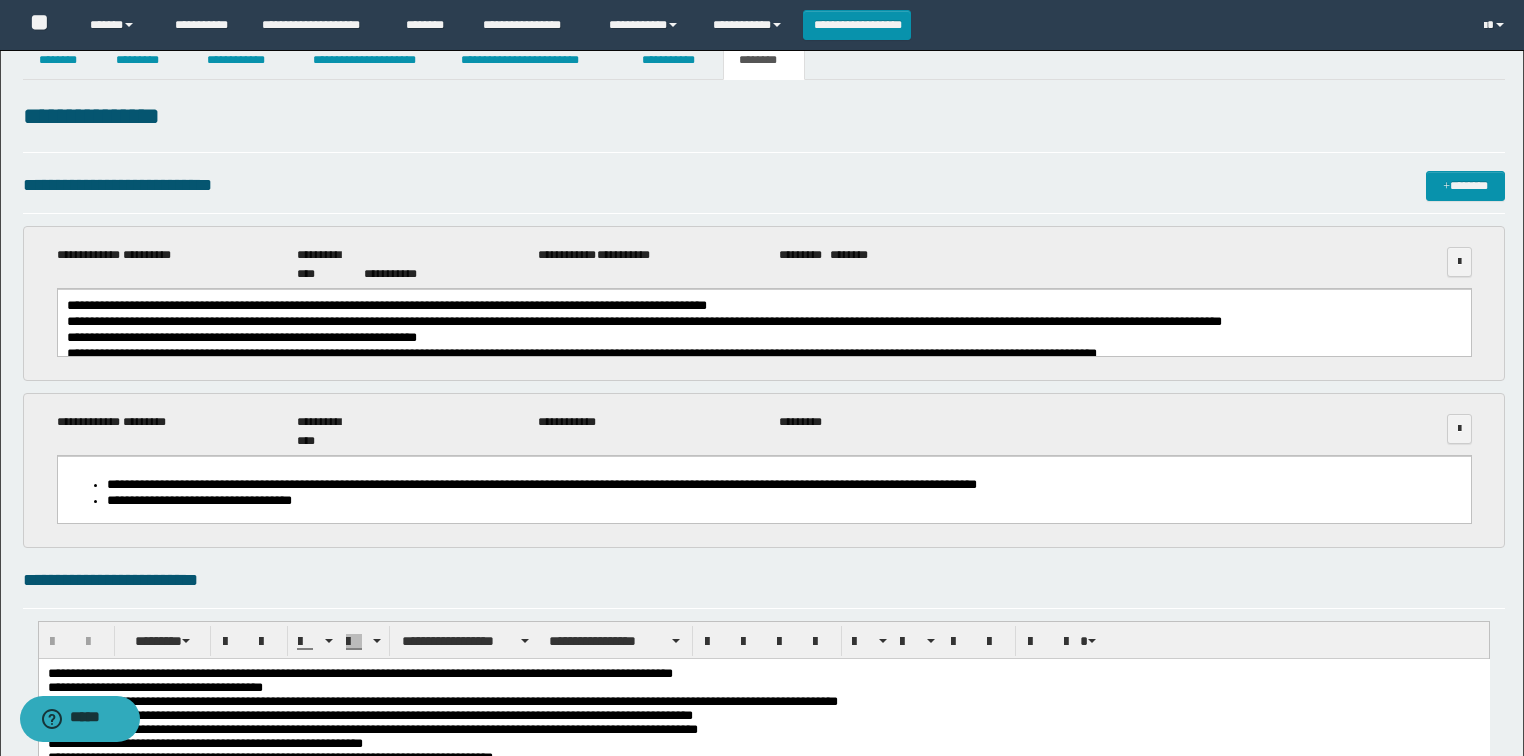 scroll, scrollTop: 0, scrollLeft: 0, axis: both 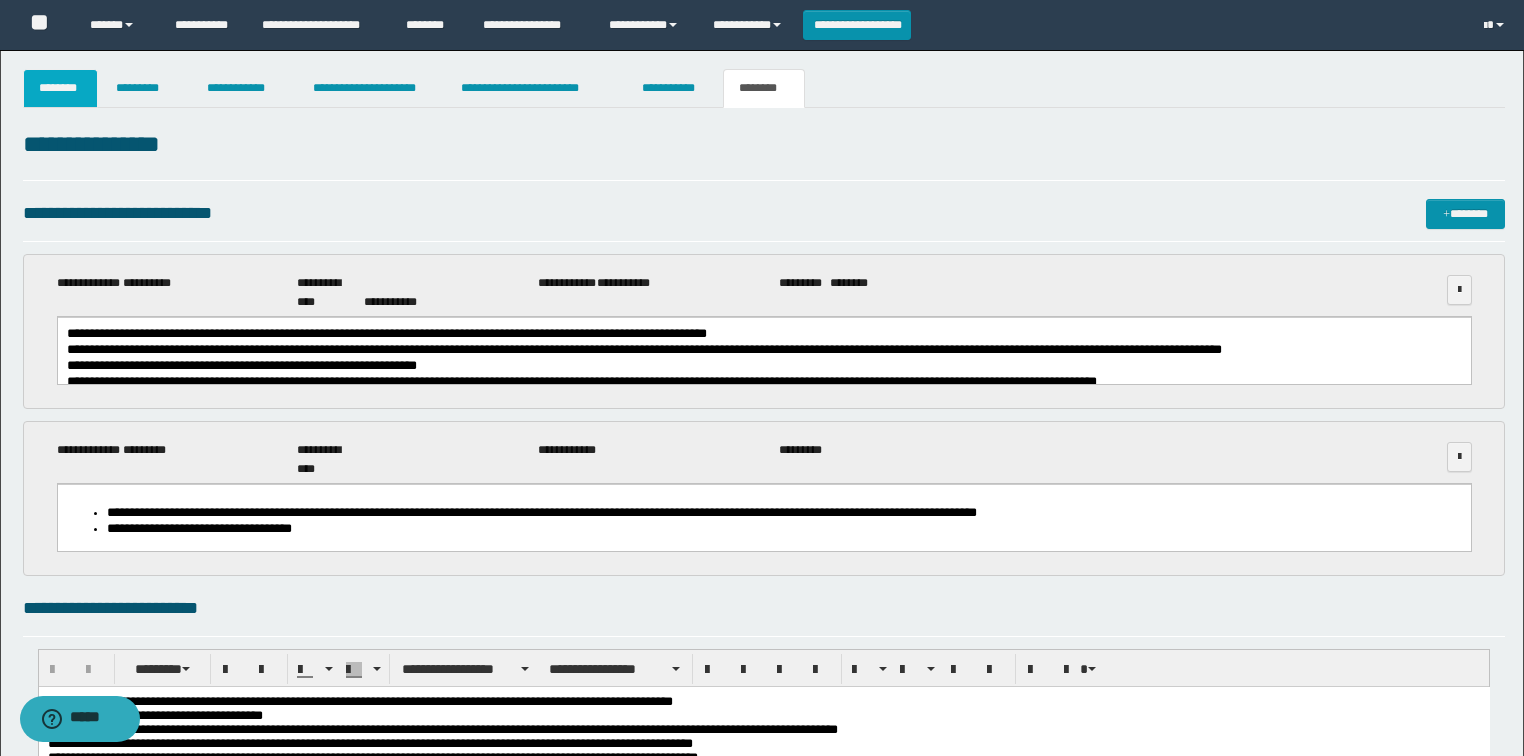 click on "********" at bounding box center [61, 88] 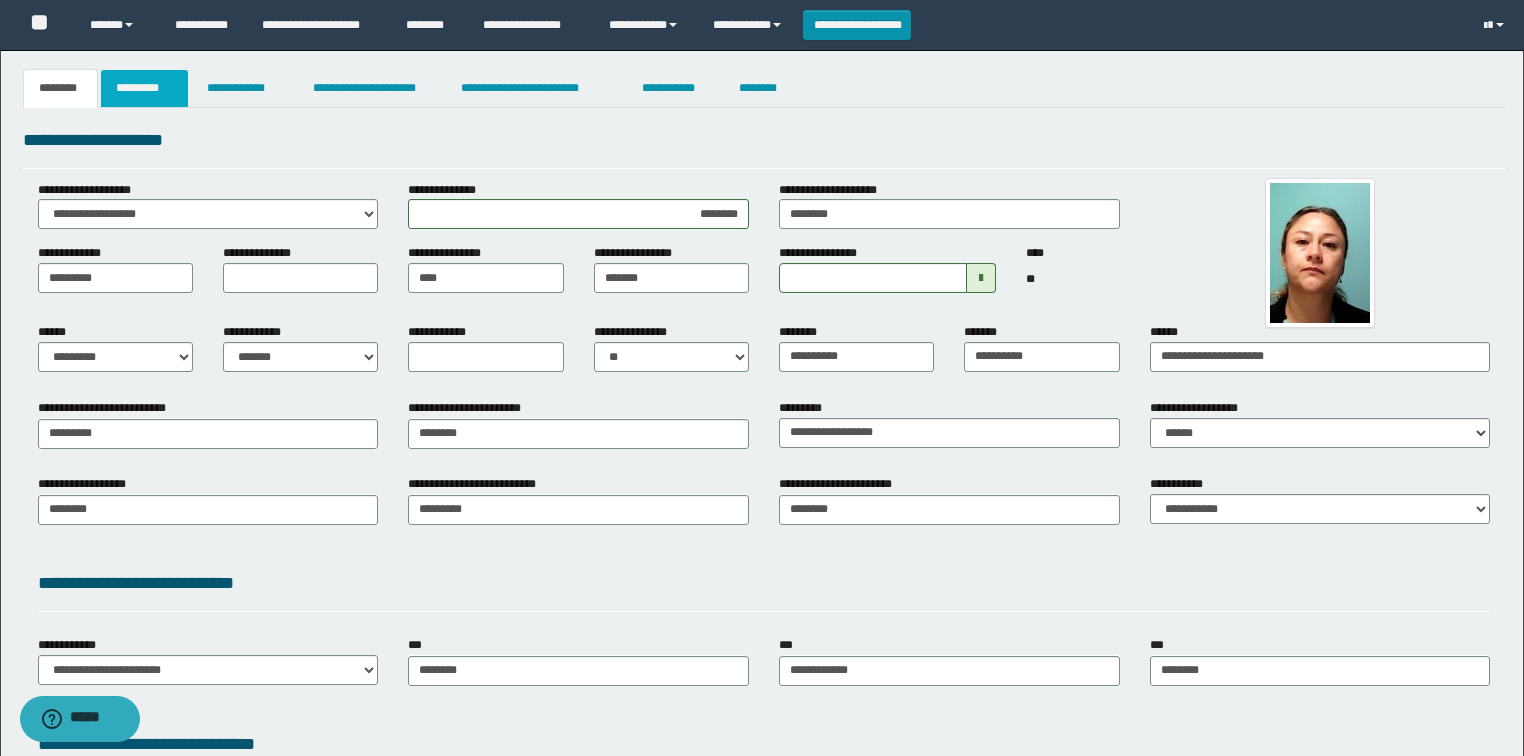 click on "*********" at bounding box center (144, 88) 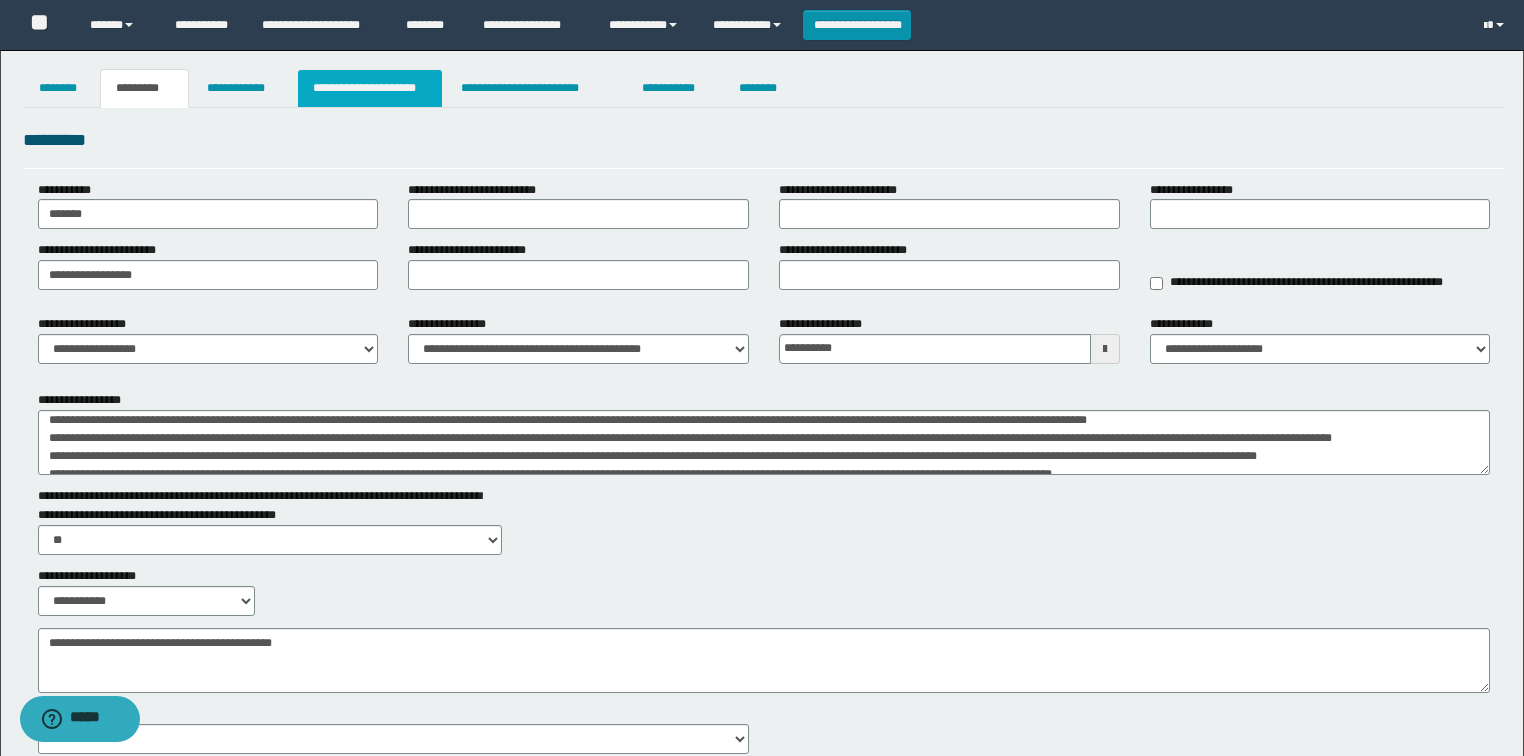 click on "**********" at bounding box center [370, 88] 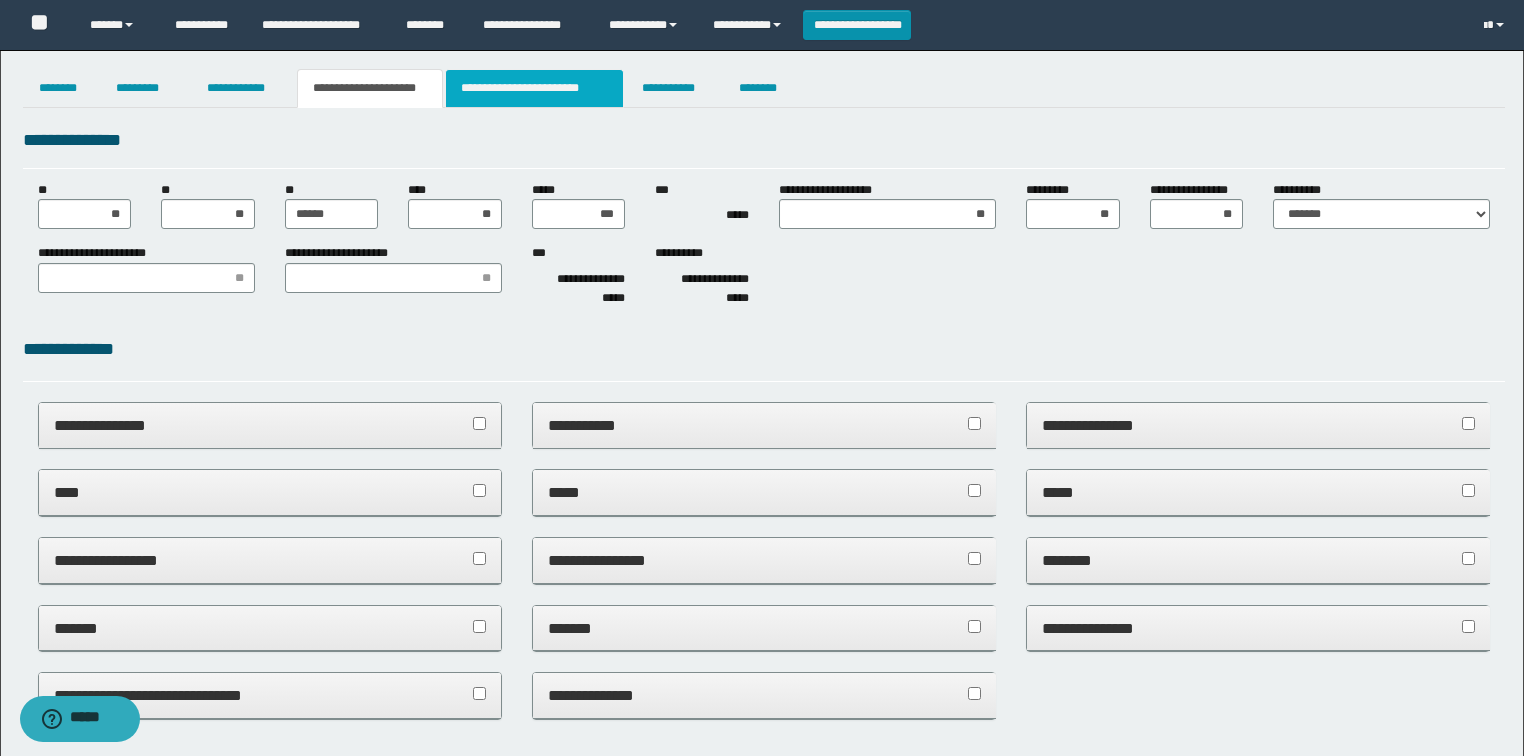 click on "**********" at bounding box center (534, 88) 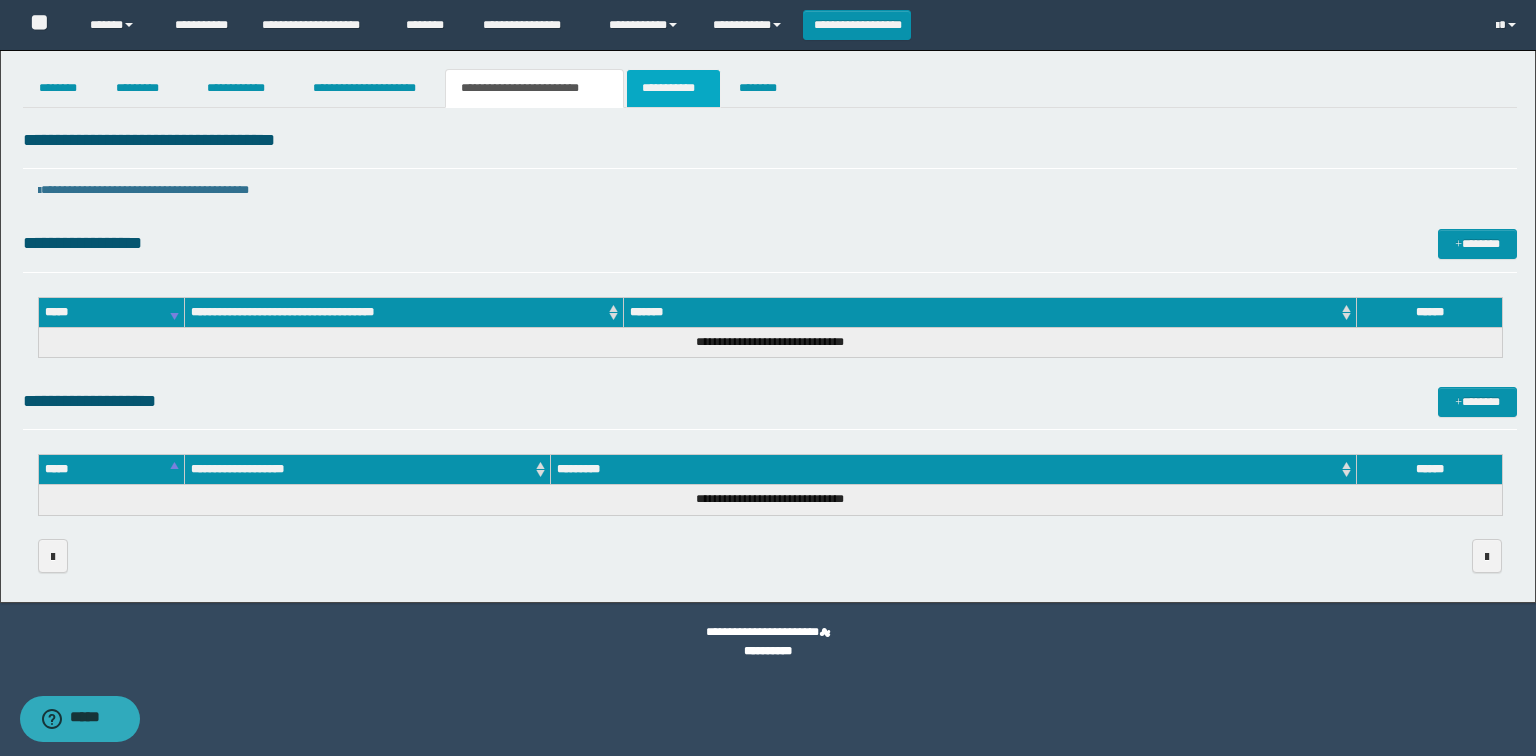 click on "**********" at bounding box center (673, 88) 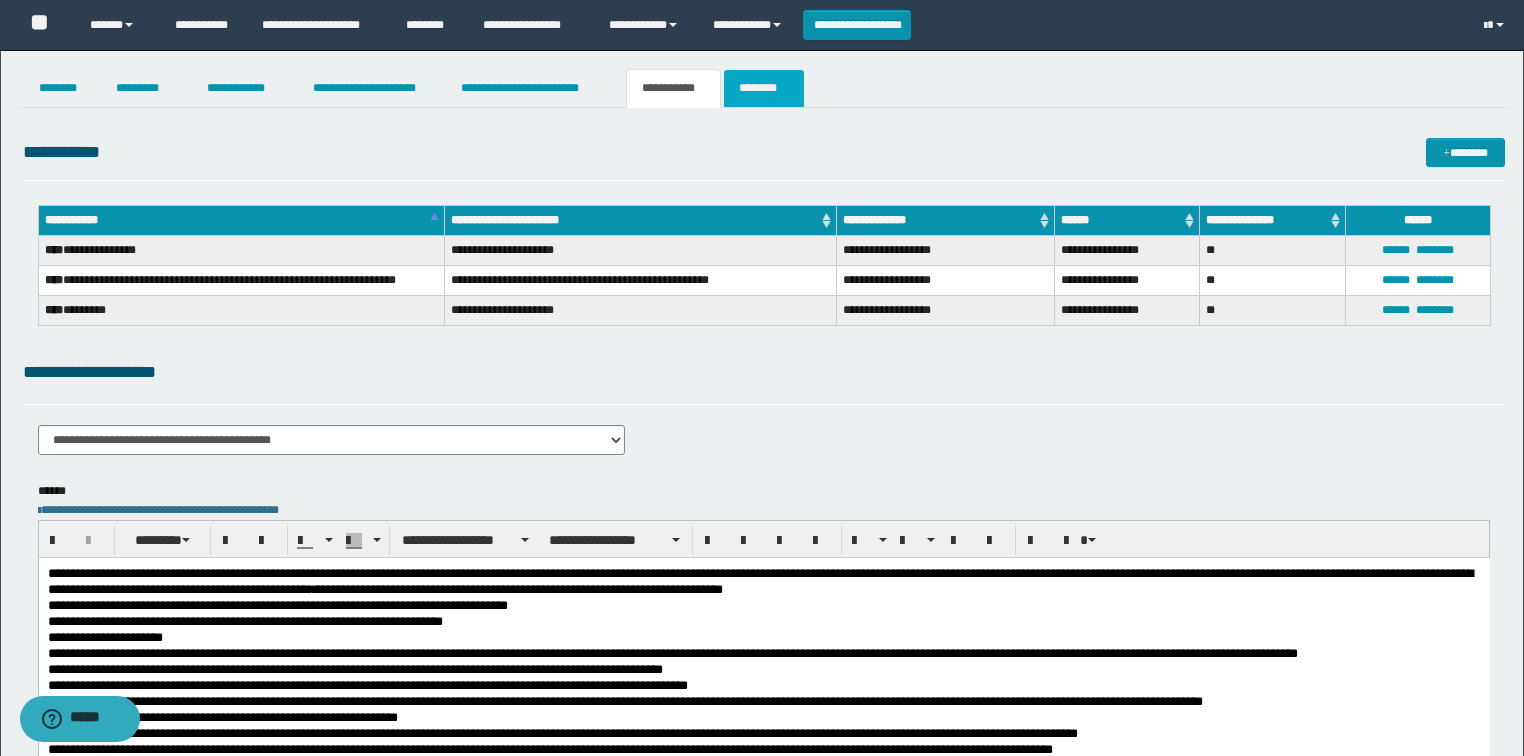 click on "********" at bounding box center (764, 88) 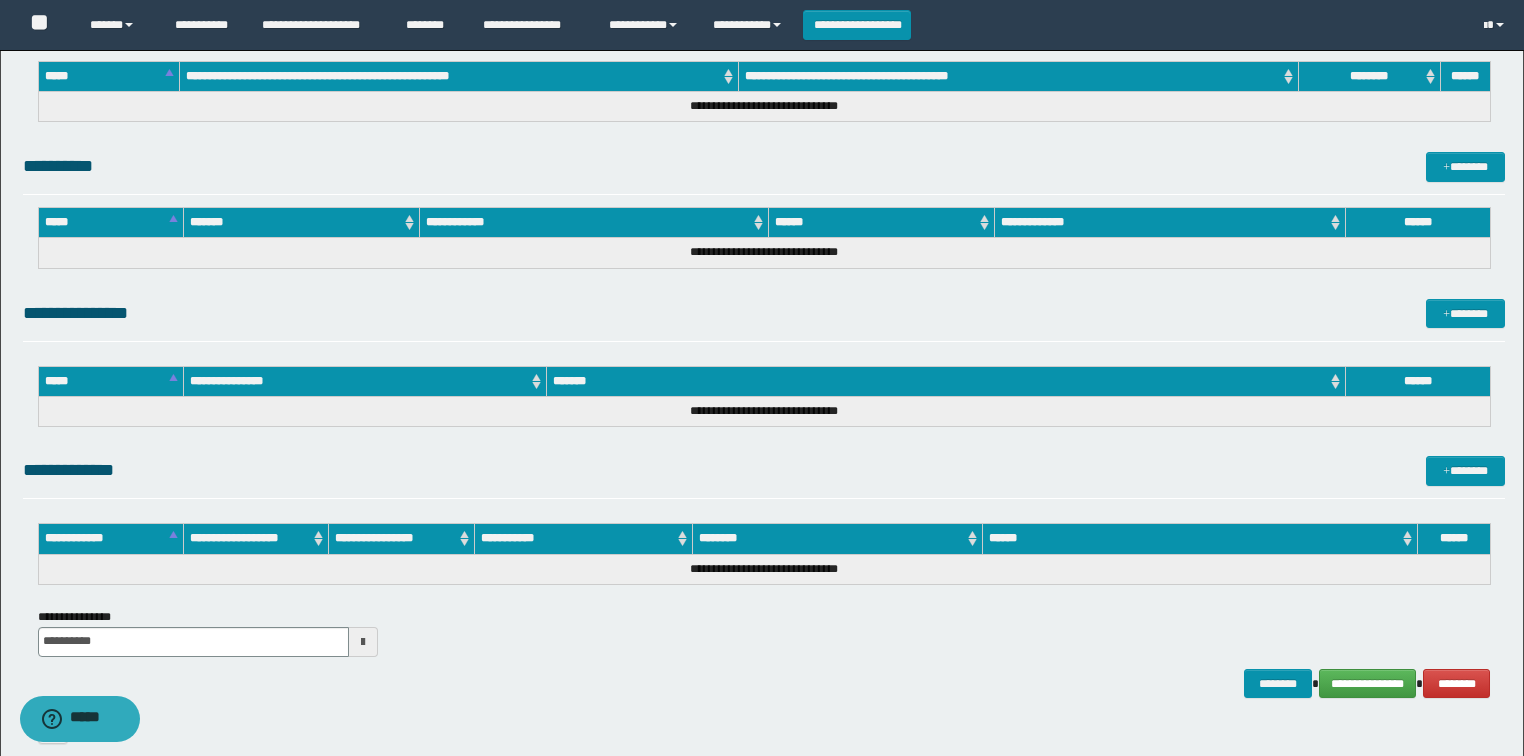 scroll, scrollTop: 1570, scrollLeft: 0, axis: vertical 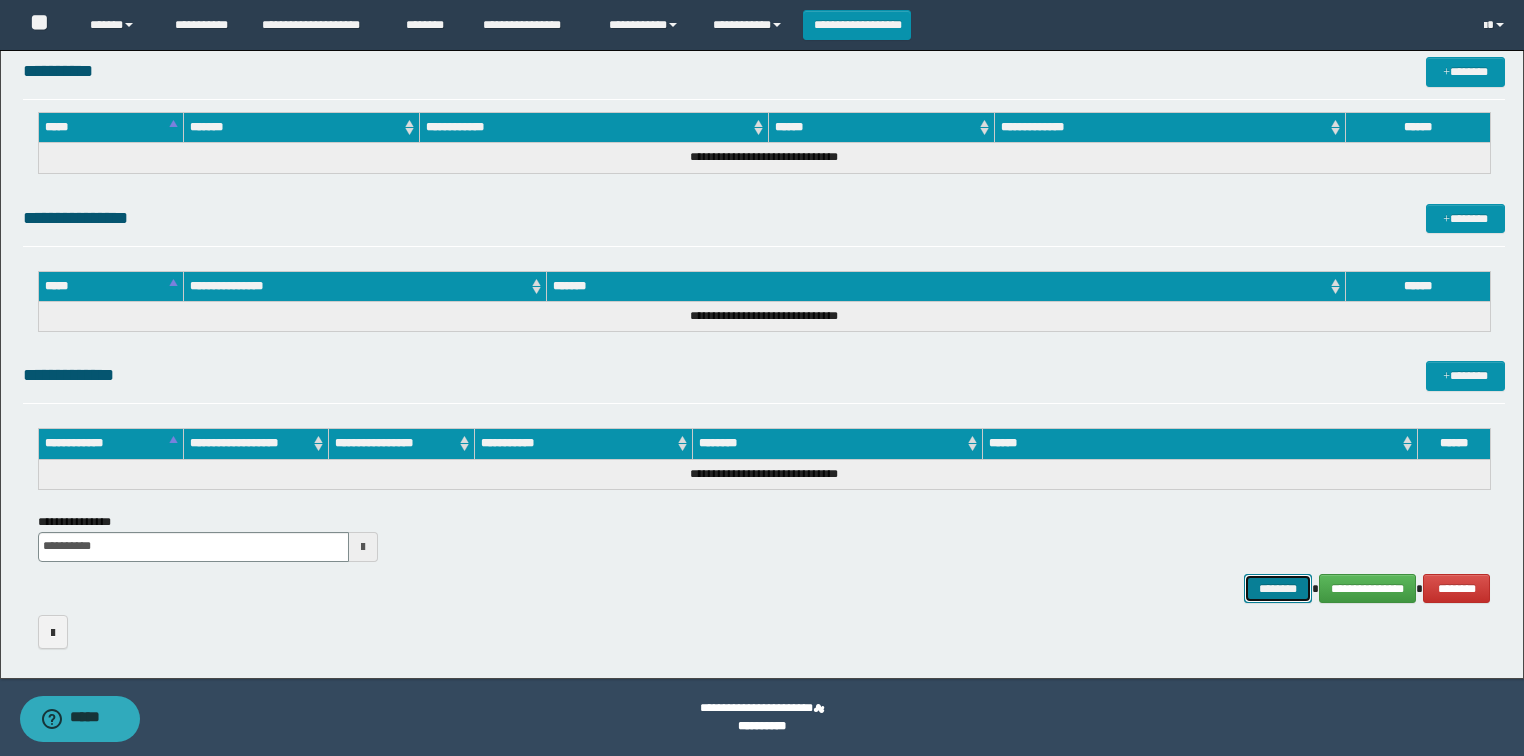 click on "********" at bounding box center [1277, 589] 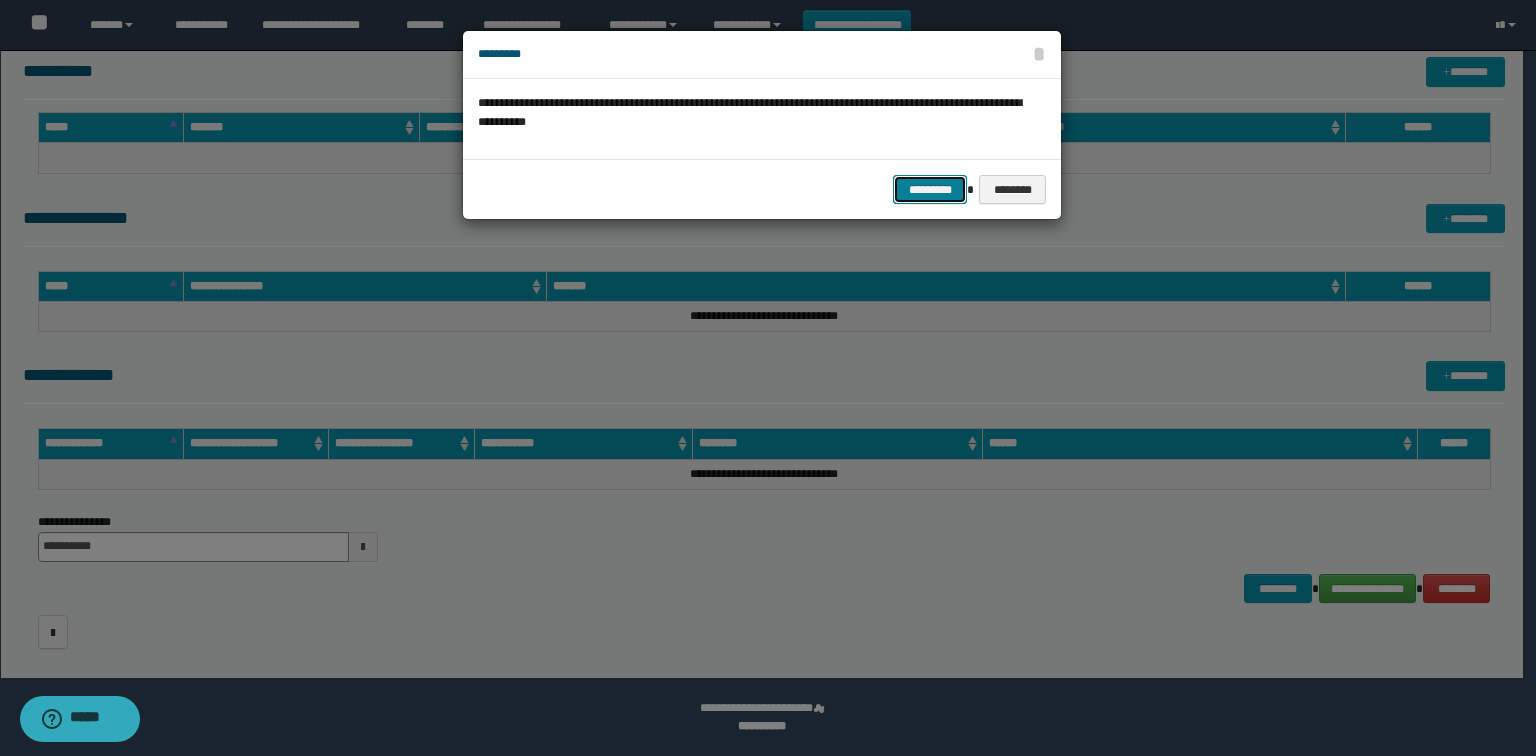 click on "*********" at bounding box center [930, 190] 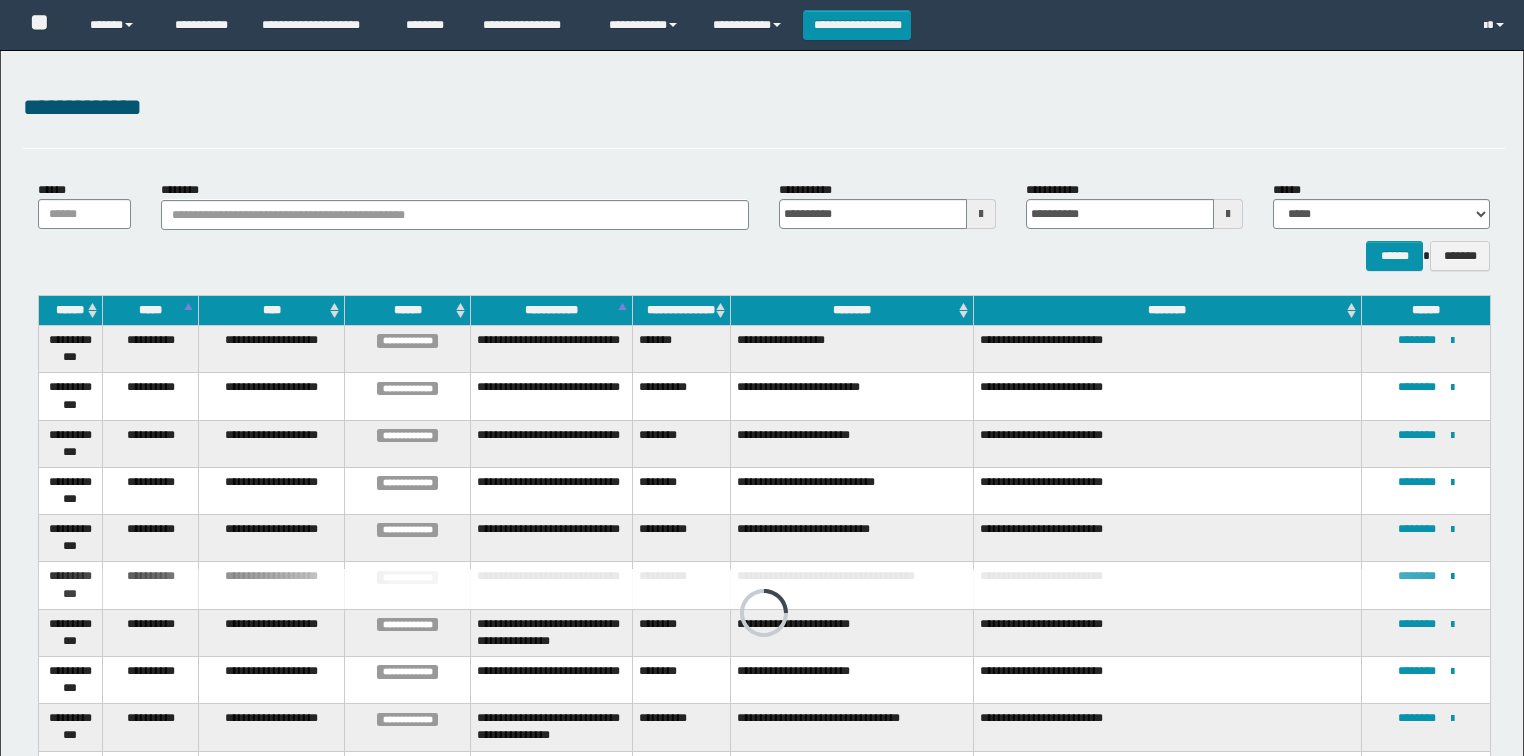 scroll, scrollTop: 0, scrollLeft: 0, axis: both 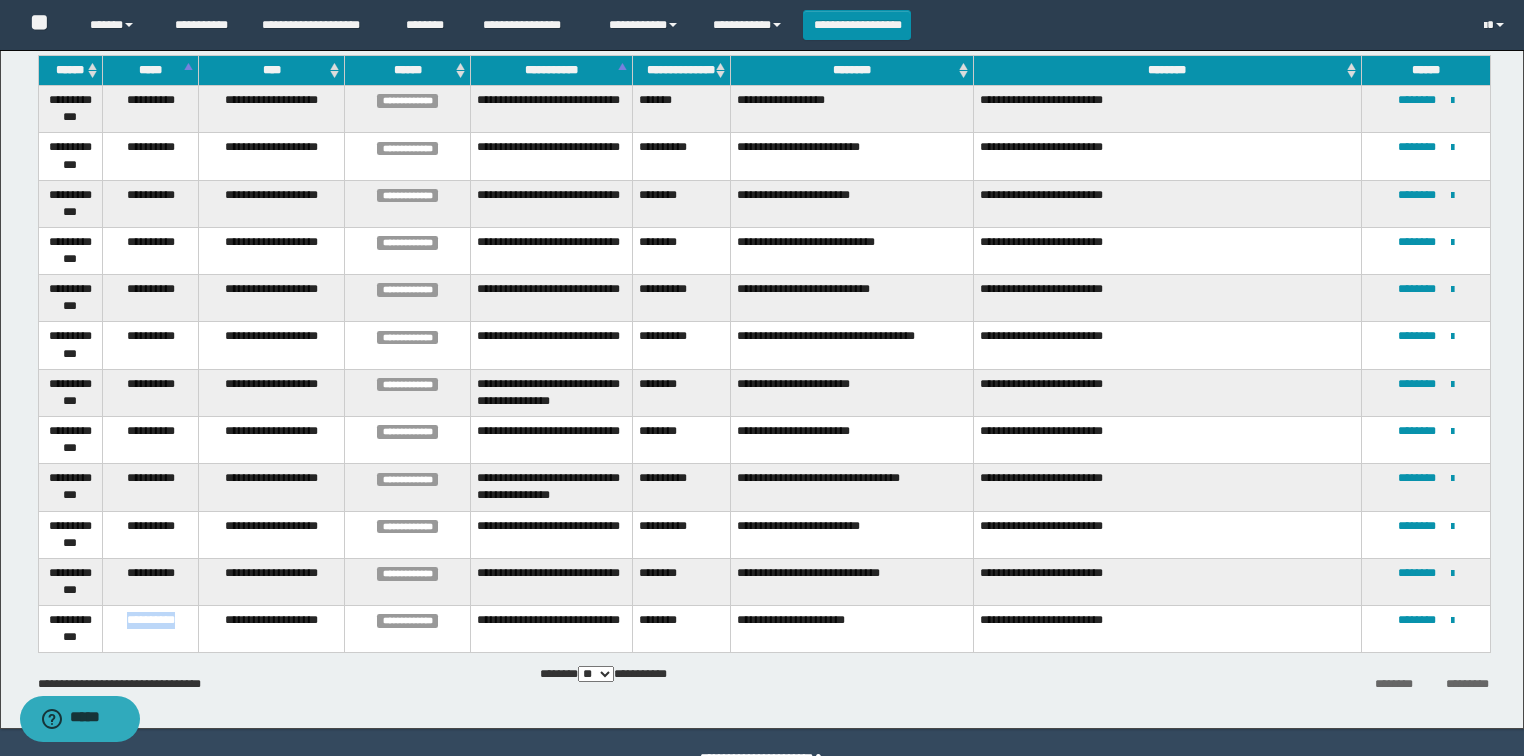 drag, startPoint x: 121, startPoint y: 615, endPoint x: 186, endPoint y: 624, distance: 65.62012 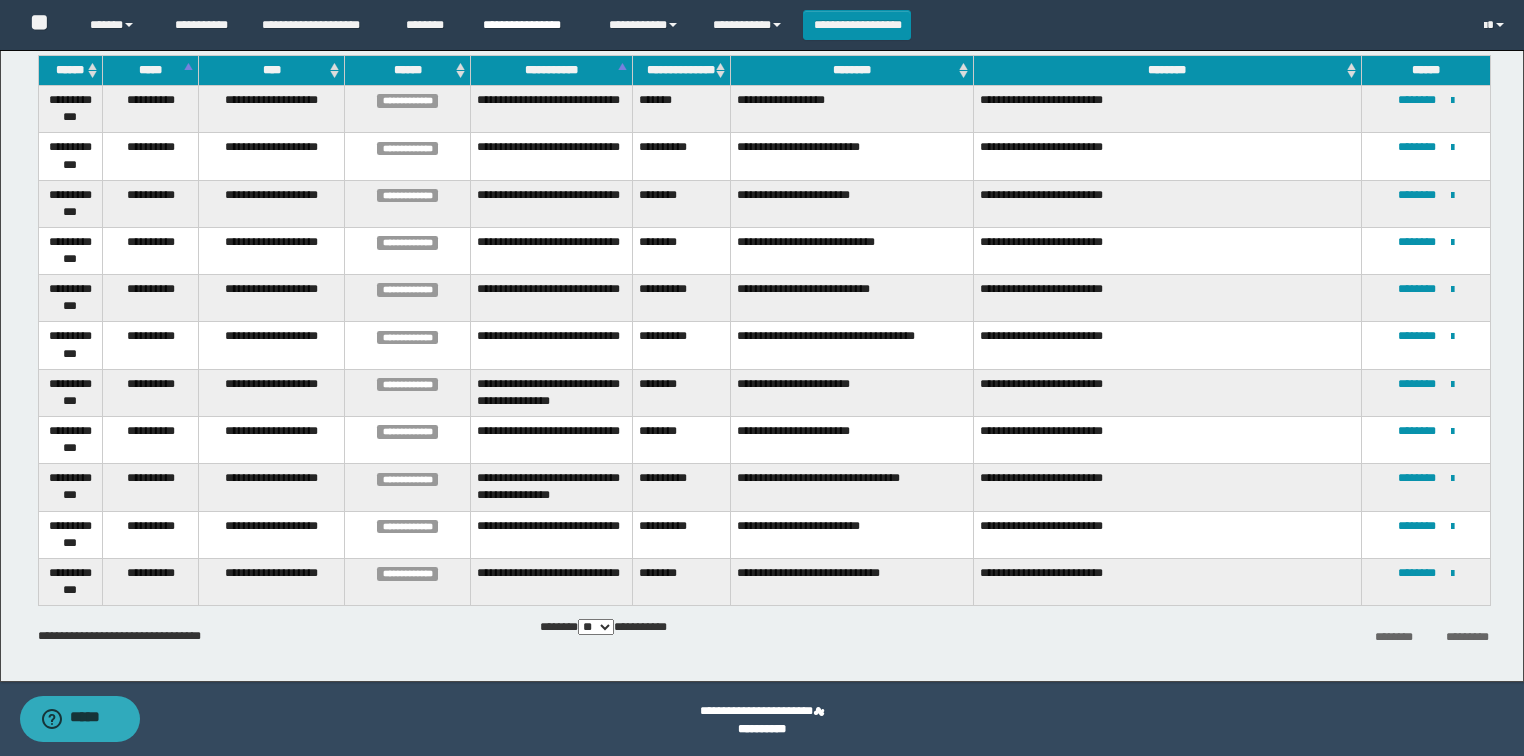click on "**********" at bounding box center (531, 25) 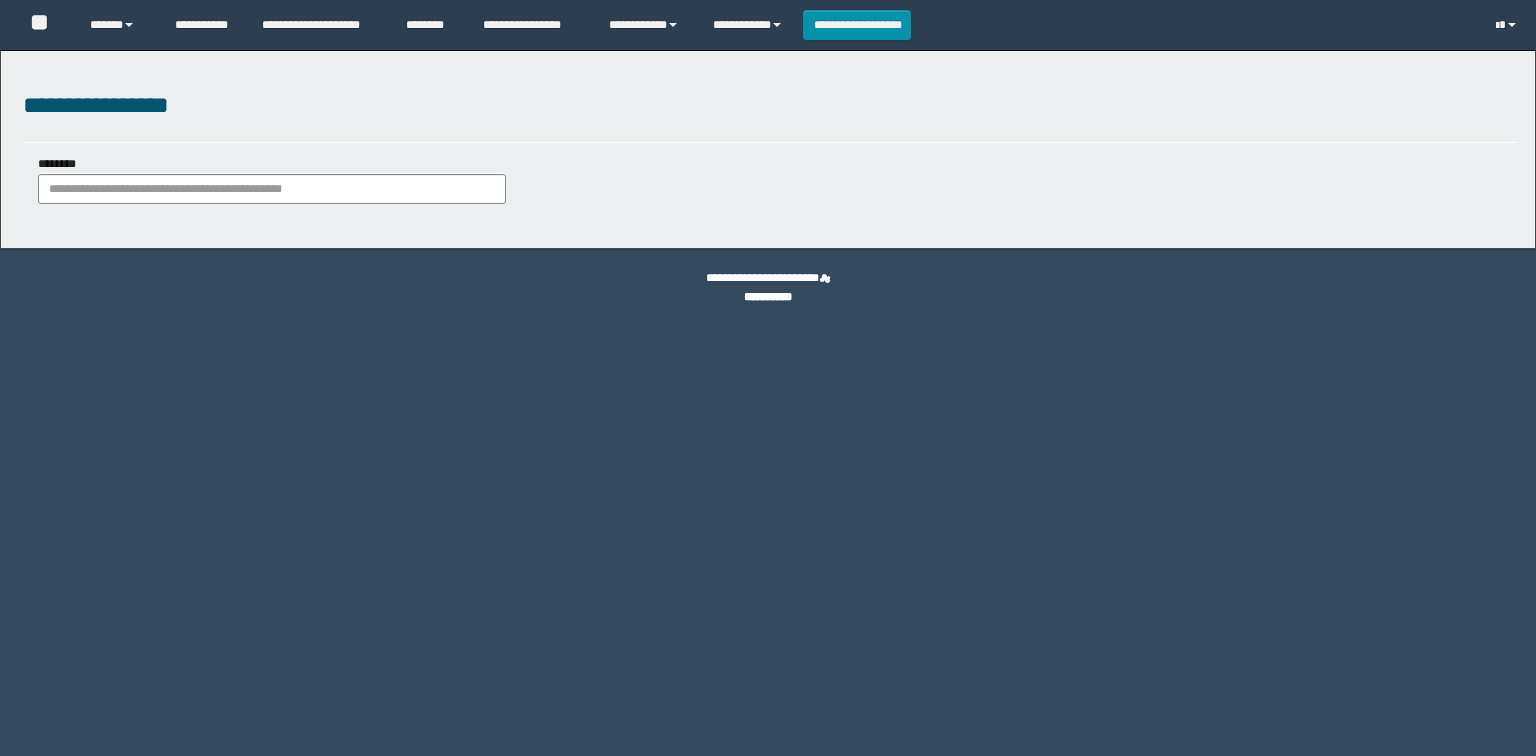 scroll, scrollTop: 0, scrollLeft: 0, axis: both 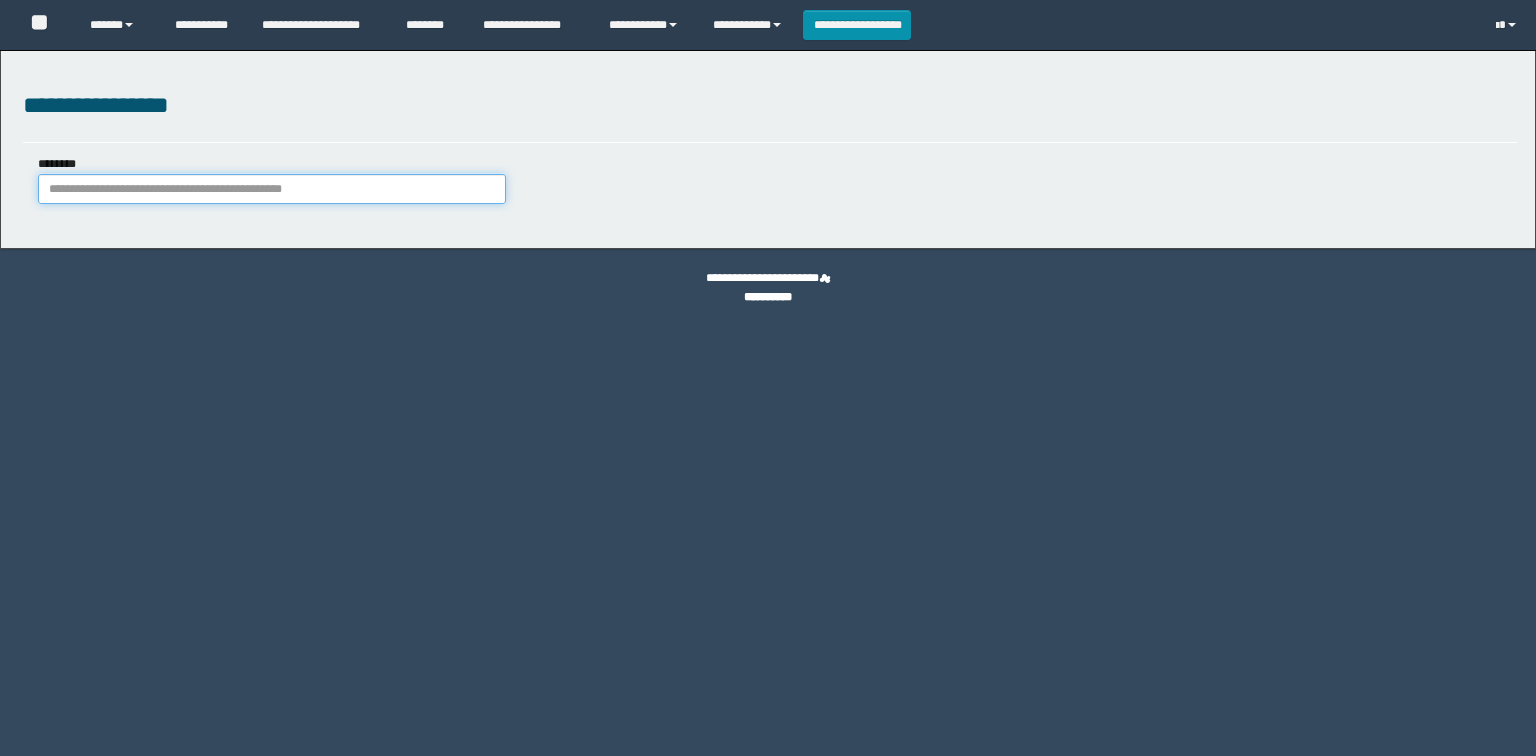 click on "********" at bounding box center (272, 189) 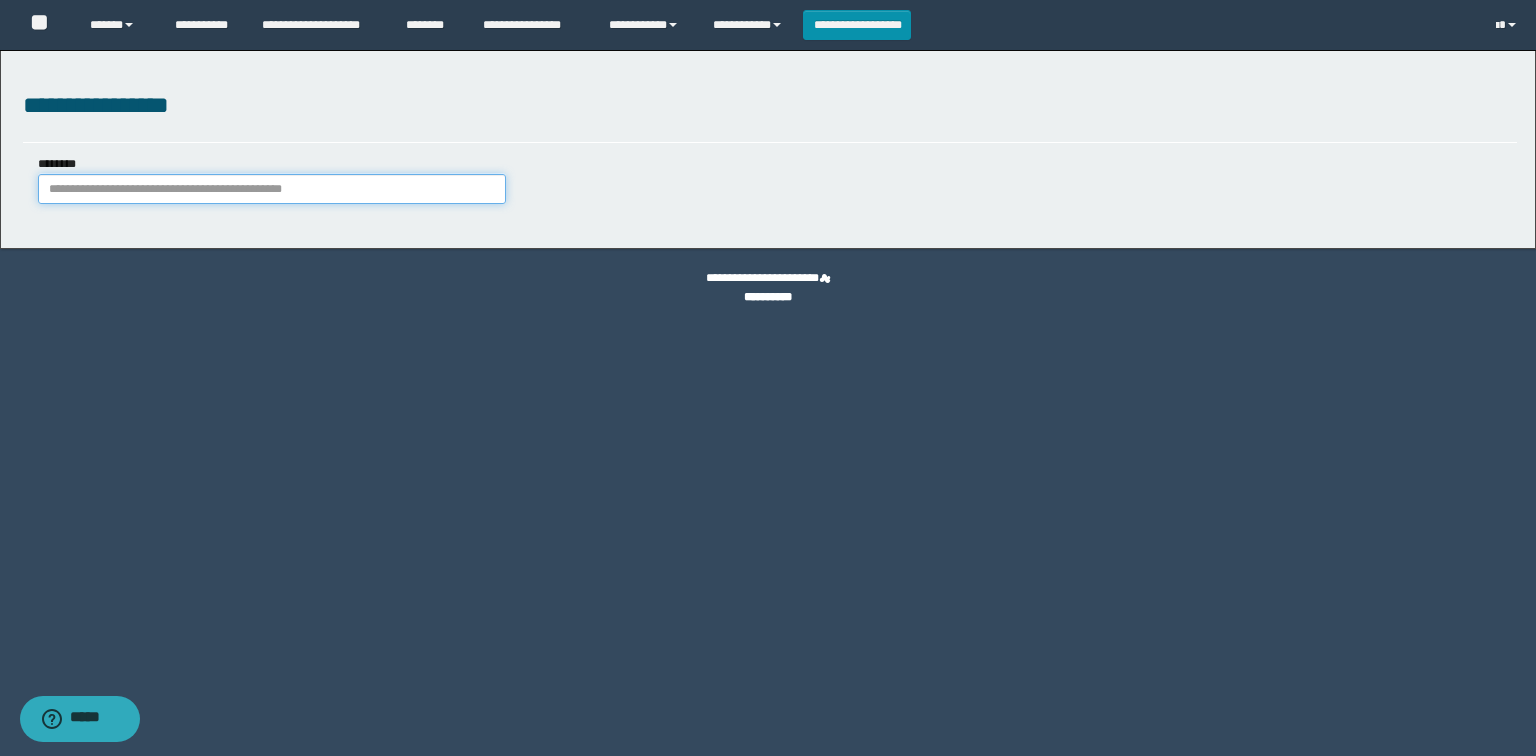 paste on "**********" 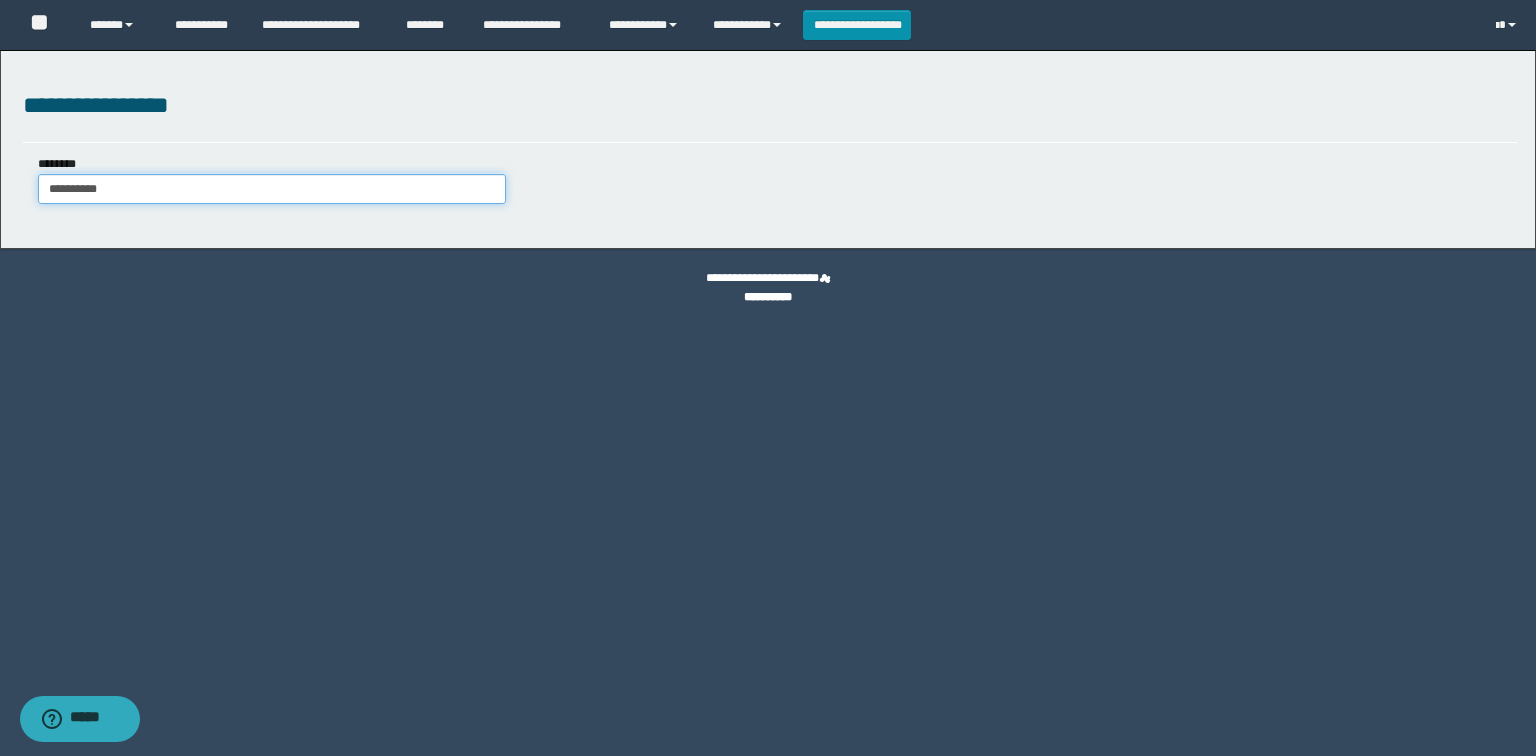 type on "**********" 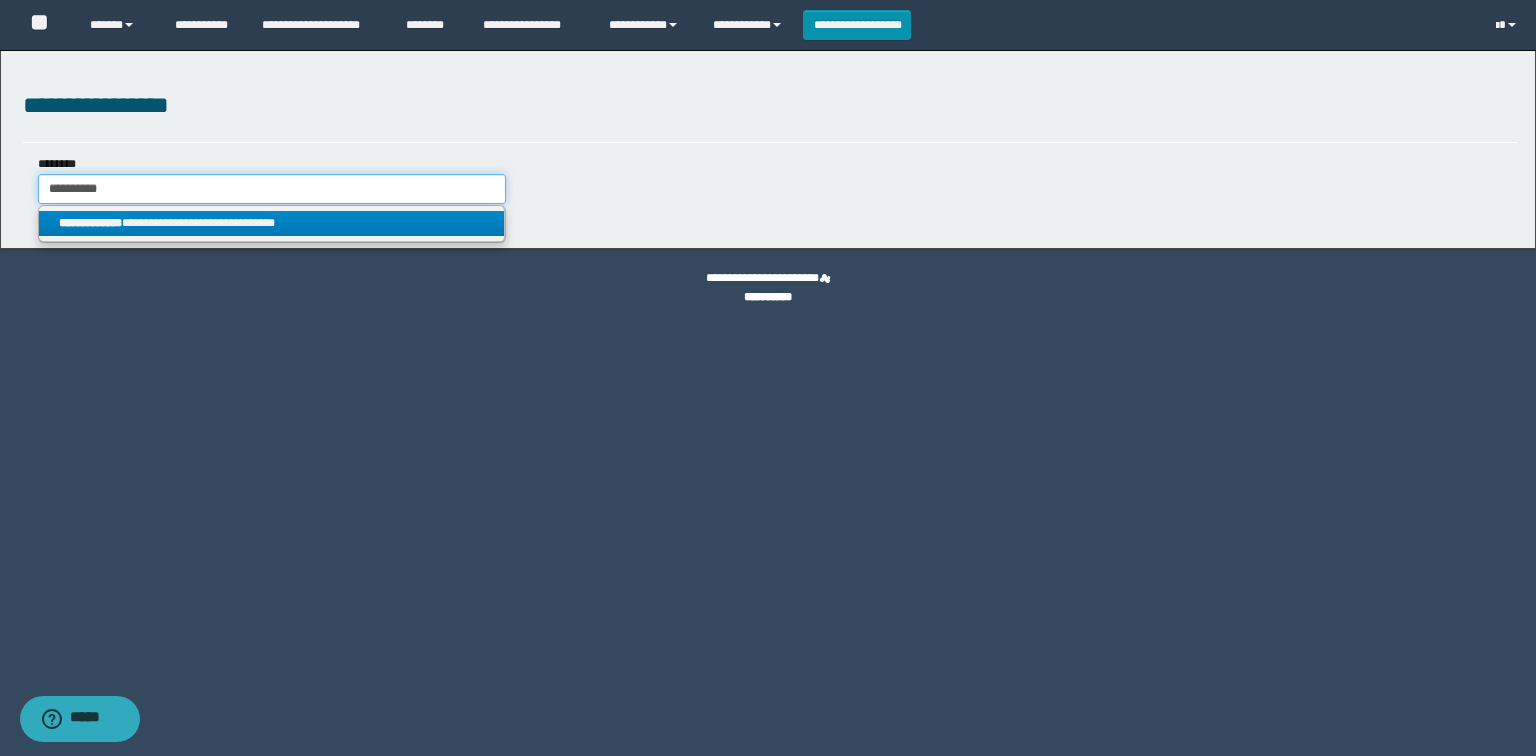 type on "**********" 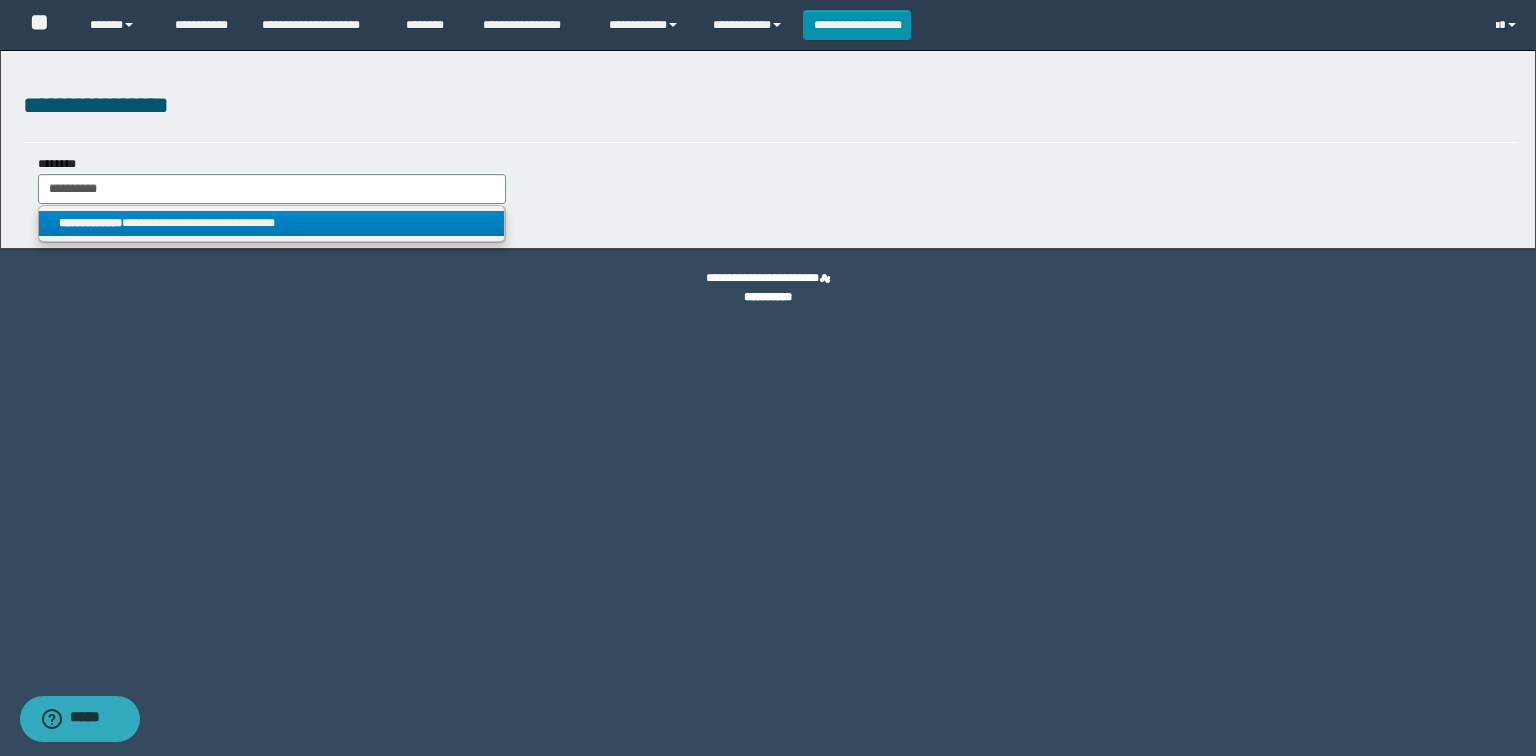 click on "**********" at bounding box center (272, 223) 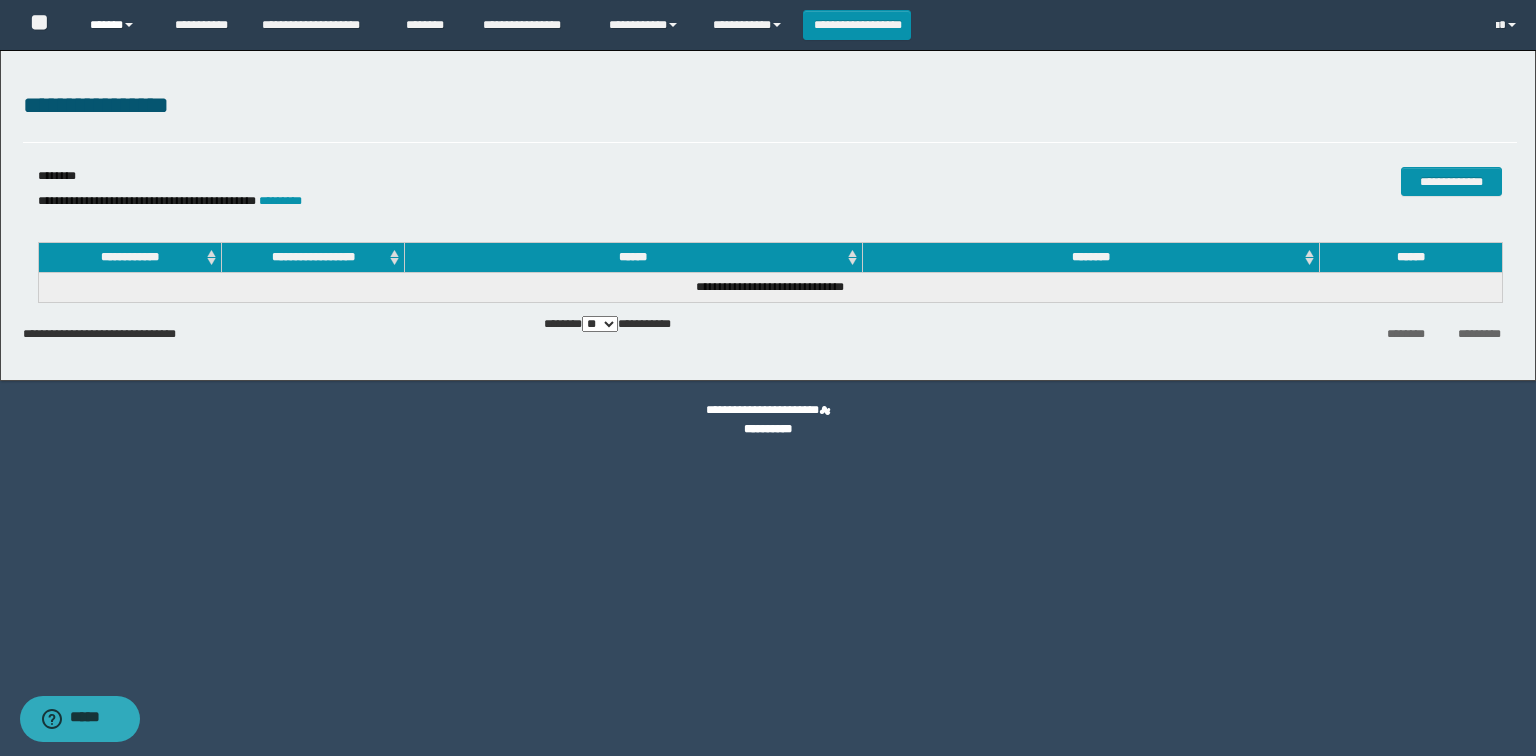 click on "******" at bounding box center (117, 25) 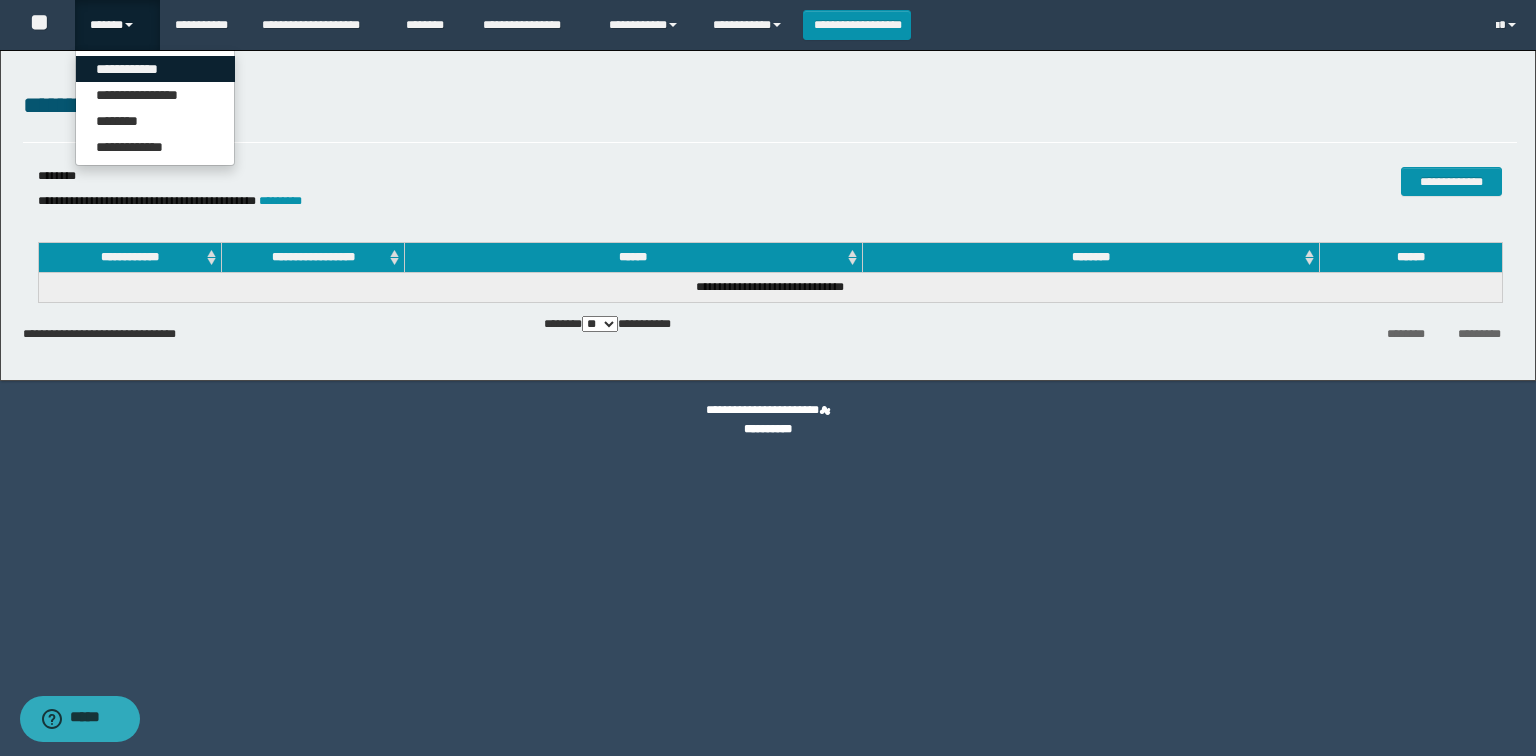 click on "**********" at bounding box center [155, 69] 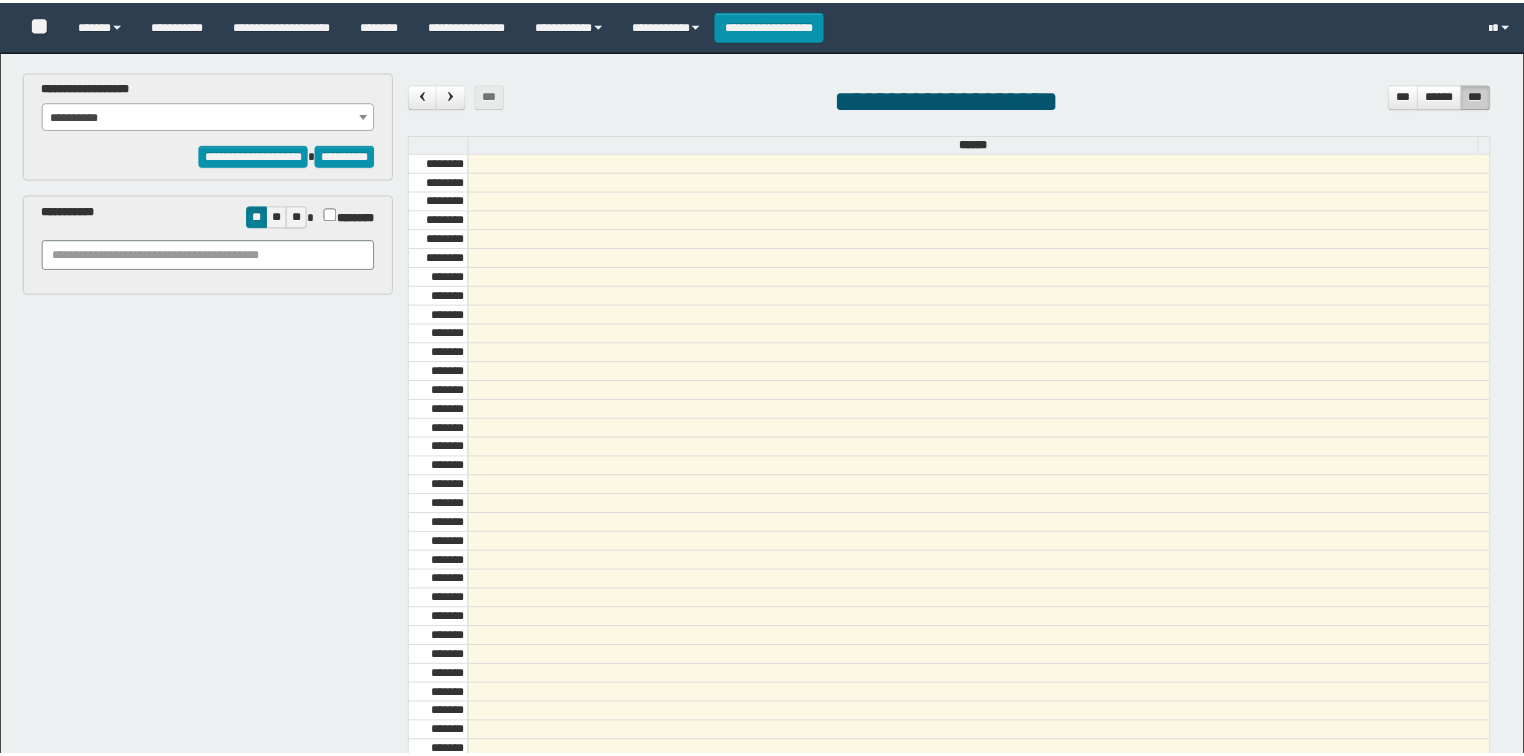 scroll, scrollTop: 0, scrollLeft: 0, axis: both 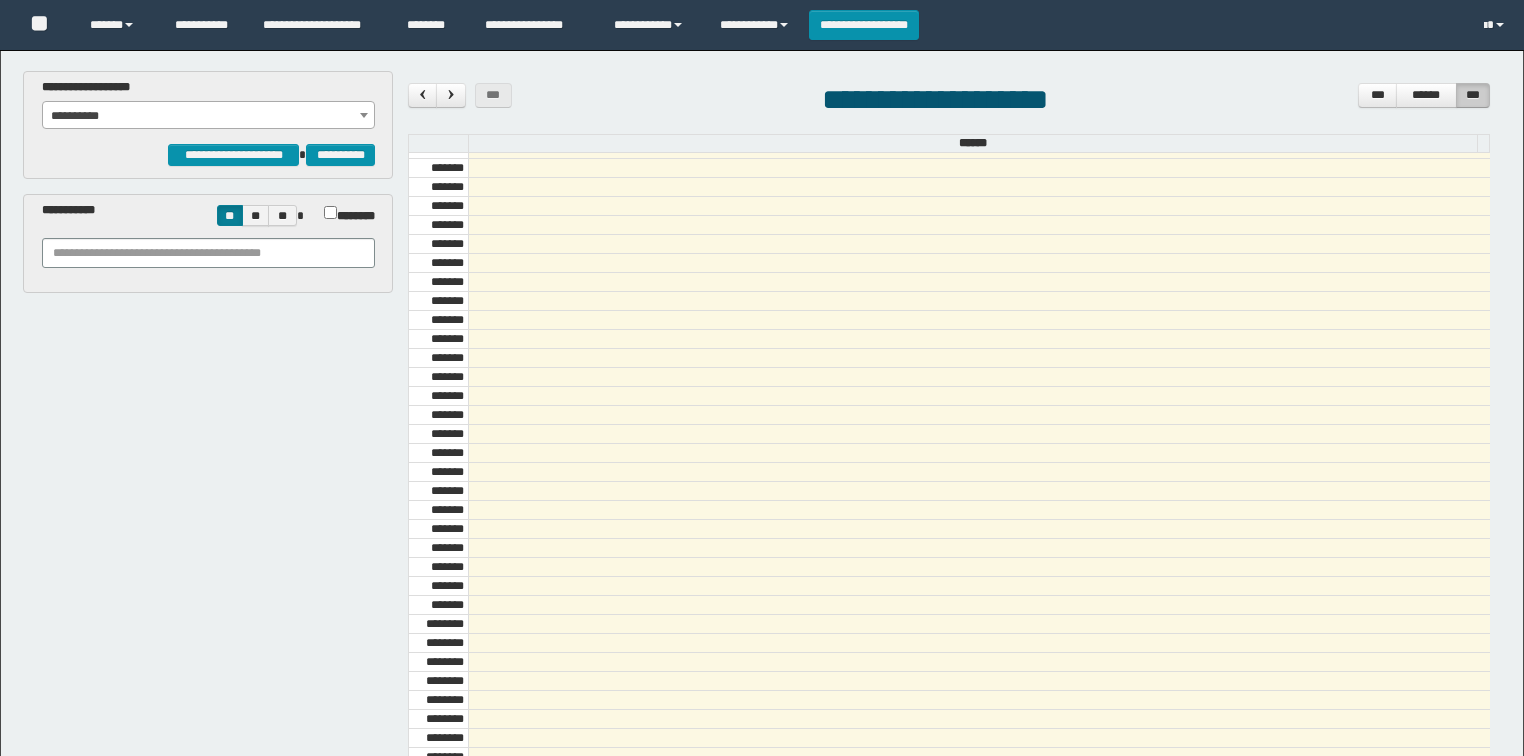 click on "**********" at bounding box center (209, 116) 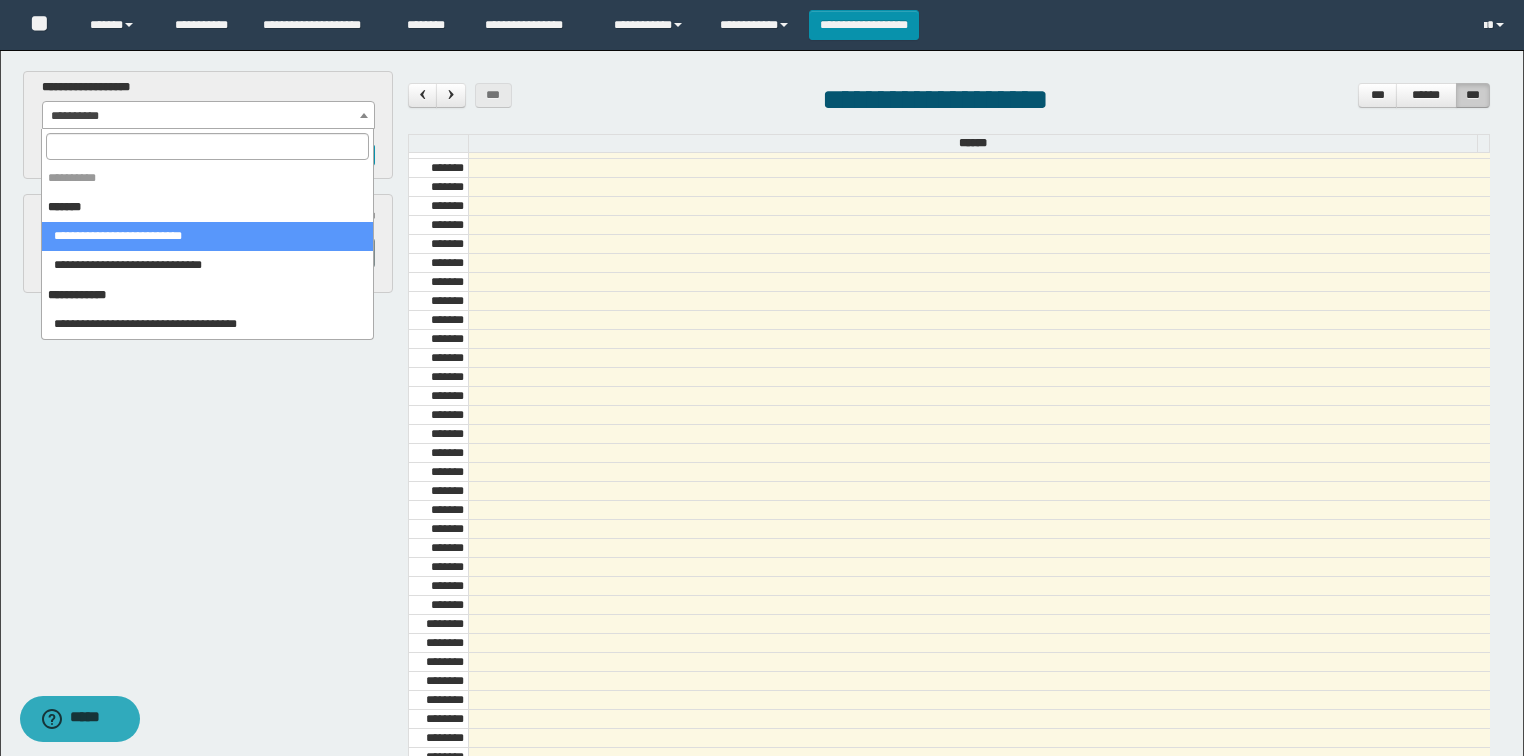 select on "******" 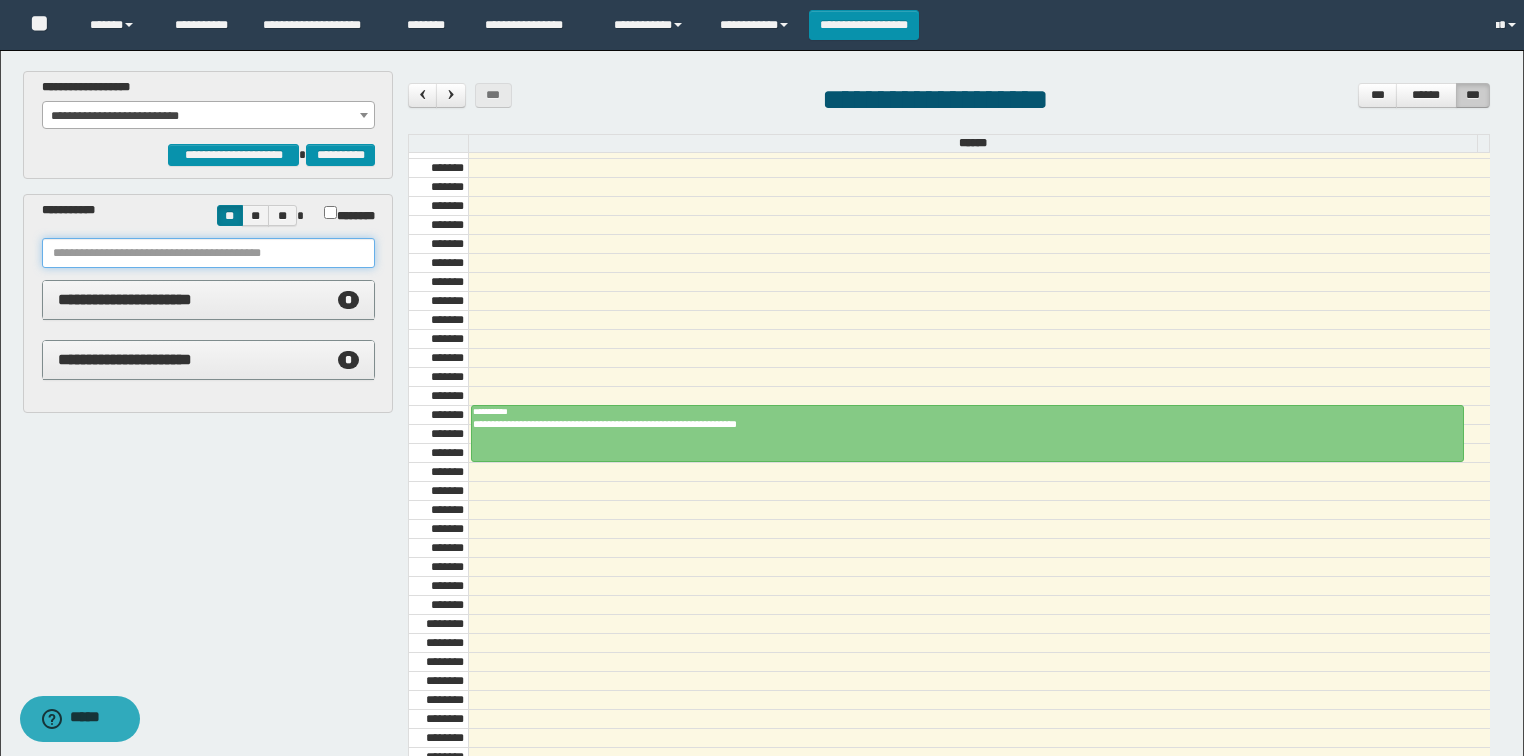 click at bounding box center (208, 253) 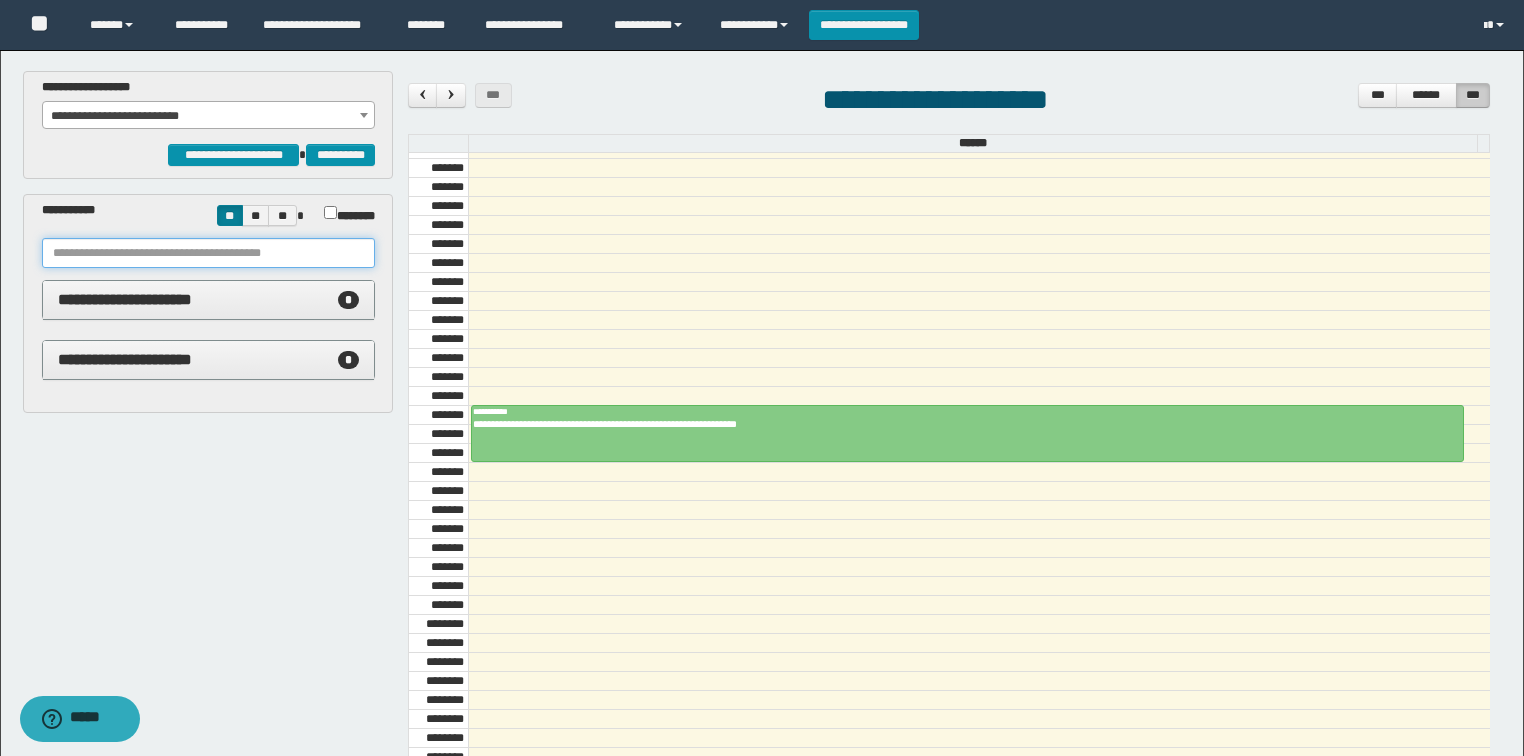 paste on "**********" 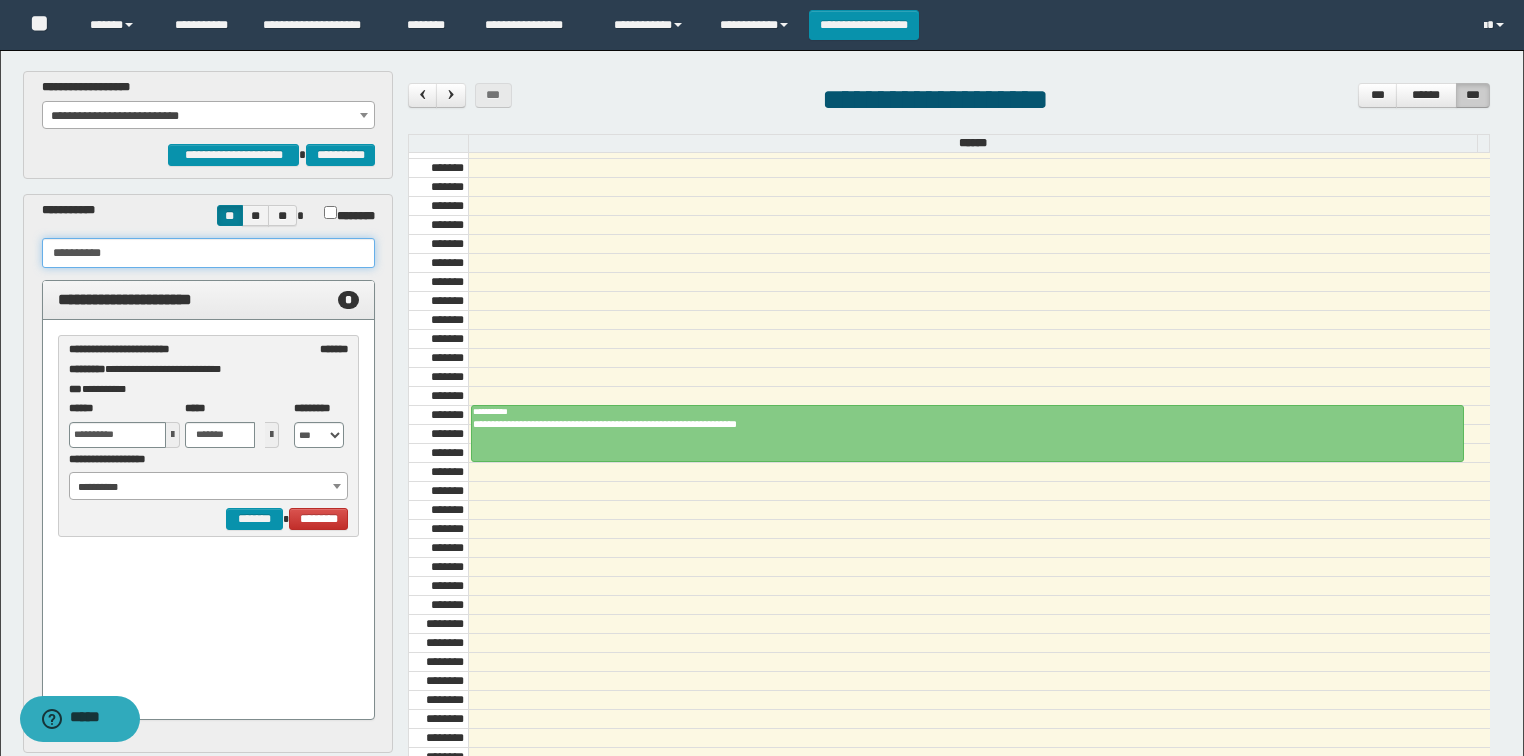 click on "**********" at bounding box center [209, 487] 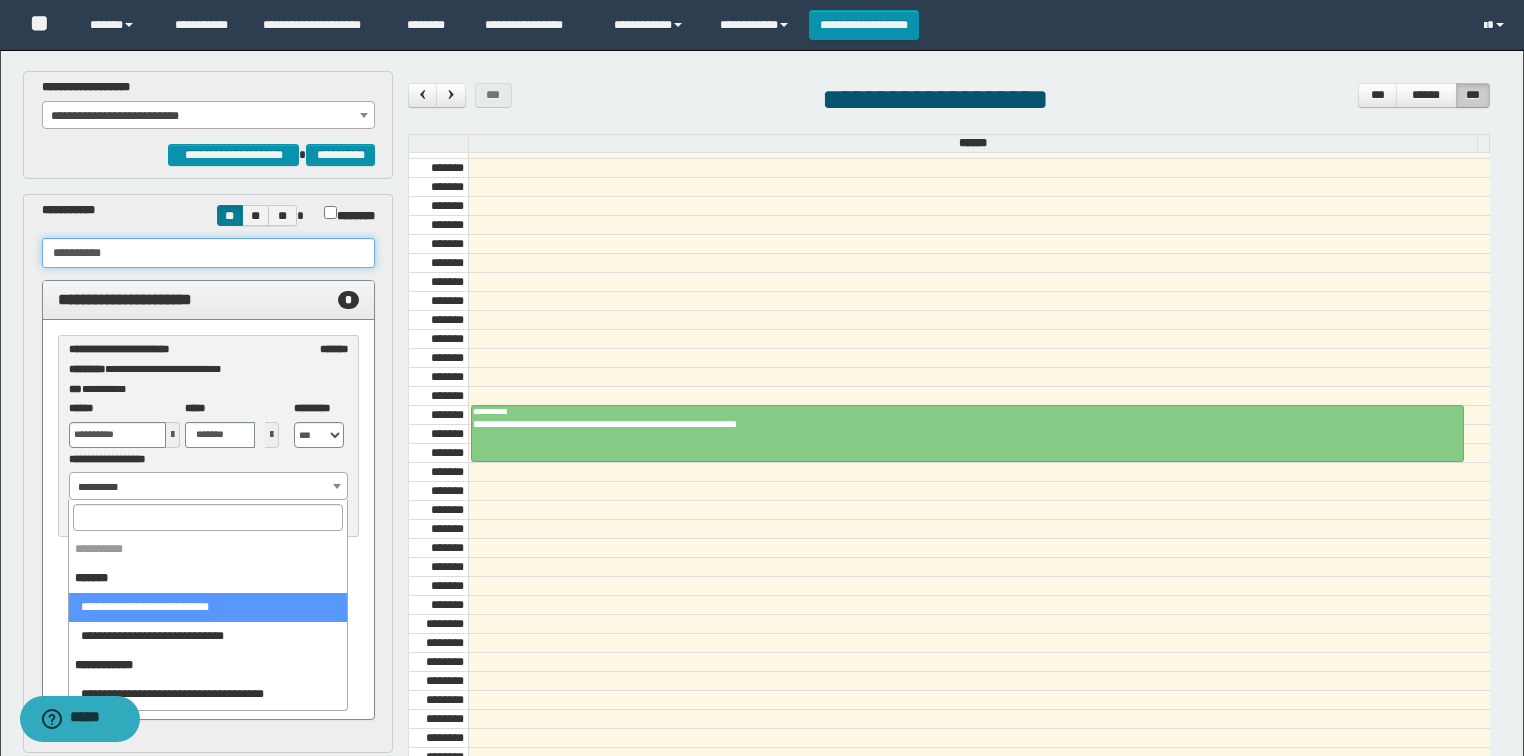 type on "**********" 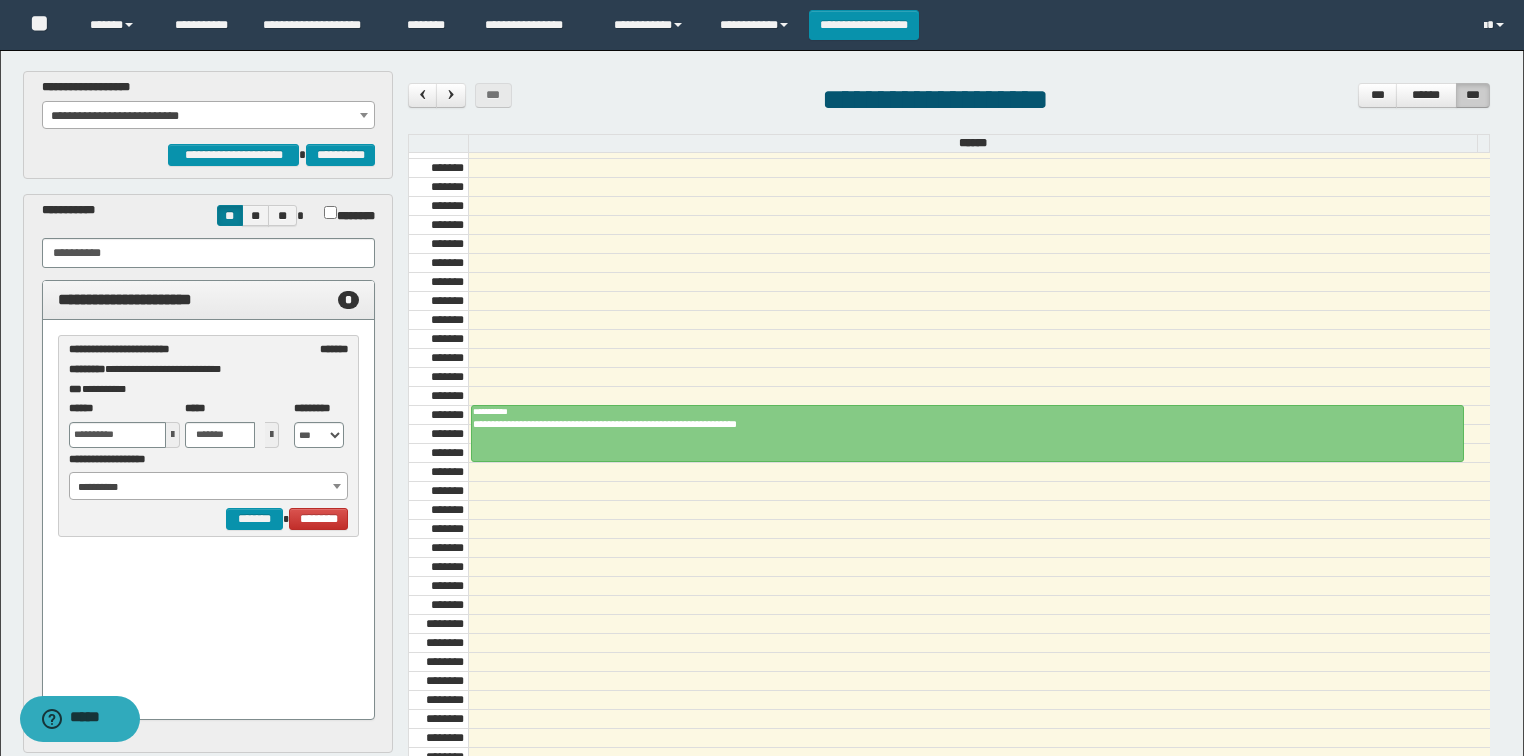click on "**********" at bounding box center [209, 487] 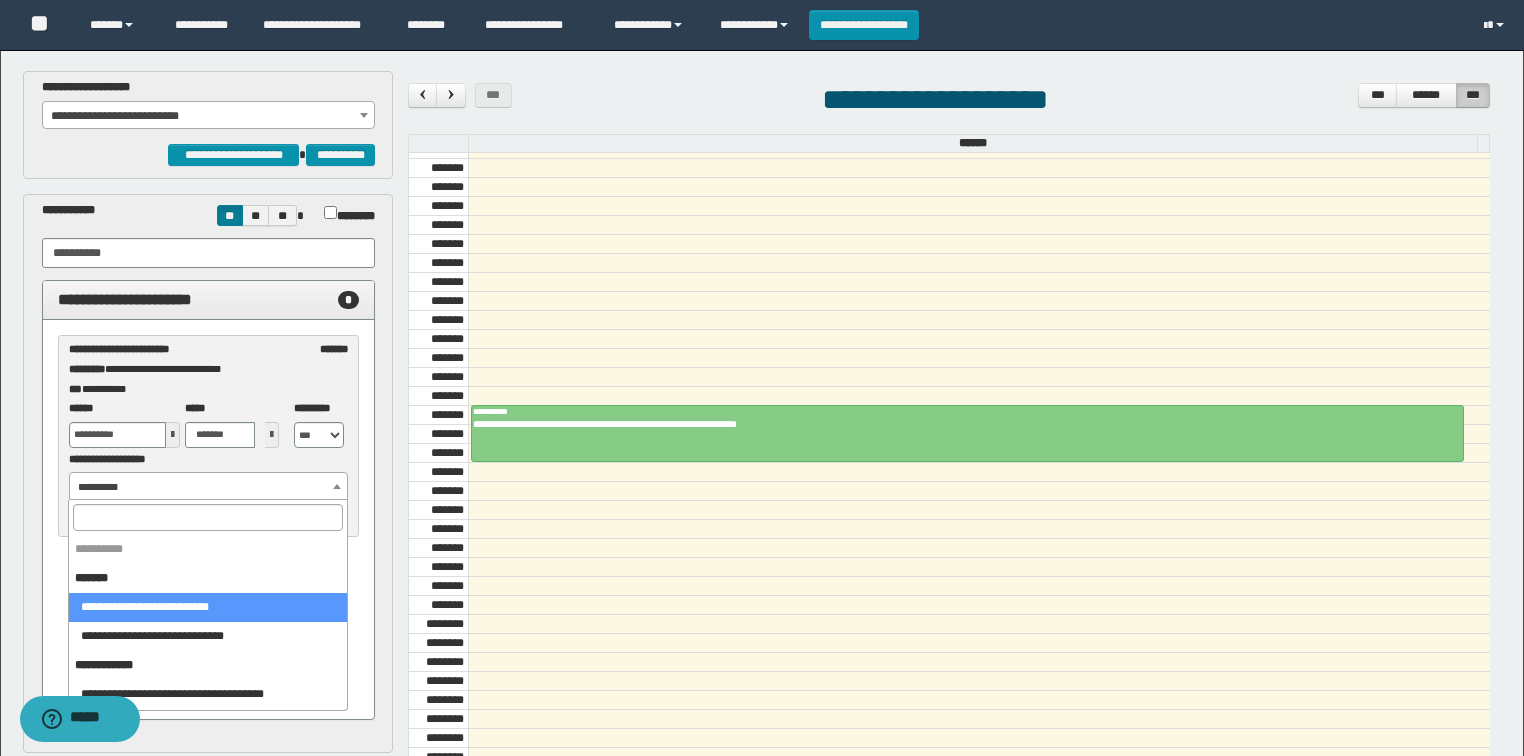 select on "******" 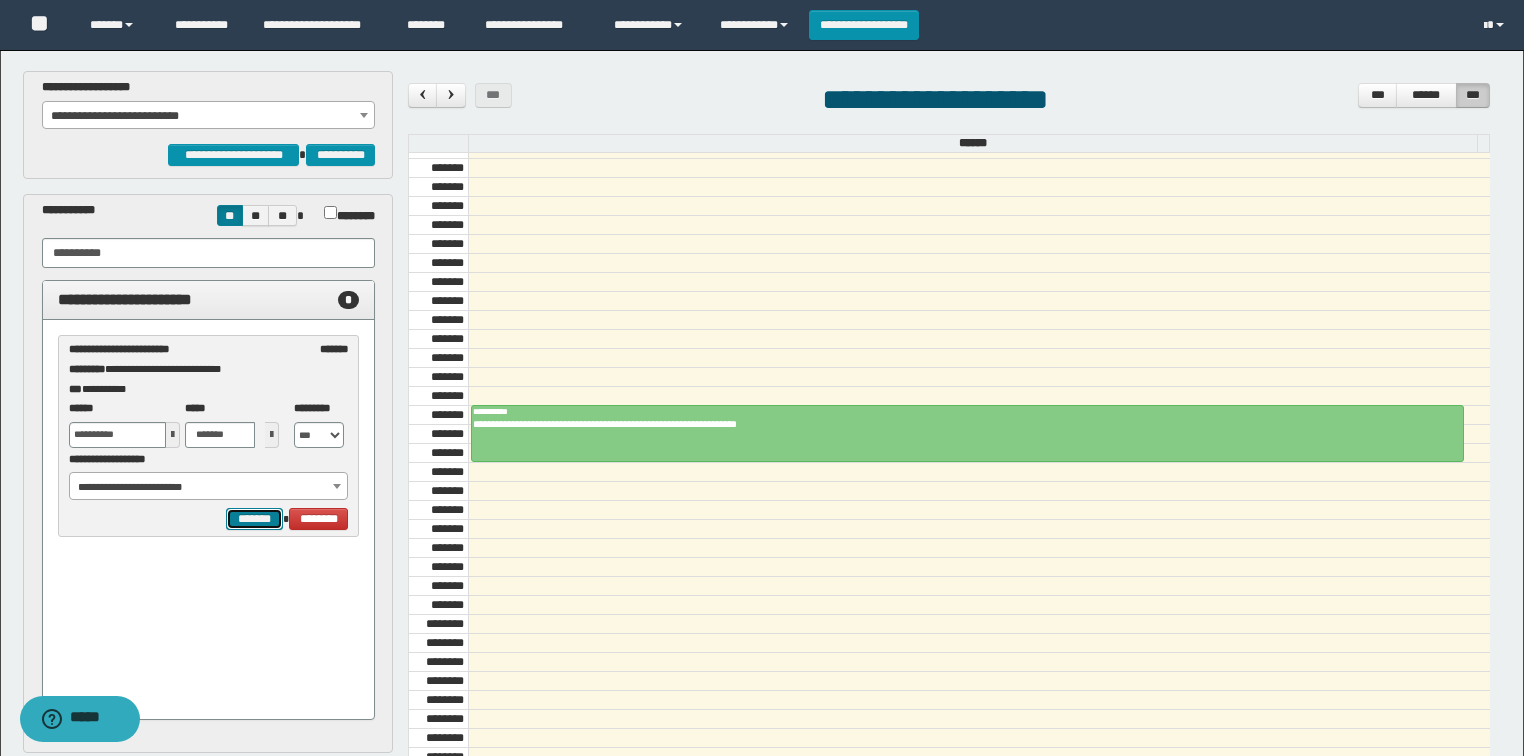 click on "*******" at bounding box center (254, 519) 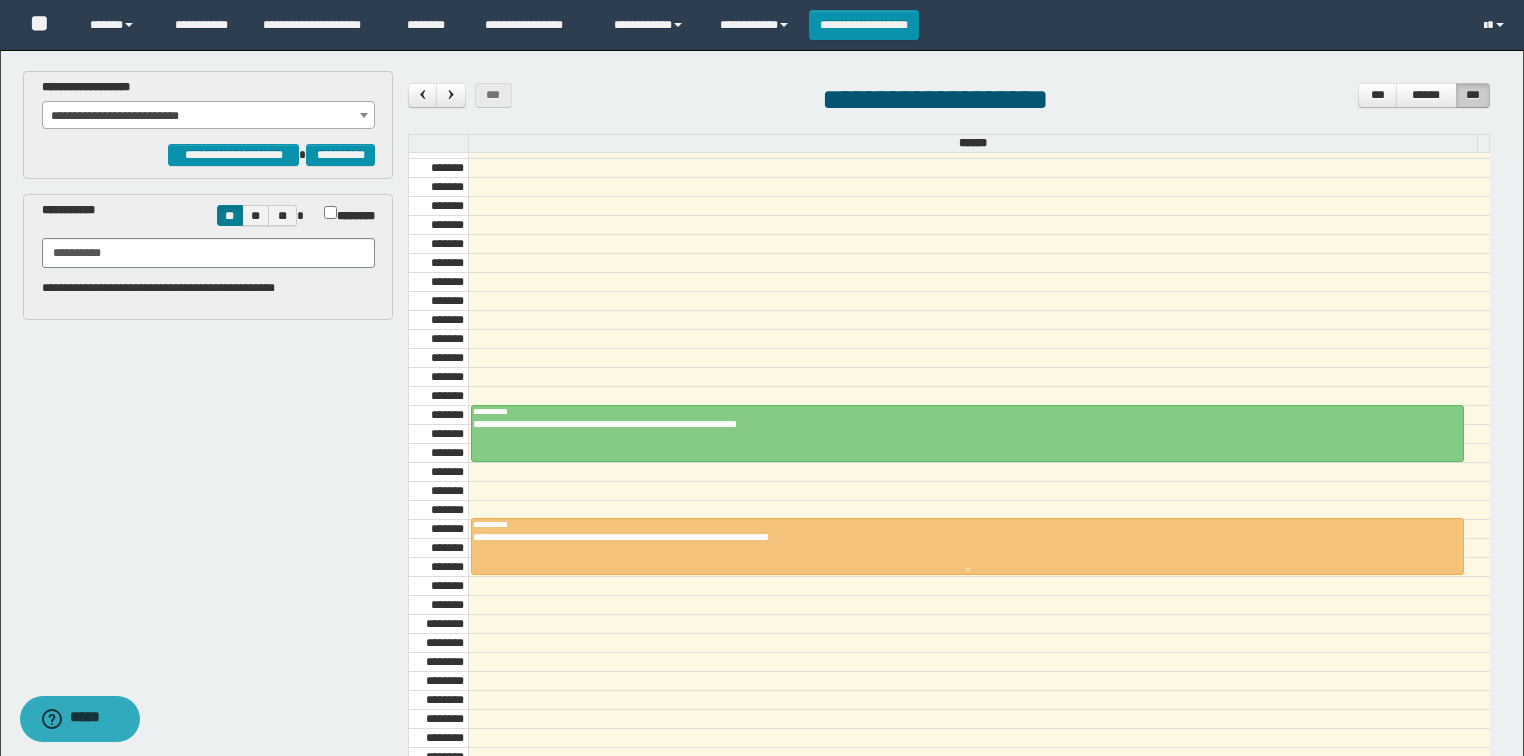 click at bounding box center (967, 546) 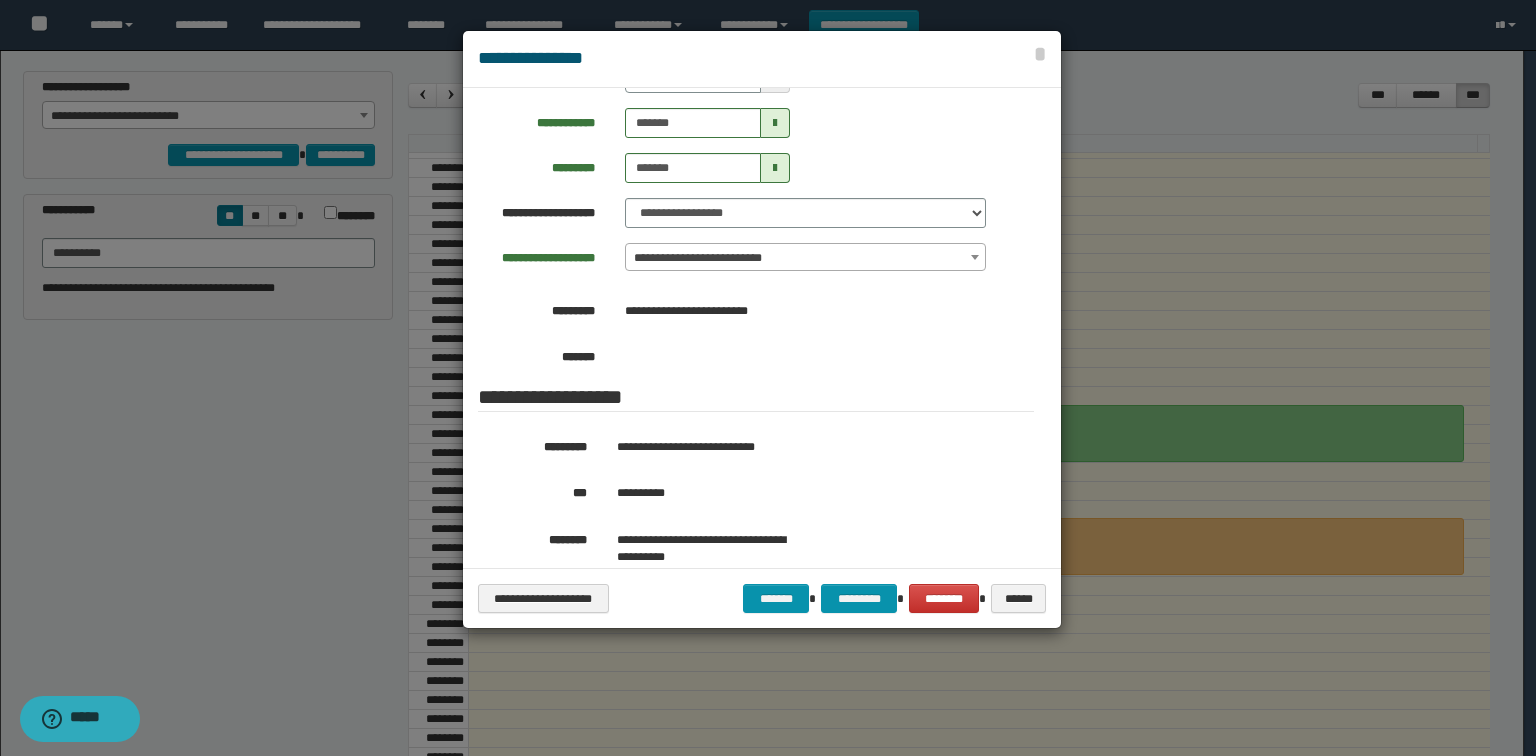 scroll, scrollTop: 320, scrollLeft: 0, axis: vertical 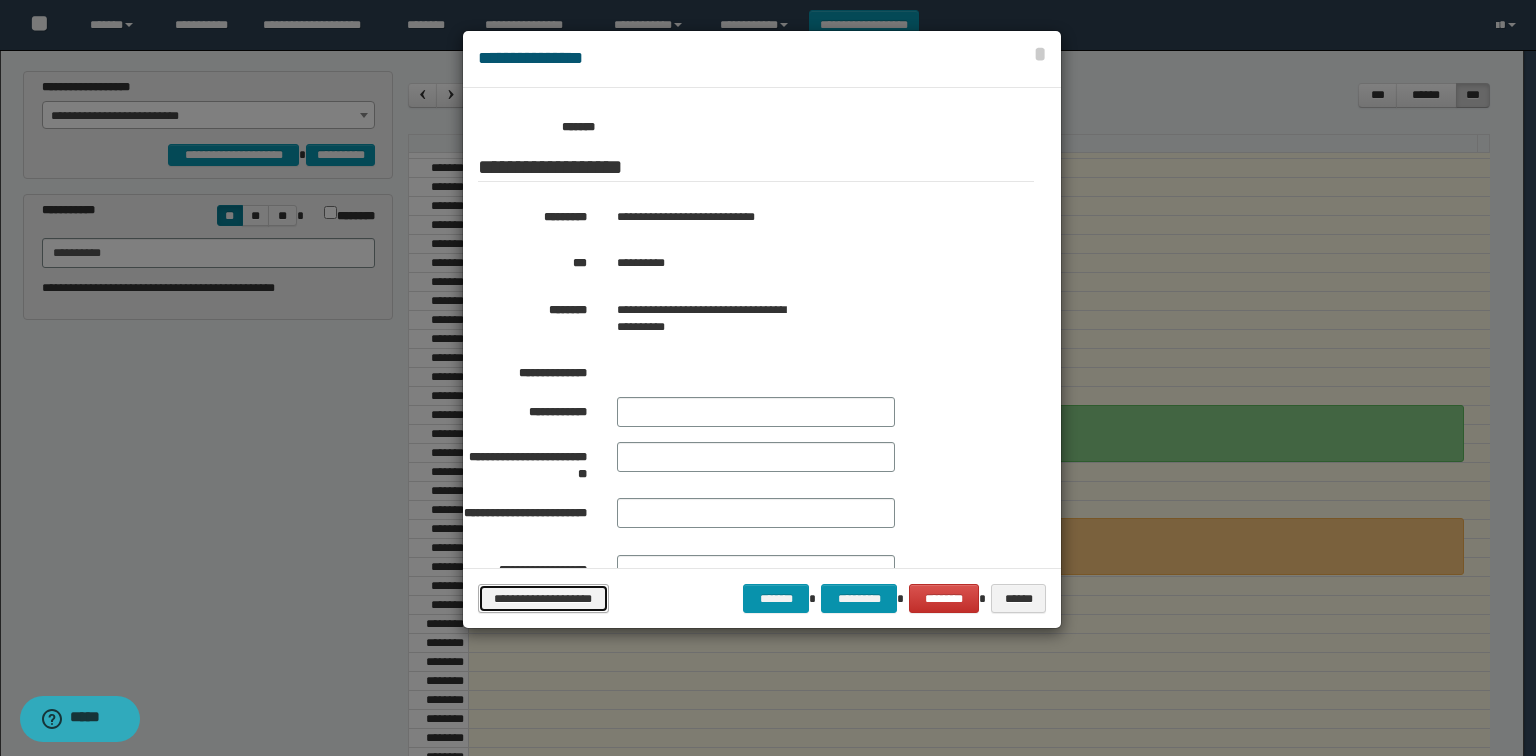 drag, startPoint x: 588, startPoint y: 584, endPoint x: 591, endPoint y: 594, distance: 10.440307 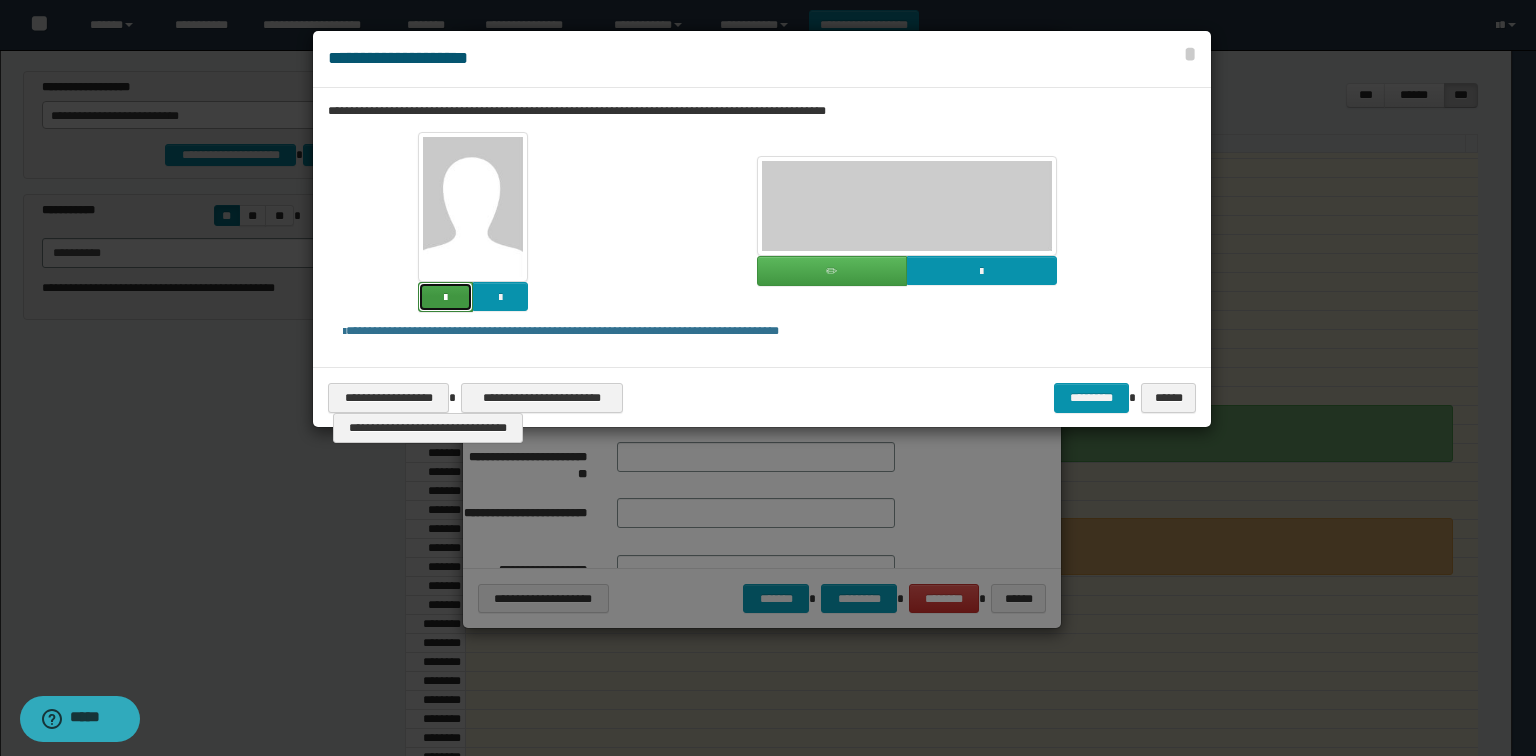 click at bounding box center (445, 297) 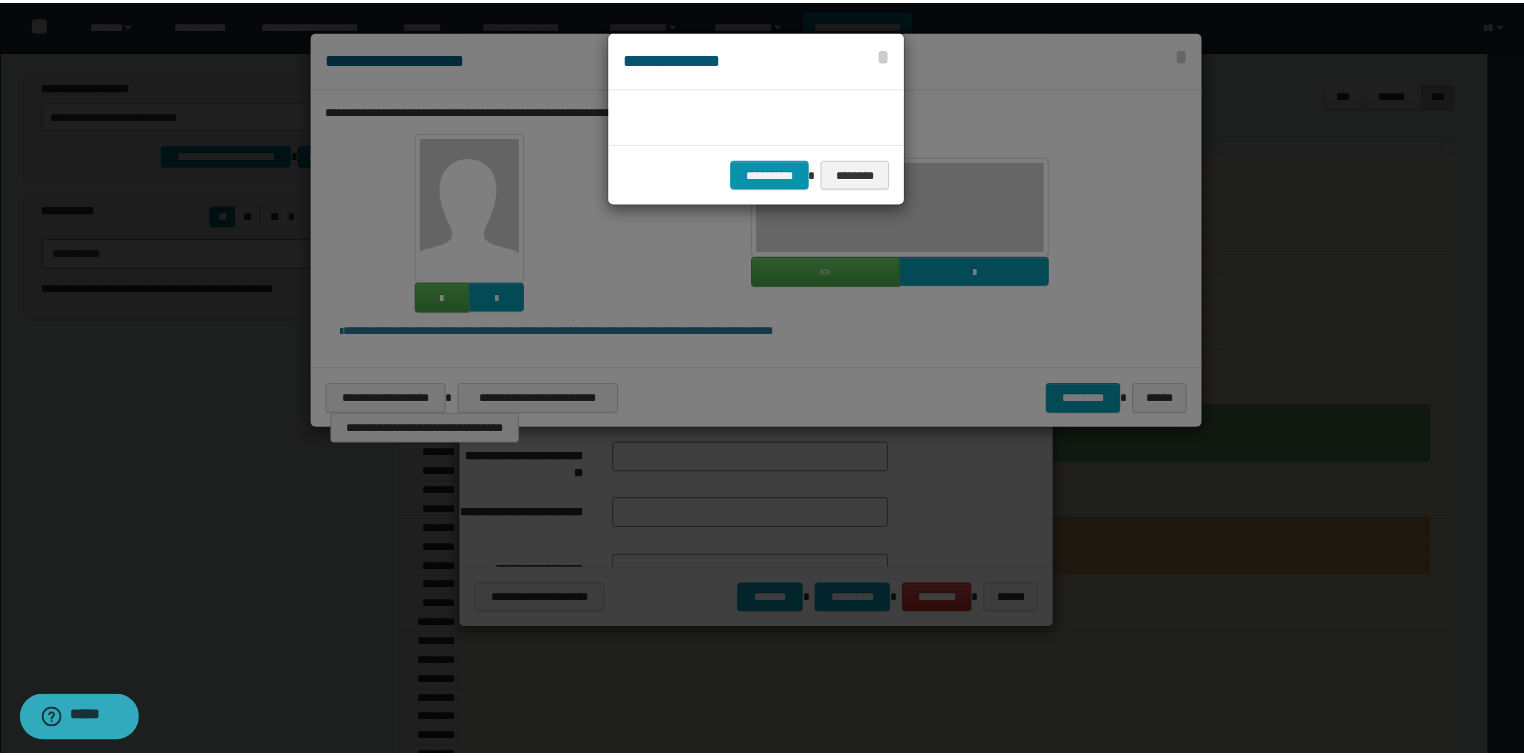 scroll, scrollTop: 44, scrollLeft: 104, axis: both 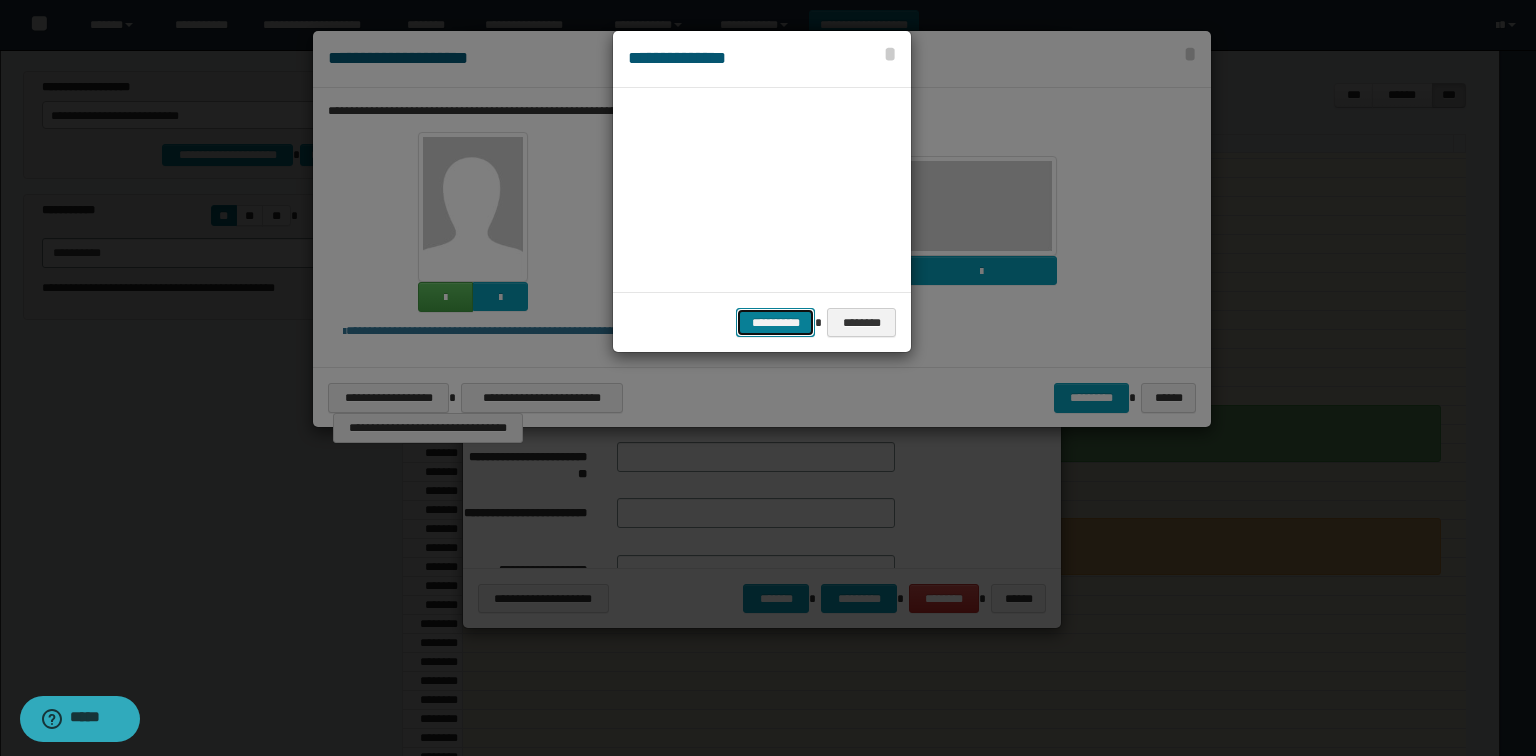 click on "**********" at bounding box center (775, 323) 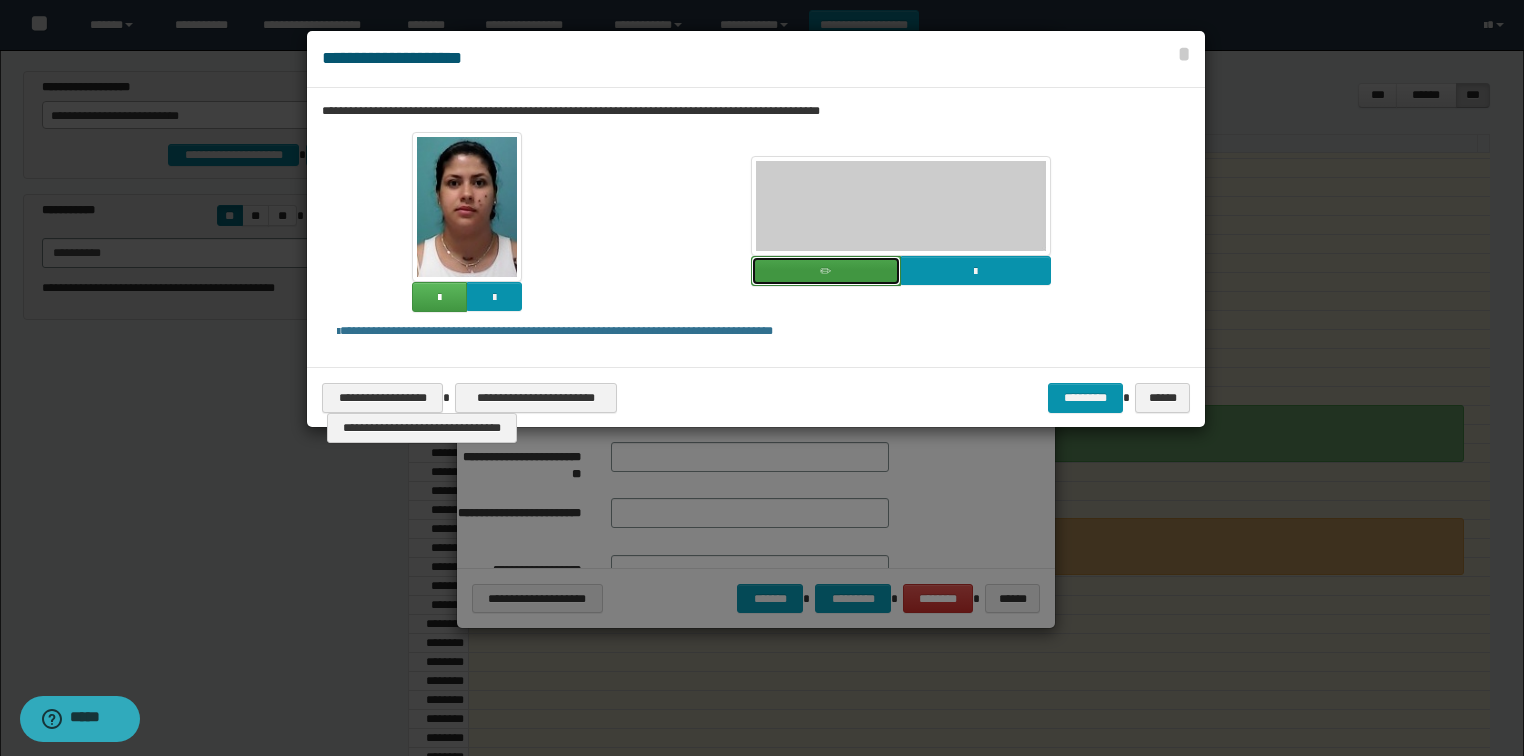 click at bounding box center [826, 271] 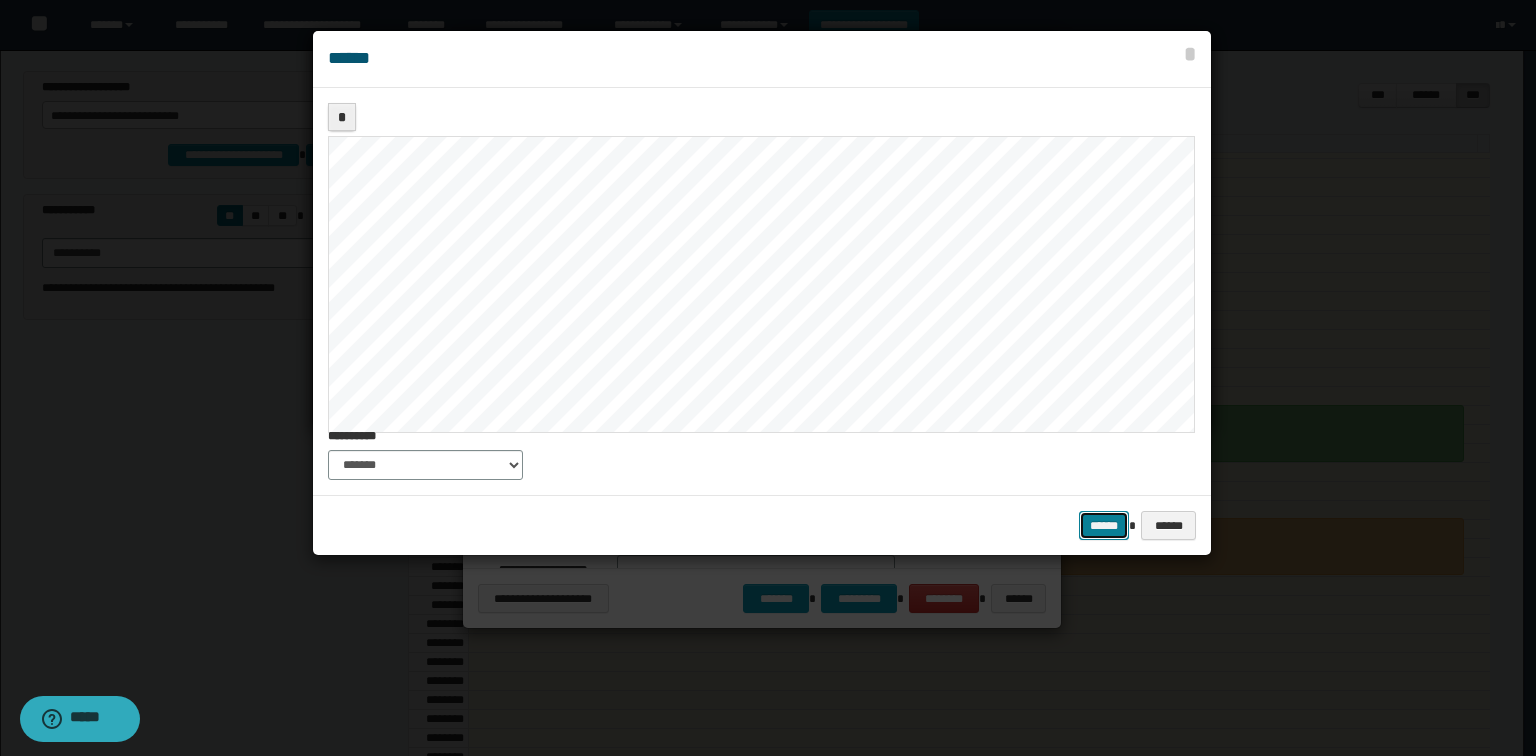 click on "******" at bounding box center (1104, 526) 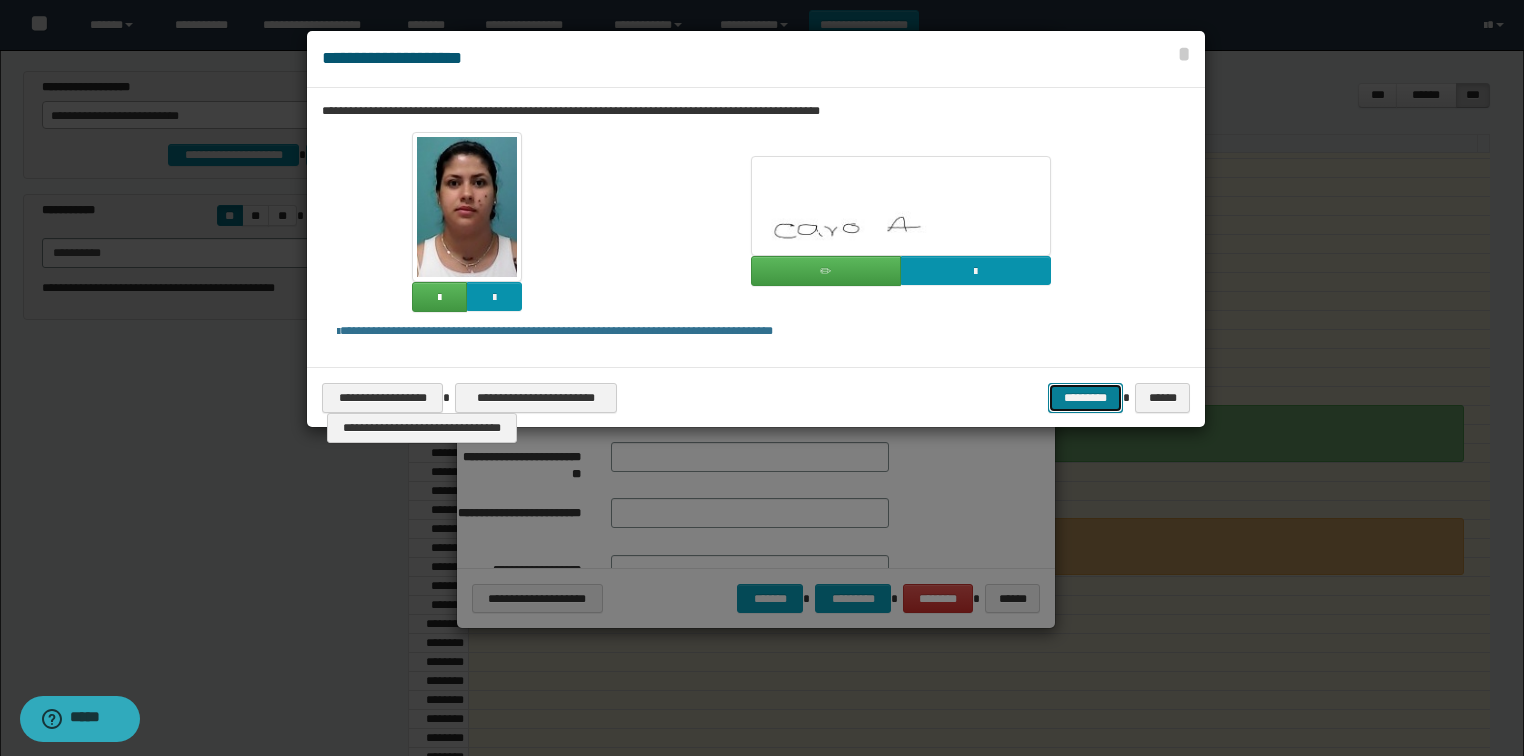 click on "*********" at bounding box center (1085, 398) 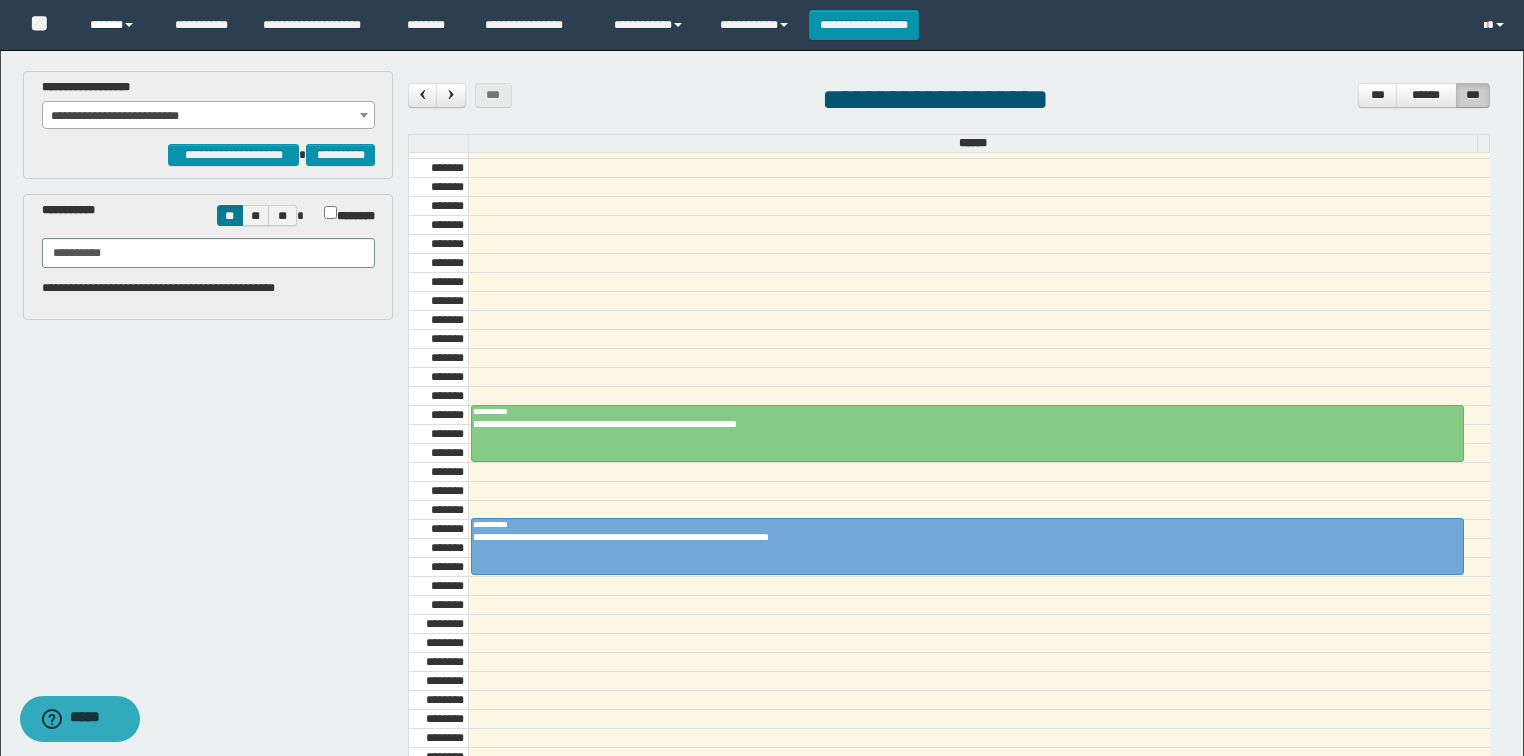 click on "******" at bounding box center [117, 25] 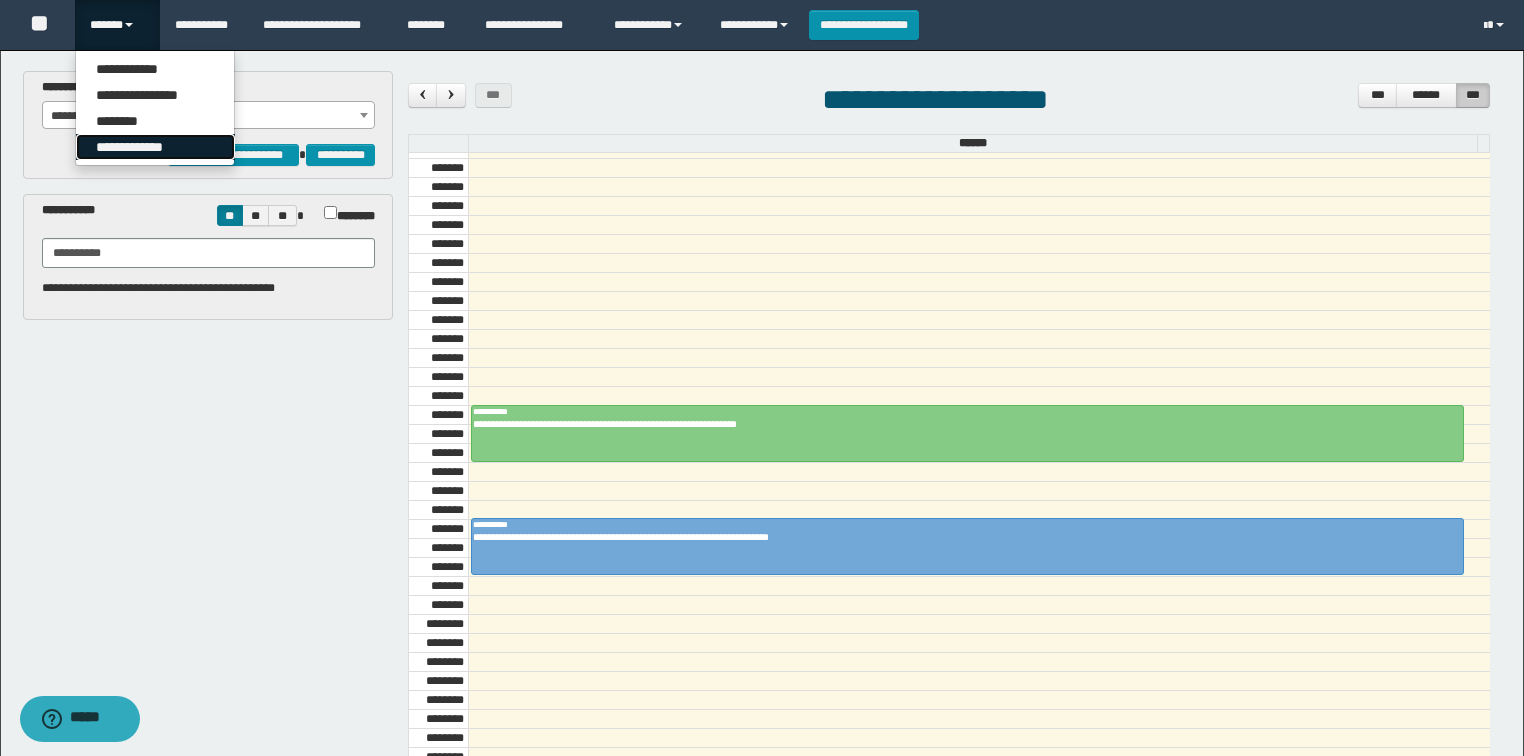 click on "**********" at bounding box center [155, 147] 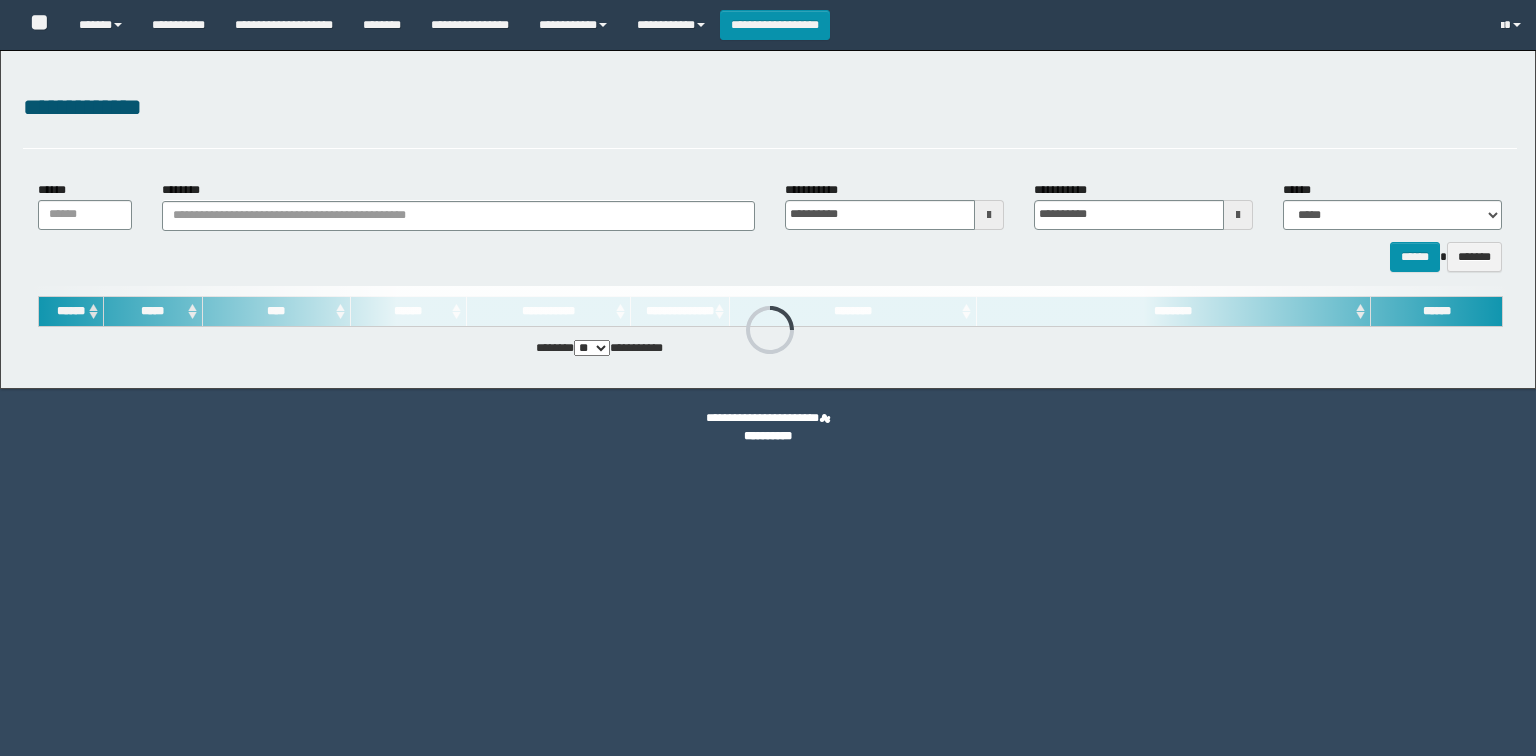 scroll, scrollTop: 0, scrollLeft: 0, axis: both 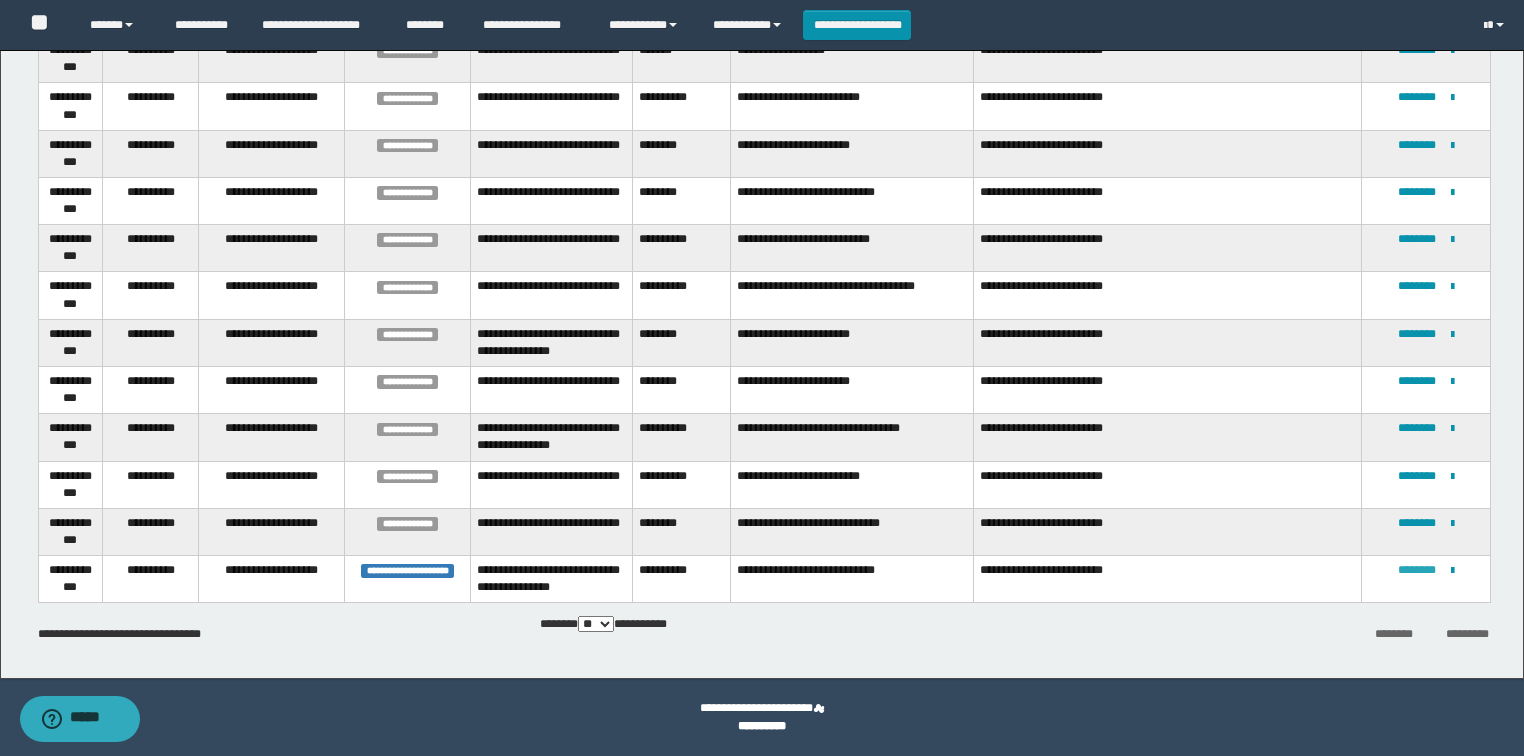 click on "********" at bounding box center [1417, 570] 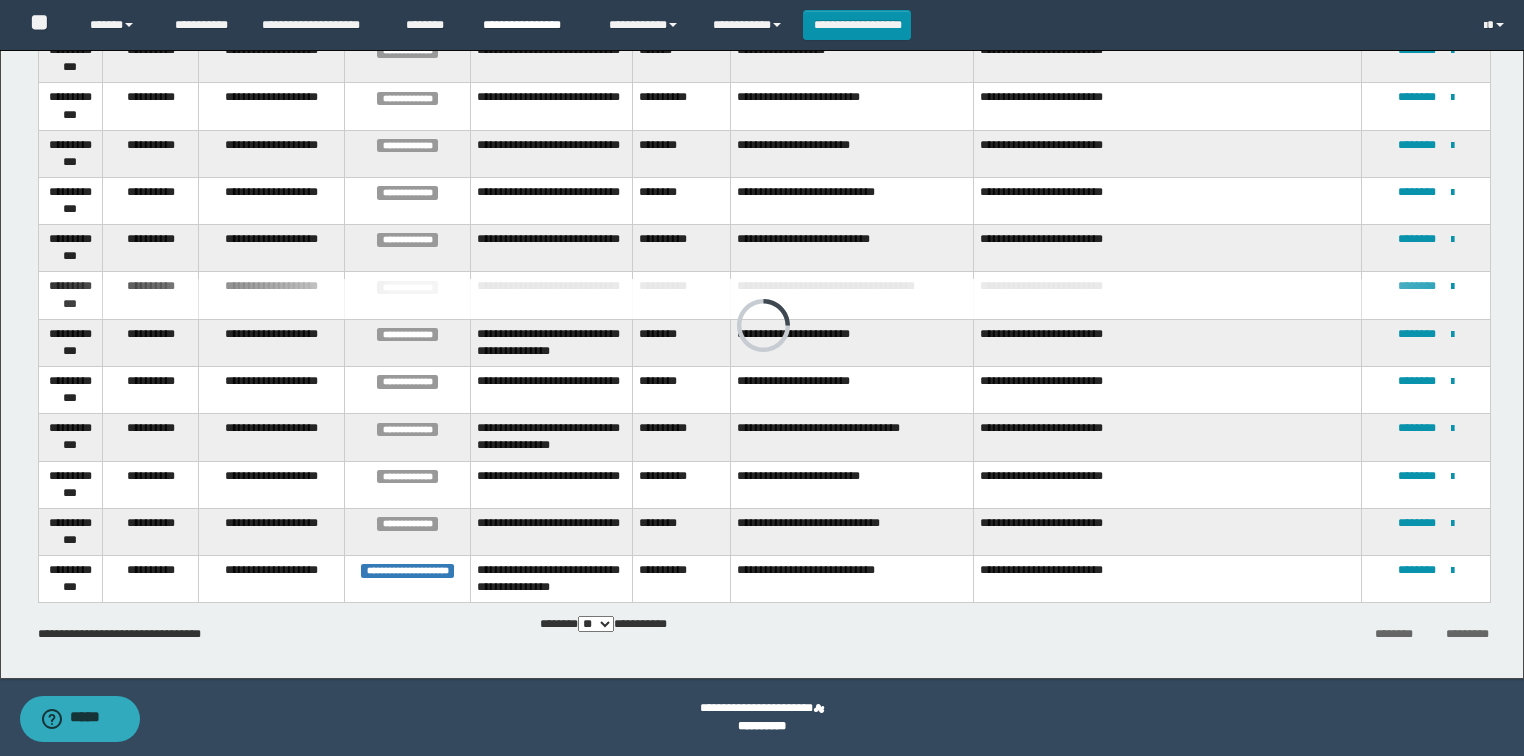 click on "**********" at bounding box center [531, 25] 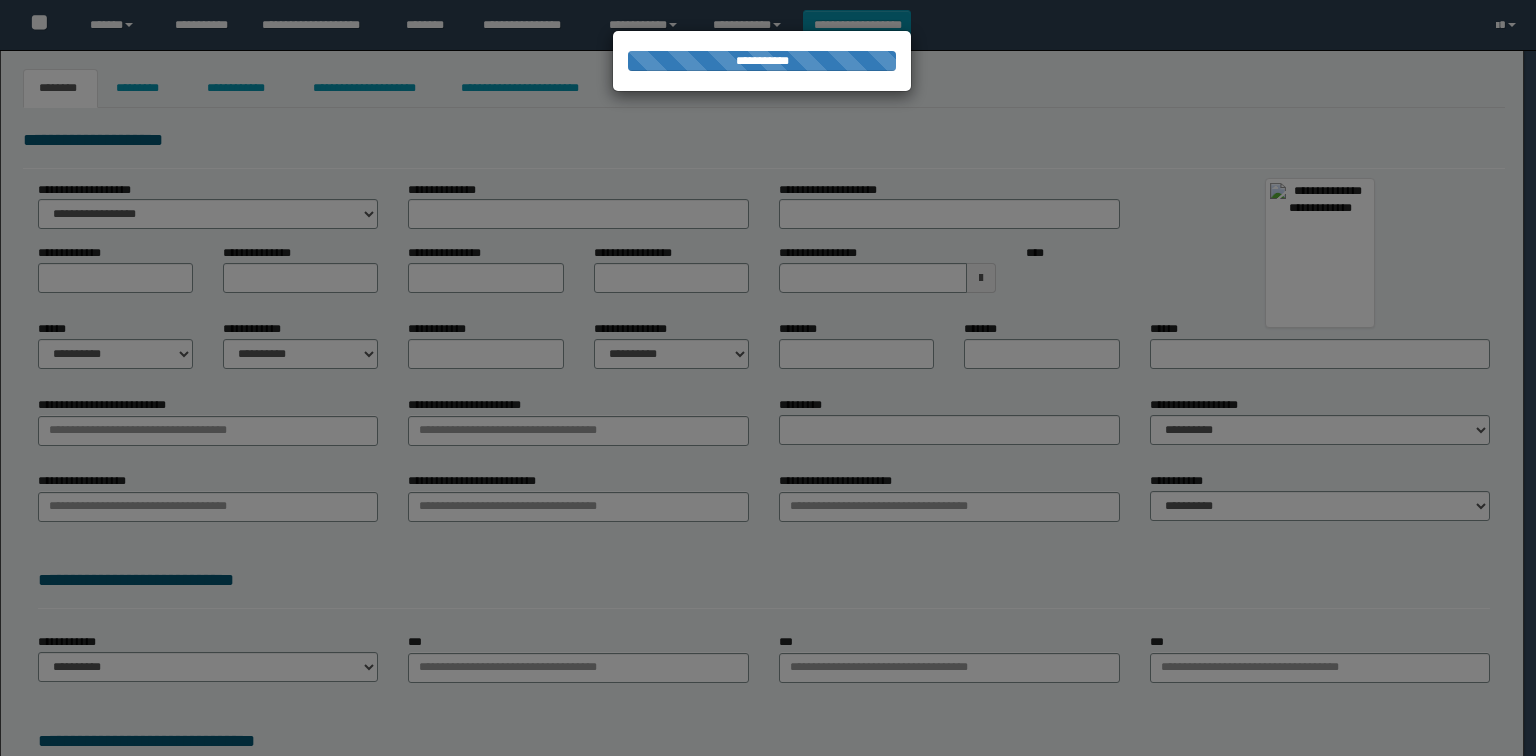 scroll, scrollTop: 0, scrollLeft: 0, axis: both 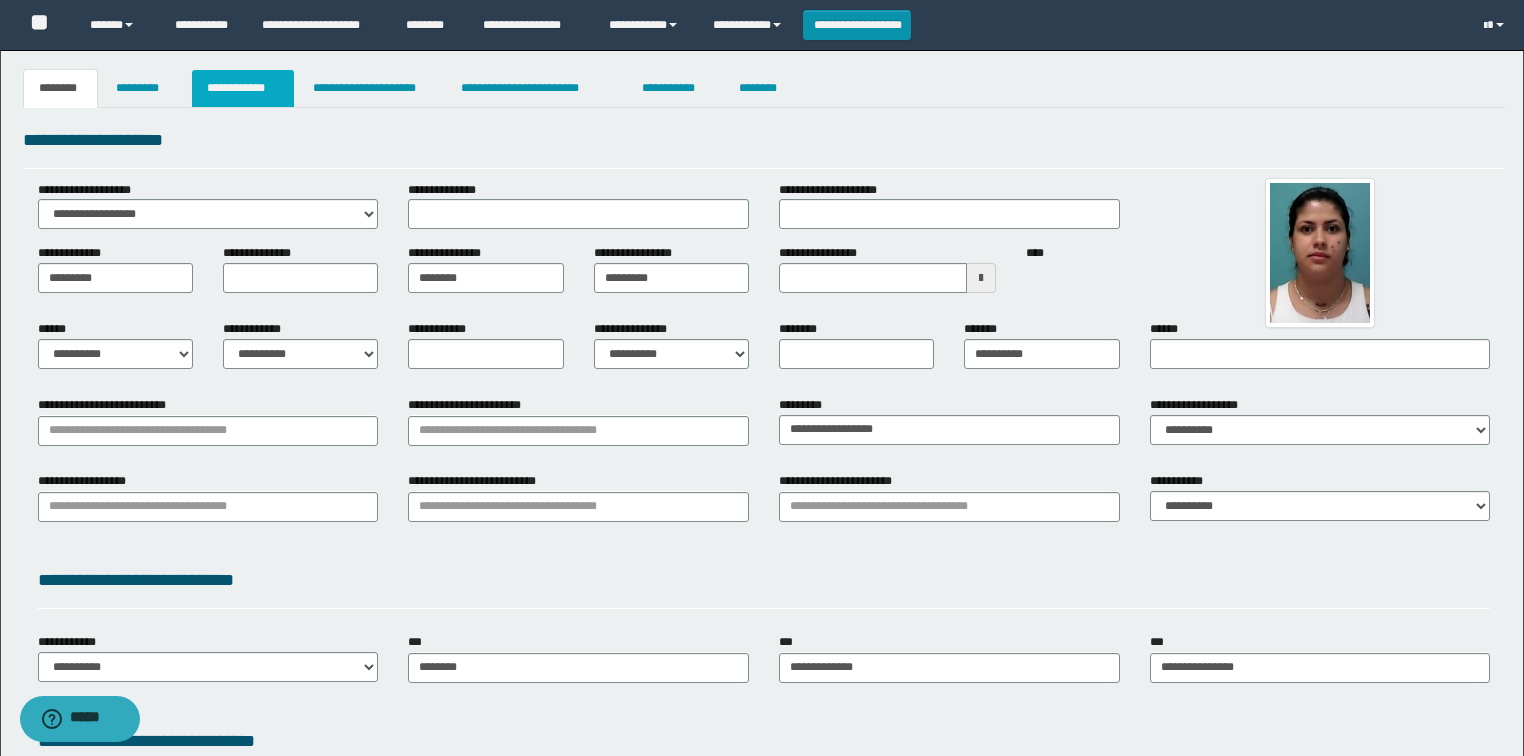 click on "**********" at bounding box center (243, 88) 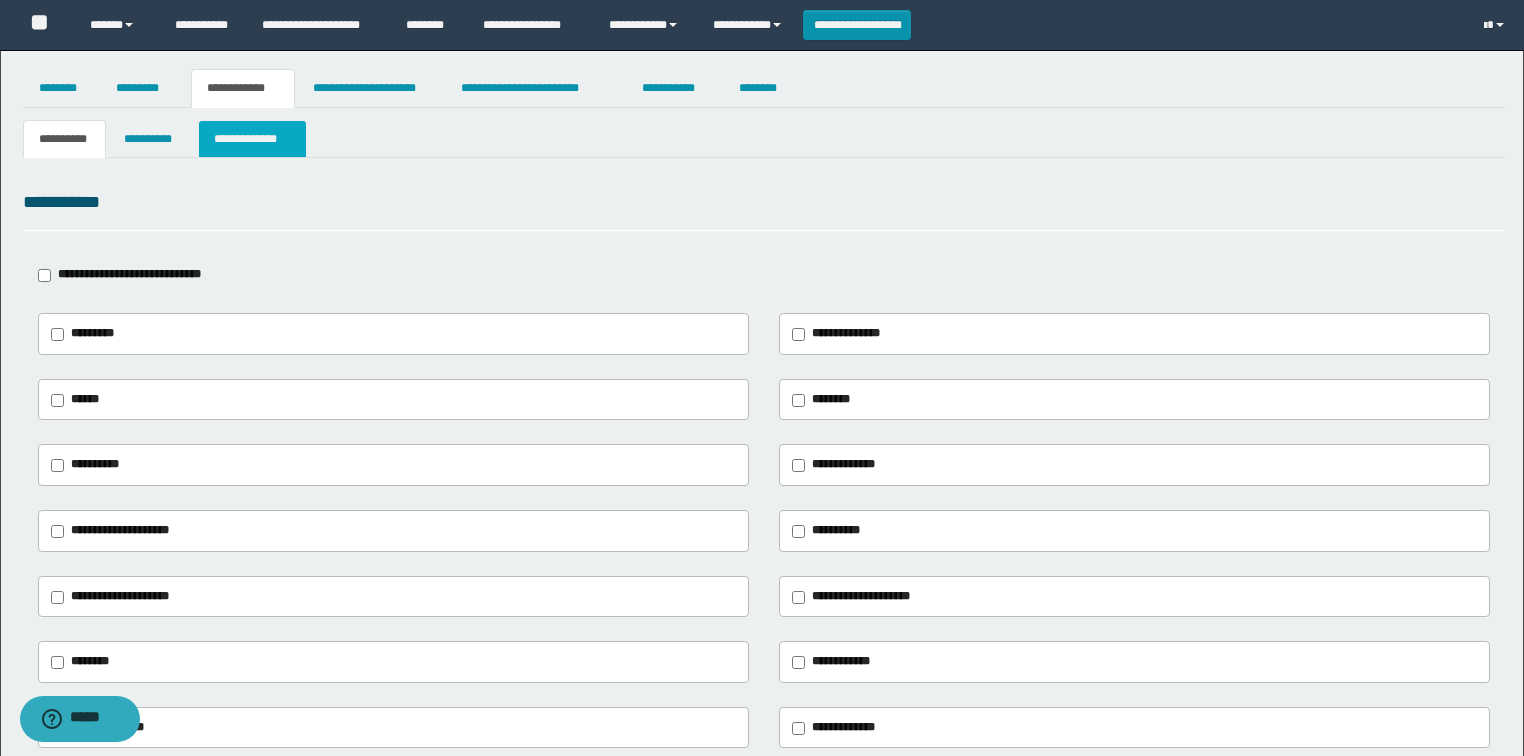 click on "**********" at bounding box center (252, 139) 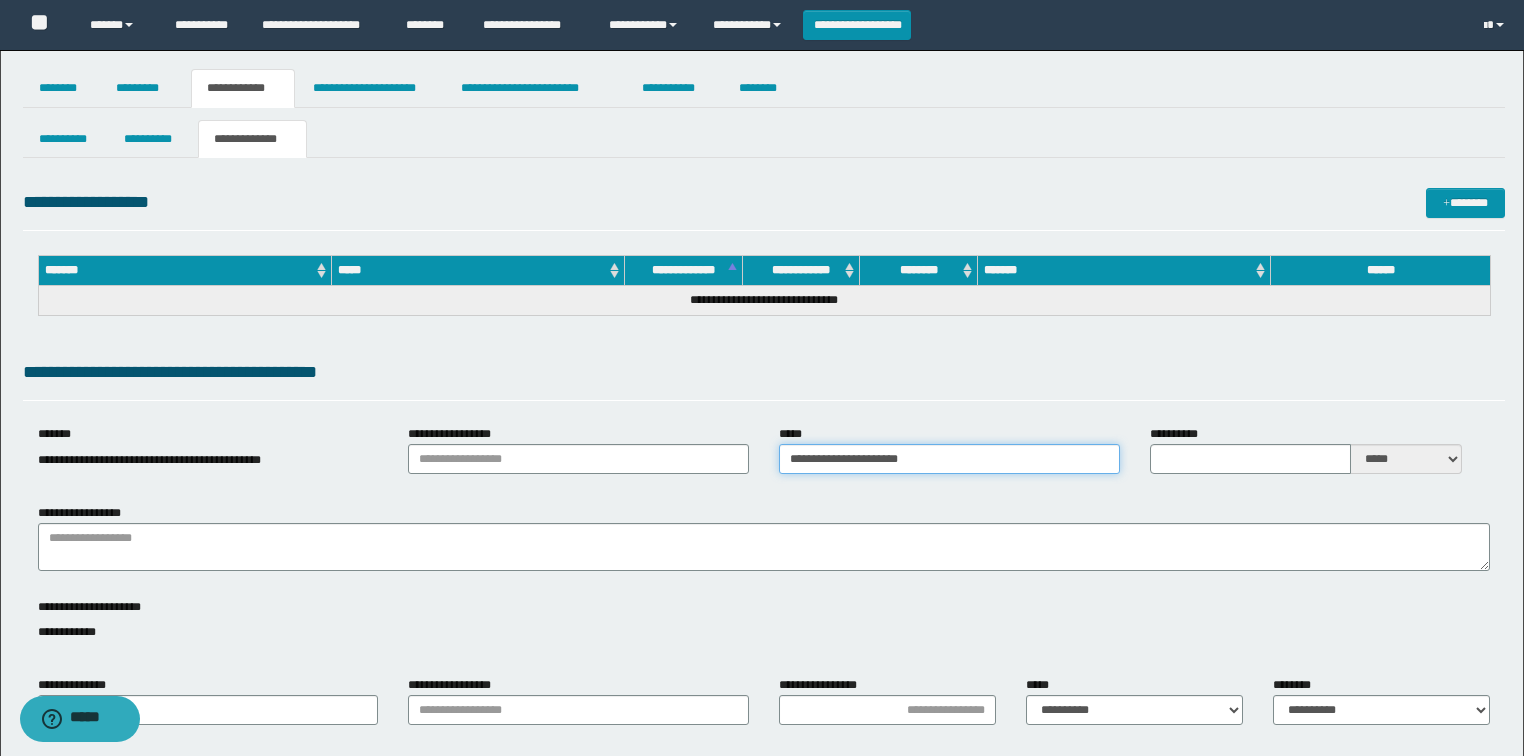 drag, startPoint x: 964, startPoint y: 460, endPoint x: 713, endPoint y: 445, distance: 251.44781 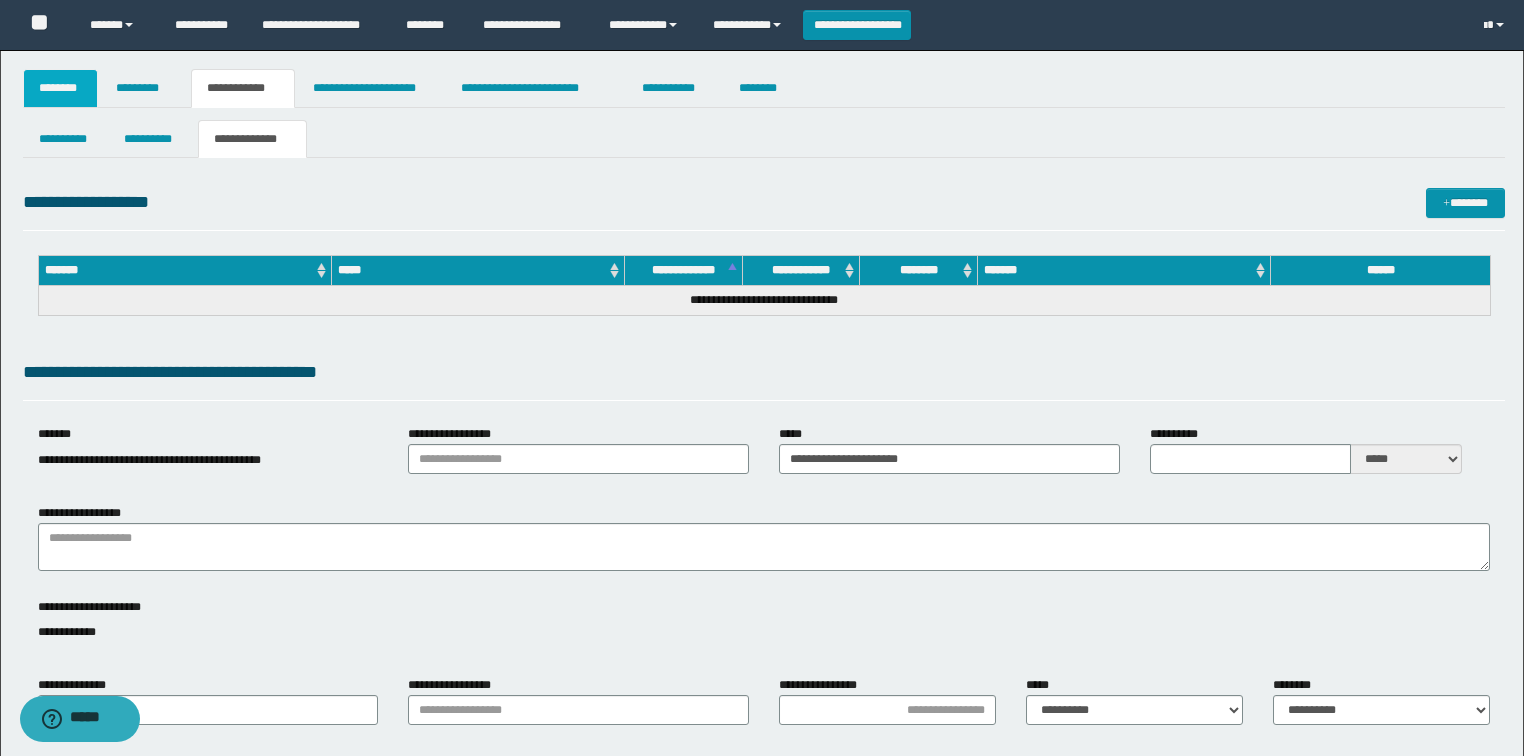 click on "********" at bounding box center [61, 88] 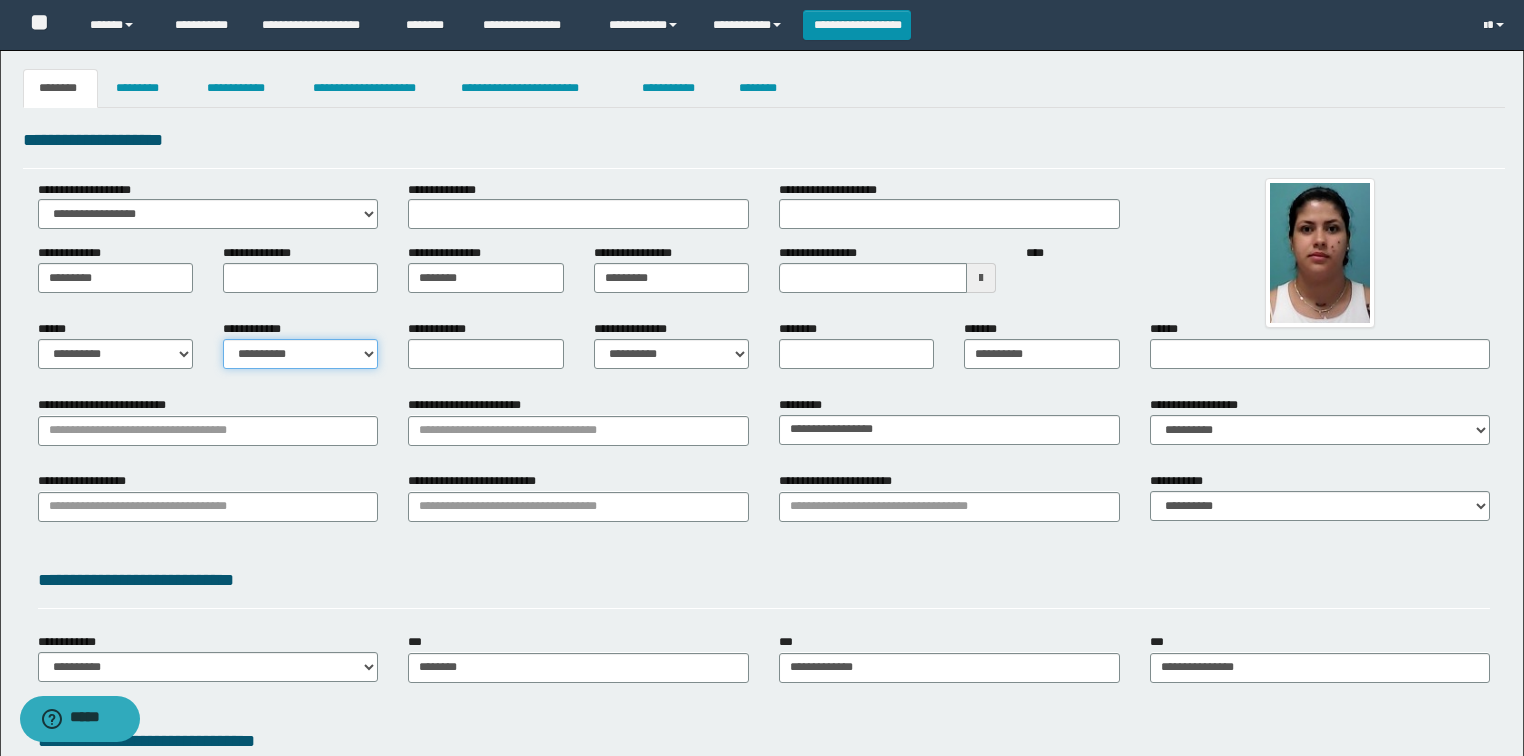 click on "**********" at bounding box center (300, 354) 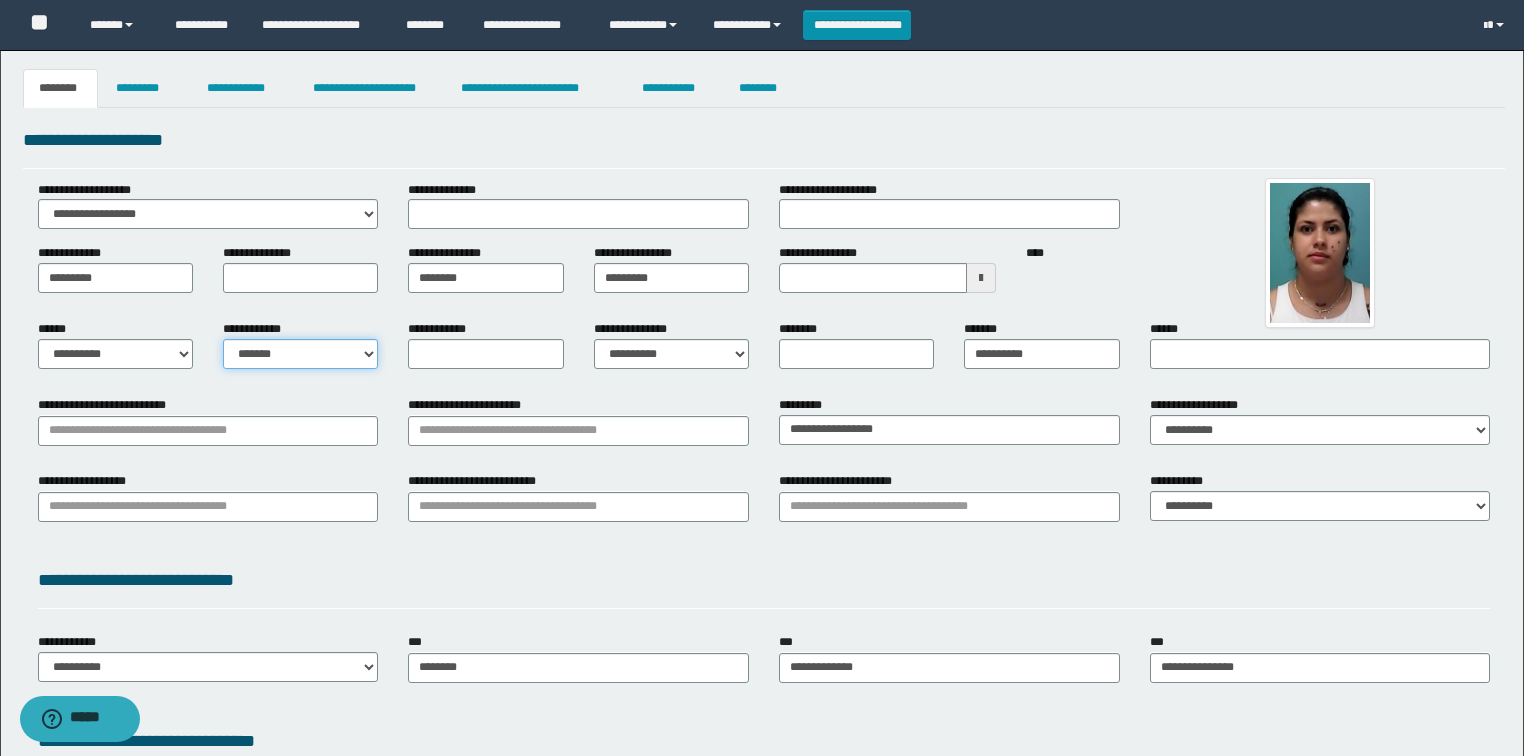 click on "**********" at bounding box center (300, 354) 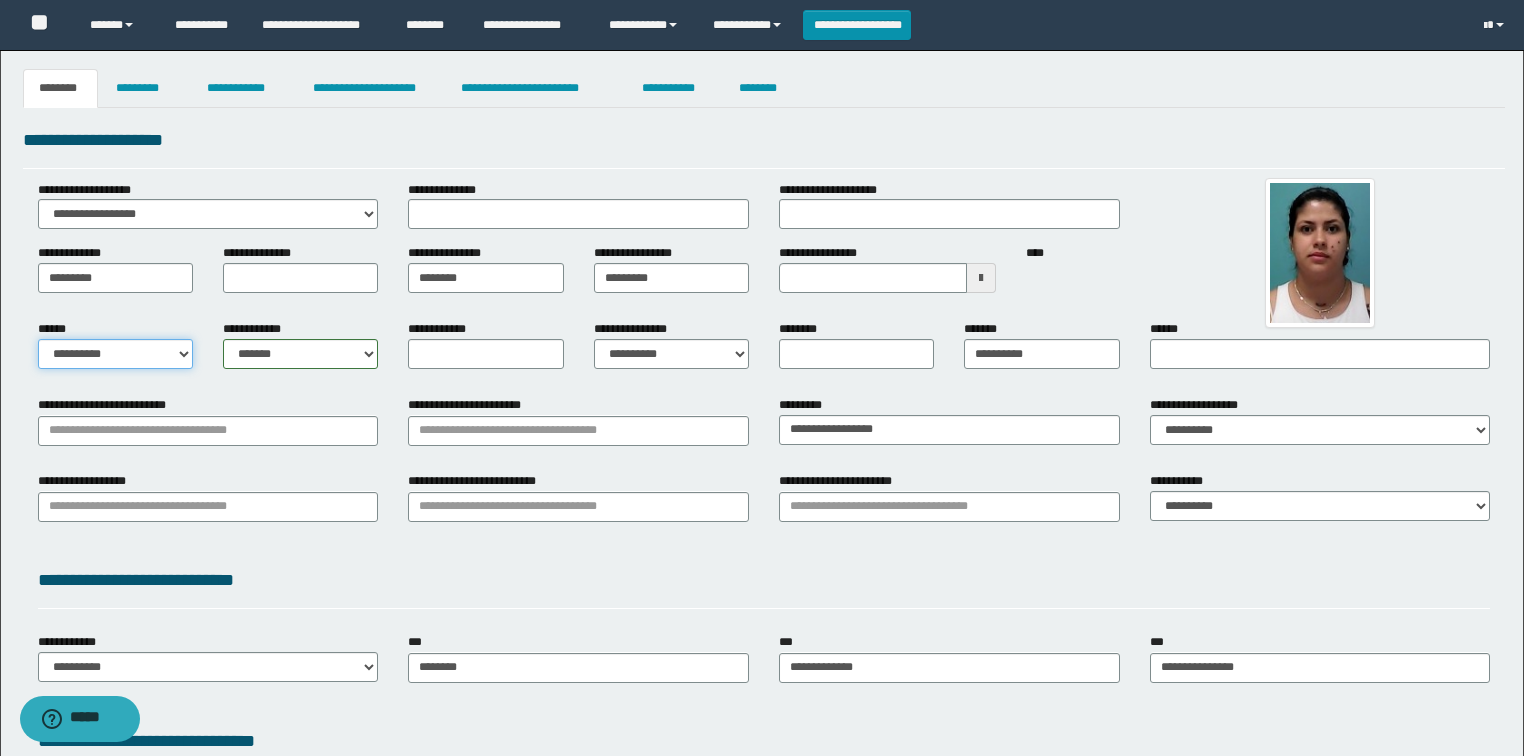 click on "**********" at bounding box center (115, 354) 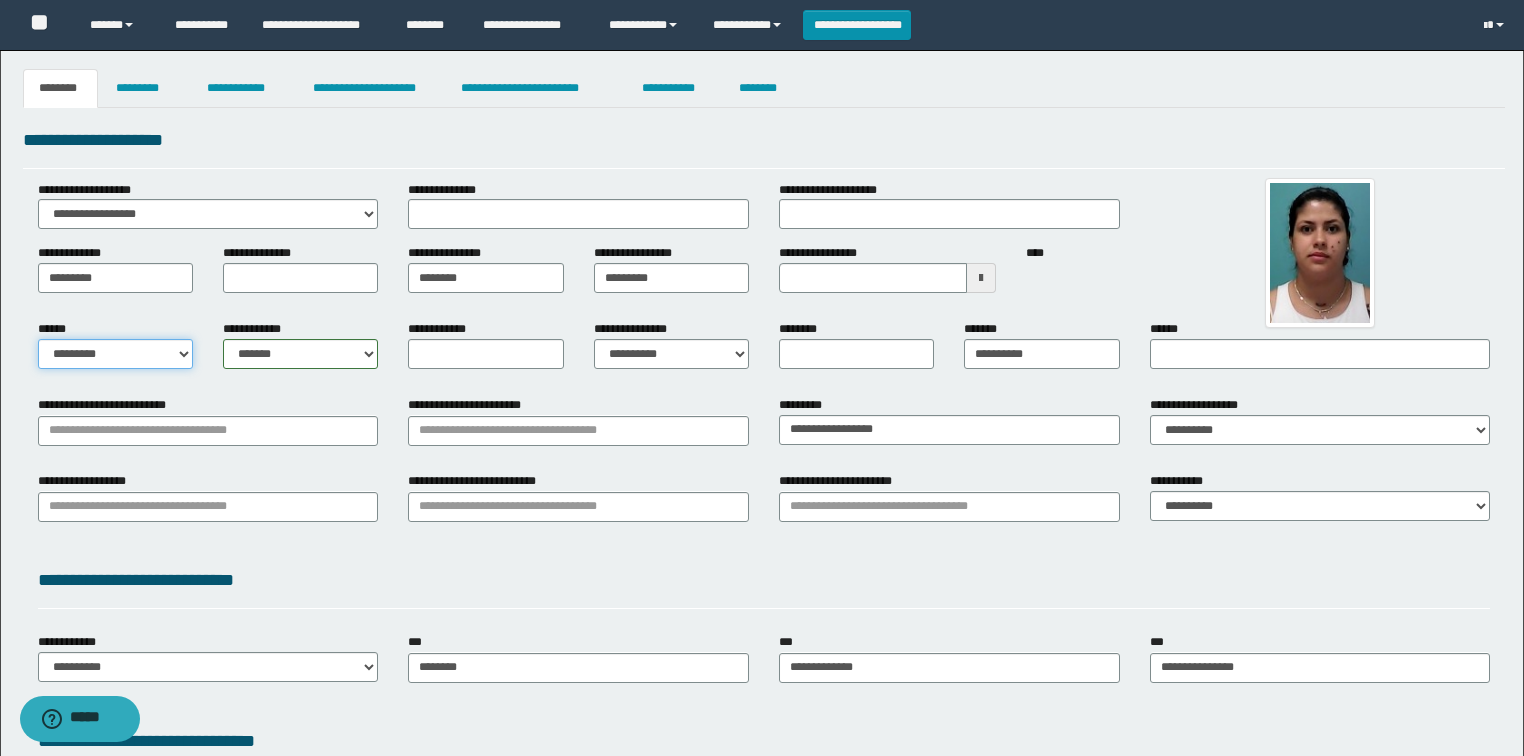 click on "**********" at bounding box center [115, 354] 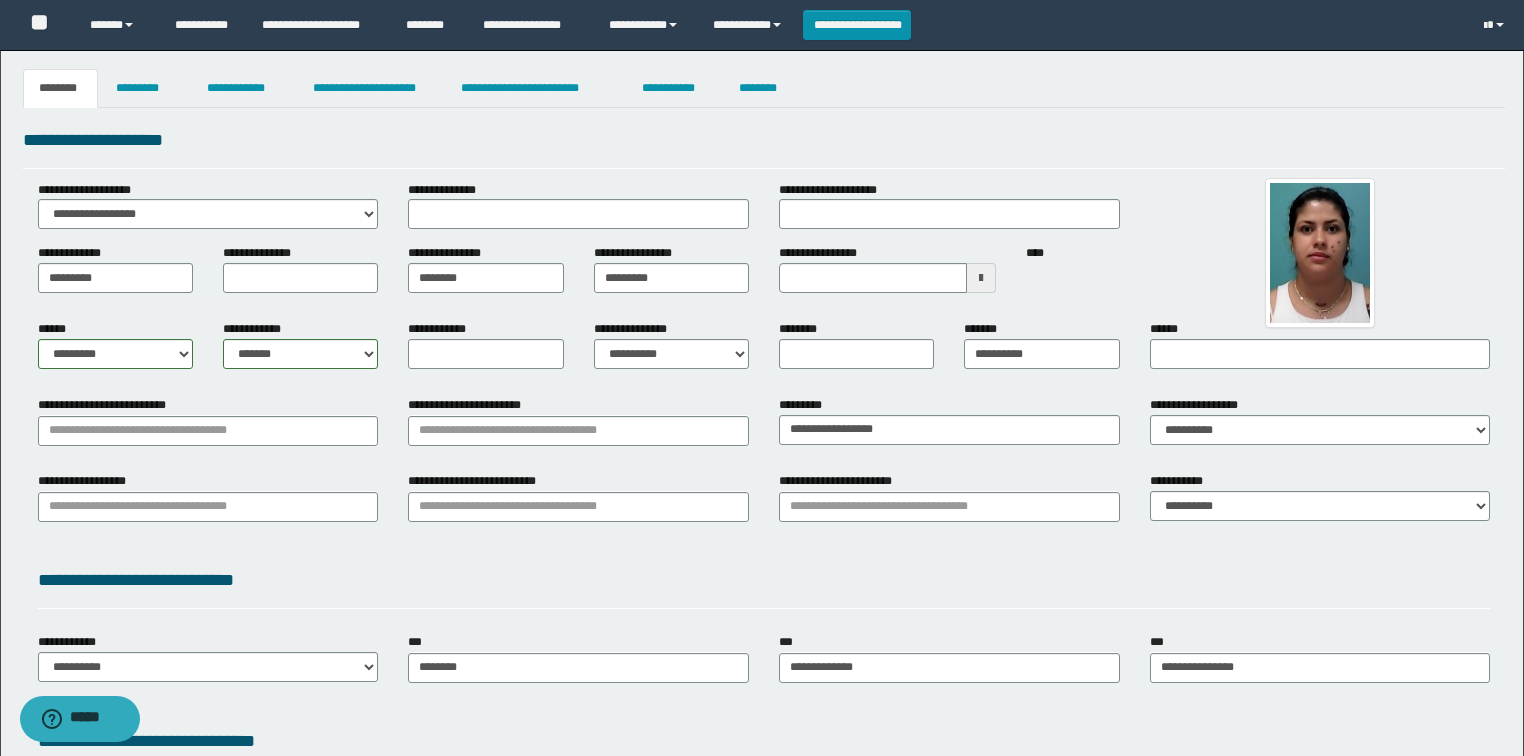 click on "**********" at bounding box center [444, 329] 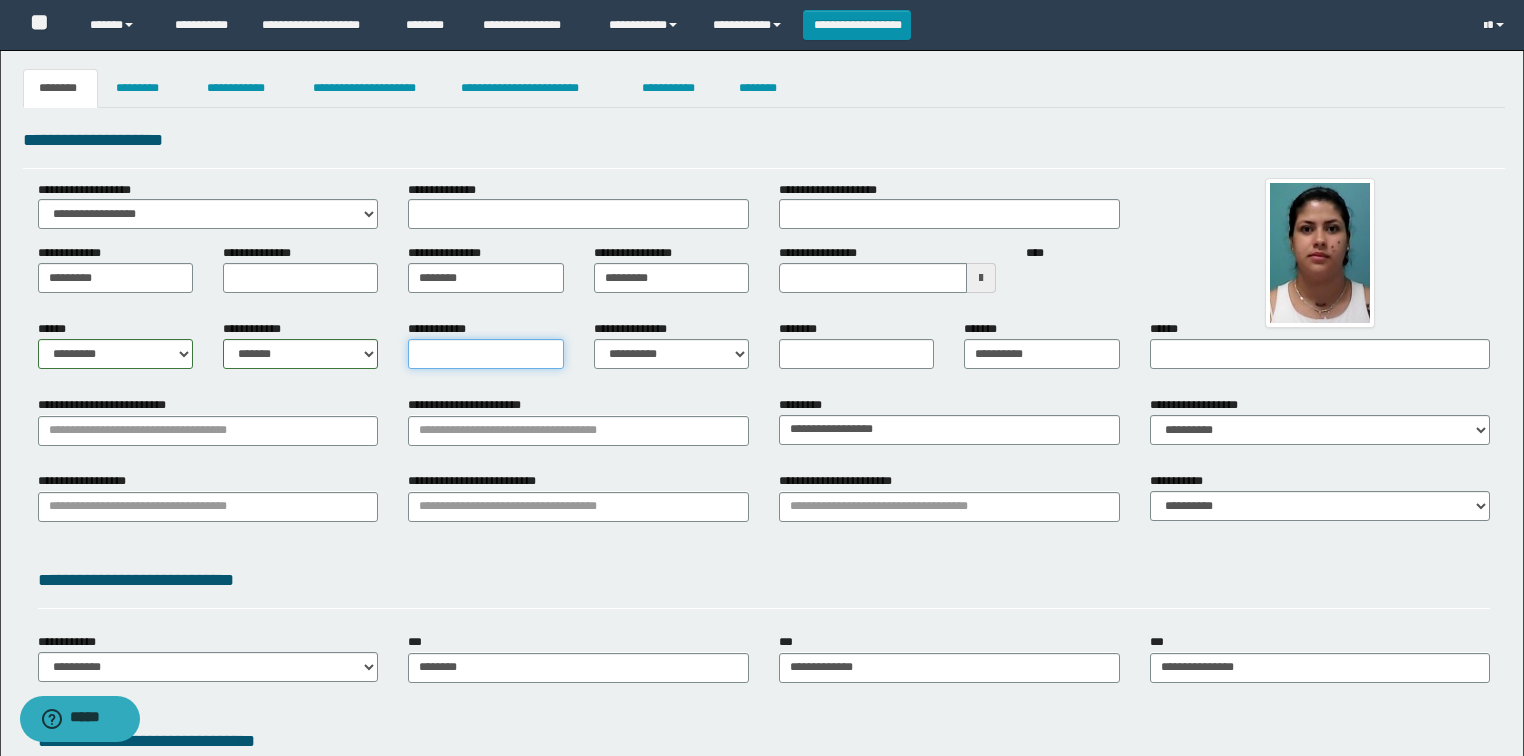 click on "**********" at bounding box center [485, 354] 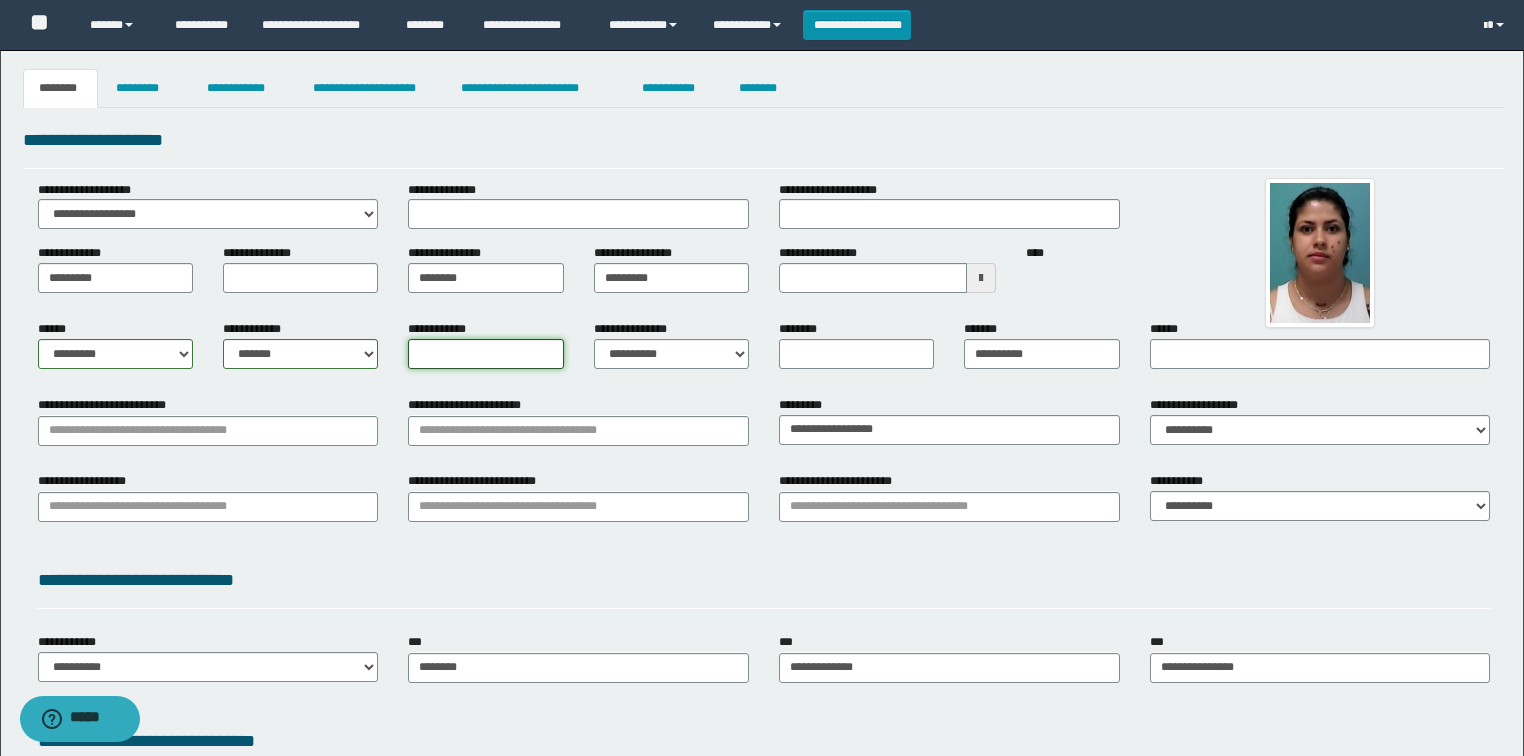 type on "*" 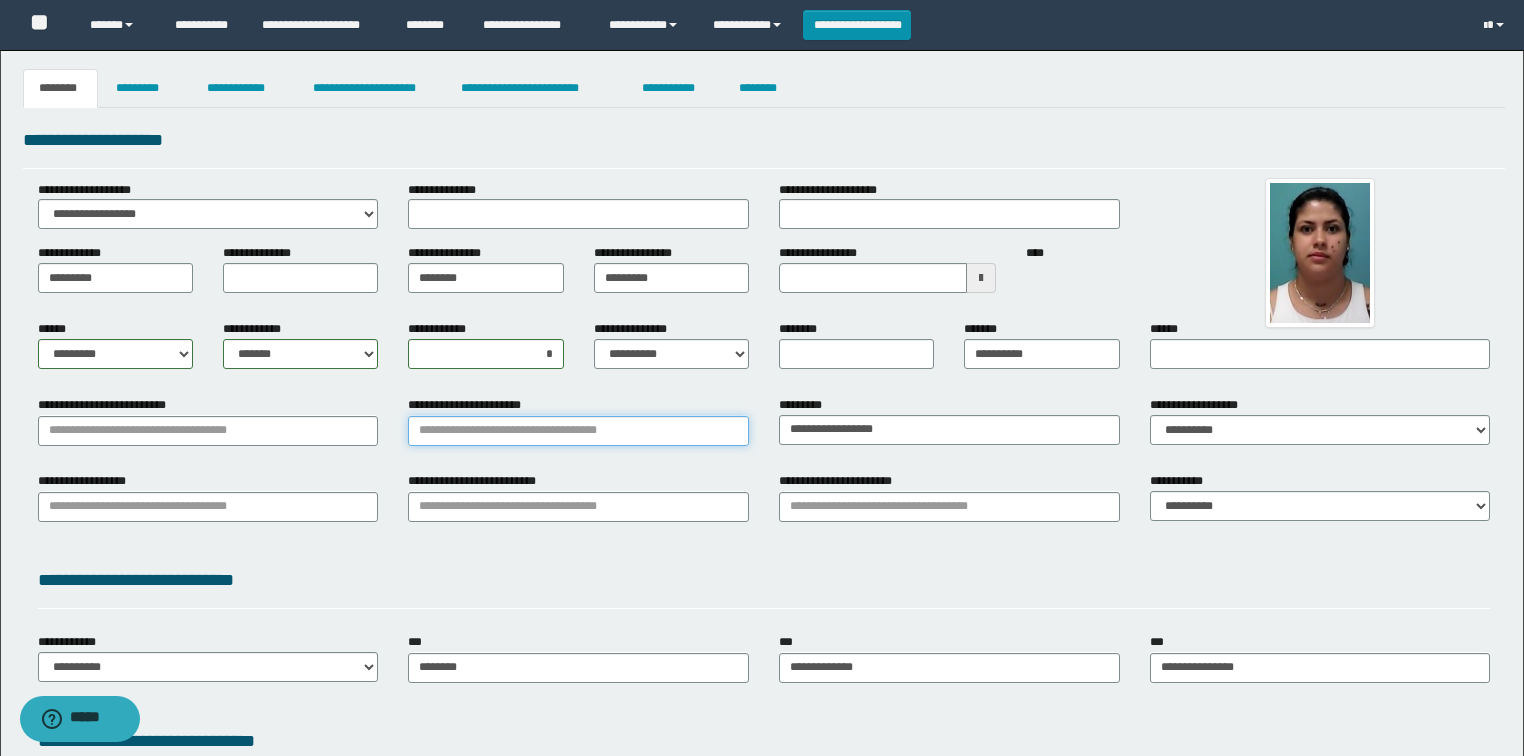 click on "**********" at bounding box center [578, 431] 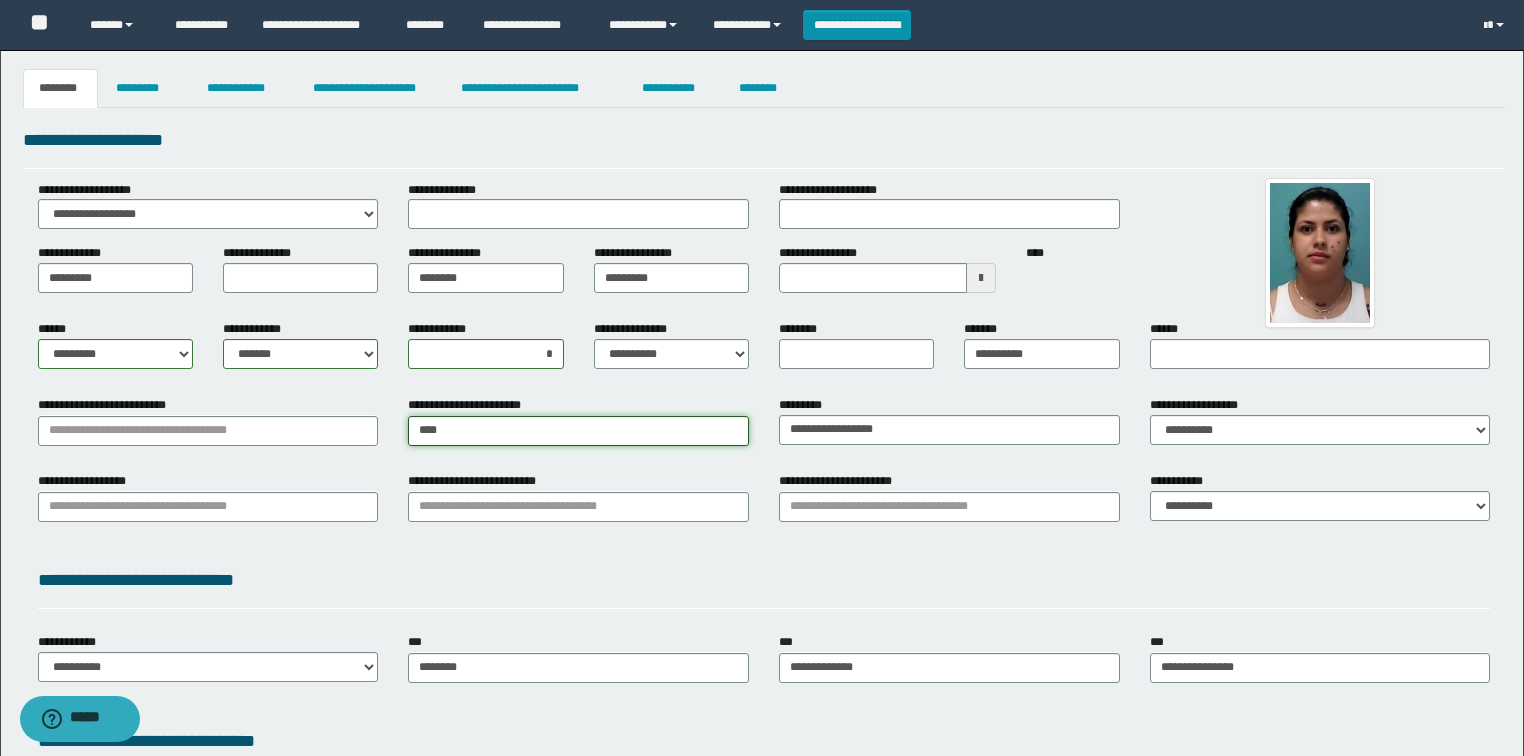 type on "*****" 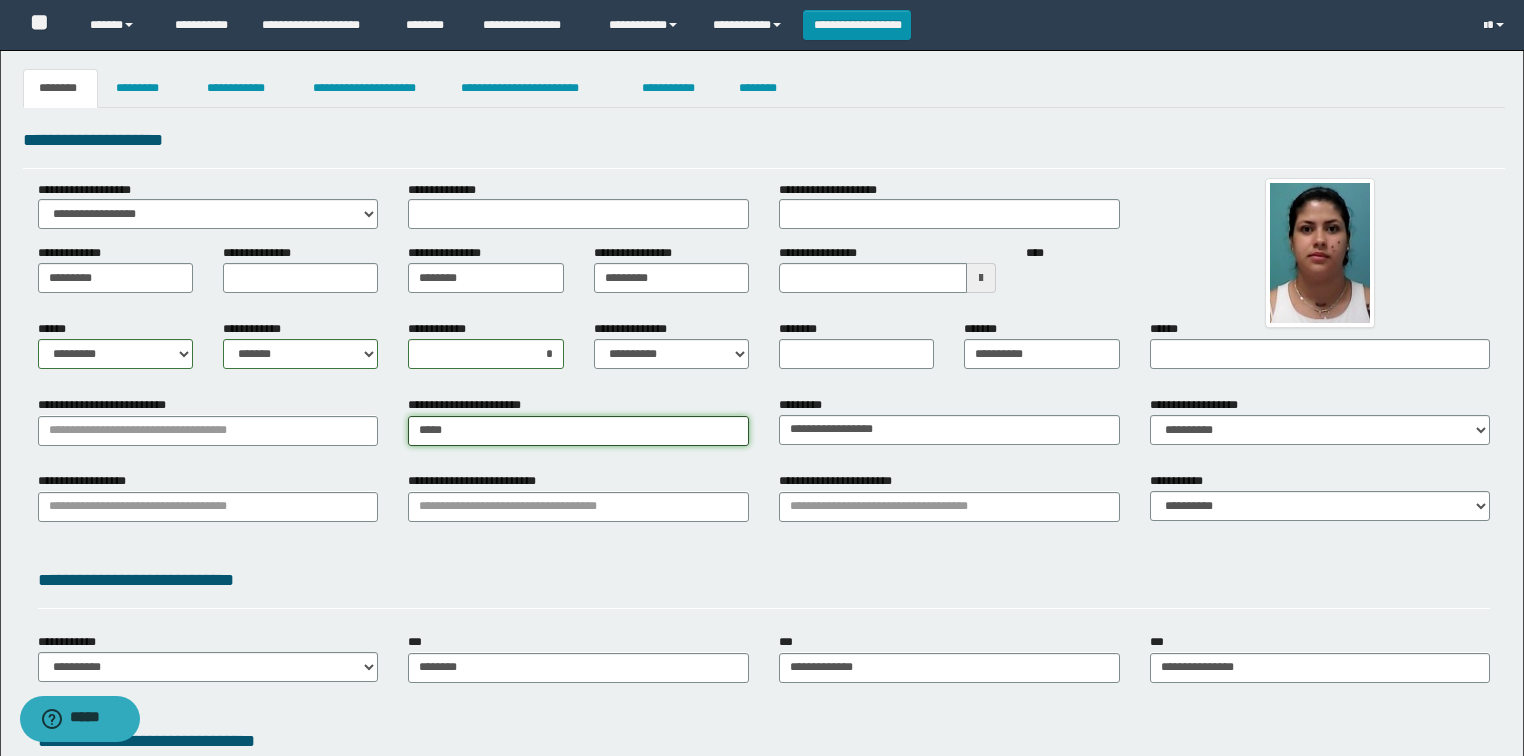 type on "*****" 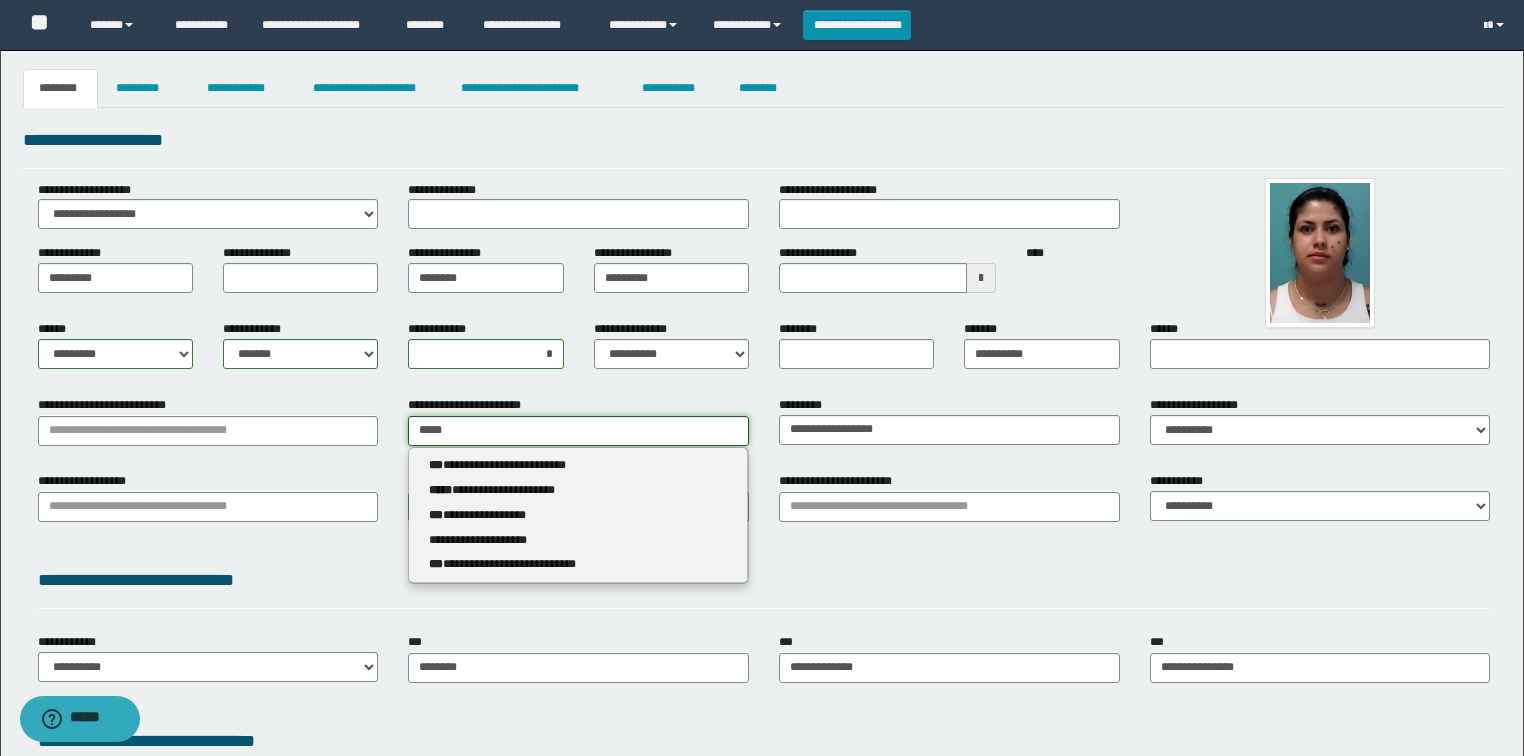 type 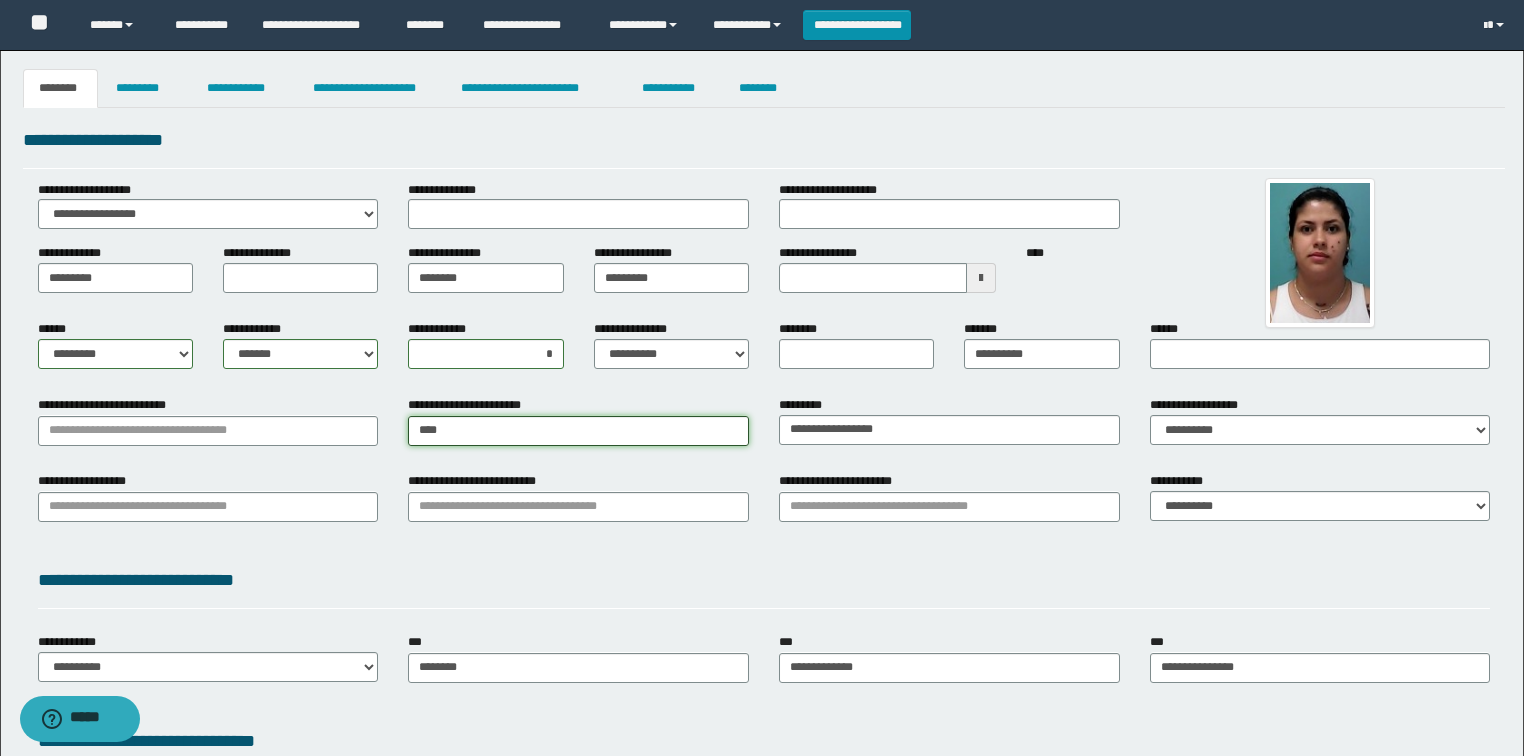 type on "*****" 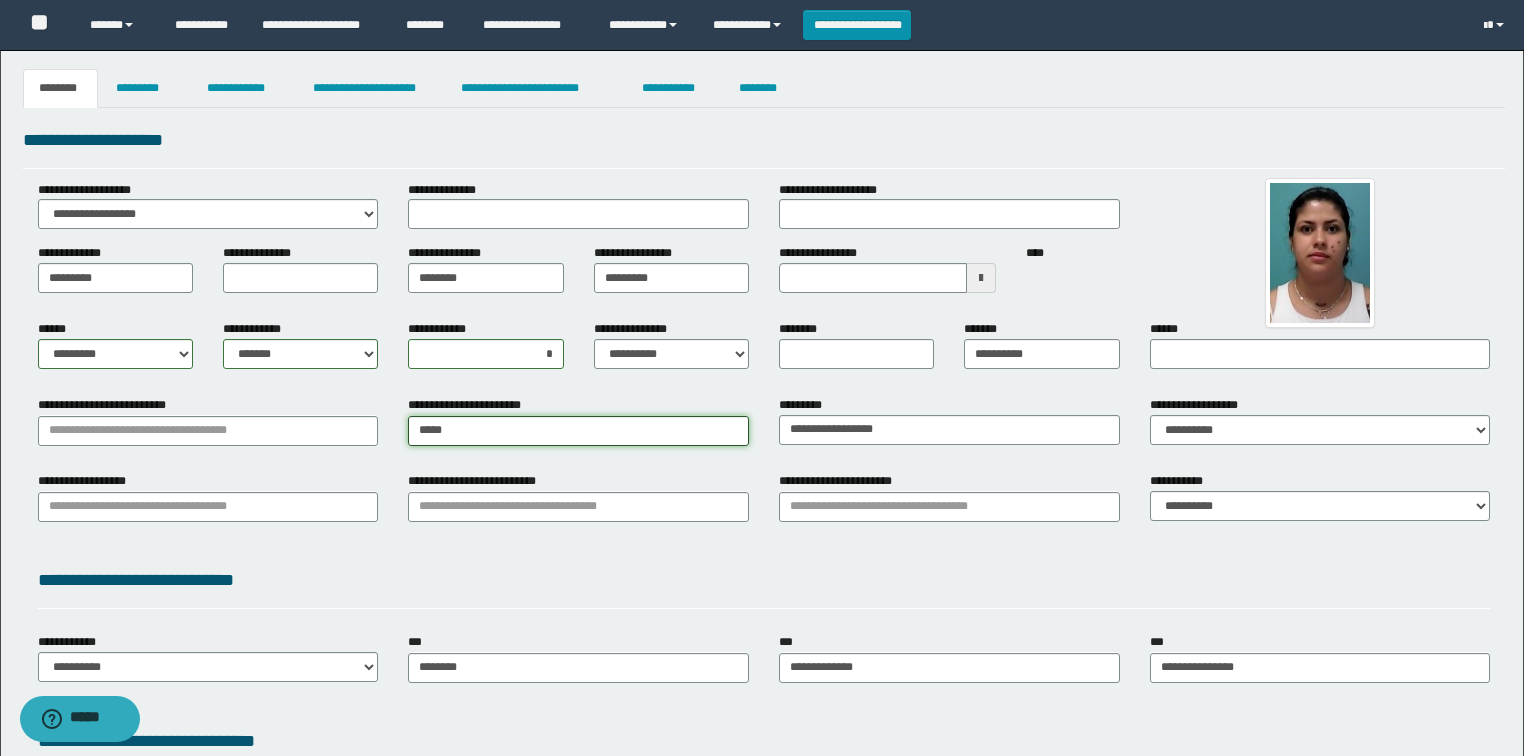 type on "*****" 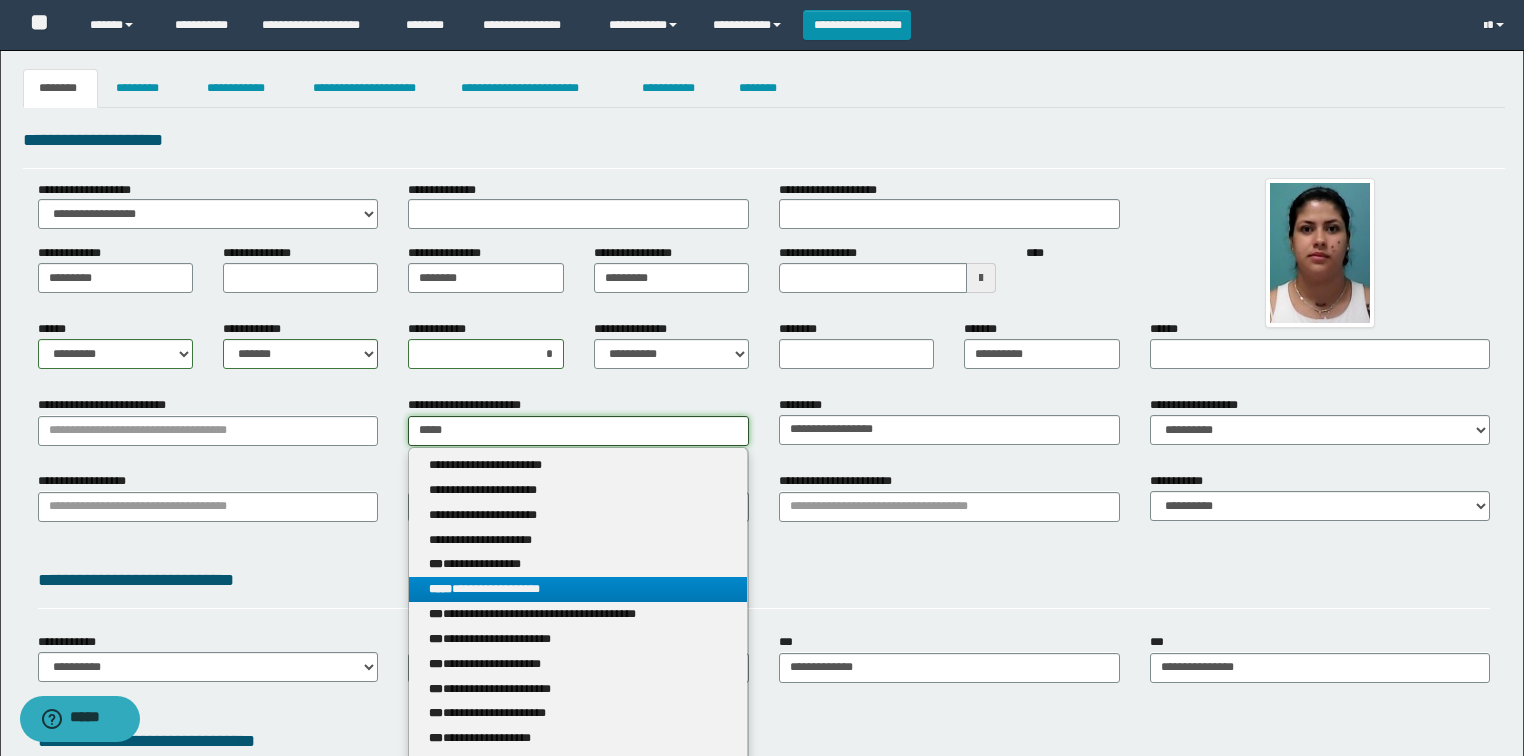type on "*****" 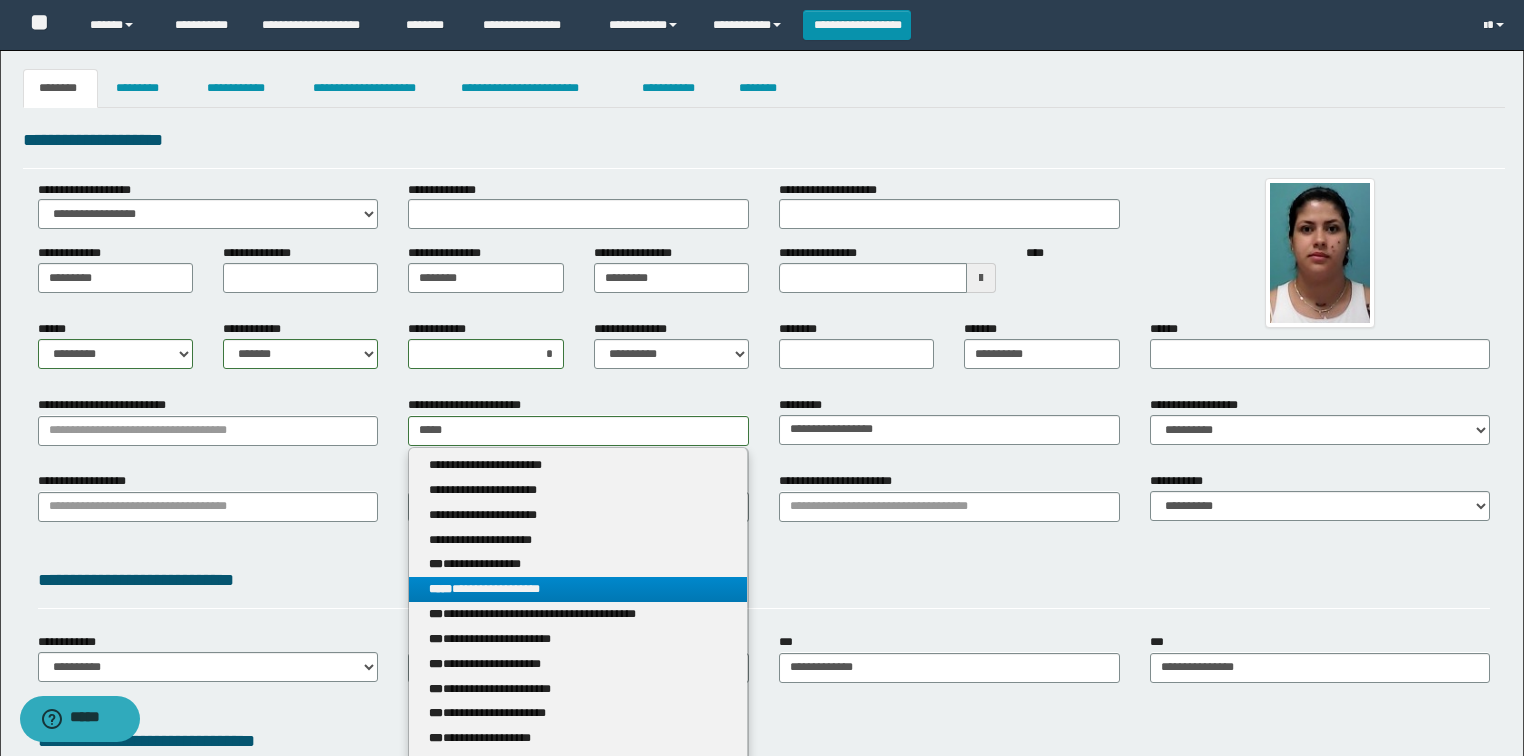 click on "**********" at bounding box center [578, 589] 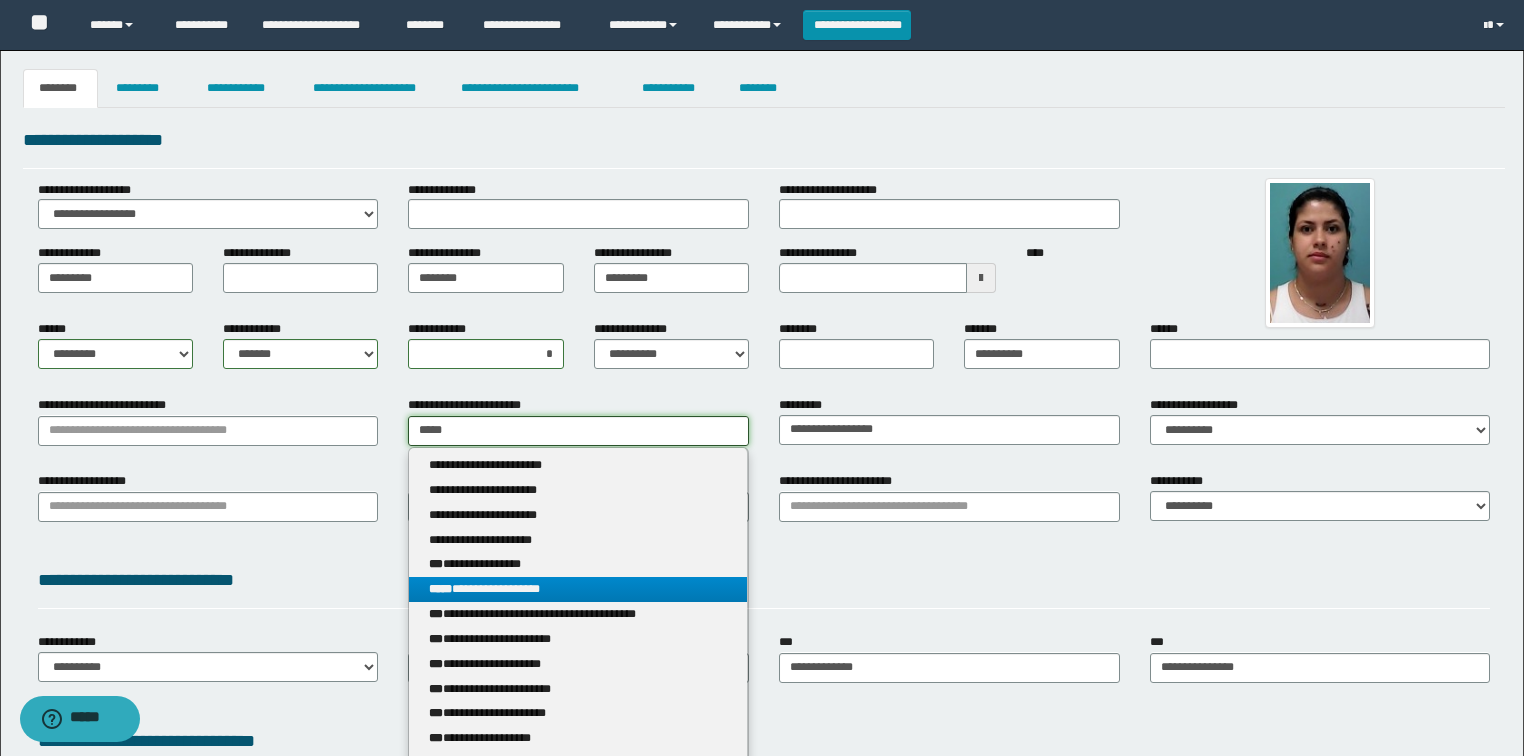 type 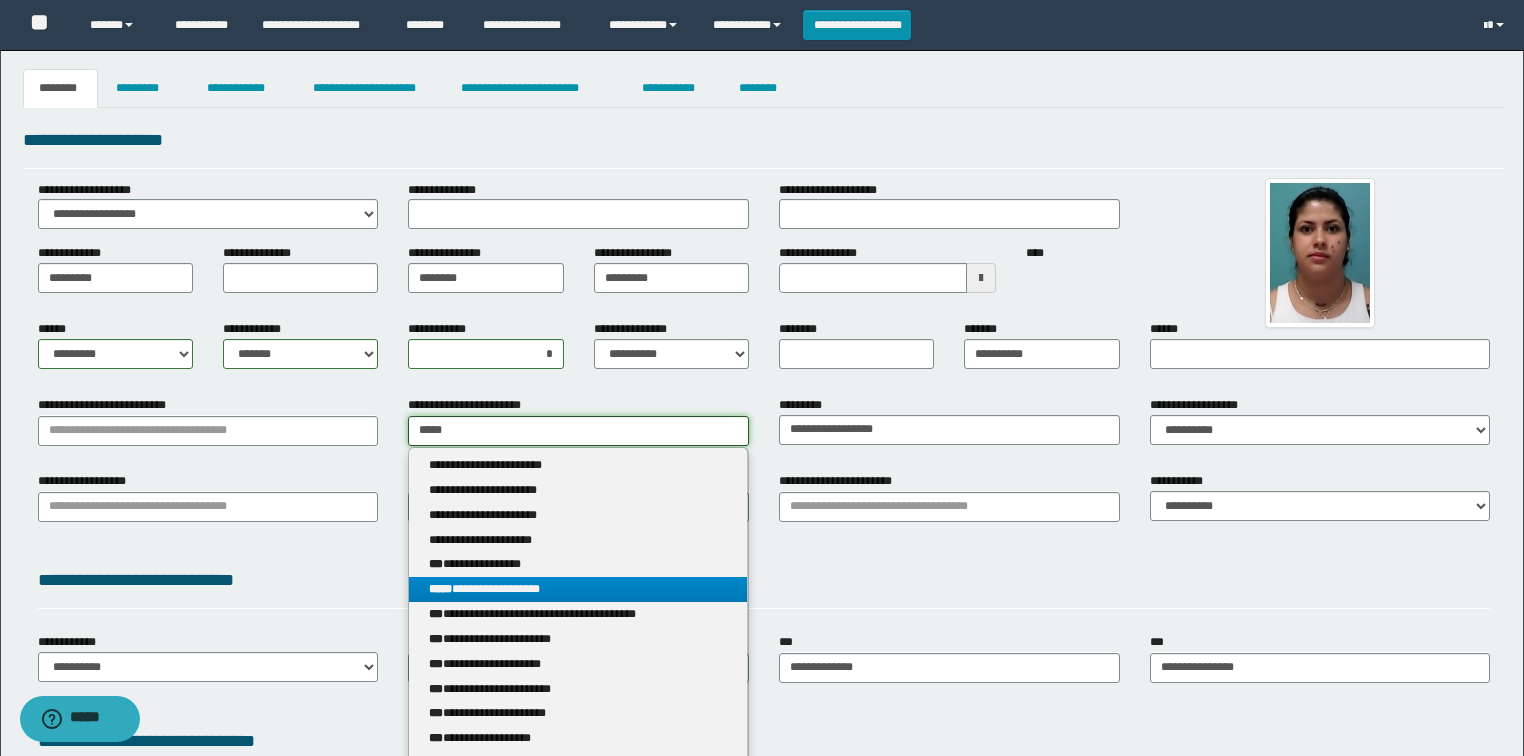 type on "**********" 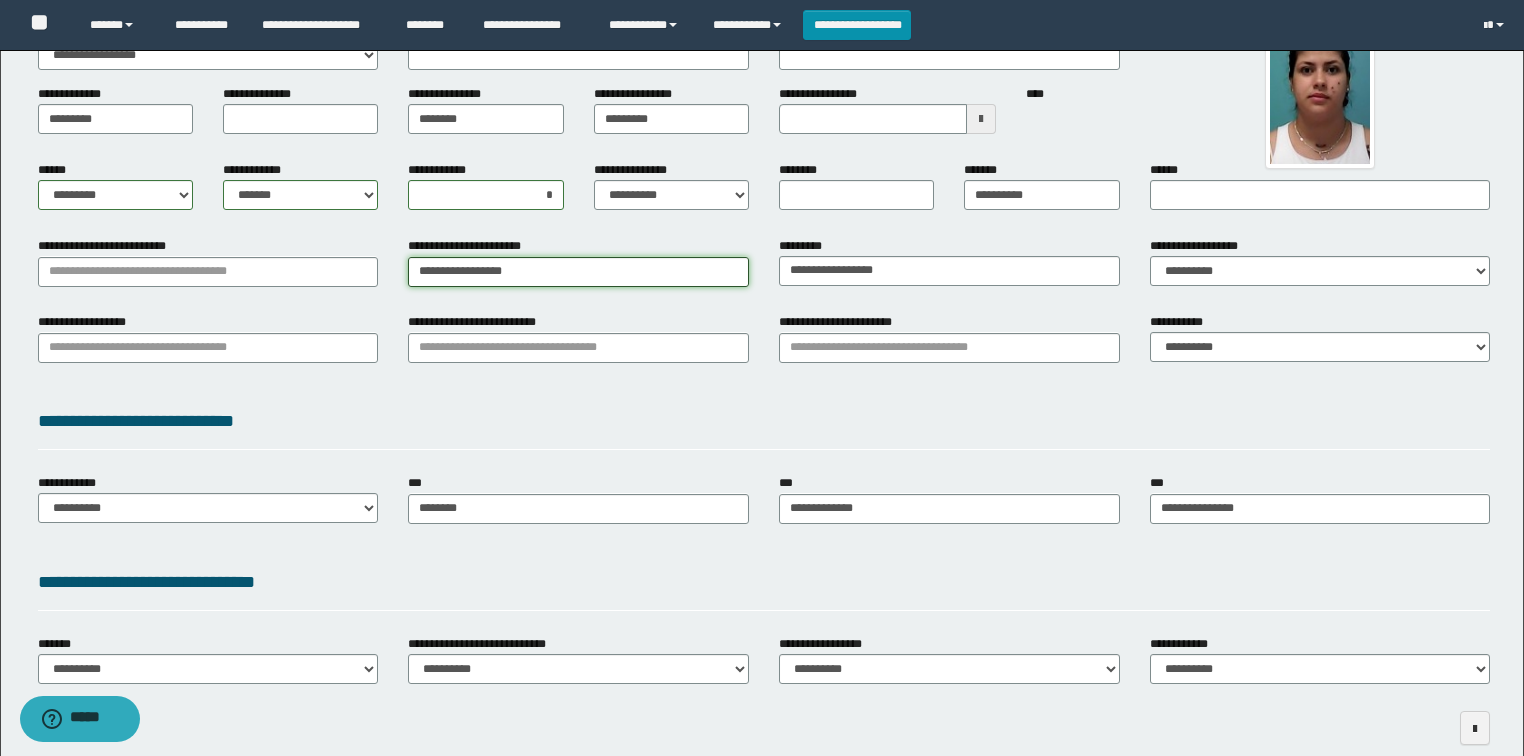 scroll, scrollTop: 160, scrollLeft: 0, axis: vertical 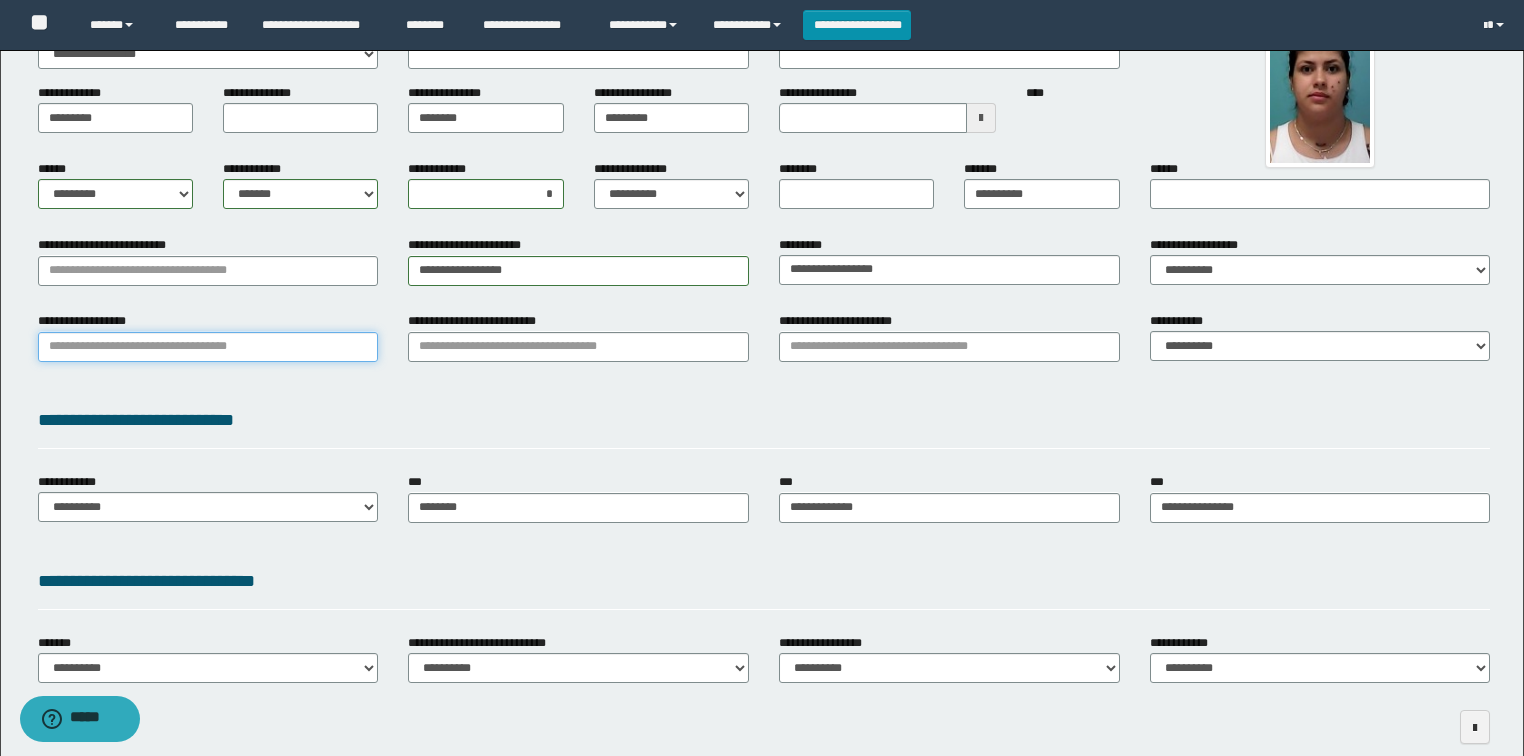 click on "**********" at bounding box center (208, 347) 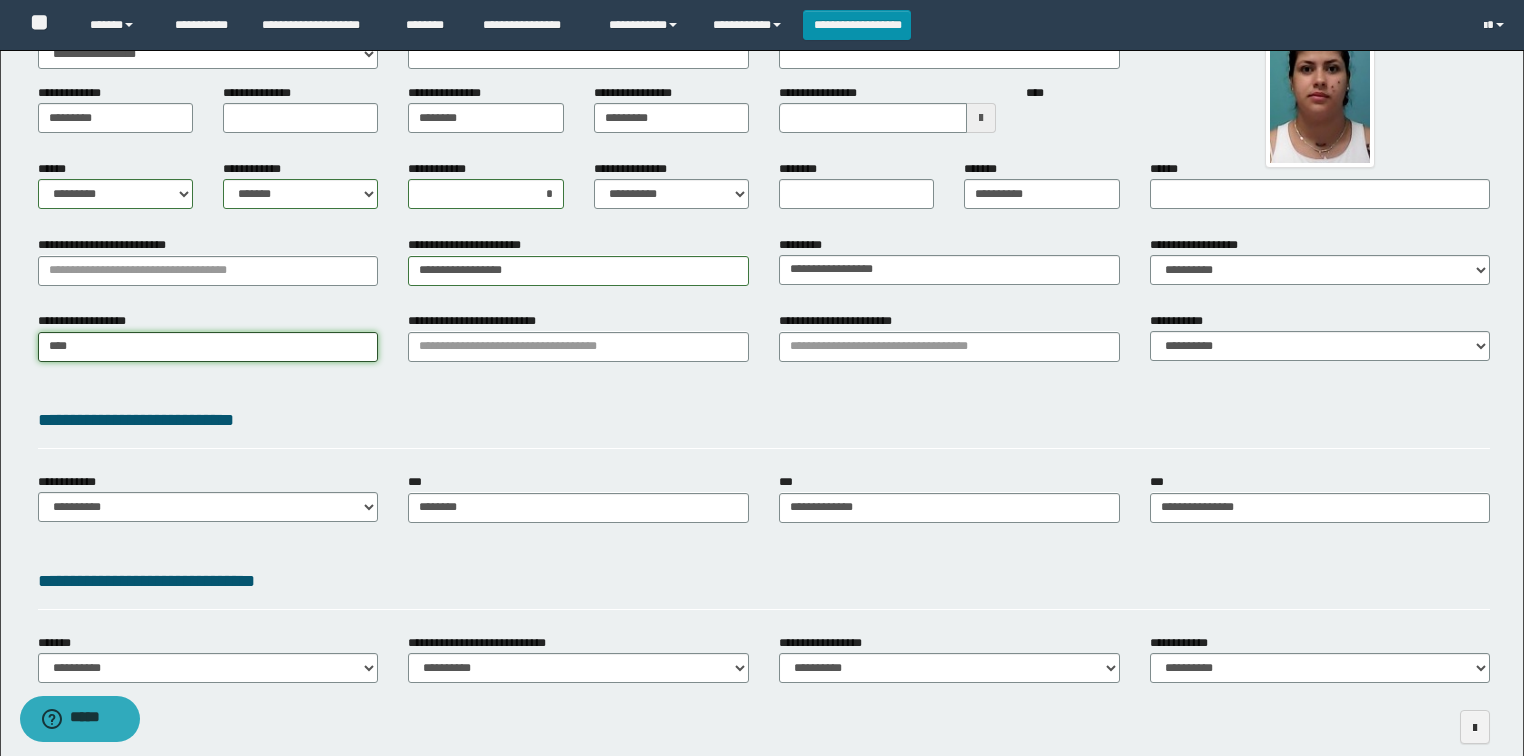 type on "*****" 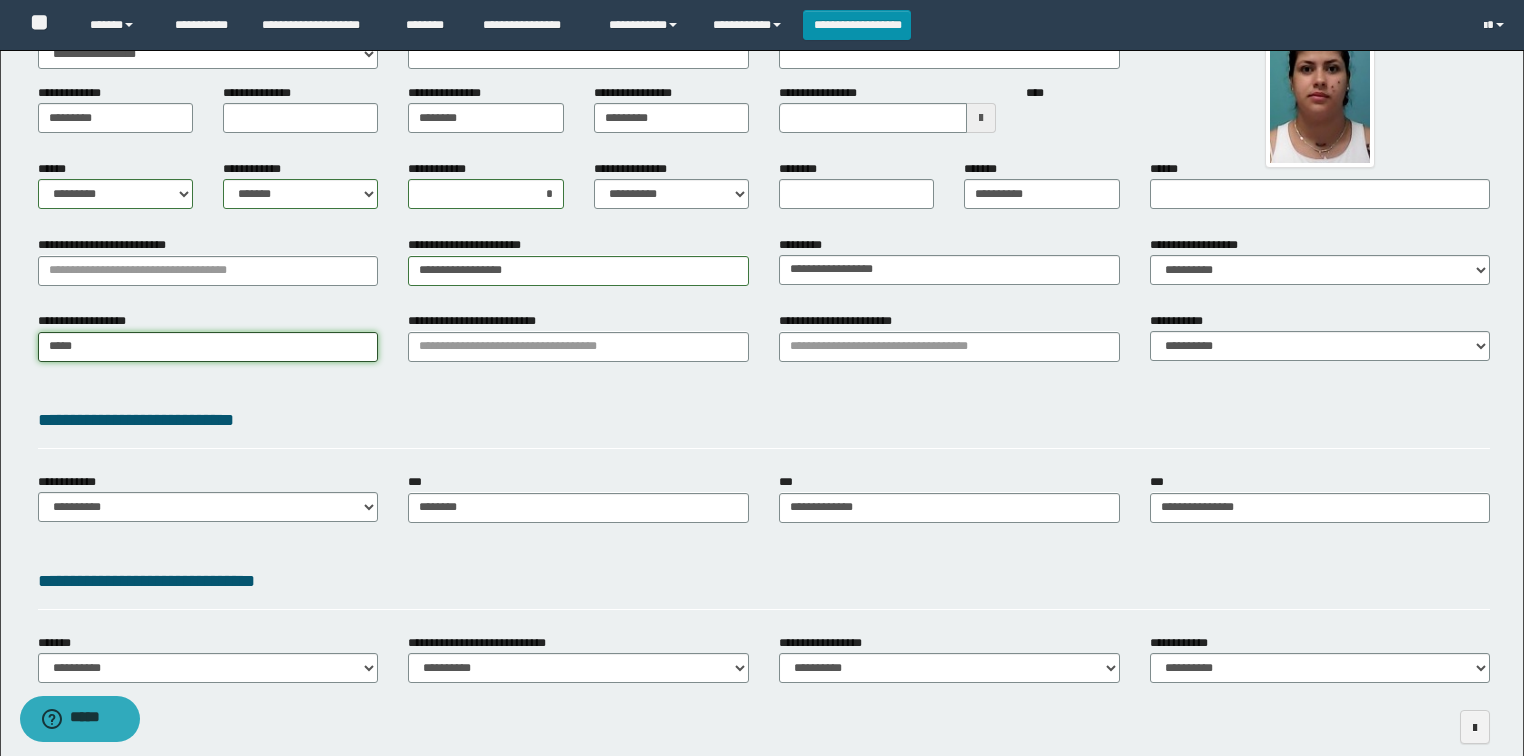 type on "********" 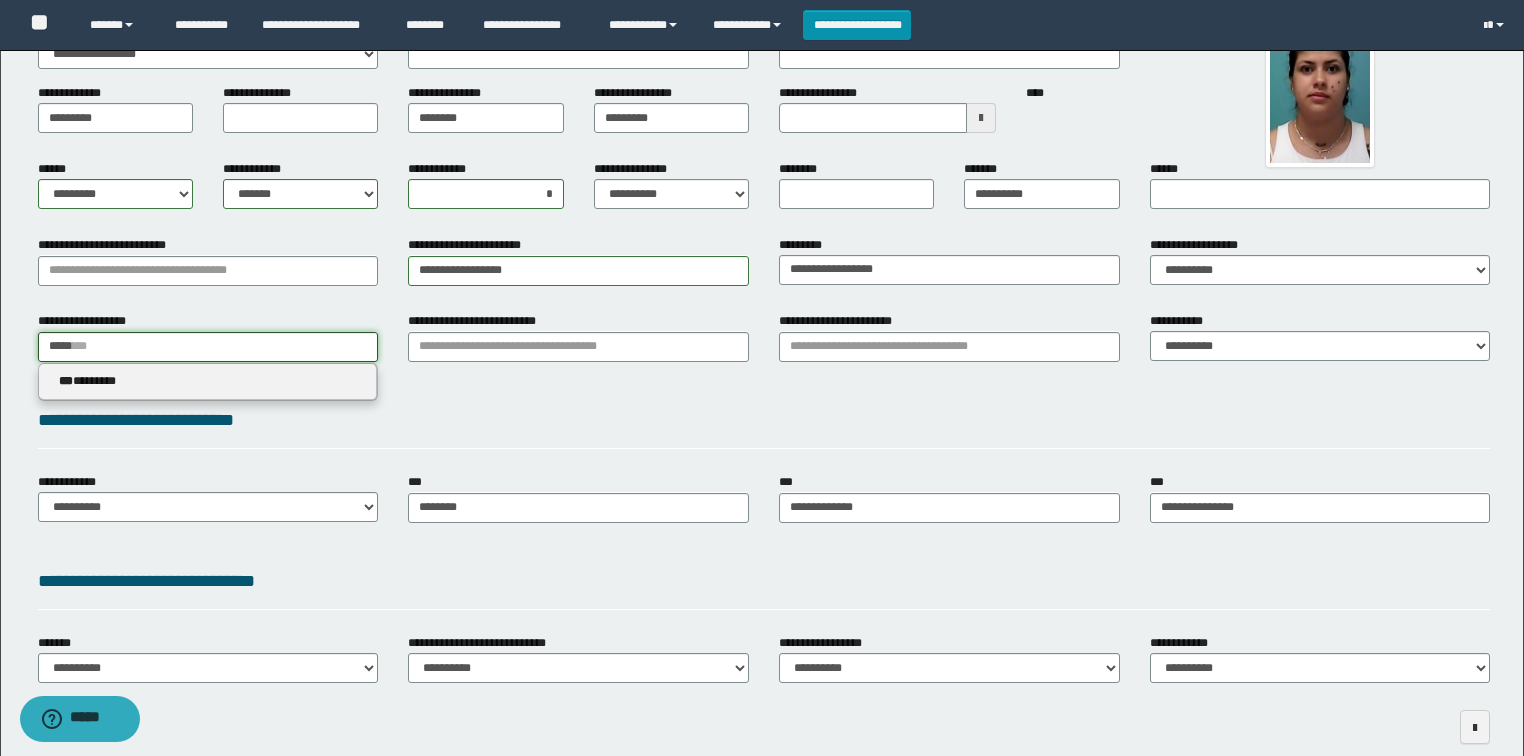 type on "*****" 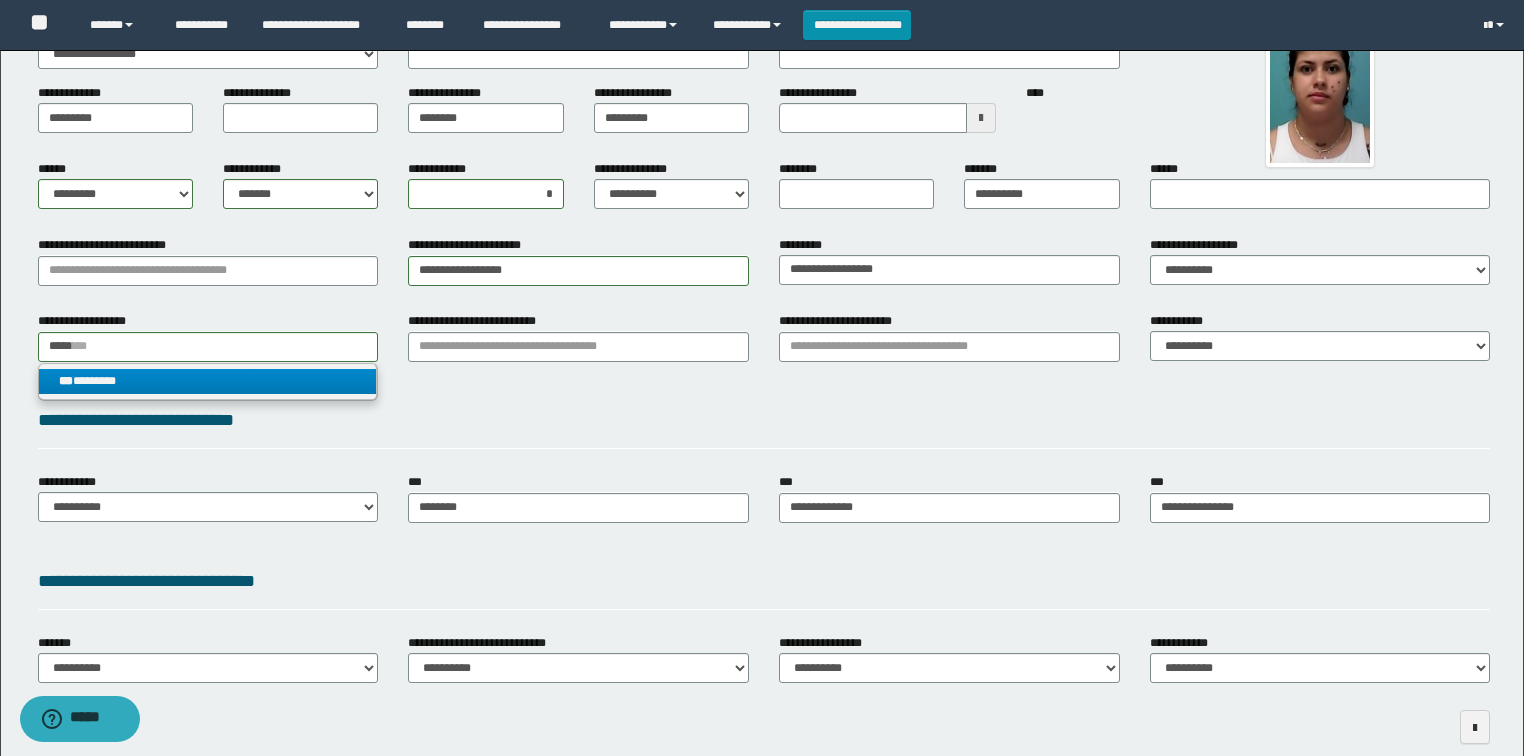 click on "*** ********" at bounding box center [208, 381] 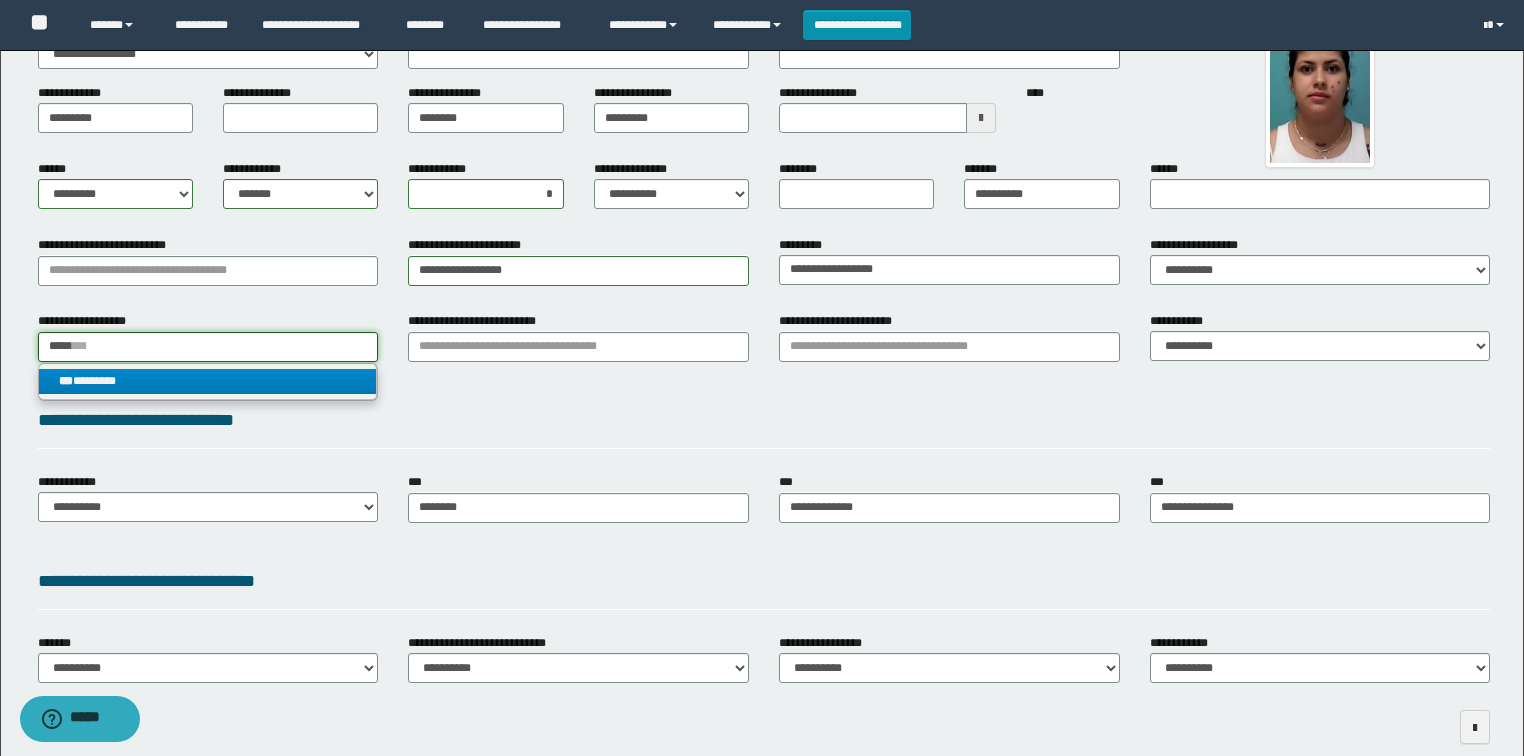 type 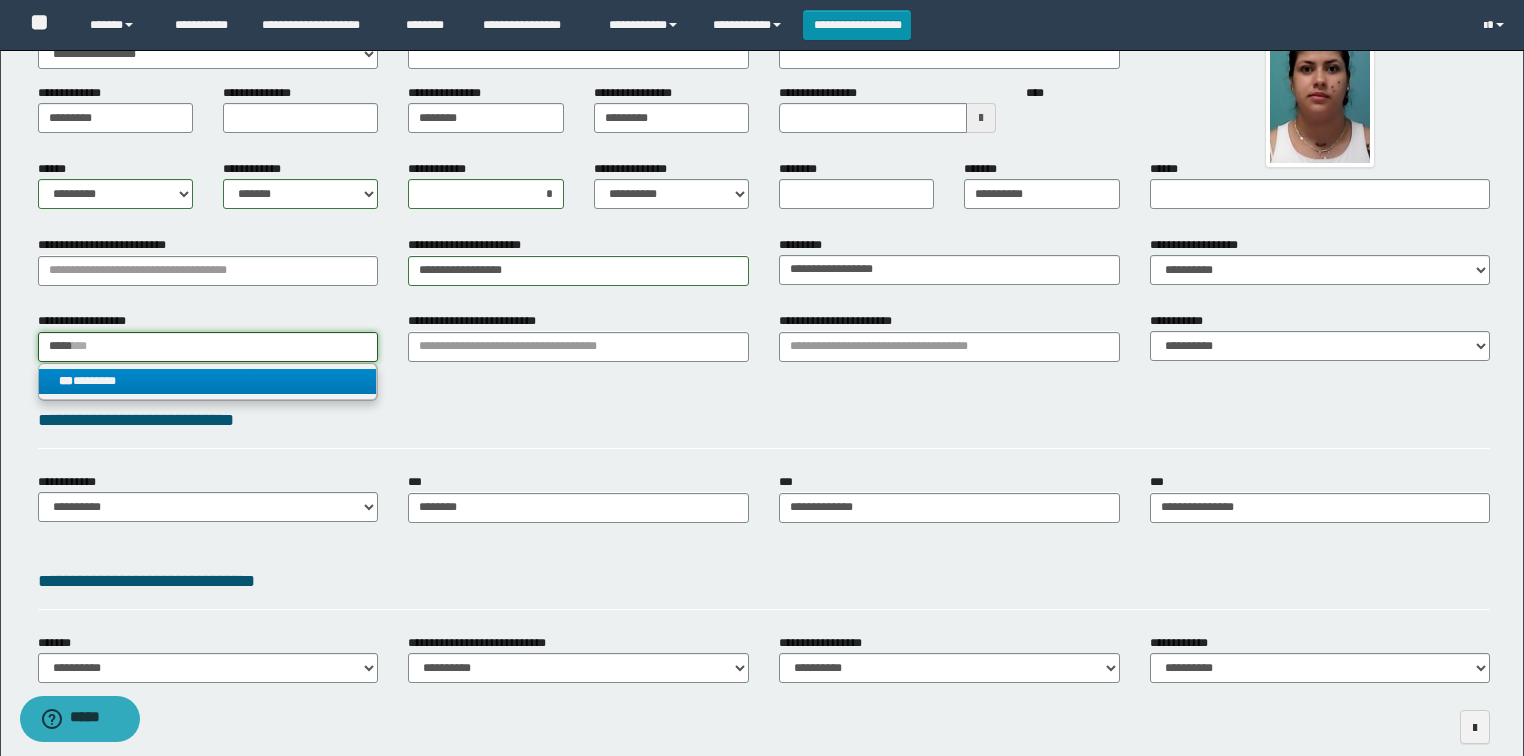 type on "********" 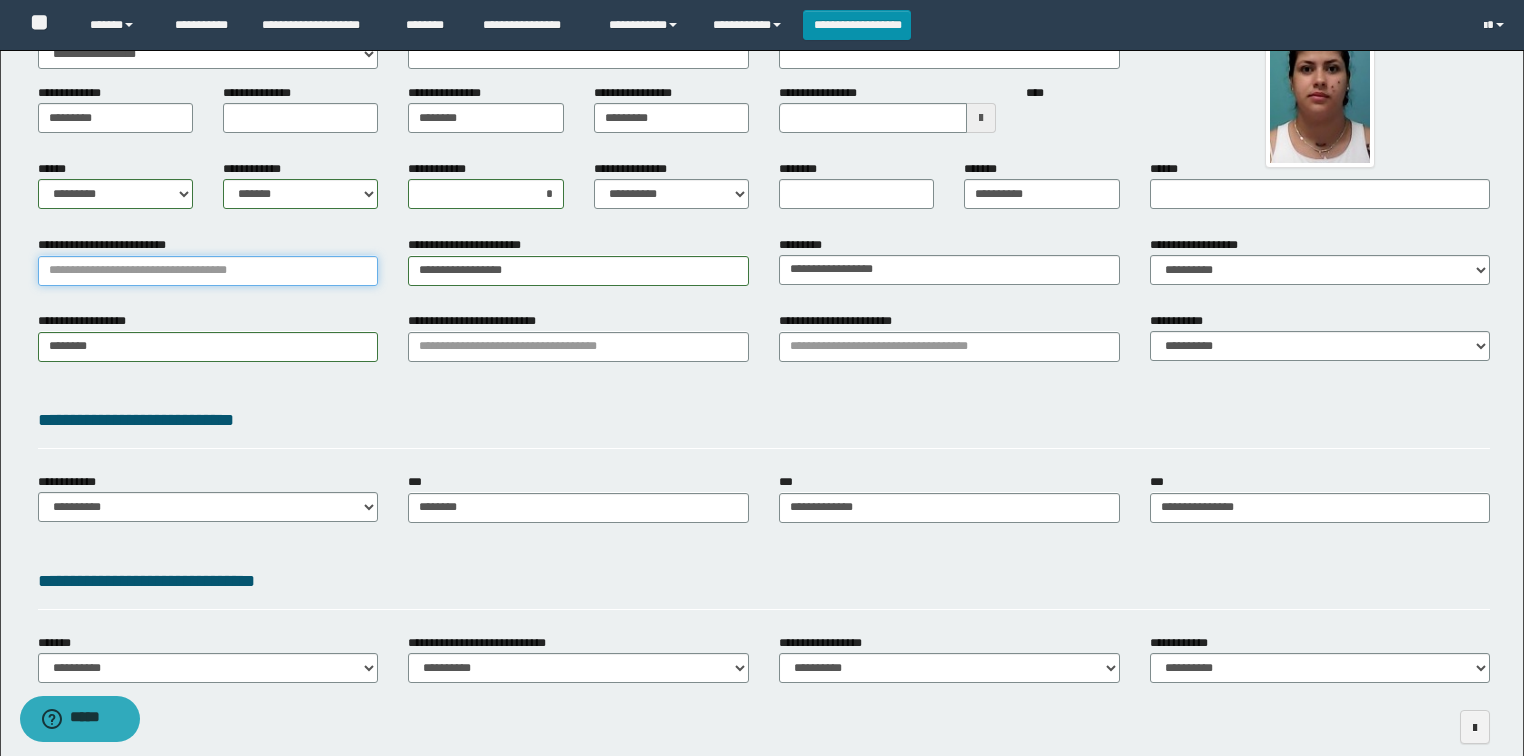 drag, startPoint x: 125, startPoint y: 260, endPoint x: 114, endPoint y: 264, distance: 11.7046995 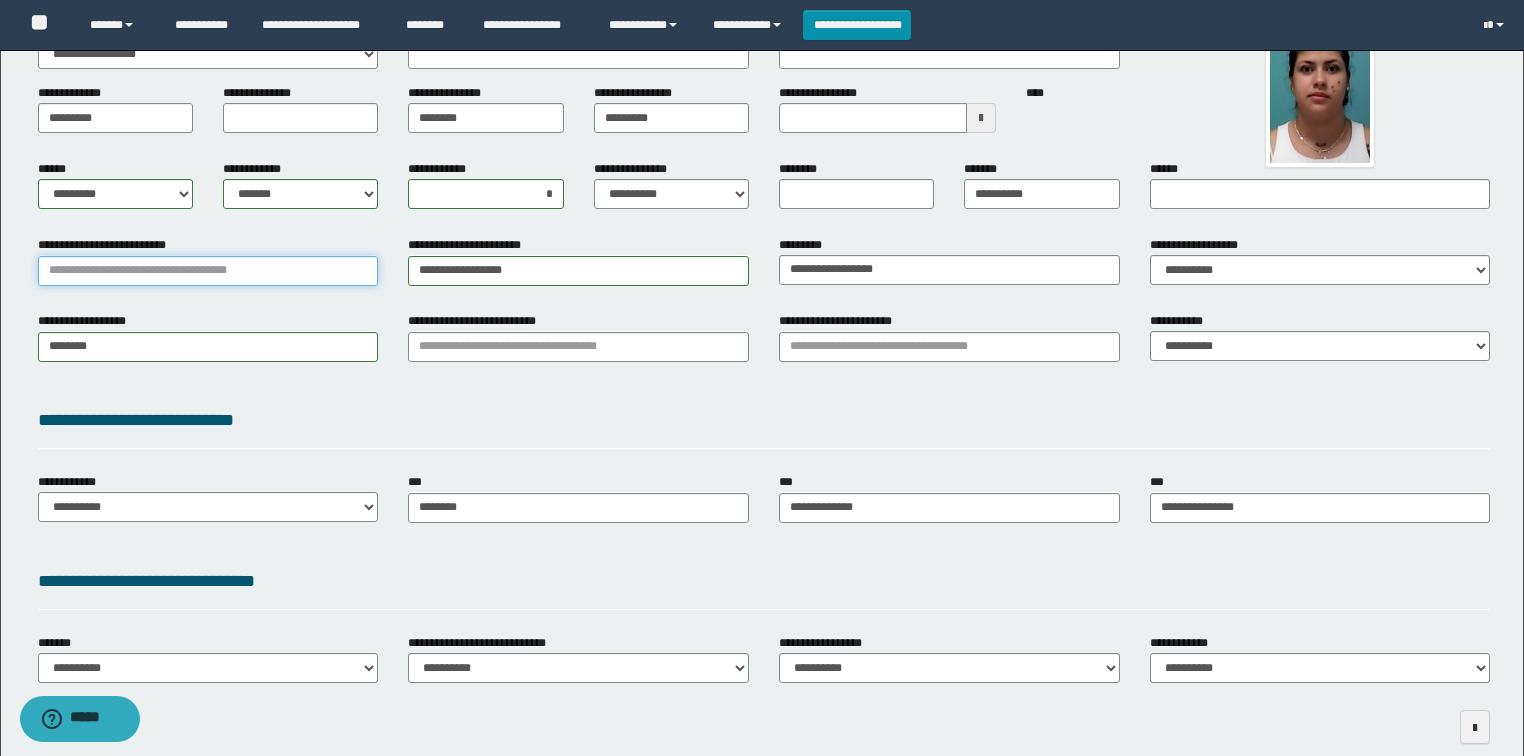 click on "**********" at bounding box center (208, 271) 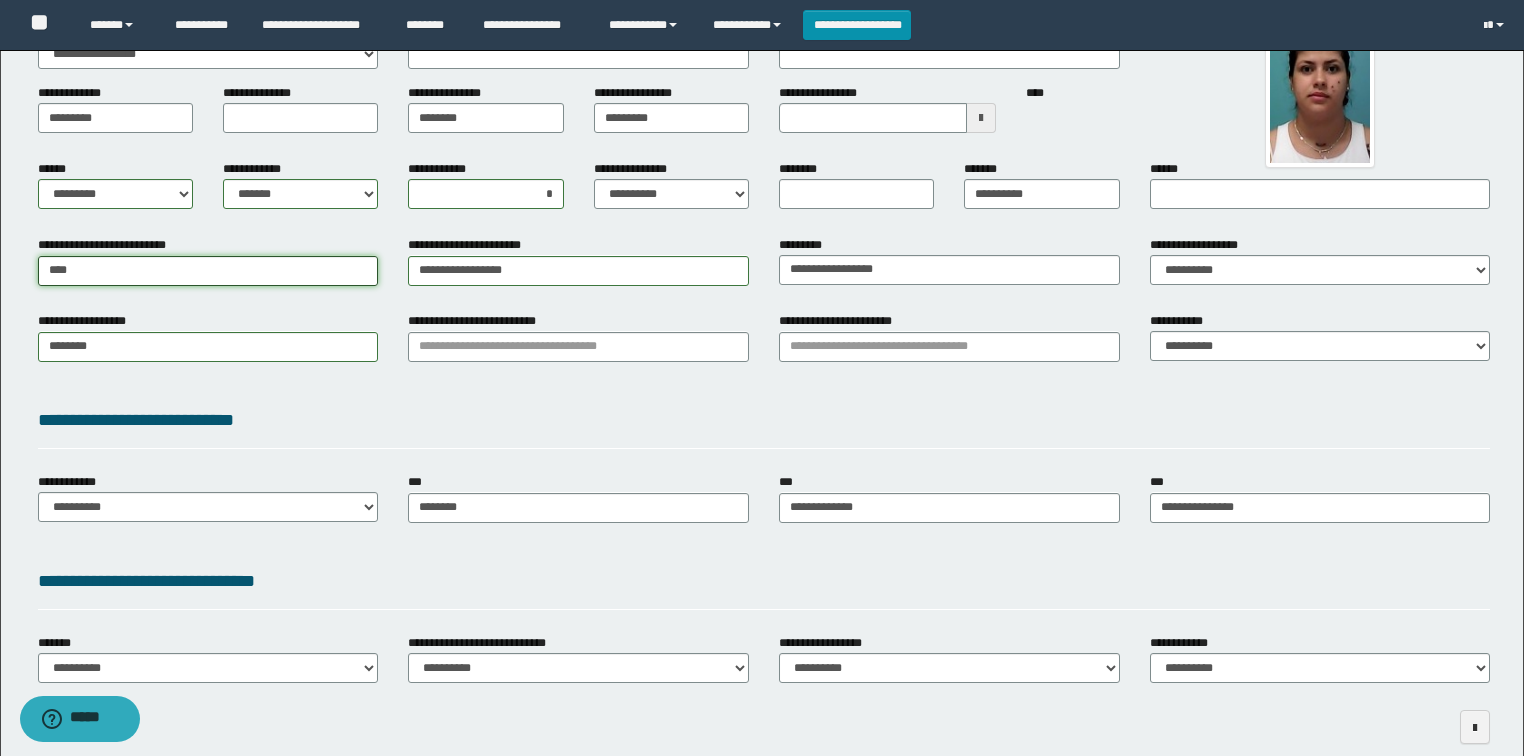 type on "*****" 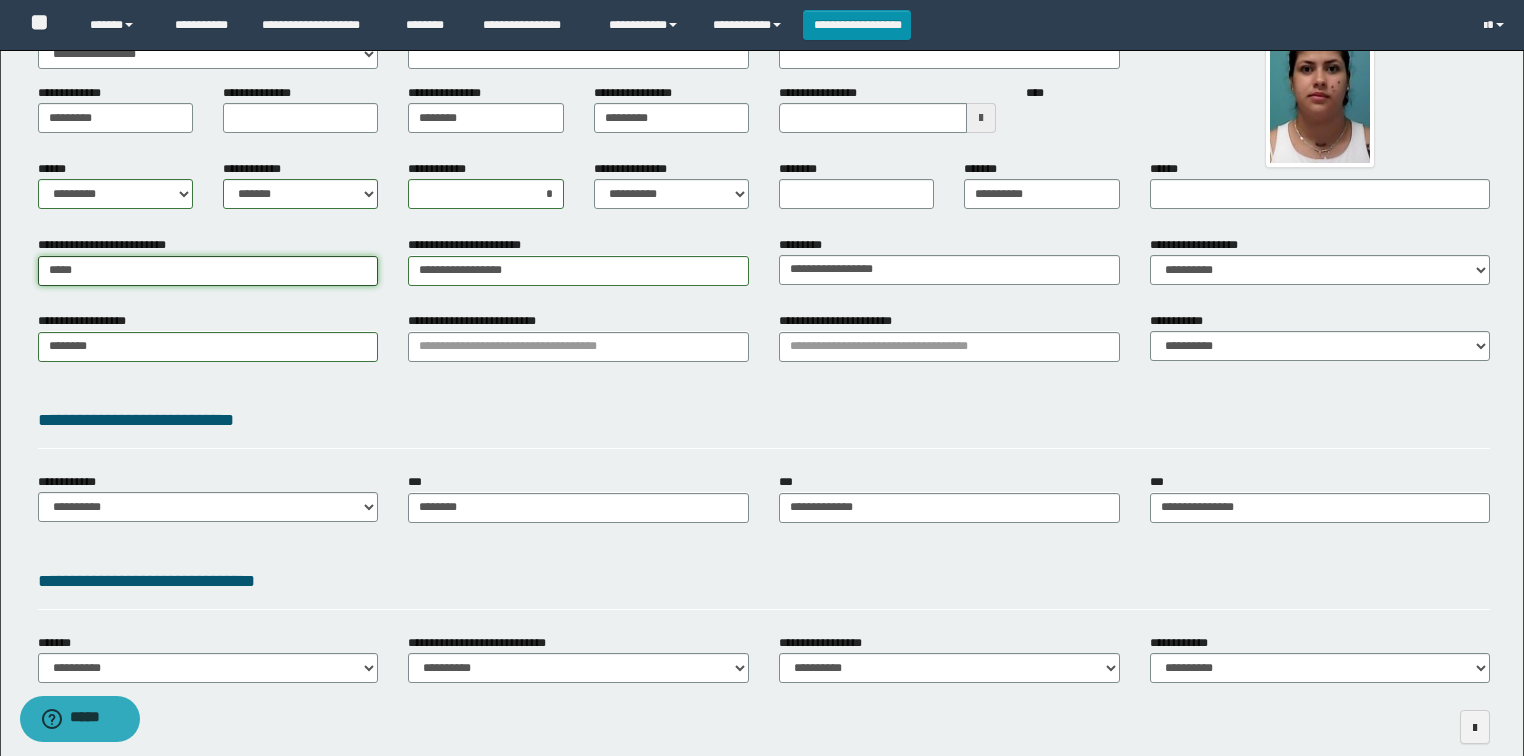 type on "*********" 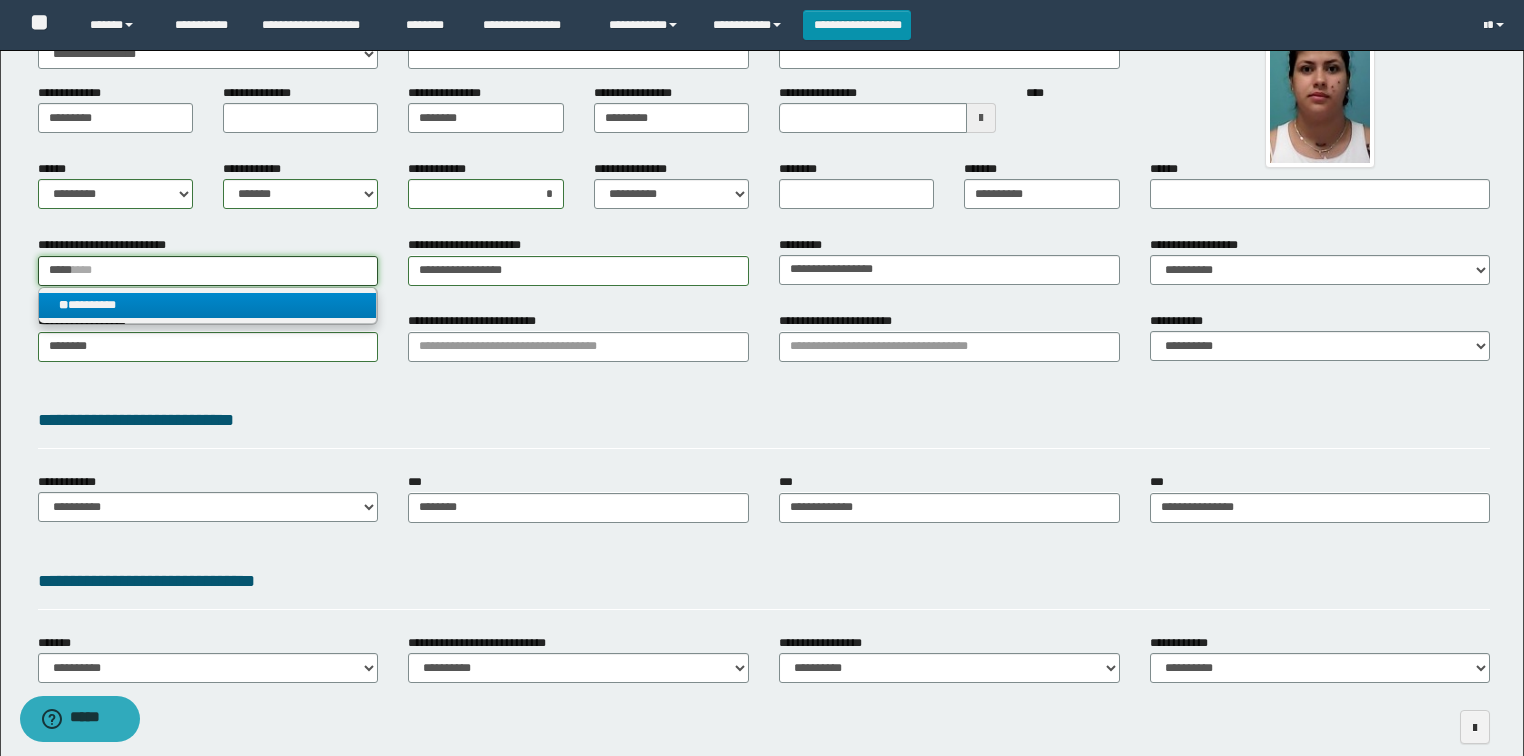 type on "*****" 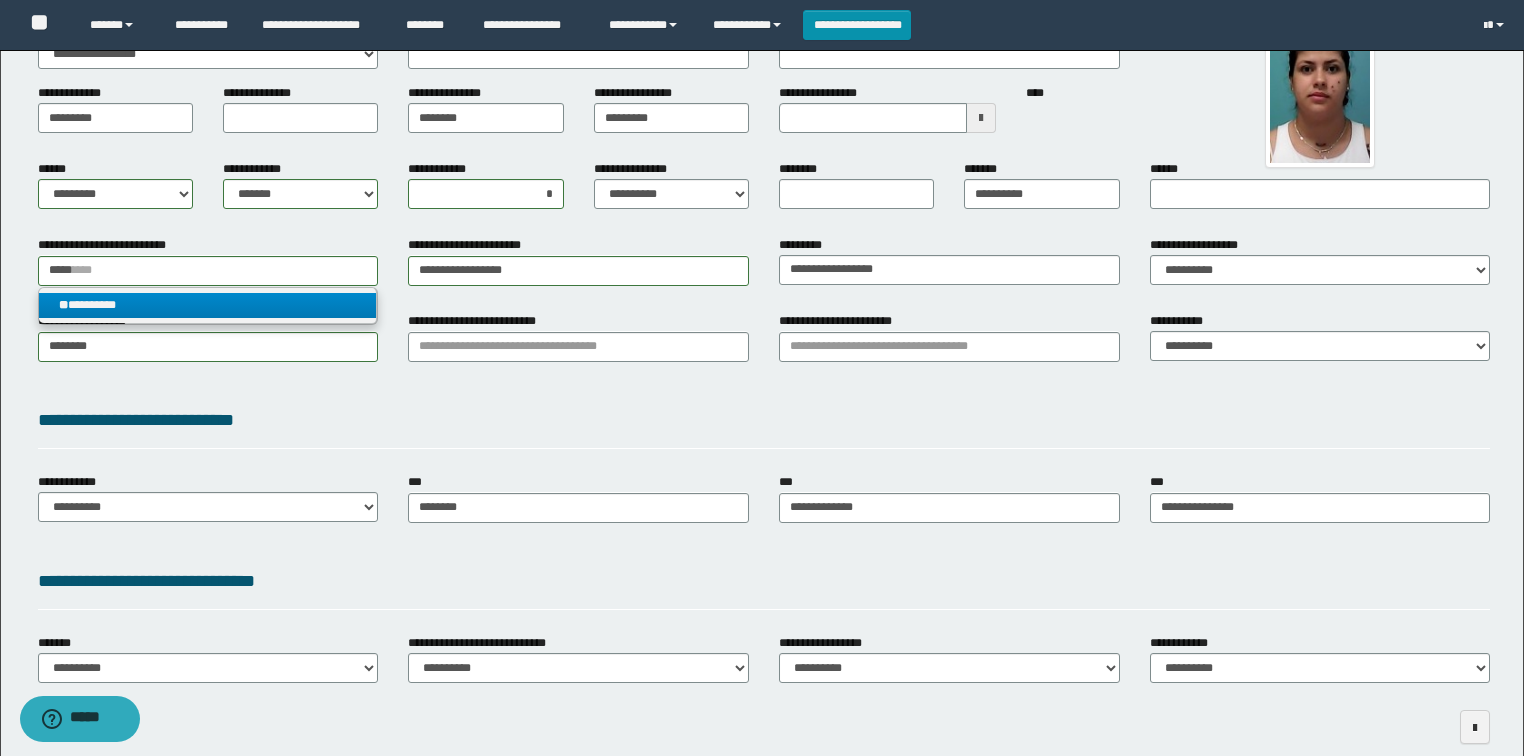 click on "** *********" at bounding box center [208, 305] 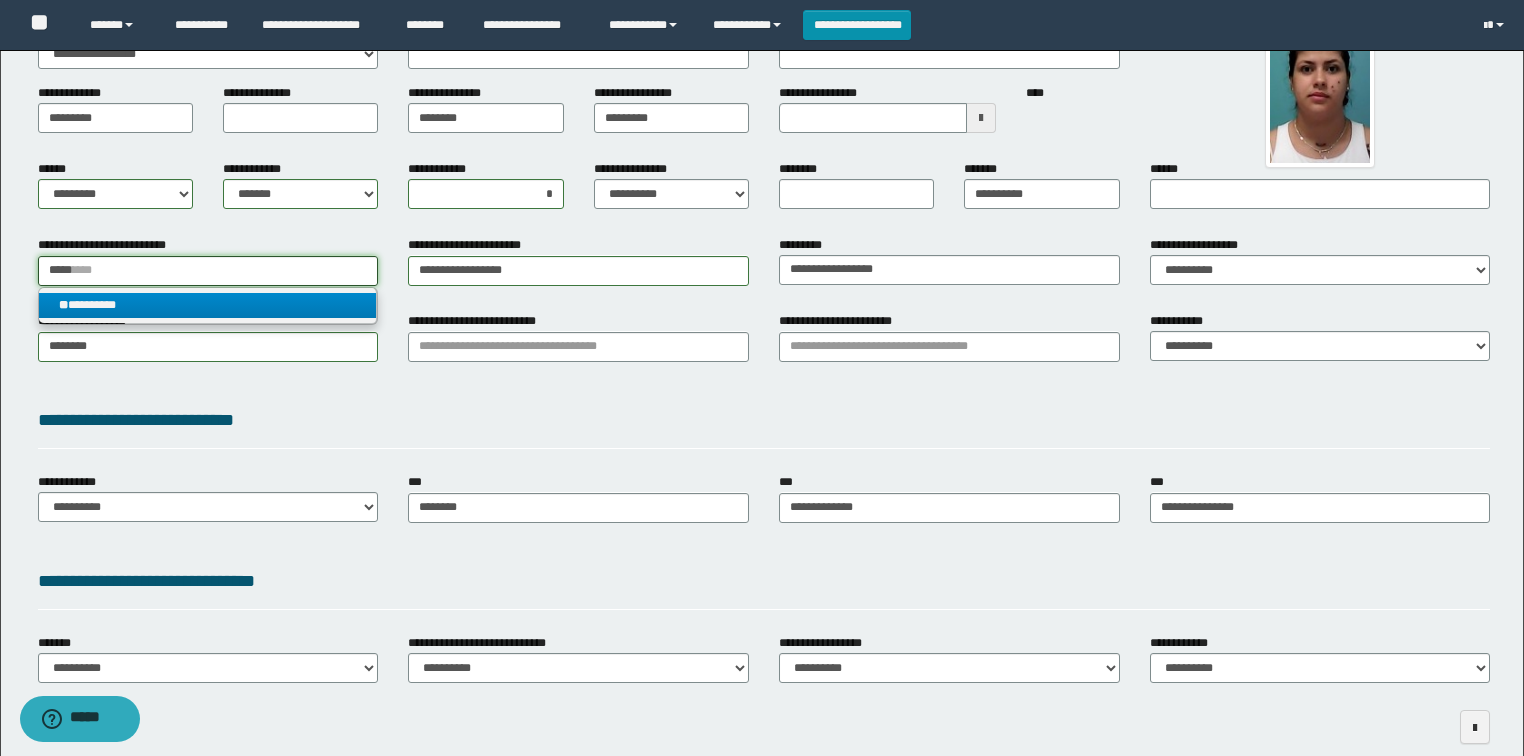type 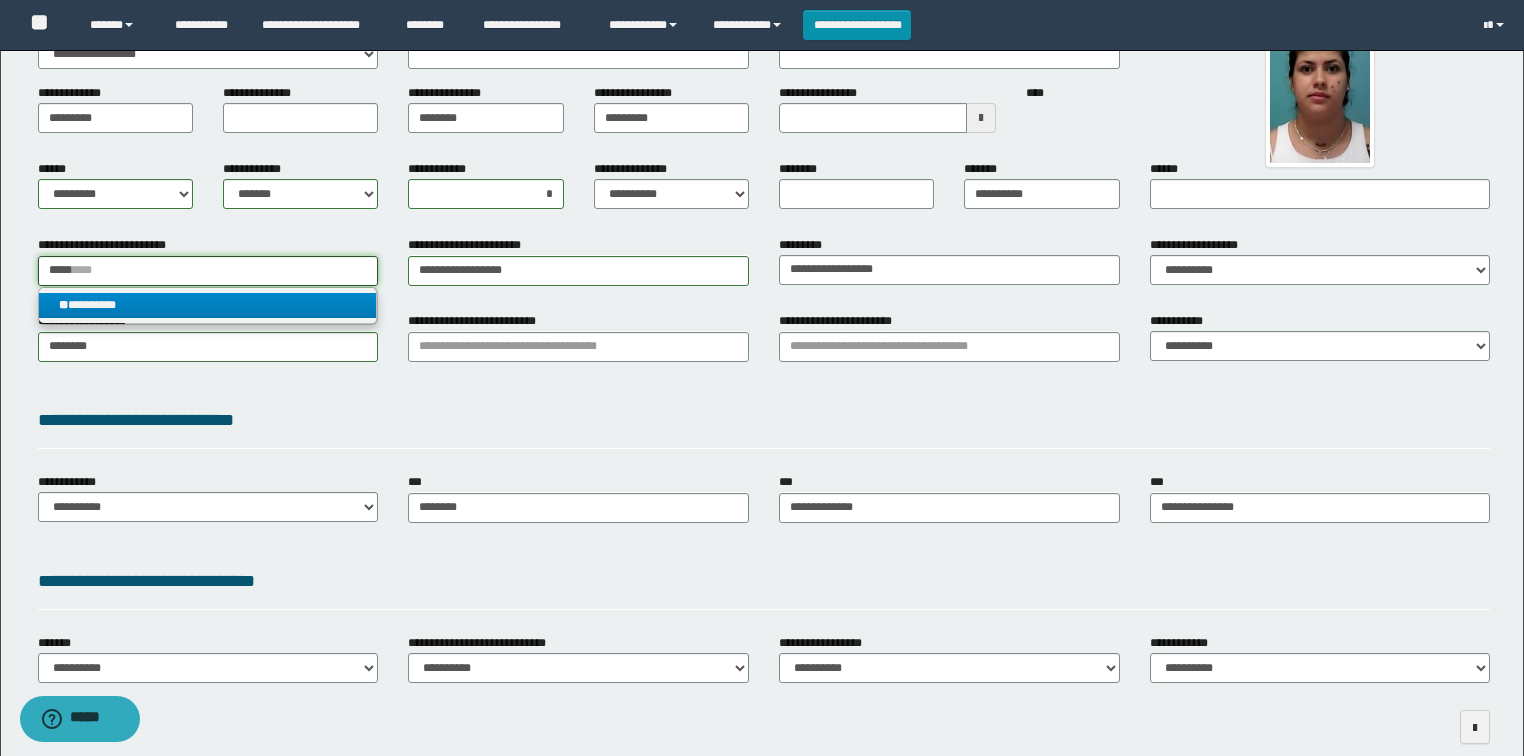 type on "*********" 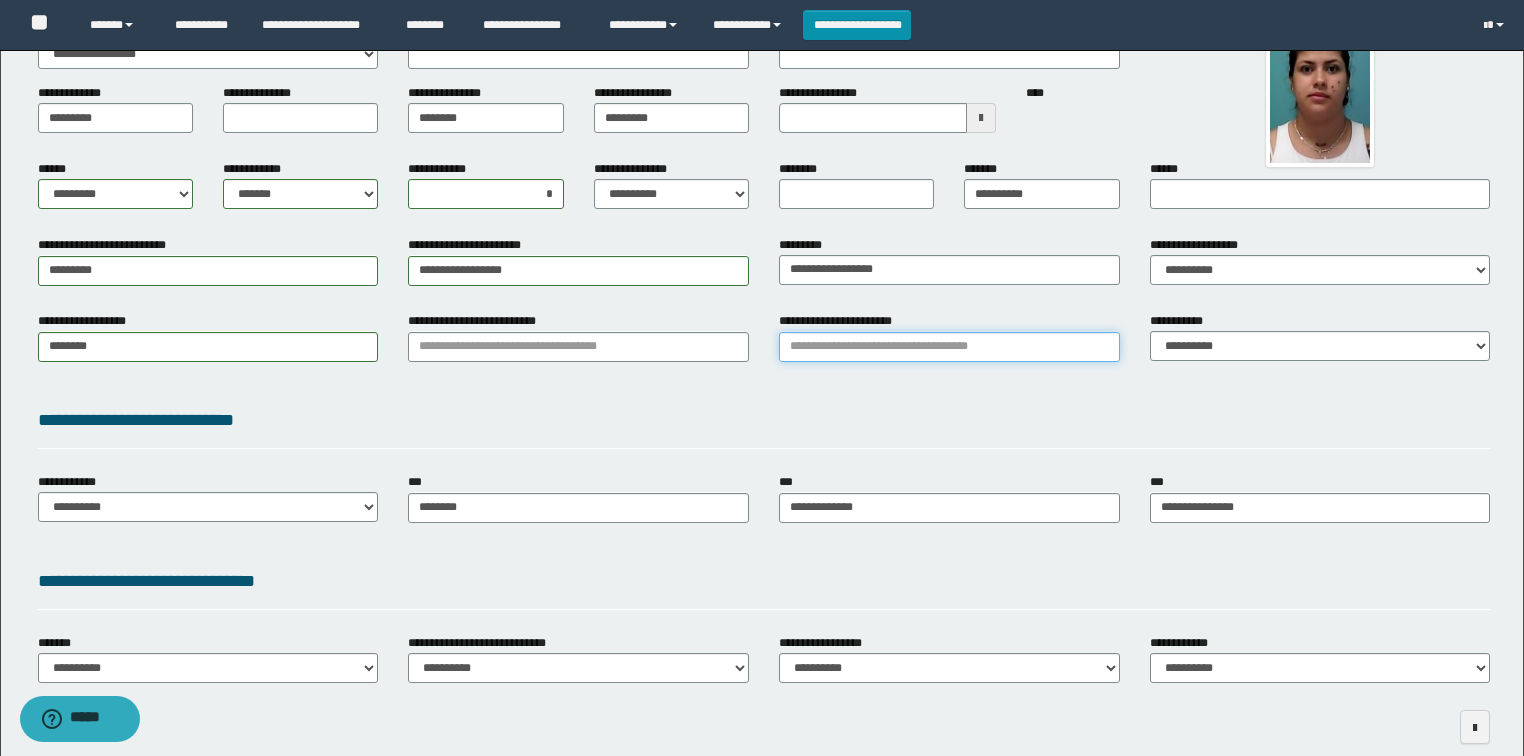 click on "**********" at bounding box center (949, 347) 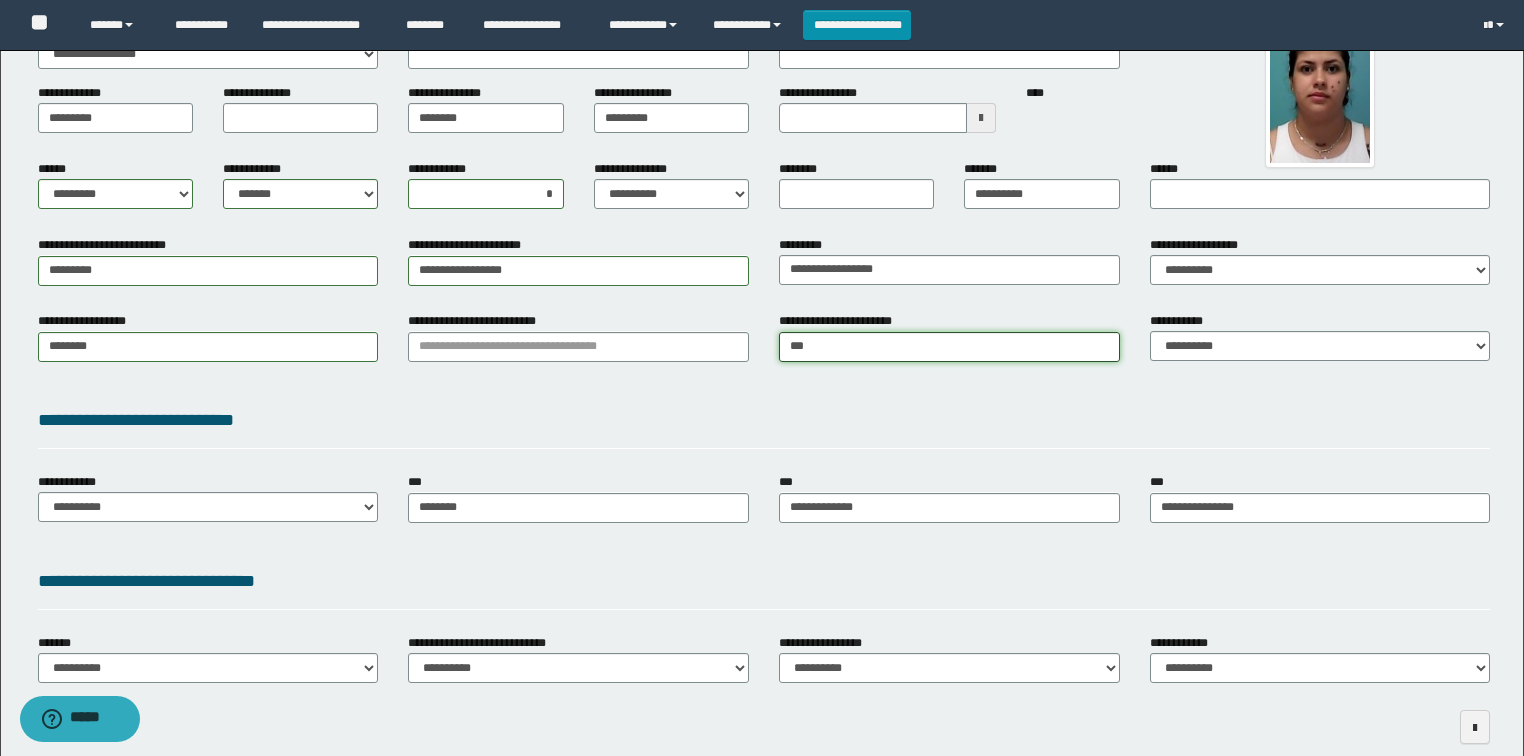 type on "****" 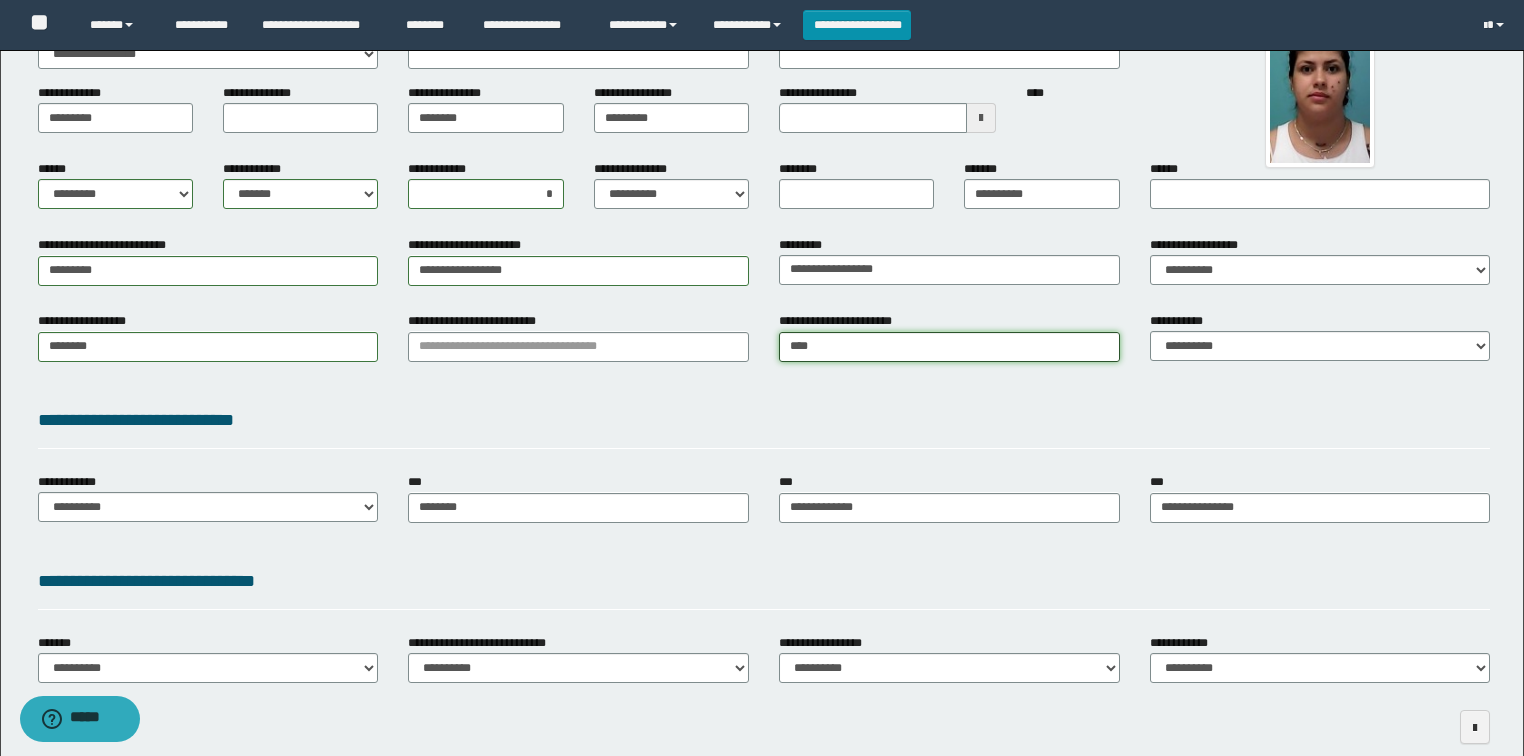 type on "****" 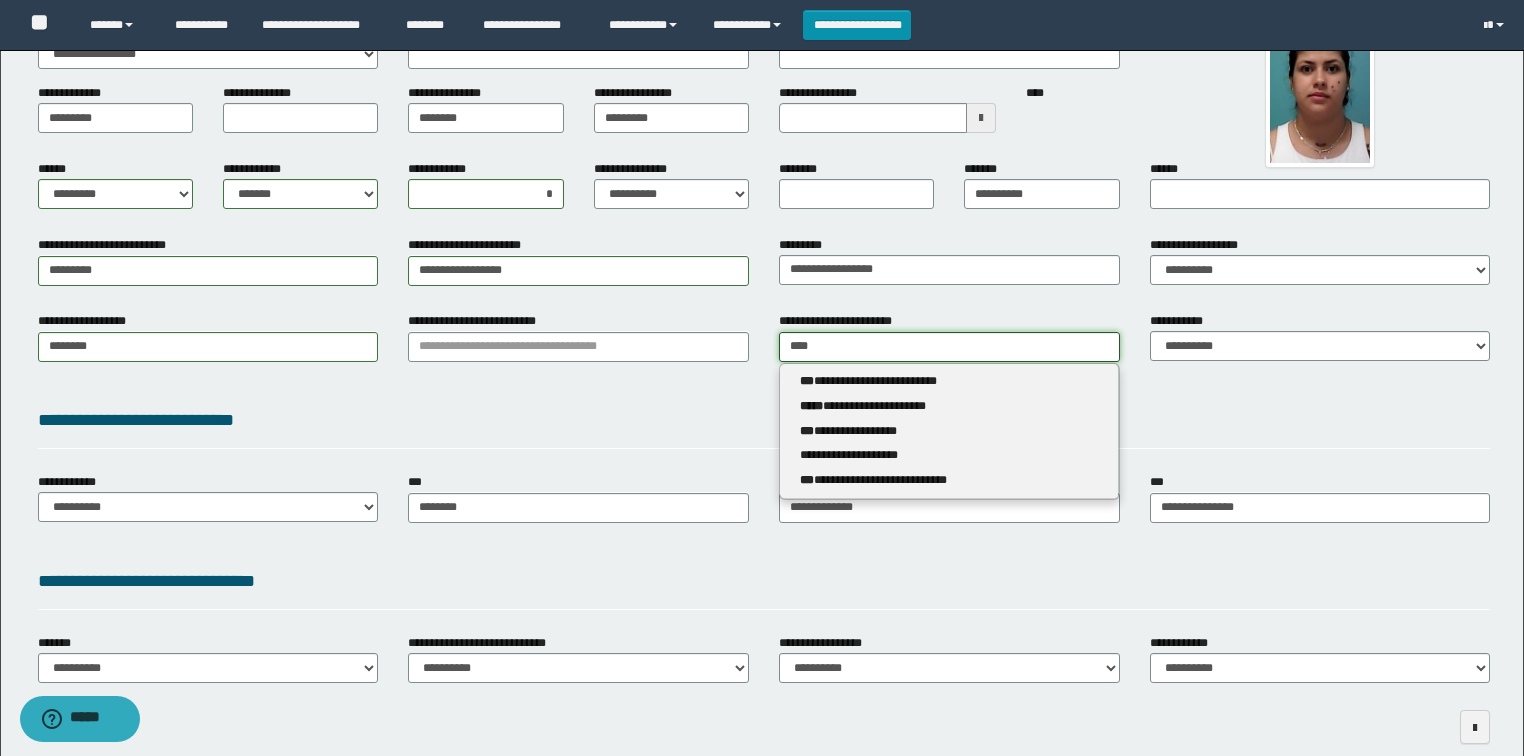 type 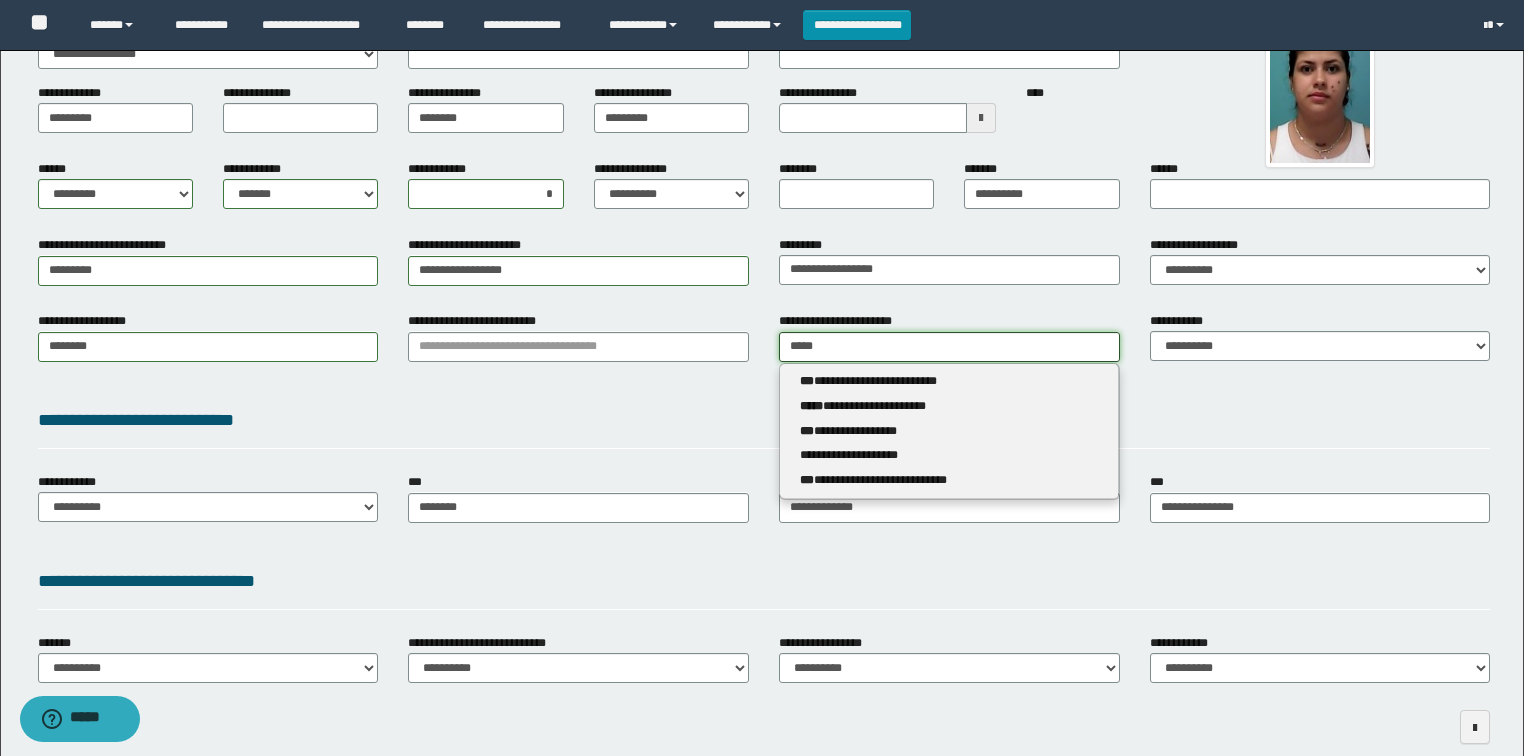 type on "*****" 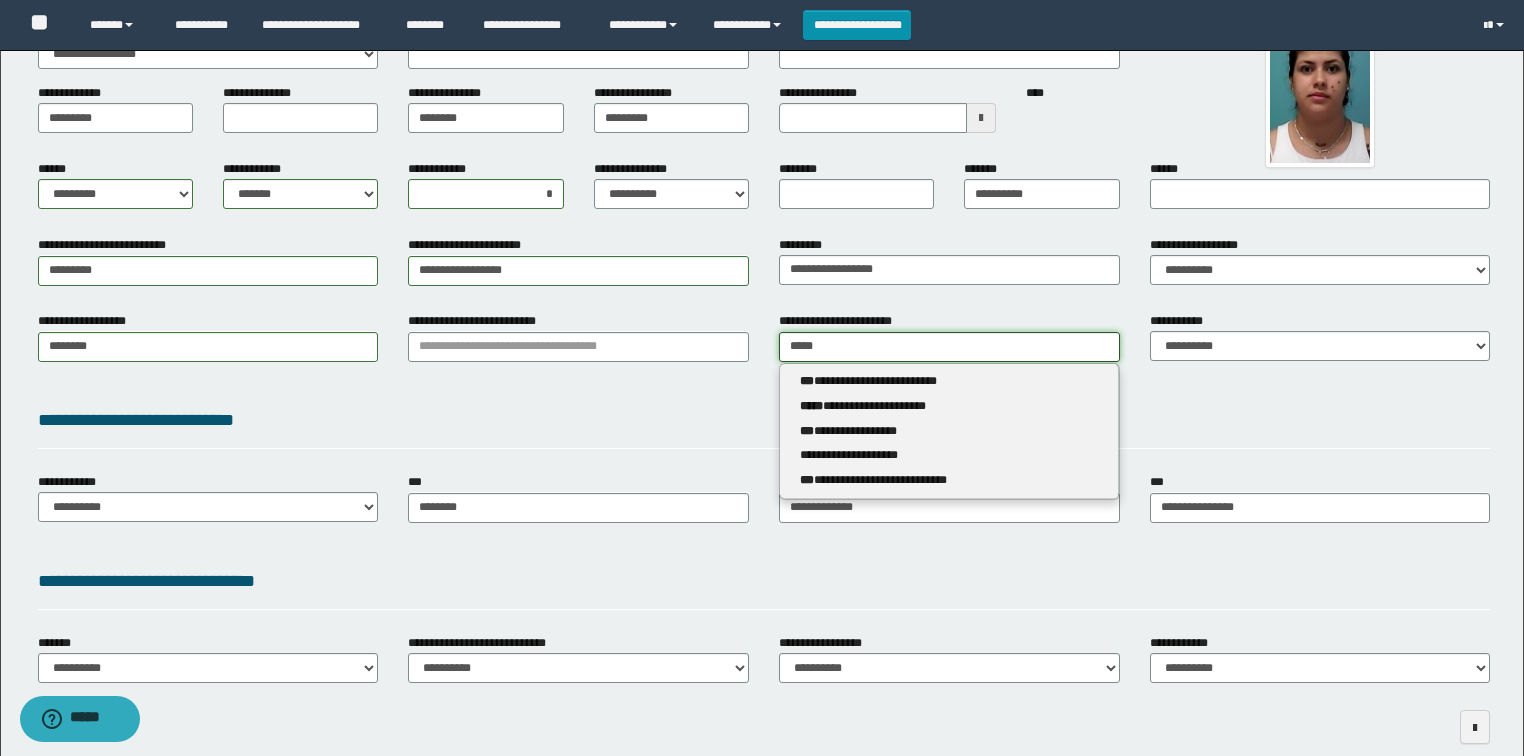 type 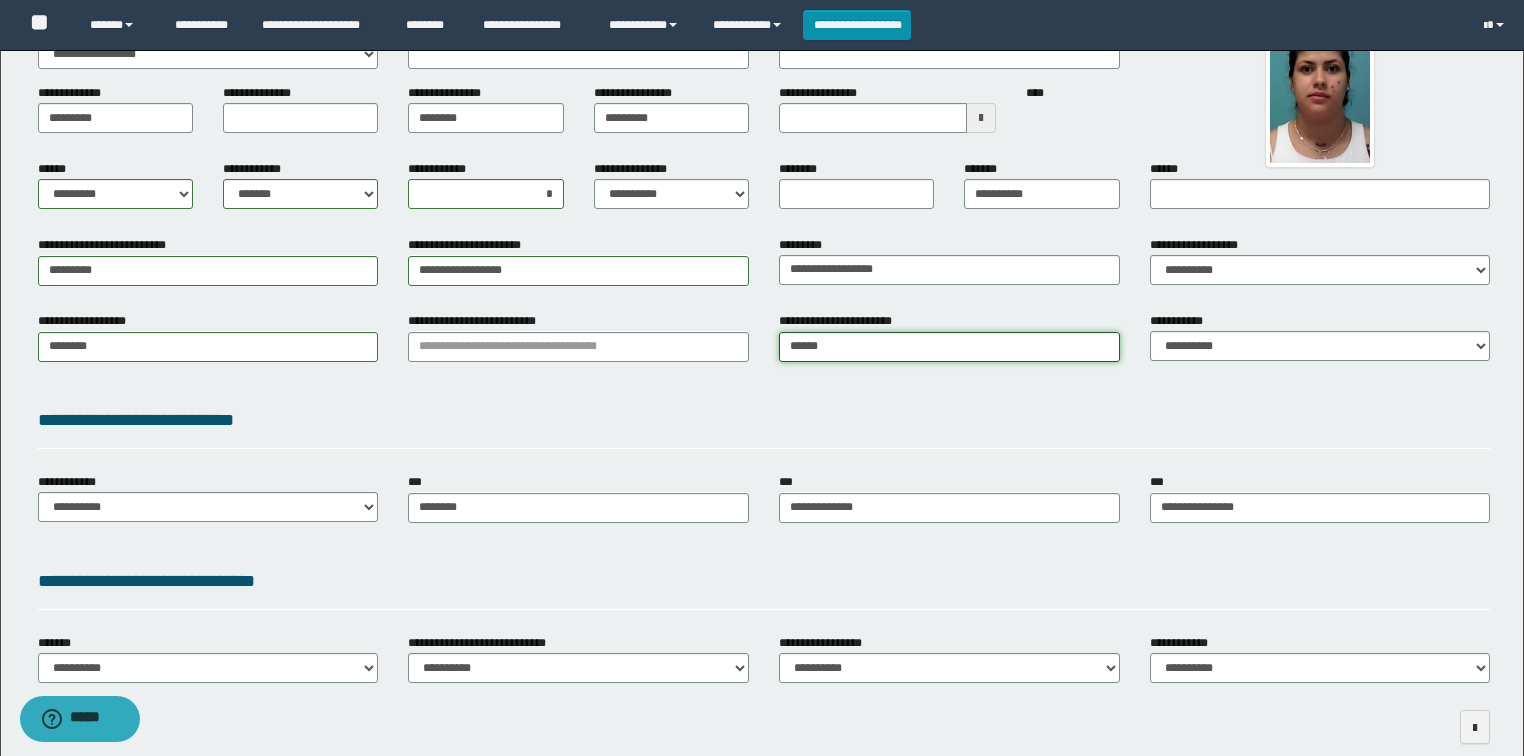 type on "******" 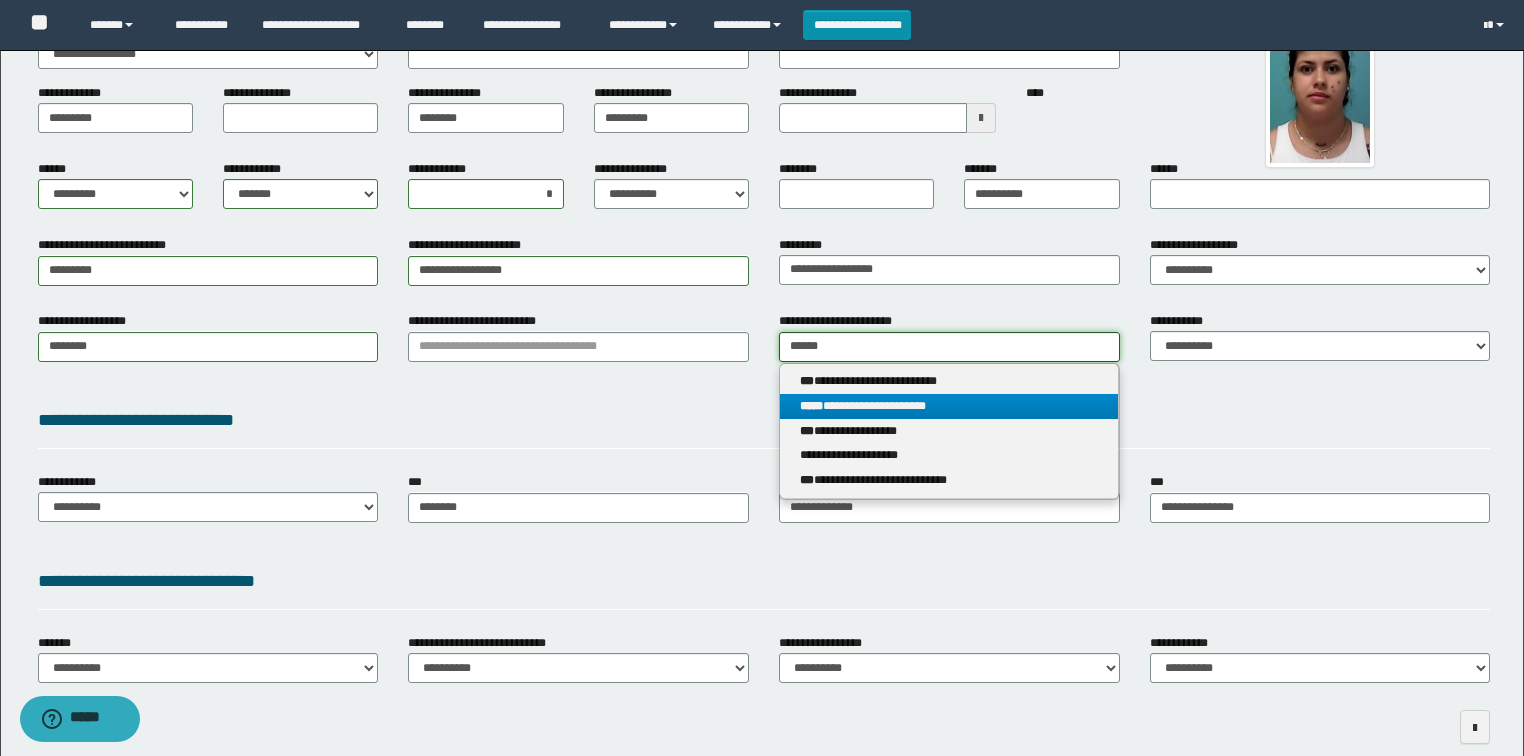type on "******" 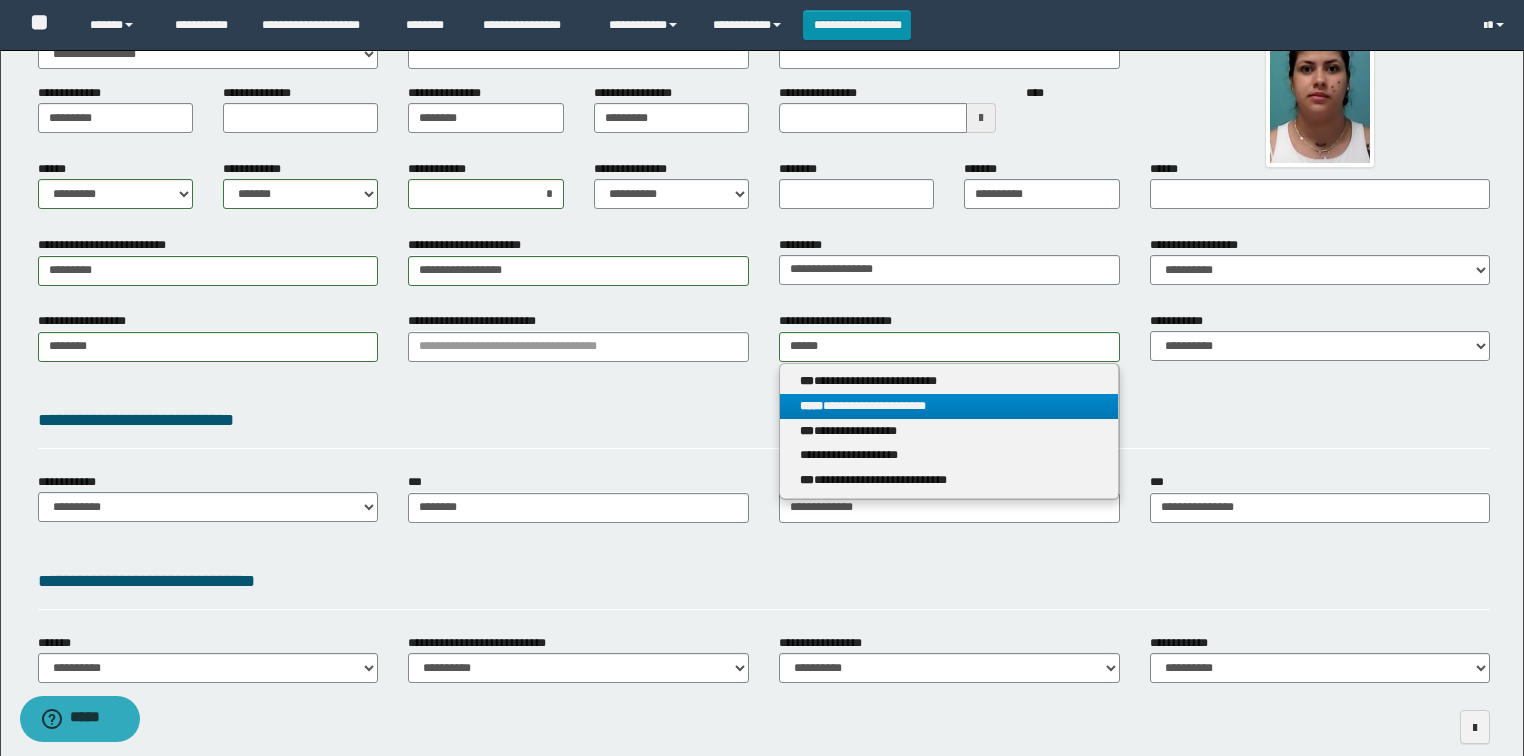 click on "**********" at bounding box center (949, 406) 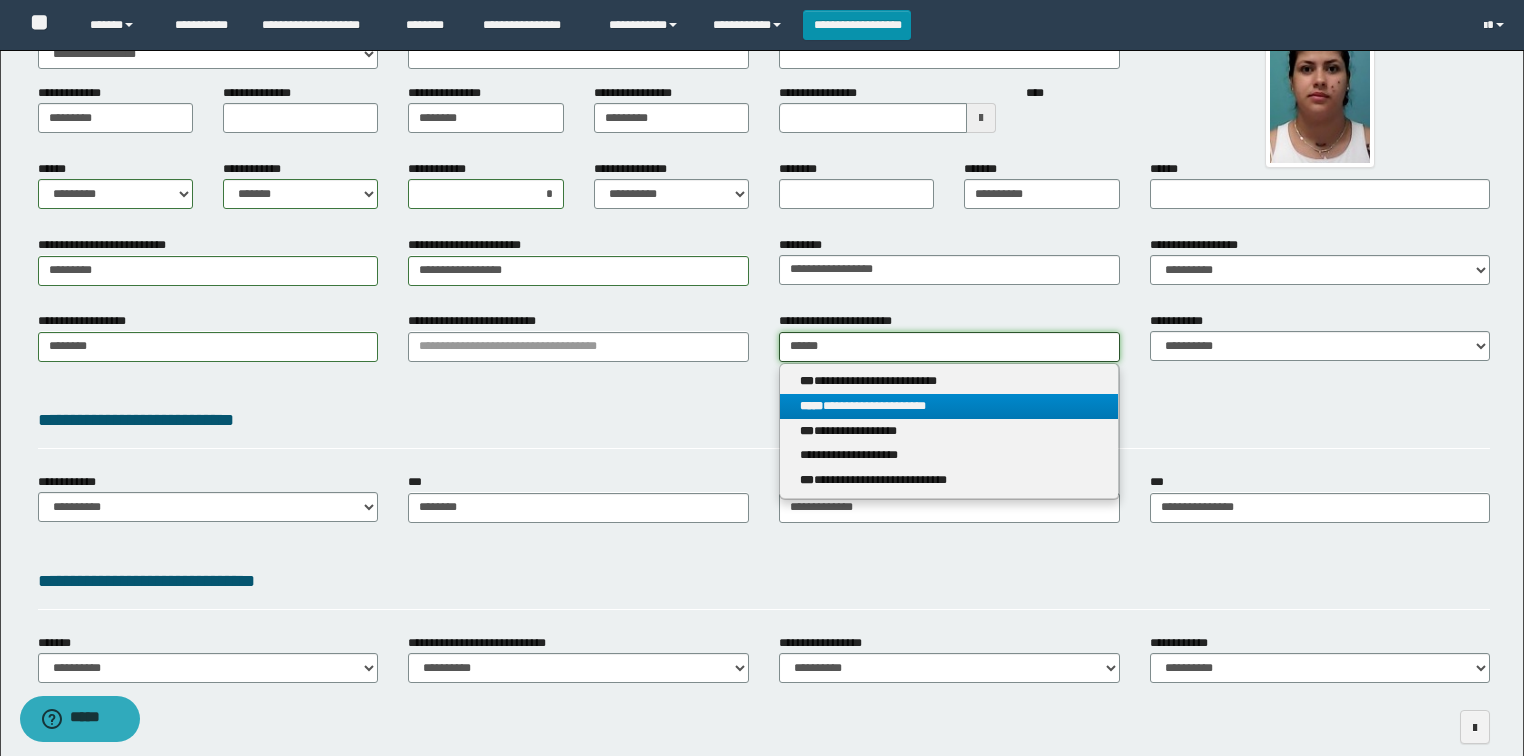 type 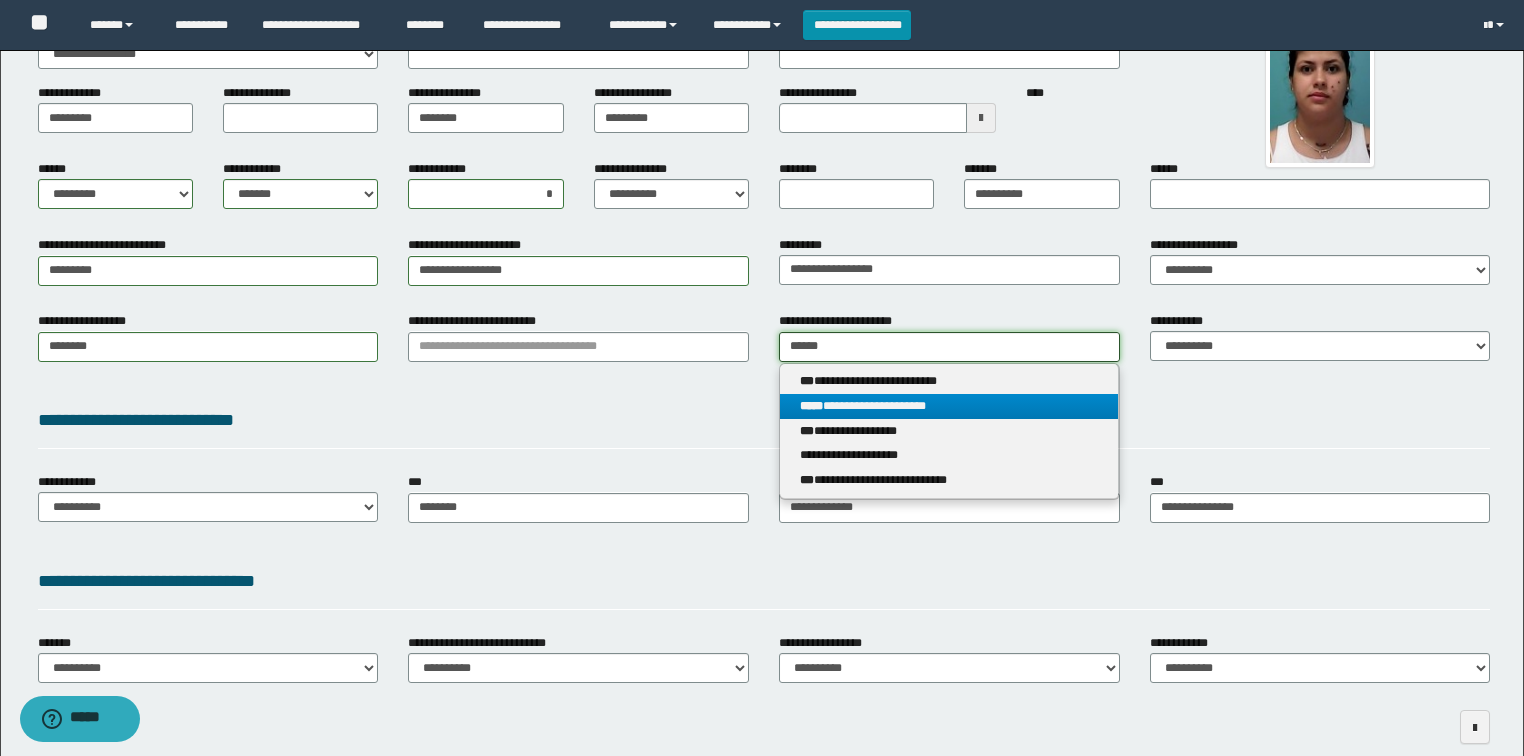 type on "**********" 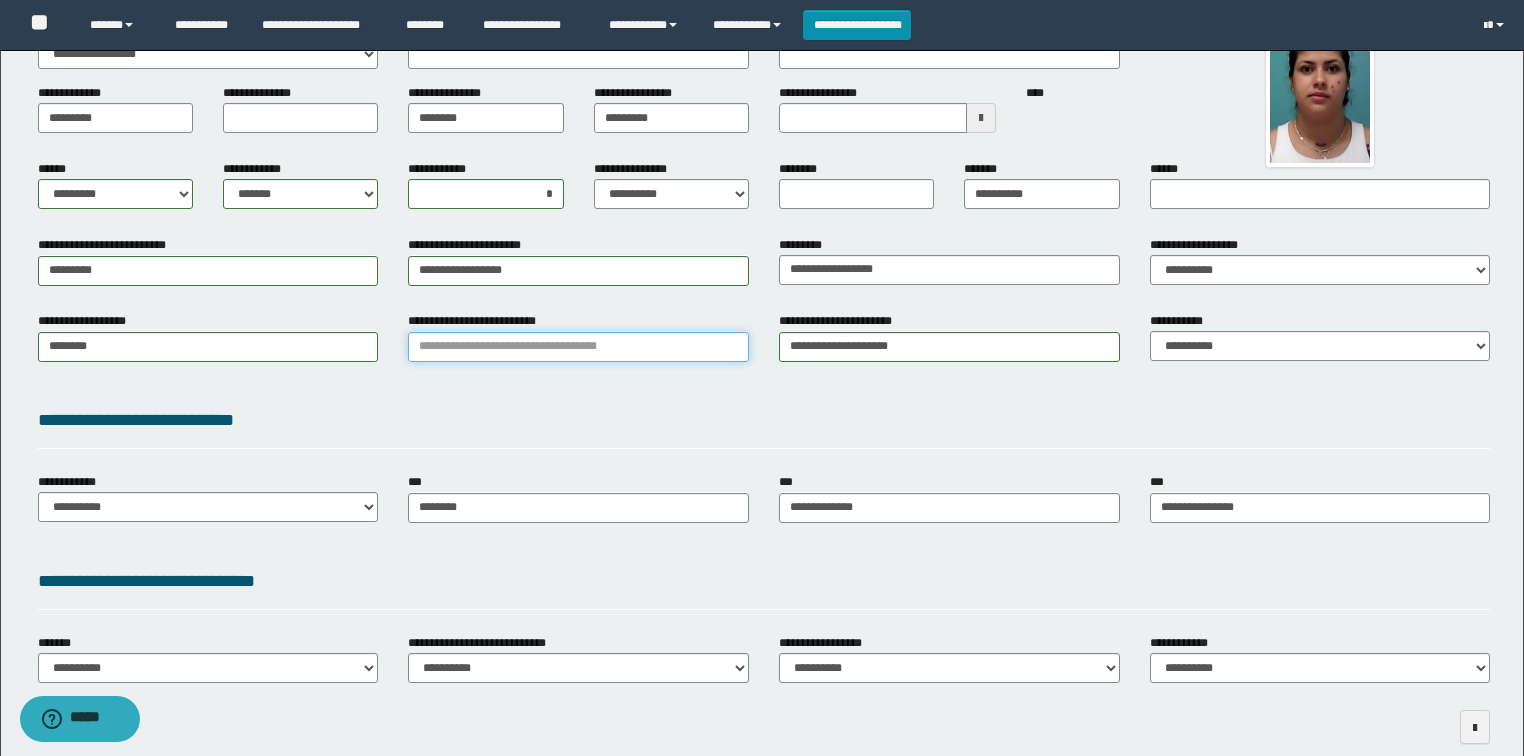 click on "**********" at bounding box center [578, 347] 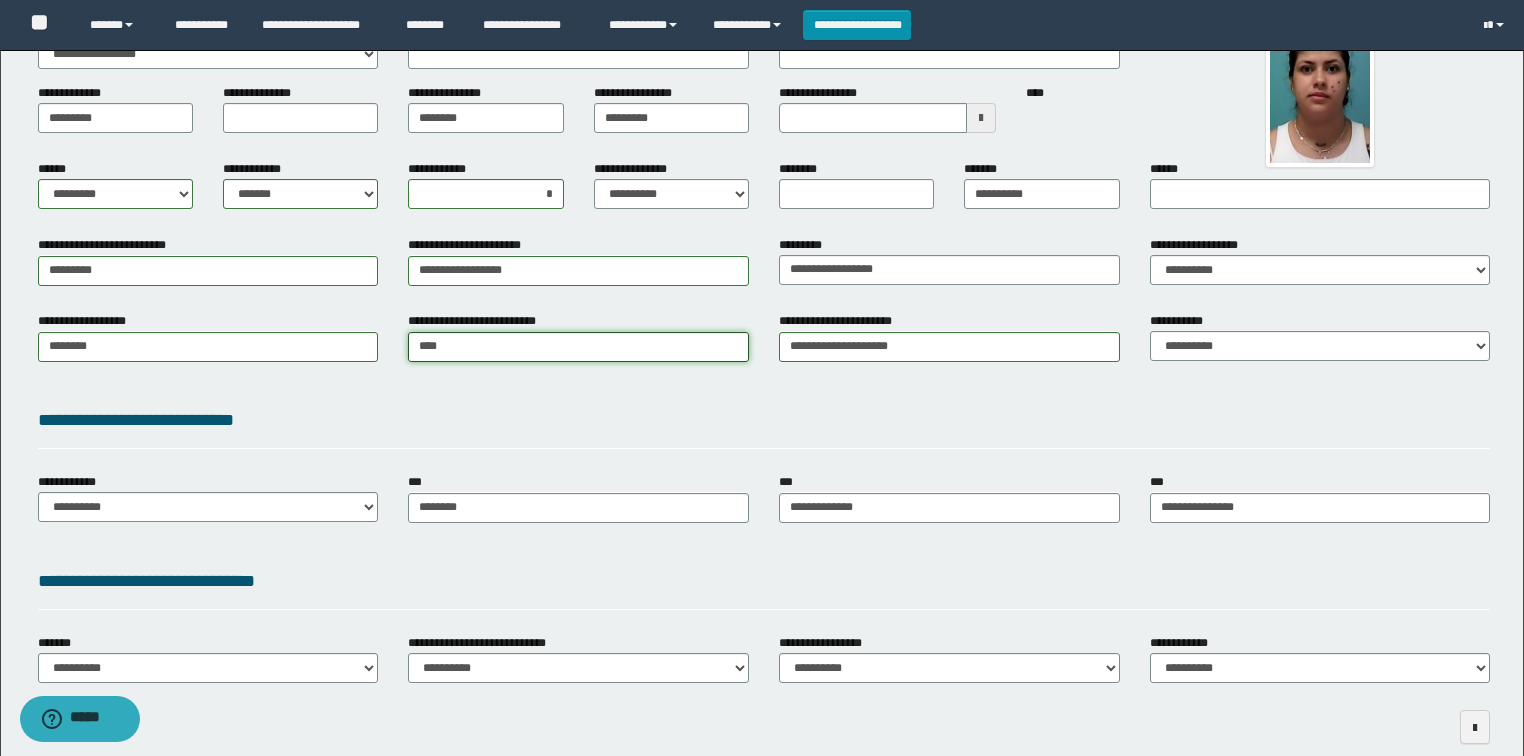 type on "*****" 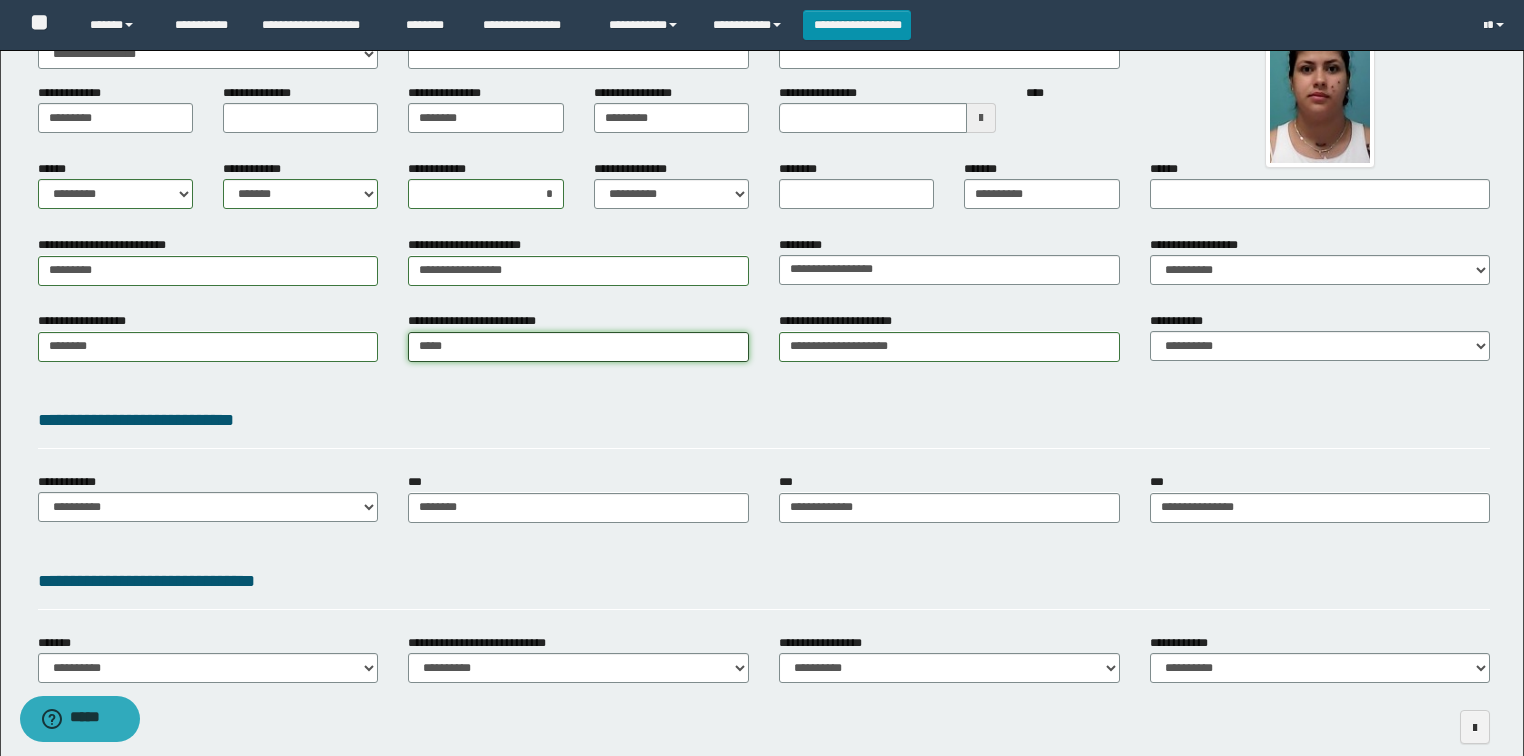 type on "*********" 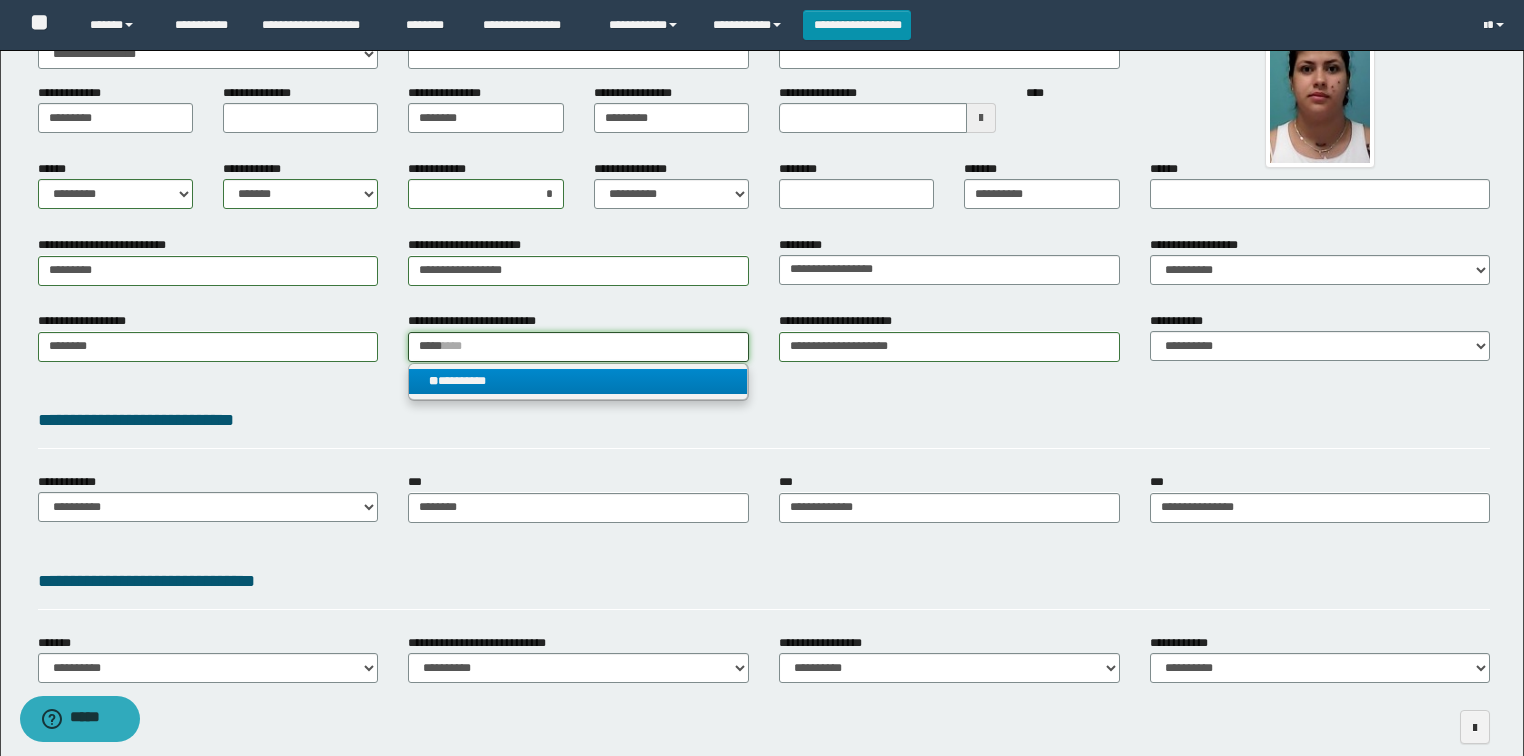 type on "*****" 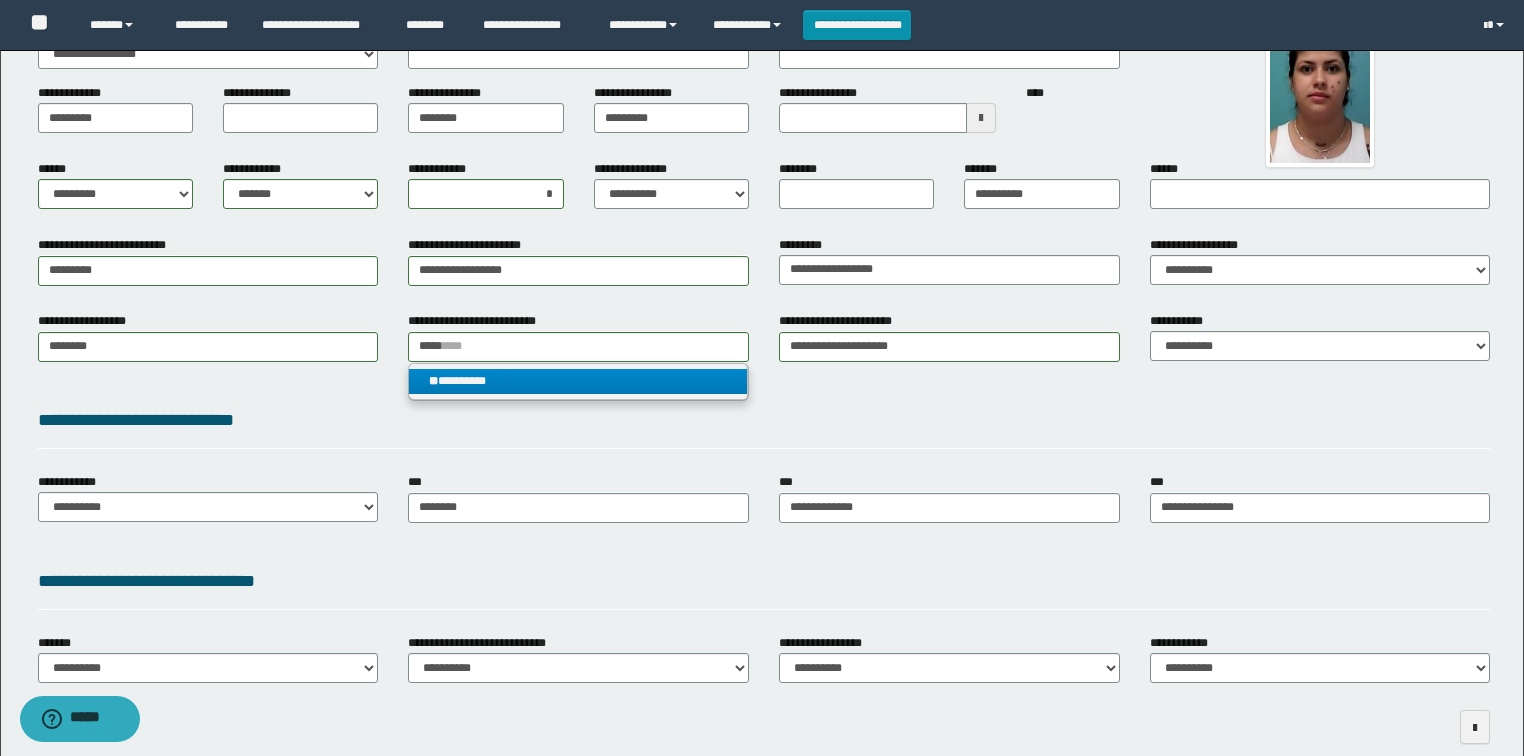 click on "** *********" at bounding box center [578, 381] 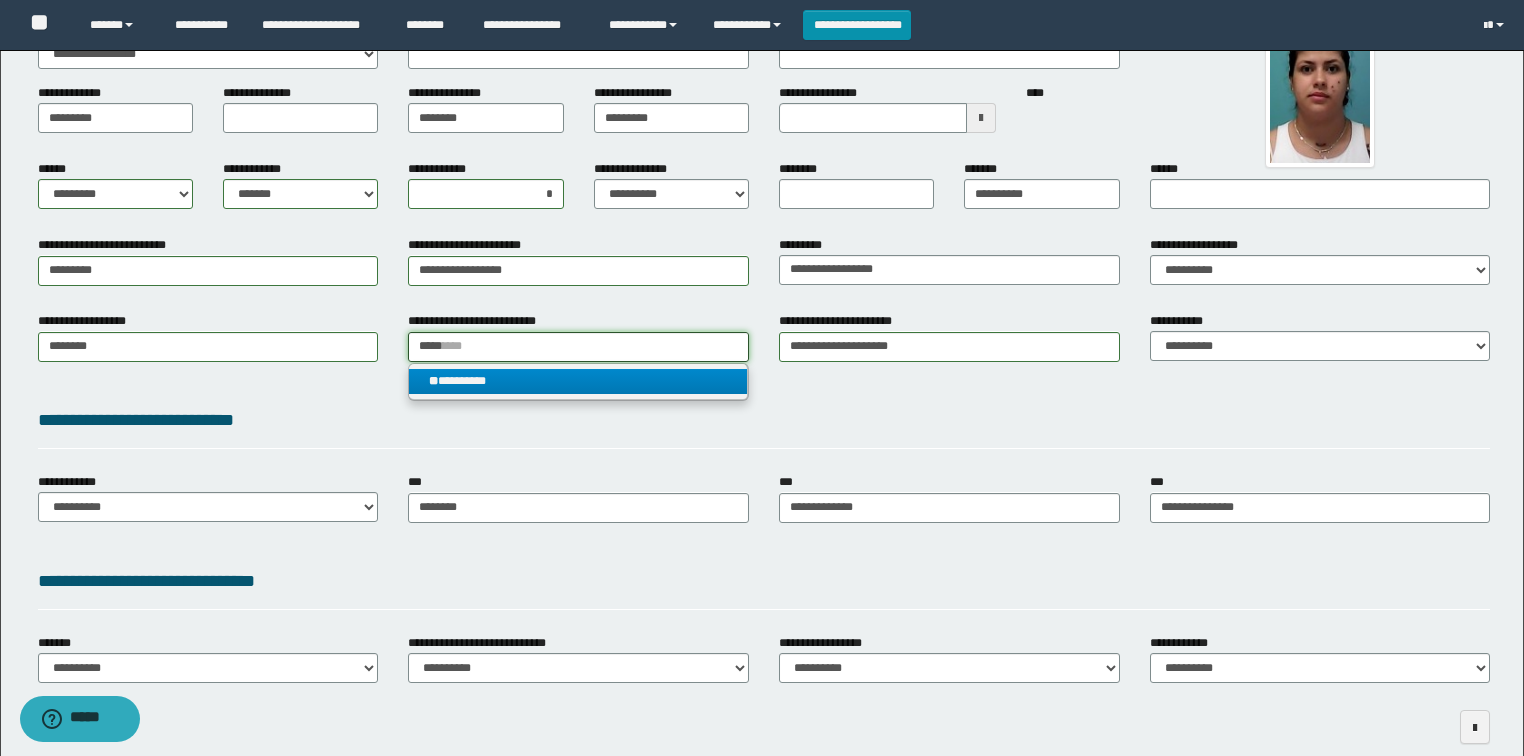 type 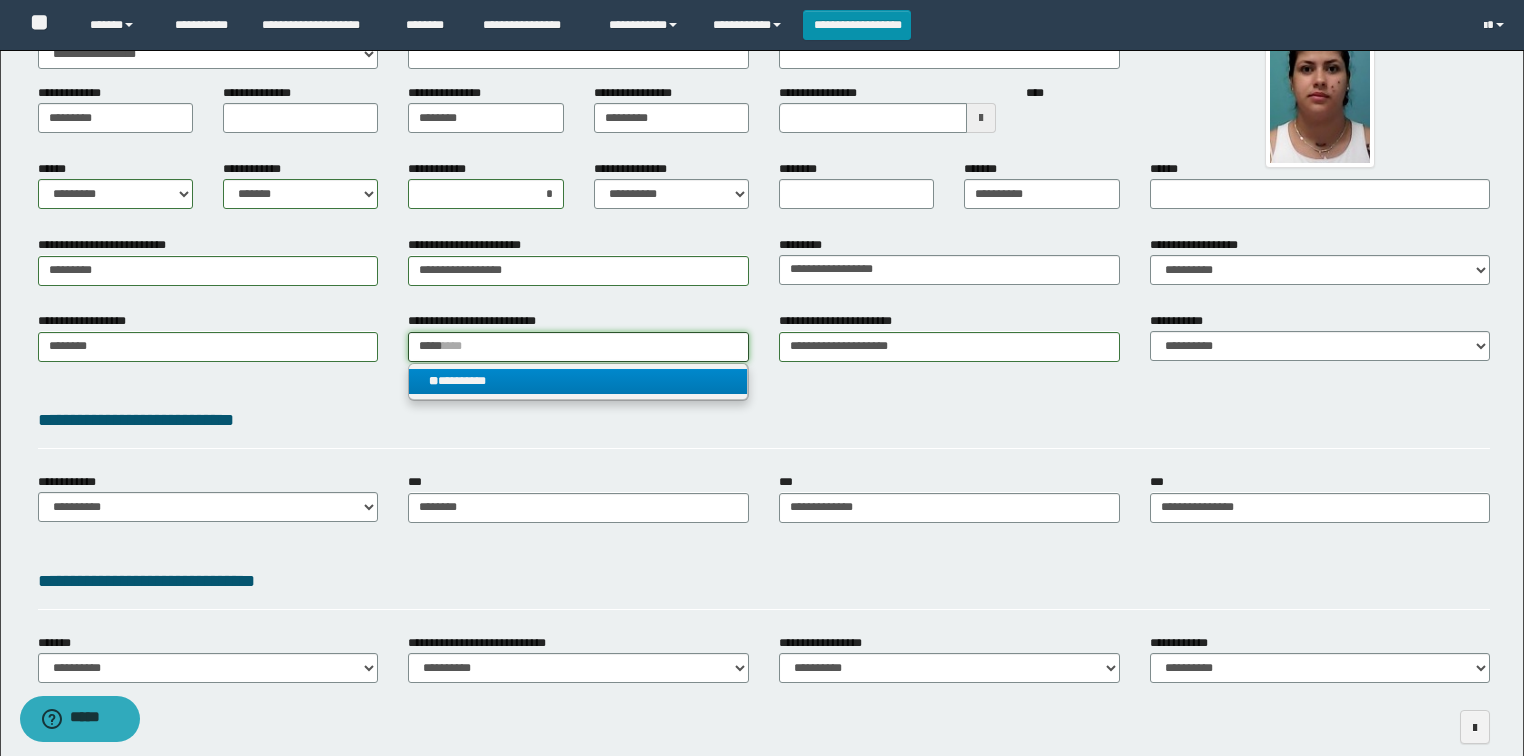type on "*********" 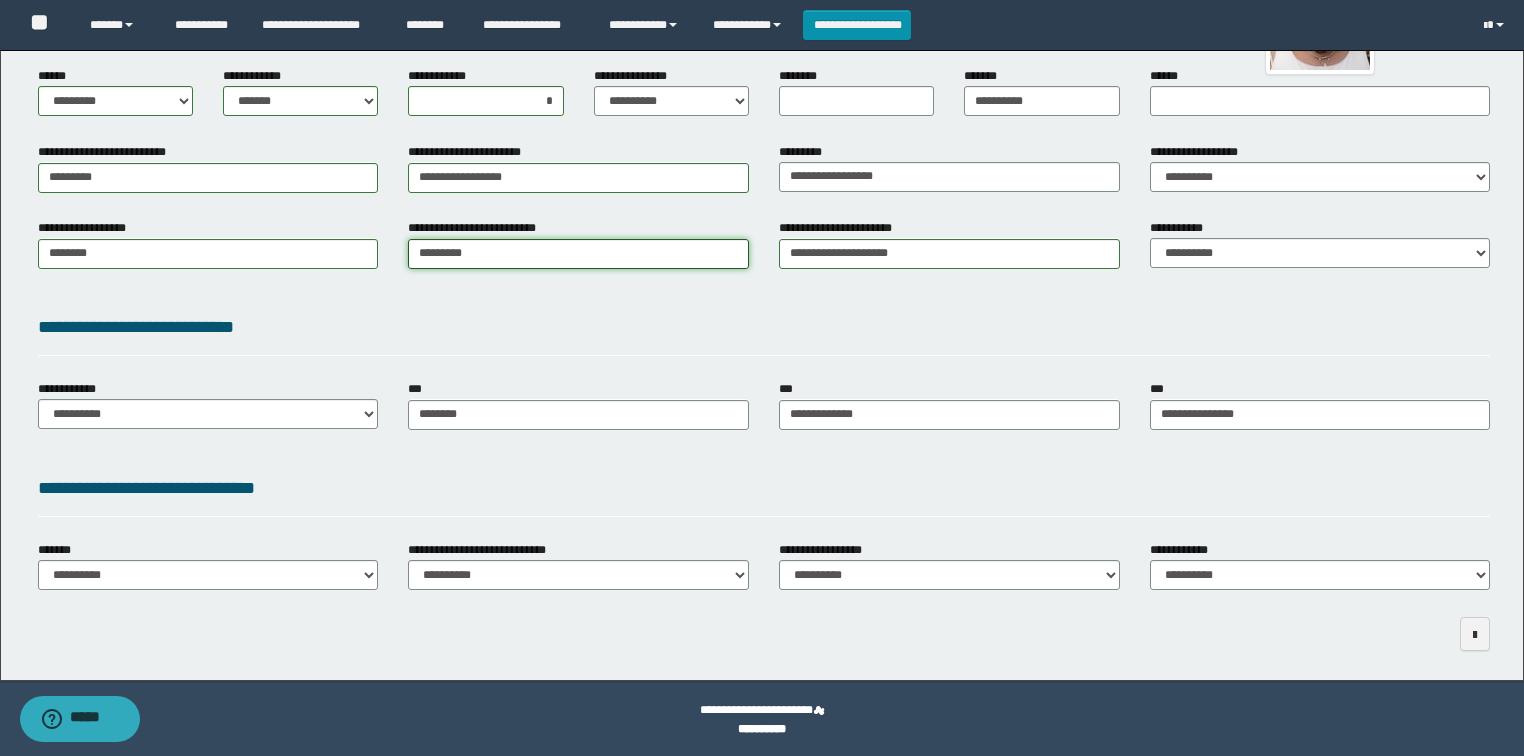 scroll, scrollTop: 256, scrollLeft: 0, axis: vertical 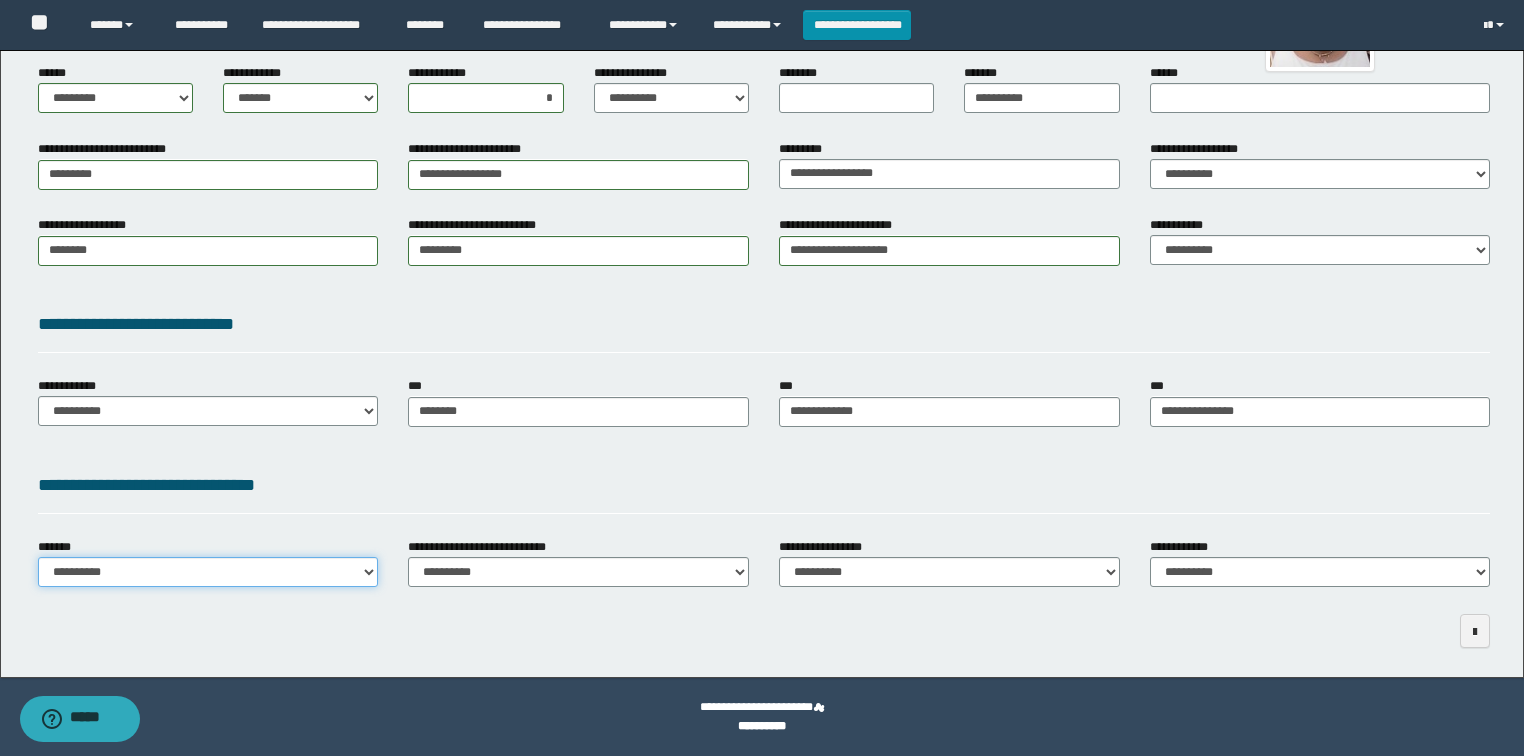 drag, startPoint x: 270, startPoint y: 573, endPoint x: 260, endPoint y: 608, distance: 36.40055 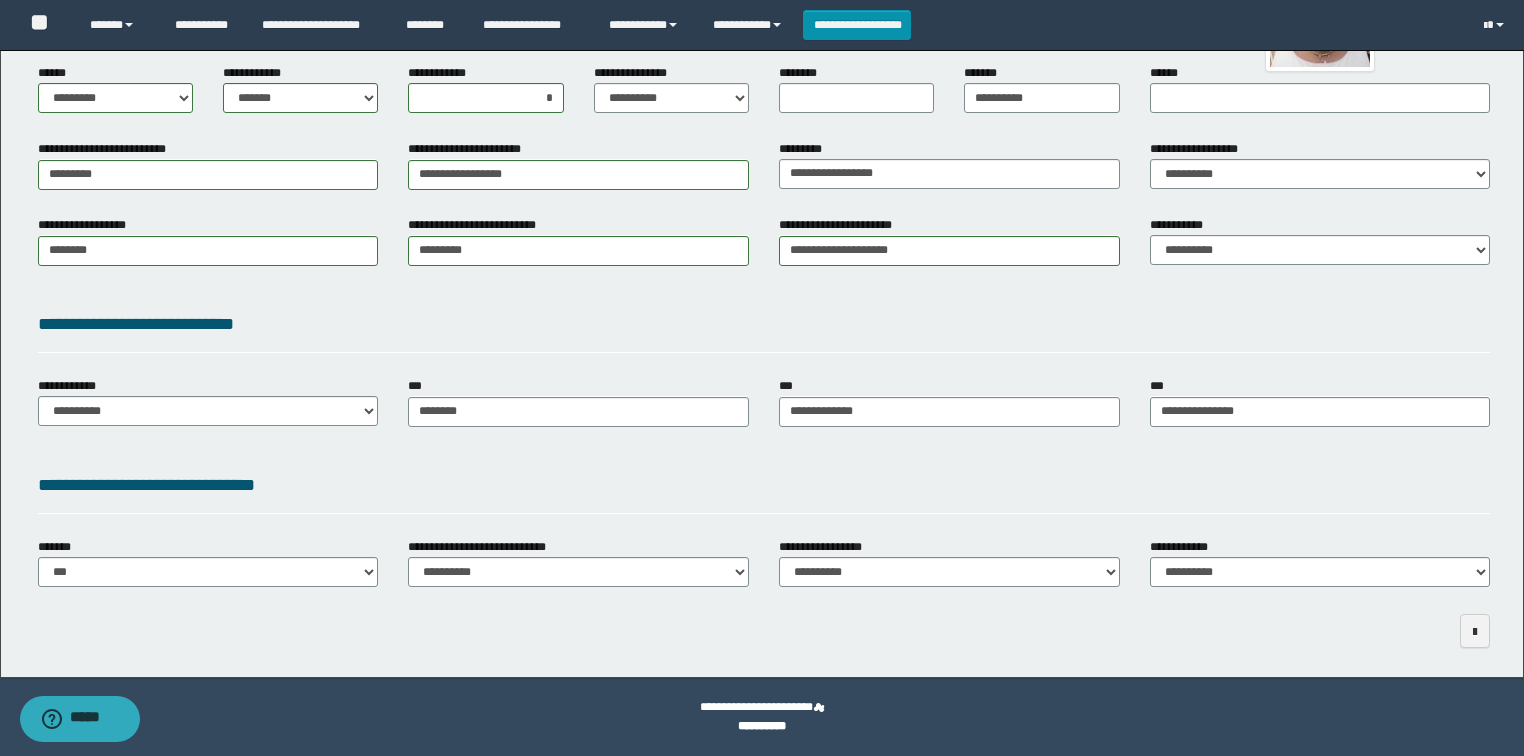 drag, startPoint x: 196, startPoint y: 392, endPoint x: 196, endPoint y: 434, distance: 42 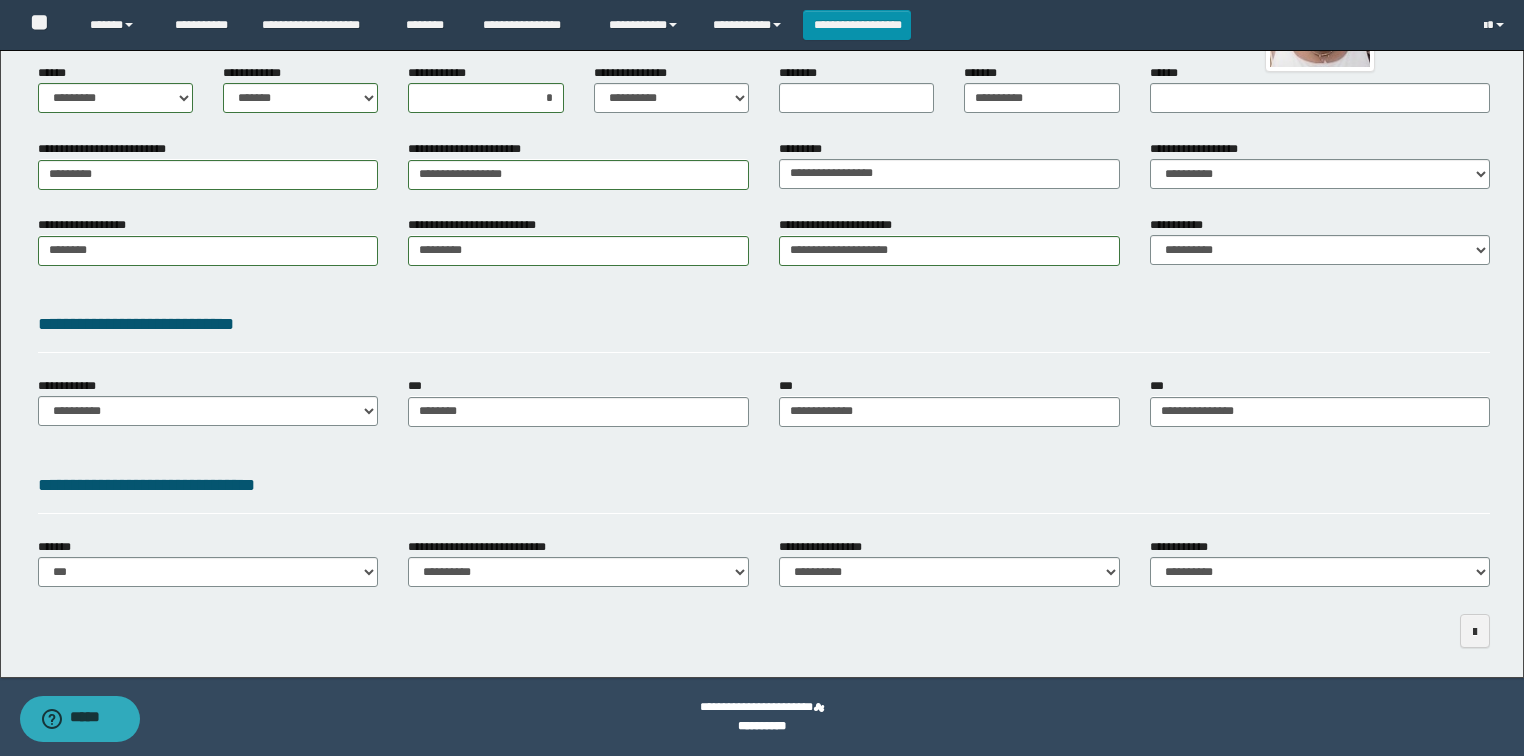 click on "**********" at bounding box center [208, 401] 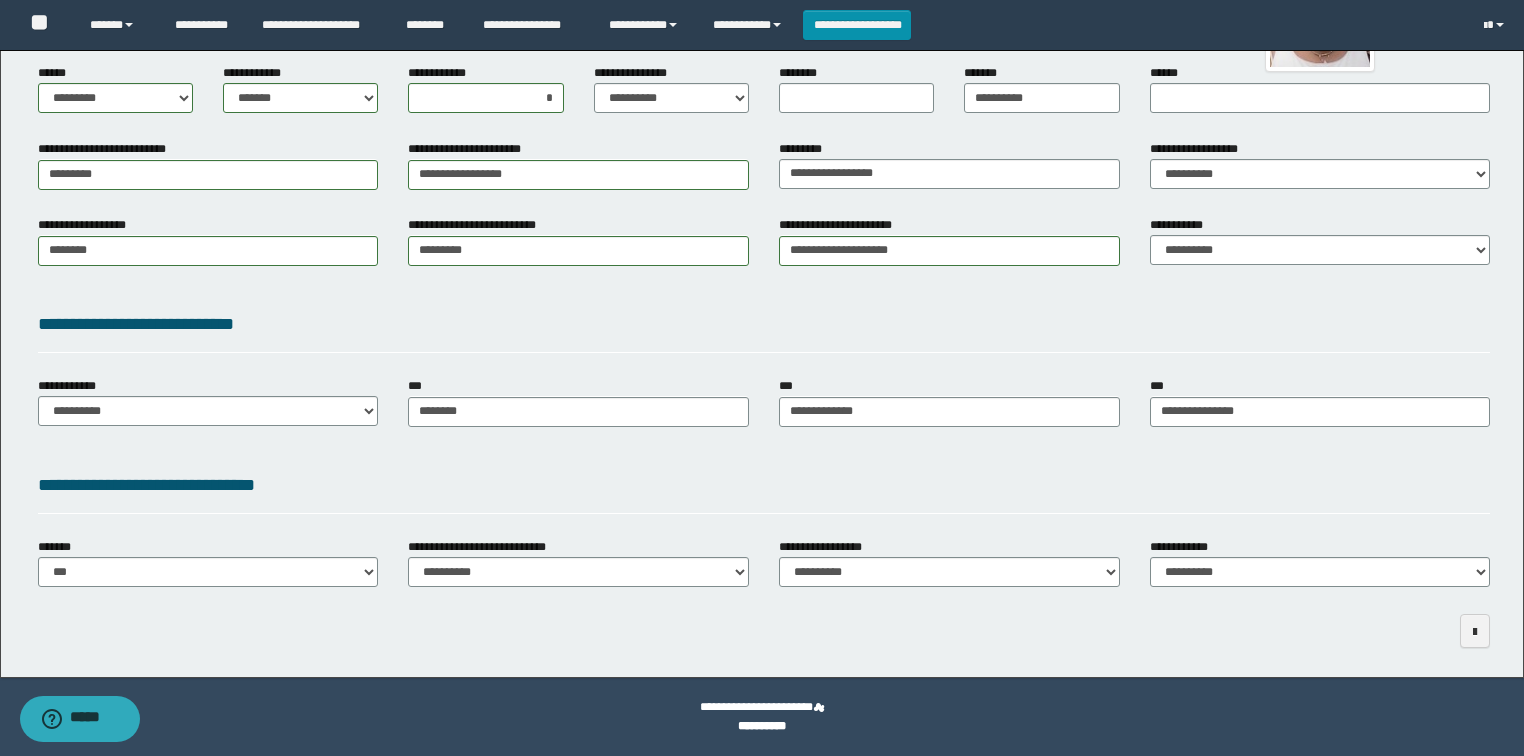 click on "**********" at bounding box center [208, 409] 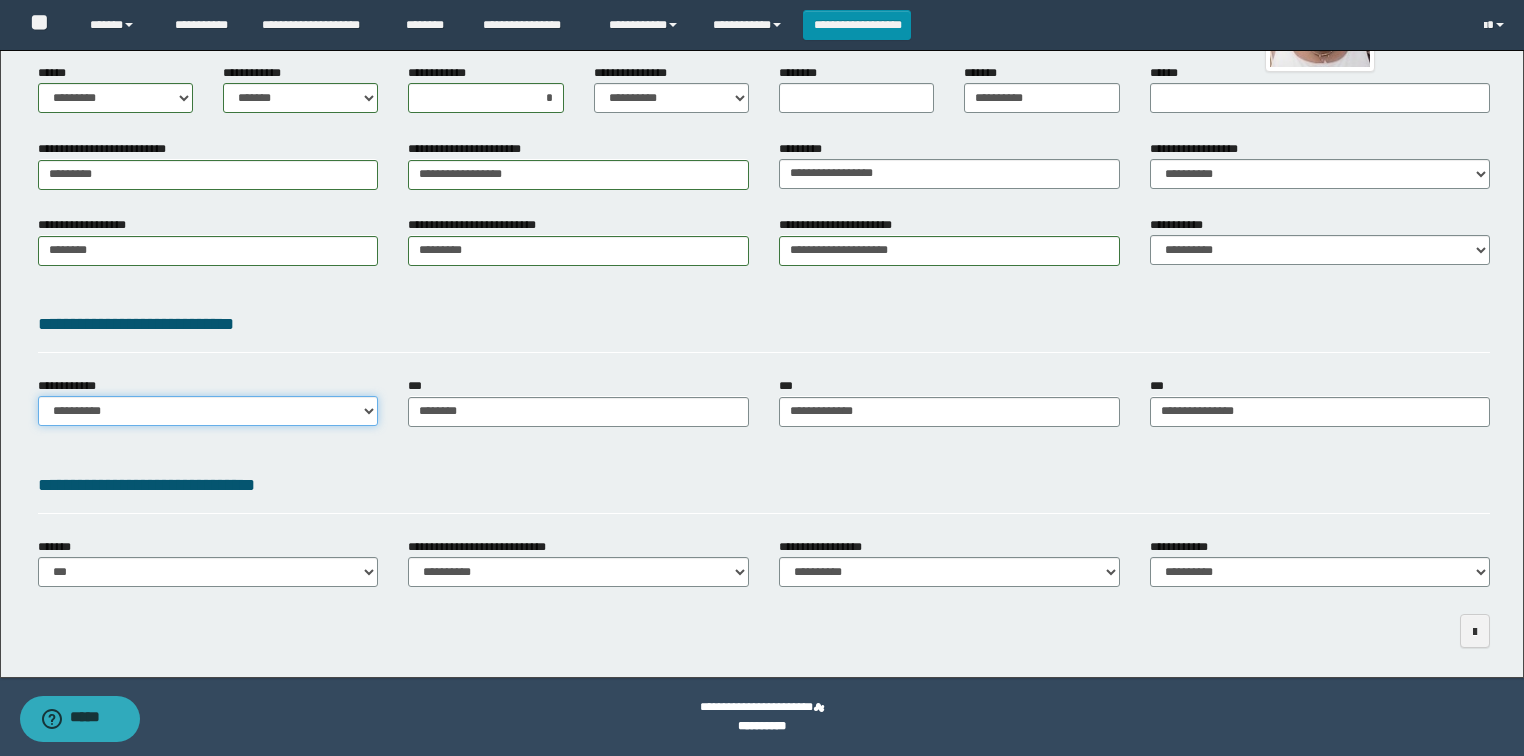 drag, startPoint x: 201, startPoint y: 412, endPoint x: 204, endPoint y: 424, distance: 12.369317 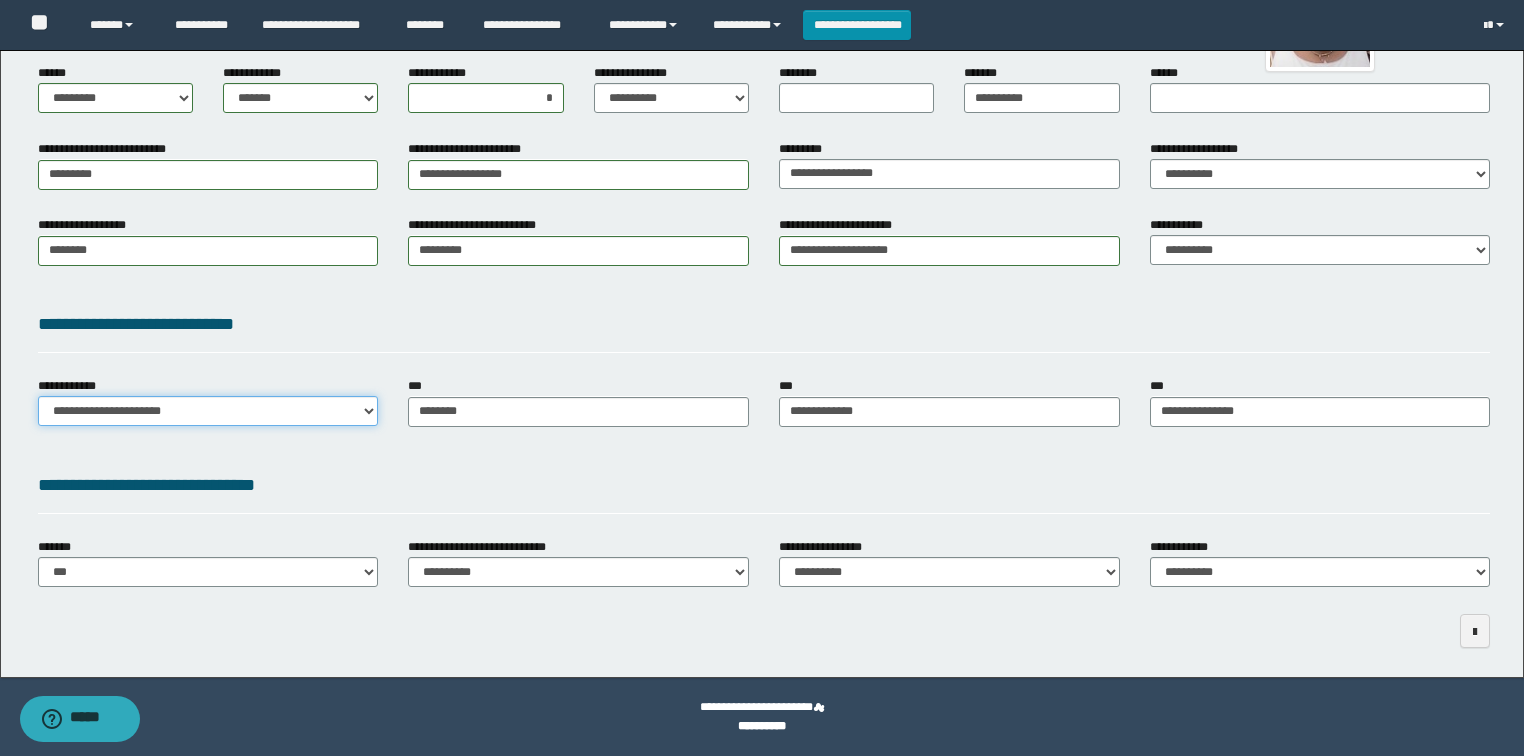 click on "**********" at bounding box center (208, 411) 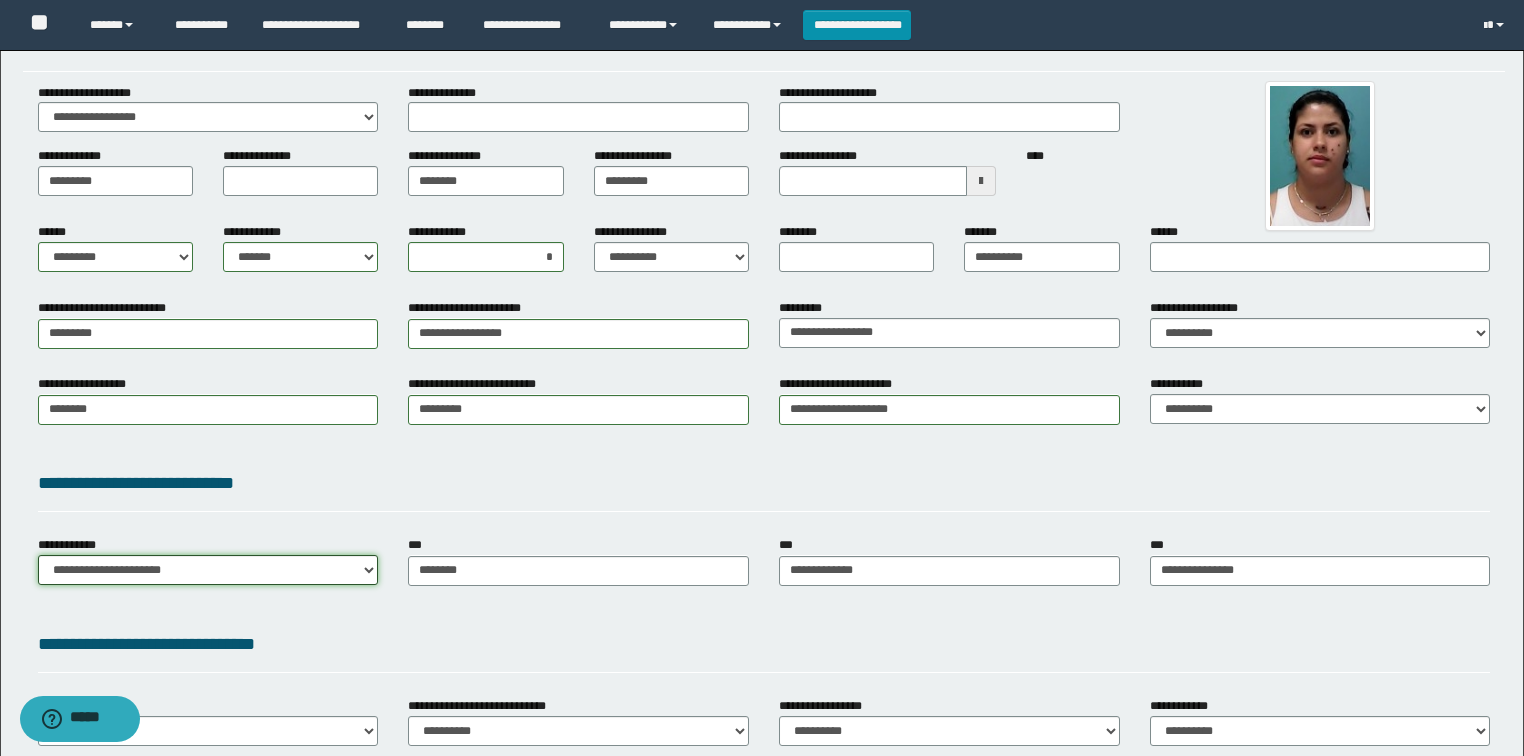 scroll, scrollTop: 96, scrollLeft: 0, axis: vertical 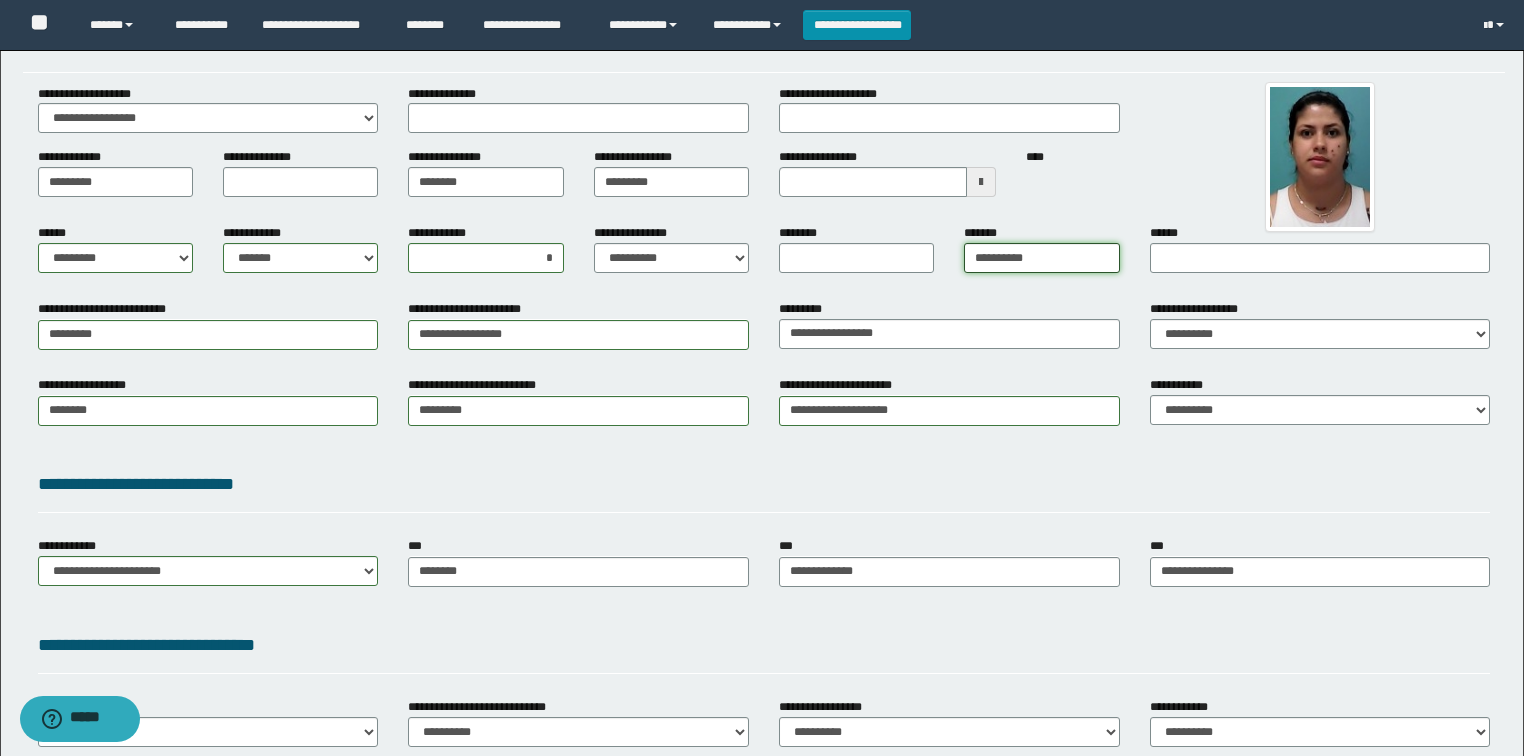 drag, startPoint x: 1047, startPoint y: 256, endPoint x: 932, endPoint y: 256, distance: 115 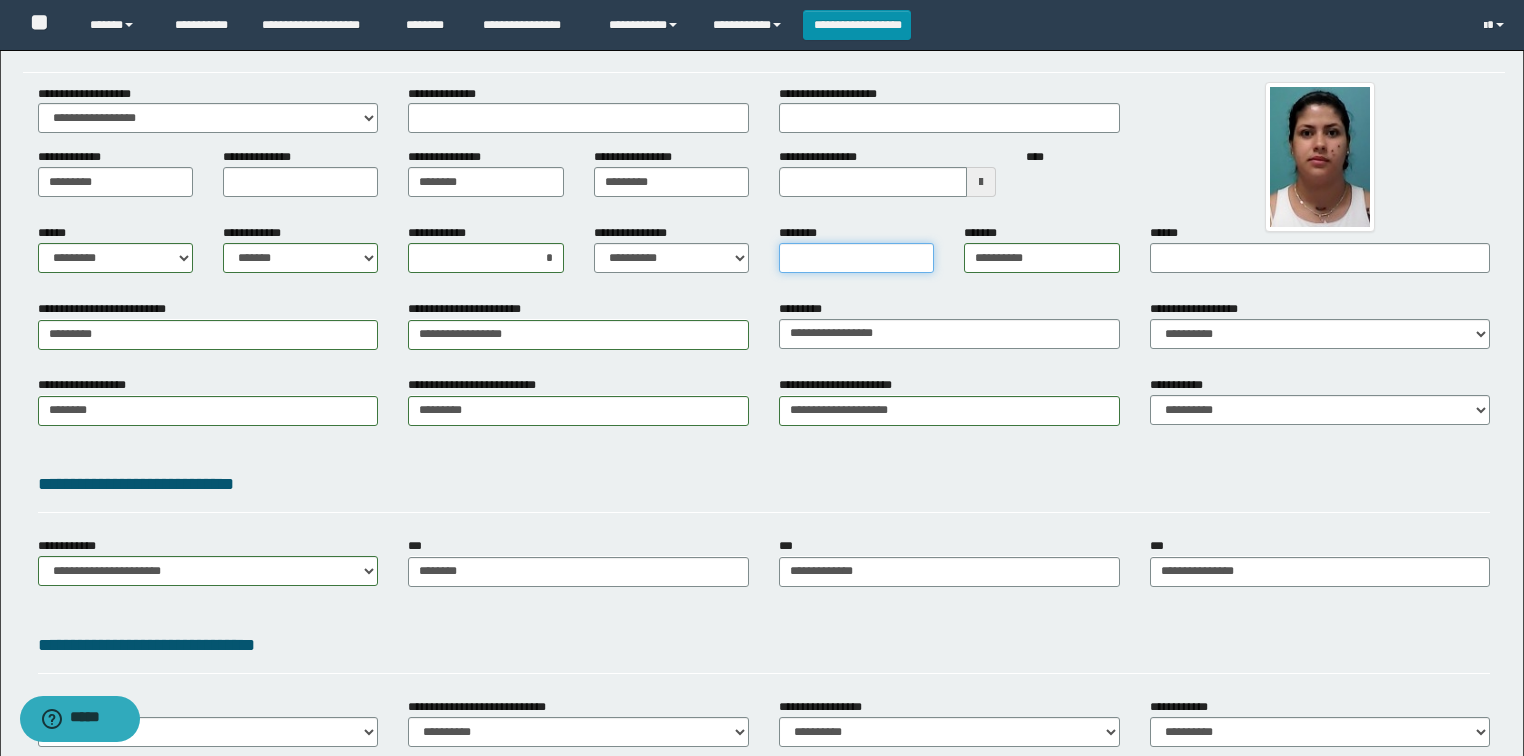 click on "********" at bounding box center (856, 258) 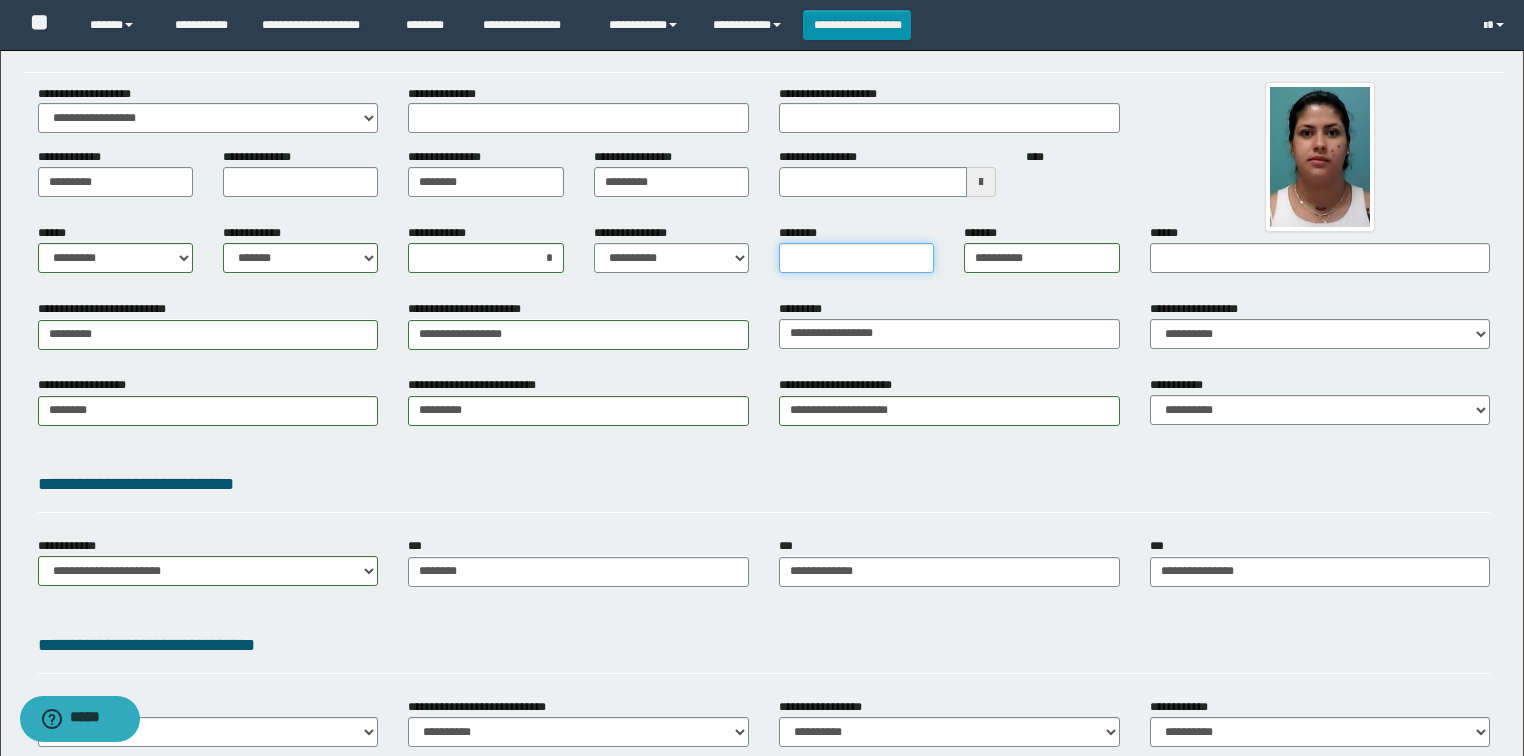 paste on "**********" 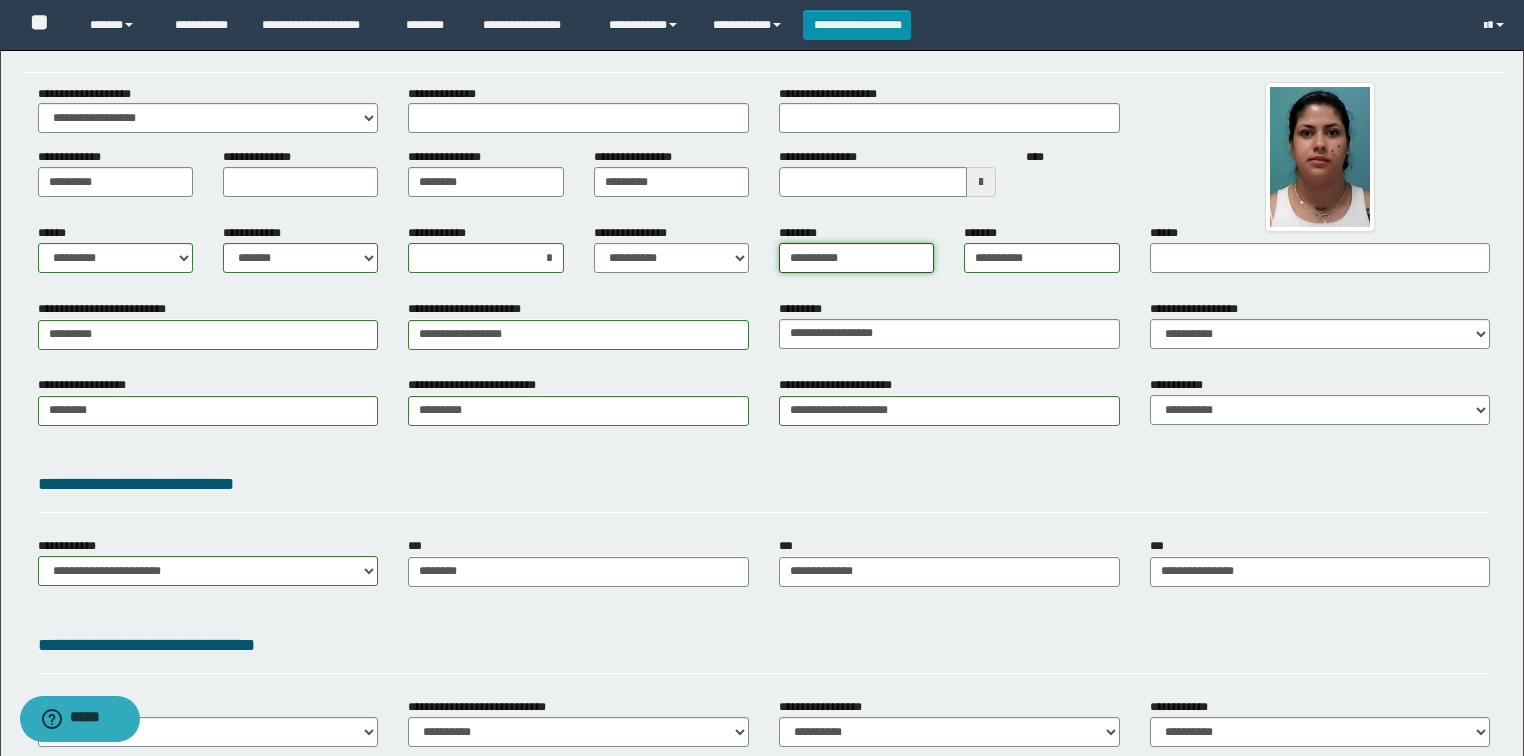 type on "**********" 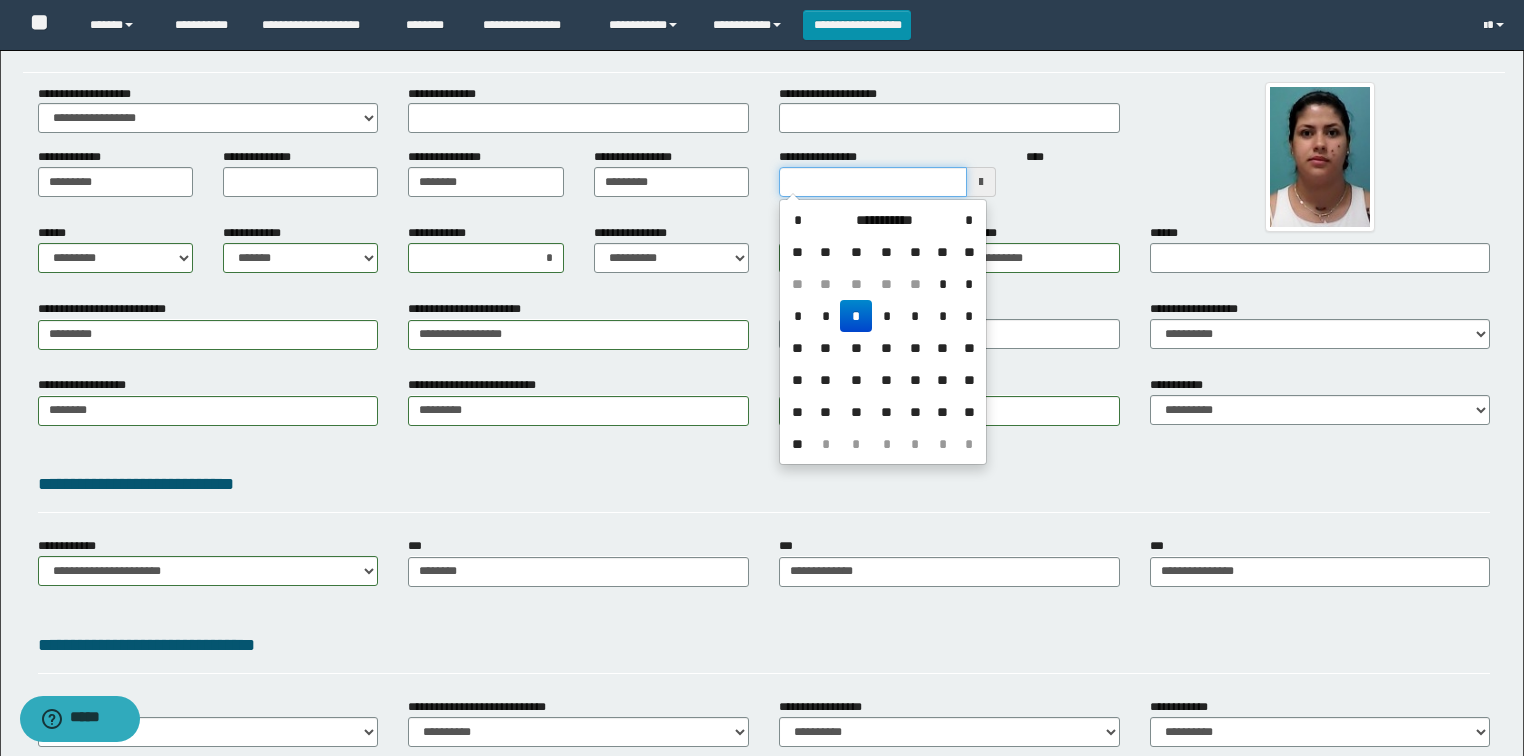 click on "**********" at bounding box center [873, 182] 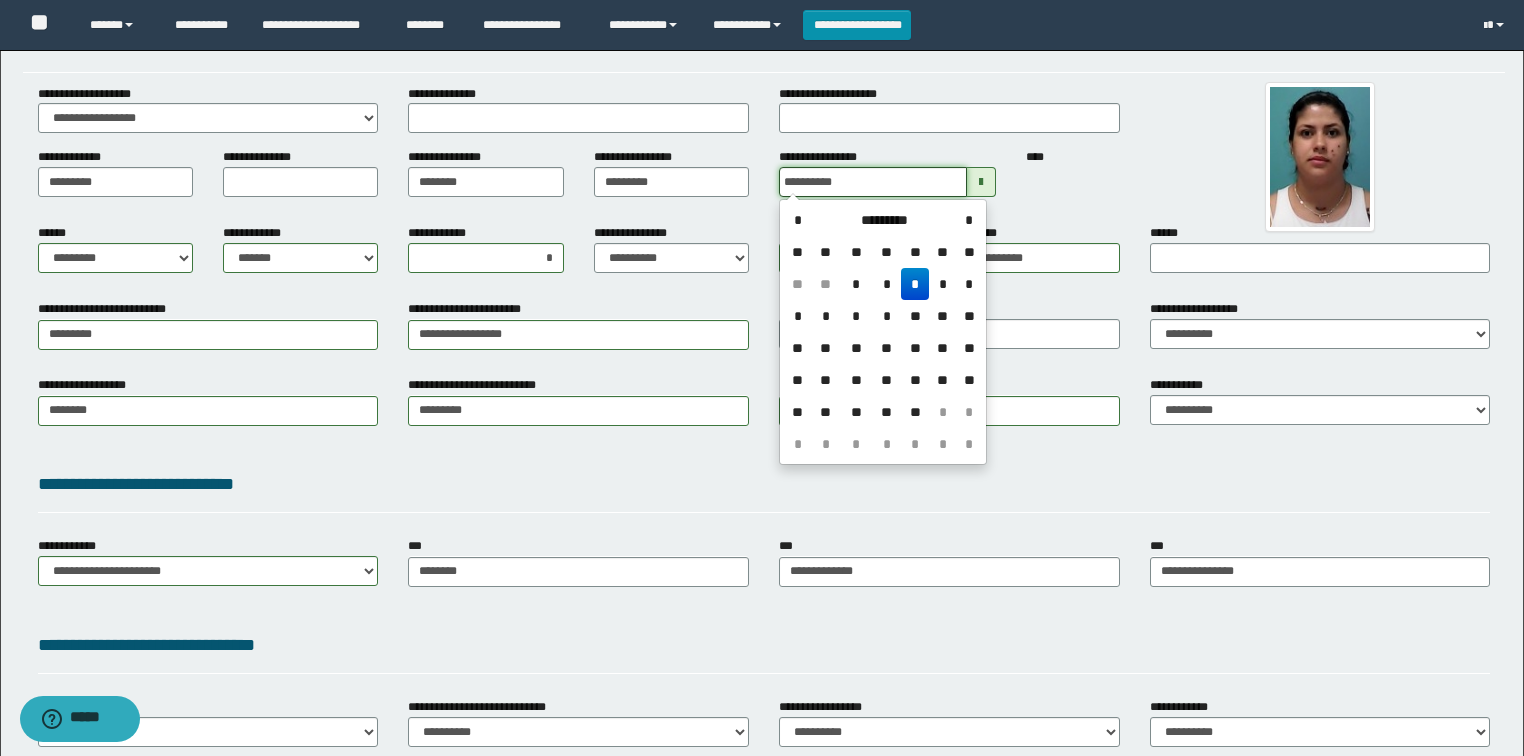 type on "**********" 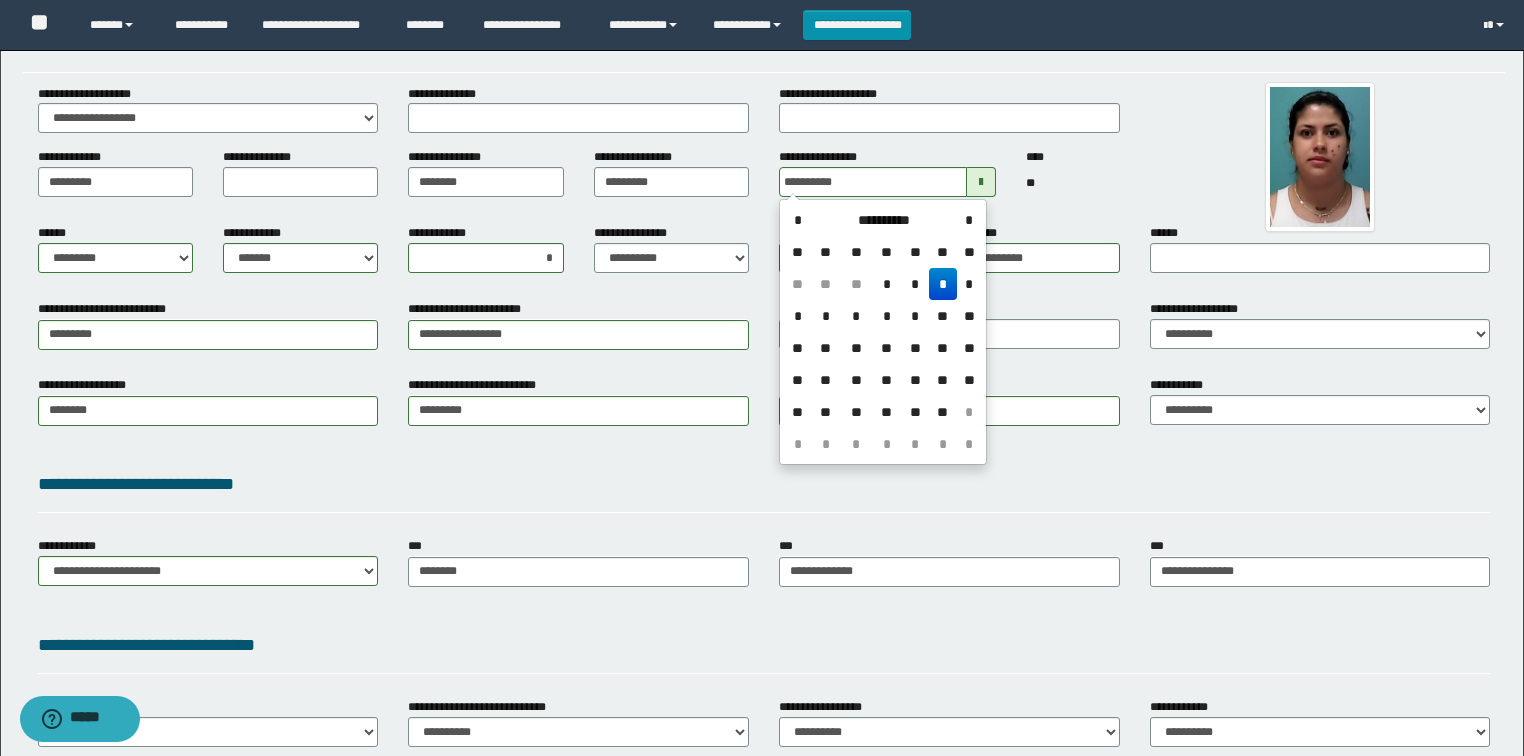 click on "*" at bounding box center [943, 284] 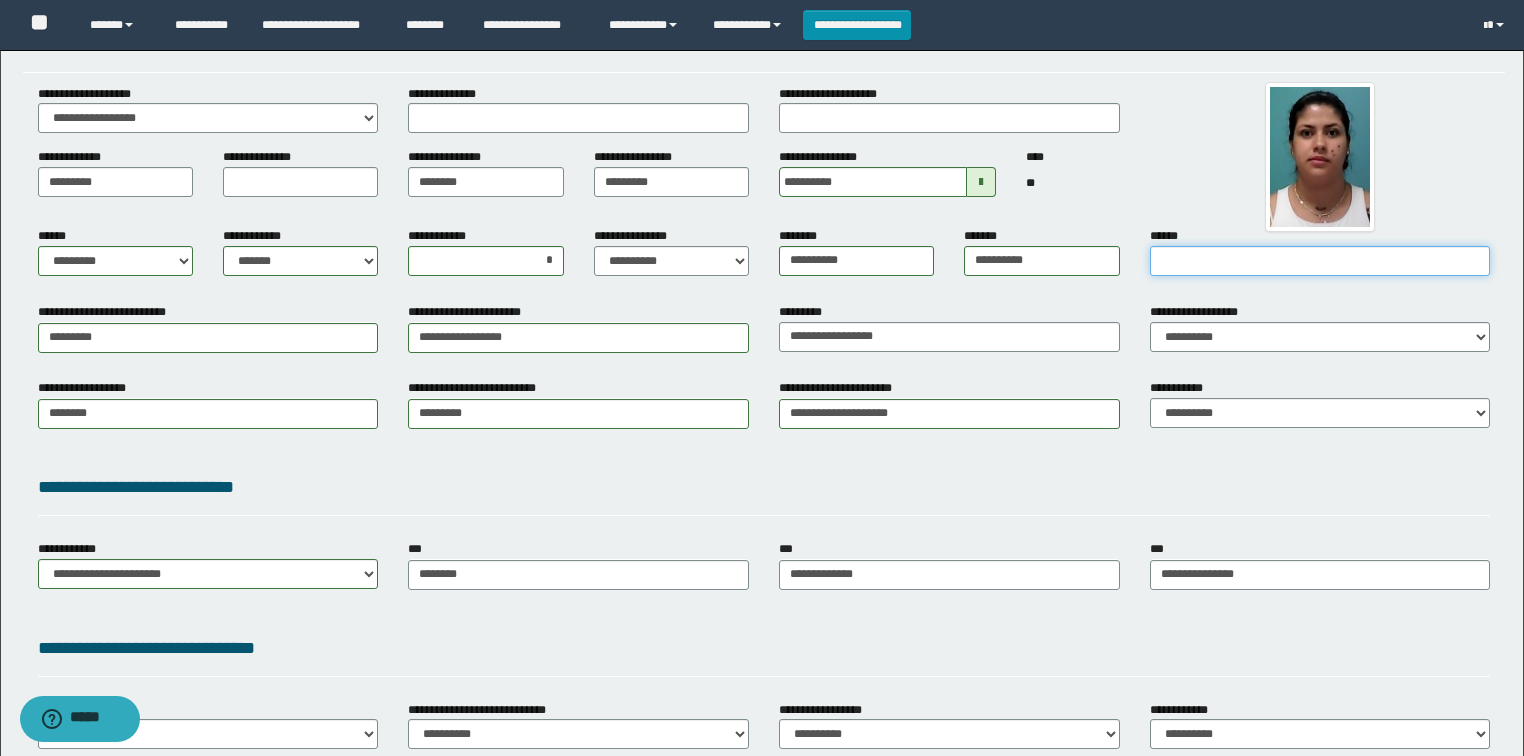 click on "******" at bounding box center (1320, 261) 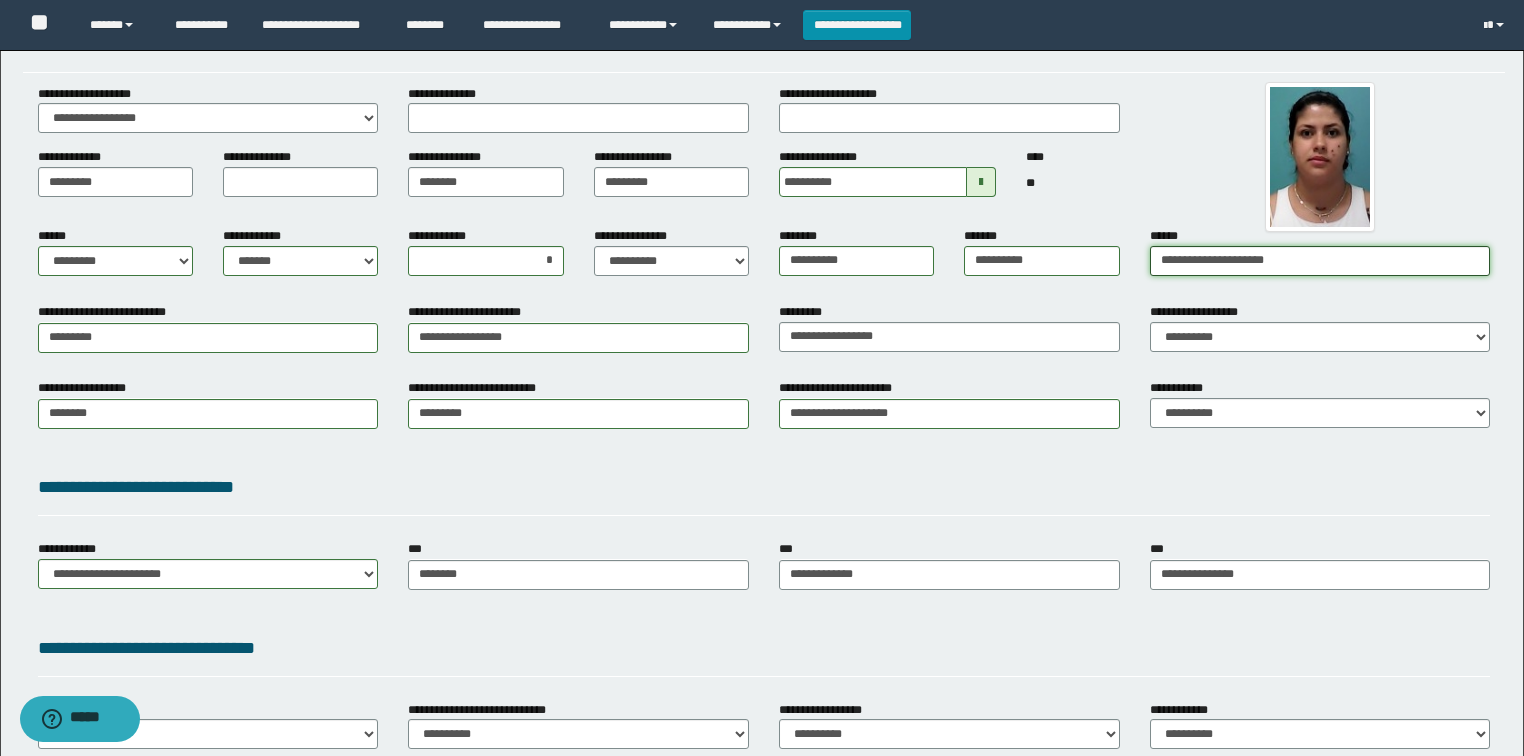 type on "**********" 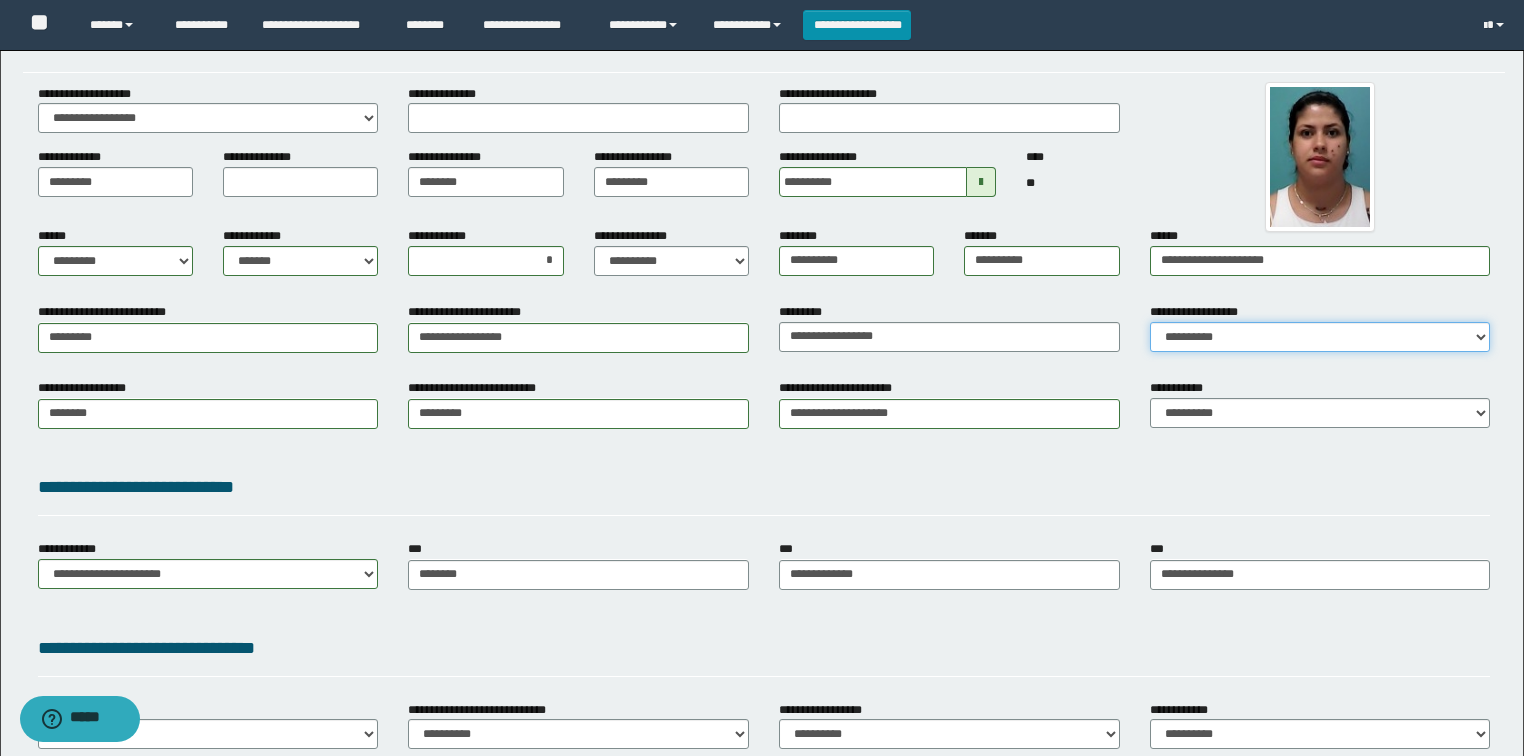 click on "**********" at bounding box center (1320, 337) 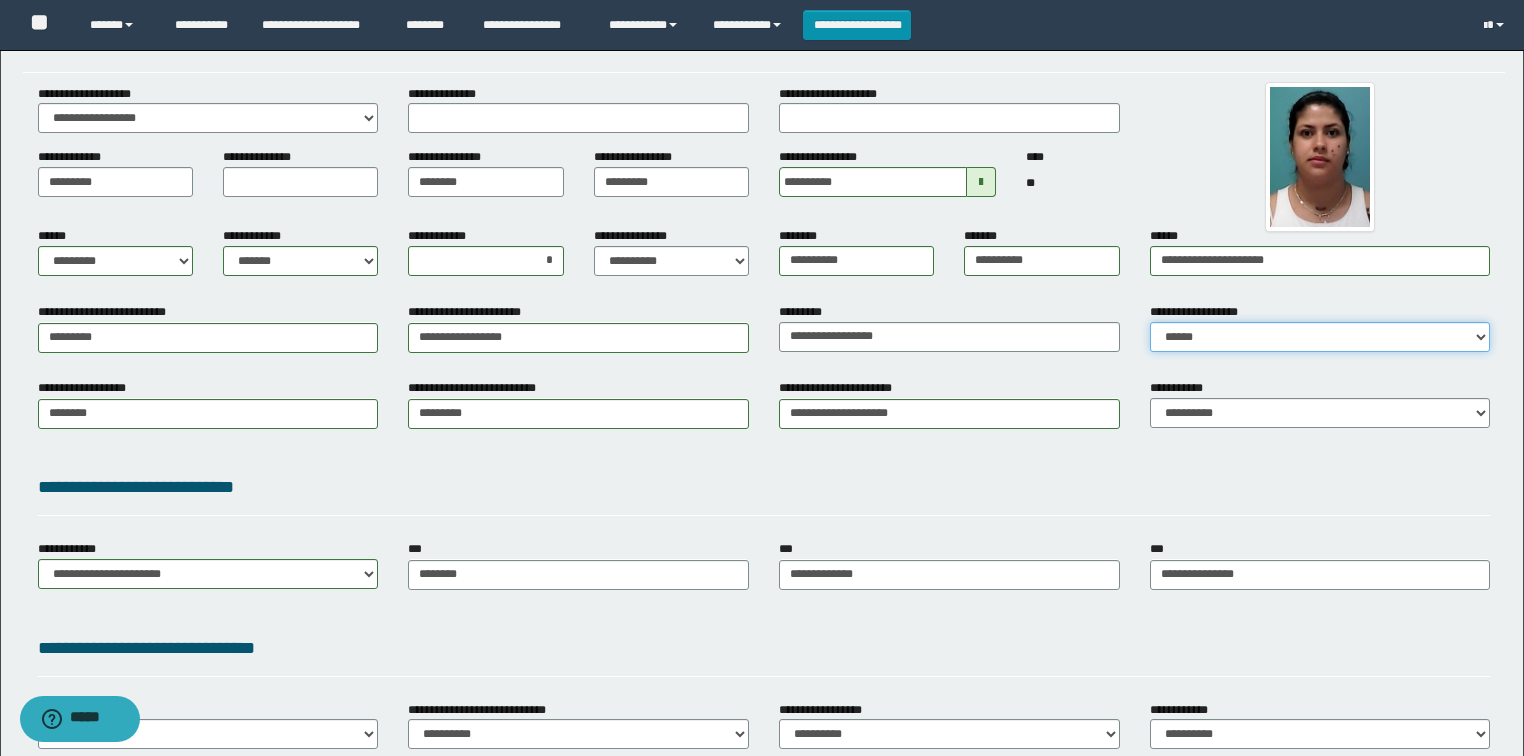 click on "**********" at bounding box center [1320, 337] 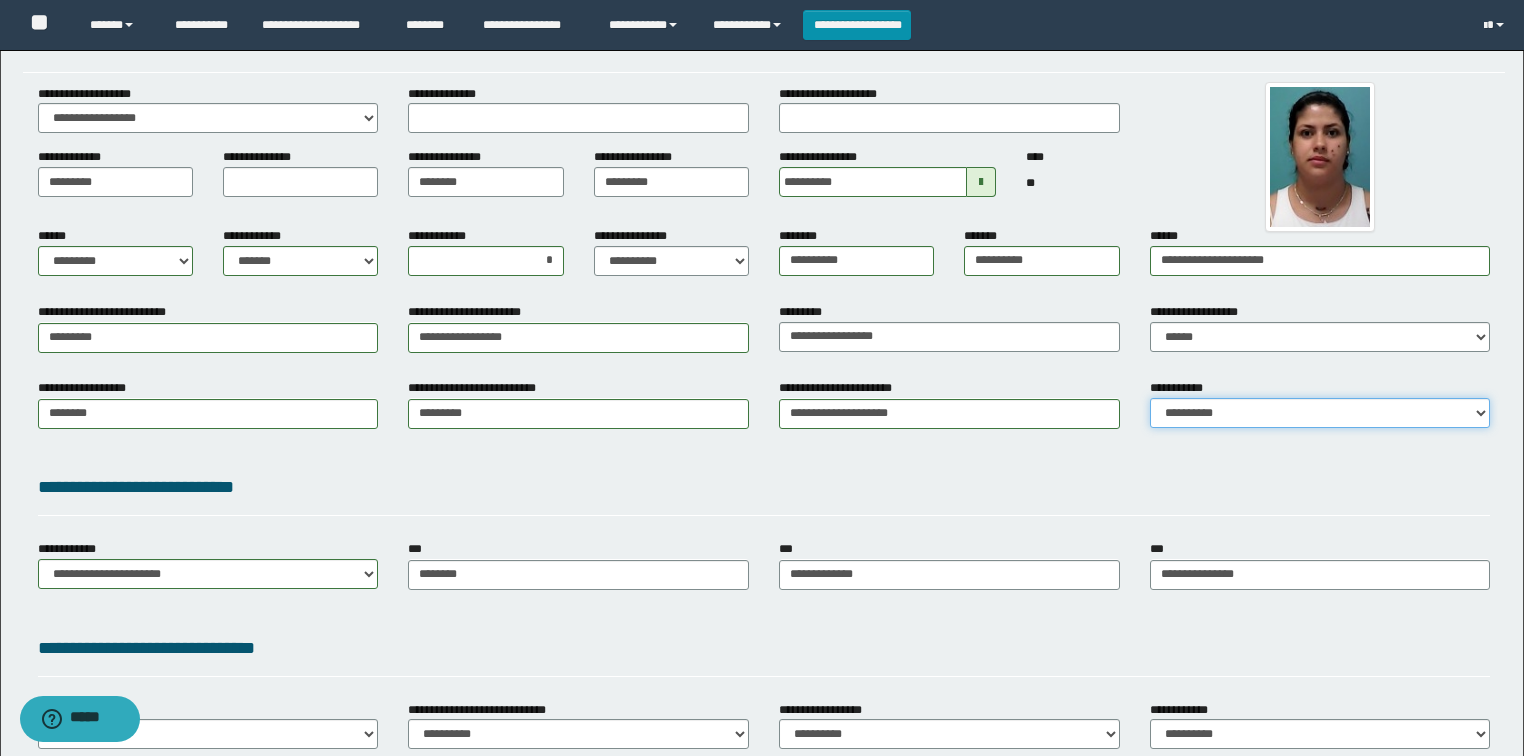 drag, startPoint x: 1224, startPoint y: 398, endPoint x: 1224, endPoint y: 413, distance: 15 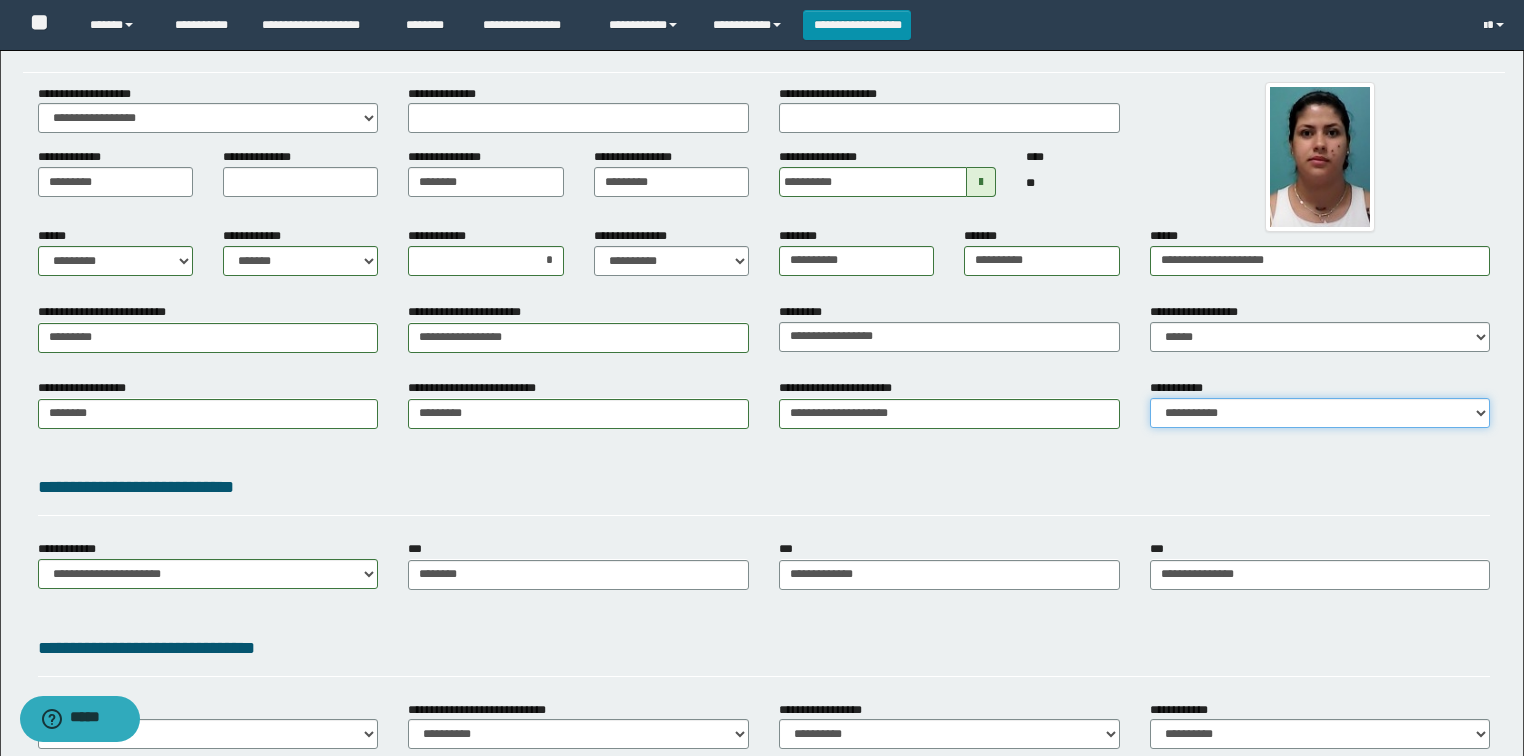 click on "**********" at bounding box center (1320, 413) 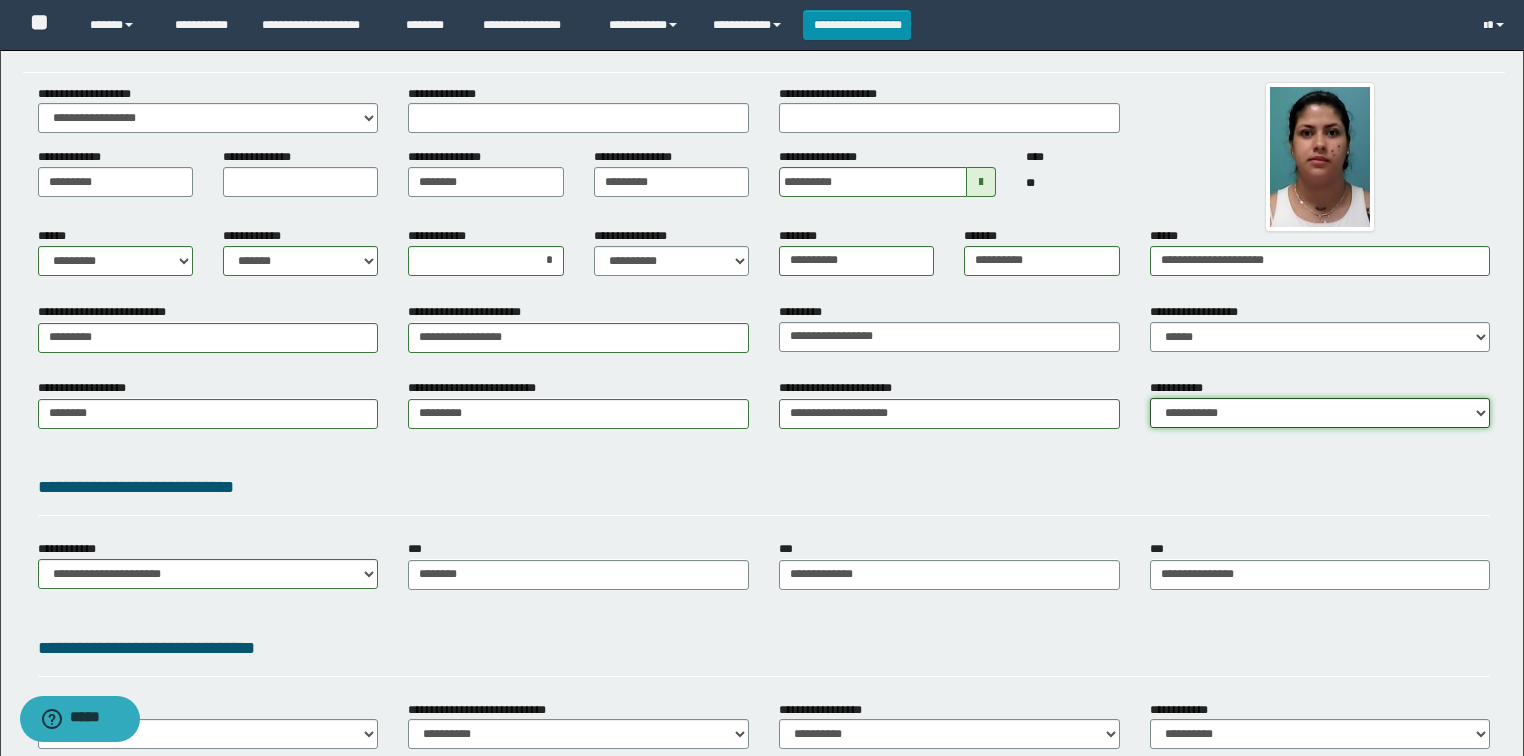 drag, startPoint x: 1216, startPoint y: 413, endPoint x: 1212, endPoint y: 426, distance: 13.601471 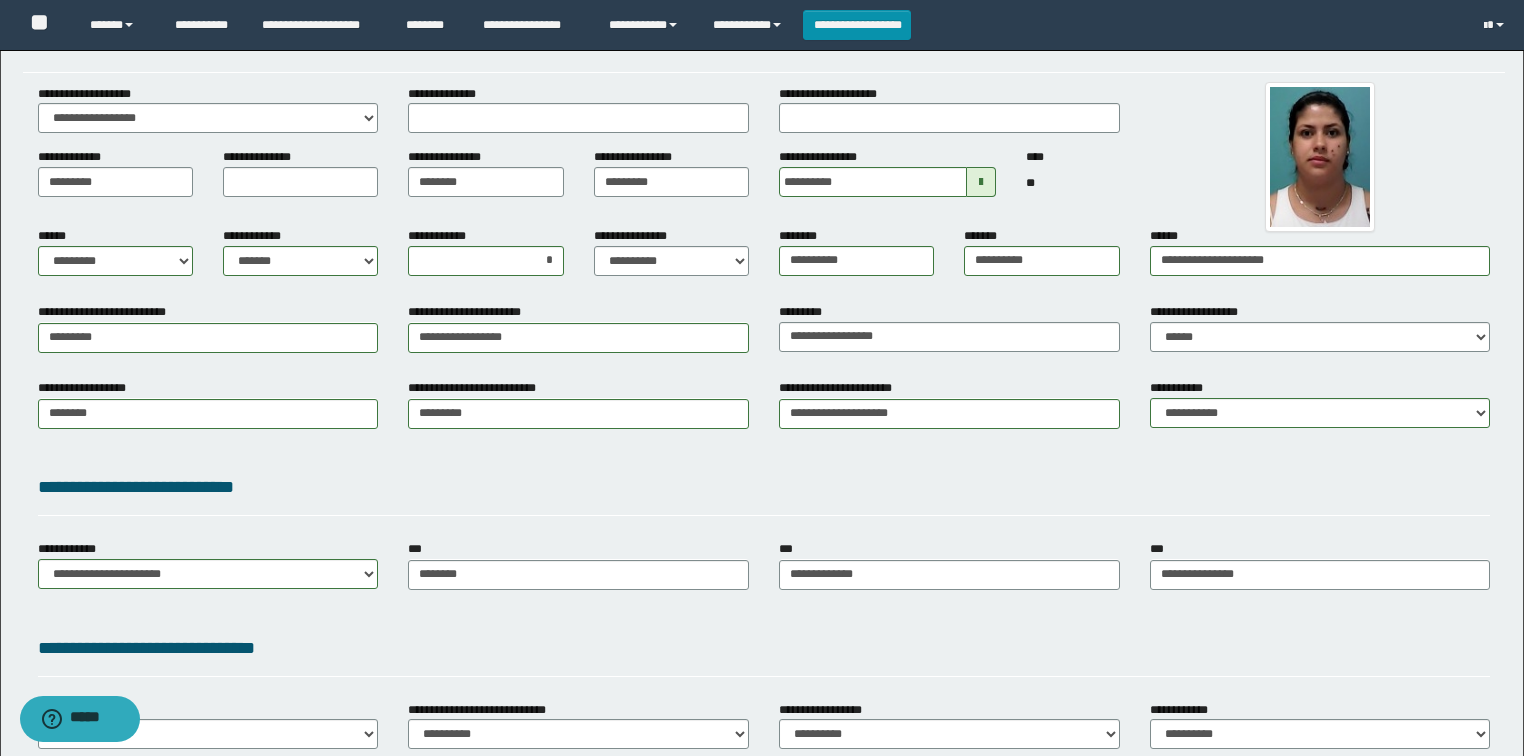 drag, startPoint x: 1207, startPoint y: 523, endPoint x: 1179, endPoint y: 514, distance: 29.410883 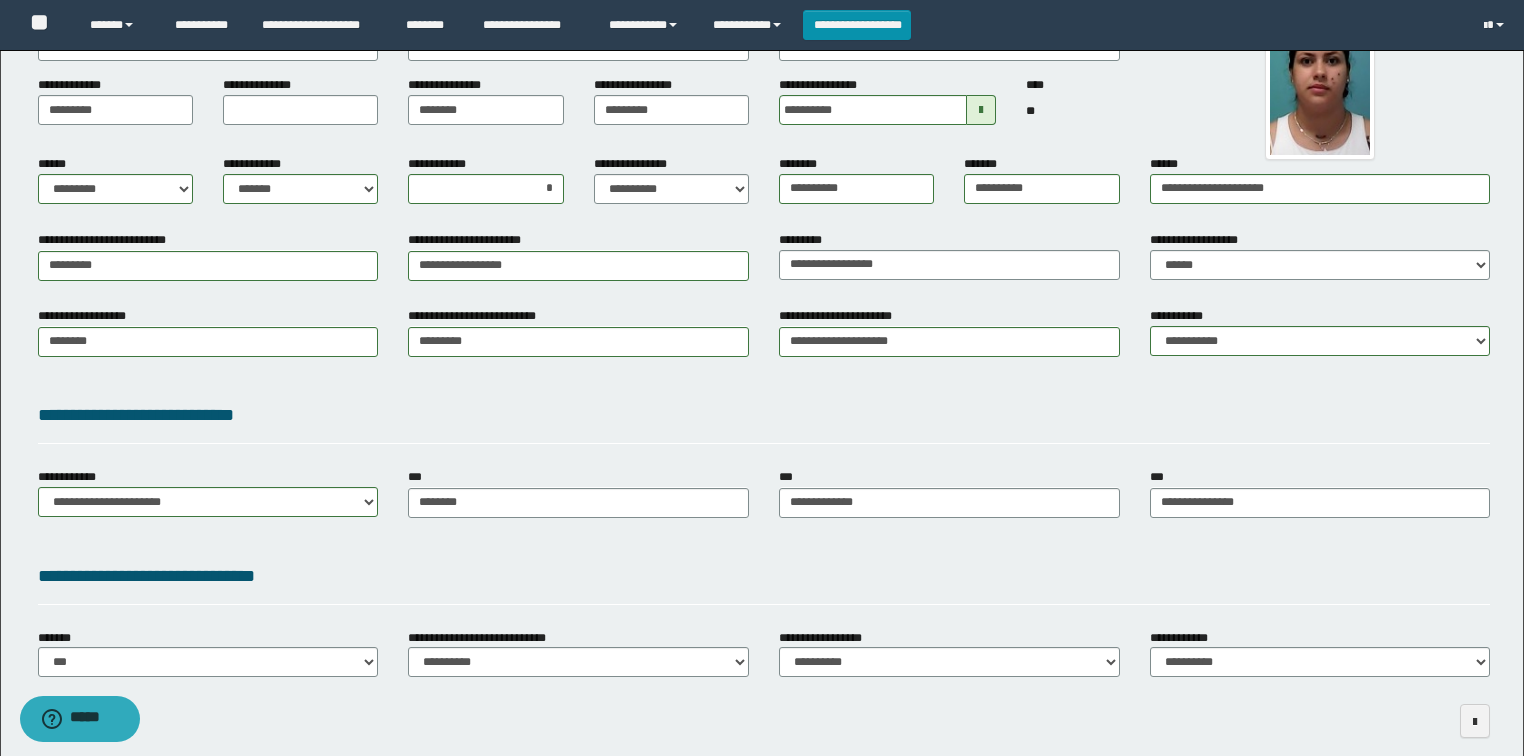 scroll, scrollTop: 258, scrollLeft: 0, axis: vertical 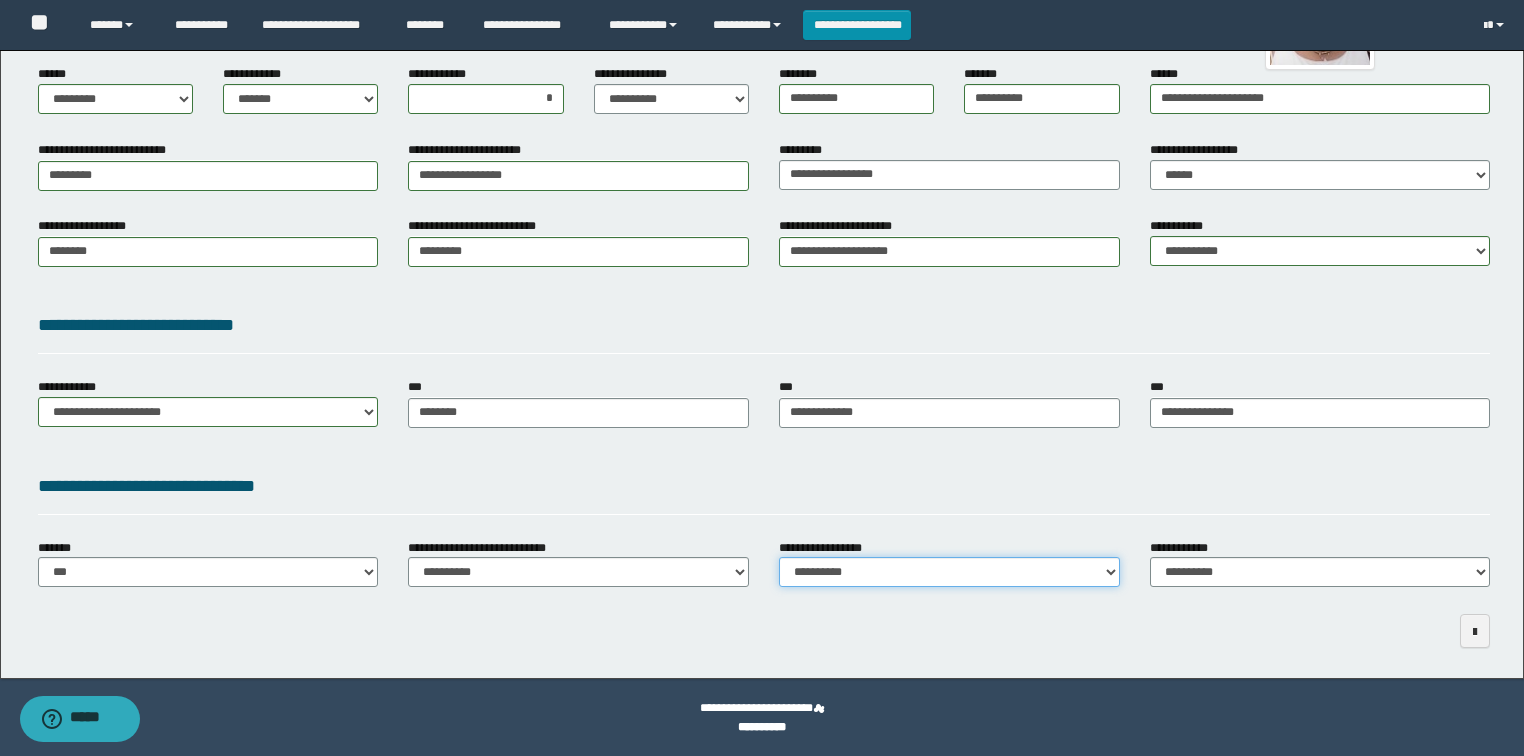 drag, startPoint x: 865, startPoint y: 566, endPoint x: 868, endPoint y: 615, distance: 49.09175 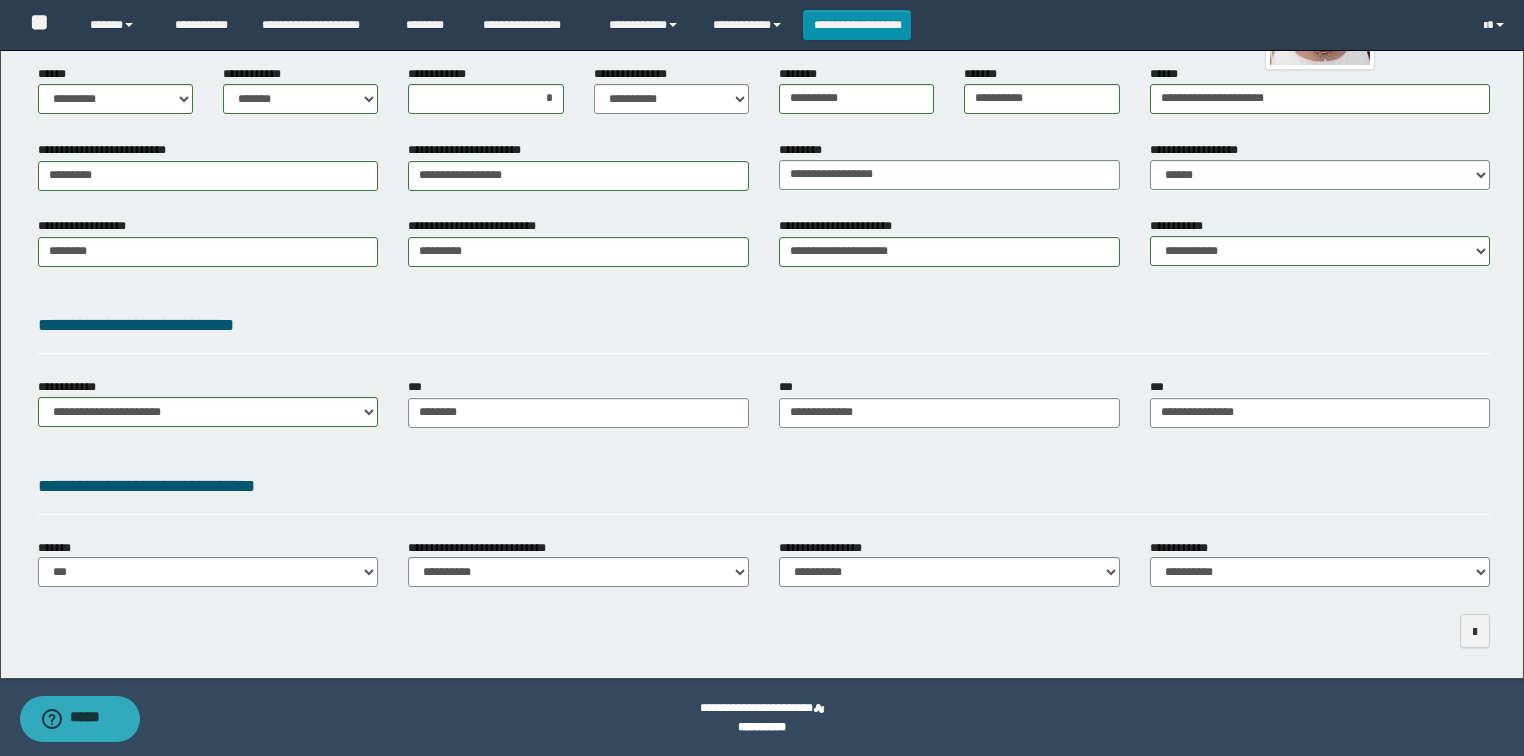 click on "**********" at bounding box center [828, 548] 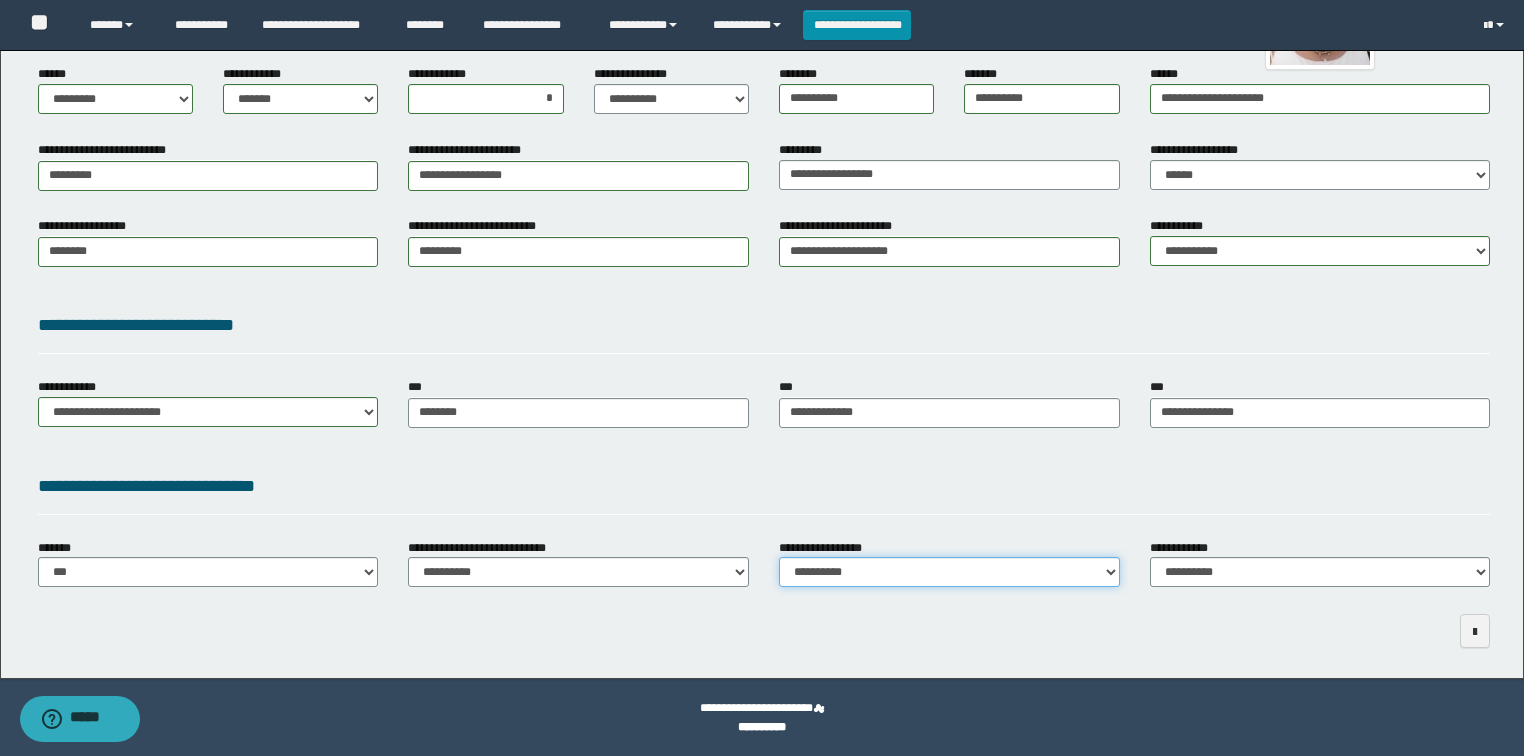 click on "**********" at bounding box center (949, 572) 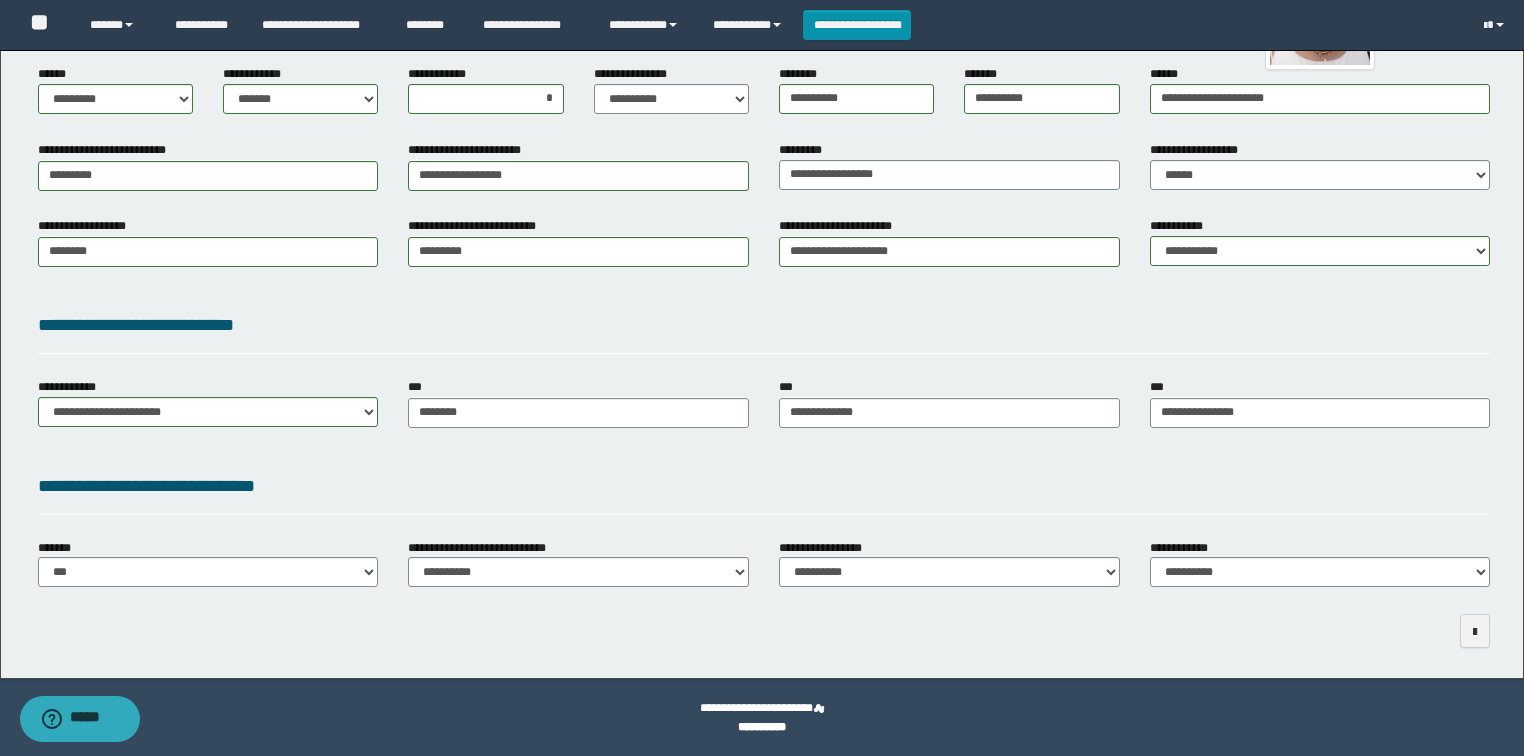 click on "**********" at bounding box center [949, 571] 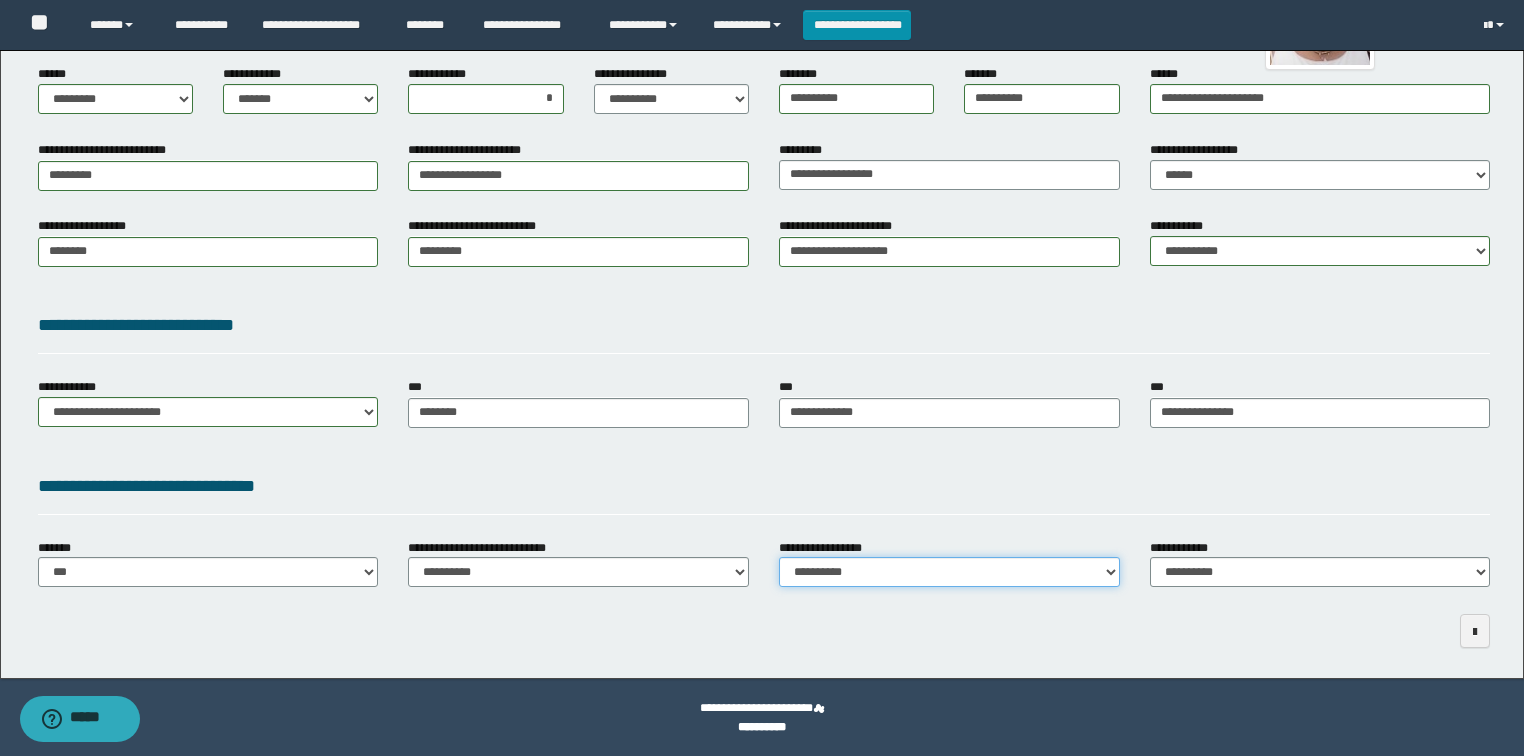 click on "**********" at bounding box center [949, 572] 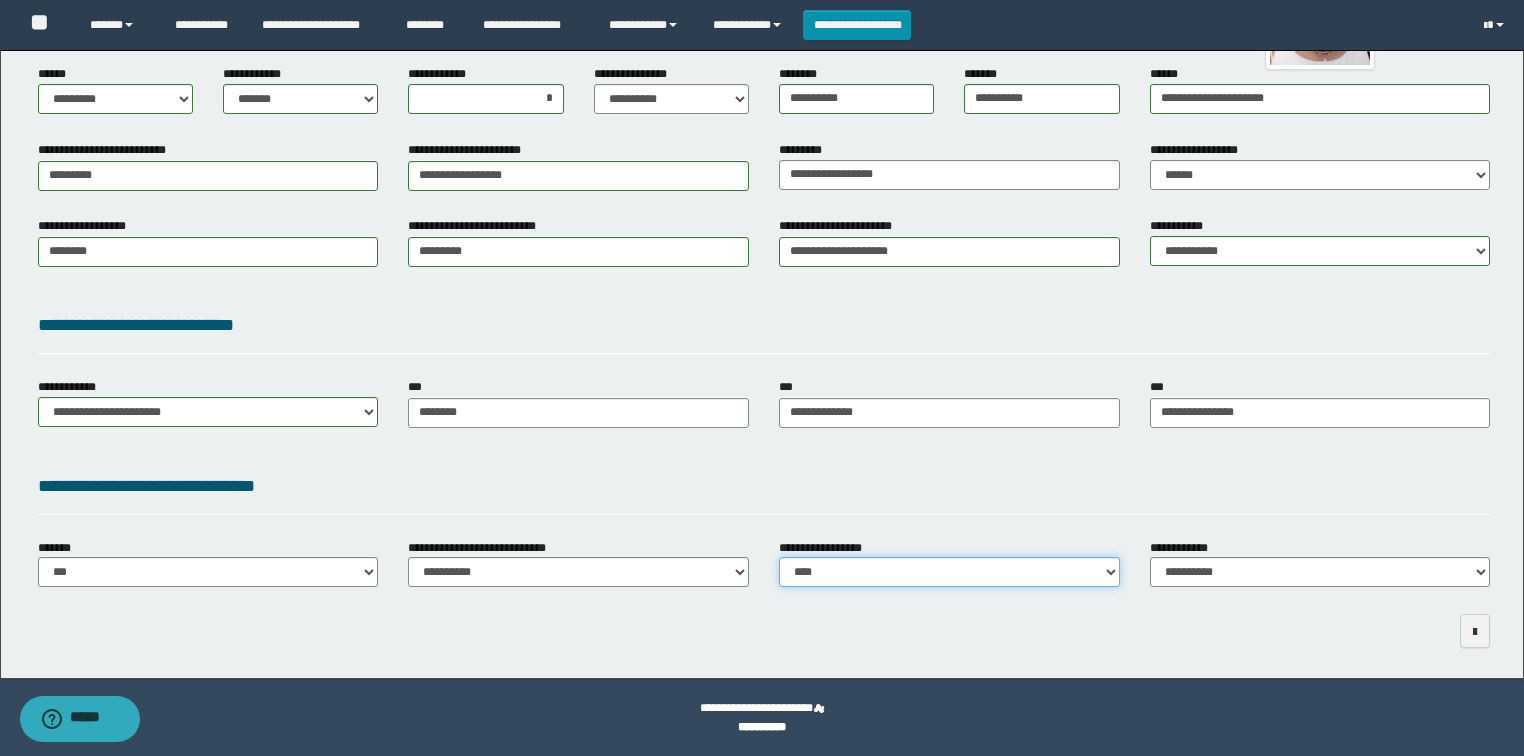 click on "**********" at bounding box center [949, 572] 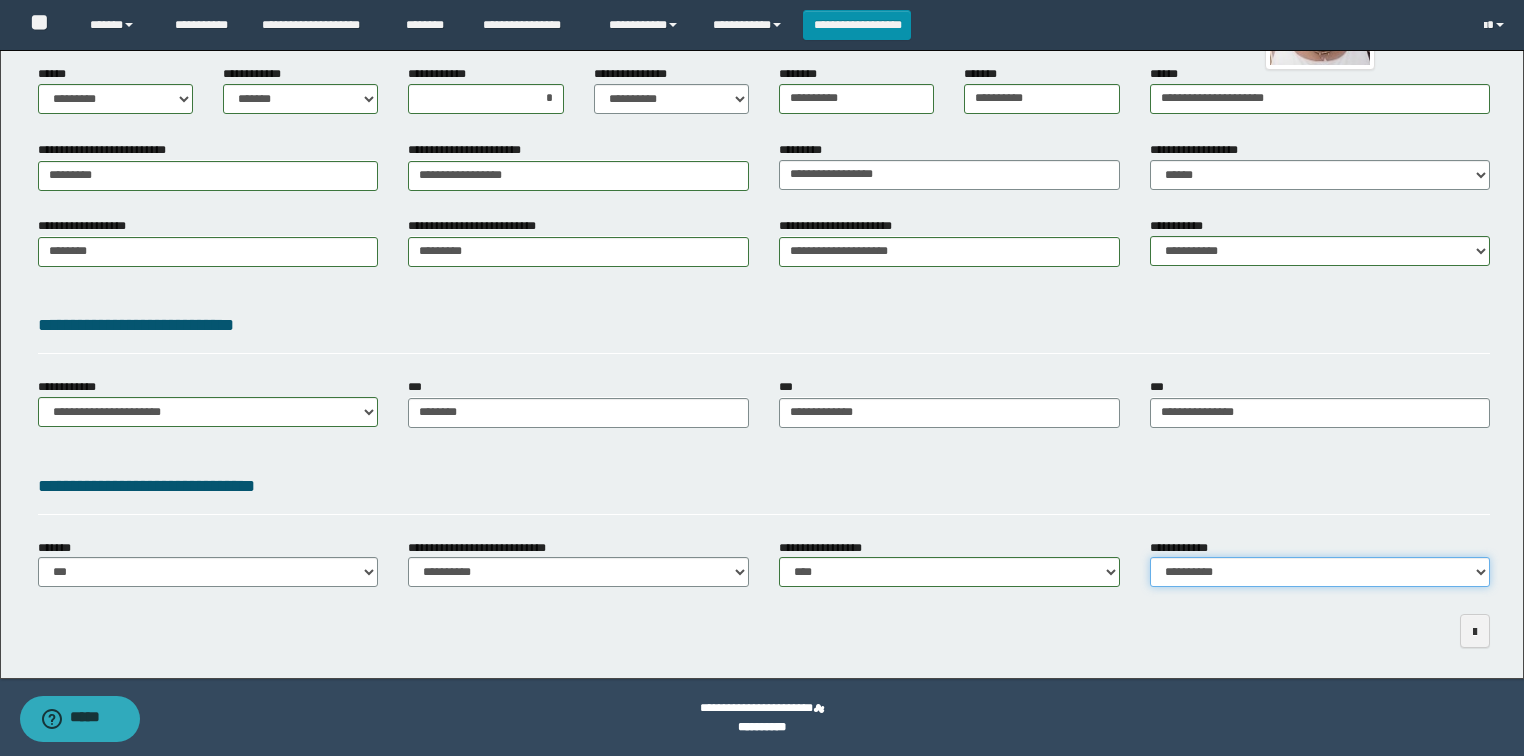 click on "**********" at bounding box center (1320, 572) 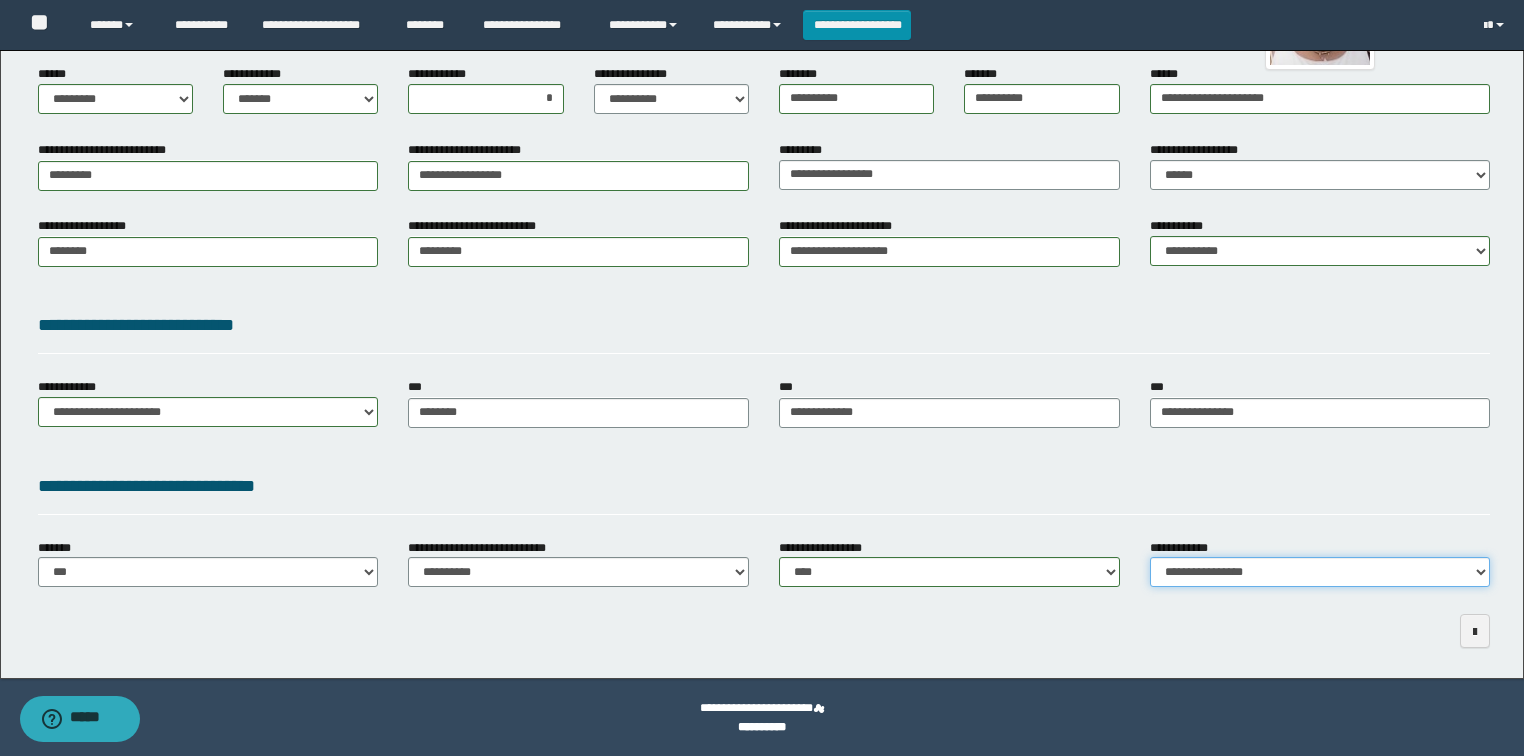 click on "**********" at bounding box center (1320, 572) 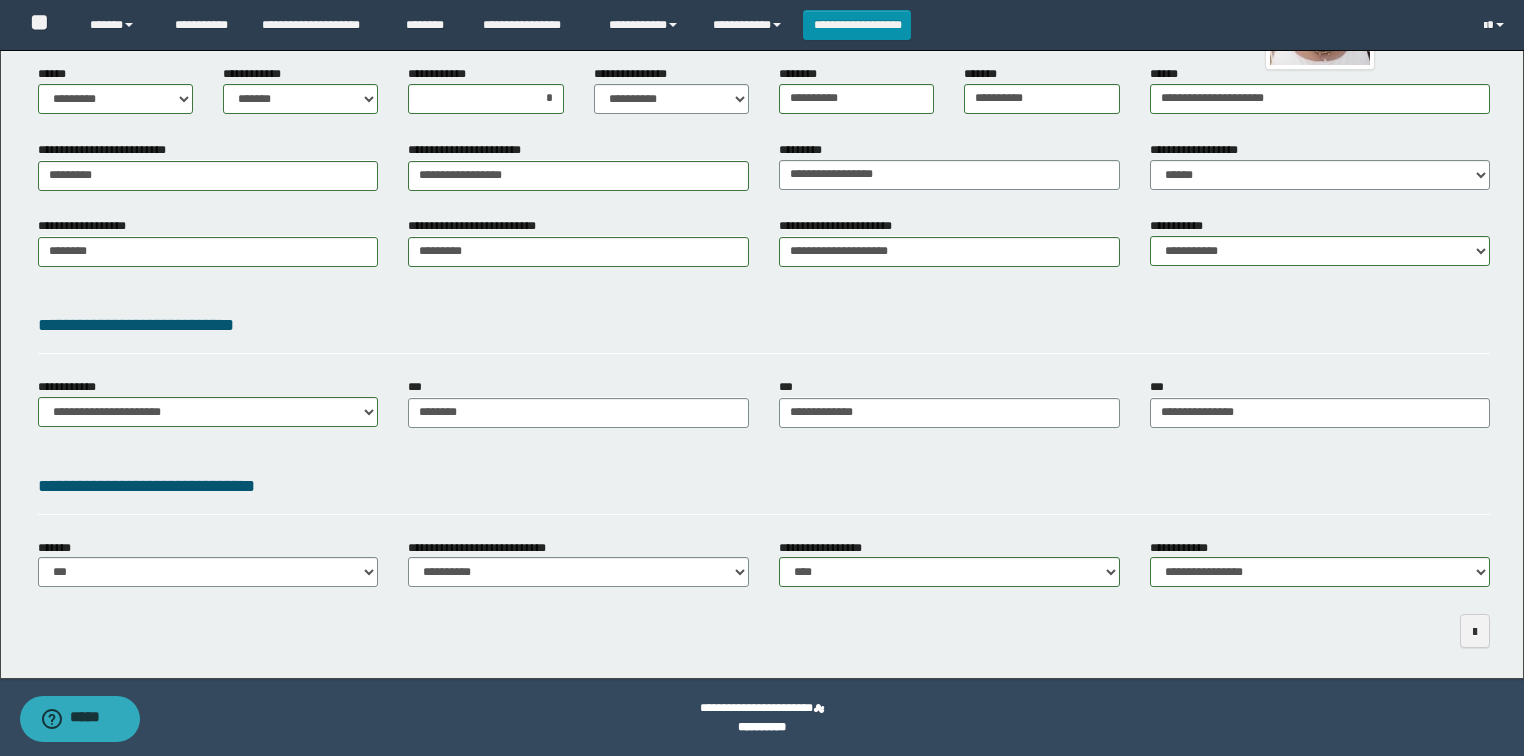 click on "**********" at bounding box center (764, 486) 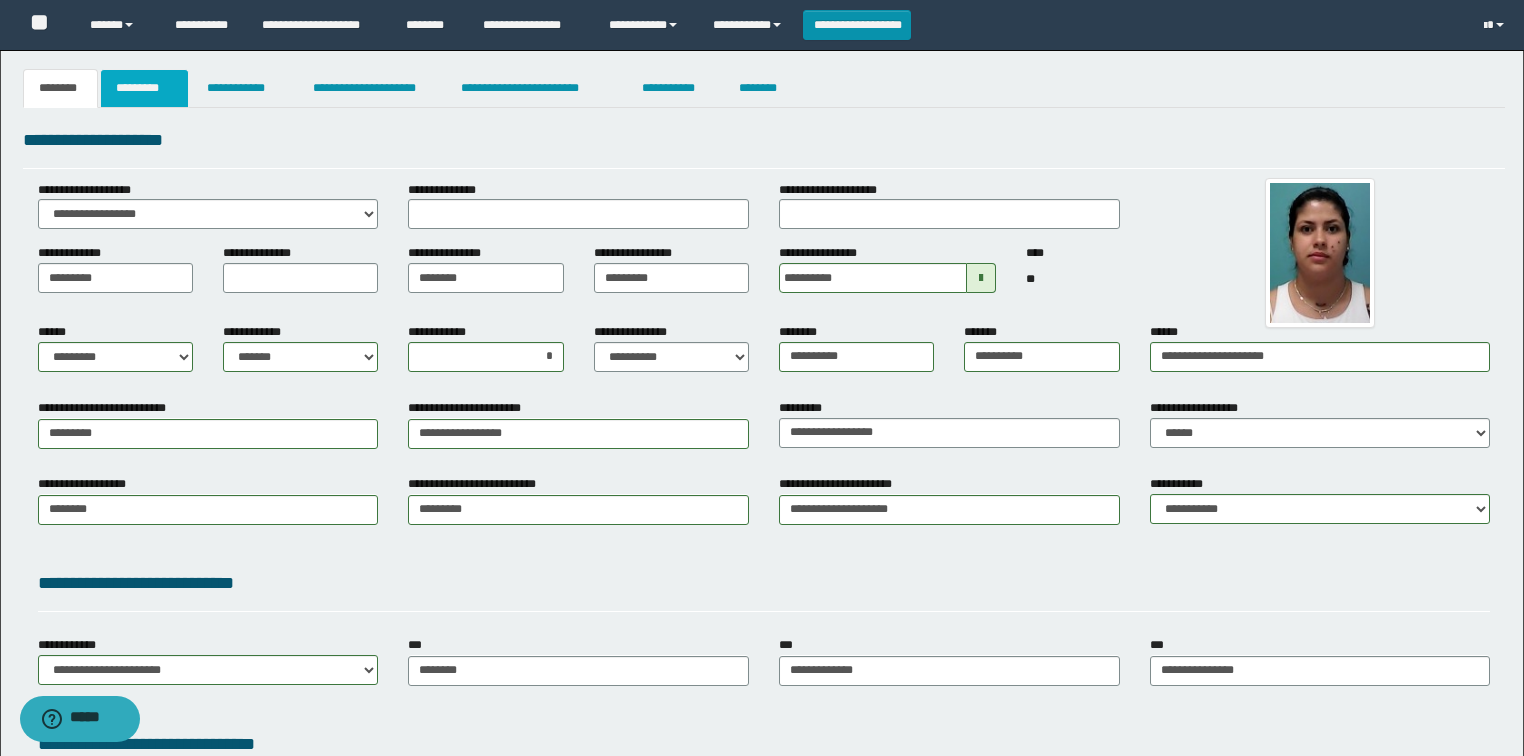click on "*********" at bounding box center (144, 88) 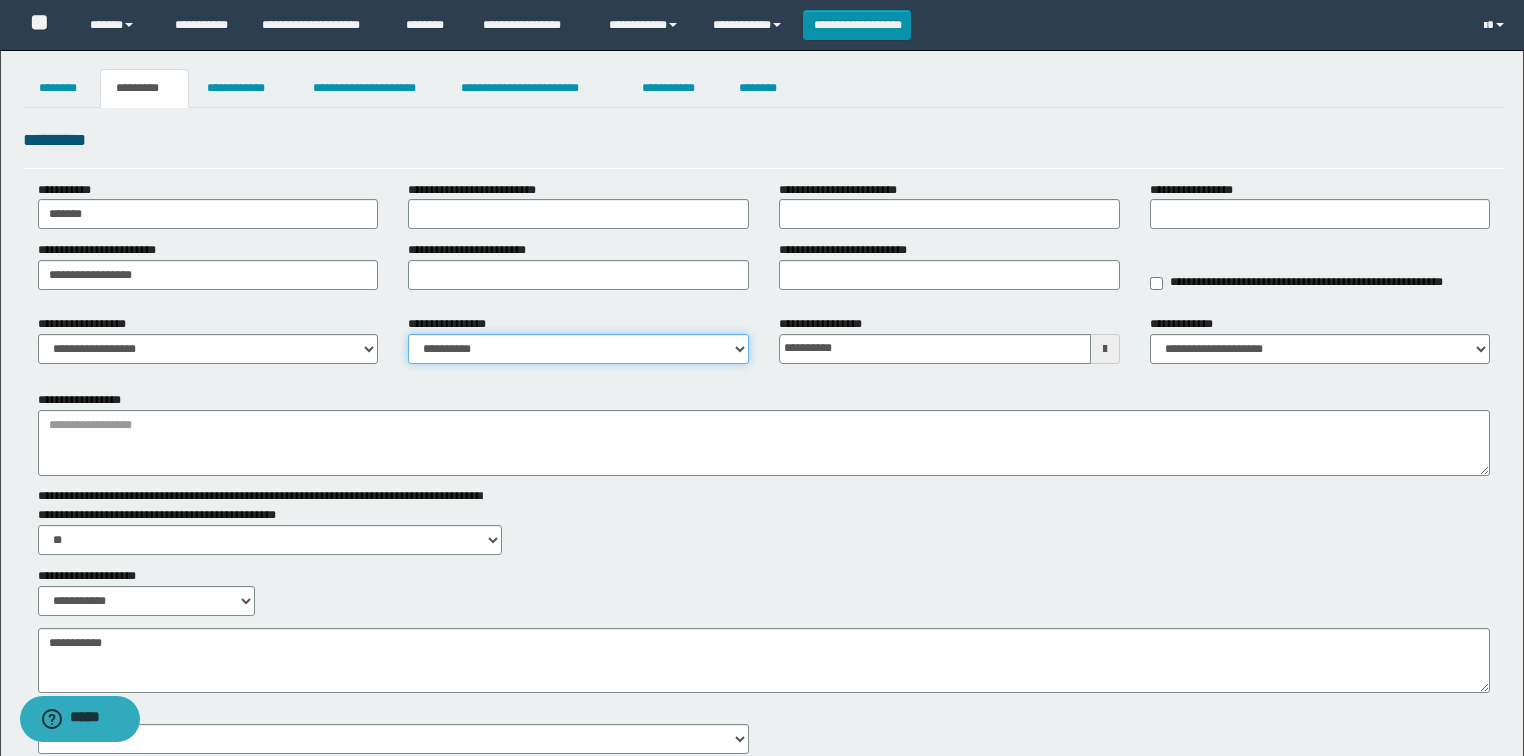 click on "**********" at bounding box center [578, 349] 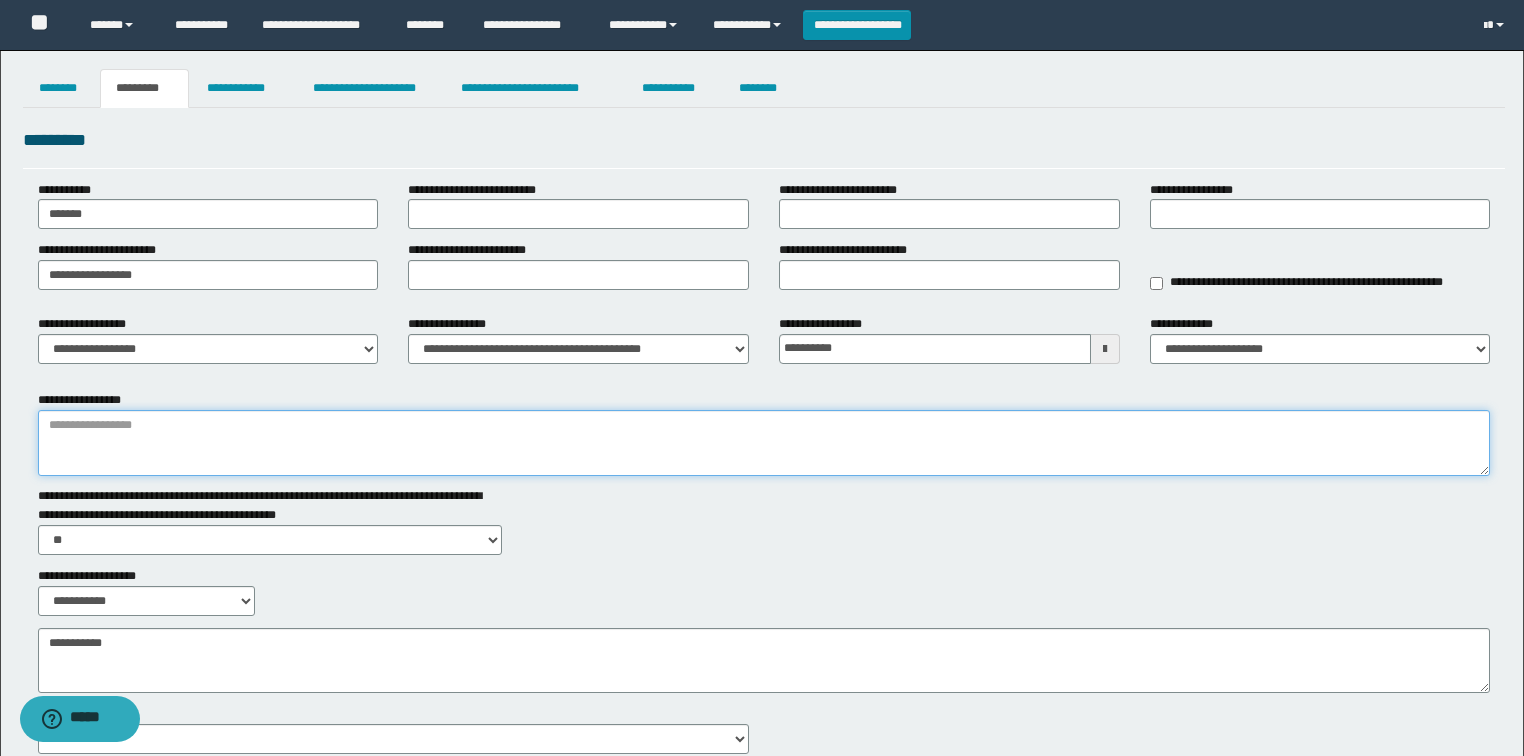 click on "**********" at bounding box center (764, 443) 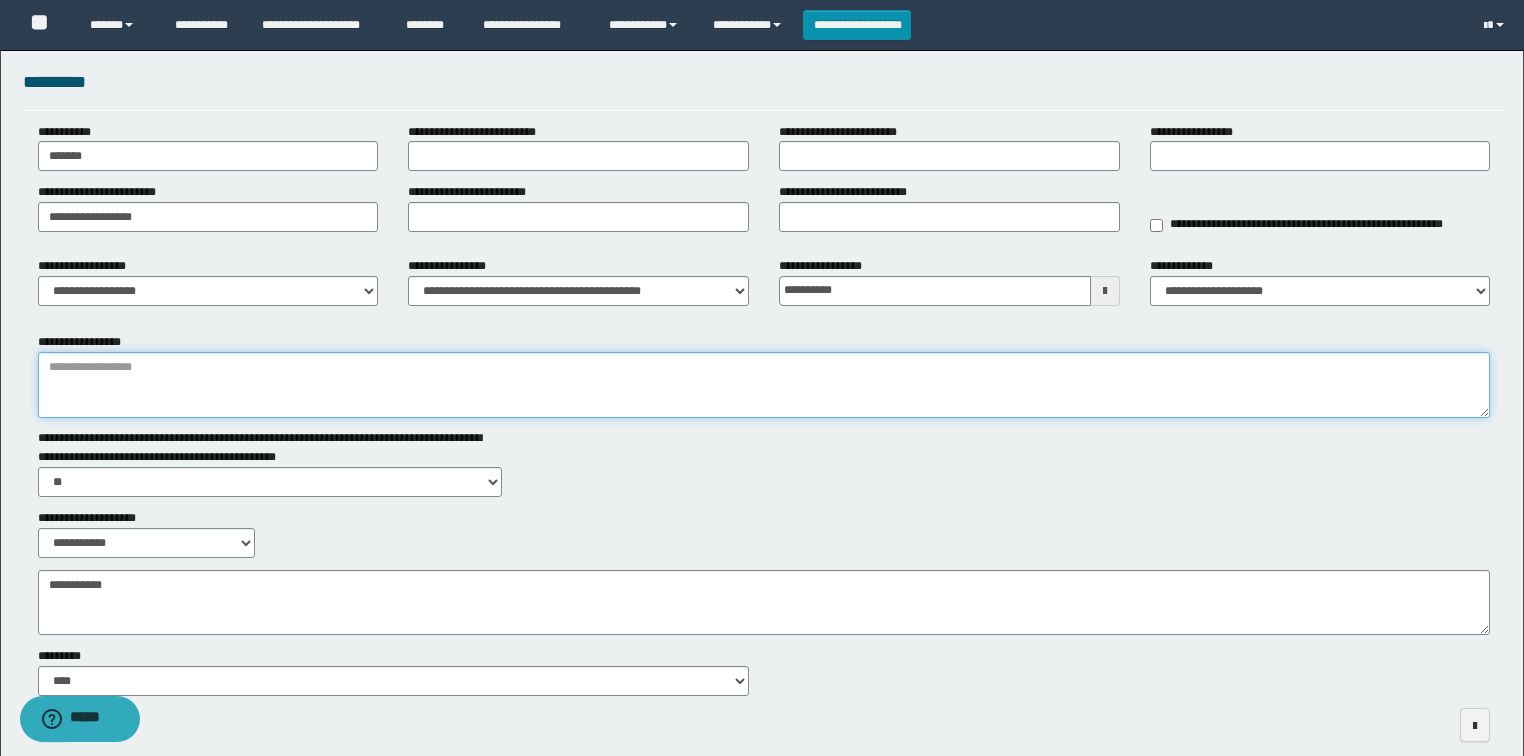 scroll, scrollTop: 152, scrollLeft: 0, axis: vertical 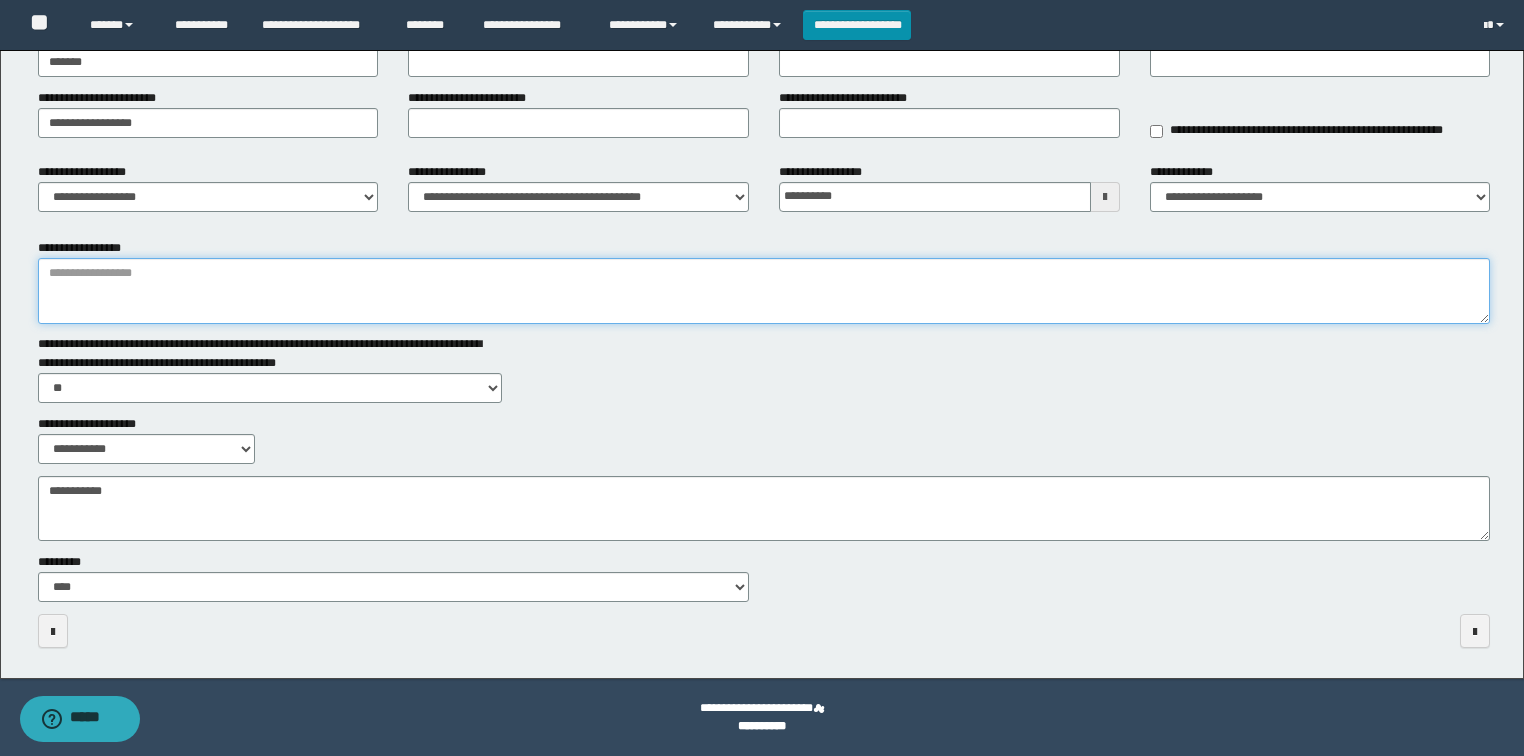 click on "**********" at bounding box center [764, 291] 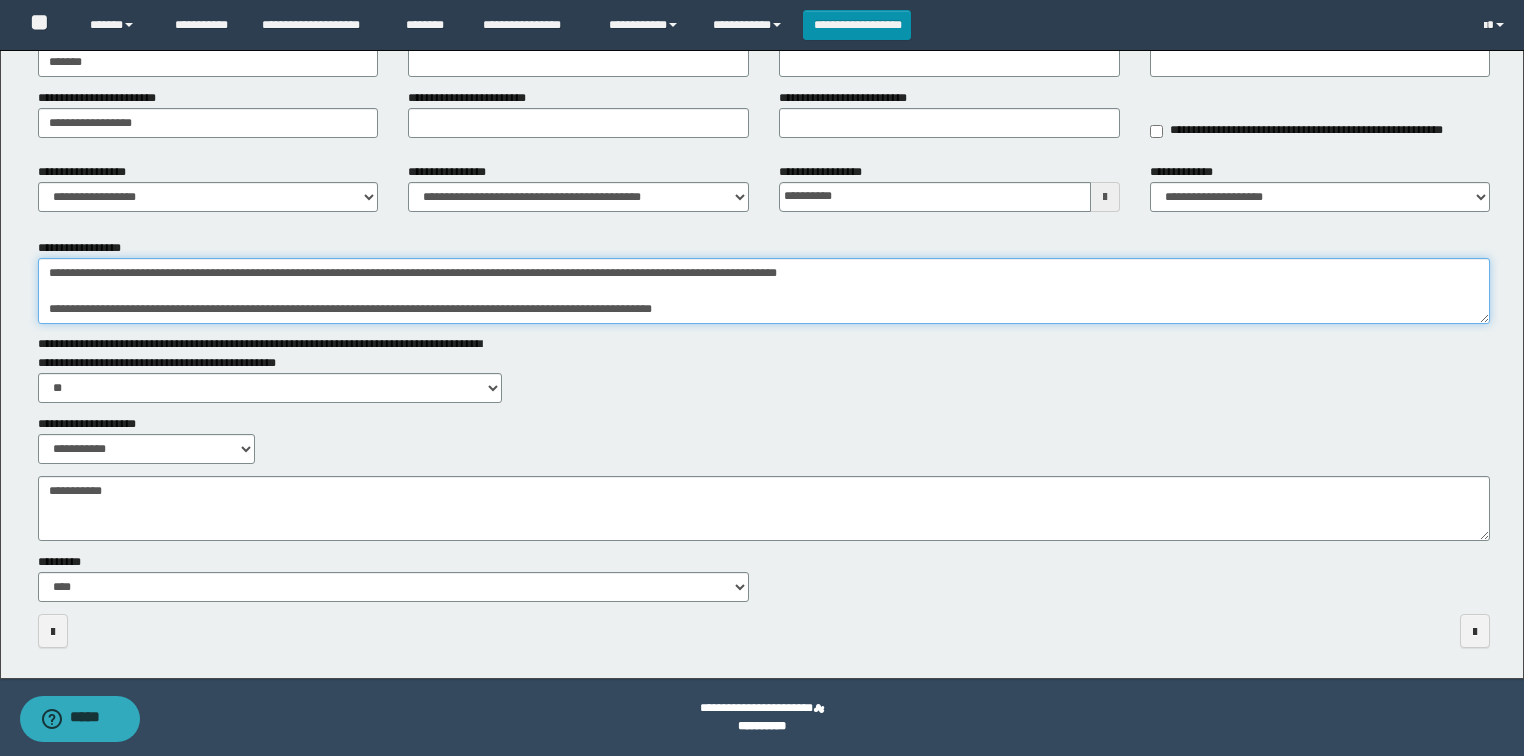 drag, startPoint x: 724, startPoint y: 308, endPoint x: 18, endPoint y: 306, distance: 706.0028 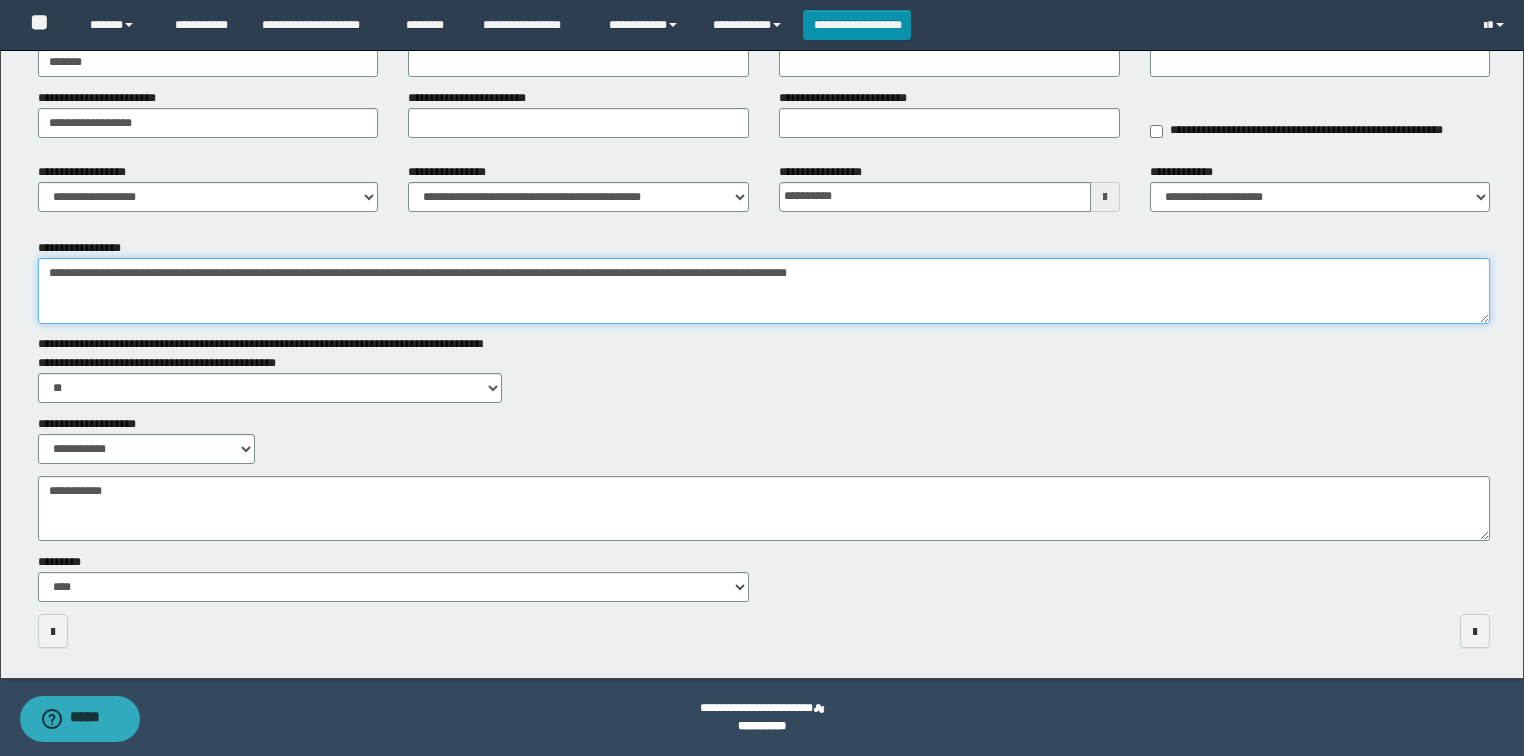 type on "**********" 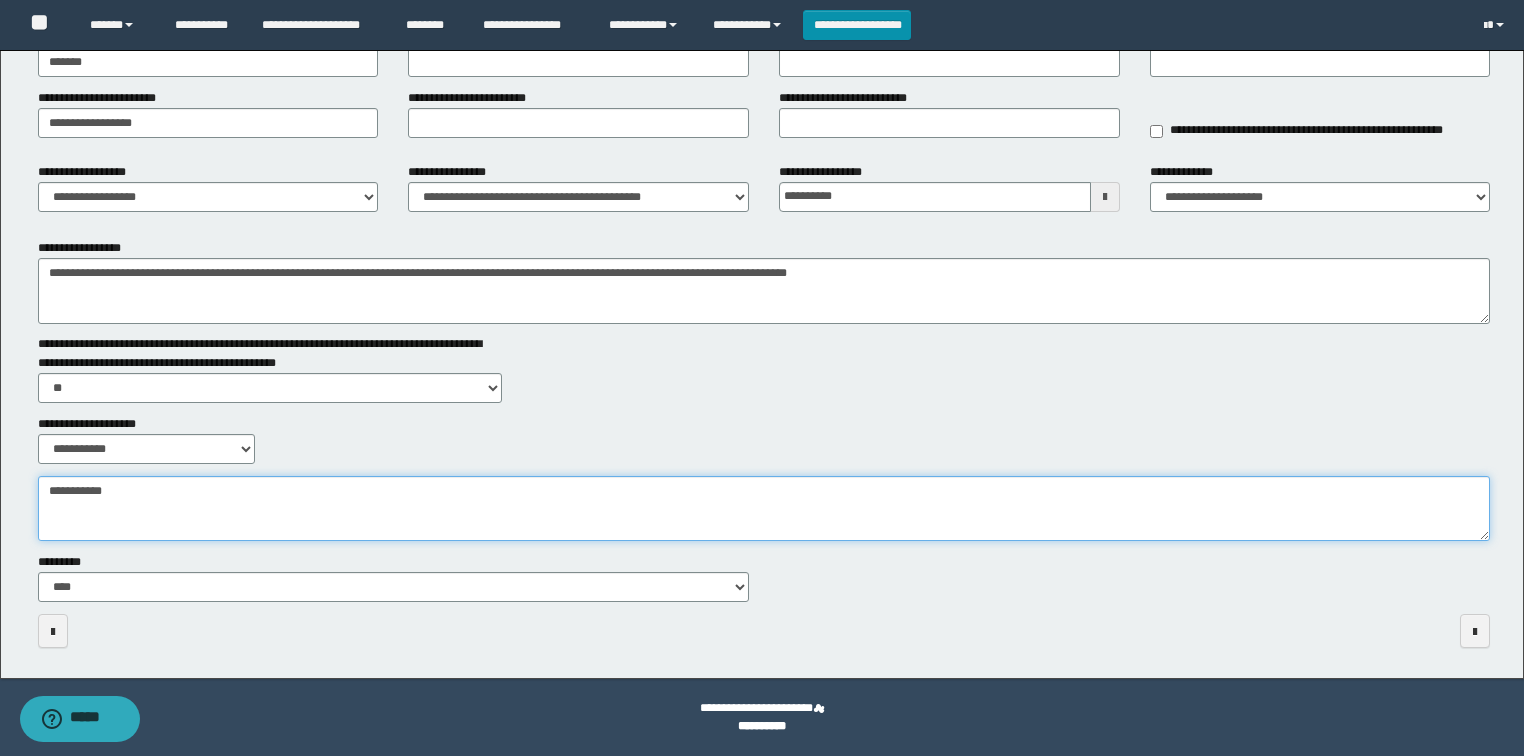 click on "**********" at bounding box center [764, 509] 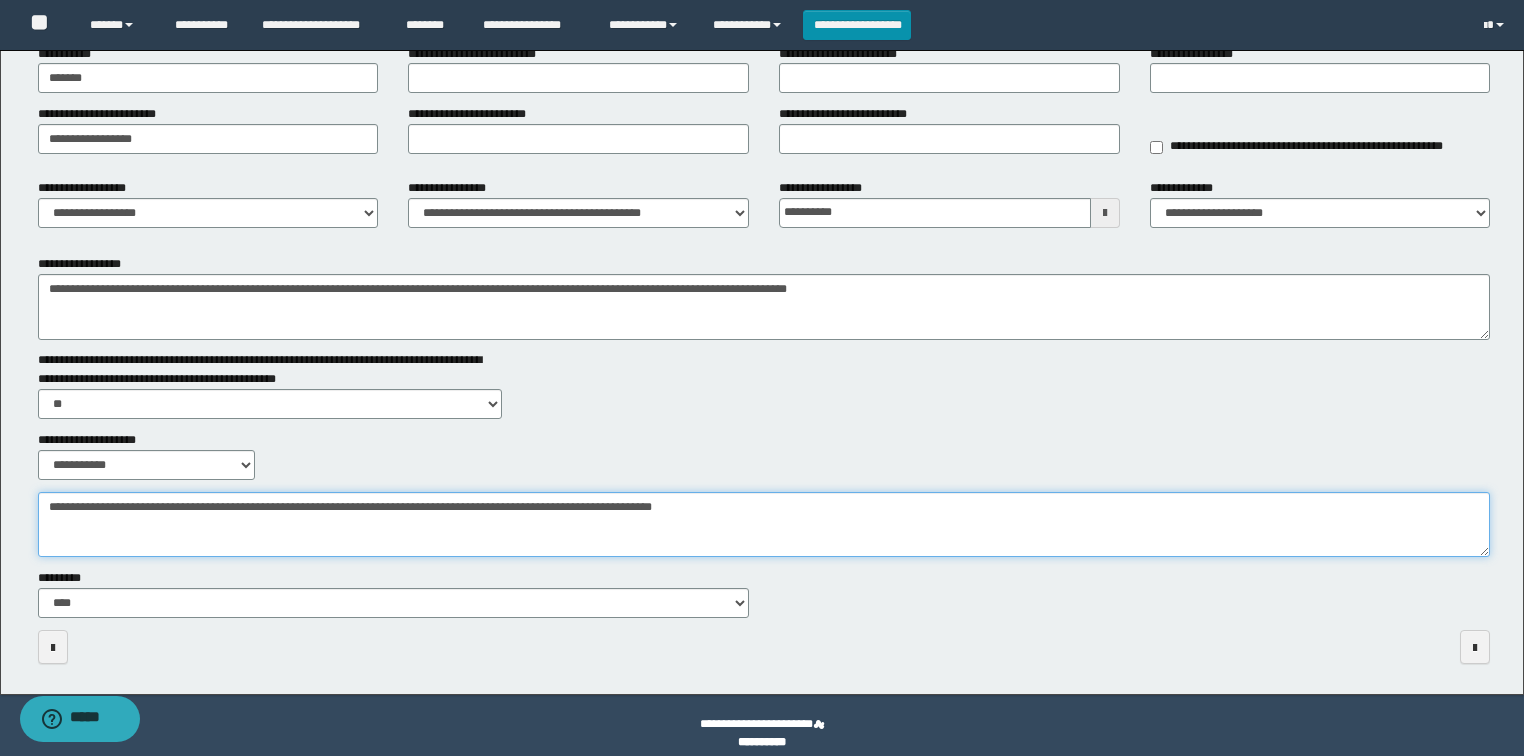 scroll, scrollTop: 0, scrollLeft: 0, axis: both 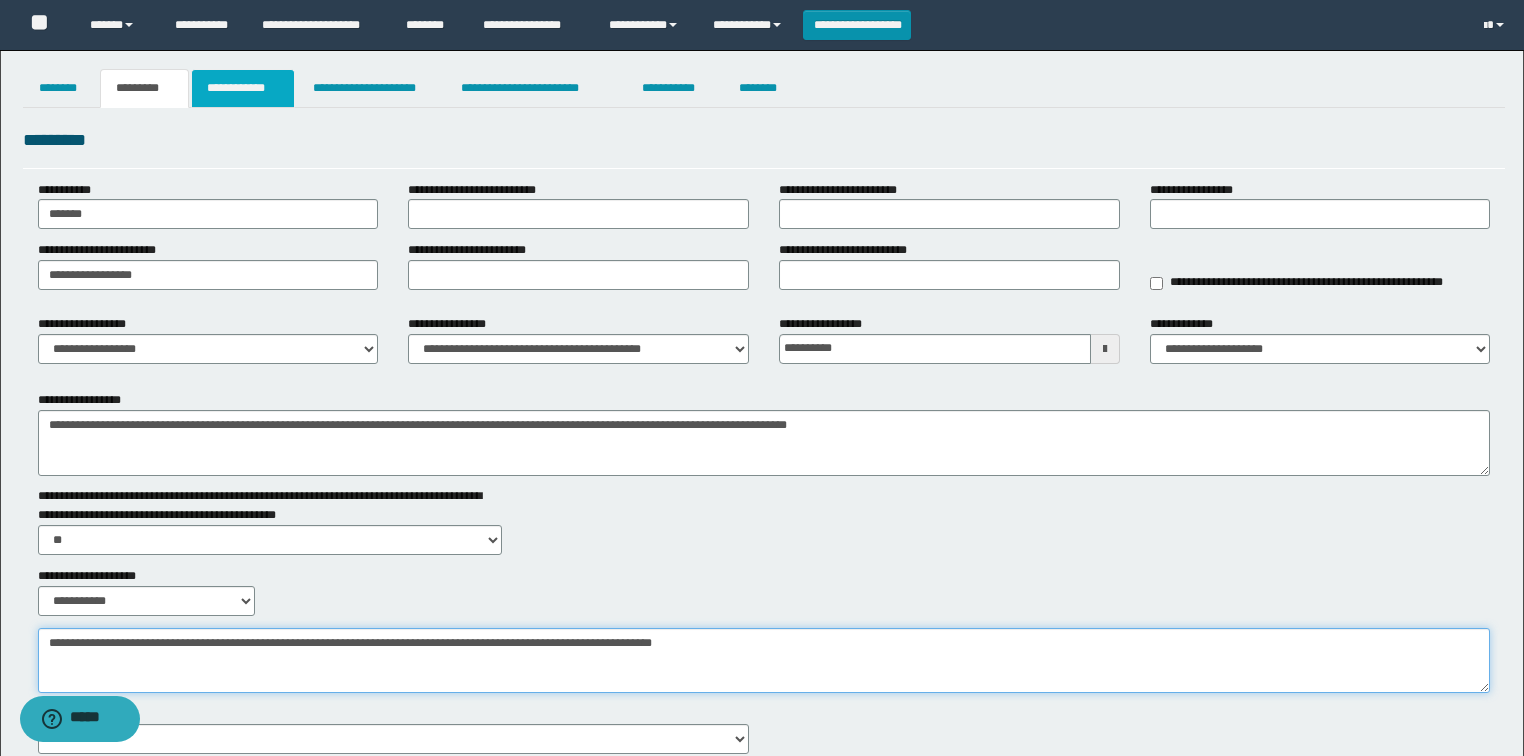type on "**********" 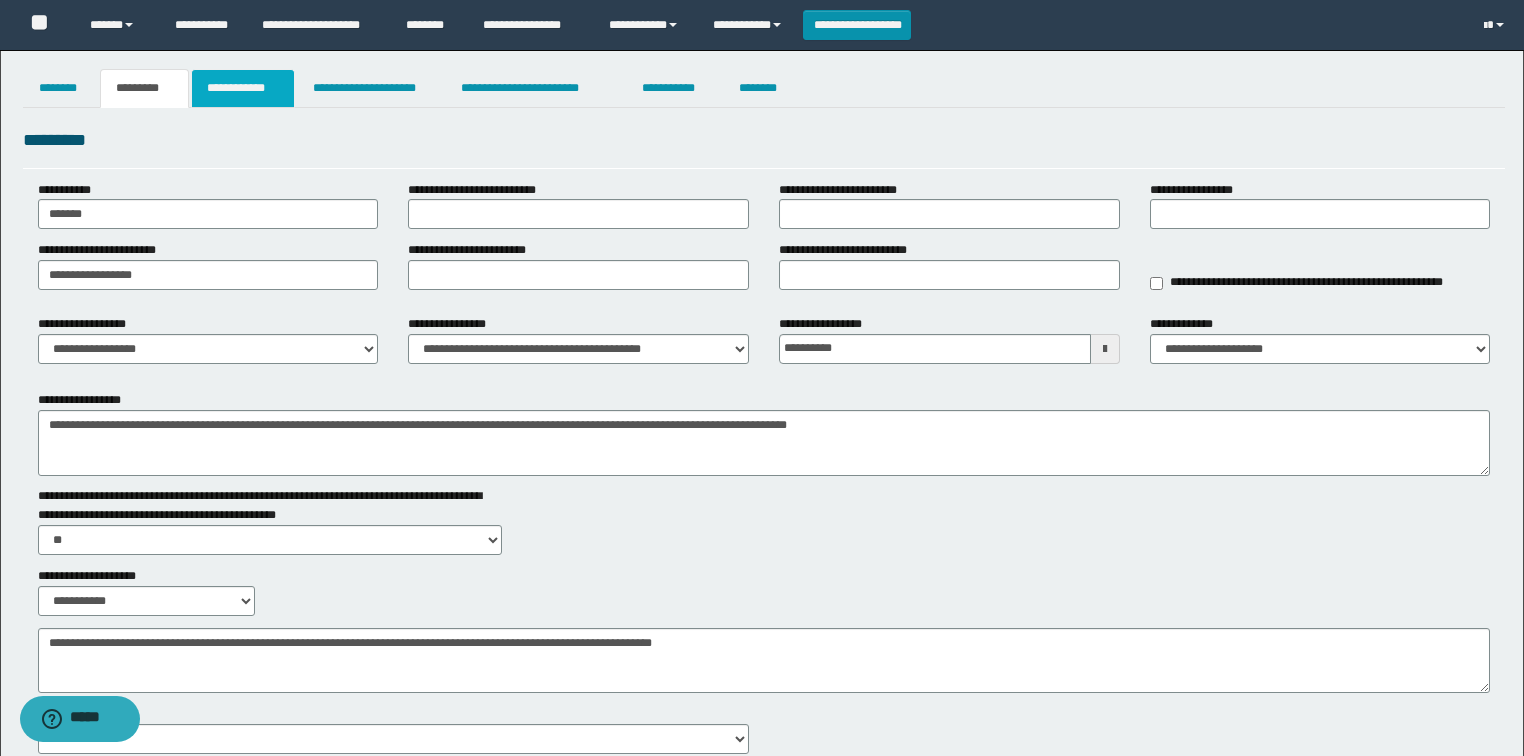 click on "**********" at bounding box center (243, 88) 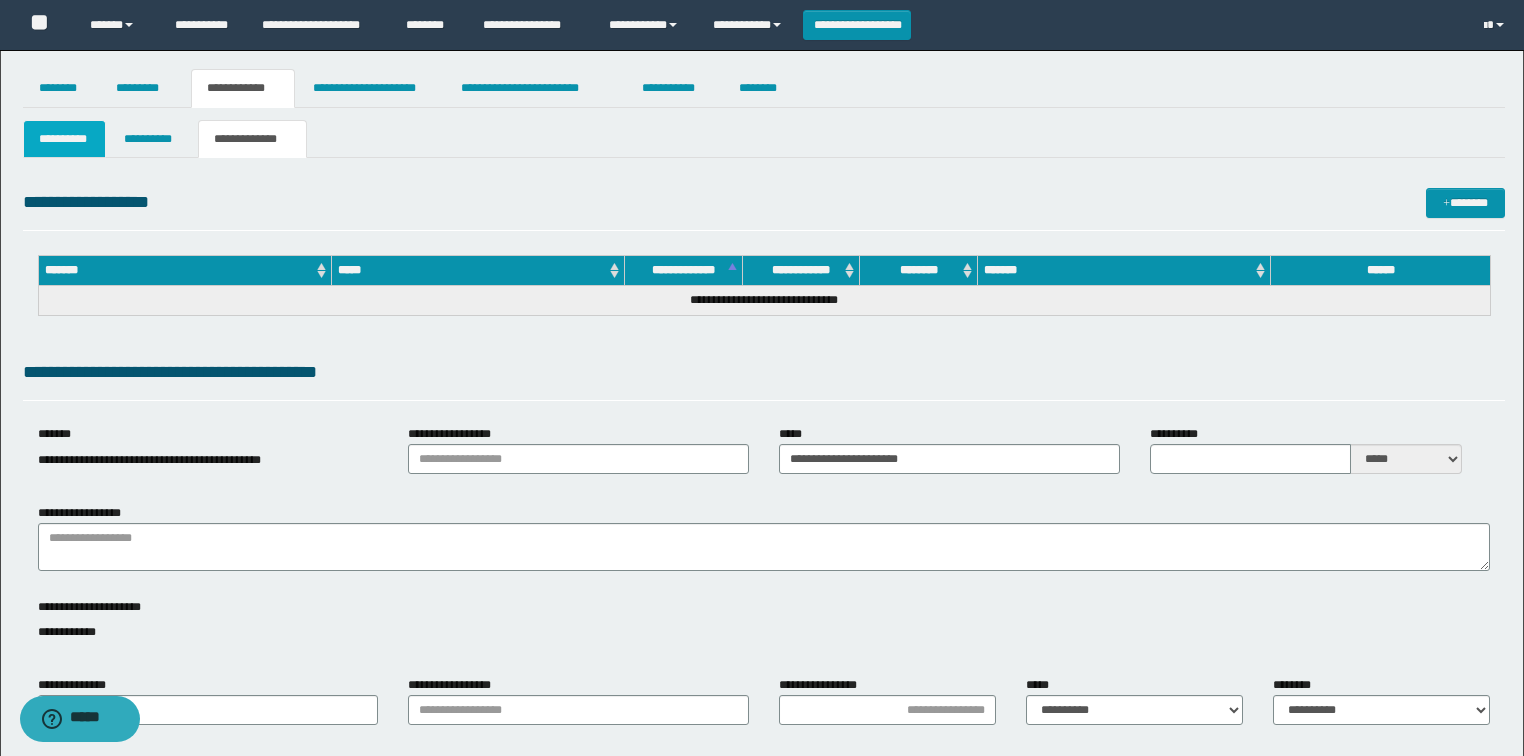 click on "**********" at bounding box center [65, 139] 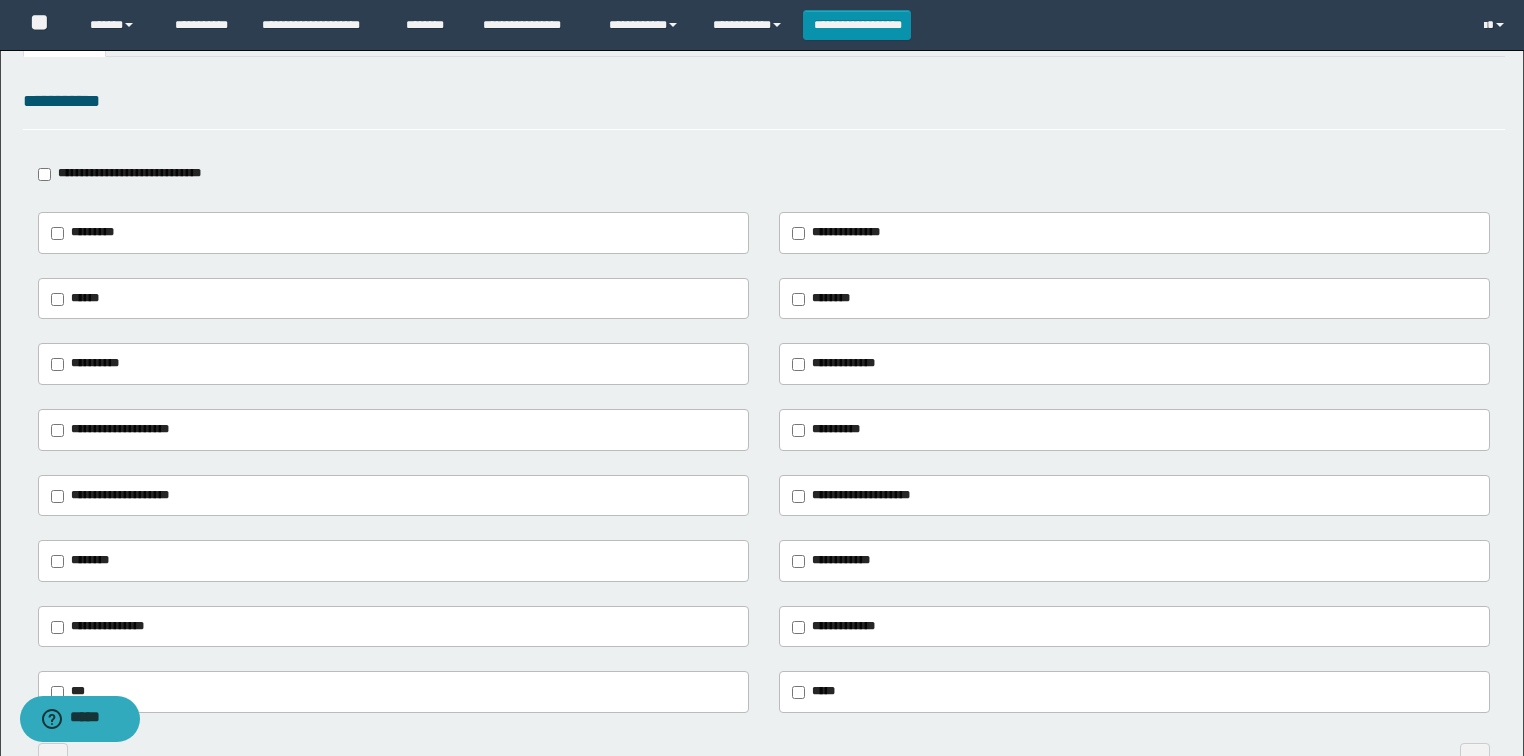 scroll, scrollTop: 160, scrollLeft: 0, axis: vertical 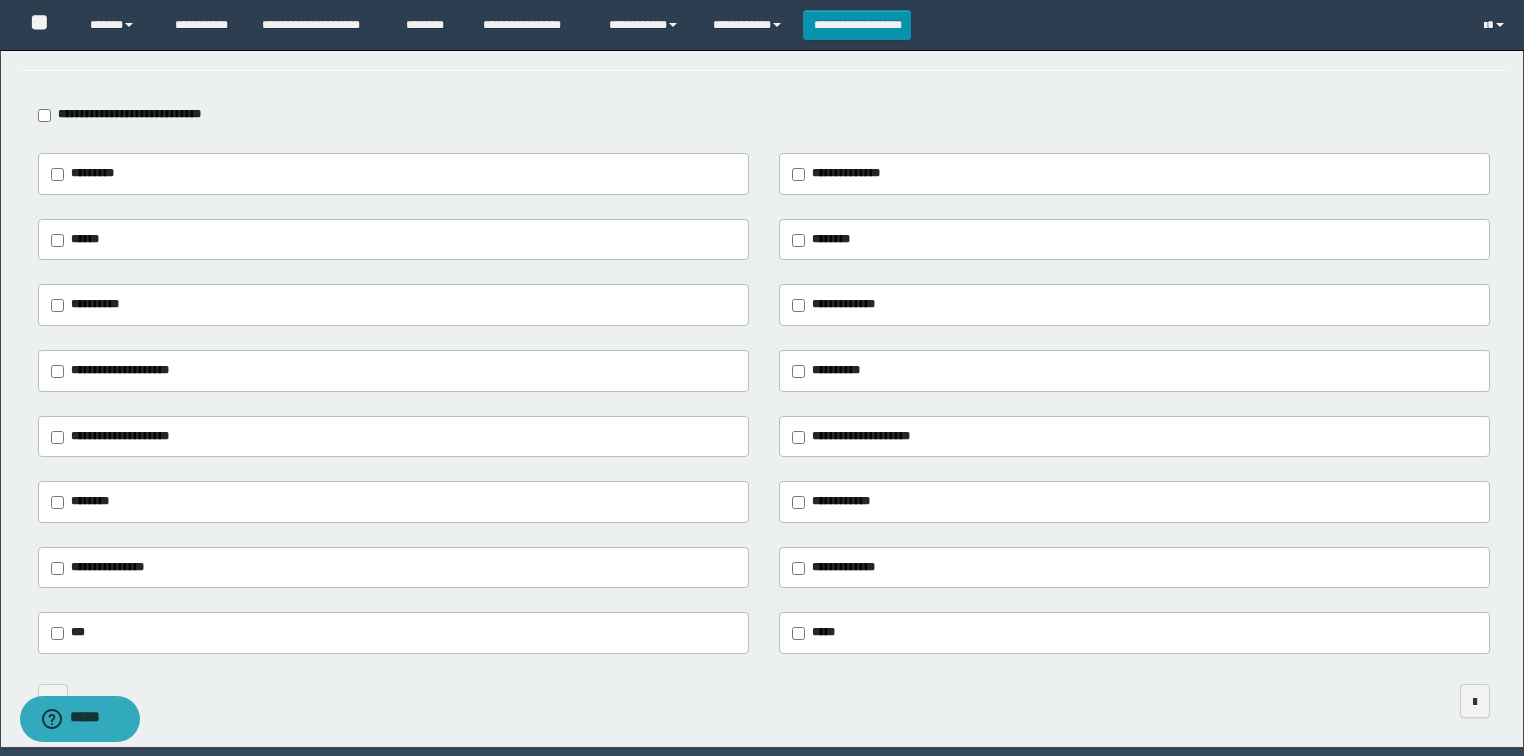 click on "**********" at bounding box center [120, 370] 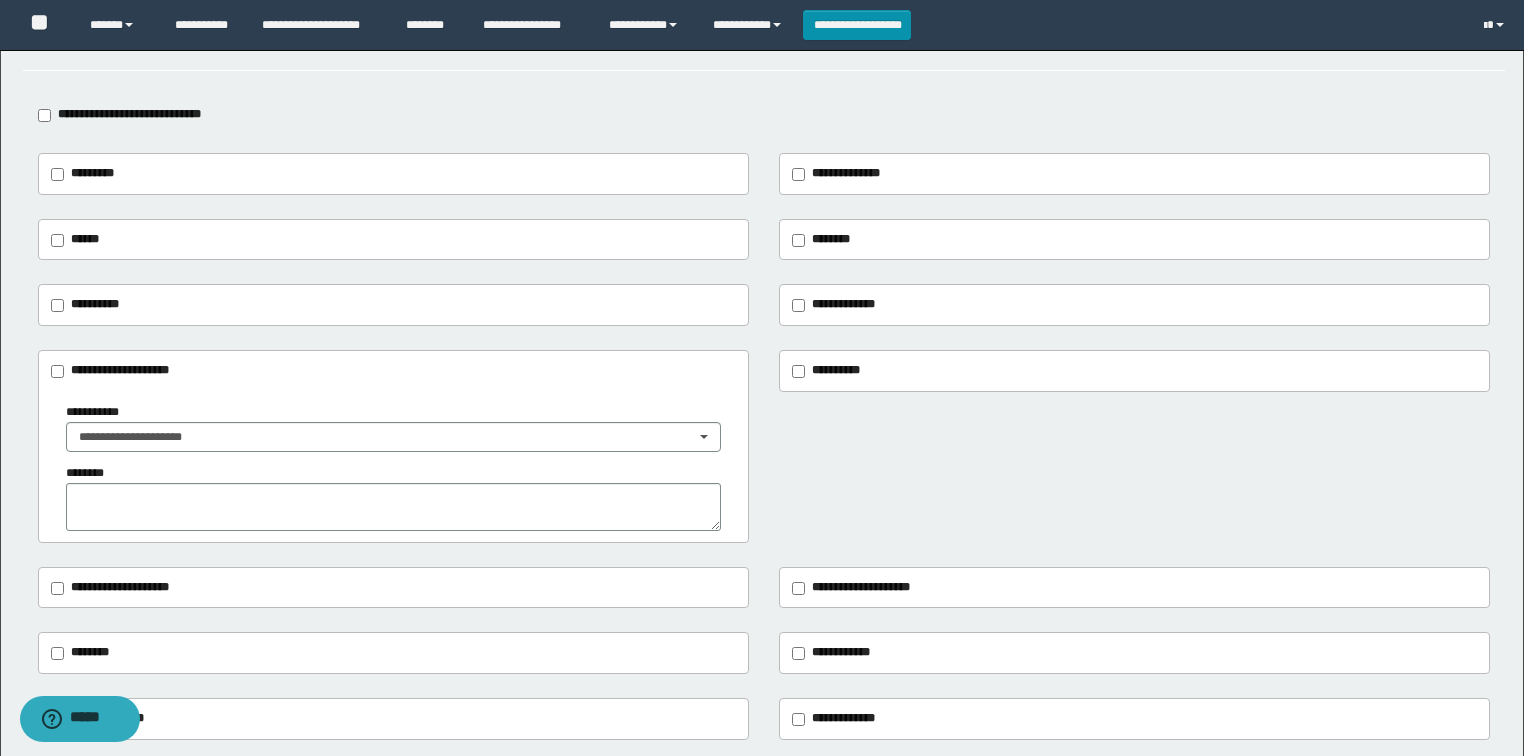 click on "********" at bounding box center (831, 239) 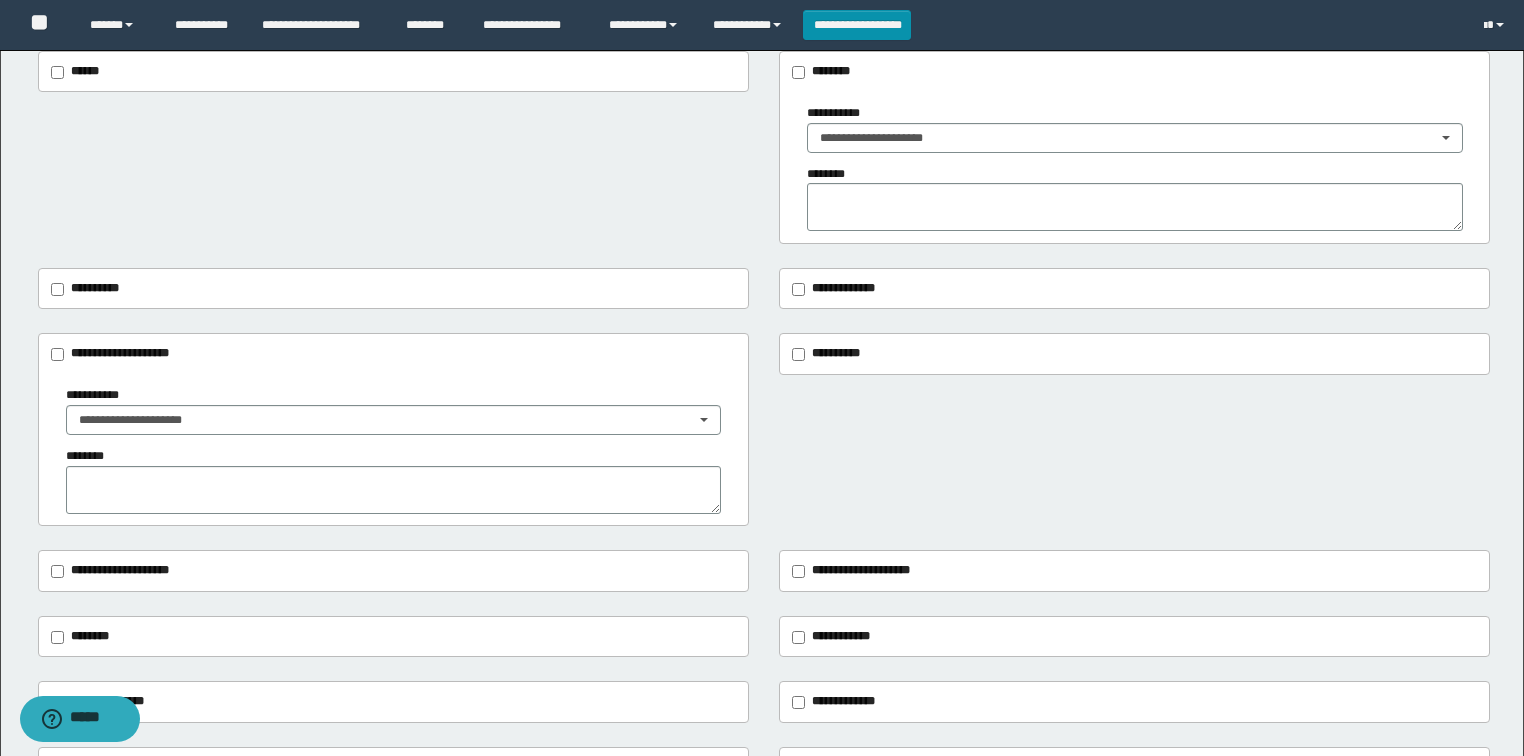 scroll, scrollTop: 480, scrollLeft: 0, axis: vertical 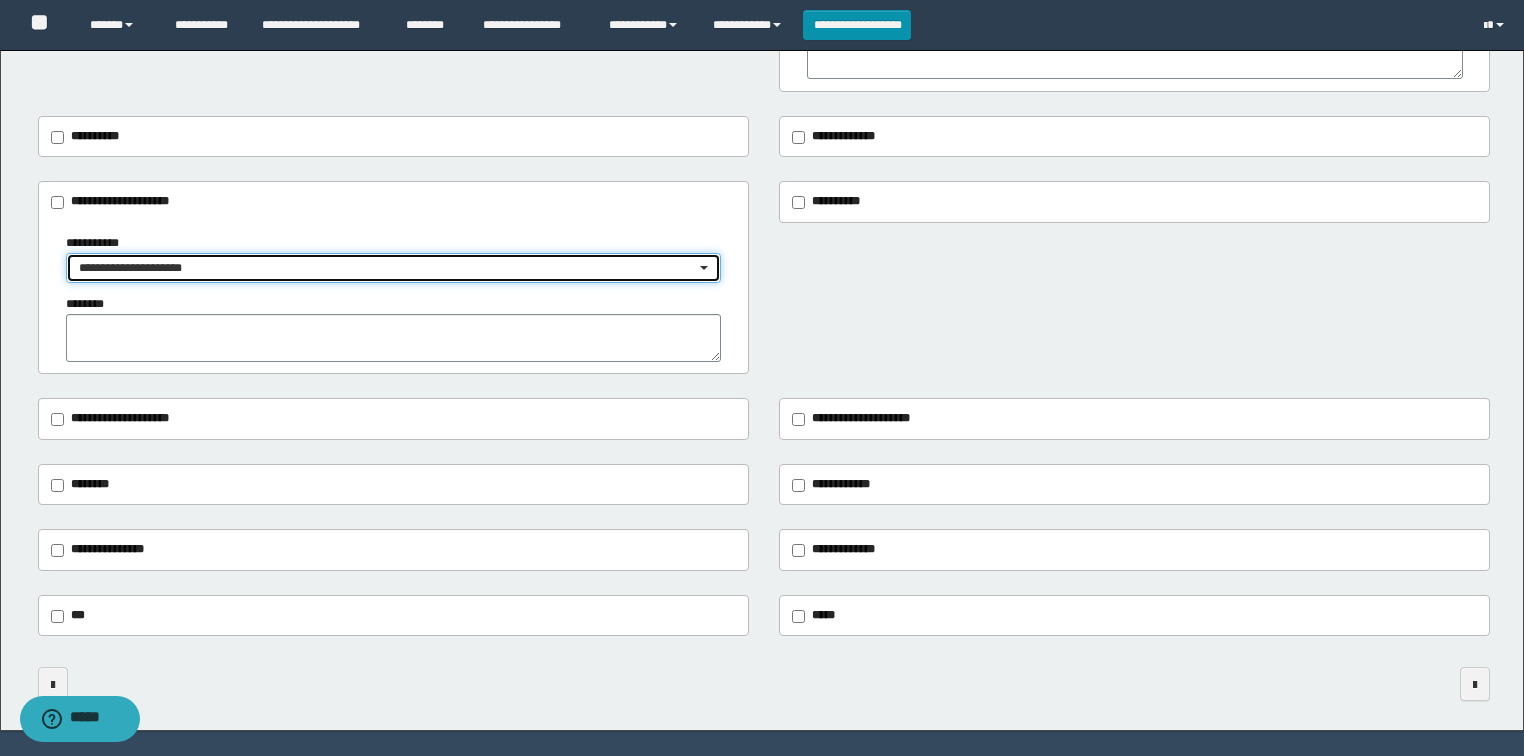 click on "**********" at bounding box center [387, 268] 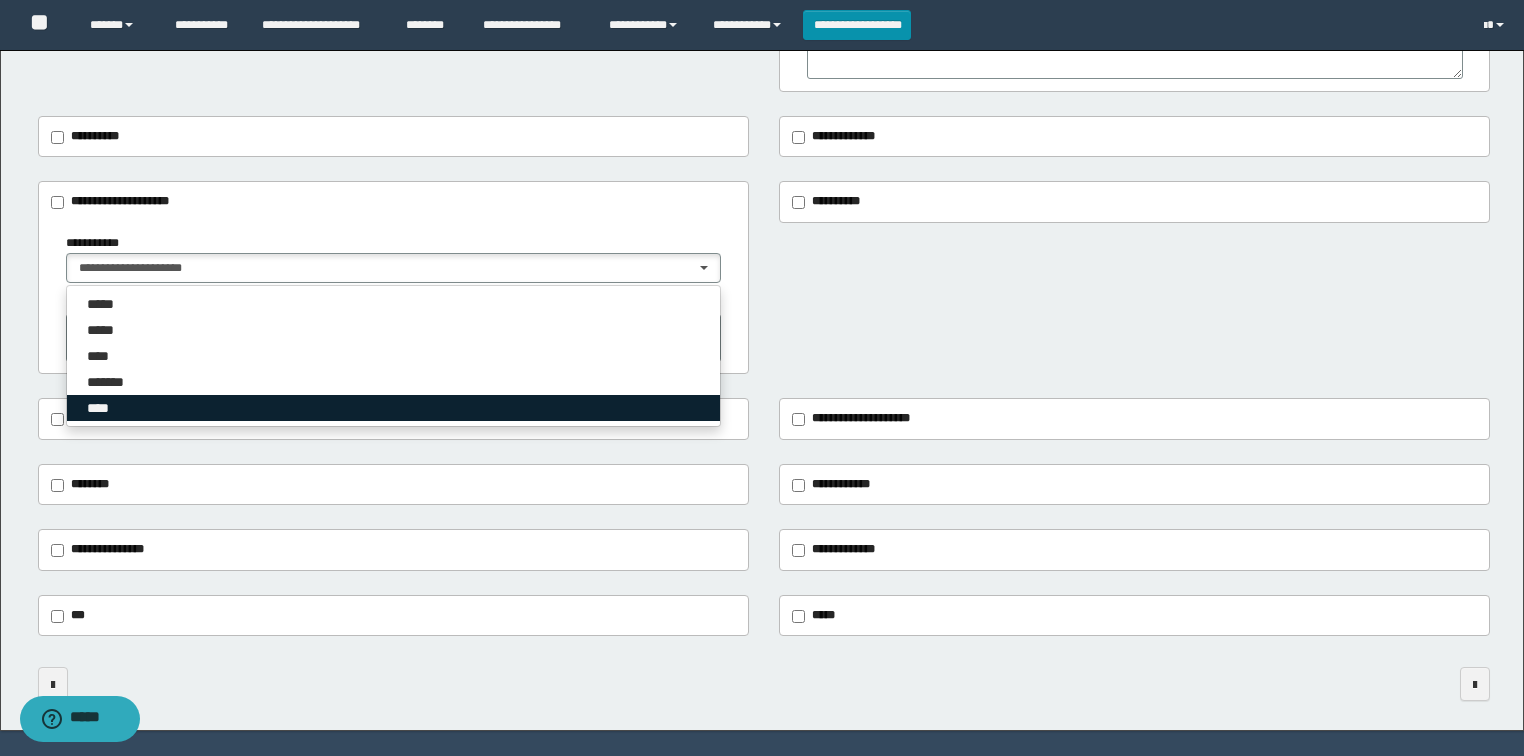 click on "****" at bounding box center [394, 408] 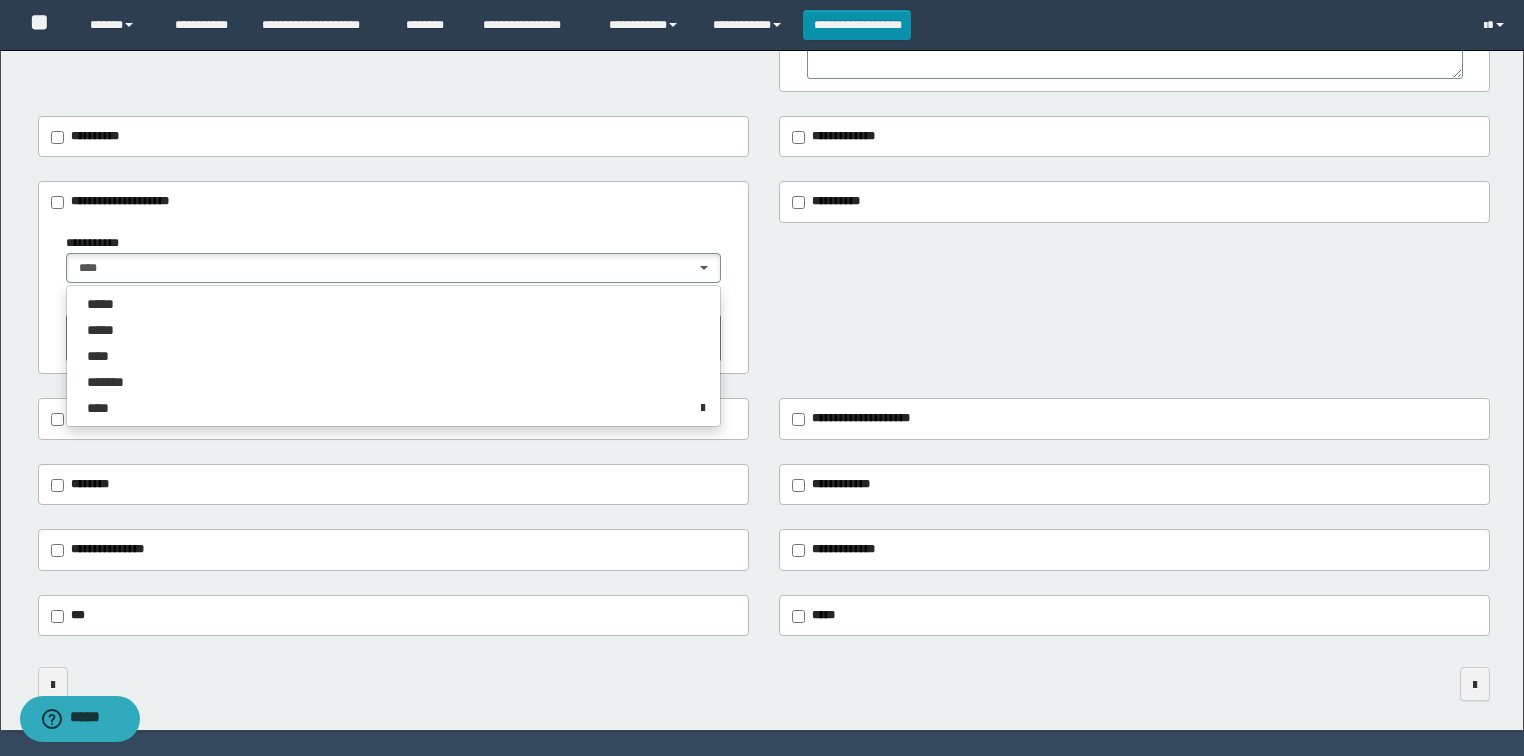 click on "**********" at bounding box center (394, 297) 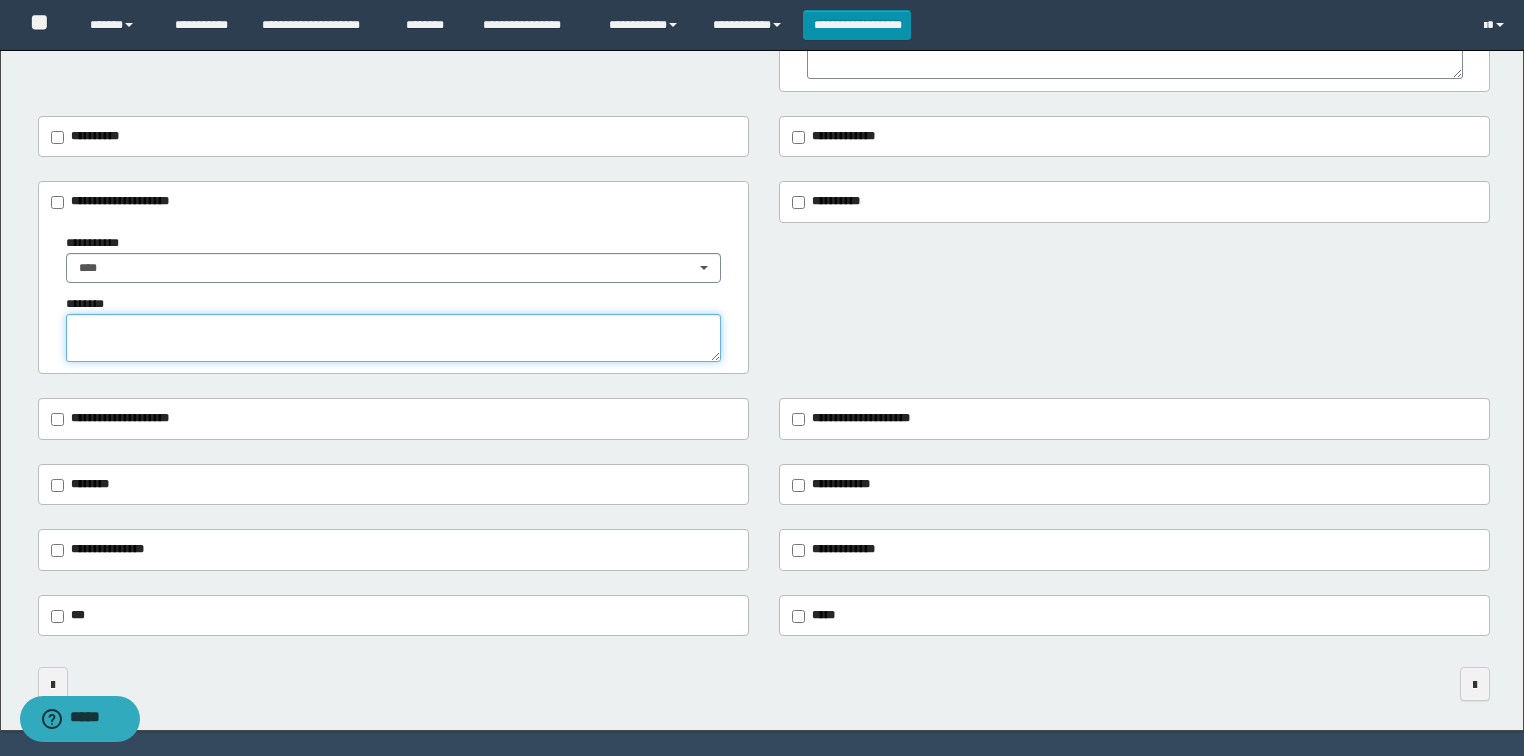 click at bounding box center (394, 338) 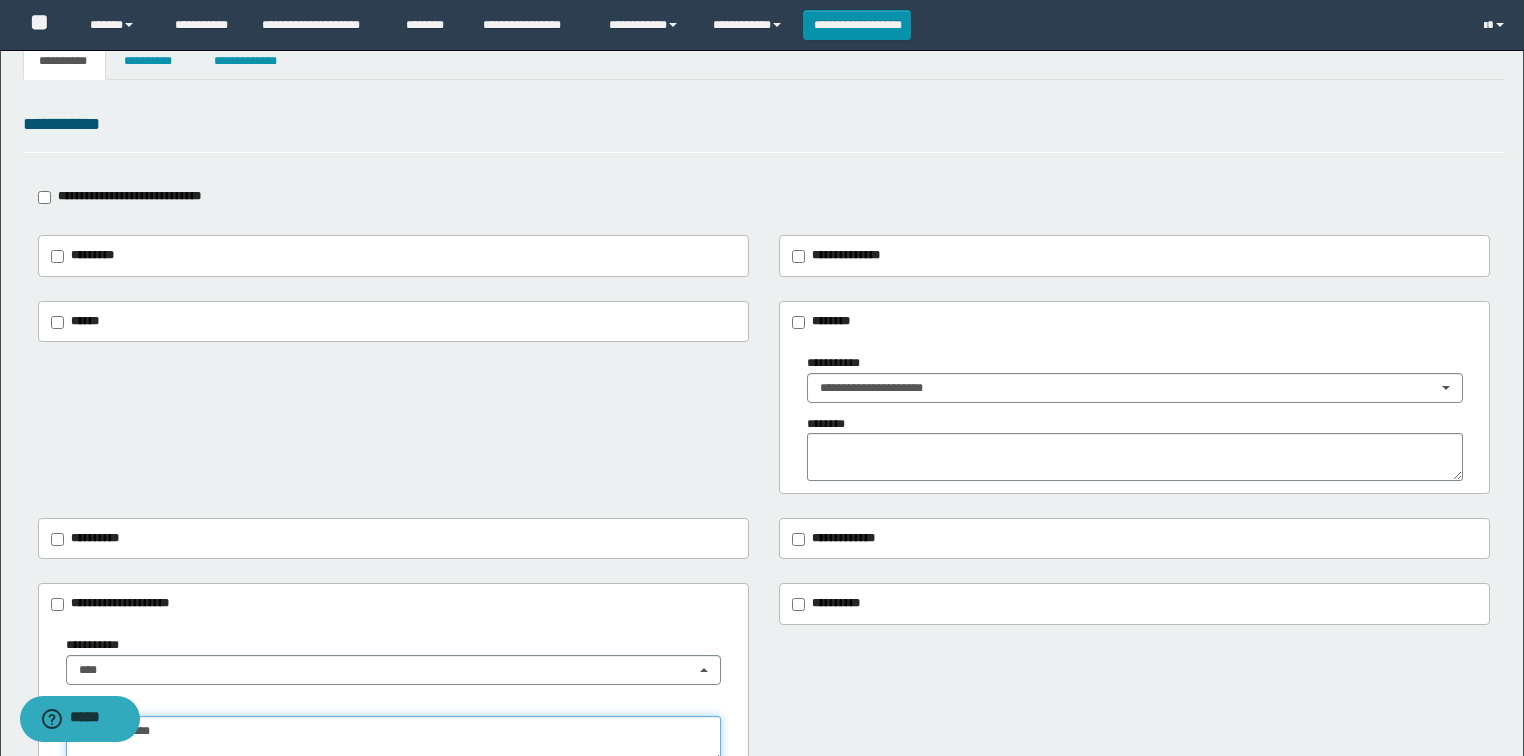 scroll, scrollTop: 0, scrollLeft: 0, axis: both 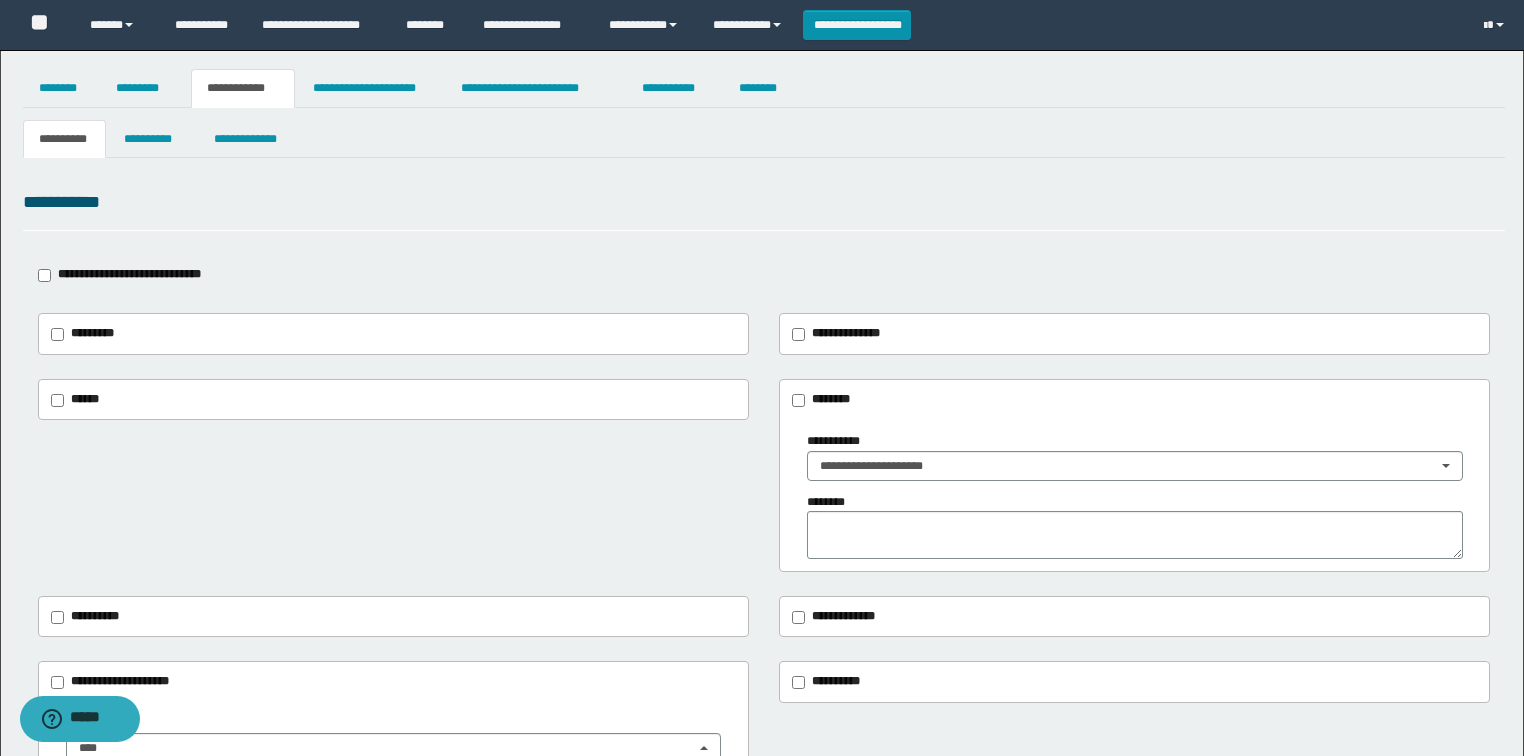 type on "**********" 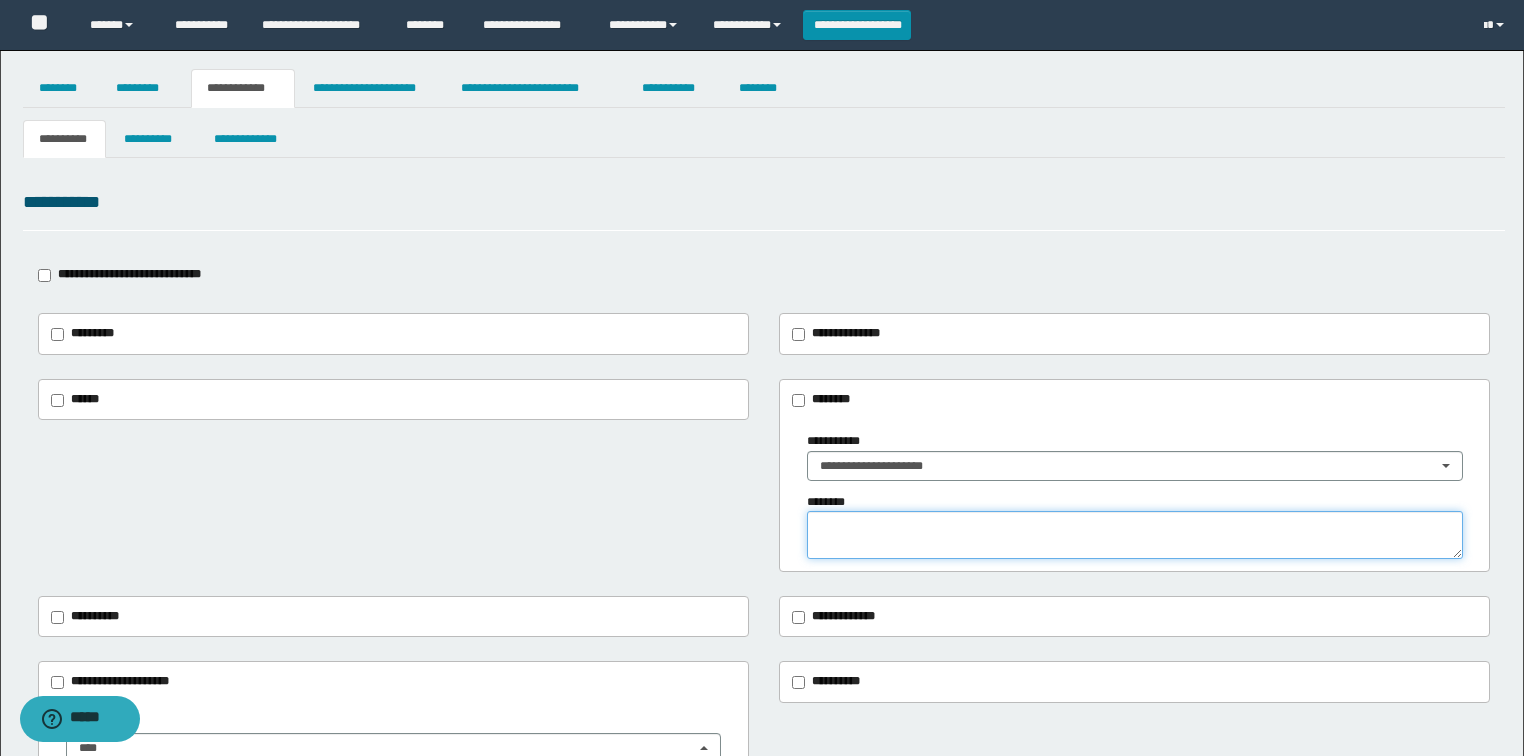 click at bounding box center (1135, 535) 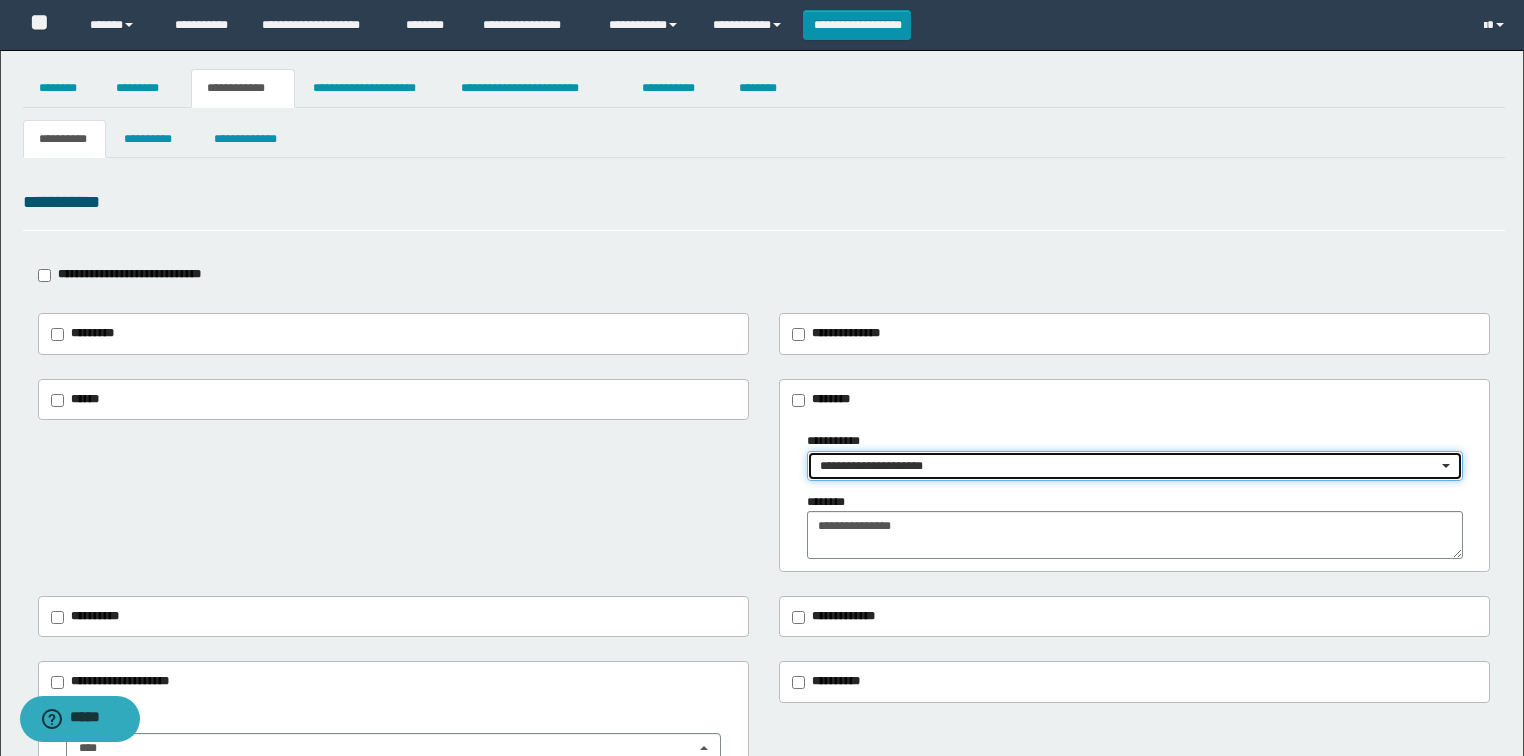 click on "**********" at bounding box center (1128, 466) 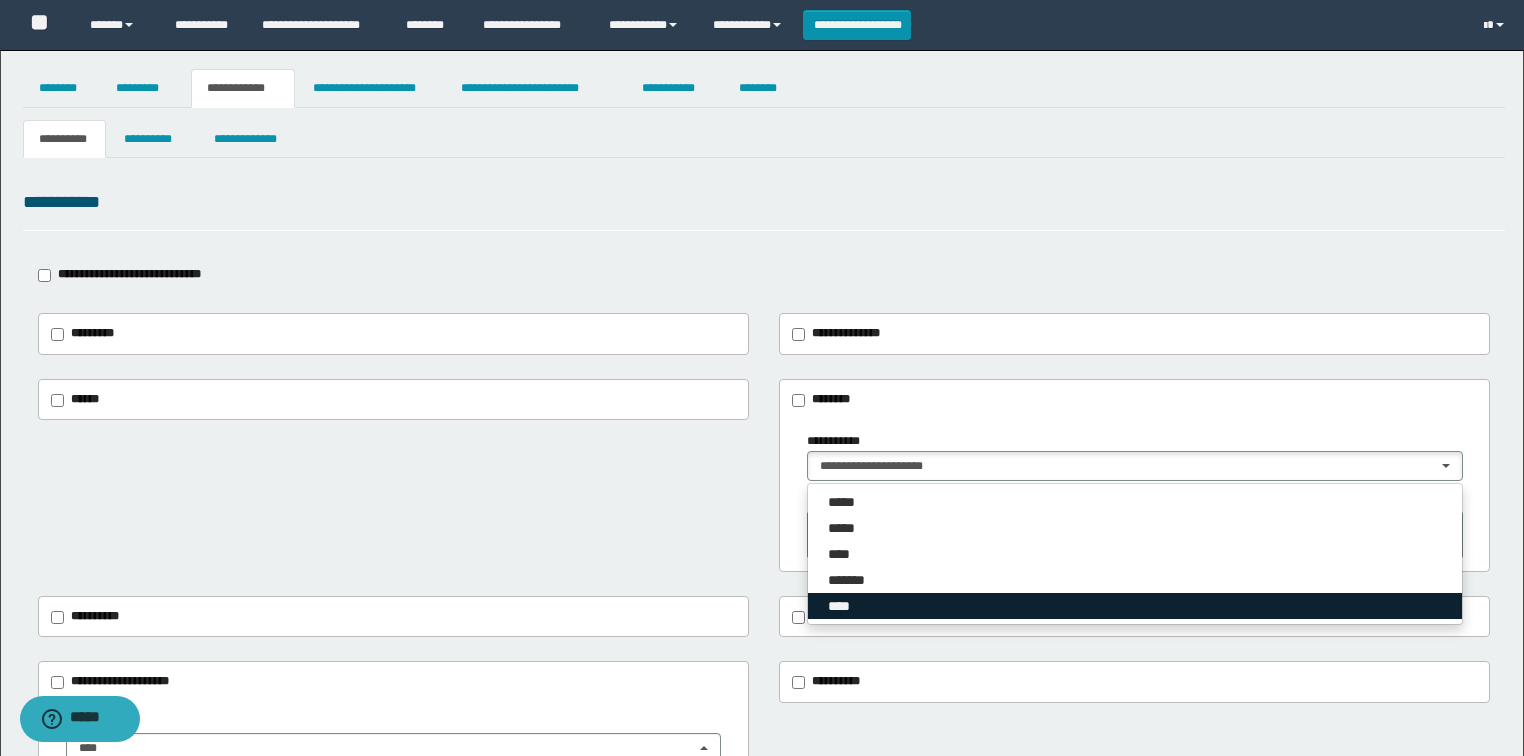 click on "****" at bounding box center [1135, 606] 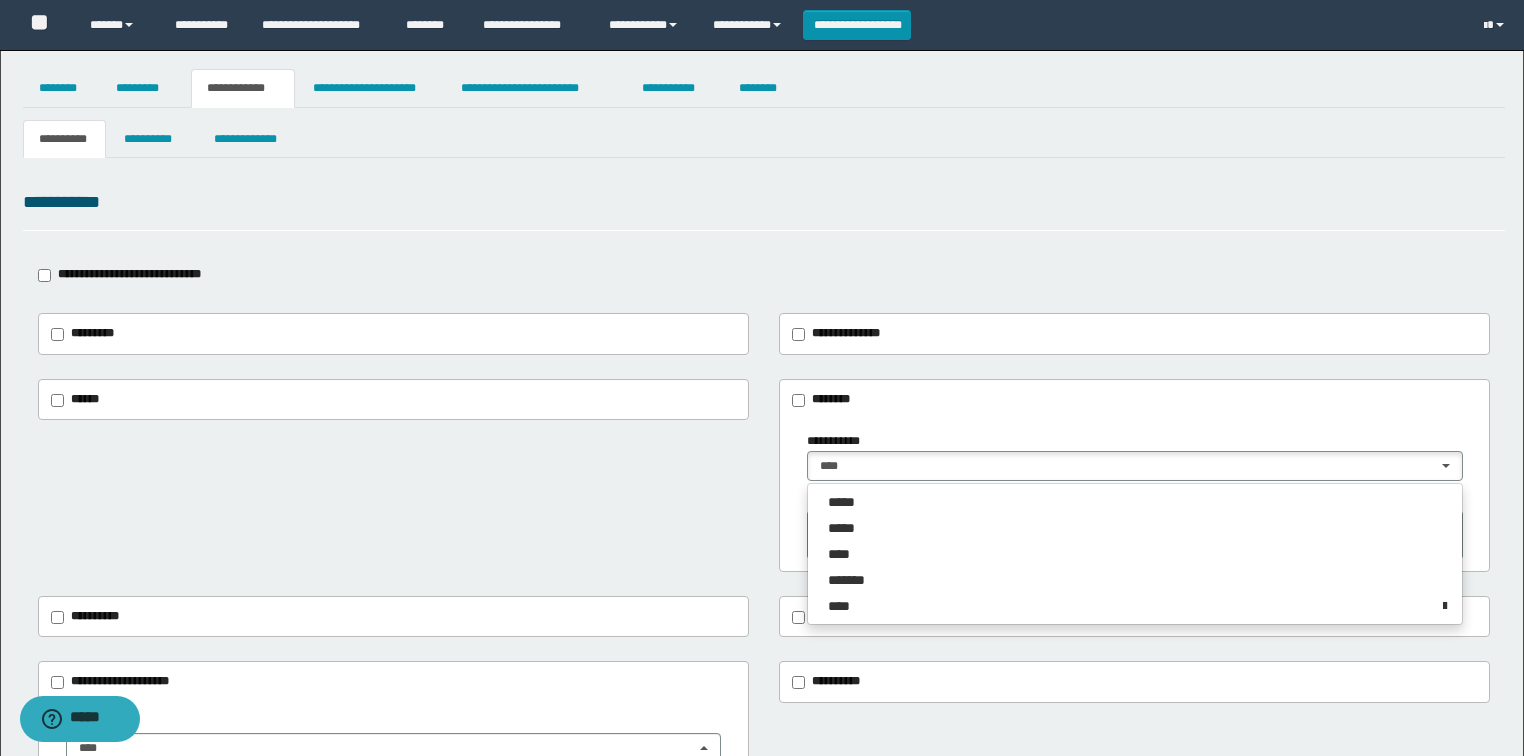 drag, startPoint x: 771, startPoint y: 527, endPoint x: 898, endPoint y: 527, distance: 127 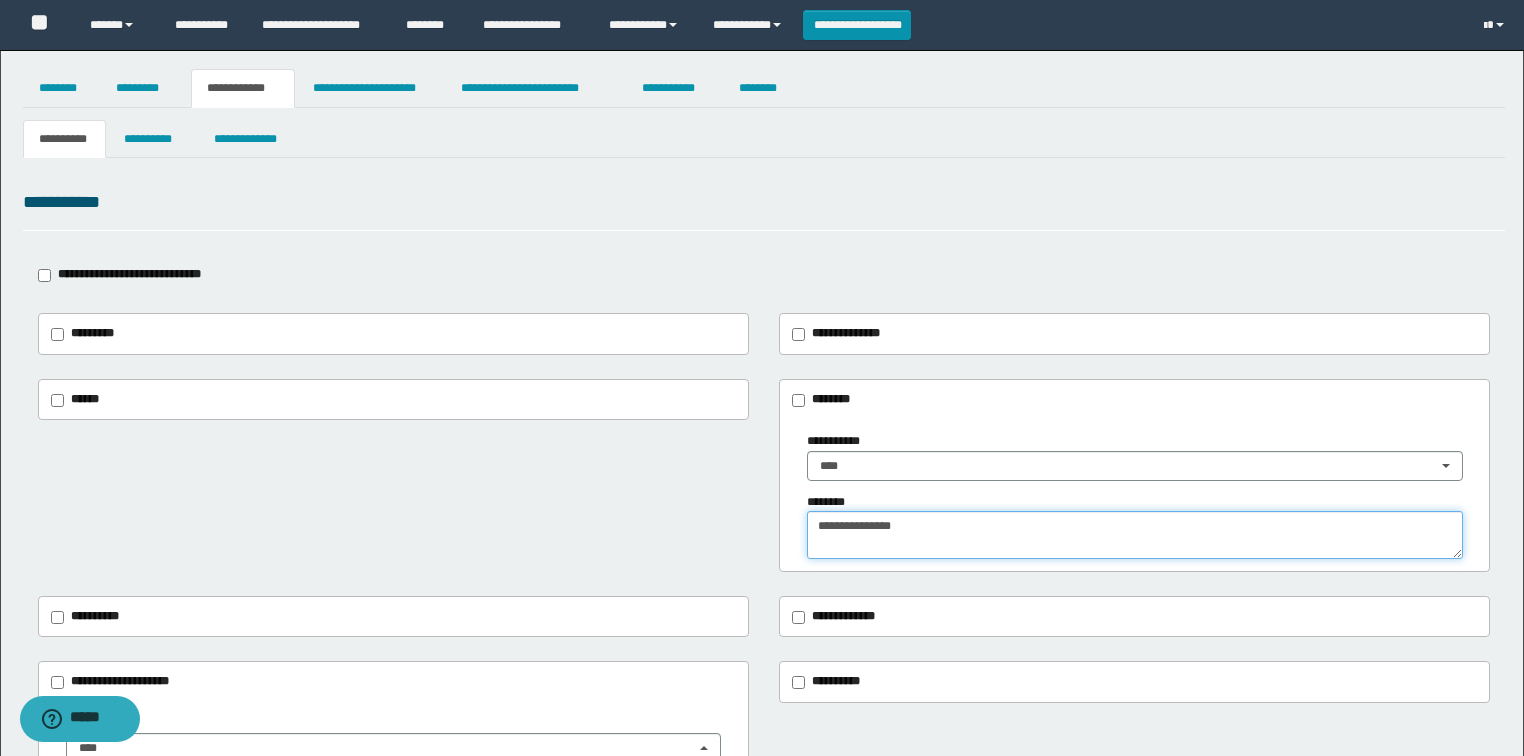 drag, startPoint x: 920, startPoint y: 527, endPoint x: 855, endPoint y: 528, distance: 65.00769 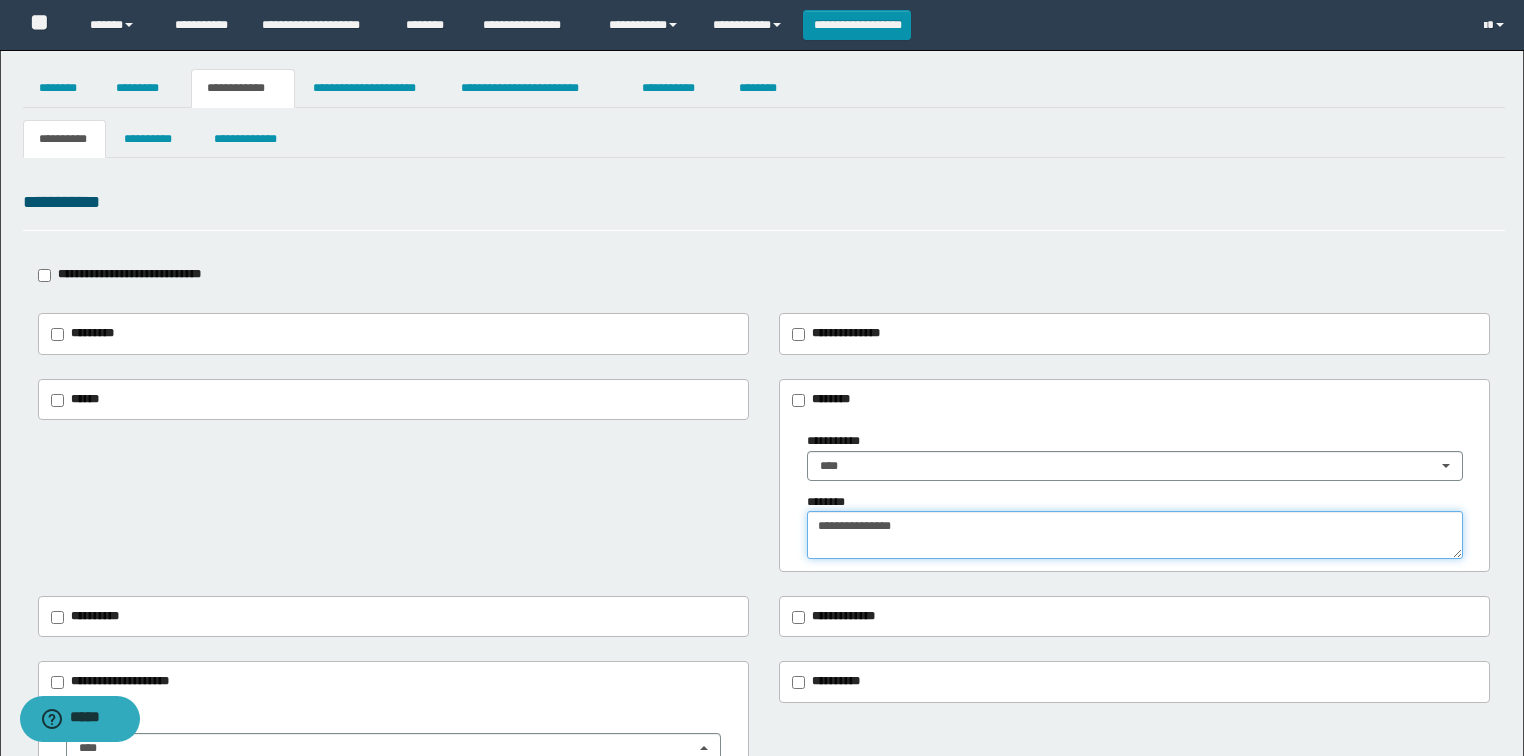 type on "**********" 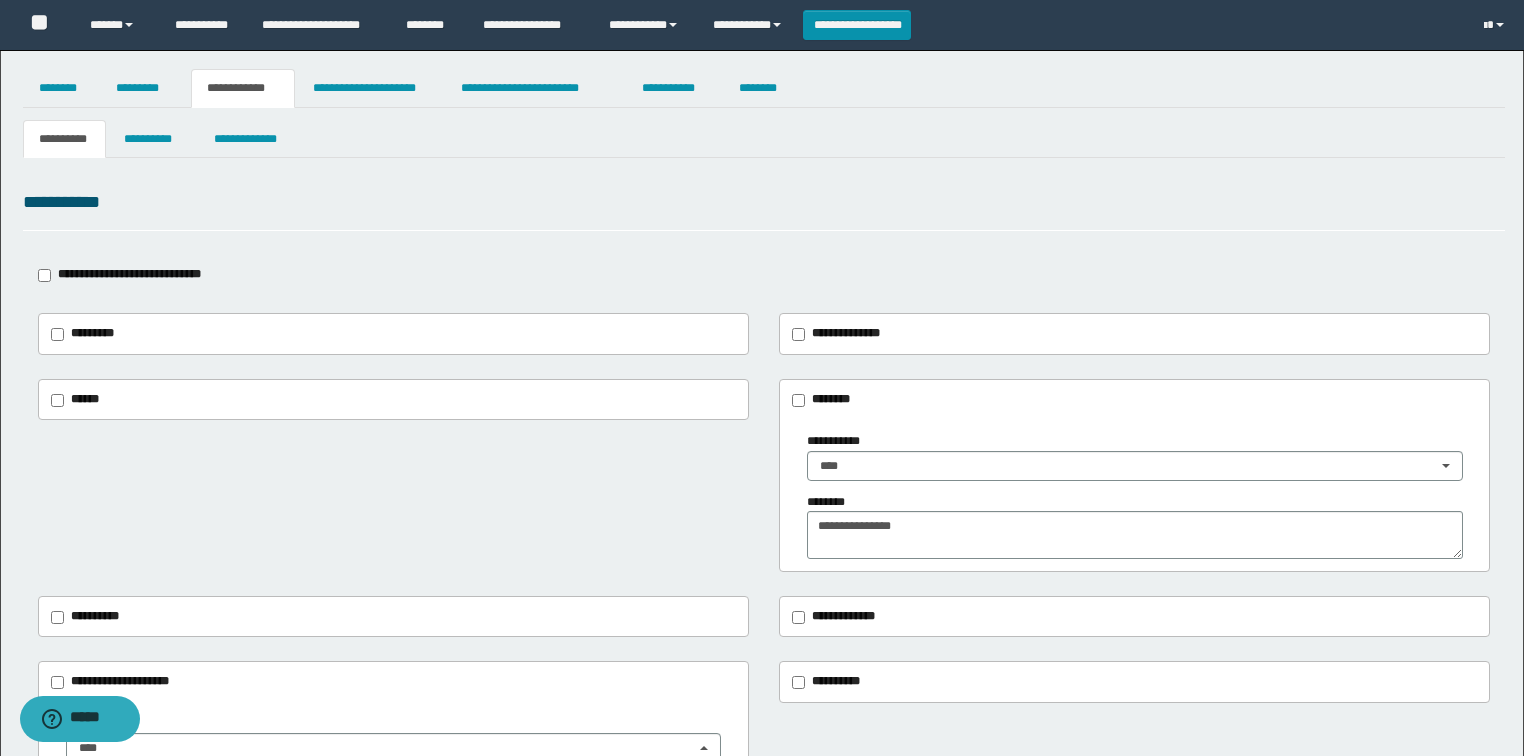 click on "**********" at bounding box center (762, 630) 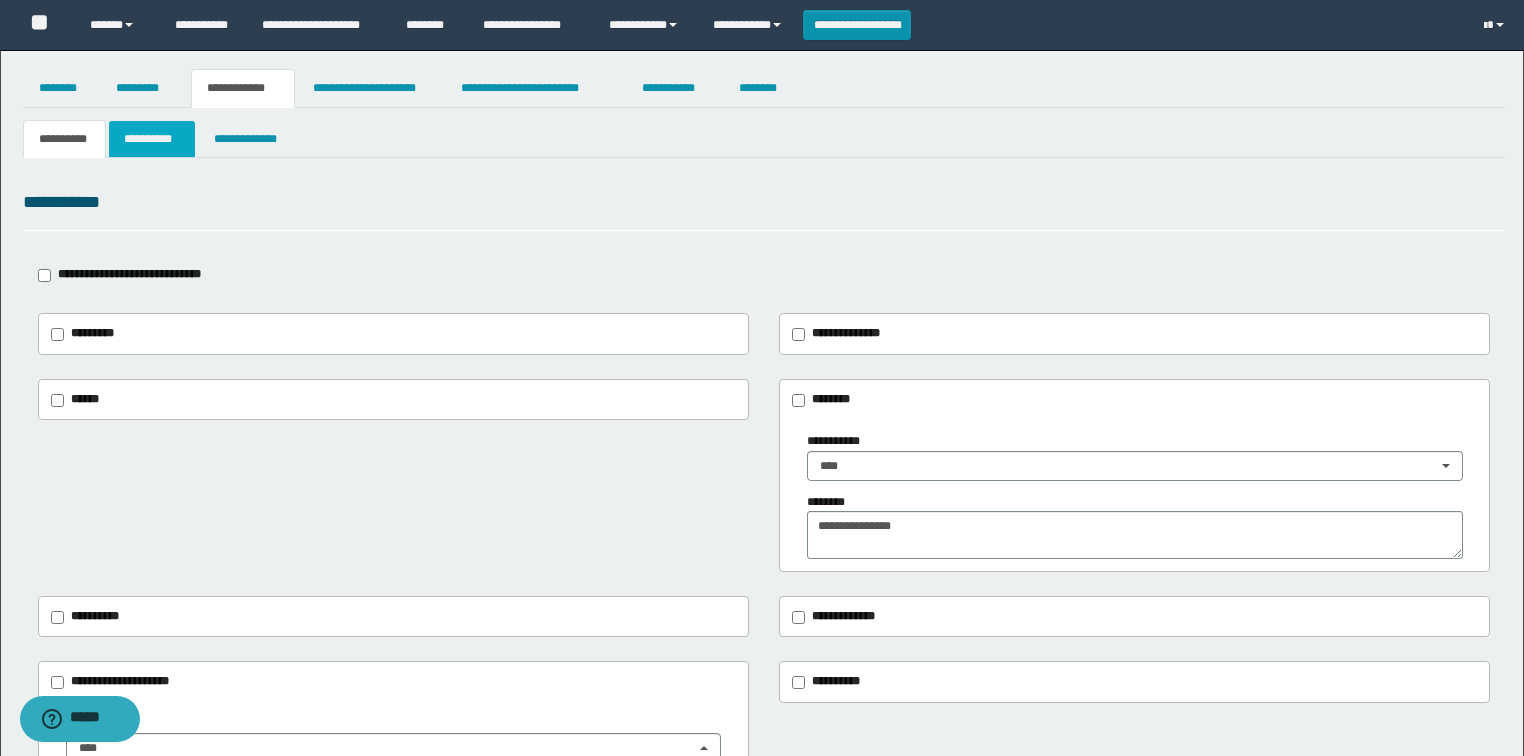 click on "**********" at bounding box center [152, 139] 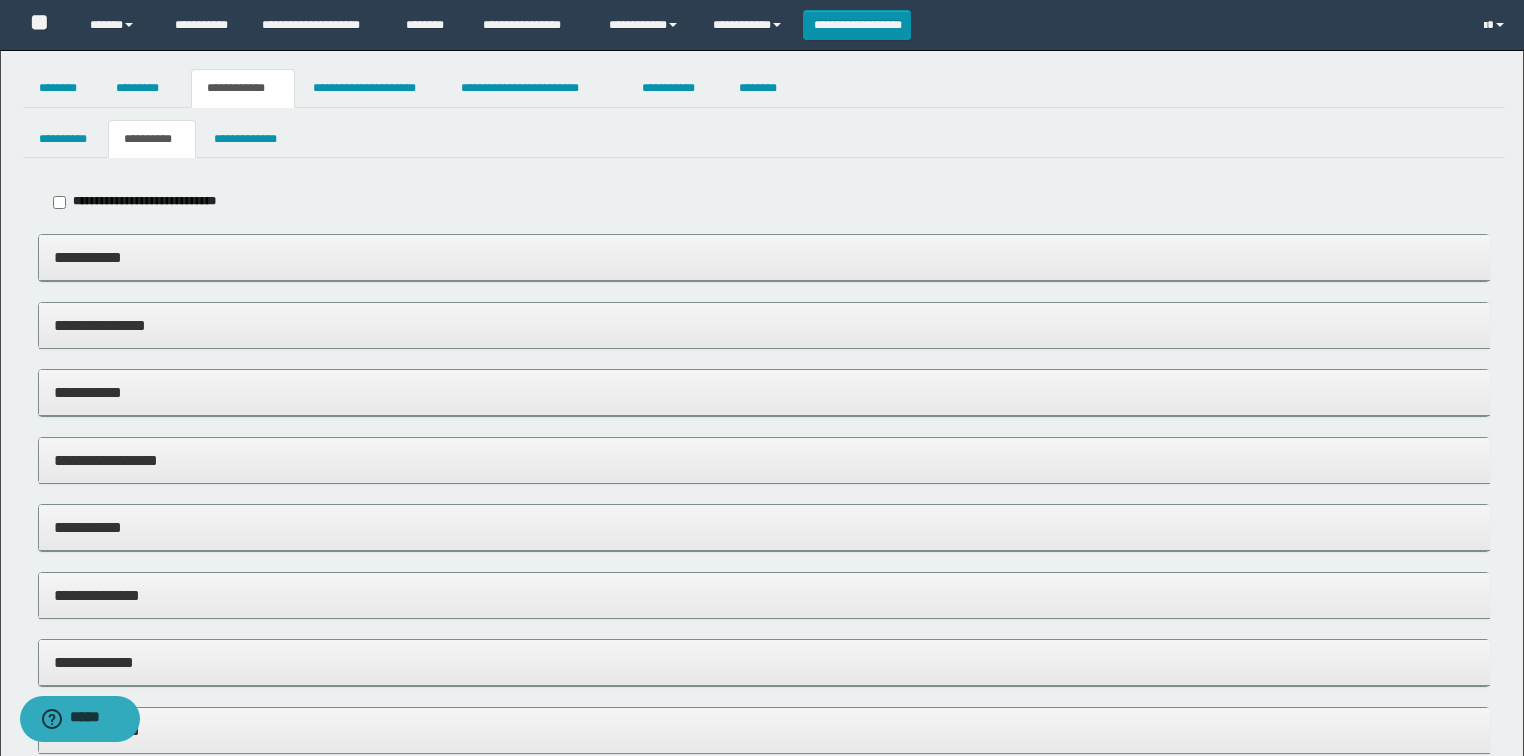 click on "**********" at bounding box center (764, 258) 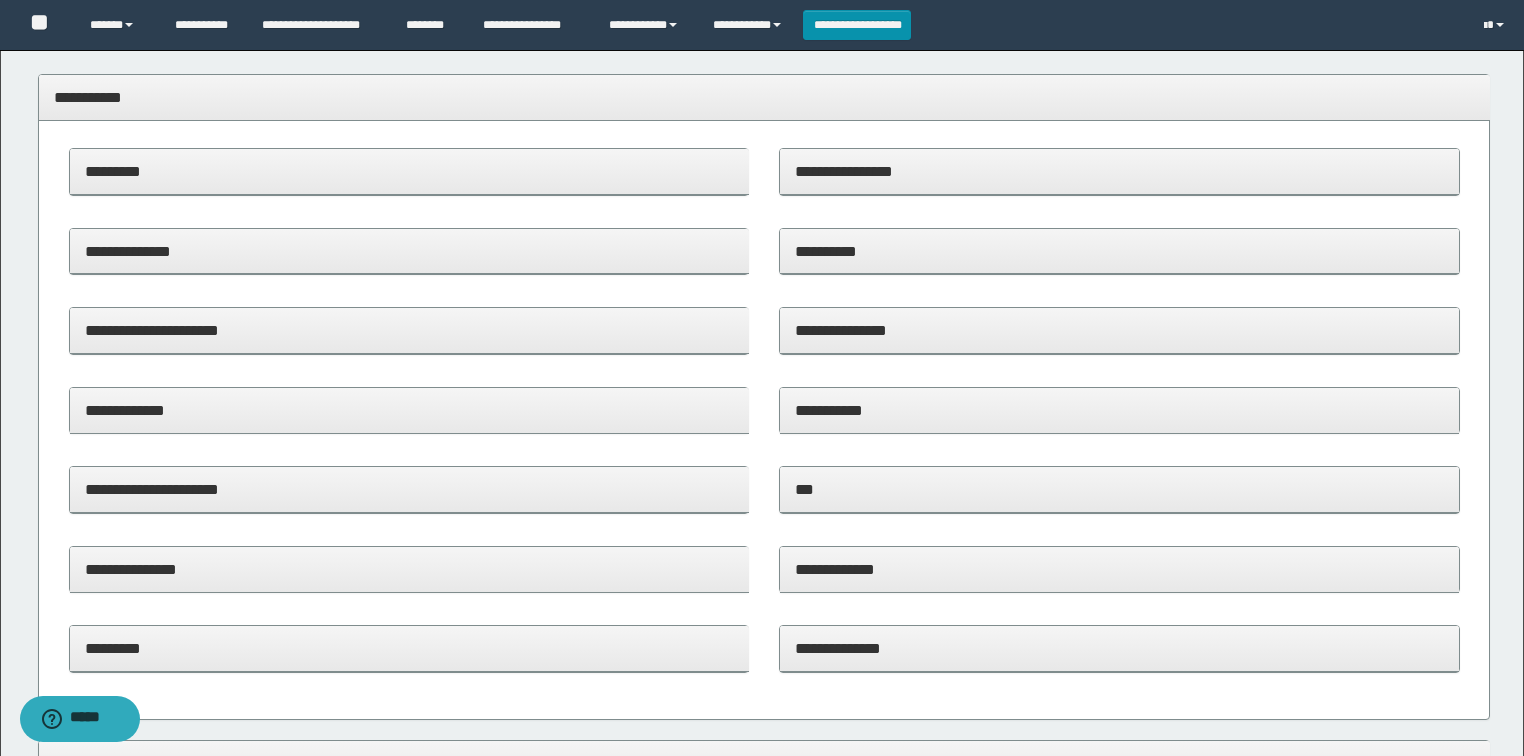 scroll, scrollTop: 480, scrollLeft: 0, axis: vertical 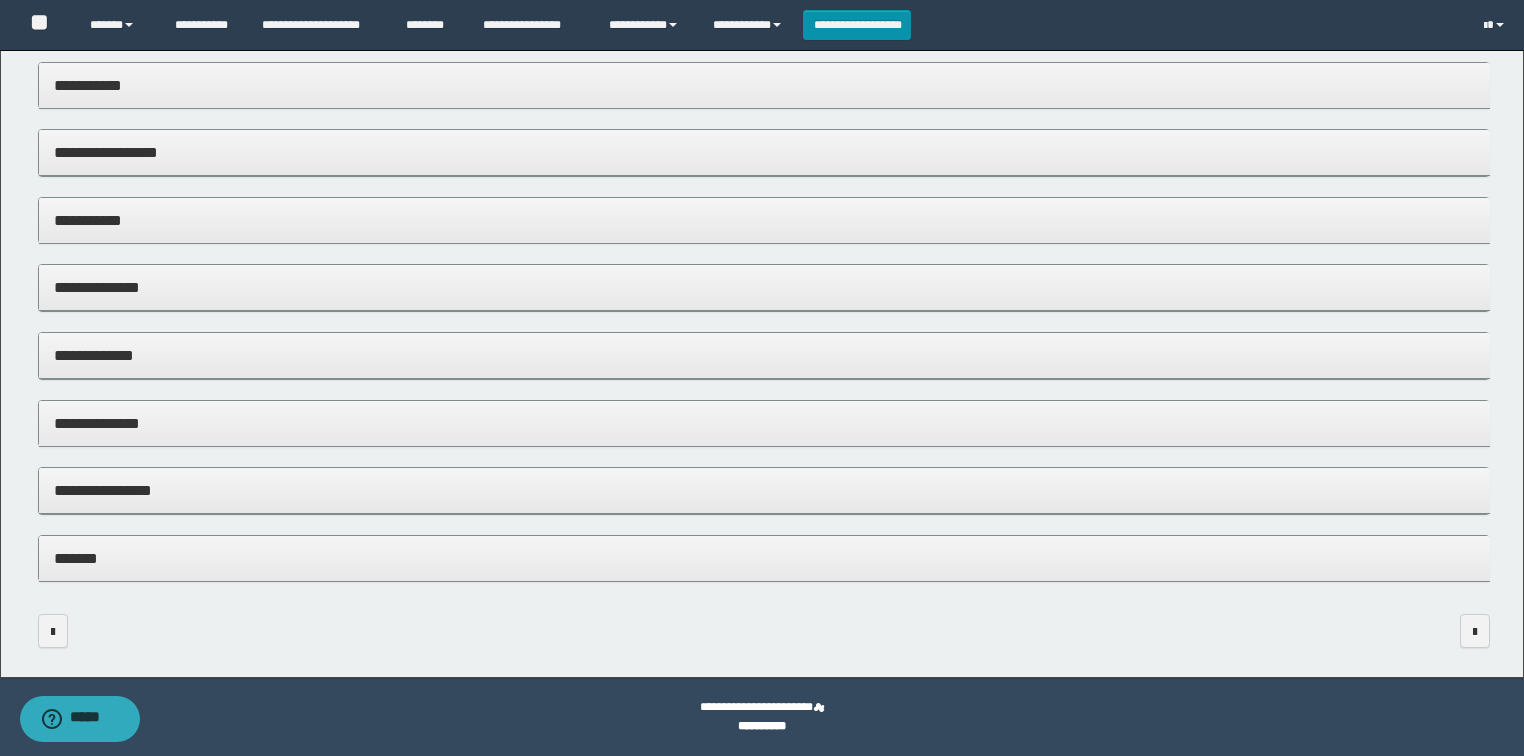 click on "*******" at bounding box center (764, 558) 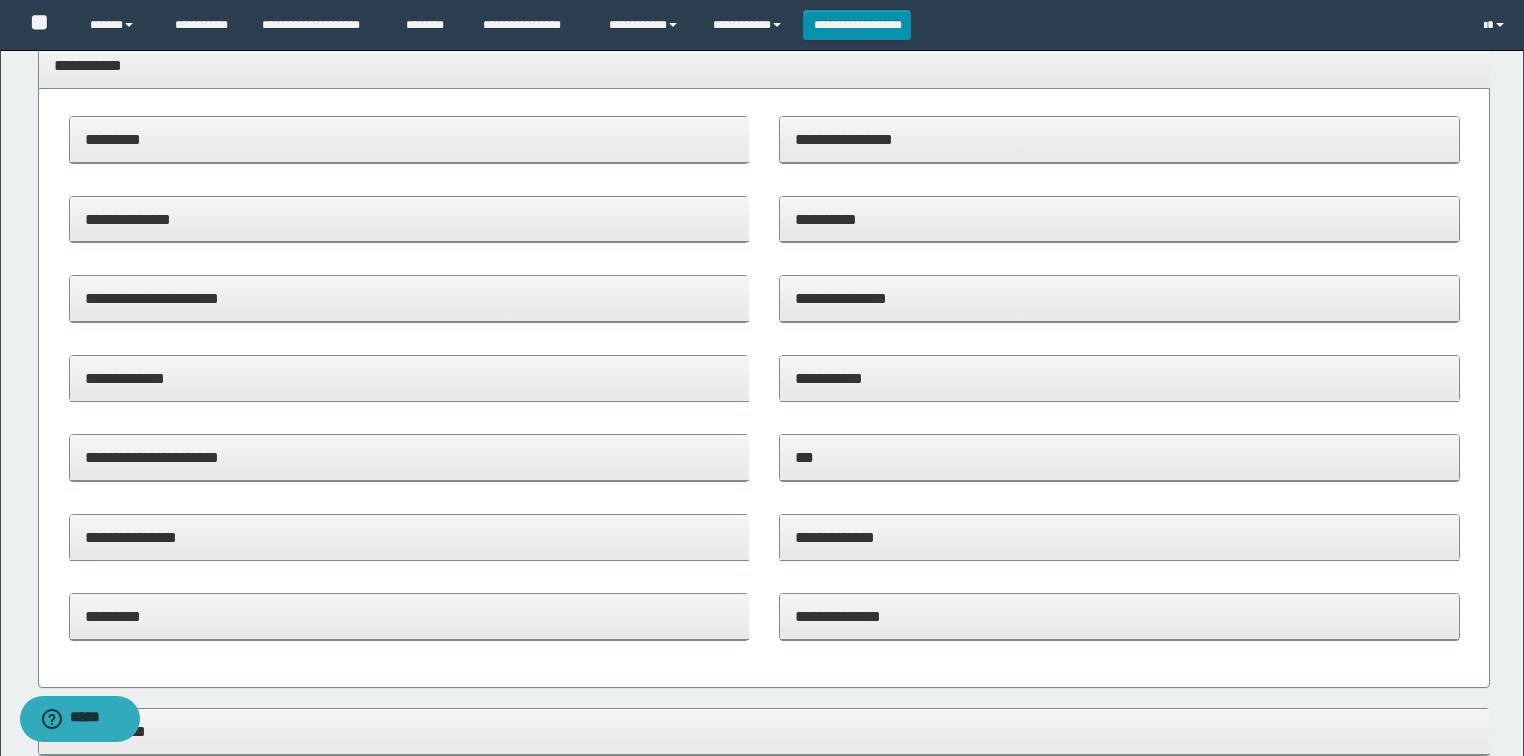 scroll, scrollTop: 0, scrollLeft: 0, axis: both 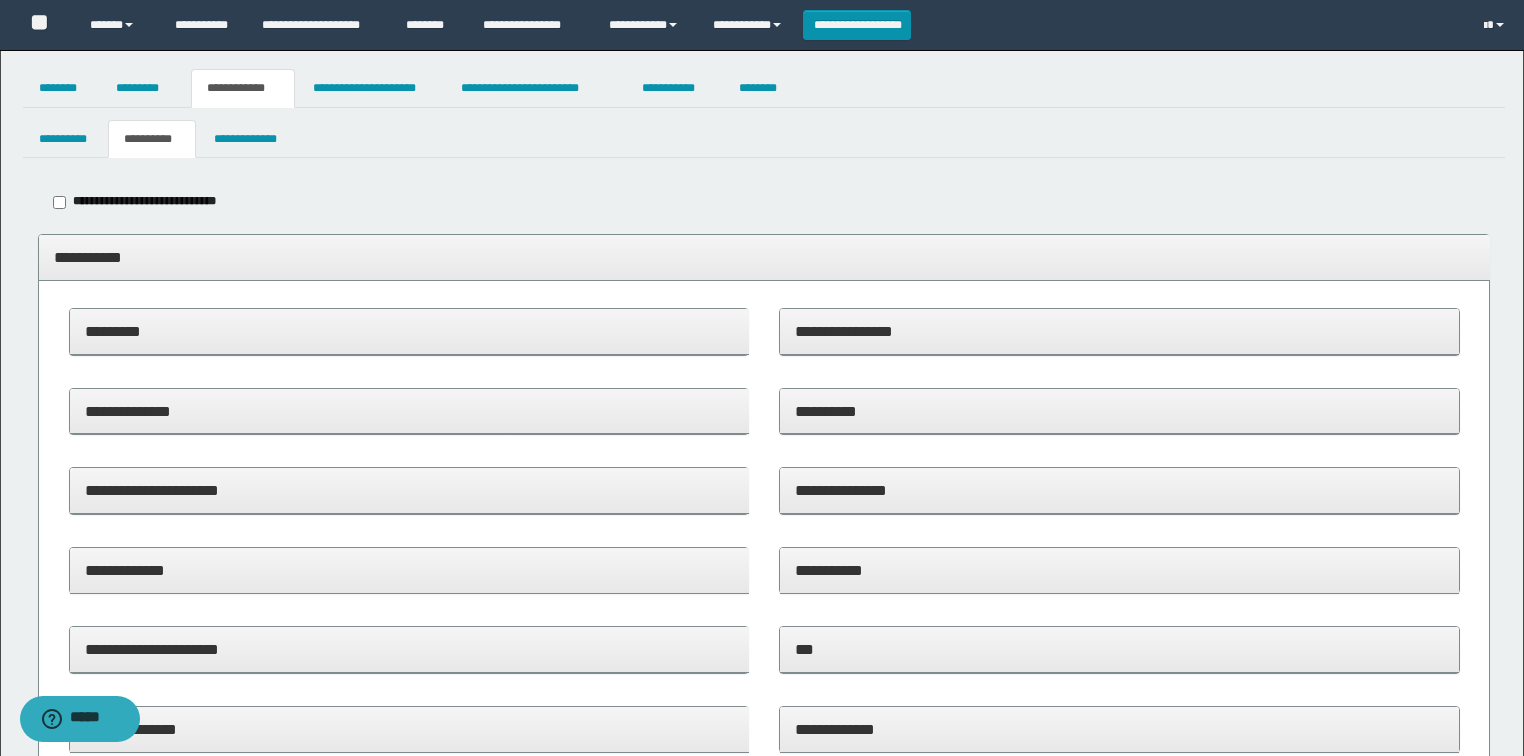 click on "**********" at bounding box center [764, 202] 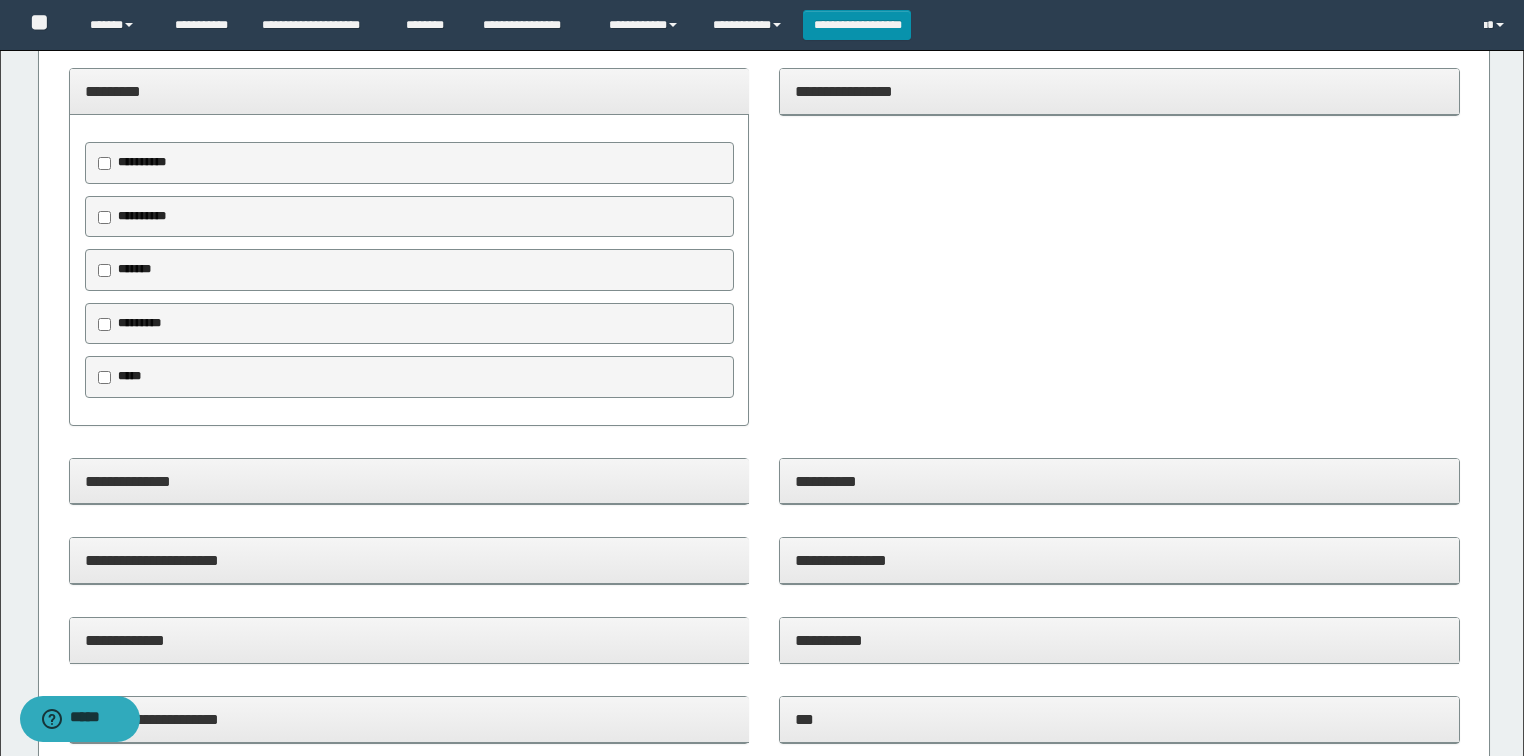 scroll, scrollTop: 0, scrollLeft: 0, axis: both 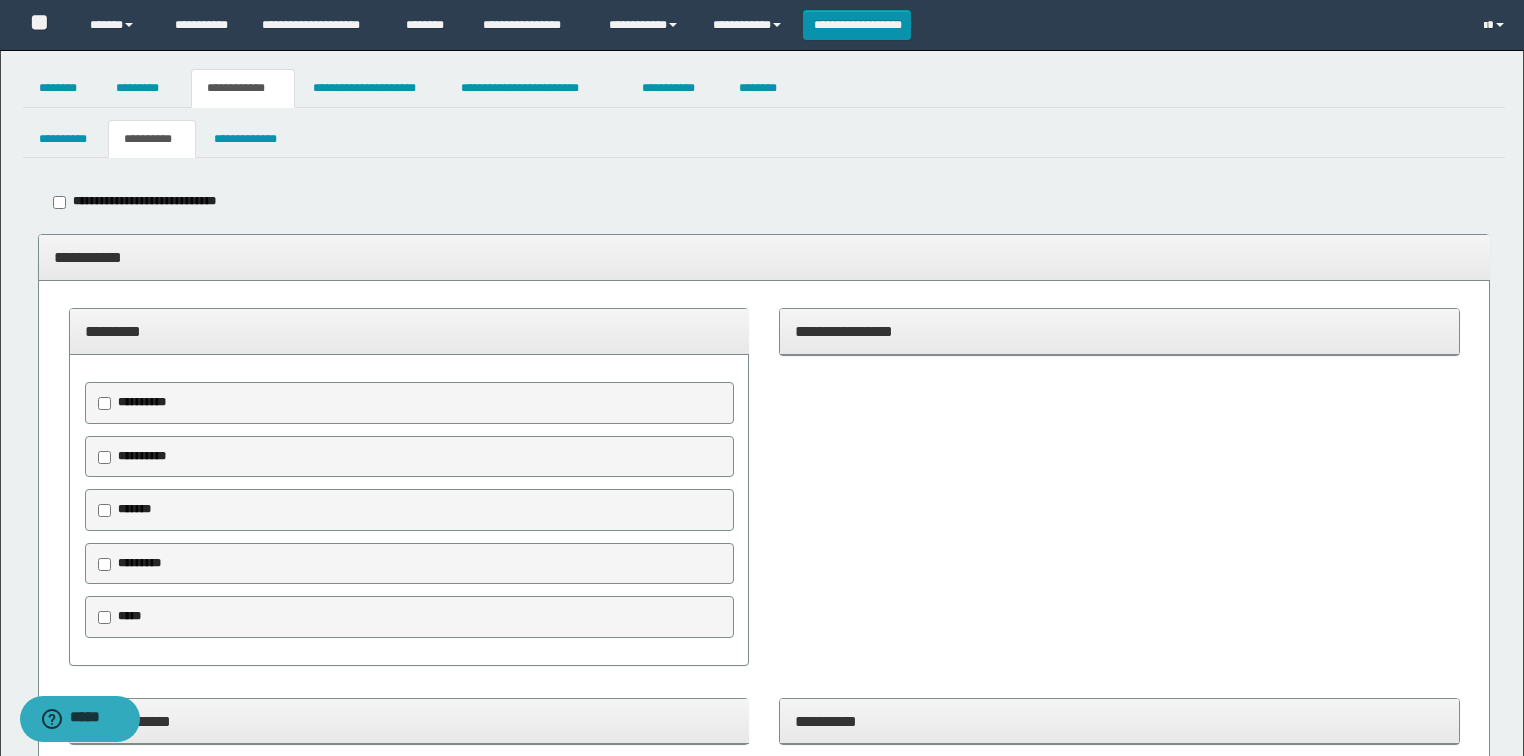 click on "*********" at bounding box center [409, 331] 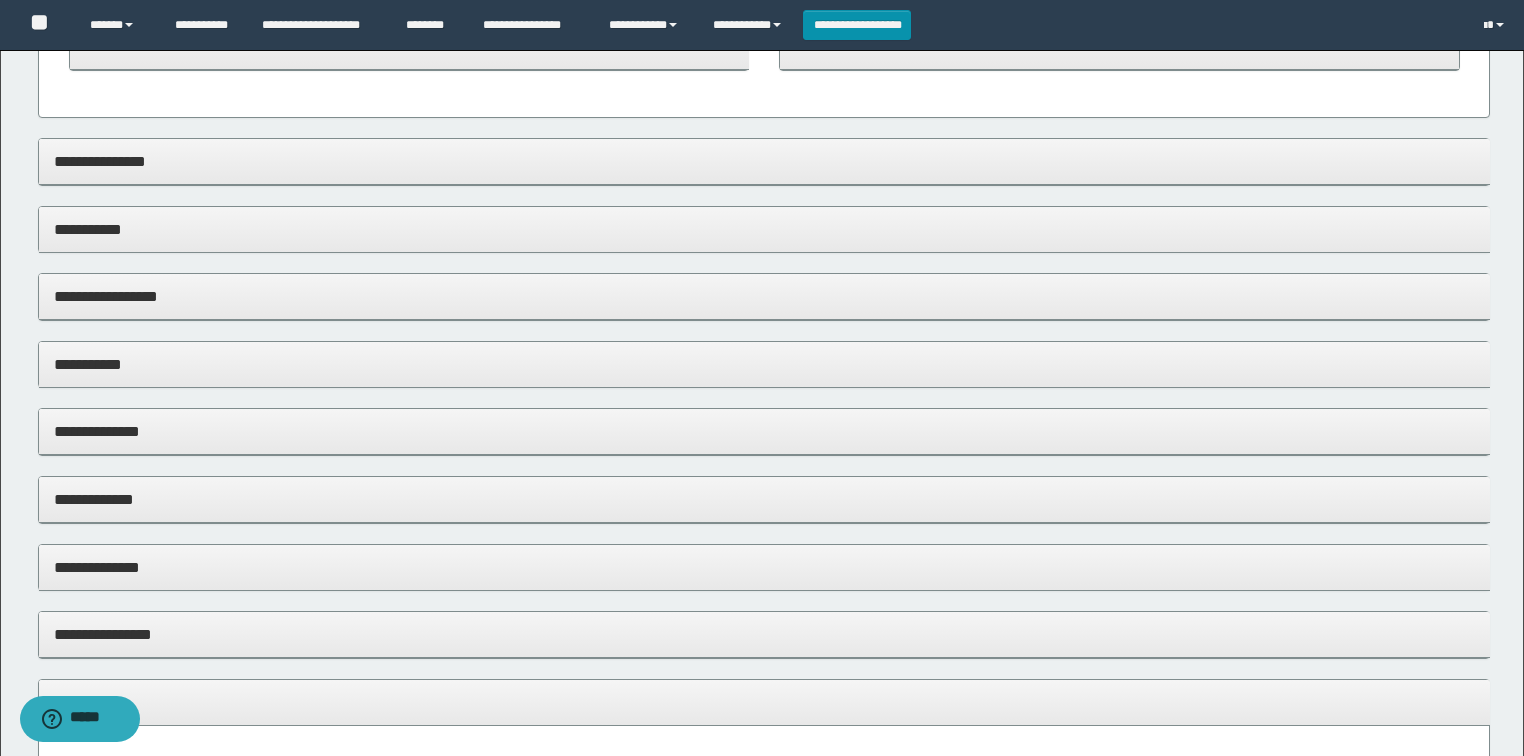 scroll, scrollTop: 800, scrollLeft: 0, axis: vertical 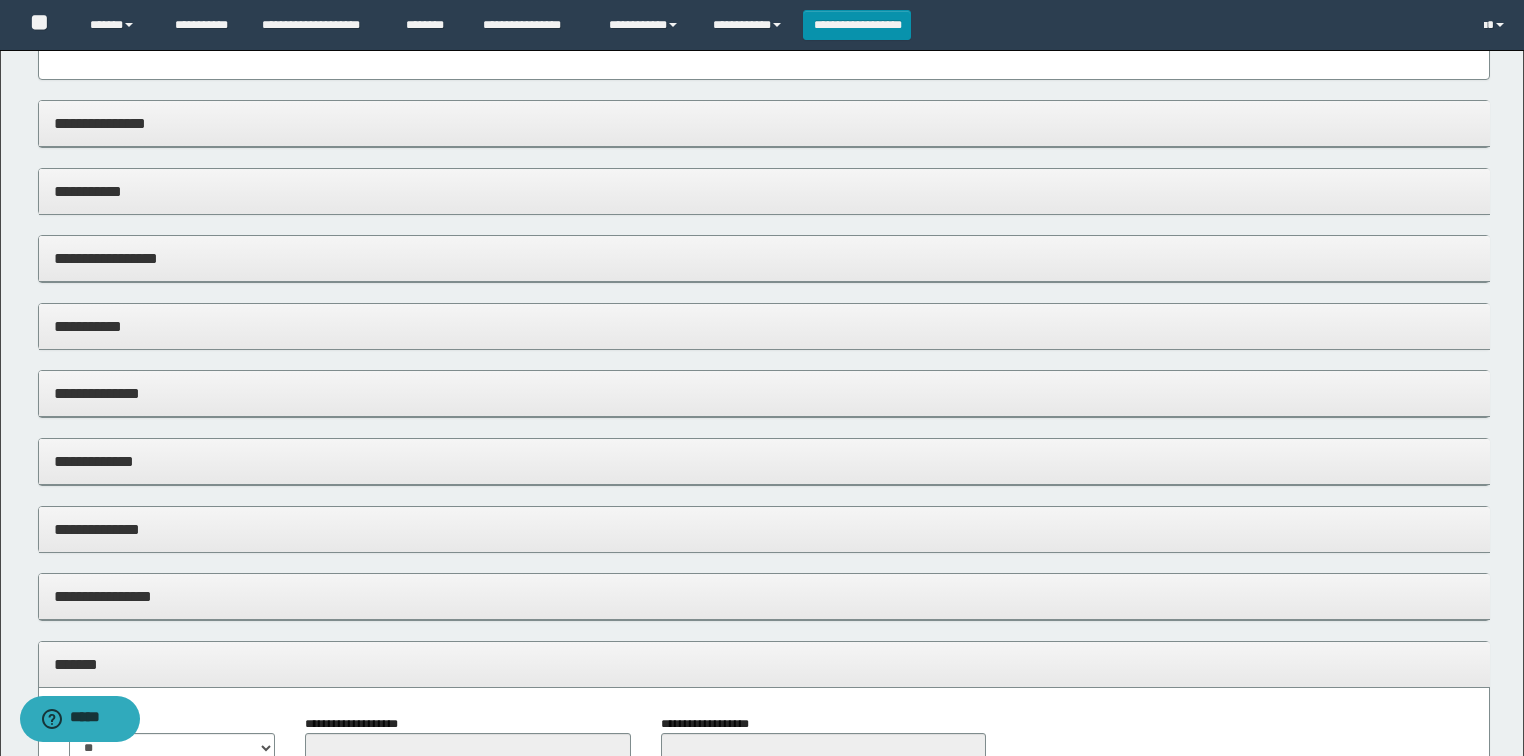 click on "**********" at bounding box center [764, 202] 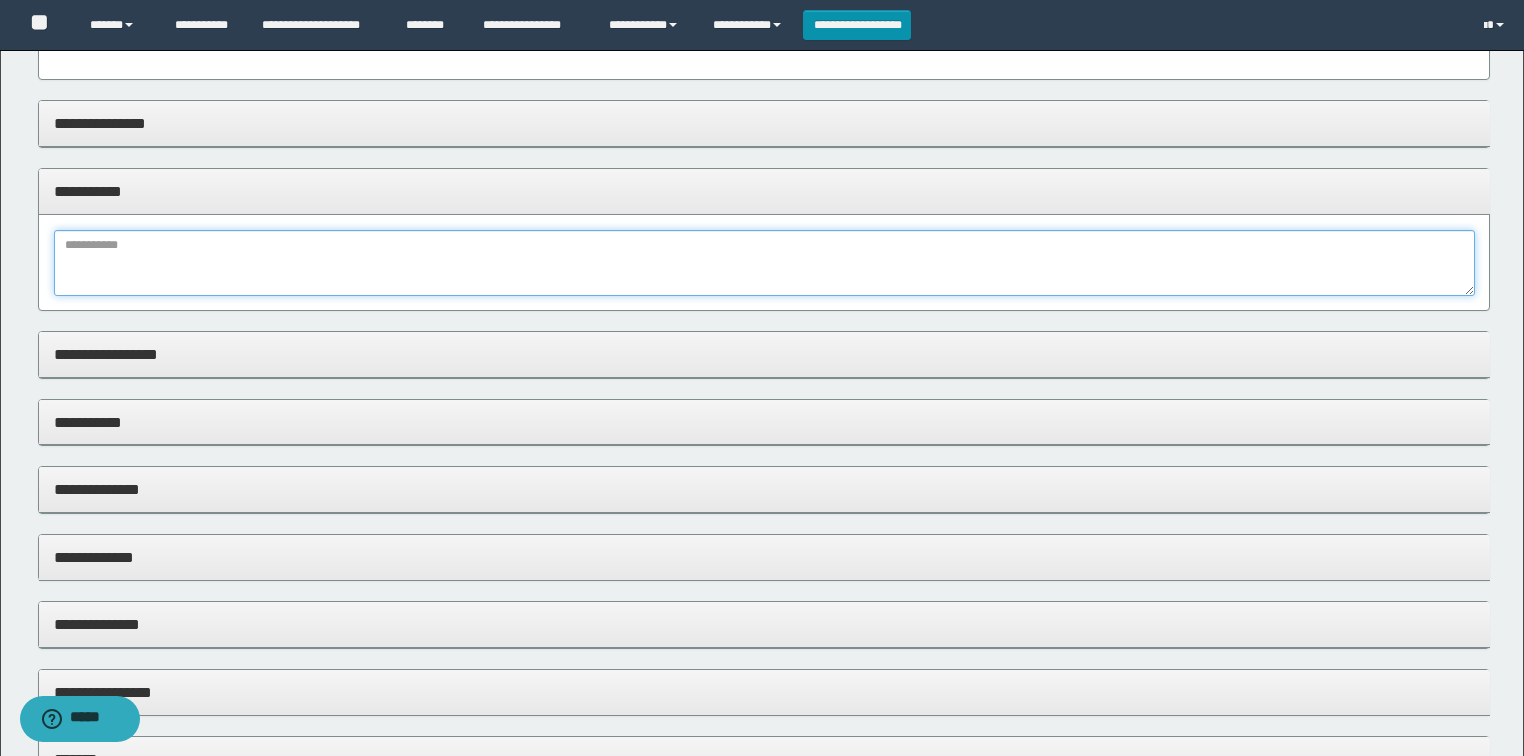 click at bounding box center [764, 263] 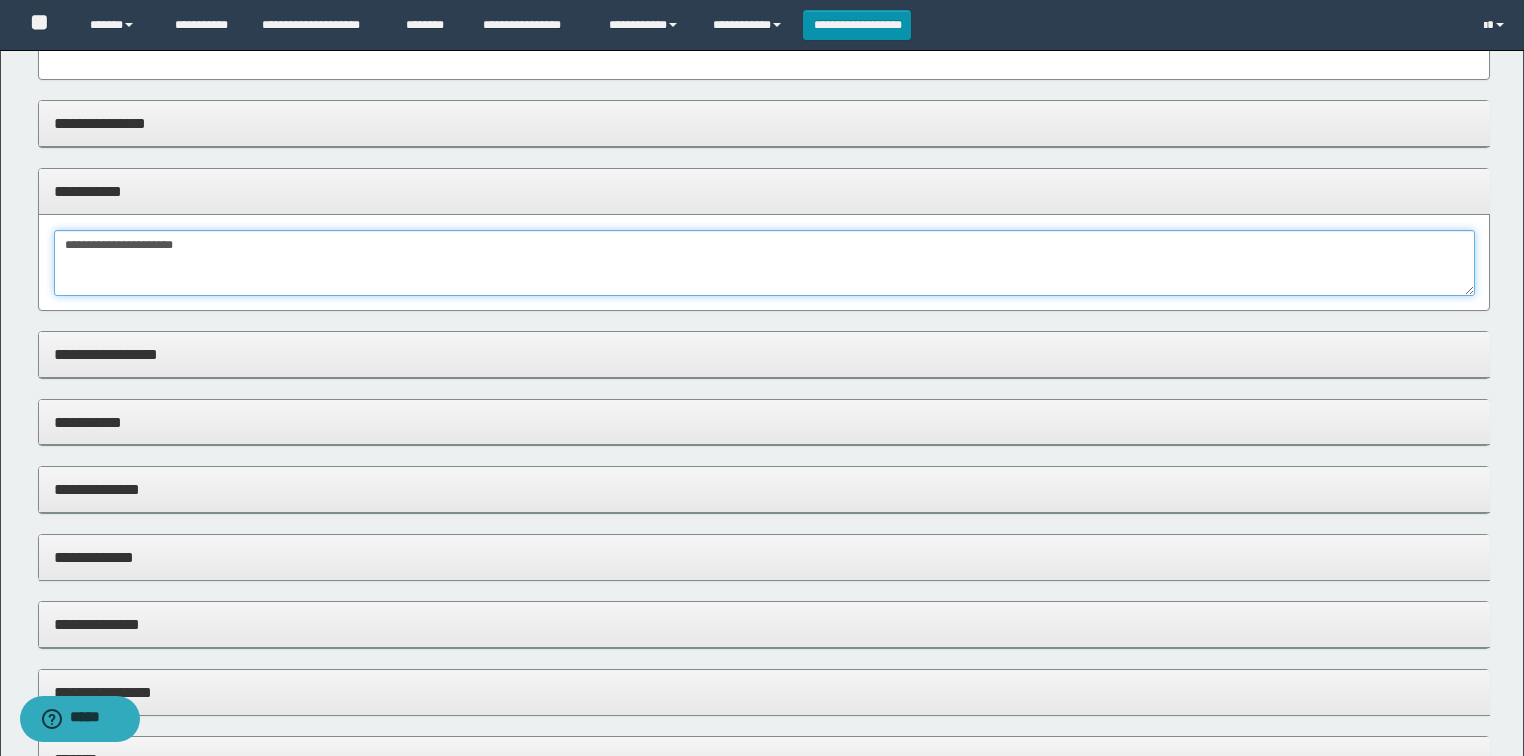 click on "**********" at bounding box center (764, 263) 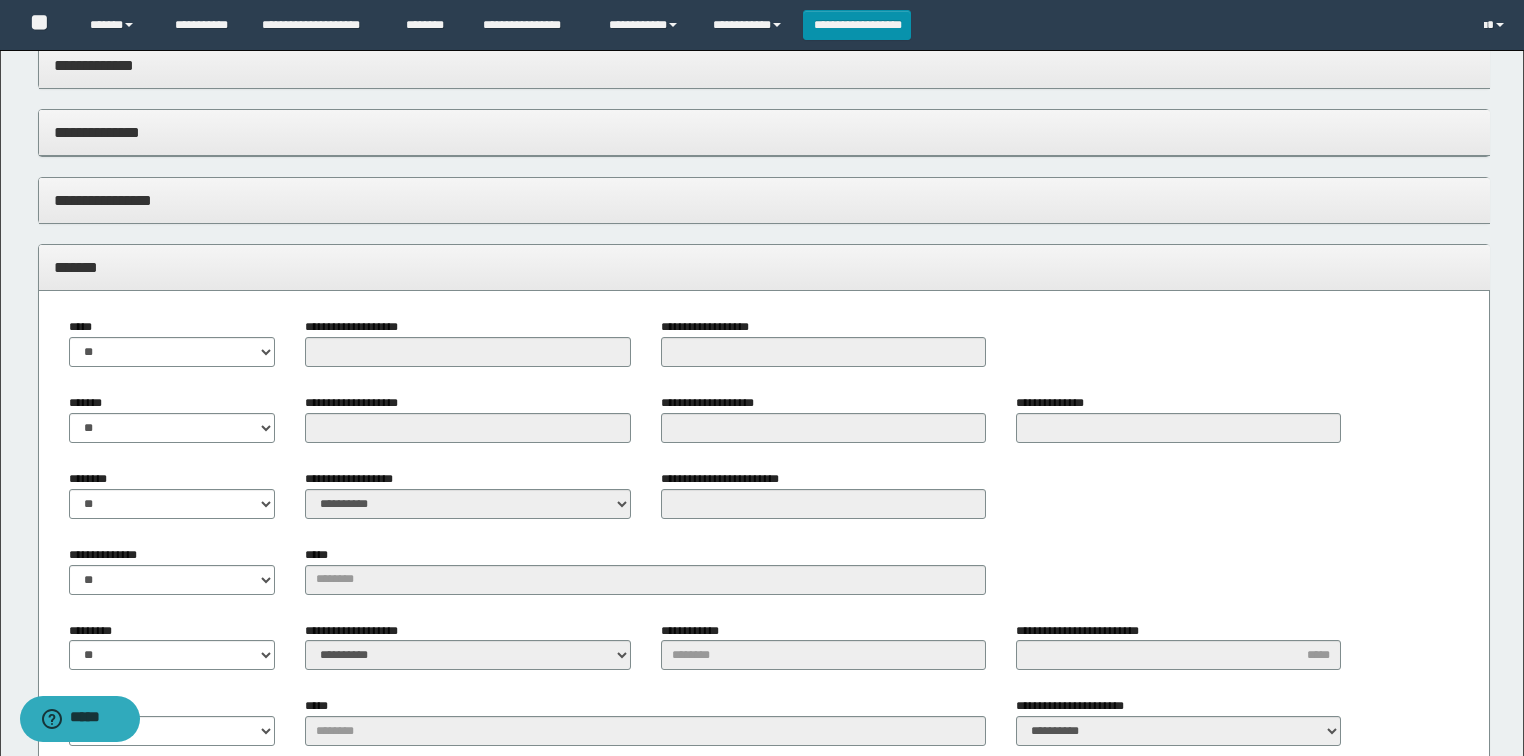 scroll, scrollTop: 1360, scrollLeft: 0, axis: vertical 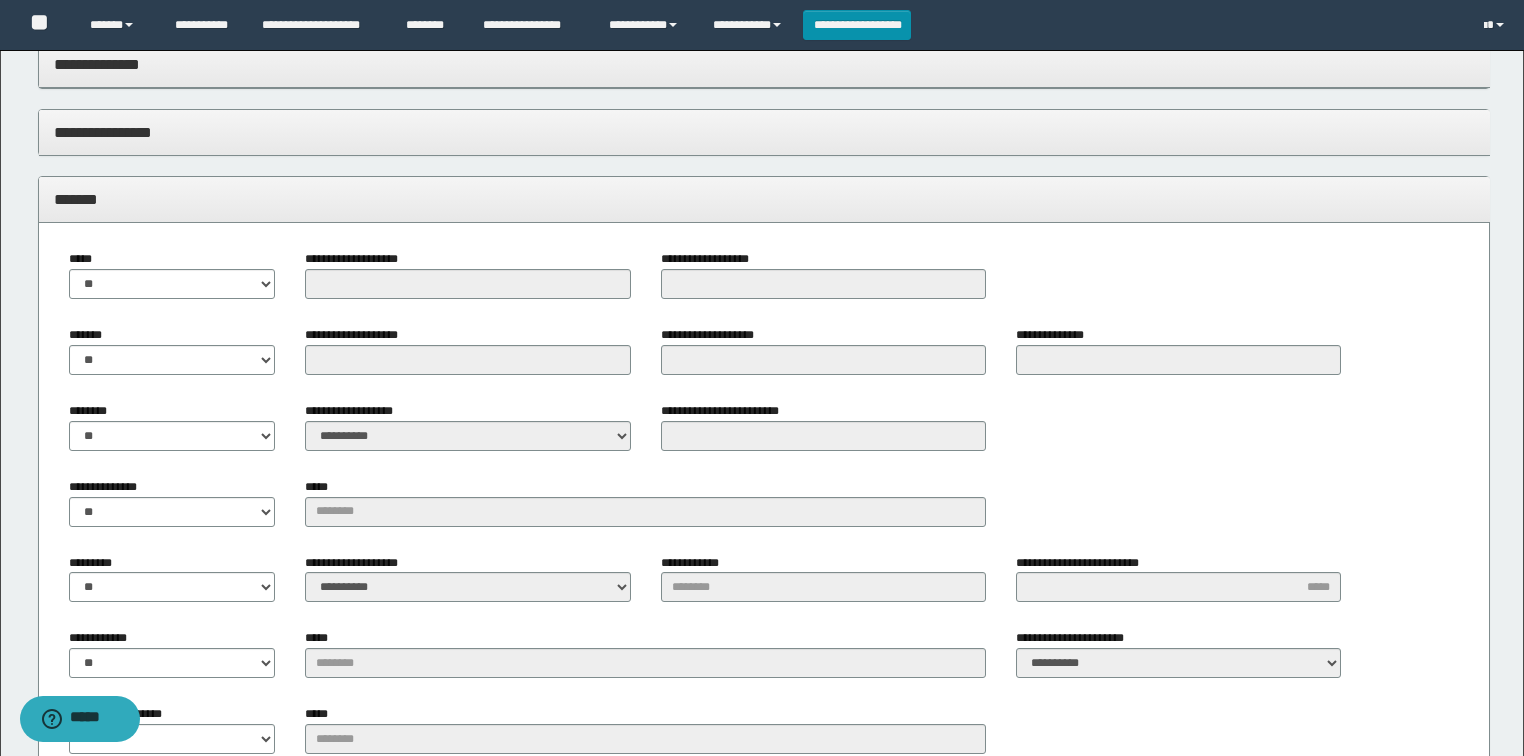 type on "**********" 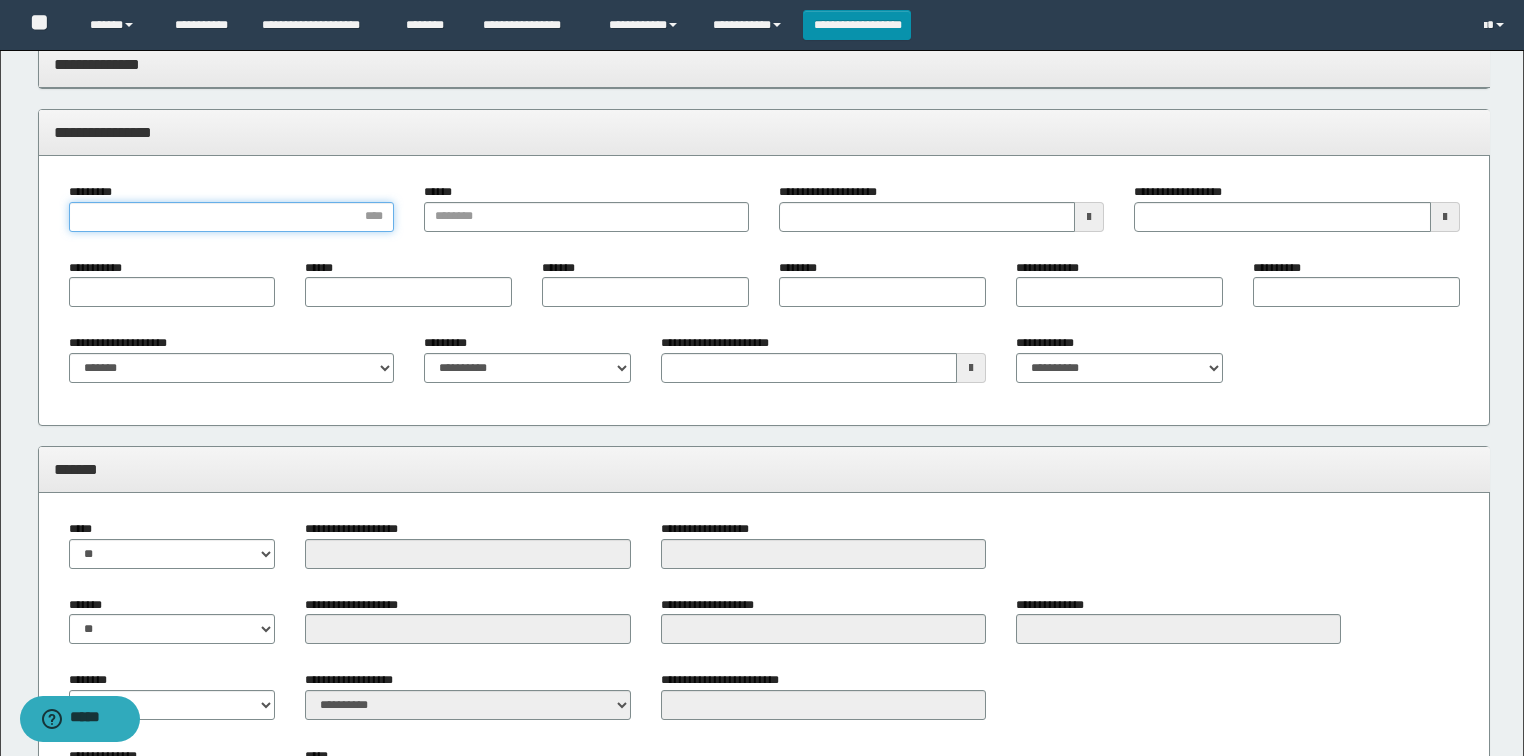 click on "*********" at bounding box center (231, 217) 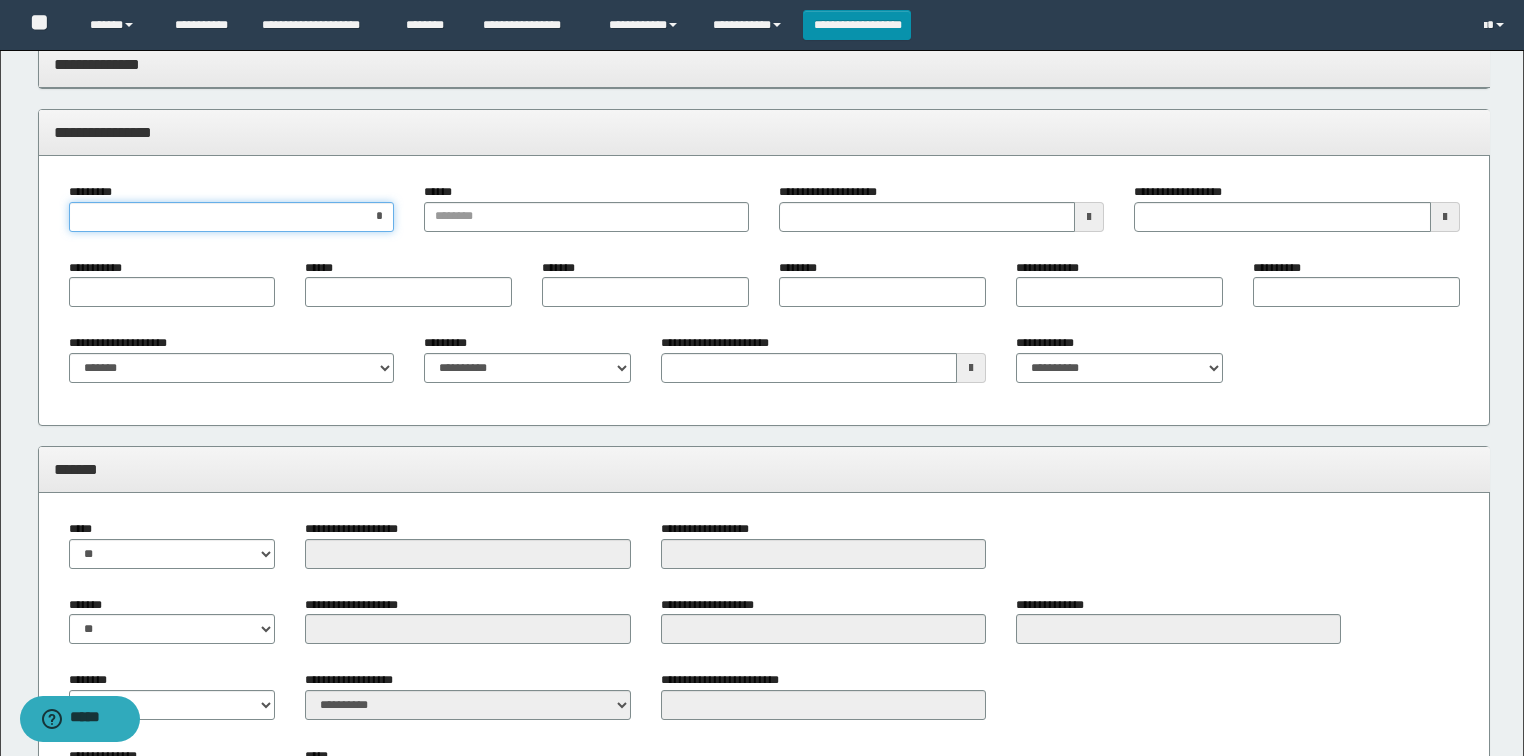 type on "**" 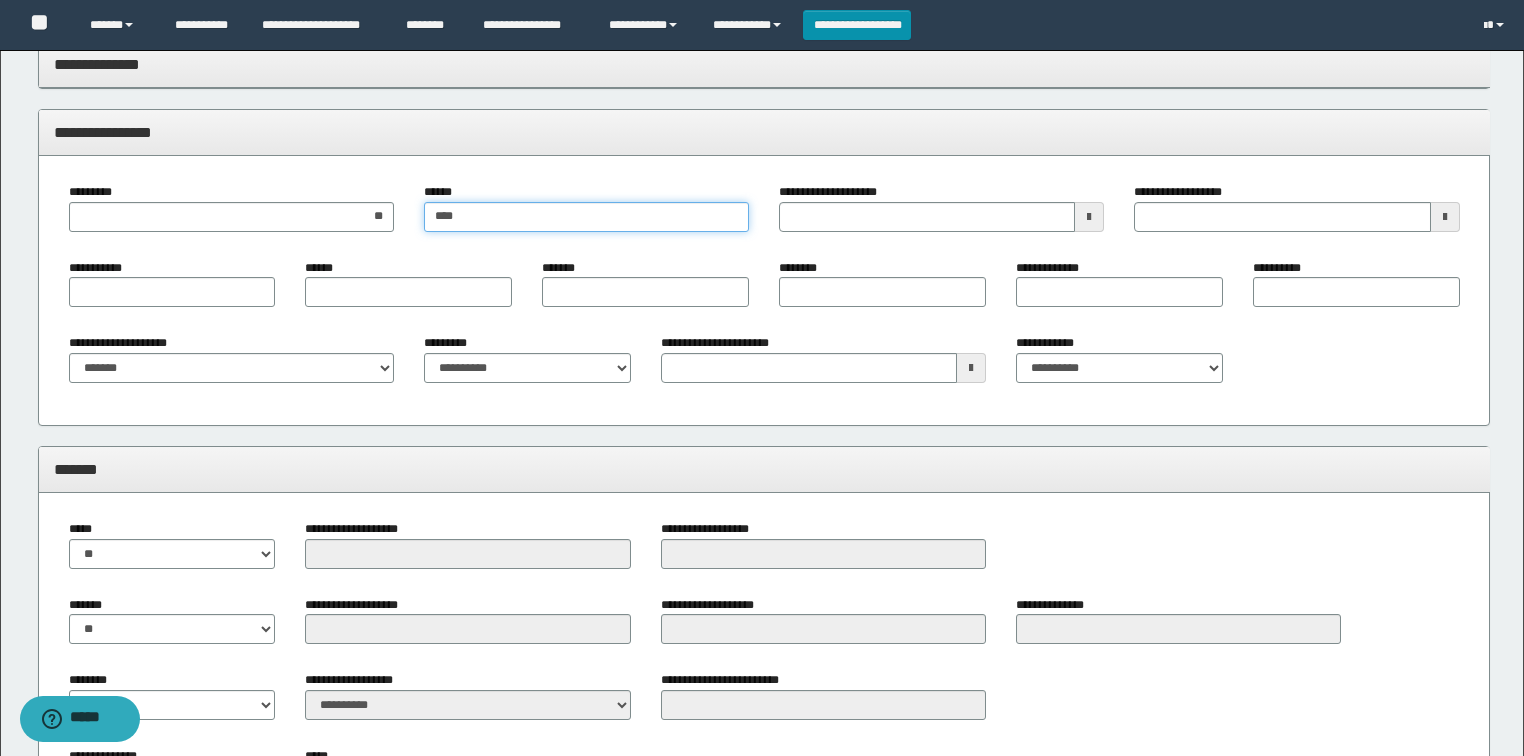 type on "****" 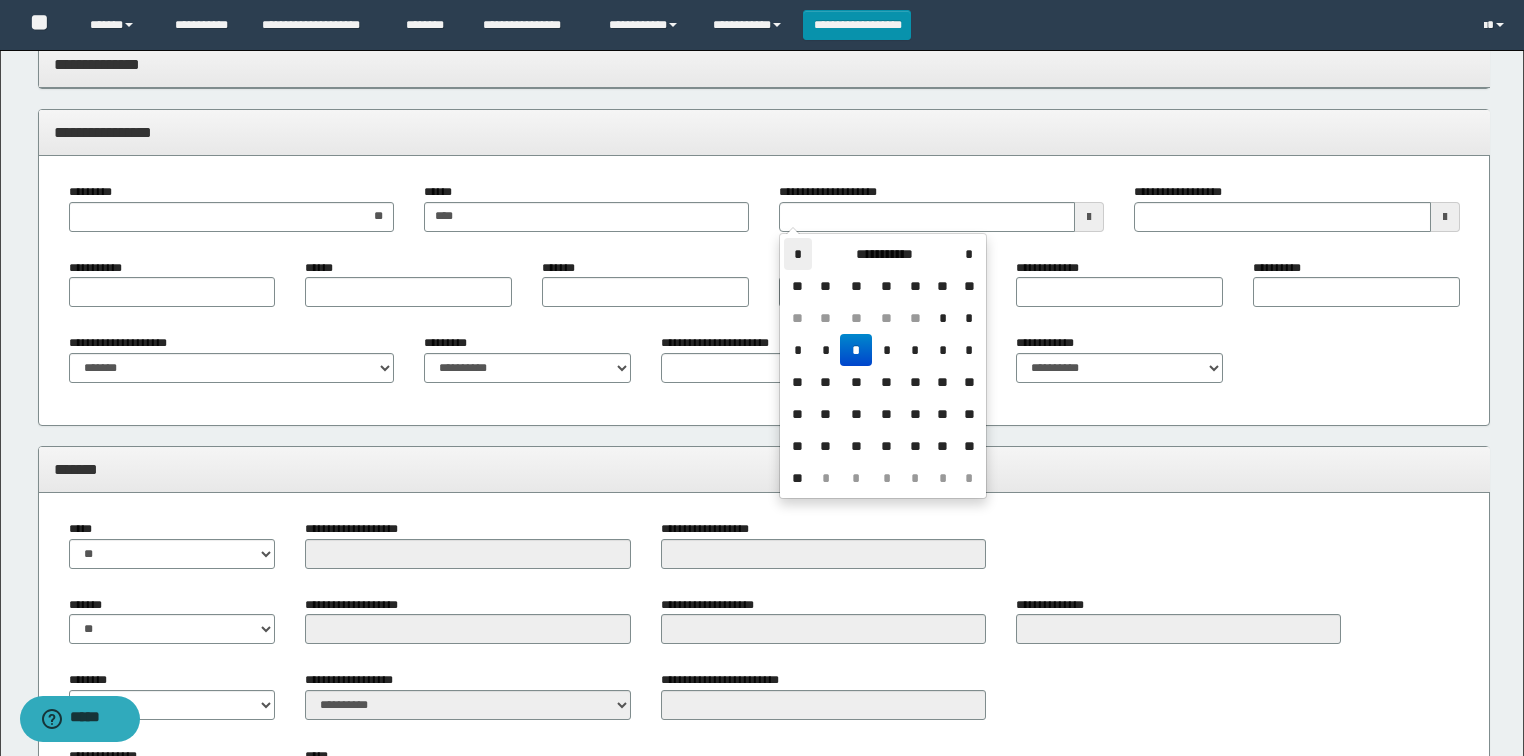 click on "*" at bounding box center (798, 254) 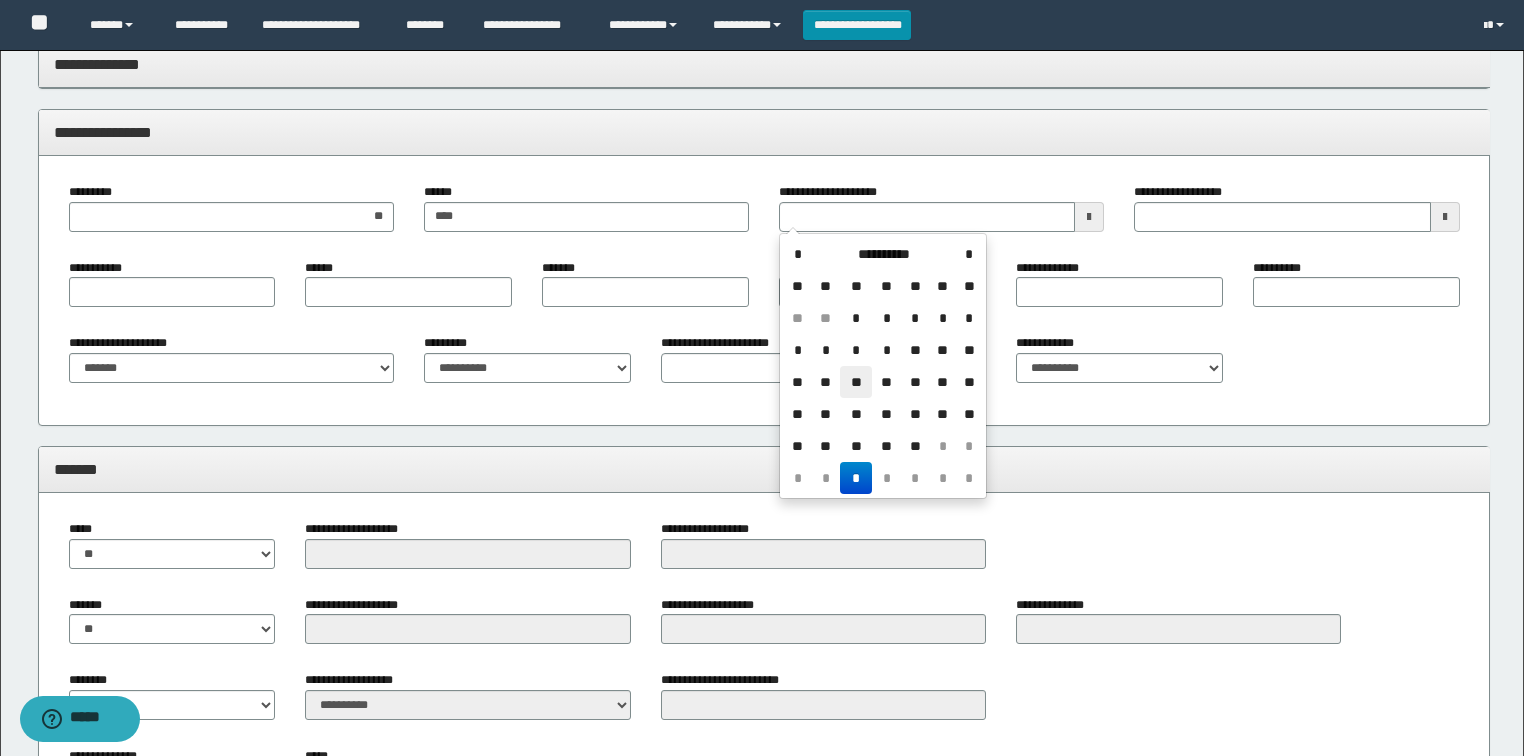 click on "**" at bounding box center [856, 382] 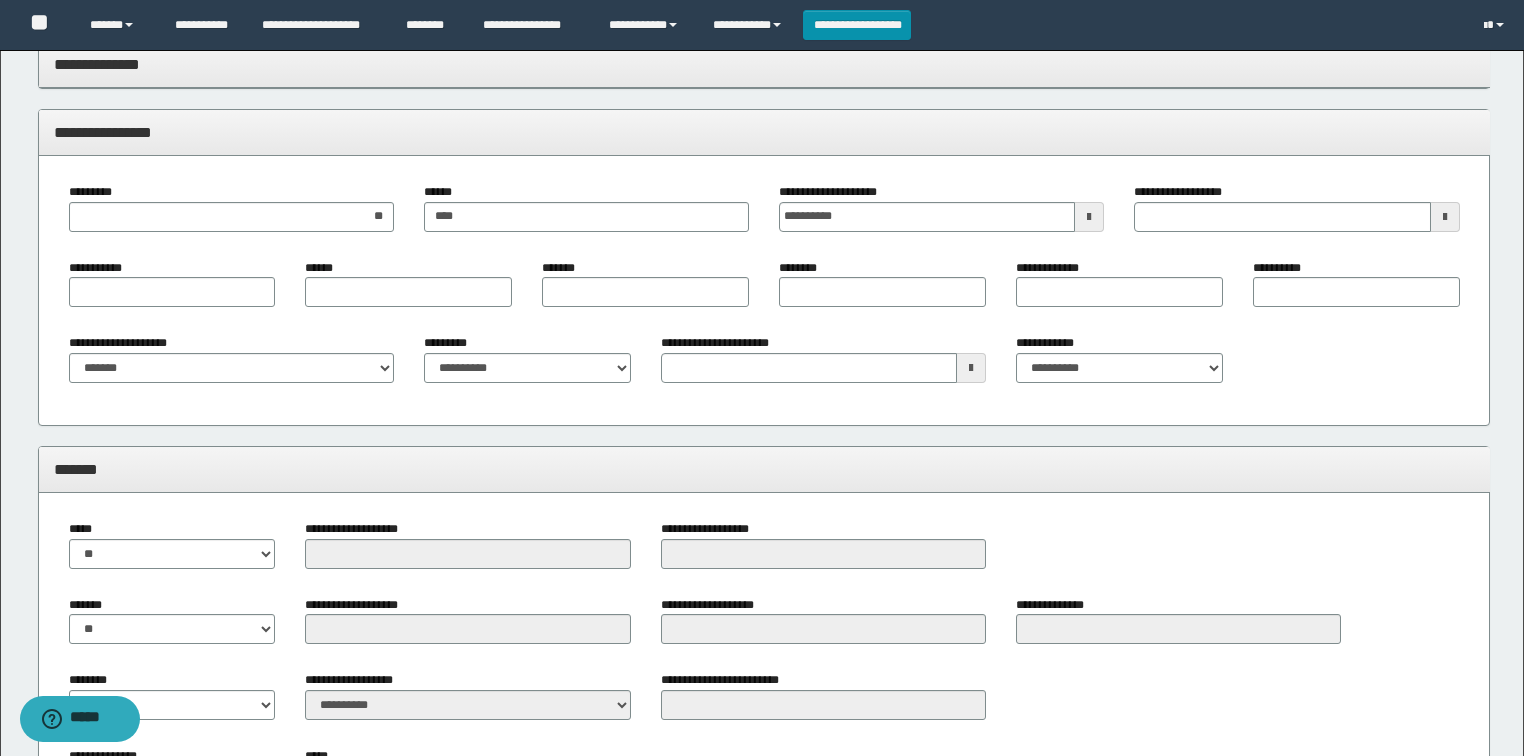 type 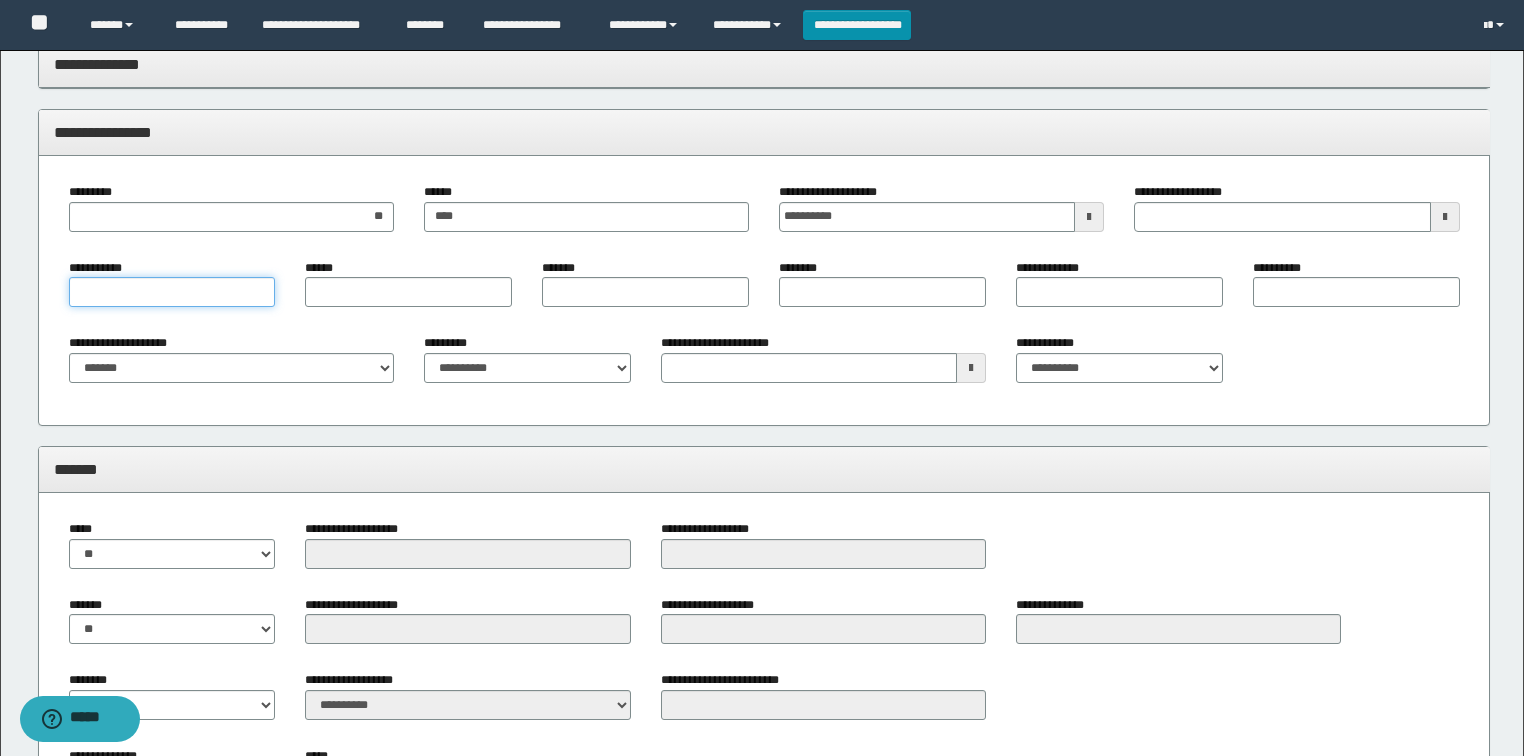 click on "**********" at bounding box center (172, 292) 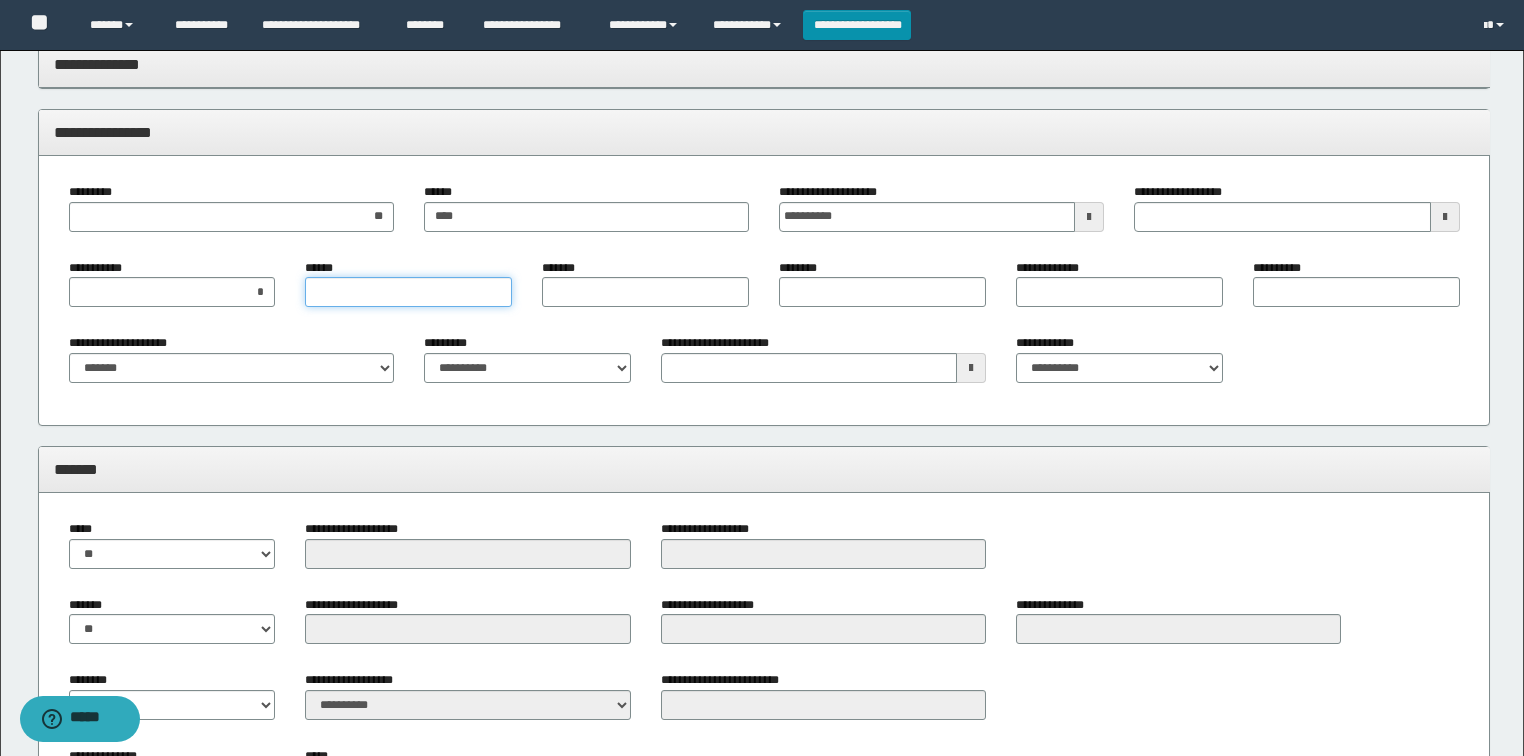 type on "*" 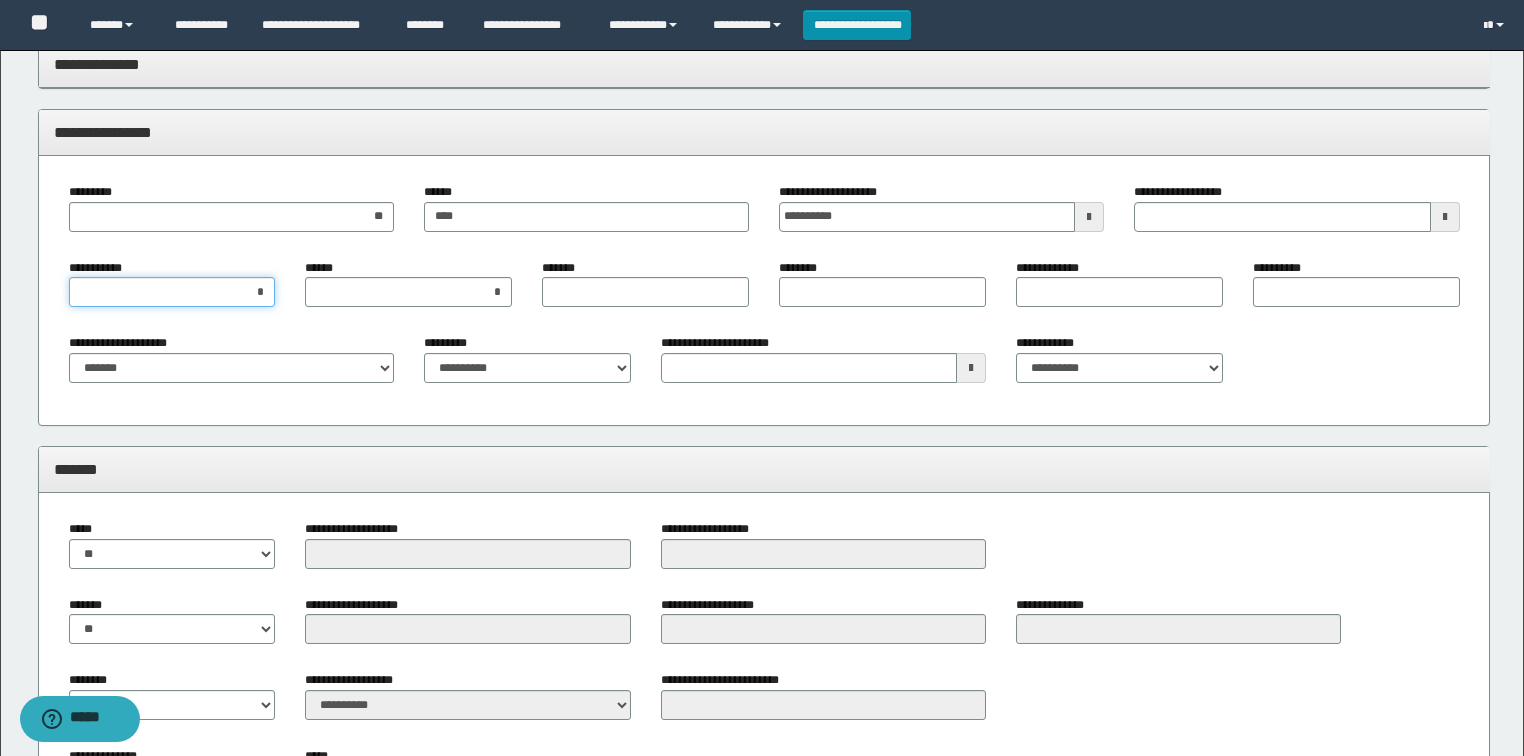click on "*" at bounding box center [172, 292] 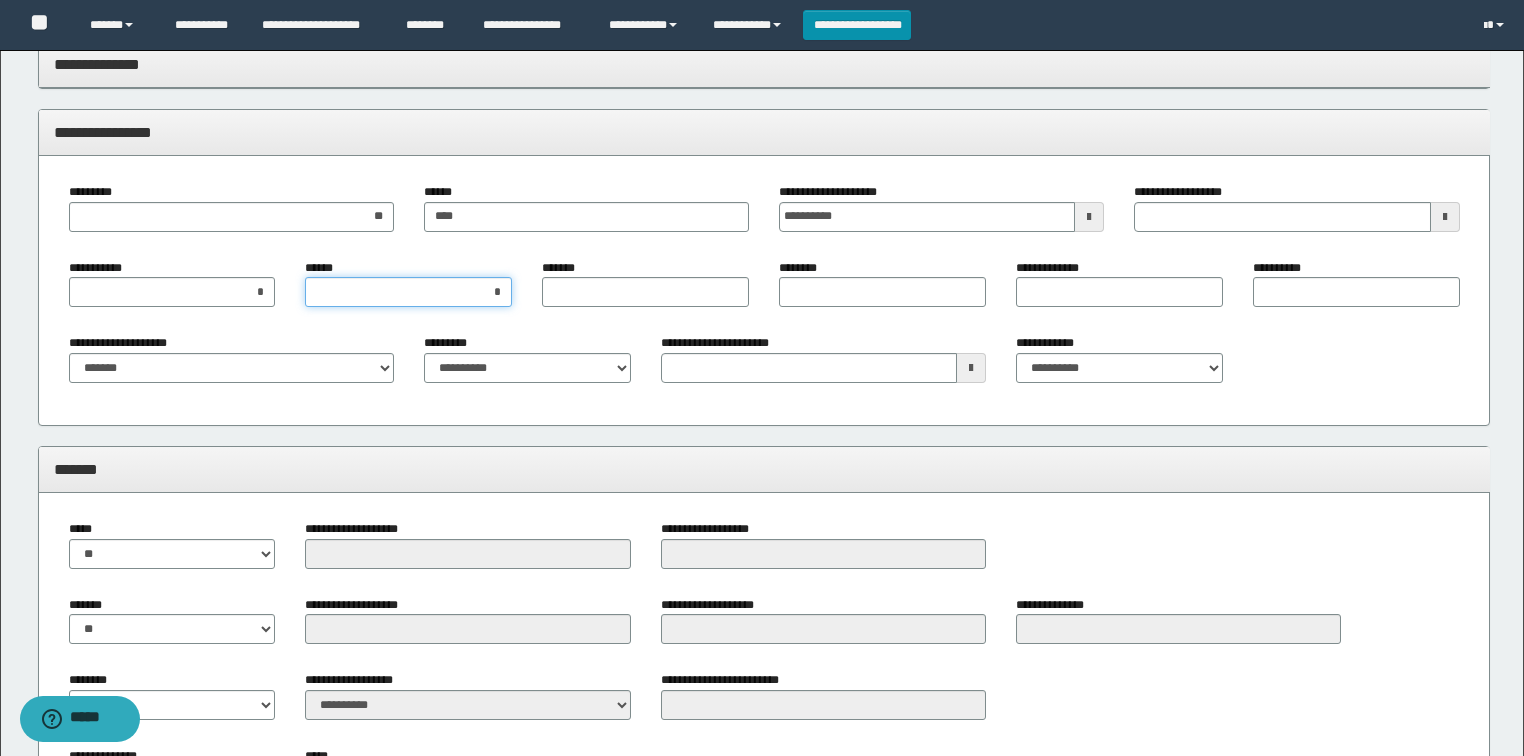 type on "*" 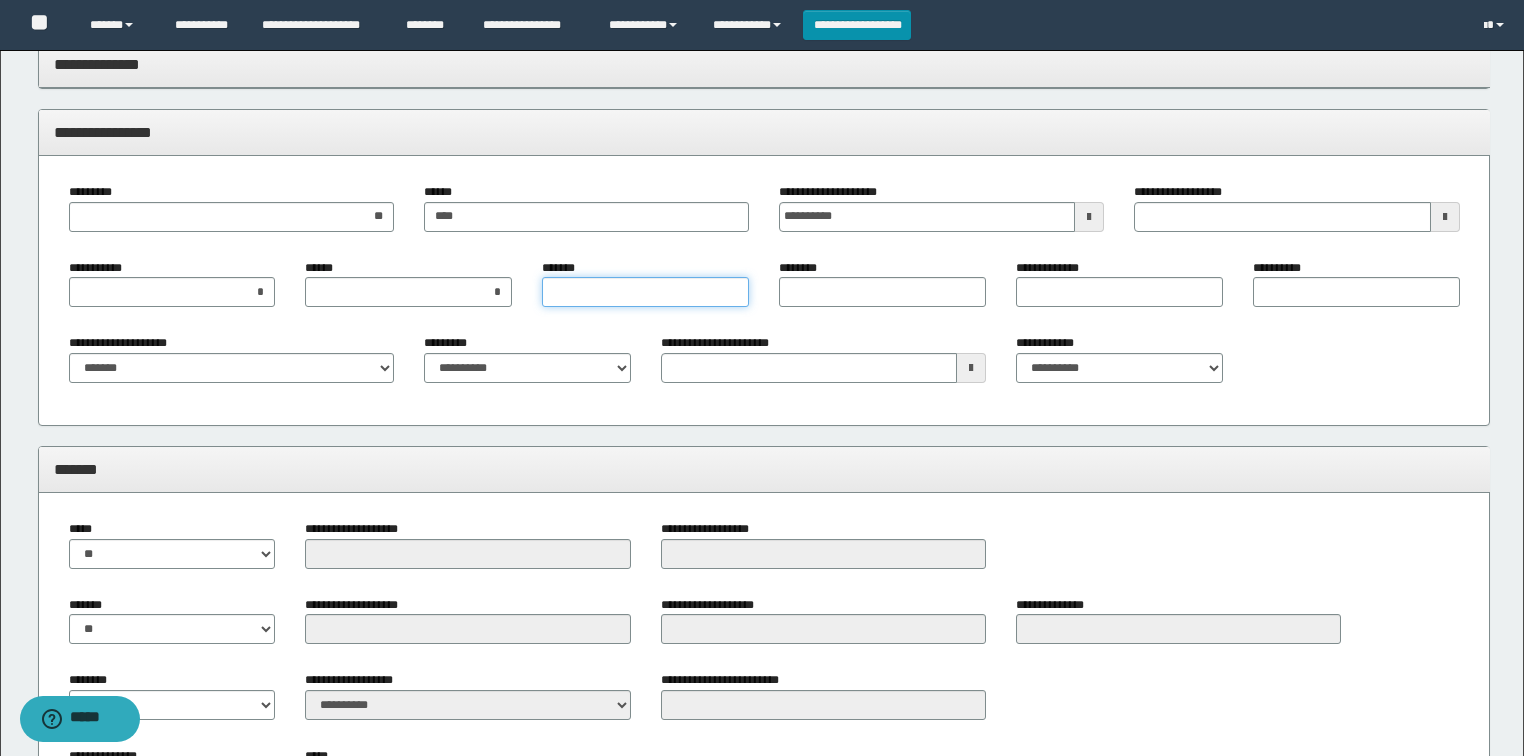 type on "*" 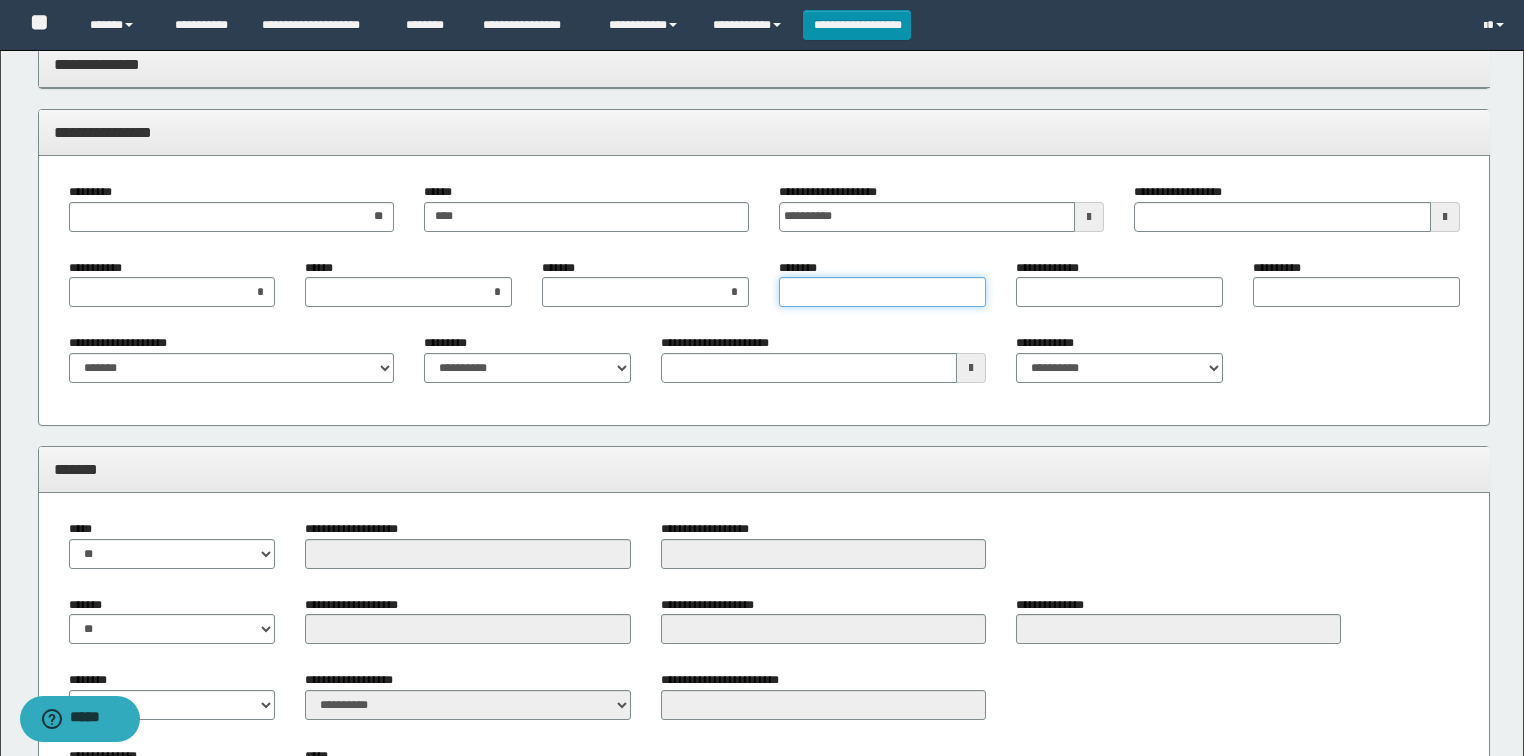 type on "*" 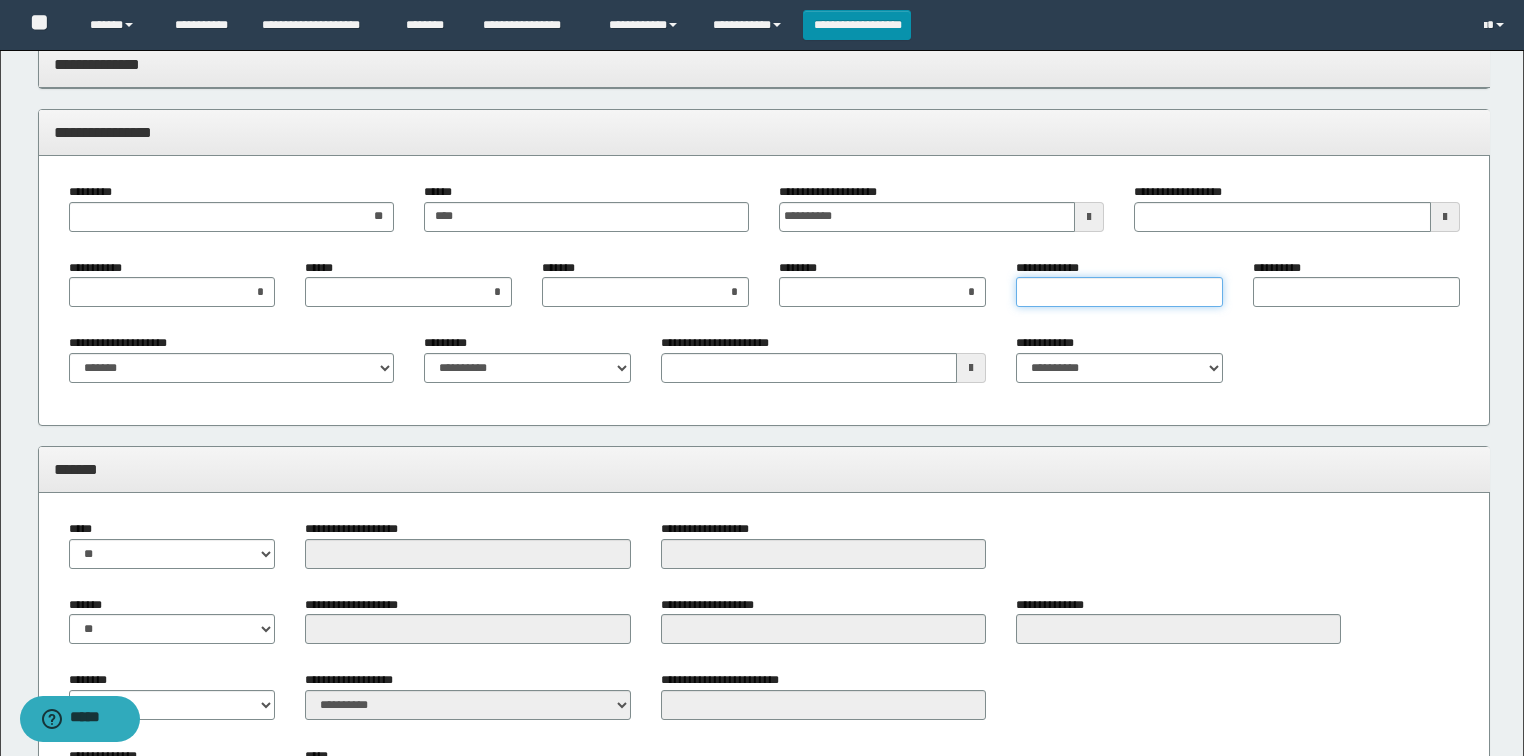 type on "*" 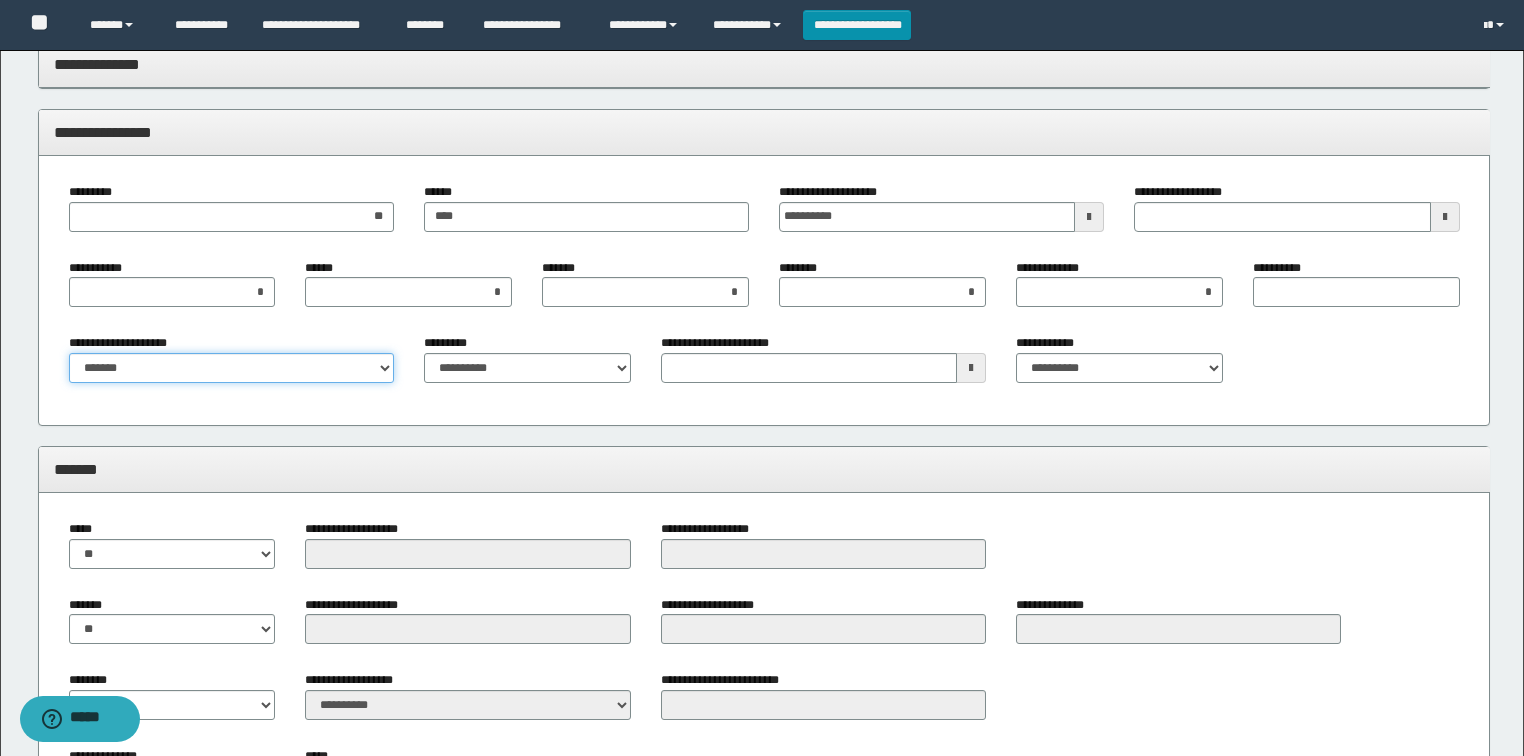 drag, startPoint x: 376, startPoint y: 371, endPoint x: 370, endPoint y: 380, distance: 10.816654 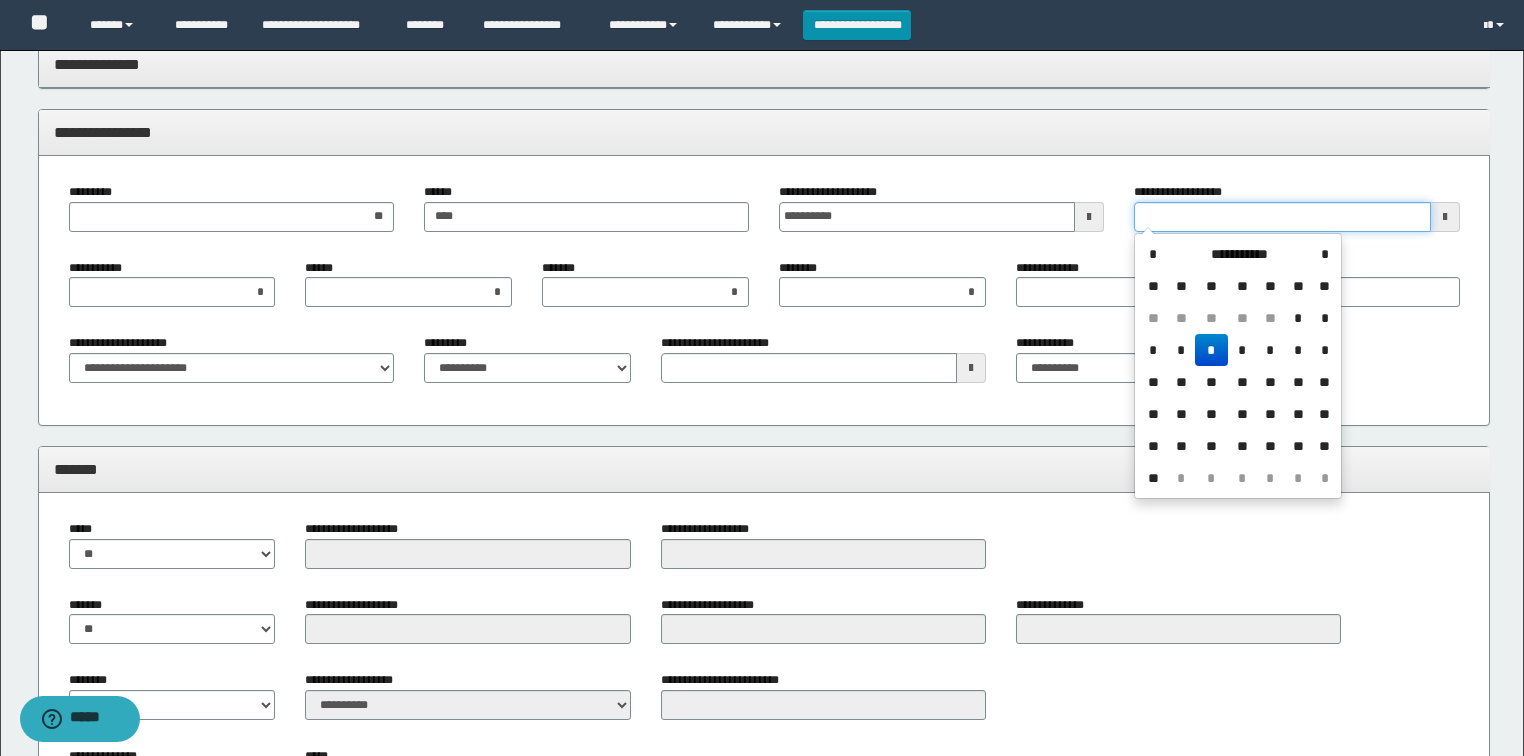 click on "**********" at bounding box center [1282, 217] 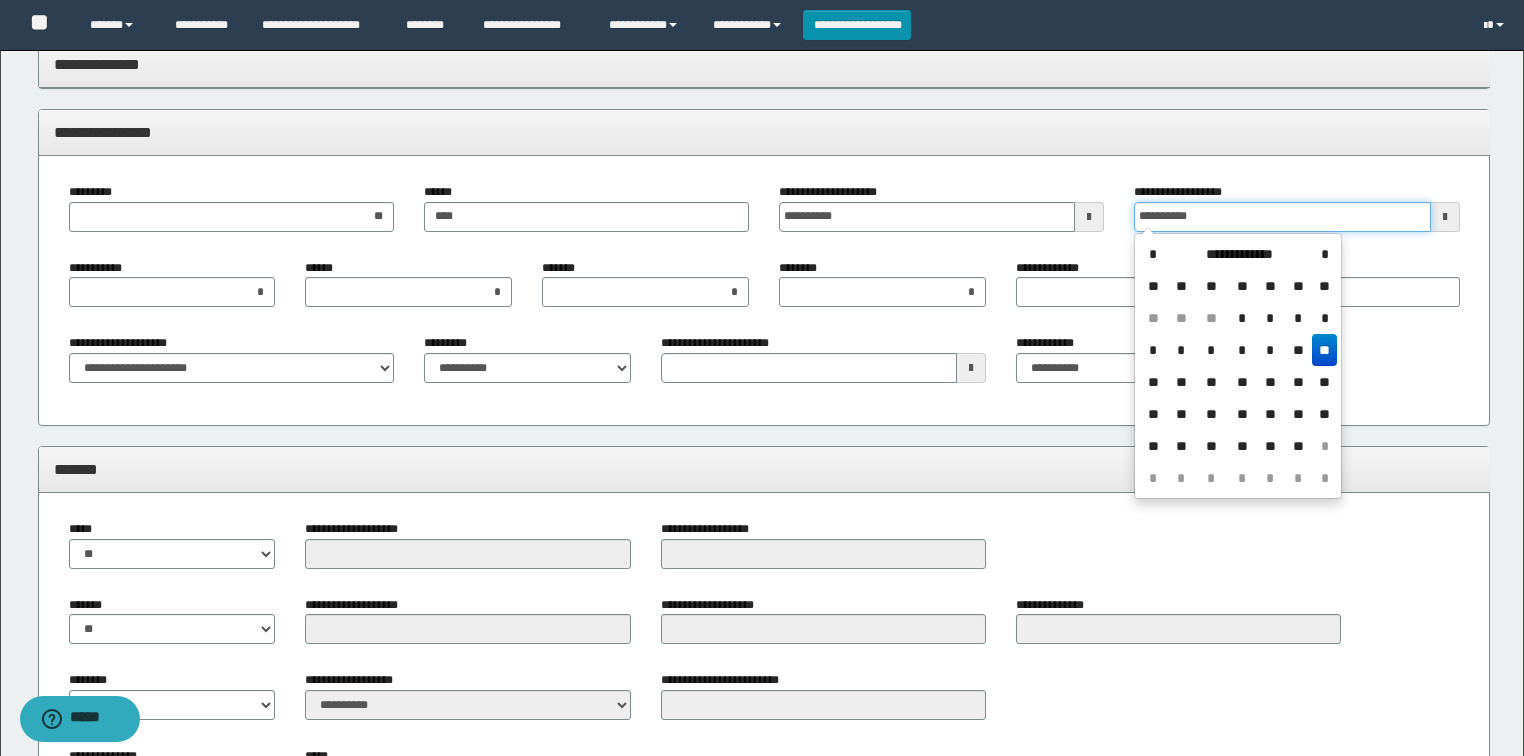 type on "**********" 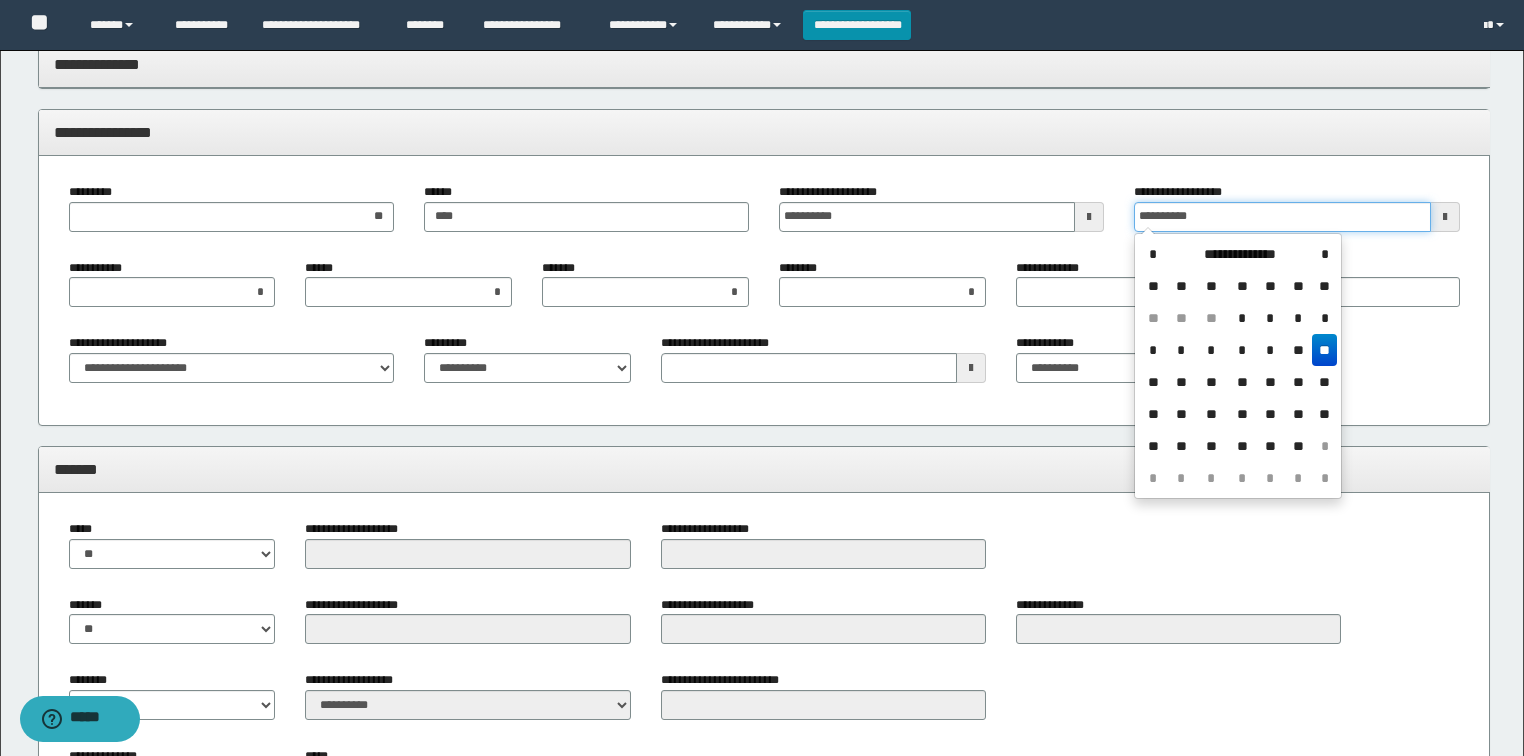 type 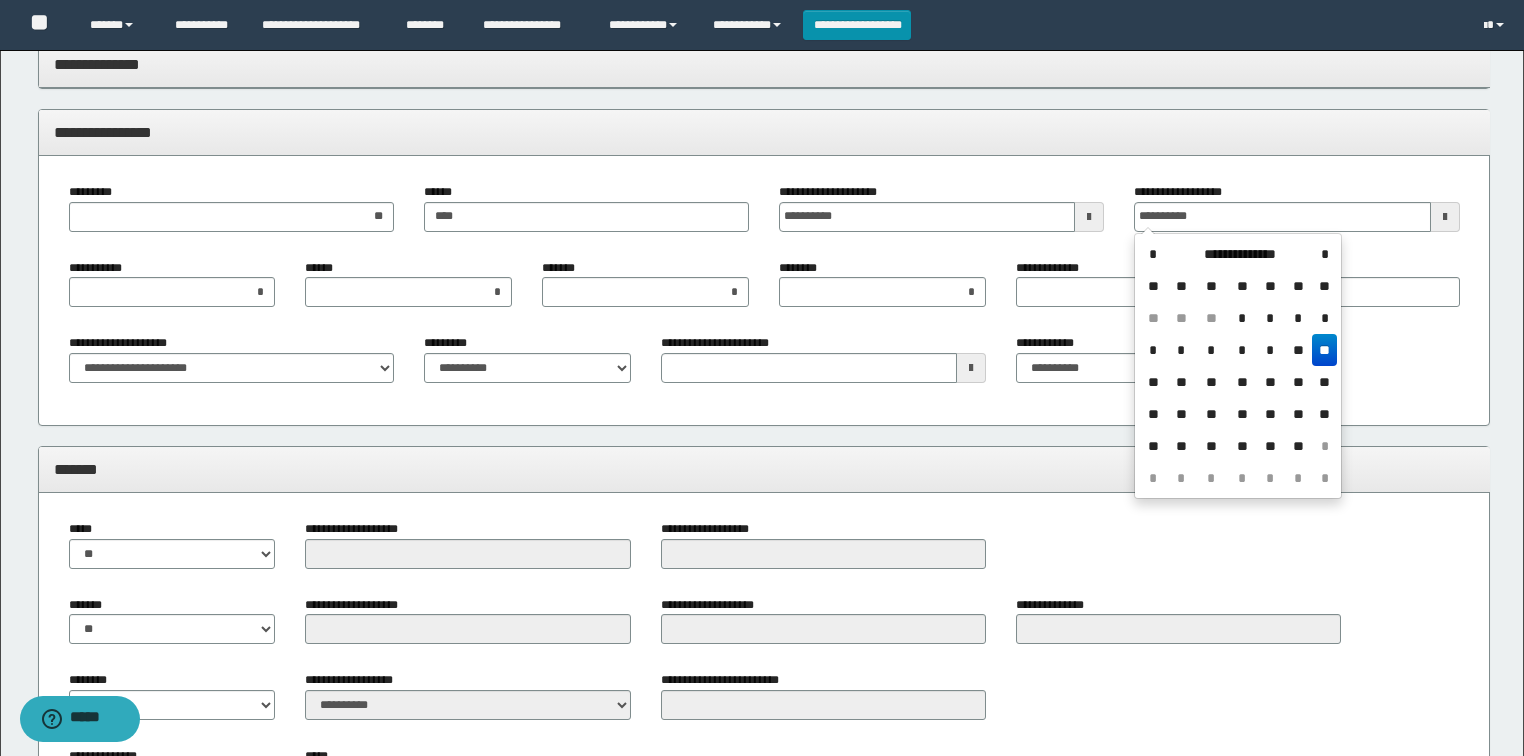 click on "**" at bounding box center (1324, 350) 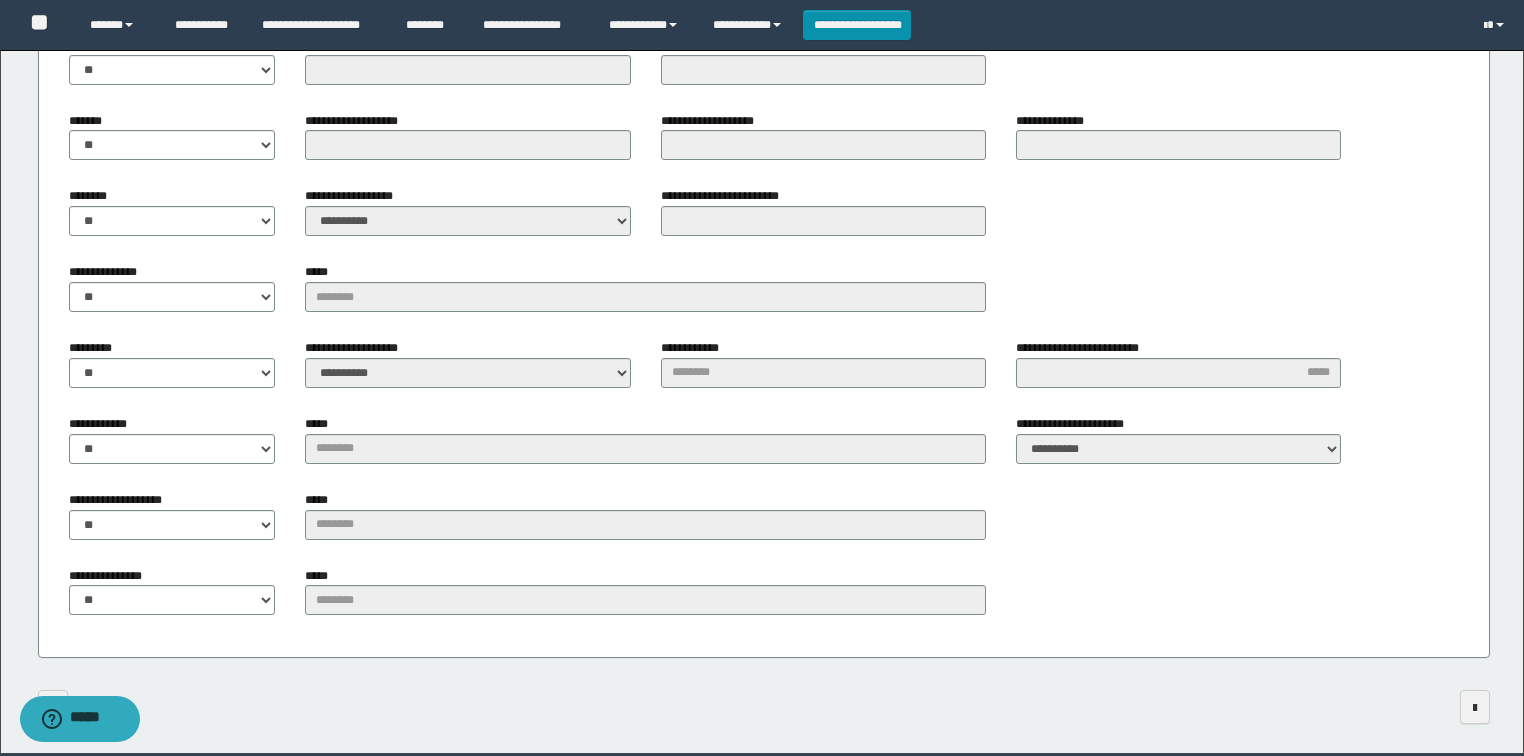 scroll, scrollTop: 1920, scrollLeft: 0, axis: vertical 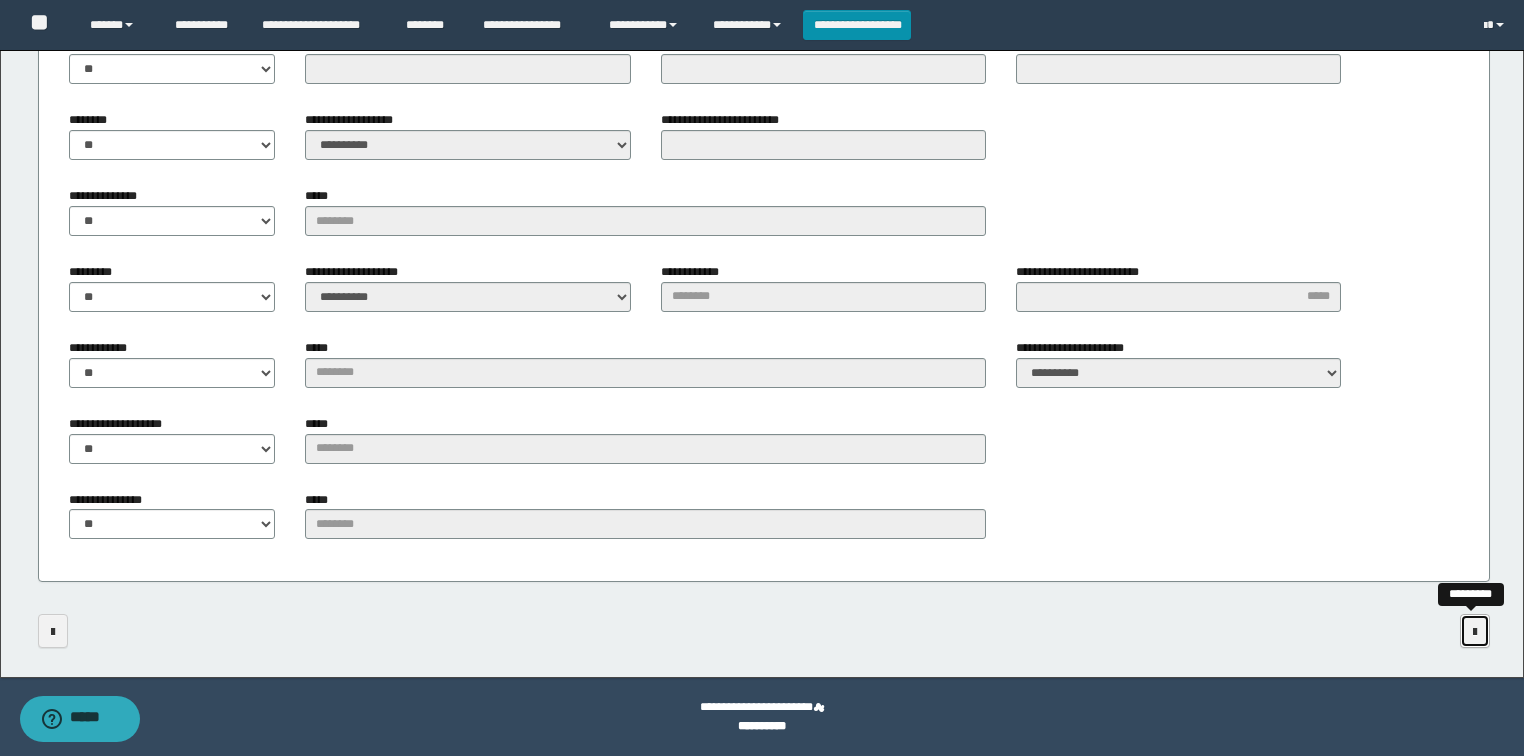 click at bounding box center [1475, 632] 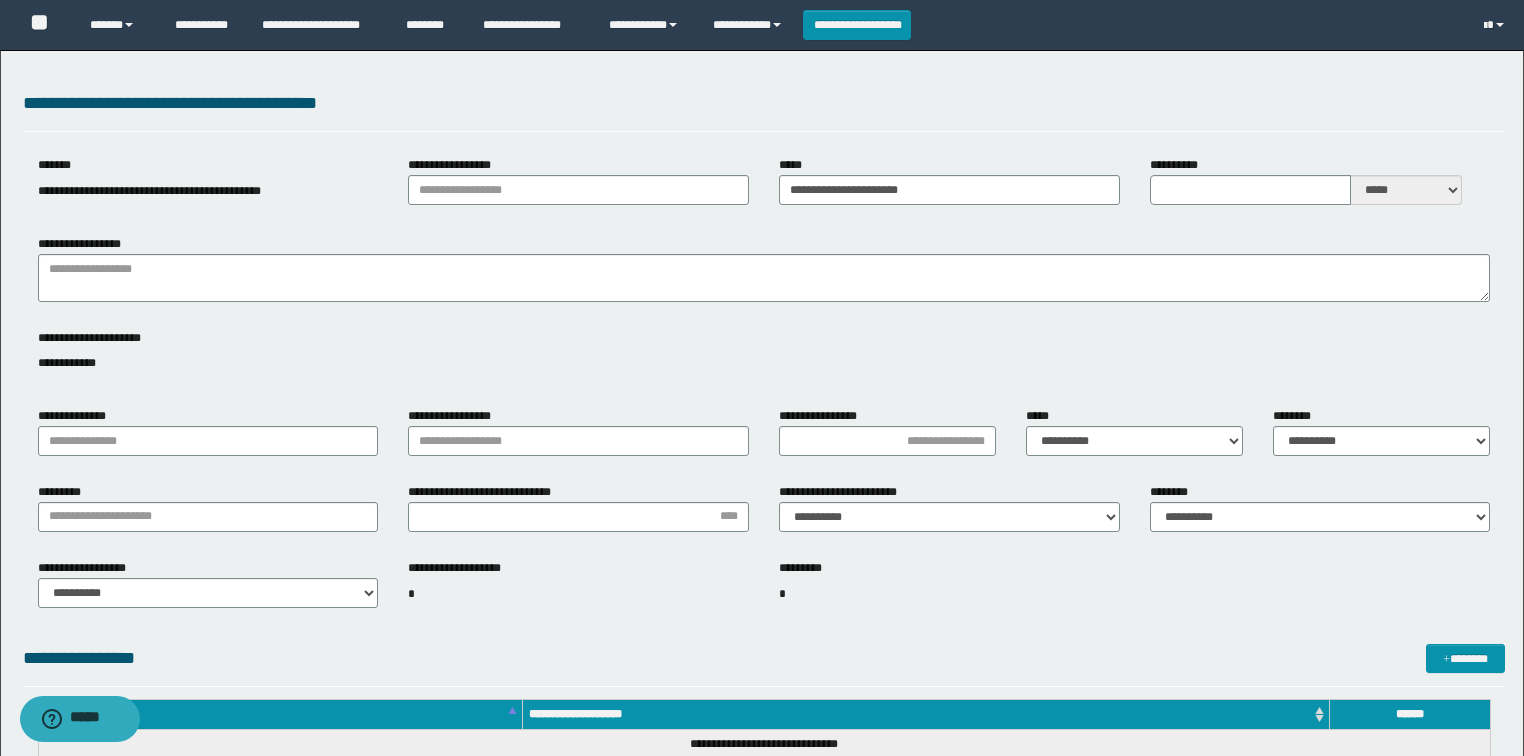 scroll, scrollTop: 159, scrollLeft: 0, axis: vertical 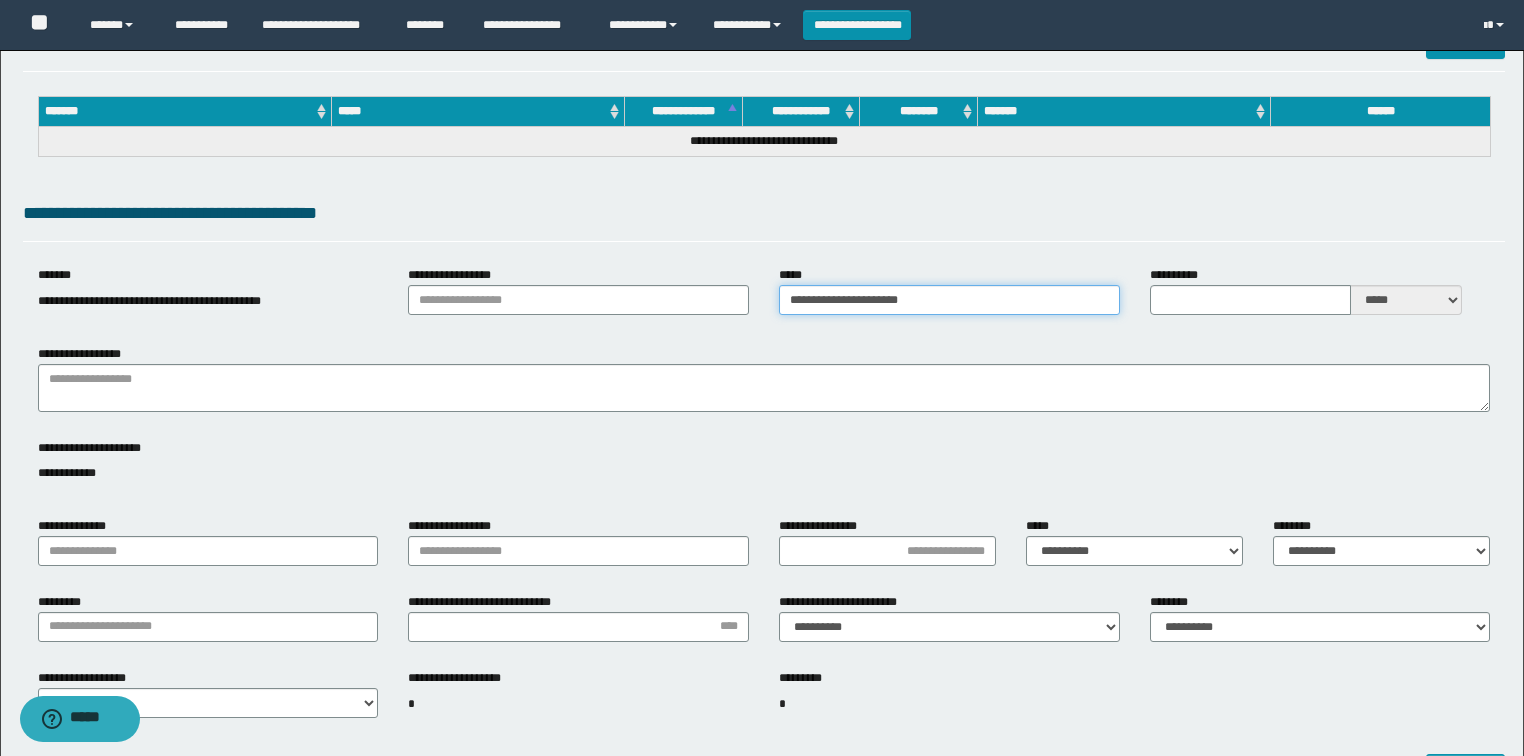 drag, startPoint x: 931, startPoint y: 305, endPoint x: 748, endPoint y: 302, distance: 183.02458 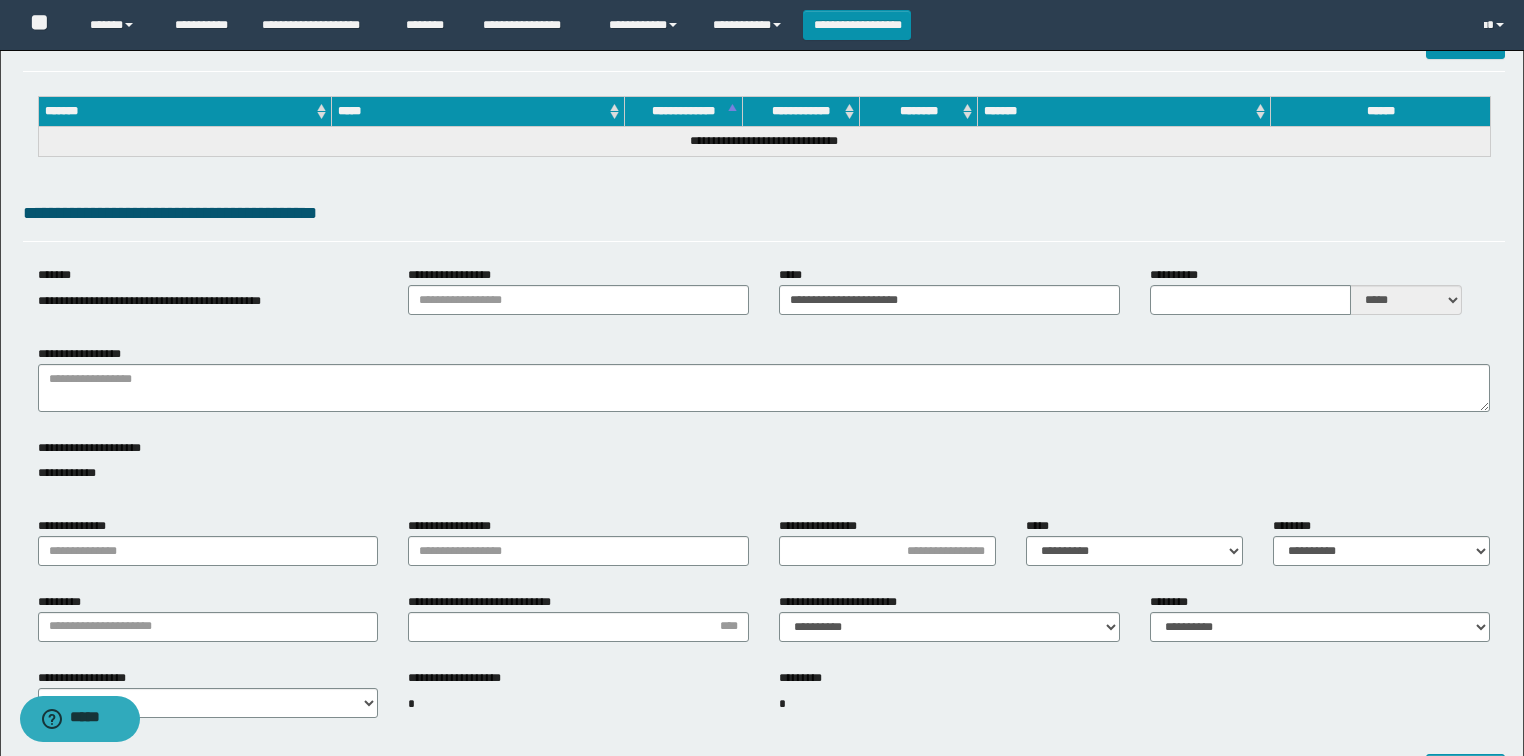 drag, startPoint x: 814, startPoint y: 257, endPoint x: 902, endPoint y: 236, distance: 90.47099 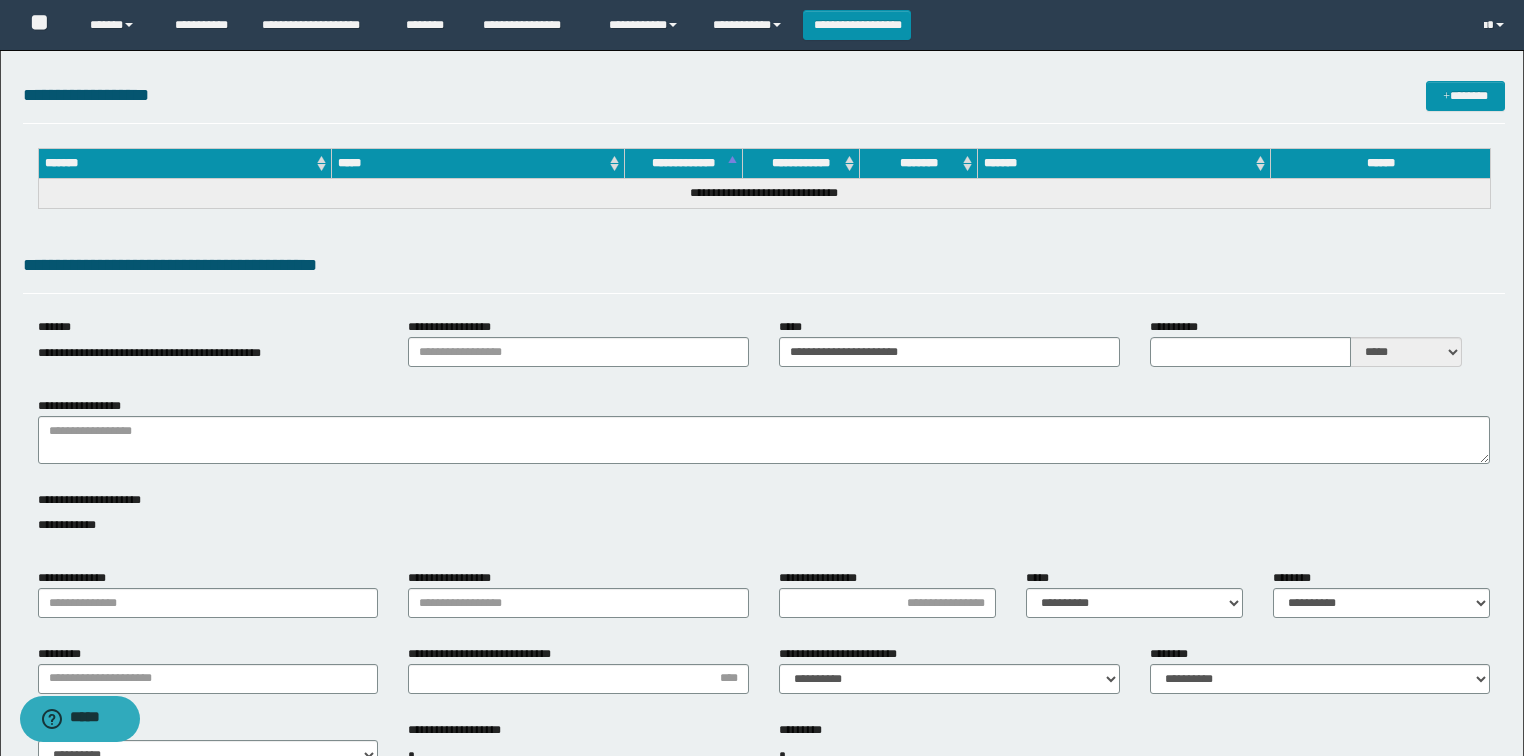 scroll, scrollTop: 79, scrollLeft: 0, axis: vertical 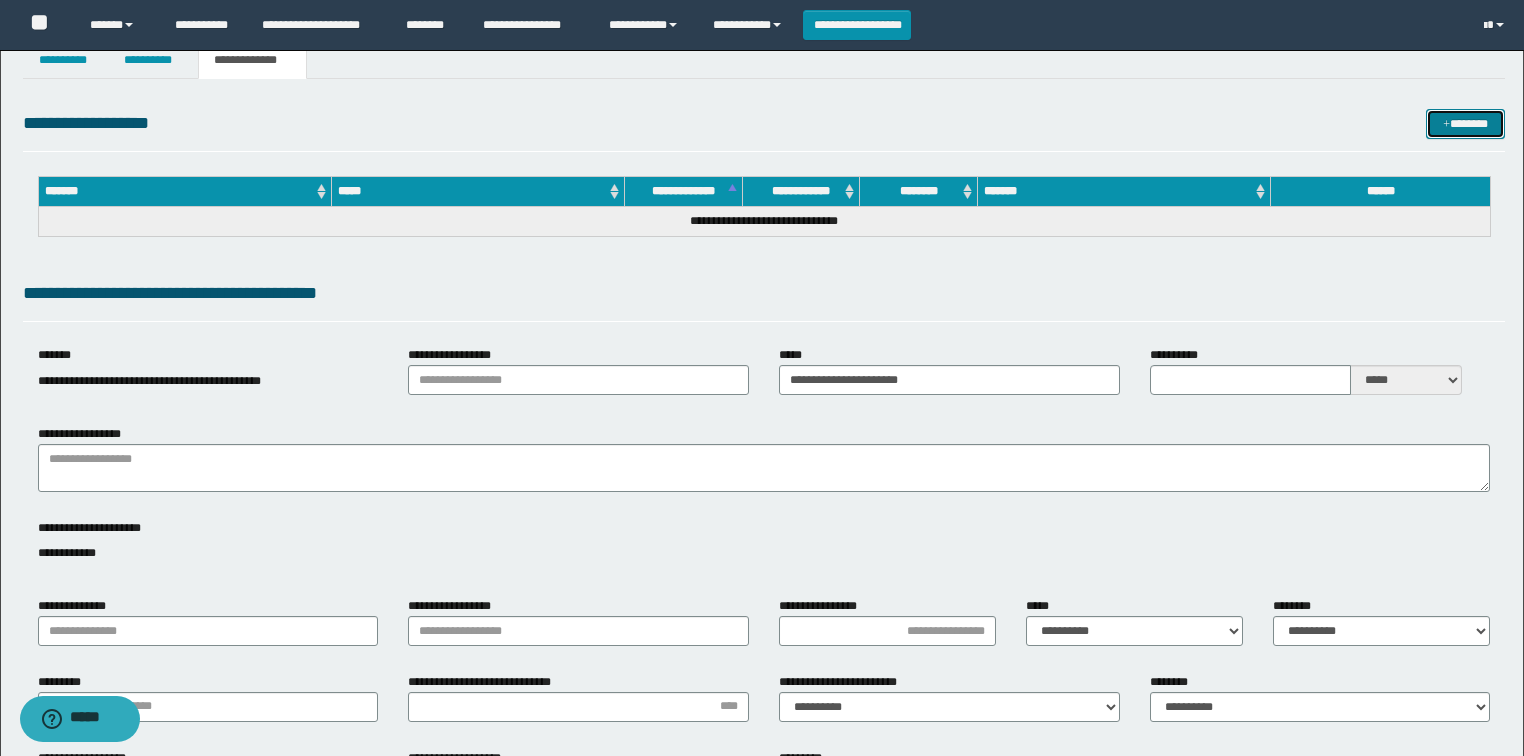 click on "*******" at bounding box center (1465, 124) 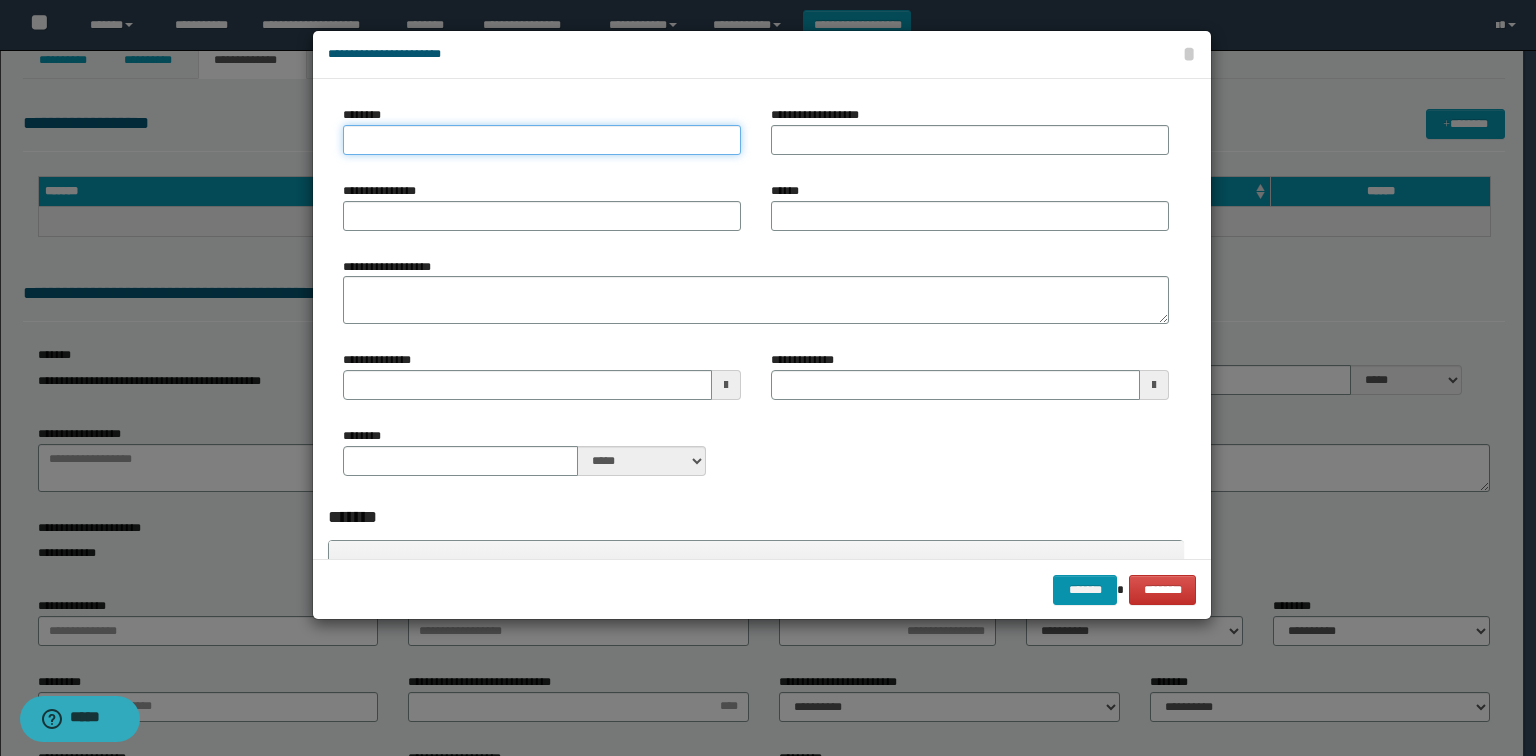 click on "********" at bounding box center (542, 140) 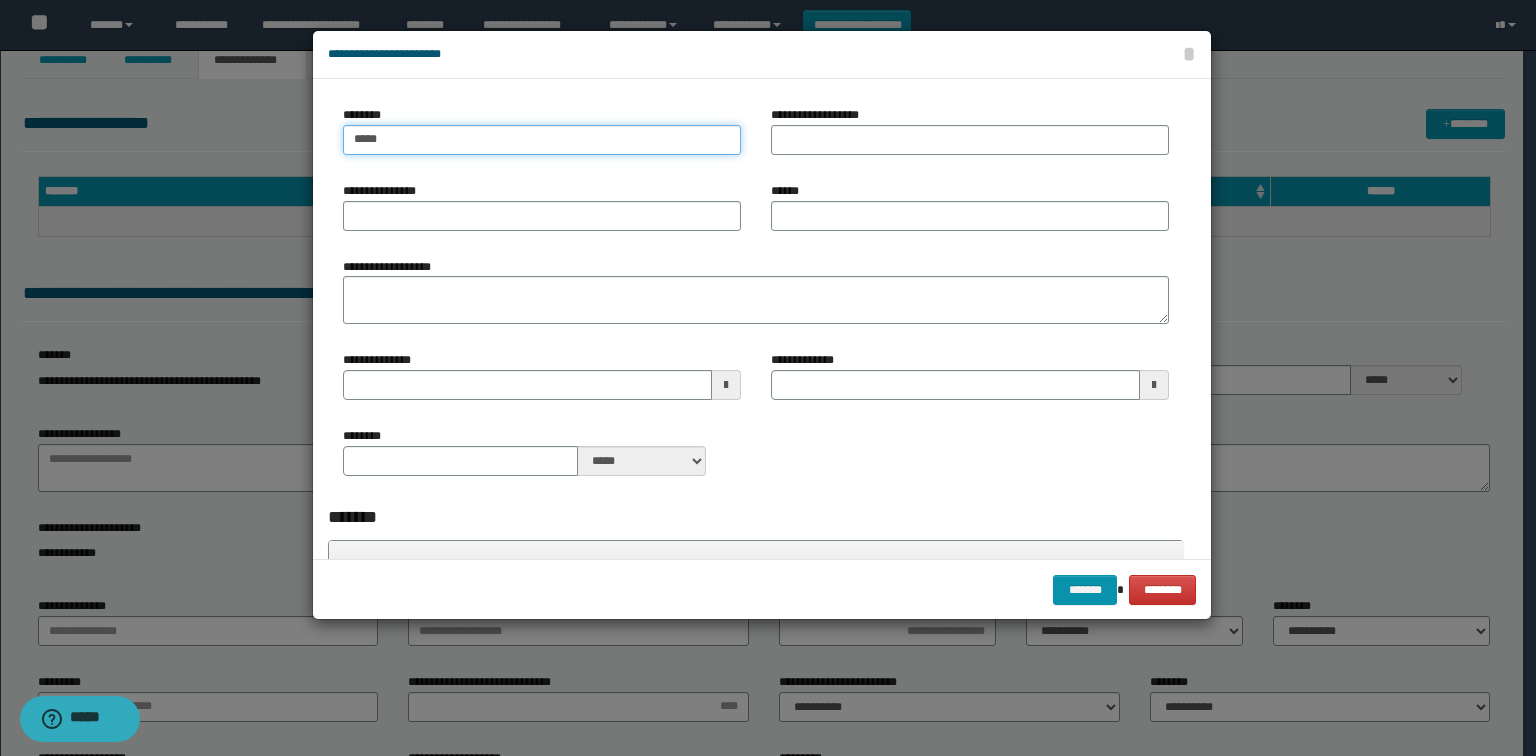 click on "*****" at bounding box center [542, 140] 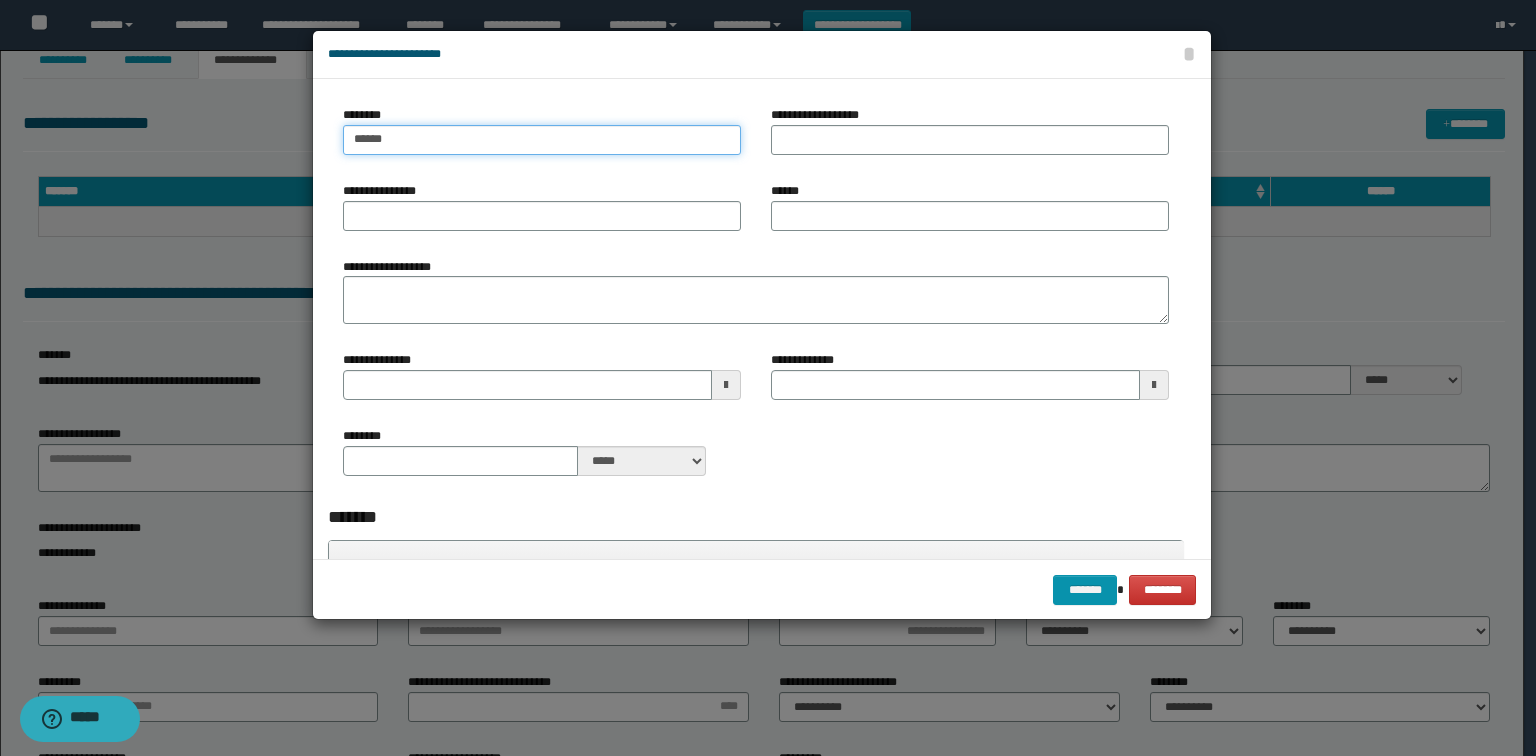 type on "******" 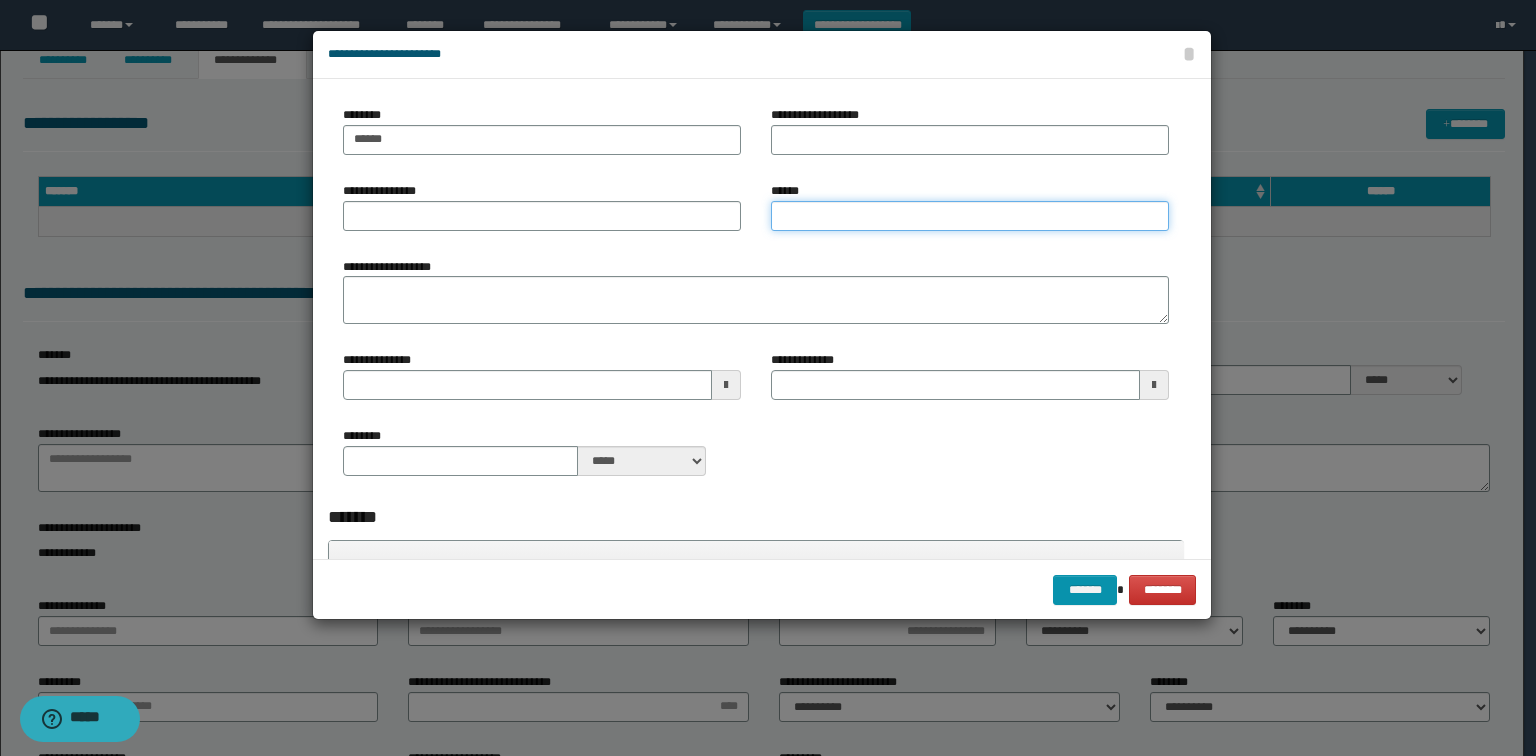click on "******" at bounding box center [970, 216] 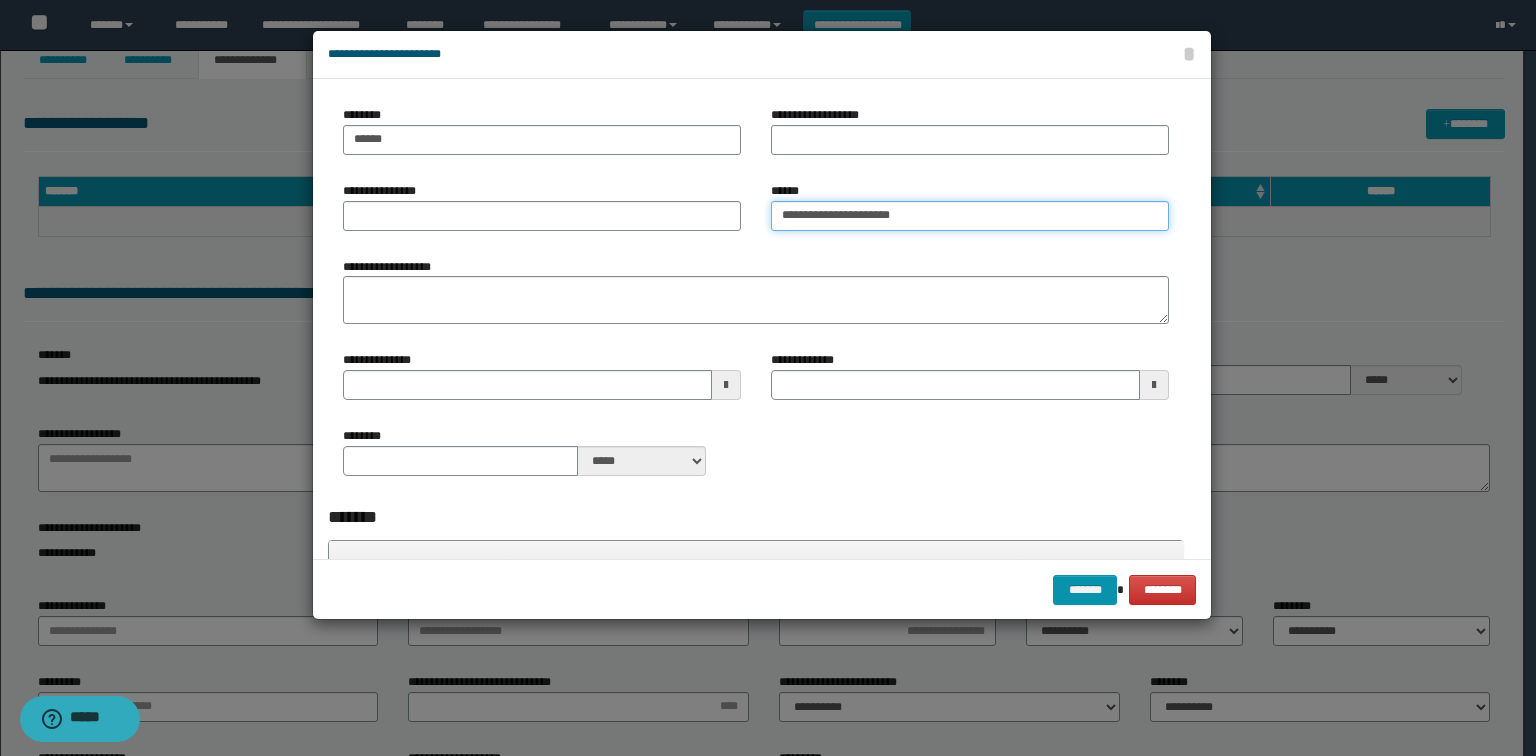 type 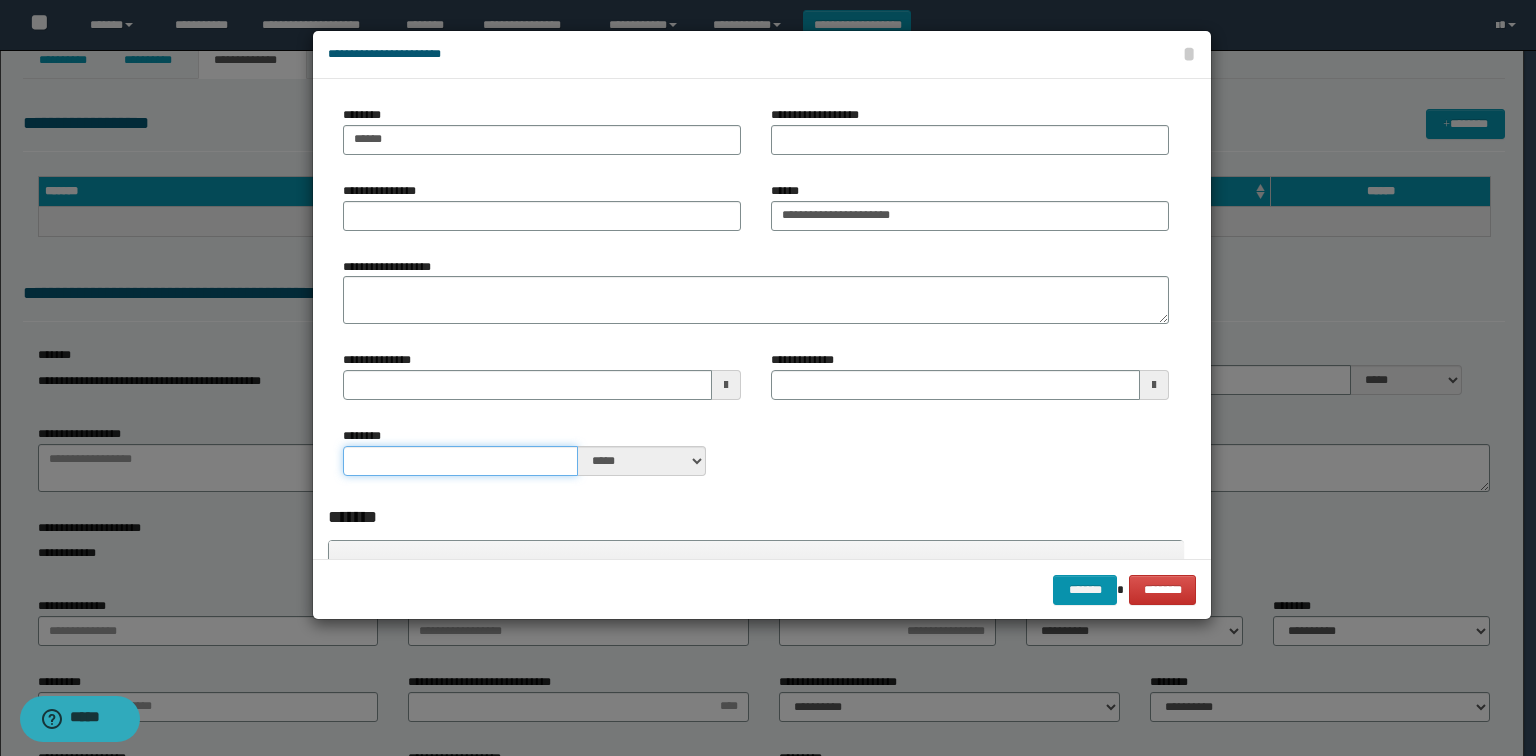 click on "********" at bounding box center [460, 461] 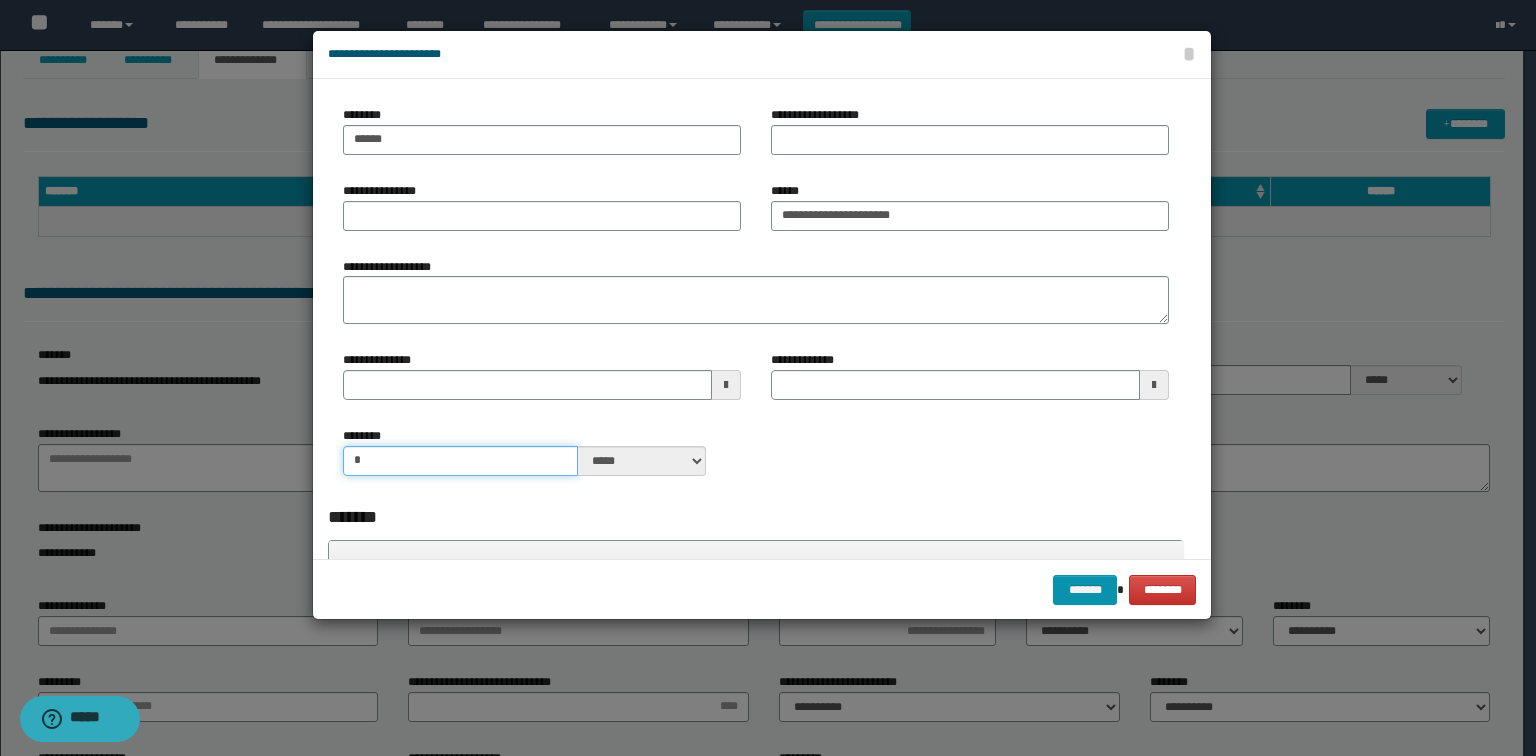 type on "*" 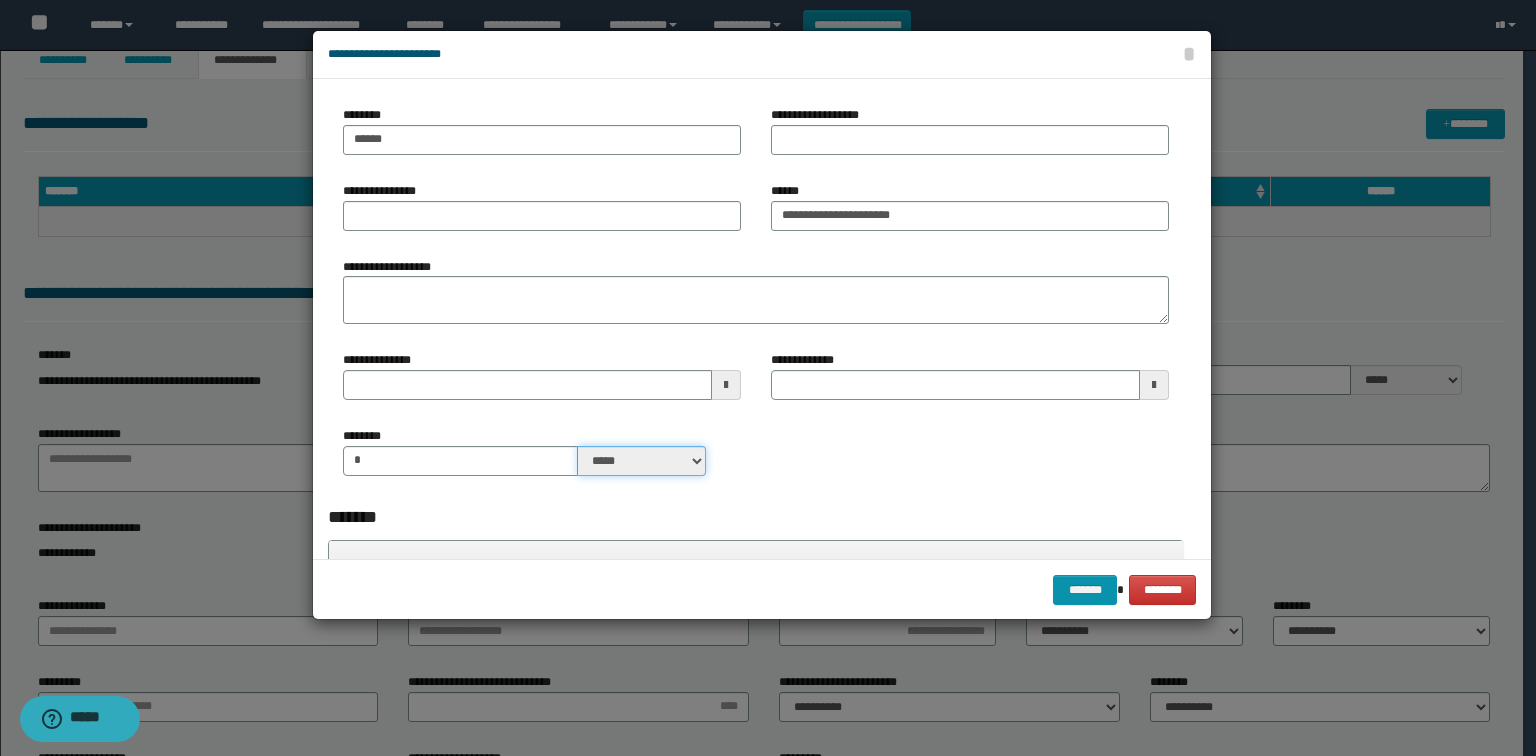 click on "*****
****" at bounding box center (642, 461) 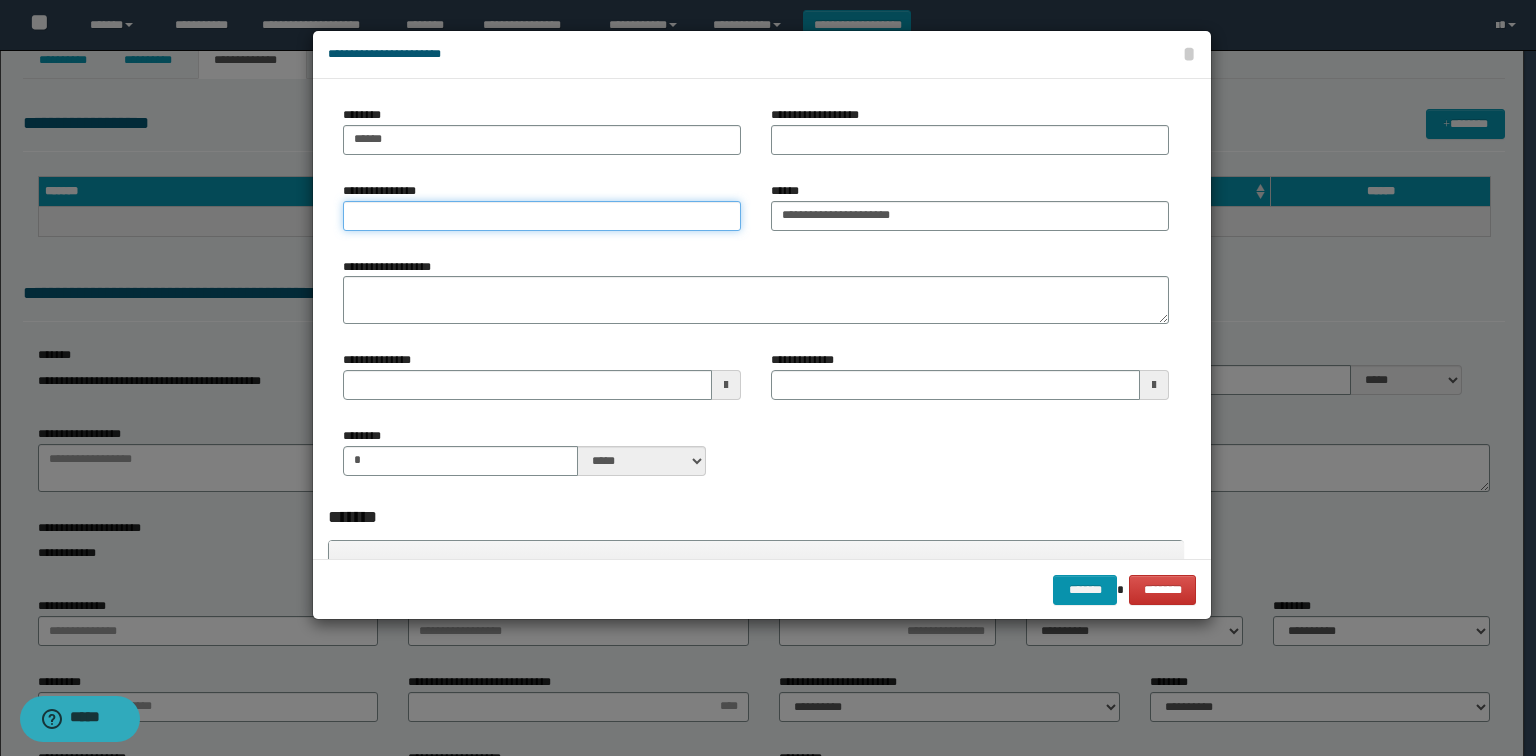 click on "**********" at bounding box center [542, 216] 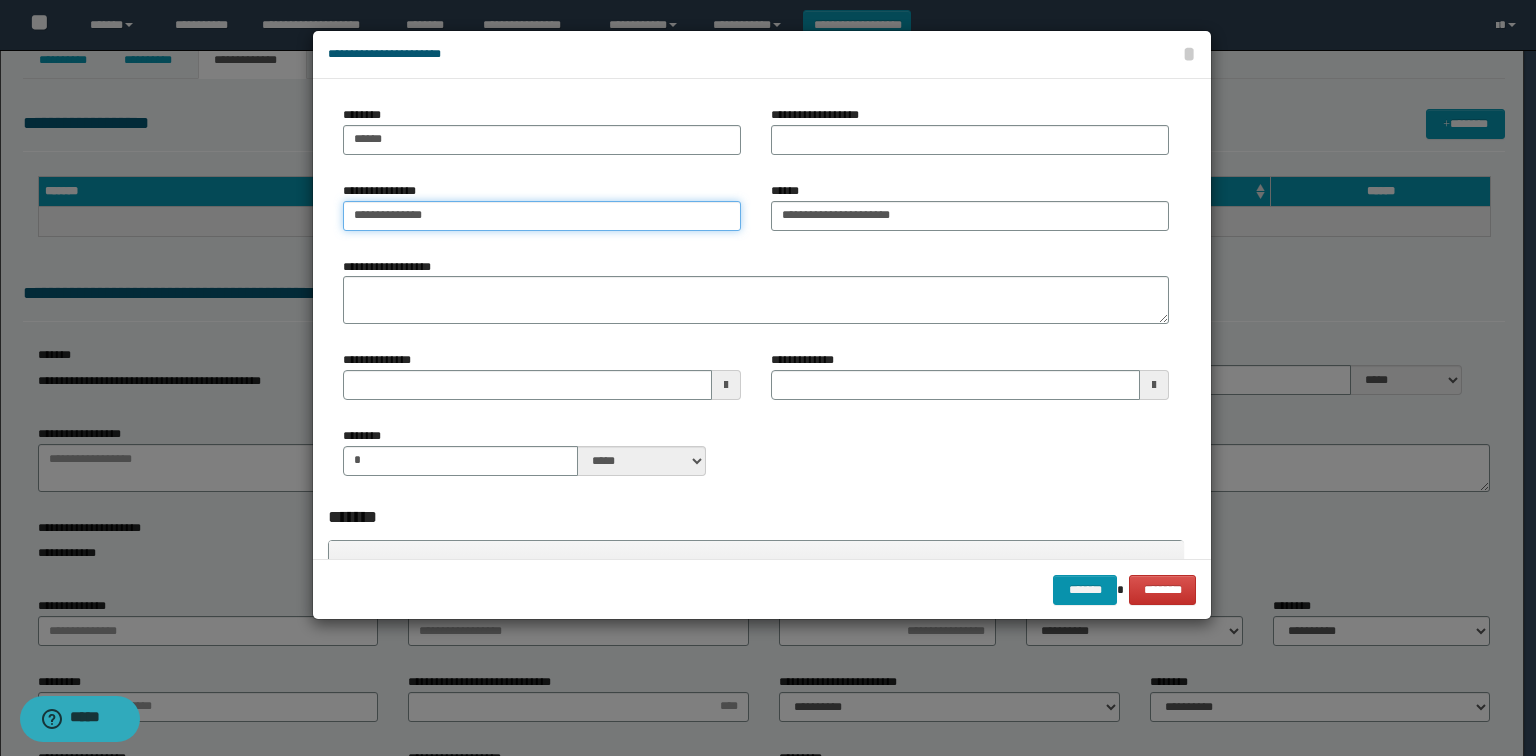 type on "**********" 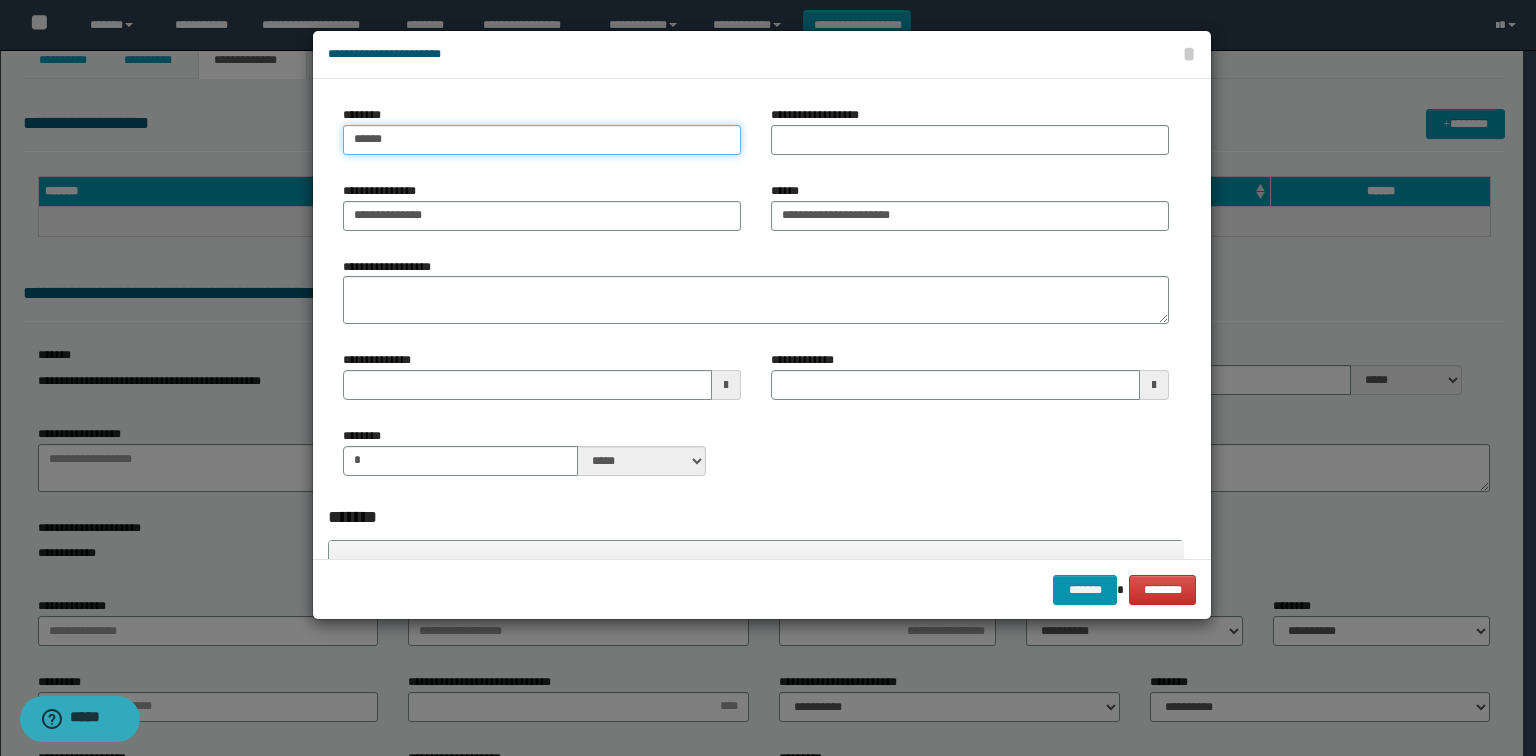 click on "******" at bounding box center [542, 140] 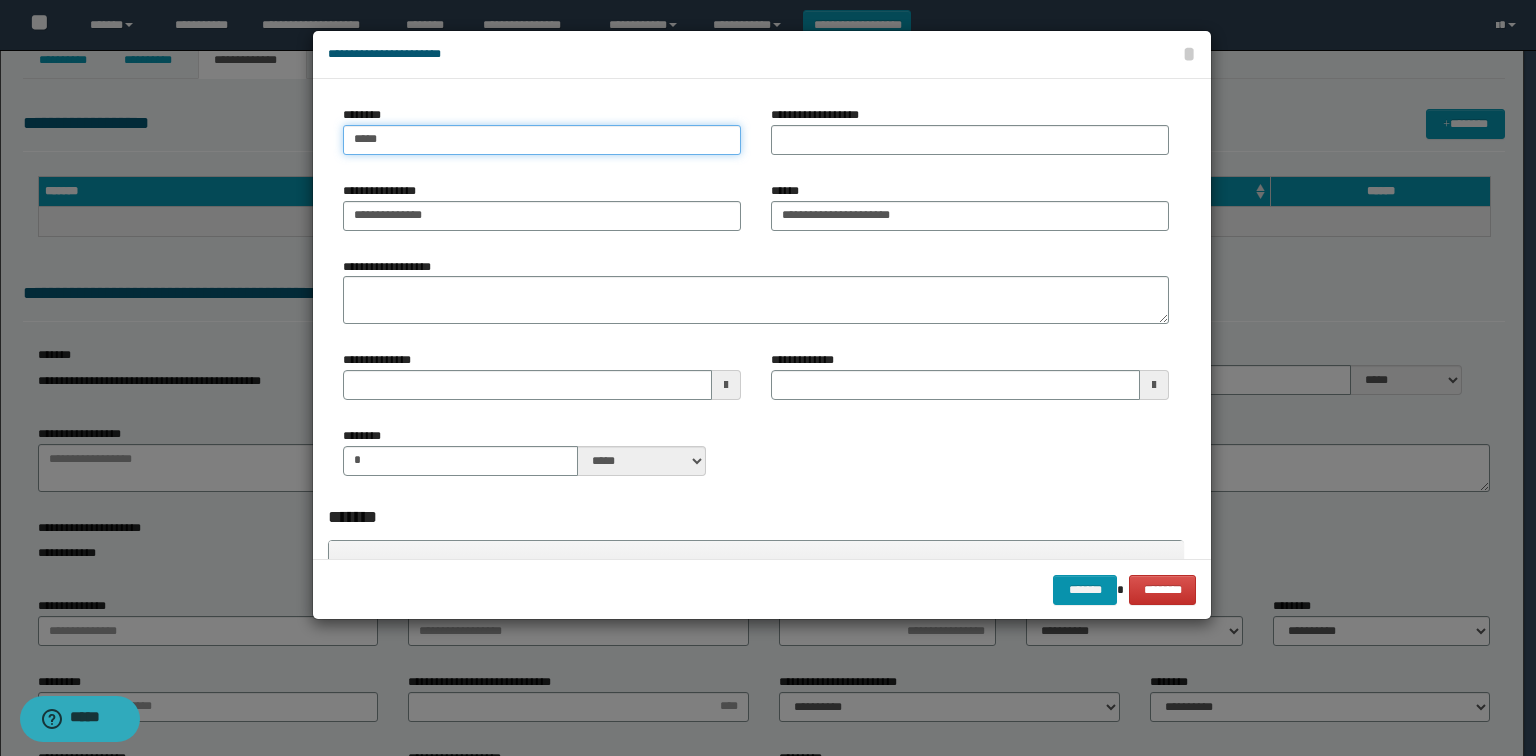 type 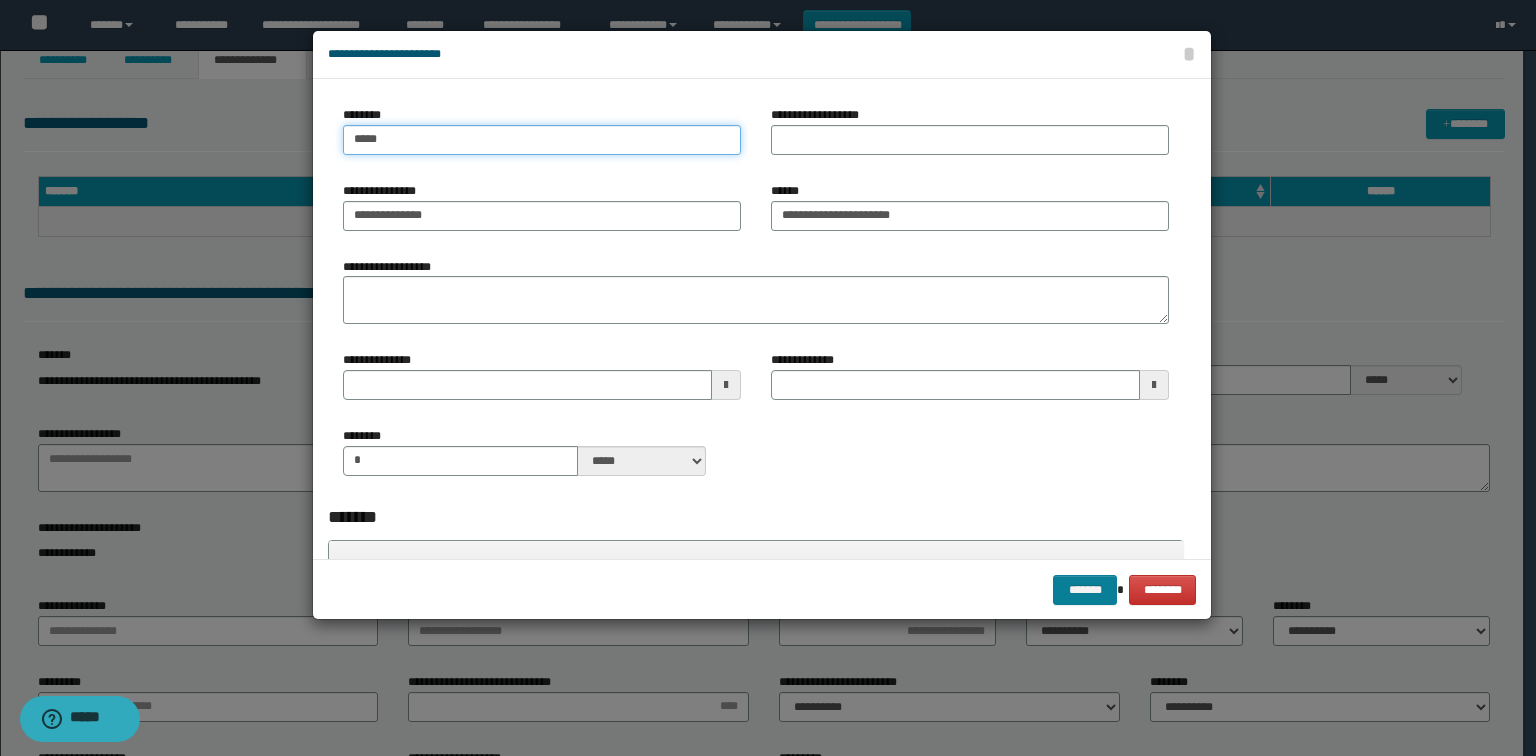 type on "*****" 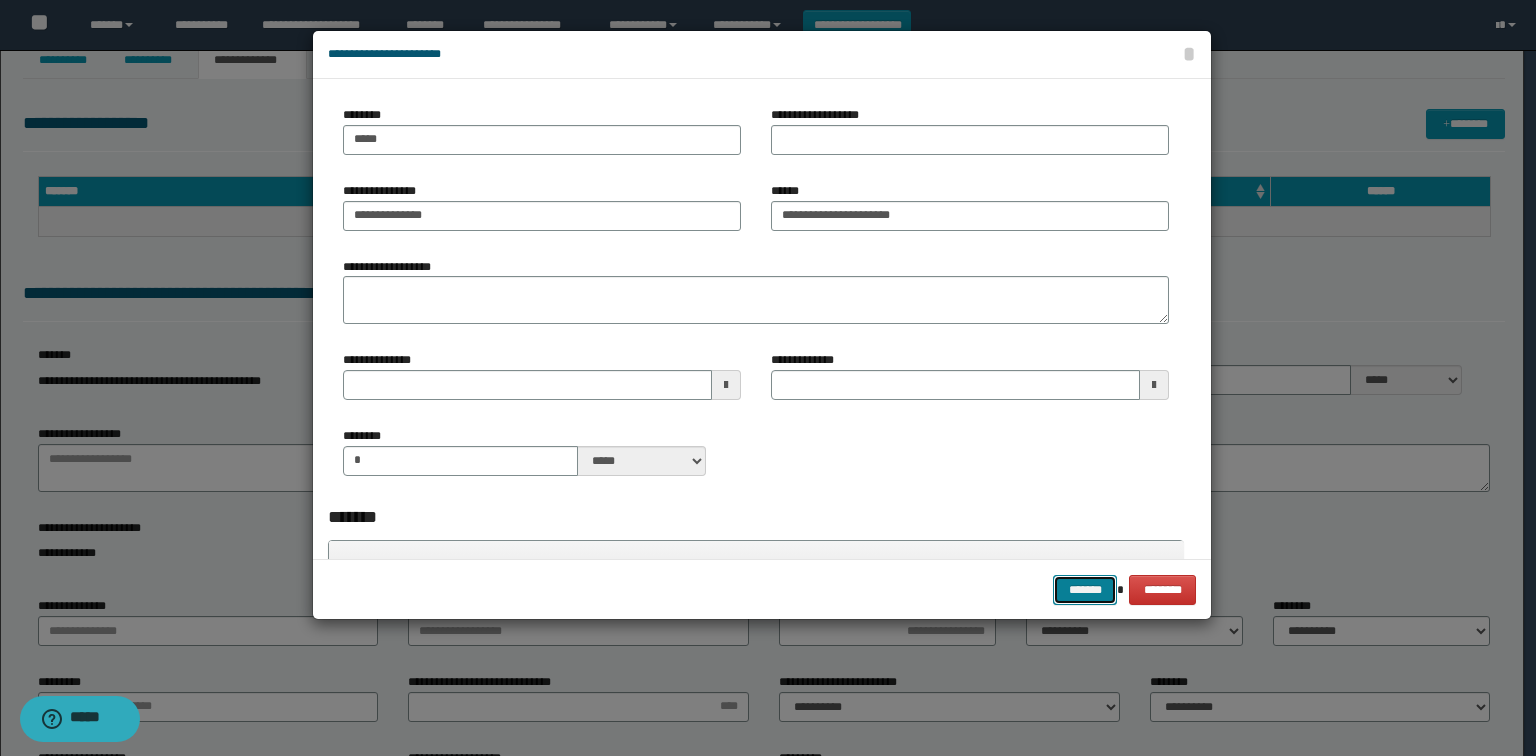click on "*******" at bounding box center (1085, 590) 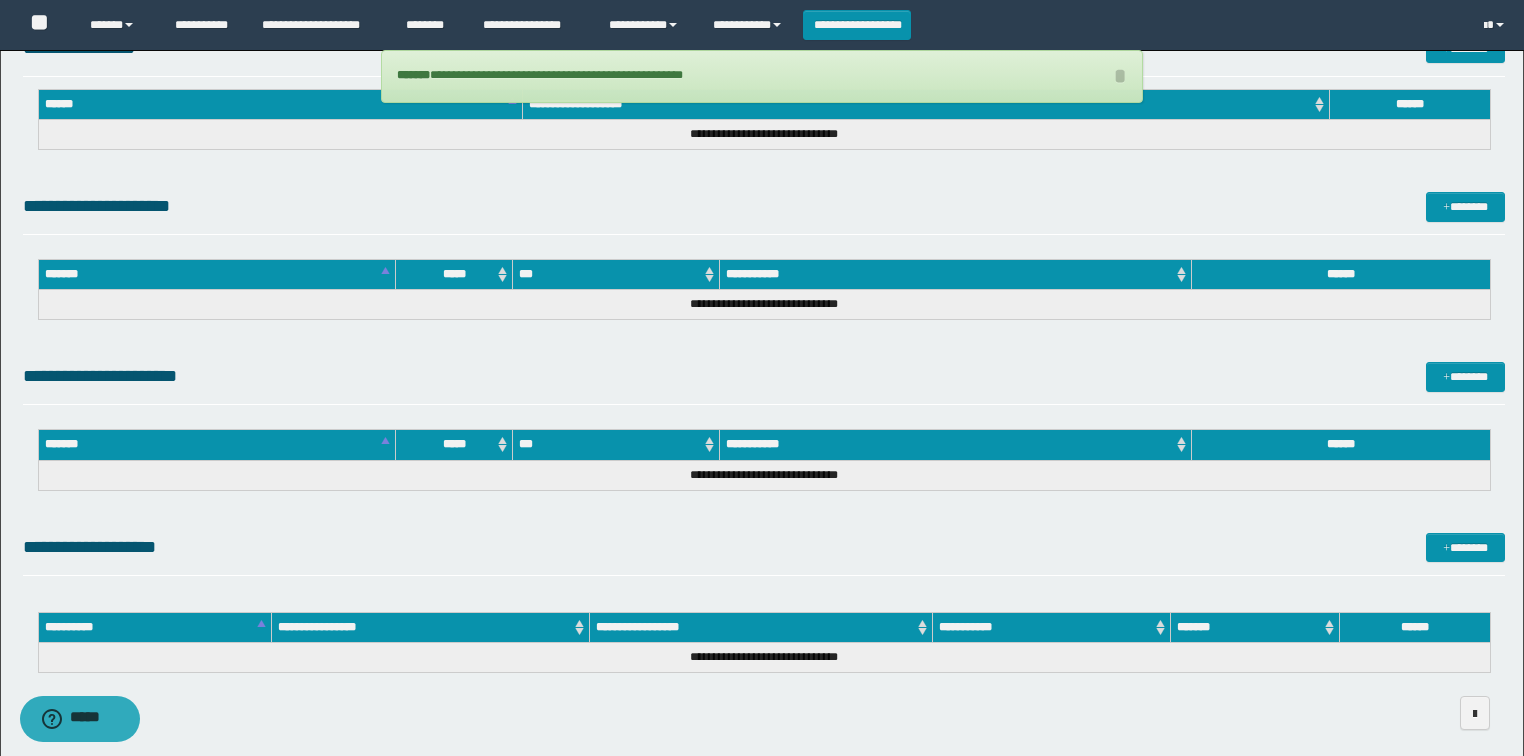 scroll, scrollTop: 959, scrollLeft: 0, axis: vertical 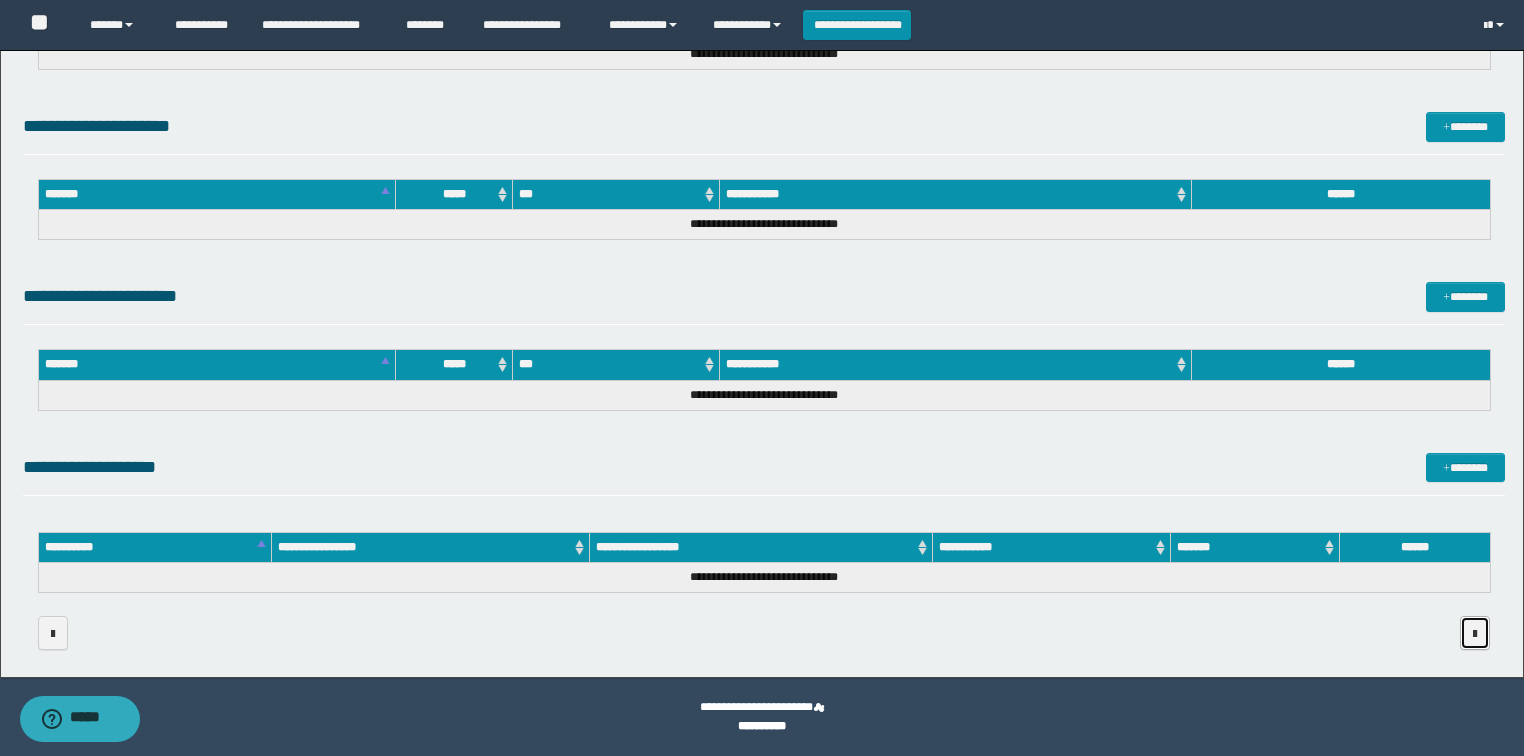 click at bounding box center (1475, 633) 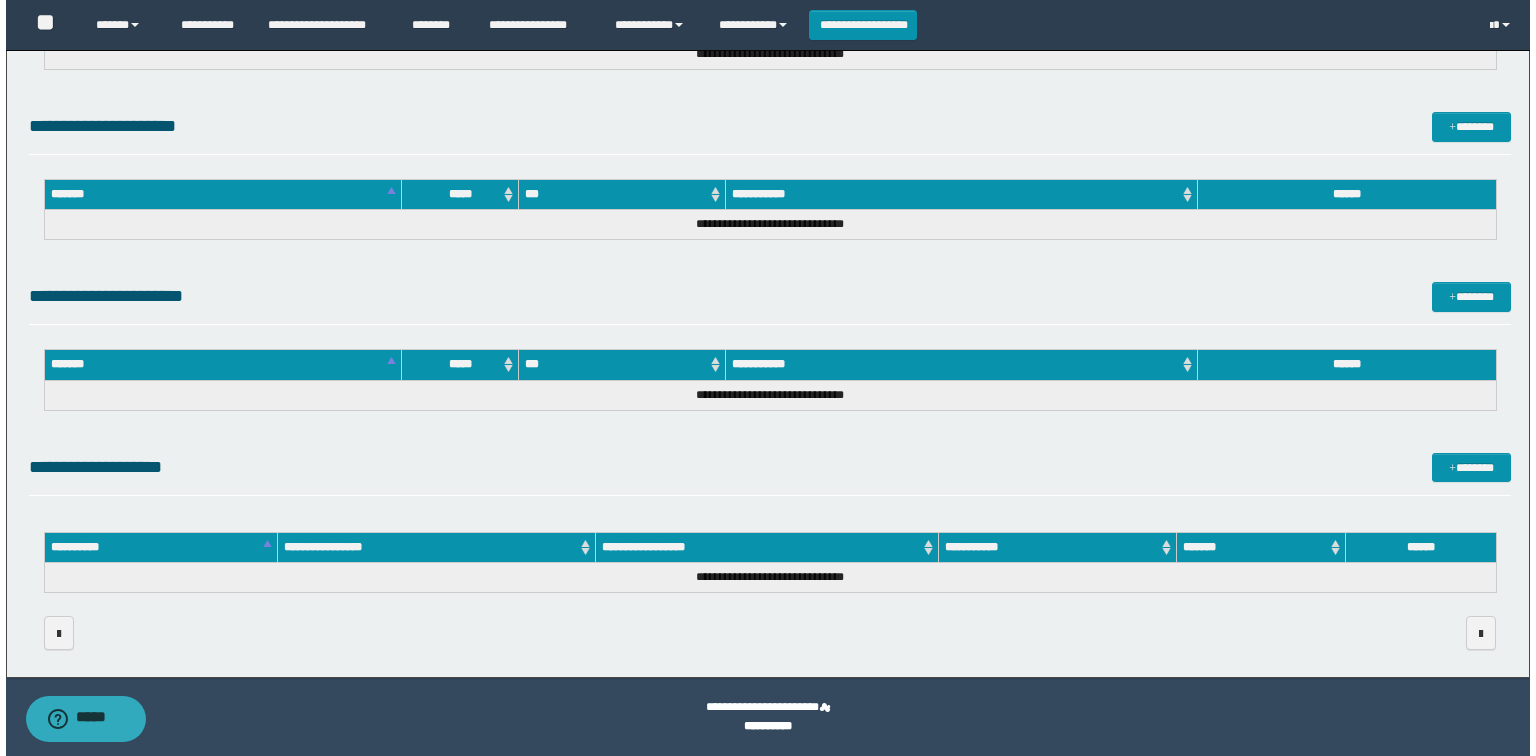 scroll, scrollTop: 0, scrollLeft: 0, axis: both 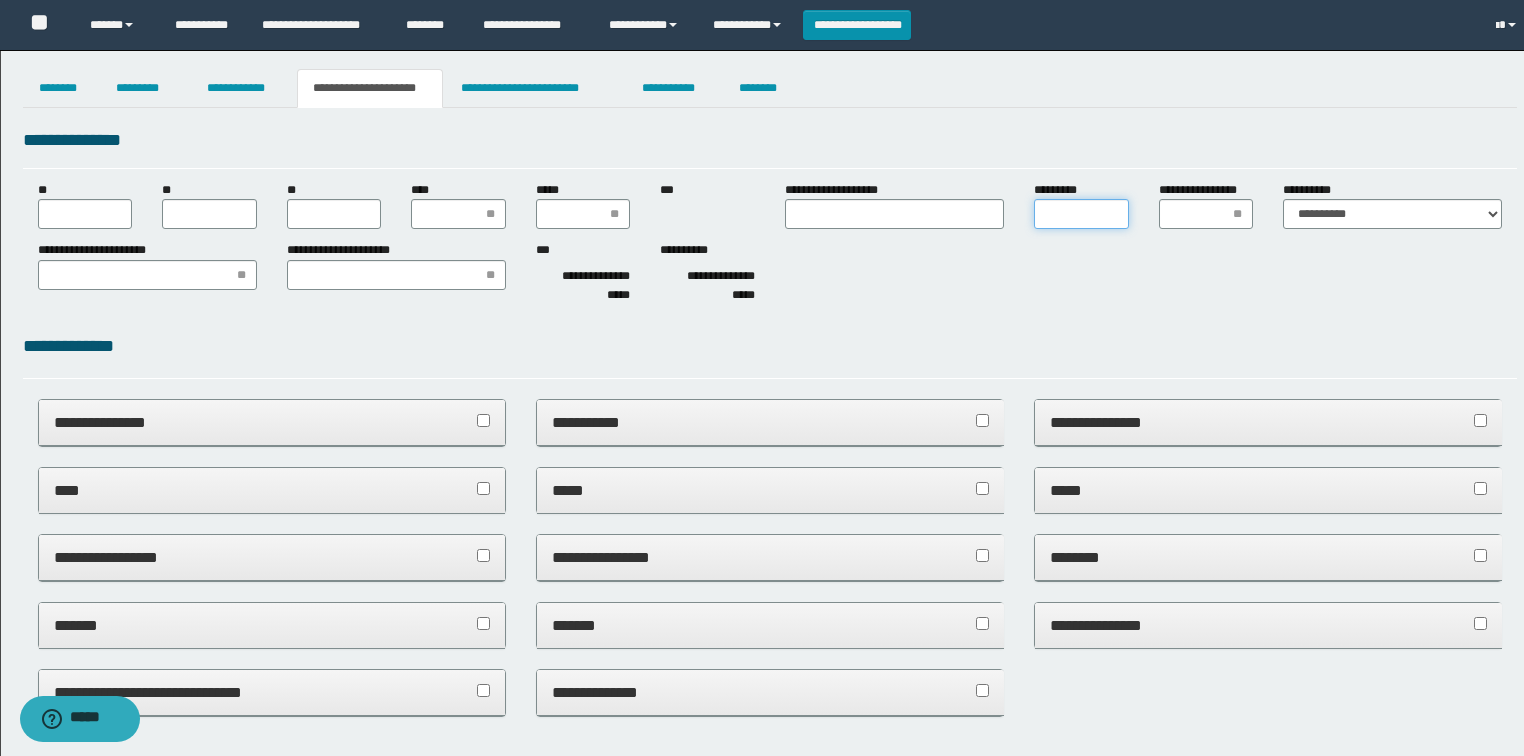 click on "*********" at bounding box center [1081, 214] 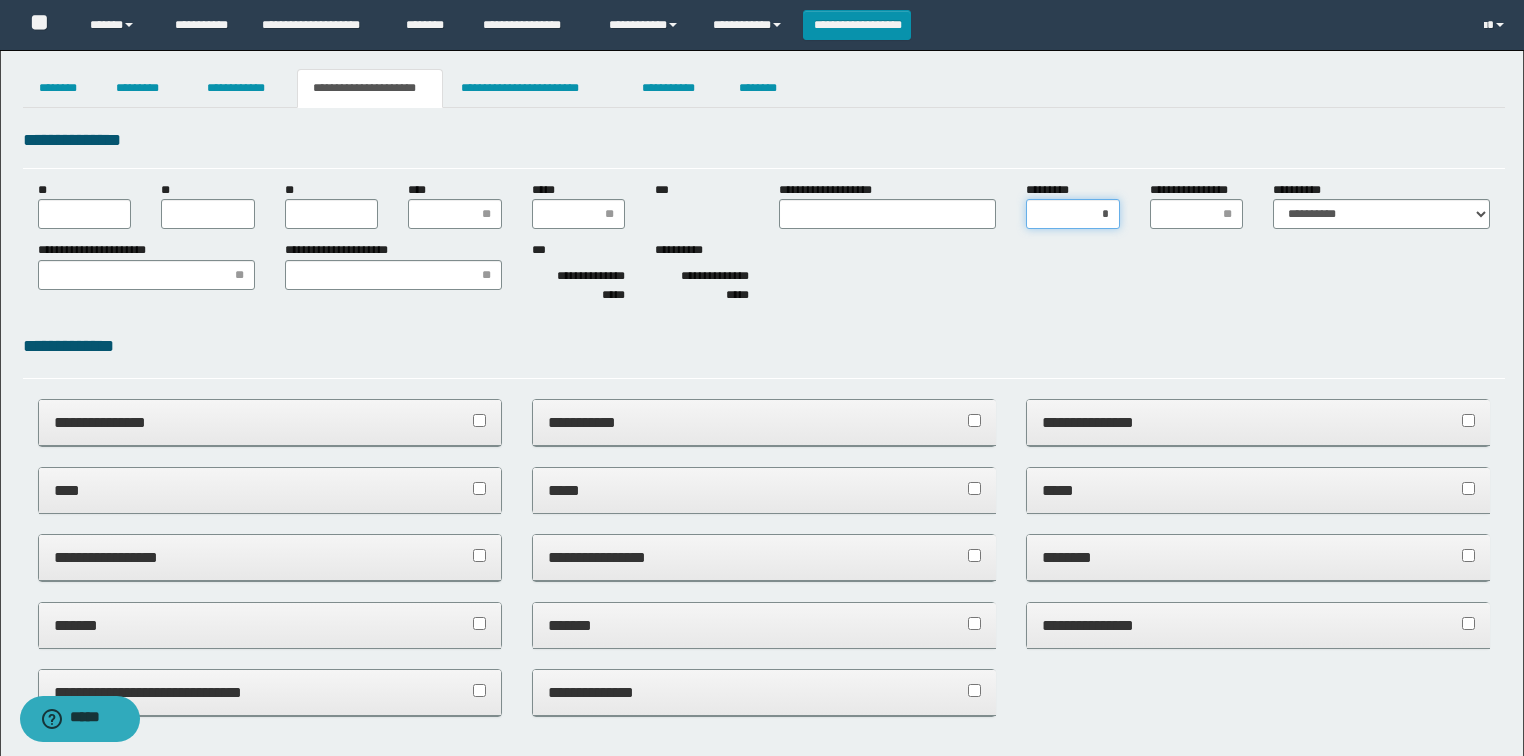 type on "**" 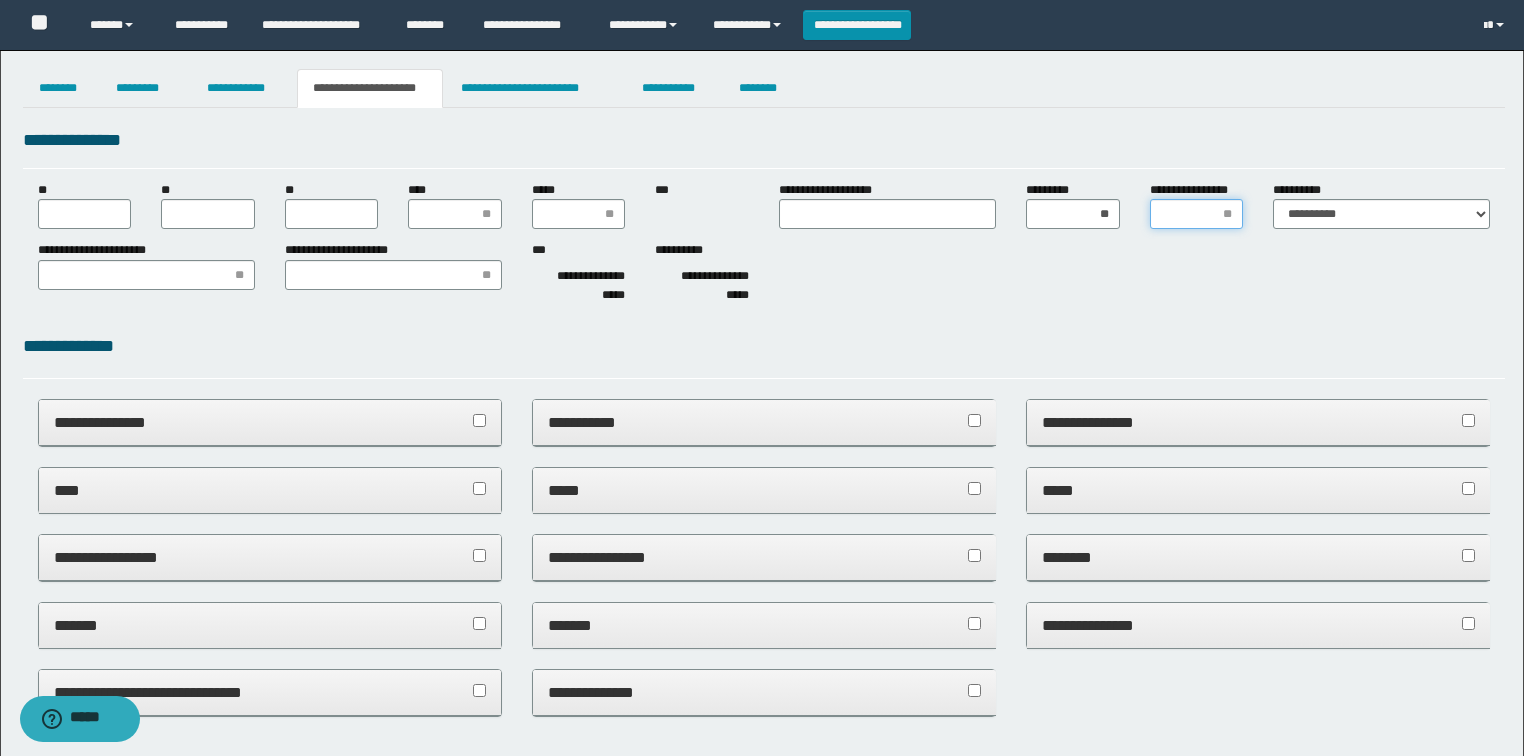 click on "**********" at bounding box center [1197, 214] 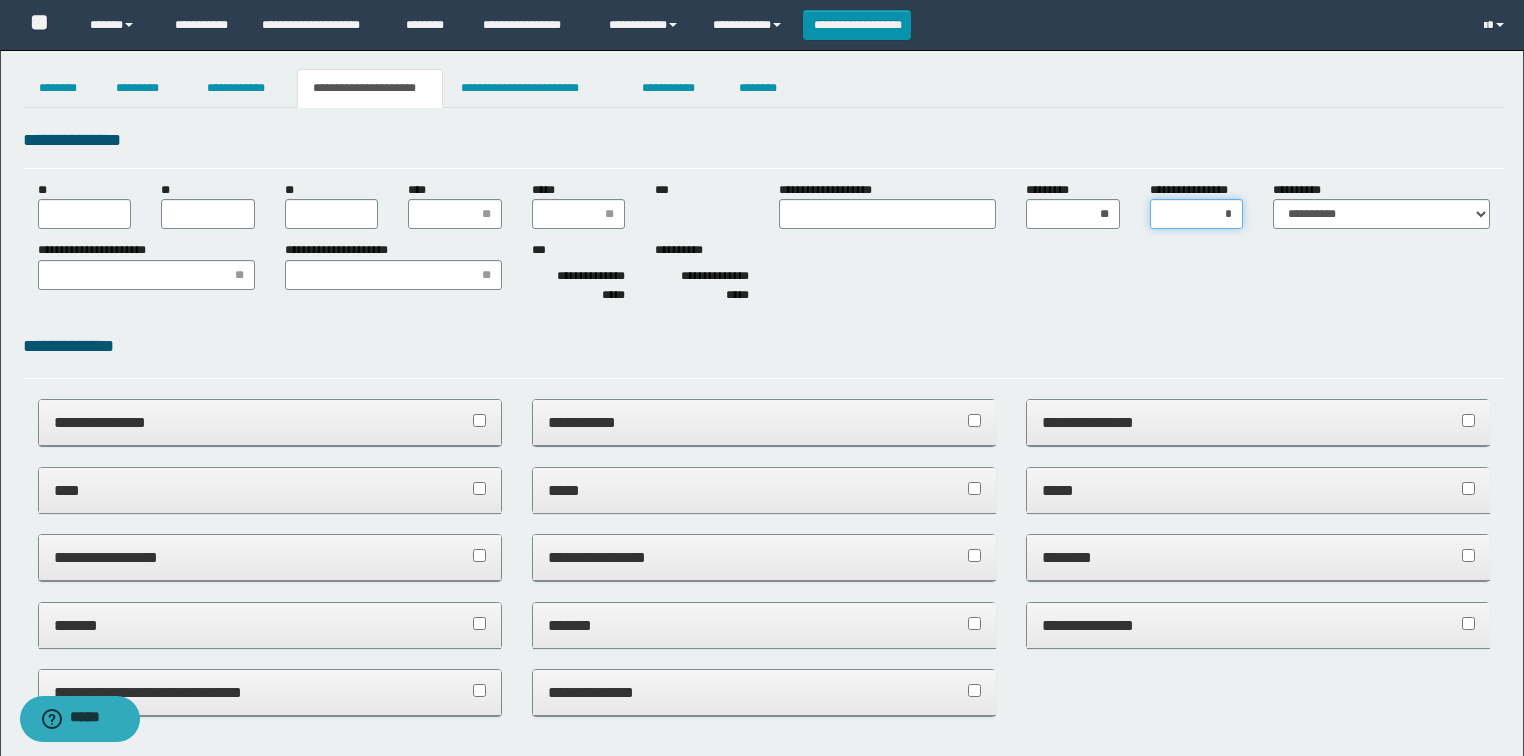 type on "**" 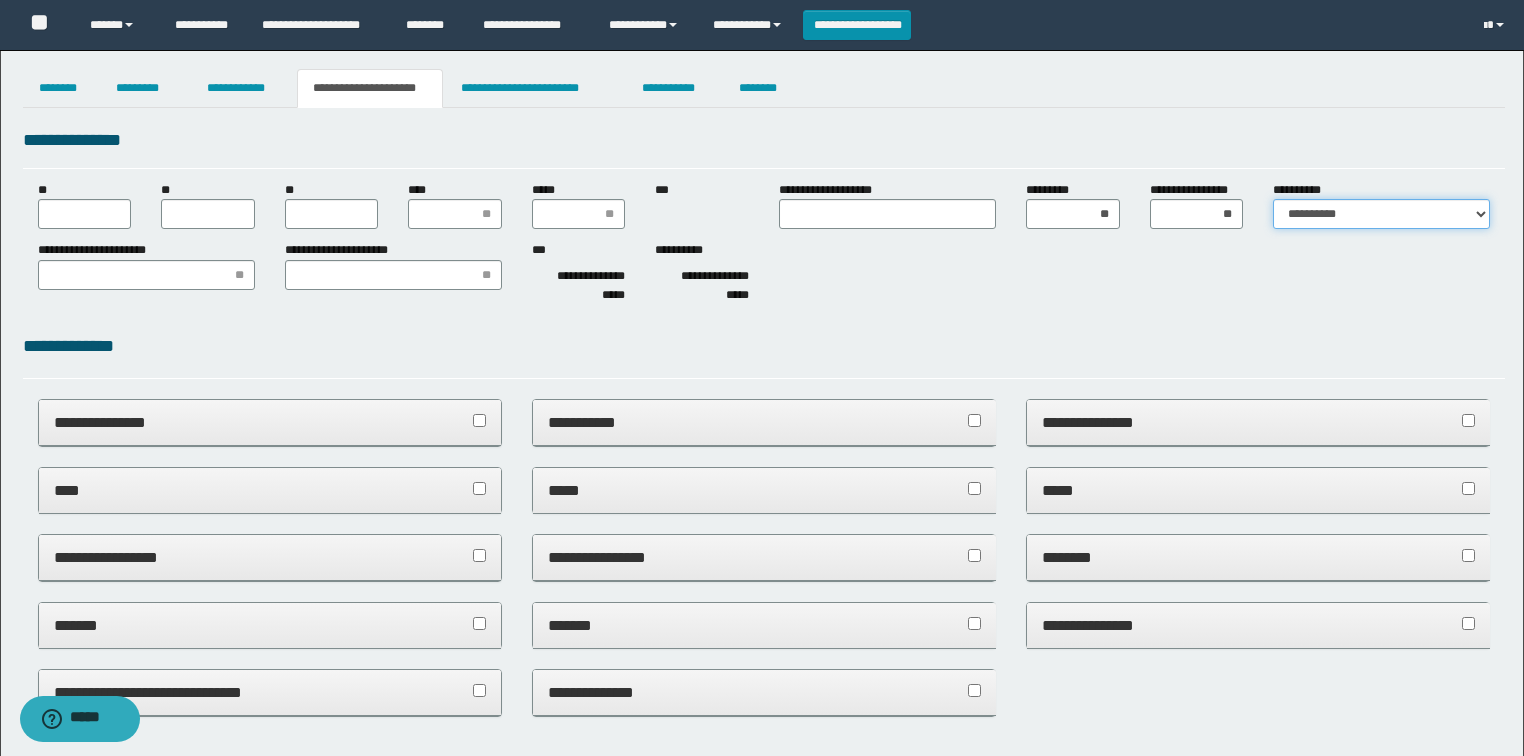 drag, startPoint x: 1340, startPoint y: 211, endPoint x: 1340, endPoint y: 225, distance: 14 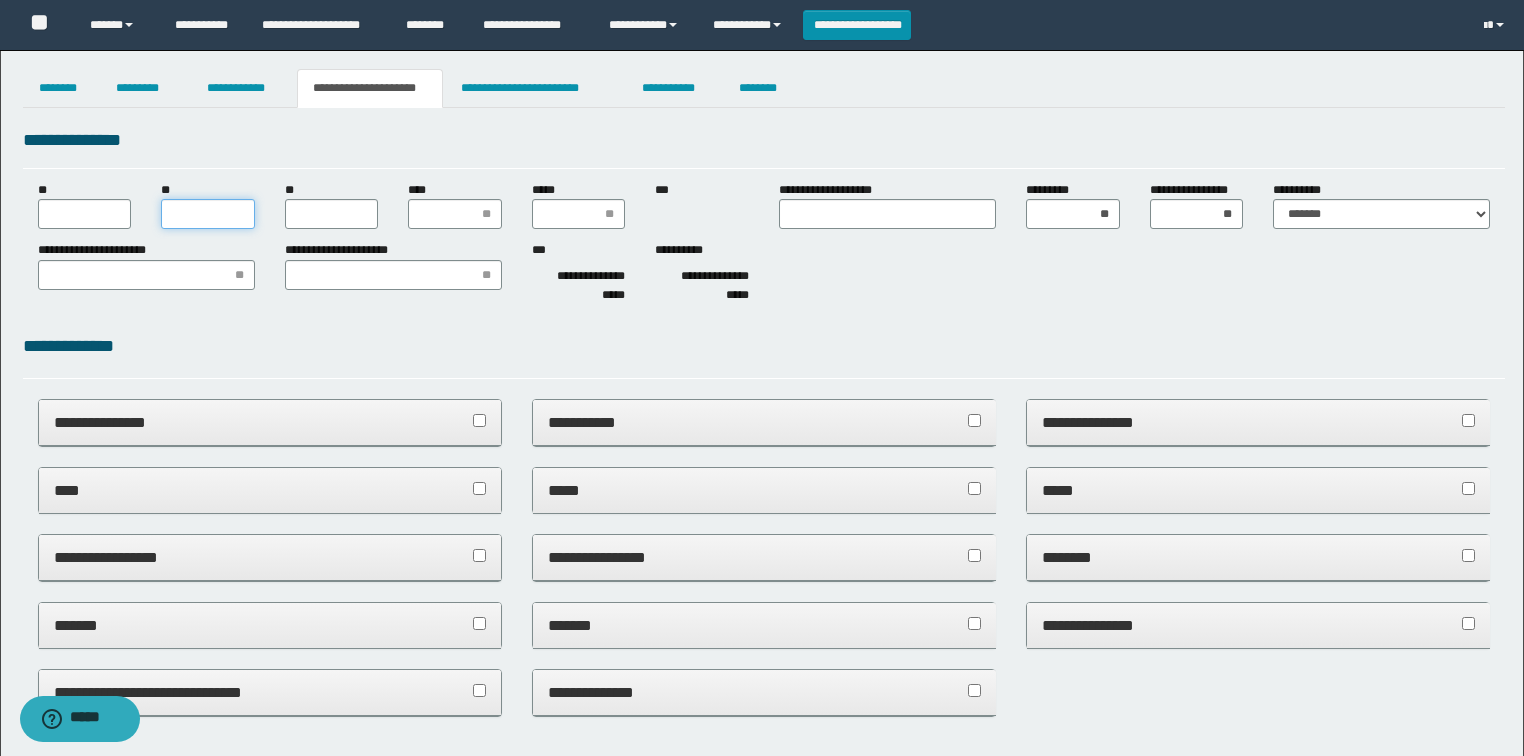 click on "**" at bounding box center [208, 214] 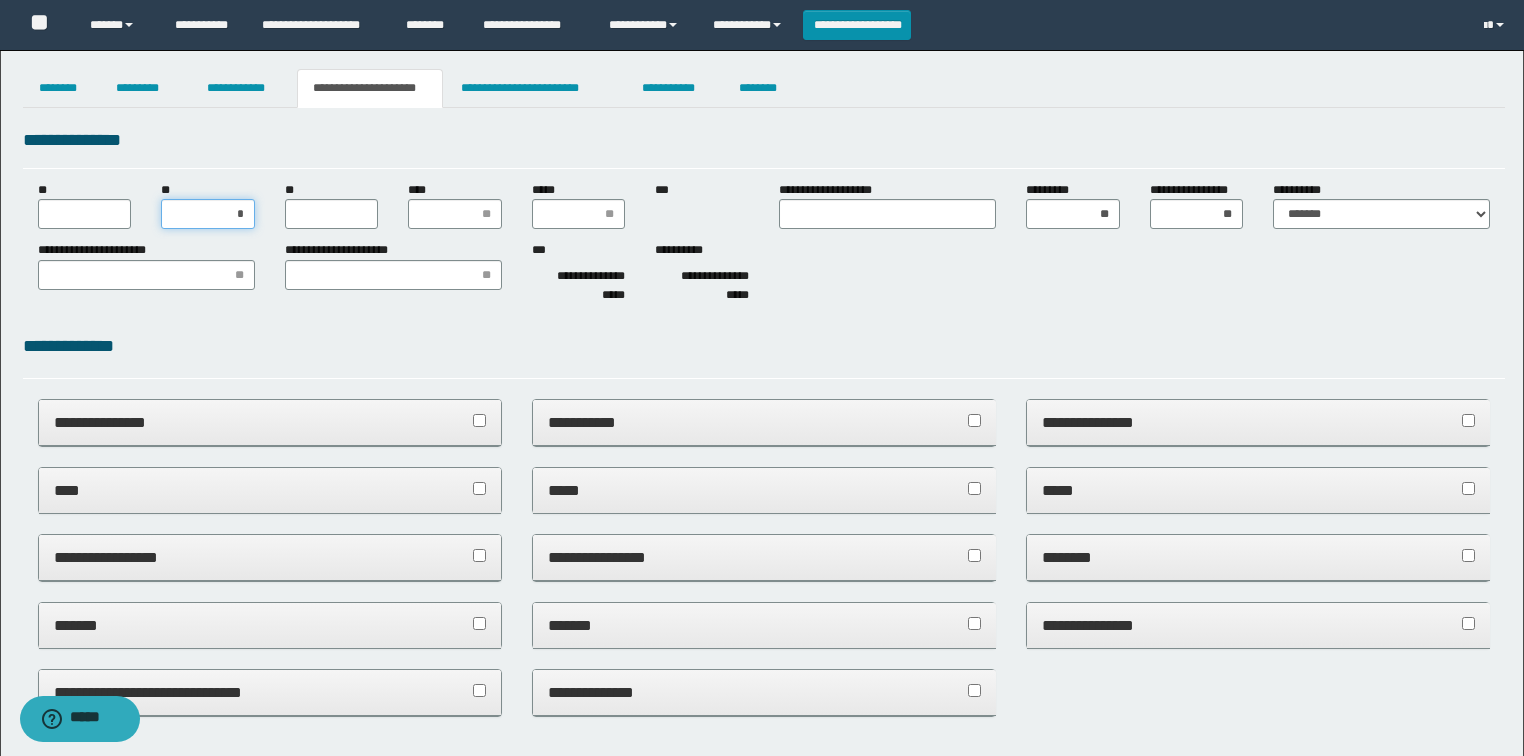 type on "**" 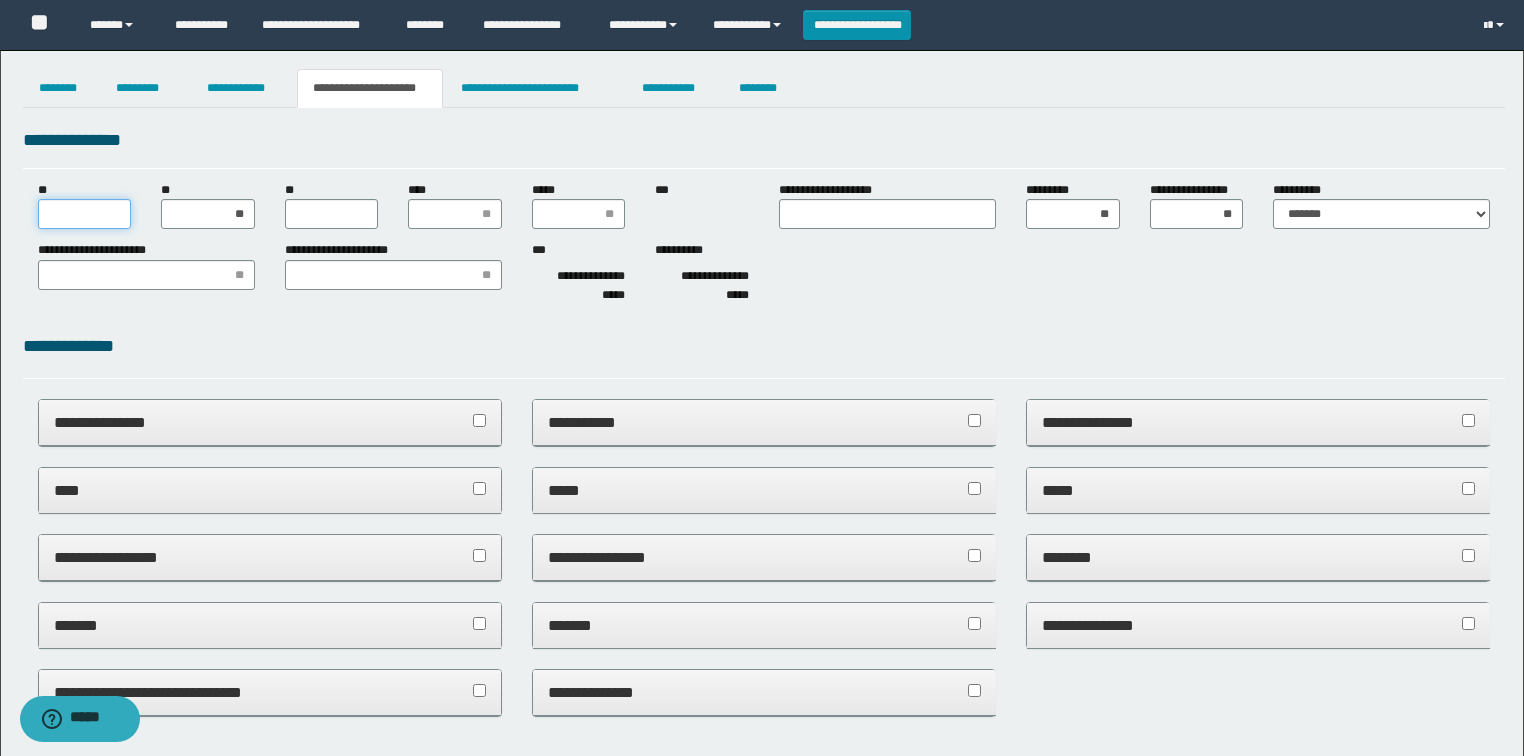 click on "**" at bounding box center [85, 214] 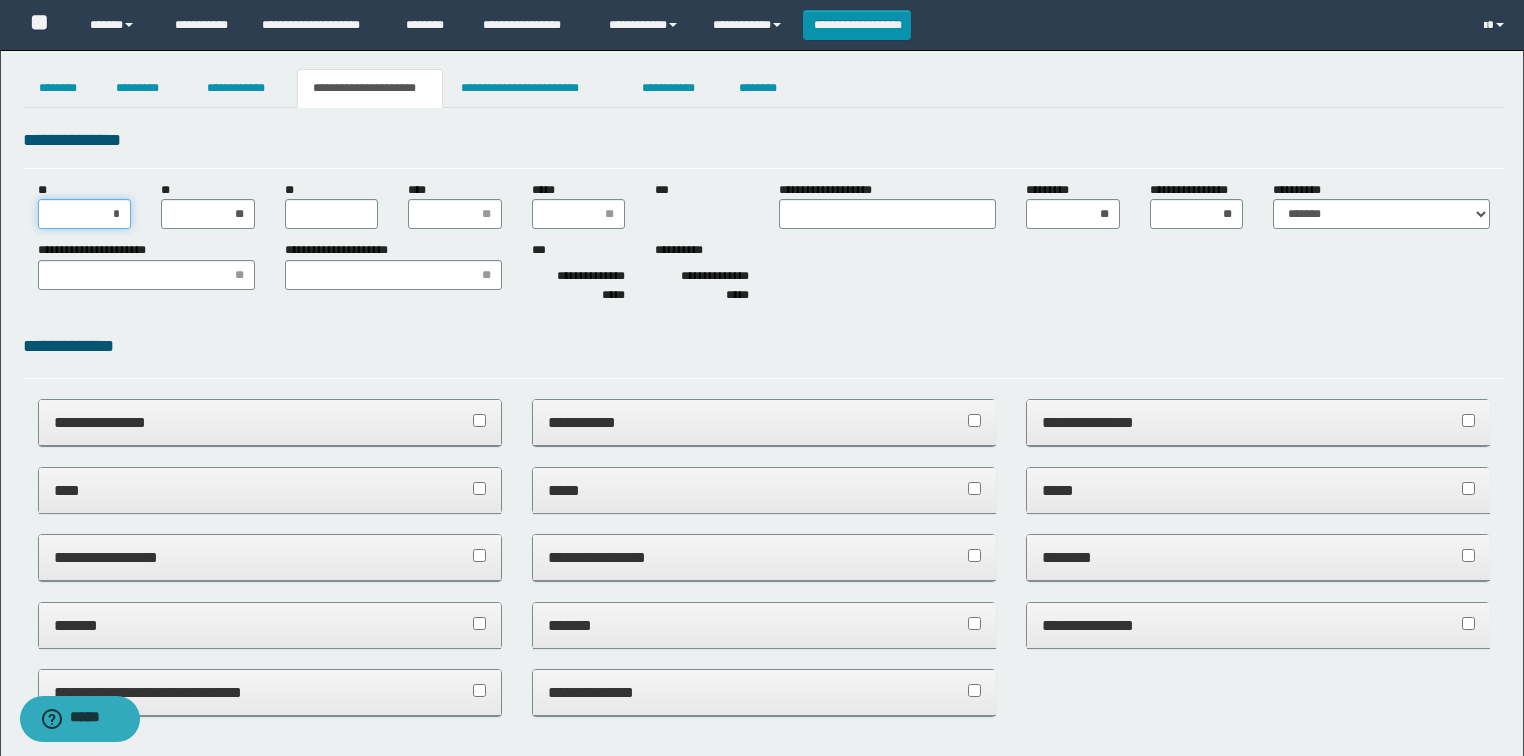 type on "**" 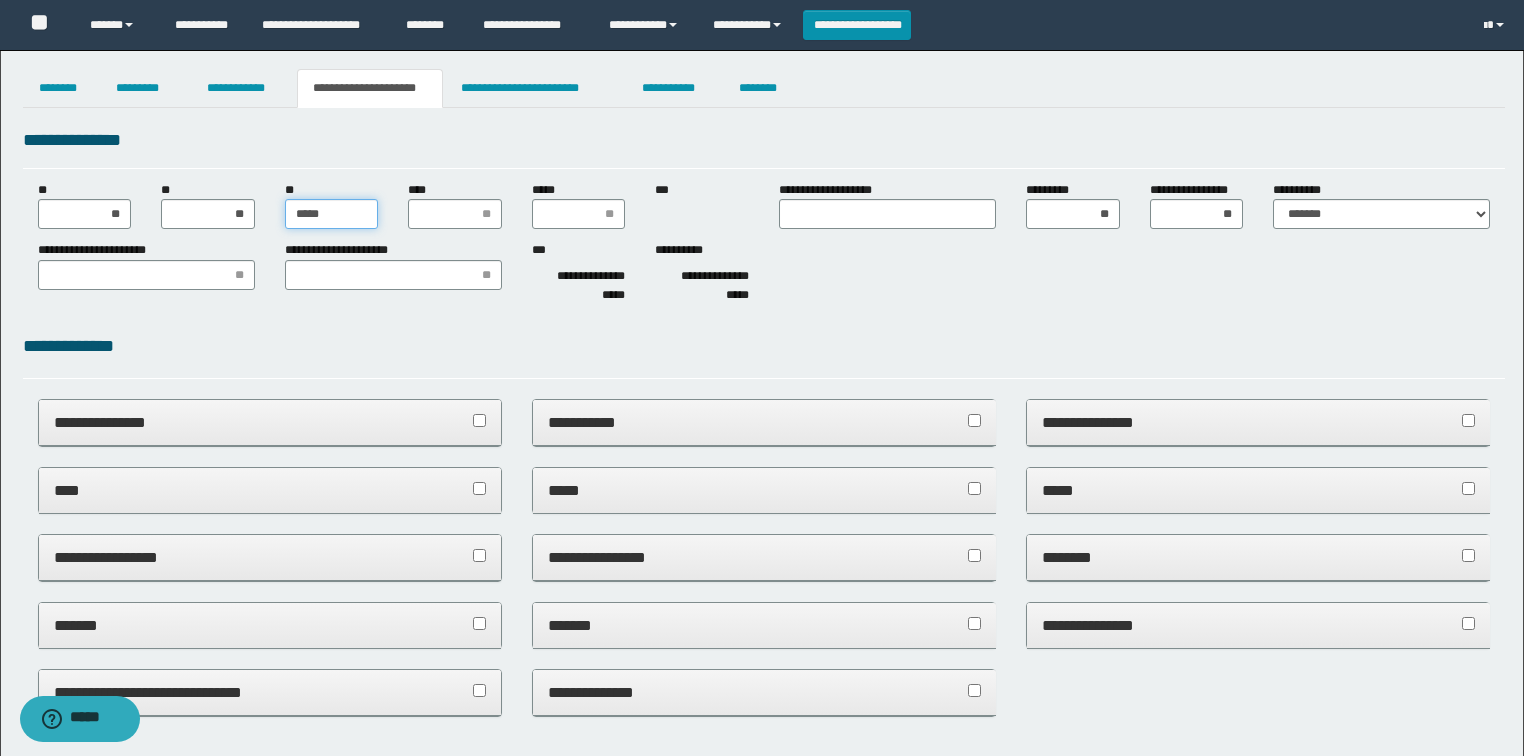 type on "******" 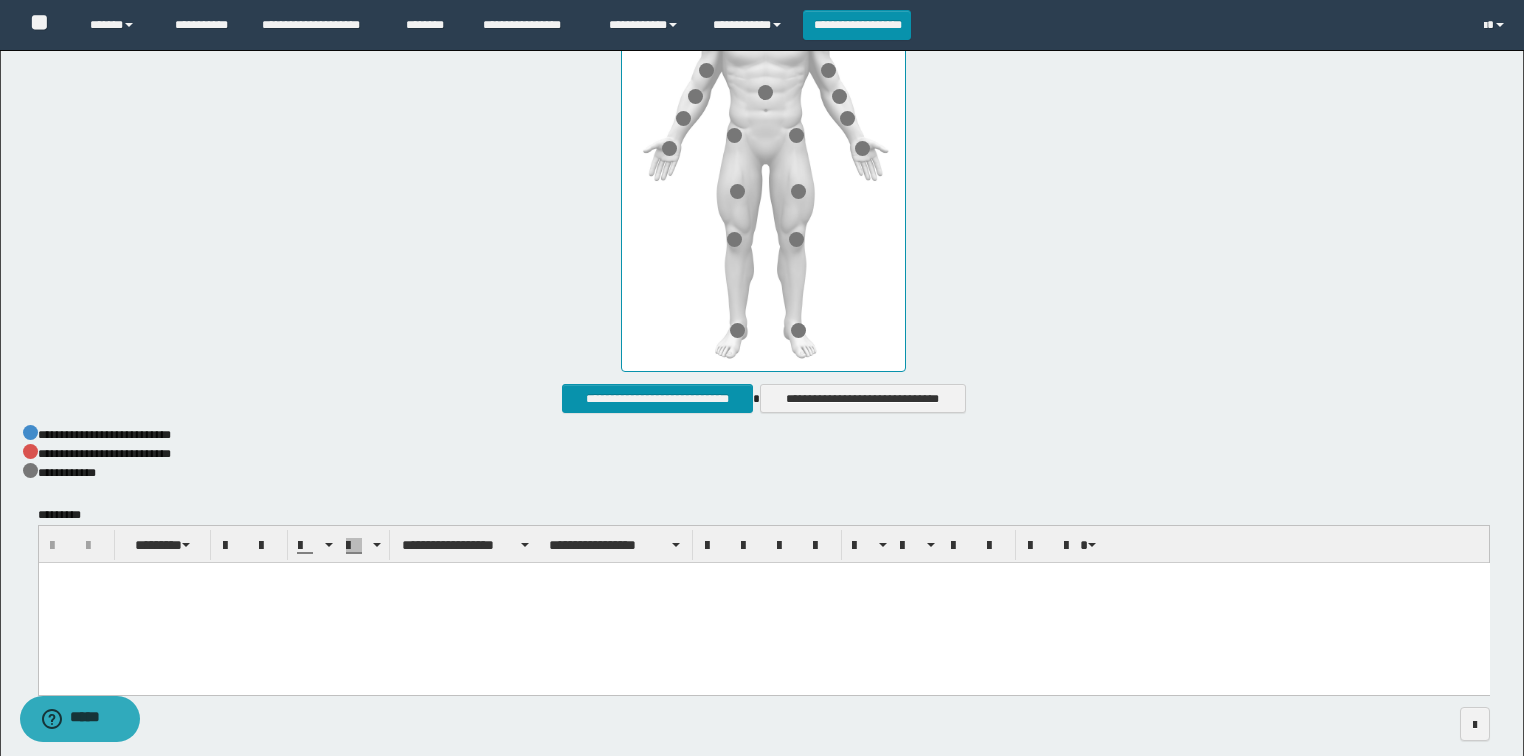 scroll, scrollTop: 996, scrollLeft: 0, axis: vertical 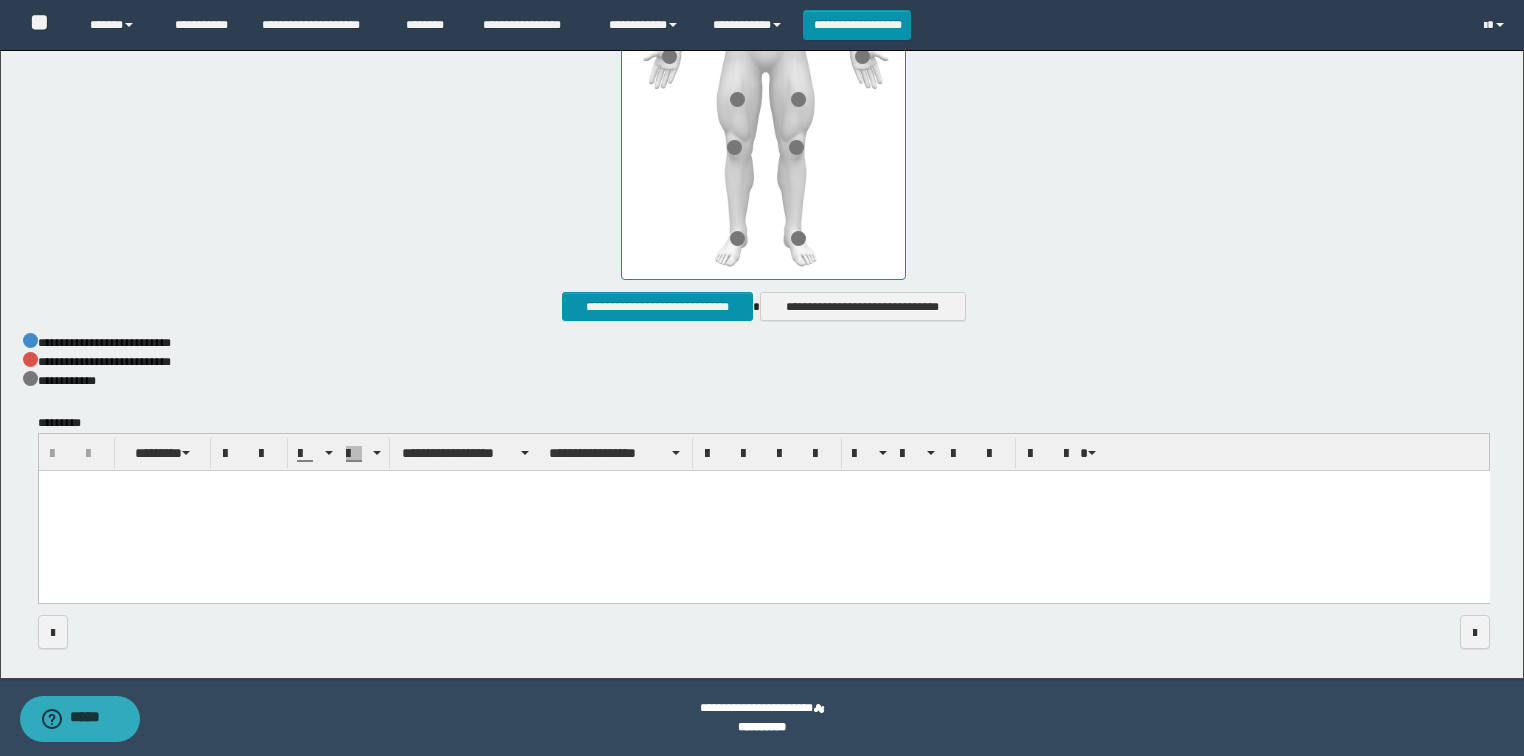 click at bounding box center [763, 511] 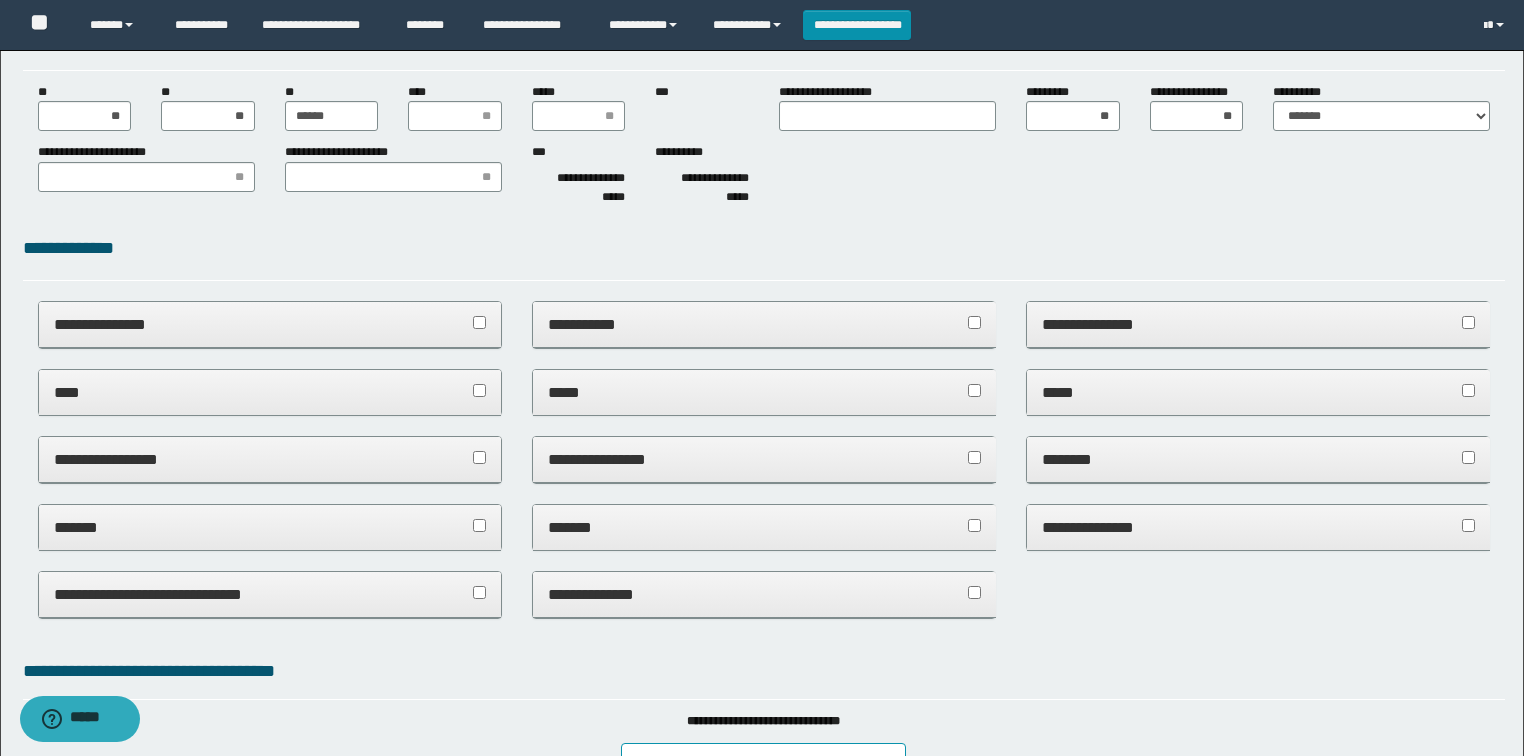 scroll, scrollTop: 0, scrollLeft: 0, axis: both 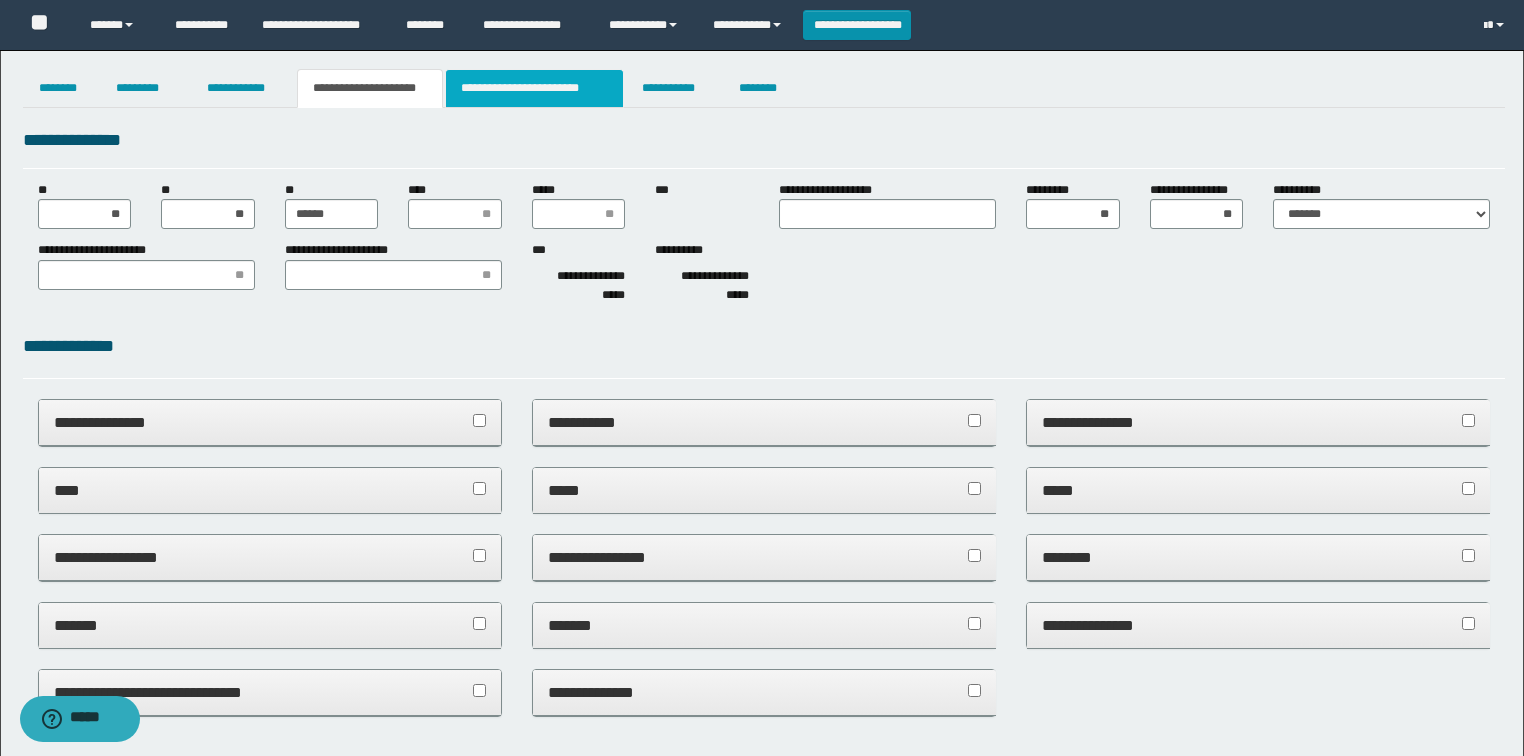 click on "**********" at bounding box center (534, 88) 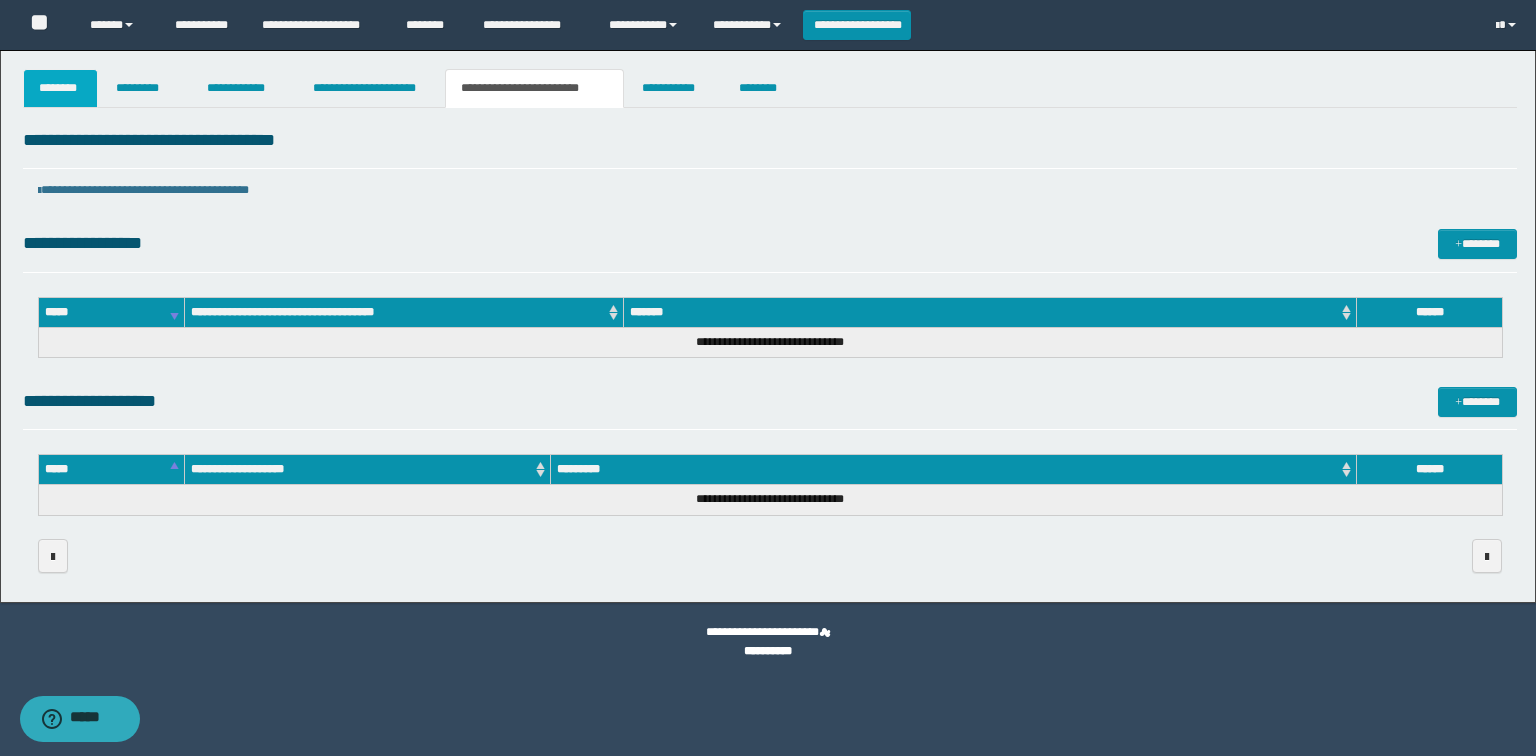 click on "********" at bounding box center (61, 88) 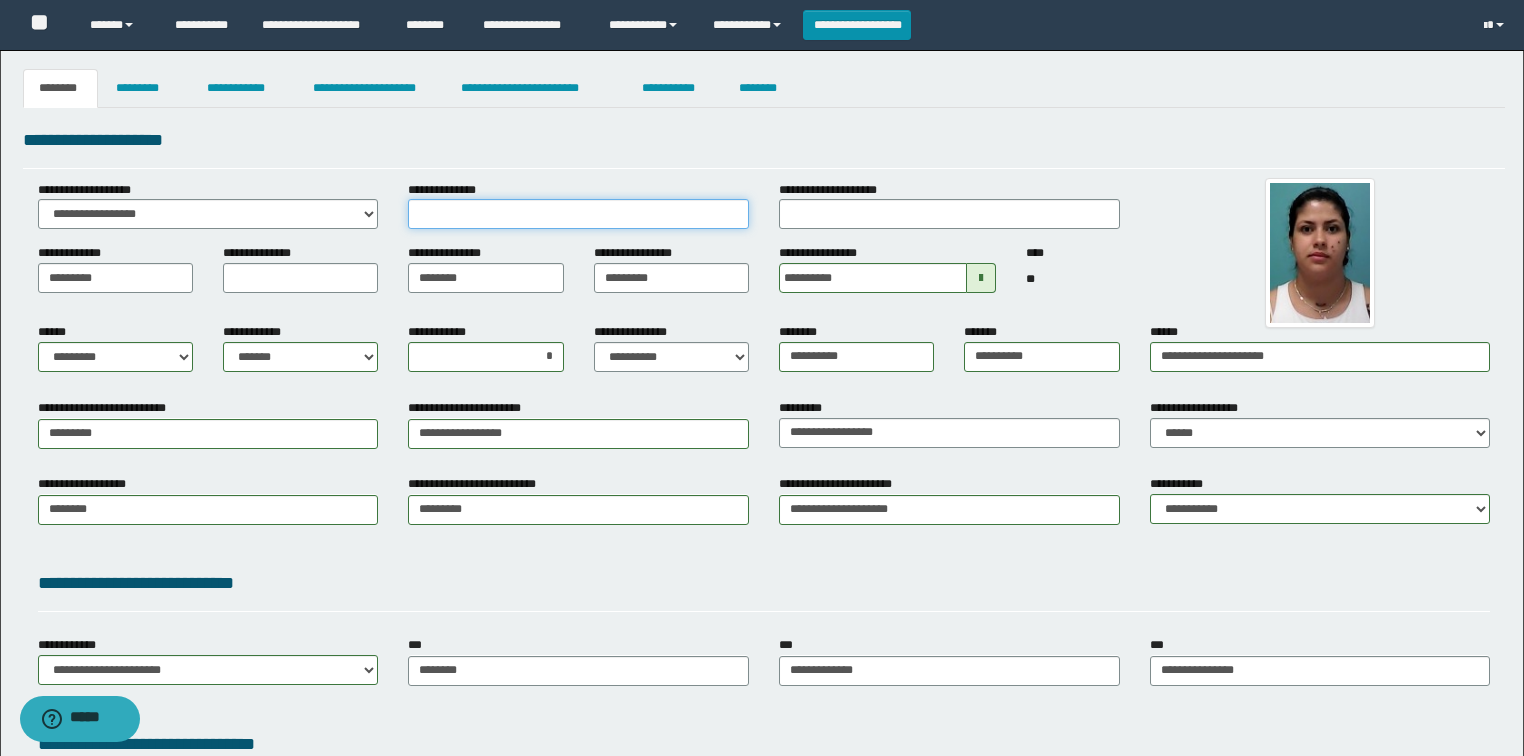 click on "**********" at bounding box center (578, 214) 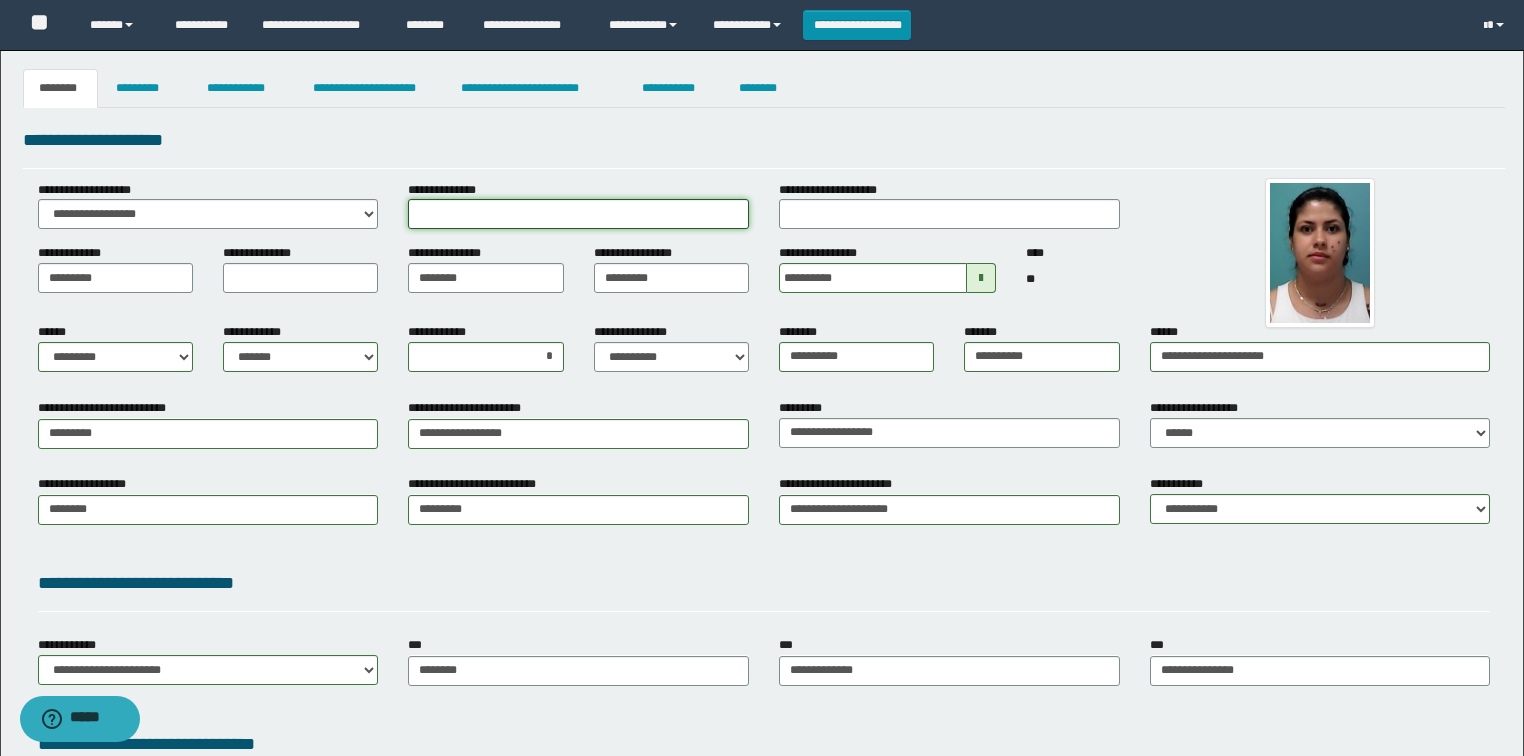 click on "**********" at bounding box center [578, 214] 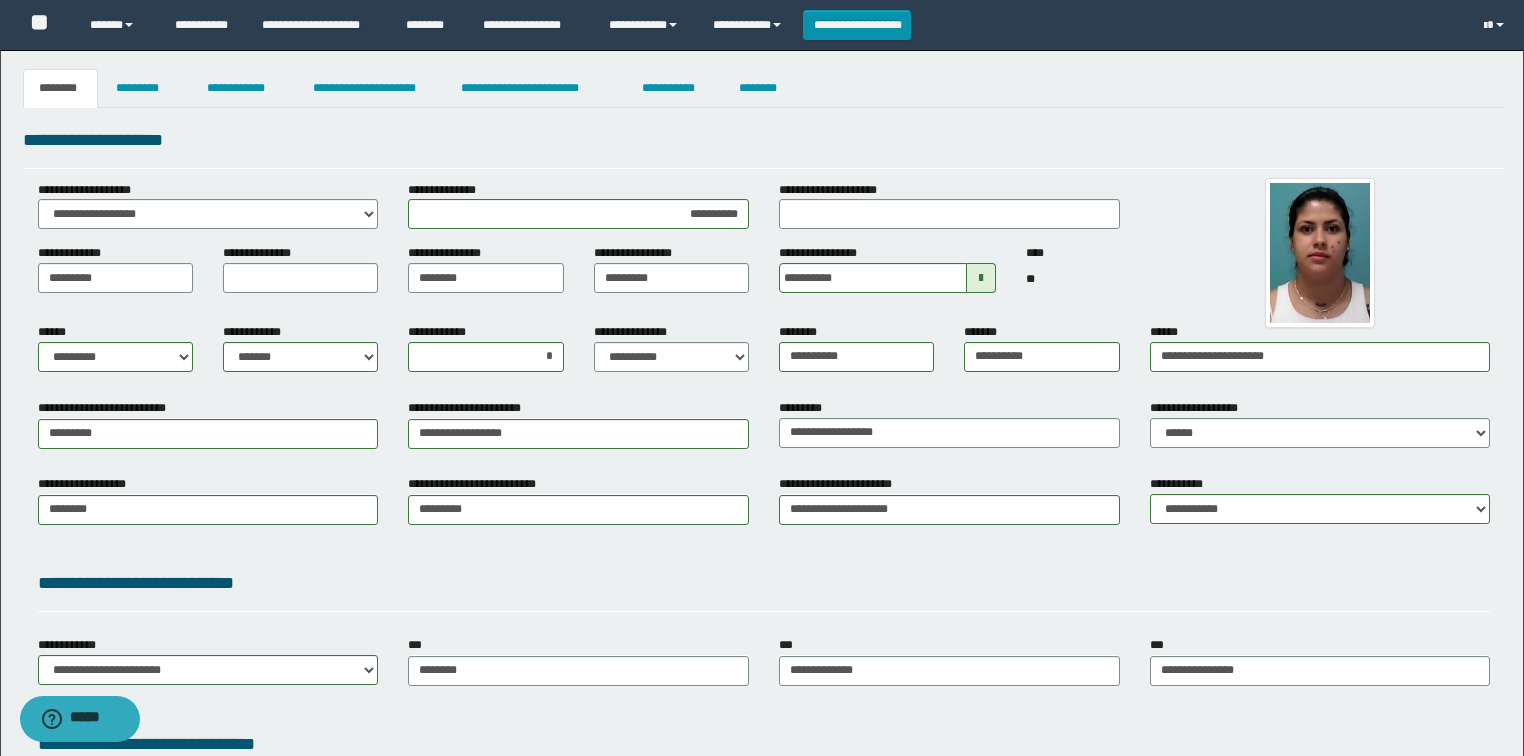 click on "**********" at bounding box center [764, 147] 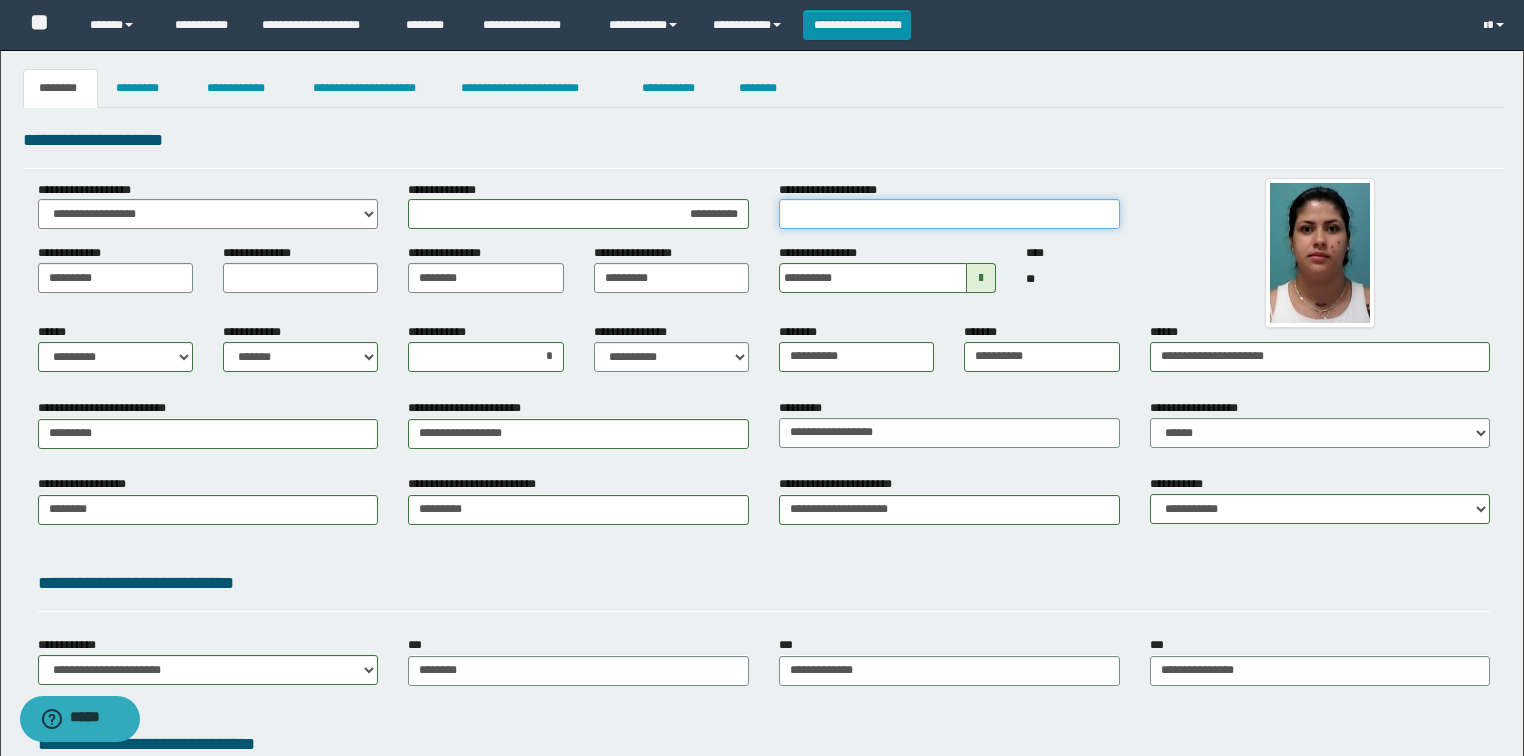 click on "**********" at bounding box center [949, 214] 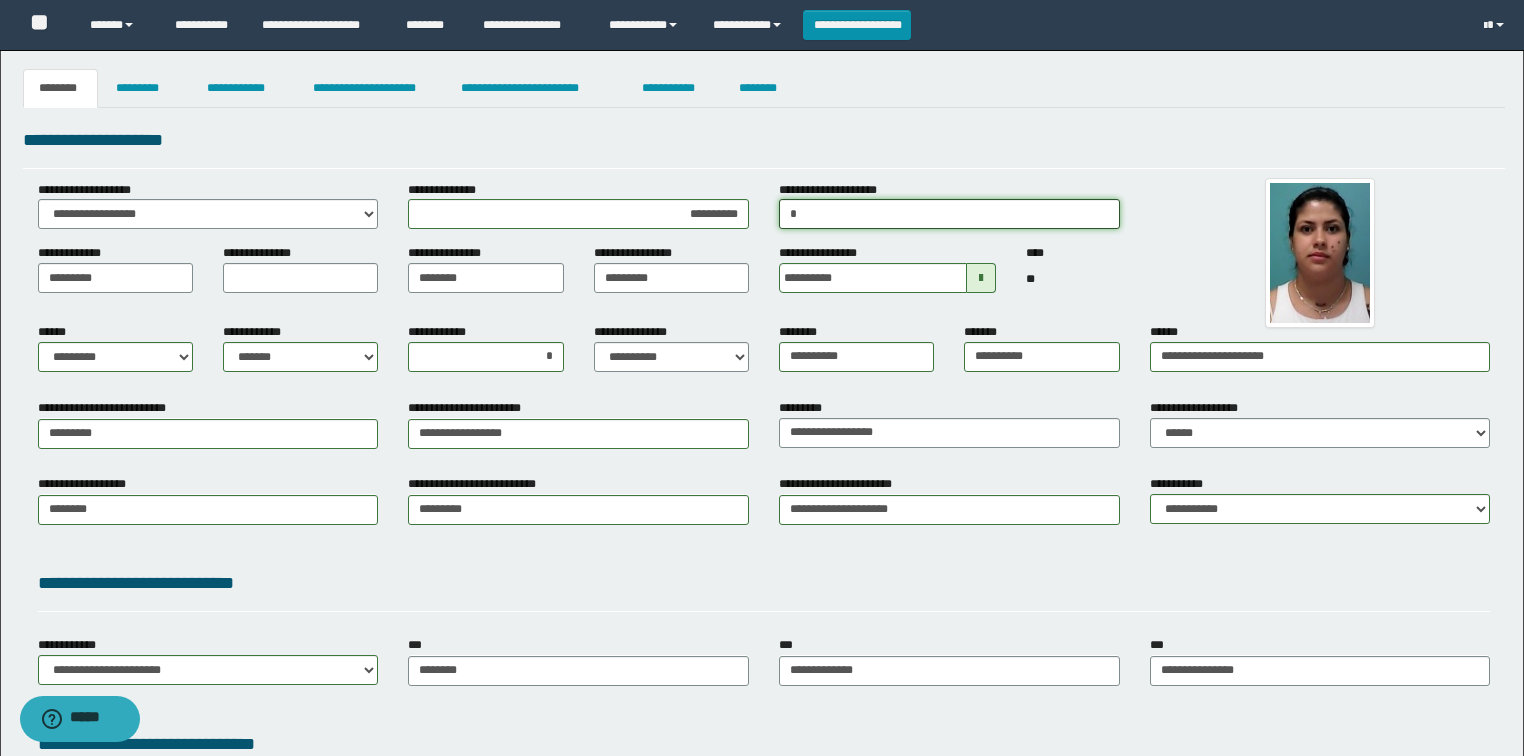 type on "**********" 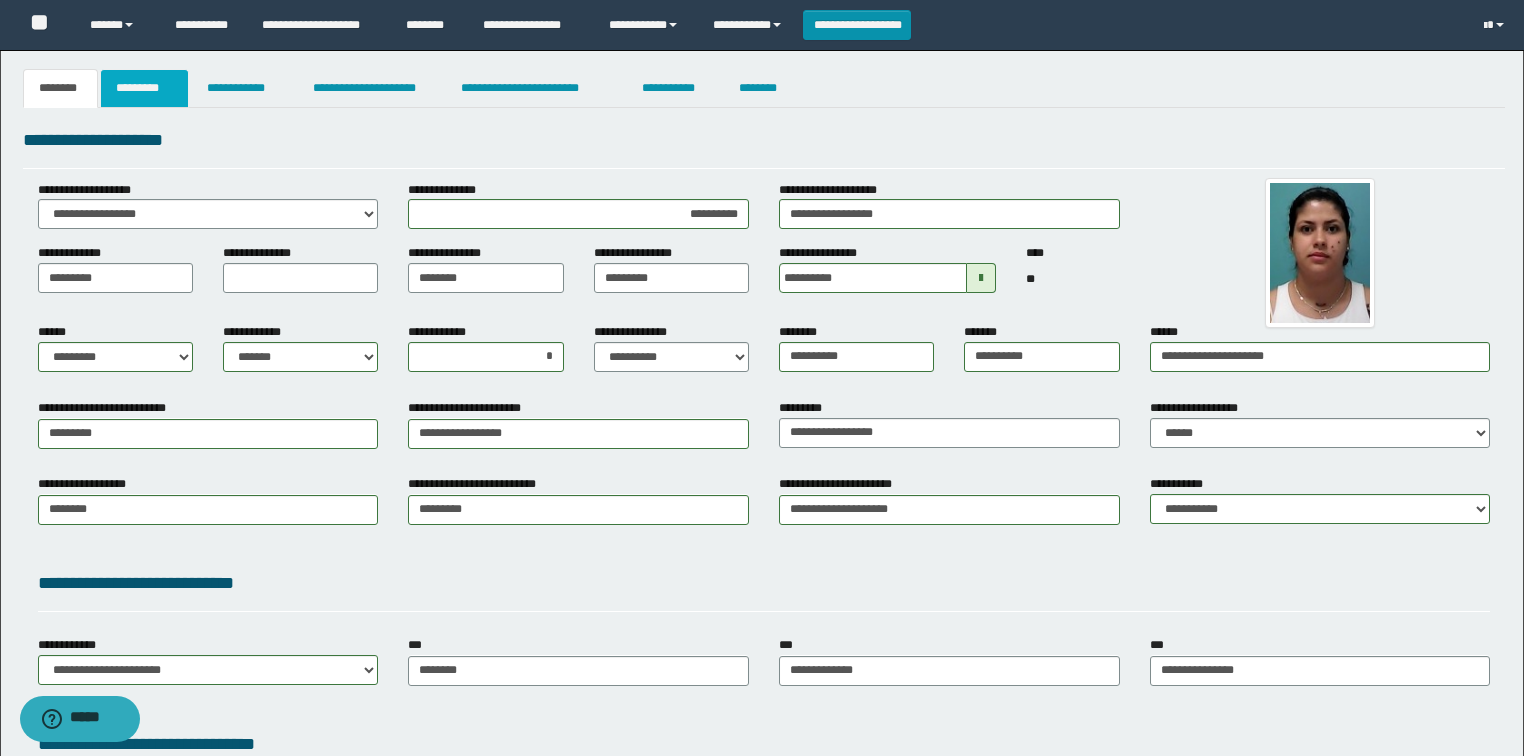drag, startPoint x: 133, startPoint y: 86, endPoint x: 136, endPoint y: 100, distance: 14.3178215 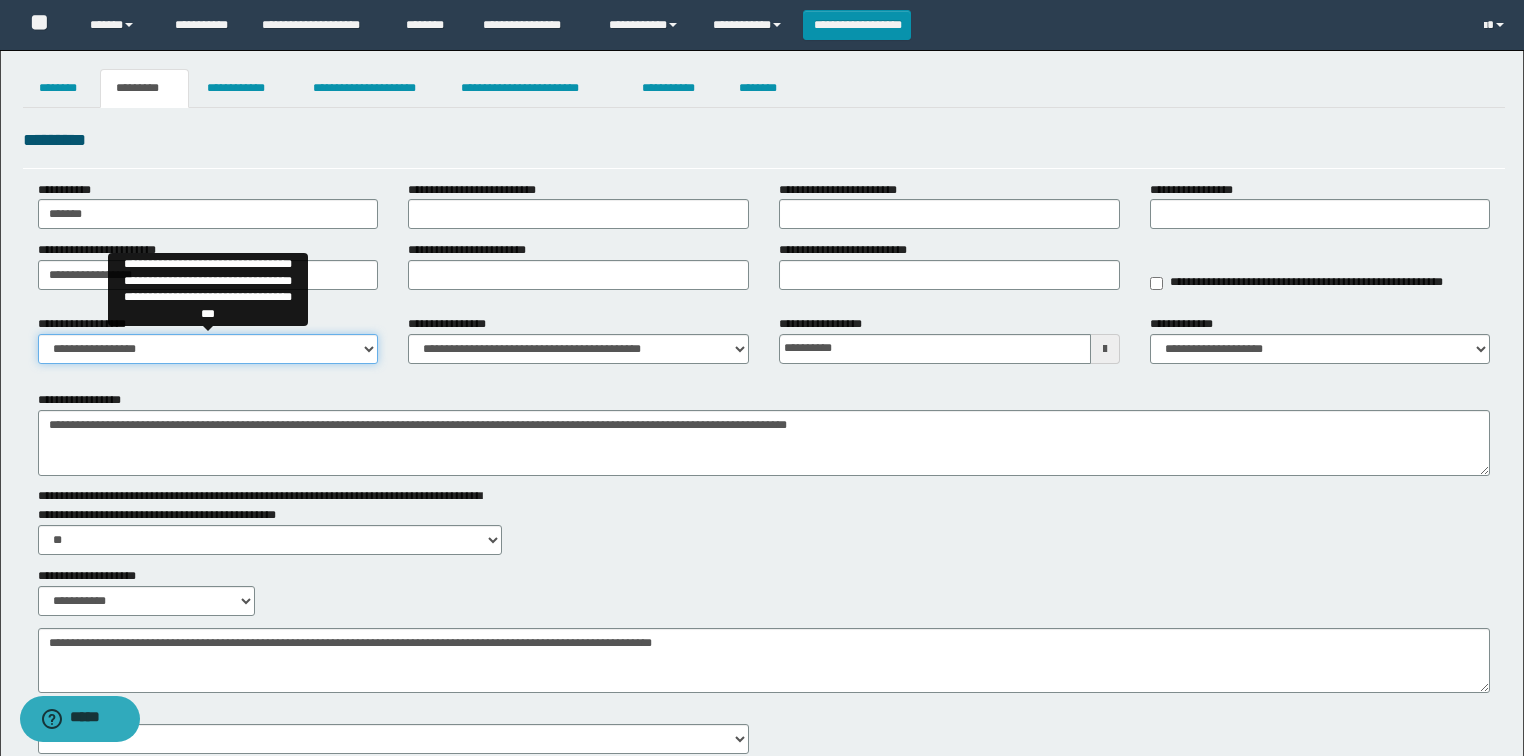 click on "**********" at bounding box center (208, 349) 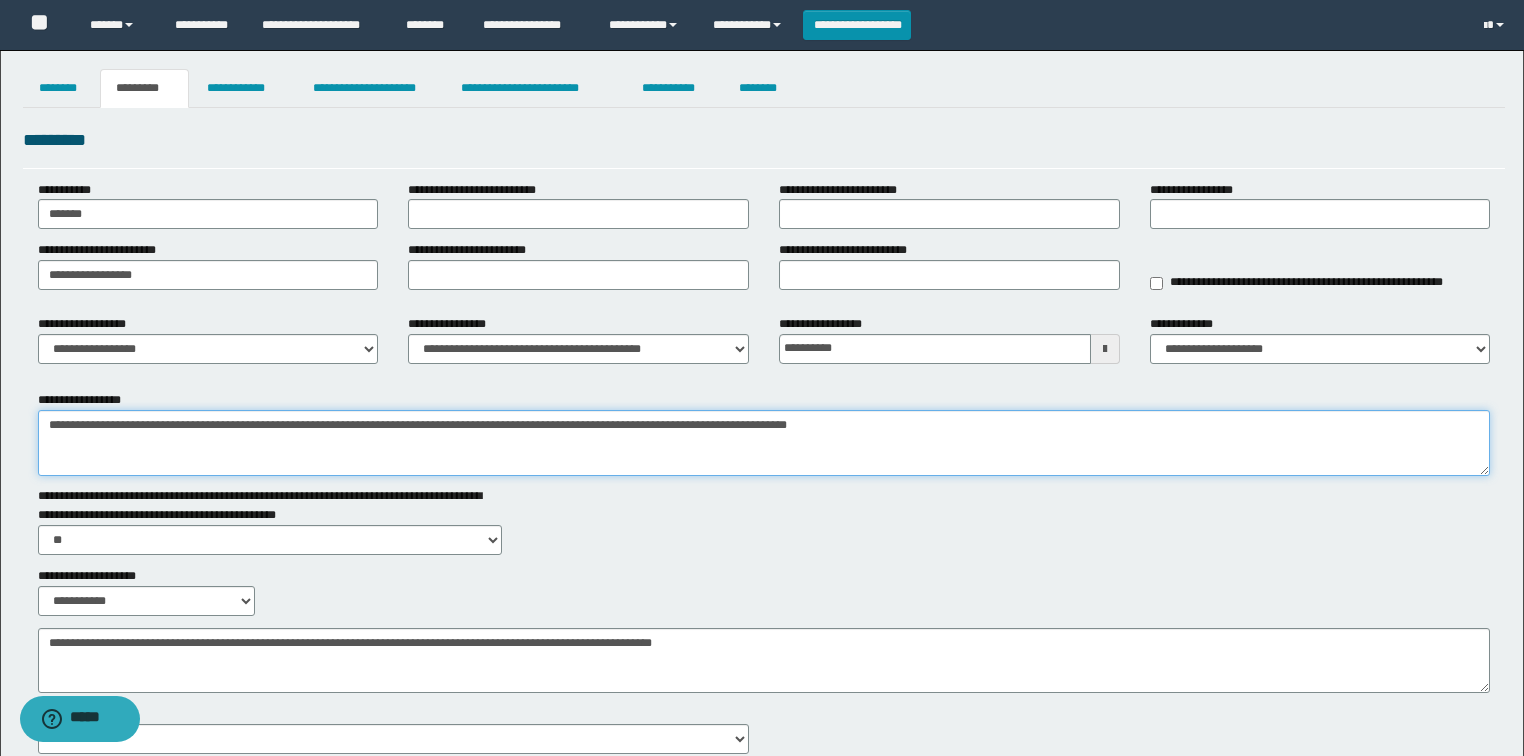 click on "**********" at bounding box center (764, 443) 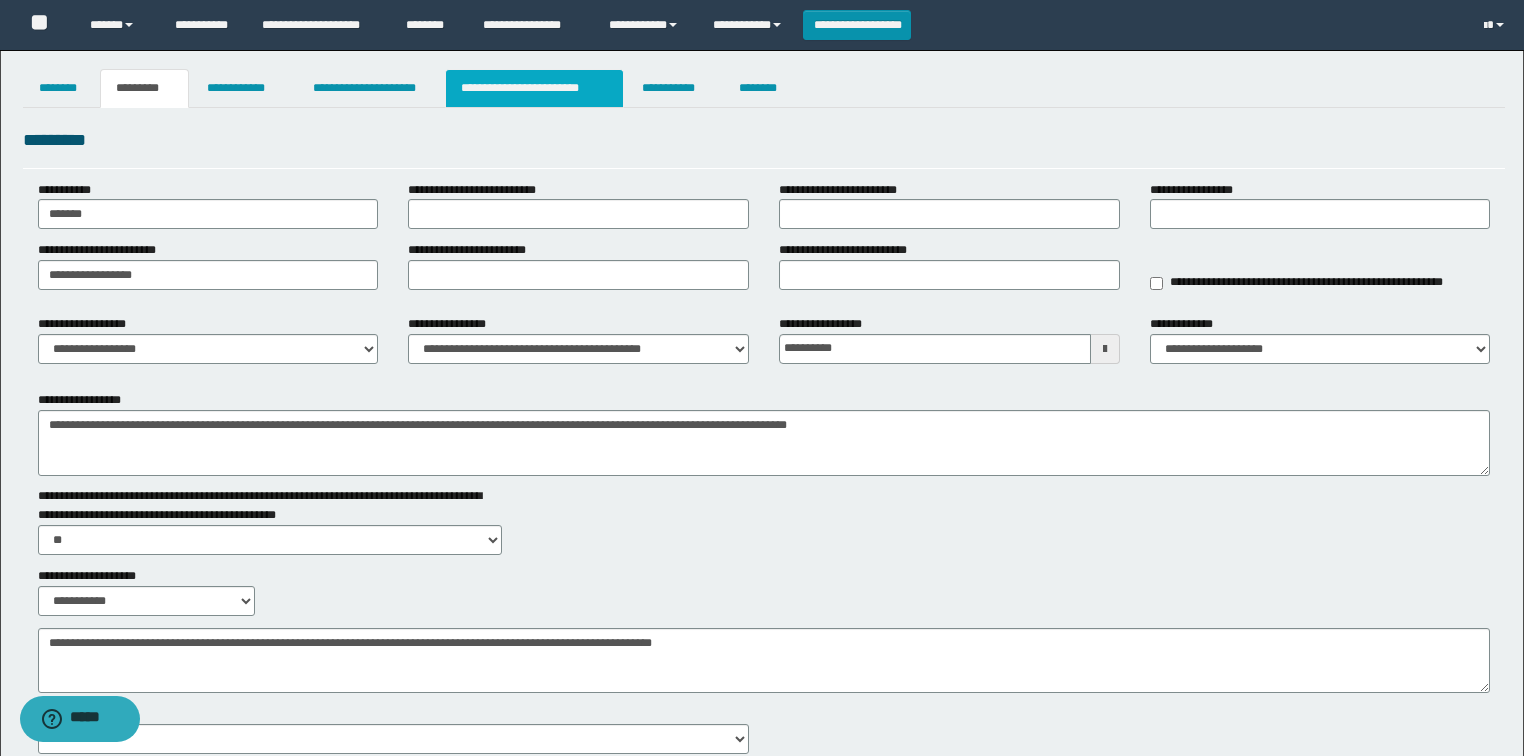 click on "**********" at bounding box center (534, 88) 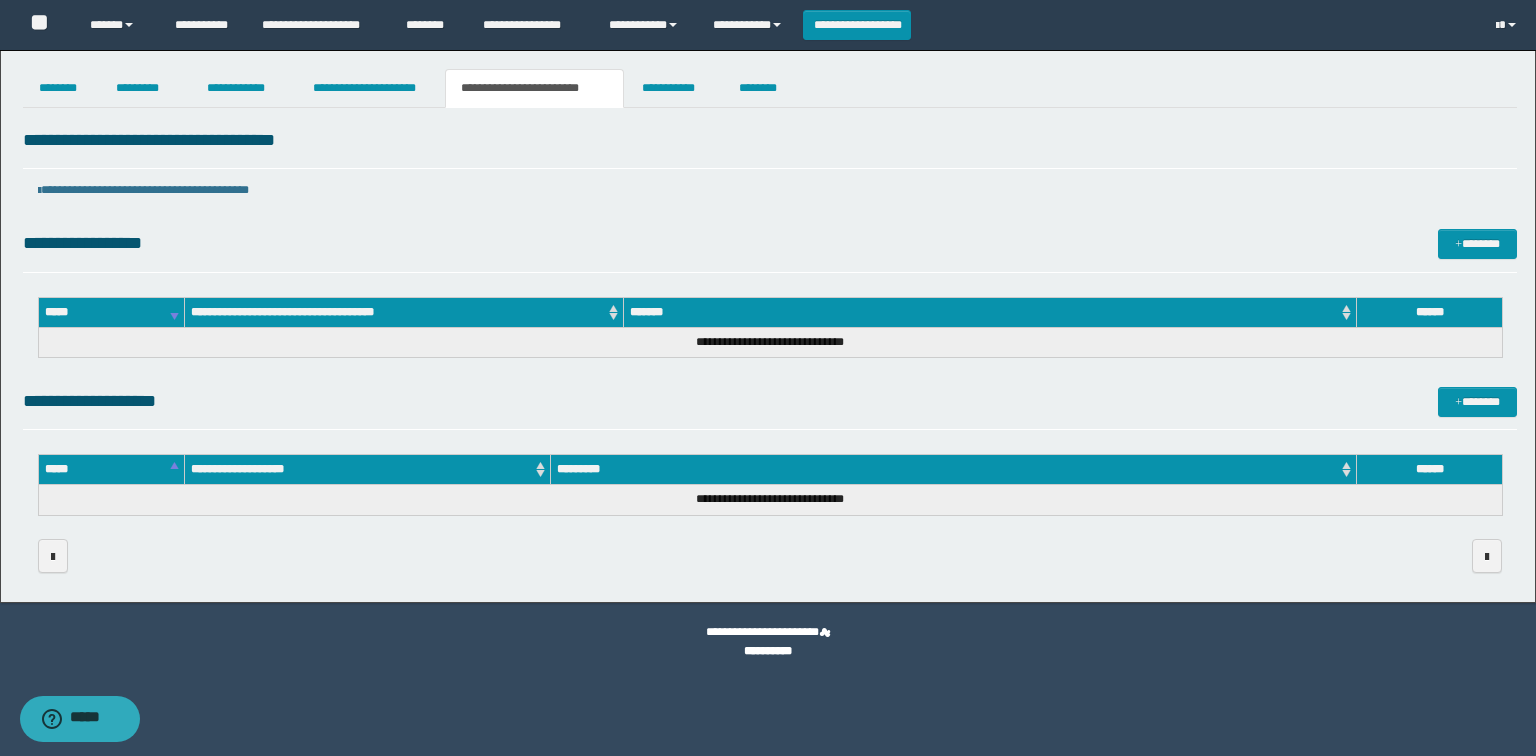click on "**********" at bounding box center (770, 408) 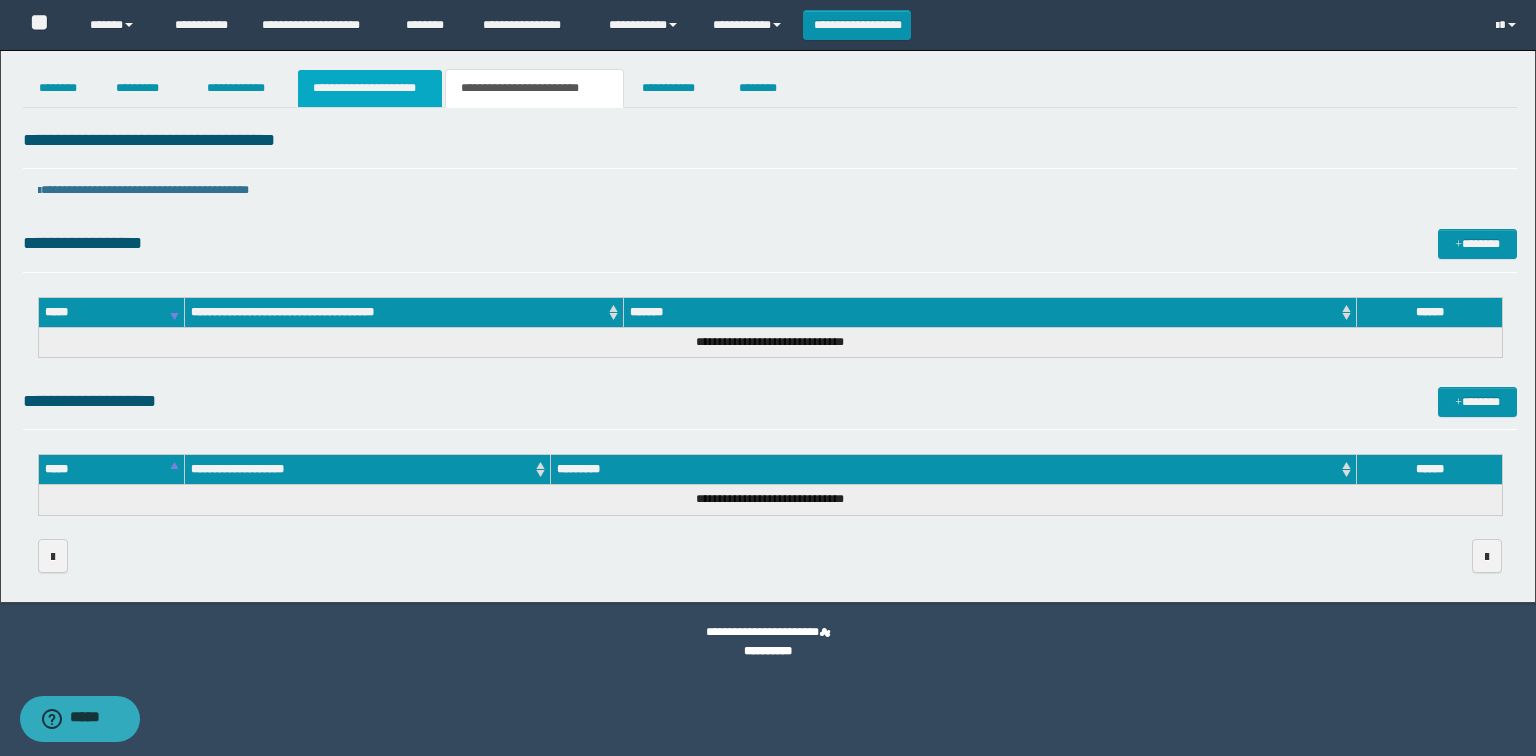 click on "**********" at bounding box center [370, 88] 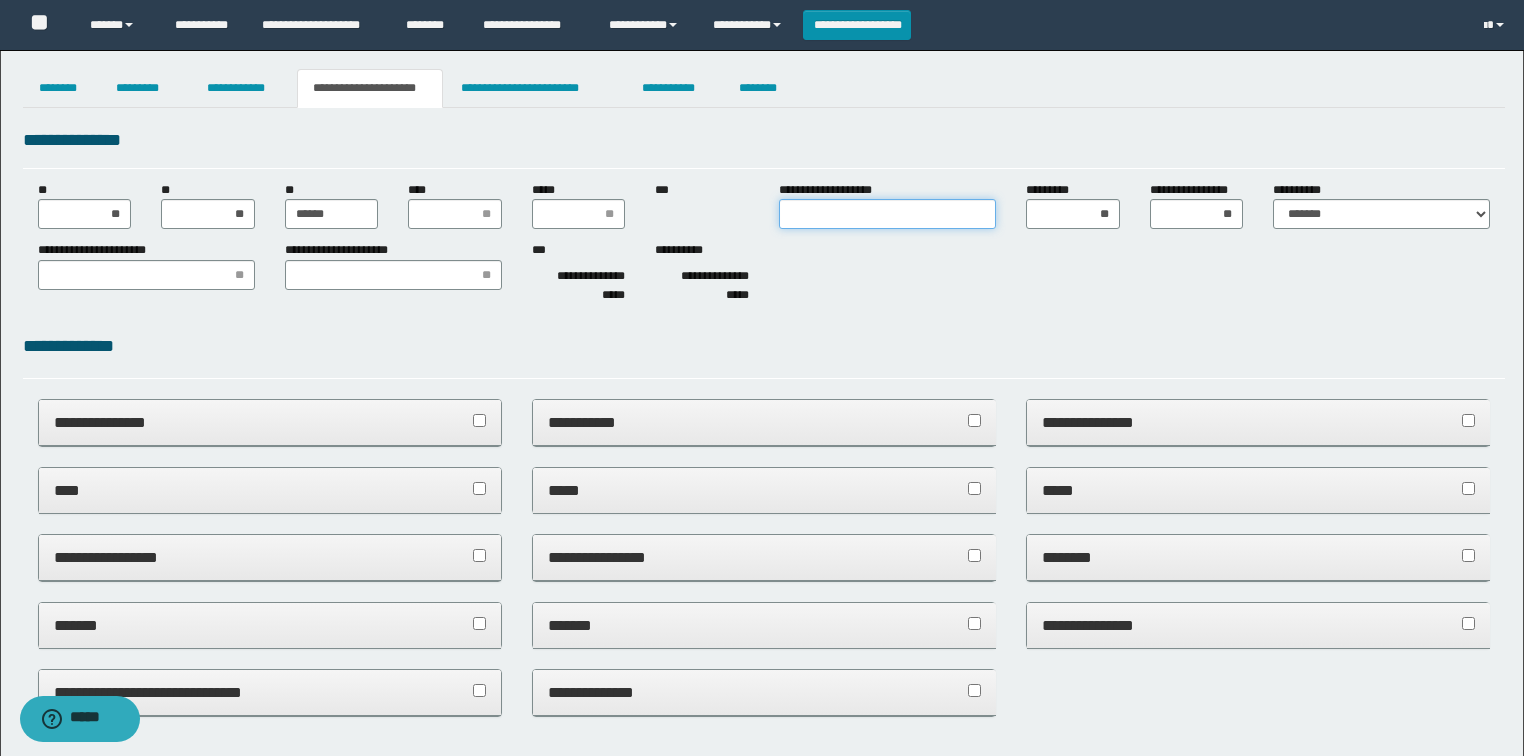 click on "**********" at bounding box center (887, 214) 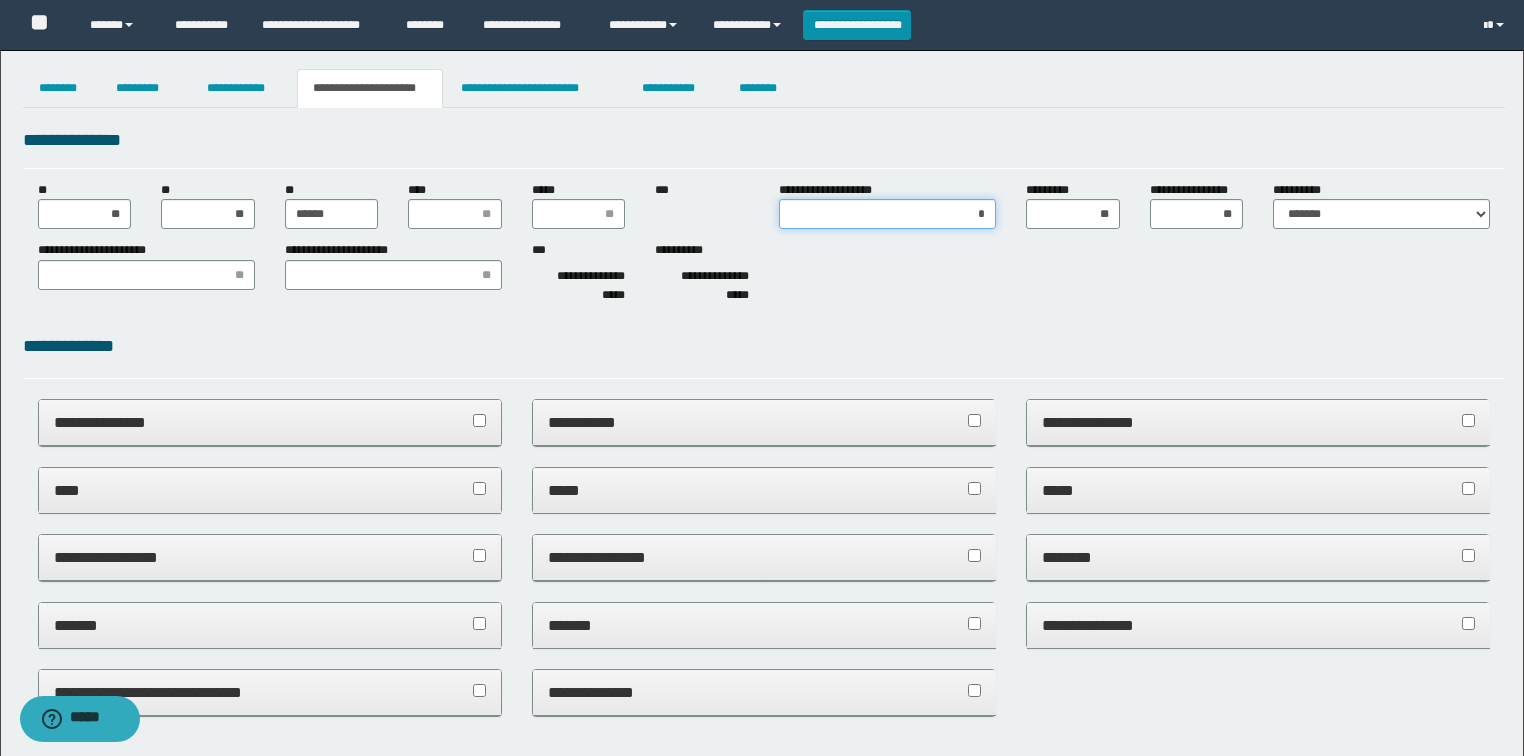 type on "**" 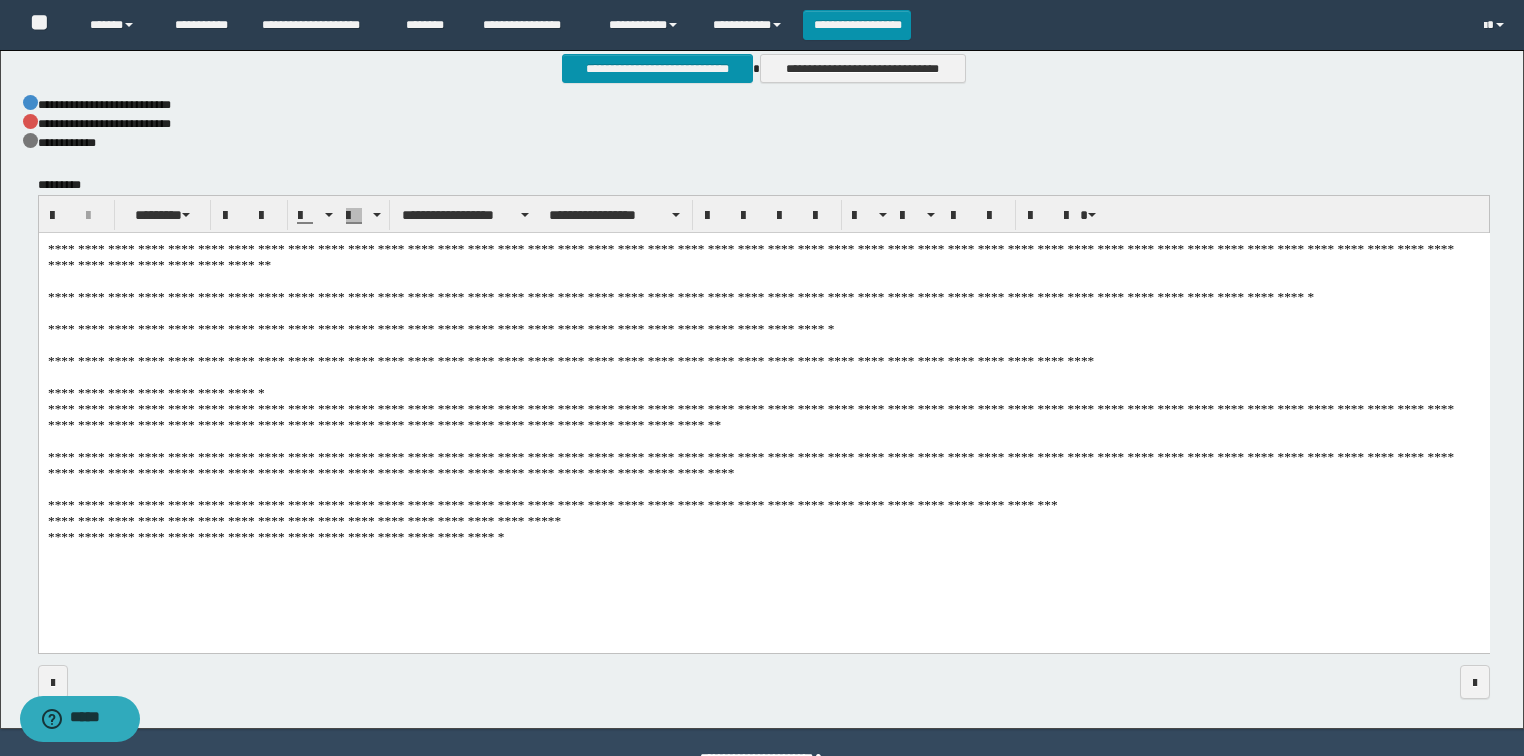scroll, scrollTop: 1284, scrollLeft: 0, axis: vertical 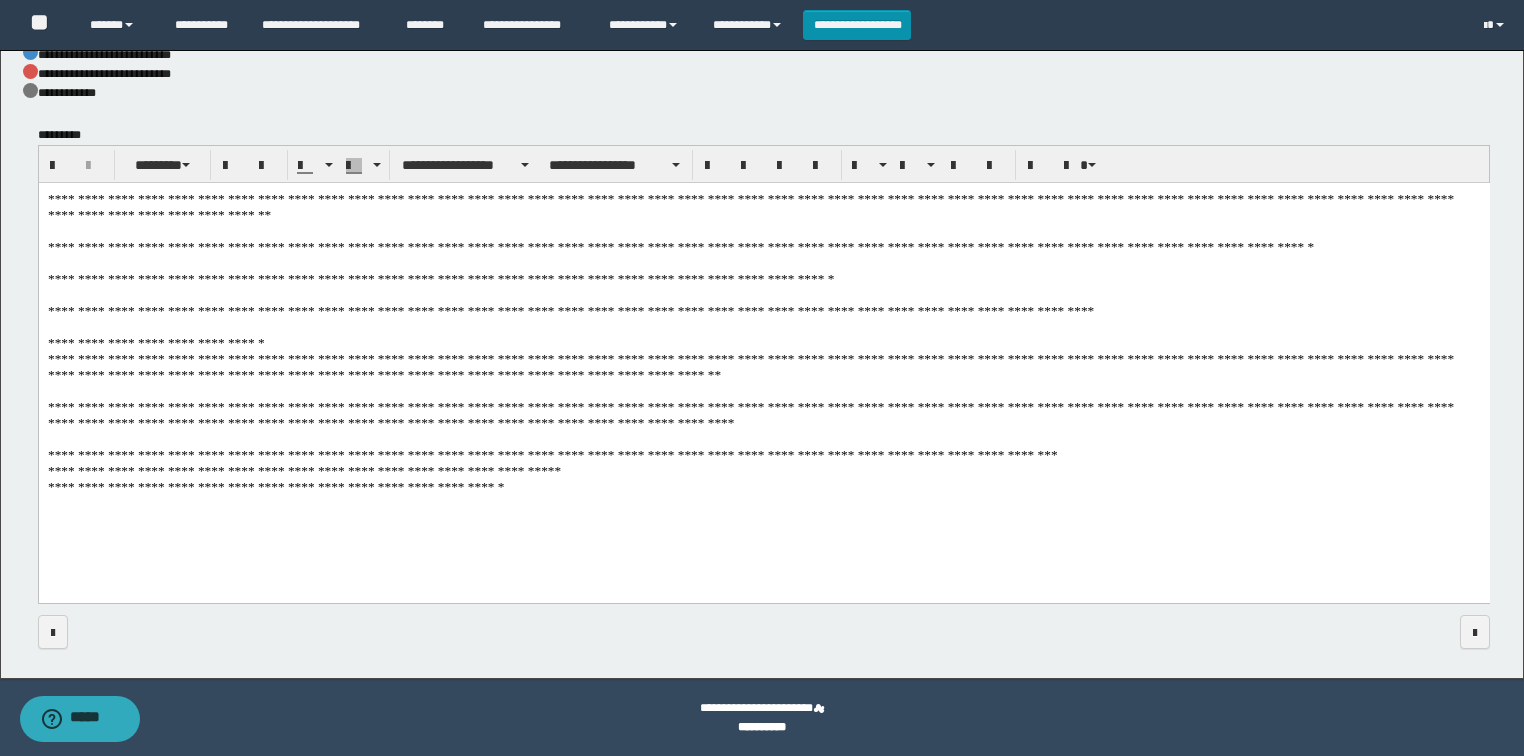click on "**********" at bounding box center [763, 367] 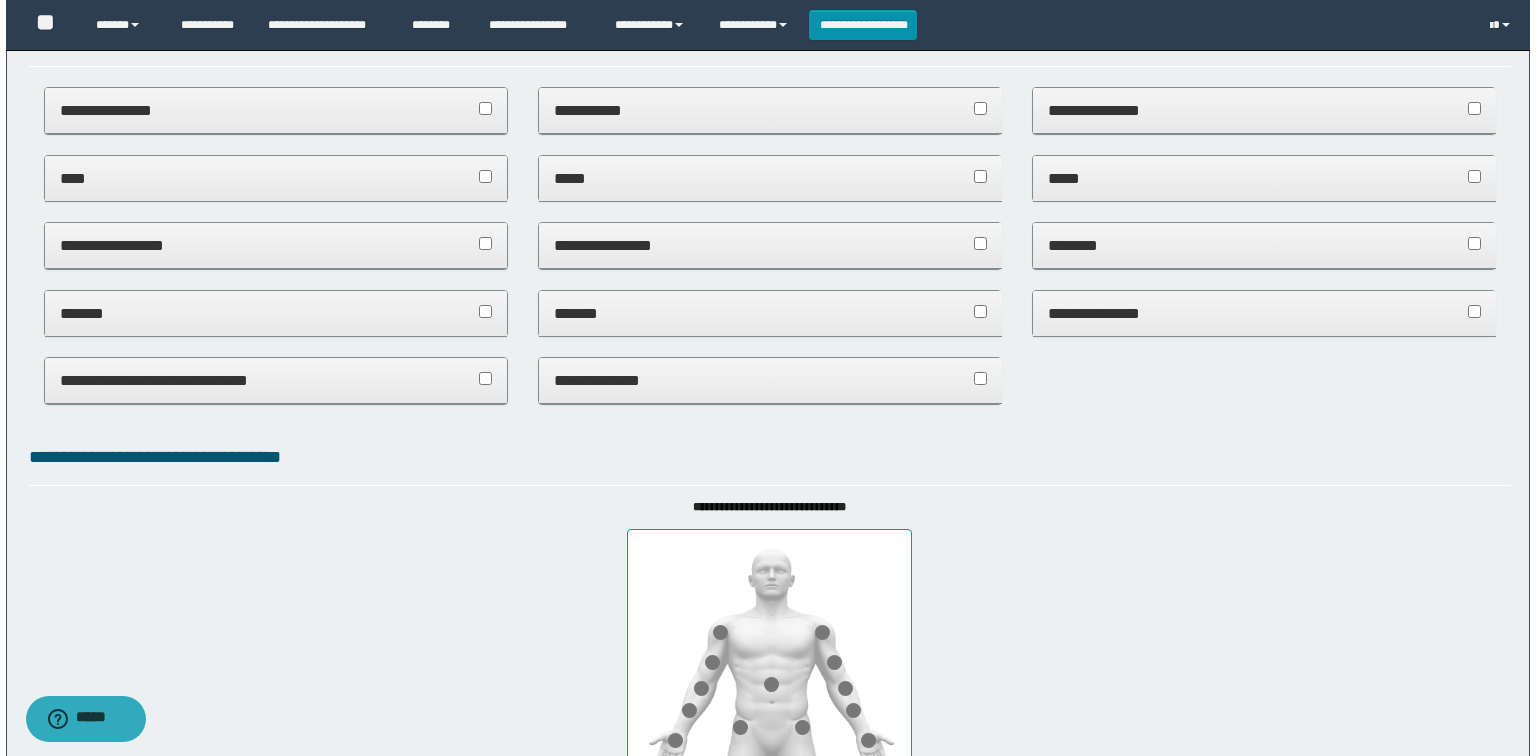 scroll, scrollTop: 0, scrollLeft: 0, axis: both 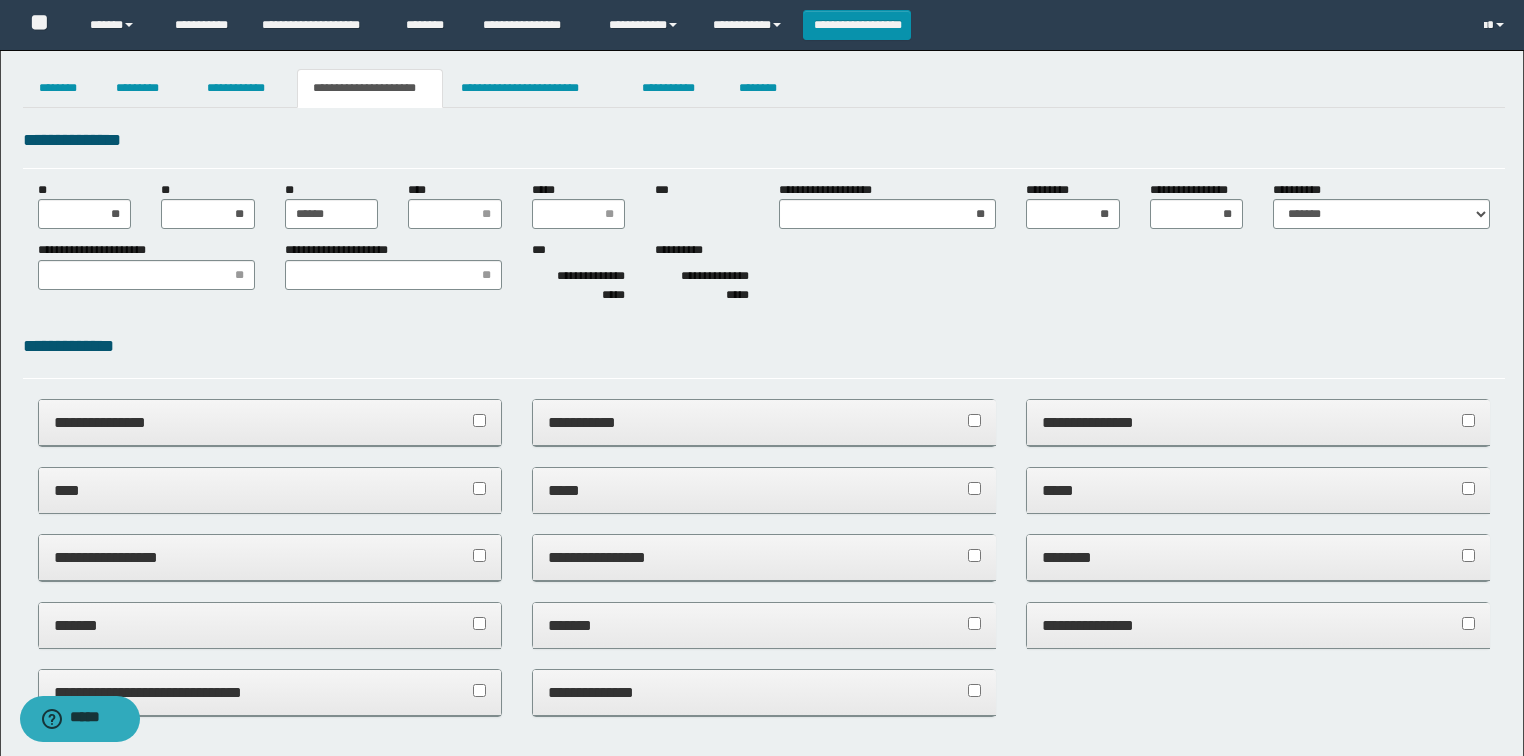 click on "**********" at bounding box center (762, 1006) 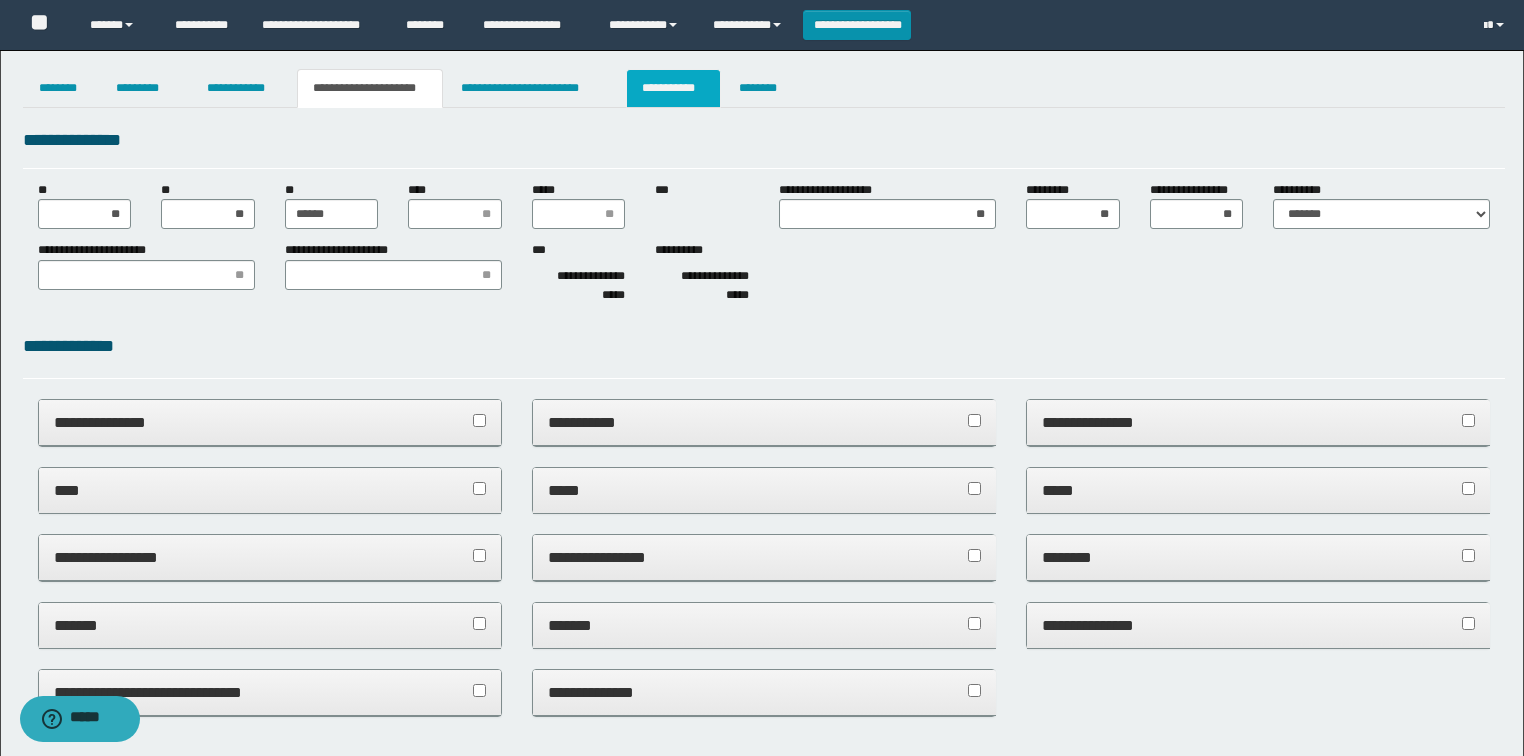 click on "**********" at bounding box center (673, 88) 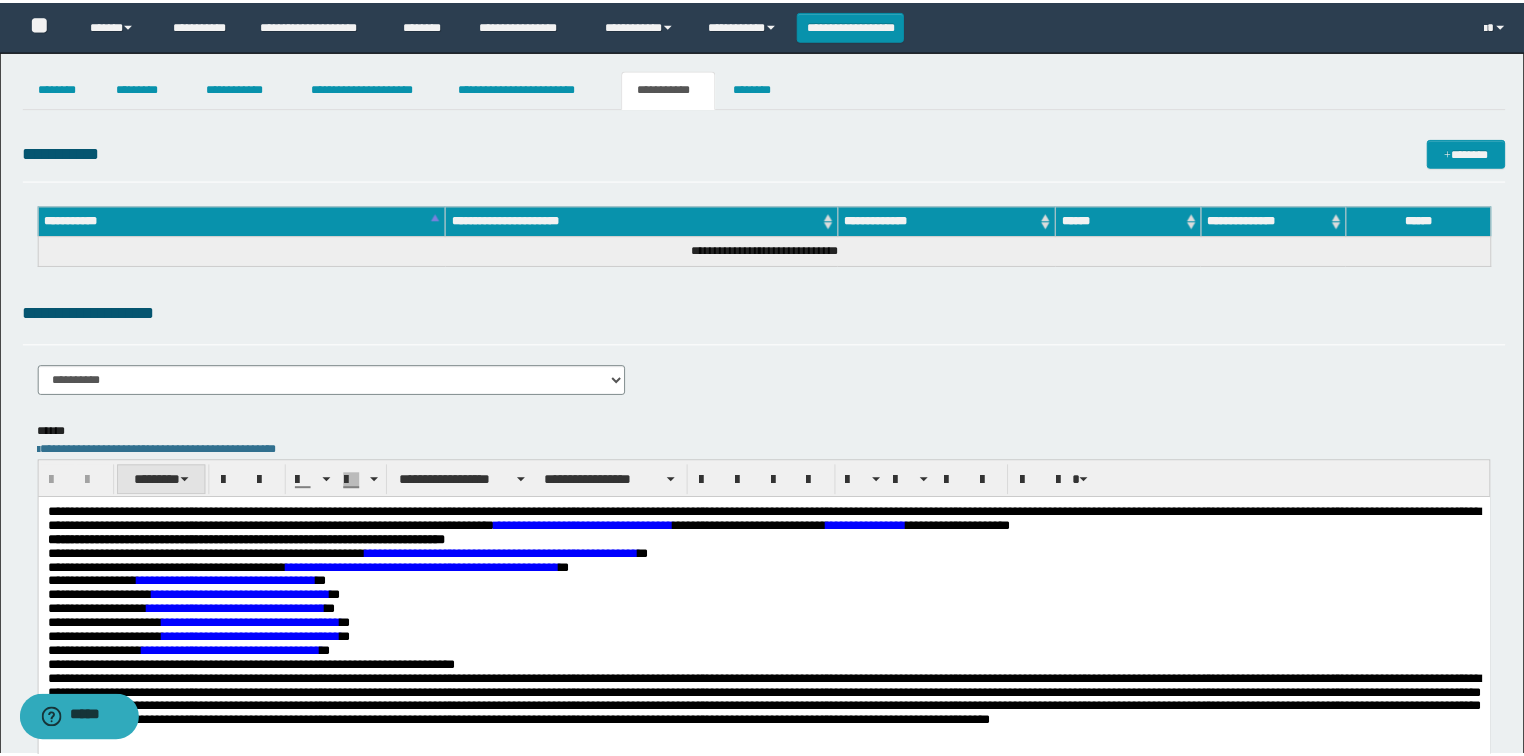 scroll, scrollTop: 0, scrollLeft: 0, axis: both 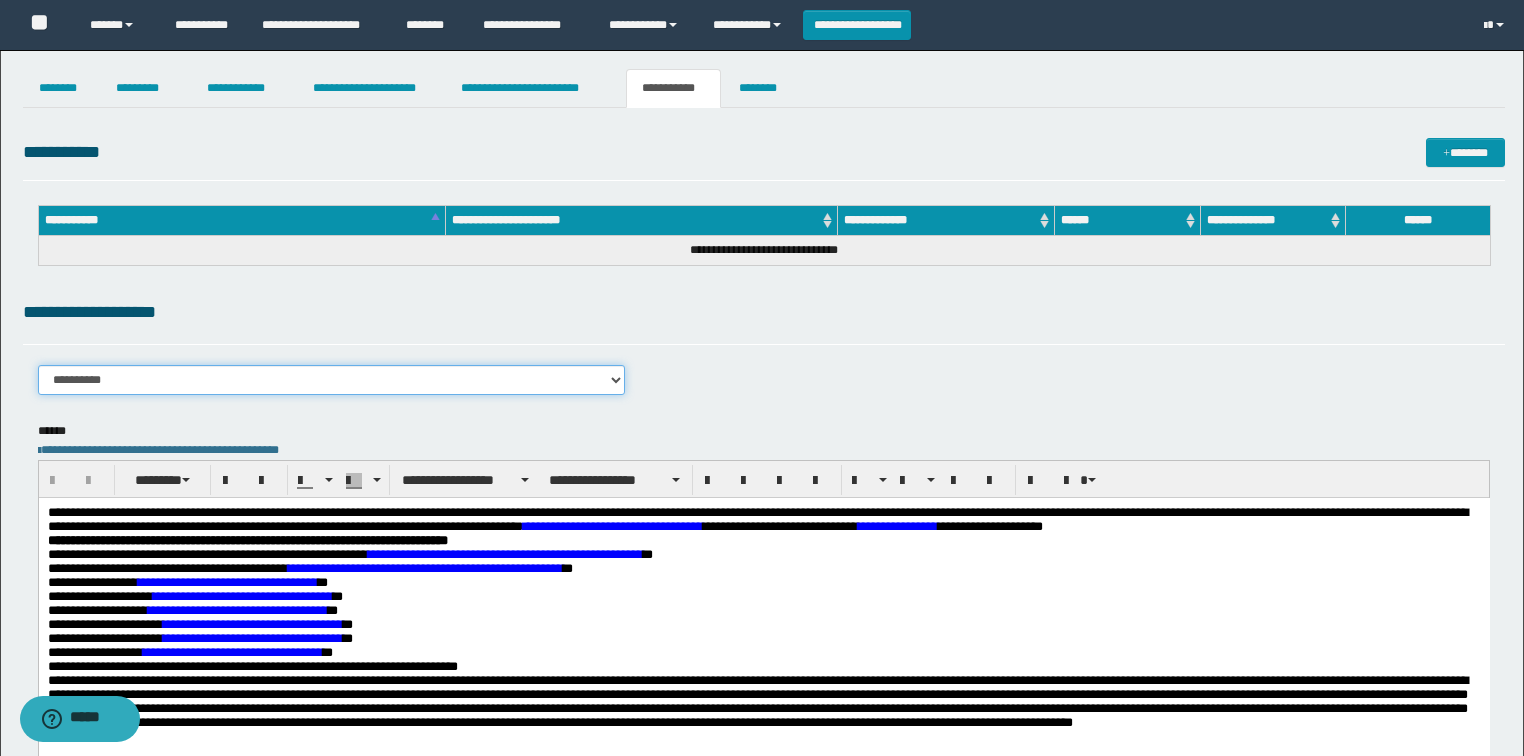 click on "**********" at bounding box center [332, 380] 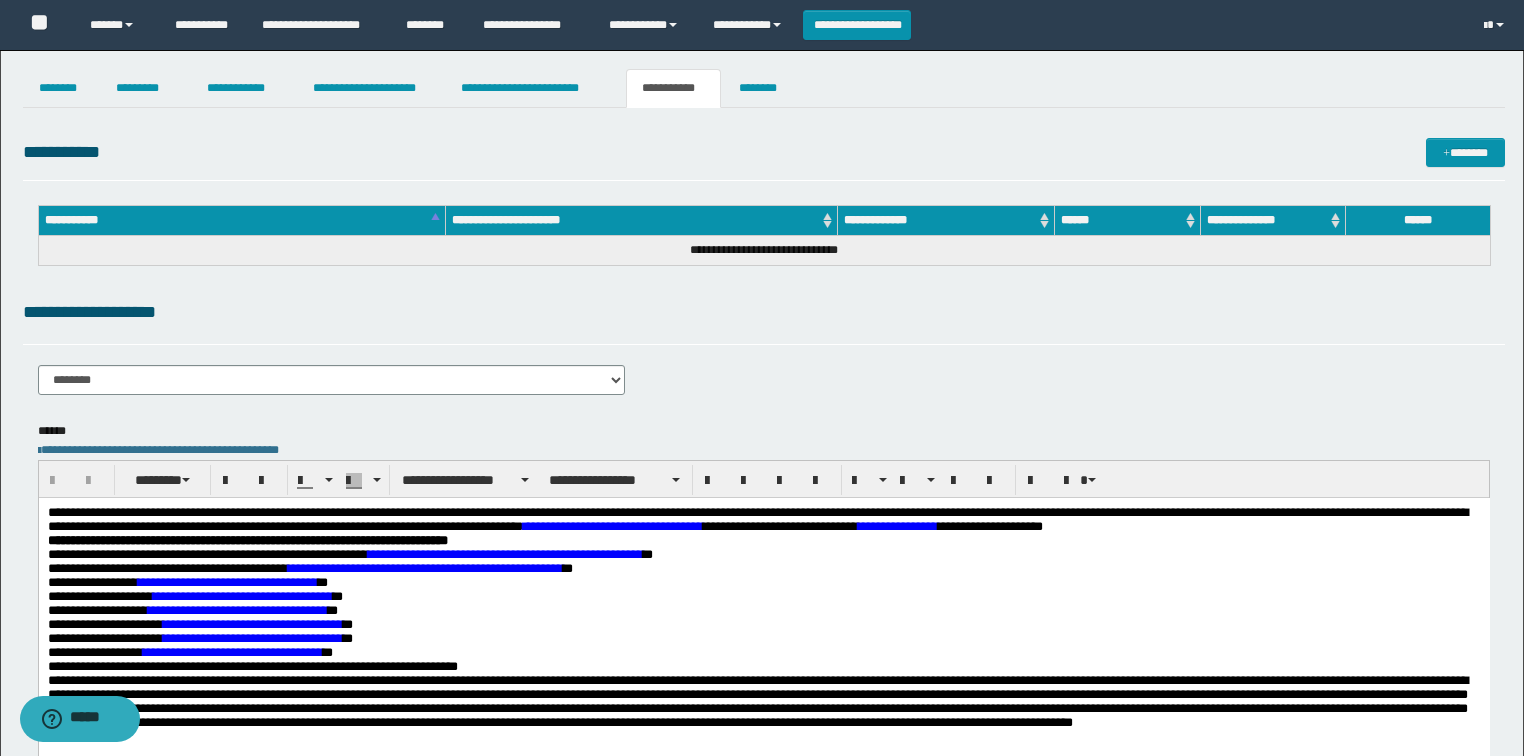 drag, startPoint x: 234, startPoint y: 320, endPoint x: 331, endPoint y: 386, distance: 117.32433 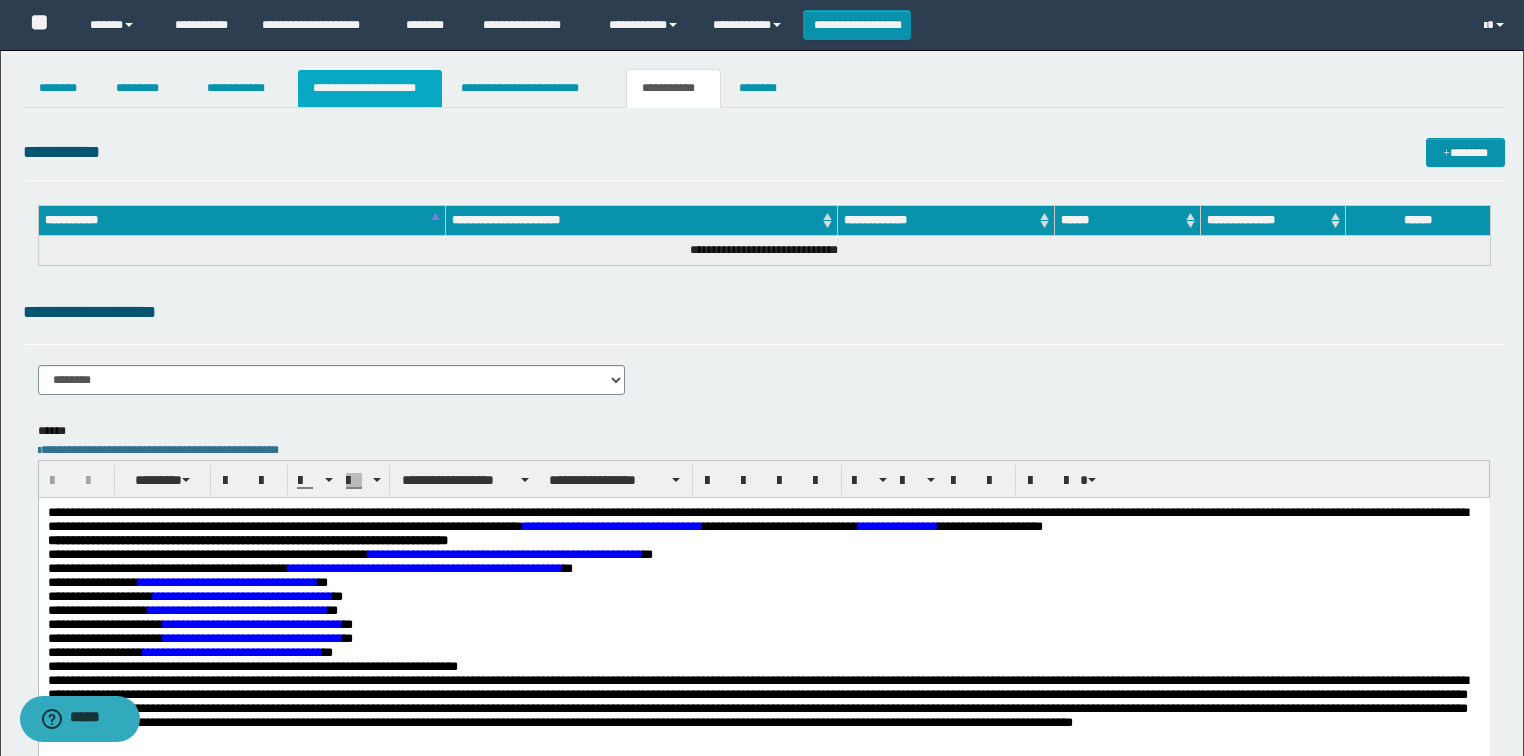 drag, startPoint x: 400, startPoint y: 87, endPoint x: 409, endPoint y: 197, distance: 110.36757 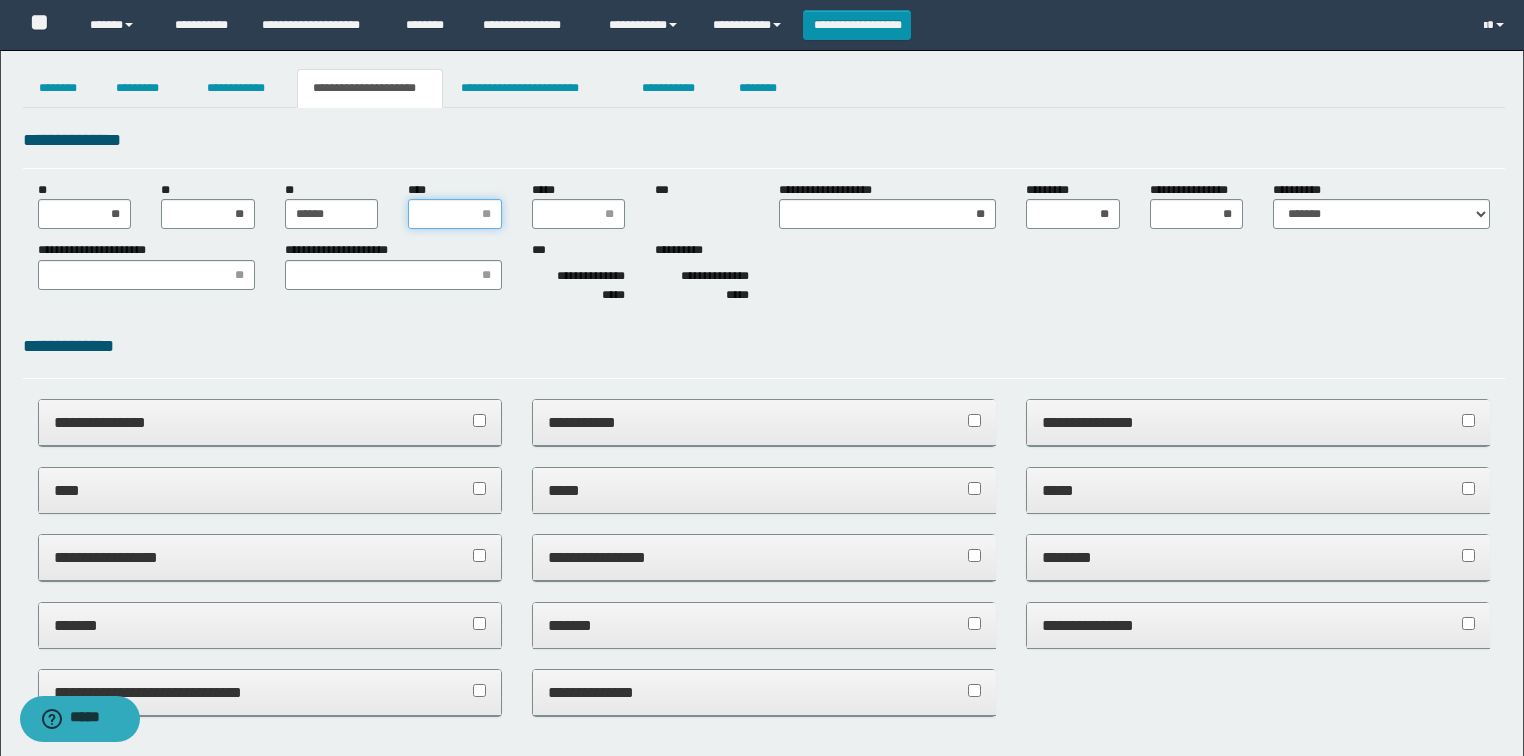 click on "****" at bounding box center (455, 214) 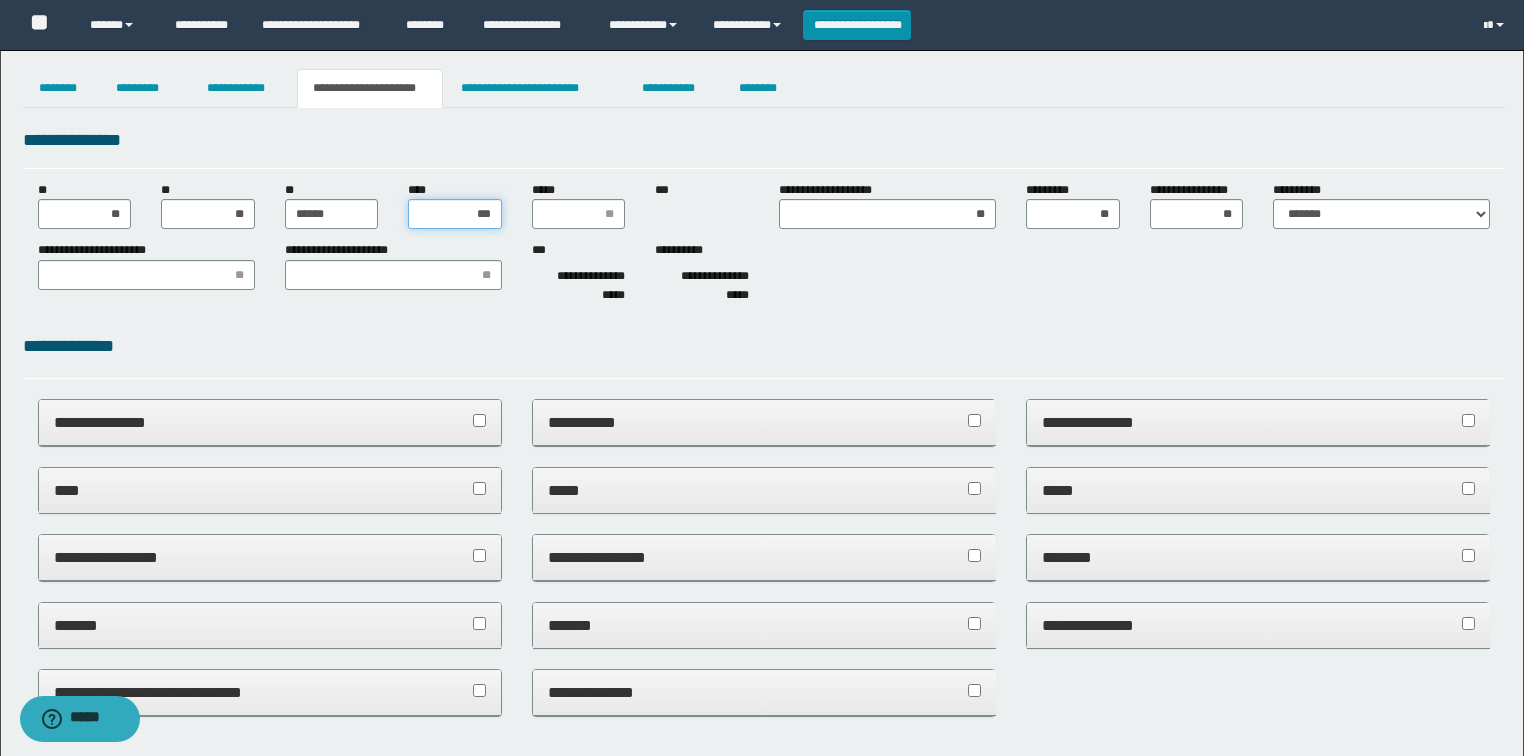 type on "****" 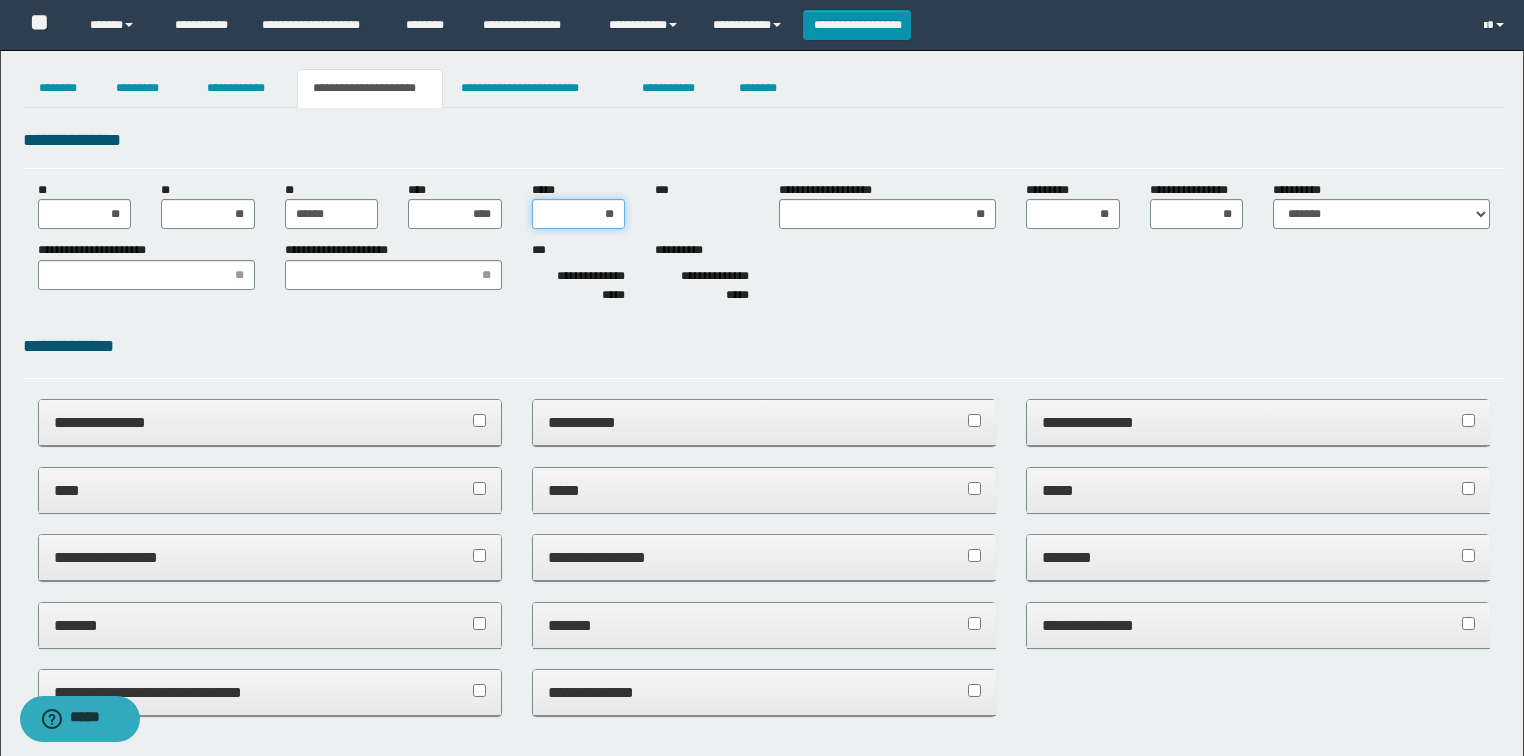 type on "***" 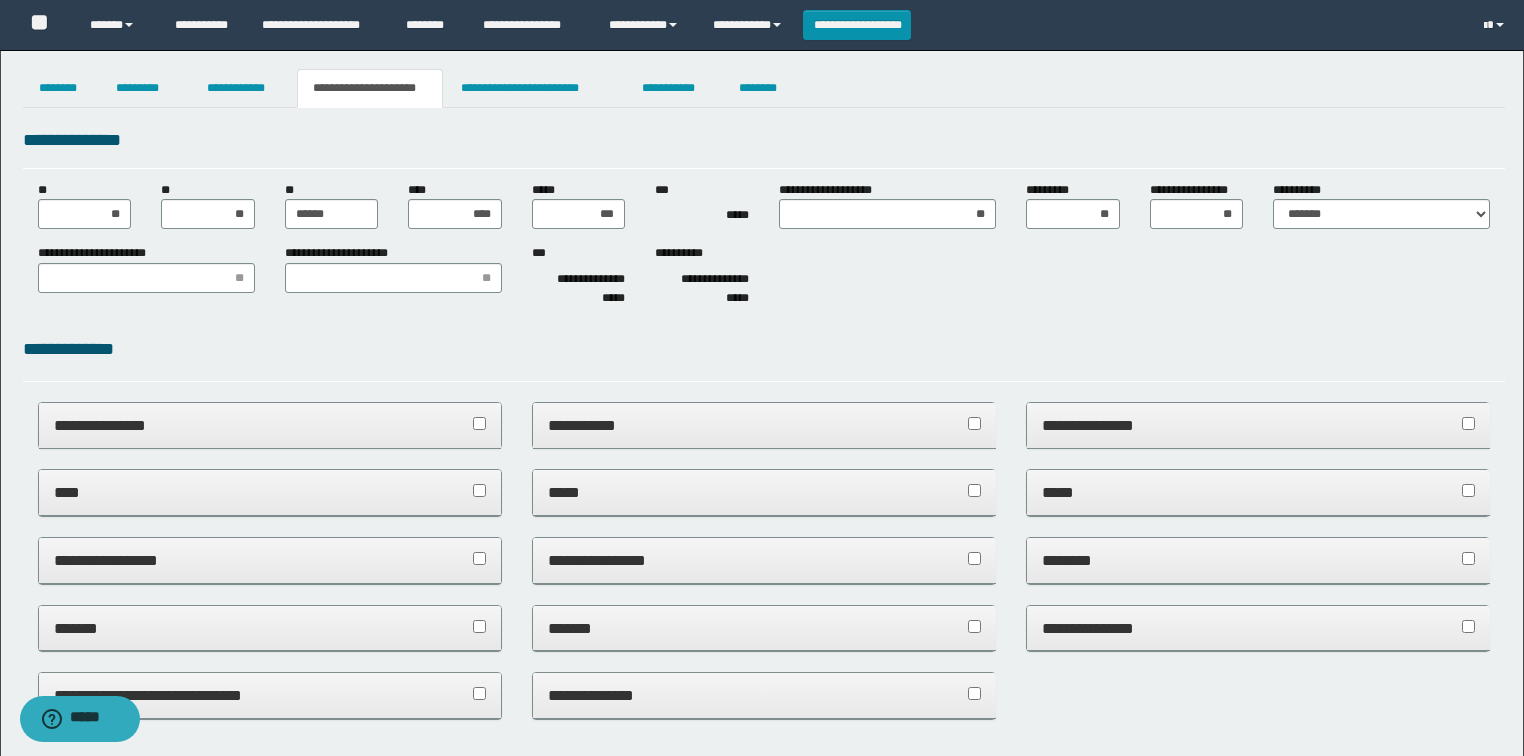 click on "**********" at bounding box center (764, 279) 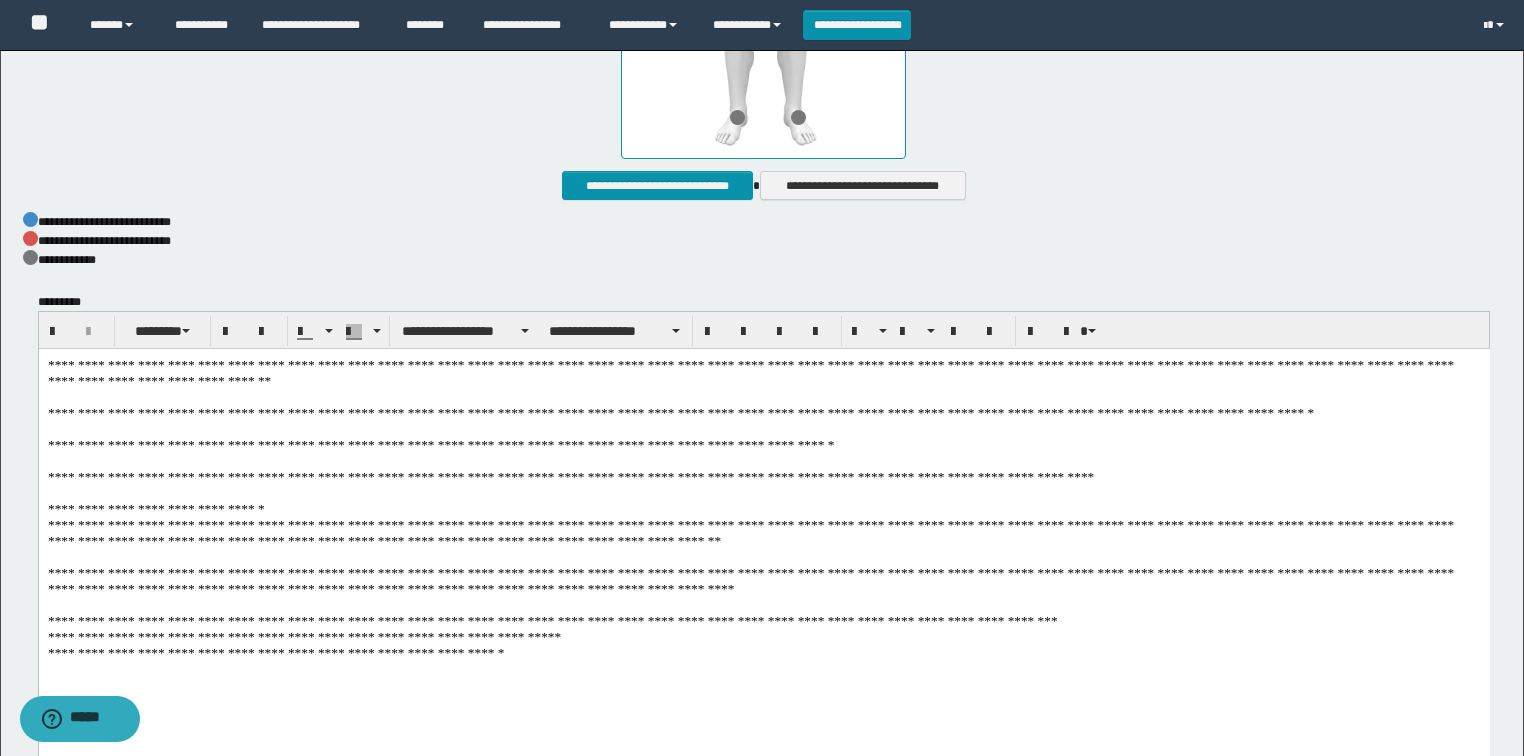 click on "**********" at bounding box center [763, 534] 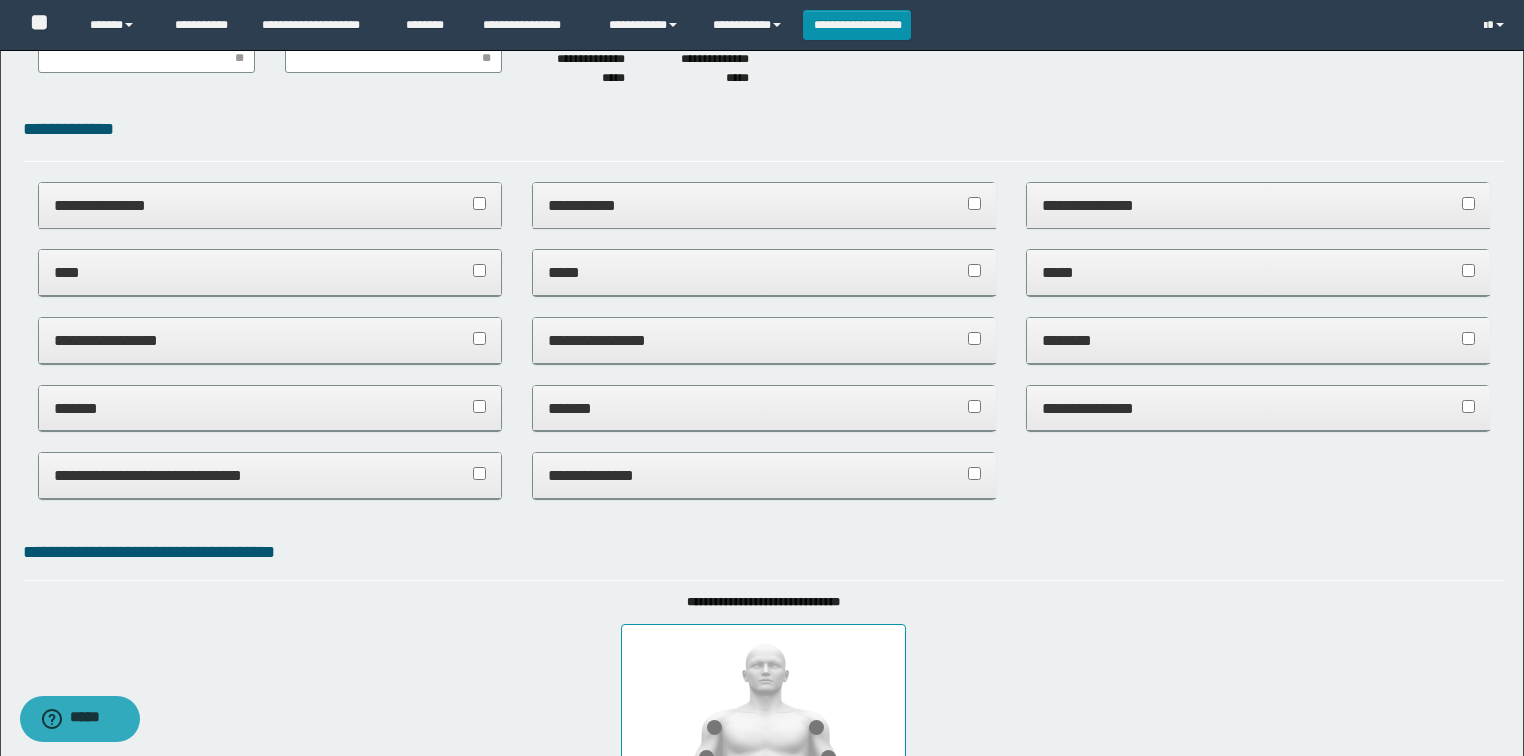 scroll, scrollTop: 0, scrollLeft: 0, axis: both 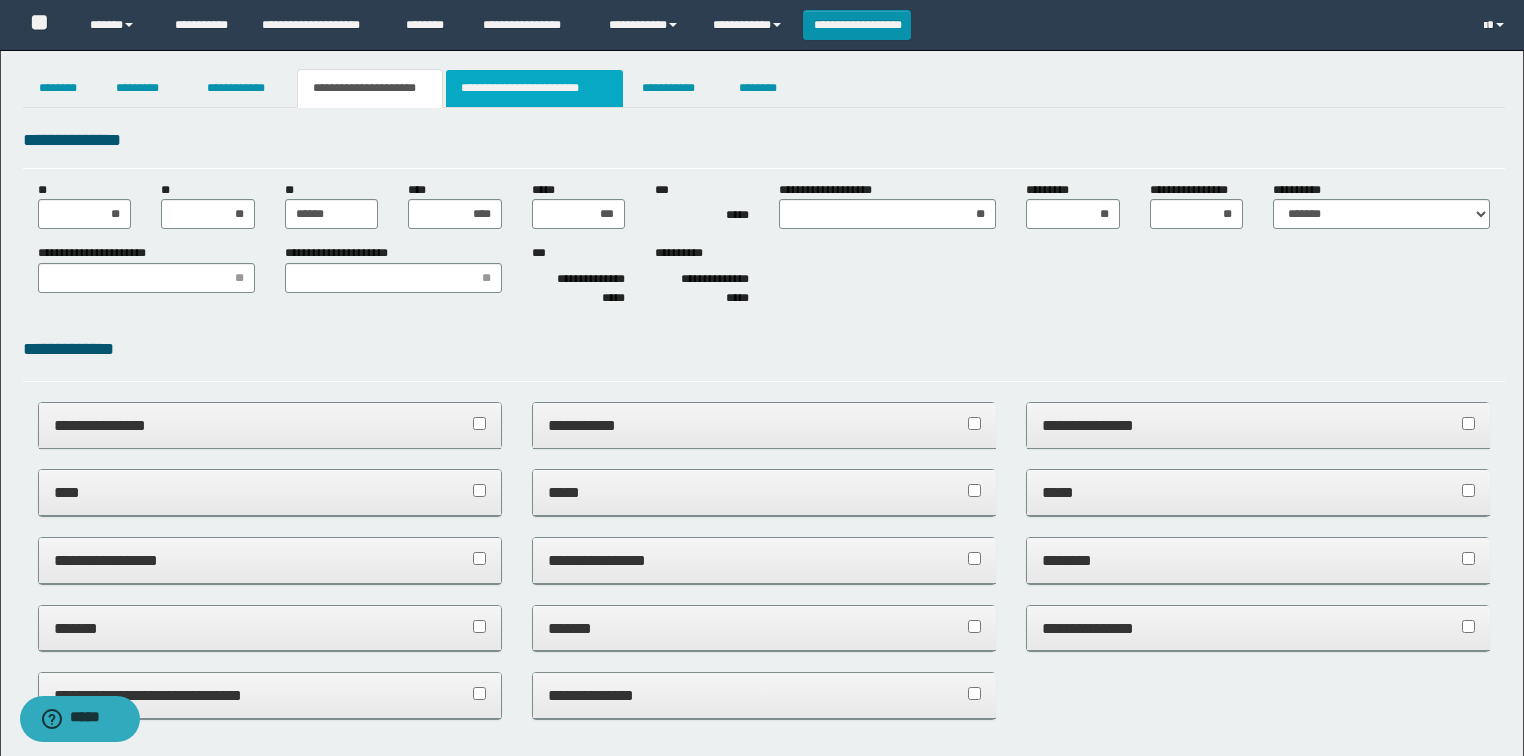 click on "**********" at bounding box center (534, 88) 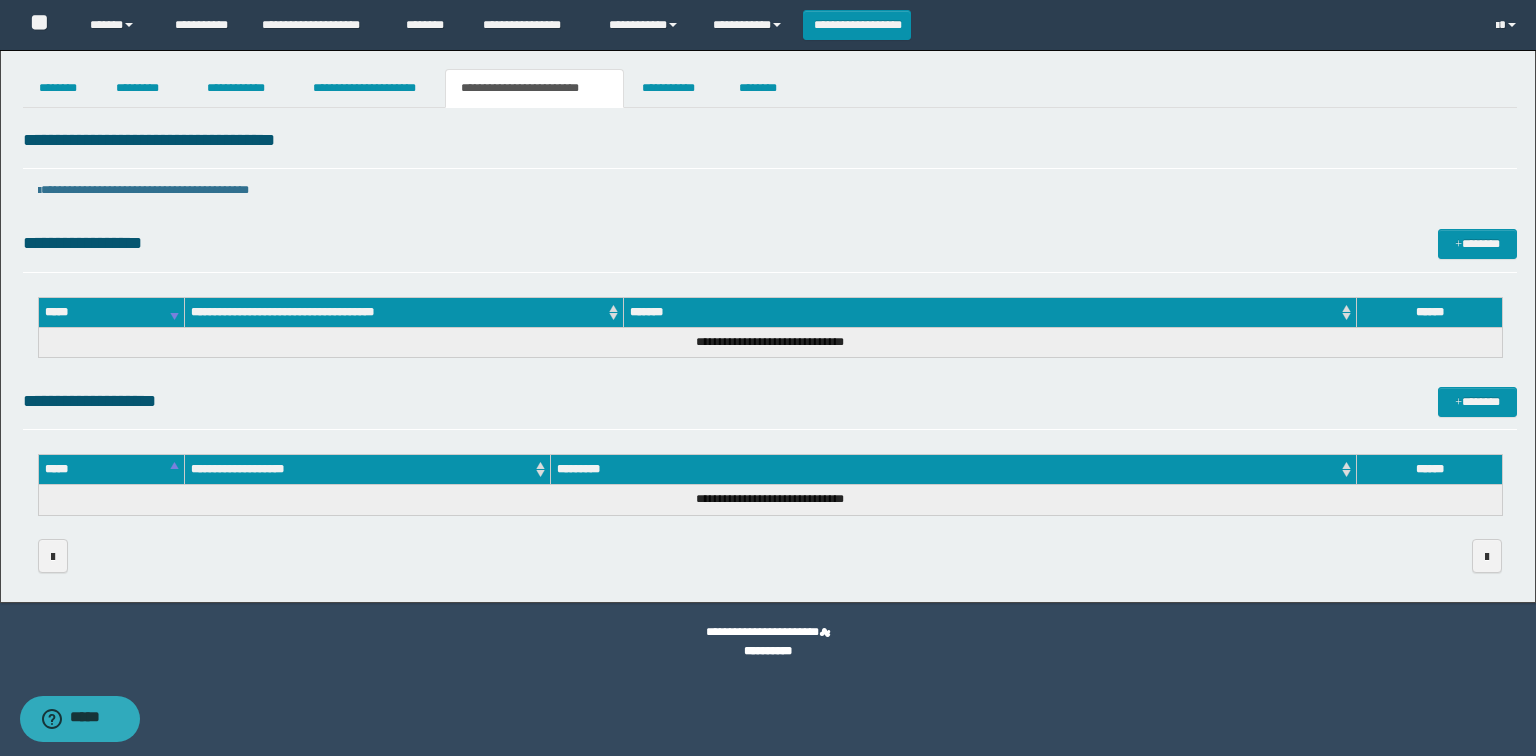 click on "**********" at bounding box center (770, 401) 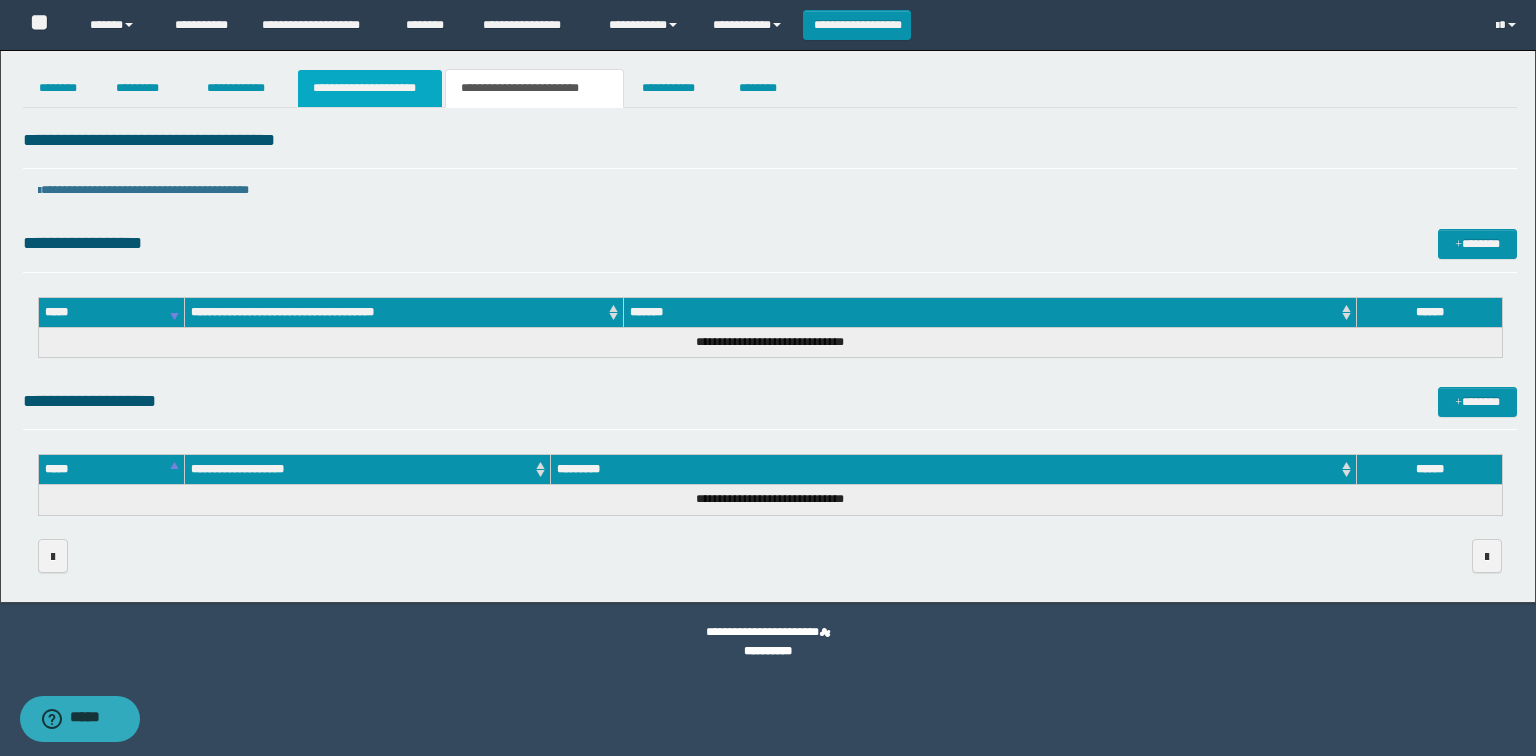 click on "**********" at bounding box center [370, 88] 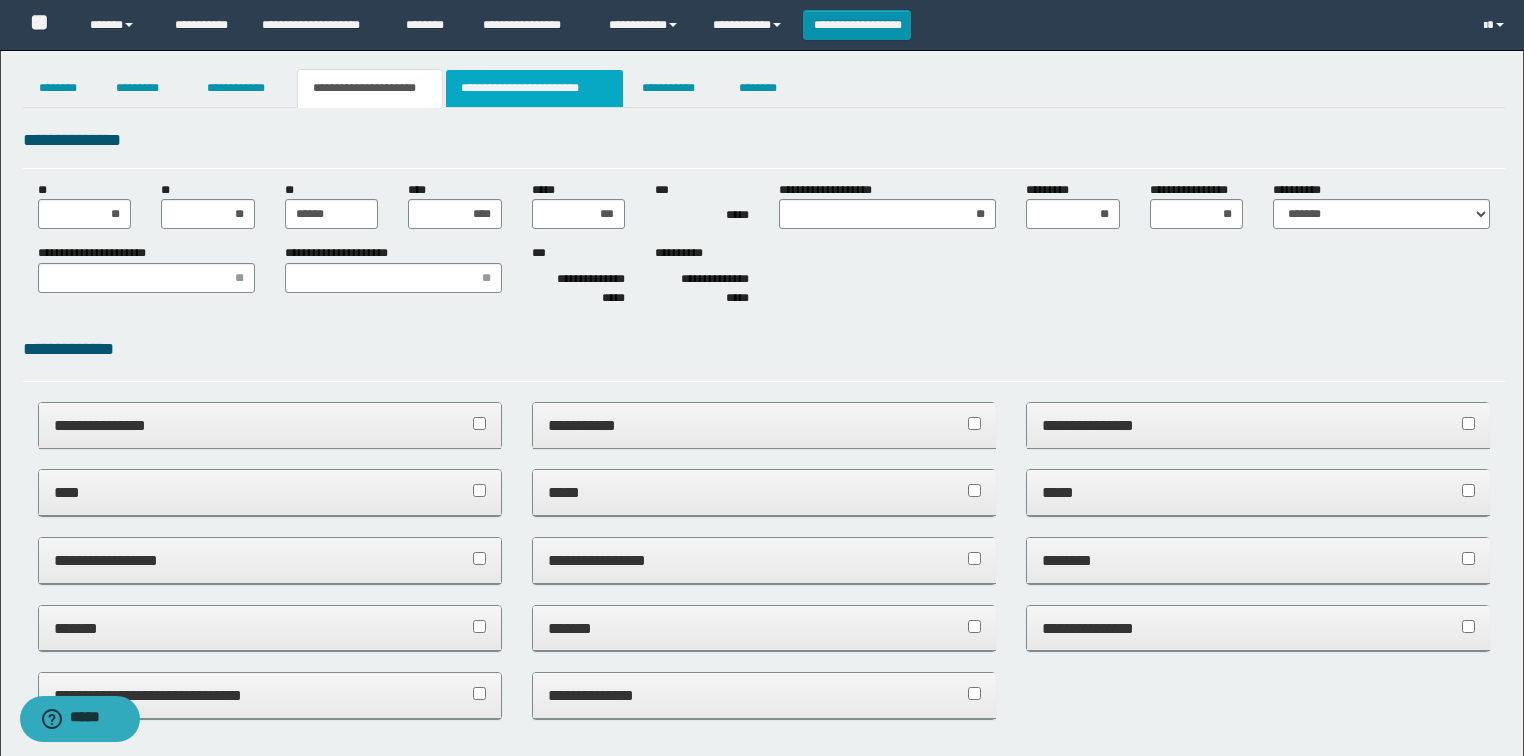 click on "**********" at bounding box center (534, 88) 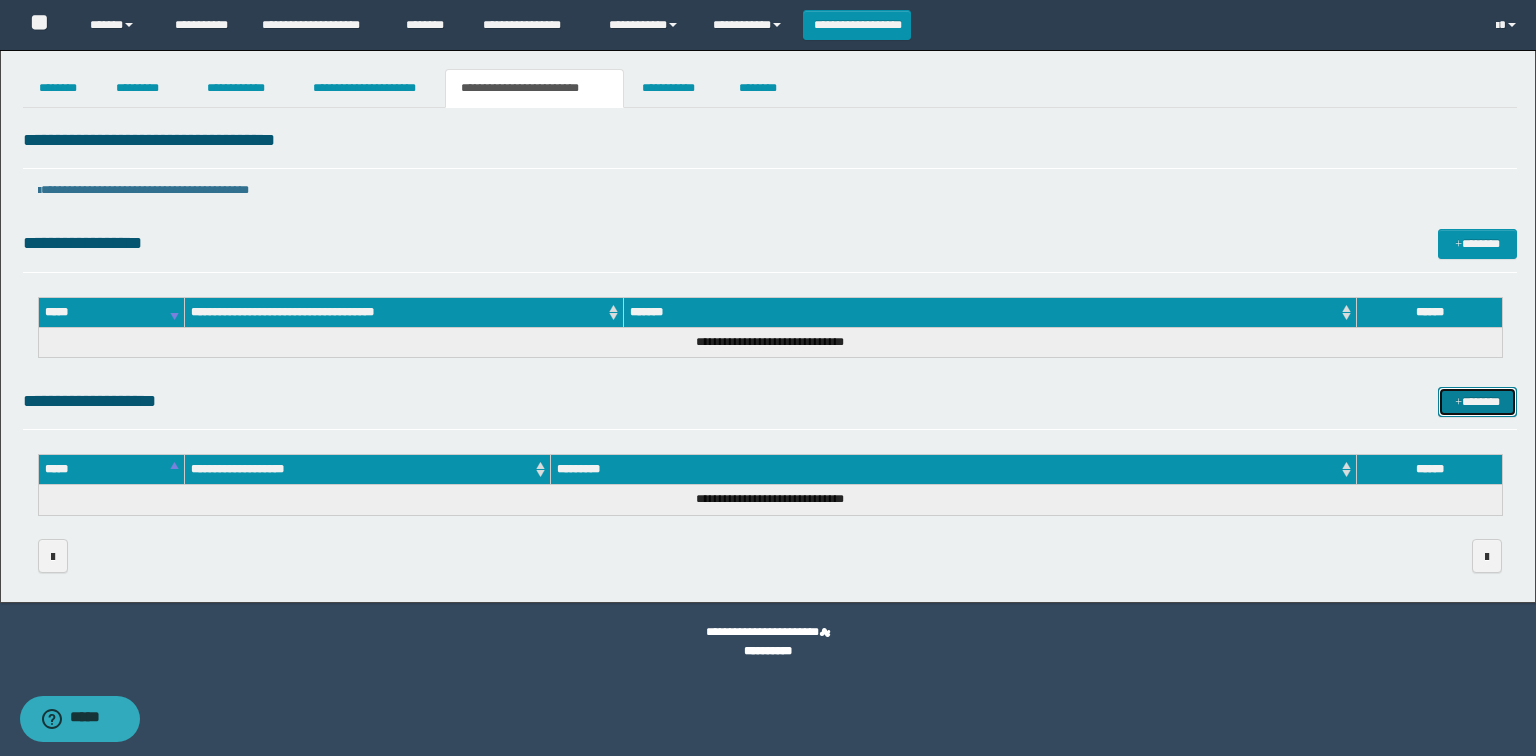 click on "*******" at bounding box center [1477, 402] 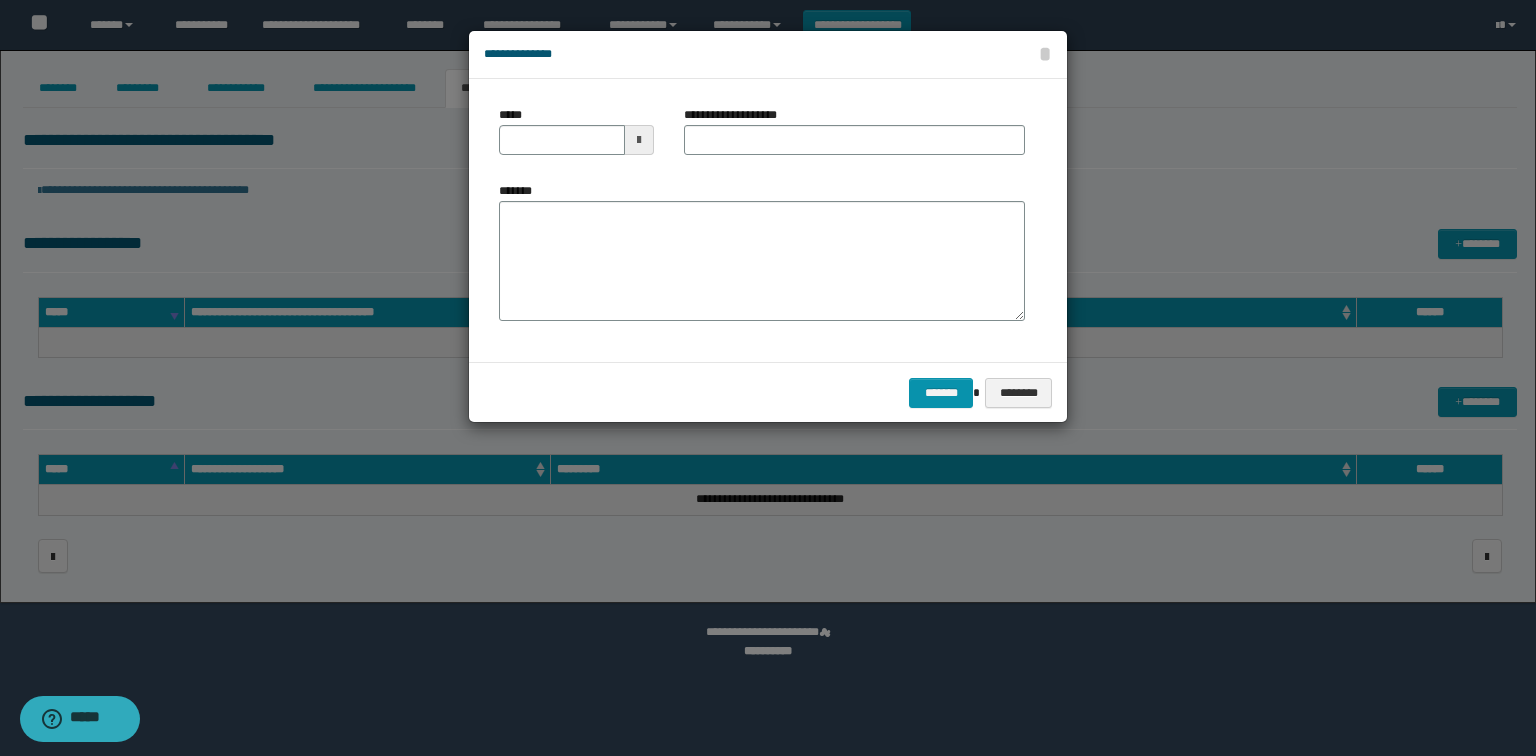 click at bounding box center (639, 140) 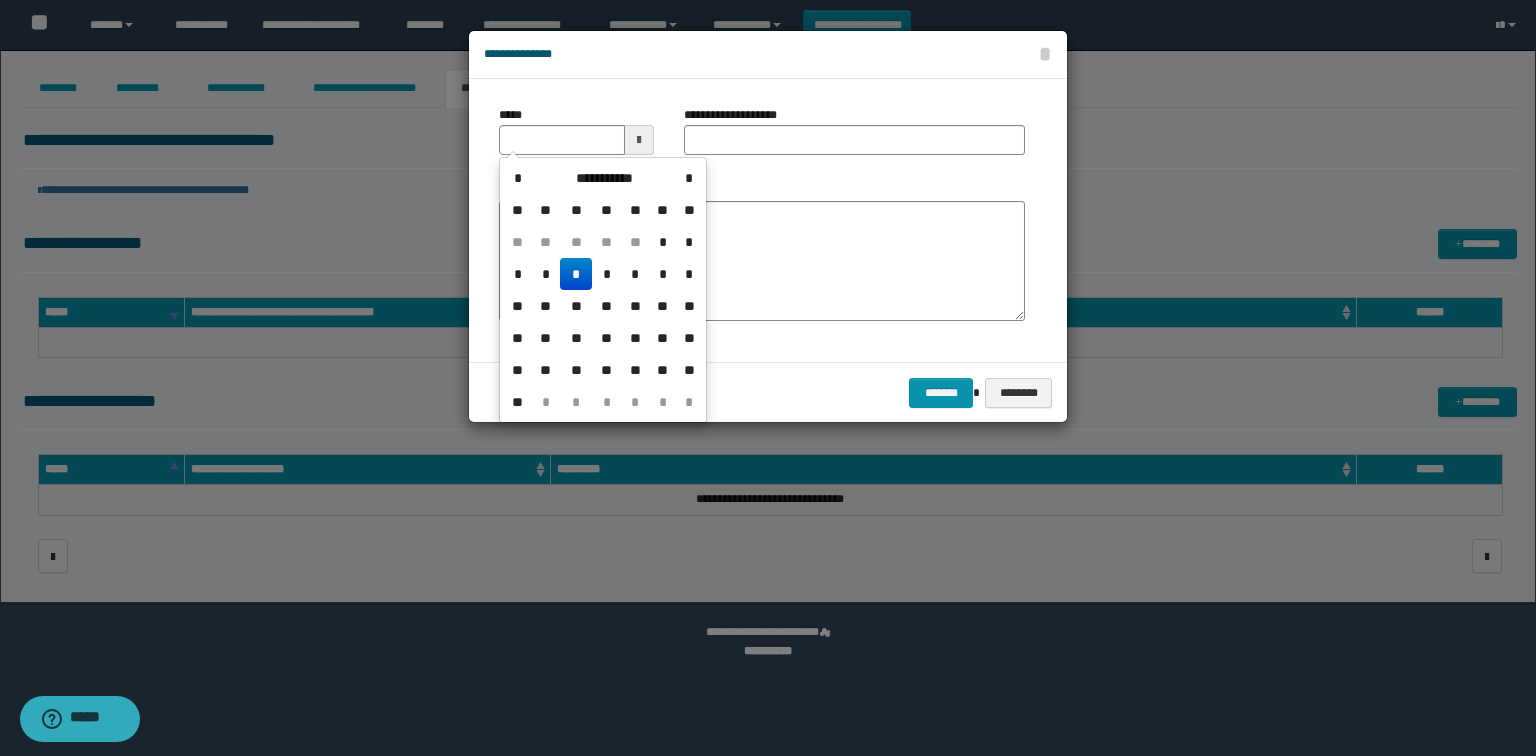 click on "*" at bounding box center [576, 274] 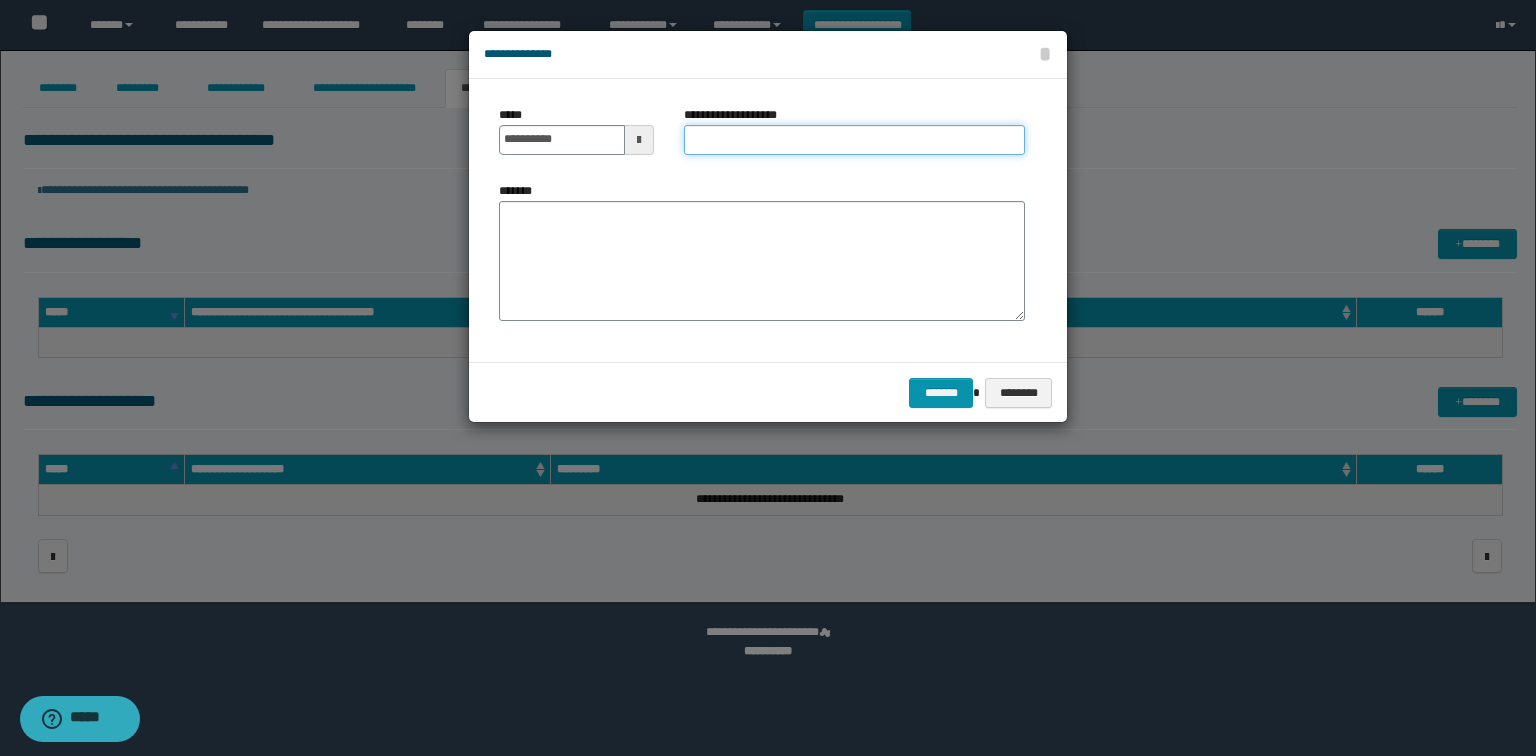 click on "**********" at bounding box center (854, 140) 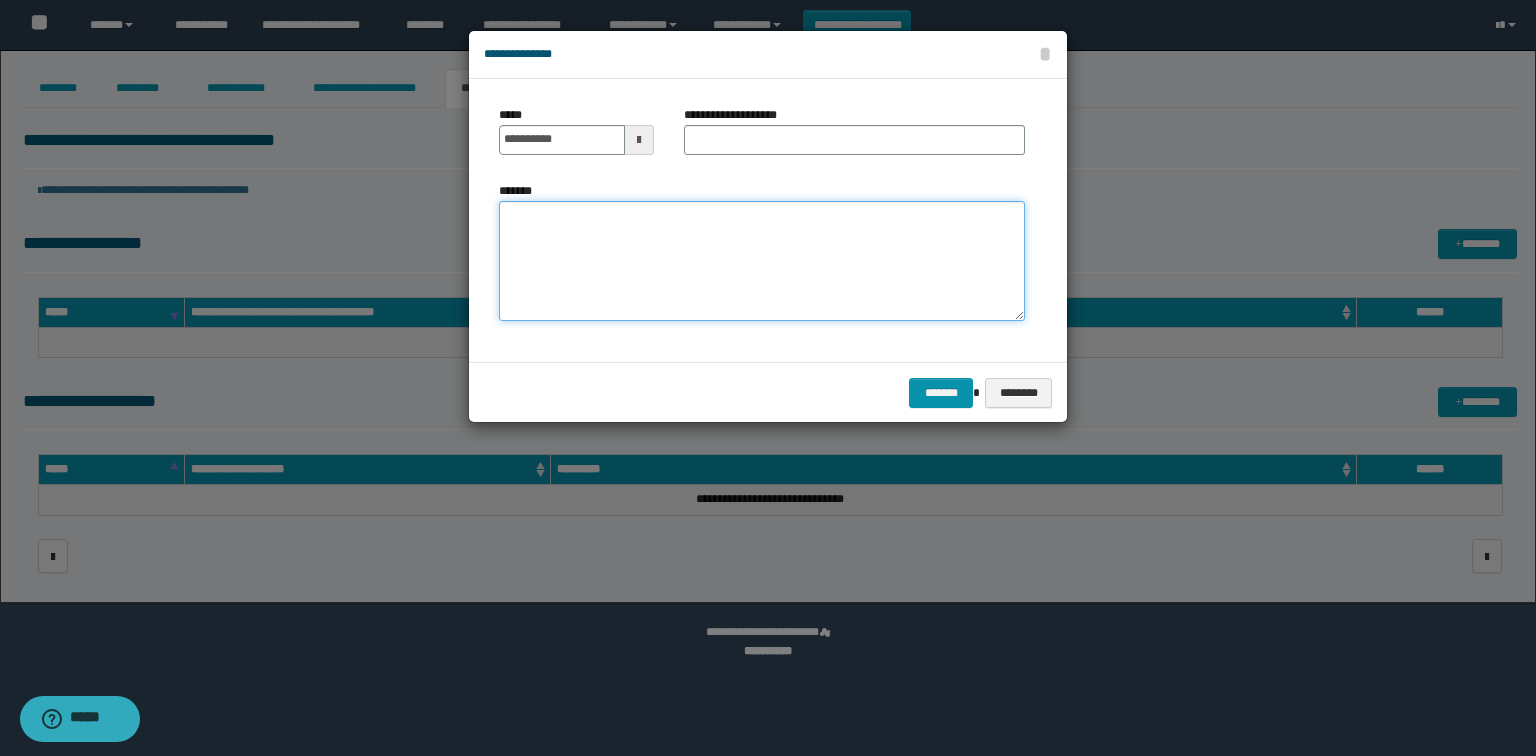 click on "*******" at bounding box center (762, 261) 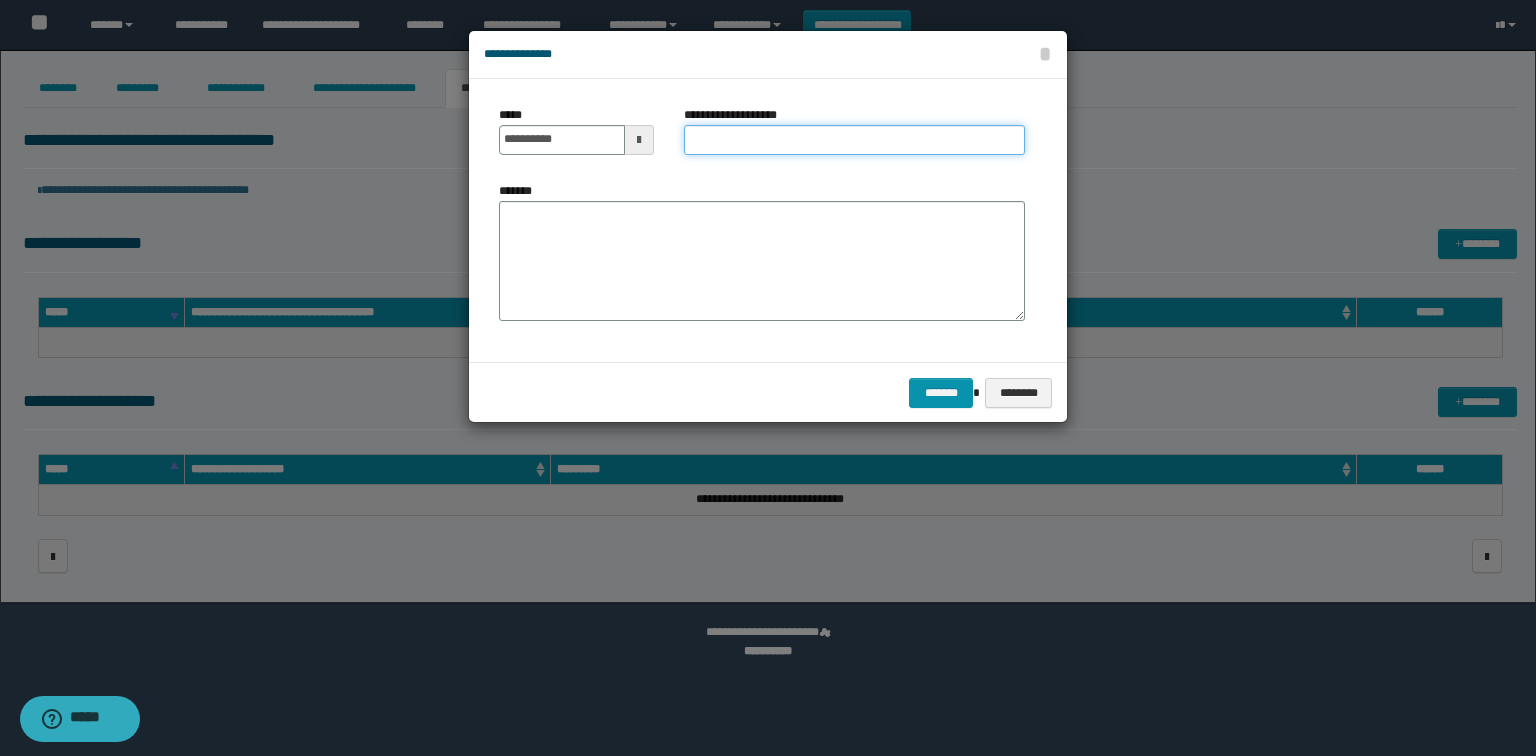 click on "**********" at bounding box center (854, 140) 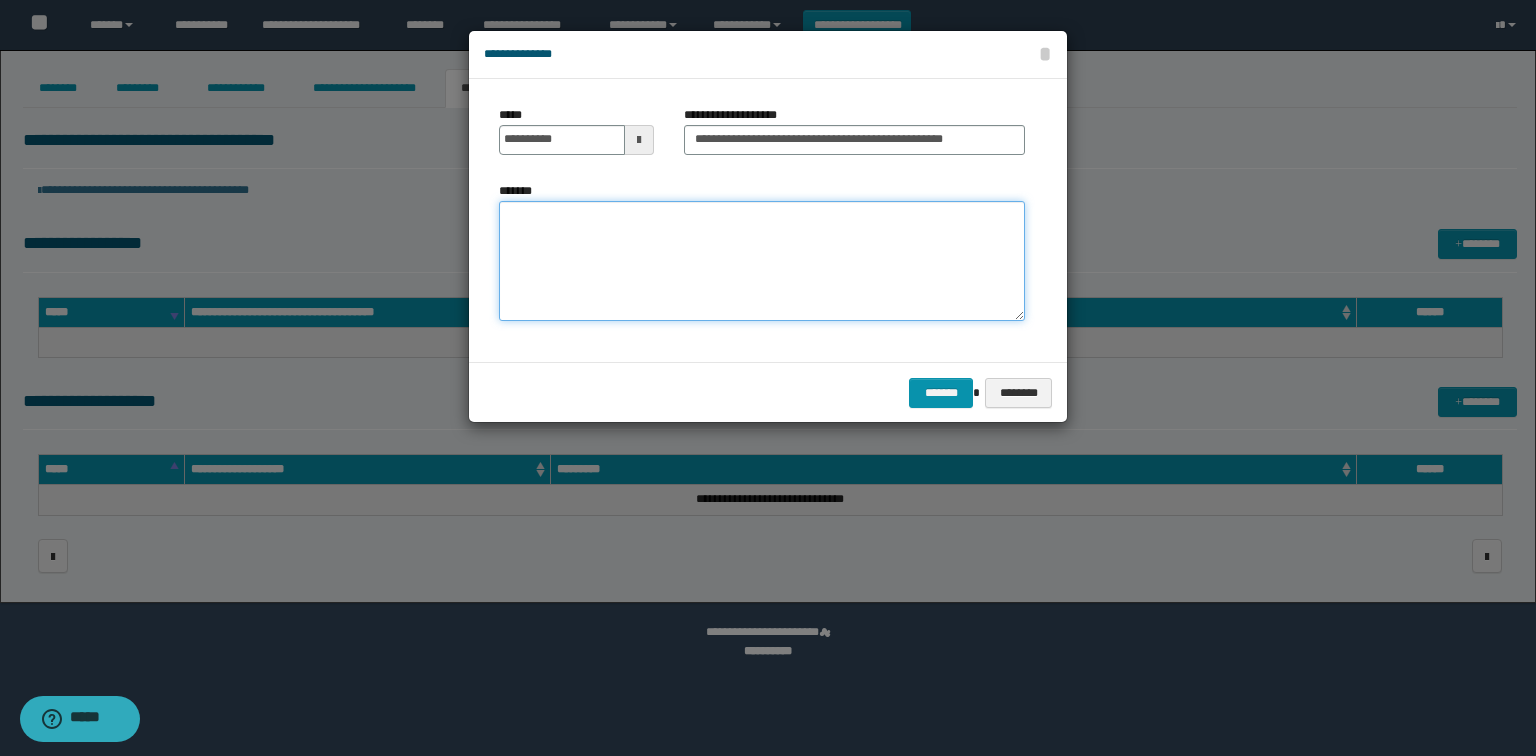 click on "*******" at bounding box center (762, 261) 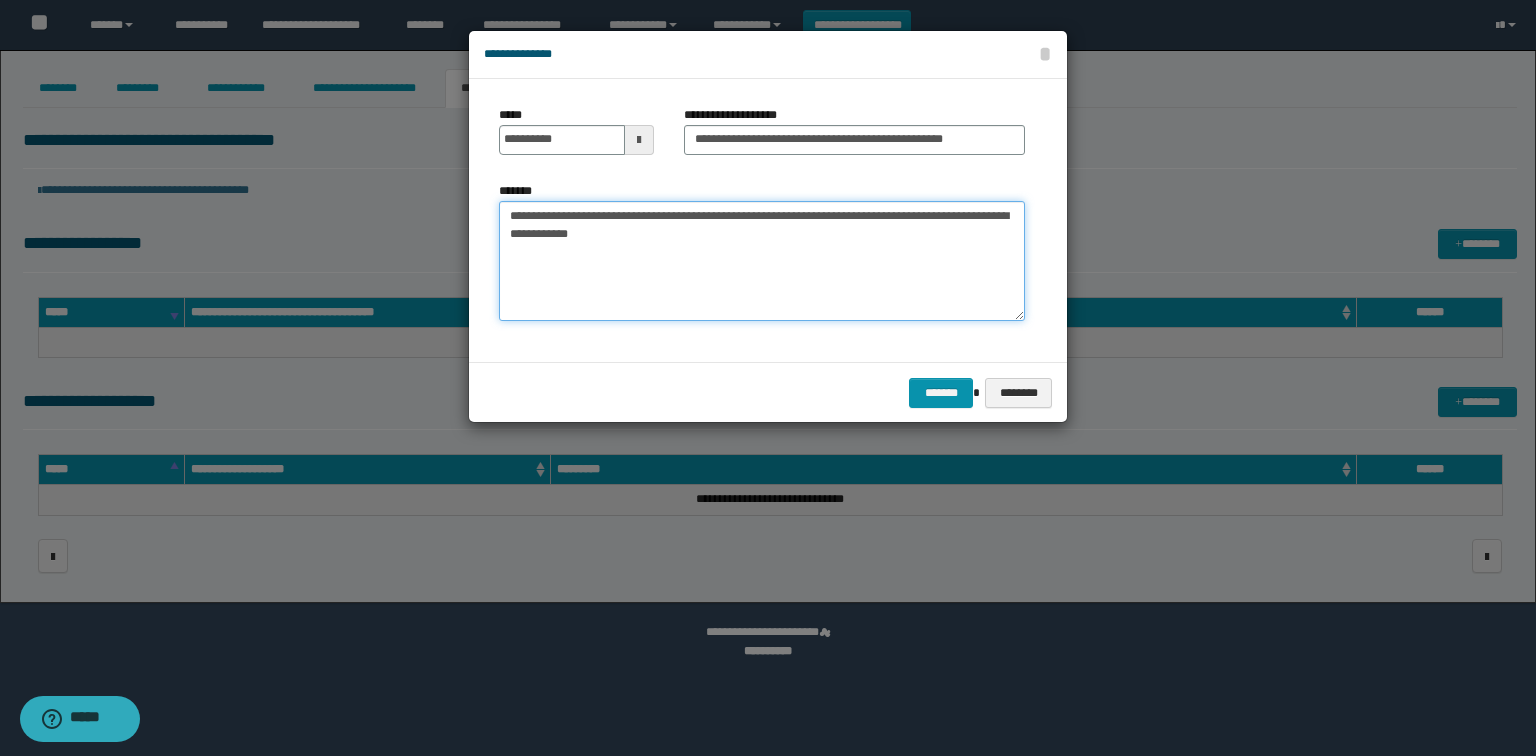 type on "**********" 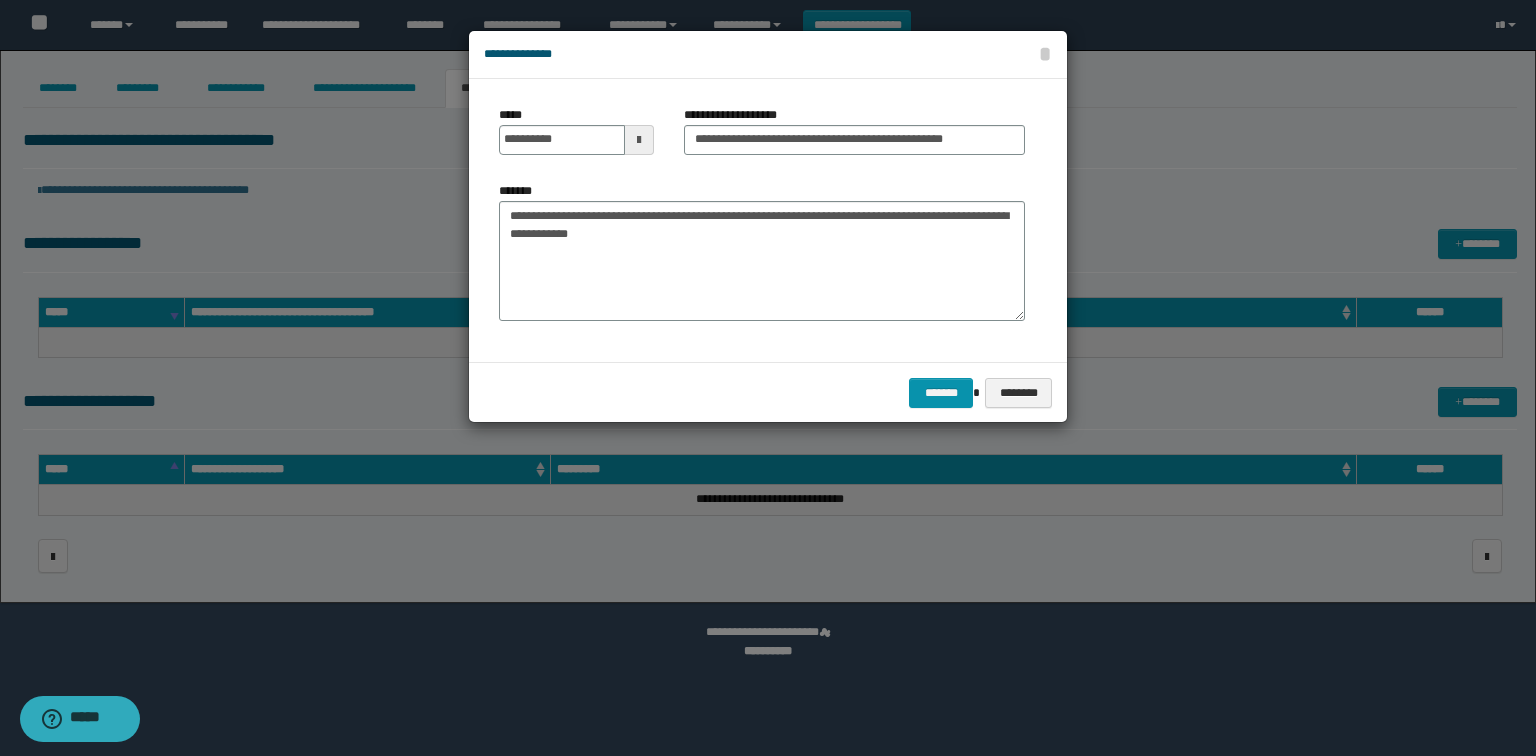 click on "*******
********" at bounding box center [768, 392] 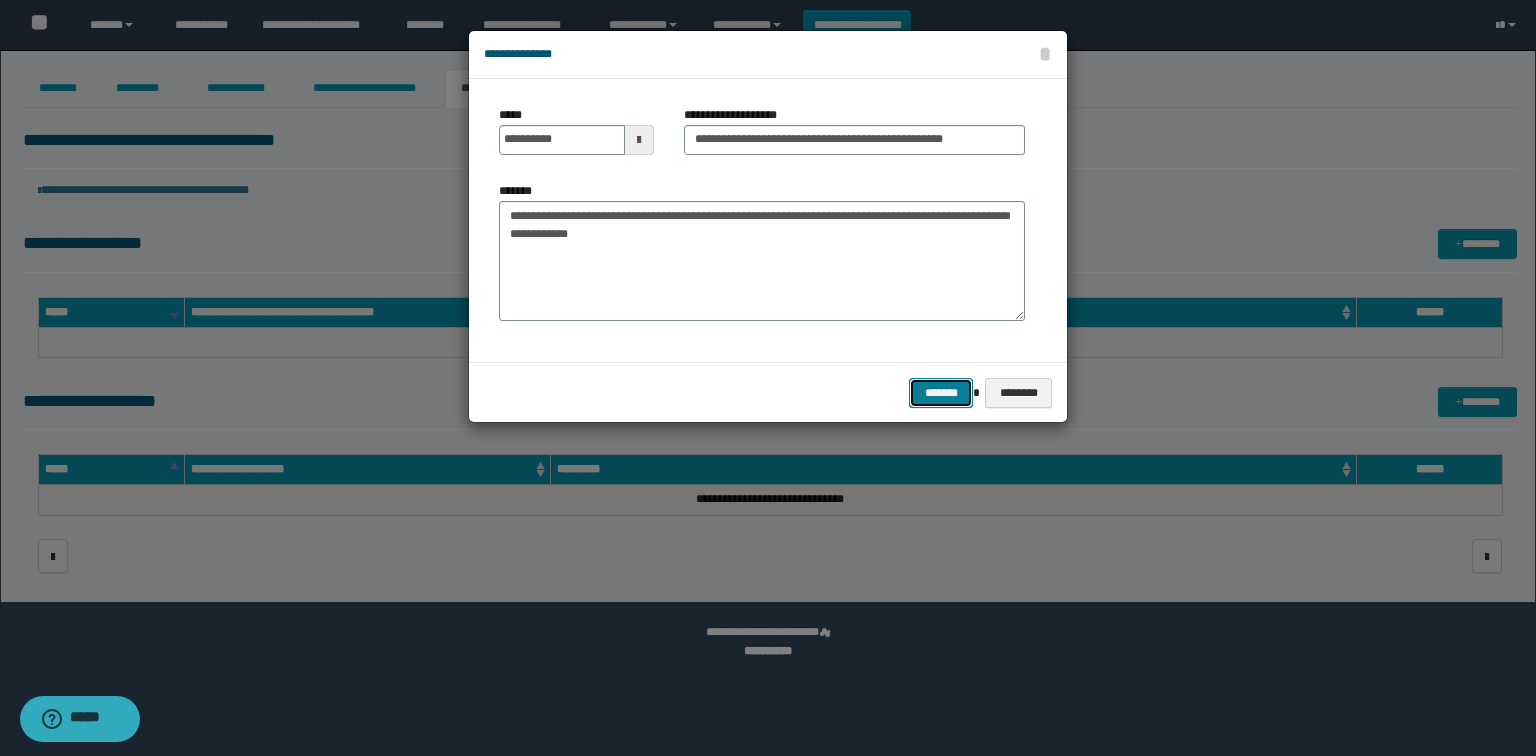 click on "*******" at bounding box center [941, 393] 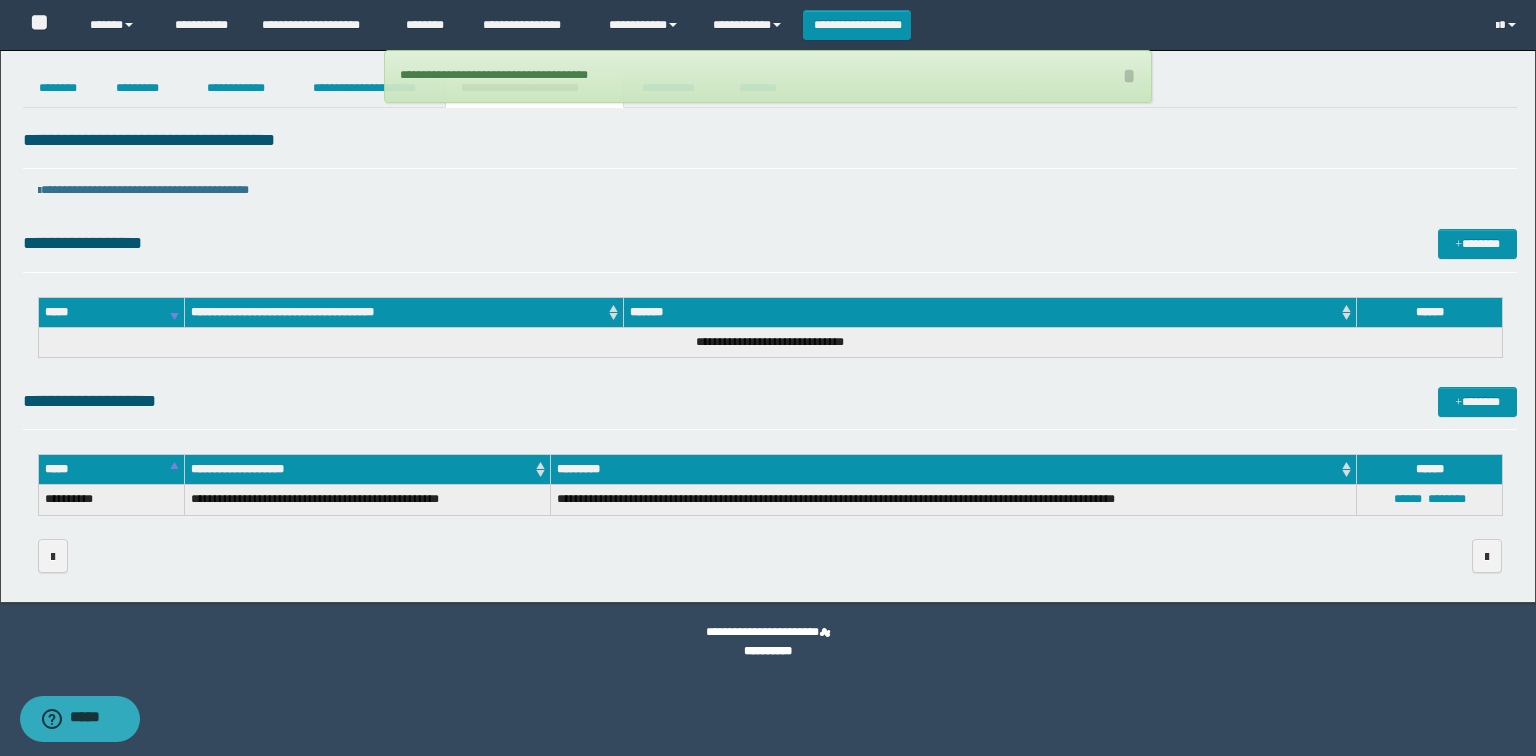 click on "**********" at bounding box center (770, 401) 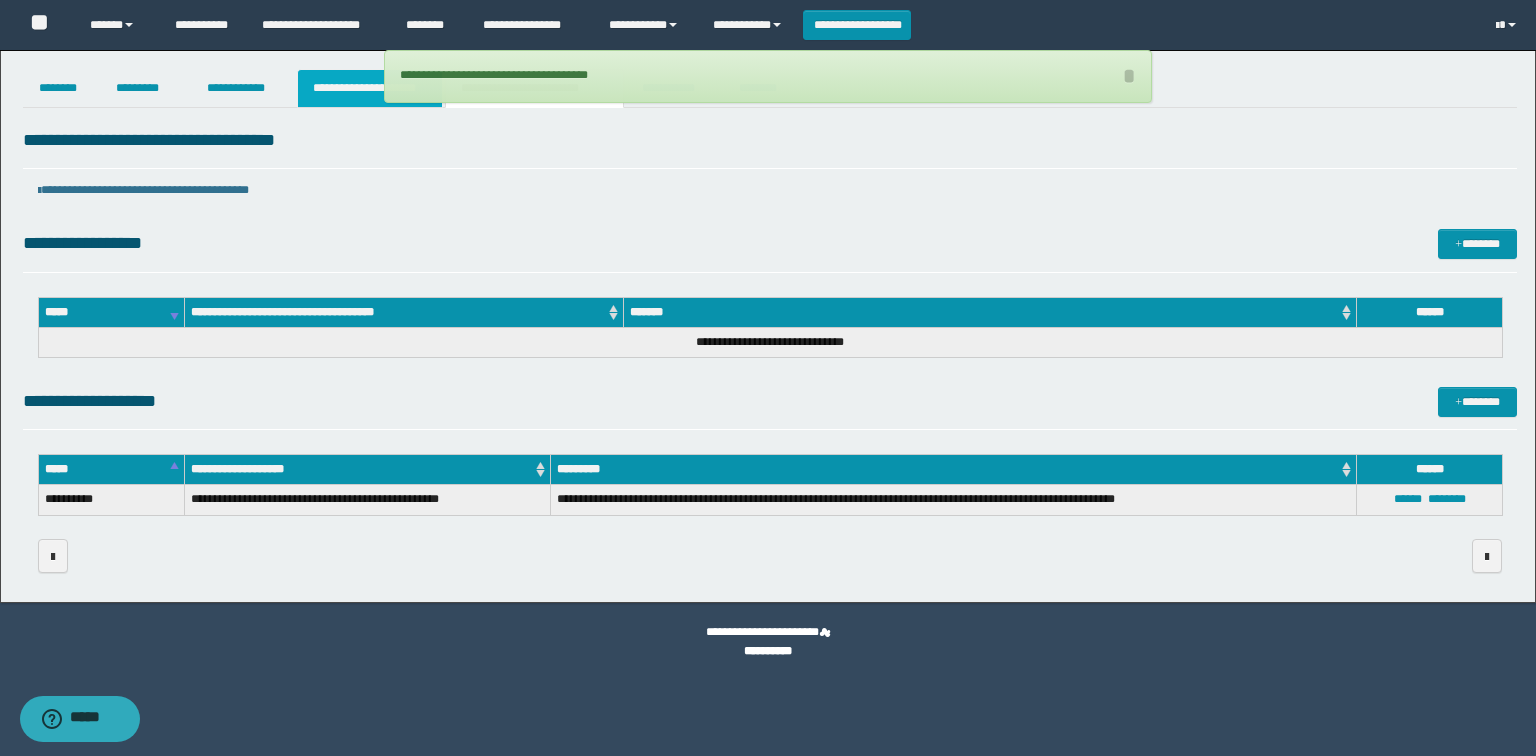 click on "**********" at bounding box center (370, 88) 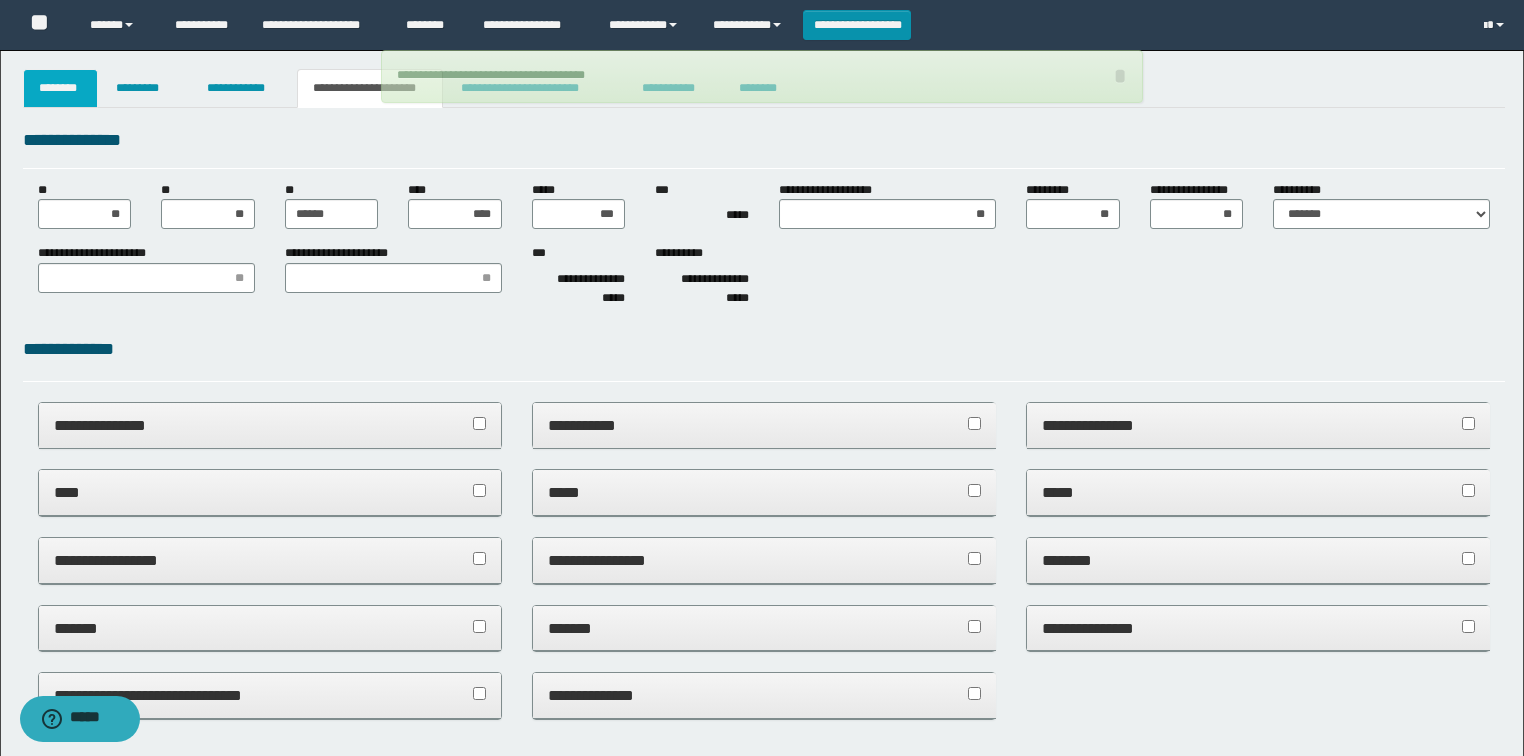 click on "********" at bounding box center (61, 88) 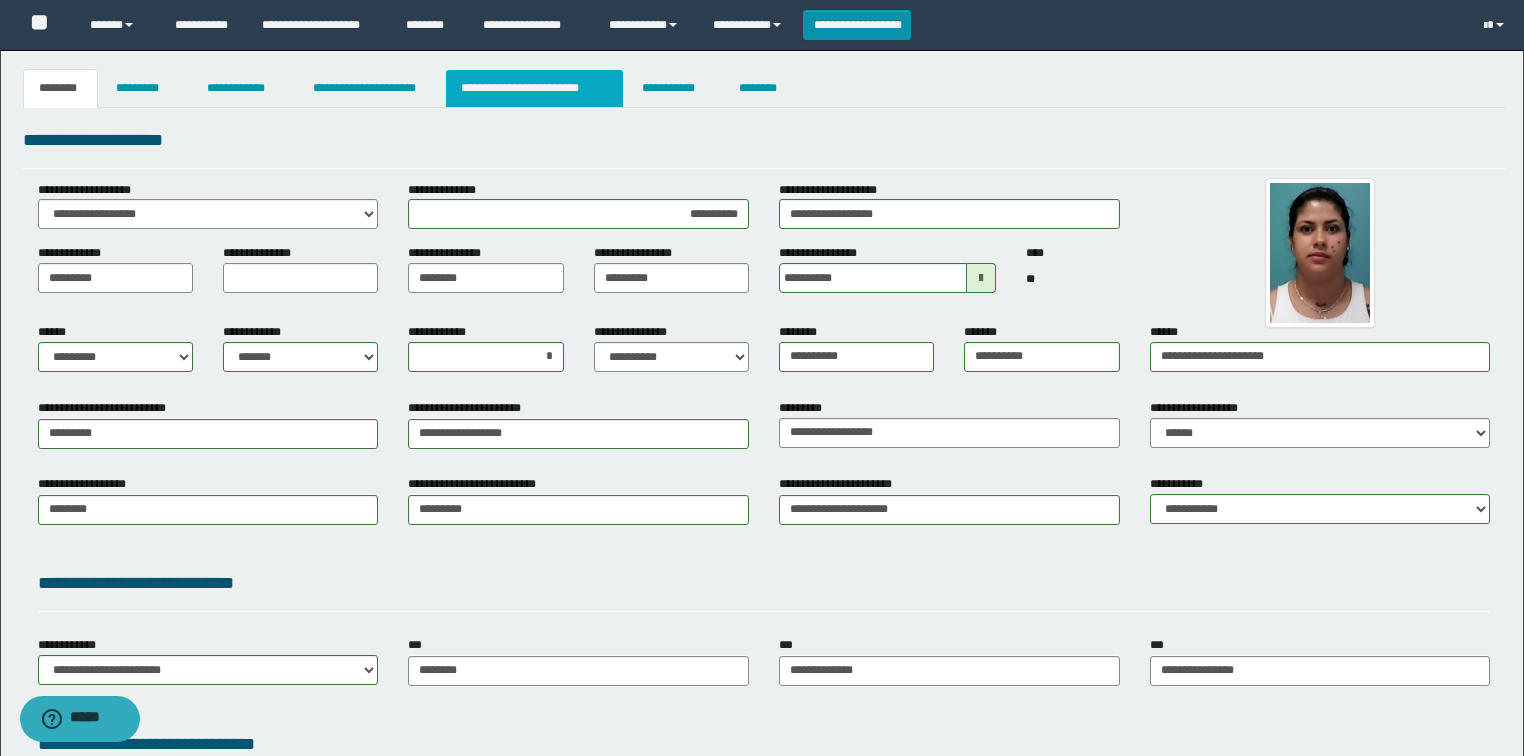 click on "**********" at bounding box center [534, 88] 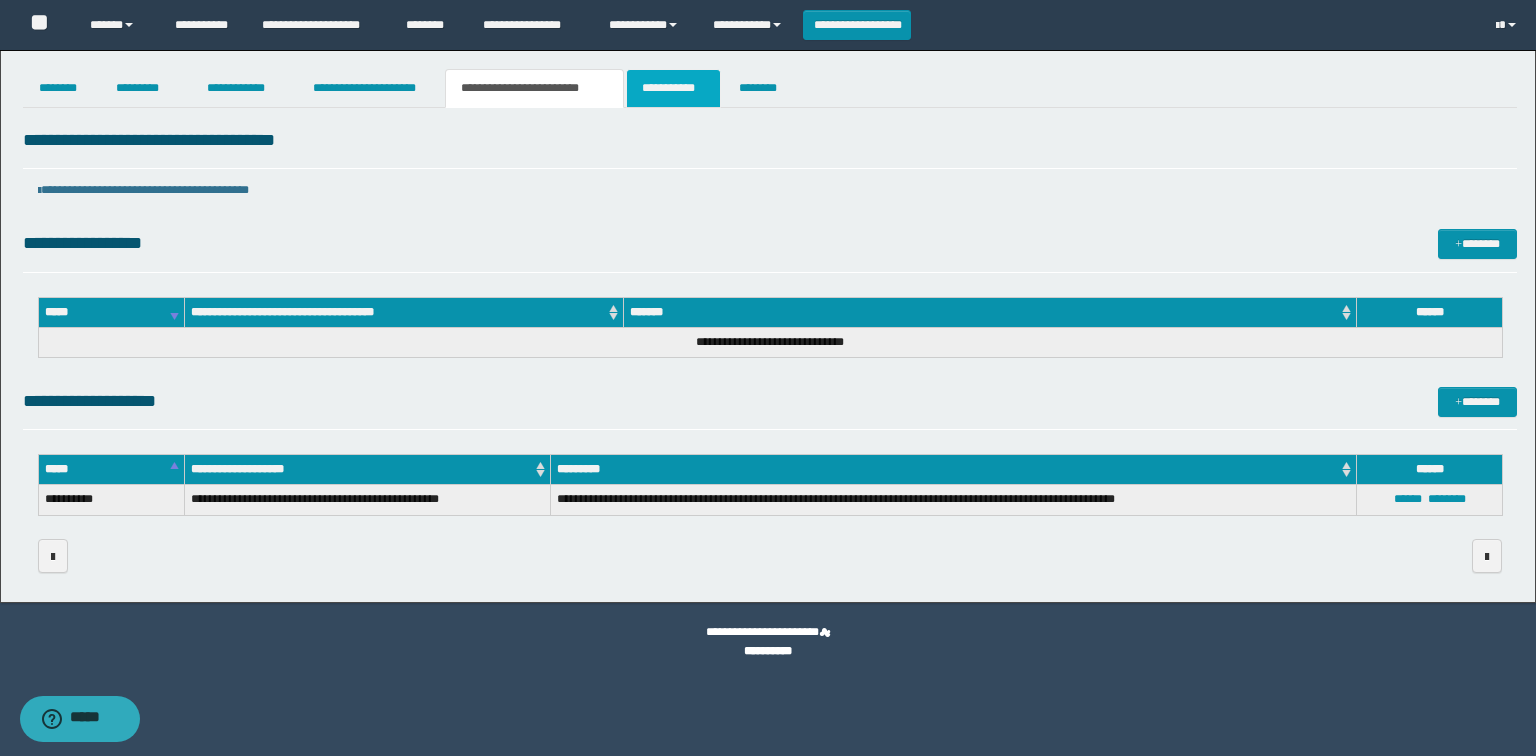 click on "**********" at bounding box center (673, 88) 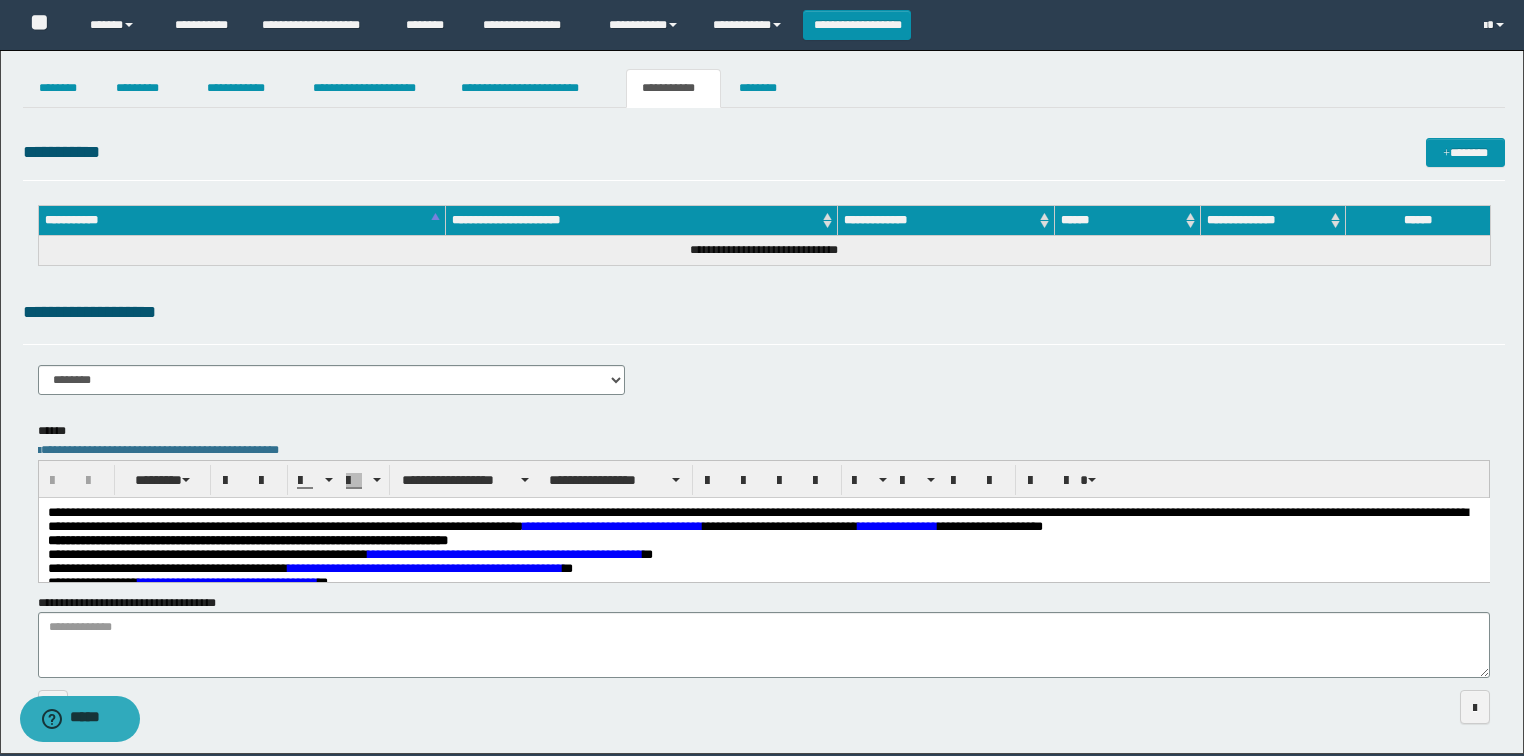 click on "**********" at bounding box center (764, 312) 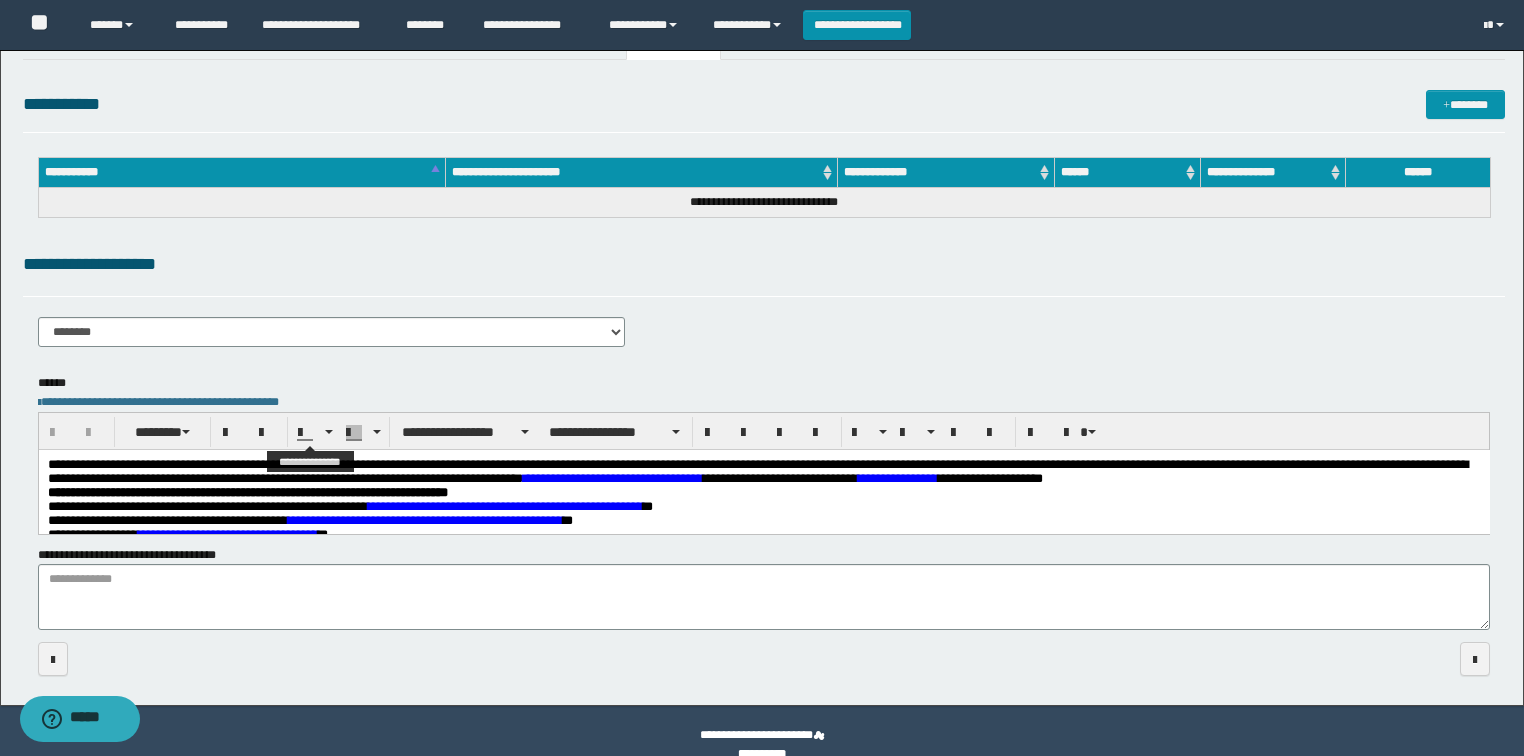 scroll, scrollTop: 75, scrollLeft: 0, axis: vertical 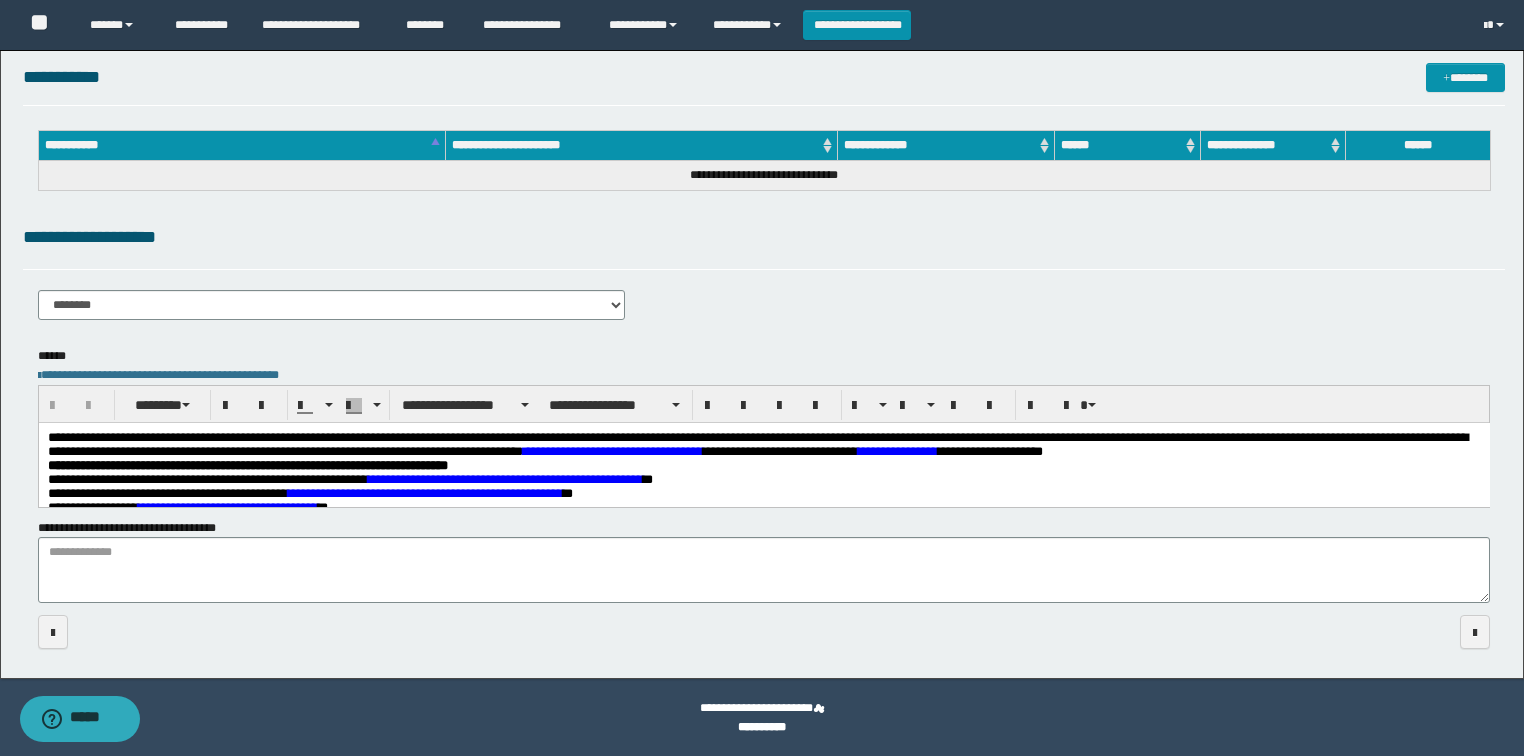 click on "**********" at bounding box center [763, 566] 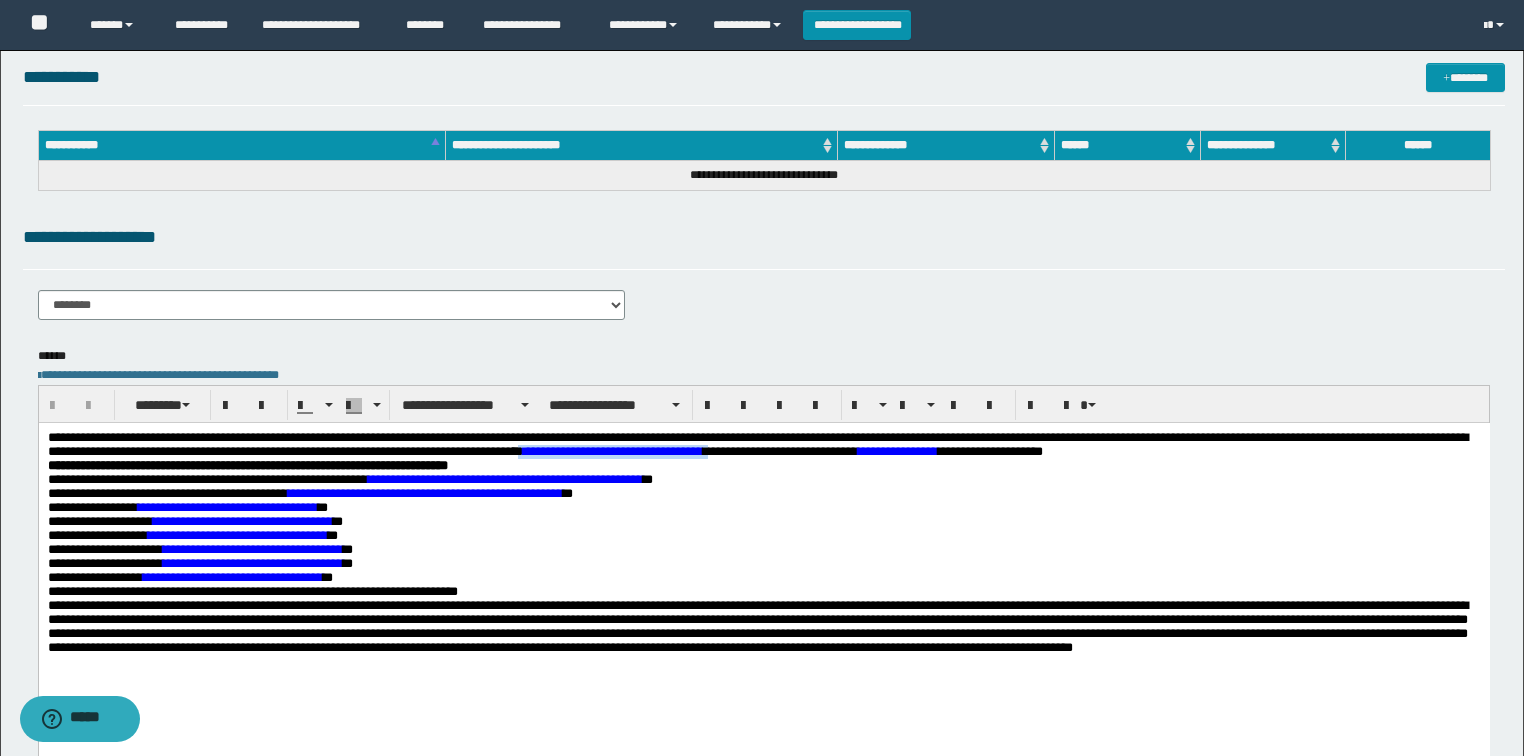 drag, startPoint x: 679, startPoint y: 452, endPoint x: 888, endPoint y: 453, distance: 209.0024 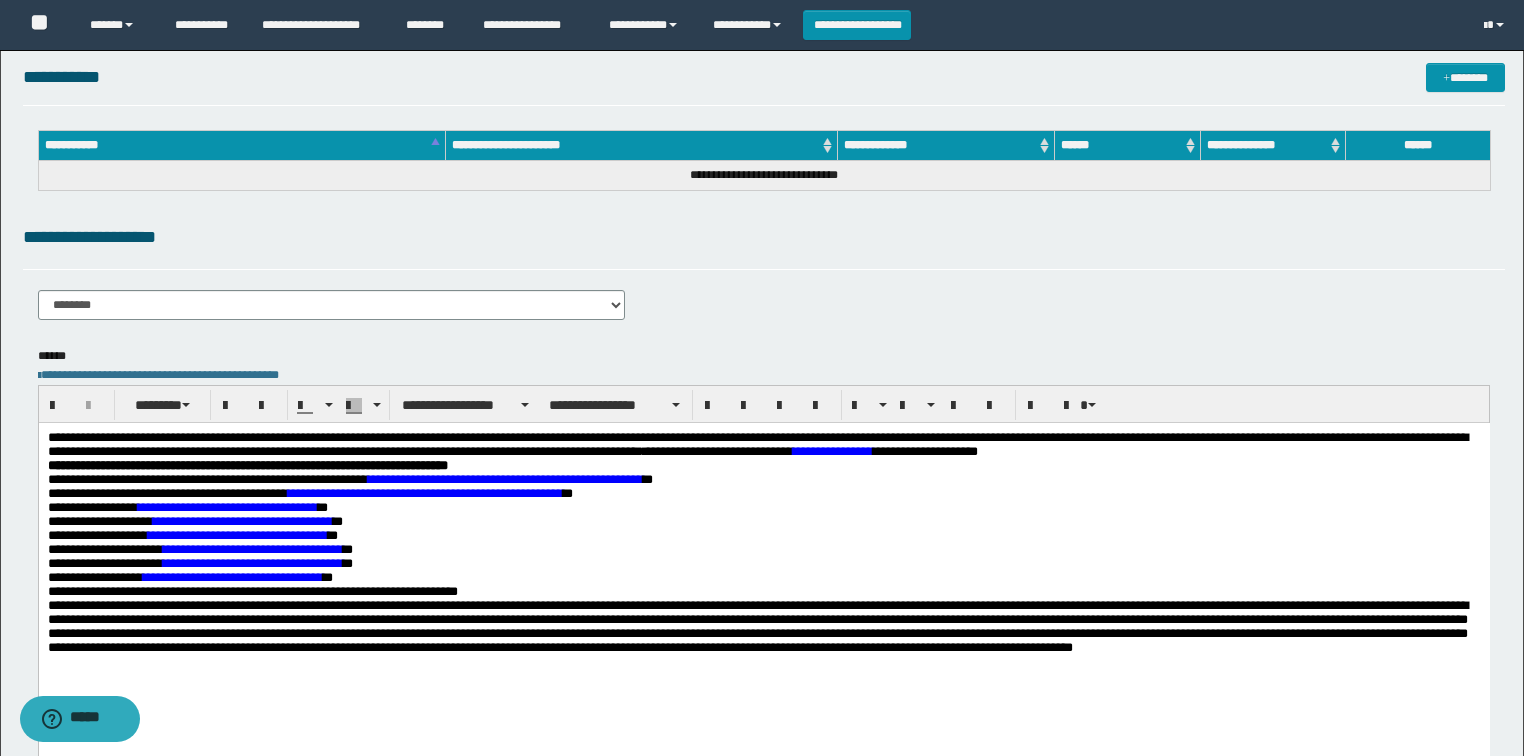 click on "**********" at bounding box center [763, 566] 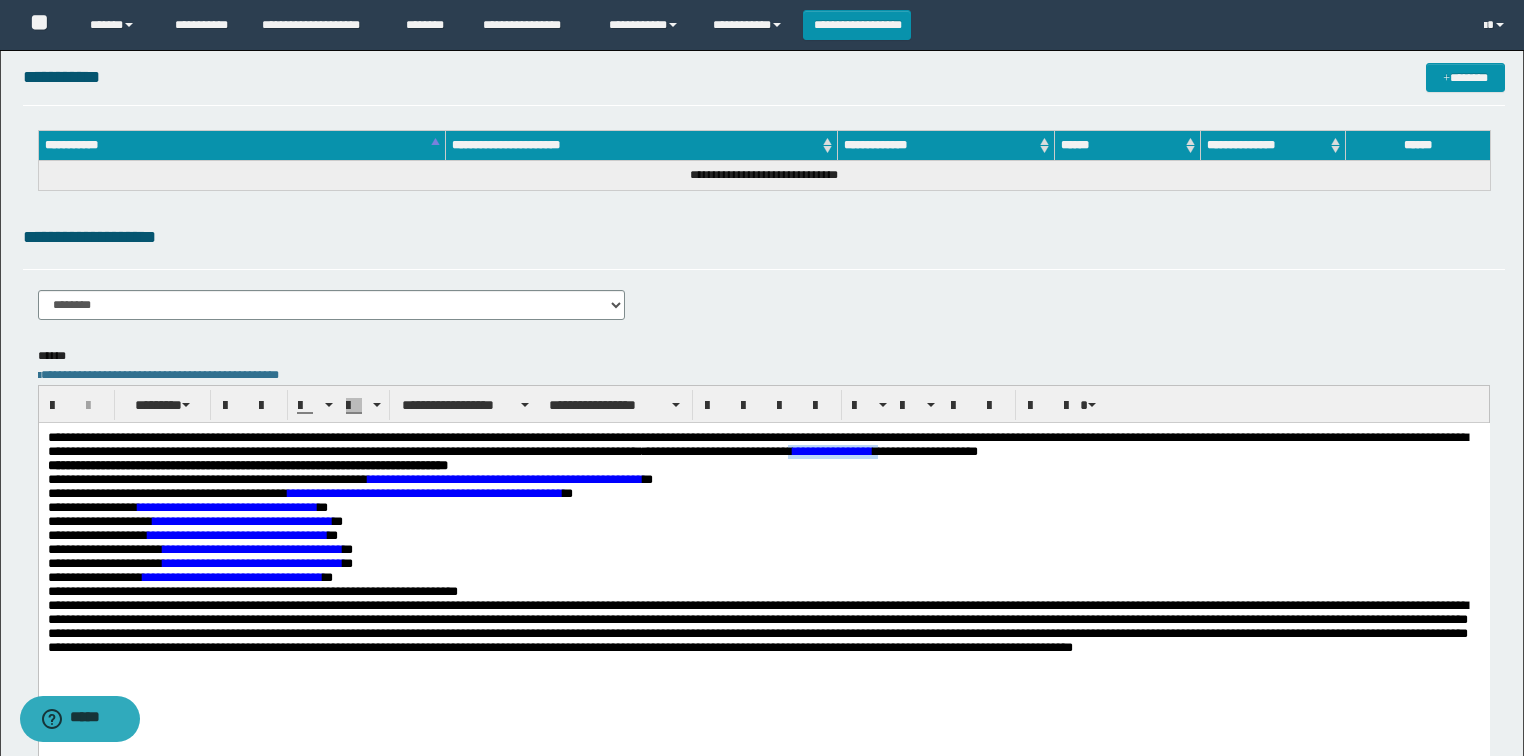drag, startPoint x: 971, startPoint y: 453, endPoint x: 1077, endPoint y: 453, distance: 106 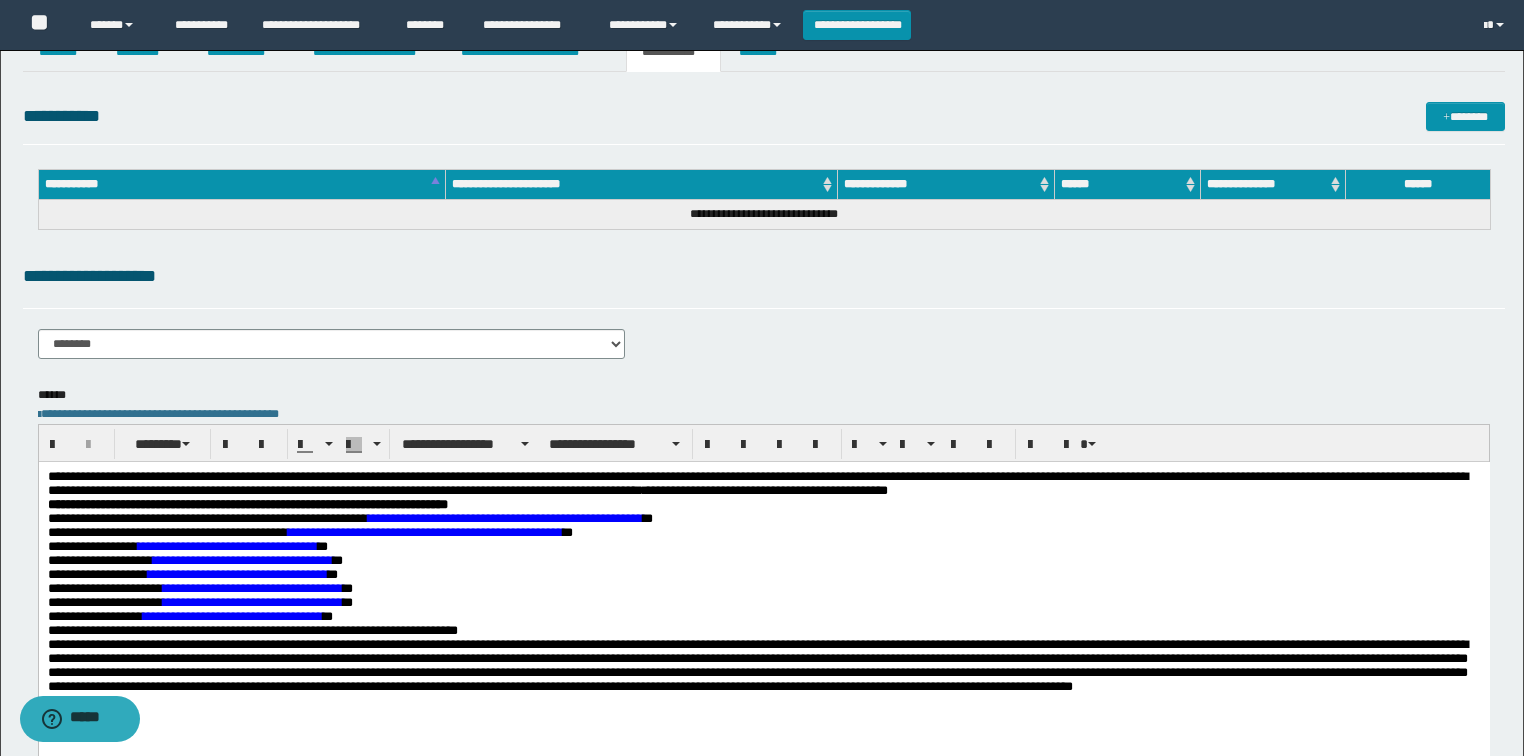 scroll, scrollTop: 0, scrollLeft: 0, axis: both 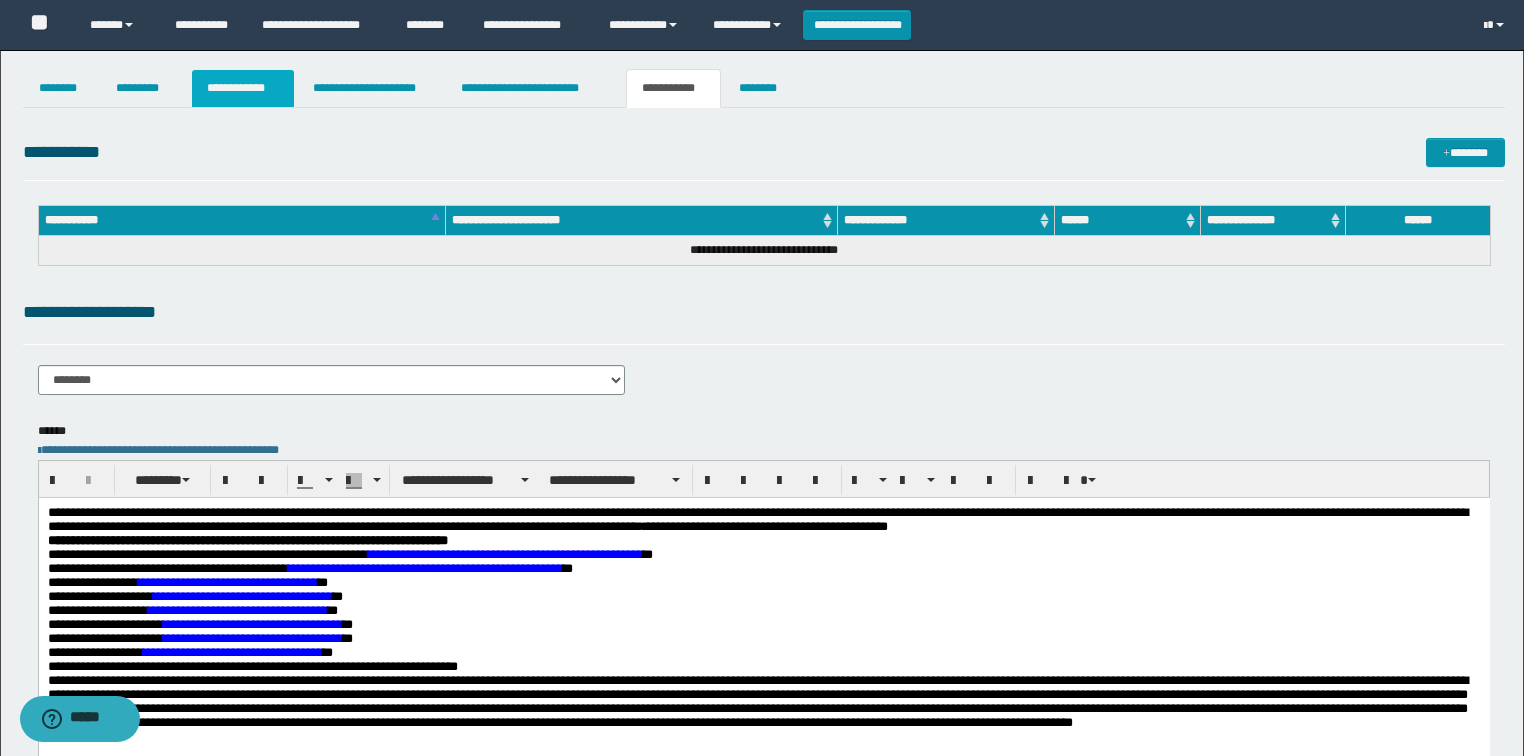 click on "**********" at bounding box center [243, 88] 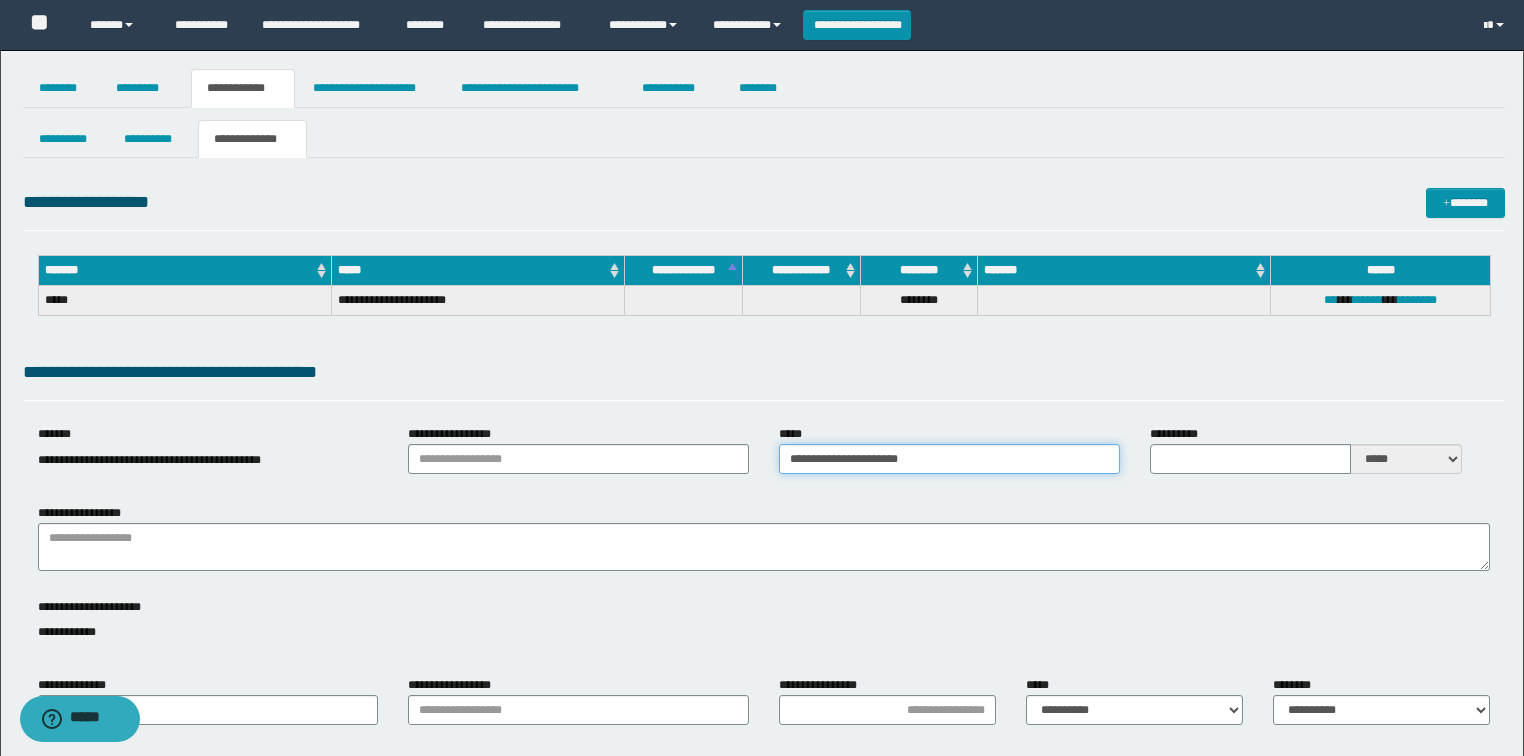 drag, startPoint x: 952, startPoint y: 458, endPoint x: 774, endPoint y: 461, distance: 178.02528 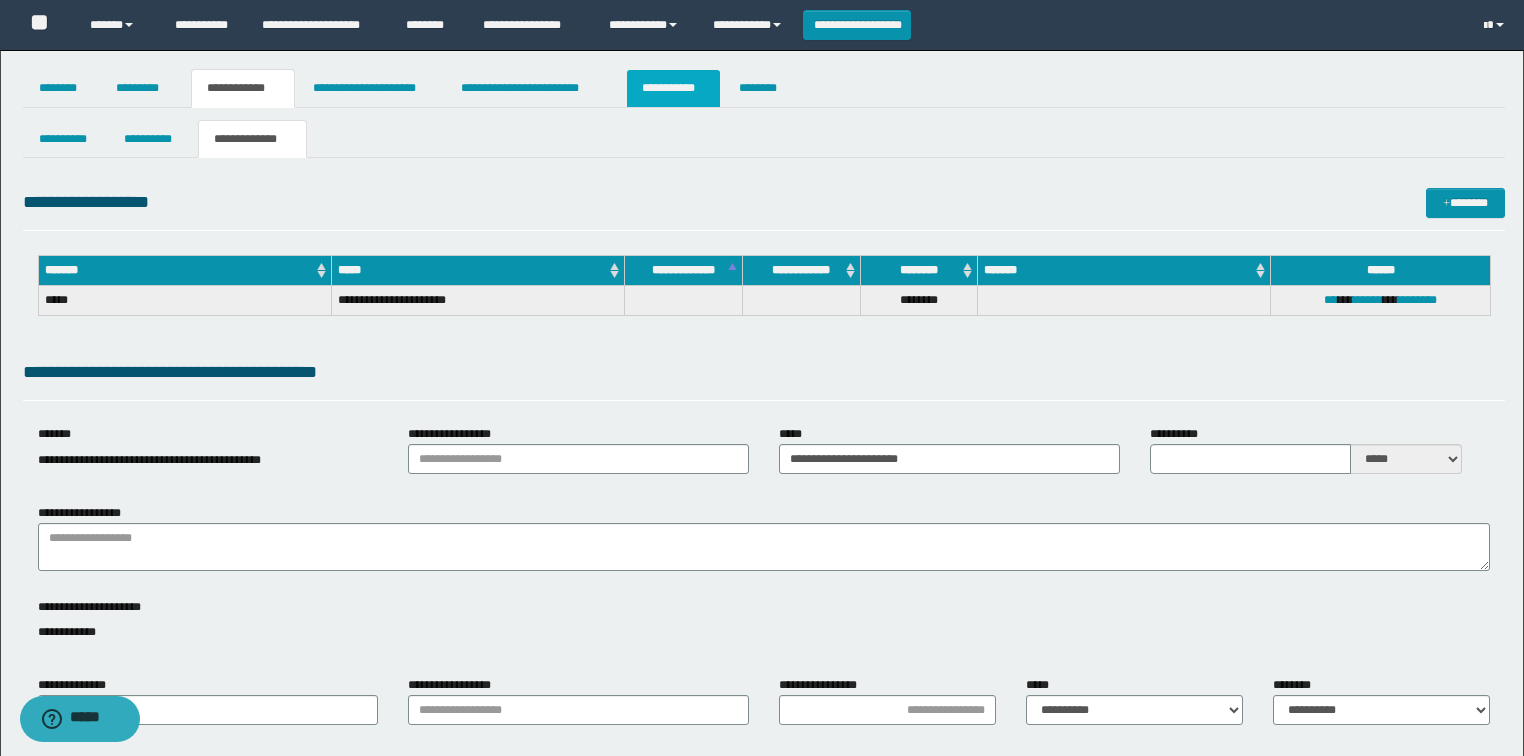 click on "**********" at bounding box center [673, 88] 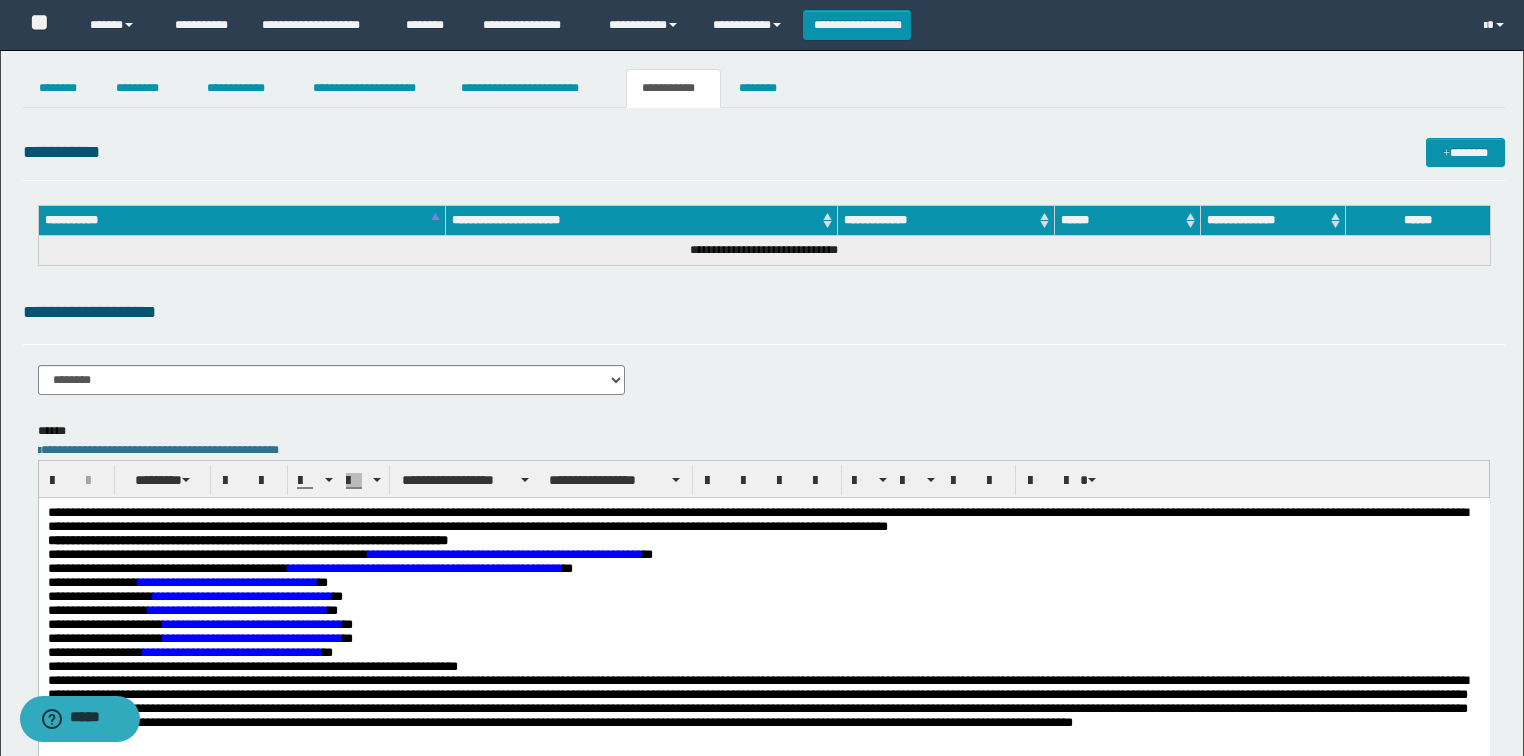 click on "**********" at bounding box center (763, 641) 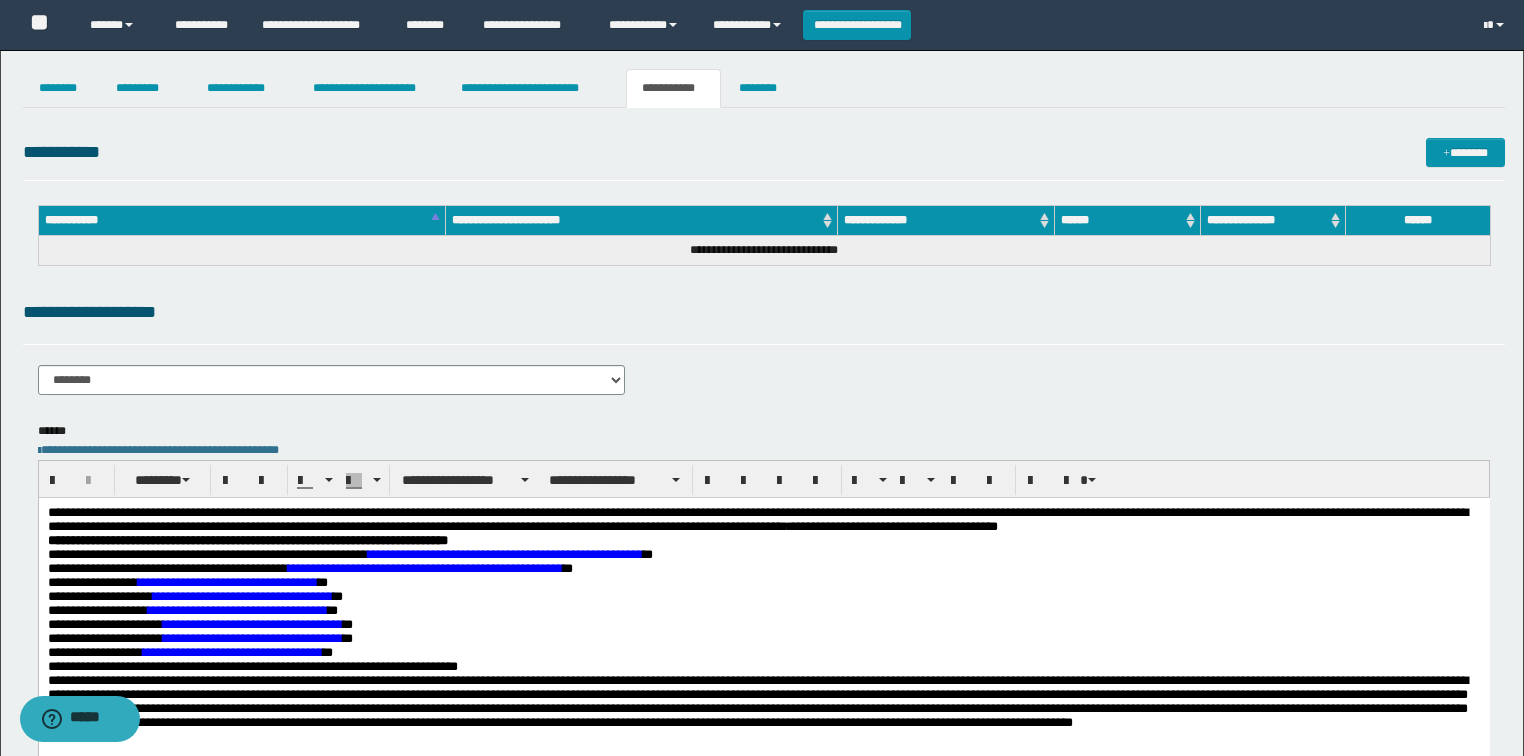 click on "**********" at bounding box center (504, 553) 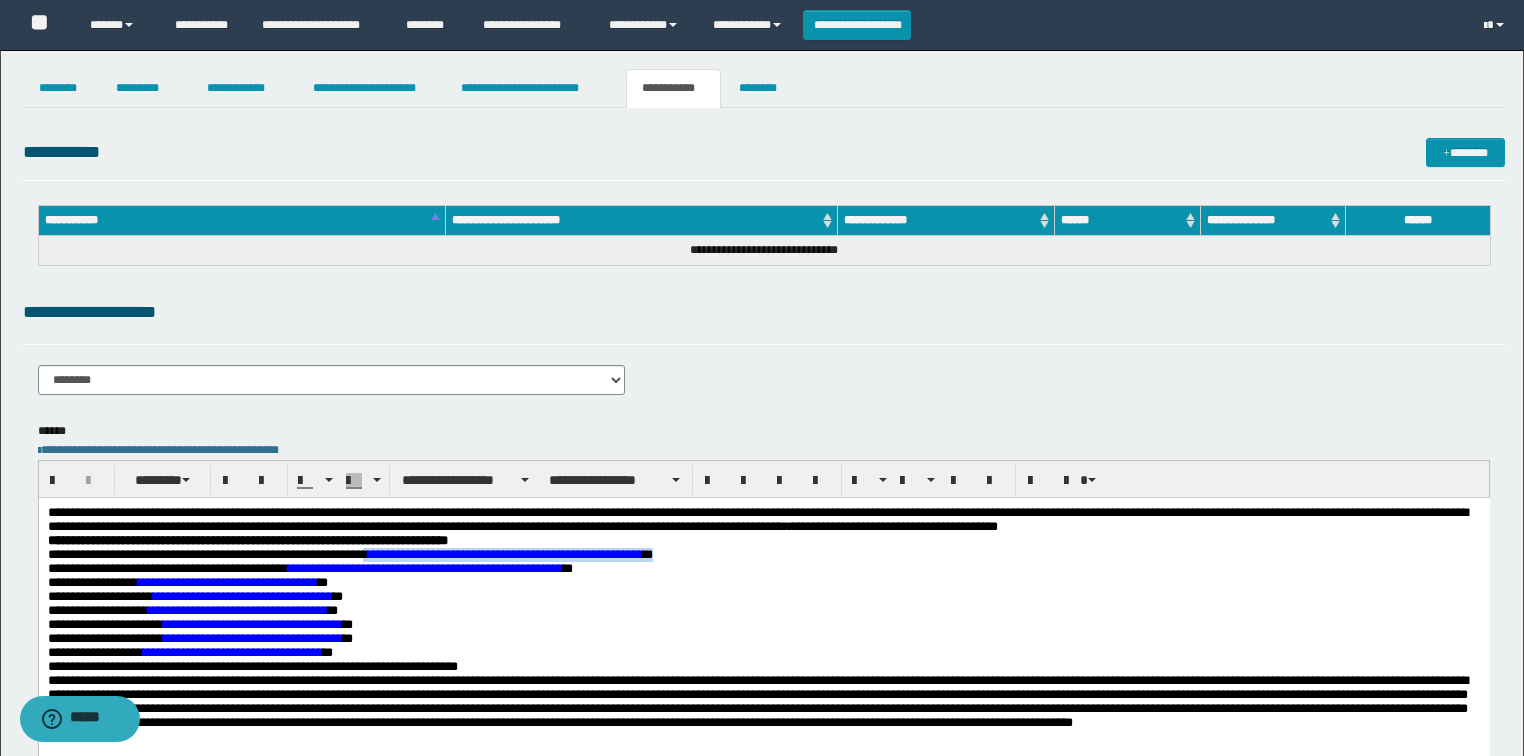 drag, startPoint x: 698, startPoint y: 561, endPoint x: 397, endPoint y: 561, distance: 301 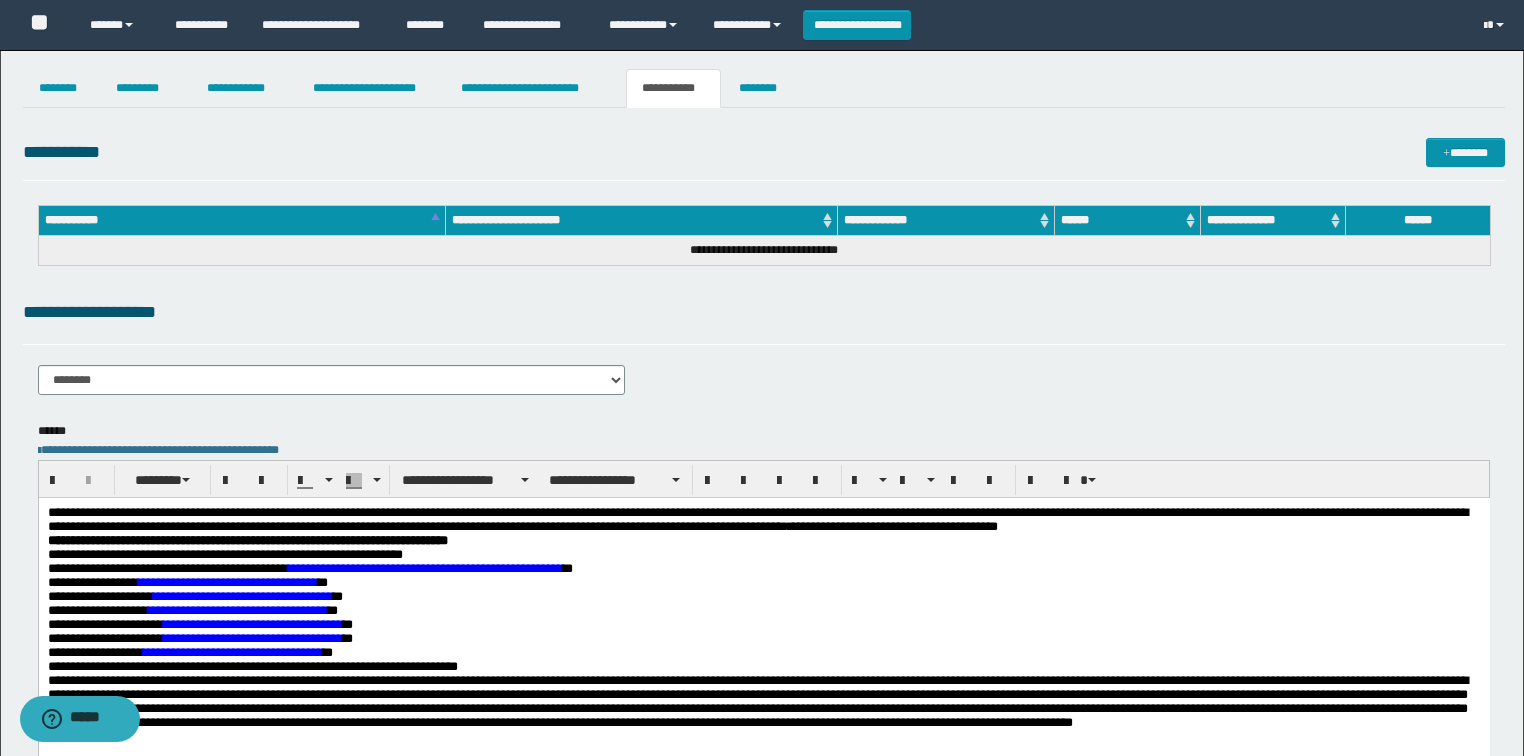 click on "**********" at bounding box center (424, 567) 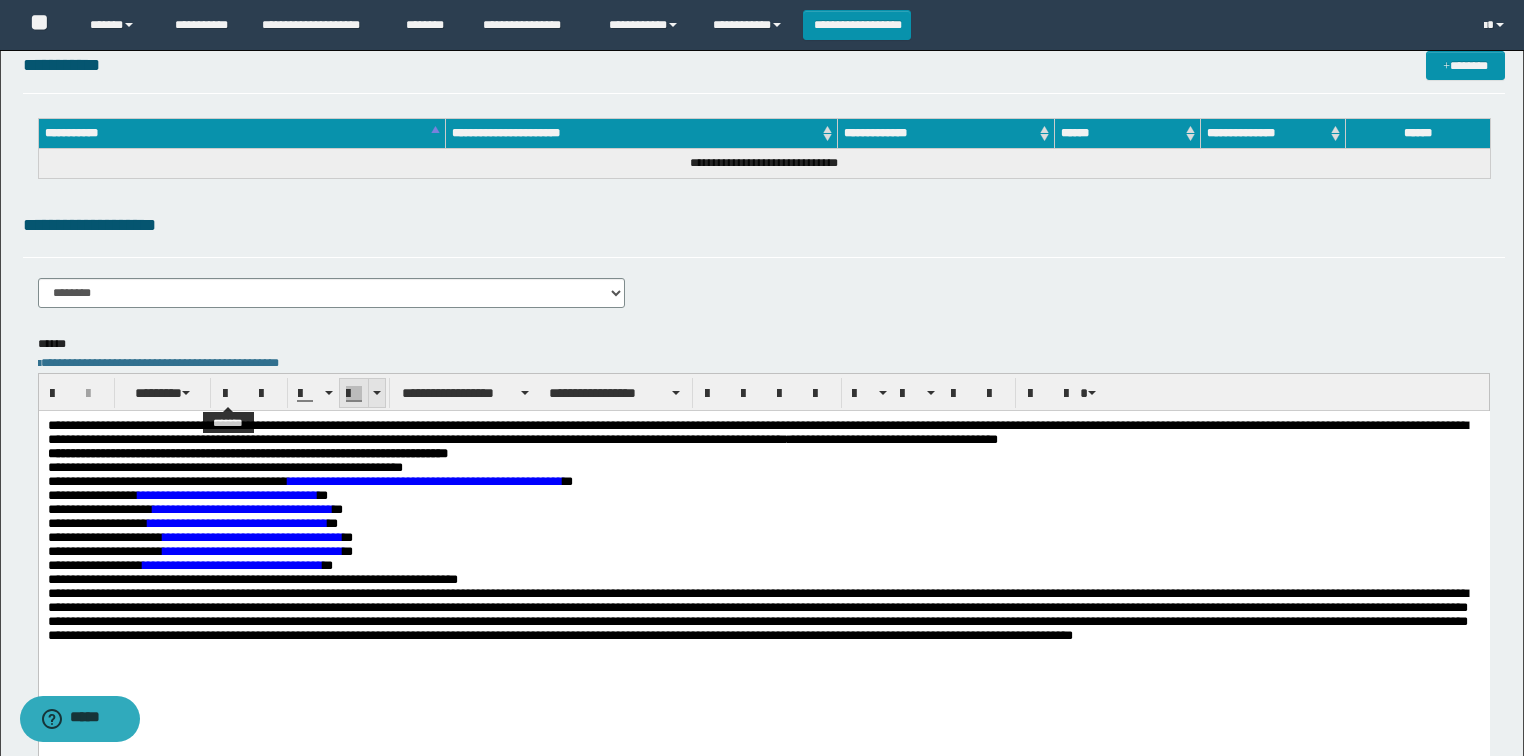 scroll, scrollTop: 80, scrollLeft: 0, axis: vertical 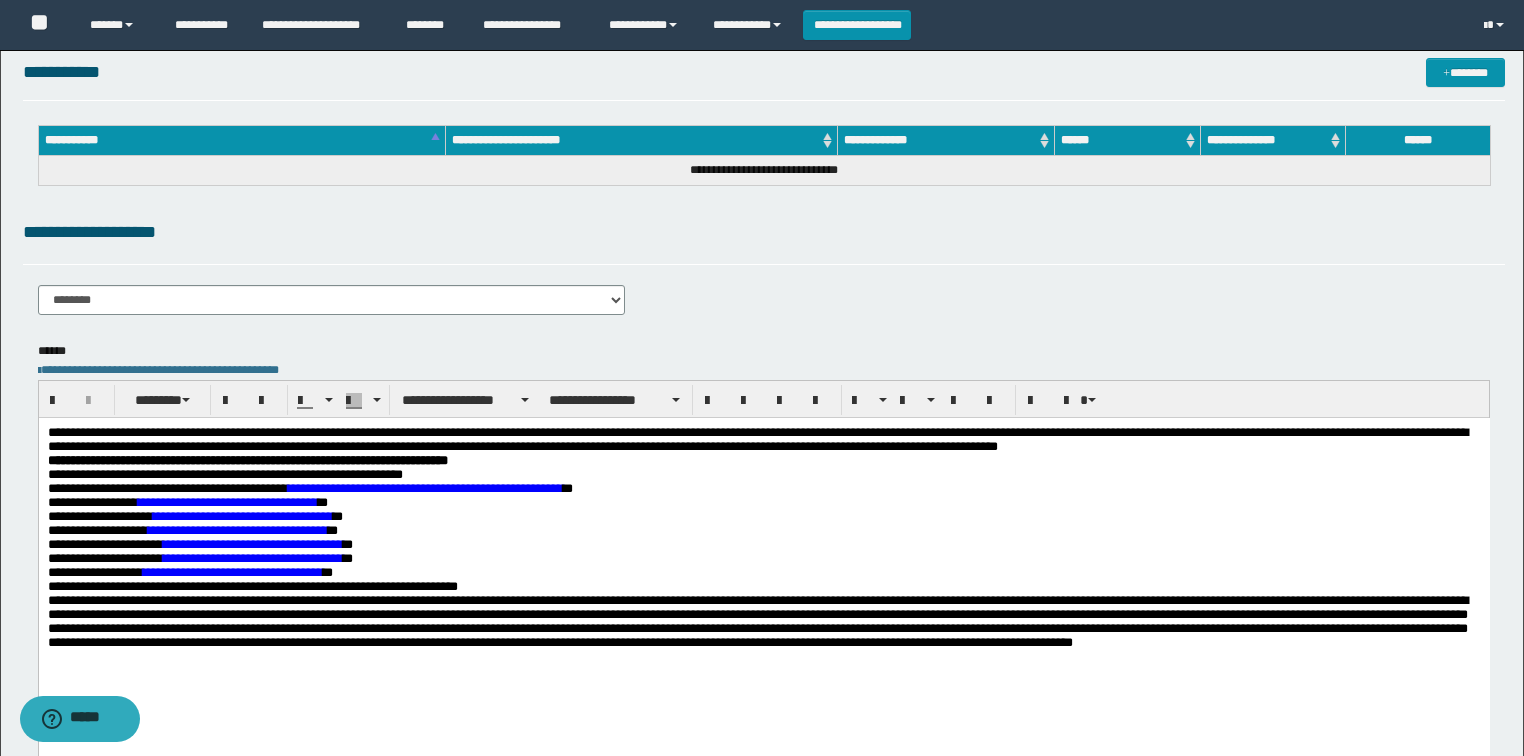 click on "**********" at bounding box center [764, 494] 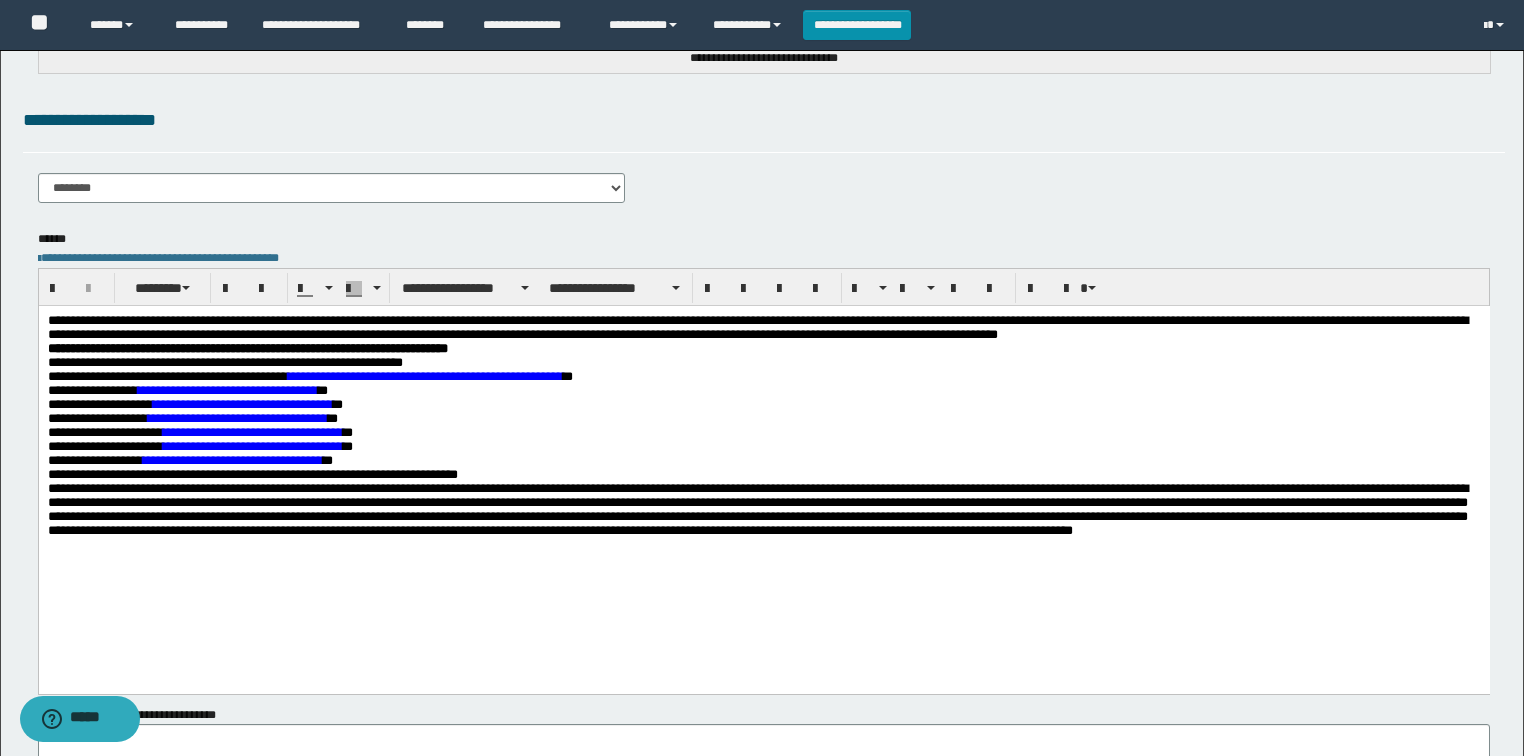 scroll, scrollTop: 320, scrollLeft: 0, axis: vertical 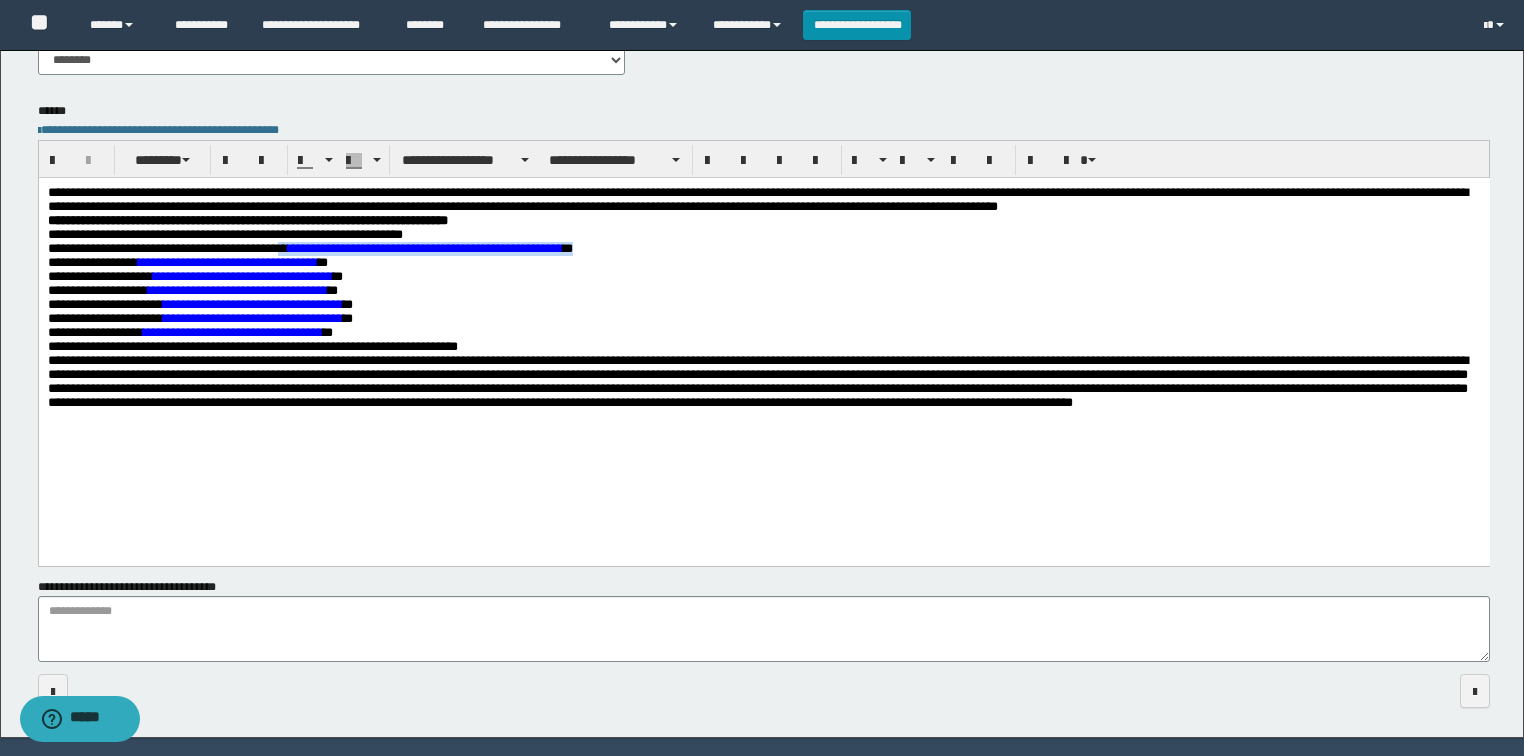 drag, startPoint x: 605, startPoint y: 260, endPoint x: 300, endPoint y: 255, distance: 305.041 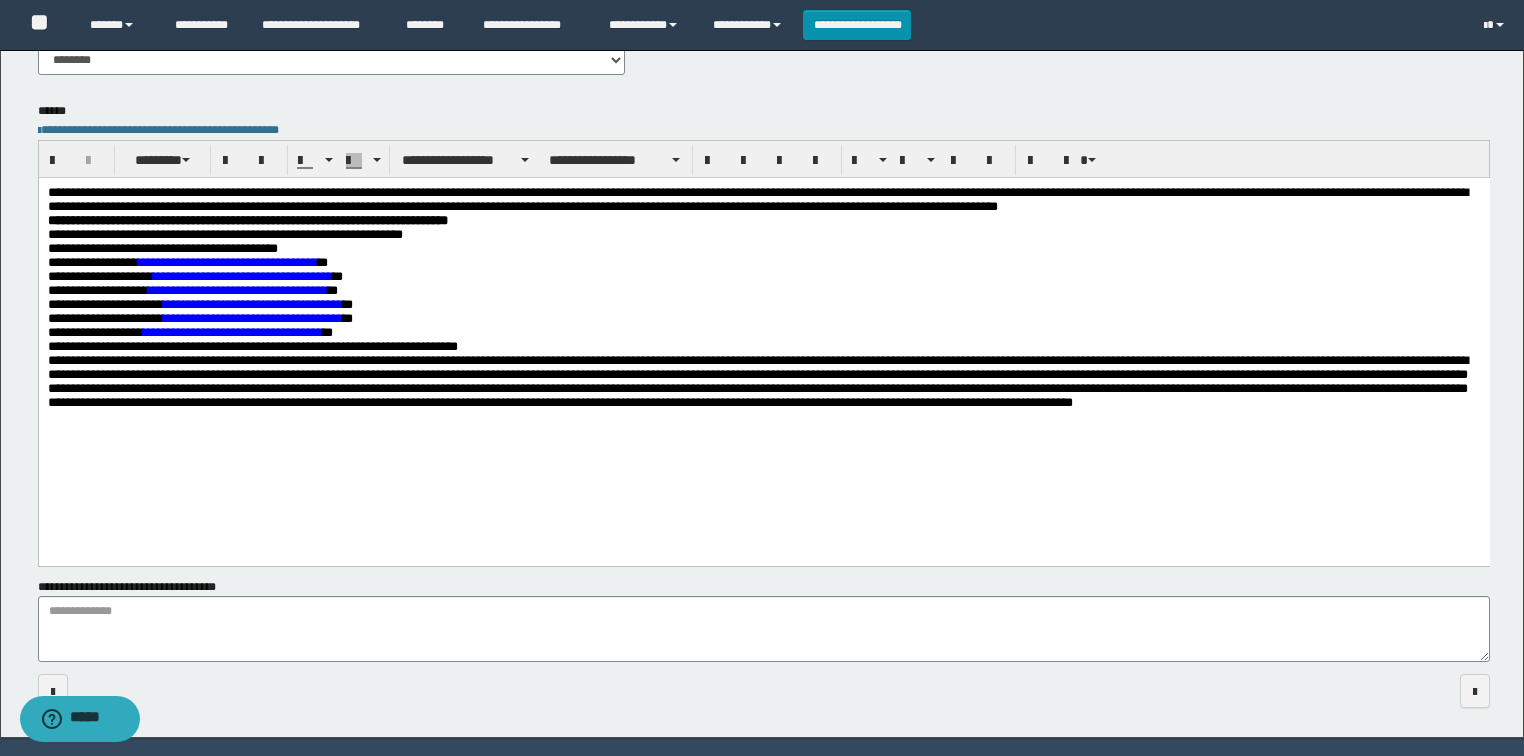 click on "**********" at bounding box center [763, 321] 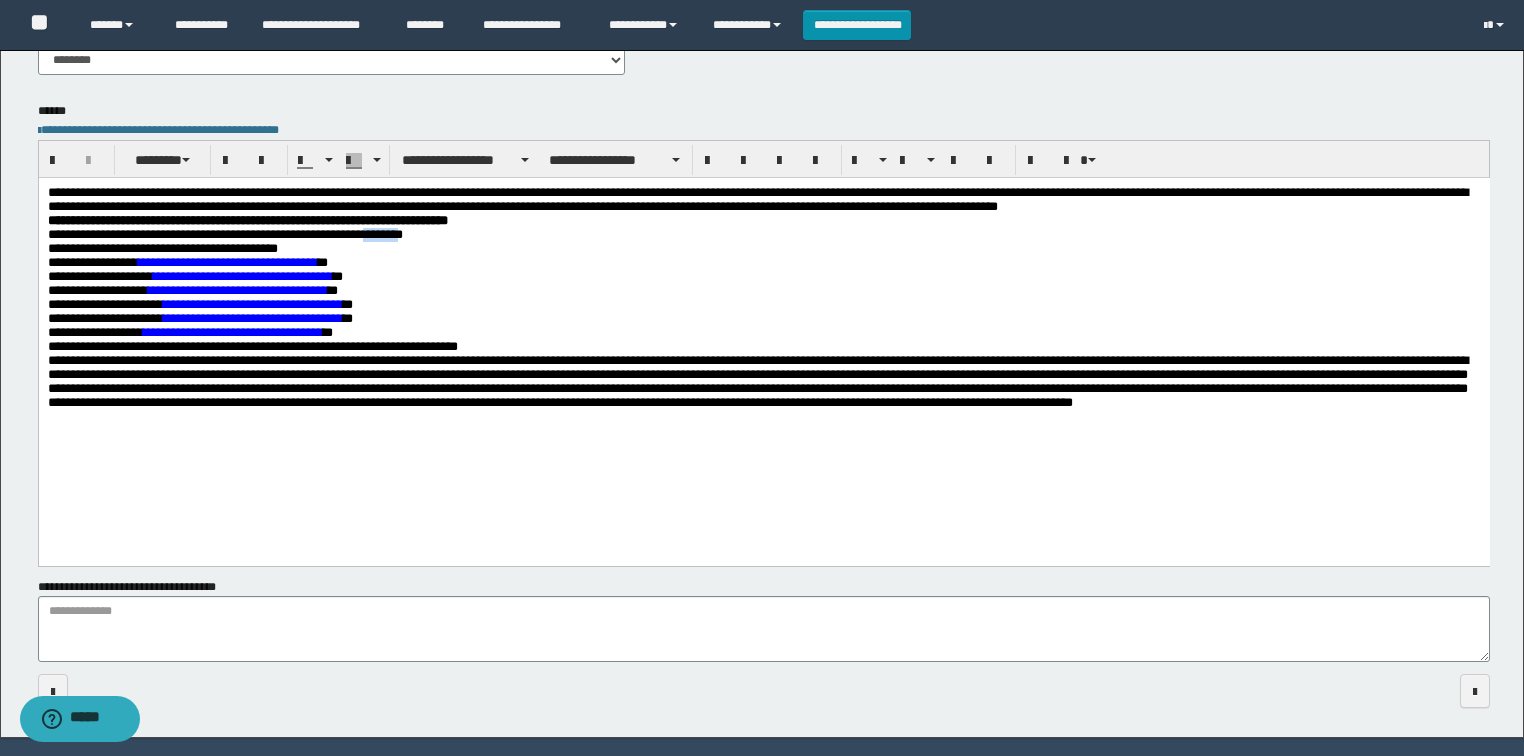 drag, startPoint x: 395, startPoint y: 236, endPoint x: 438, endPoint y: 234, distance: 43.046486 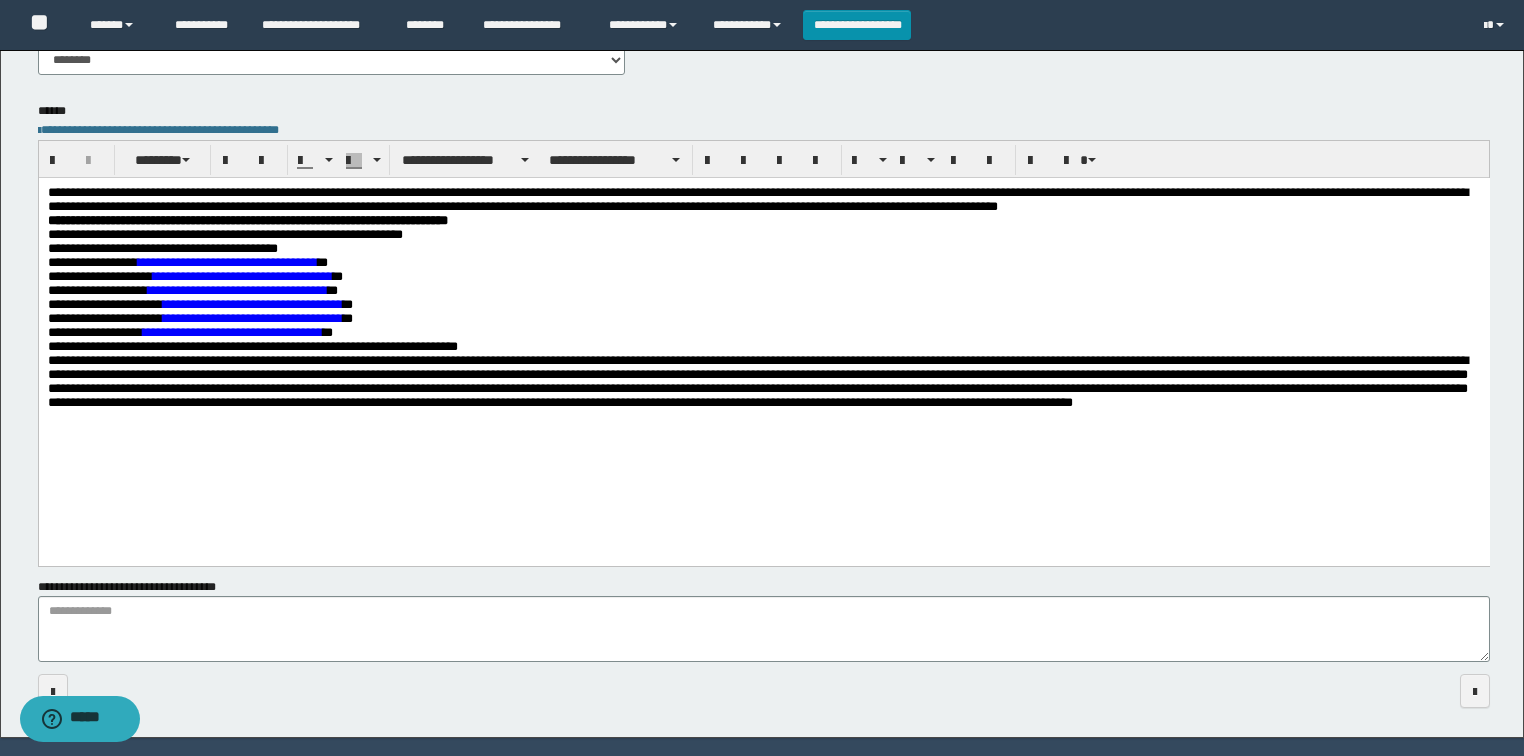 click on "**********" at bounding box center (763, 321) 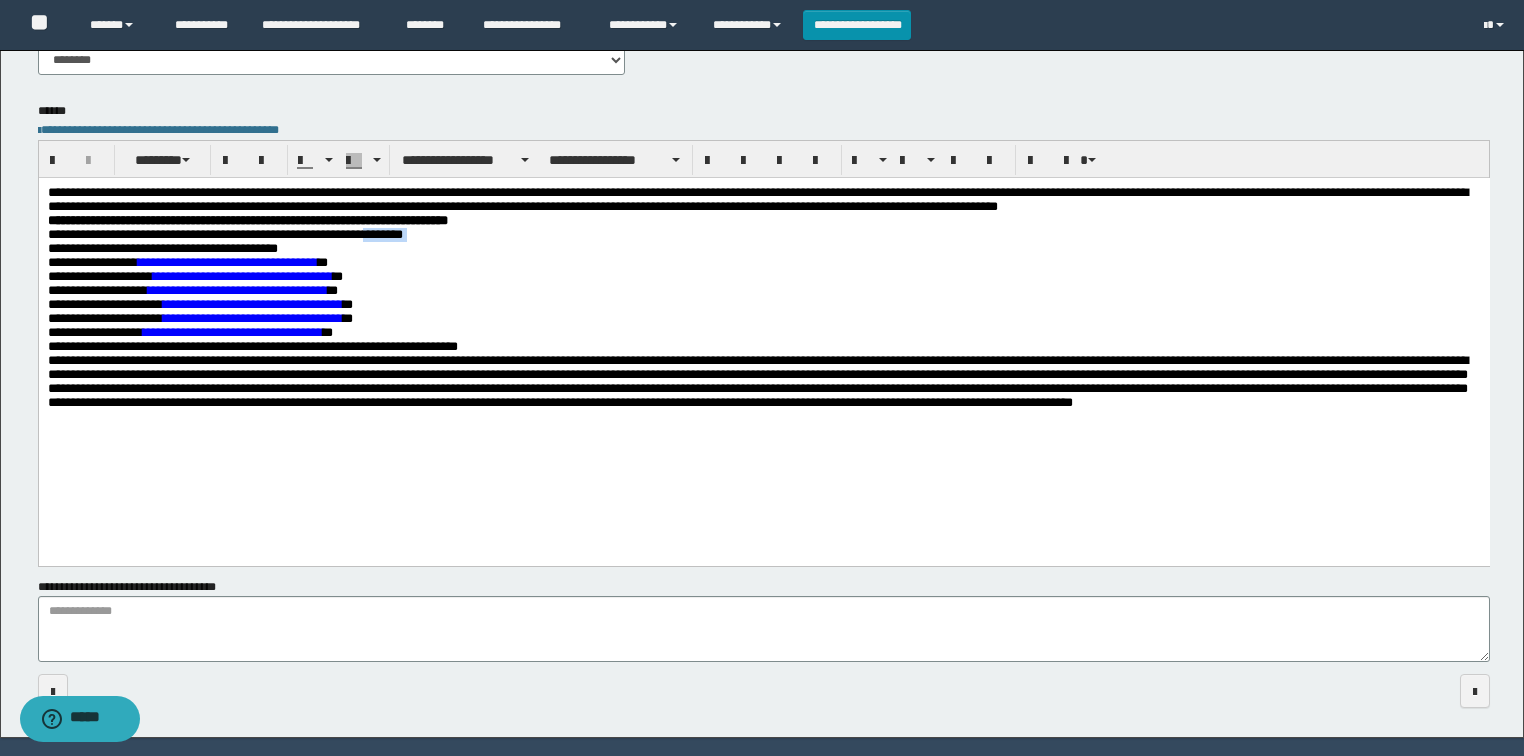 drag, startPoint x: 444, startPoint y: 241, endPoint x: 396, endPoint y: 222, distance: 51.62364 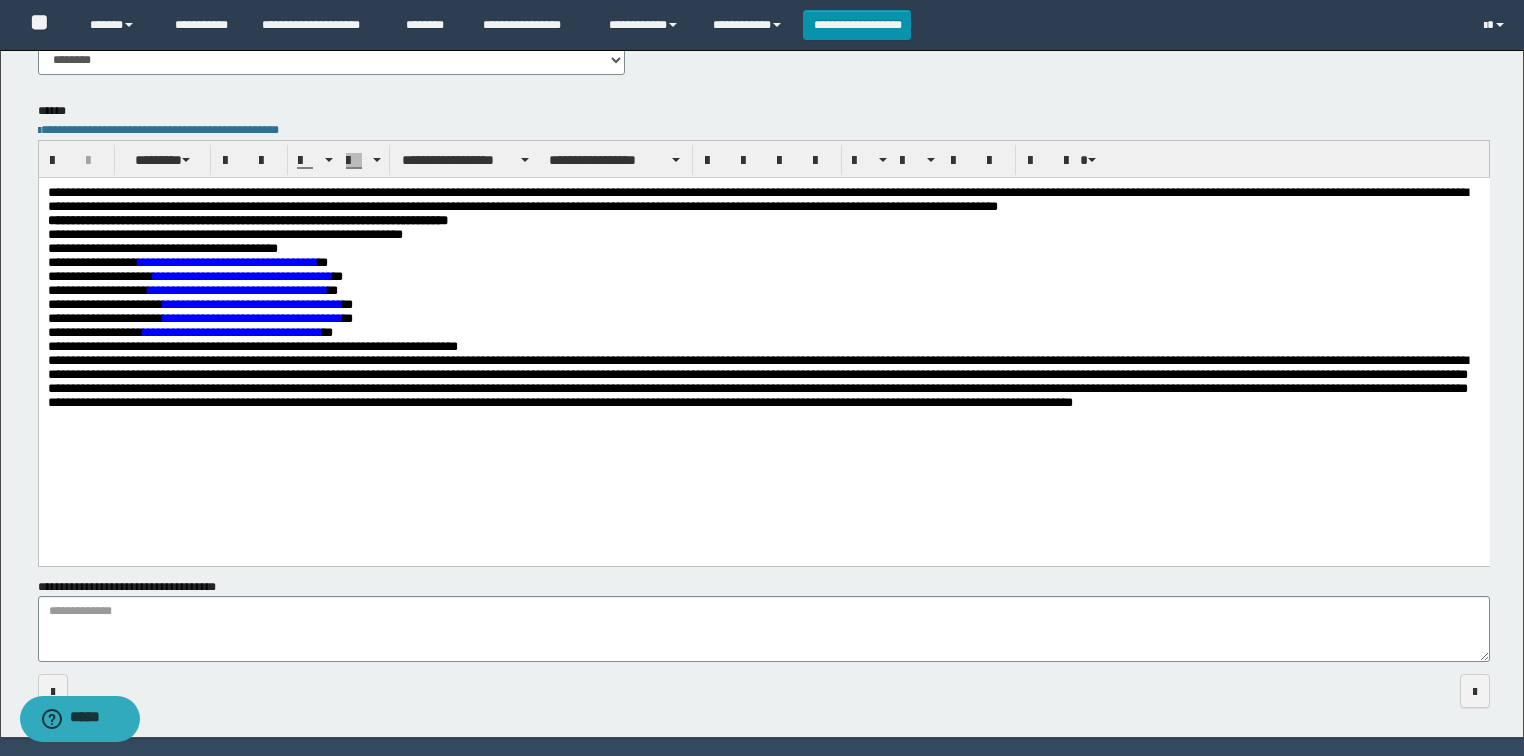click on "**********" at bounding box center [763, 321] 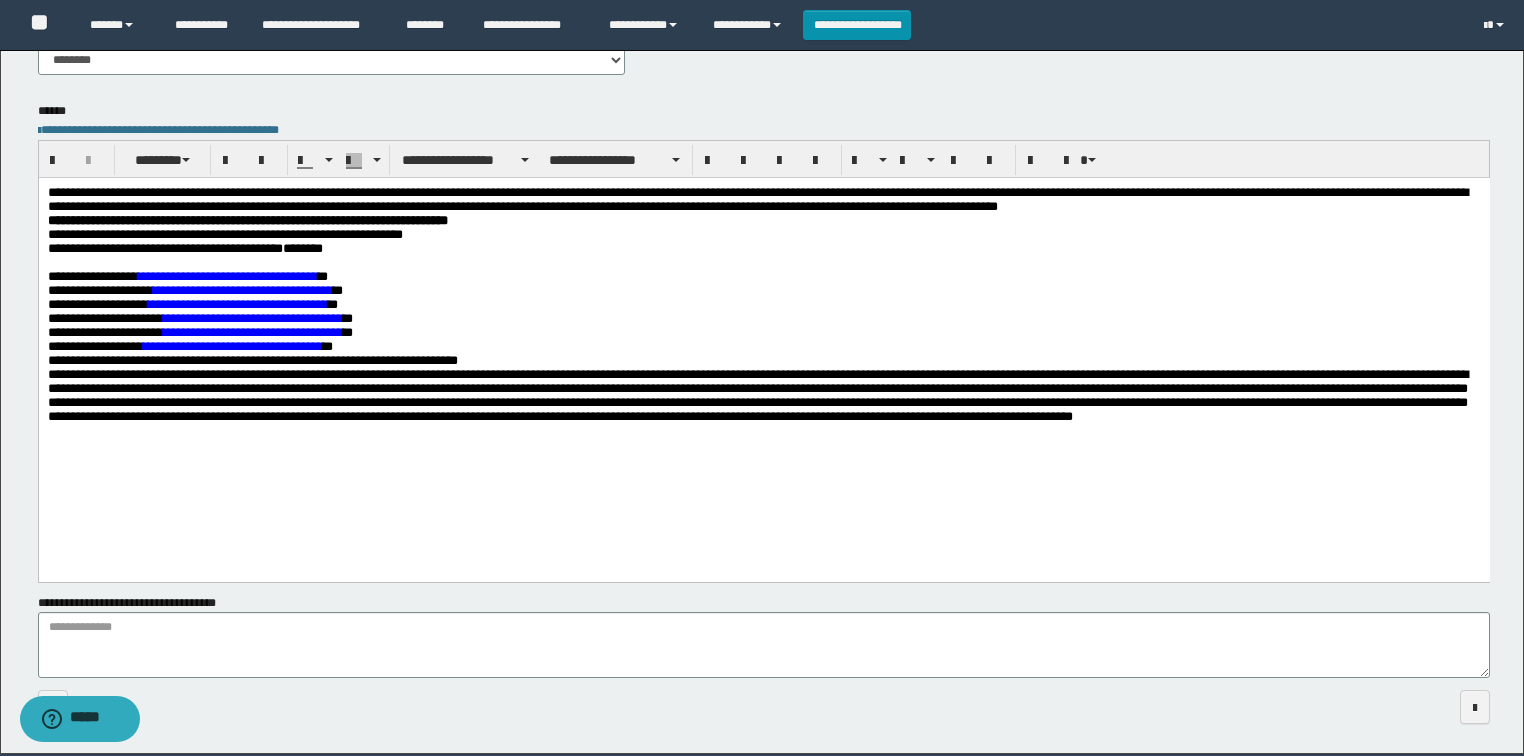click on "**********" at bounding box center [763, 329] 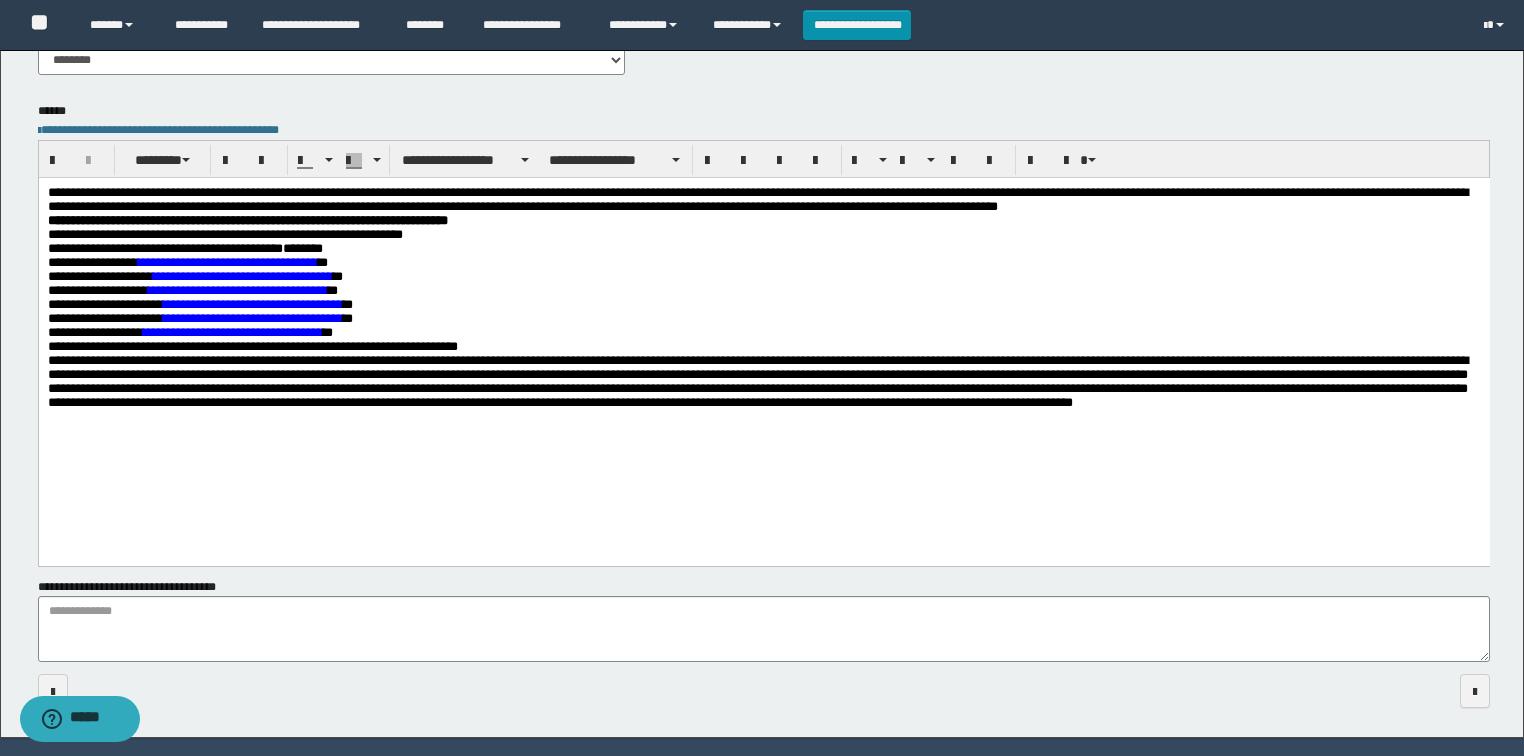 click on "**********" at bounding box center (763, 321) 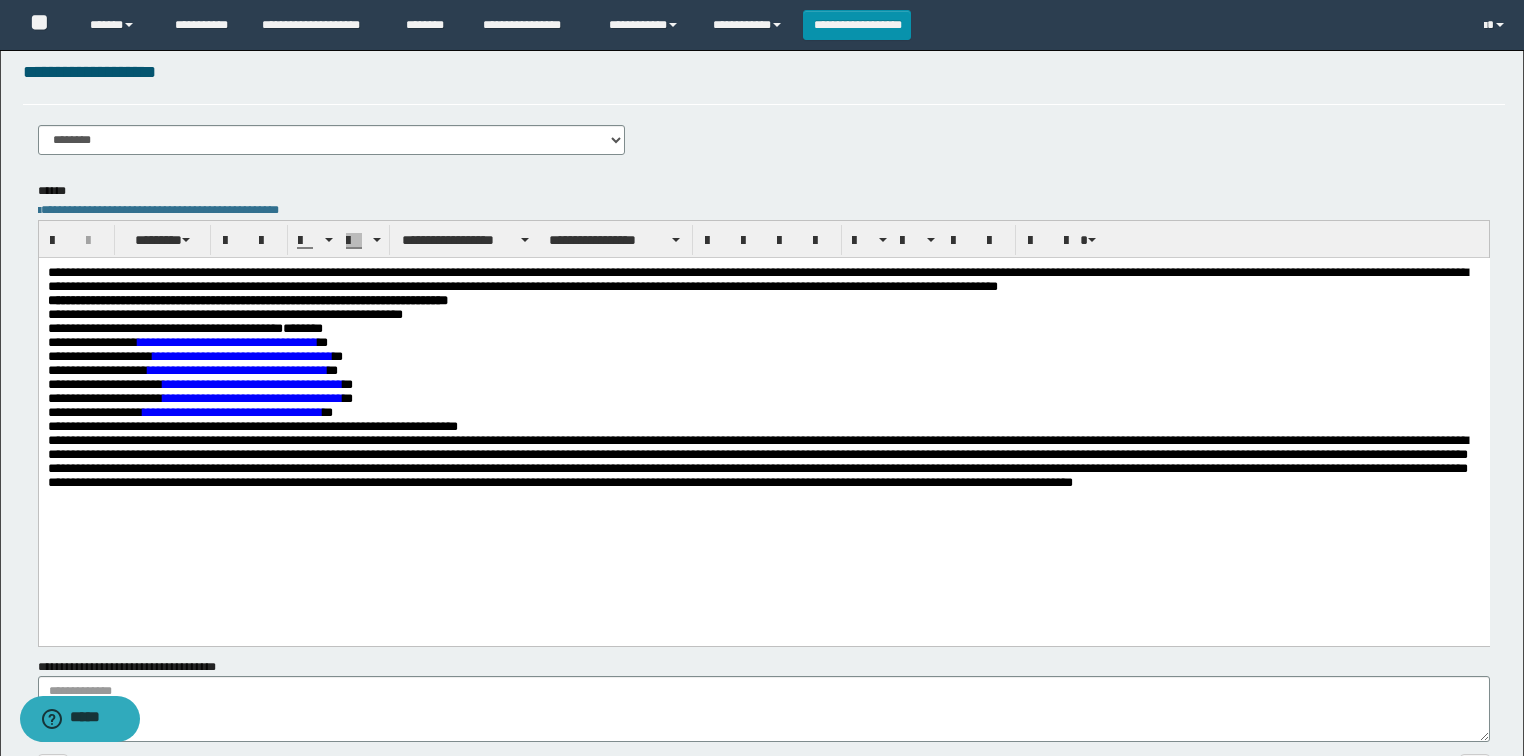 scroll, scrollTop: 80, scrollLeft: 0, axis: vertical 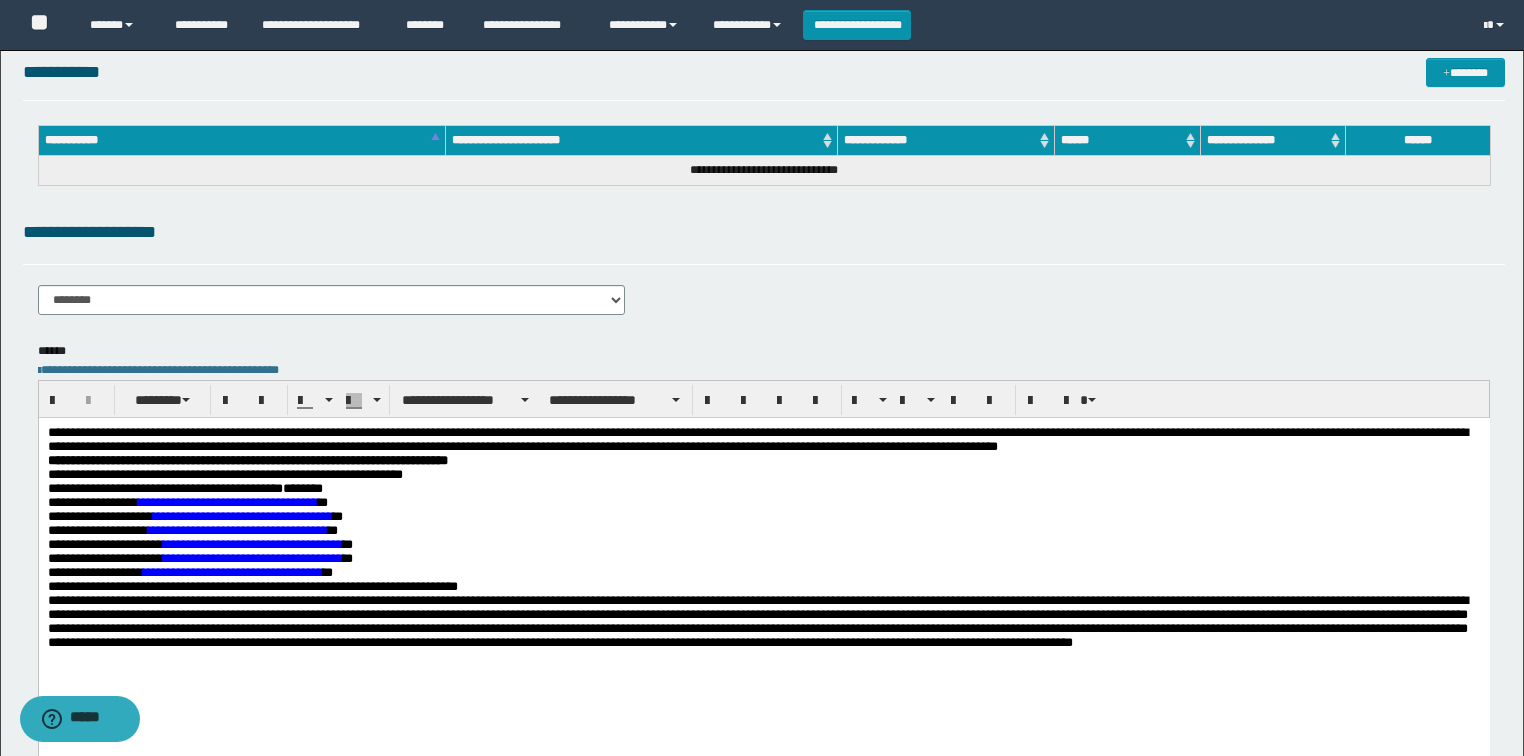 click on "**********" at bounding box center (763, 561) 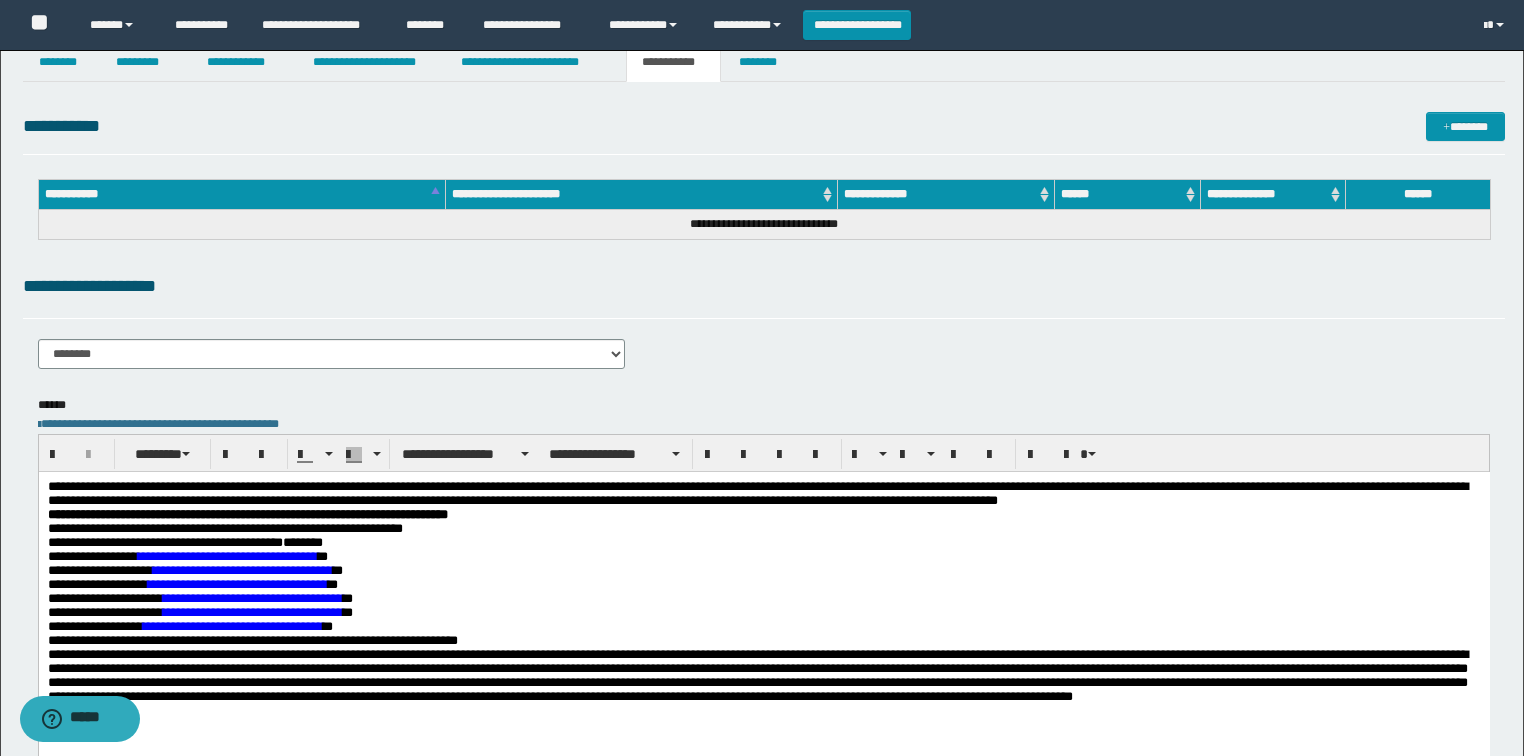 scroll, scrollTop: 0, scrollLeft: 0, axis: both 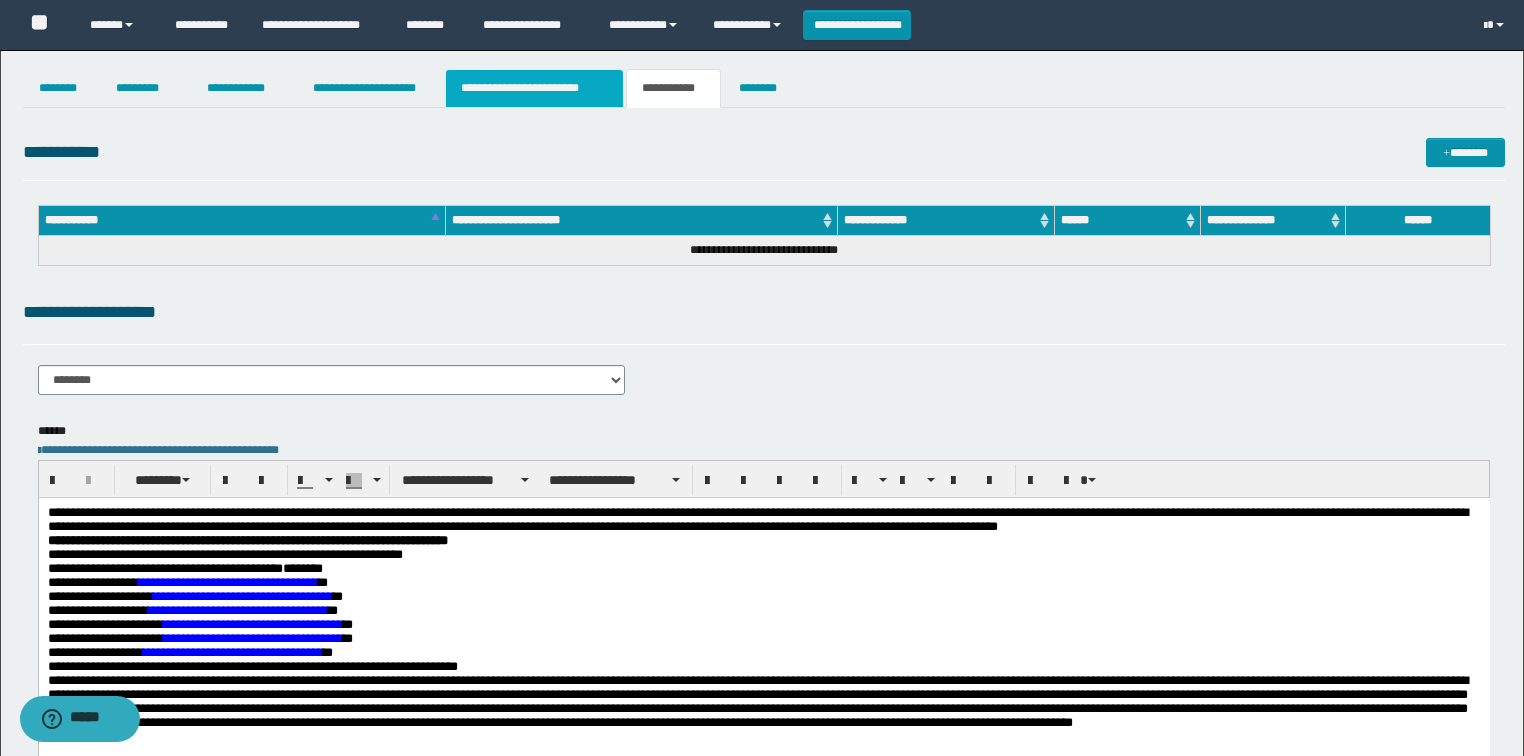 click on "**********" at bounding box center (534, 88) 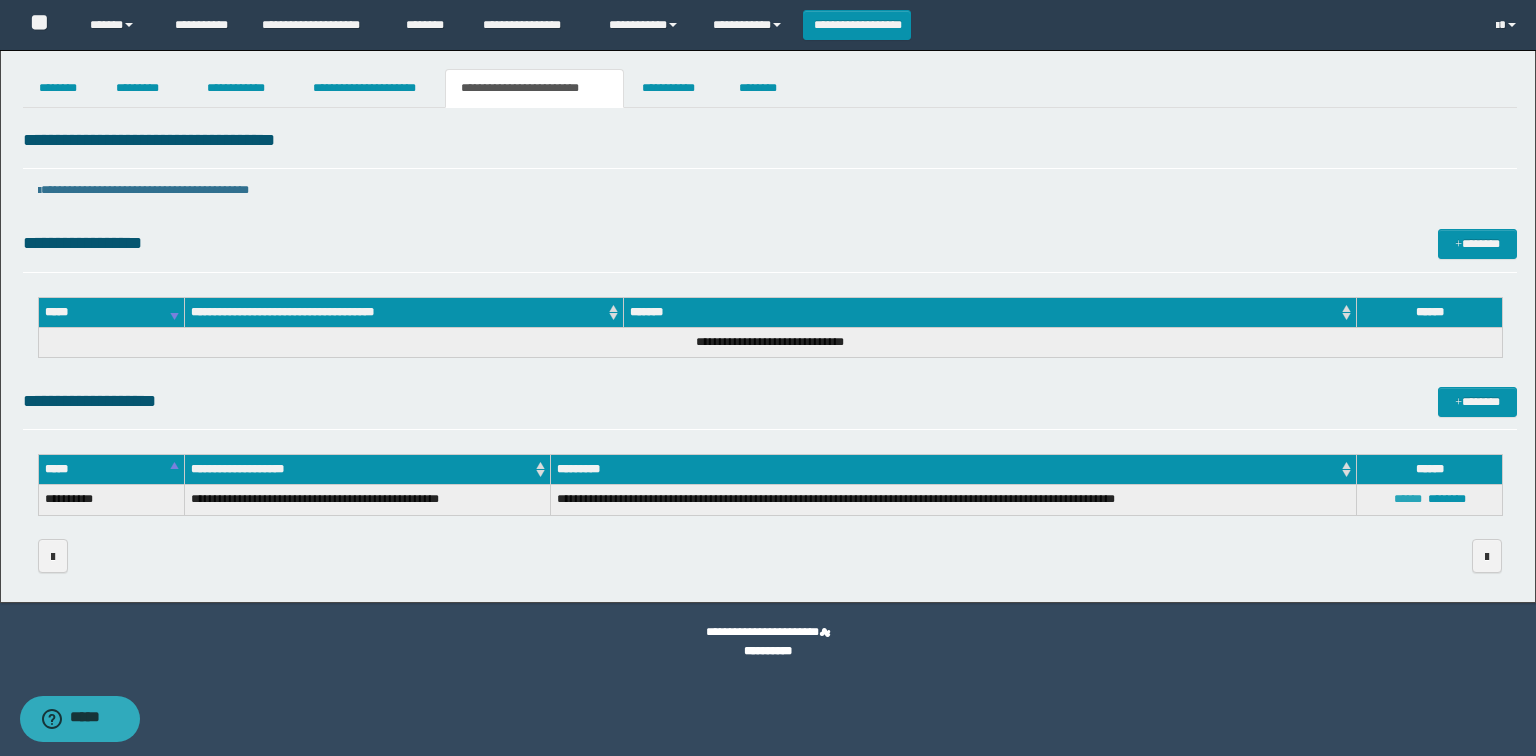 click on "******" at bounding box center (1408, 499) 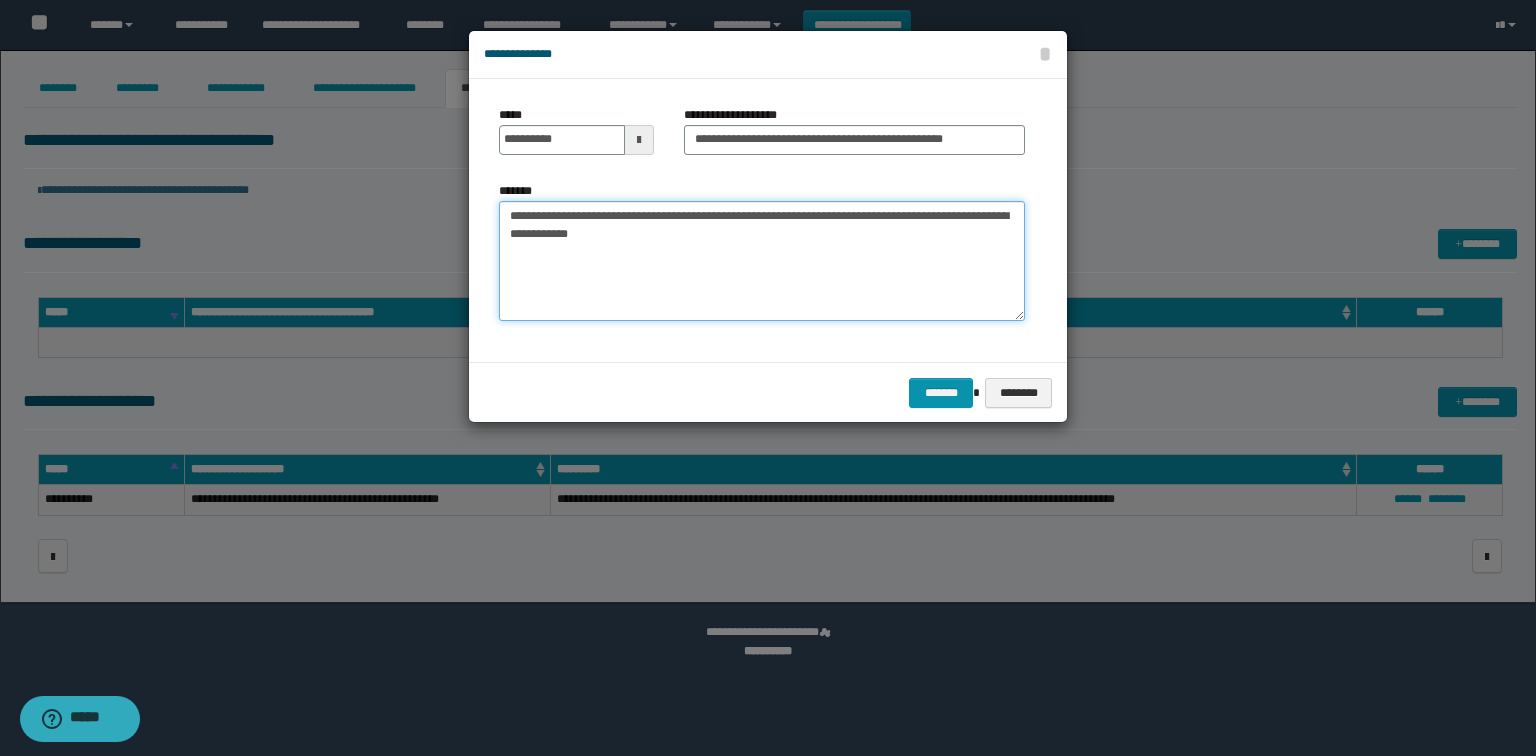 drag, startPoint x: 552, startPoint y: 220, endPoint x: 499, endPoint y: 197, distance: 57.77543 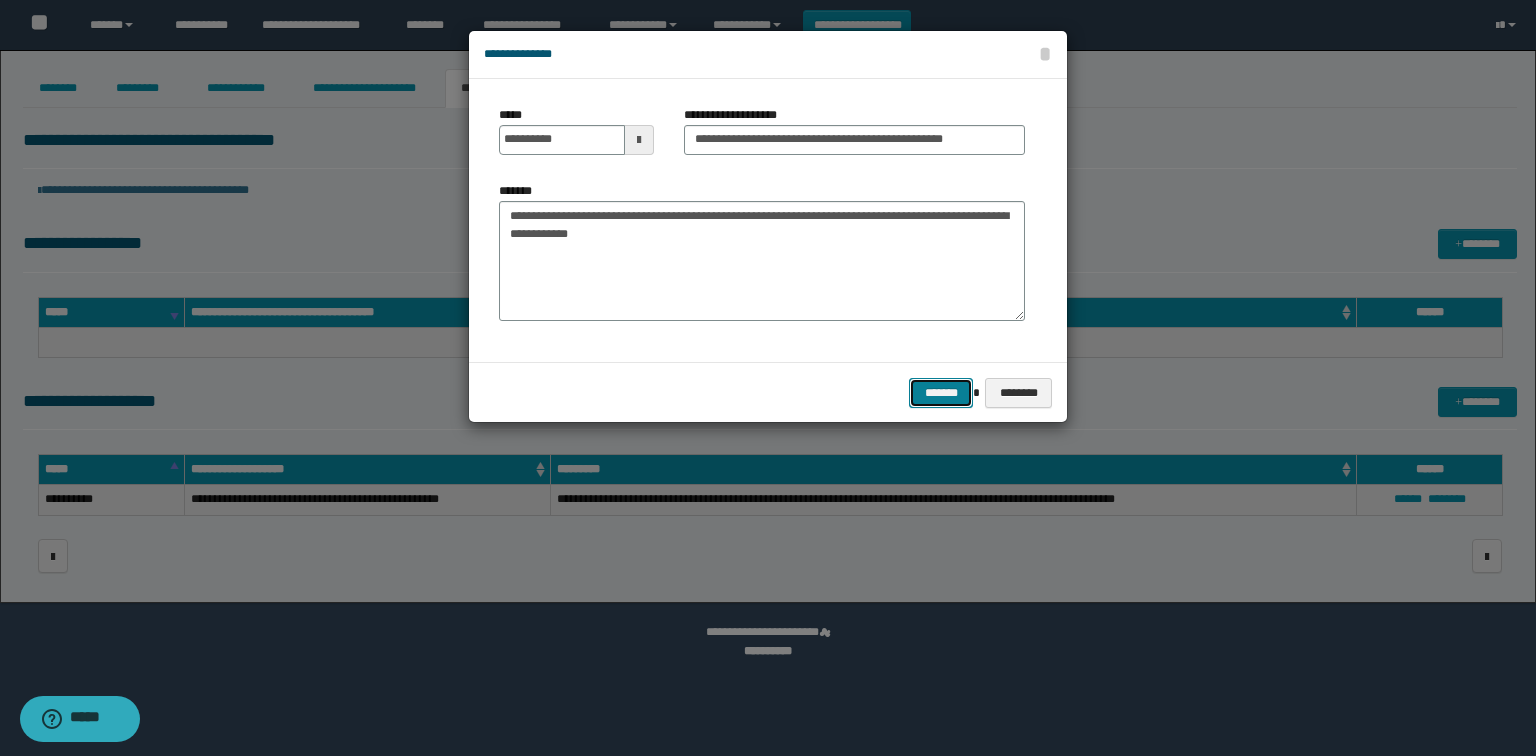 click on "*******" at bounding box center [941, 393] 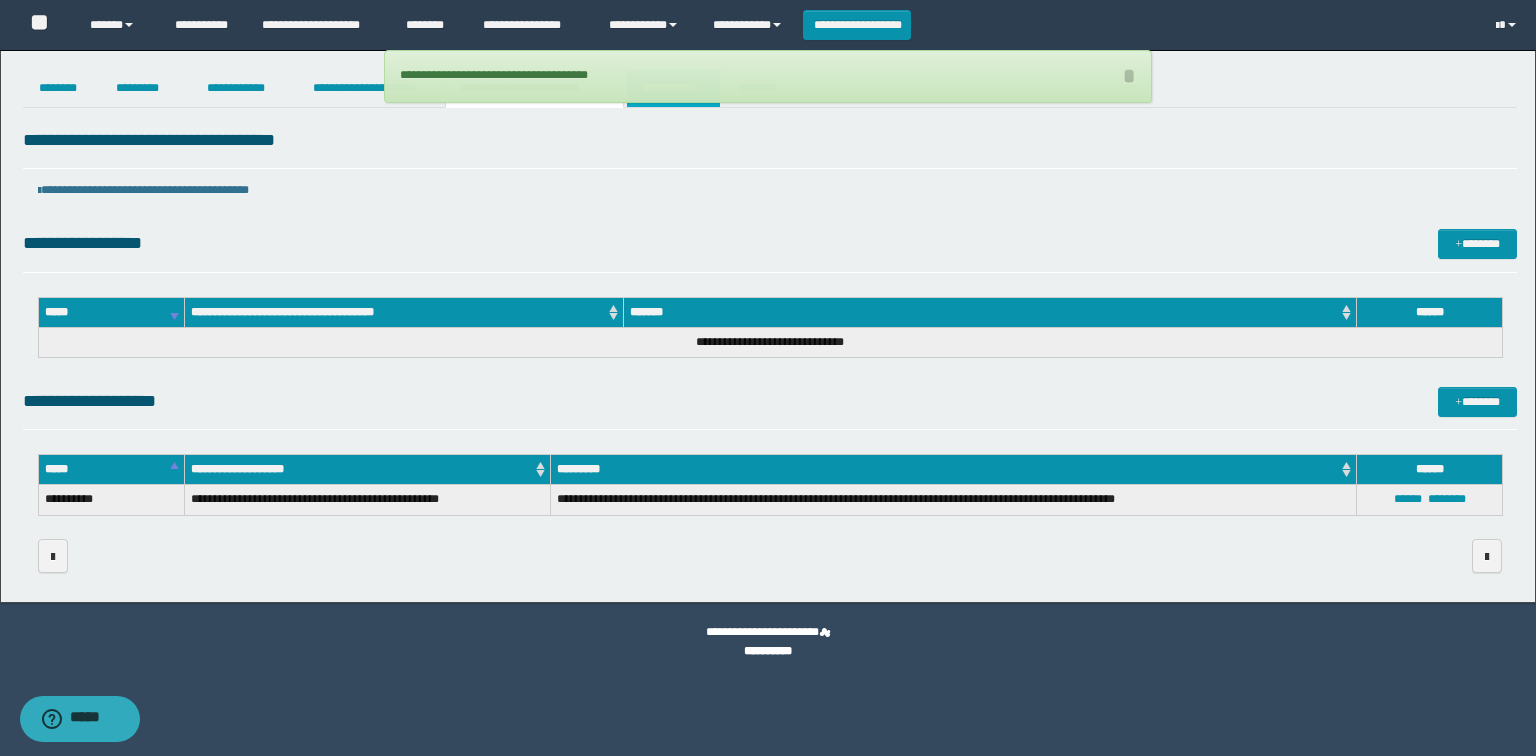 click on "**********" at bounding box center (673, 88) 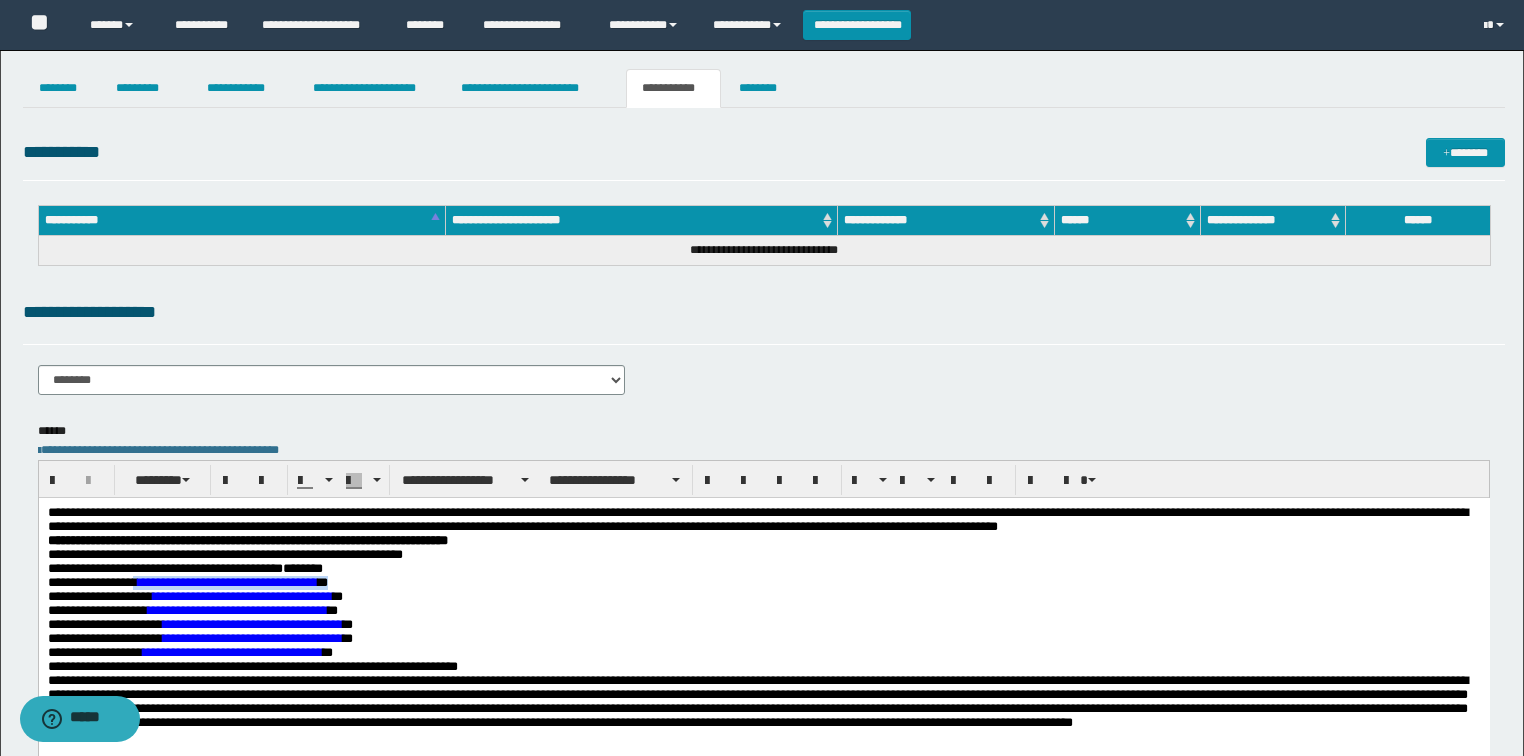 drag, startPoint x: 136, startPoint y: 594, endPoint x: 378, endPoint y: 587, distance: 242.10121 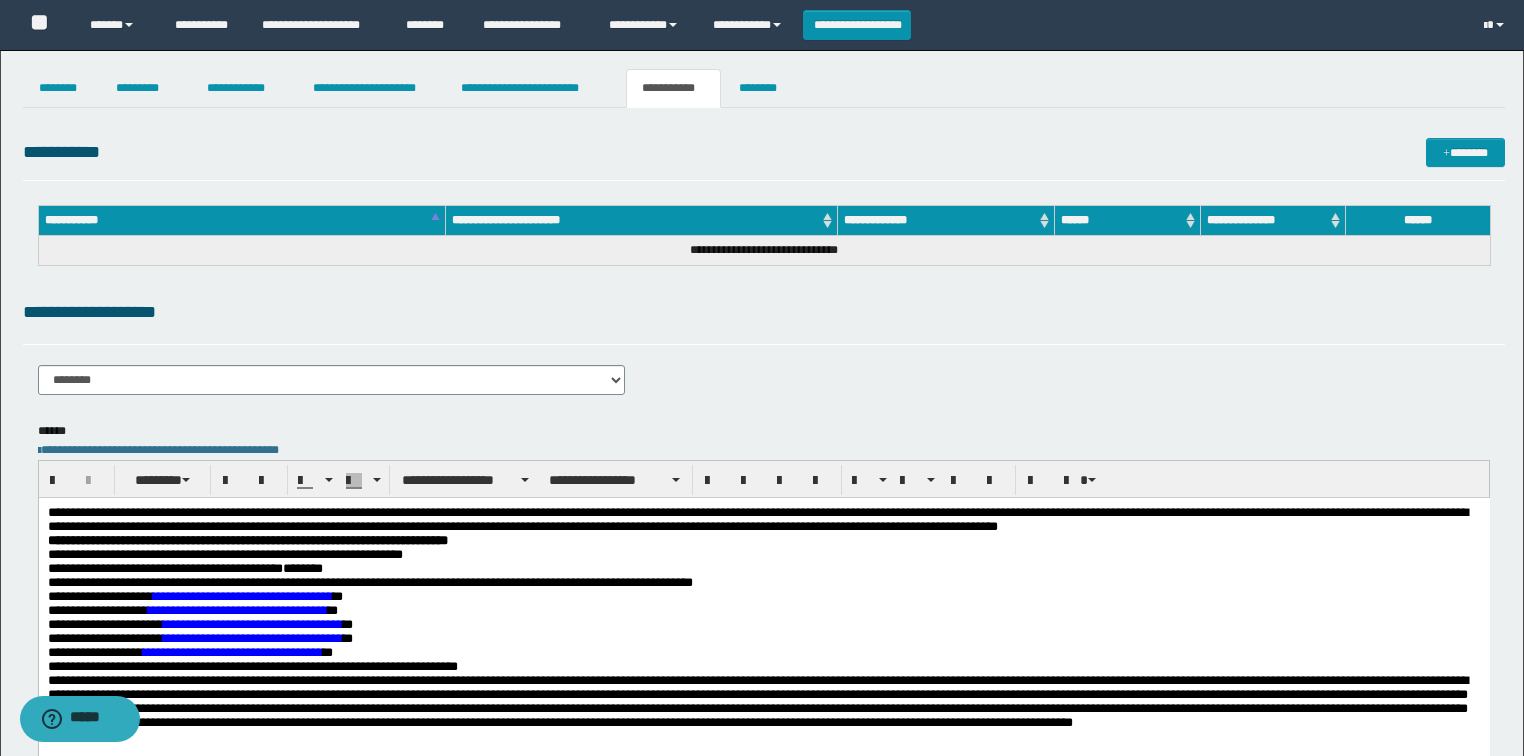 click on "**********" at bounding box center (763, 641) 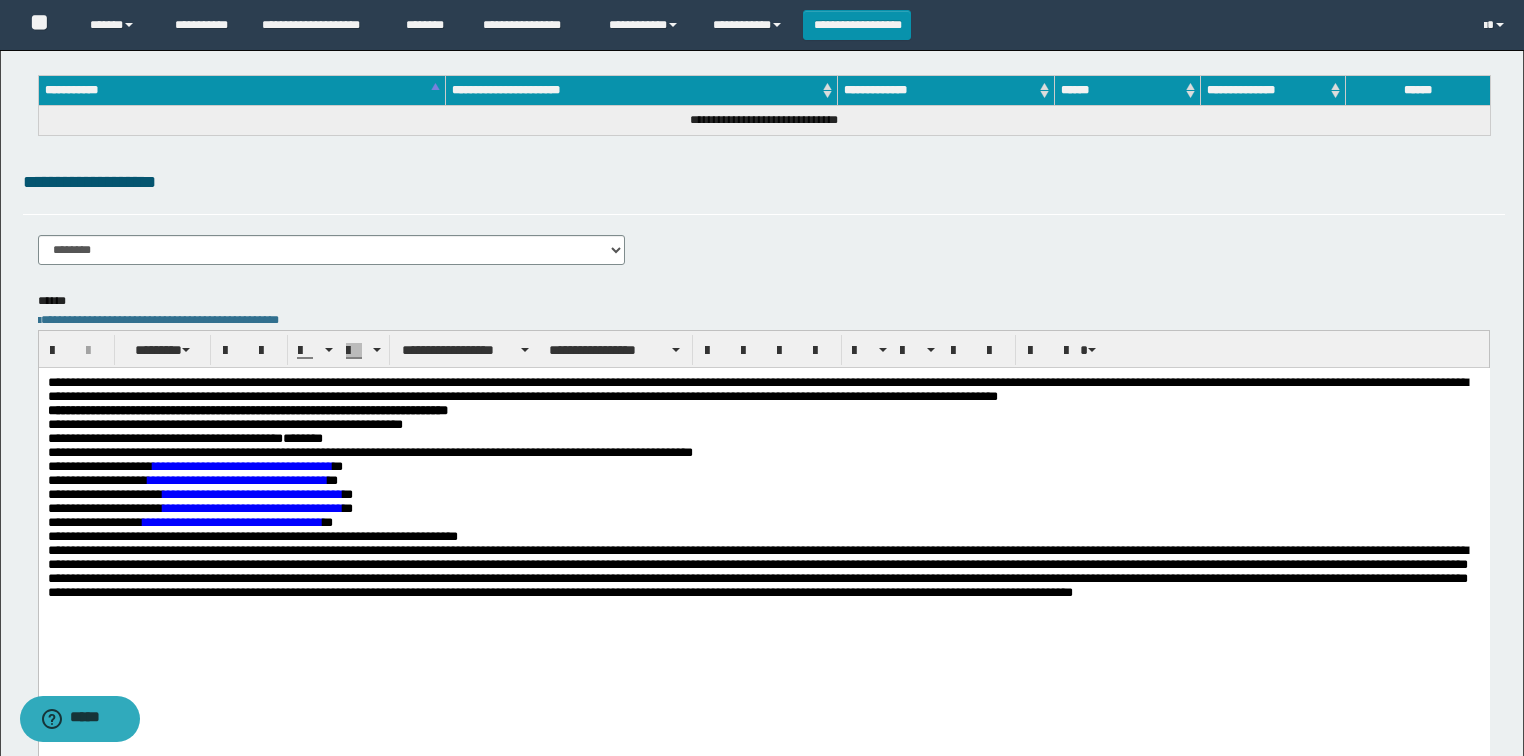 scroll, scrollTop: 240, scrollLeft: 0, axis: vertical 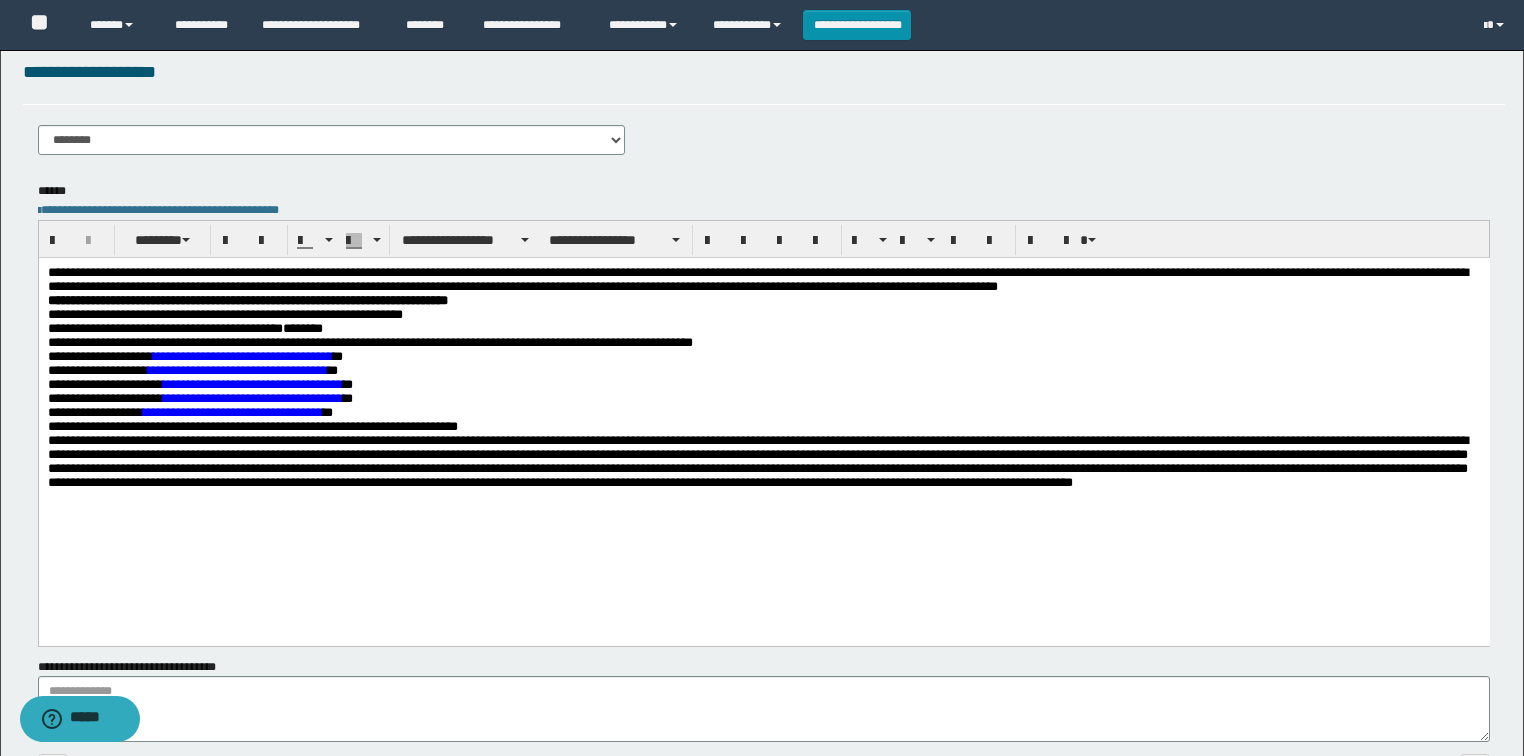 click on "**********" at bounding box center (763, 401) 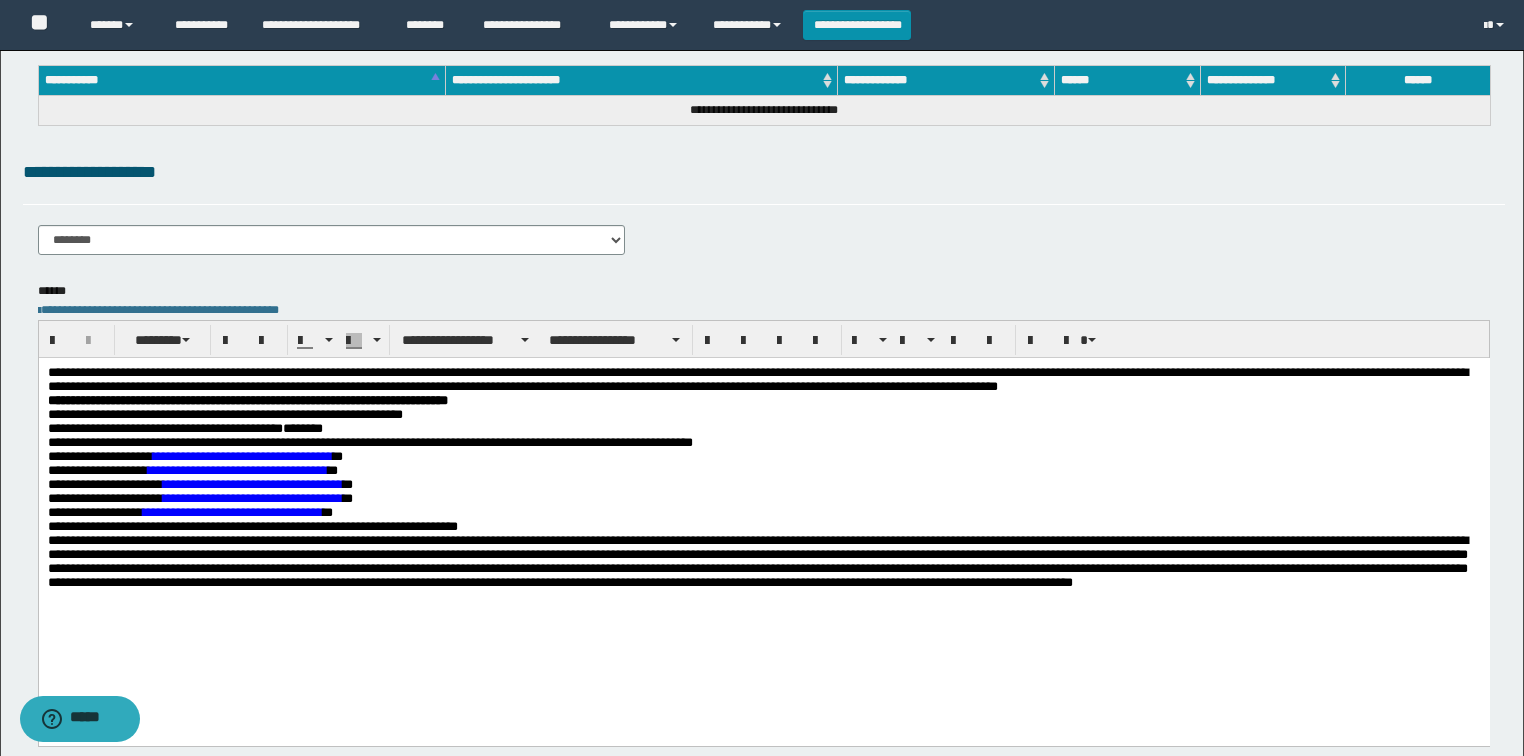 scroll, scrollTop: 0, scrollLeft: 0, axis: both 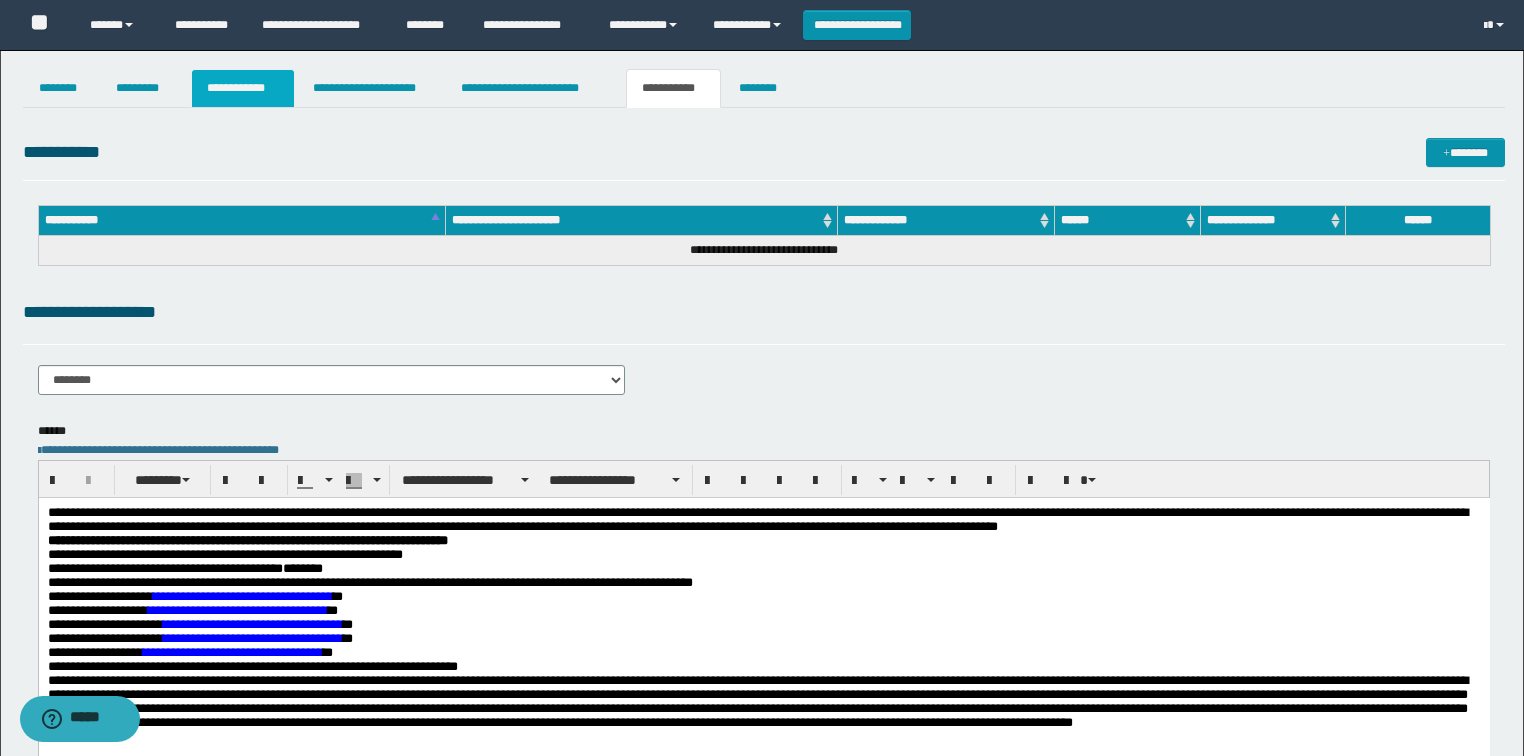 click on "**********" at bounding box center [243, 88] 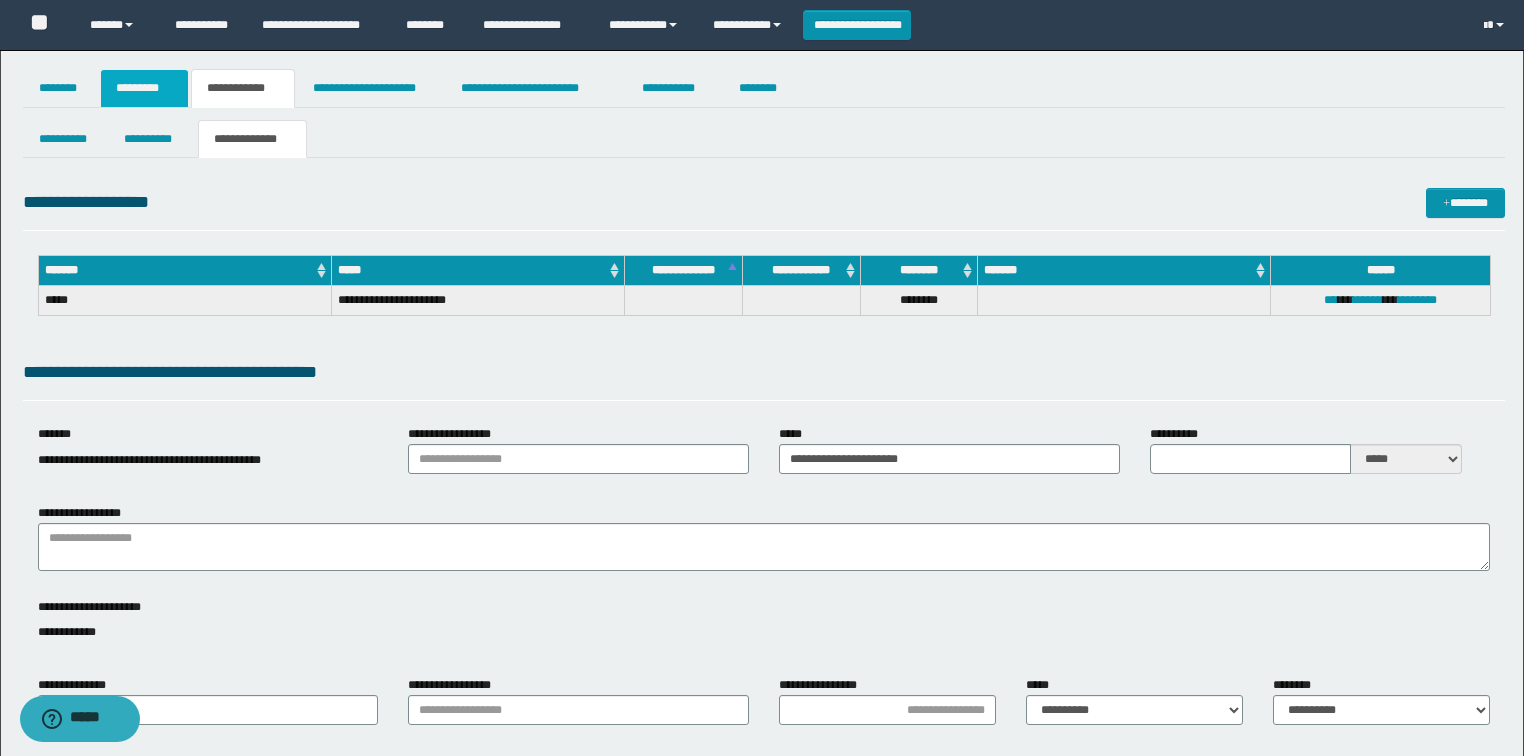 click on "*********" at bounding box center [144, 88] 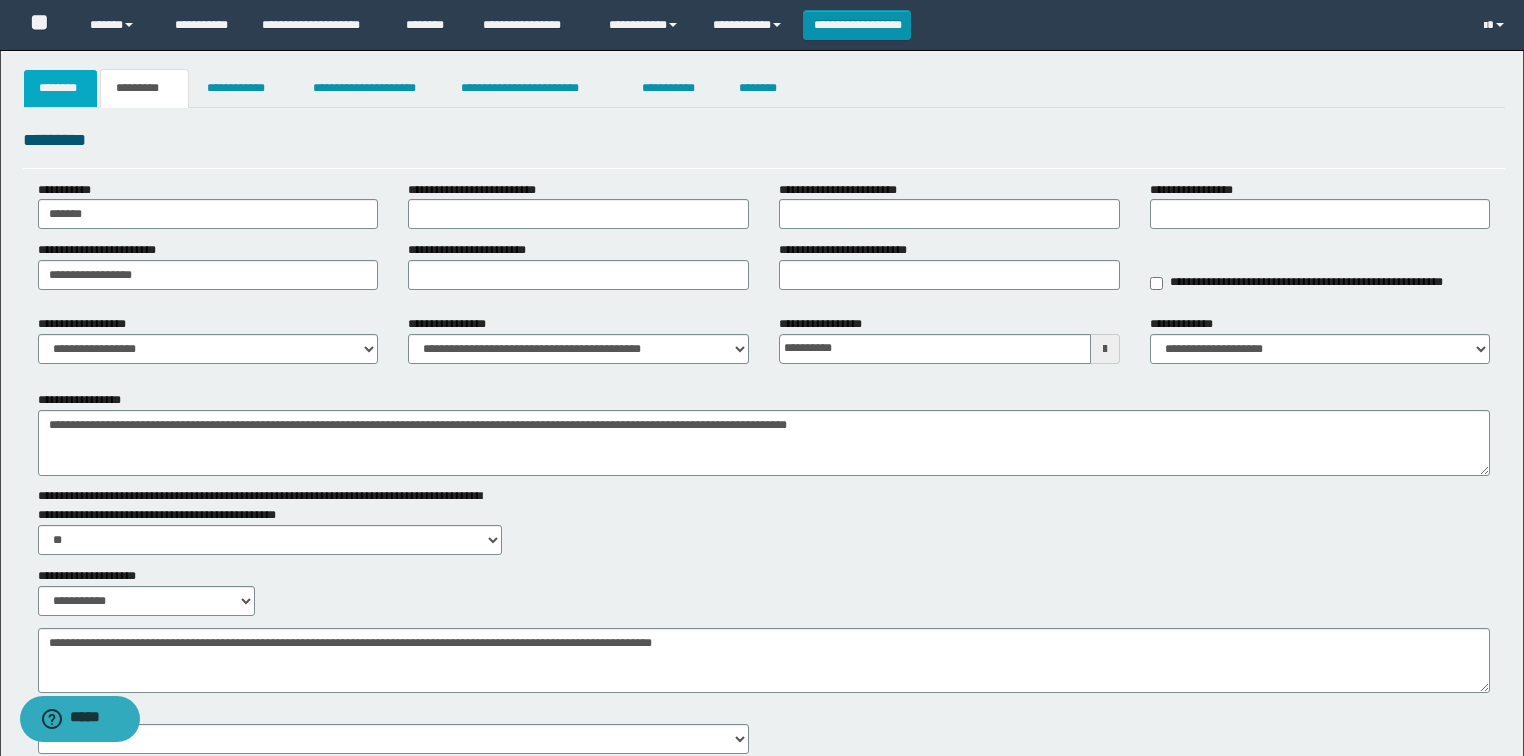 click on "********" at bounding box center [61, 88] 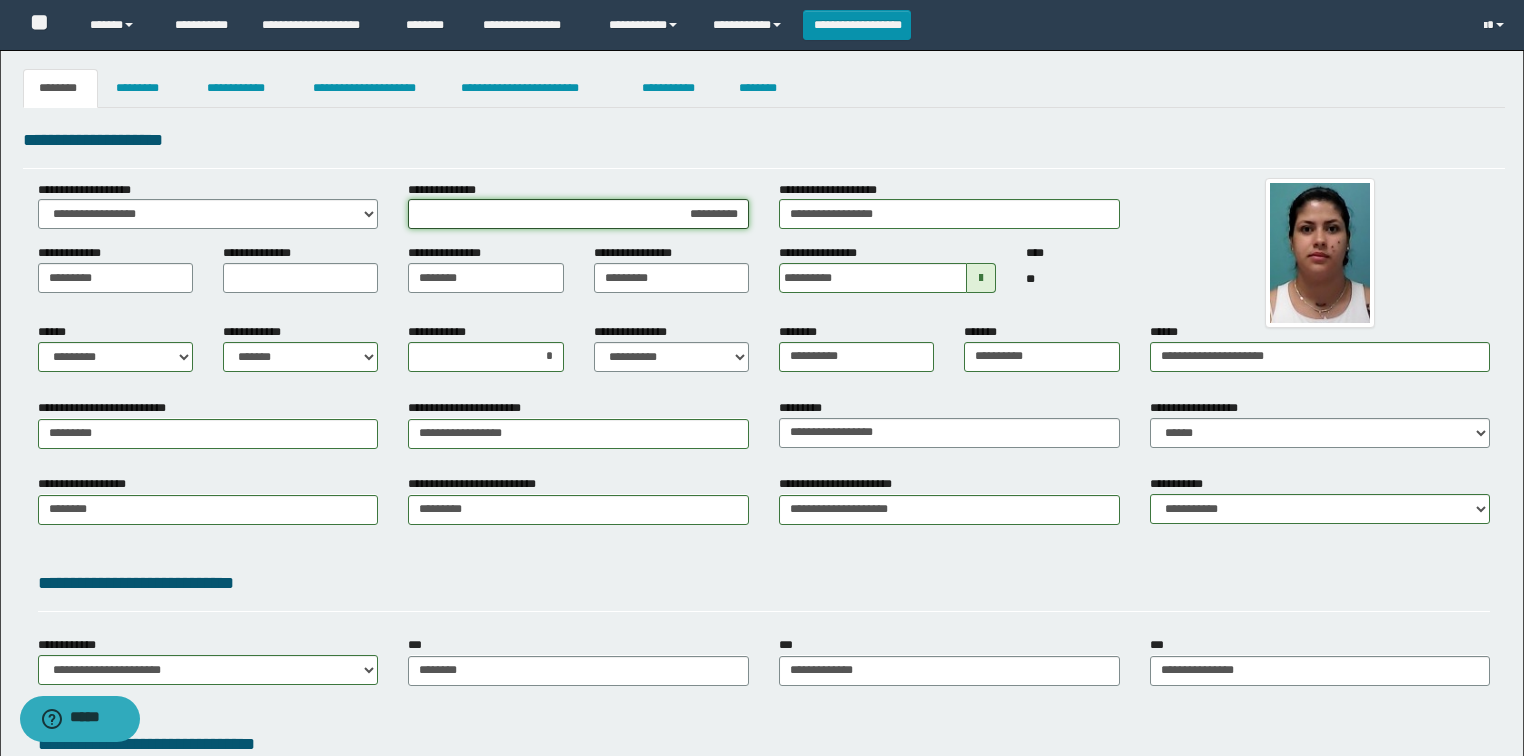 click on "**********" at bounding box center [578, 214] 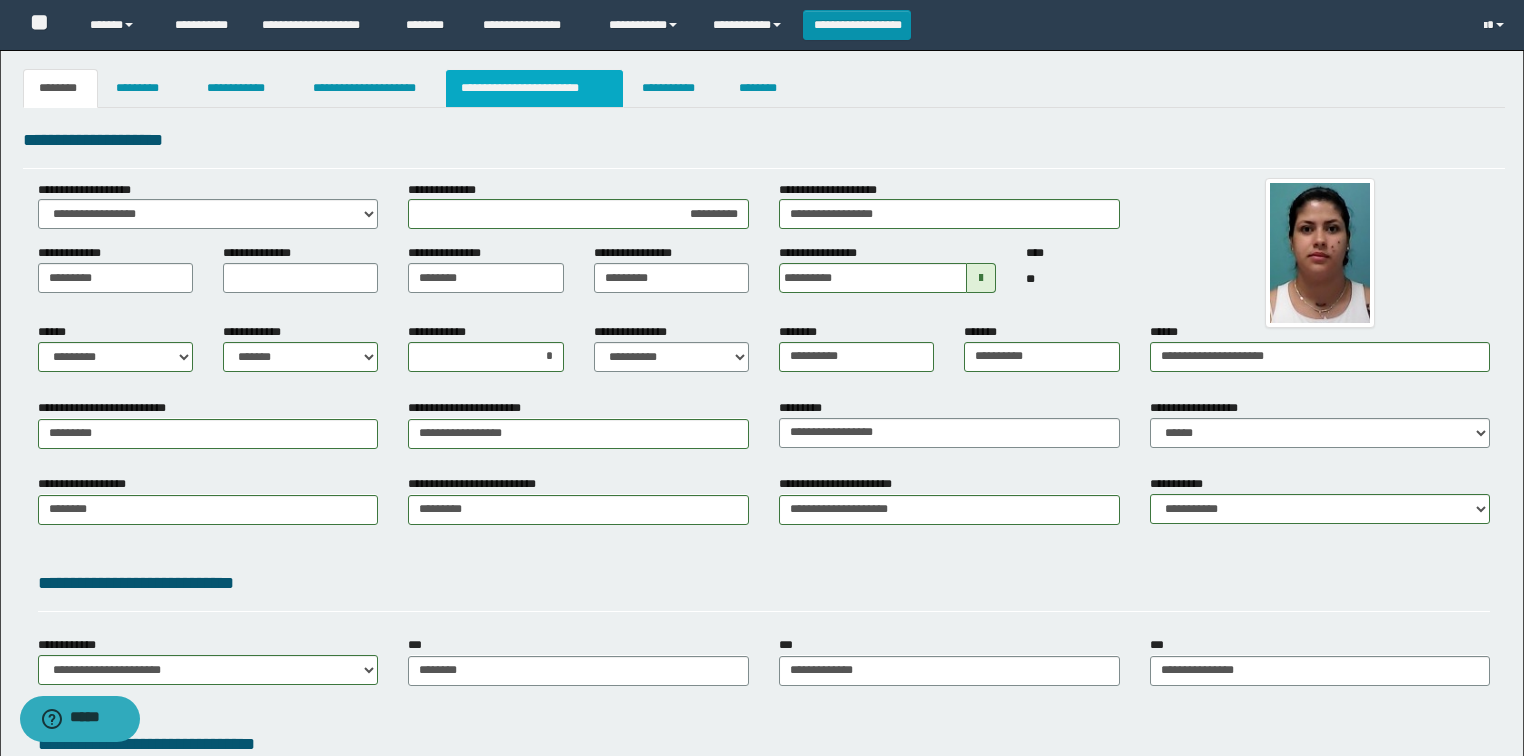 click on "**********" at bounding box center (534, 88) 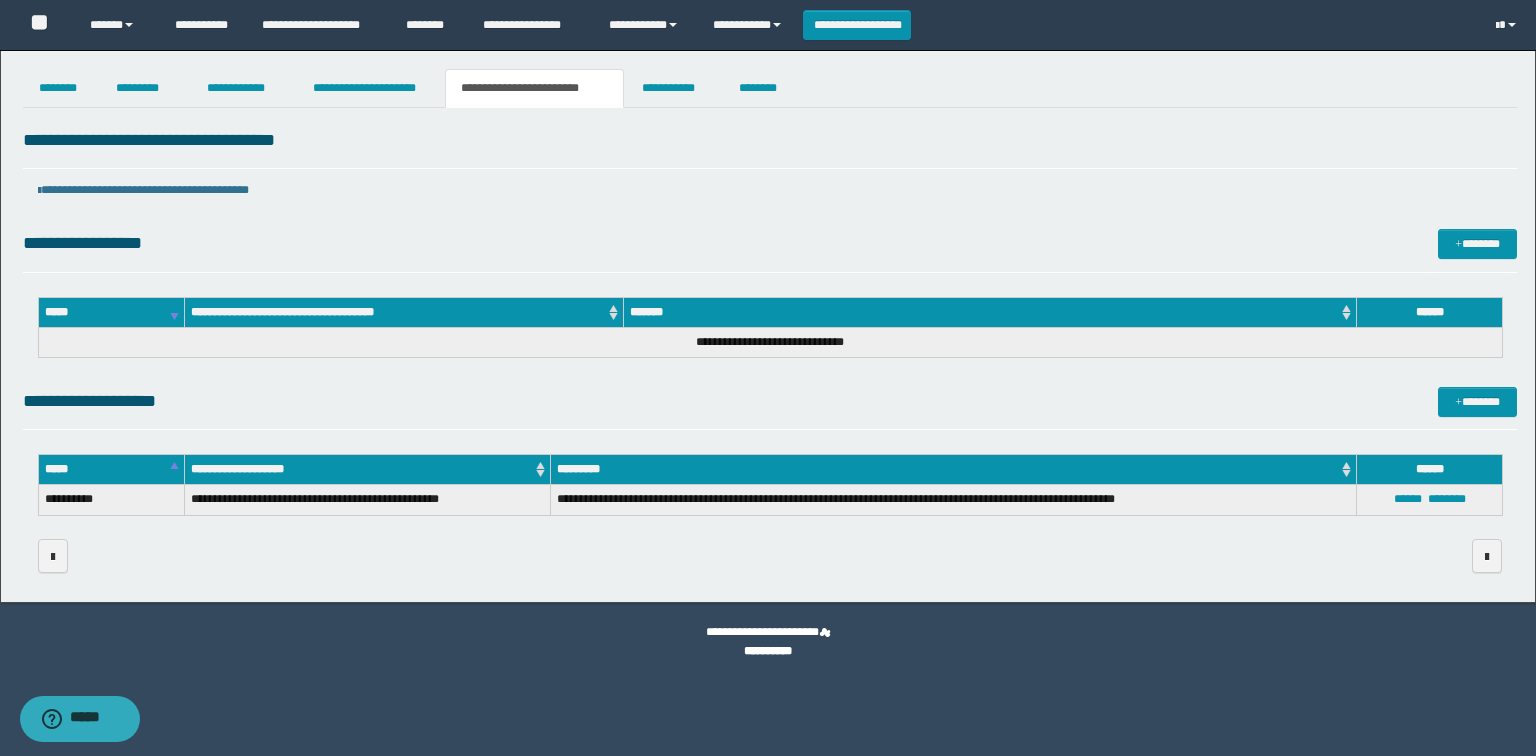 click on "**********" at bounding box center (770, 408) 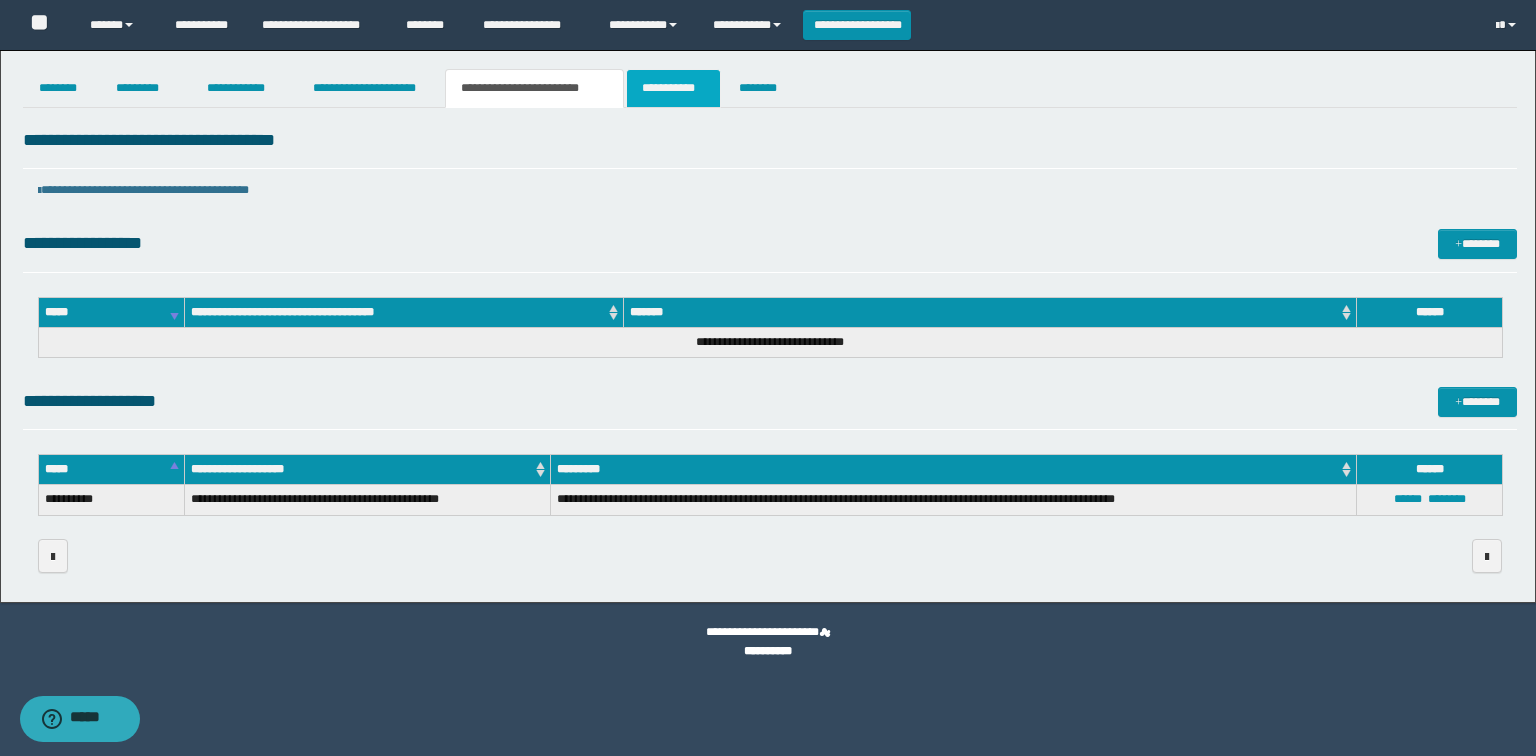 click on "**********" at bounding box center (673, 88) 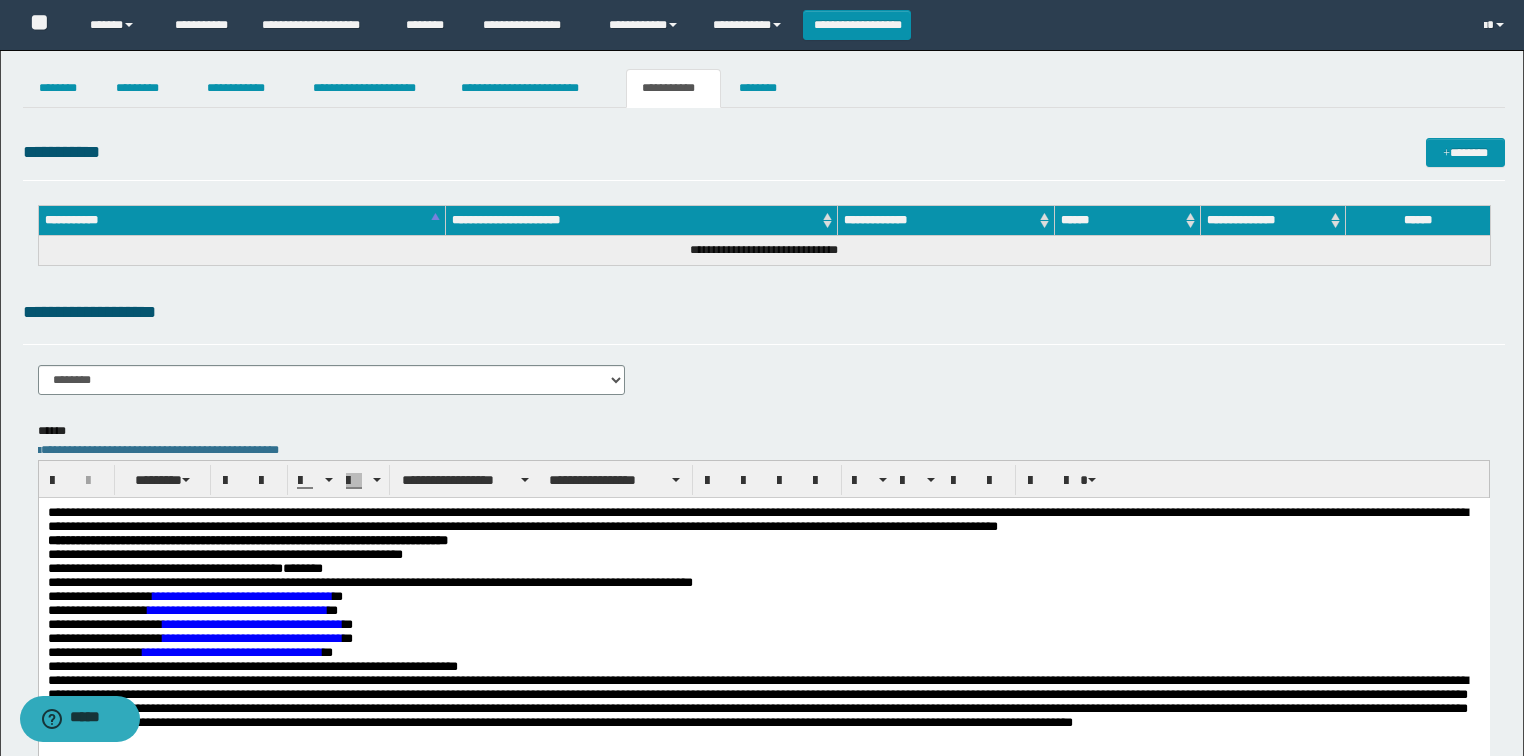 click on "**********" at bounding box center [764, 574] 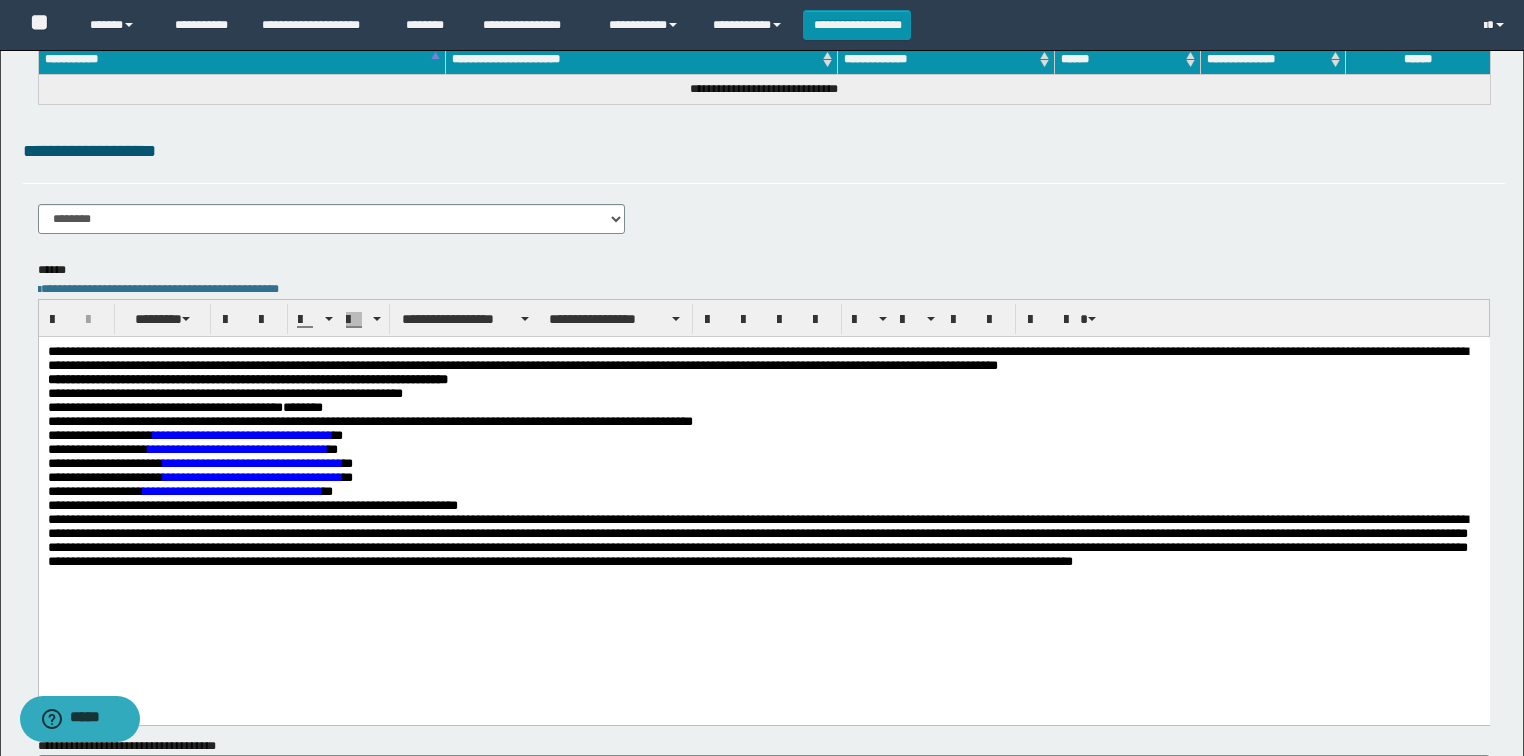 scroll, scrollTop: 240, scrollLeft: 0, axis: vertical 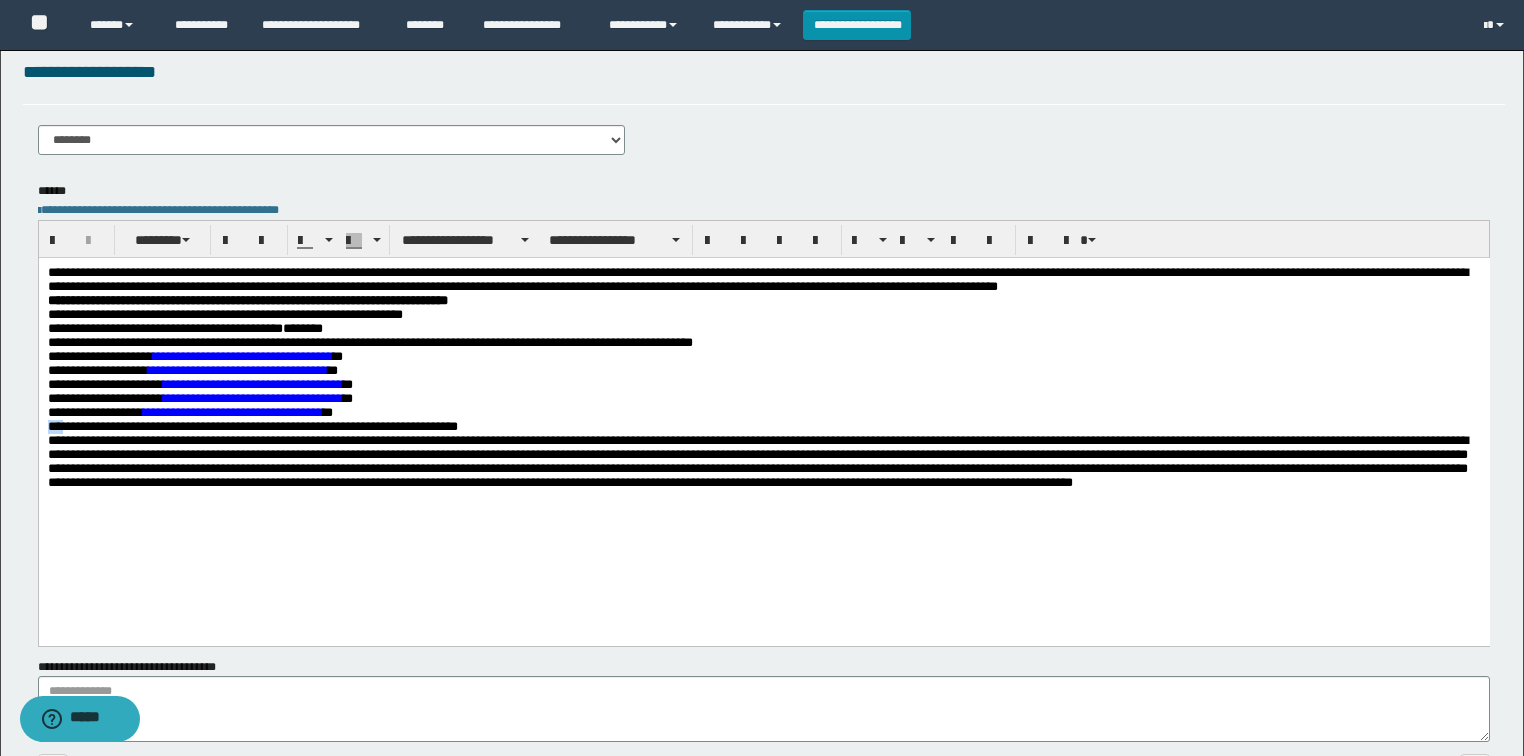 drag, startPoint x: 63, startPoint y: 447, endPoint x: 39, endPoint y: 448, distance: 24.020824 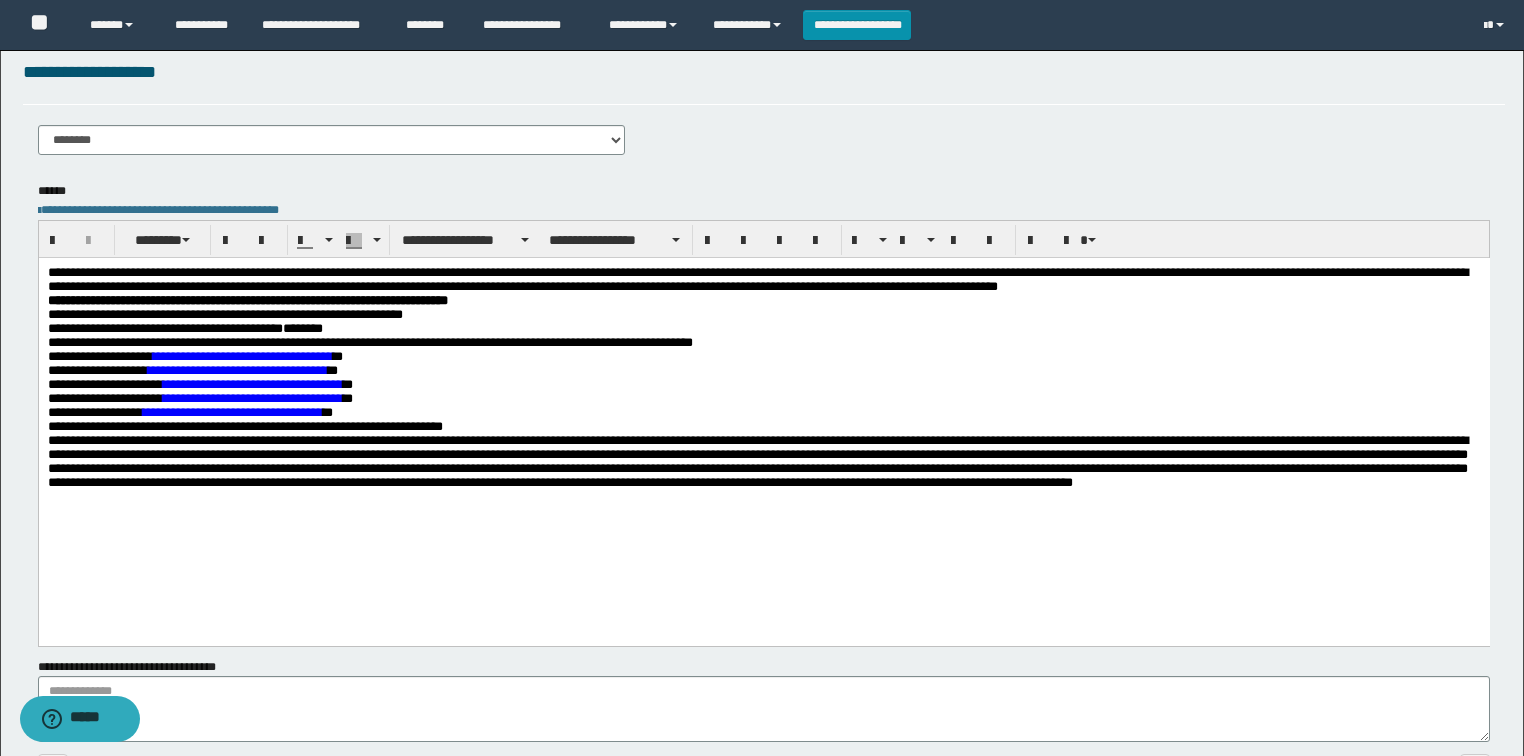 click on "**********" at bounding box center [763, 401] 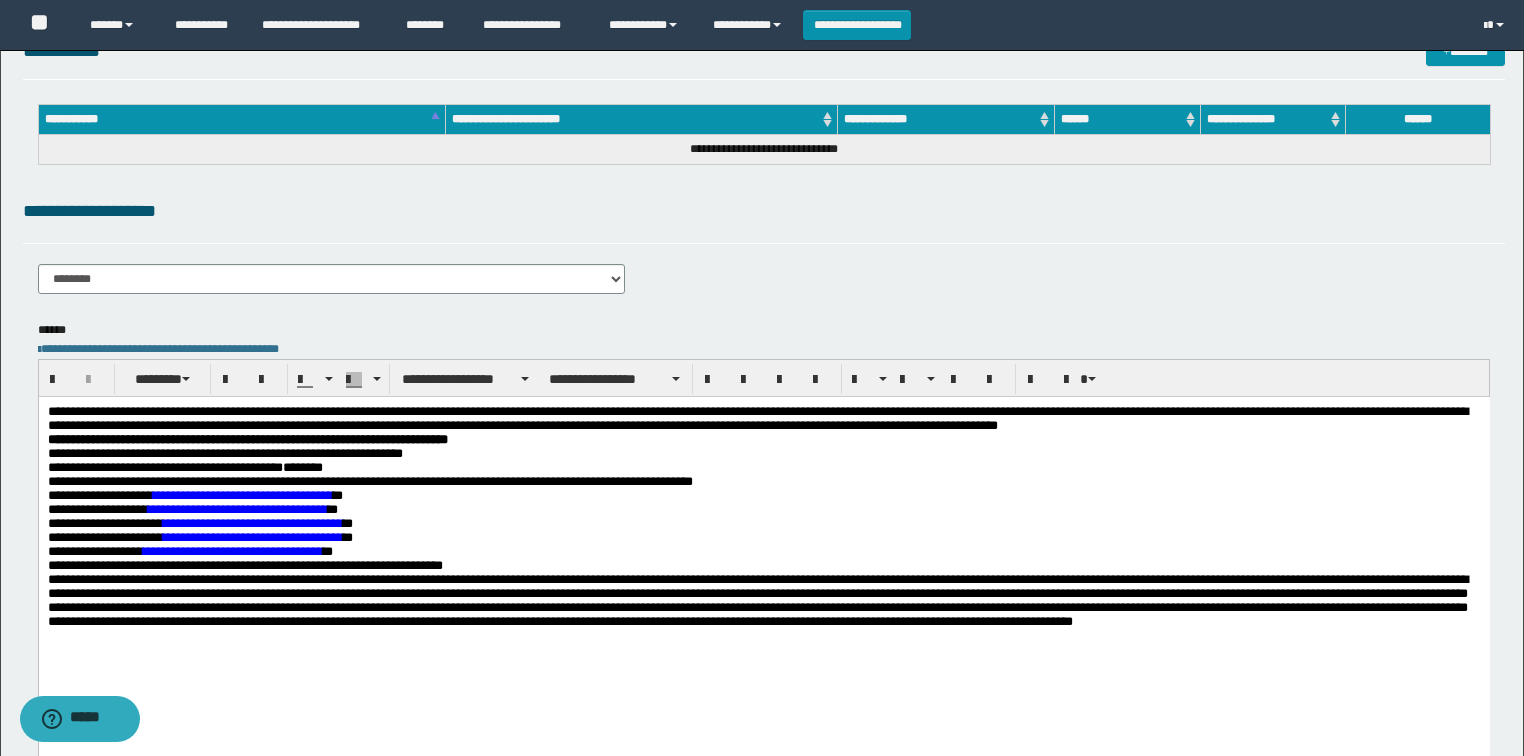 scroll, scrollTop: 0, scrollLeft: 0, axis: both 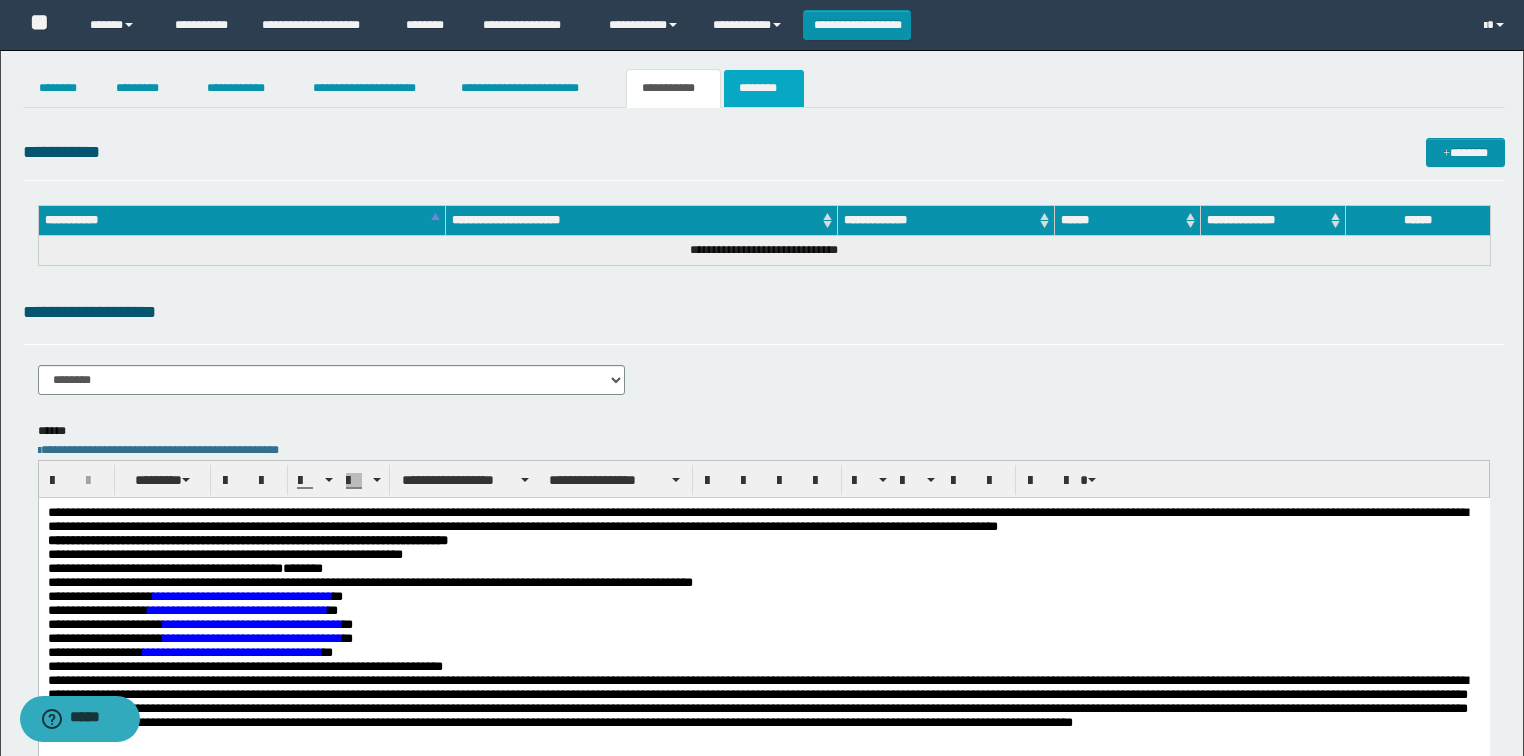 click on "********" at bounding box center [764, 88] 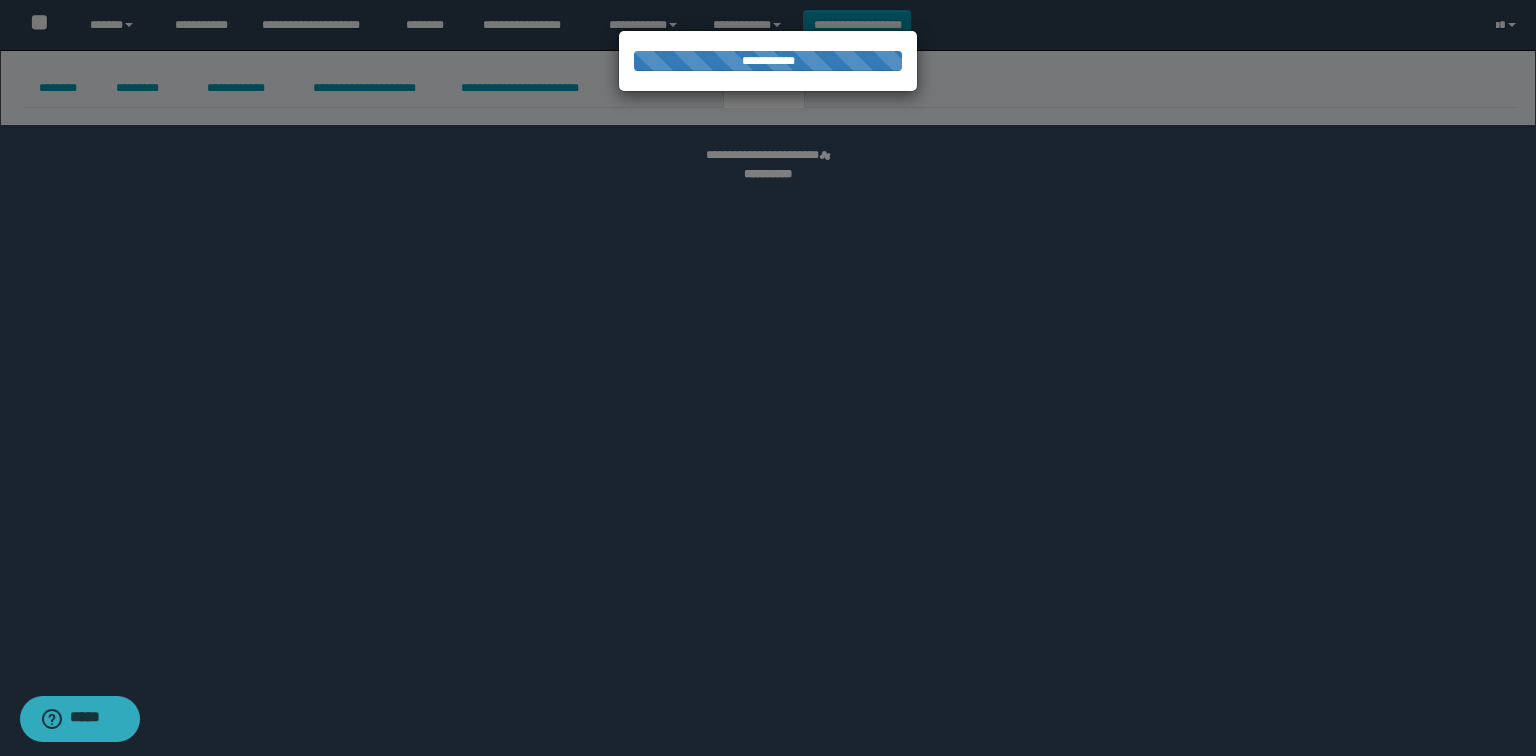 select 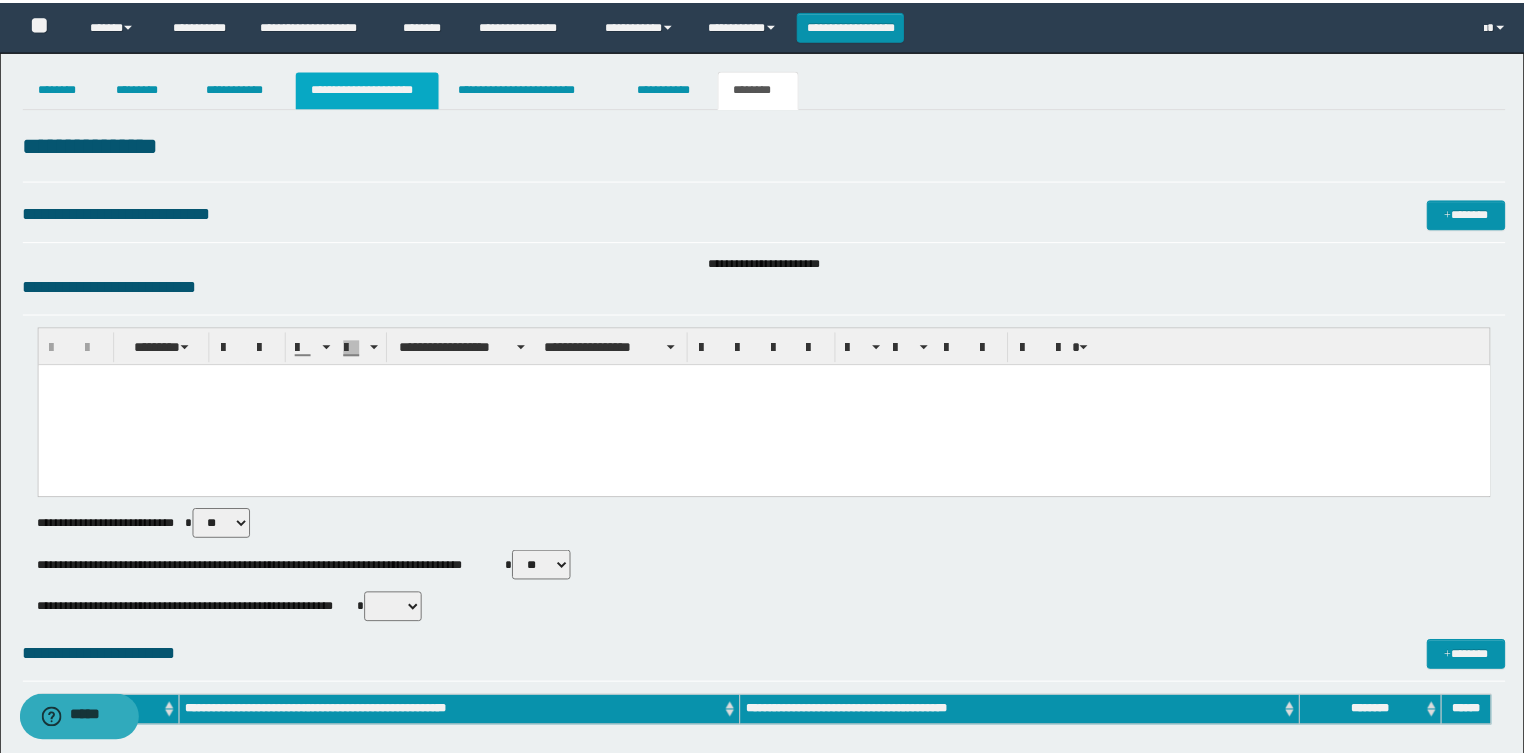 scroll, scrollTop: 0, scrollLeft: 0, axis: both 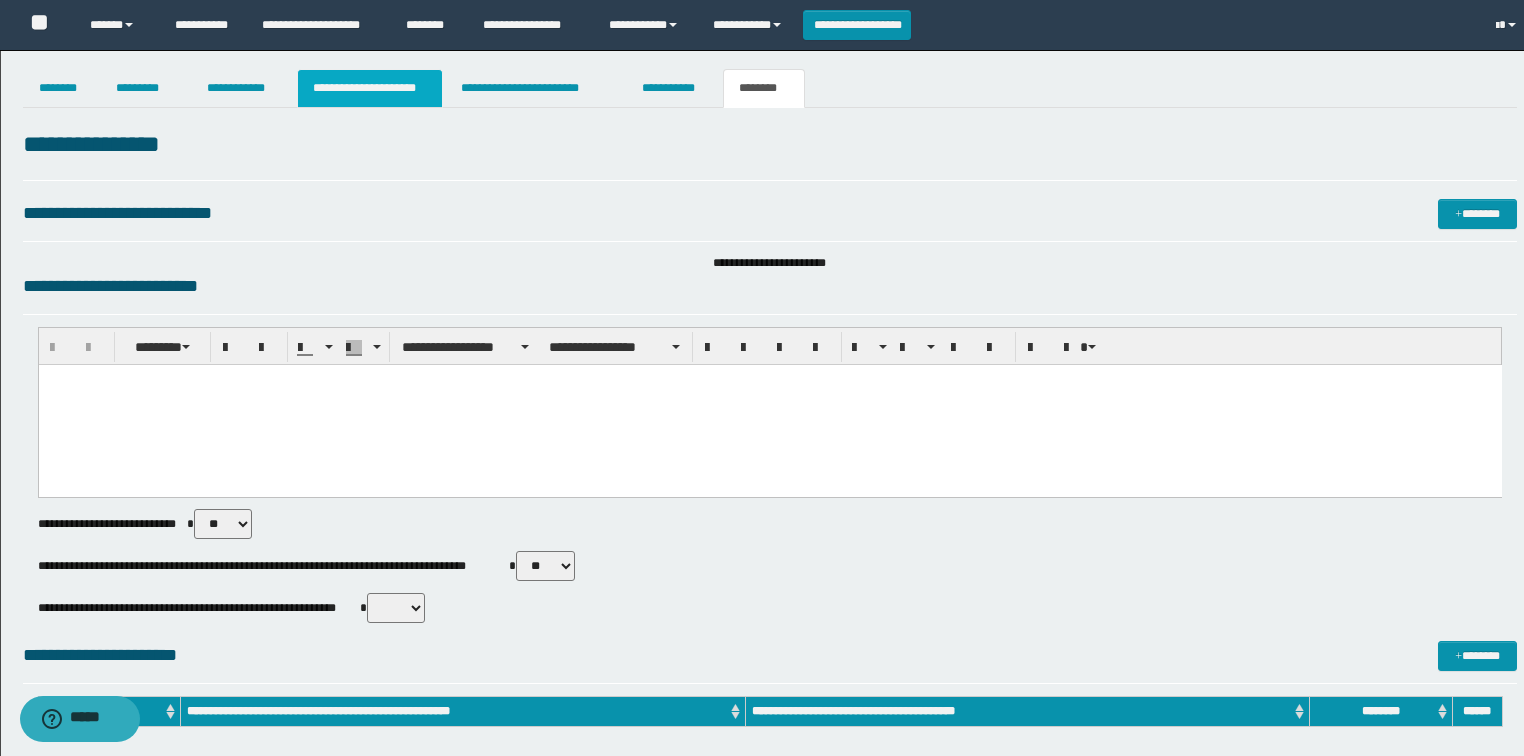 click on "**********" at bounding box center (370, 88) 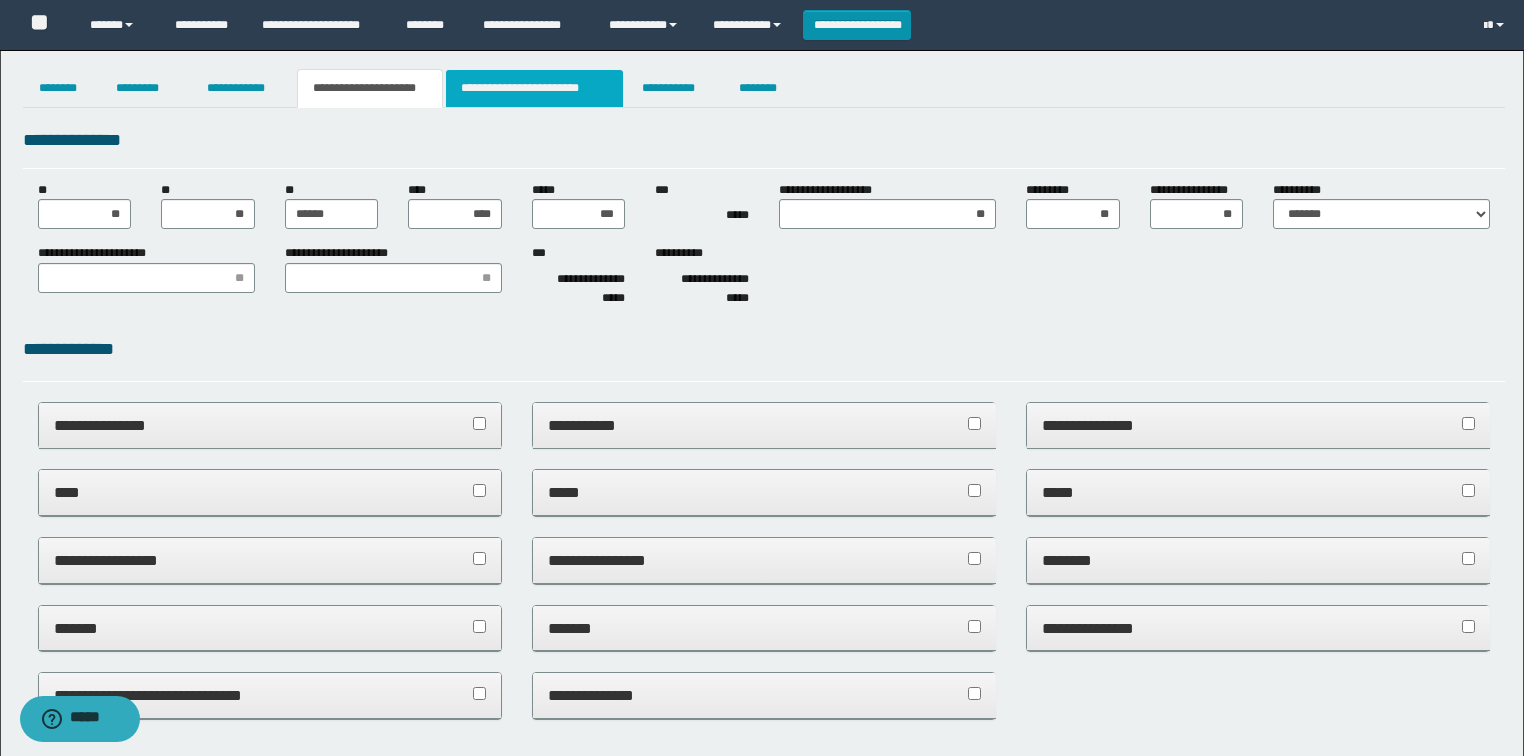 click on "**********" at bounding box center [534, 88] 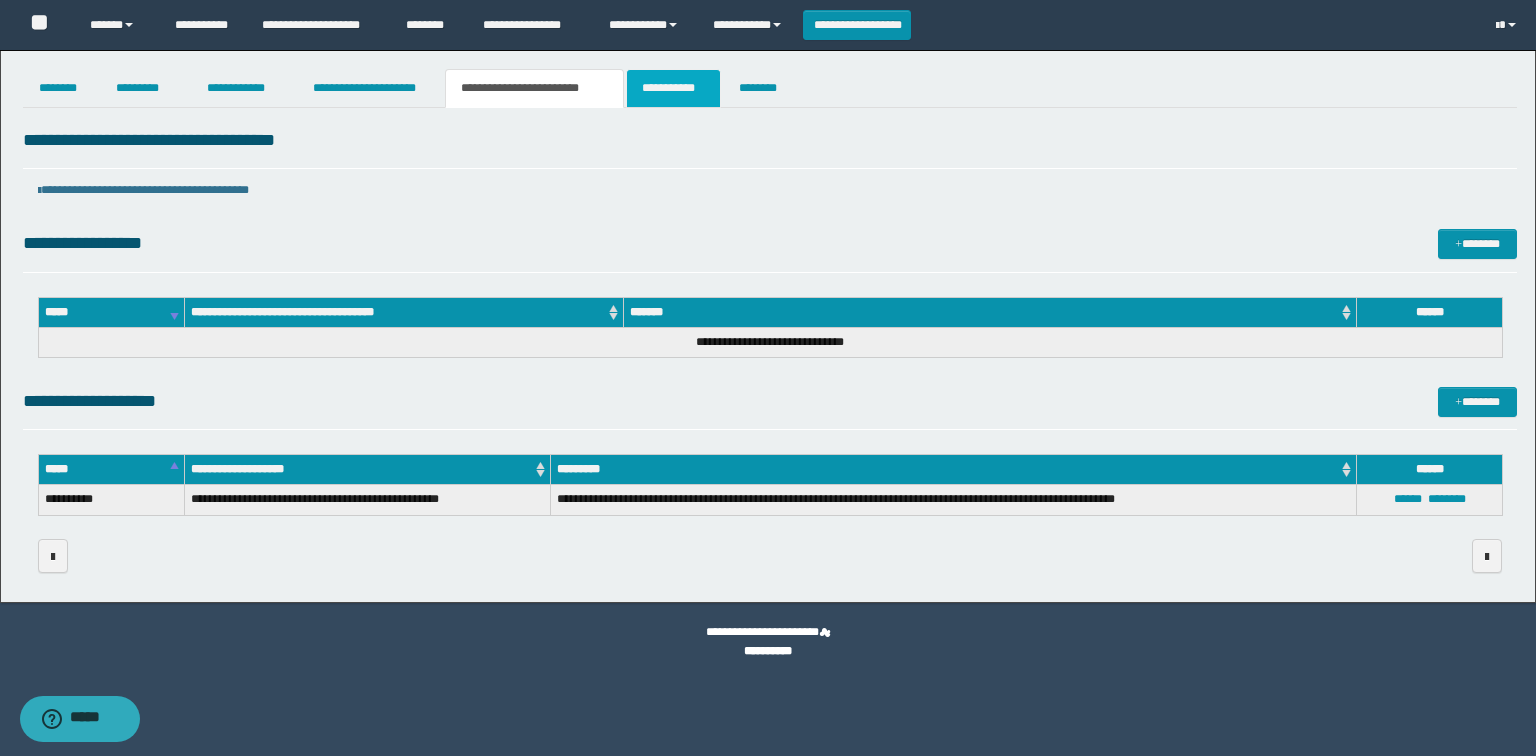 click on "**********" at bounding box center [673, 88] 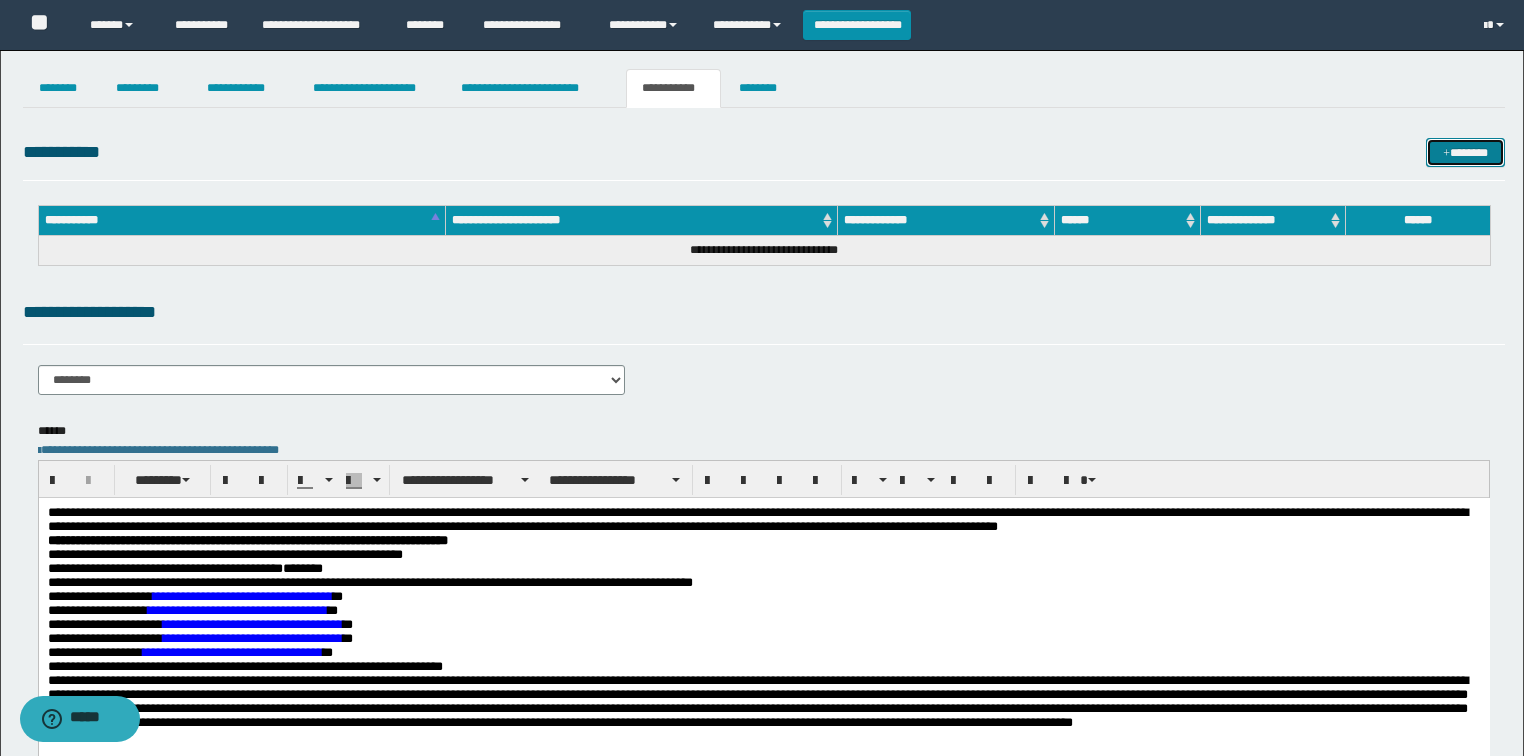 click on "*******" at bounding box center [1465, 153] 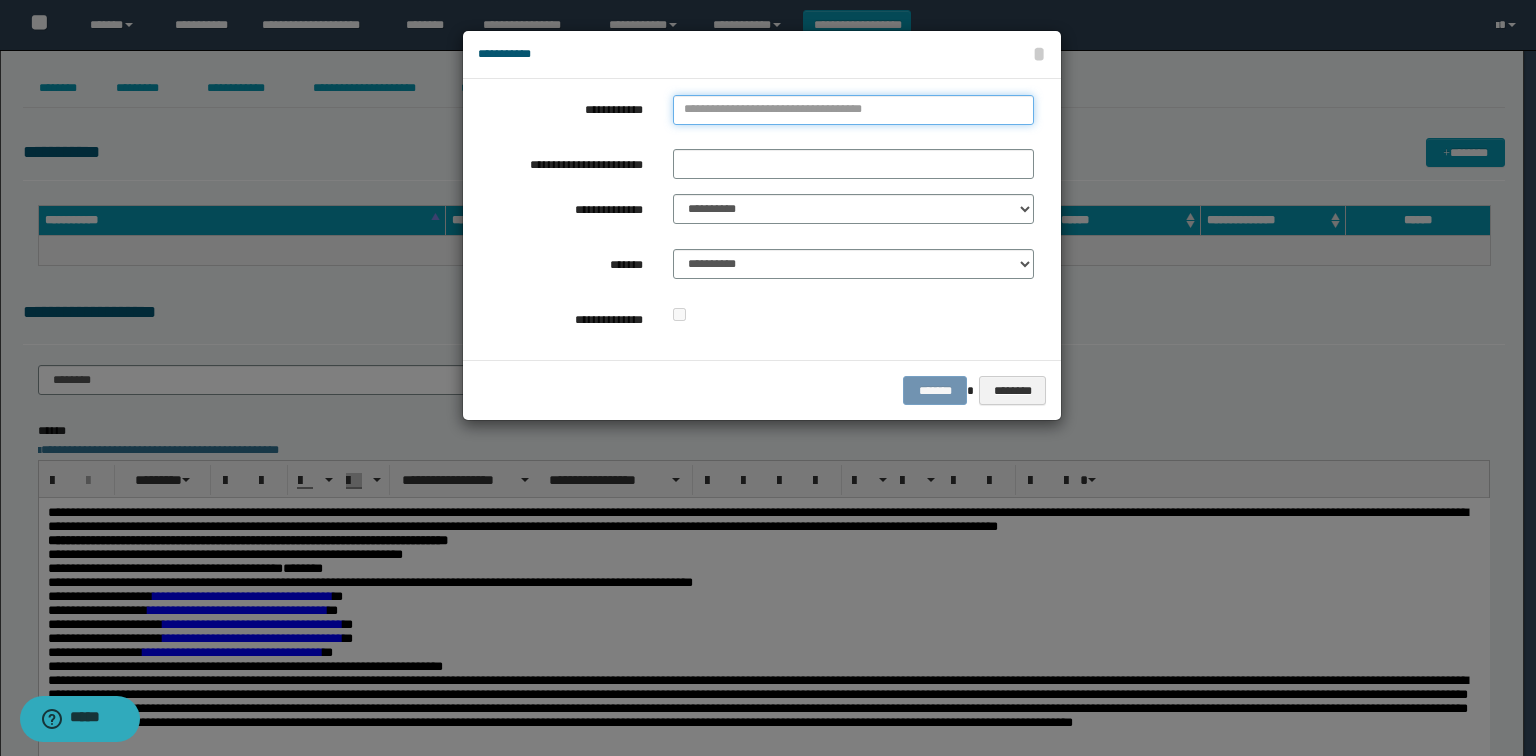 click on "**********" at bounding box center [853, 110] 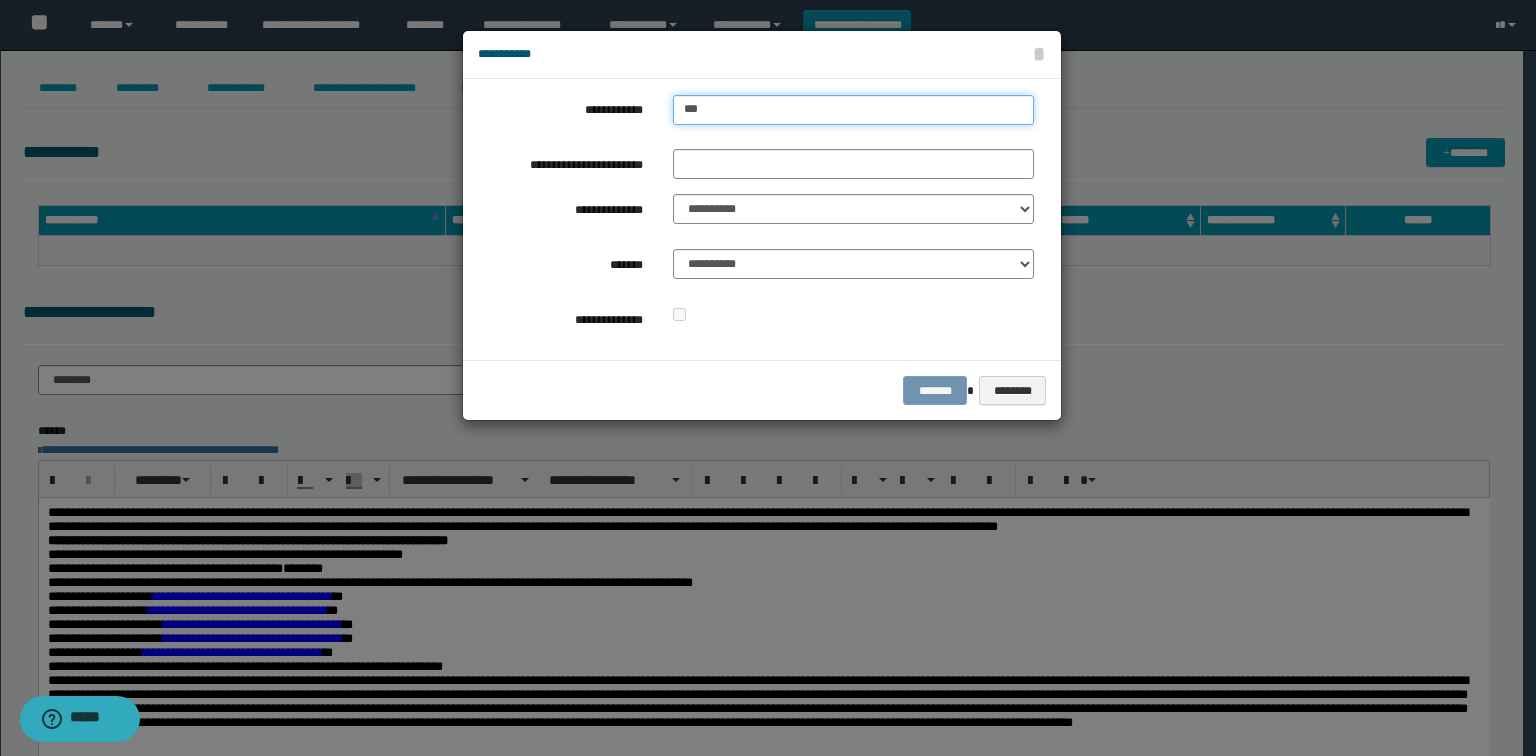 type on "****" 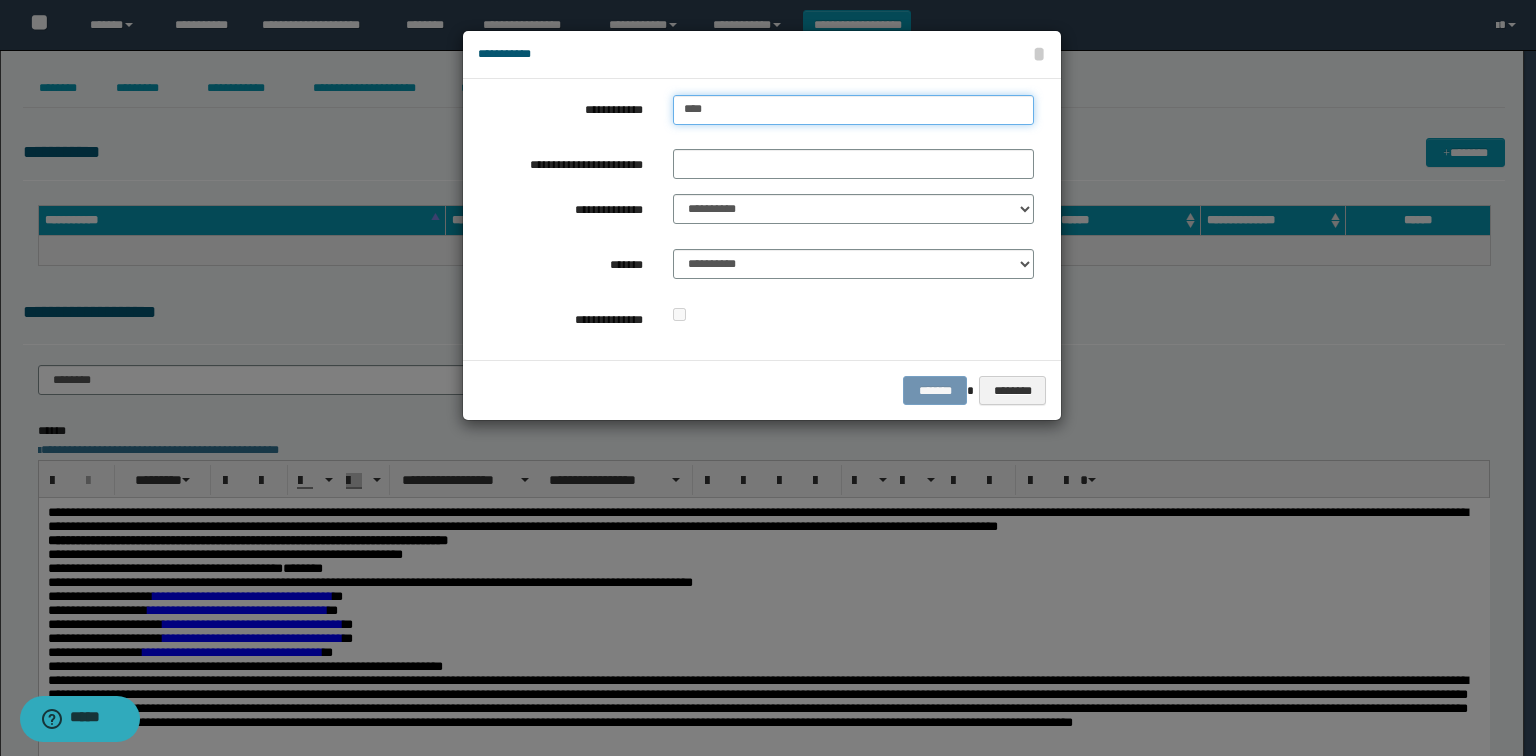 type on "****" 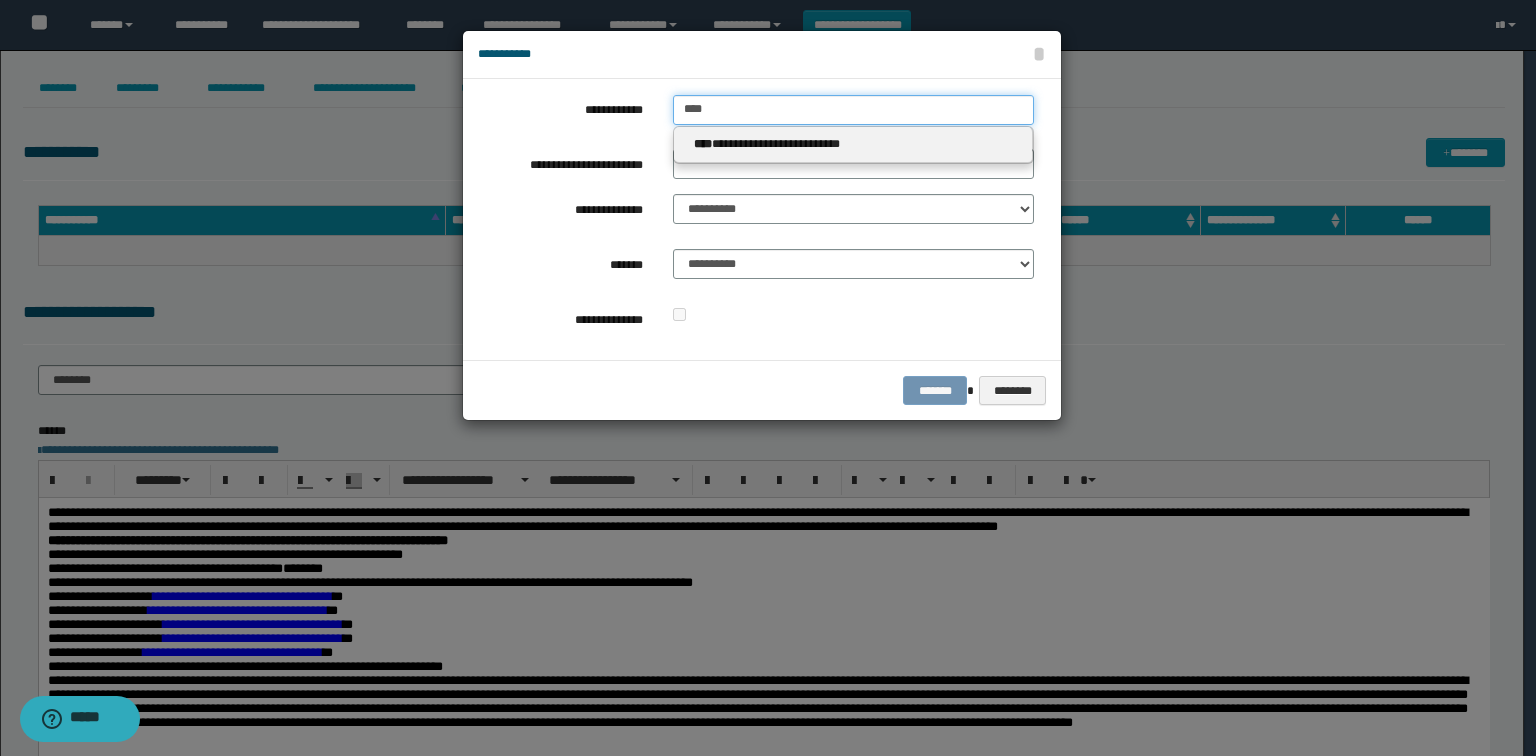 type on "****" 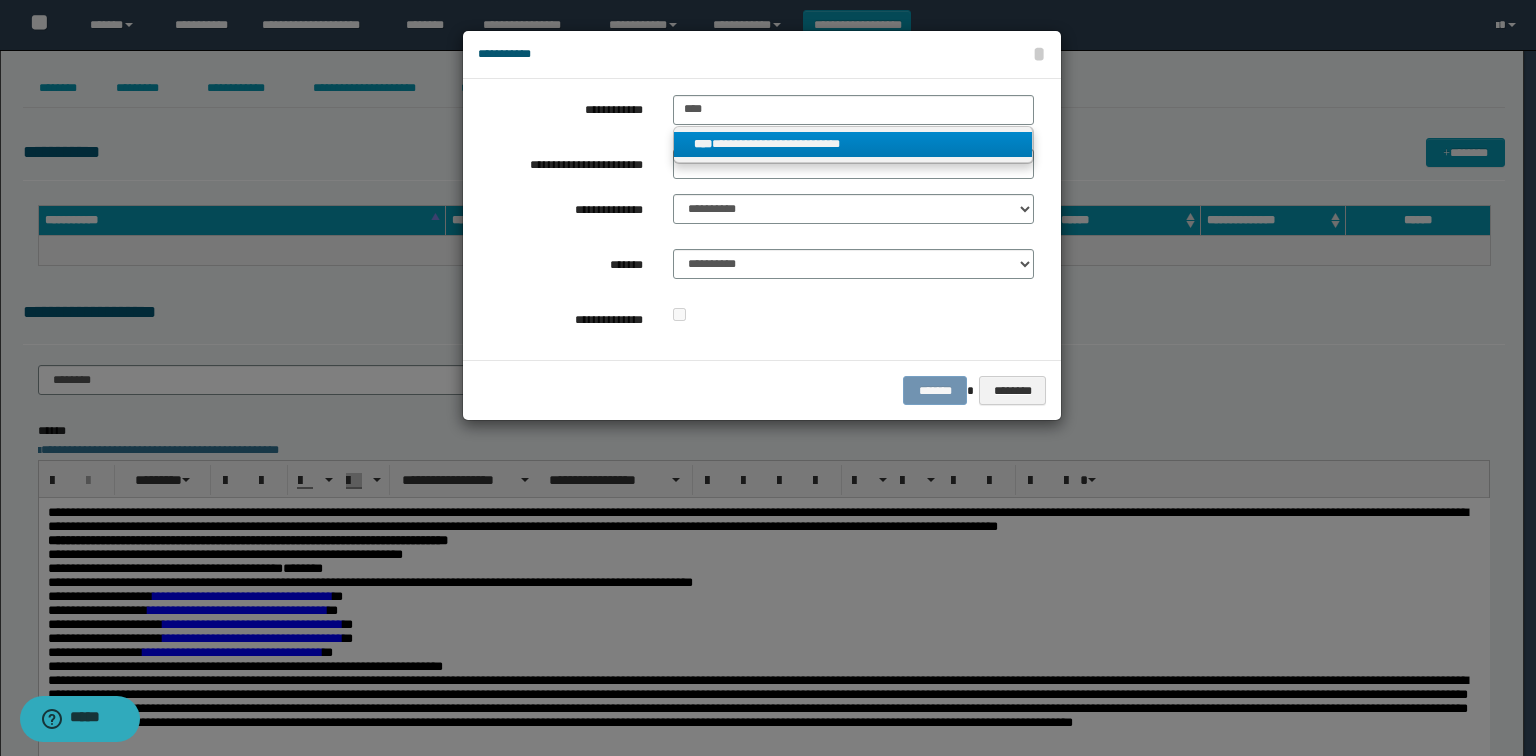 click on "**********" at bounding box center [853, 144] 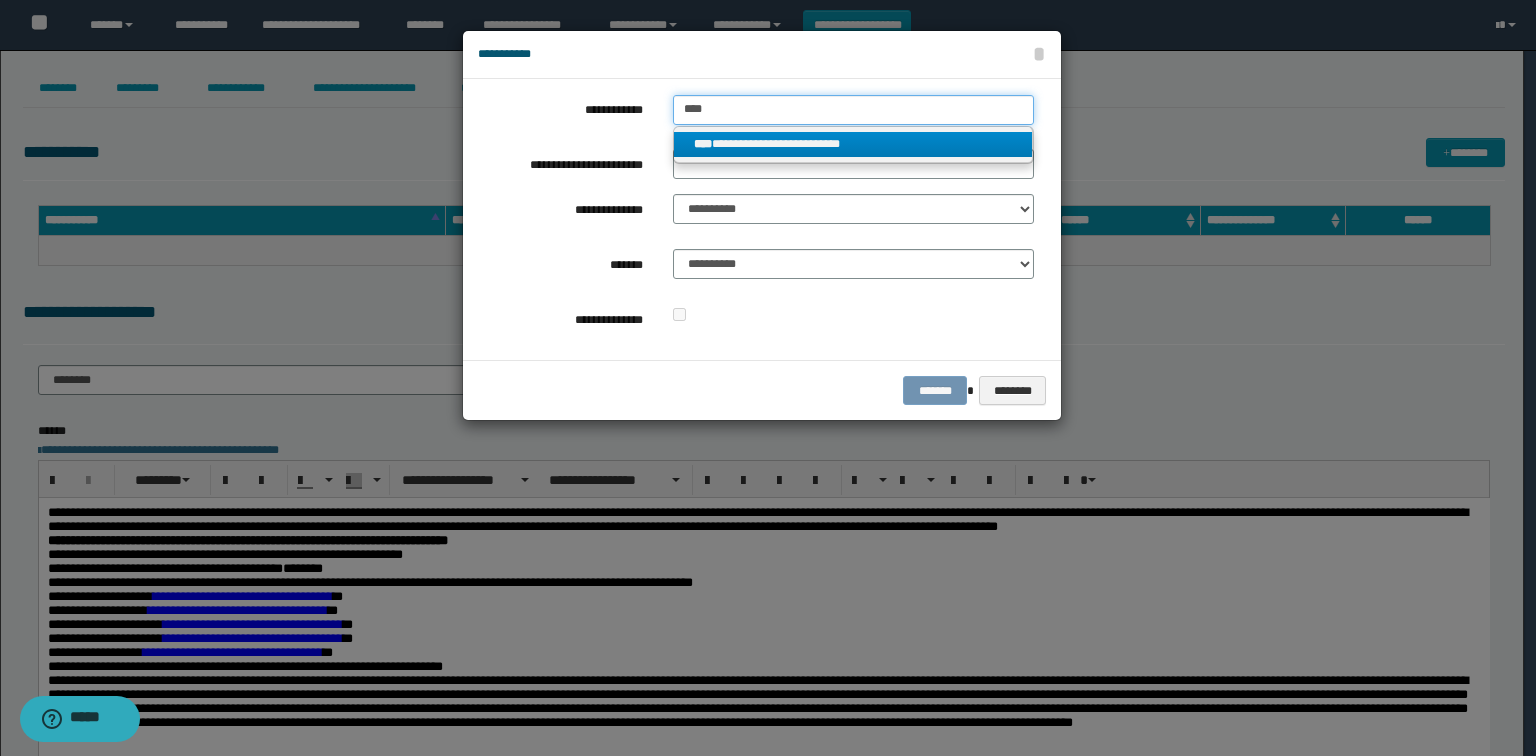 type 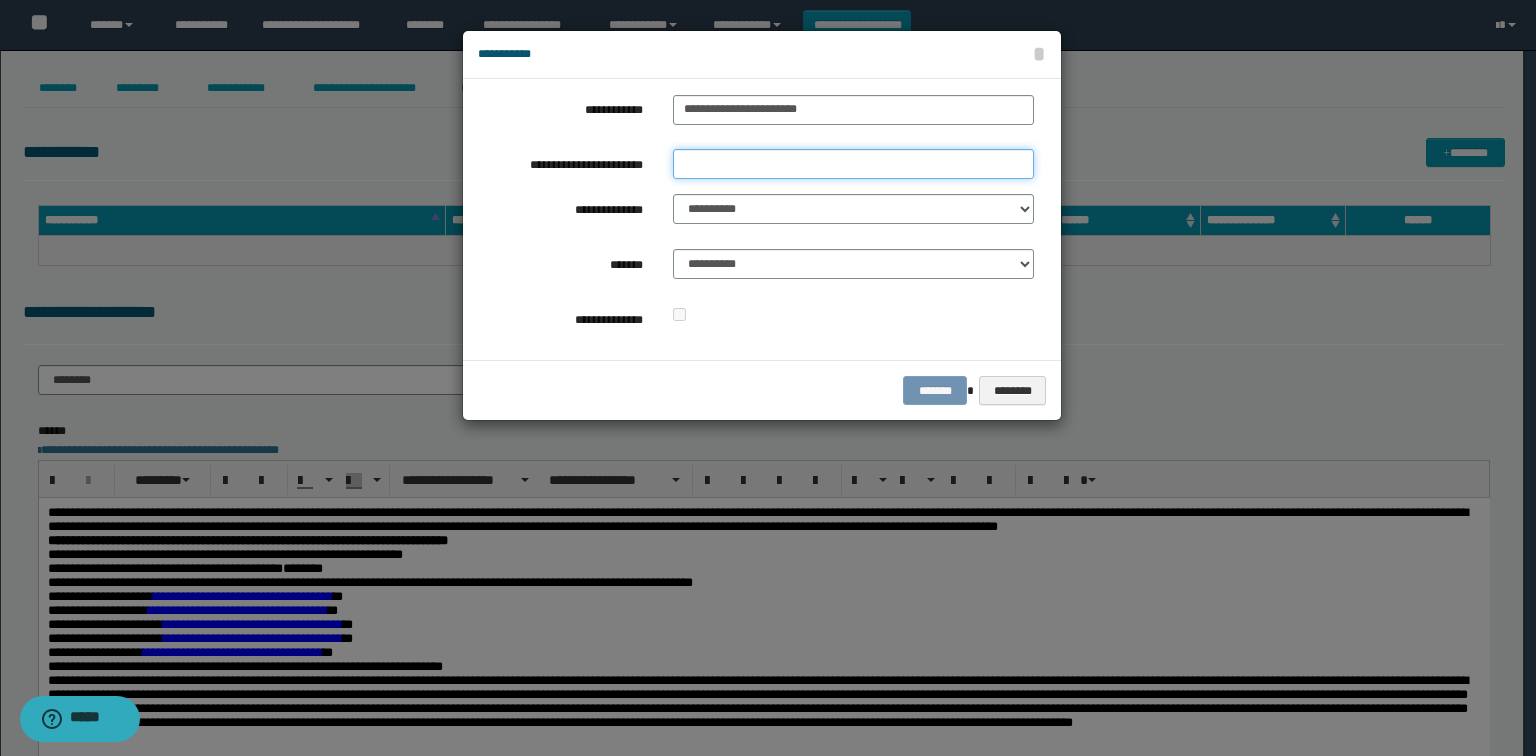 drag, startPoint x: 714, startPoint y: 160, endPoint x: 727, endPoint y: 176, distance: 20.615528 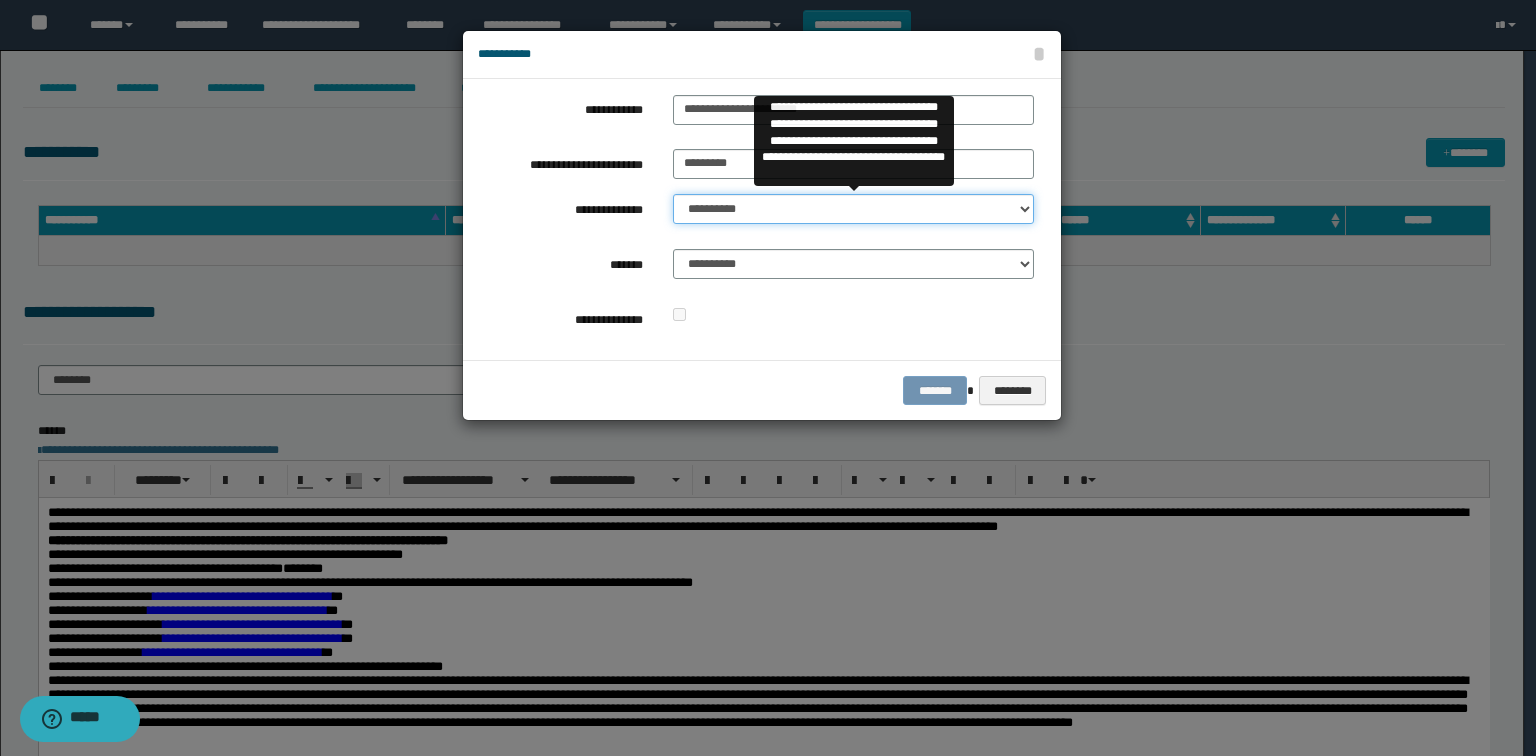 click on "**********" at bounding box center (853, 209) 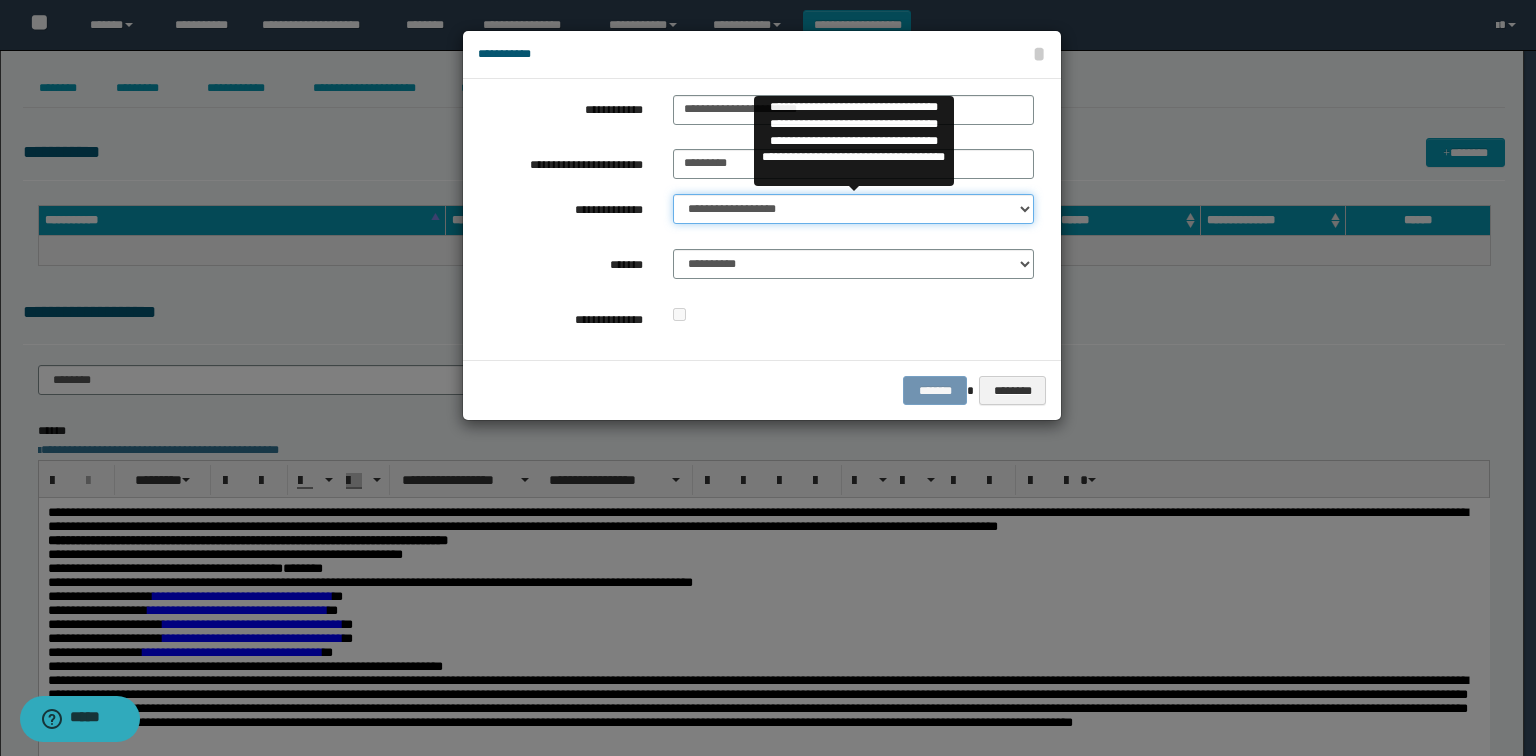 click on "**********" at bounding box center [853, 209] 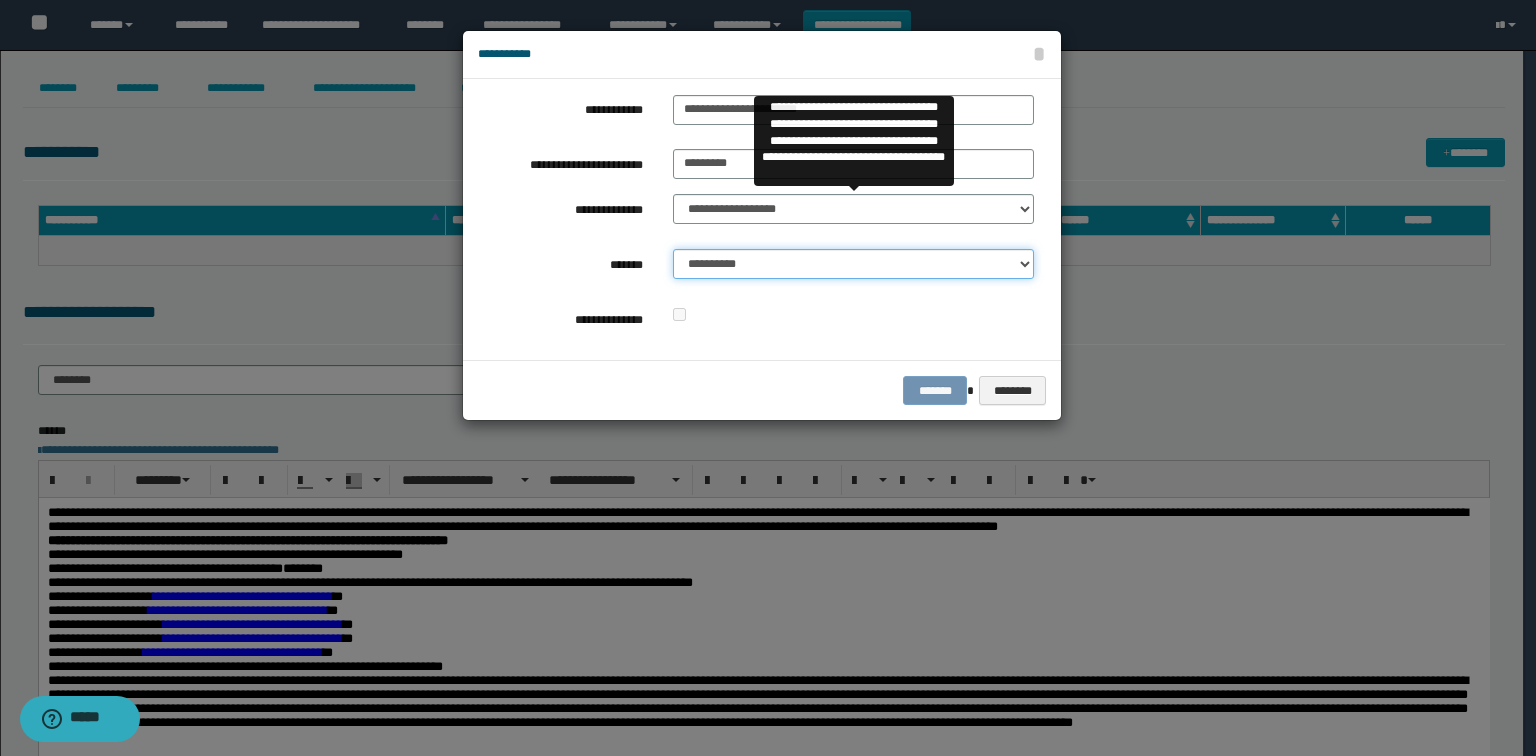 click on "**********" at bounding box center (853, 264) 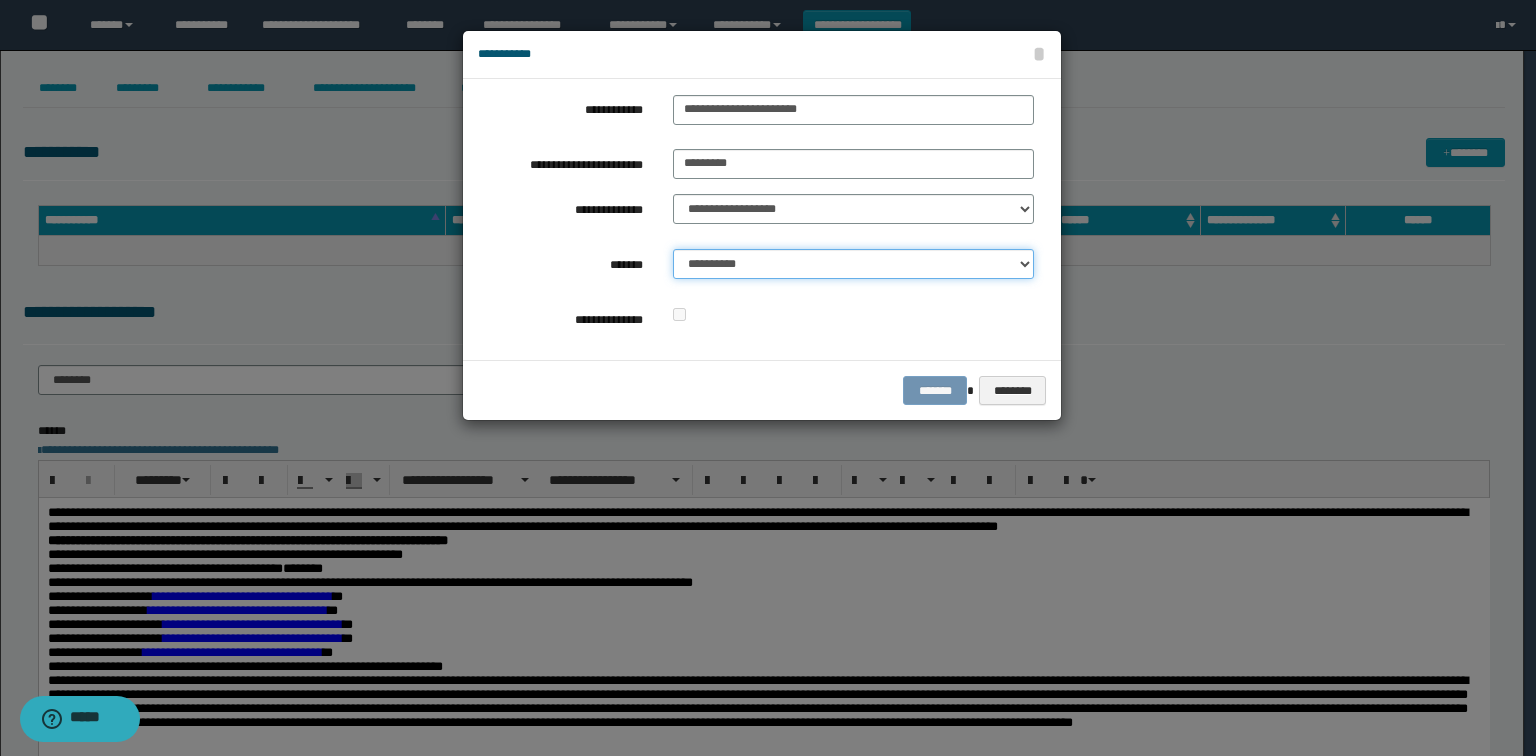 select on "*" 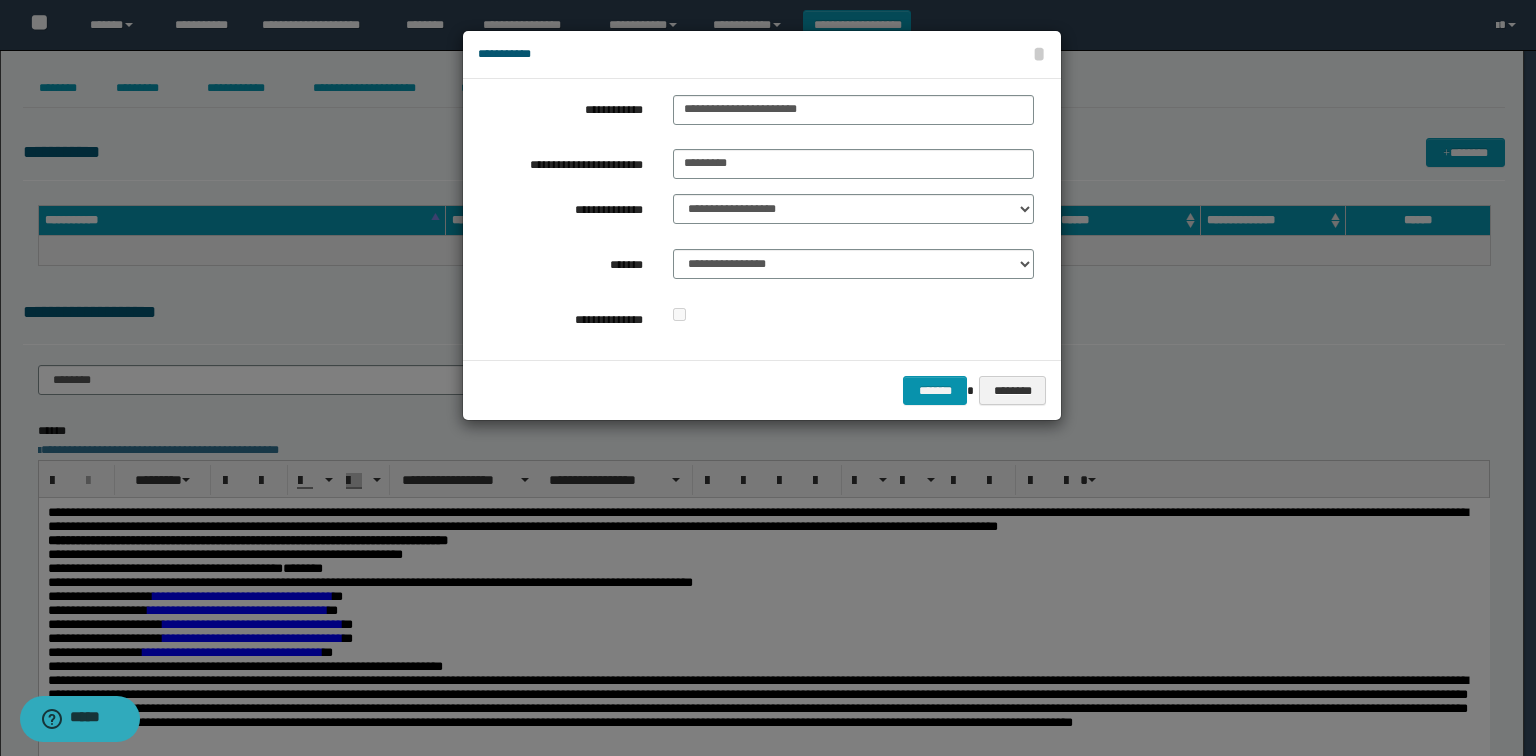 click on "**********" at bounding box center [756, 219] 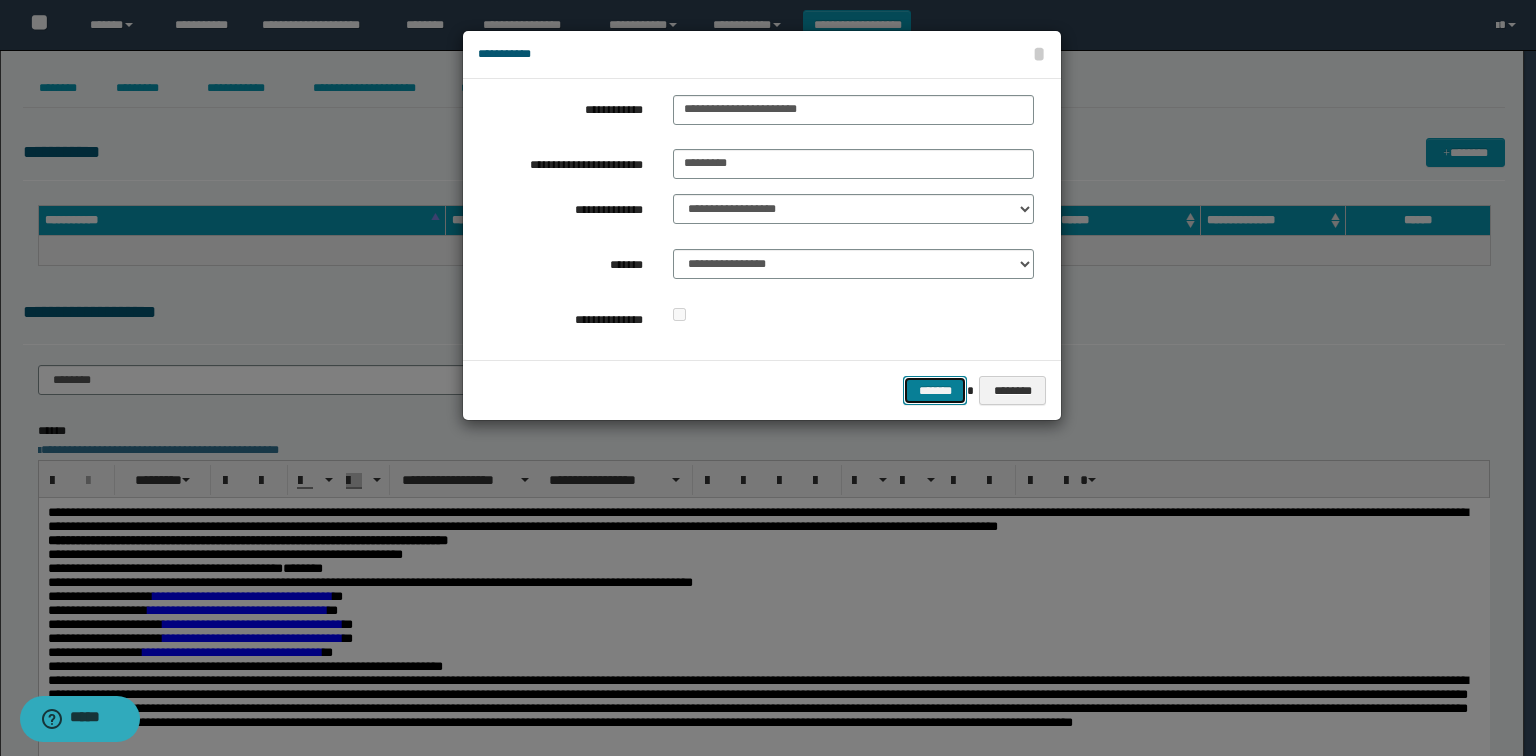 click on "*******" at bounding box center [935, 391] 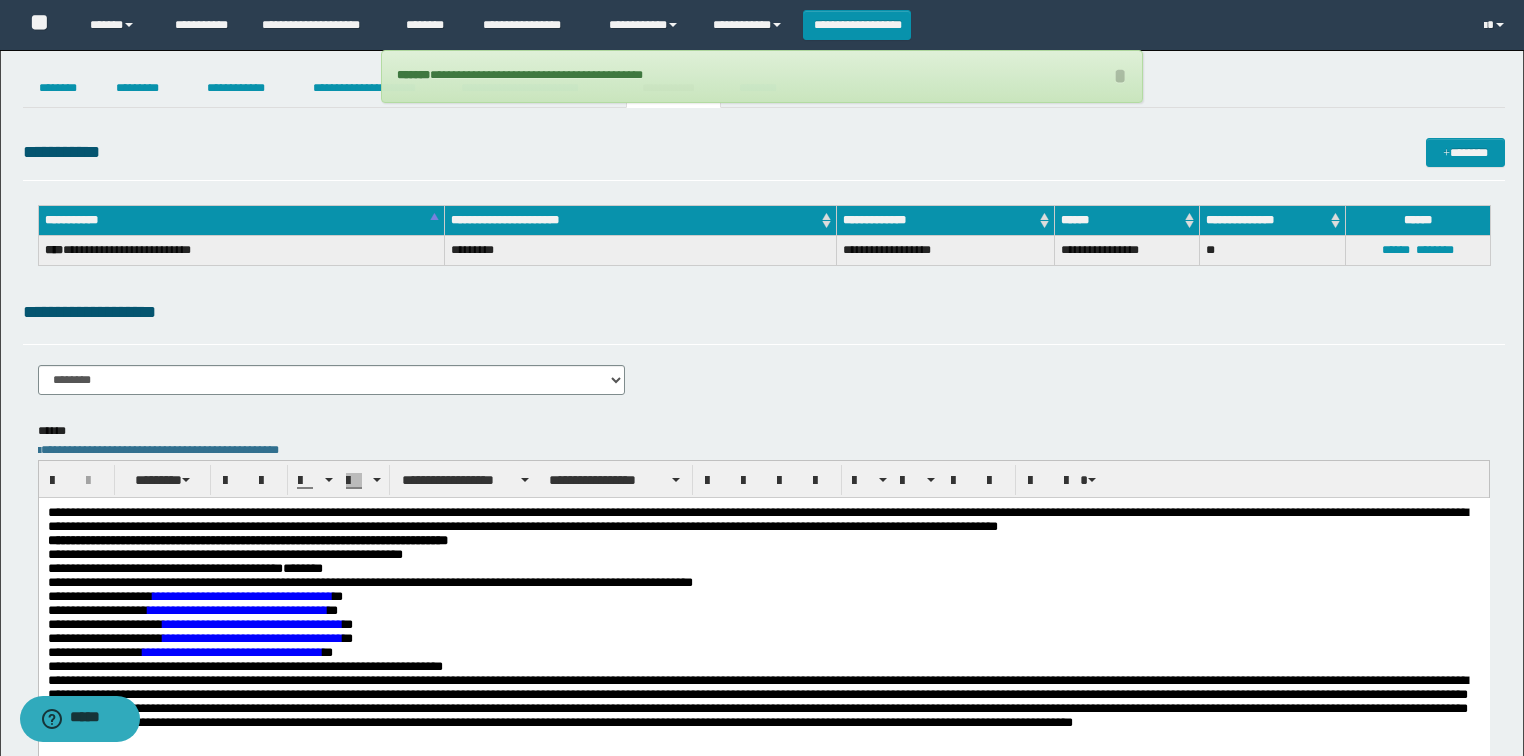 click on "**********" at bounding box center (764, 312) 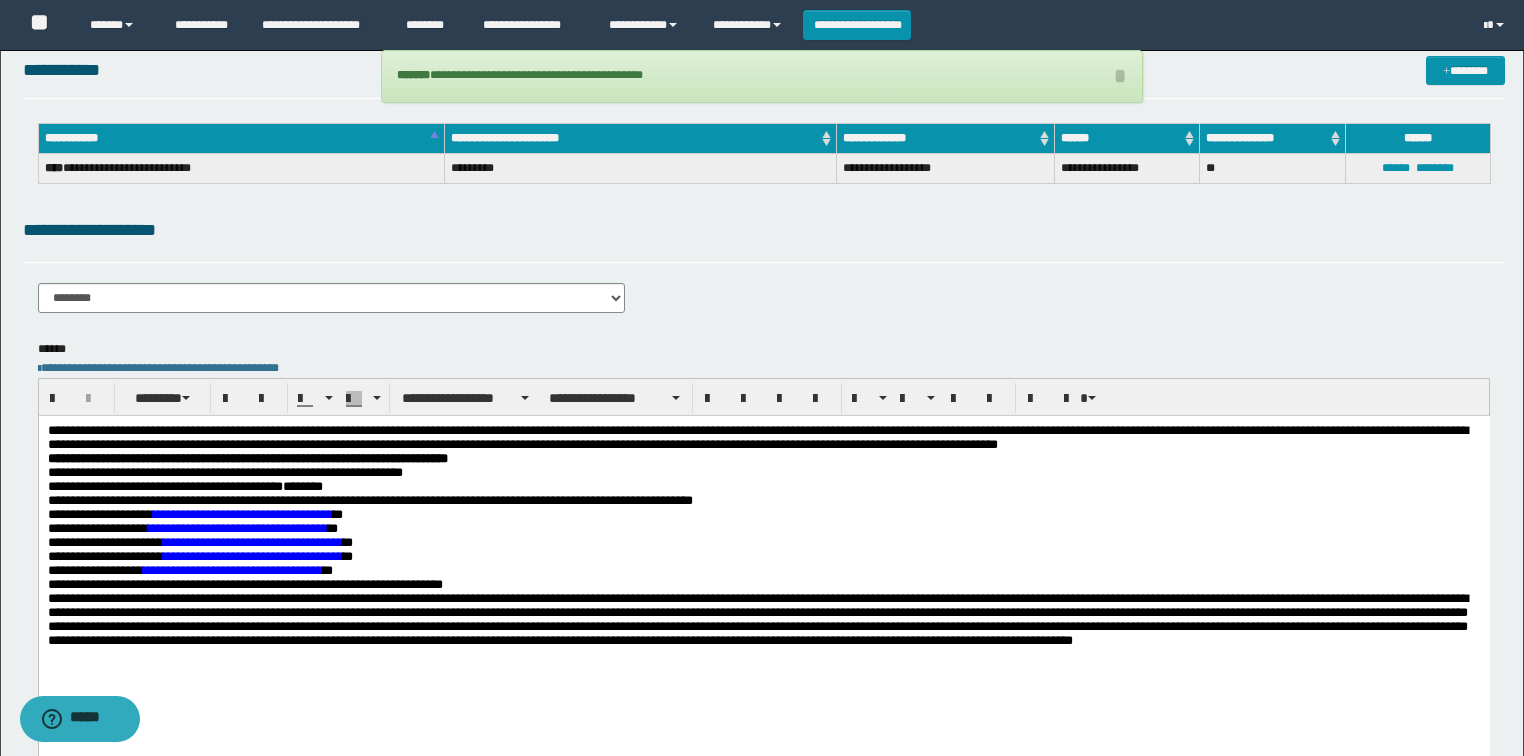 scroll, scrollTop: 240, scrollLeft: 0, axis: vertical 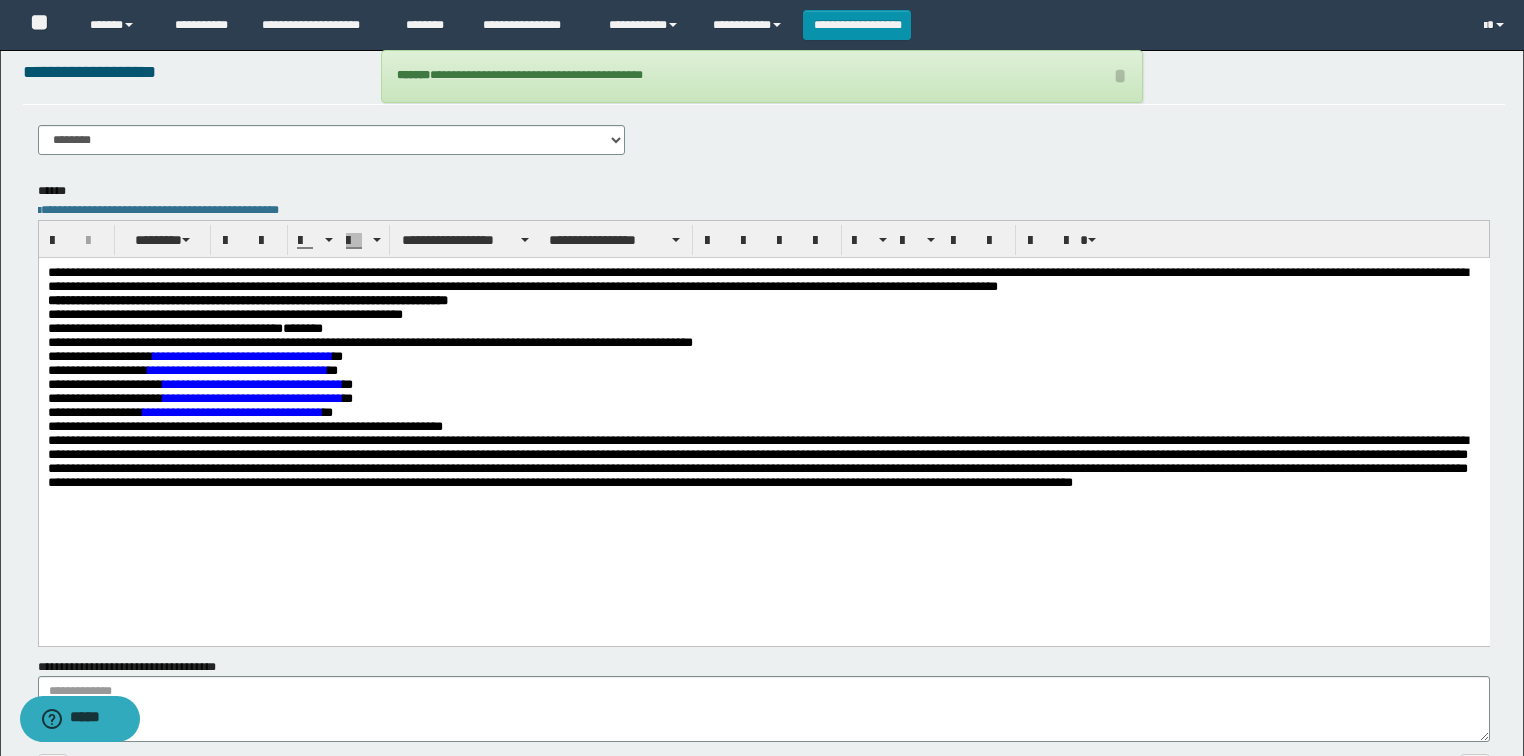 drag, startPoint x: 355, startPoint y: 428, endPoint x: 362, endPoint y: 418, distance: 12.206555 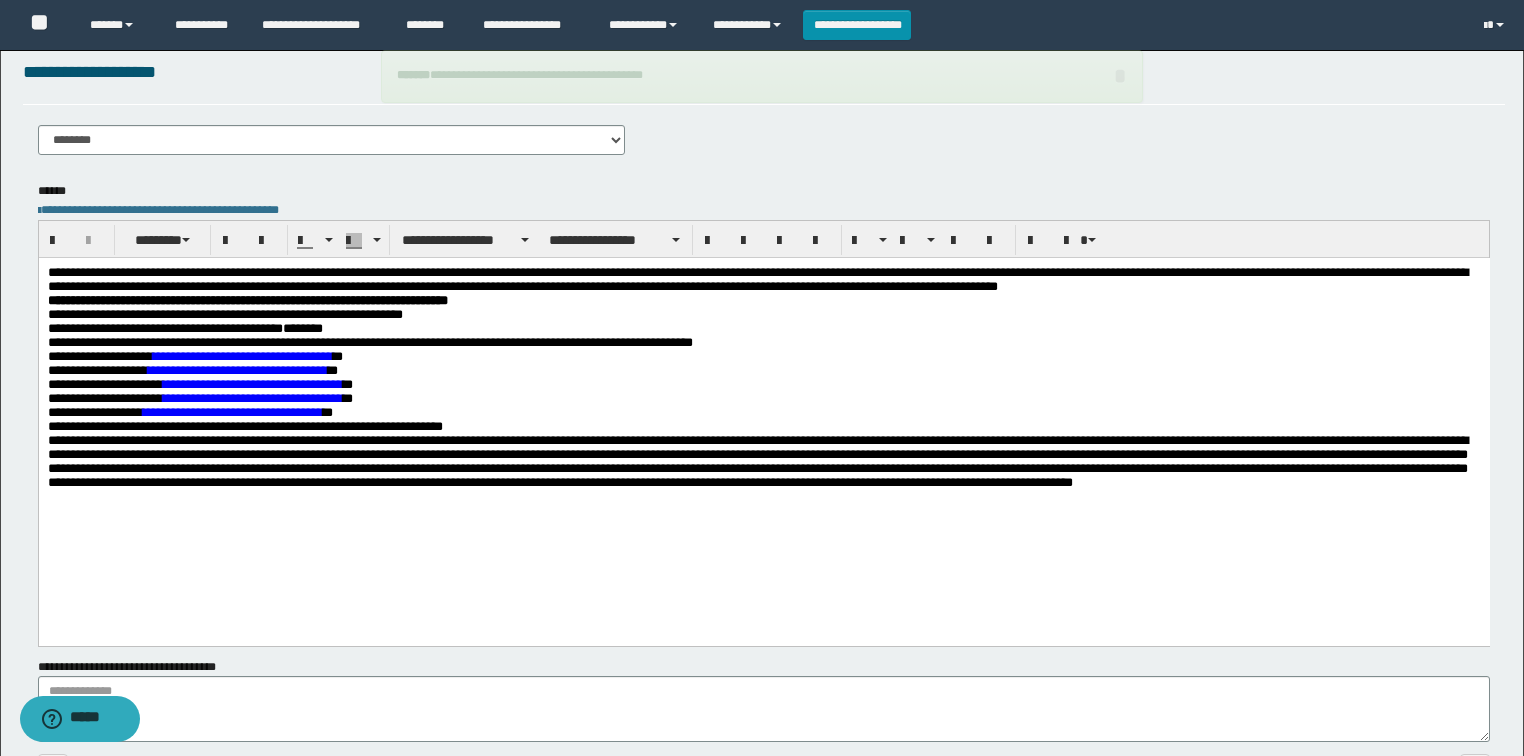 click on "**********" at bounding box center (763, 401) 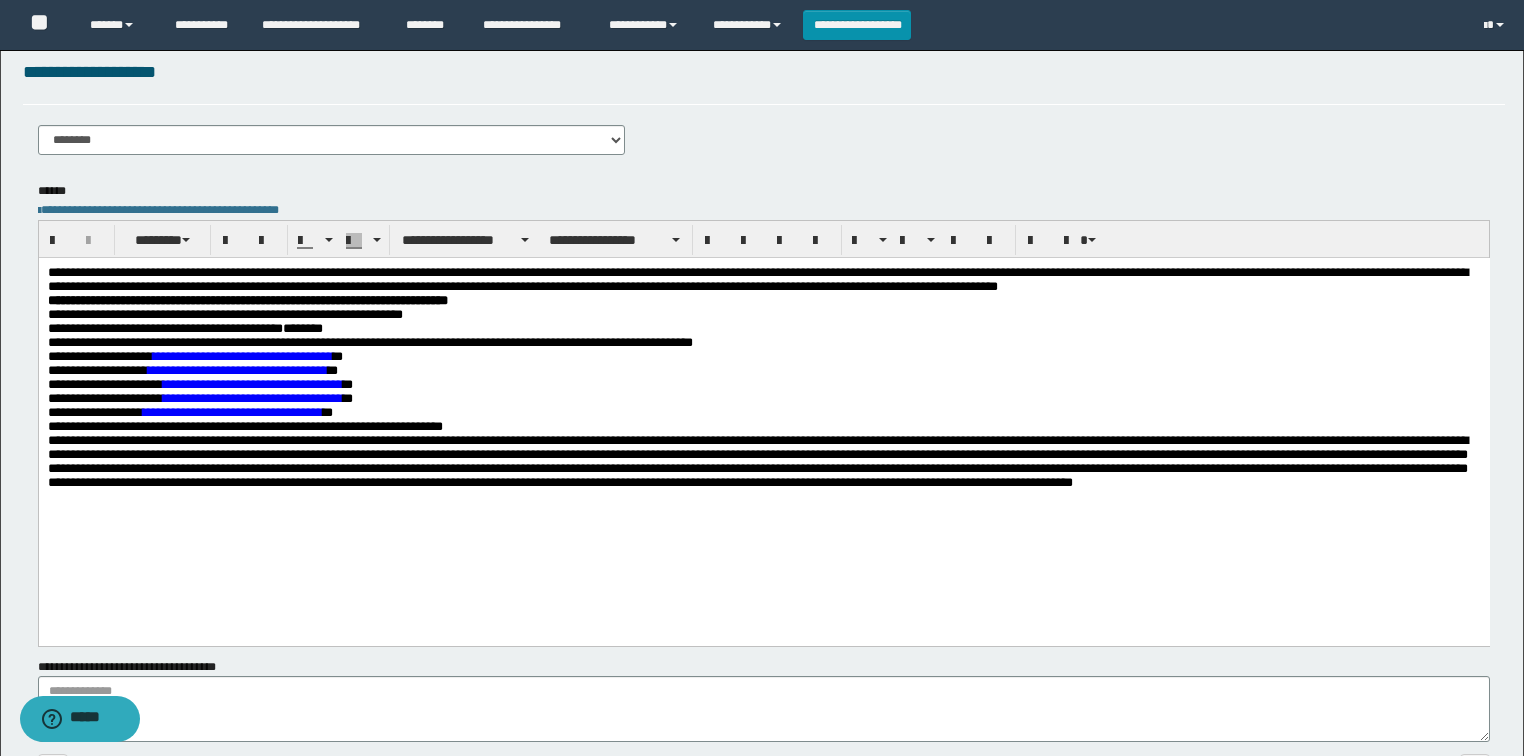 click on "**********" at bounding box center (763, 401) 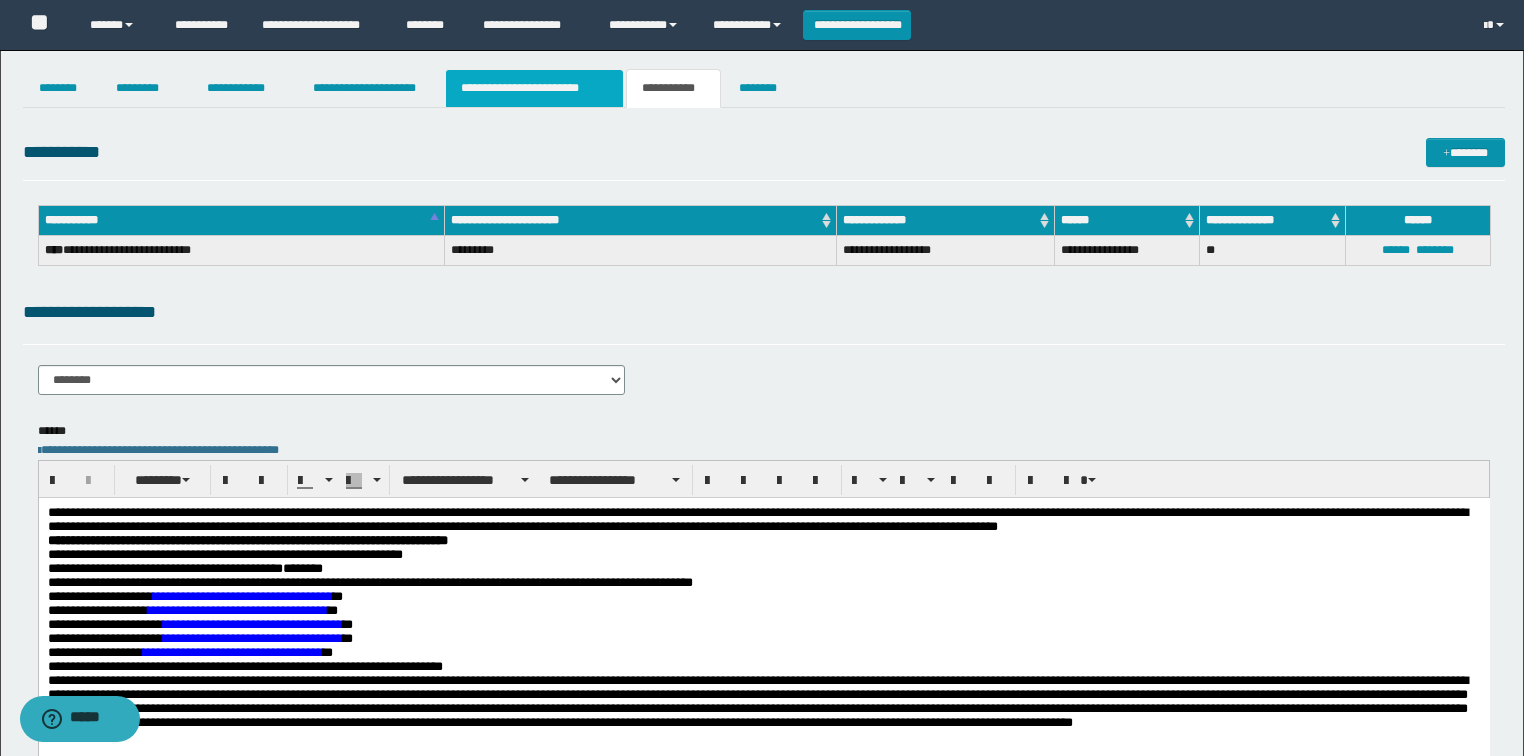 click on "**********" at bounding box center [534, 88] 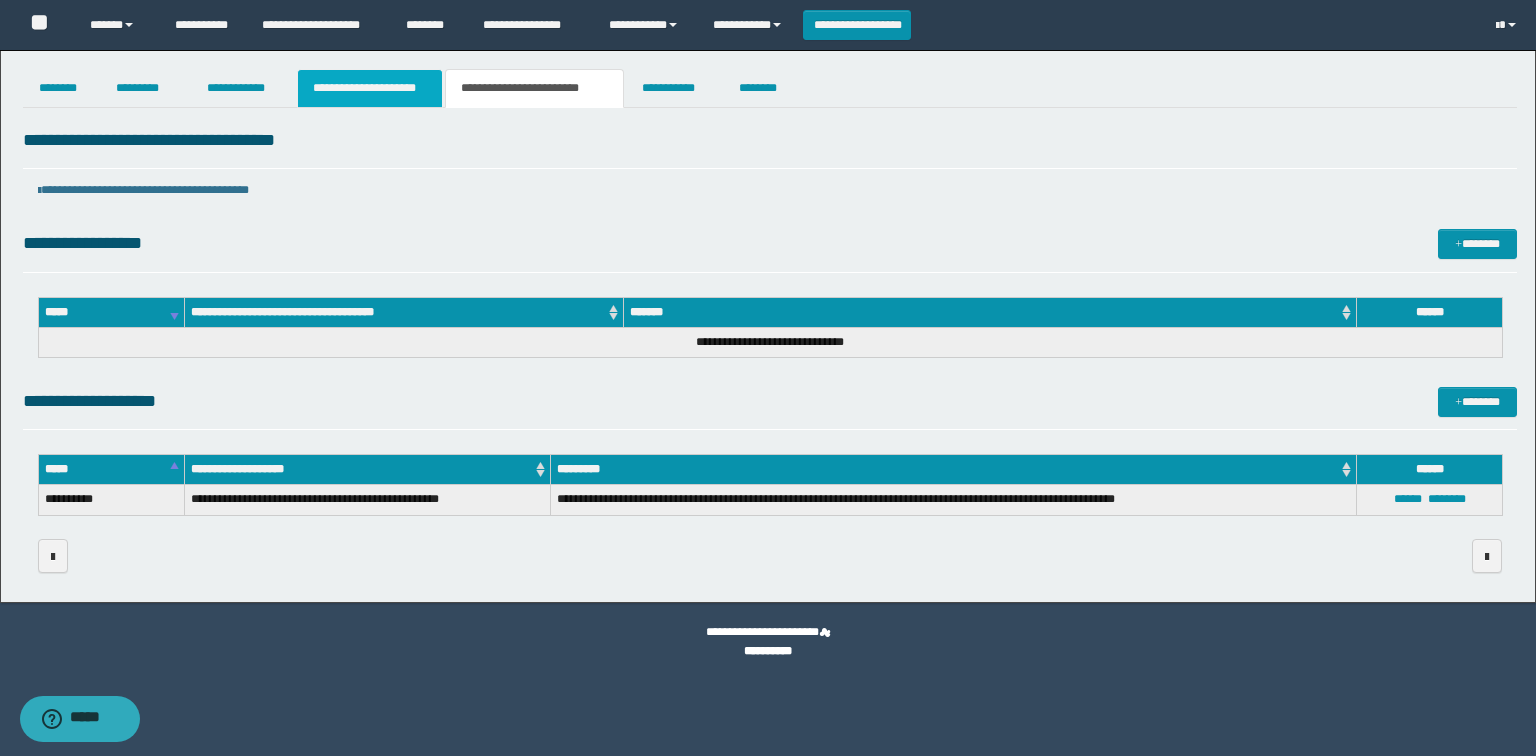 click on "**********" at bounding box center (370, 88) 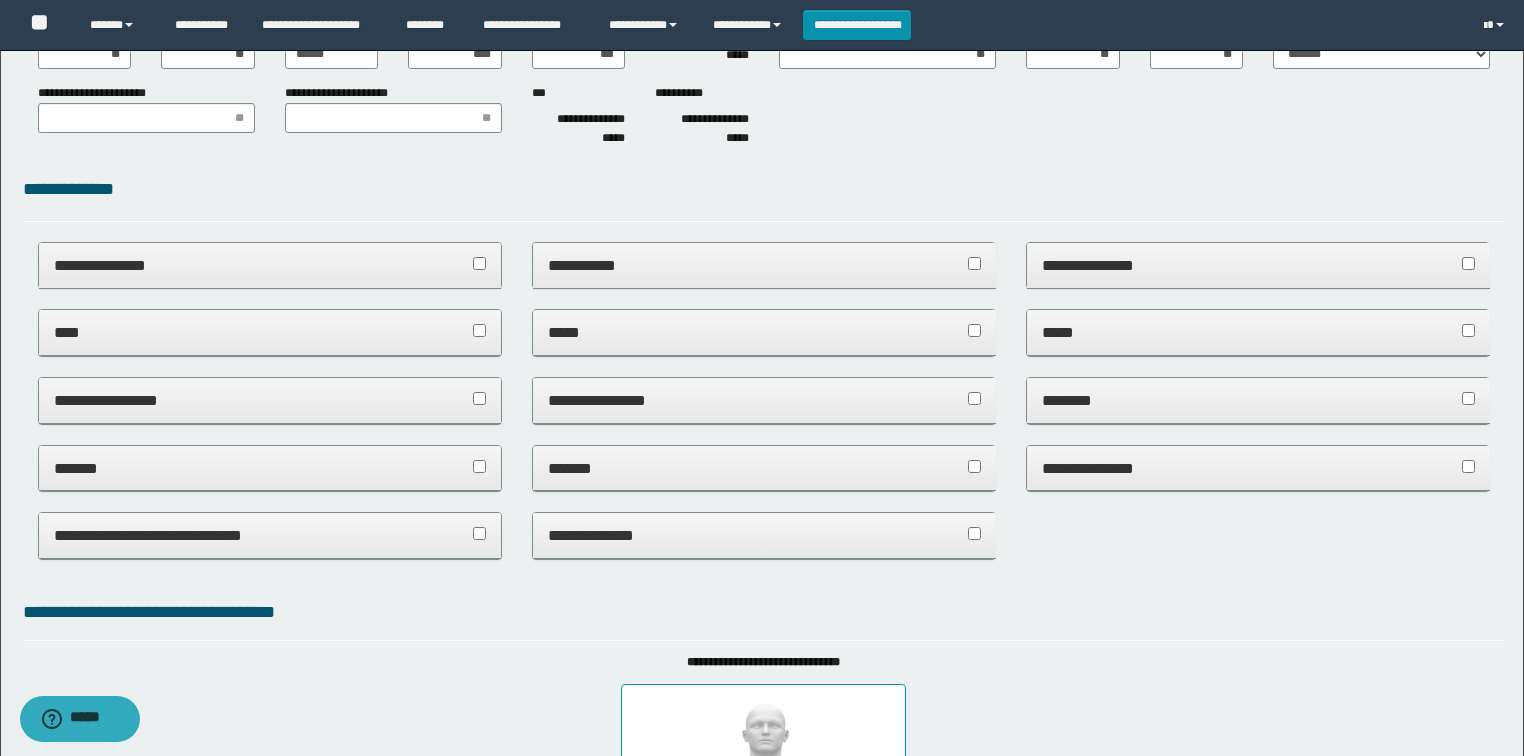 scroll, scrollTop: 0, scrollLeft: 0, axis: both 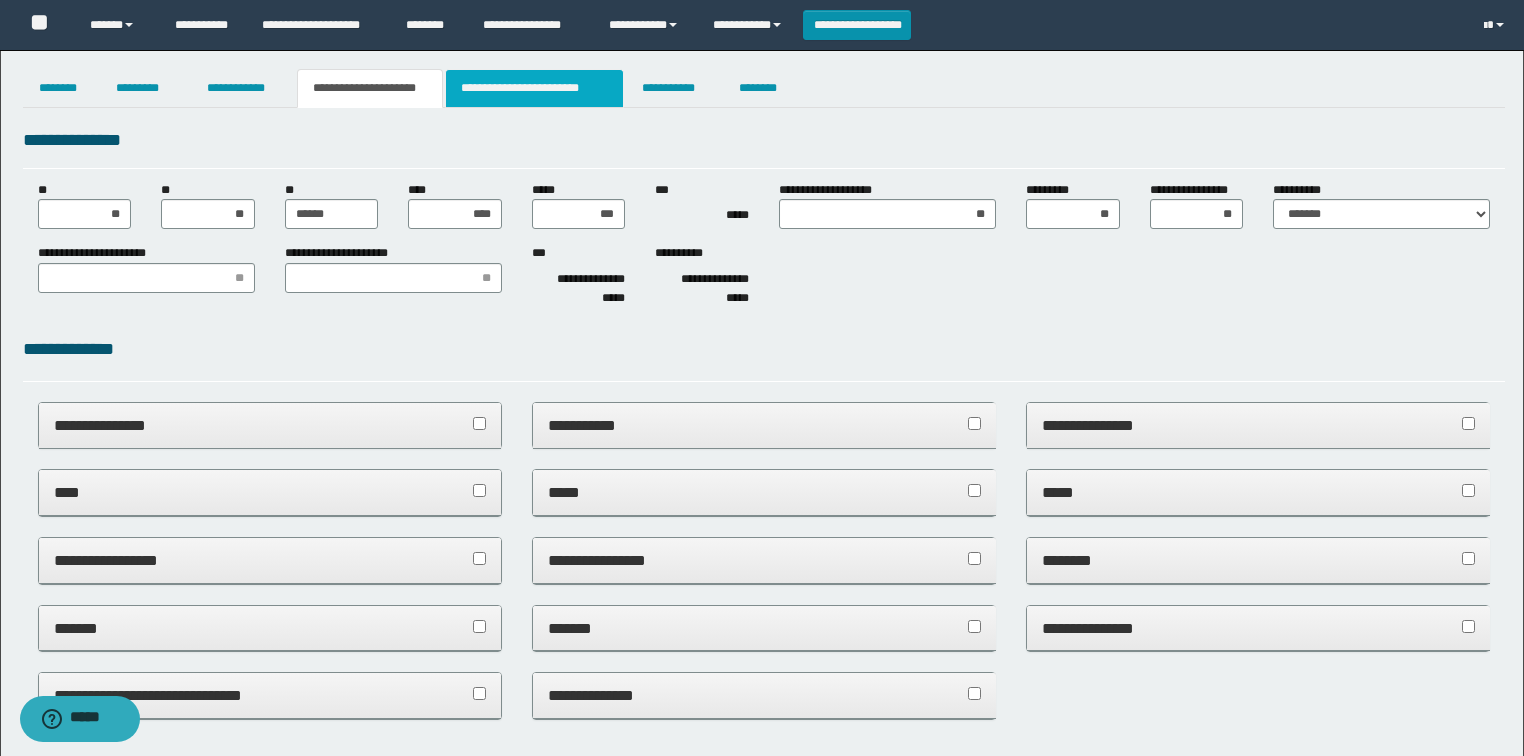 click on "**********" at bounding box center [534, 88] 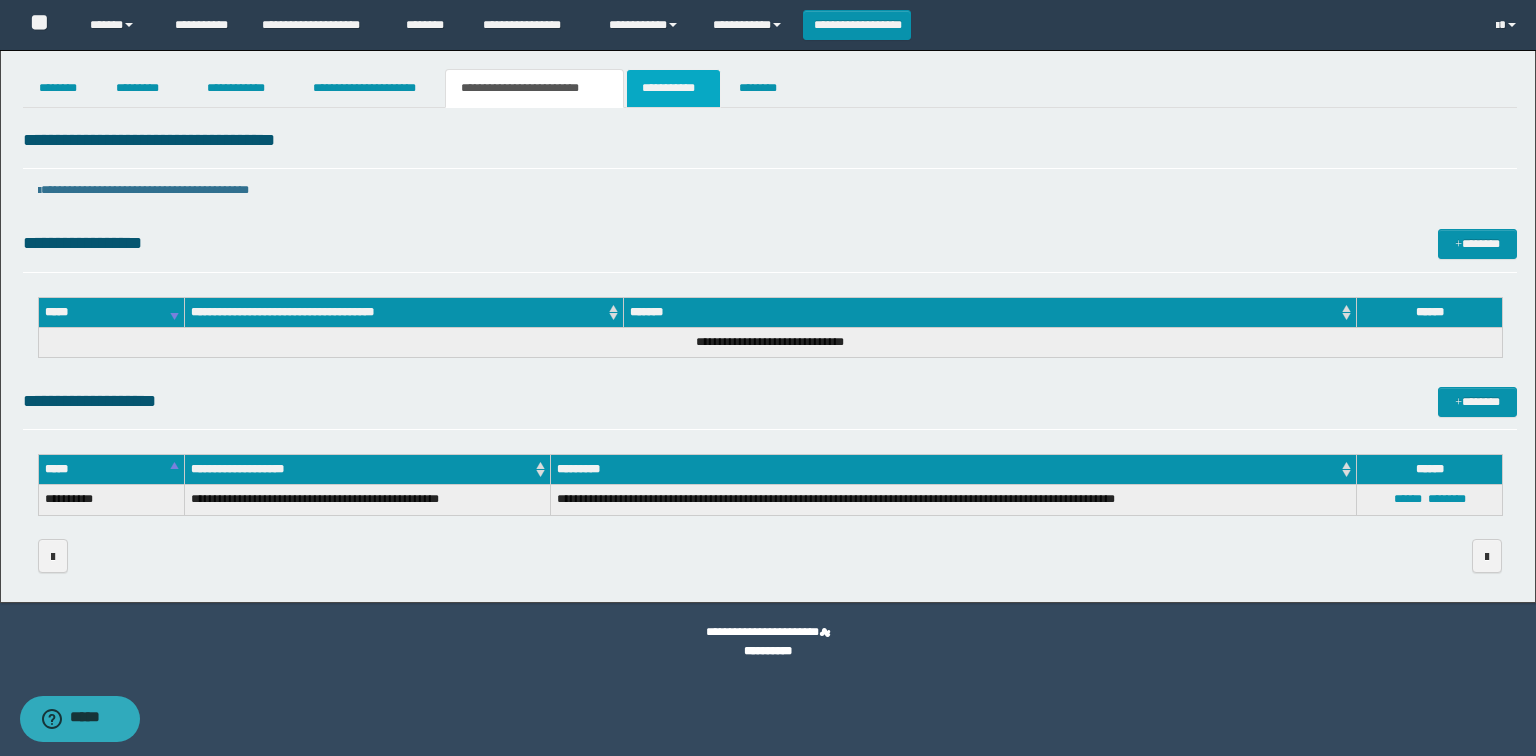 click on "**********" at bounding box center [673, 88] 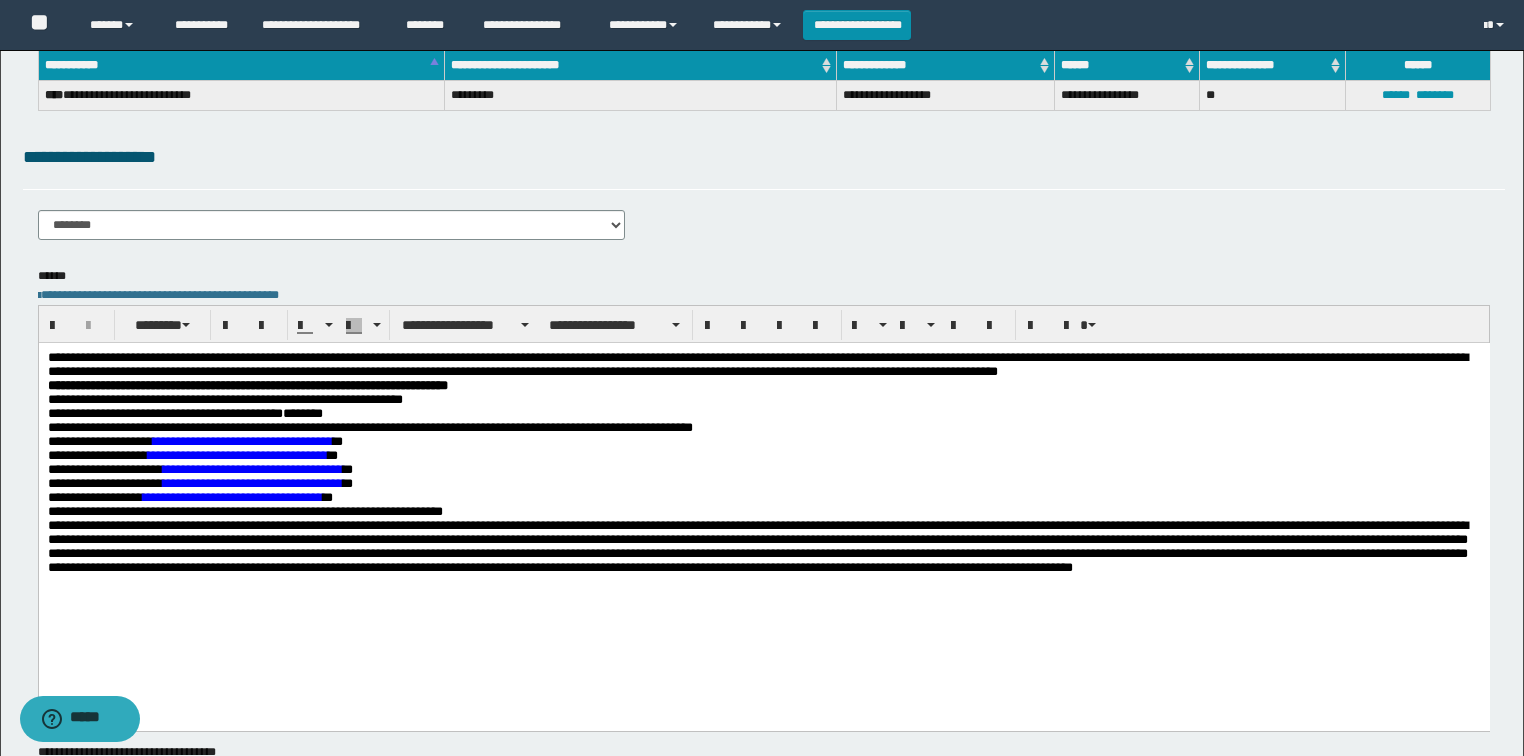 scroll, scrollTop: 0, scrollLeft: 0, axis: both 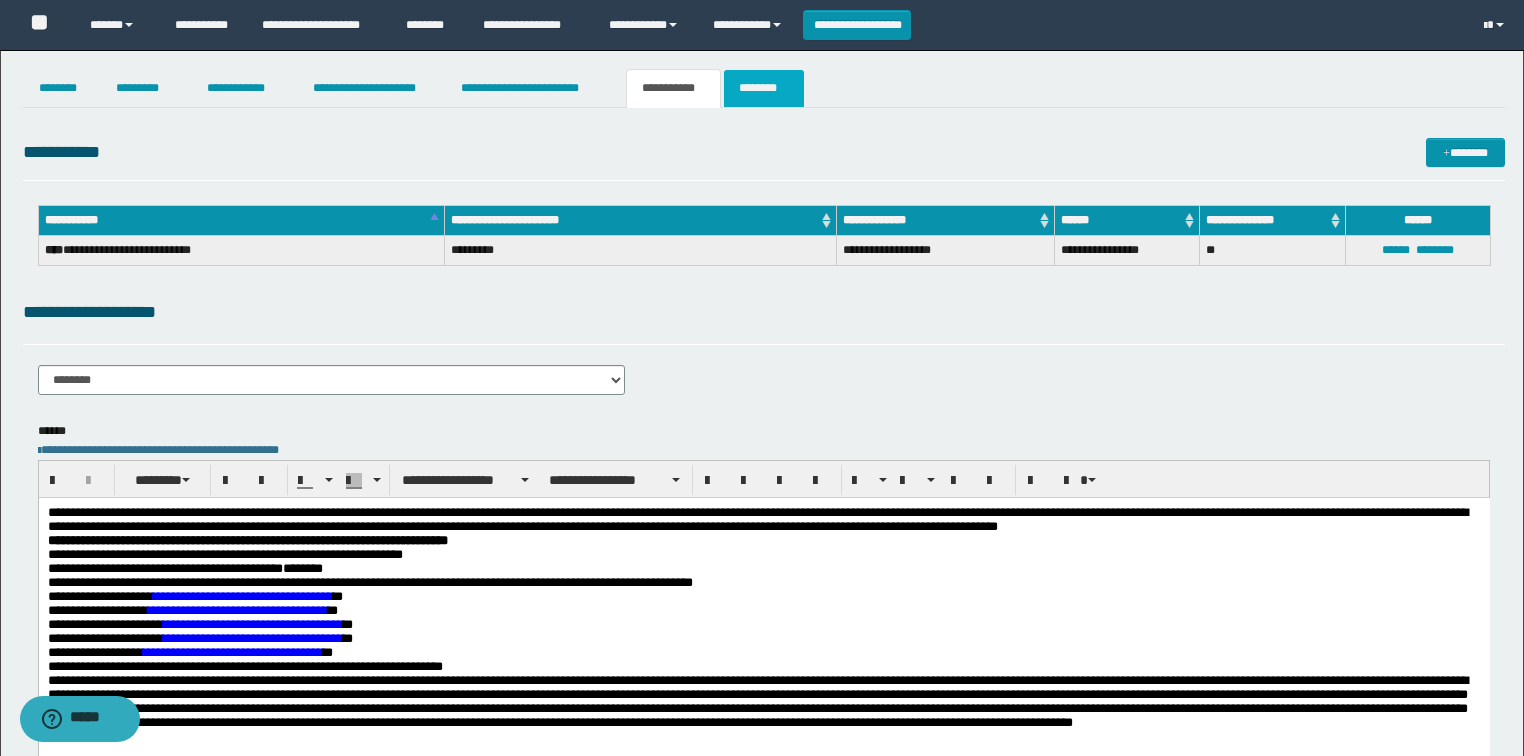 drag, startPoint x: 779, startPoint y: 117, endPoint x: 781, endPoint y: 80, distance: 37.054016 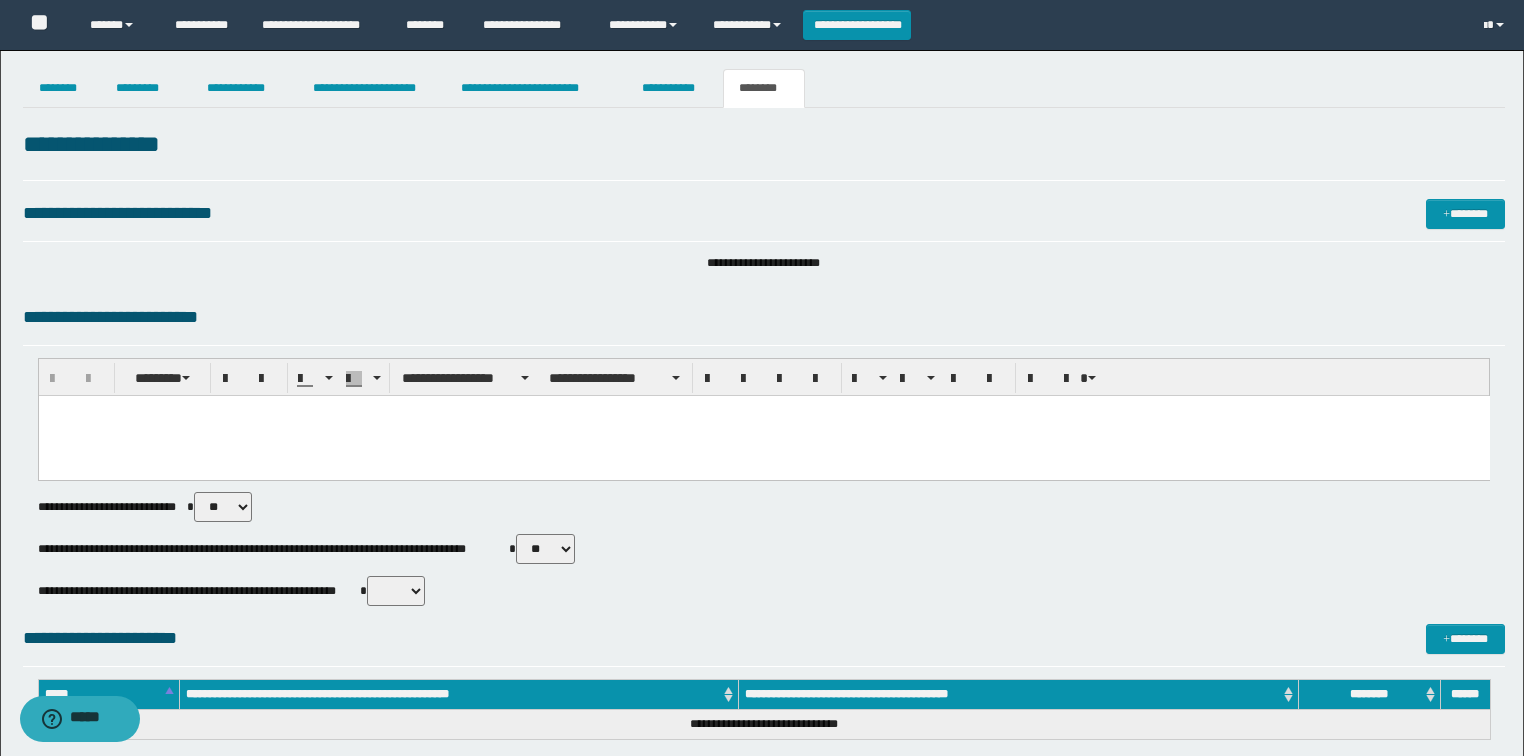 click at bounding box center (763, 411) 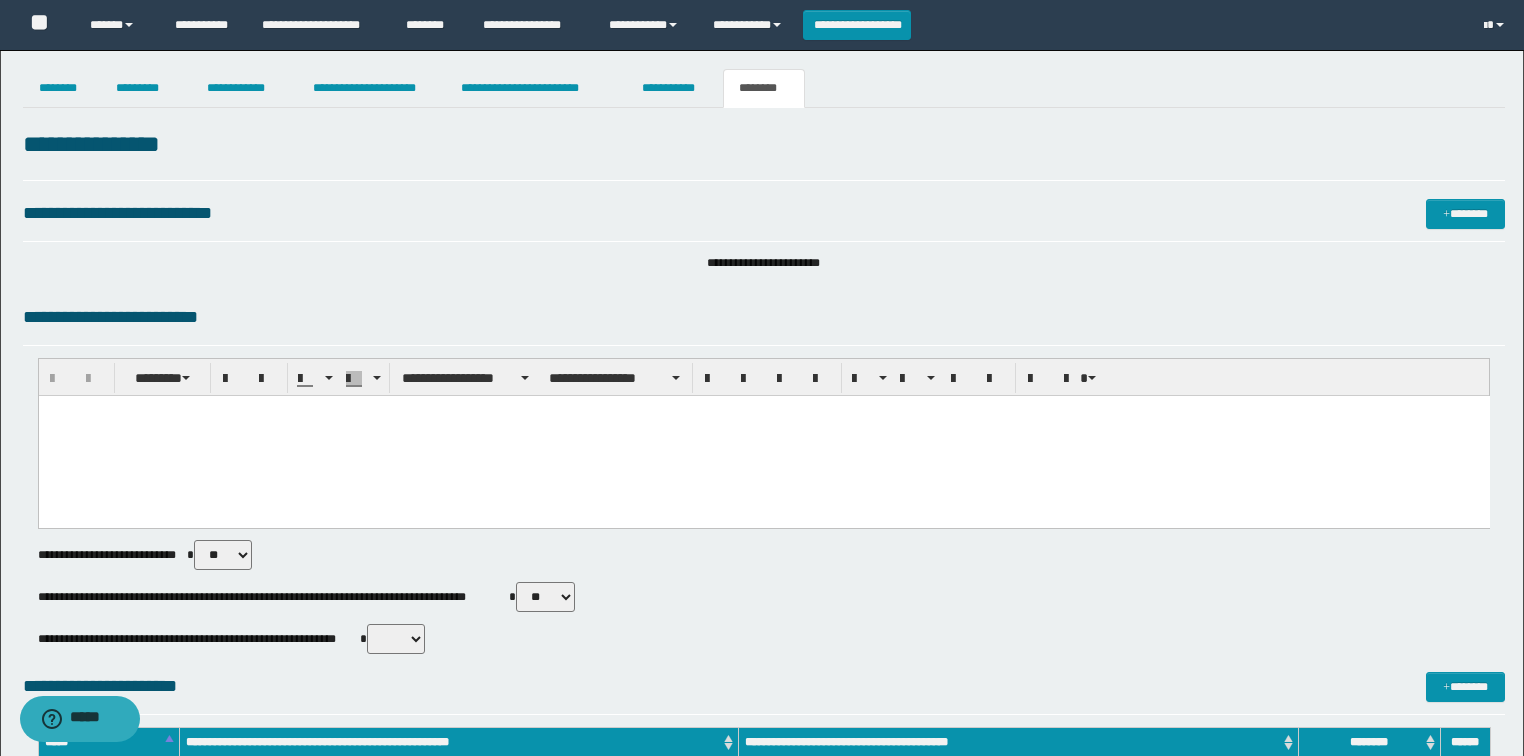 click at bounding box center [763, 436] 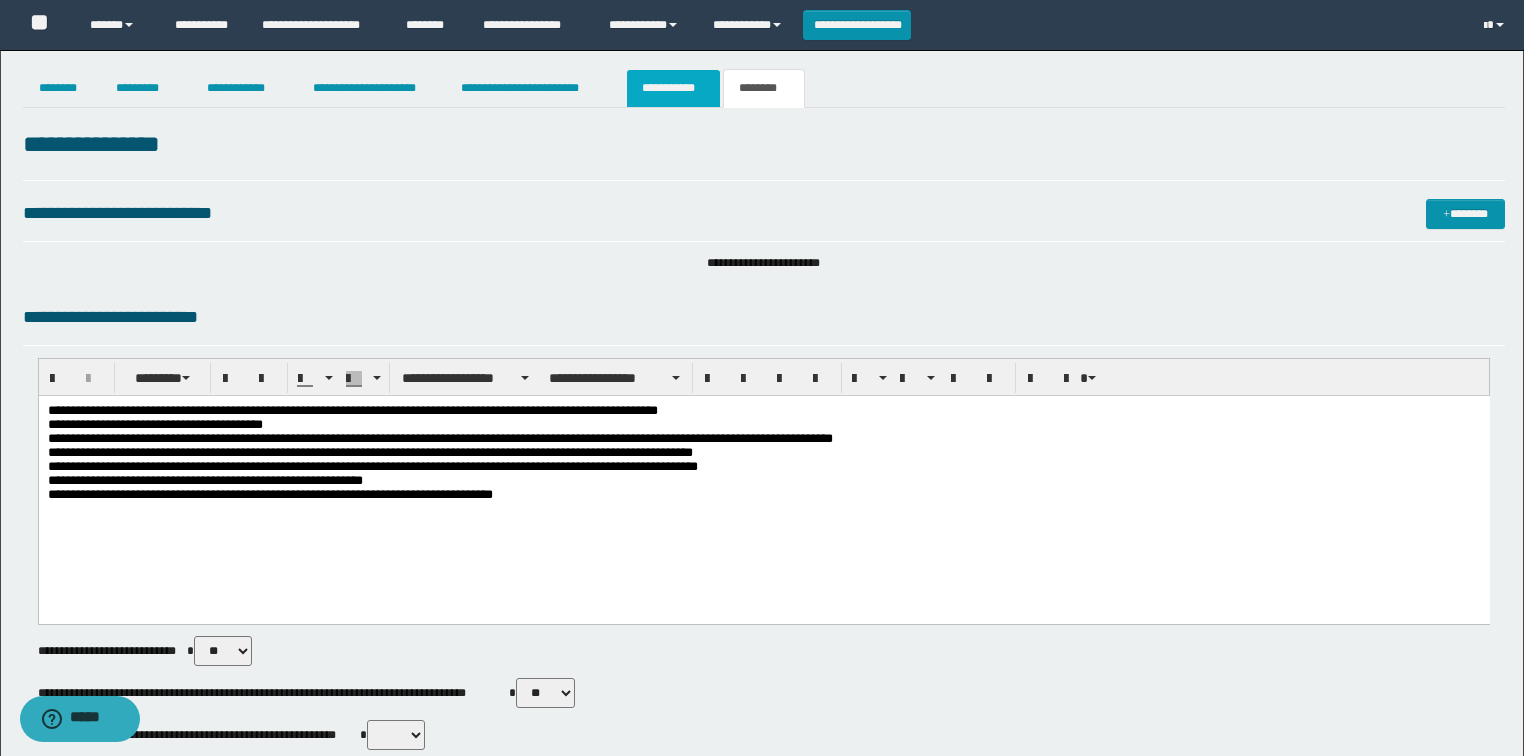 click on "**********" at bounding box center [673, 88] 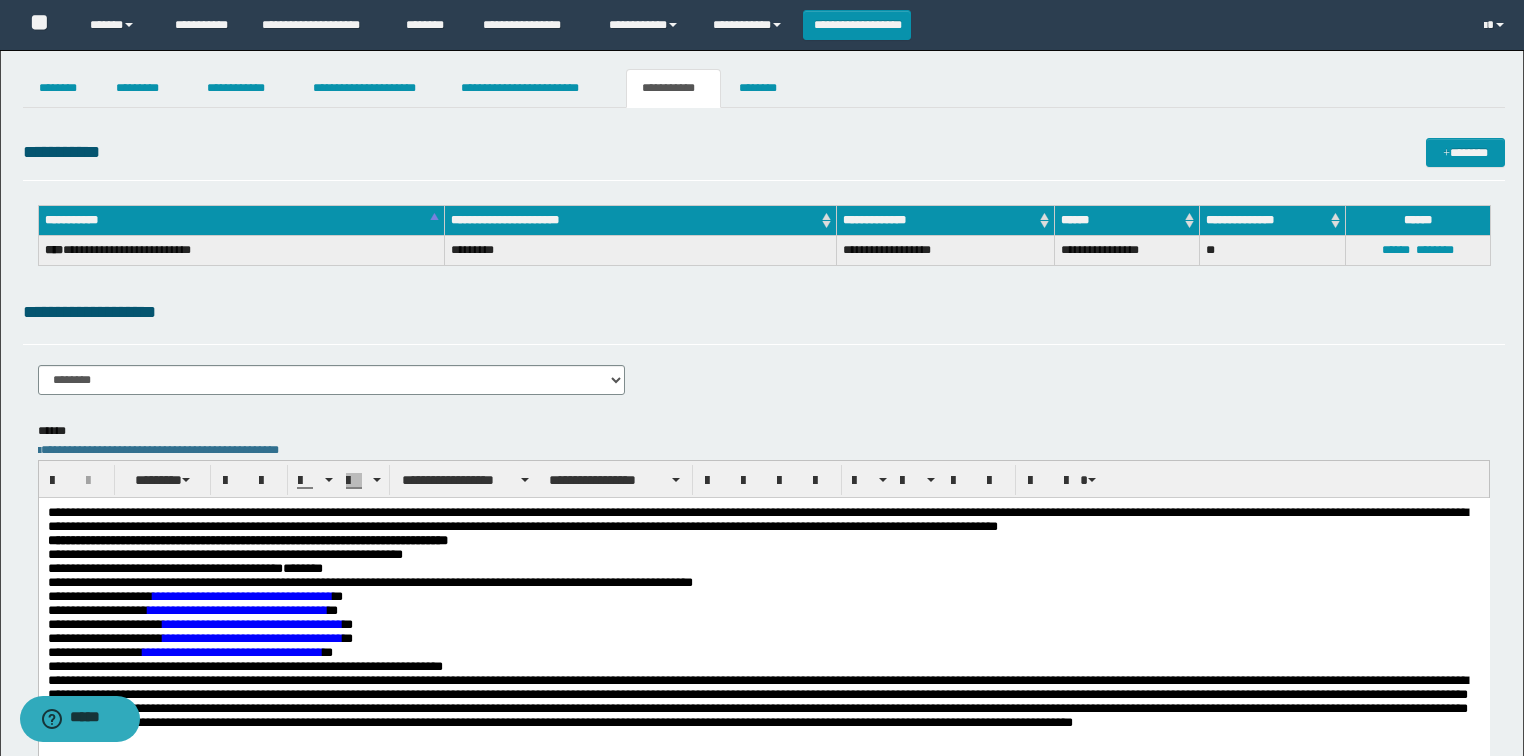 click on "**********" at bounding box center (764, 312) 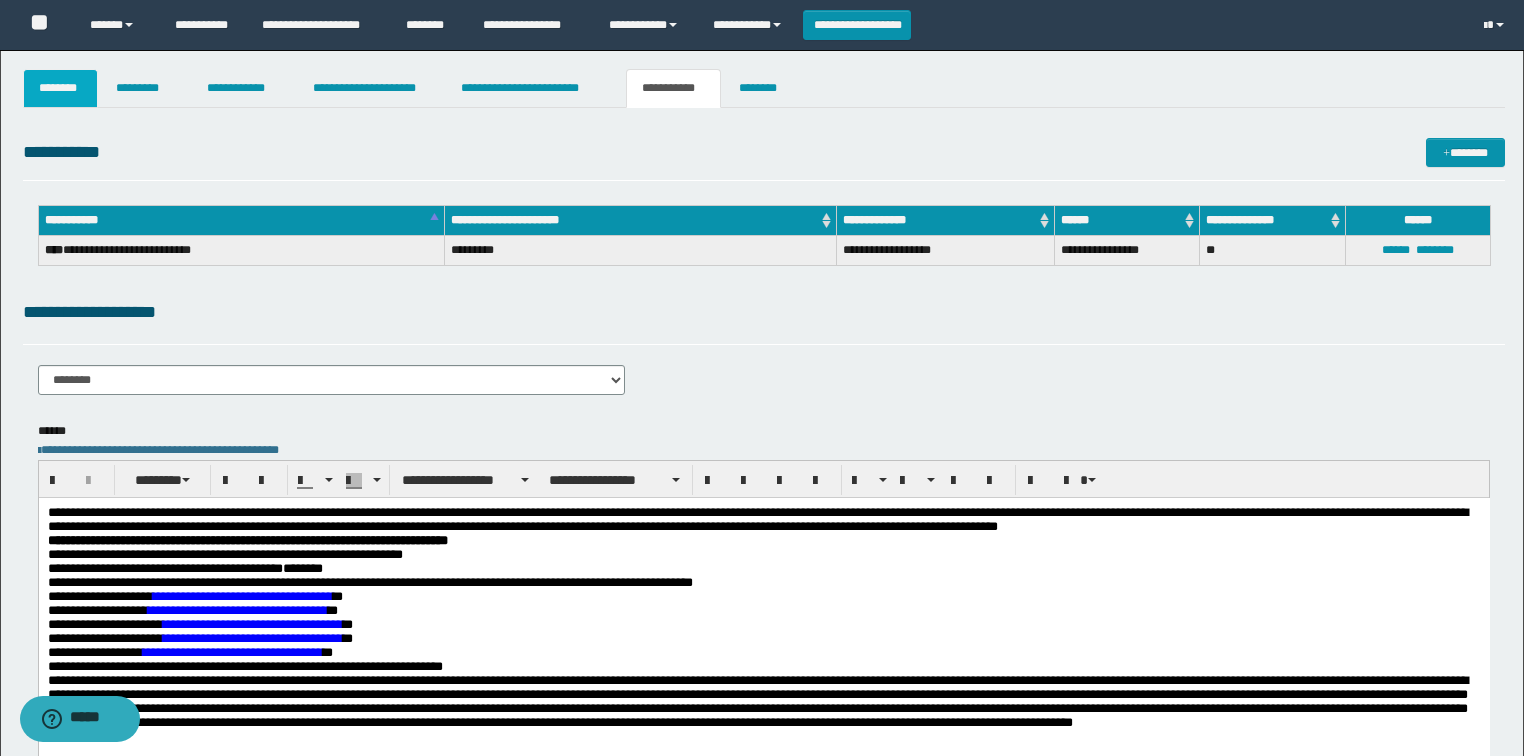 click on "********" at bounding box center (61, 88) 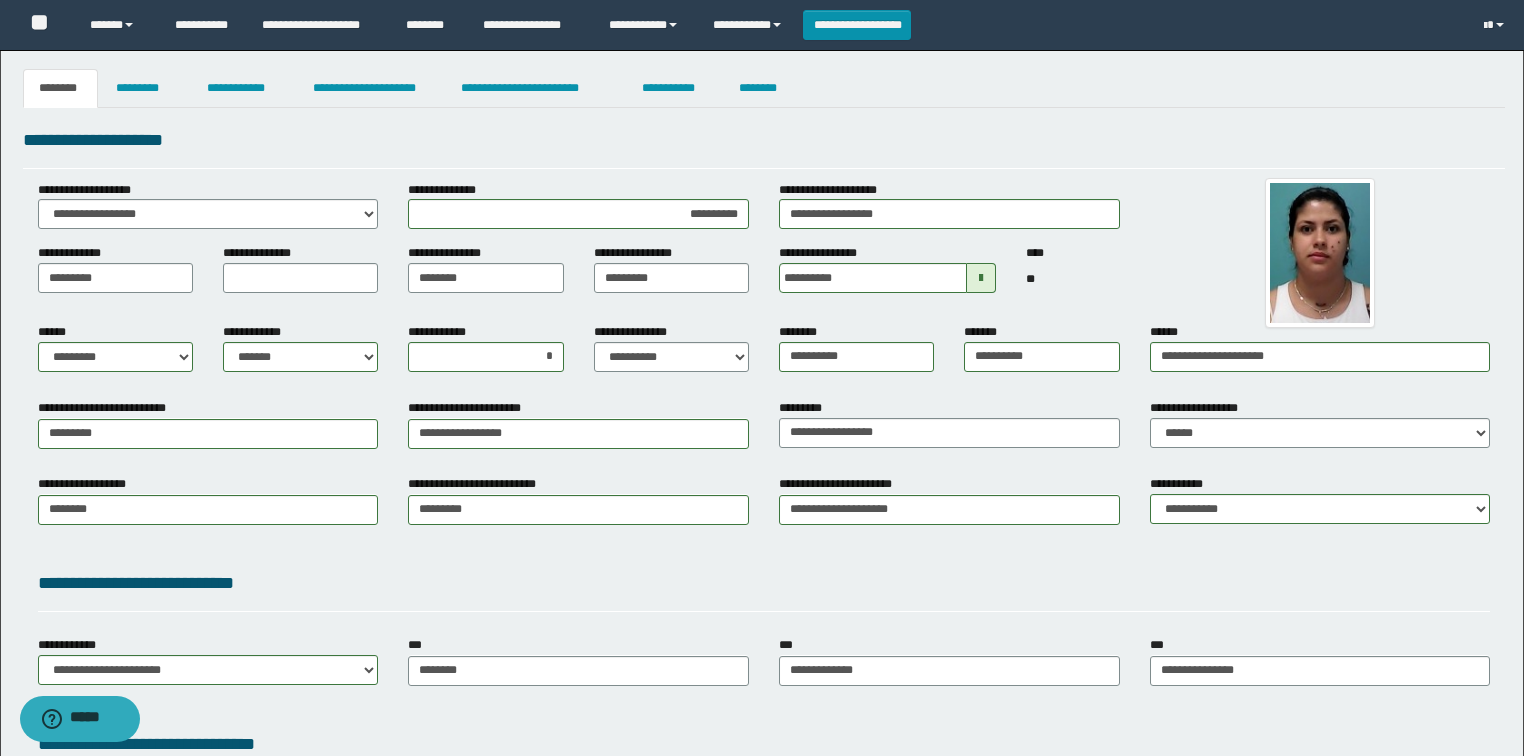 click on "**********" at bounding box center (764, 140) 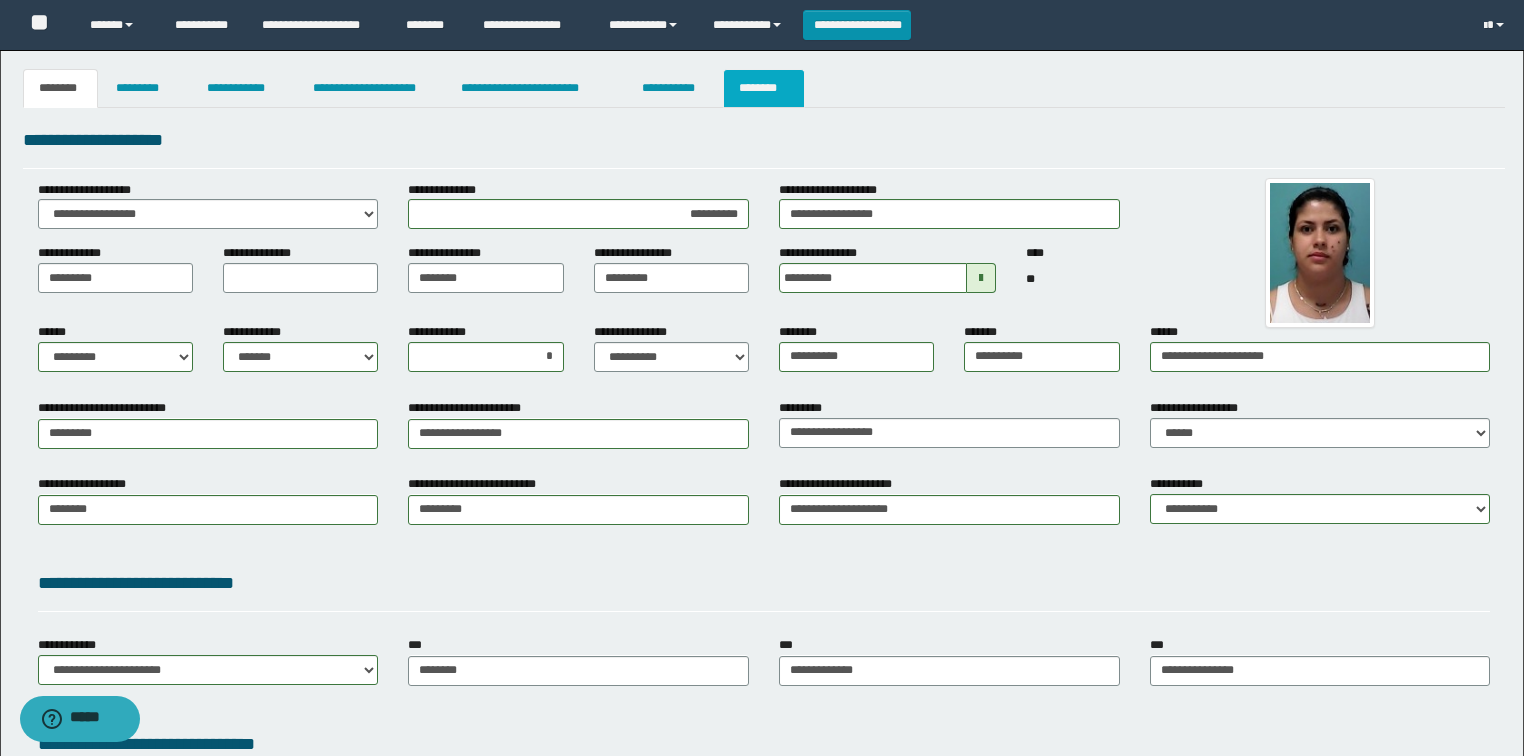 click on "********" at bounding box center (764, 88) 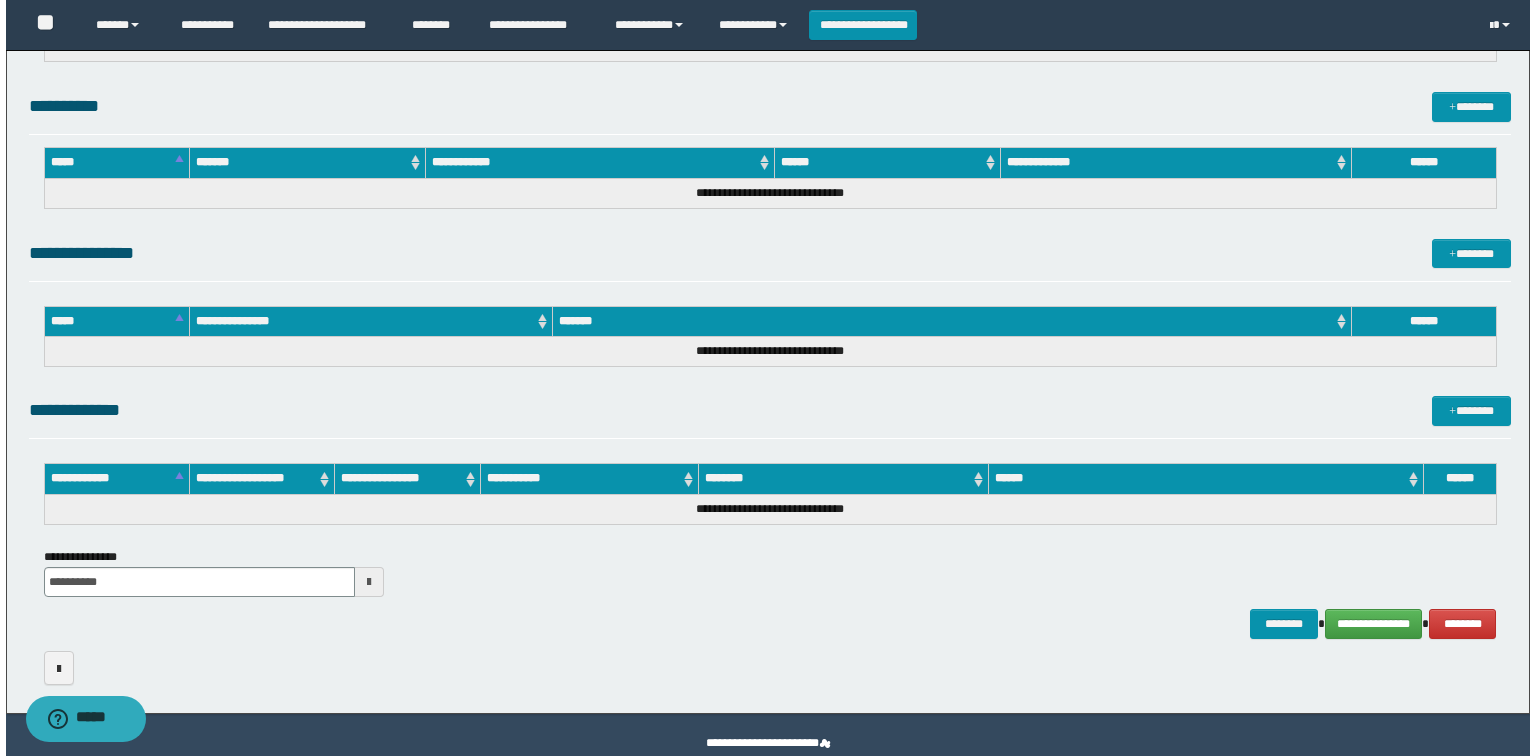 scroll, scrollTop: 857, scrollLeft: 0, axis: vertical 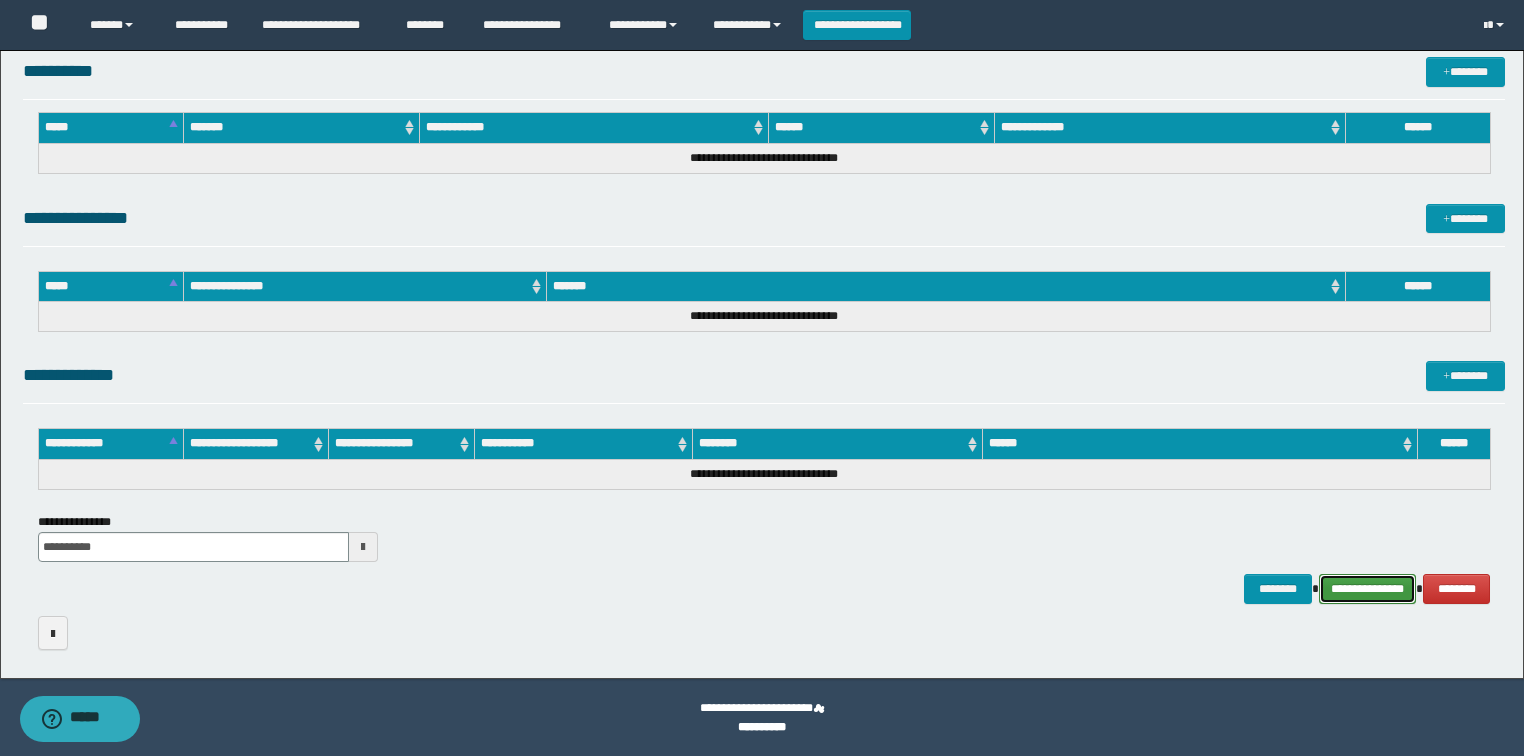 click on "**********" at bounding box center [1368, 589] 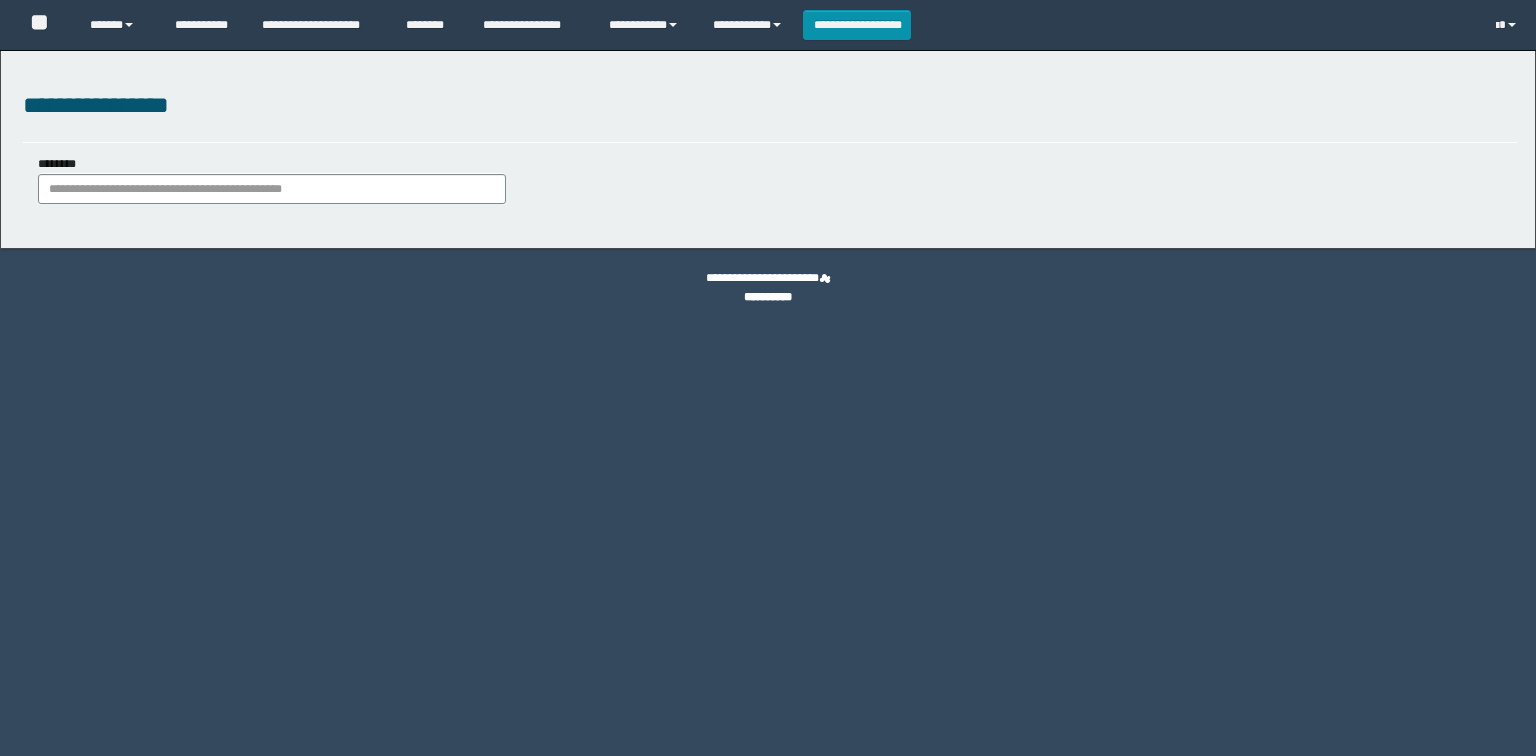 scroll, scrollTop: 0, scrollLeft: 0, axis: both 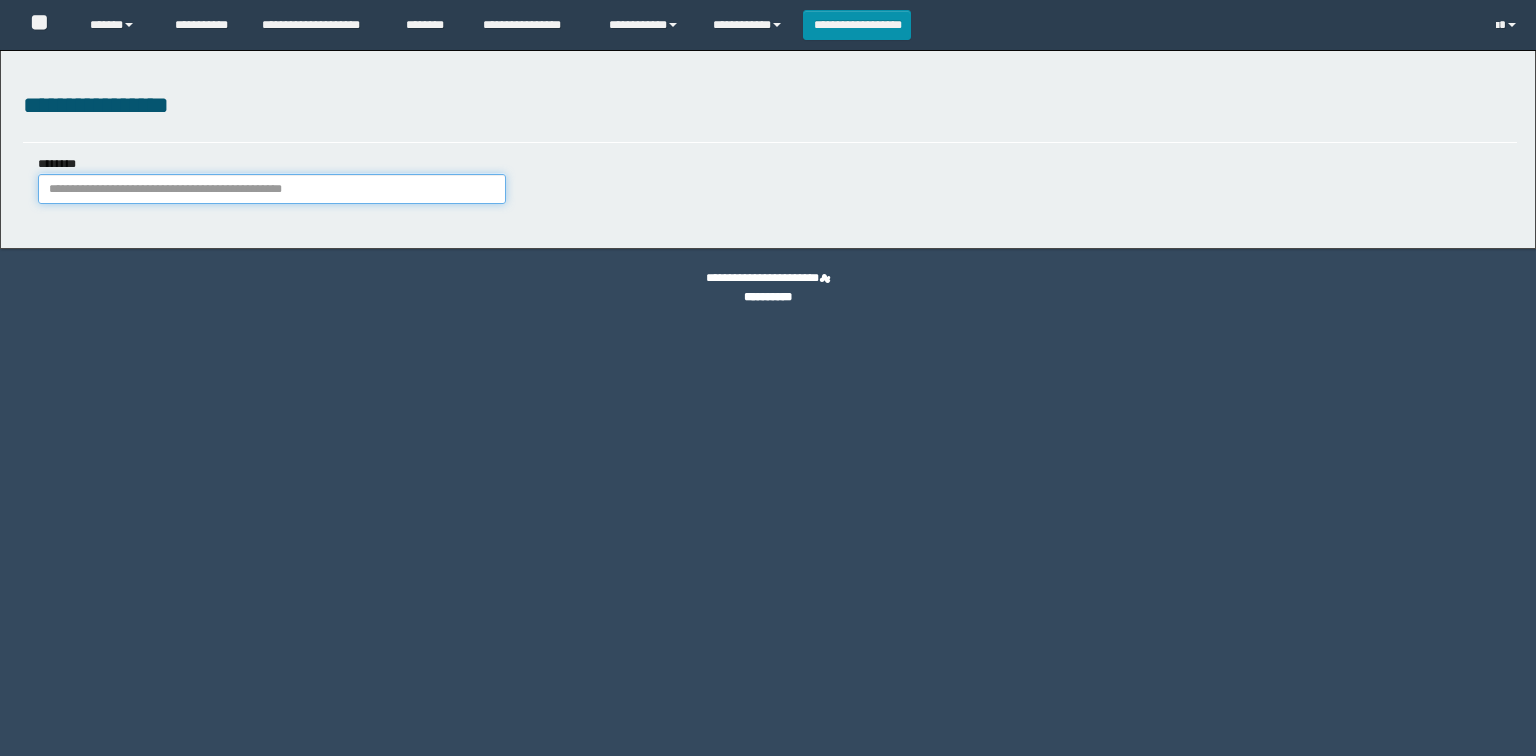 click on "********" at bounding box center [272, 189] 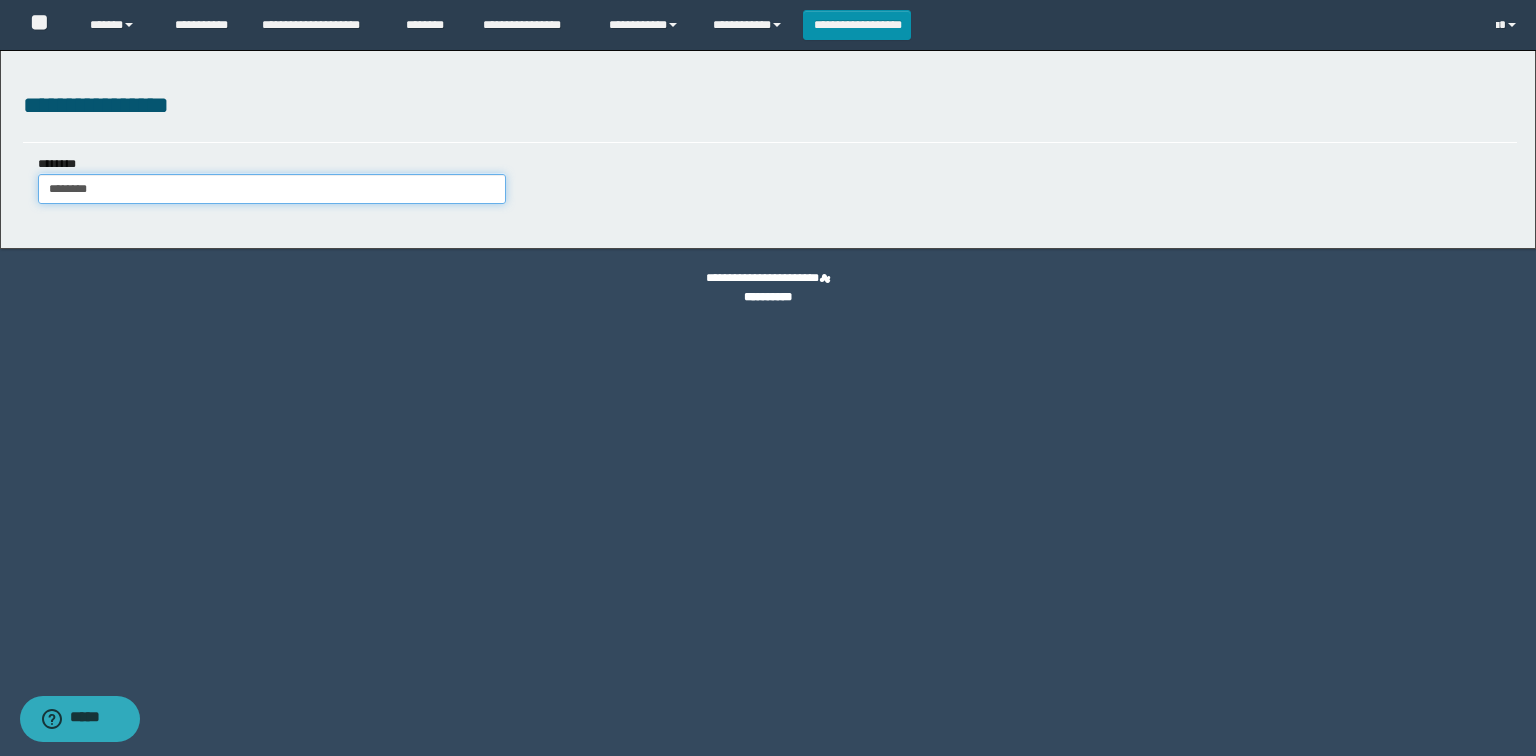 type on "********" 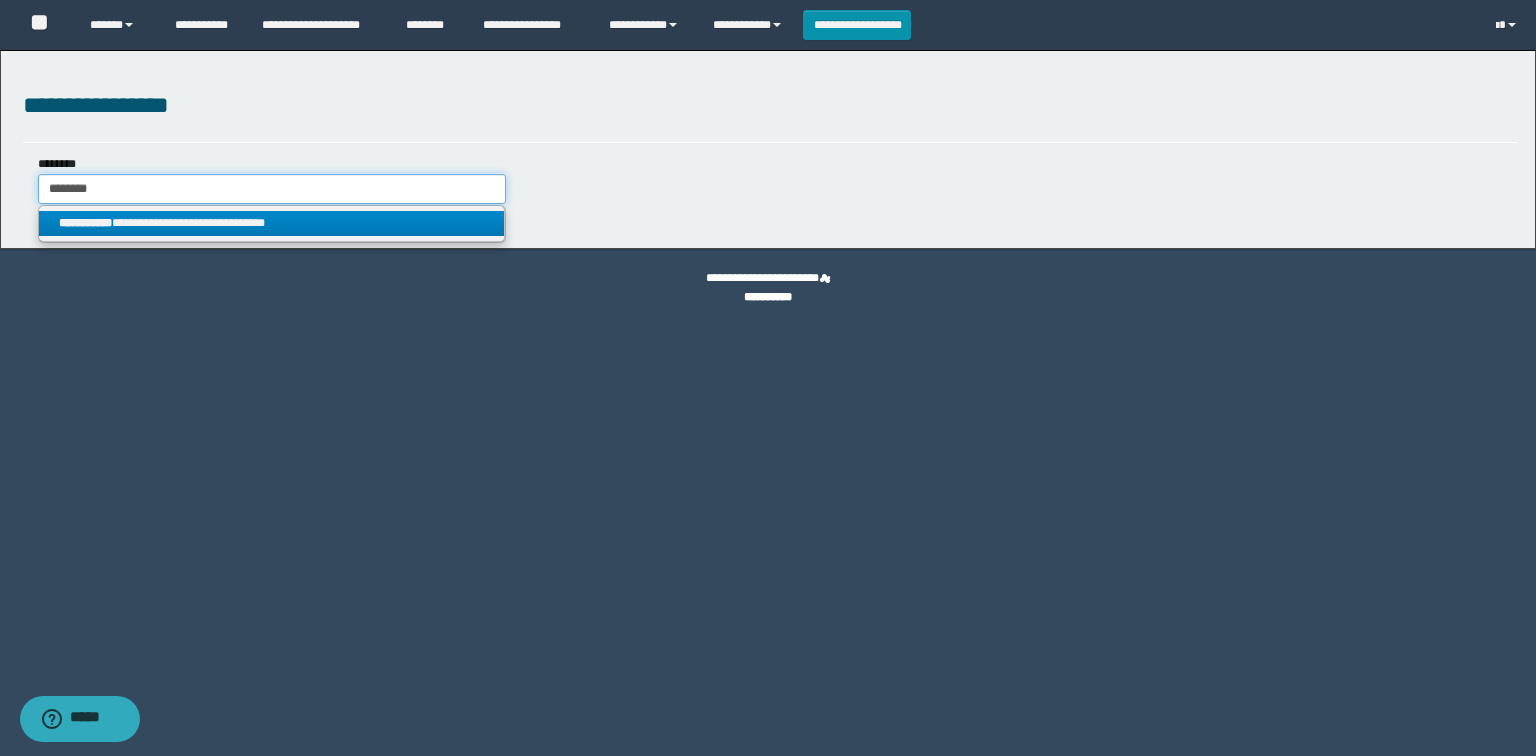 type on "********" 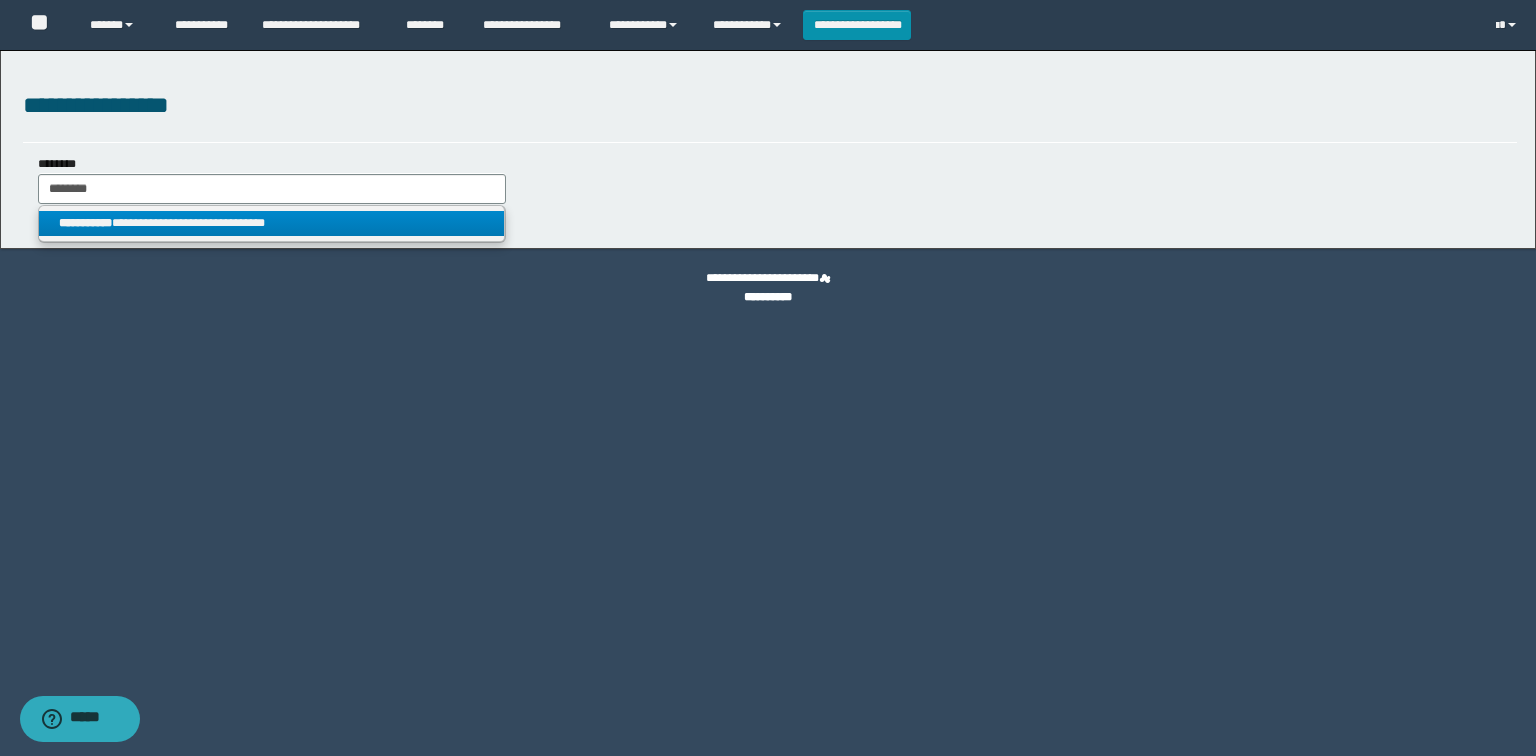 click on "**********" at bounding box center [272, 223] 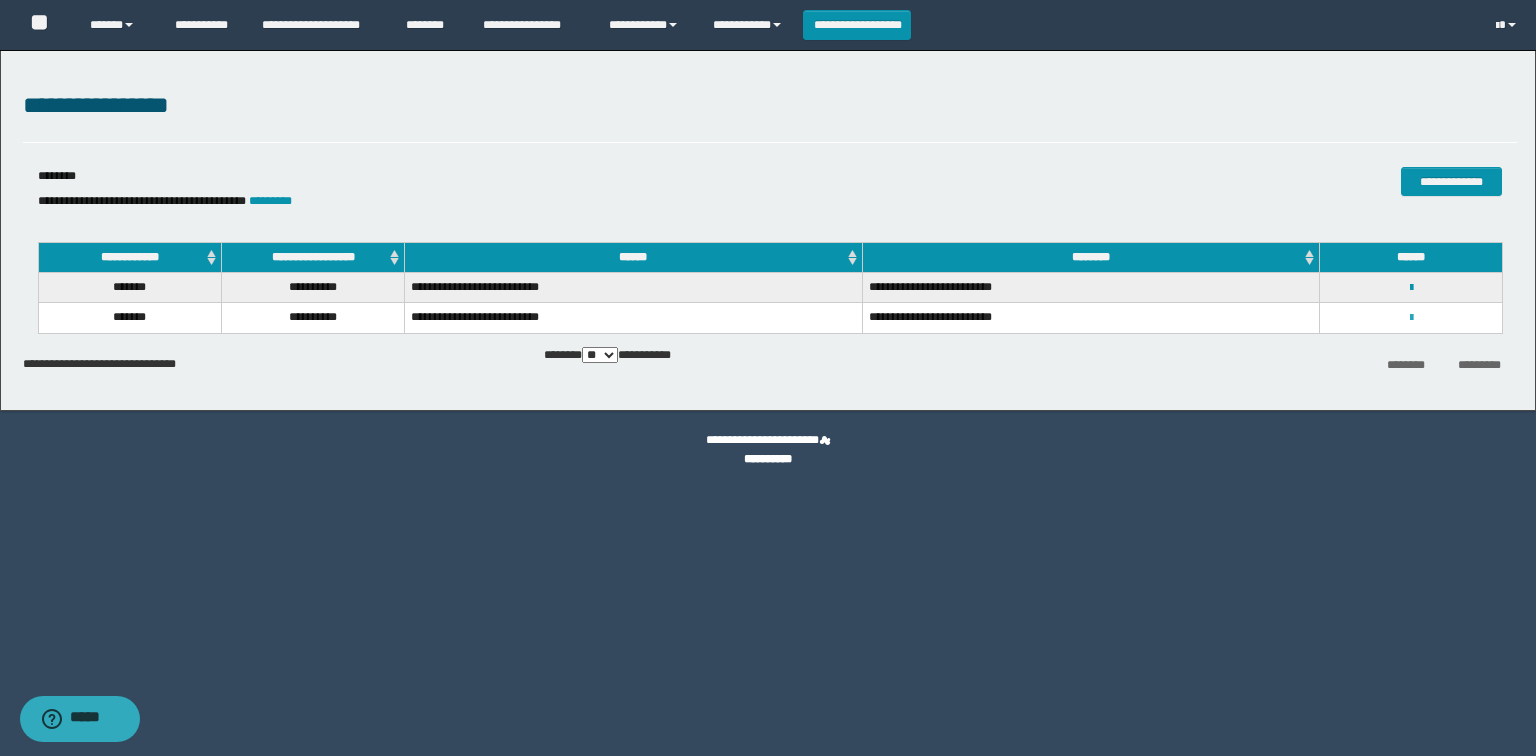 click at bounding box center (1411, 318) 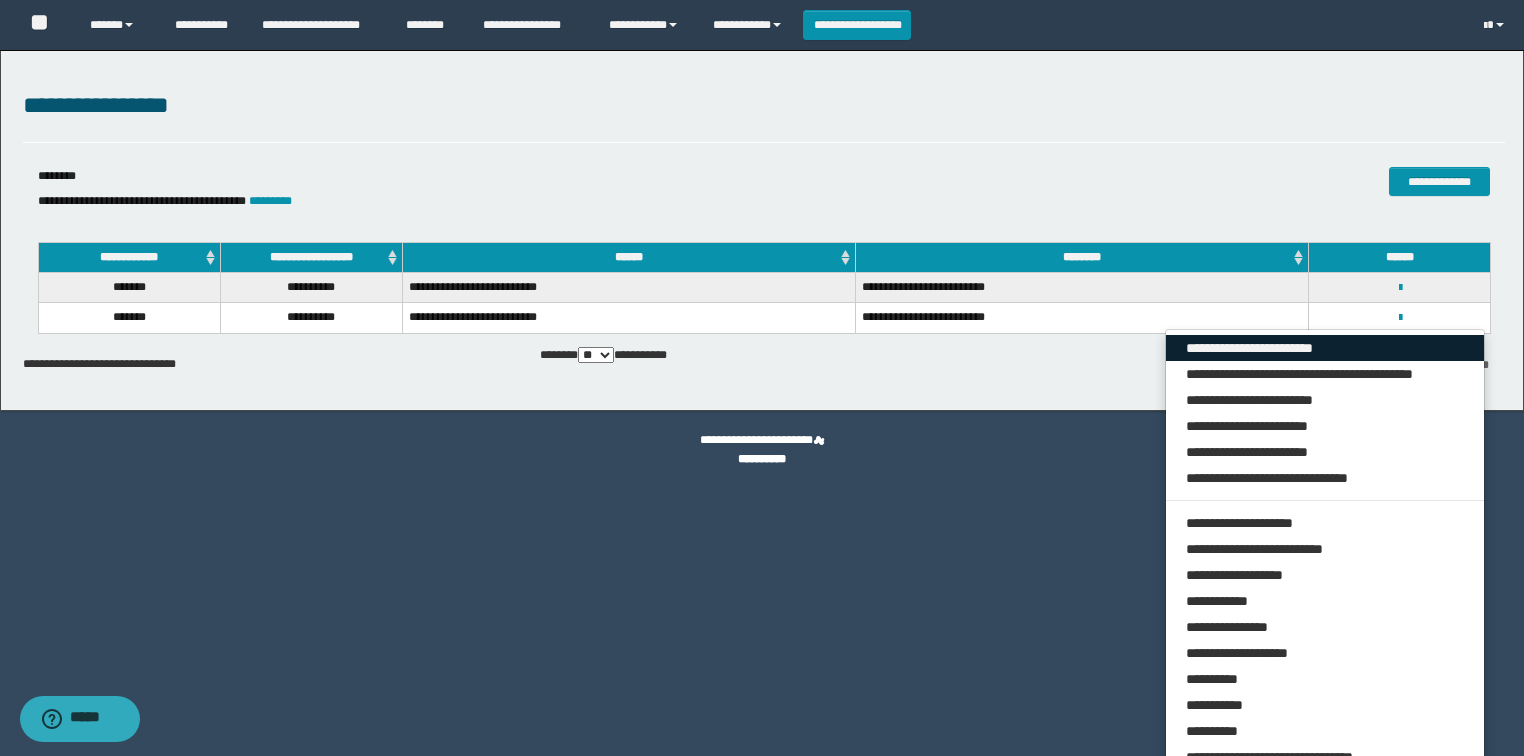 click on "**********" at bounding box center [1325, 348] 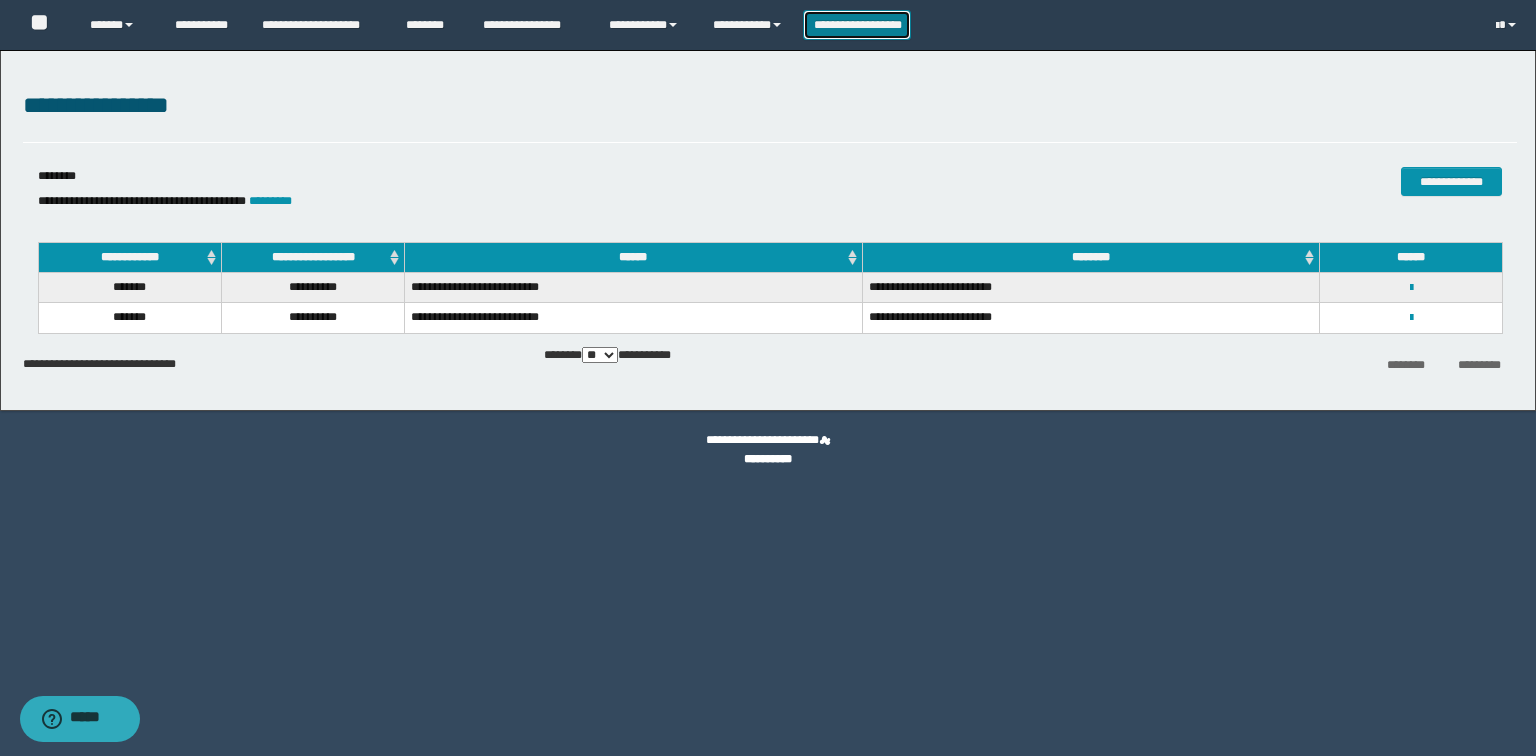 click on "**********" at bounding box center (857, 25) 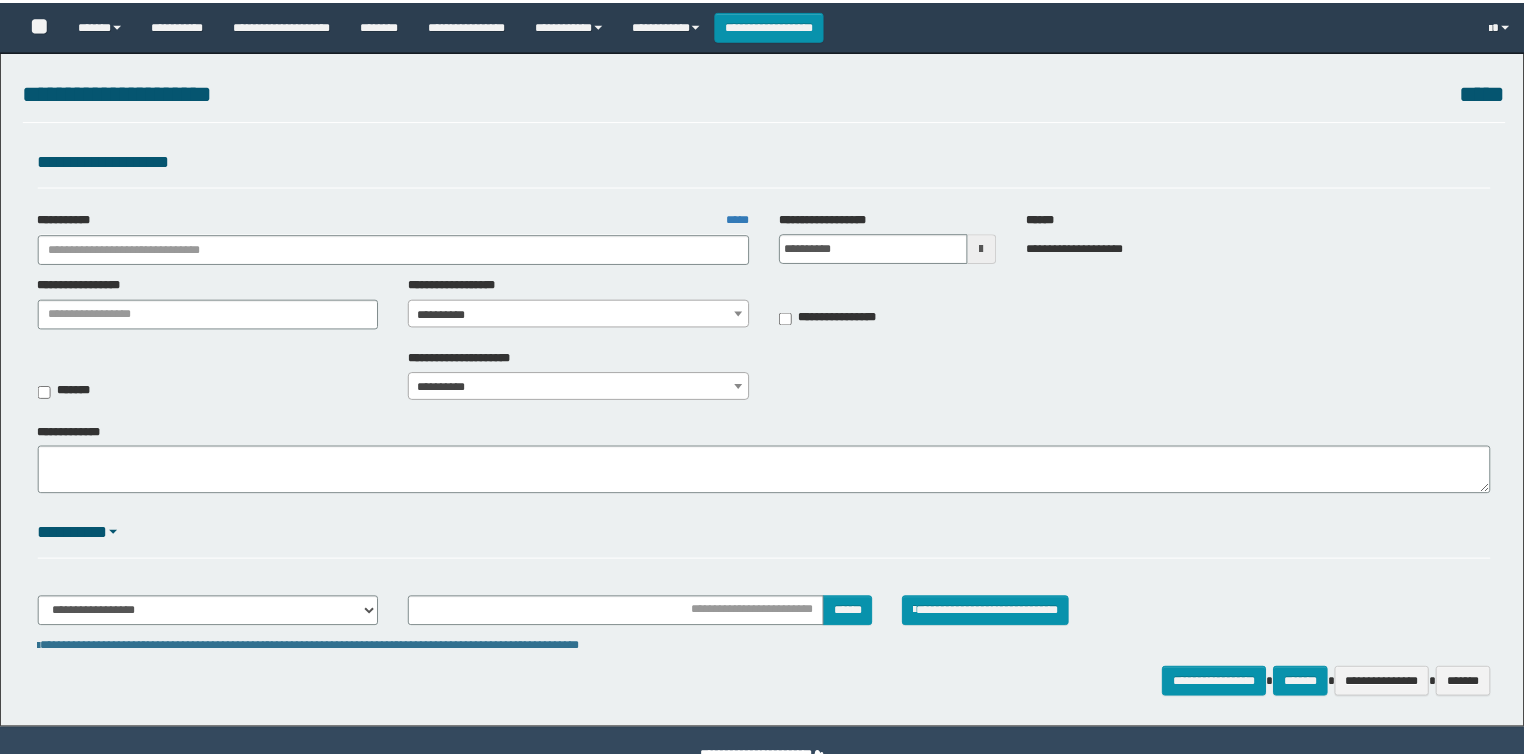 scroll, scrollTop: 0, scrollLeft: 0, axis: both 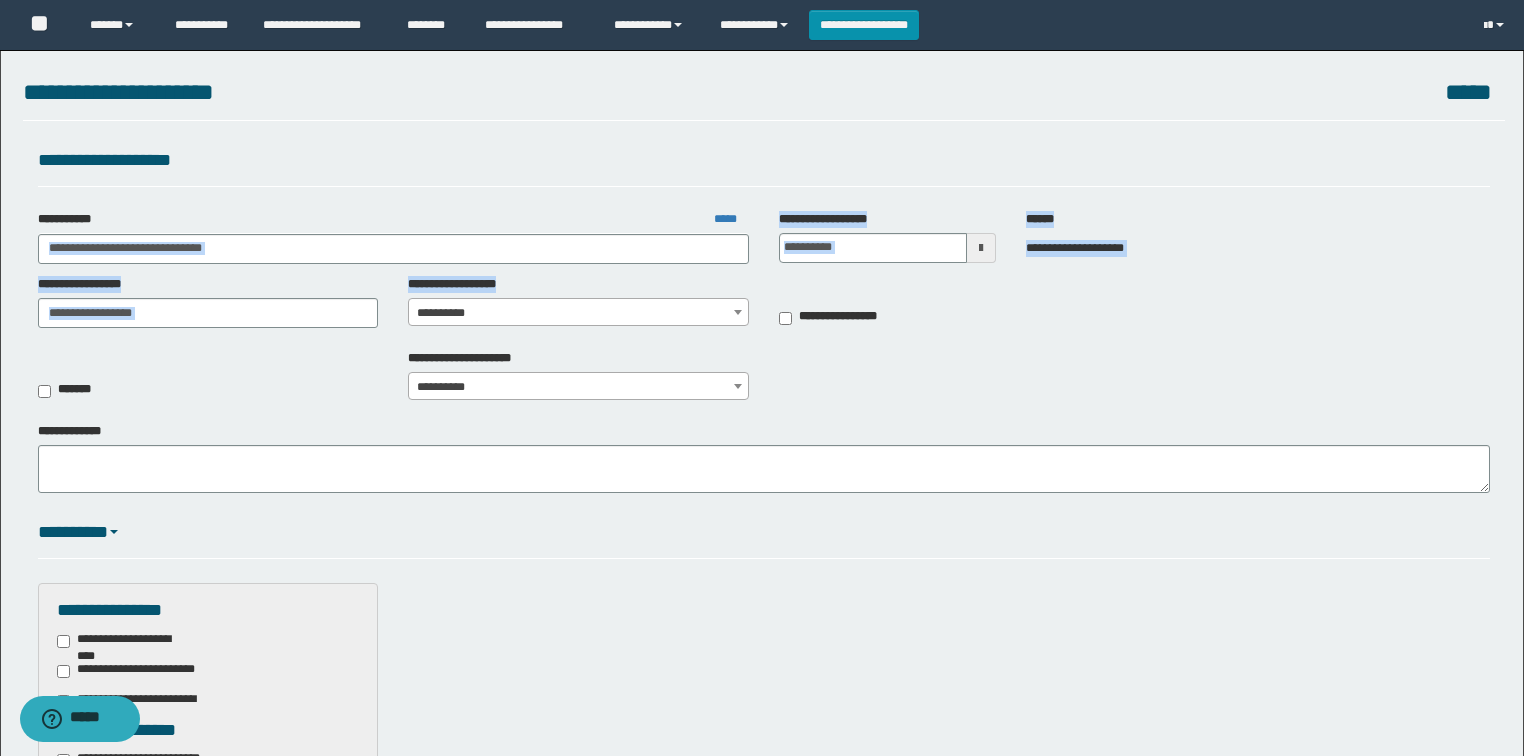 drag, startPoint x: 520, startPoint y: 268, endPoint x: 520, endPoint y: 238, distance: 30 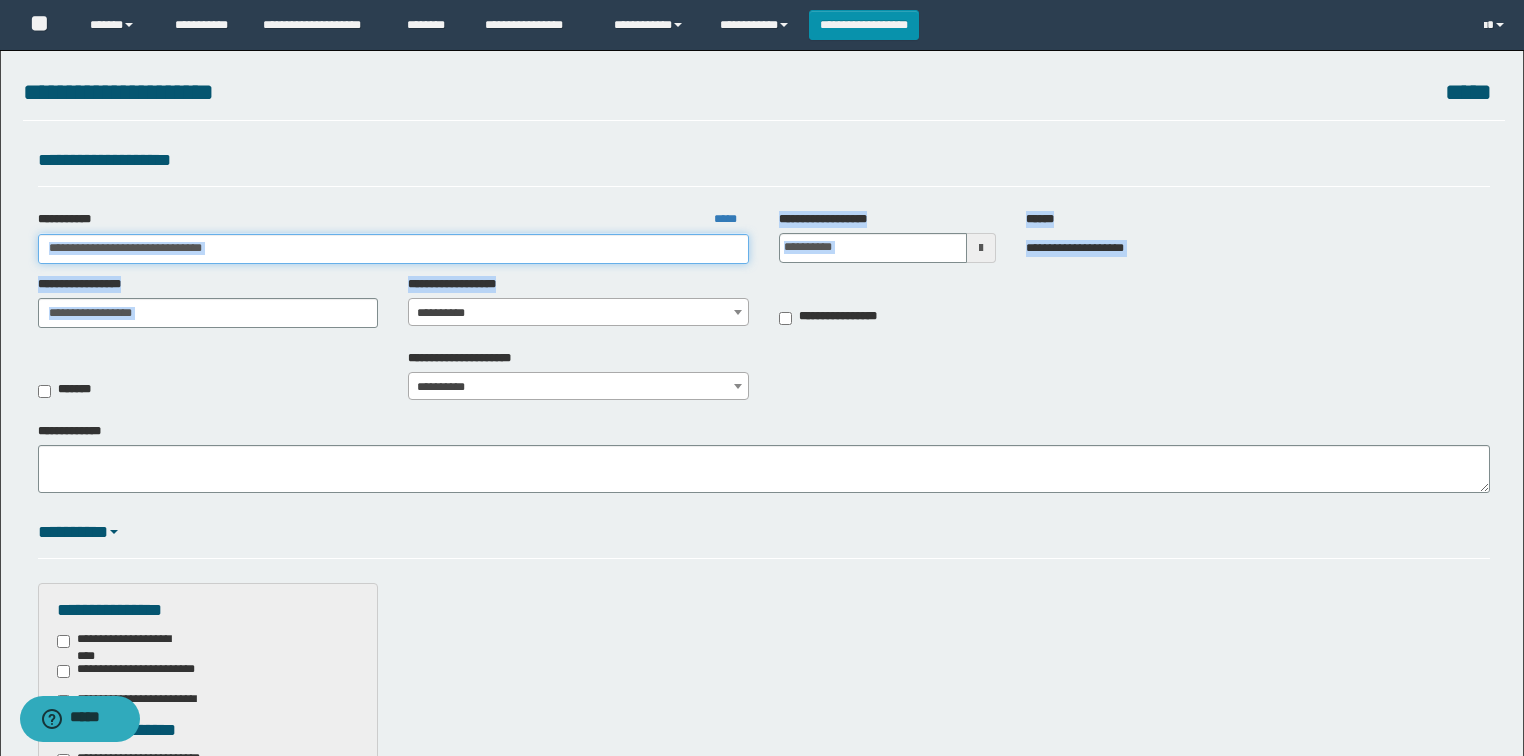 click on "**********" at bounding box center [393, 249] 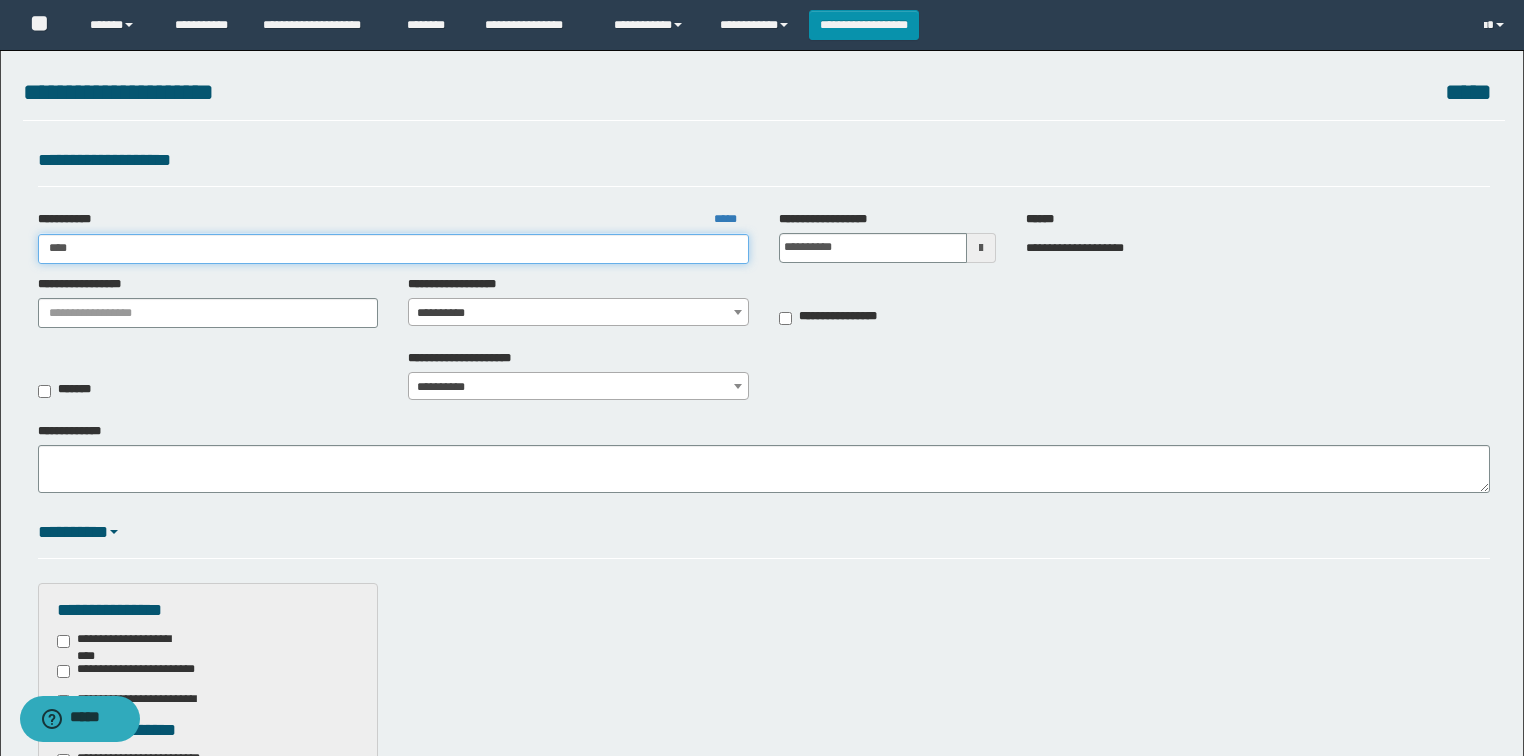 type on "*****" 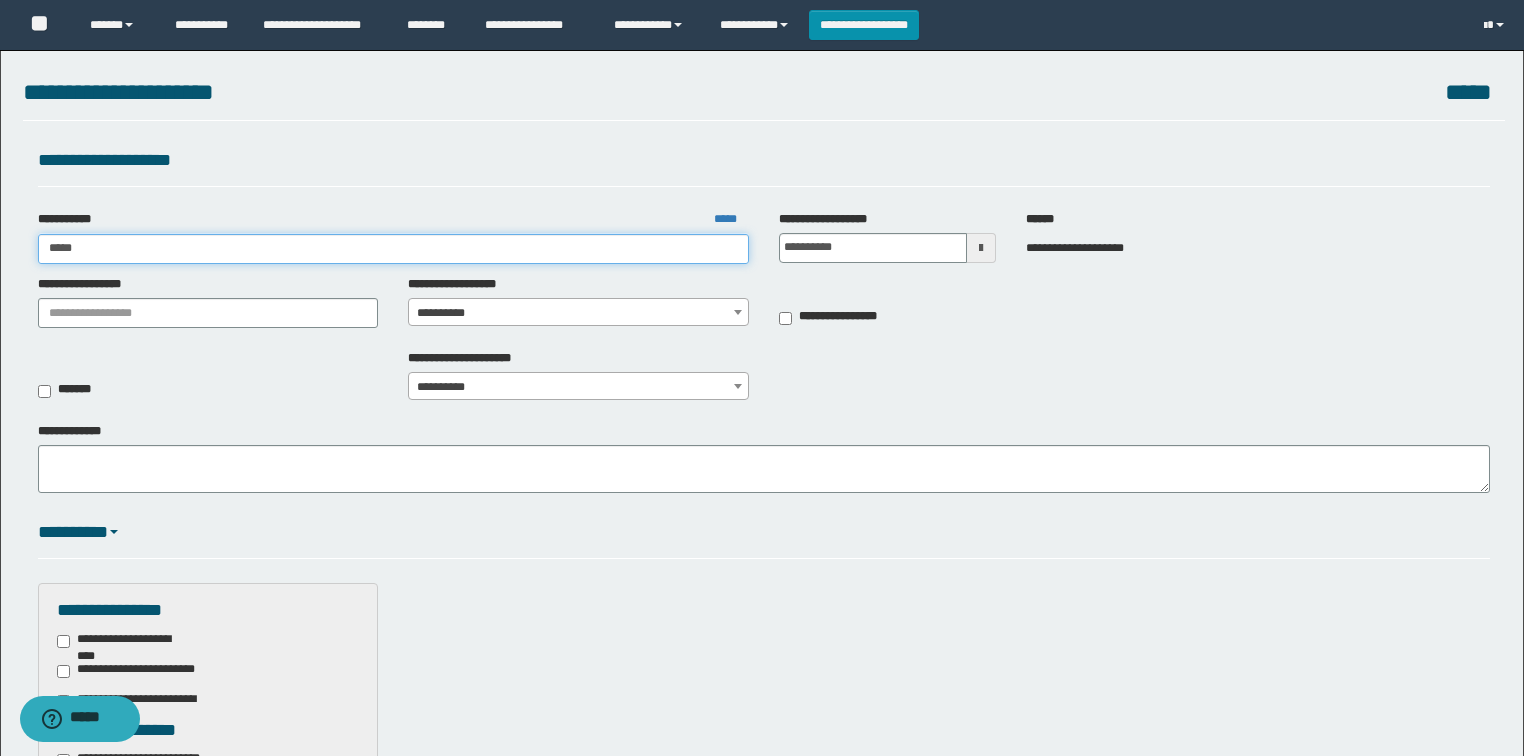type on "*****" 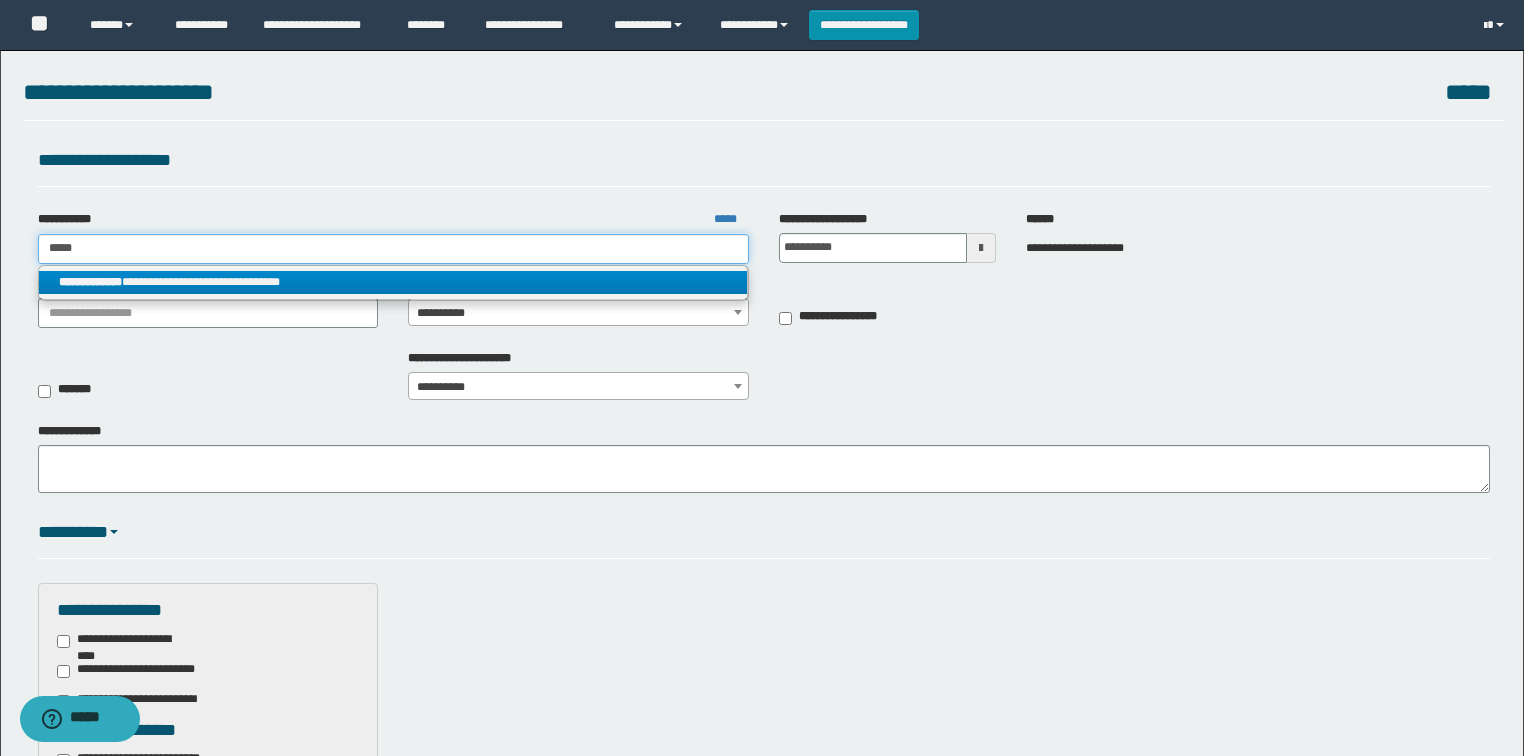 type on "*****" 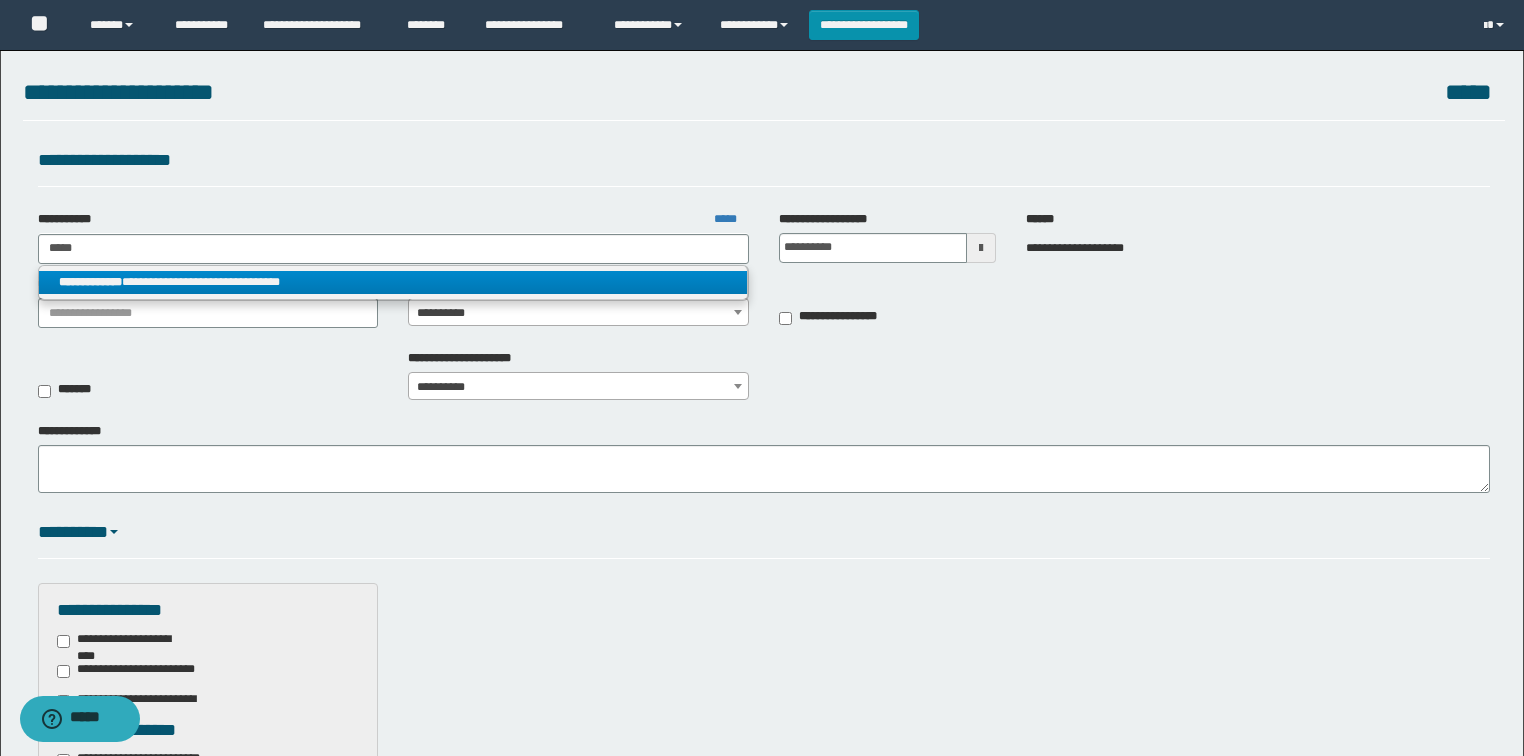 click on "**********" at bounding box center [393, 282] 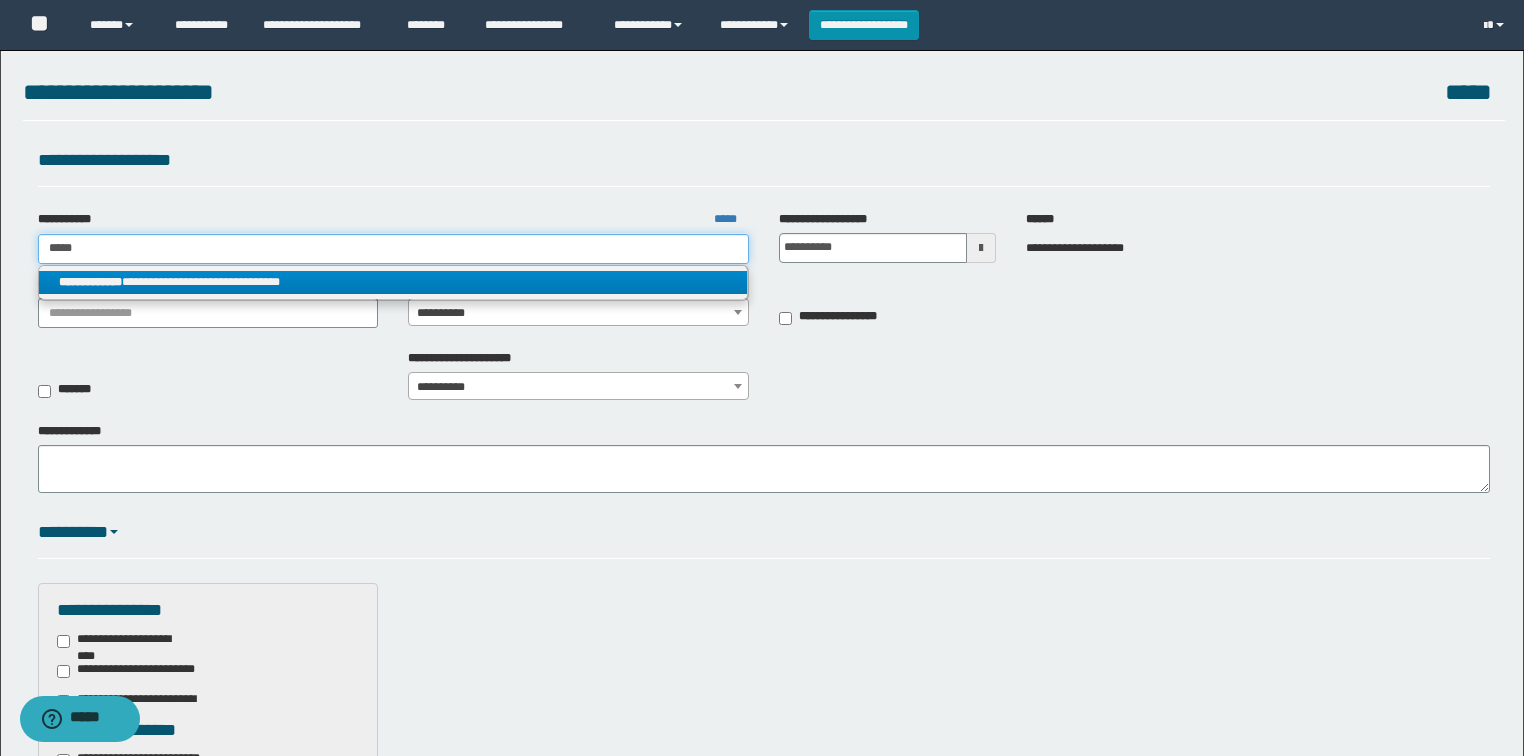 type 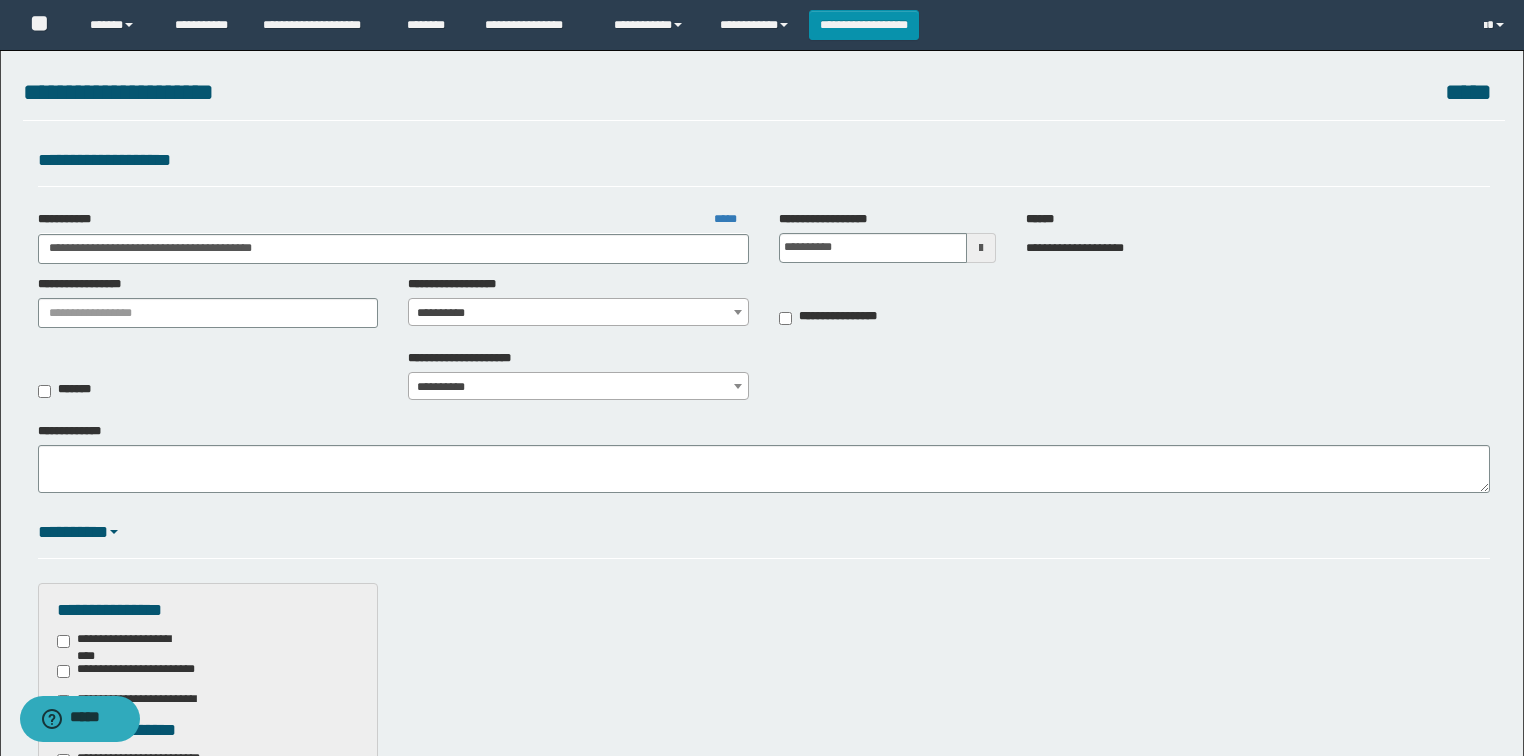 click on "**********" at bounding box center [578, 313] 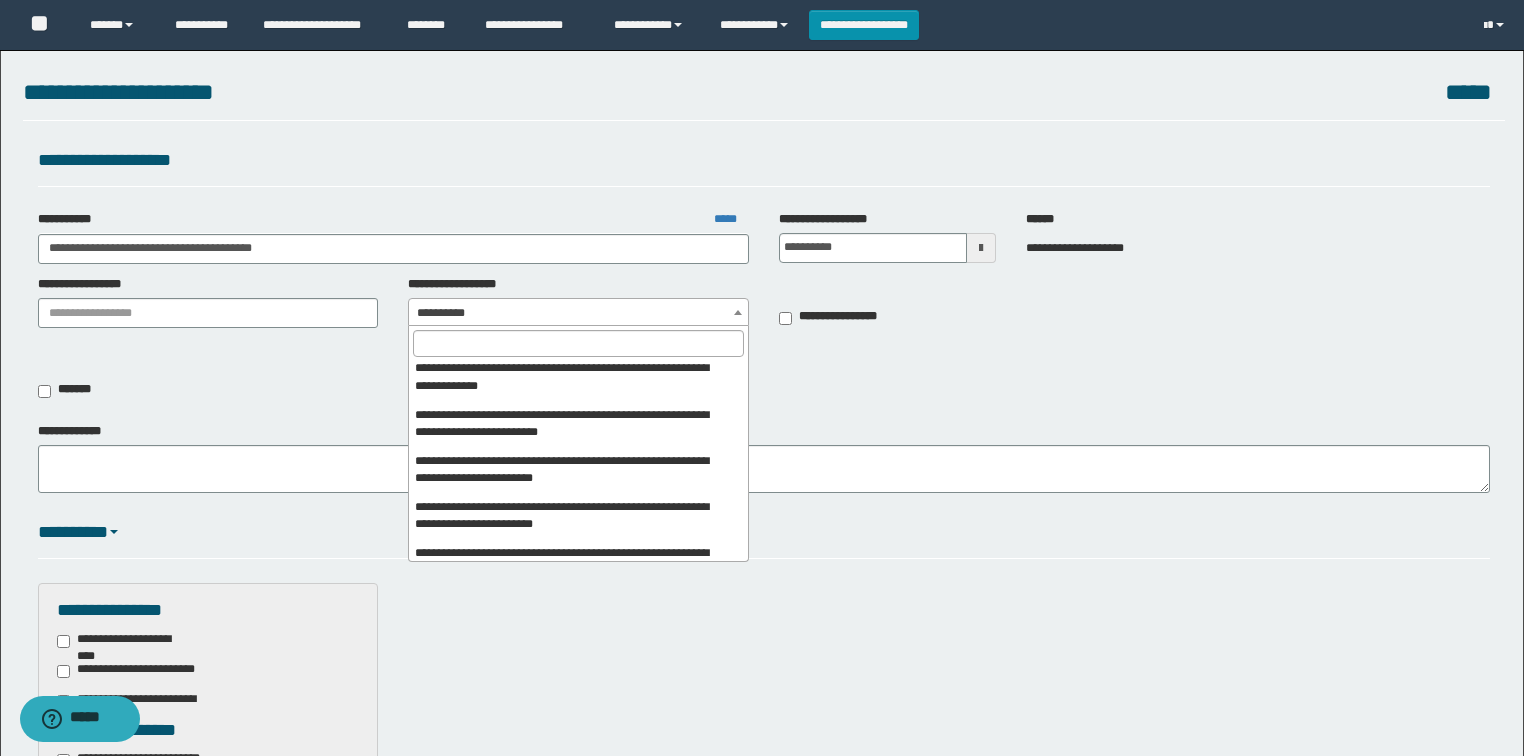 scroll, scrollTop: 565, scrollLeft: 0, axis: vertical 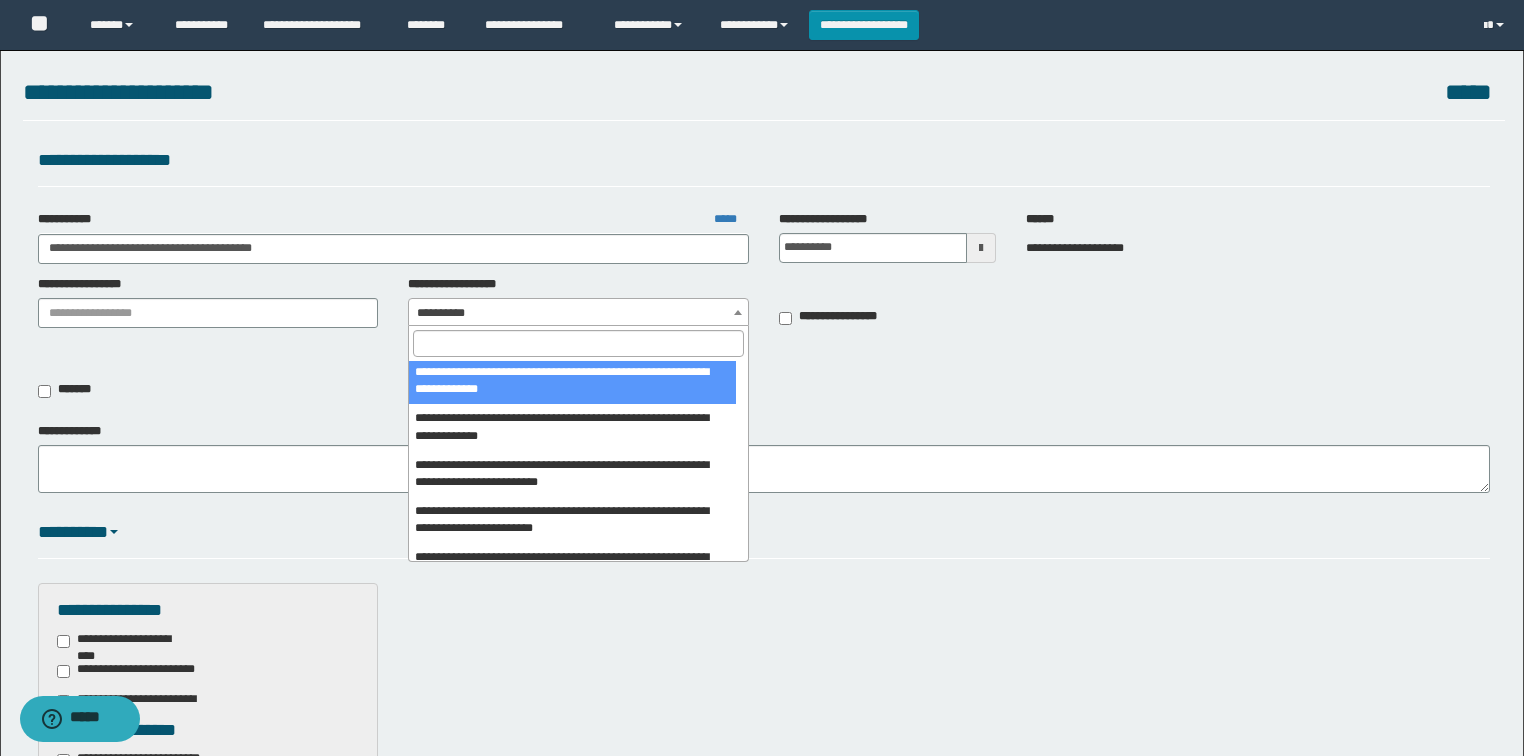select on "****" 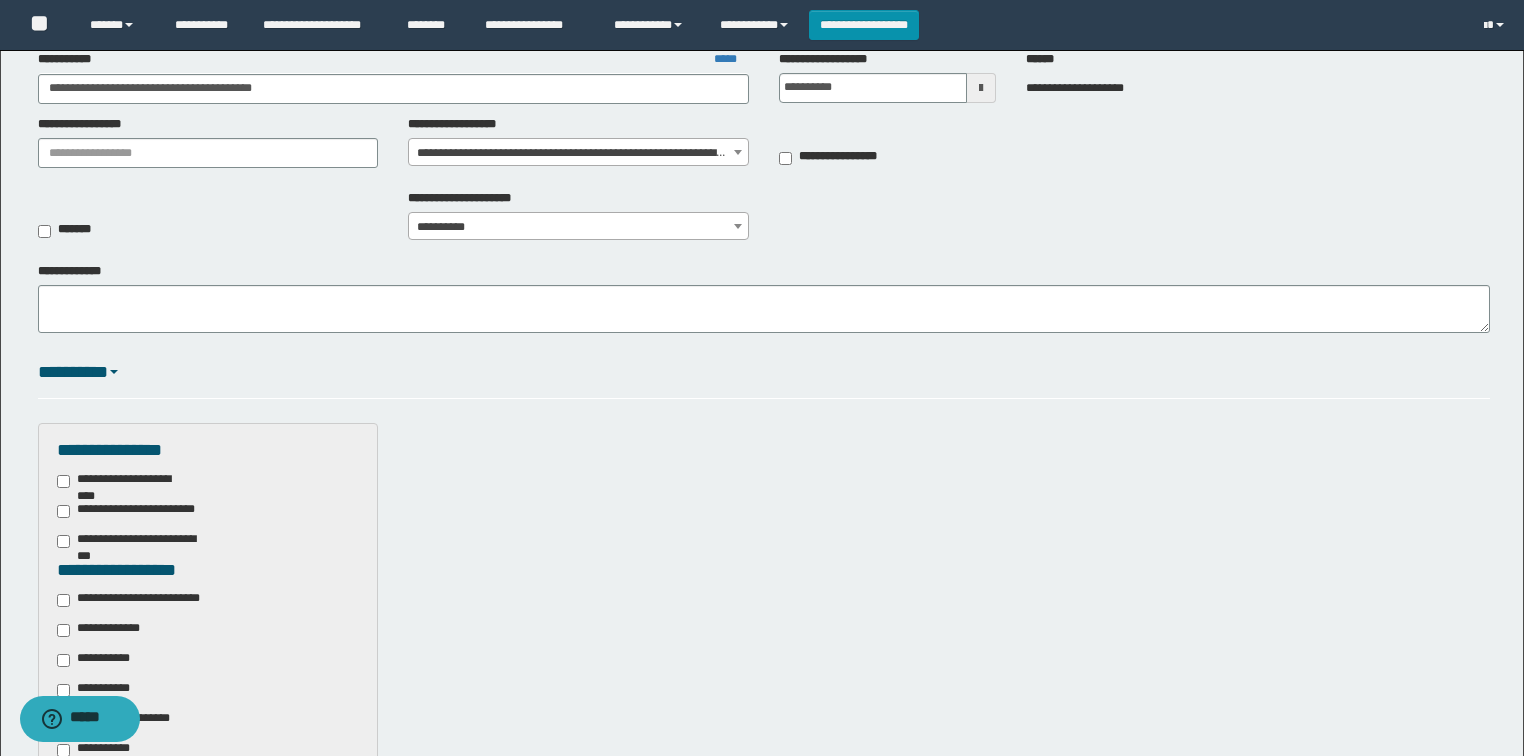 click on "**********" at bounding box center (143, 600) 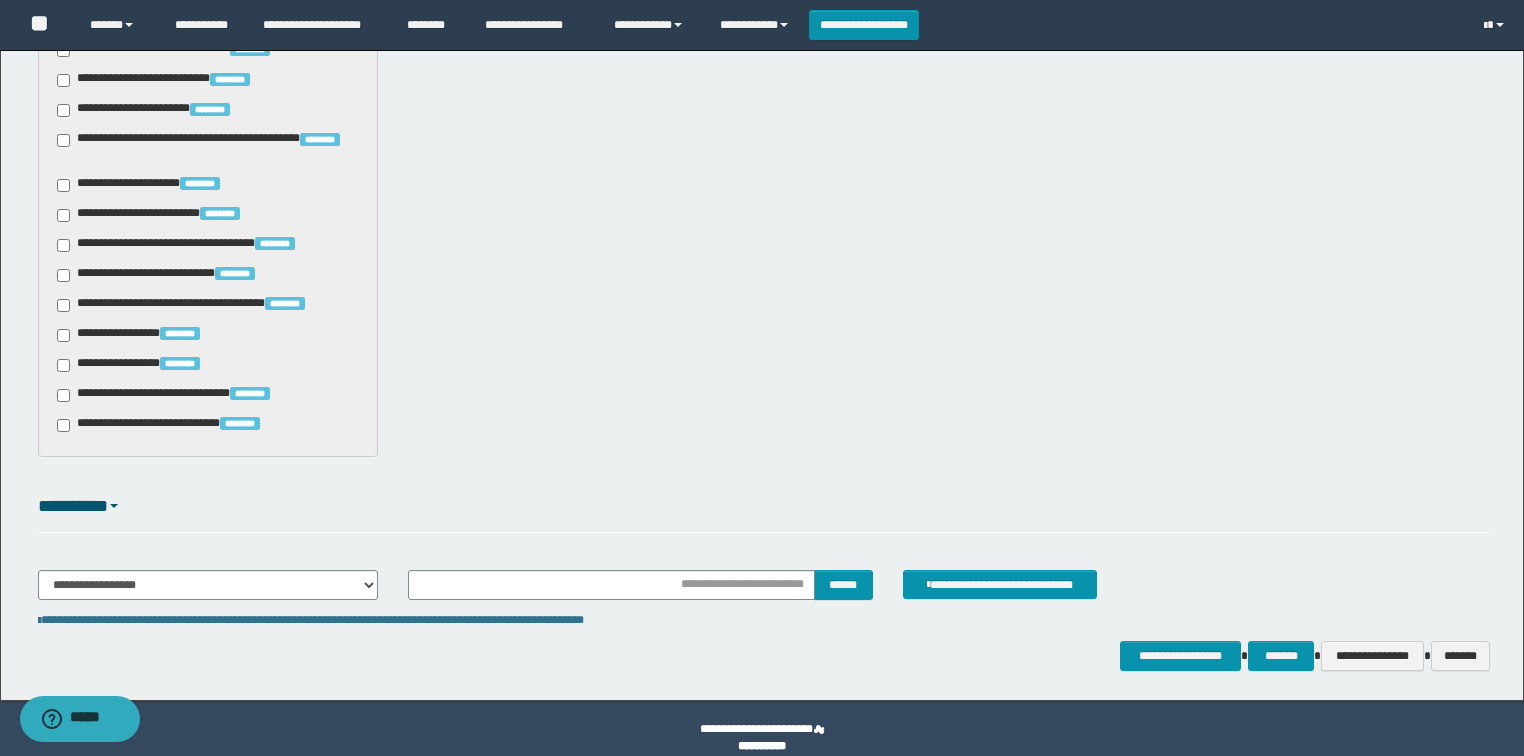 scroll, scrollTop: 1539, scrollLeft: 0, axis: vertical 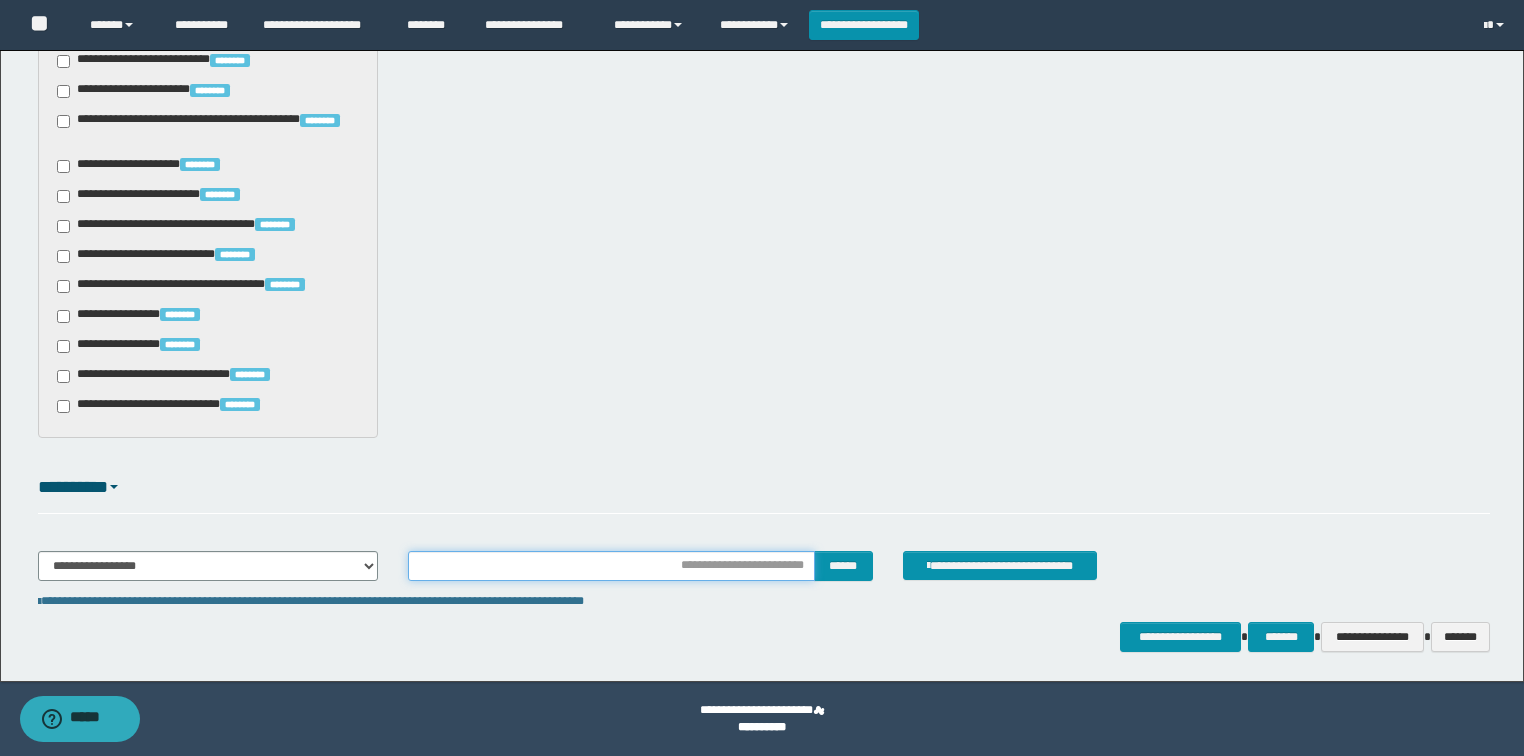 click at bounding box center (611, 566) 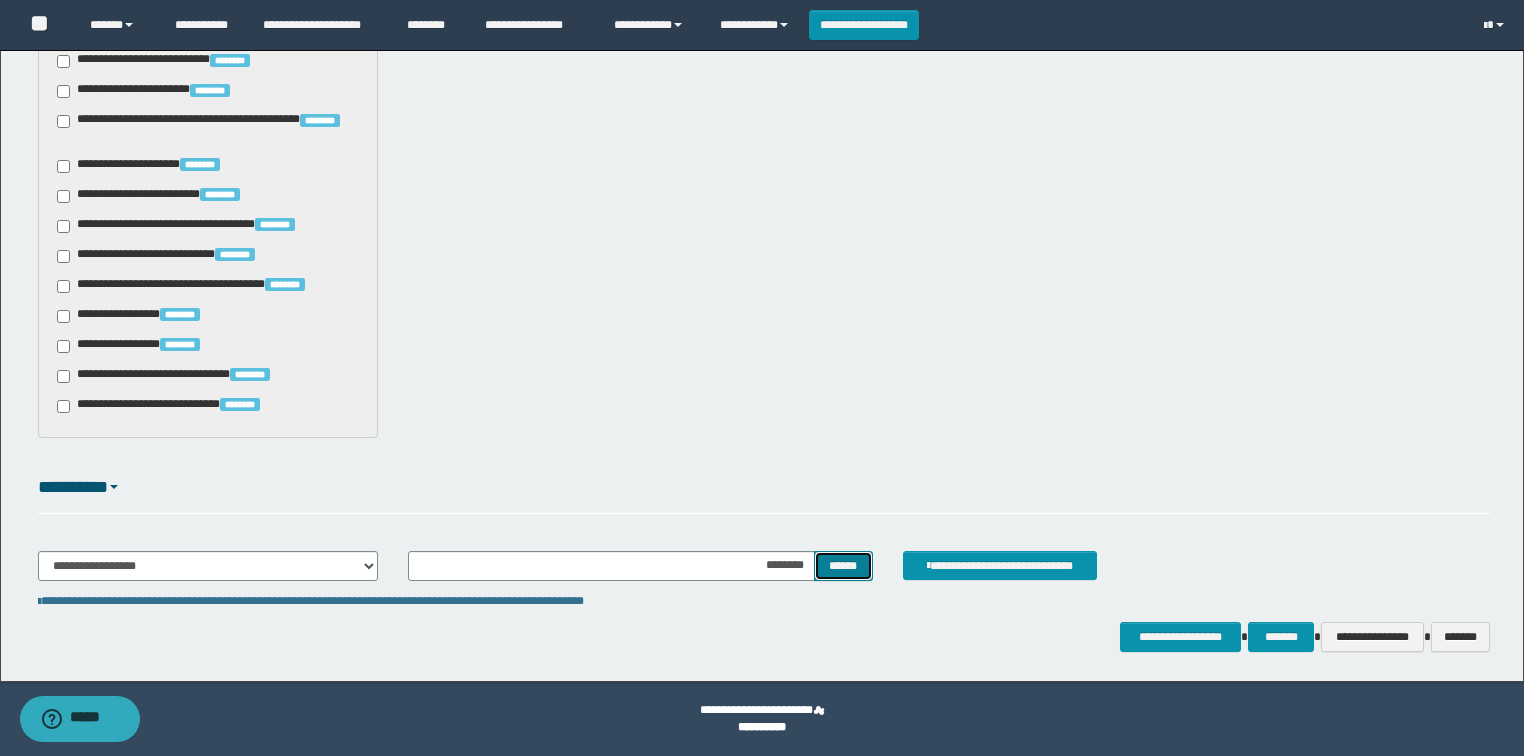 click on "******" at bounding box center (843, 566) 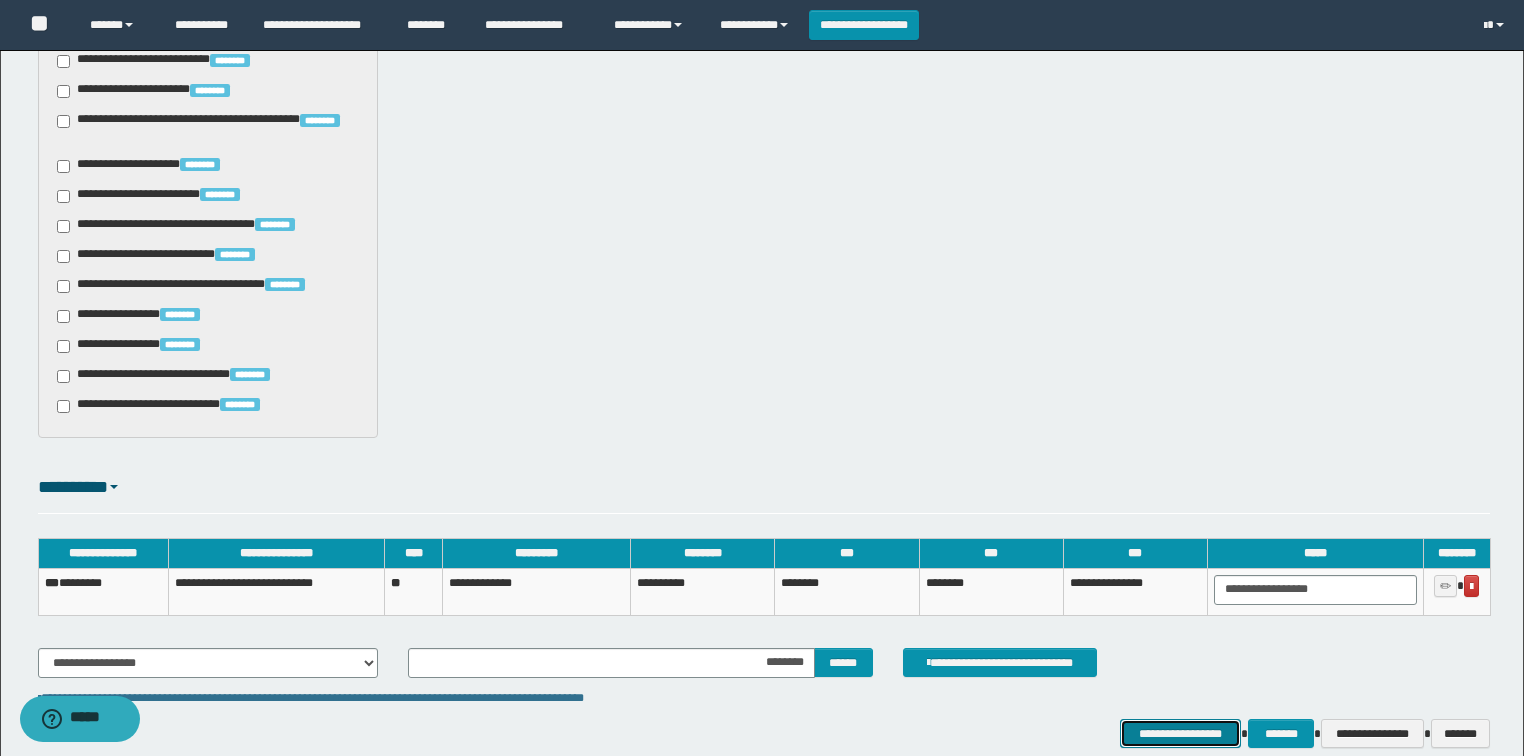 click on "**********" at bounding box center (1181, 734) 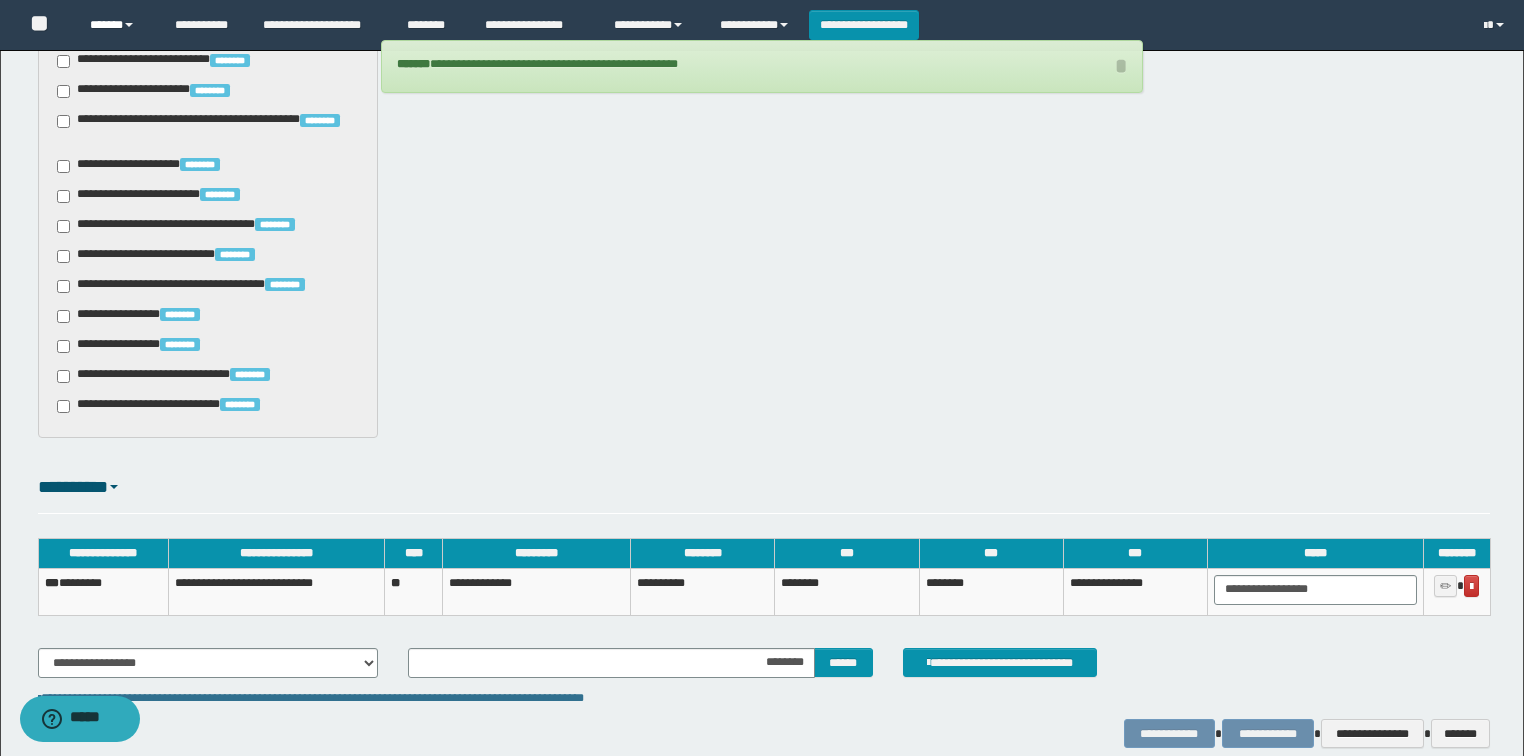 drag, startPoint x: 115, startPoint y: 13, endPoint x: 132, endPoint y: 40, distance: 31.906113 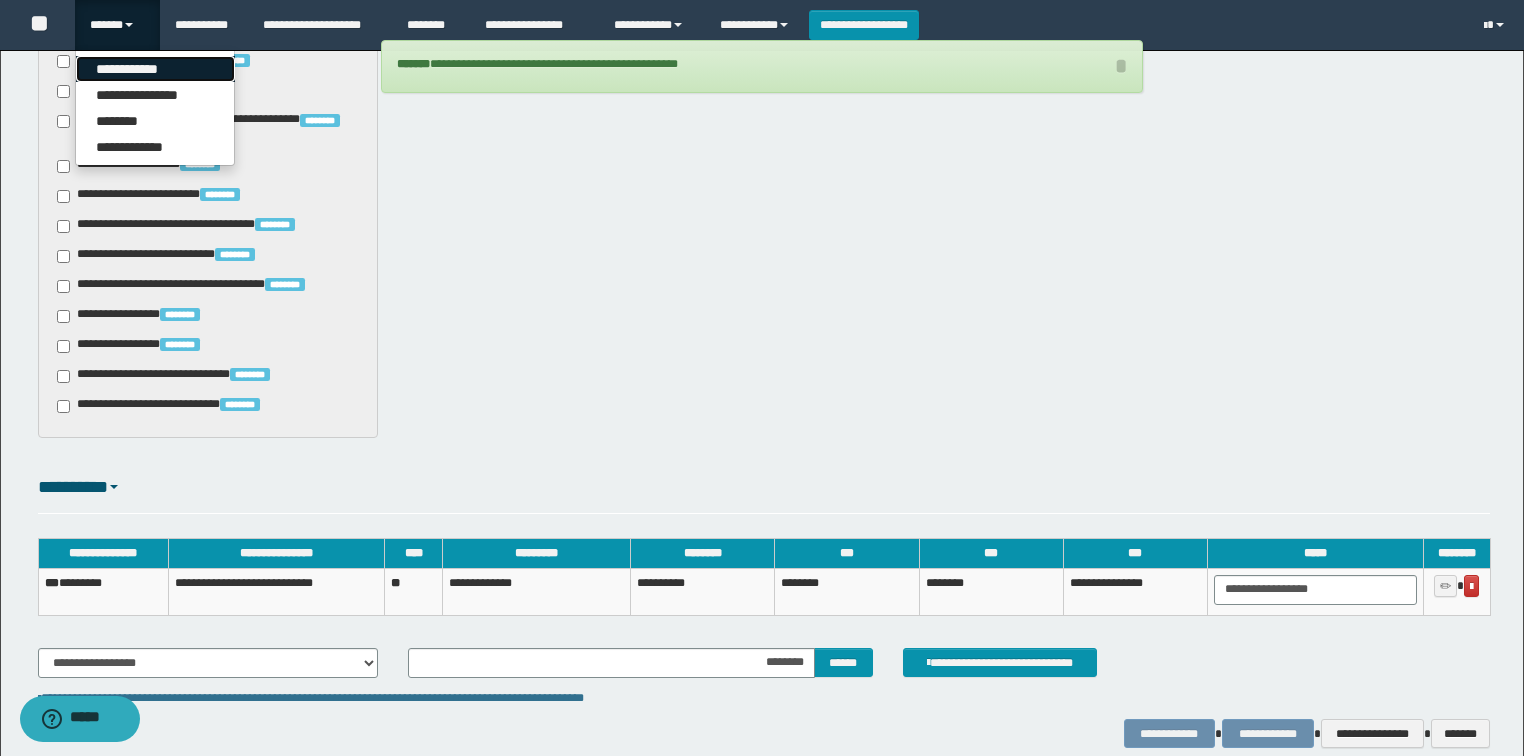 click on "**********" at bounding box center (155, 69) 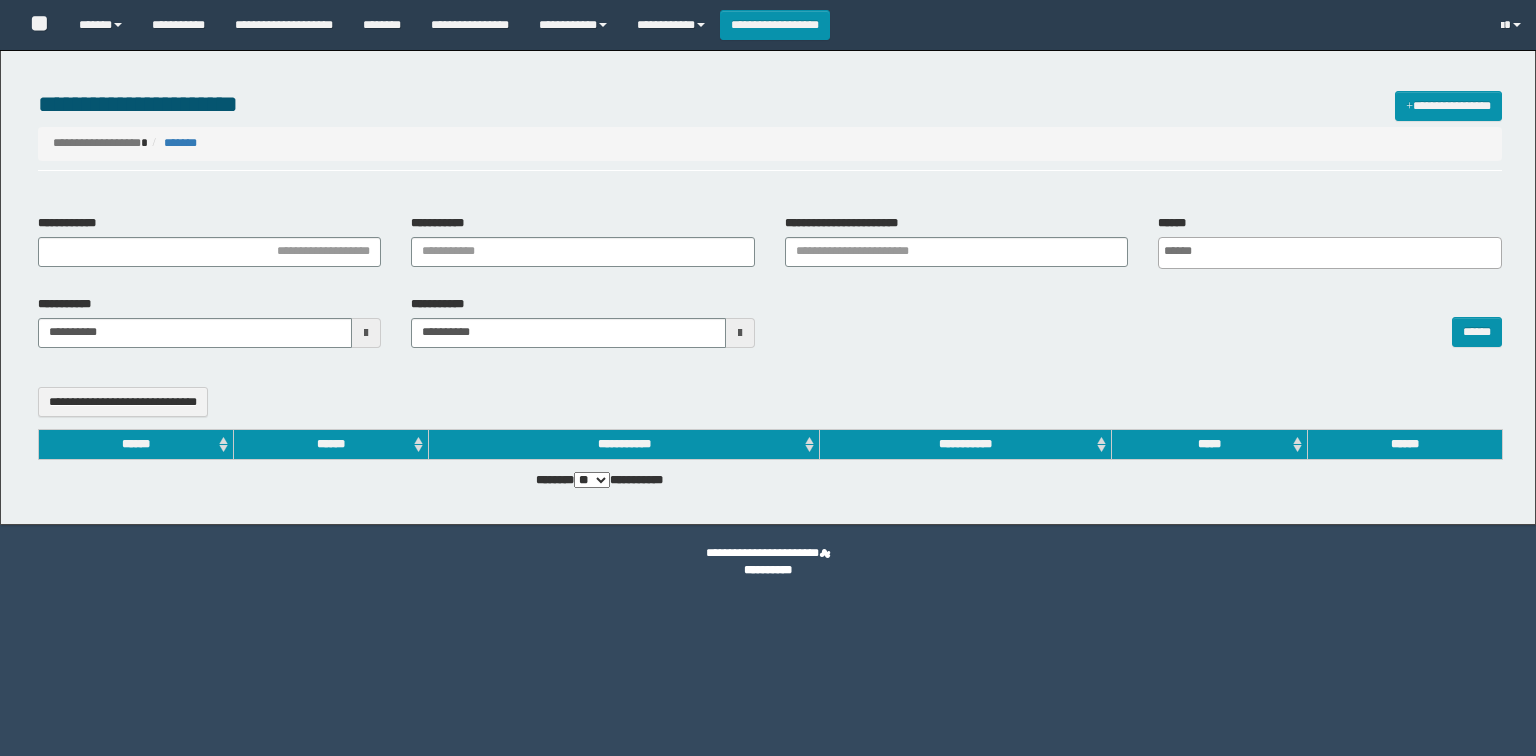 select 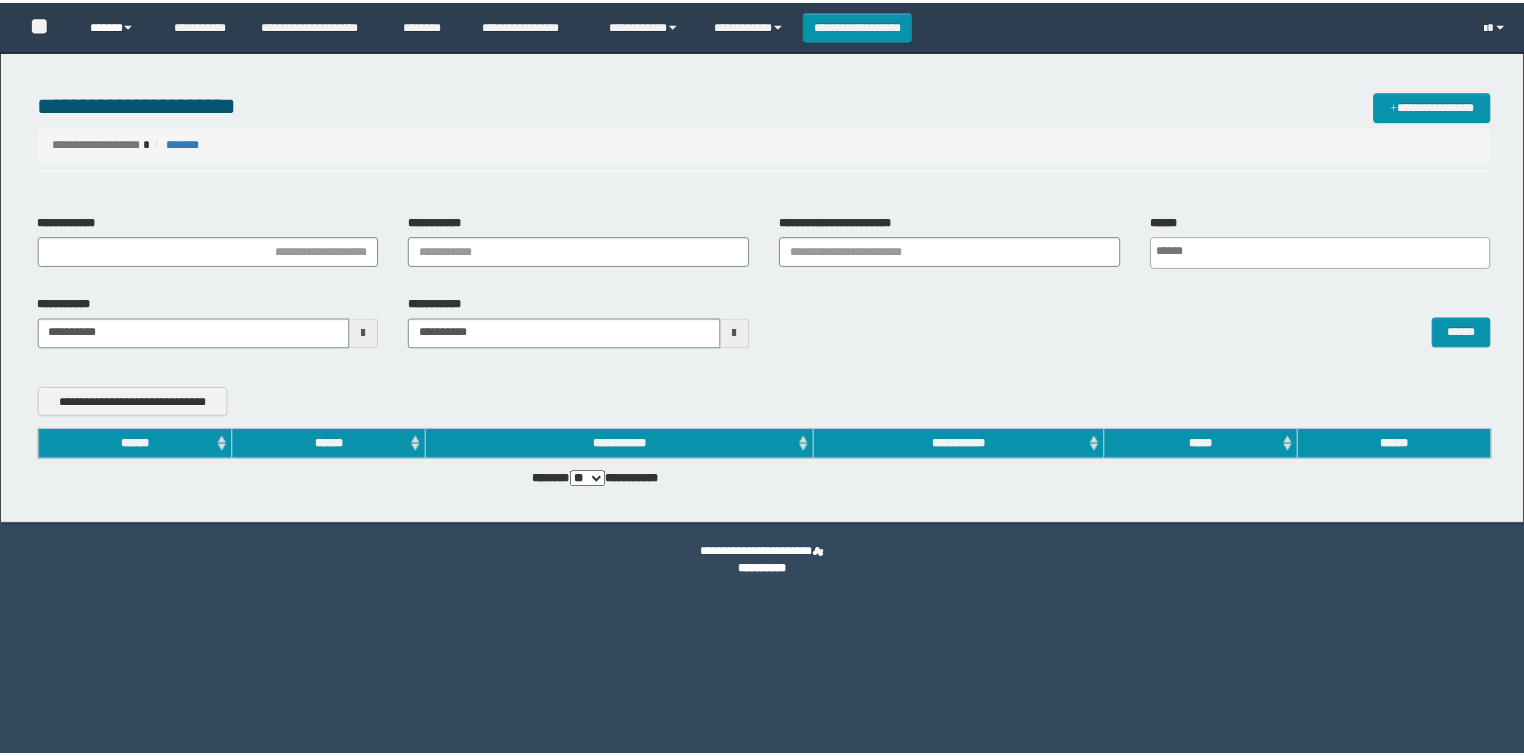 scroll, scrollTop: 0, scrollLeft: 0, axis: both 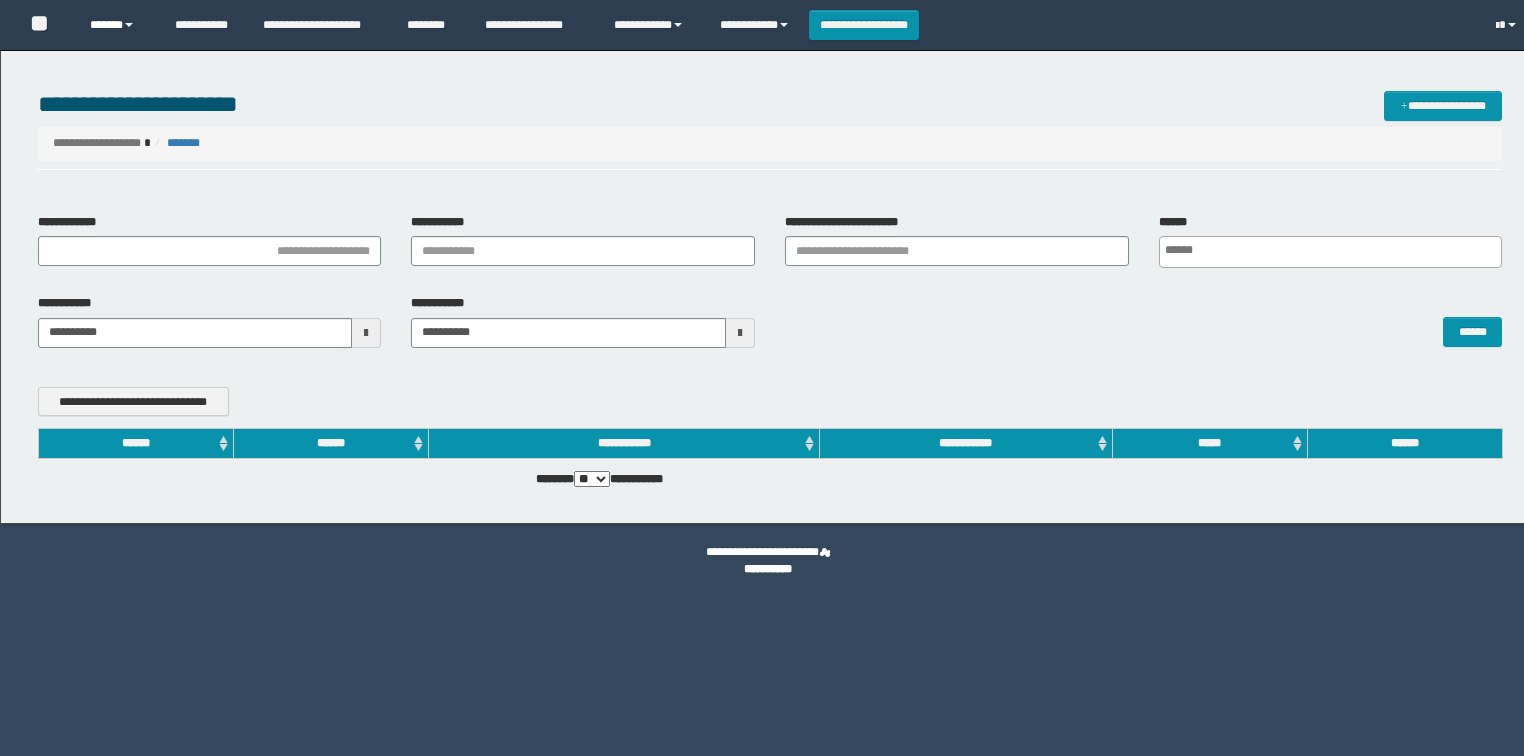 click on "******" at bounding box center (117, 25) 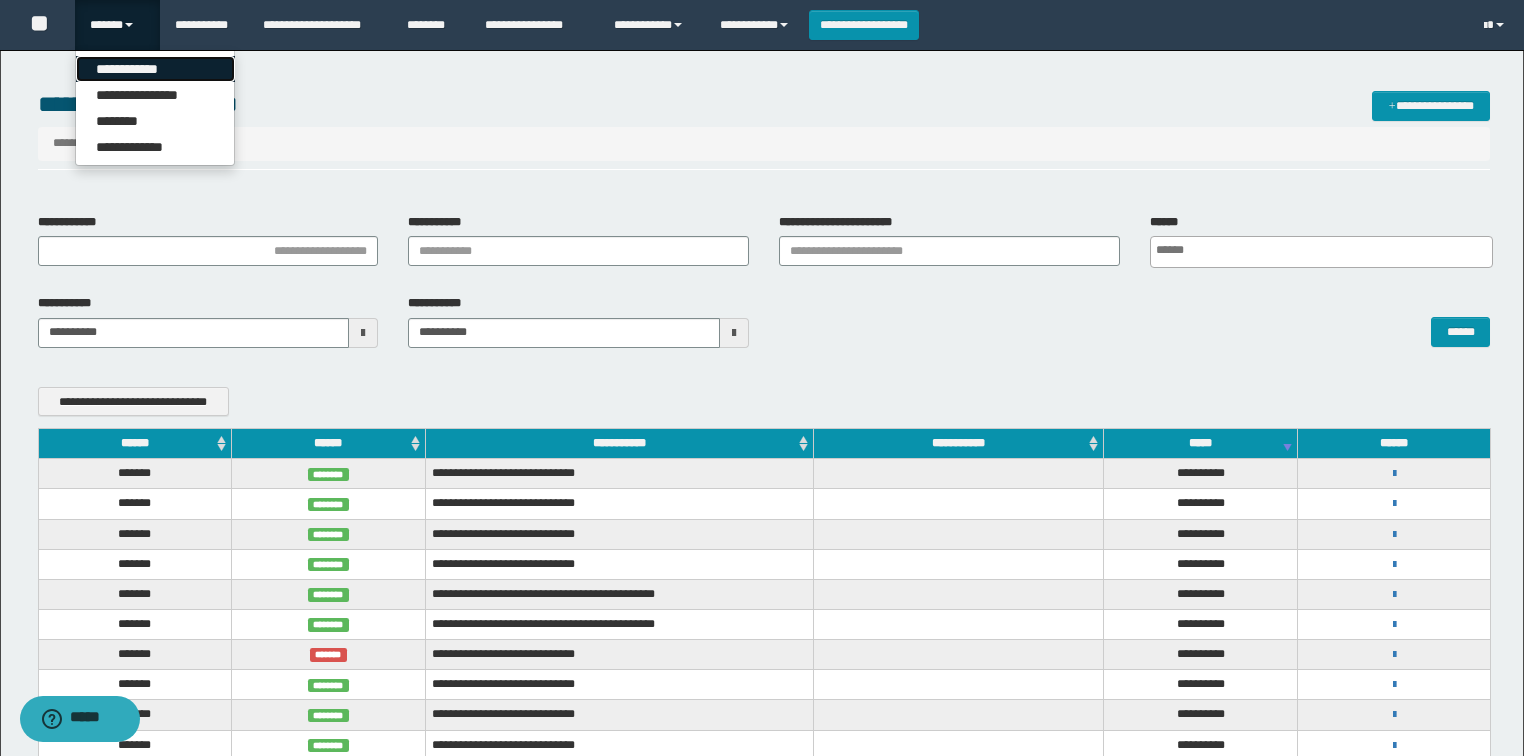 click on "**********" at bounding box center (155, 69) 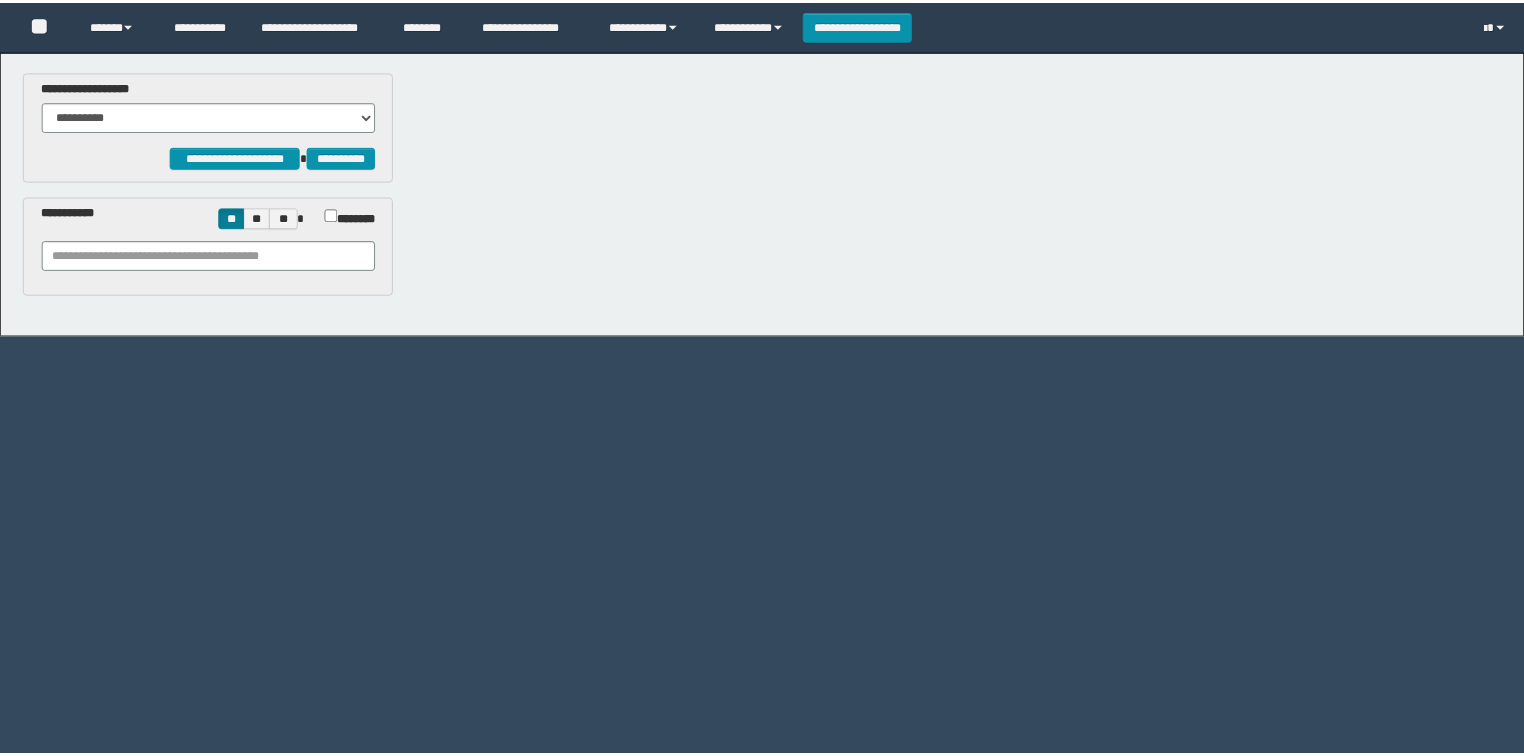 scroll, scrollTop: 0, scrollLeft: 0, axis: both 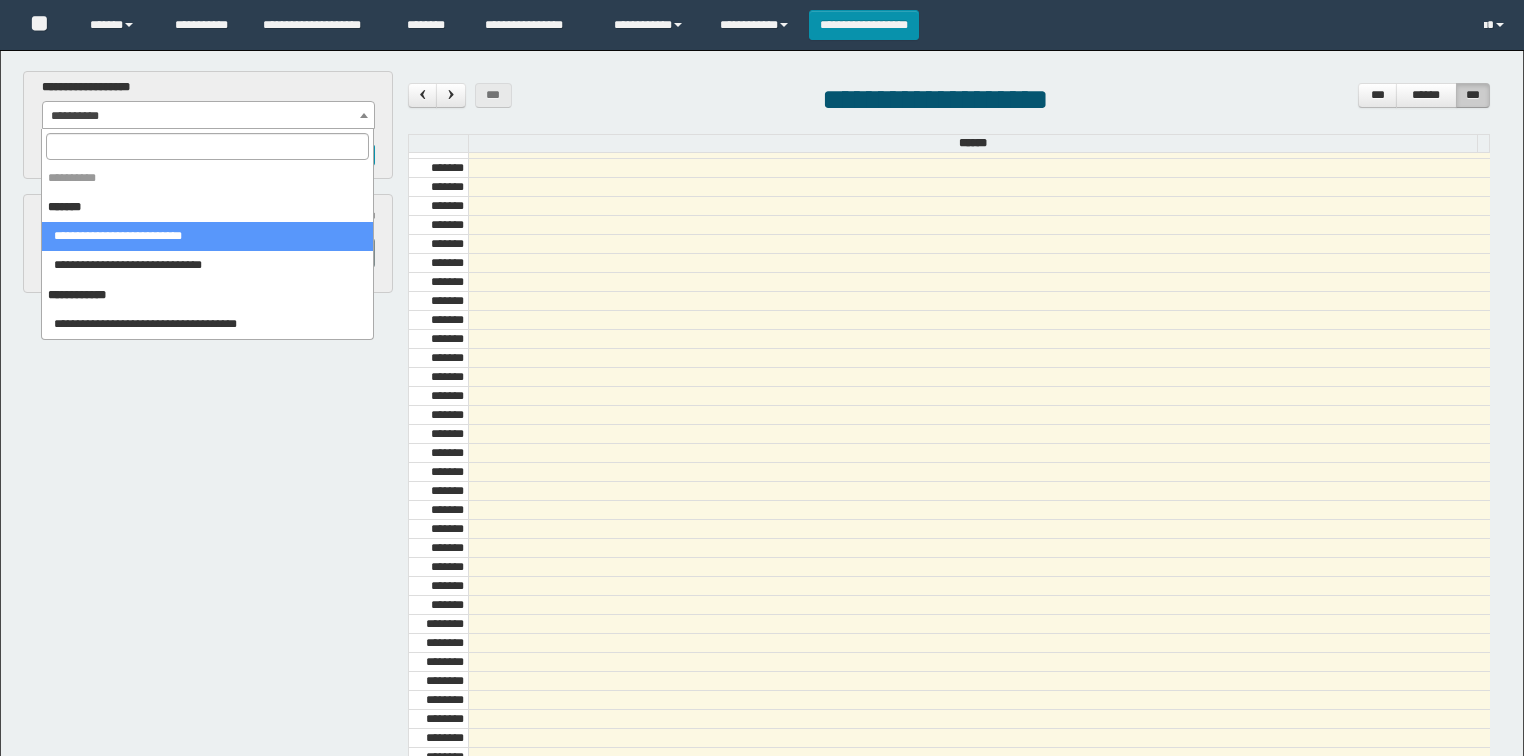 click on "**********" at bounding box center [209, 116] 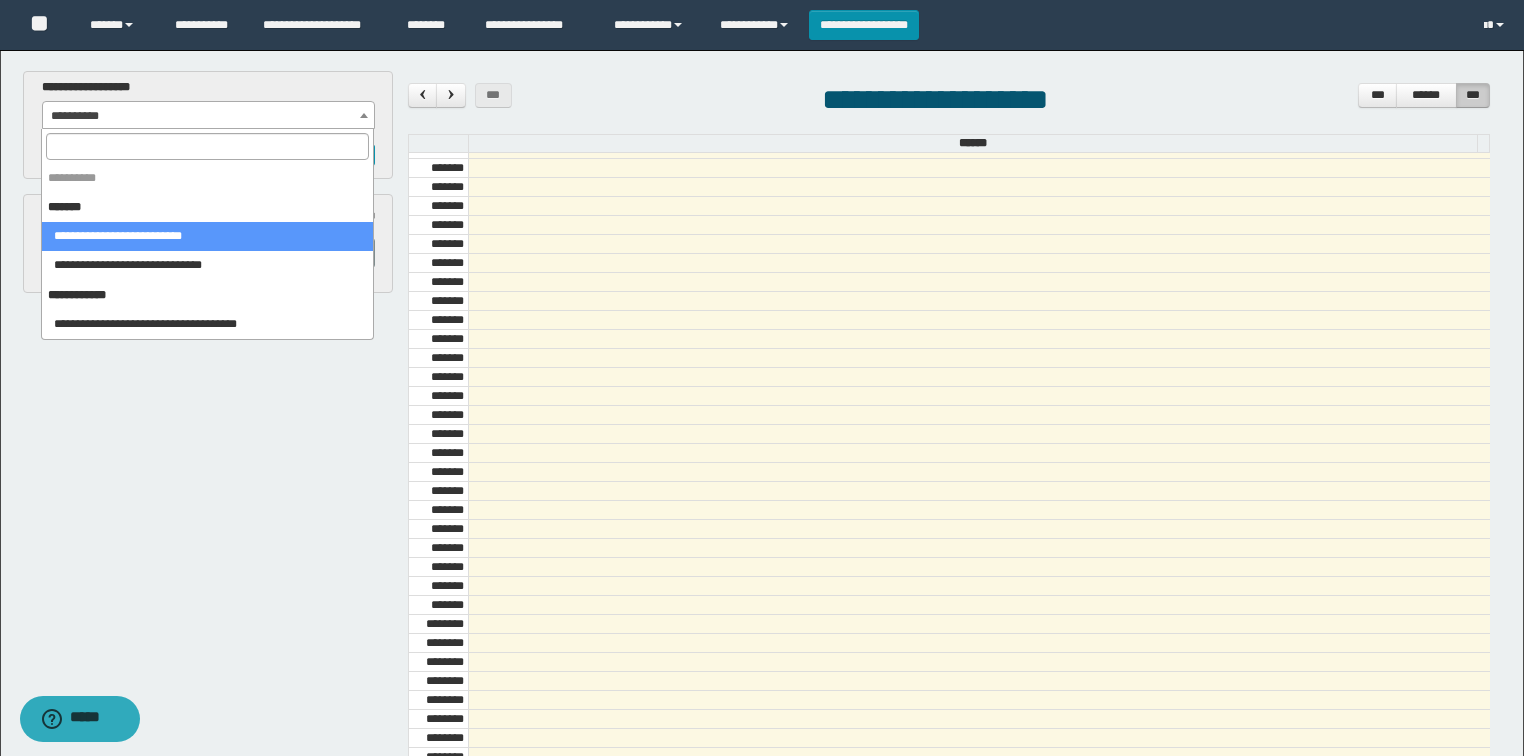 select on "******" 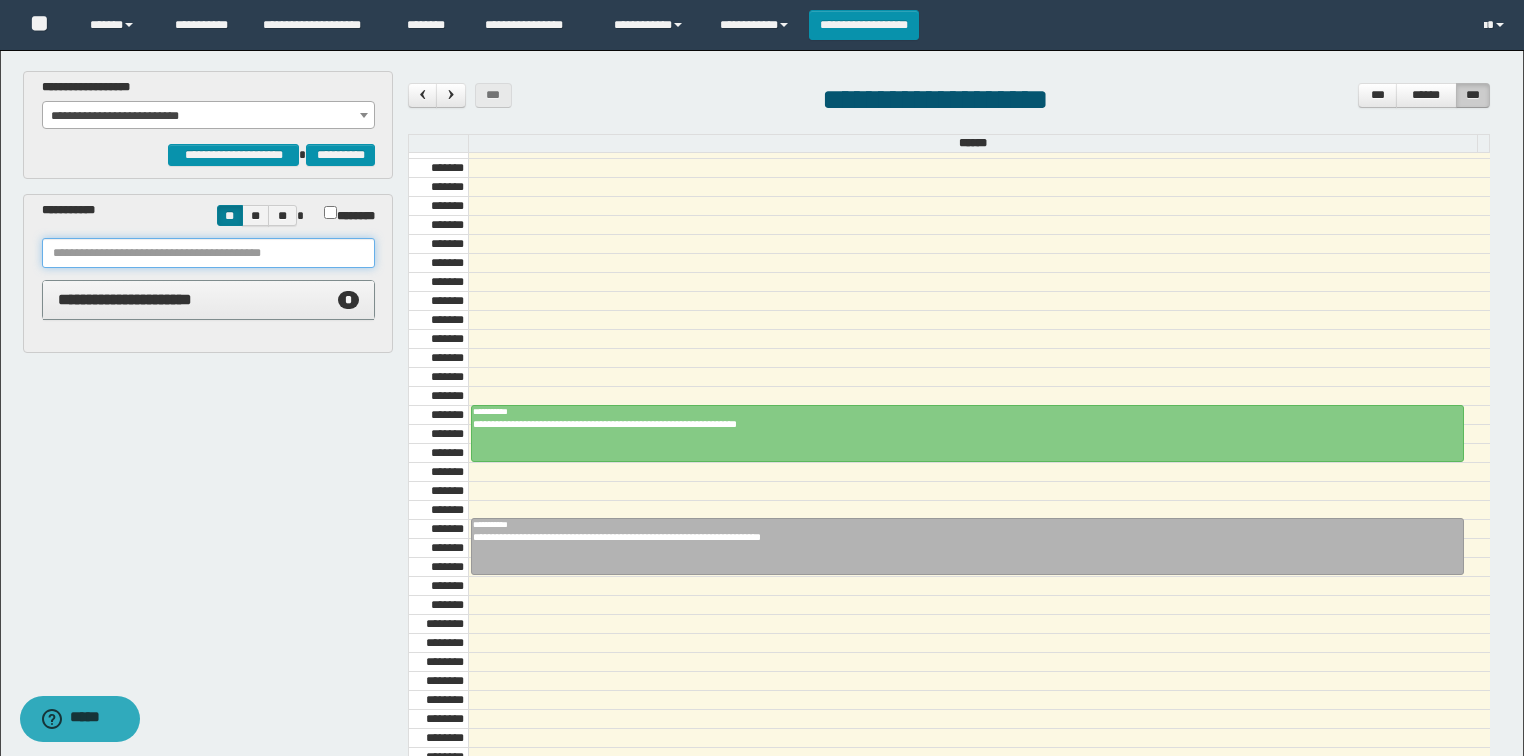 click at bounding box center [208, 253] 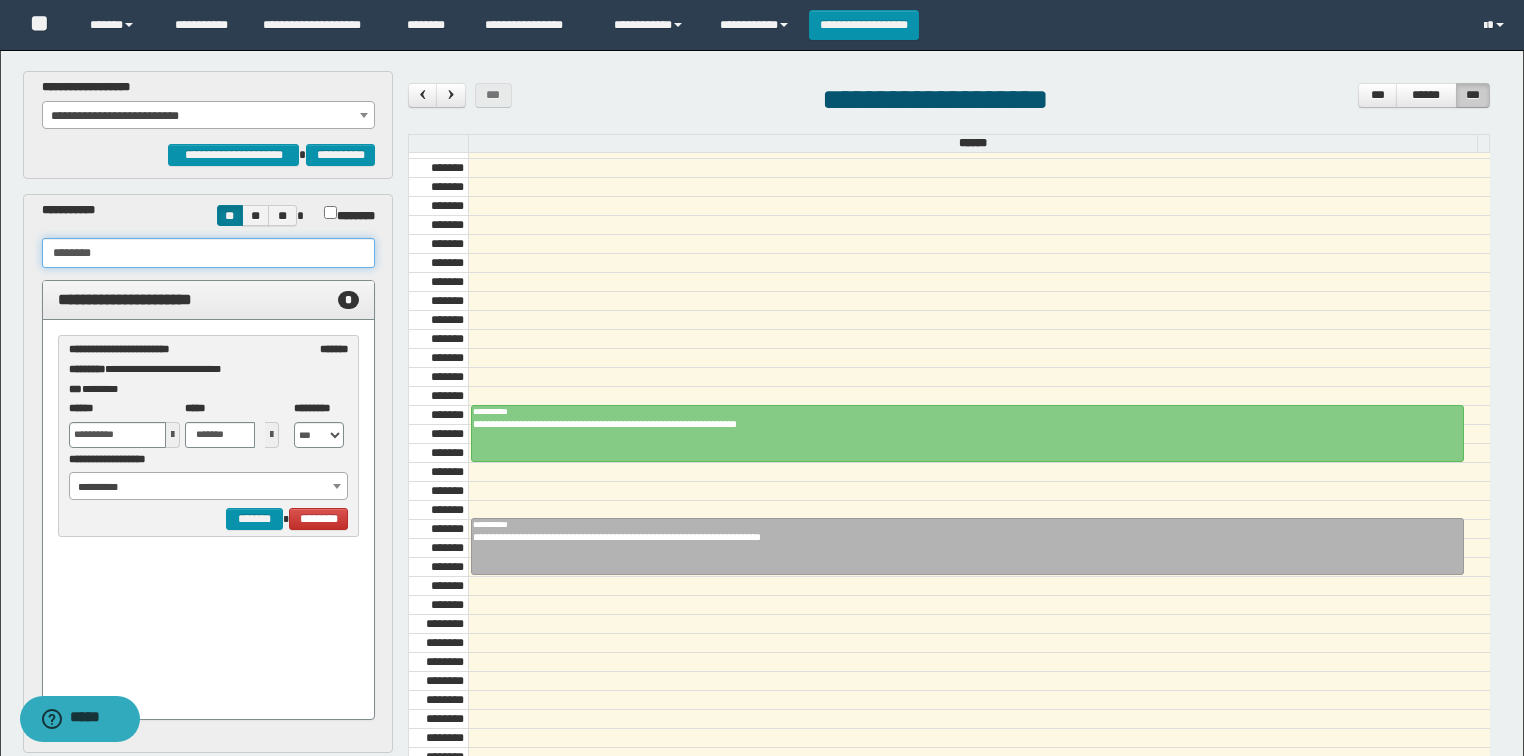 click on "**********" at bounding box center [209, 487] 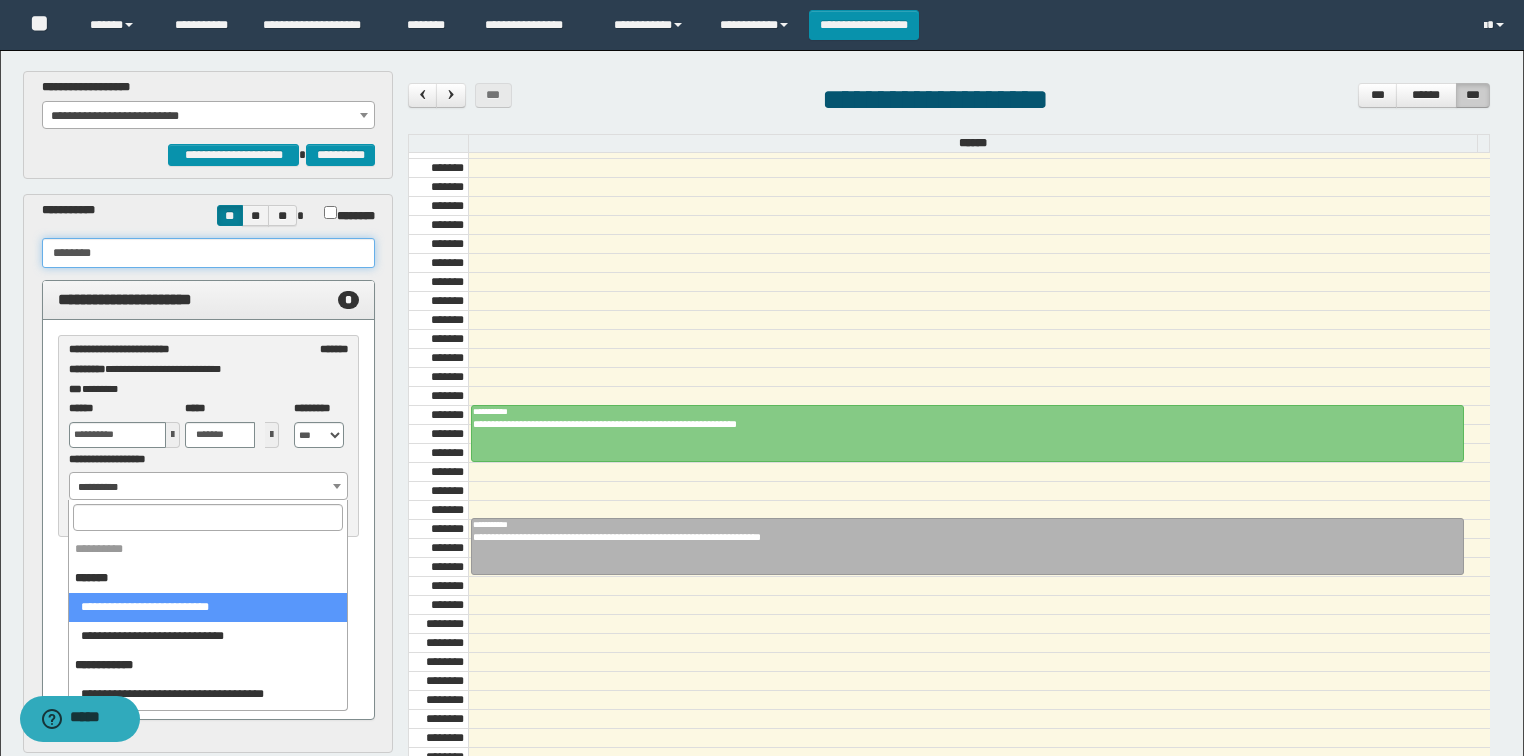 type on "********" 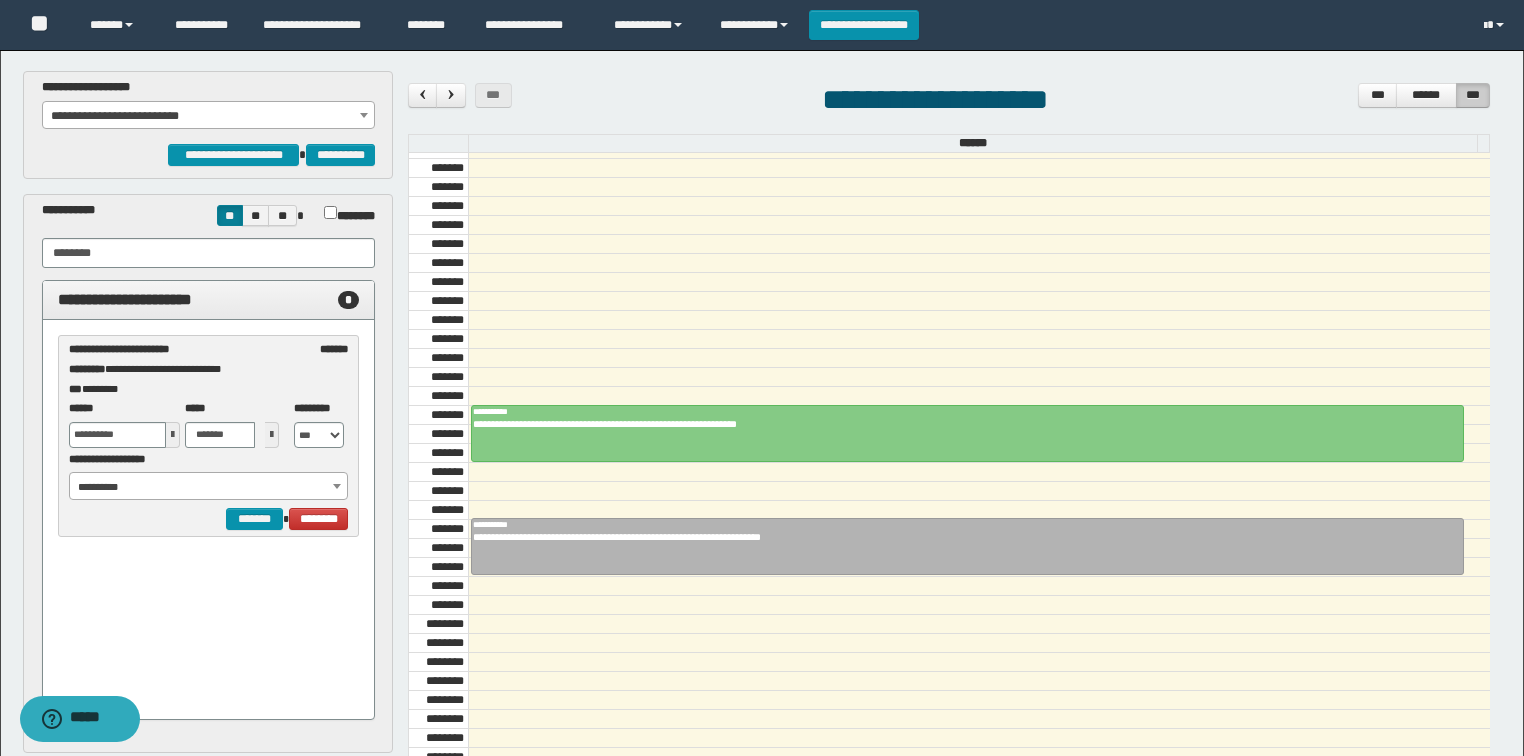 click on "**********" at bounding box center [209, 487] 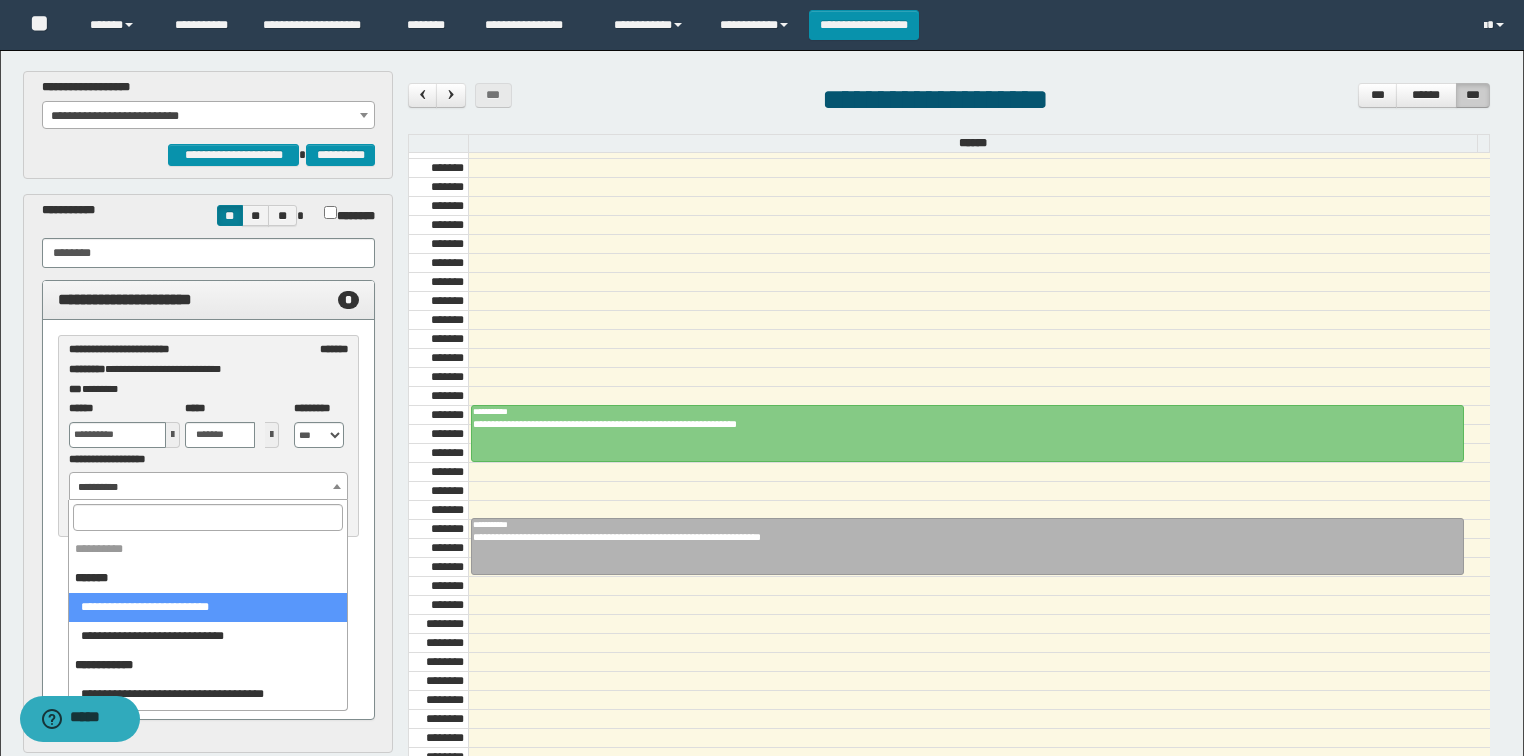 select on "******" 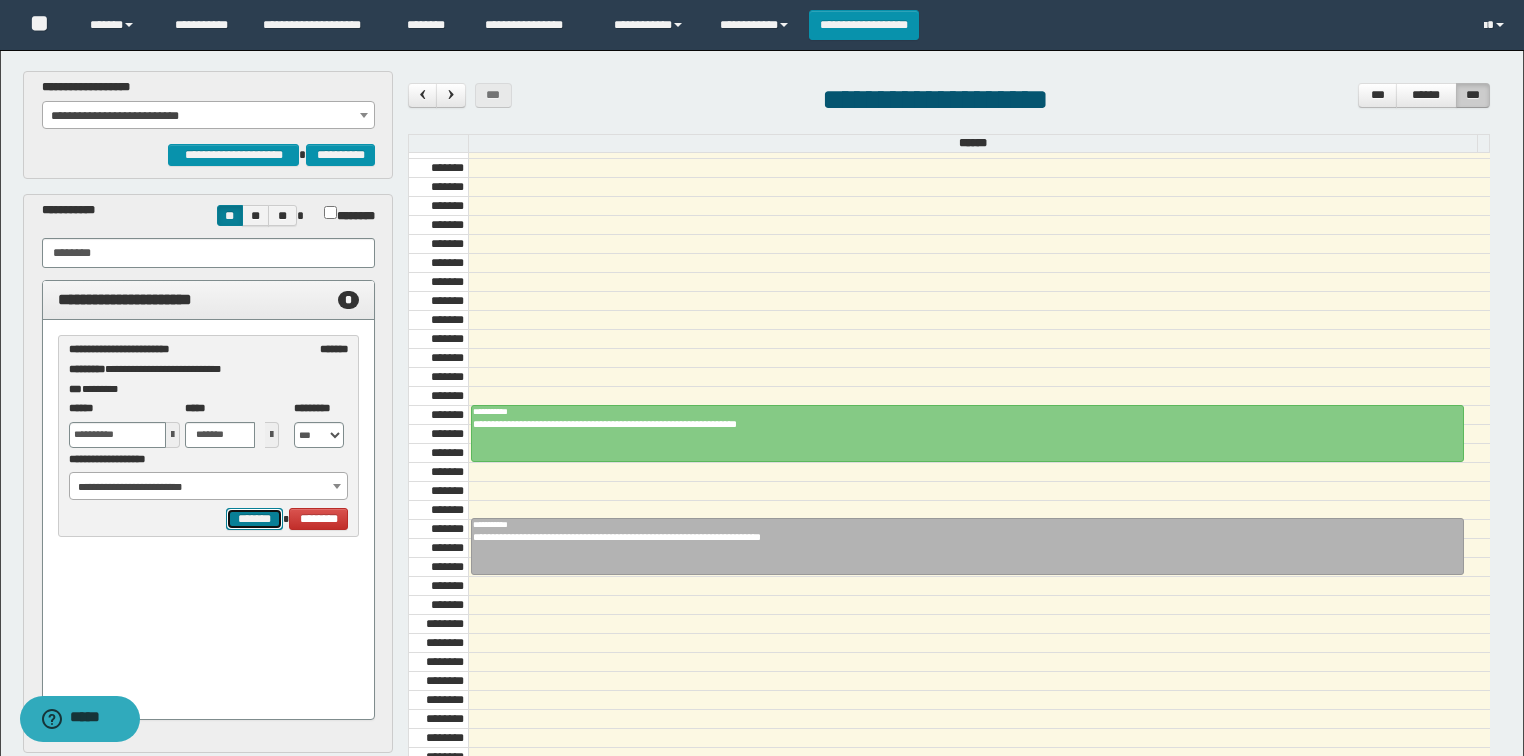 click on "*******" at bounding box center (254, 519) 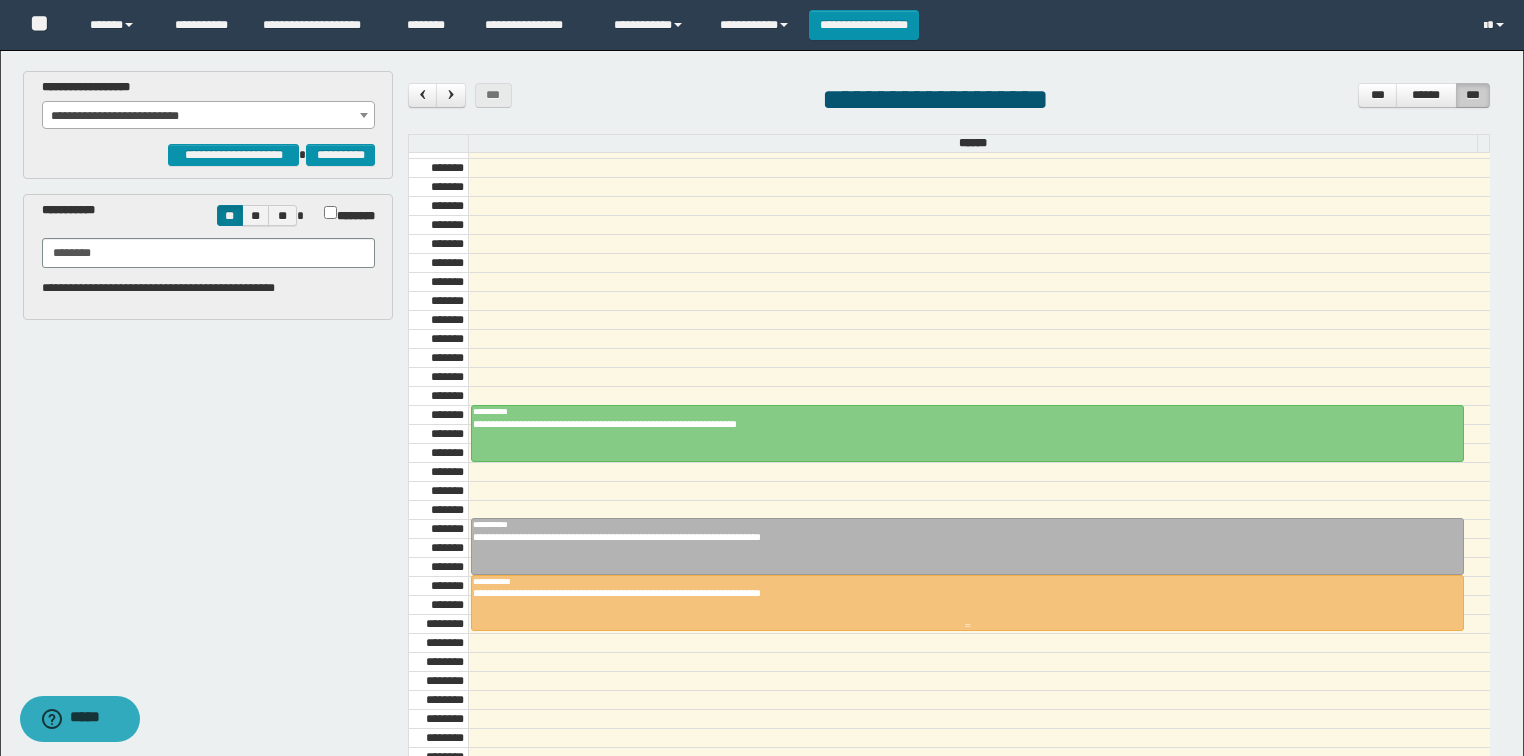 click on "**********" at bounding box center [962, 593] 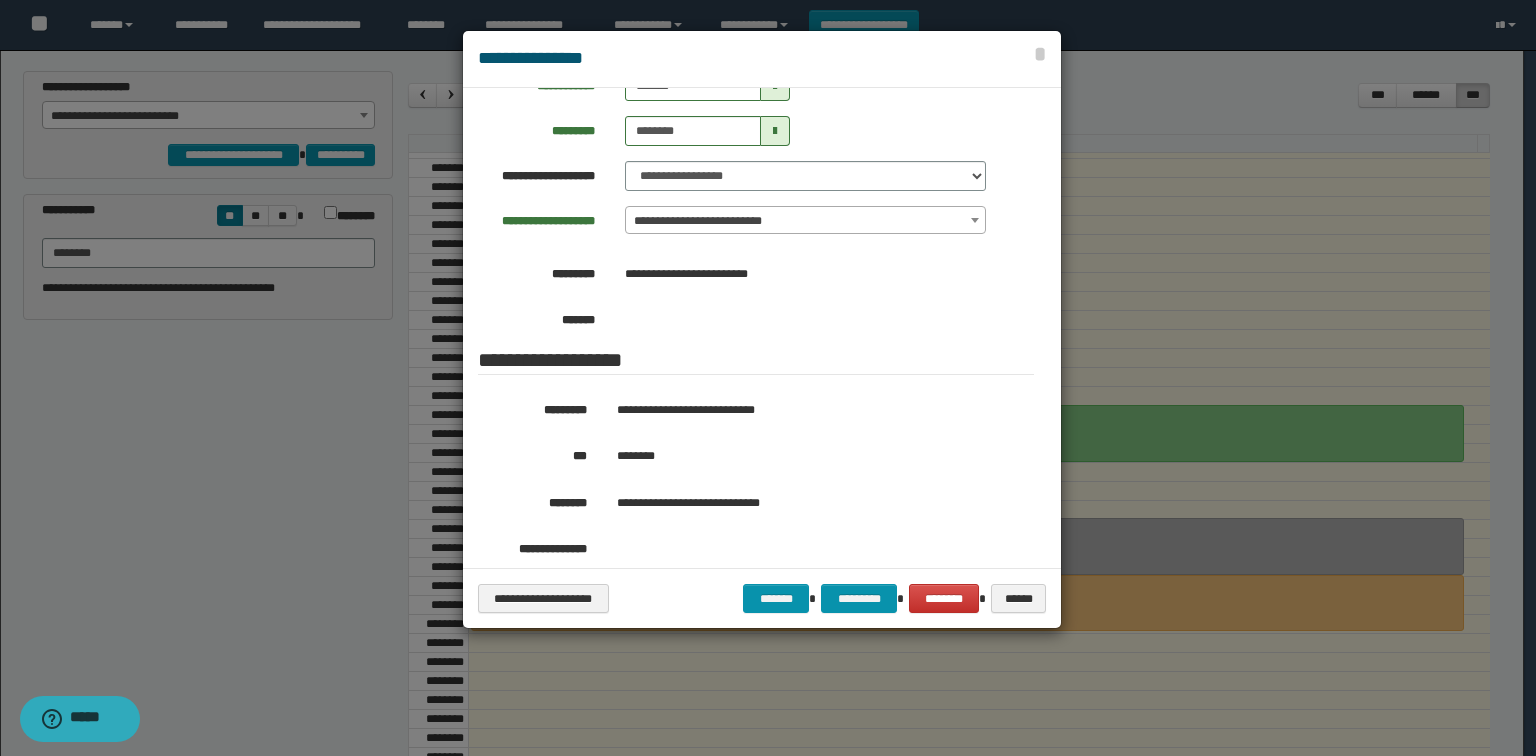 scroll, scrollTop: 240, scrollLeft: 0, axis: vertical 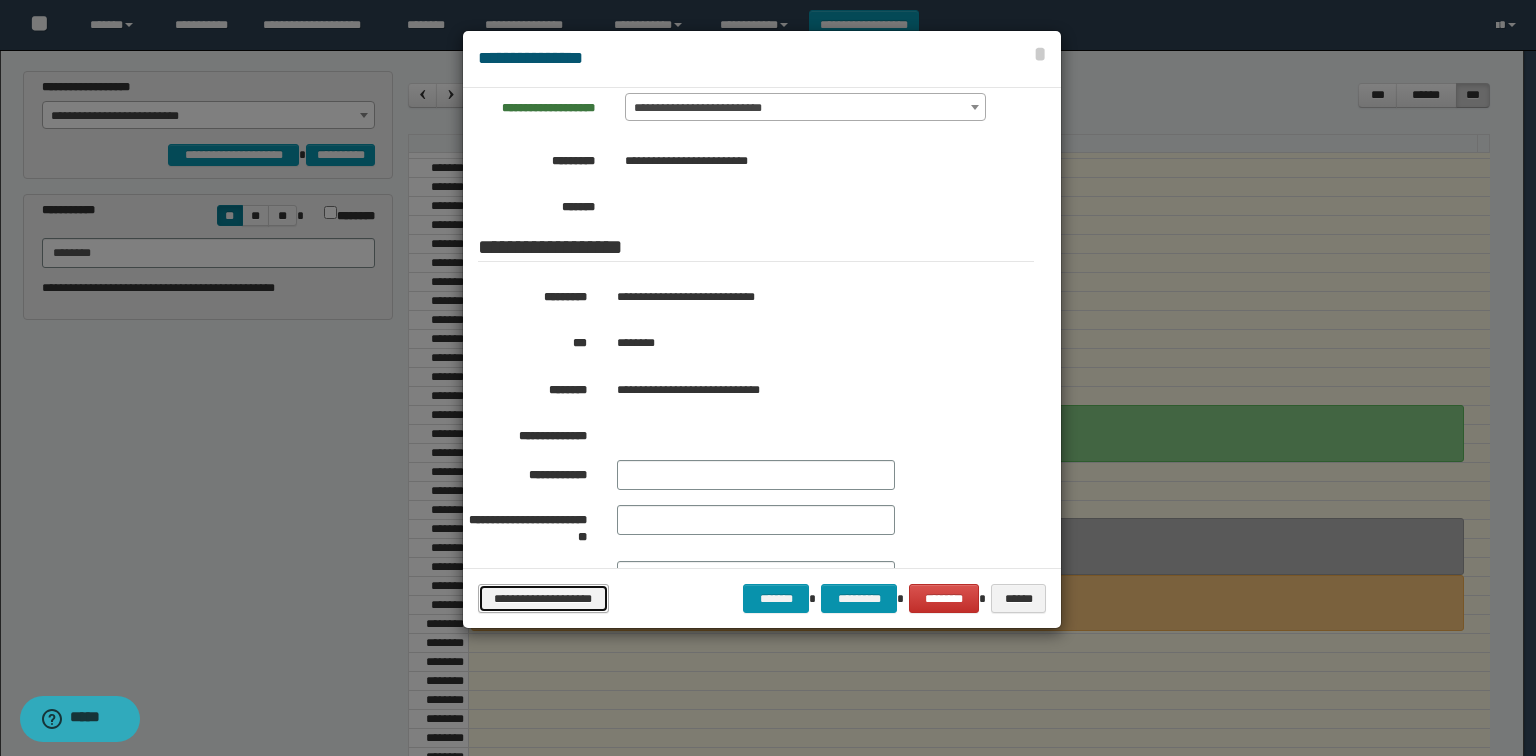 click on "**********" at bounding box center (543, 599) 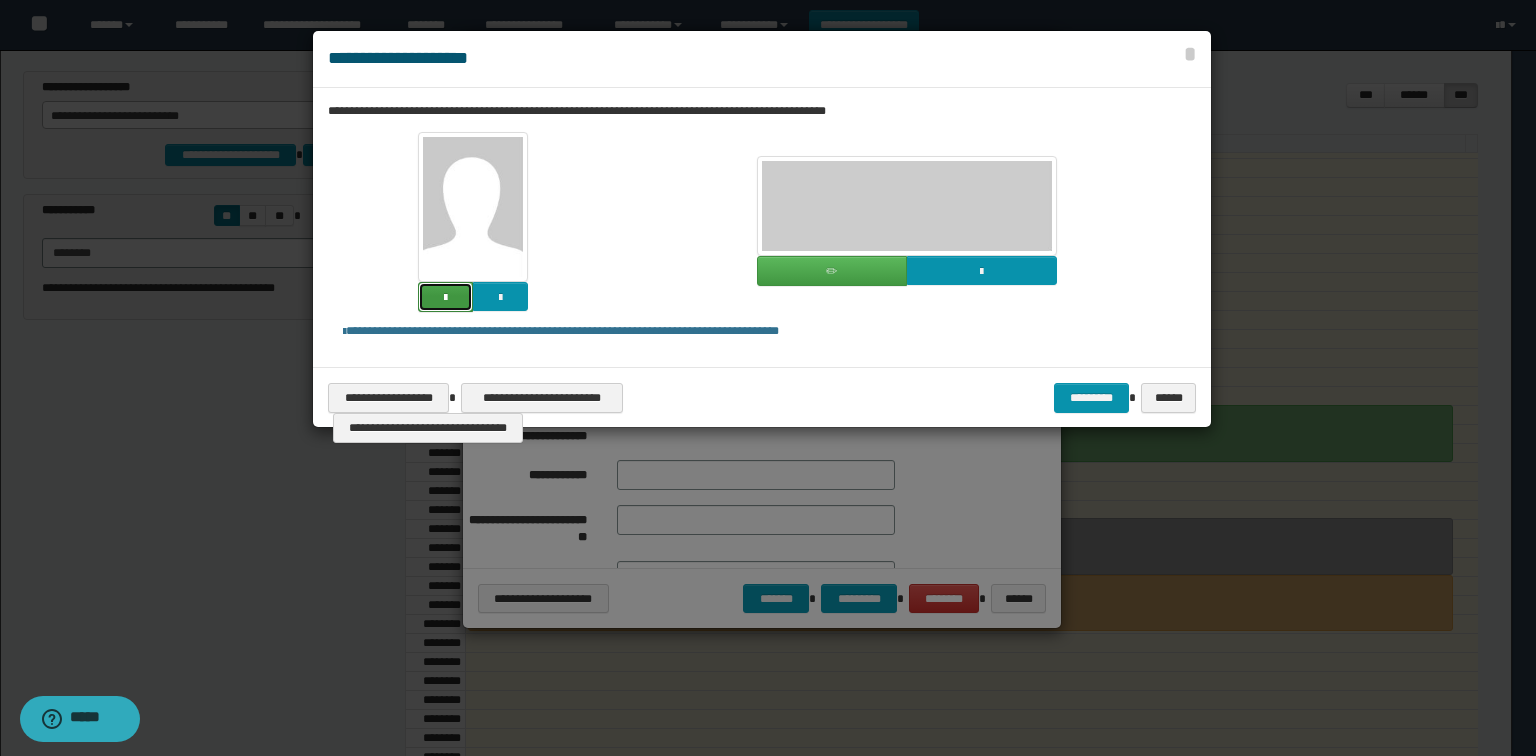 click at bounding box center (445, 297) 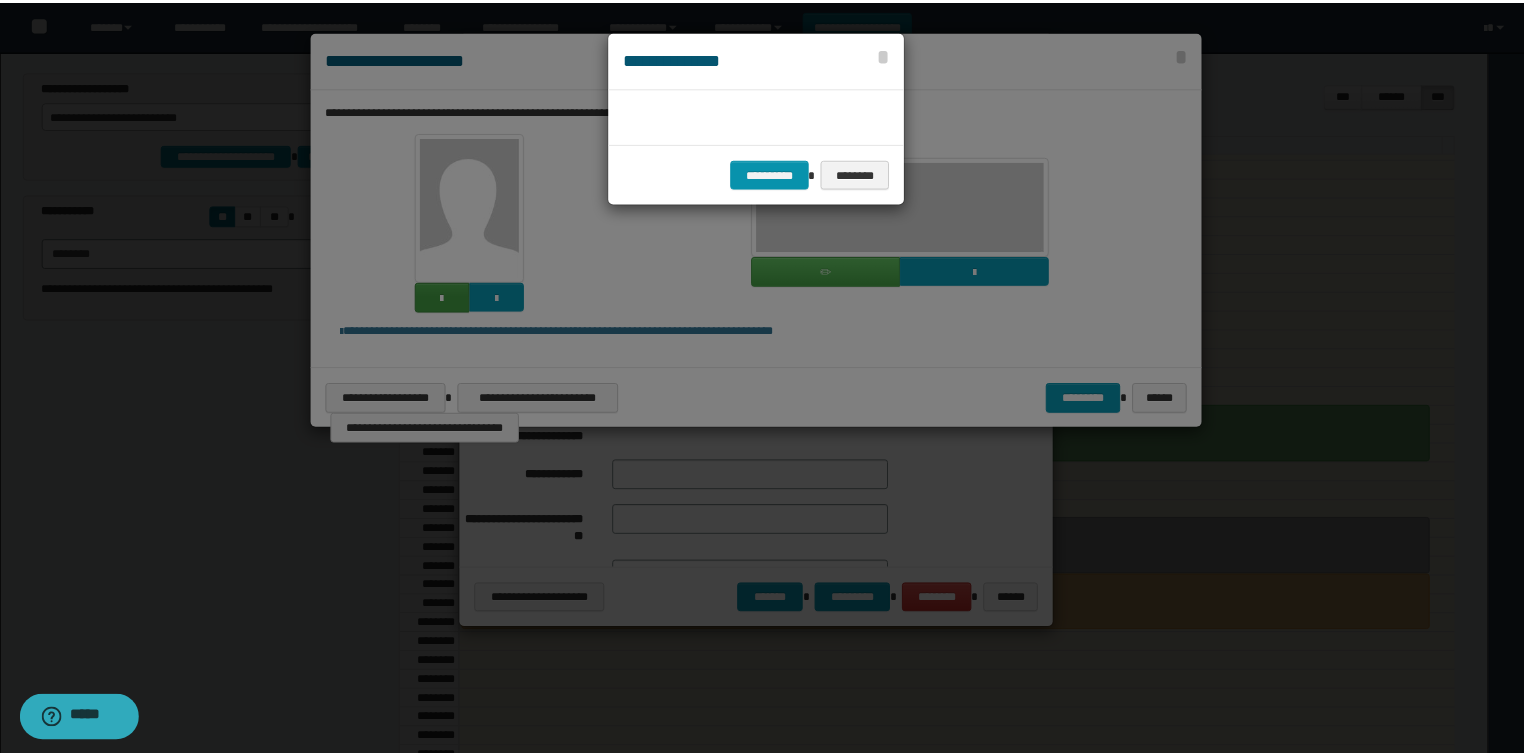 scroll, scrollTop: 44, scrollLeft: 104, axis: both 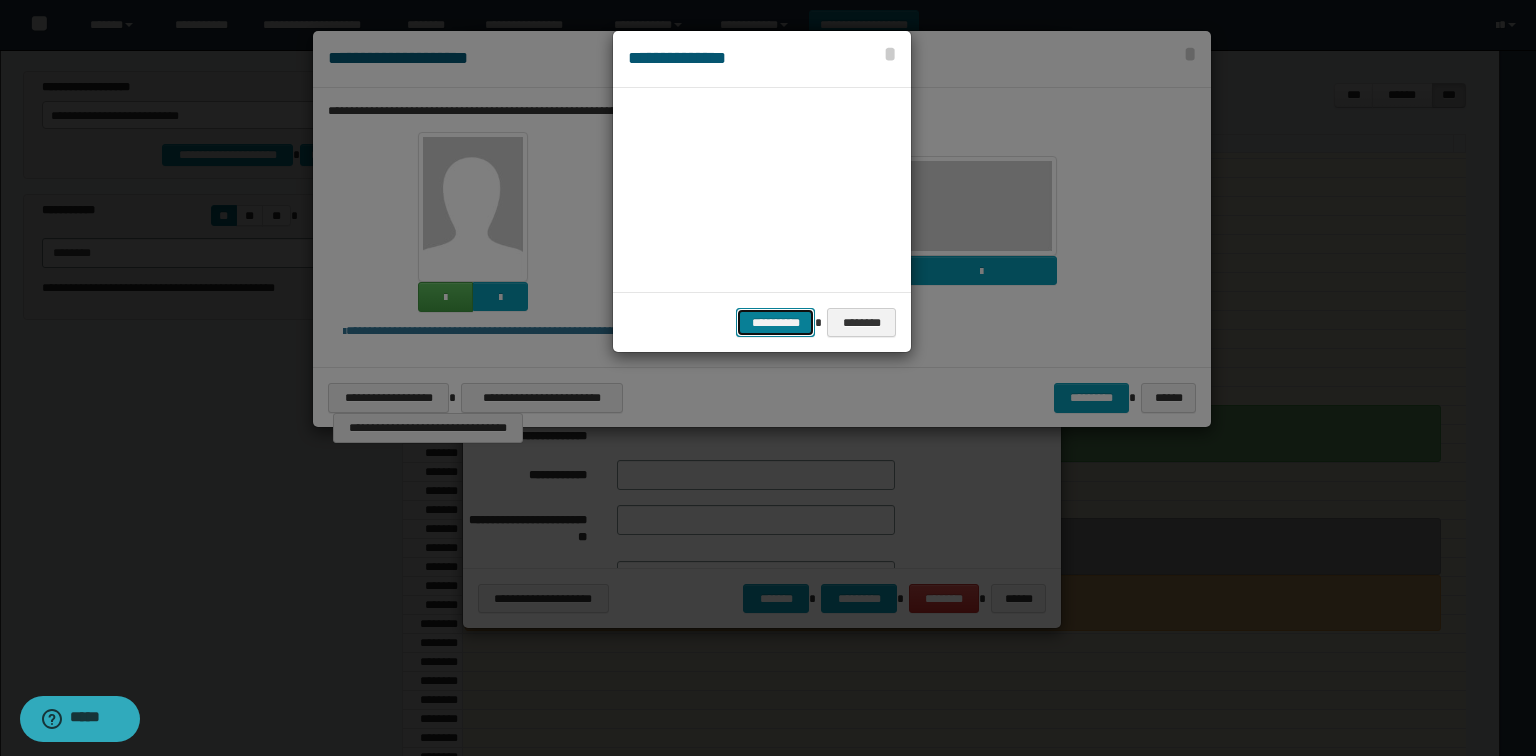 click on "**********" at bounding box center [775, 323] 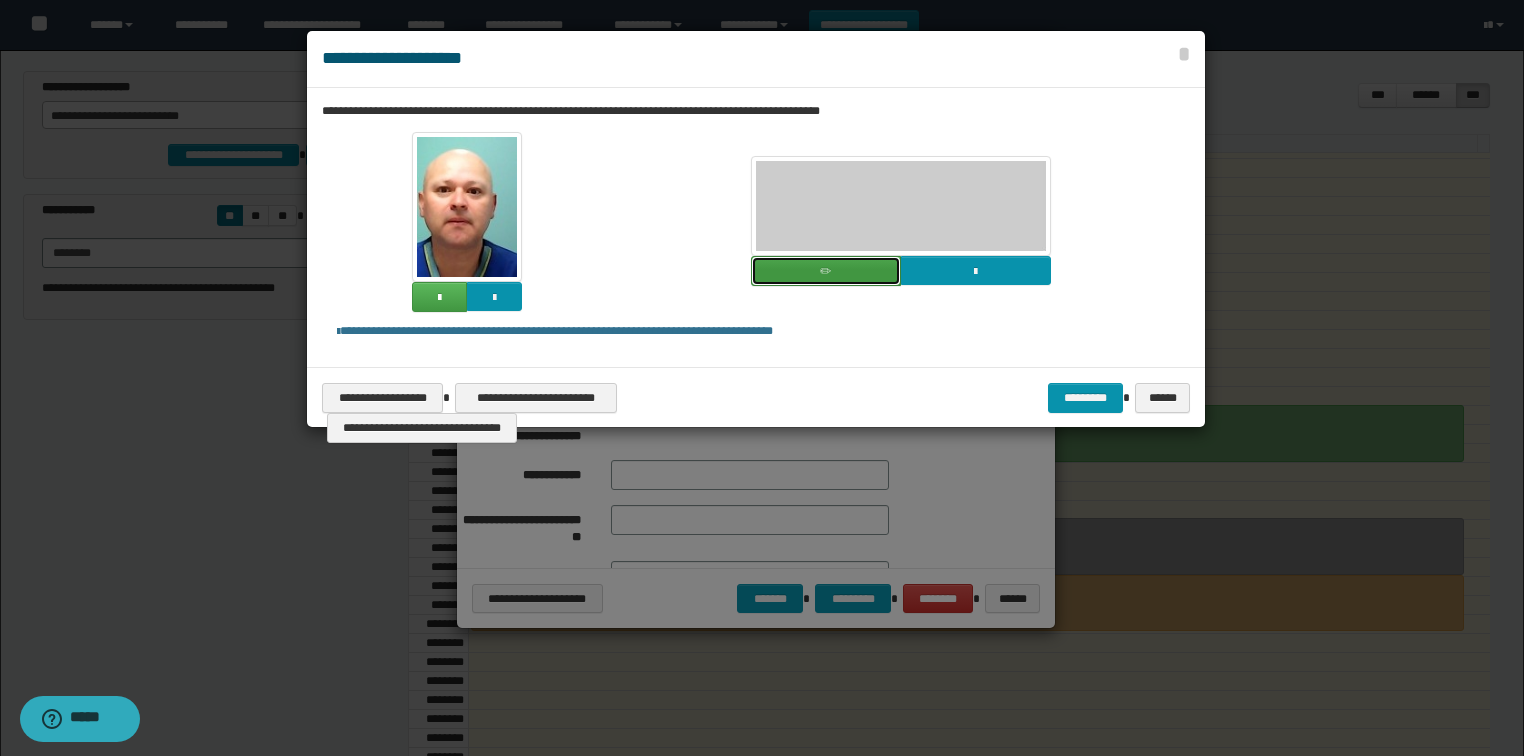 click at bounding box center (826, 271) 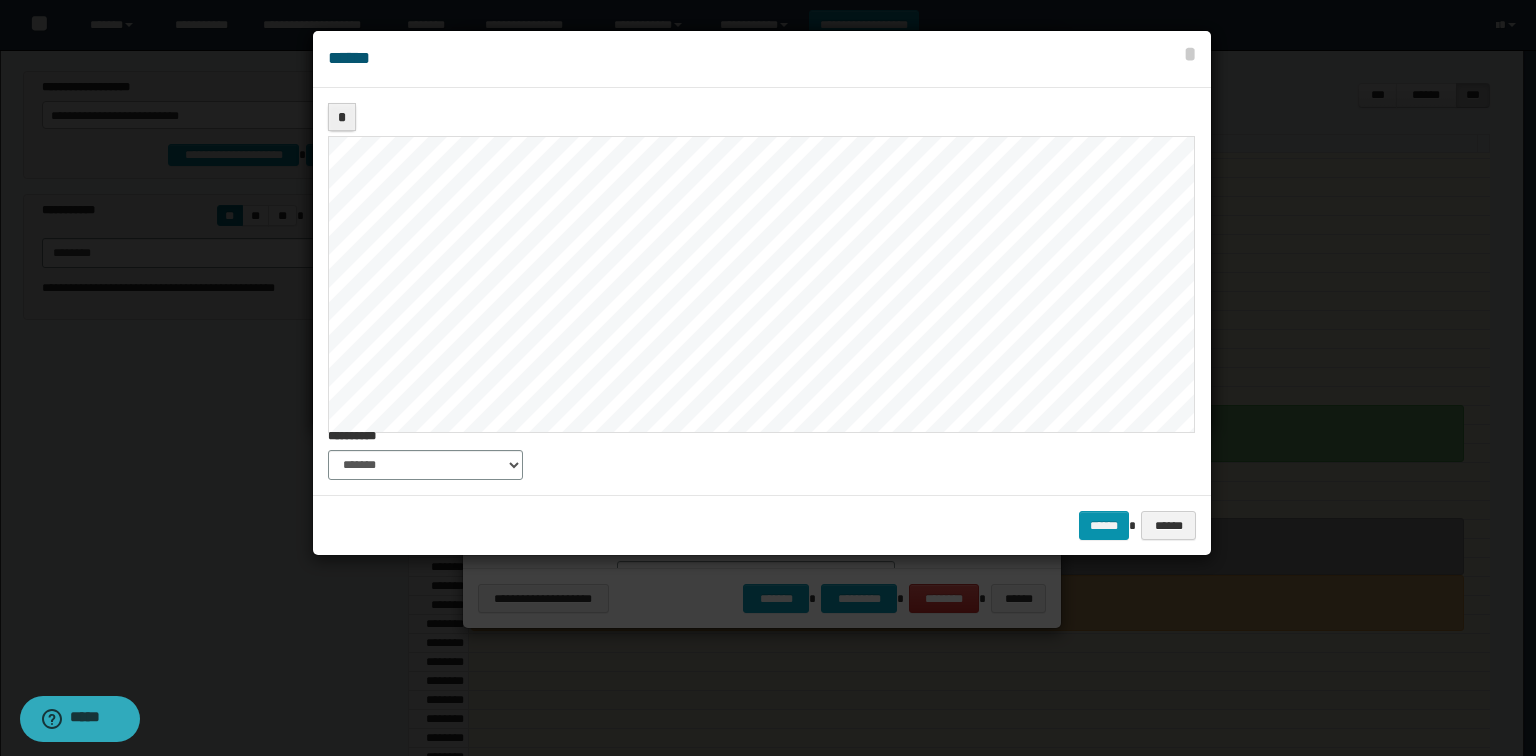 click on "**********" at bounding box center (762, 291) 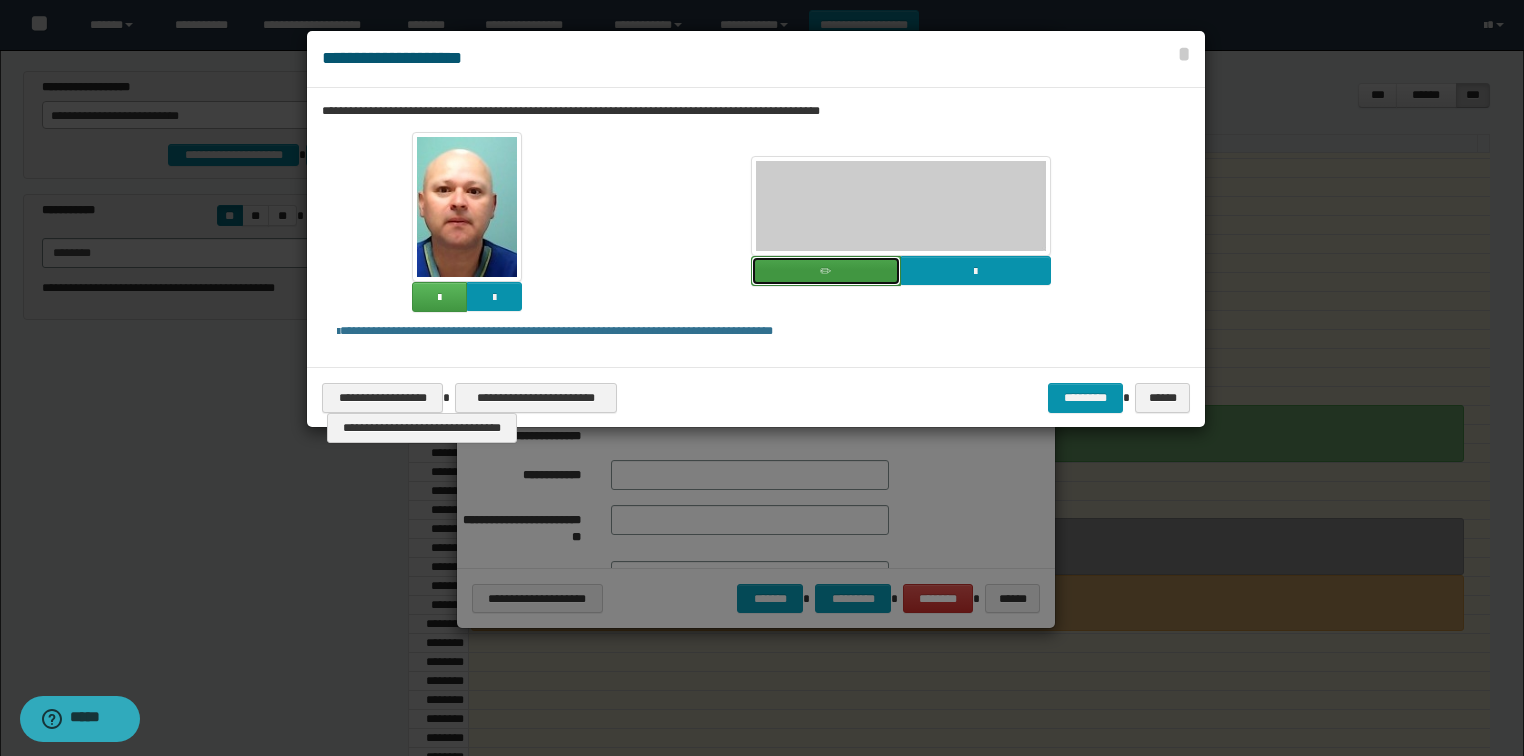 click at bounding box center (826, 271) 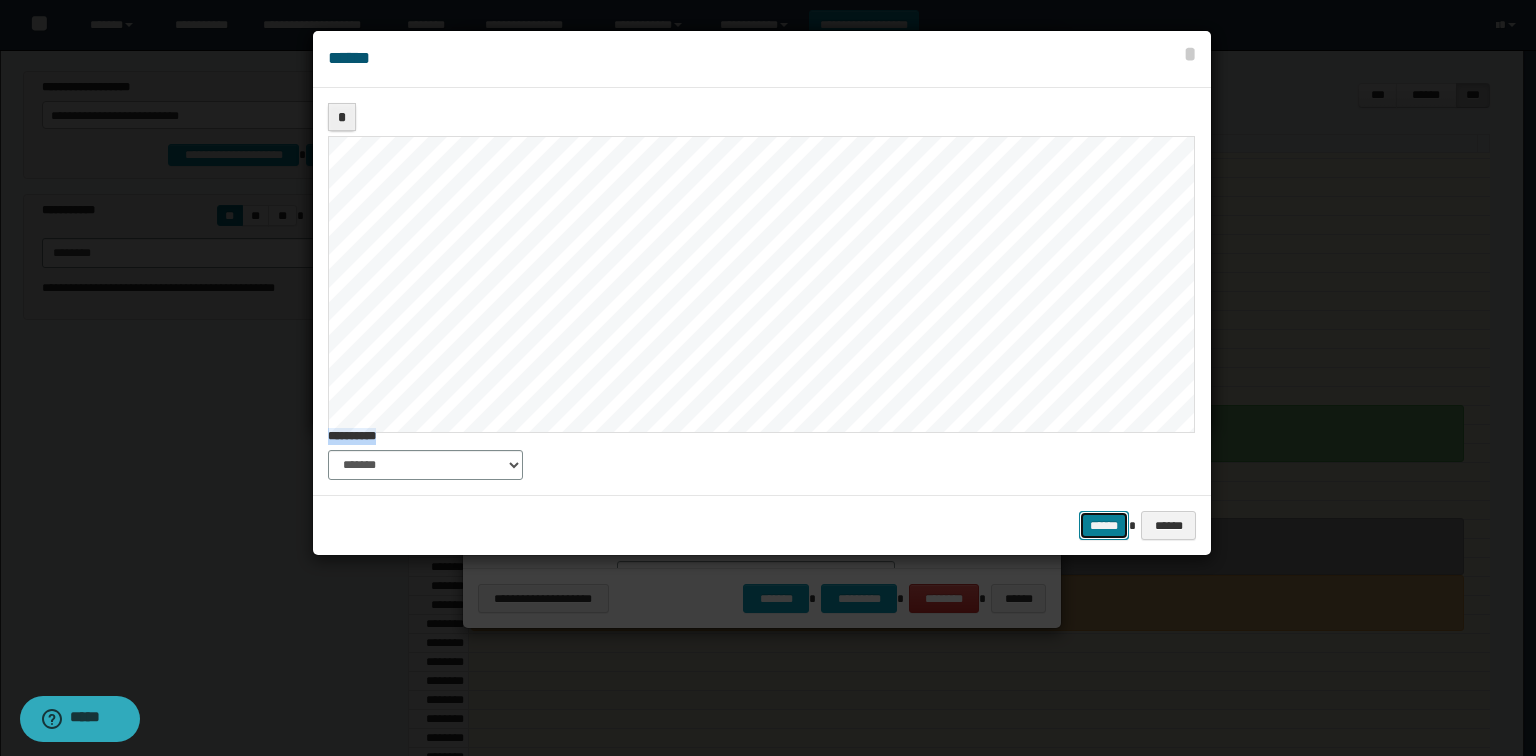 click on "******" at bounding box center (1104, 526) 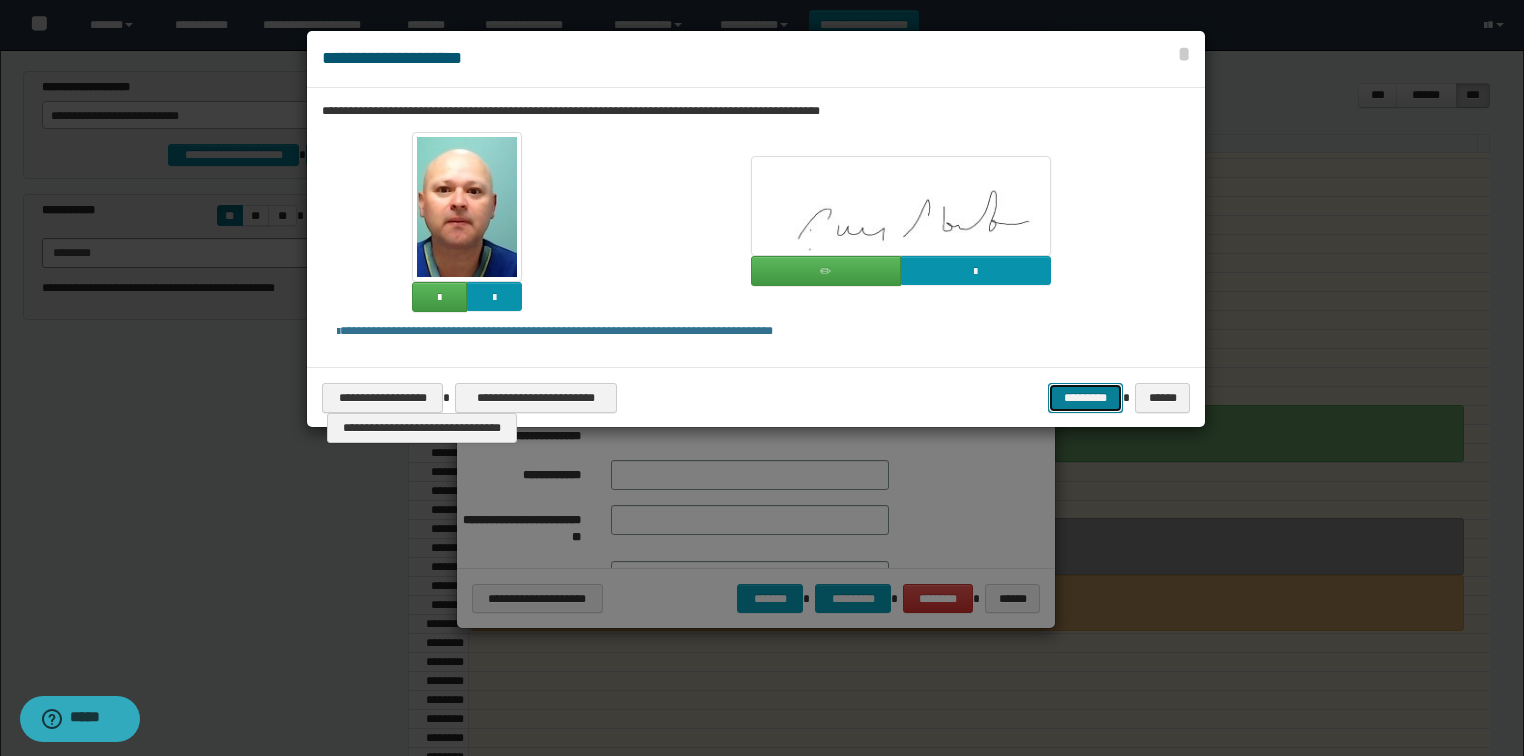 click on "*********" at bounding box center [1085, 398] 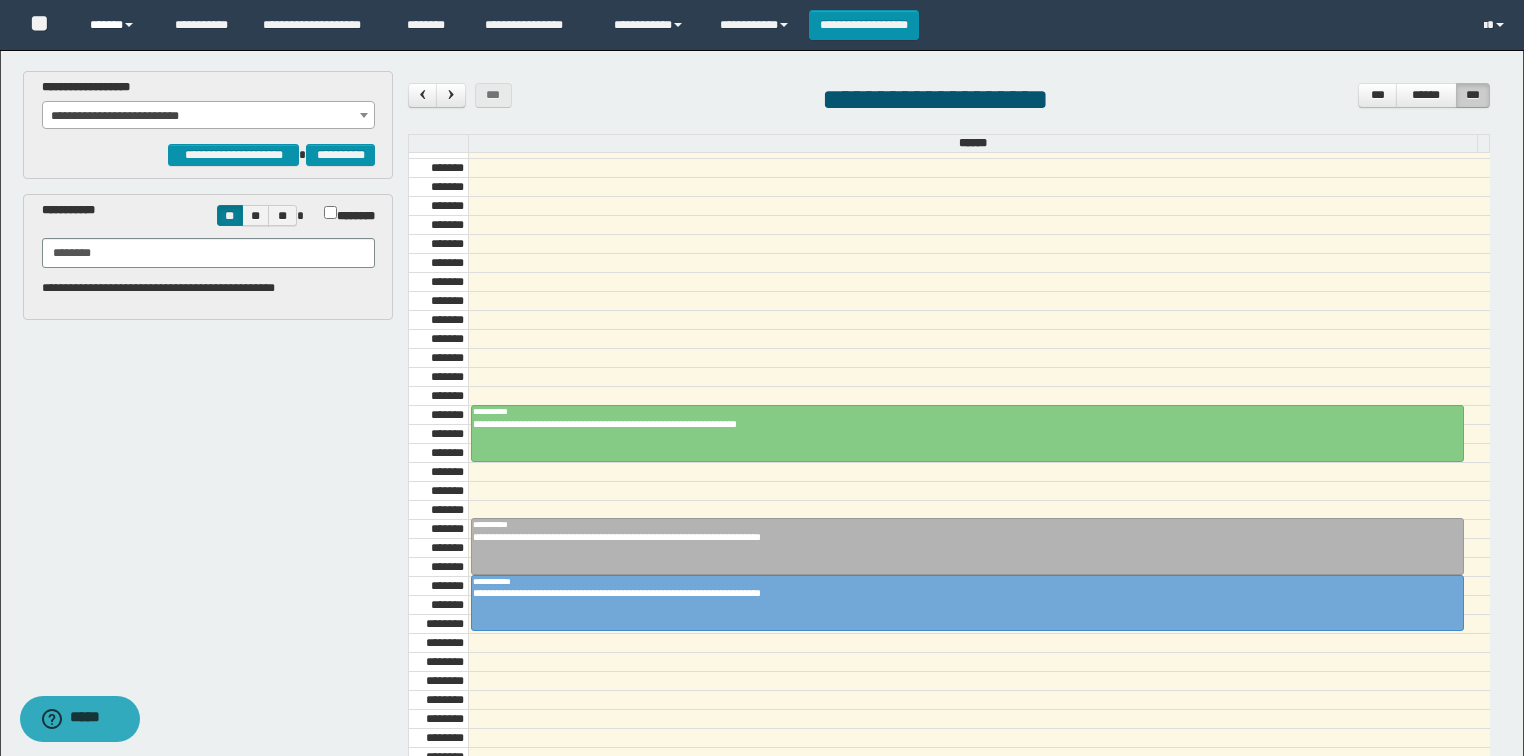 click on "******" at bounding box center [117, 25] 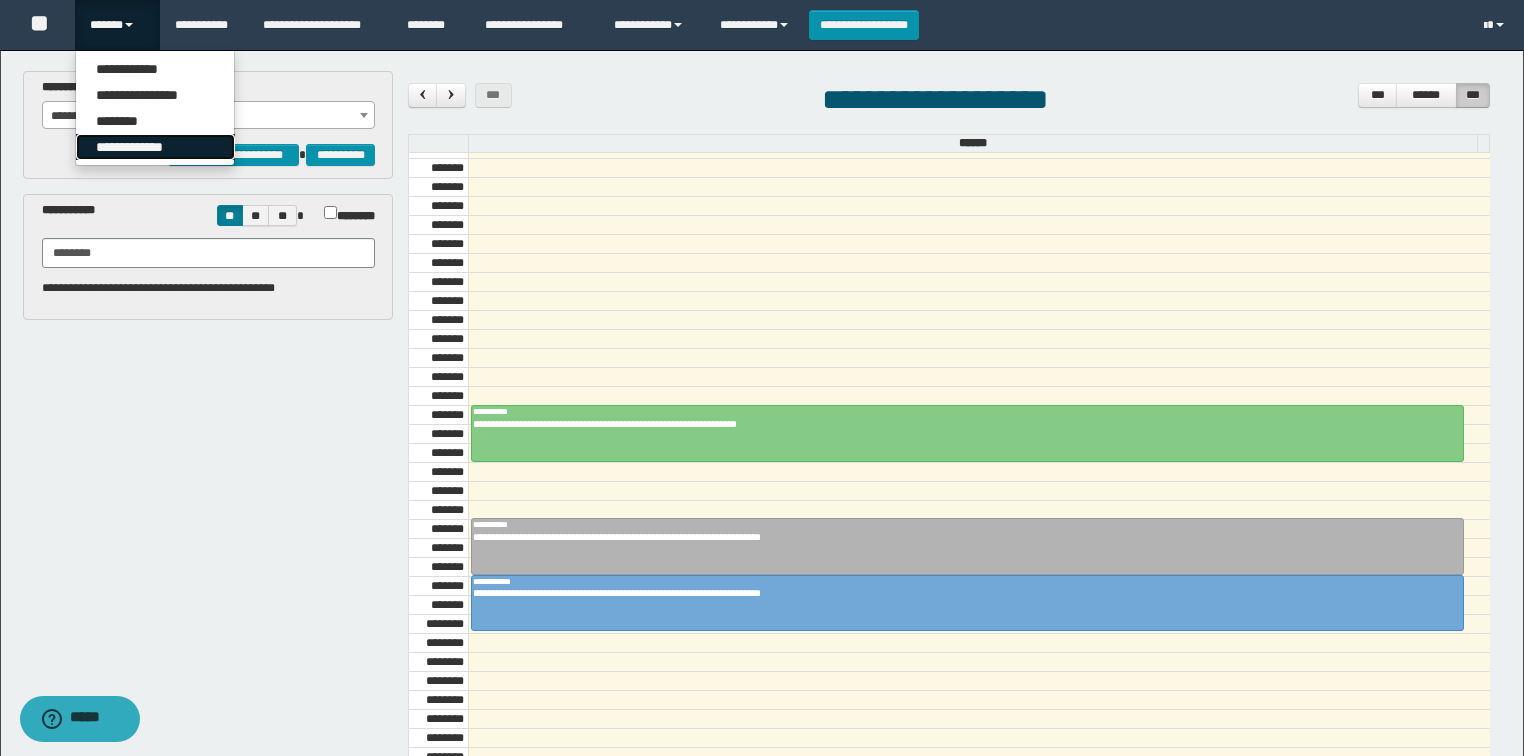click on "**********" at bounding box center [155, 147] 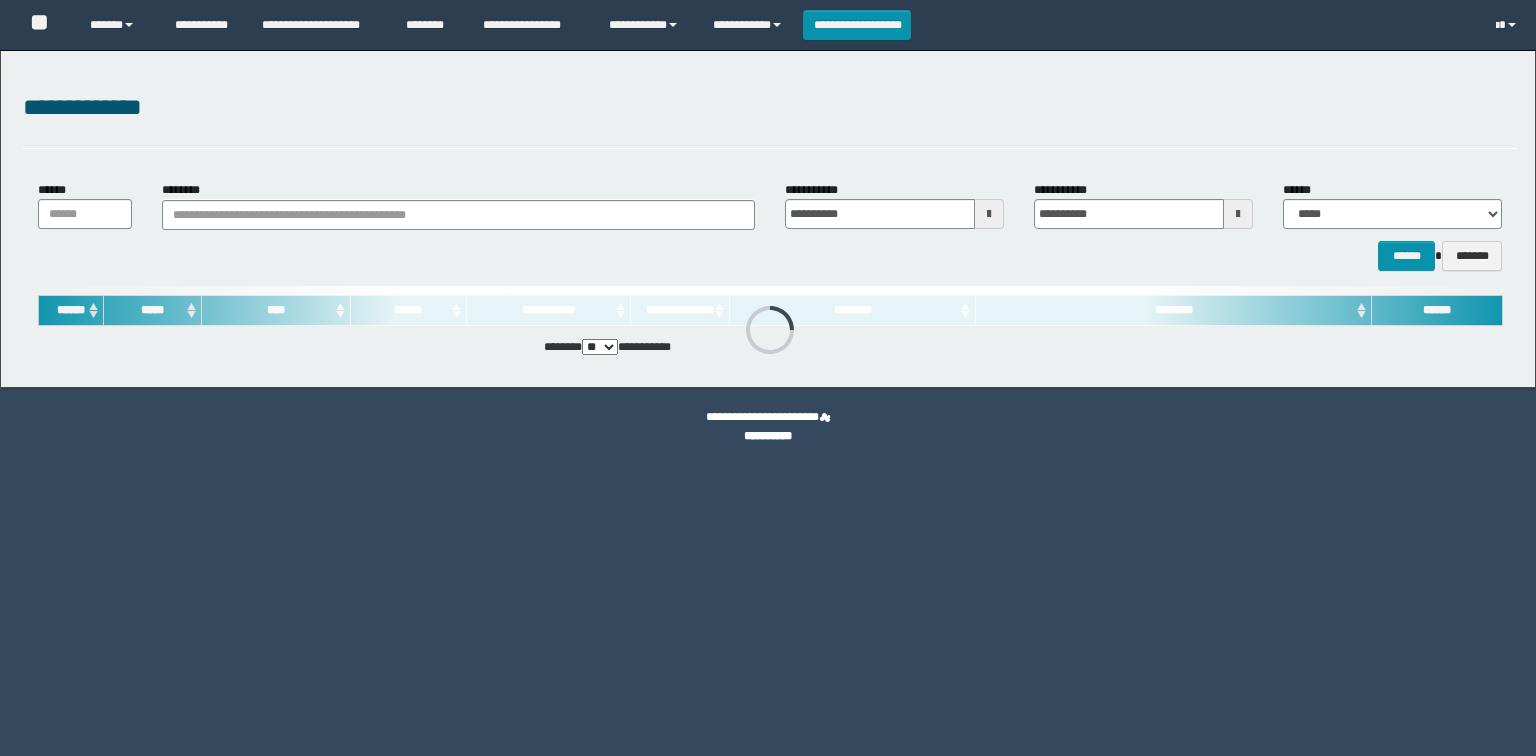 scroll, scrollTop: 0, scrollLeft: 0, axis: both 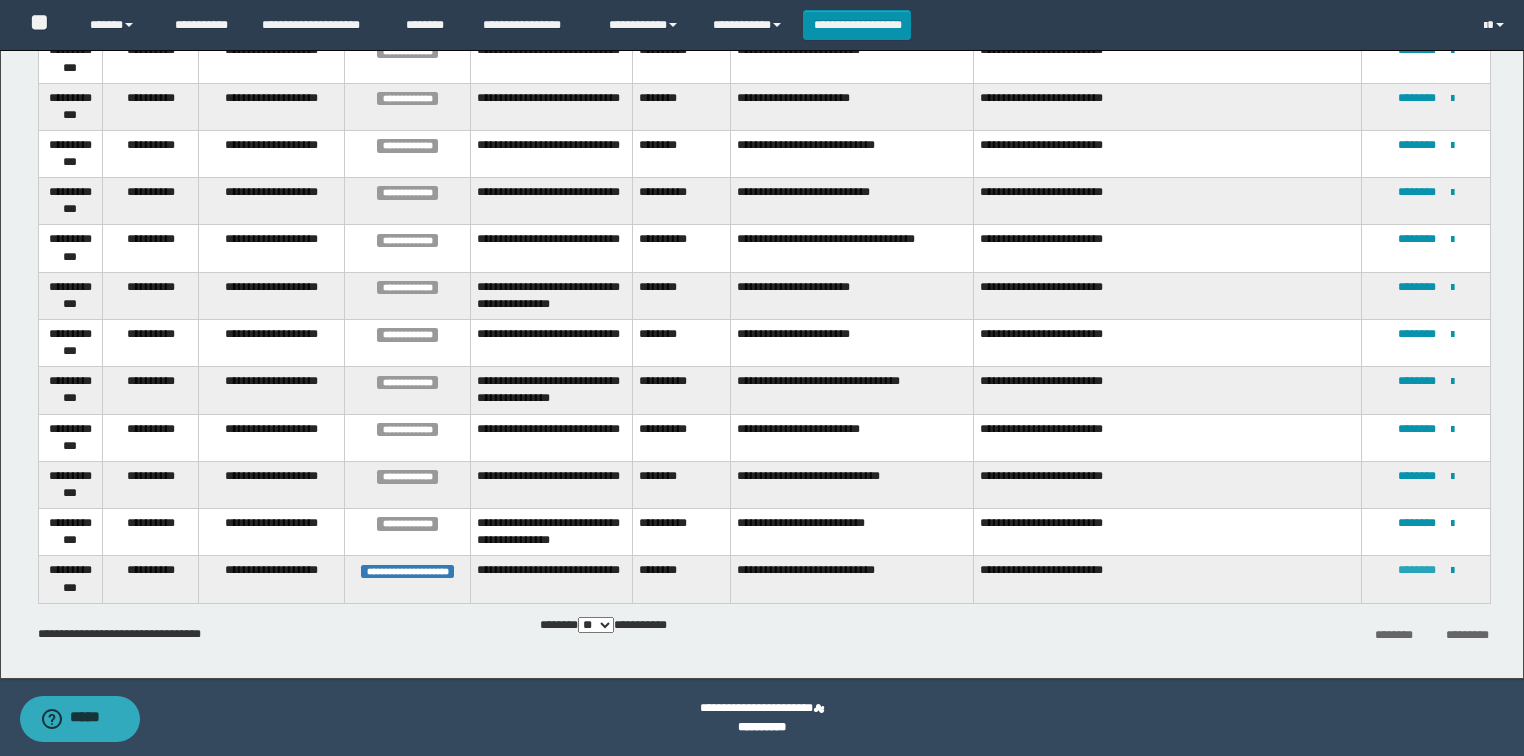 click on "********" at bounding box center (1417, 570) 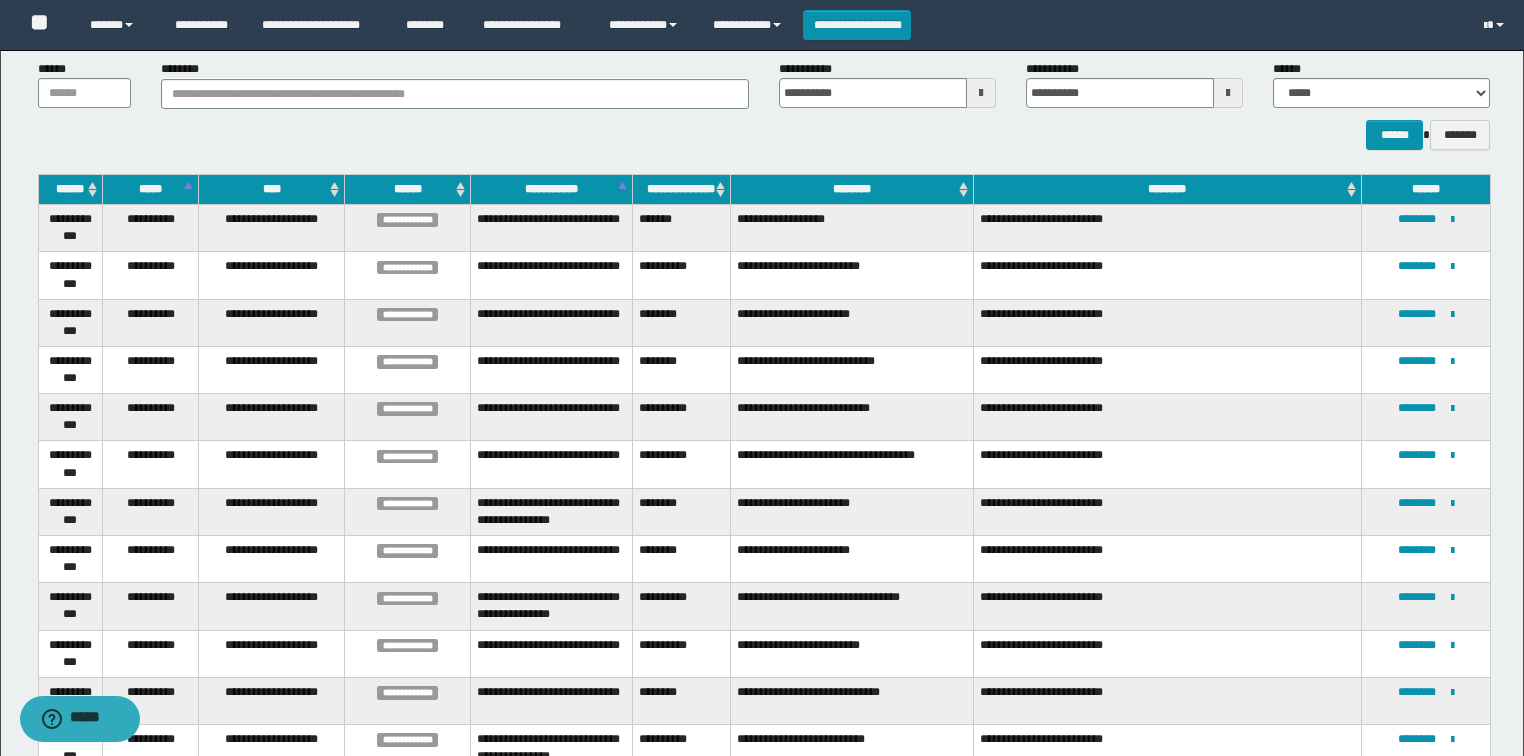 scroll, scrollTop: 290, scrollLeft: 0, axis: vertical 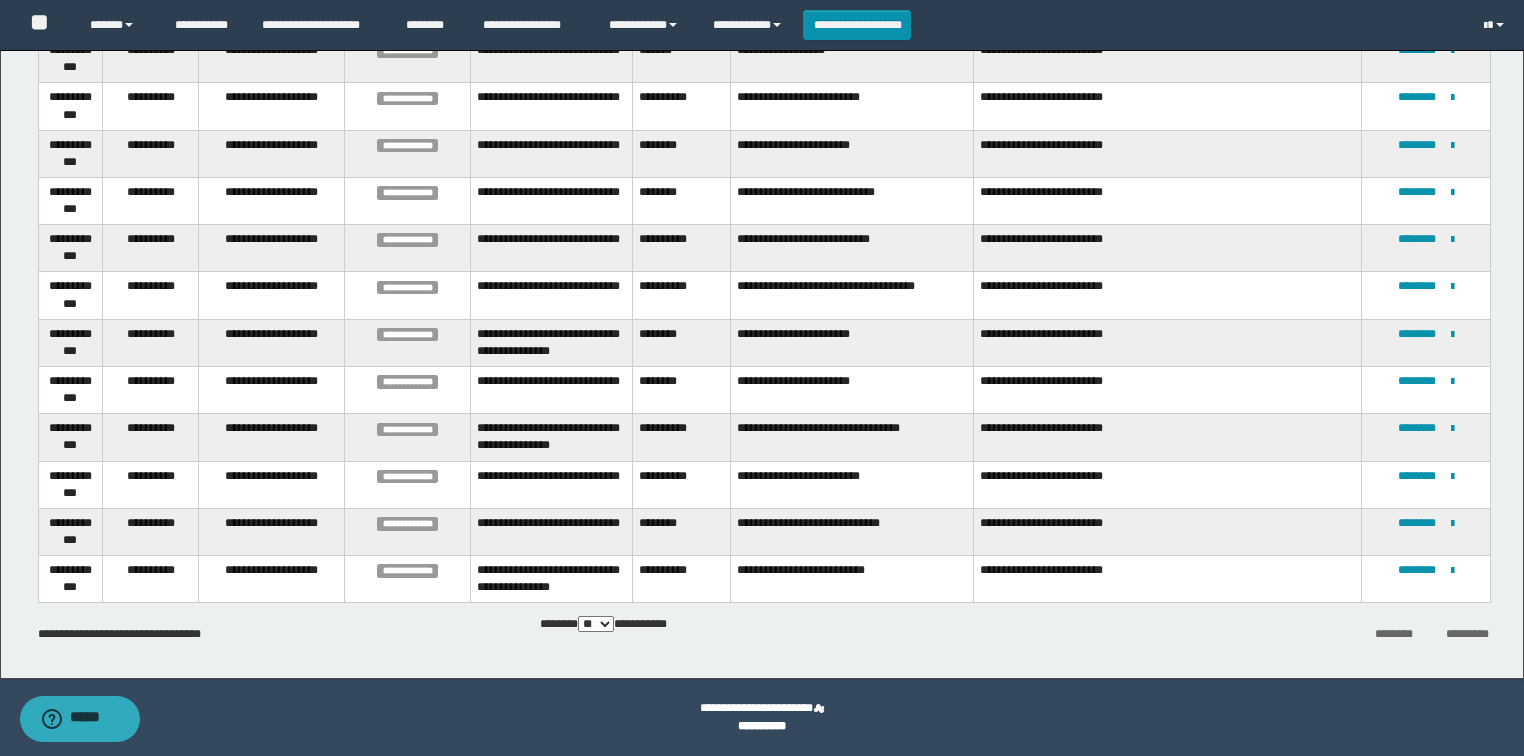 click on "**********" at bounding box center [681, 579] 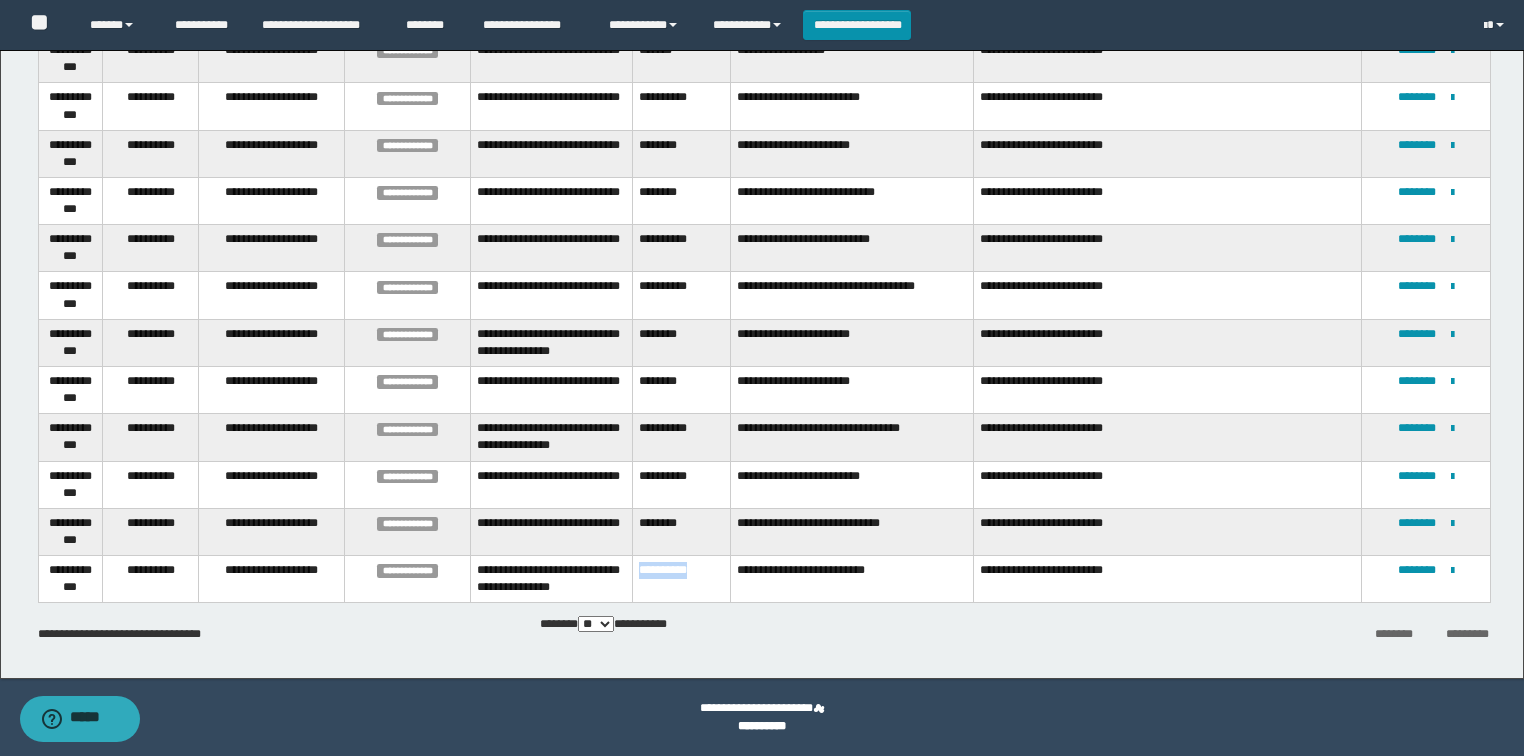 click on "**********" at bounding box center [681, 579] 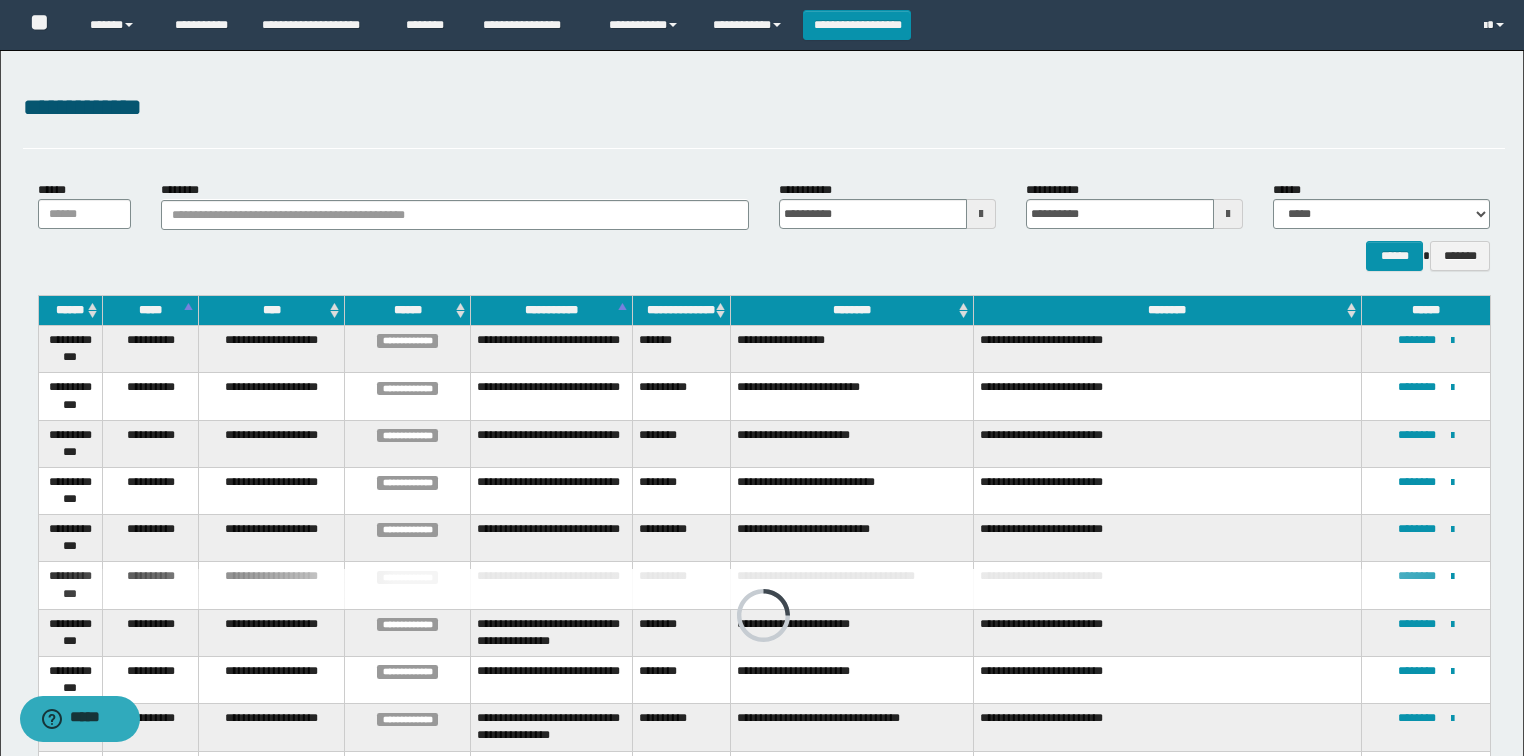 scroll, scrollTop: 0, scrollLeft: 0, axis: both 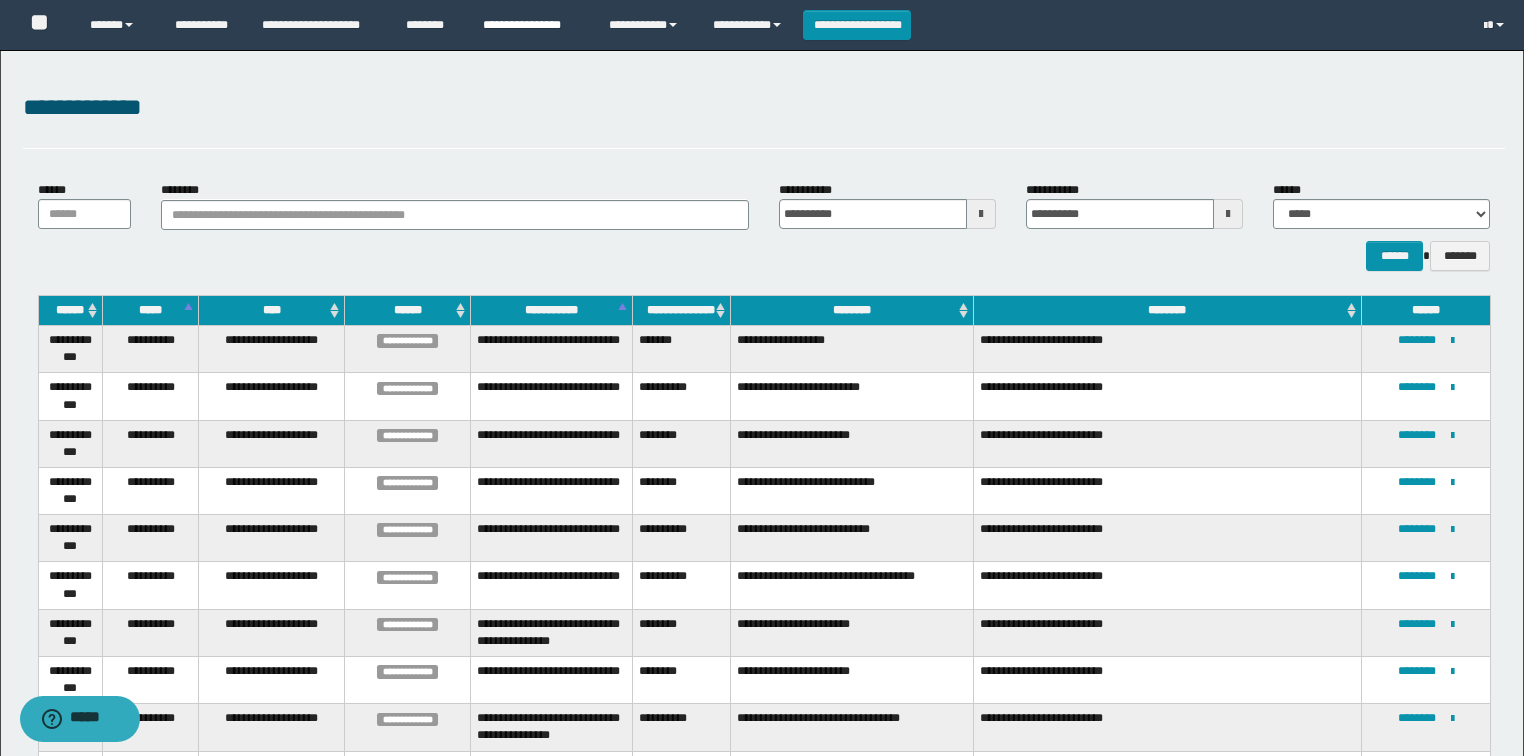 click on "**********" at bounding box center [531, 25] 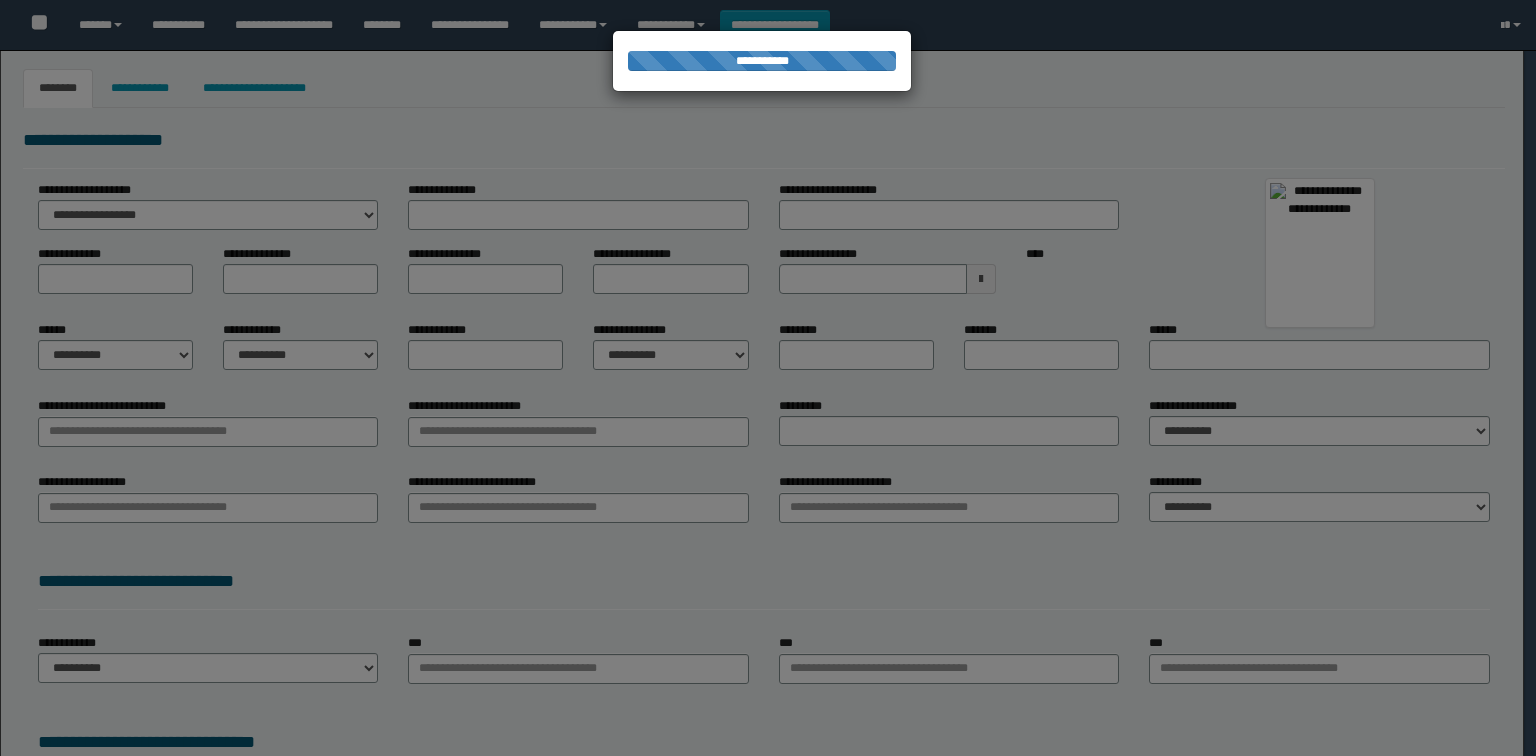 scroll, scrollTop: 0, scrollLeft: 0, axis: both 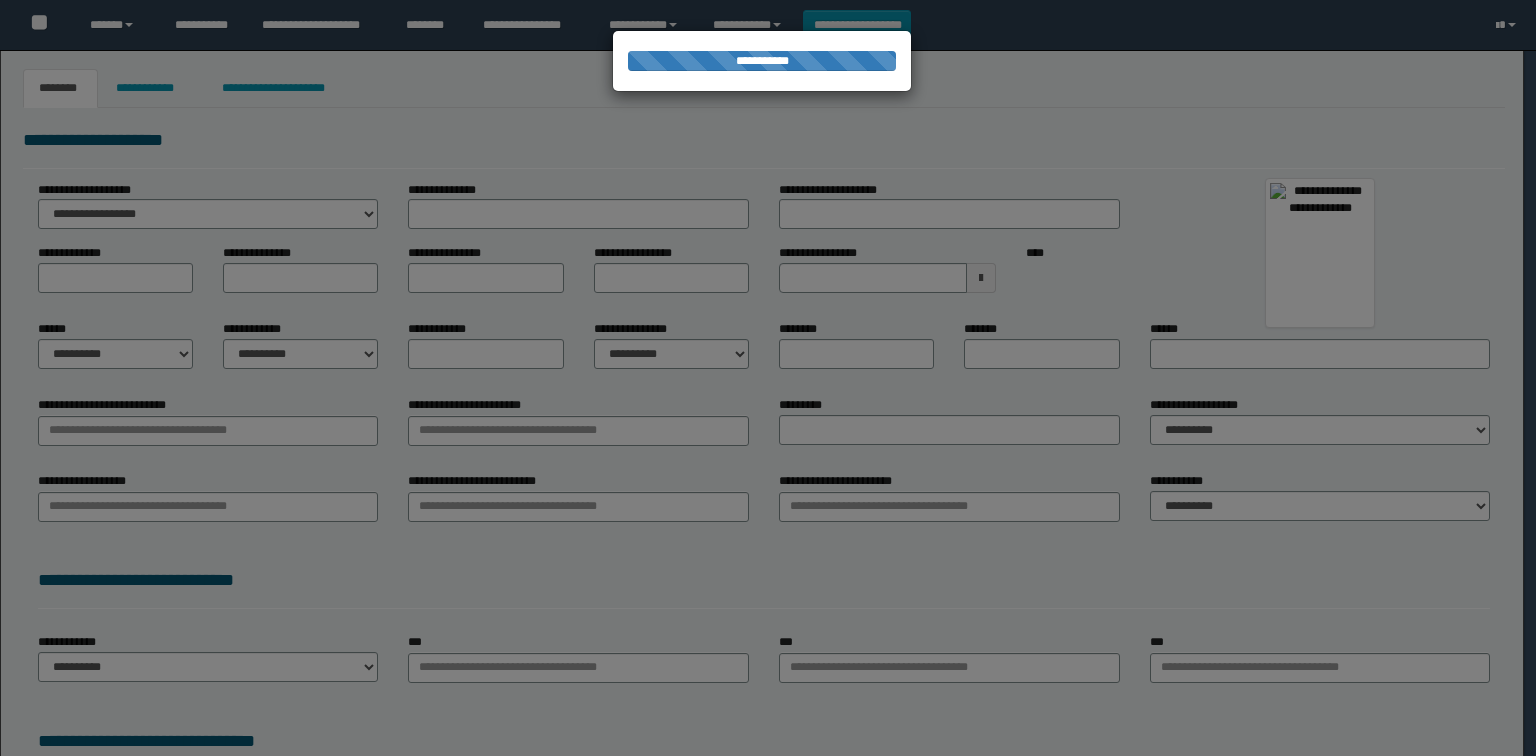 type on "**********" 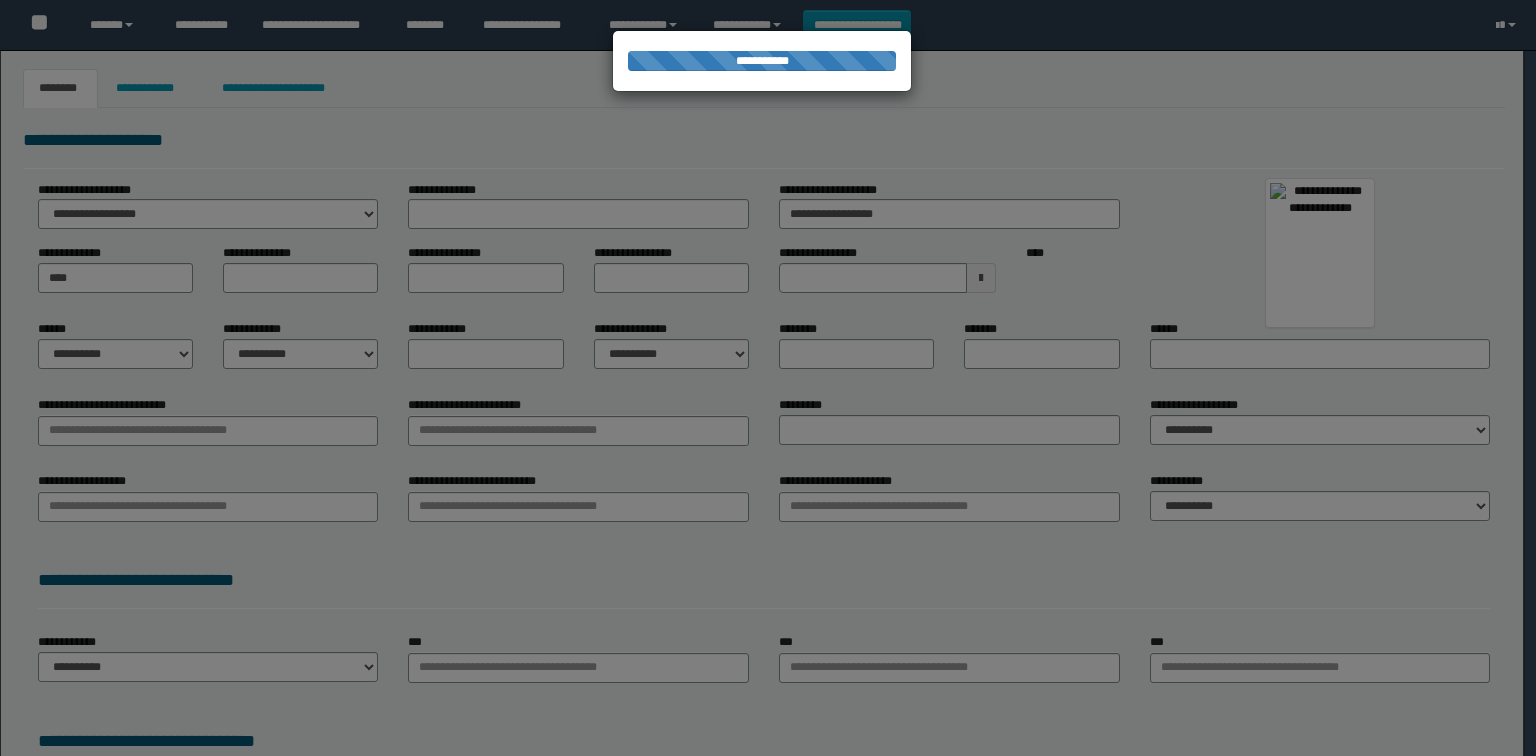 type on "******" 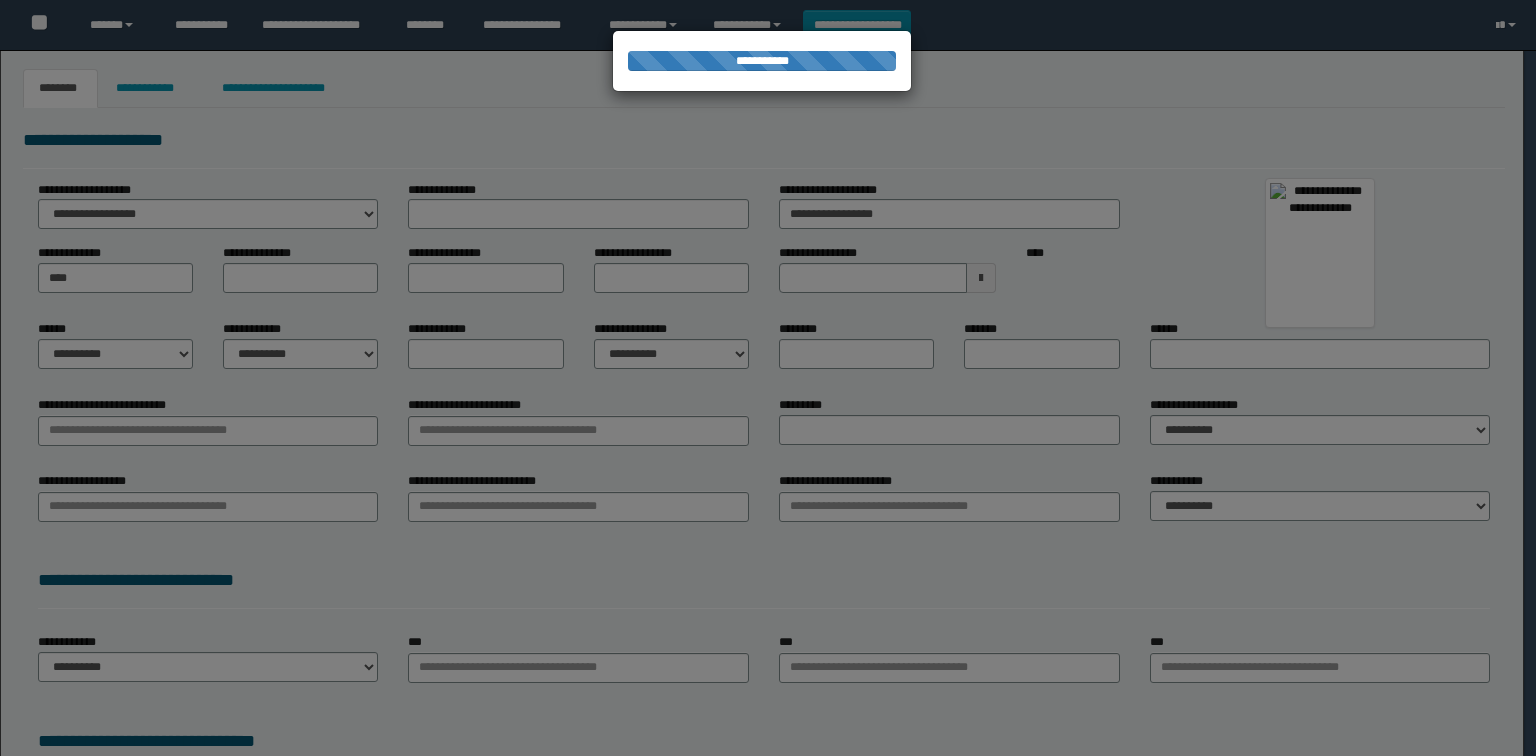 type on "*********" 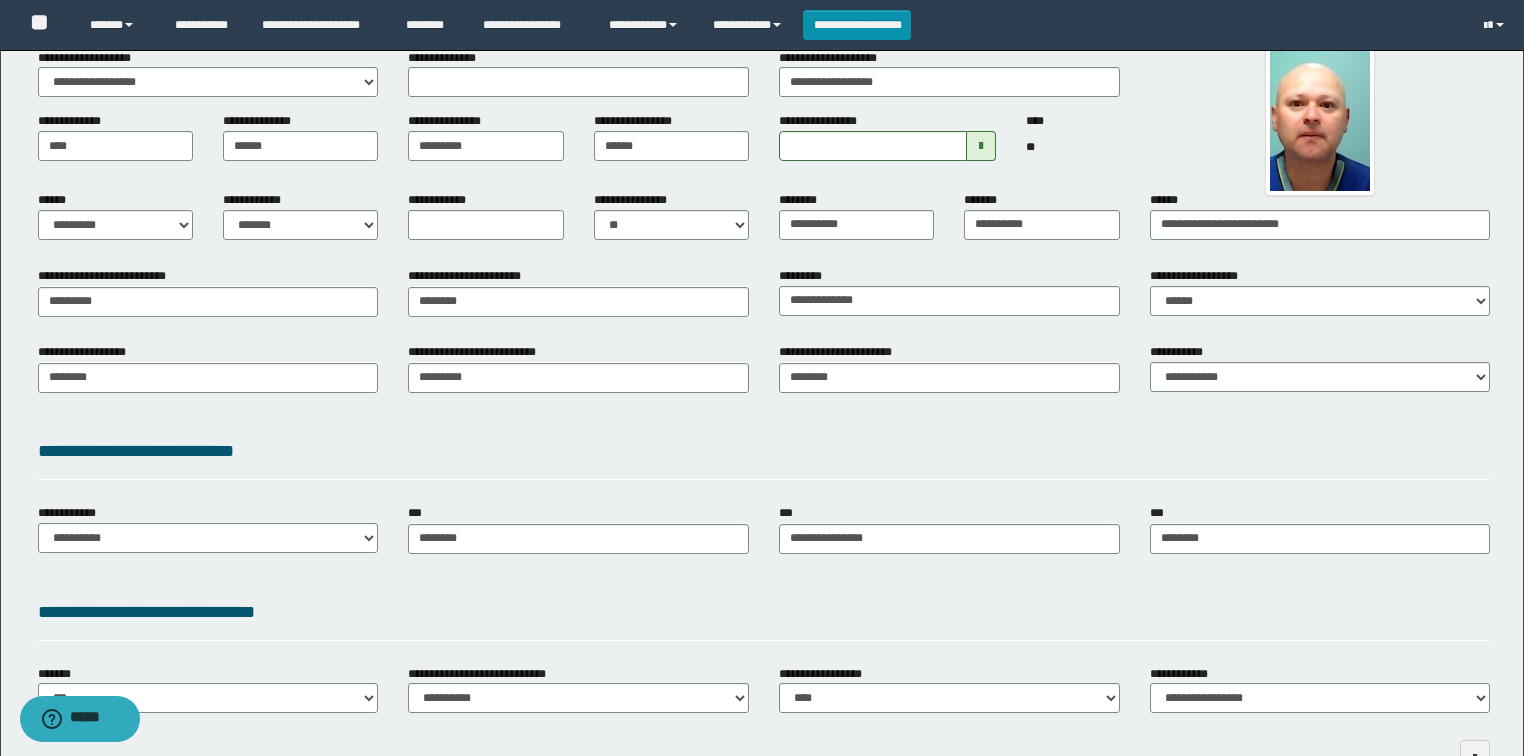 scroll, scrollTop: 258, scrollLeft: 0, axis: vertical 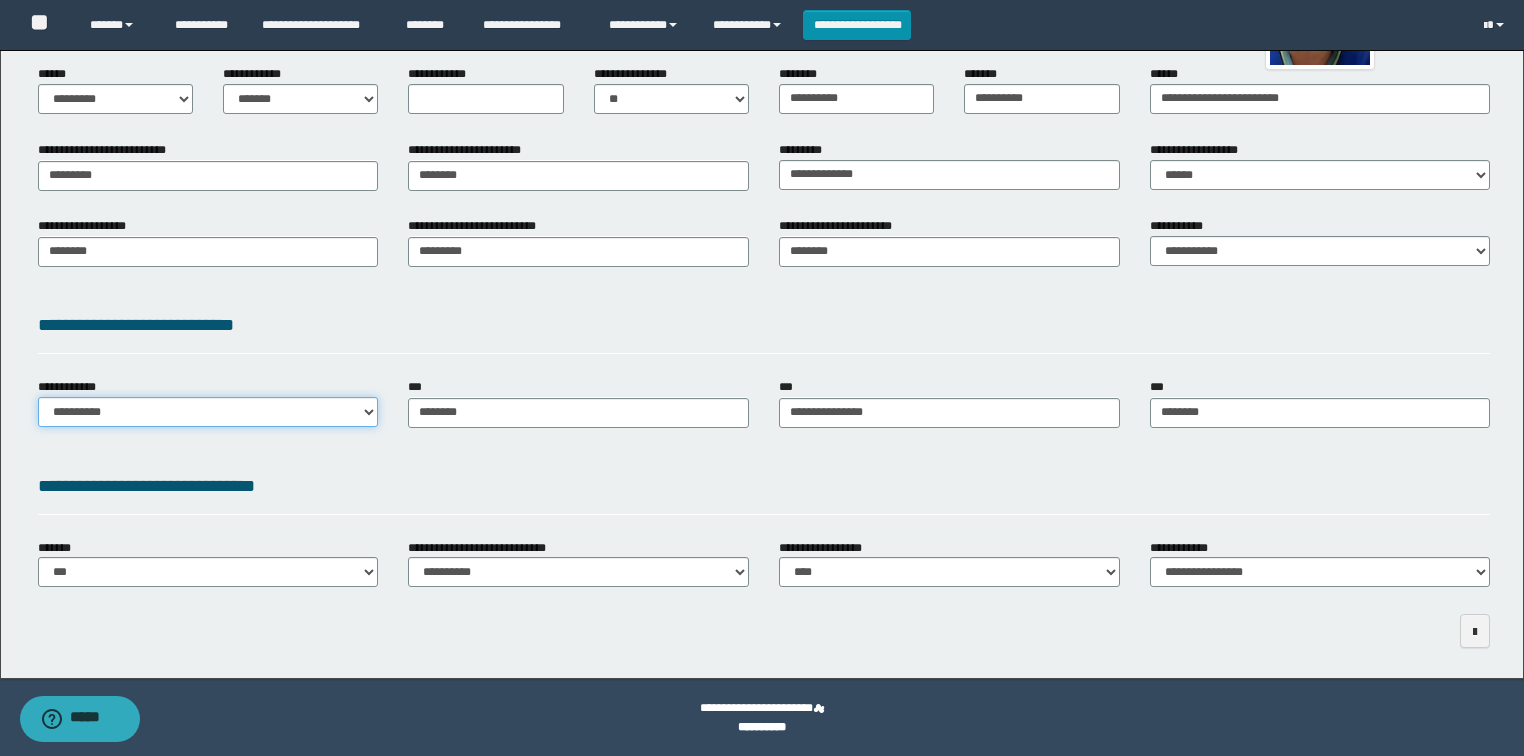 click on "**********" at bounding box center (208, 412) 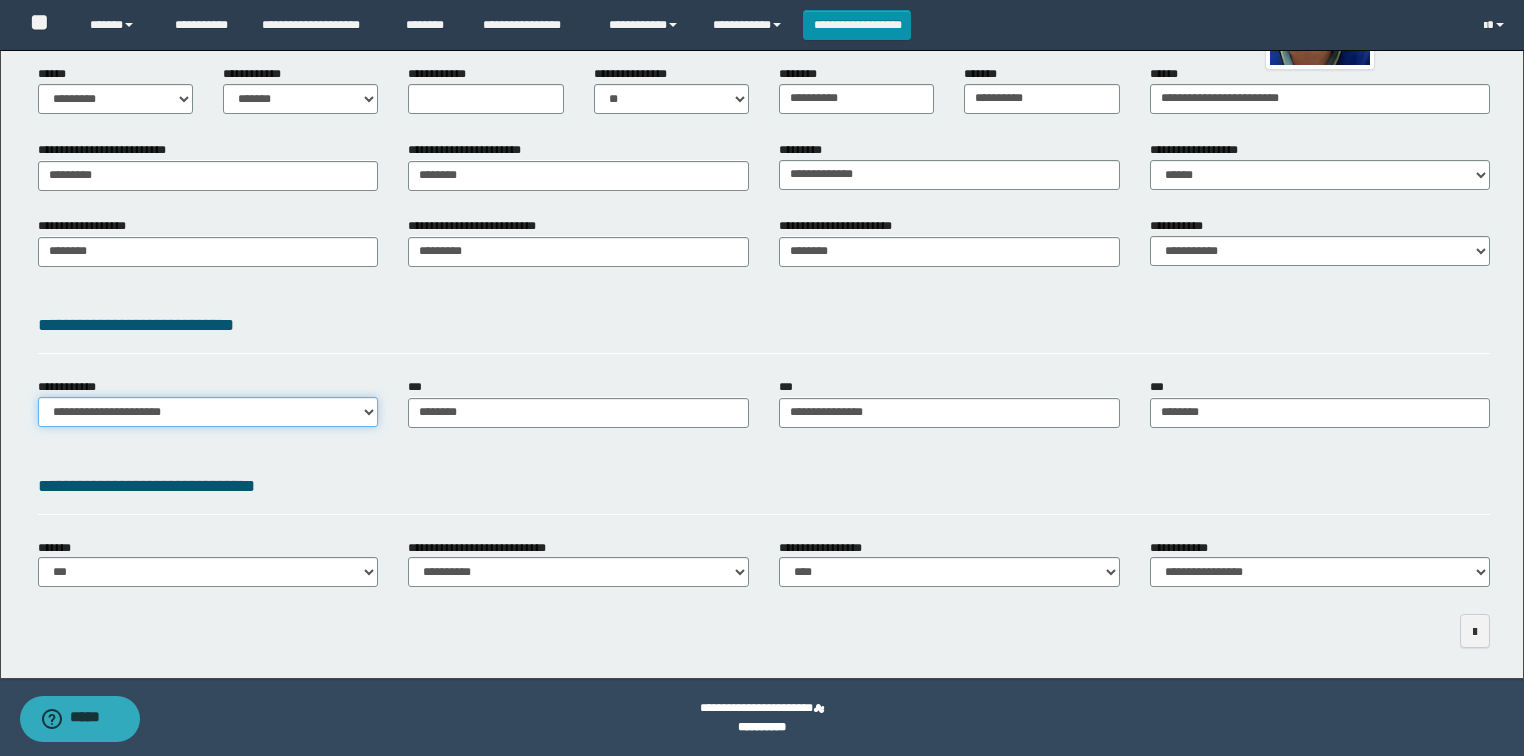 click on "**********" at bounding box center (208, 412) 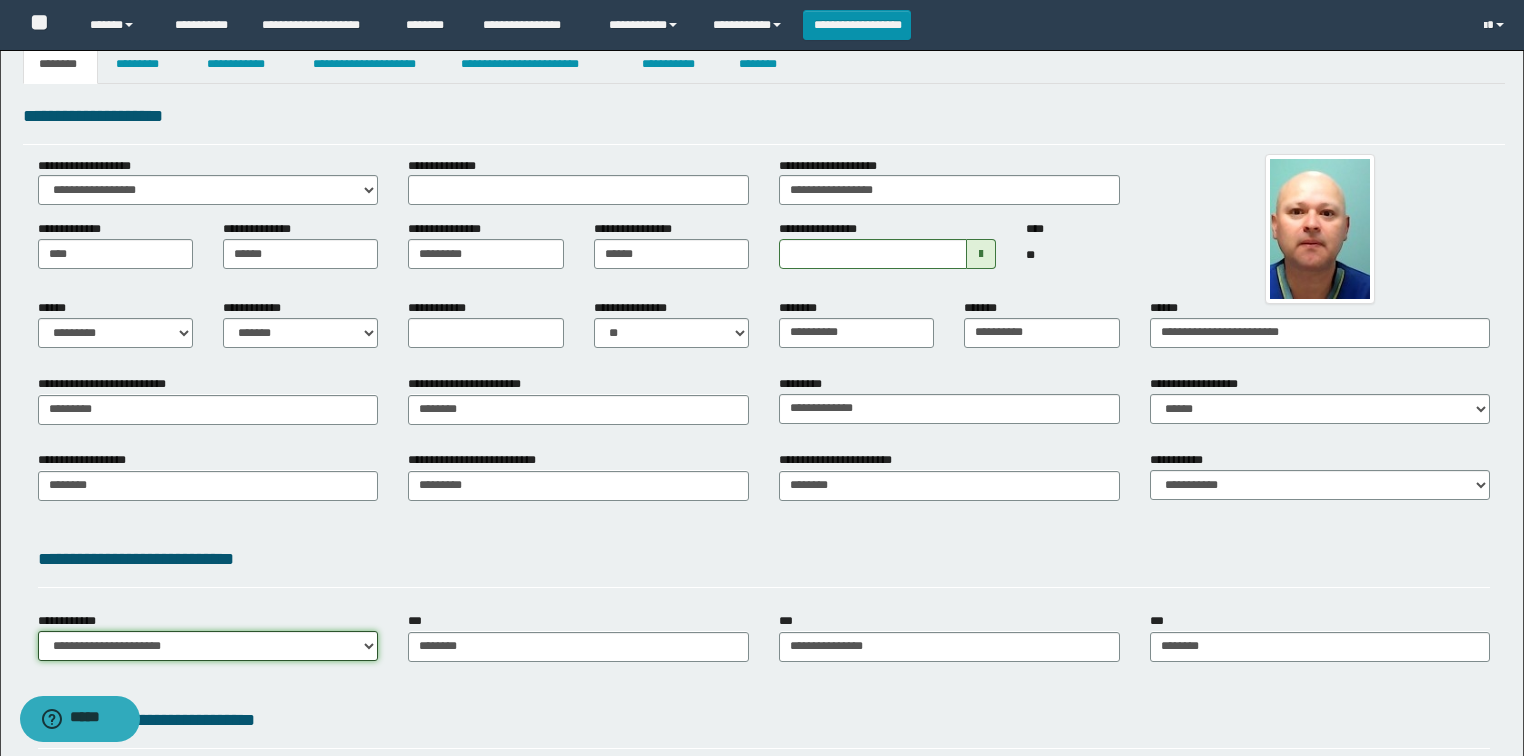 scroll, scrollTop: 18, scrollLeft: 0, axis: vertical 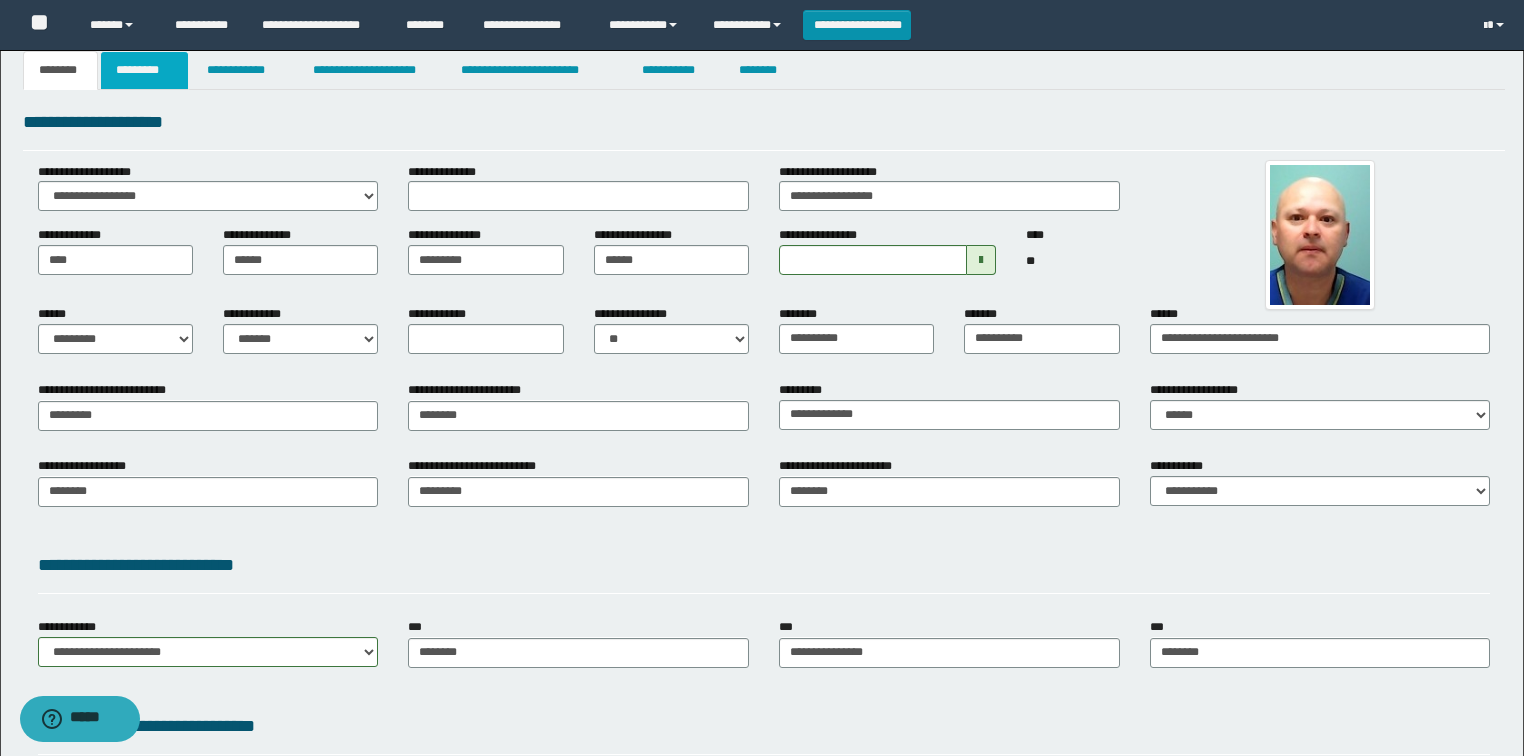 click on "*********" at bounding box center [144, 70] 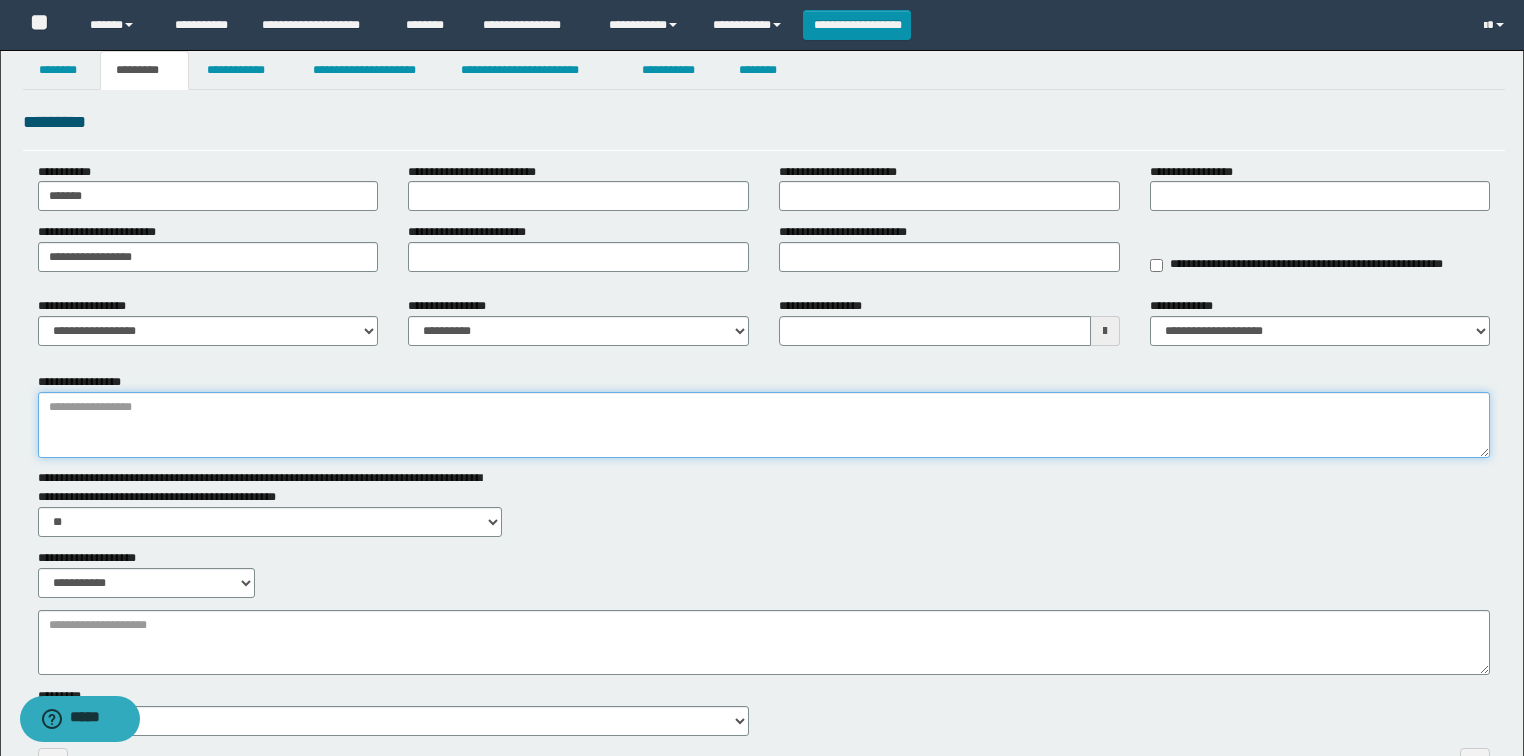 click on "**********" at bounding box center (764, 425) 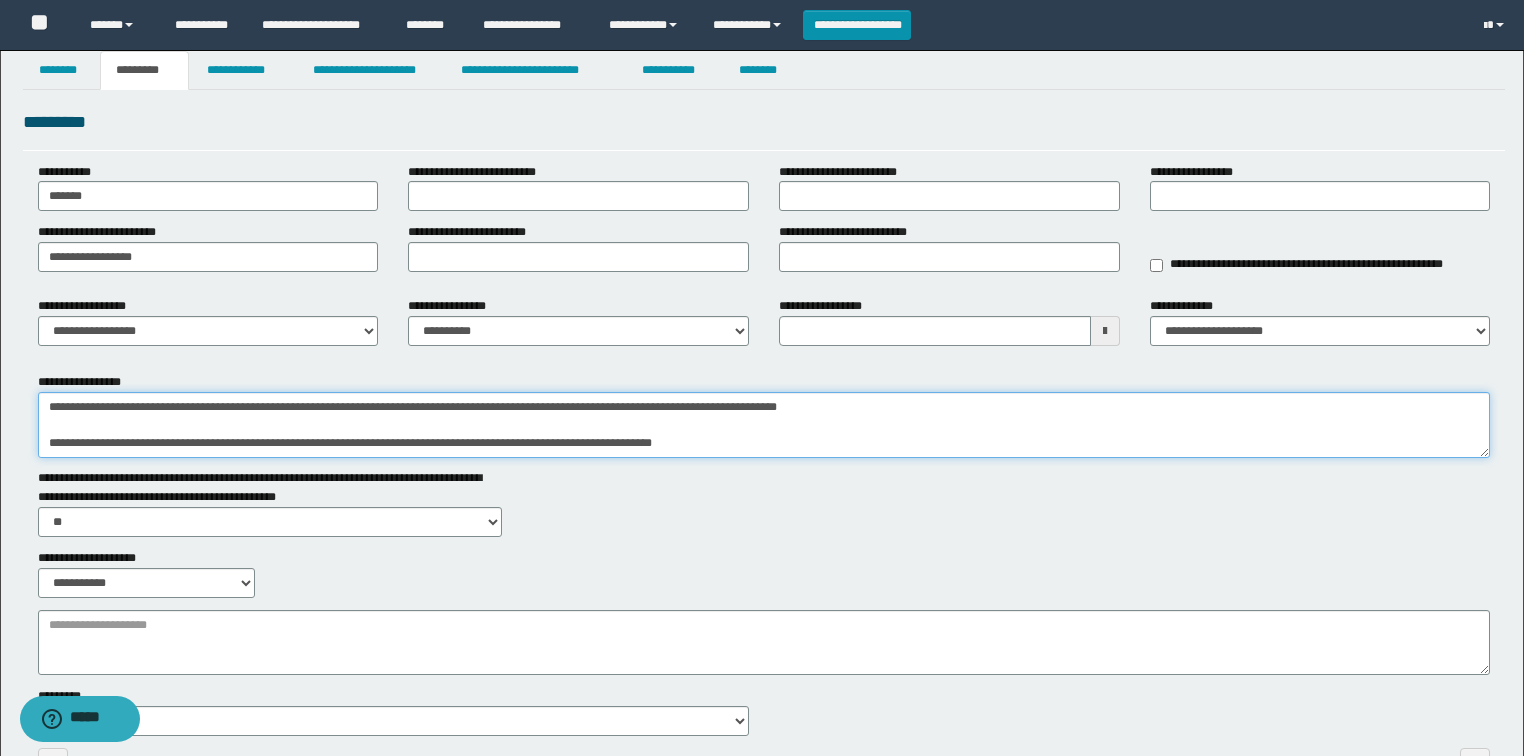 drag, startPoint x: 701, startPoint y: 440, endPoint x: 0, endPoint y: 441, distance: 701.00073 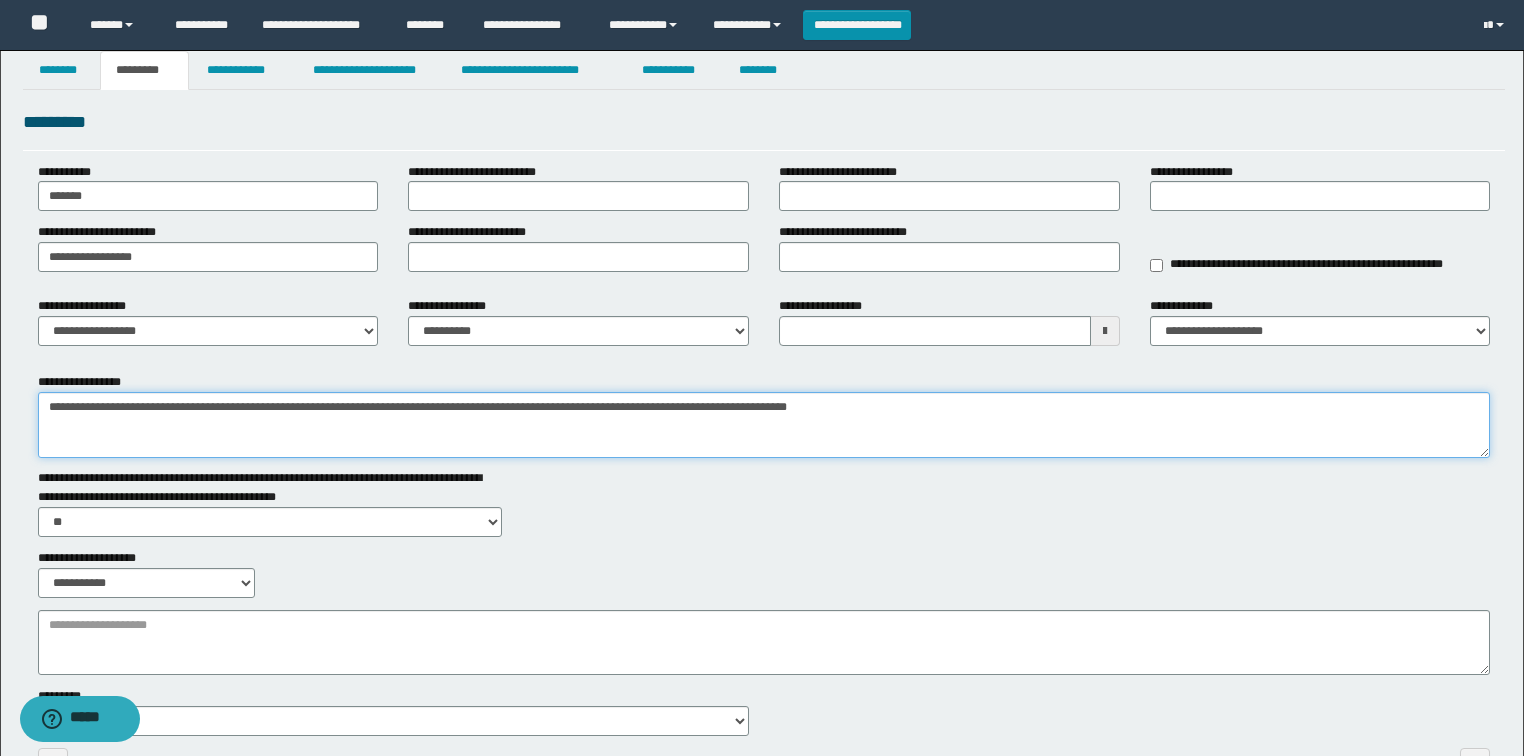 type on "**********" 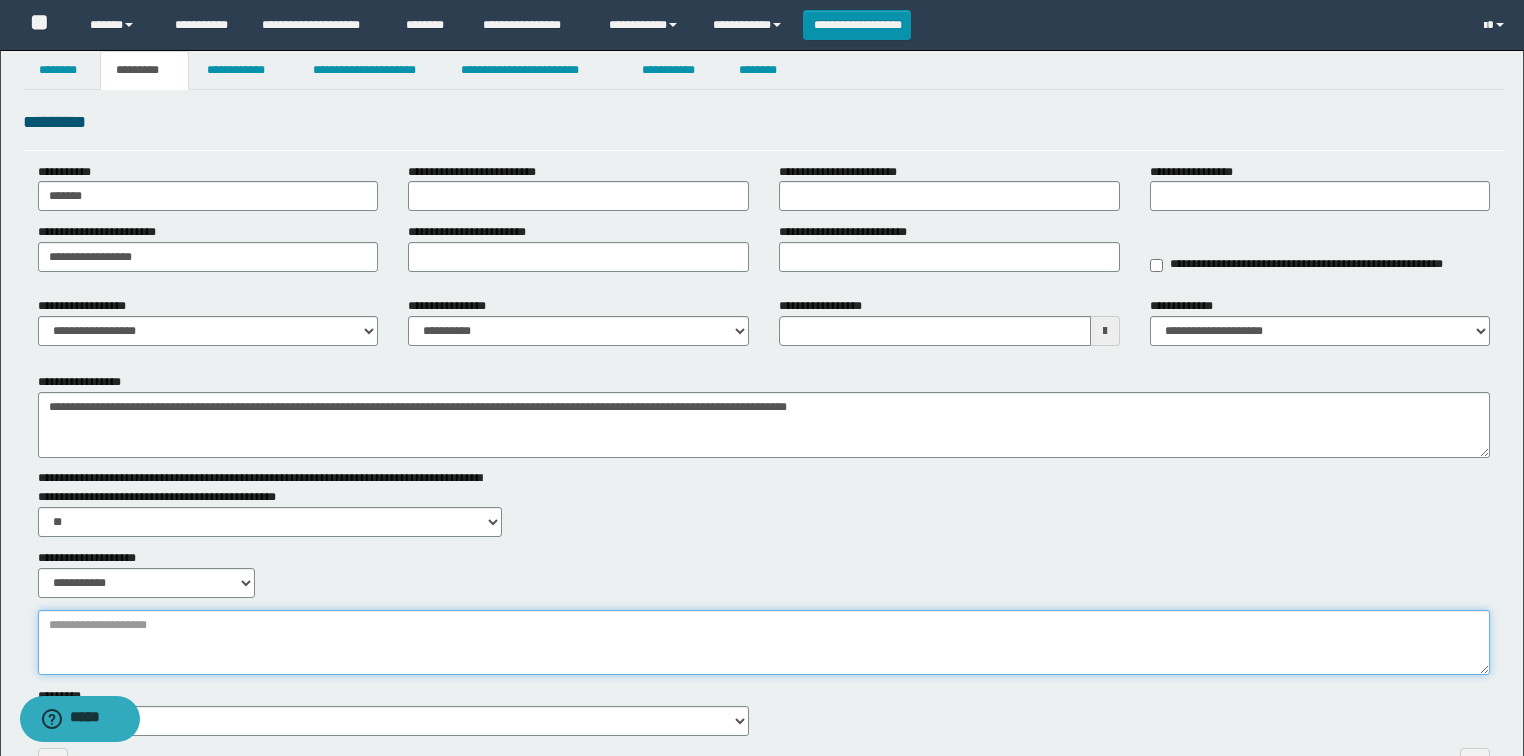 click on "**********" at bounding box center (764, 643) 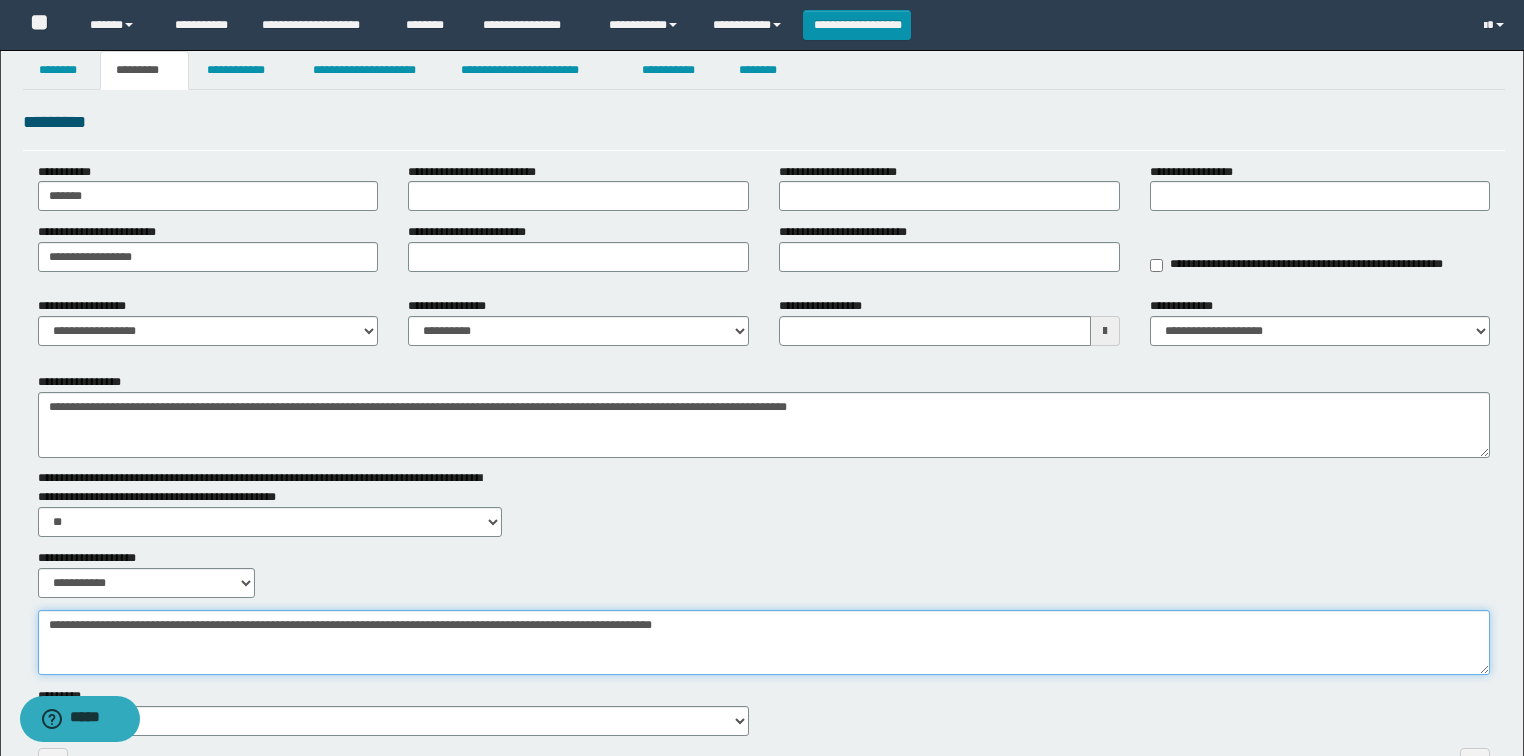 type on "**********" 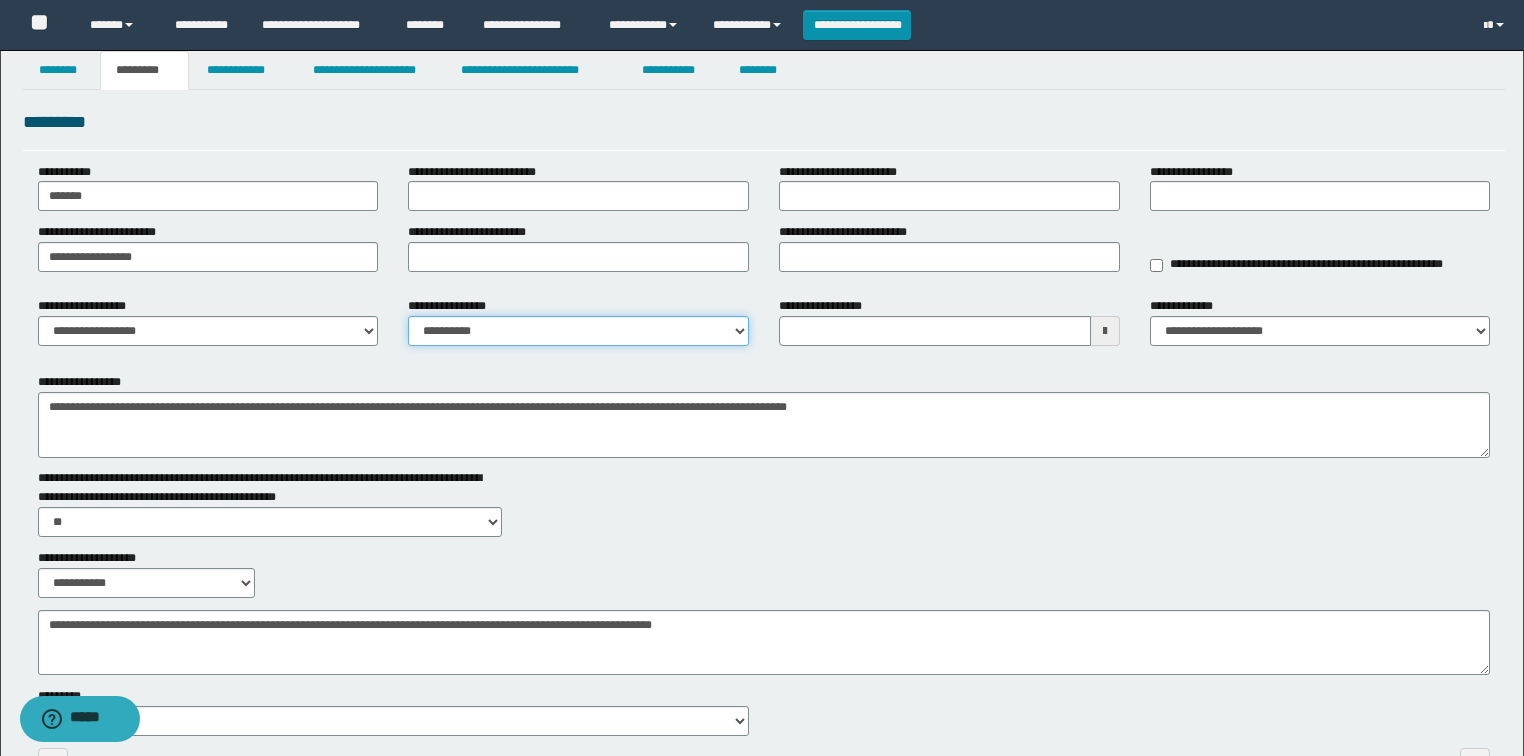 click on "**********" at bounding box center [578, 331] 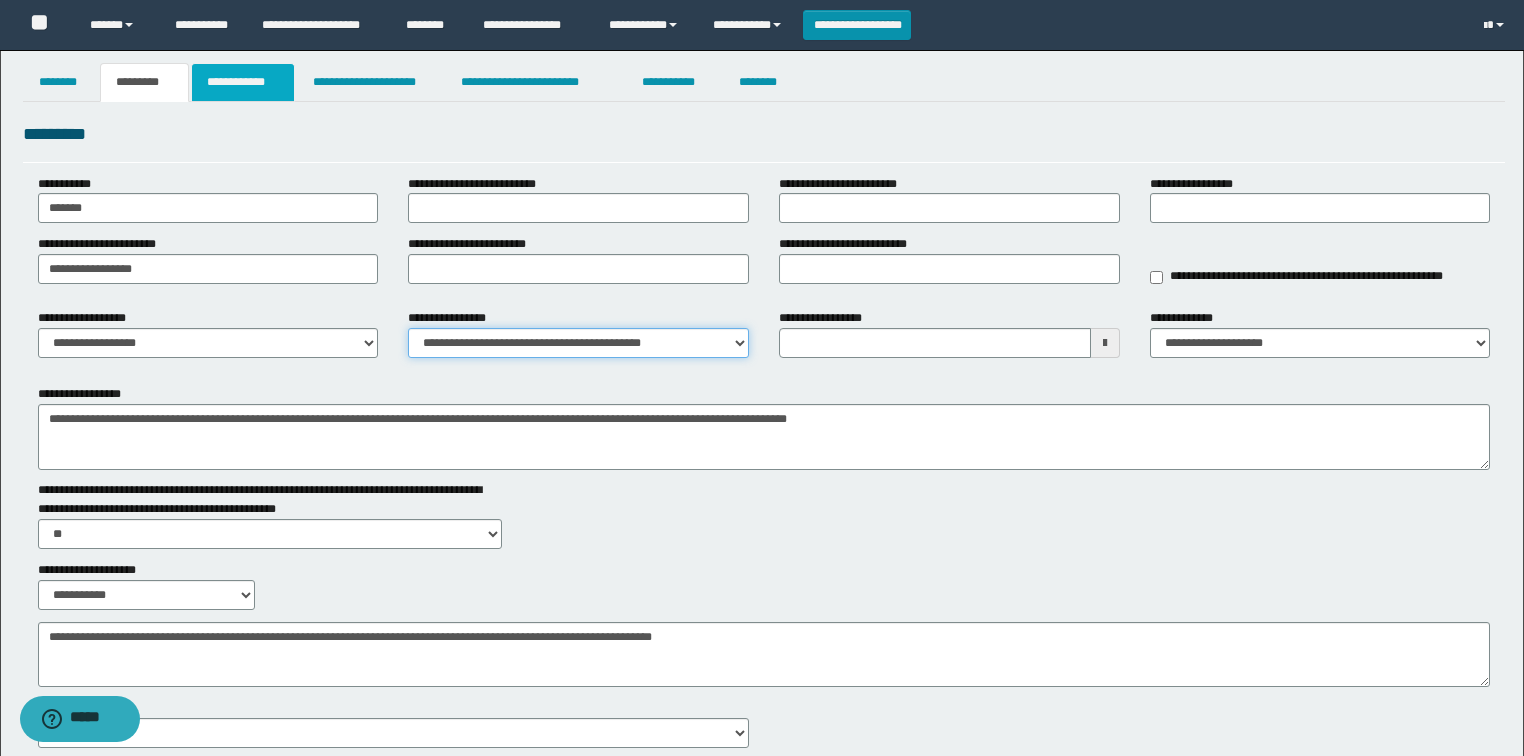 scroll, scrollTop: 0, scrollLeft: 0, axis: both 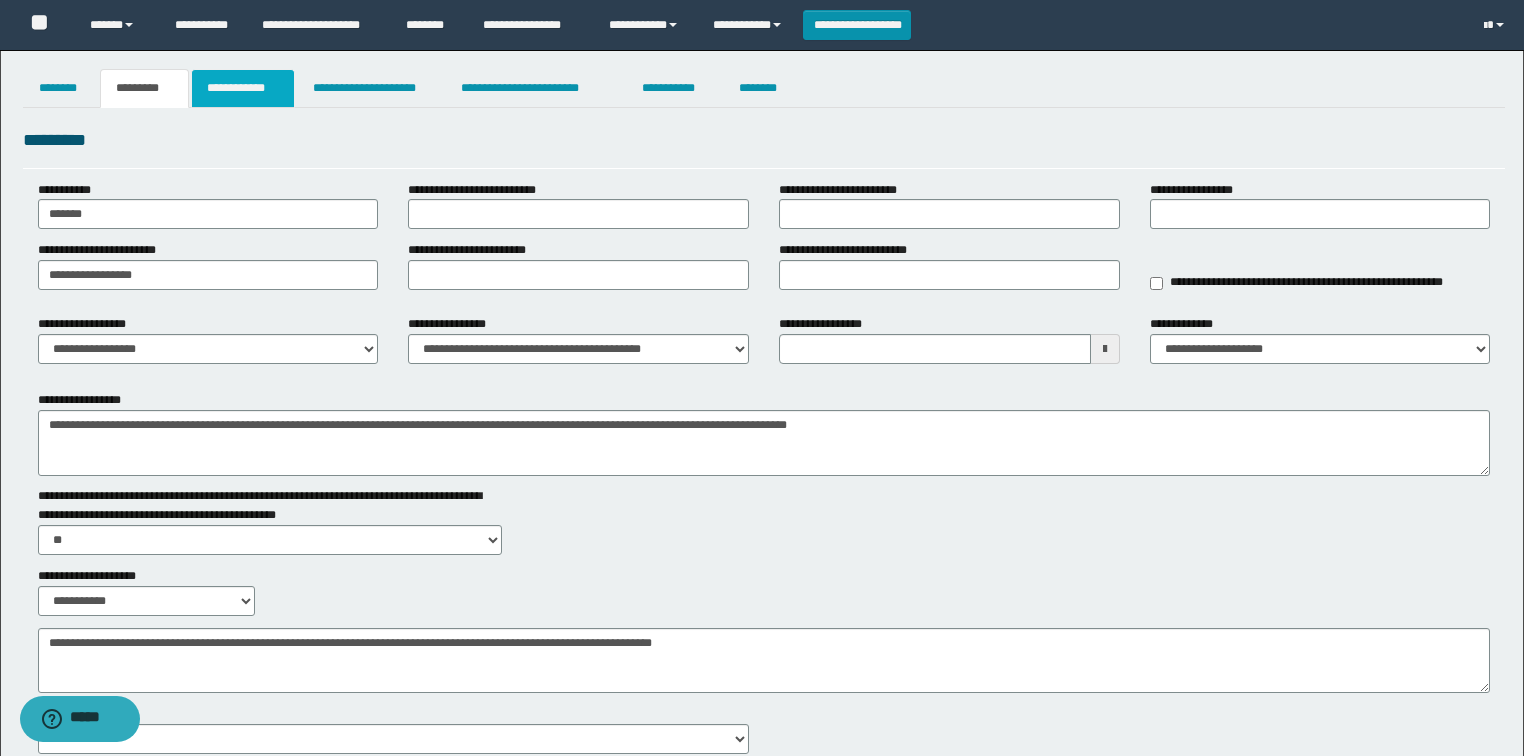 click on "**********" at bounding box center [243, 88] 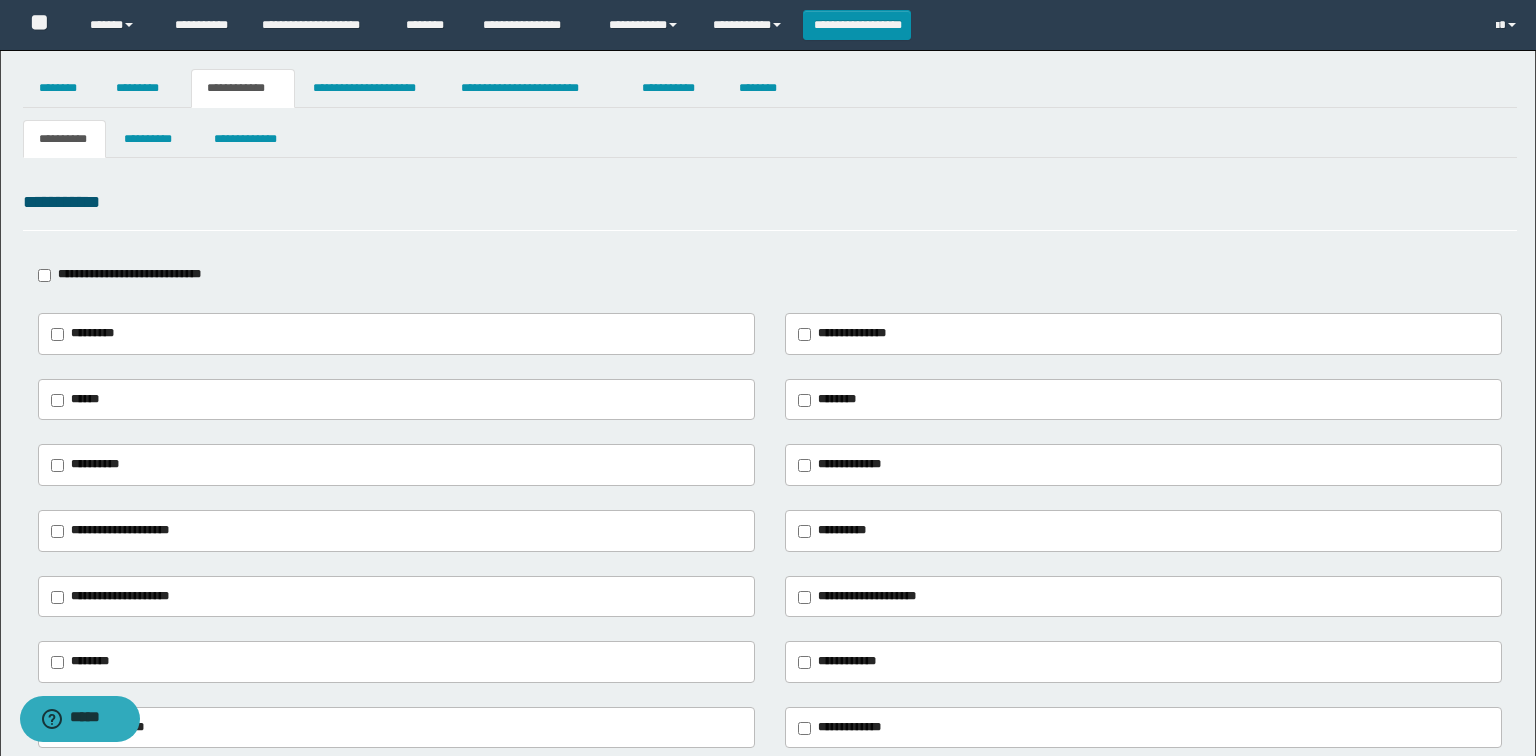 type on "**********" 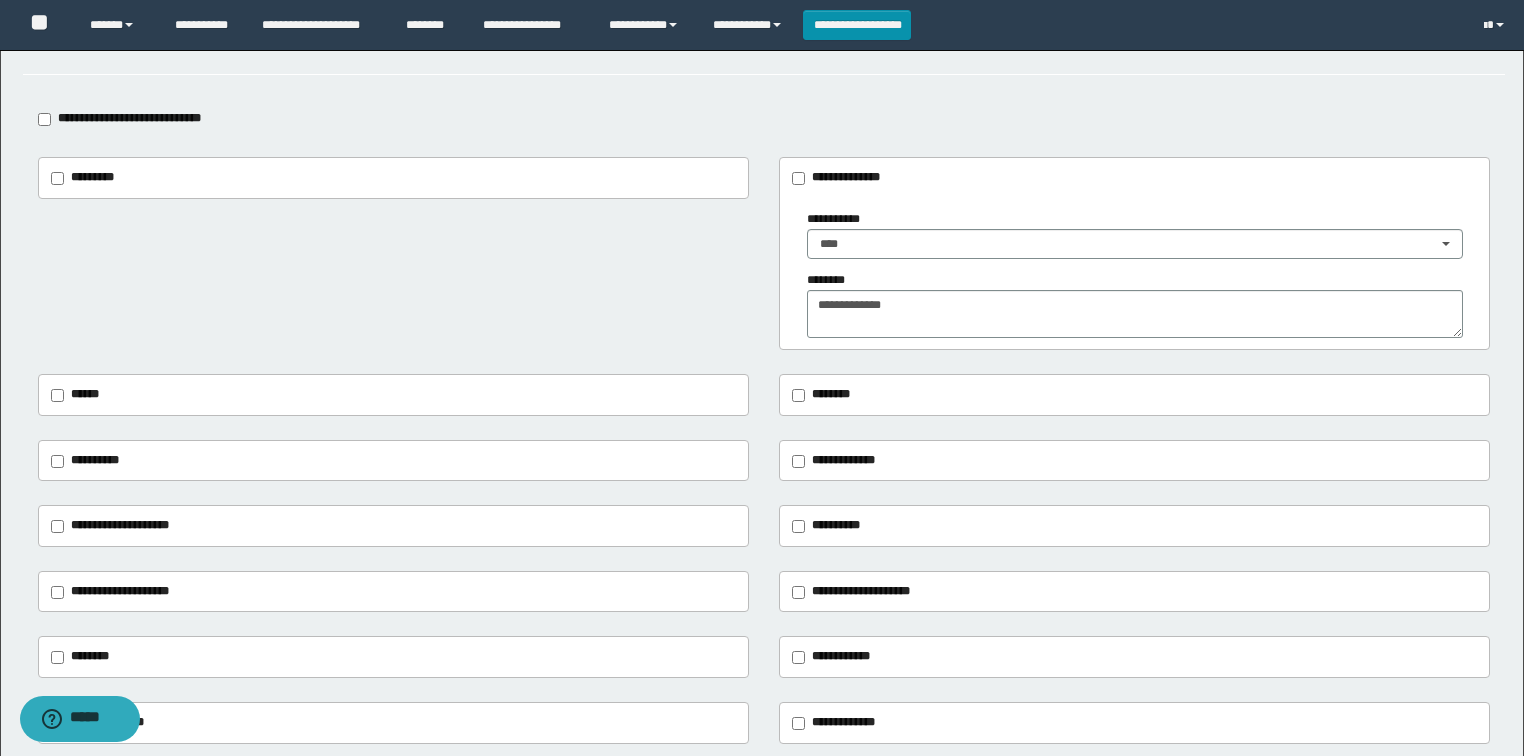 scroll, scrollTop: 0, scrollLeft: 0, axis: both 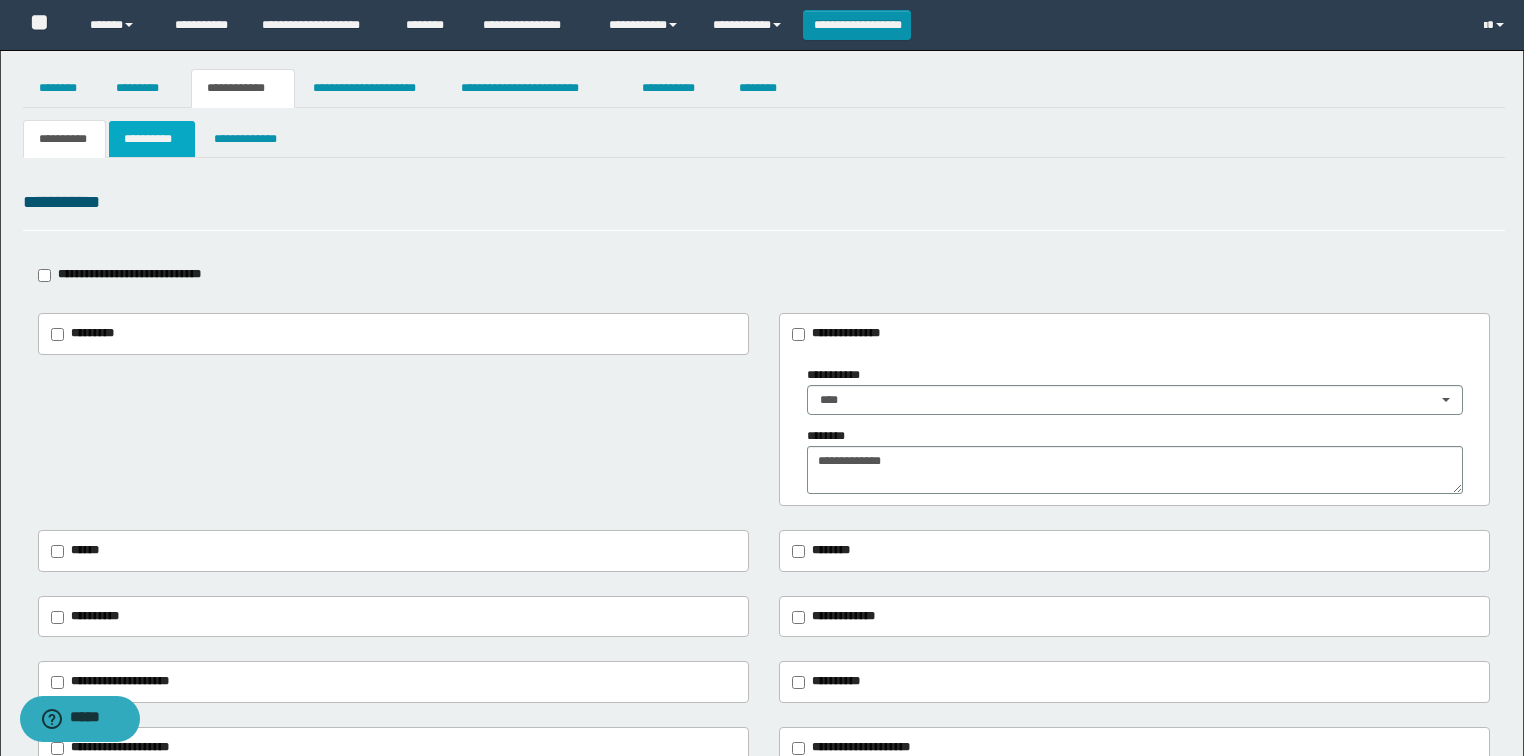 click on "**********" at bounding box center (152, 139) 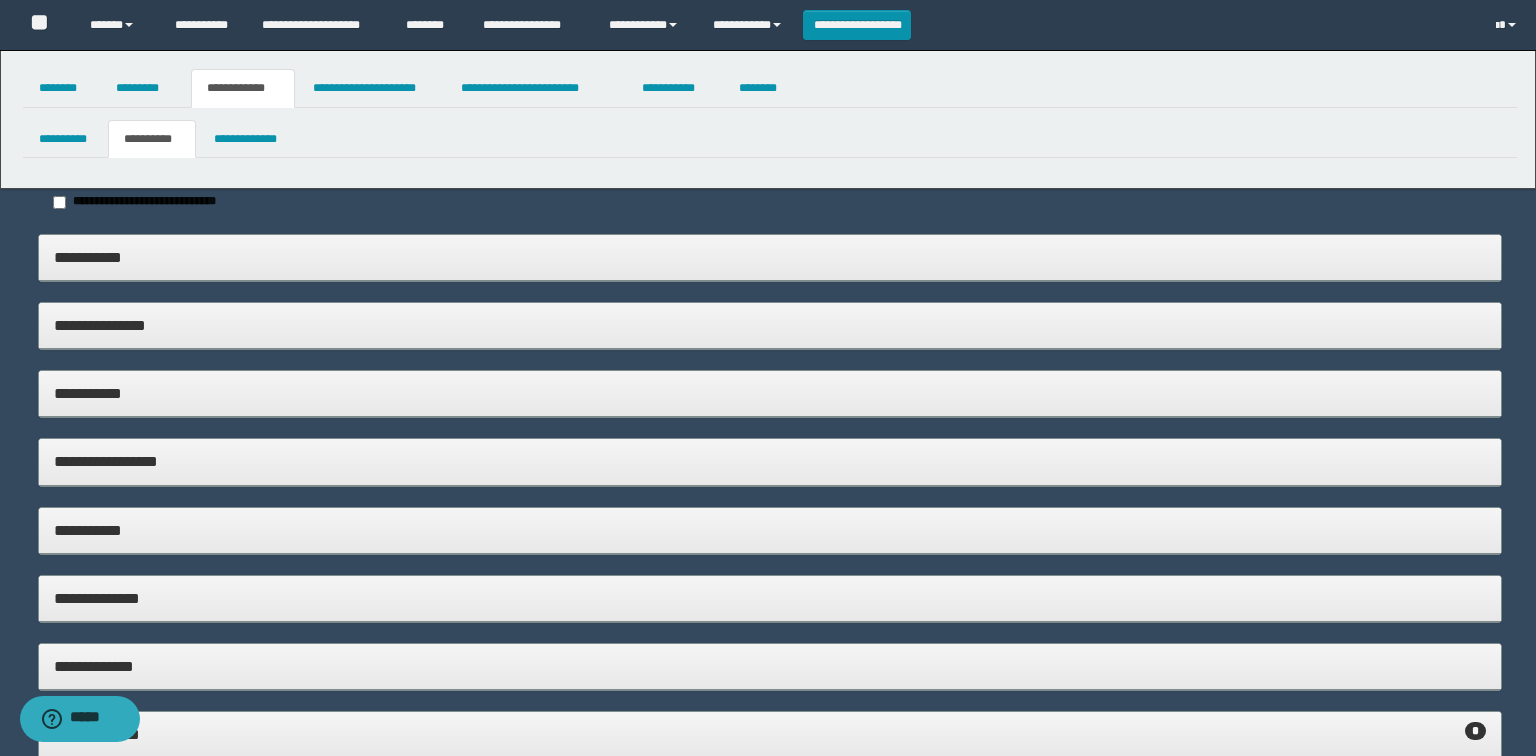 type on "**********" 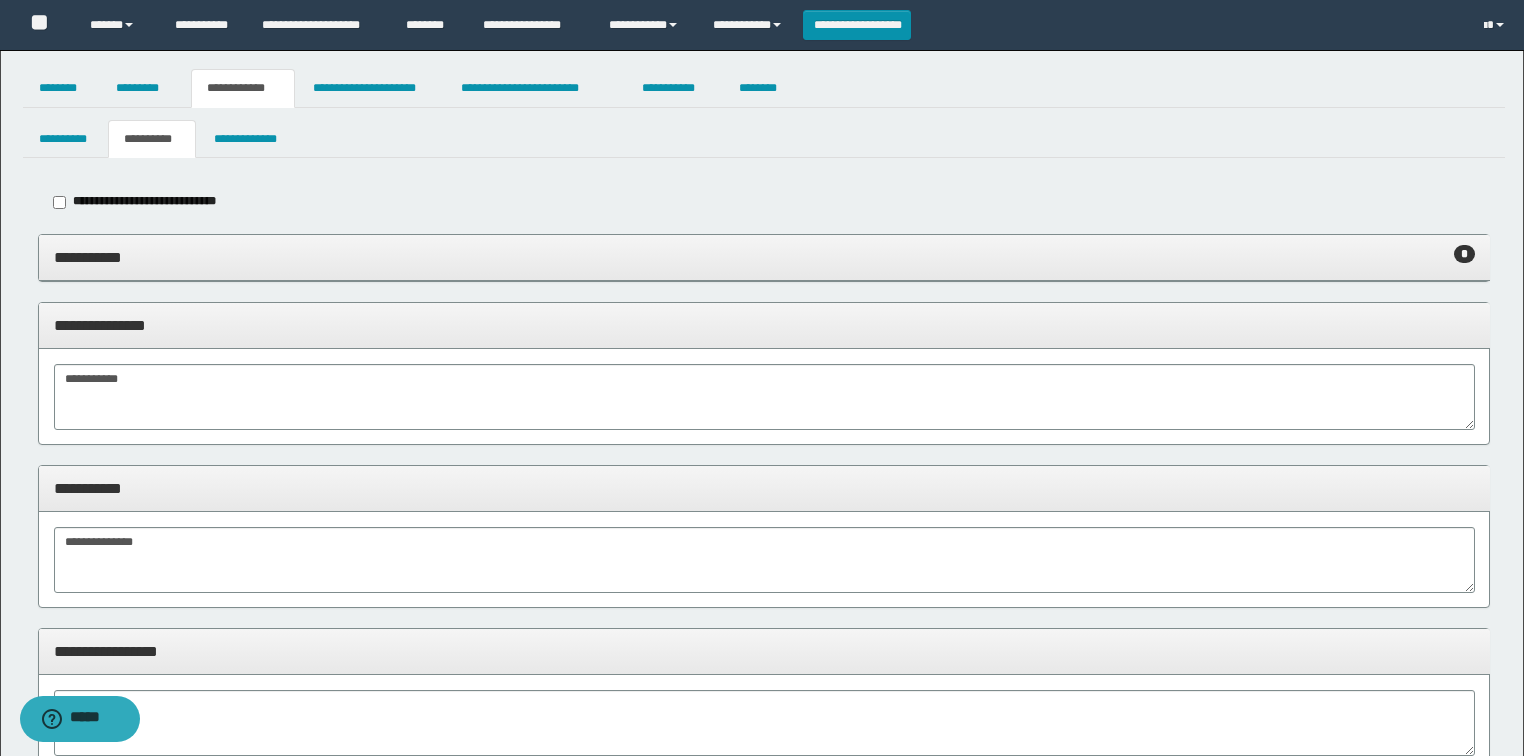 drag, startPoint x: 214, startPoint y: 255, endPoint x: 498, endPoint y: 280, distance: 285.09824 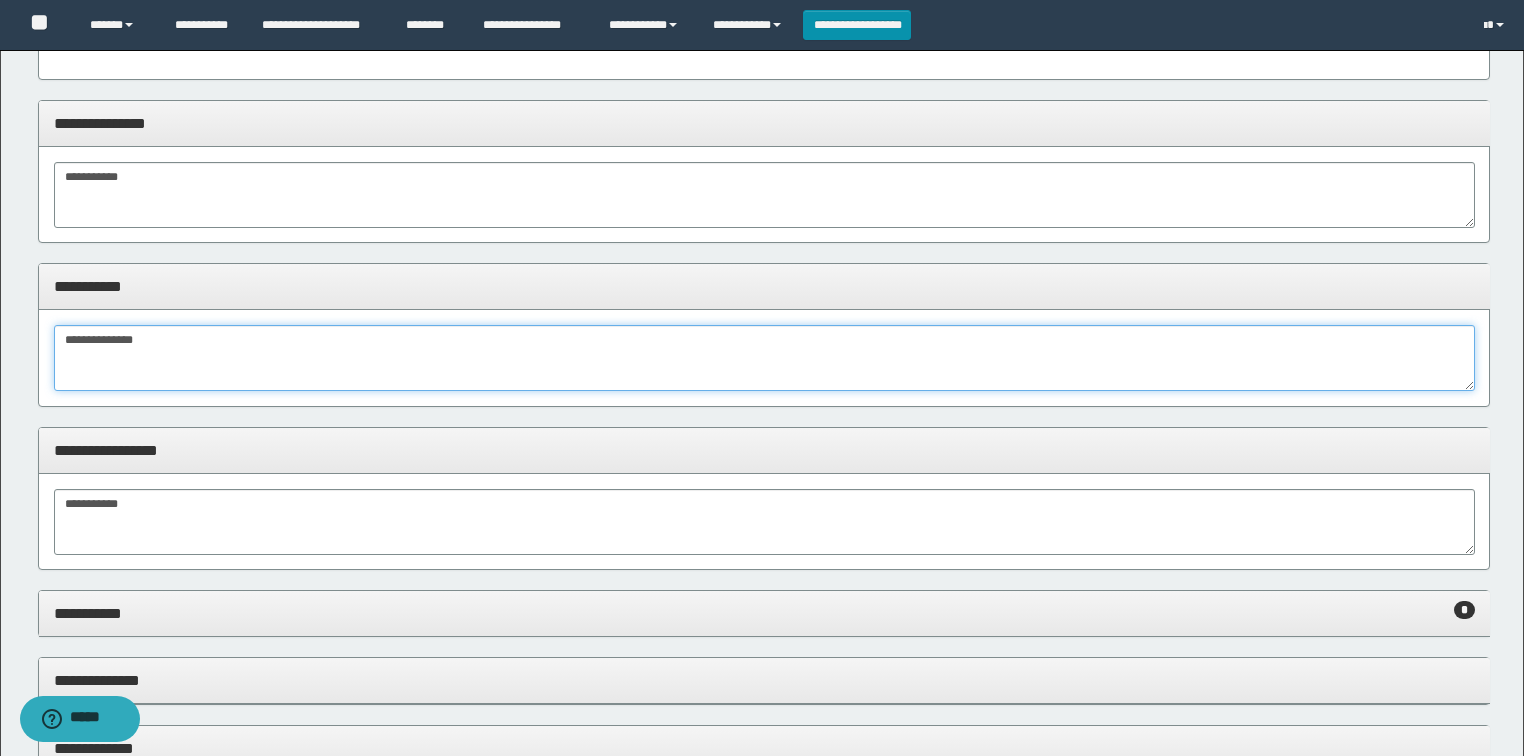 click on "**********" at bounding box center [764, 358] 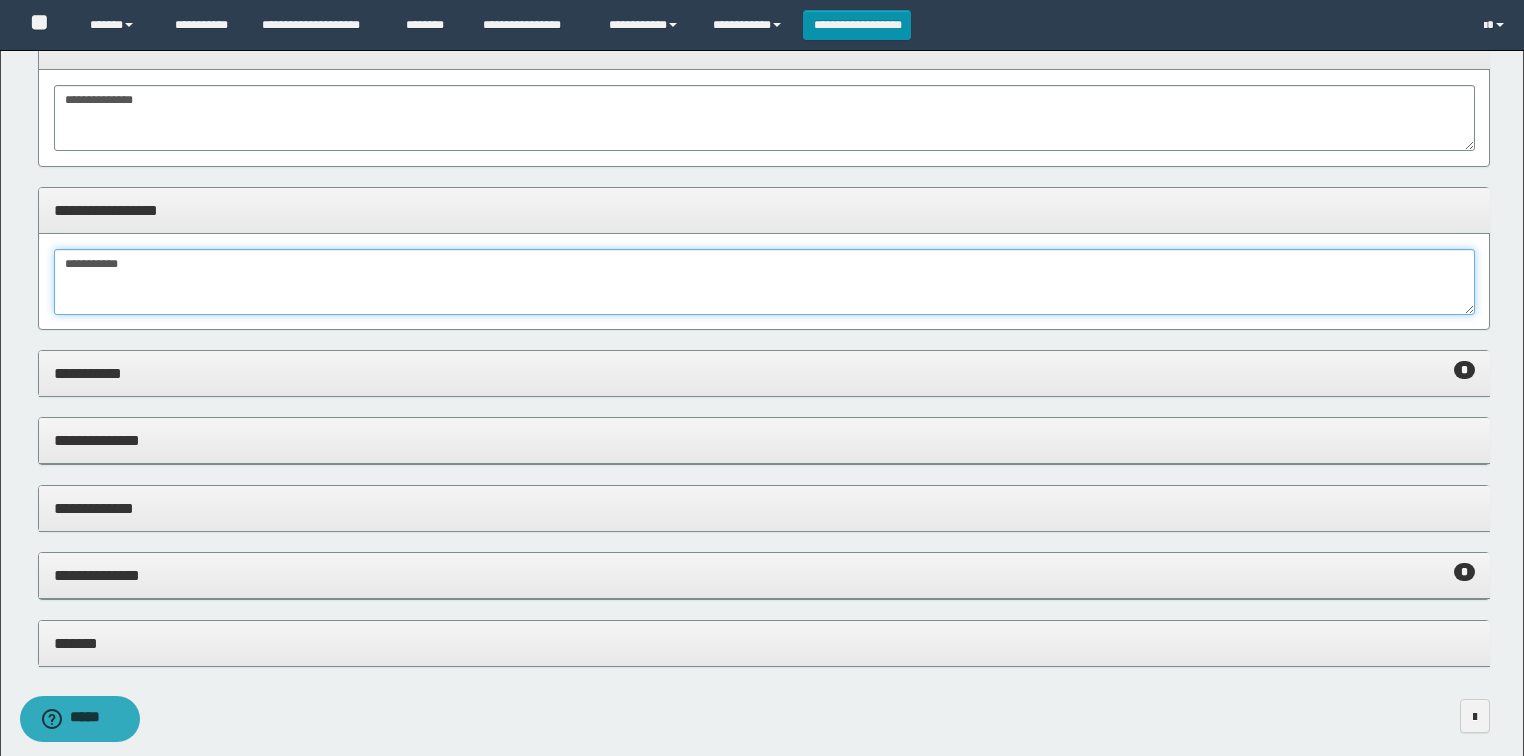 click on "**********" at bounding box center [764, 282] 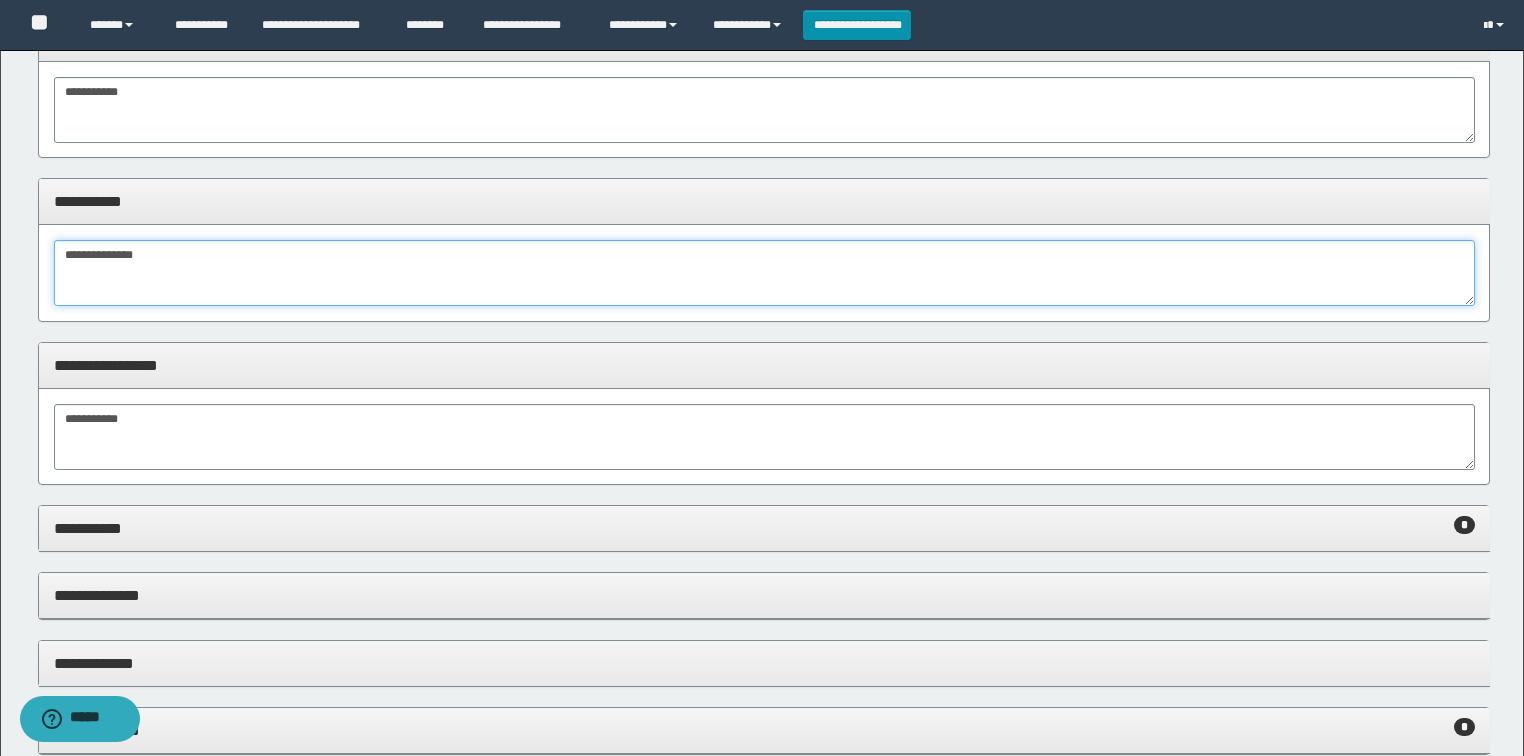 click on "**********" at bounding box center (764, 273) 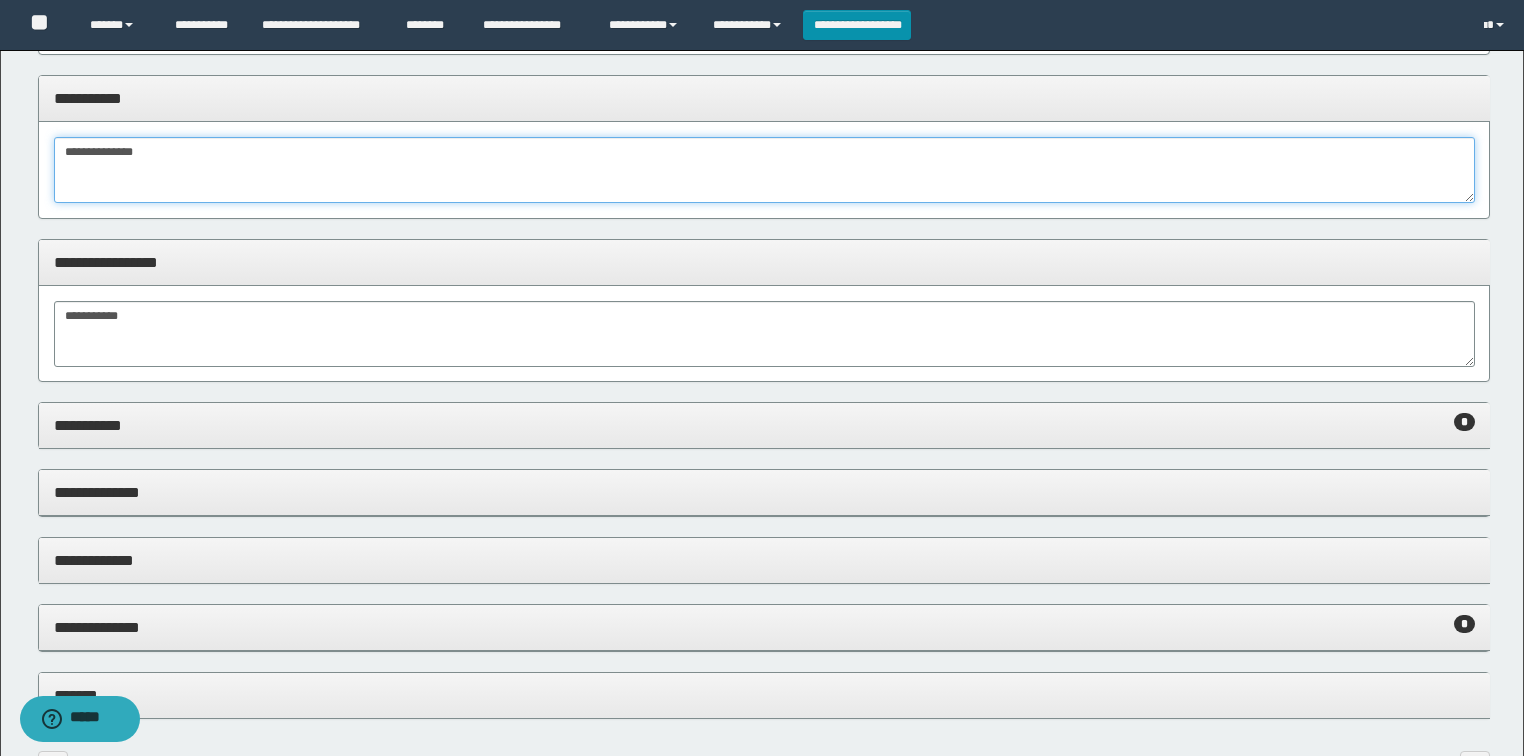 scroll, scrollTop: 1125, scrollLeft: 0, axis: vertical 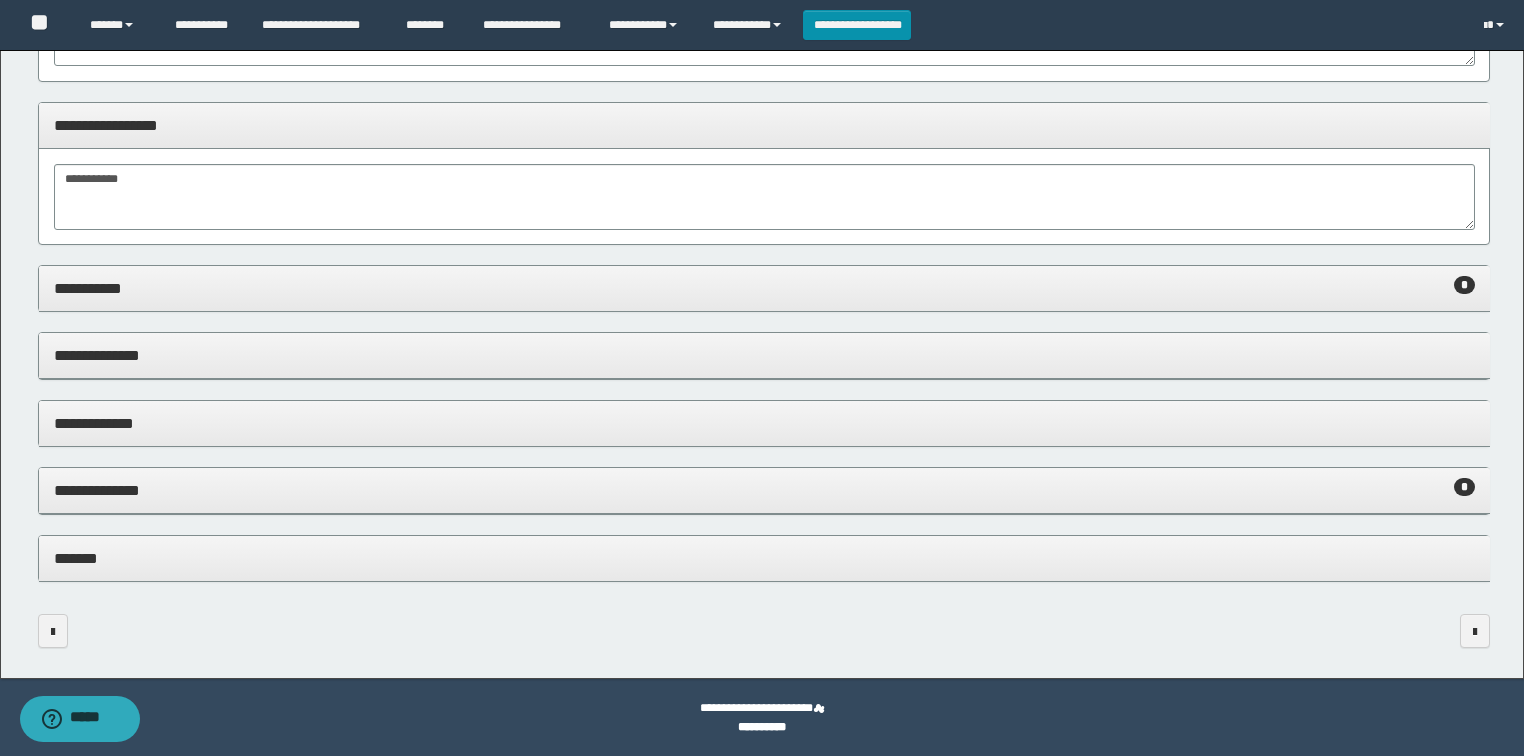 click on "*******" at bounding box center [764, 558] 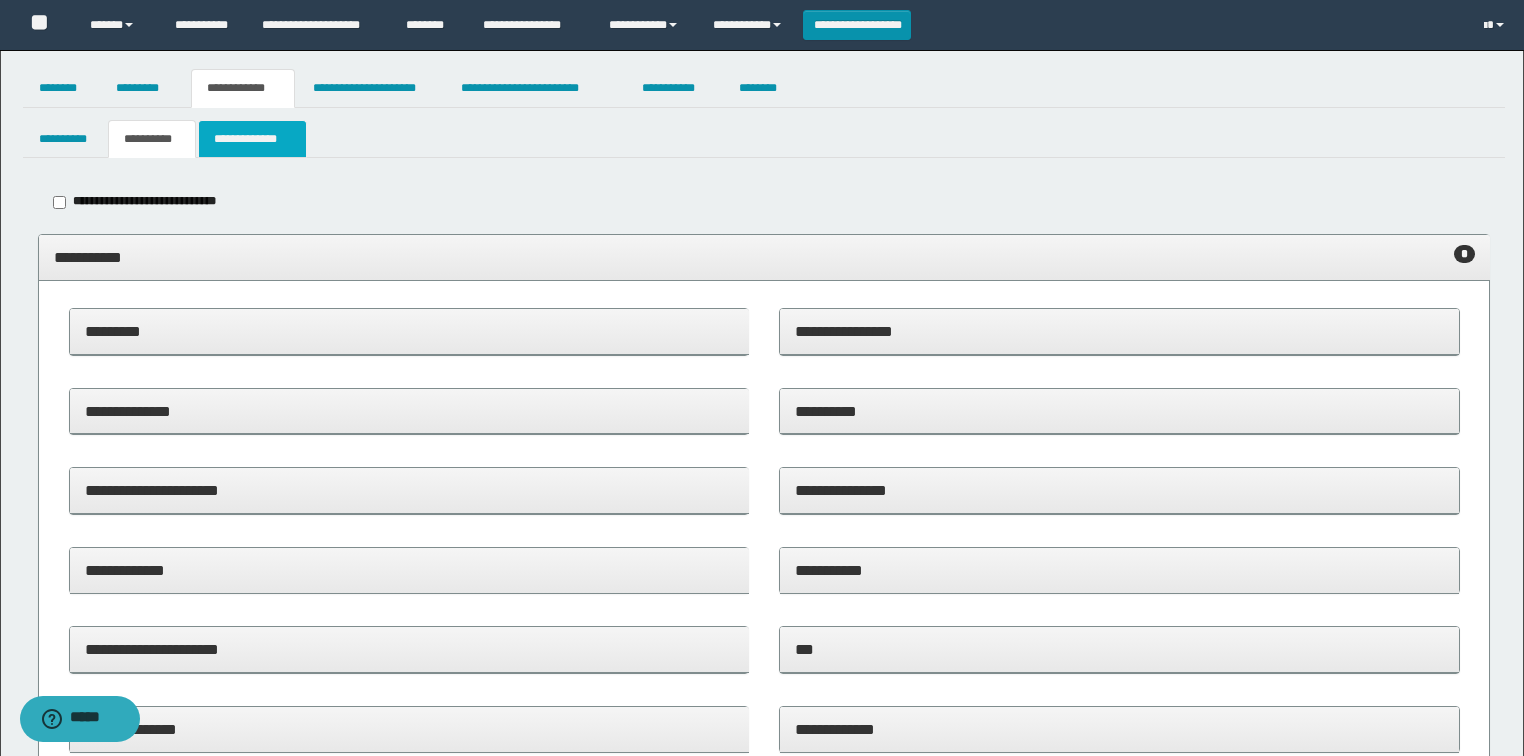 scroll, scrollTop: 0, scrollLeft: 0, axis: both 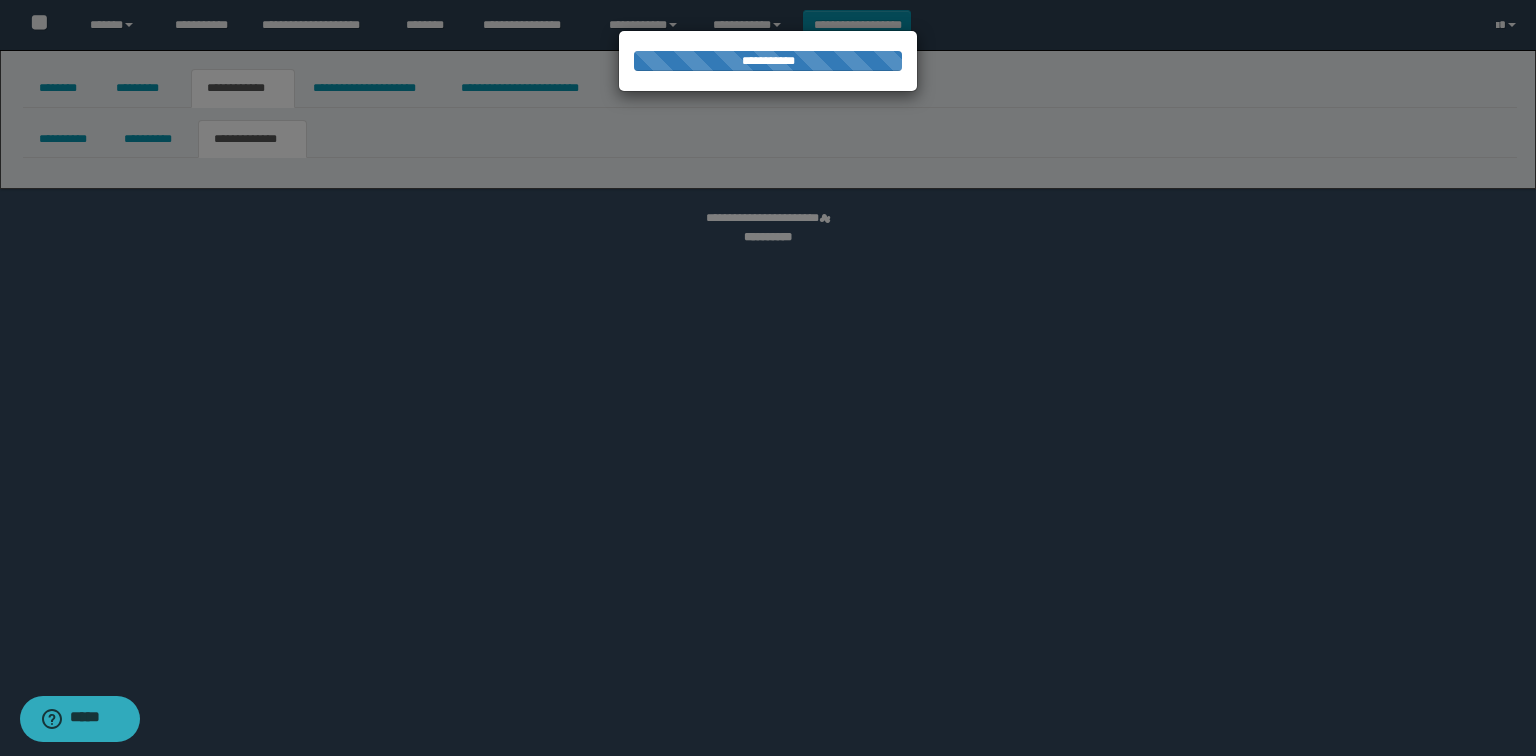 select on "*" 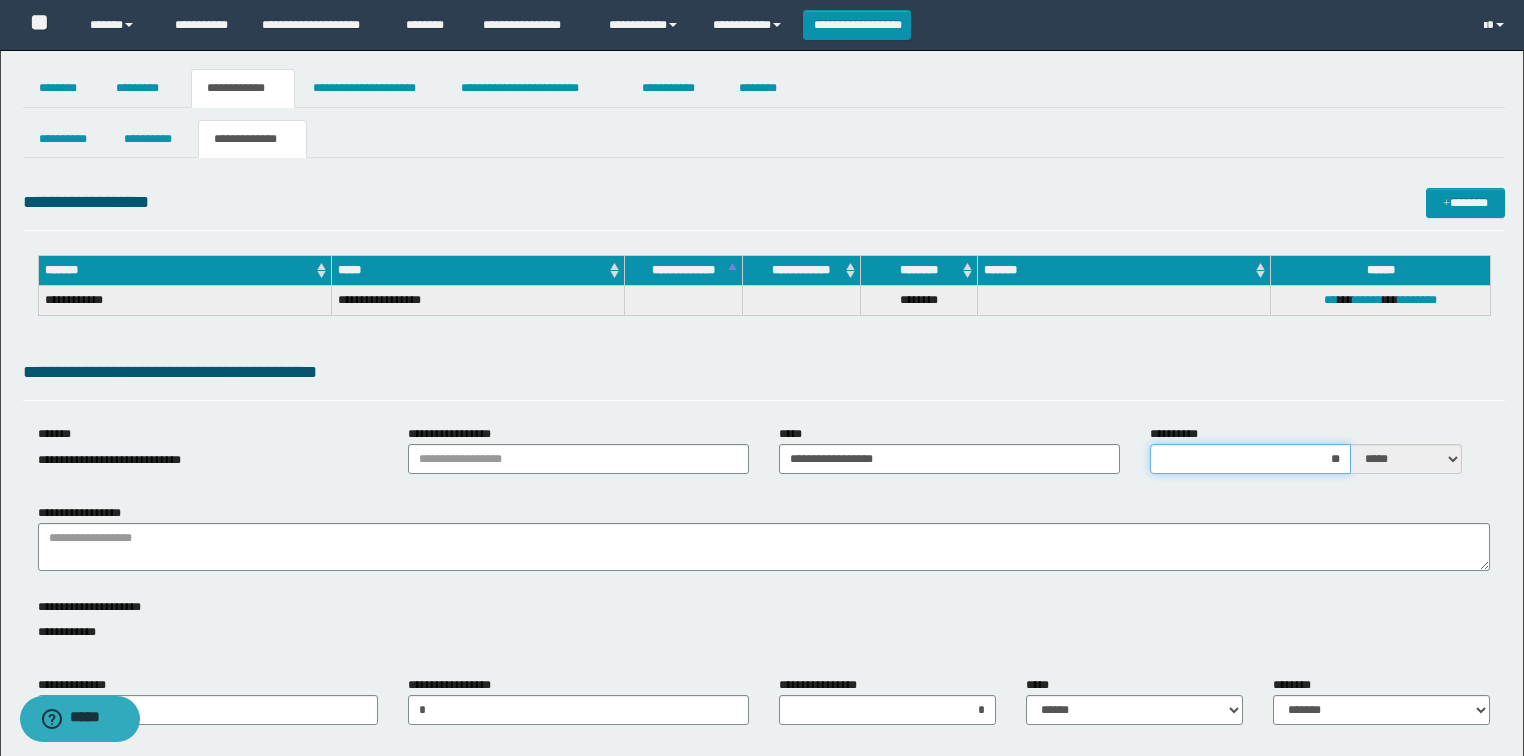 drag, startPoint x: 1347, startPoint y: 455, endPoint x: 1276, endPoint y: 457, distance: 71.02816 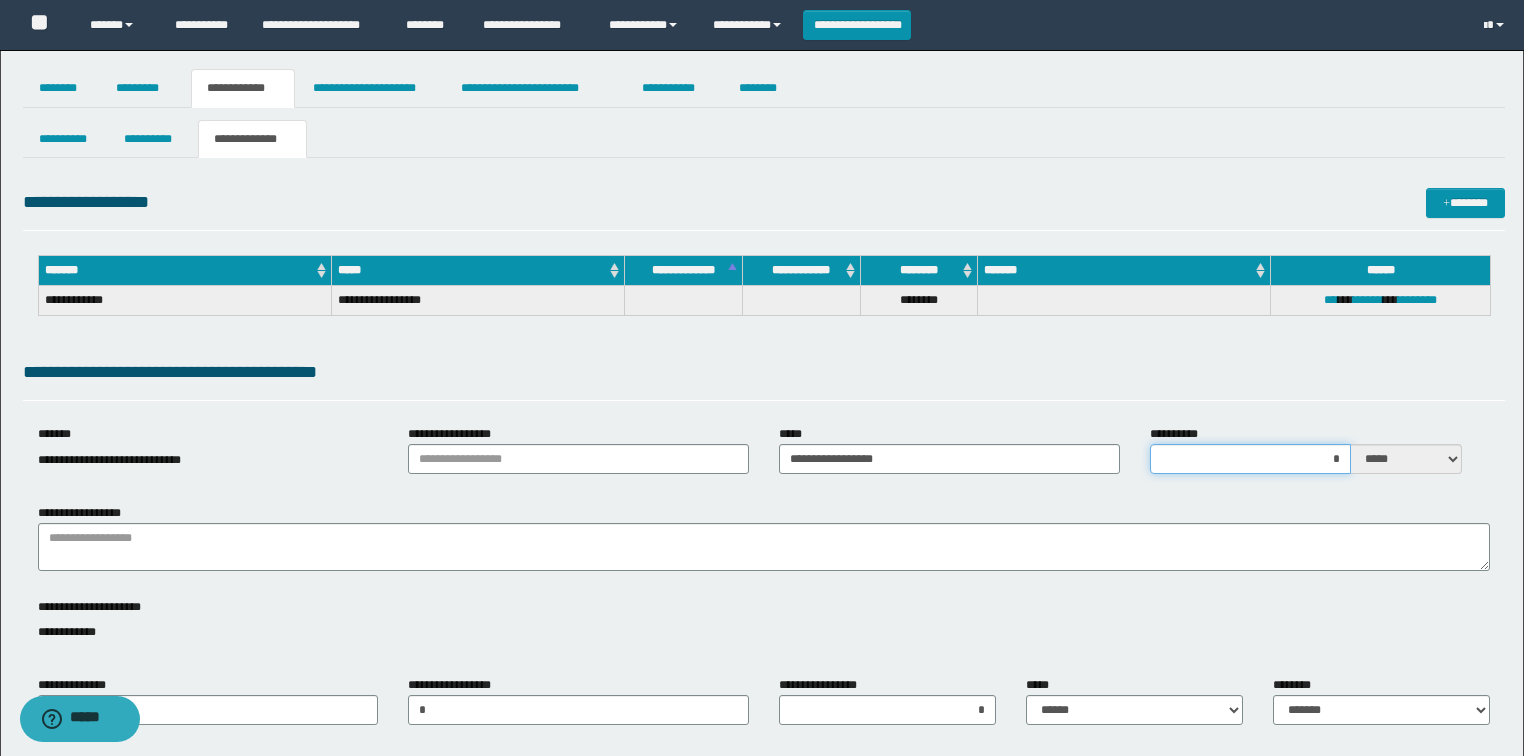 type on "**" 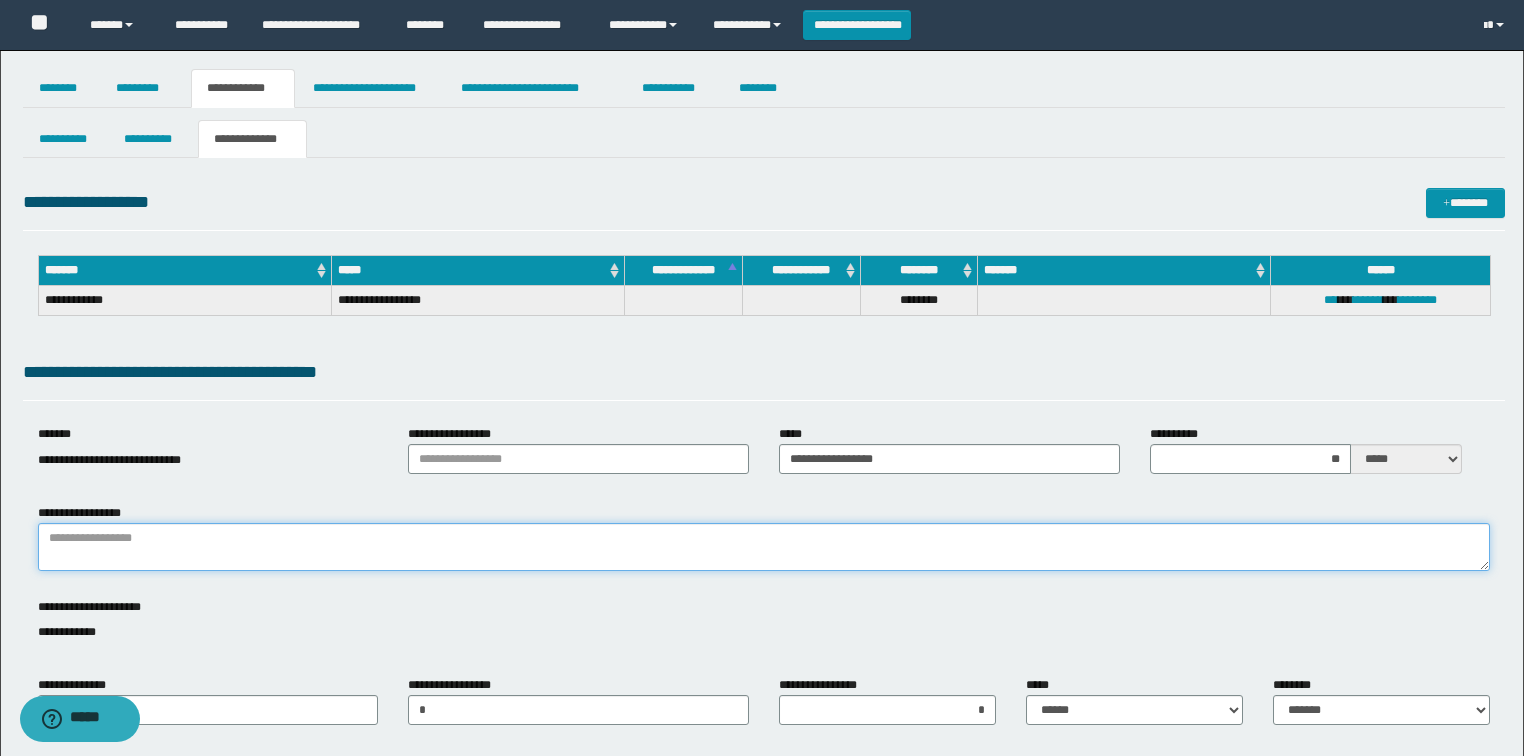 click on "**********" at bounding box center (764, 547) 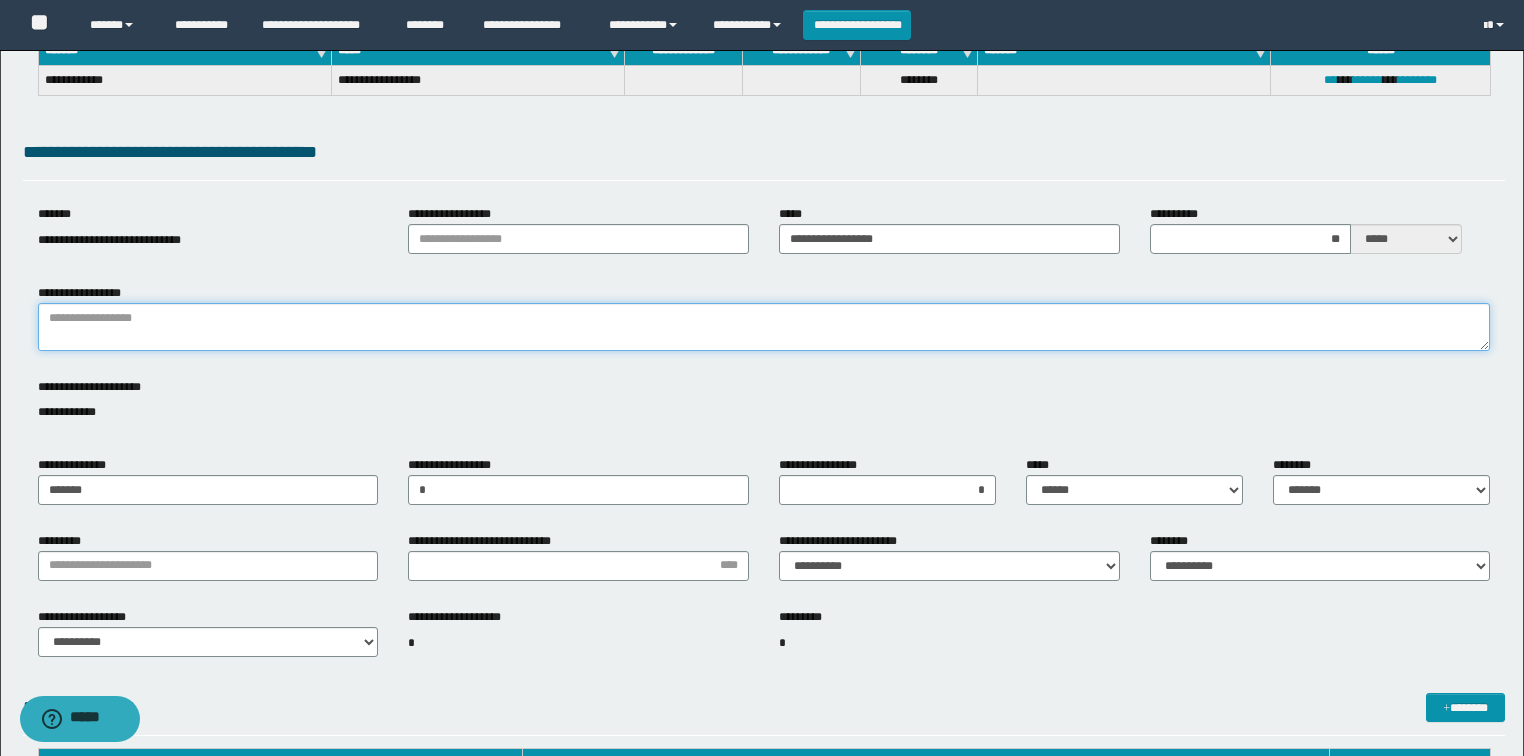 scroll, scrollTop: 240, scrollLeft: 0, axis: vertical 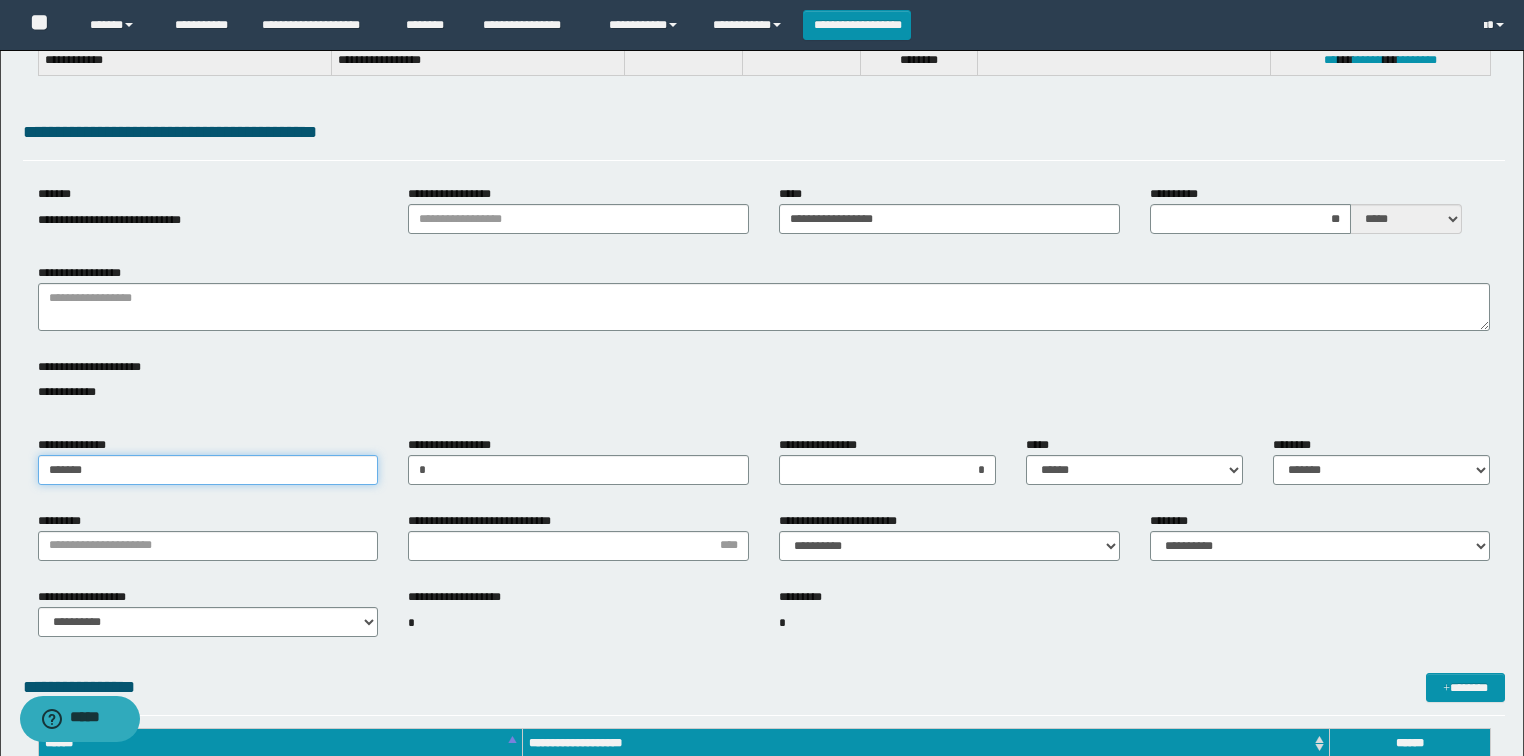 drag, startPoint x: 143, startPoint y: 476, endPoint x: 388, endPoint y: 486, distance: 245.204 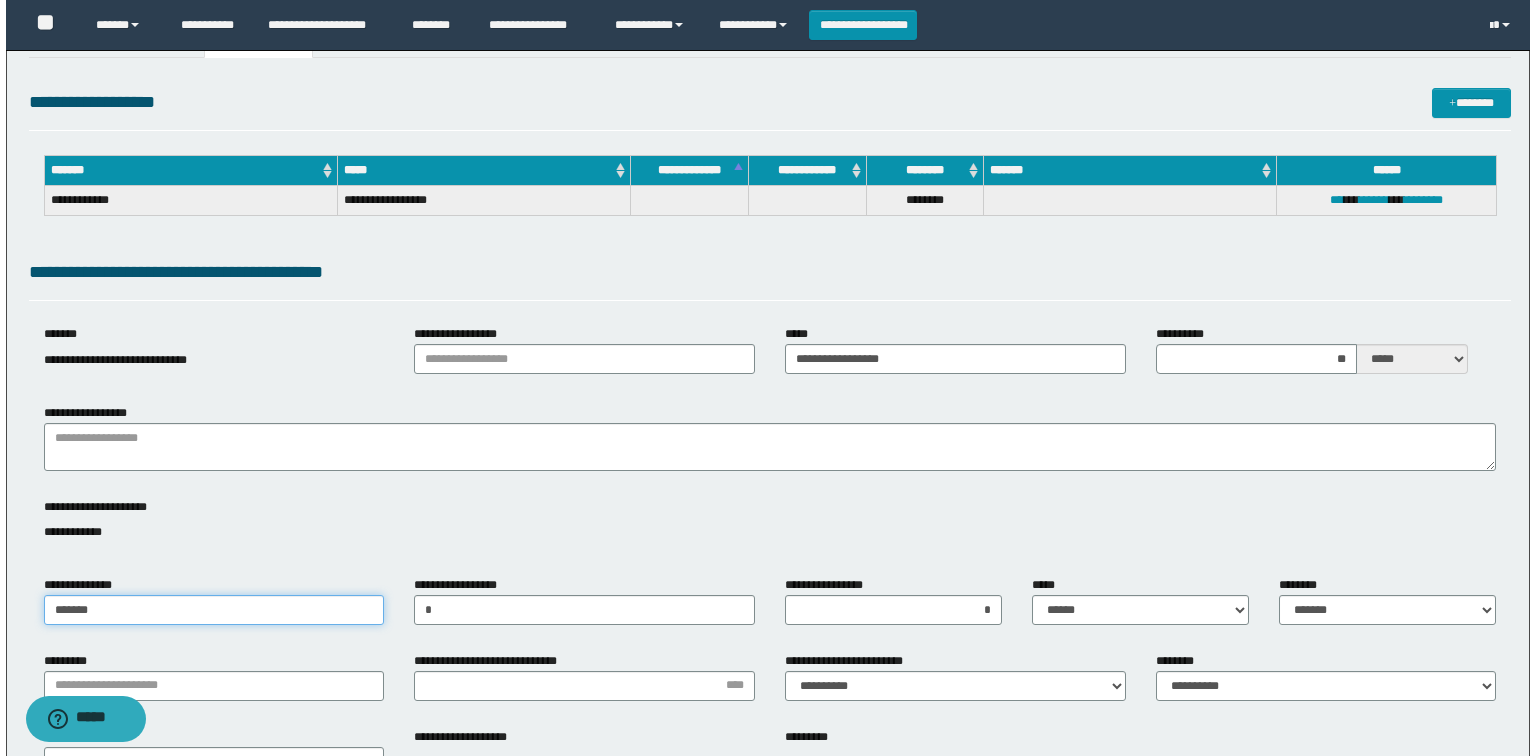 scroll, scrollTop: 0, scrollLeft: 0, axis: both 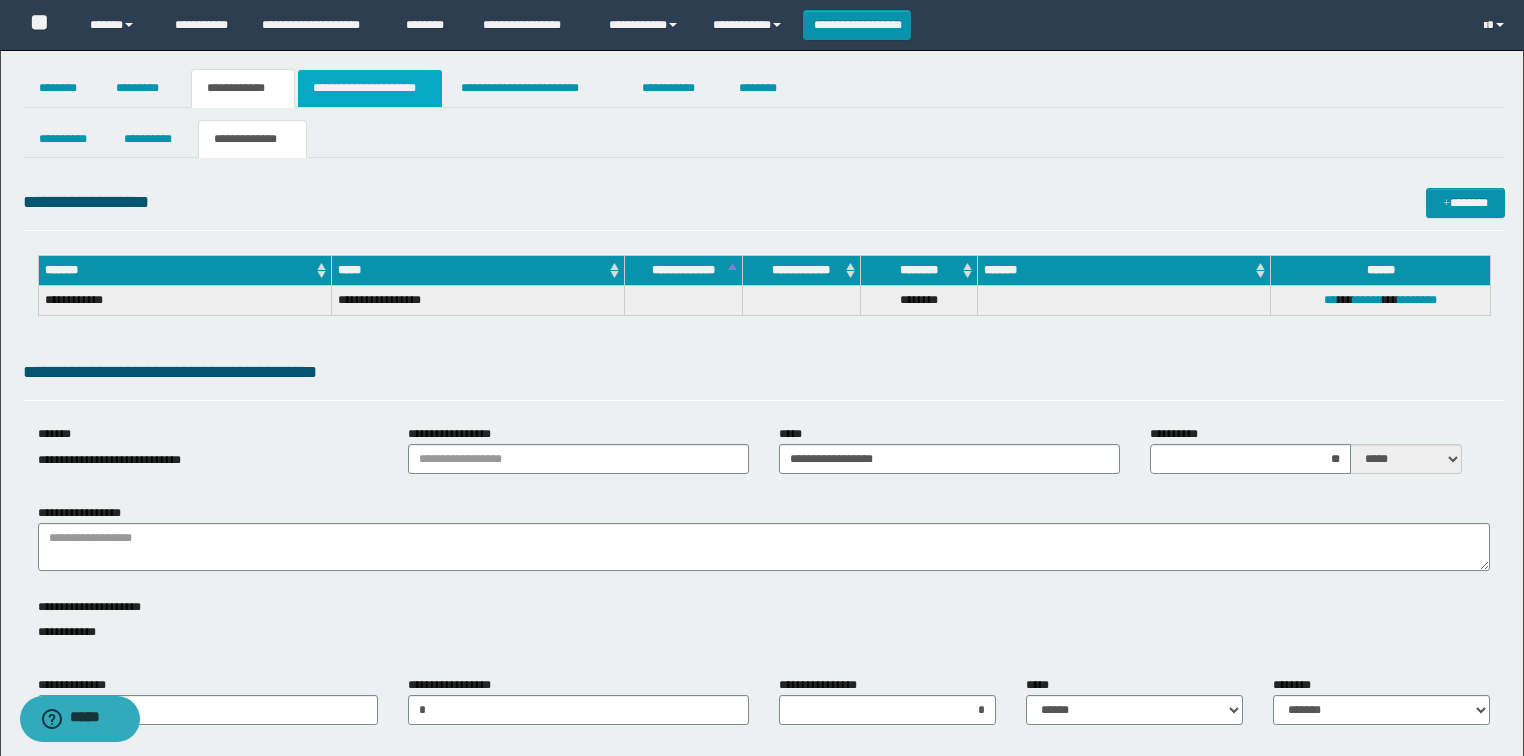 click on "**********" at bounding box center [370, 88] 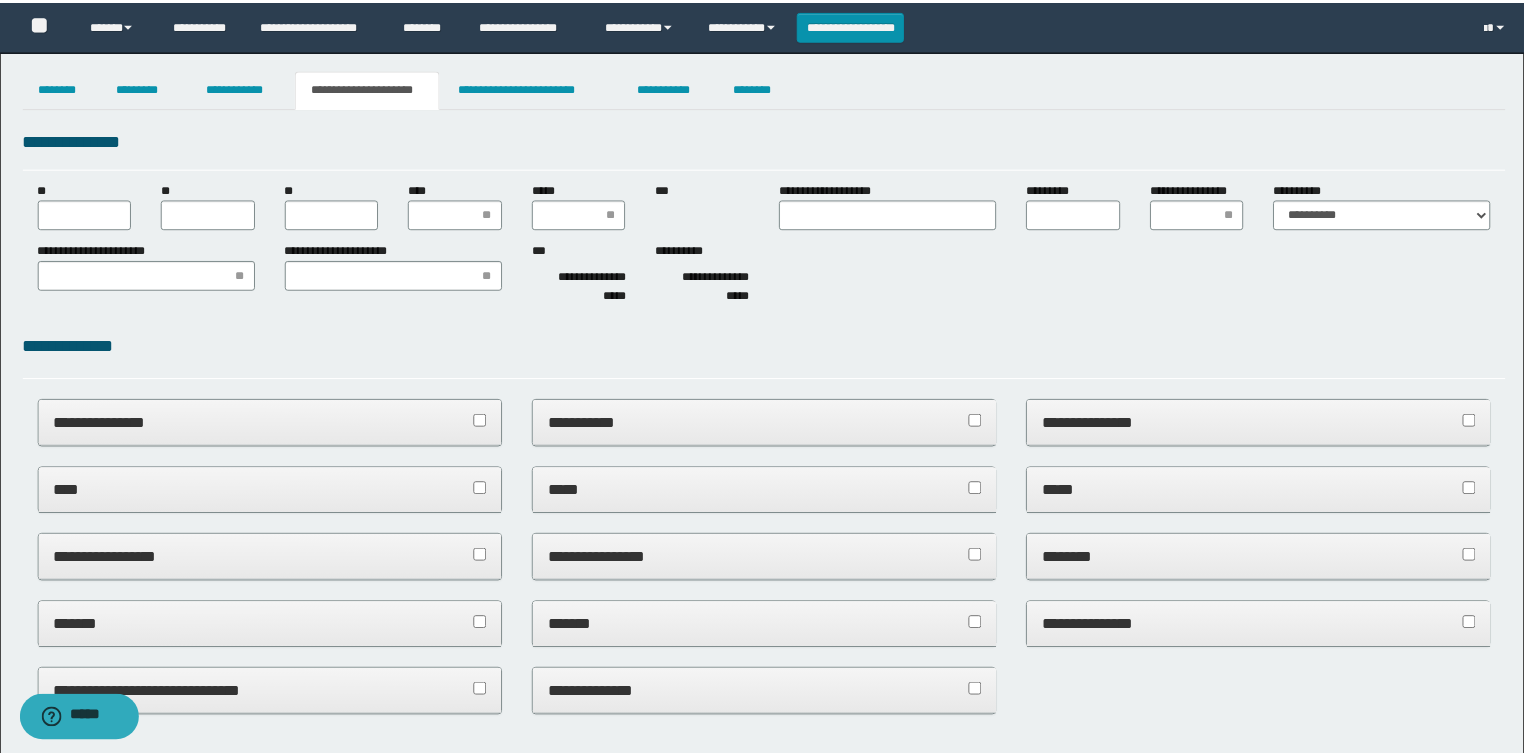 scroll, scrollTop: 0, scrollLeft: 0, axis: both 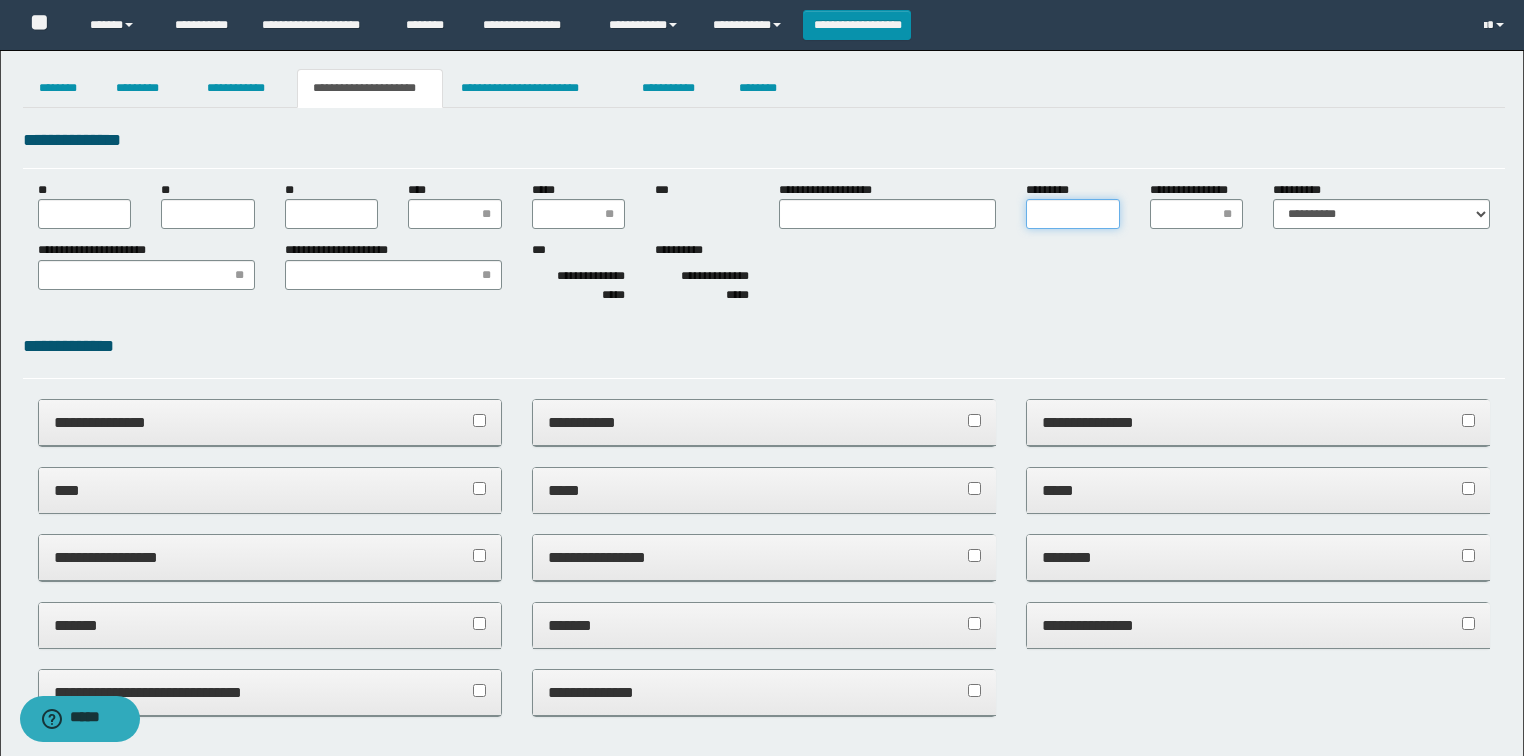 click on "*********" at bounding box center (1073, 214) 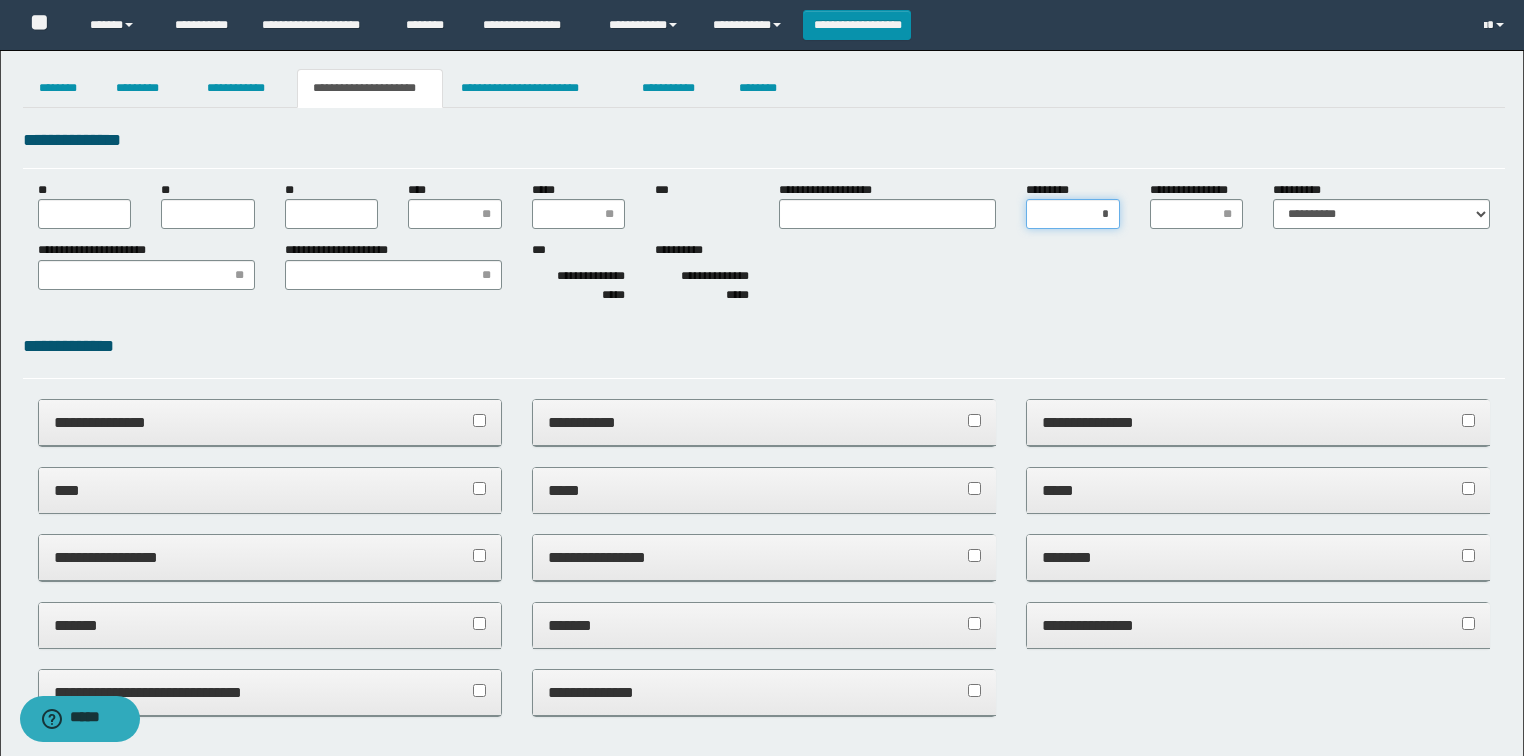 type on "**" 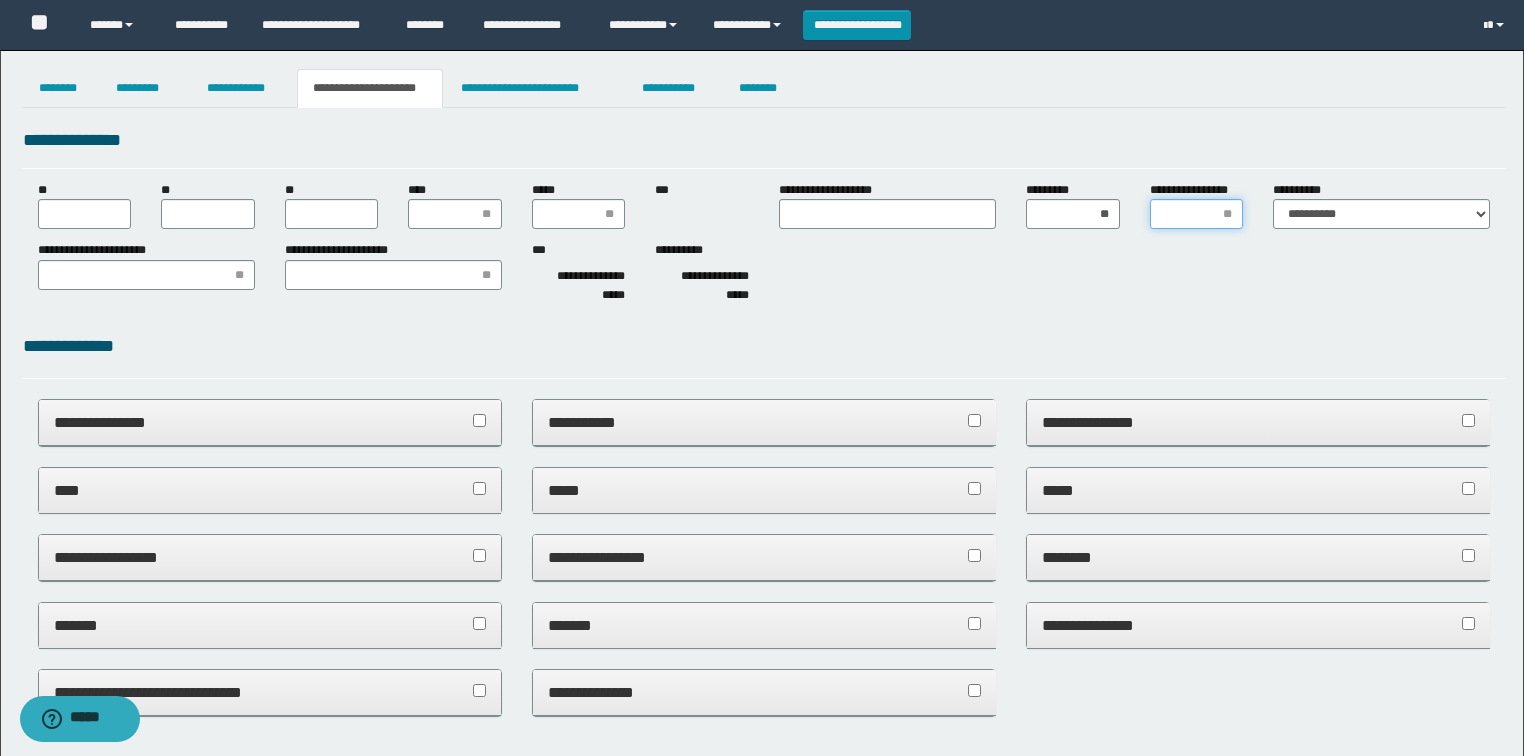 click on "**********" at bounding box center [1197, 214] 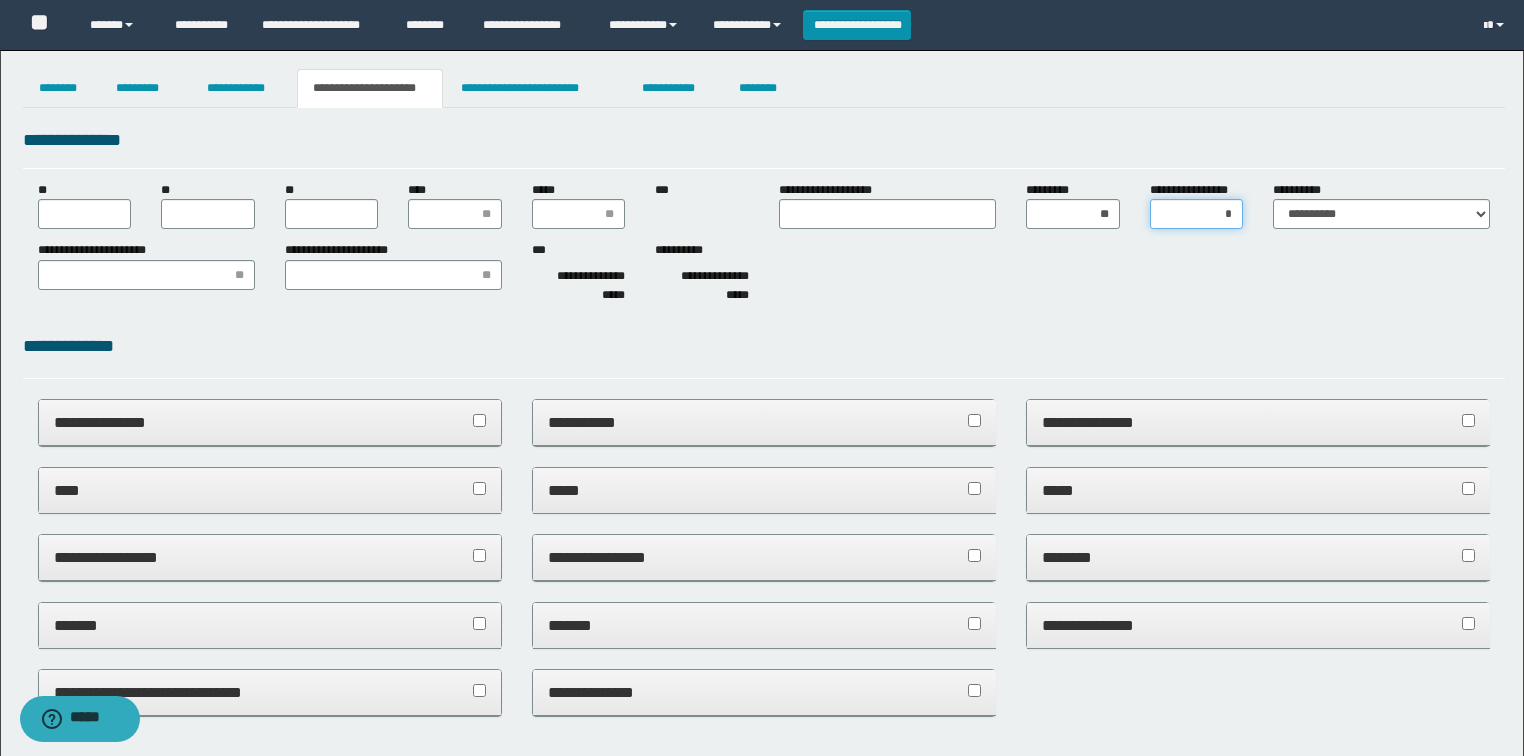 type on "**" 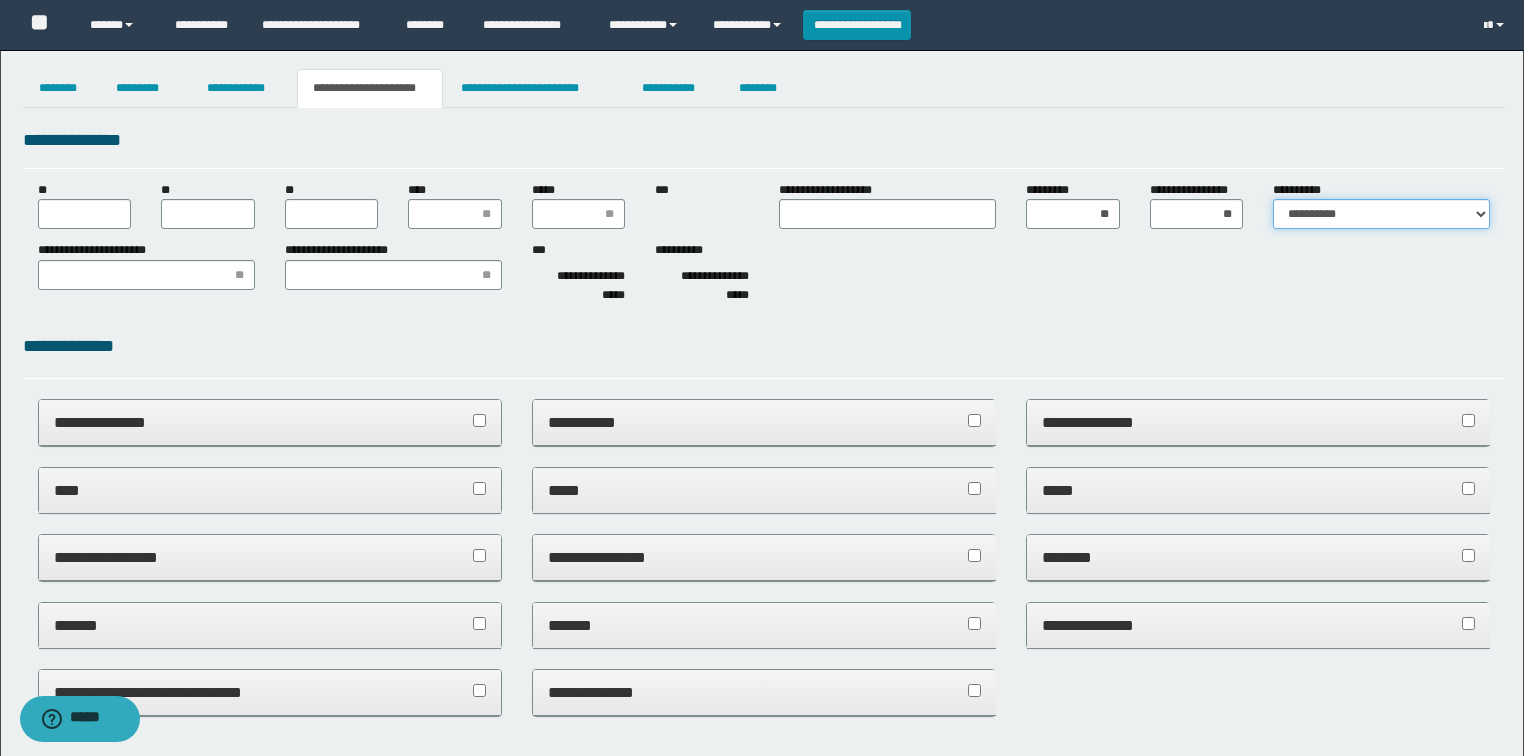 click on "**********" at bounding box center (1381, 214) 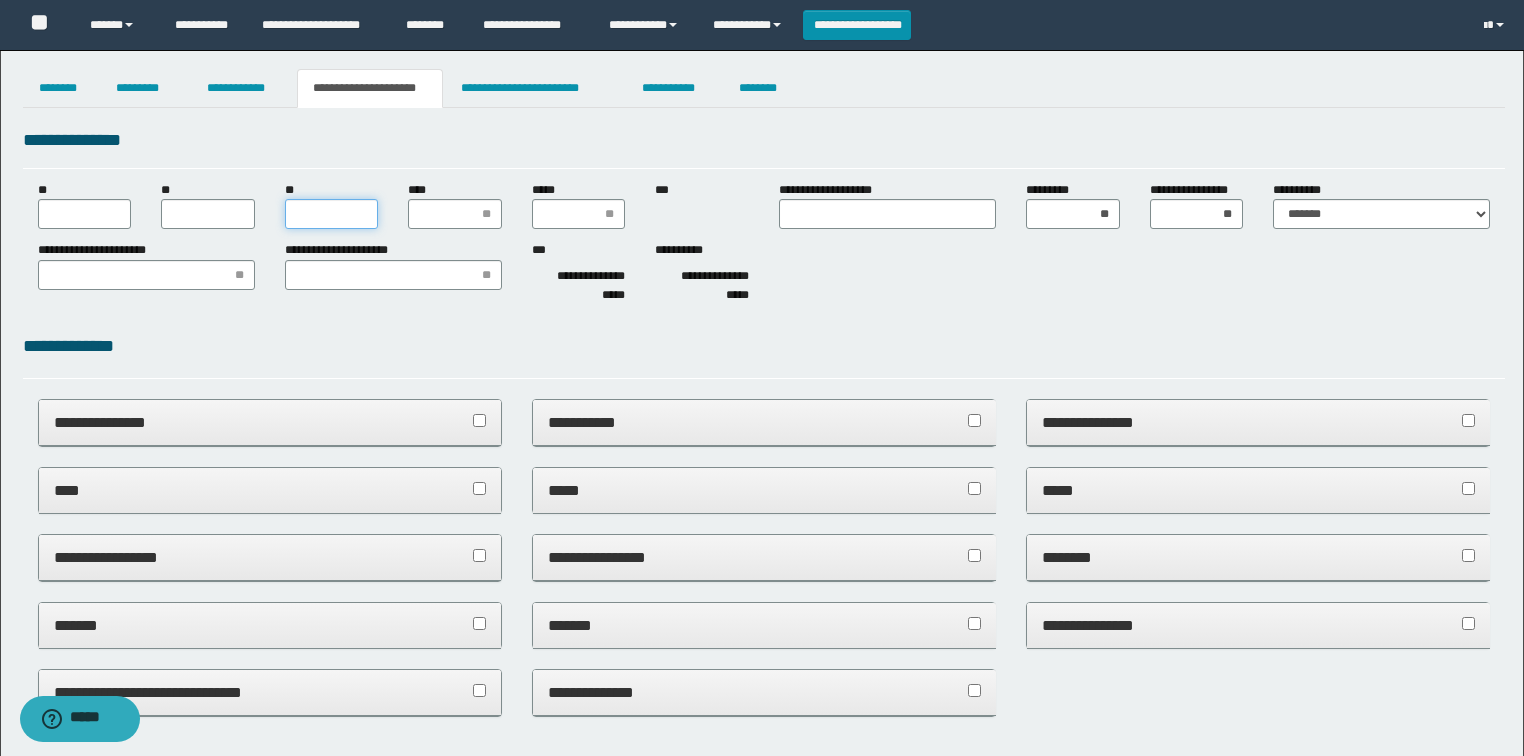 click on "**" at bounding box center (332, 214) 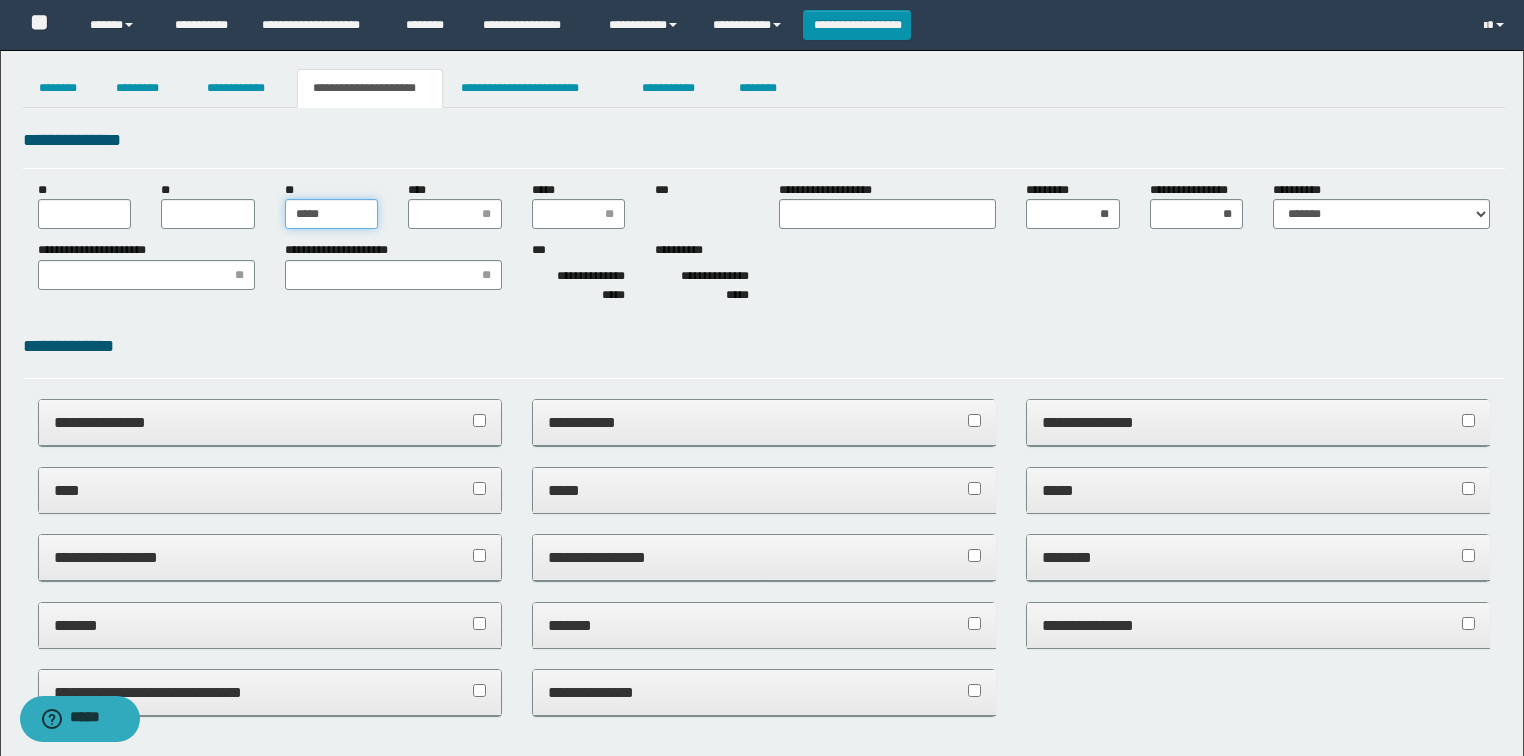 type on "******" 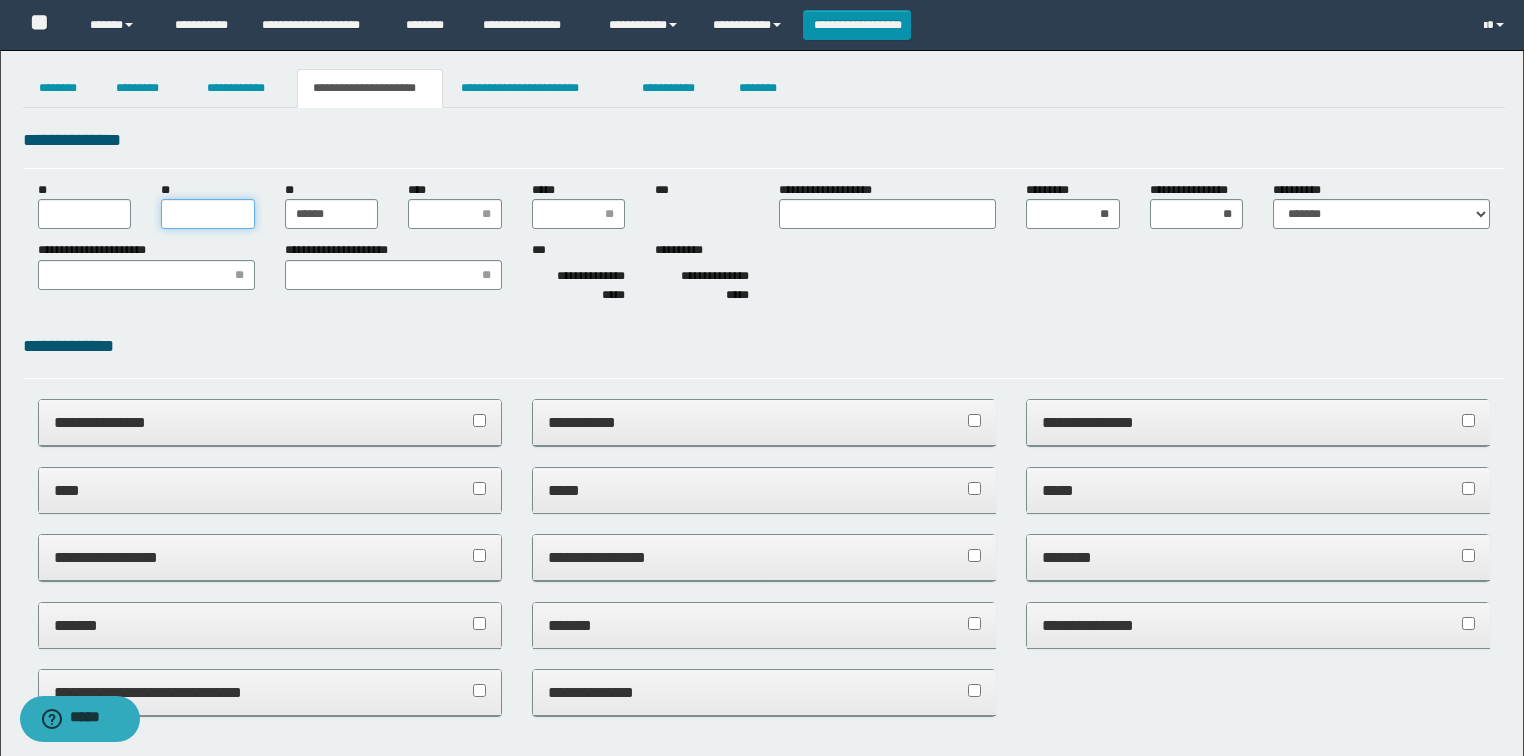 click on "**" at bounding box center (208, 214) 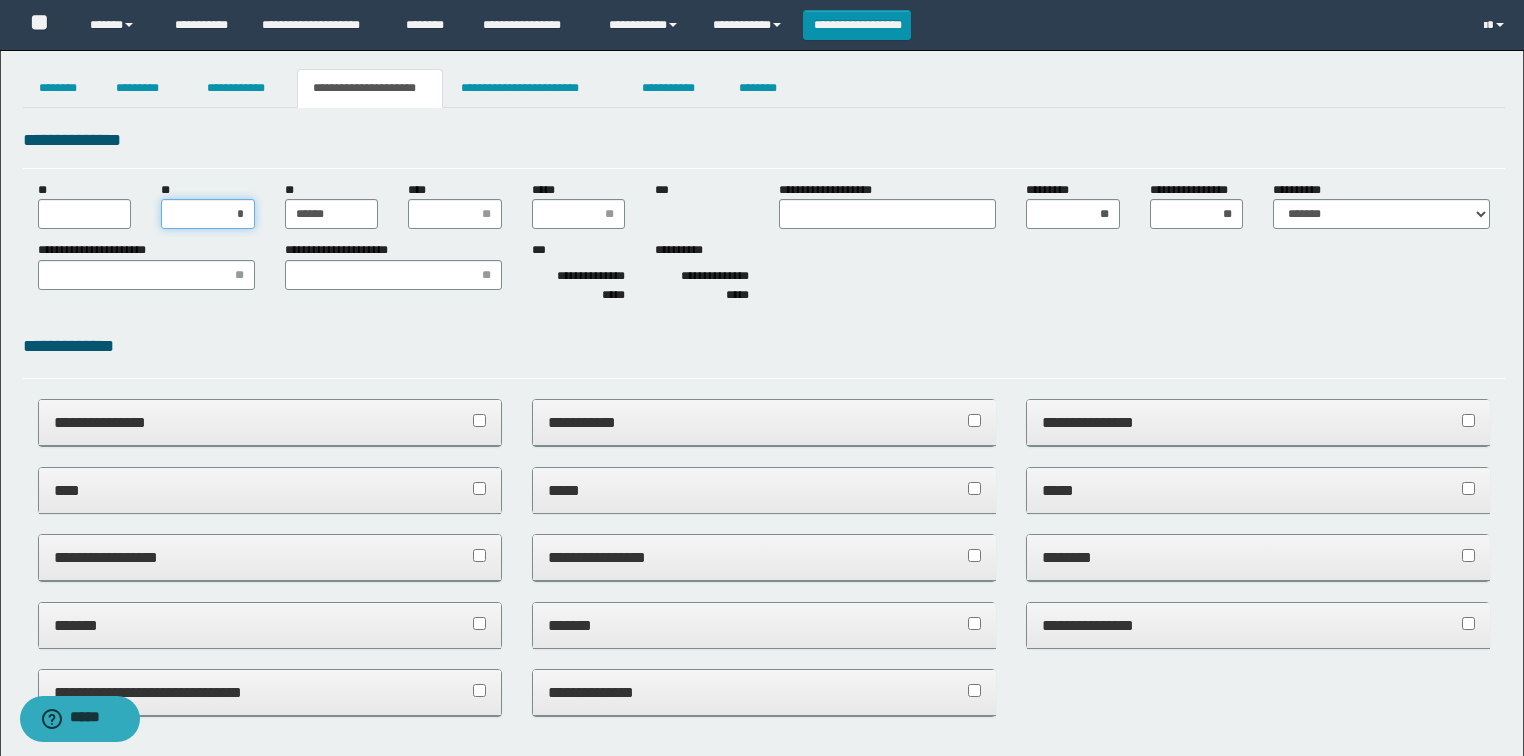 type on "**" 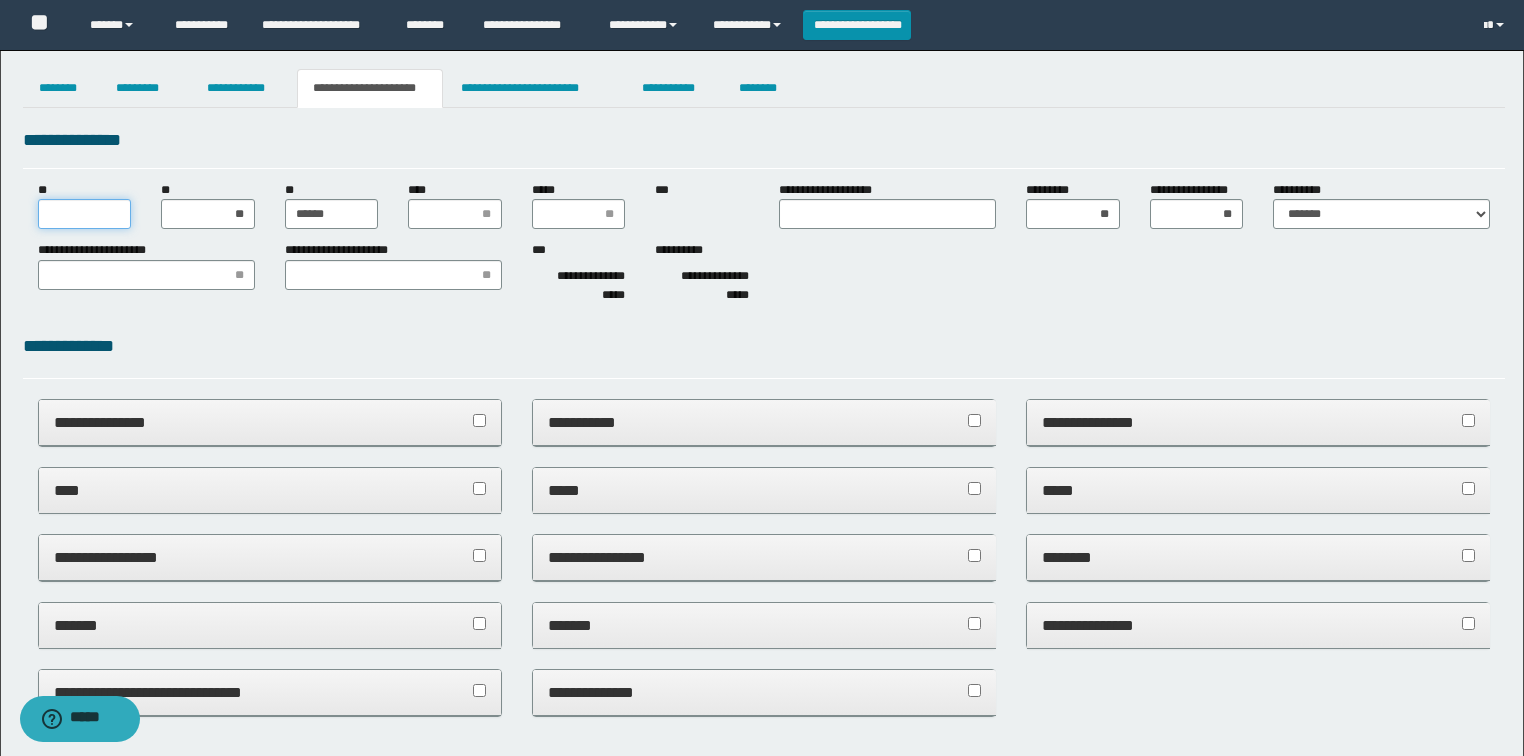 click on "**" at bounding box center (85, 214) 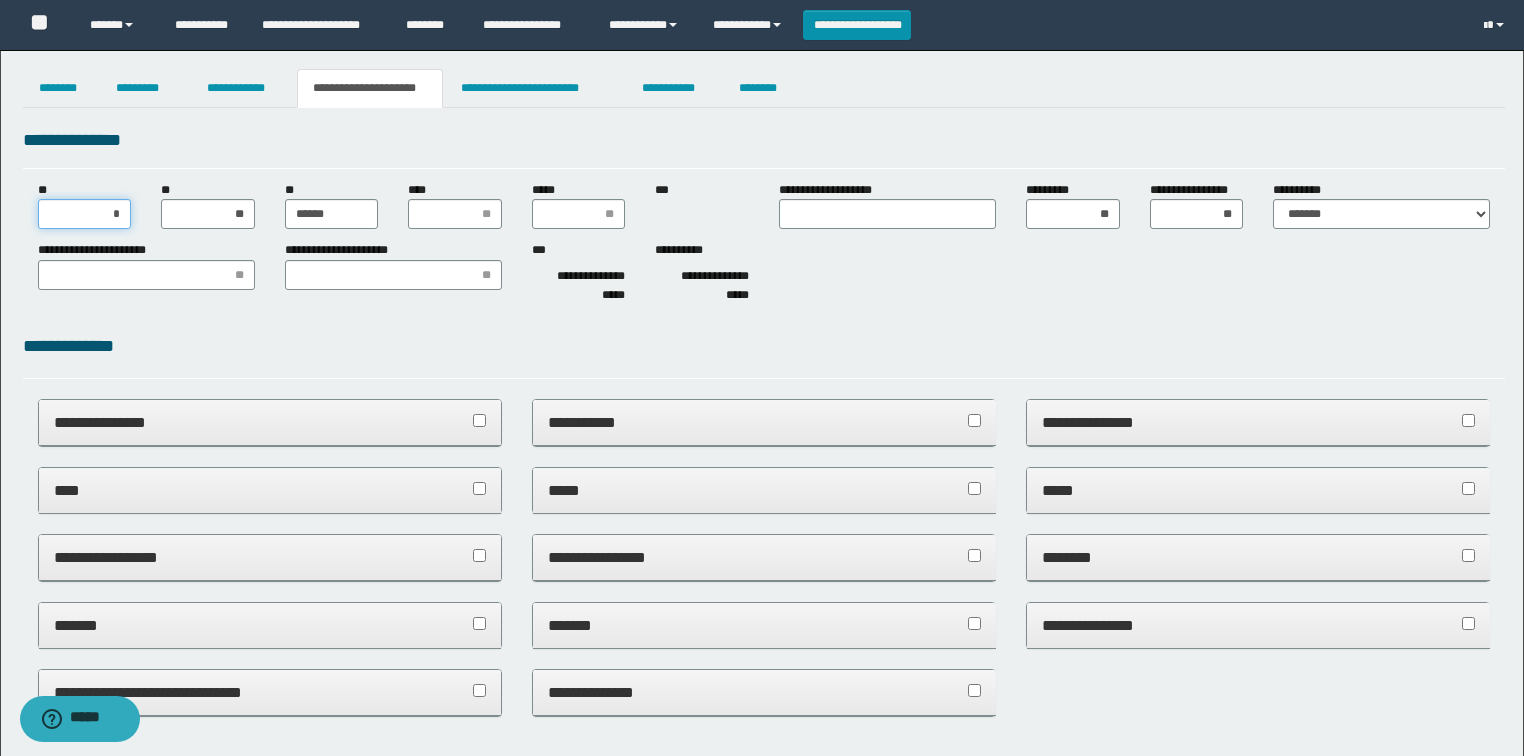 type on "**" 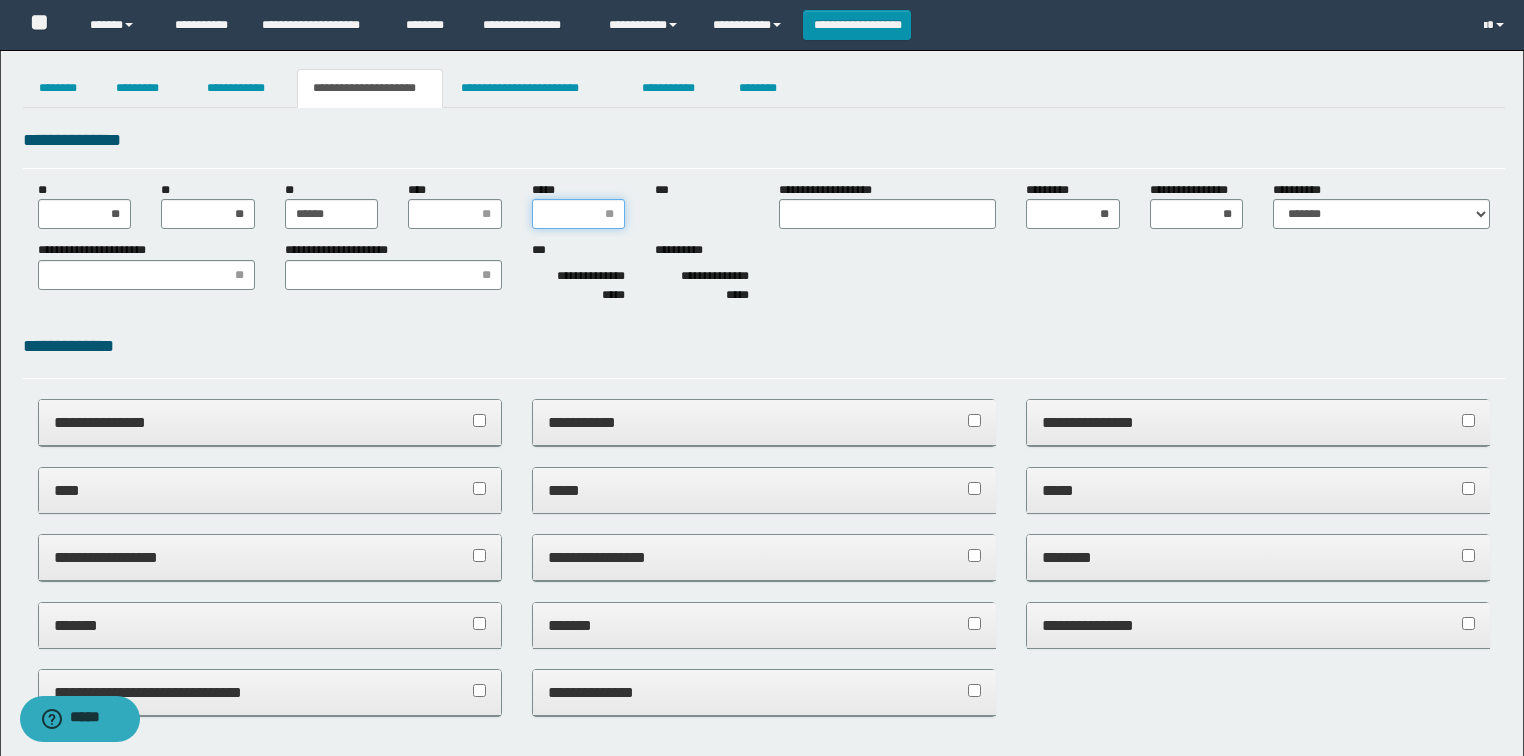 click on "*****" at bounding box center (579, 214) 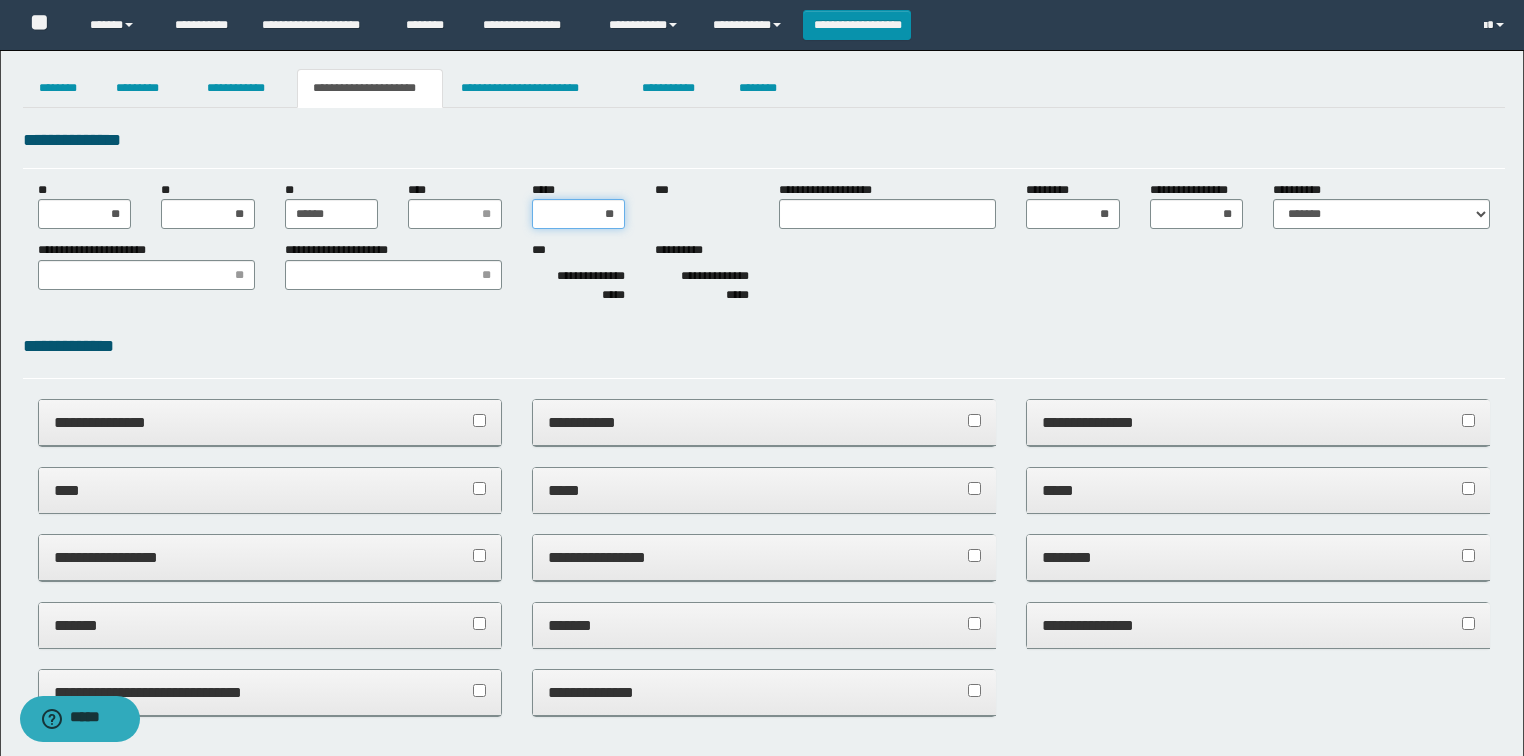 type on "*" 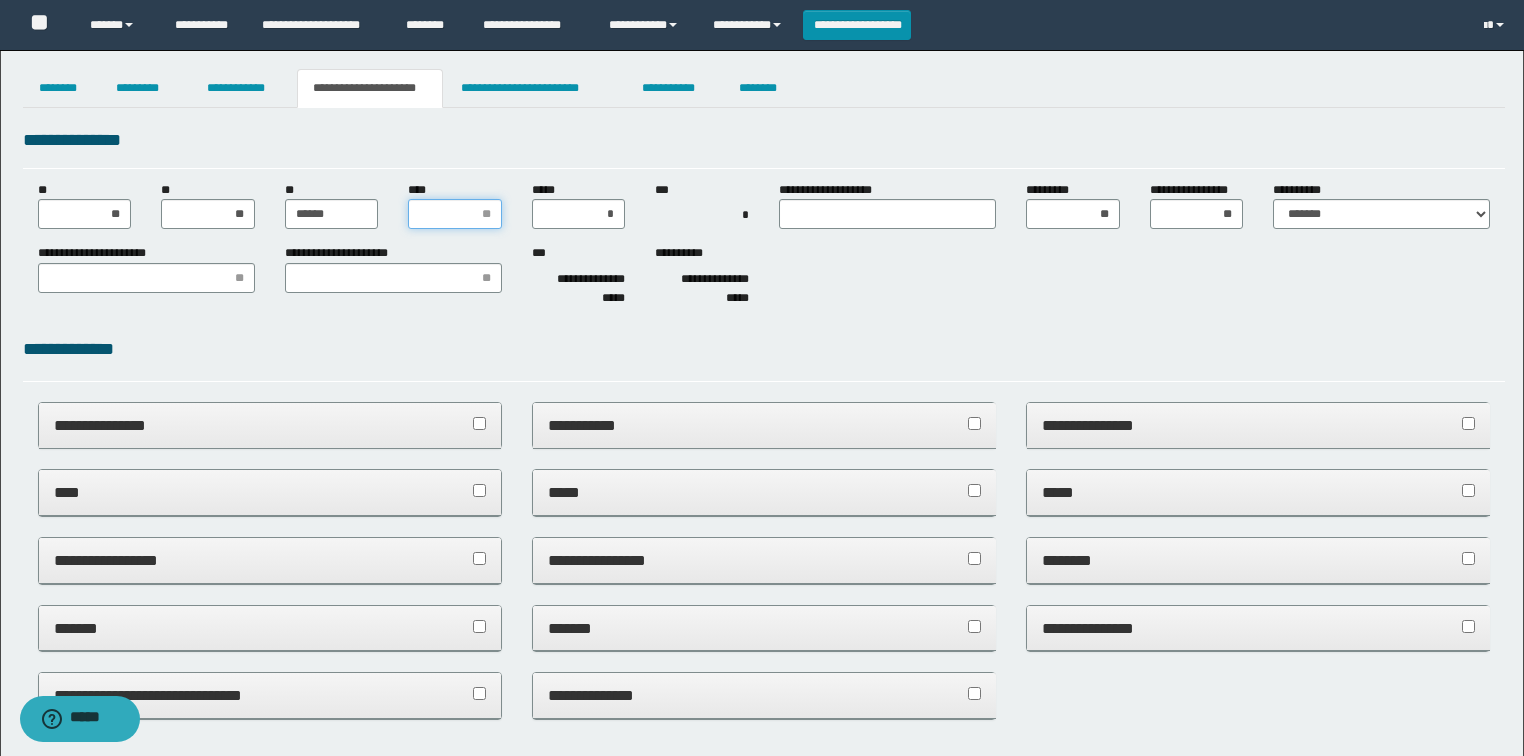 click on "****" at bounding box center (455, 214) 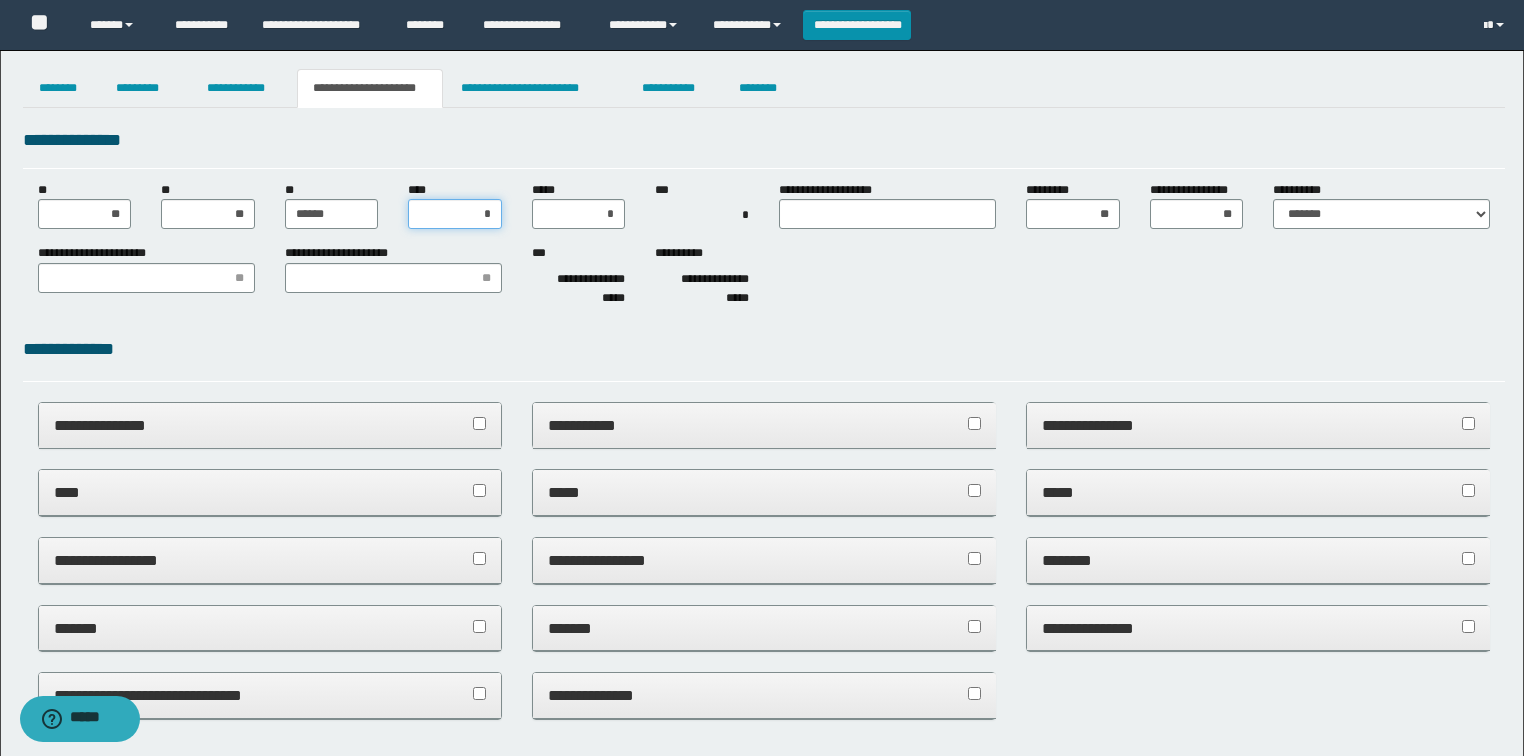 type on "**" 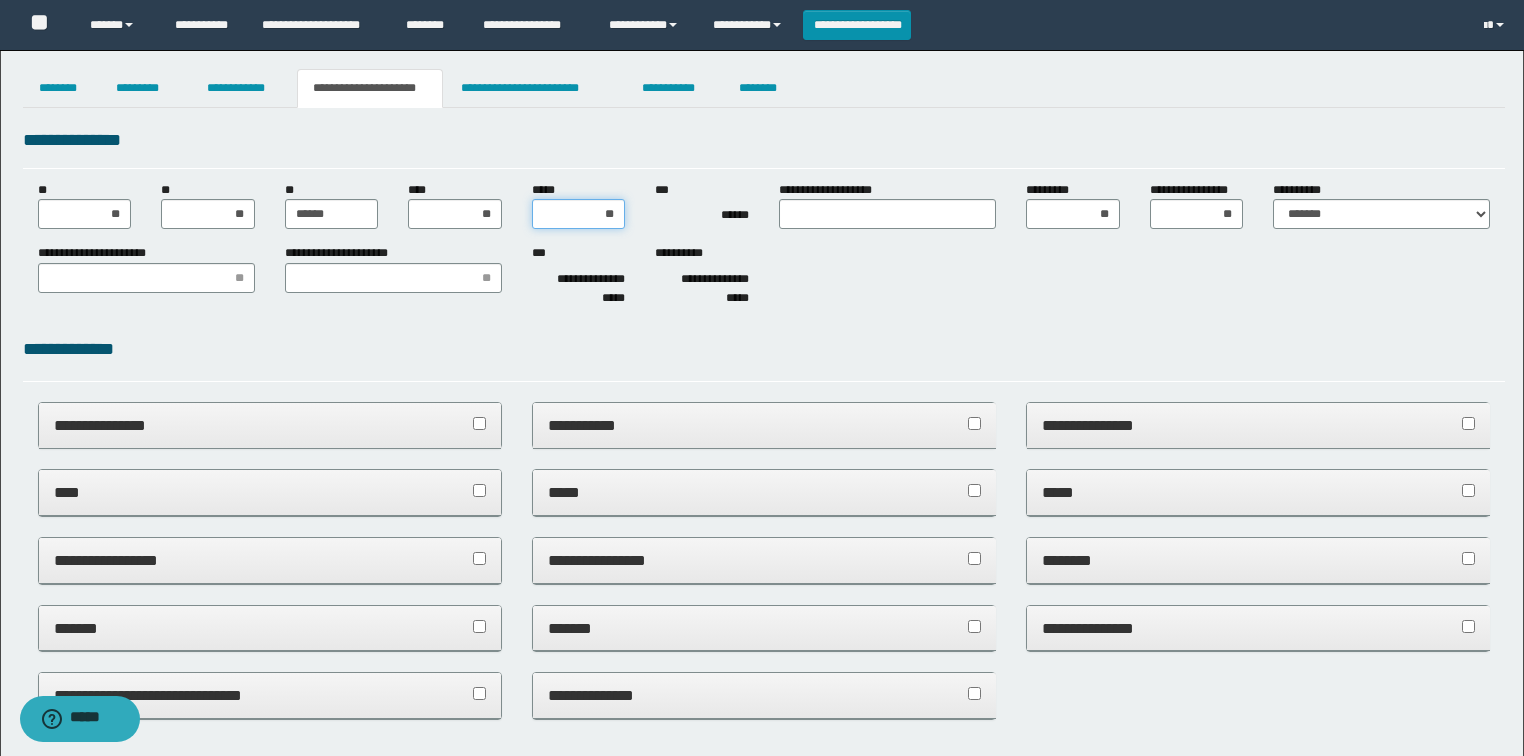 type on "***" 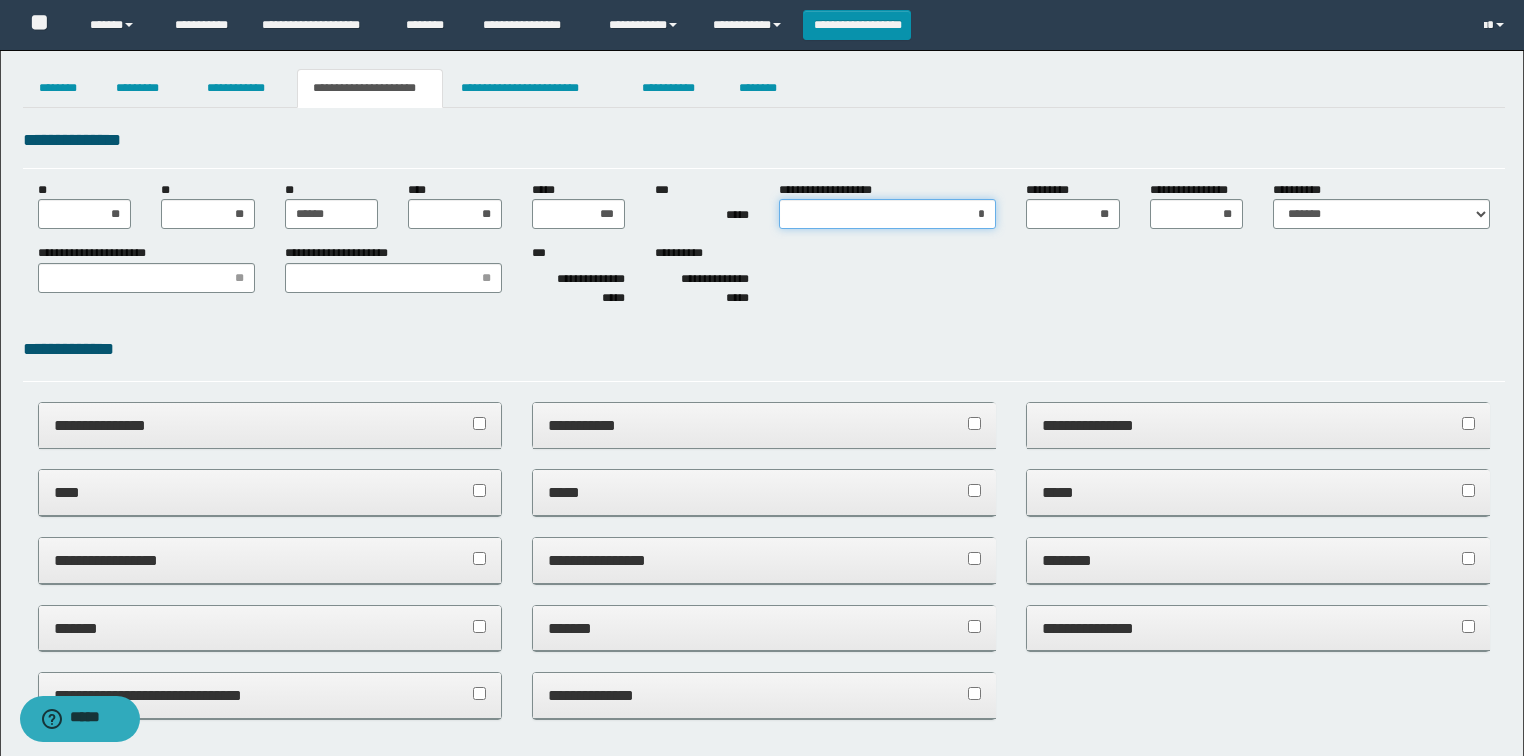 type on "**" 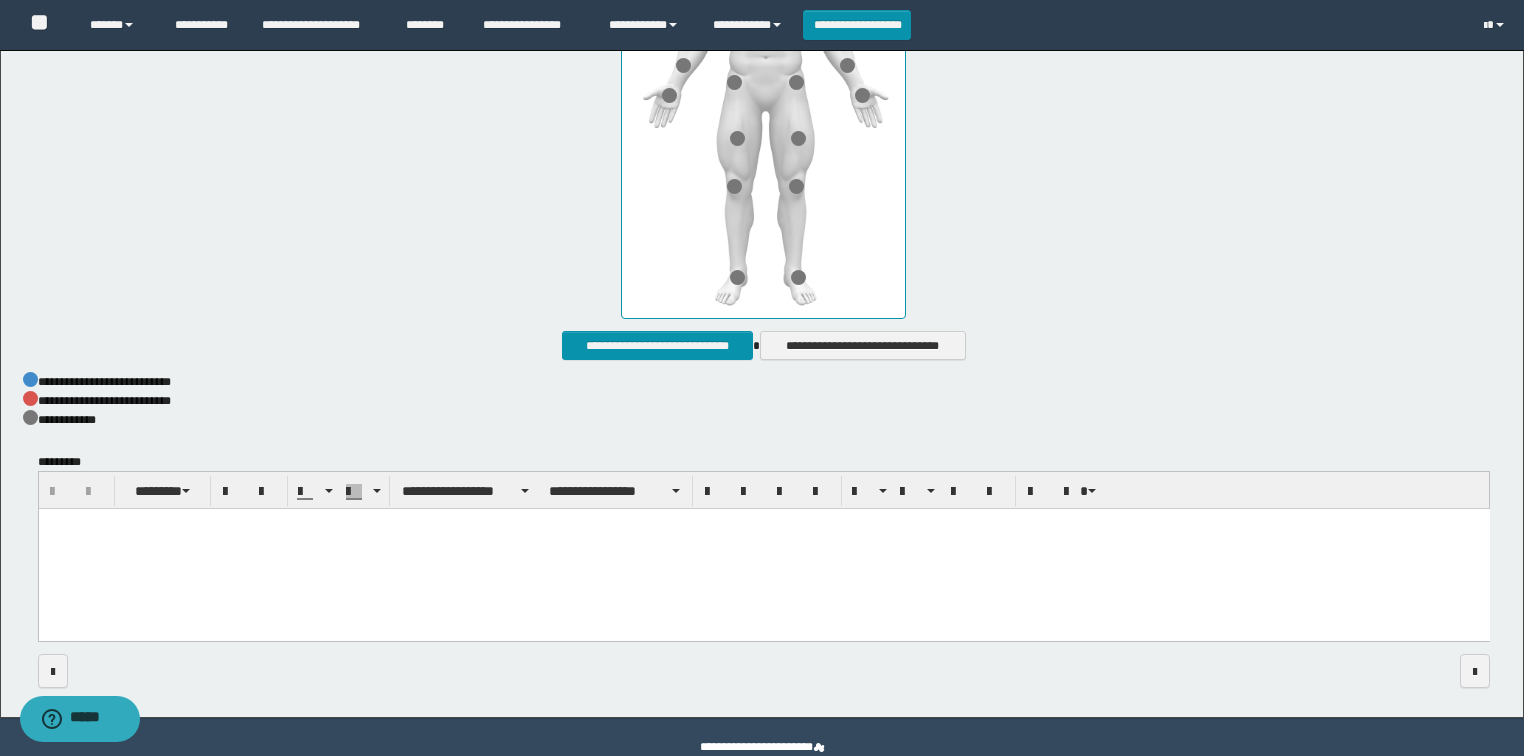 scroll, scrollTop: 999, scrollLeft: 0, axis: vertical 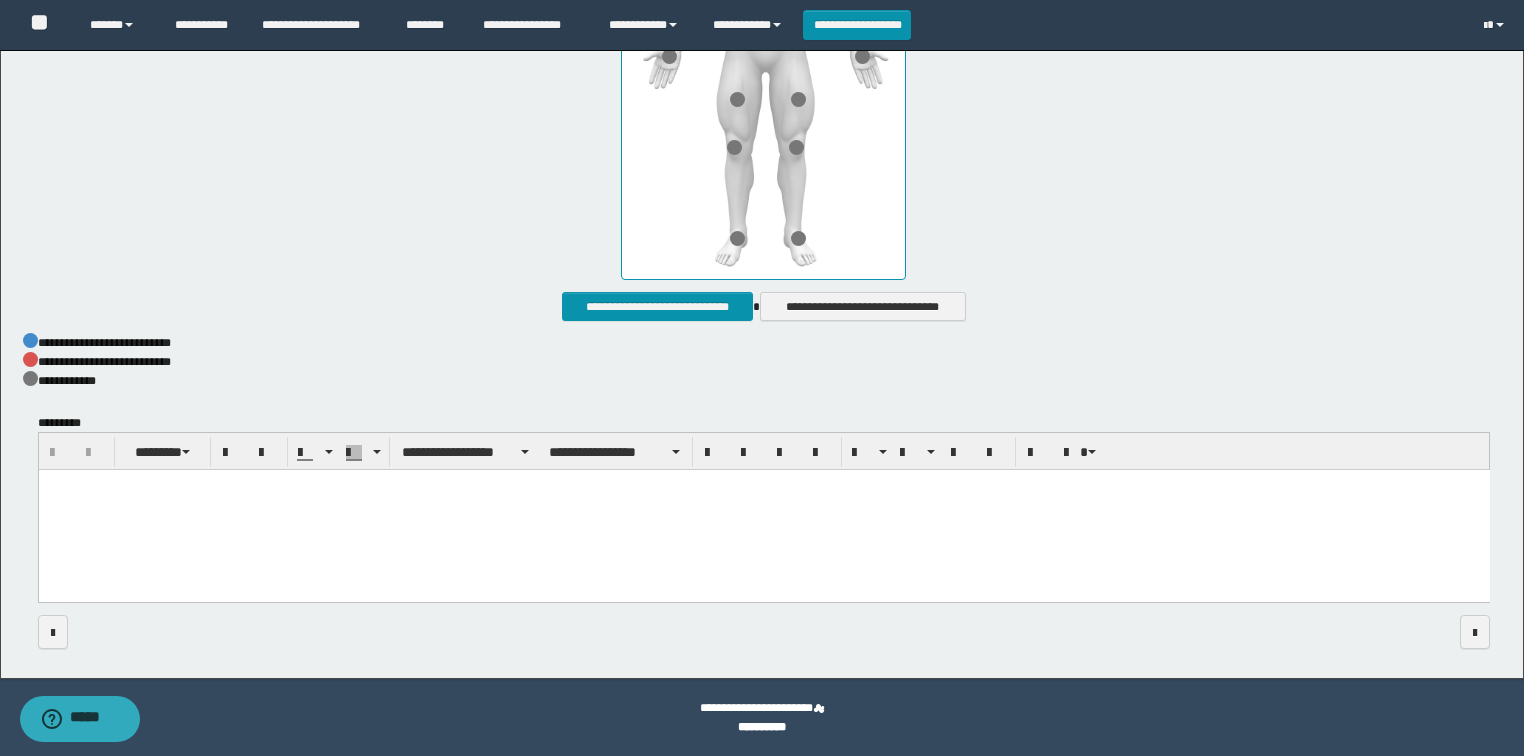 click at bounding box center [763, 511] 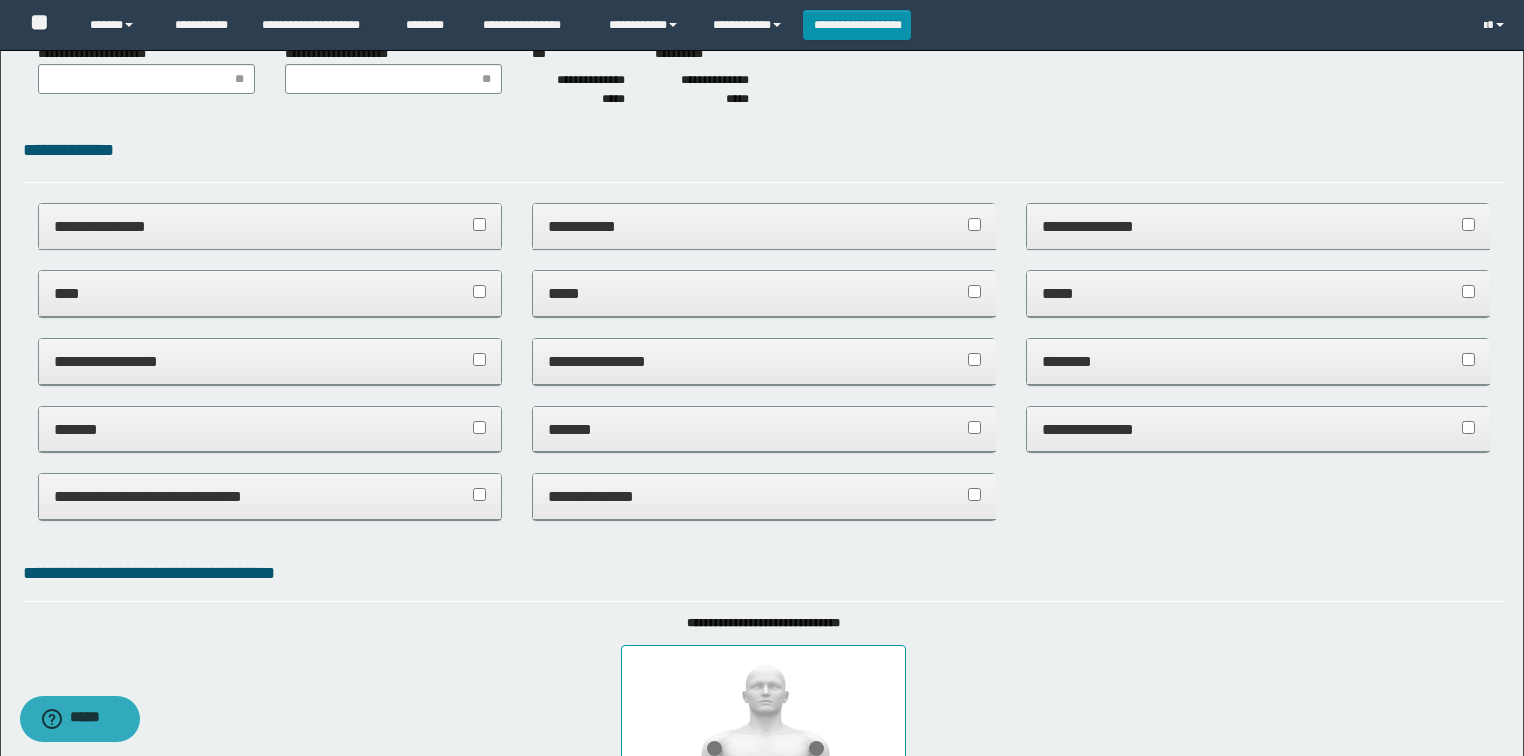 scroll, scrollTop: 0, scrollLeft: 0, axis: both 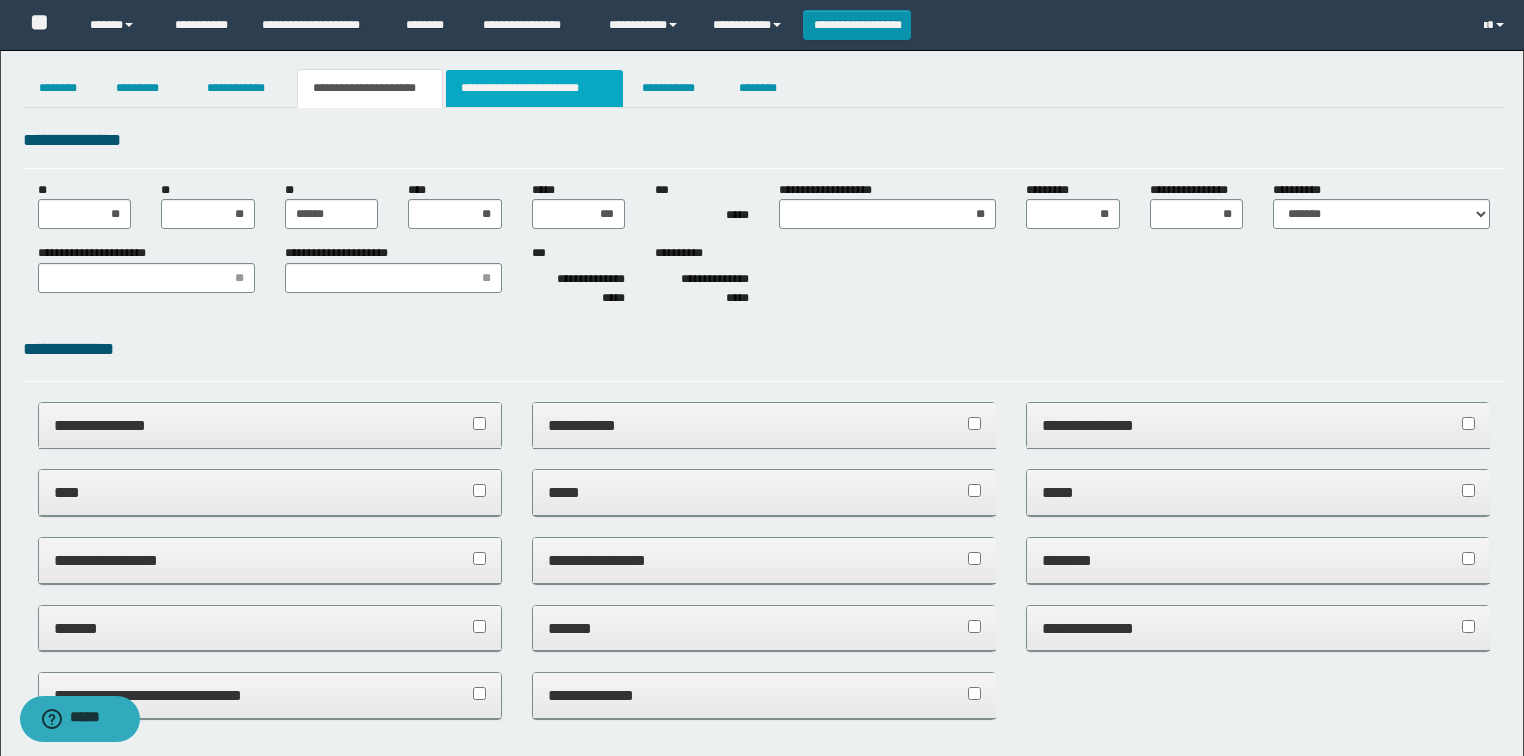 click on "**********" at bounding box center (534, 88) 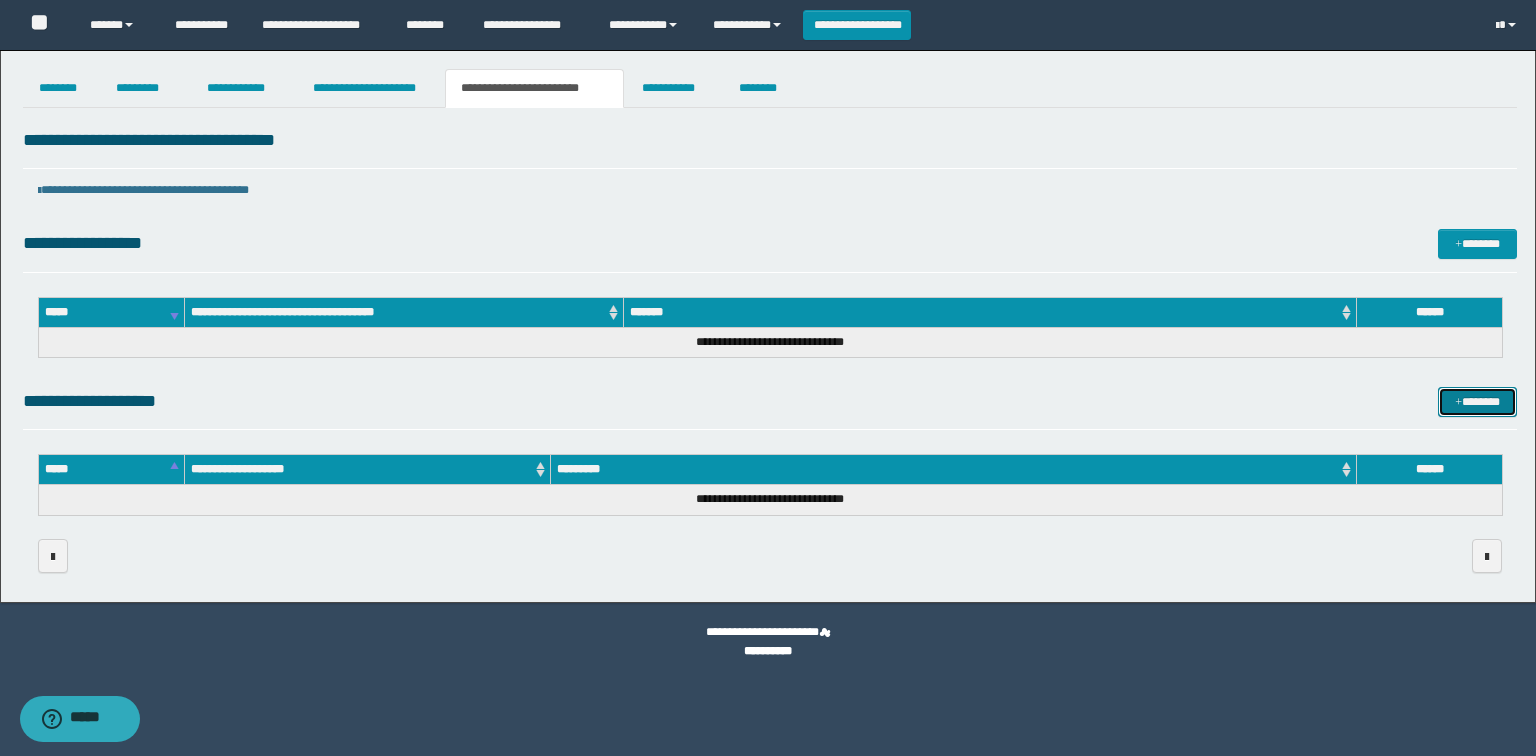 click on "*******" at bounding box center [1477, 402] 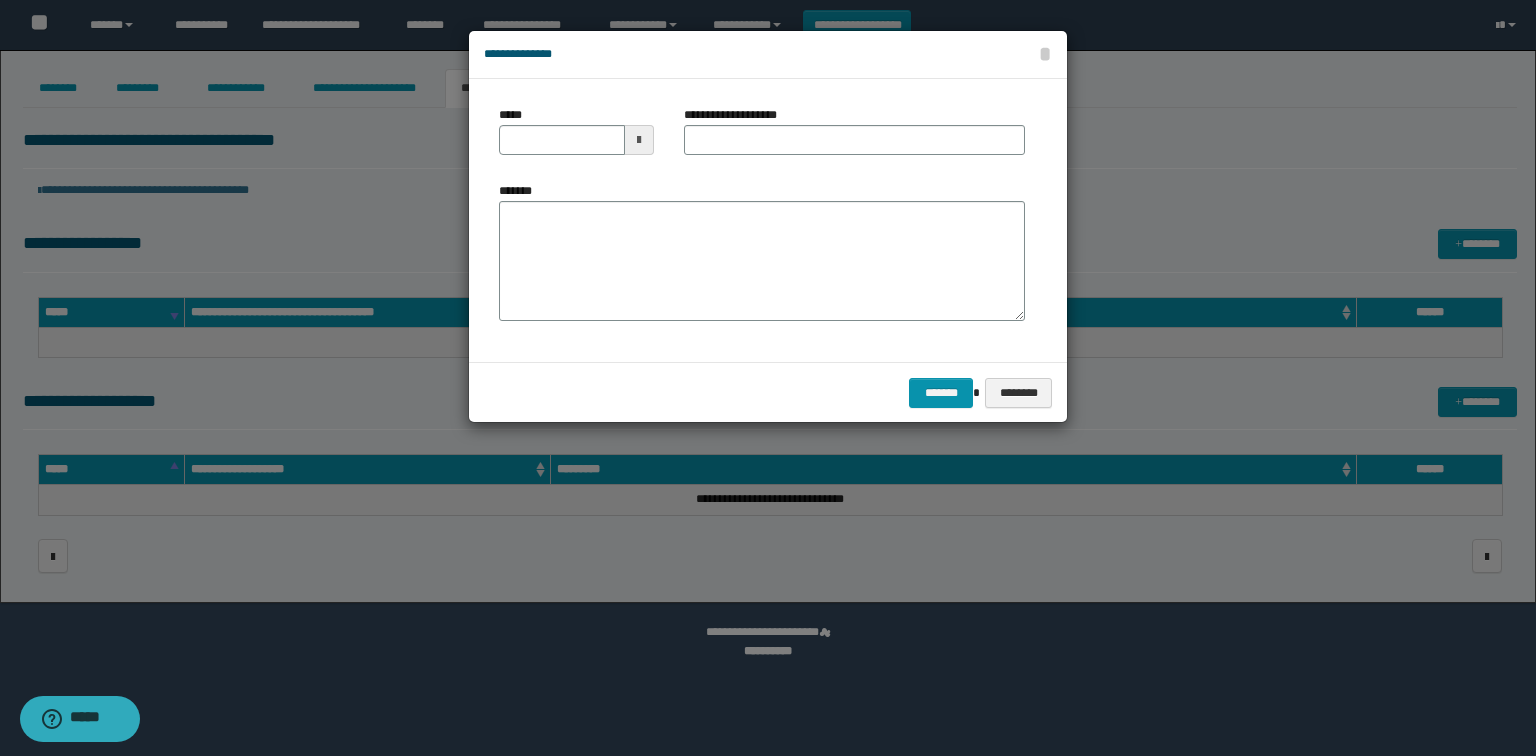 click at bounding box center [639, 140] 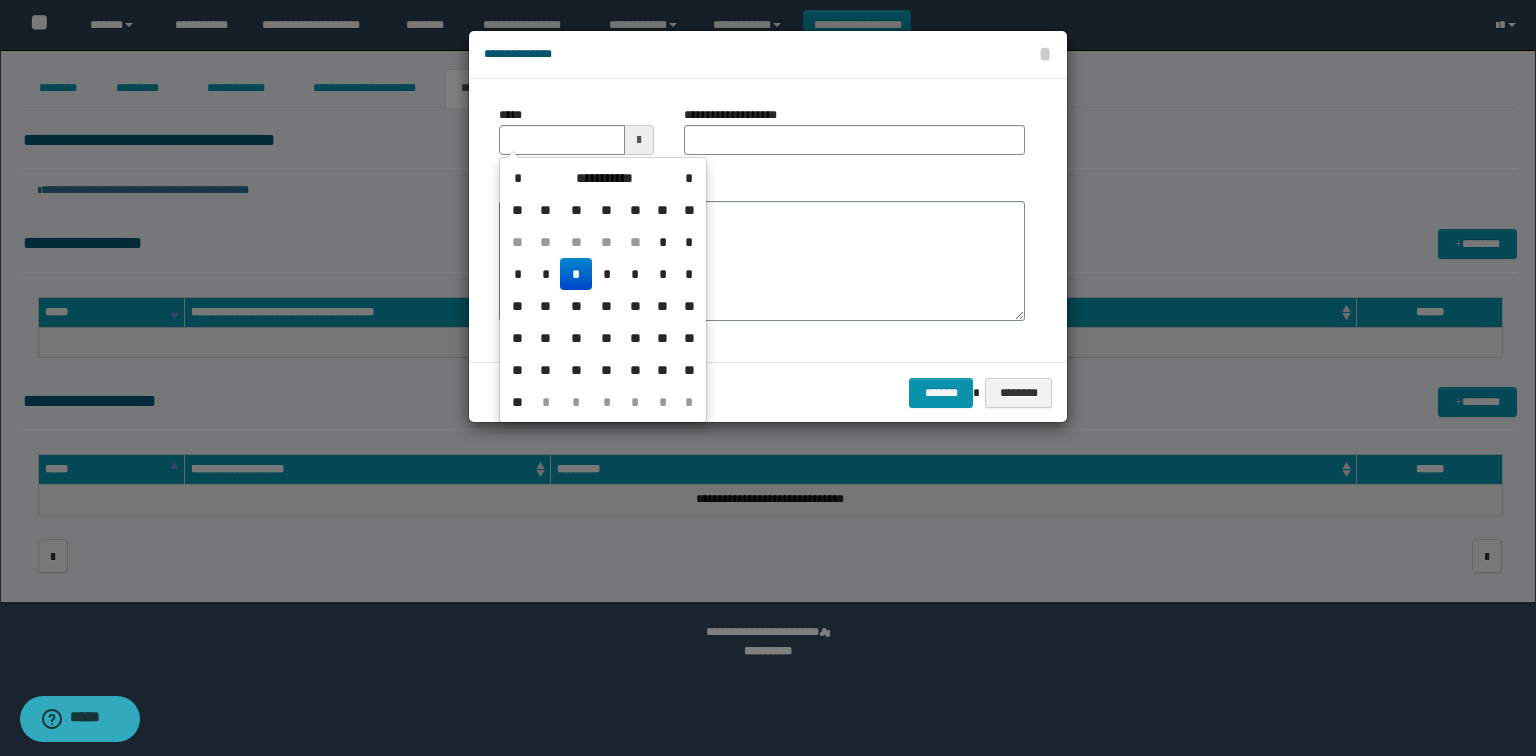 drag, startPoint x: 575, startPoint y: 273, endPoint x: 718, endPoint y: 149, distance: 189.27493 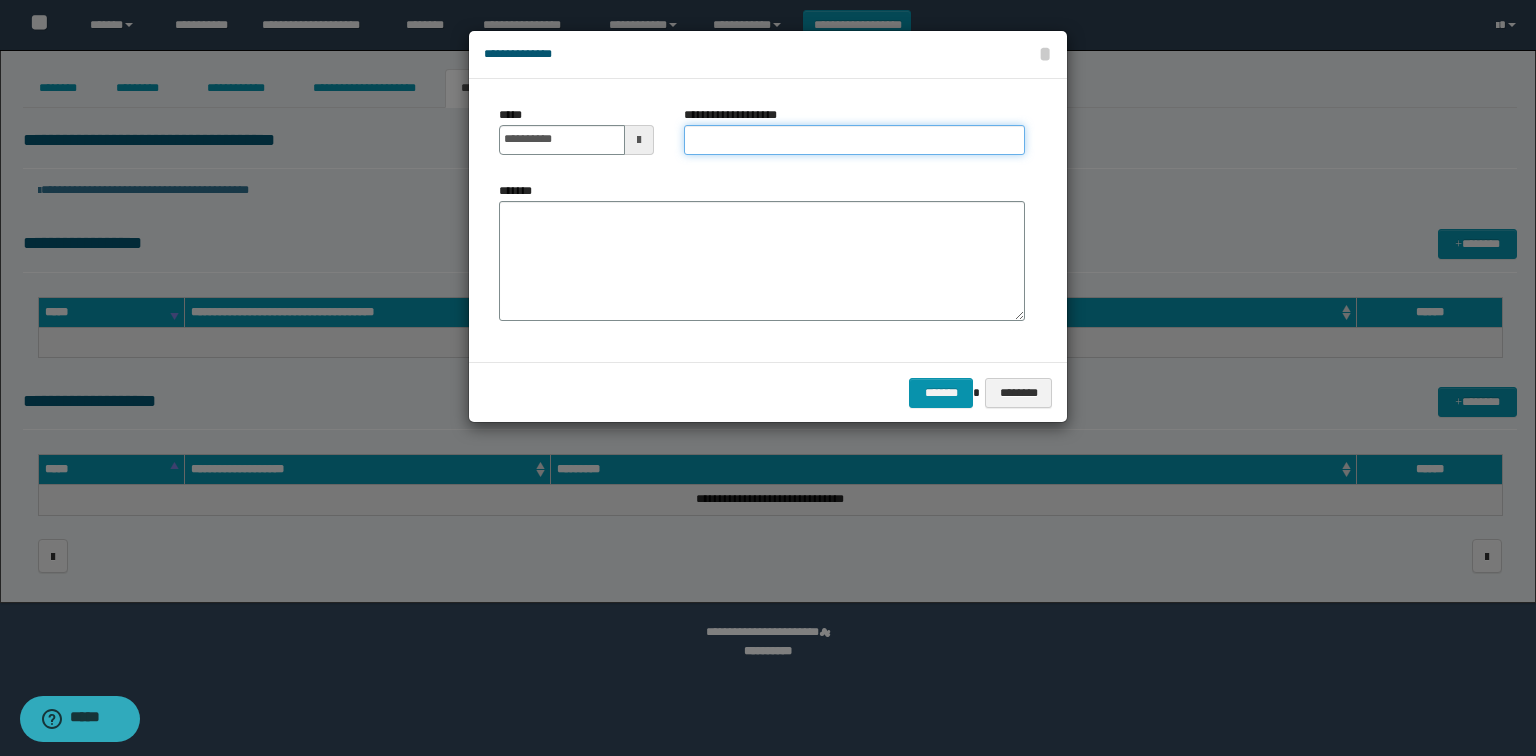 click on "**********" at bounding box center [854, 140] 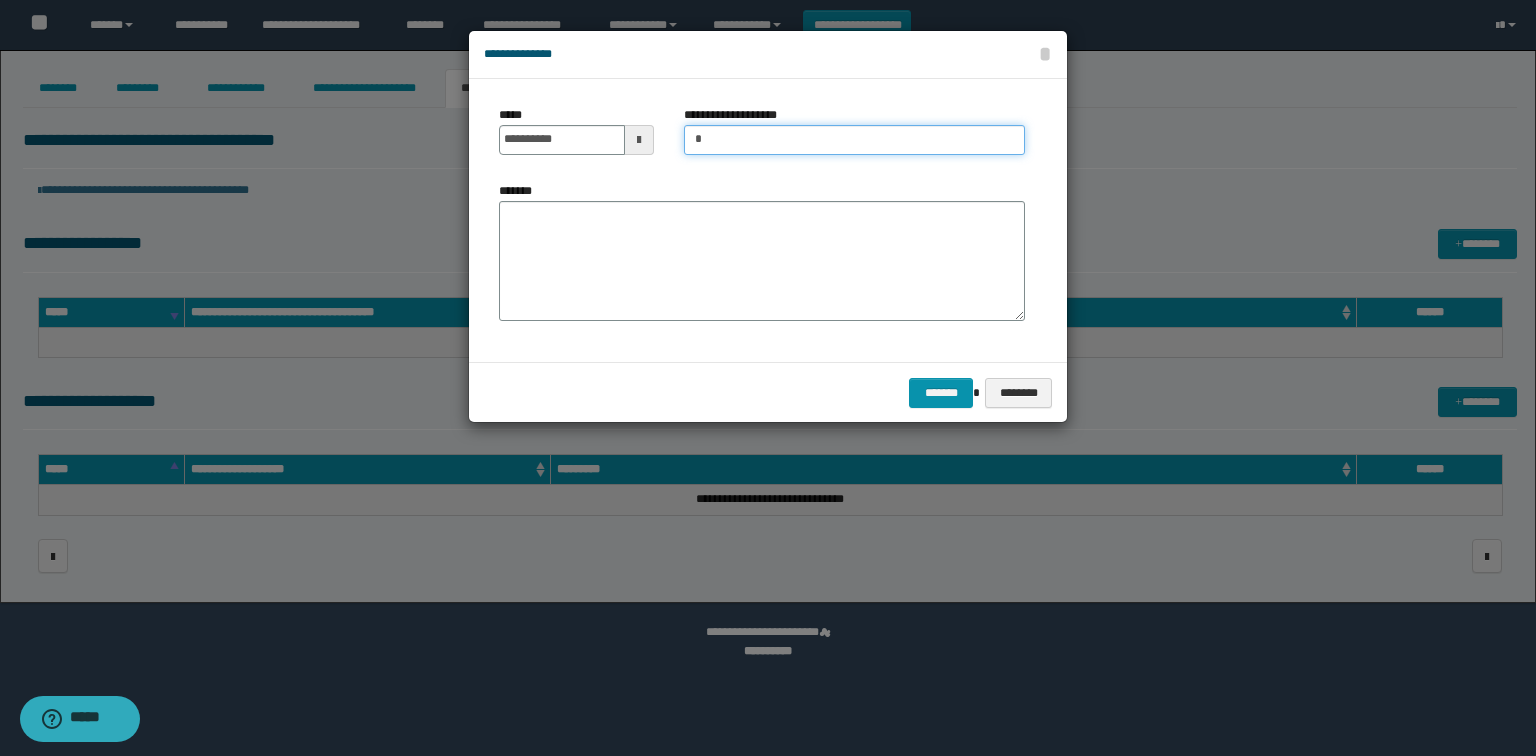 type on "**********" 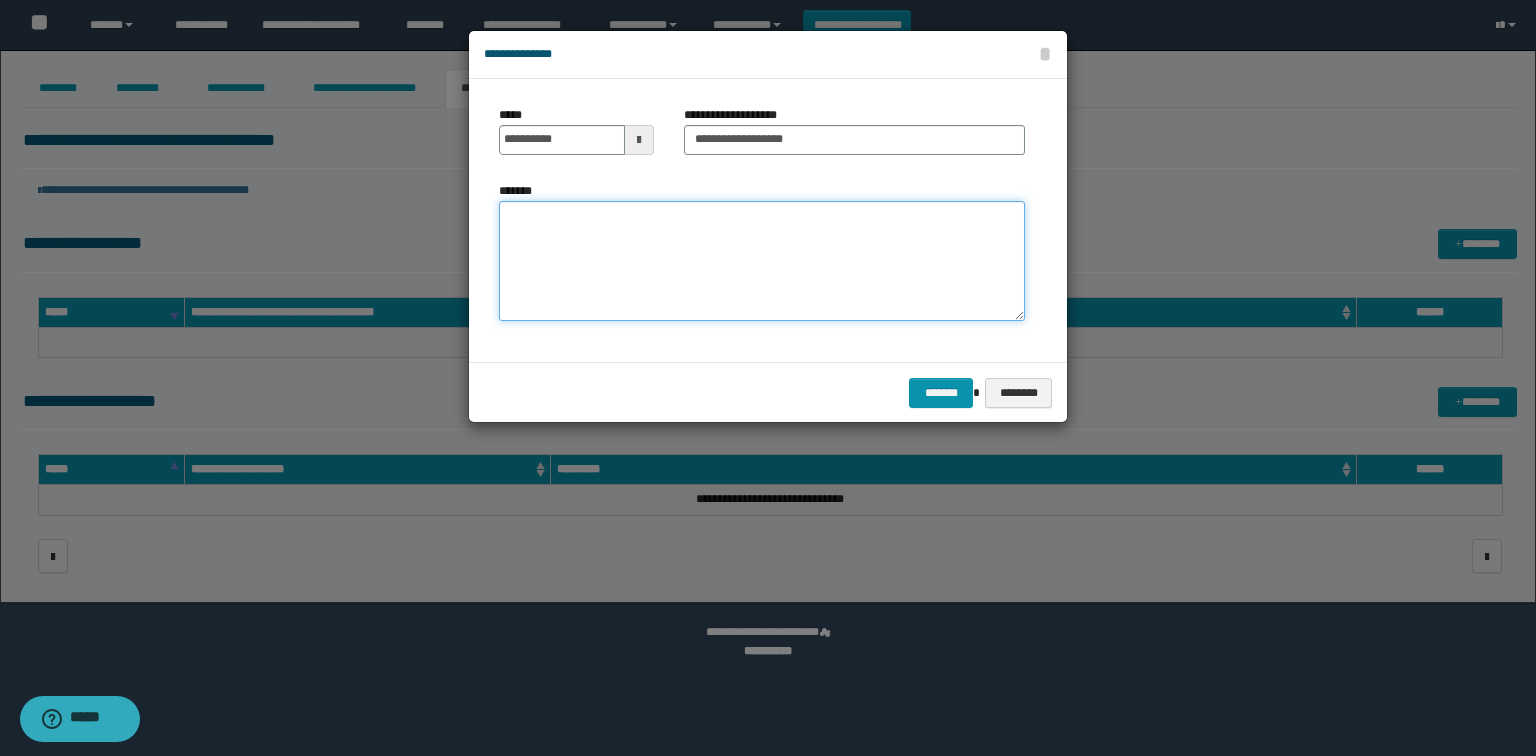 click on "*******" at bounding box center (762, 261) 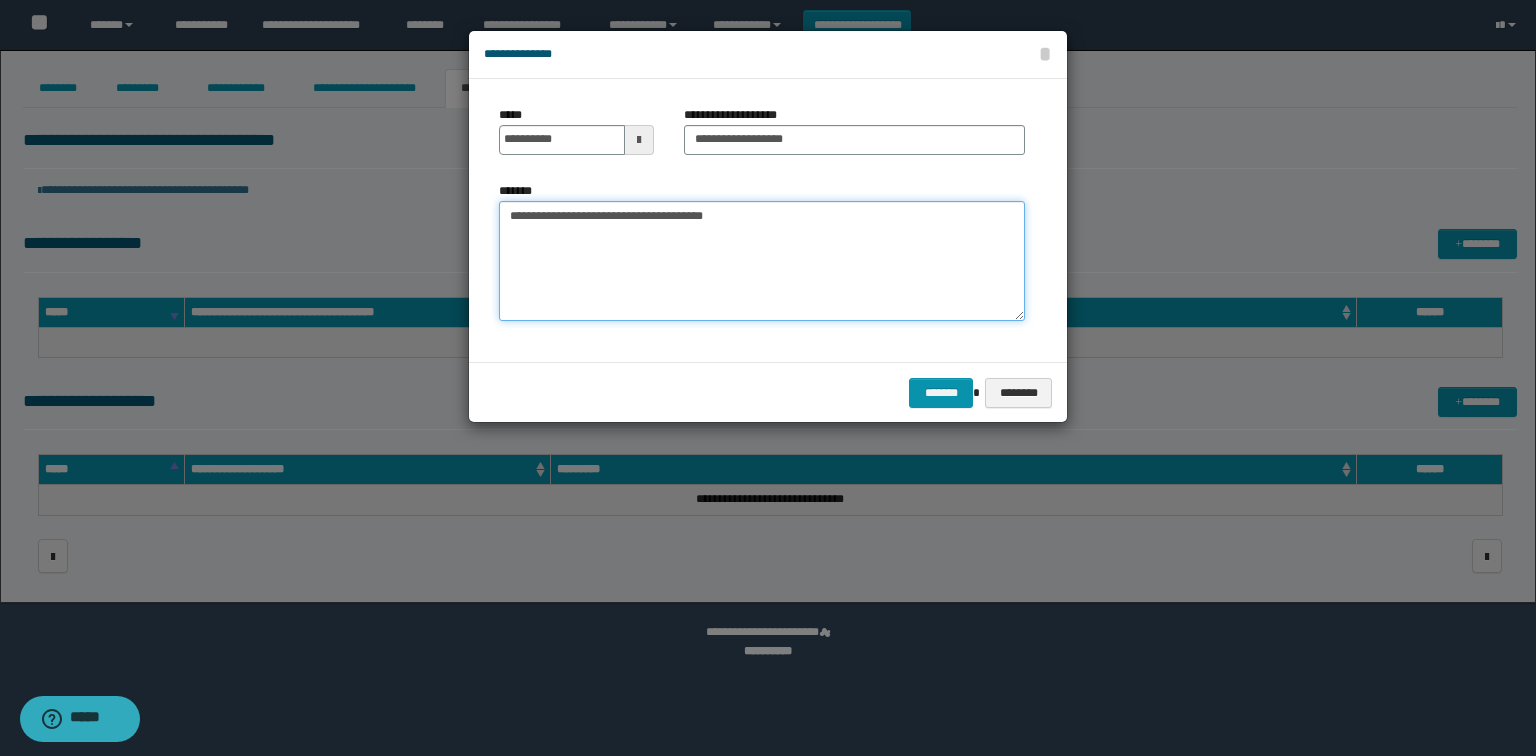 type on "**********" 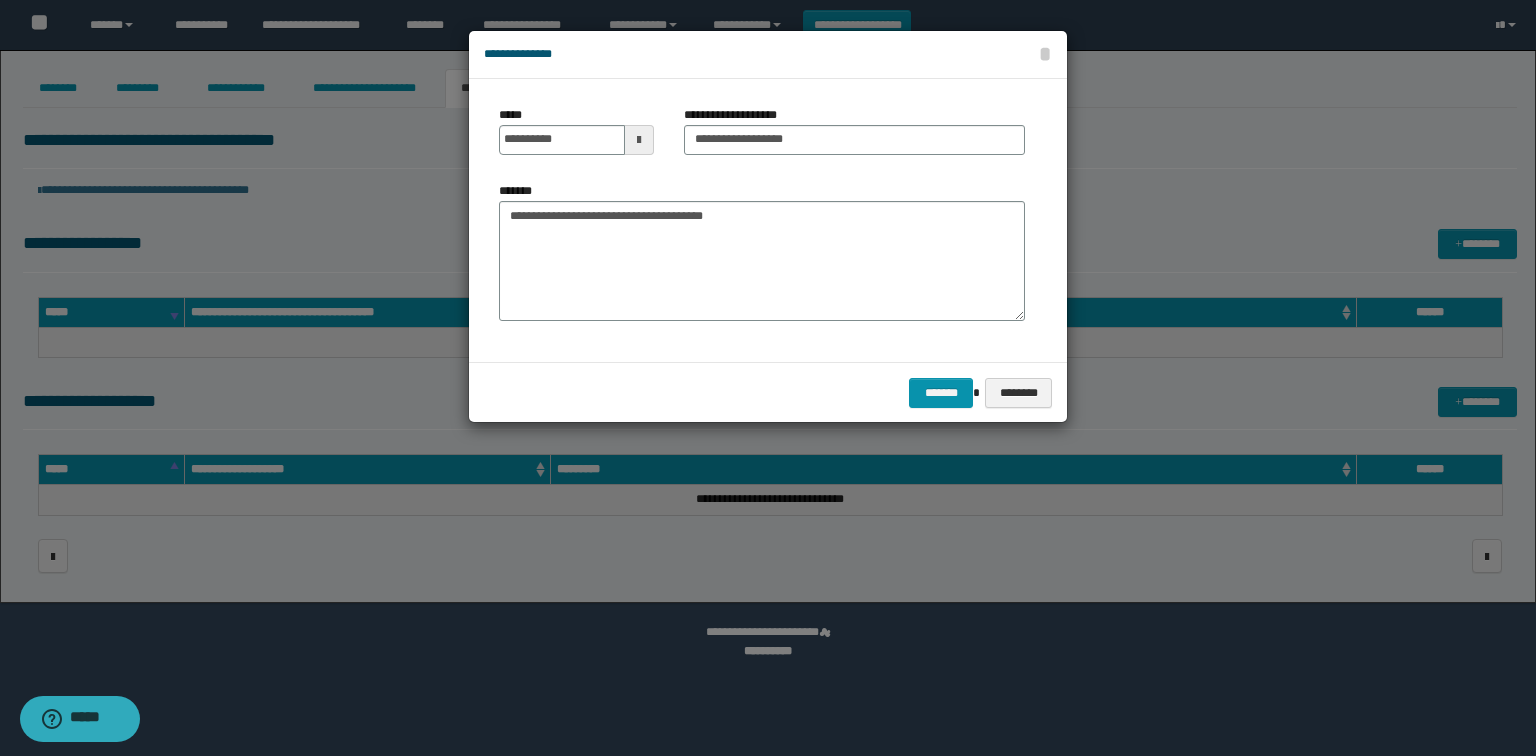 click on "*******
********" at bounding box center (768, 392) 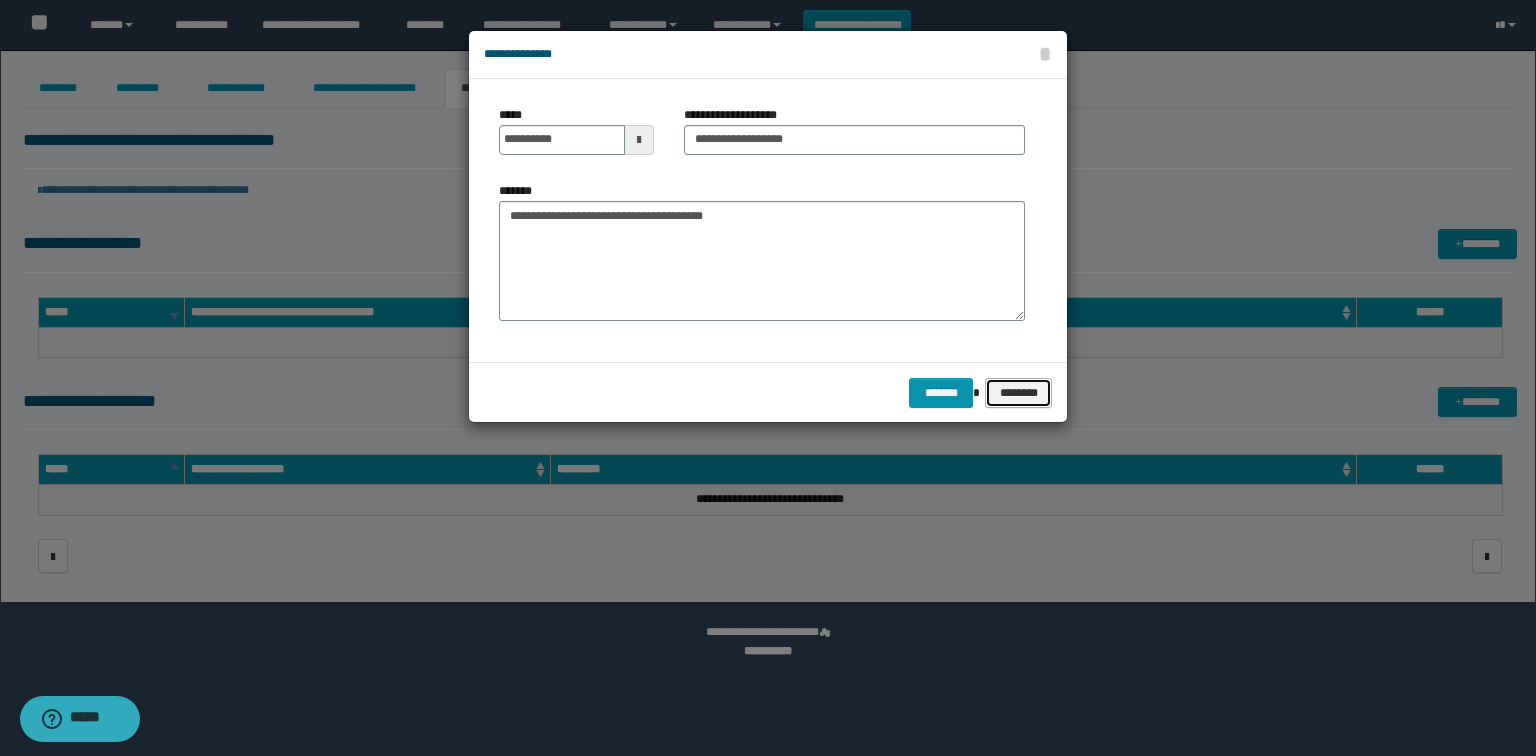 click on "********" at bounding box center (1018, 393) 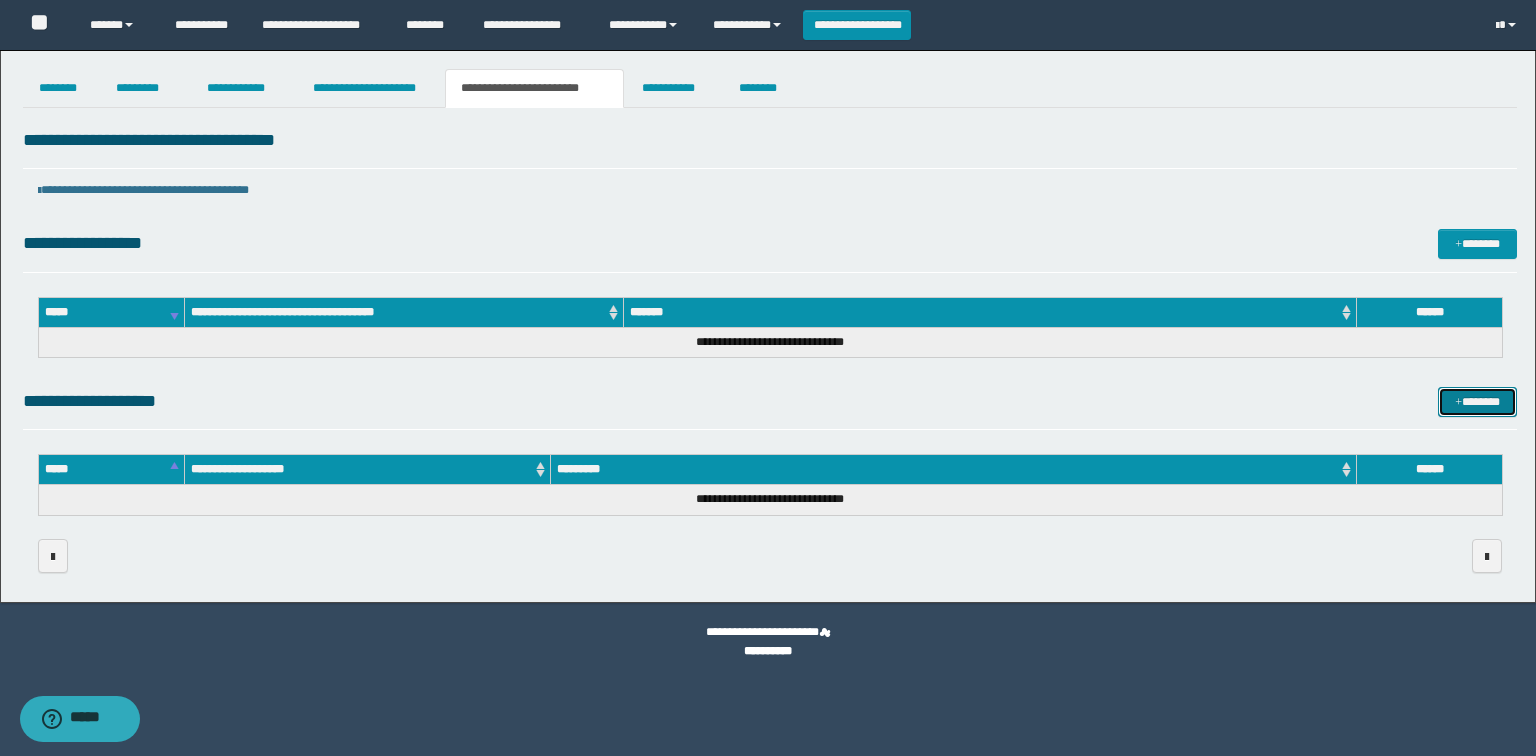 click on "*******" at bounding box center [1477, 402] 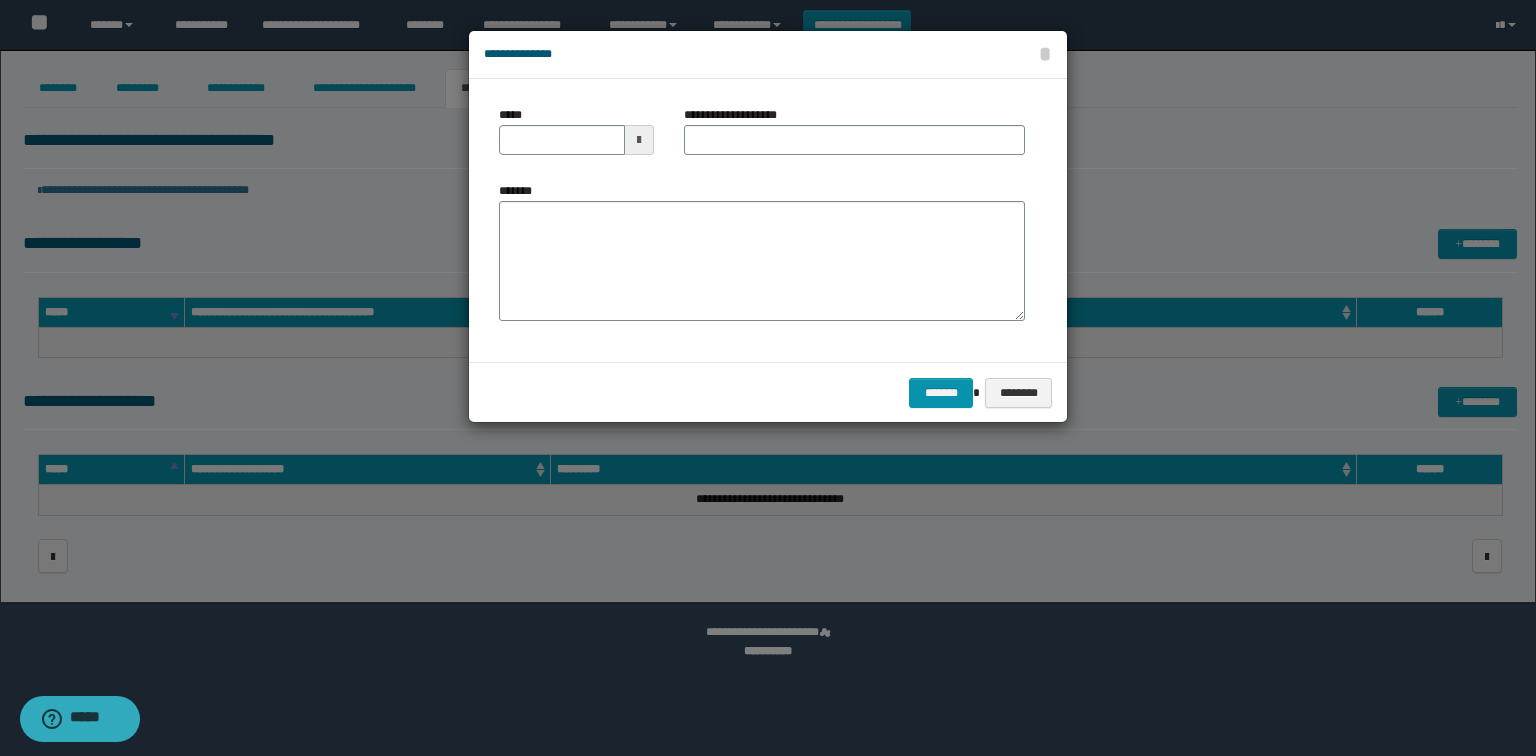click at bounding box center [639, 140] 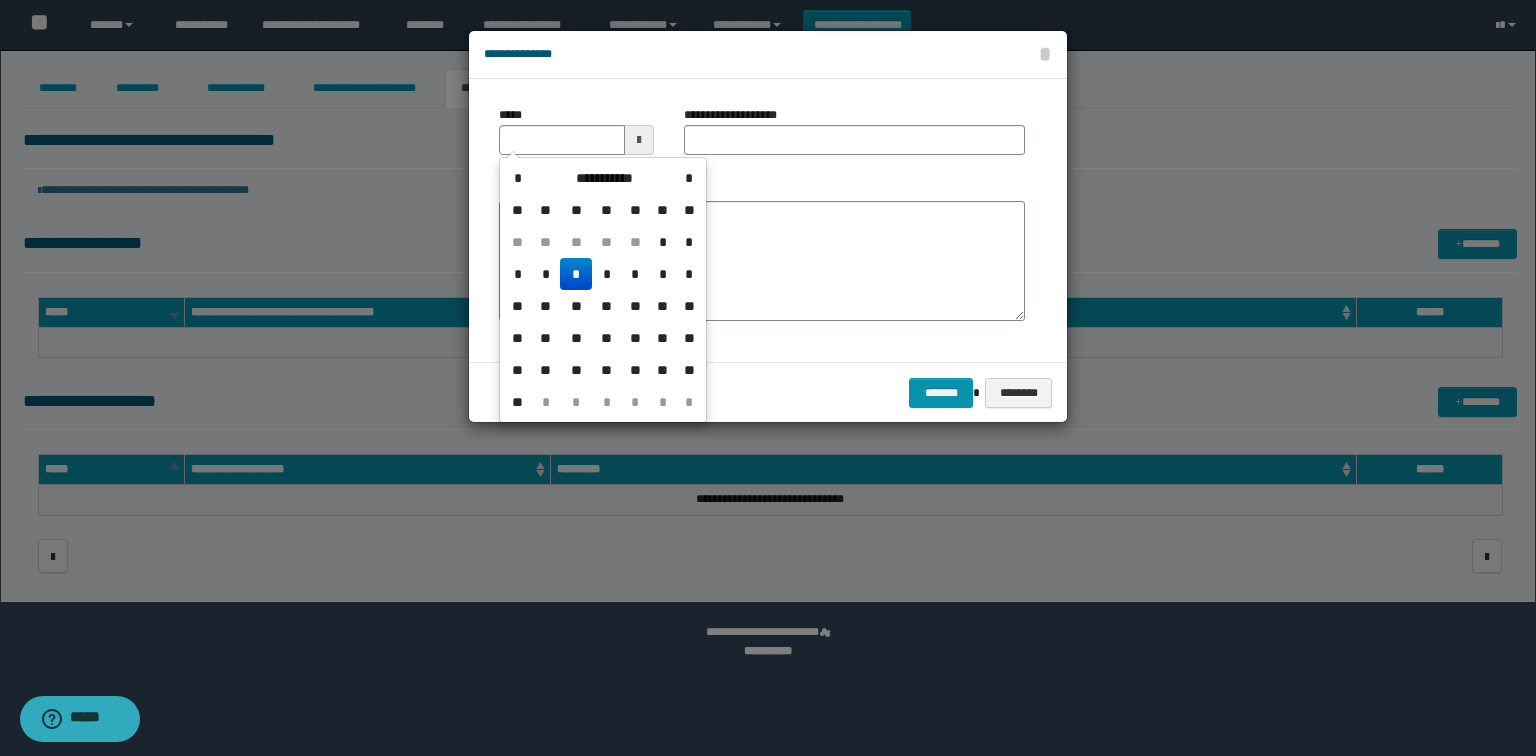 click on "*" at bounding box center (576, 274) 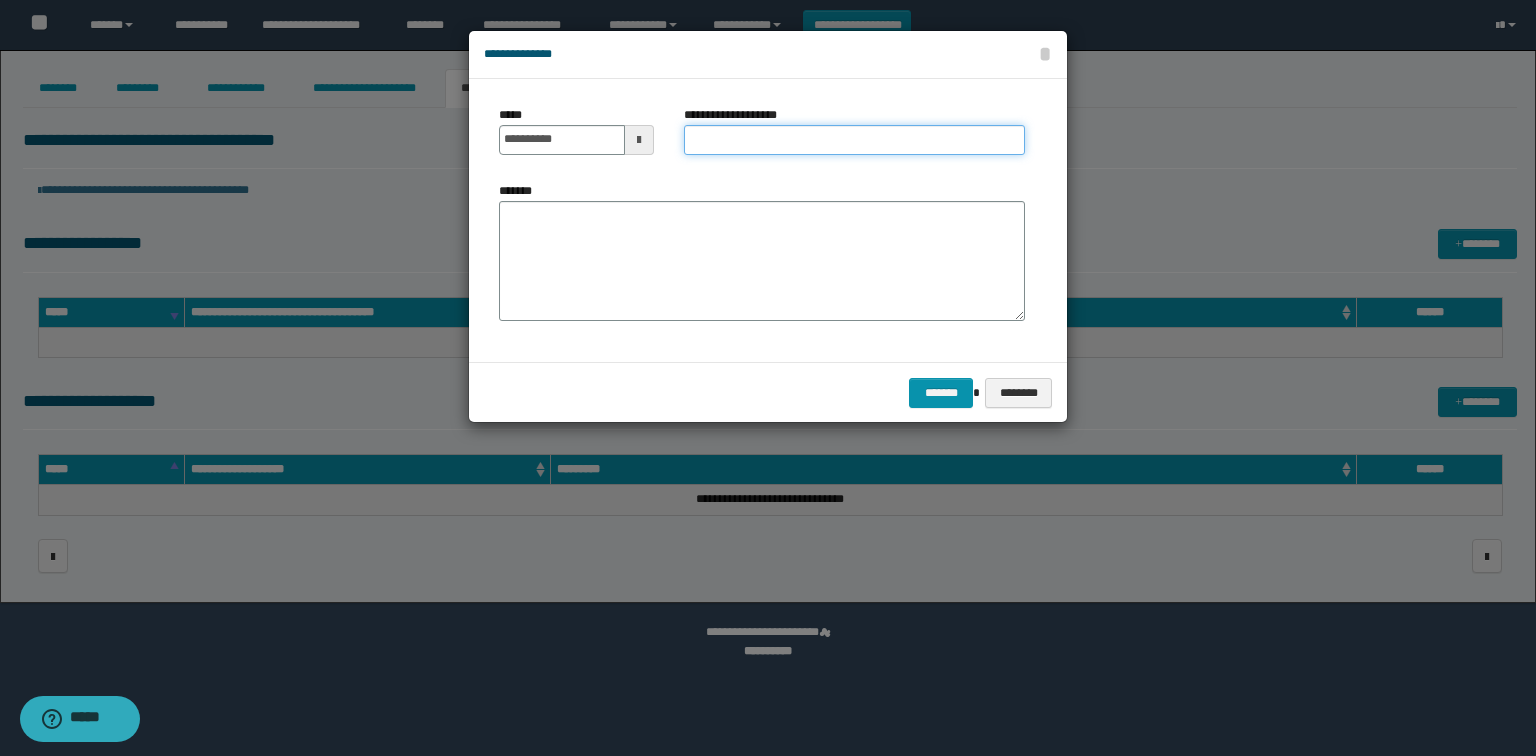 drag, startPoint x: 700, startPoint y: 132, endPoint x: 747, endPoint y: 170, distance: 60.440052 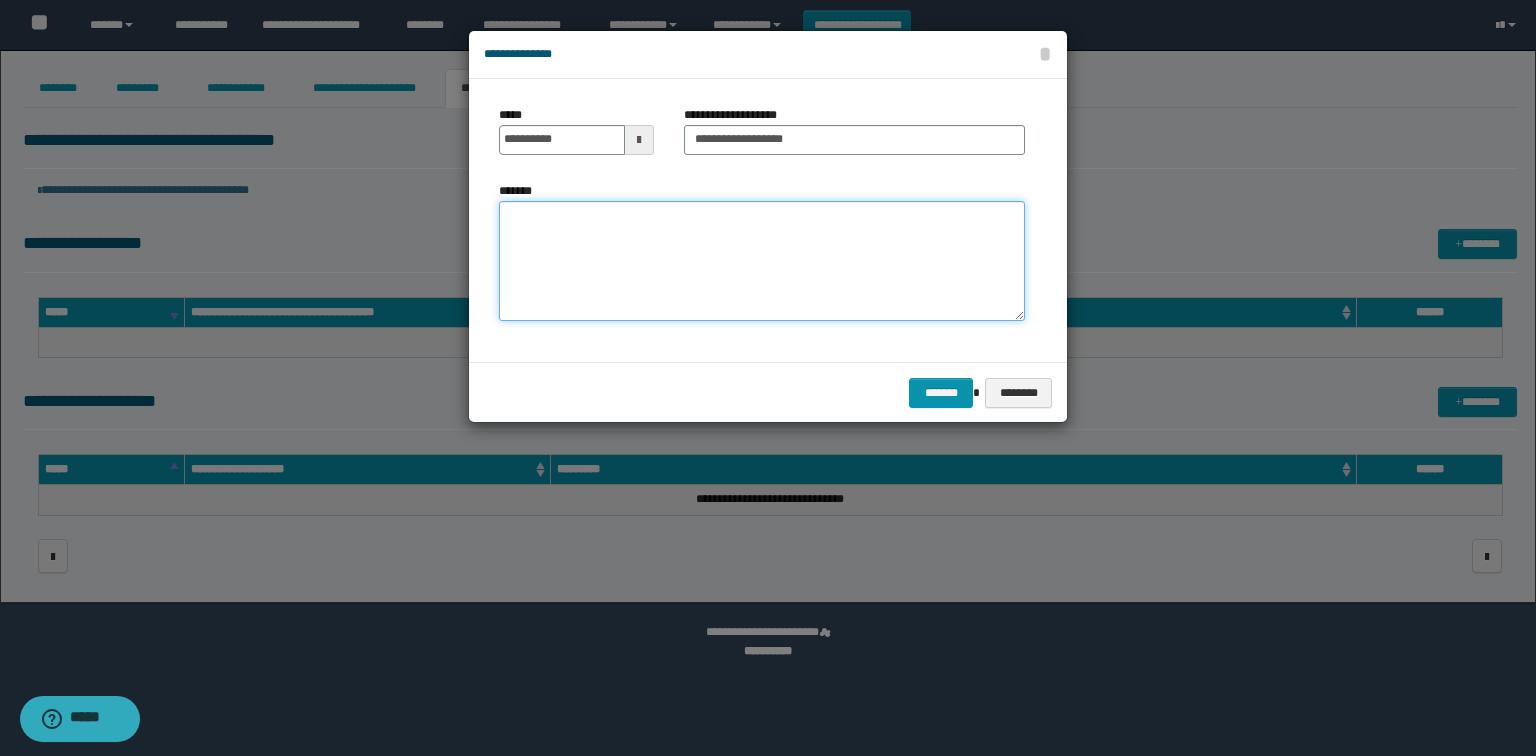 click on "*******" at bounding box center (762, 261) 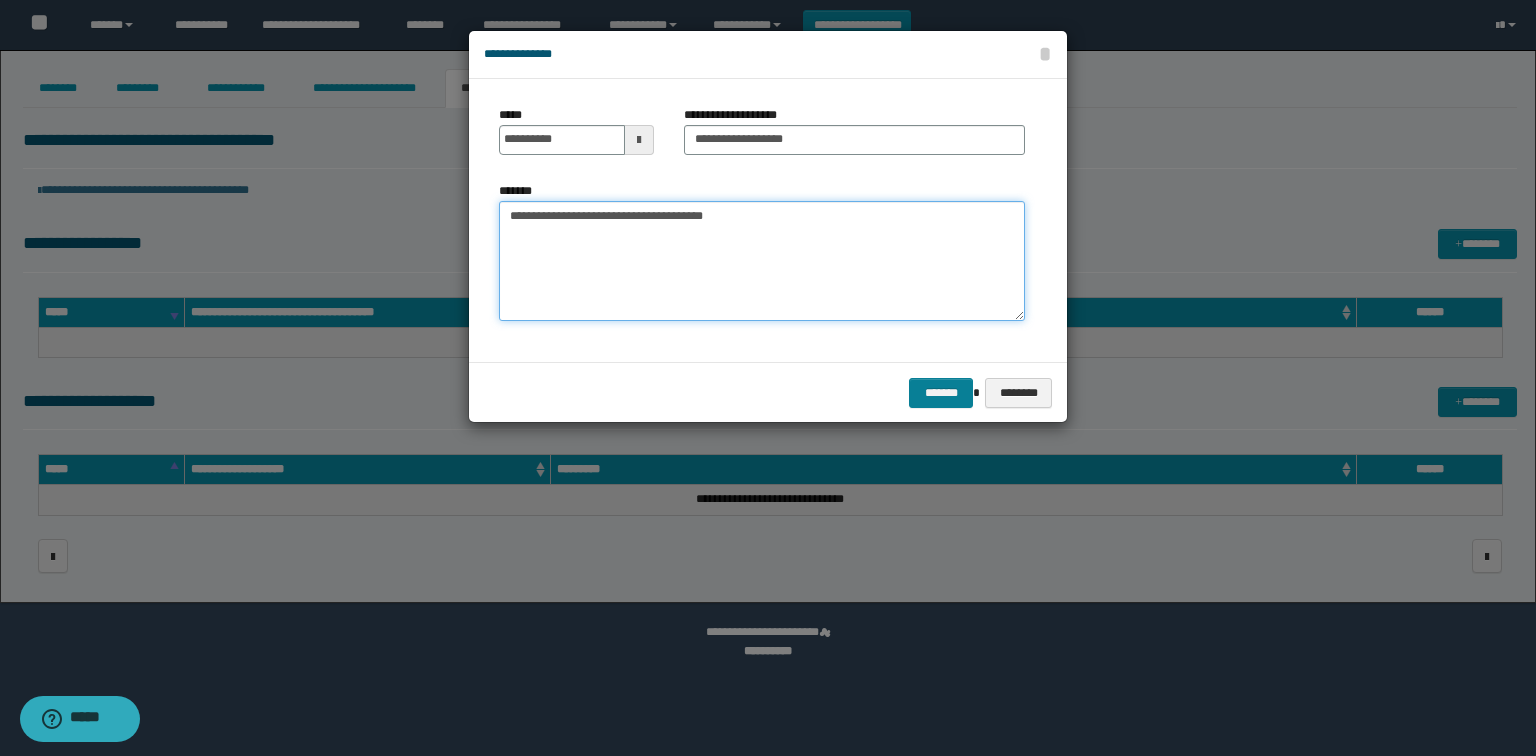type on "**********" 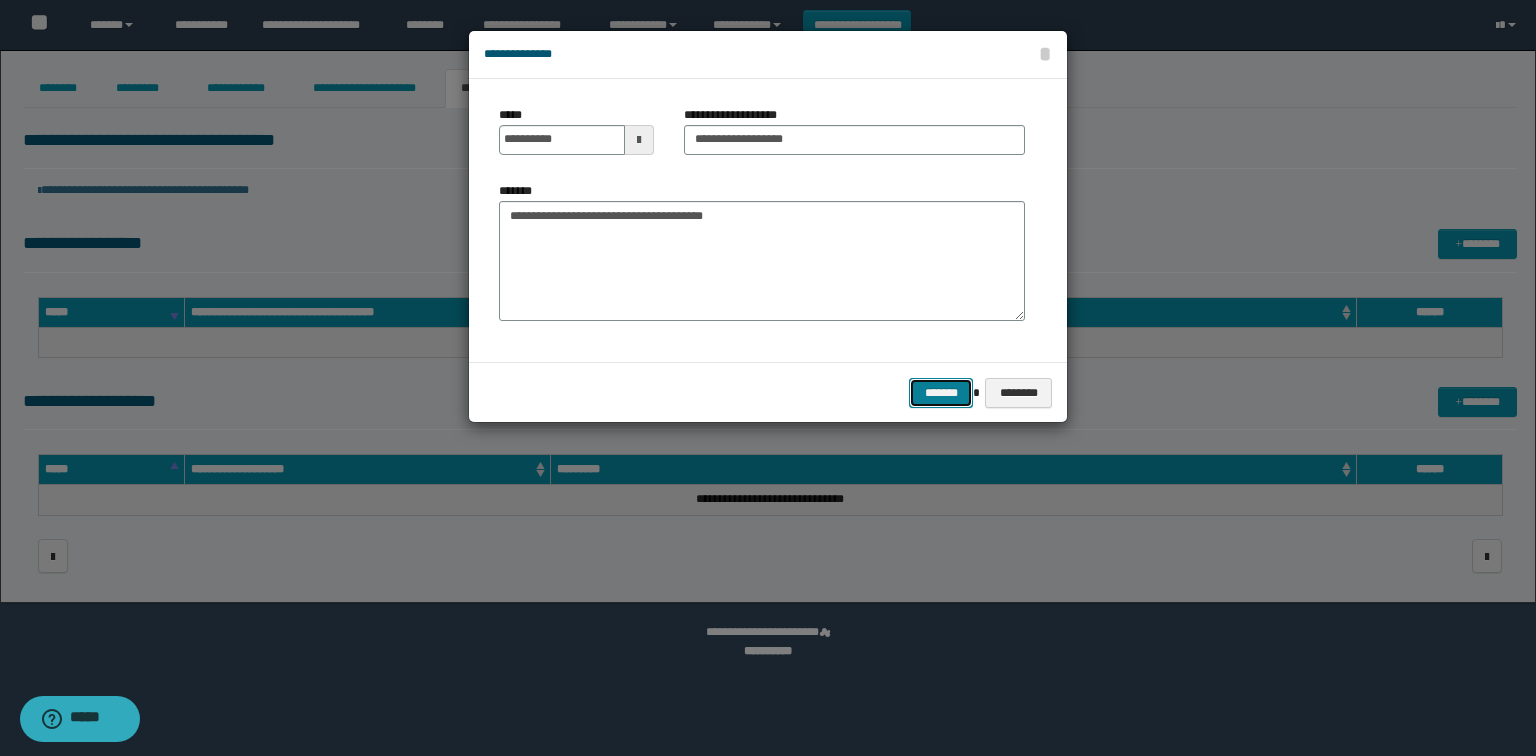 drag, startPoint x: 941, startPoint y: 395, endPoint x: 959, endPoint y: 395, distance: 18 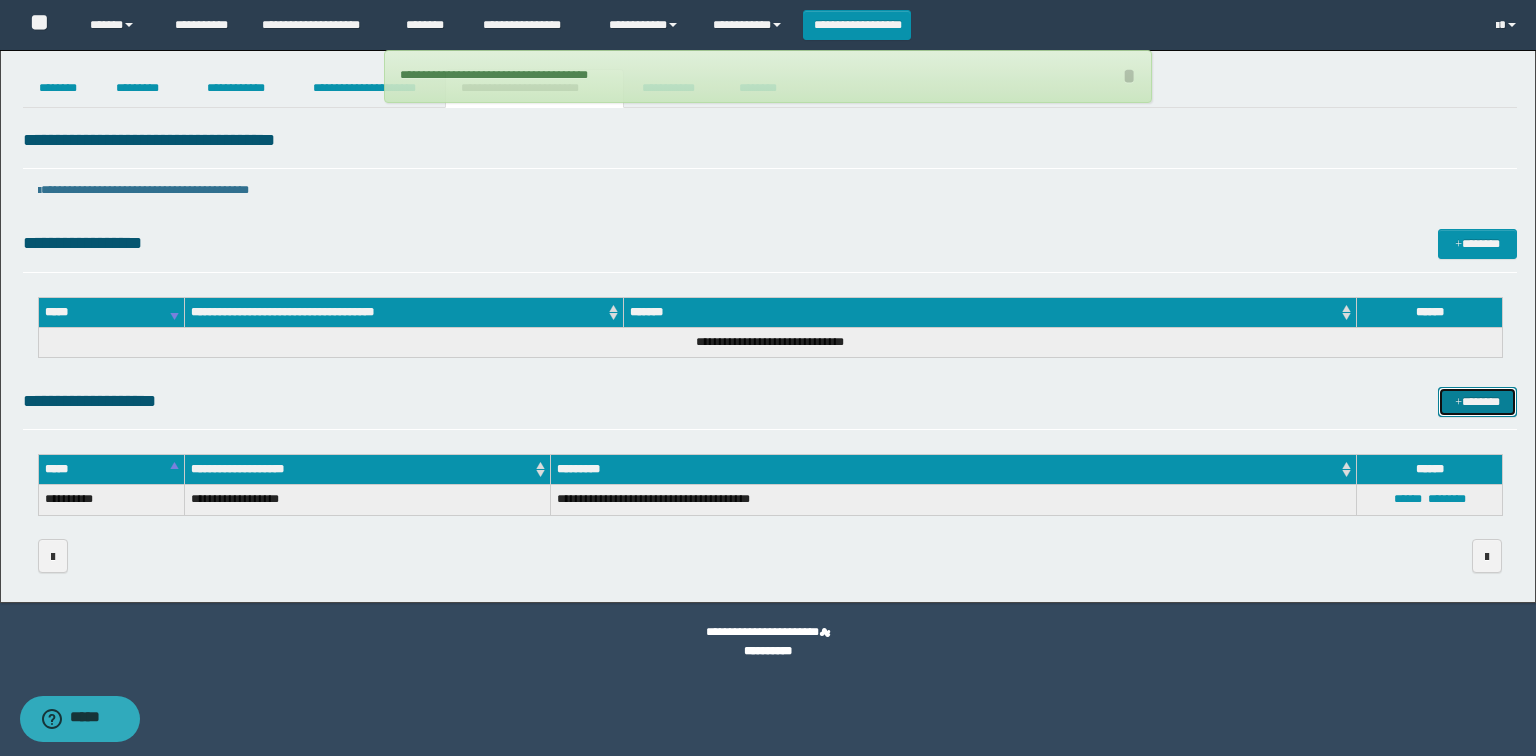 type 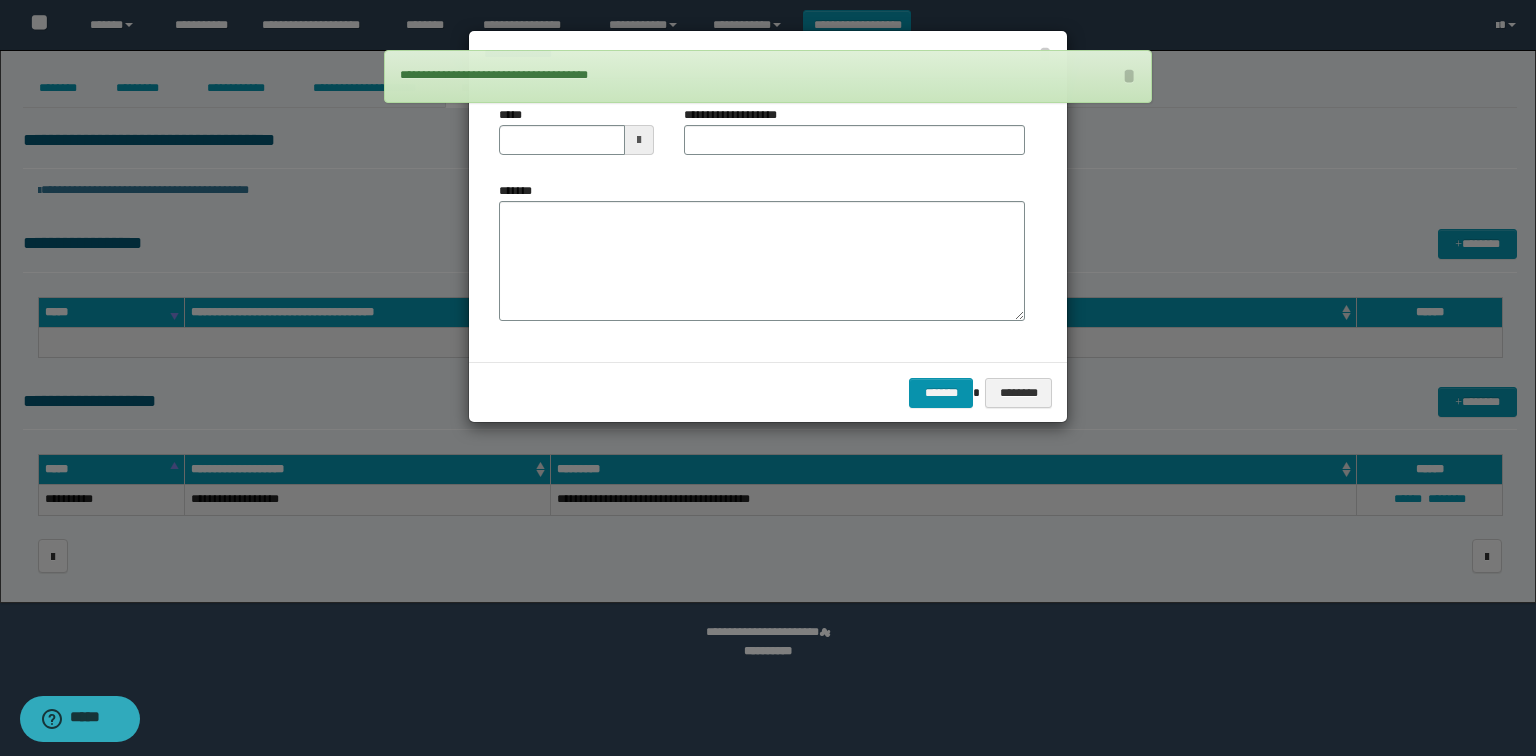 click at bounding box center [639, 140] 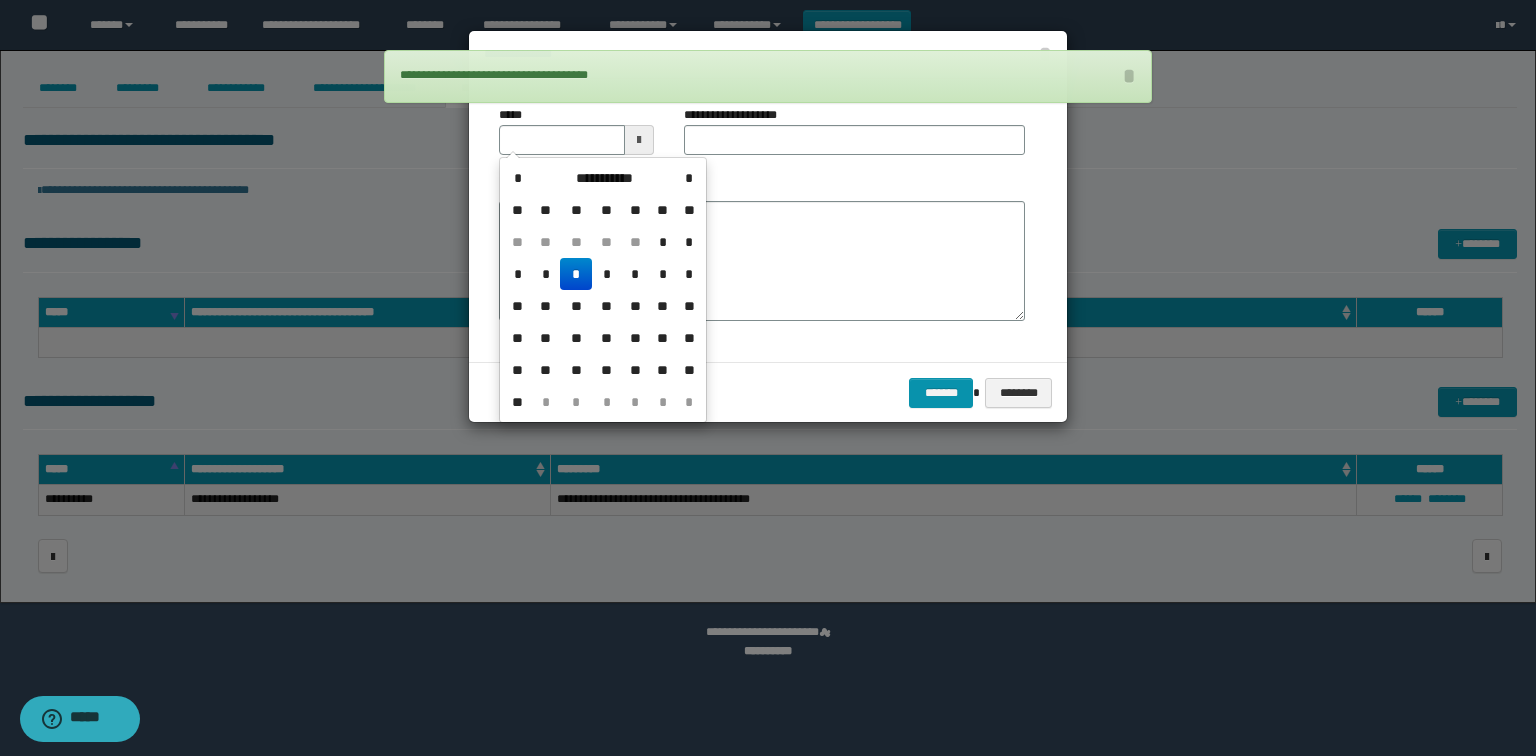 drag, startPoint x: 572, startPoint y: 263, endPoint x: 721, endPoint y: 163, distance: 179.44637 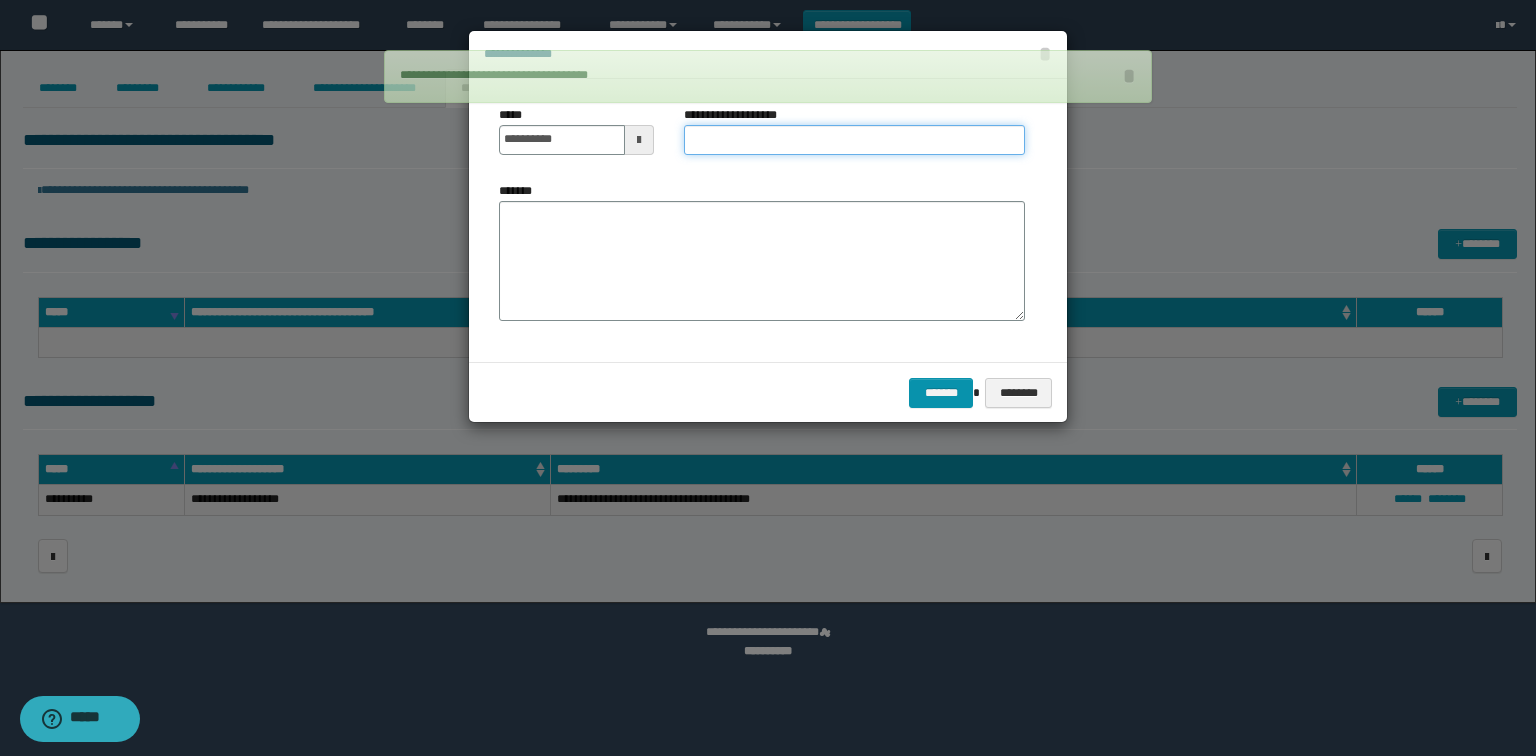 click on "**********" at bounding box center (854, 140) 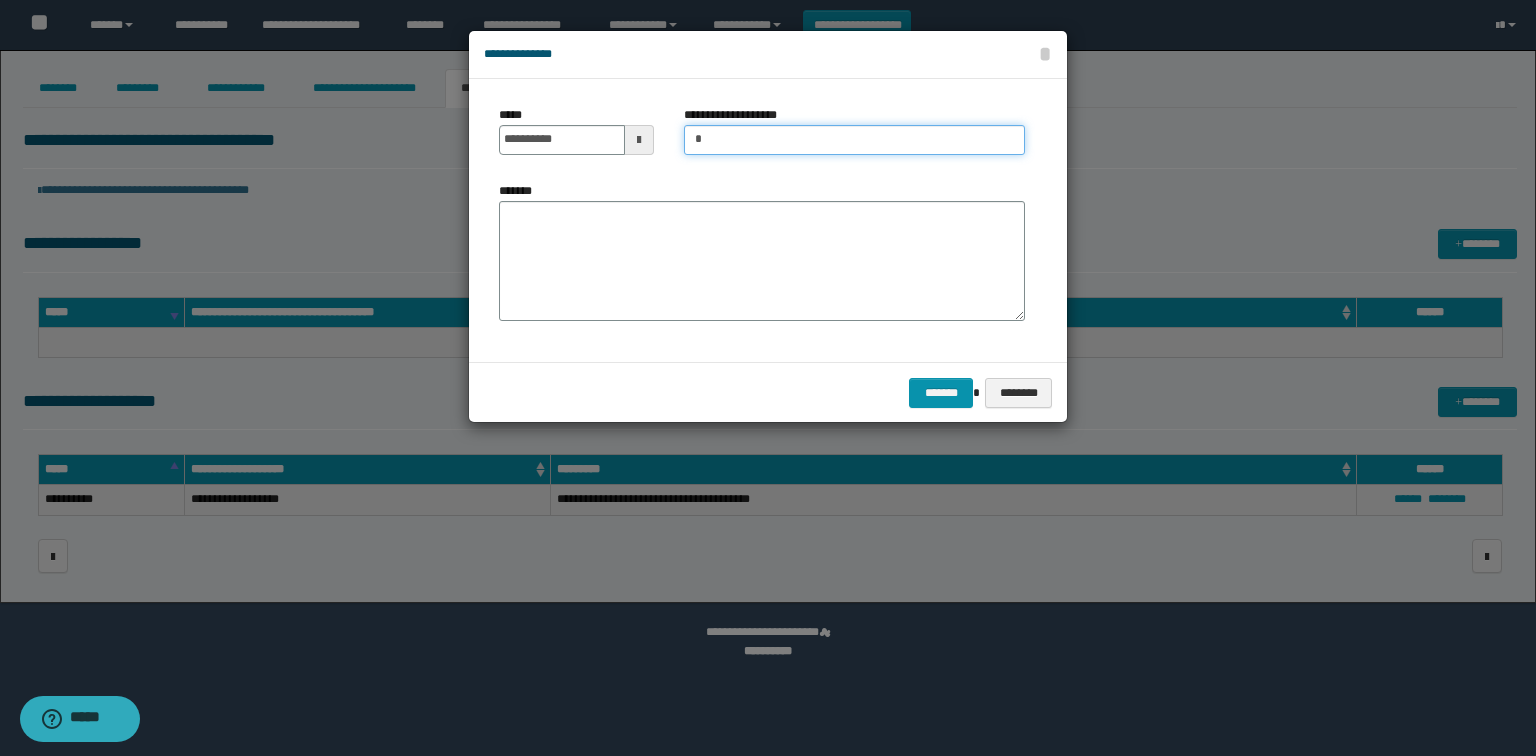 type on "***" 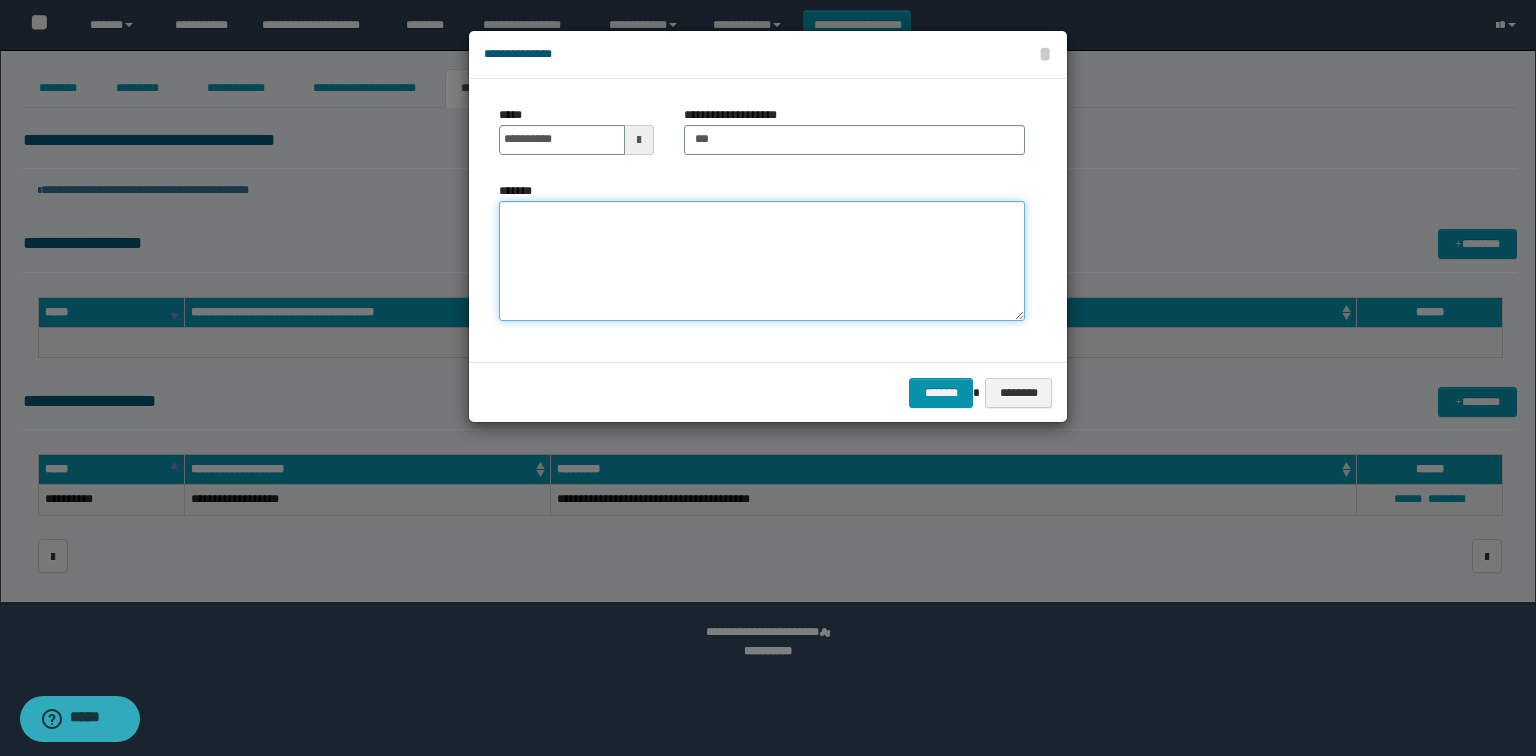 click on "*******" at bounding box center [762, 261] 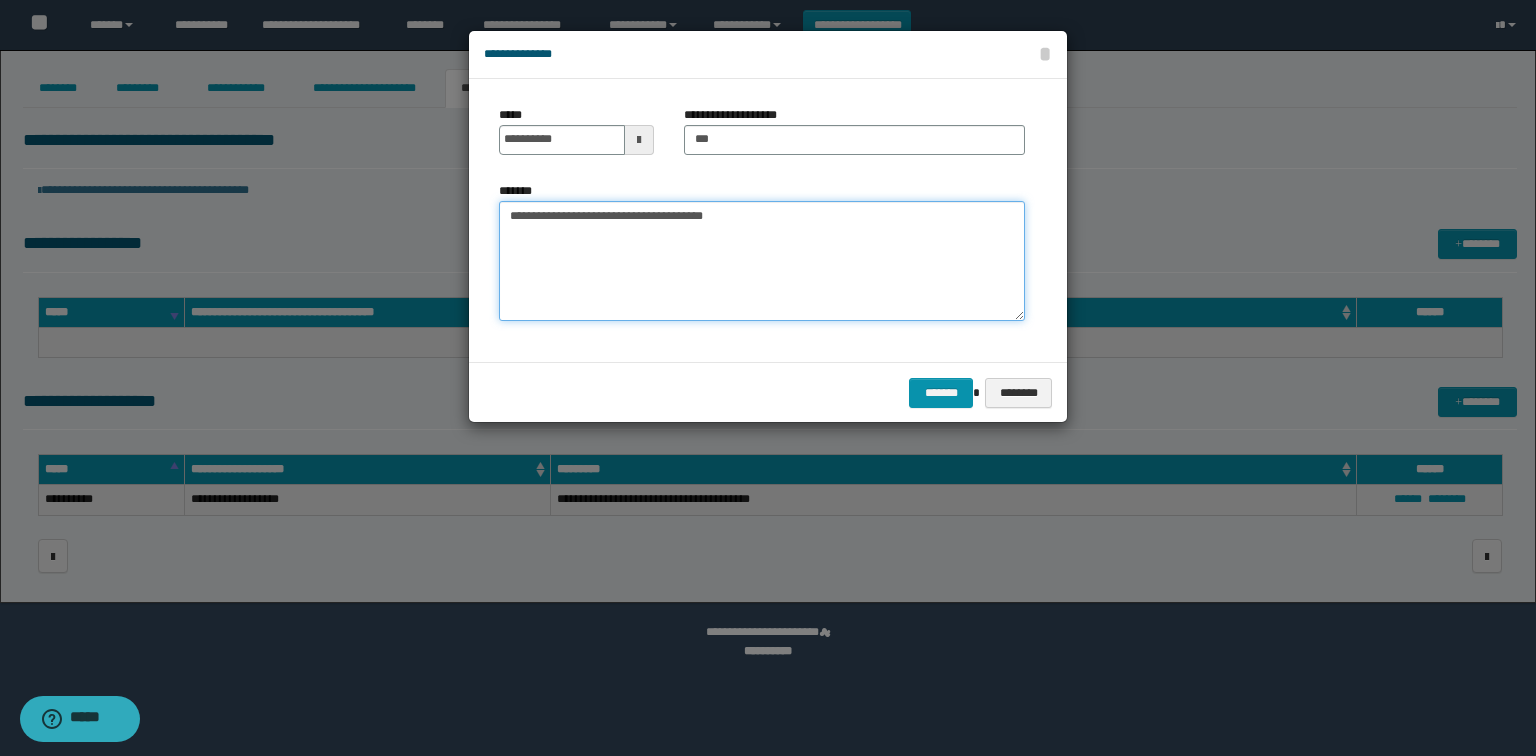 type on "**********" 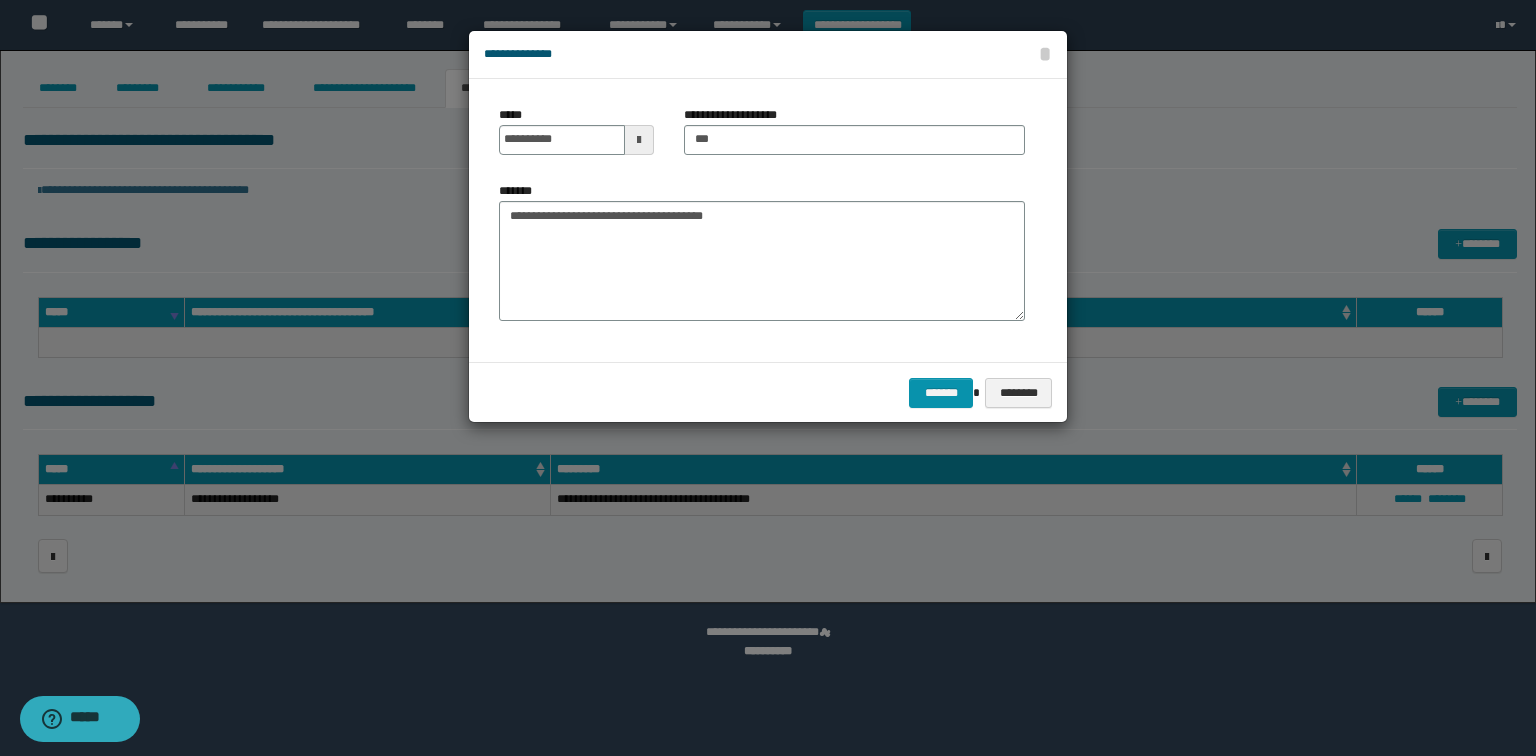click on "**********" at bounding box center [768, 220] 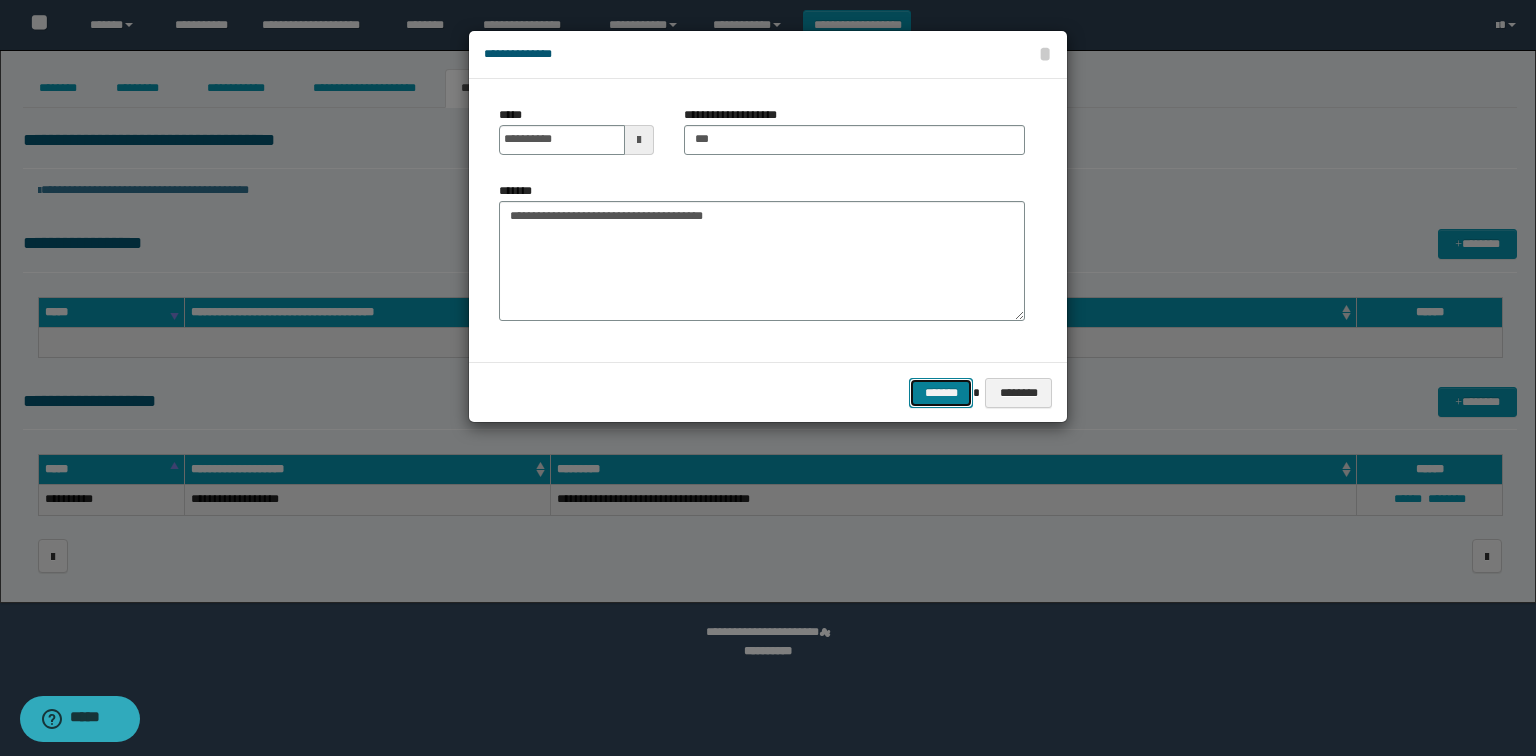 click on "*******" at bounding box center [941, 393] 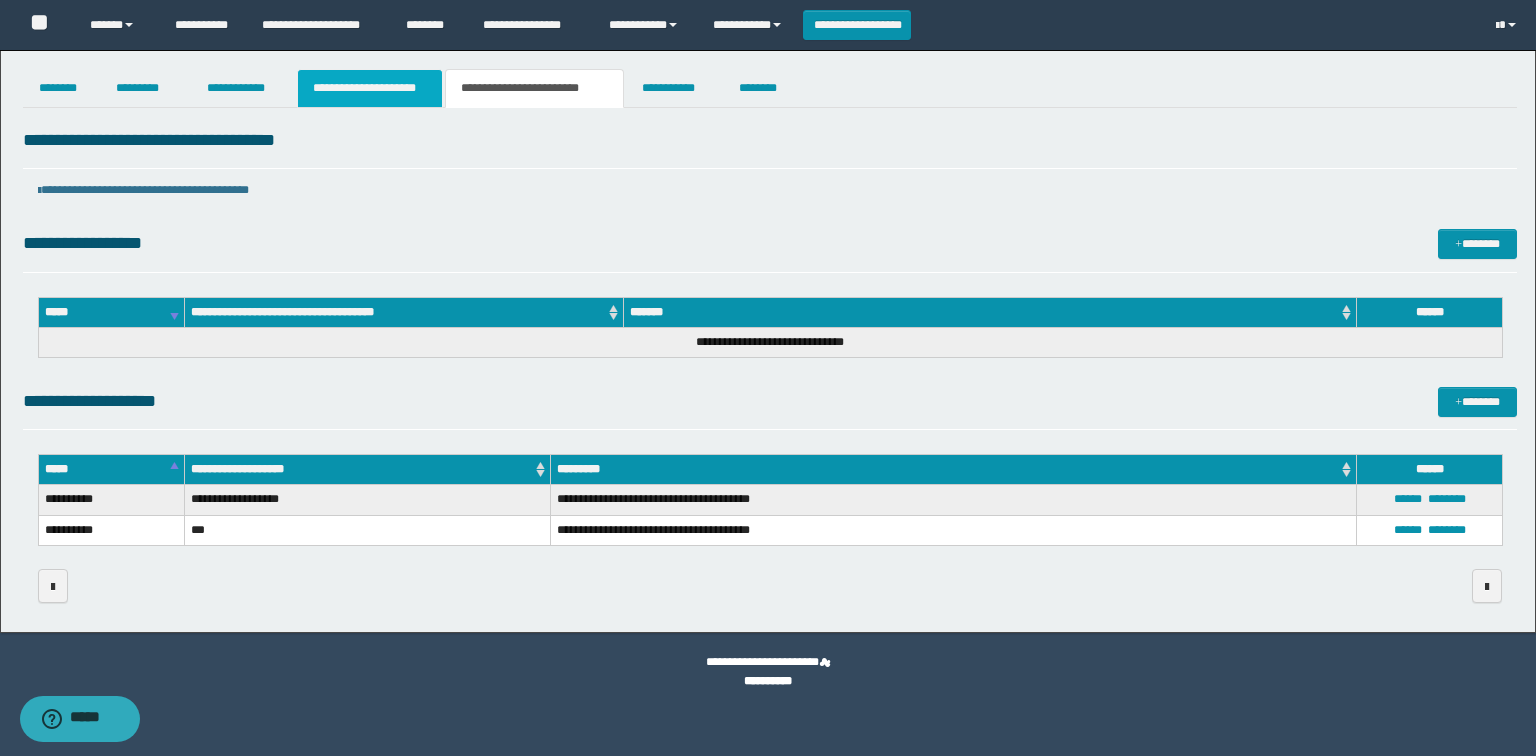click on "**********" at bounding box center [370, 88] 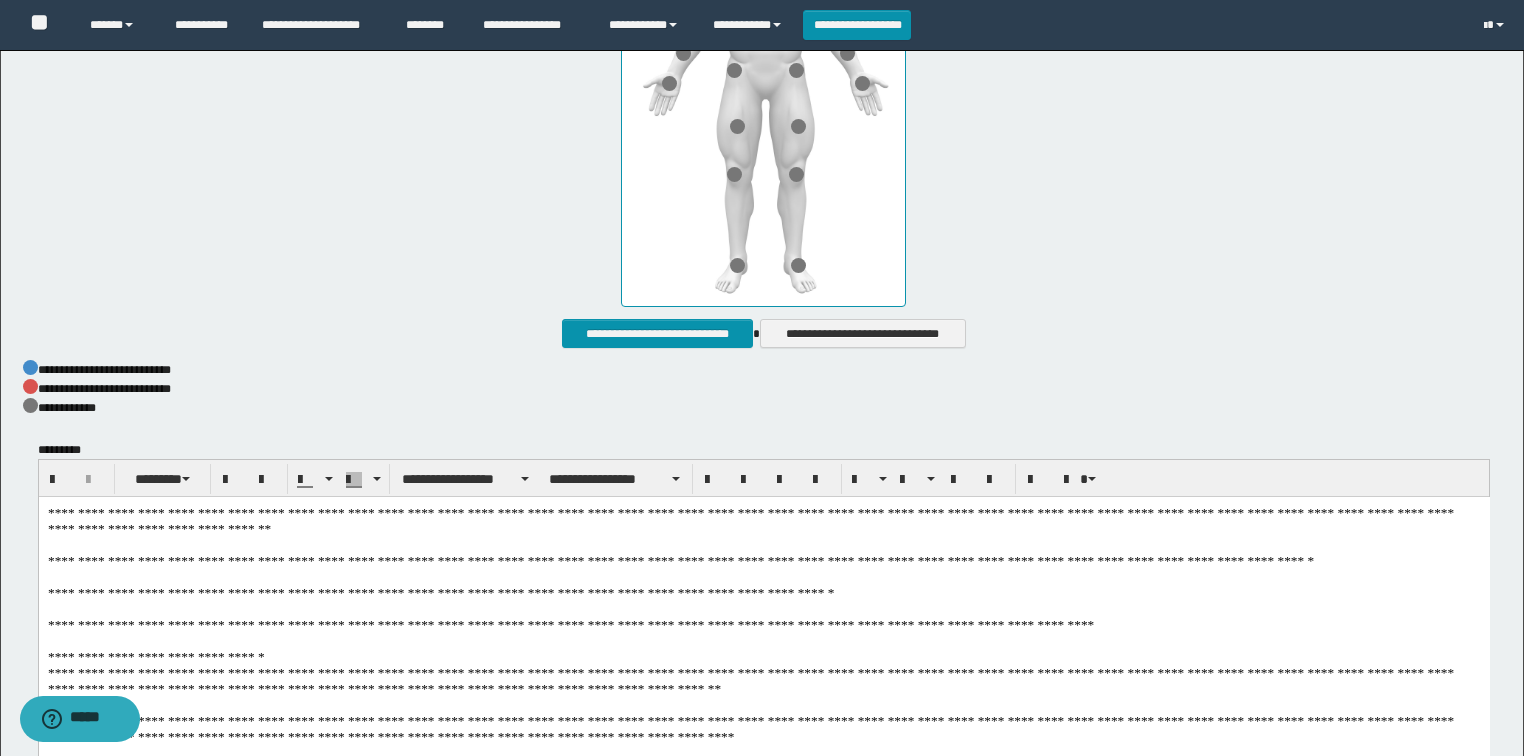scroll, scrollTop: 1120, scrollLeft: 0, axis: vertical 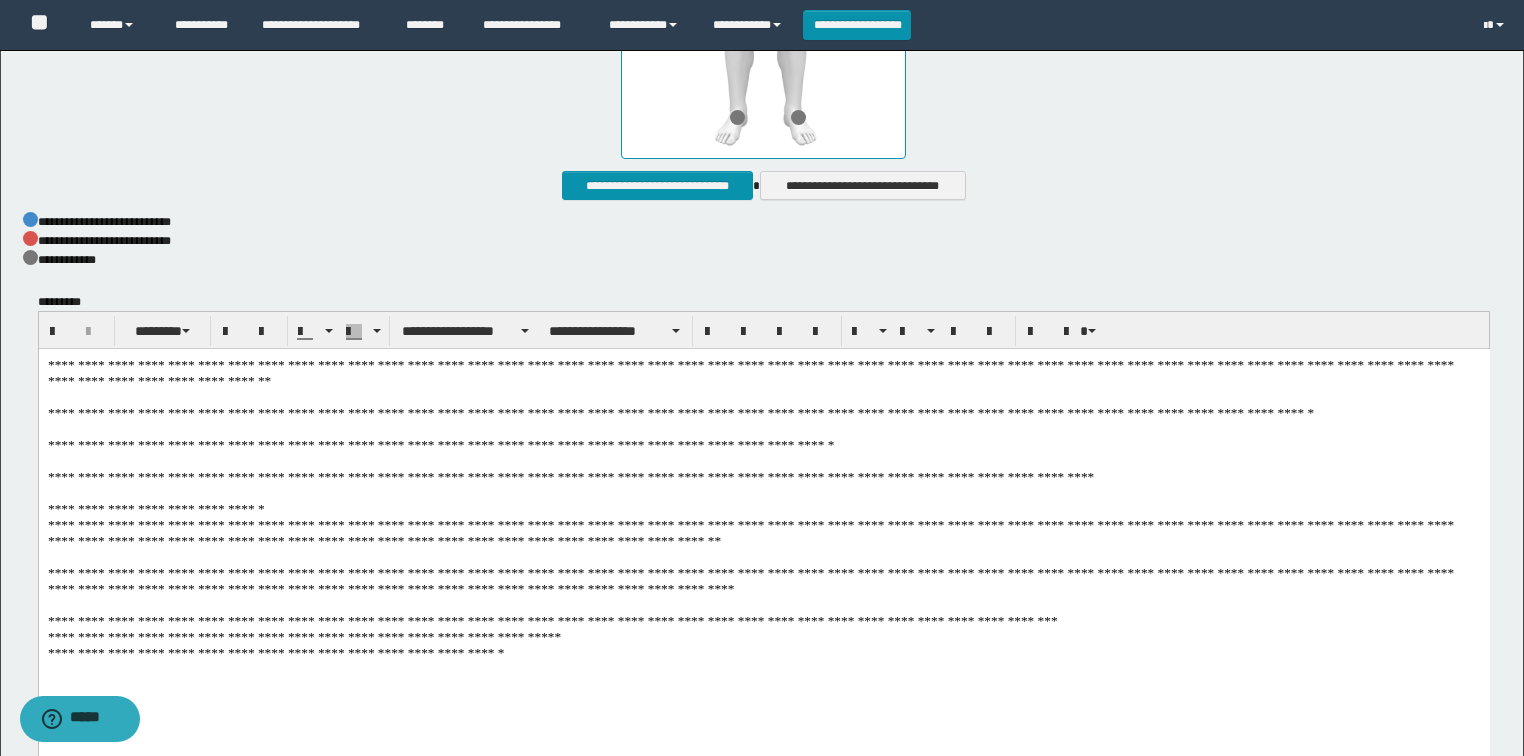 click on "**********" at bounding box center [763, 534] 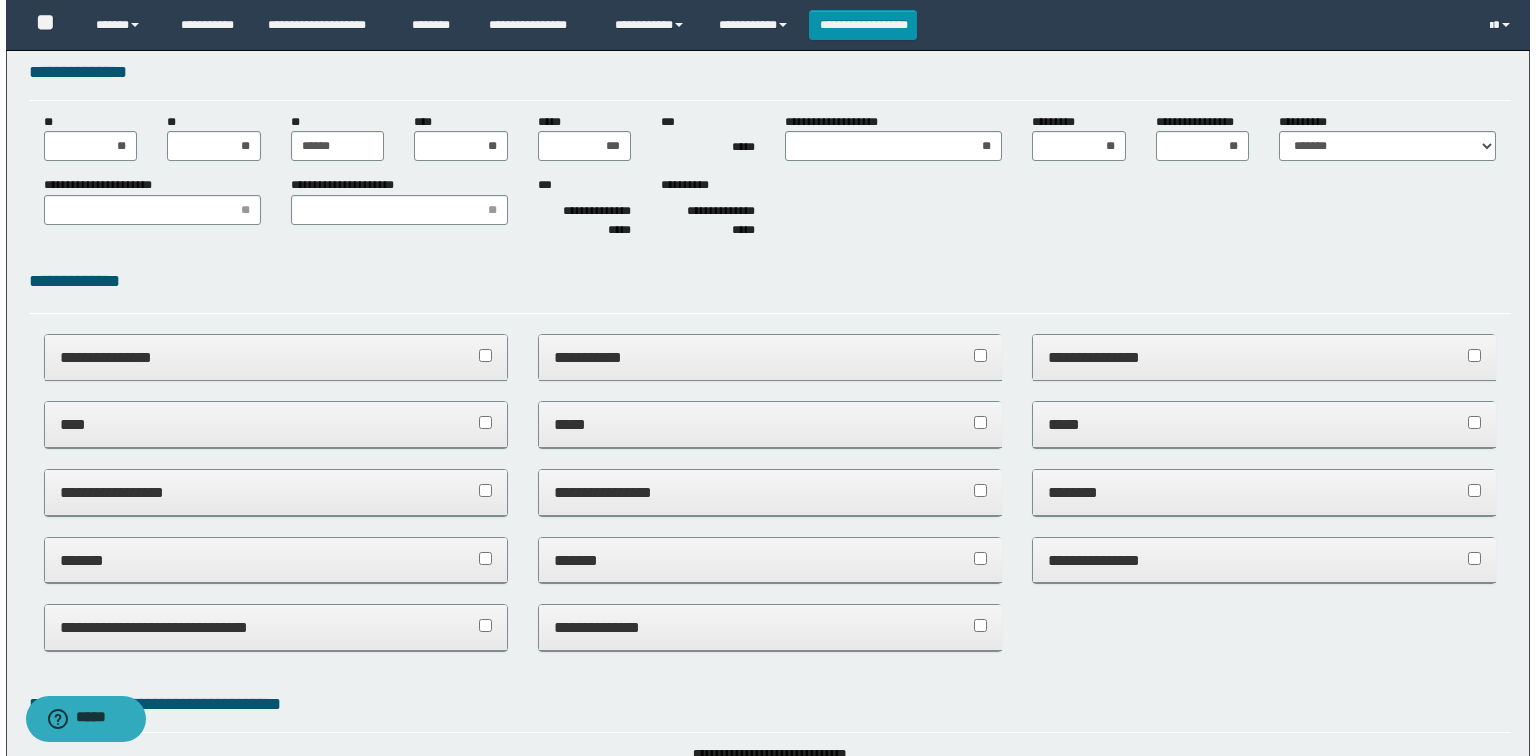 scroll, scrollTop: 0, scrollLeft: 0, axis: both 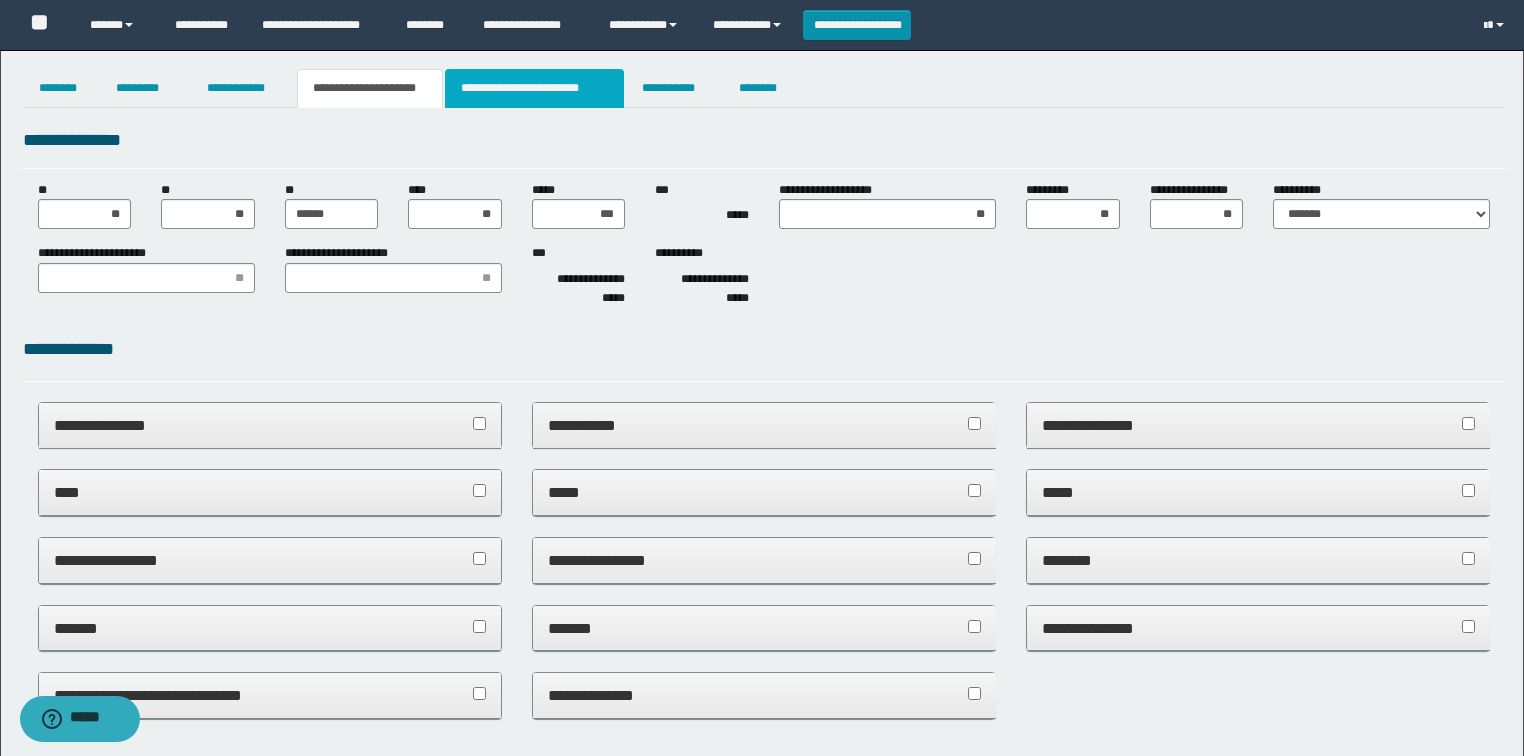 drag, startPoint x: 585, startPoint y: 99, endPoint x: 579, endPoint y: 108, distance: 10.816654 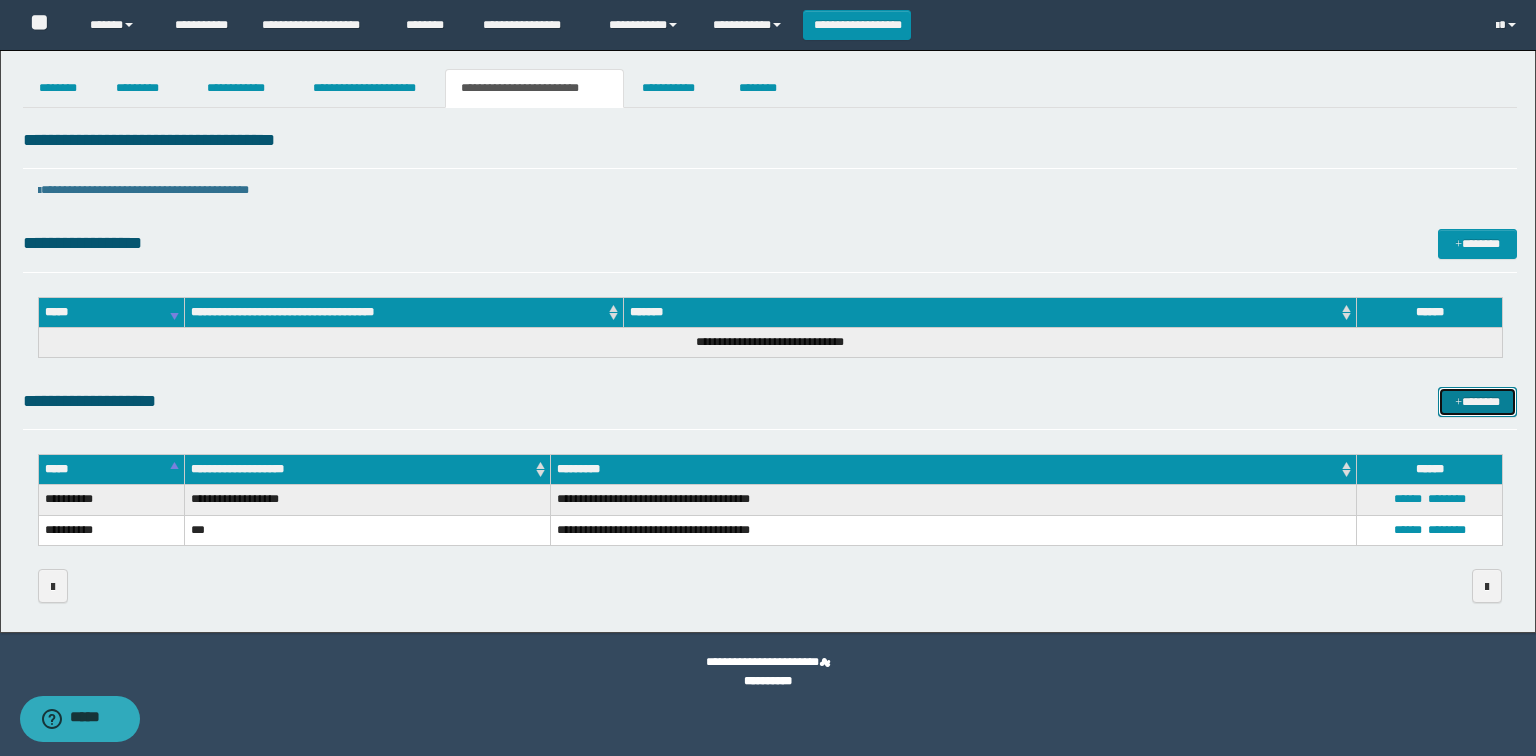 click at bounding box center [1458, 403] 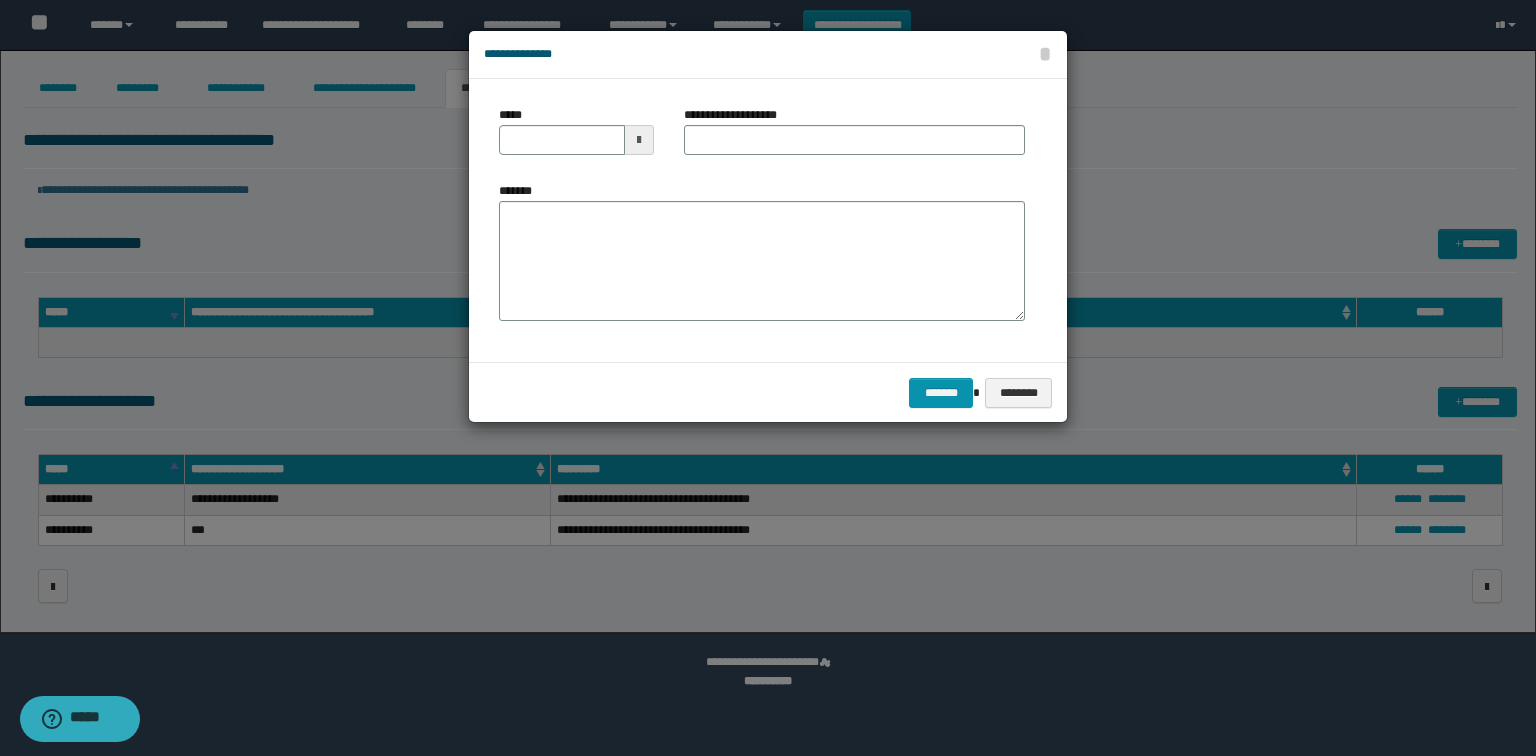 click at bounding box center [639, 140] 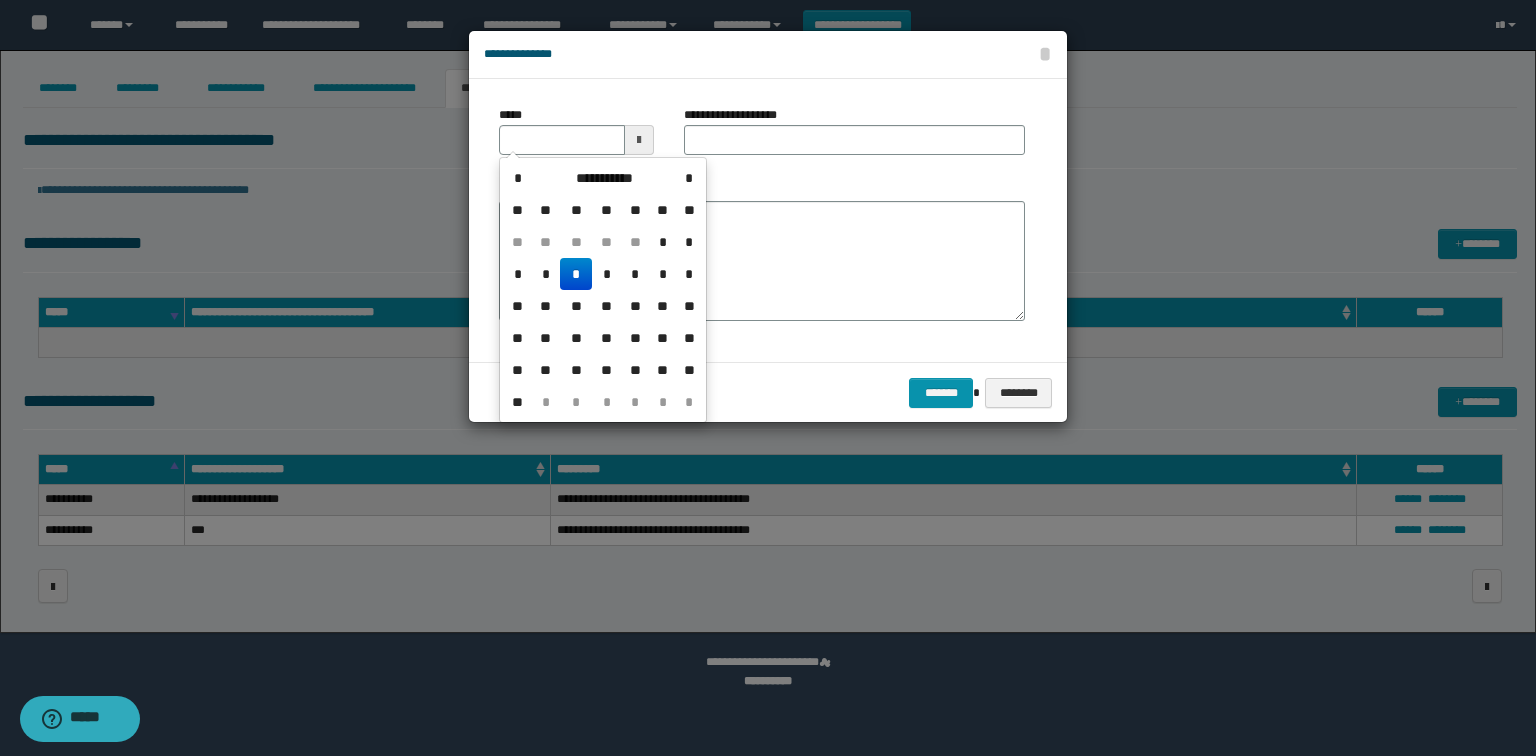 click on "*" at bounding box center [576, 274] 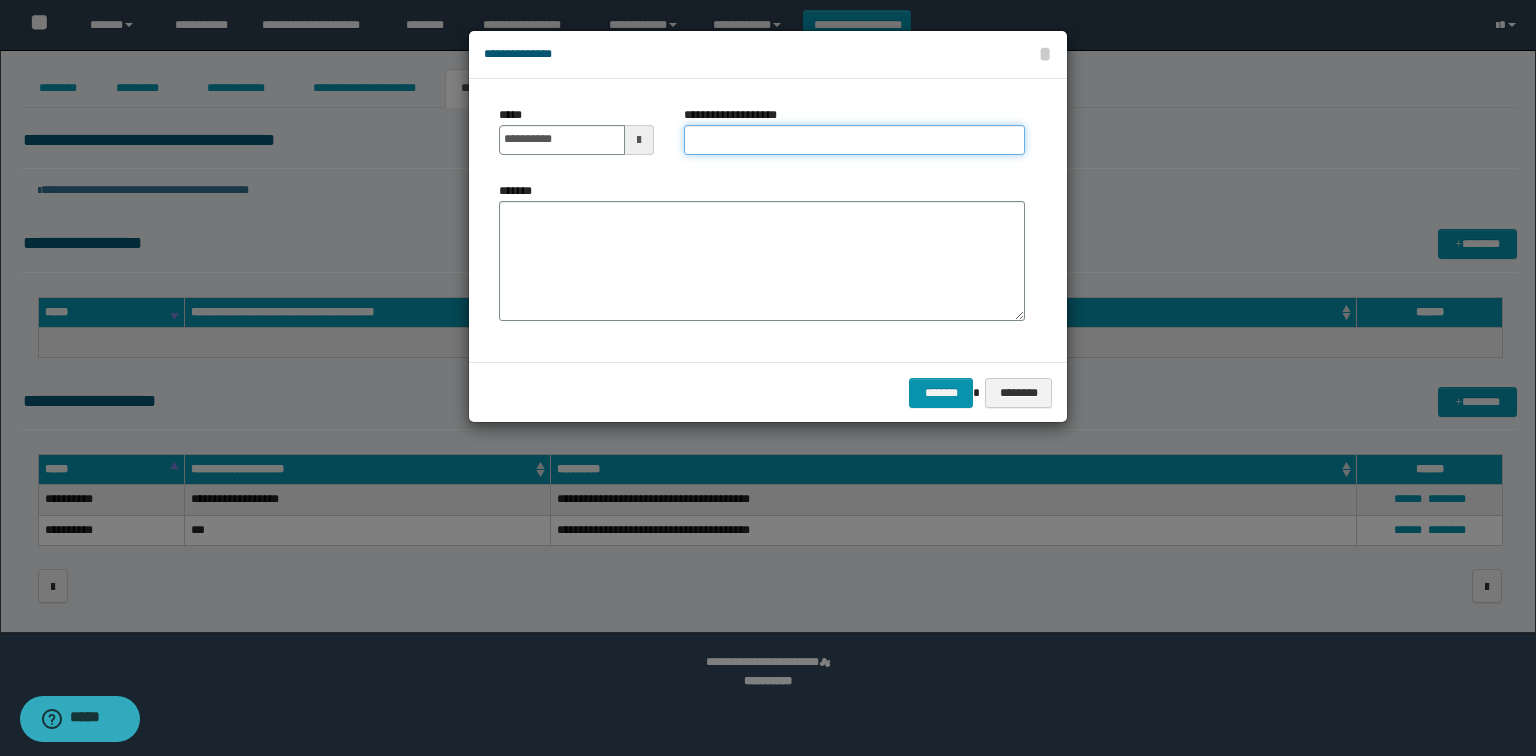 click on "**********" at bounding box center [854, 140] 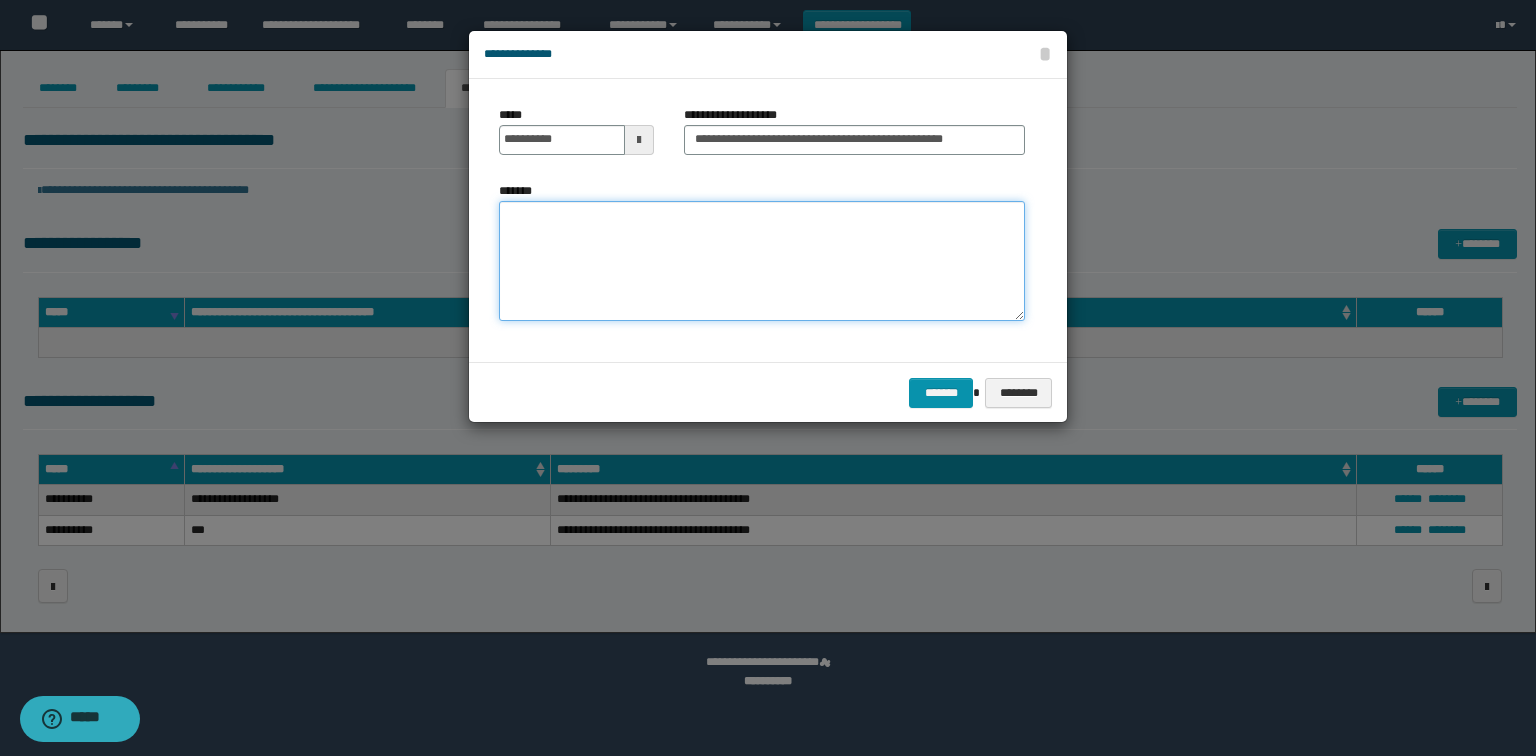 click on "*******" at bounding box center [762, 261] 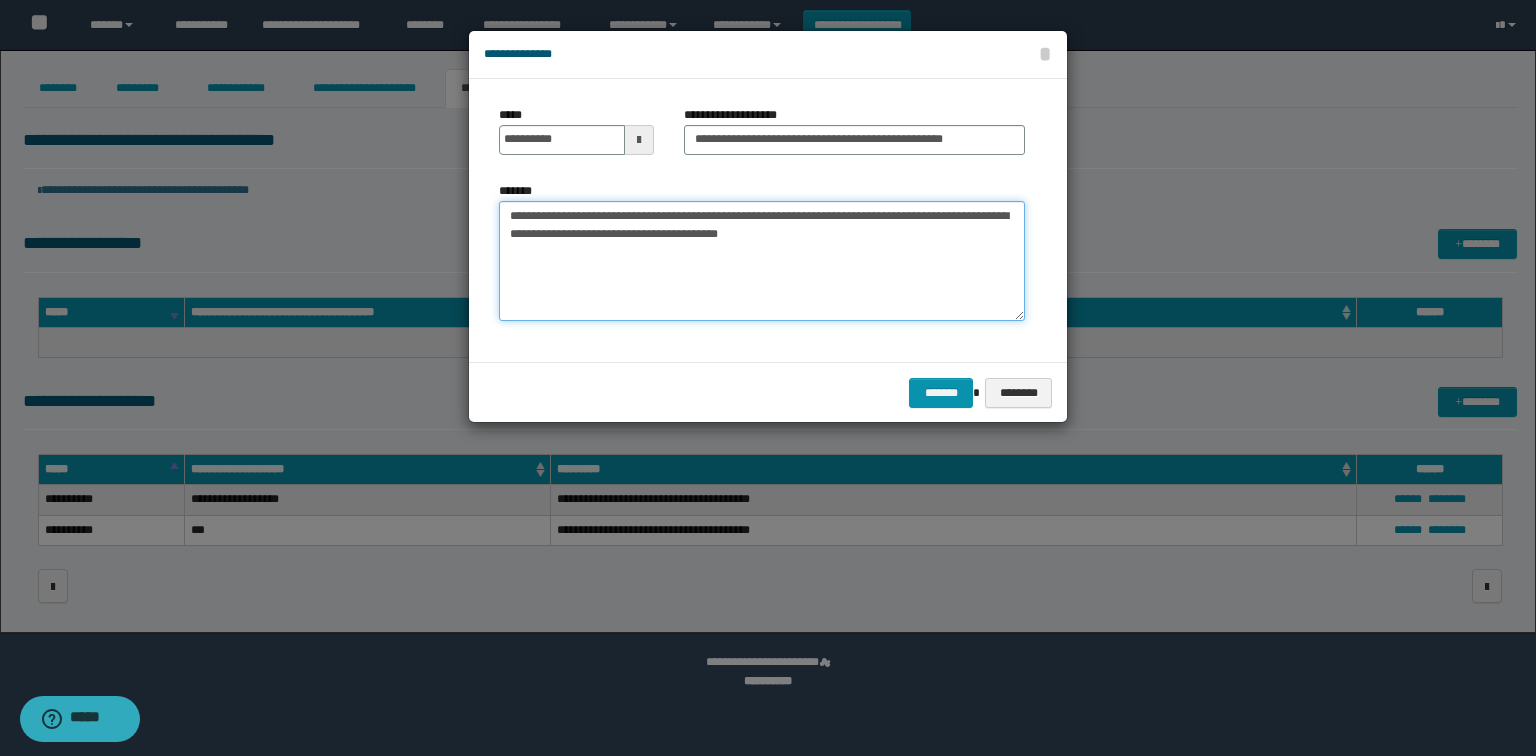 click on "**********" at bounding box center [762, 261] 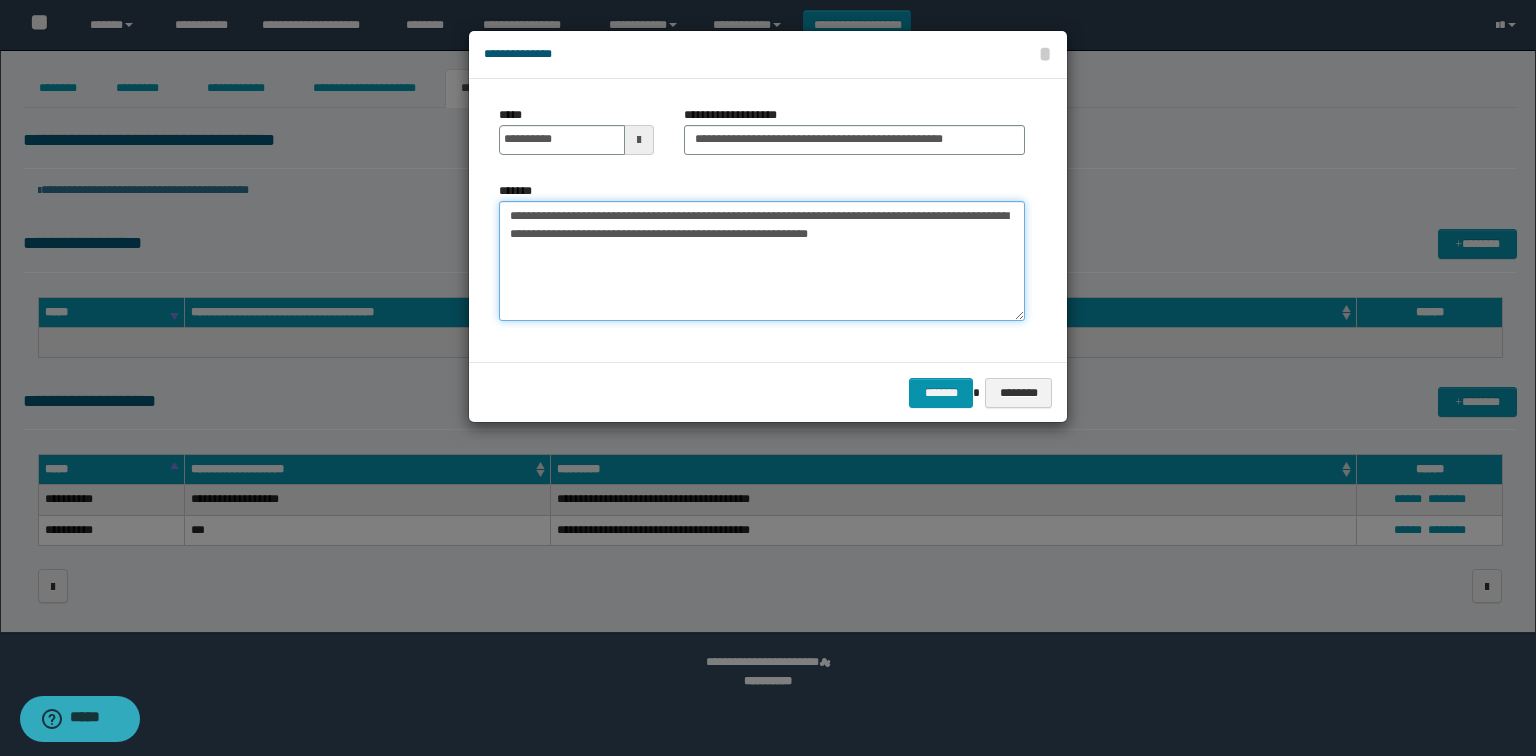 drag, startPoint x: 853, startPoint y: 232, endPoint x: 491, endPoint y: 178, distance: 366.00546 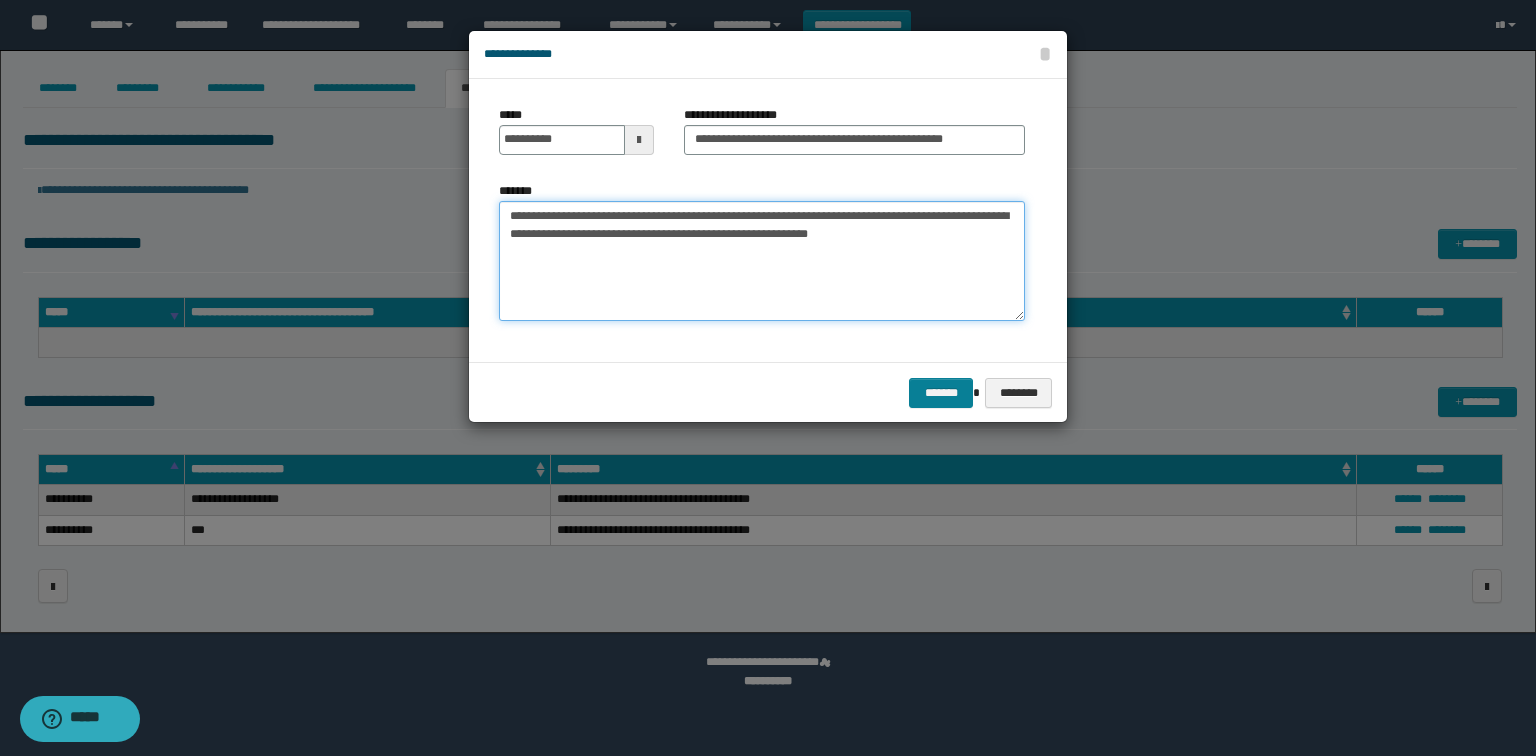 type on "**********" 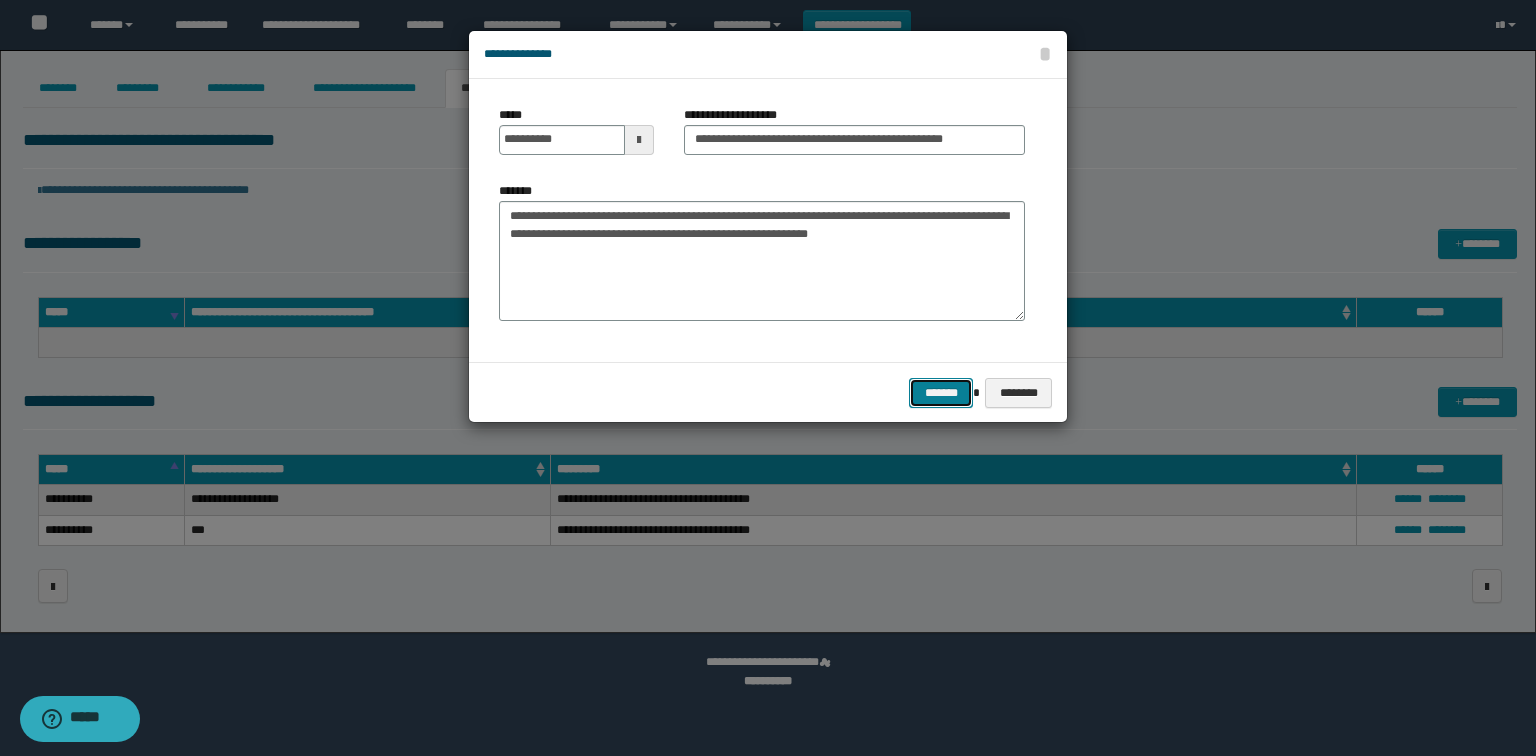 click on "*******" at bounding box center [941, 393] 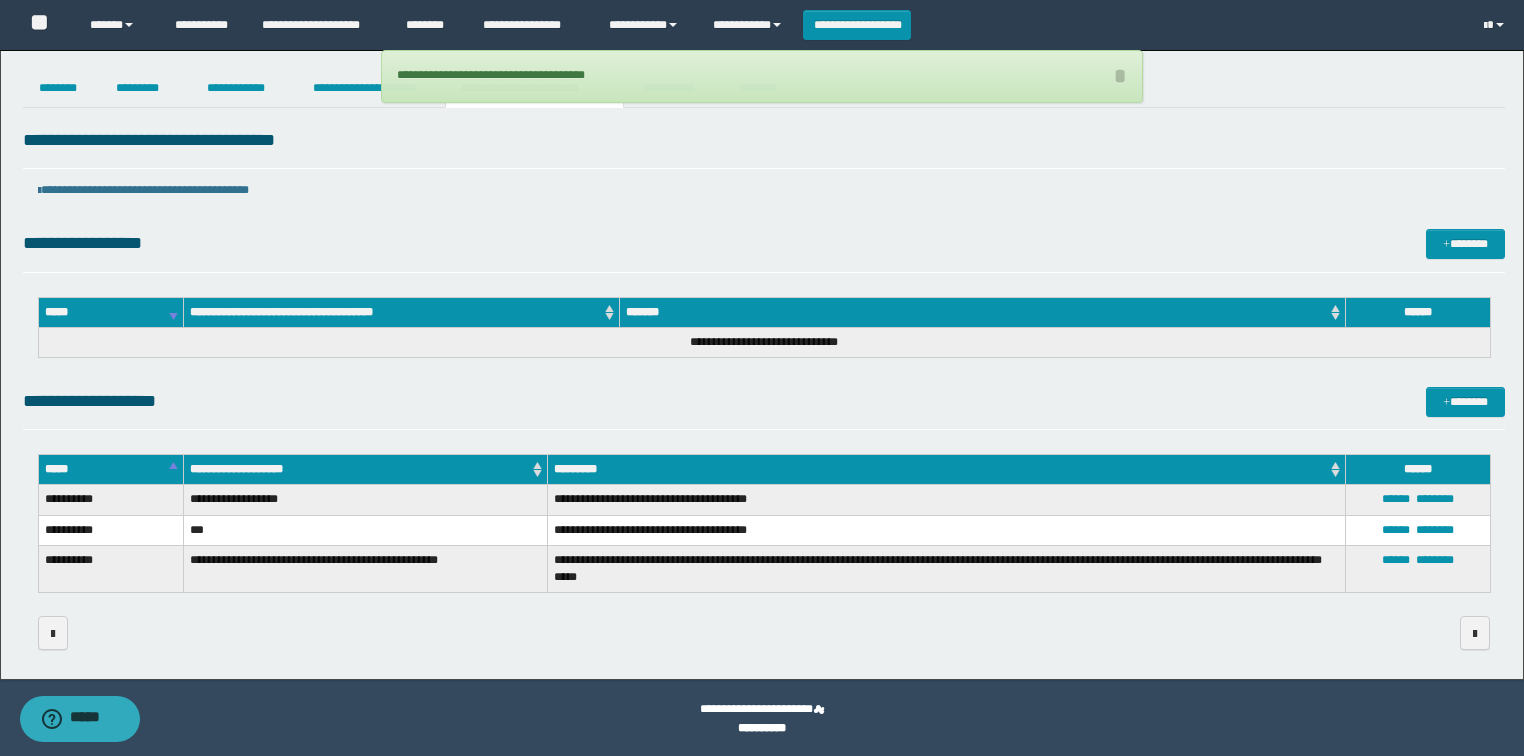 click on "**********" at bounding box center [762, 76] 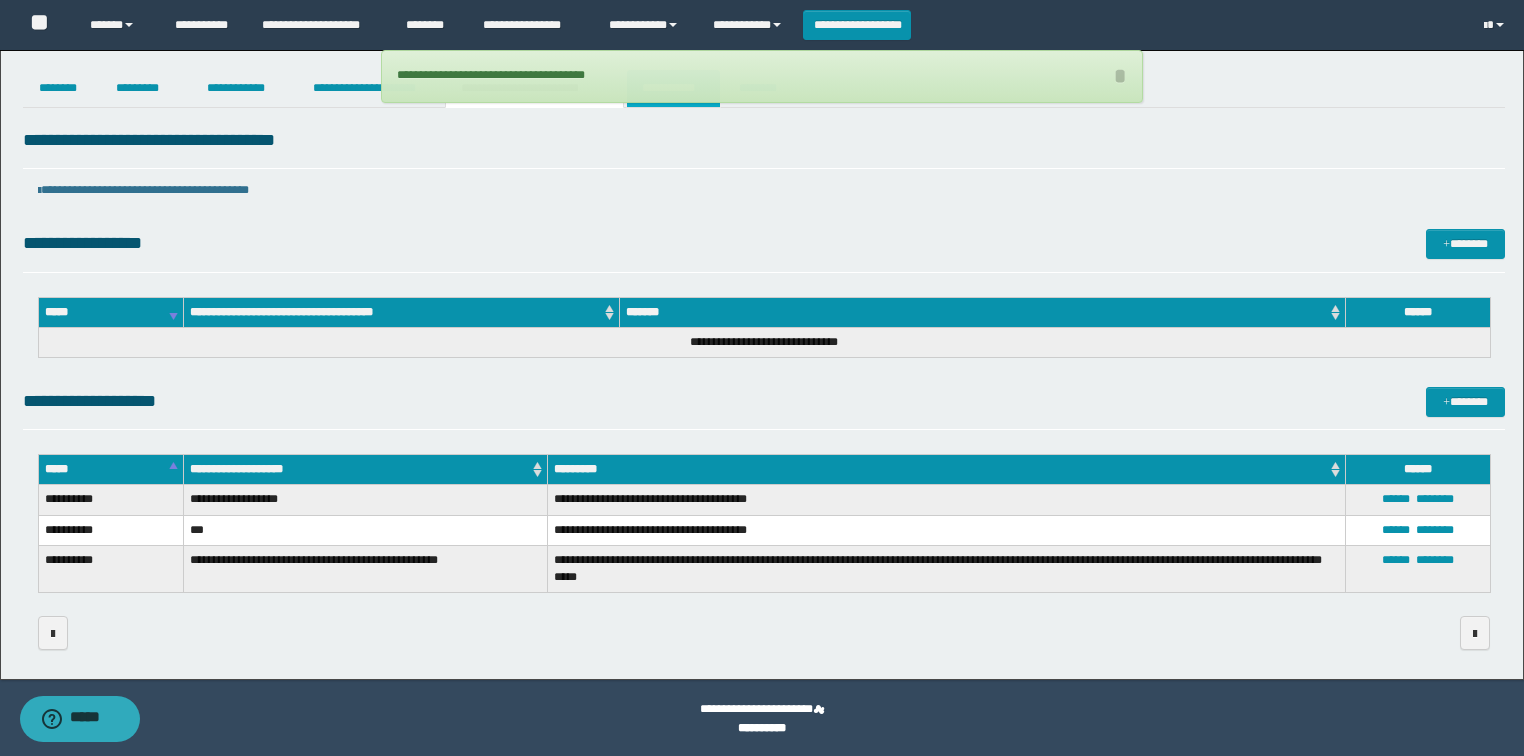 click on "**********" at bounding box center (673, 88) 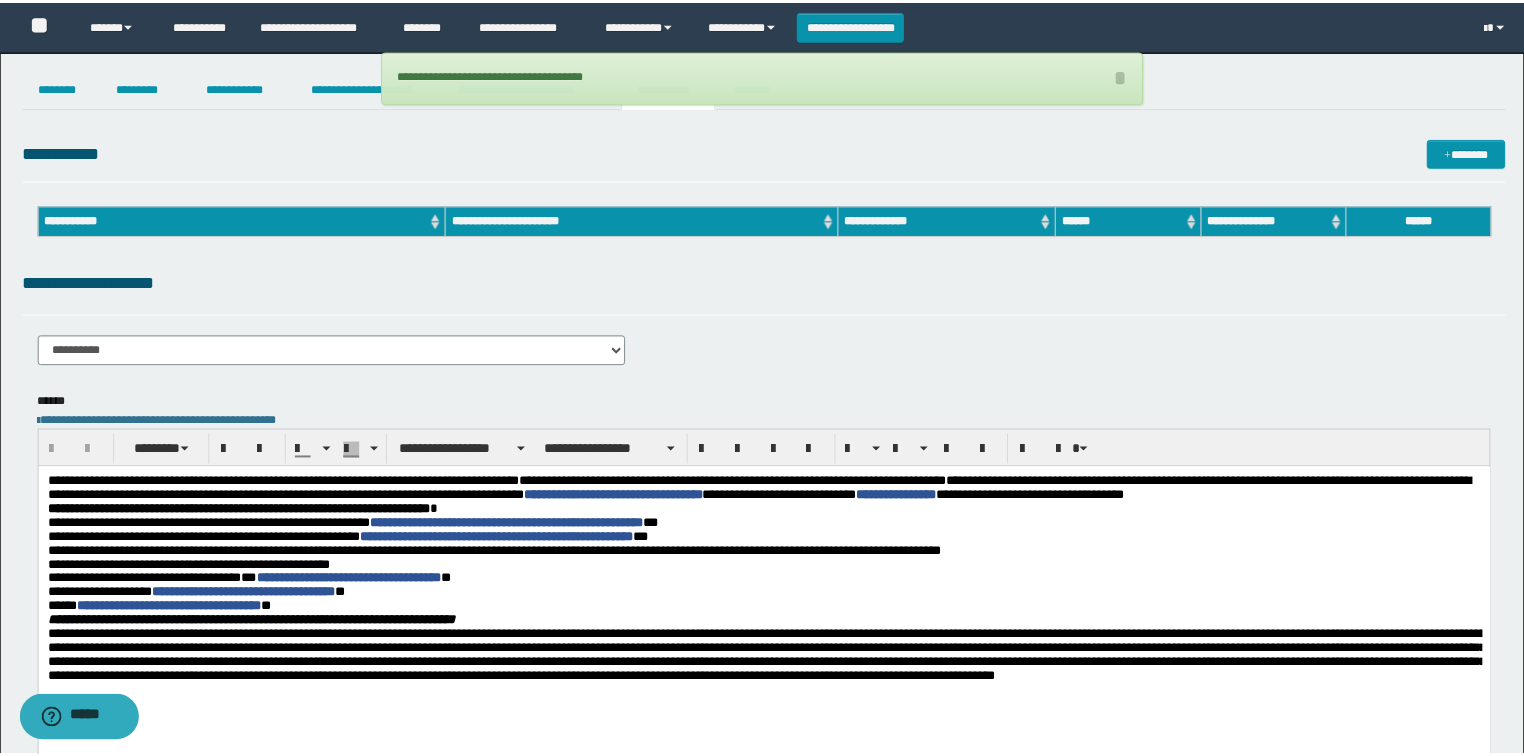 scroll, scrollTop: 0, scrollLeft: 0, axis: both 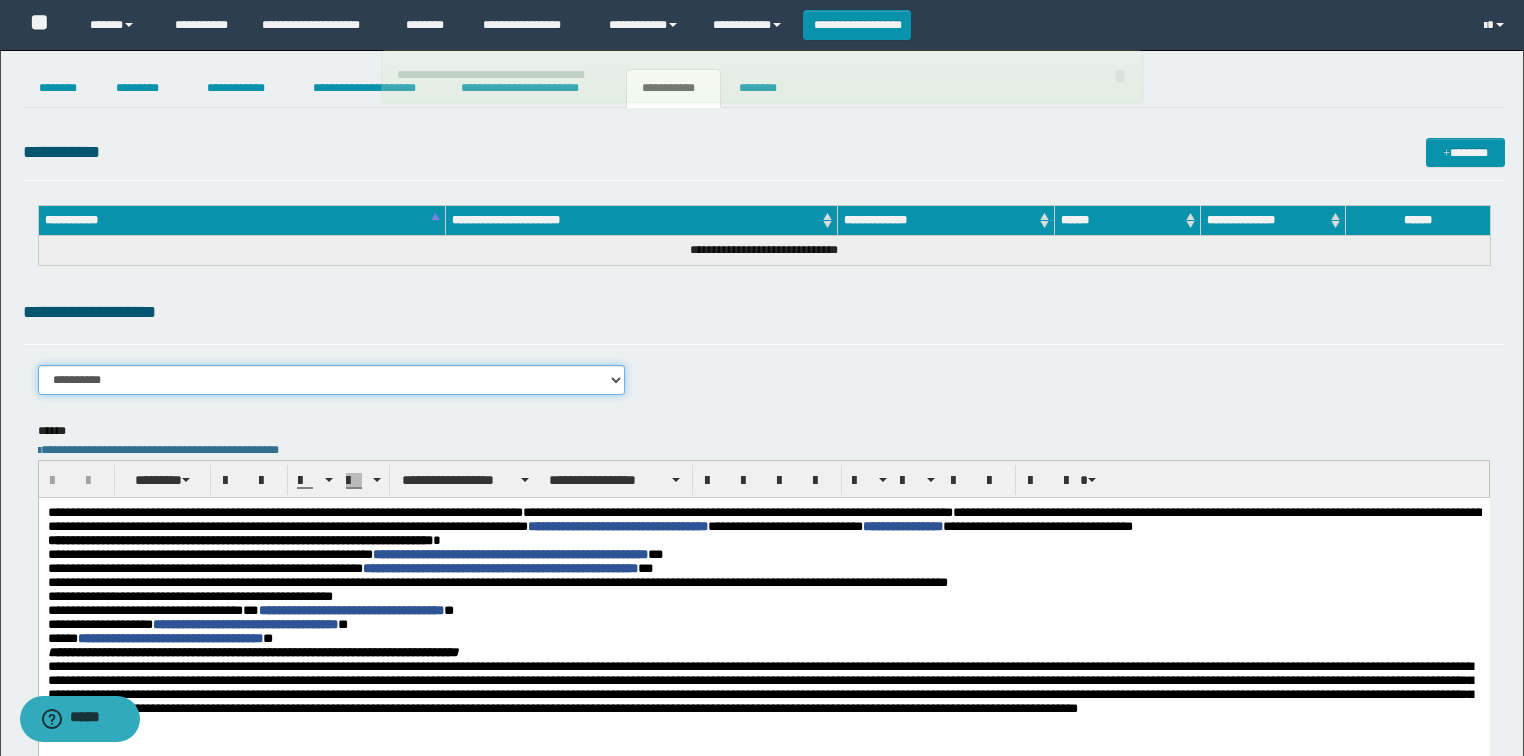 click on "**********" at bounding box center (332, 380) 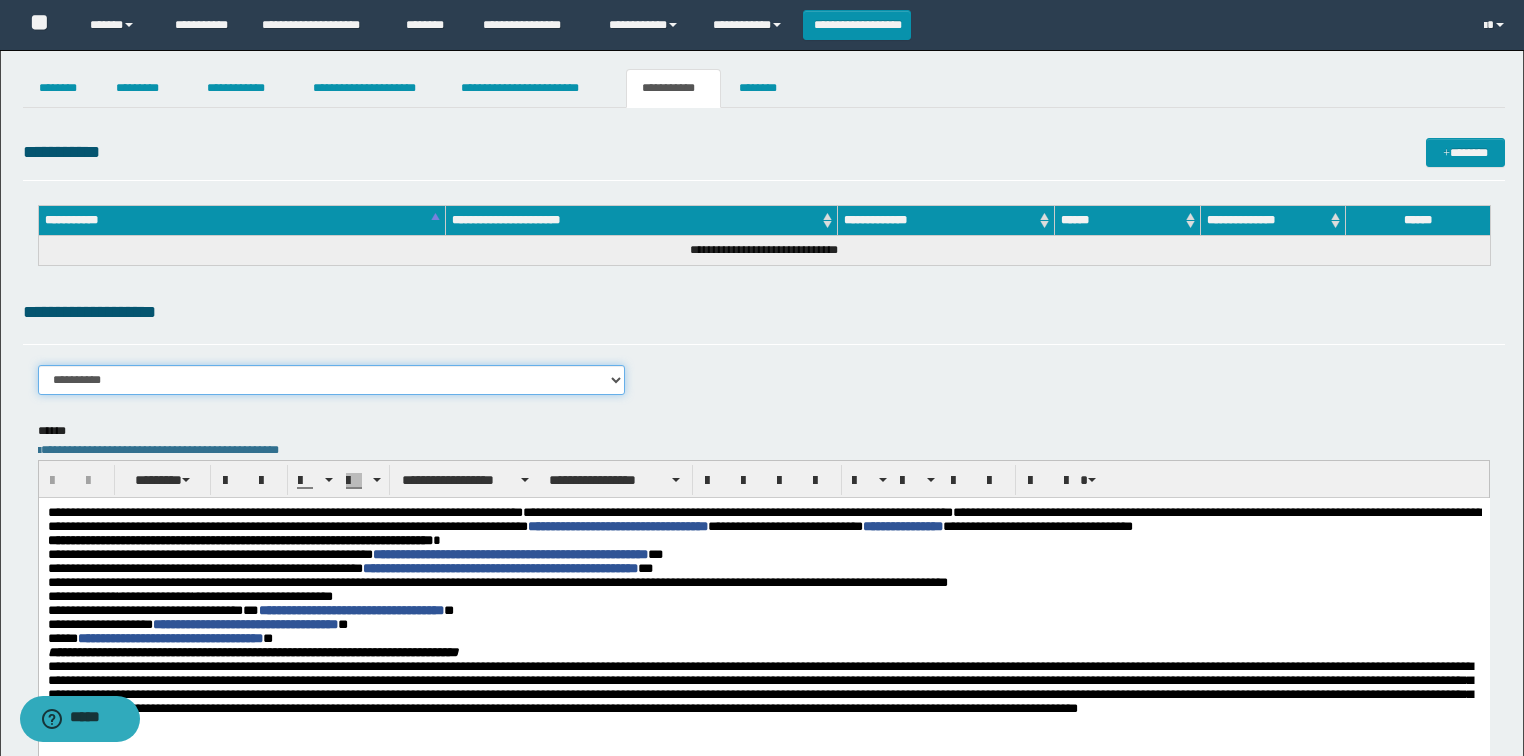 select on "****" 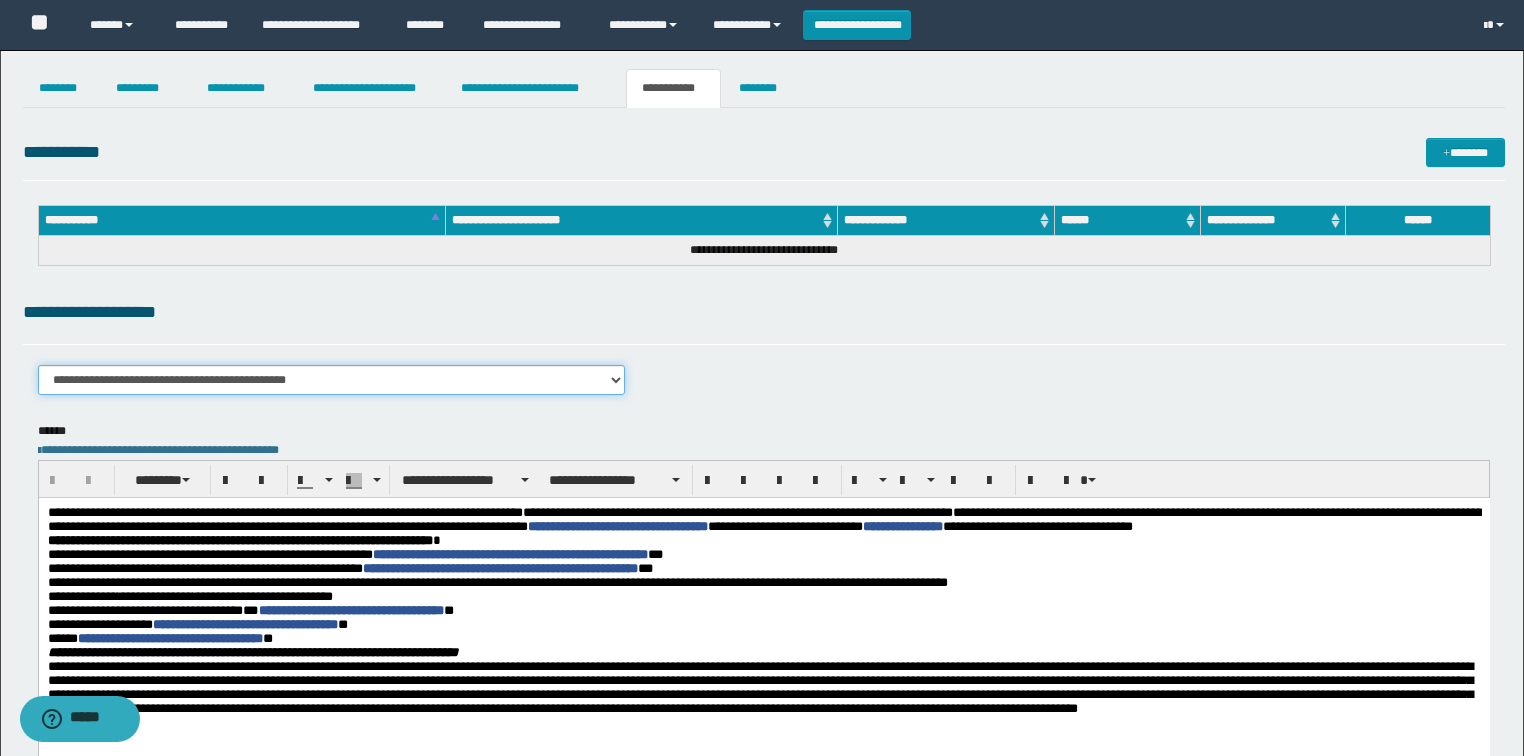 click on "**********" at bounding box center (332, 380) 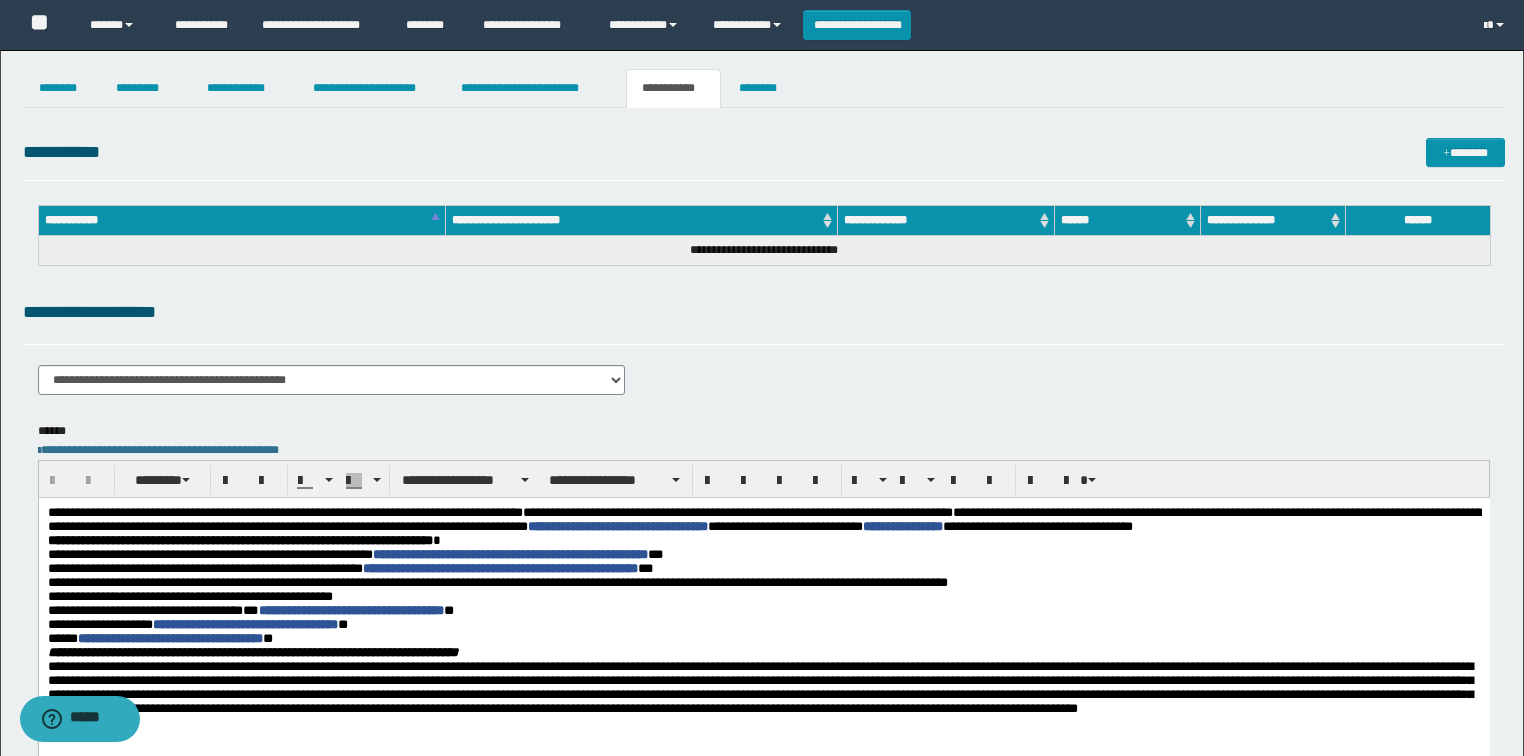 click on "**********" at bounding box center (764, 312) 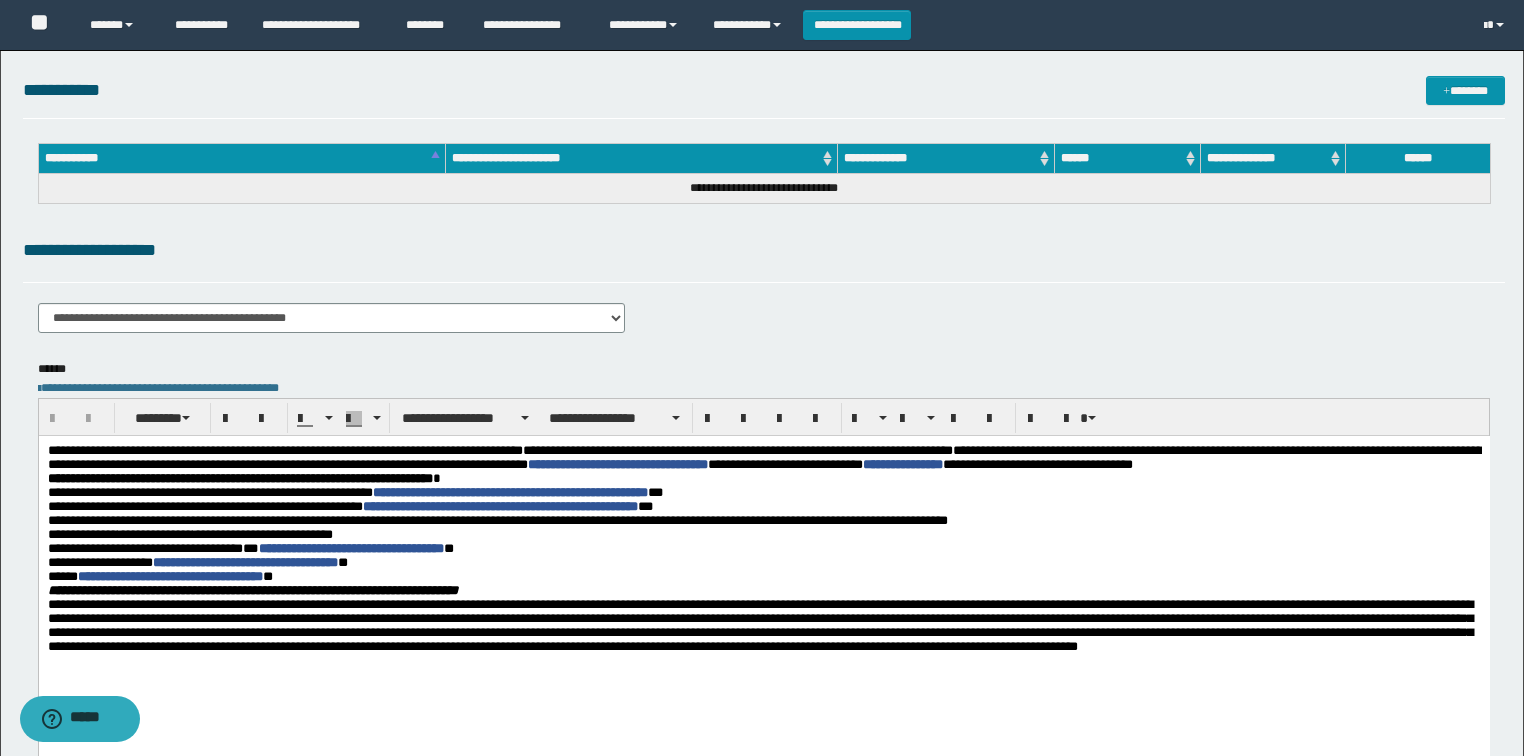 scroll, scrollTop: 160, scrollLeft: 0, axis: vertical 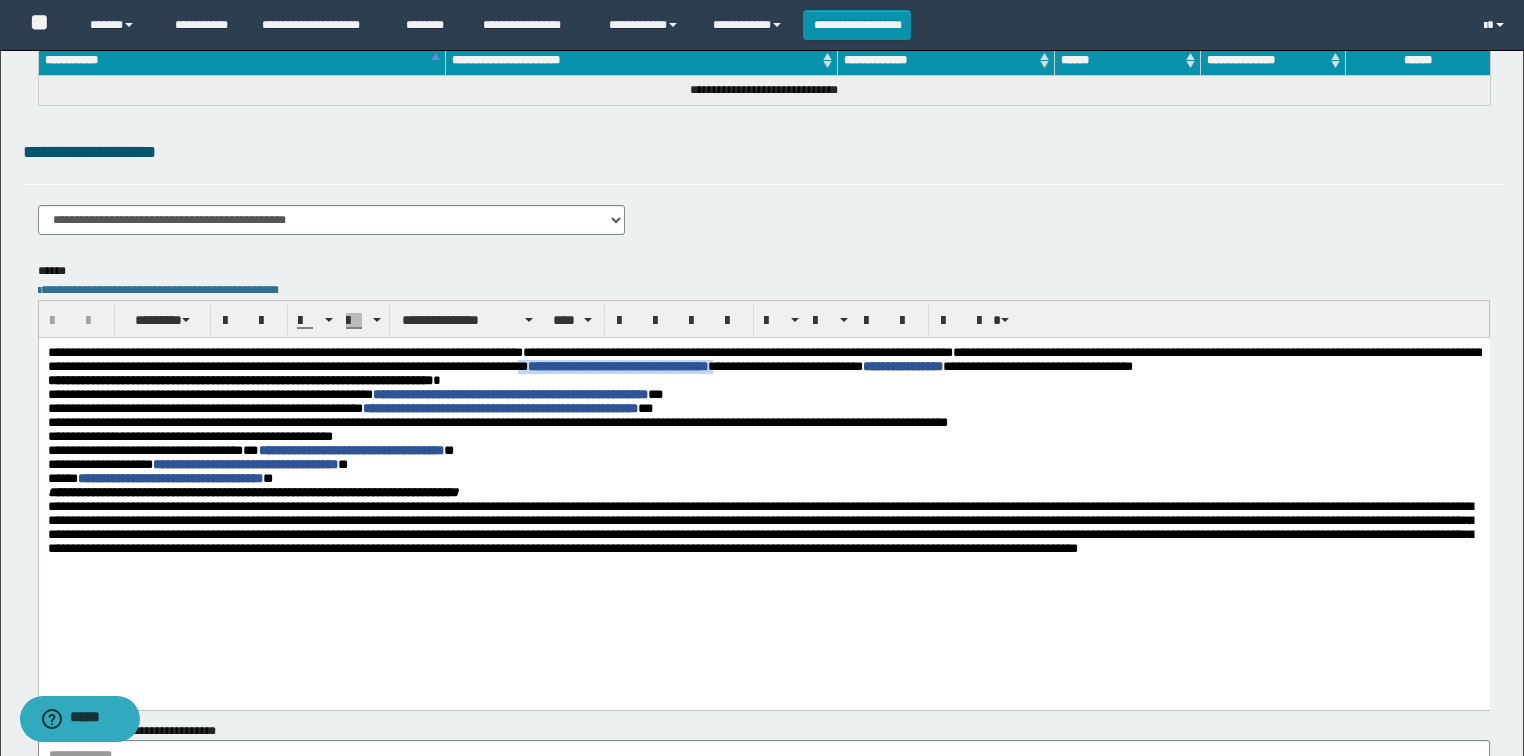drag, startPoint x: 705, startPoint y: 366, endPoint x: 929, endPoint y: 373, distance: 224.10934 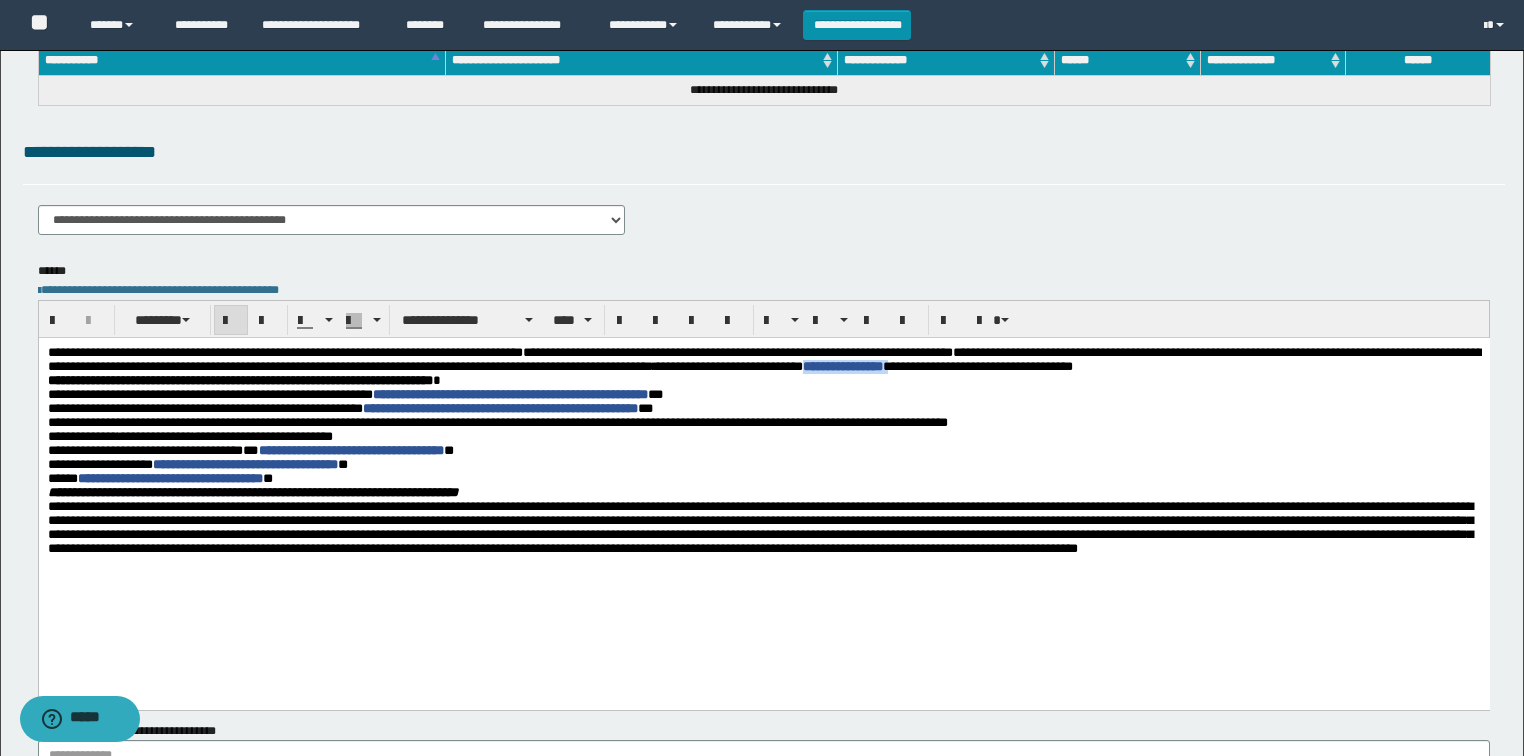 drag, startPoint x: 1008, startPoint y: 364, endPoint x: 1118, endPoint y: 368, distance: 110.0727 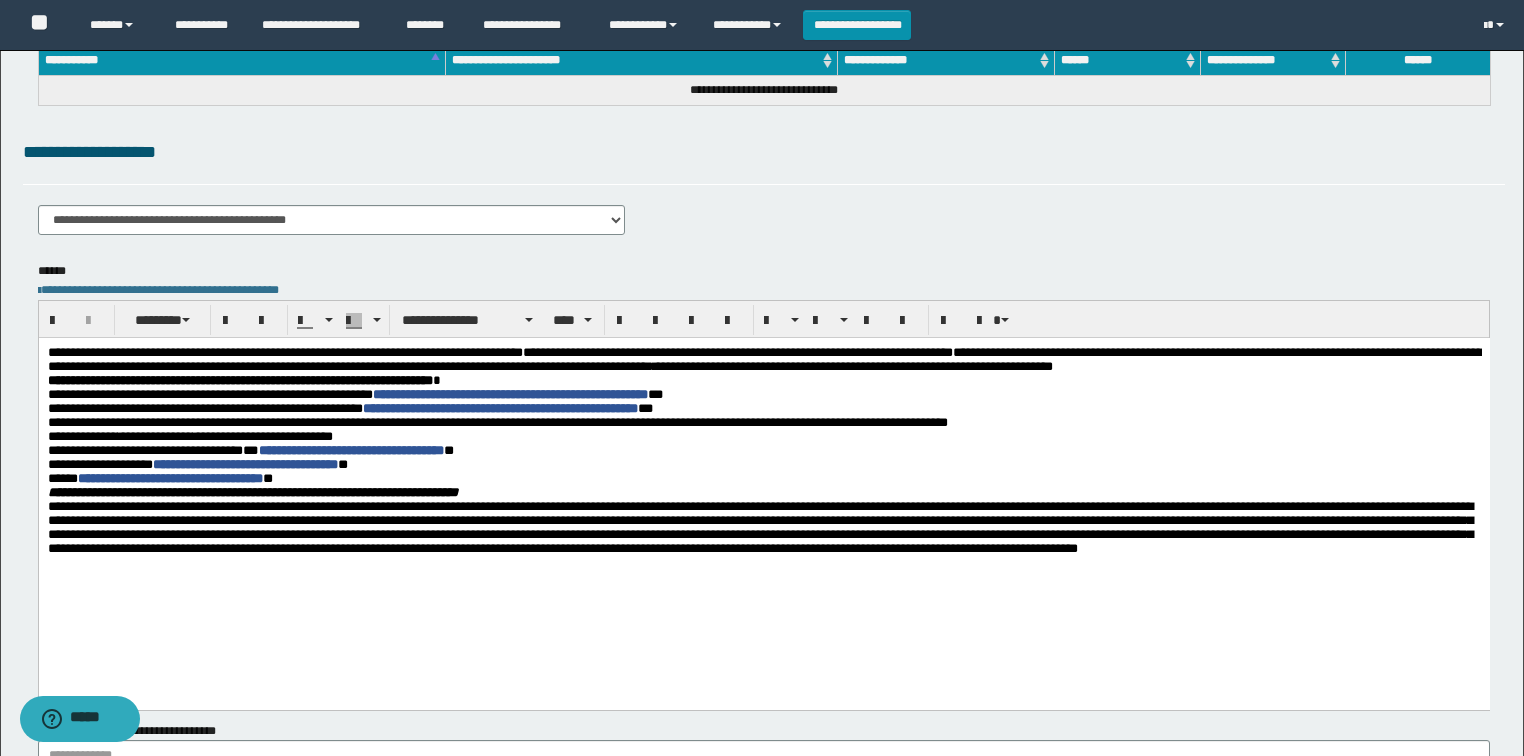 drag, startPoint x: 397, startPoint y: 397, endPoint x: 726, endPoint y: 398, distance: 329.00153 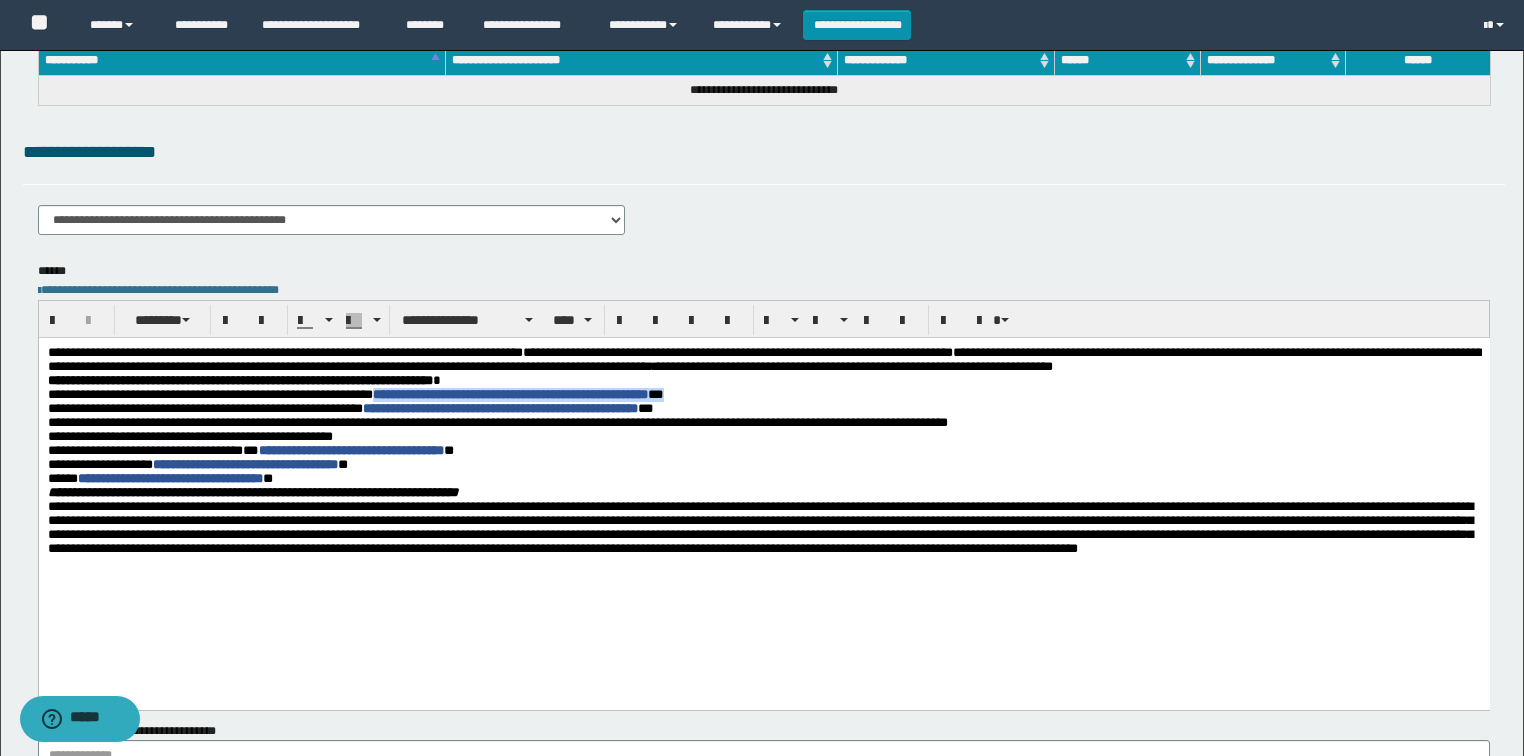 drag, startPoint x: 652, startPoint y: 395, endPoint x: 399, endPoint y: 394, distance: 253.00198 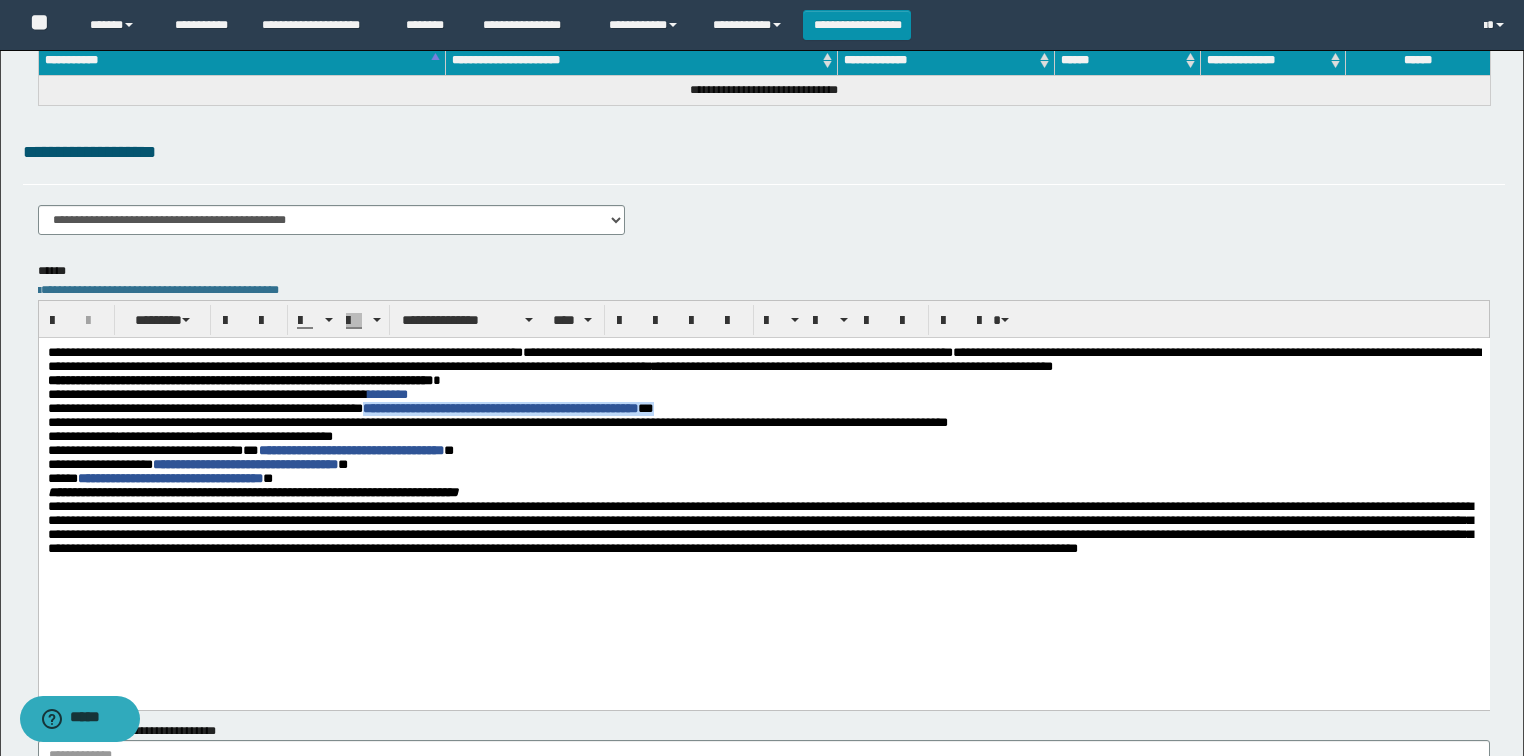 drag, startPoint x: 378, startPoint y: 412, endPoint x: 723, endPoint y: 409, distance: 345.01303 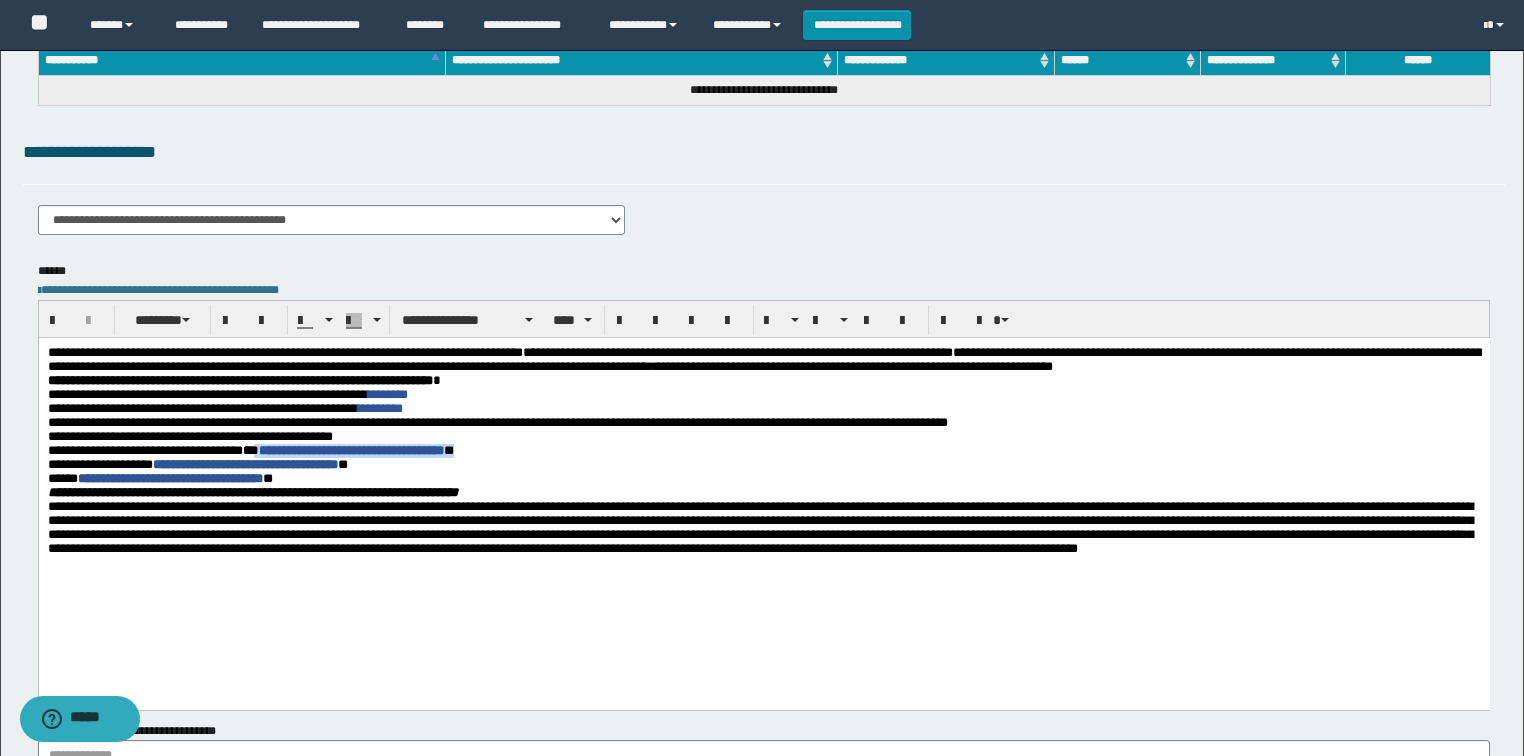 drag, startPoint x: 479, startPoint y: 468, endPoint x: 257, endPoint y: 463, distance: 222.0563 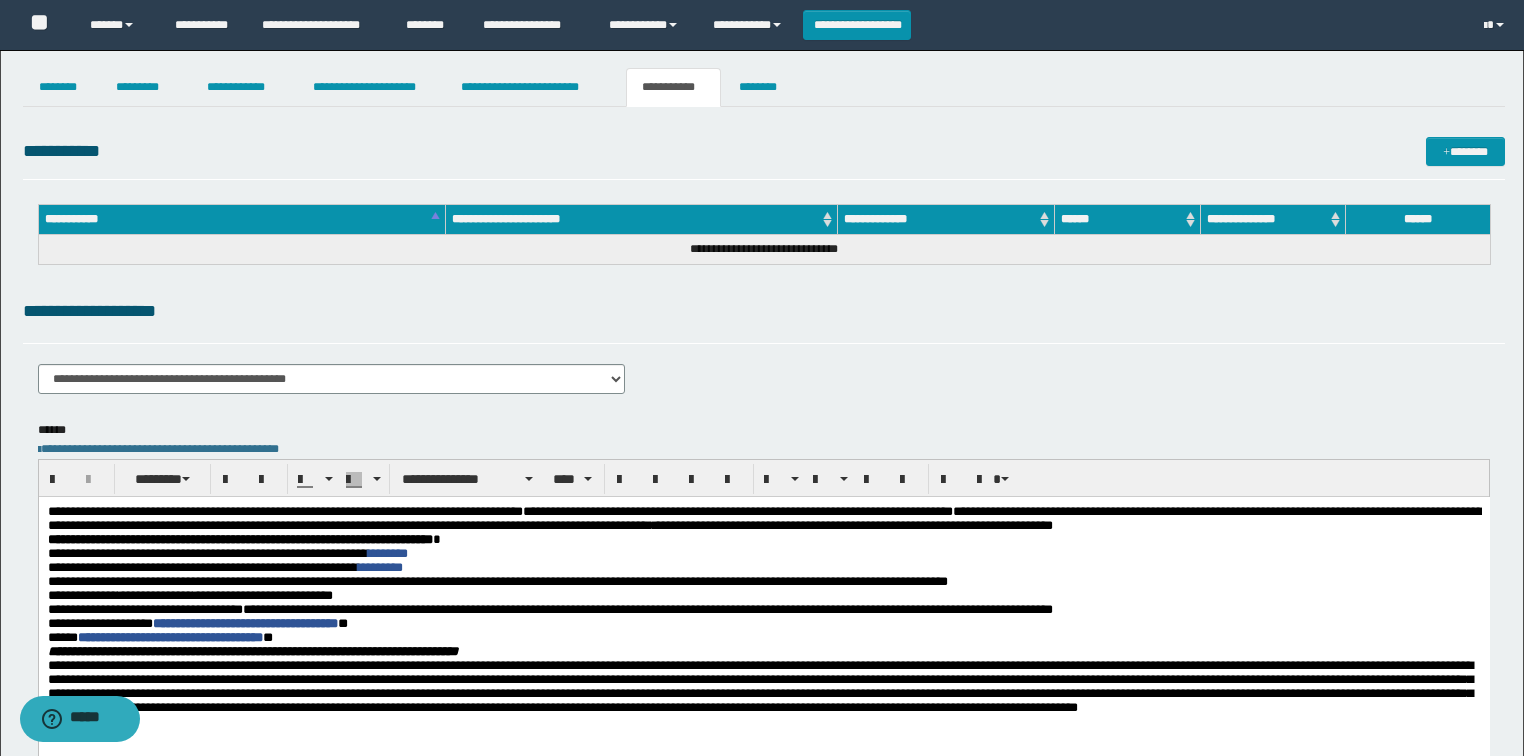 scroll, scrollTop: 0, scrollLeft: 0, axis: both 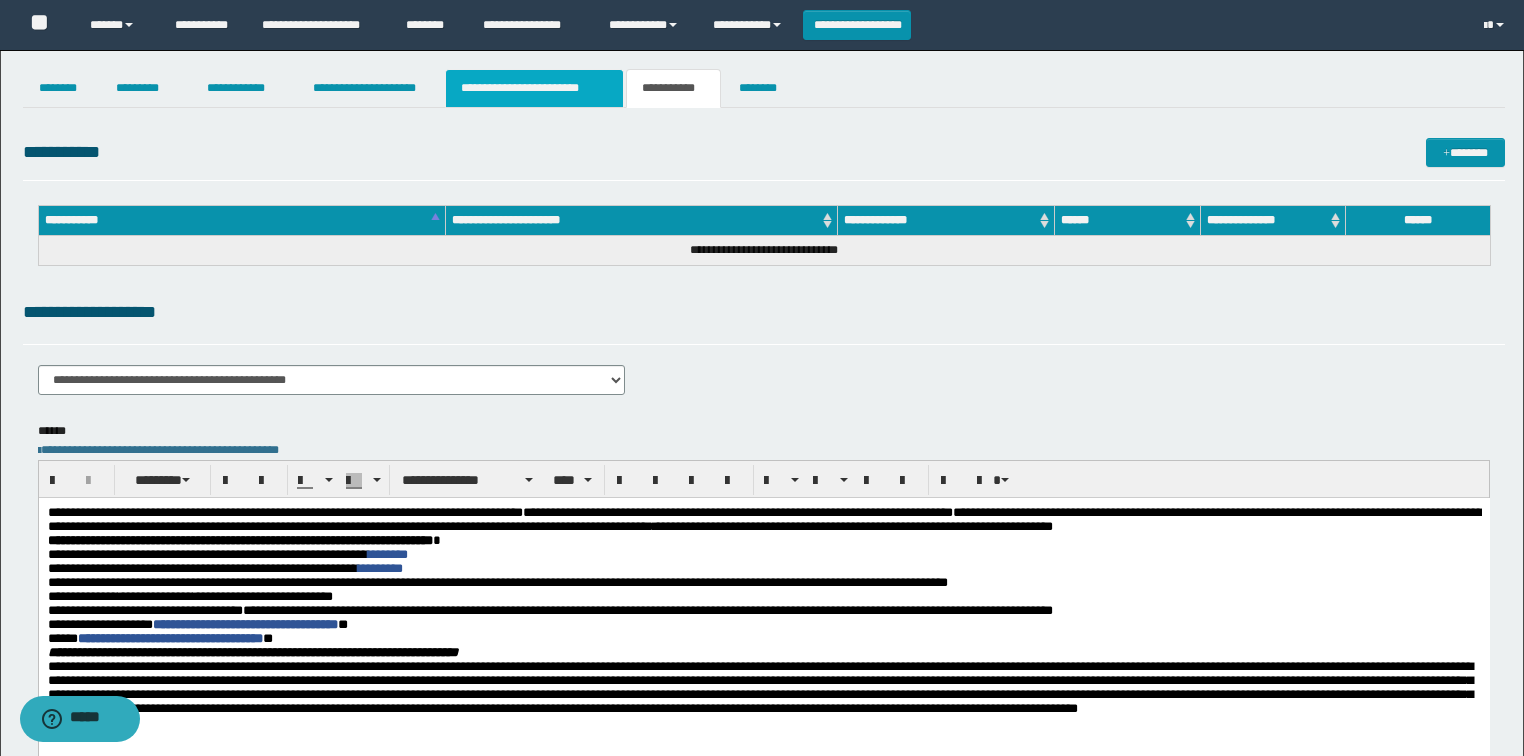click on "**********" at bounding box center (534, 88) 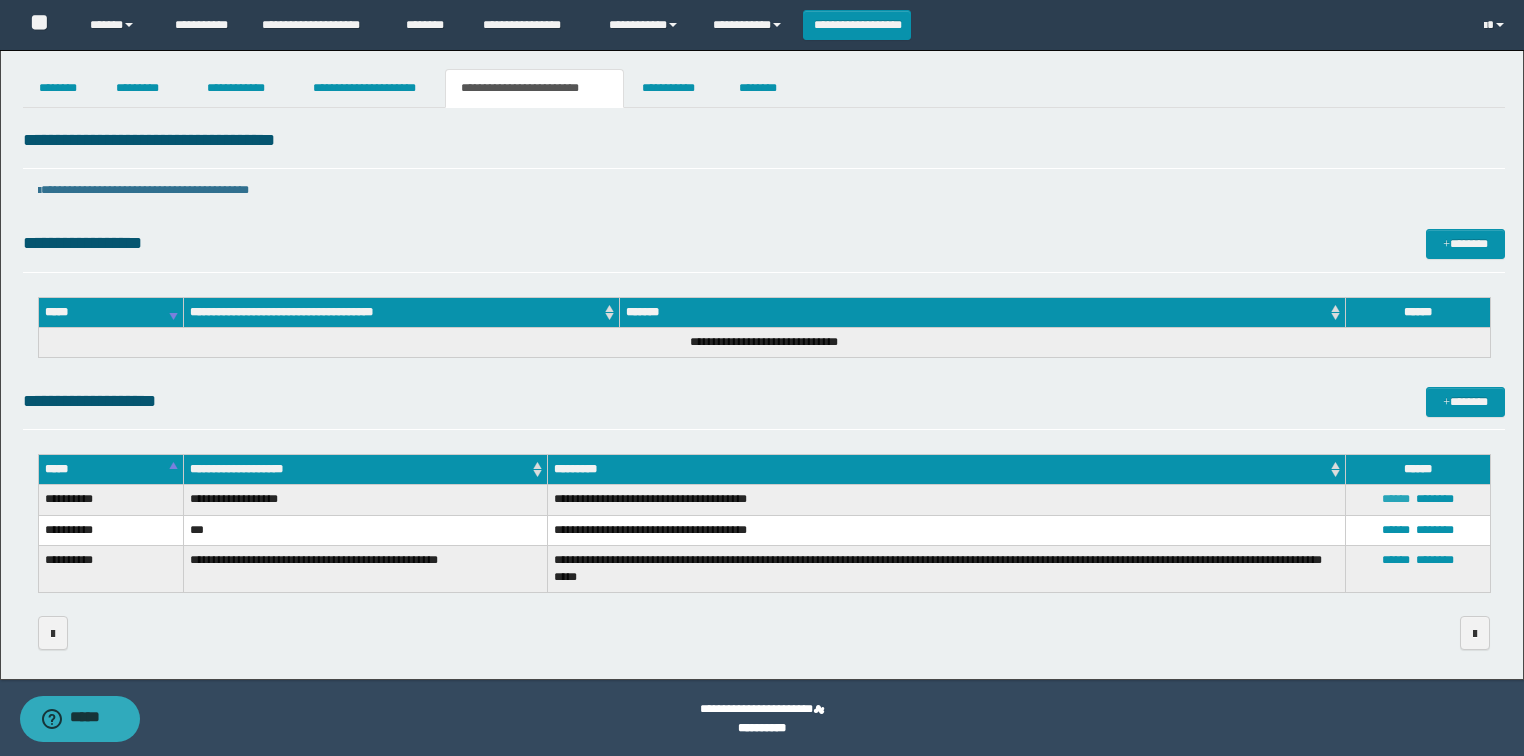 click on "******" at bounding box center [1396, 499] 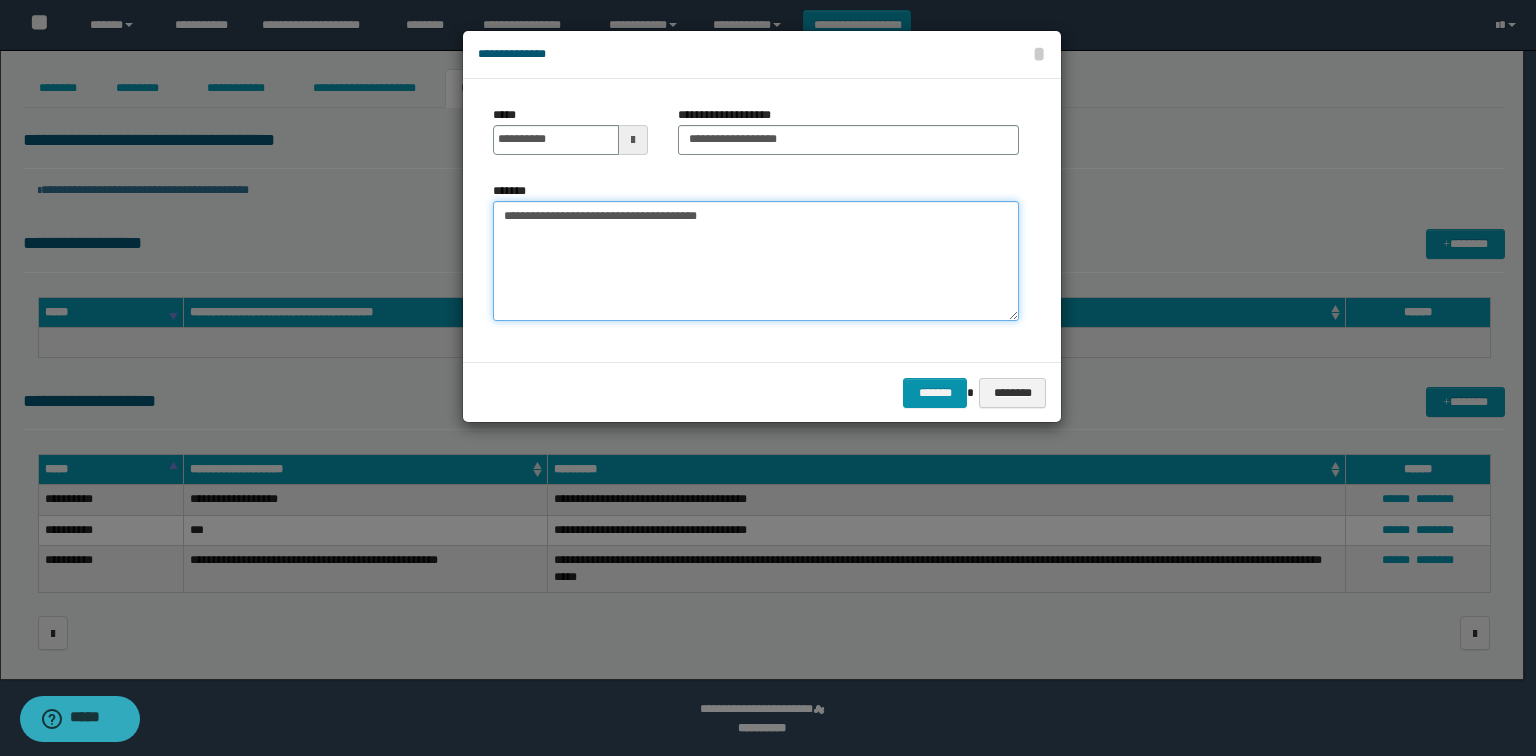 drag, startPoint x: 664, startPoint y: 209, endPoint x: 308, endPoint y: 206, distance: 356.01263 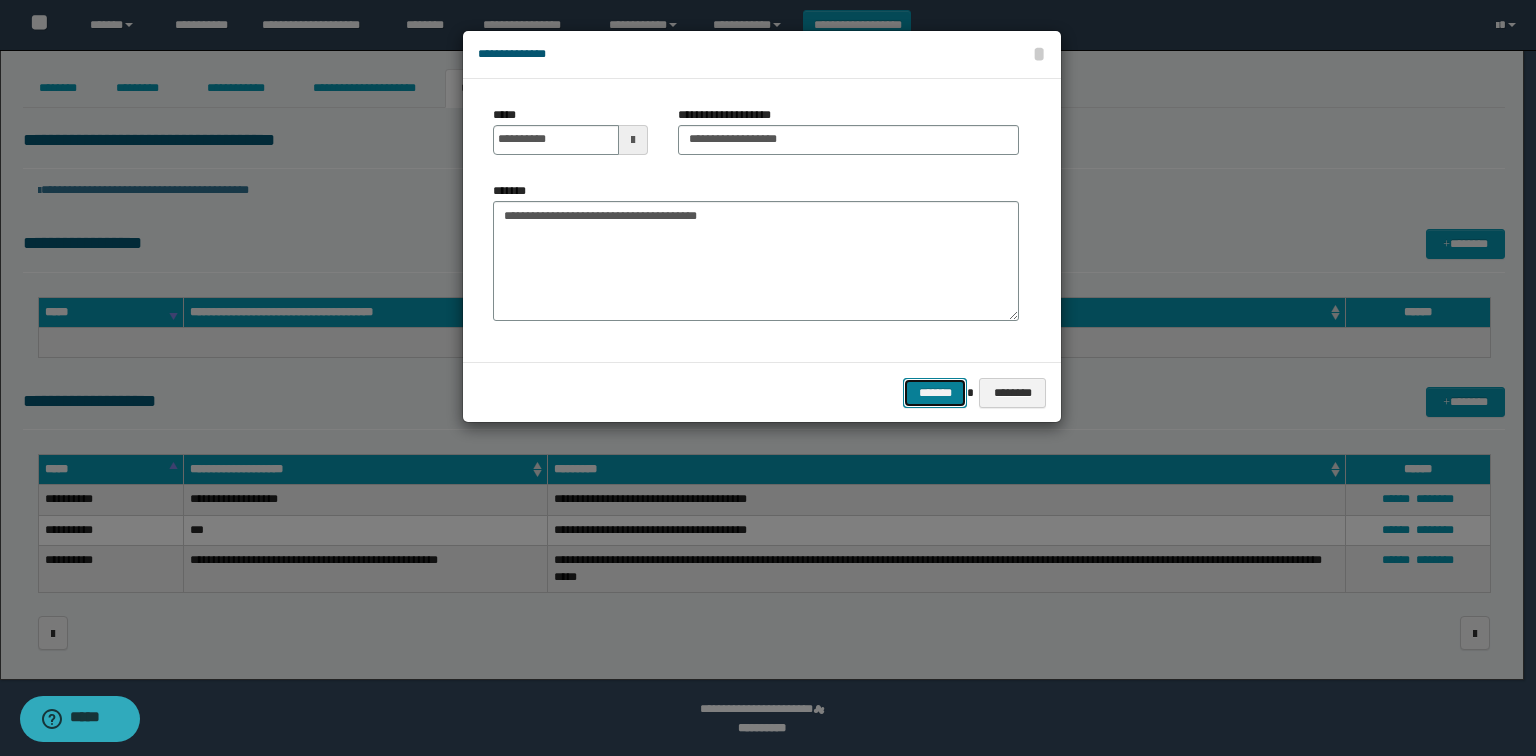 click on "*******" at bounding box center (935, 393) 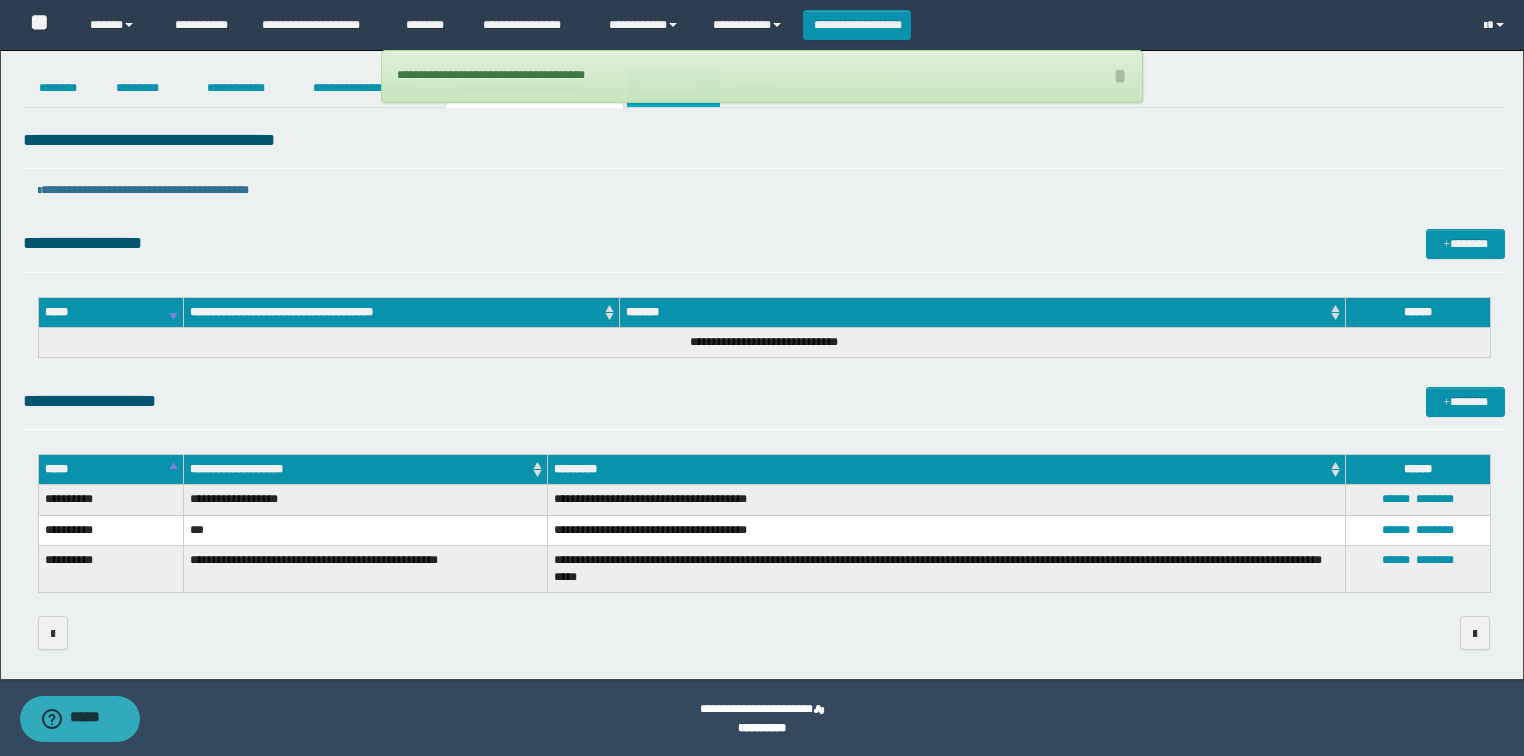 click on "**********" at bounding box center (673, 88) 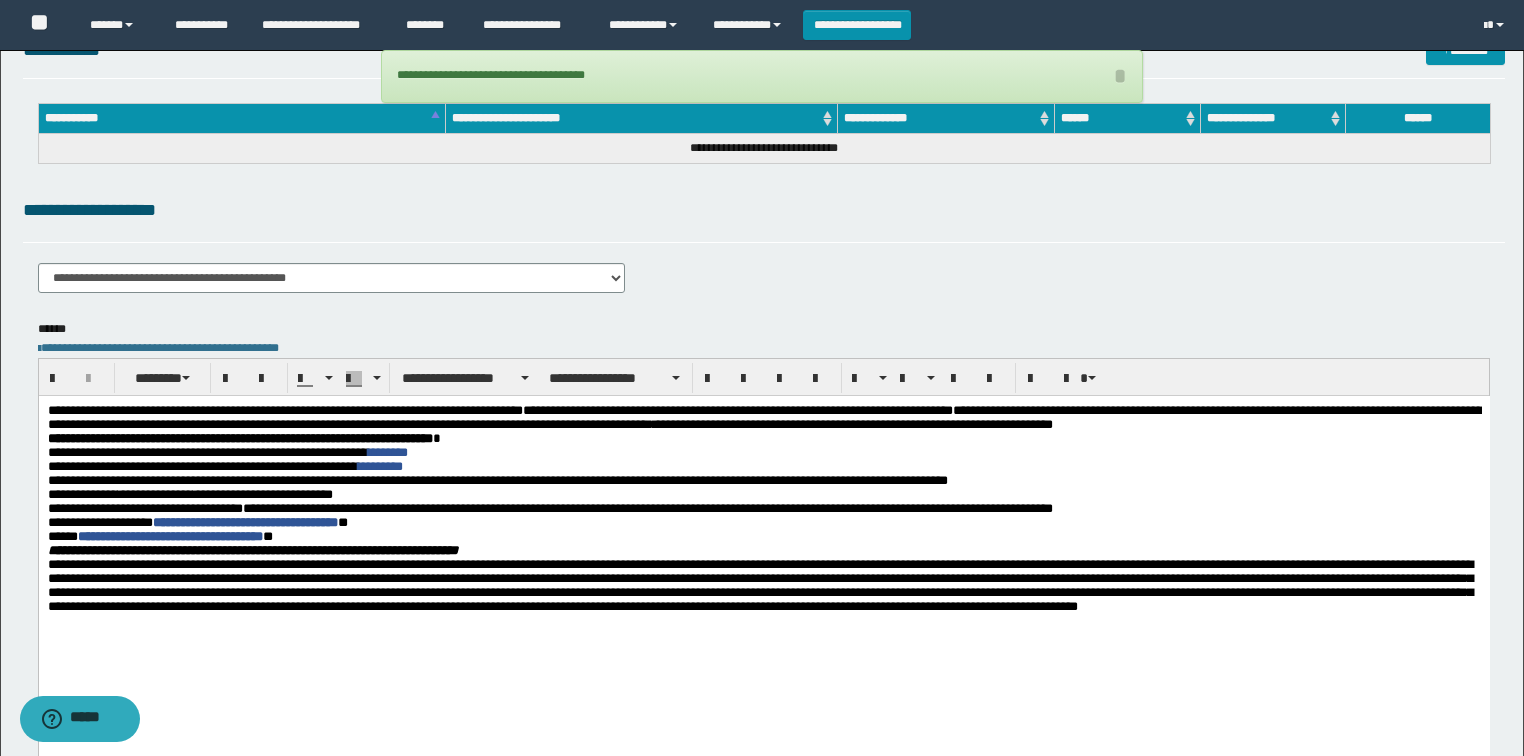 scroll, scrollTop: 160, scrollLeft: 0, axis: vertical 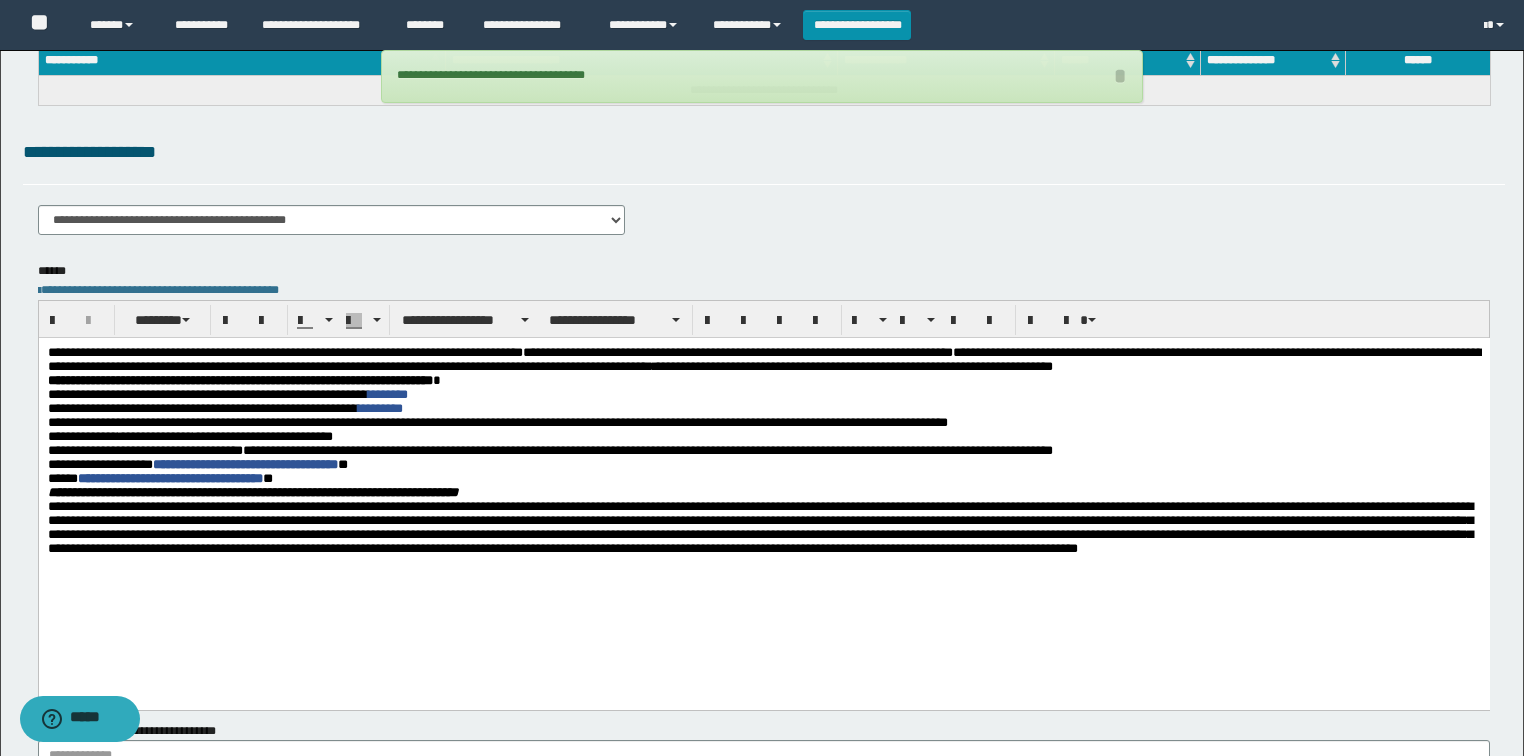 drag, startPoint x: 207, startPoint y: 472, endPoint x: 186, endPoint y: 478, distance: 21.84033 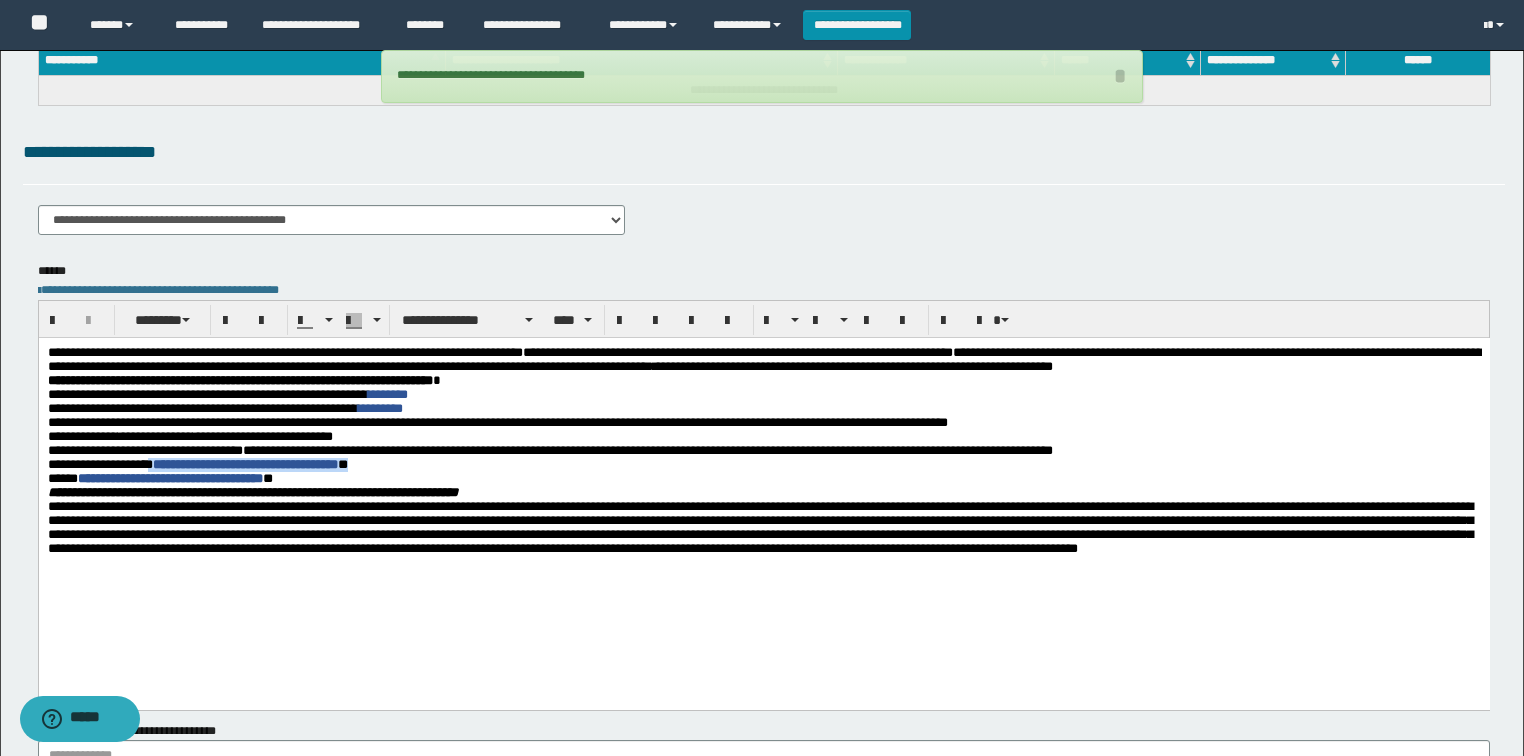 drag, startPoint x: 173, startPoint y: 478, endPoint x: 492, endPoint y: 478, distance: 319 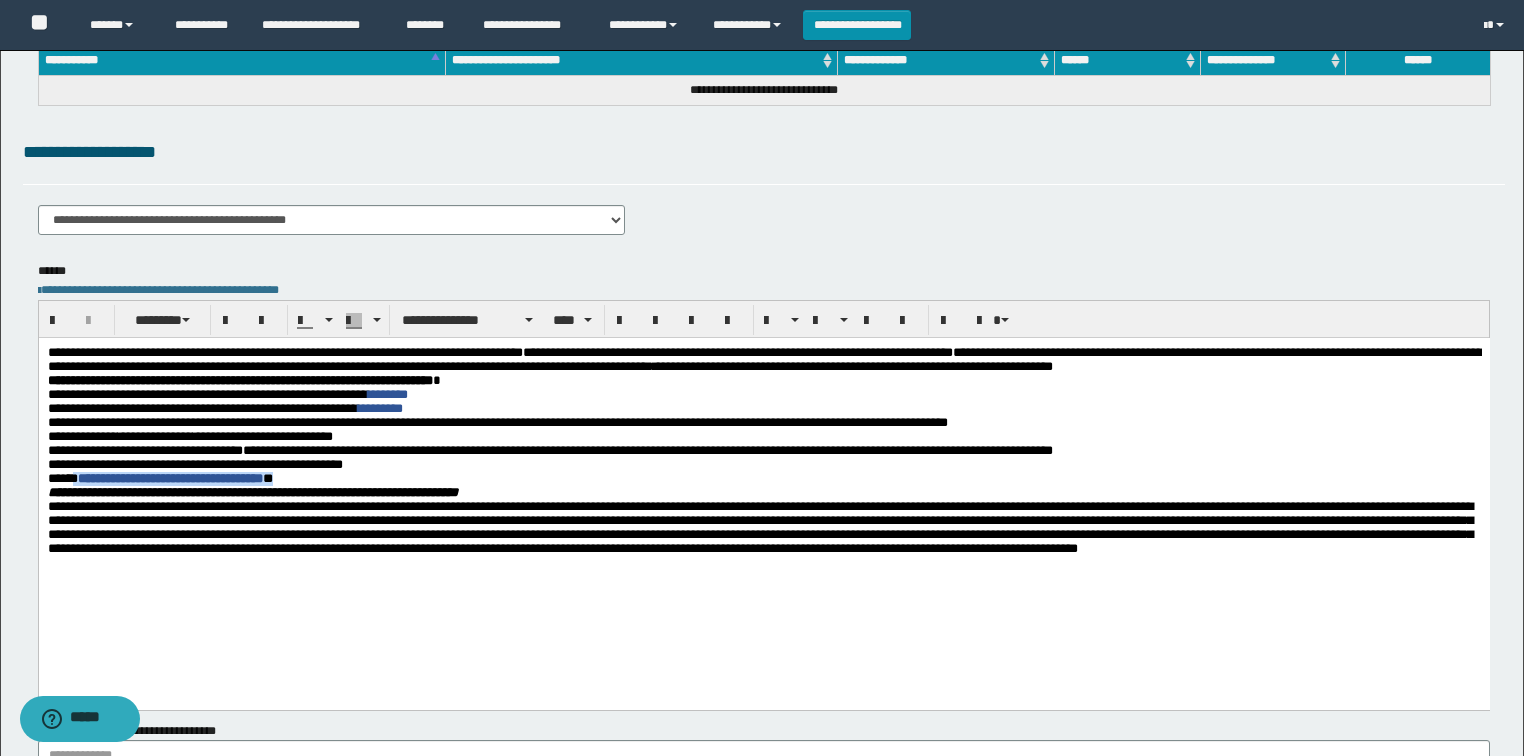 drag, startPoint x: 313, startPoint y: 500, endPoint x: 80, endPoint y: 492, distance: 233.1373 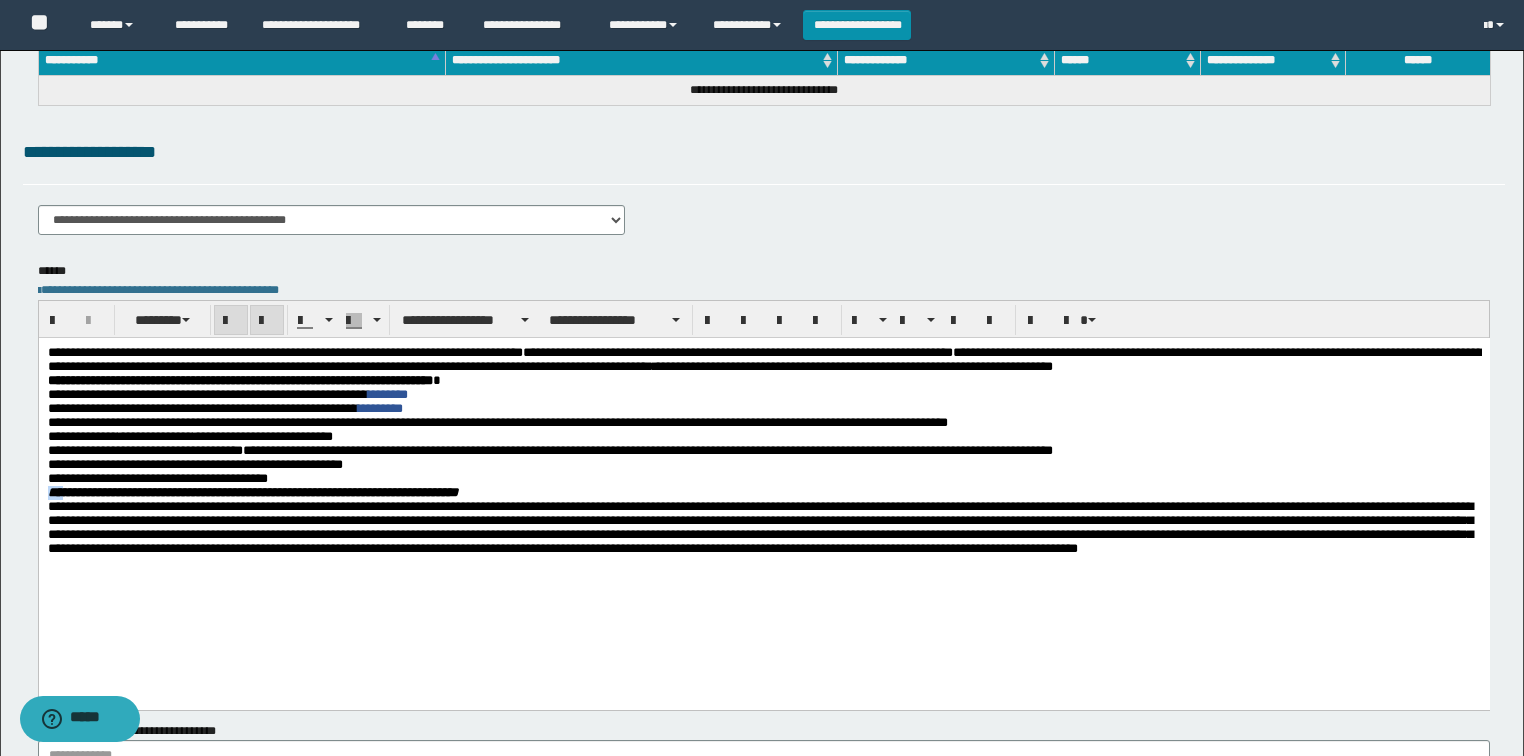 drag, startPoint x: 67, startPoint y: 508, endPoint x: 34, endPoint y: 510, distance: 33.06055 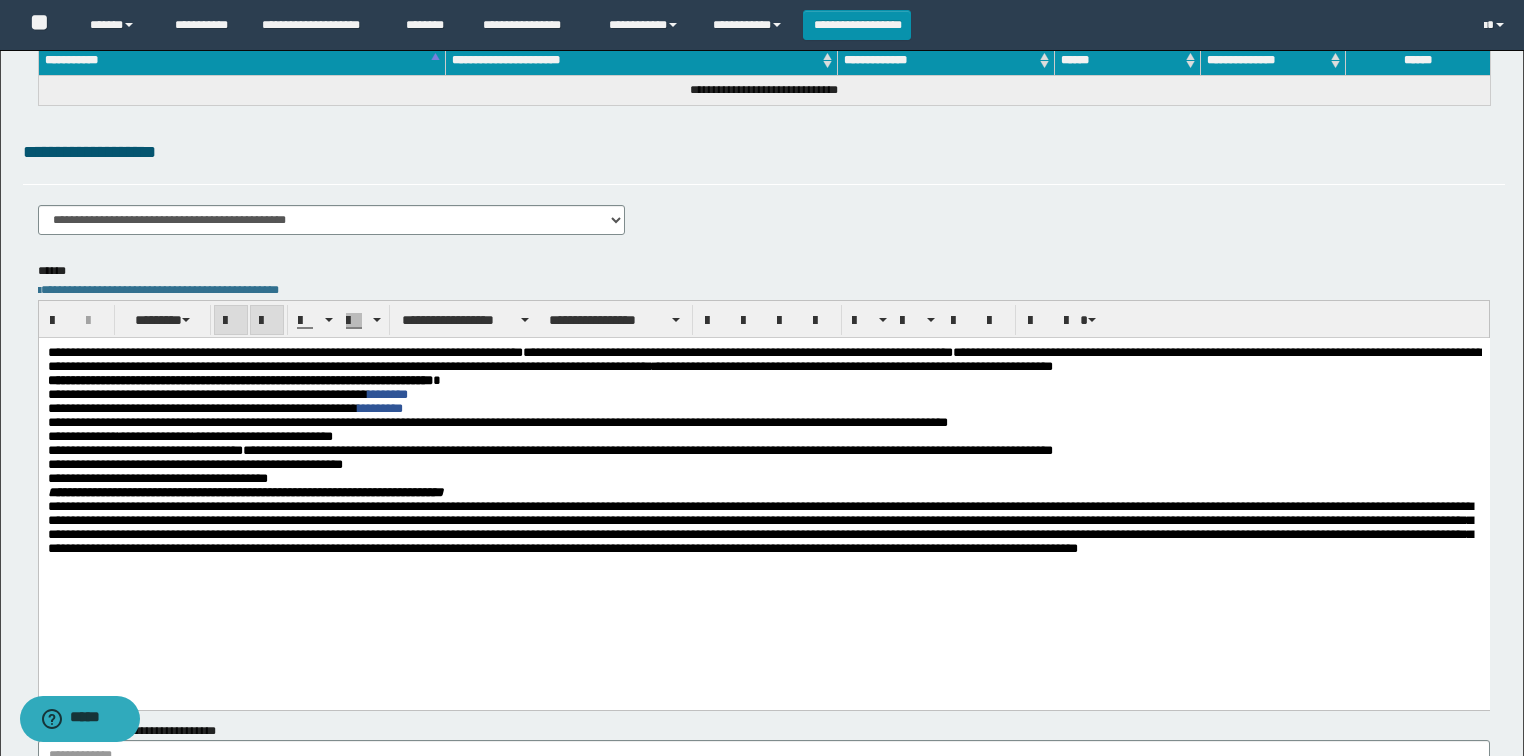drag, startPoint x: 639, startPoint y: 509, endPoint x: 623, endPoint y: 510, distance: 16.03122 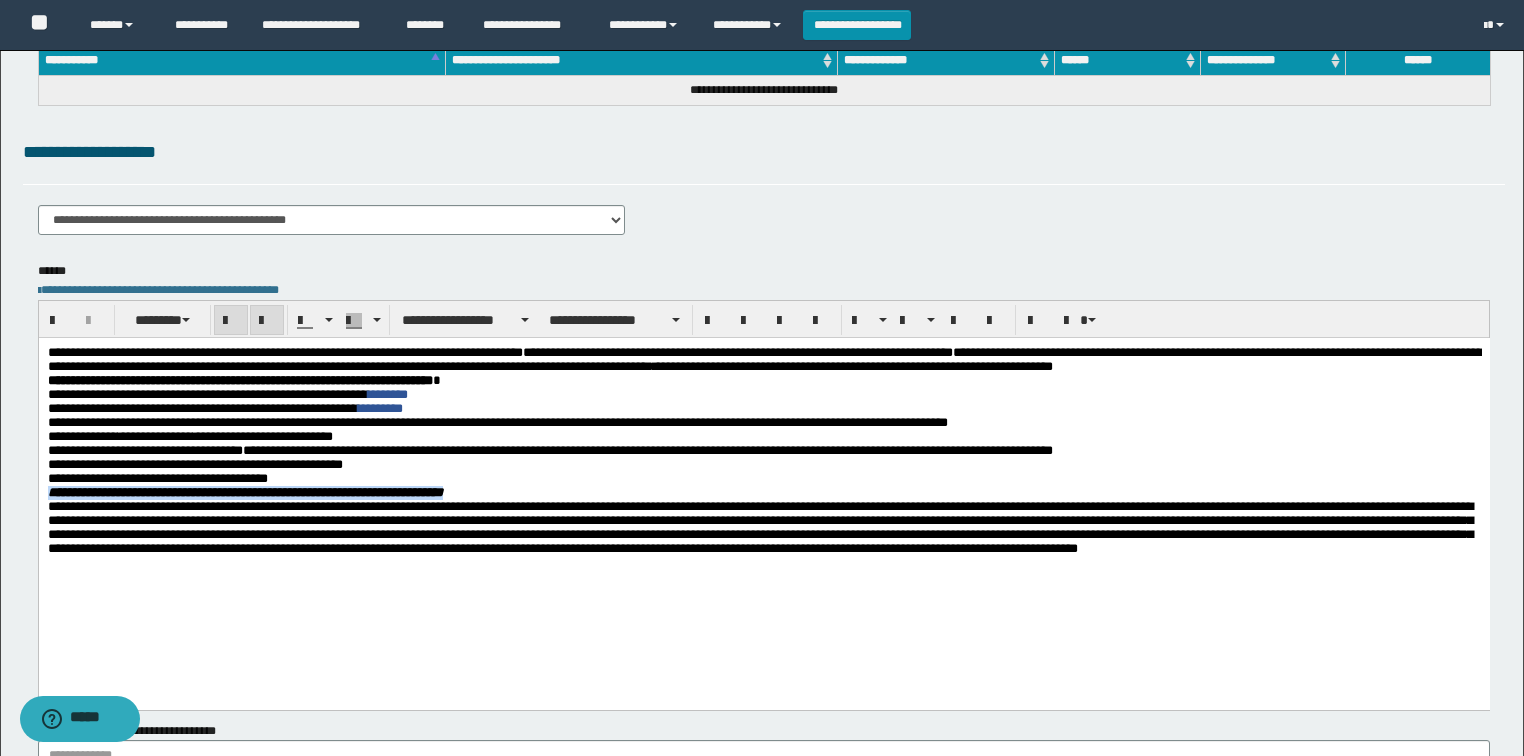 drag, startPoint x: 514, startPoint y: 508, endPoint x: 66, endPoint y: 841, distance: 558.20514 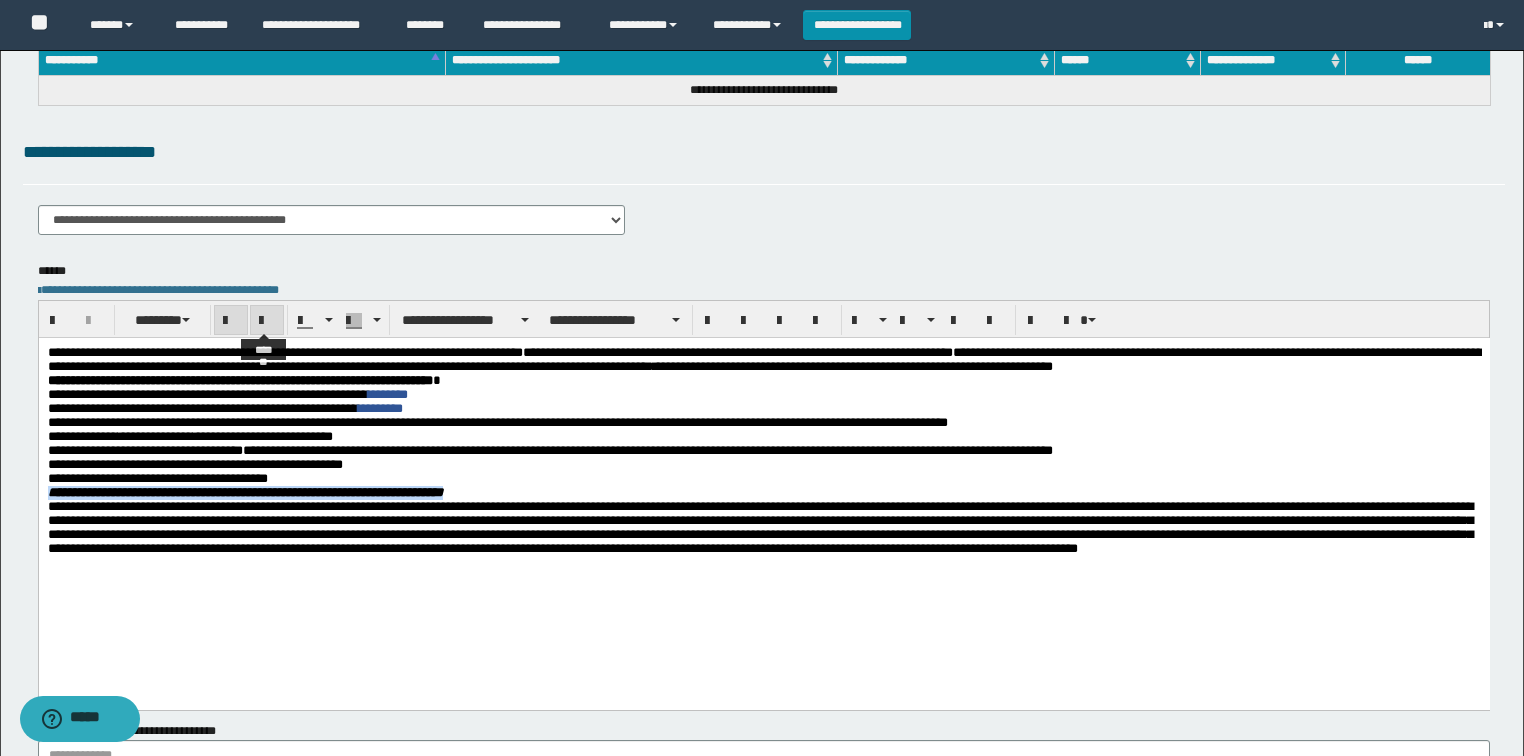 drag, startPoint x: 257, startPoint y: 317, endPoint x: 230, endPoint y: 317, distance: 27 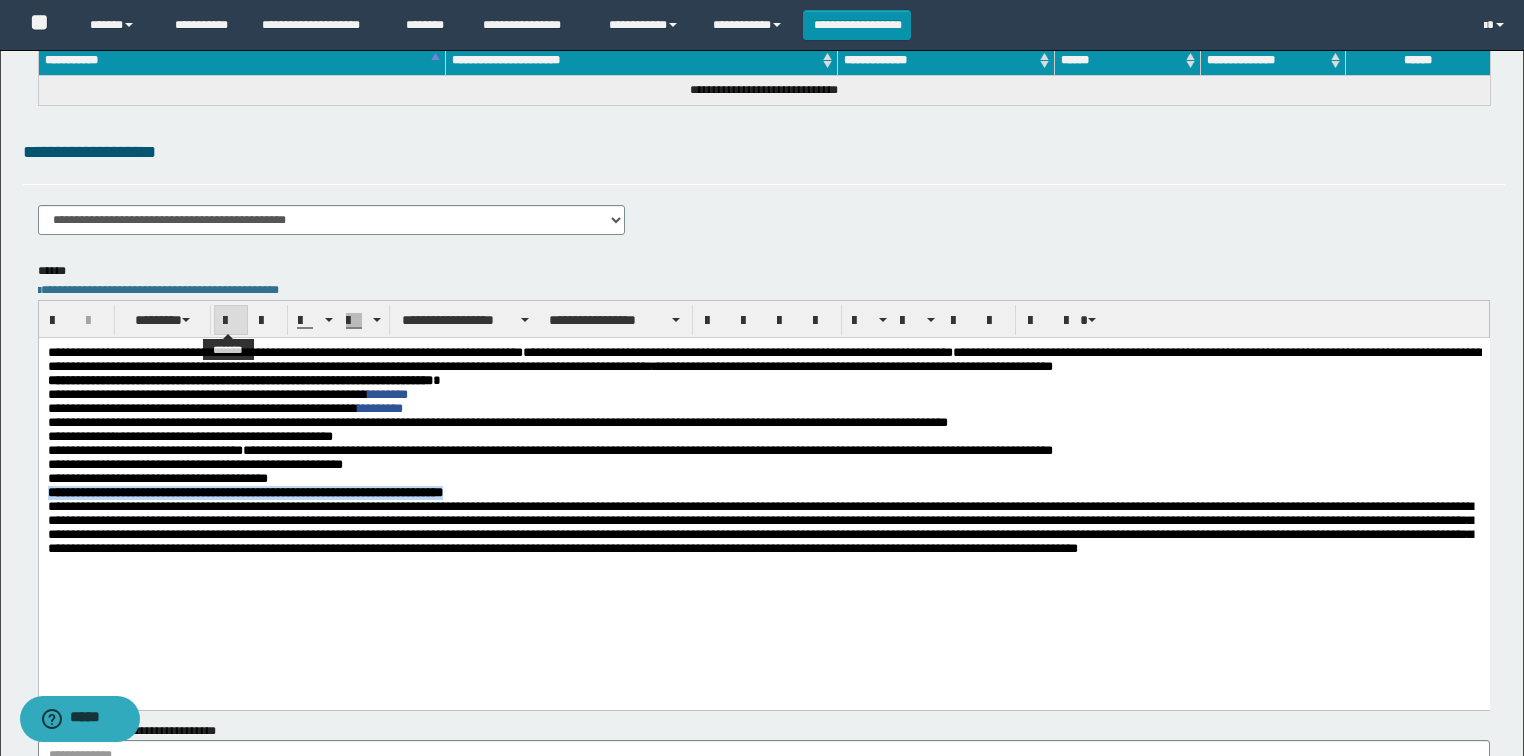 drag, startPoint x: 224, startPoint y: 316, endPoint x: 224, endPoint y: 328, distance: 12 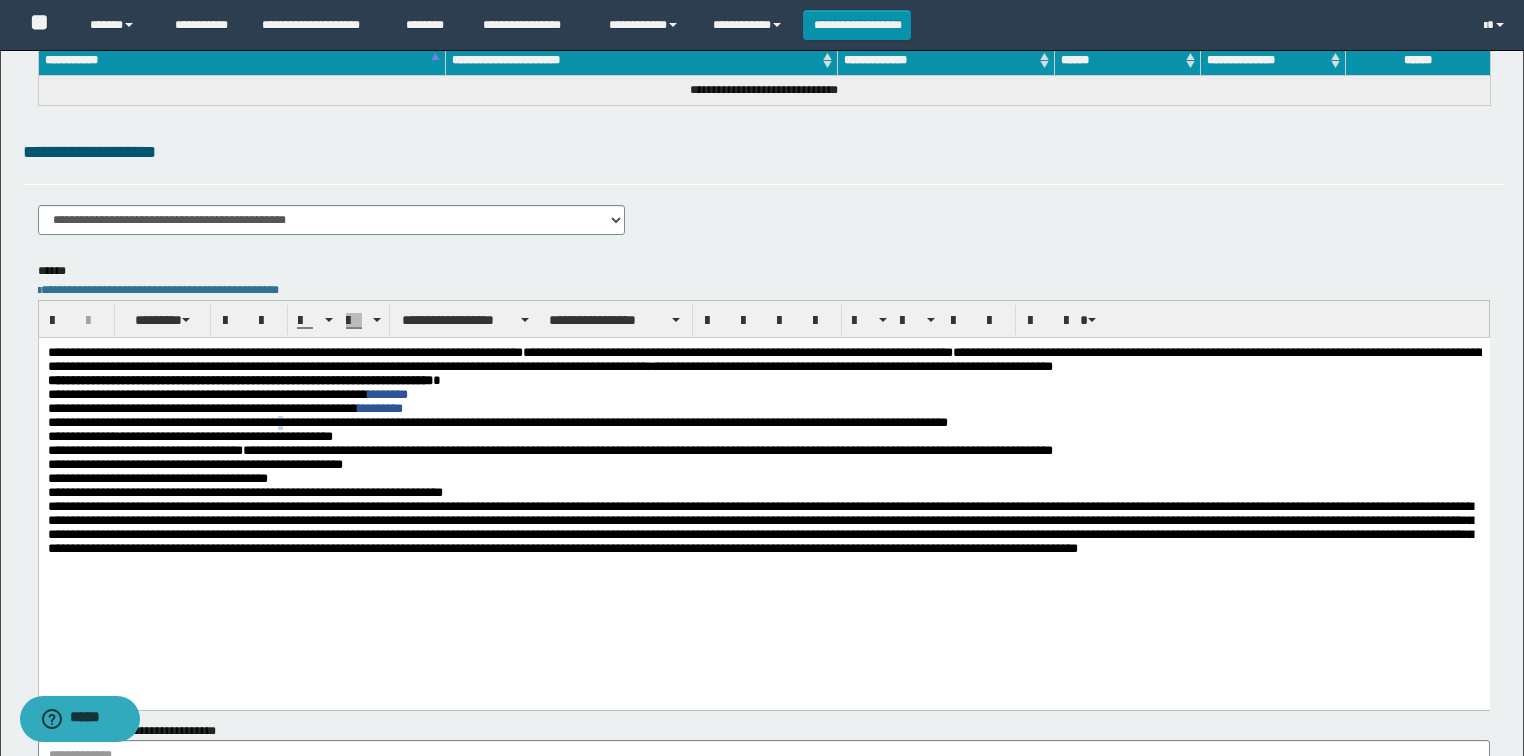 click on "**********" at bounding box center [497, 421] 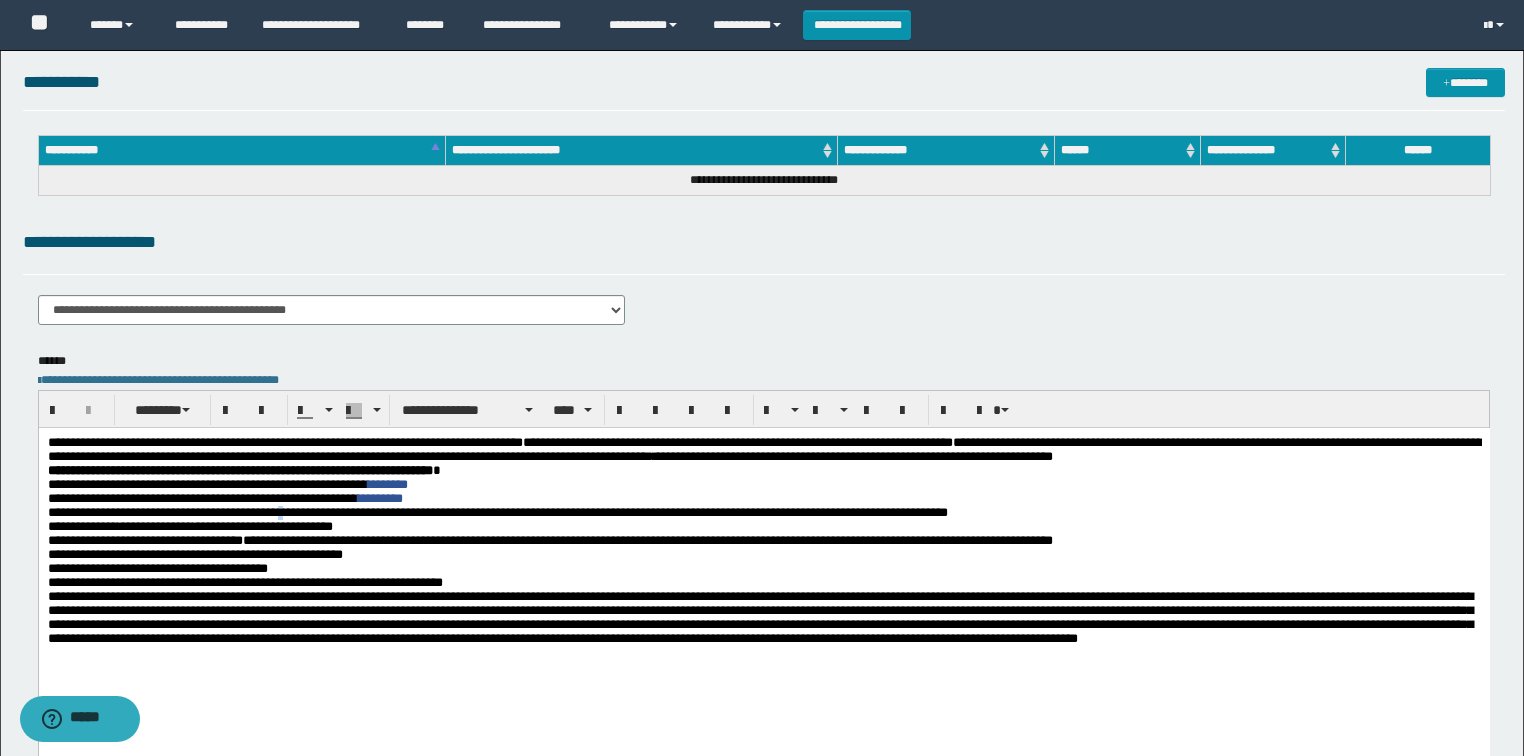 scroll, scrollTop: 0, scrollLeft: 0, axis: both 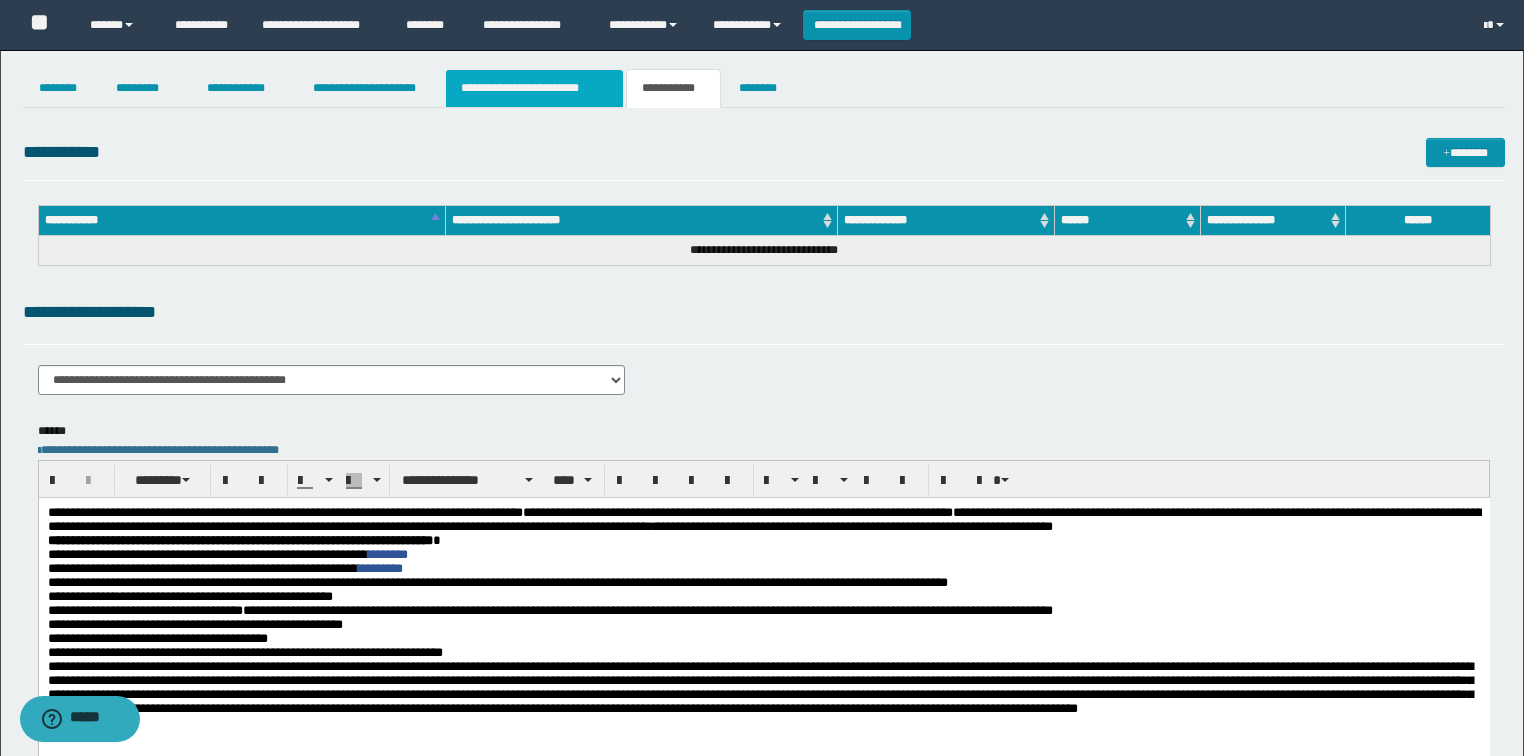 click on "**********" at bounding box center [534, 88] 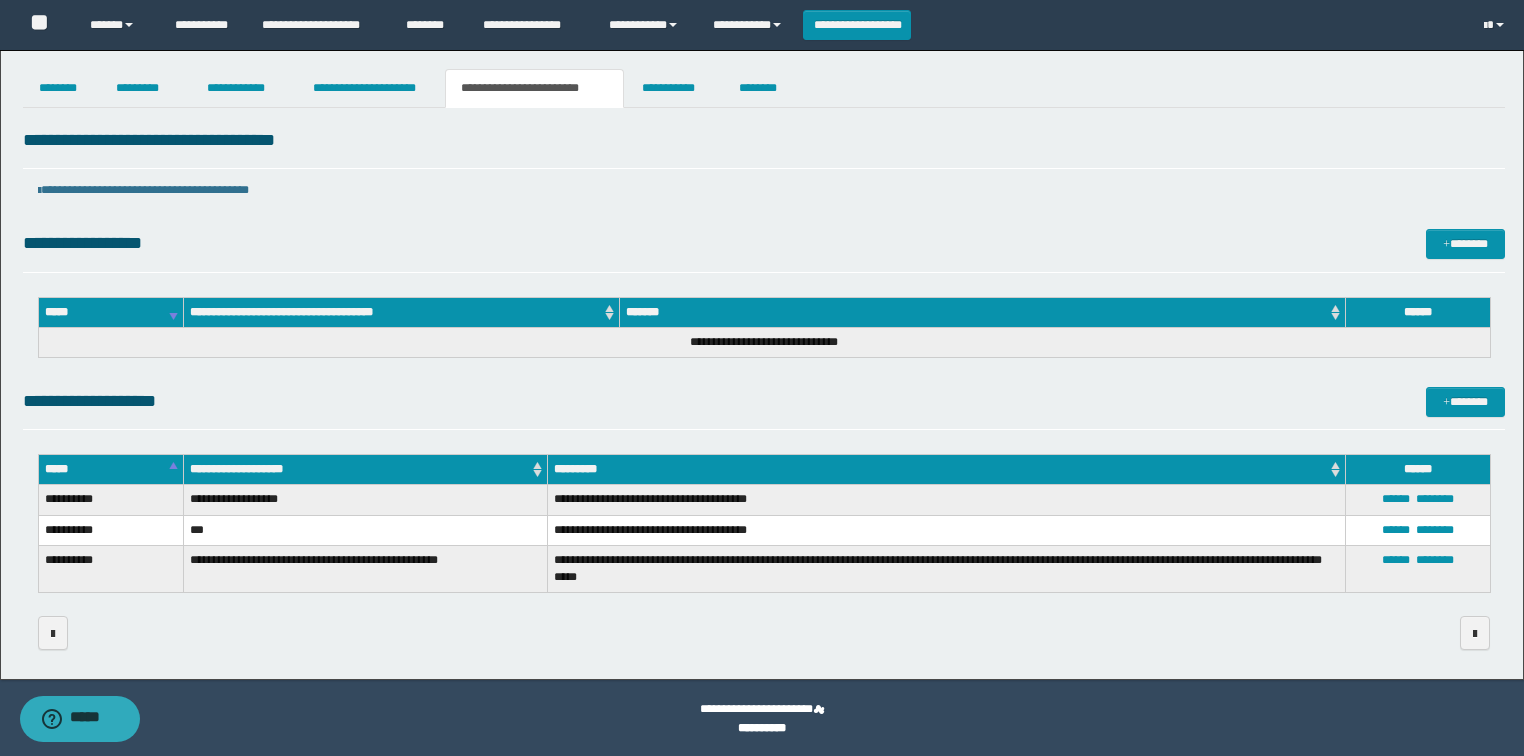 click on "**********" at bounding box center [762, 365] 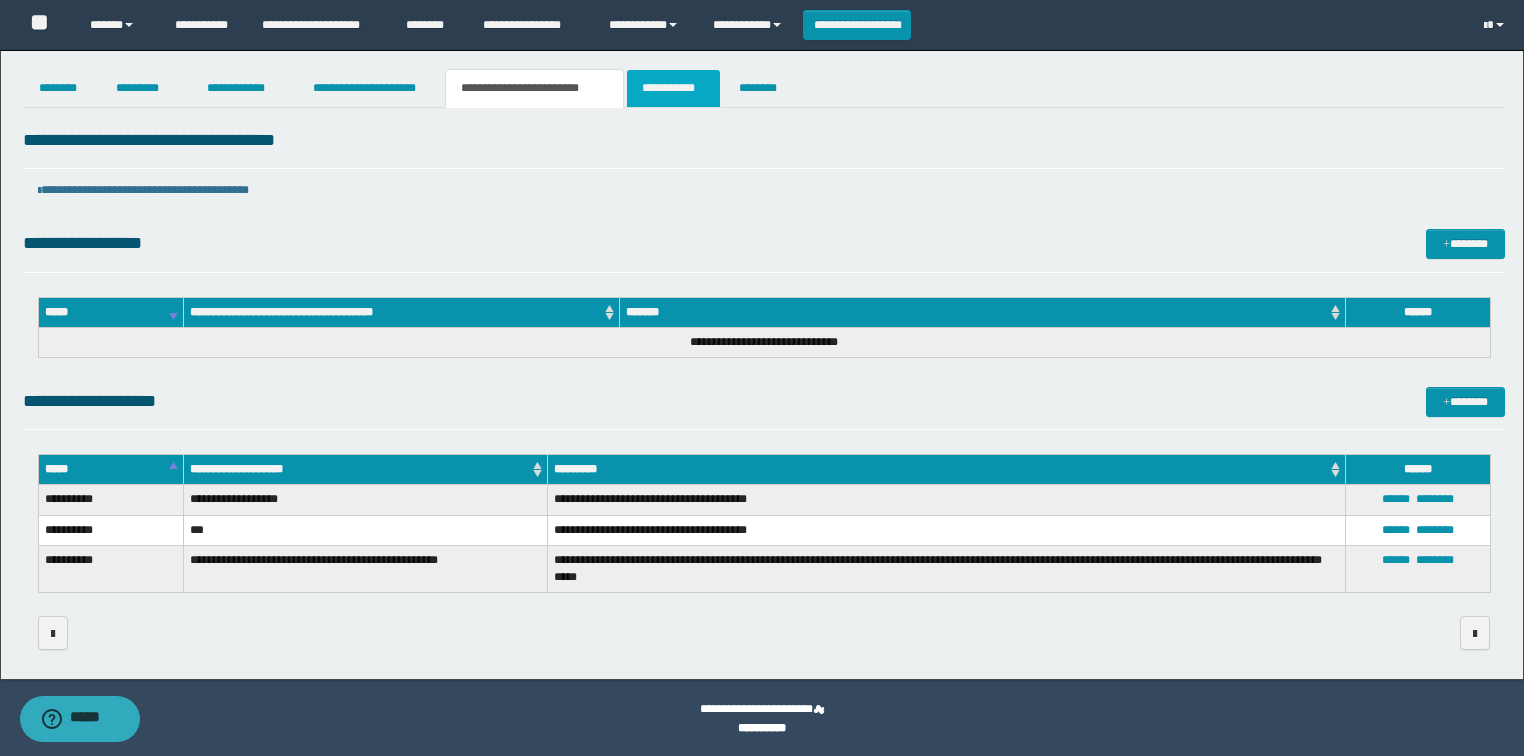 click on "**********" at bounding box center [673, 88] 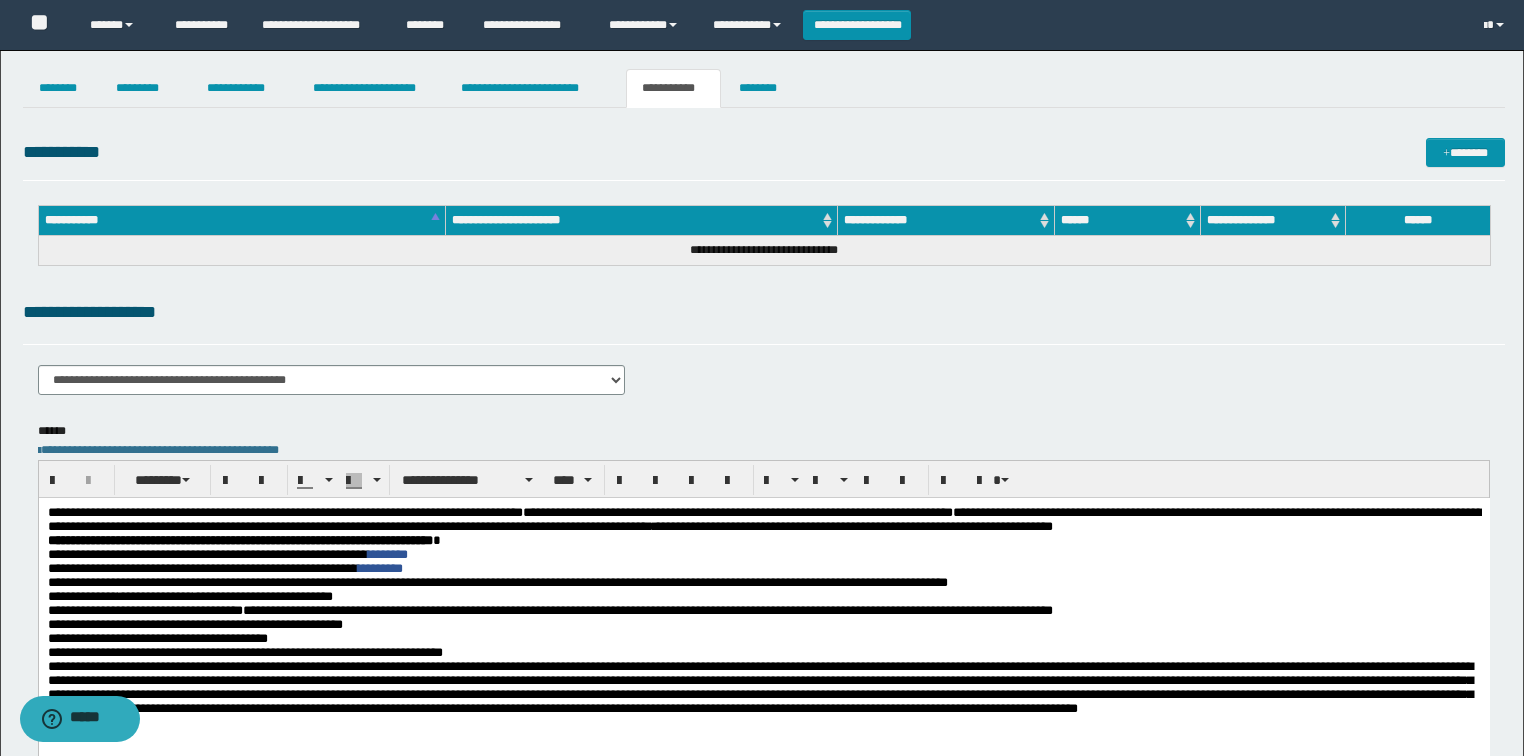 drag, startPoint x: 800, startPoint y: 320, endPoint x: 644, endPoint y: 152, distance: 229.25967 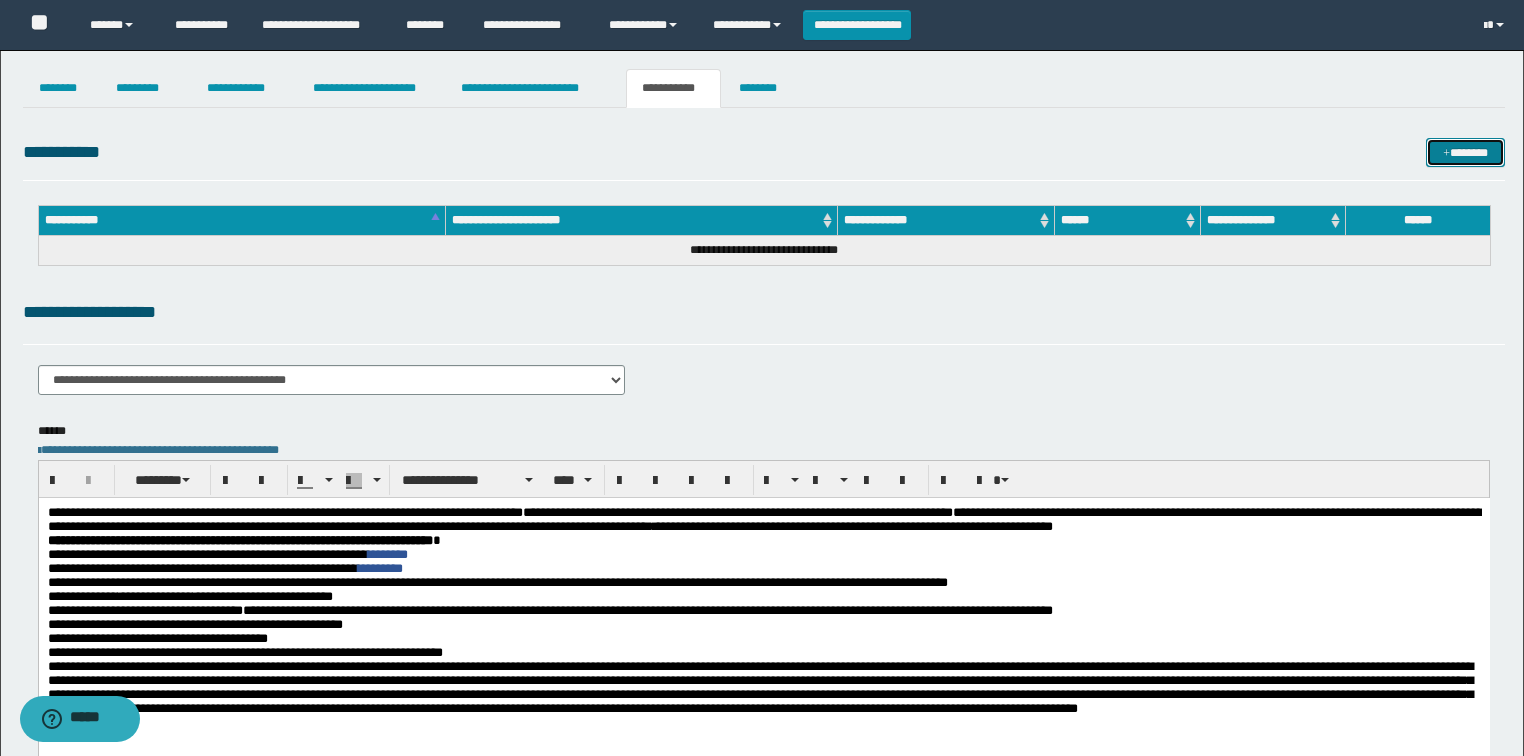 click on "*******" at bounding box center (1465, 153) 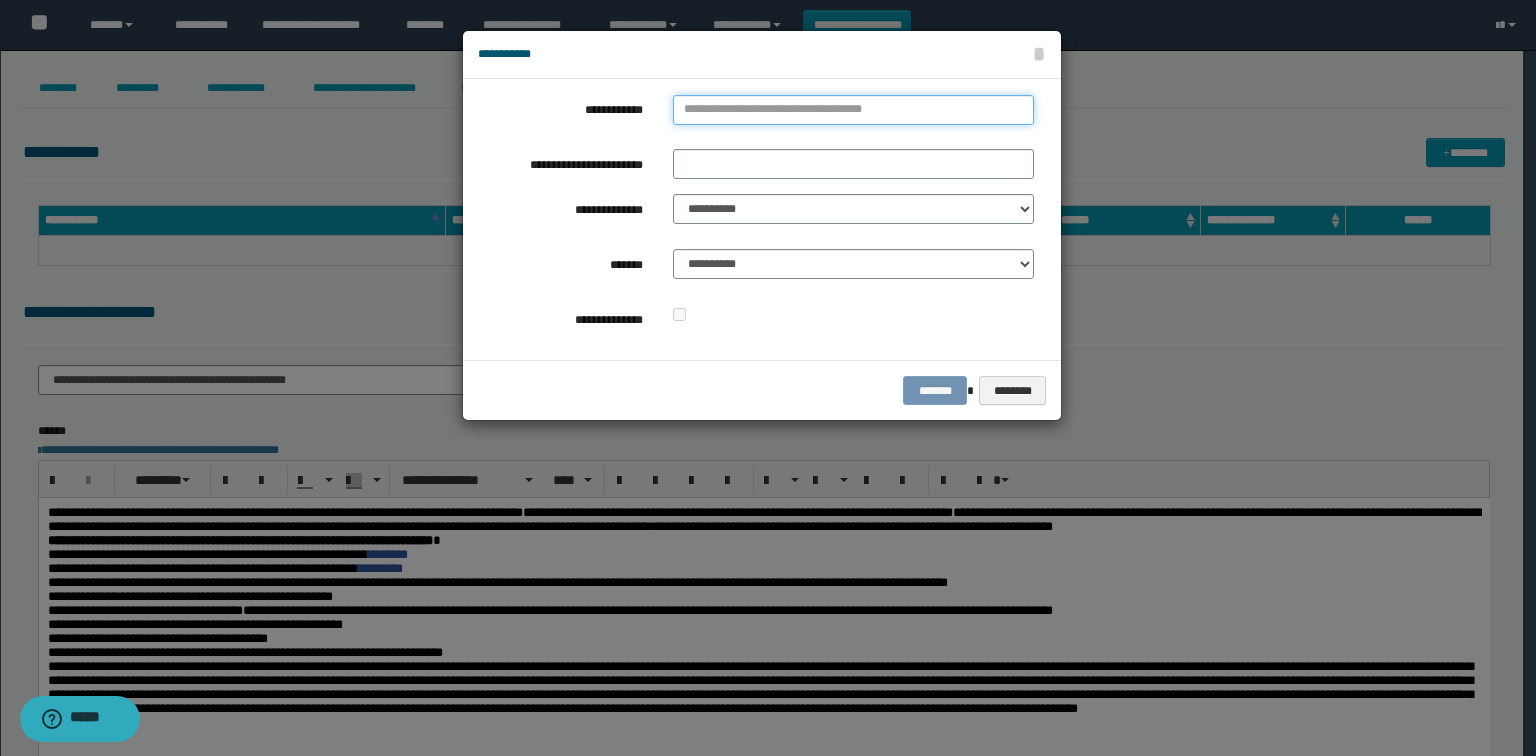 click on "**********" at bounding box center [853, 110] 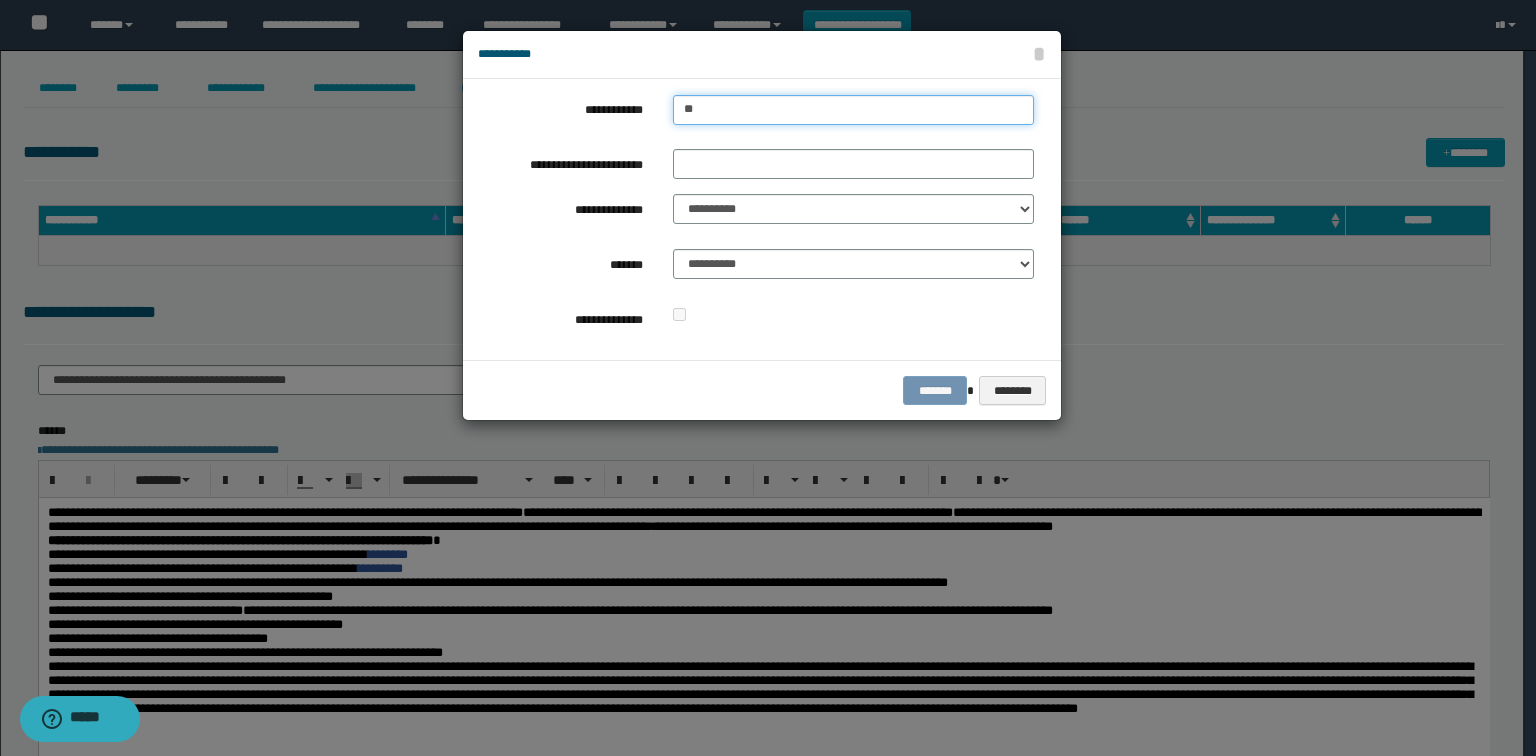 type on "*" 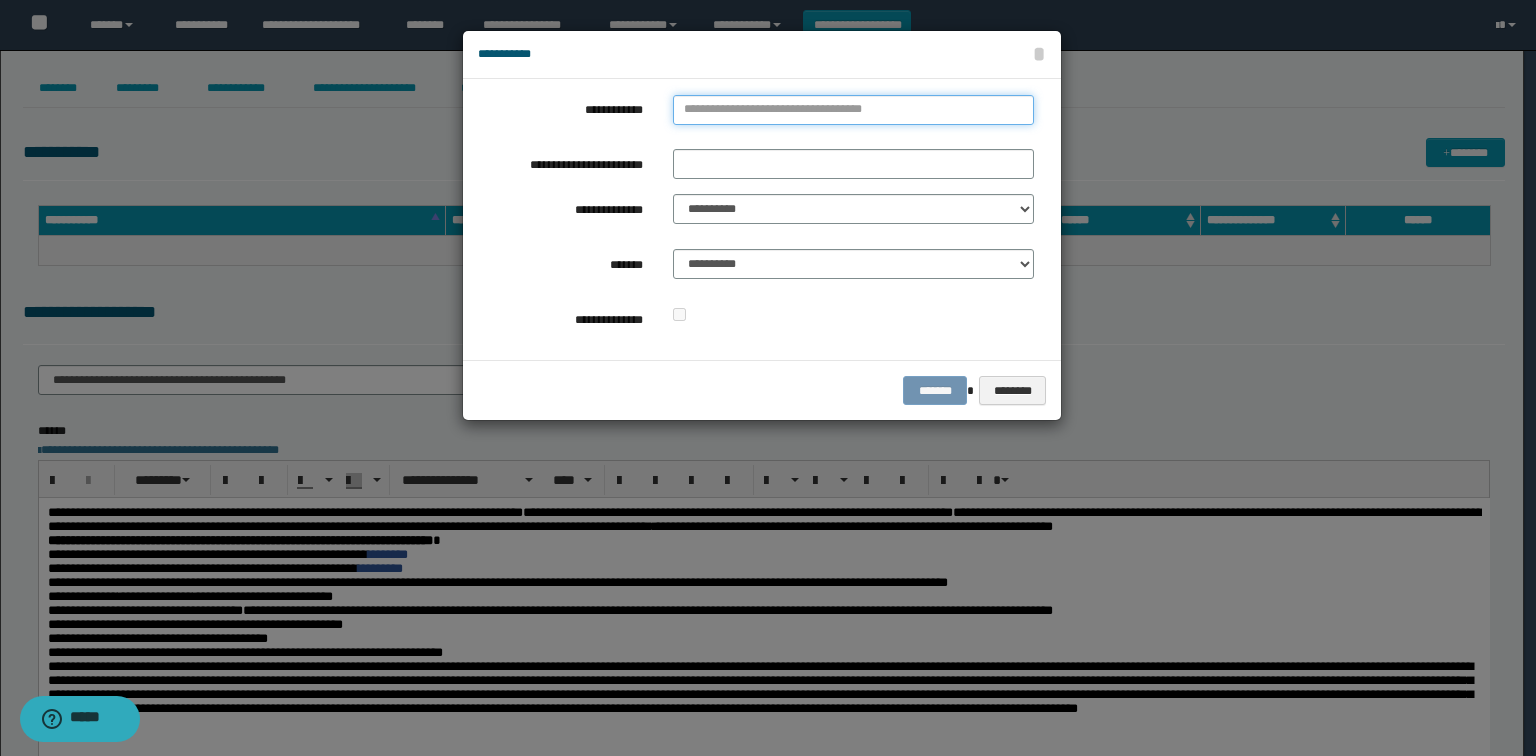 type on "*" 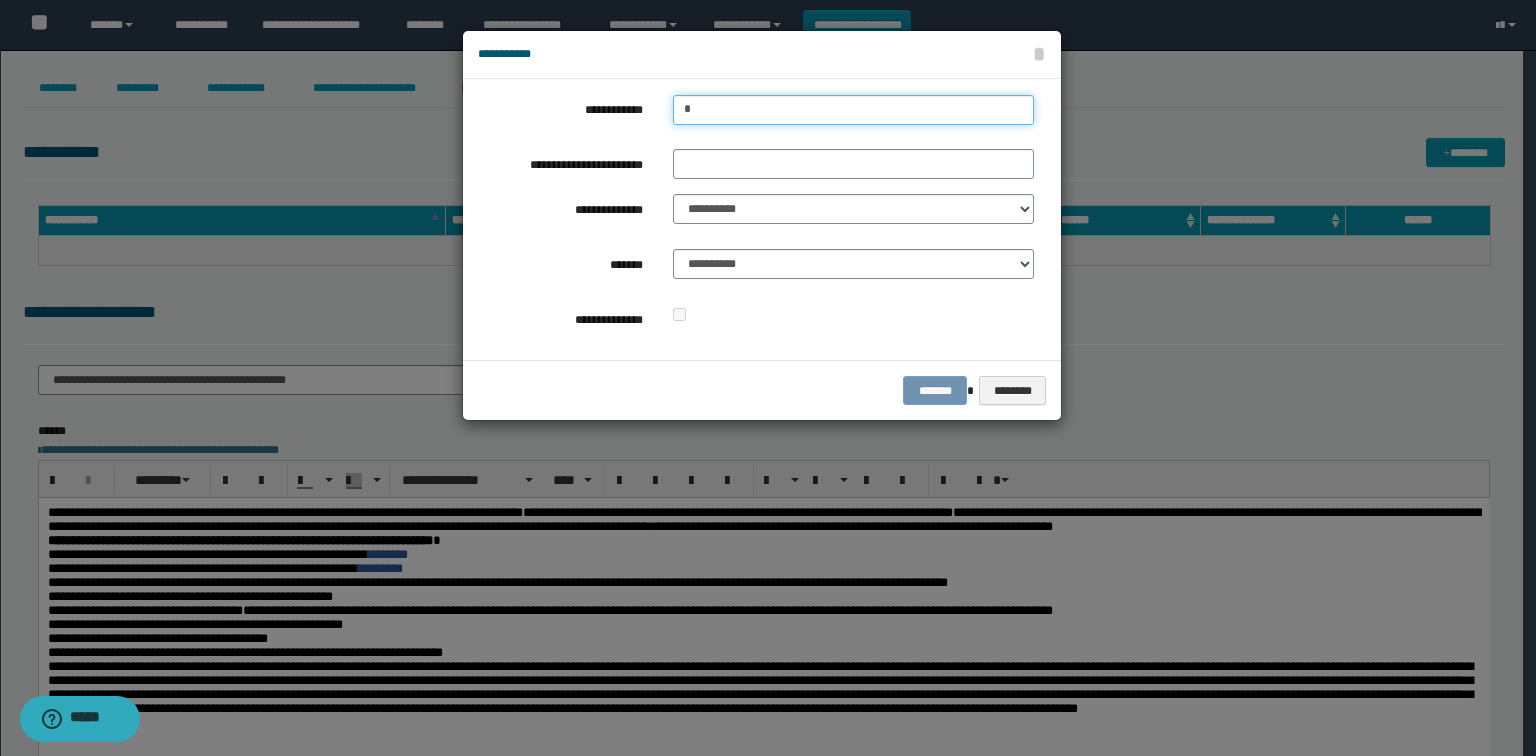 type on "**" 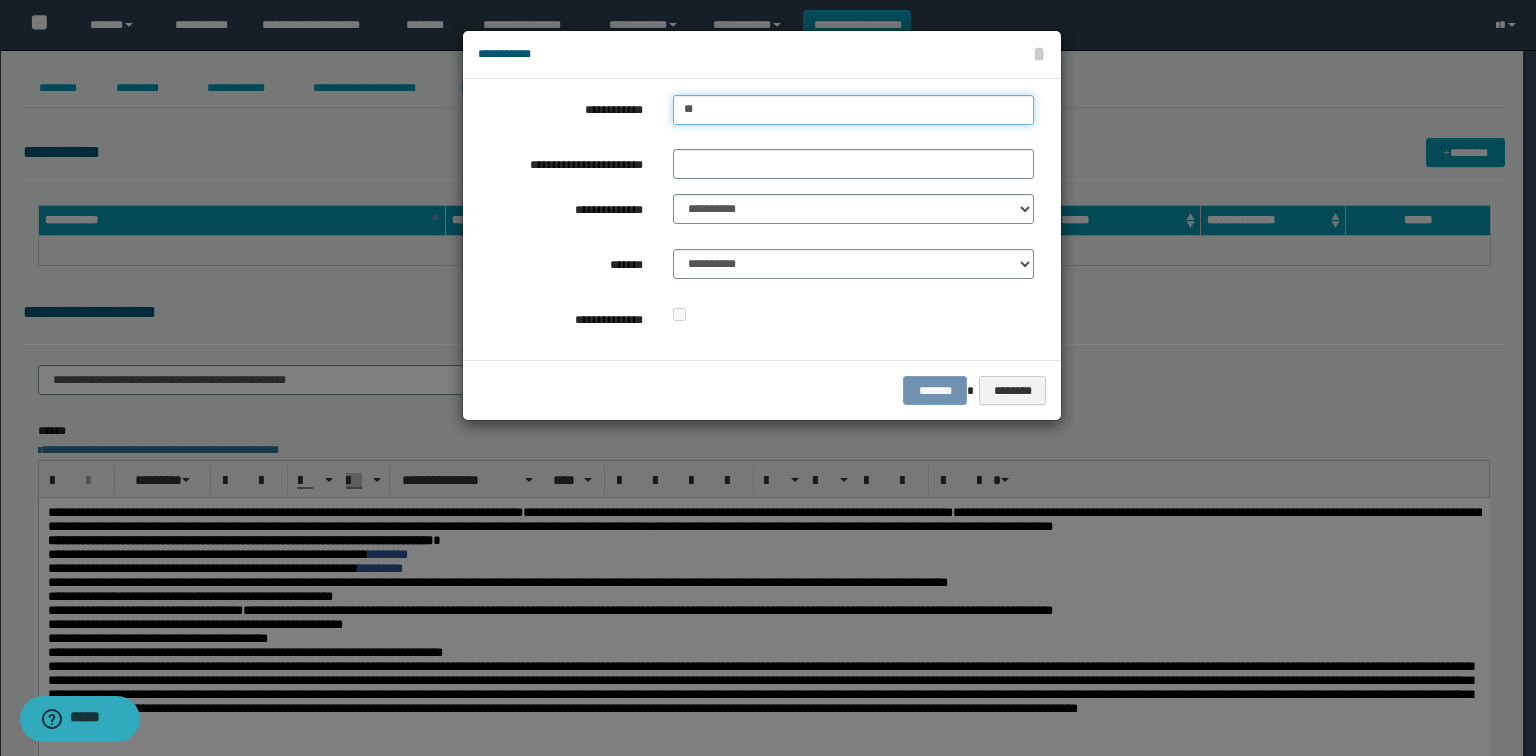 type on "**" 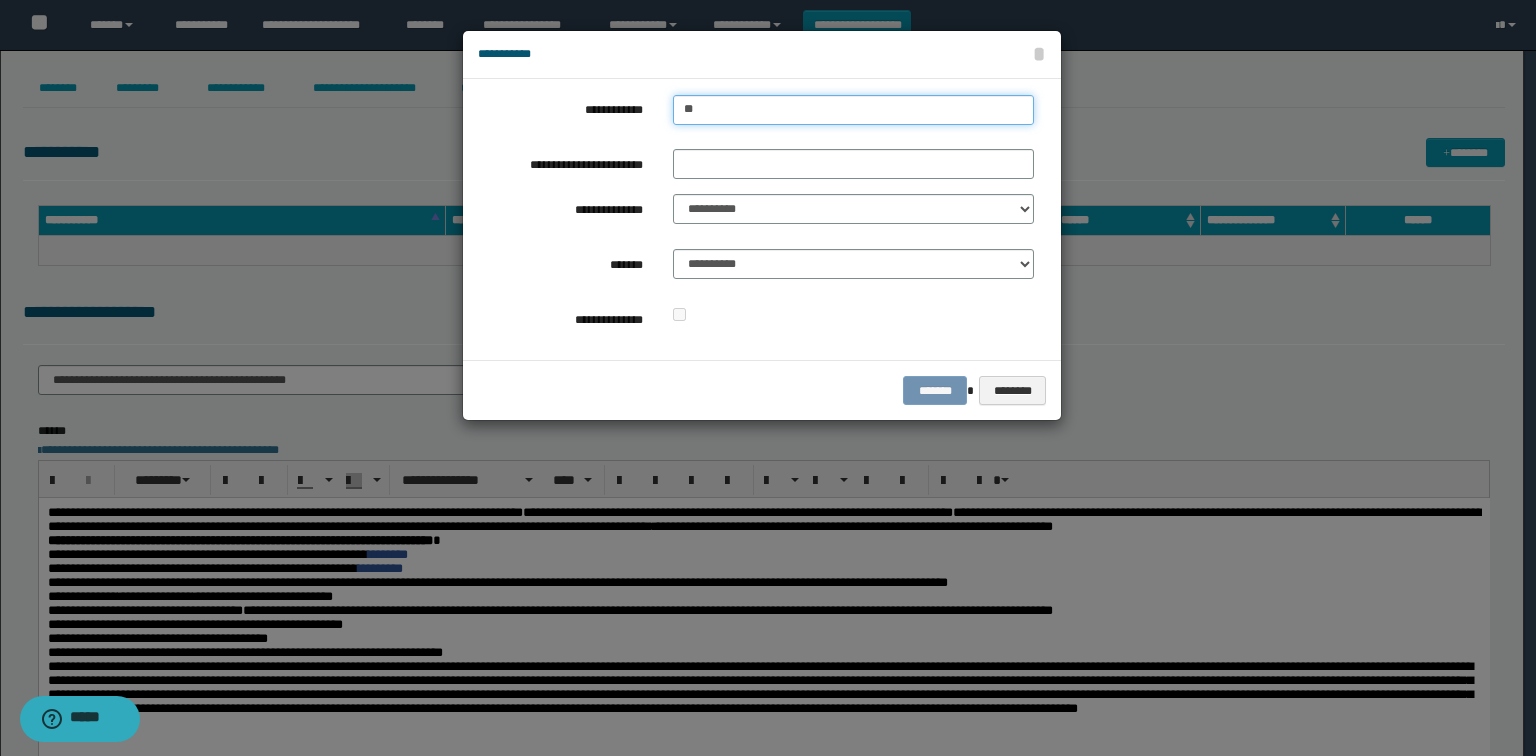 type 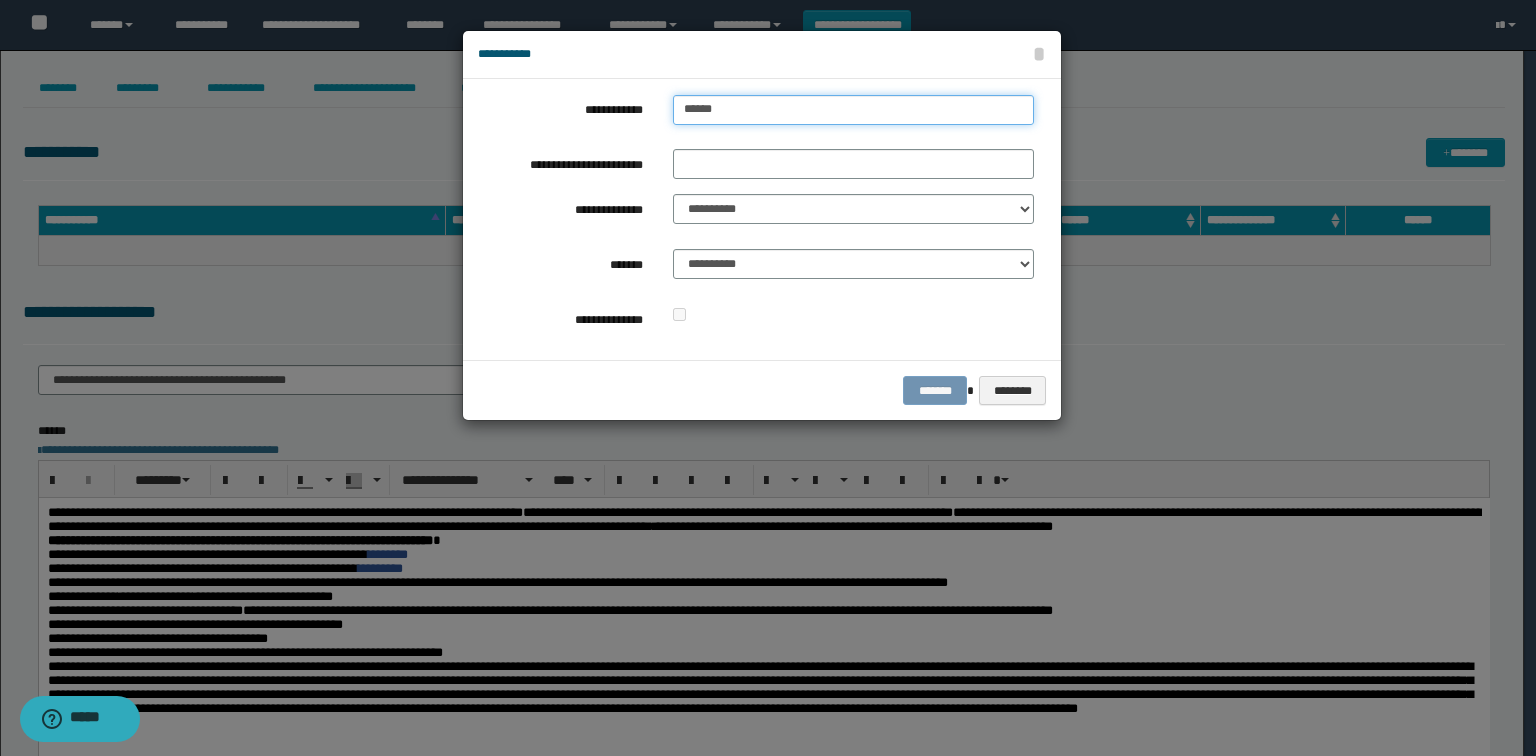 type on "*******" 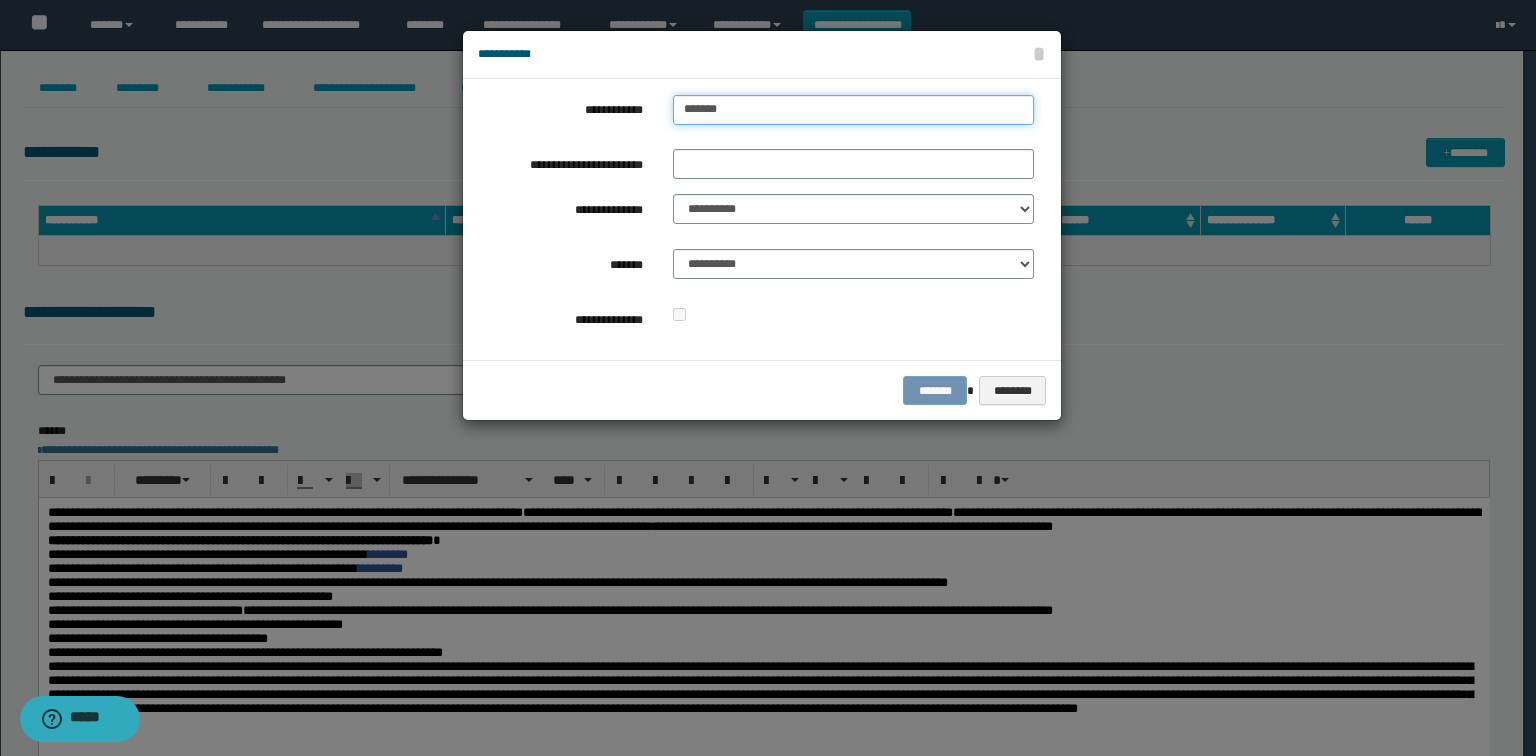 type on "*******" 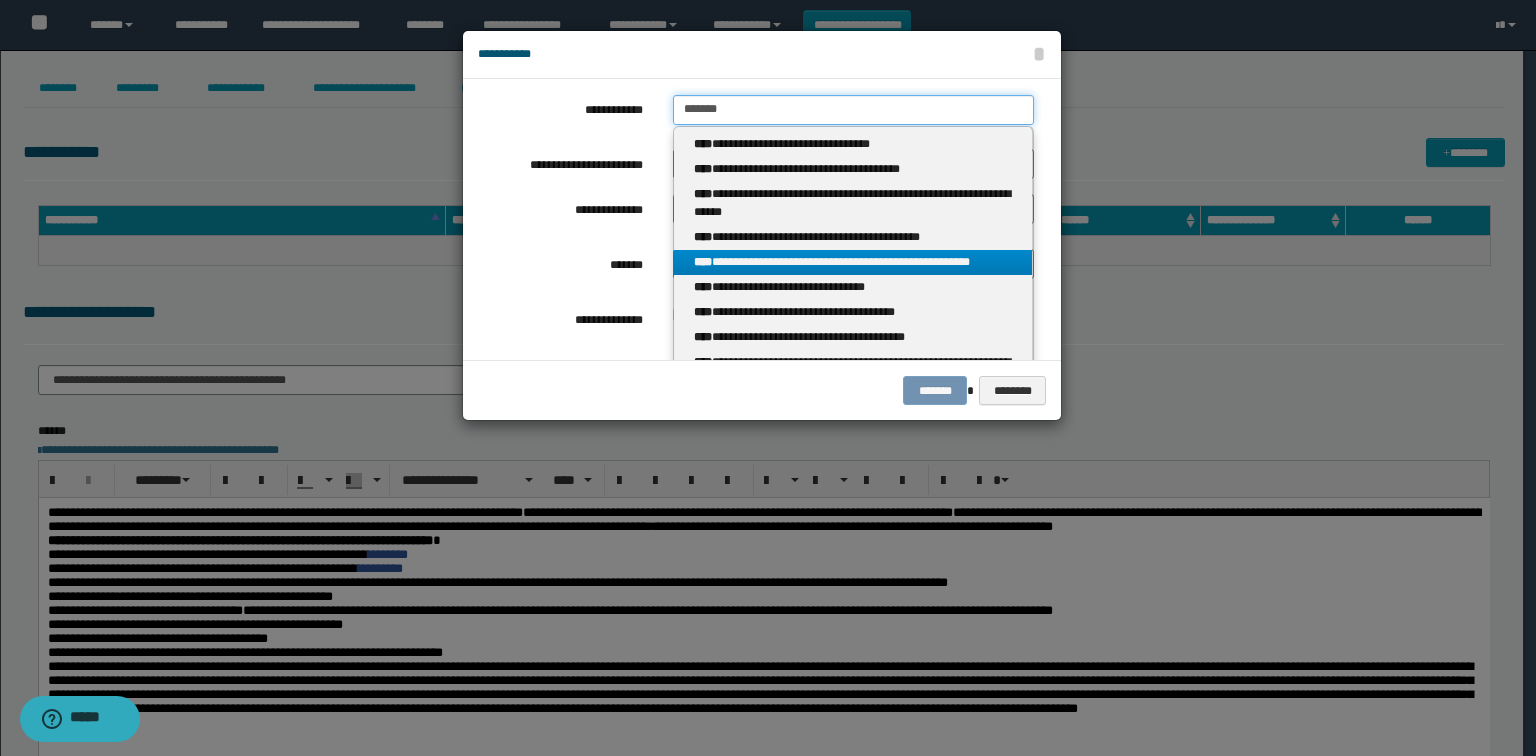 type on "*******" 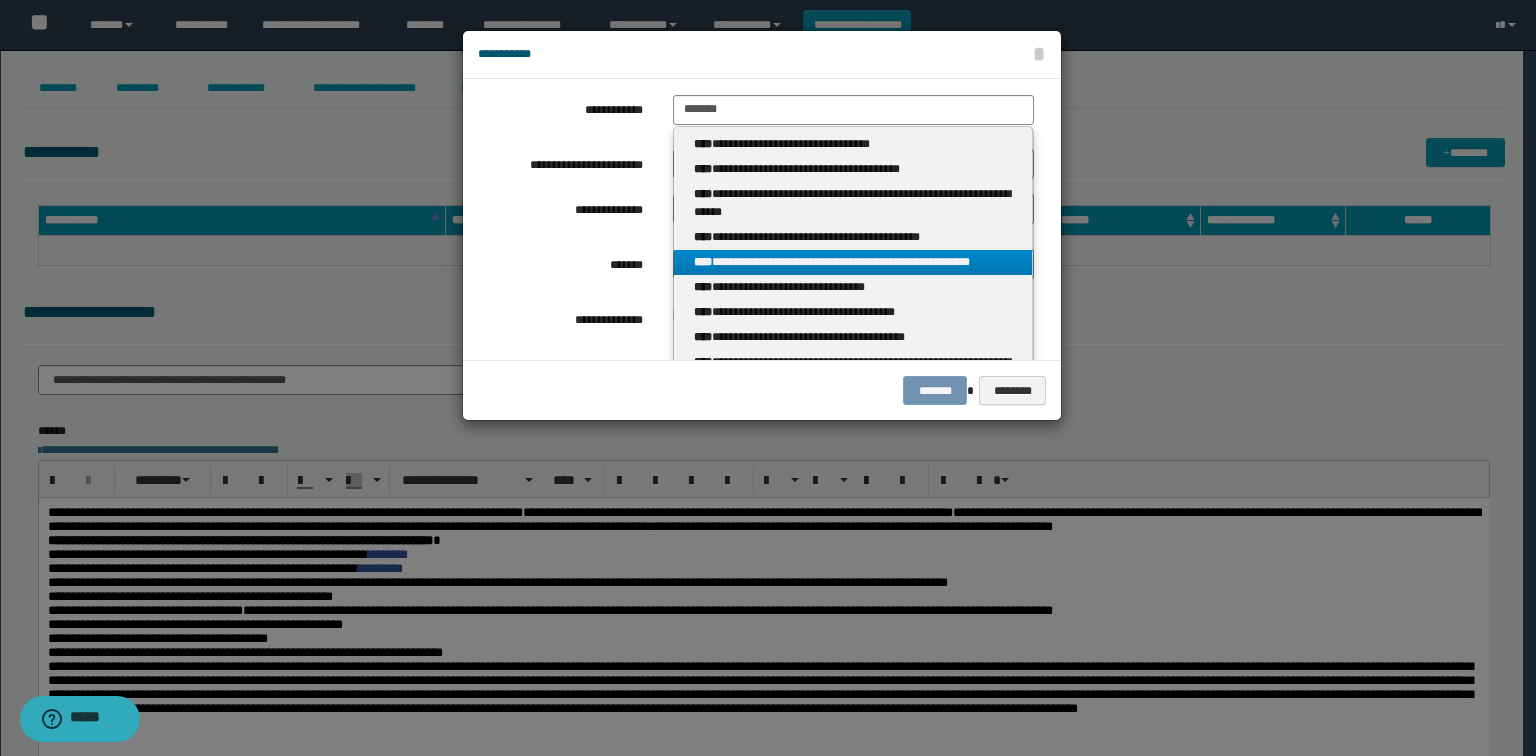 click on "**********" at bounding box center (853, 262) 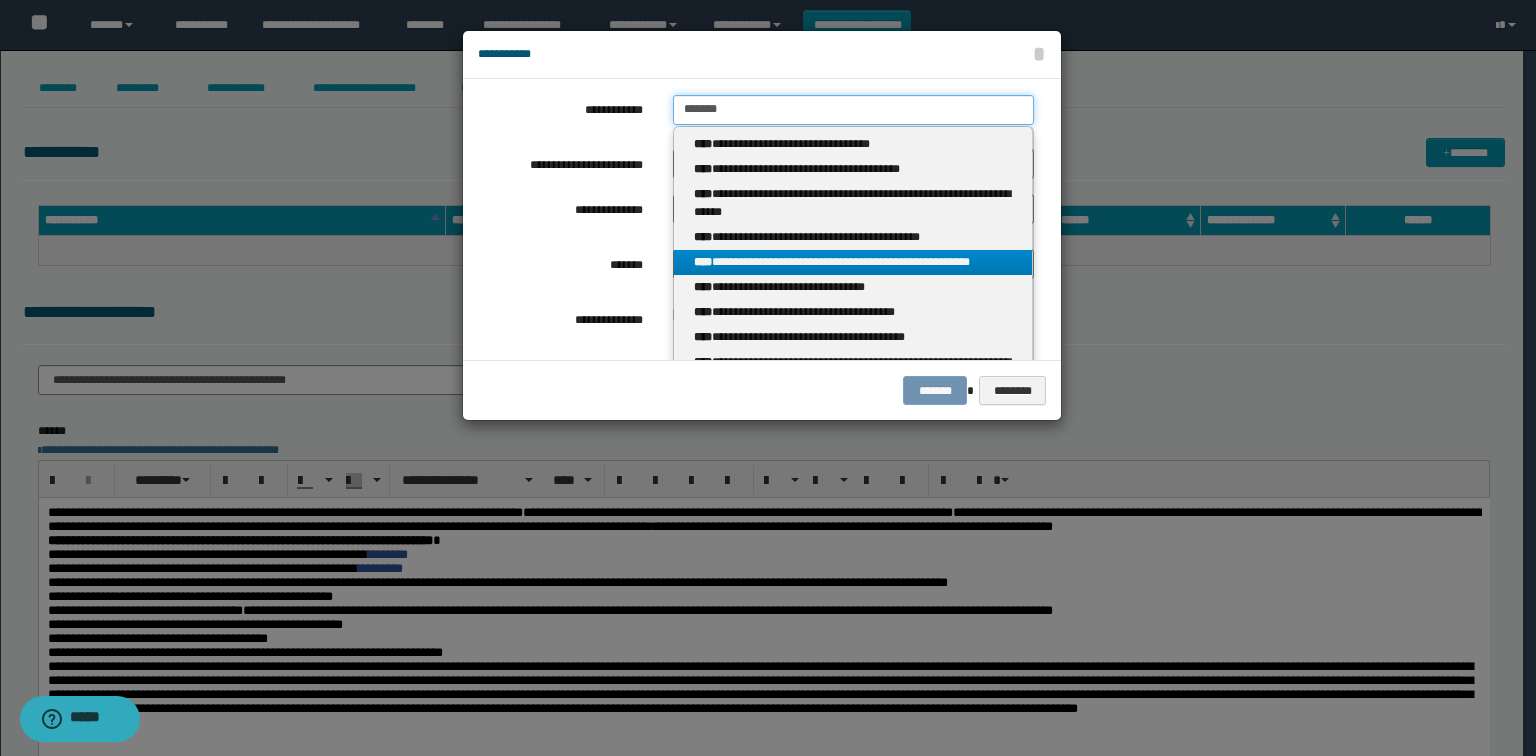 type 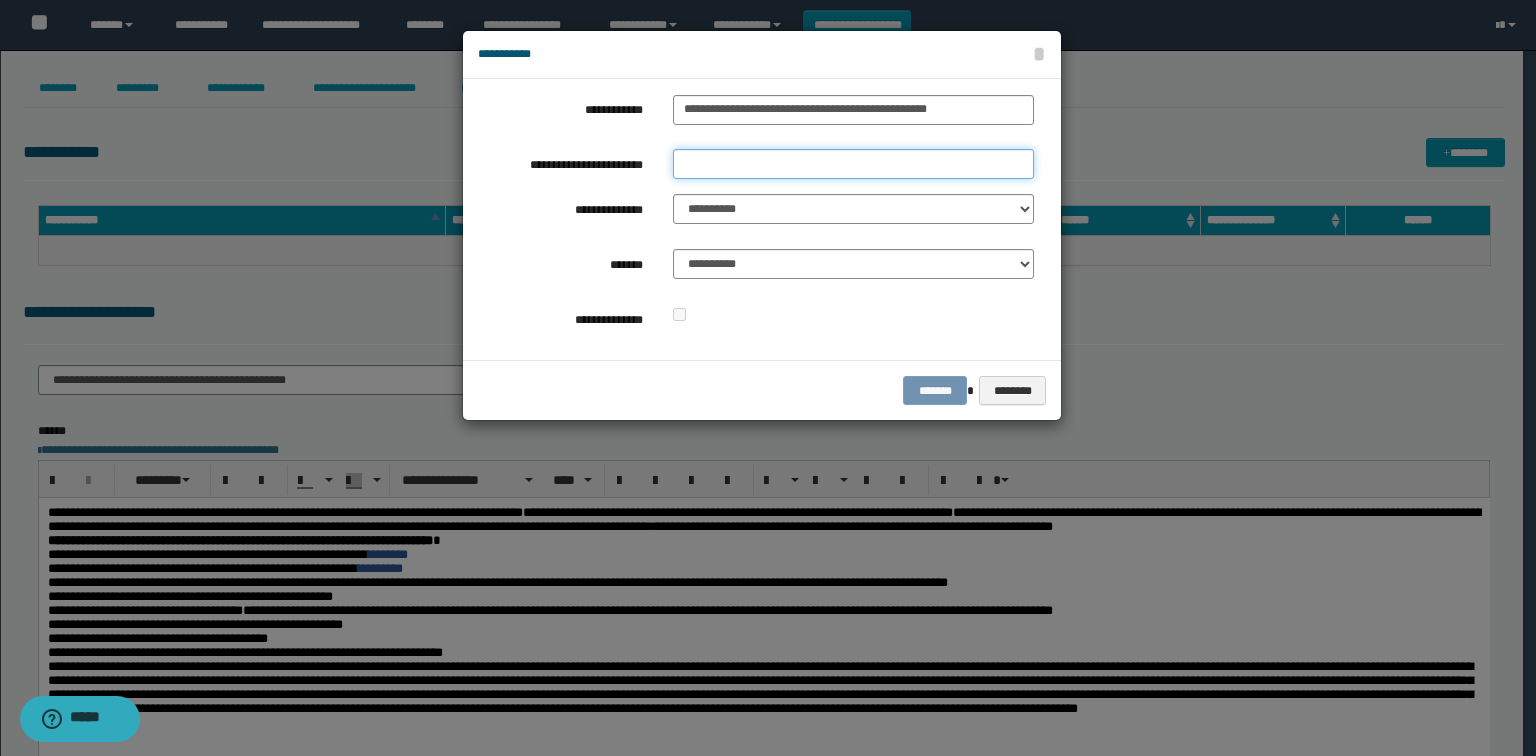 click on "**********" at bounding box center (853, 164) 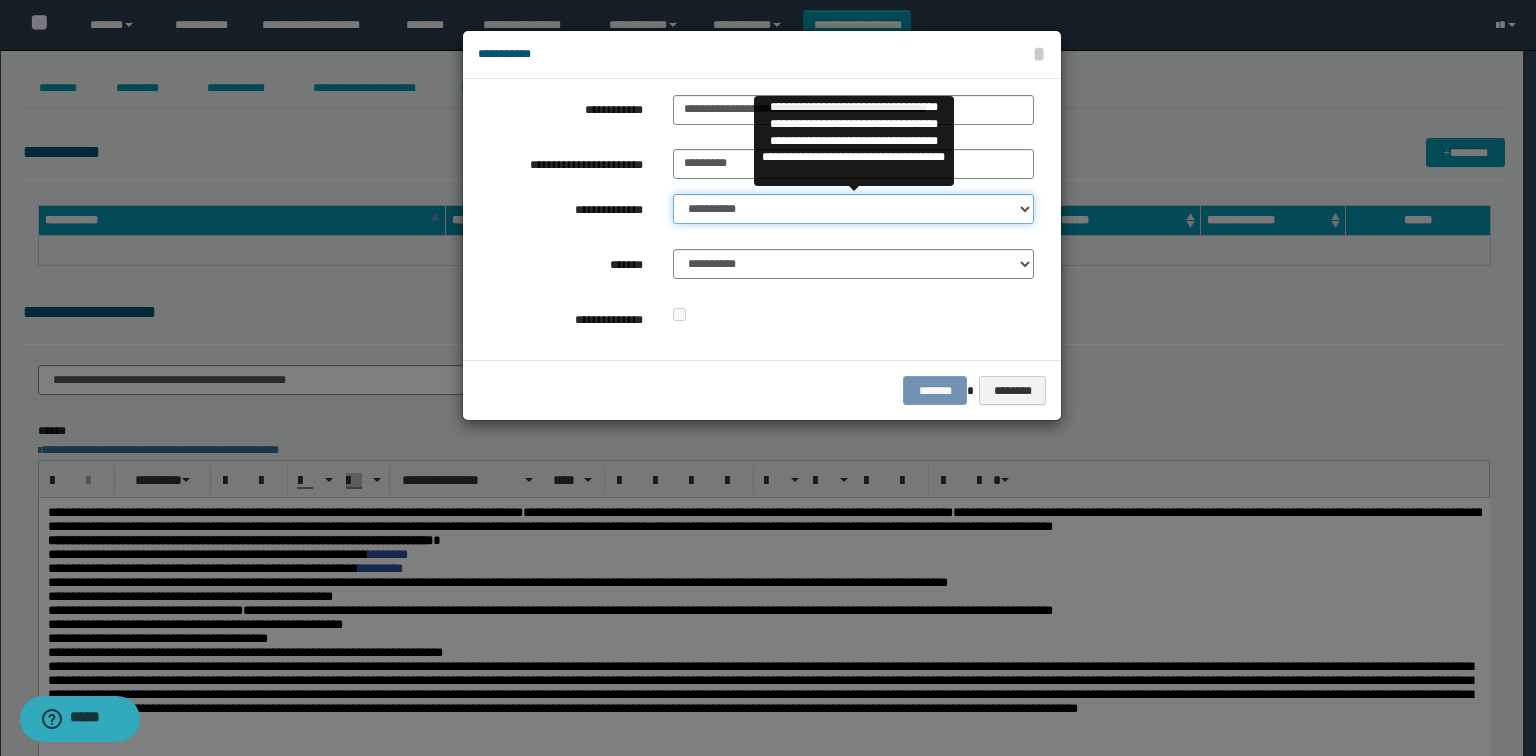 drag, startPoint x: 725, startPoint y: 209, endPoint x: 757, endPoint y: 222, distance: 34.539833 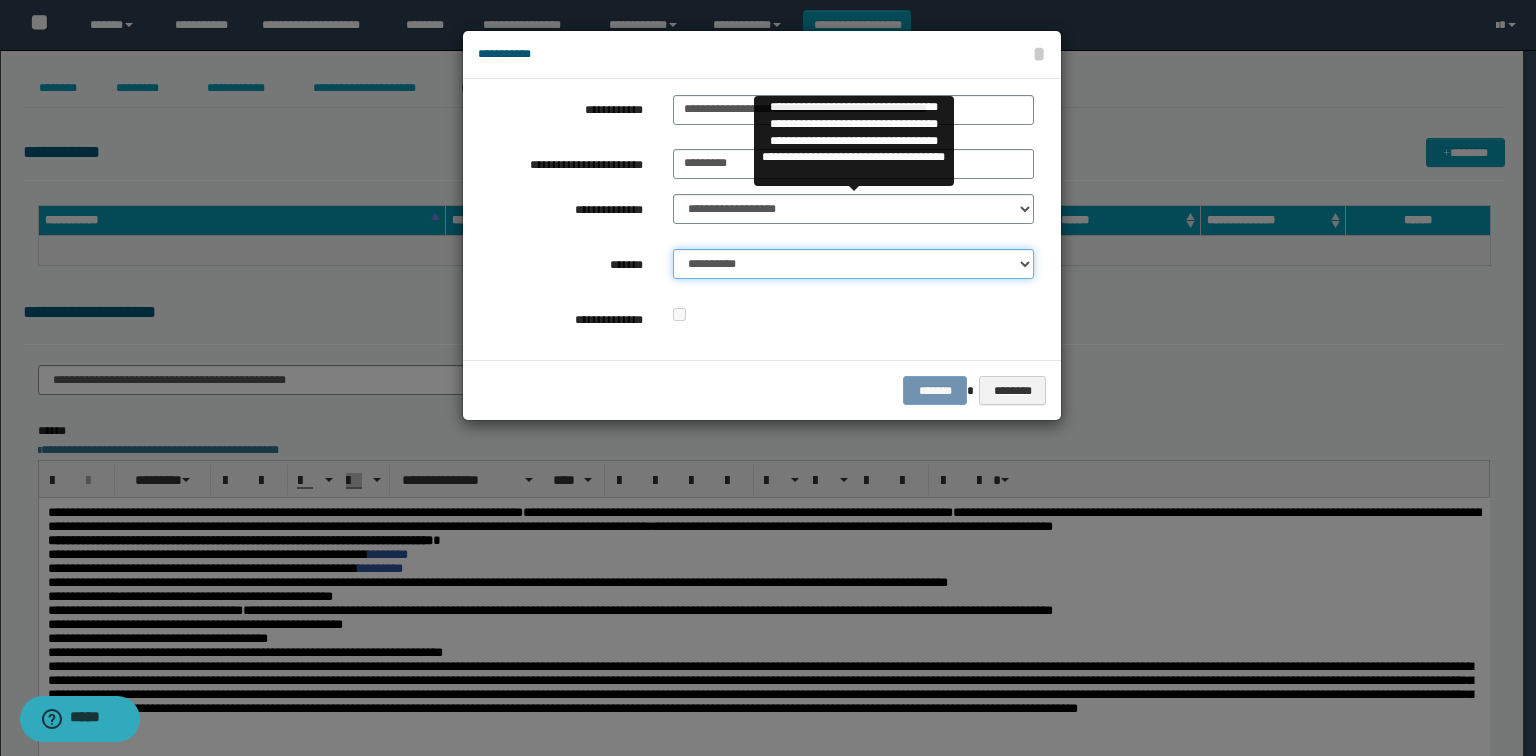 click on "**********" at bounding box center (853, 264) 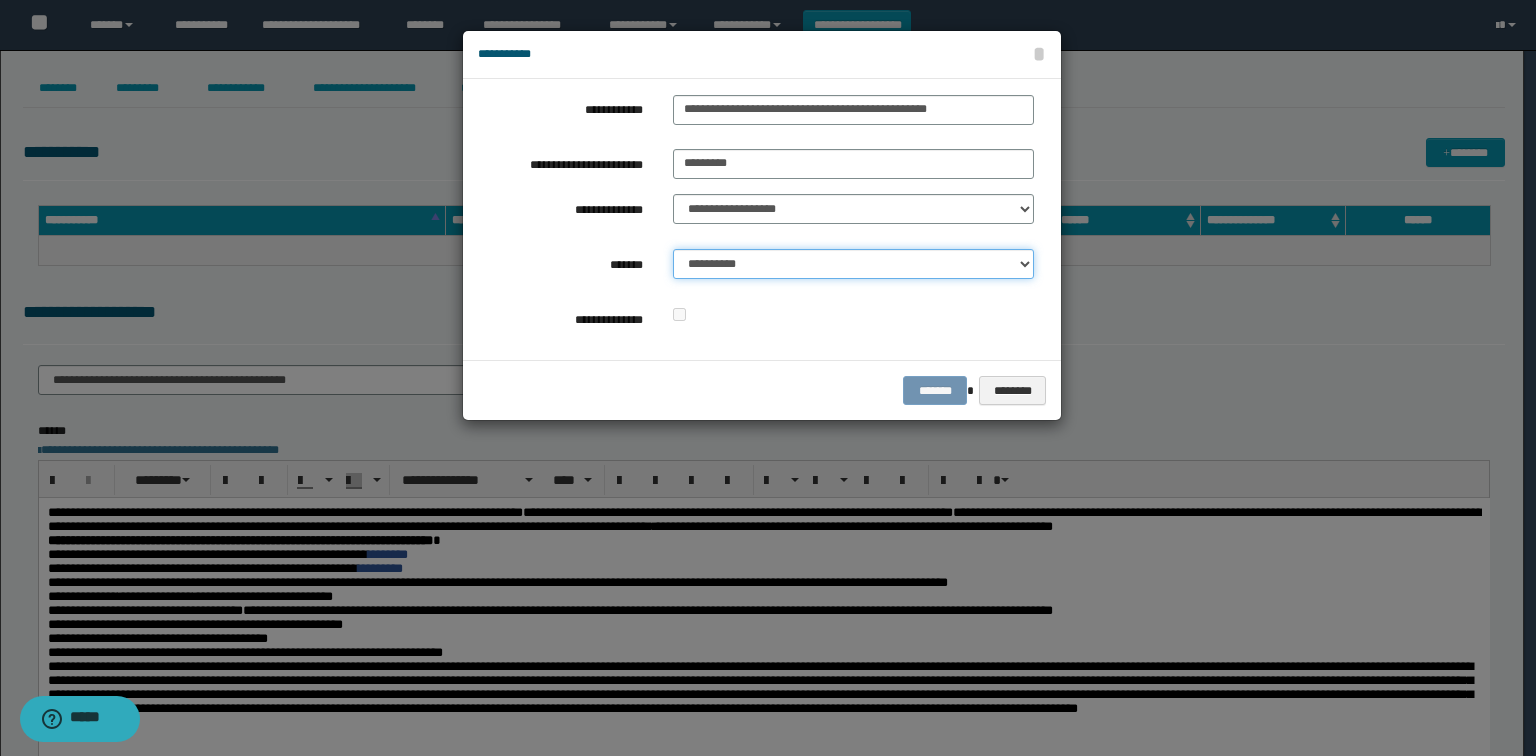 select on "*" 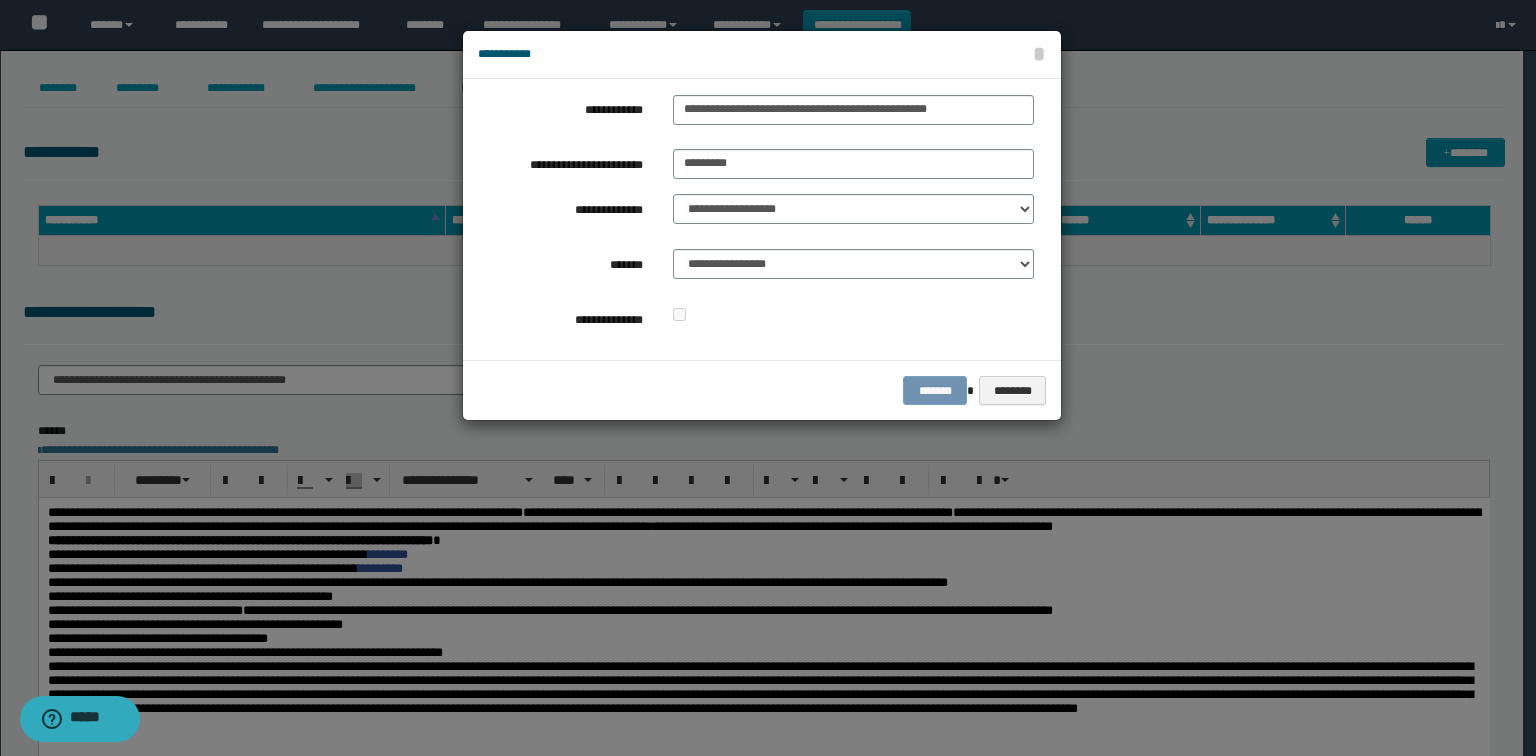 click on "**********" at bounding box center [762, 219] 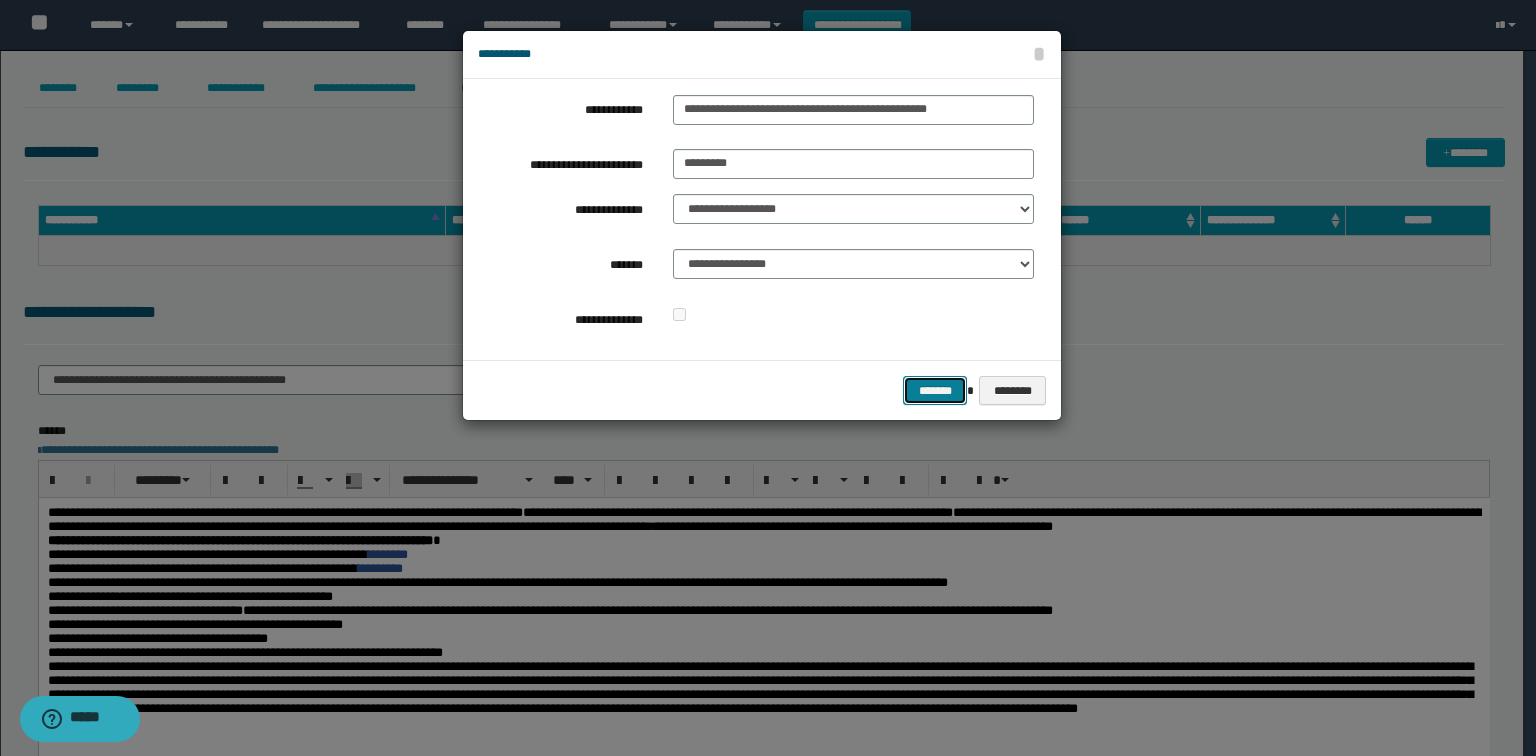 click on "*******" at bounding box center [935, 391] 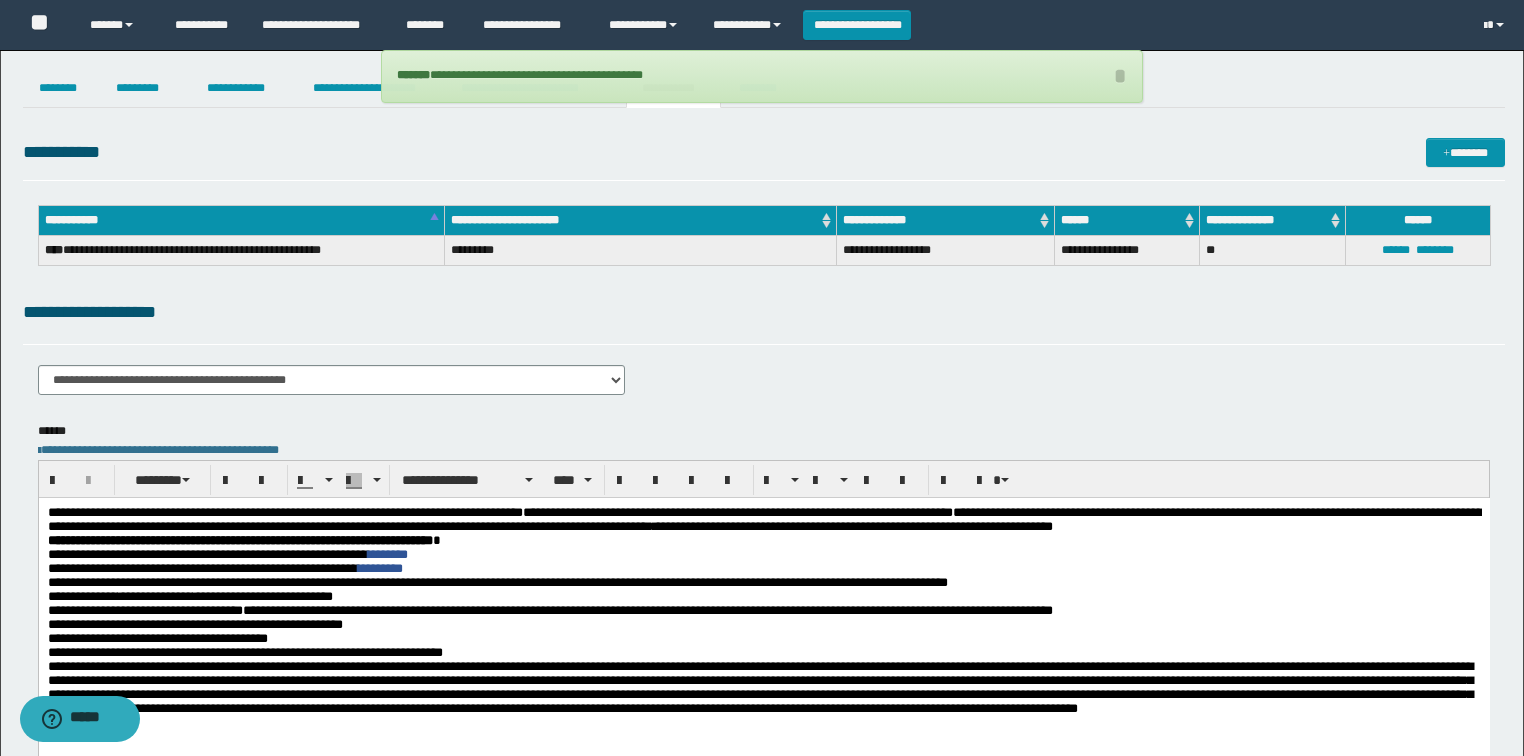 click on "**********" at bounding box center (764, 566) 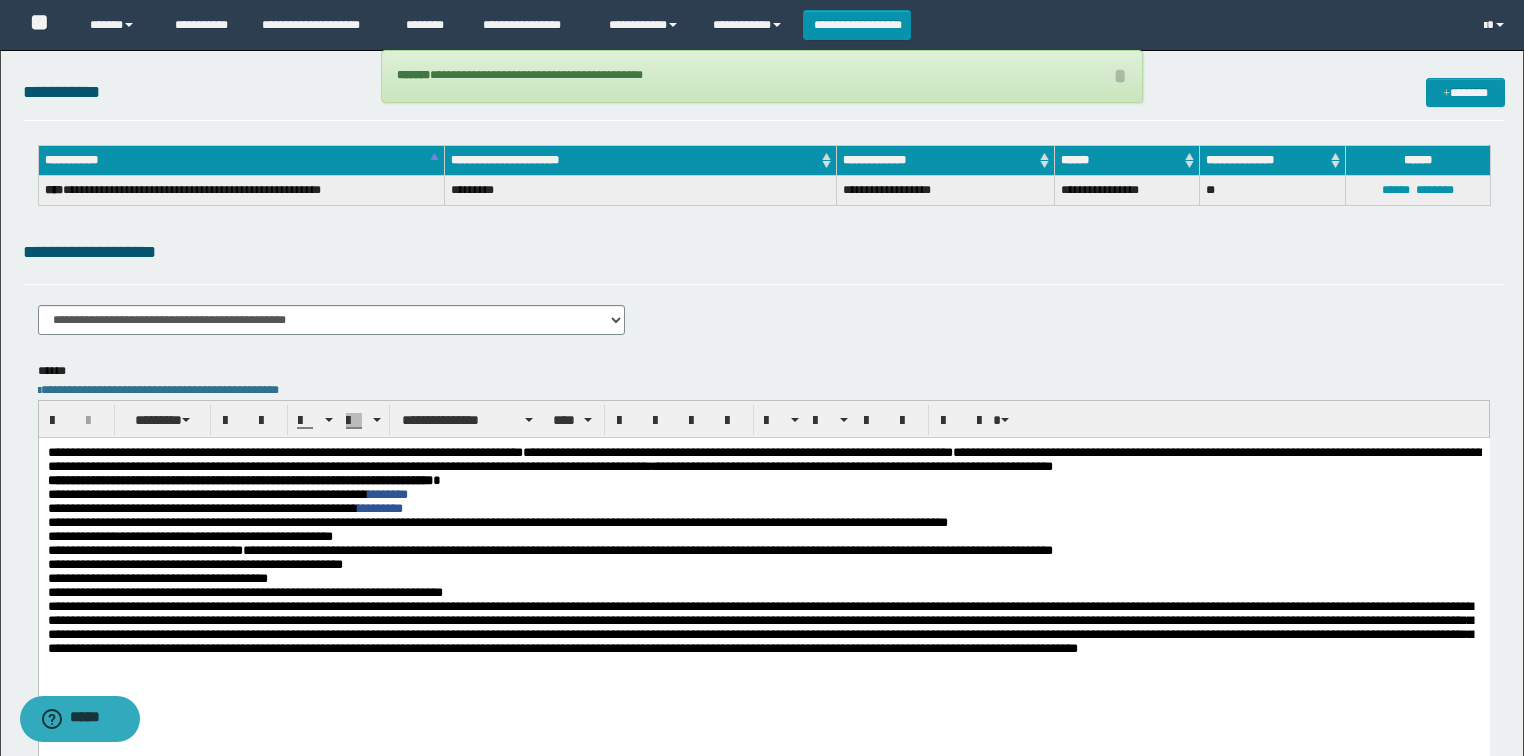 scroll, scrollTop: 240, scrollLeft: 0, axis: vertical 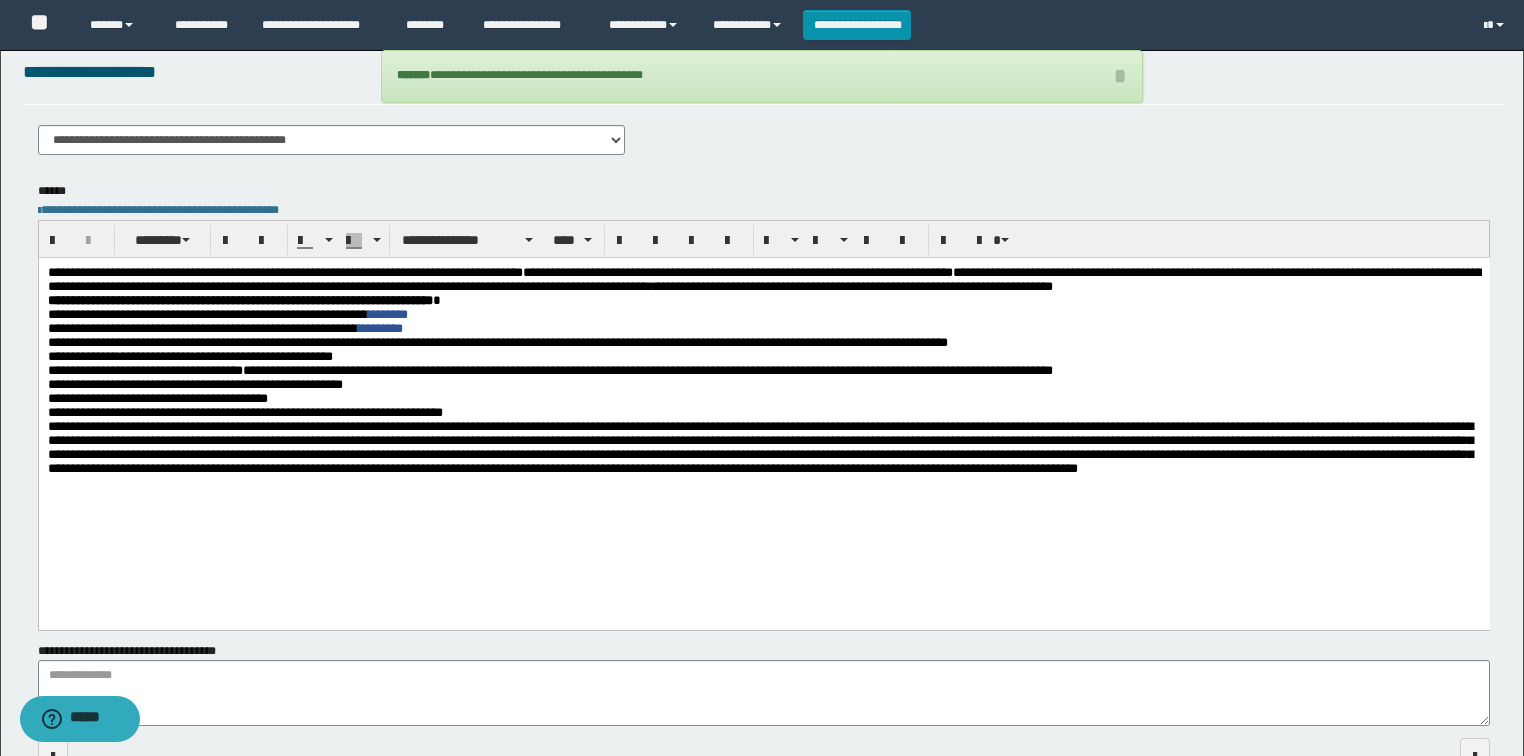 click on "**********" at bounding box center (224, 327) 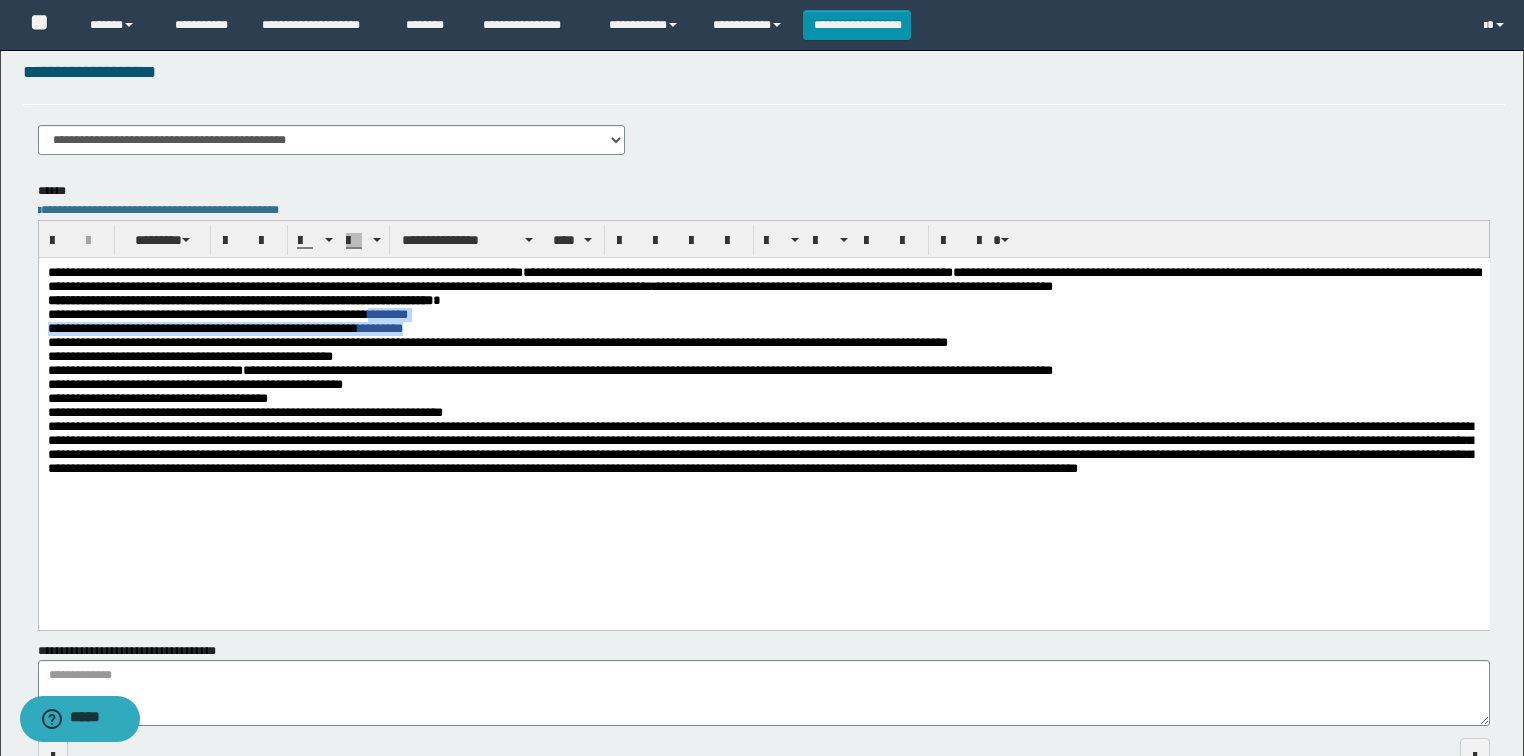 drag, startPoint x: 436, startPoint y: 335, endPoint x: 399, endPoint y: 318, distance: 40.718548 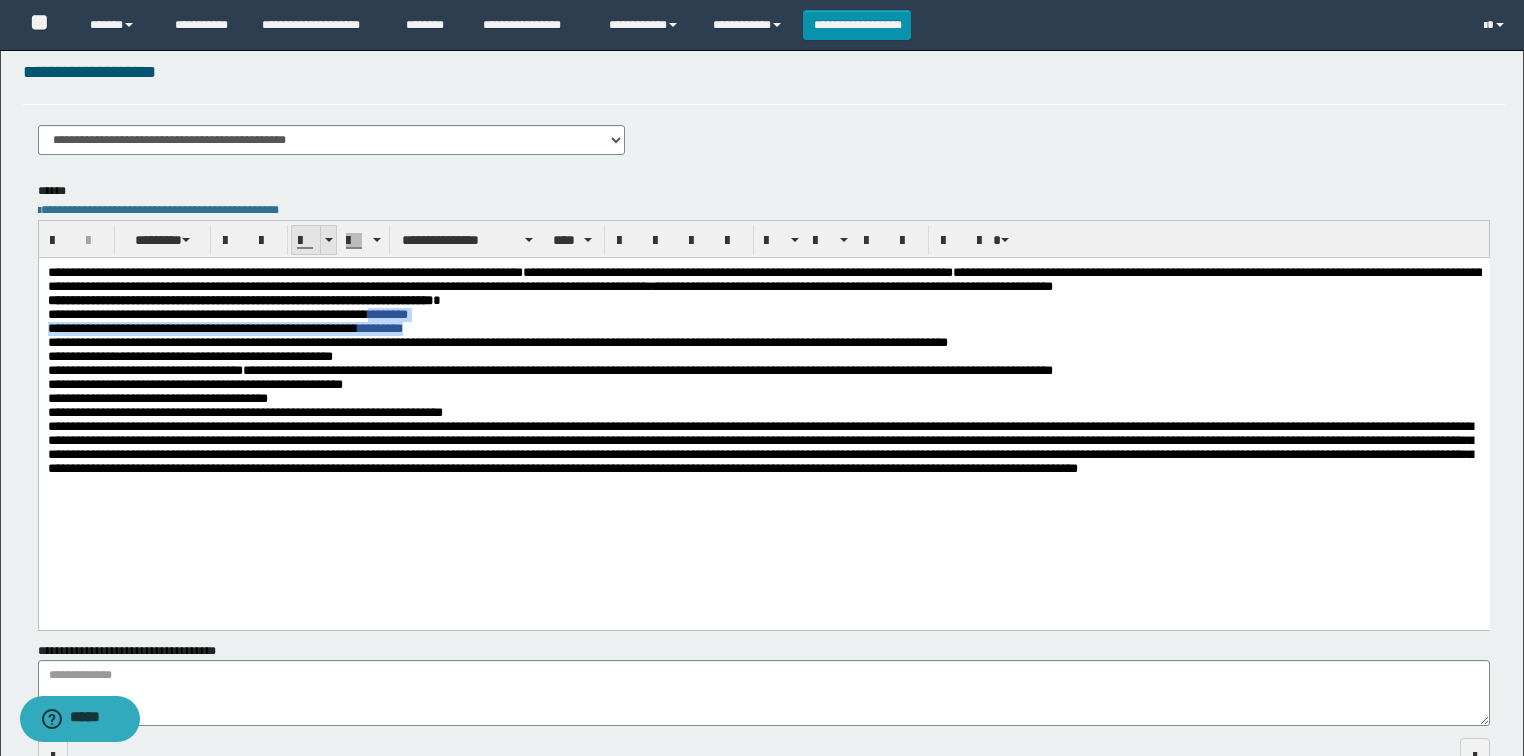 click at bounding box center [328, 240] 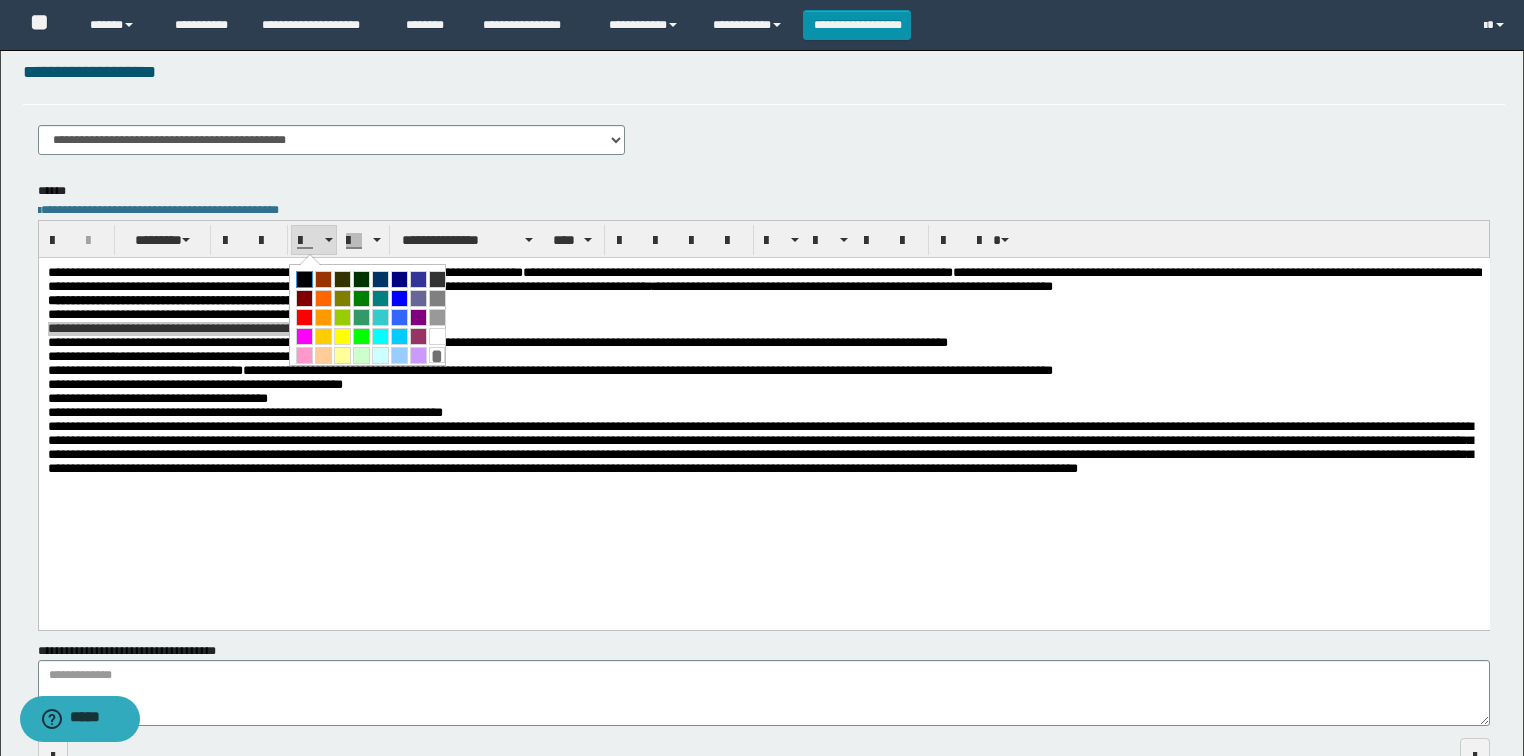 click at bounding box center [304, 279] 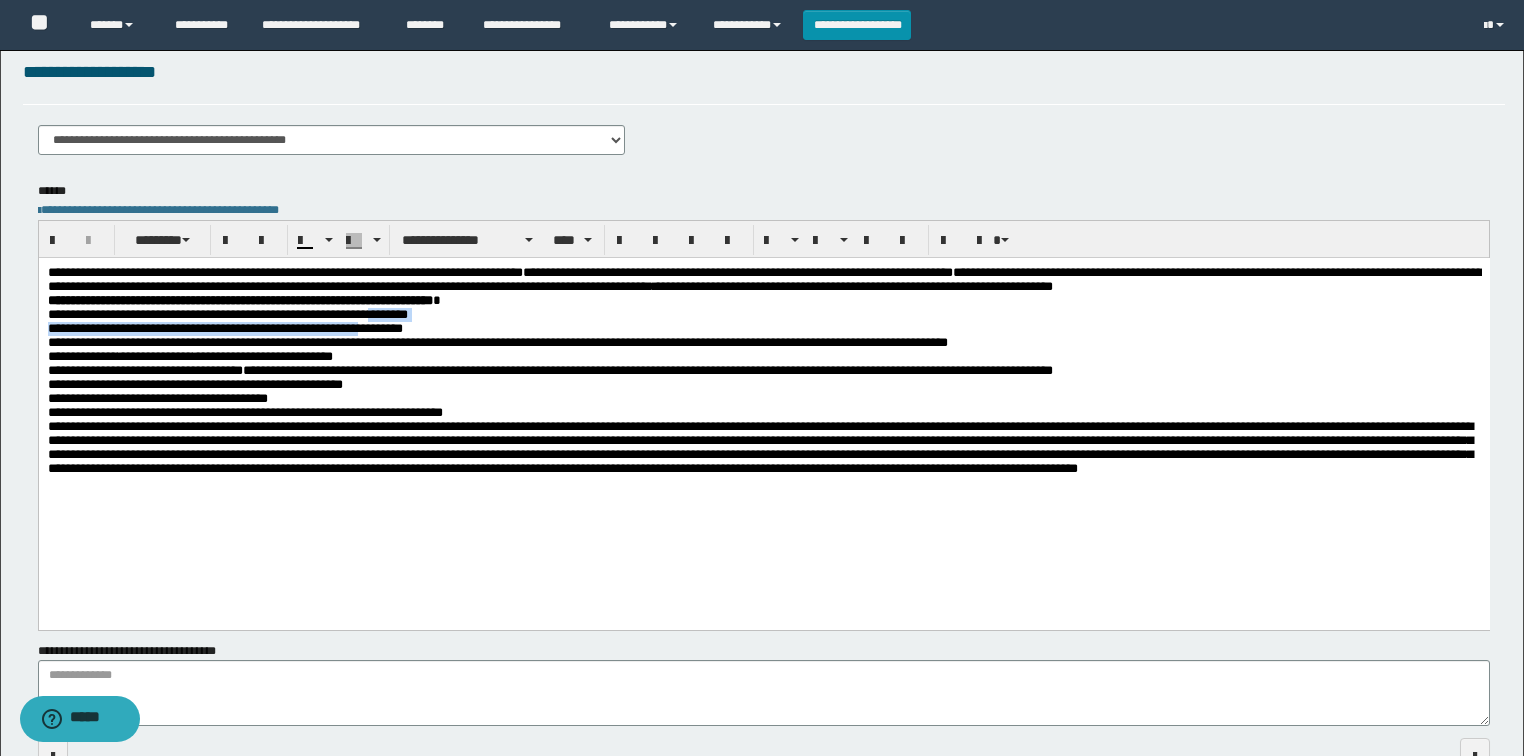 click on "**********" at bounding box center (763, 314) 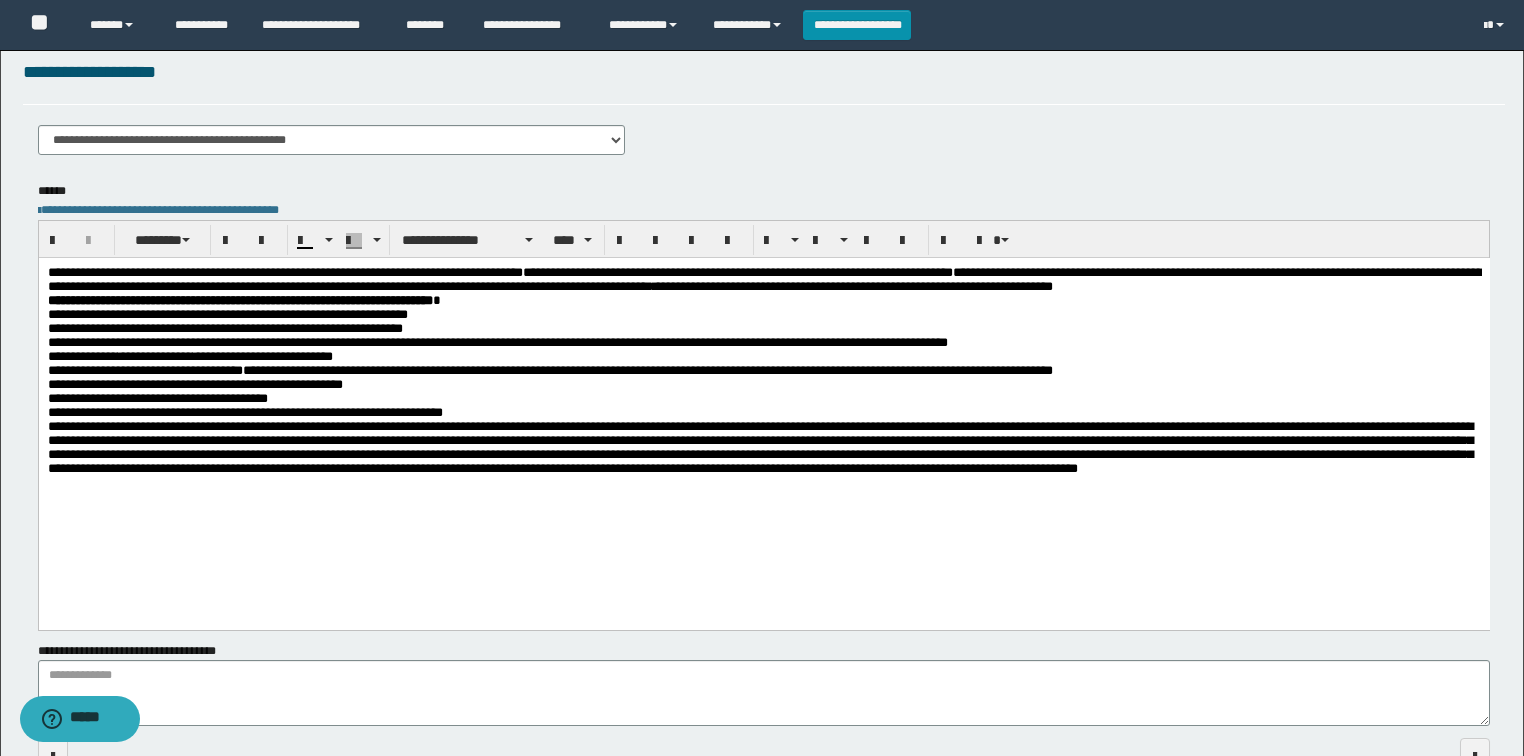 click on "**********" at bounding box center (763, 328) 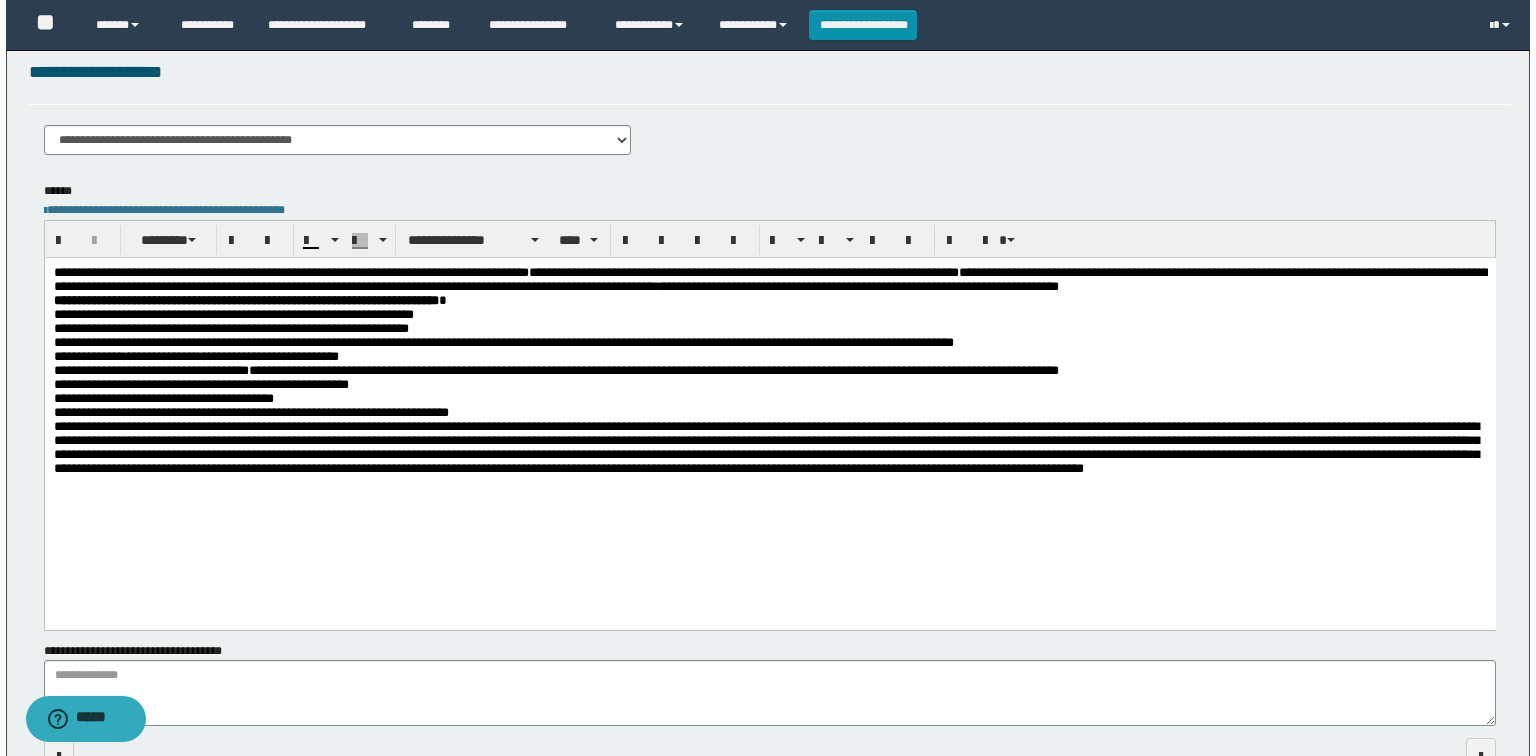scroll, scrollTop: 0, scrollLeft: 0, axis: both 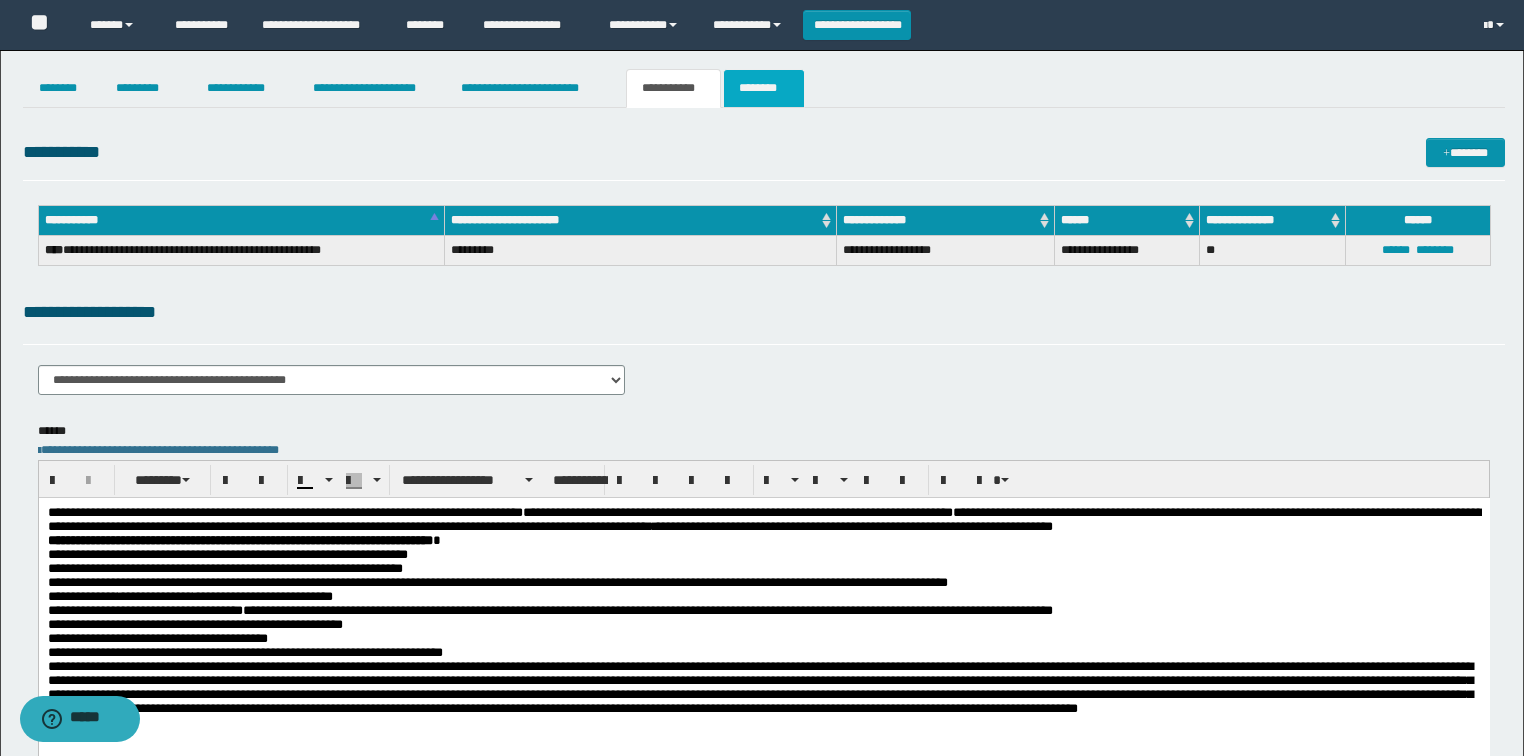 click on "********" at bounding box center [764, 88] 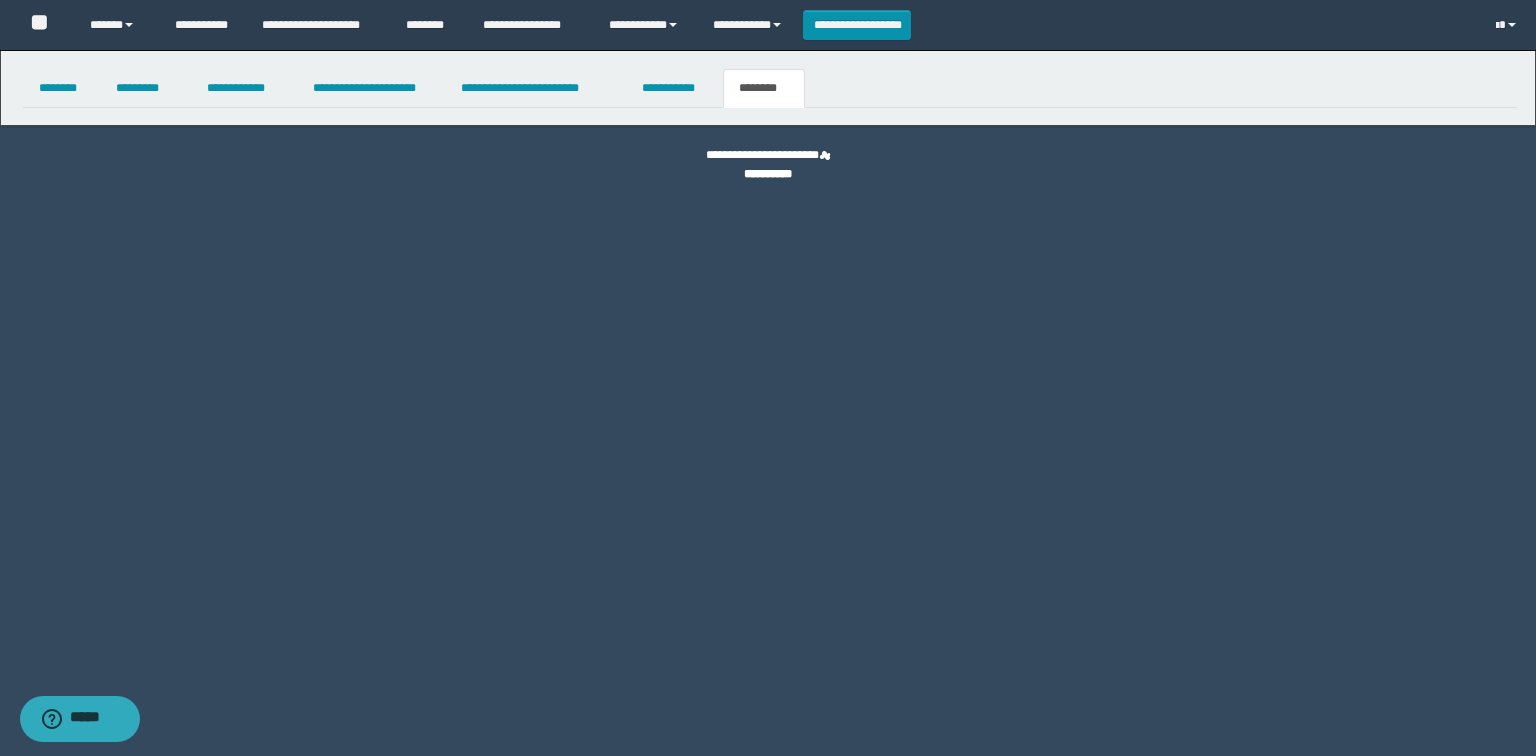 select 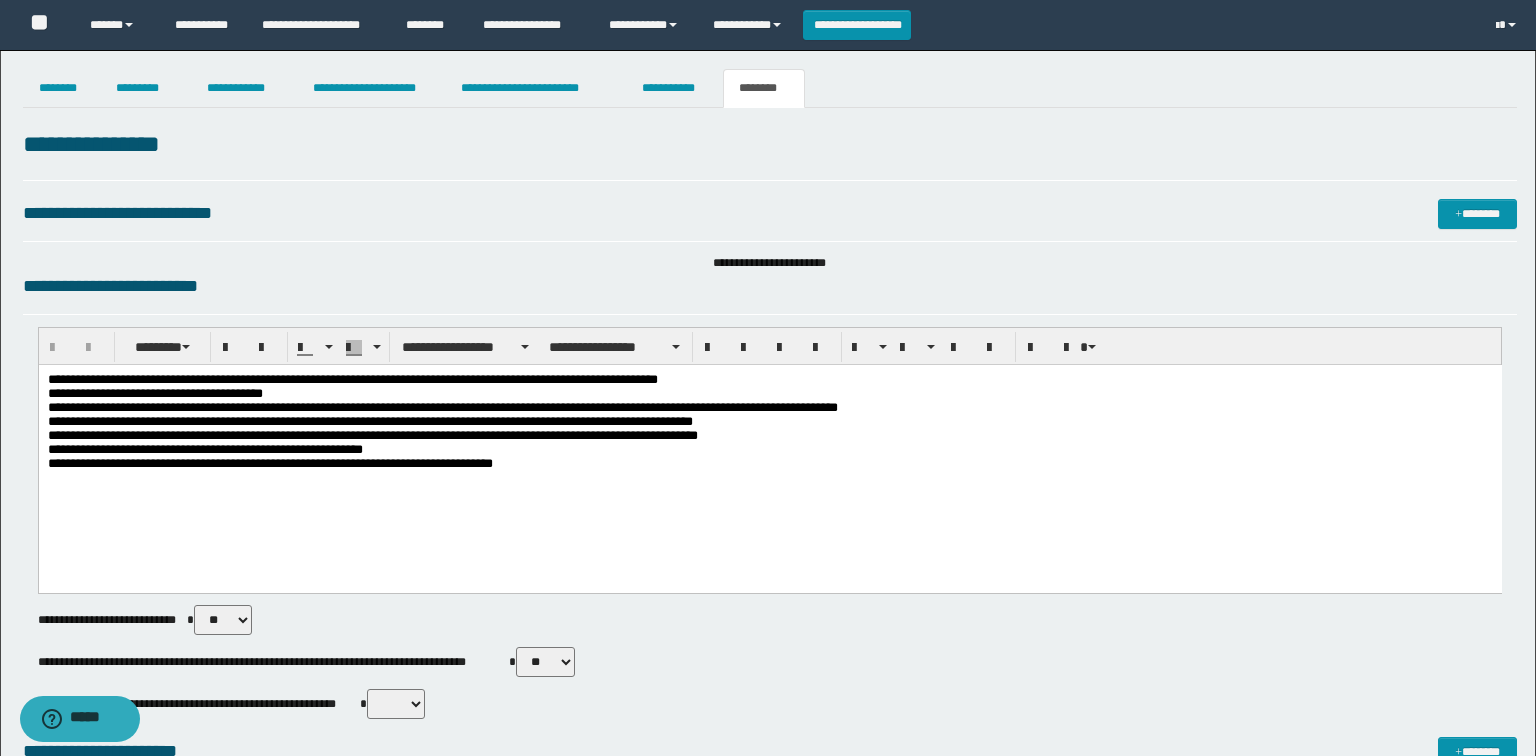 scroll, scrollTop: 0, scrollLeft: 0, axis: both 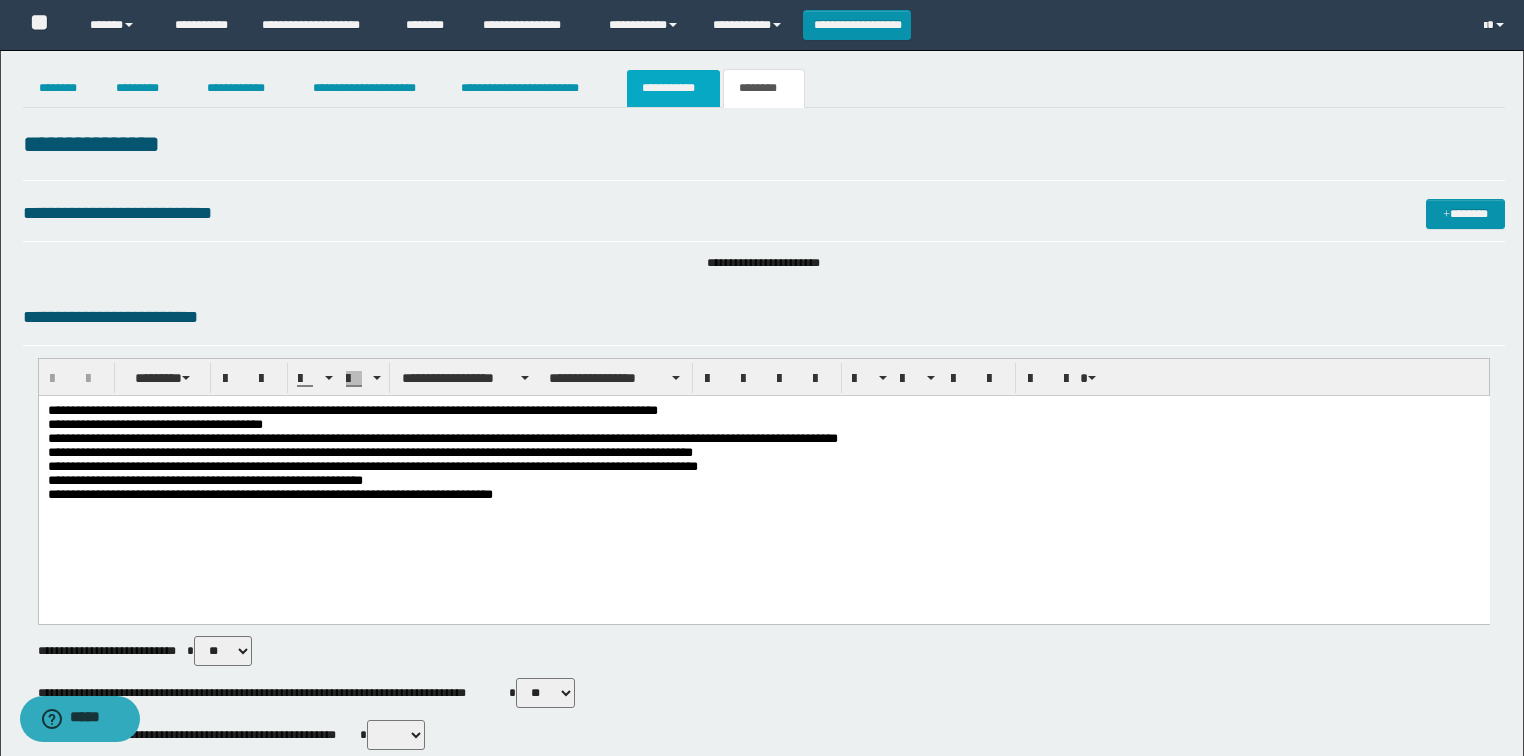 click on "**********" at bounding box center [673, 88] 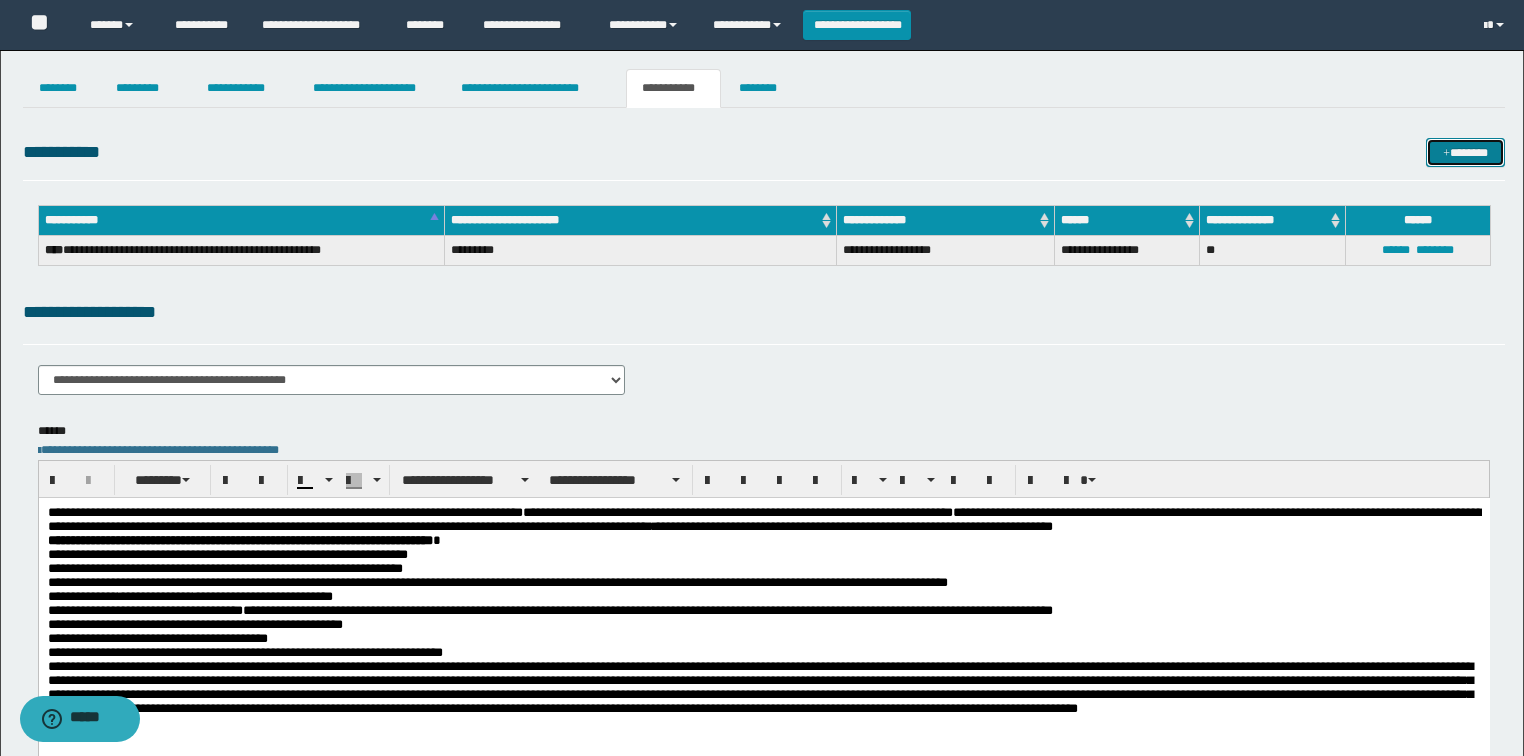 click at bounding box center (1446, 154) 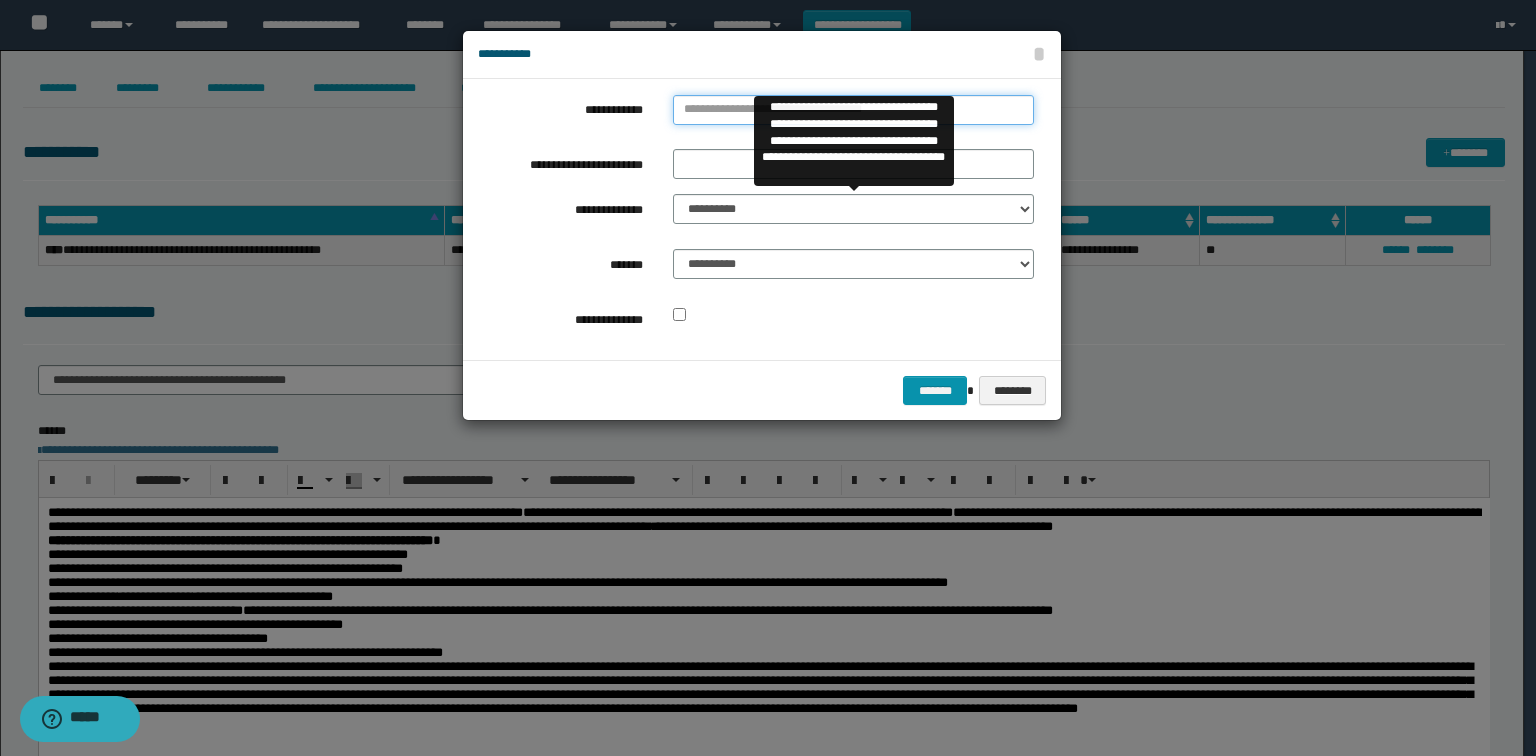 type on "**********" 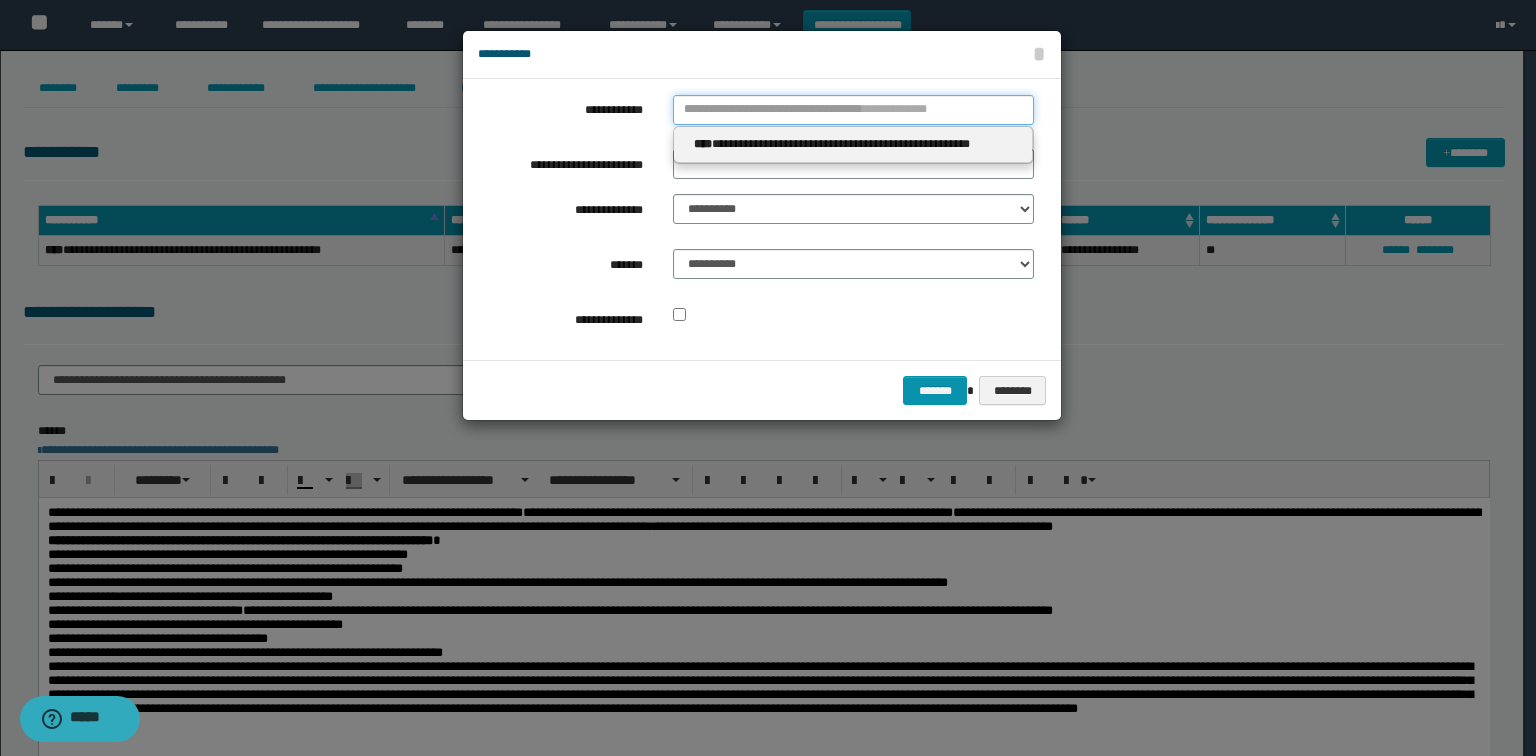click on "**********" at bounding box center [853, 110] 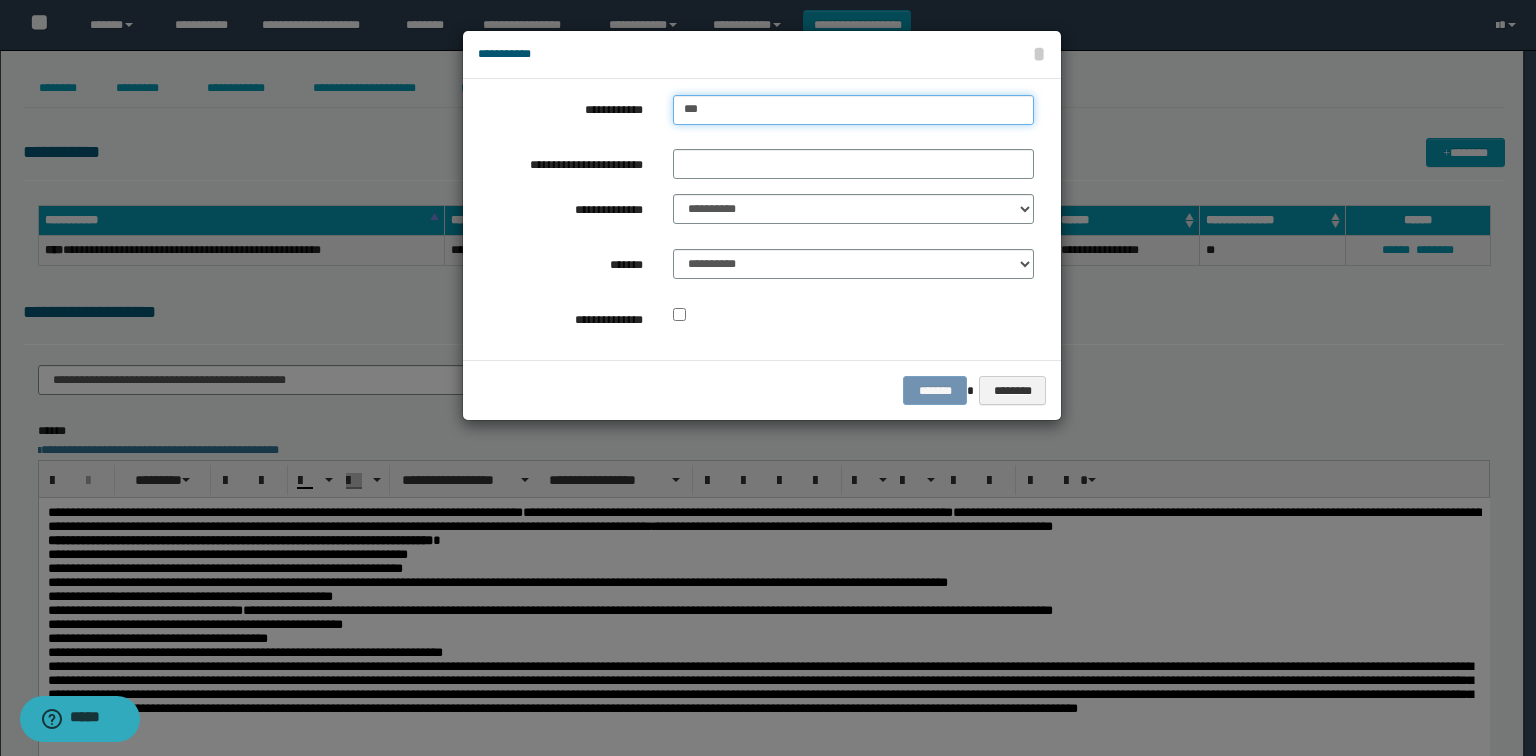 type on "****" 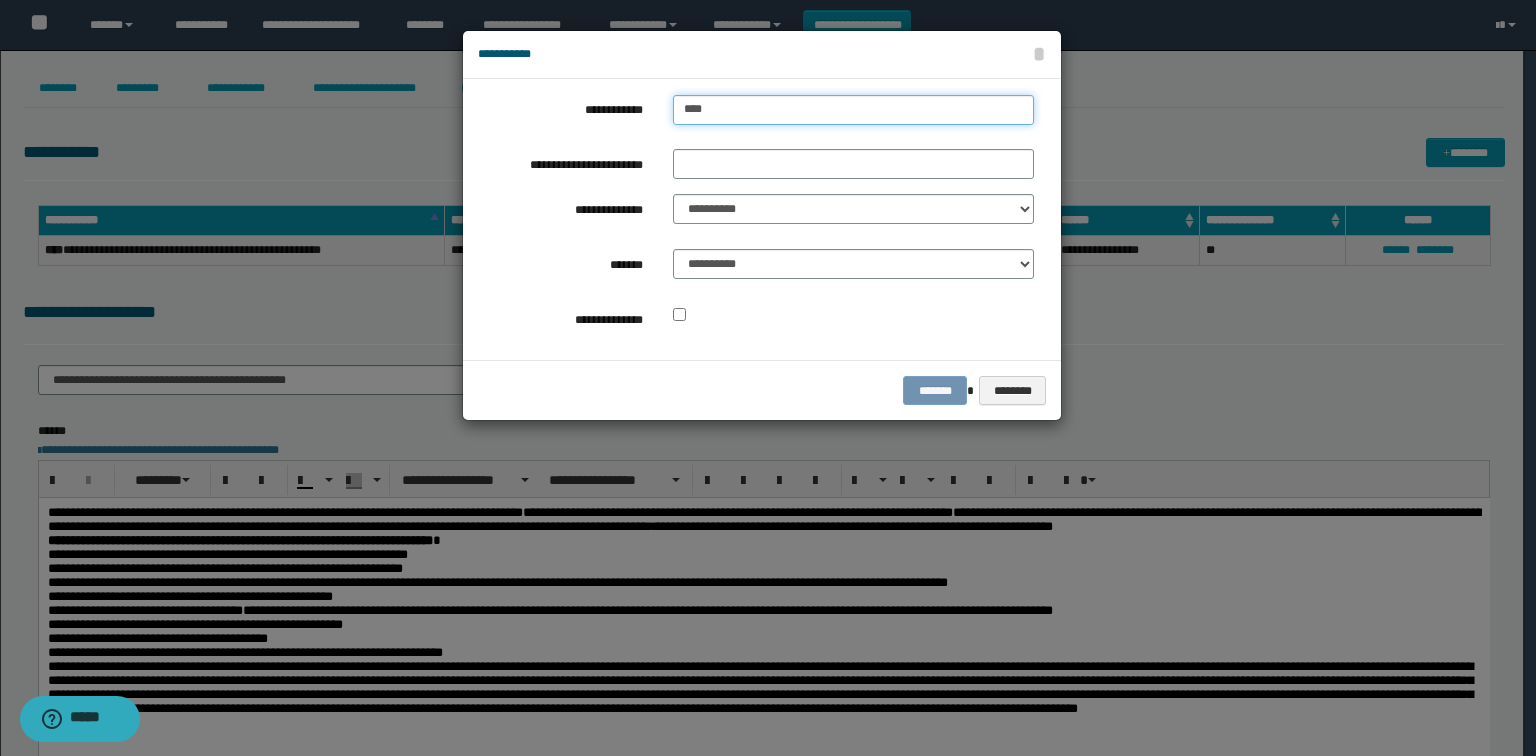 type on "****" 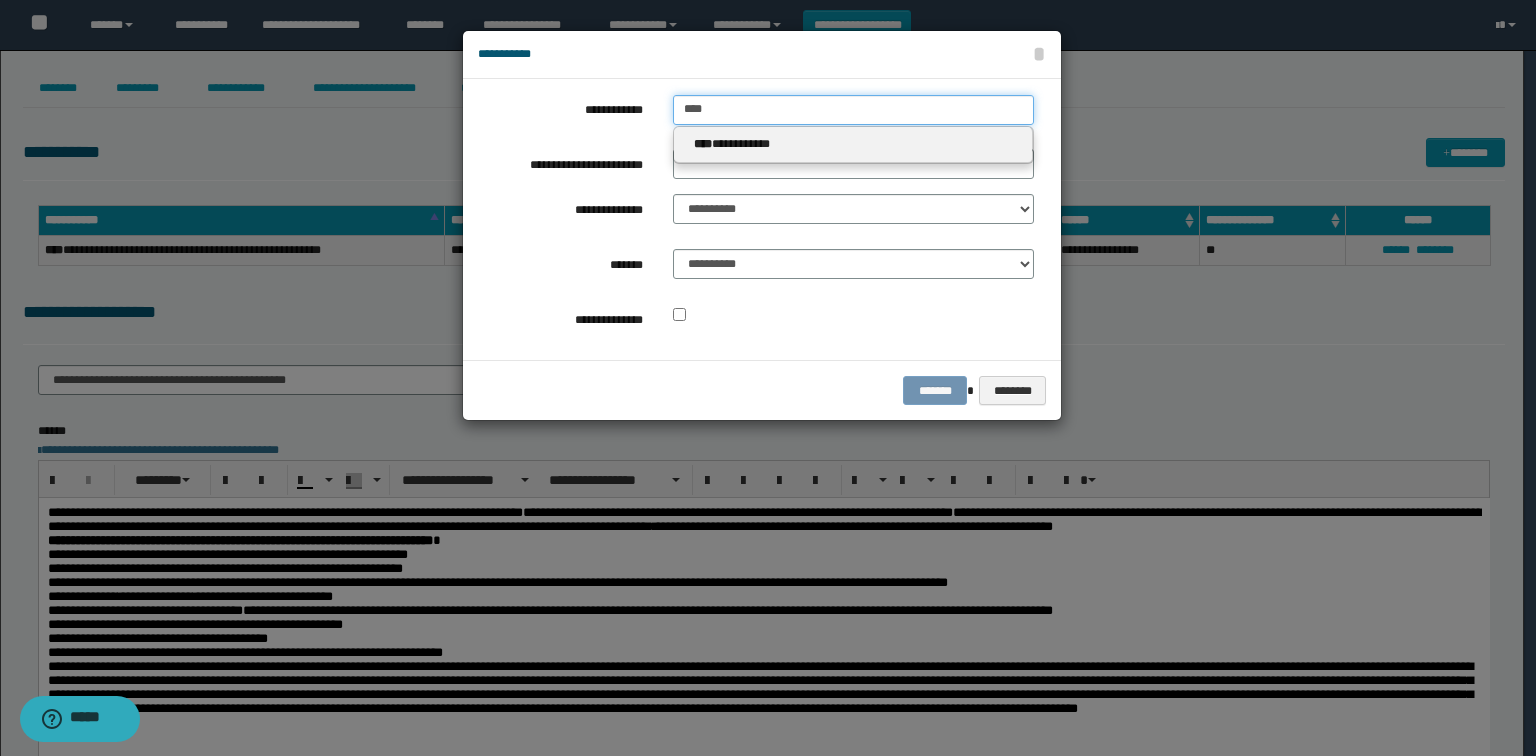 type on "****" 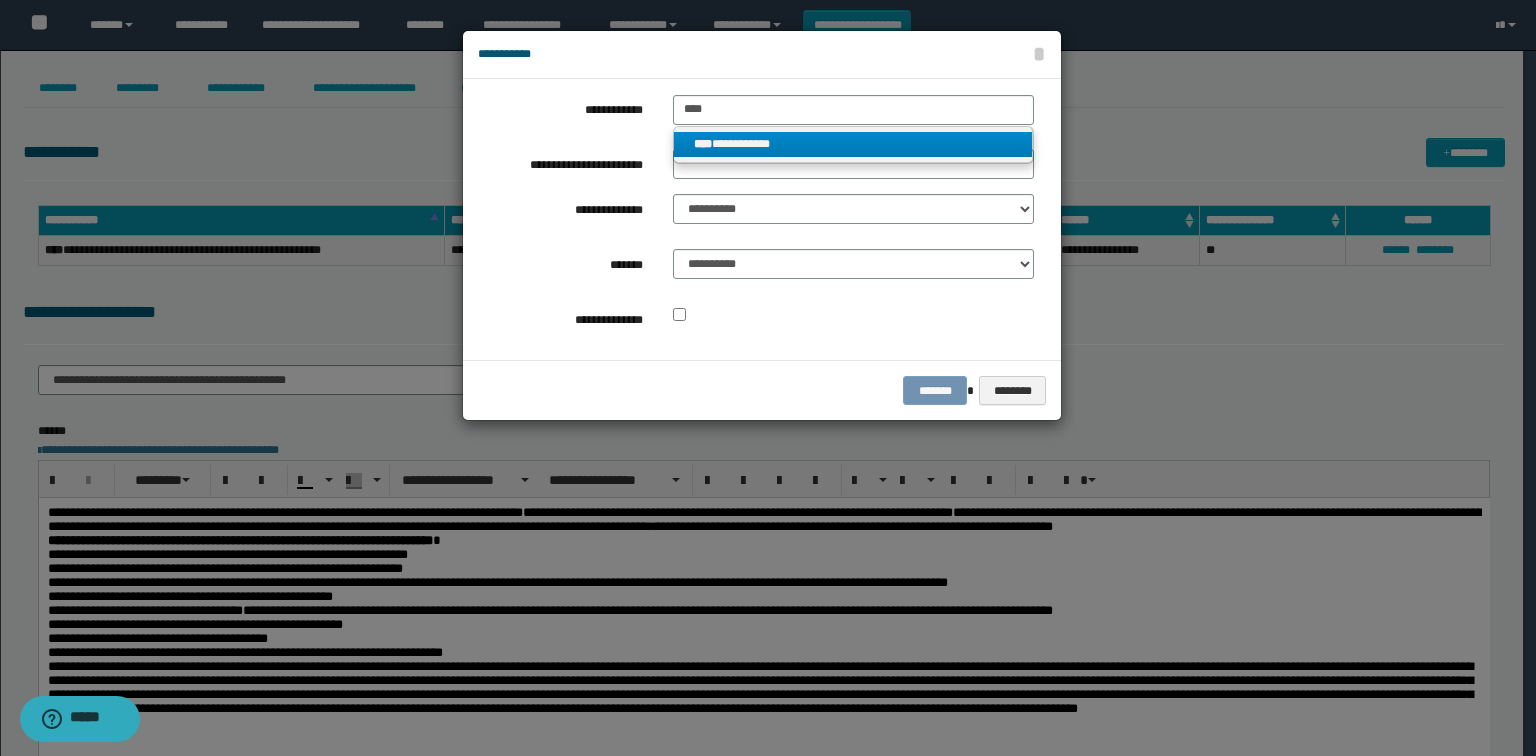 click on "**********" at bounding box center (853, 145) 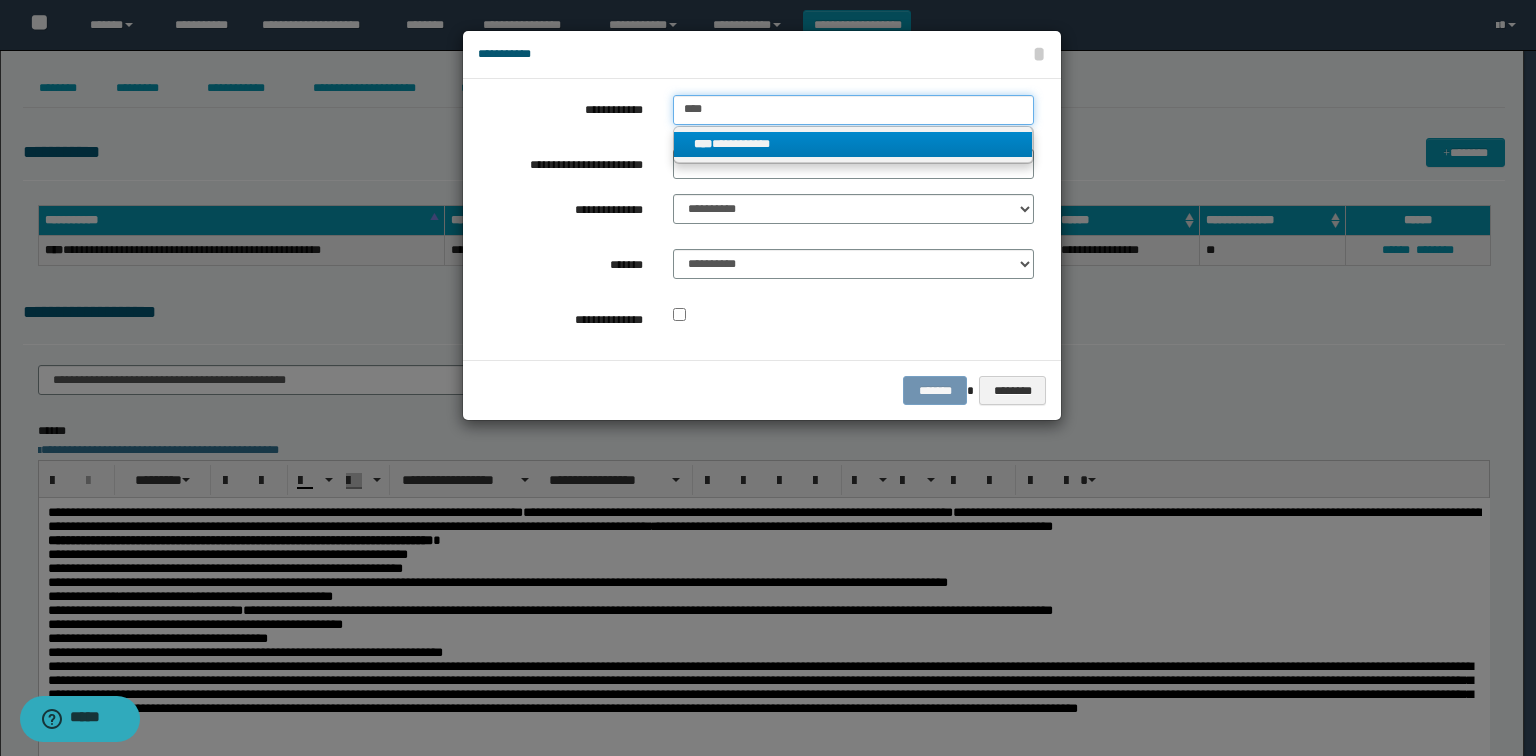 type 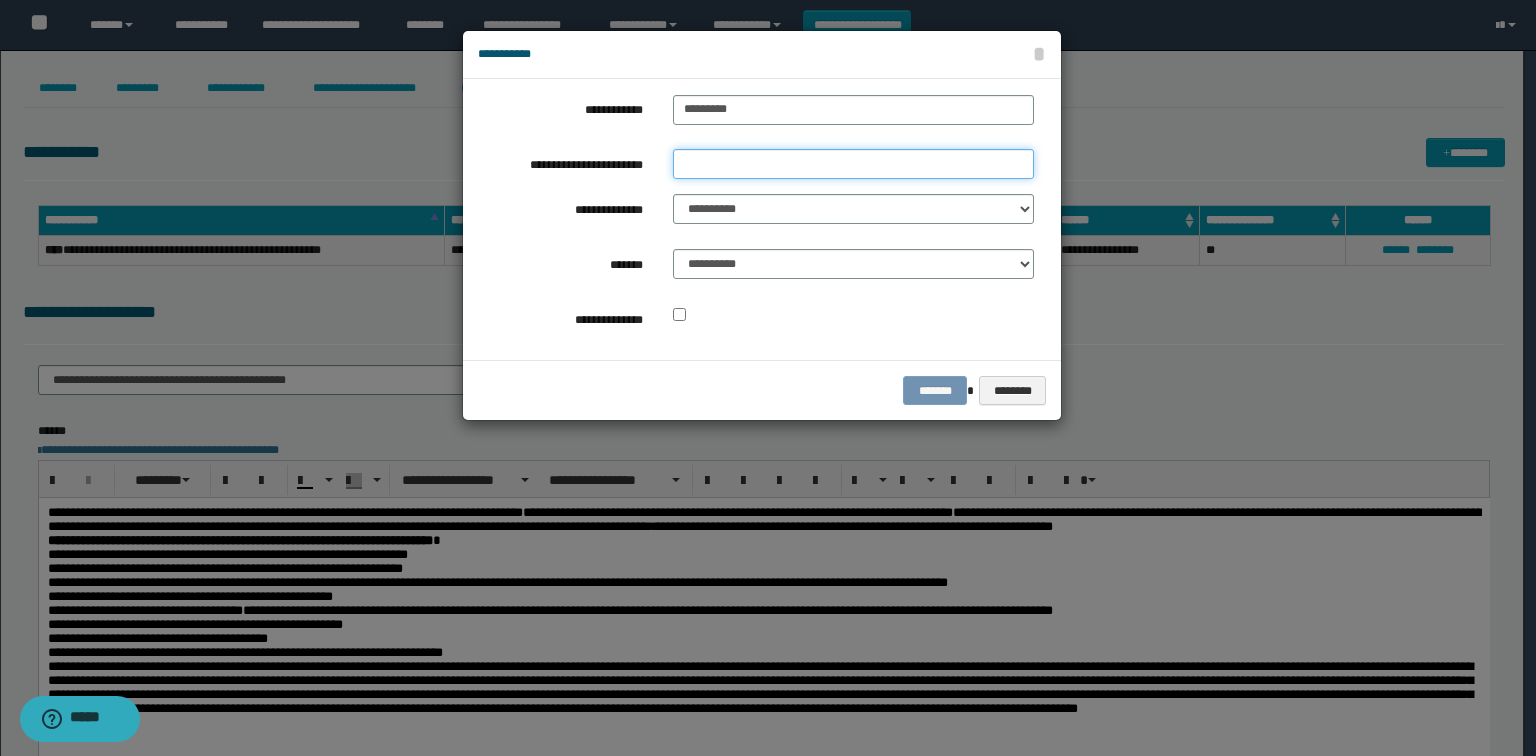 click on "**********" at bounding box center [853, 164] 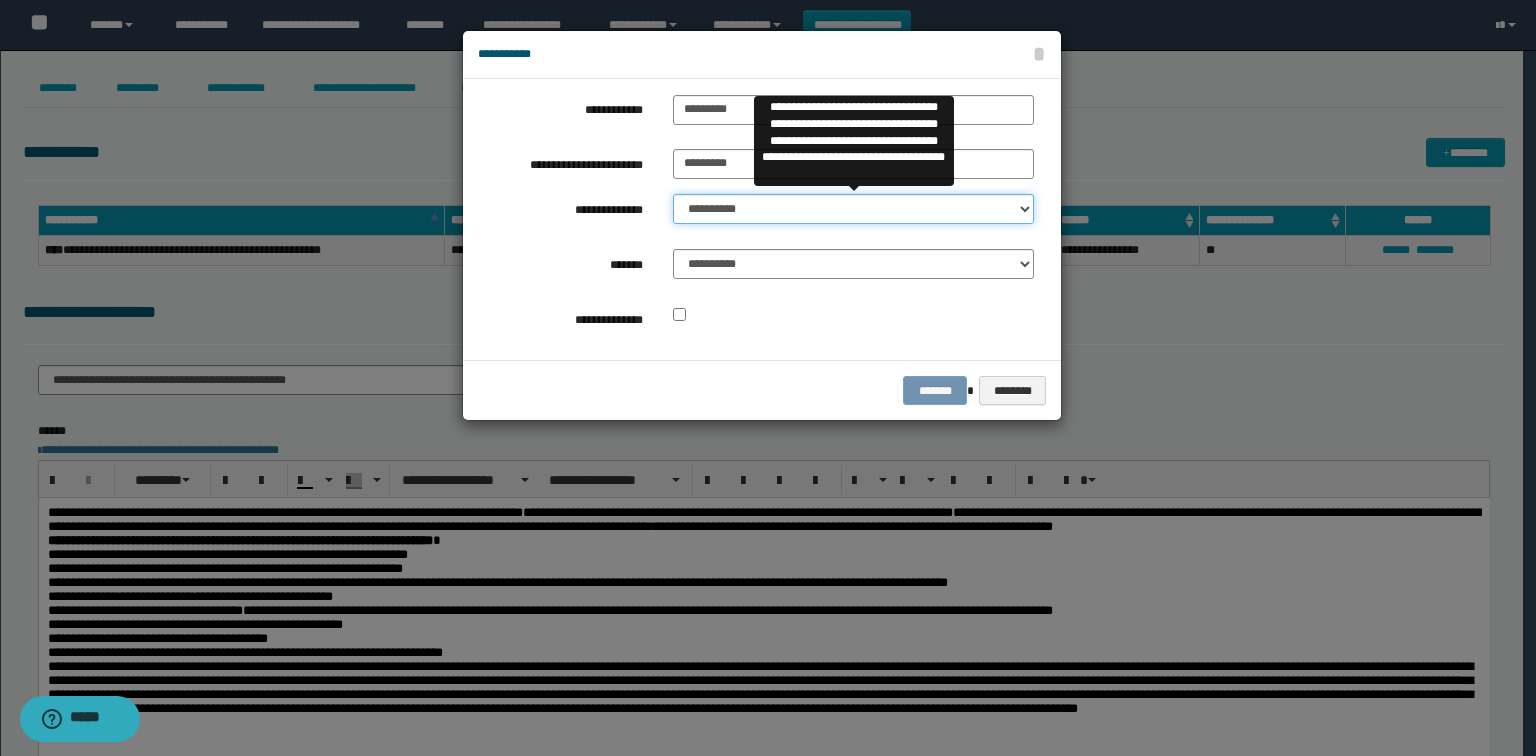 click on "**********" at bounding box center [853, 209] 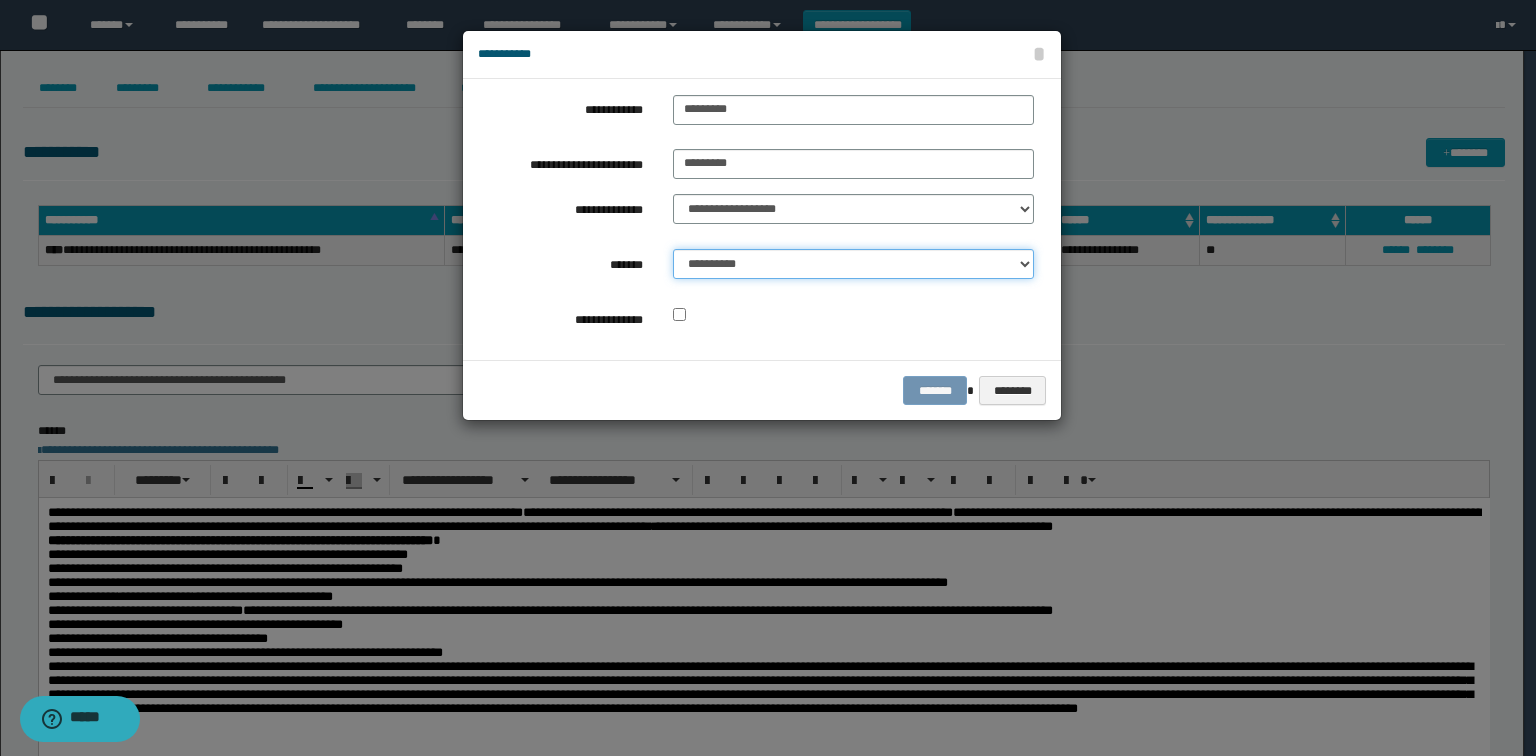 click on "**********" at bounding box center [853, 264] 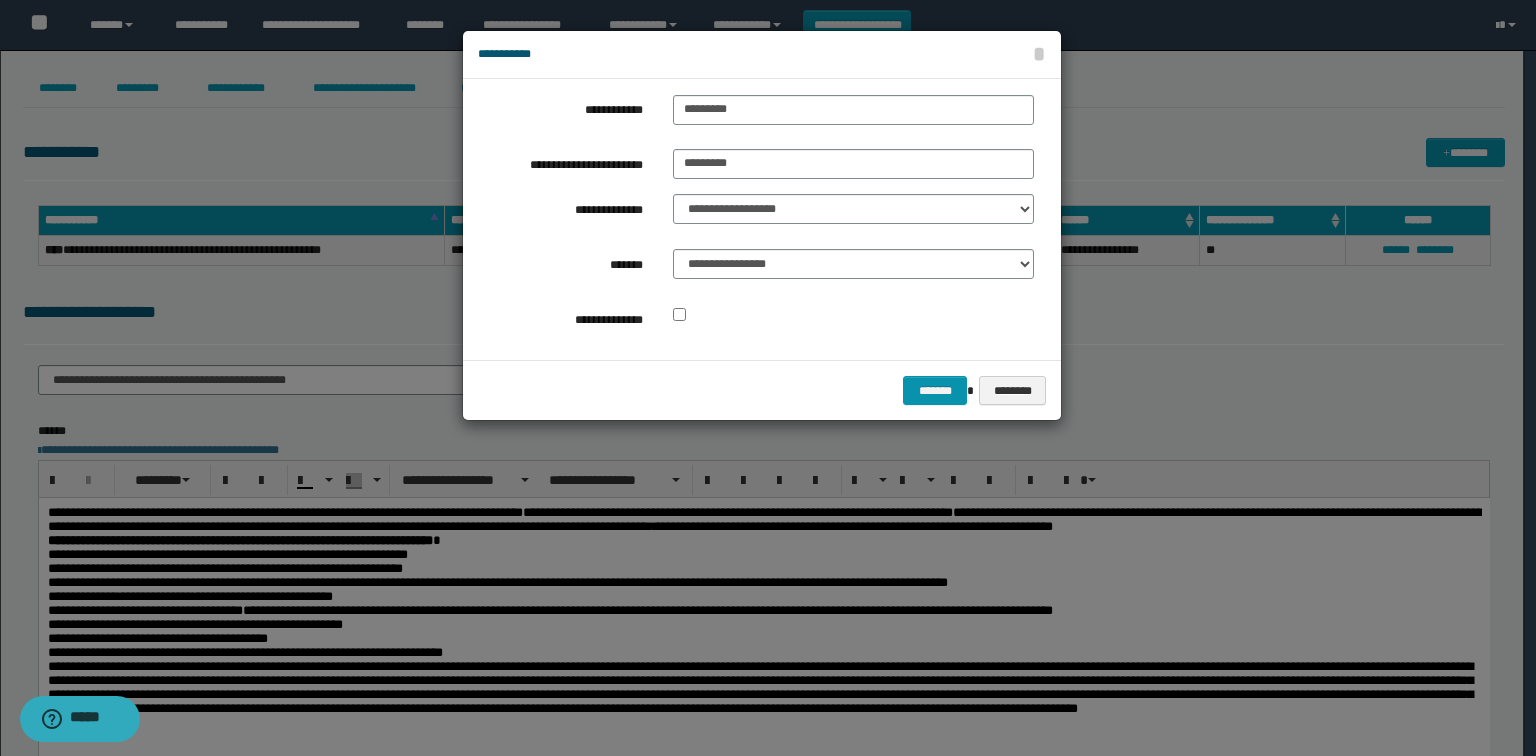 click on "**********" at bounding box center (762, 219) 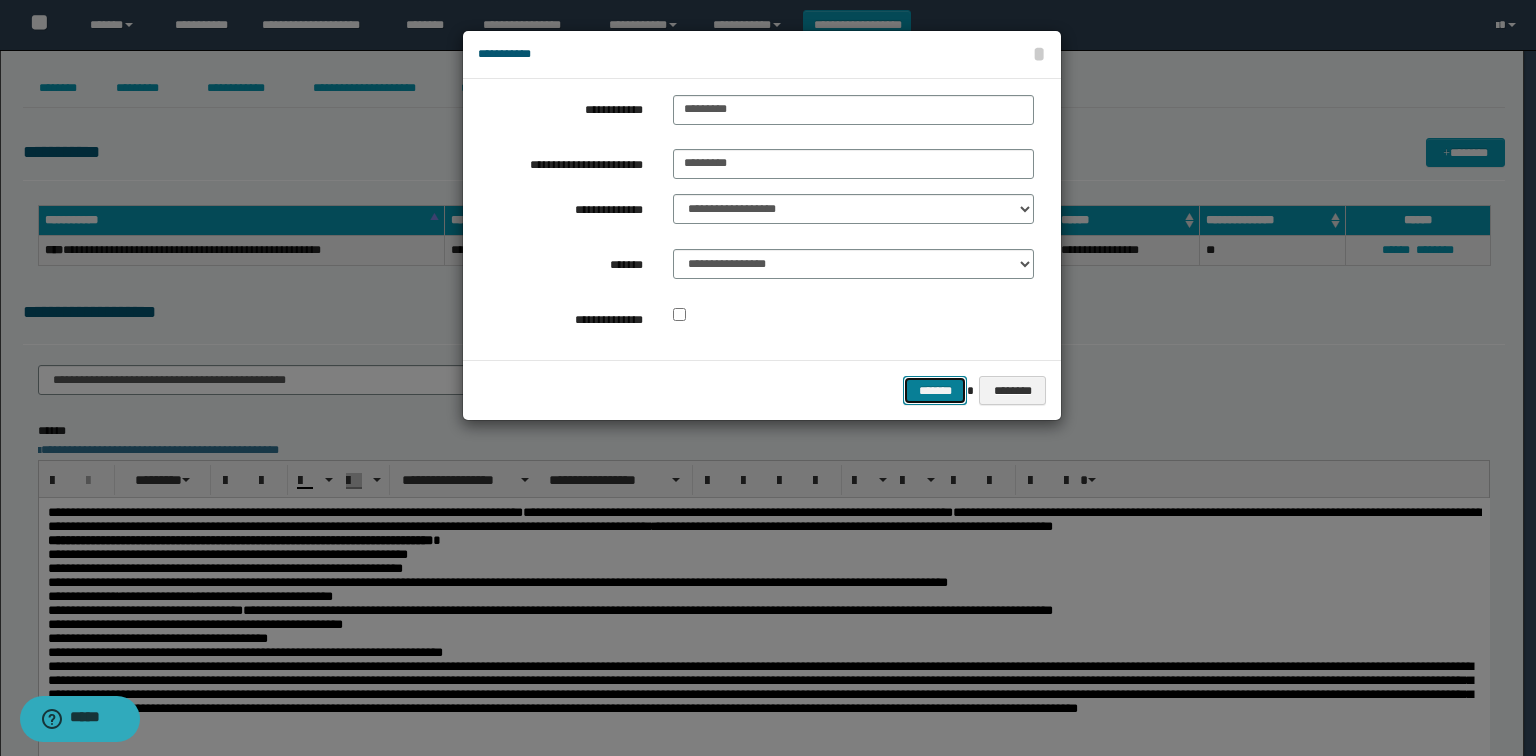 click on "*******" at bounding box center (935, 391) 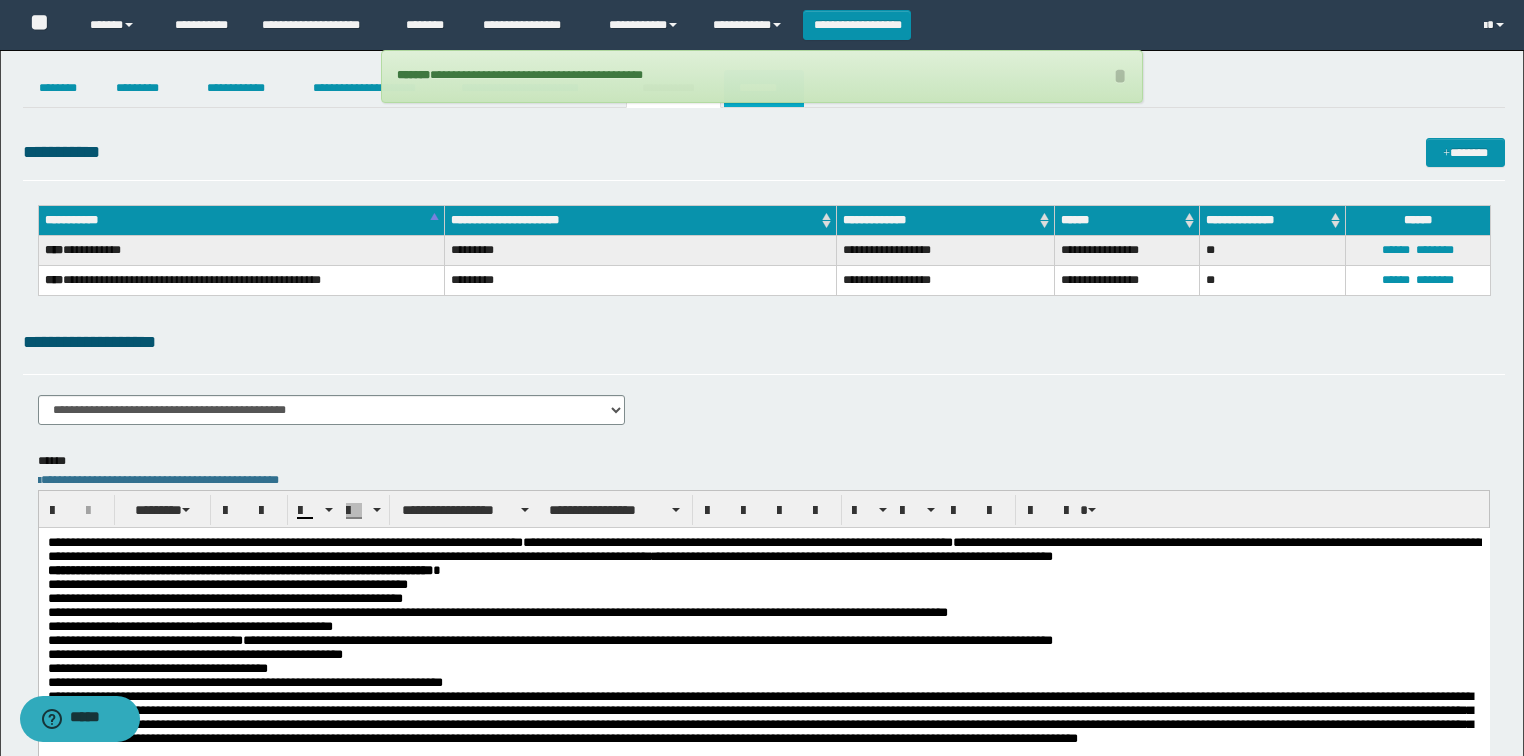 click on "********" at bounding box center [764, 88] 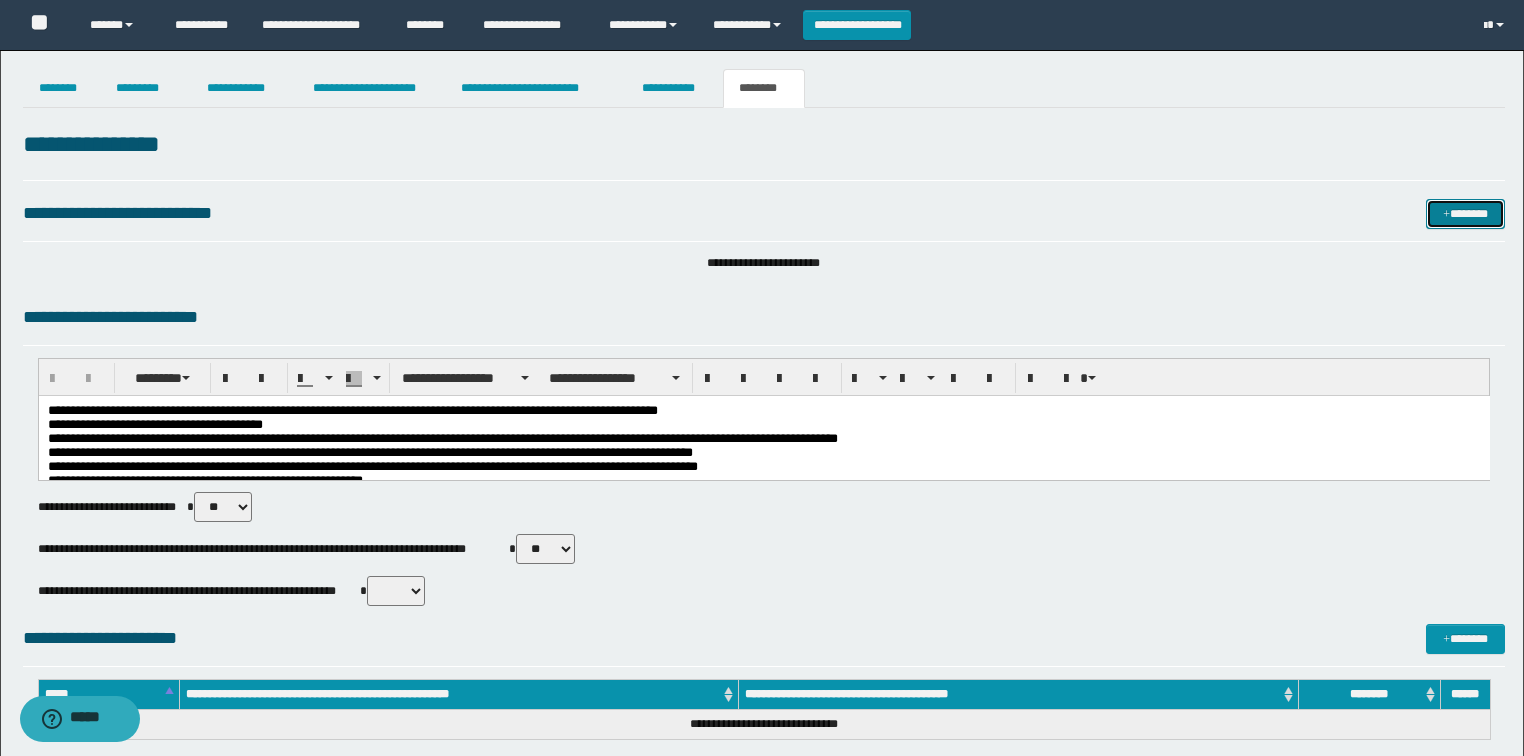 click on "*******" at bounding box center (1465, 214) 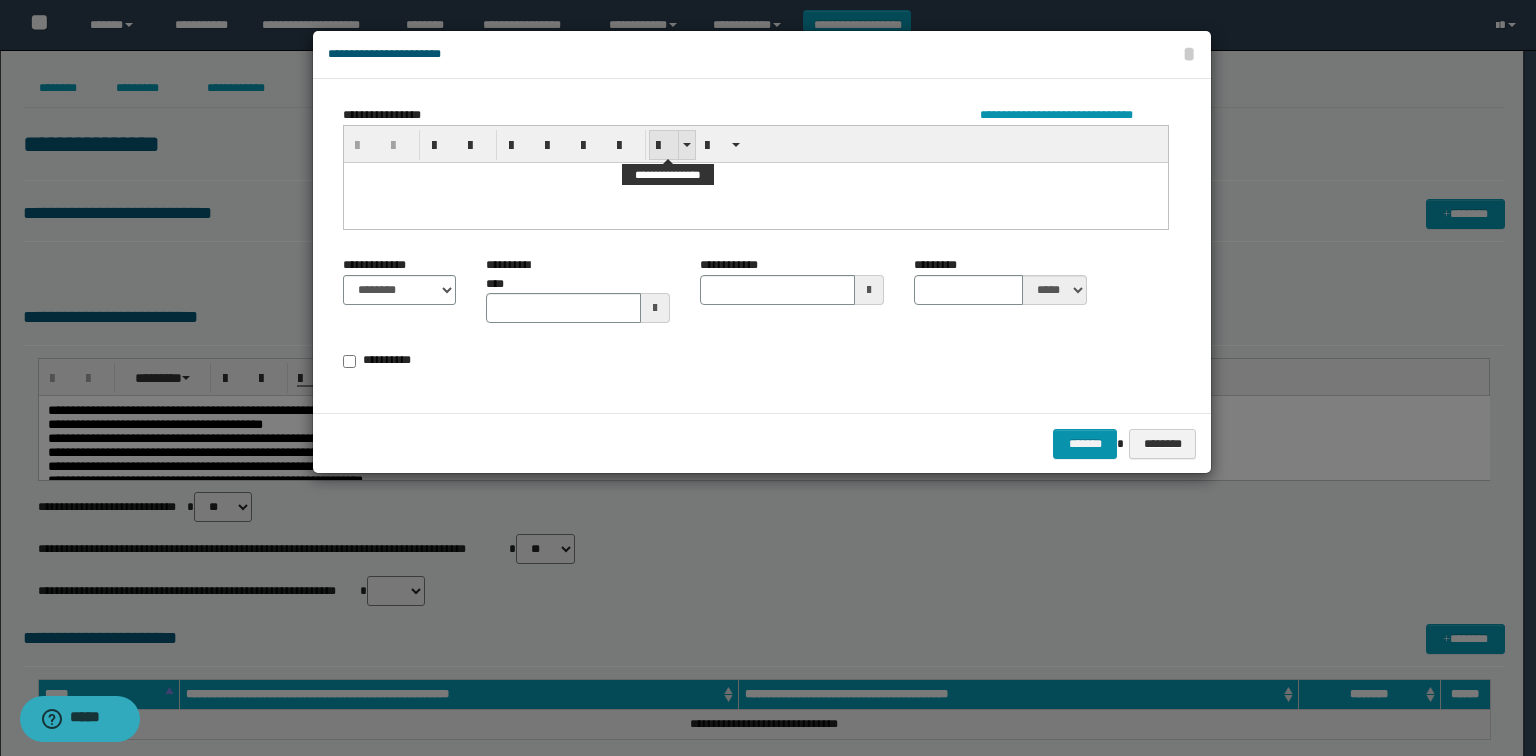 click at bounding box center (664, 146) 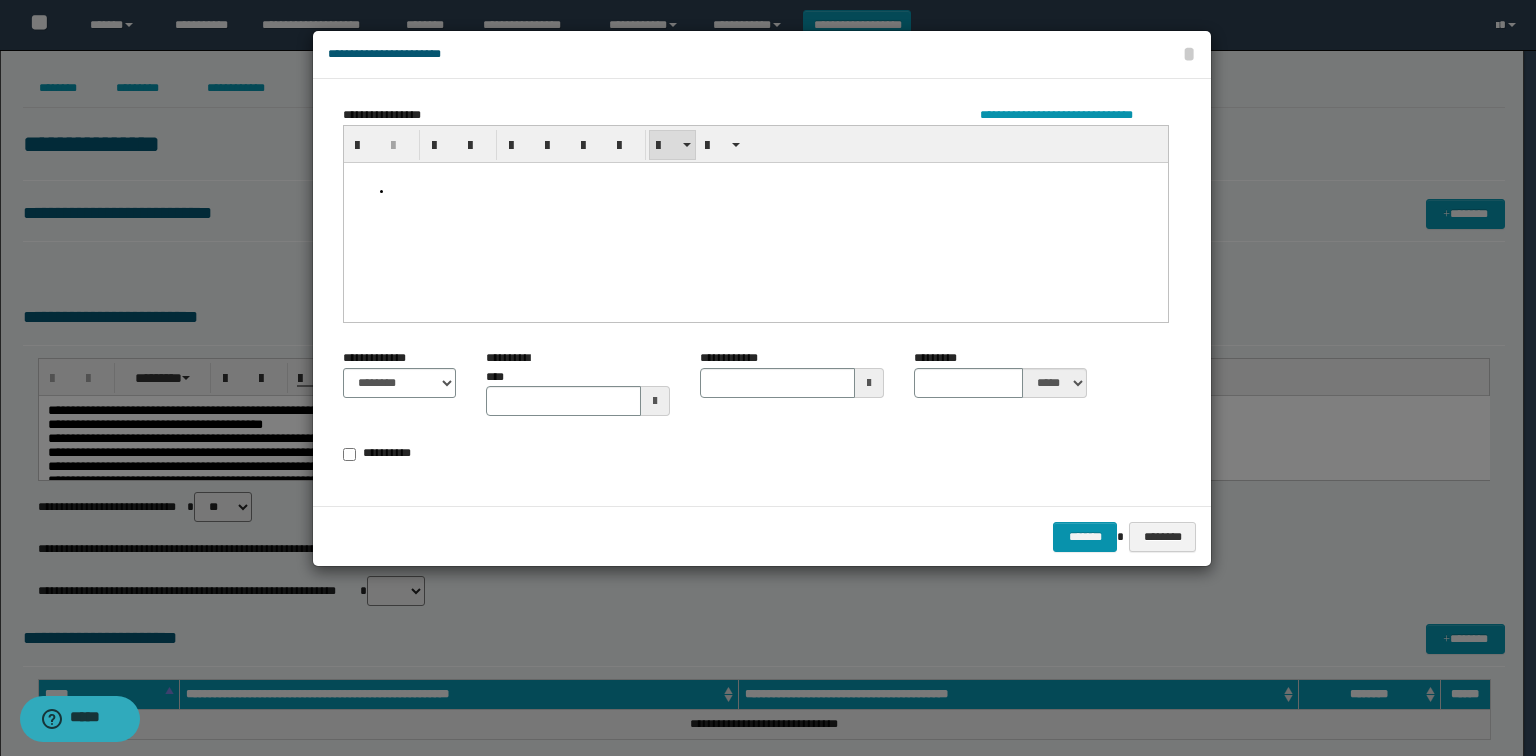 paste 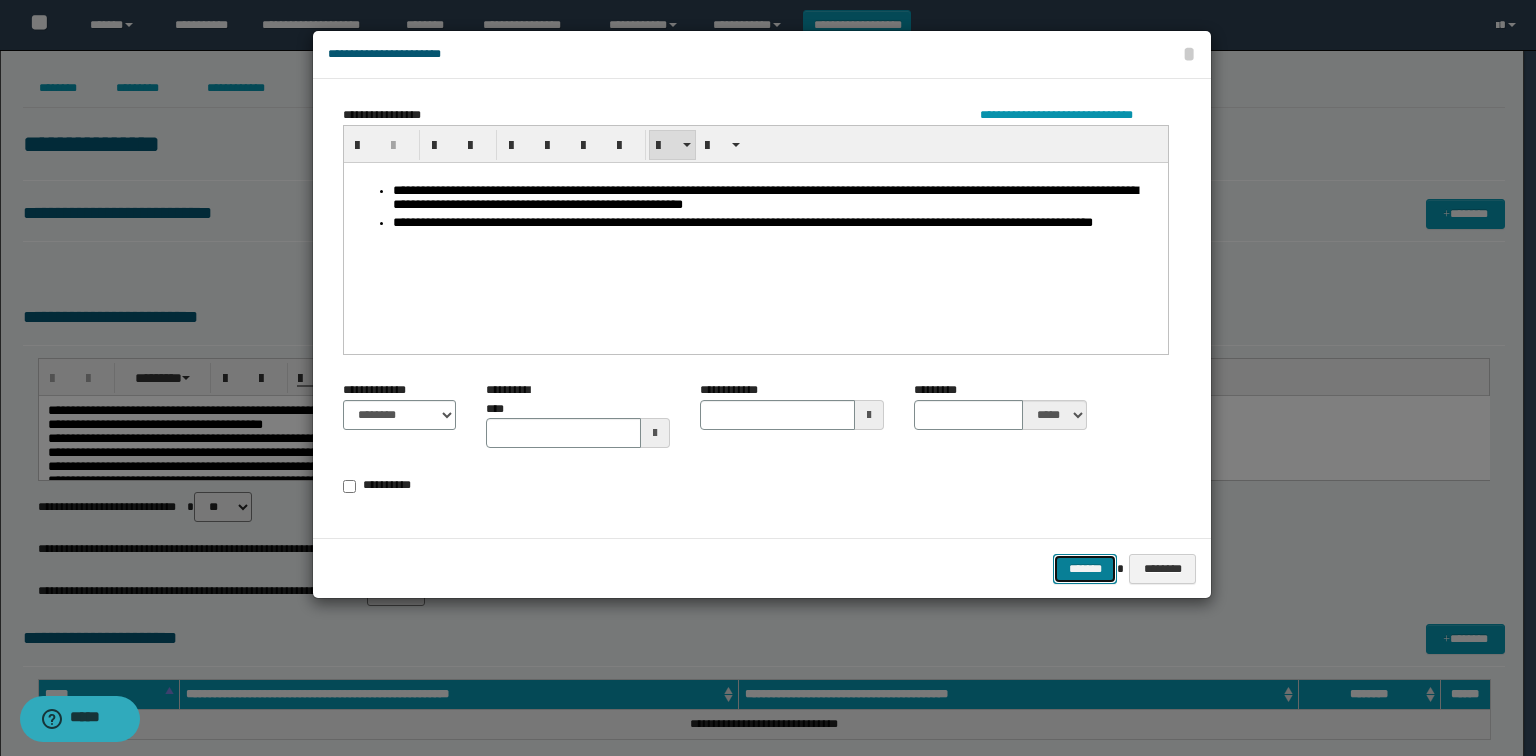 click on "*******" at bounding box center [1085, 569] 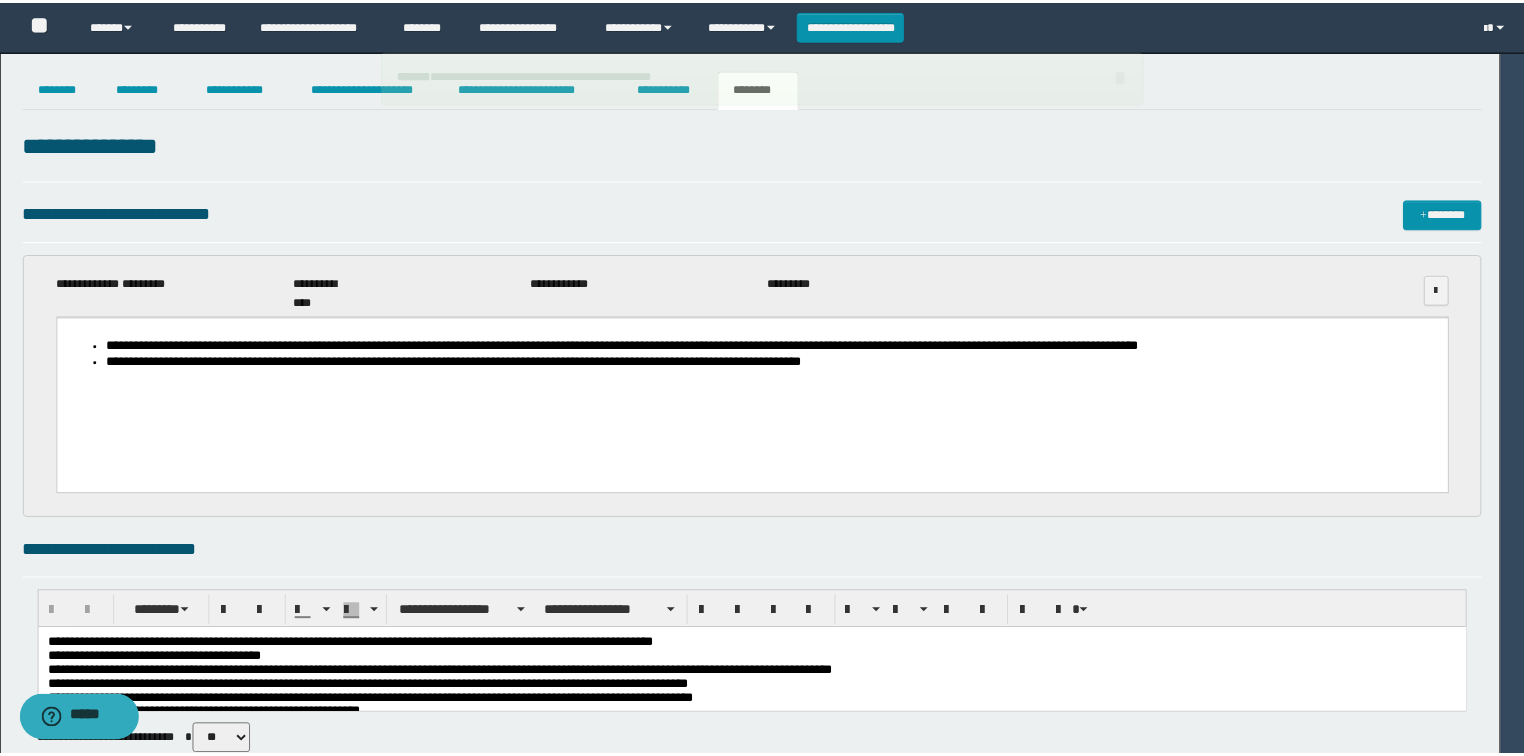 scroll, scrollTop: 0, scrollLeft: 0, axis: both 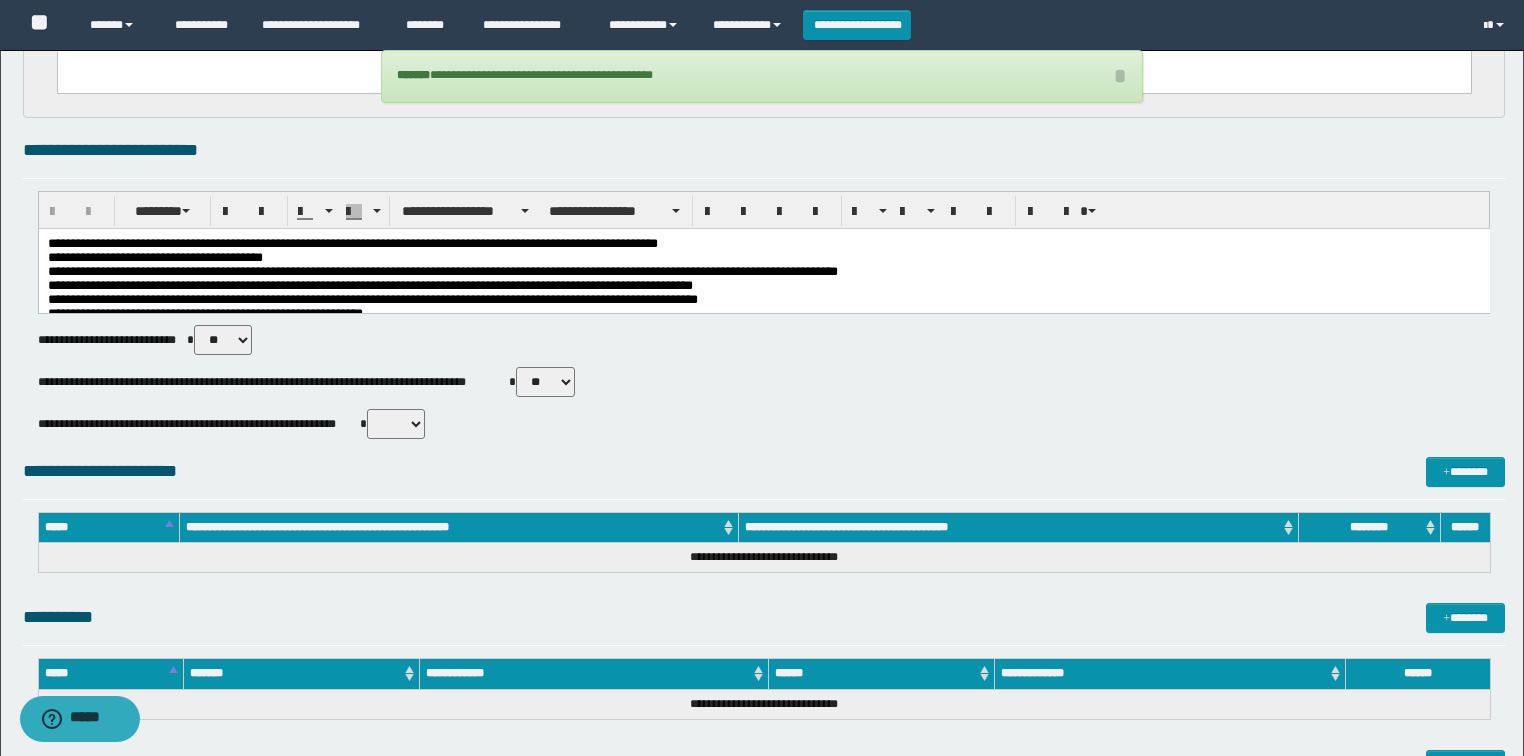 drag, startPoint x: 400, startPoint y: 420, endPoint x: 400, endPoint y: 437, distance: 17 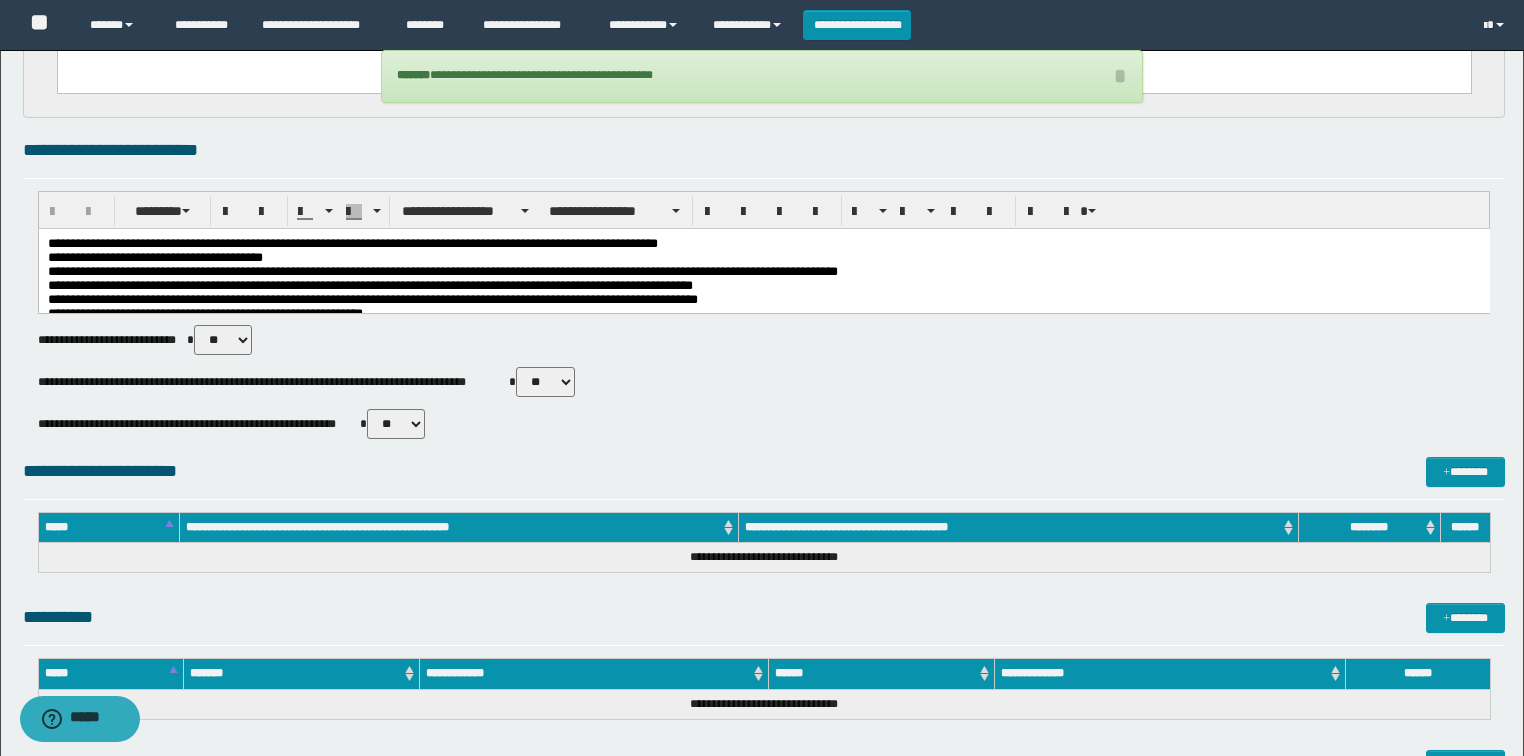 click on "**
**" at bounding box center (396, 424) 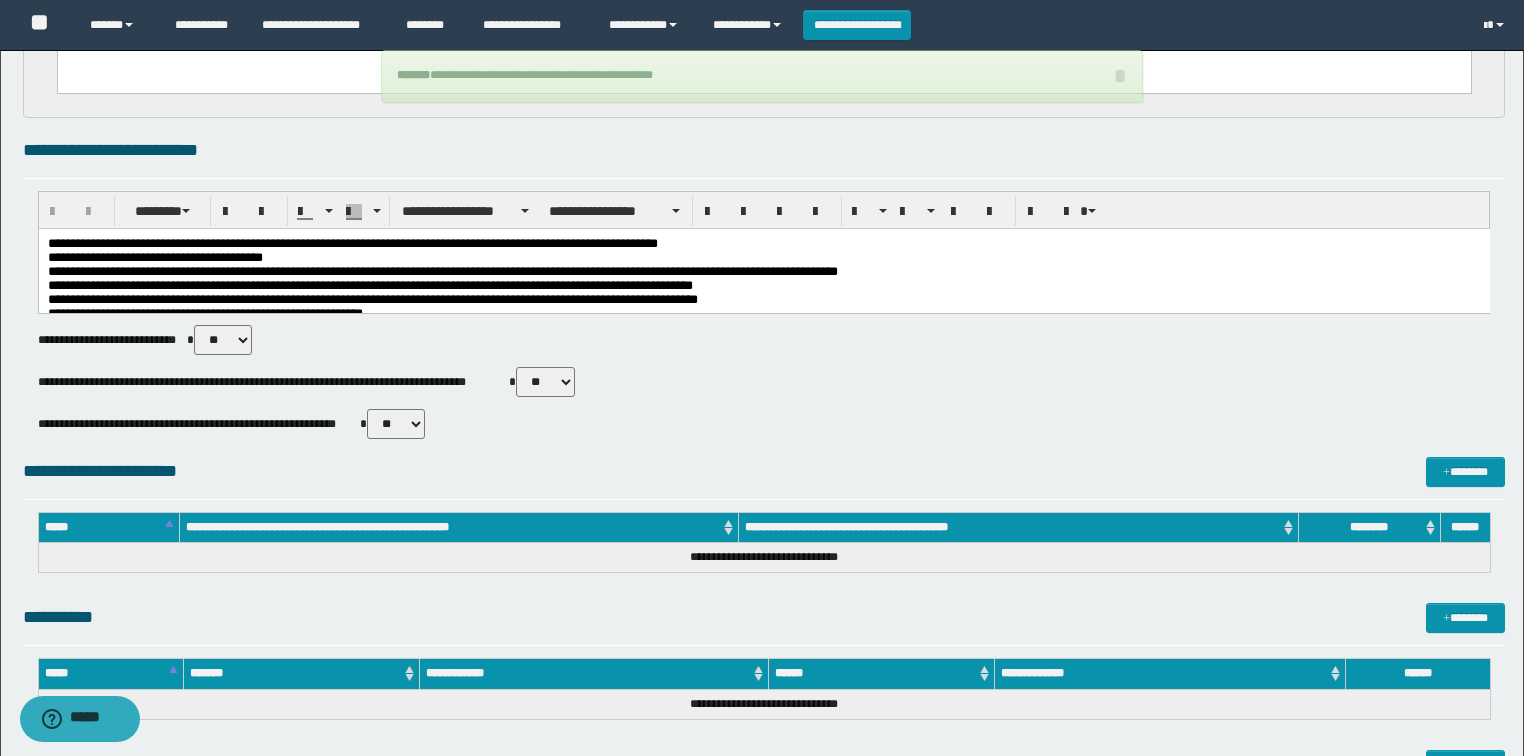 select on "****" 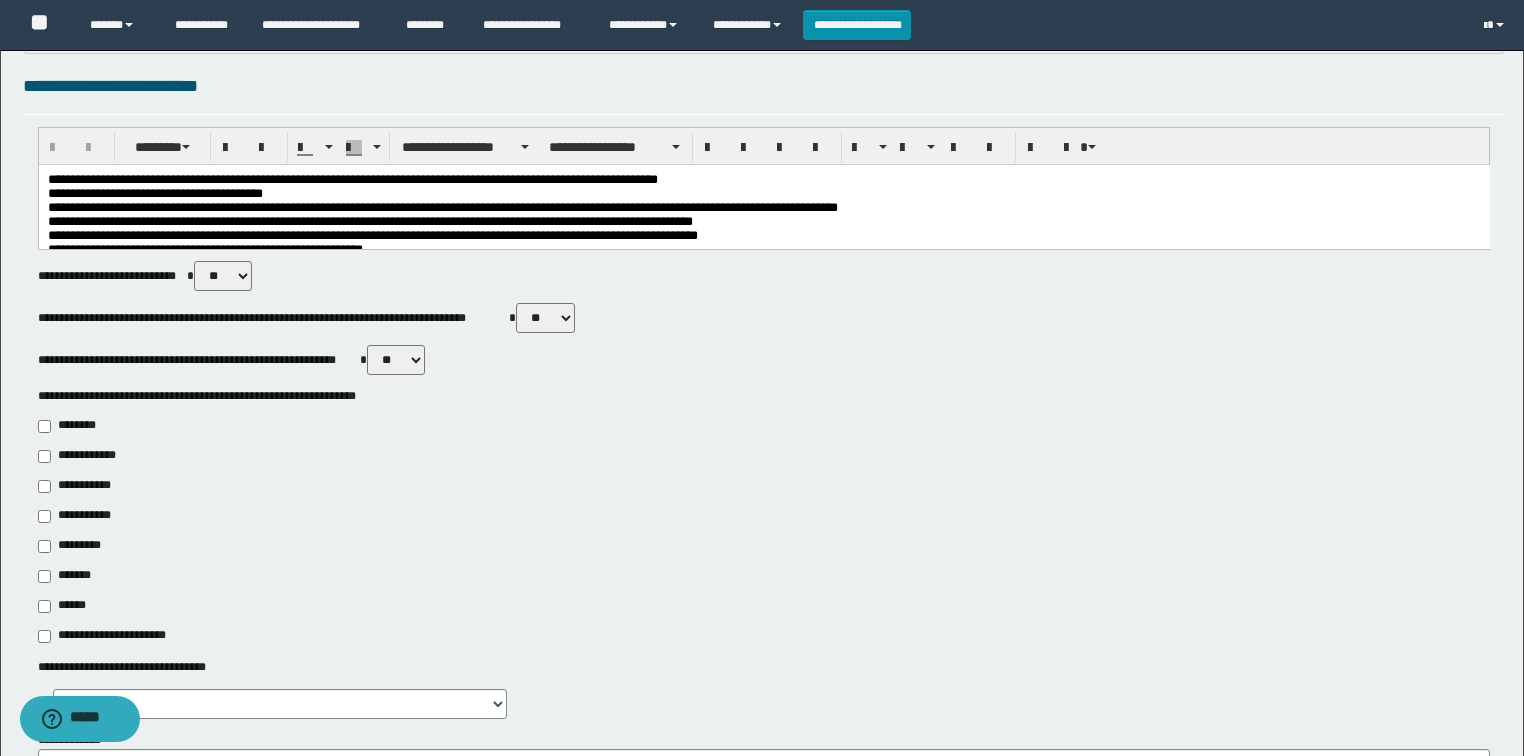 scroll, scrollTop: 480, scrollLeft: 0, axis: vertical 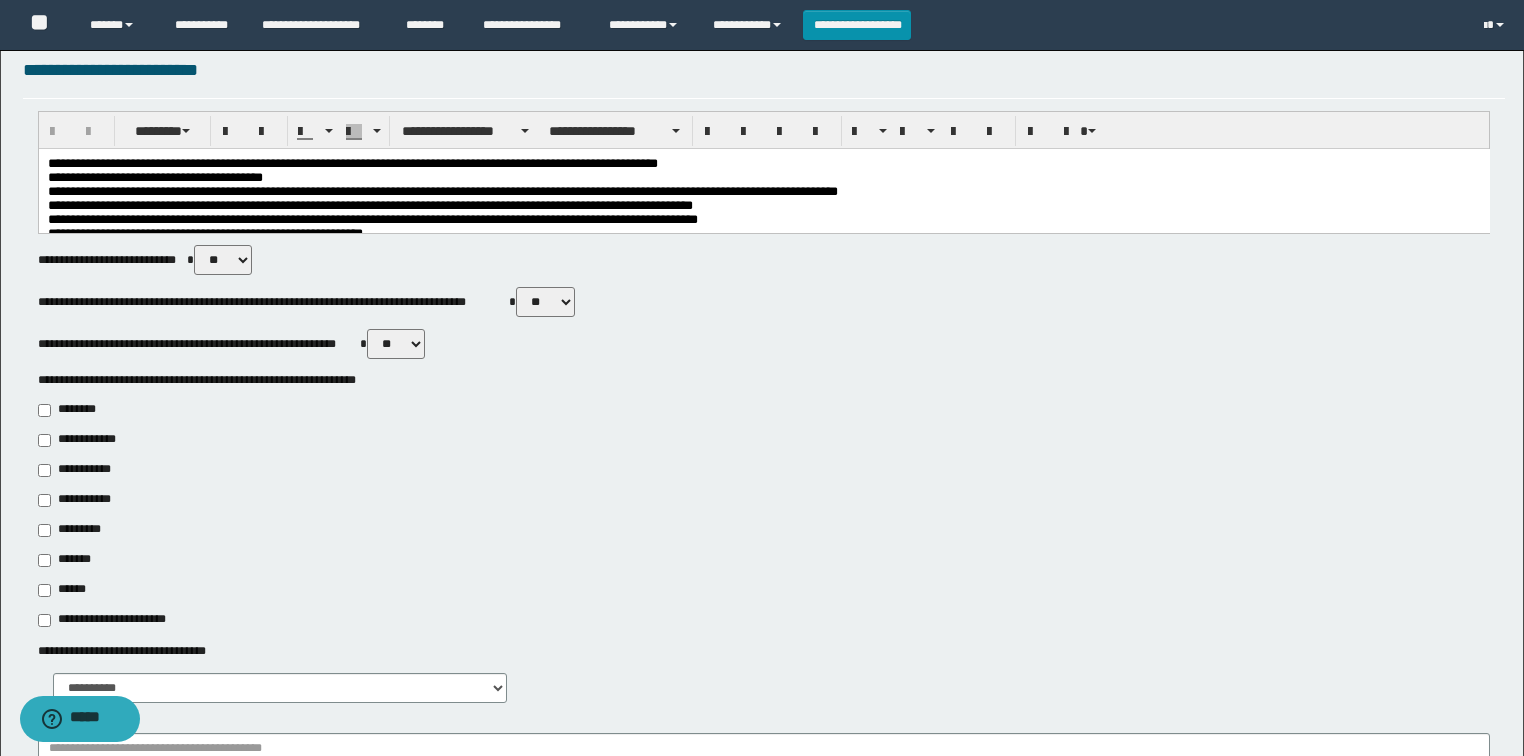 click on "**********" at bounding box center [81, 470] 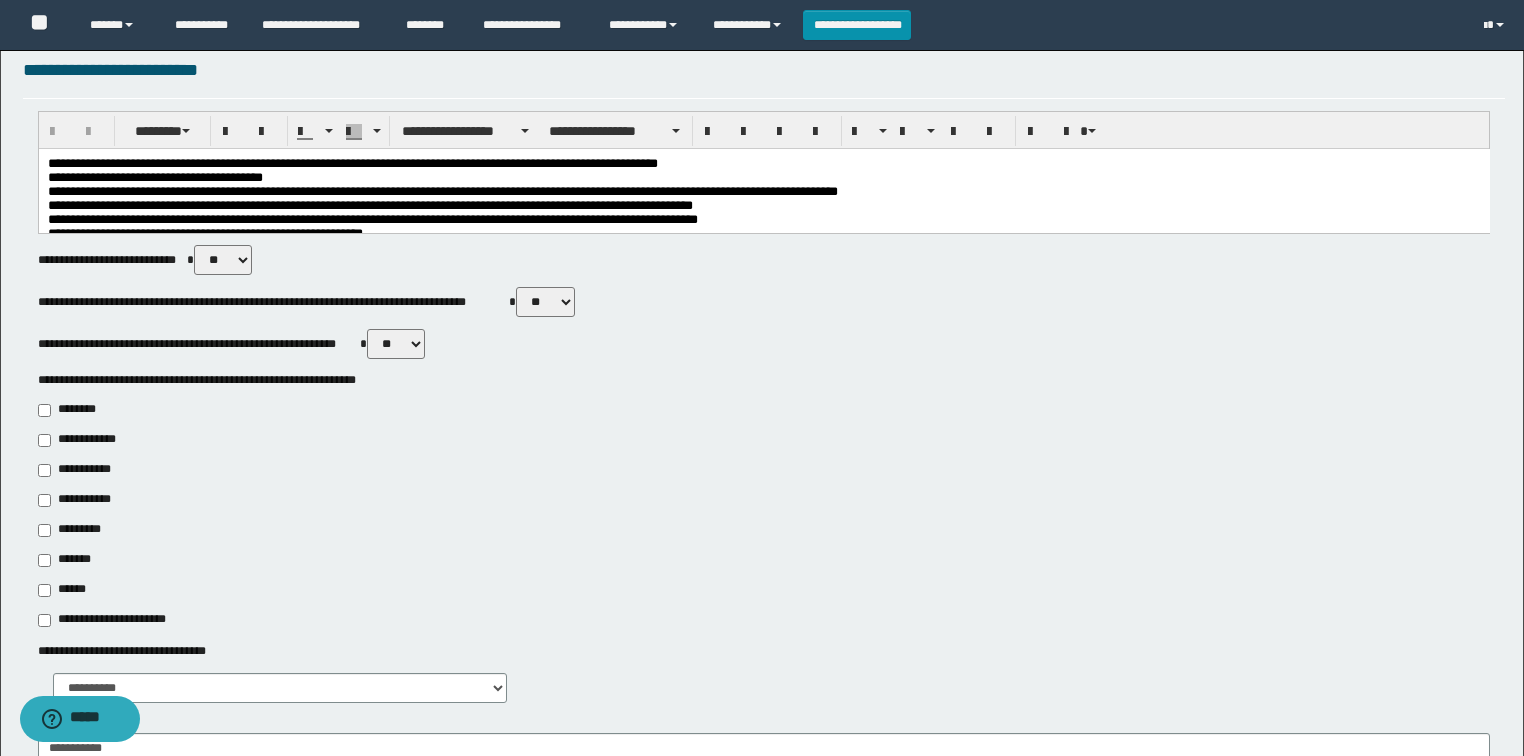 click on "**********" at bounding box center (108, 620) 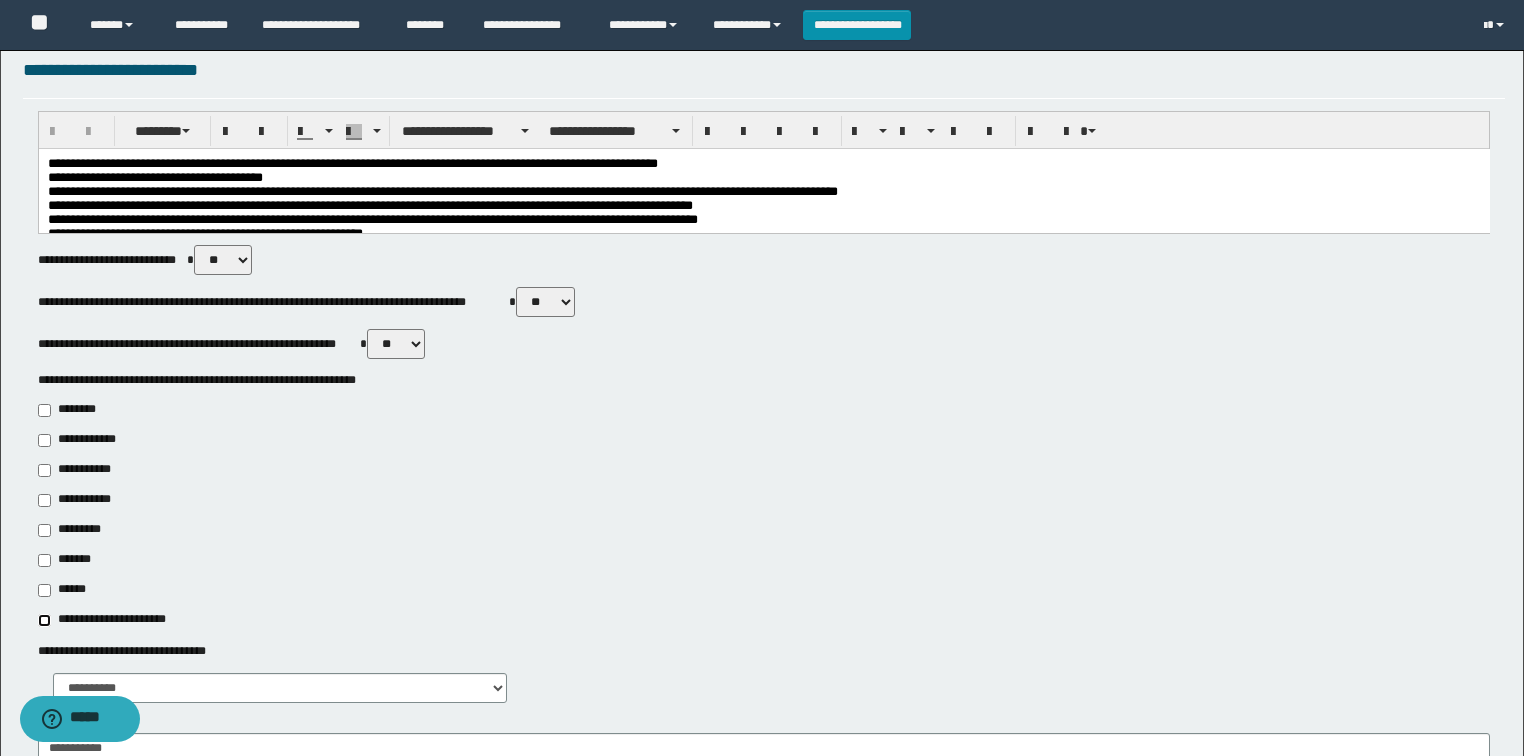 type on "**********" 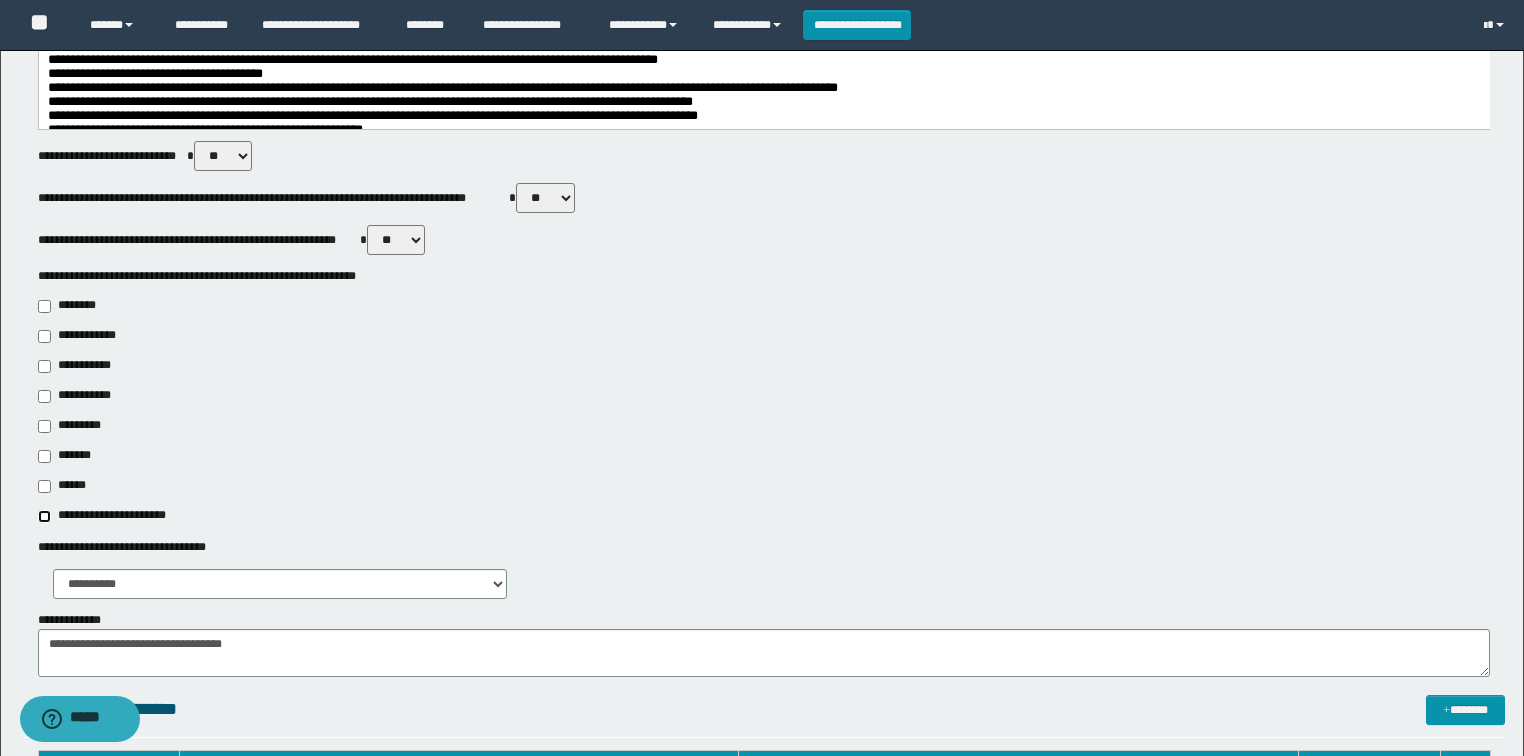 scroll, scrollTop: 720, scrollLeft: 0, axis: vertical 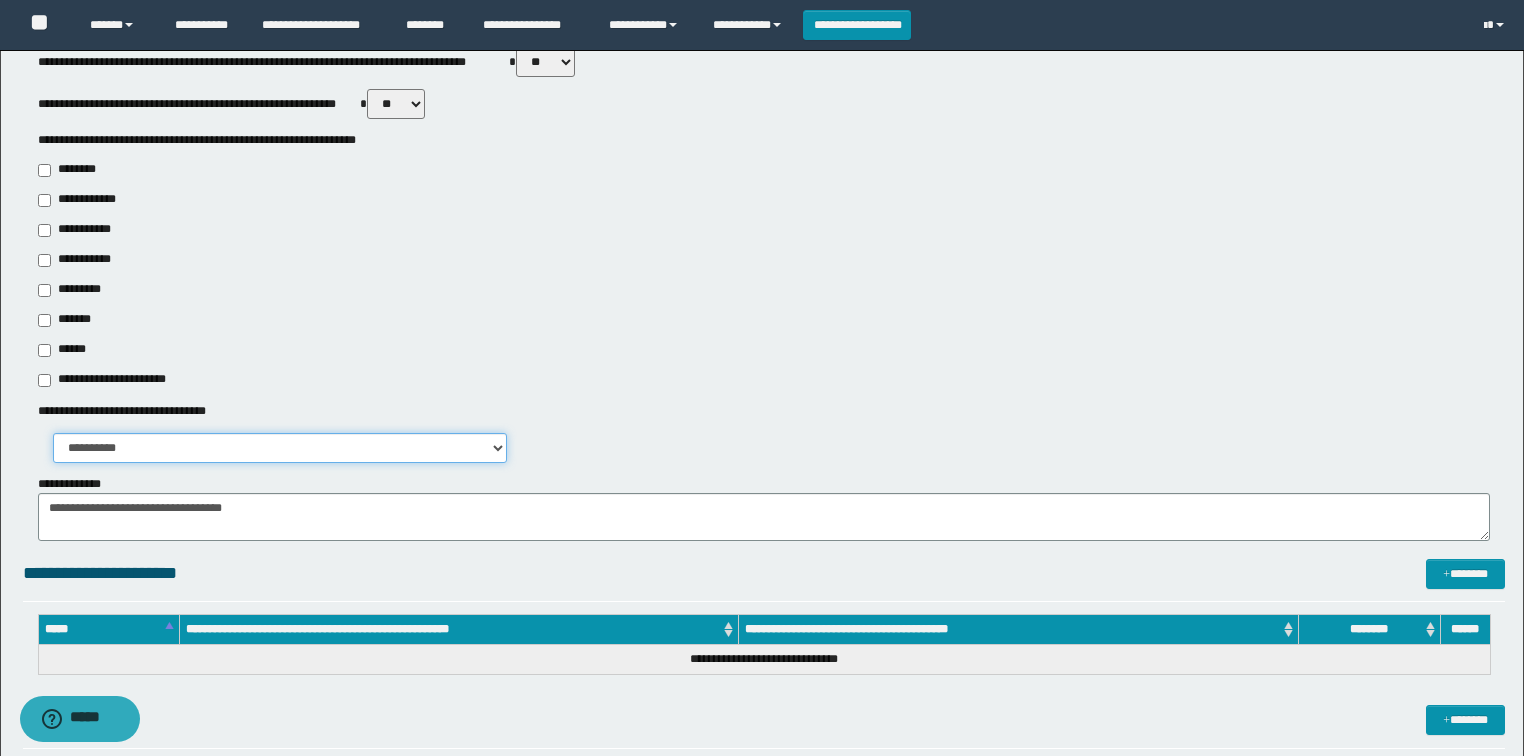 click on "**********" at bounding box center [280, 448] 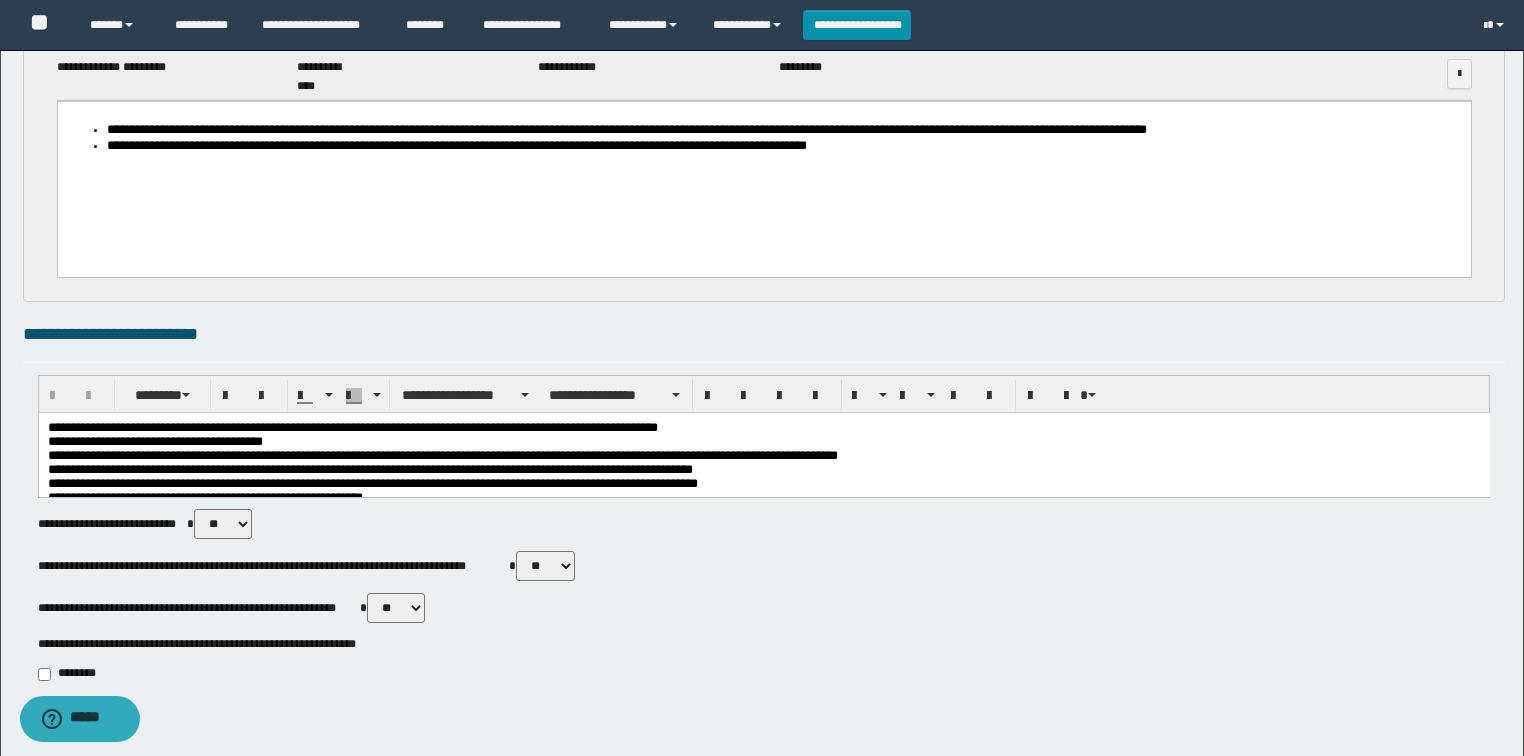 scroll, scrollTop: 0, scrollLeft: 0, axis: both 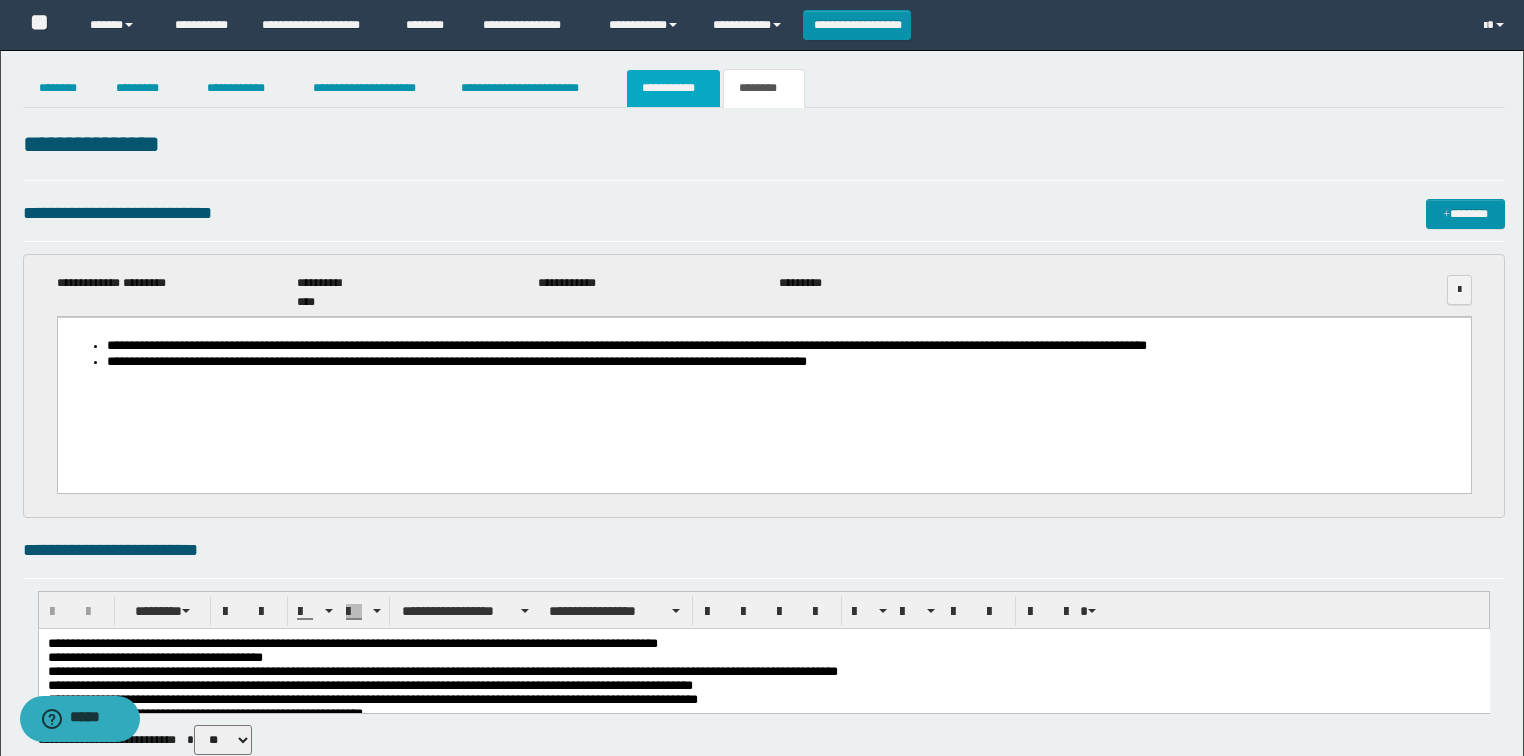 click on "**********" at bounding box center (673, 88) 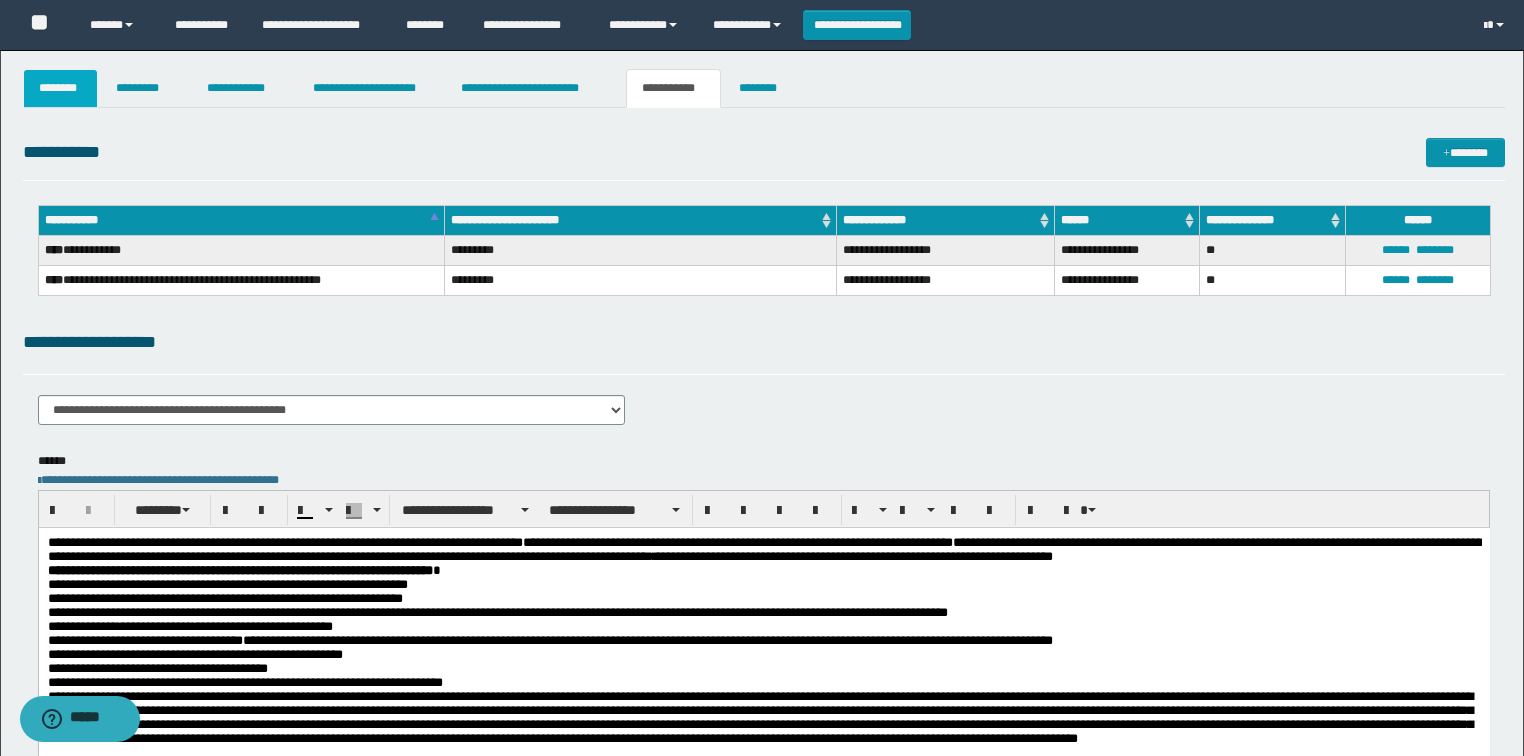 click on "********" at bounding box center (61, 88) 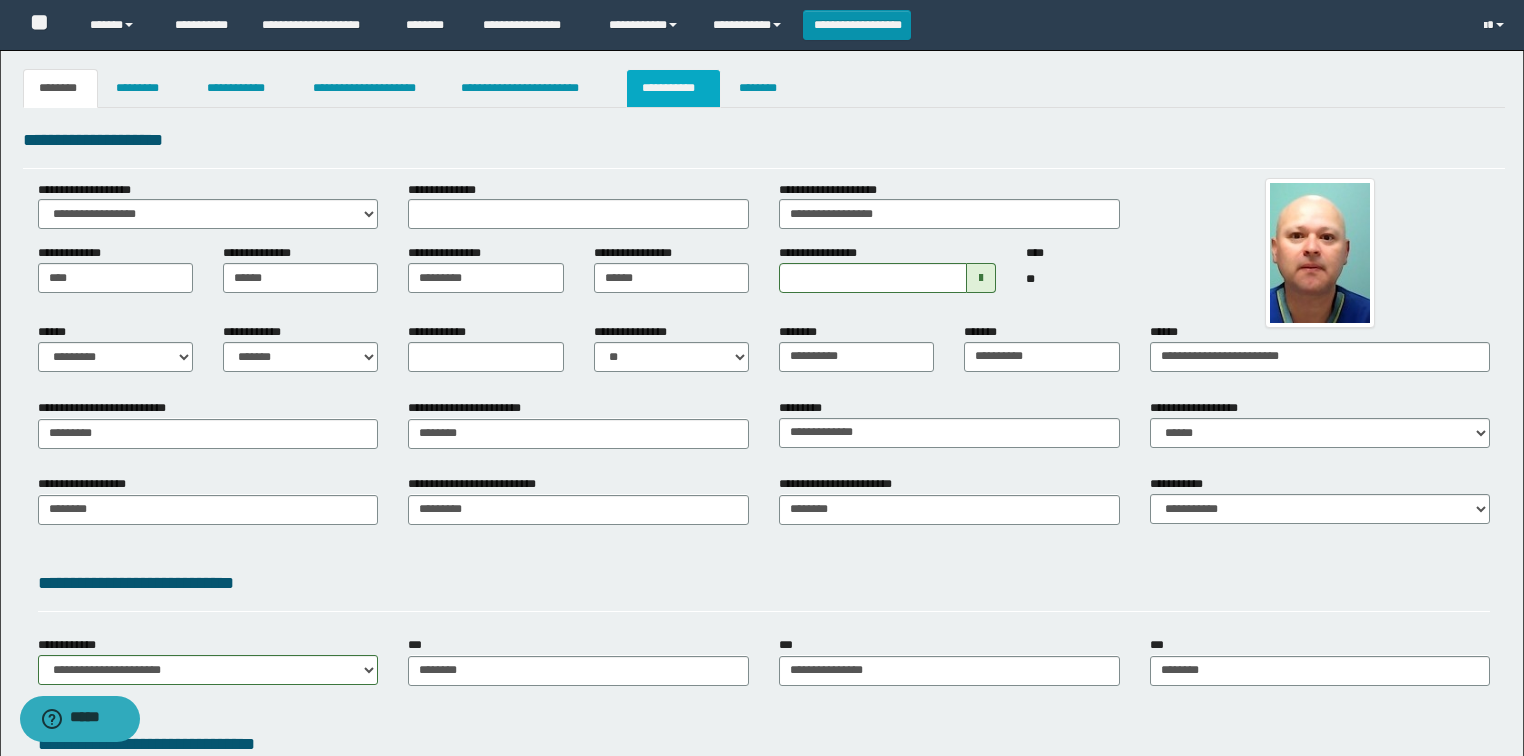 click on "**********" at bounding box center [673, 88] 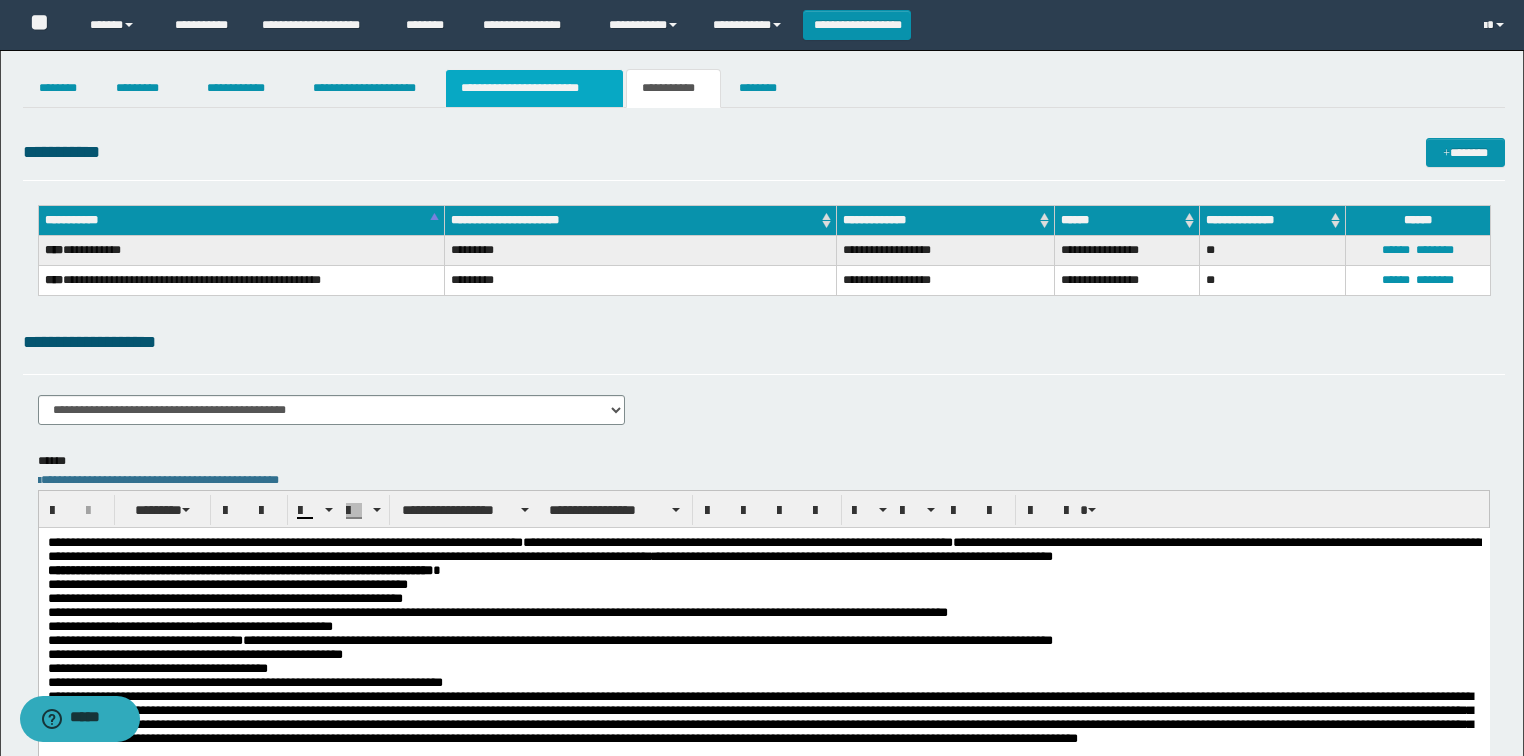 click on "**********" at bounding box center (534, 88) 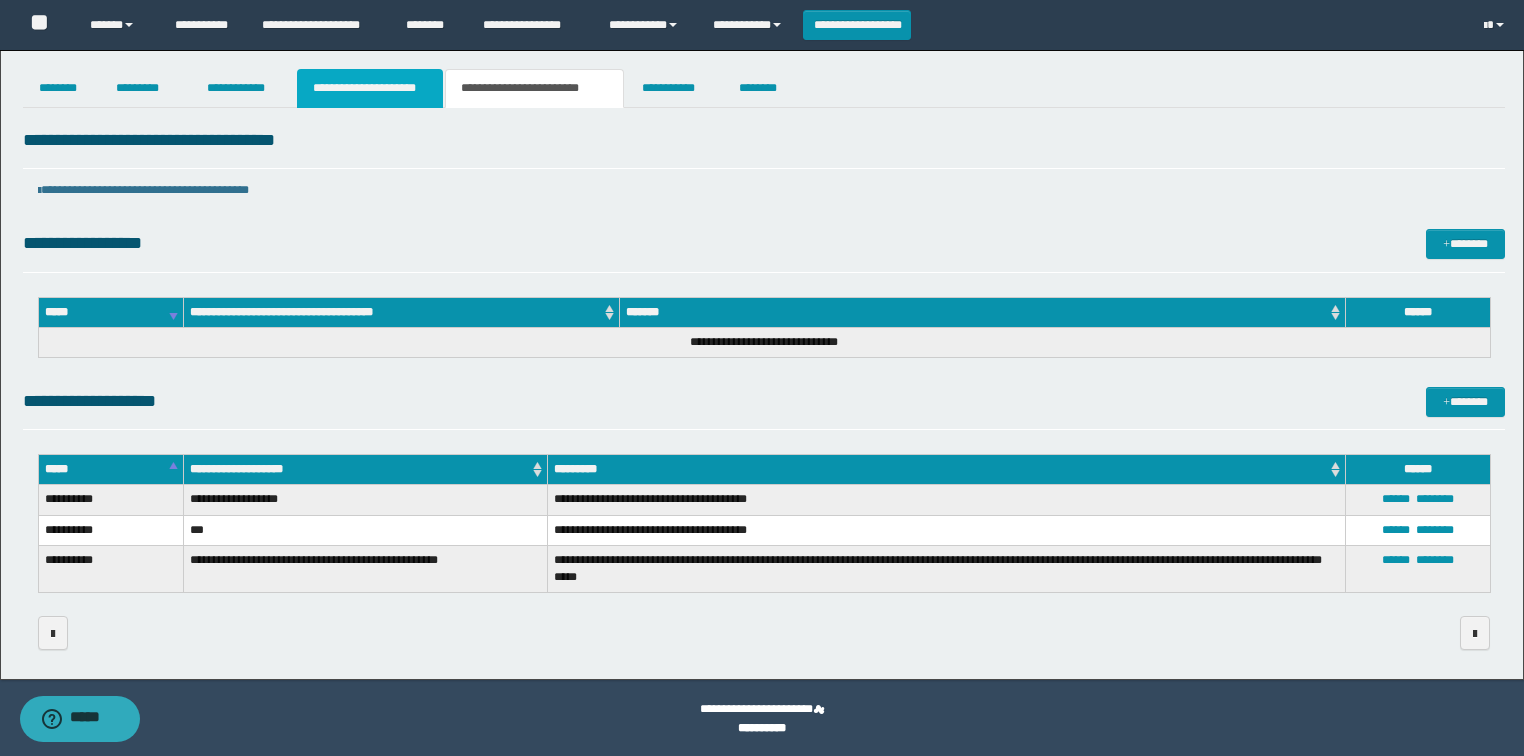 drag, startPoint x: 416, startPoint y: 91, endPoint x: 442, endPoint y: 178, distance: 90.80198 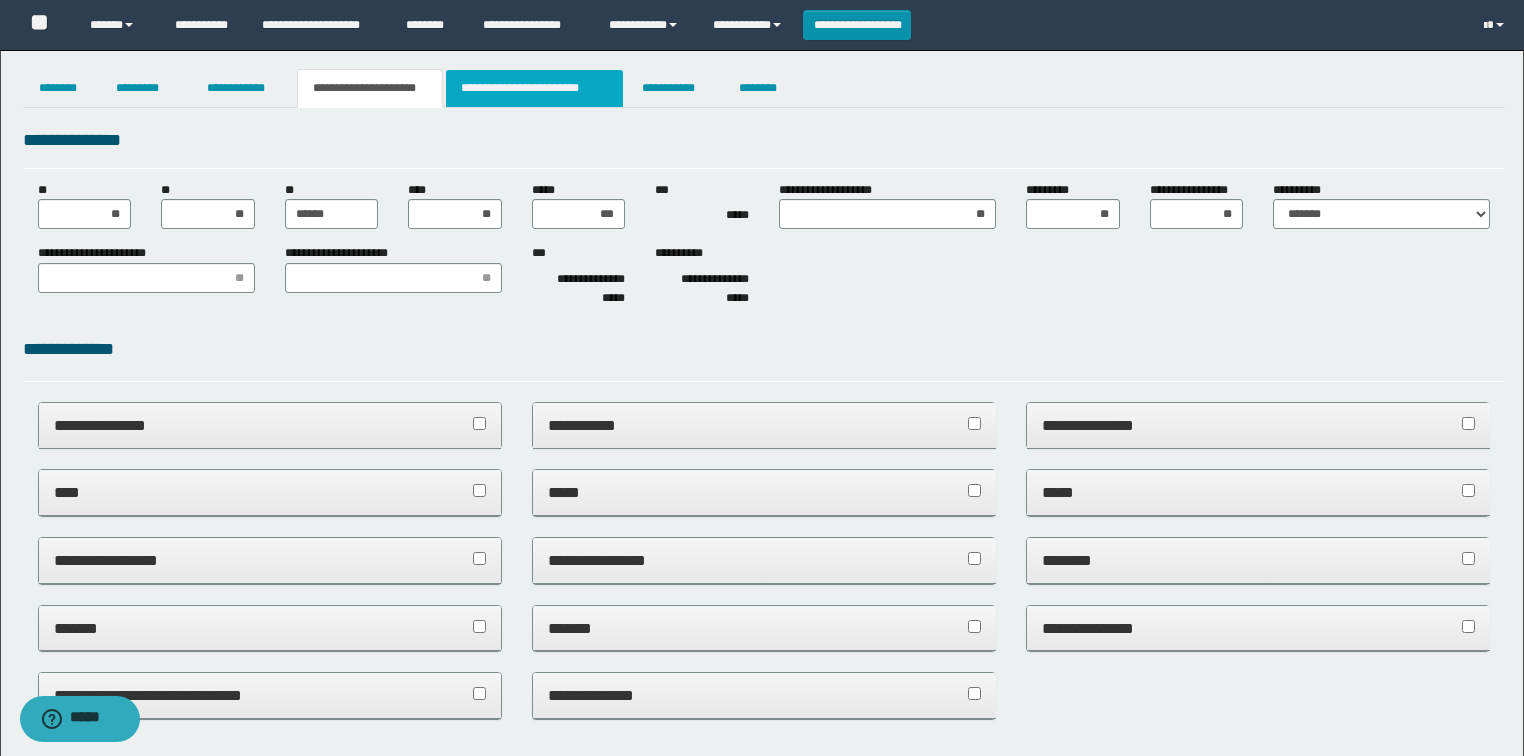 click on "**********" at bounding box center (534, 88) 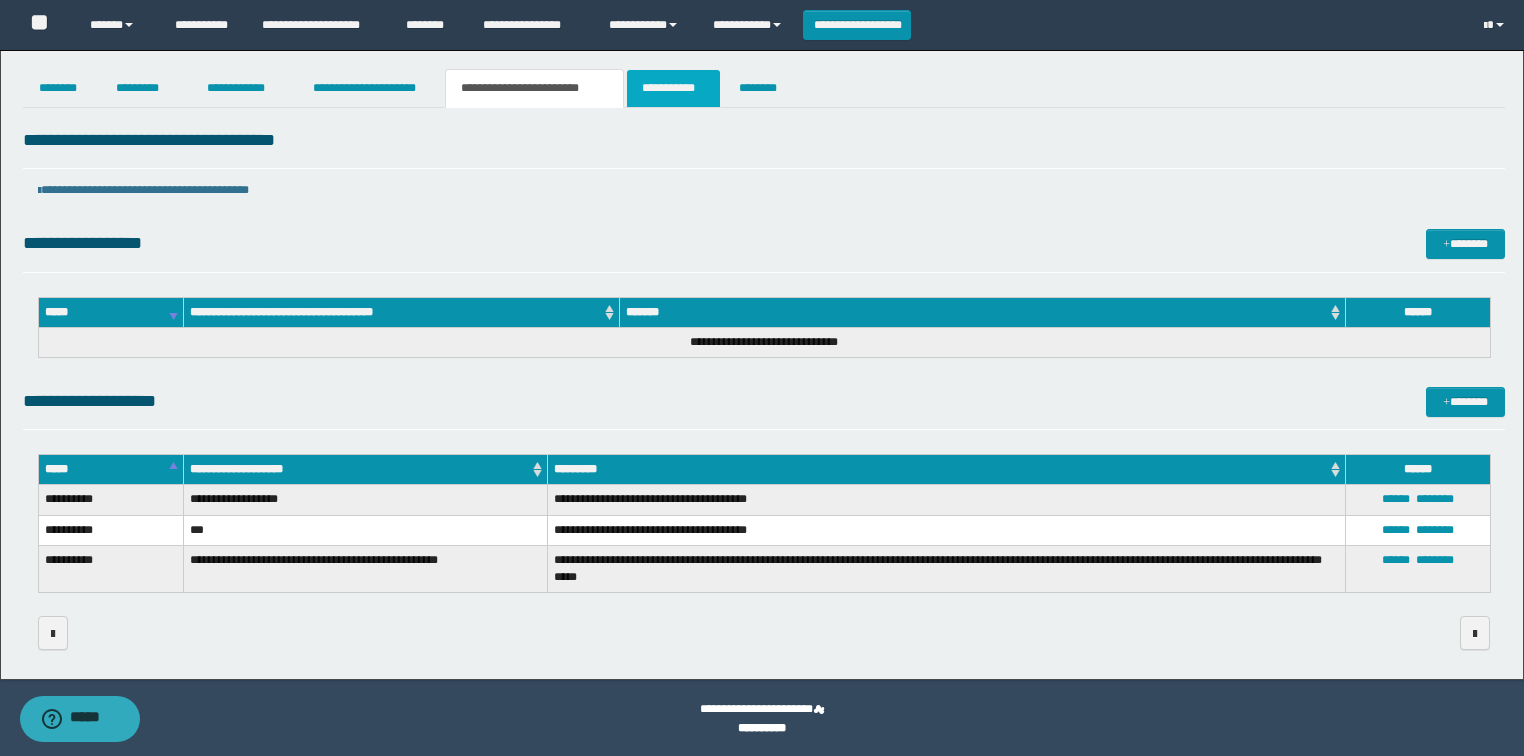 click on "**********" at bounding box center (673, 88) 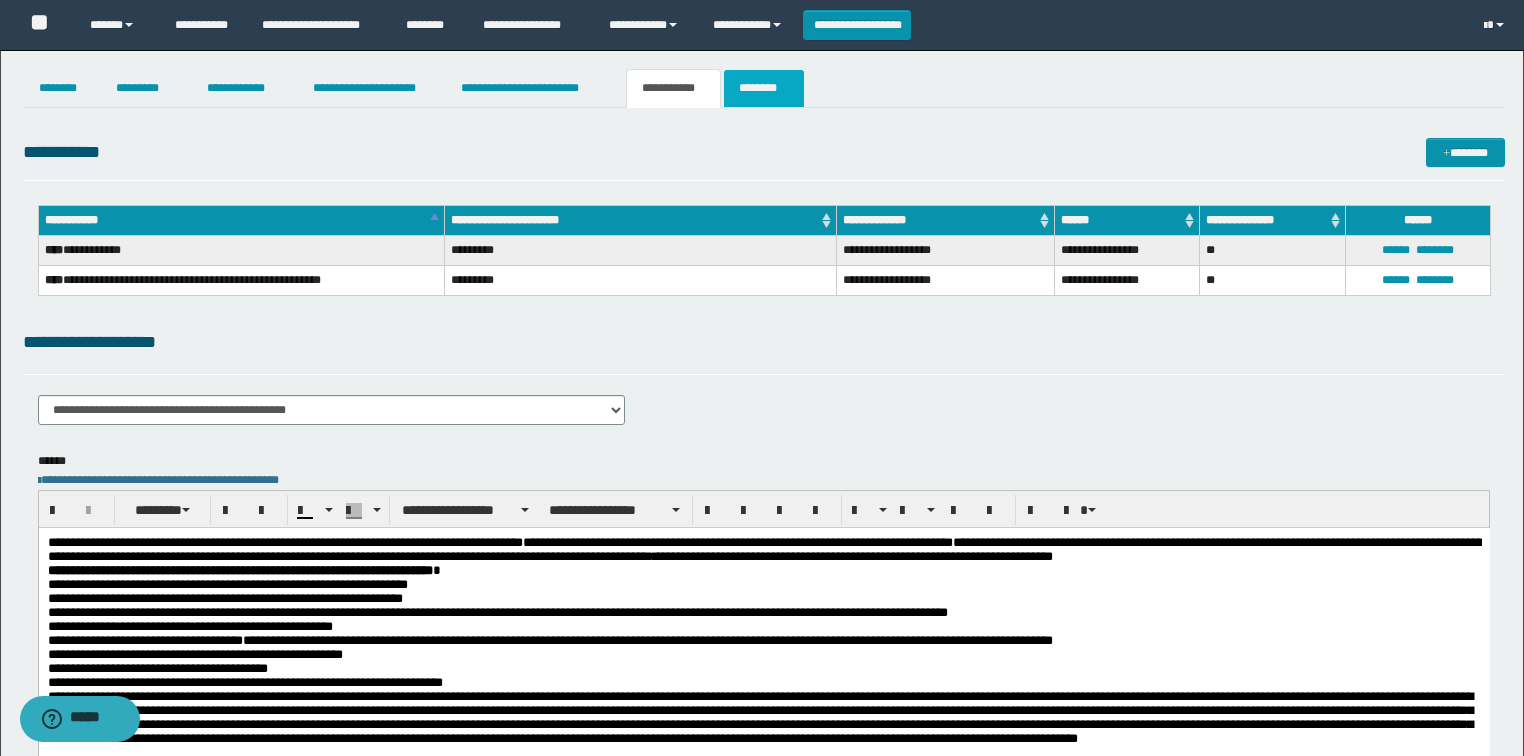 click on "********" at bounding box center (764, 88) 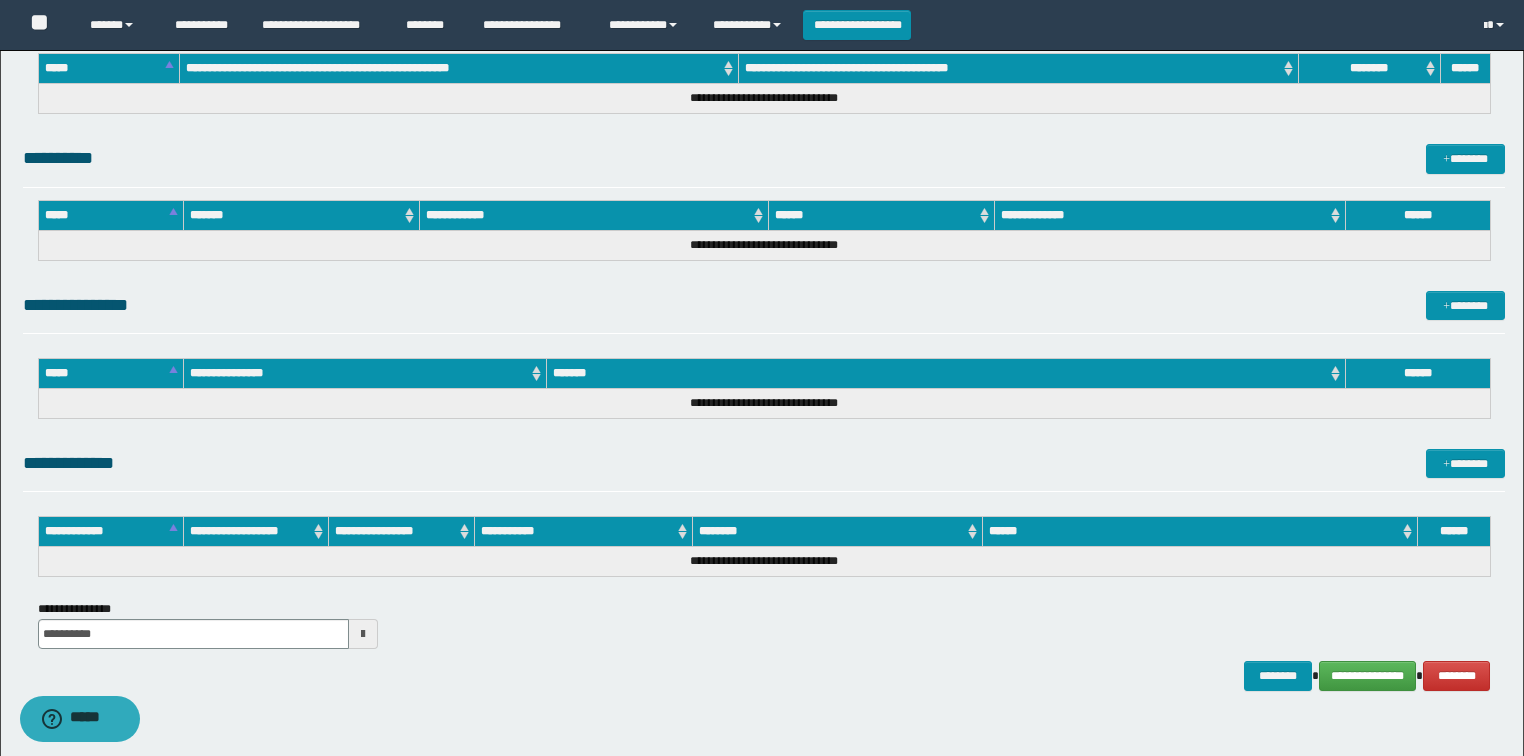scroll, scrollTop: 1259, scrollLeft: 0, axis: vertical 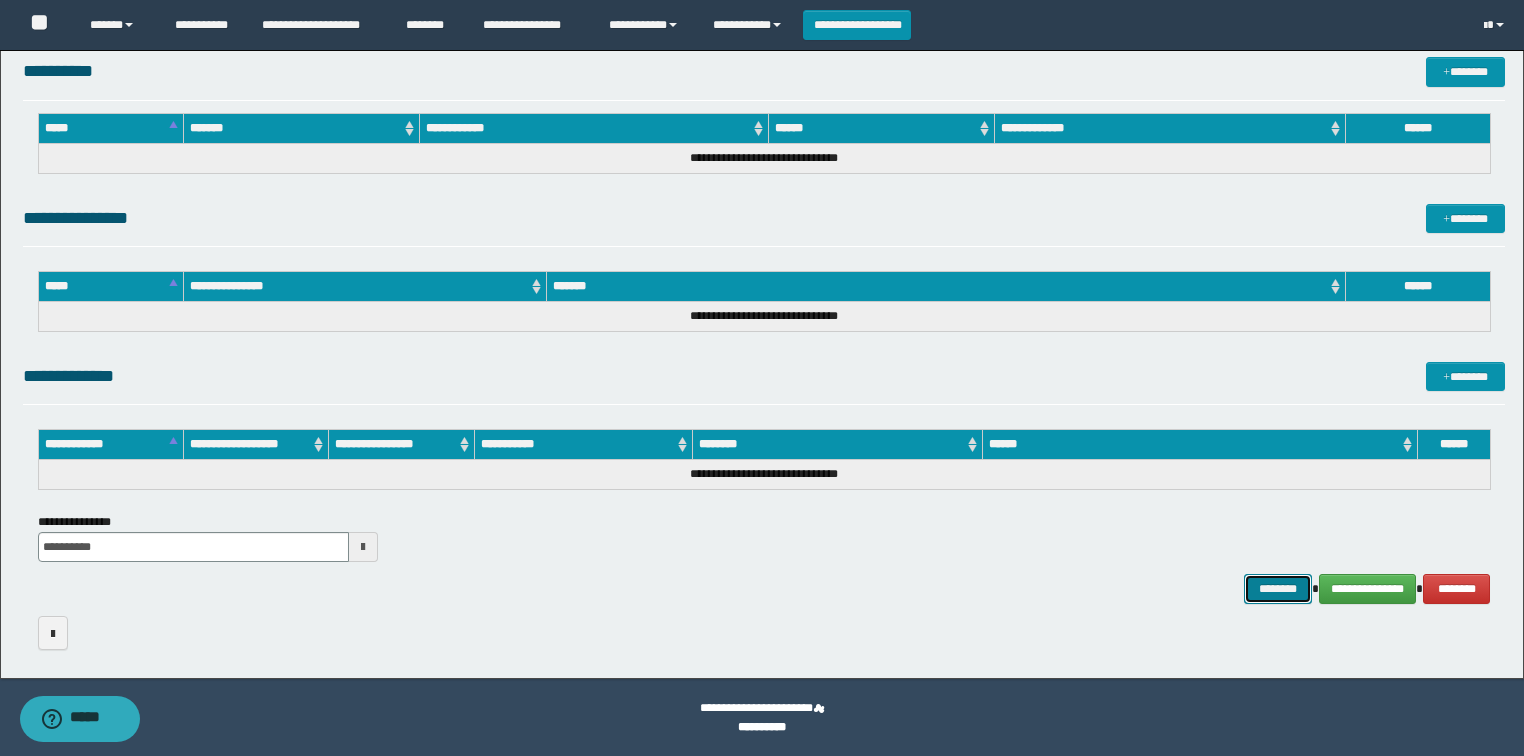click on "********" at bounding box center (1277, 589) 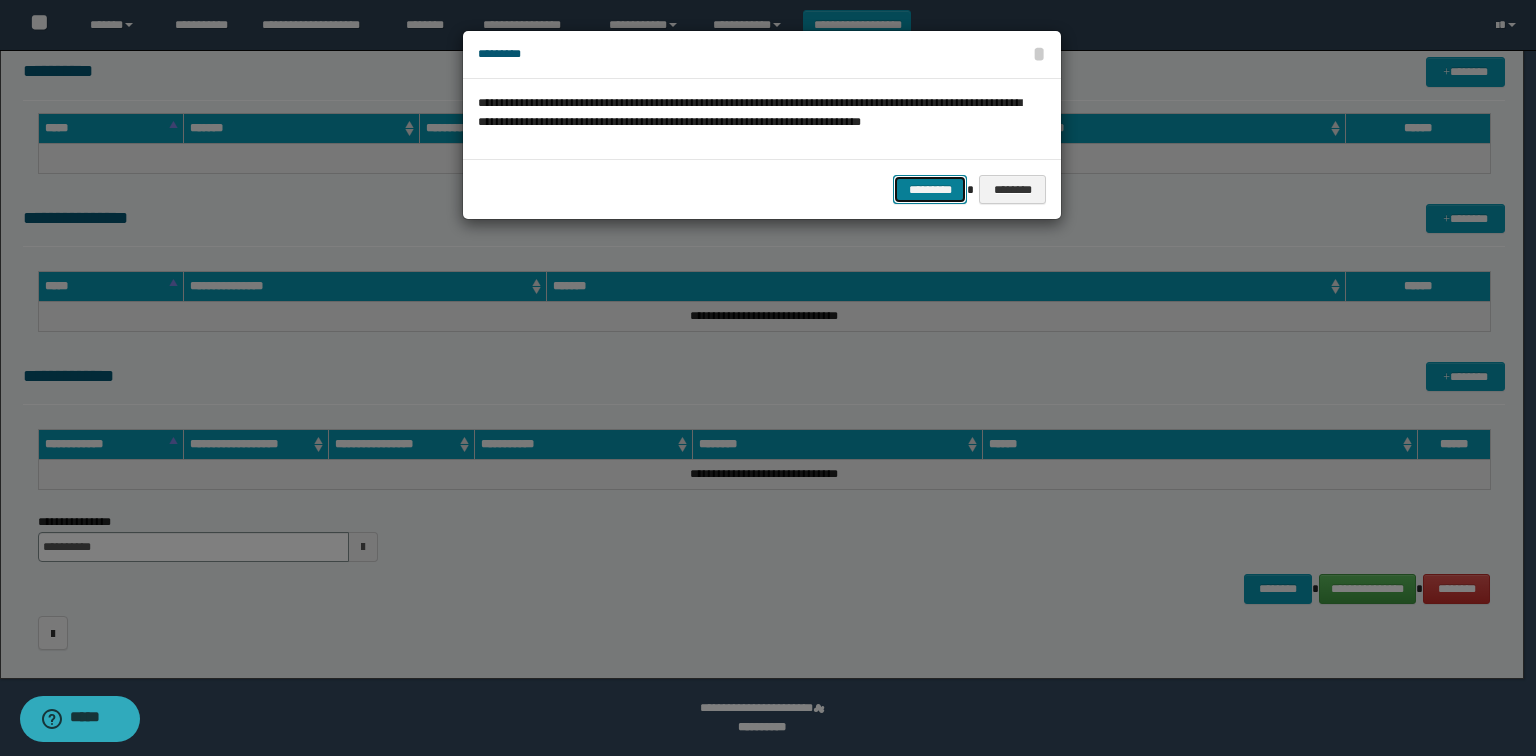 click on "*********" at bounding box center [930, 190] 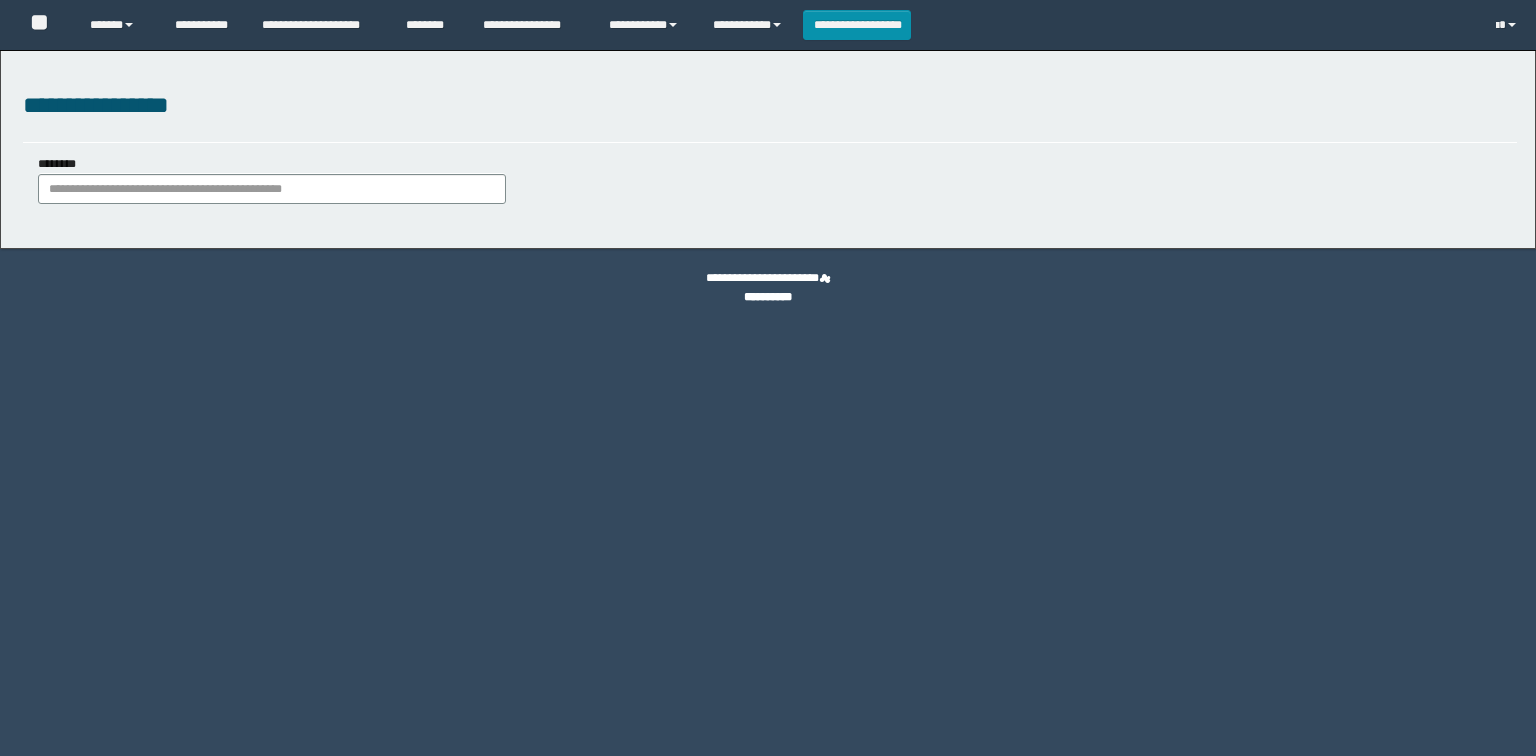 scroll, scrollTop: 0, scrollLeft: 0, axis: both 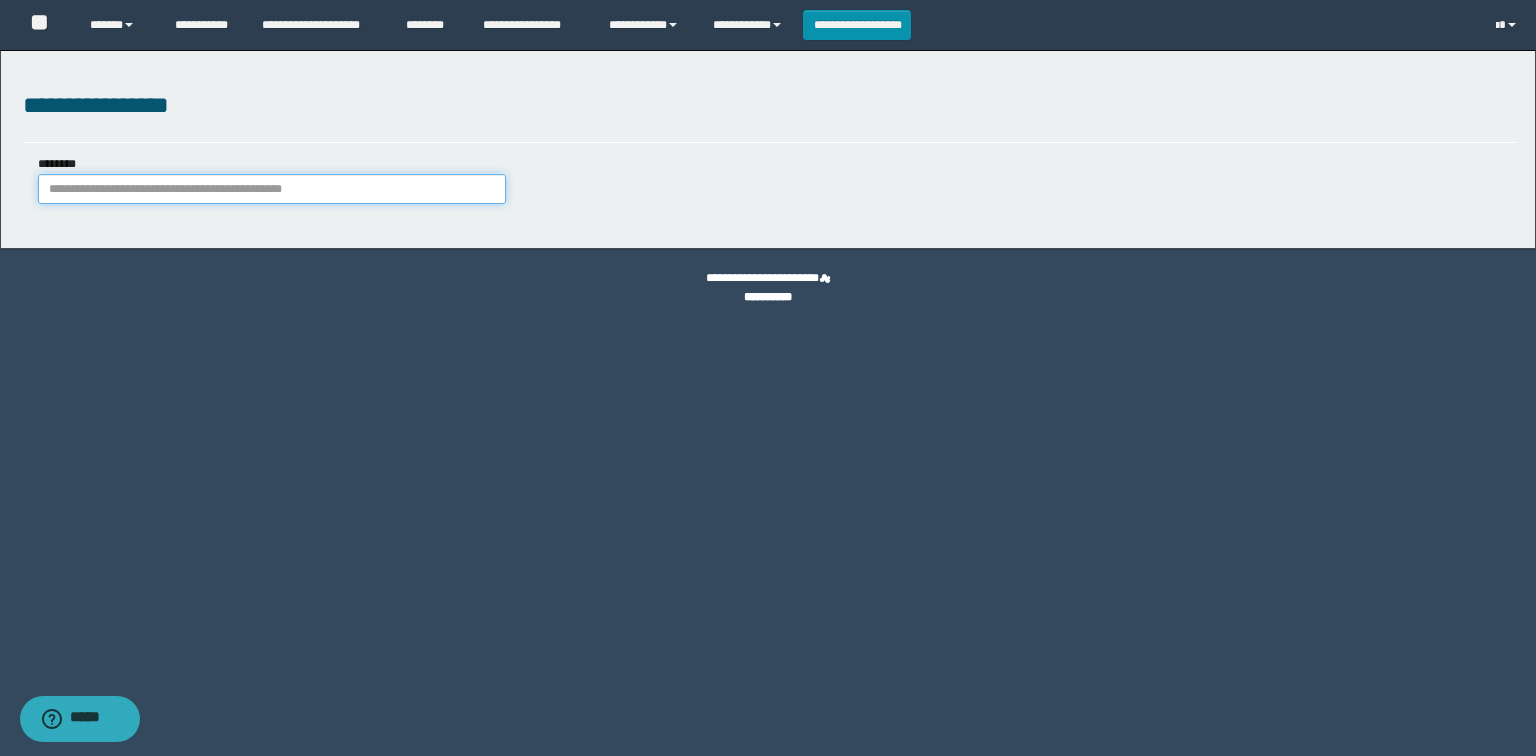 click on "********" at bounding box center (272, 189) 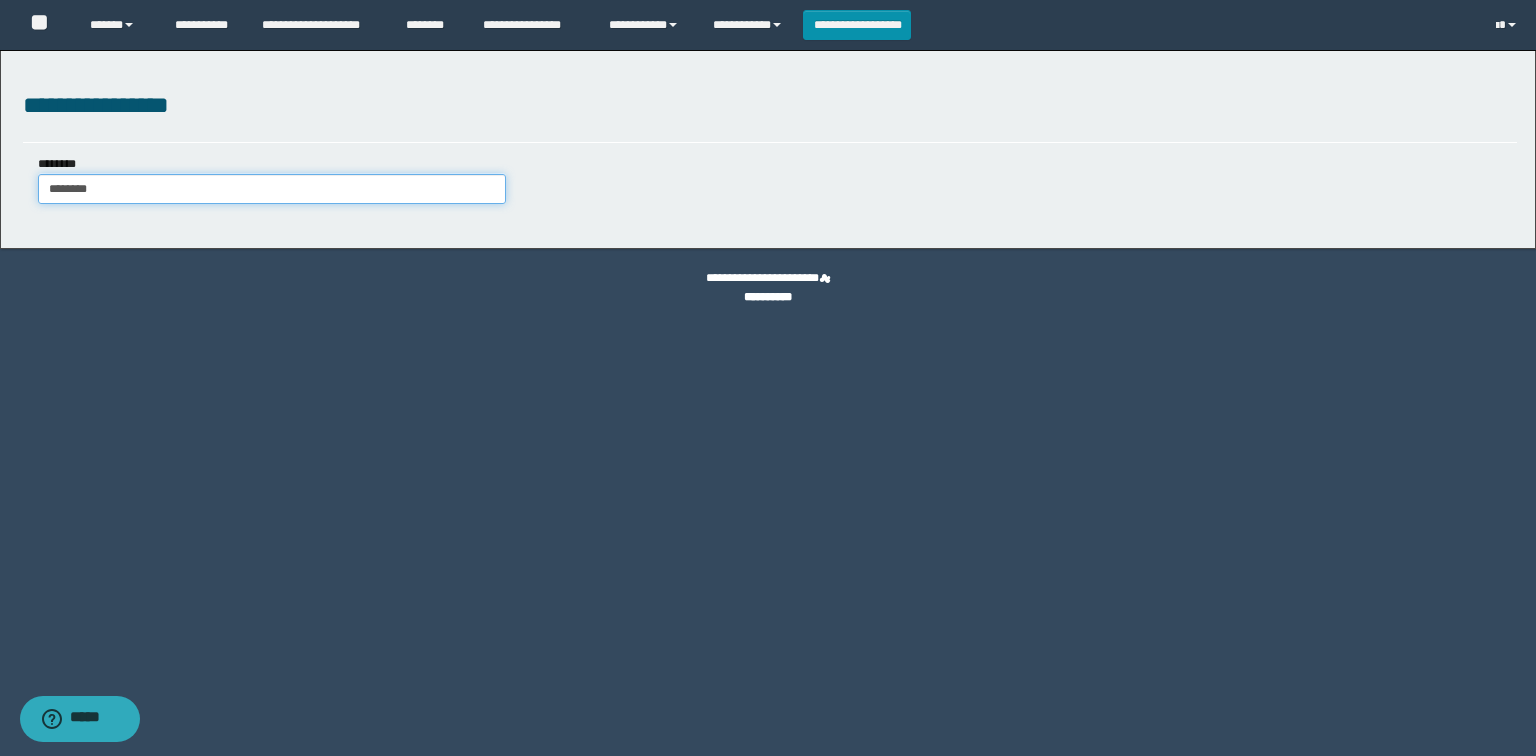 type on "********" 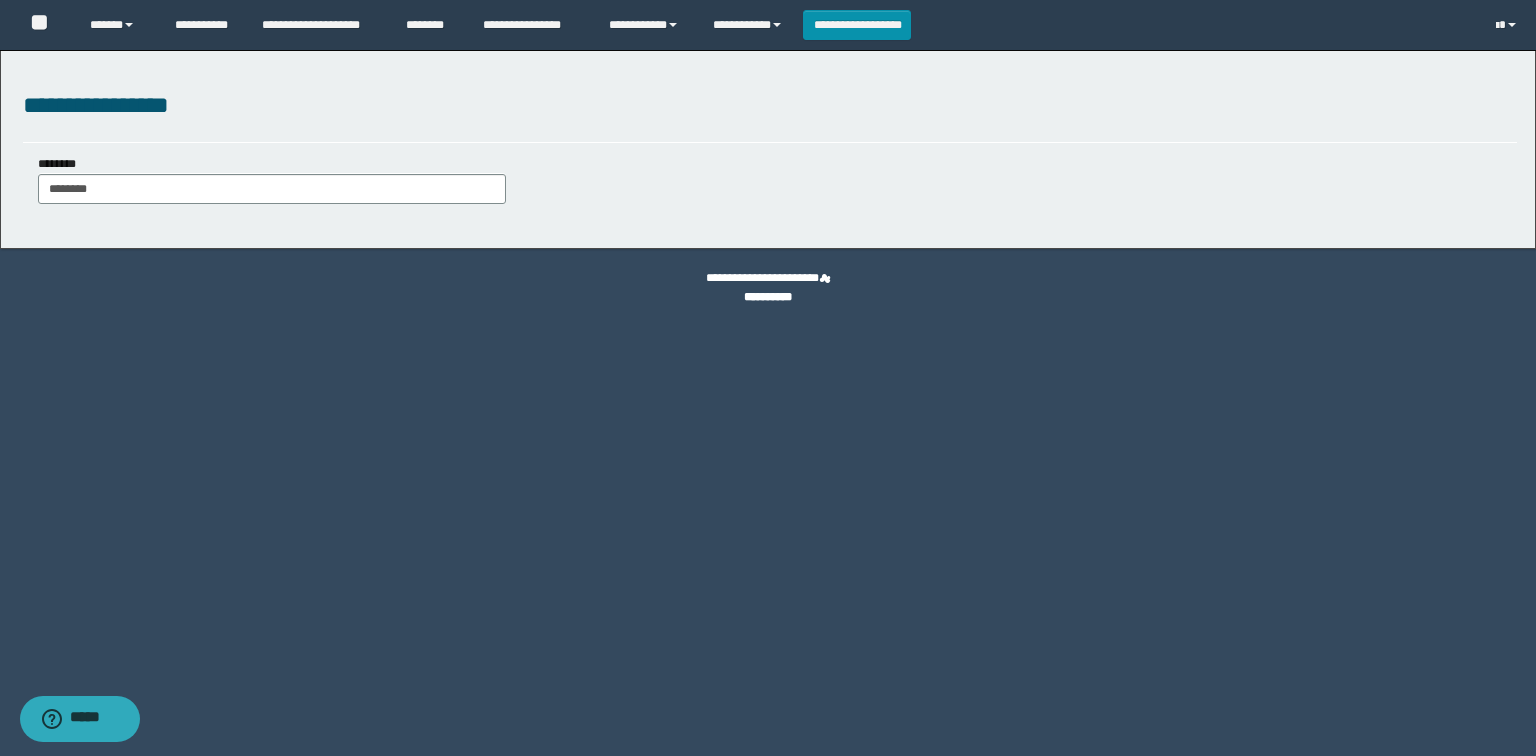 click on "**********" at bounding box center [768, 149] 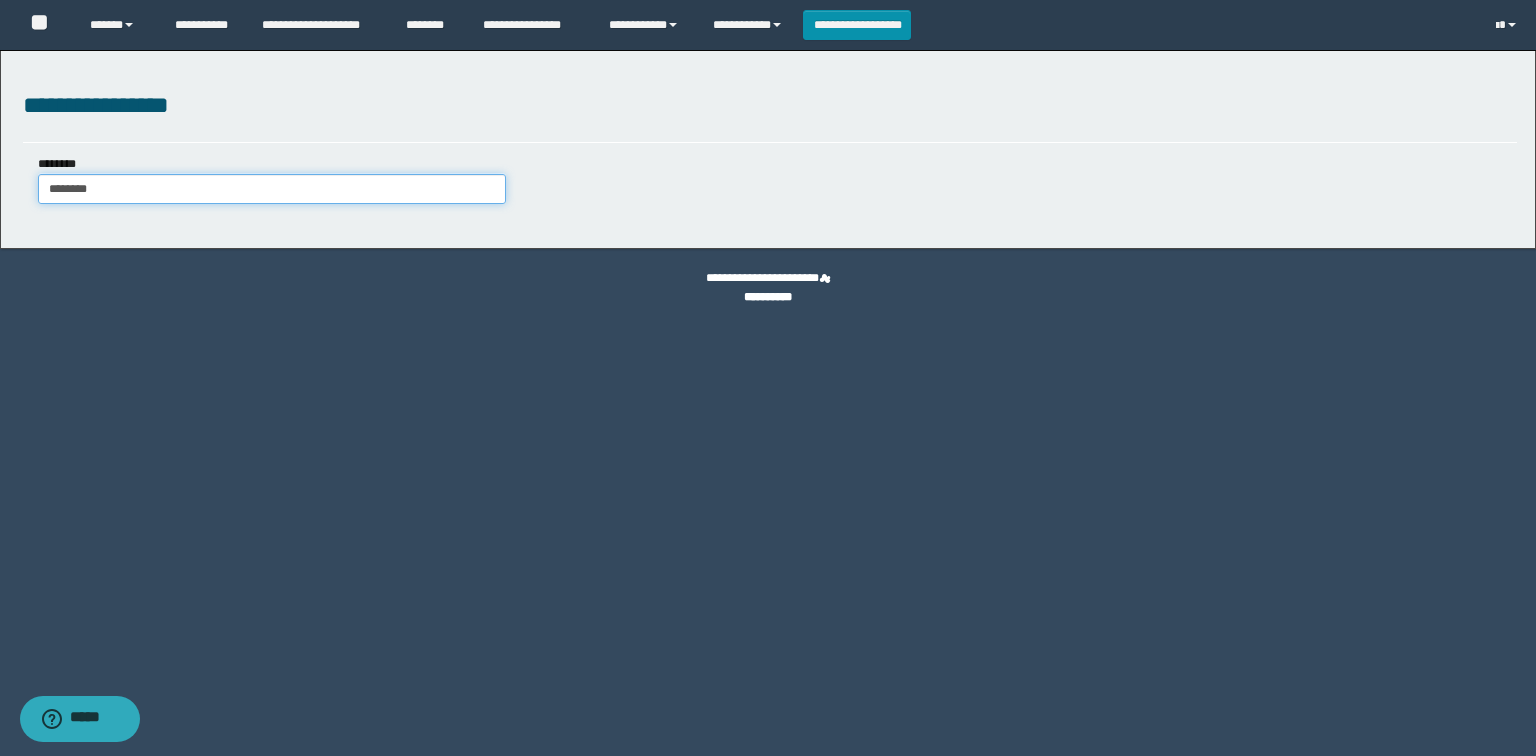 type on "********" 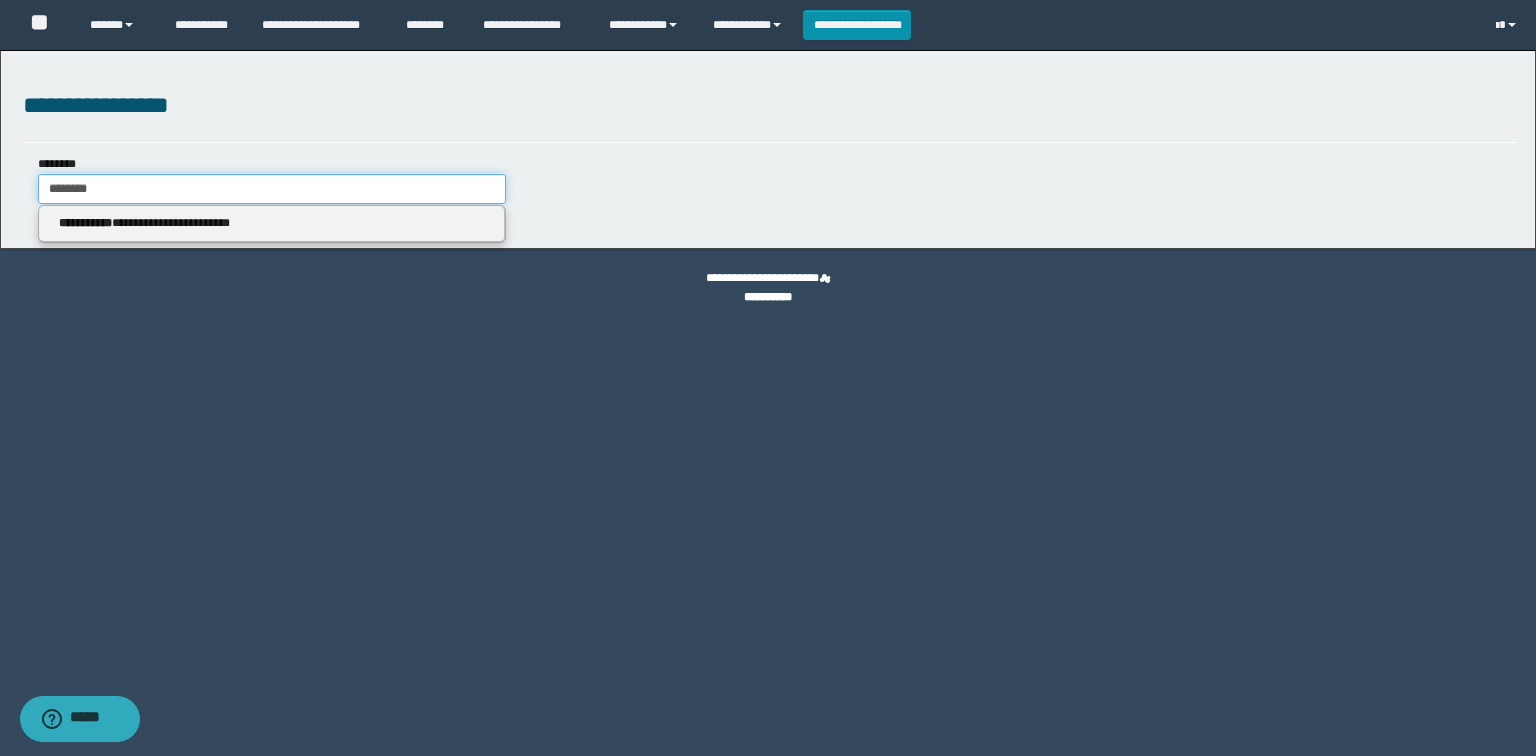 click on "********" at bounding box center (272, 189) 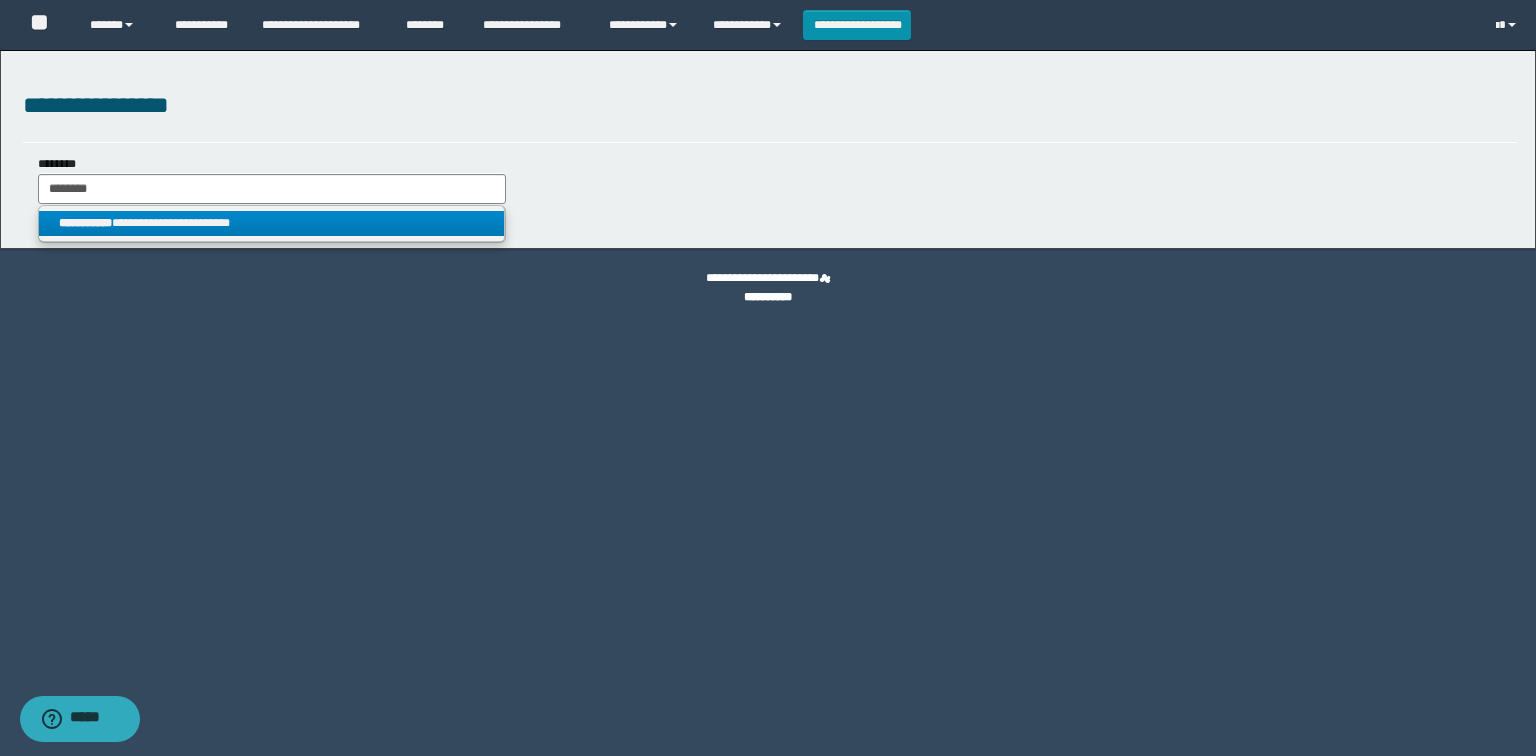 click on "**********" at bounding box center [272, 223] 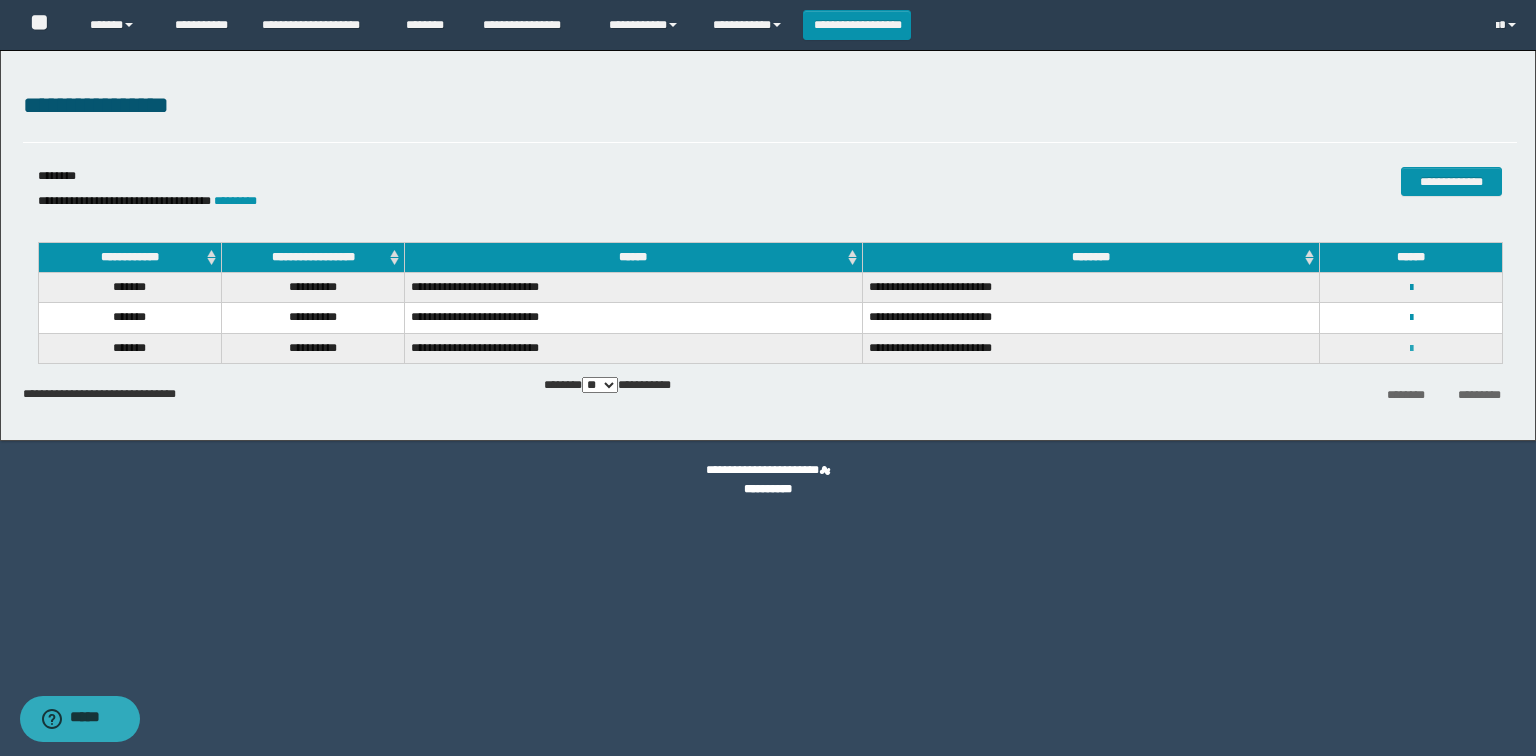 click at bounding box center [1411, 349] 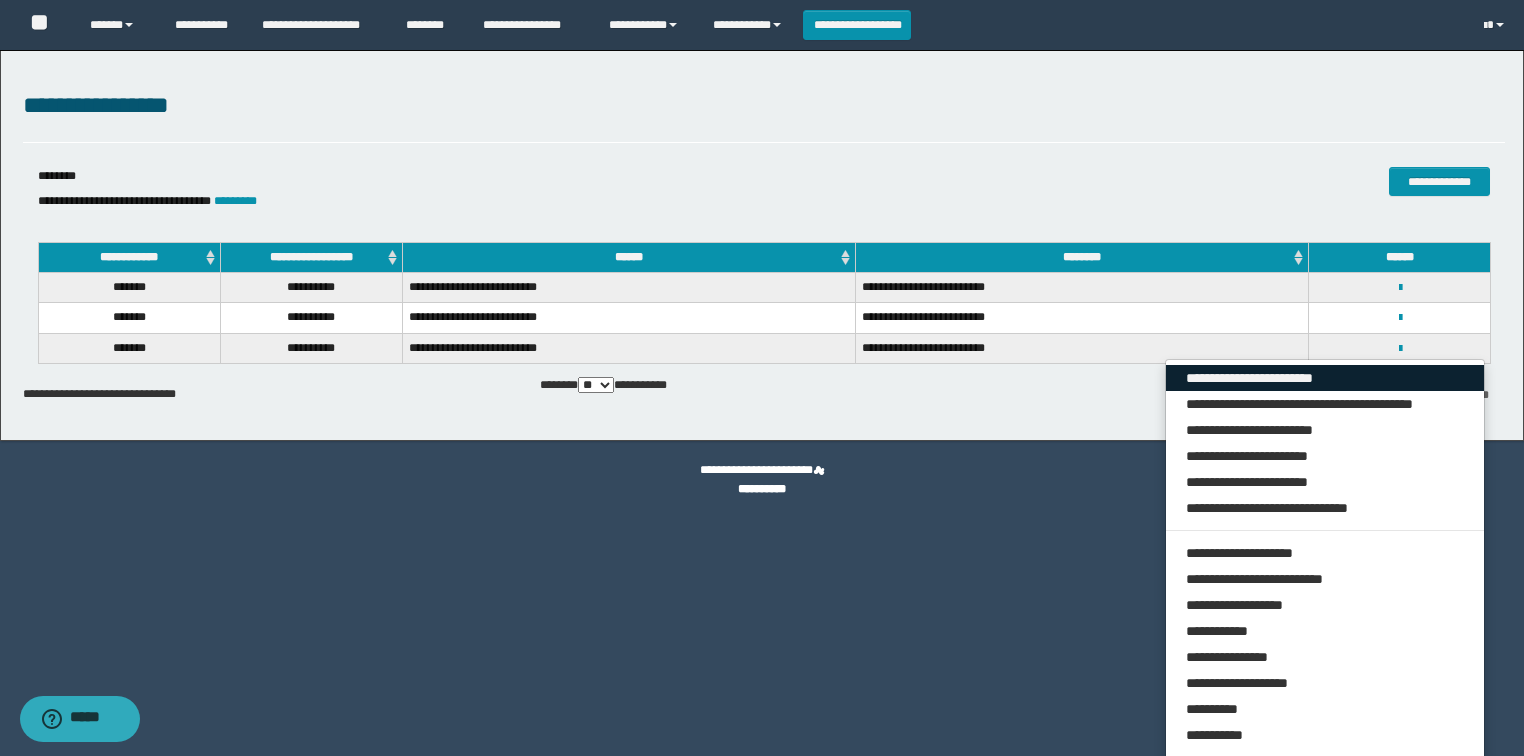 click on "**********" at bounding box center (1325, 378) 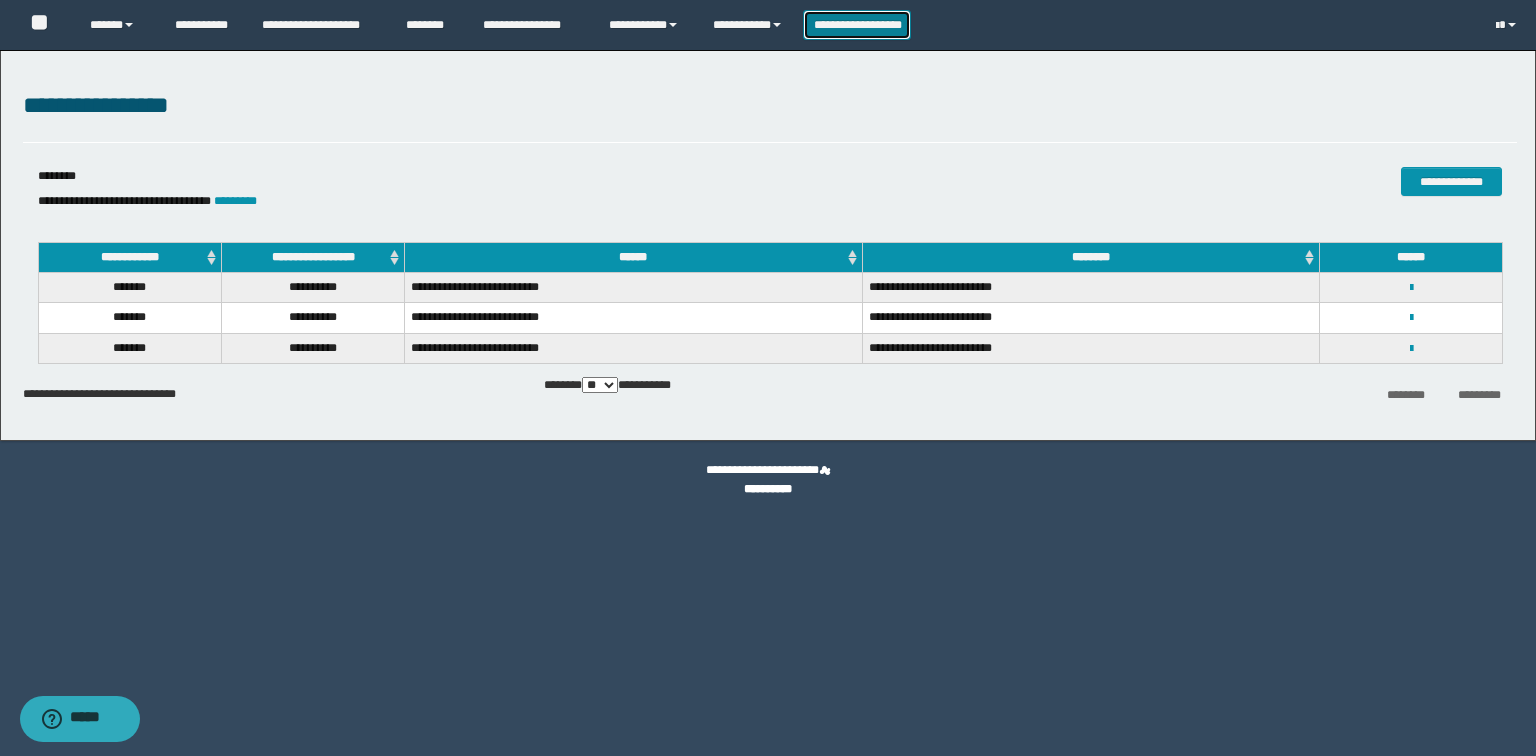 click on "**********" at bounding box center (857, 25) 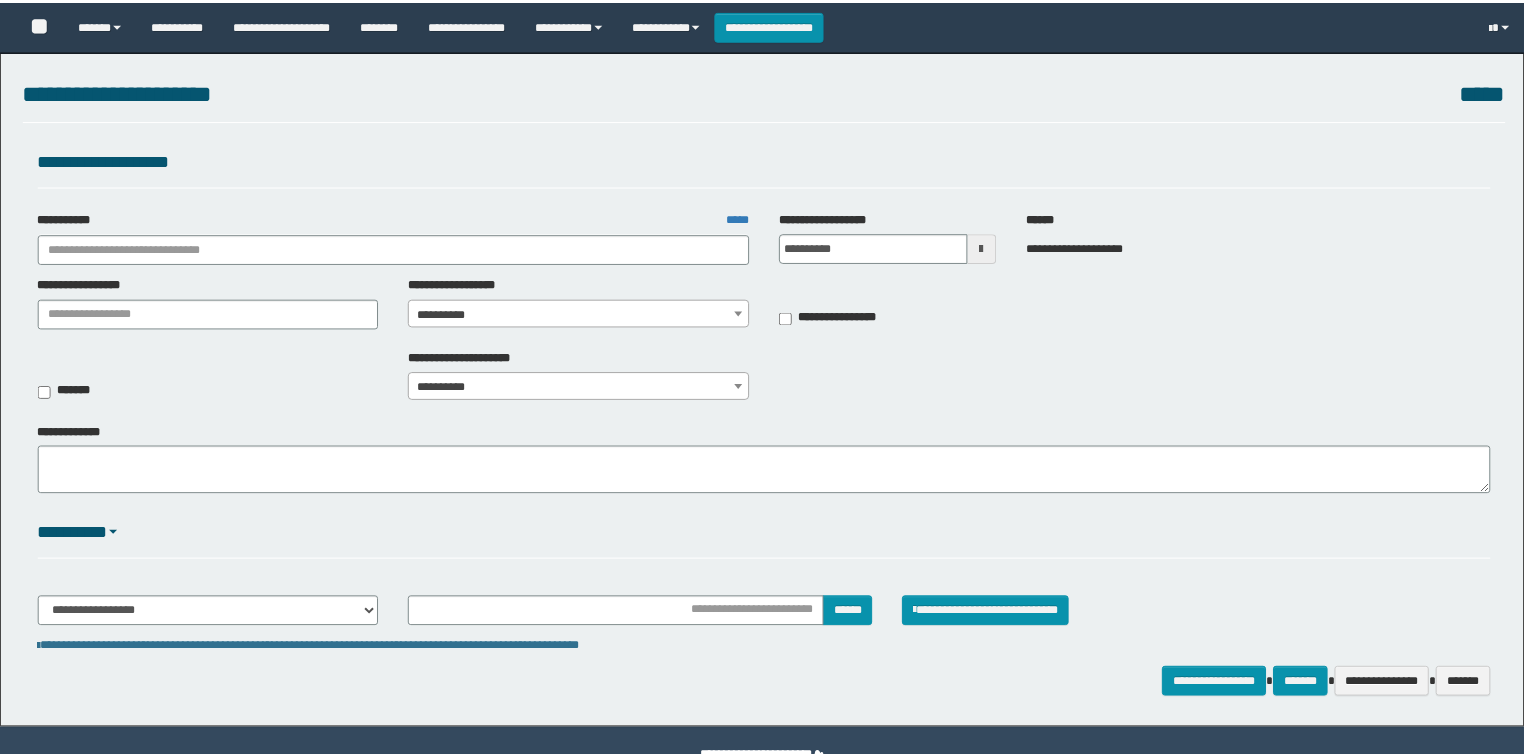 scroll, scrollTop: 0, scrollLeft: 0, axis: both 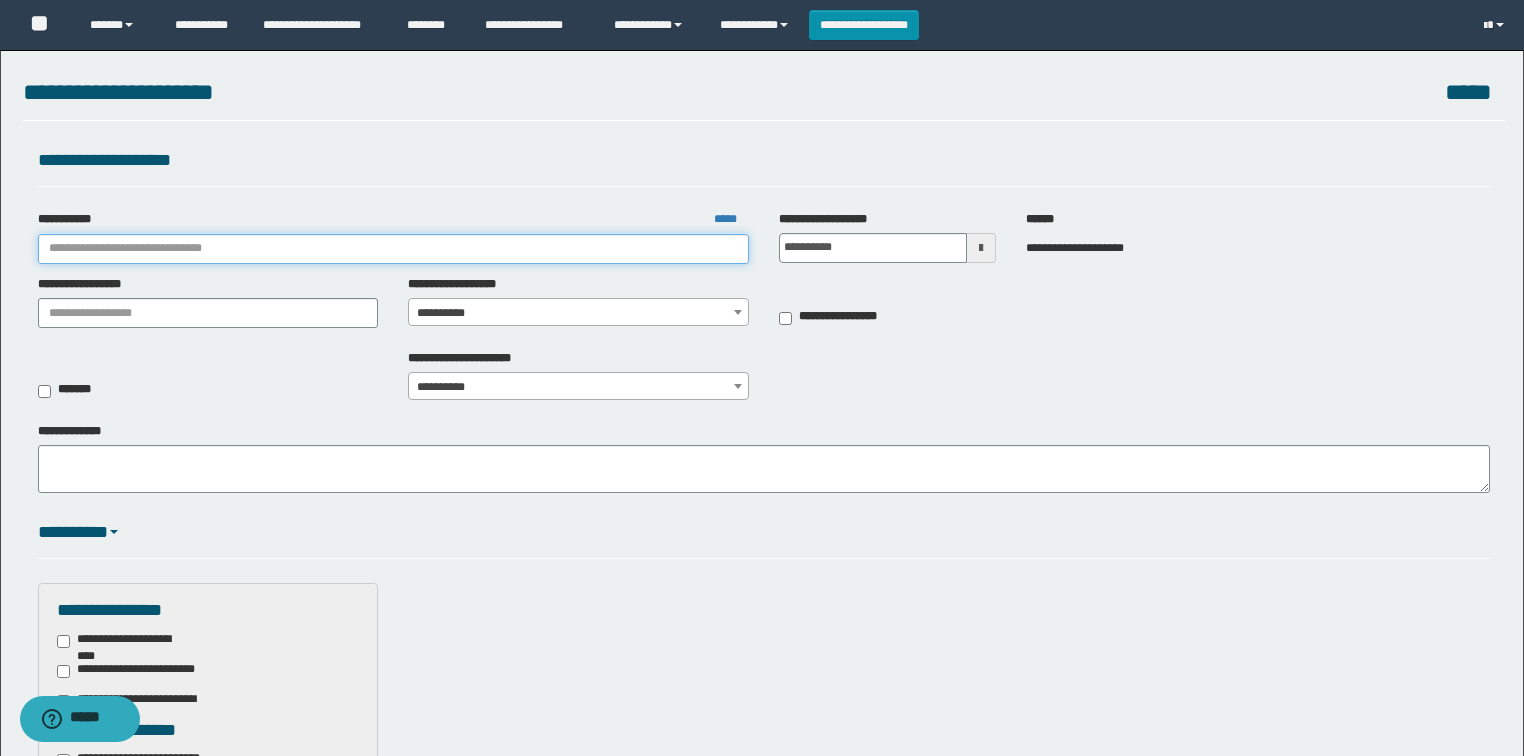 click on "**********" at bounding box center [393, 249] 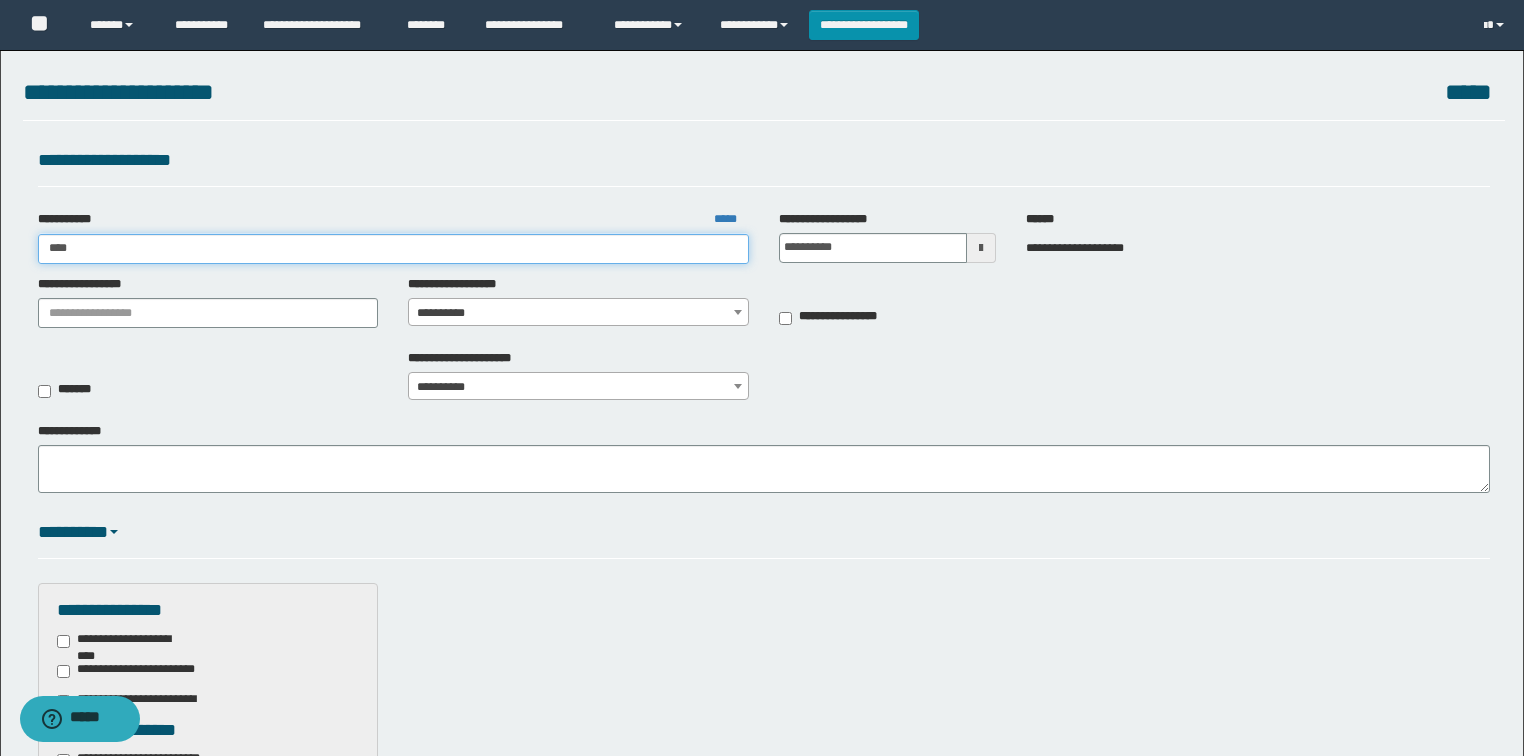 type on "*****" 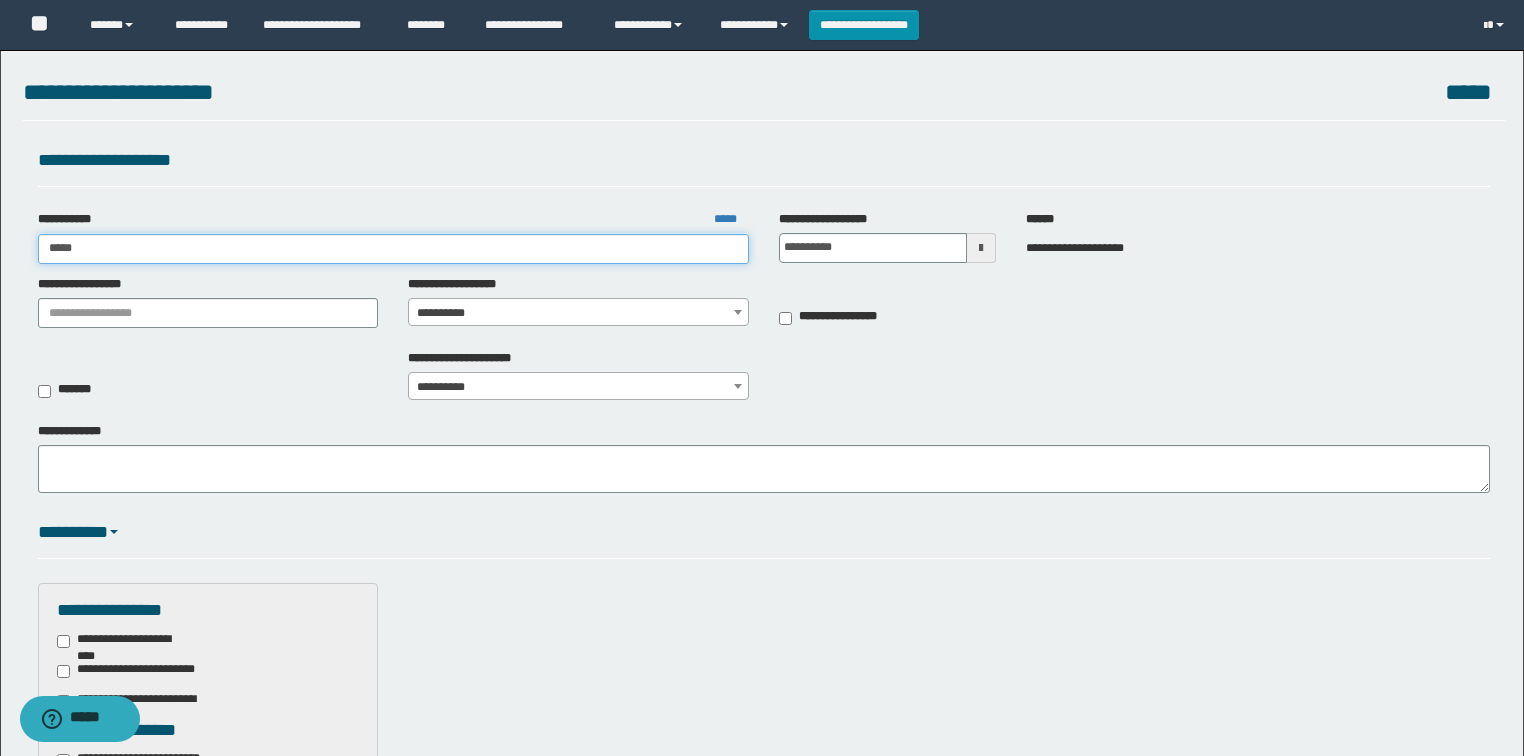 type on "*****" 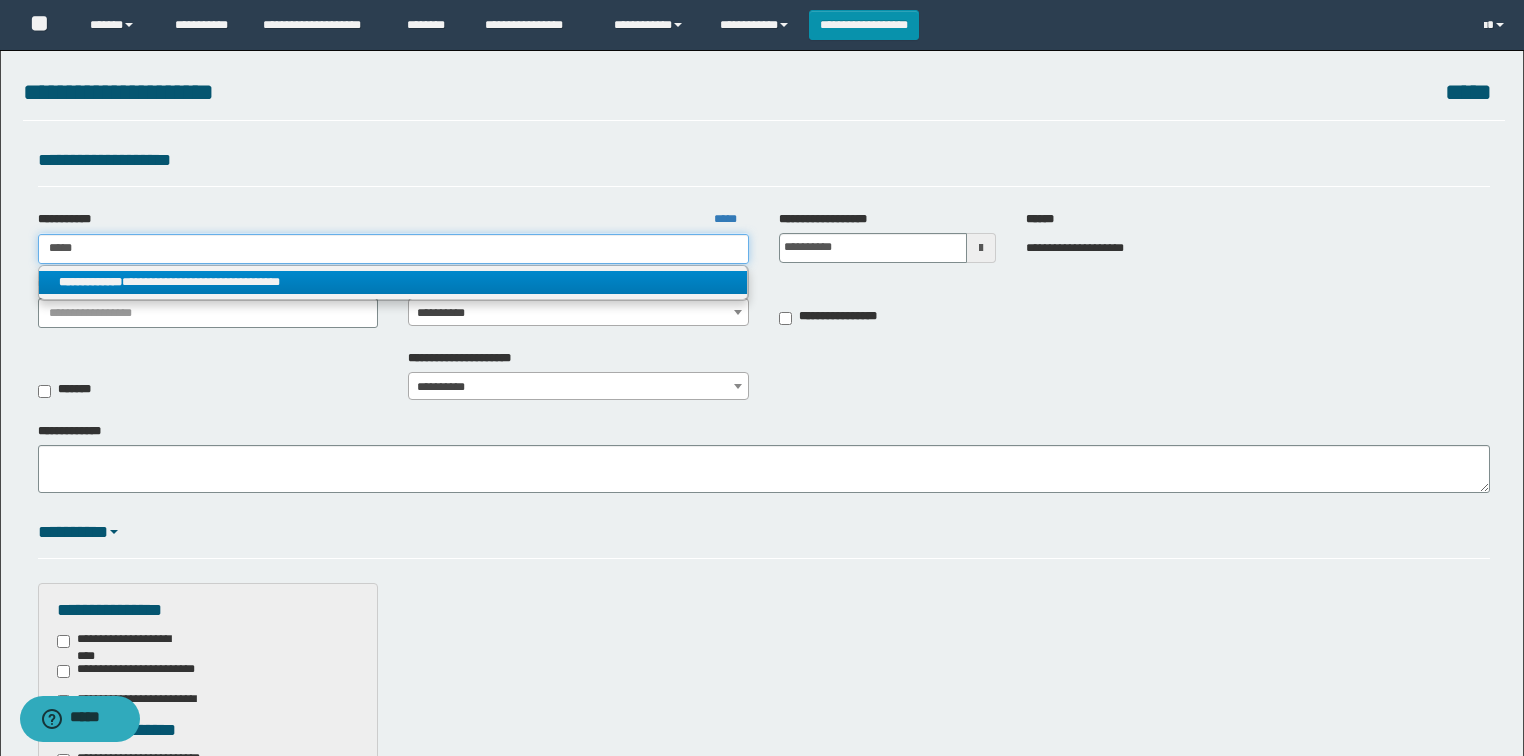 type on "*****" 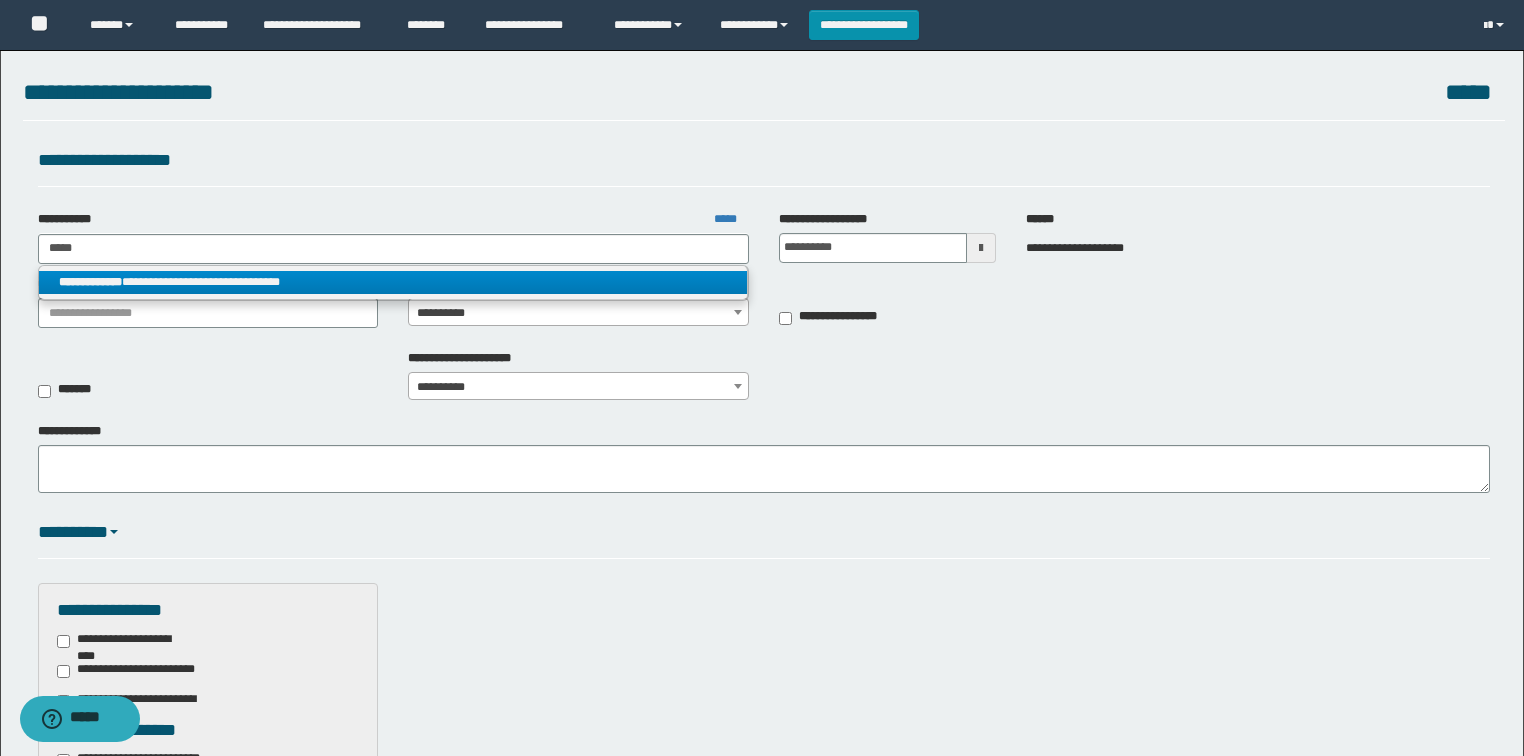 click on "**********" at bounding box center (393, 282) 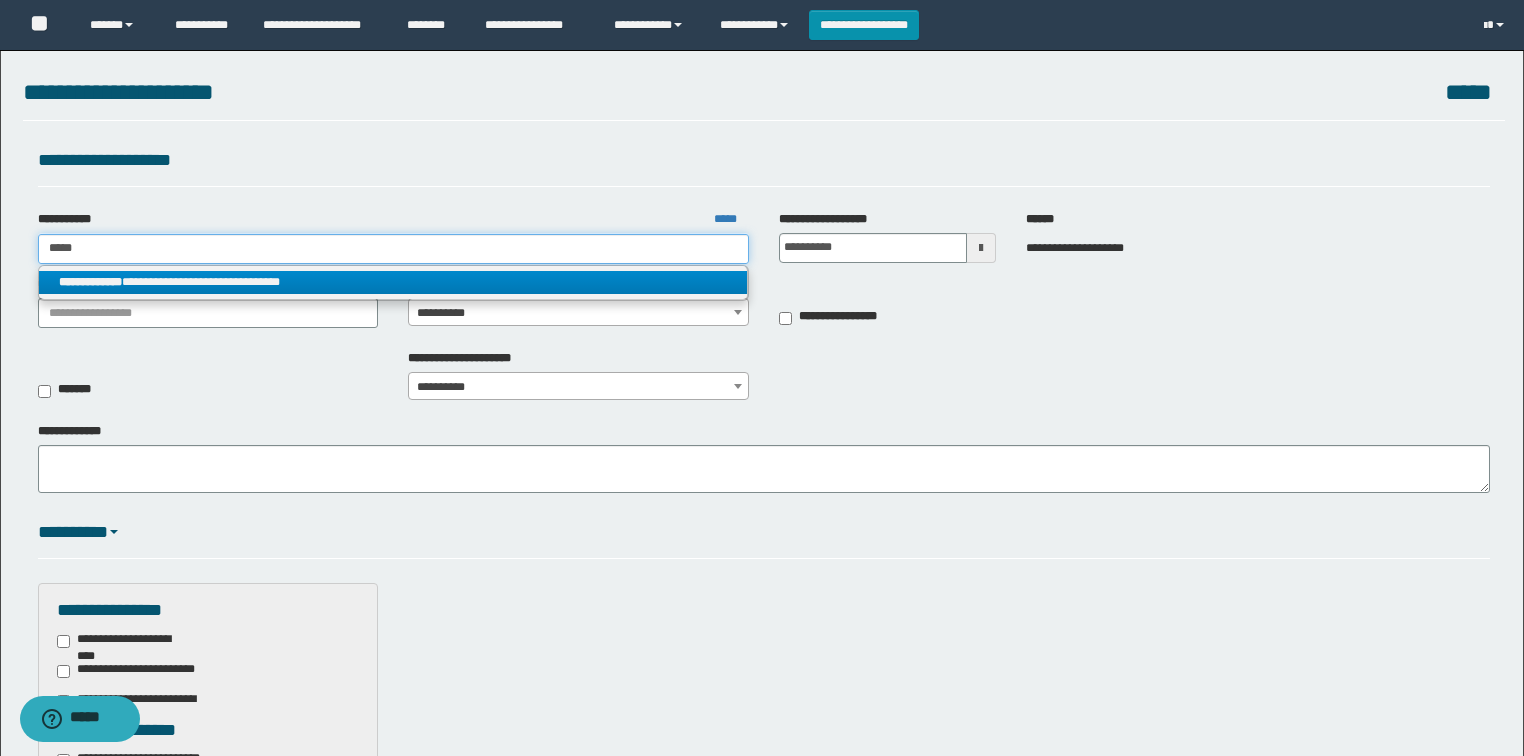 type 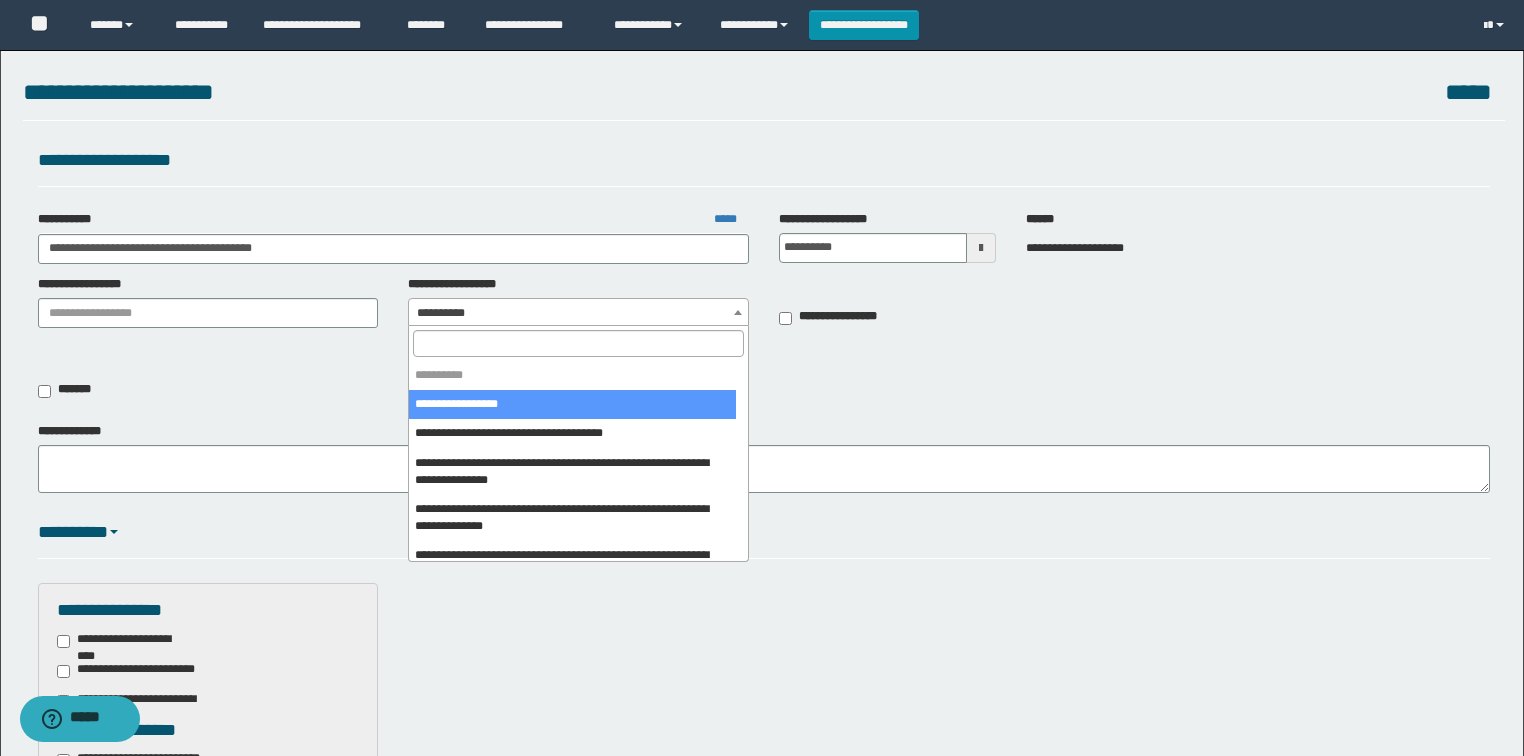 drag, startPoint x: 468, startPoint y: 300, endPoint x: 491, endPoint y: 324, distance: 33.24154 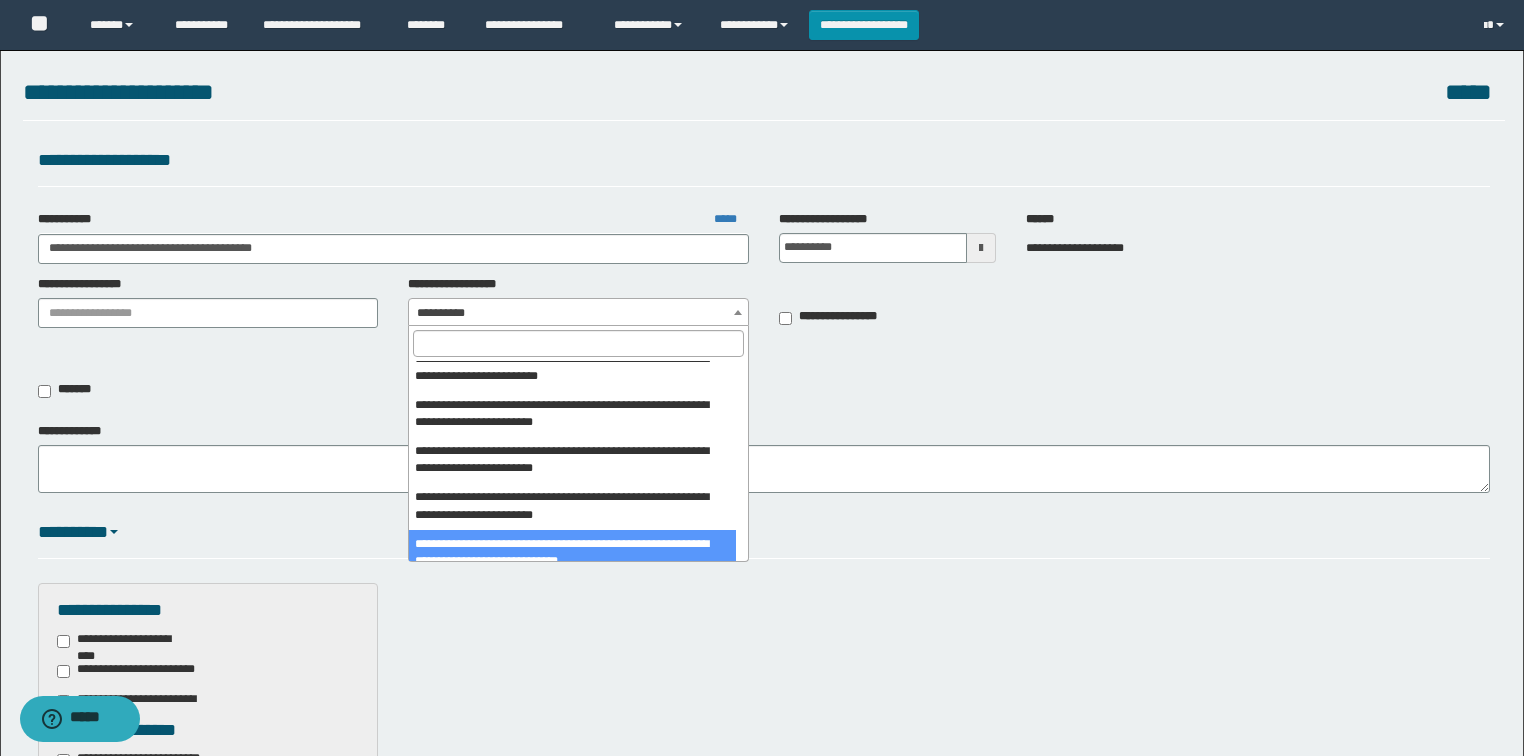 scroll, scrollTop: 646, scrollLeft: 0, axis: vertical 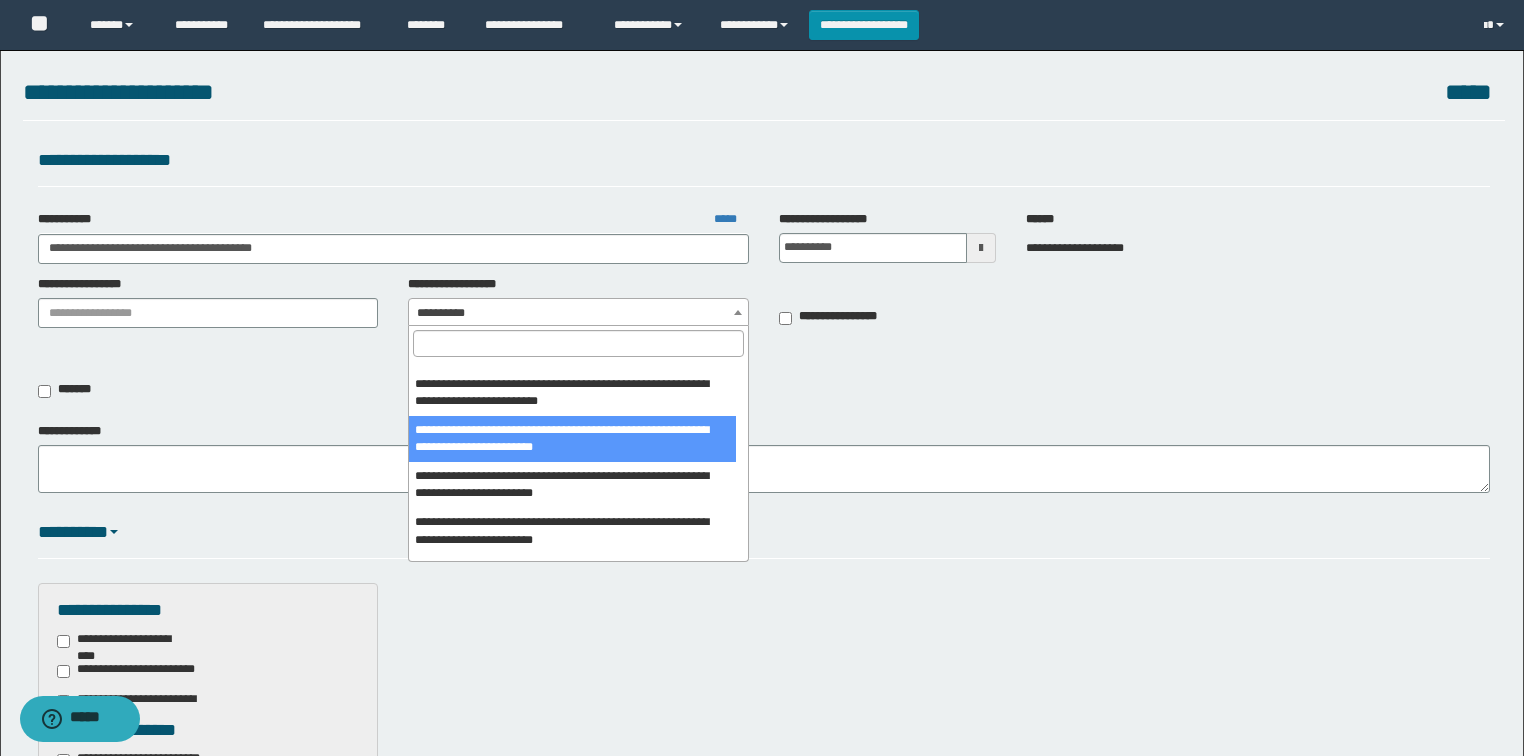 select on "****" 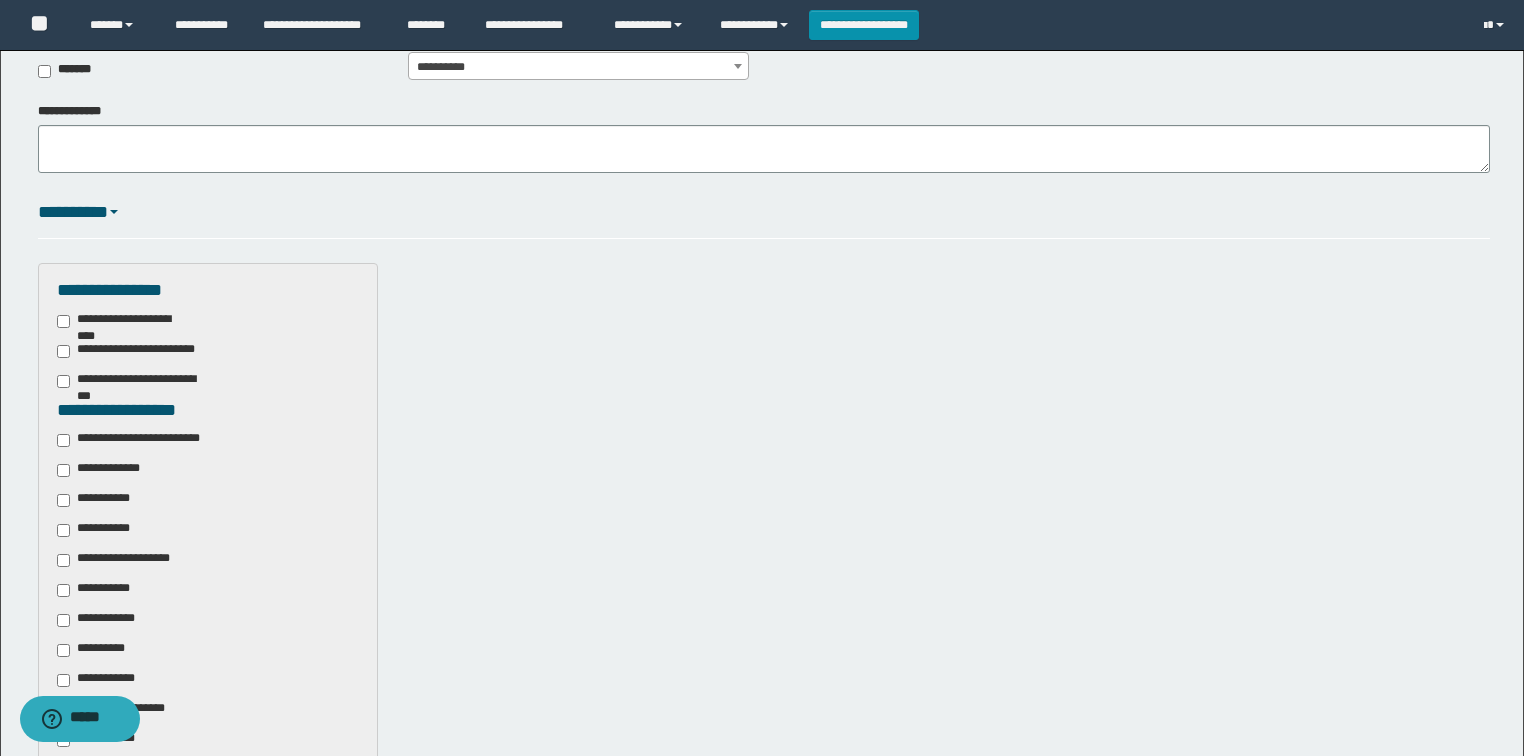 click on "**********" at bounding box center [143, 440] 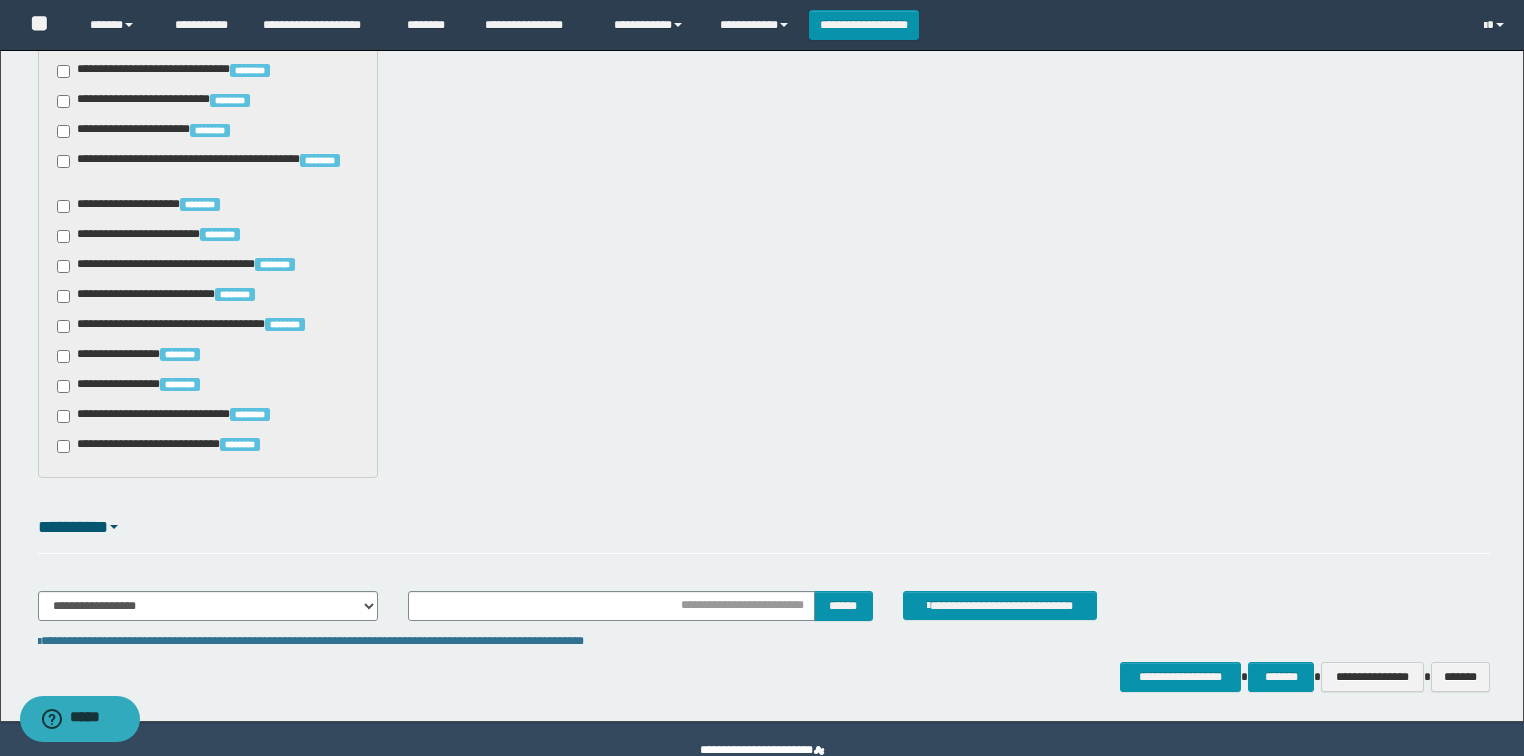 scroll, scrollTop: 1539, scrollLeft: 0, axis: vertical 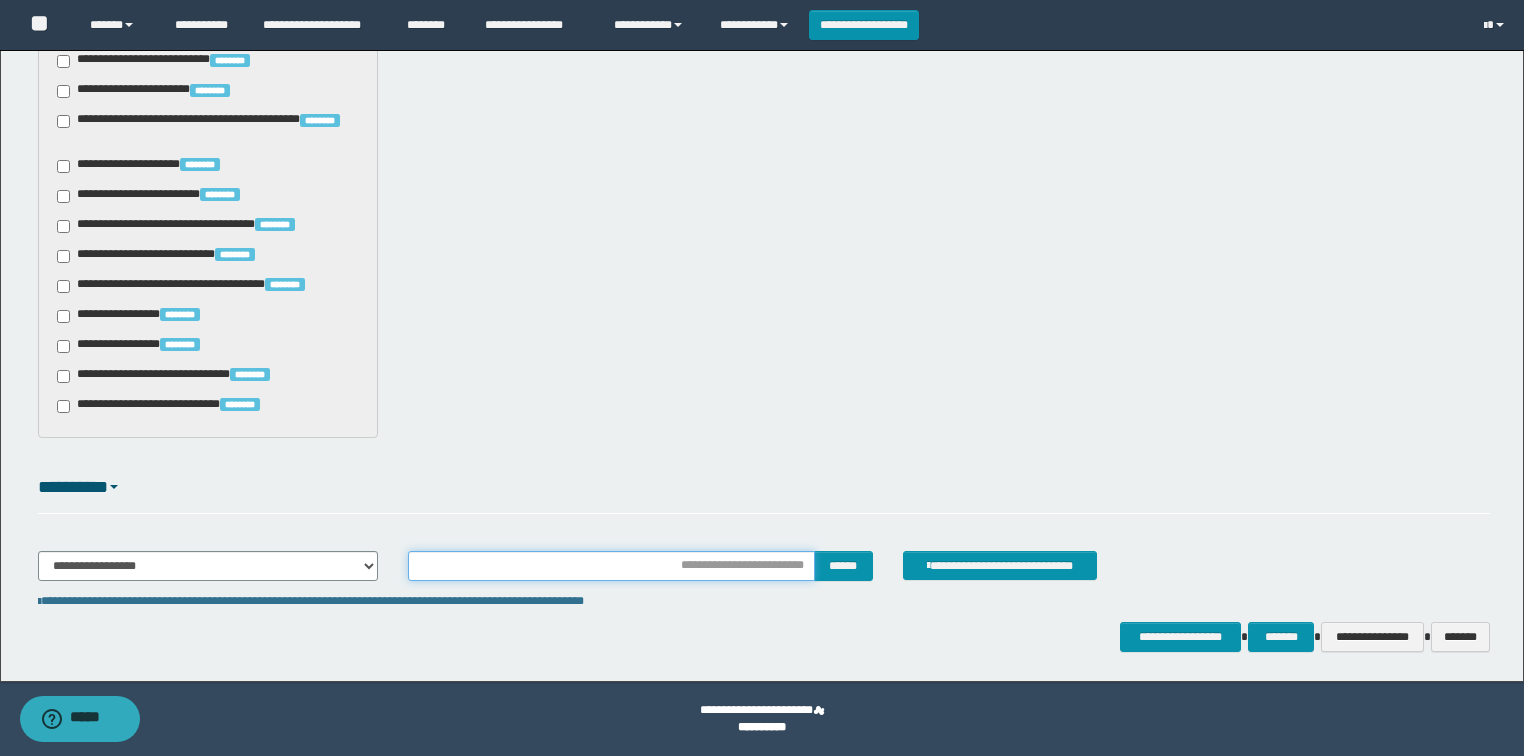 click 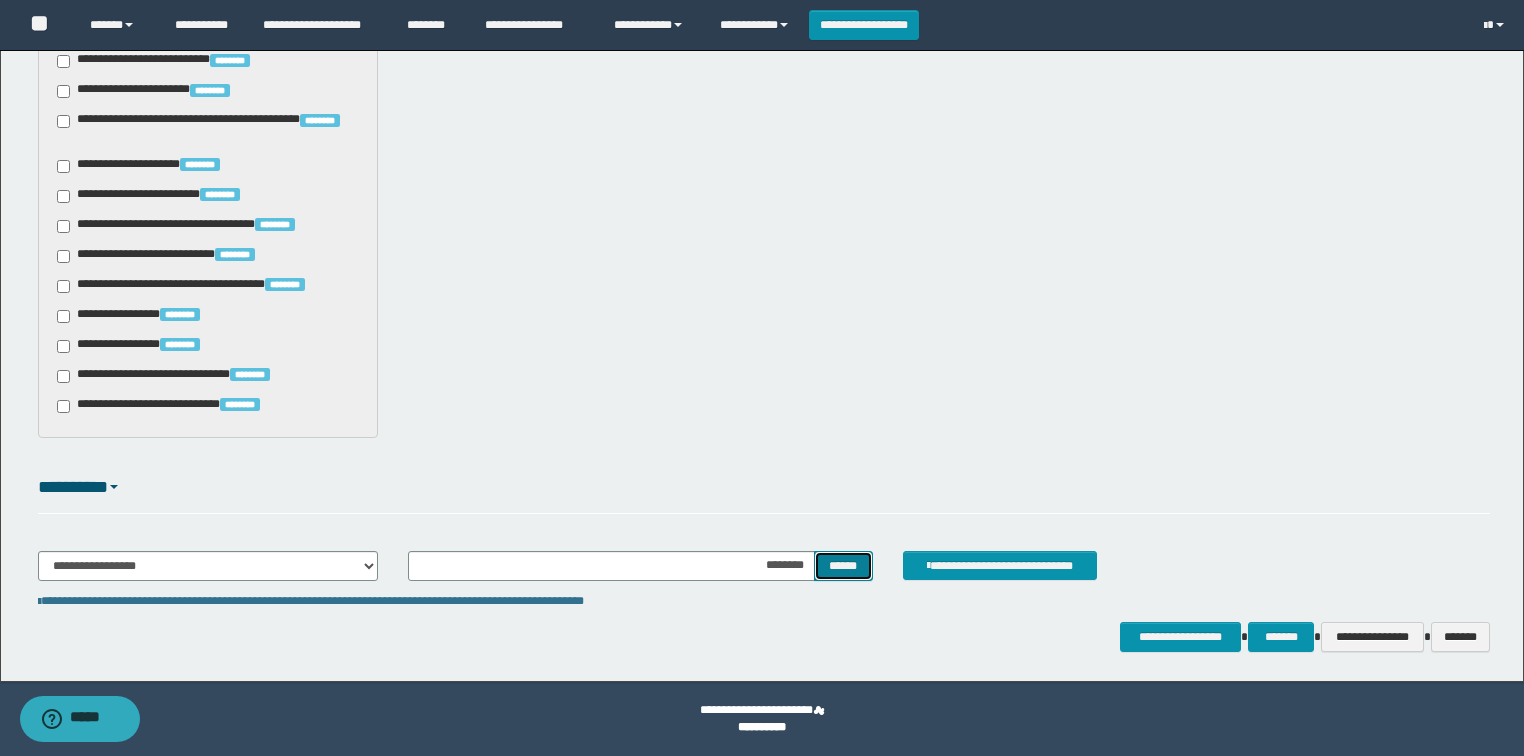 click on "******" 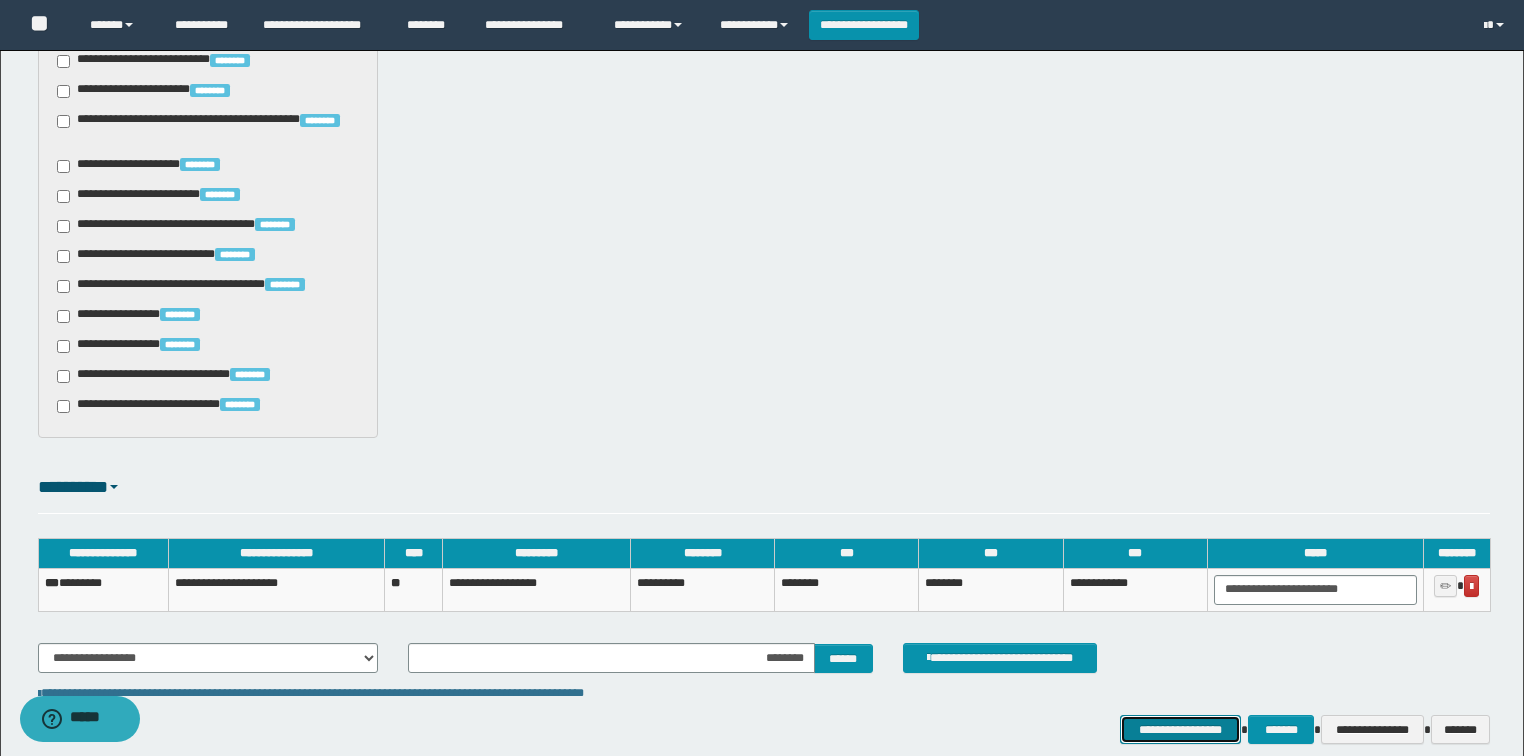 click on "**********" 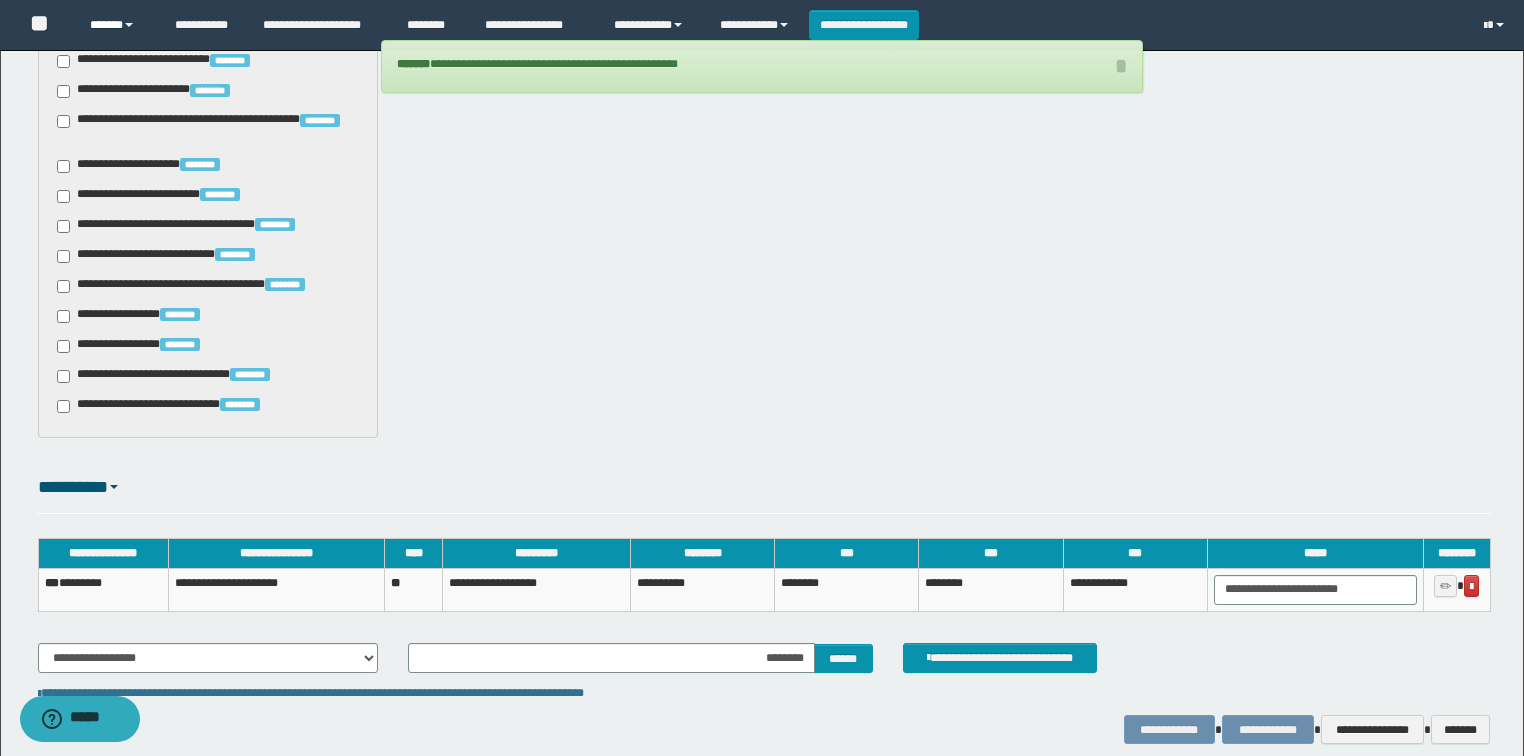 click 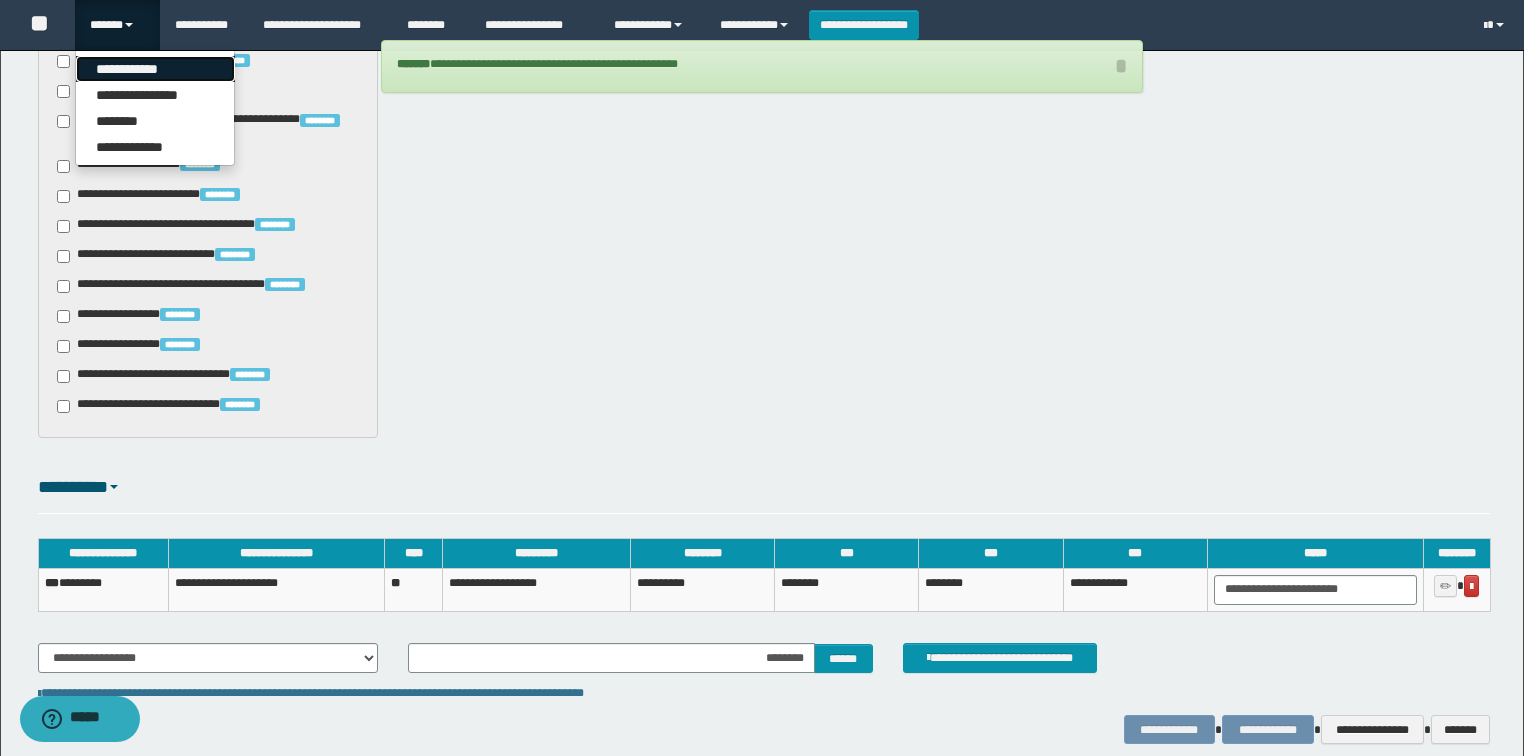 click on "**********" 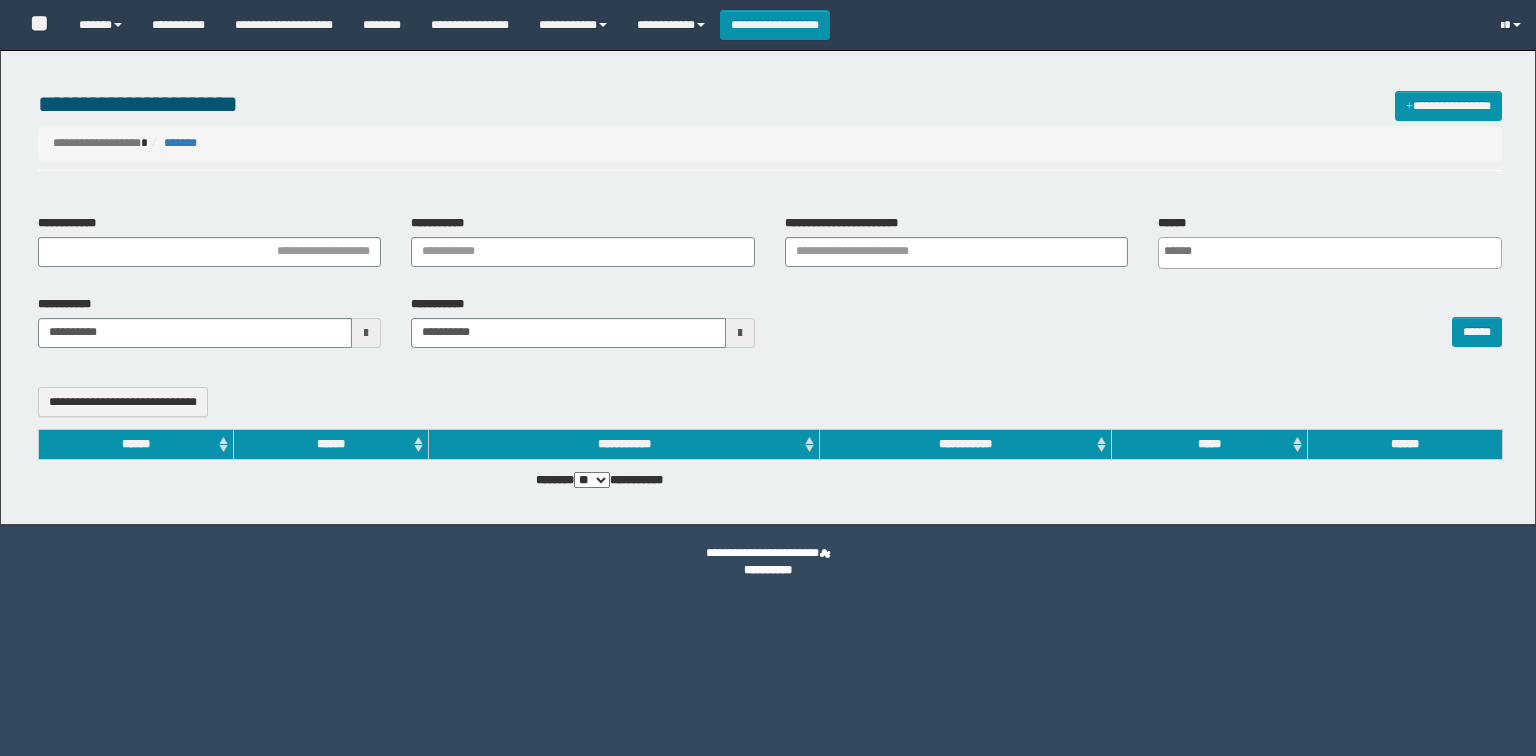 select 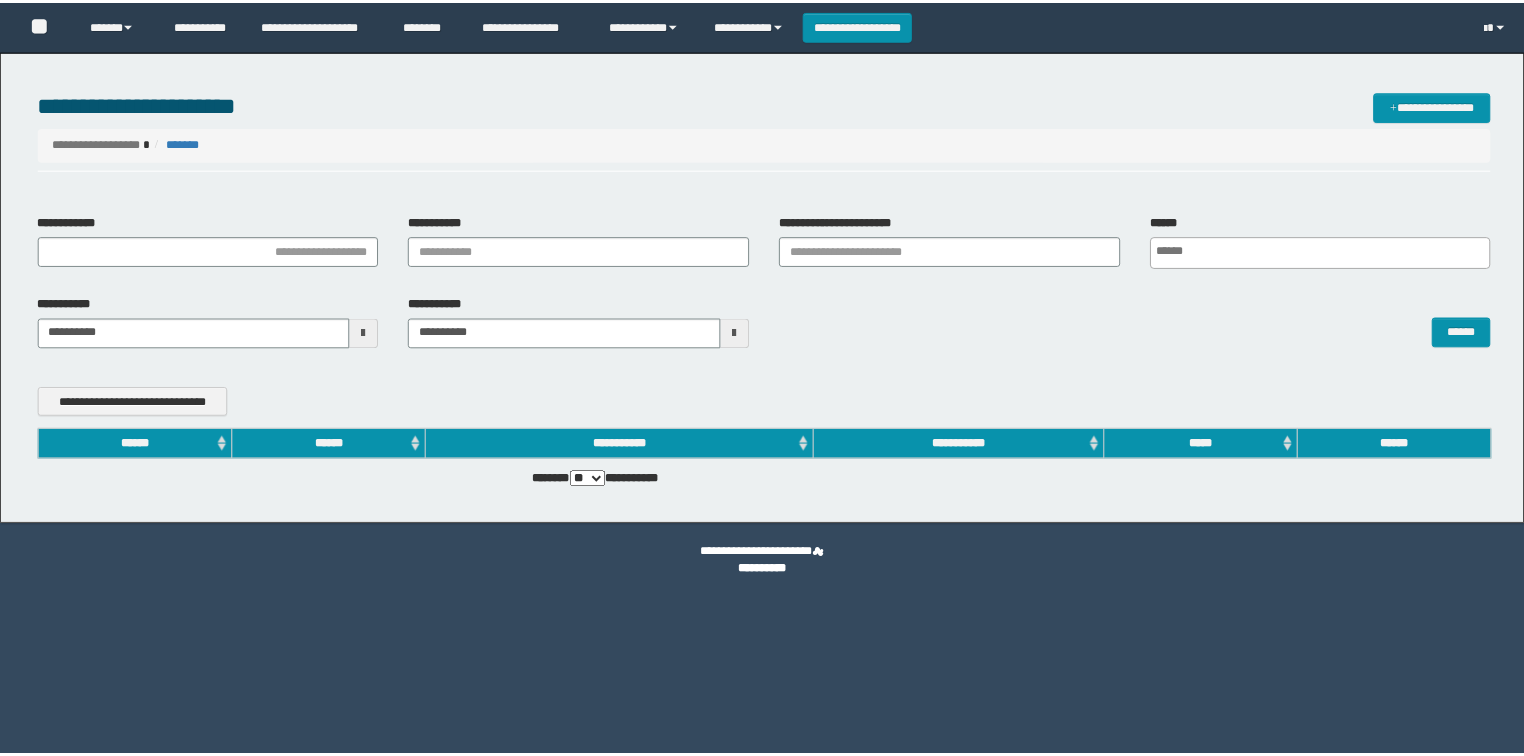 scroll, scrollTop: 0, scrollLeft: 0, axis: both 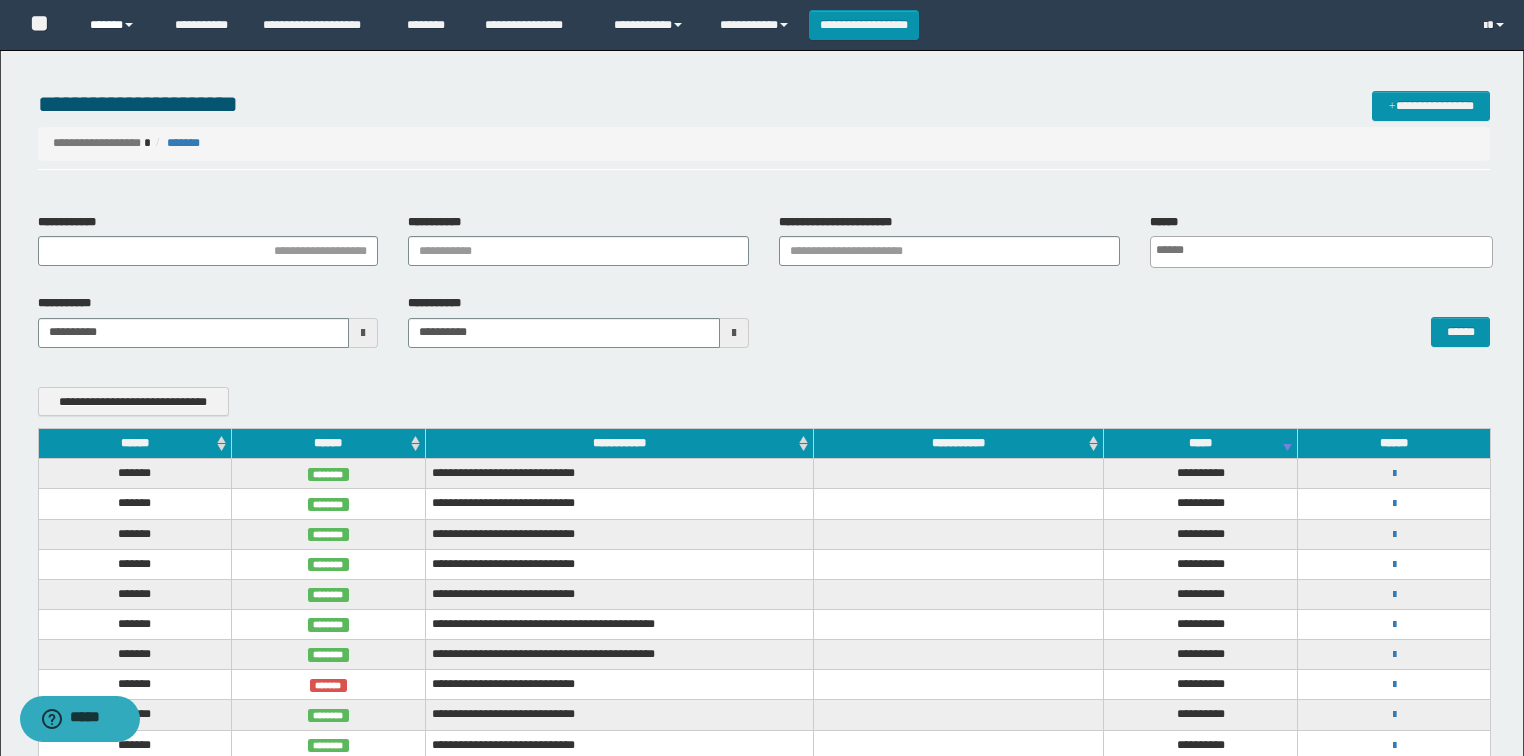drag, startPoint x: 140, startPoint y: 24, endPoint x: 152, endPoint y: 68, distance: 45.607018 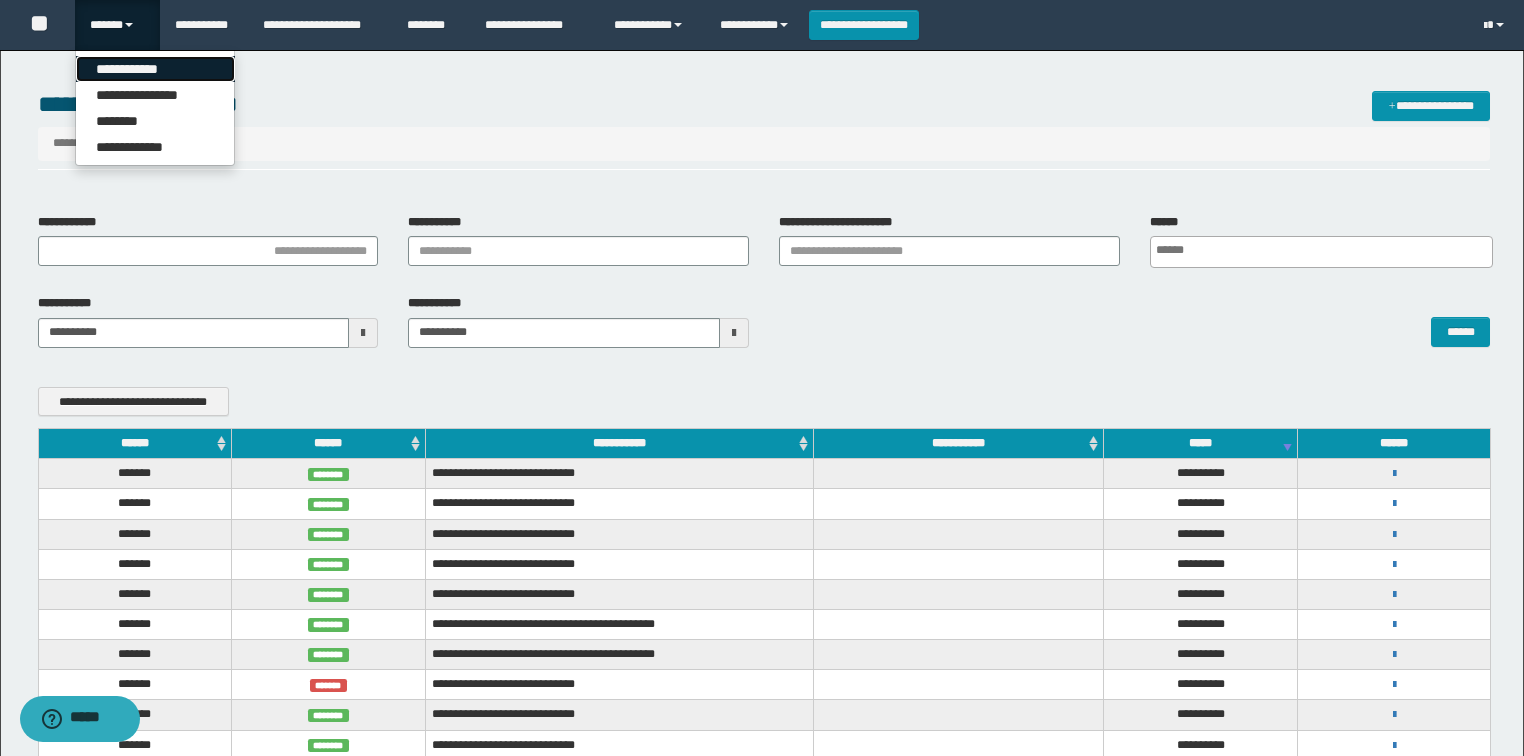 click on "**********" at bounding box center (155, 69) 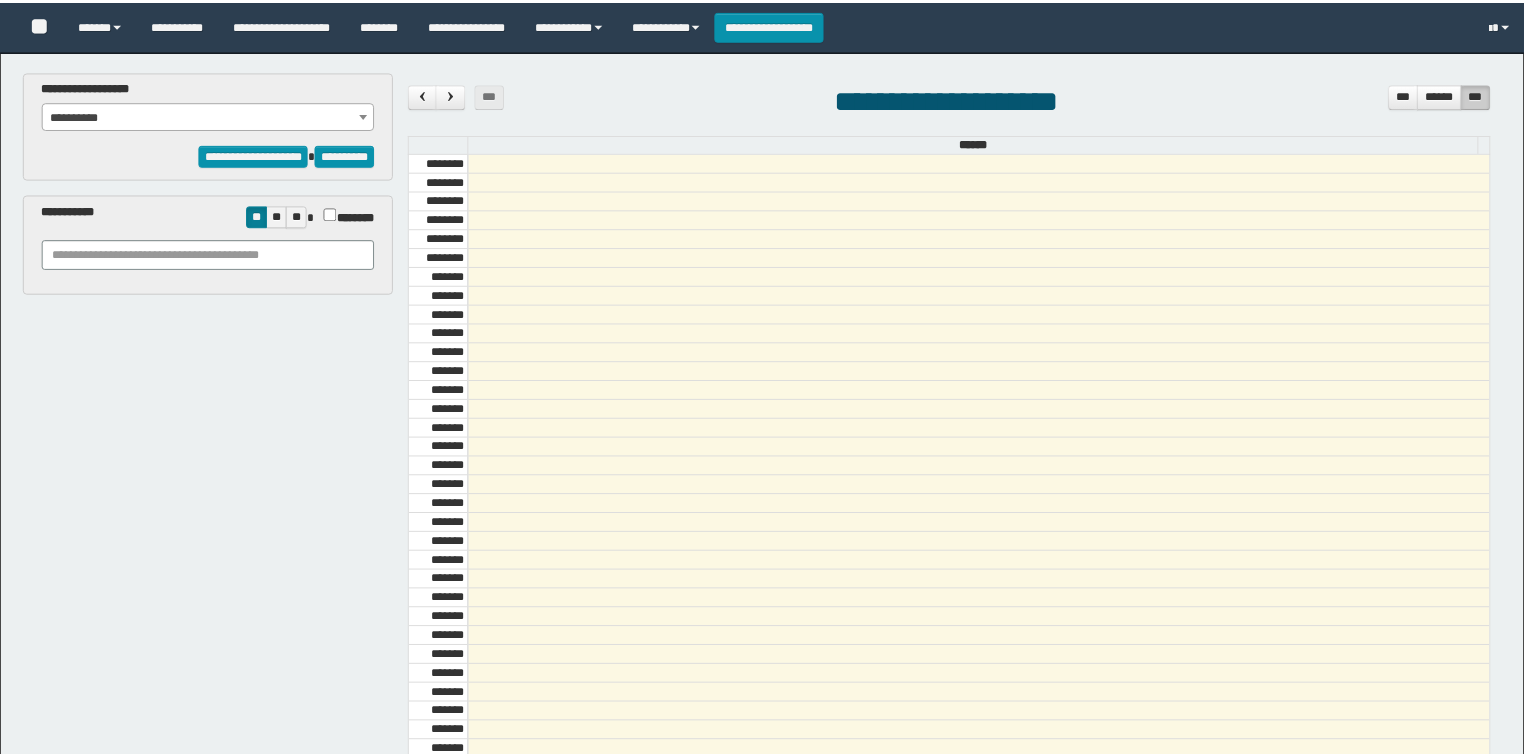 scroll, scrollTop: 0, scrollLeft: 0, axis: both 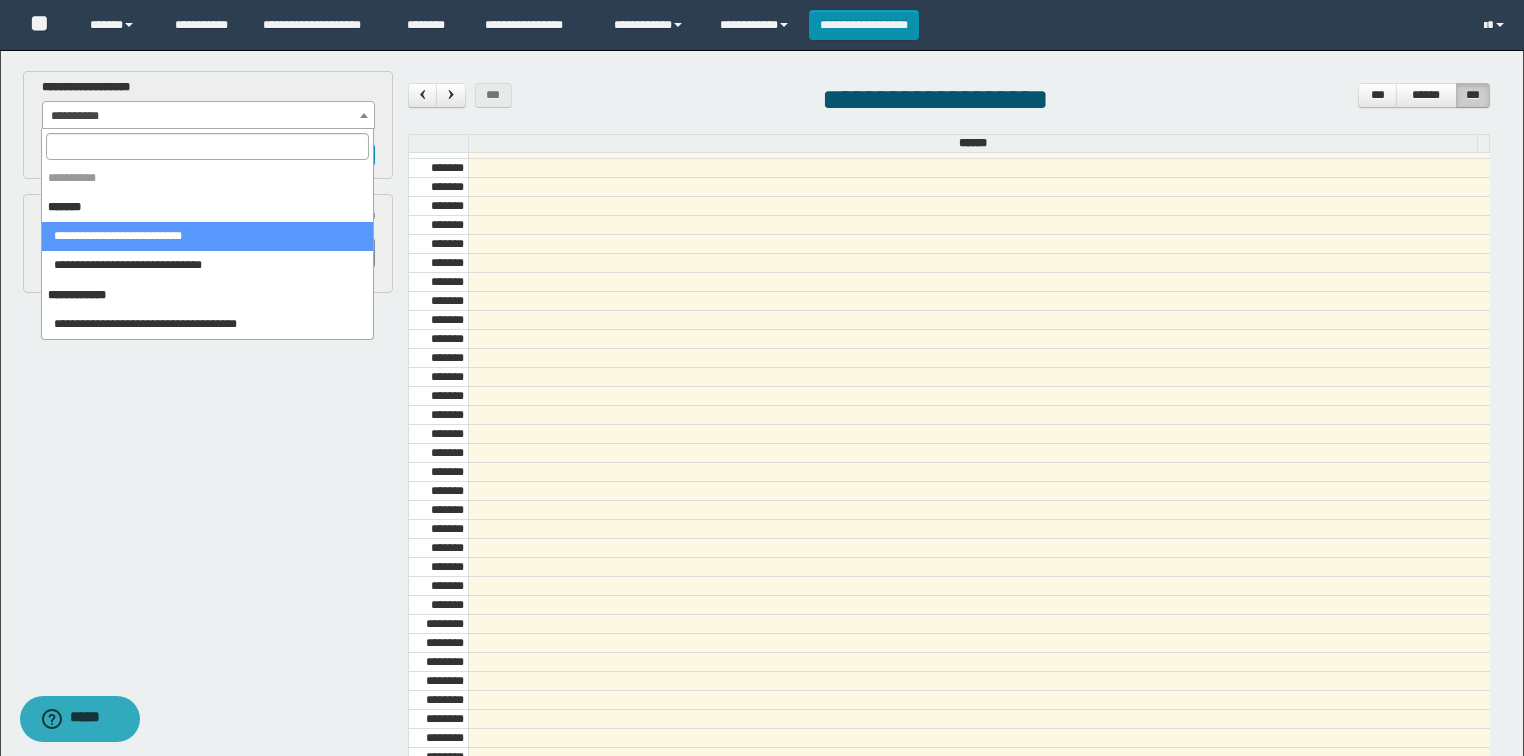click on "**********" at bounding box center (209, 116) 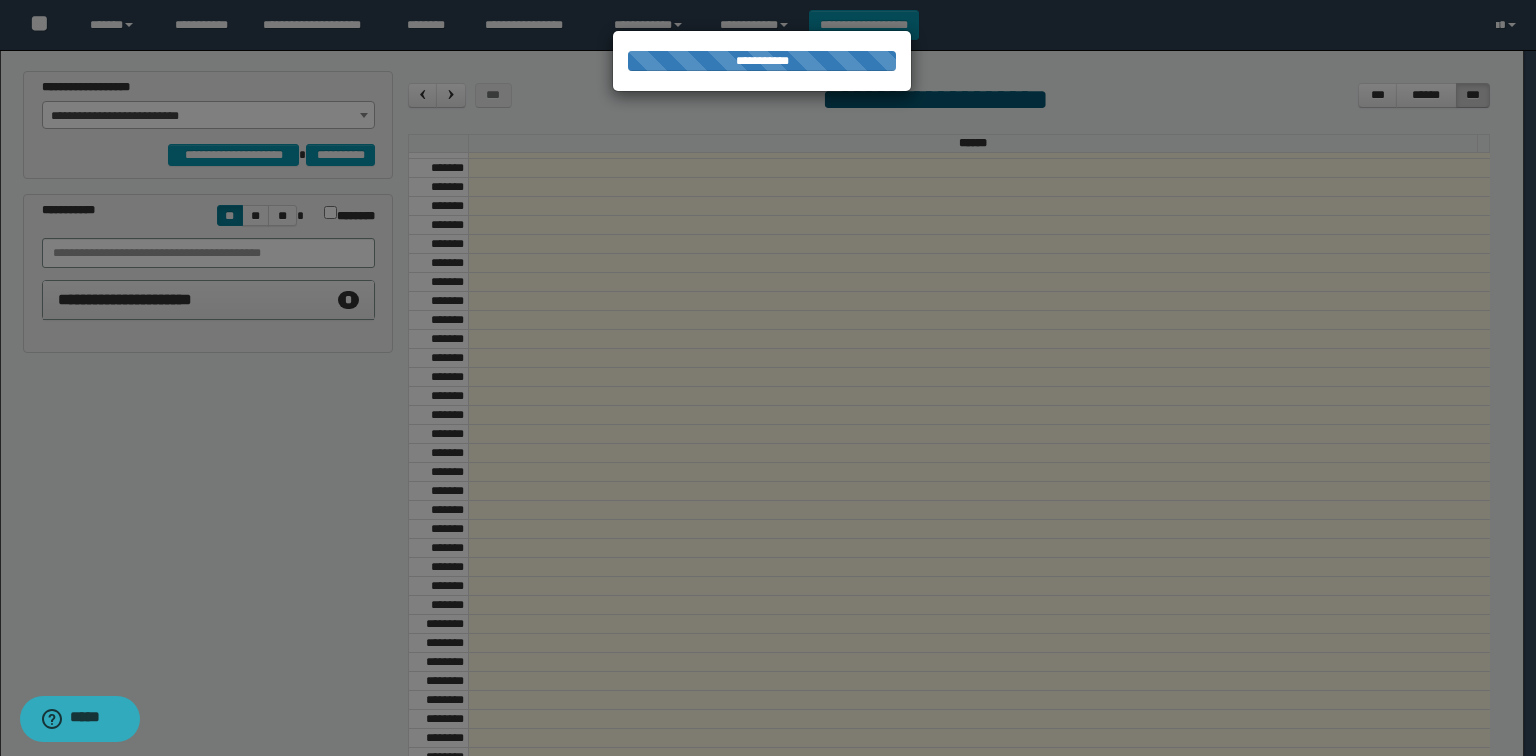 click at bounding box center [768, 378] 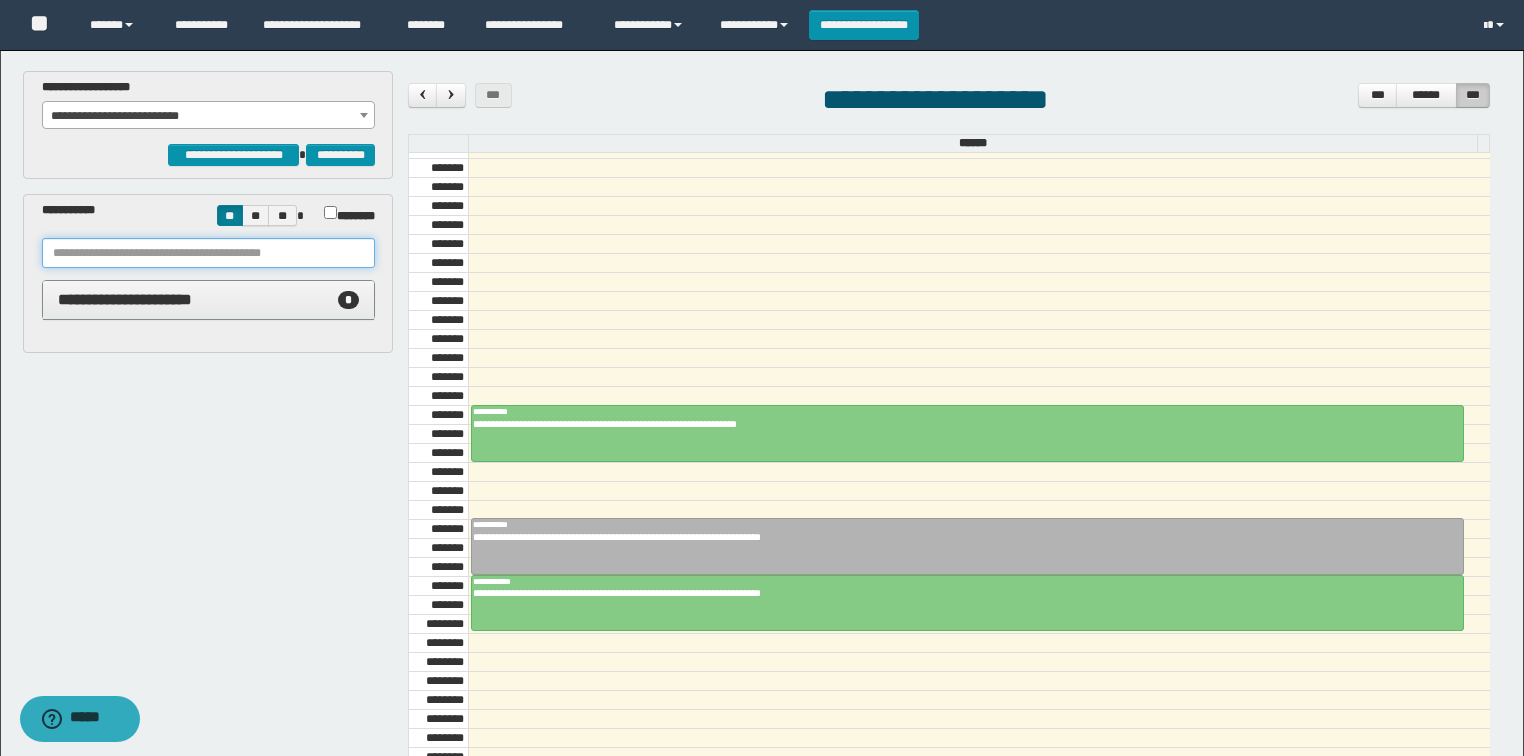 click at bounding box center [208, 253] 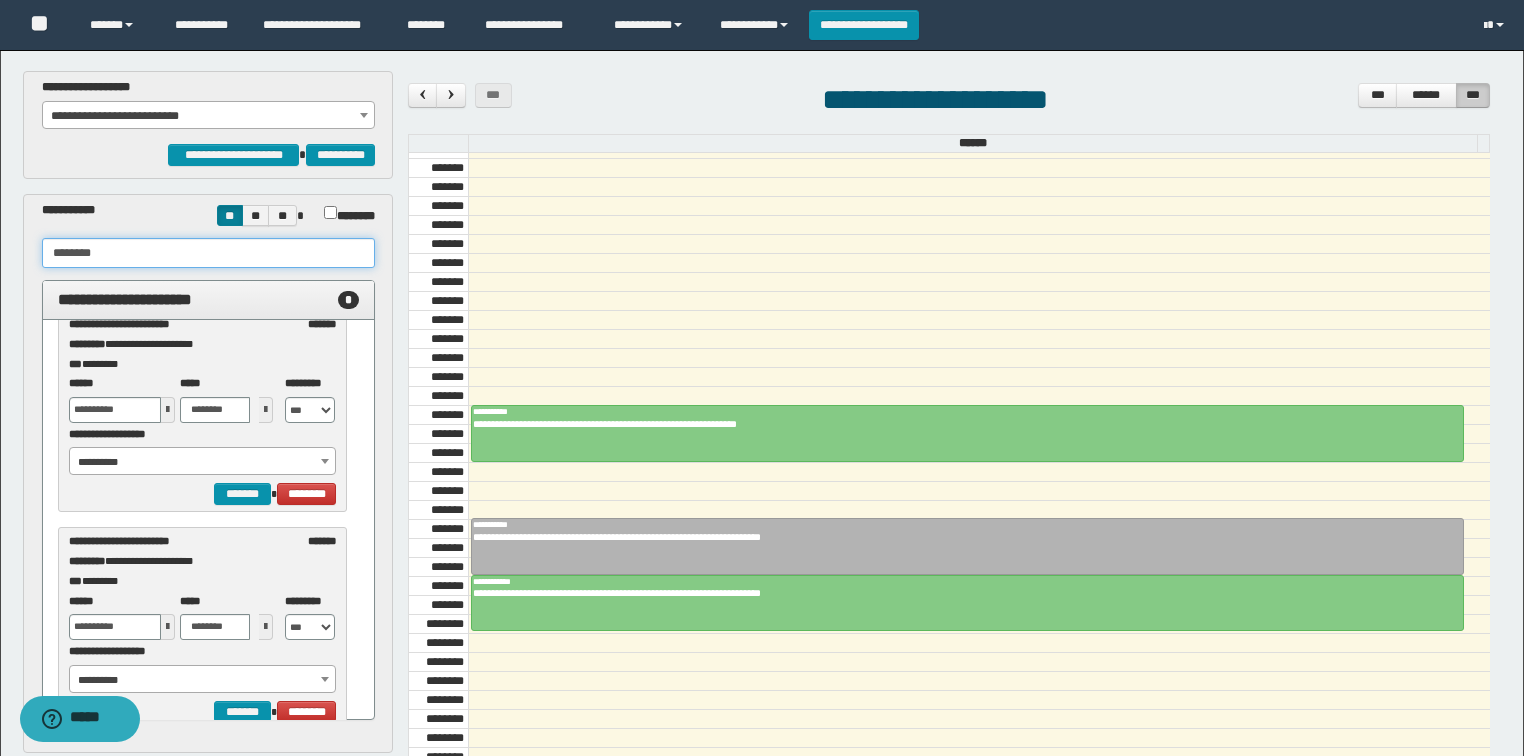 scroll, scrollTop: 64, scrollLeft: 0, axis: vertical 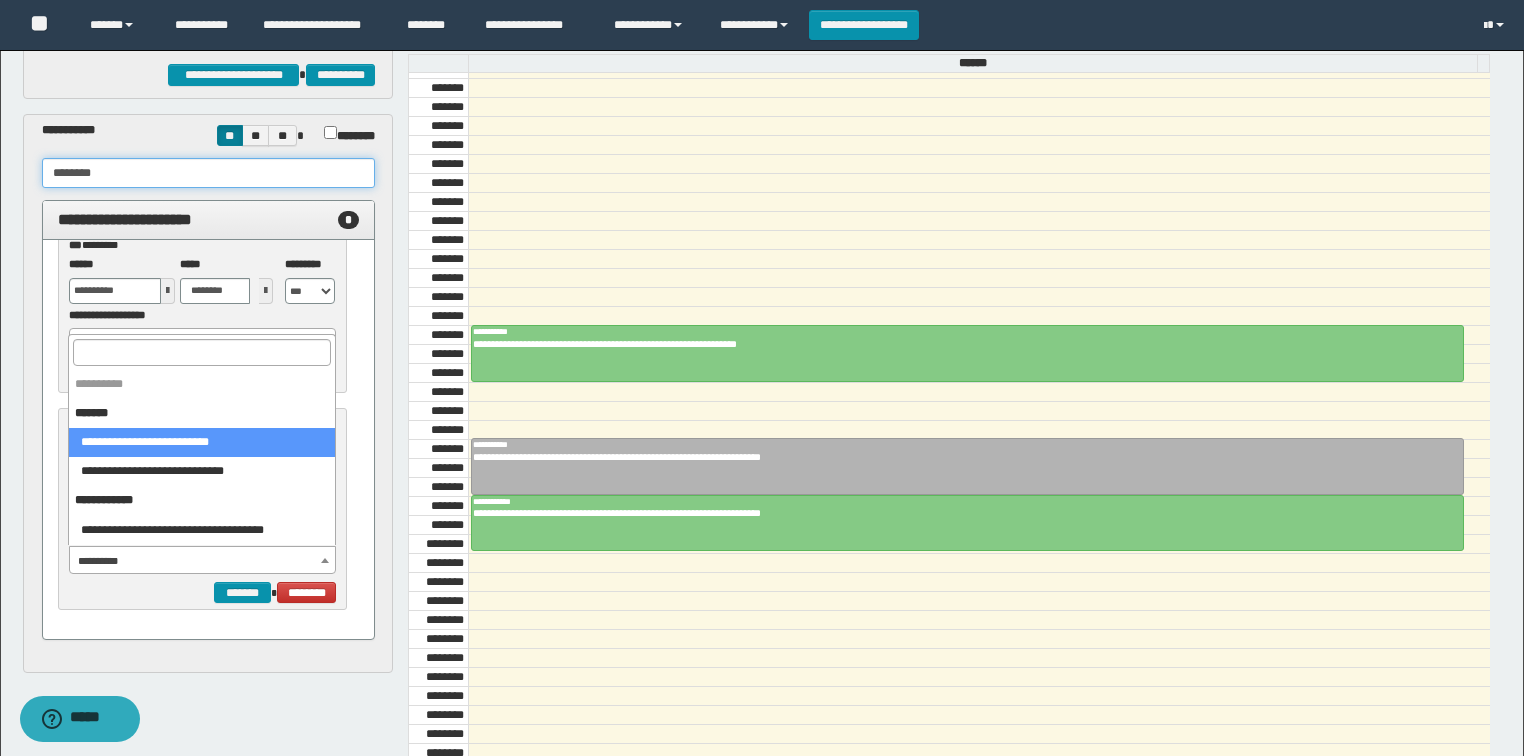 click on "**********" at bounding box center [203, 561] 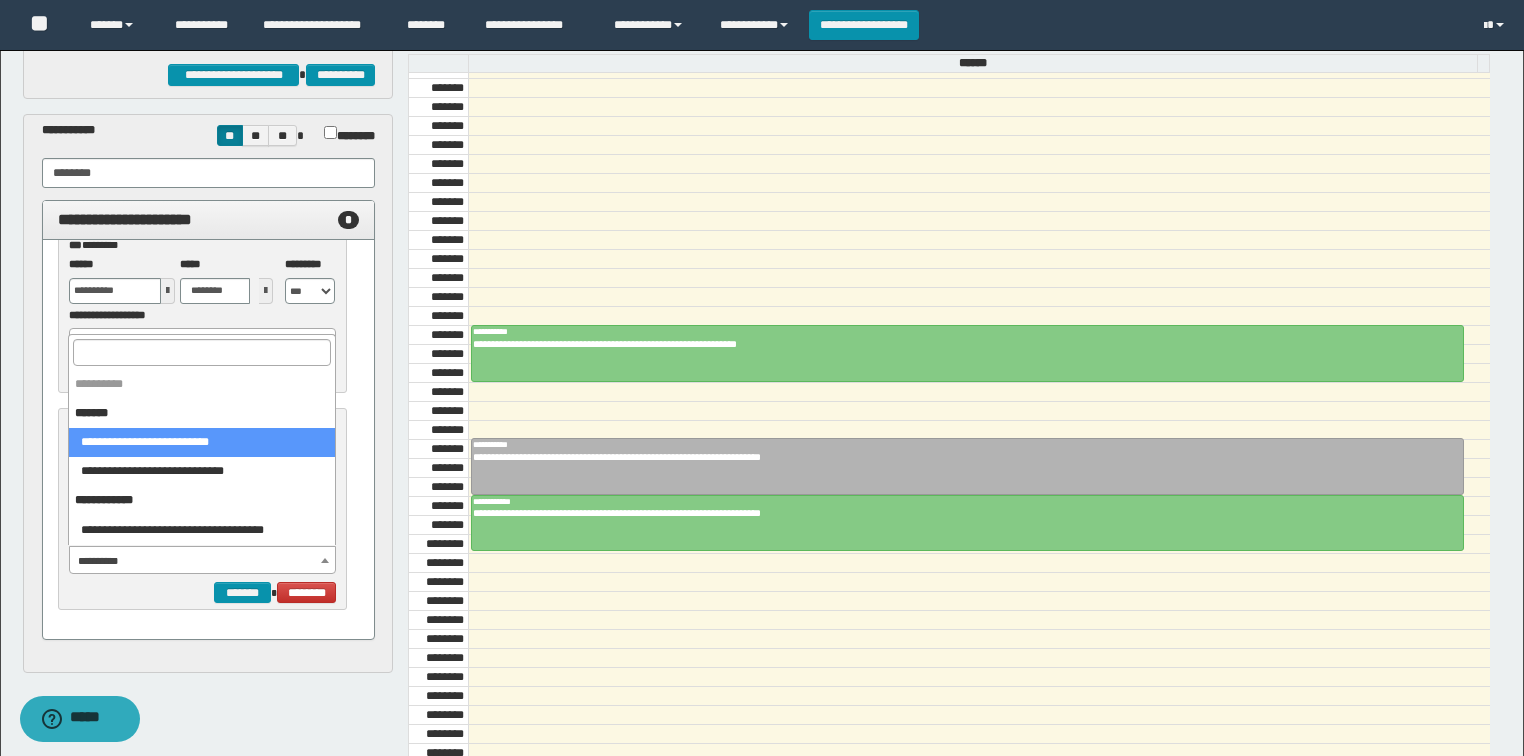 select on "******" 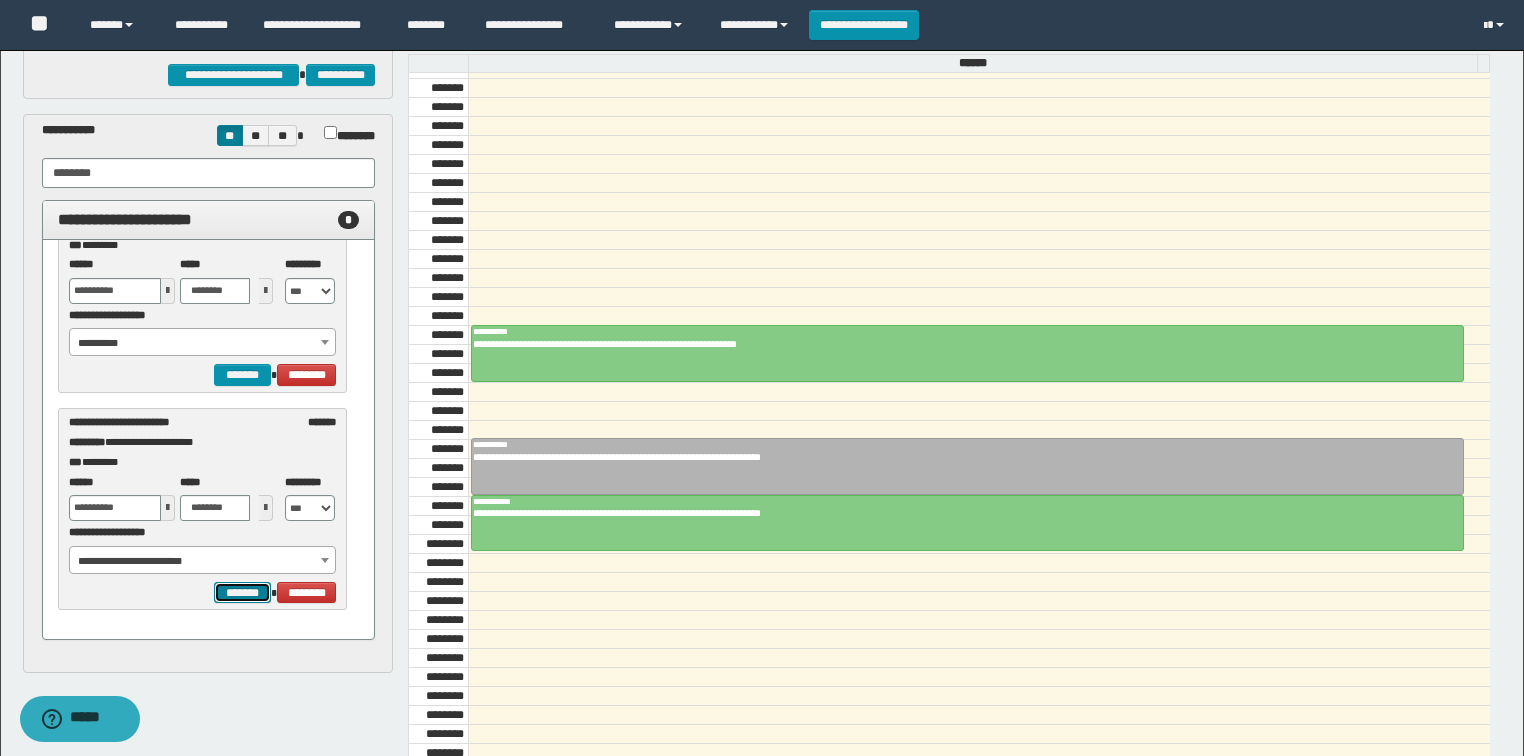 click on "*******" at bounding box center (242, 593) 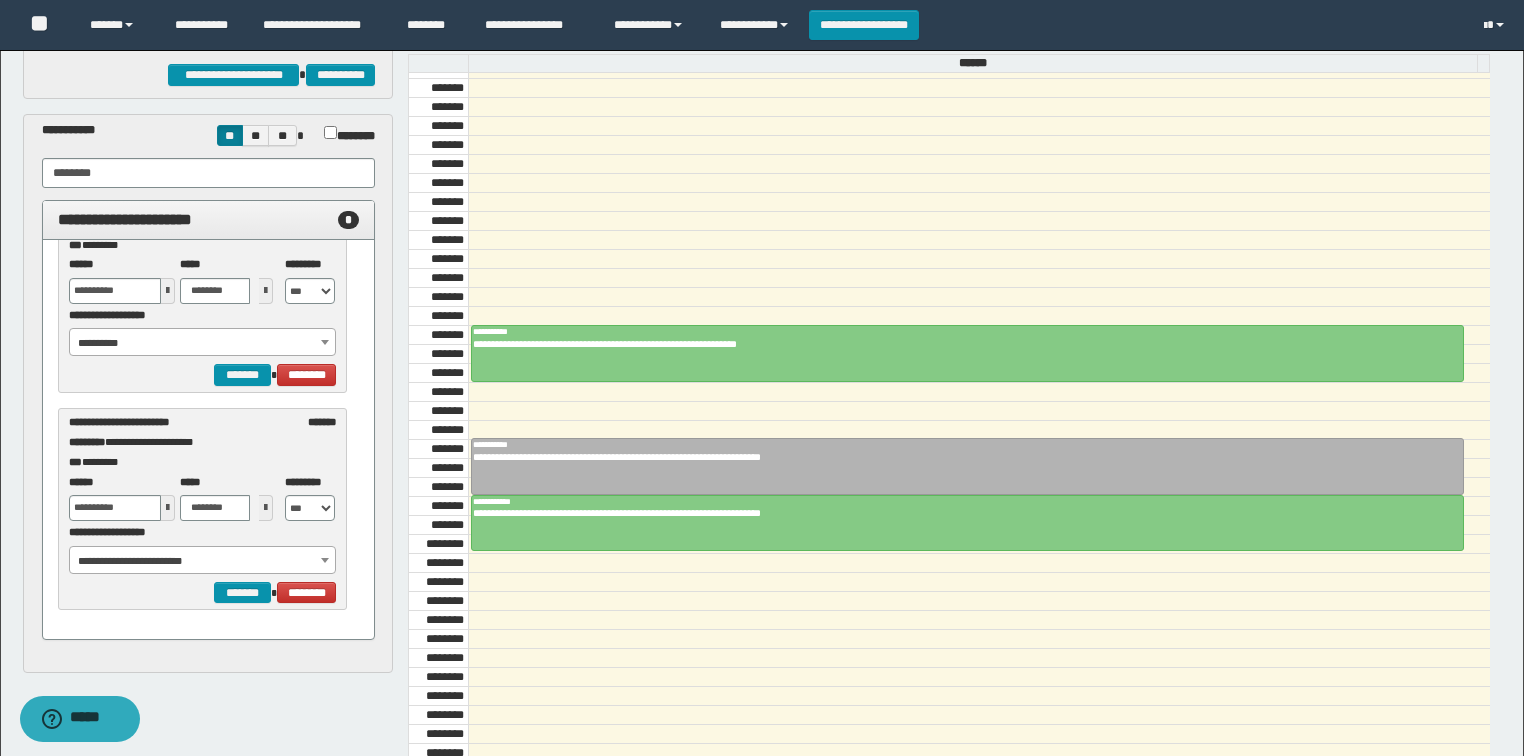 scroll, scrollTop: 0, scrollLeft: 0, axis: both 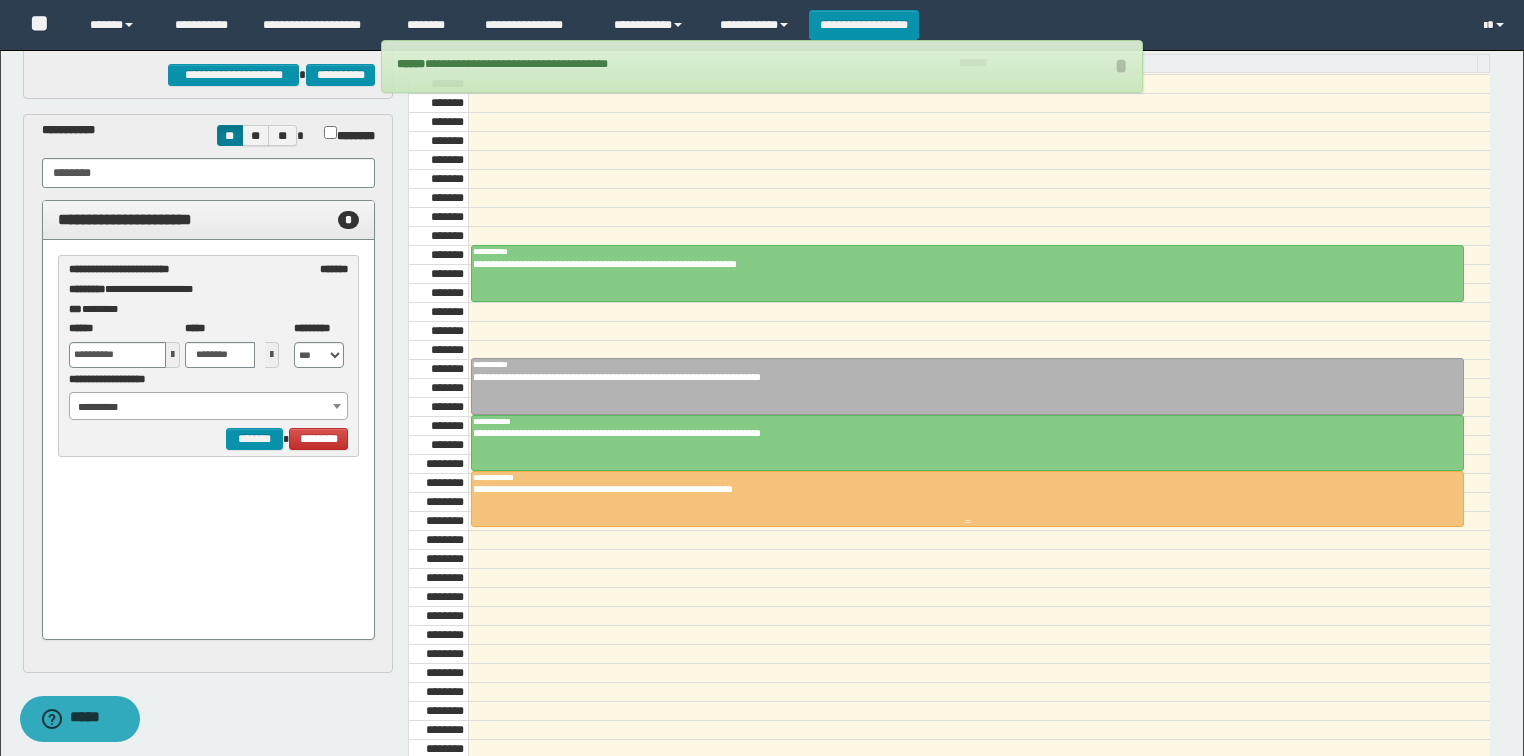 click on "**********" at bounding box center (962, 489) 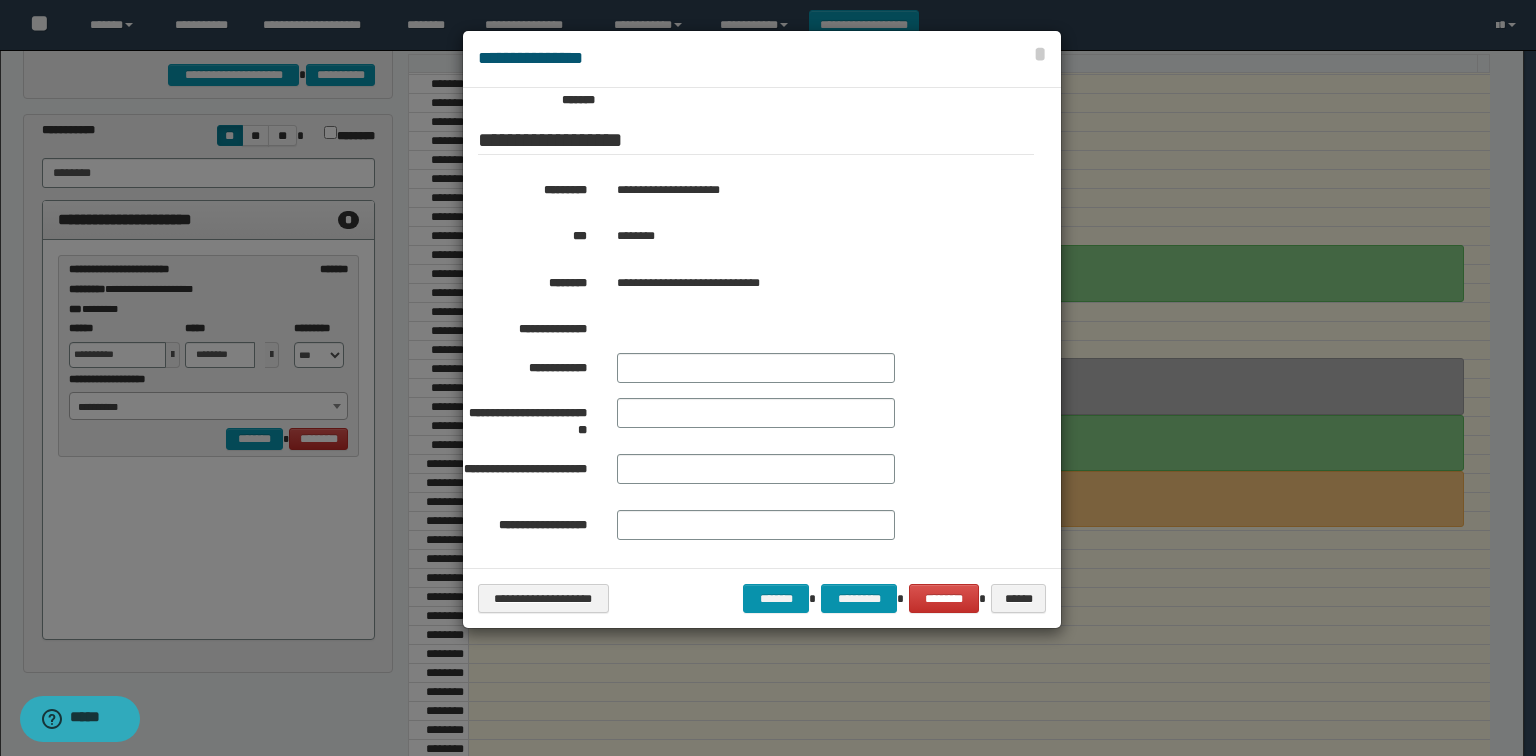 scroll, scrollTop: 361, scrollLeft: 0, axis: vertical 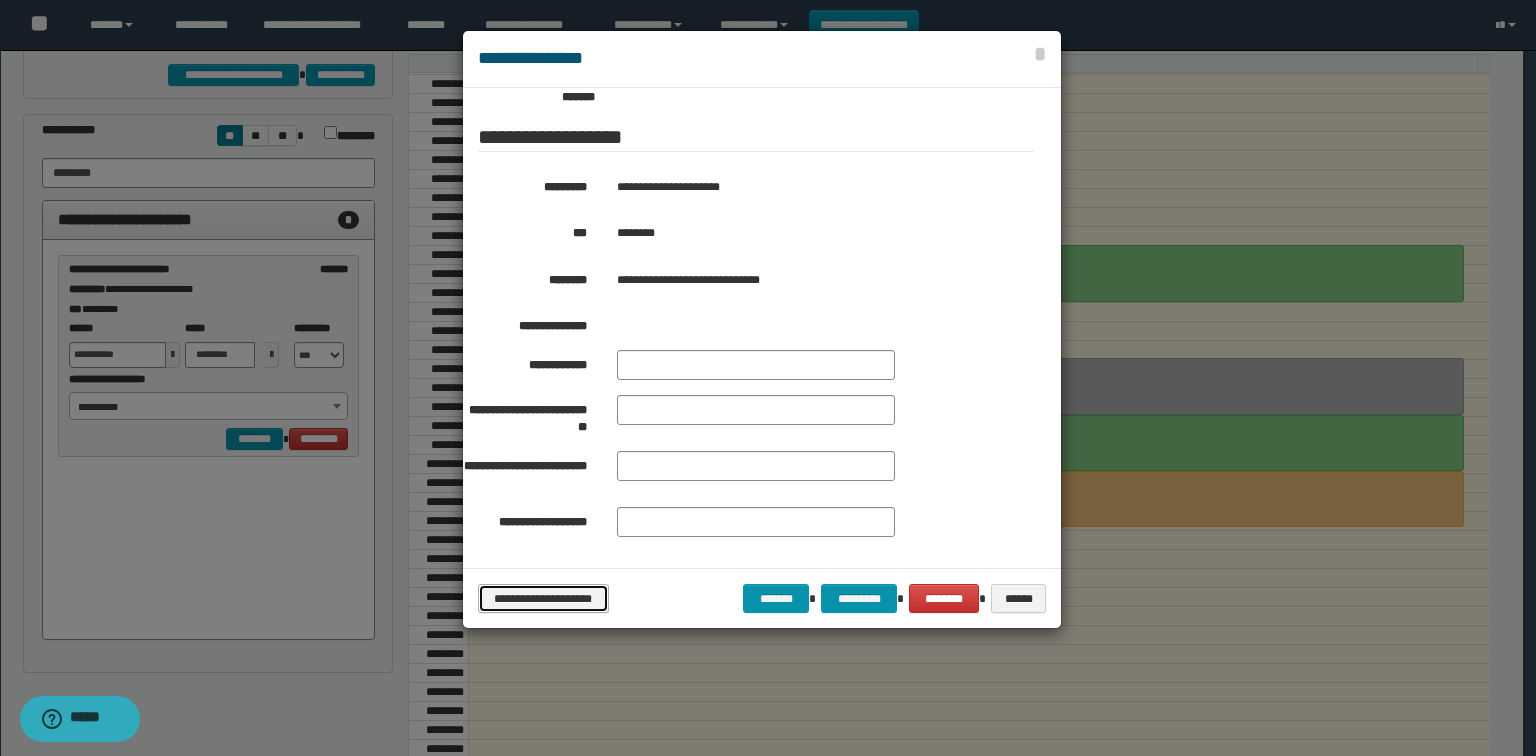 click on "**********" at bounding box center (543, 599) 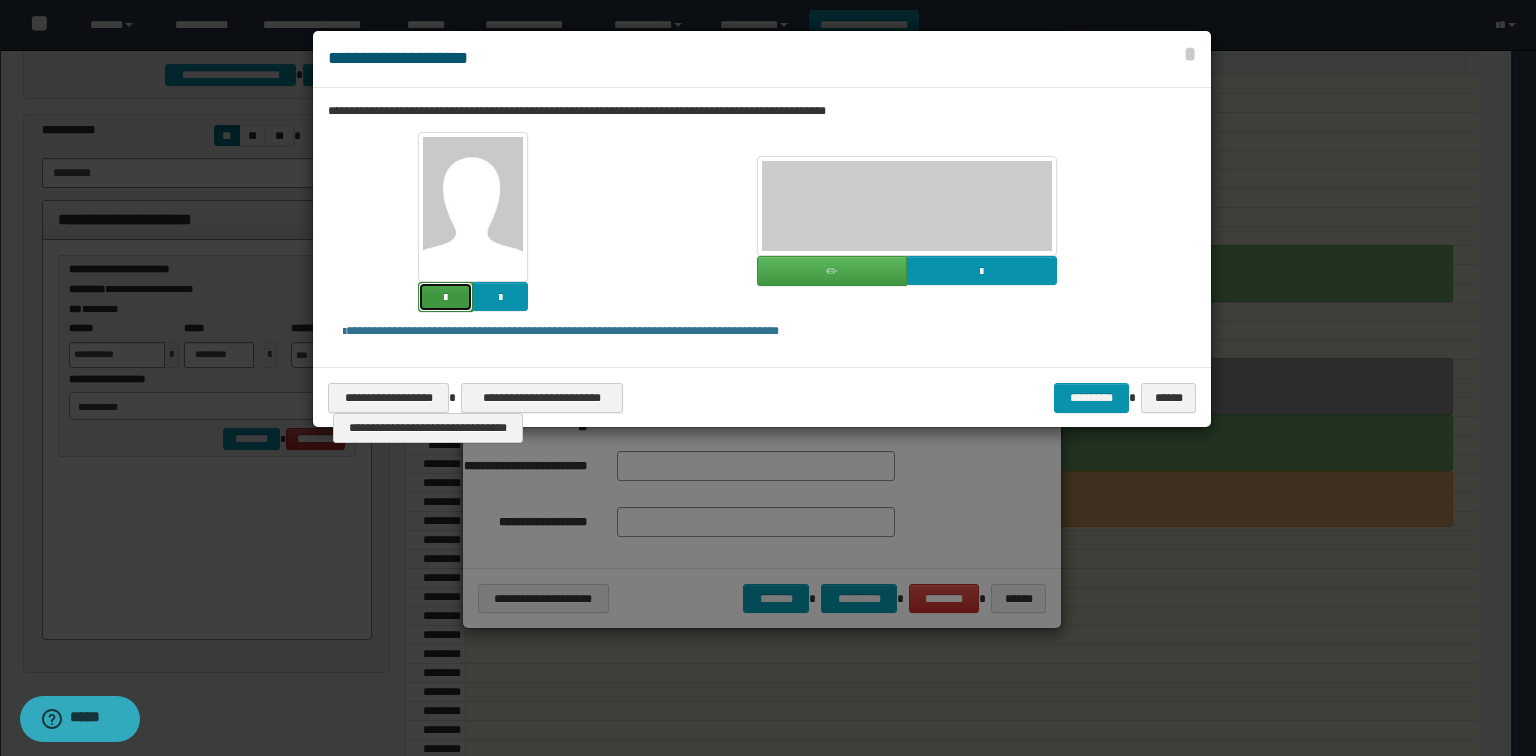 click at bounding box center (445, 297) 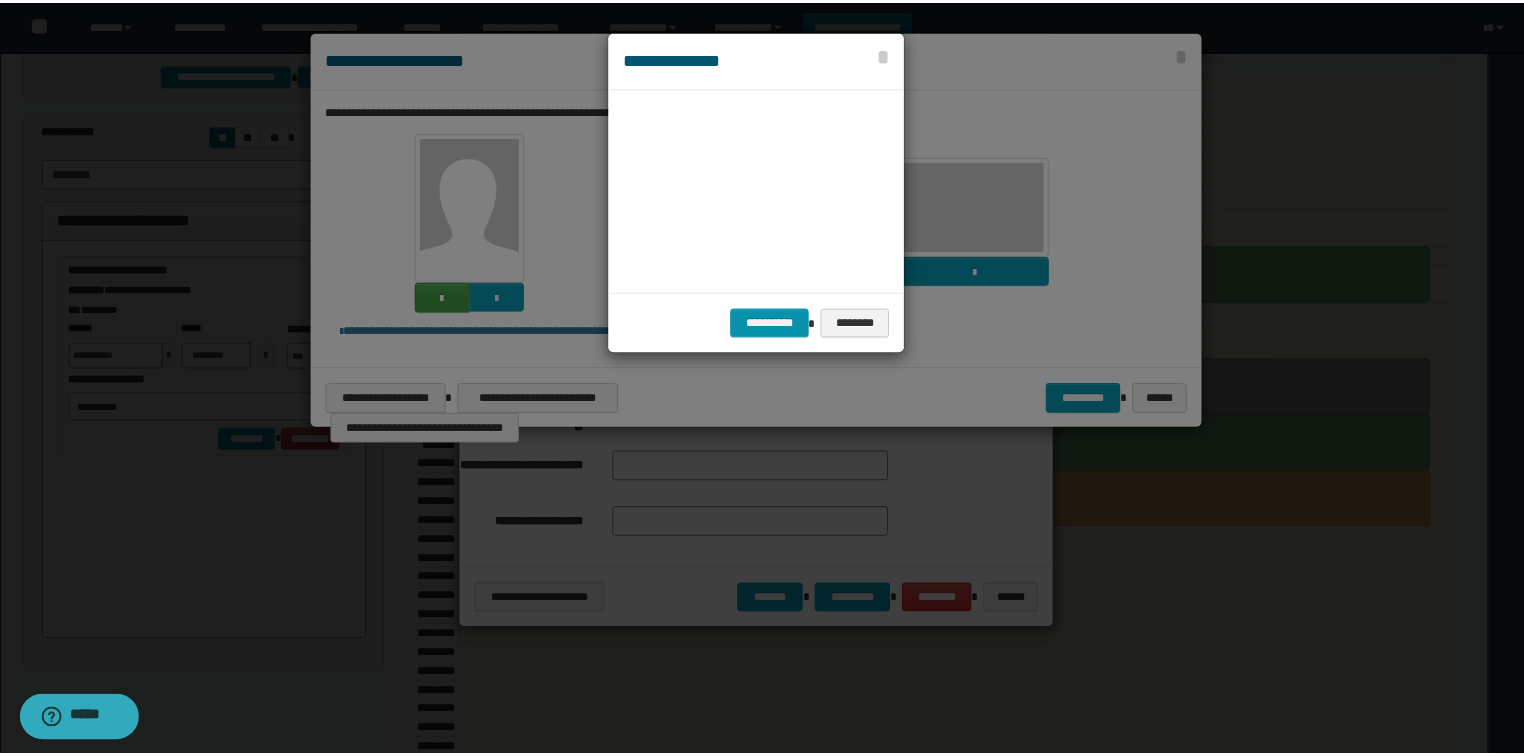 scroll, scrollTop: 44, scrollLeft: 104, axis: both 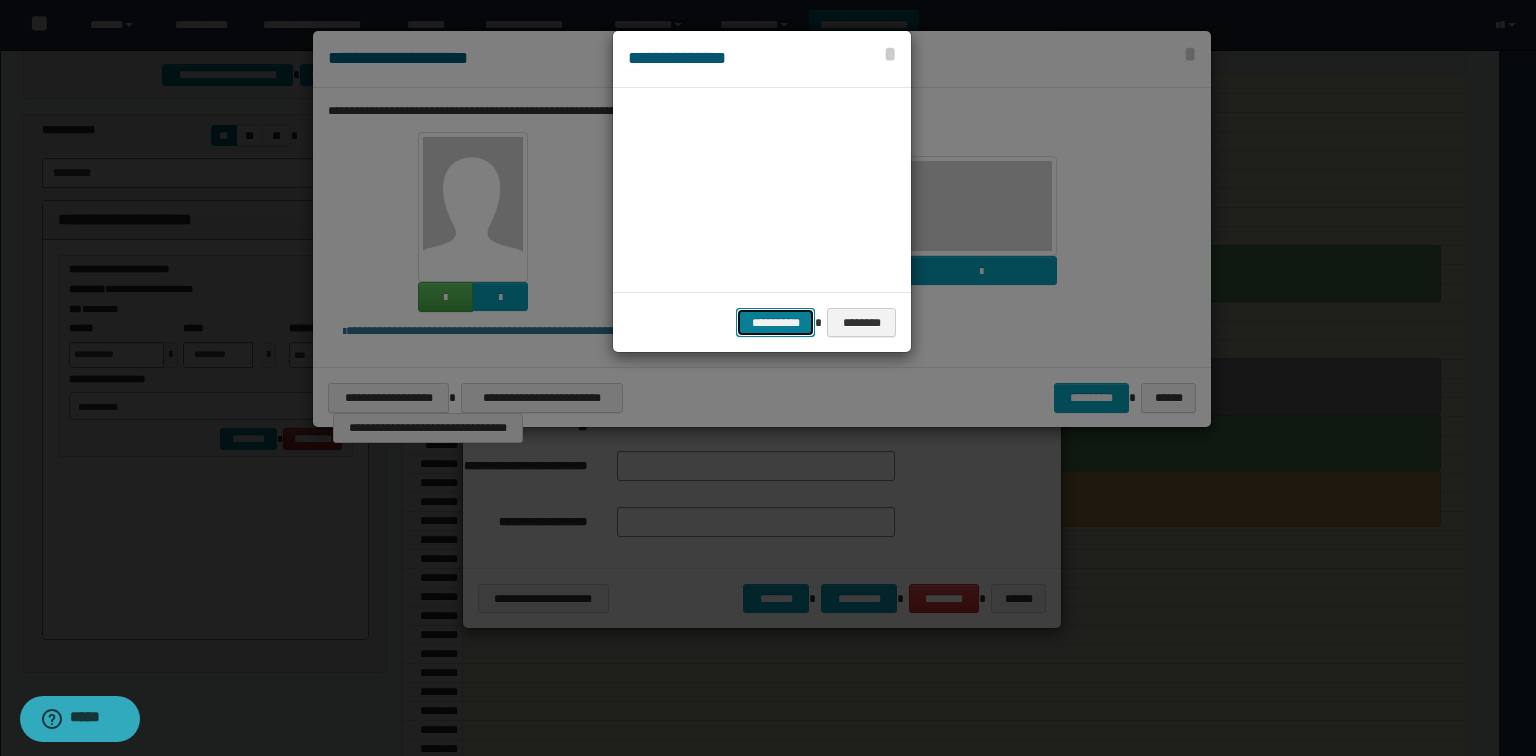 click on "**********" at bounding box center (775, 323) 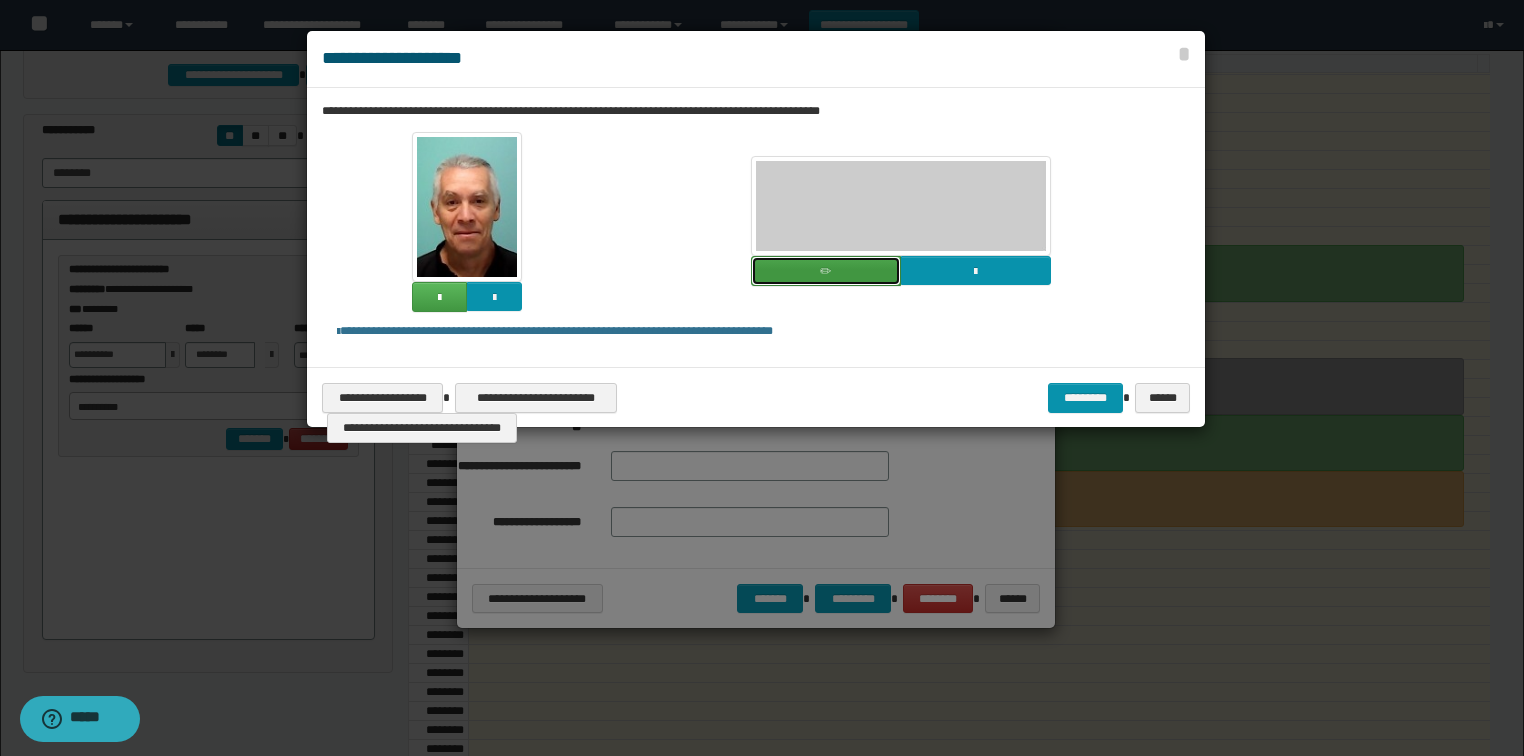 click at bounding box center [826, 271] 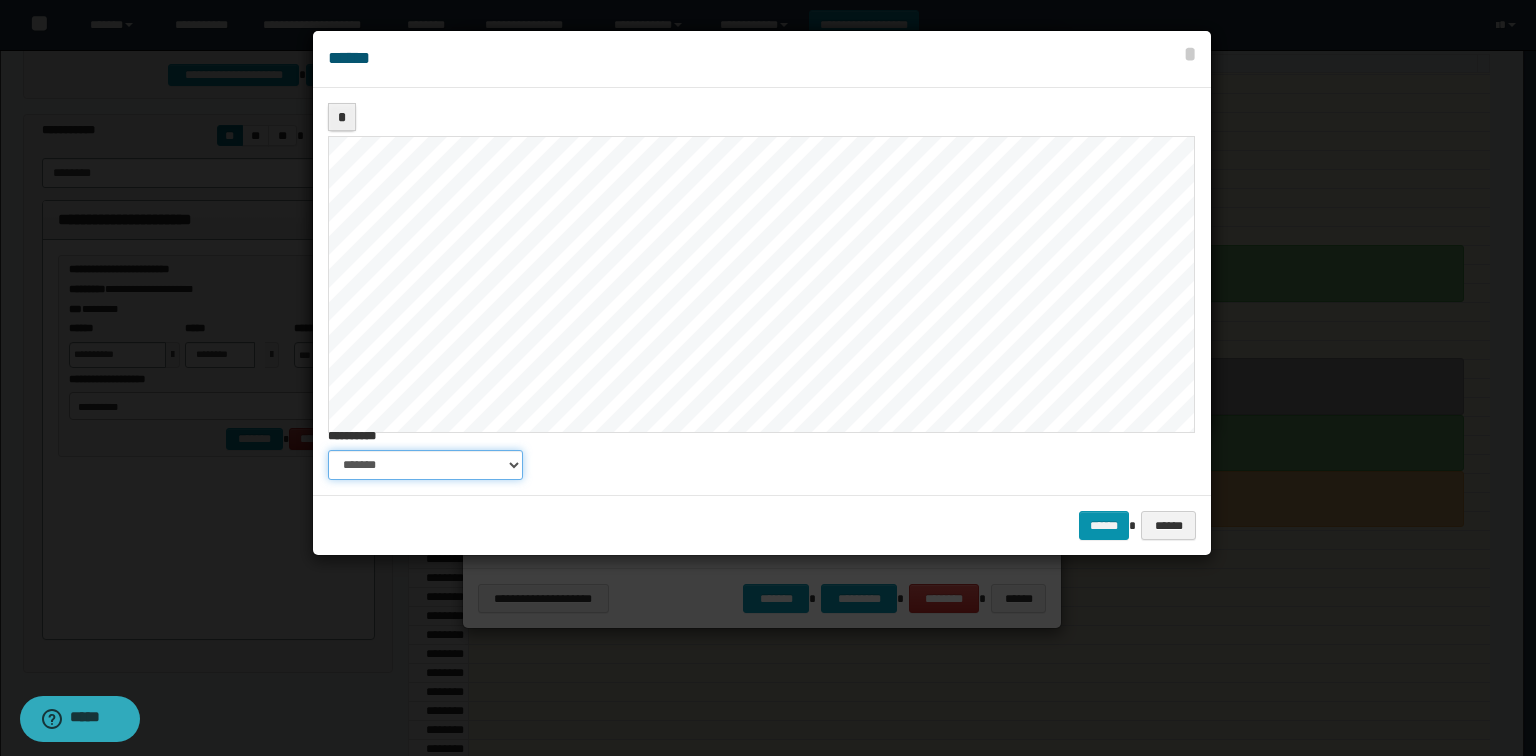 drag, startPoint x: 459, startPoint y: 474, endPoint x: 579, endPoint y: 460, distance: 120.8139 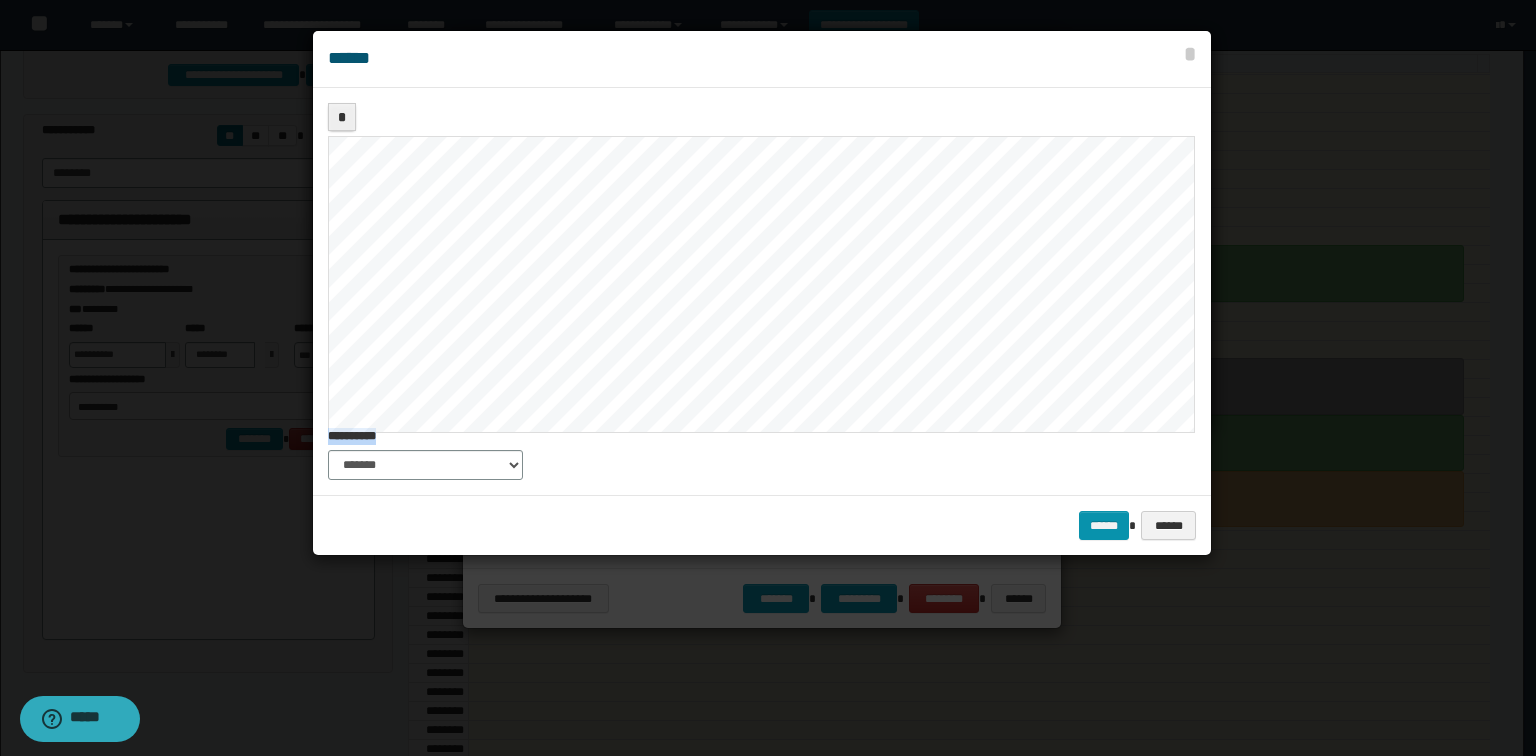 click on "**********" at bounding box center (762, 291) 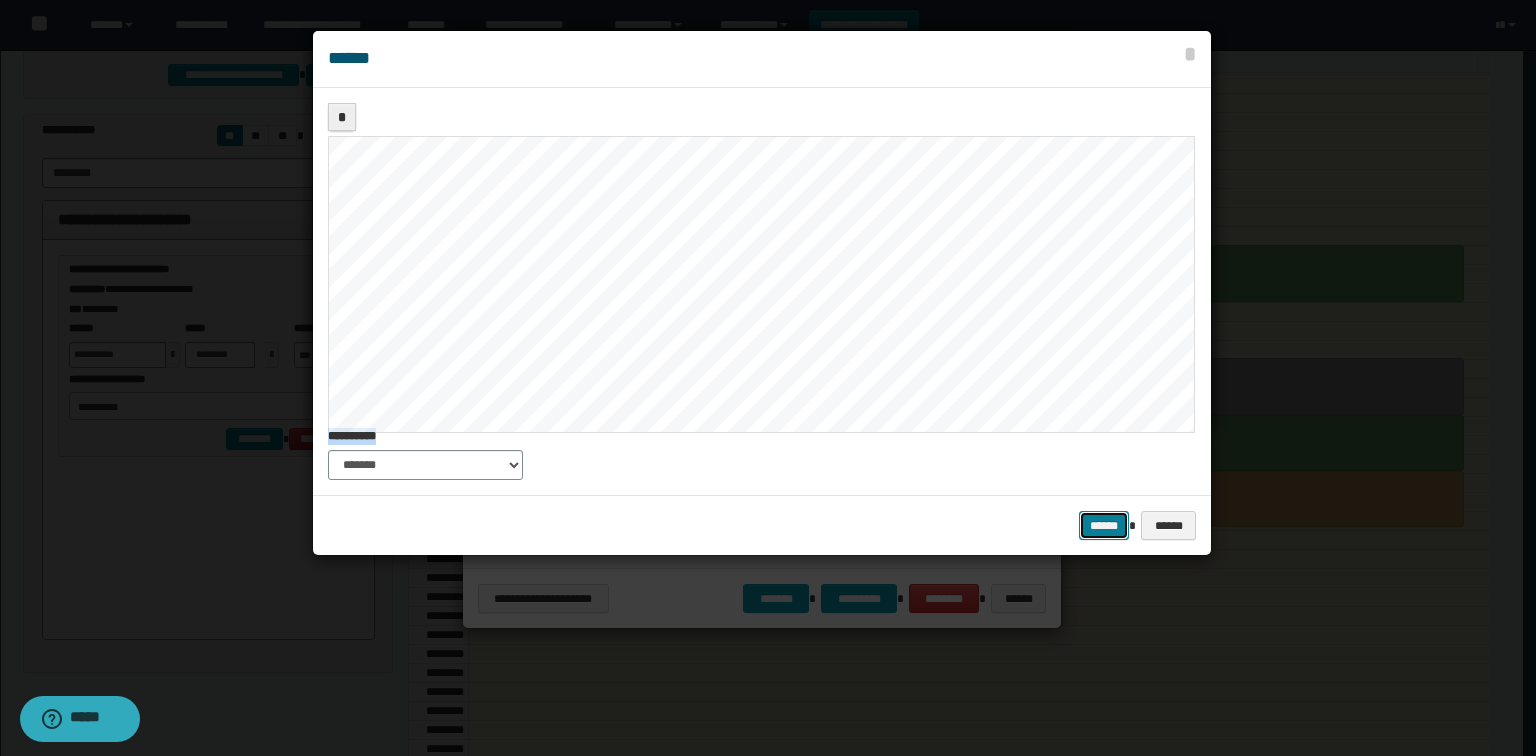 click on "******" at bounding box center (1104, 526) 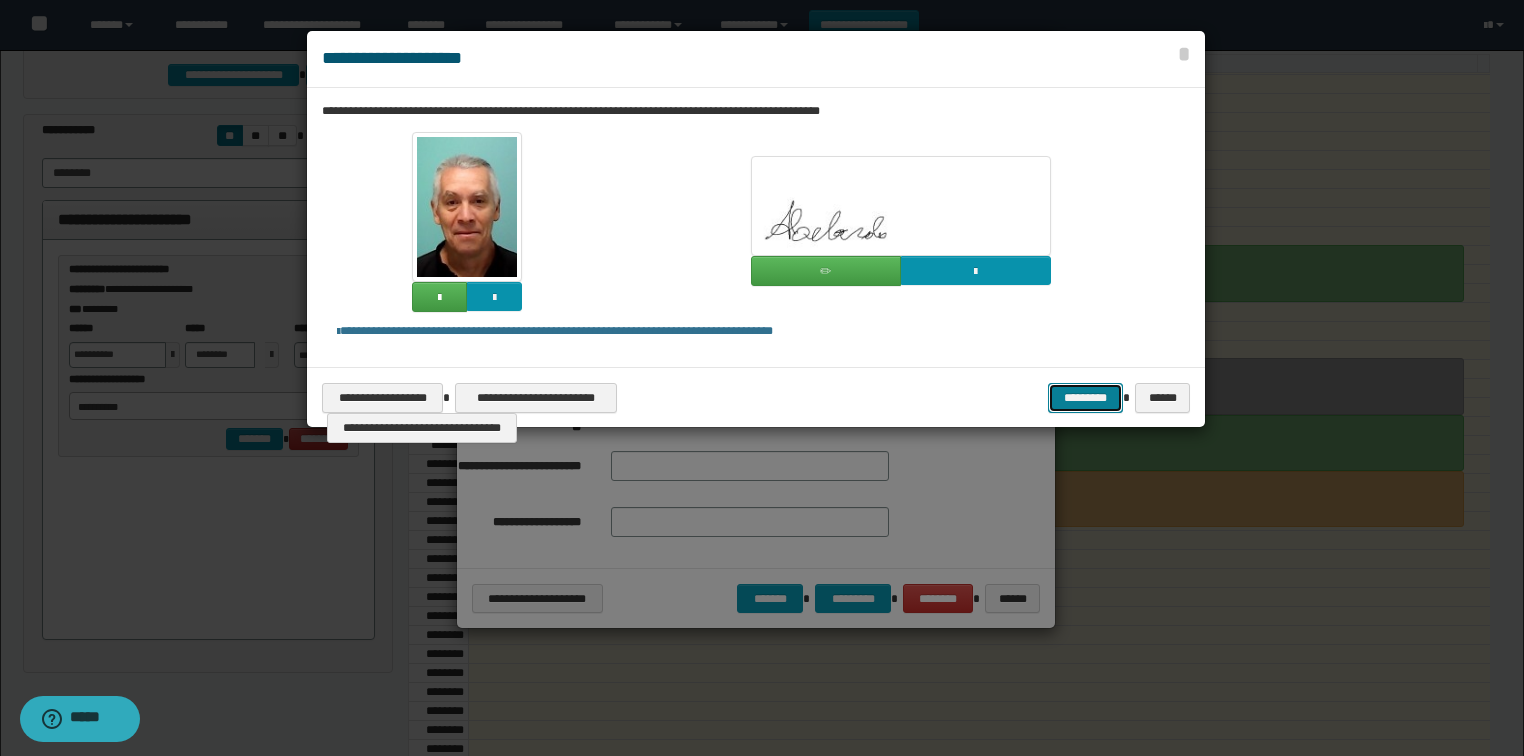 click on "*********" at bounding box center [1085, 398] 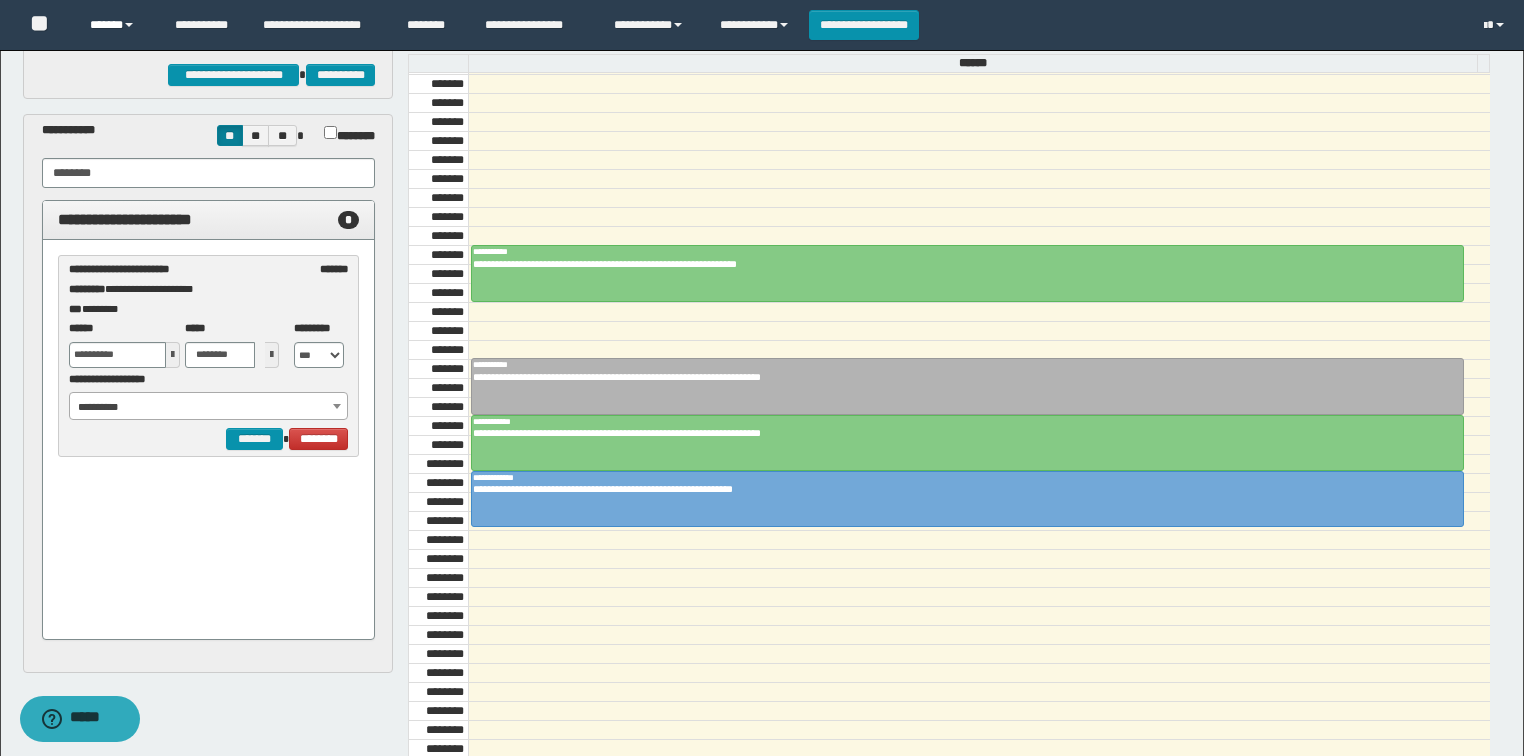 drag, startPoint x: 138, startPoint y: 25, endPoint x: 136, endPoint y: 60, distance: 35.057095 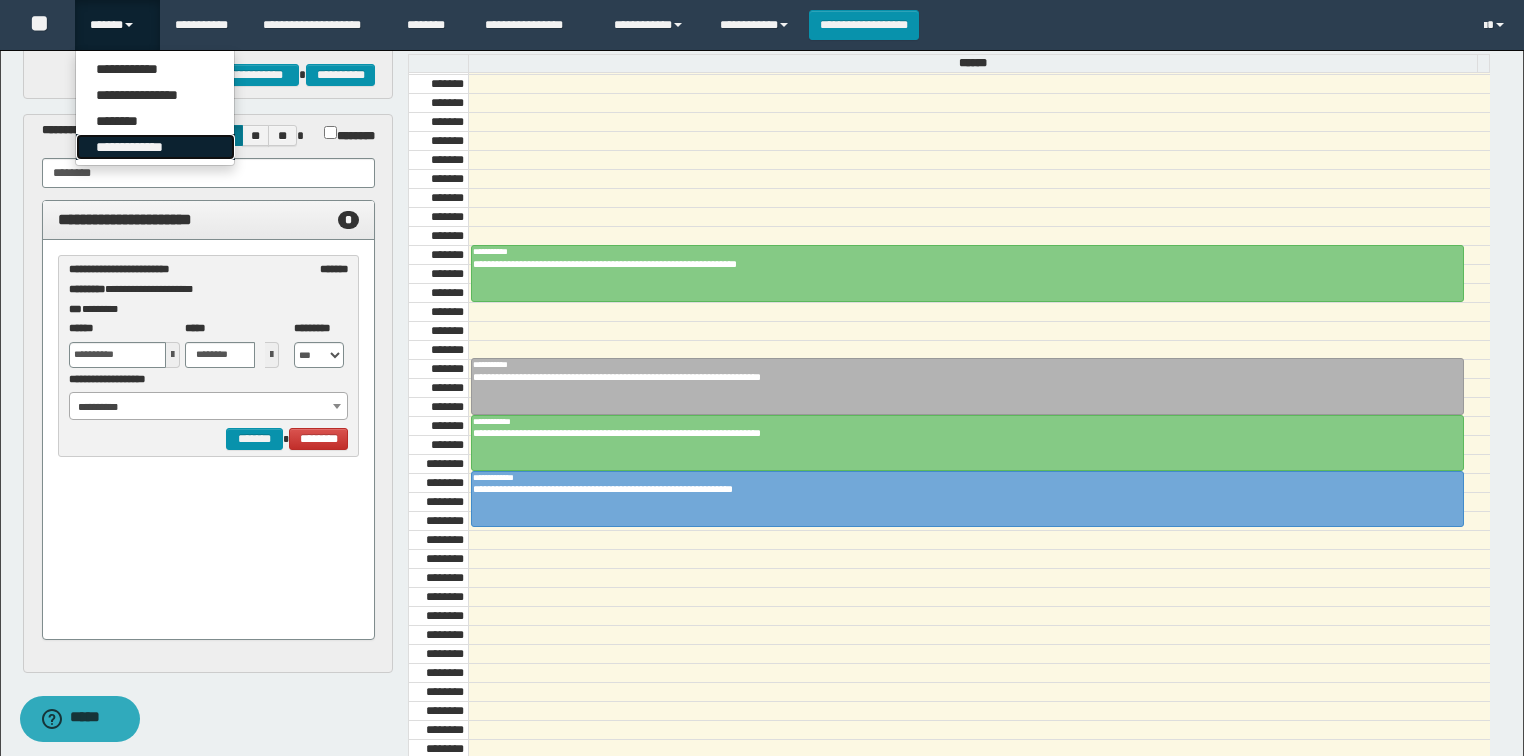 click on "**********" at bounding box center [155, 147] 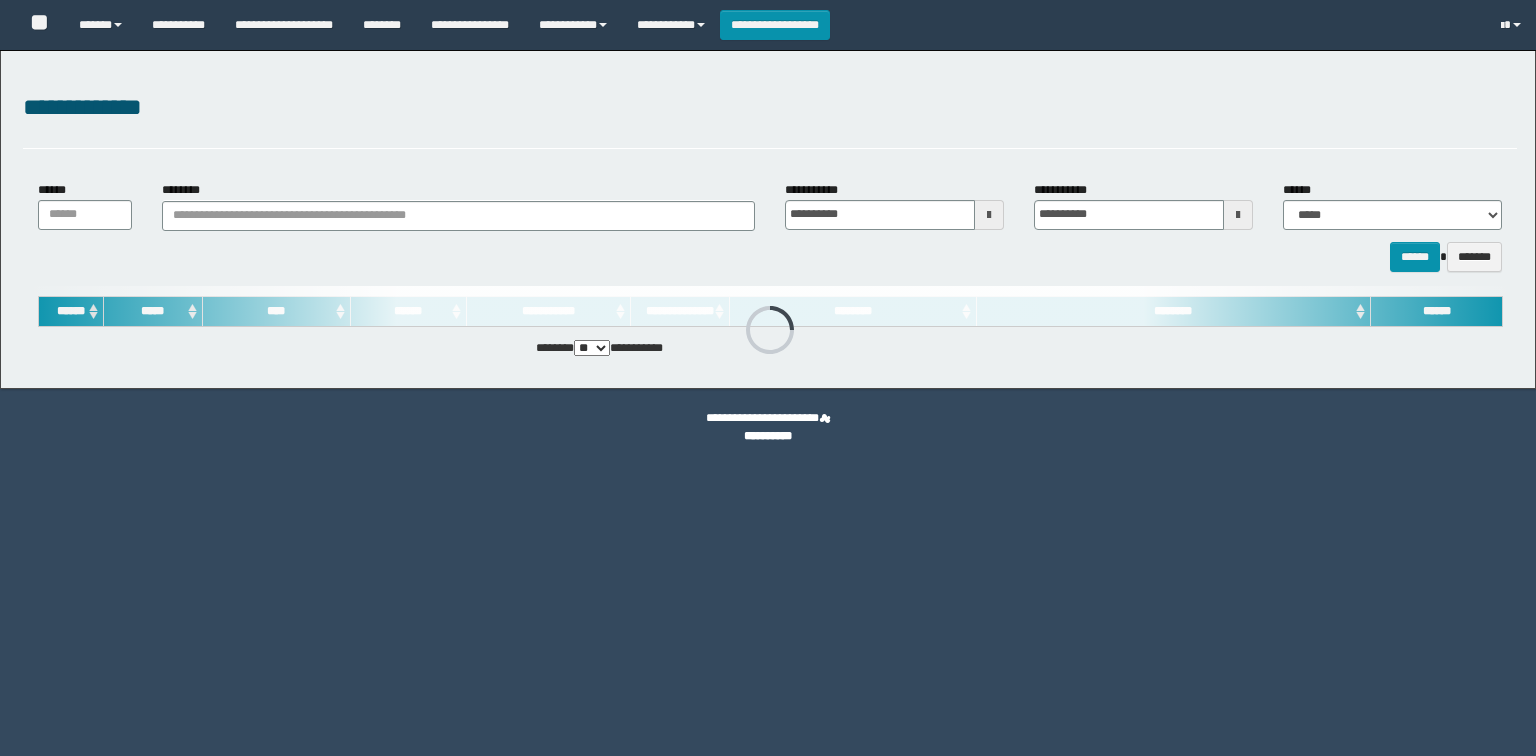 scroll, scrollTop: 0, scrollLeft: 0, axis: both 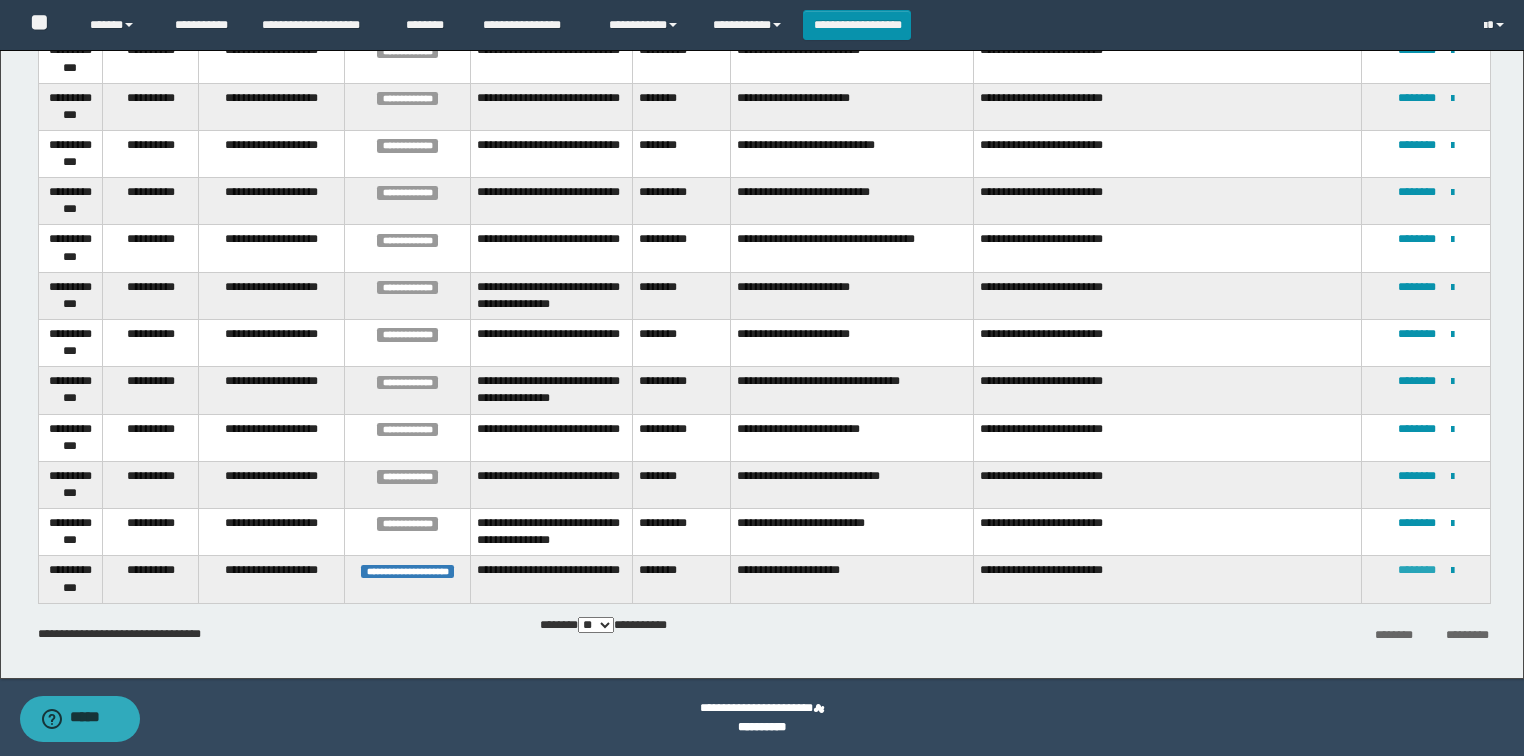 click on "********" at bounding box center (1417, 570) 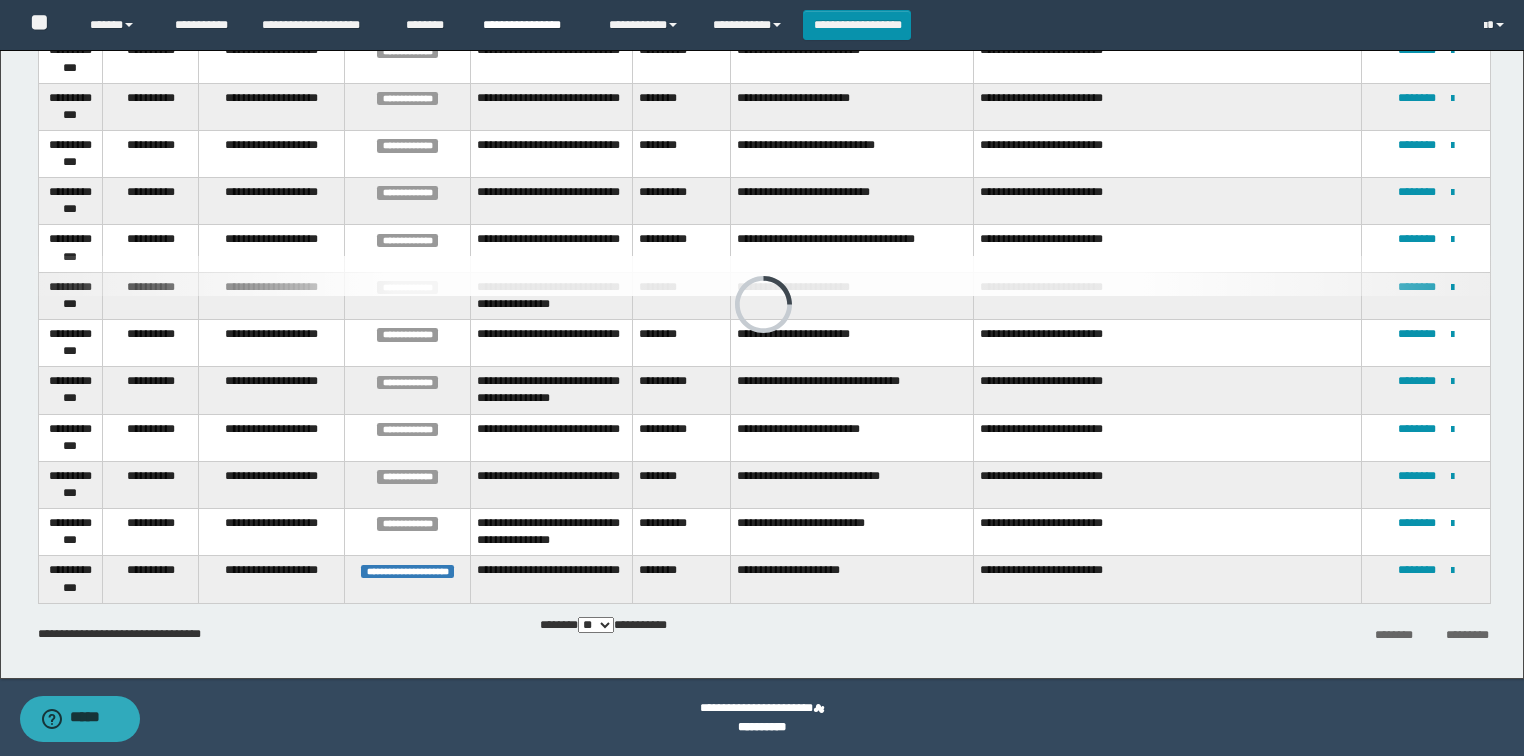 click on "**********" at bounding box center (531, 25) 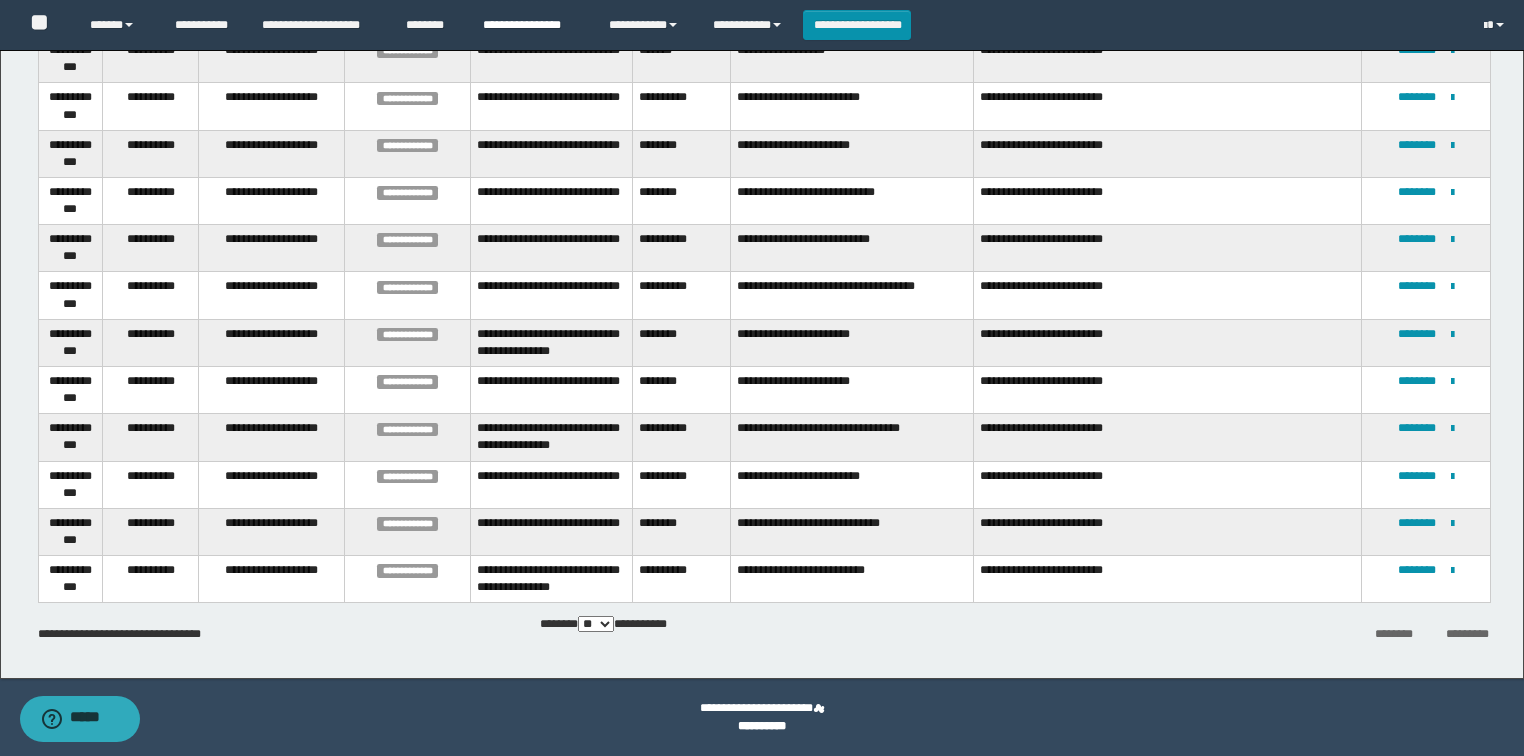 scroll, scrollTop: 290, scrollLeft: 0, axis: vertical 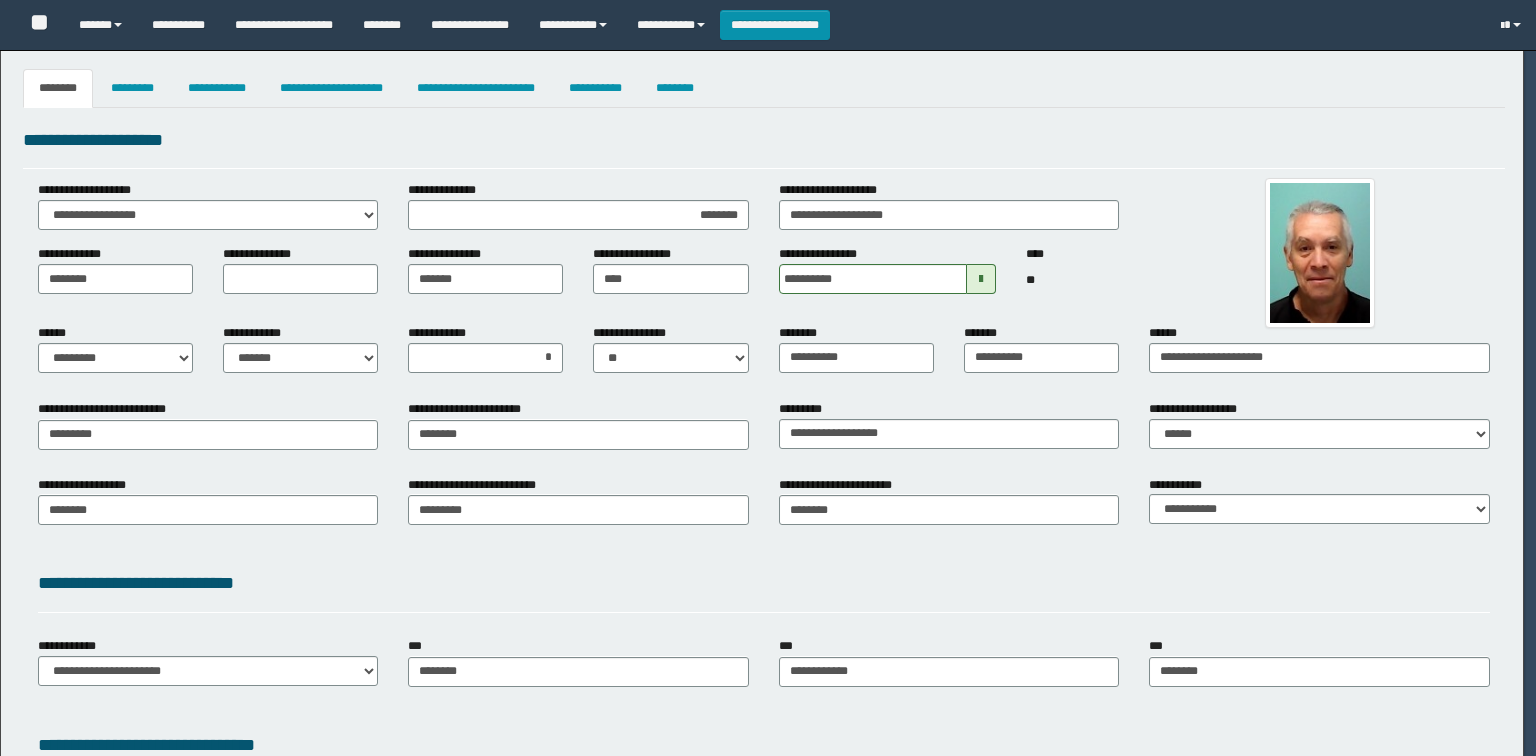select on "*" 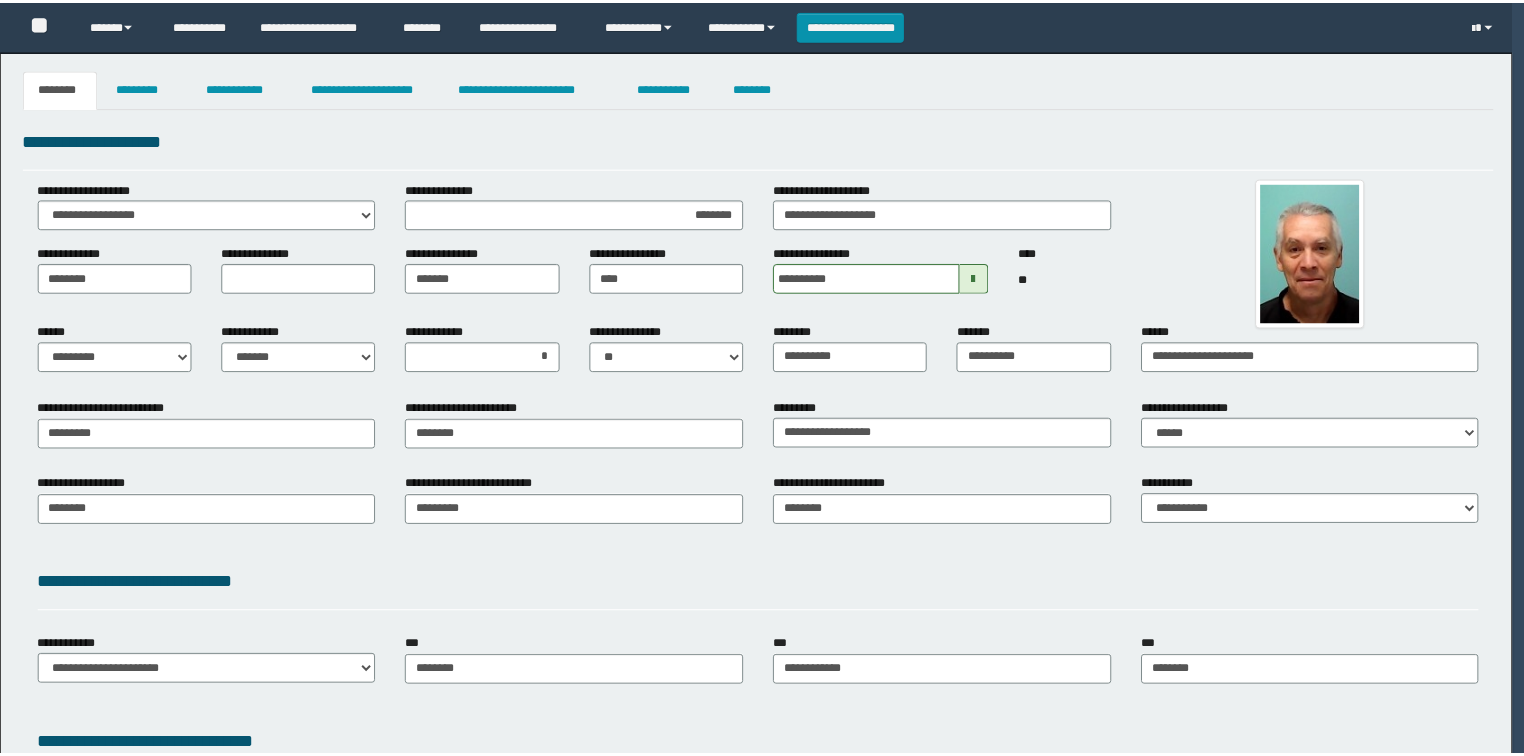 scroll, scrollTop: 0, scrollLeft: 0, axis: both 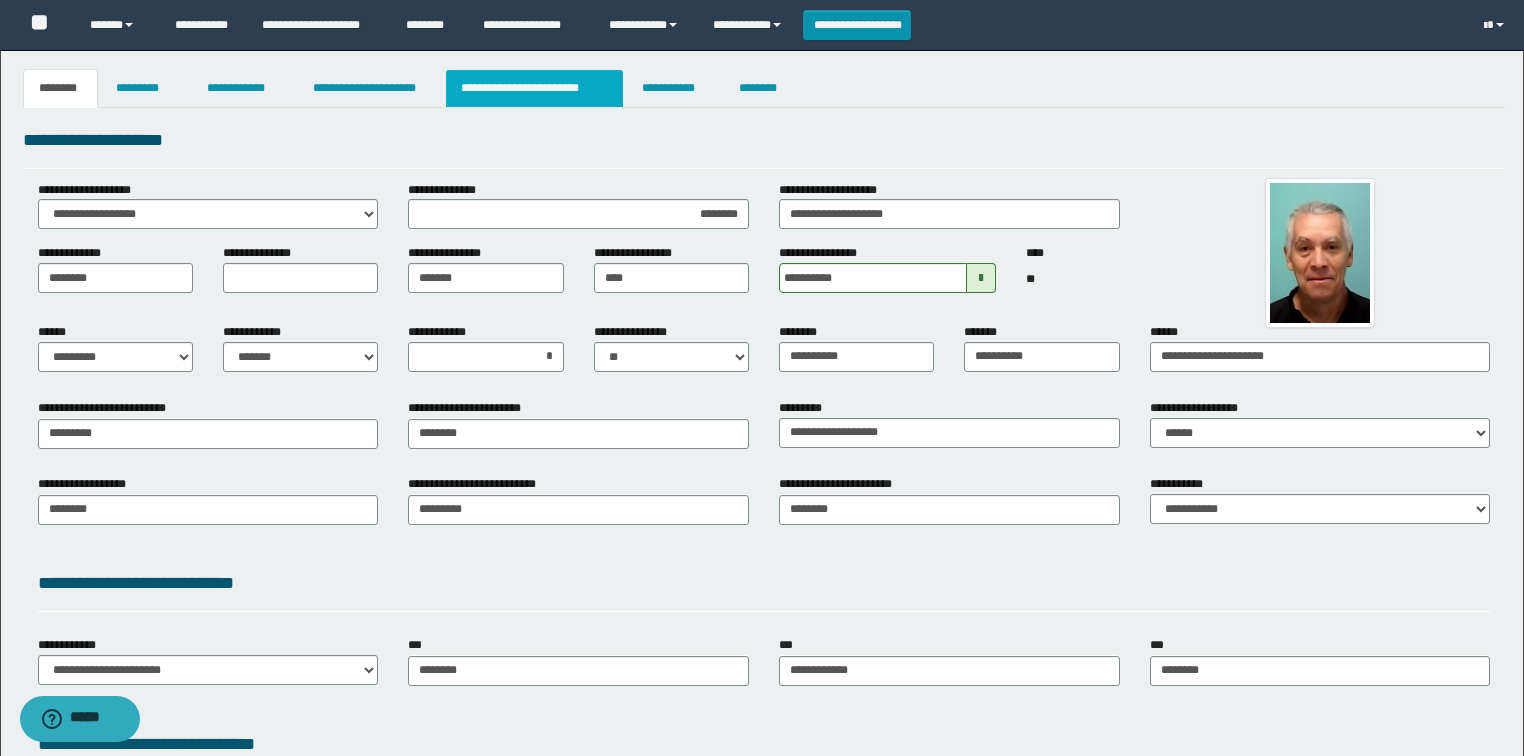 click on "**********" at bounding box center (762, 493) 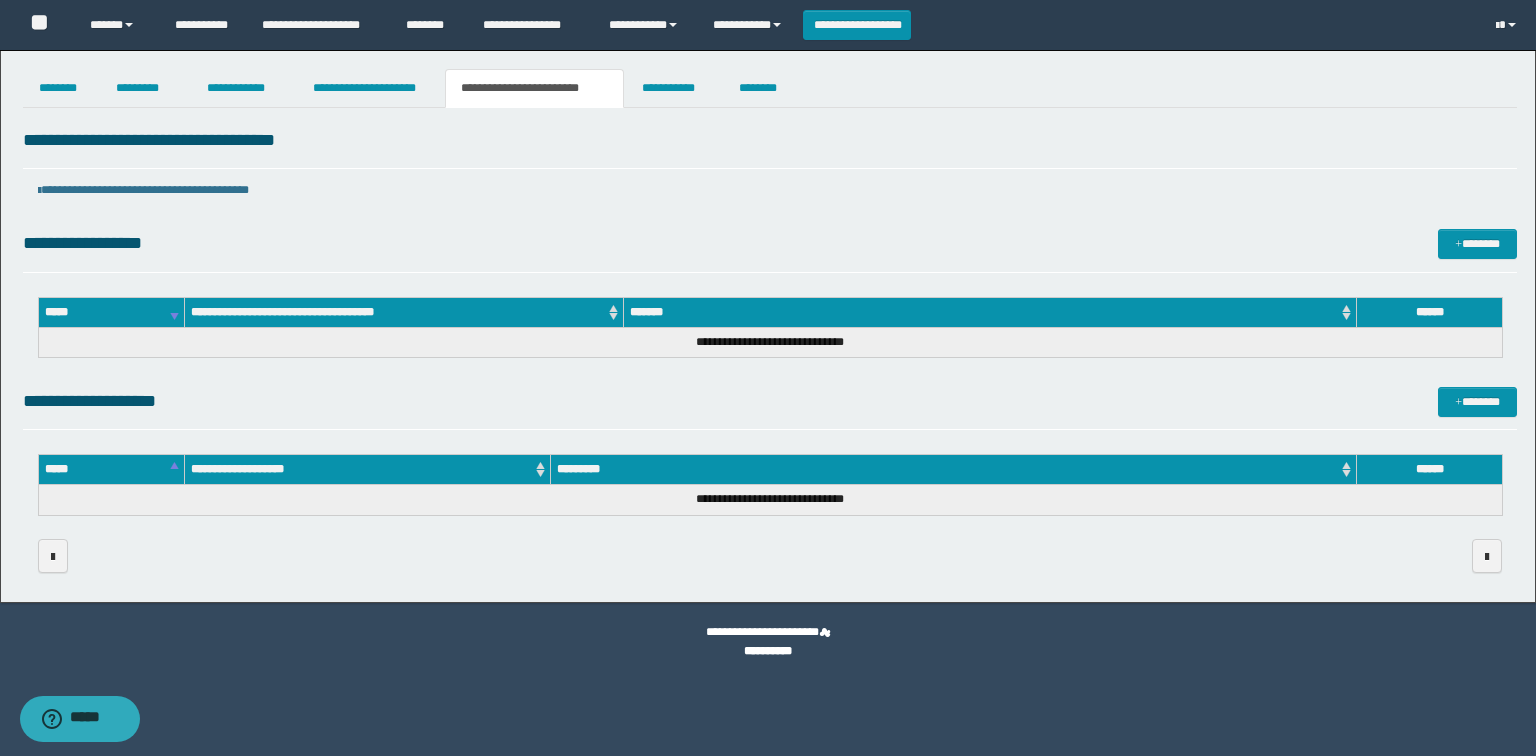 drag, startPoint x: 748, startPoint y: 373, endPoint x: 1216, endPoint y: 408, distance: 469.30695 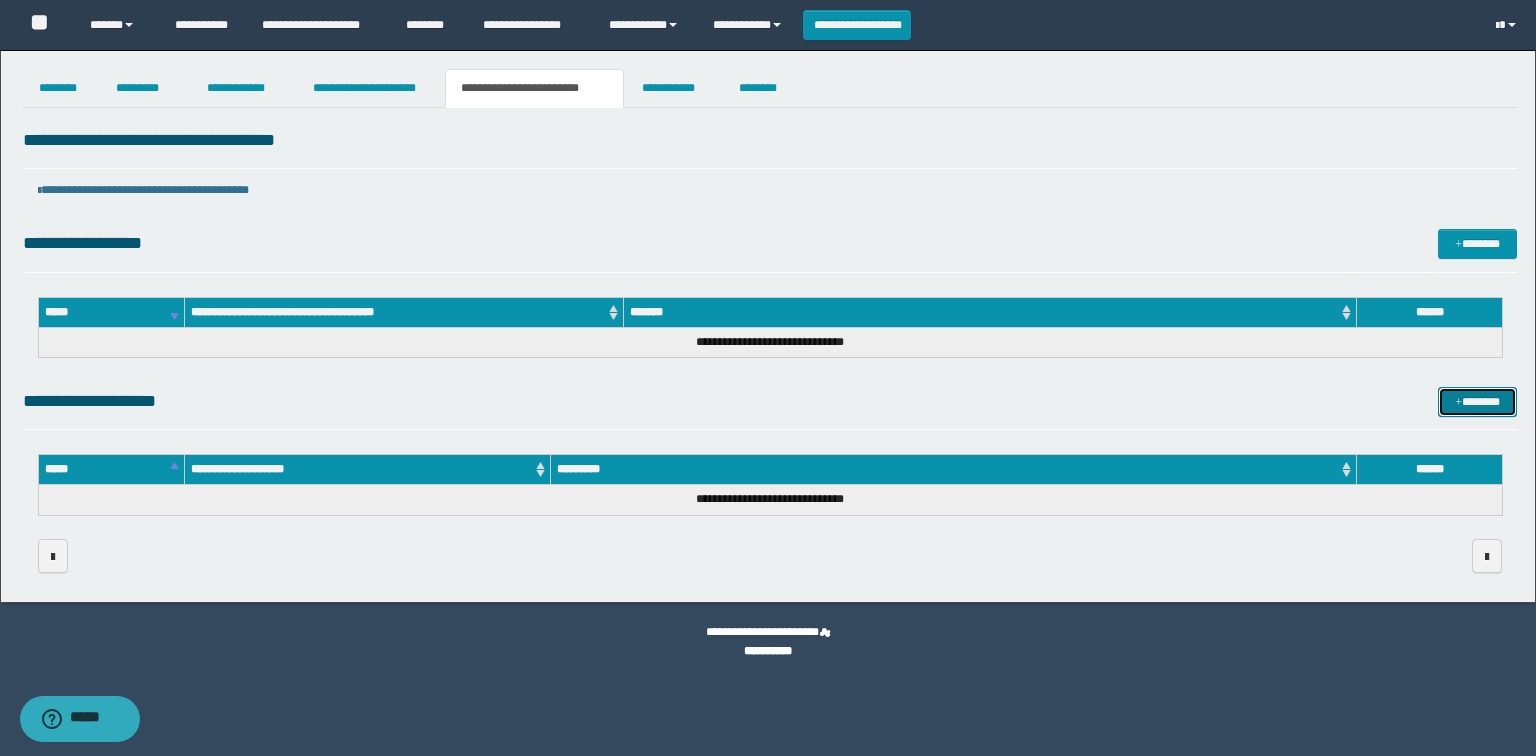 click on "*******" at bounding box center [1477, 402] 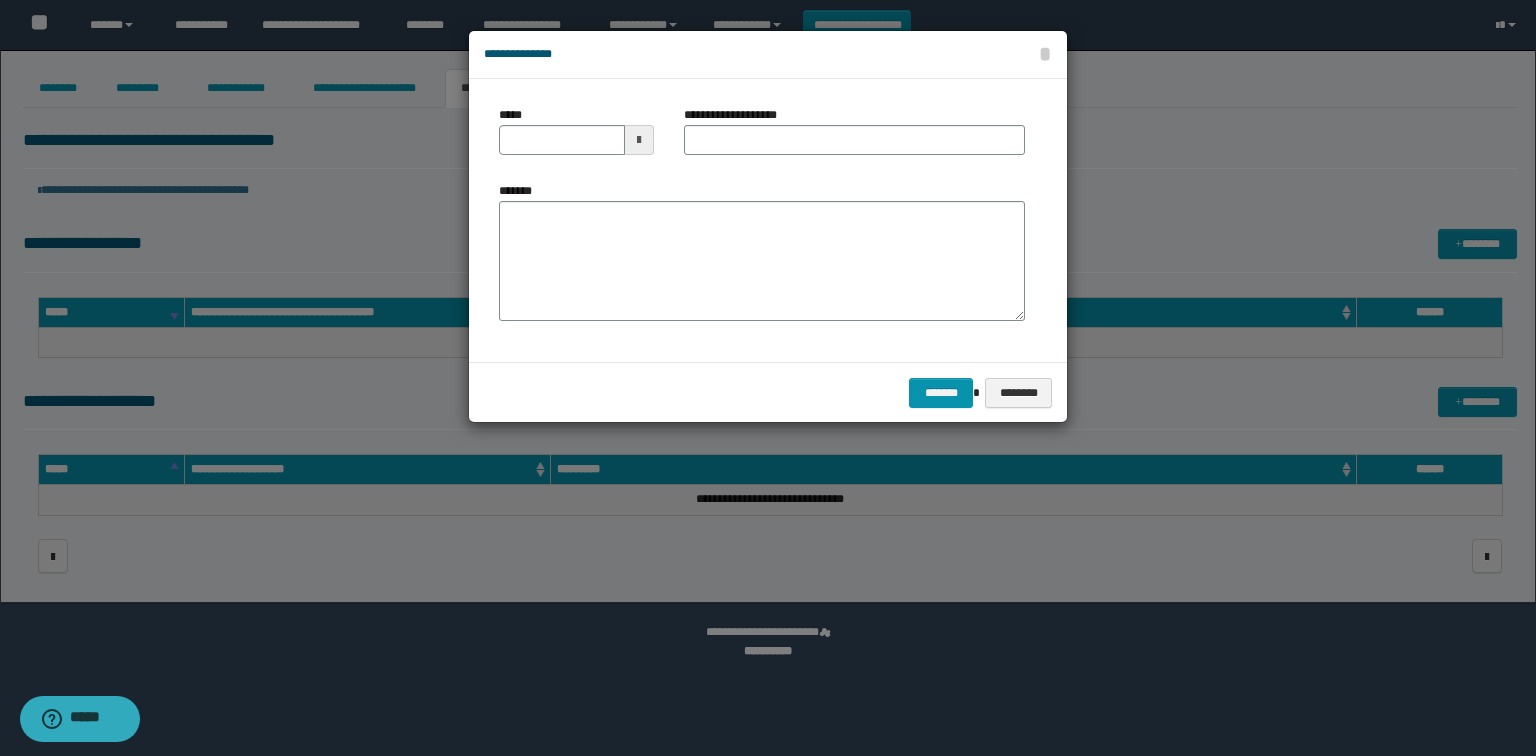 click at bounding box center (639, 140) 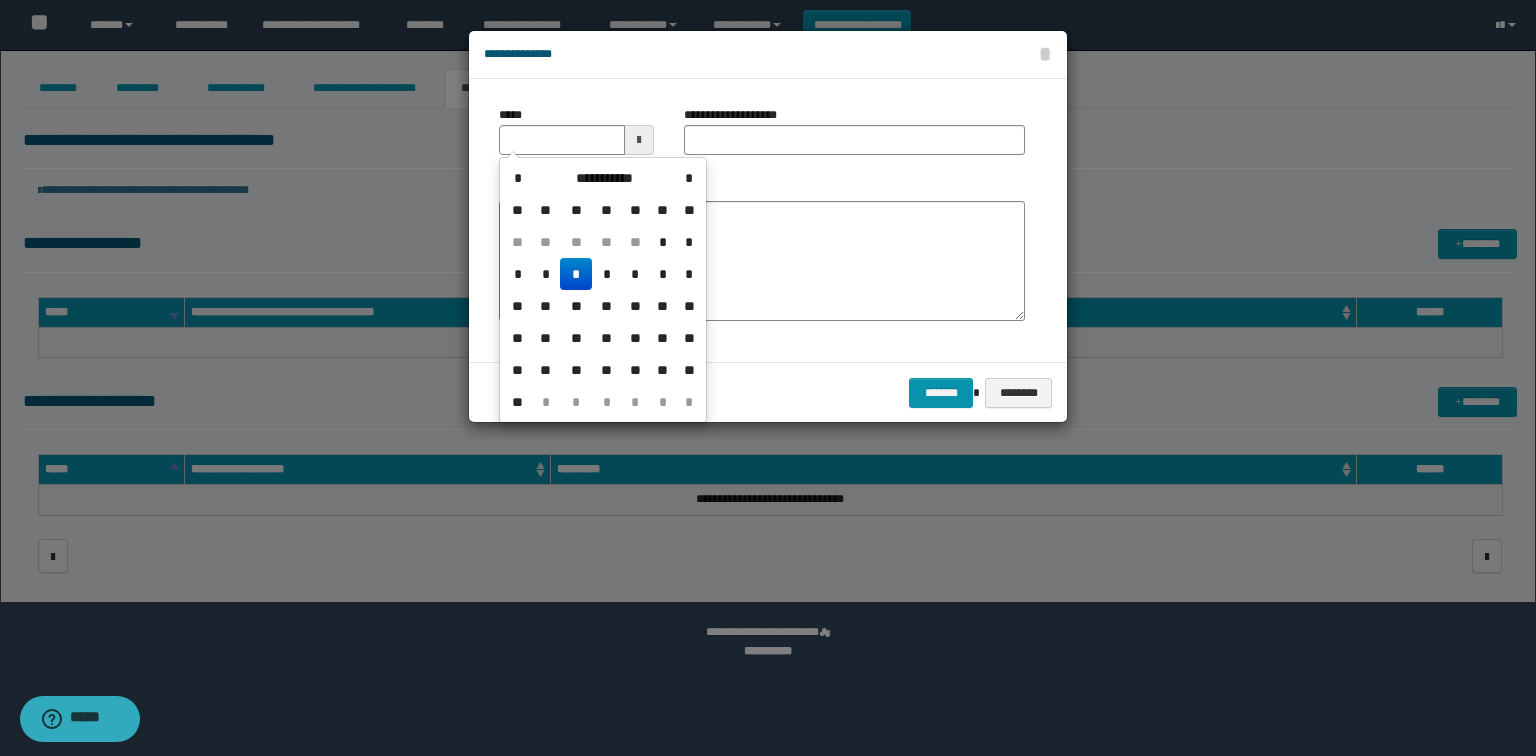 click on "*" at bounding box center (576, 274) 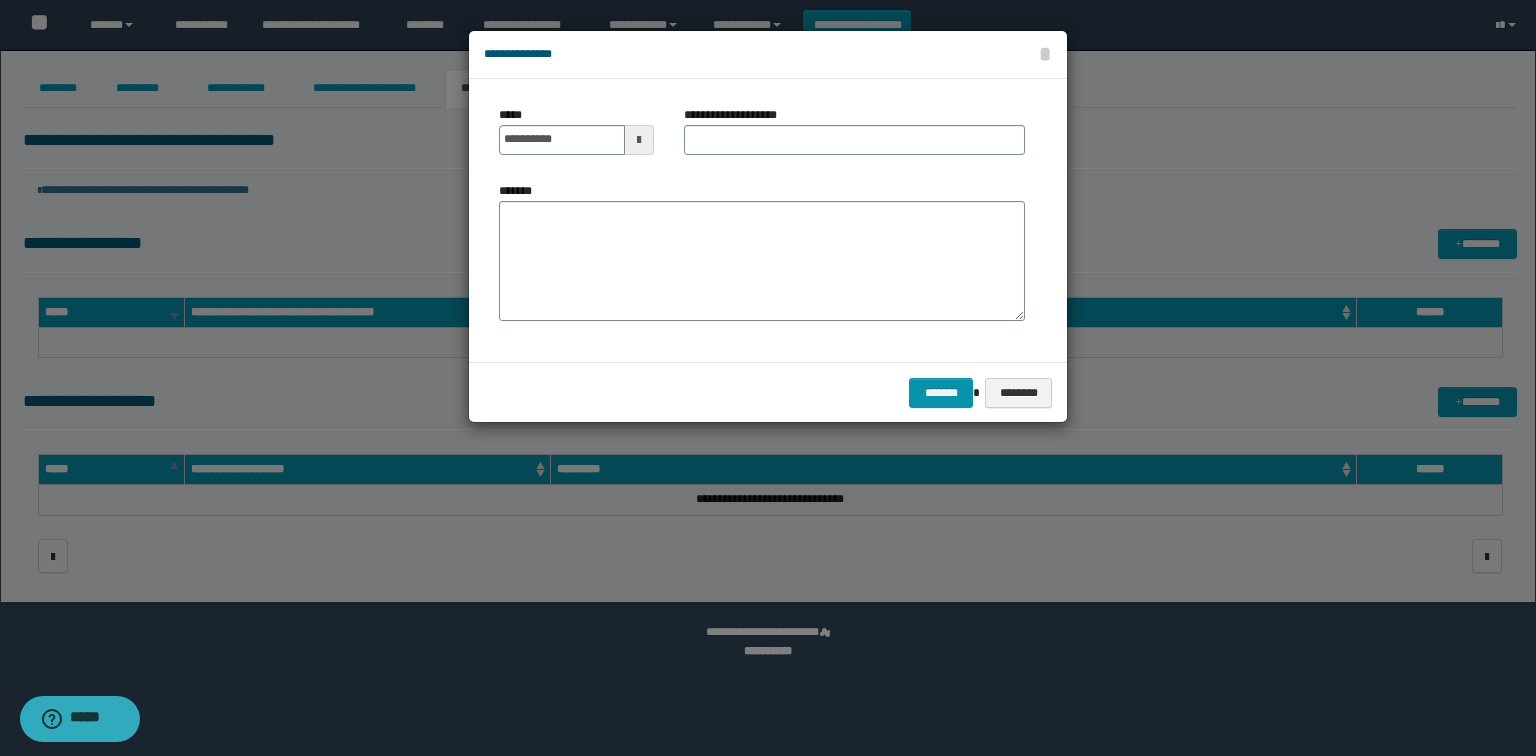 click on "**********" at bounding box center [741, 115] 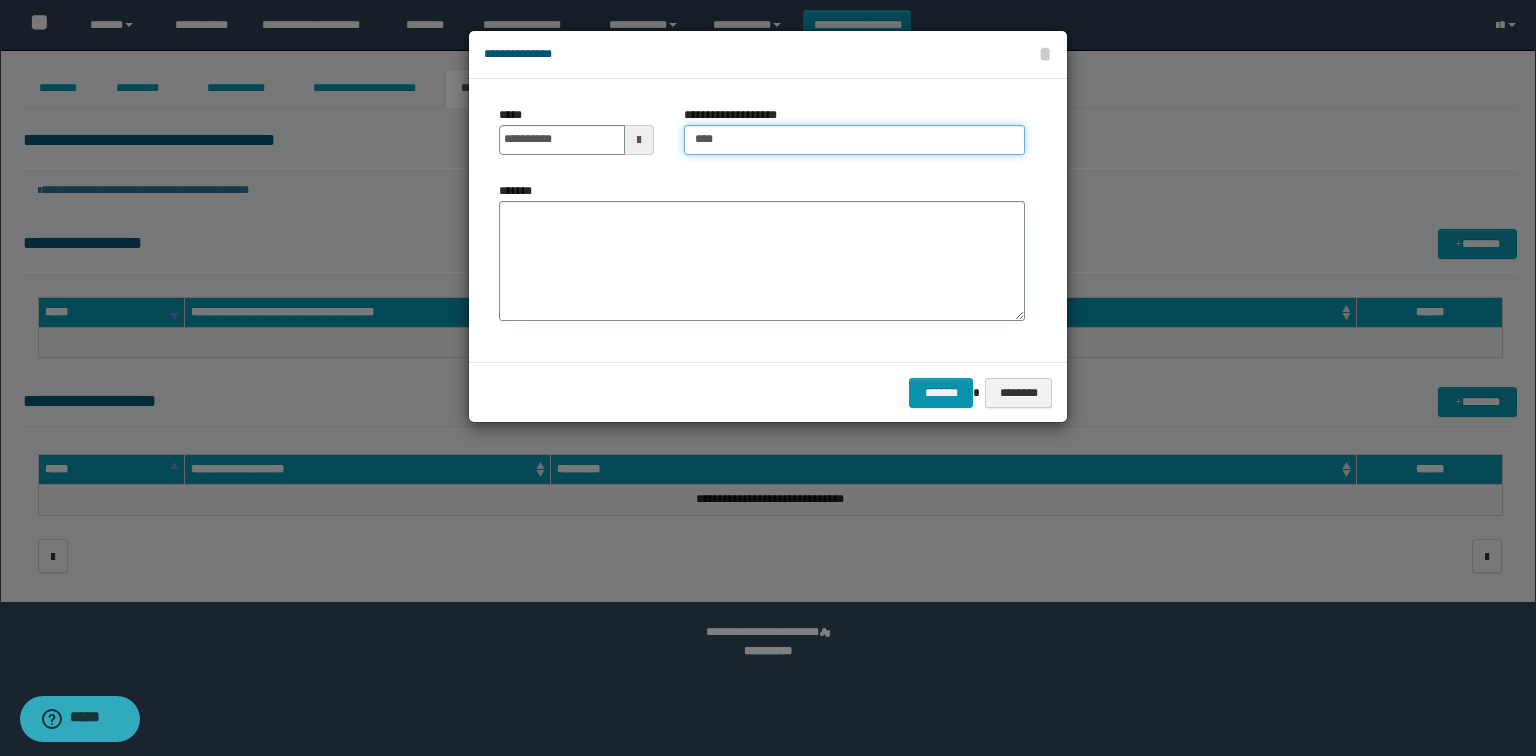 type on "**********" 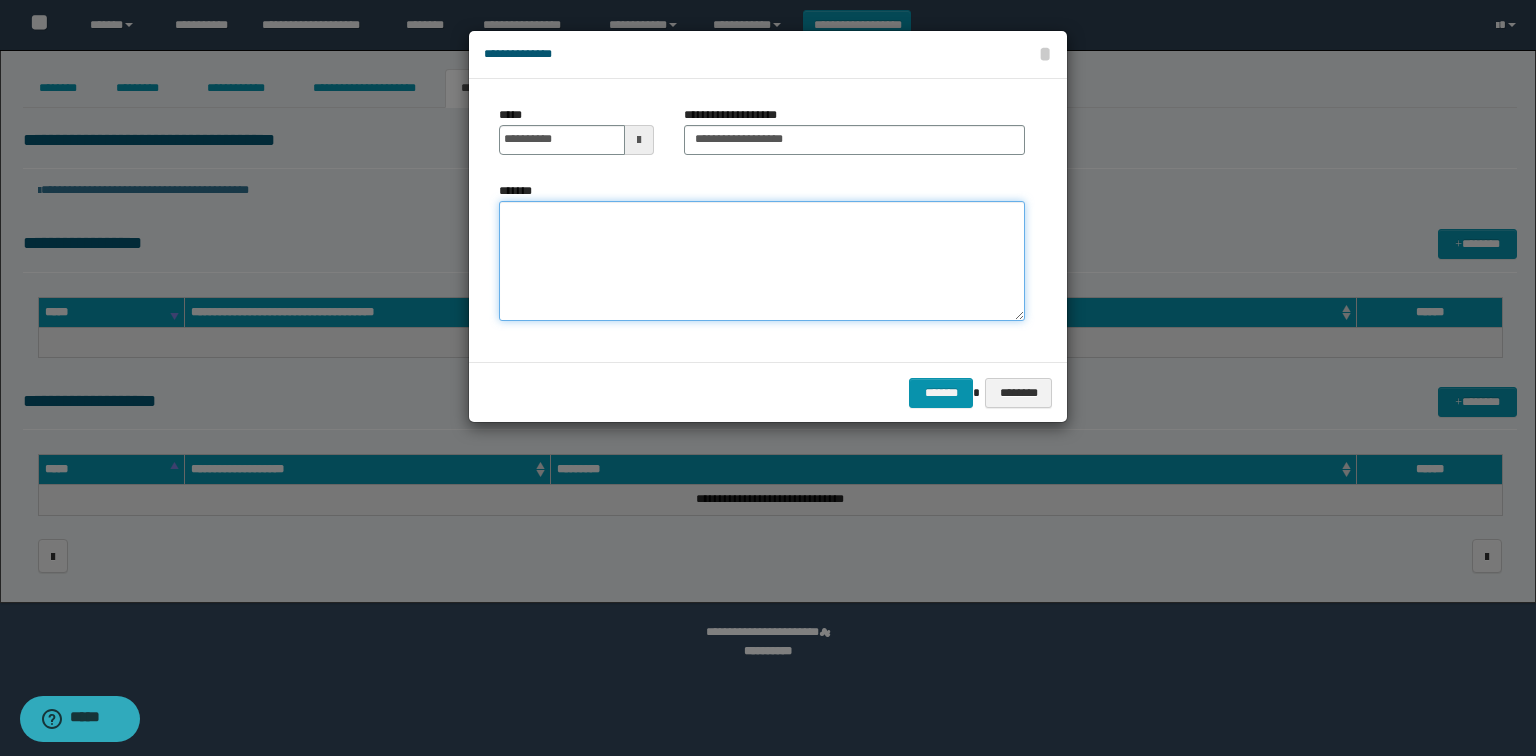 click on "*******" at bounding box center [762, 261] 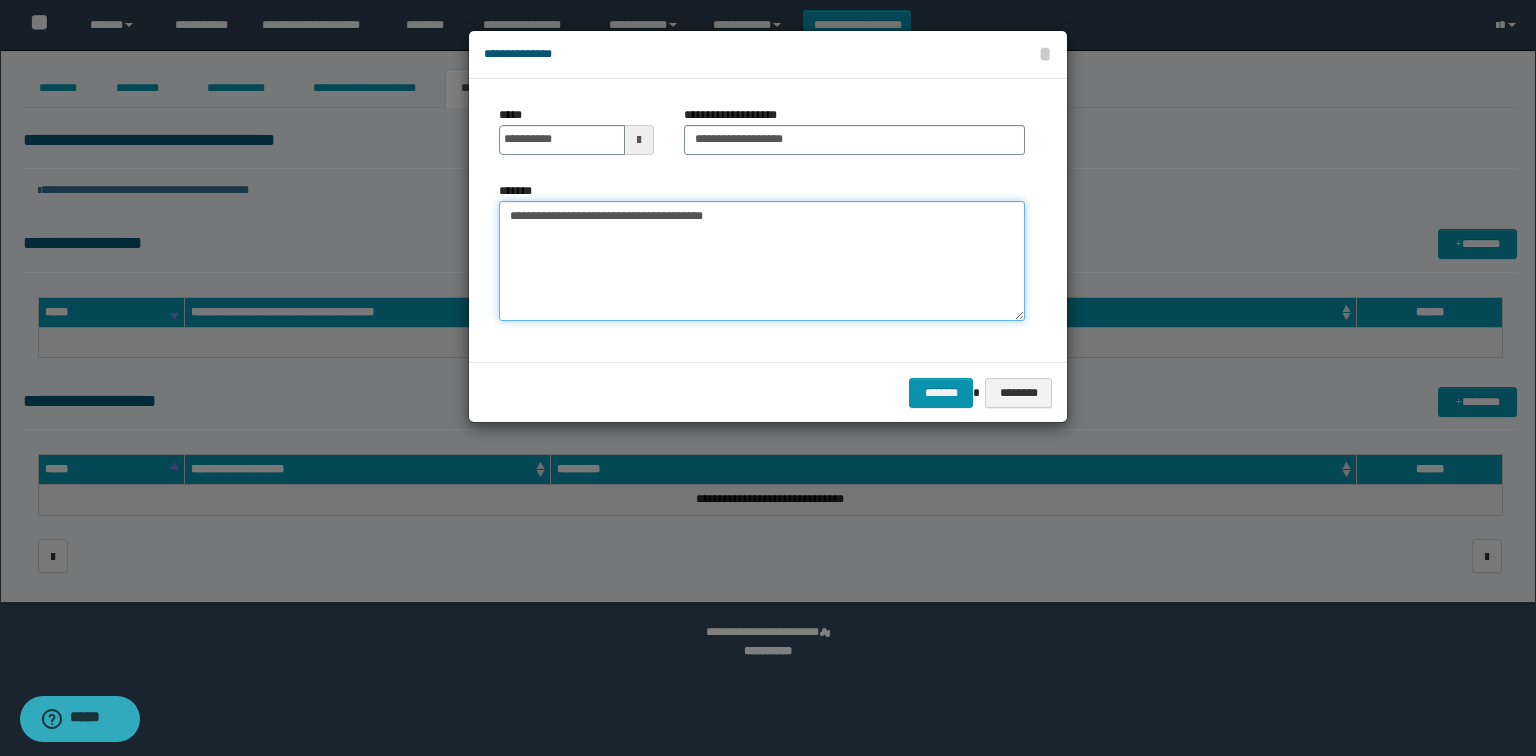 type on "**********" 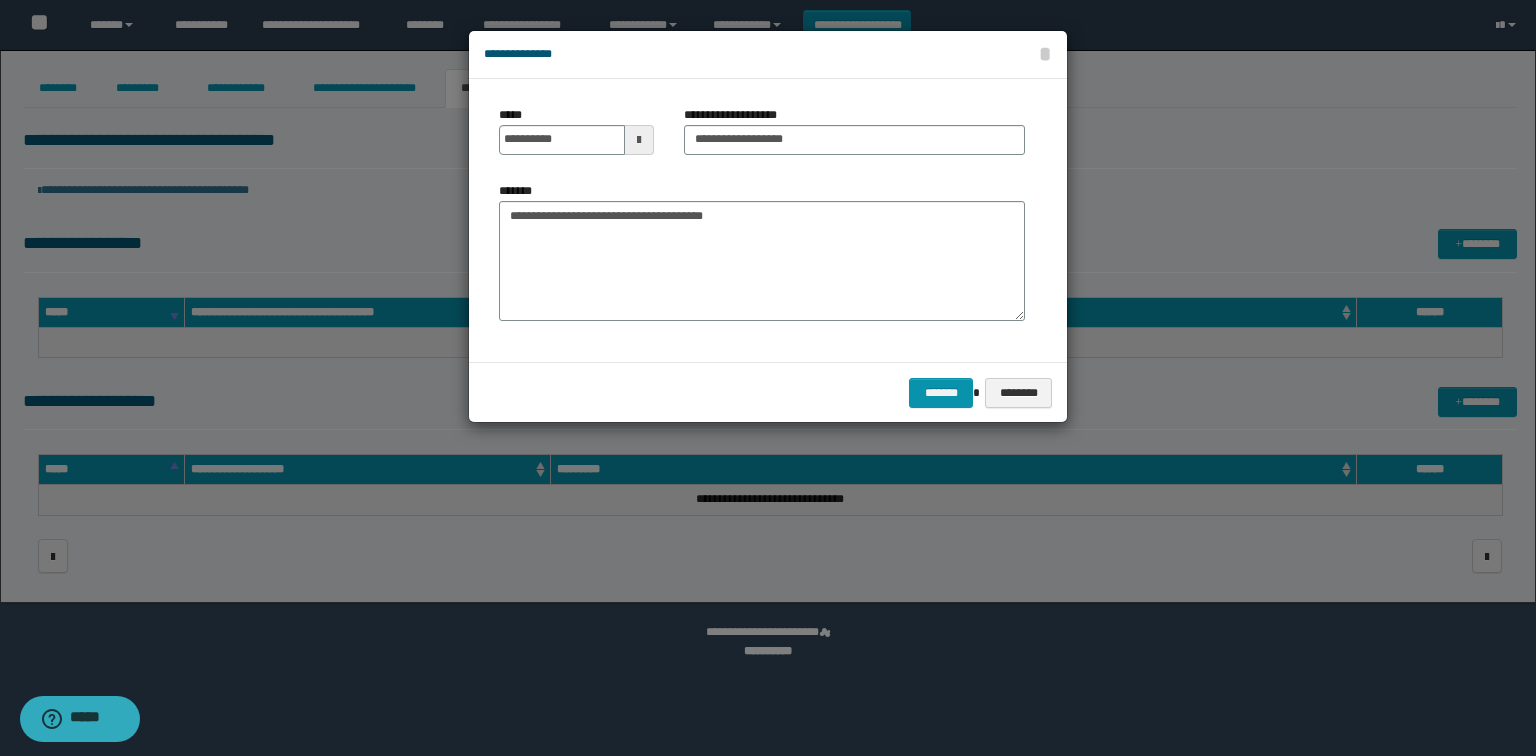 drag, startPoint x: 678, startPoint y: 333, endPoint x: 696, endPoint y: 344, distance: 21.095022 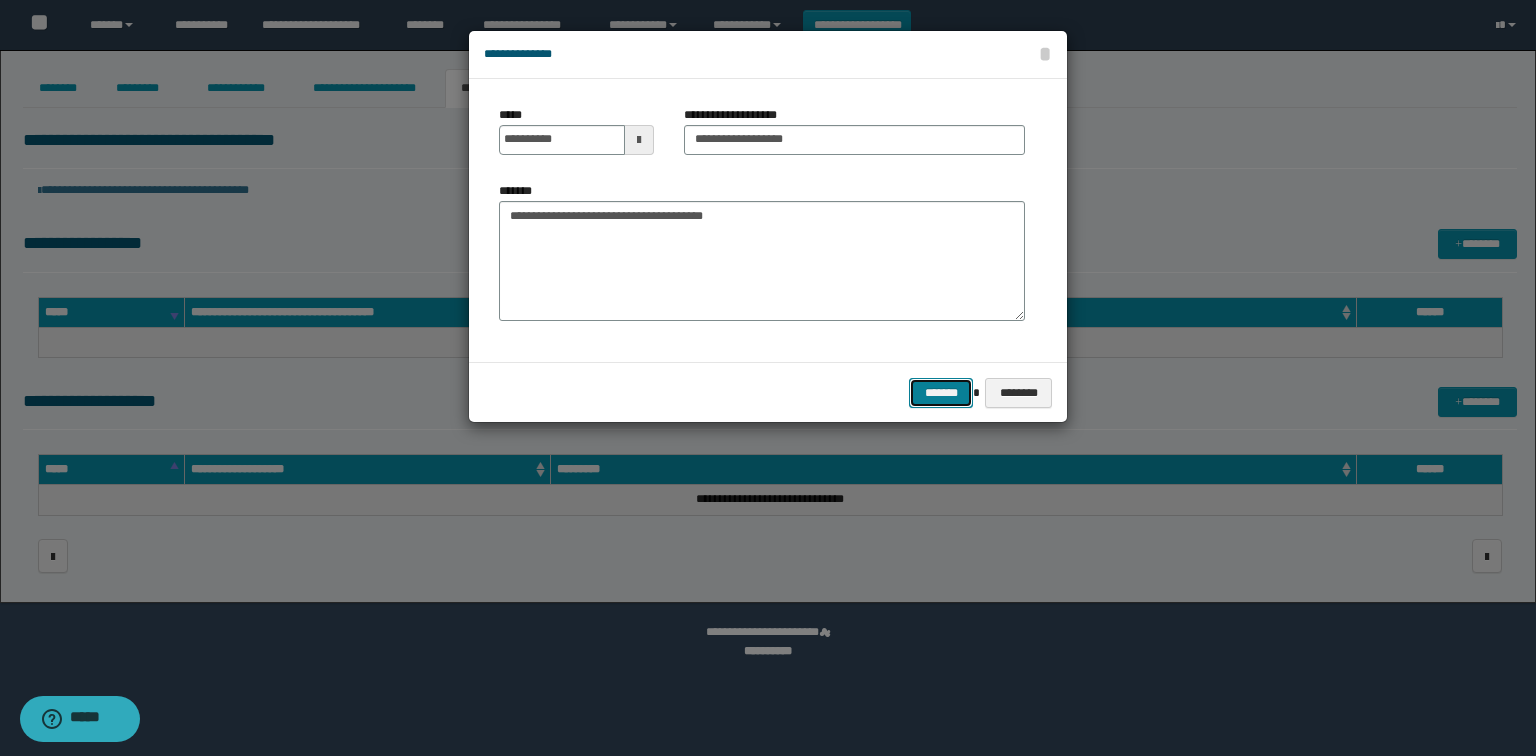 click on "*******" at bounding box center [941, 393] 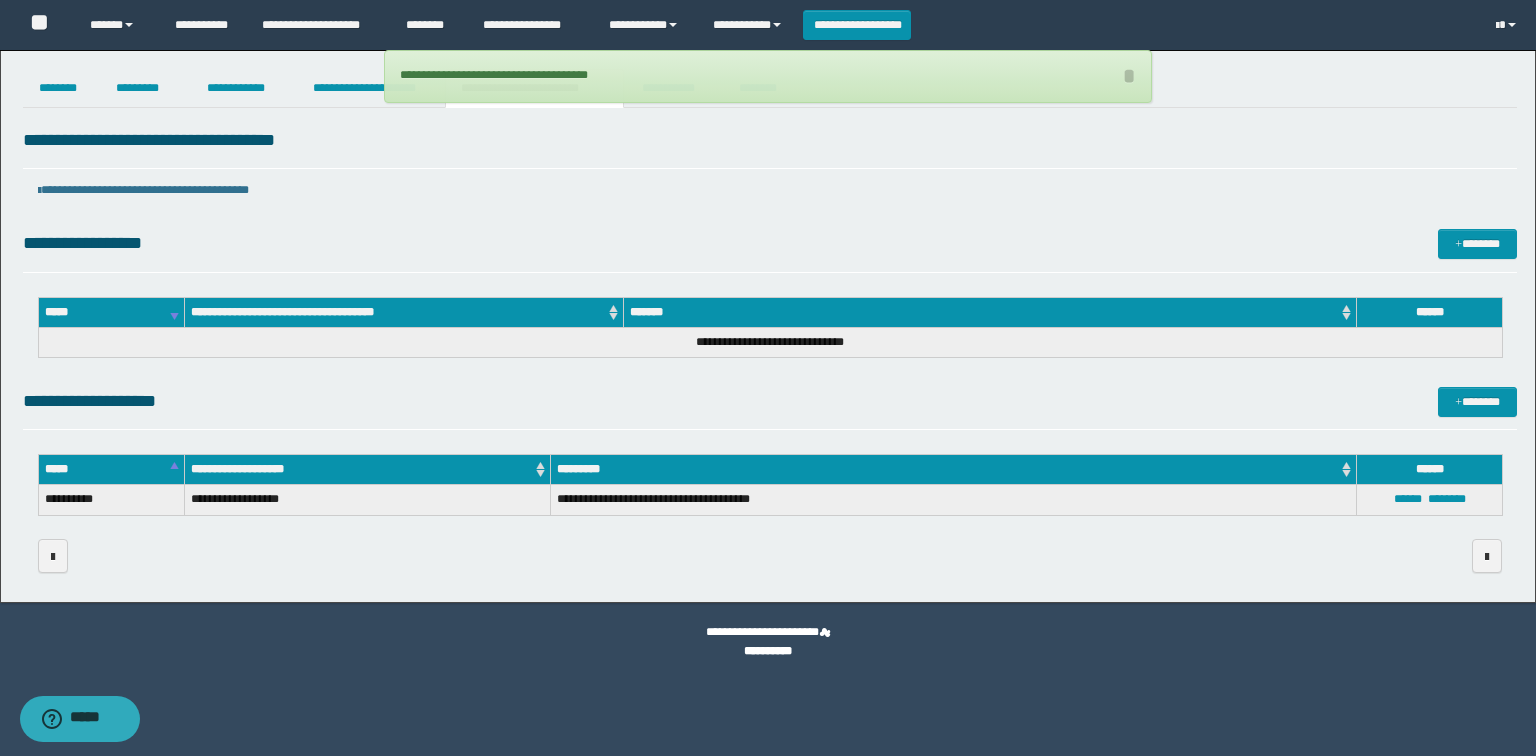 click on "**********" at bounding box center [770, 349] 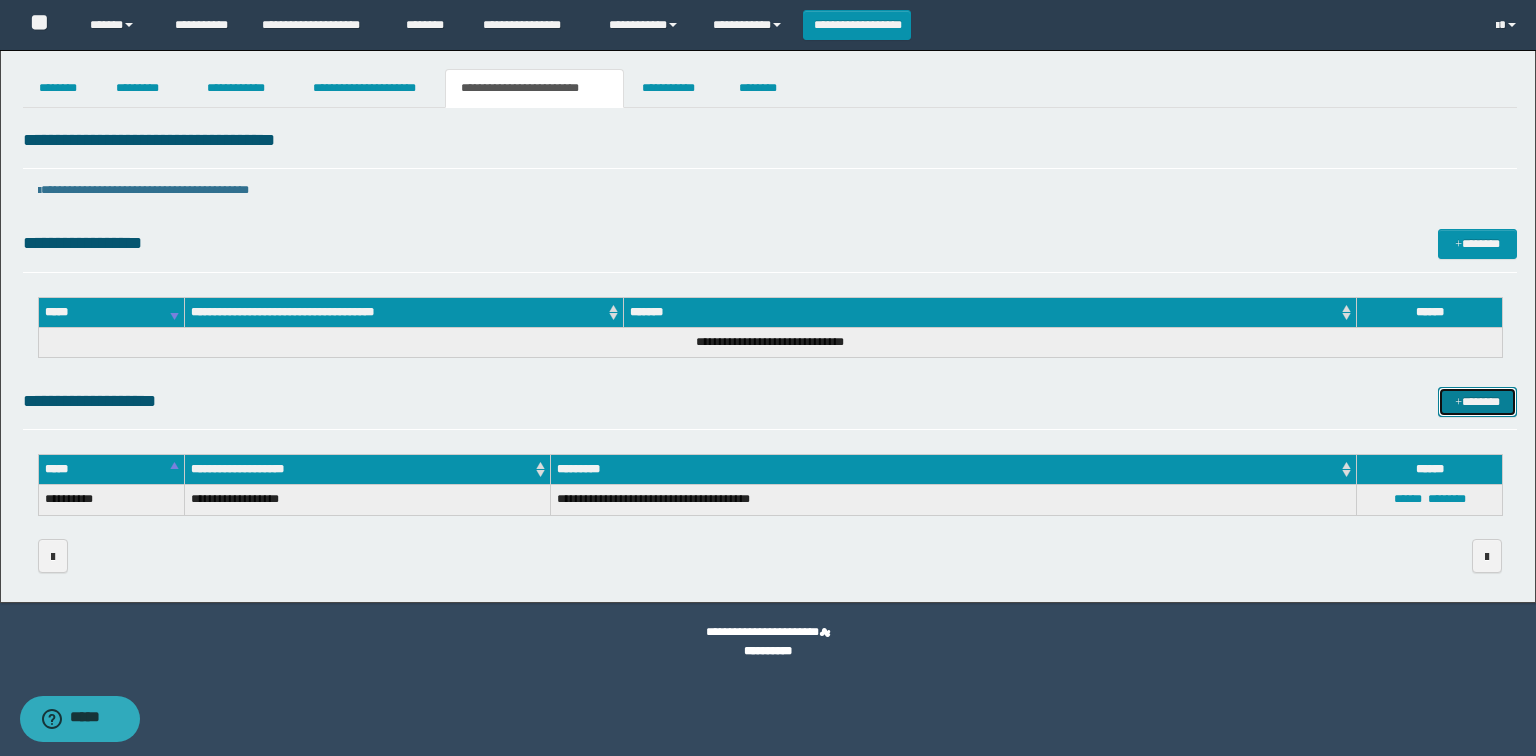 click on "*******" at bounding box center [1477, 402] 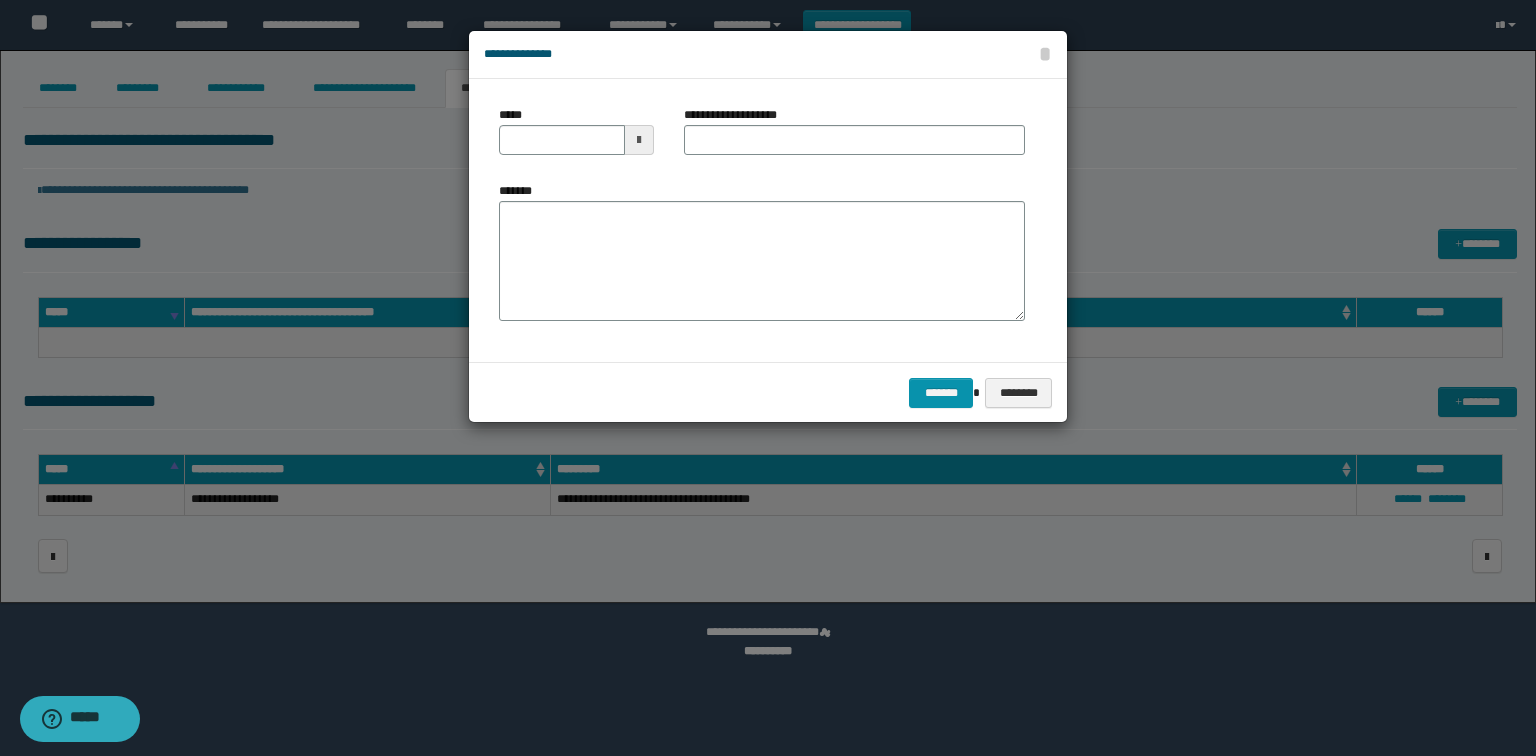 click at bounding box center (639, 140) 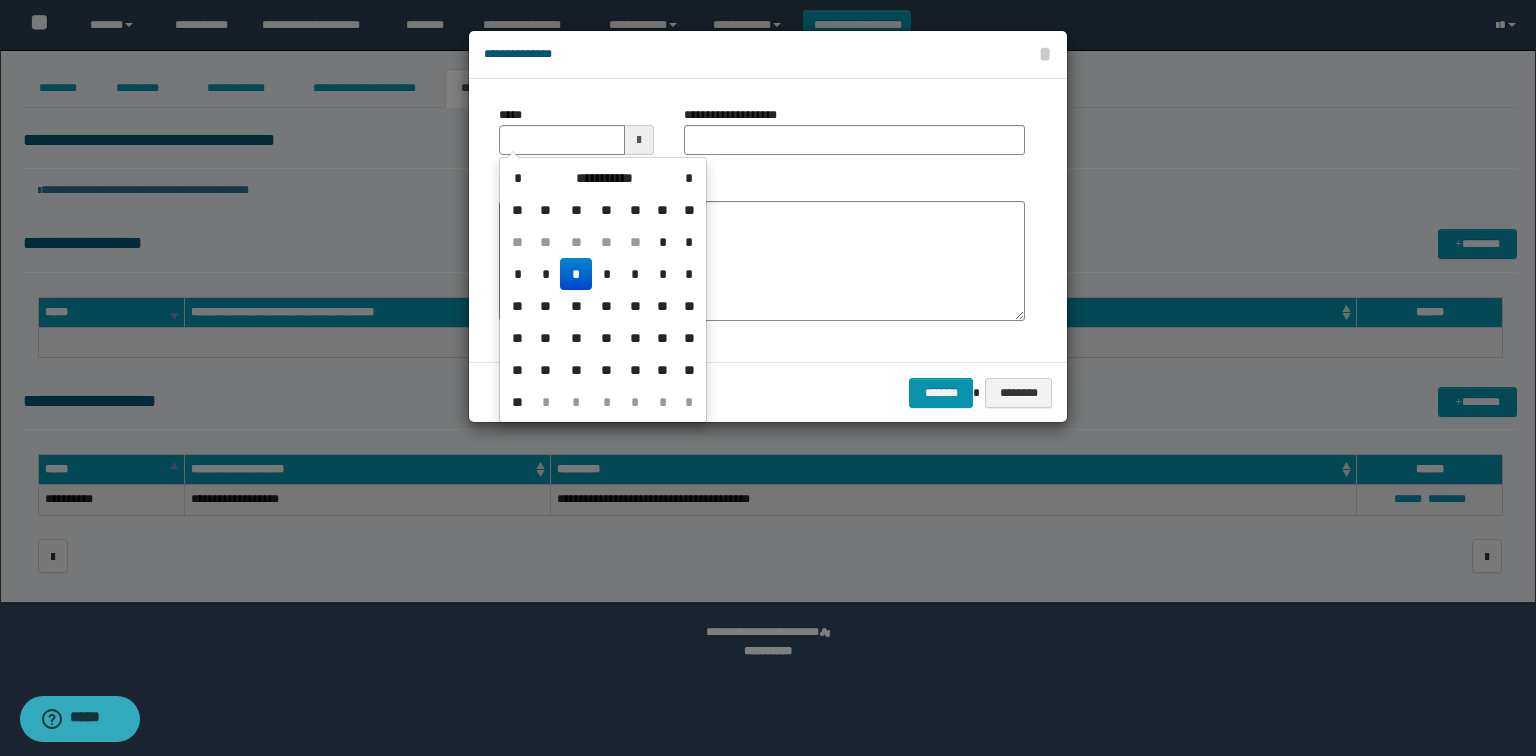 click on "*" at bounding box center (576, 274) 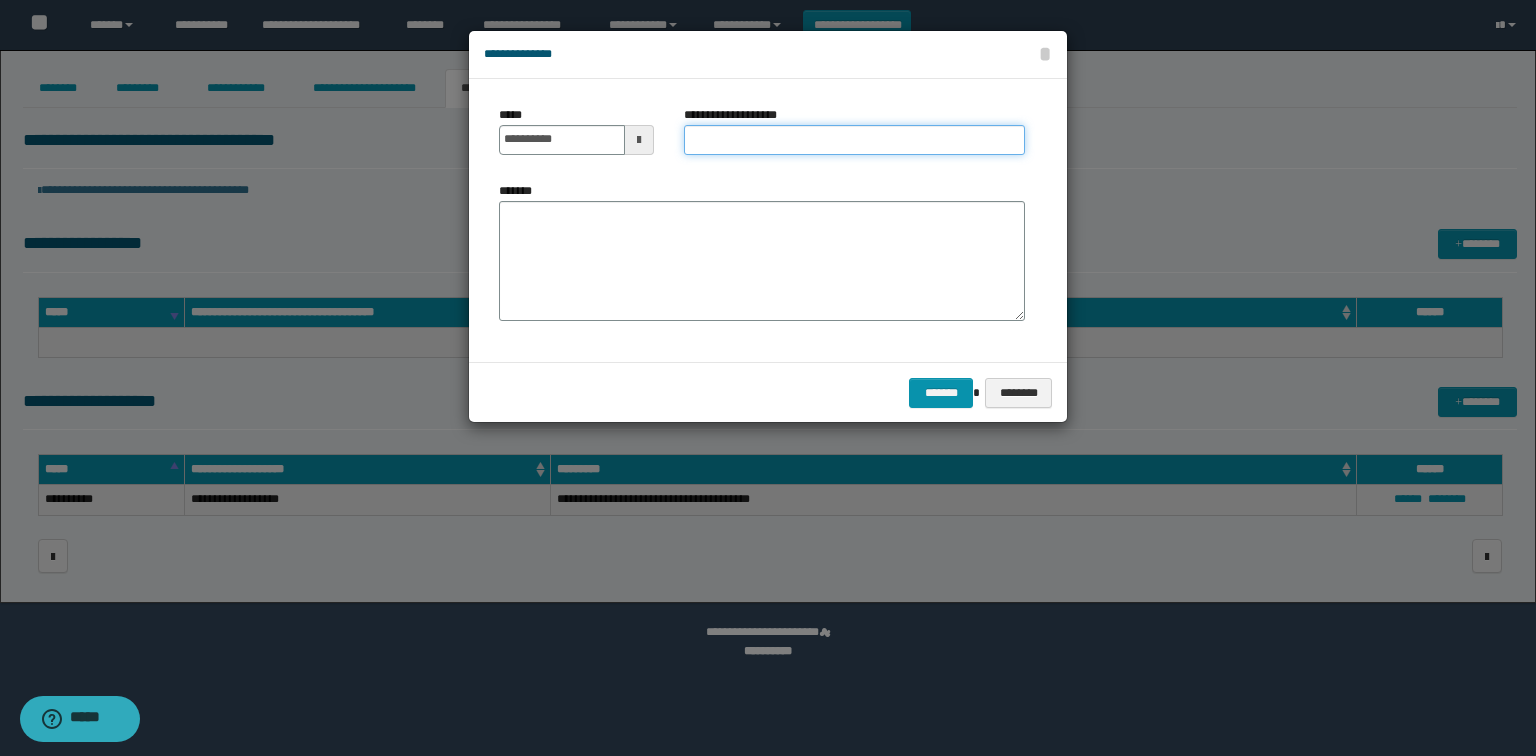 click on "**********" at bounding box center [854, 140] 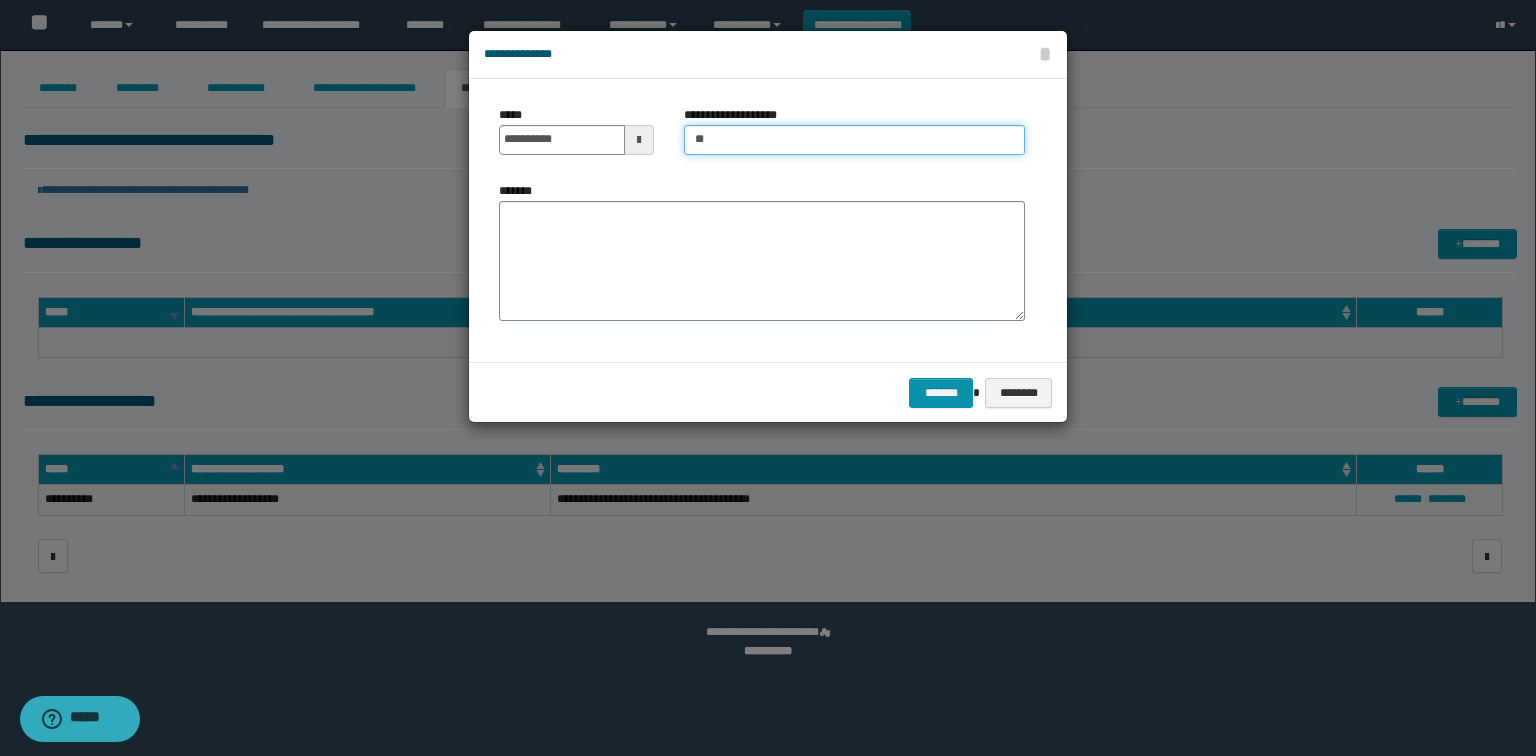 type on "***" 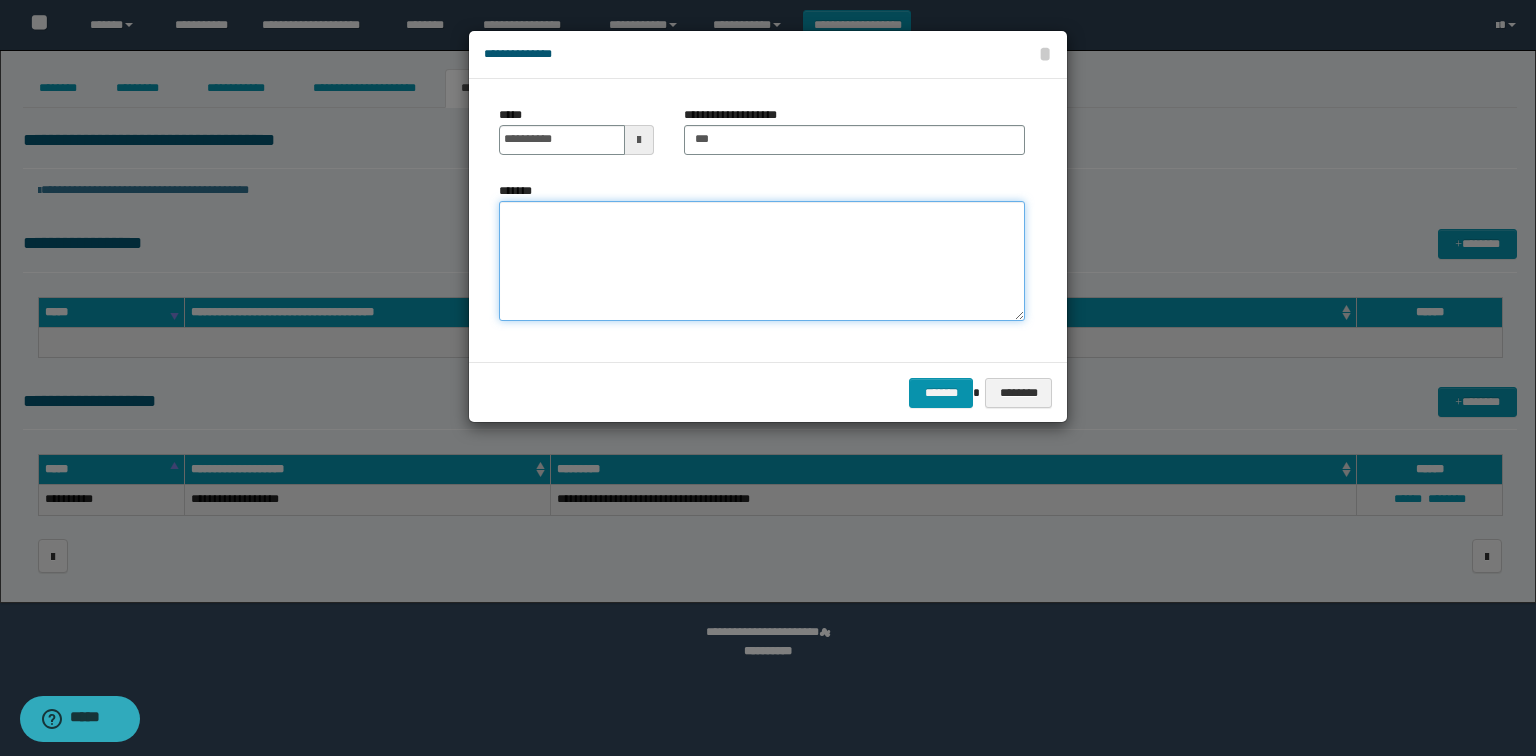 click on "*******" at bounding box center [762, 261] 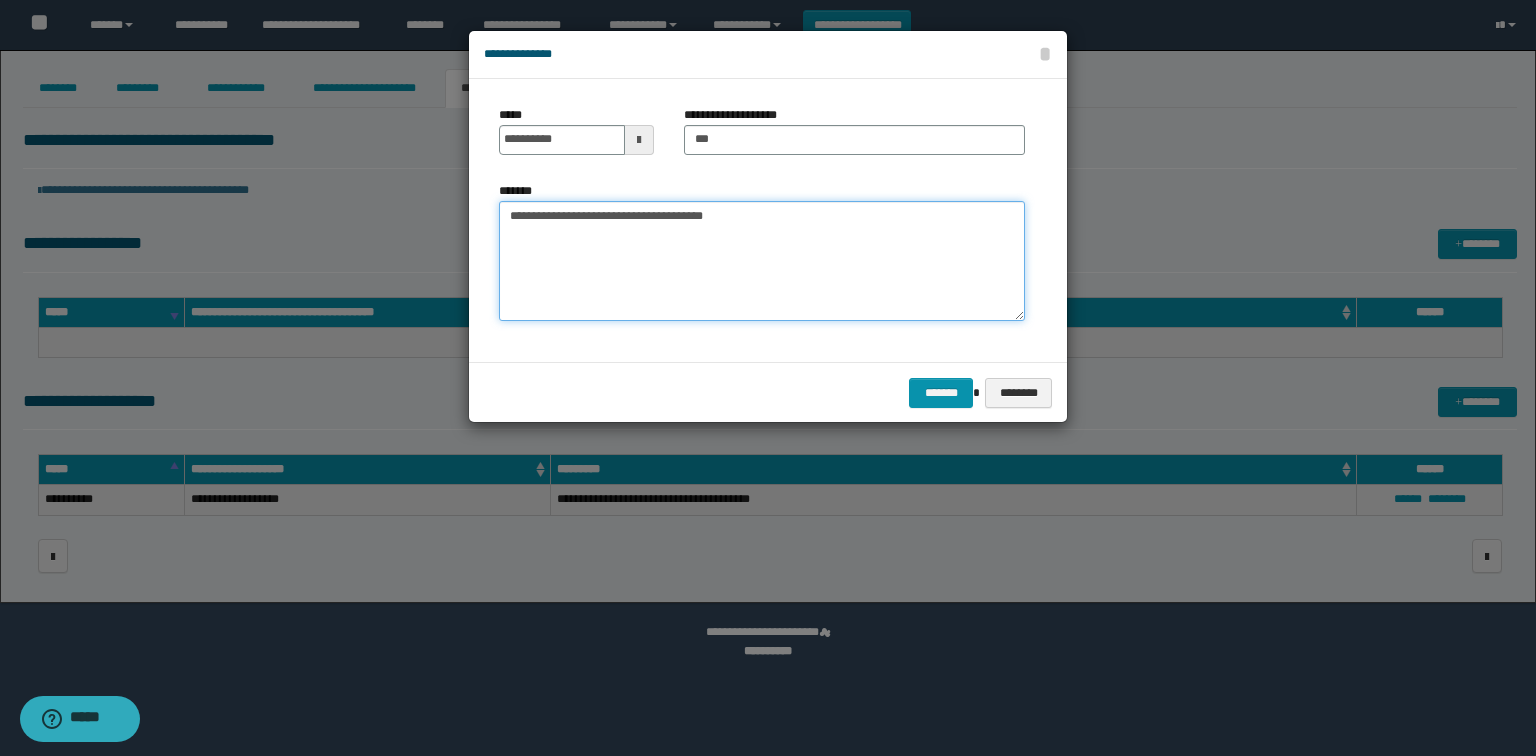 type on "**********" 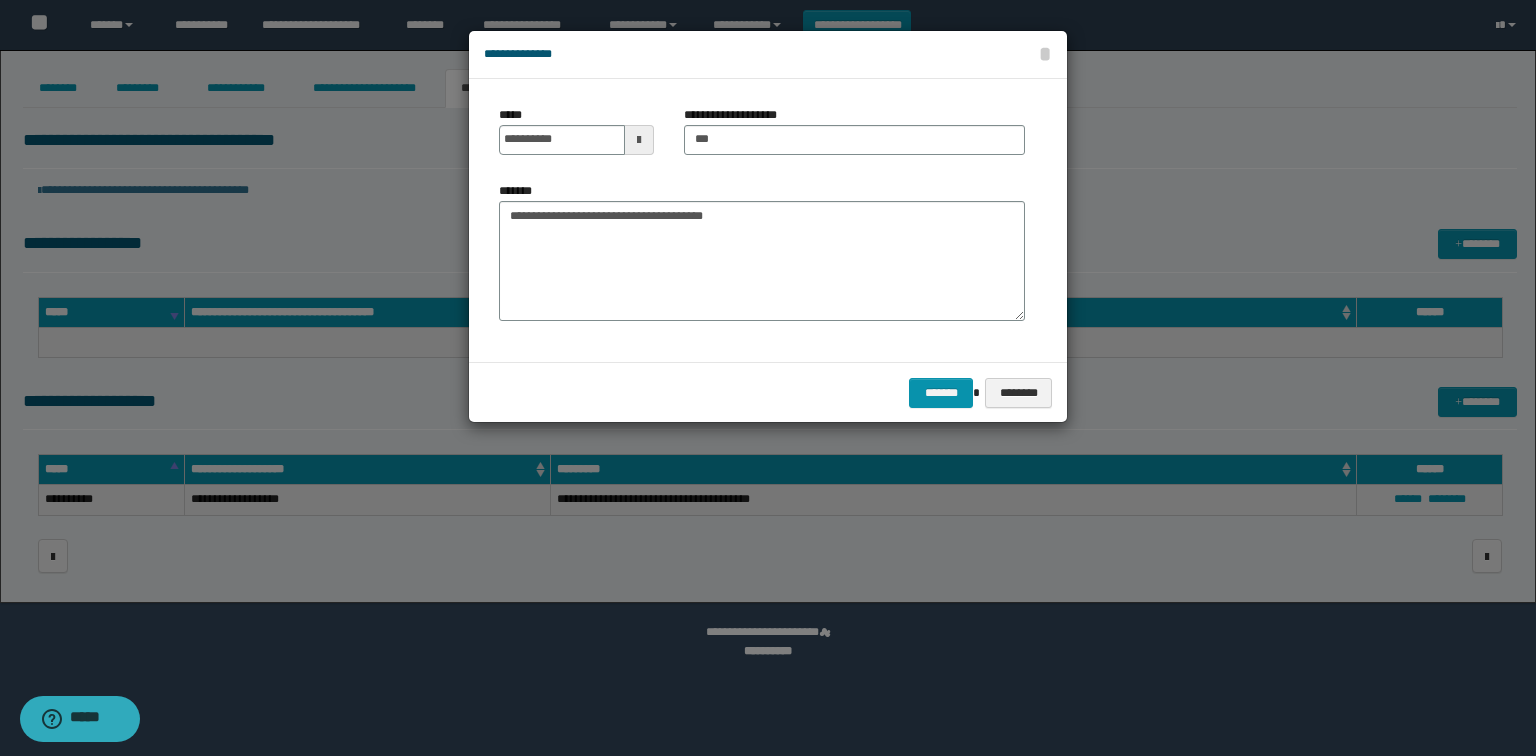 drag, startPoint x: 708, startPoint y: 337, endPoint x: 935, endPoint y: 373, distance: 229.8369 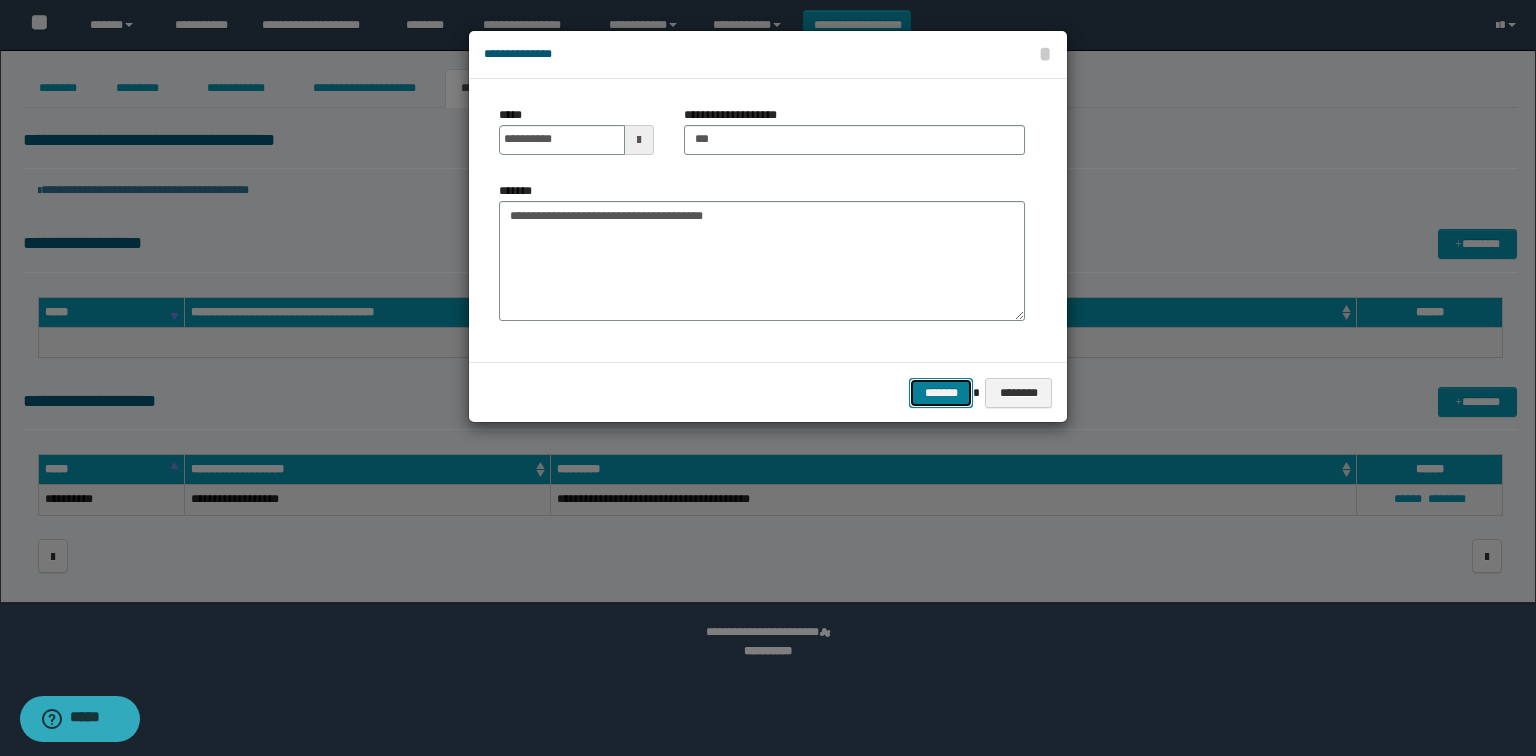 click on "*******" at bounding box center [941, 393] 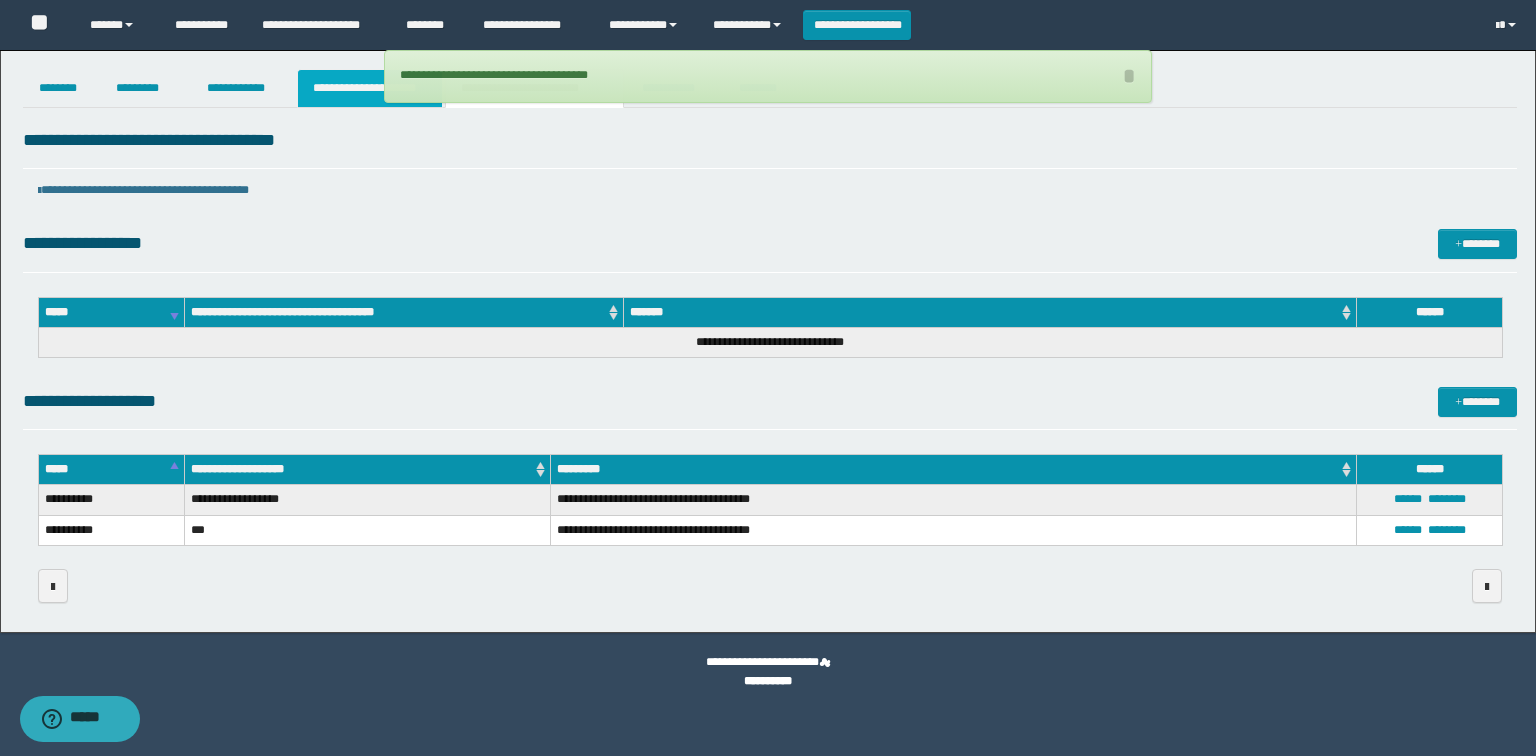 click on "**********" at bounding box center [370, 88] 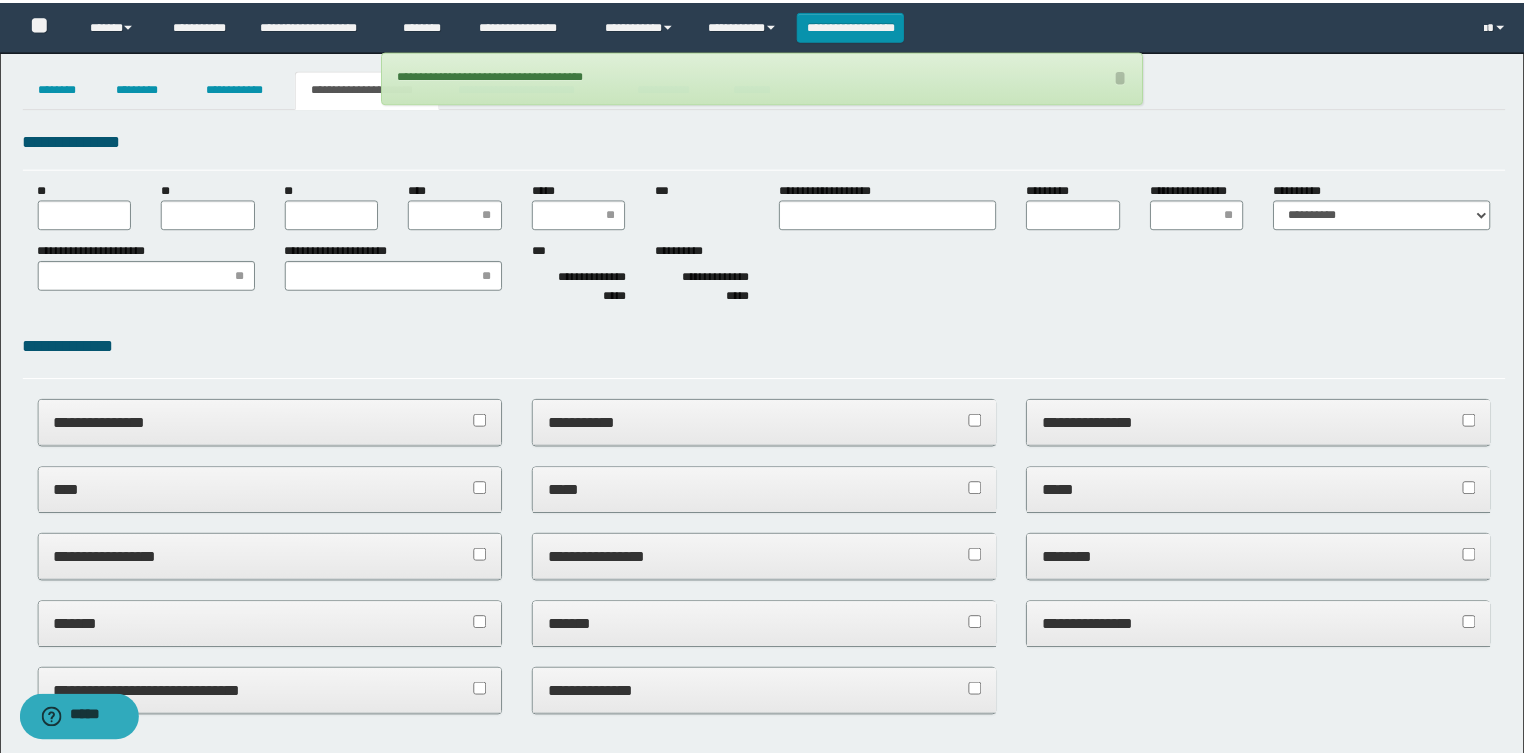 scroll, scrollTop: 0, scrollLeft: 0, axis: both 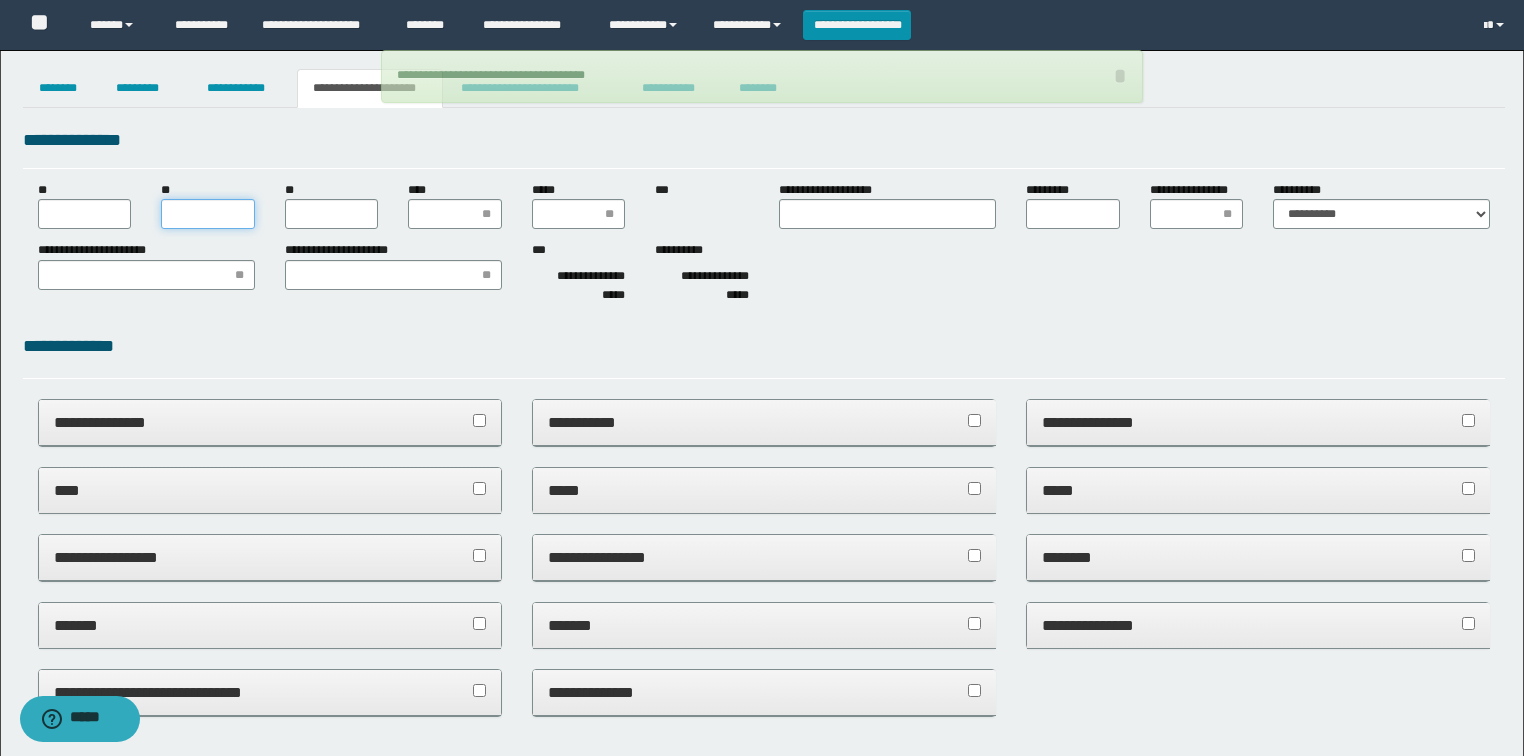 click on "**" at bounding box center (208, 214) 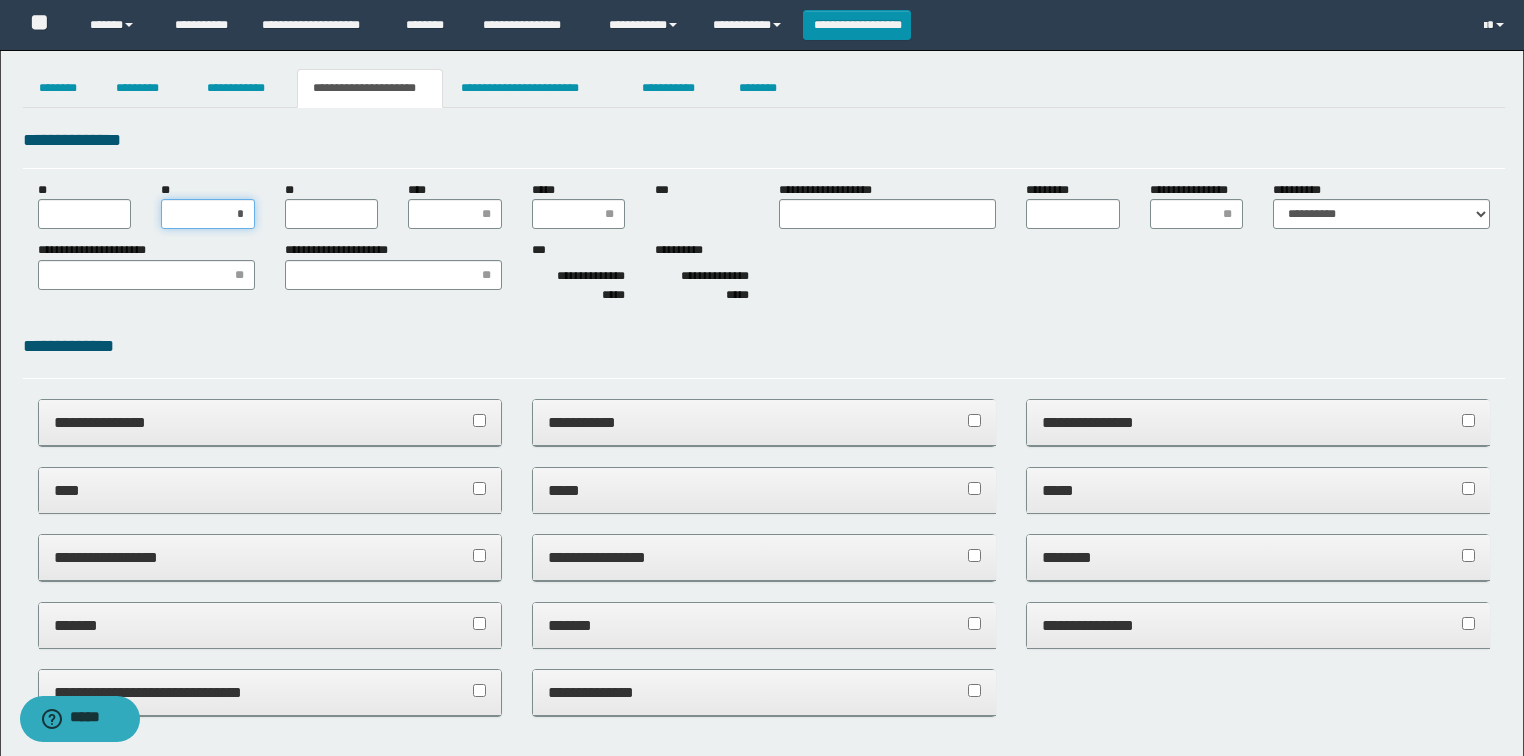 type on "**" 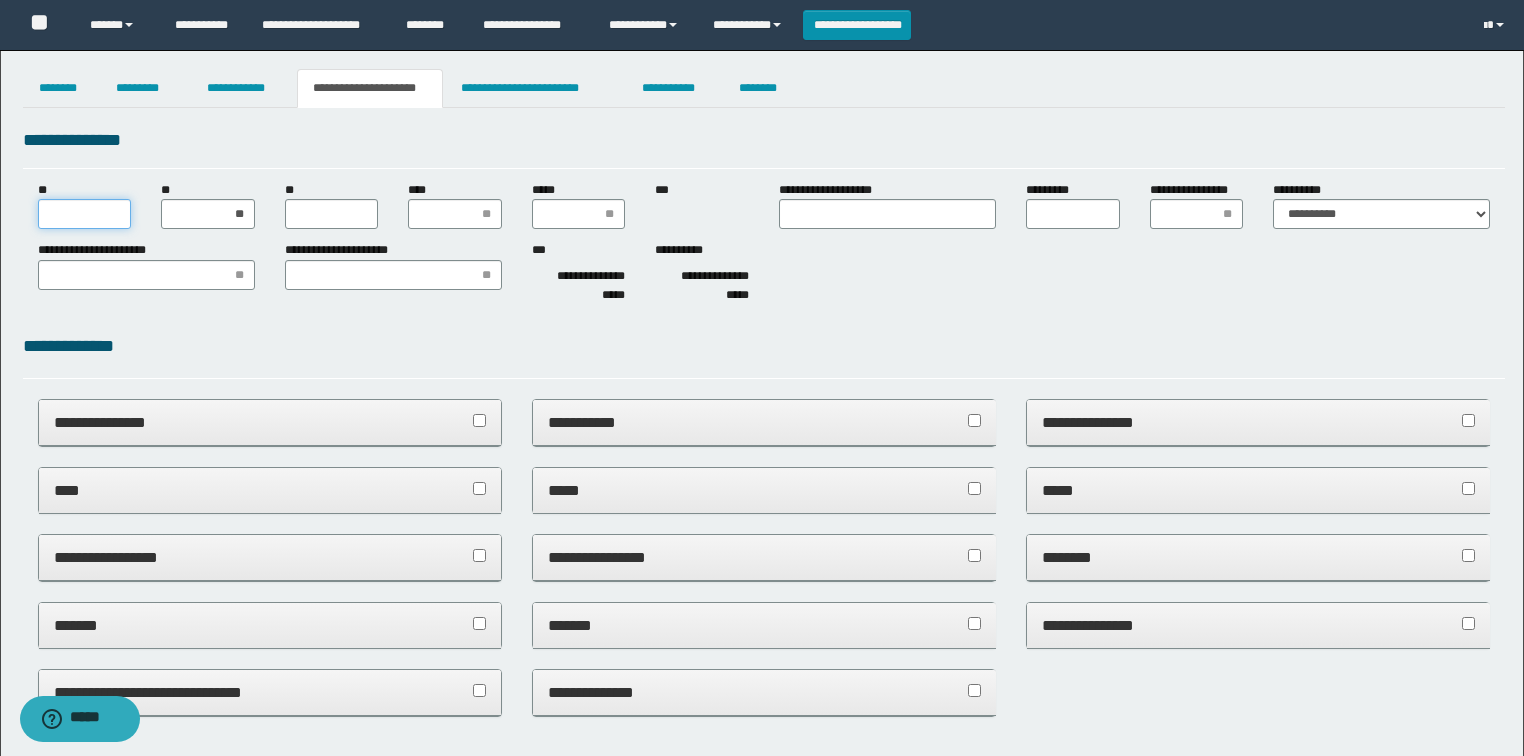 drag, startPoint x: 128, startPoint y: 212, endPoint x: 120, endPoint y: 203, distance: 12.0415945 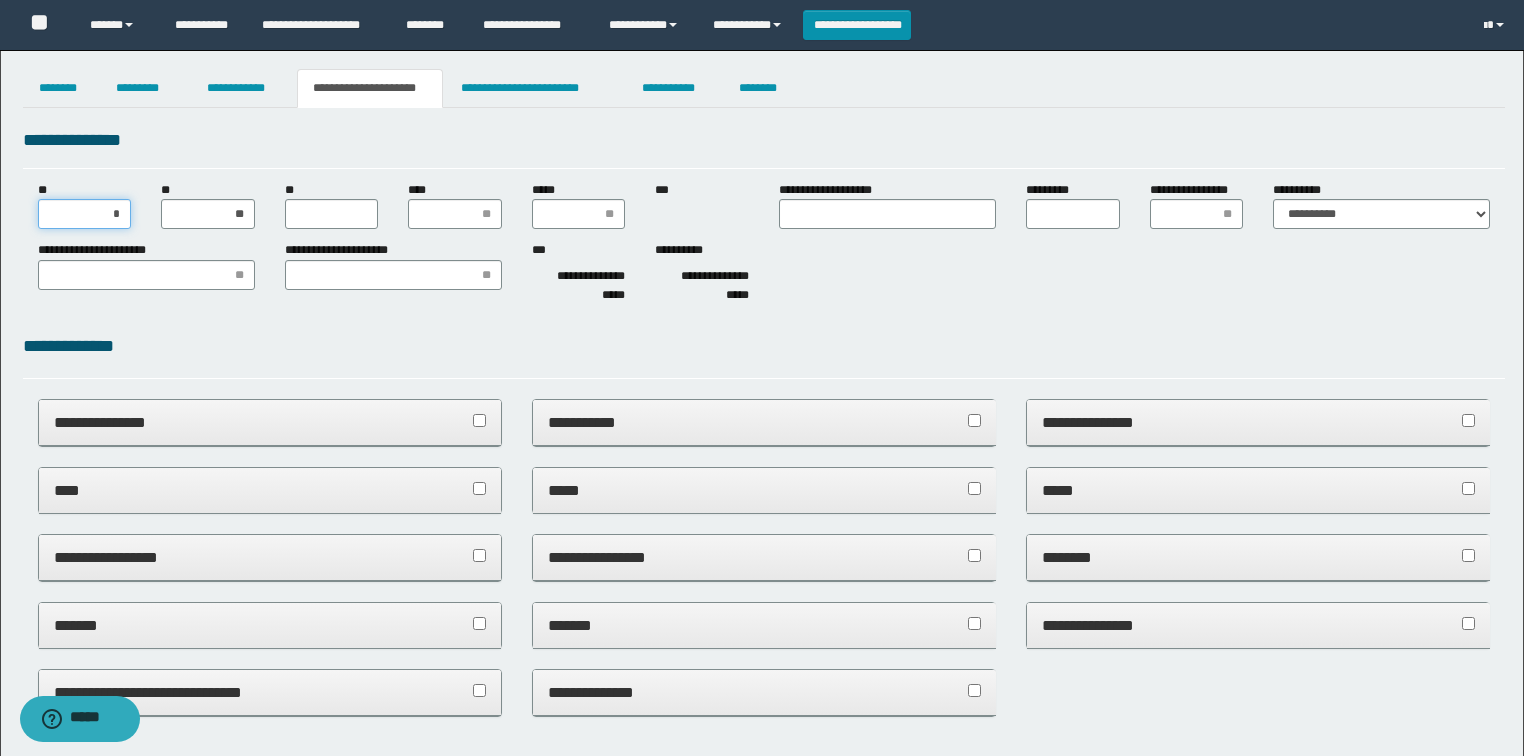 type on "**" 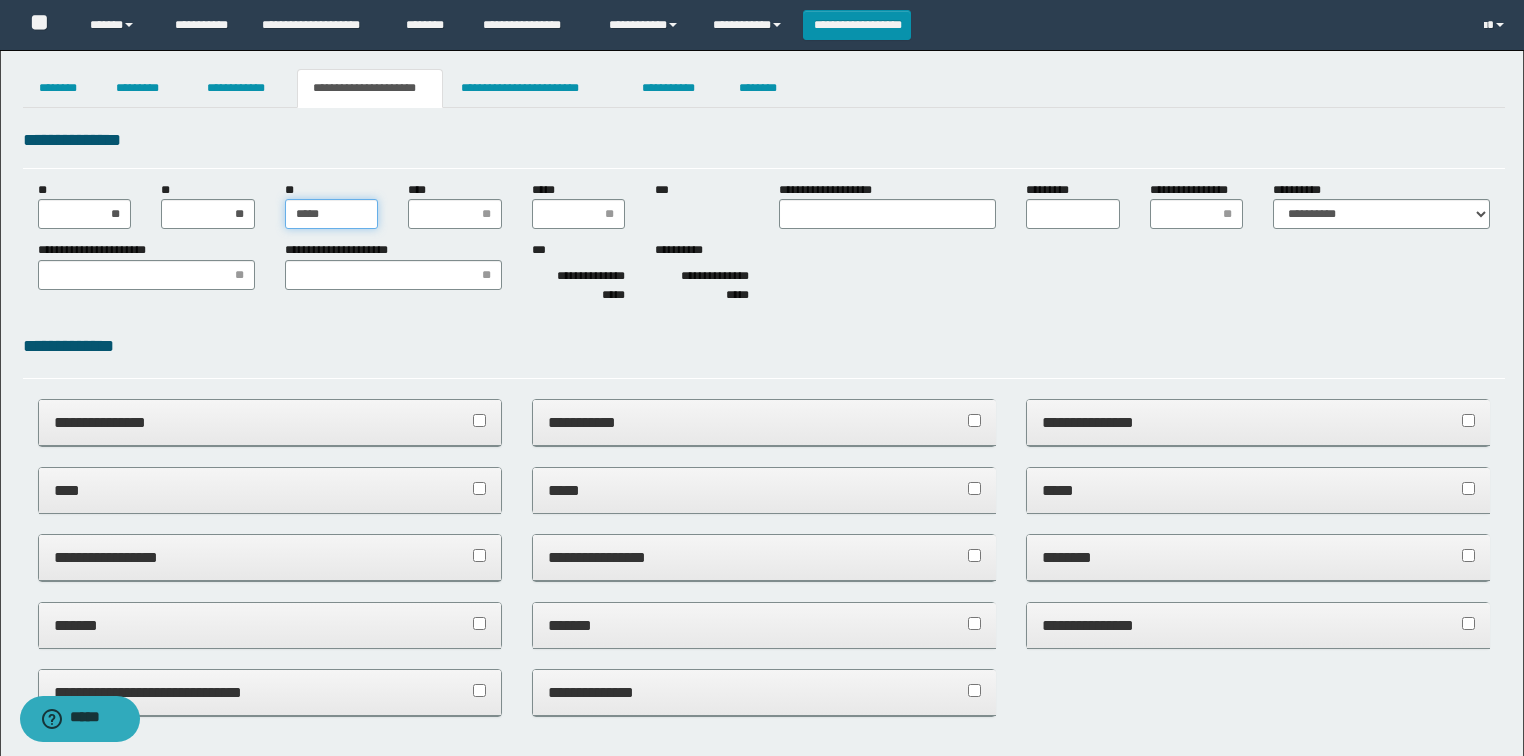 type on "******" 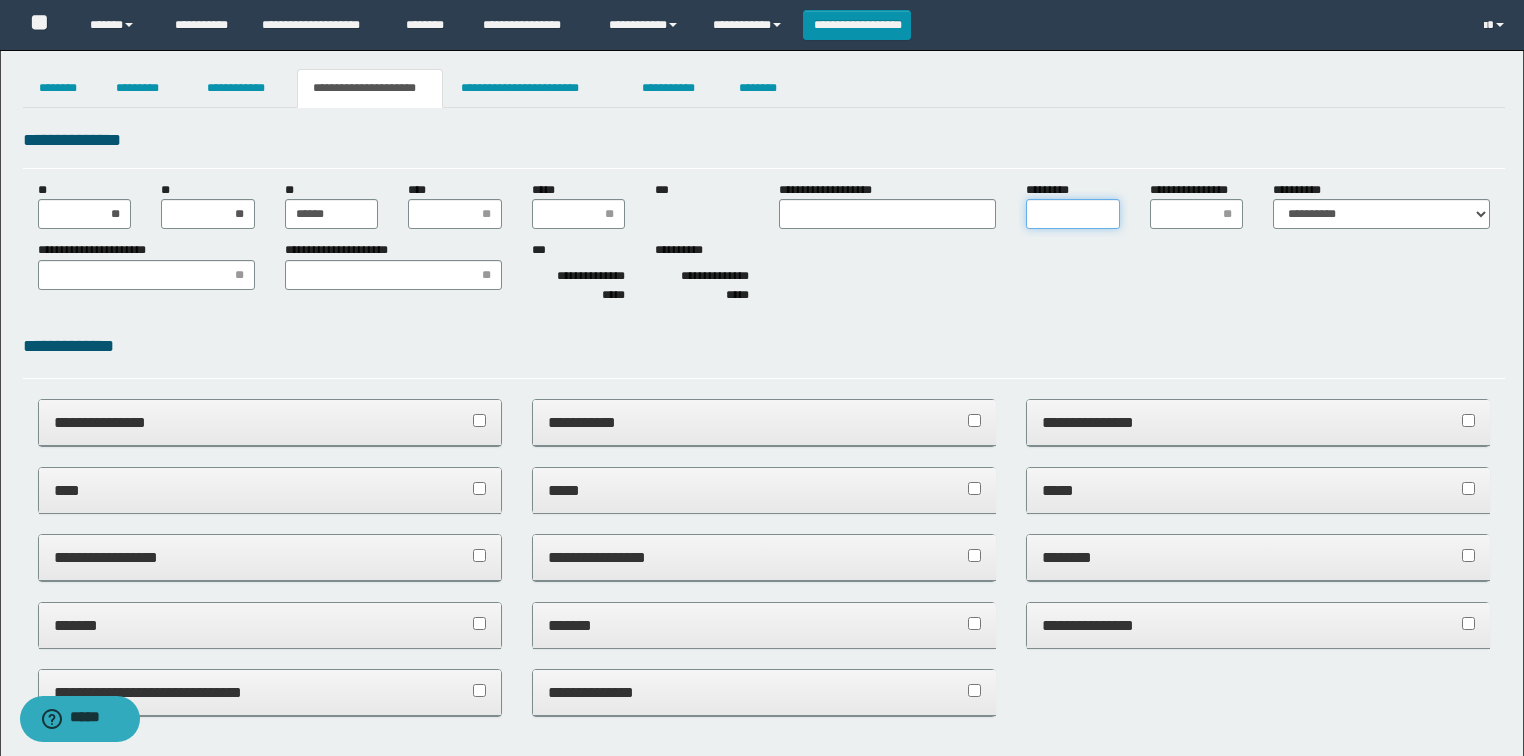 click on "*********" at bounding box center [1073, 214] 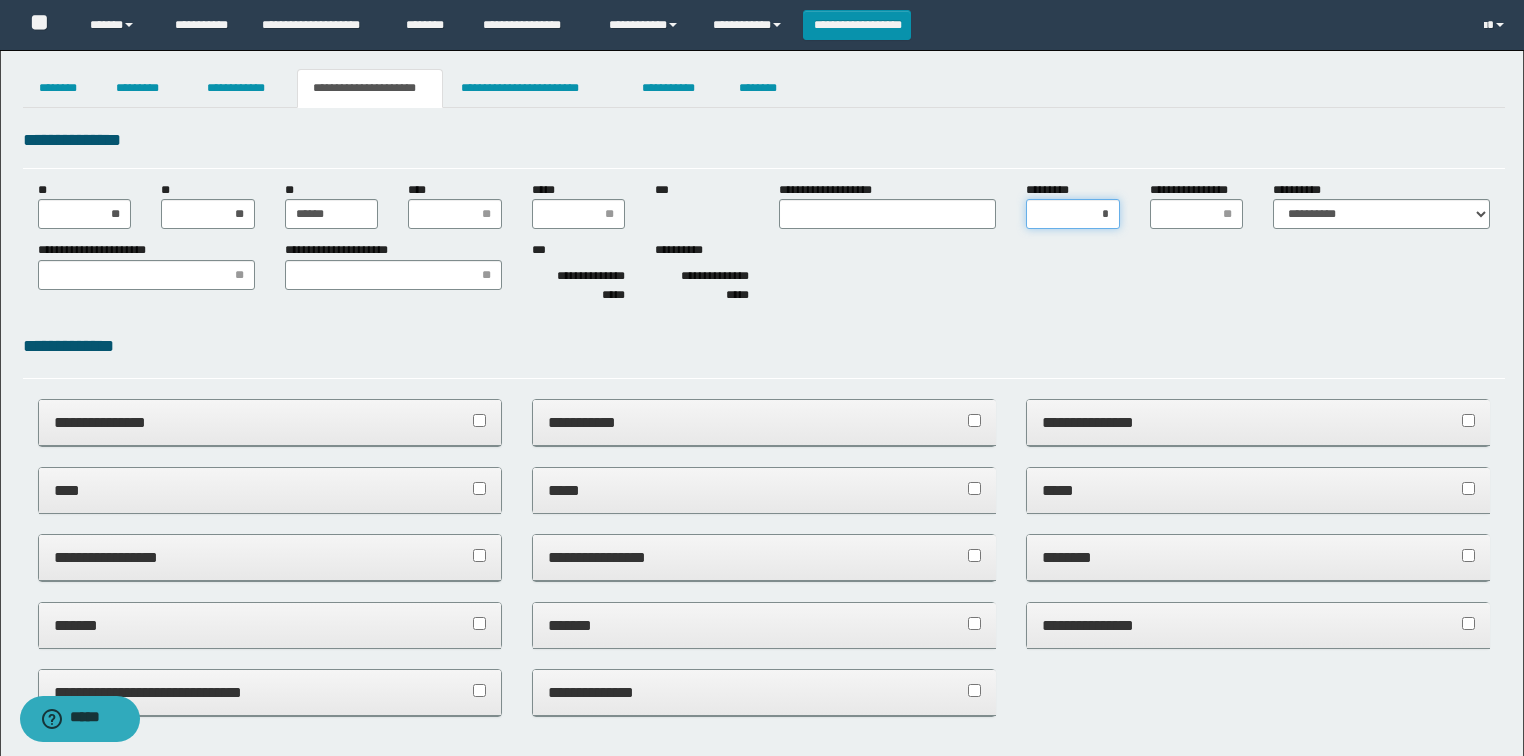 type on "**" 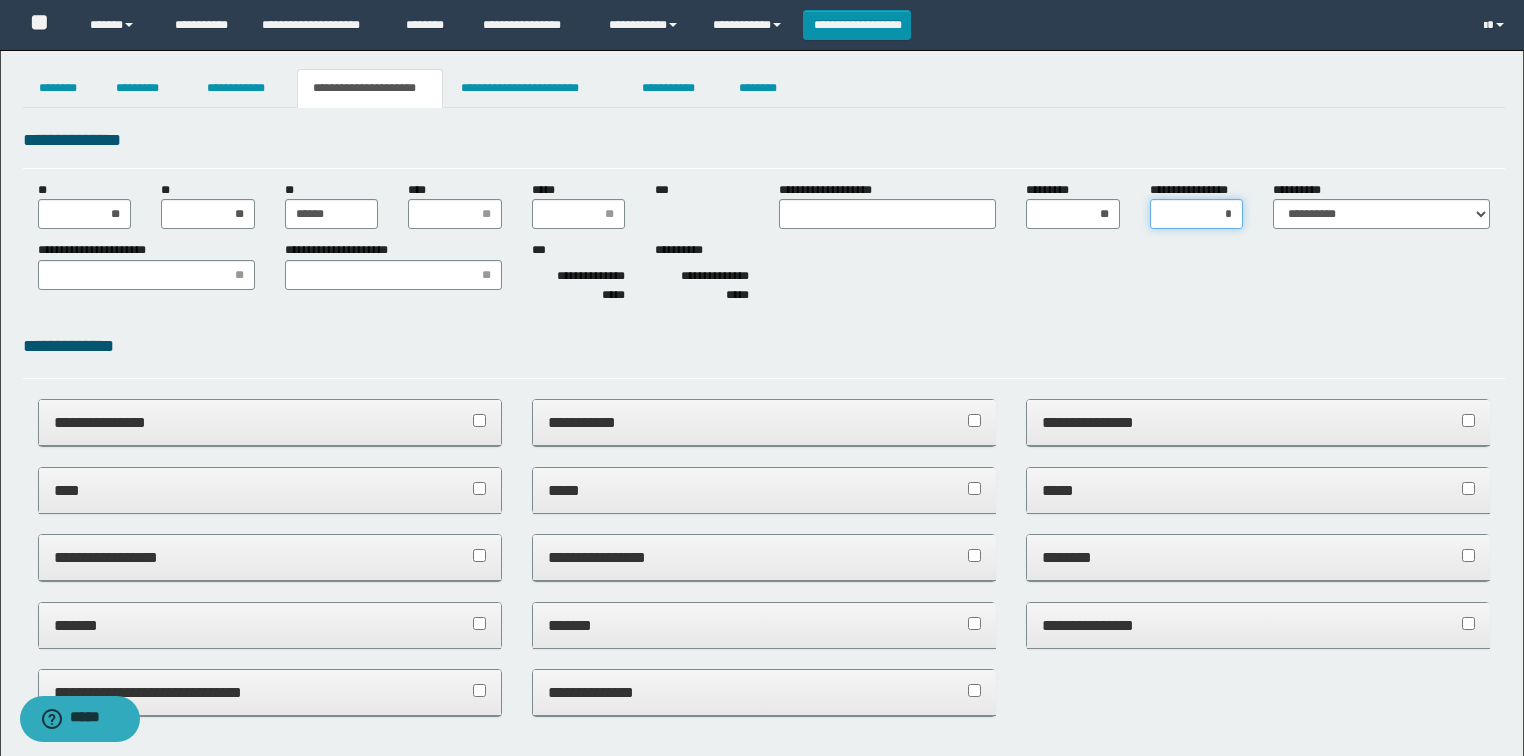 type on "**" 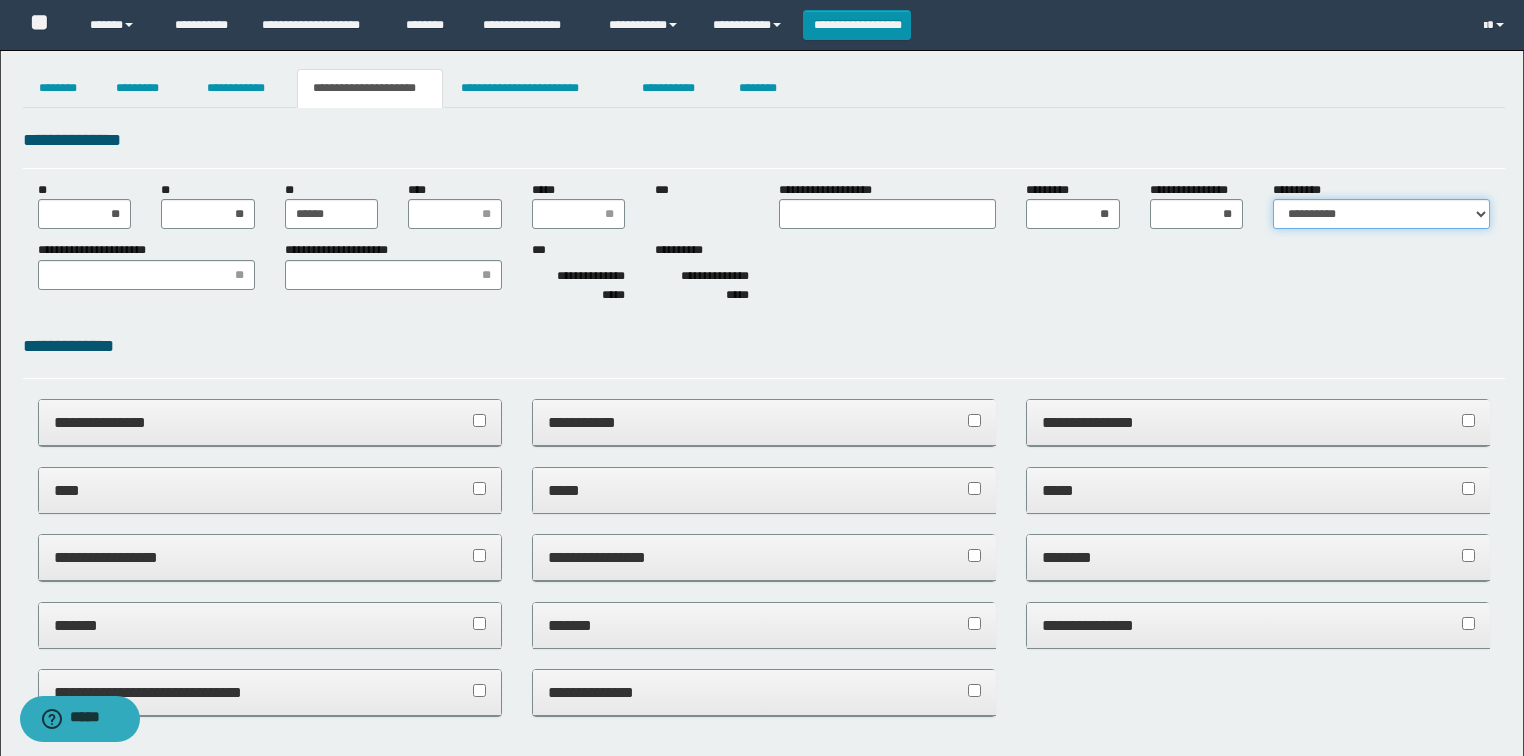 drag, startPoint x: 1327, startPoint y: 212, endPoint x: 1334, endPoint y: 228, distance: 17.464249 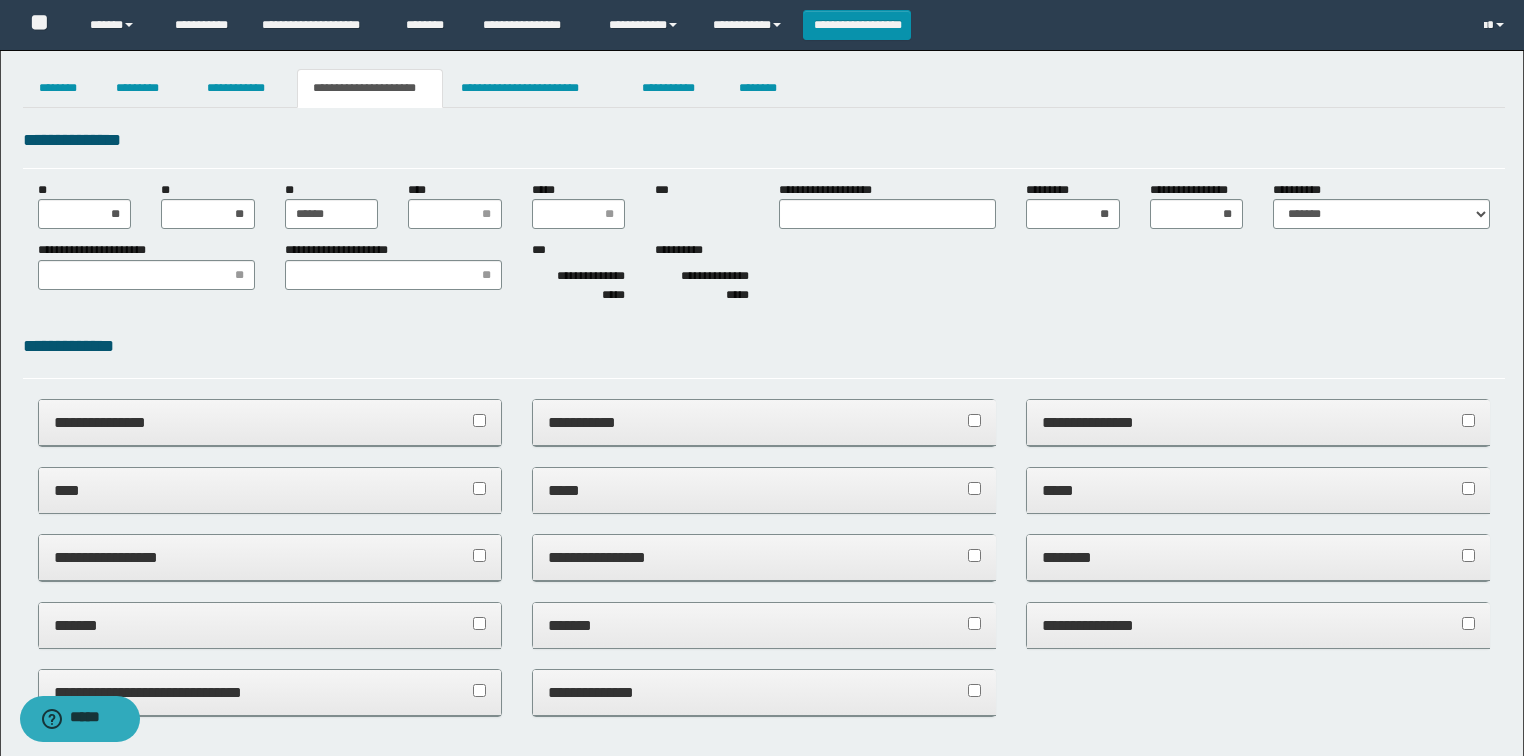 click on "**********" at bounding box center (764, 276) 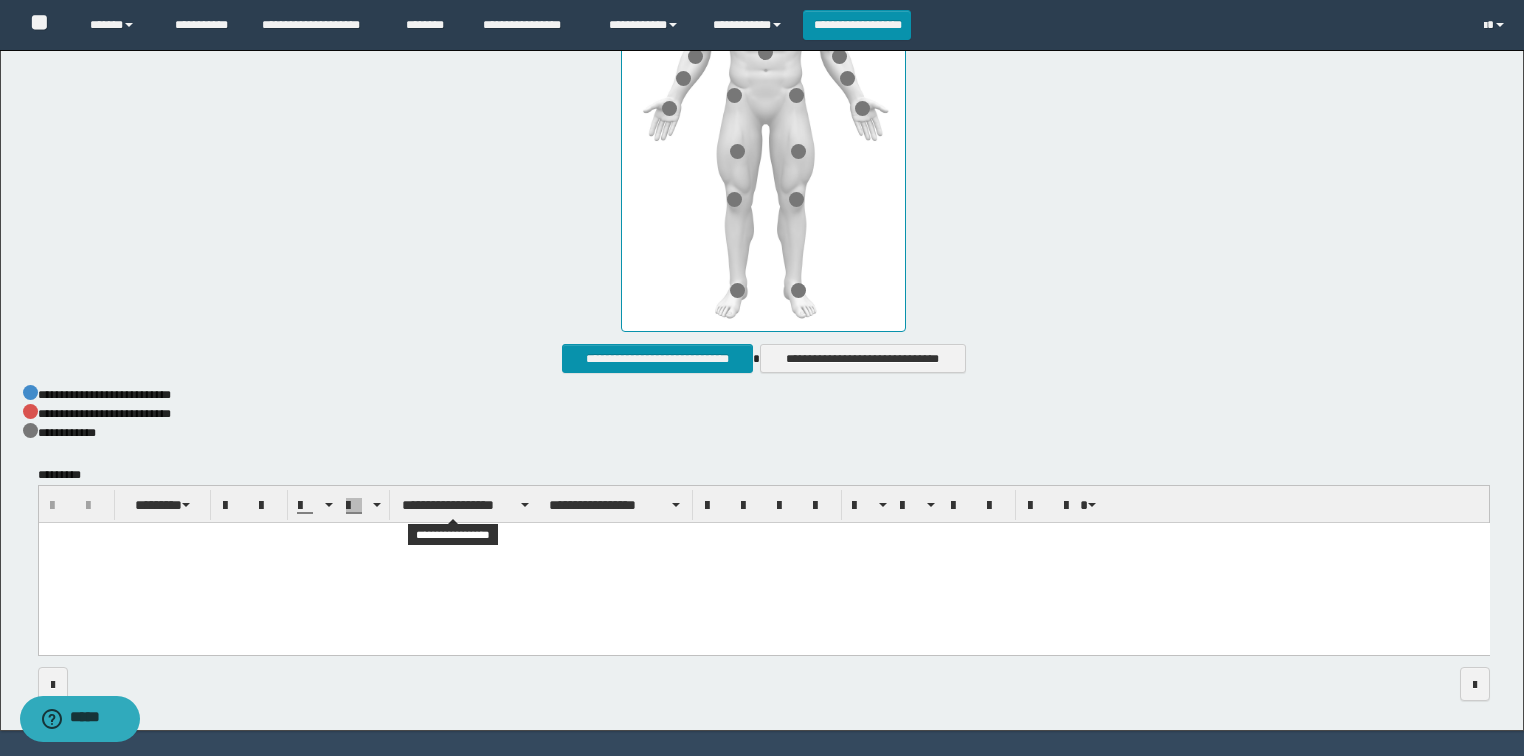 scroll, scrollTop: 996, scrollLeft: 0, axis: vertical 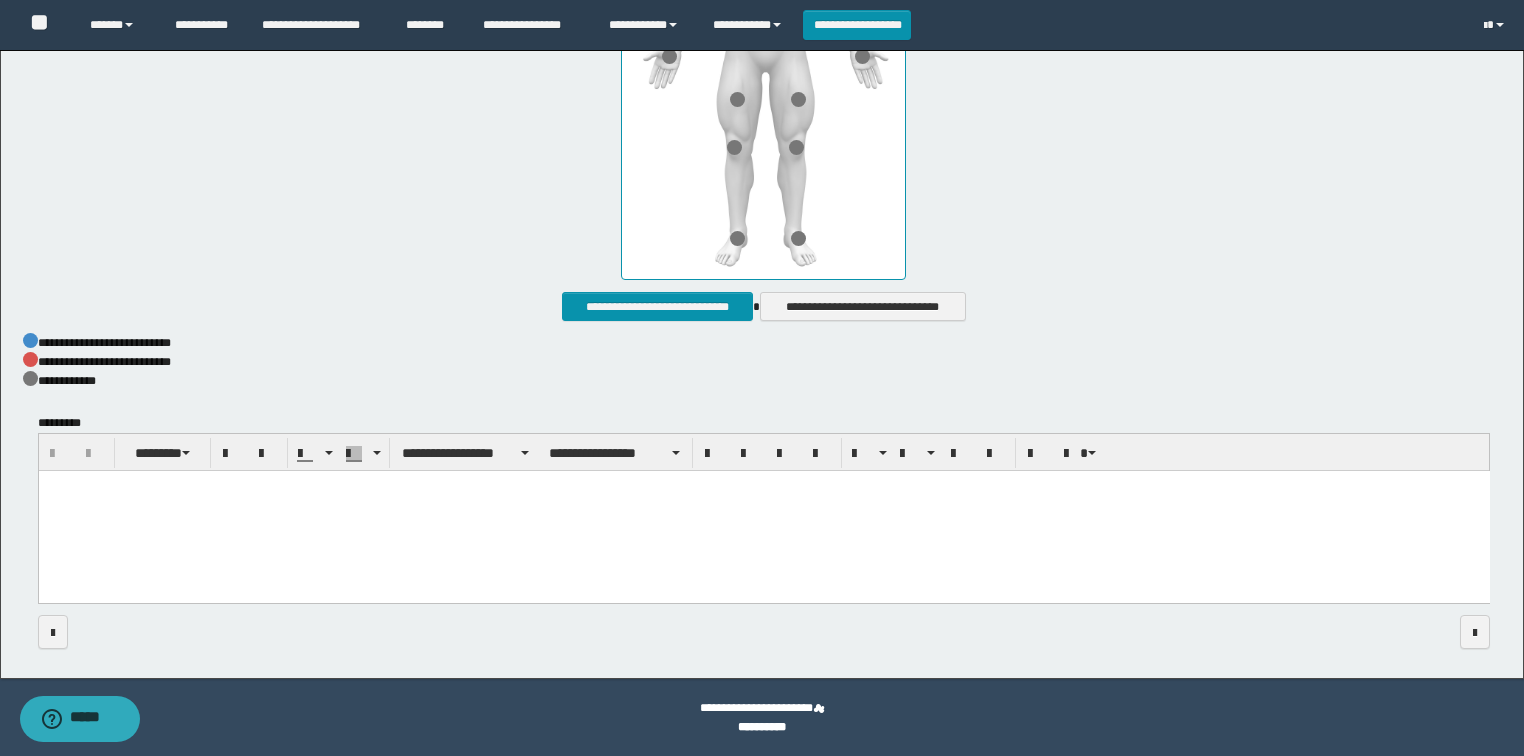 click at bounding box center (763, 511) 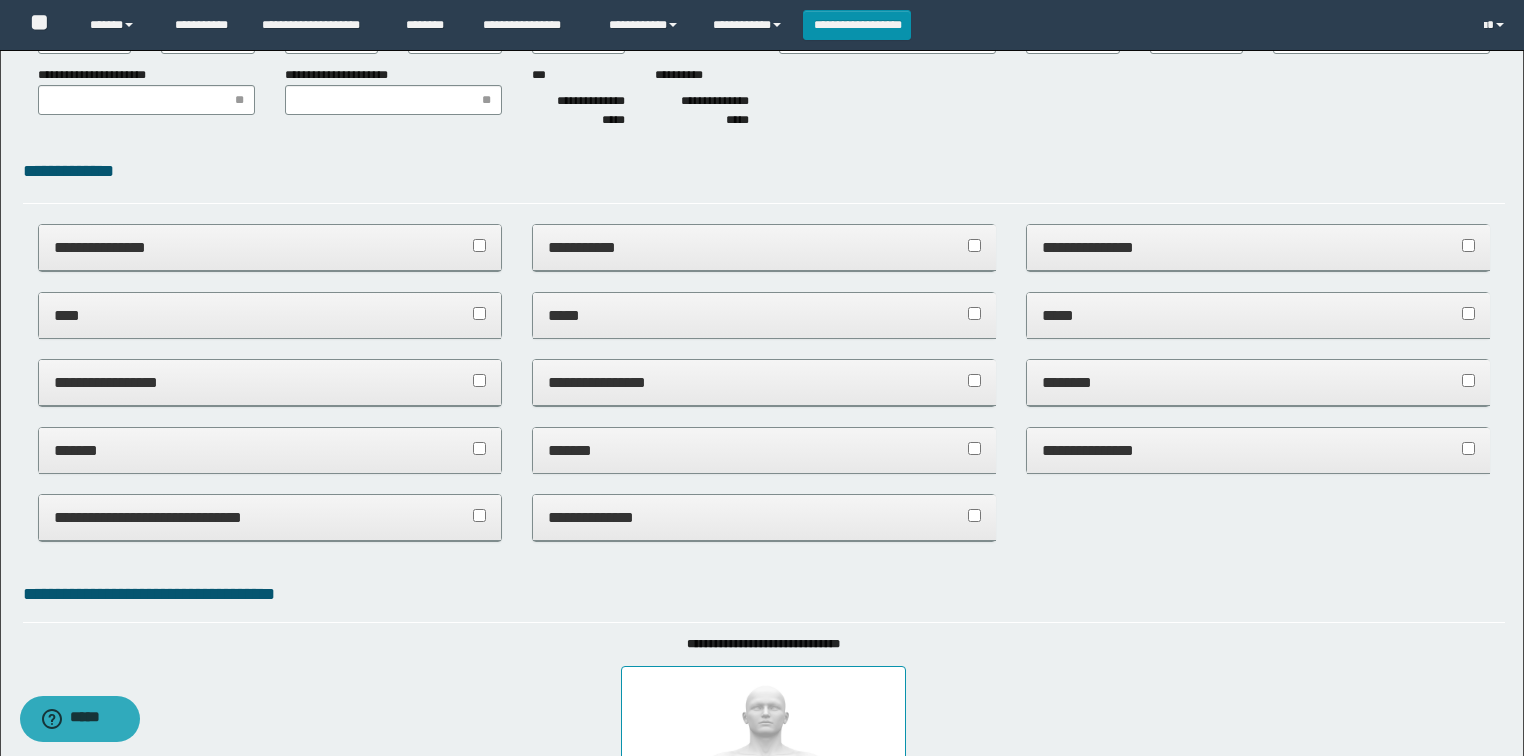 scroll, scrollTop: 0, scrollLeft: 0, axis: both 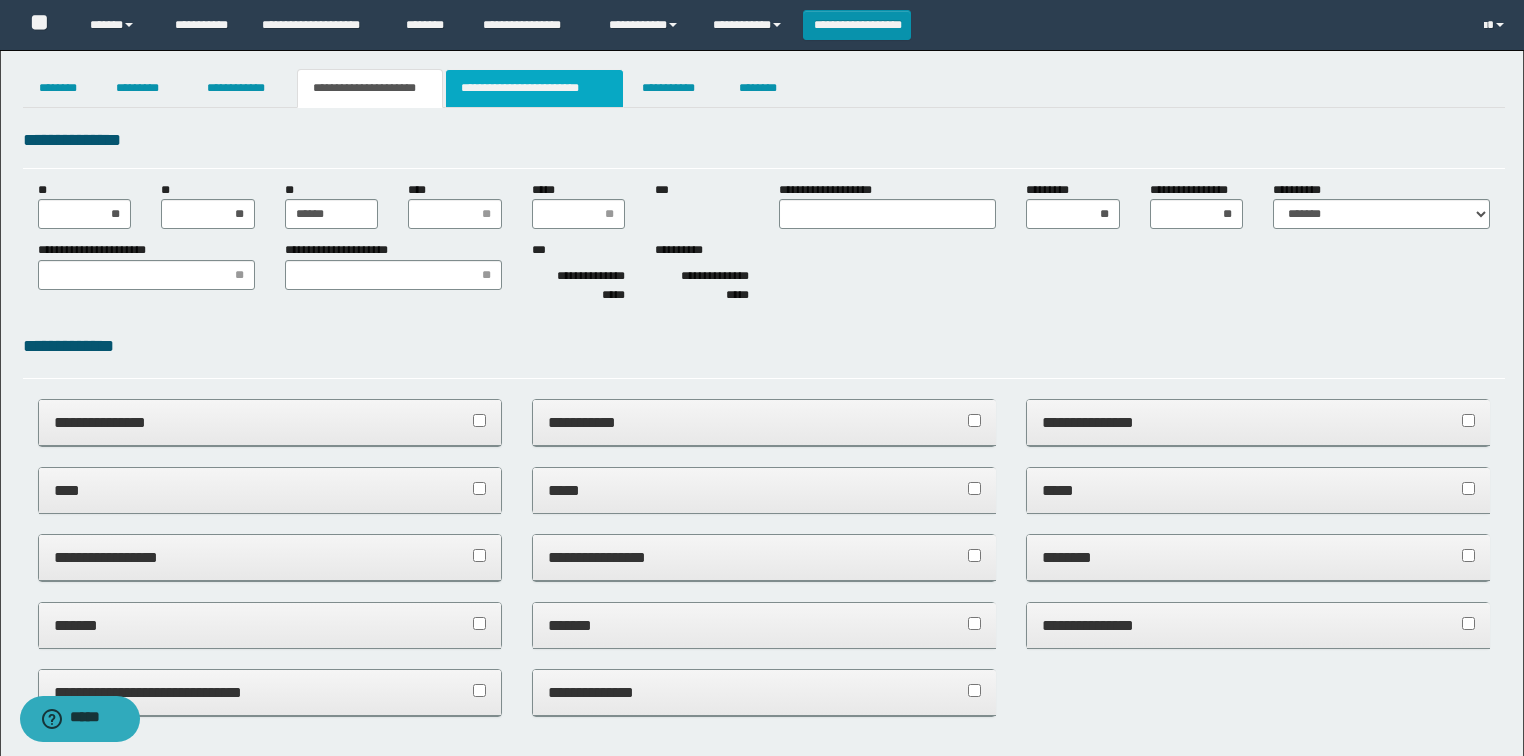 click on "**********" at bounding box center [534, 88] 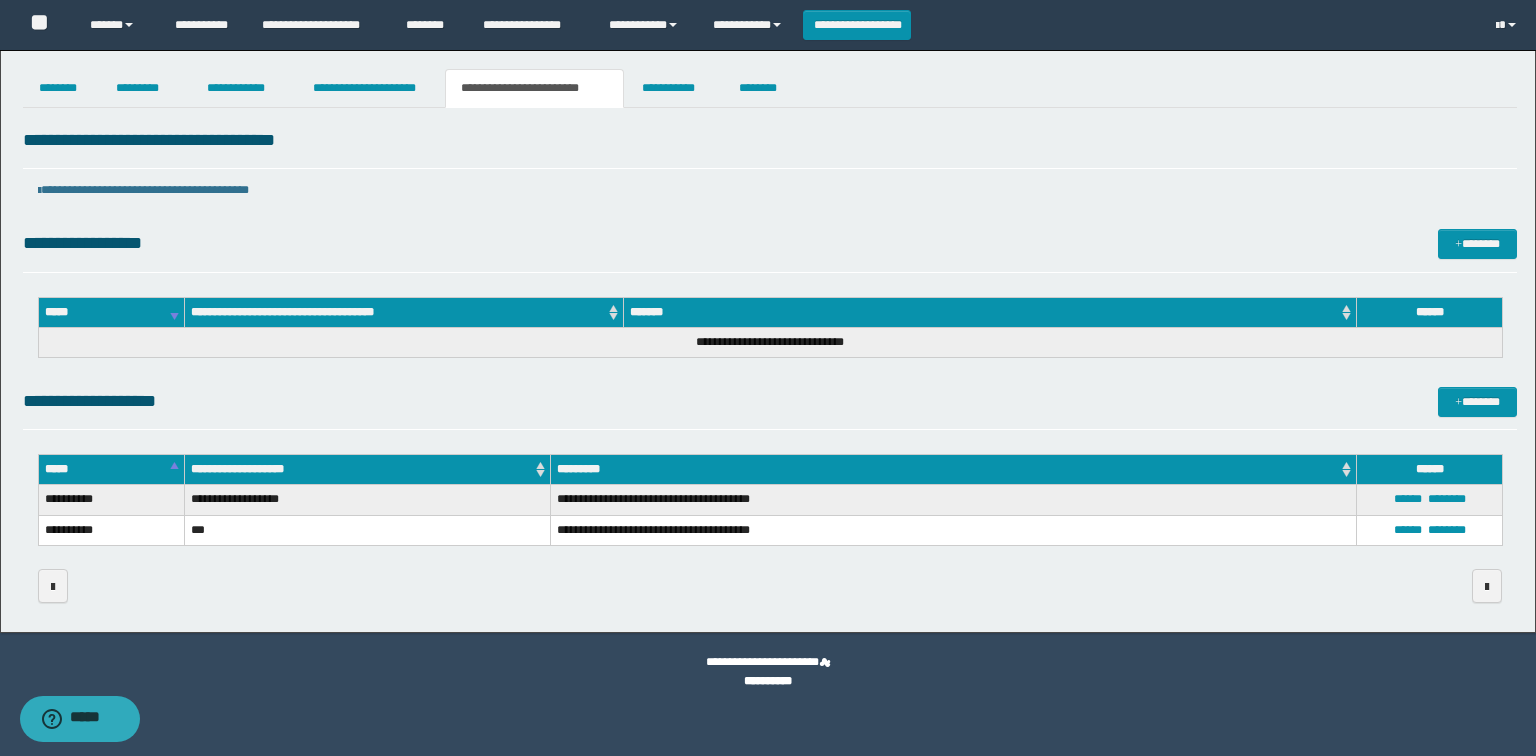drag, startPoint x: 368, startPoint y: 63, endPoint x: 368, endPoint y: 91, distance: 28 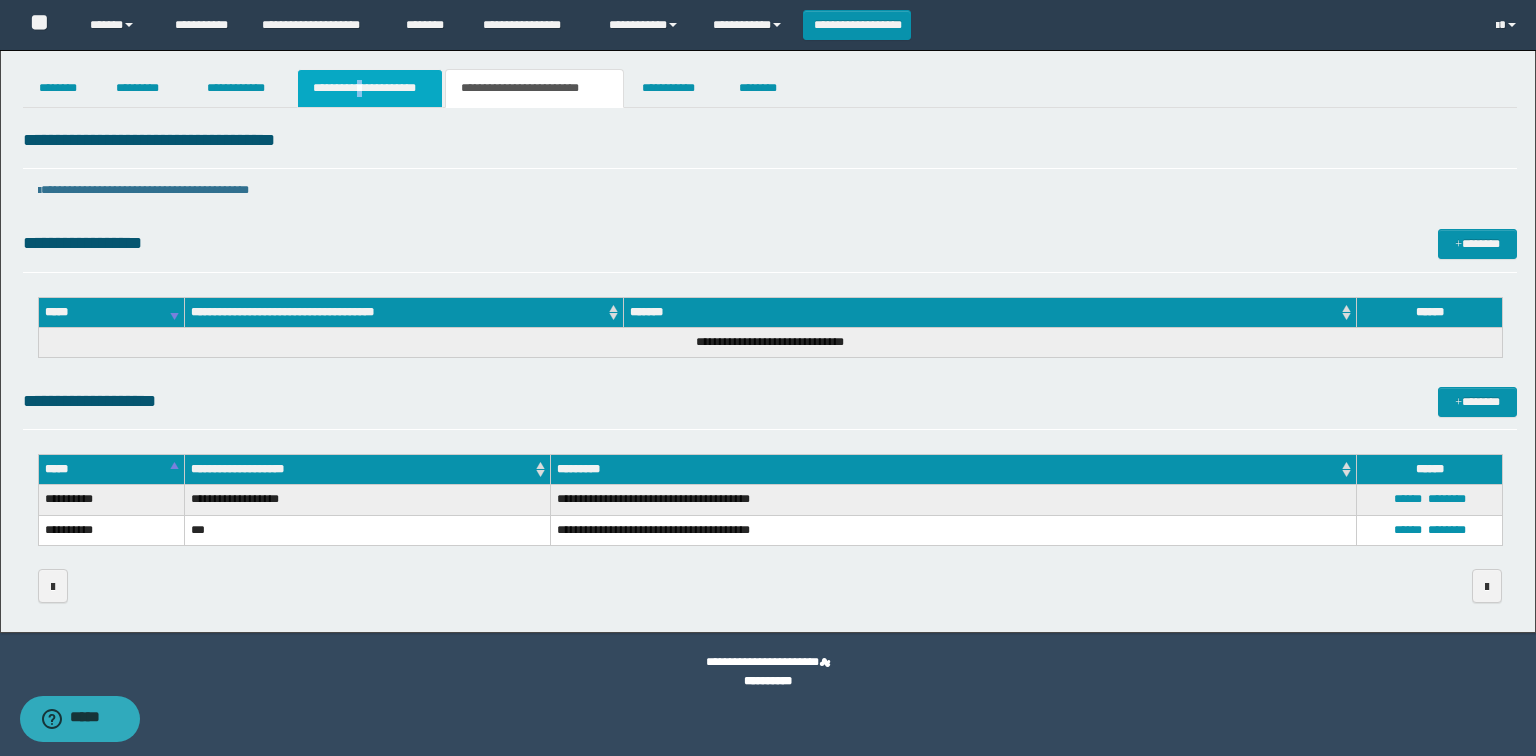 click on "**********" at bounding box center (370, 88) 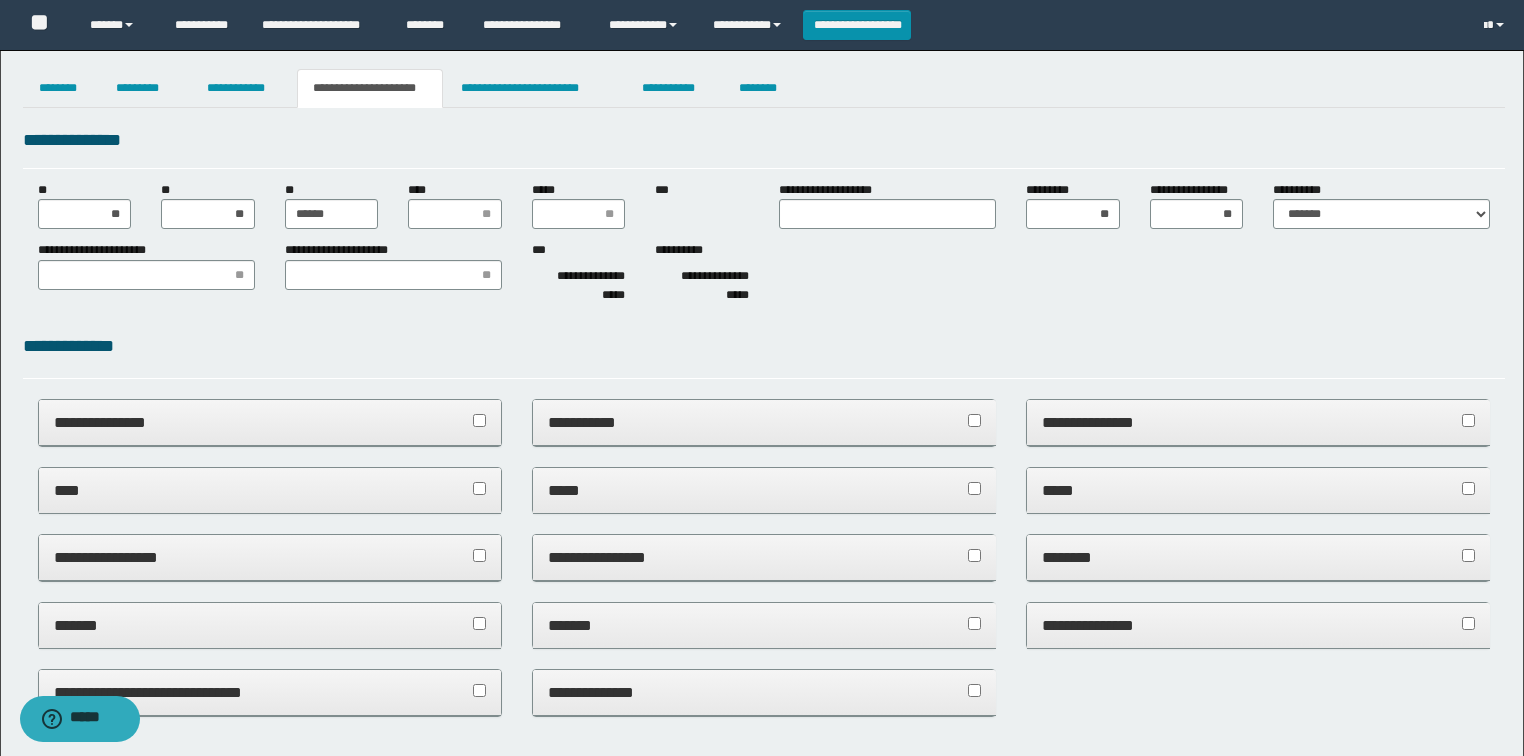 click on "**********" at bounding box center (764, 147) 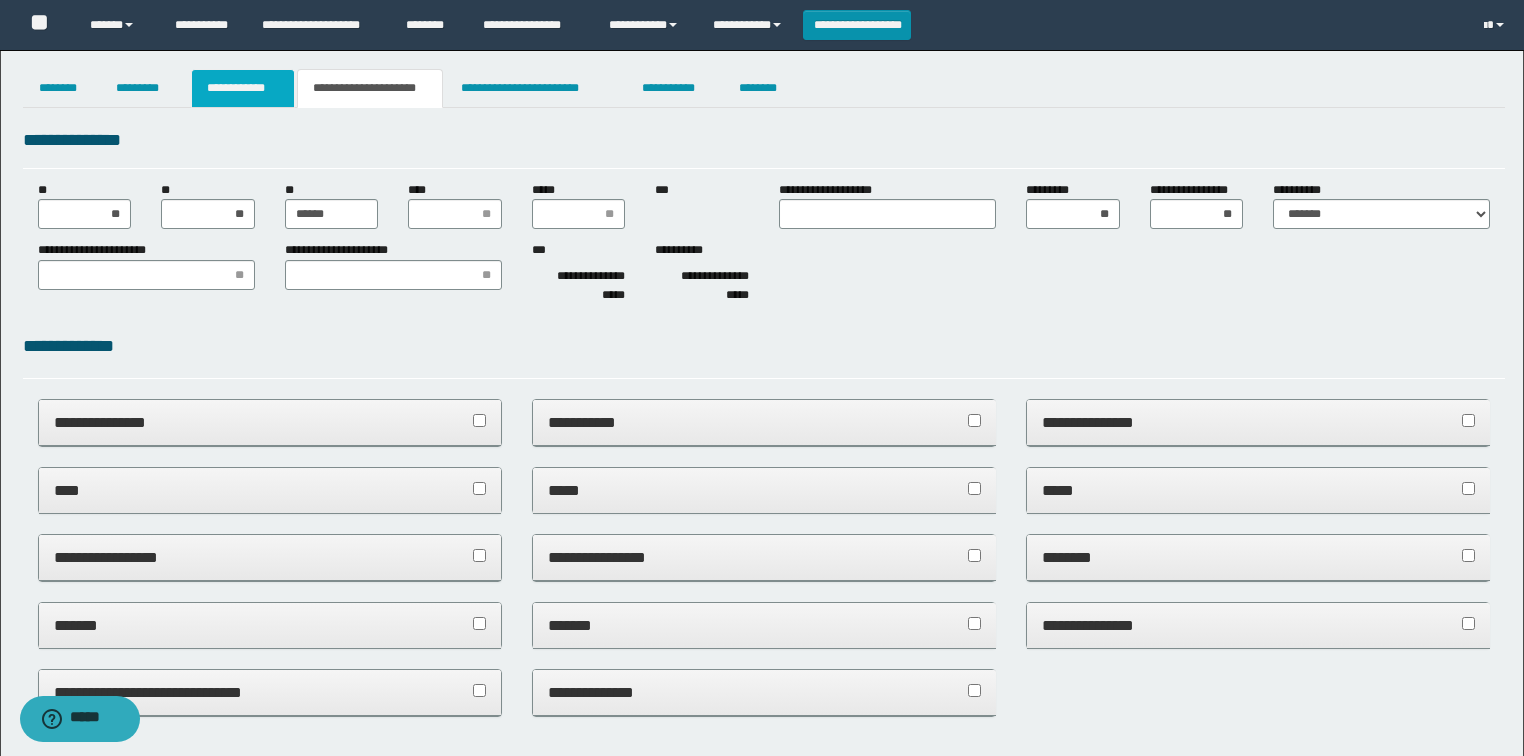 click on "**********" at bounding box center (243, 88) 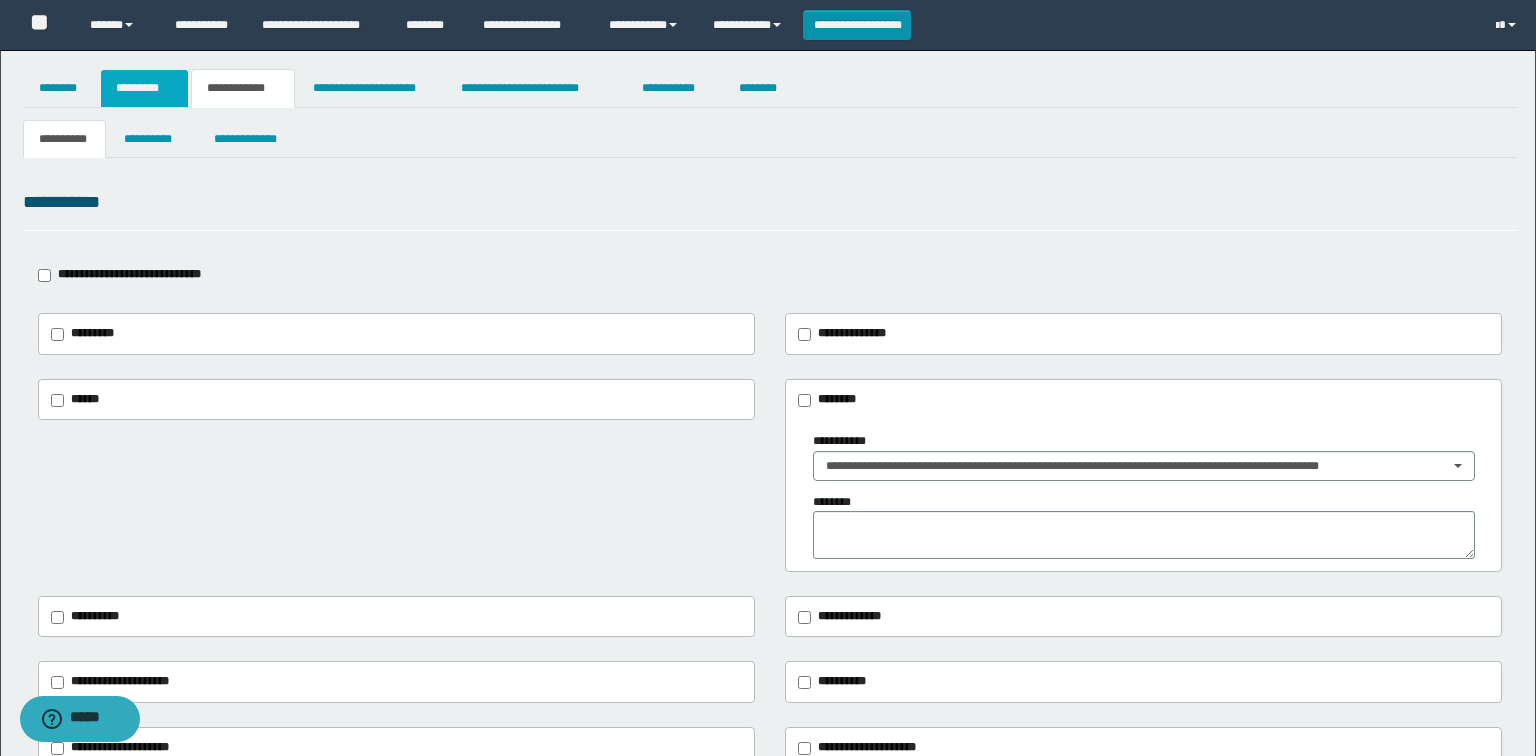 click on "**********" at bounding box center (768, 378) 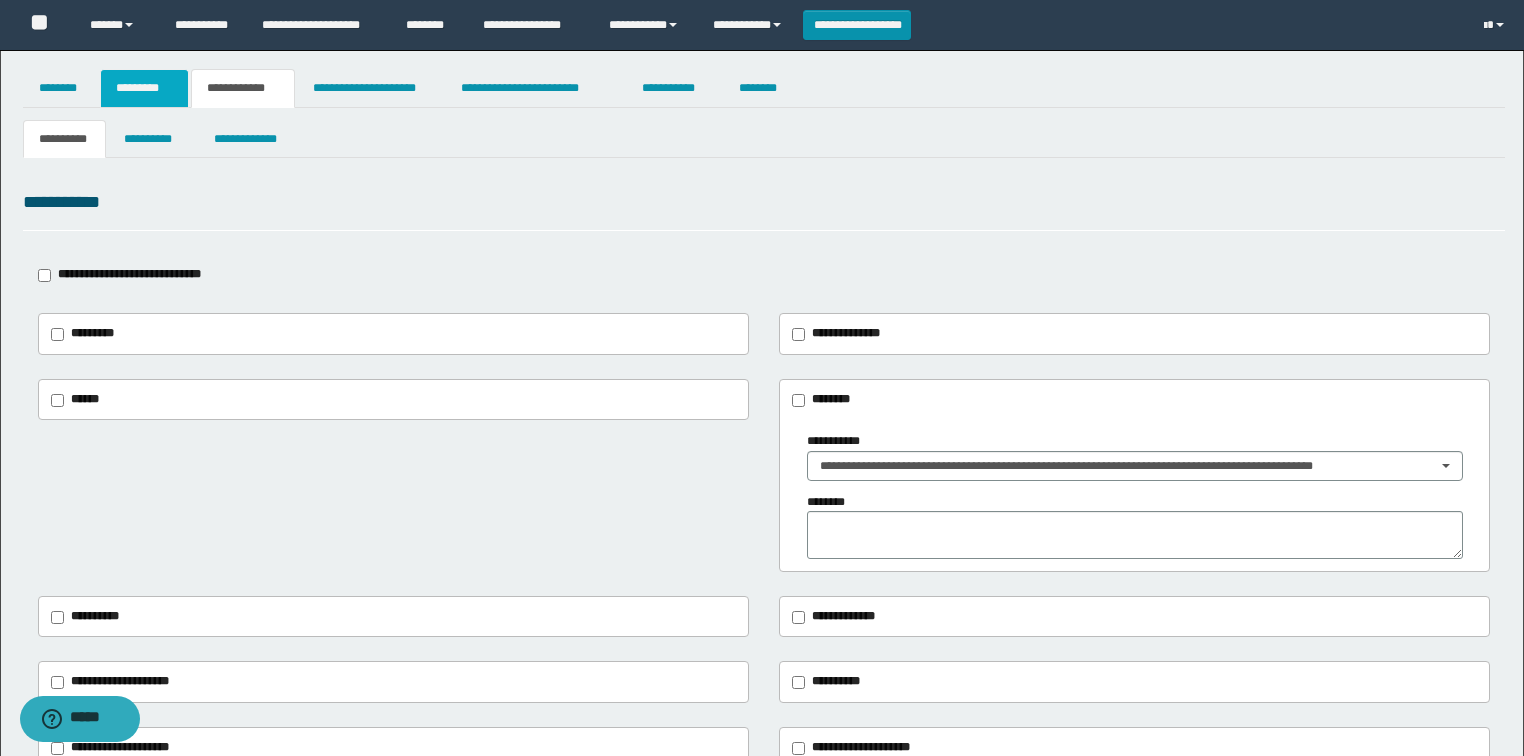 click on "*********" at bounding box center [144, 88] 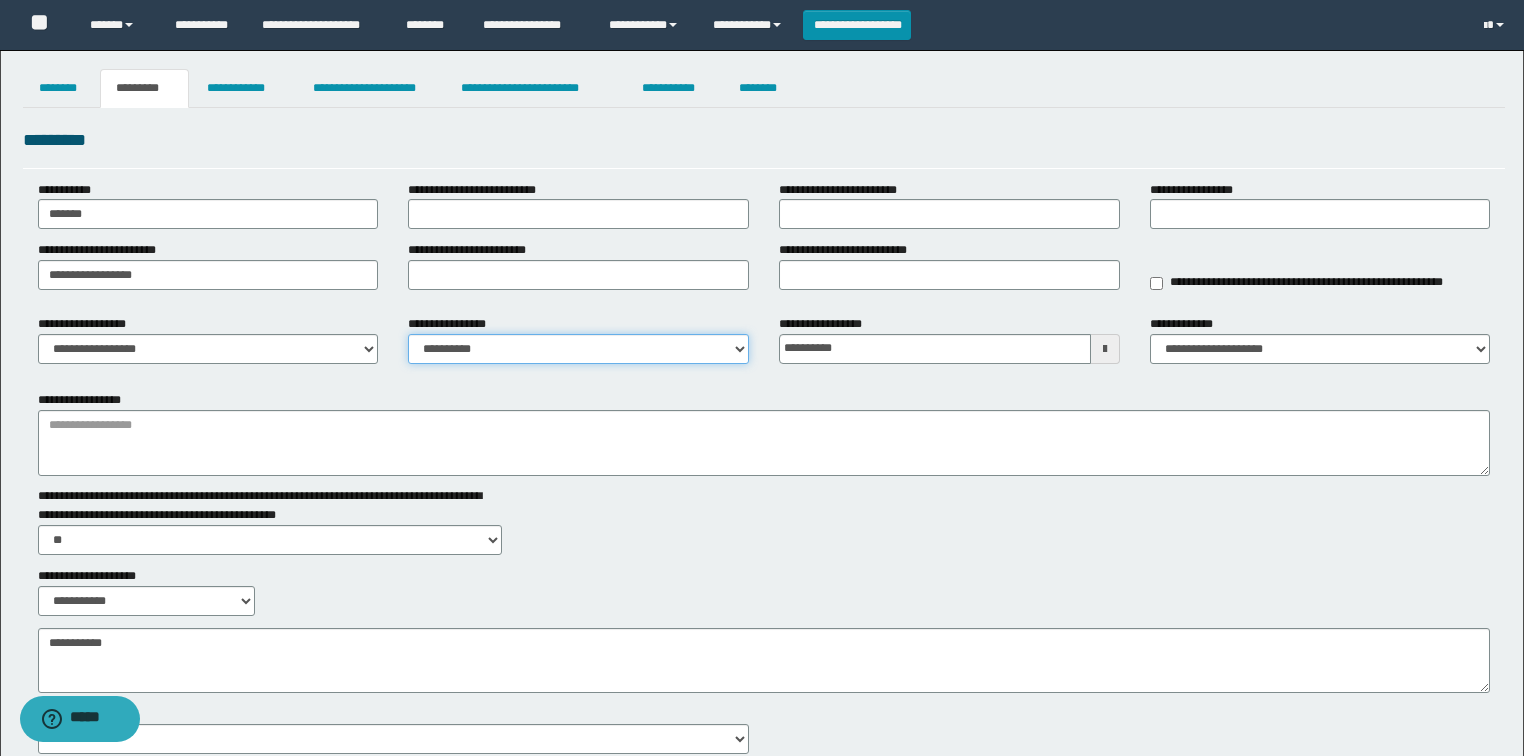 click on "**********" at bounding box center (578, 349) 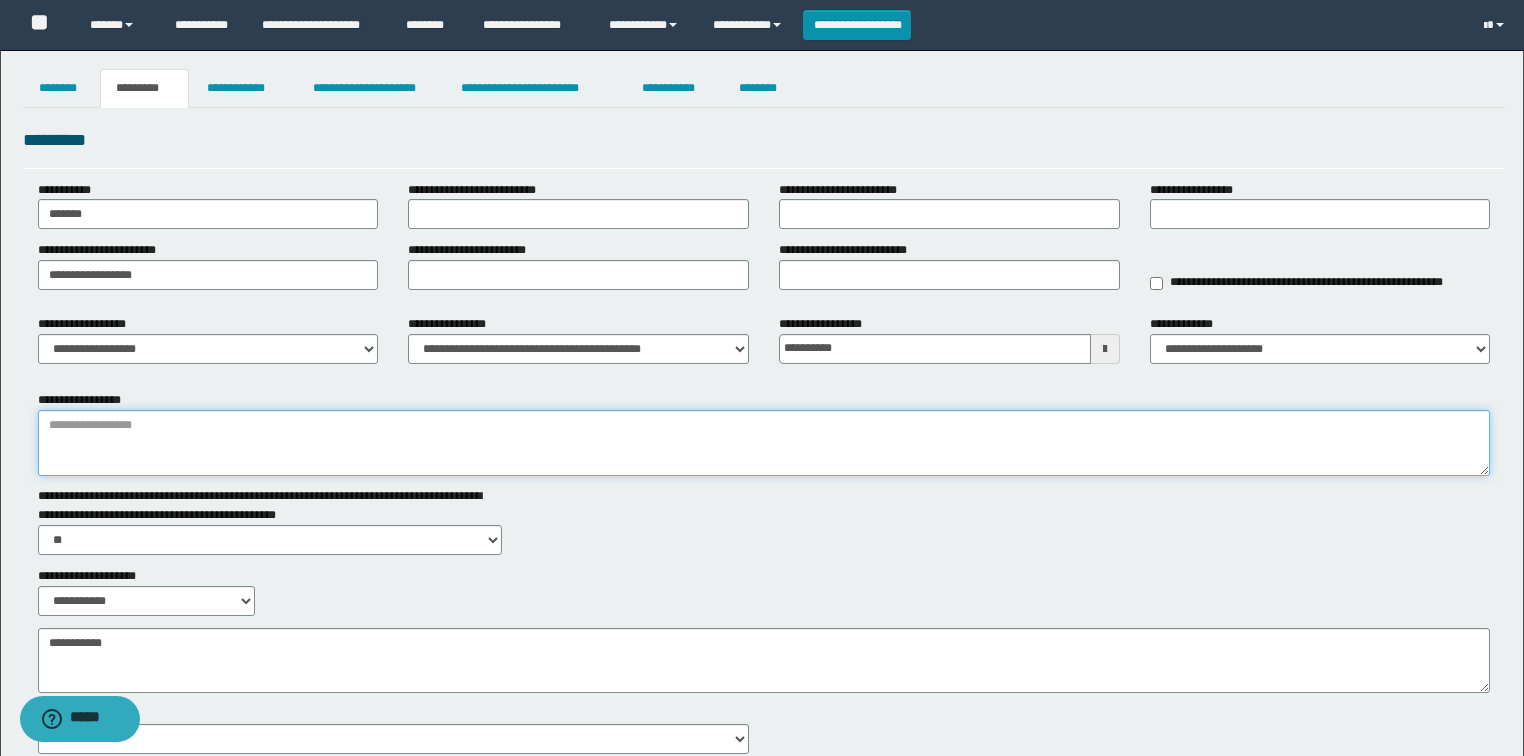 click on "**********" at bounding box center [764, 443] 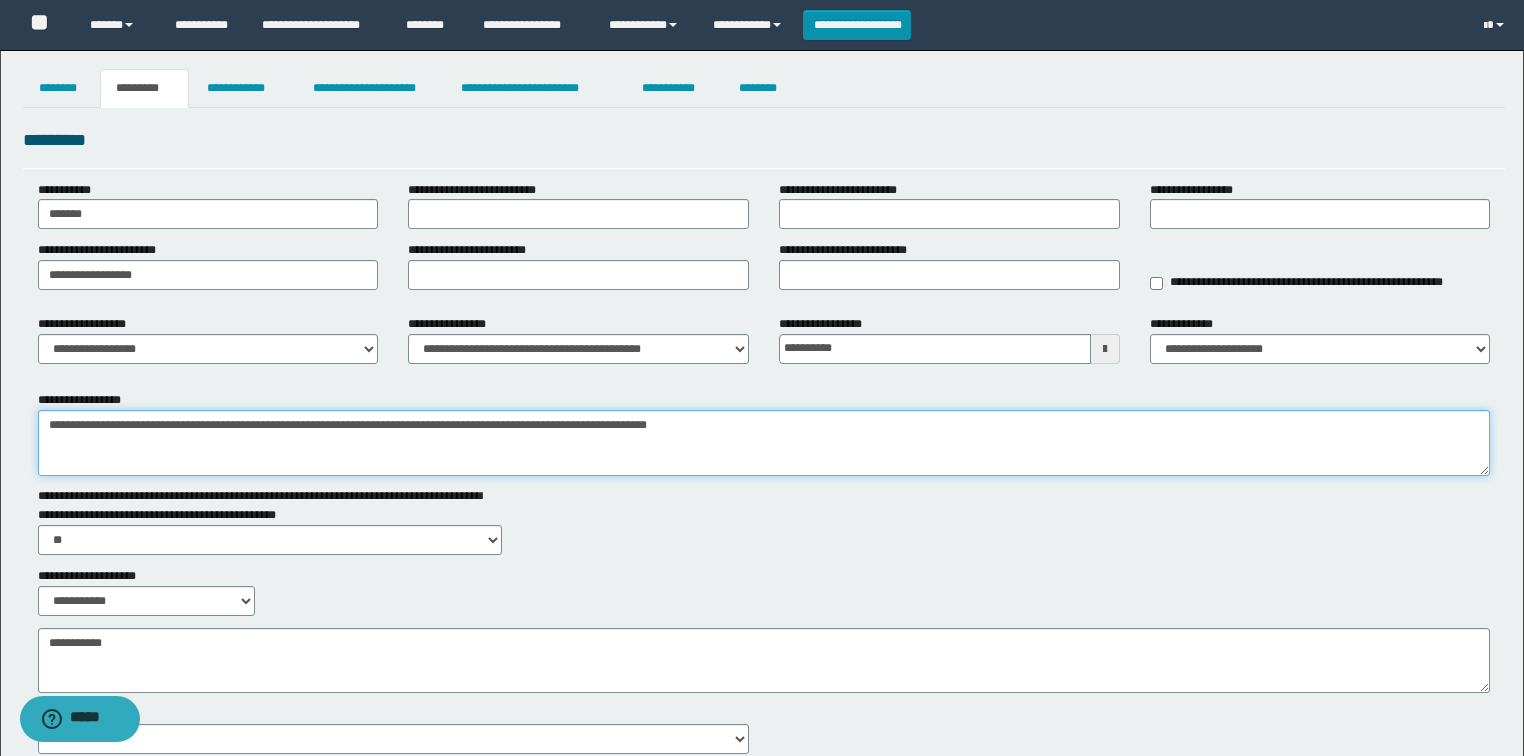 type on "**********" 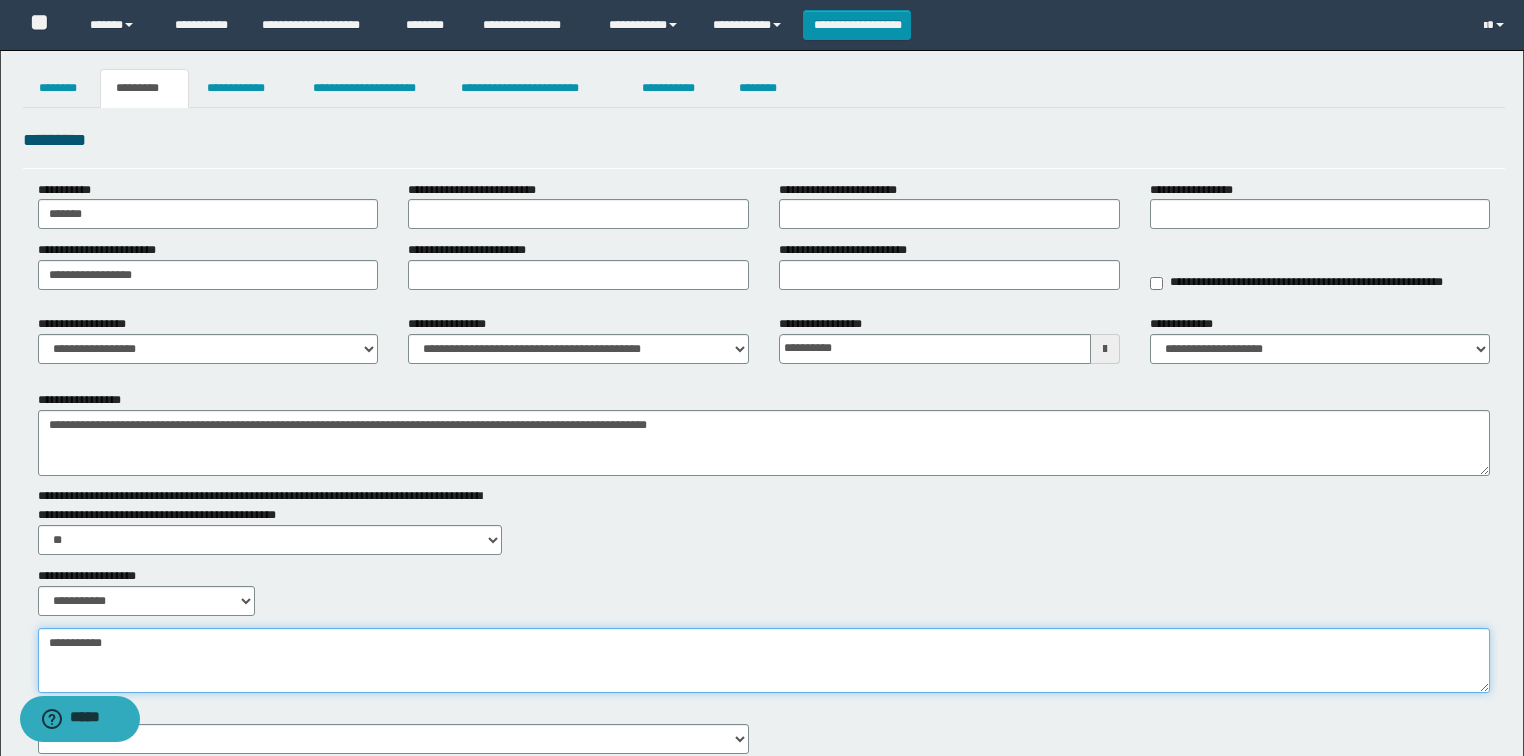 click on "**********" at bounding box center (764, 661) 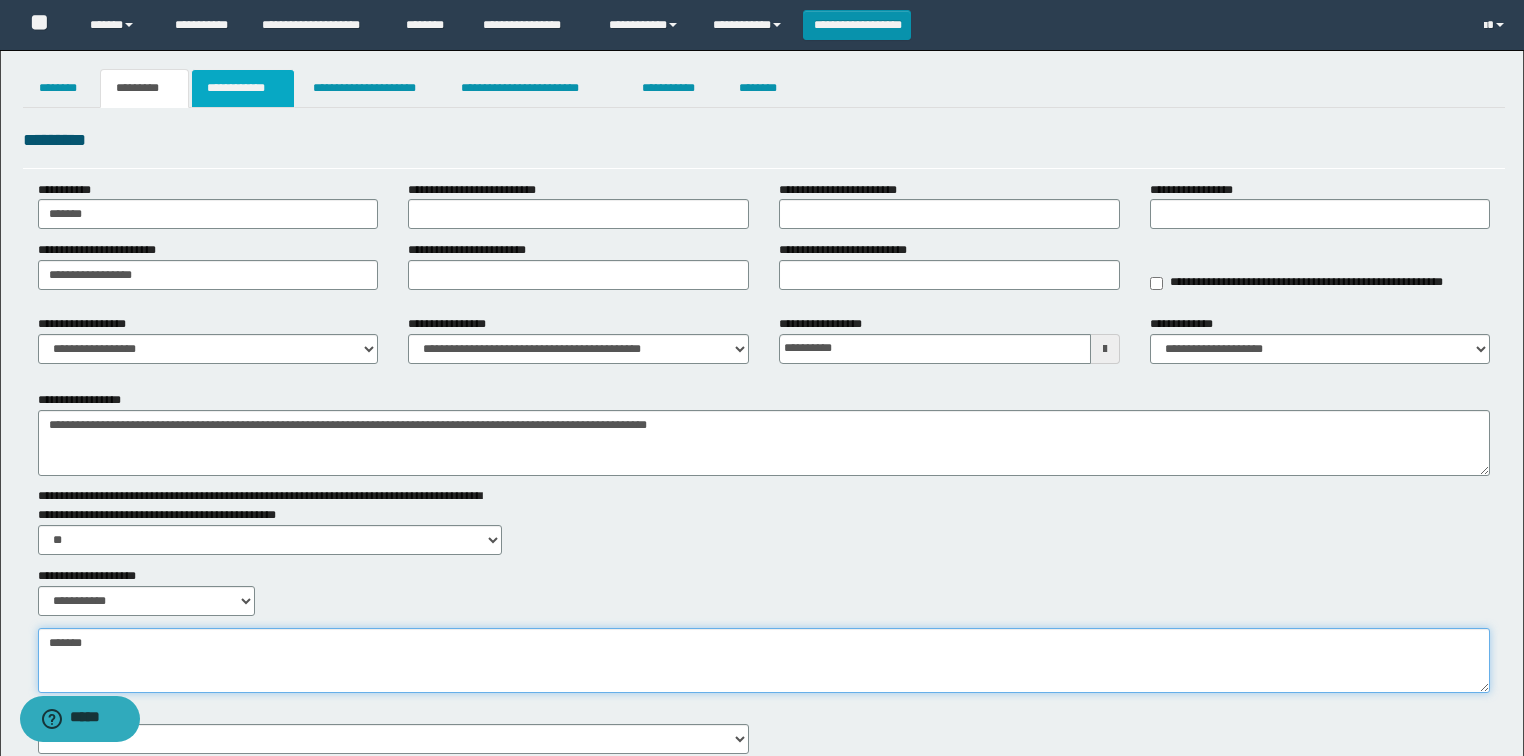type on "******" 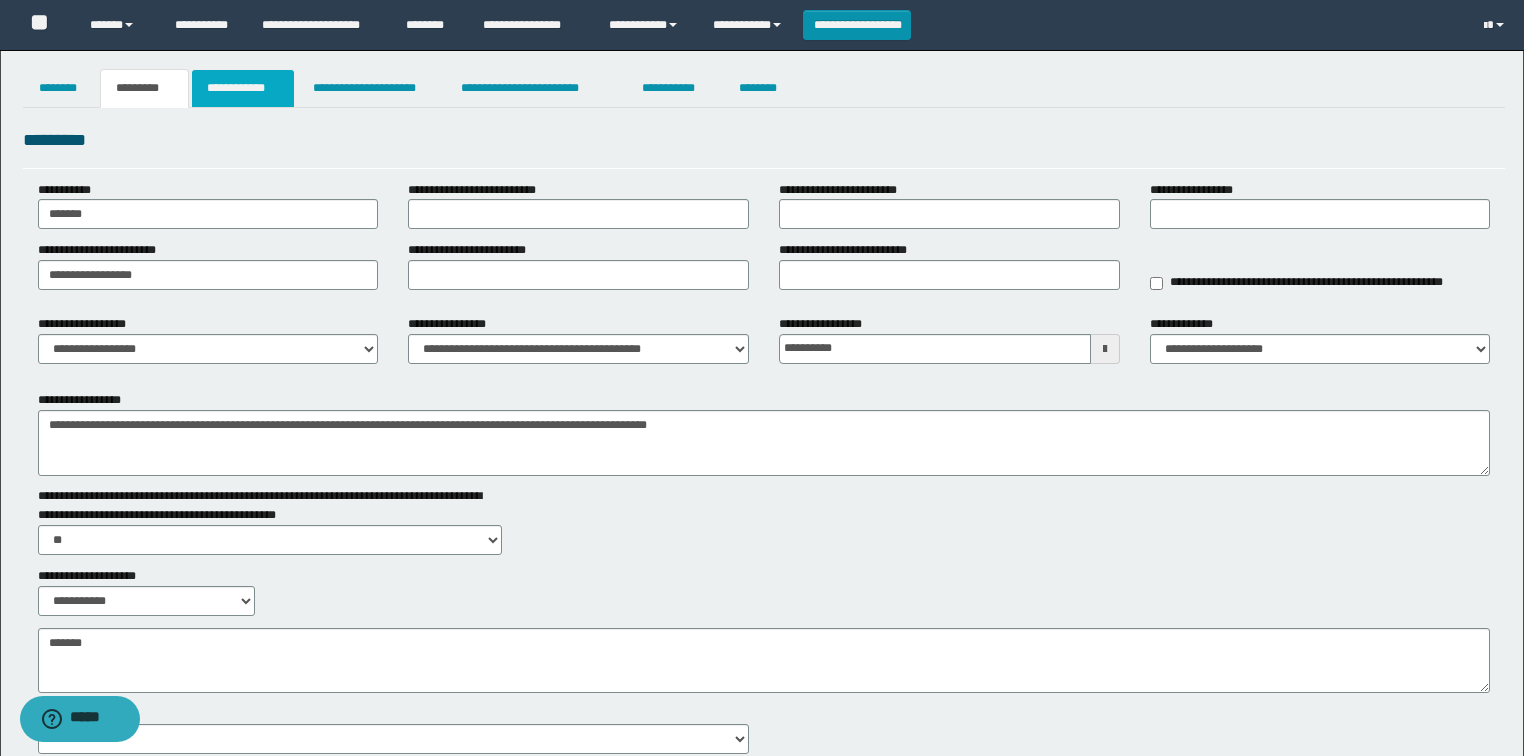 click on "**********" at bounding box center [243, 88] 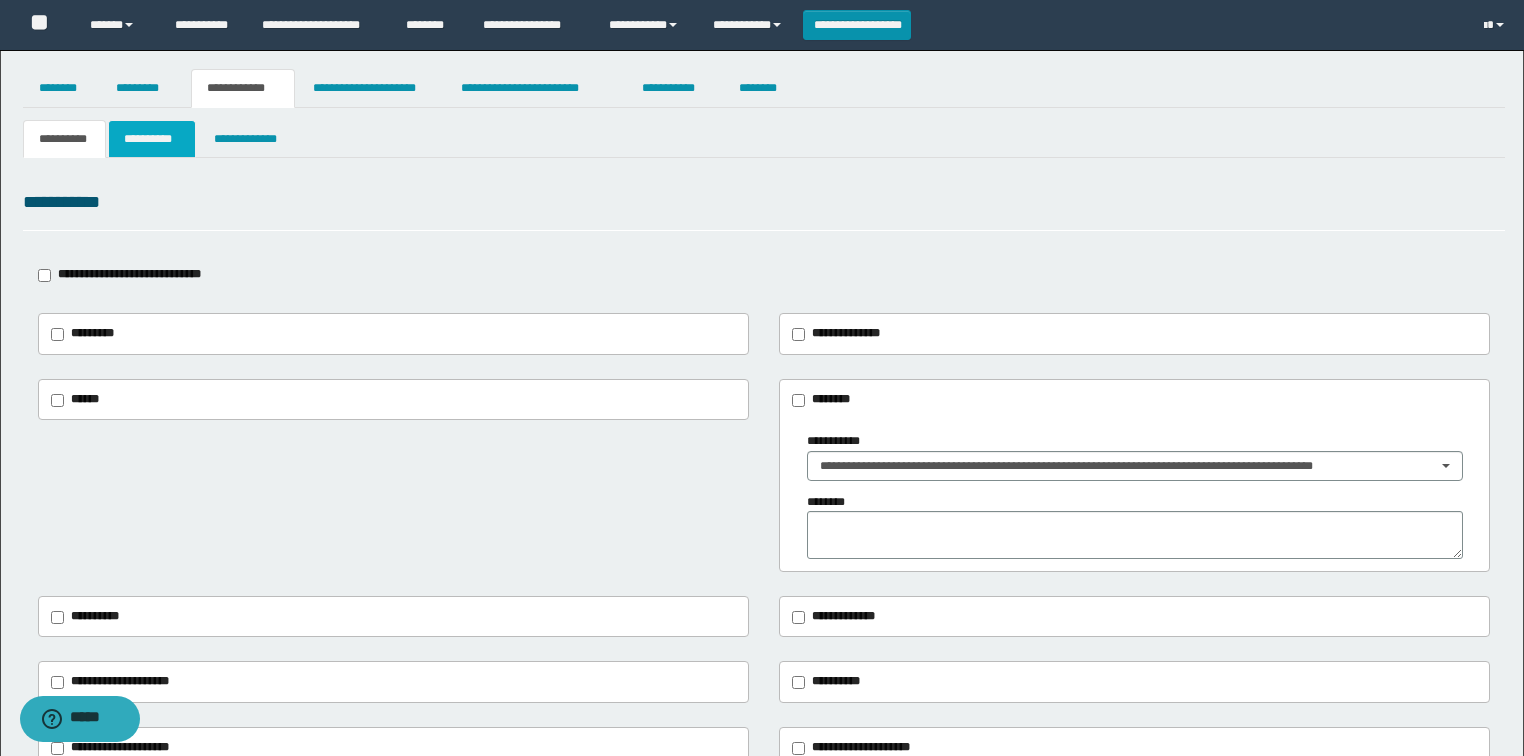 click on "**********" at bounding box center (152, 139) 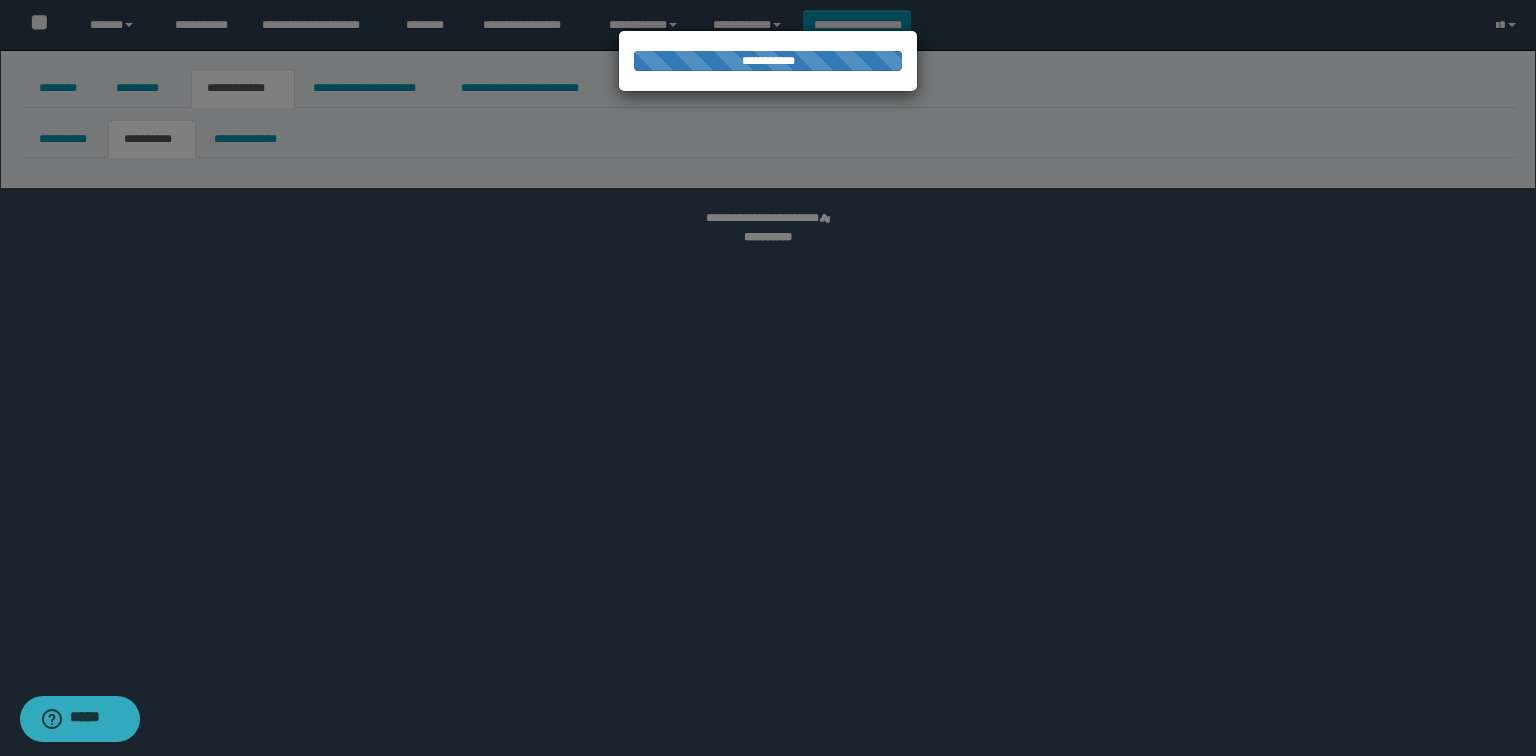 select on "****" 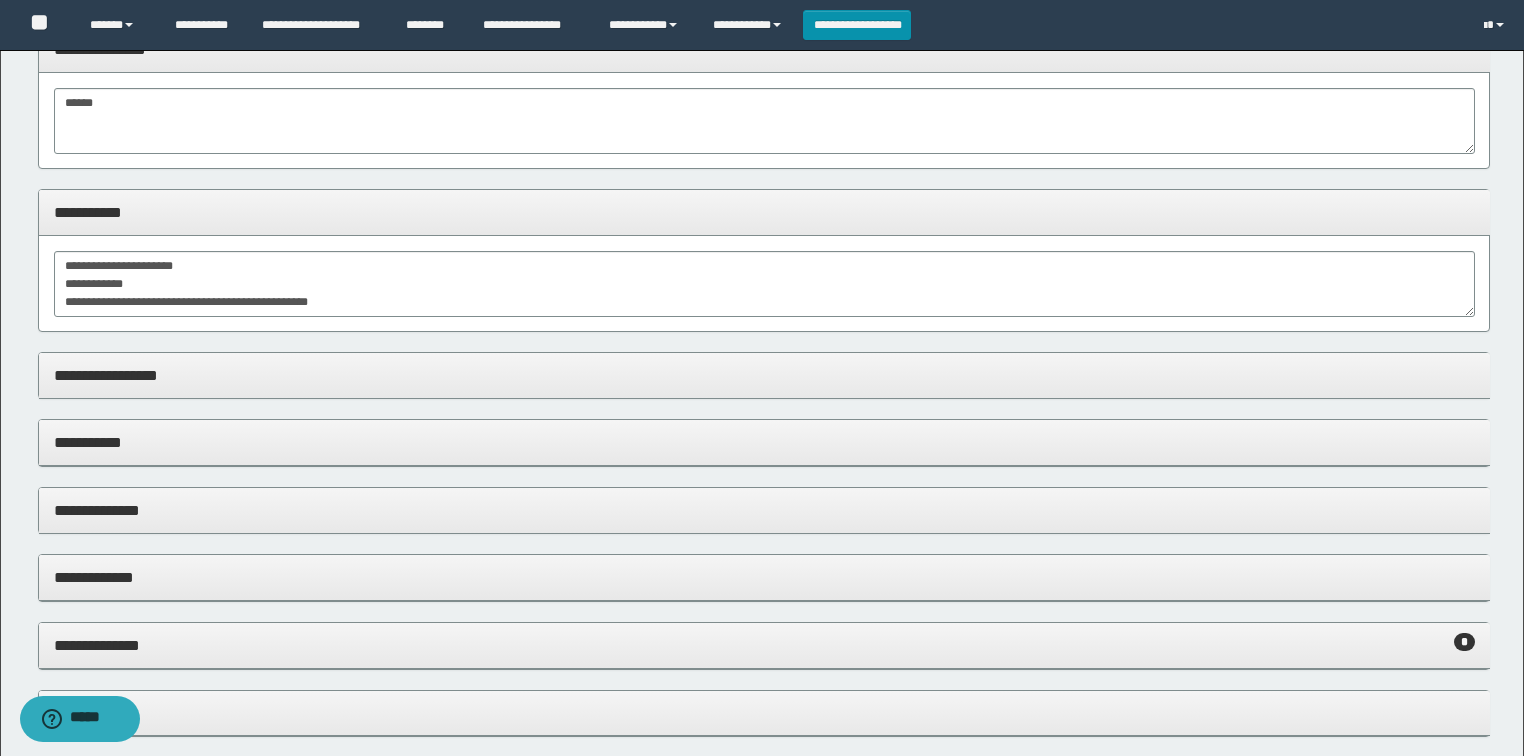 scroll, scrollTop: 400, scrollLeft: 0, axis: vertical 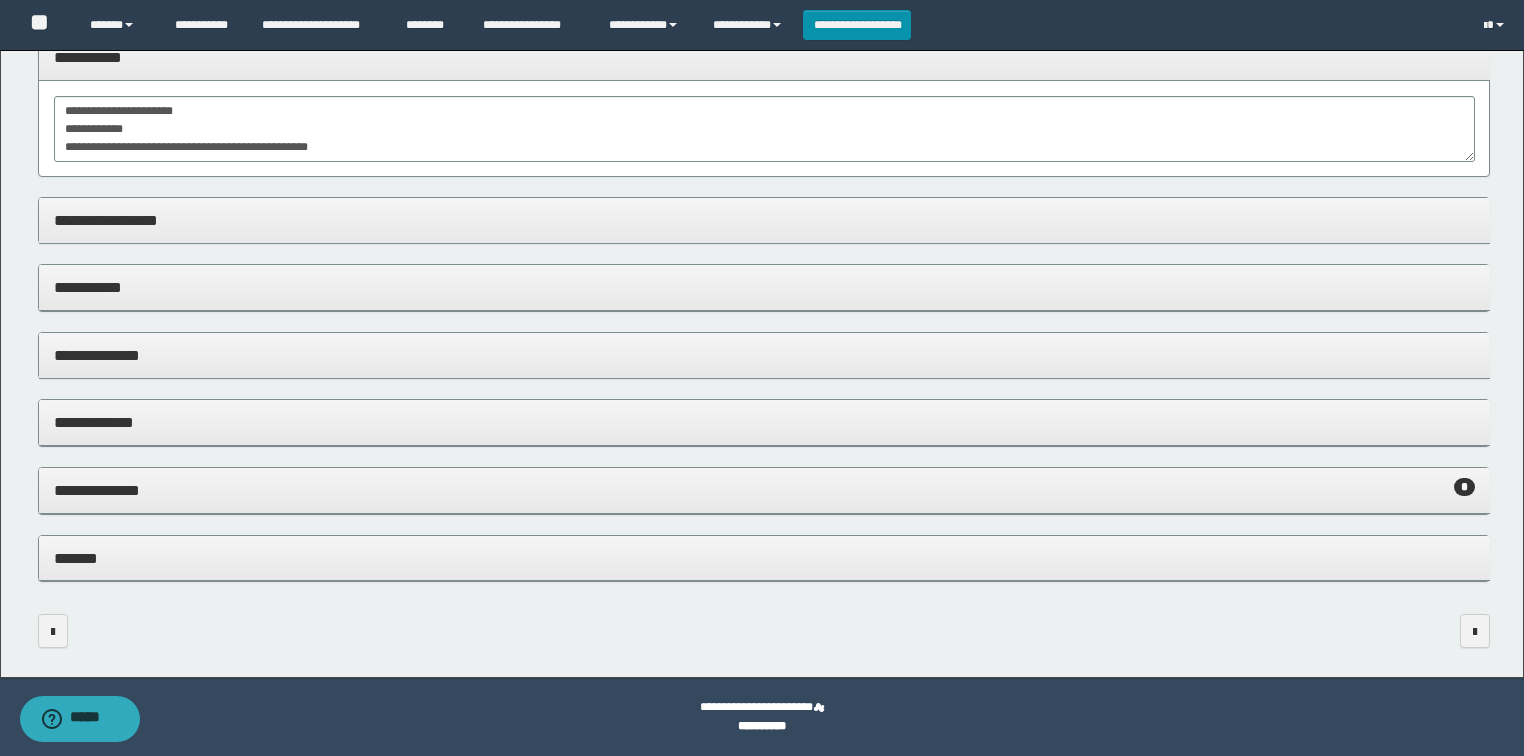 click on "*******" at bounding box center (764, 558) 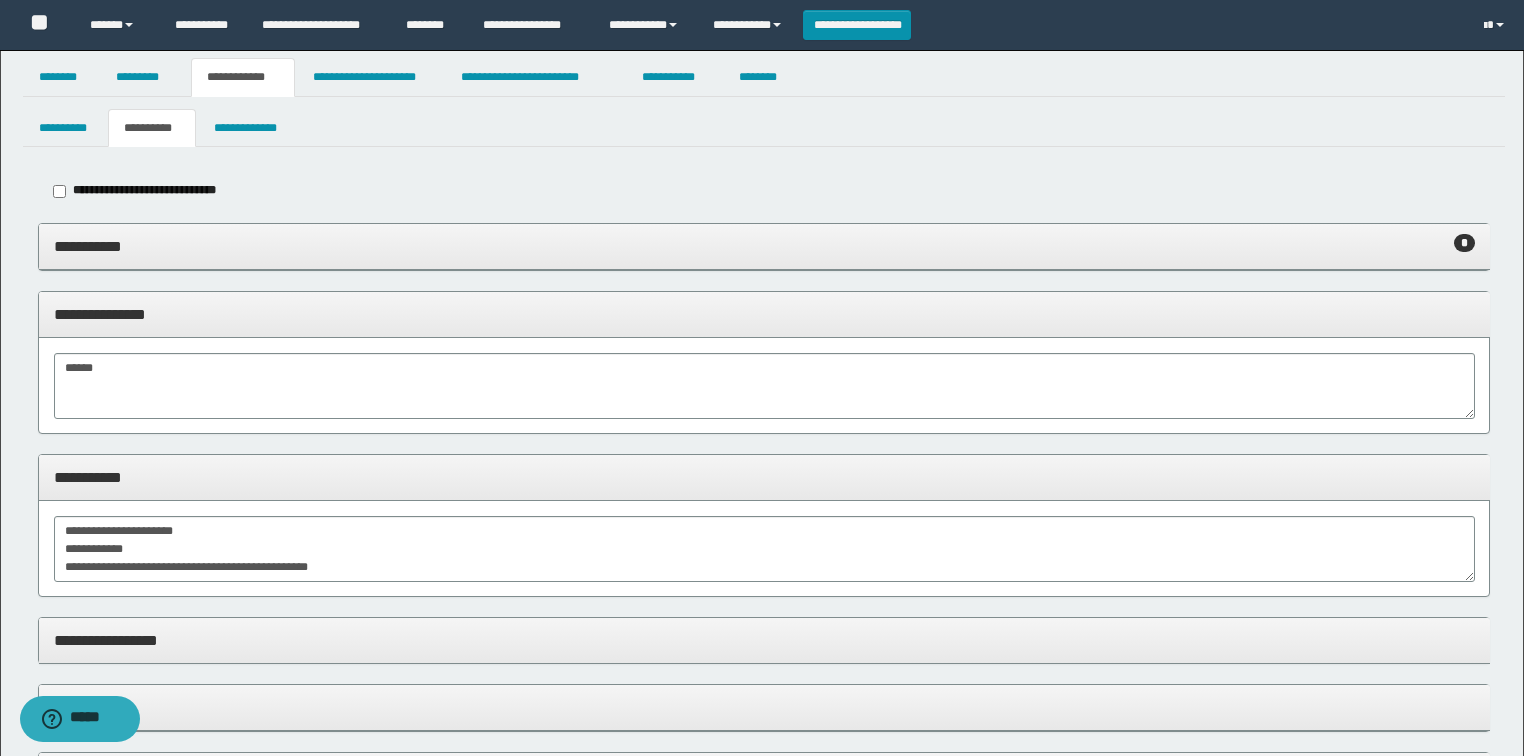 scroll, scrollTop: 0, scrollLeft: 0, axis: both 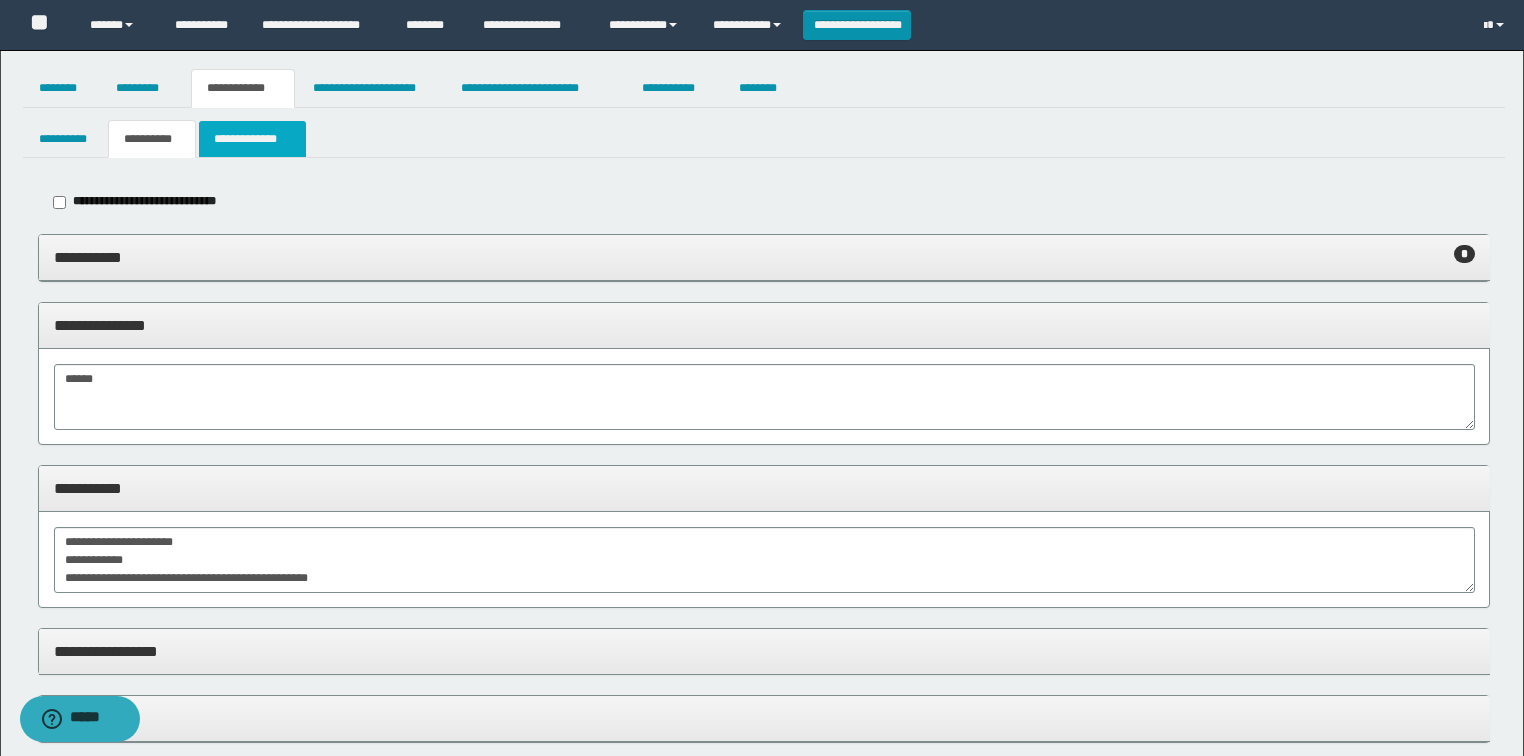 click on "**********" at bounding box center (252, 139) 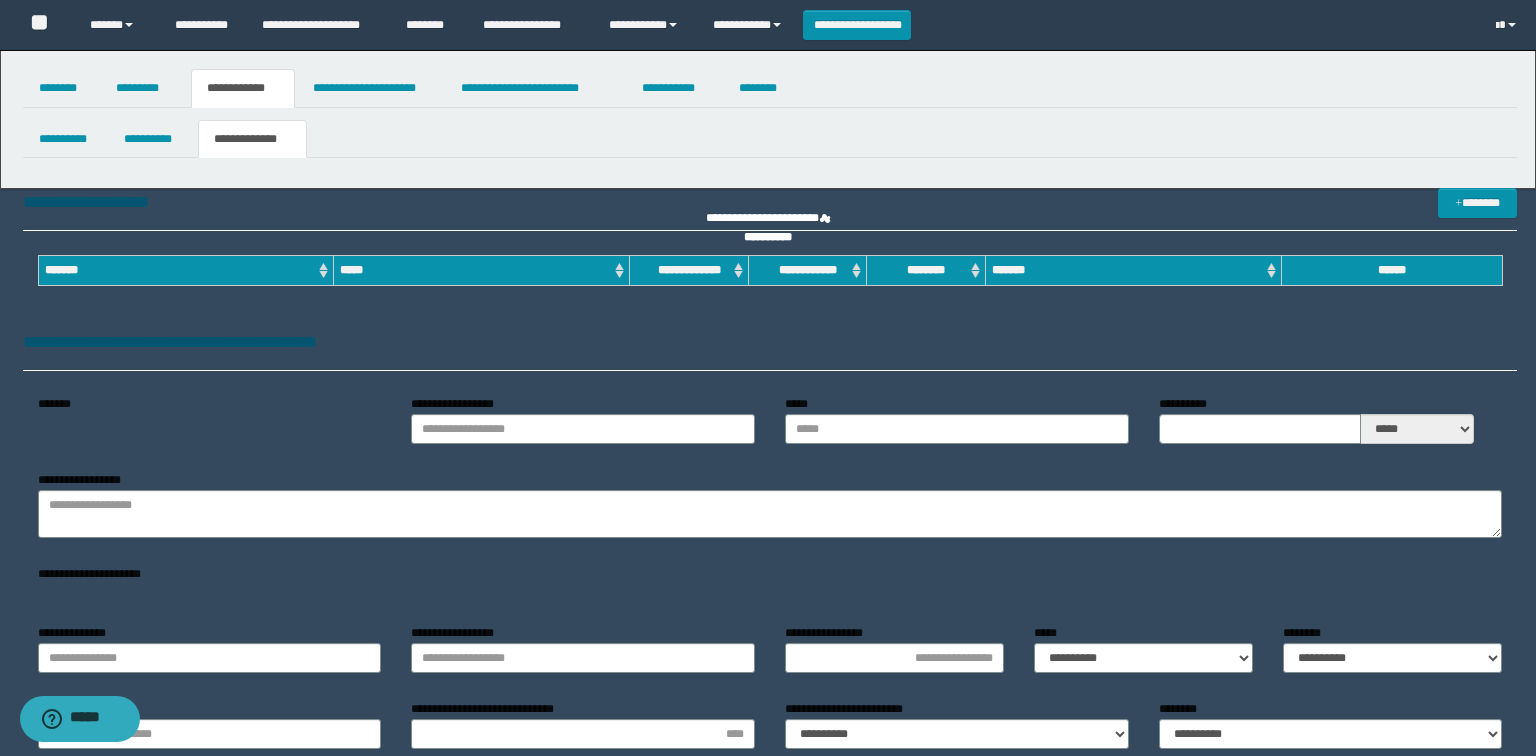 type on "**********" 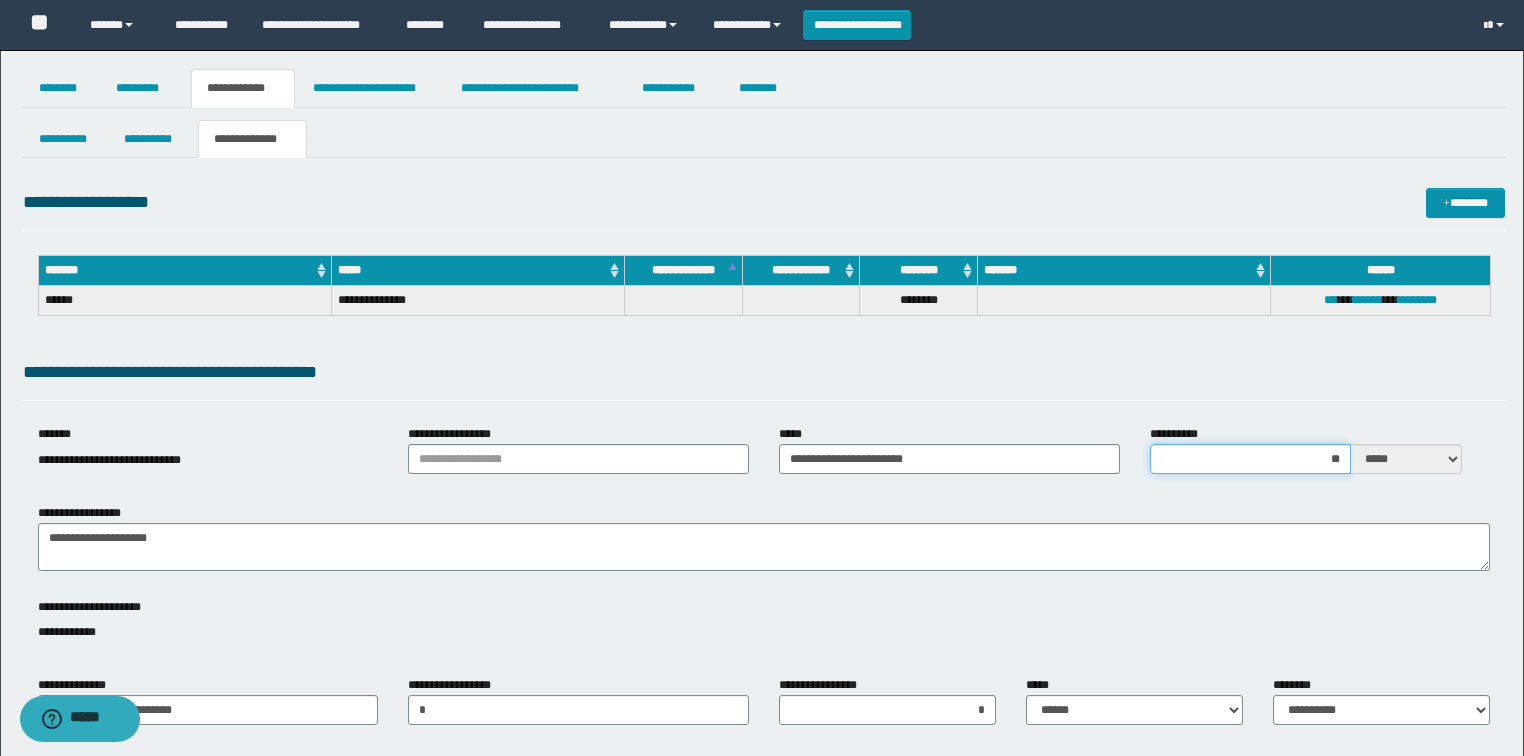 click on "**" at bounding box center [1250, 459] 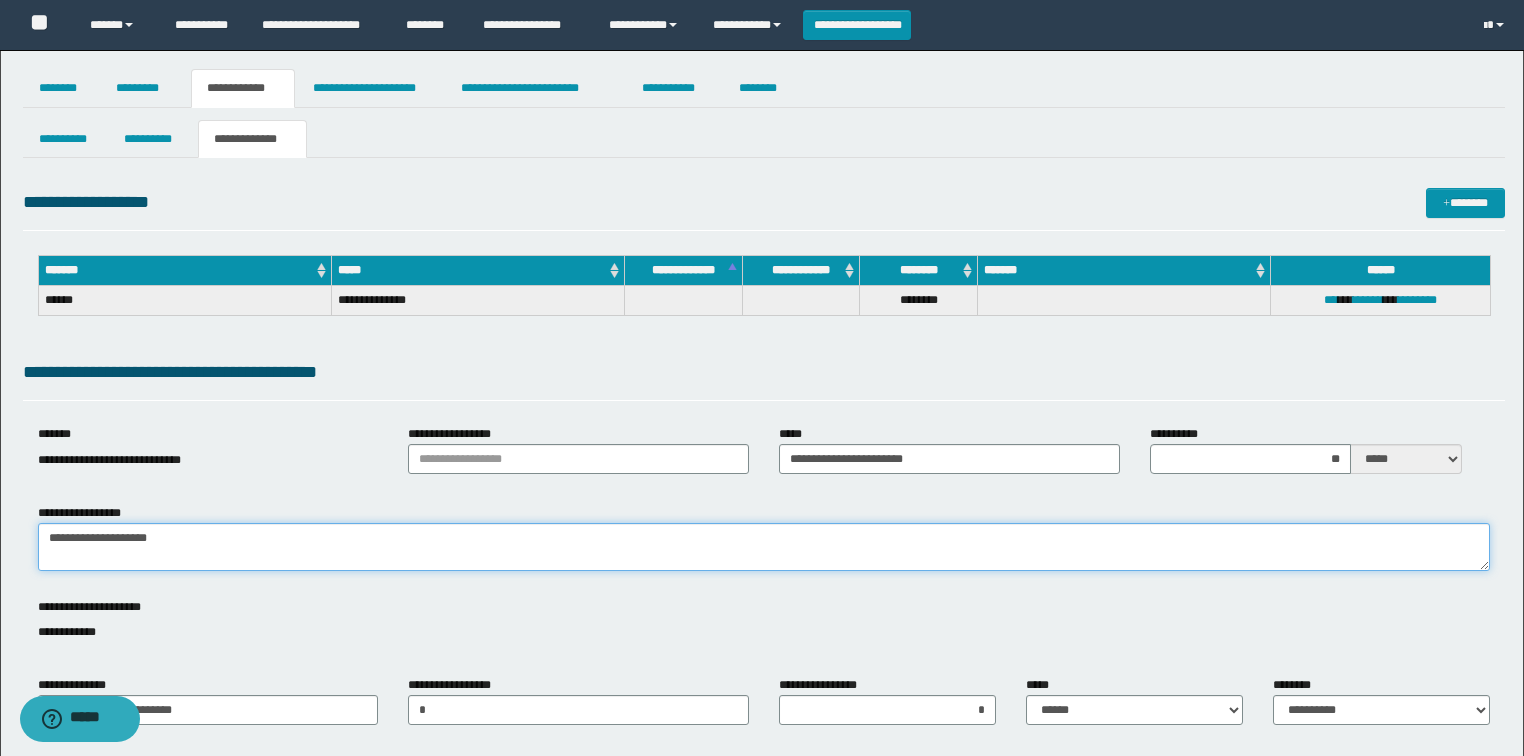 click on "**********" at bounding box center (764, 547) 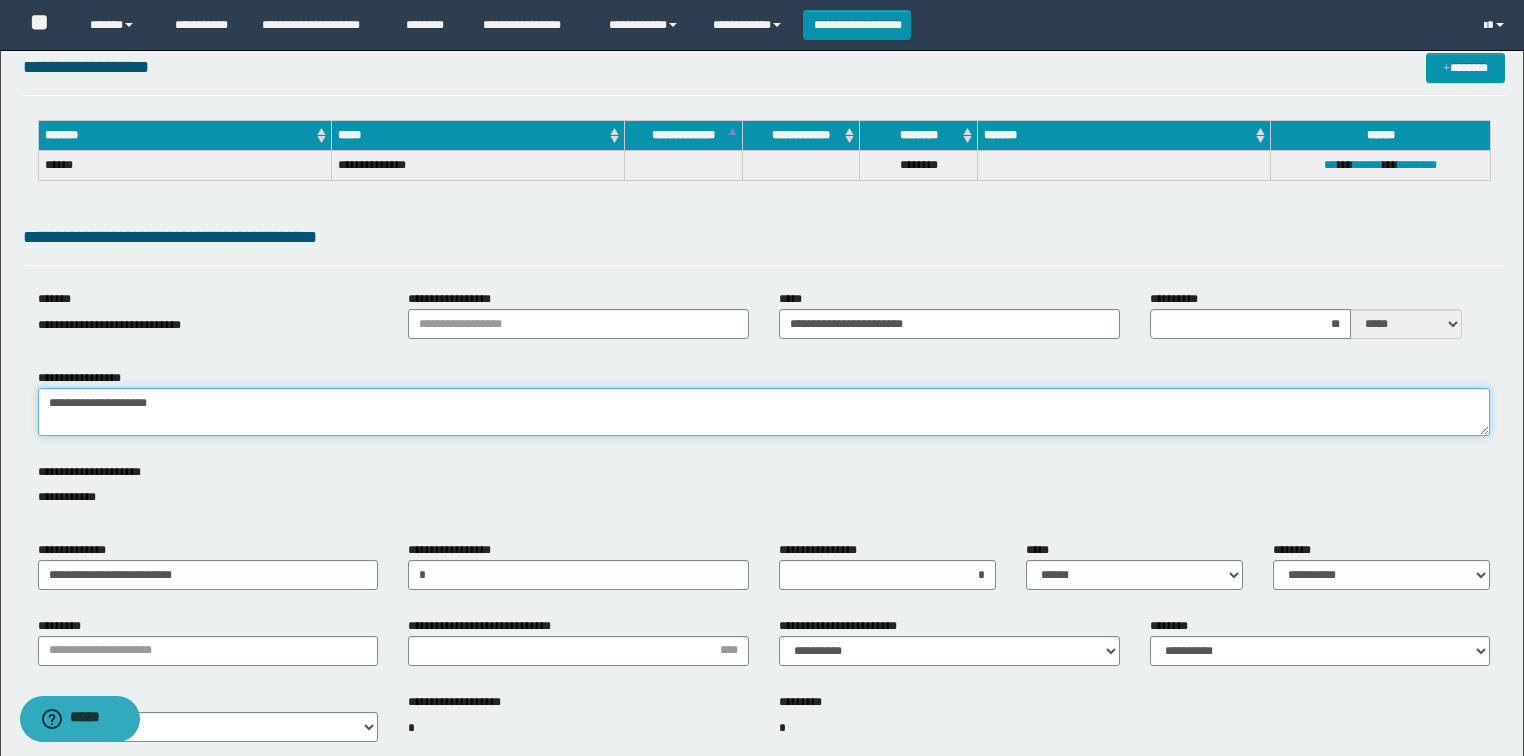 scroll, scrollTop: 240, scrollLeft: 0, axis: vertical 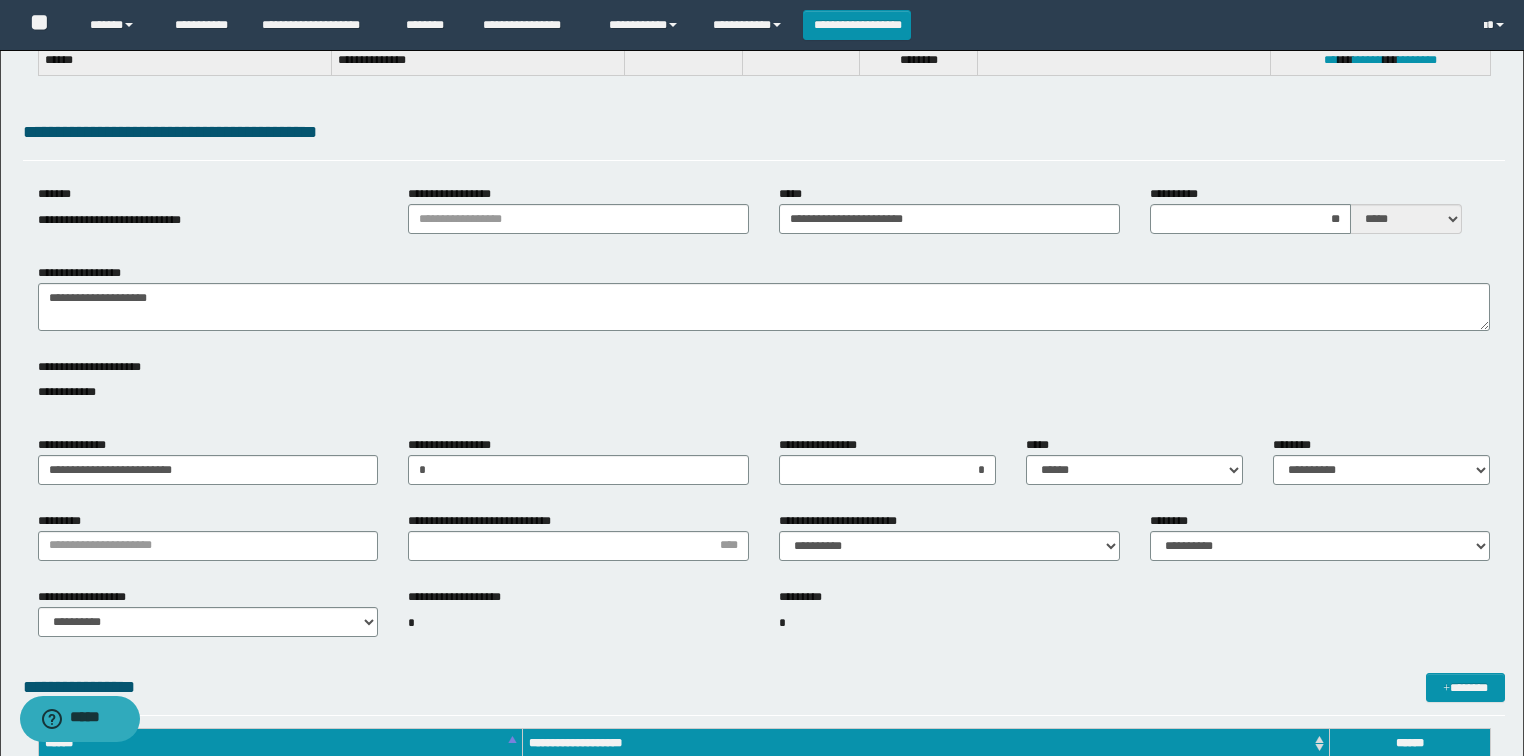 click on "**********" at bounding box center [764, 384] 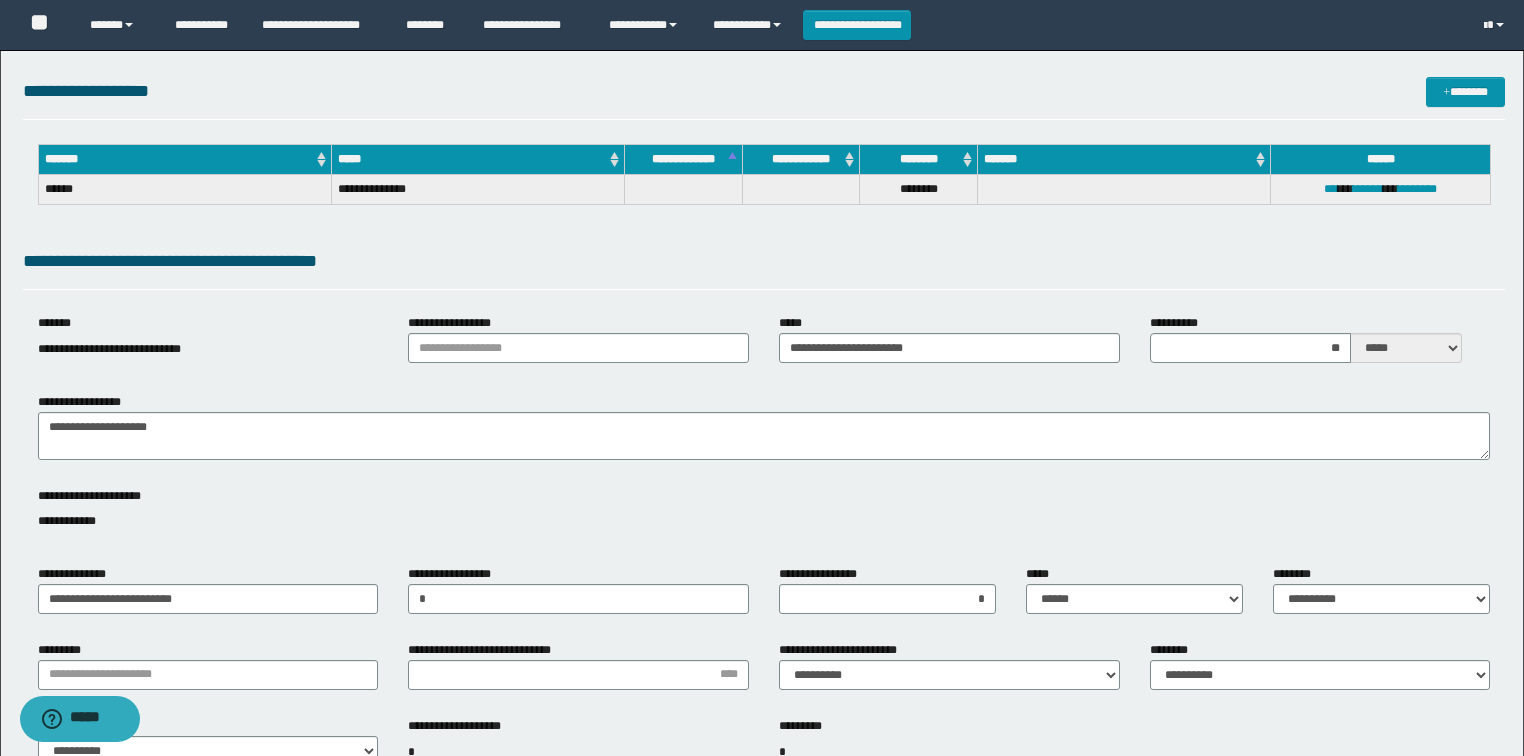 scroll, scrollTop: 0, scrollLeft: 0, axis: both 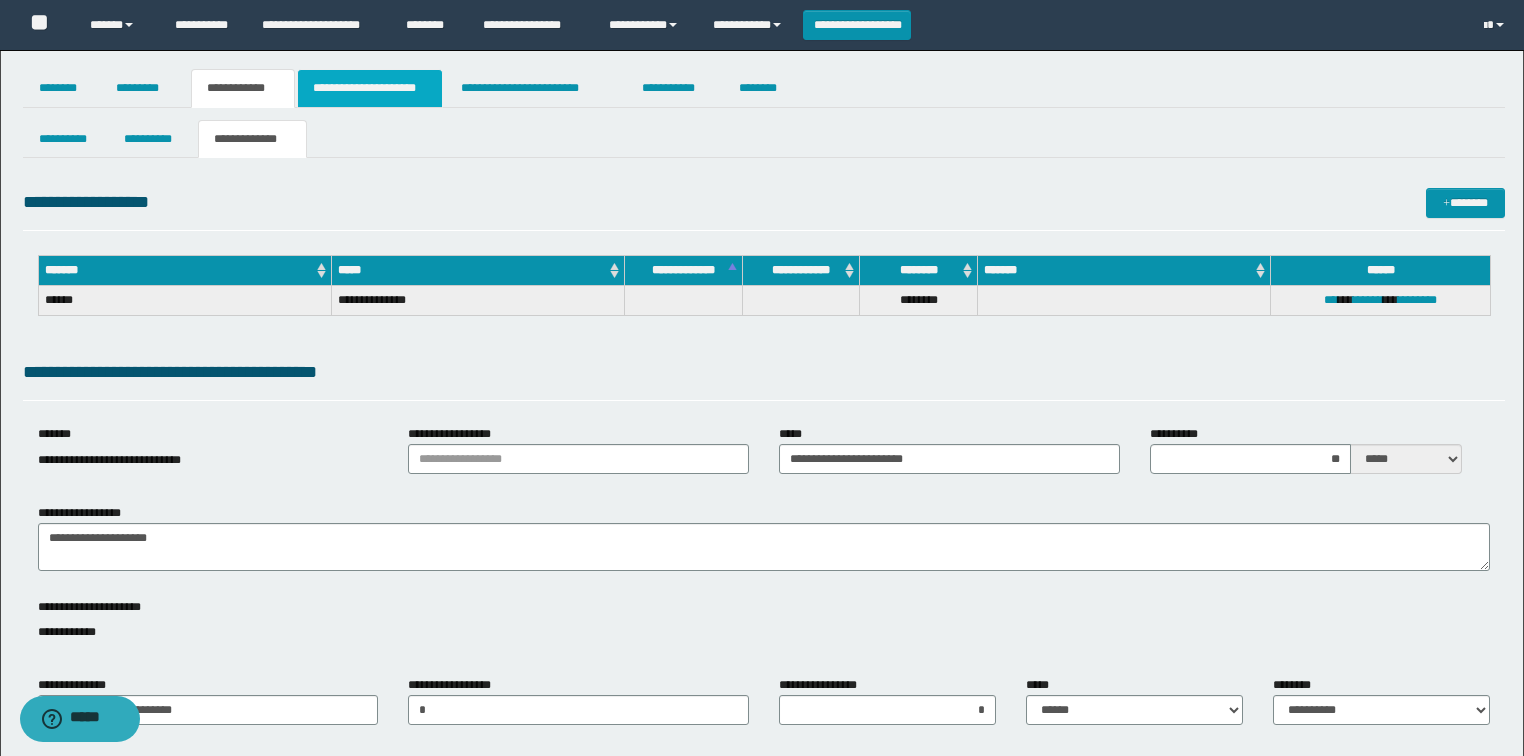 click on "**********" at bounding box center [370, 88] 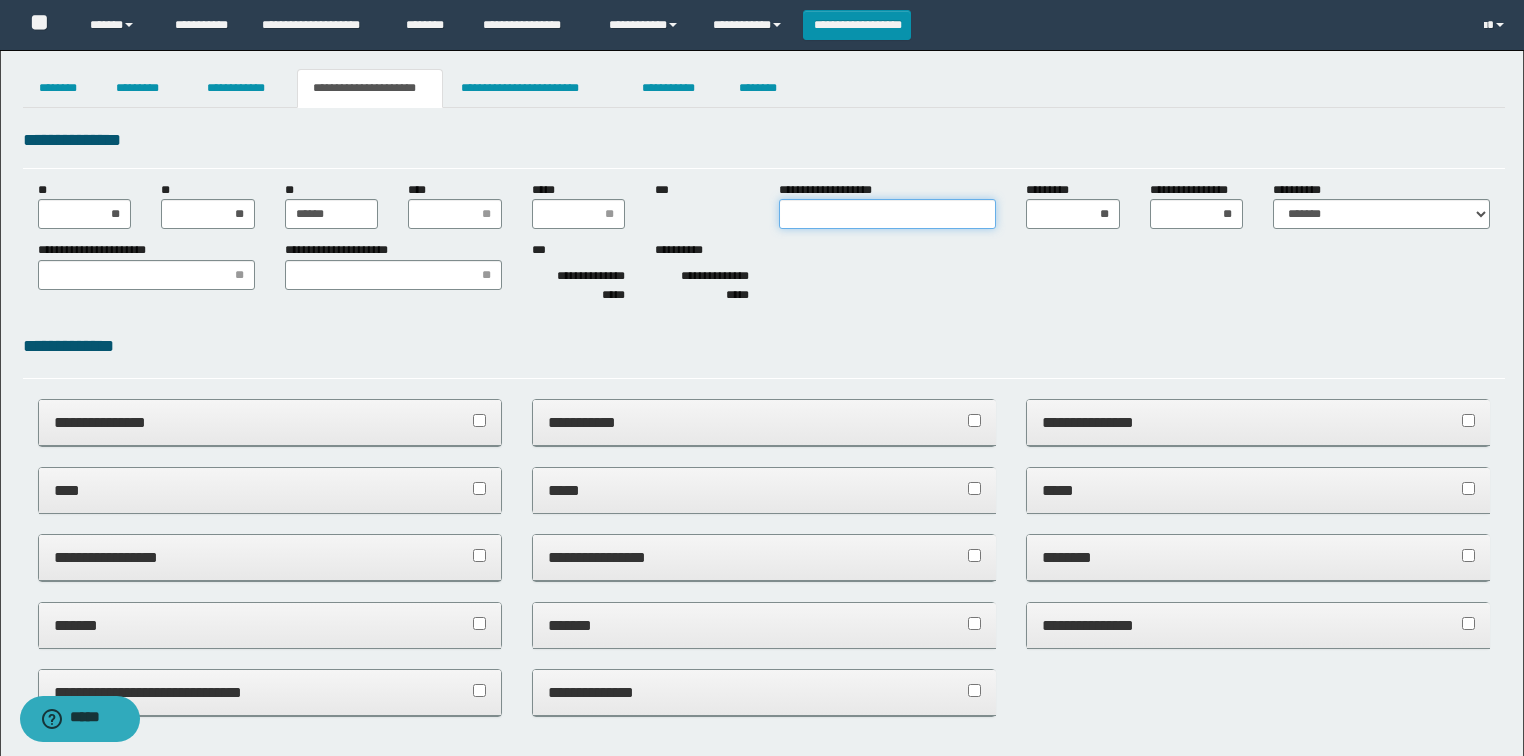 click on "**********" at bounding box center [887, 214] 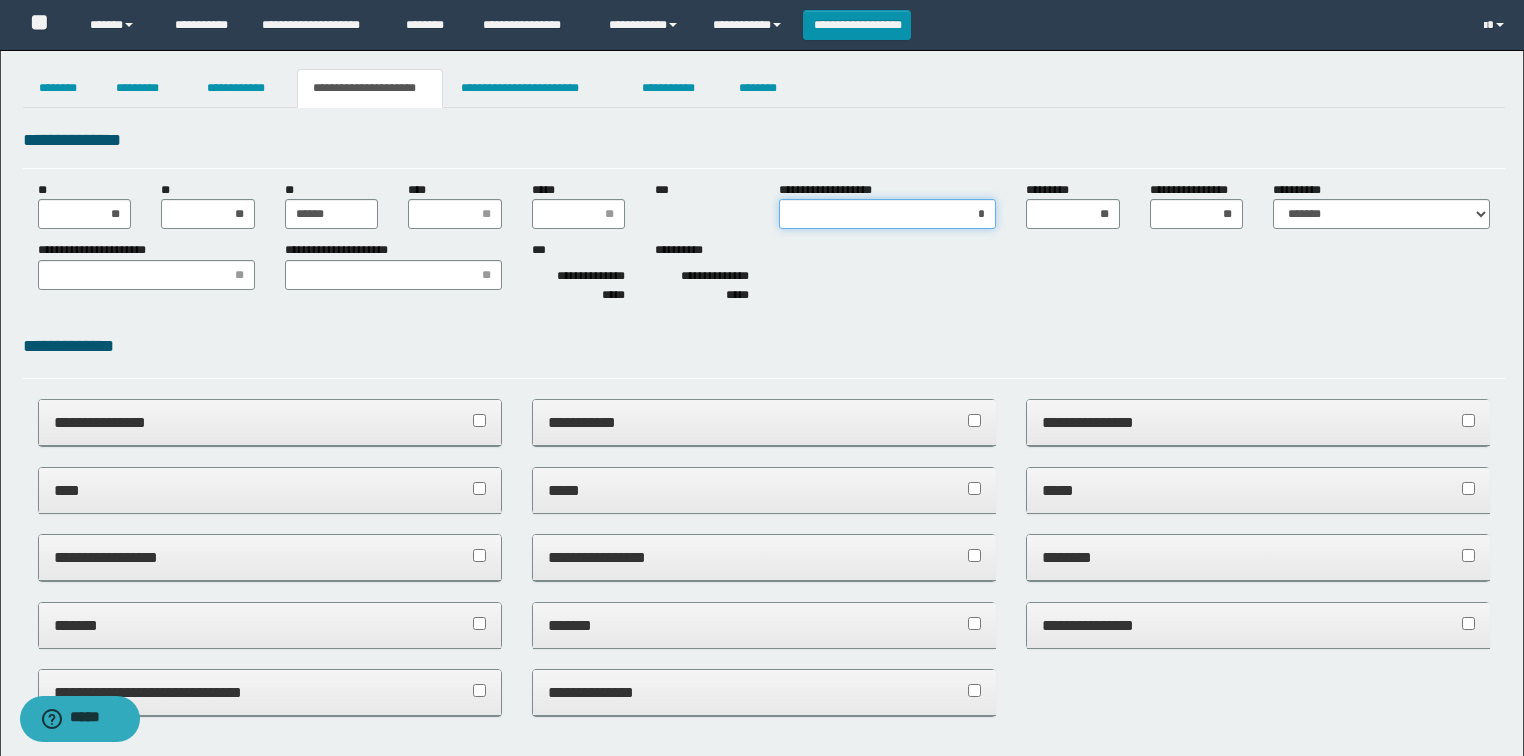 type on "**" 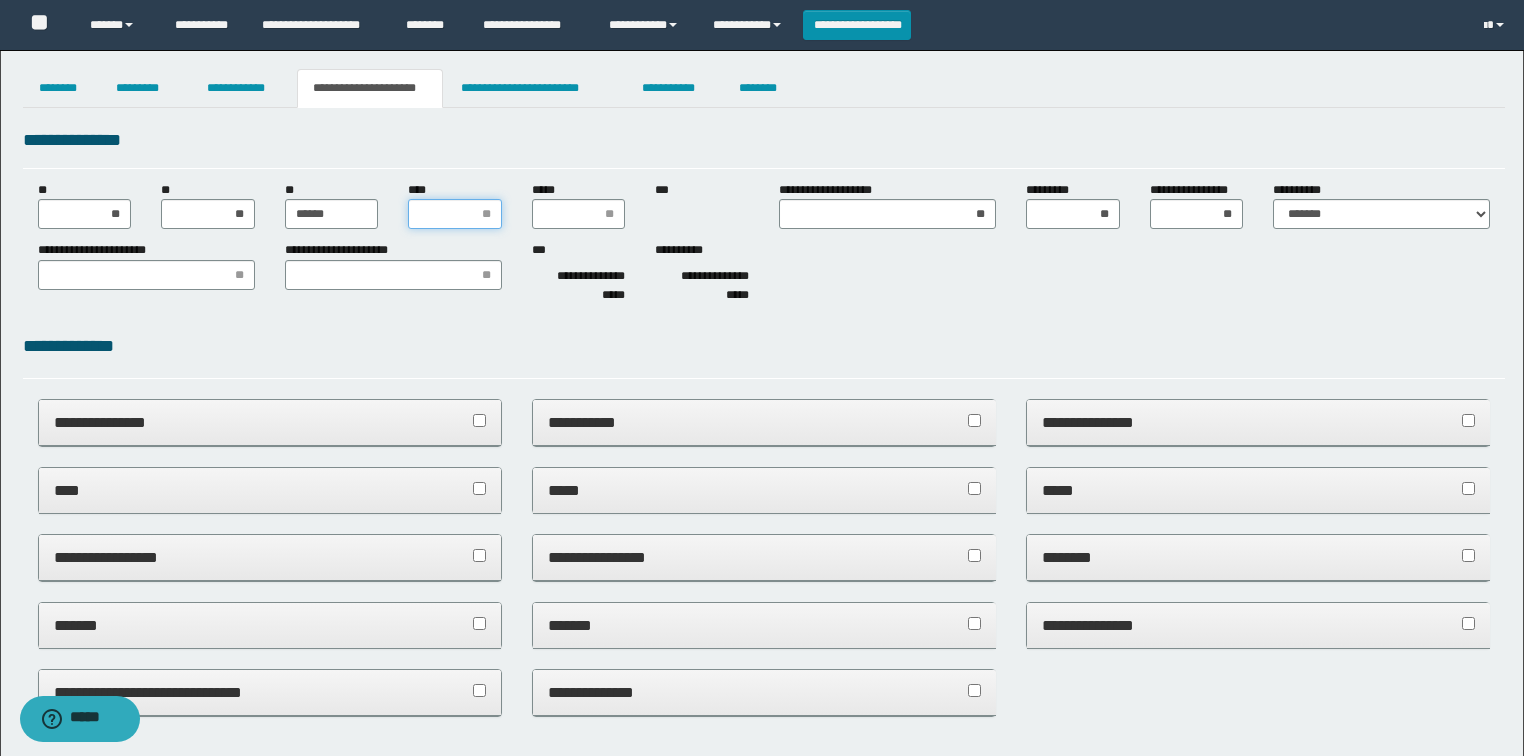 click on "****" at bounding box center [455, 214] 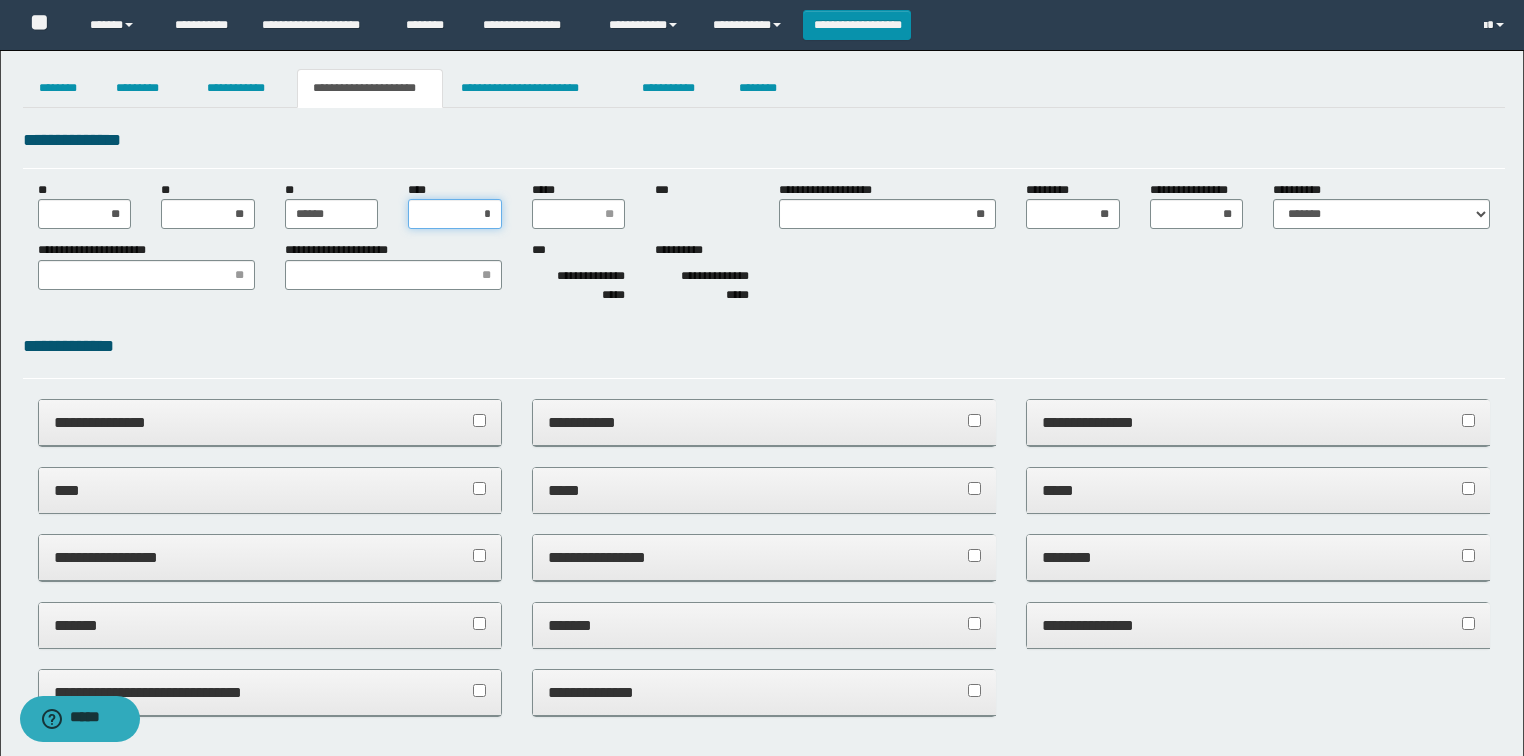 type on "**" 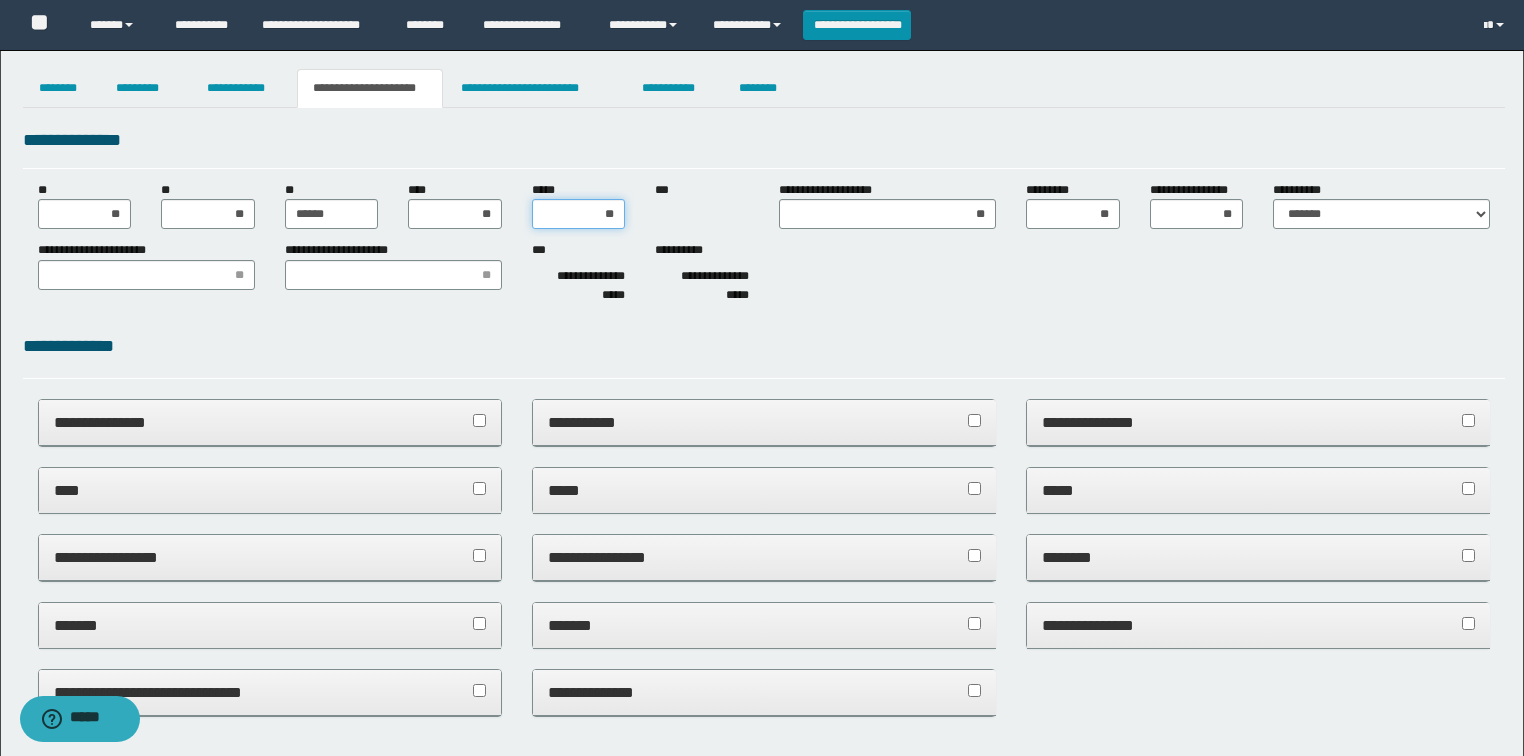 type on "***" 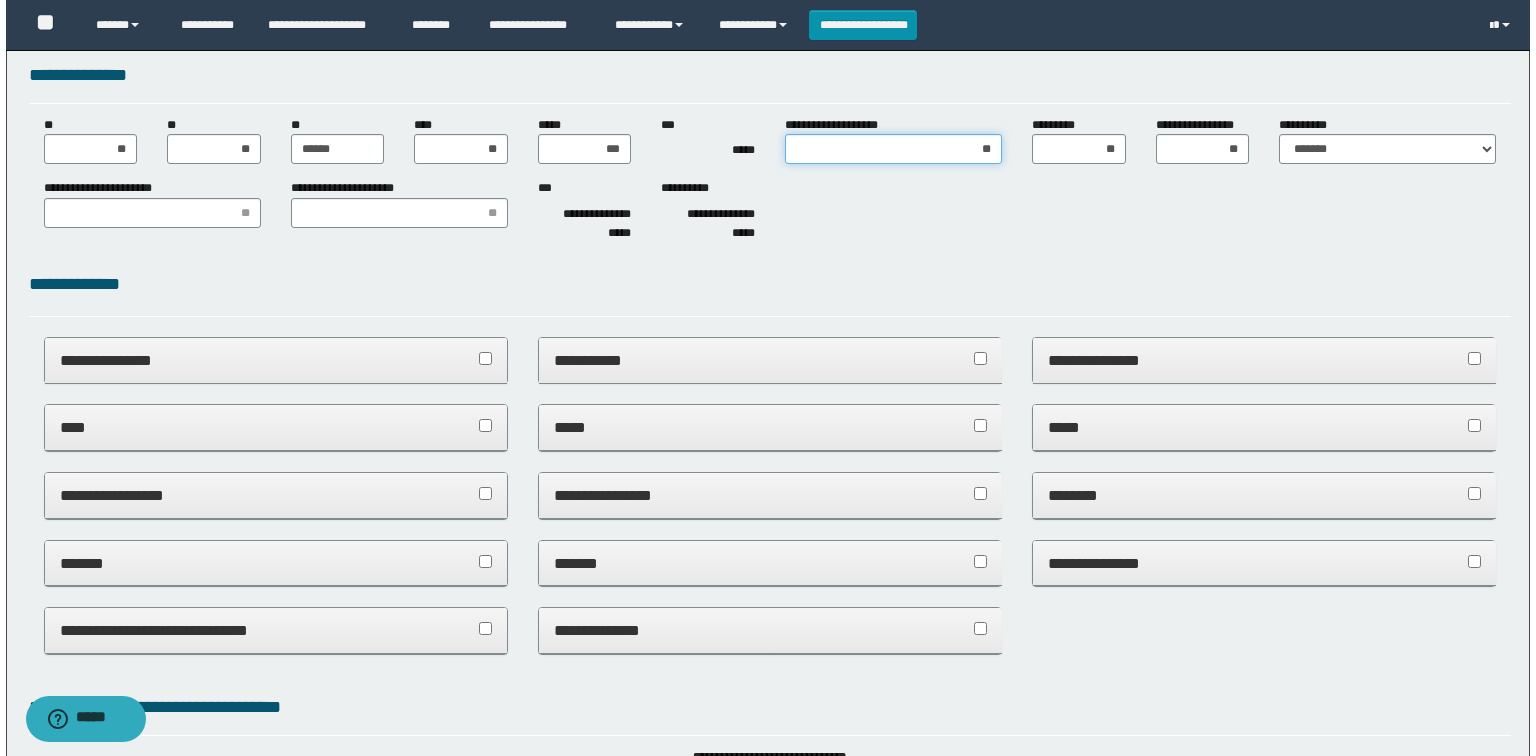 scroll, scrollTop: 0, scrollLeft: 0, axis: both 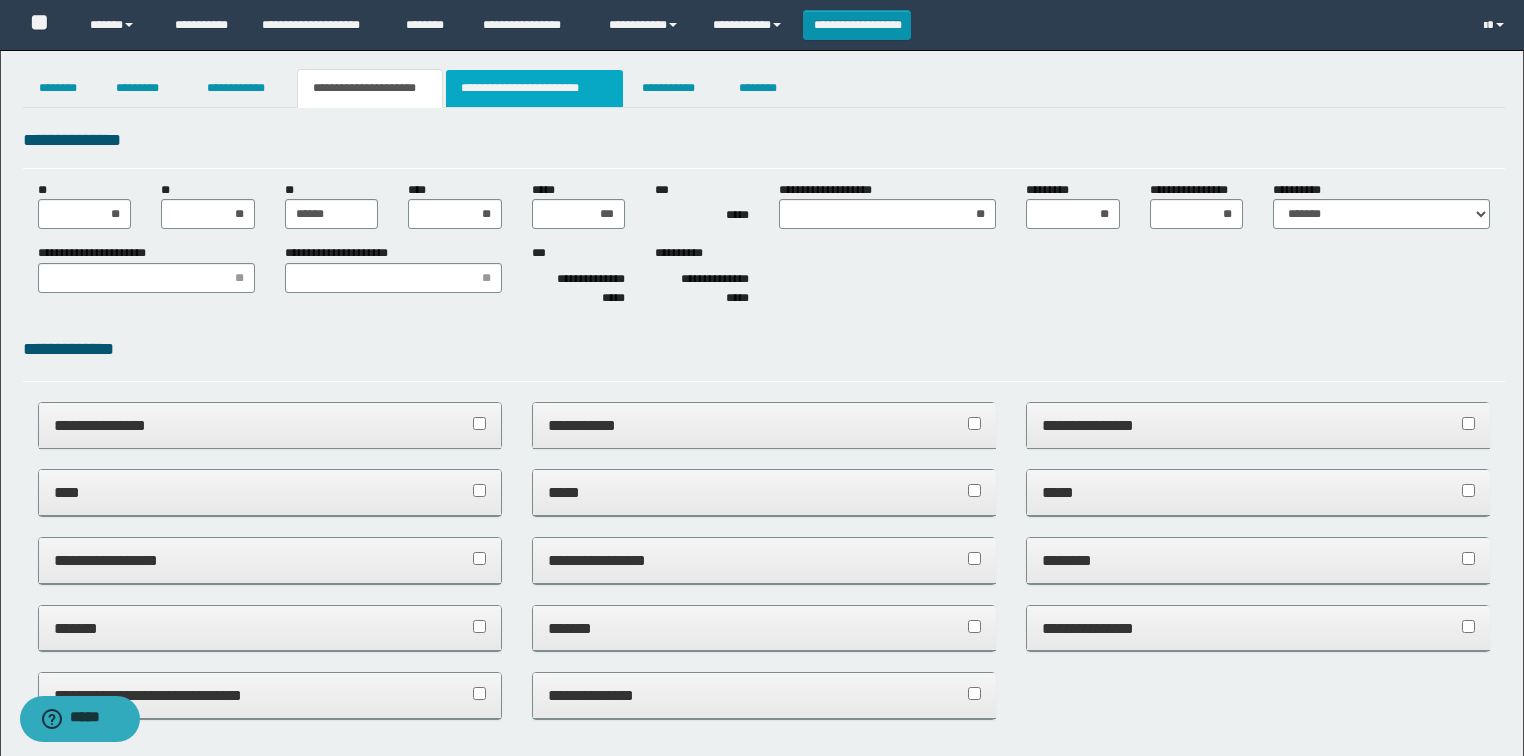 click on "**********" at bounding box center (534, 88) 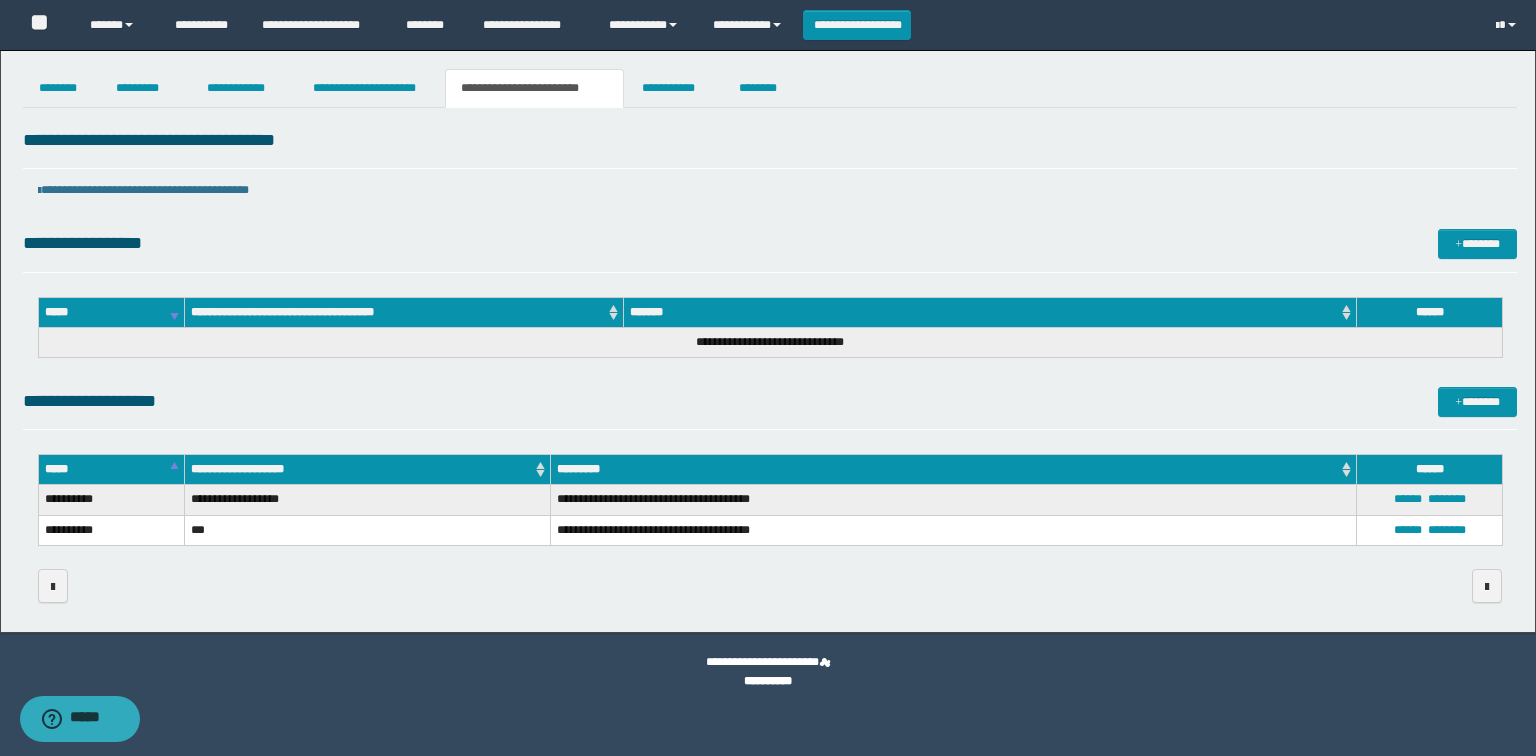 click on "**********" at bounding box center [770, 333] 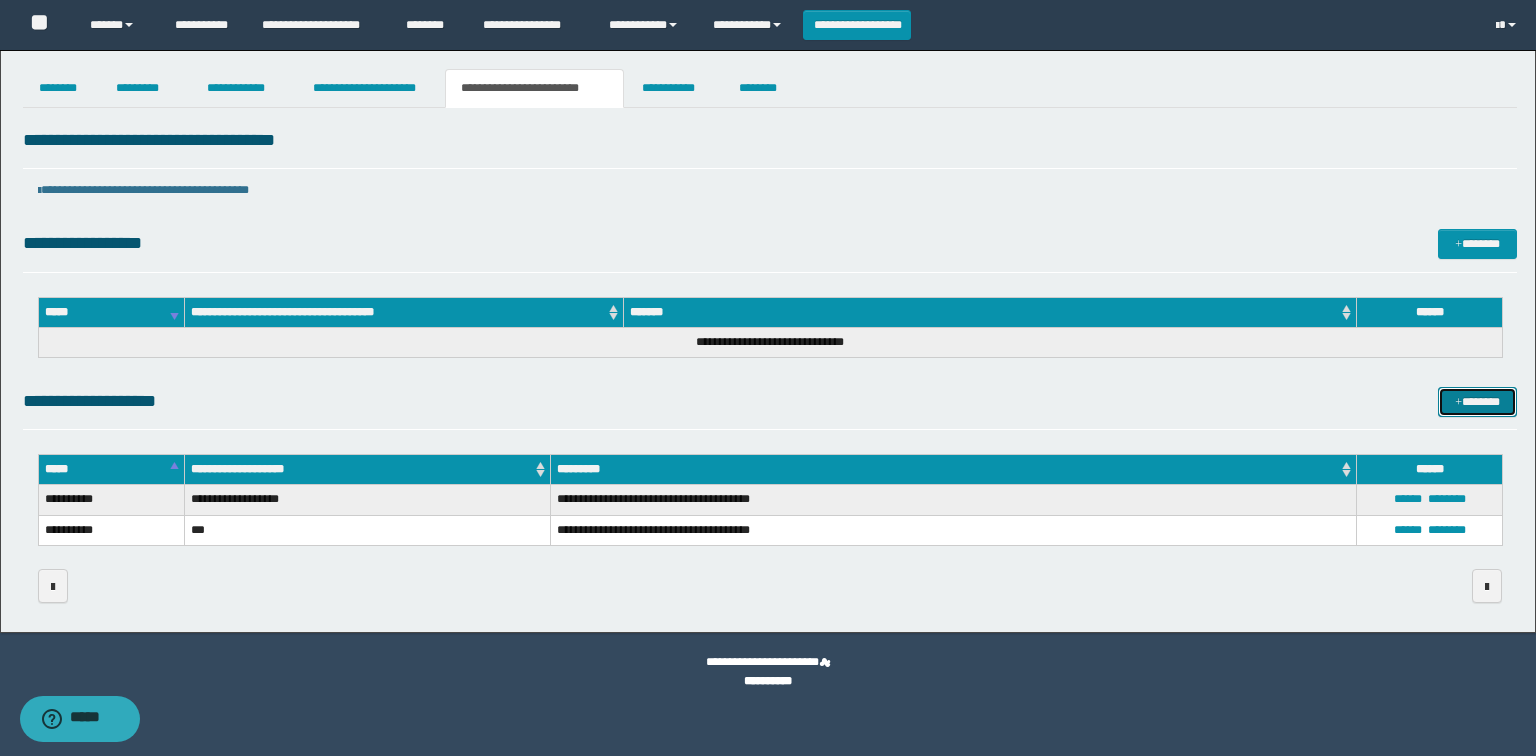 click at bounding box center (1458, 403) 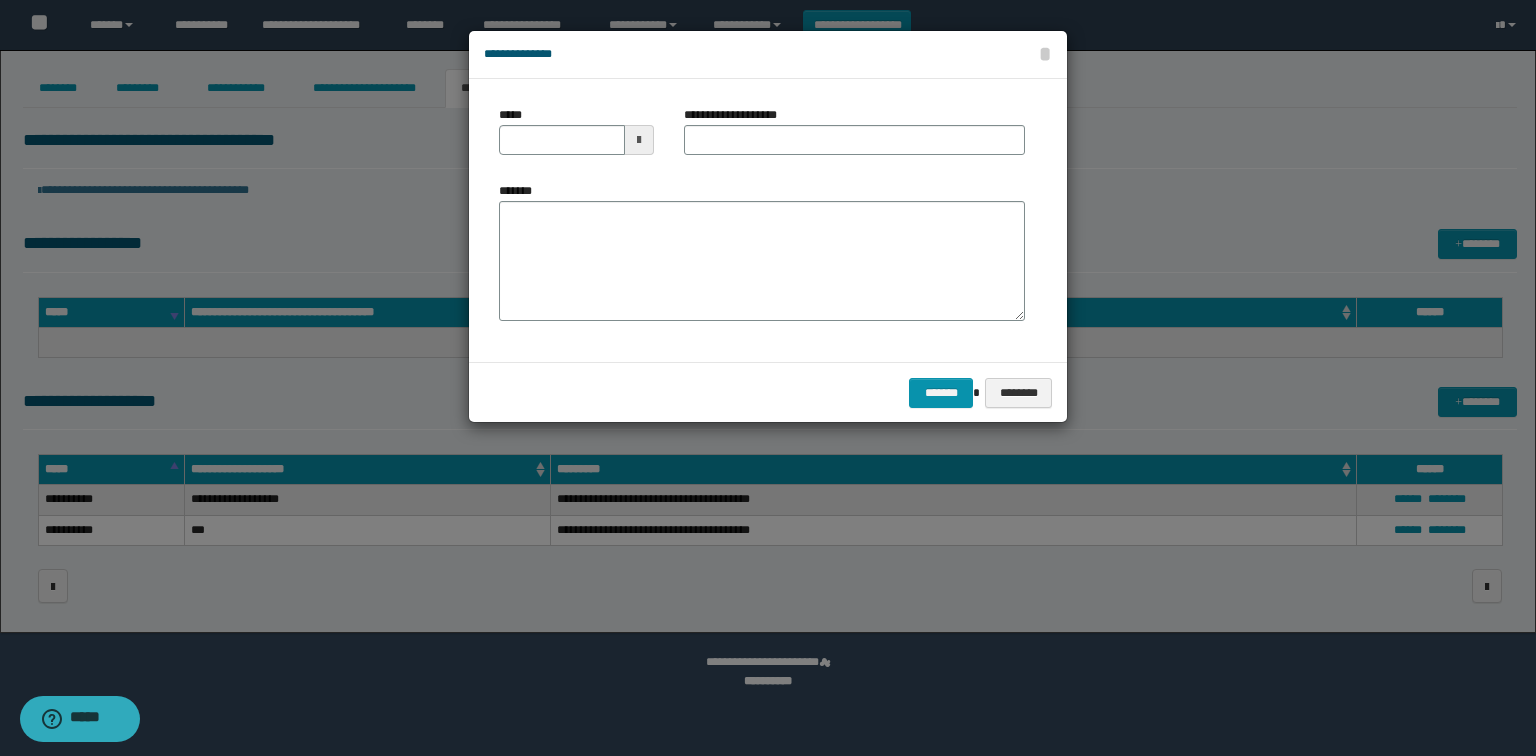 click at bounding box center (639, 140) 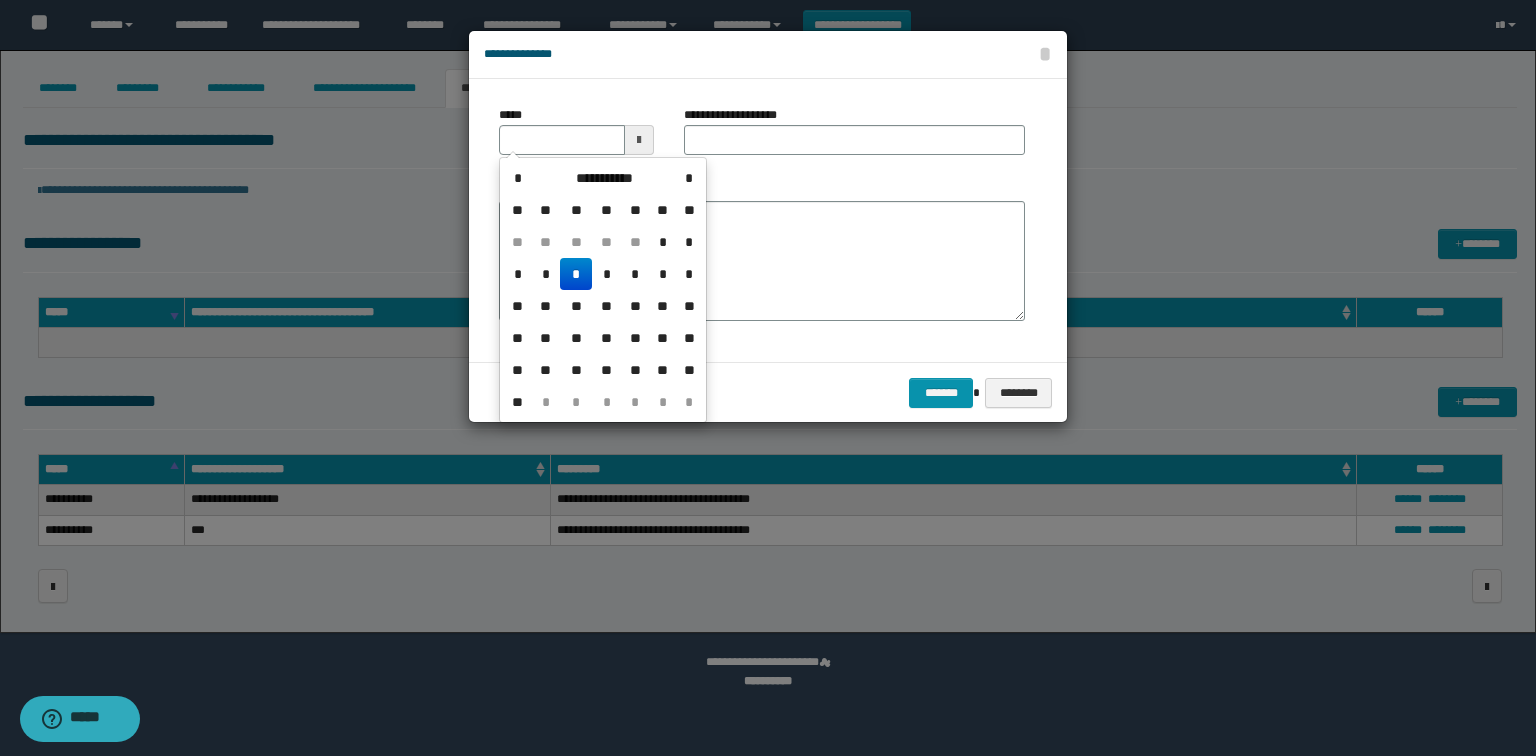 click on "*" at bounding box center (576, 274) 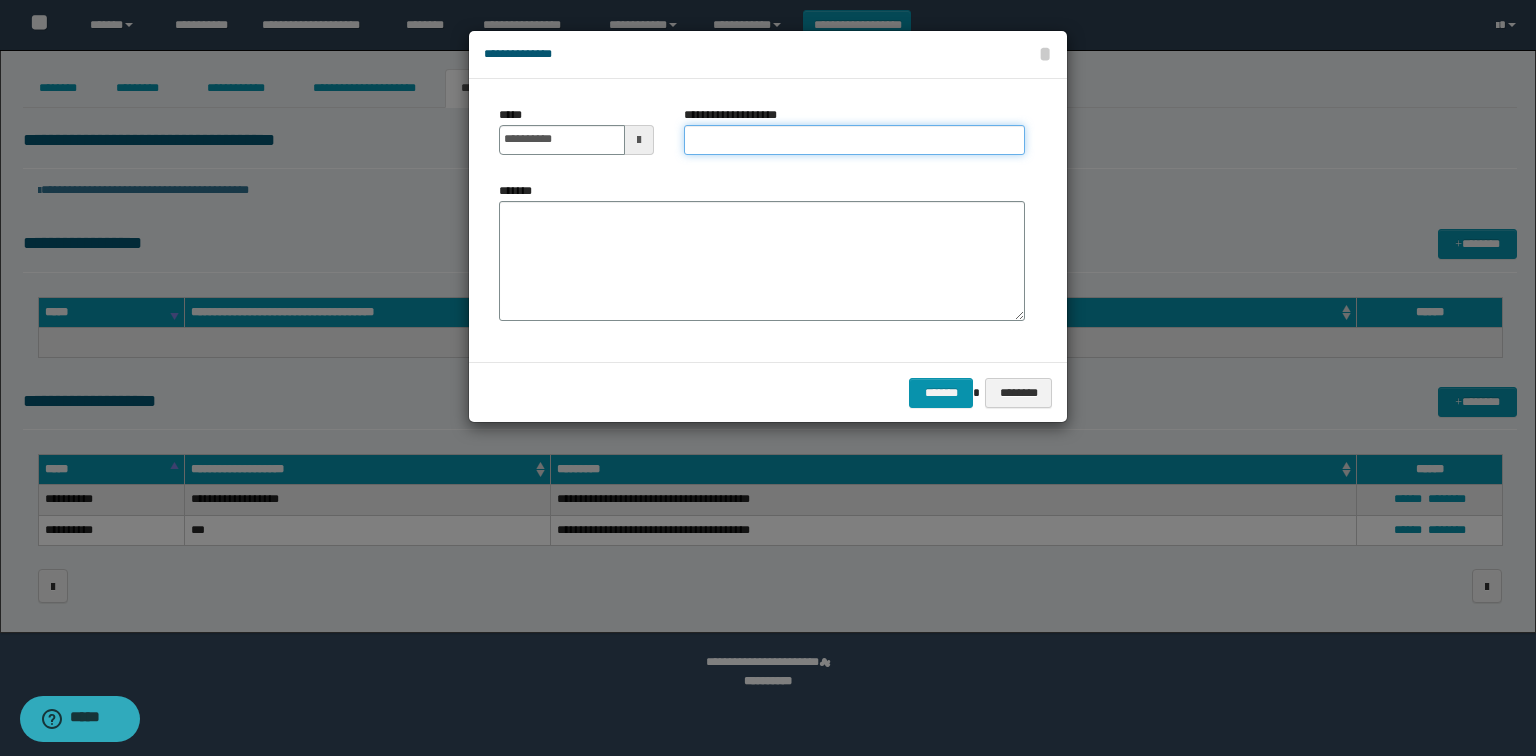 click on "**********" at bounding box center [854, 140] 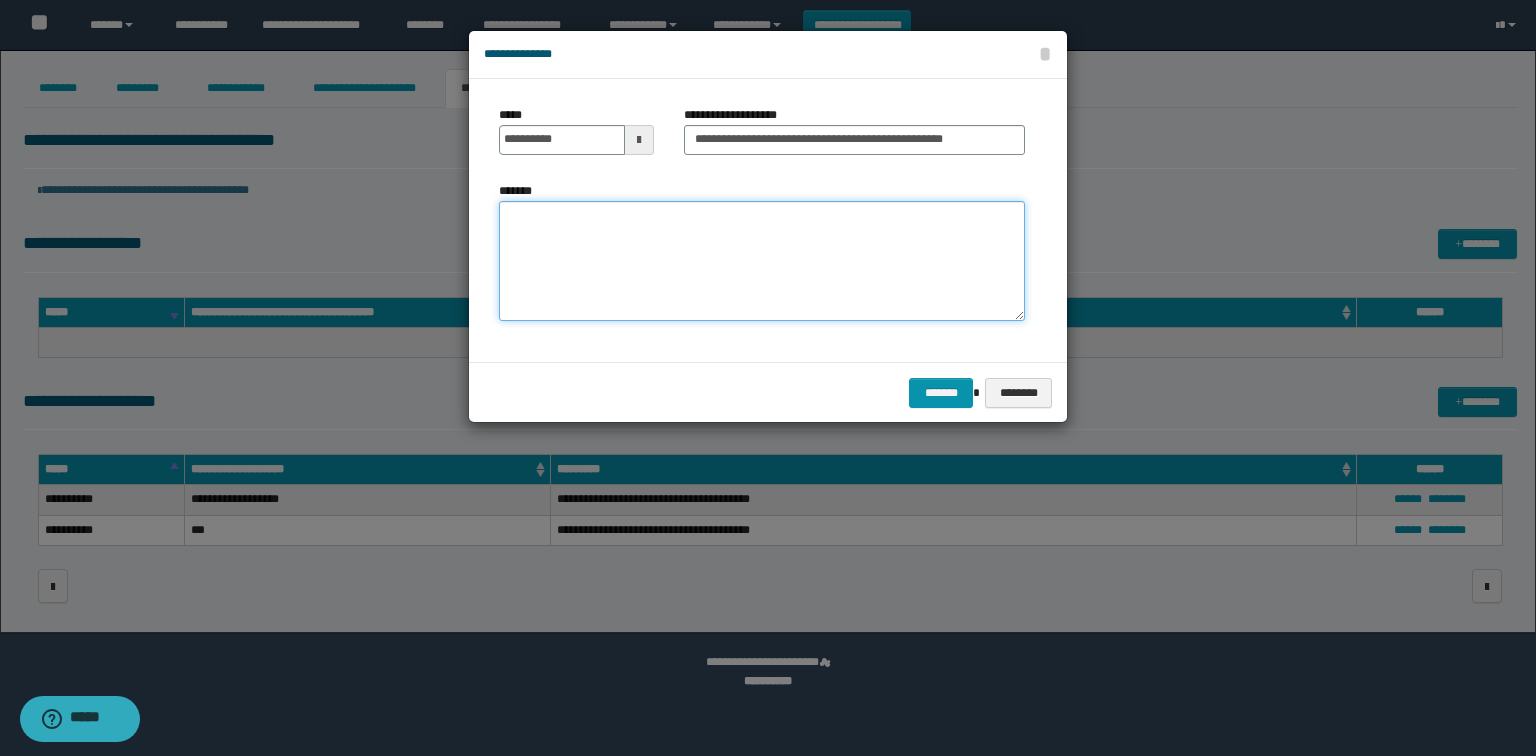 click on "*******" at bounding box center (762, 261) 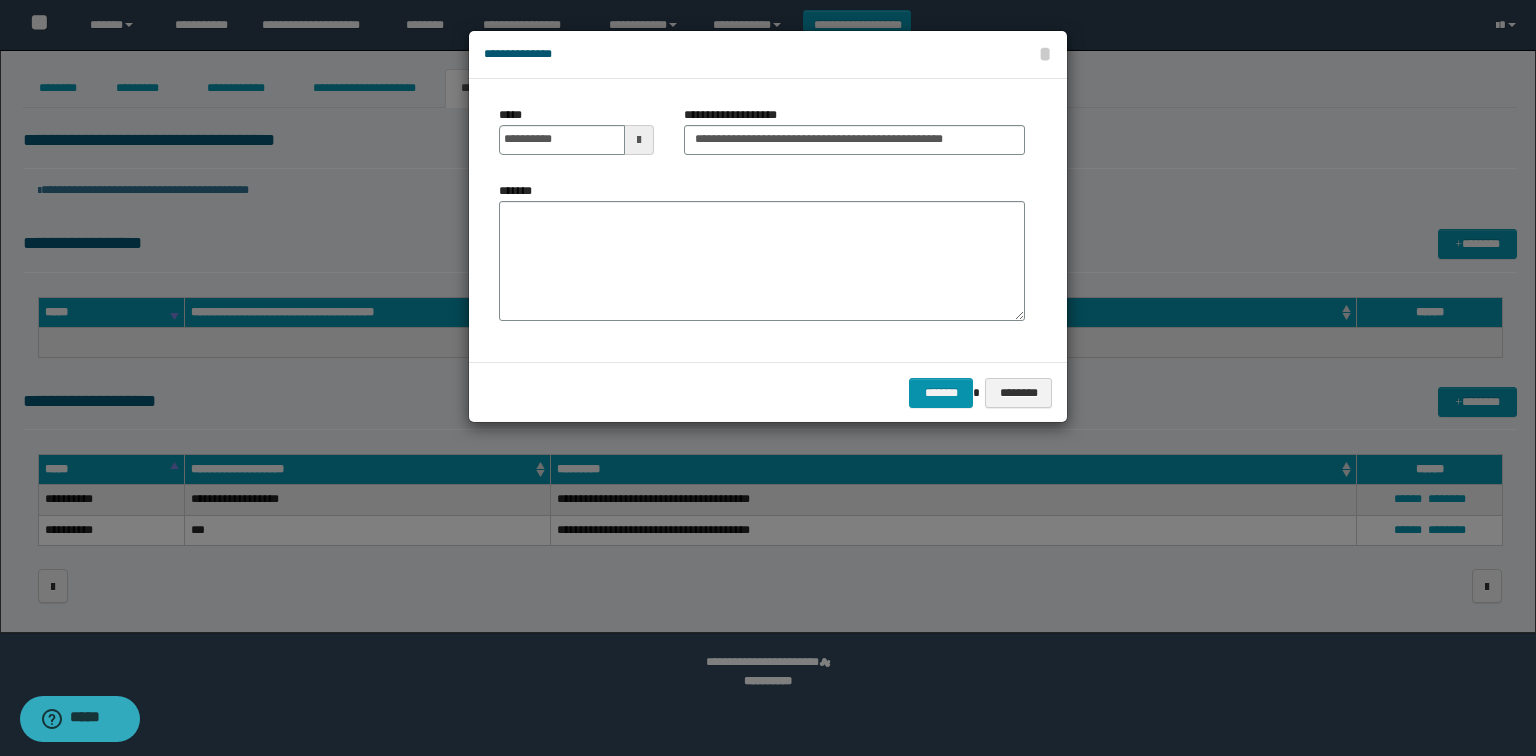 click on "*******" at bounding box center (762, 251) 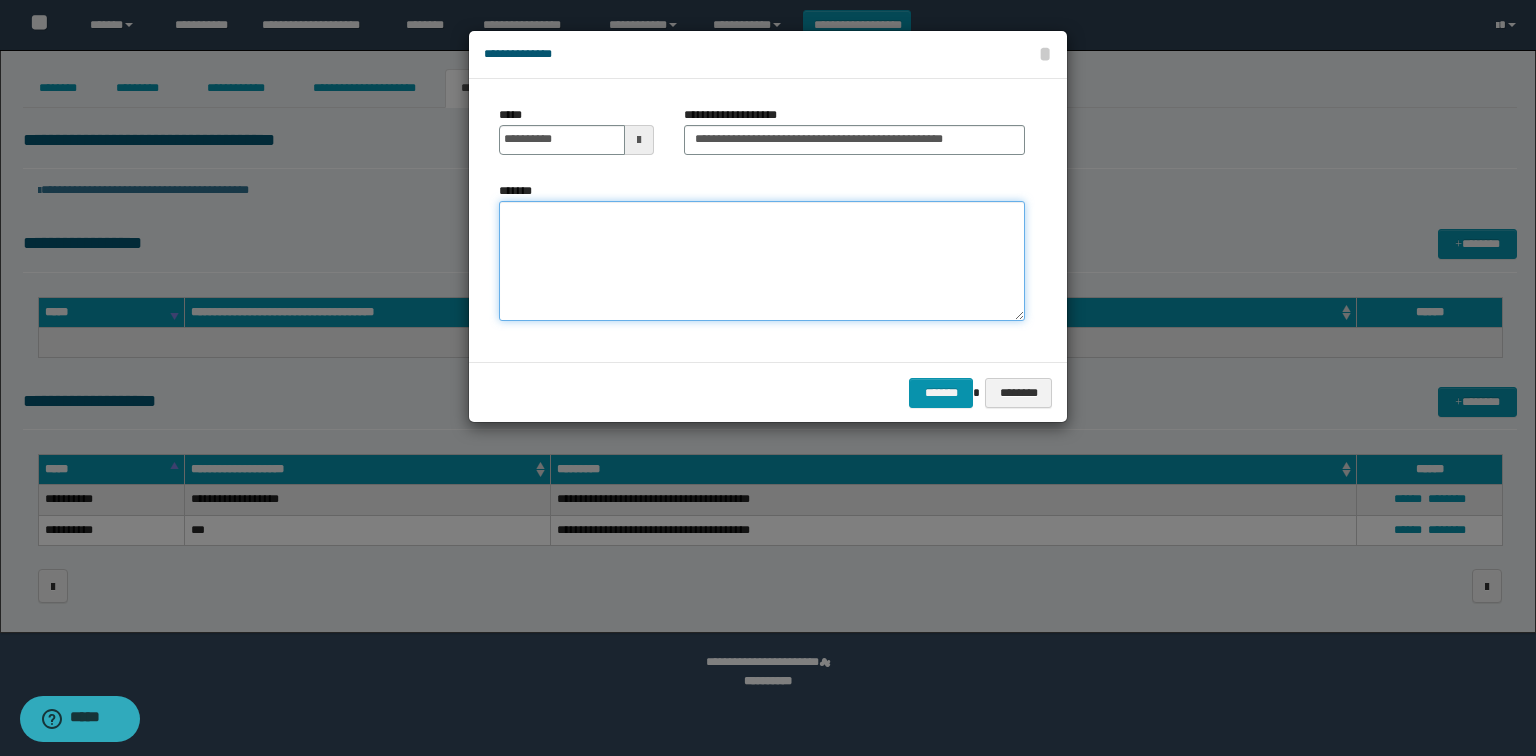 click on "*******" at bounding box center [762, 261] 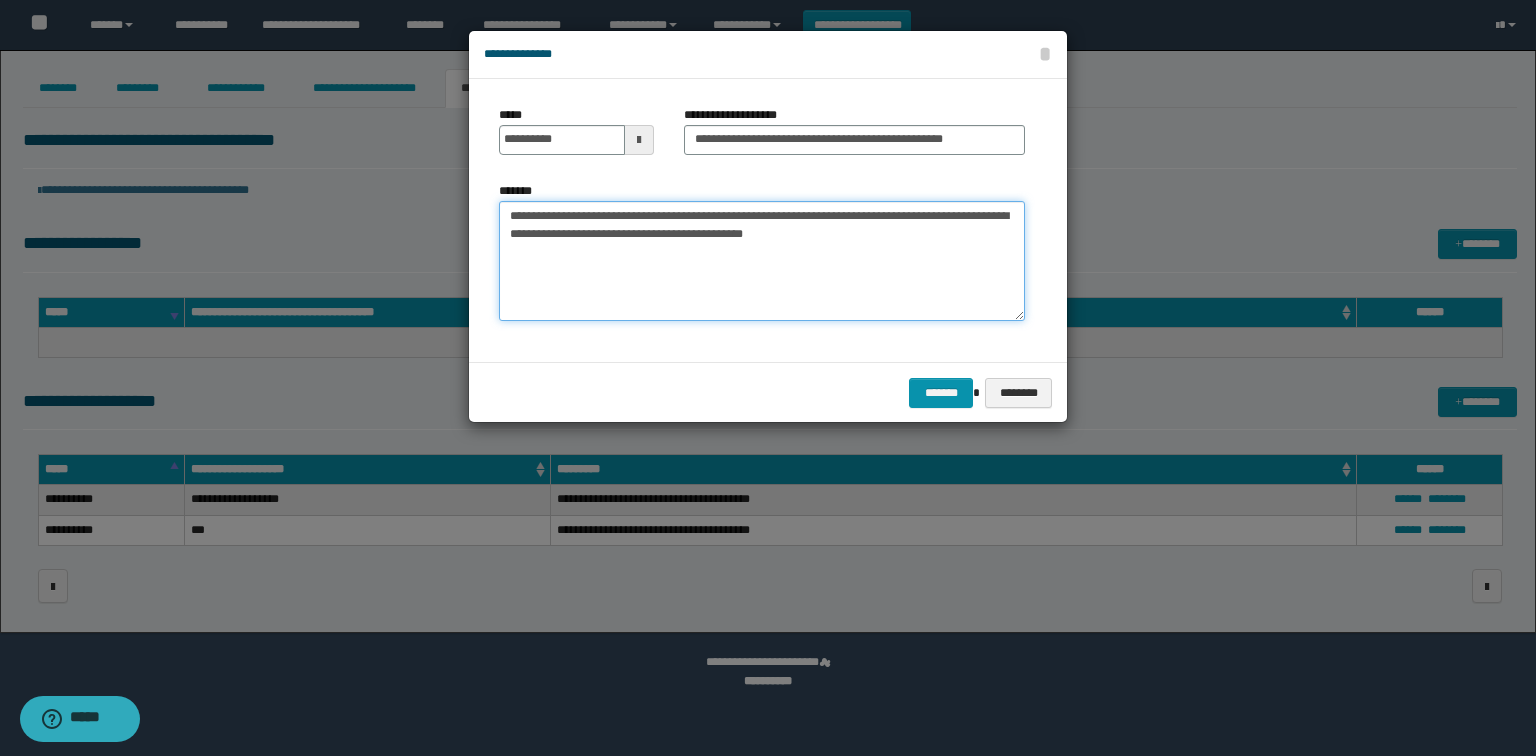 click on "**********" at bounding box center (762, 261) 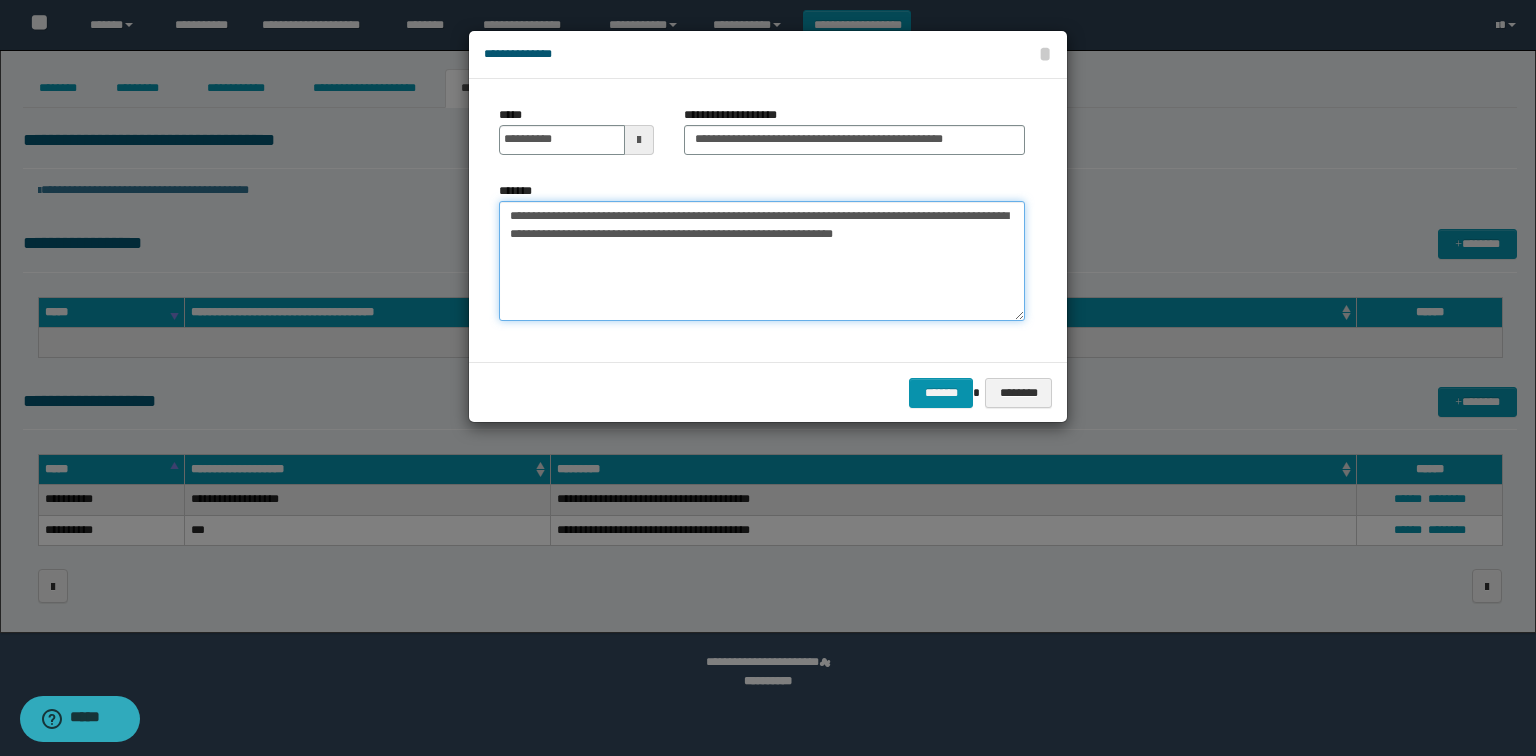 drag, startPoint x: 886, startPoint y: 232, endPoint x: 477, endPoint y: 211, distance: 409.53876 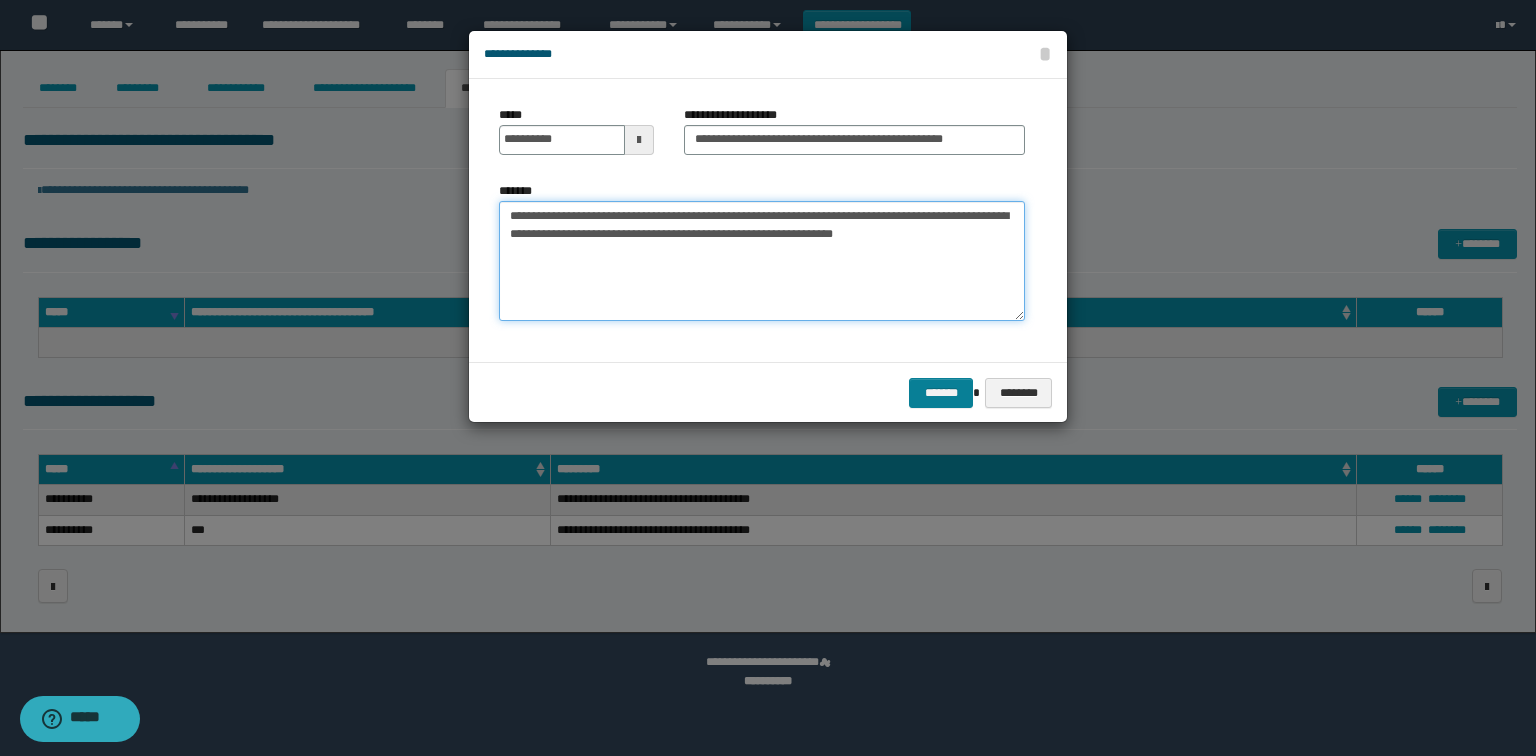 type on "**********" 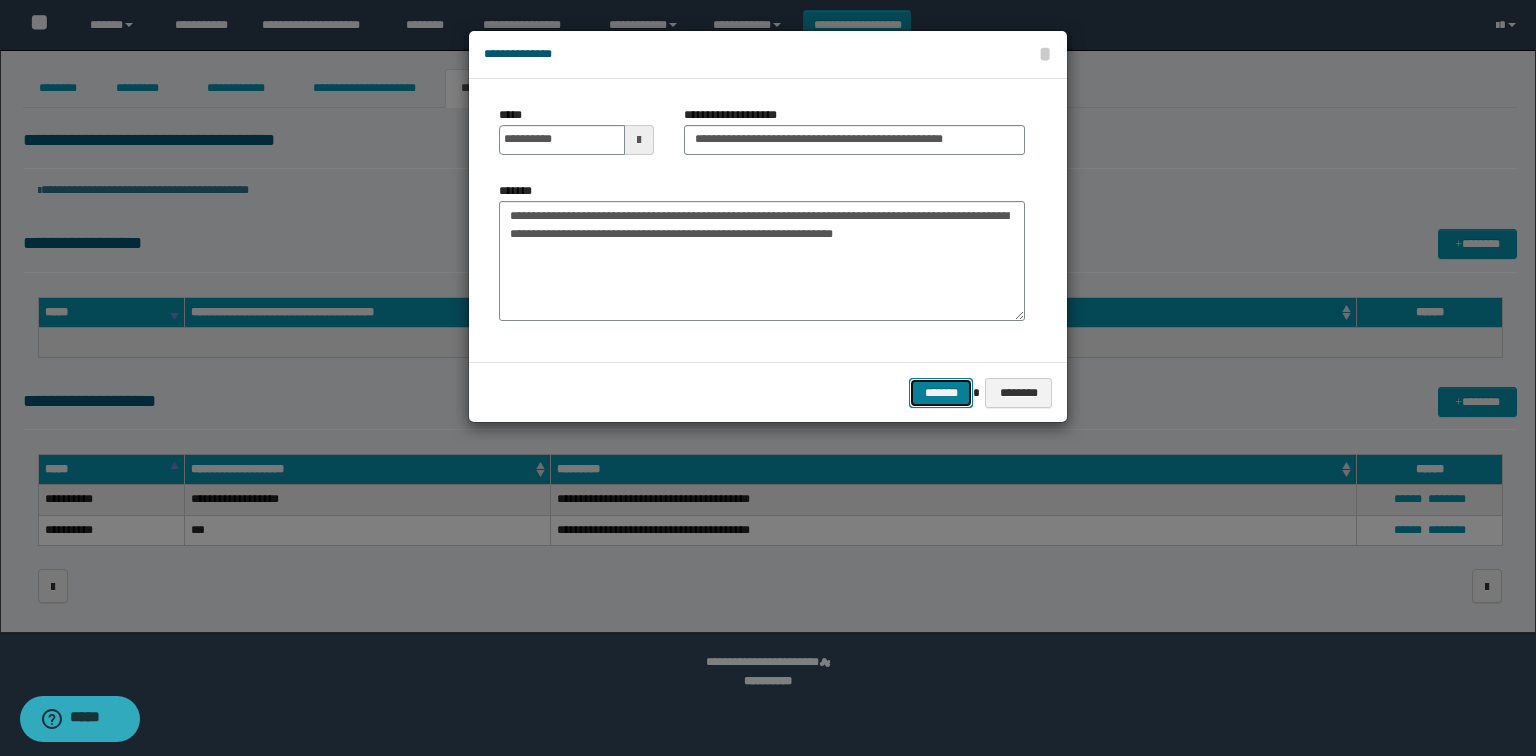 click on "*******" at bounding box center (941, 393) 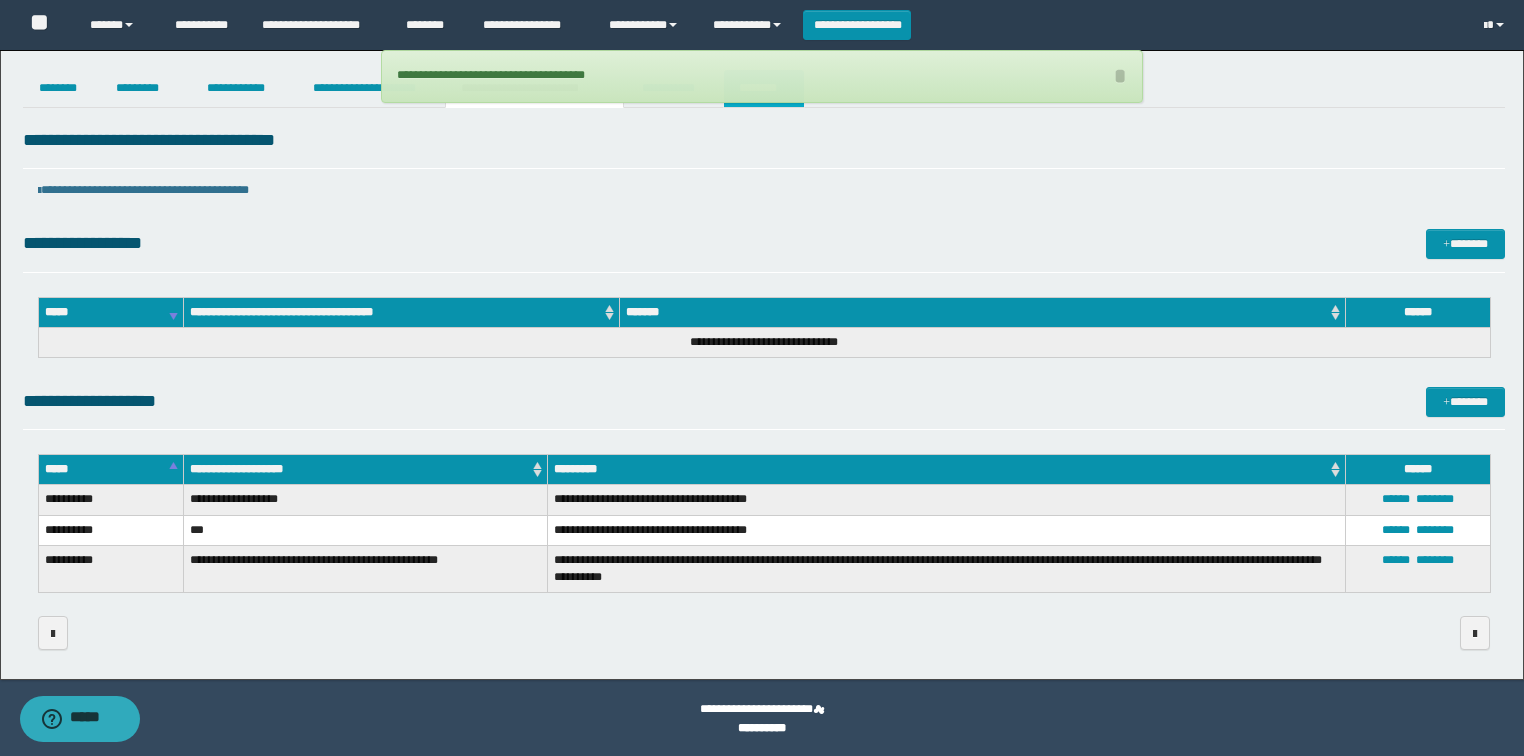click on "********" at bounding box center [764, 88] 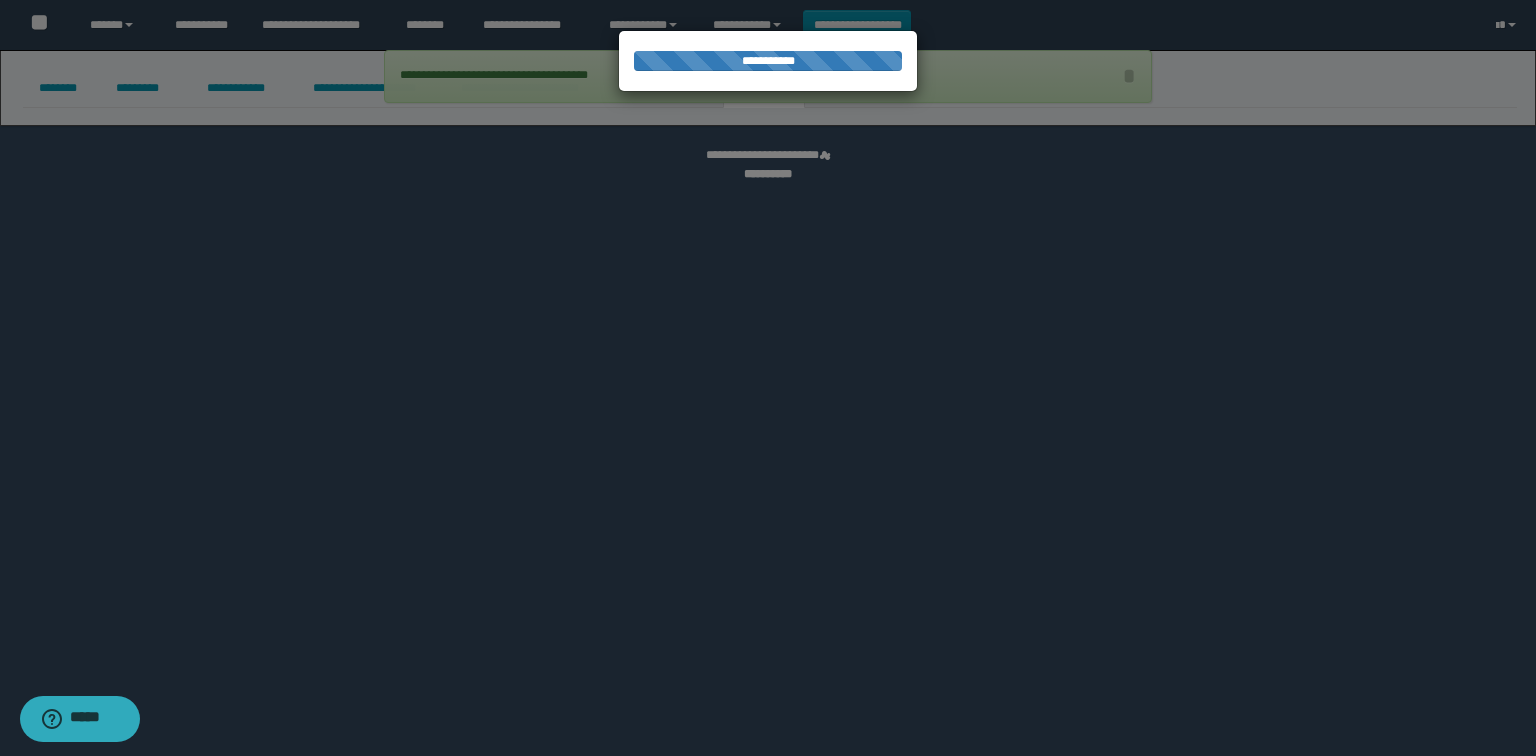 select 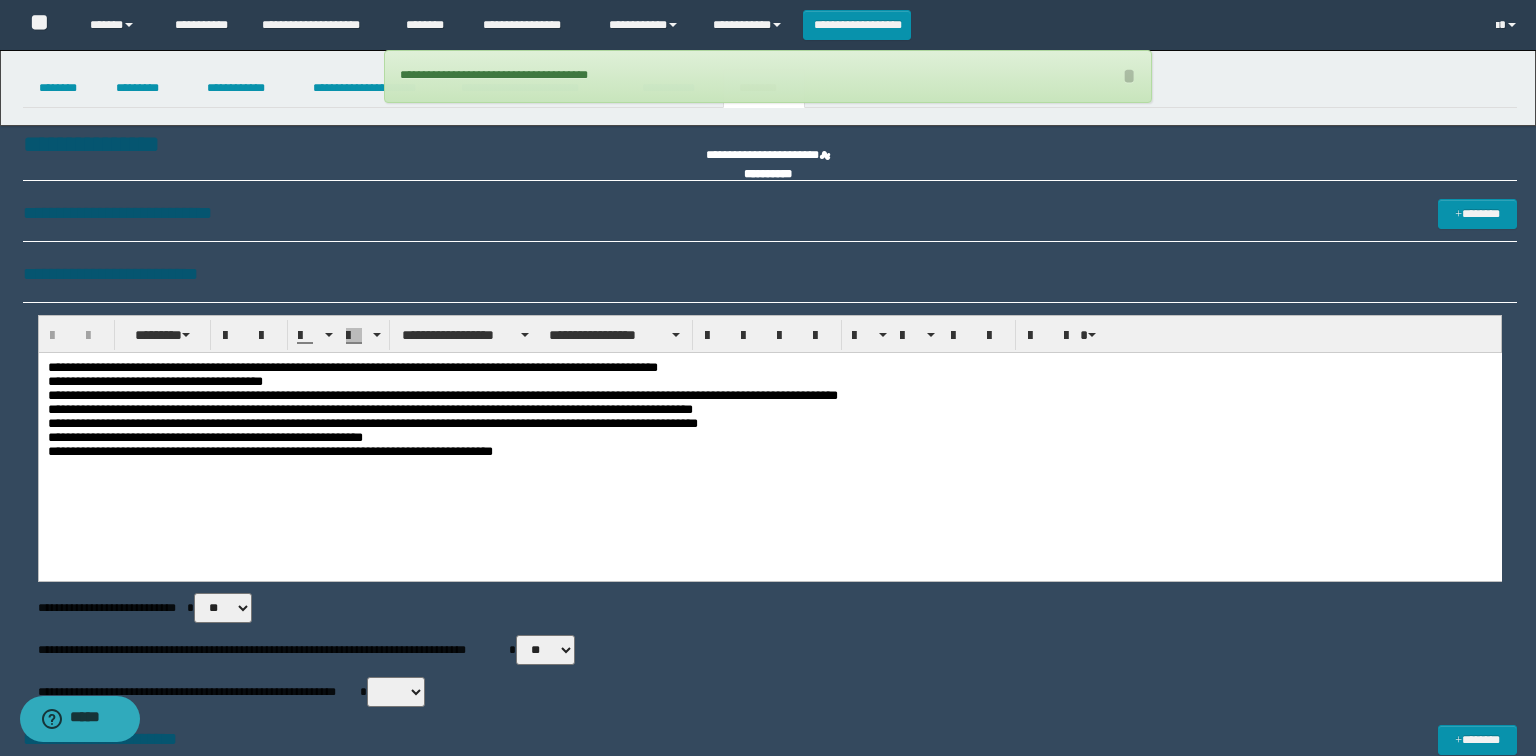 scroll, scrollTop: 0, scrollLeft: 0, axis: both 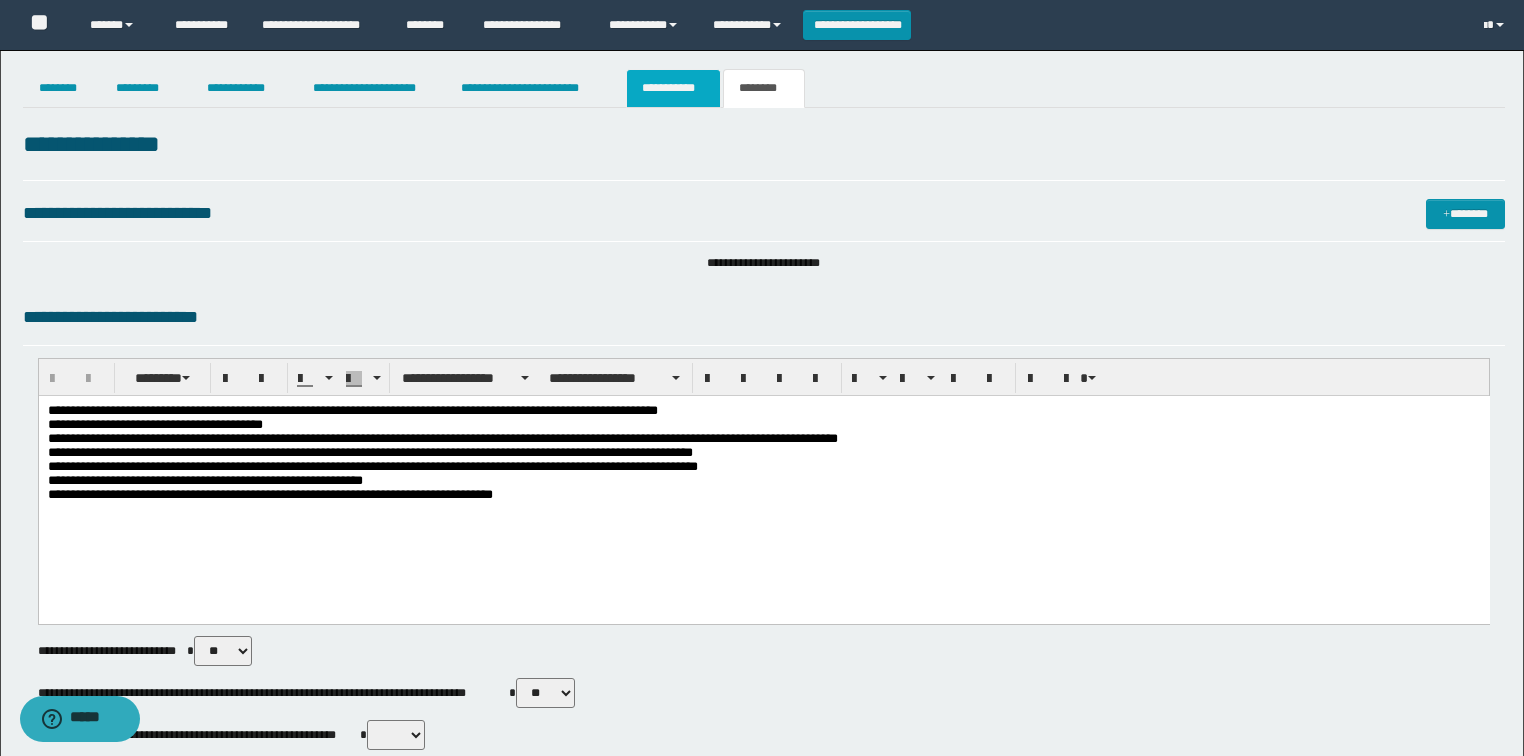 click on "**********" at bounding box center (673, 88) 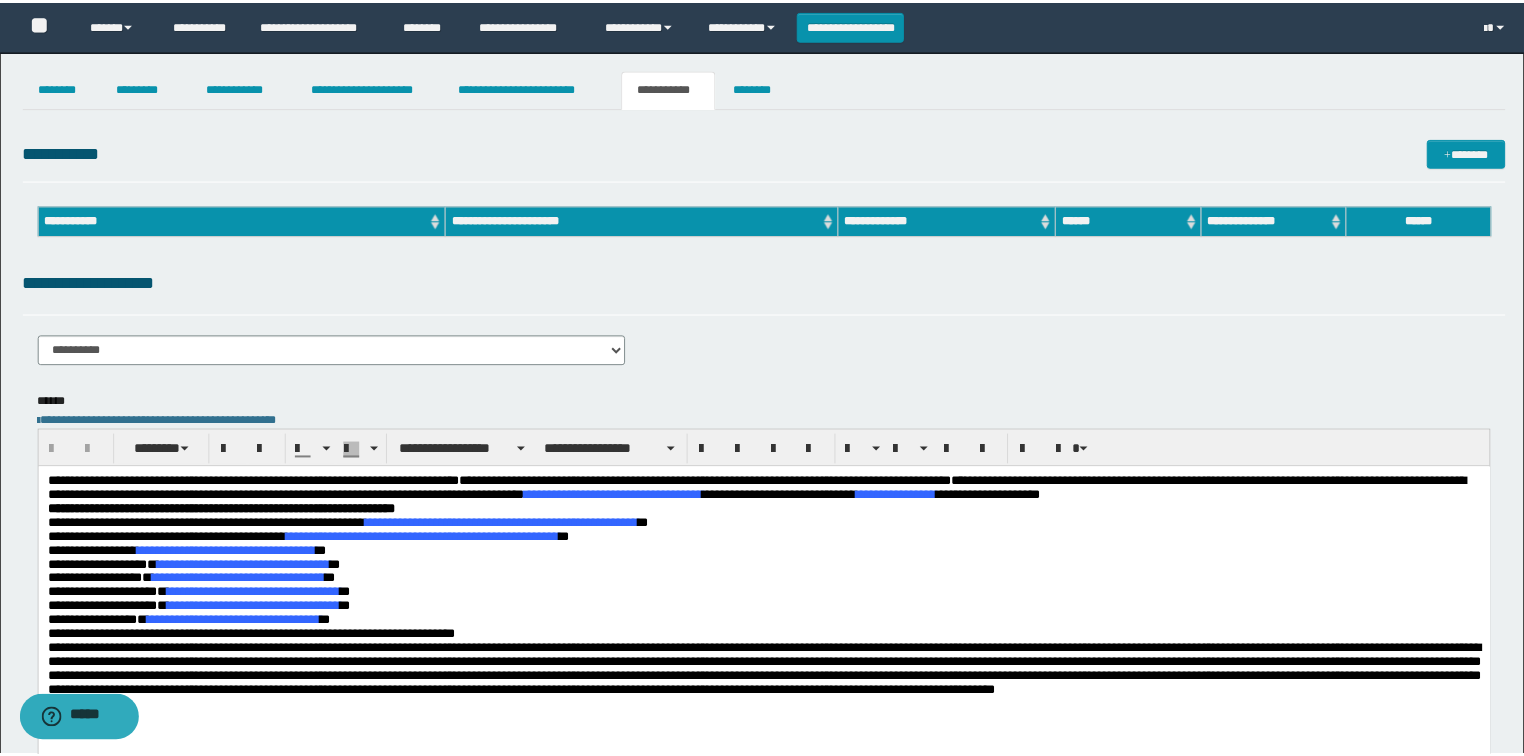 scroll, scrollTop: 0, scrollLeft: 0, axis: both 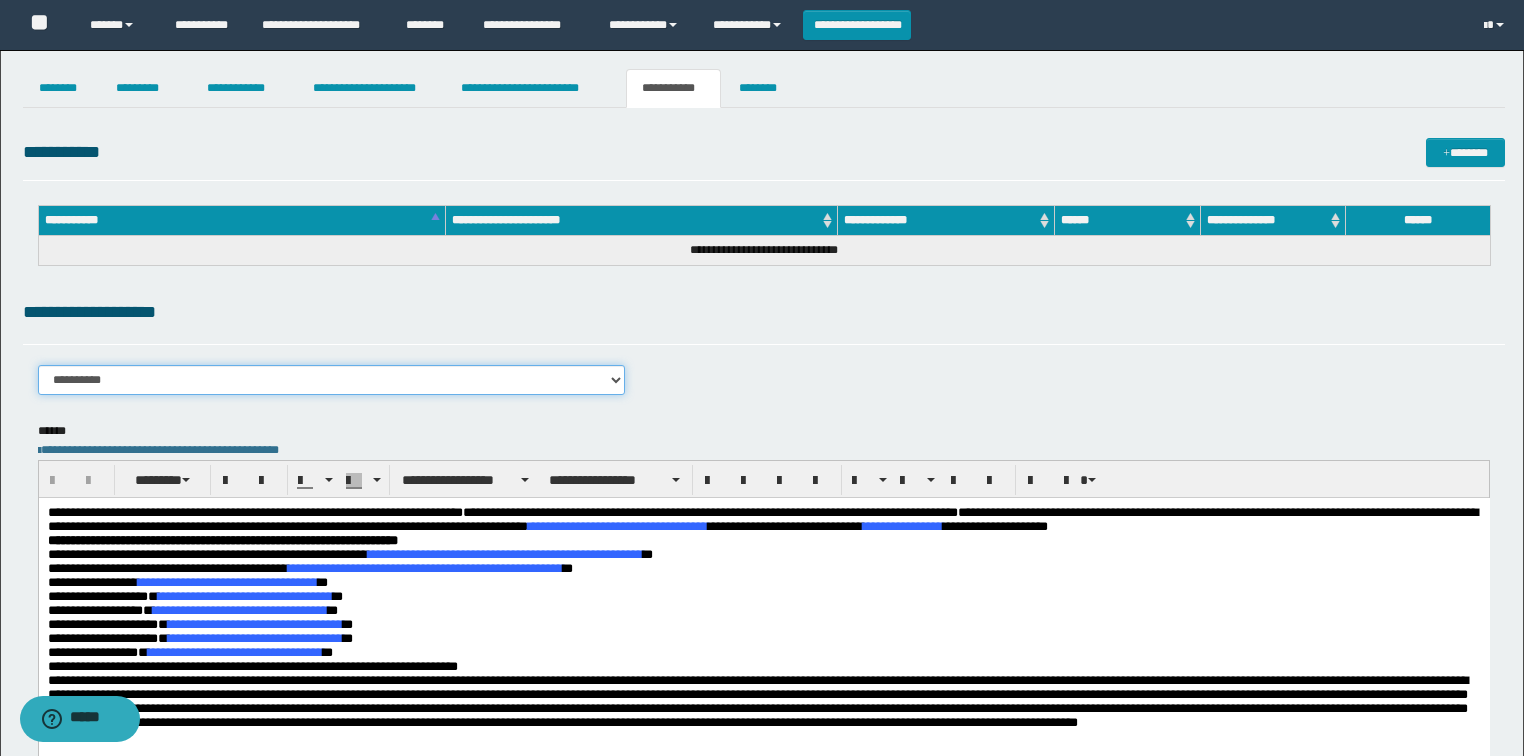 click on "[NUMBER] [STREET], [CITY], [STATE]" at bounding box center (332, 380) 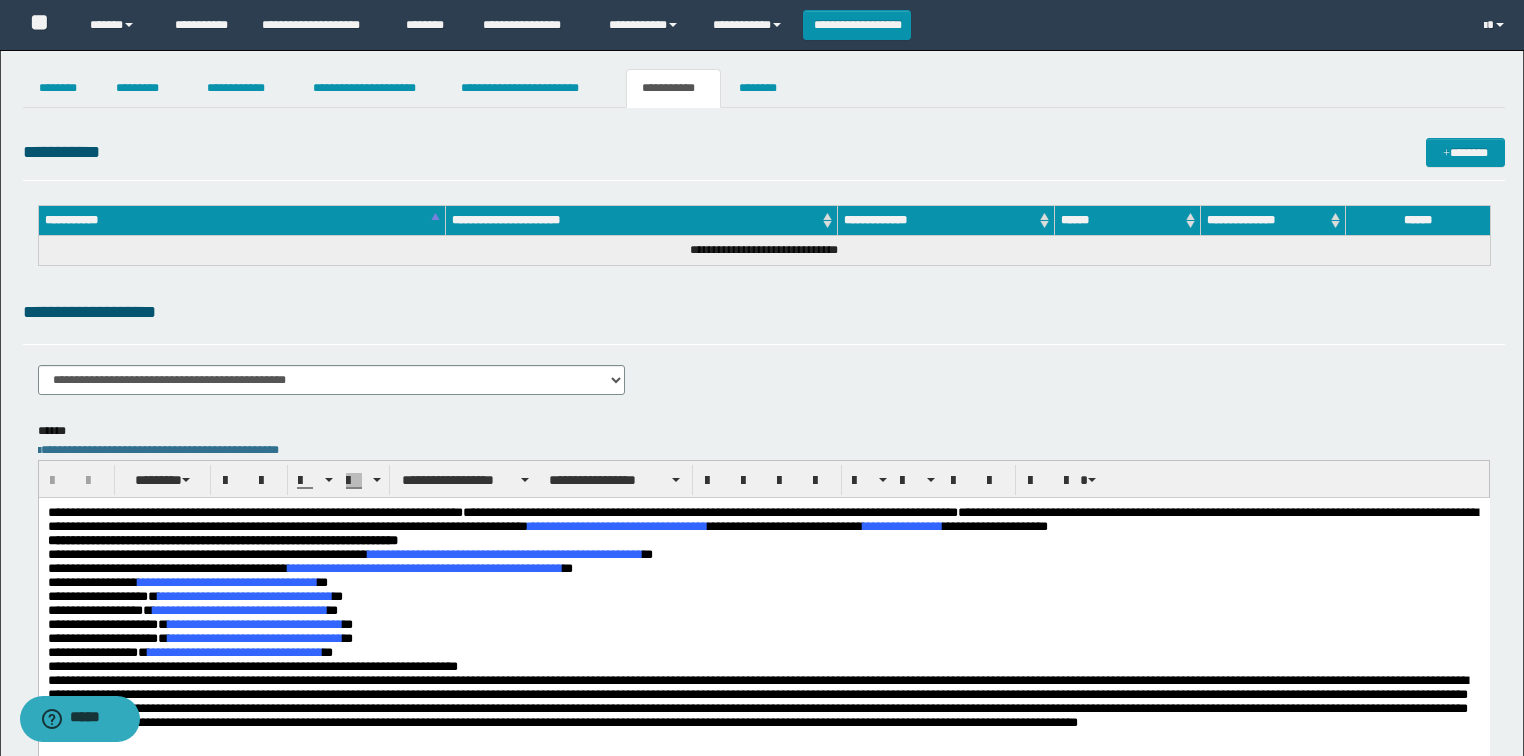 click on "[FIRST] [LAST] [FIRST] [LAST] [PHONE] [FIRST] [LAST] [NUMBER] [STREET], [CITY], [STATE] [PHONE] [FIRST] [LAST] [FIRST] [LAST] [LAST]" at bounding box center [764, 574] 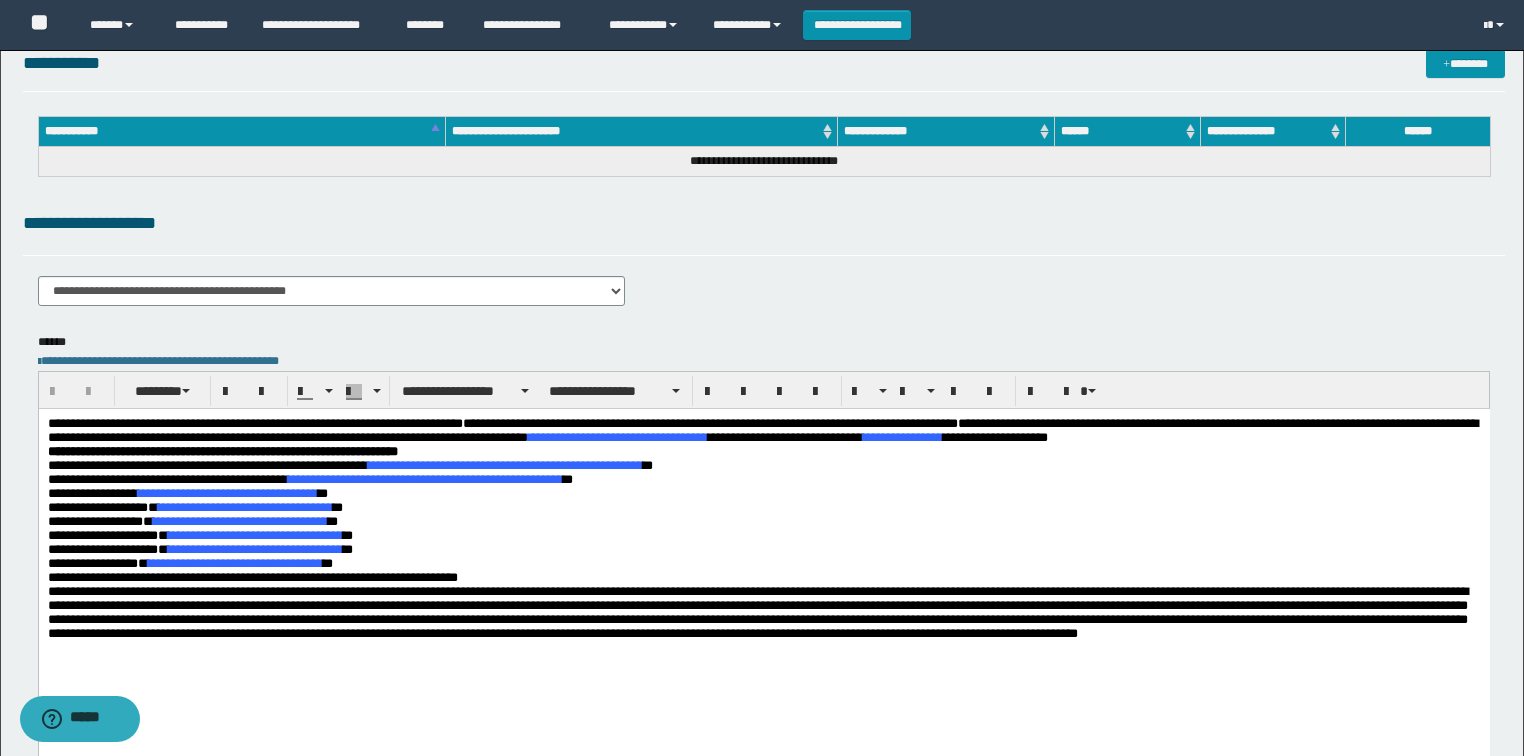 scroll, scrollTop: 160, scrollLeft: 0, axis: vertical 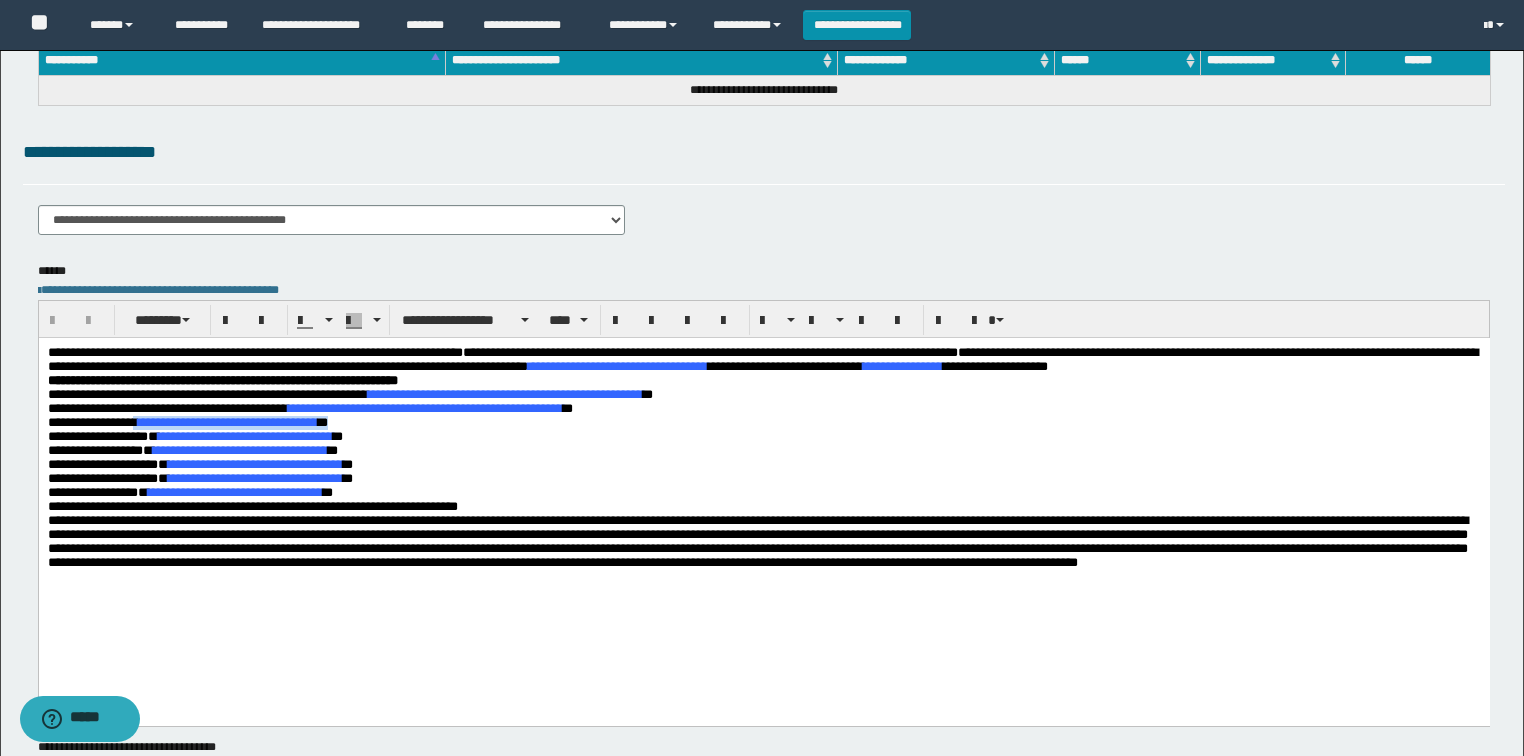 drag, startPoint x: 139, startPoint y: 429, endPoint x: 351, endPoint y: 430, distance: 212.00237 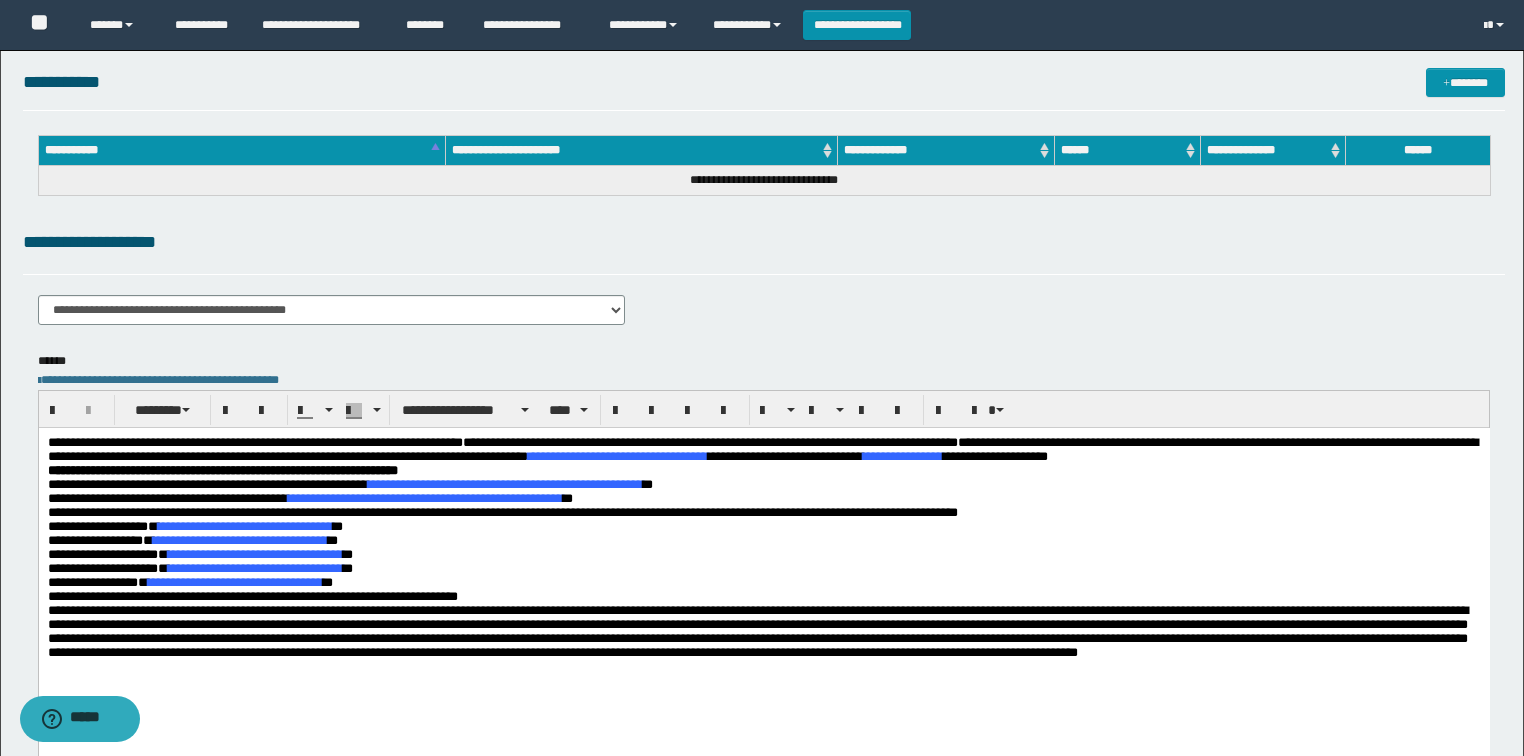 scroll, scrollTop: 0, scrollLeft: 0, axis: both 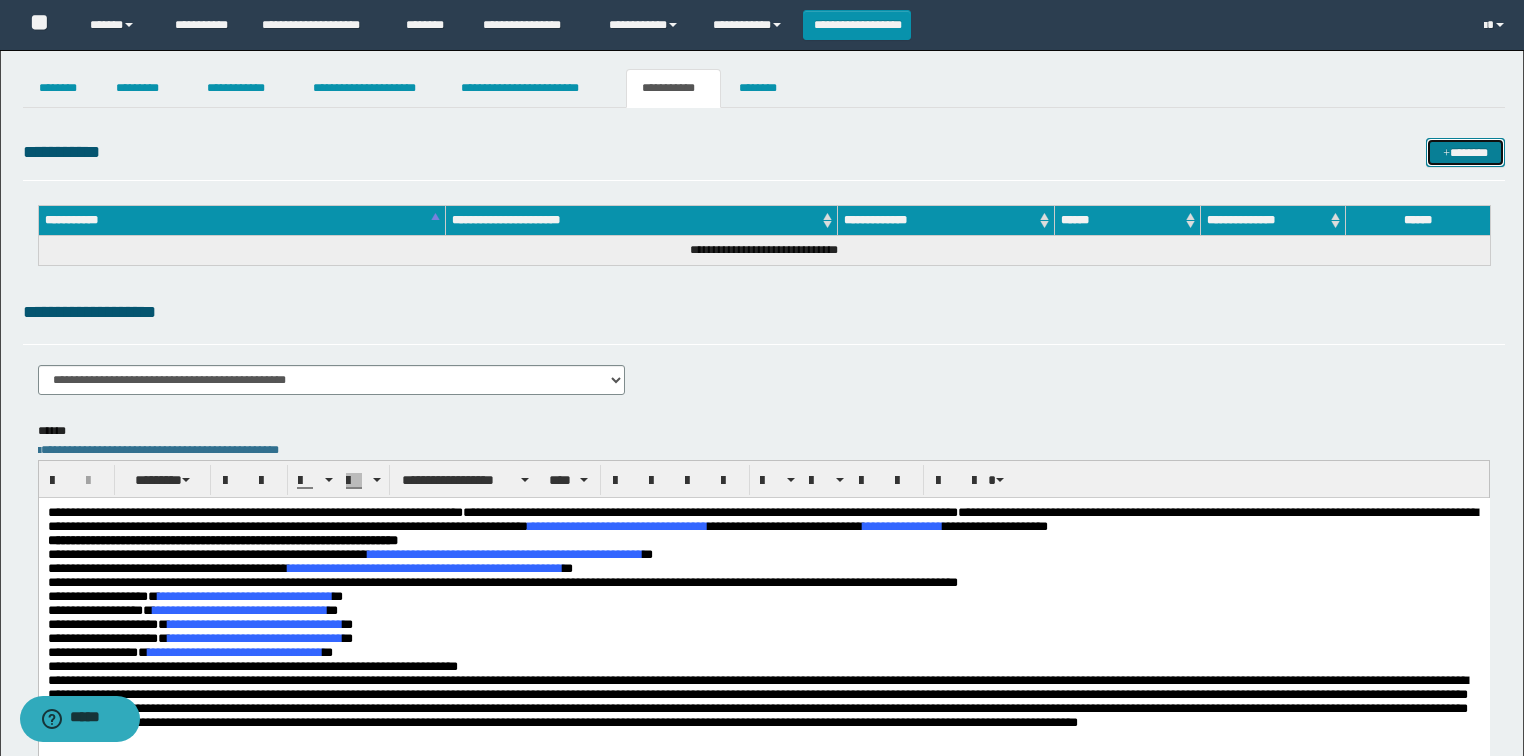 click on "*******" at bounding box center (1465, 153) 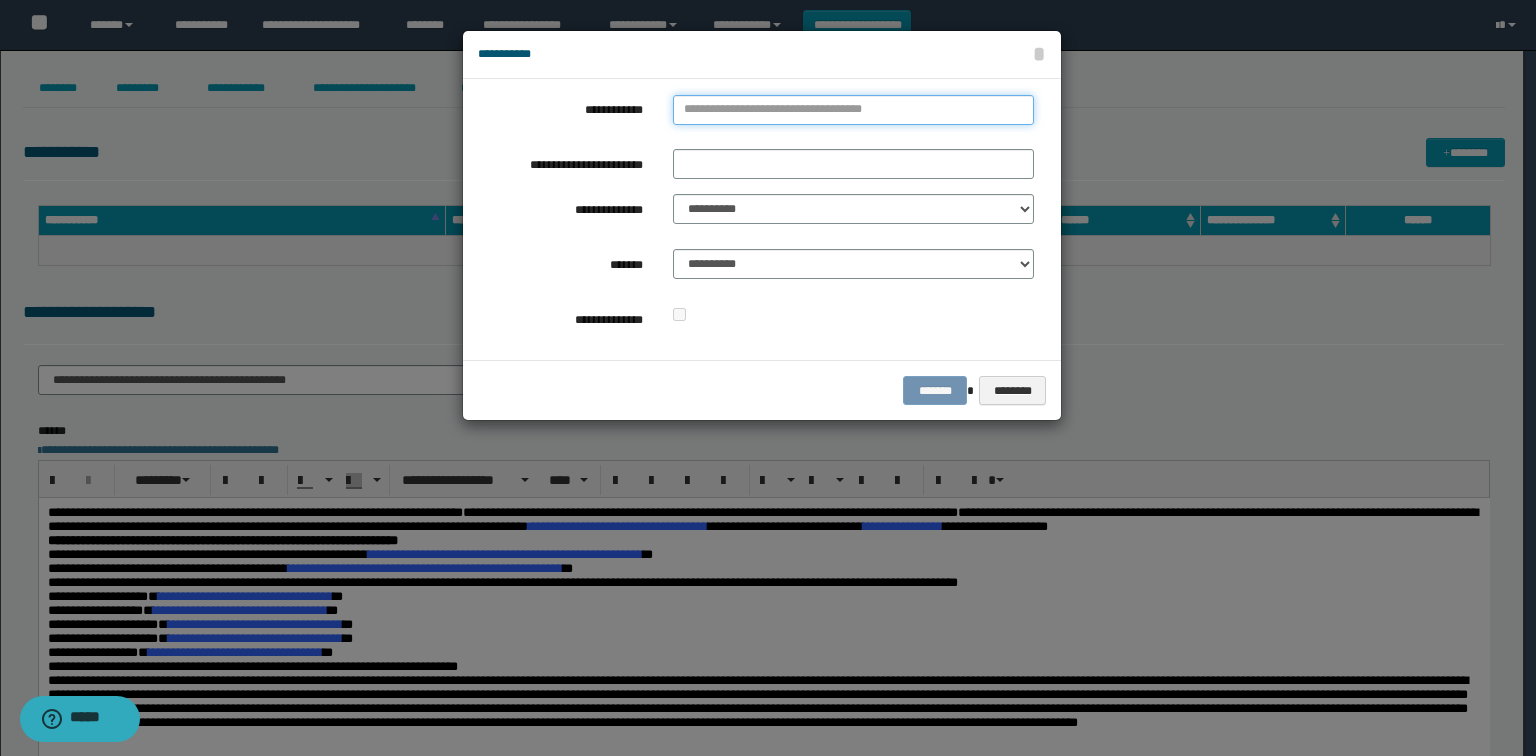 click on "**********" at bounding box center (853, 110) 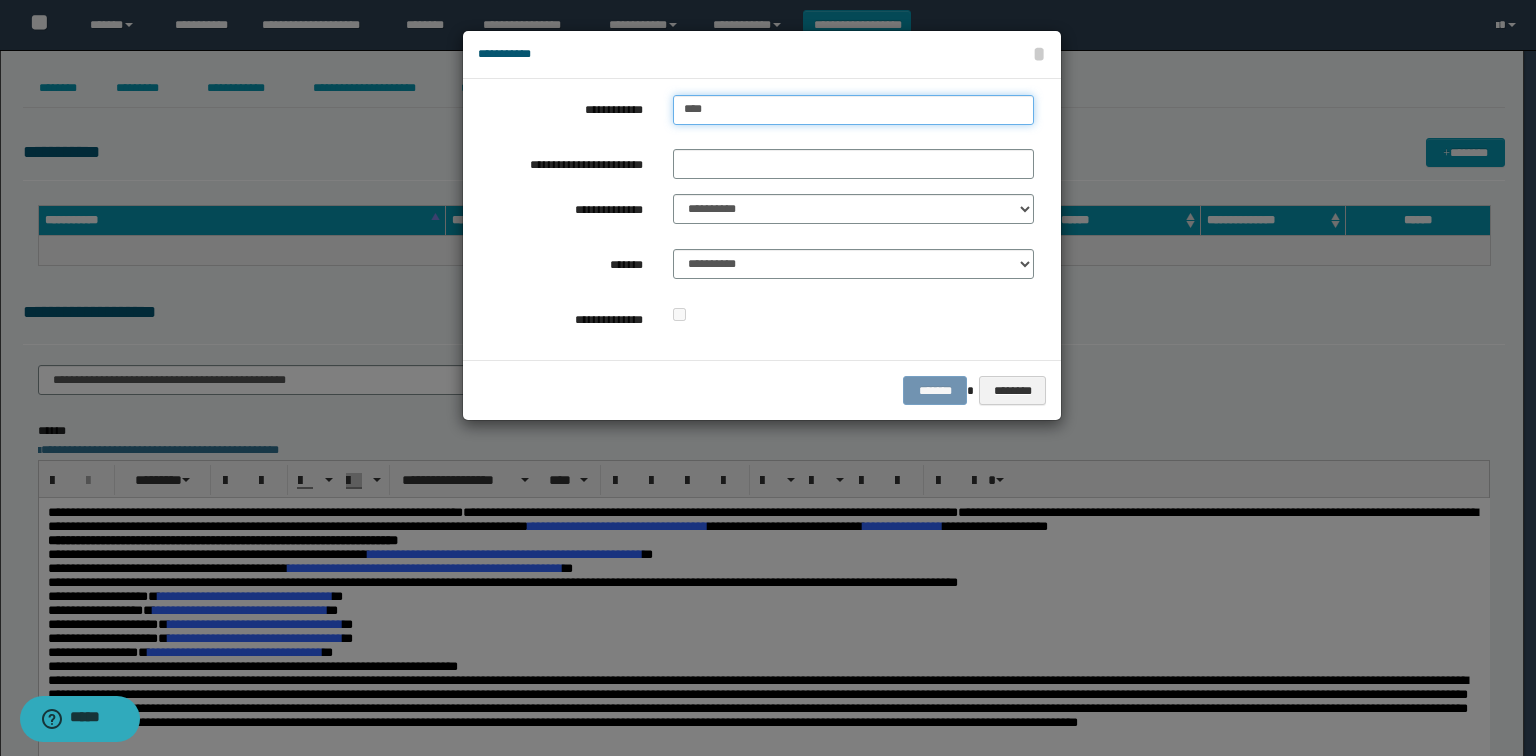 type on "****" 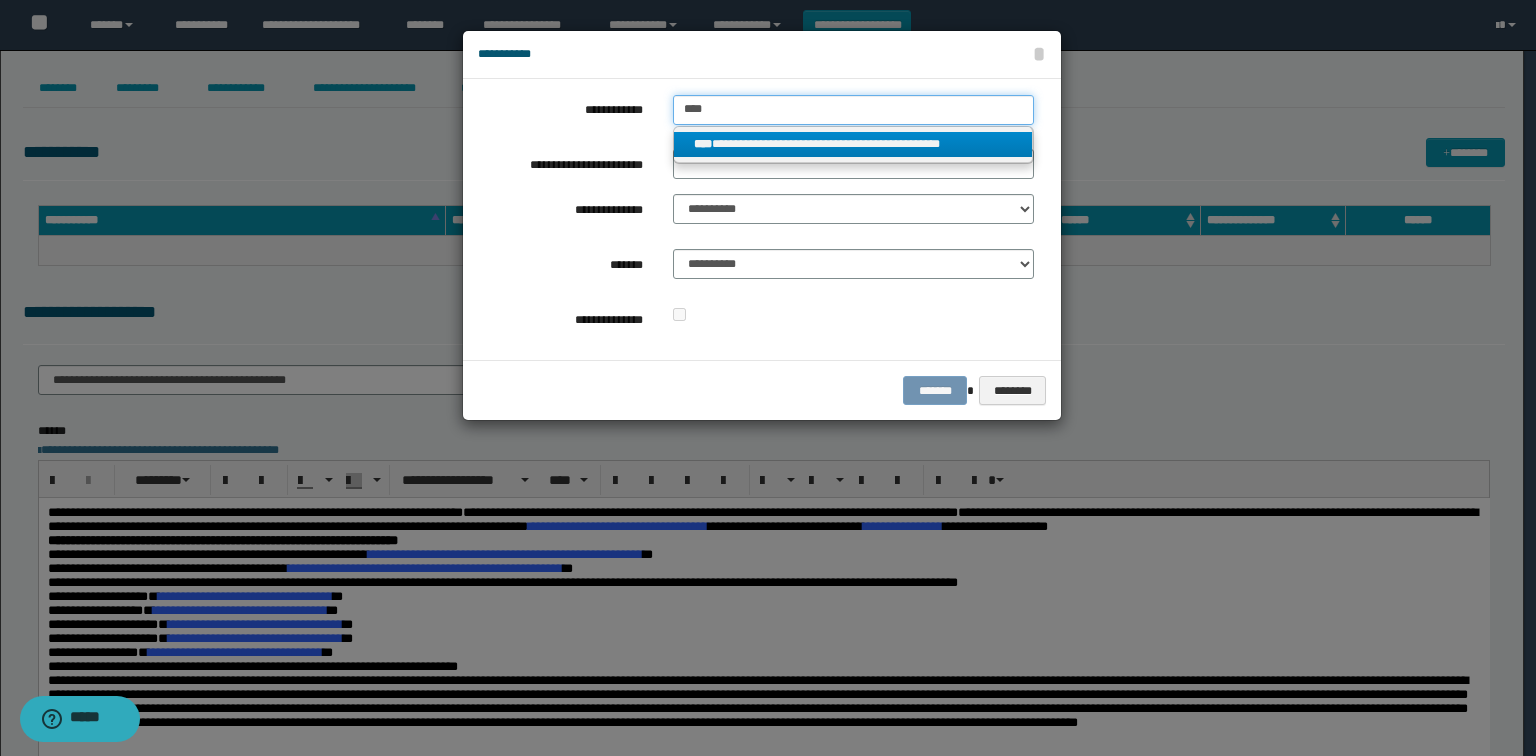 type on "****" 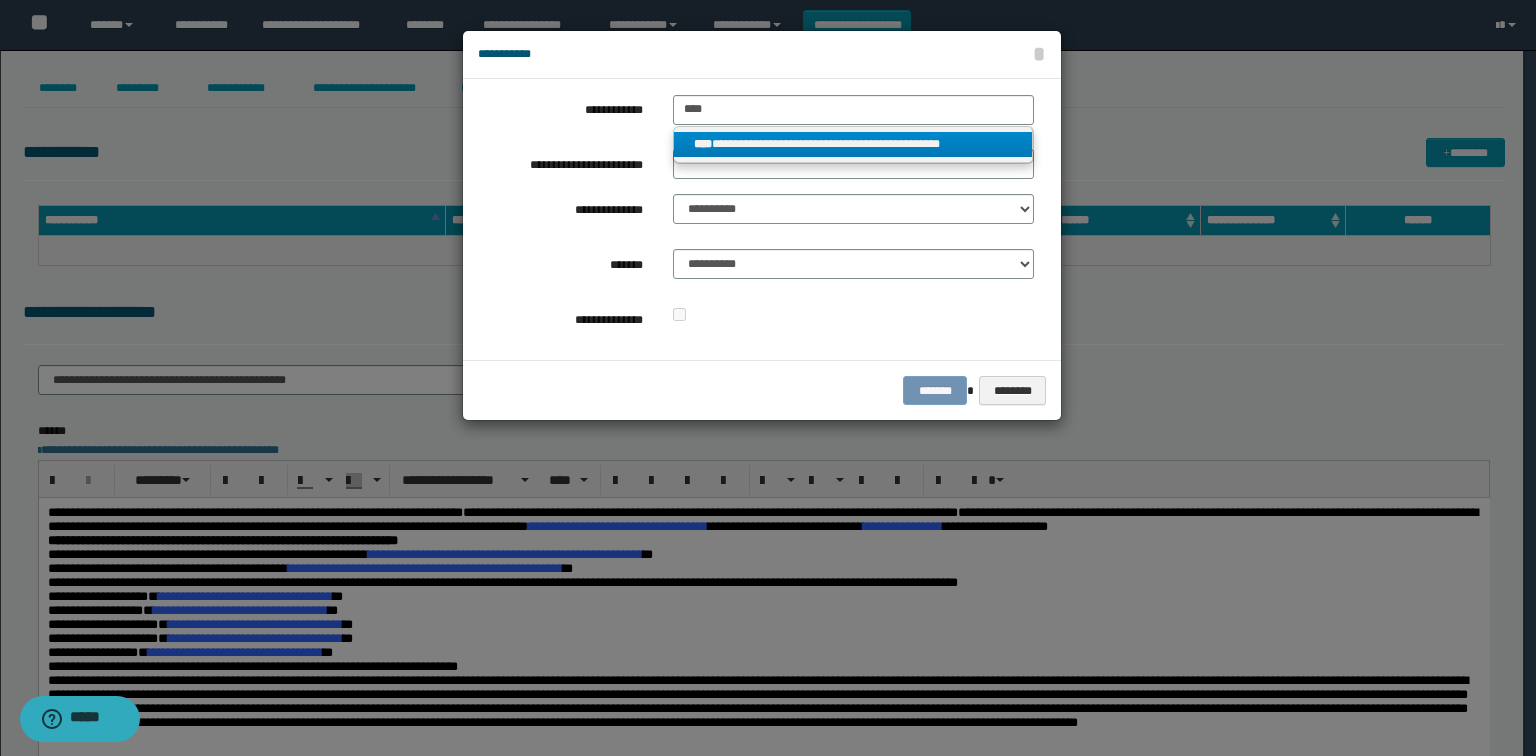 click on "**********" at bounding box center [853, 144] 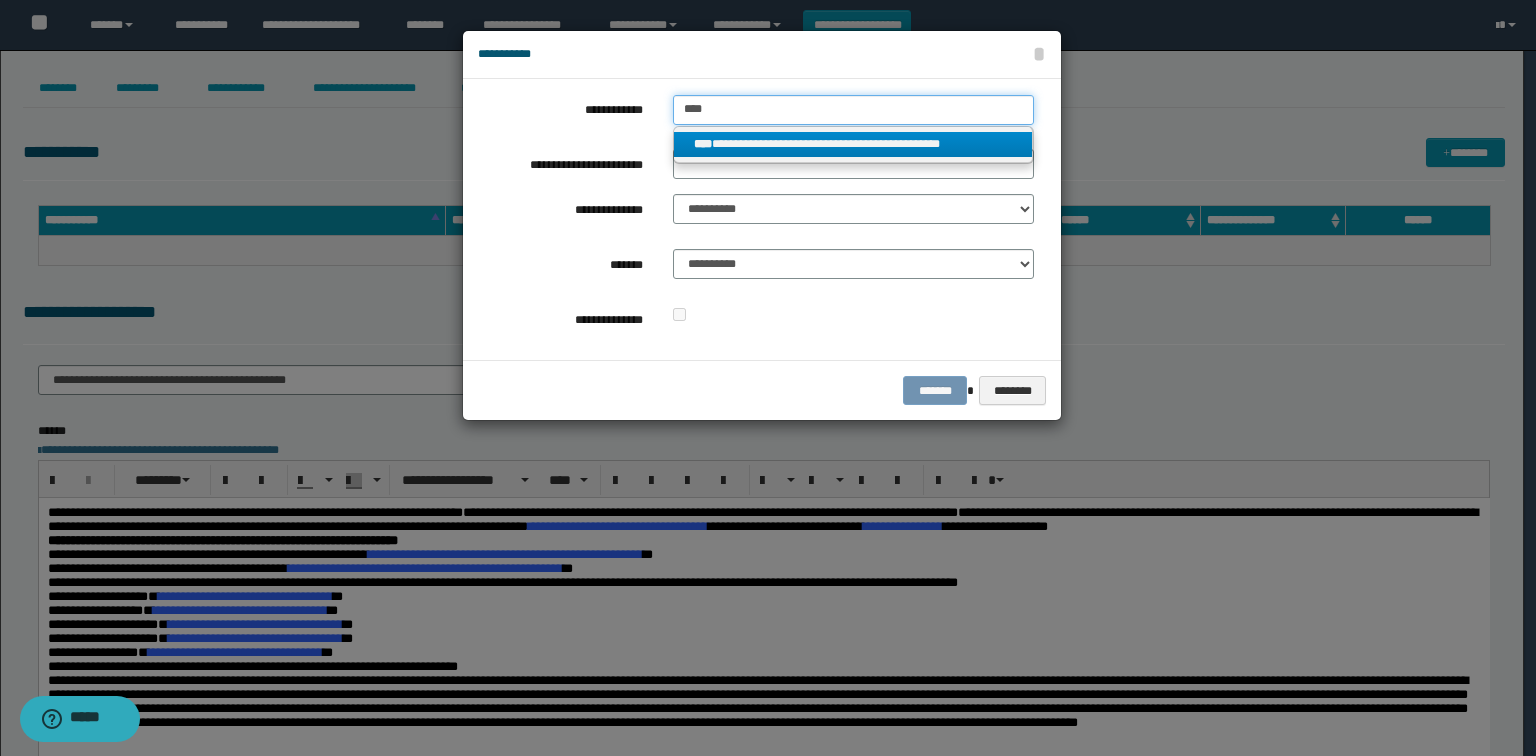 type 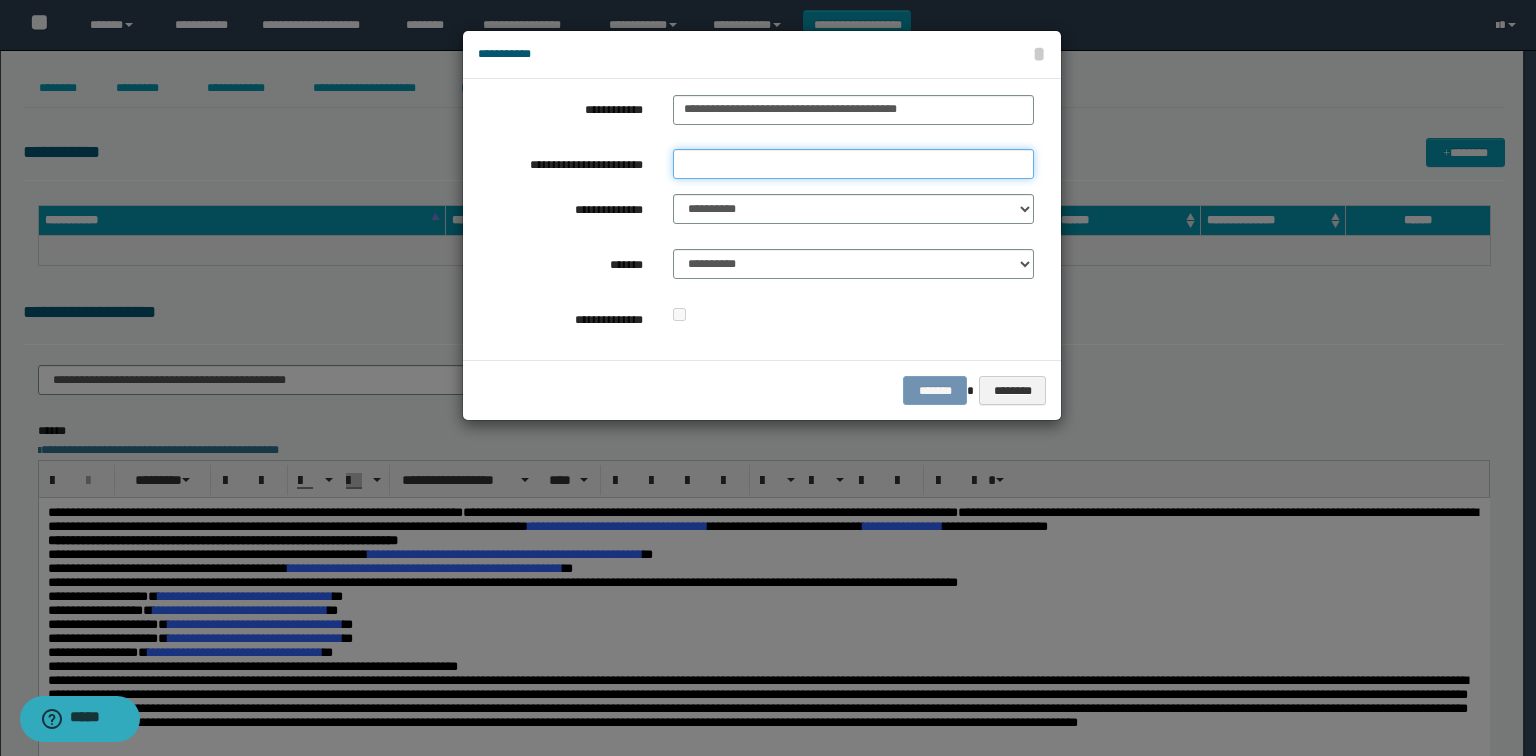 click on "**********" at bounding box center [853, 164] 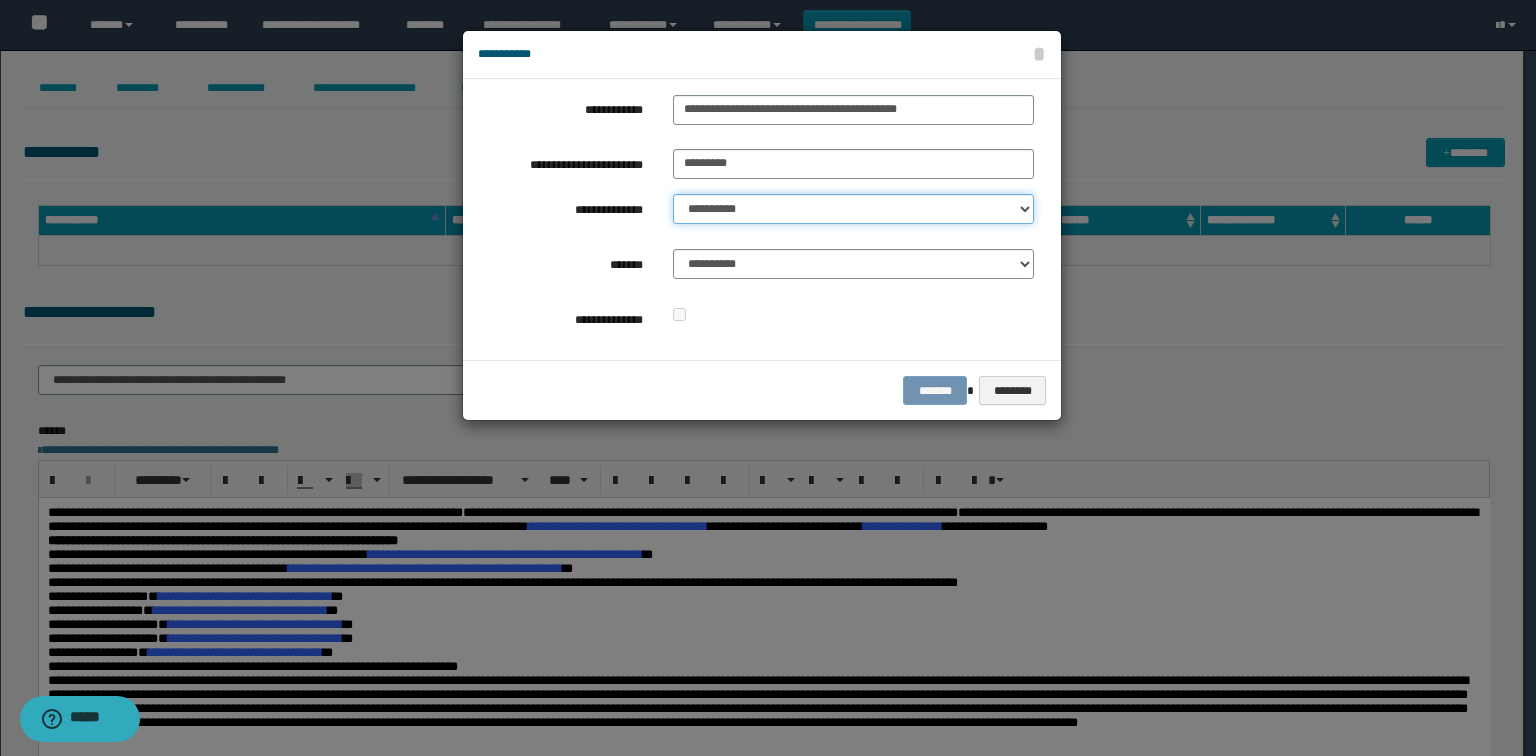 click on "**********" at bounding box center (853, 209) 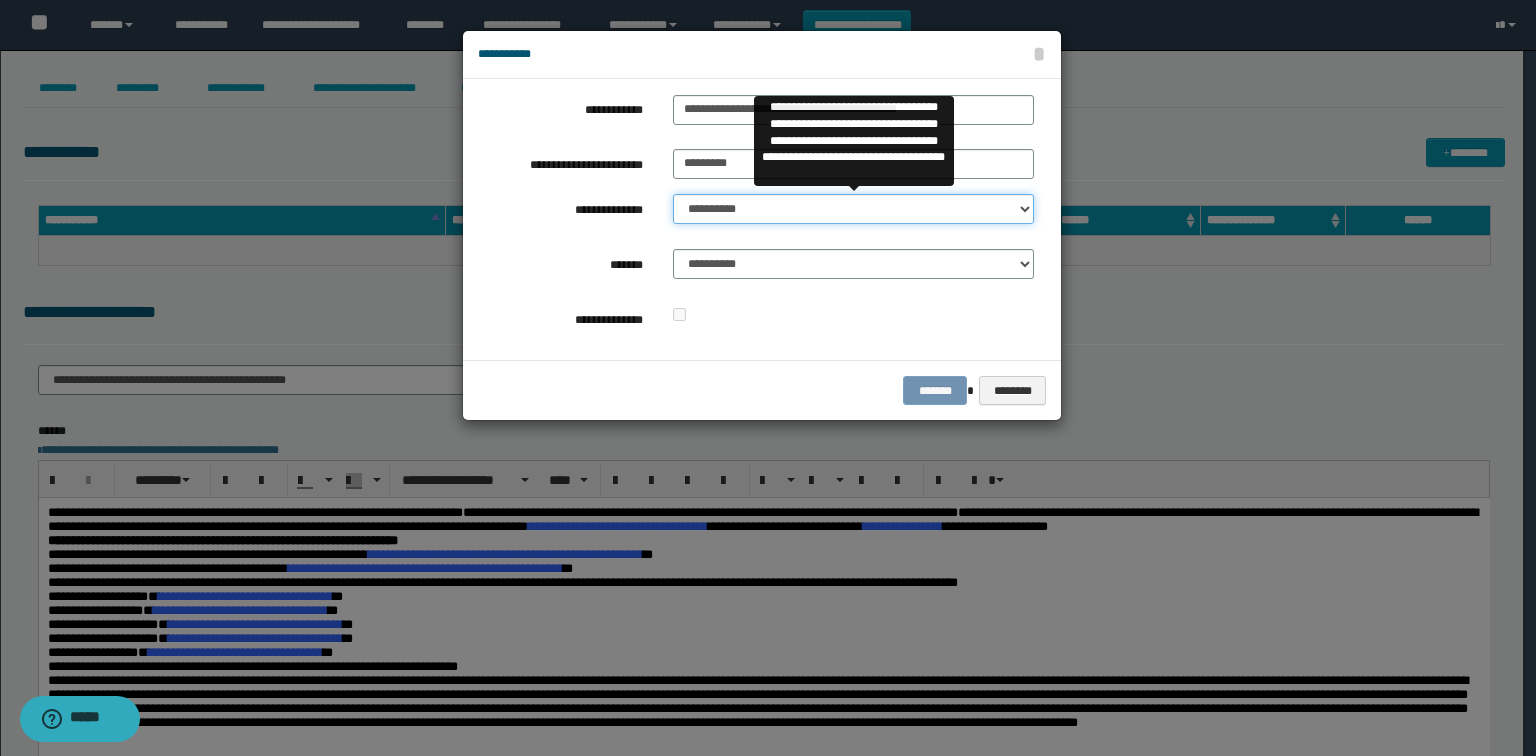 select on "**" 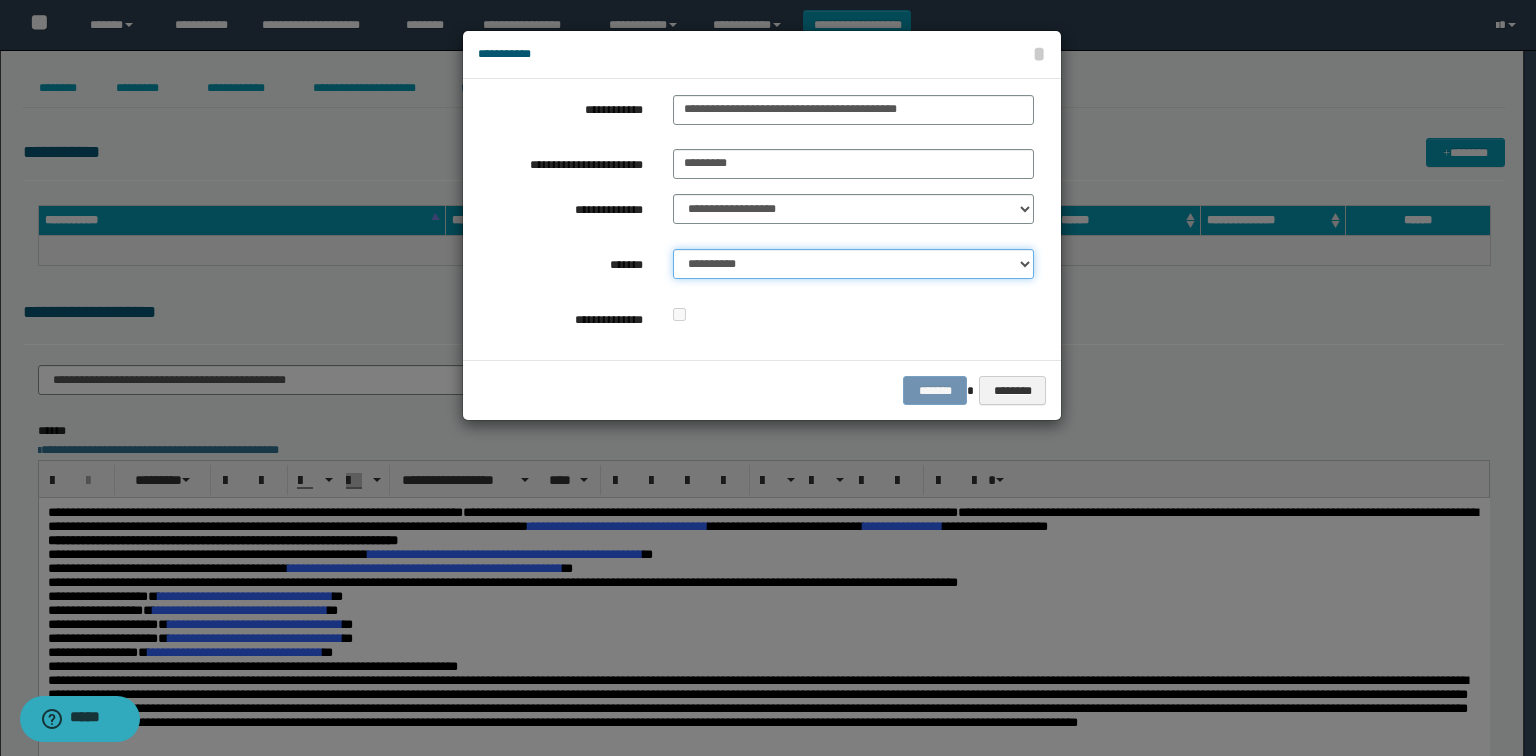 click on "**********" at bounding box center [853, 264] 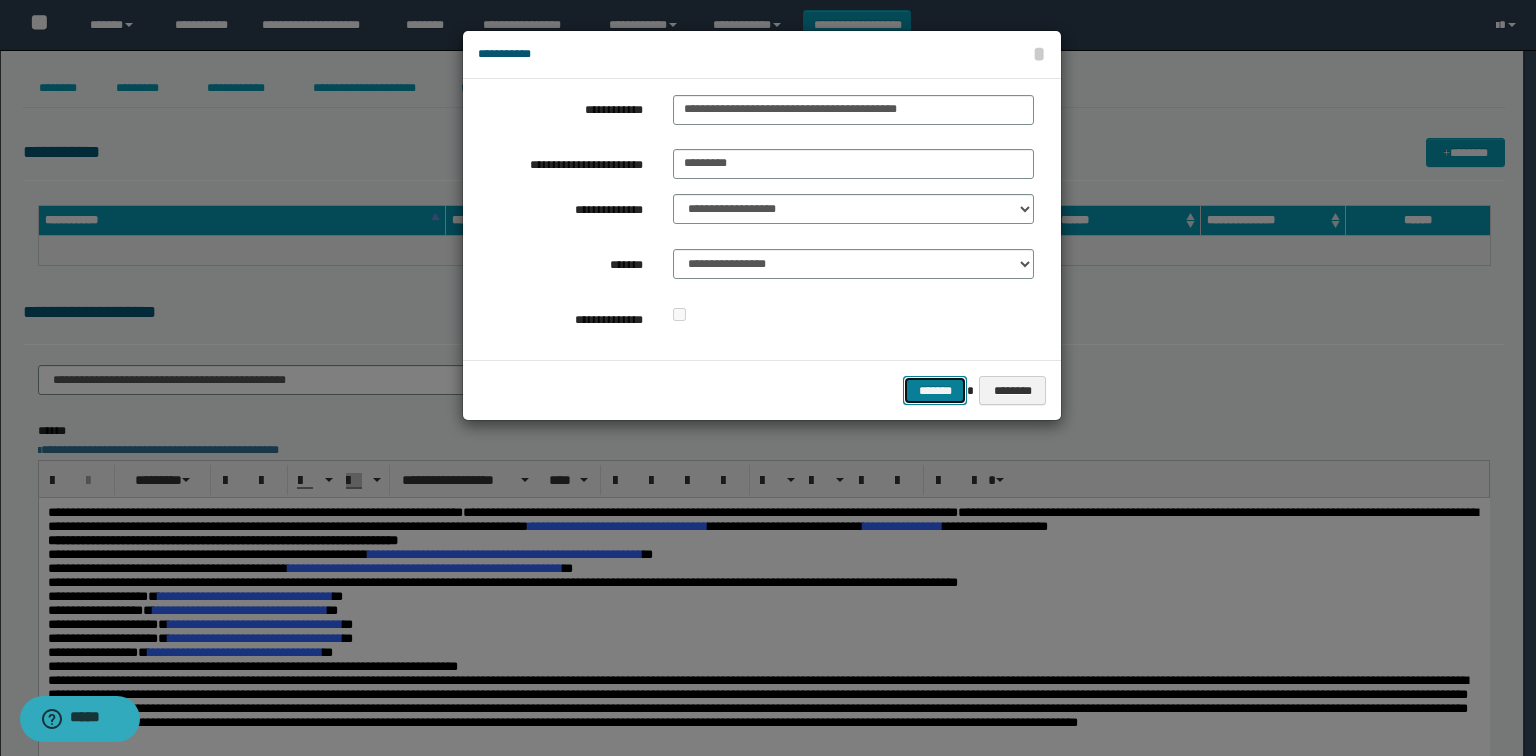 click on "*******" at bounding box center (935, 391) 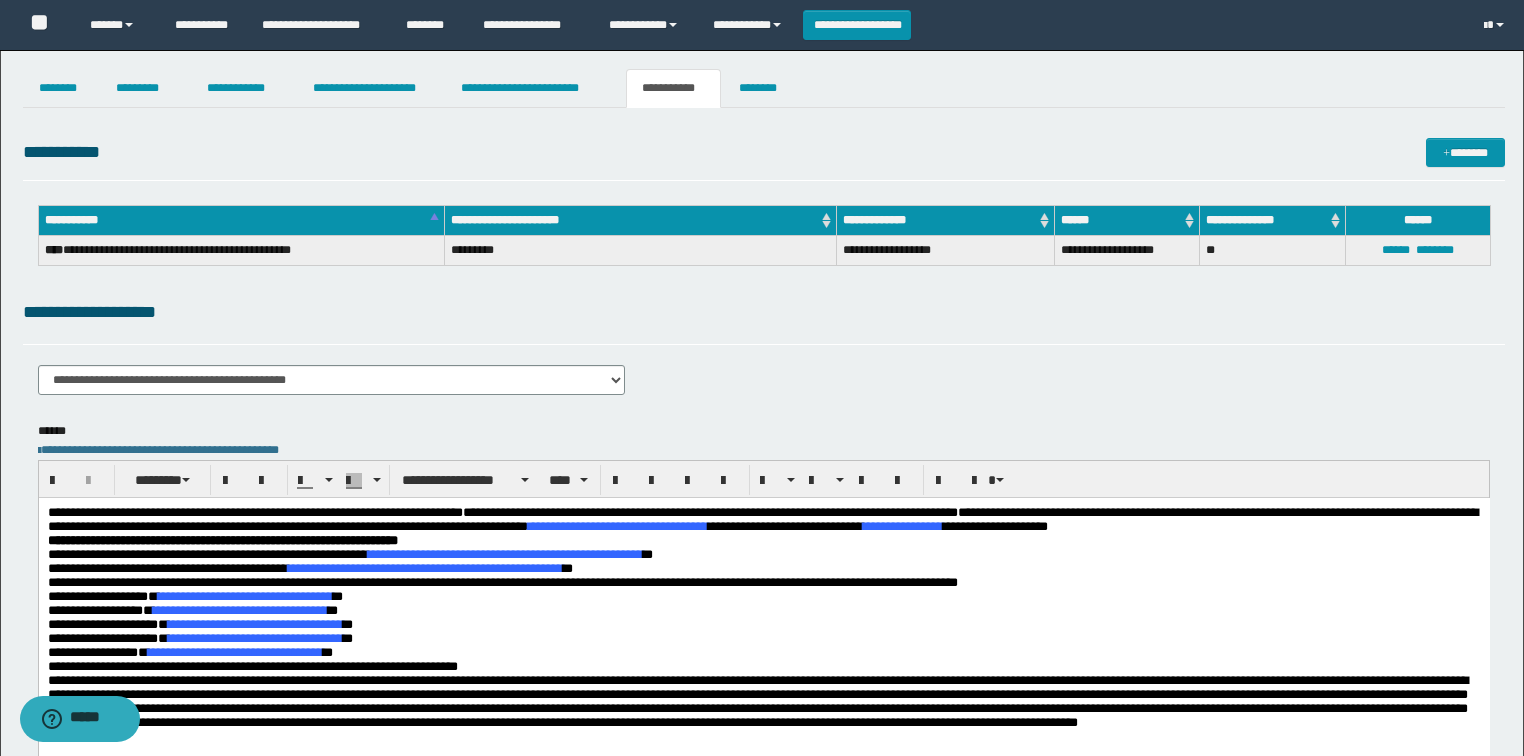 drag, startPoint x: 1517, startPoint y: 144, endPoint x: 1499, endPoint y: 144, distance: 18 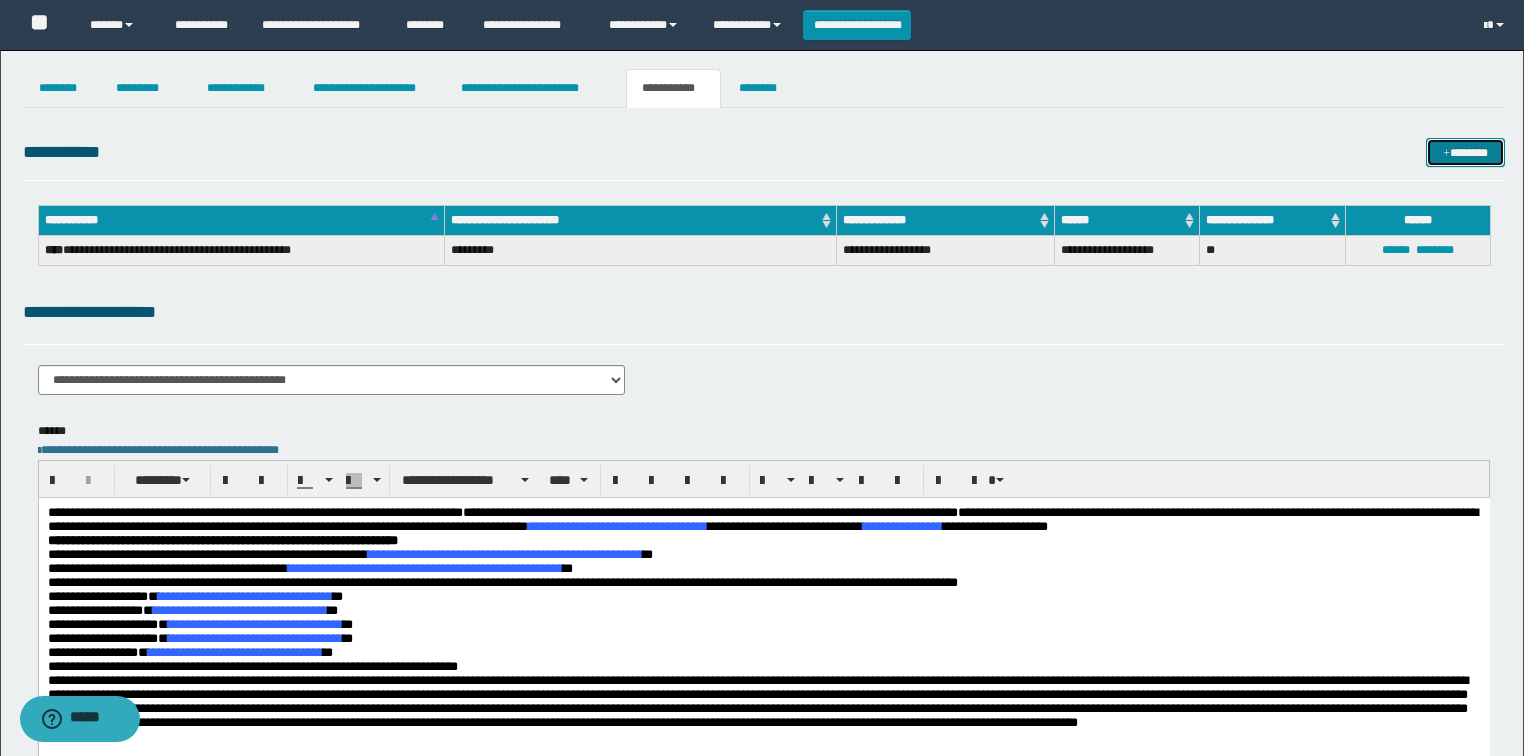 click on "*******" at bounding box center [1465, 153] 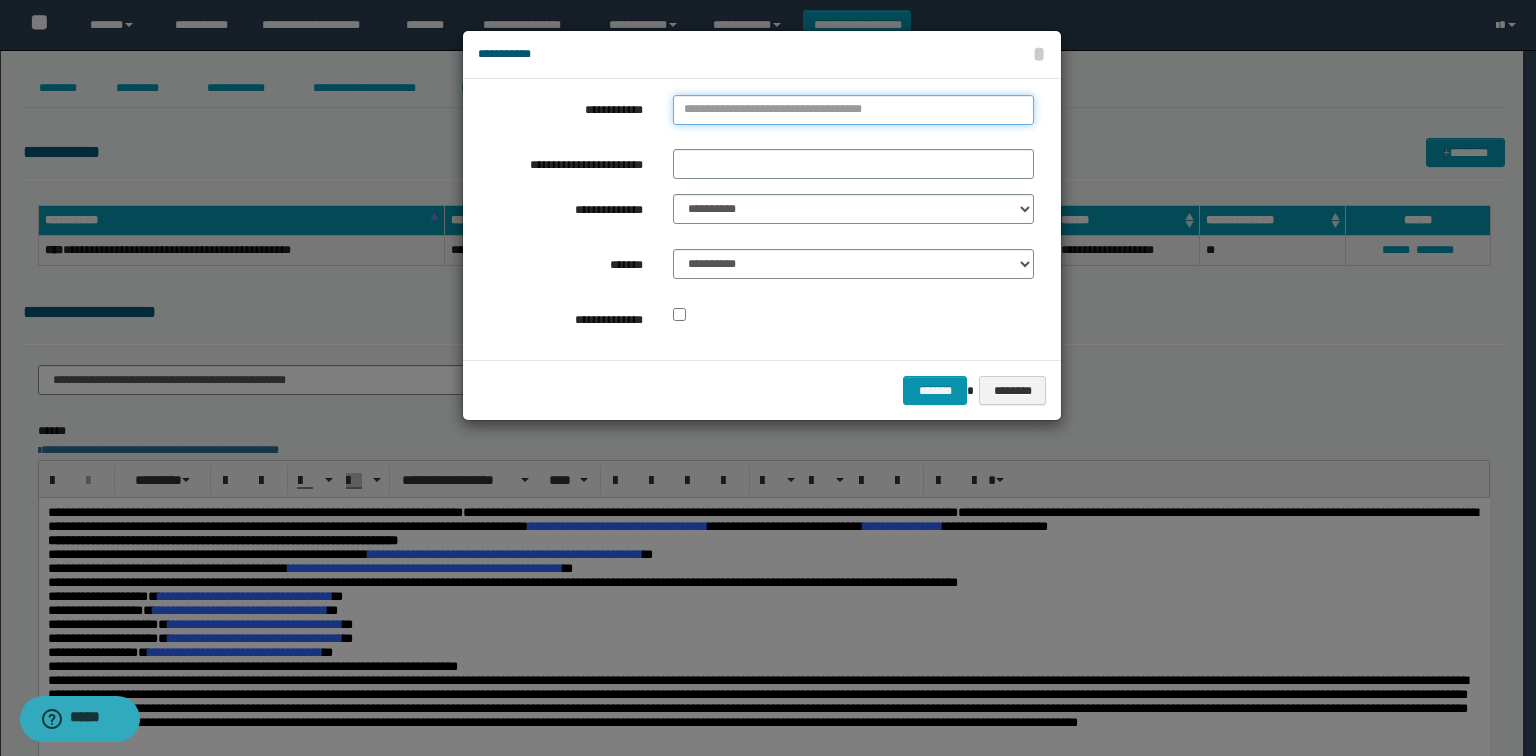 type on "**********" 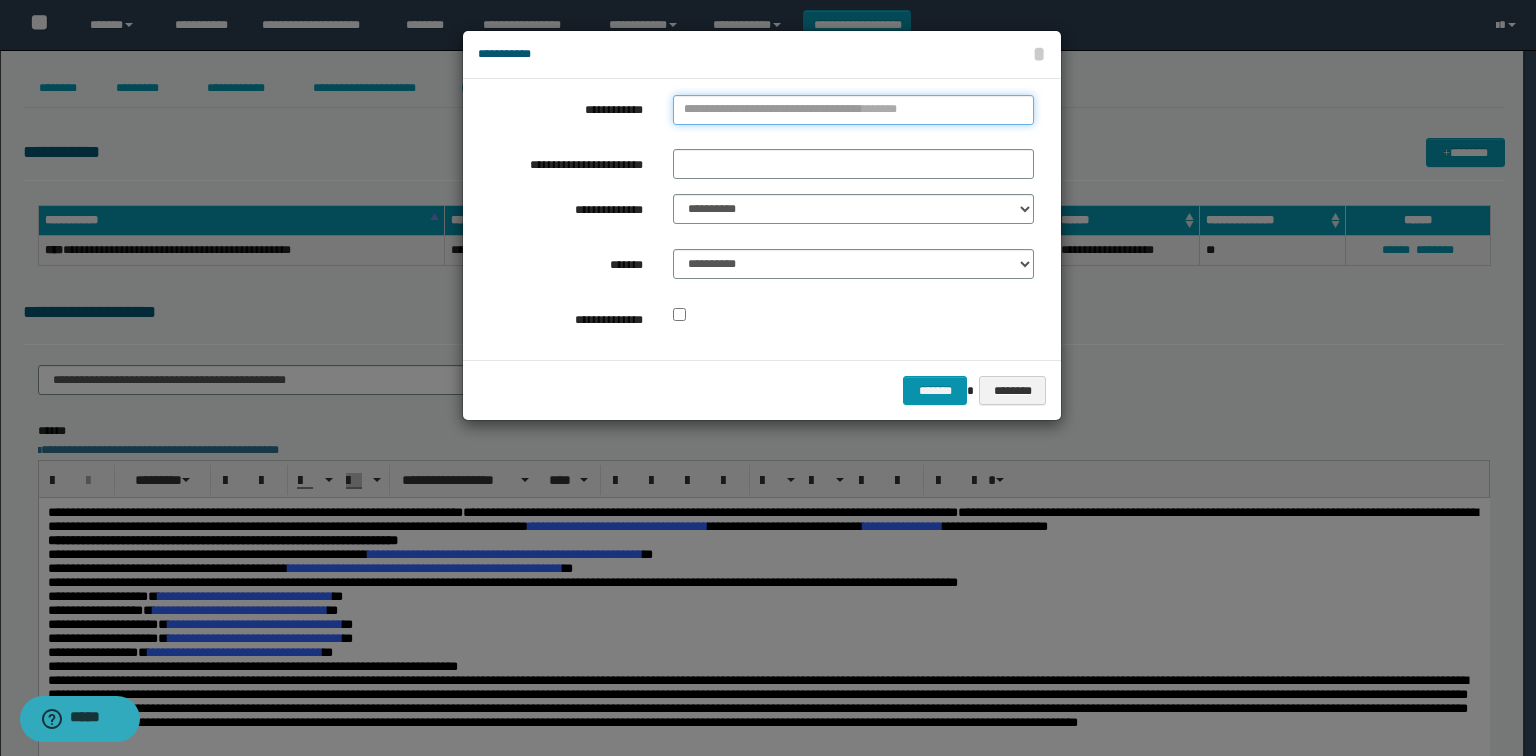 click on "**********" at bounding box center (853, 110) 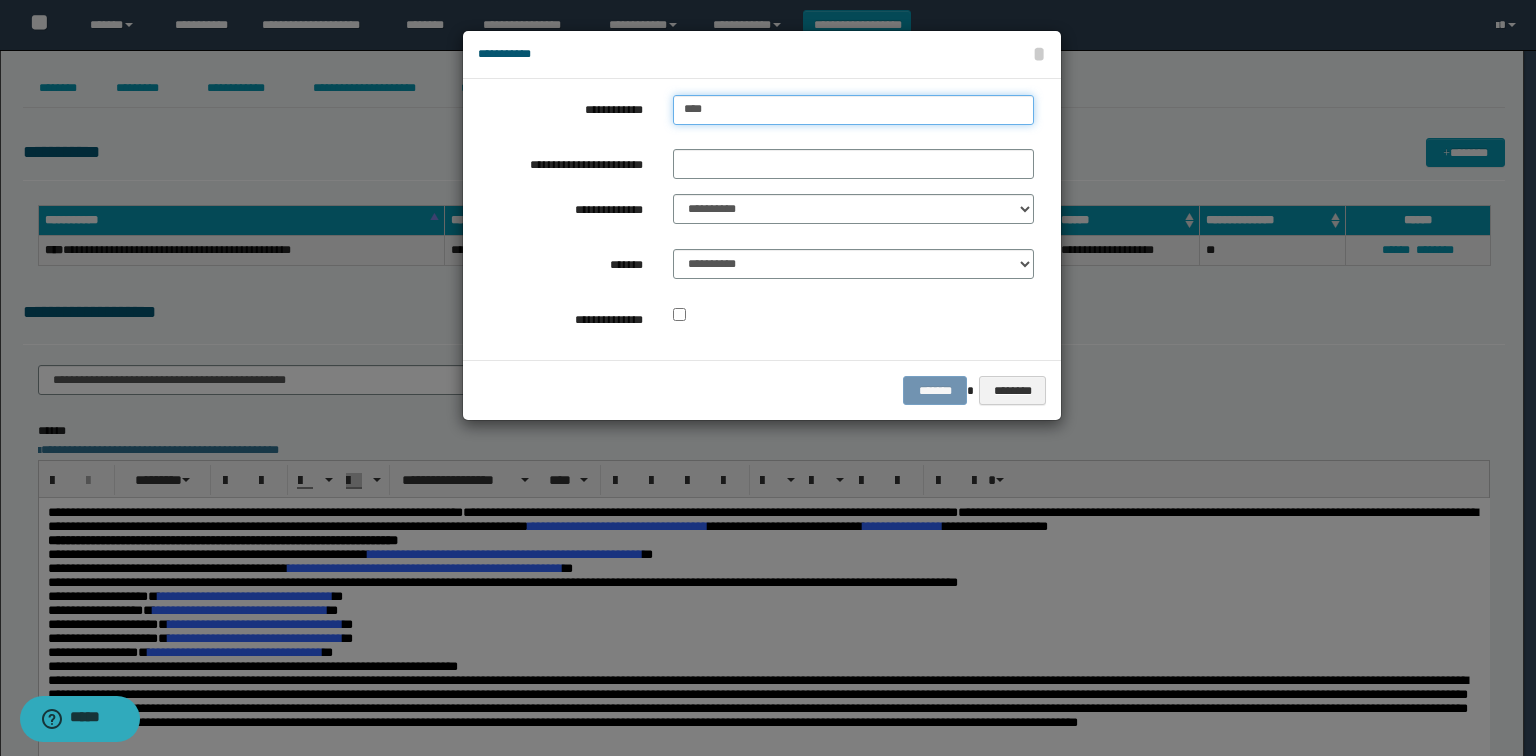 type on "****" 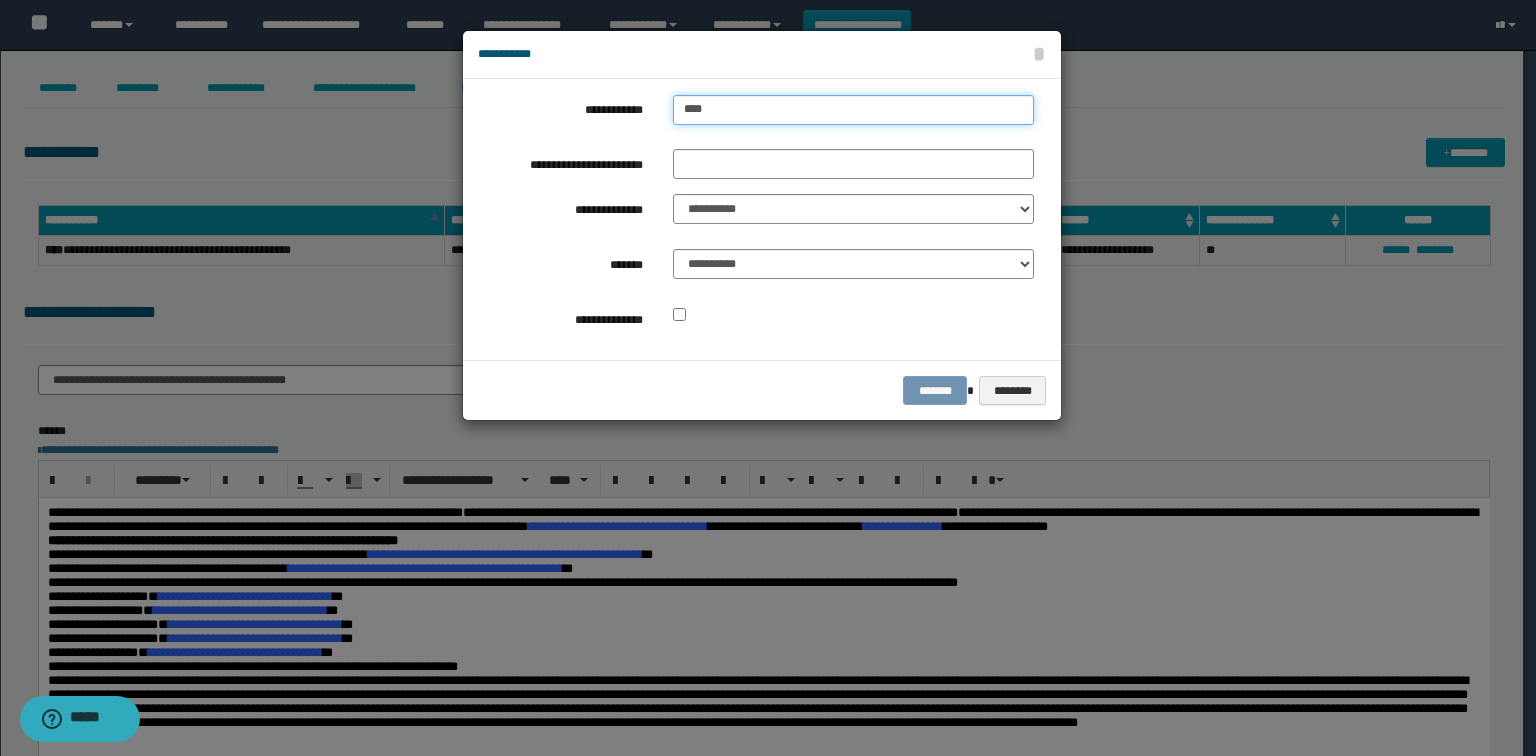 type on "****" 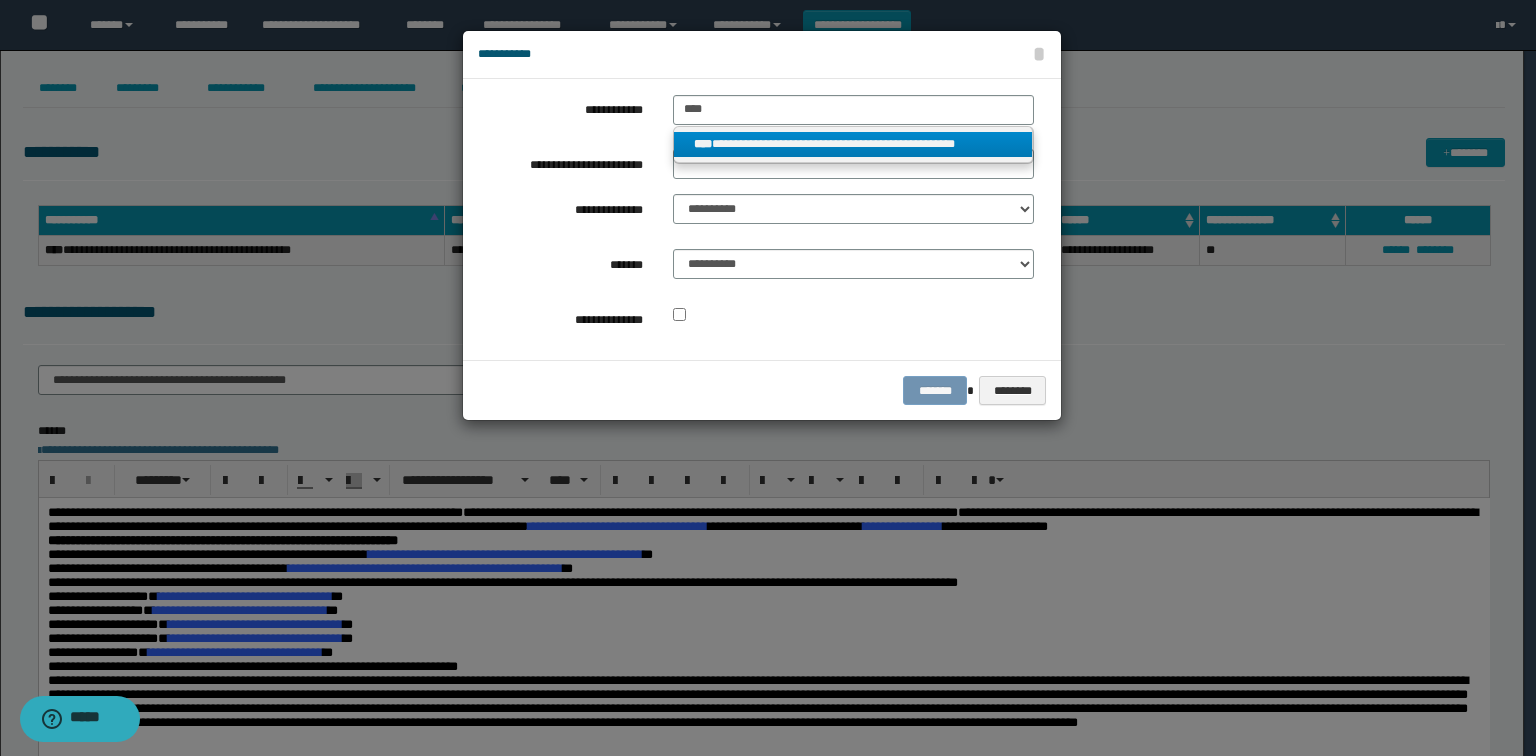 click on "**********" at bounding box center [853, 144] 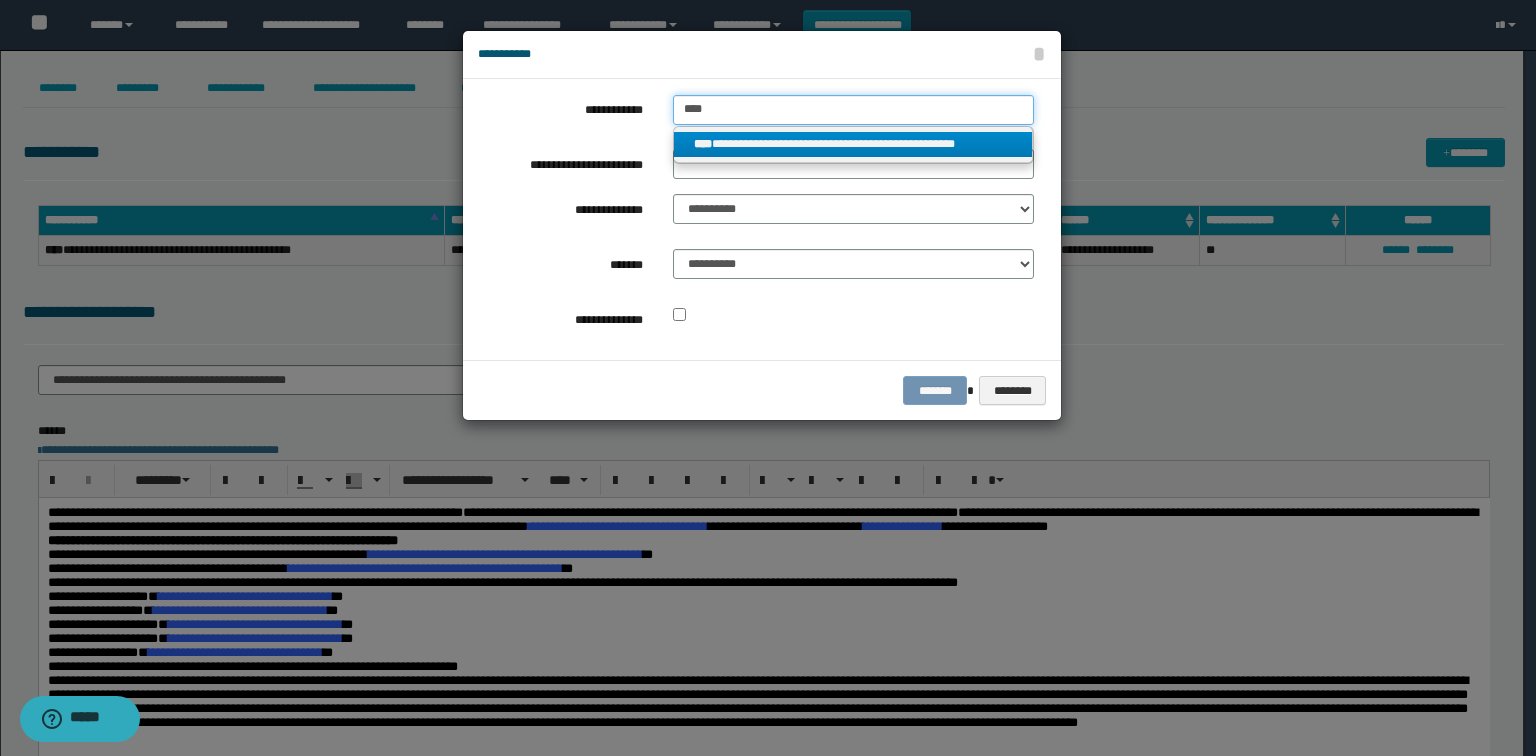 type 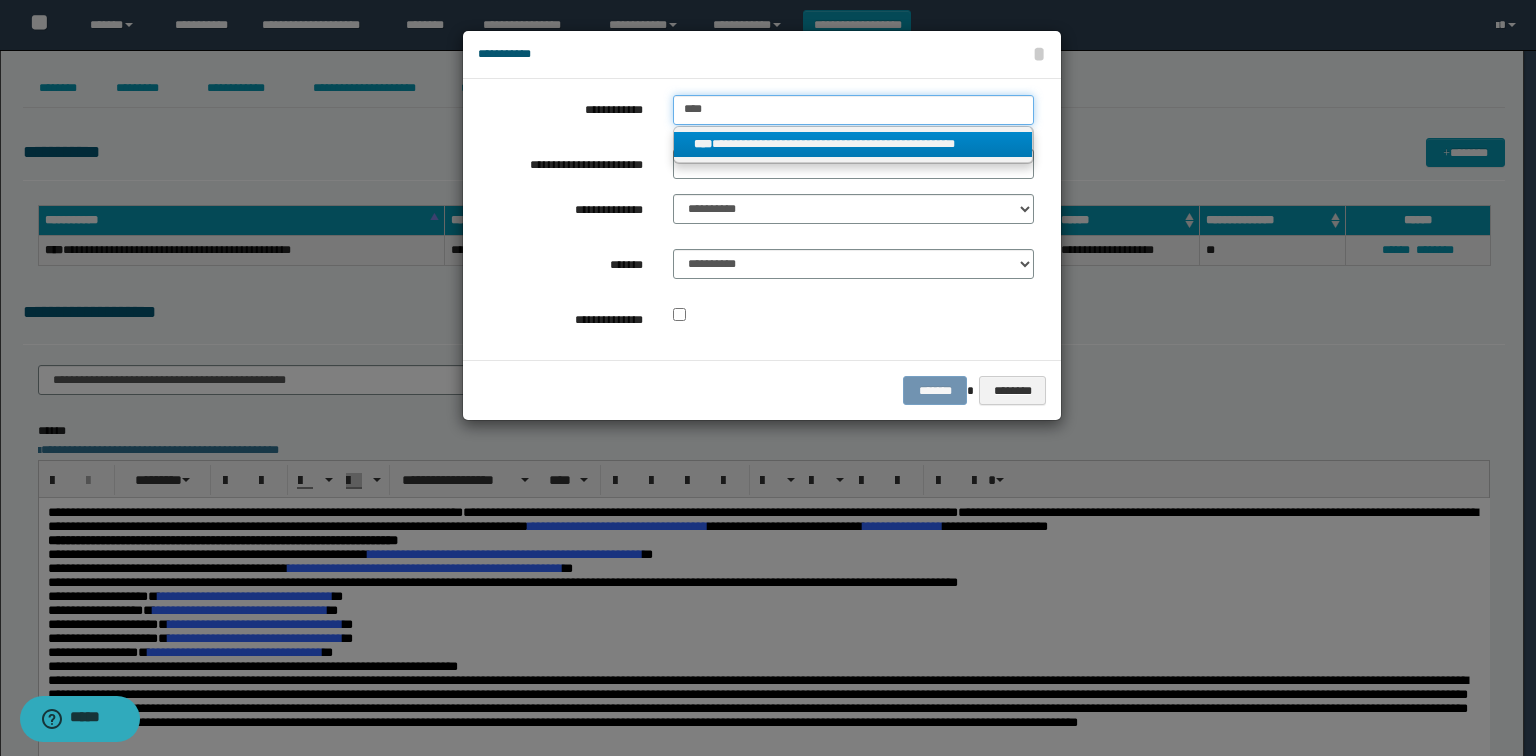 type on "**********" 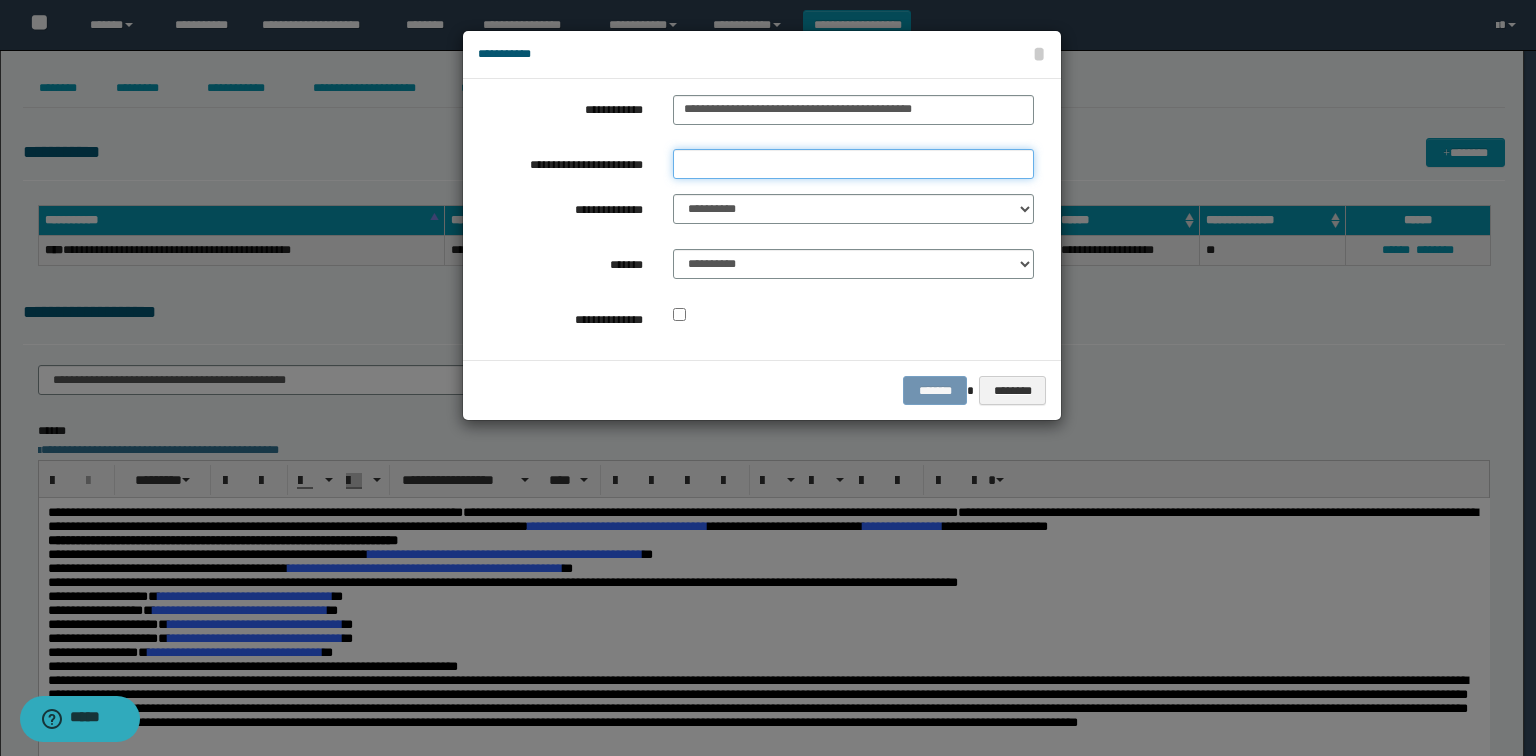 click on "**********" at bounding box center [853, 164] 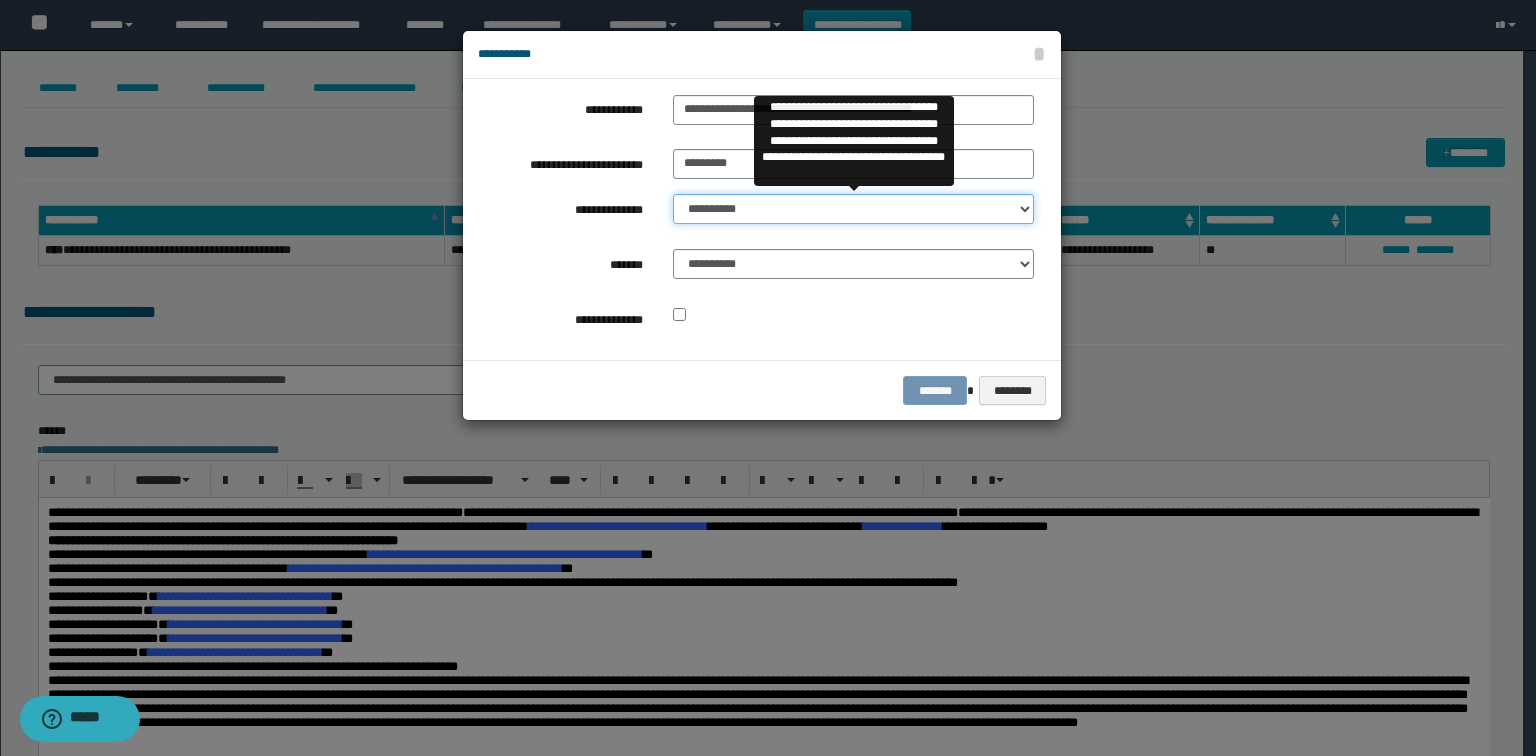 click on "**********" at bounding box center (853, 209) 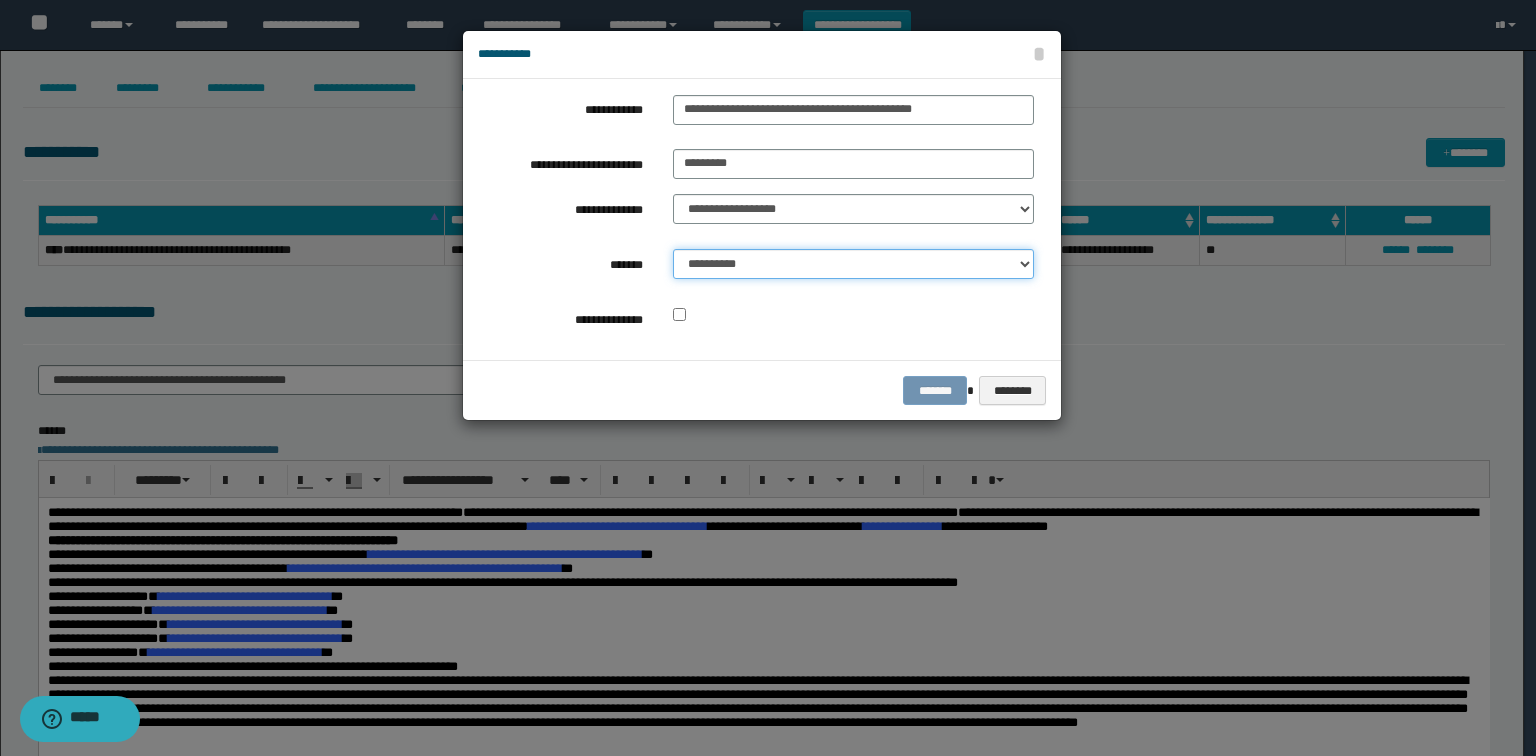 click on "**********" at bounding box center [853, 264] 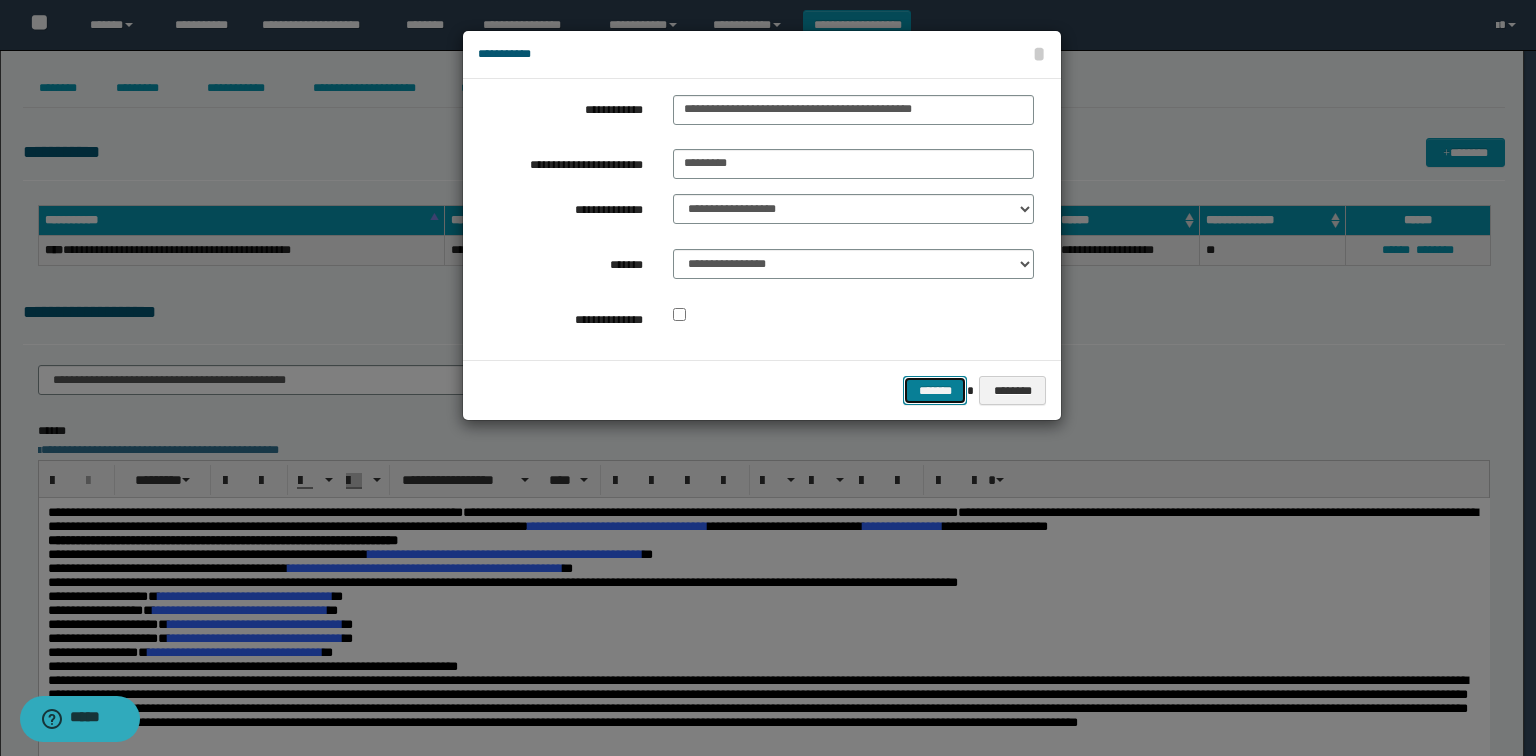 click on "*******" at bounding box center [935, 391] 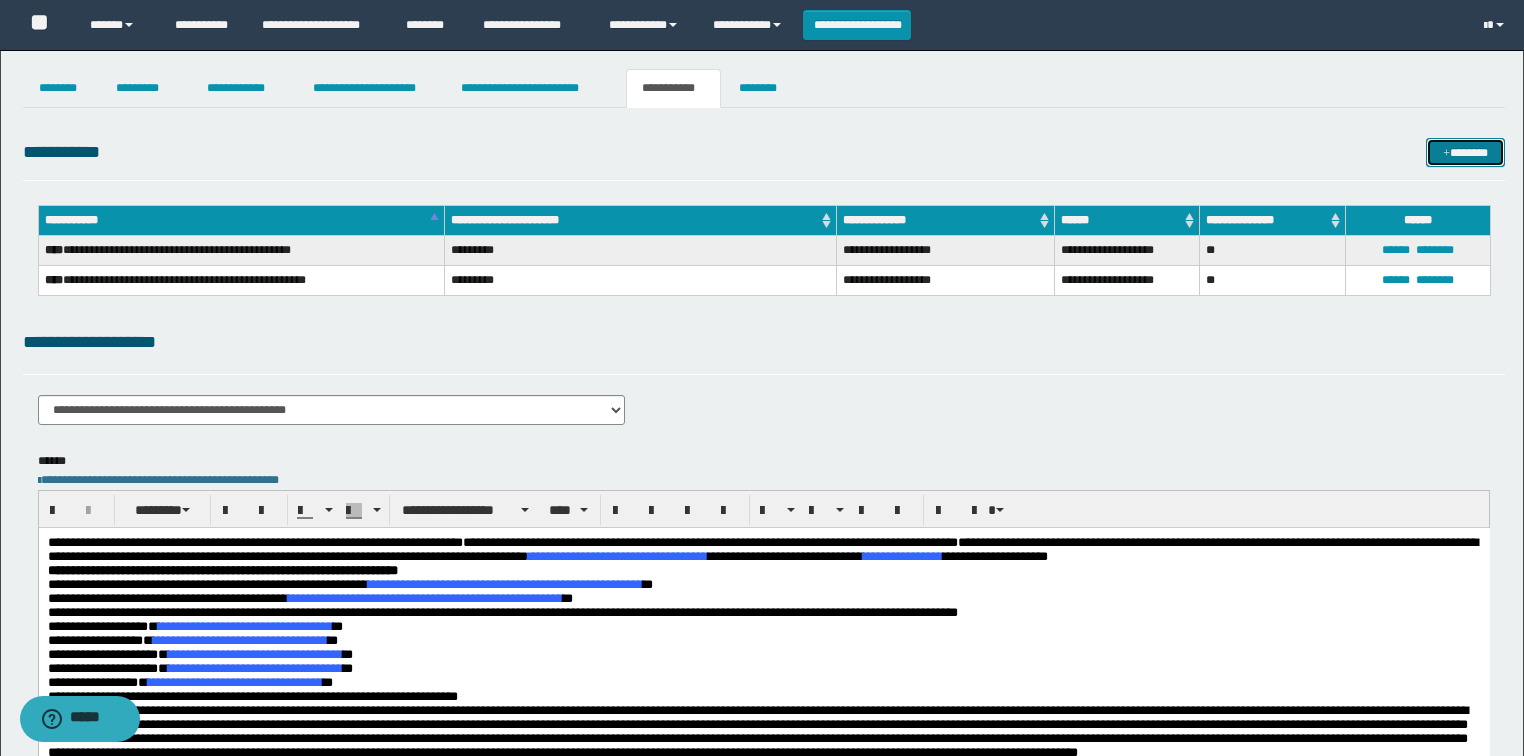 click on "*******" at bounding box center [1465, 153] 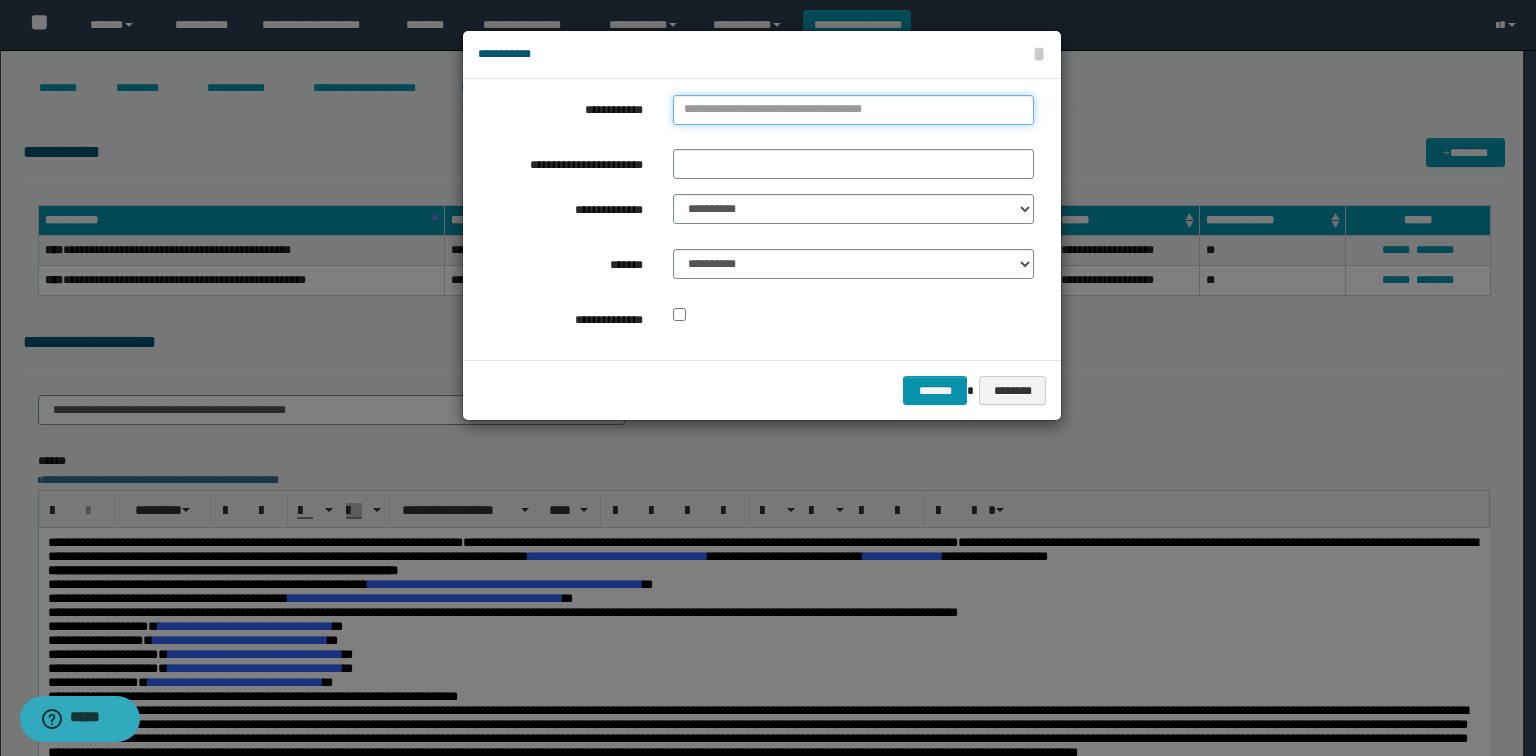 type on "**********" 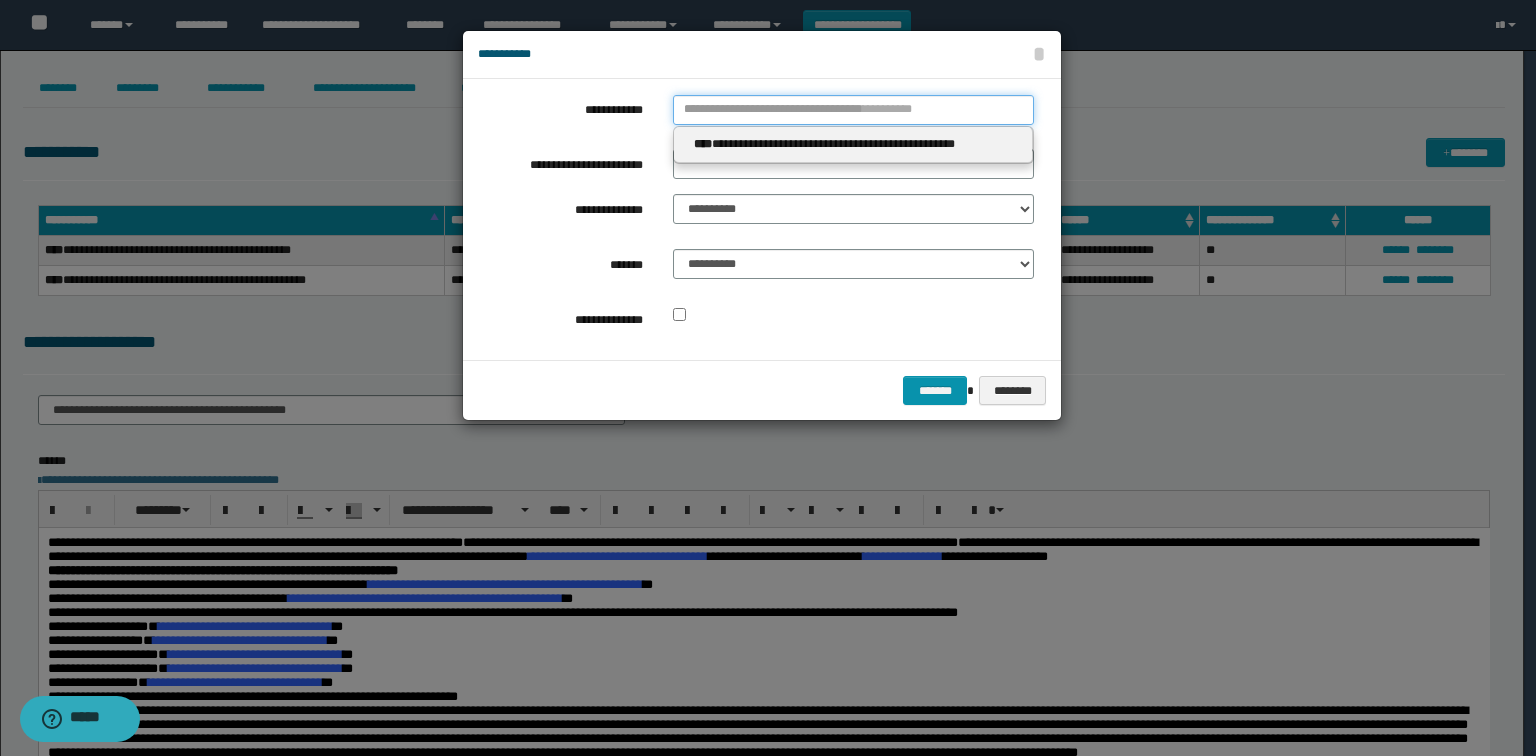 click on "**********" at bounding box center (853, 110) 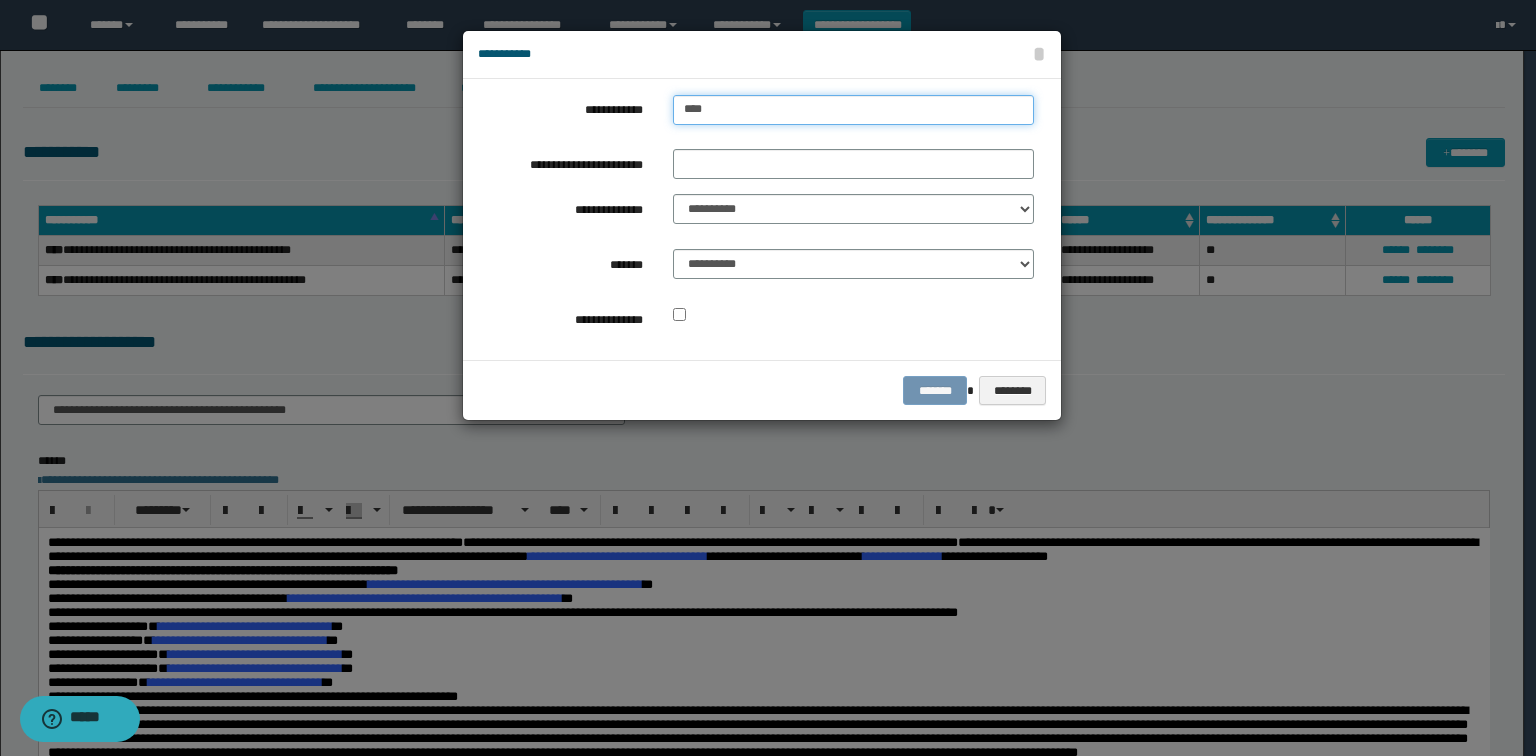 type on "****" 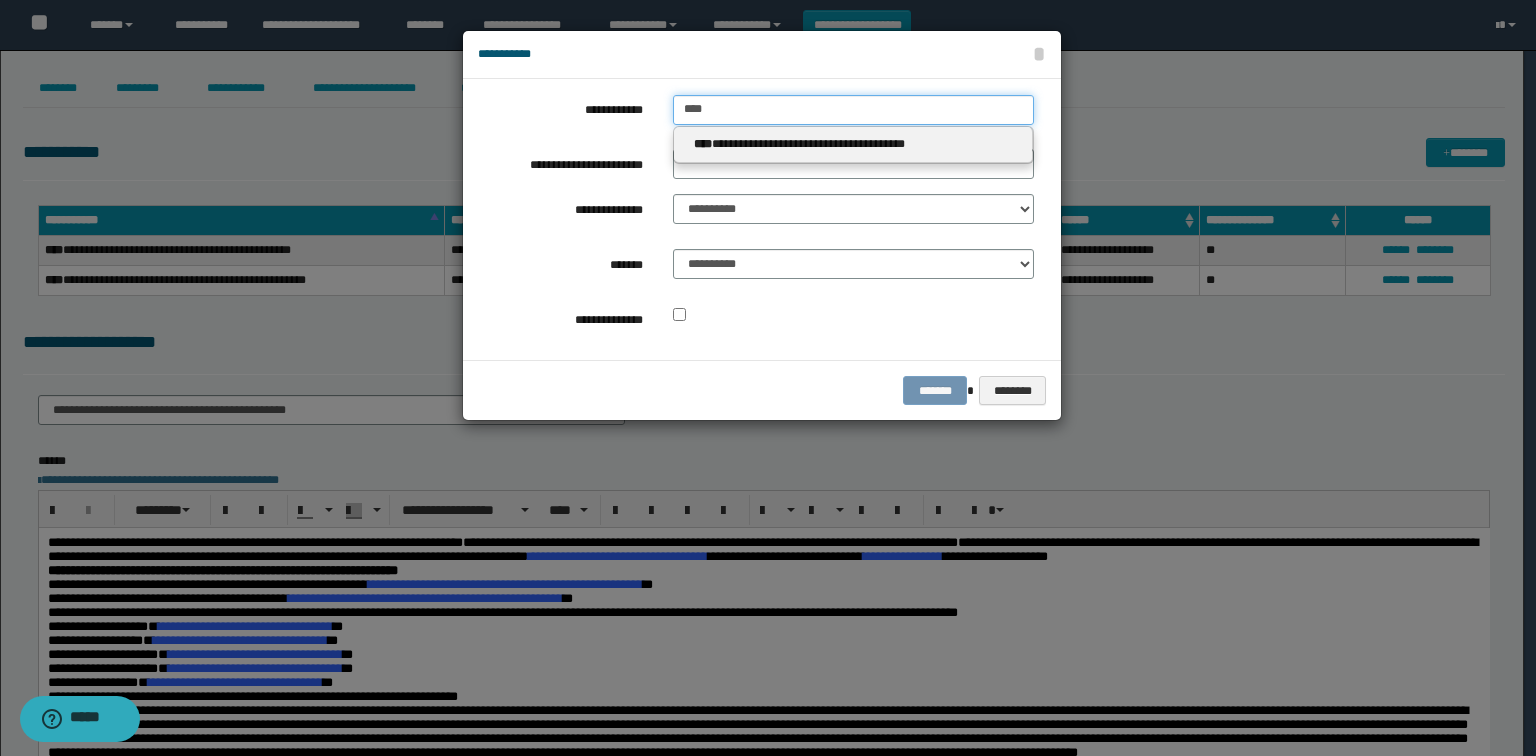 type on "****" 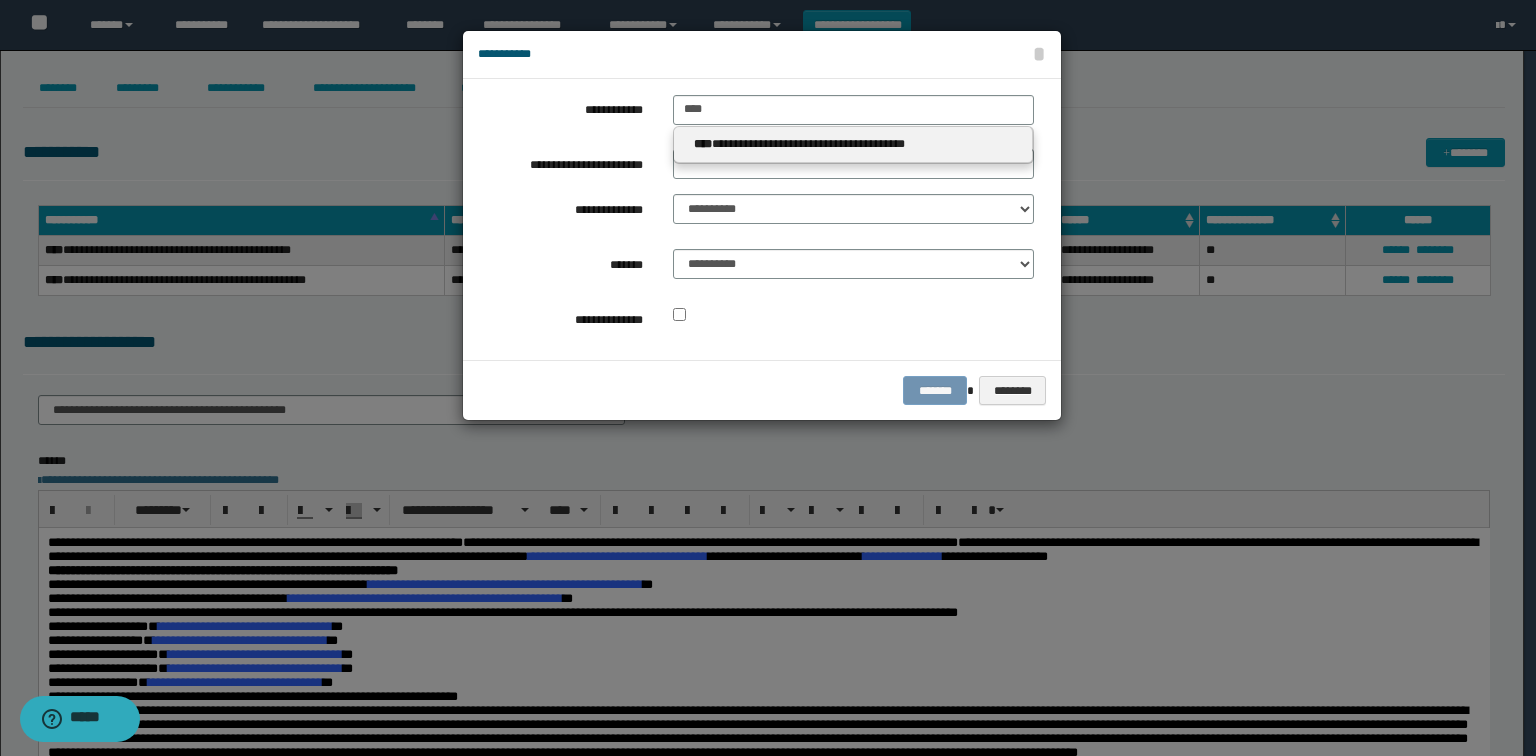 drag, startPoint x: 752, startPoint y: 130, endPoint x: 752, endPoint y: 144, distance: 14 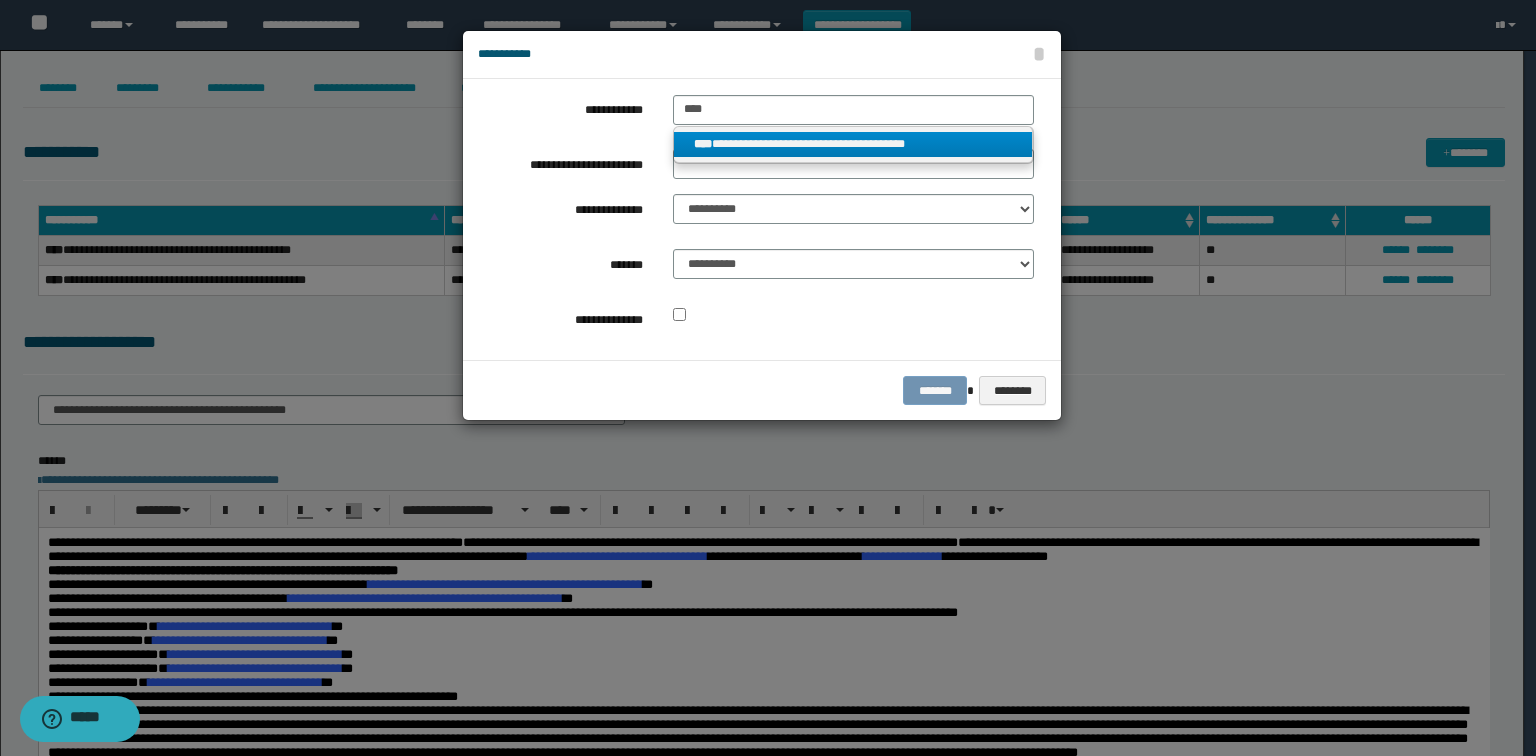 click on "**********" at bounding box center (853, 144) 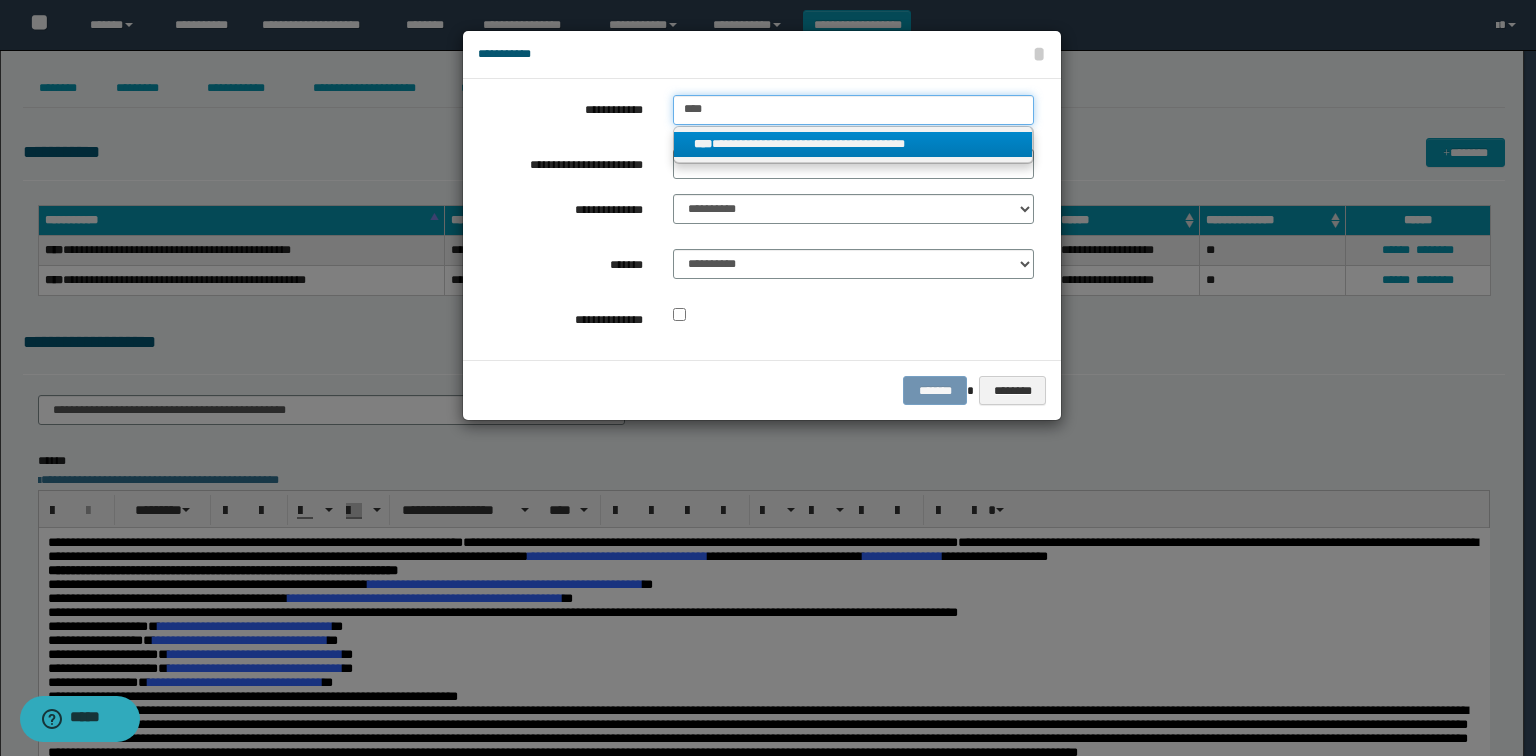 type 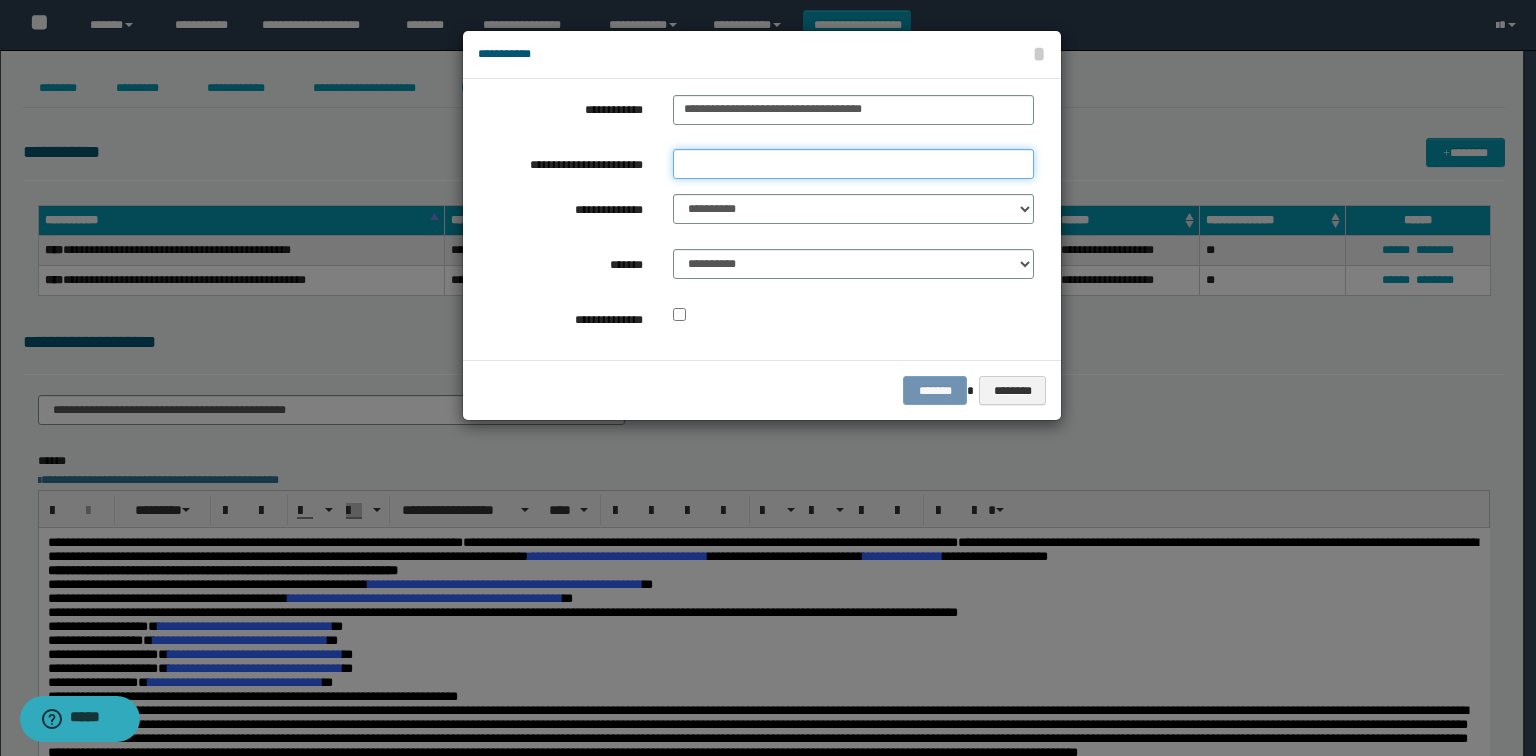 click on "**********" at bounding box center (853, 164) 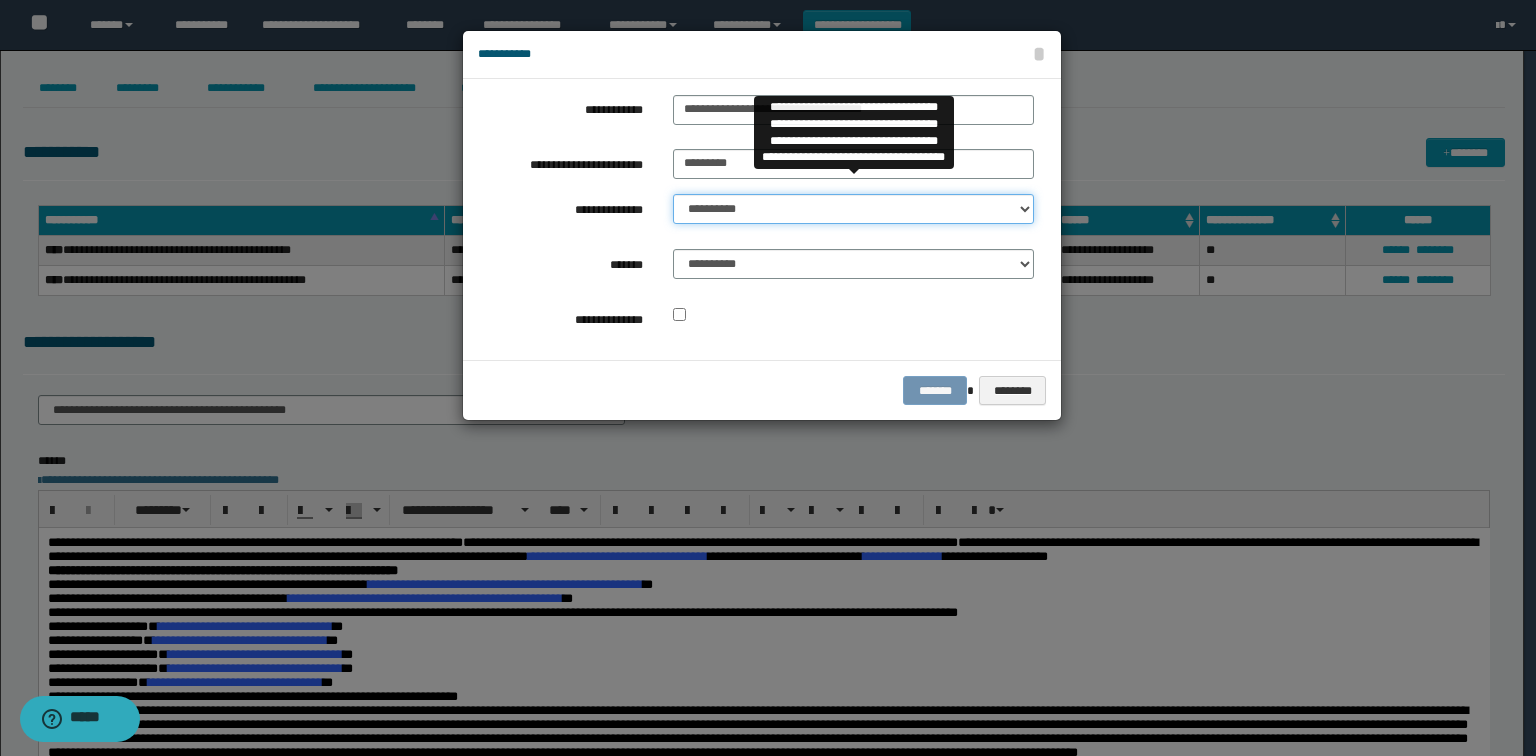 click on "**********" at bounding box center (853, 209) 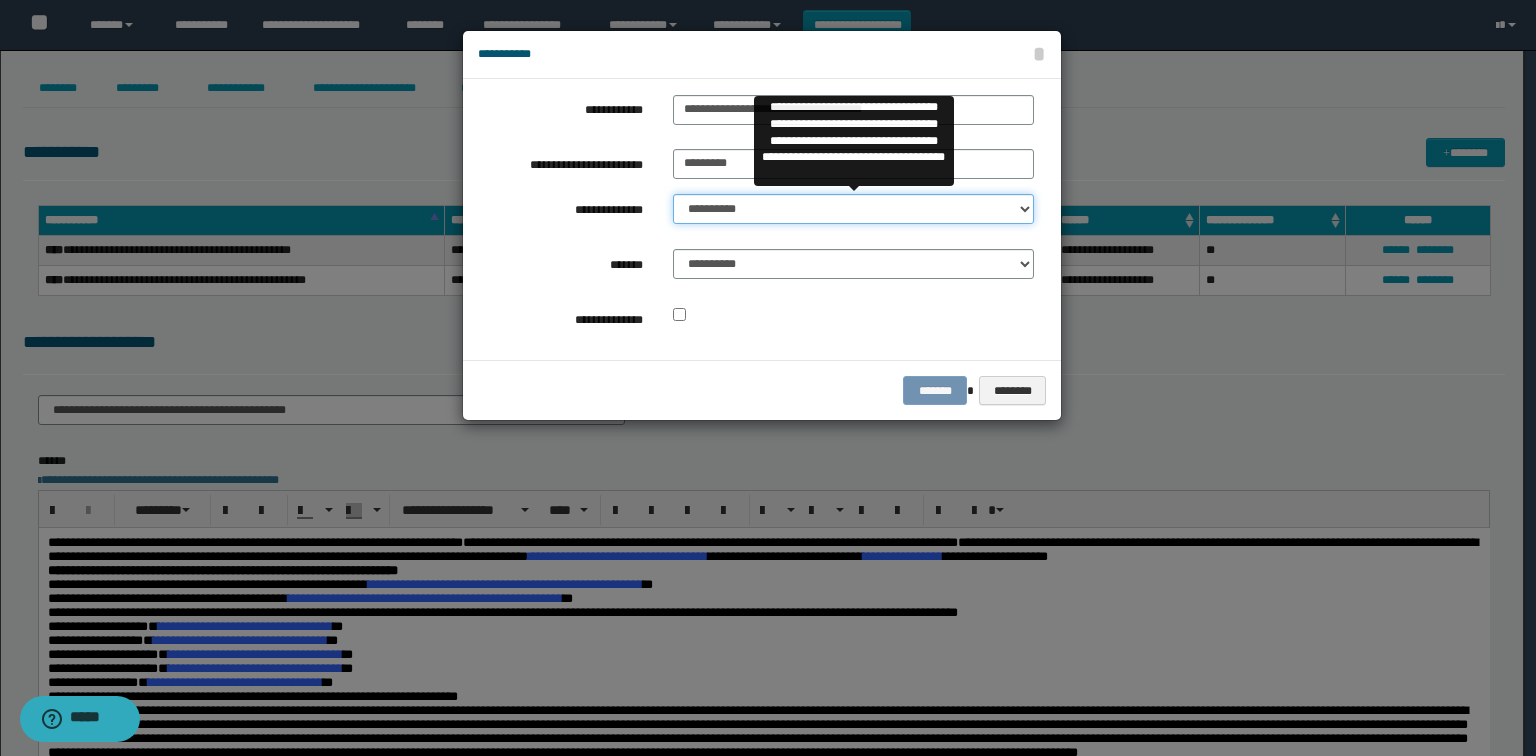select on "**" 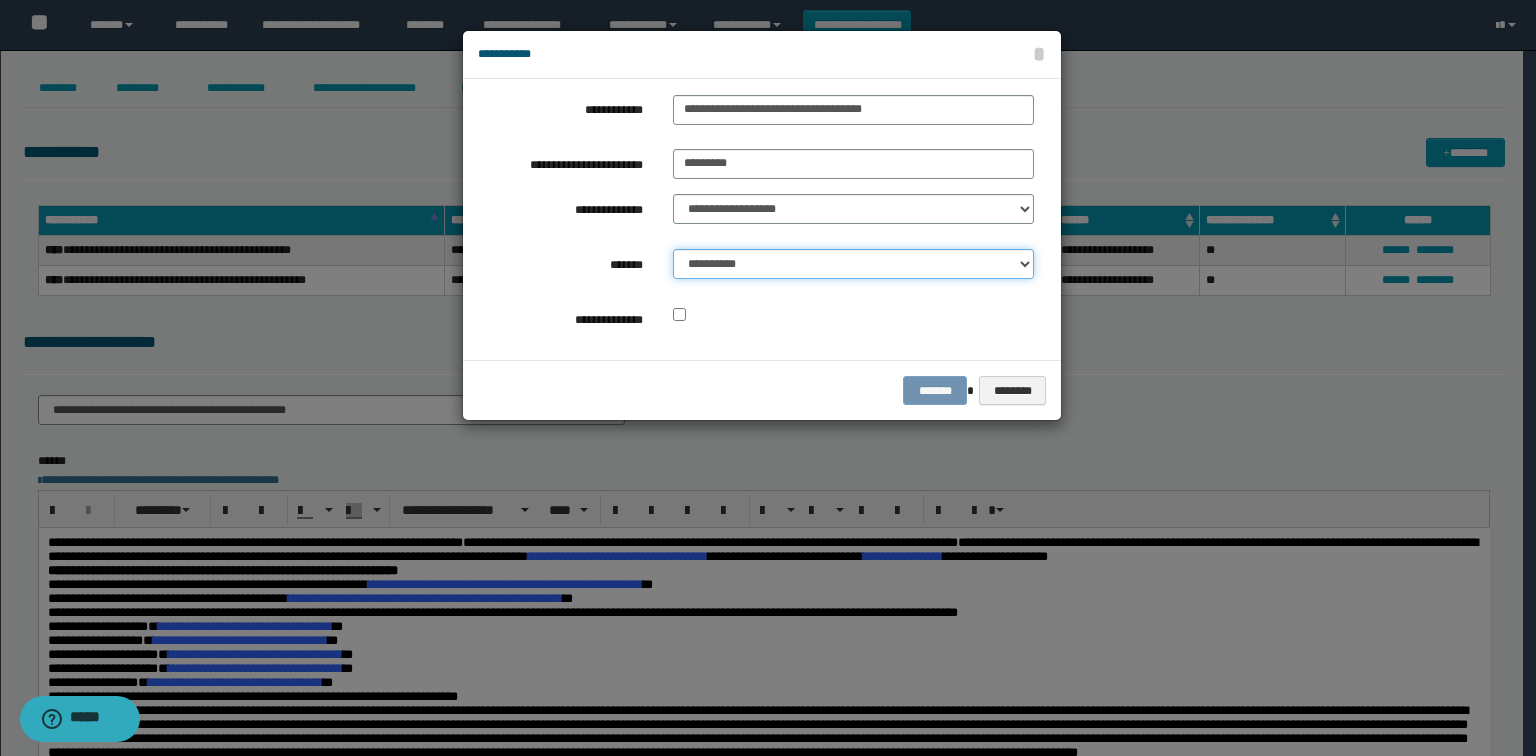click on "**********" at bounding box center (853, 264) 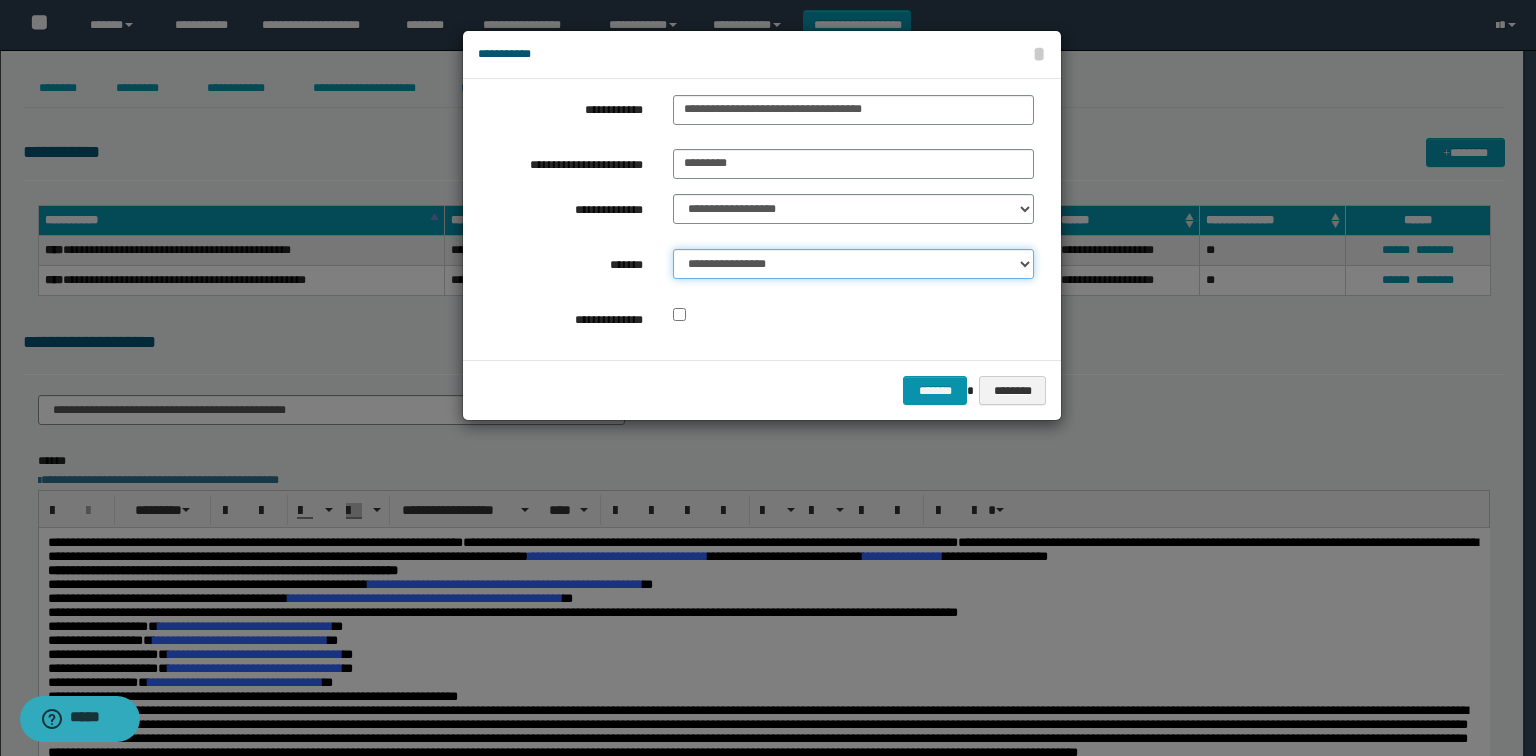 drag, startPoint x: 802, startPoint y: 255, endPoint x: 806, endPoint y: 272, distance: 17.464249 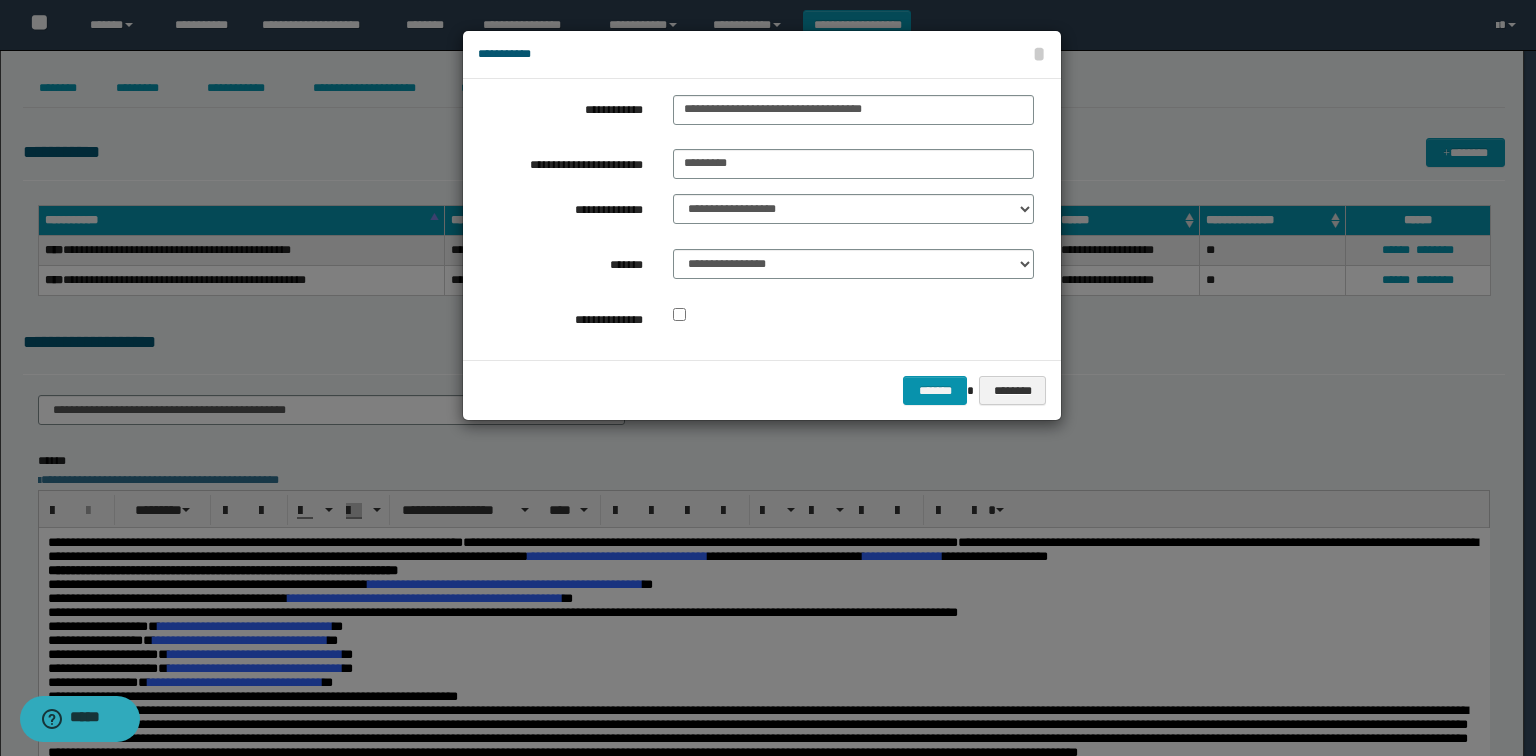 drag, startPoint x: 832, startPoint y: 342, endPoint x: 869, endPoint y: 361, distance: 41.59327 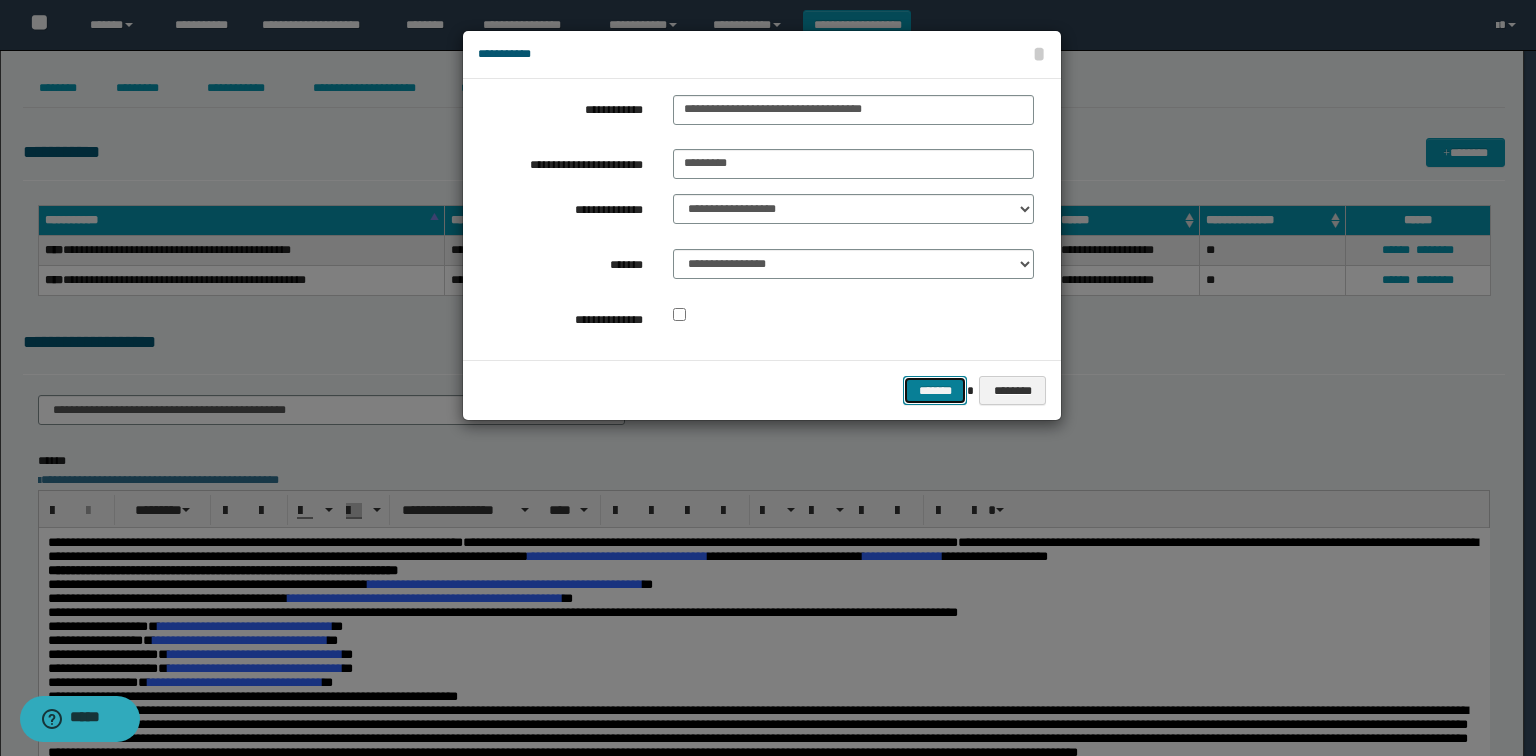 drag, startPoint x: 930, startPoint y: 394, endPoint x: 804, endPoint y: 285, distance: 166.60432 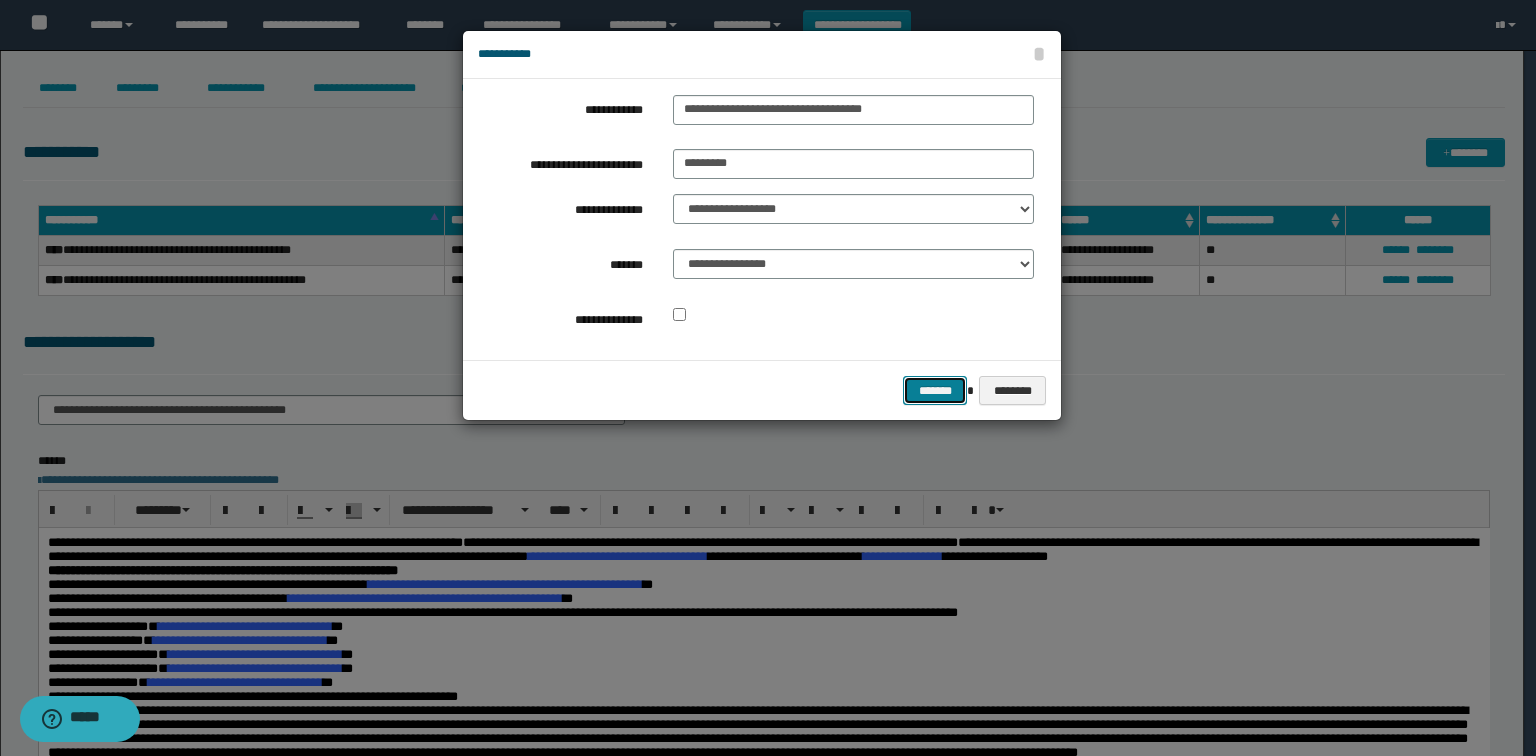 click on "*******" at bounding box center [935, 391] 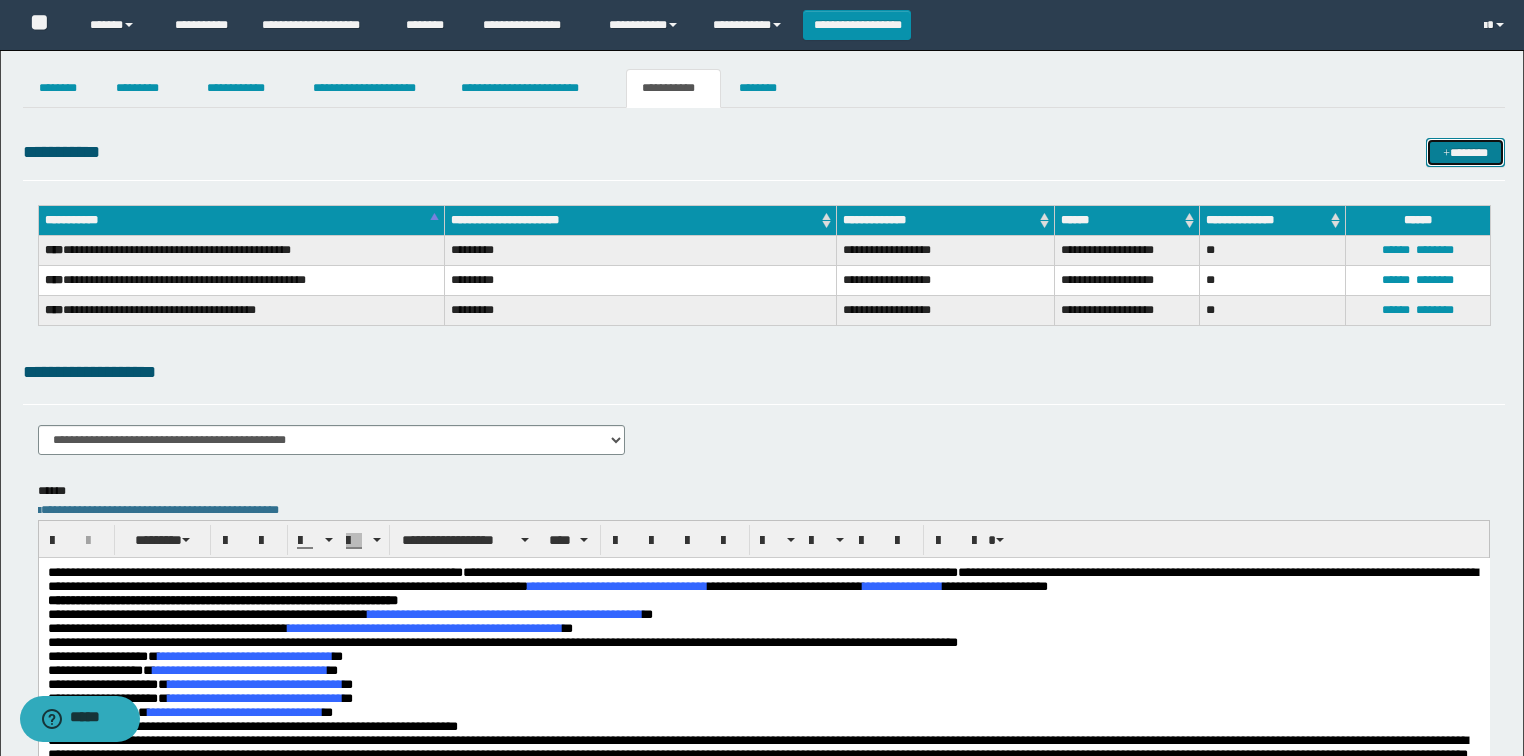 click at bounding box center [1446, 154] 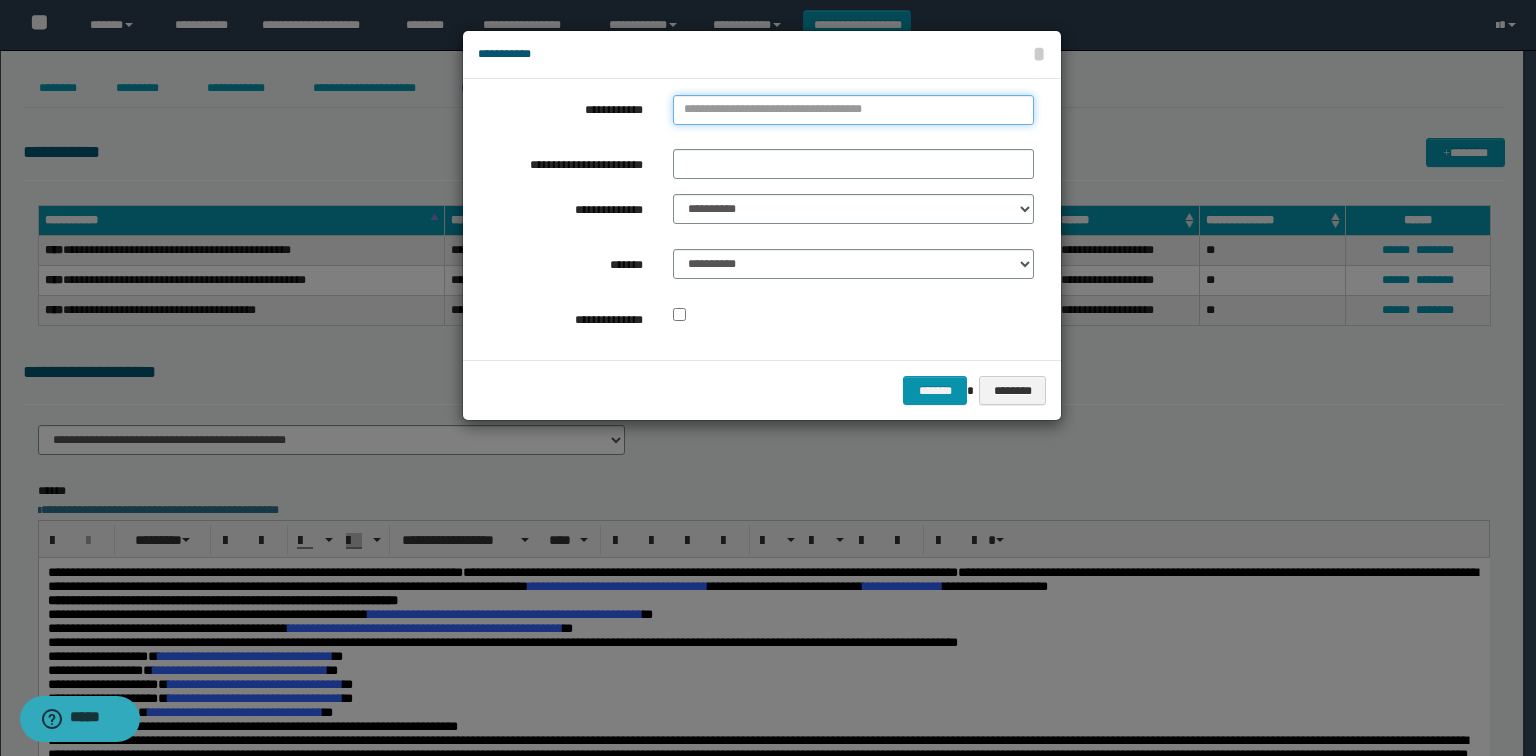 type on "**********" 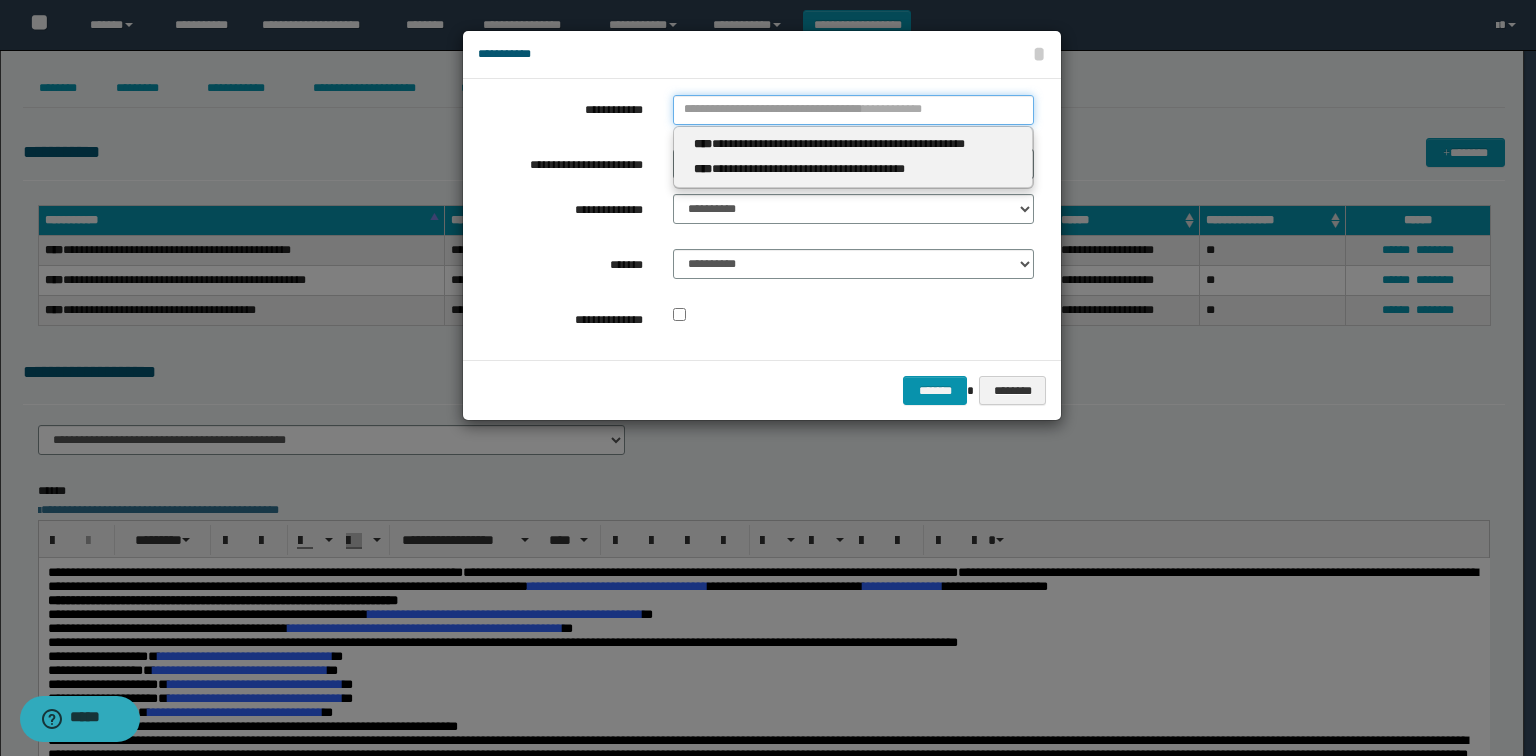 click on "**********" at bounding box center (853, 110) 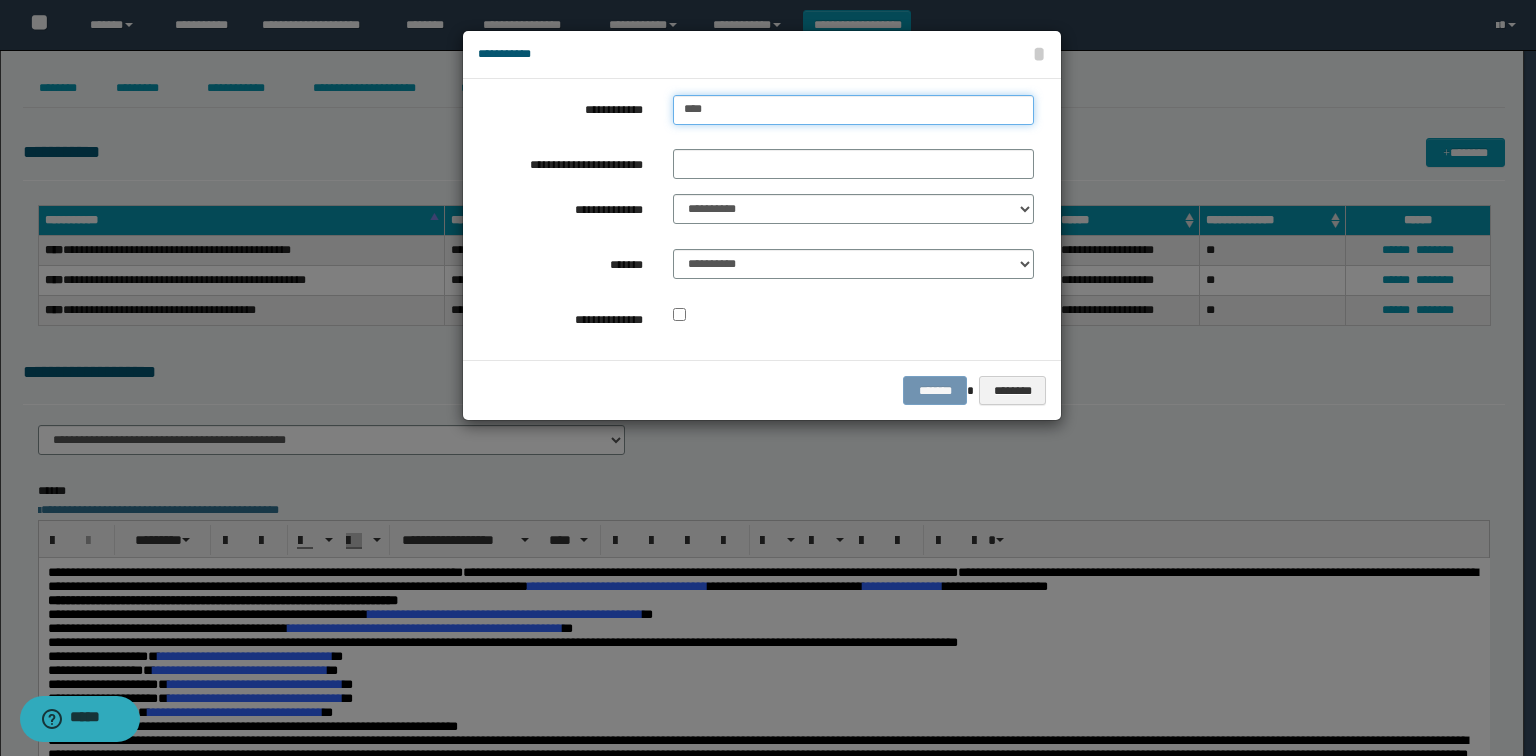 type on "****" 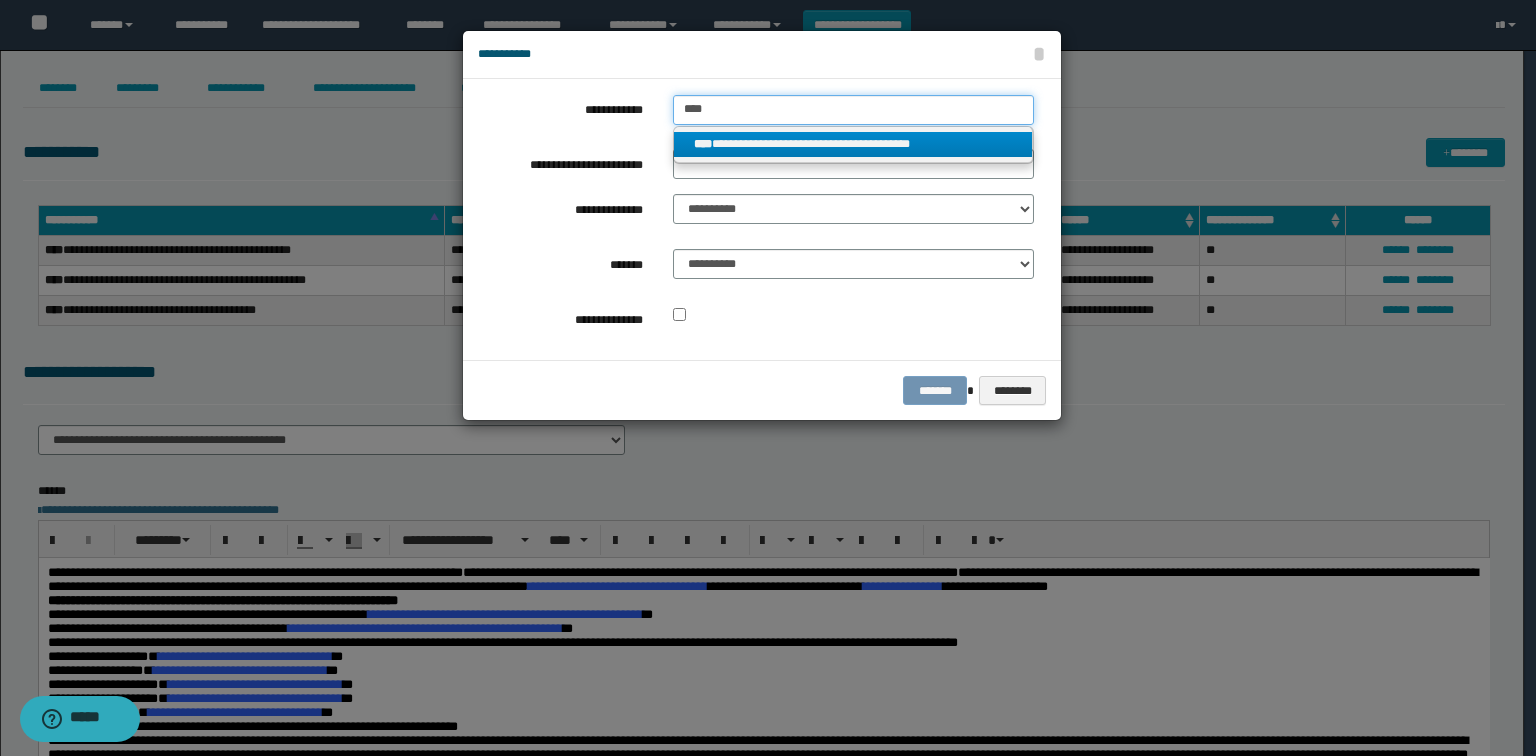 type on "****" 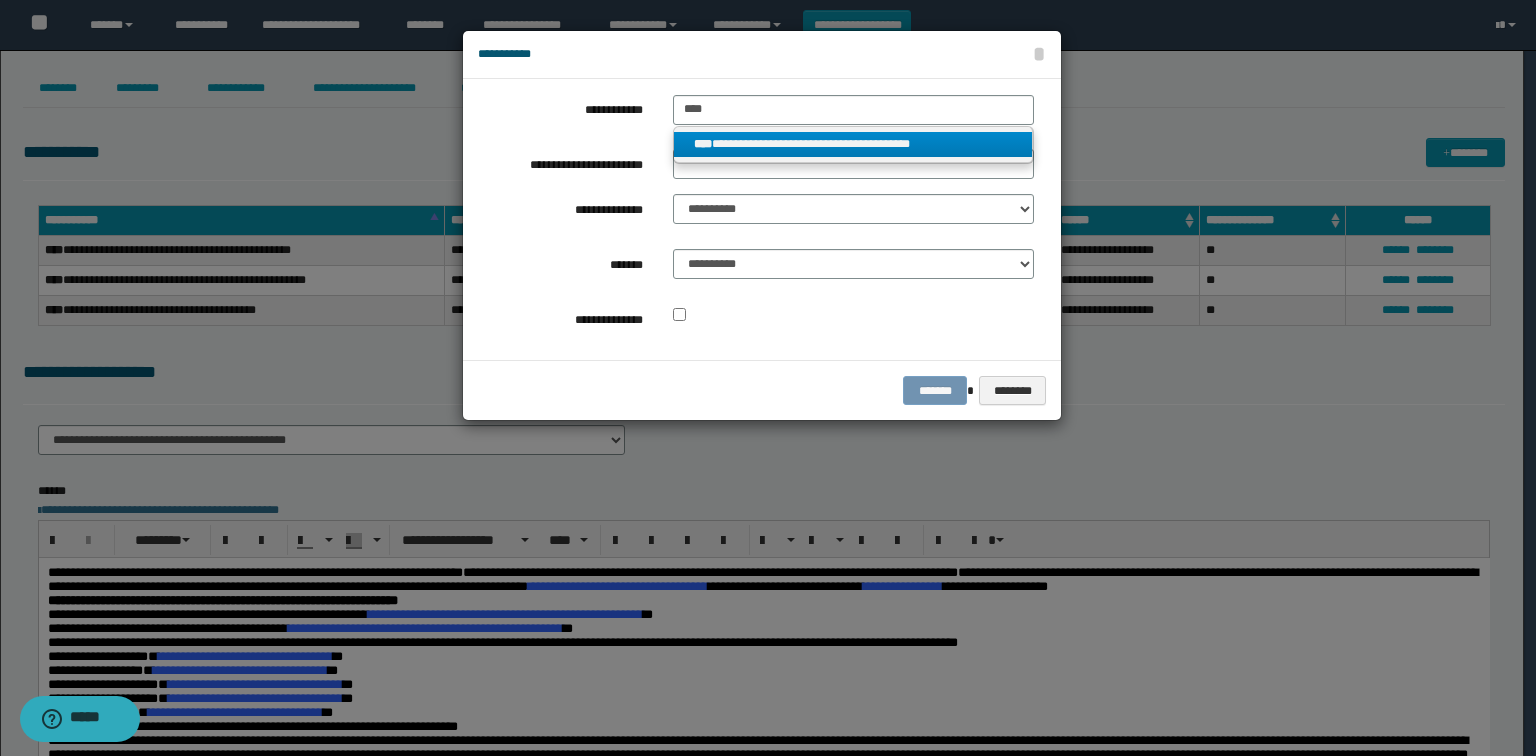 click on "**********" at bounding box center [853, 144] 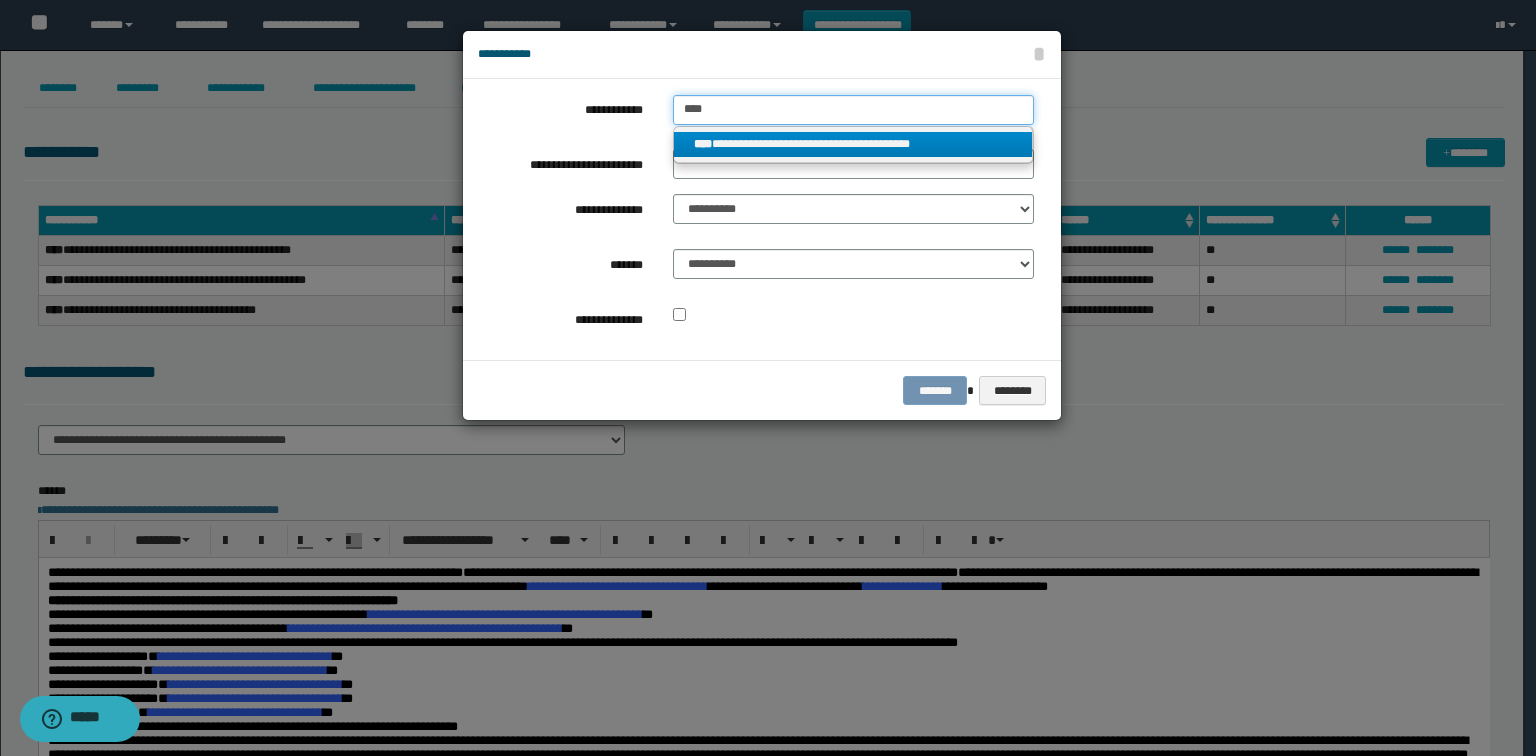 type 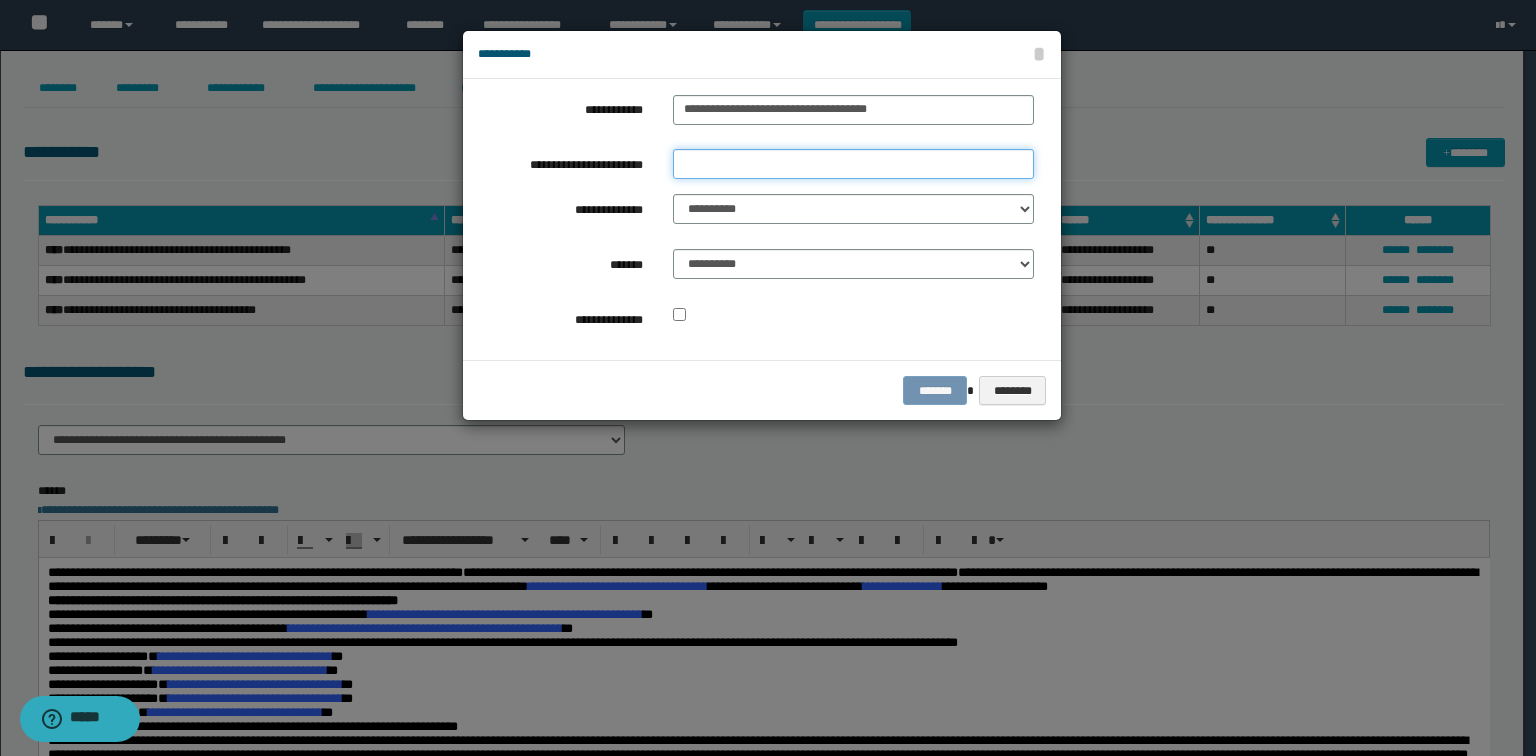 click on "**********" at bounding box center (853, 164) 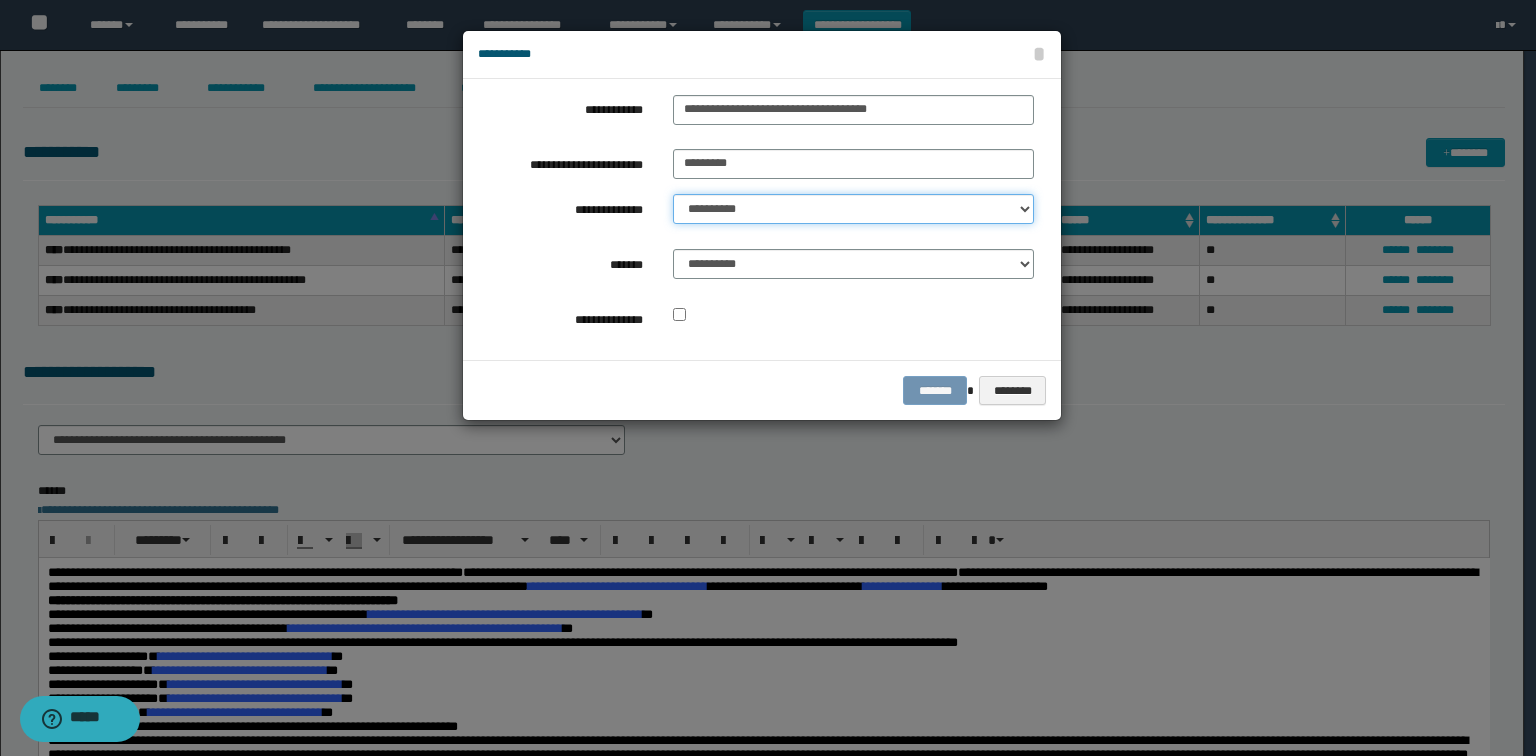click on "**********" at bounding box center [853, 209] 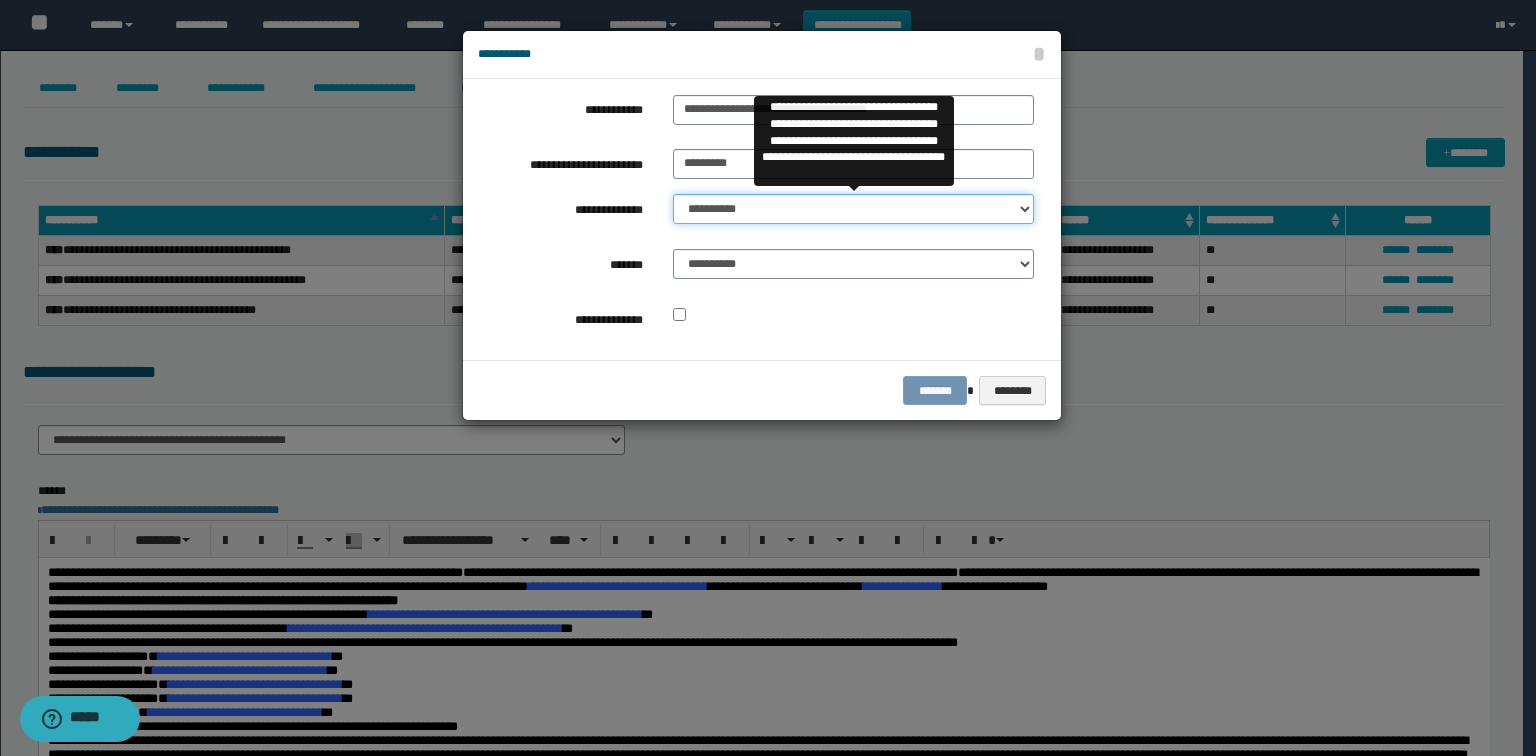 select on "**" 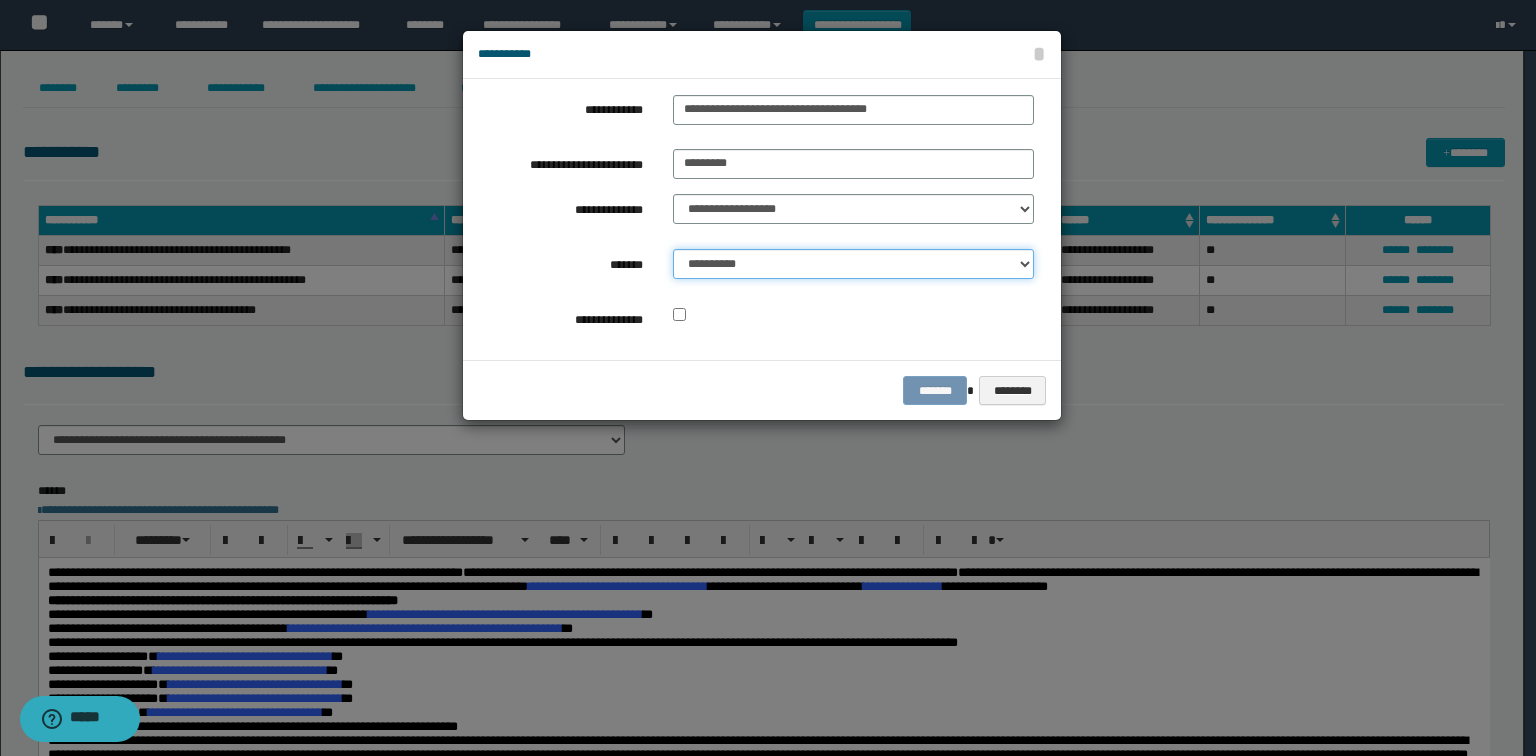 click on "**********" at bounding box center [853, 264] 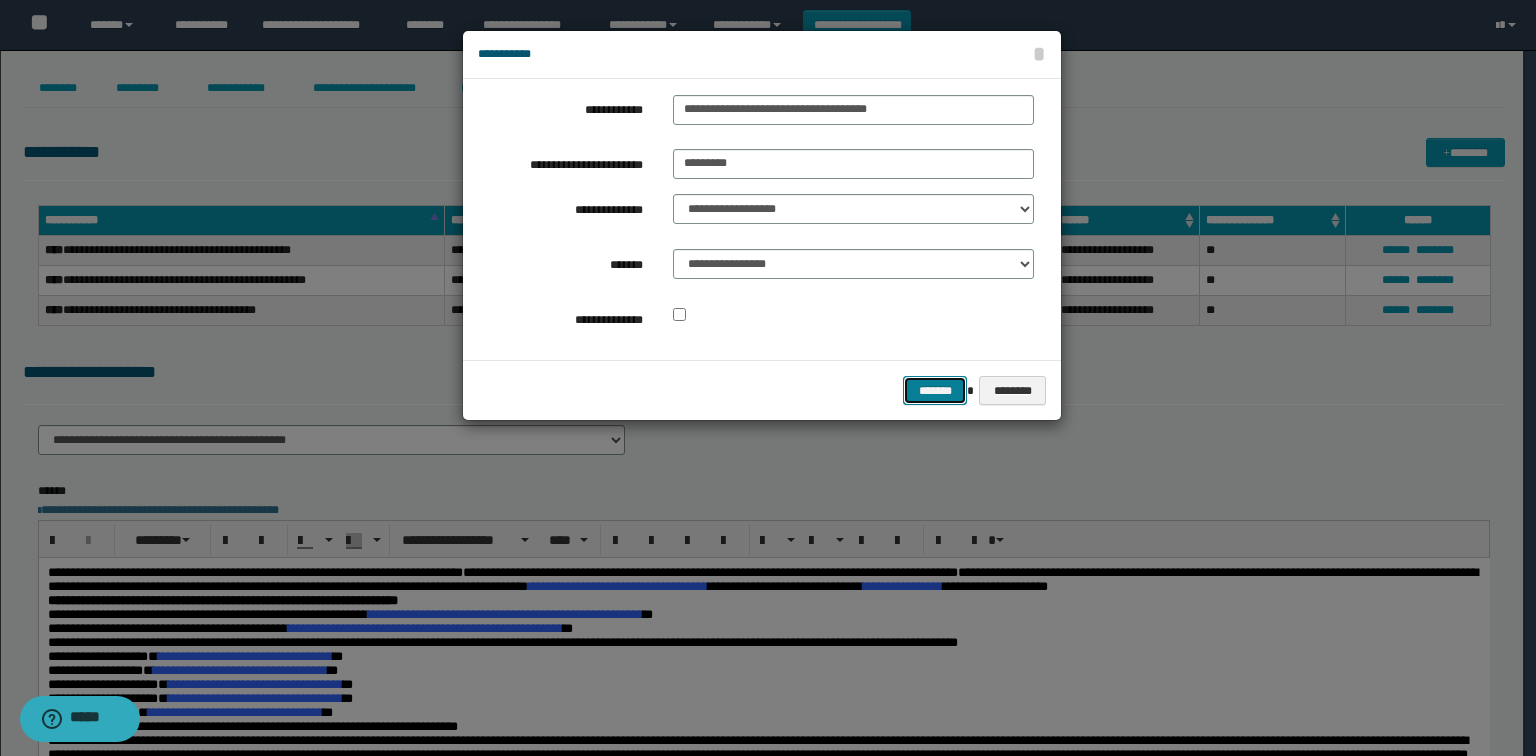 drag, startPoint x: 940, startPoint y: 384, endPoint x: 564, endPoint y: 100, distance: 471.20273 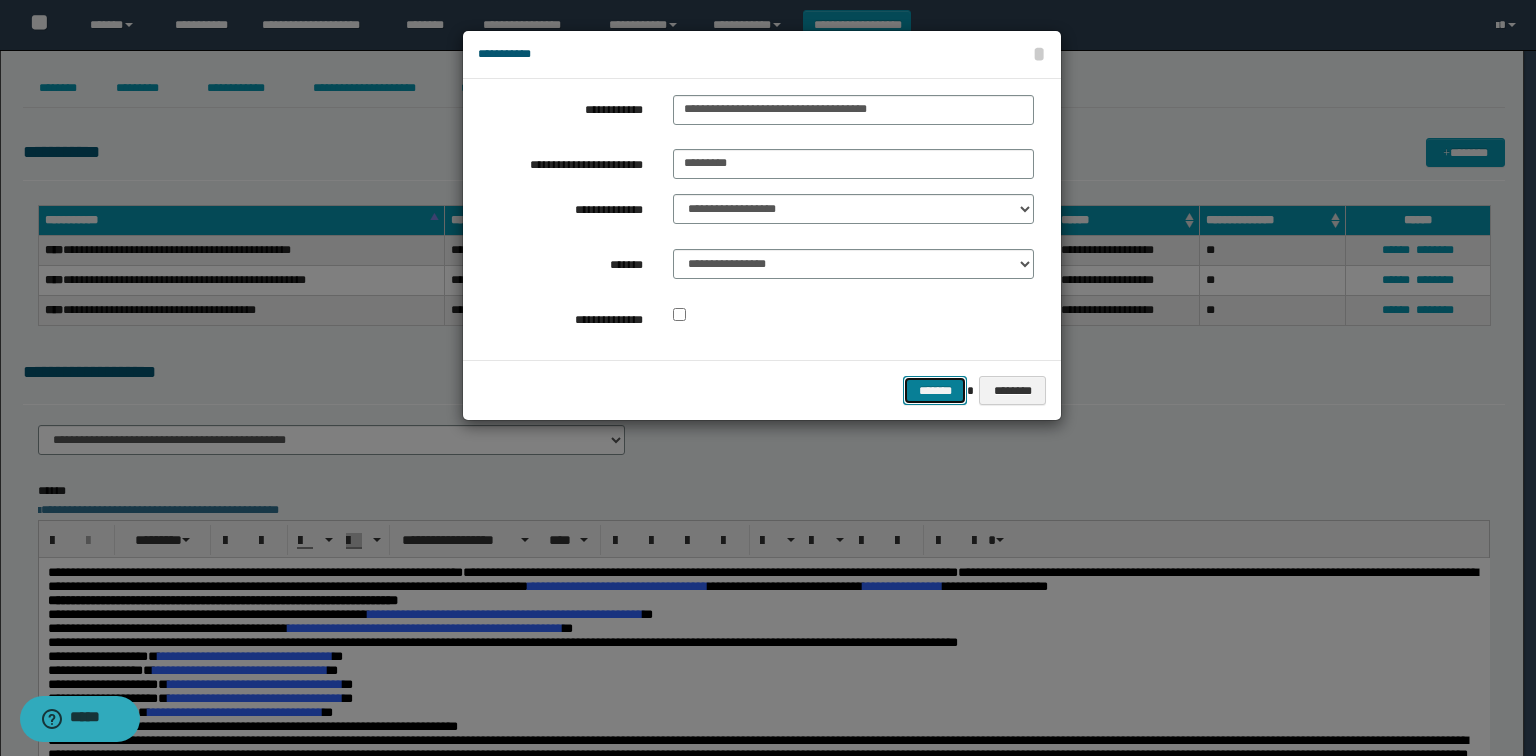 click on "*******" at bounding box center (935, 391) 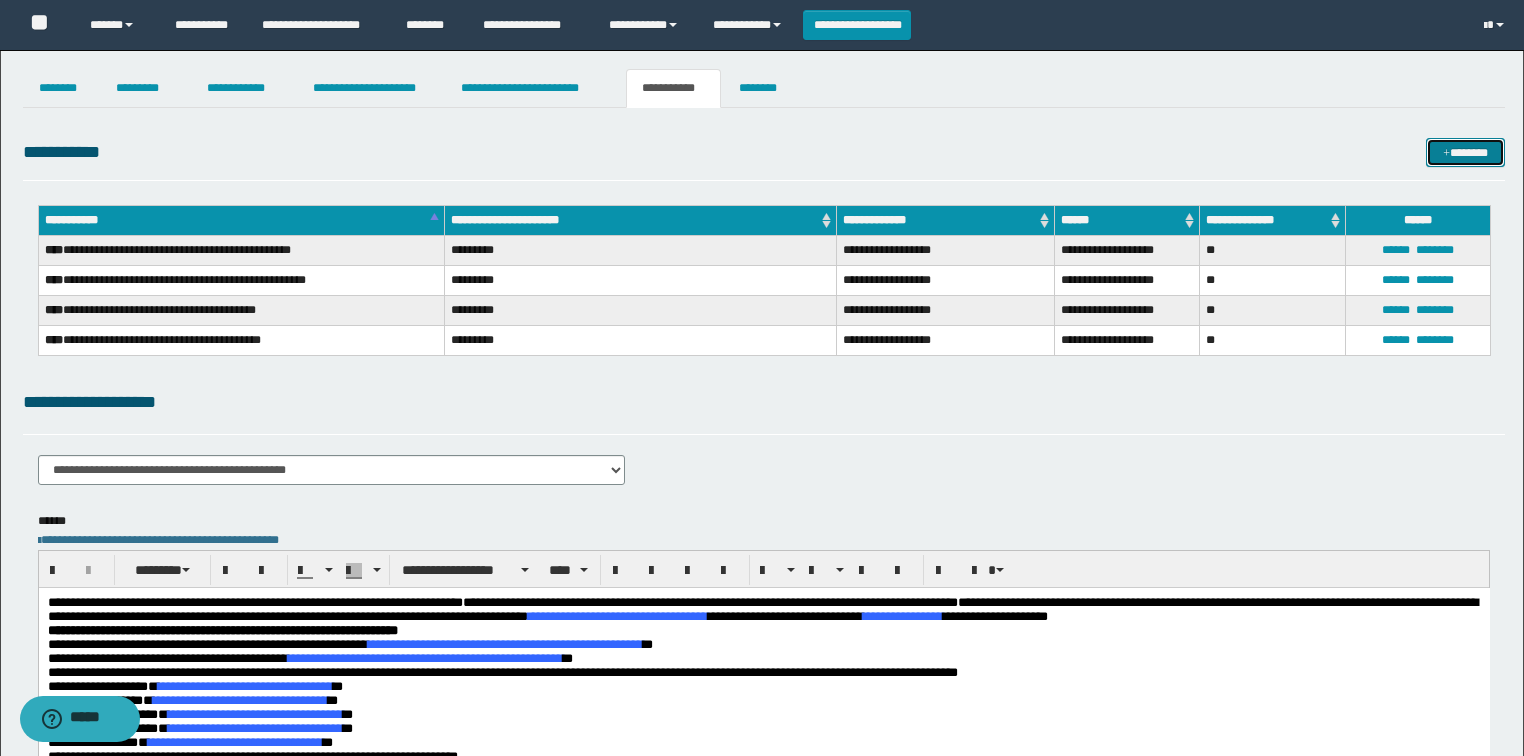 click on "*******" at bounding box center [1465, 153] 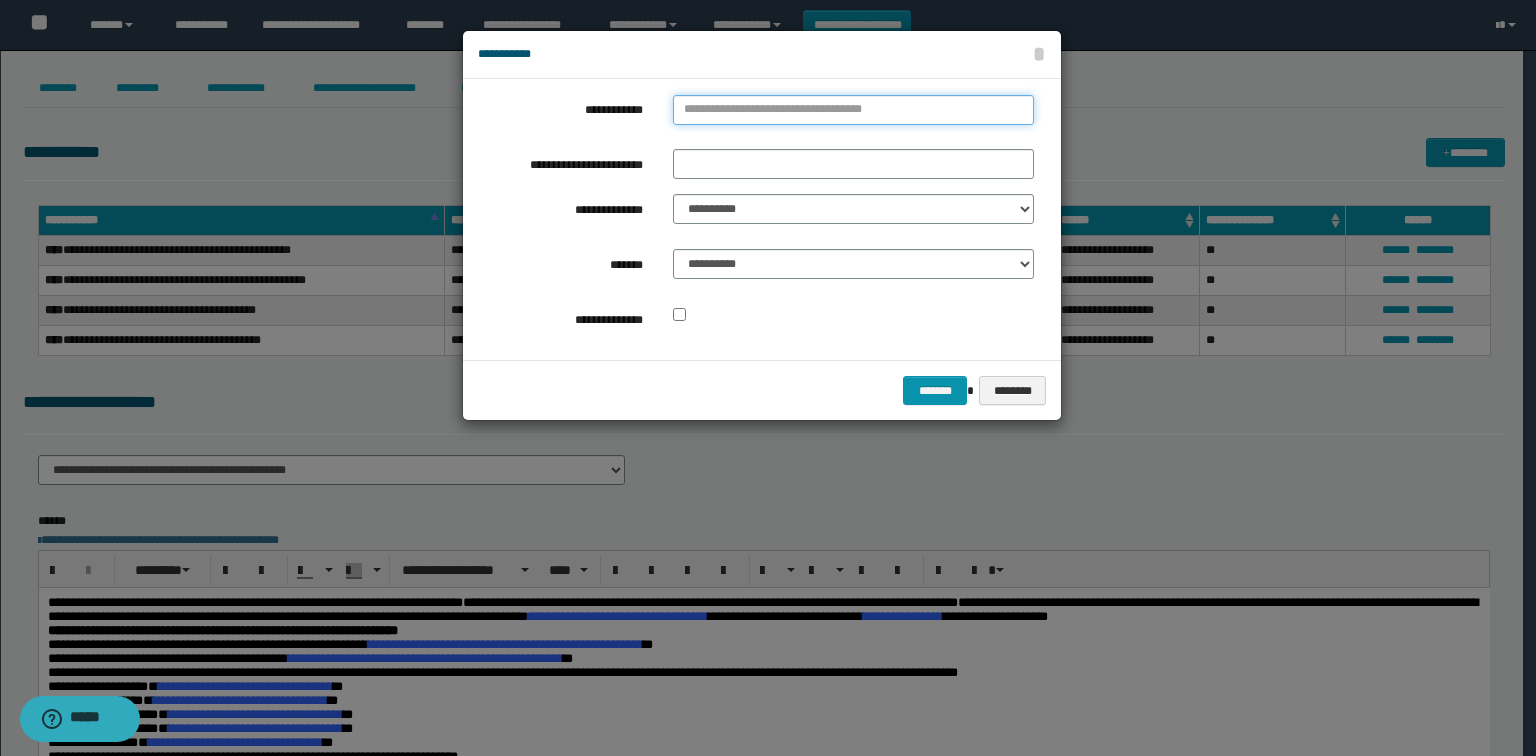 type on "**********" 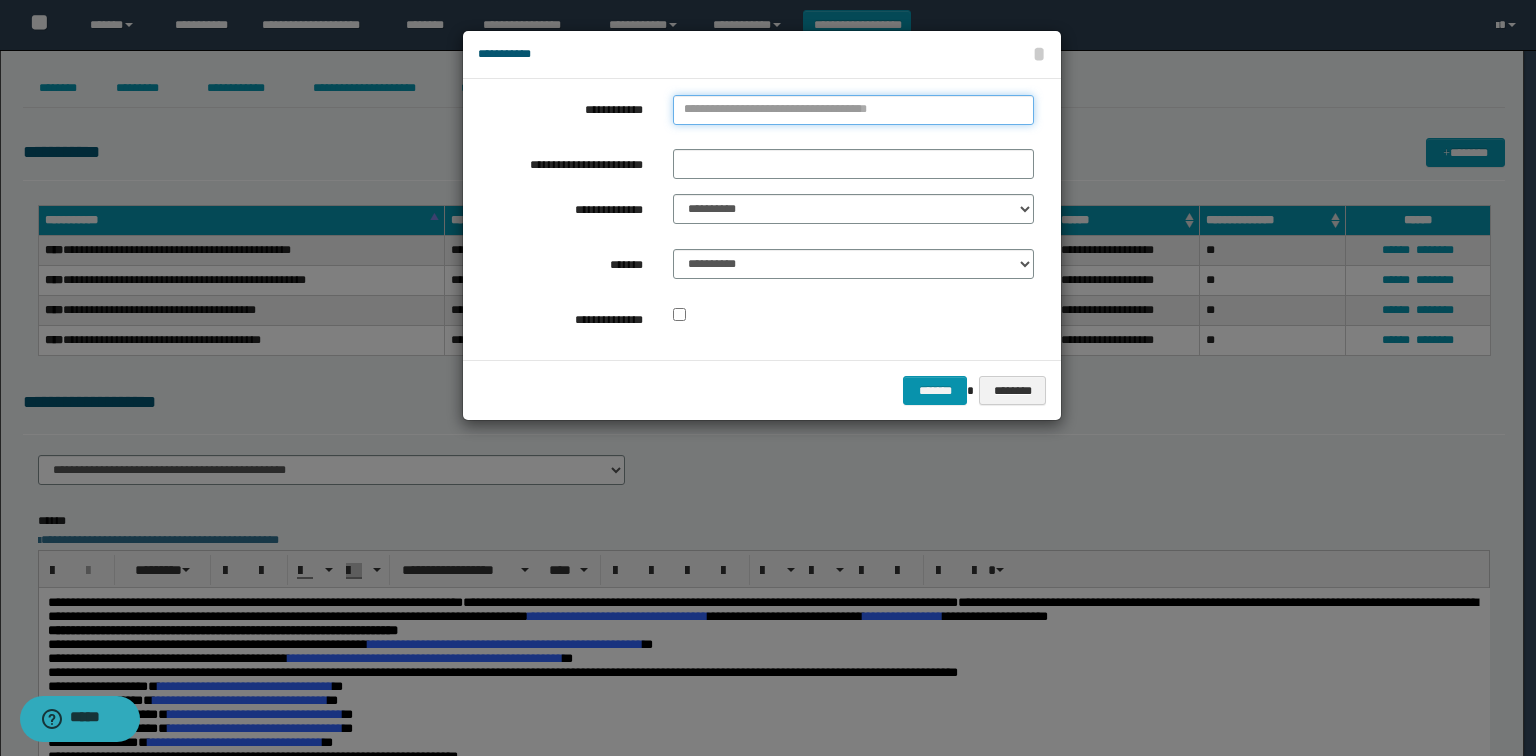 click on "**********" at bounding box center (853, 110) 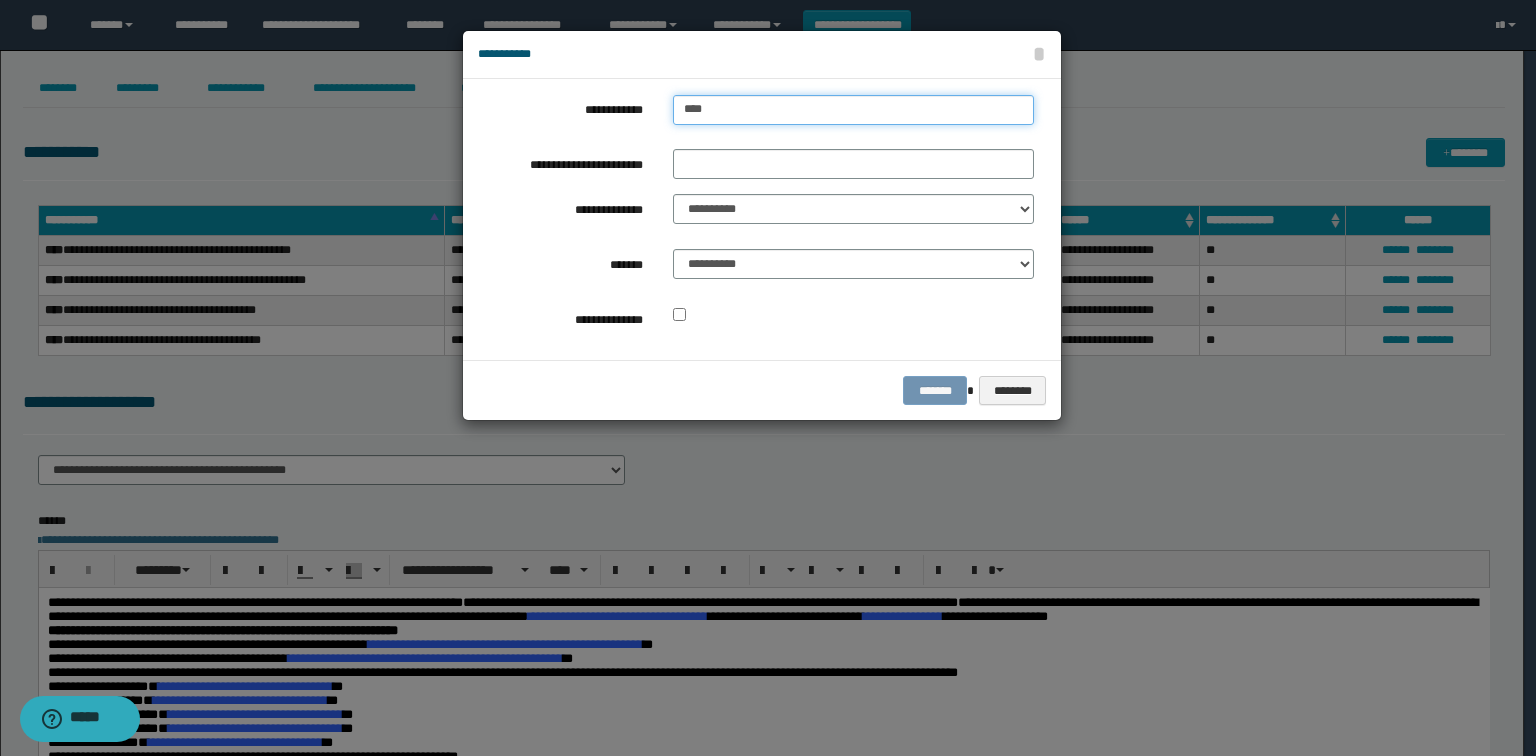 type on "****" 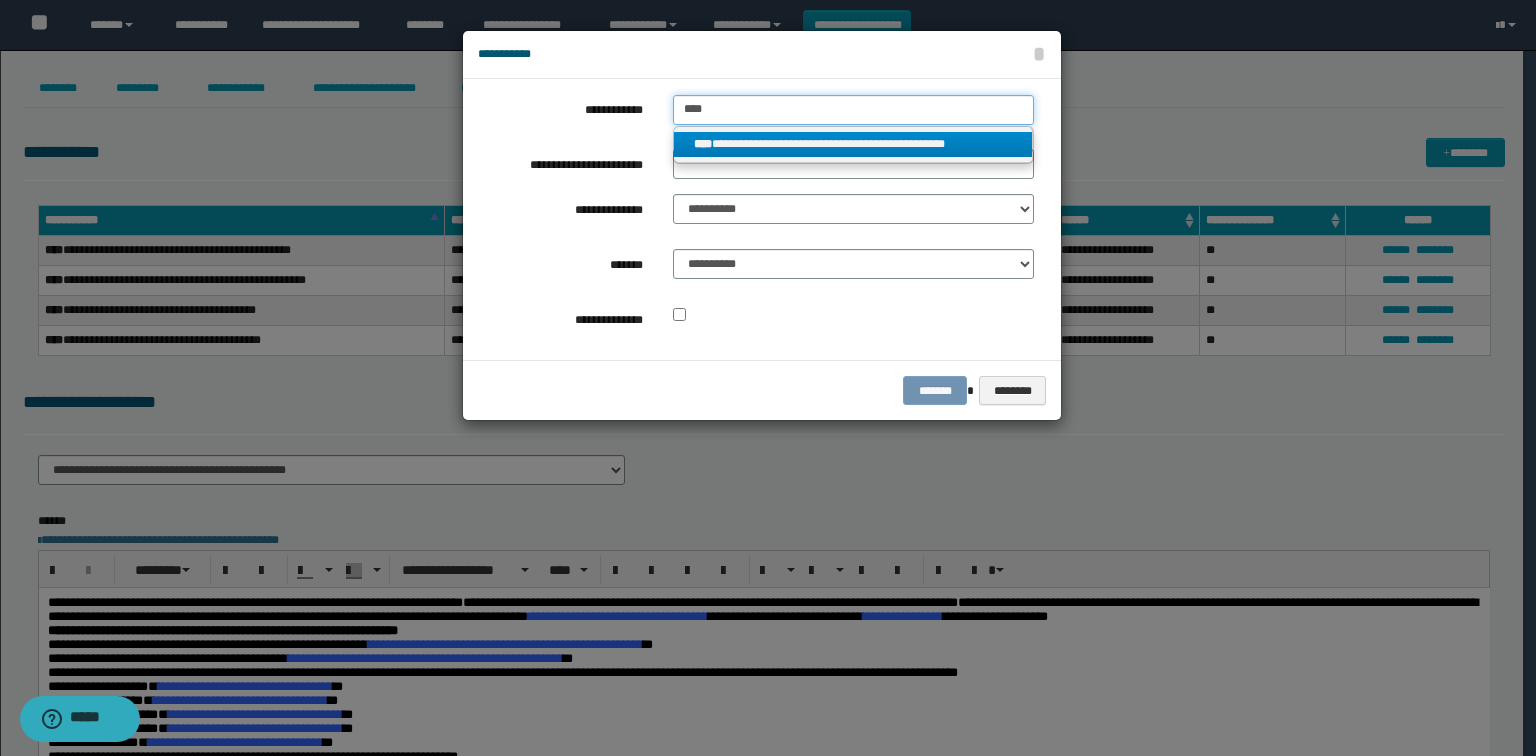 type on "****" 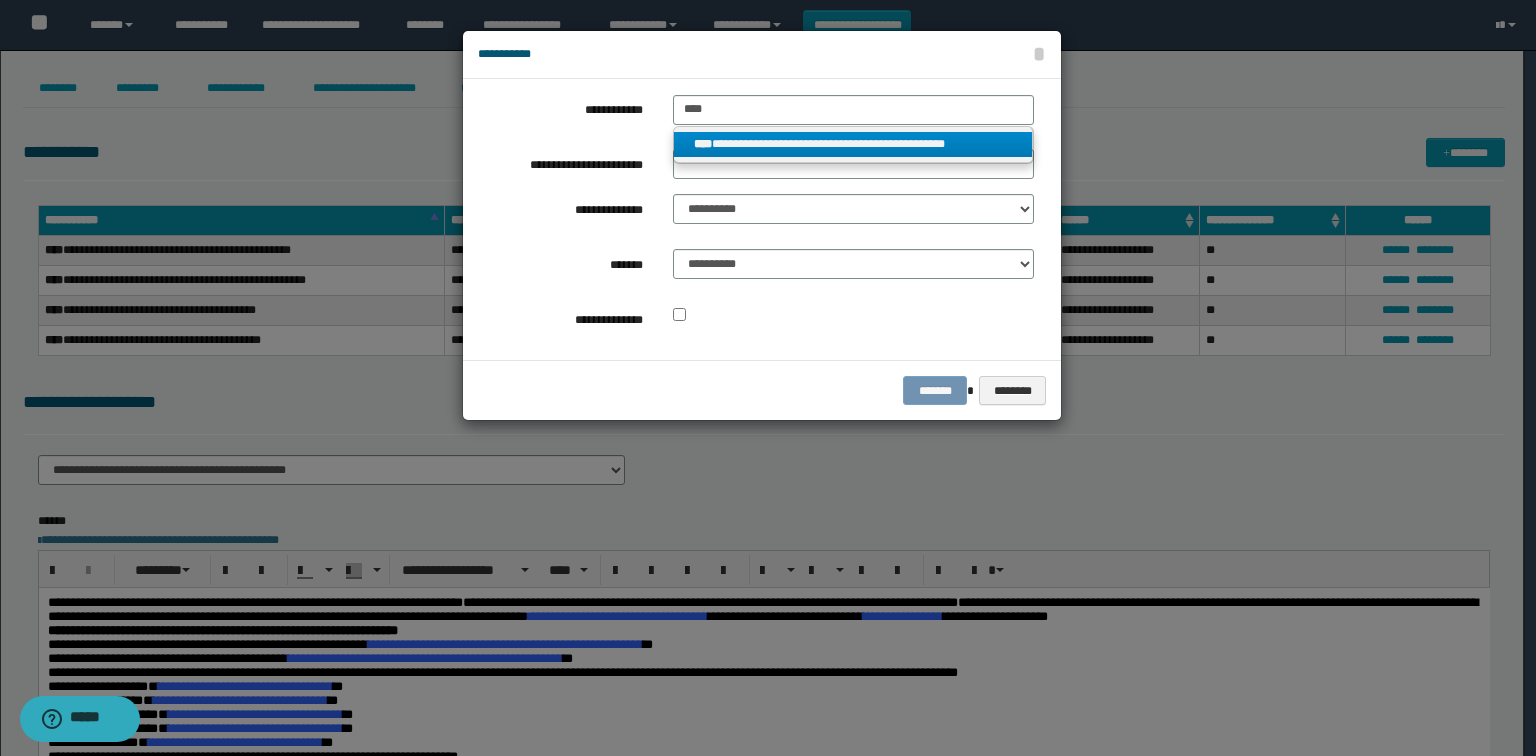click on "**********" at bounding box center [853, 144] 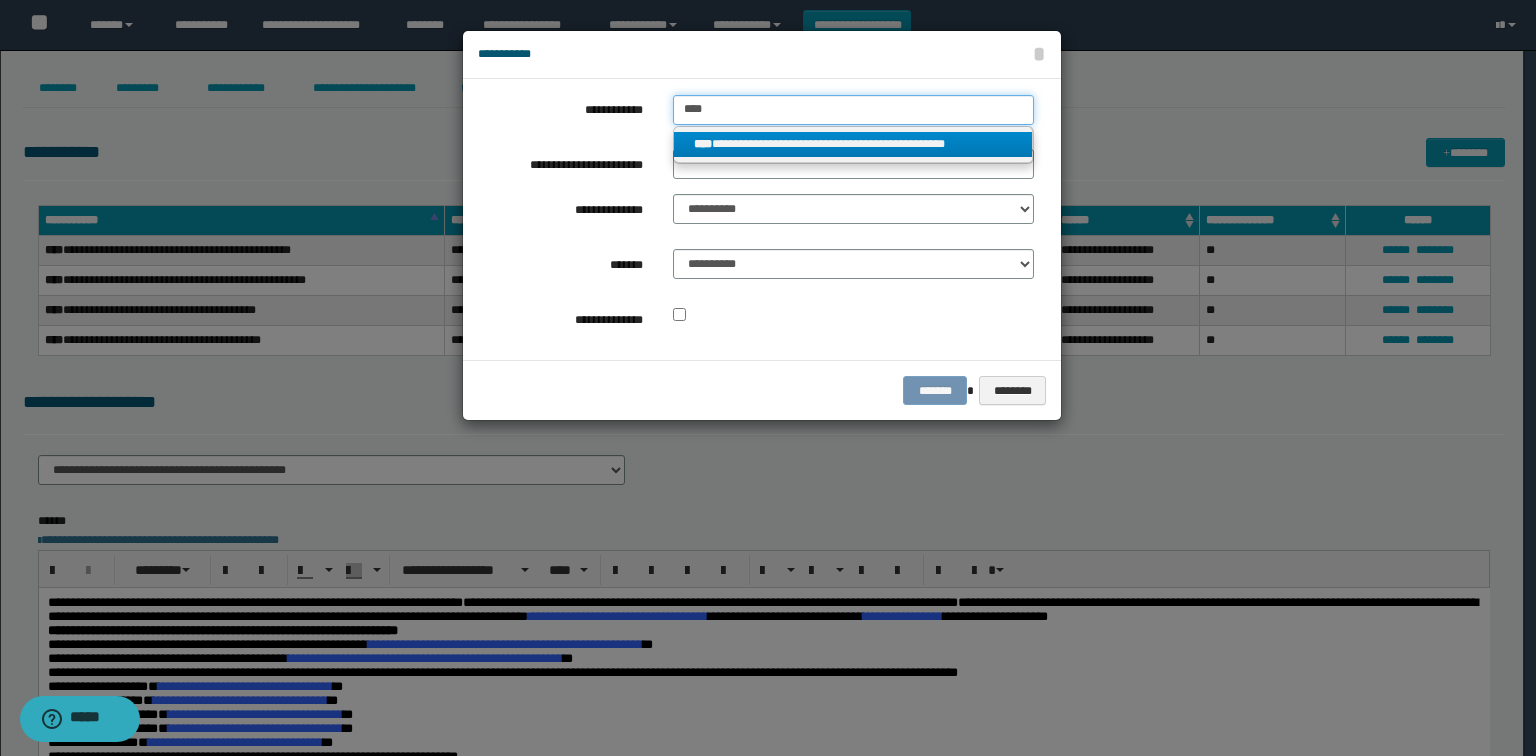 type 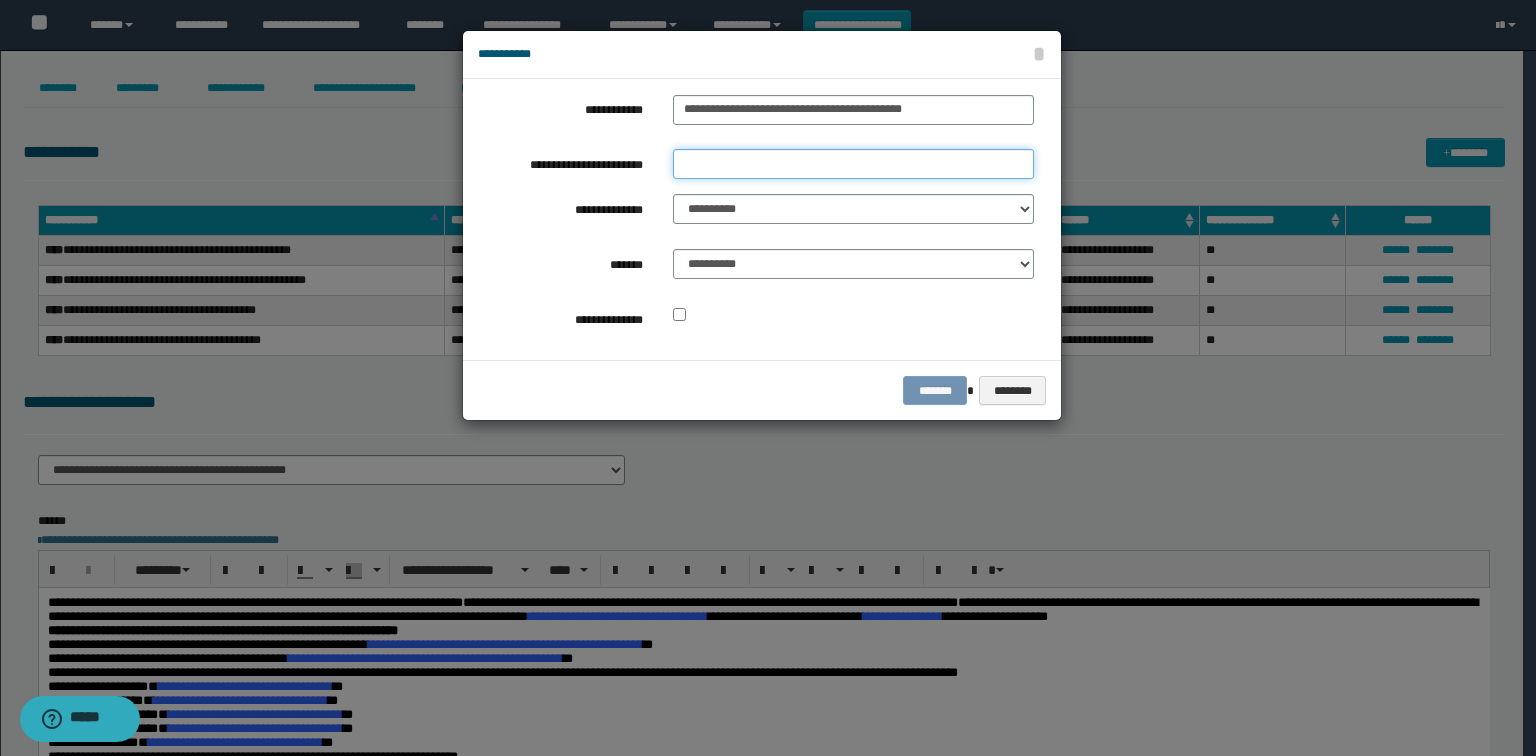 click on "**********" at bounding box center [853, 164] 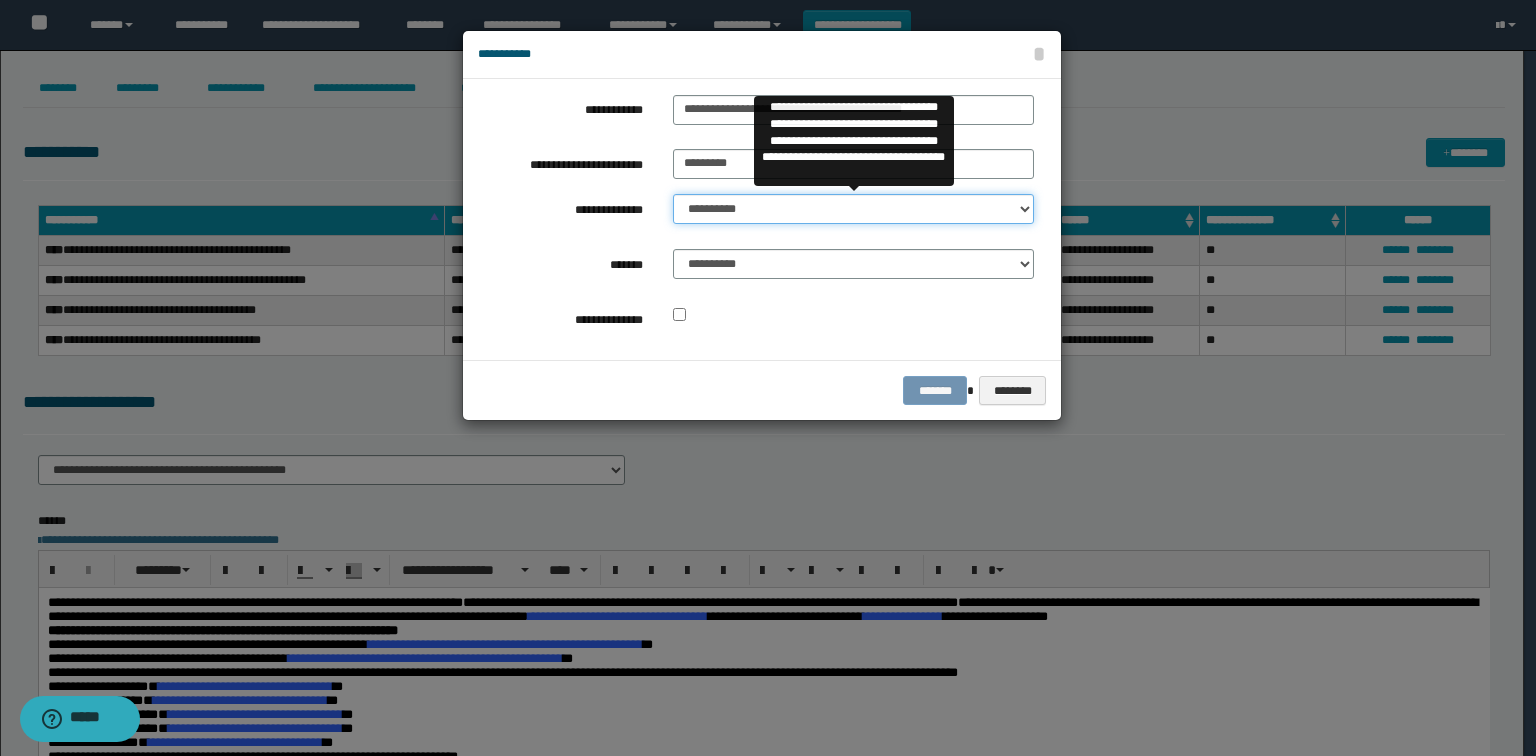 click on "**********" at bounding box center [853, 209] 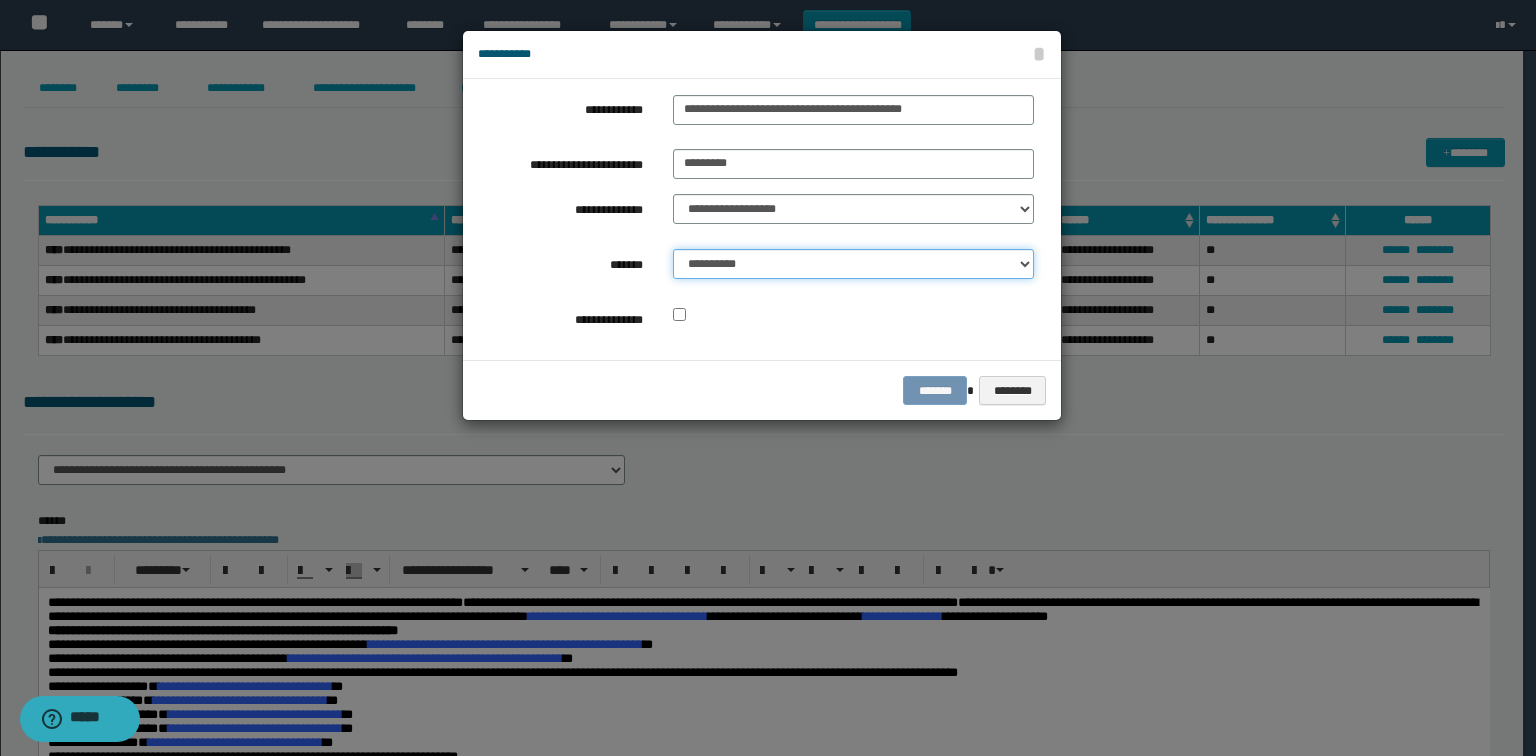 drag, startPoint x: 763, startPoint y: 261, endPoint x: 771, endPoint y: 276, distance: 17 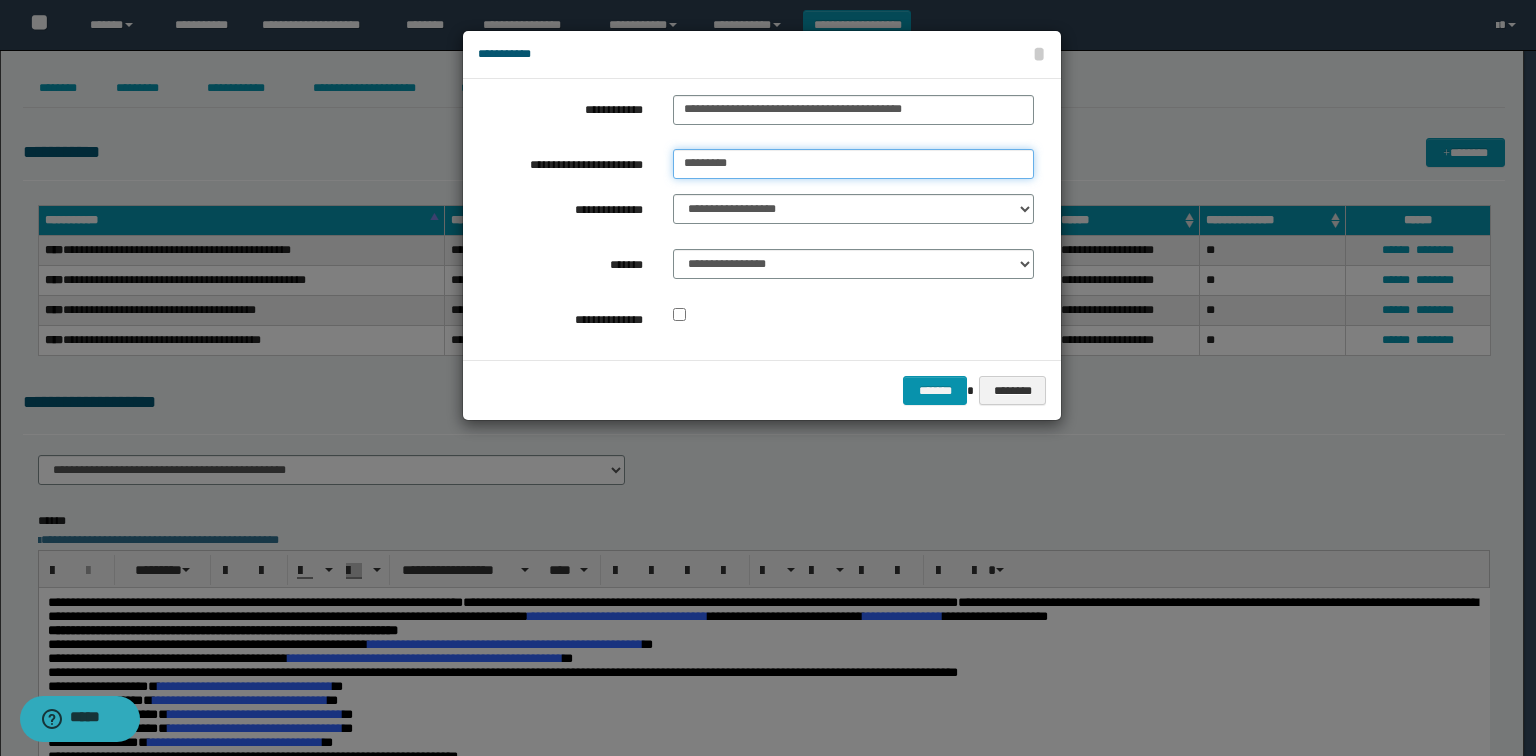 drag, startPoint x: 750, startPoint y: 172, endPoint x: 630, endPoint y: 148, distance: 122.376465 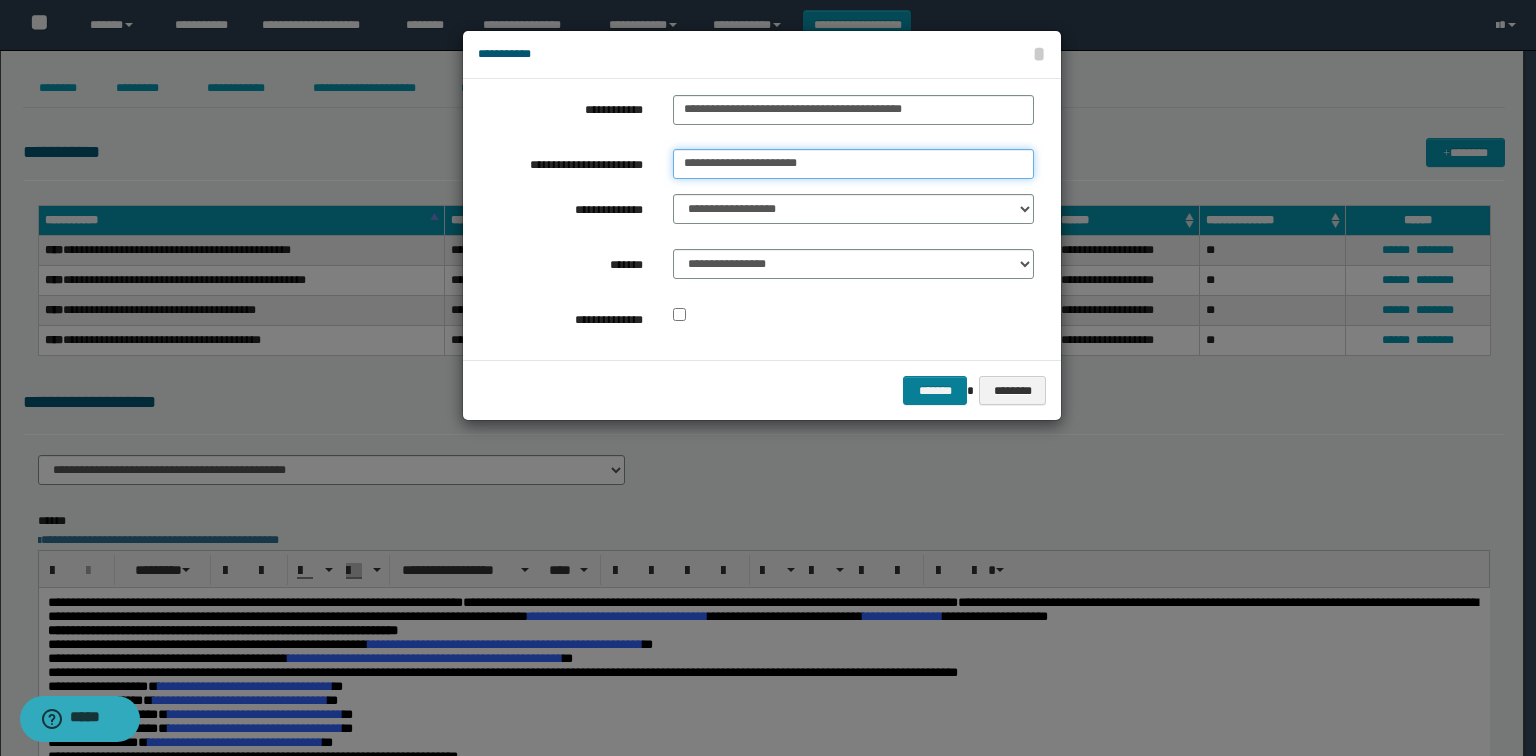 type on "**********" 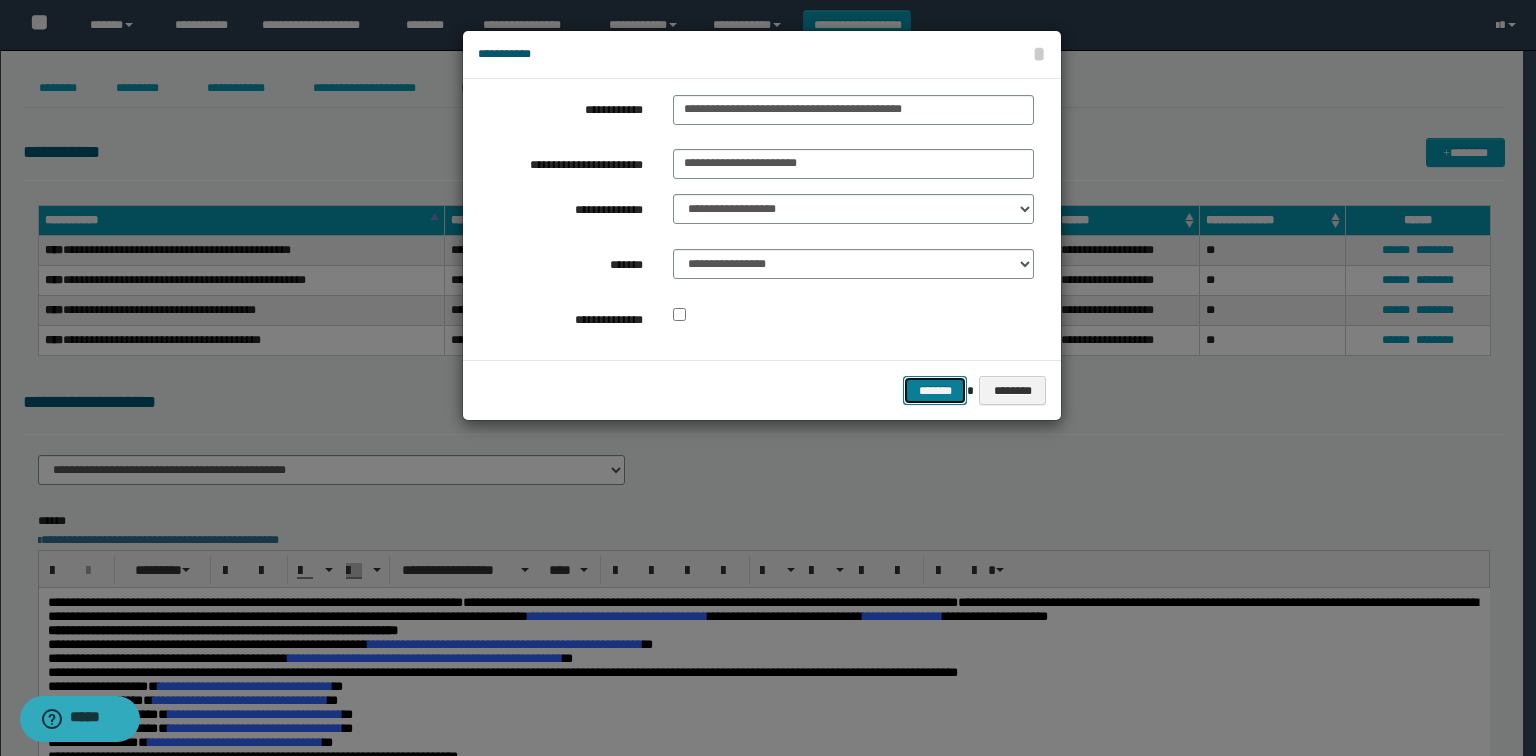 click on "*******" at bounding box center (935, 391) 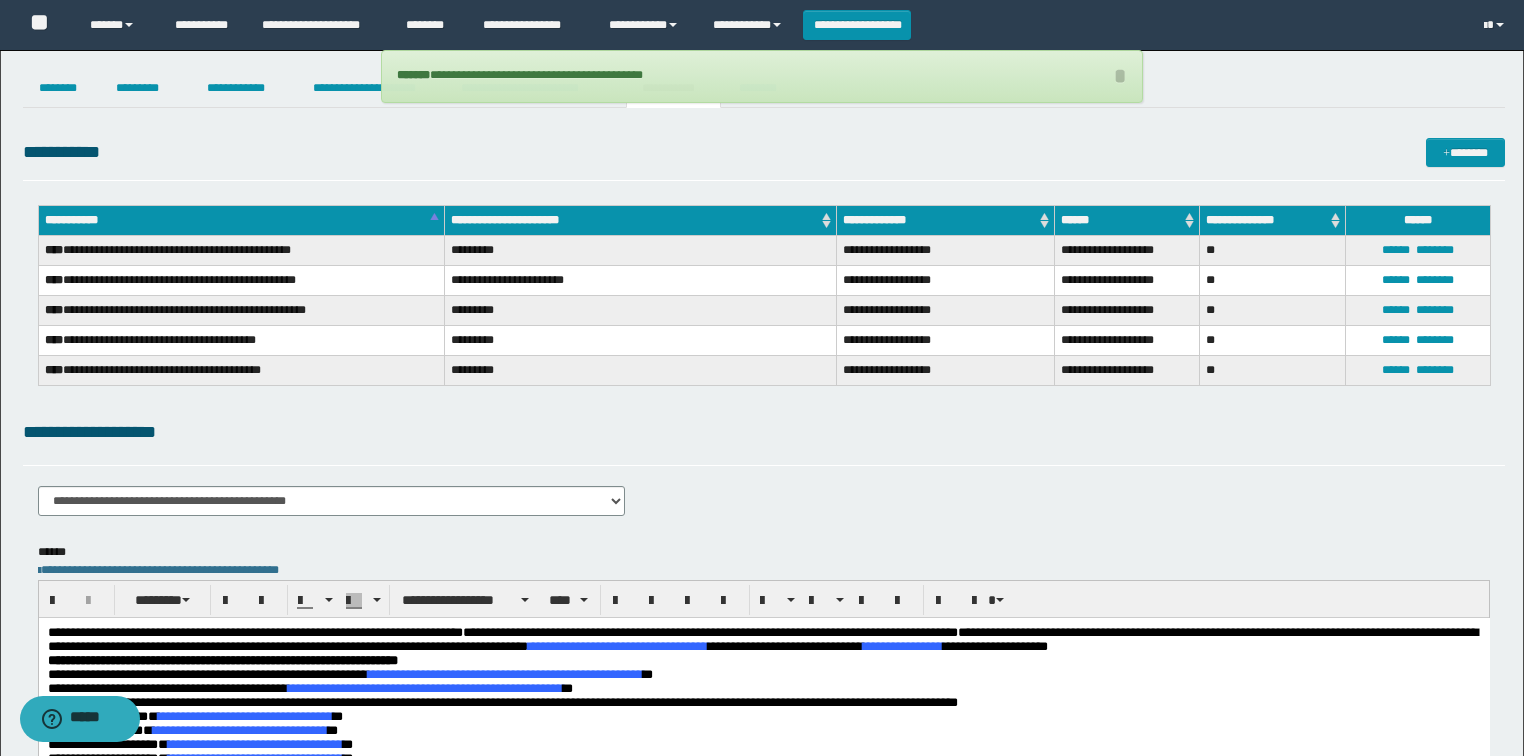 click on "**********" at bounding box center [764, 441] 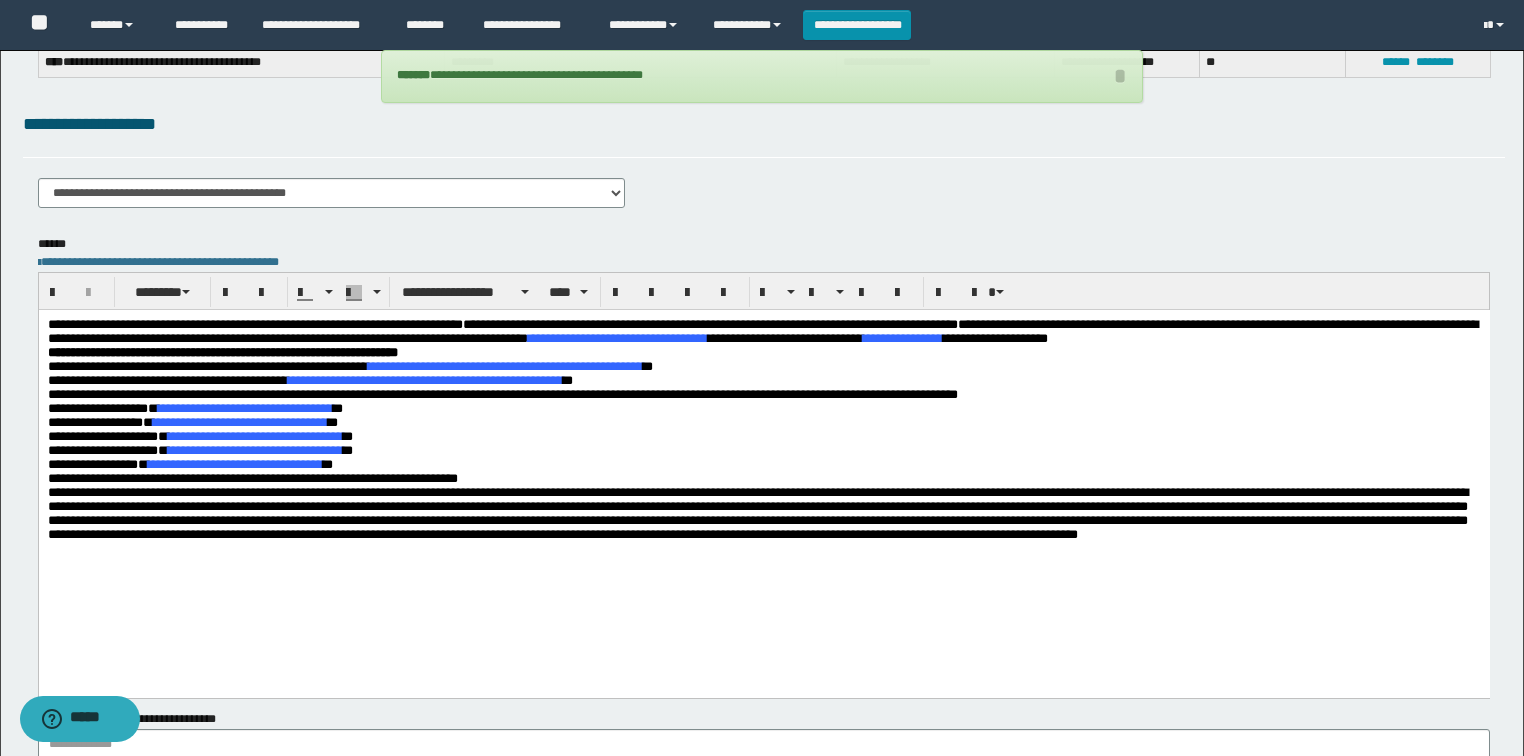 scroll, scrollTop: 400, scrollLeft: 0, axis: vertical 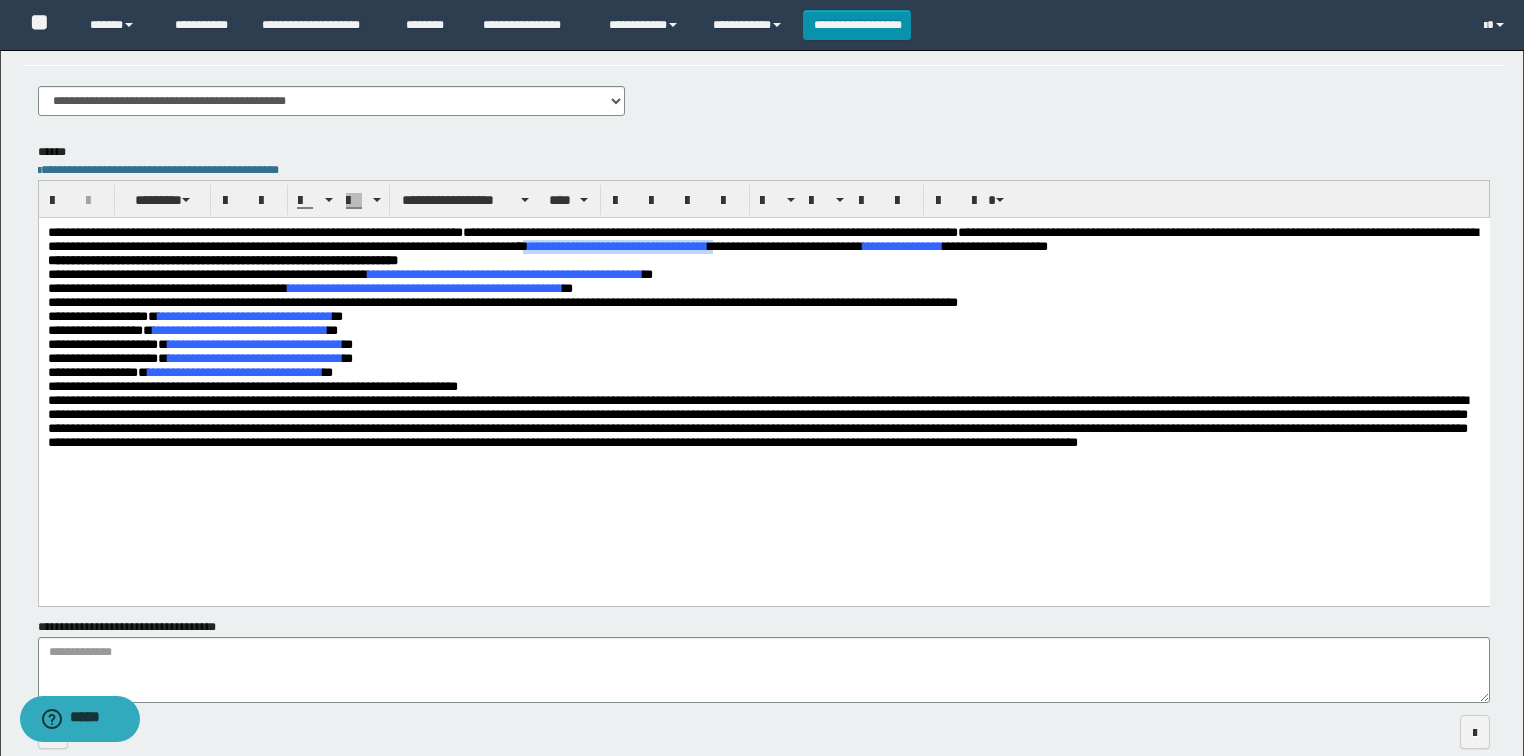 drag, startPoint x: 707, startPoint y: 245, endPoint x: 918, endPoint y: 250, distance: 211.05923 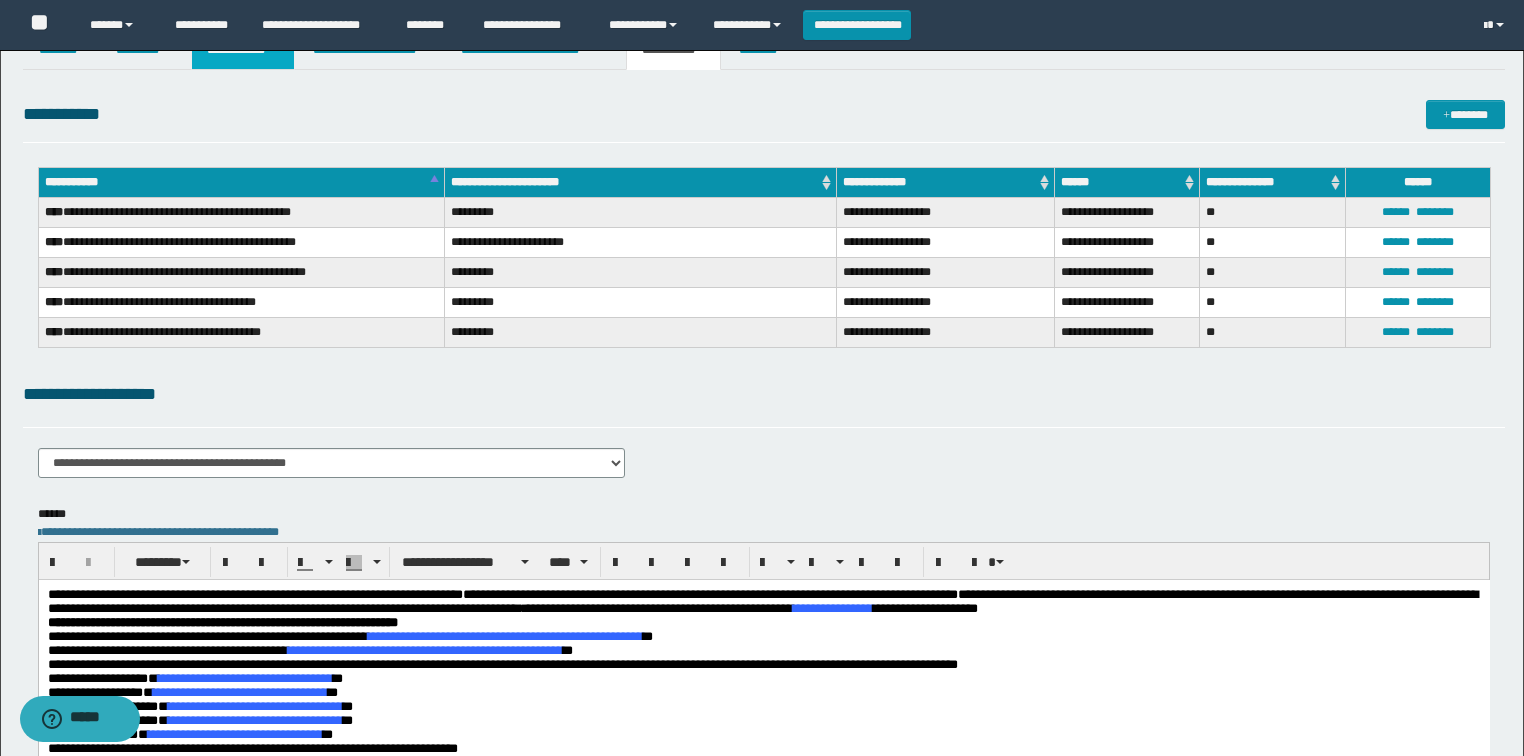 scroll, scrollTop: 0, scrollLeft: 0, axis: both 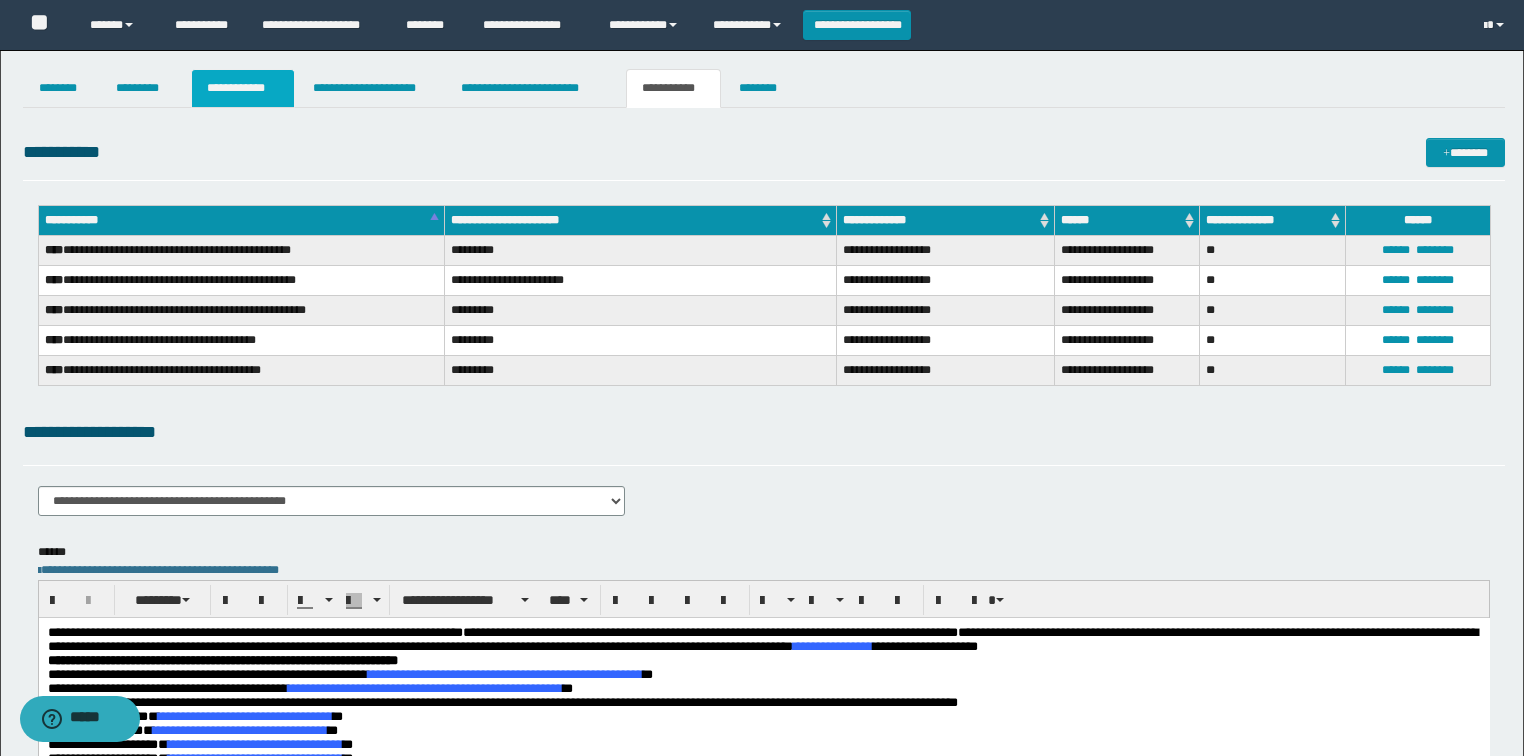 drag, startPoint x: 258, startPoint y: 91, endPoint x: 510, endPoint y: 244, distance: 294.81012 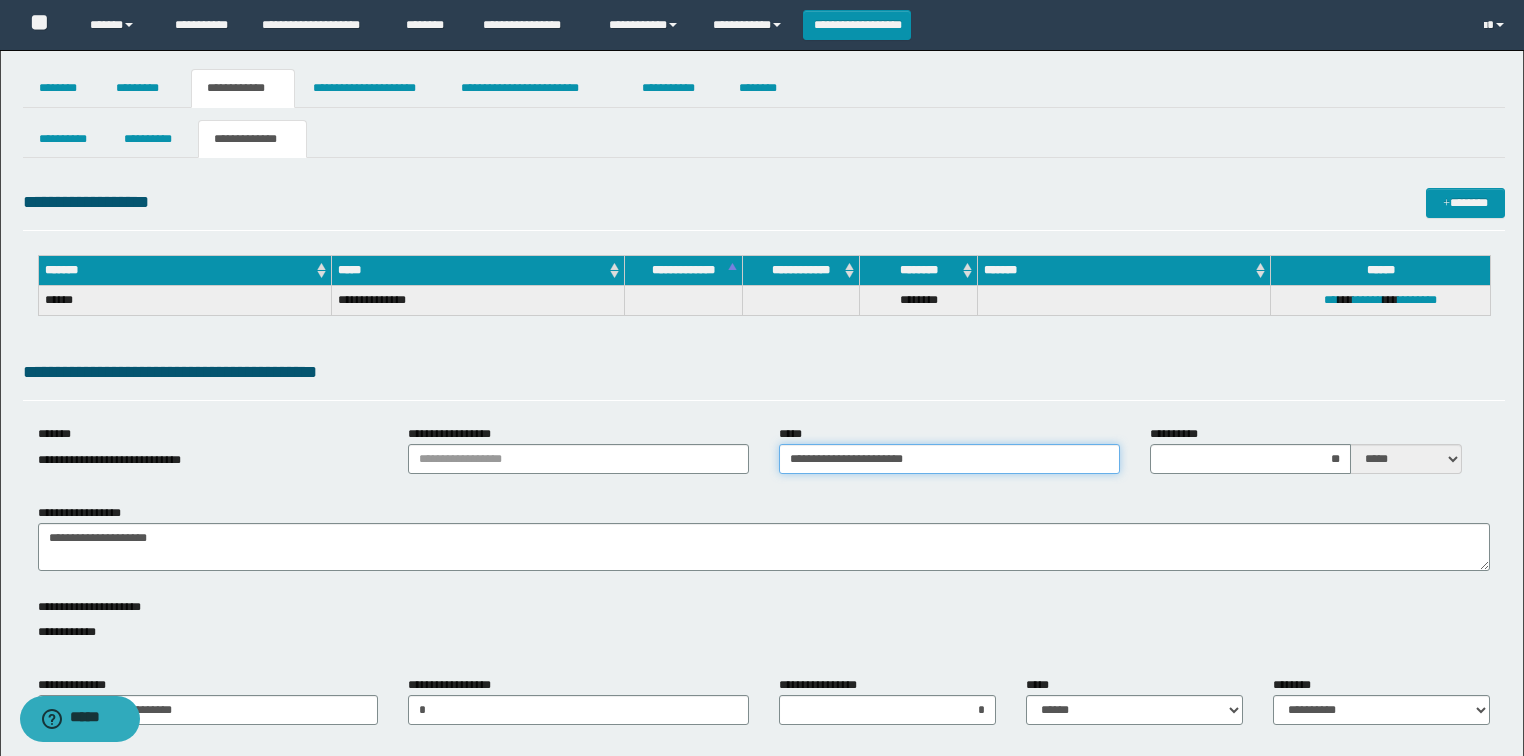 drag, startPoint x: 940, startPoint y: 454, endPoint x: 696, endPoint y: 456, distance: 244.0082 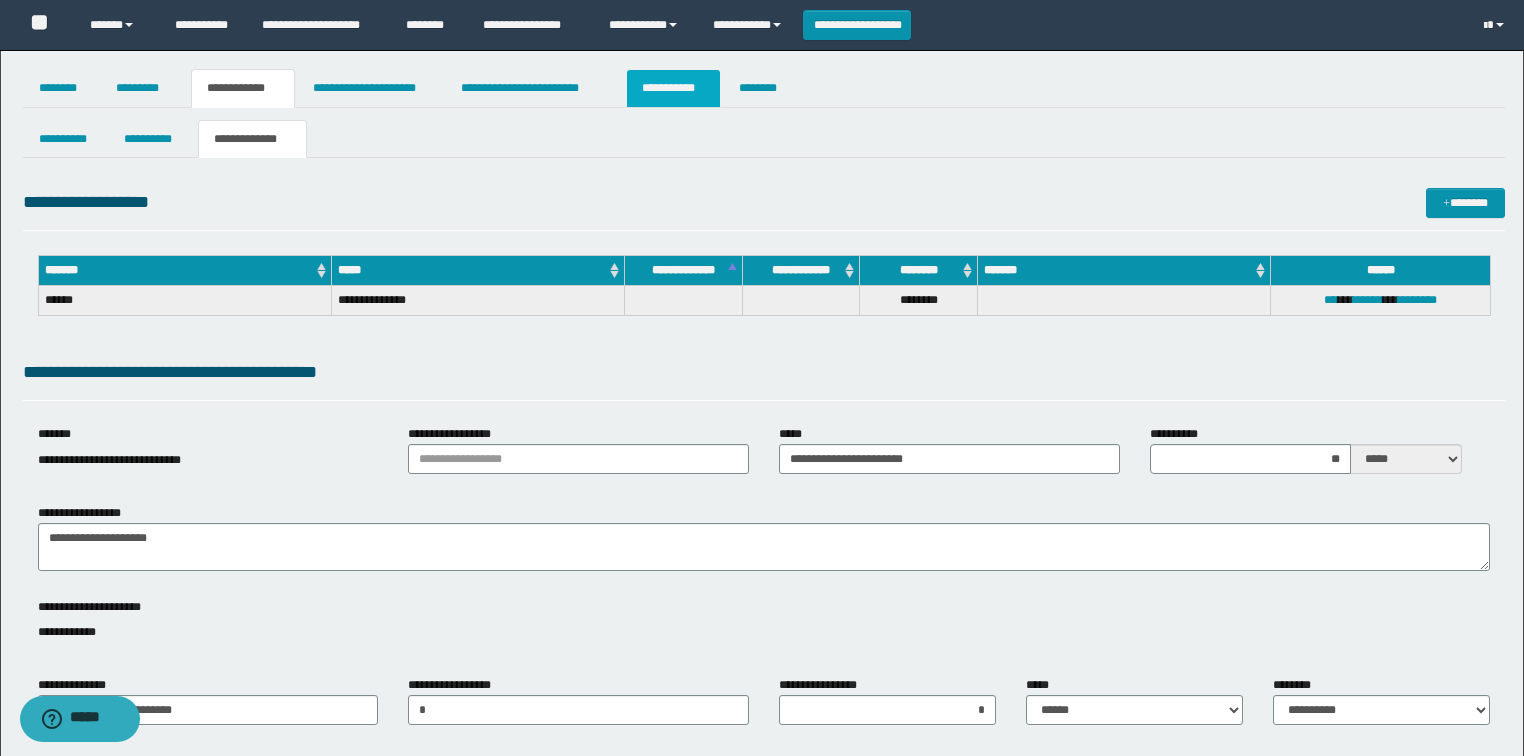 click on "**********" at bounding box center [673, 88] 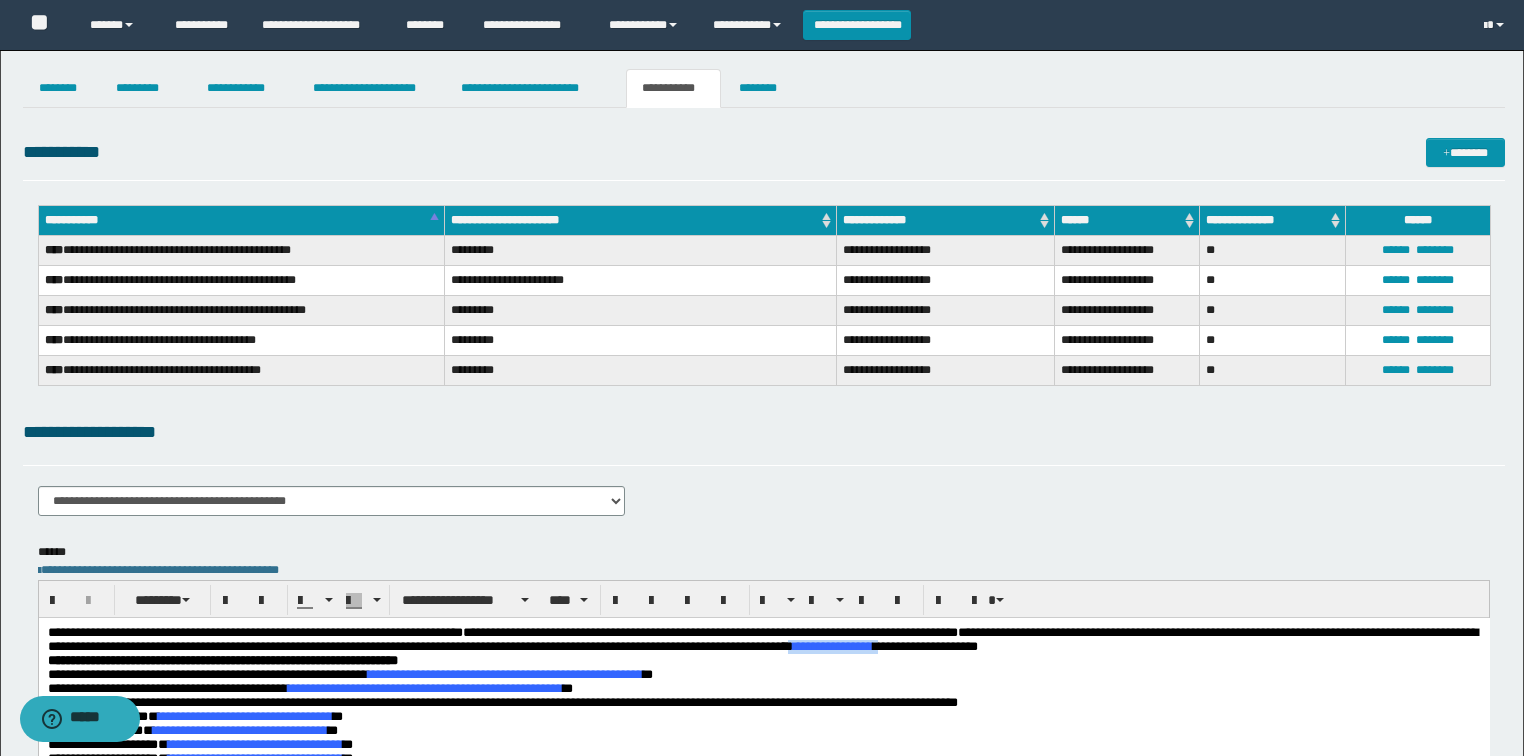 drag, startPoint x: 1008, startPoint y: 650, endPoint x: 1113, endPoint y: 649, distance: 105.00476 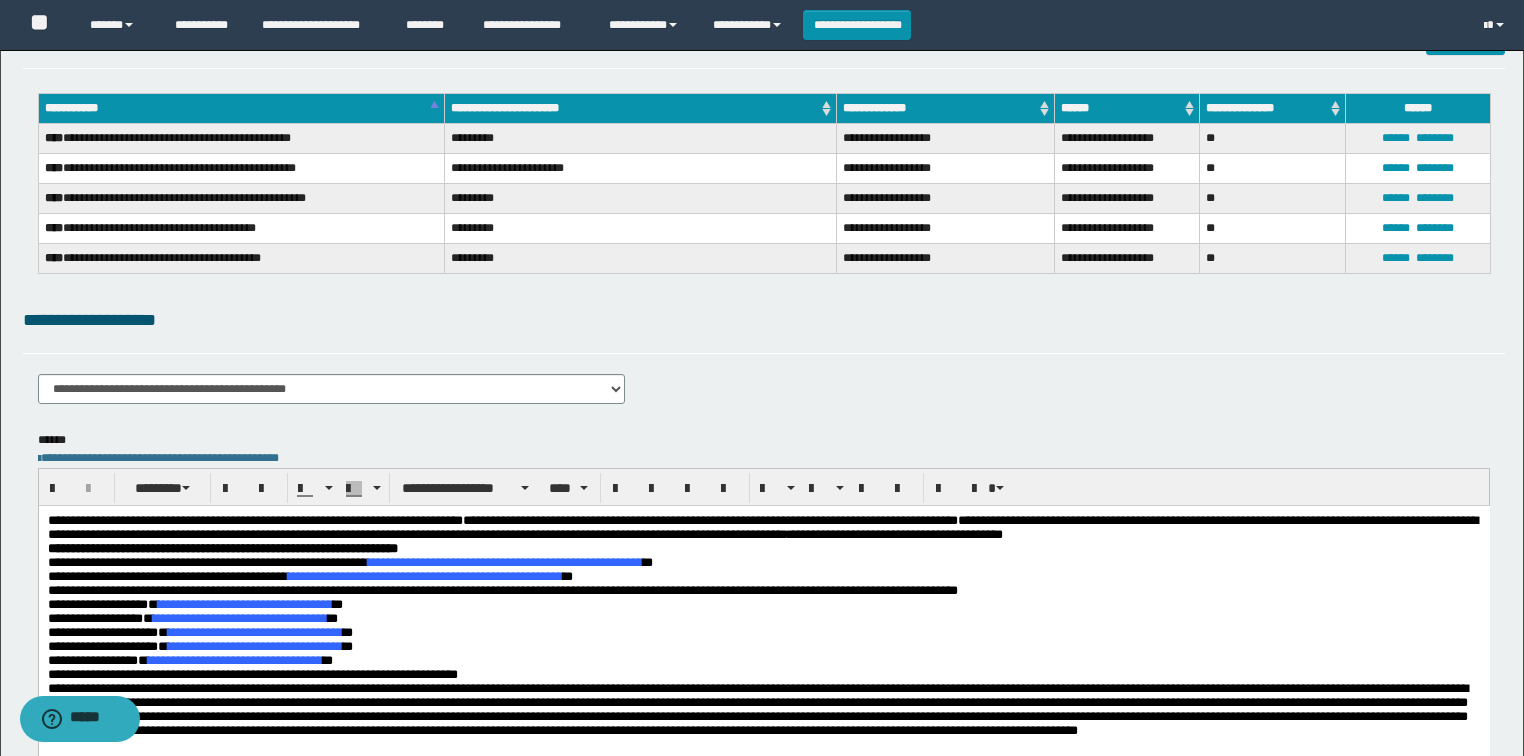 scroll, scrollTop: 240, scrollLeft: 0, axis: vertical 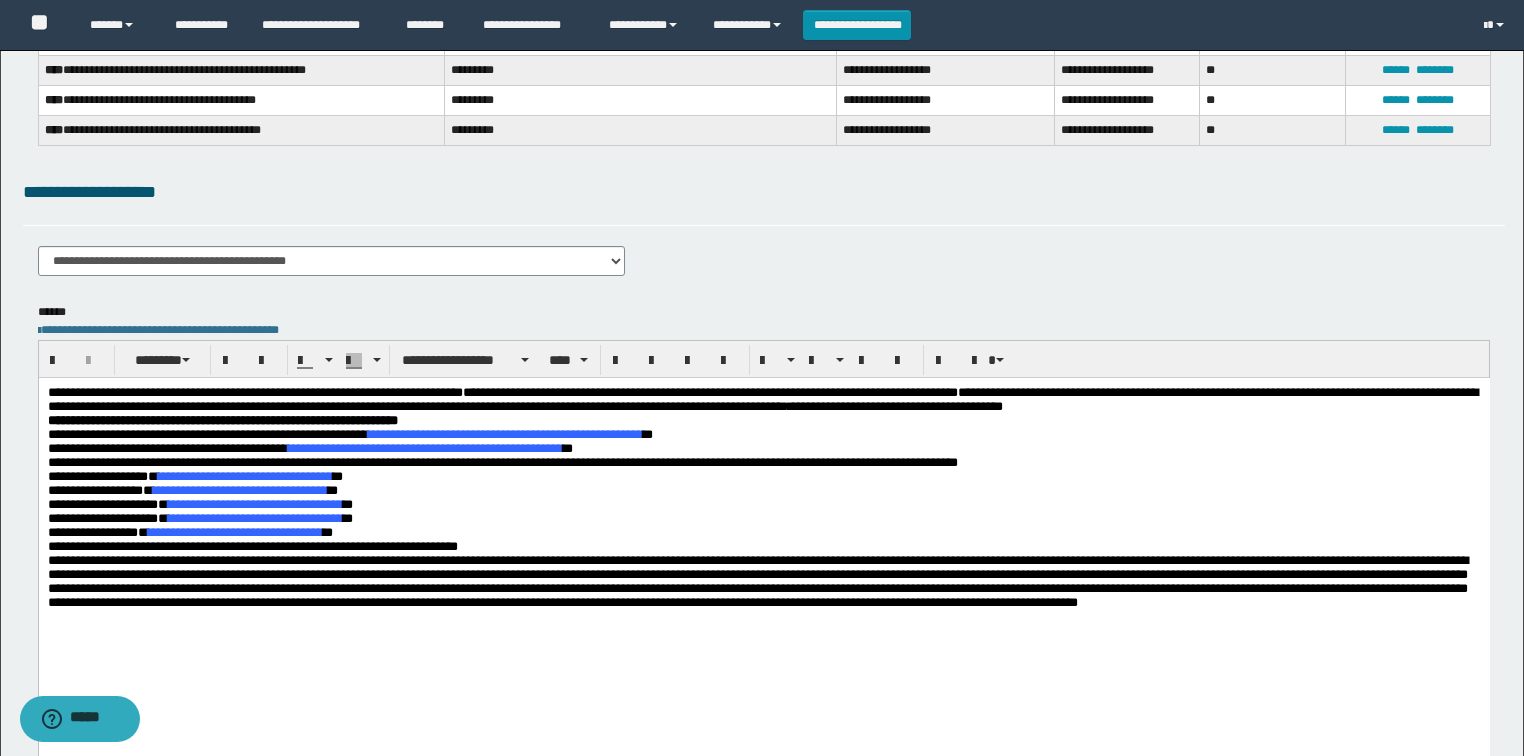 click on "**********" at bounding box center [762, 413] 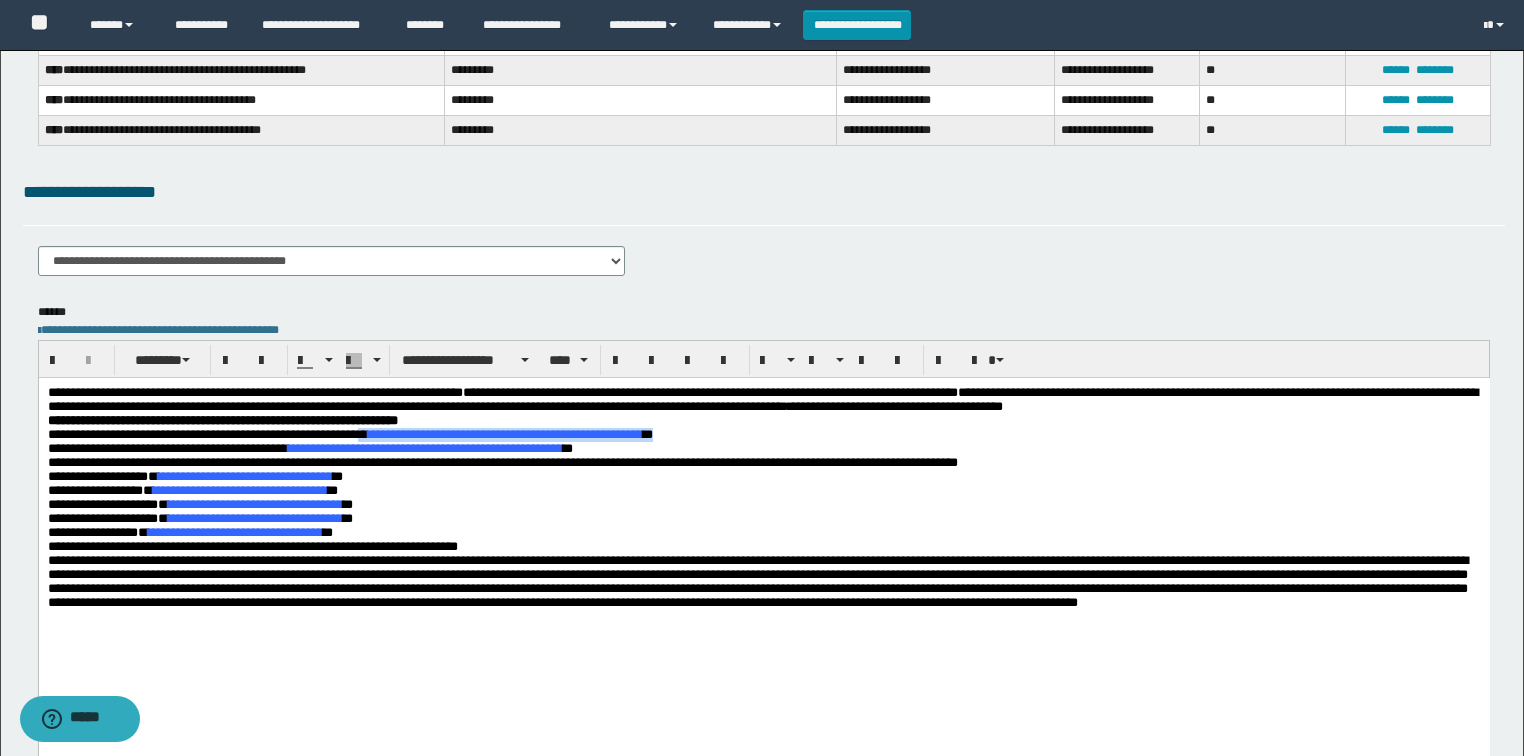drag, startPoint x: 694, startPoint y: 440, endPoint x: 393, endPoint y: 437, distance: 301.01495 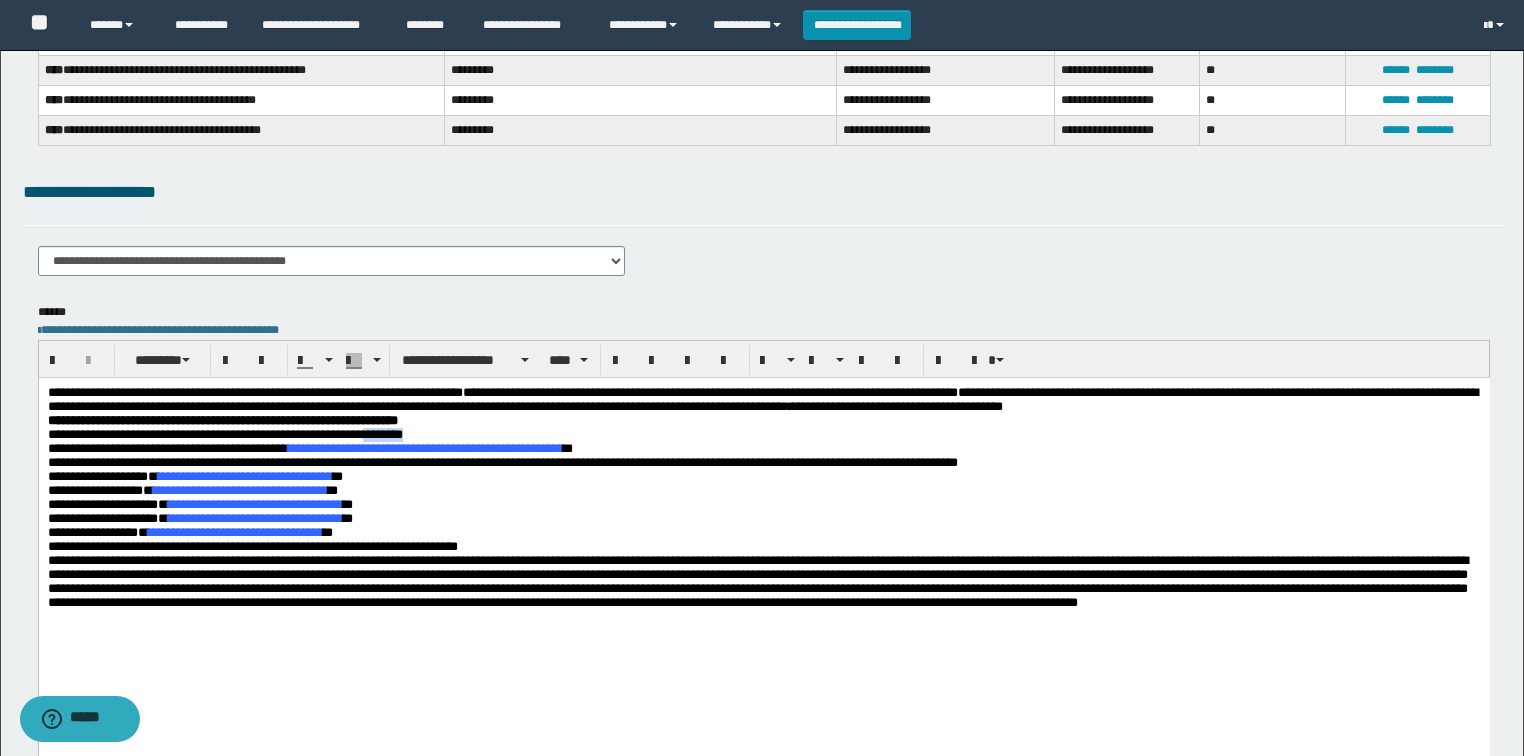 drag, startPoint x: 449, startPoint y: 443, endPoint x: 397, endPoint y: 438, distance: 52.23983 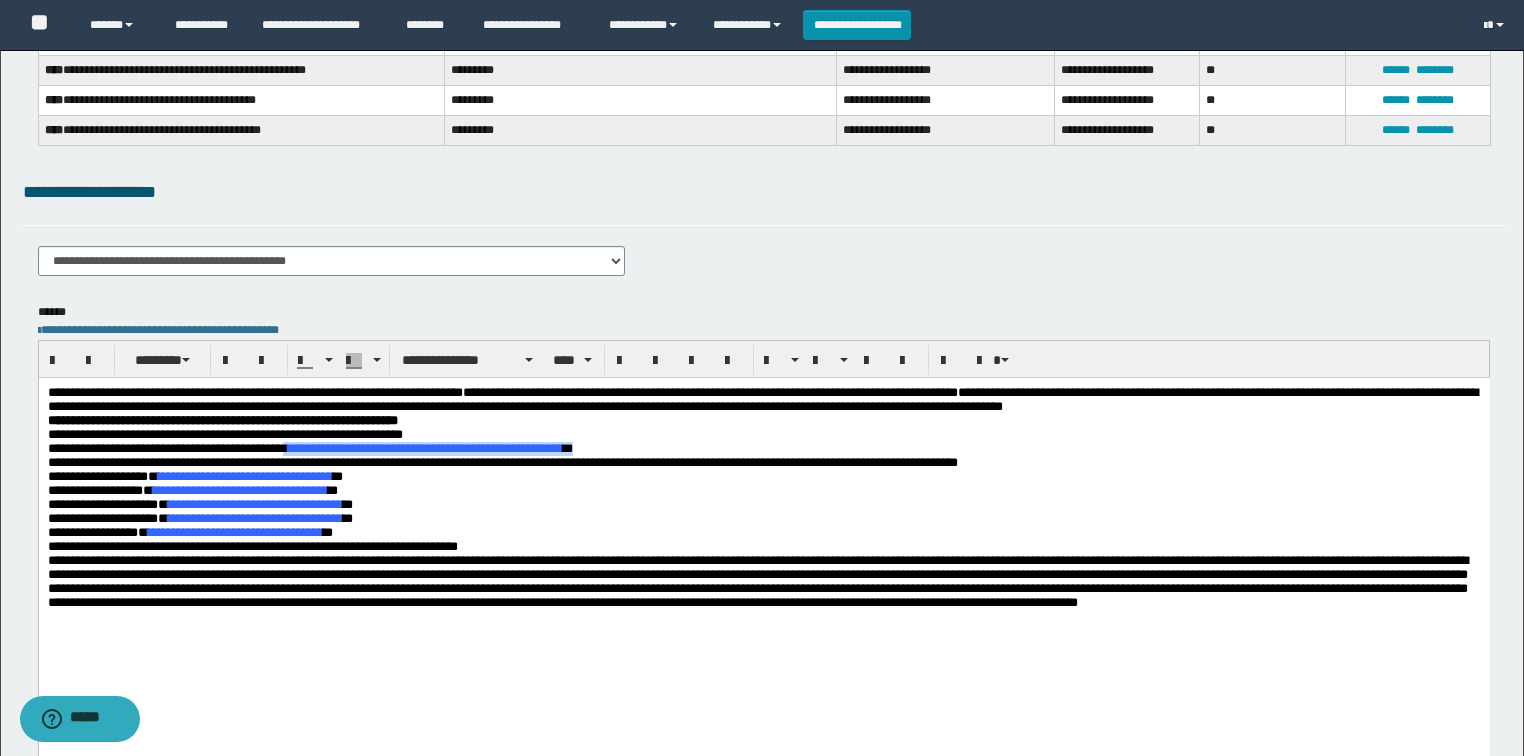 drag, startPoint x: 610, startPoint y: 460, endPoint x: 303, endPoint y: 457, distance: 307.01465 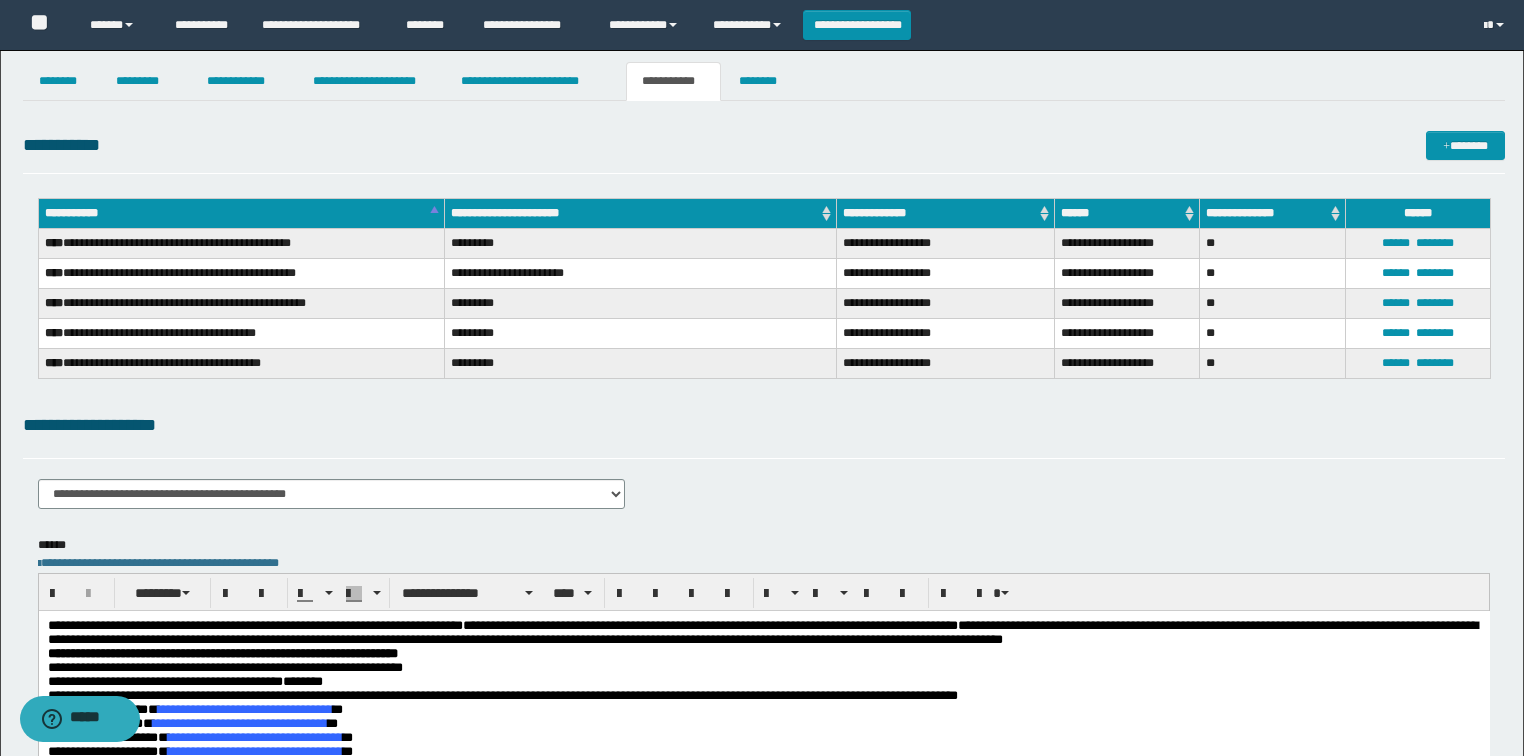 scroll, scrollTop: 0, scrollLeft: 0, axis: both 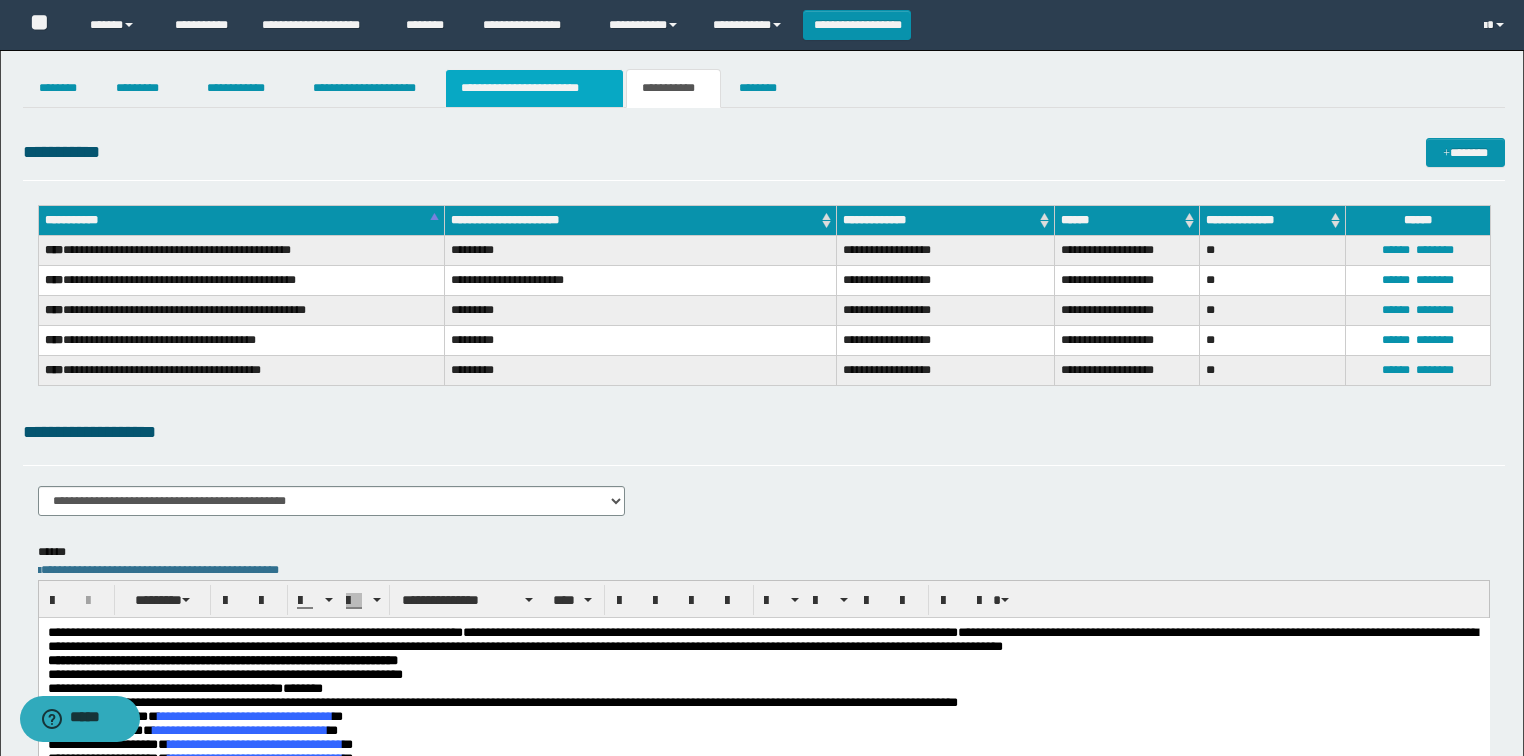 click on "**********" at bounding box center (534, 88) 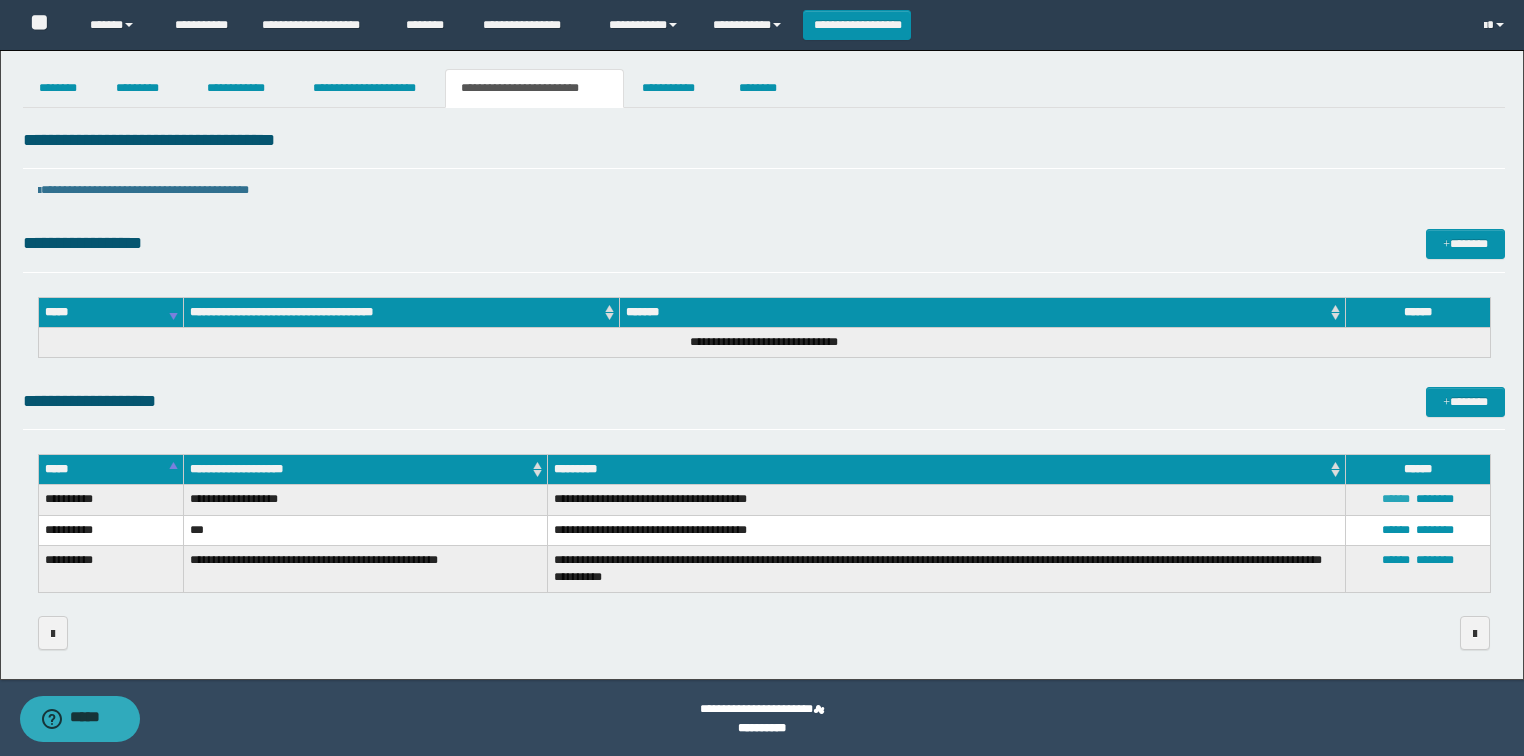 click on "******" at bounding box center [1396, 499] 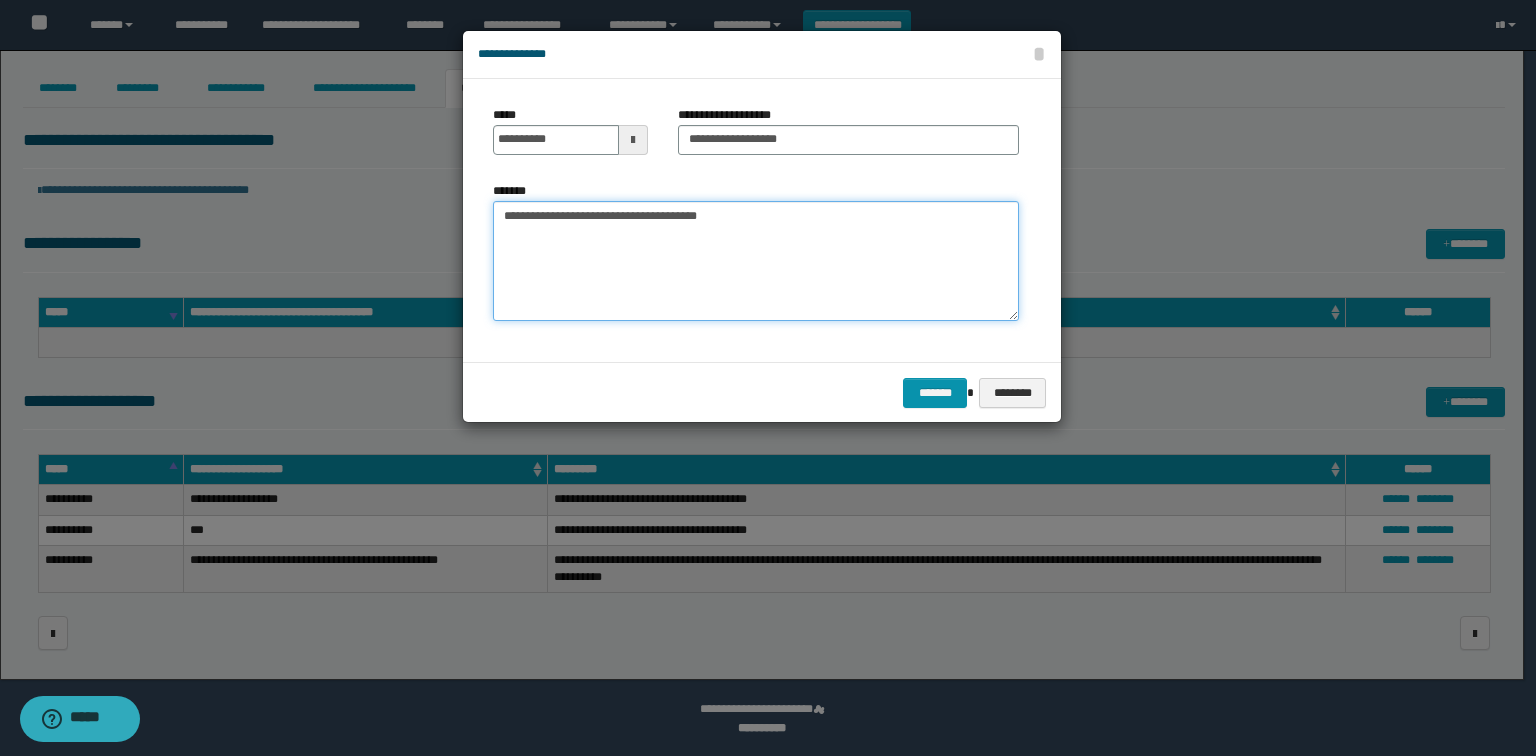 drag, startPoint x: 805, startPoint y: 216, endPoint x: 400, endPoint y: 213, distance: 405.0111 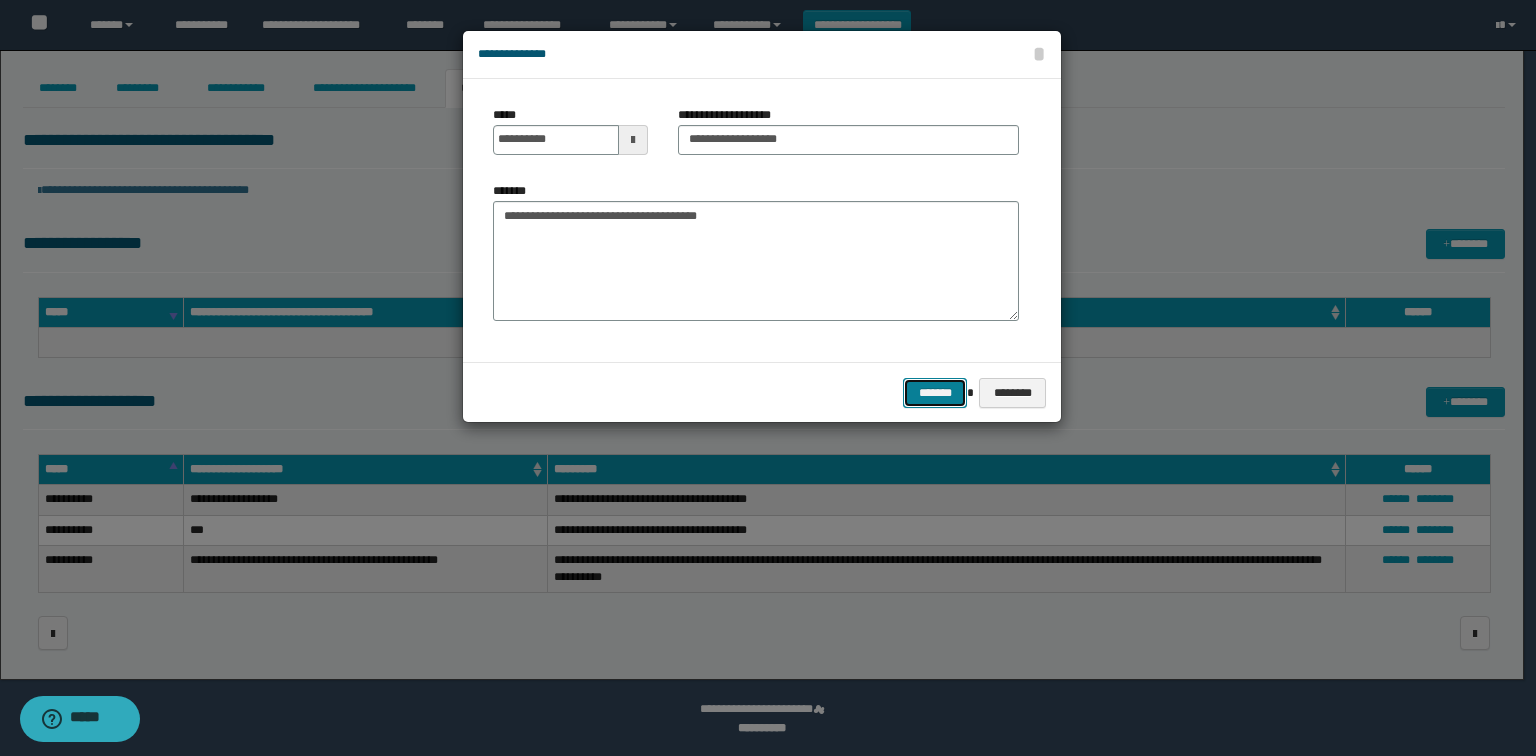 click on "*******" at bounding box center (935, 393) 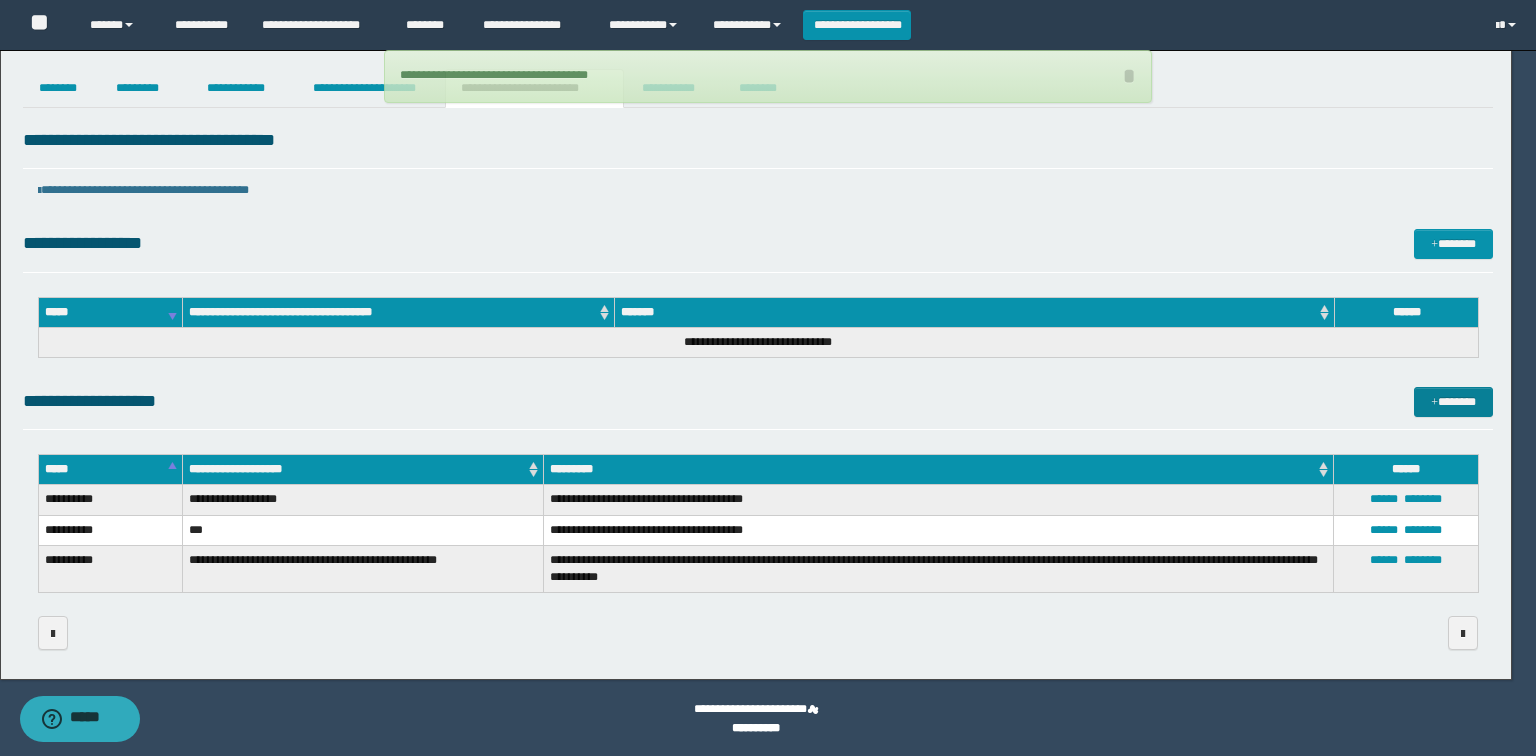 type 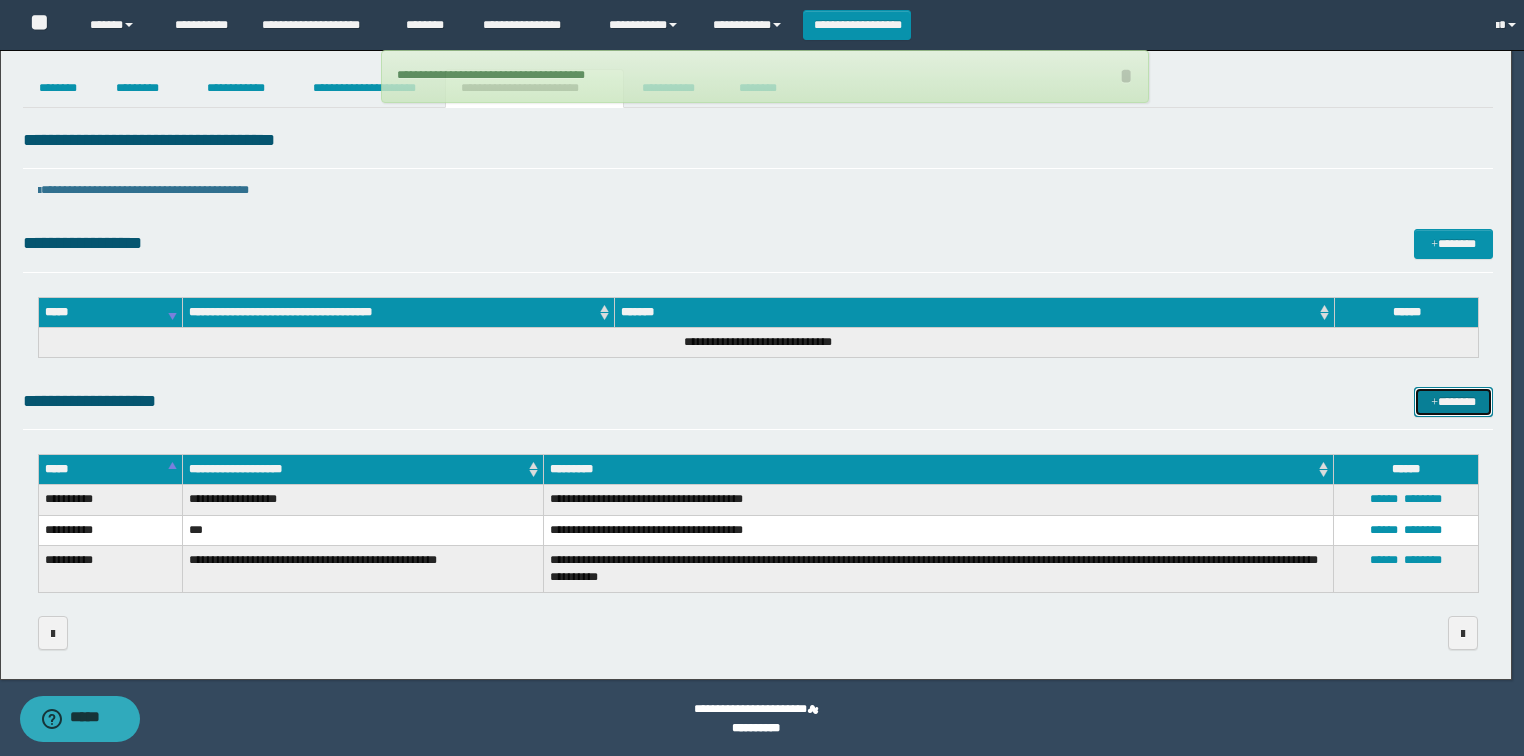 click at bounding box center [1434, 403] 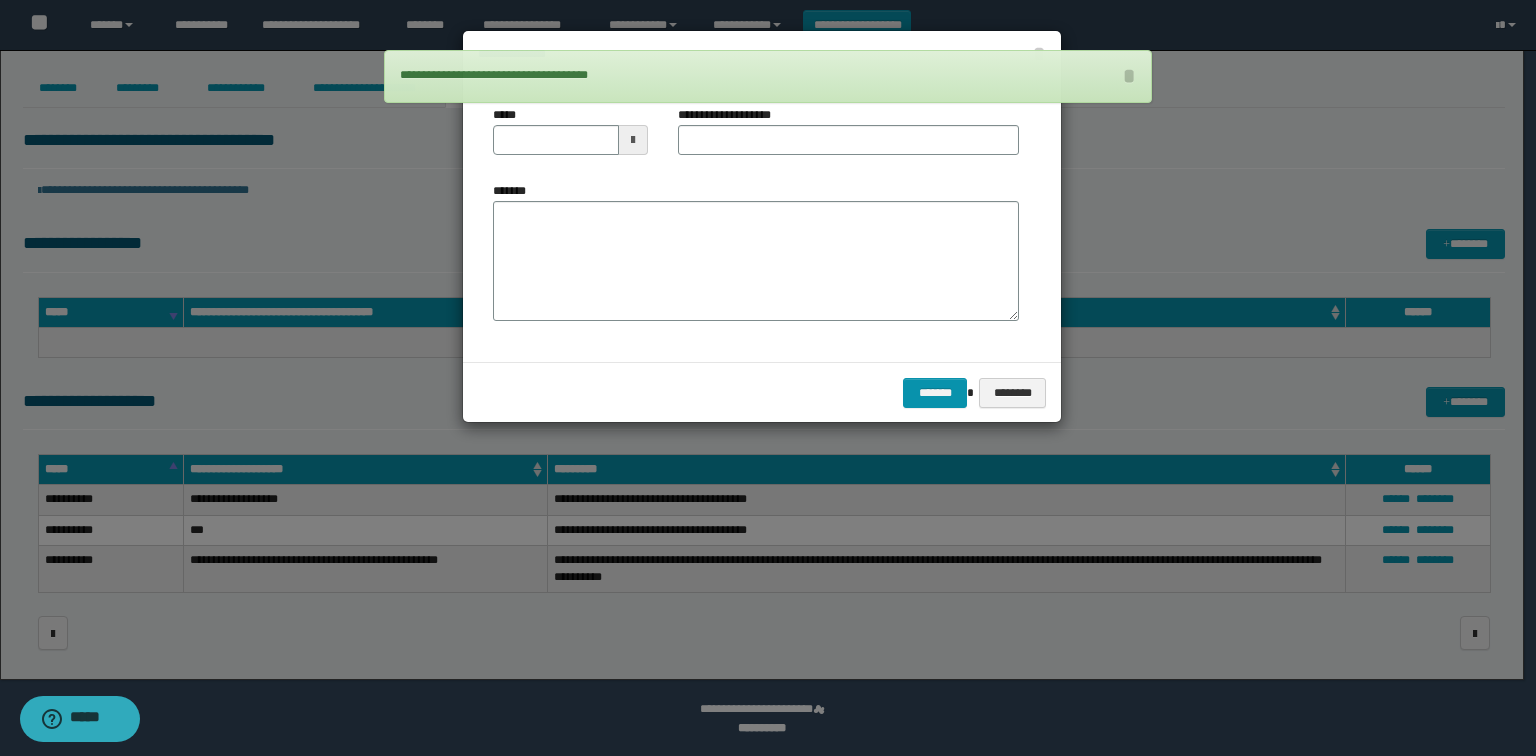 click at bounding box center (633, 140) 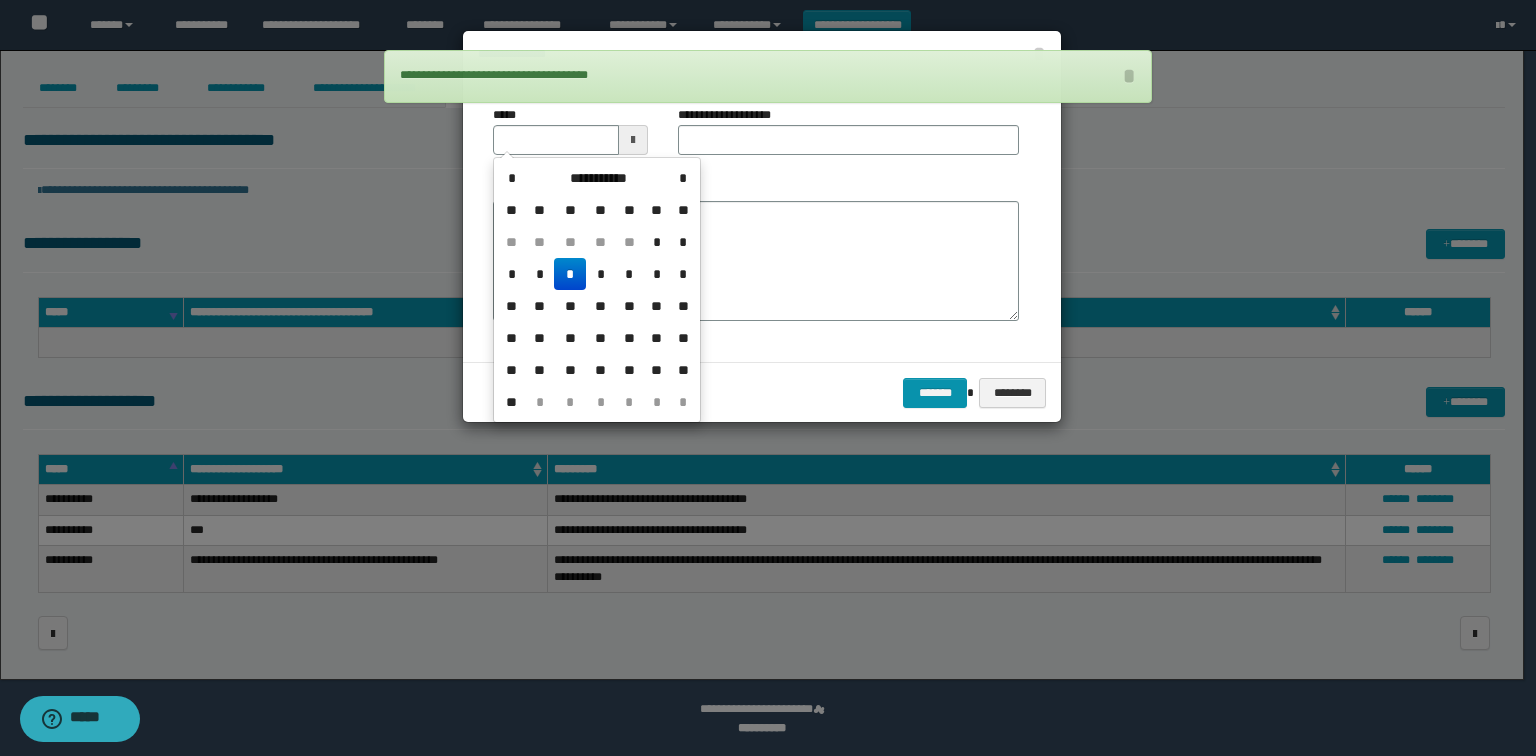 click on "*" at bounding box center (570, 274) 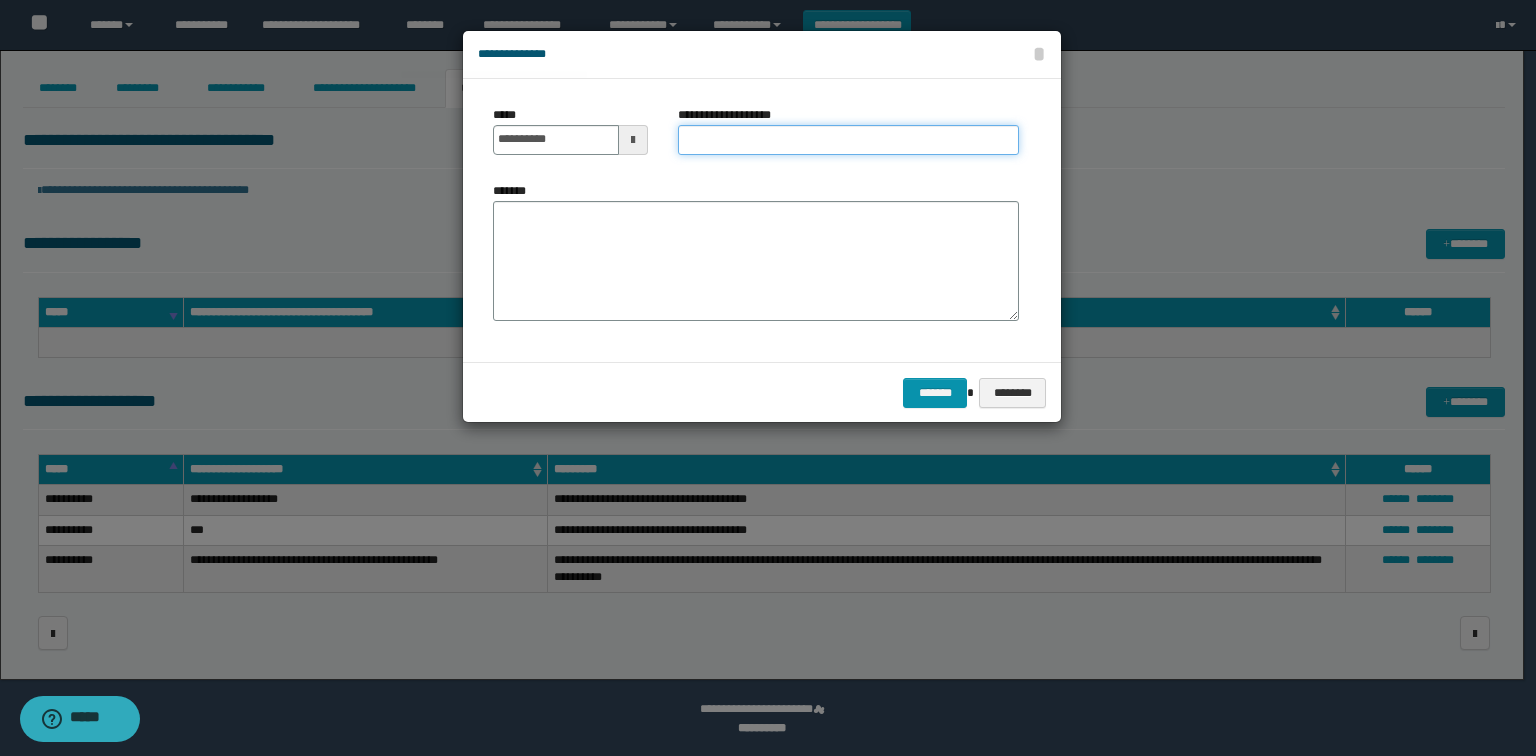 click on "**********" at bounding box center [848, 140] 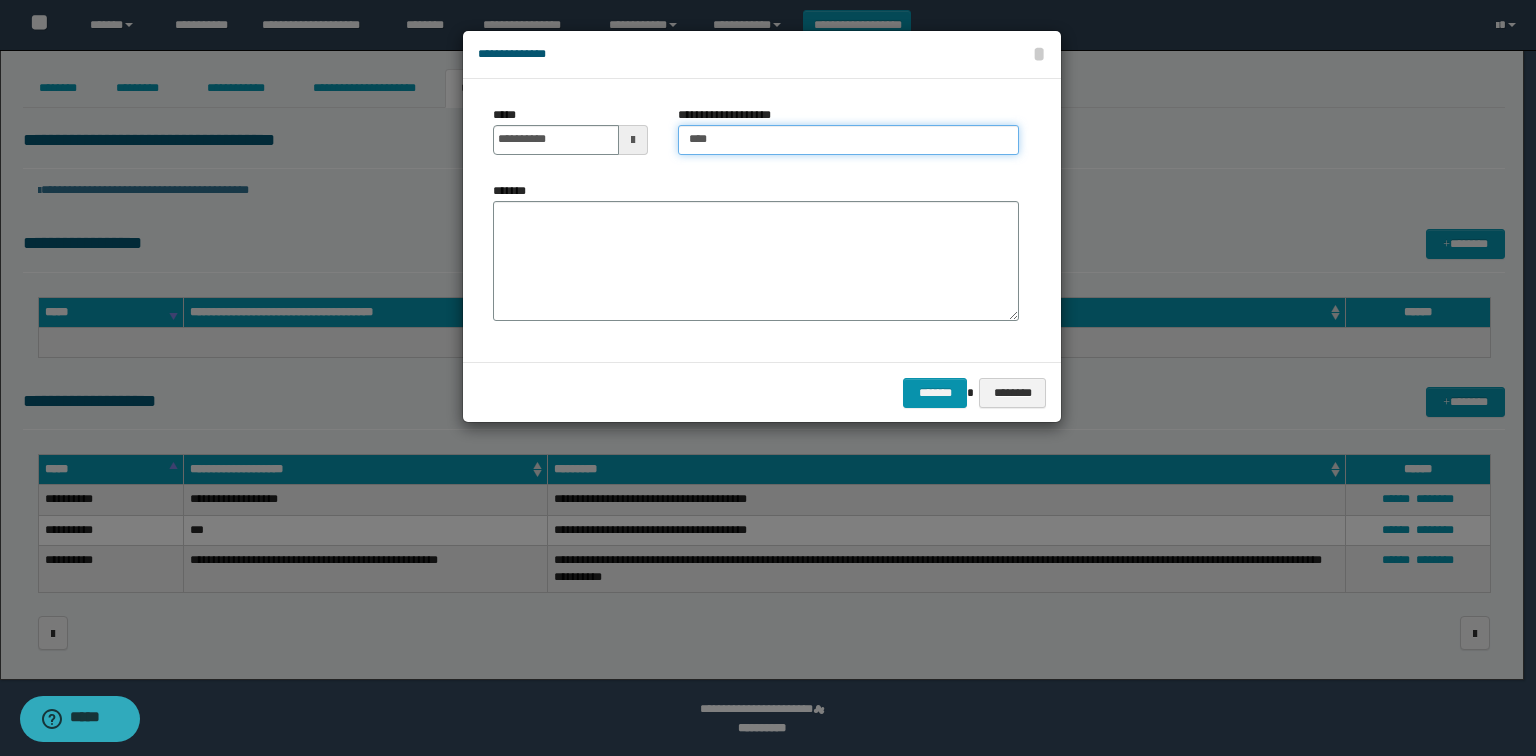 type on "**********" 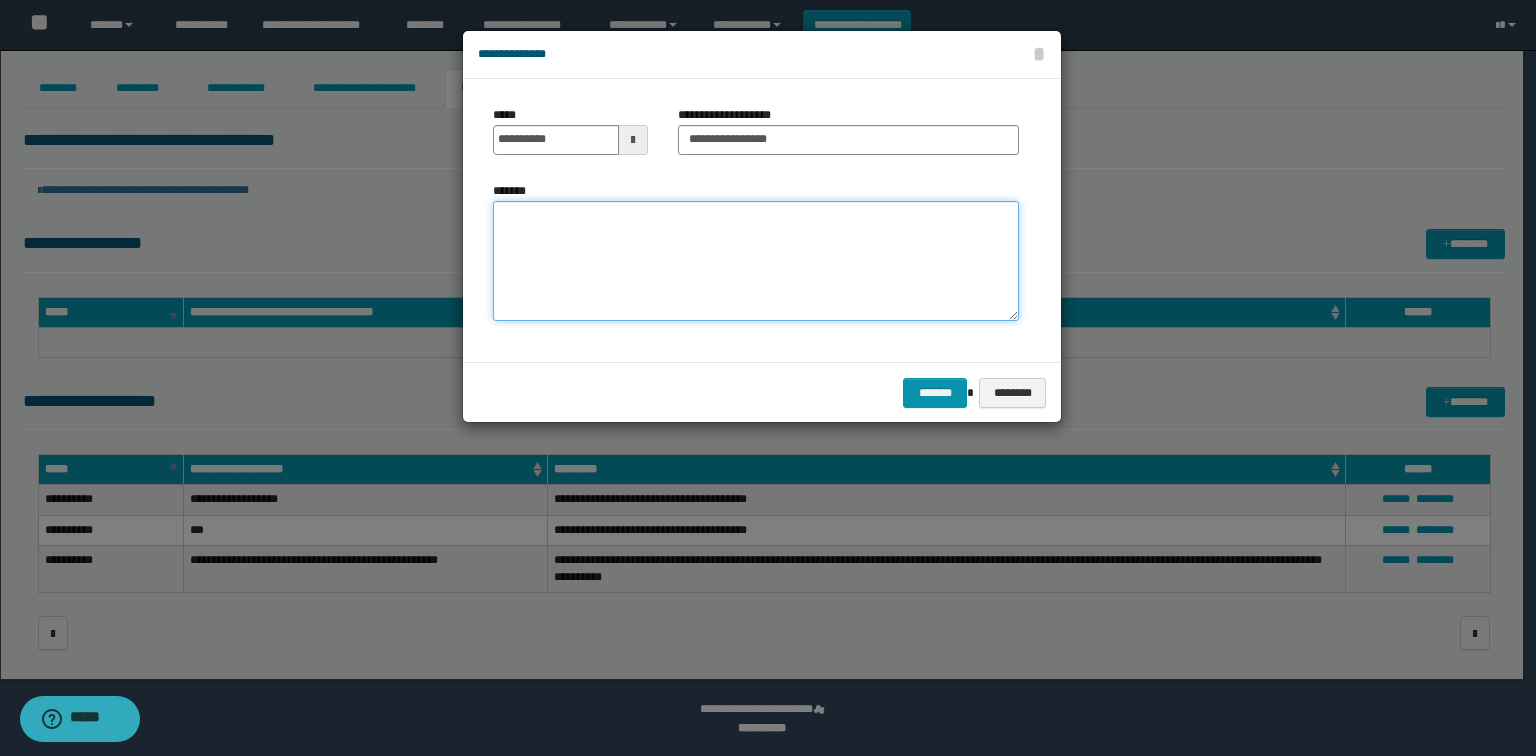click on "*******" at bounding box center [756, 261] 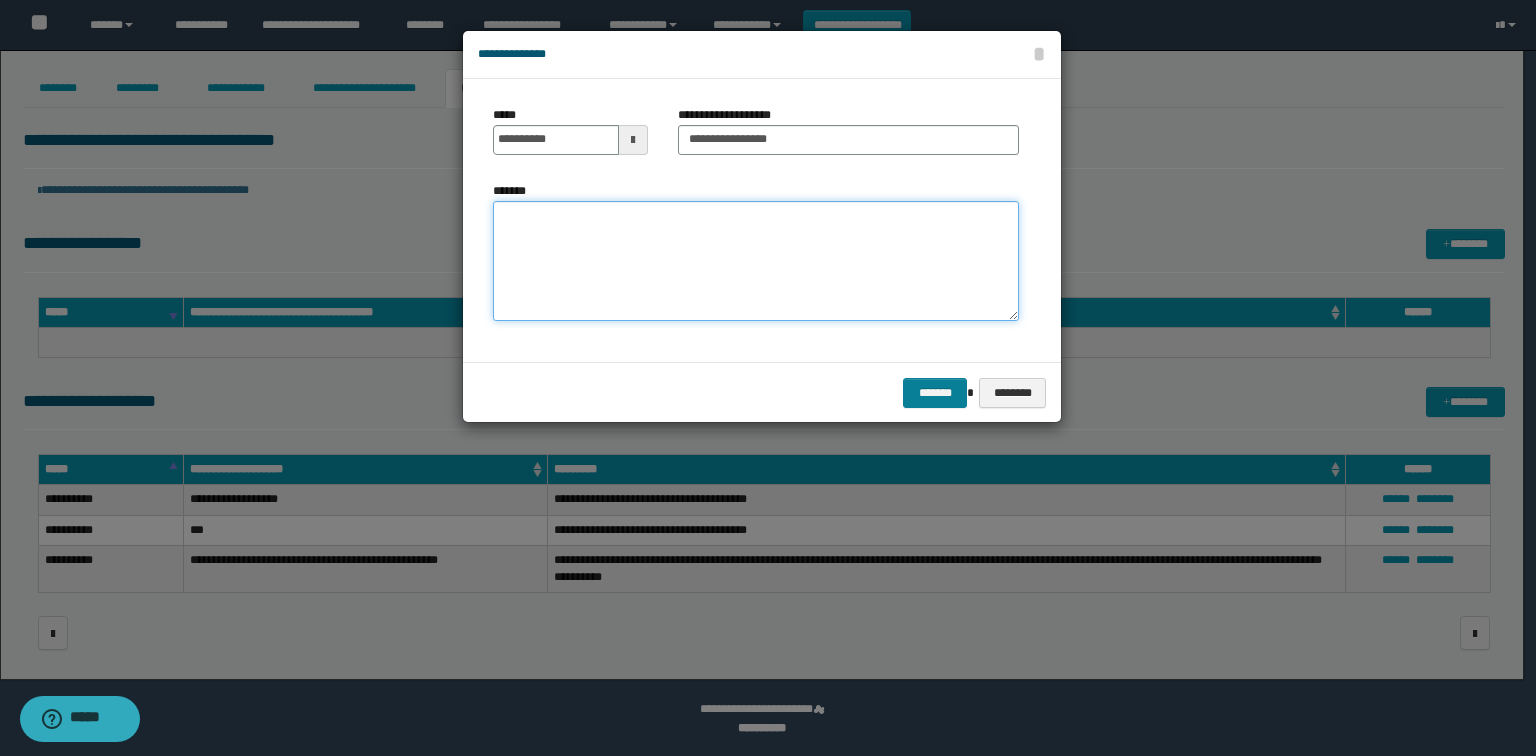 paste on "**********" 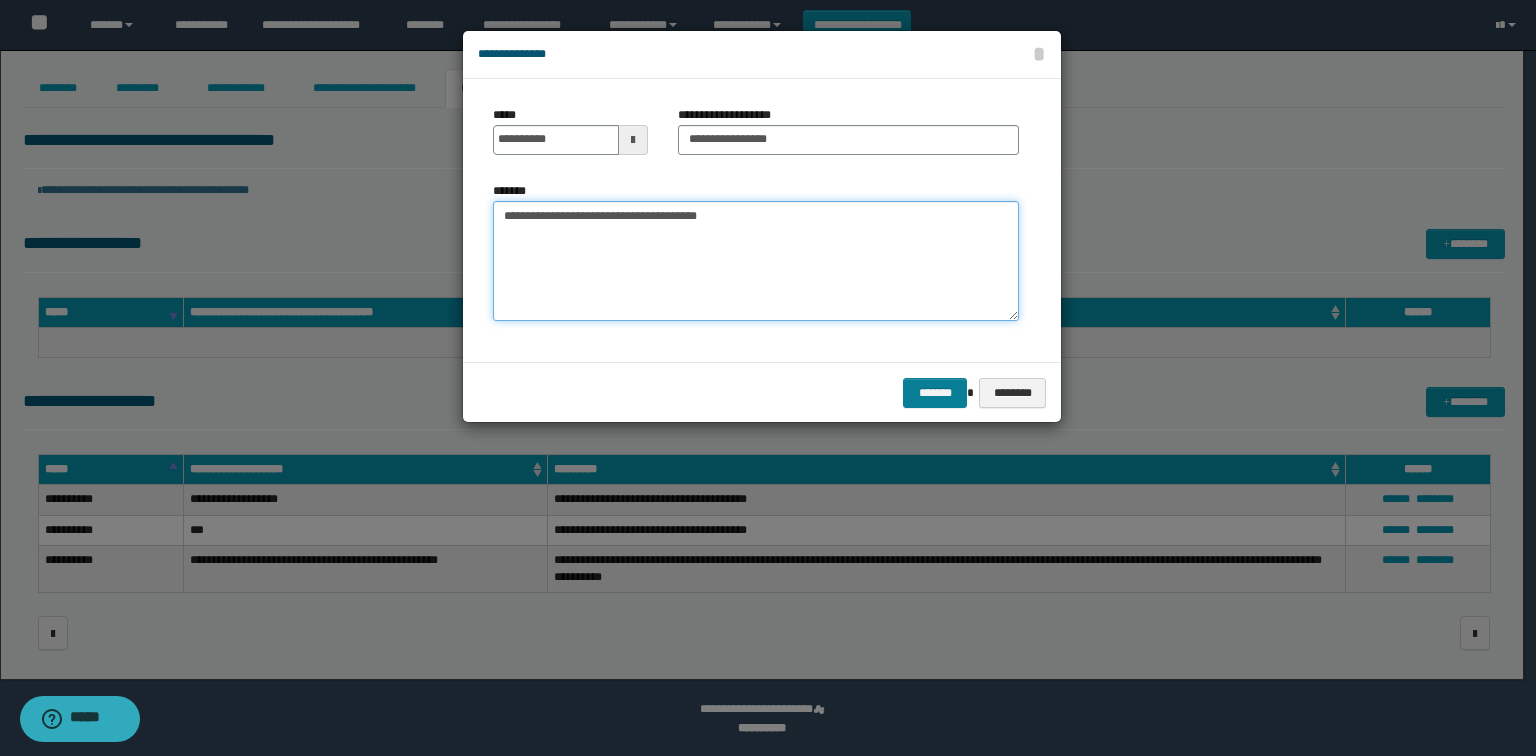 type on "**********" 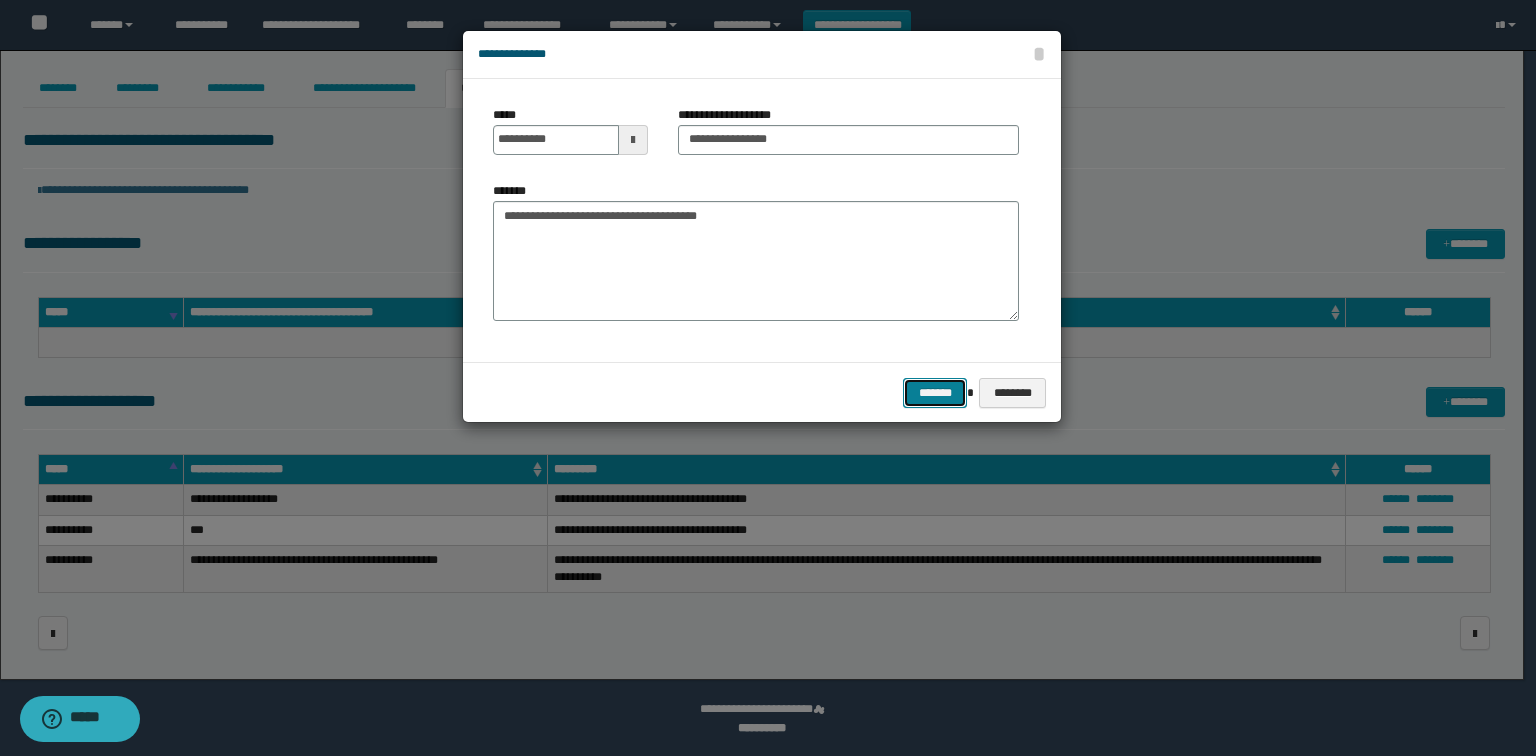click on "*******" at bounding box center (935, 393) 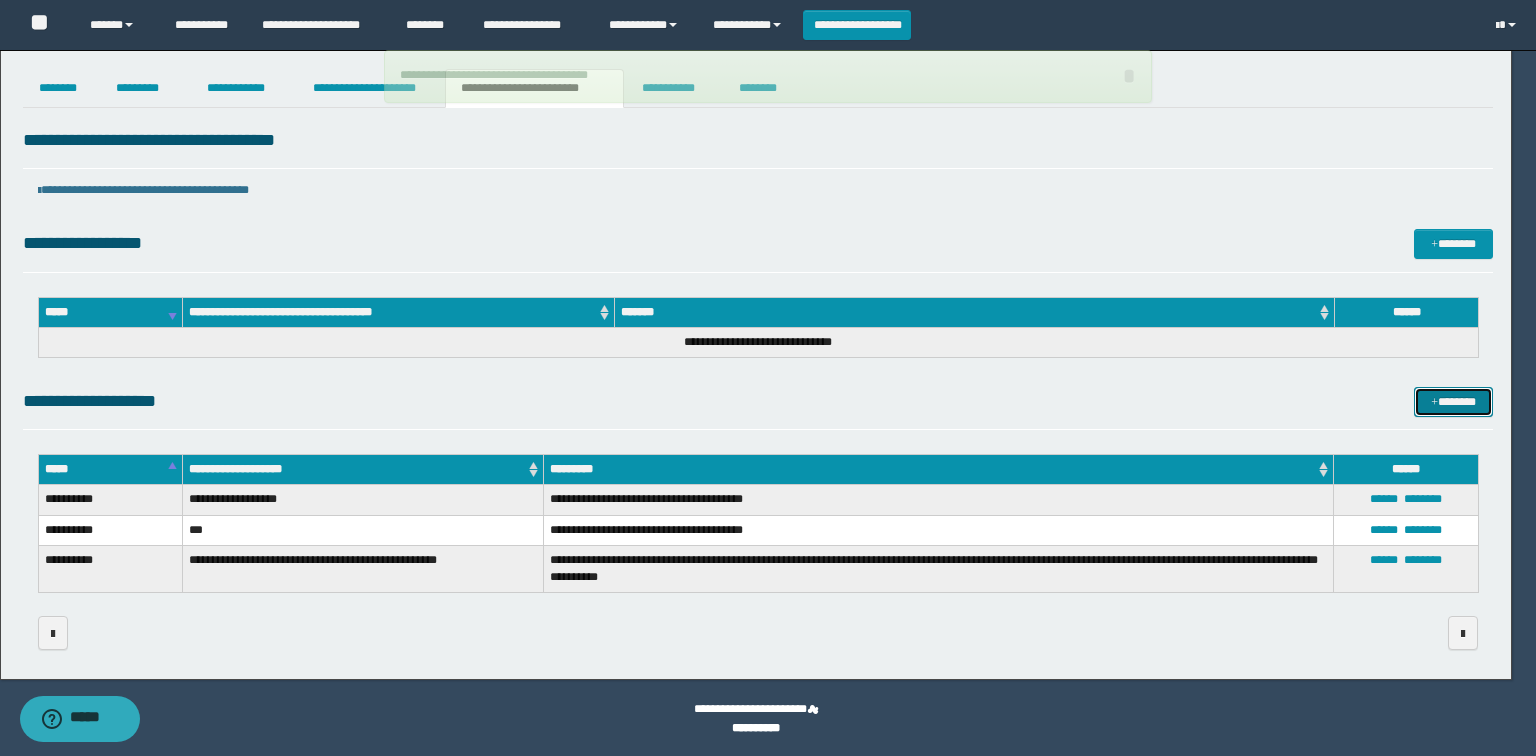 type 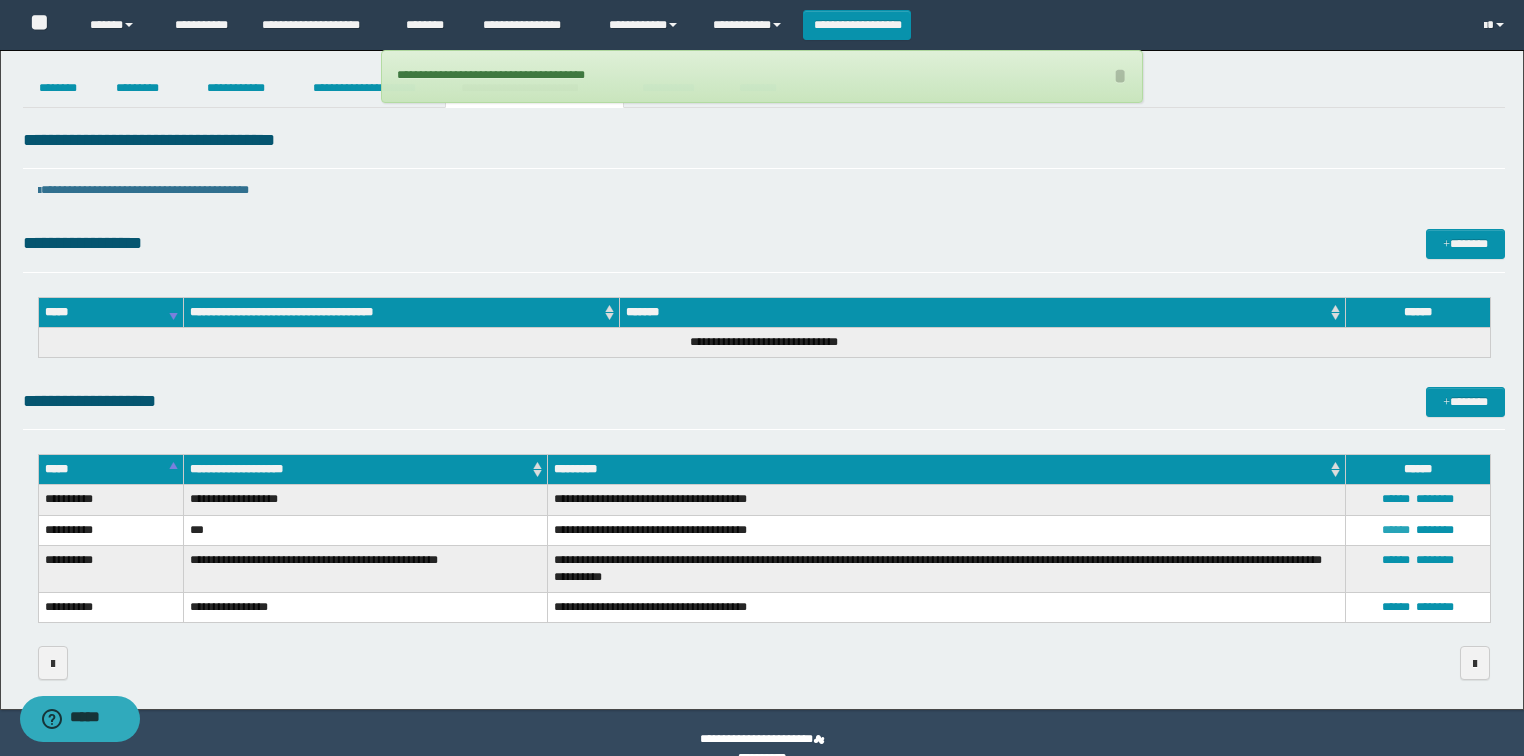 click on "******" at bounding box center [1396, 530] 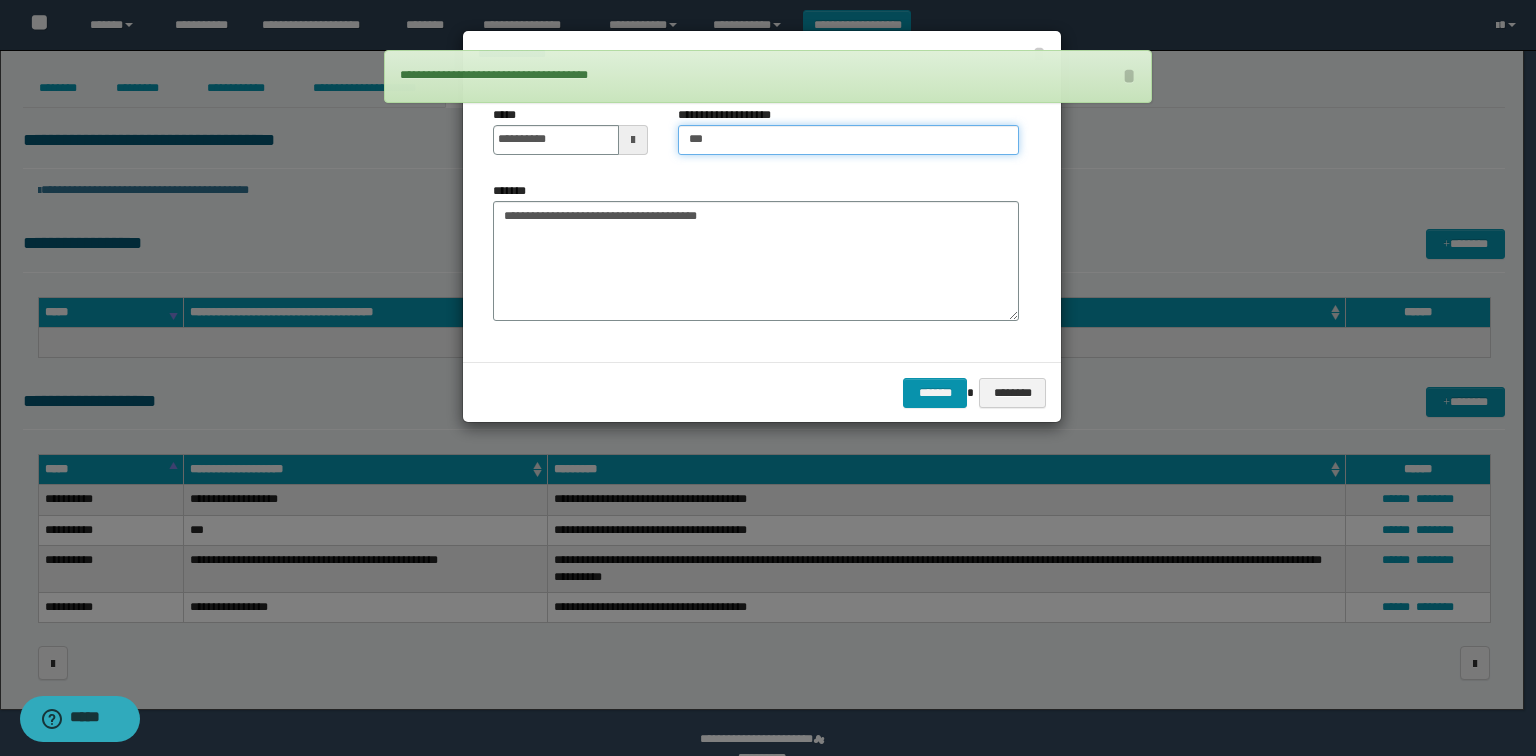 drag, startPoint x: 715, startPoint y: 139, endPoint x: 576, endPoint y: 124, distance: 139.807 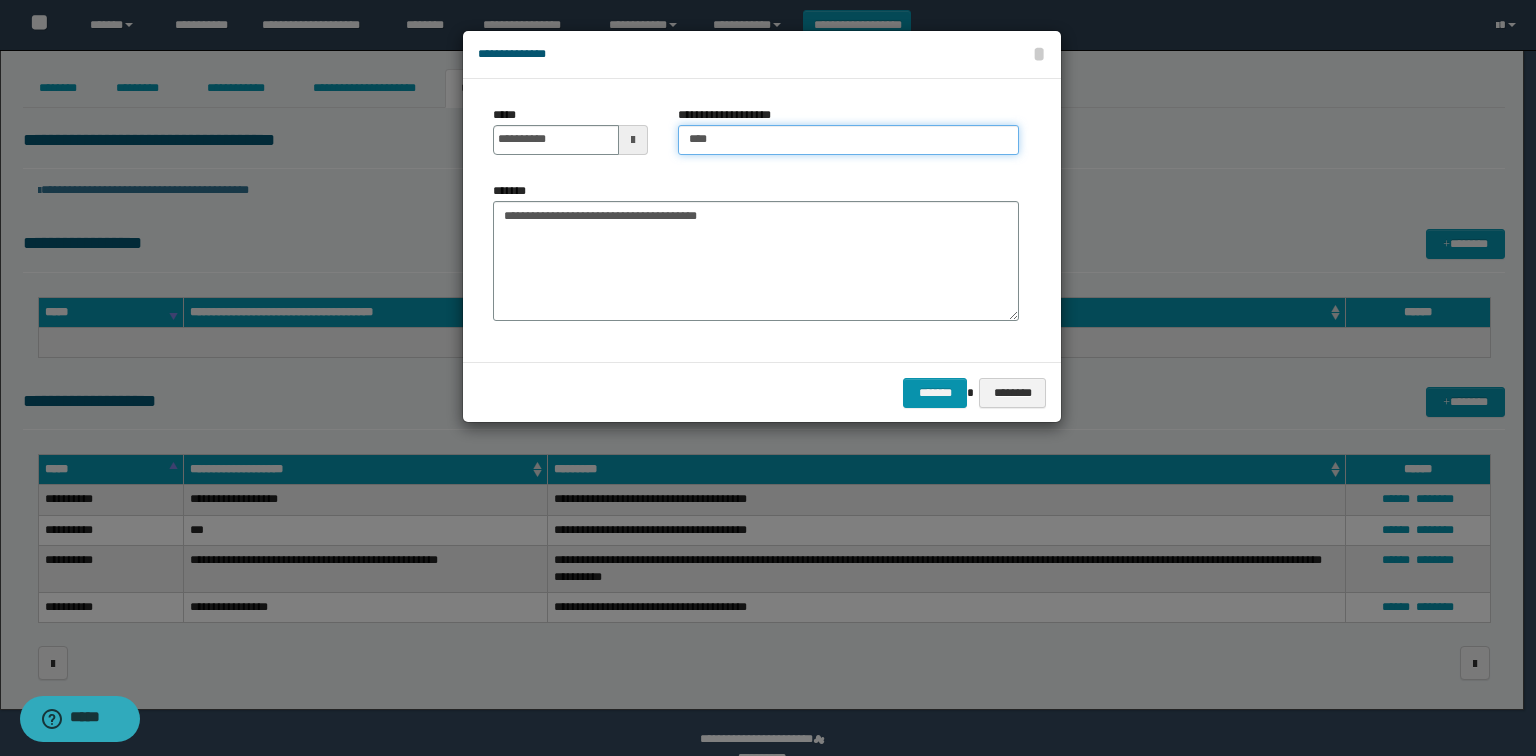 type on "**********" 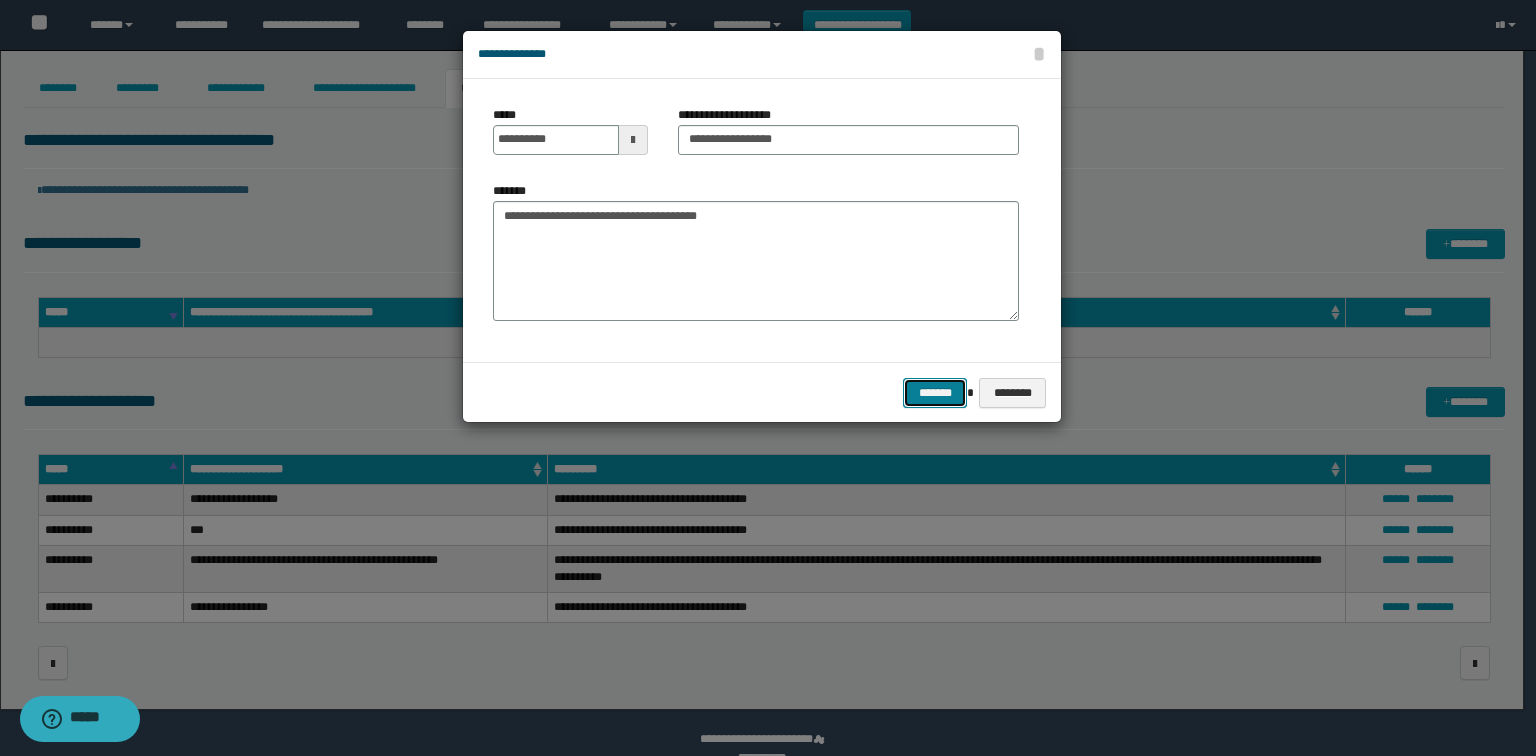 click on "*******" at bounding box center [935, 393] 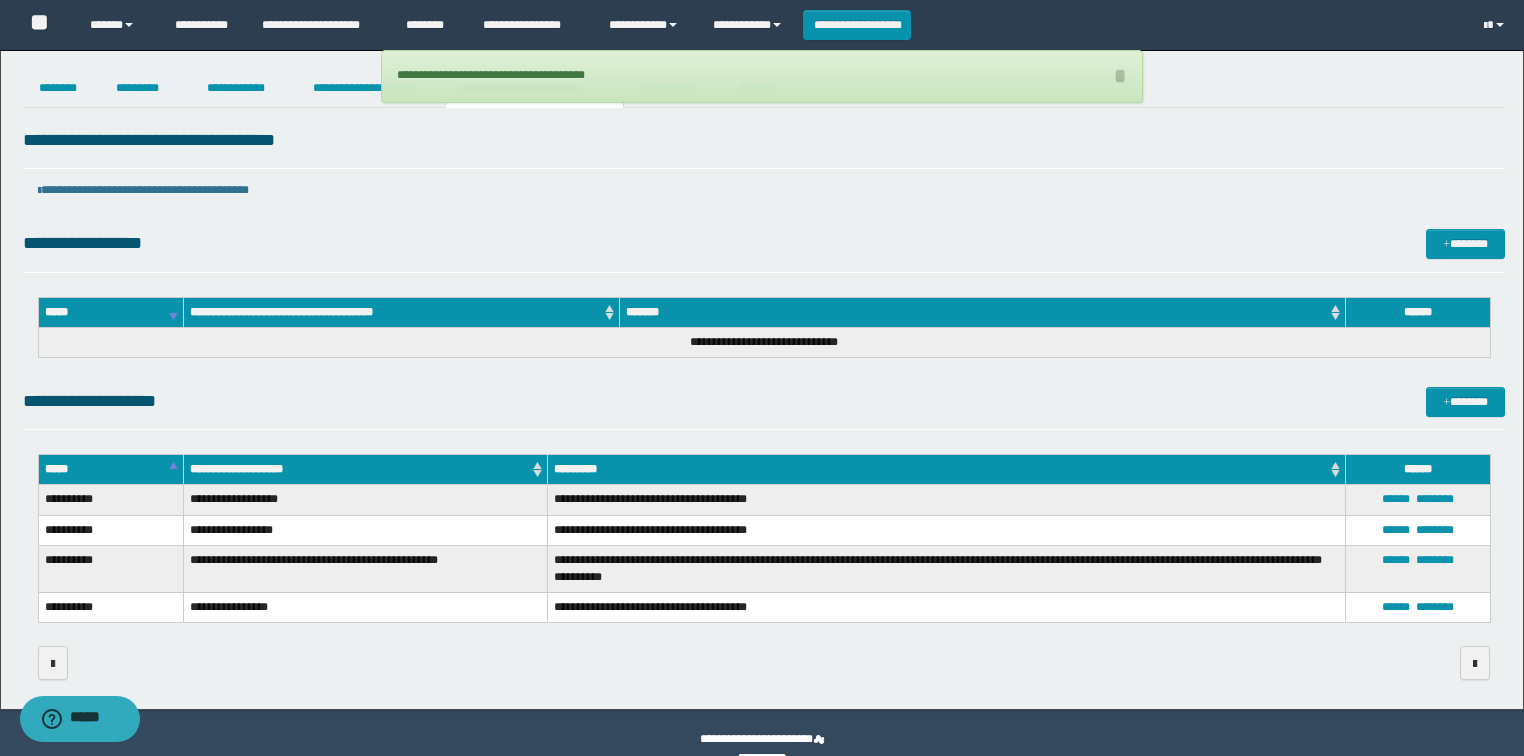click on "**********" at bounding box center [762, 76] 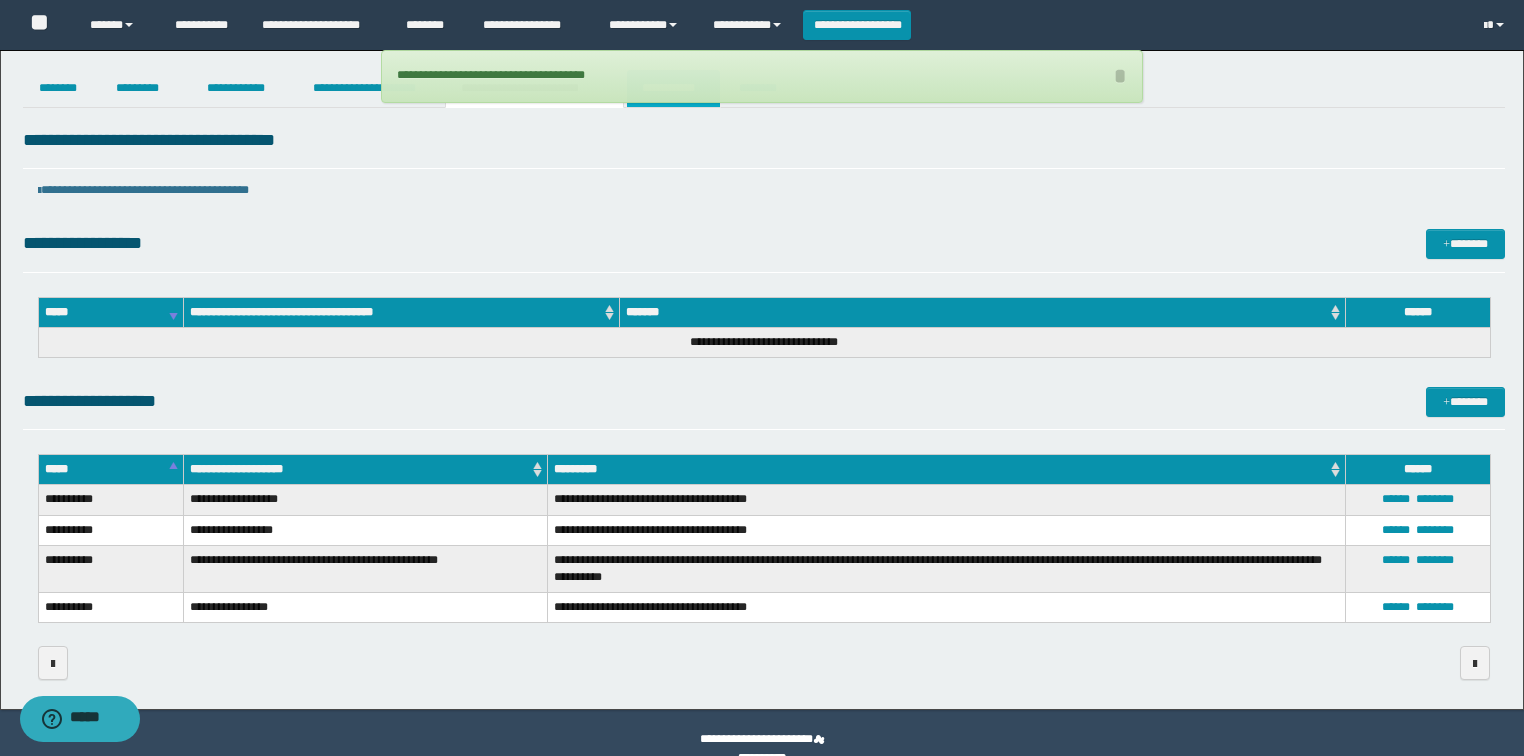 click on "**********" at bounding box center (673, 88) 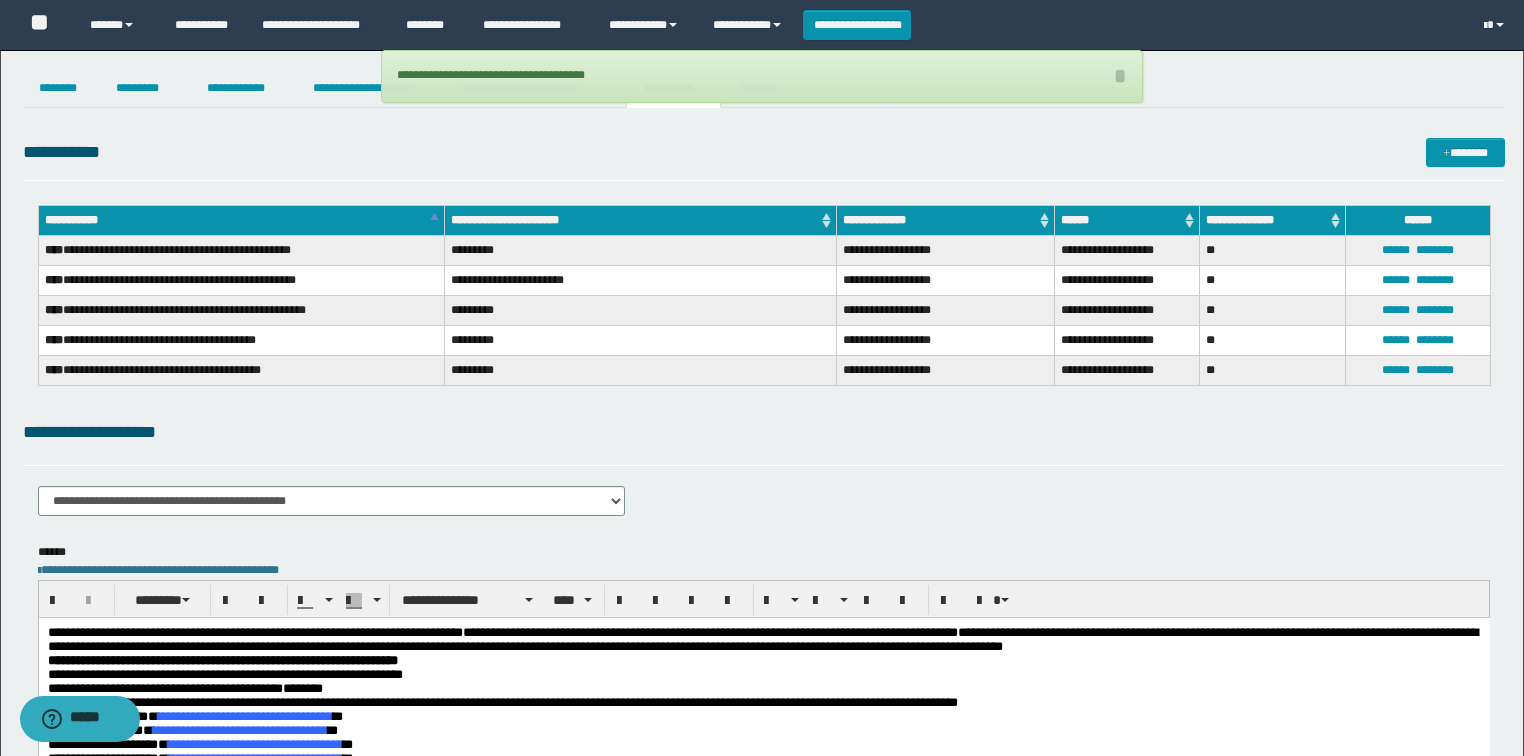 scroll, scrollTop: 240, scrollLeft: 0, axis: vertical 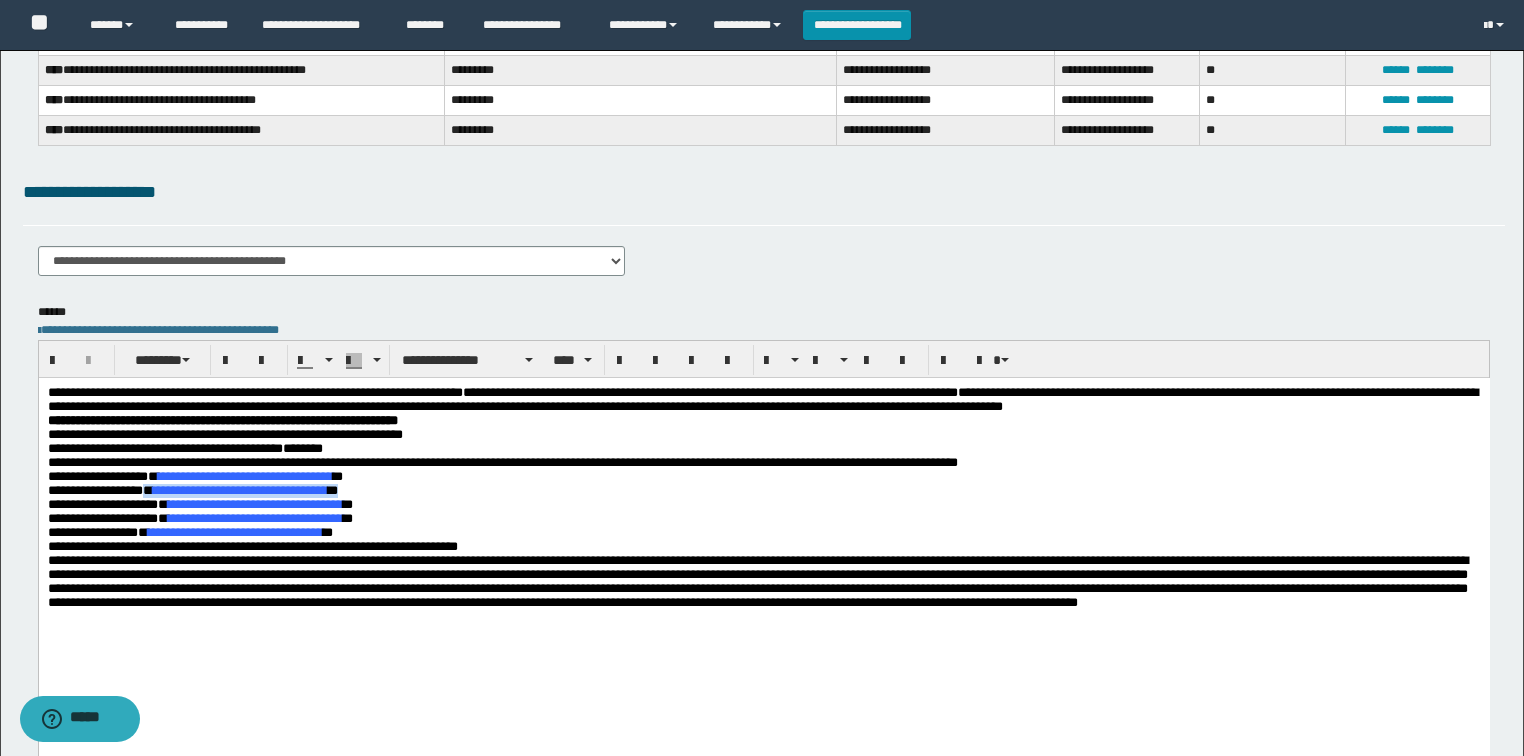 drag, startPoint x: 145, startPoint y: 500, endPoint x: 362, endPoint y: 505, distance: 217.0576 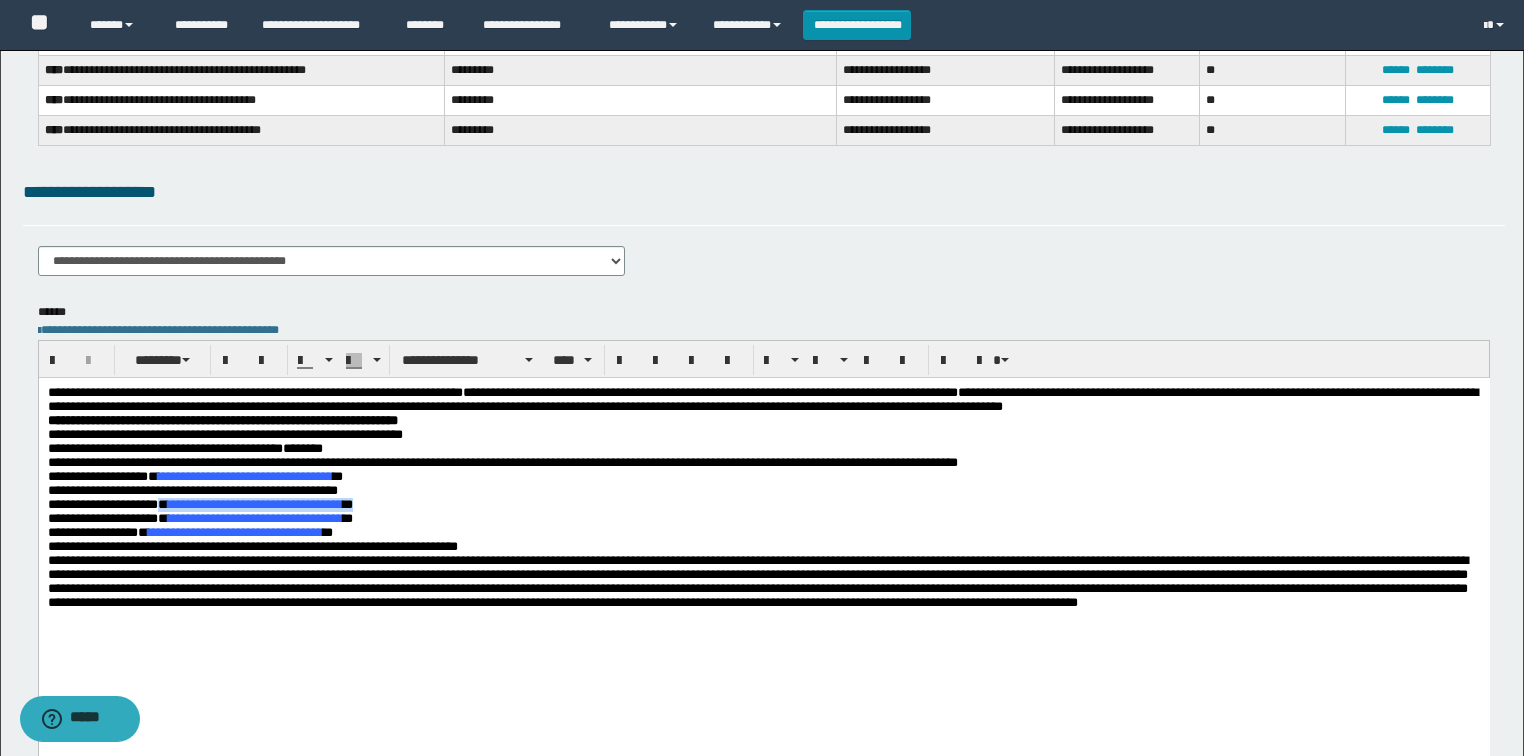 drag, startPoint x: 420, startPoint y: 518, endPoint x: 187, endPoint y: 517, distance: 233.00215 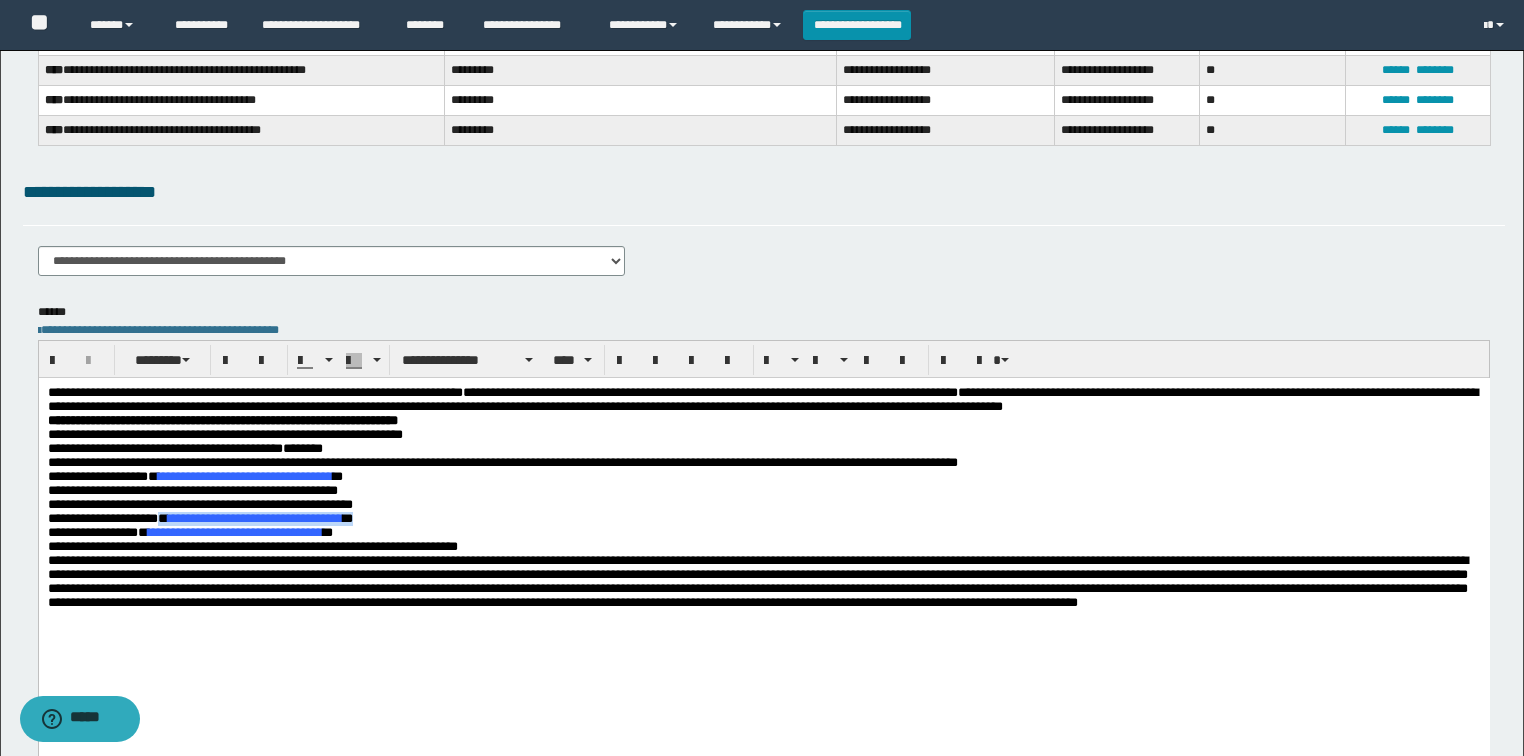 drag, startPoint x: 415, startPoint y: 541, endPoint x: 198, endPoint y: 538, distance: 217.02074 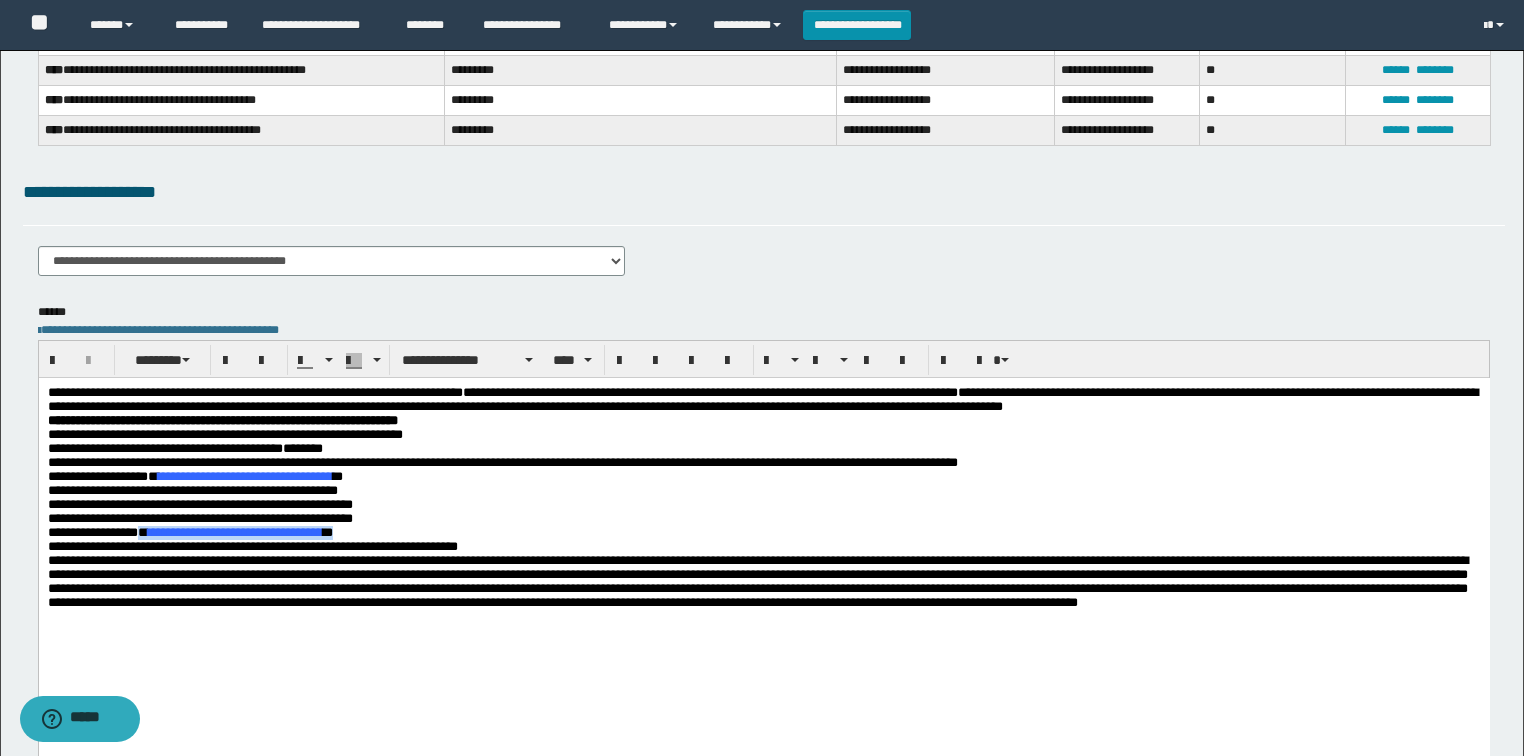 drag, startPoint x: 363, startPoint y: 556, endPoint x: 139, endPoint y: 556, distance: 224 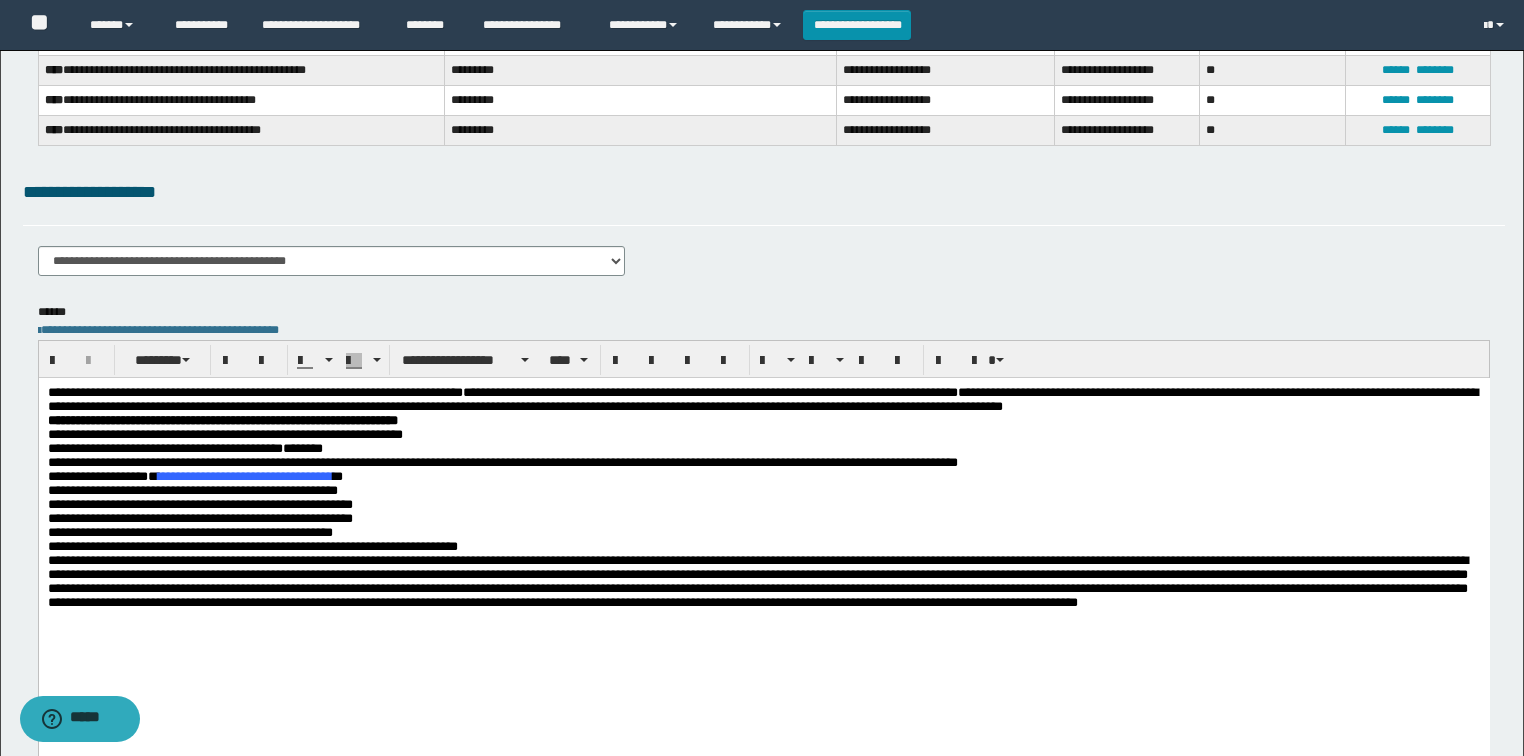 click on "**********" at bounding box center [763, 568] 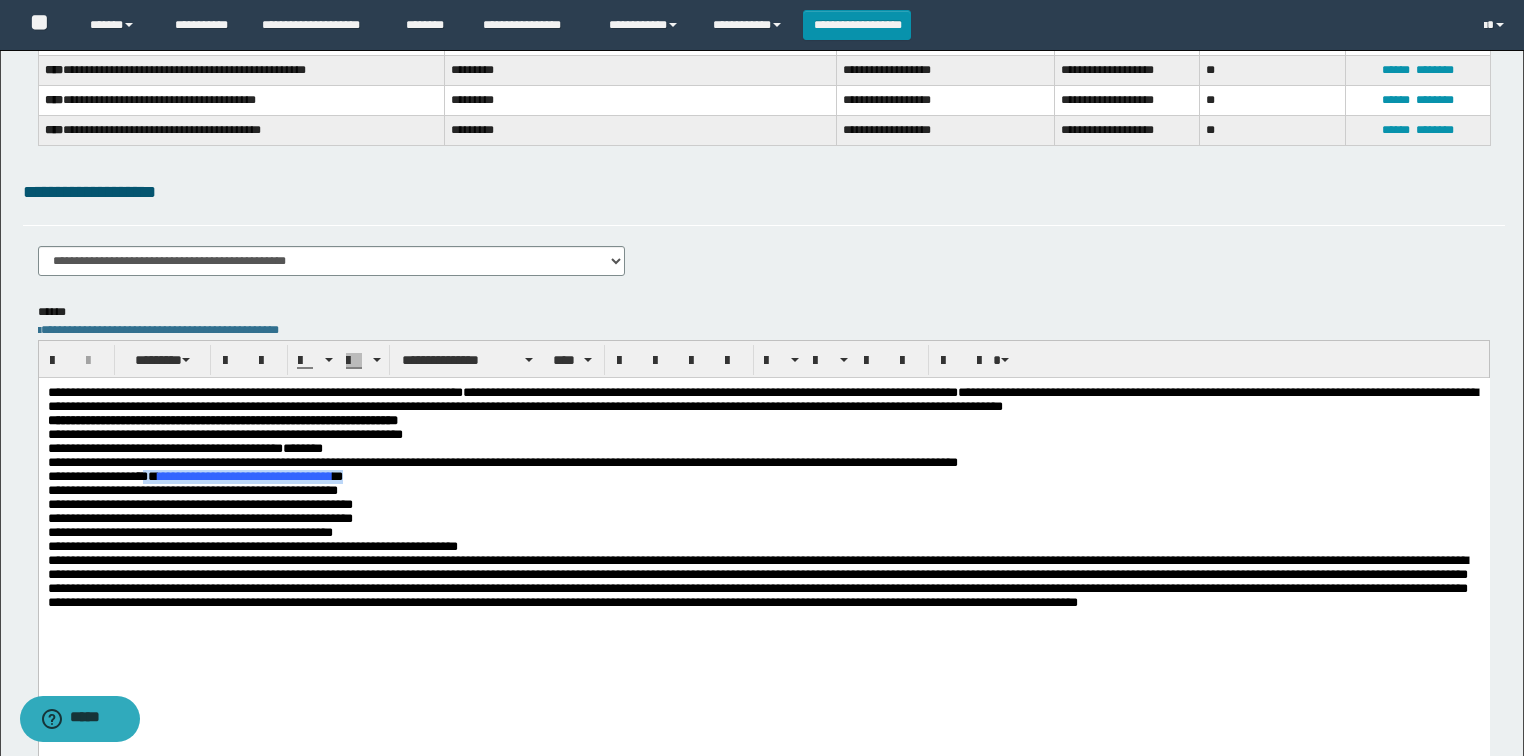 drag, startPoint x: 391, startPoint y: 488, endPoint x: 171, endPoint y: 488, distance: 220 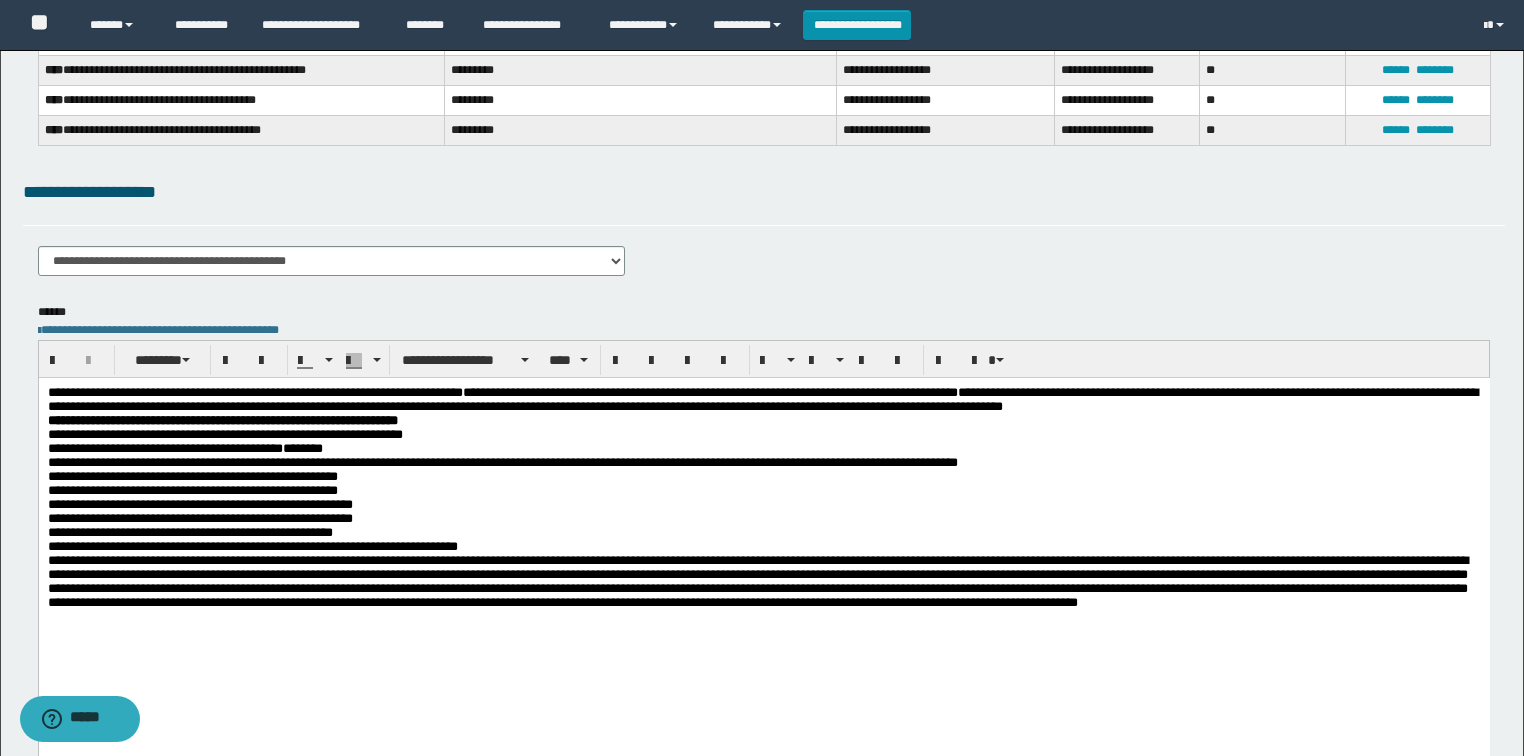 click on "**********" at bounding box center (192, 476) 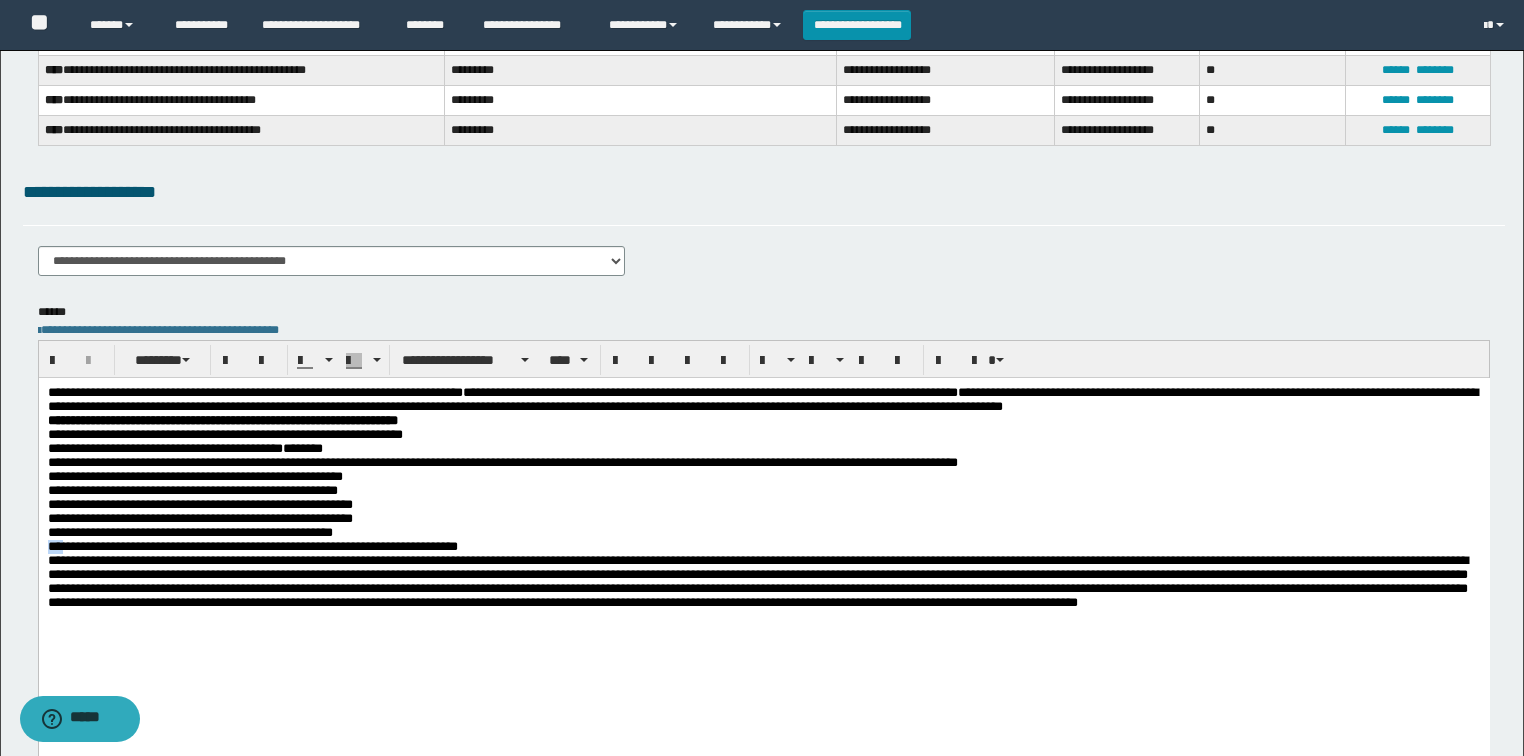 drag, startPoint x: 62, startPoint y: 568, endPoint x: 69, endPoint y: 954, distance: 386.06348 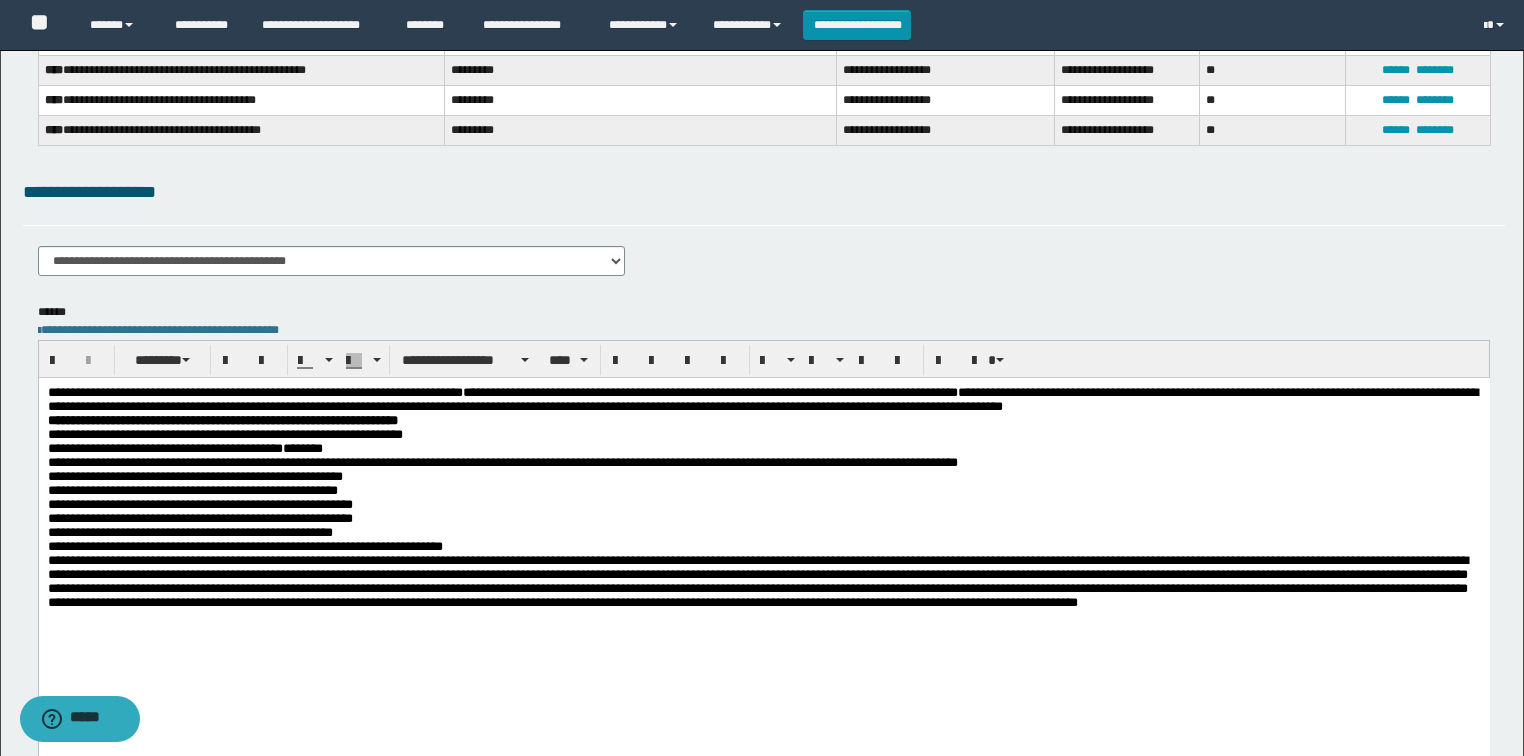 scroll, scrollTop: 0, scrollLeft: 0, axis: both 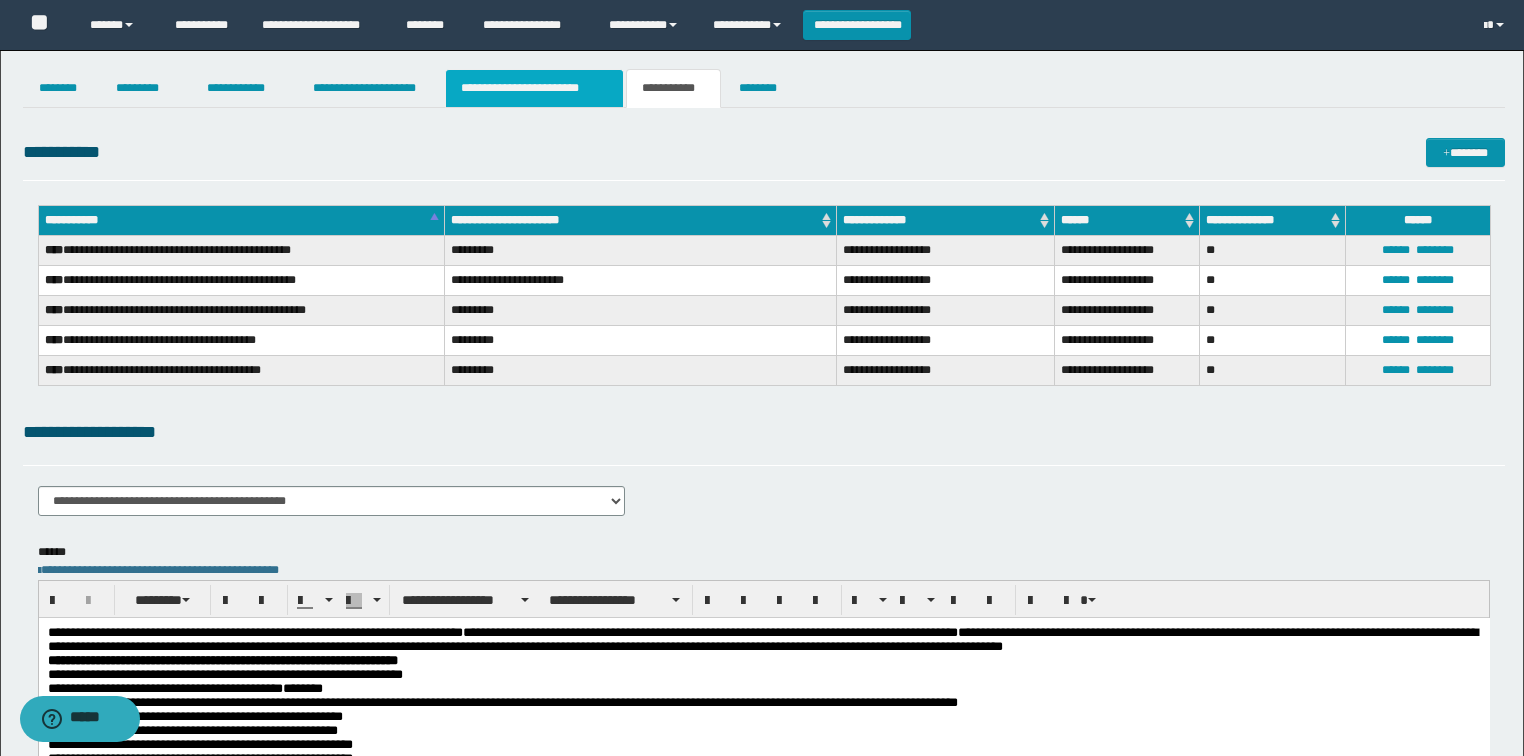 drag, startPoint x: 566, startPoint y: 68, endPoint x: 565, endPoint y: 85, distance: 17.029387 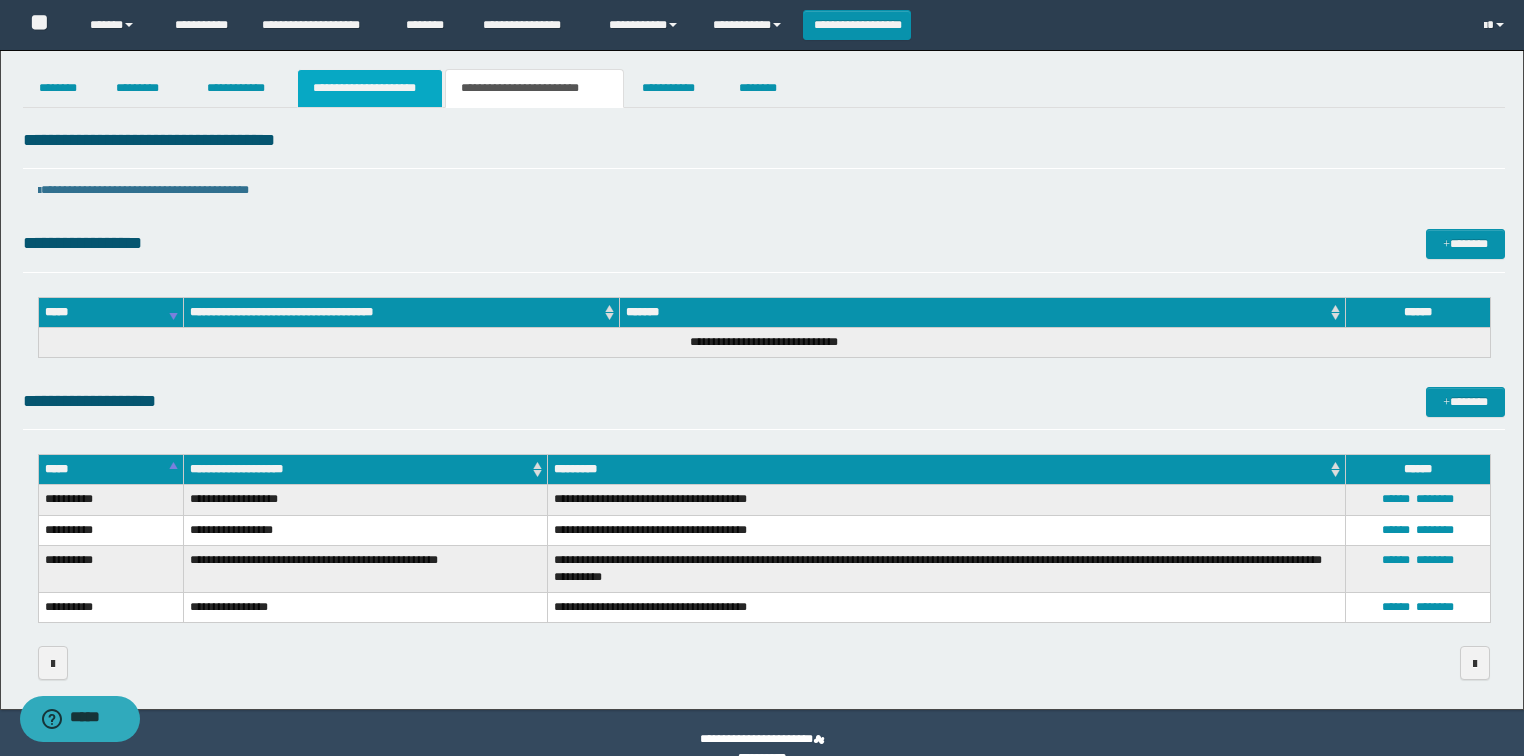 click on "**********" at bounding box center (370, 88) 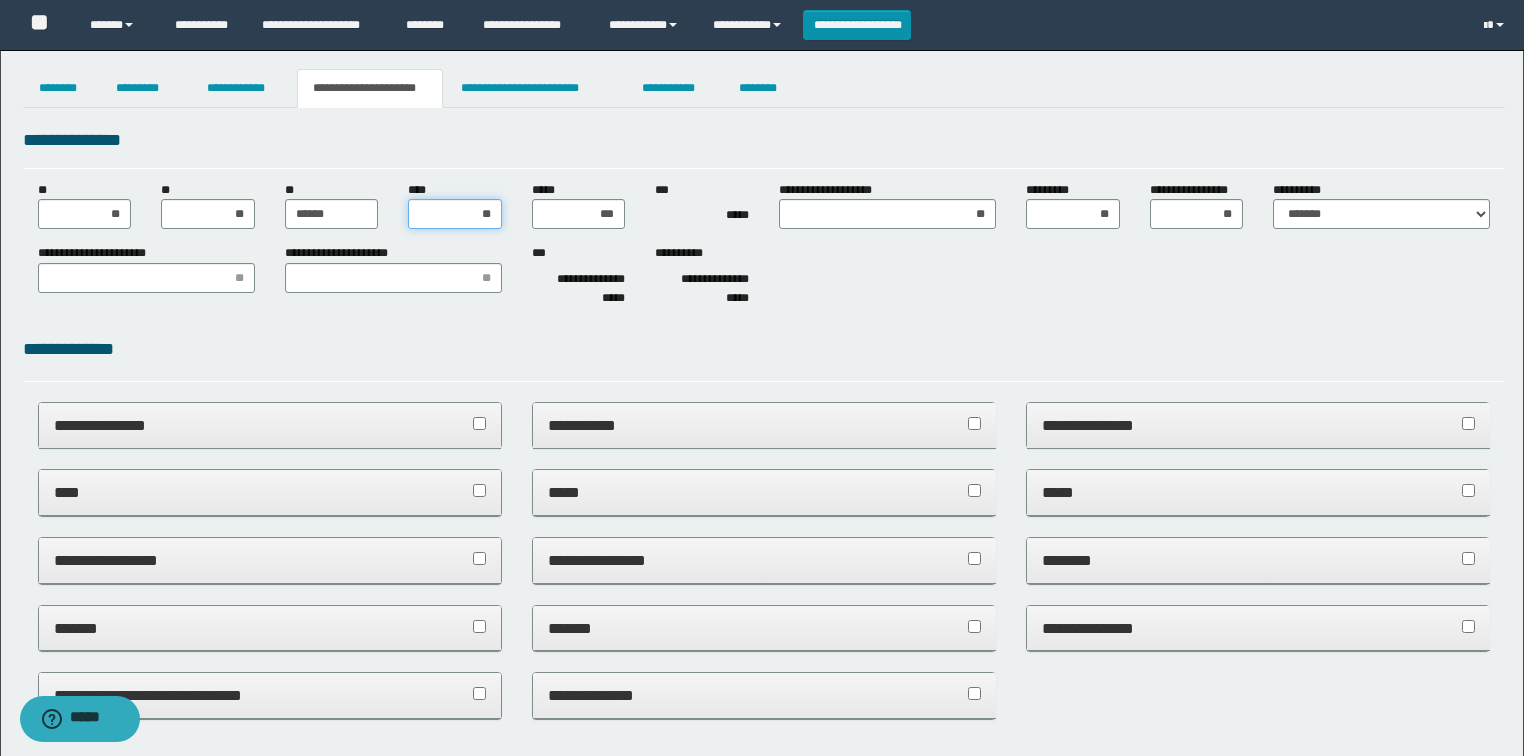 click on "**" at bounding box center (455, 214) 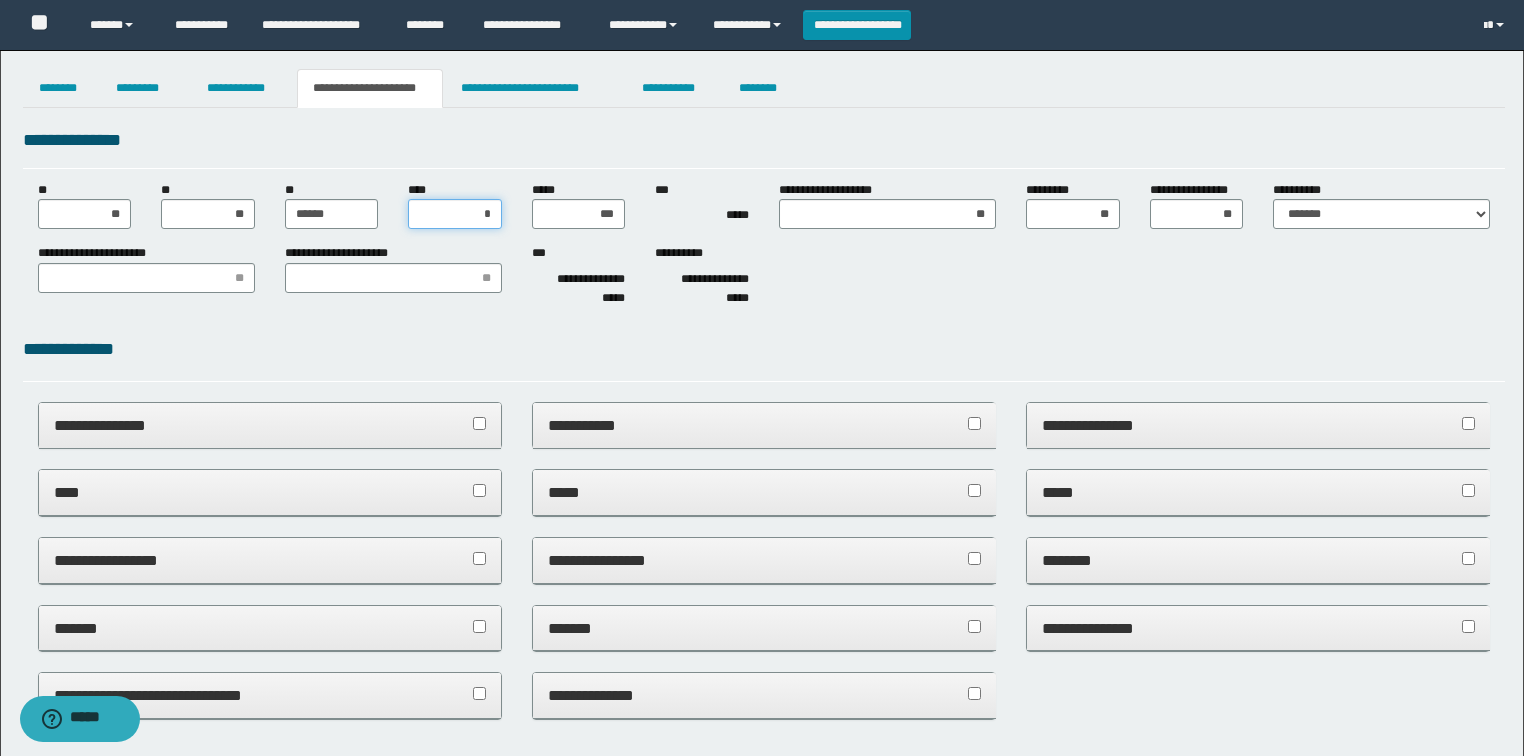 type on "**" 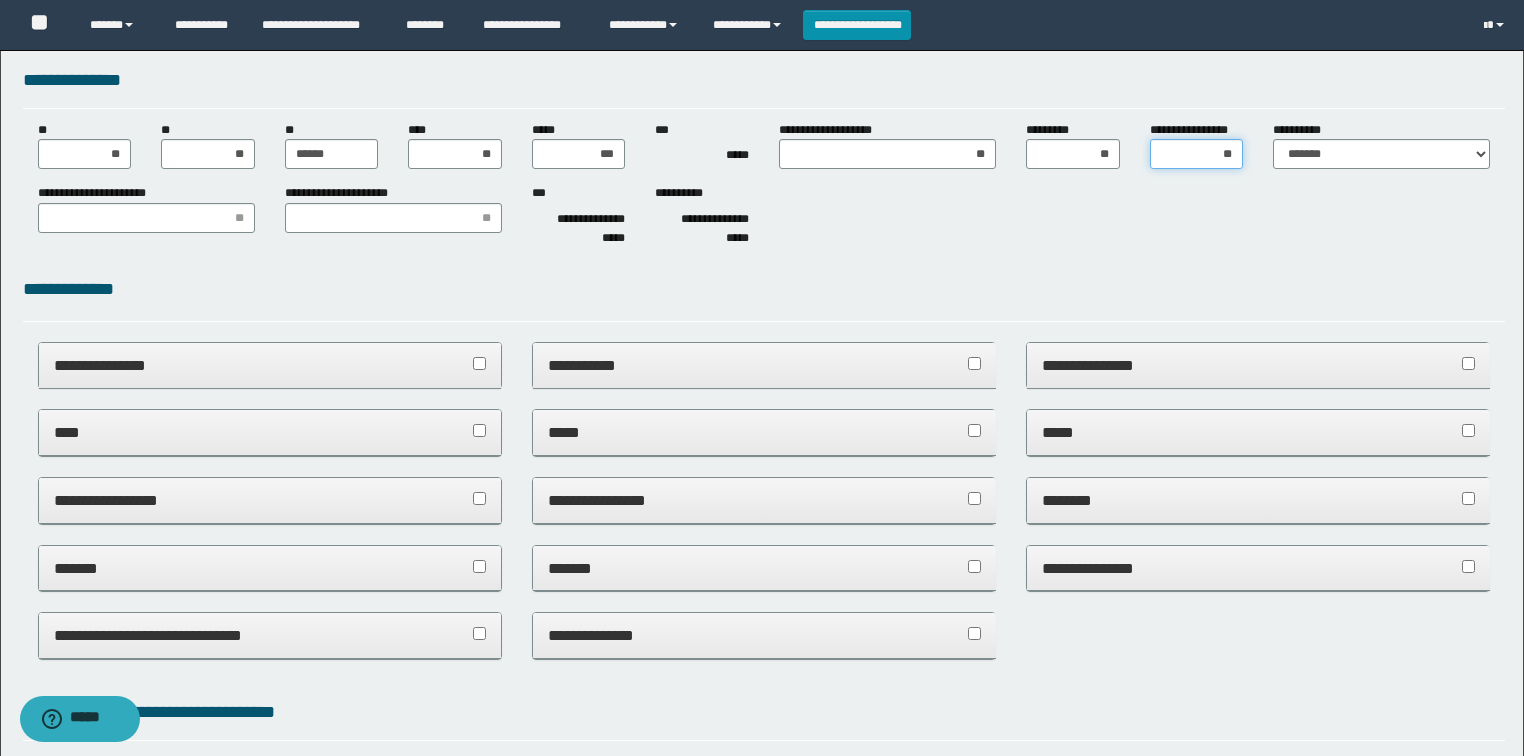 scroll, scrollTop: 160, scrollLeft: 0, axis: vertical 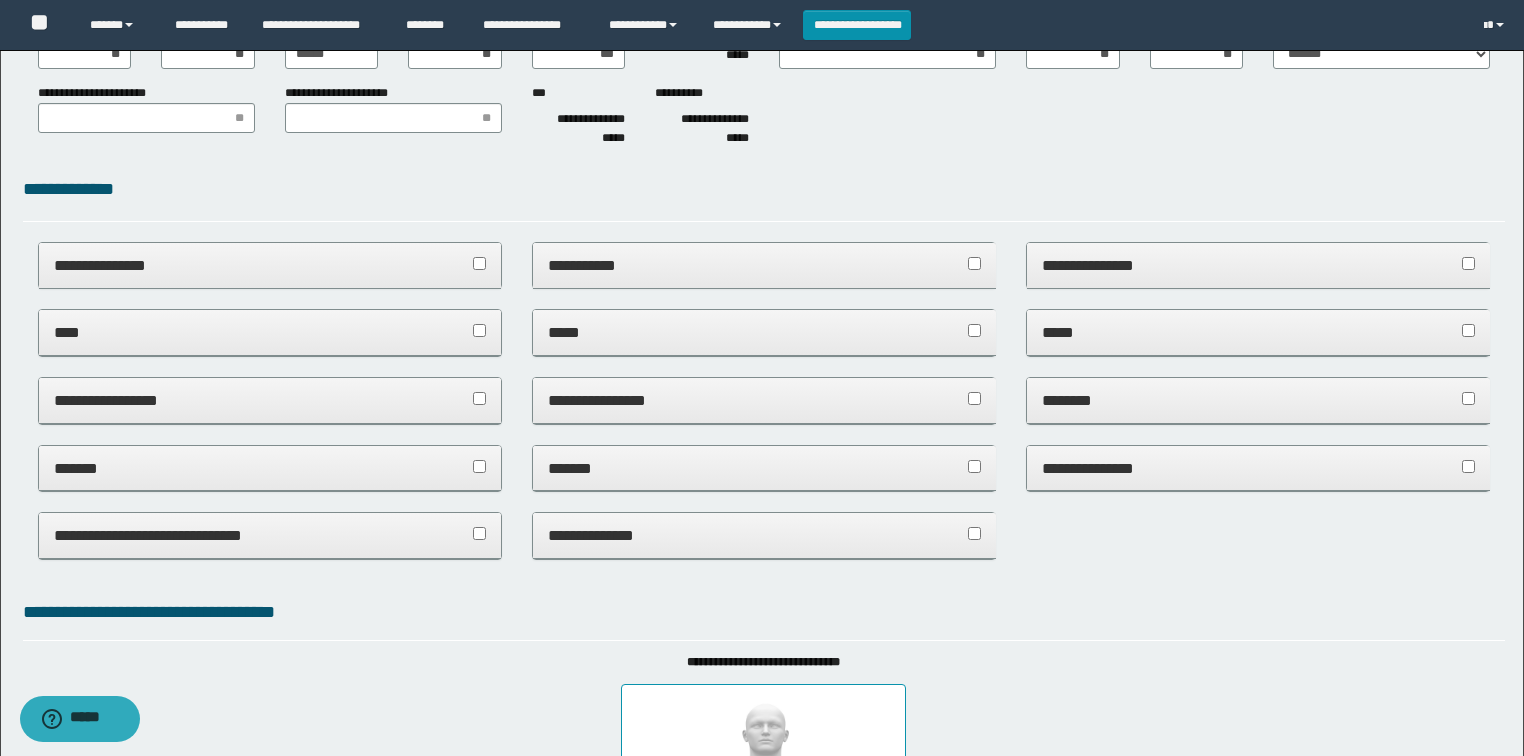 click on "**********" at bounding box center (764, 411) 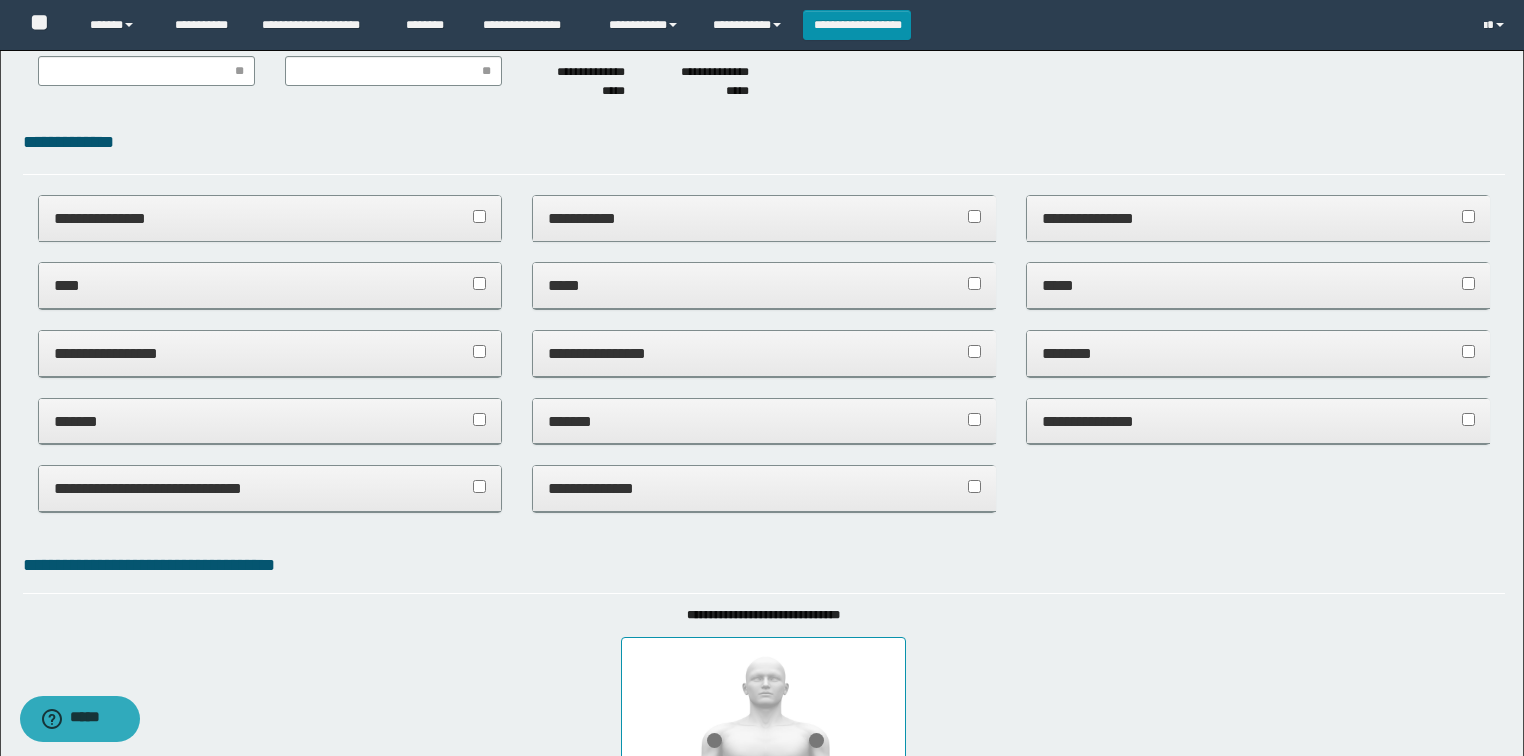 scroll, scrollTop: 0, scrollLeft: 0, axis: both 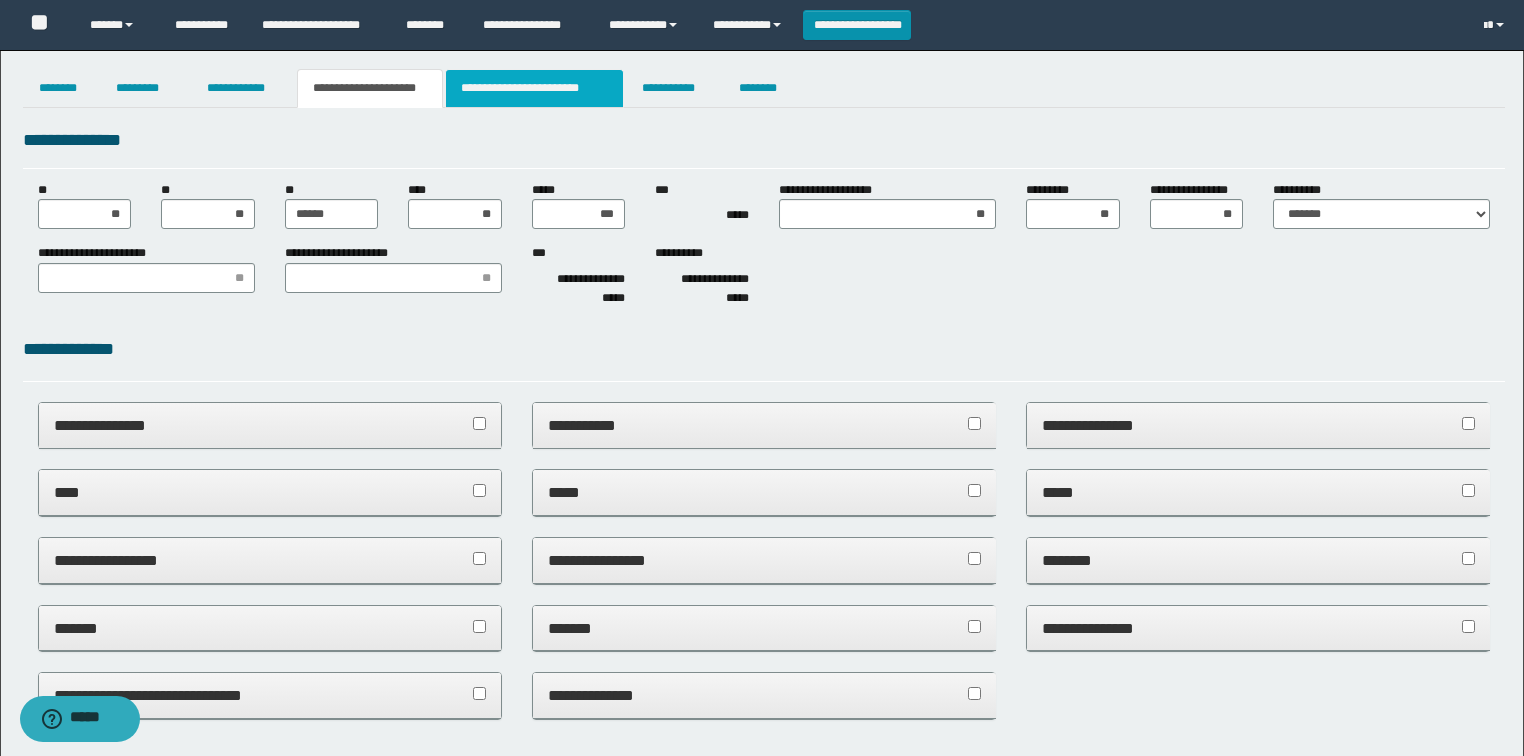 click on "**********" at bounding box center (534, 88) 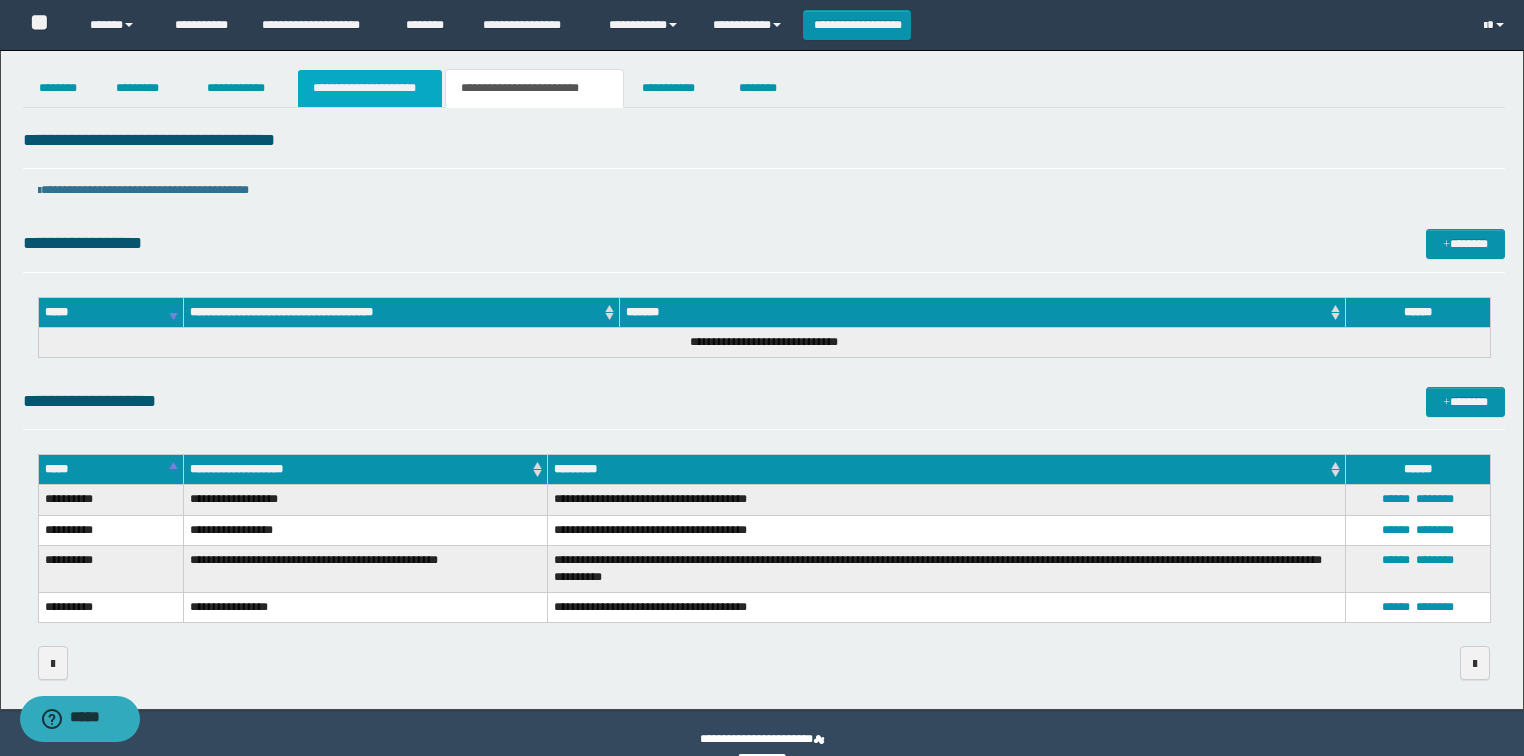 click on "**********" at bounding box center [370, 88] 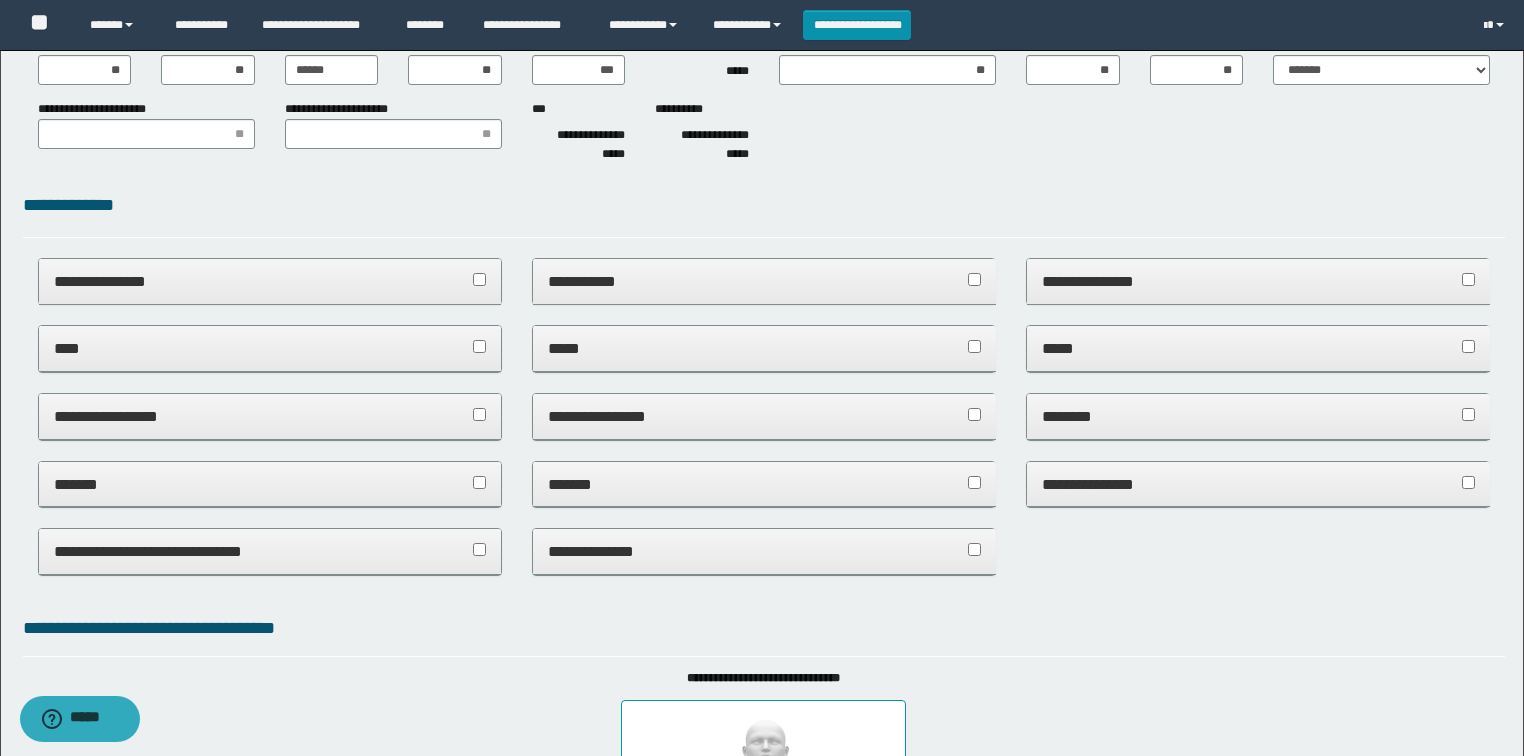 scroll, scrollTop: 320, scrollLeft: 0, axis: vertical 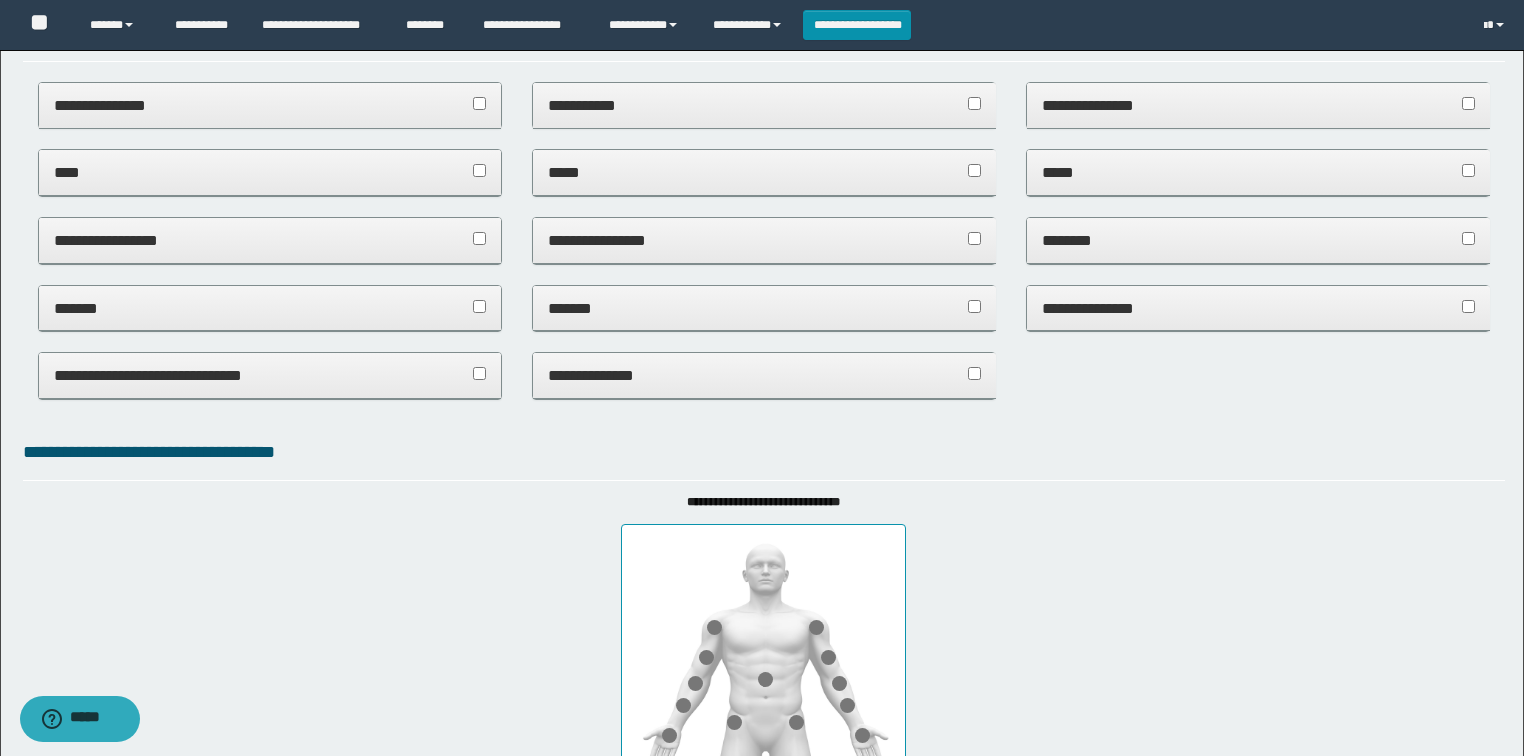 click on "*******" at bounding box center (764, 308) 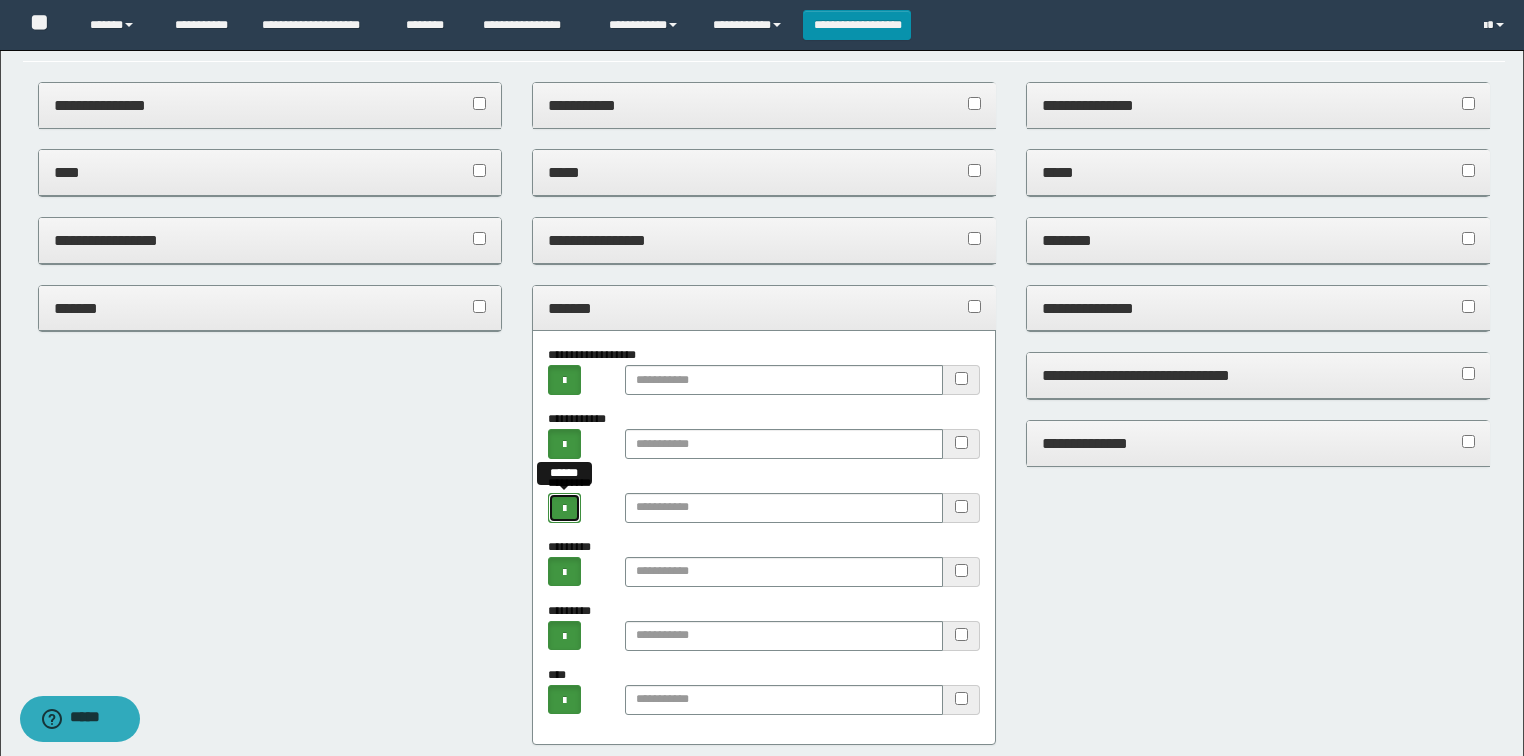 click at bounding box center [564, 509] 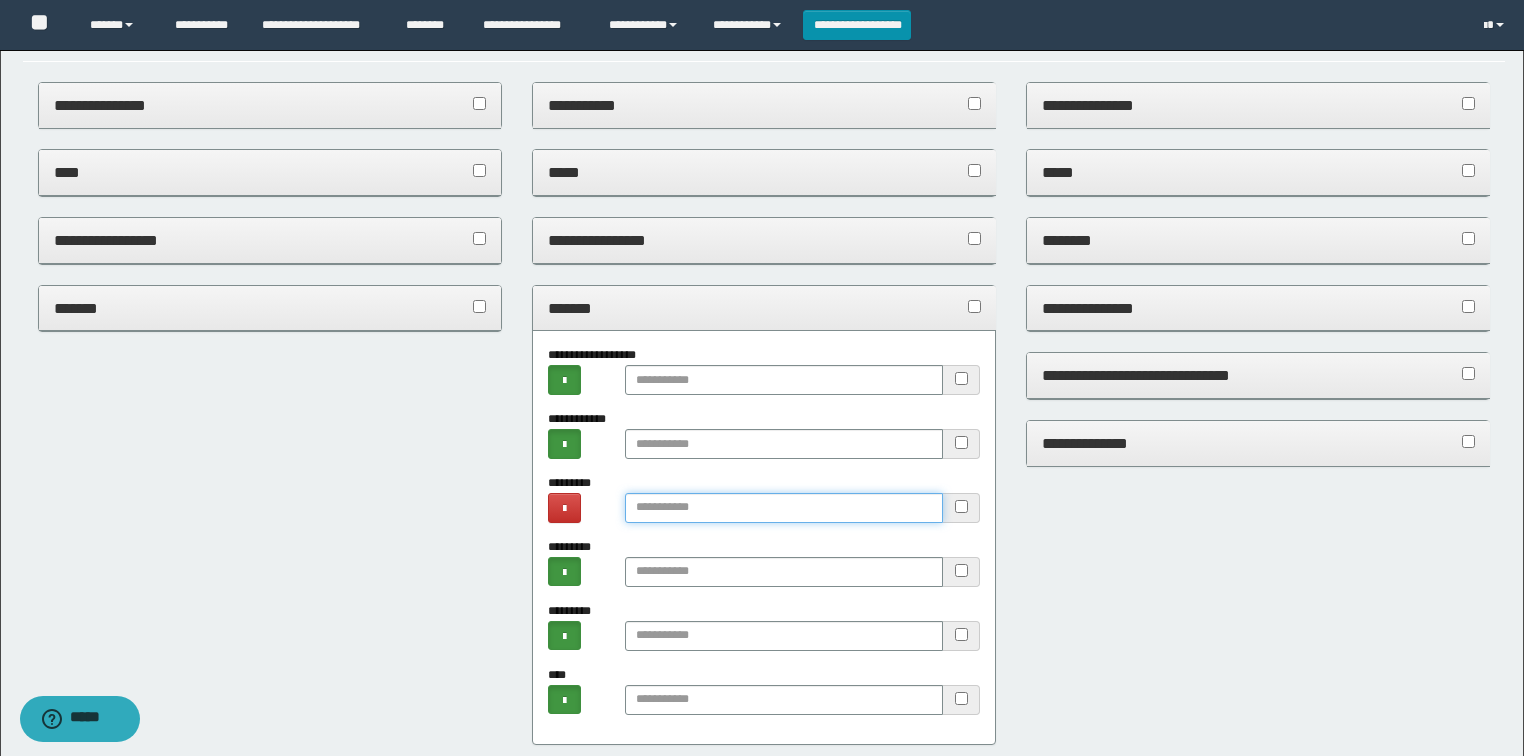 click at bounding box center [784, 508] 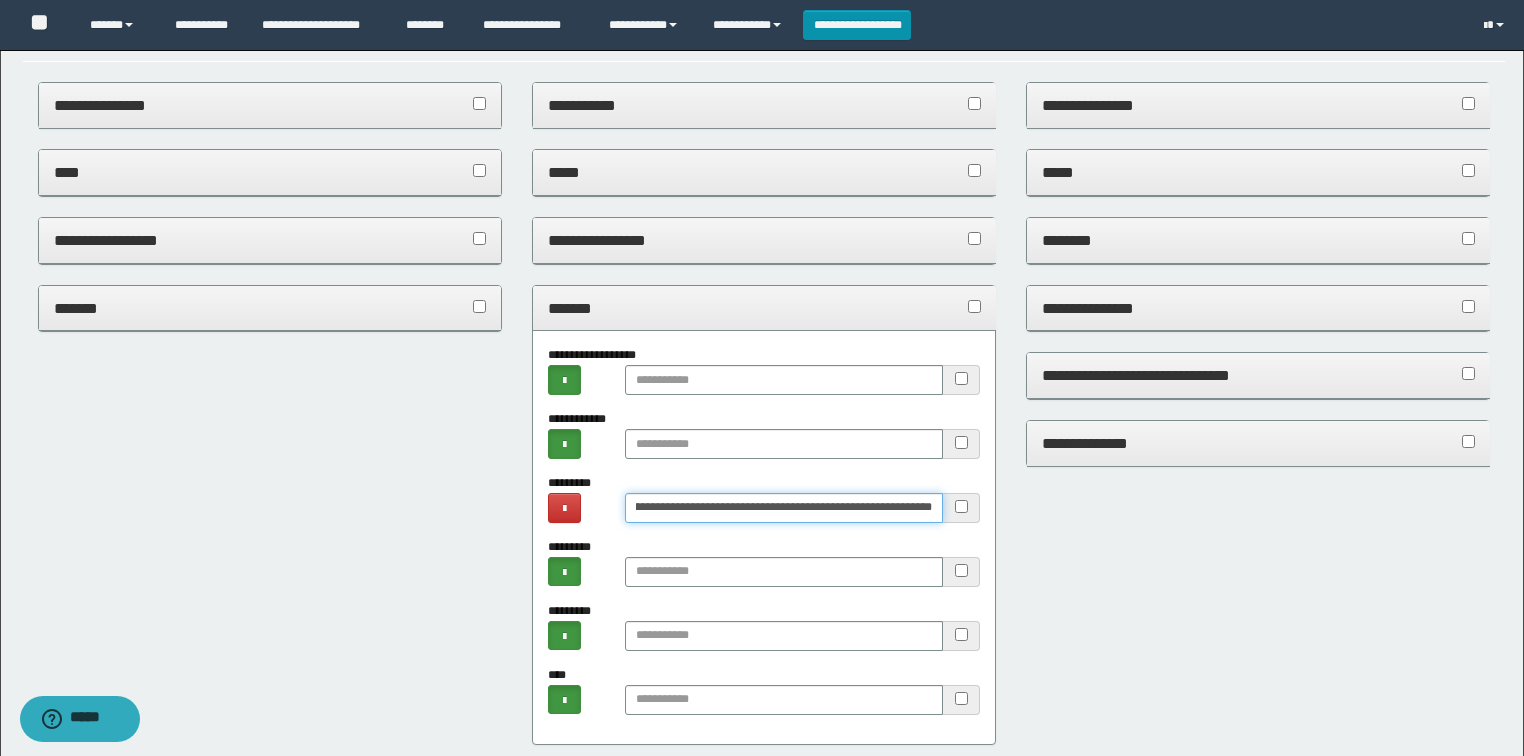 scroll, scrollTop: 0, scrollLeft: 0, axis: both 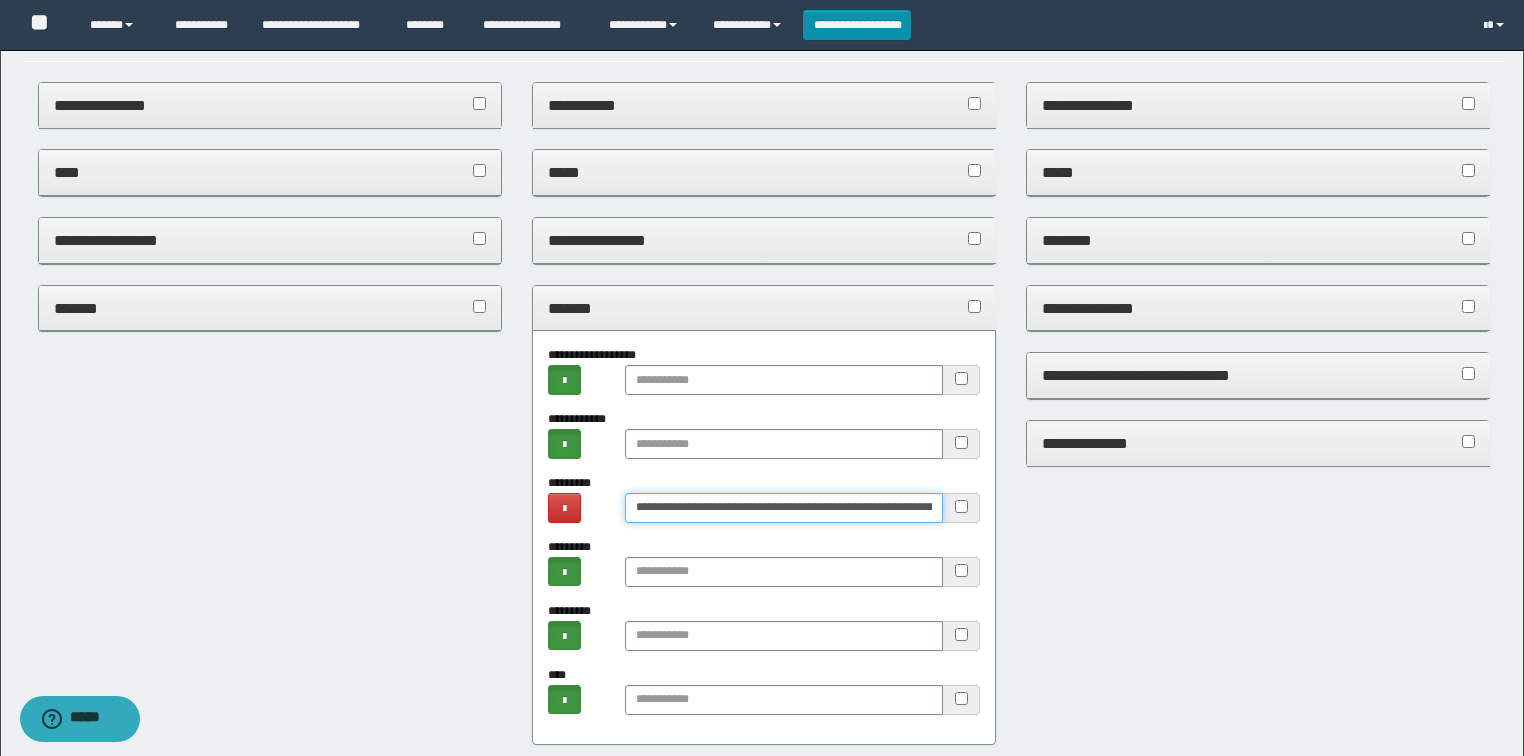 type on "**********" 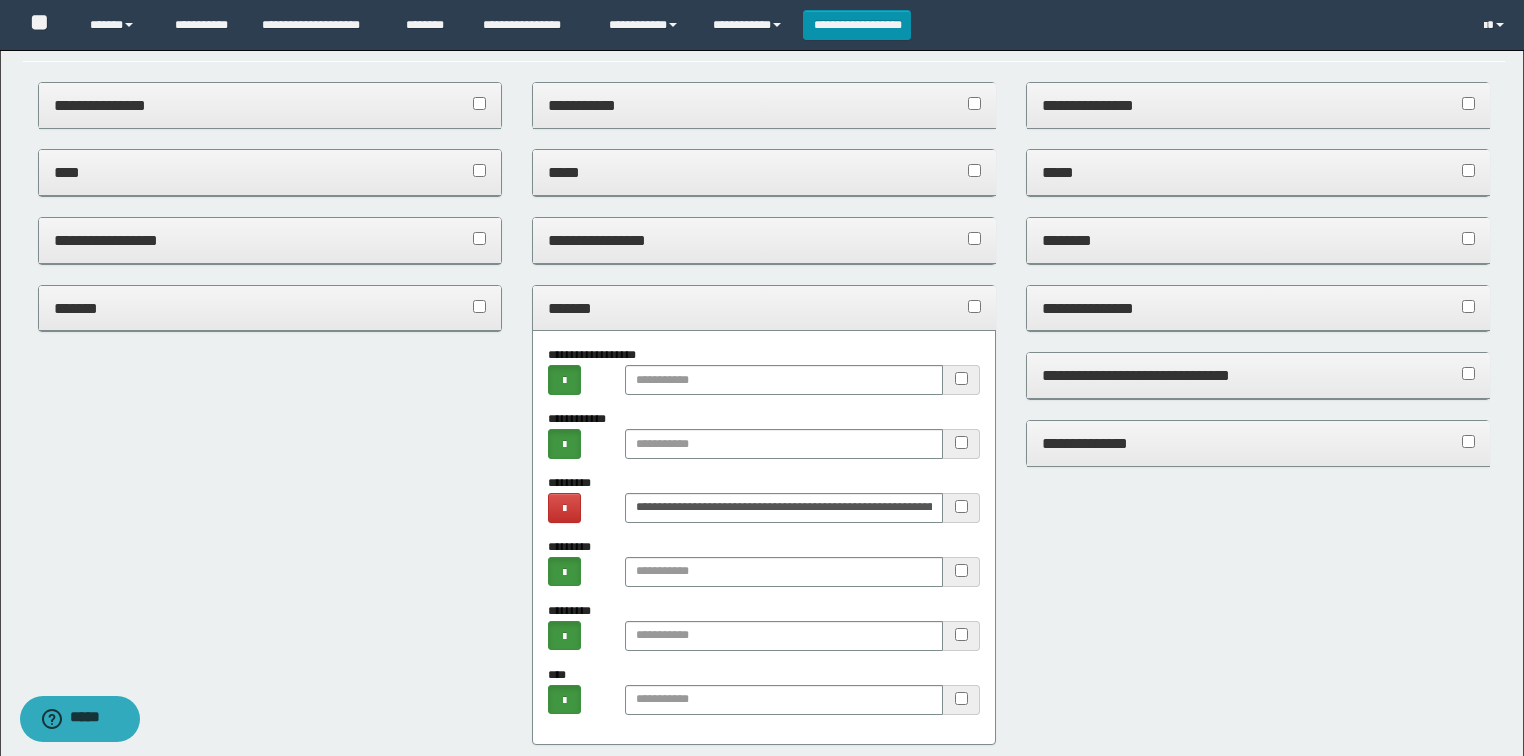 drag, startPoint x: 696, startPoint y: 313, endPoint x: 685, endPoint y: 298, distance: 18.601076 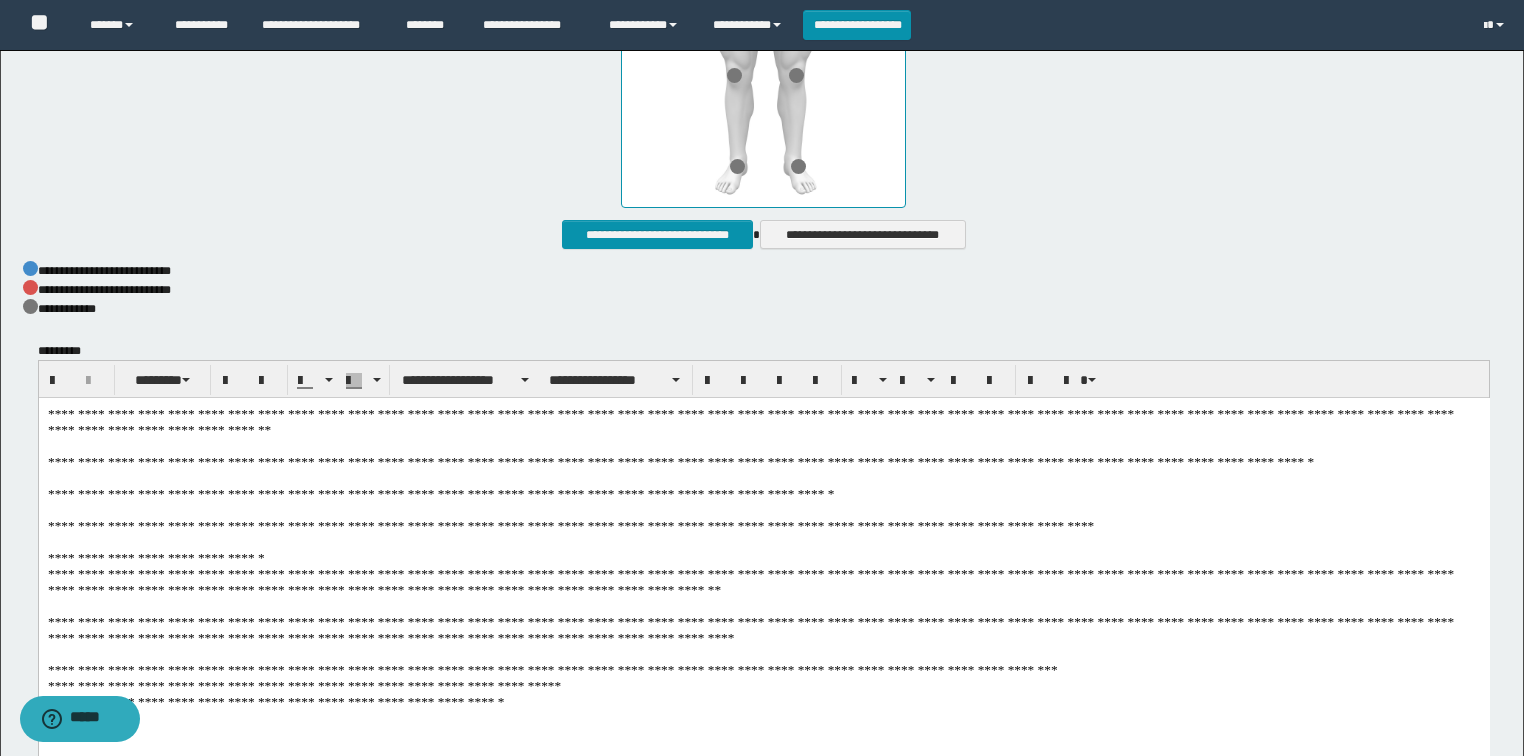 scroll, scrollTop: 1280, scrollLeft: 0, axis: vertical 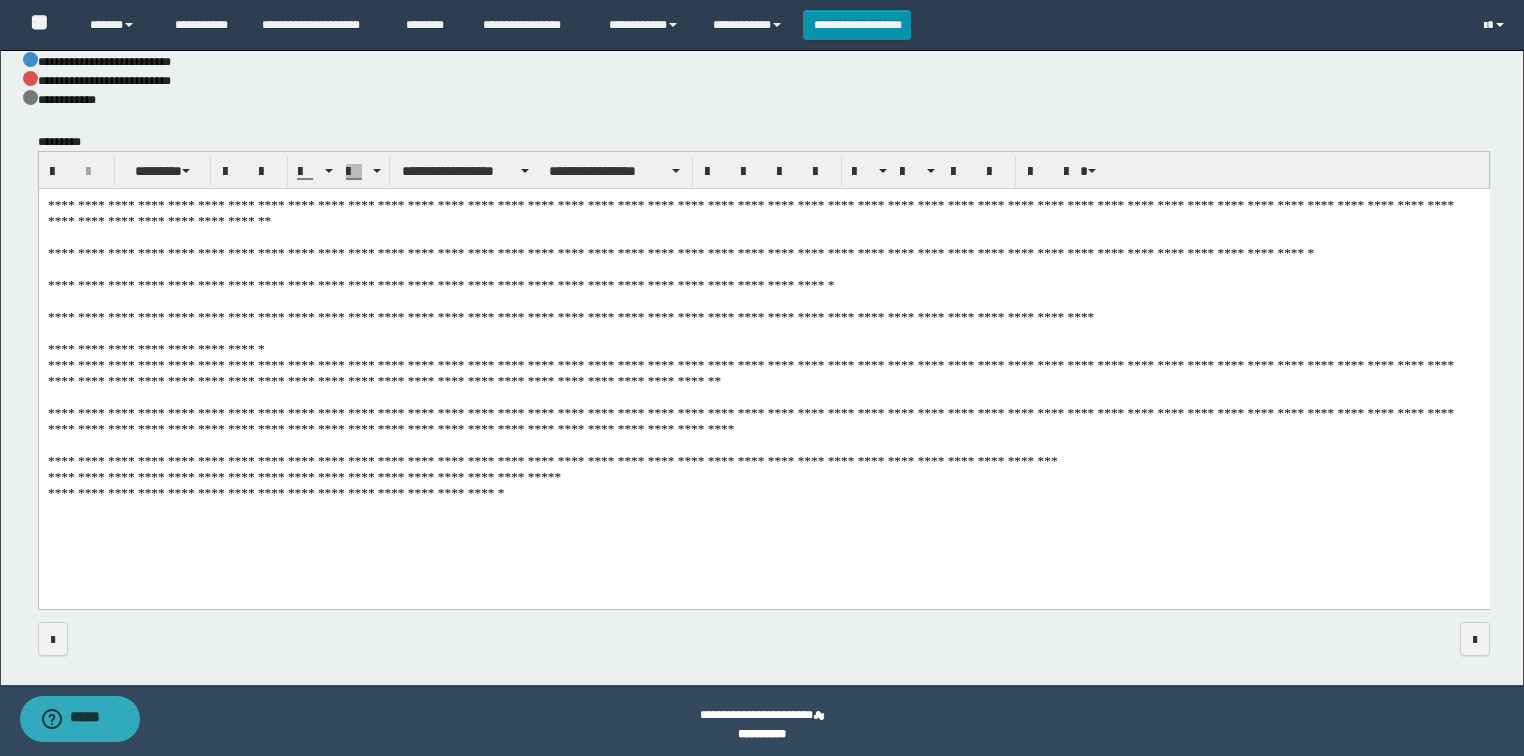click on "**********" at bounding box center [763, 374] 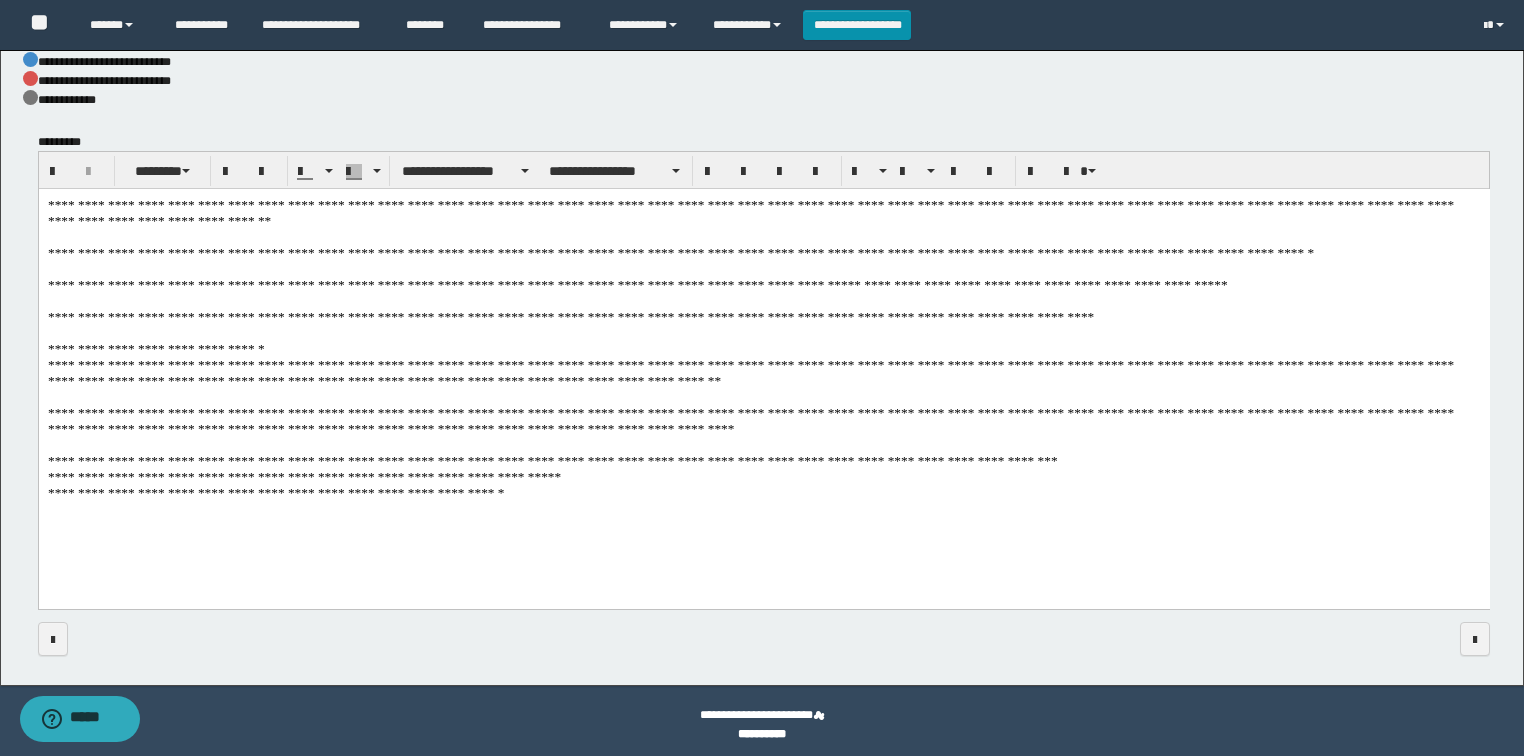 click on "**********" at bounding box center (763, 374) 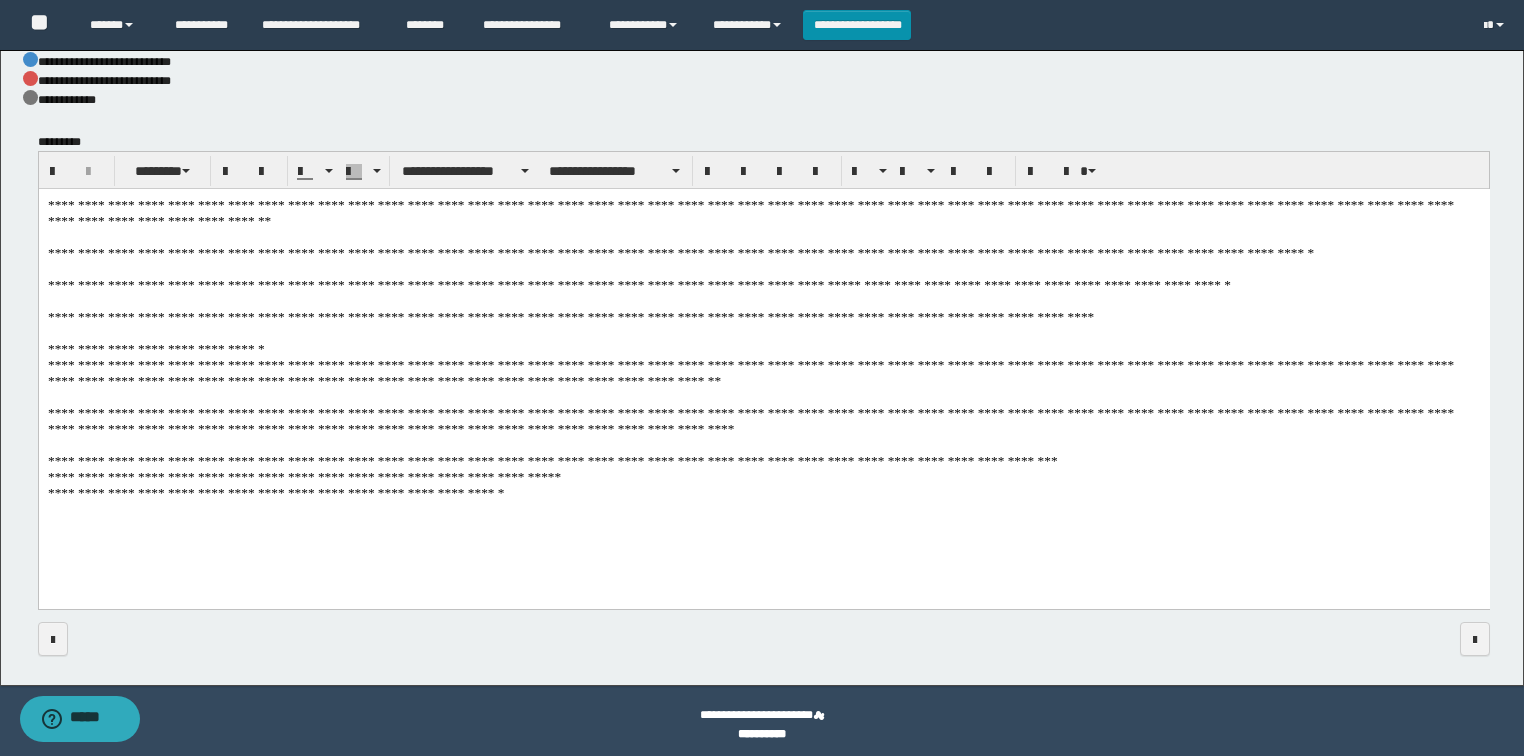 click on "**********" at bounding box center [763, 374] 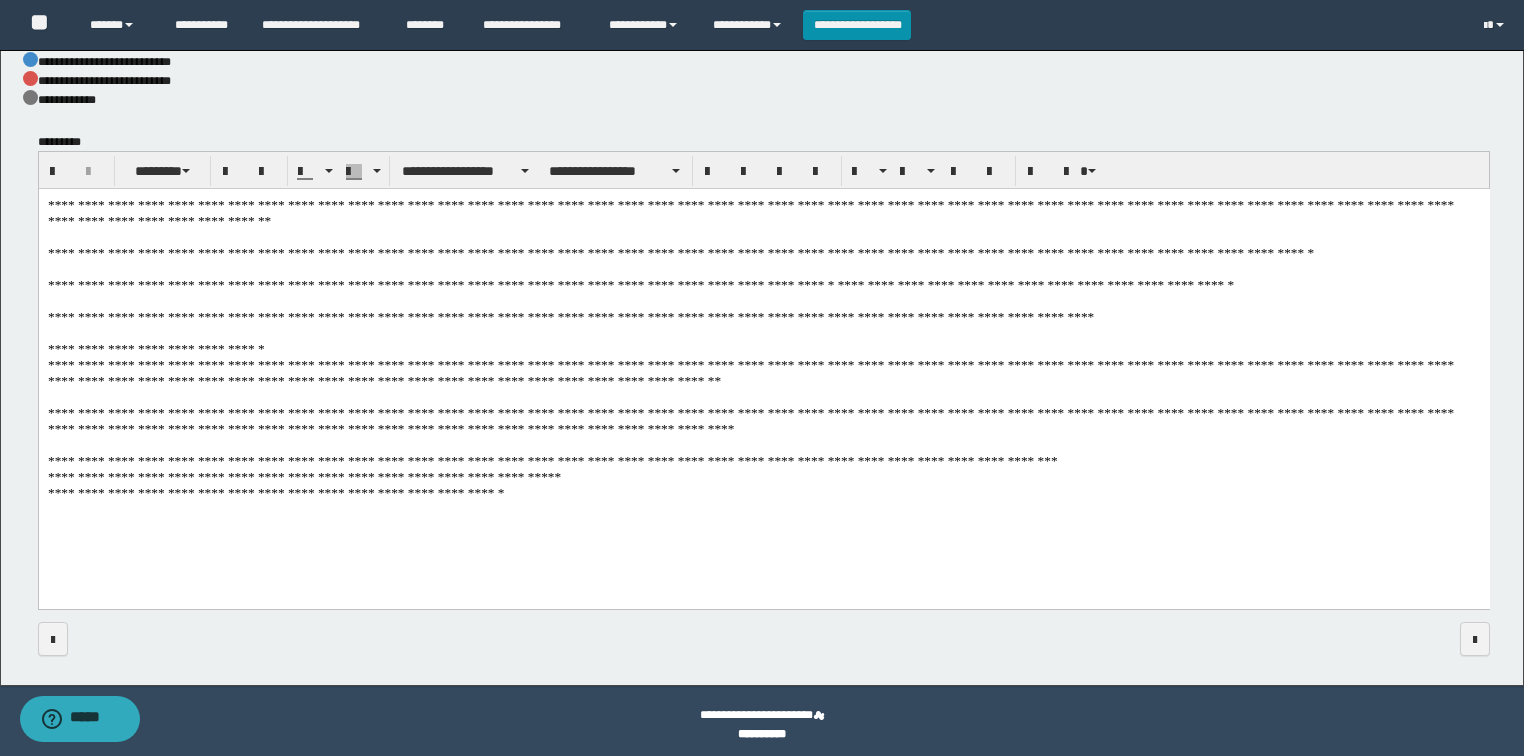 click on "**********" at bounding box center (763, 374) 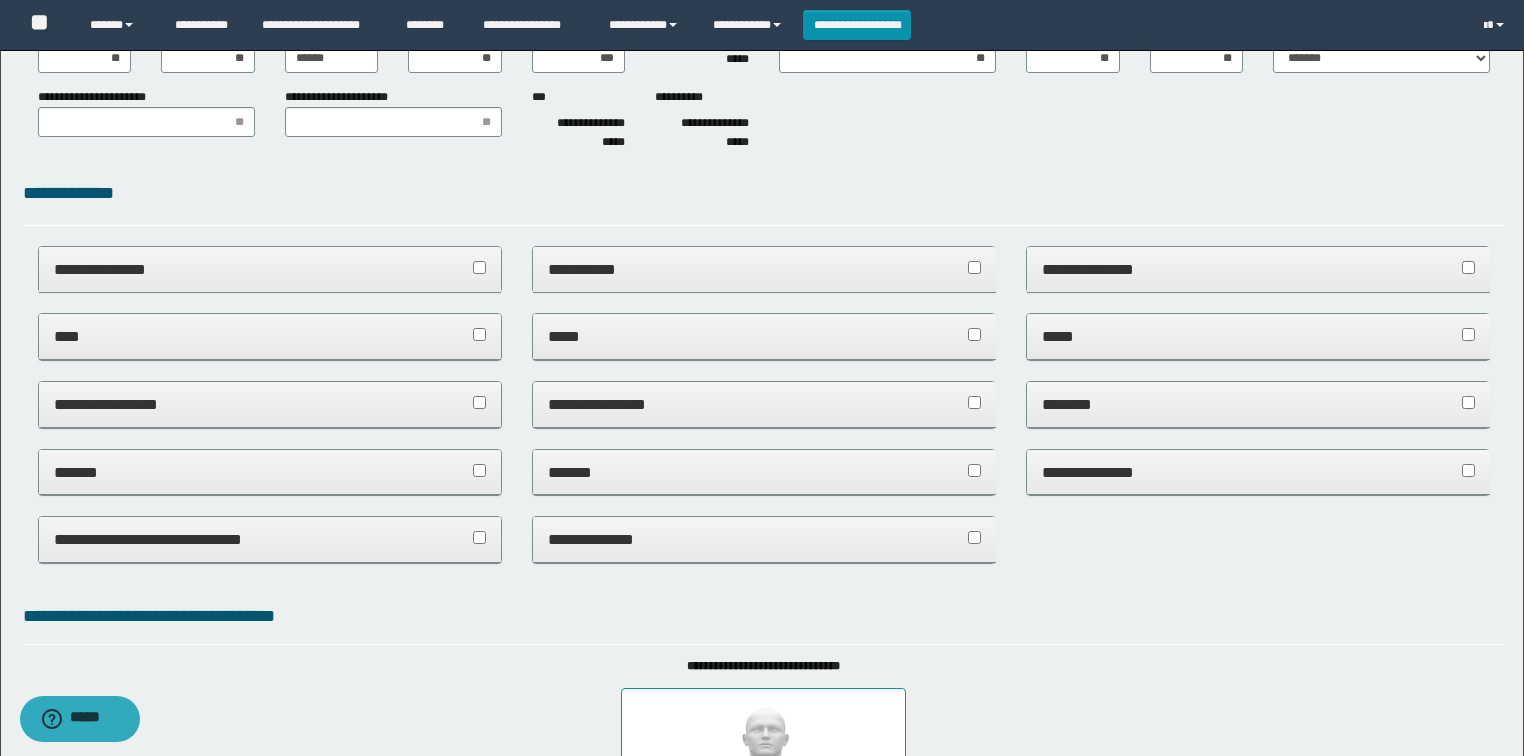 scroll, scrollTop: 0, scrollLeft: 0, axis: both 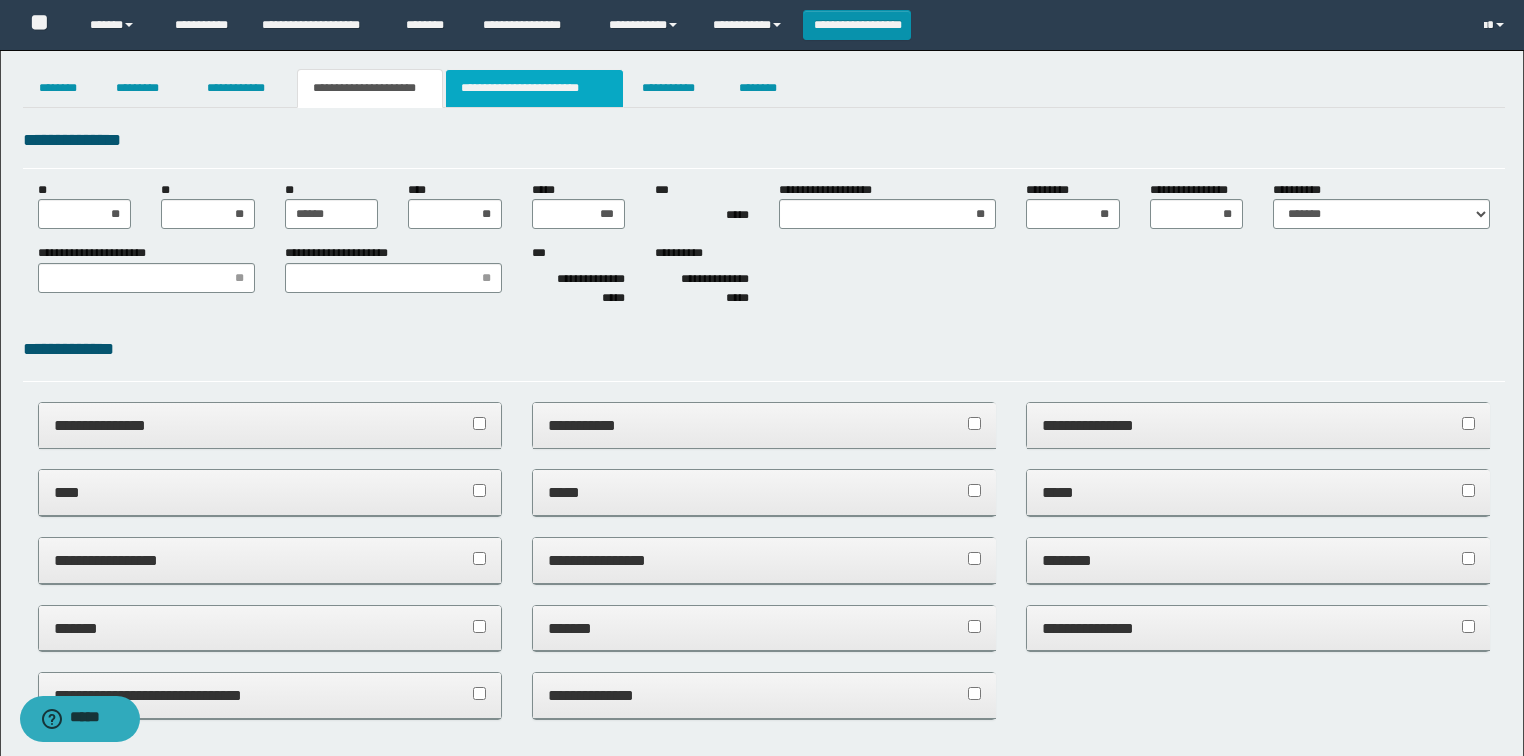 click on "**********" at bounding box center [534, 88] 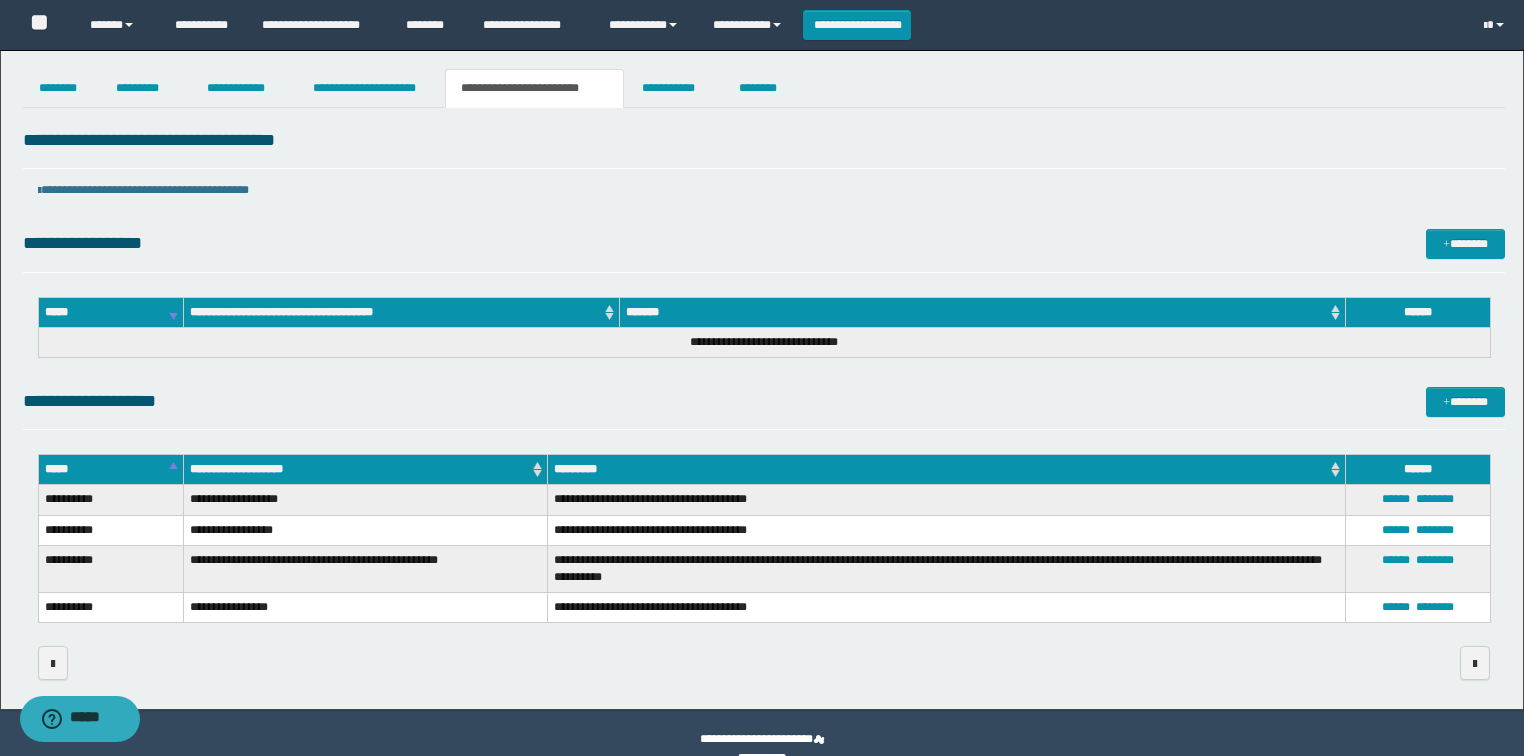 click on "**********" at bounding box center (764, 401) 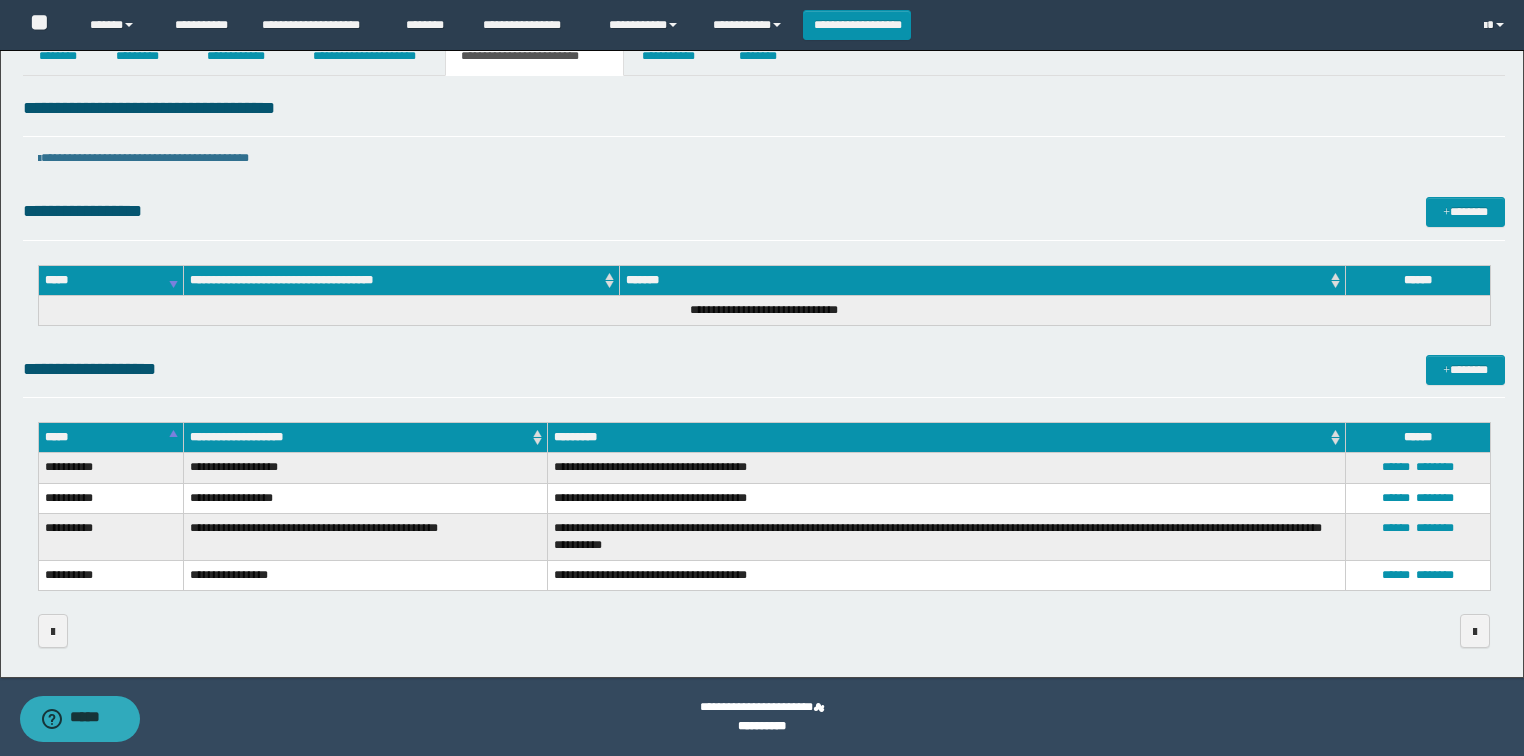 click on "**********" at bounding box center [764, 310] 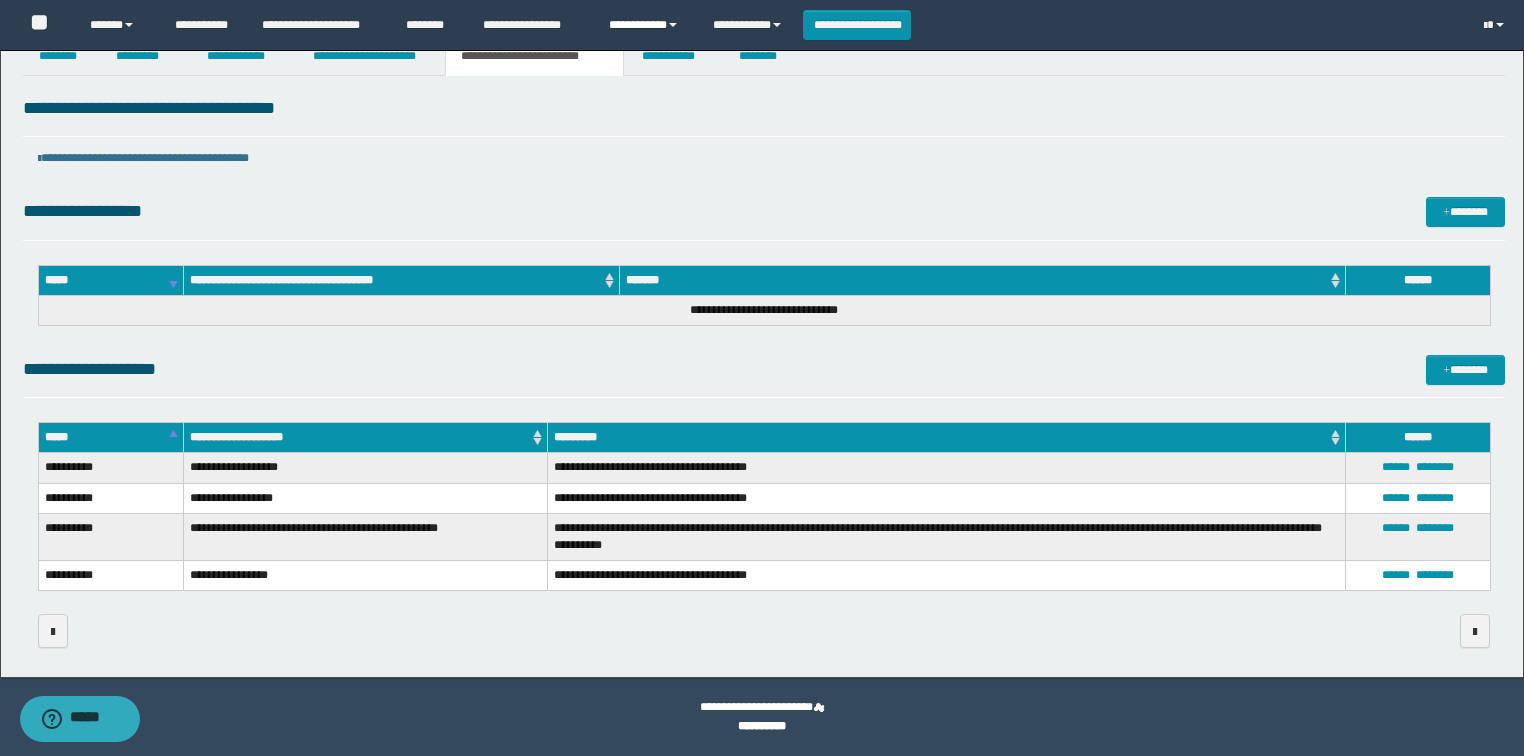 click on "**********" at bounding box center (646, 25) 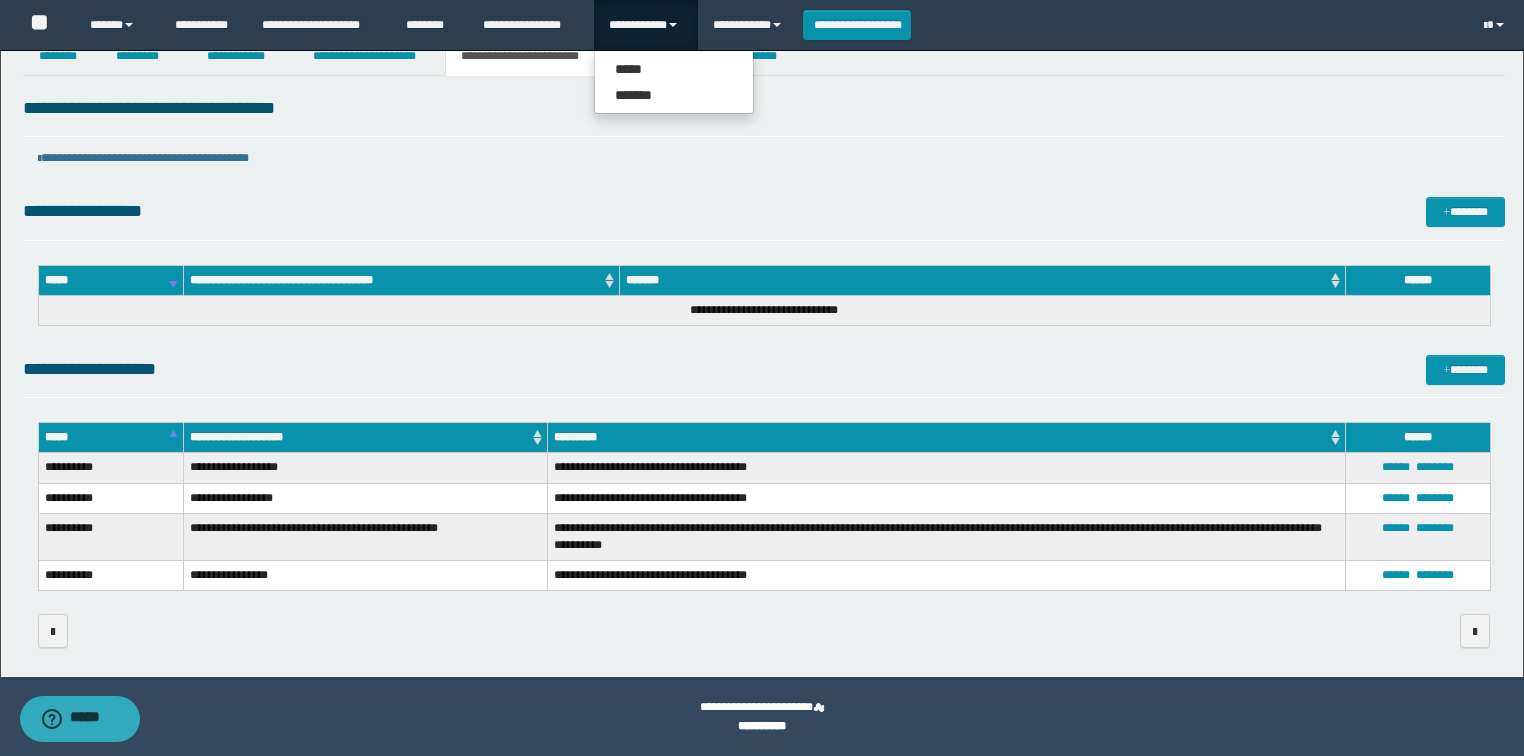 click on "**********" at bounding box center (764, 115) 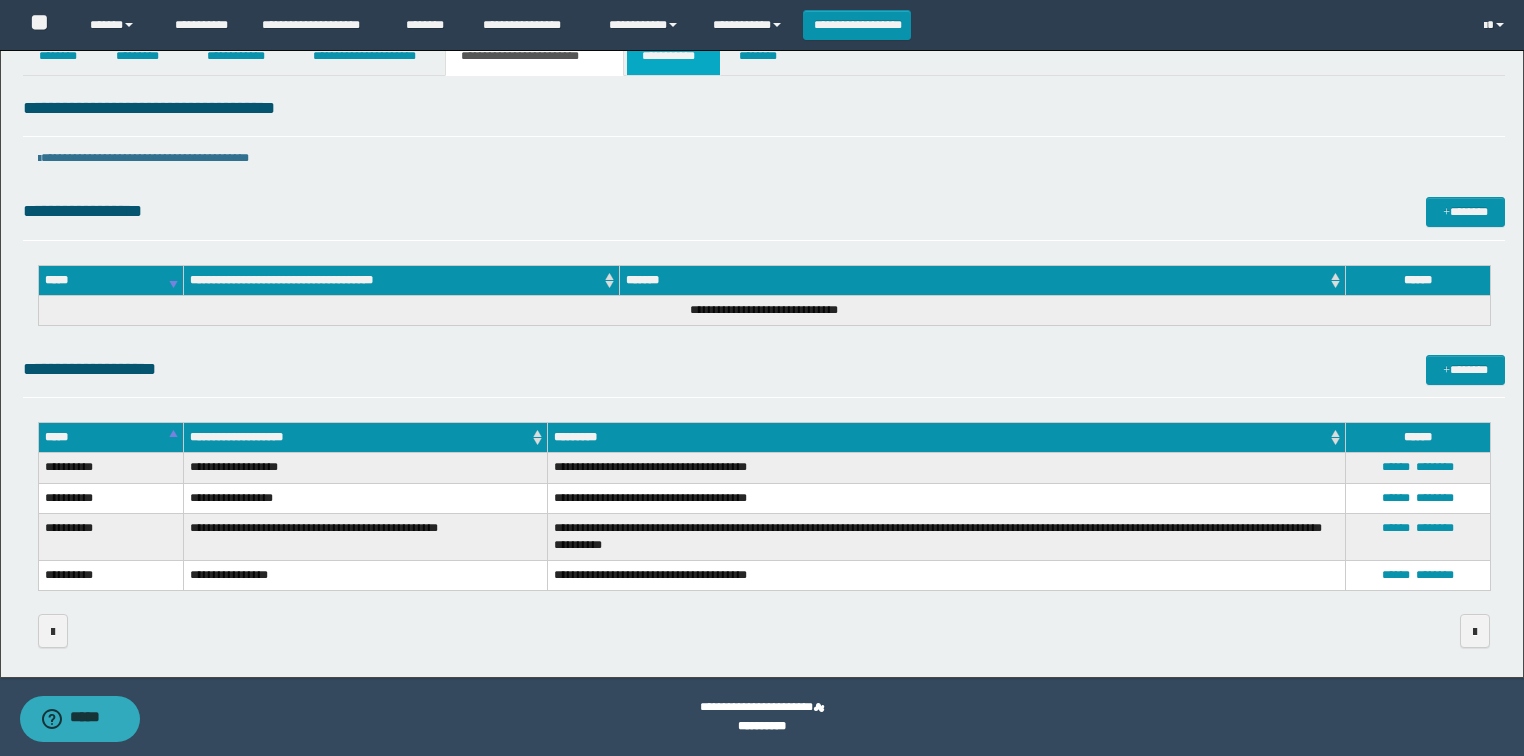 click on "**********" at bounding box center (673, 56) 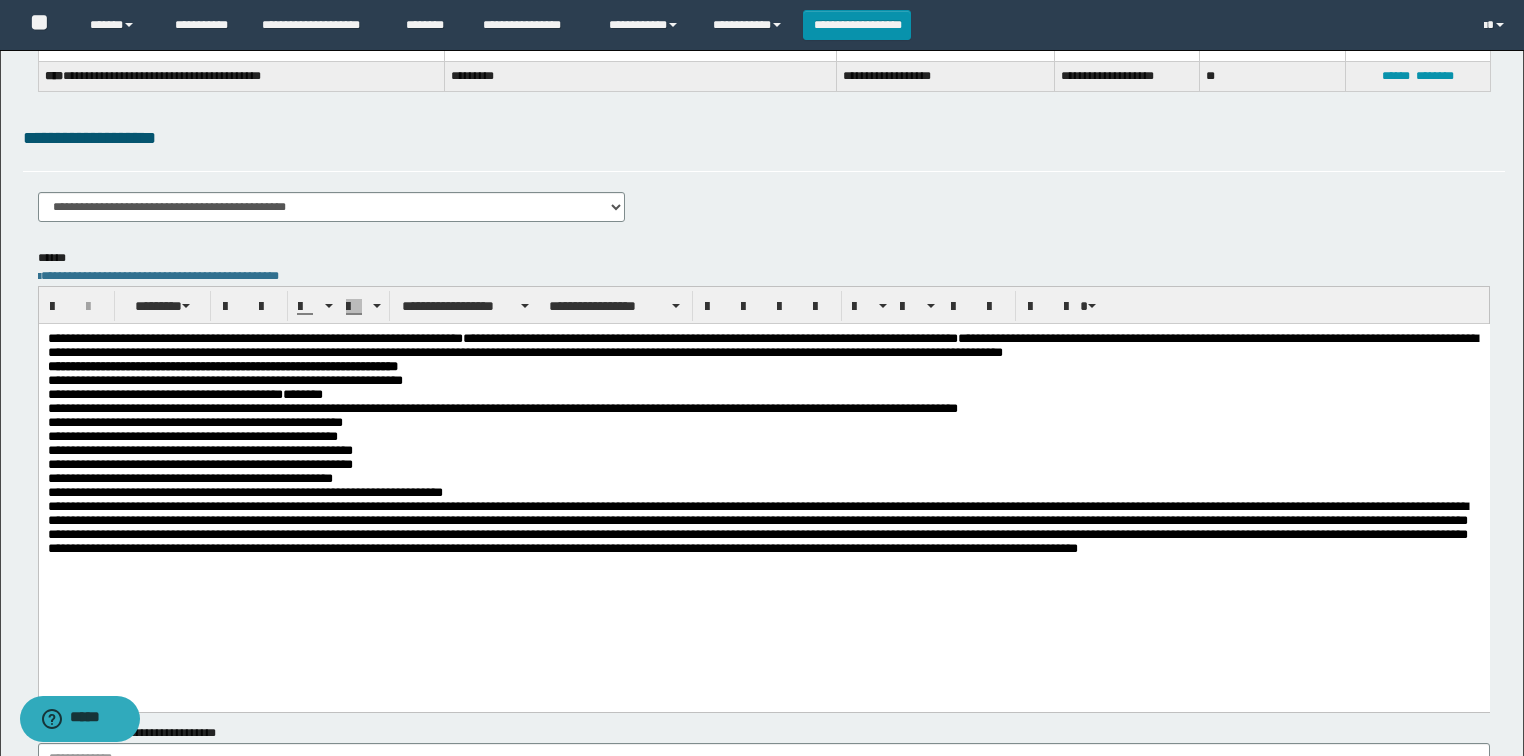 scroll, scrollTop: 352, scrollLeft: 0, axis: vertical 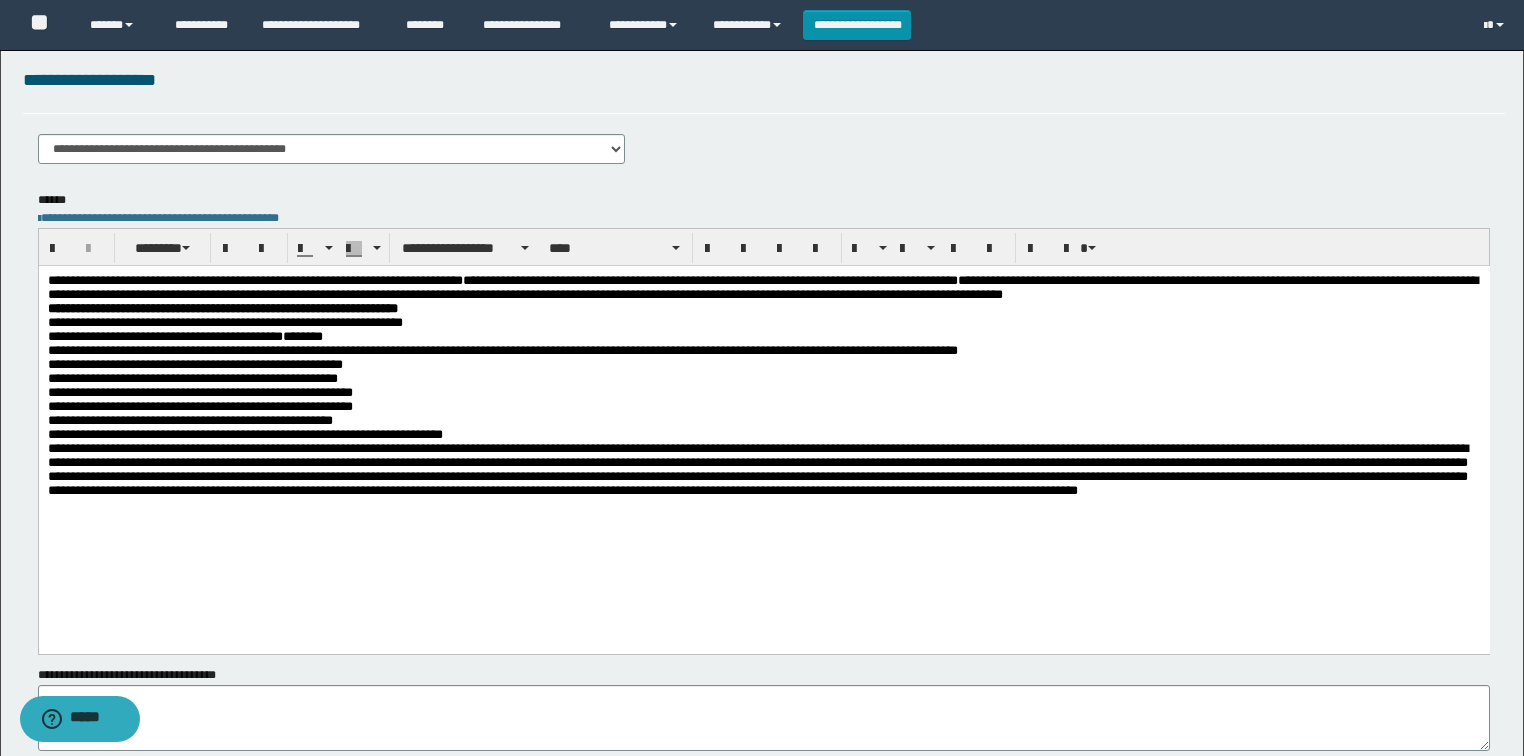 click on "**********" at bounding box center [763, 456] 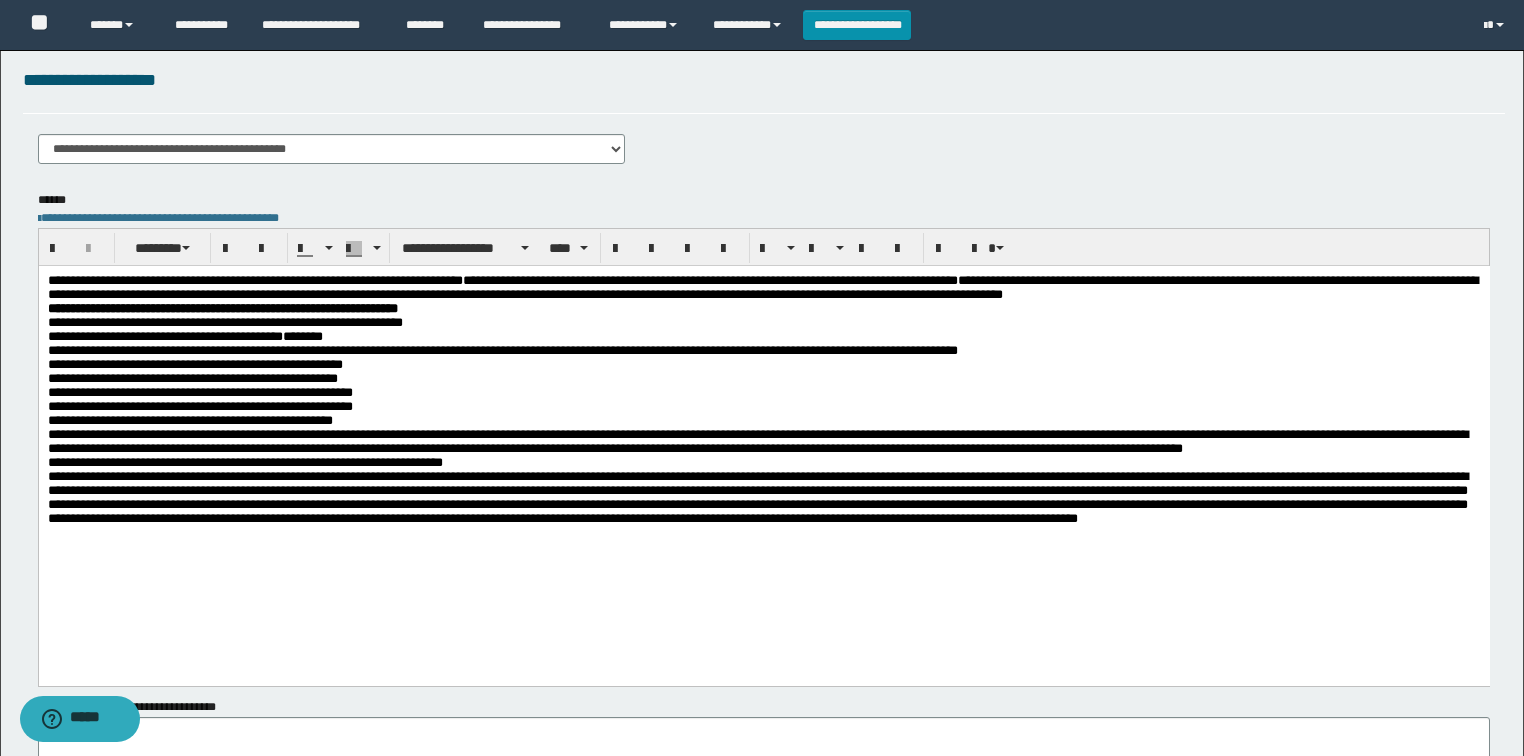 drag, startPoint x: 721, startPoint y: 454, endPoint x: 683, endPoint y: 478, distance: 44.94441 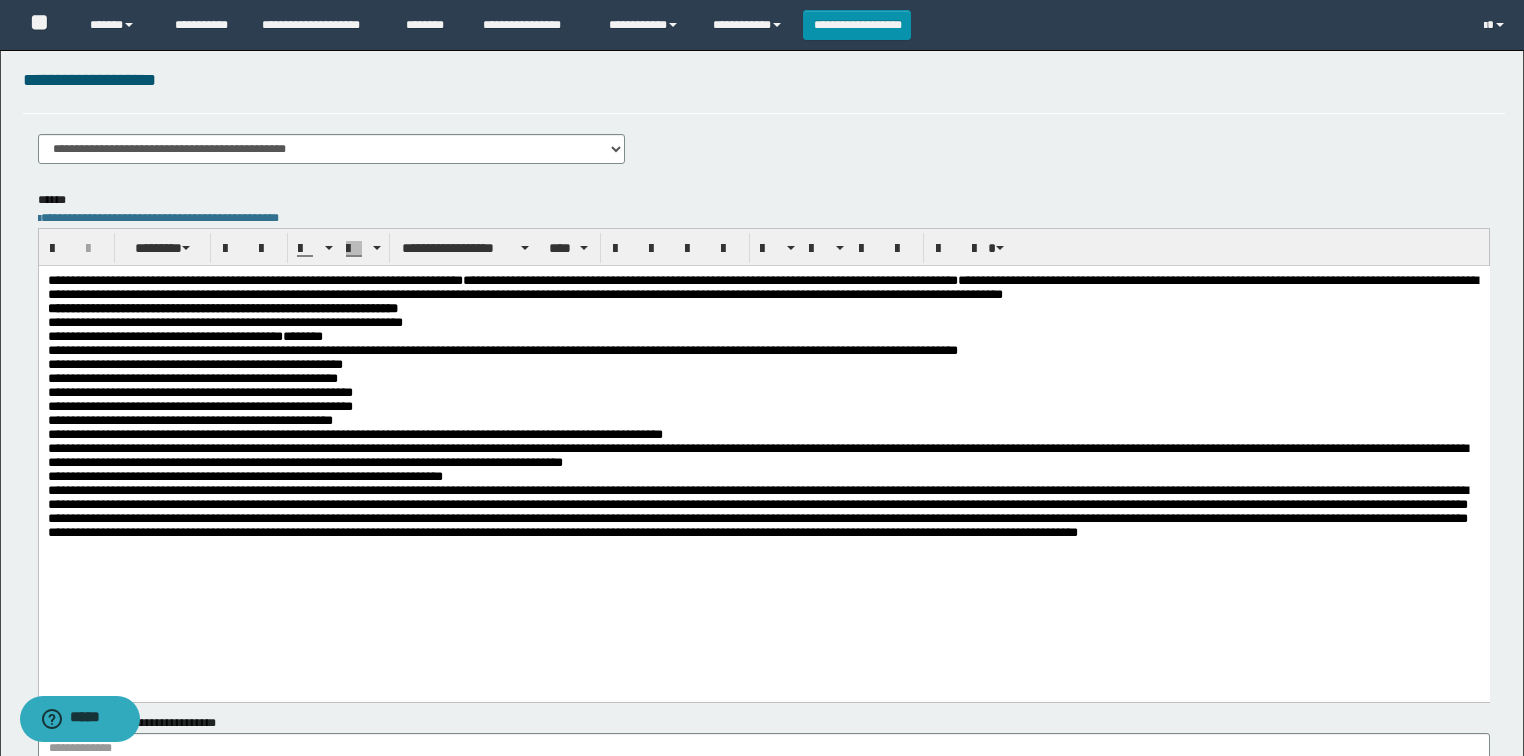 click on "**********" at bounding box center (757, 490) 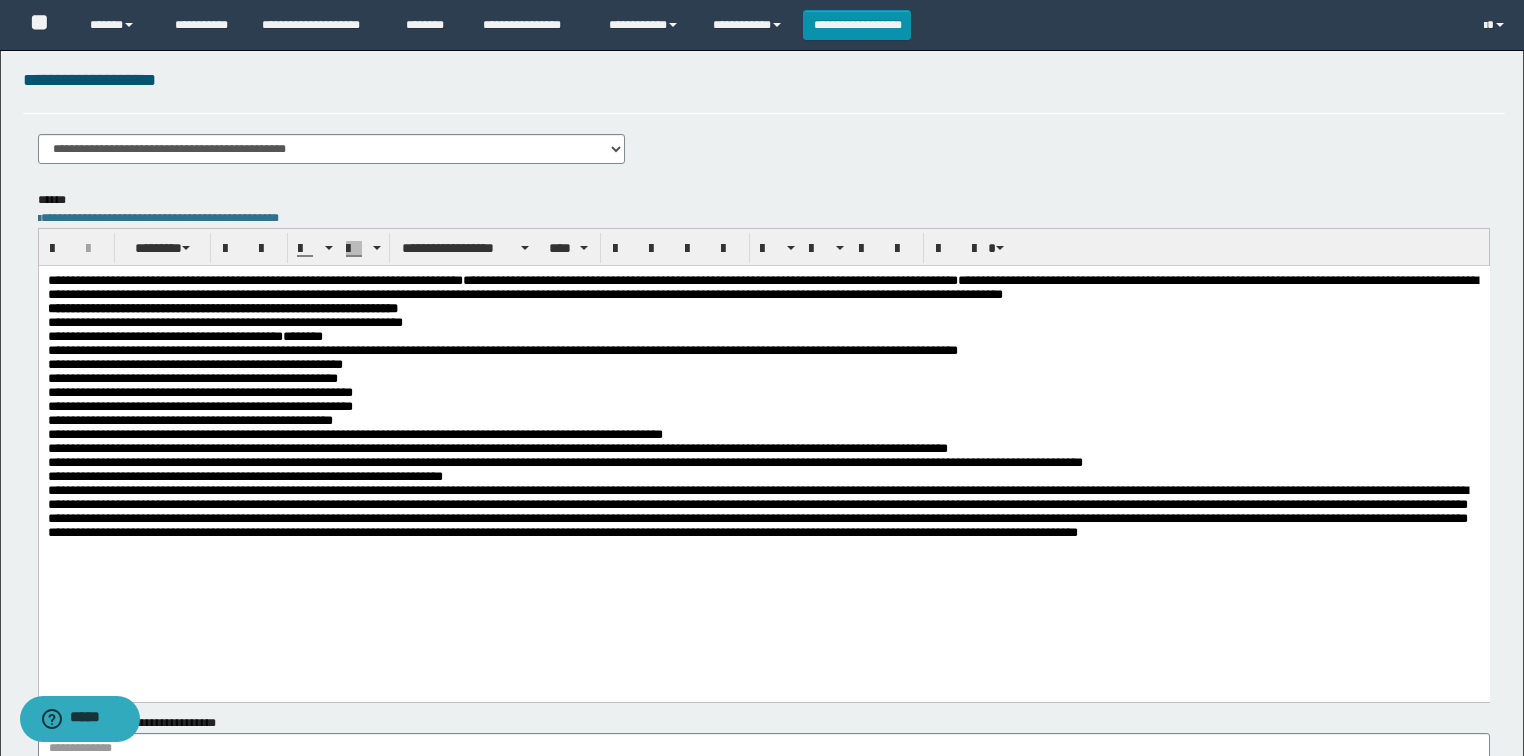 click on "**********" at bounding box center [757, 497] 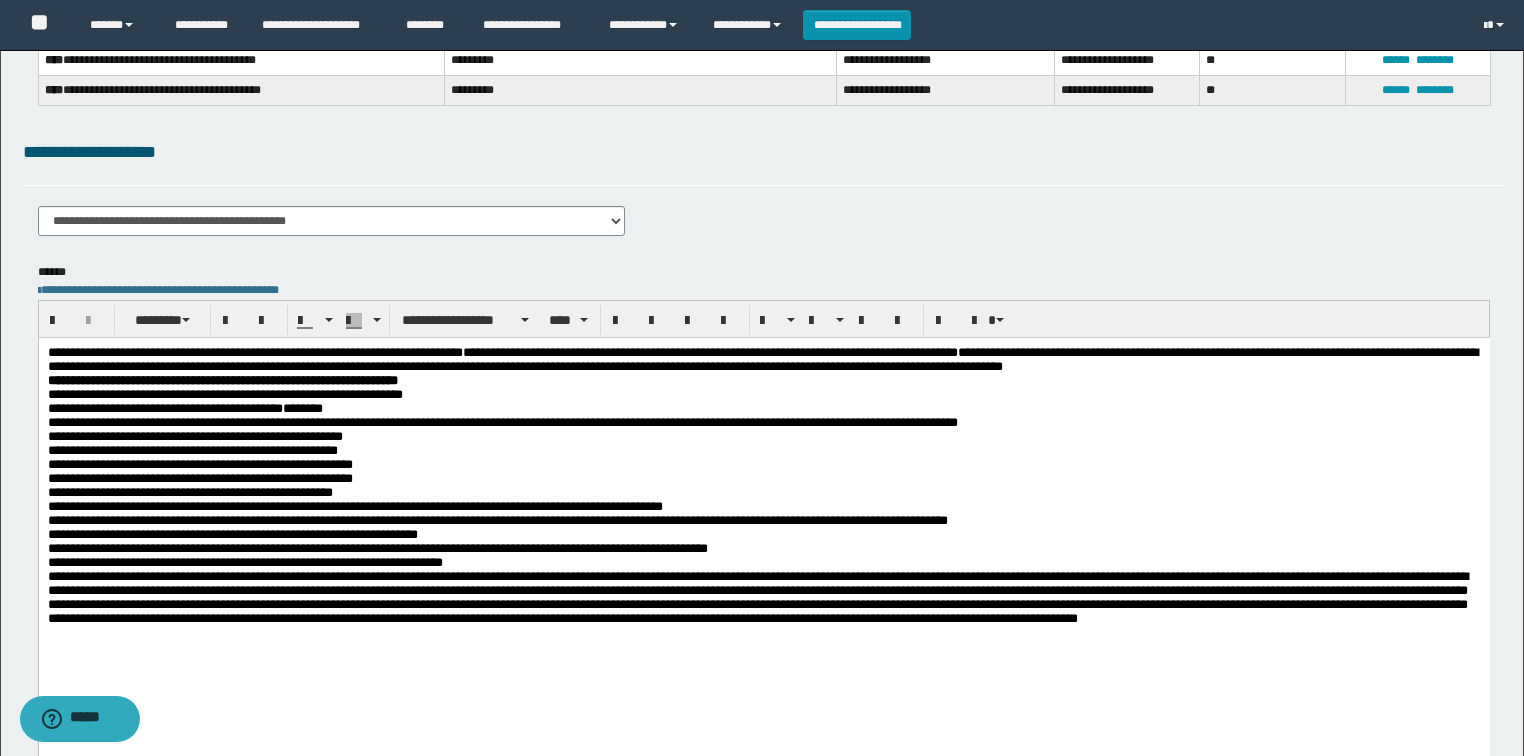 scroll, scrollTop: 400, scrollLeft: 0, axis: vertical 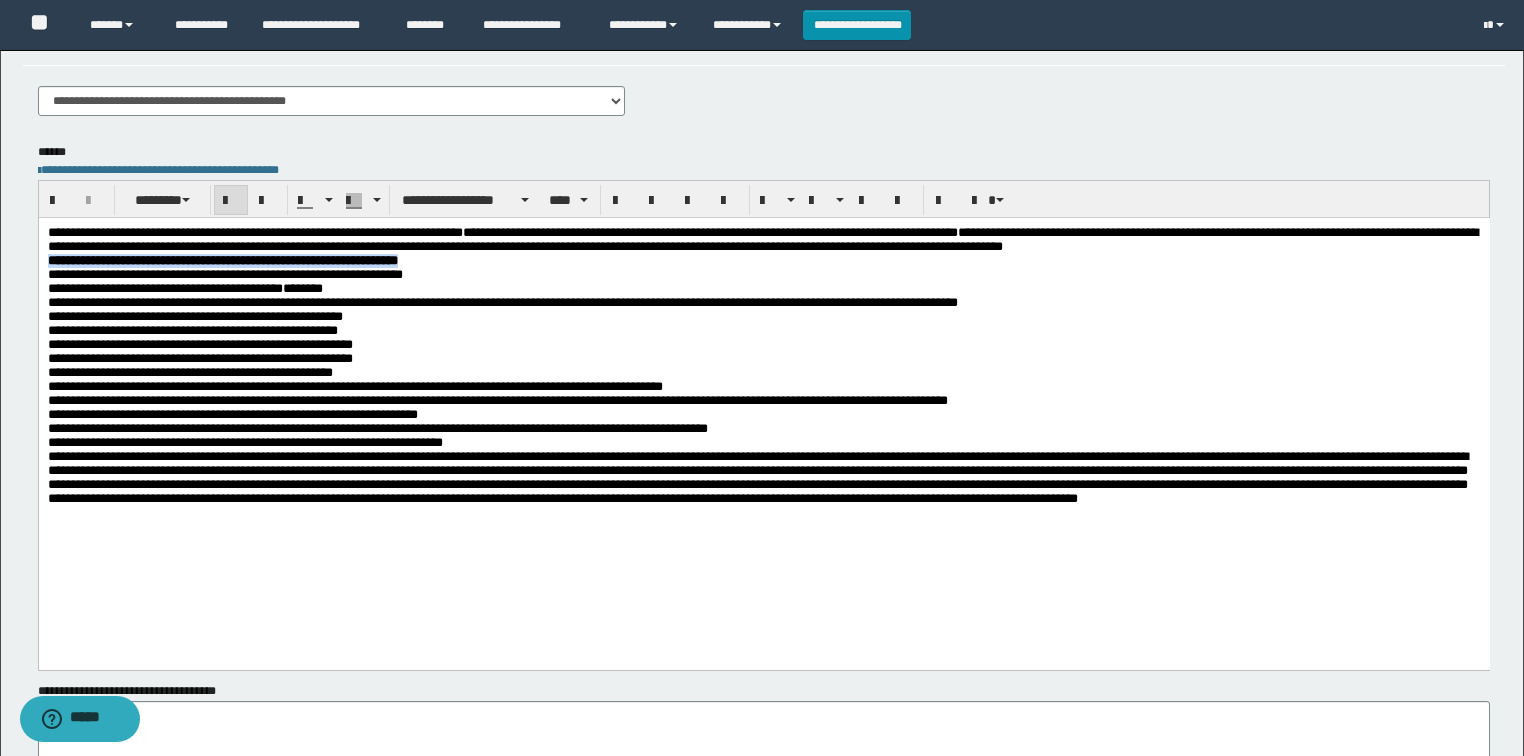 drag, startPoint x: 466, startPoint y: 263, endPoint x: 35, endPoint y: 263, distance: 431 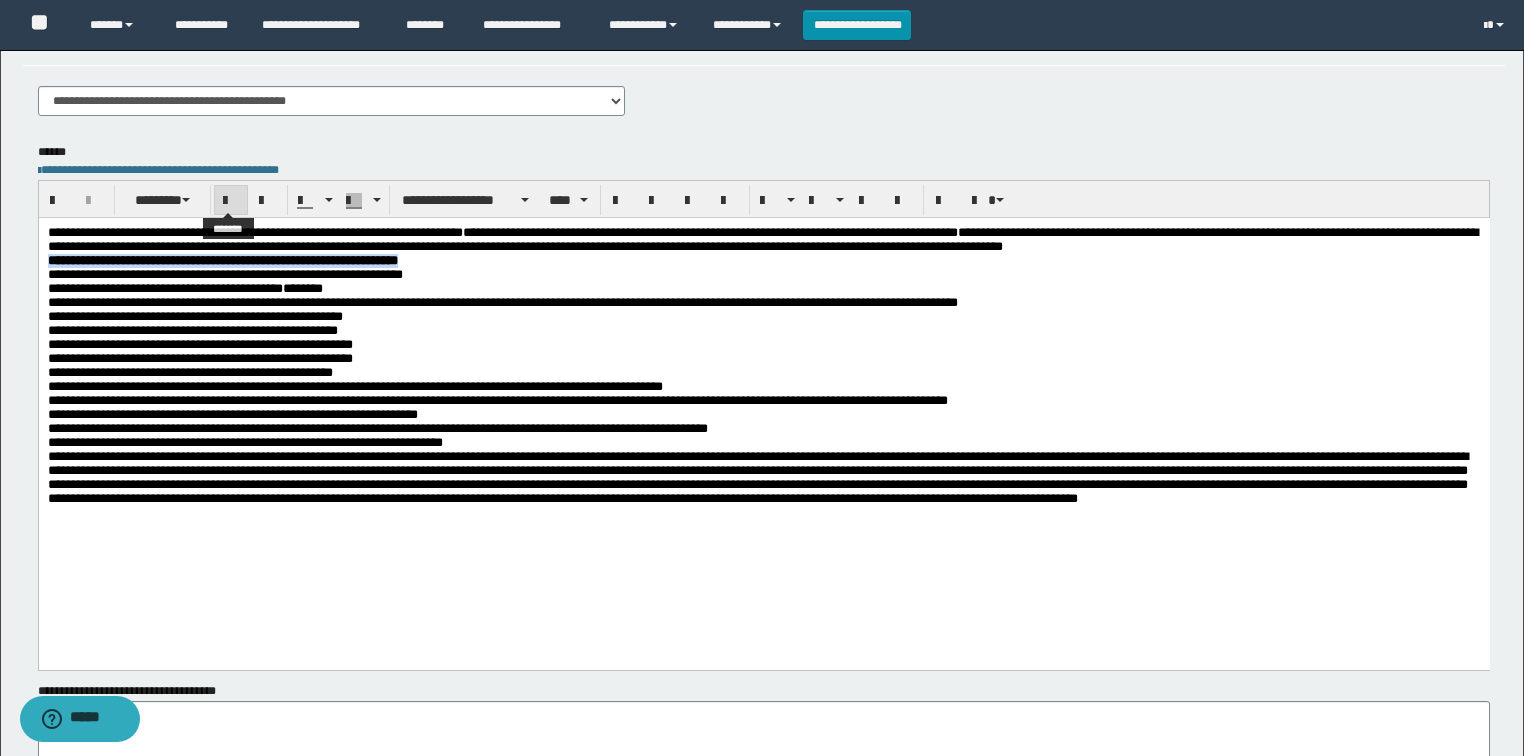 click at bounding box center (231, 201) 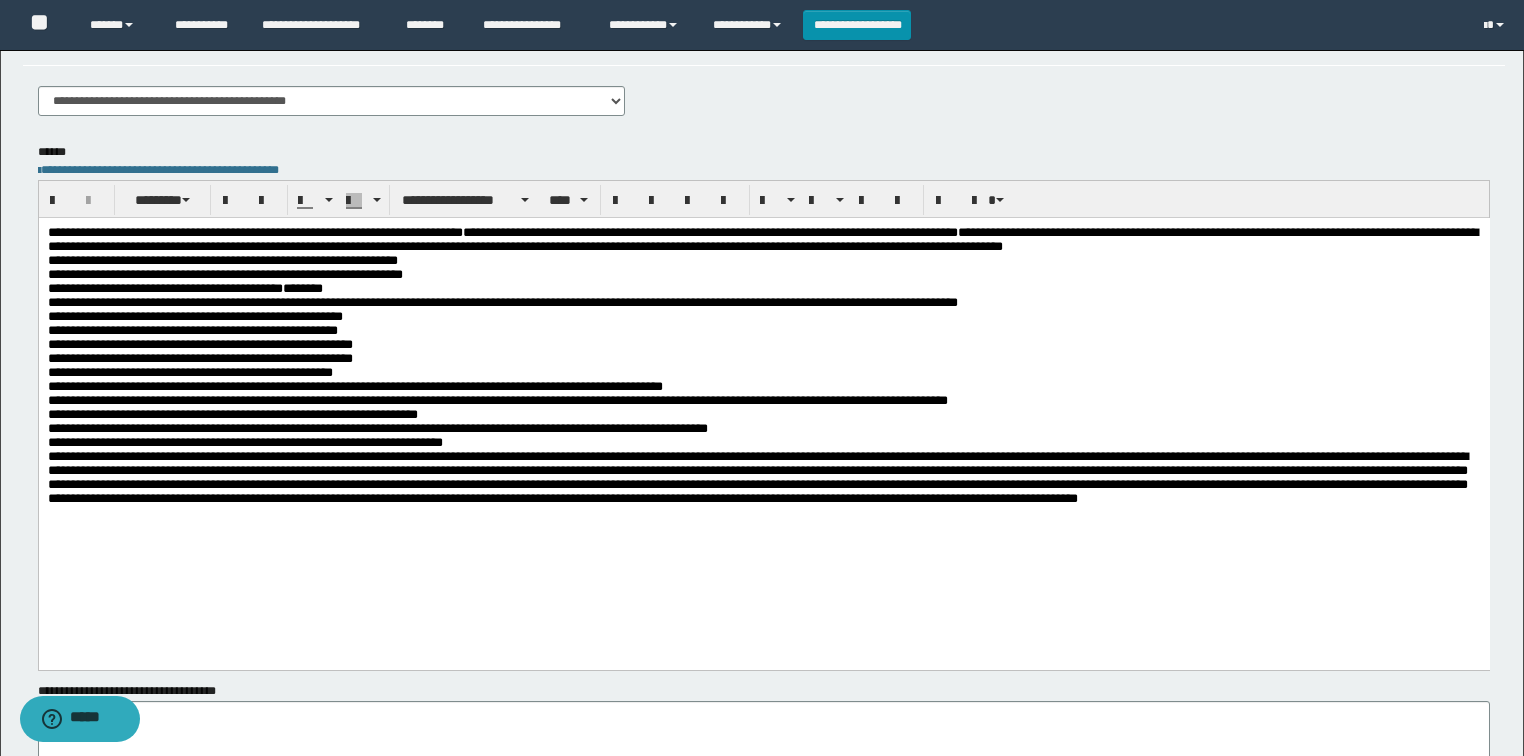 click on "********" at bounding box center (302, 288) 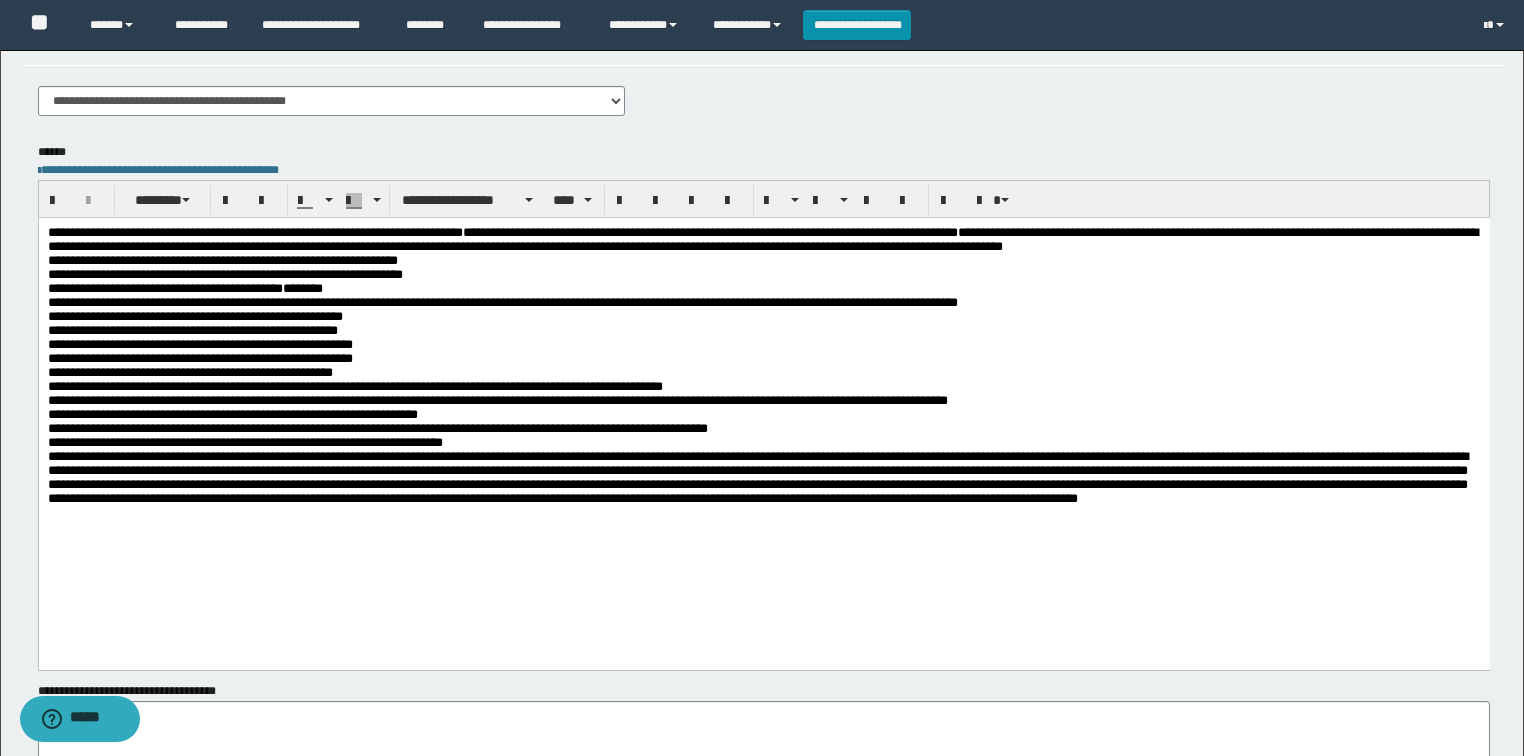 click on "**********" at bounding box center [763, 415] 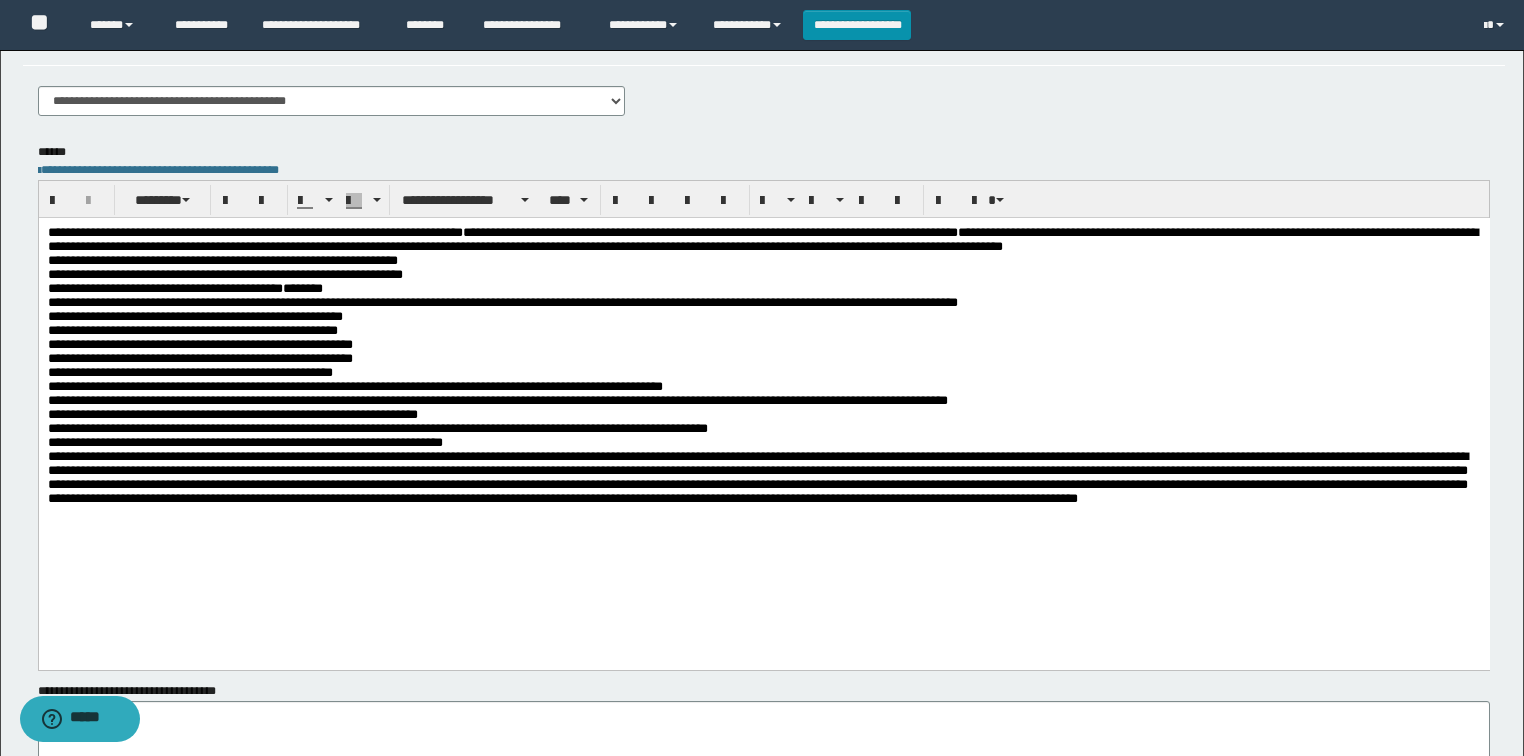 click on "**********" at bounding box center (763, 415) 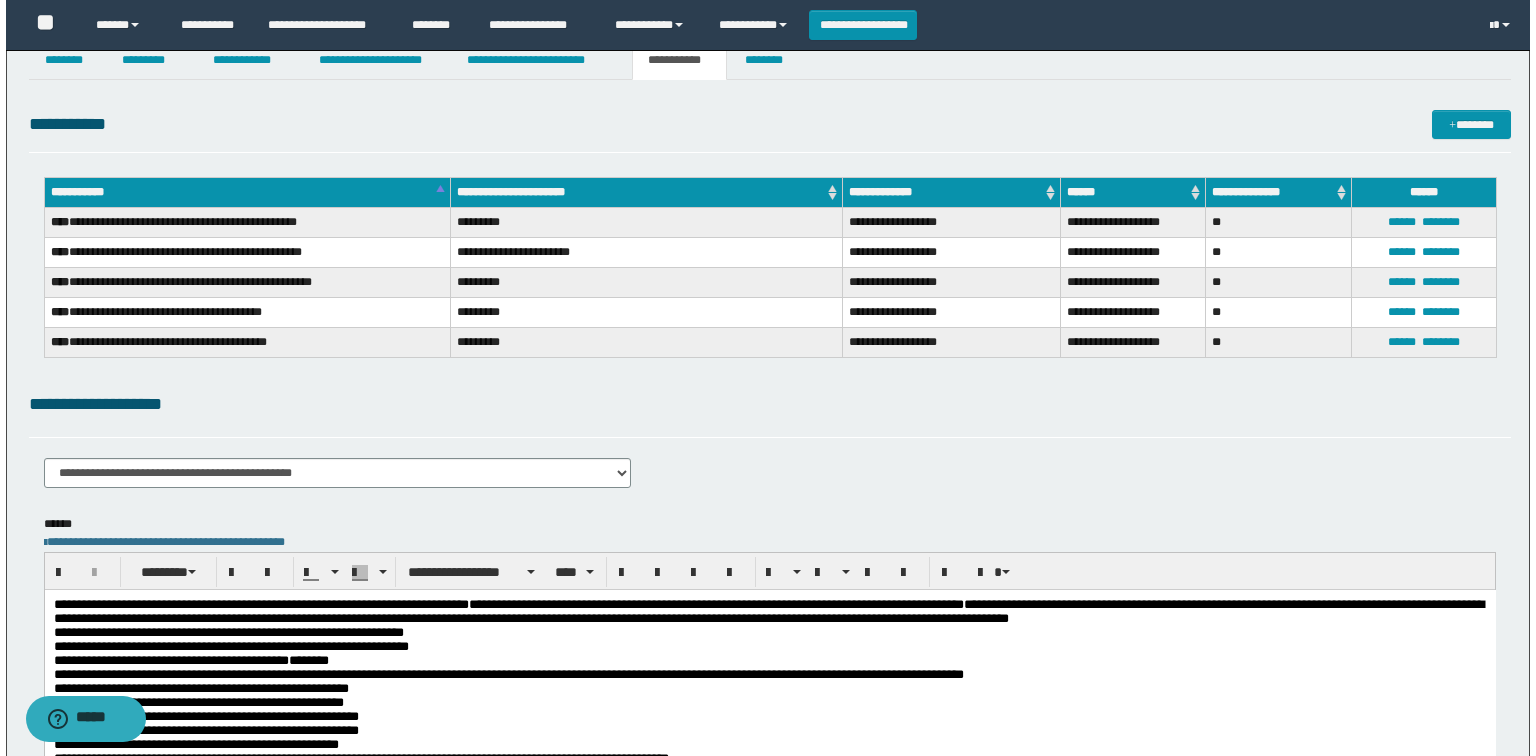 scroll, scrollTop: 0, scrollLeft: 0, axis: both 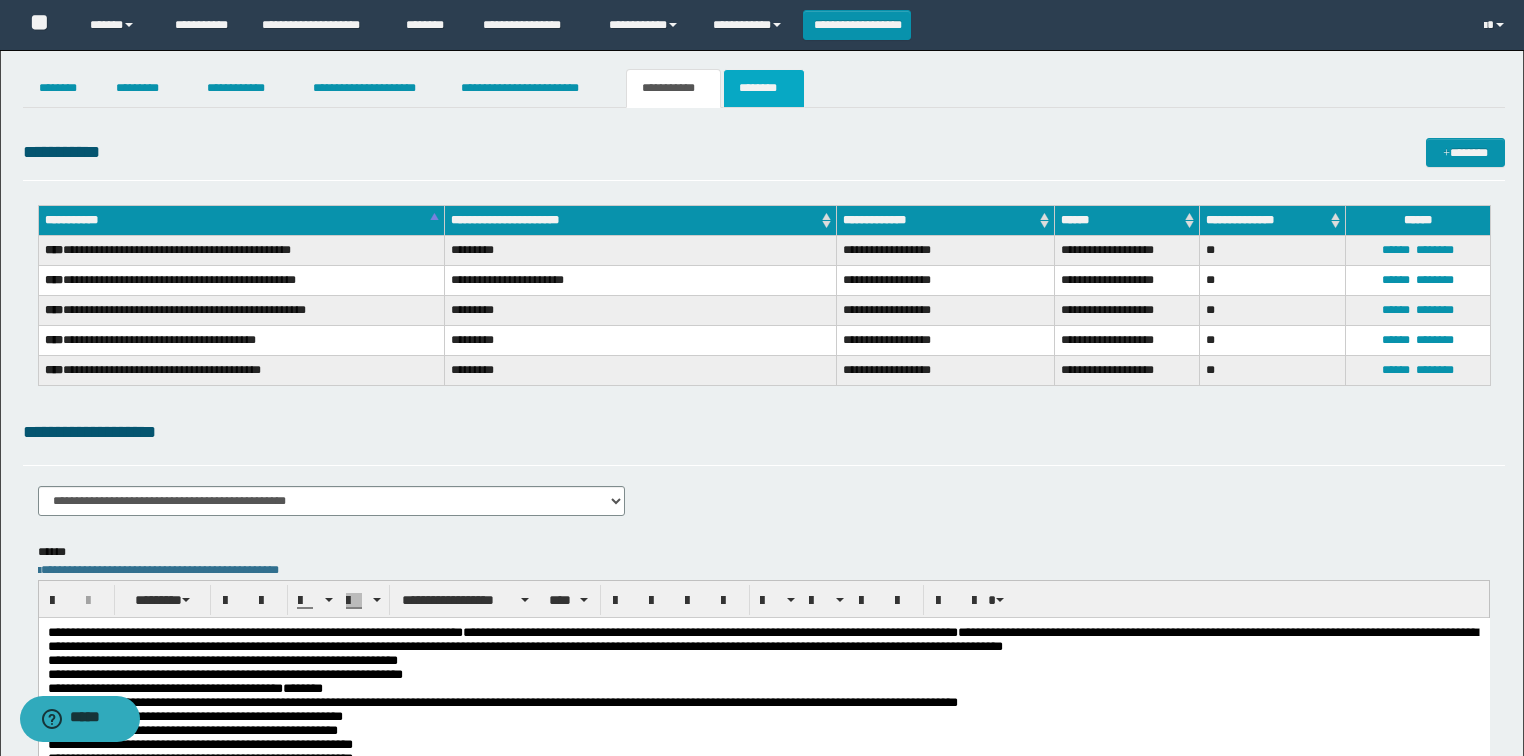 click on "********" at bounding box center (764, 88) 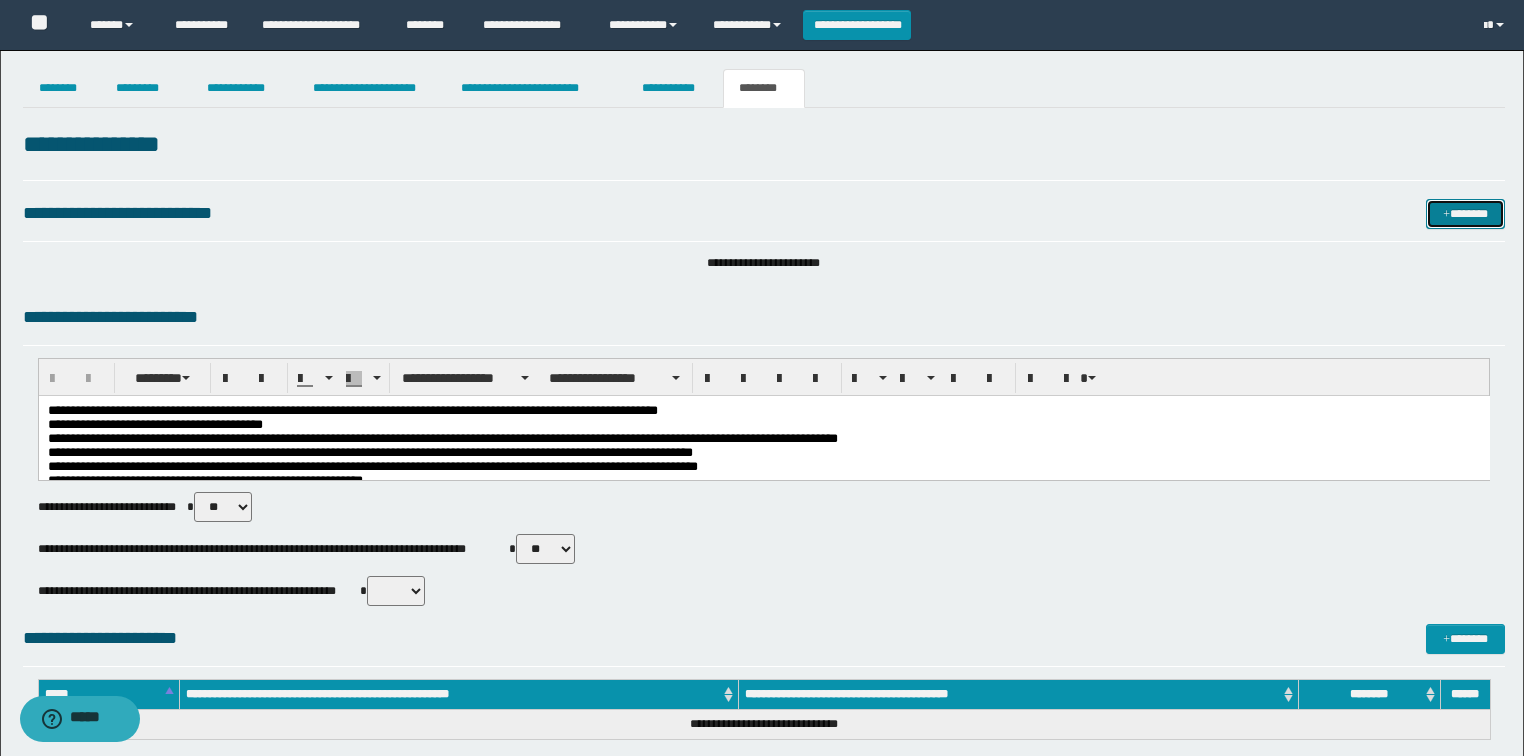 click on "*******" at bounding box center (1465, 214) 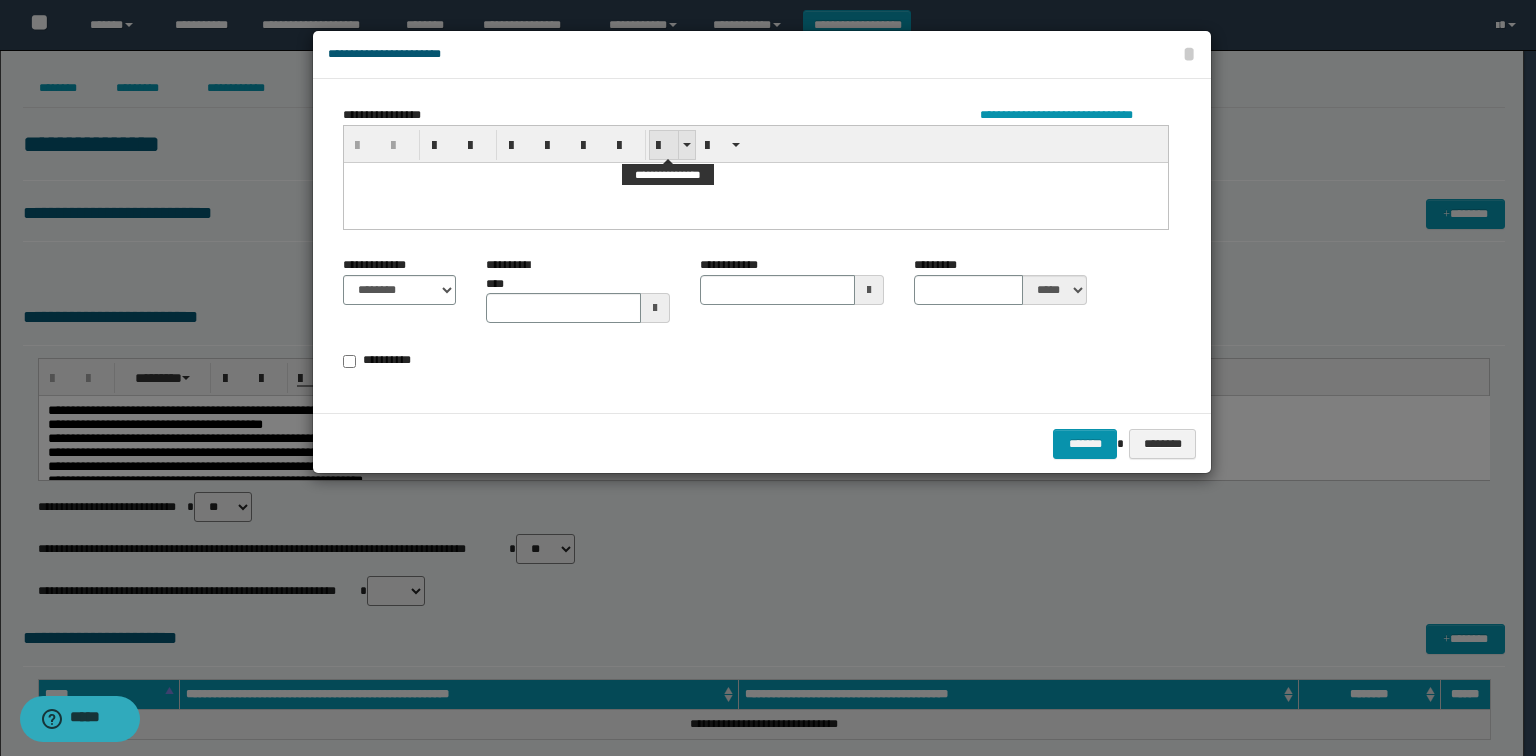 click at bounding box center (664, 146) 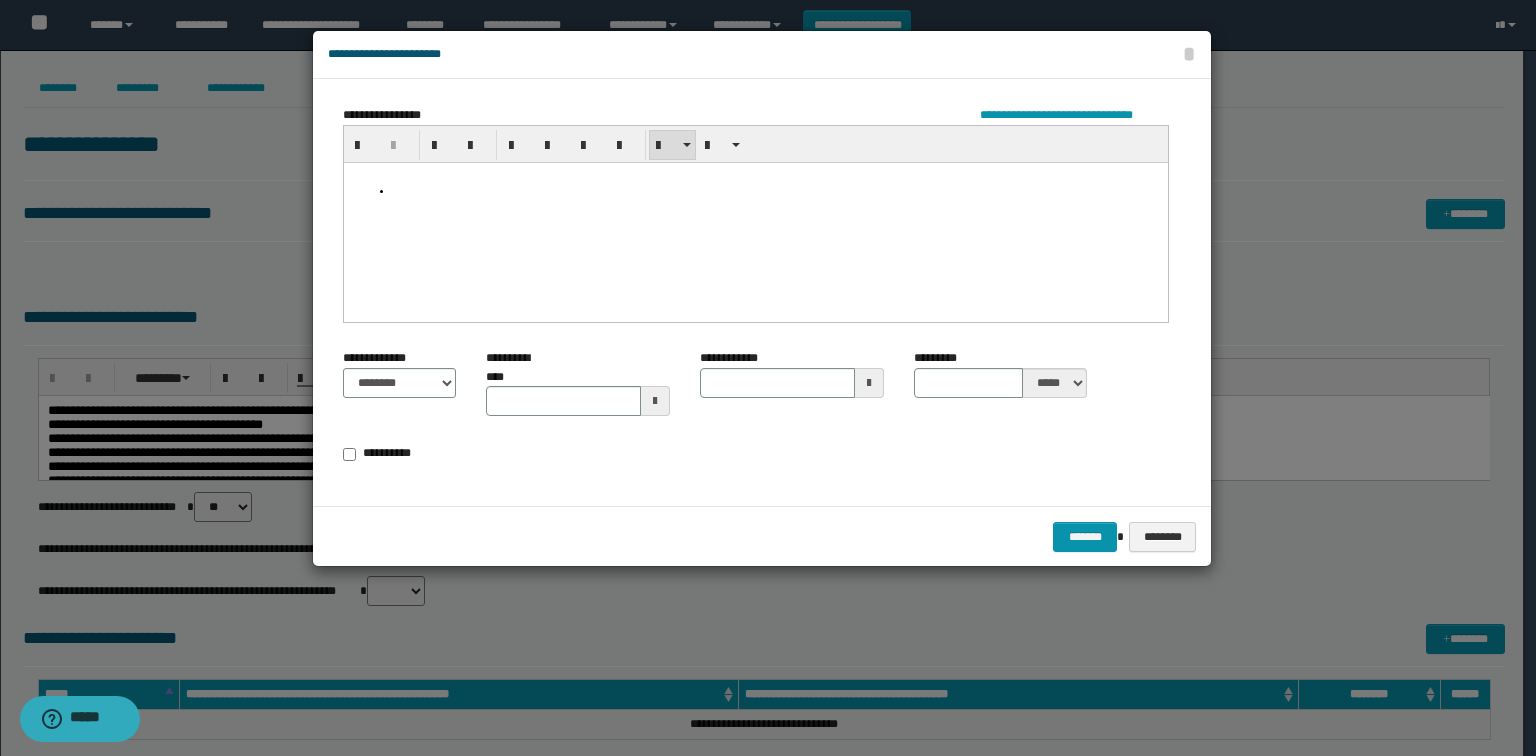 click at bounding box center (776, 190) 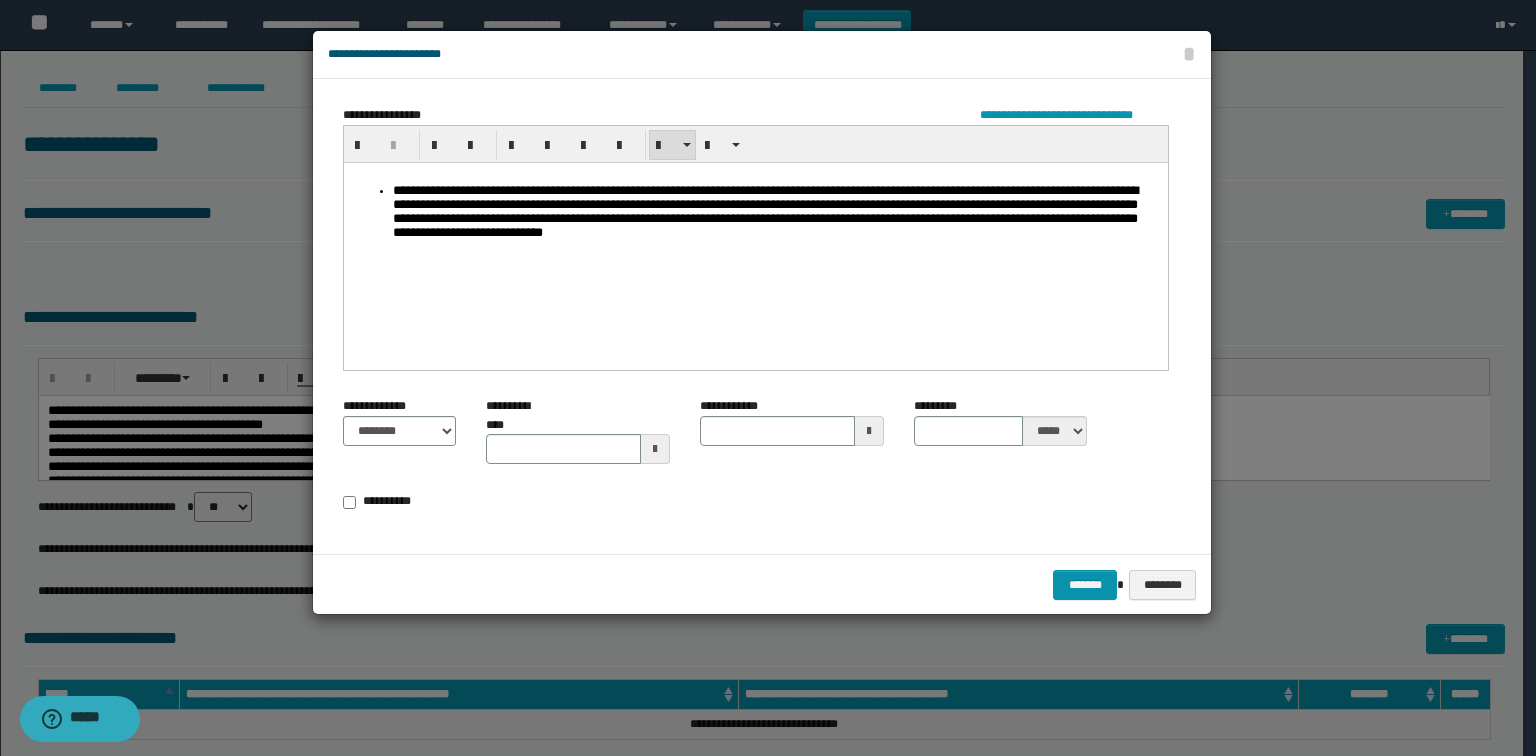 click on "**********" at bounding box center (776, 215) 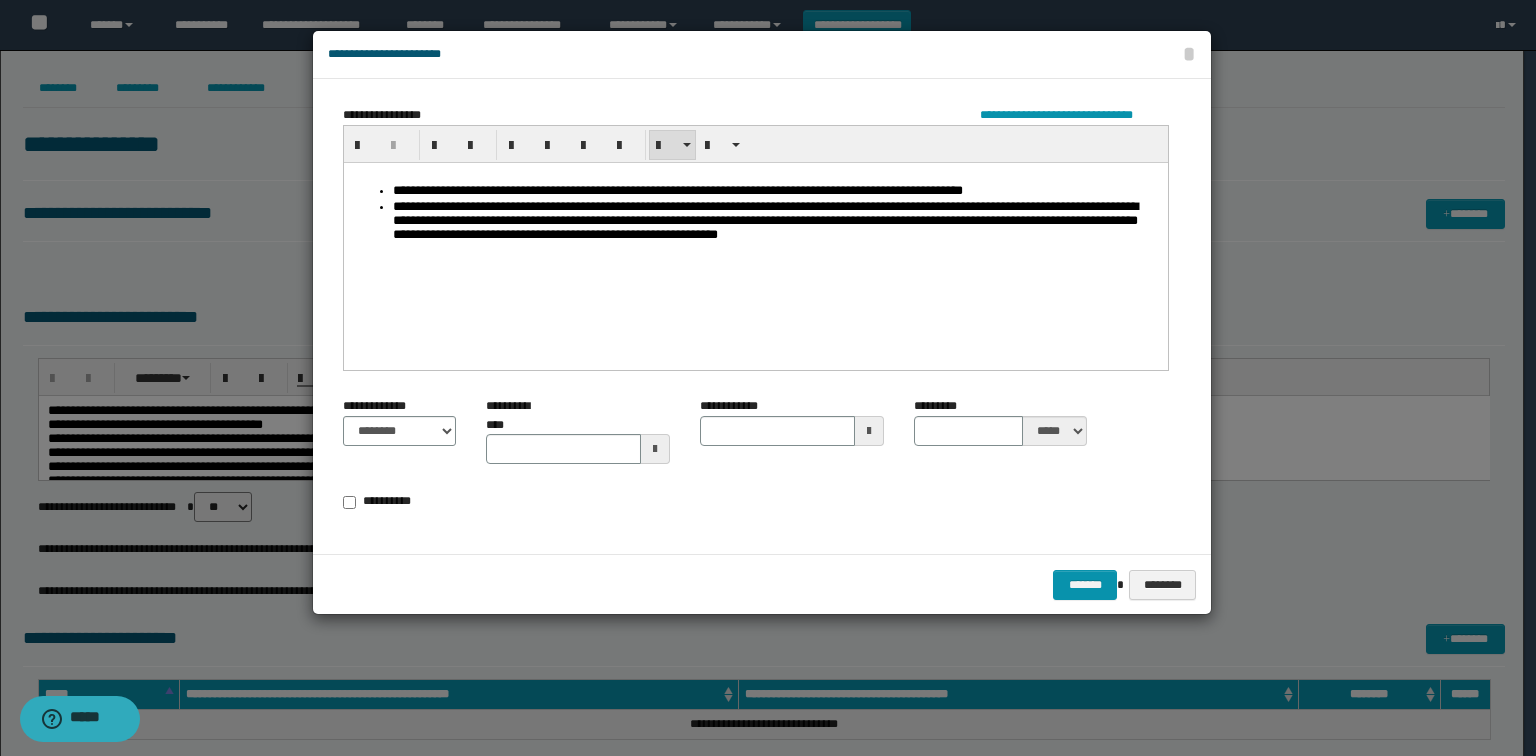 click on "**********" at bounding box center [776, 223] 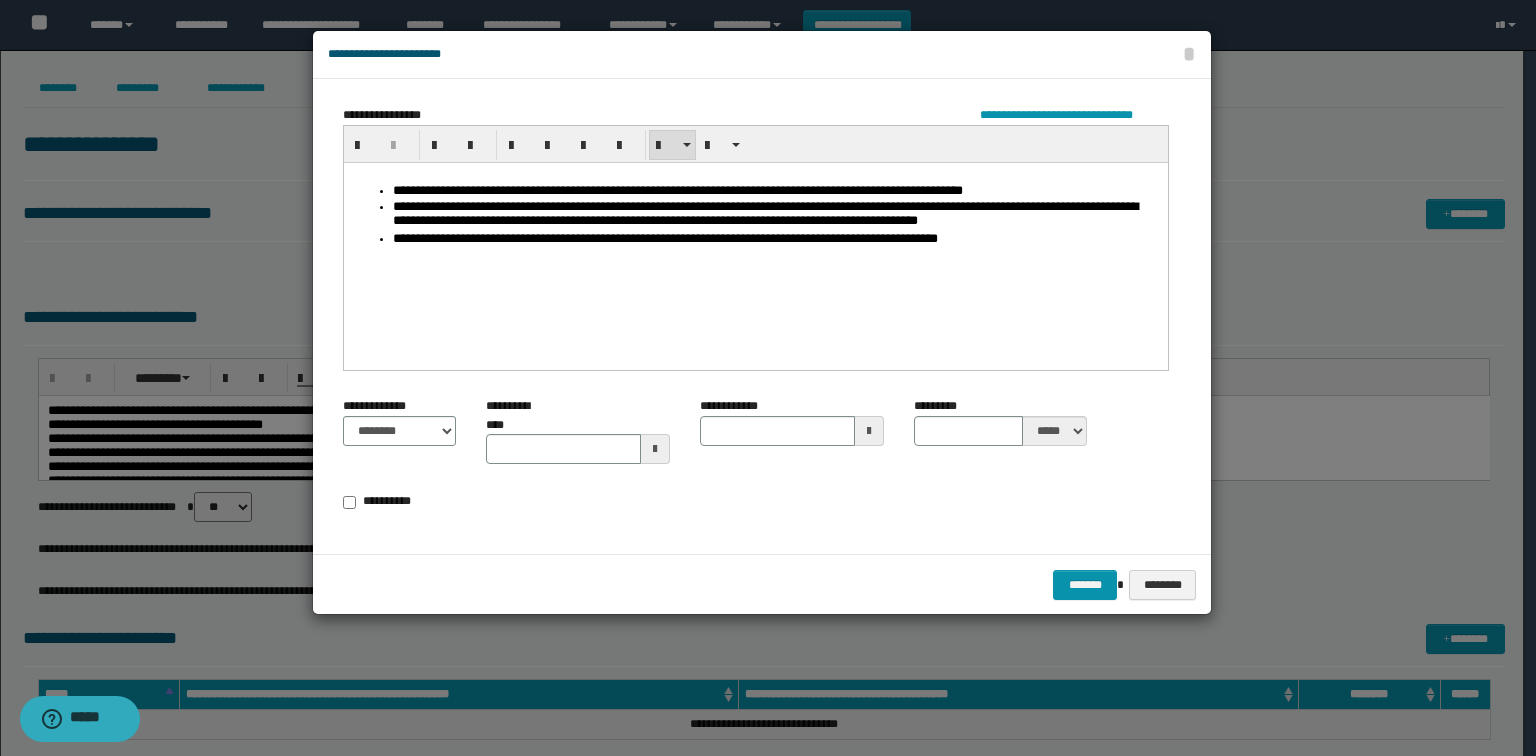 click on "**********" at bounding box center (776, 239) 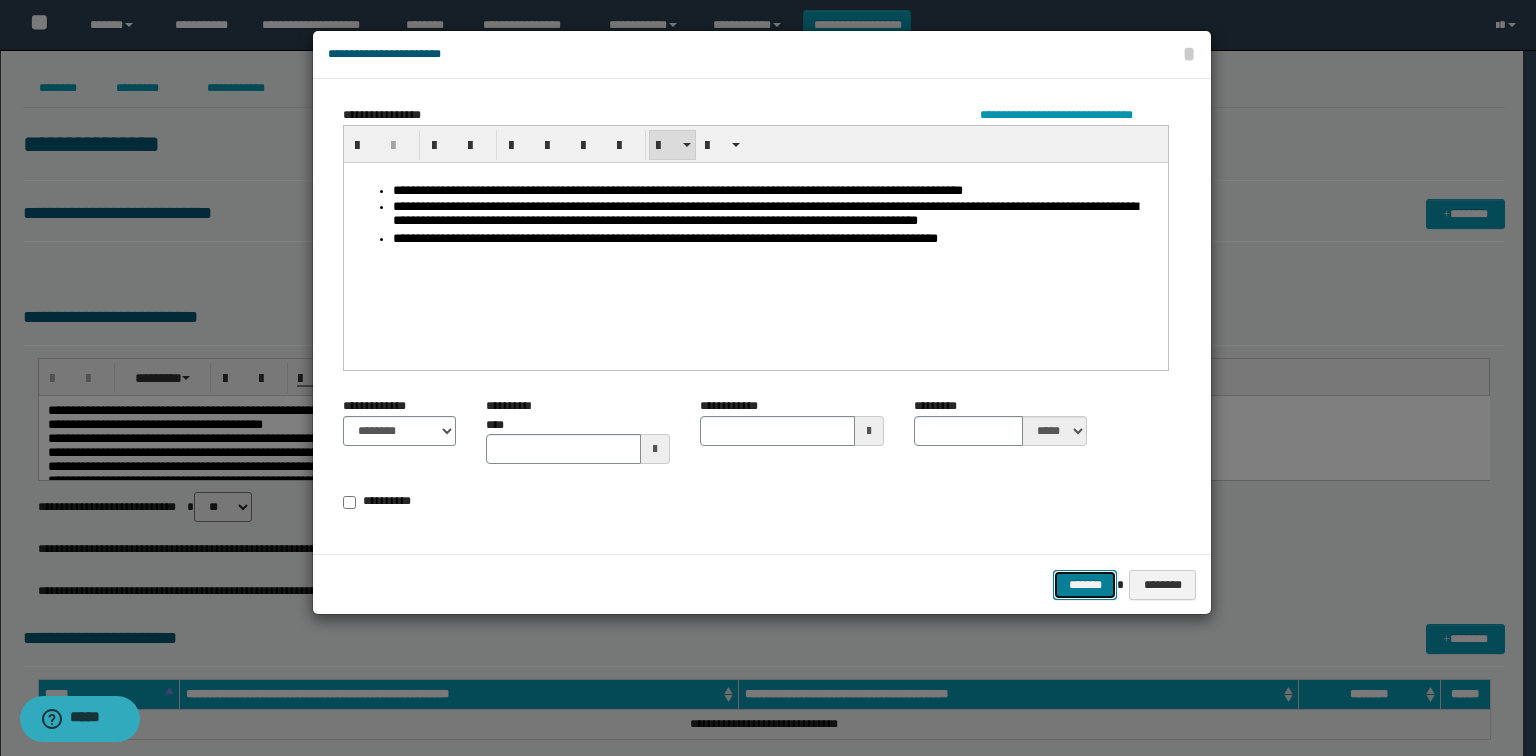 click on "*******" at bounding box center (1085, 585) 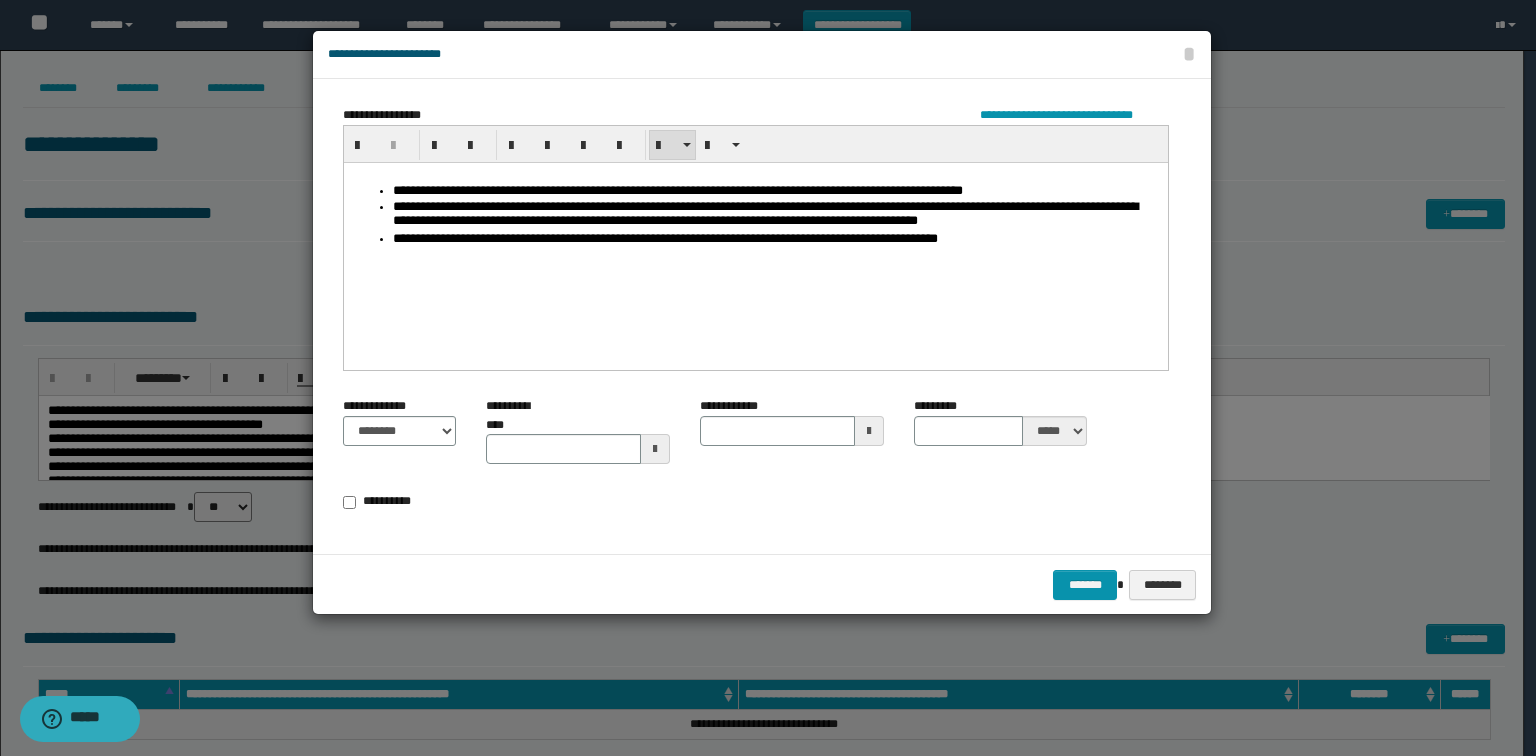 type 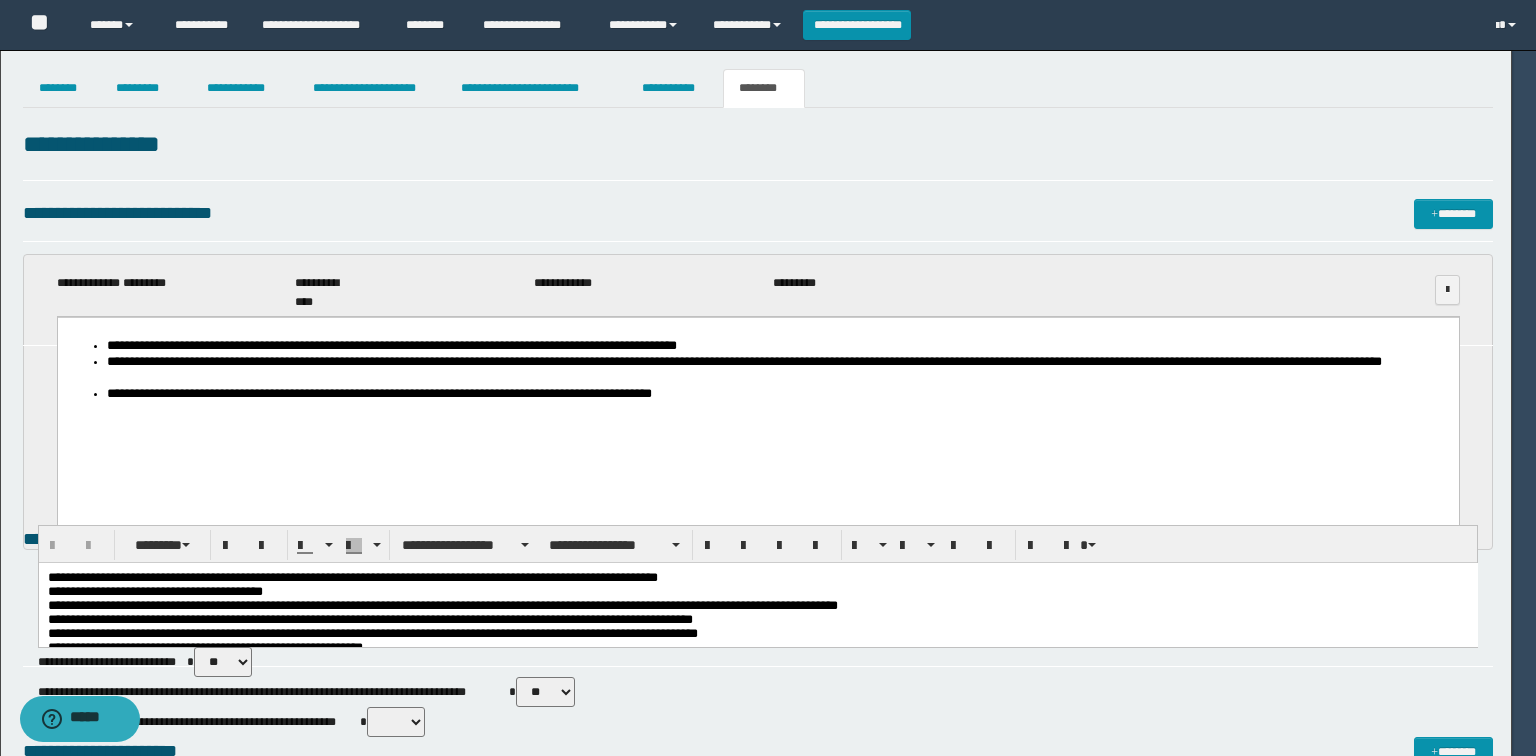 scroll, scrollTop: 0, scrollLeft: 0, axis: both 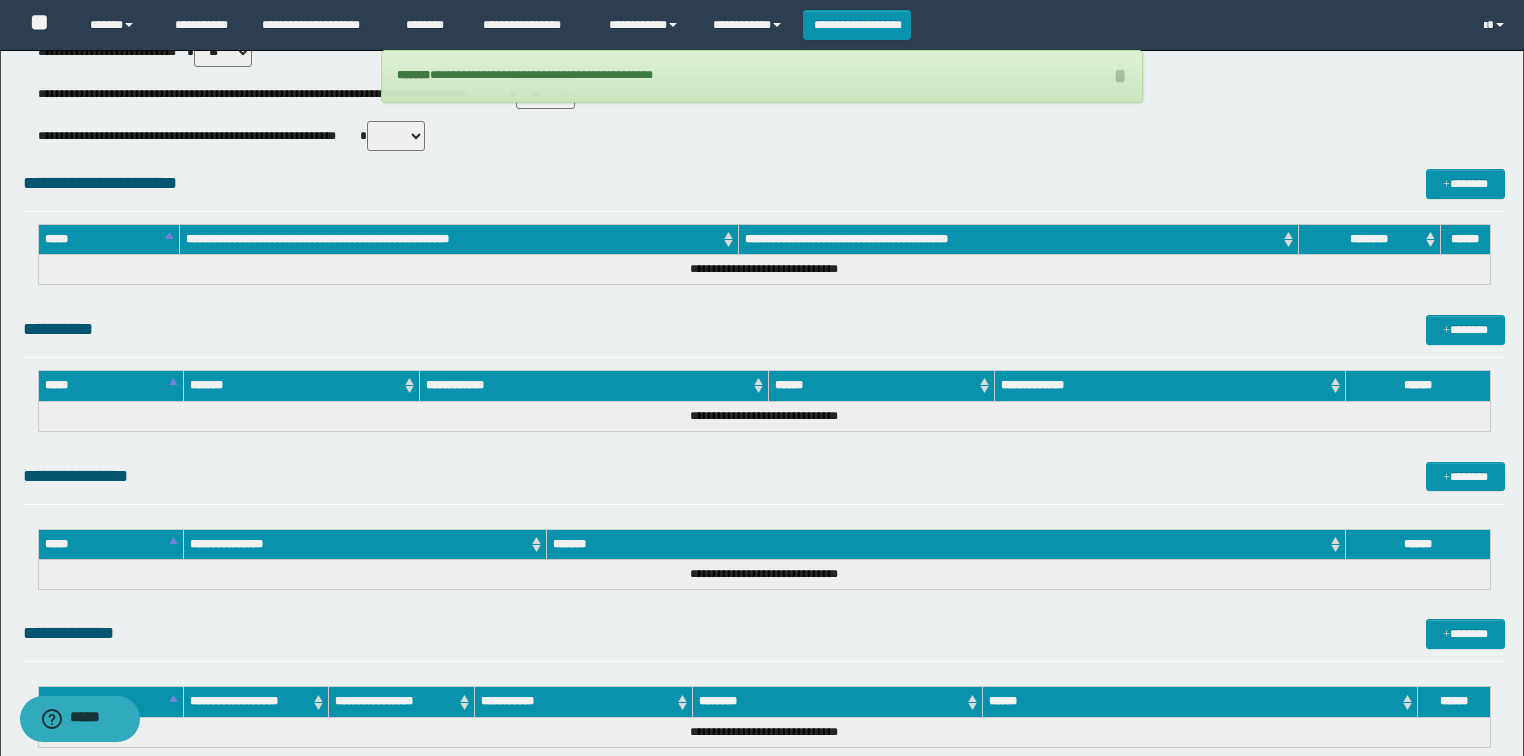 drag, startPoint x: 401, startPoint y: 137, endPoint x: 403, endPoint y: 150, distance: 13.152946 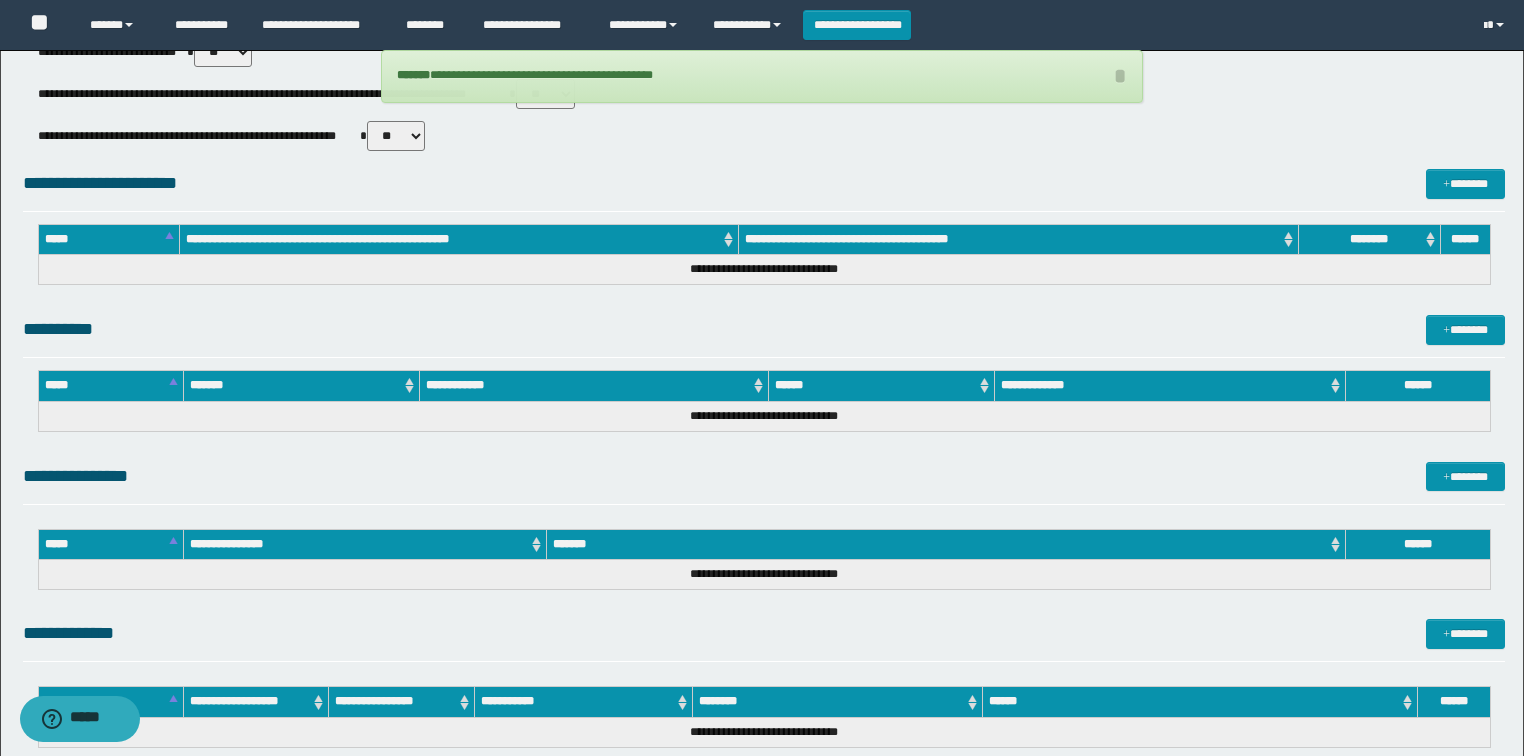 click on "**
**" at bounding box center (396, 136) 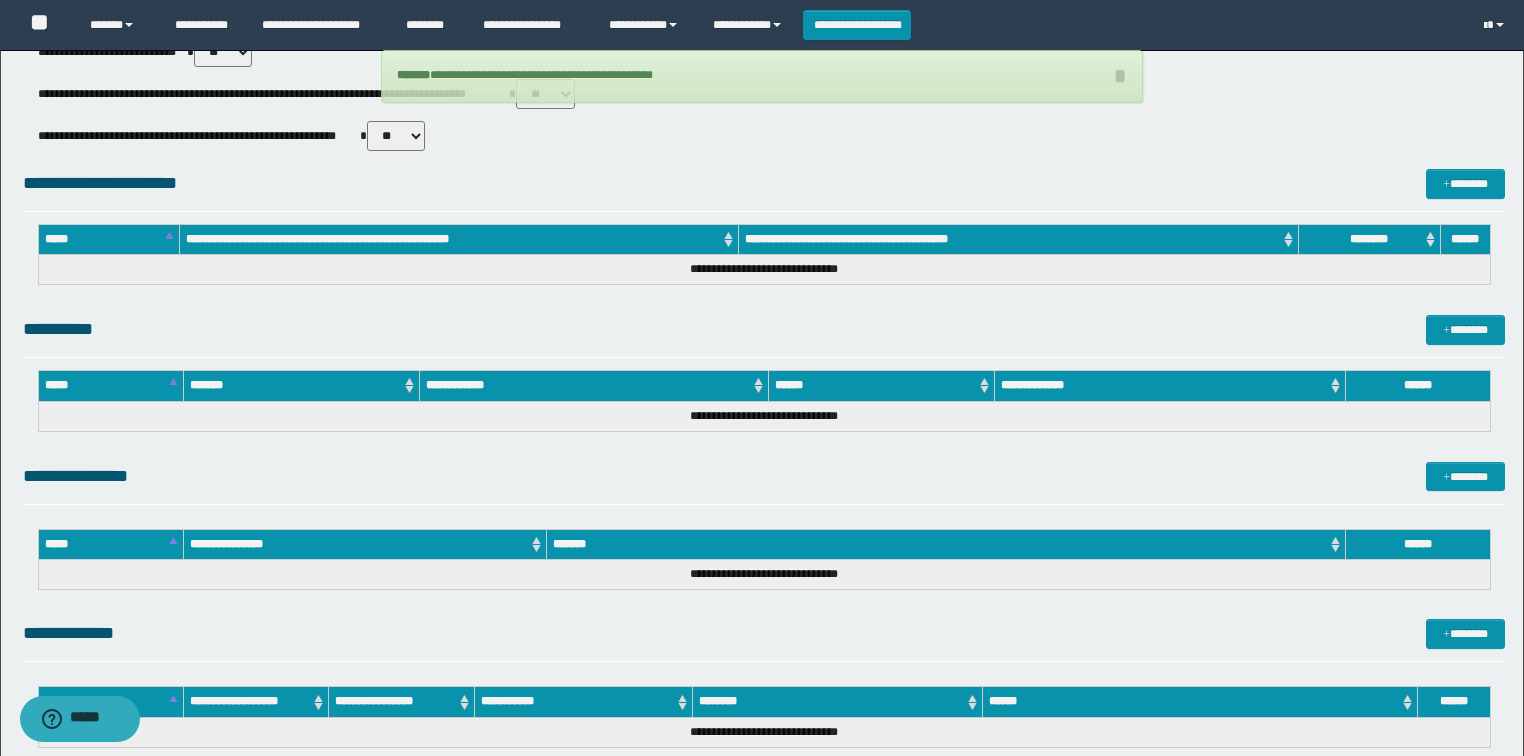 click on "**********" at bounding box center (762, 76) 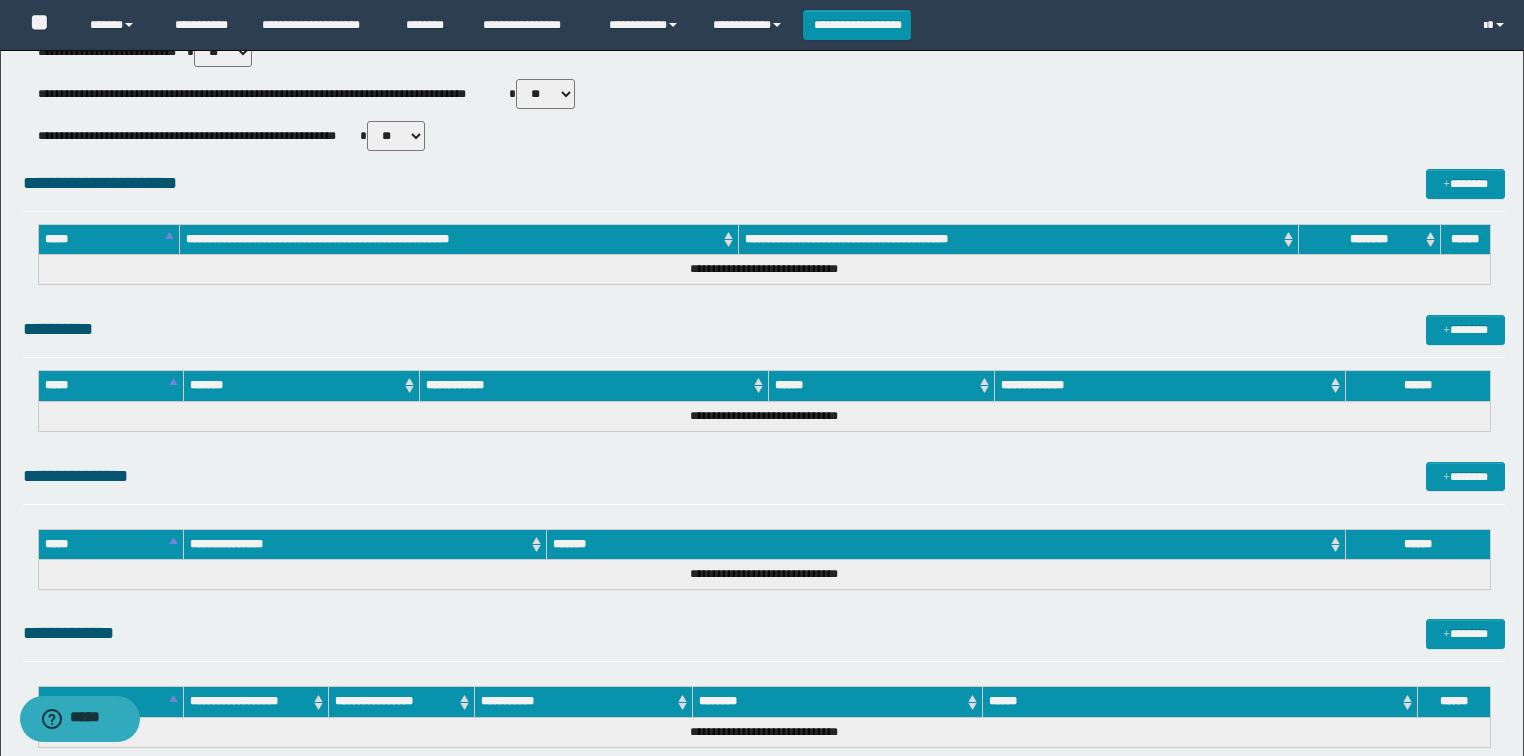 click on "**
**" at bounding box center (545, 94) 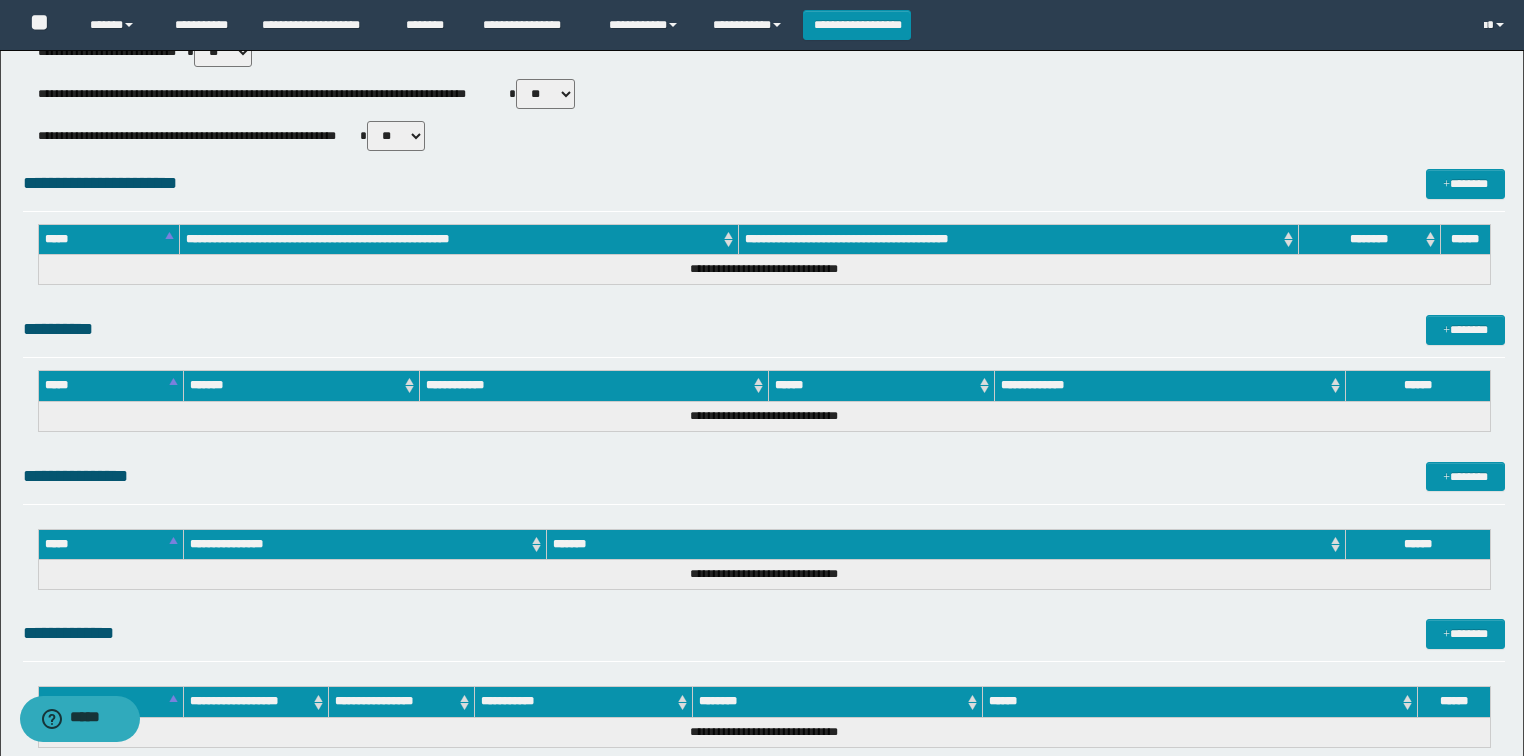 click on "**
**" at bounding box center (545, 94) 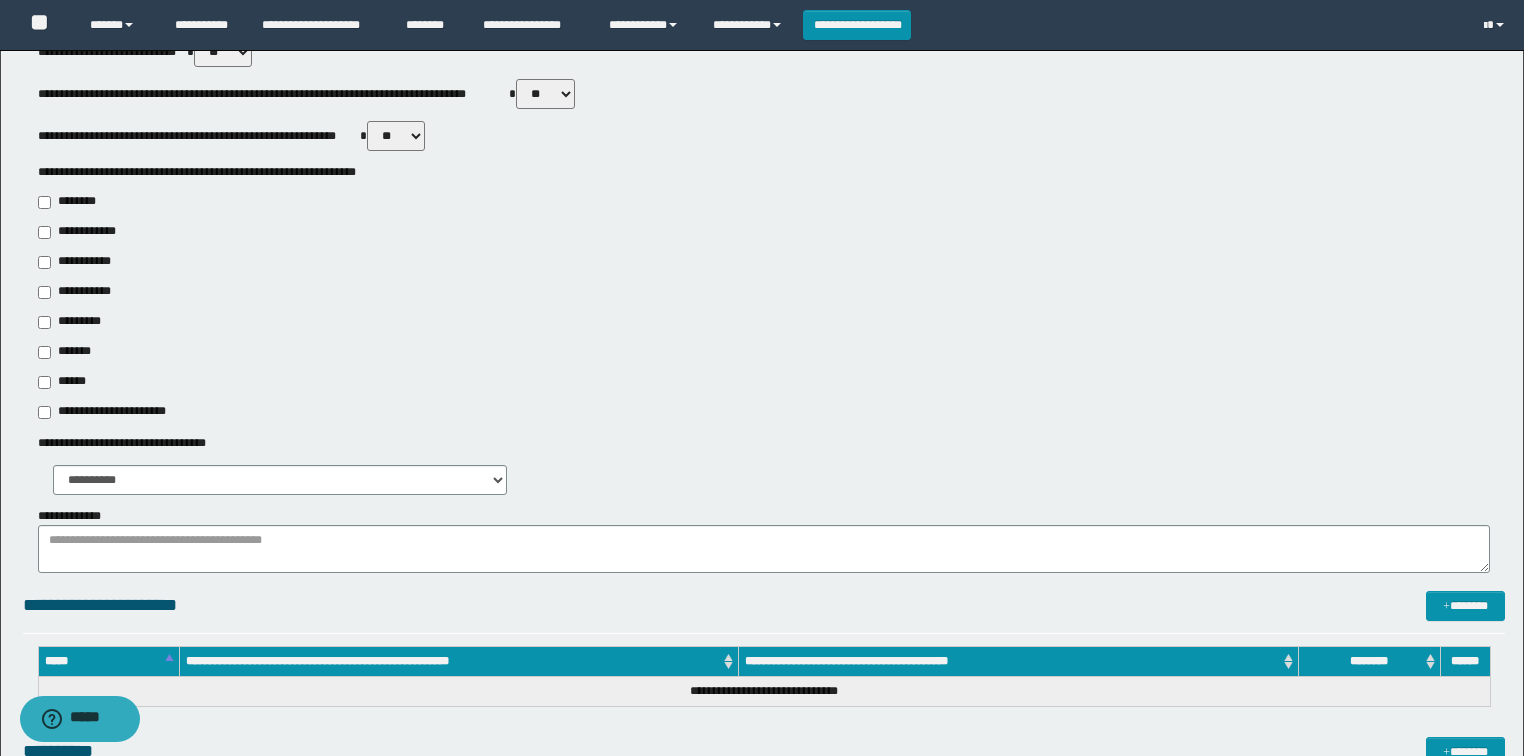 click on "**********" at bounding box center (81, 262) 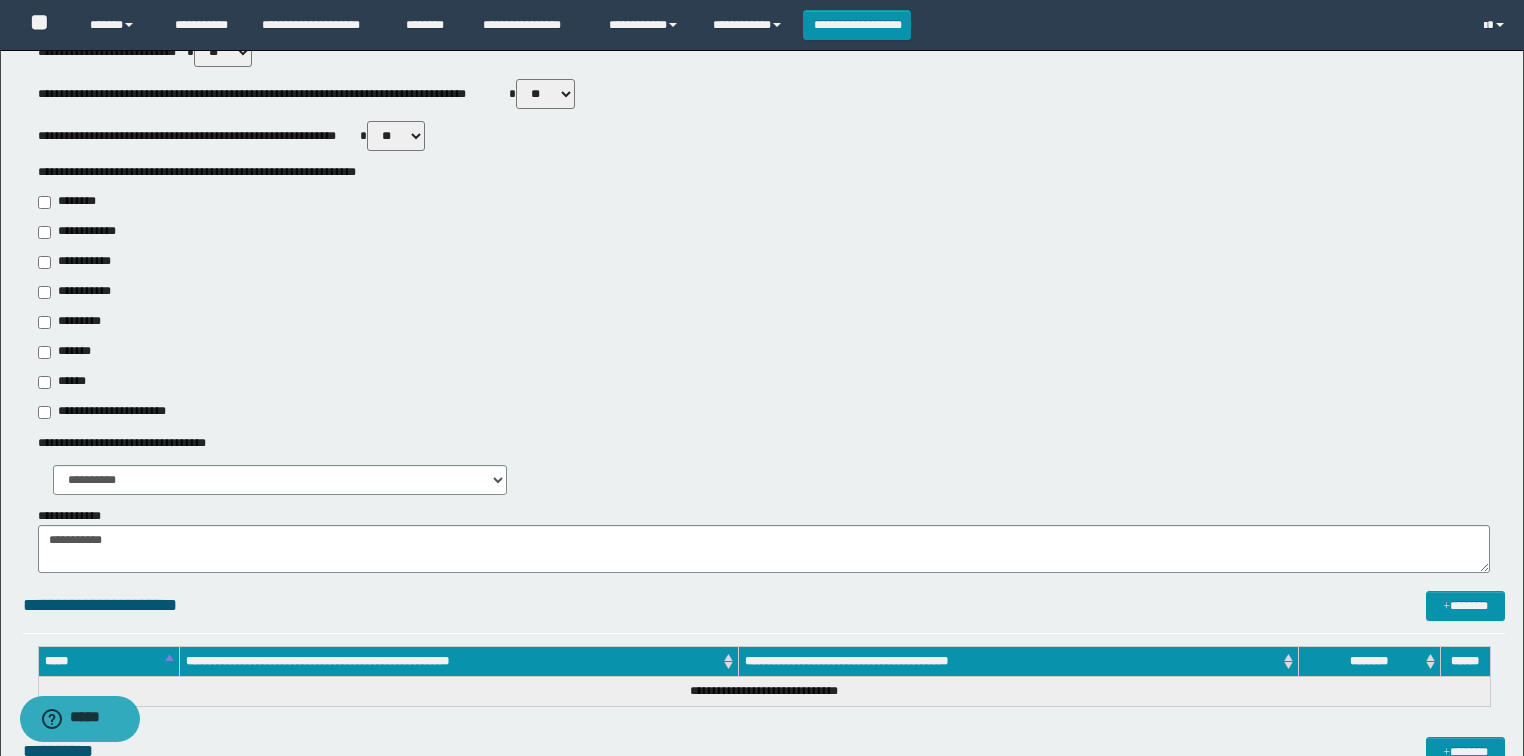 click on "*******" at bounding box center (70, 352) 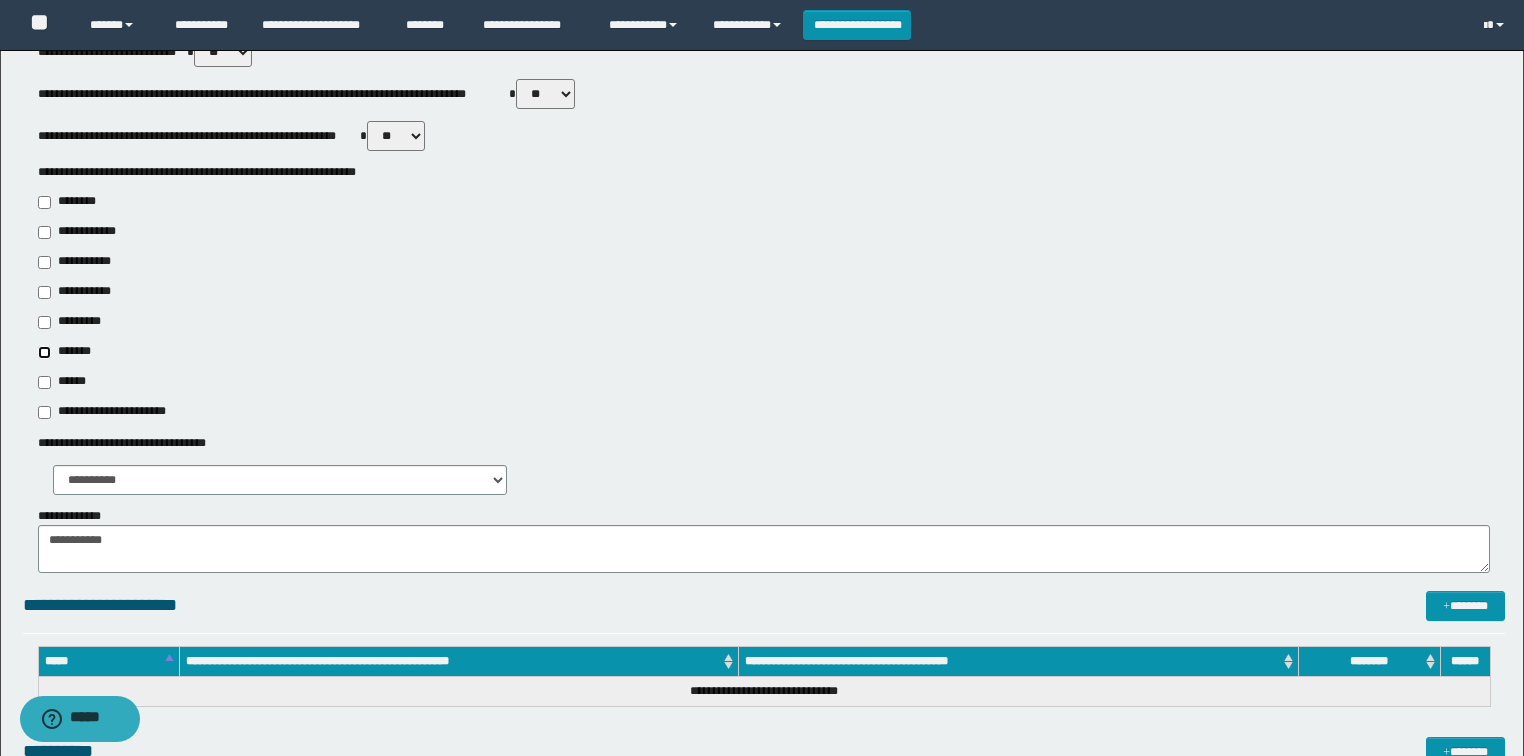 type on "**********" 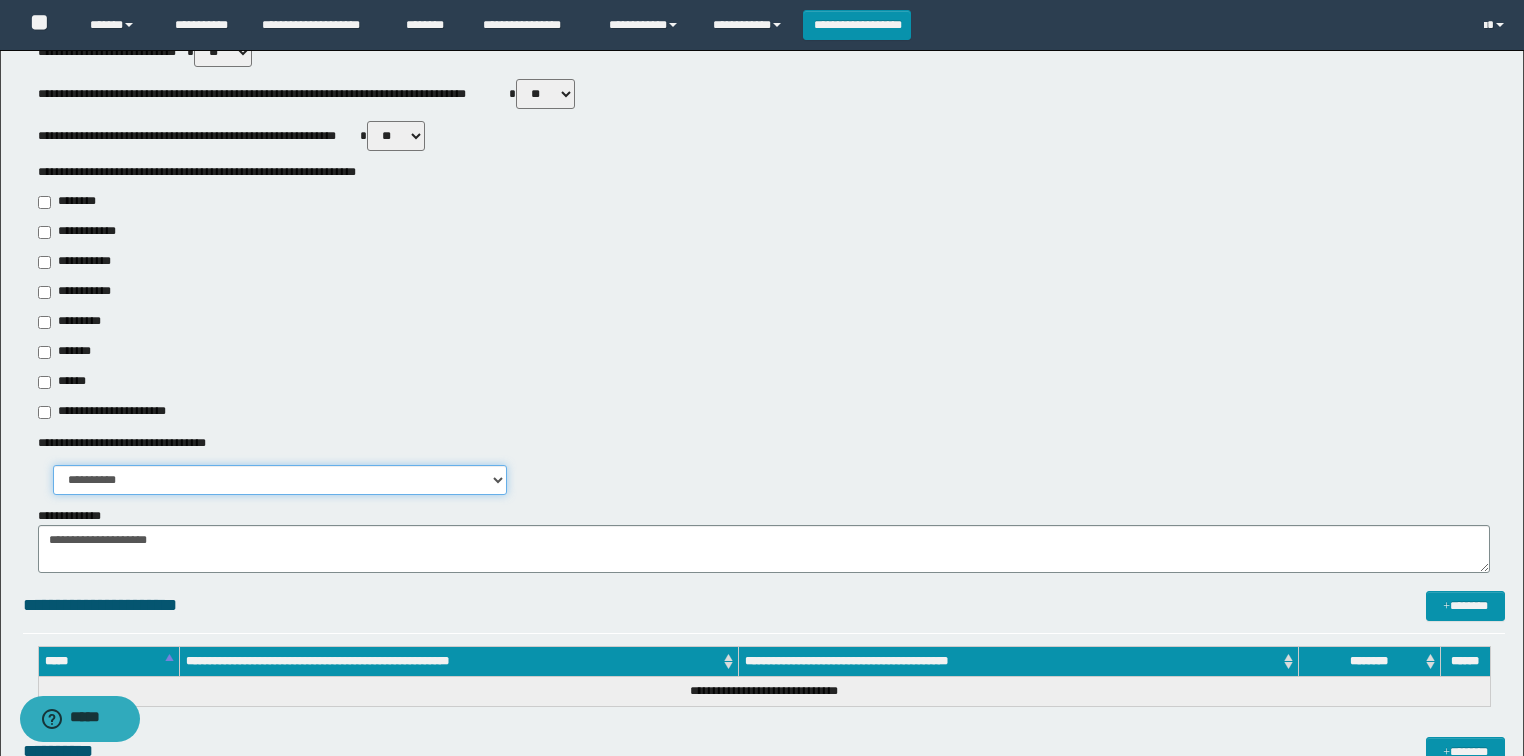 click on "**********" at bounding box center [280, 480] 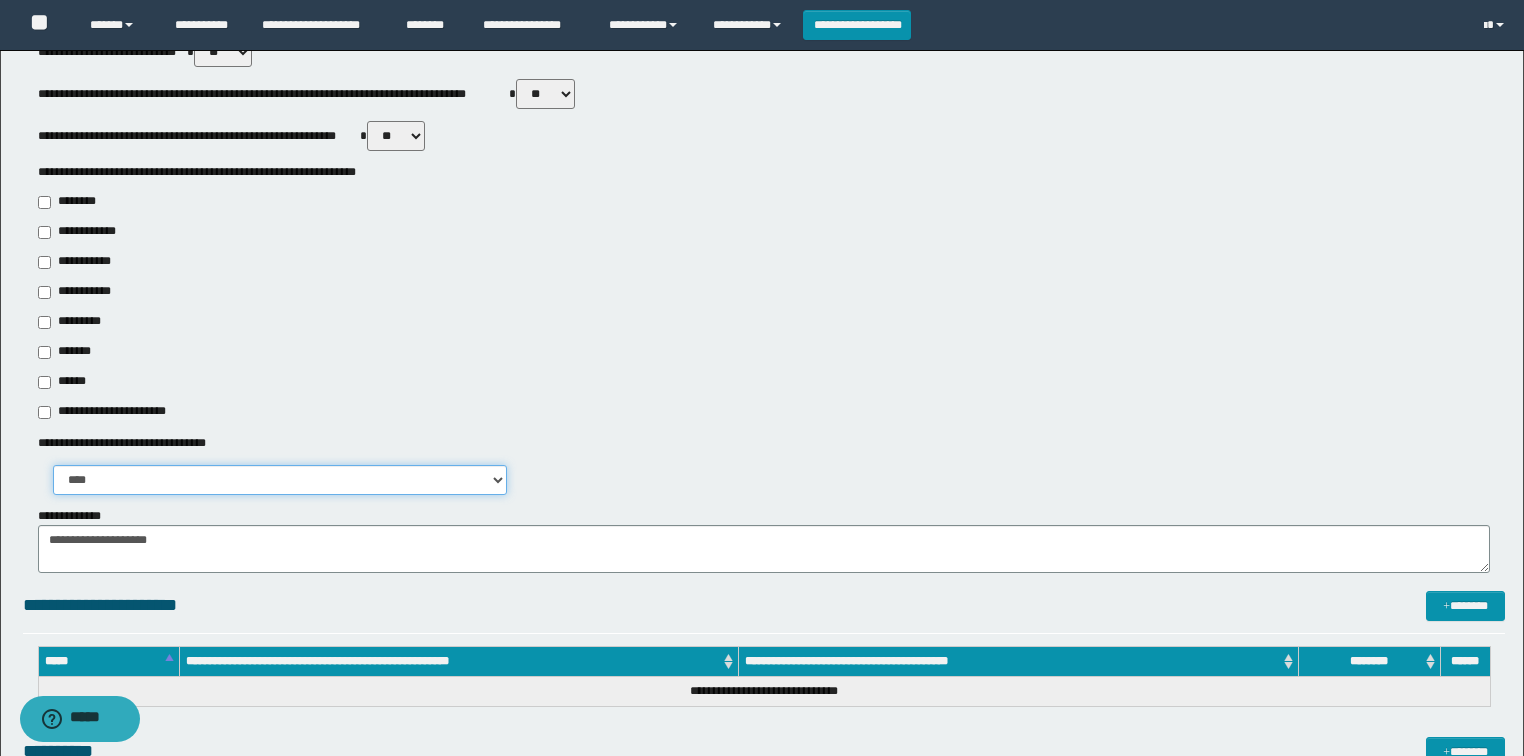 click on "**********" at bounding box center (280, 480) 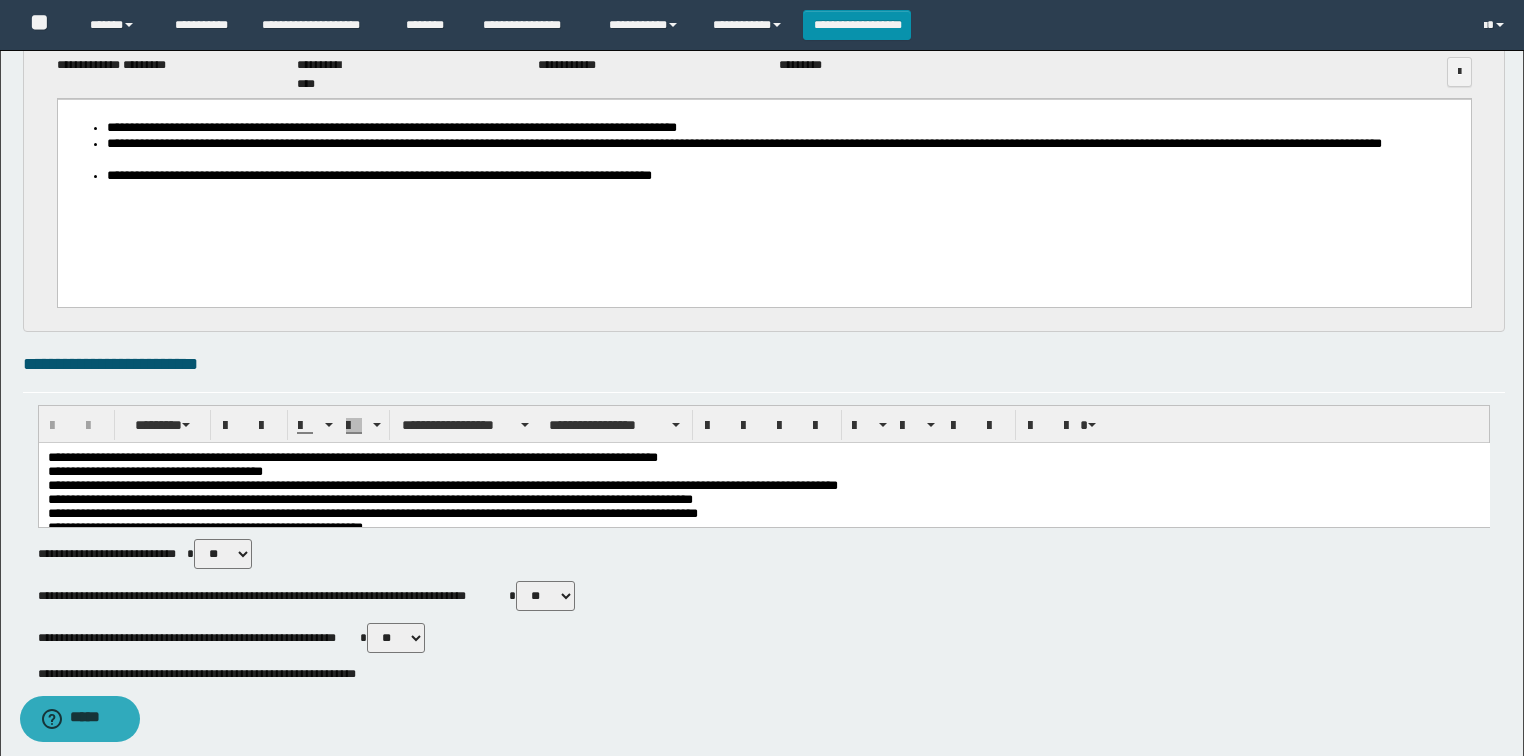 scroll, scrollTop: 0, scrollLeft: 0, axis: both 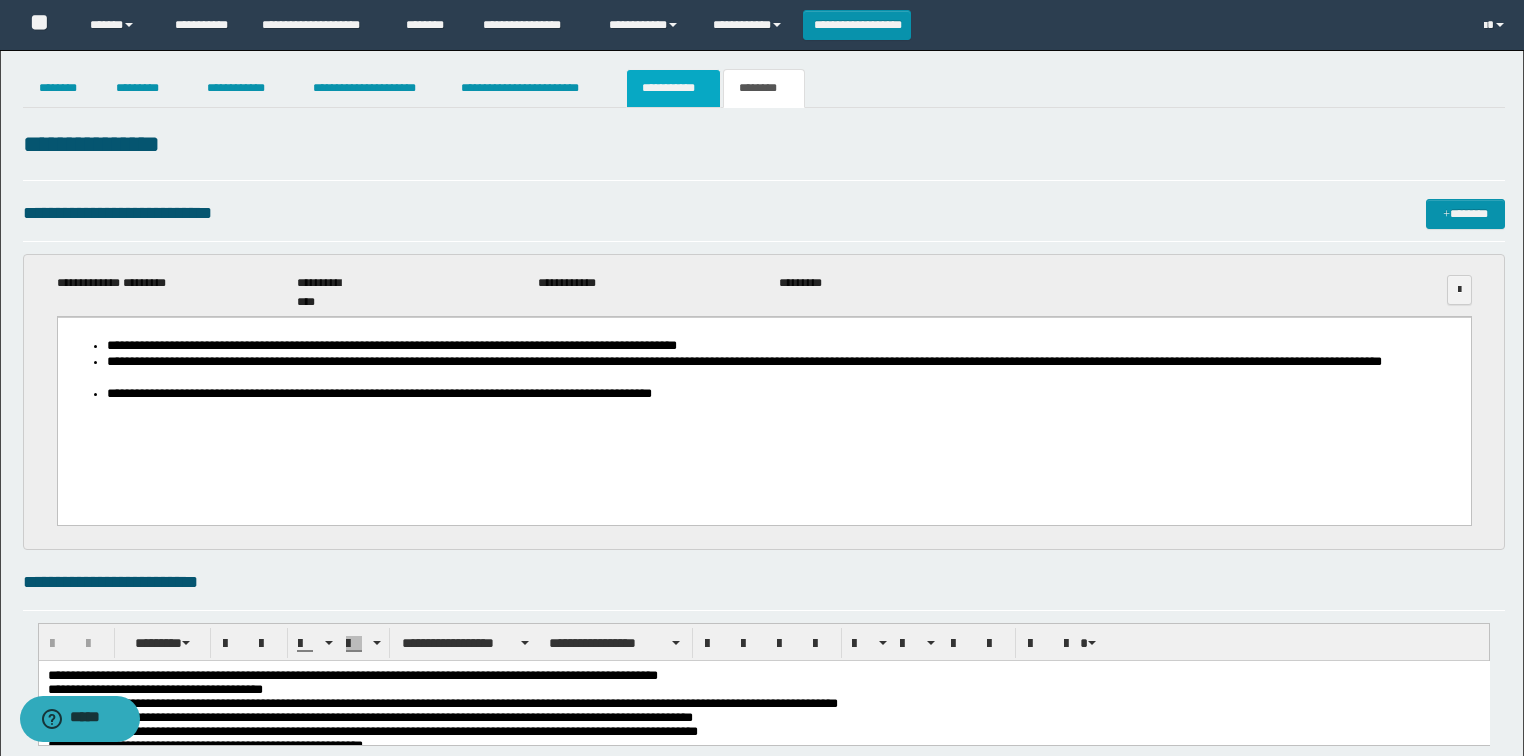 click on "**********" at bounding box center (673, 88) 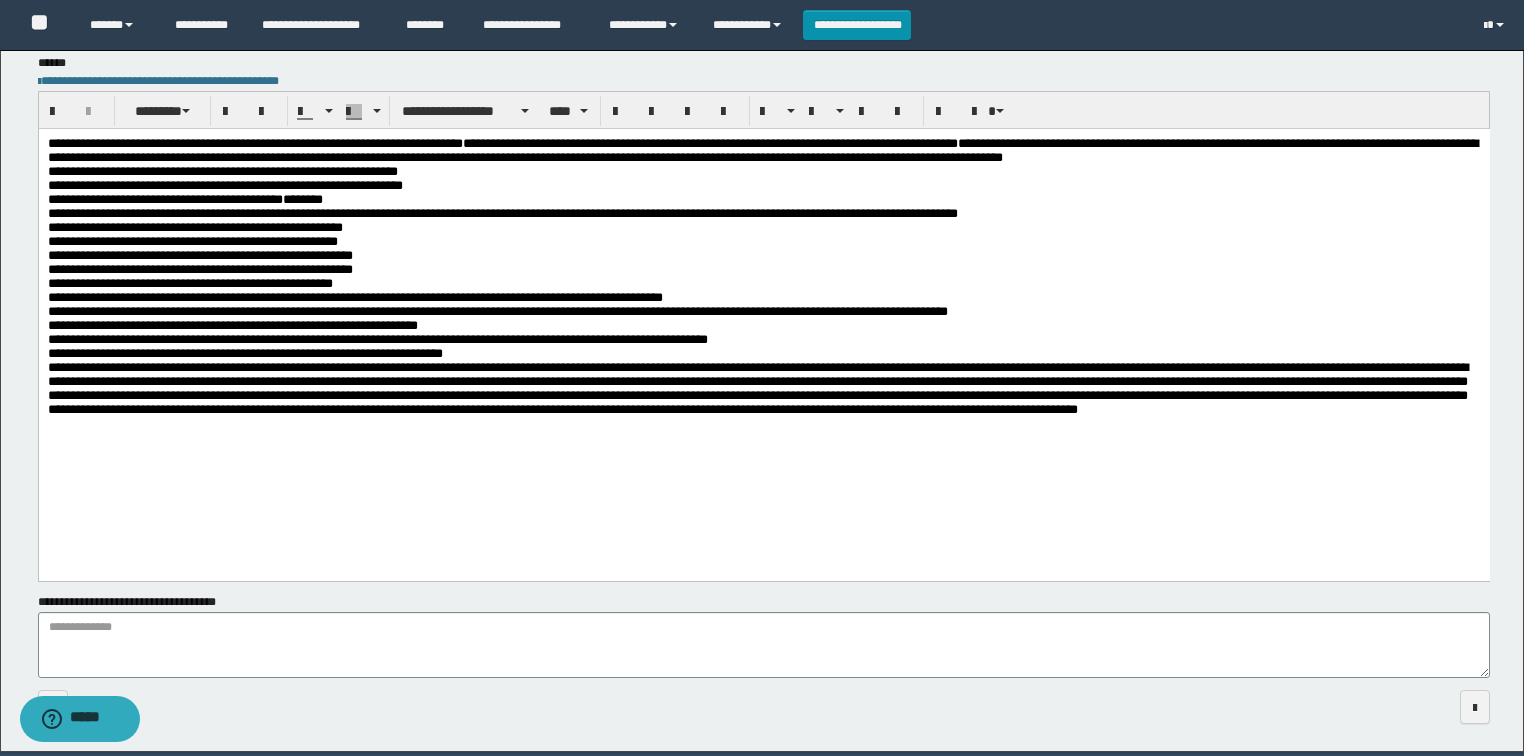 scroll, scrollTop: 563, scrollLeft: 0, axis: vertical 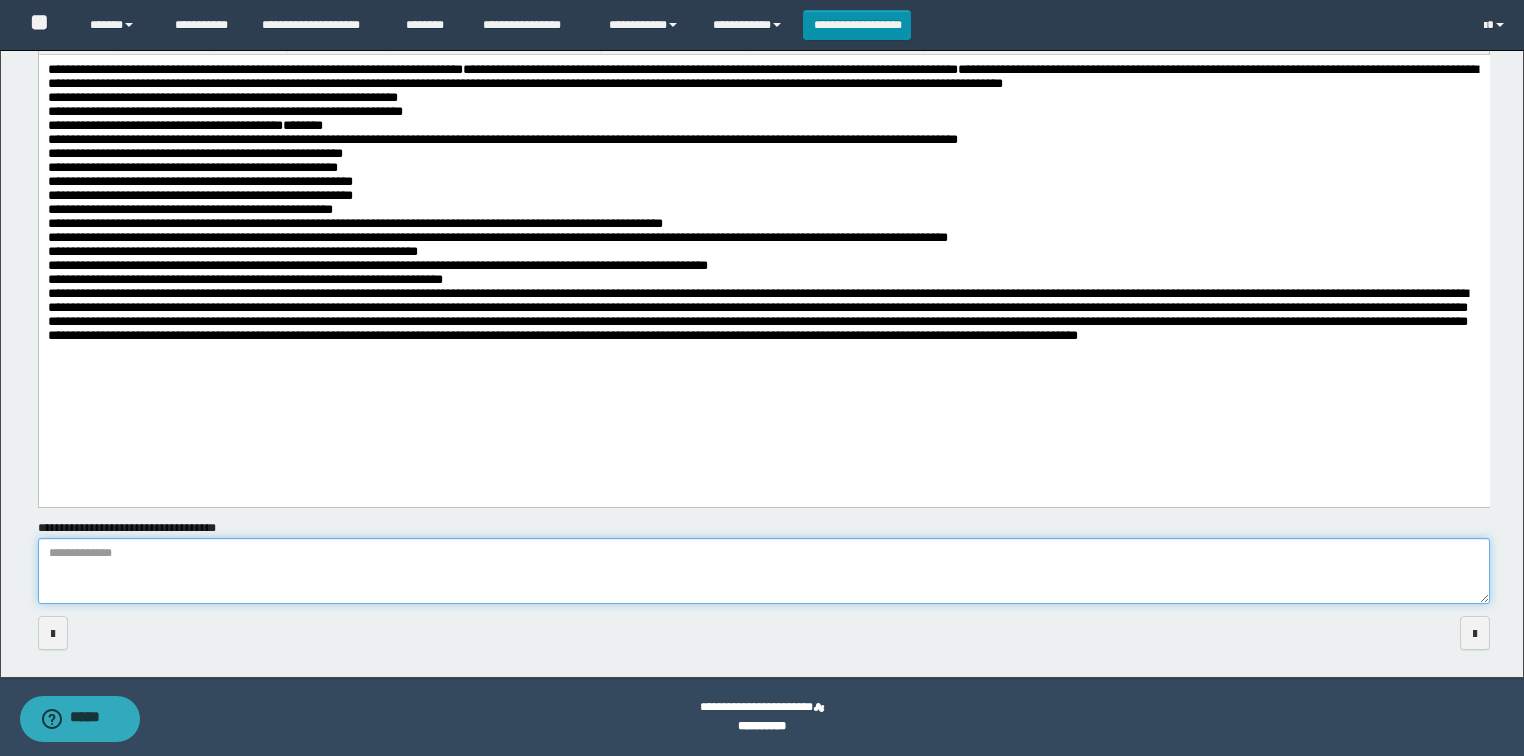 click on "**********" at bounding box center [764, 571] 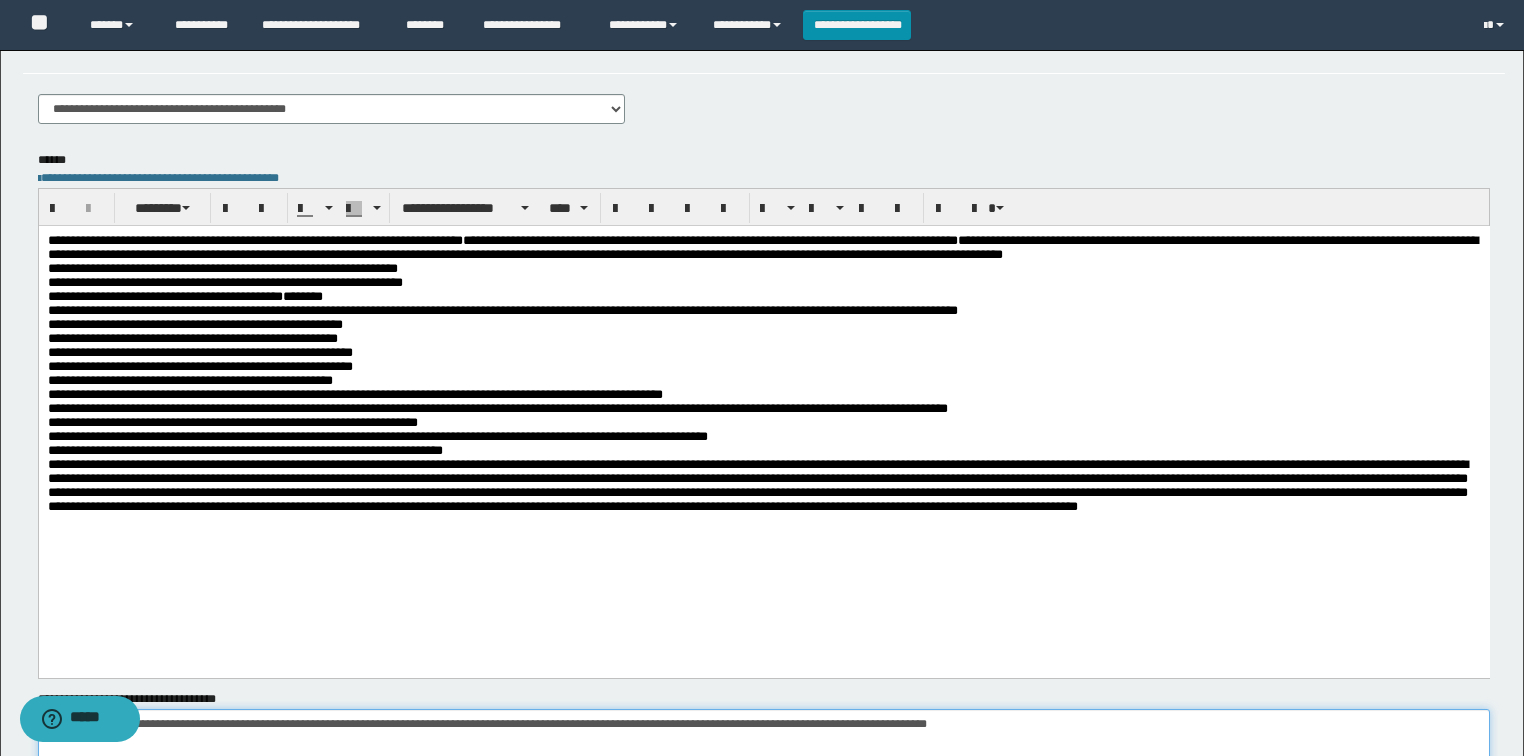 scroll, scrollTop: 563, scrollLeft: 0, axis: vertical 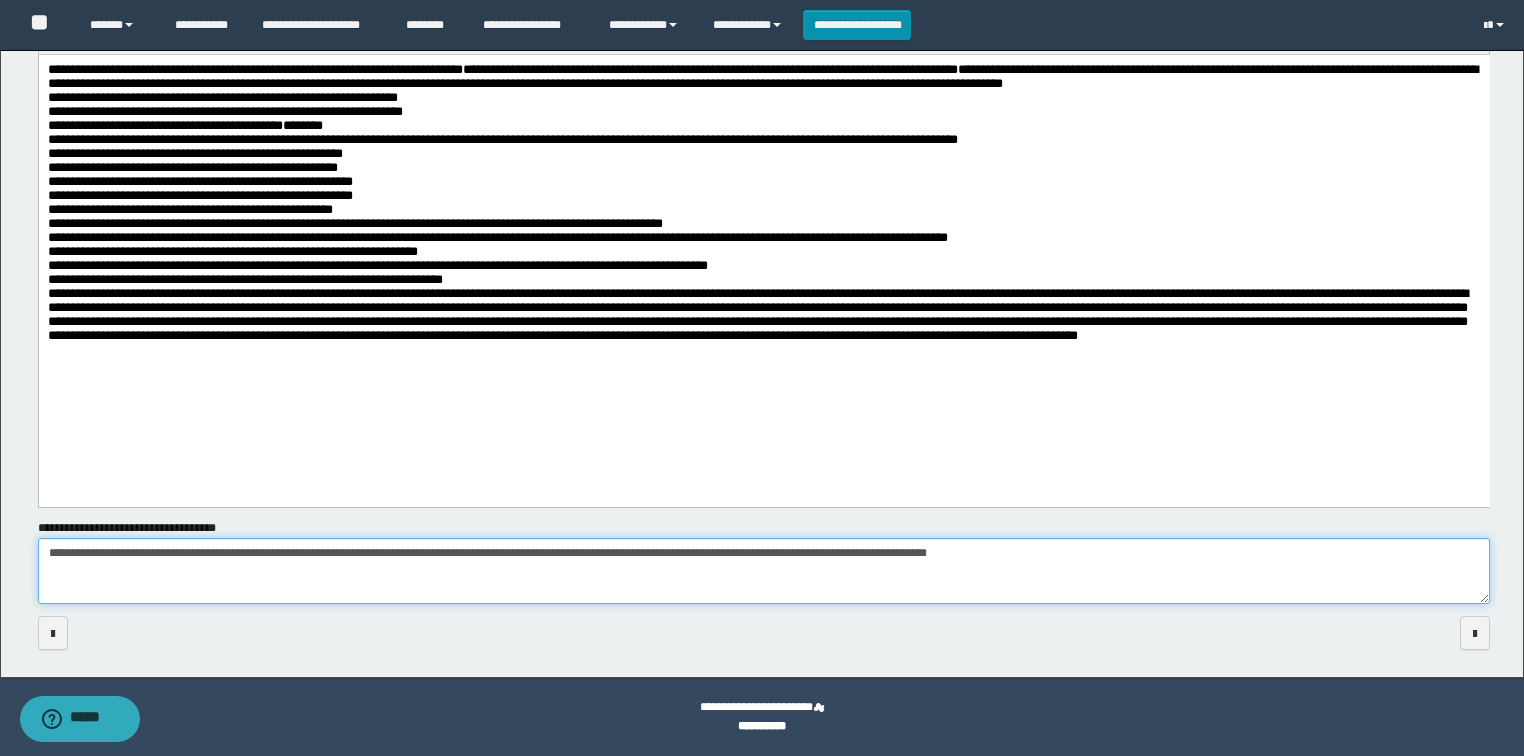 type on "**********" 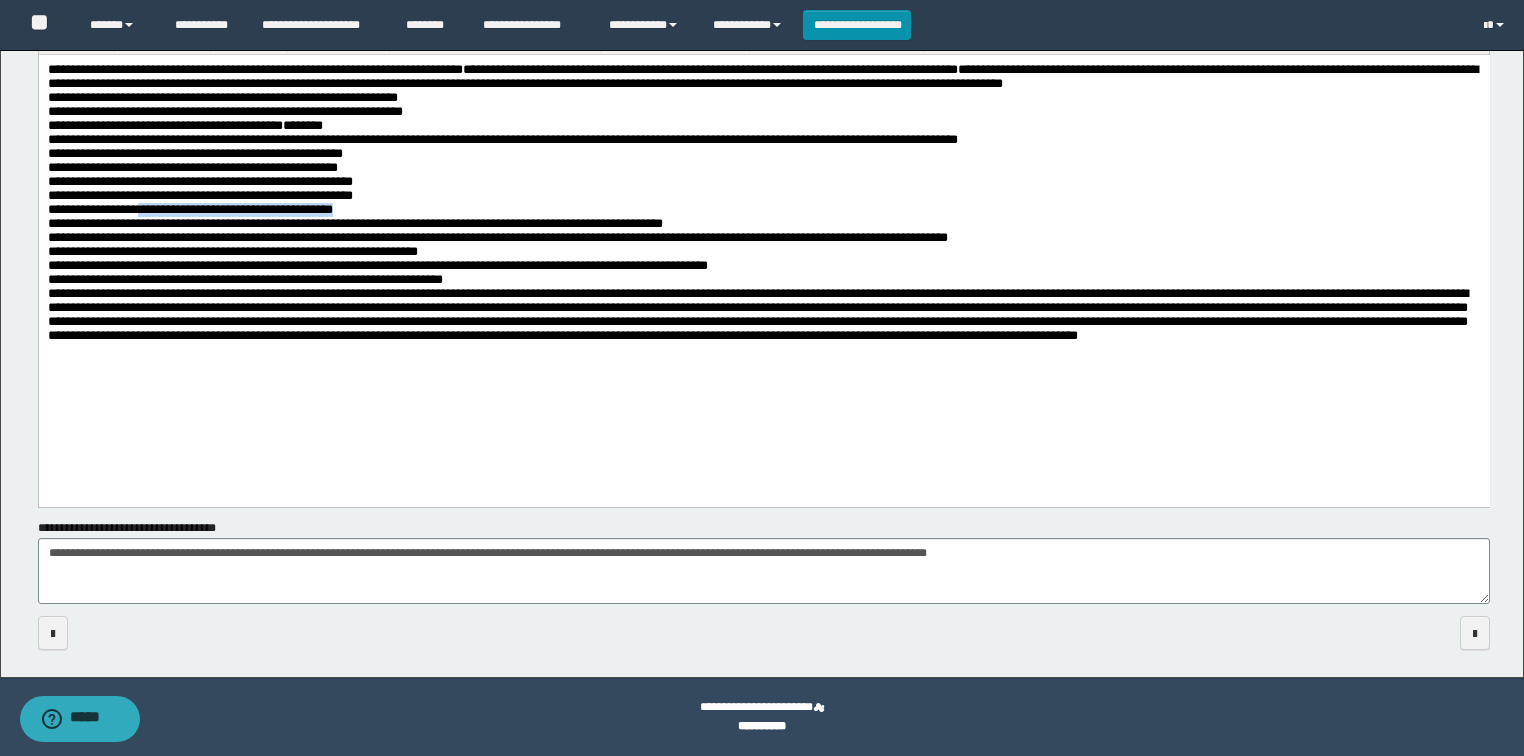 drag, startPoint x: 275, startPoint y: 229, endPoint x: 137, endPoint y: 232, distance: 138.03261 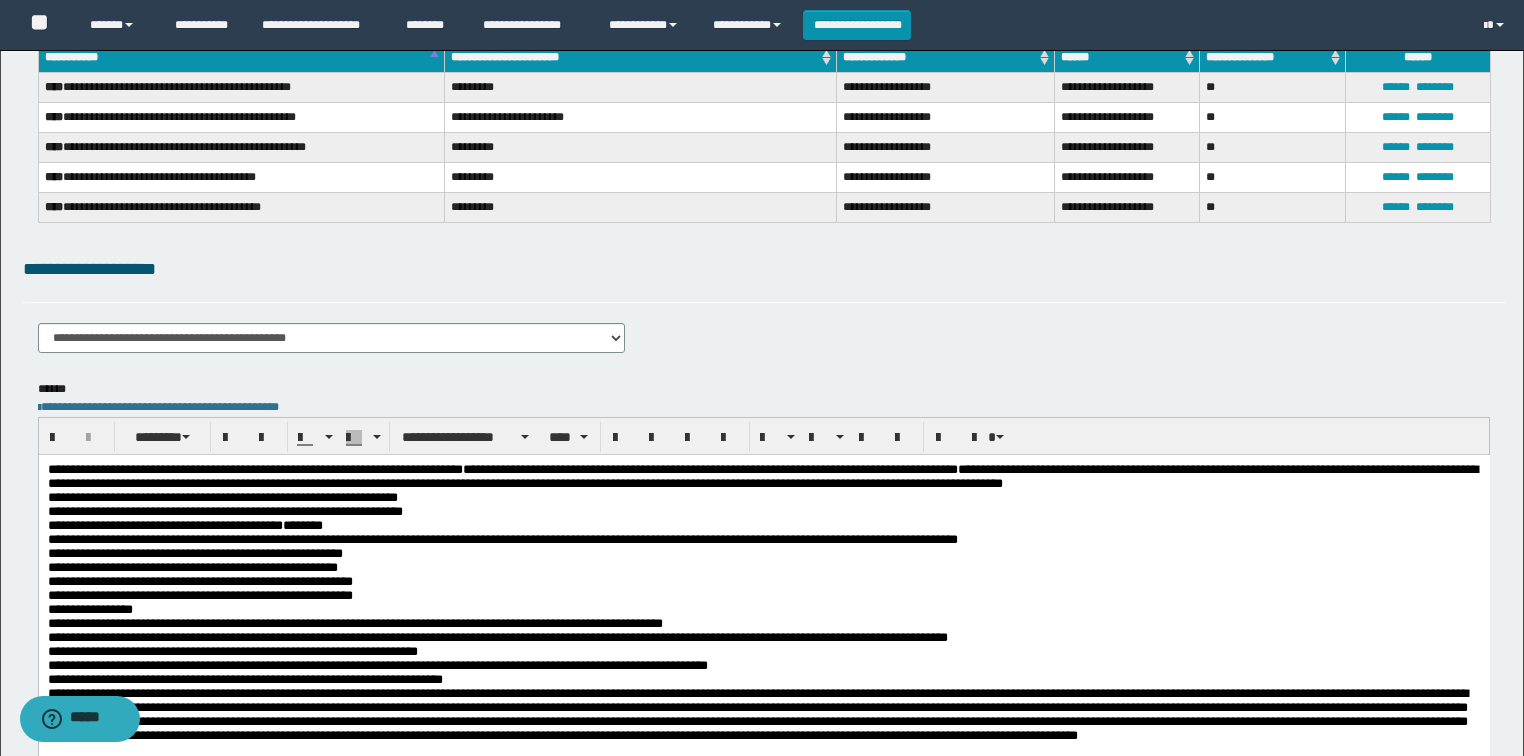 scroll, scrollTop: 3, scrollLeft: 0, axis: vertical 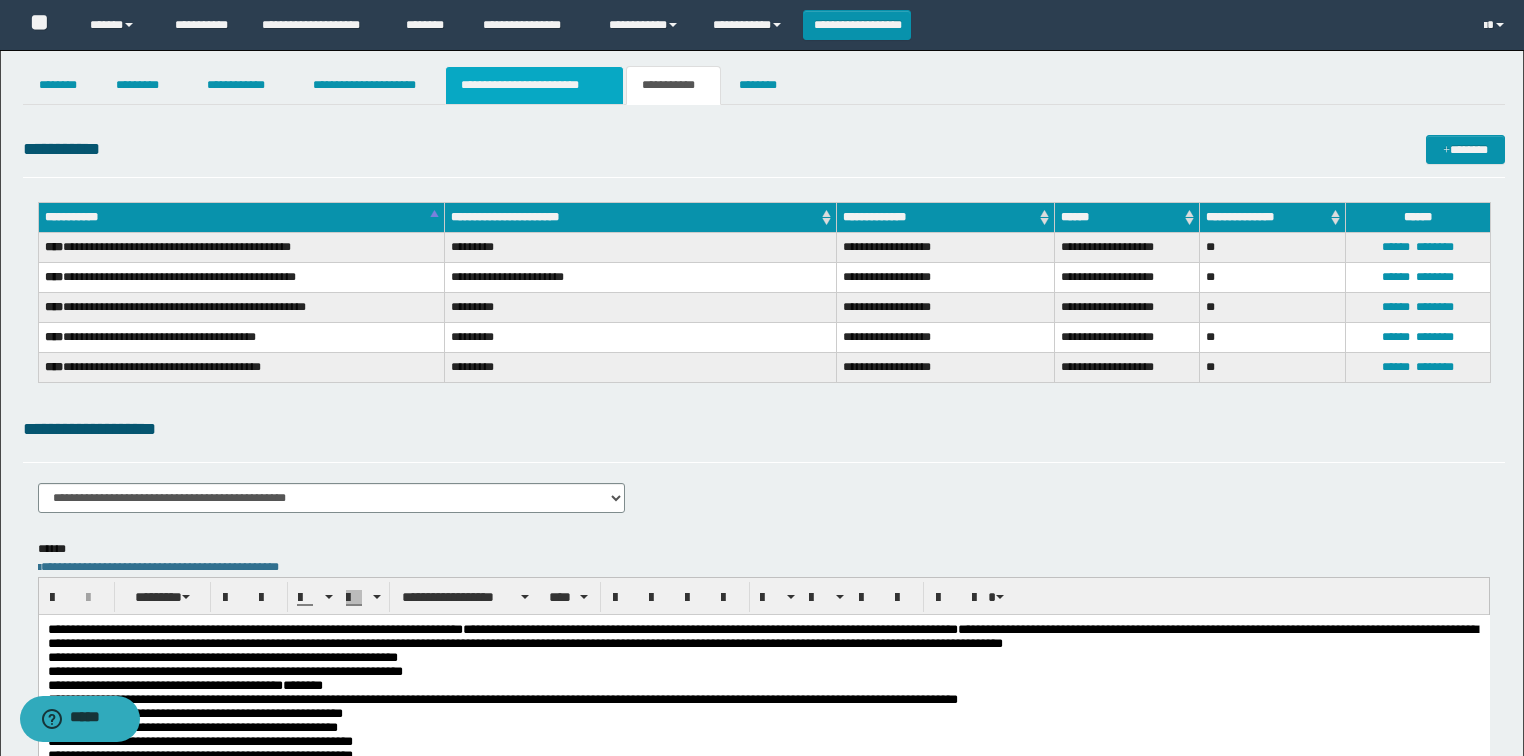 click on "**********" at bounding box center [534, 85] 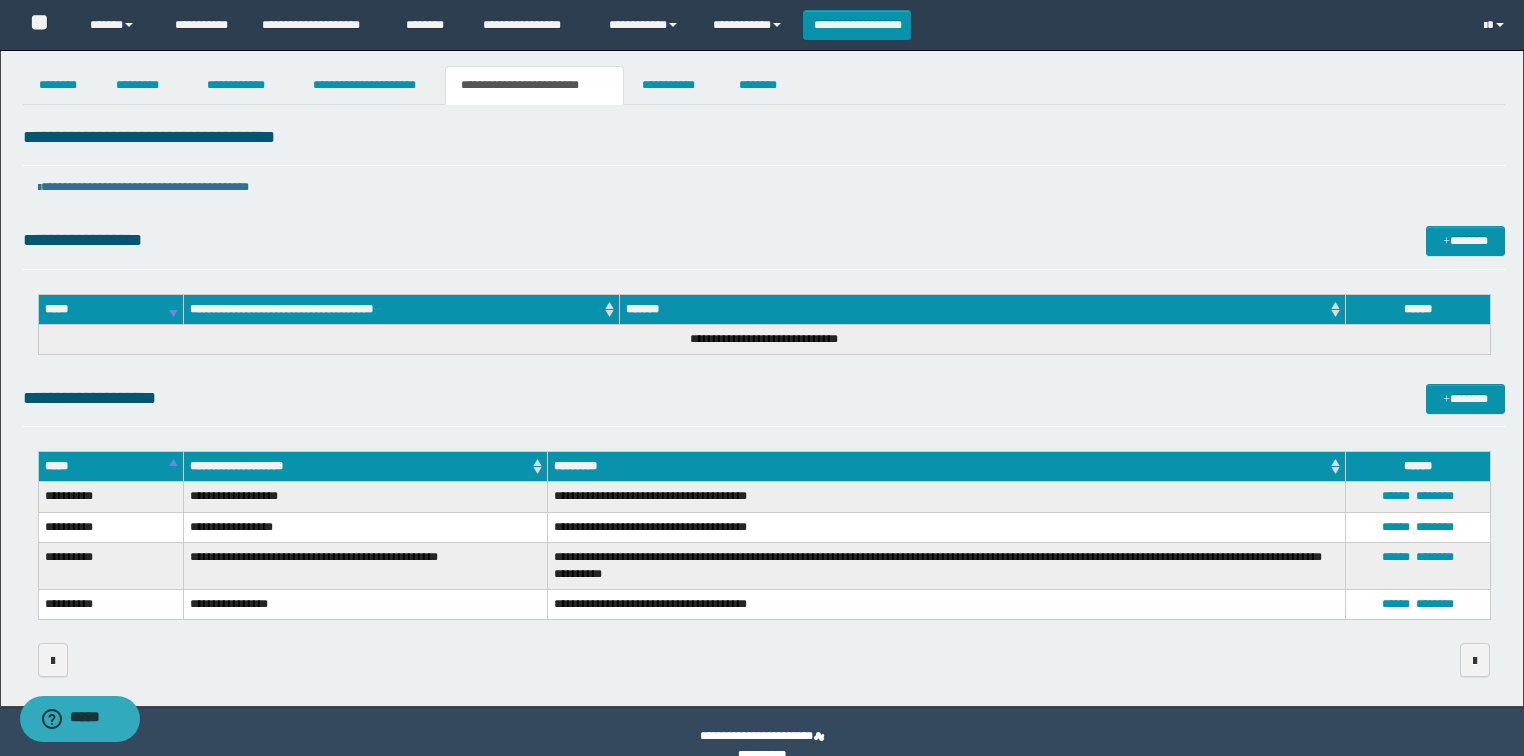 scroll, scrollTop: 32, scrollLeft: 0, axis: vertical 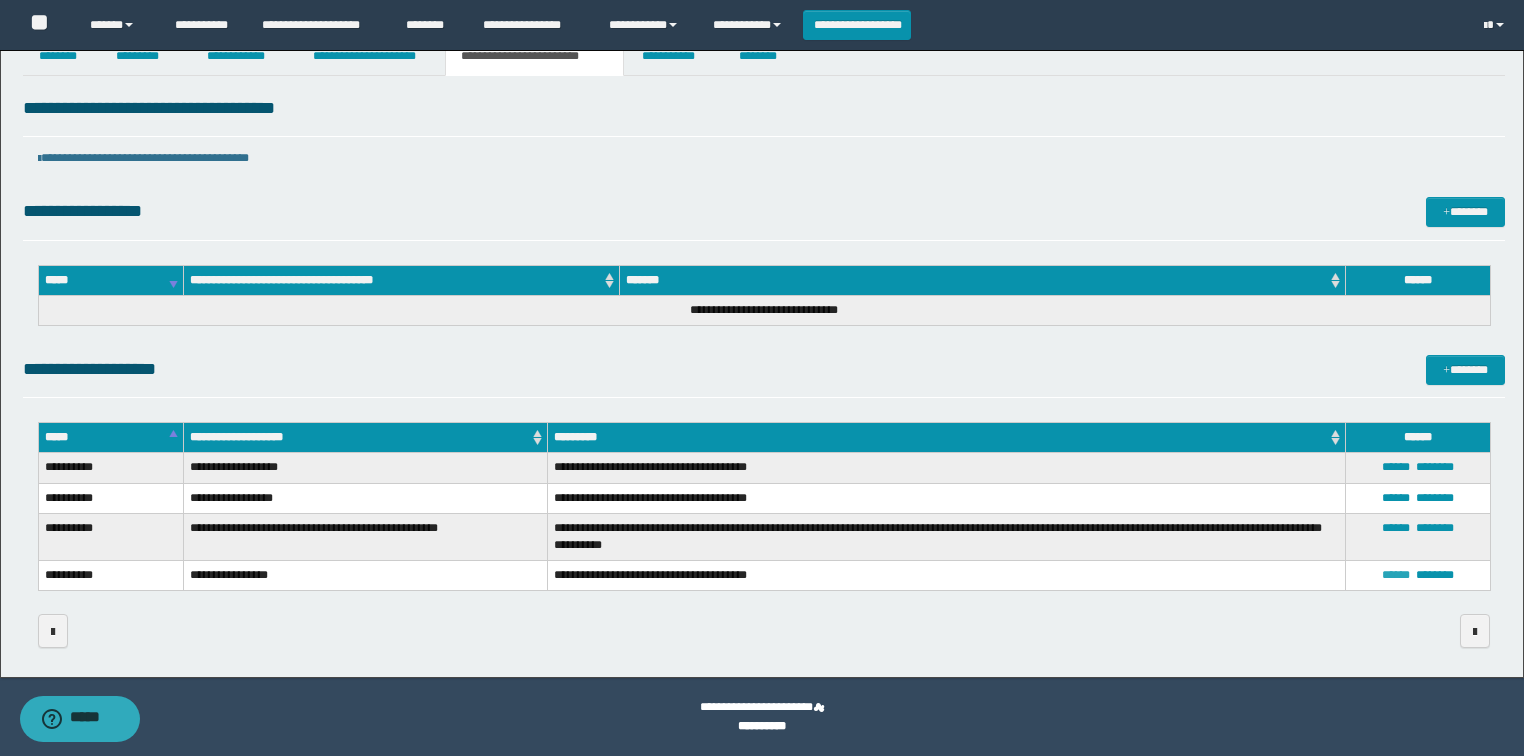 click on "******" at bounding box center (1396, 575) 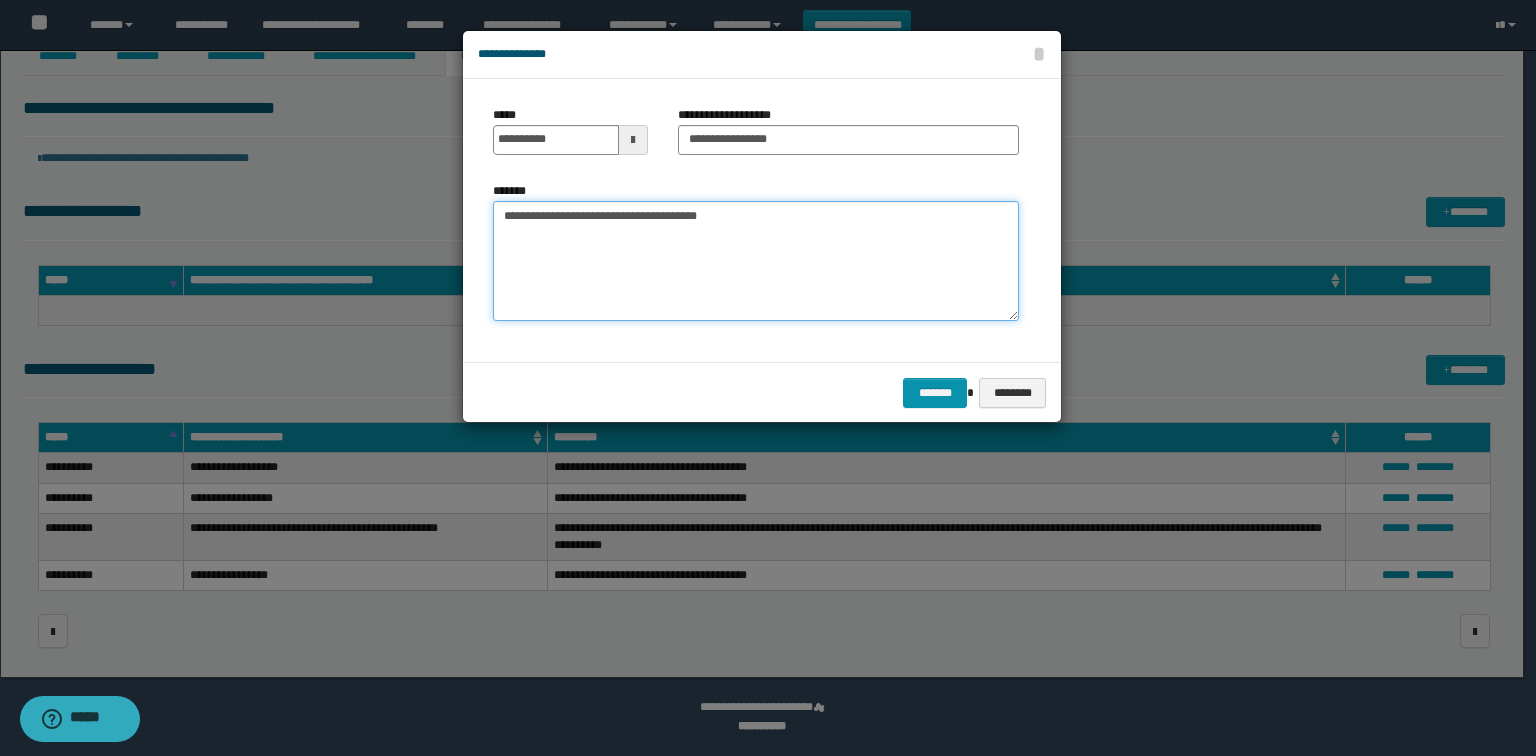 drag, startPoint x: 750, startPoint y: 211, endPoint x: 428, endPoint y: 205, distance: 322.0559 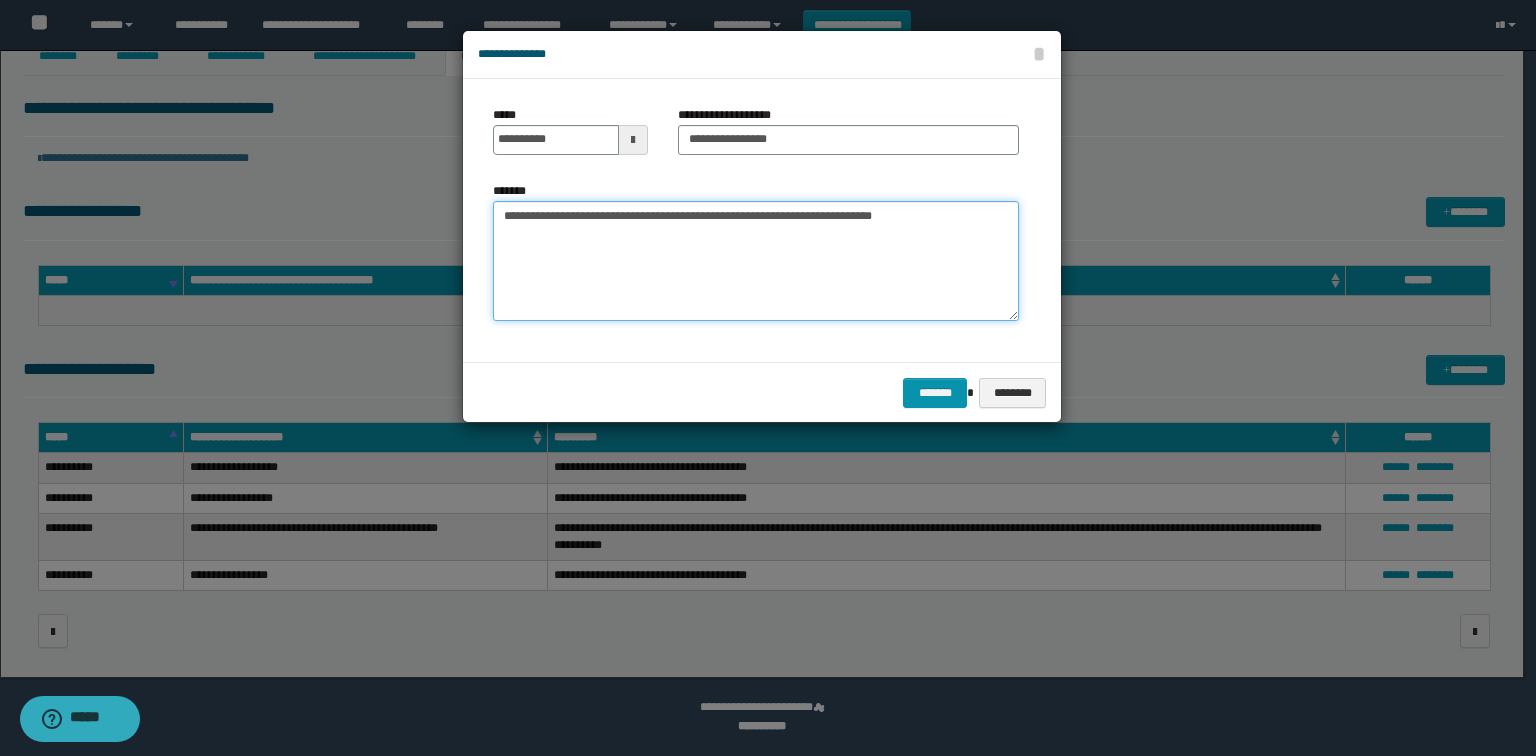 type on "**********" 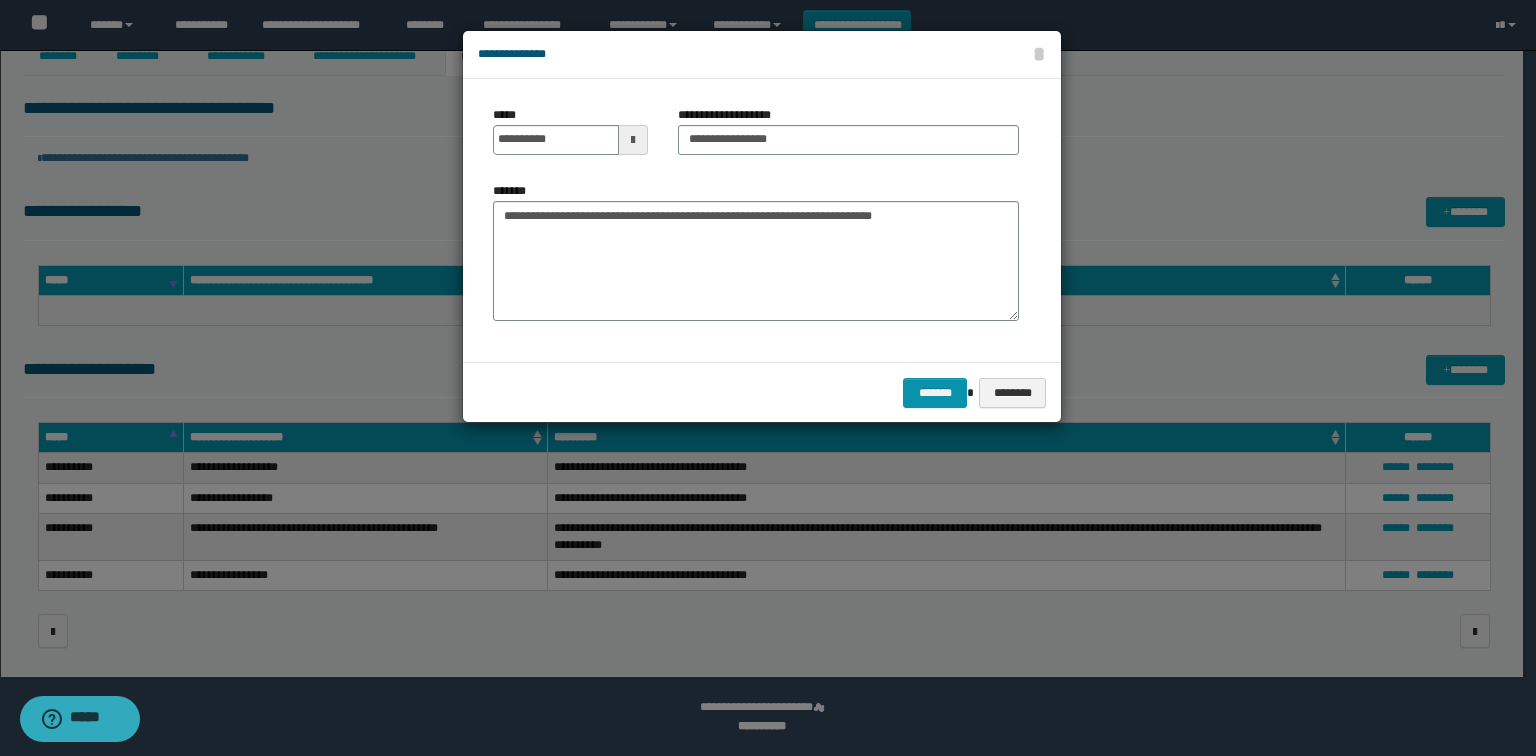 drag, startPoint x: 757, startPoint y: 383, endPoint x: 790, endPoint y: 391, distance: 33.955853 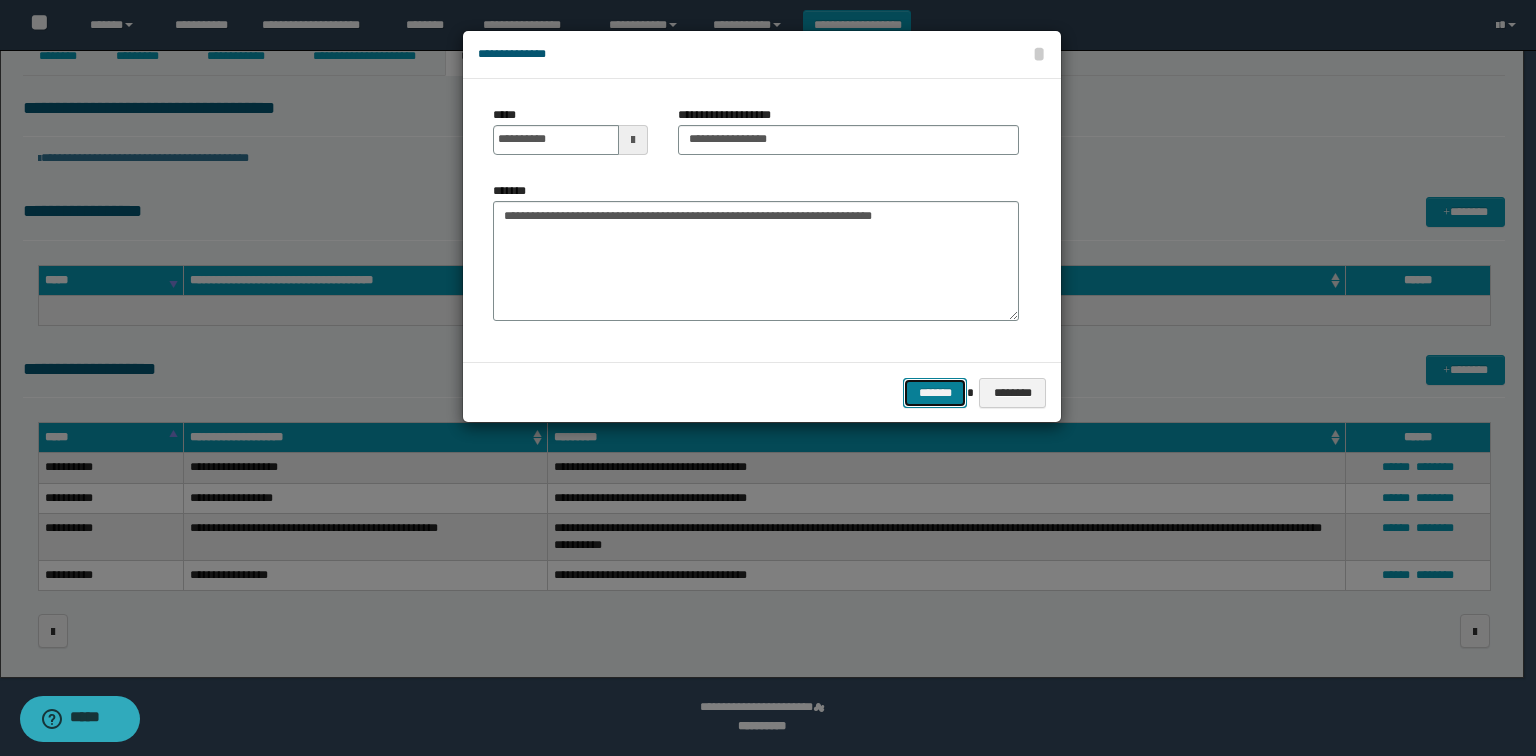 click on "*******" at bounding box center (935, 393) 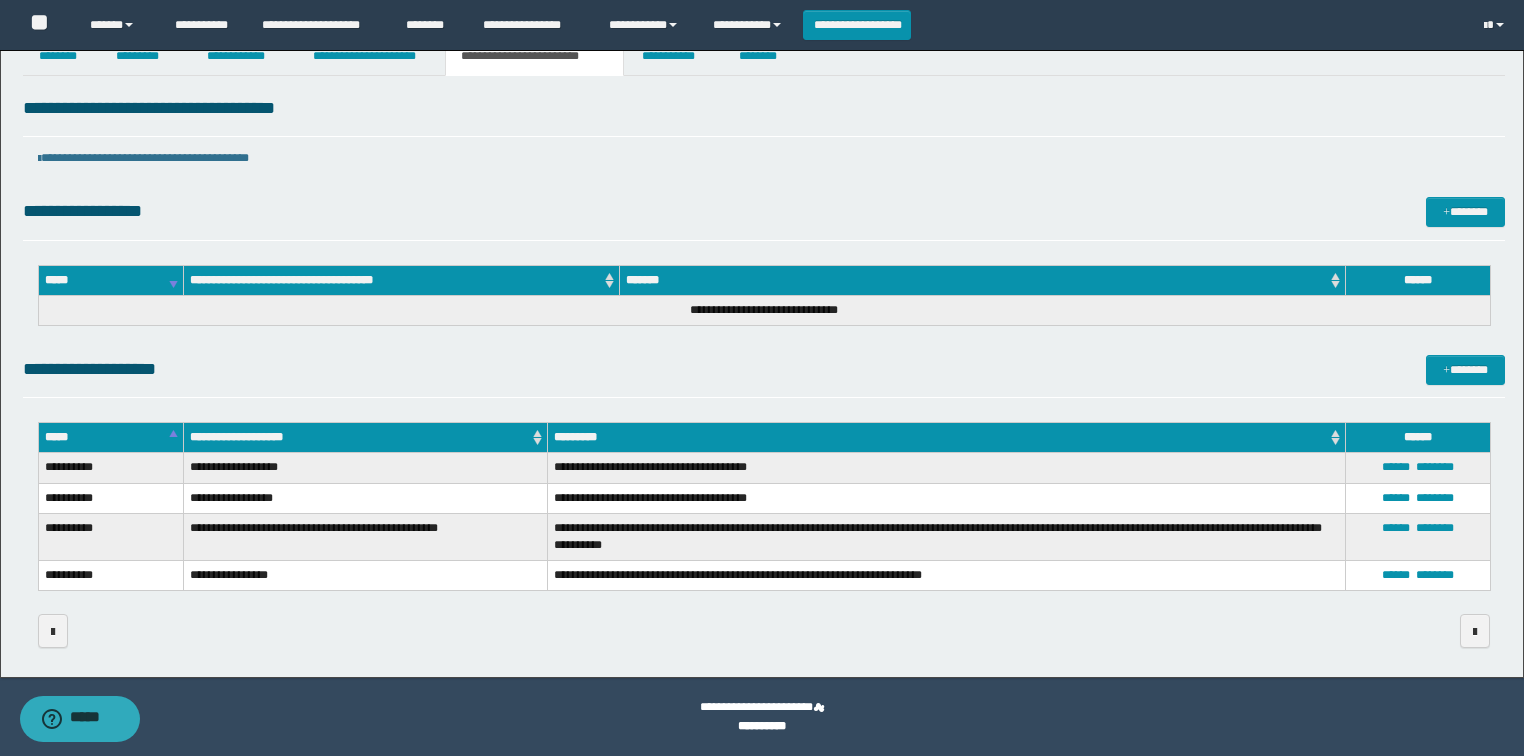 click on "**********" at bounding box center [764, 376] 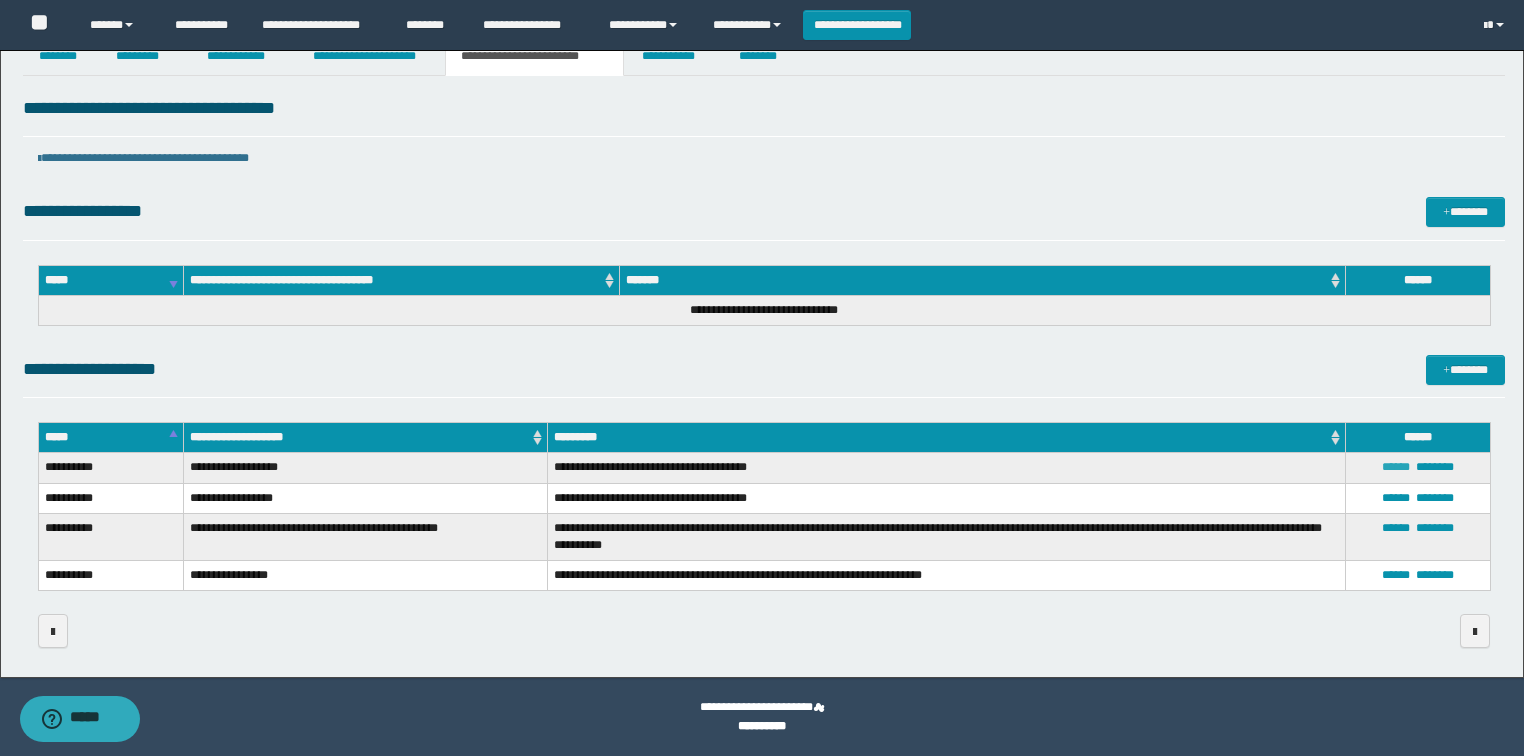 click on "******" at bounding box center (1396, 467) 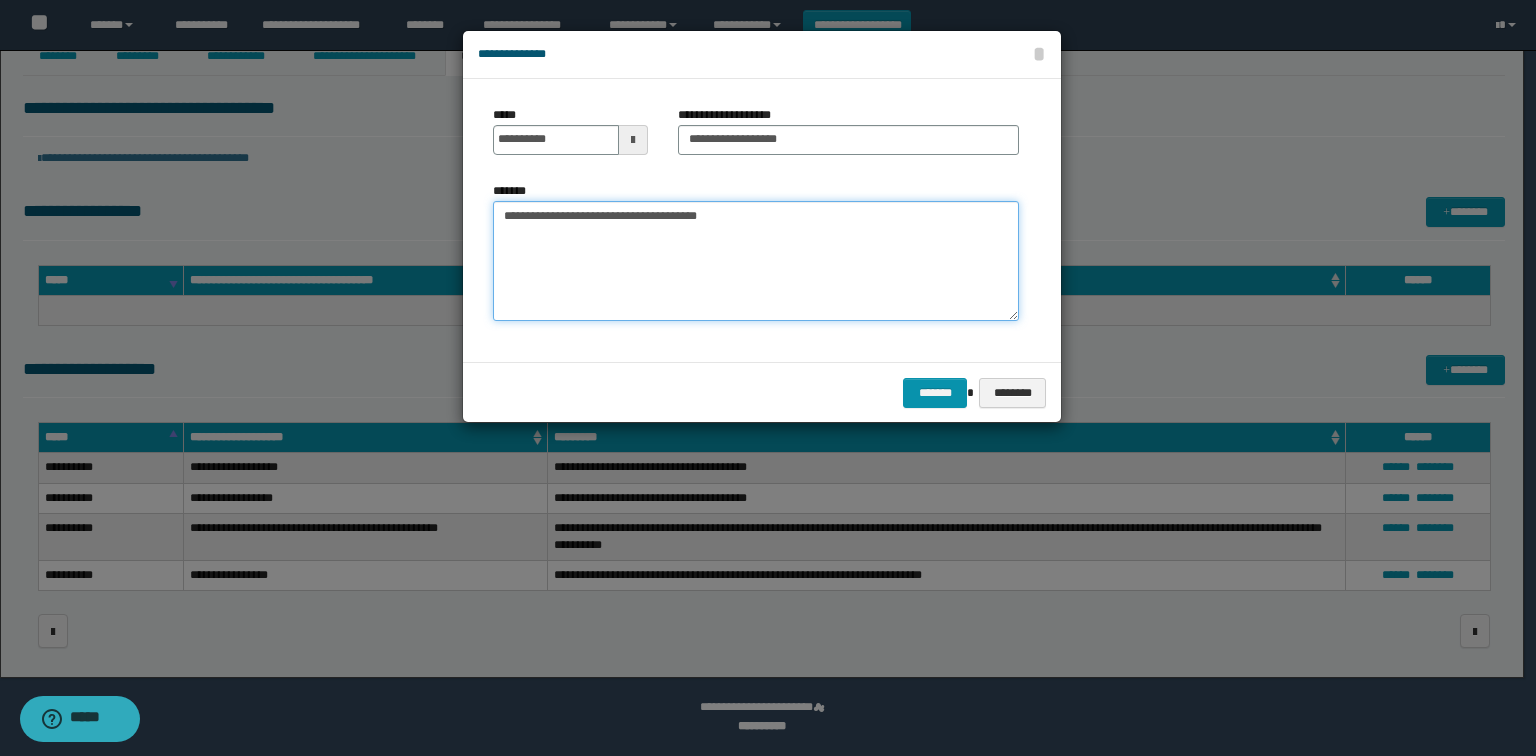 drag, startPoint x: 723, startPoint y: 216, endPoint x: 432, endPoint y: 215, distance: 291.0017 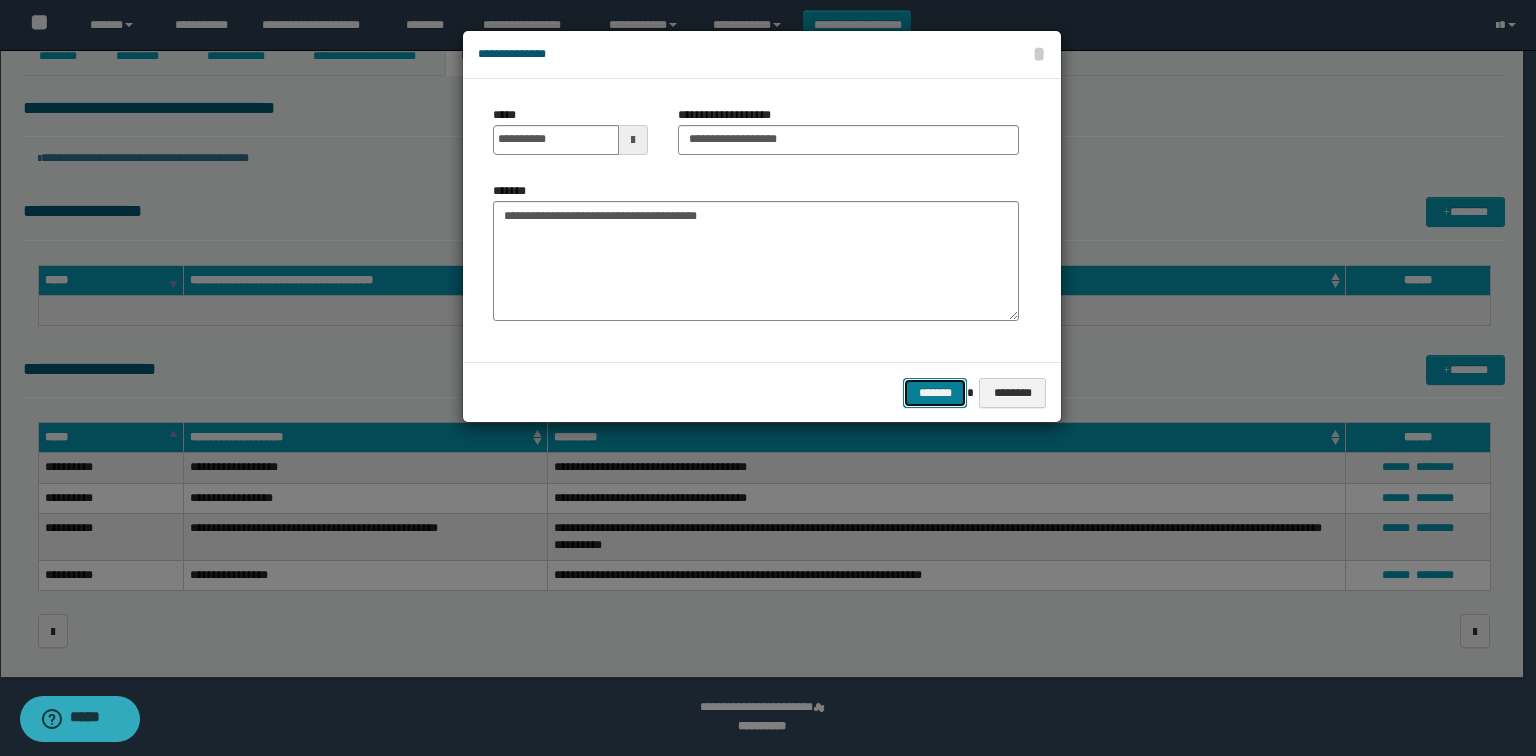 click on "*******" at bounding box center [935, 393] 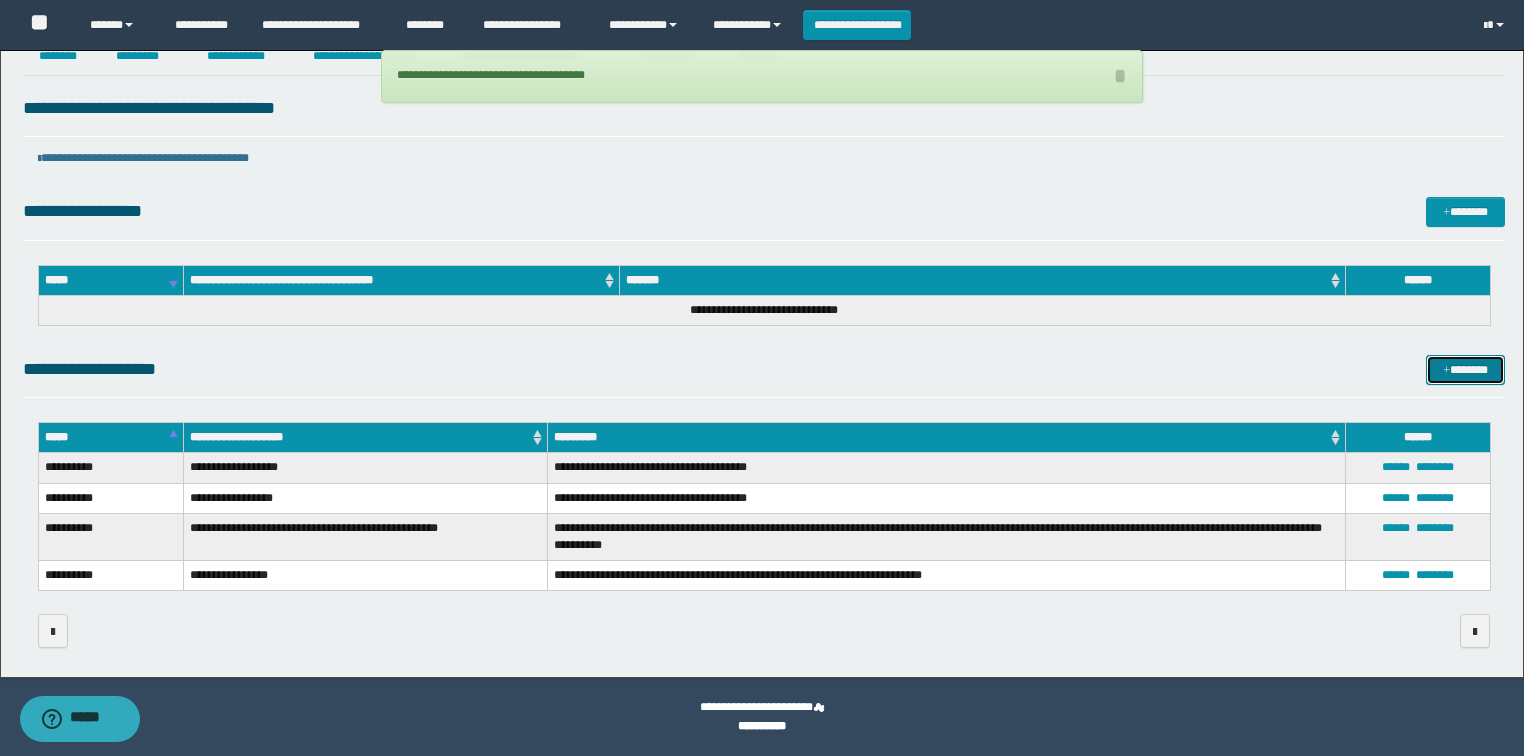 drag, startPoint x: 1435, startPoint y: 369, endPoint x: 1355, endPoint y: 354, distance: 81.394104 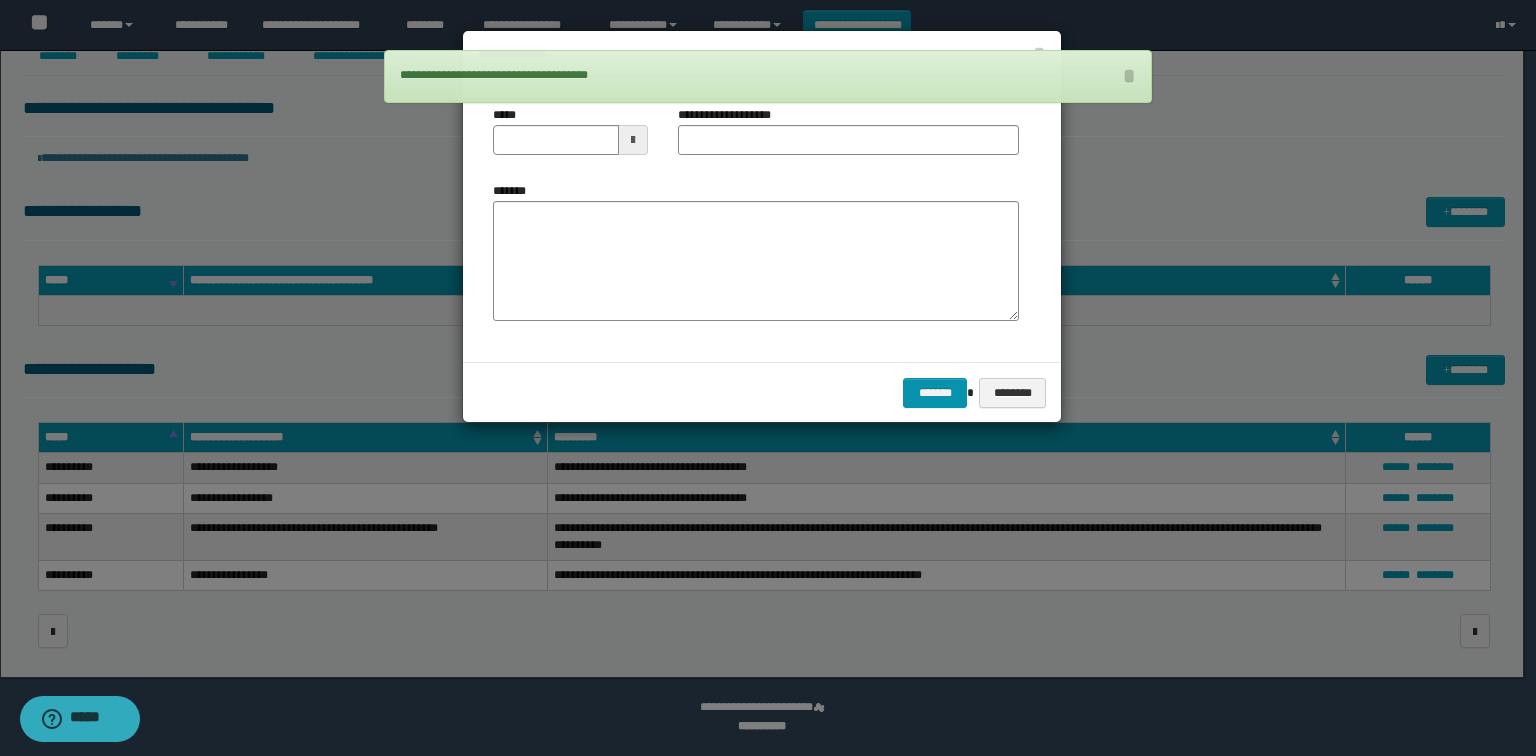 click at bounding box center [633, 140] 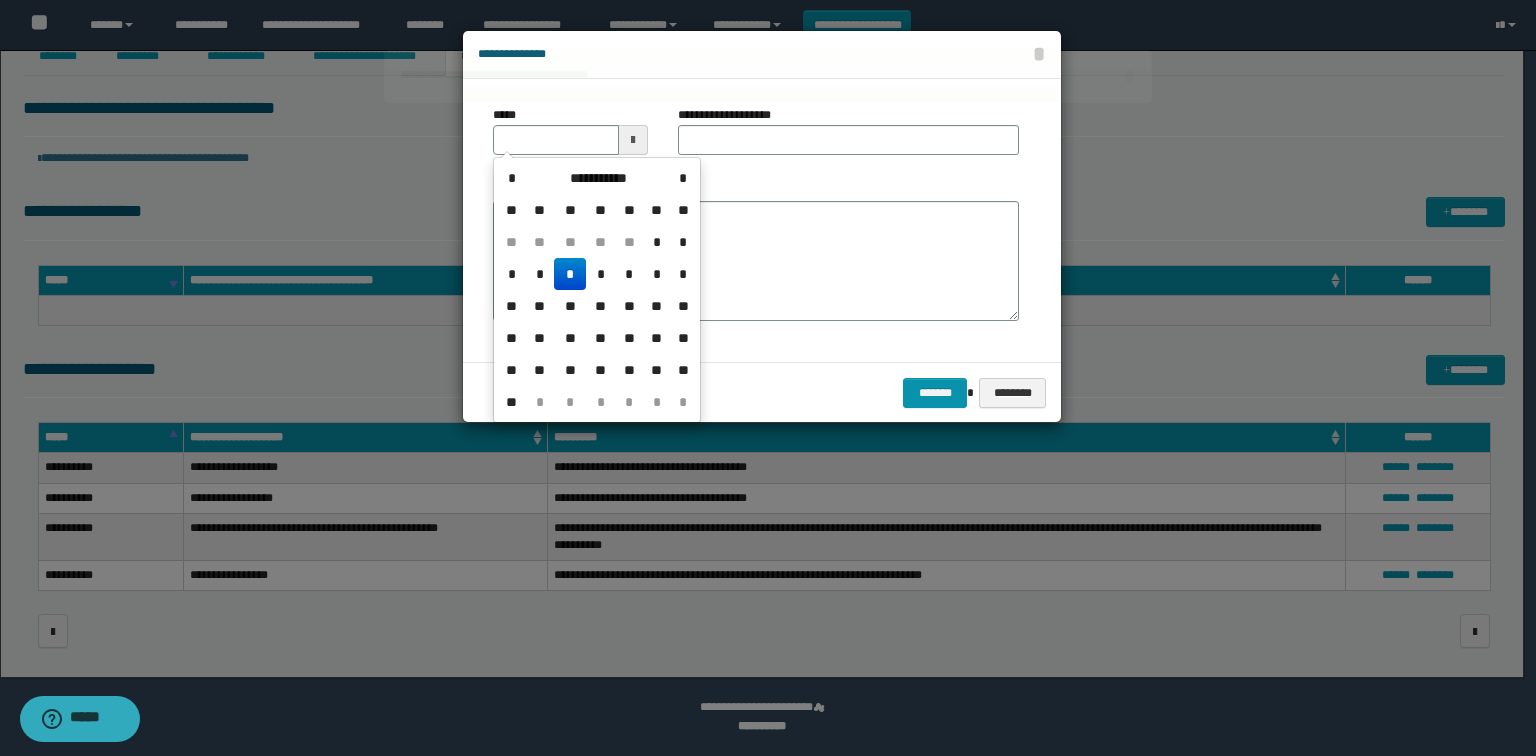 click on "*" at bounding box center (570, 274) 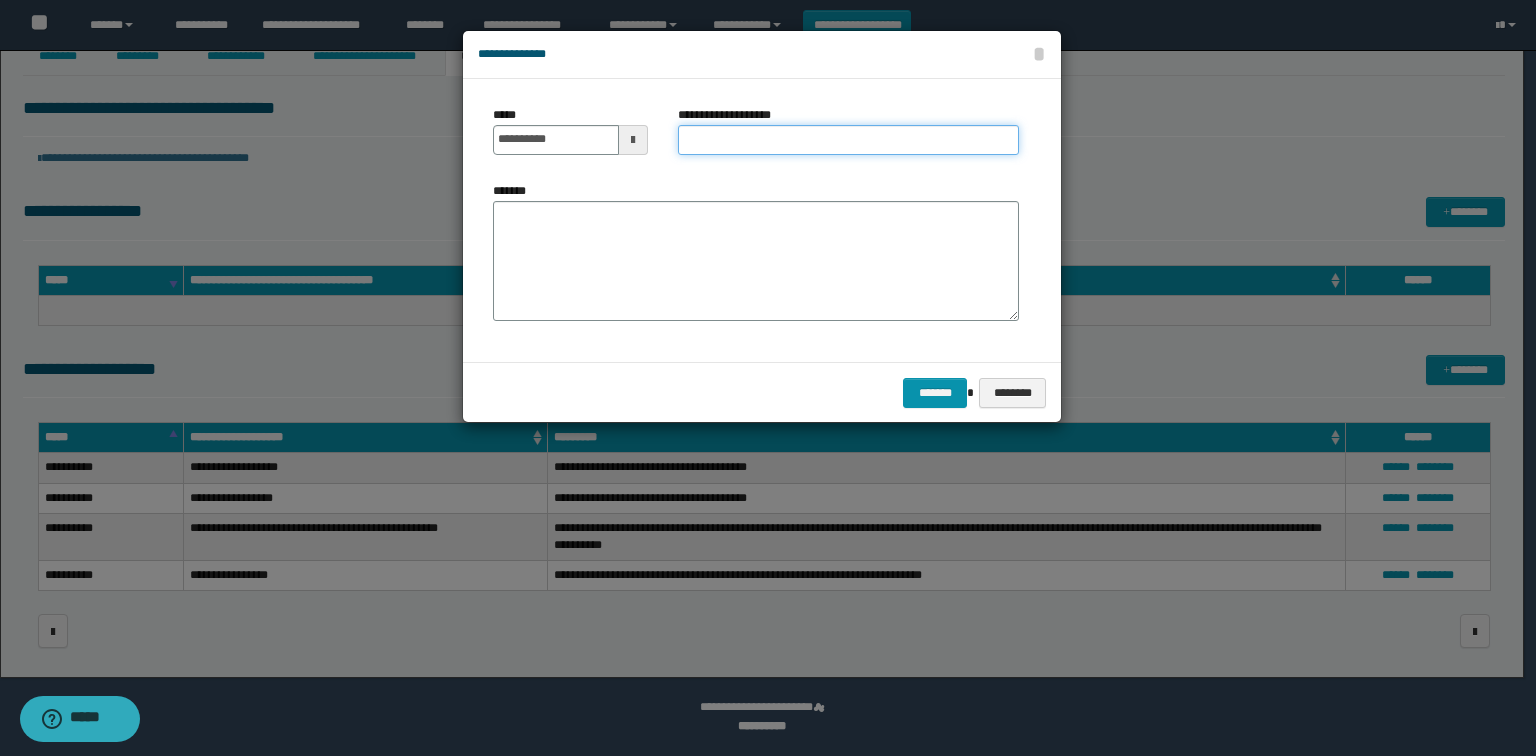 click on "**********" at bounding box center (848, 140) 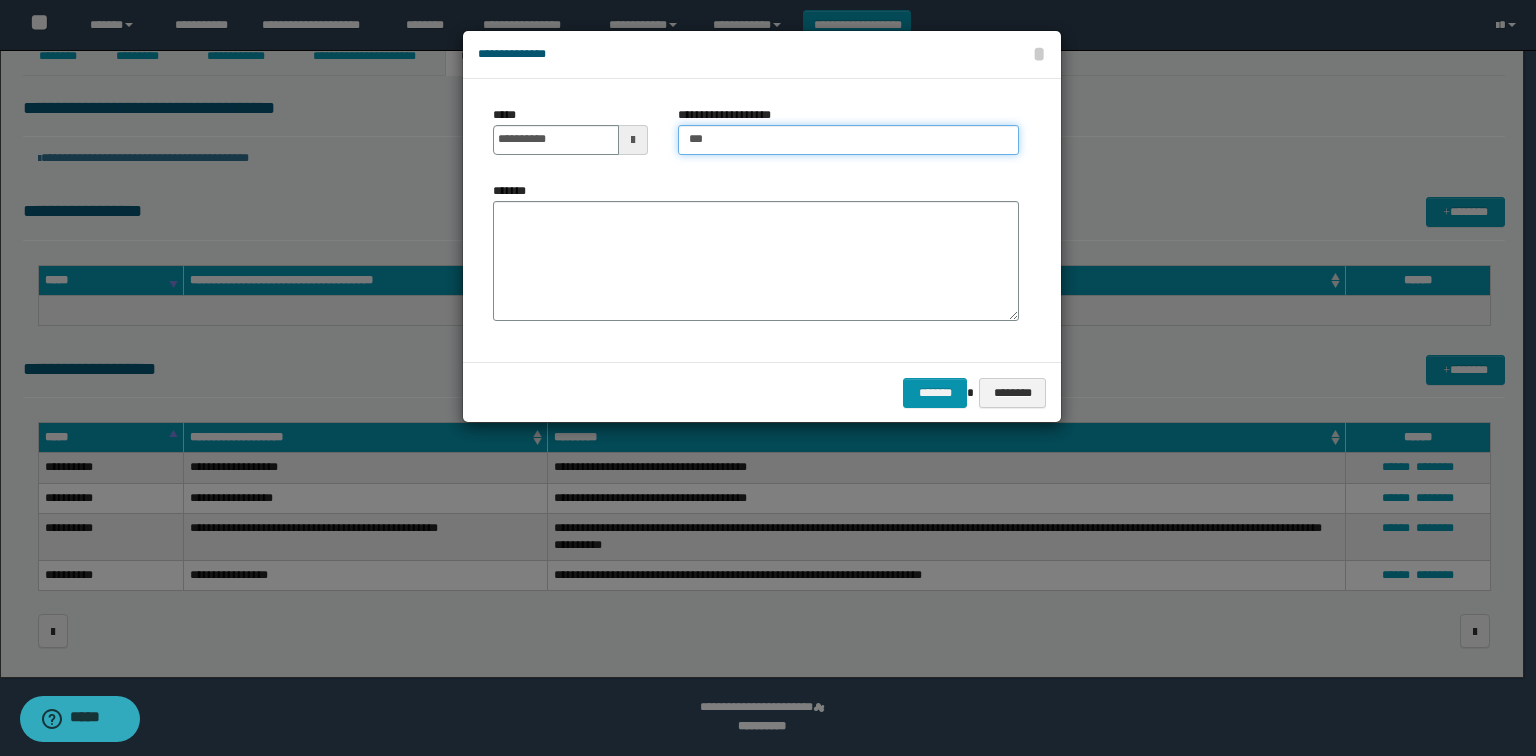 type on "**********" 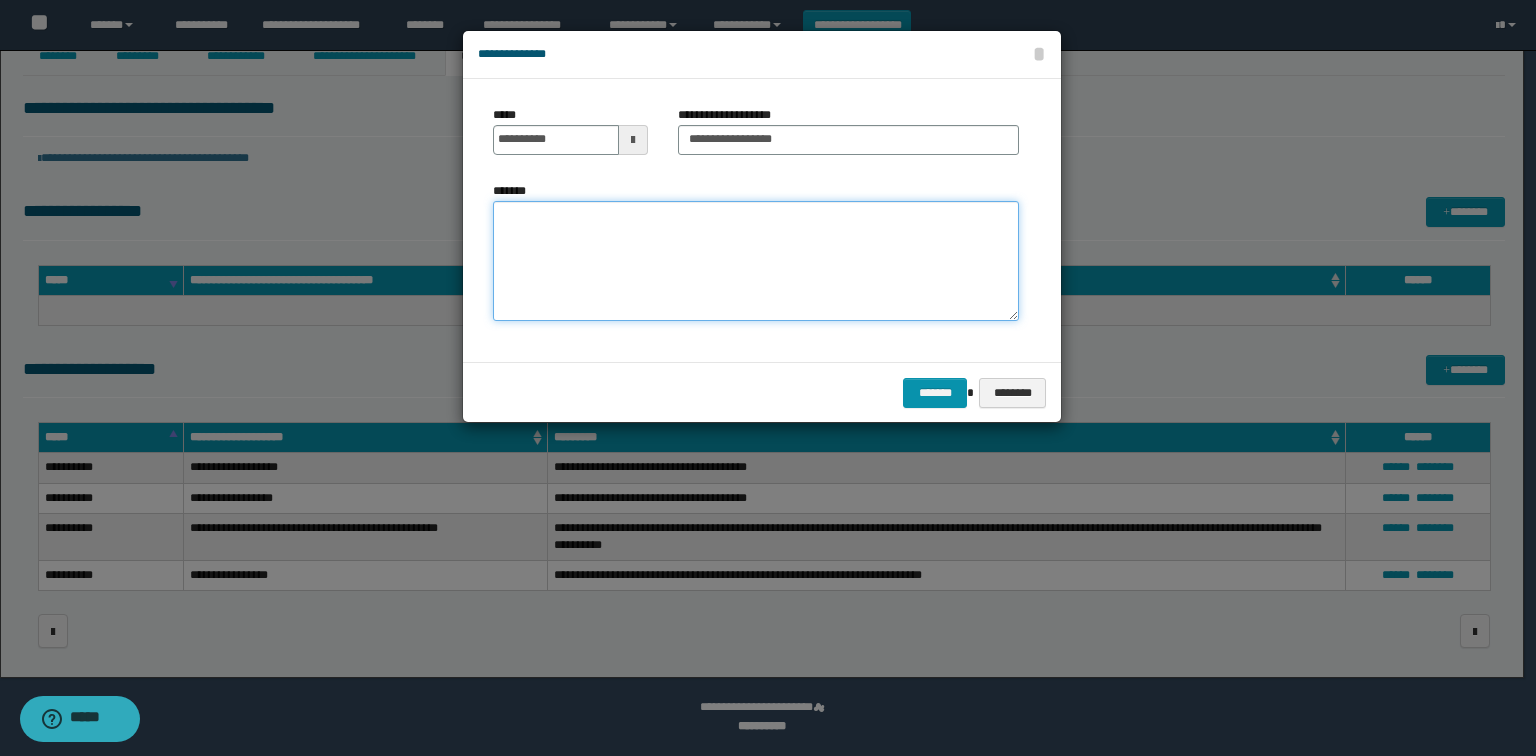 click on "*******" at bounding box center (756, 261) 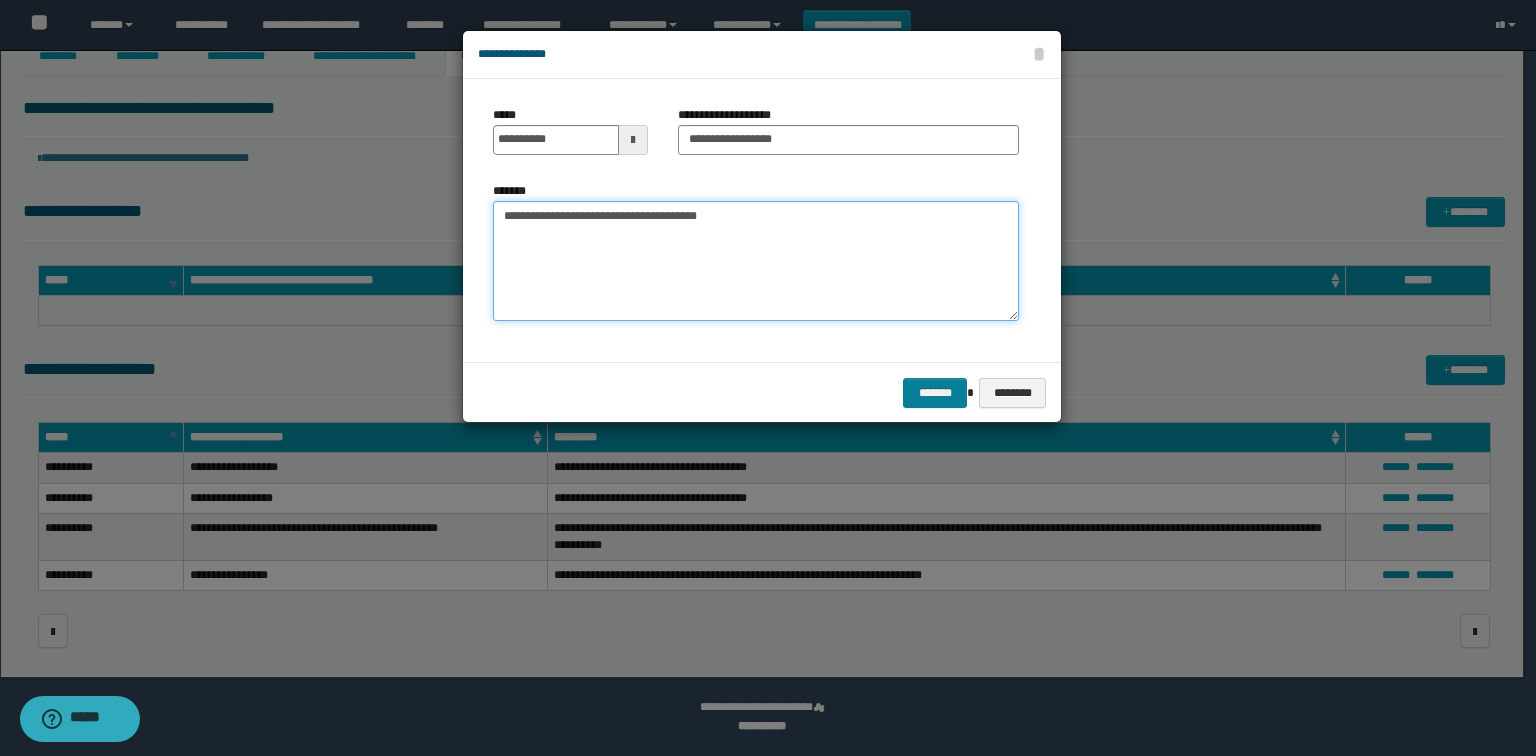type on "**********" 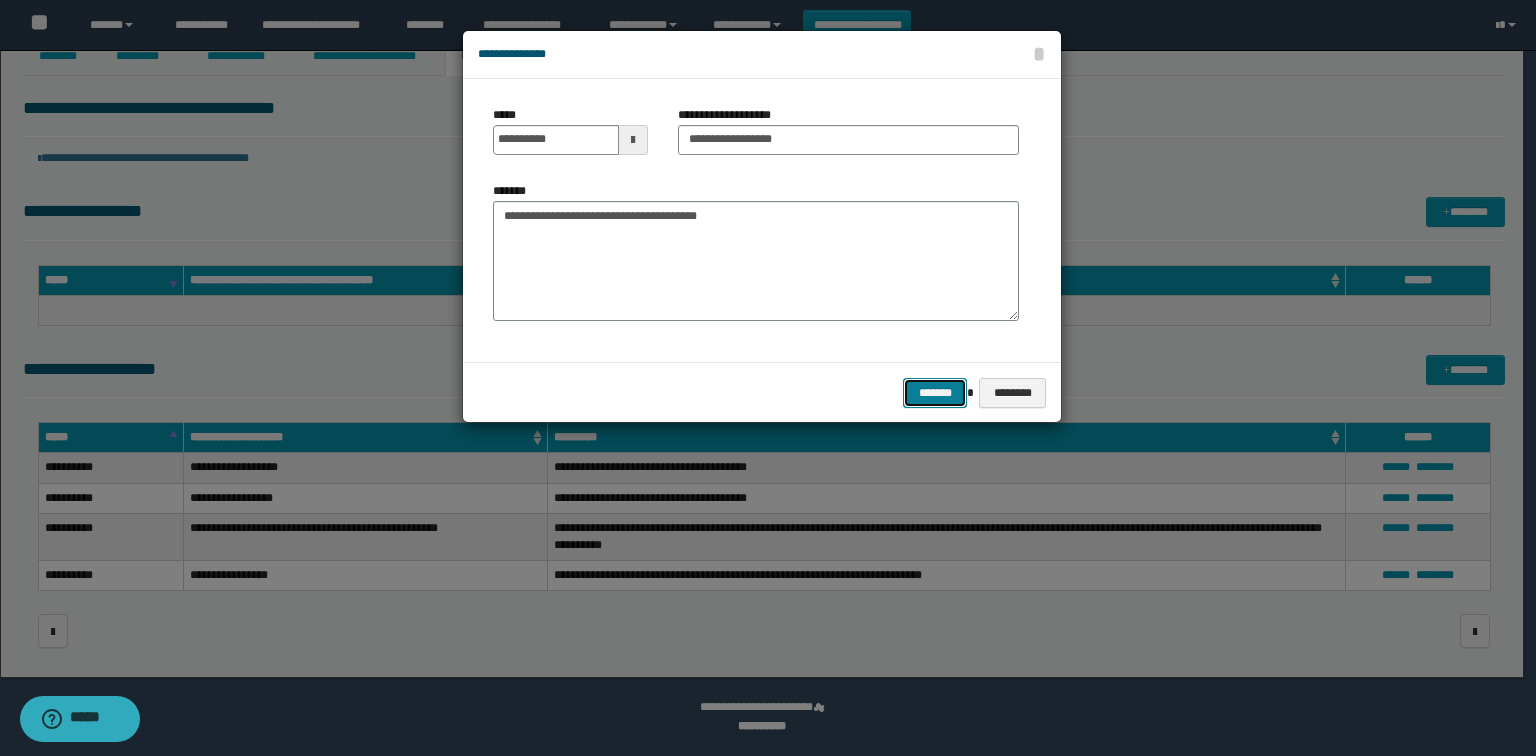 click on "*******" at bounding box center (935, 393) 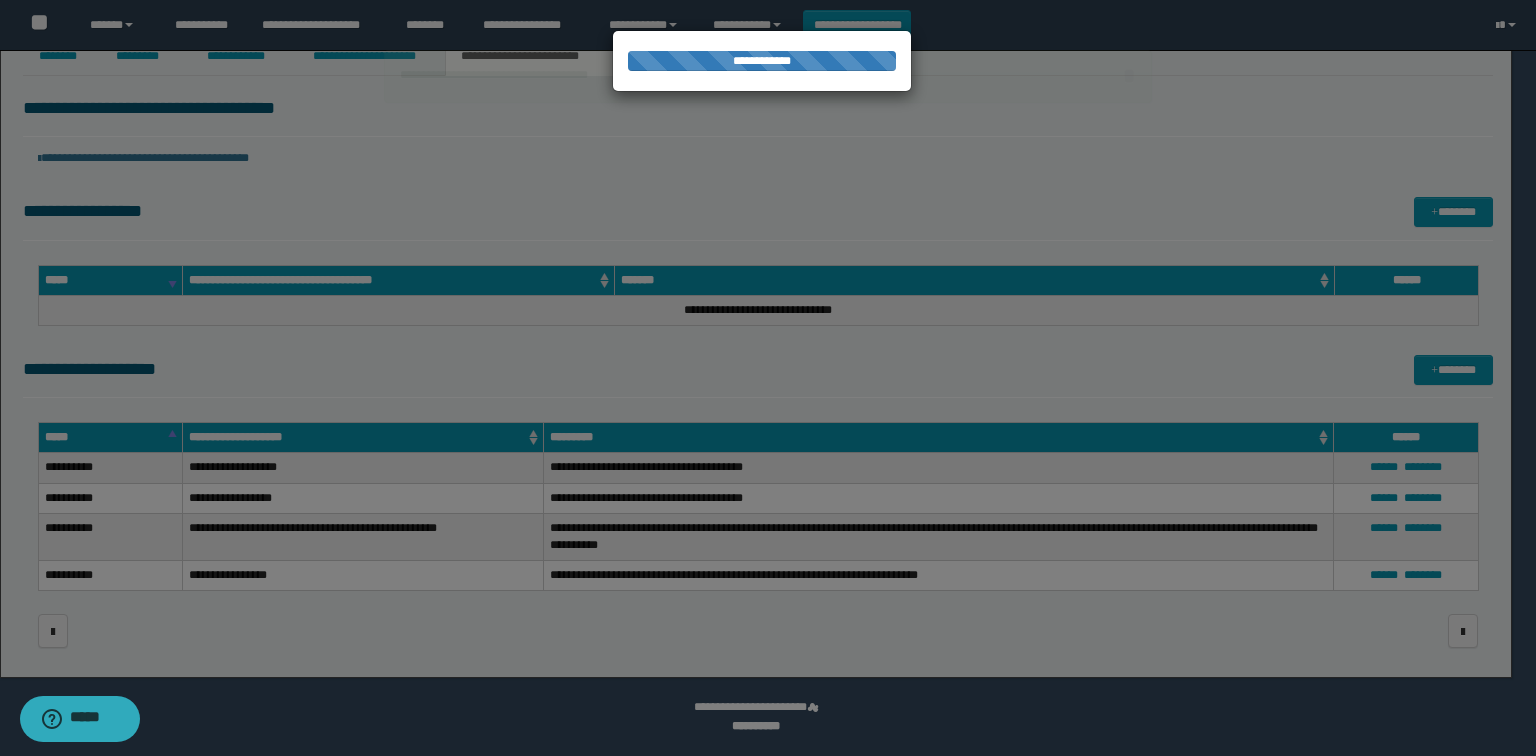 type 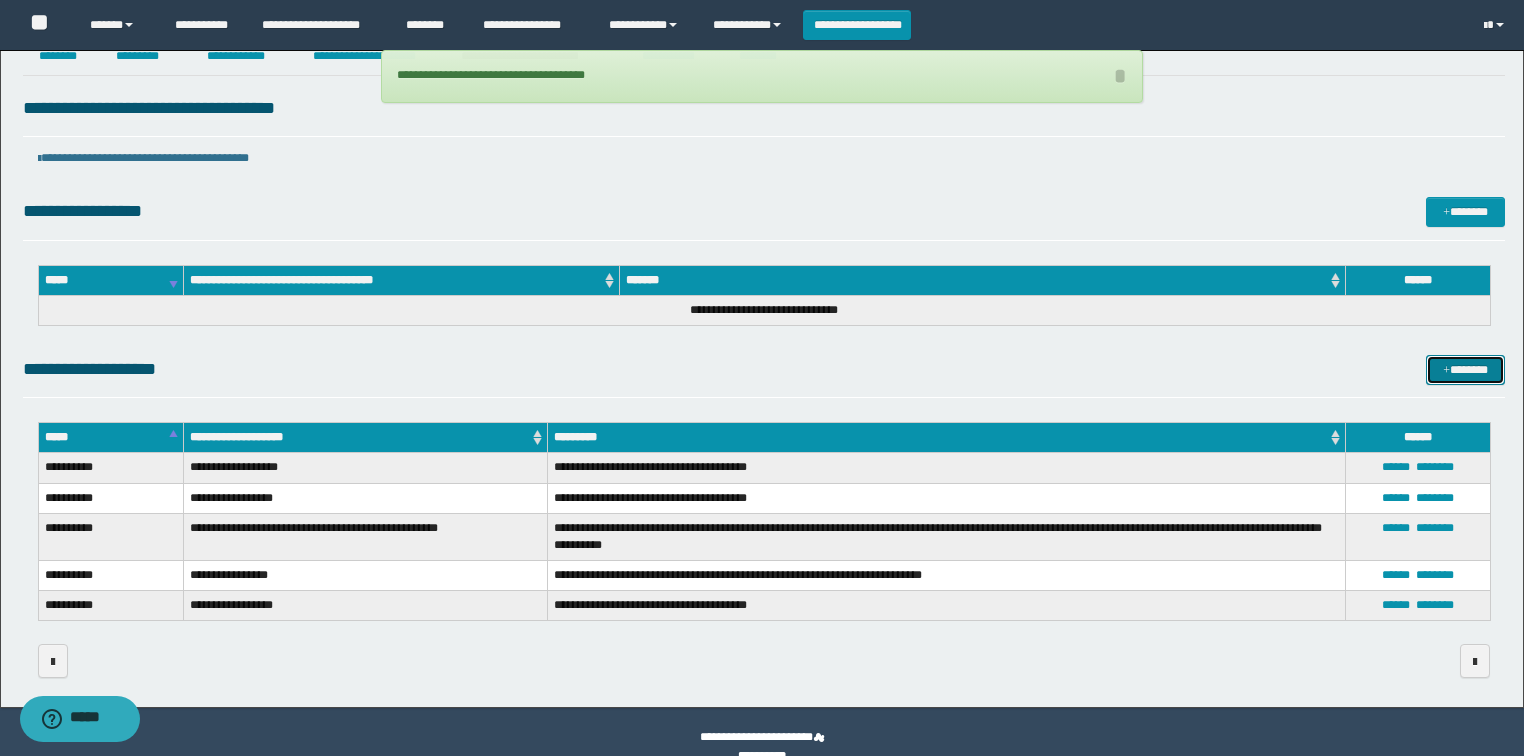 click at bounding box center (1446, 371) 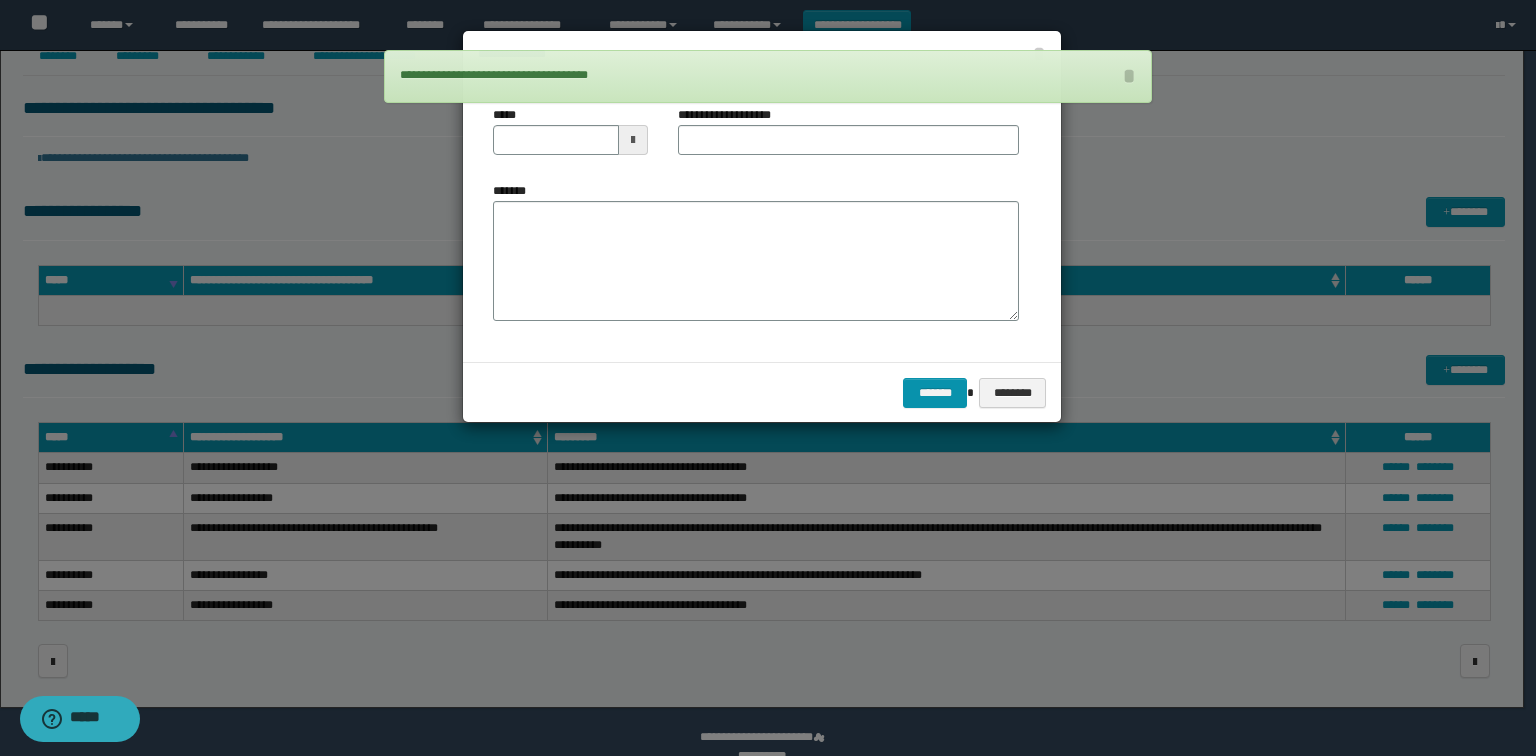 click at bounding box center [633, 140] 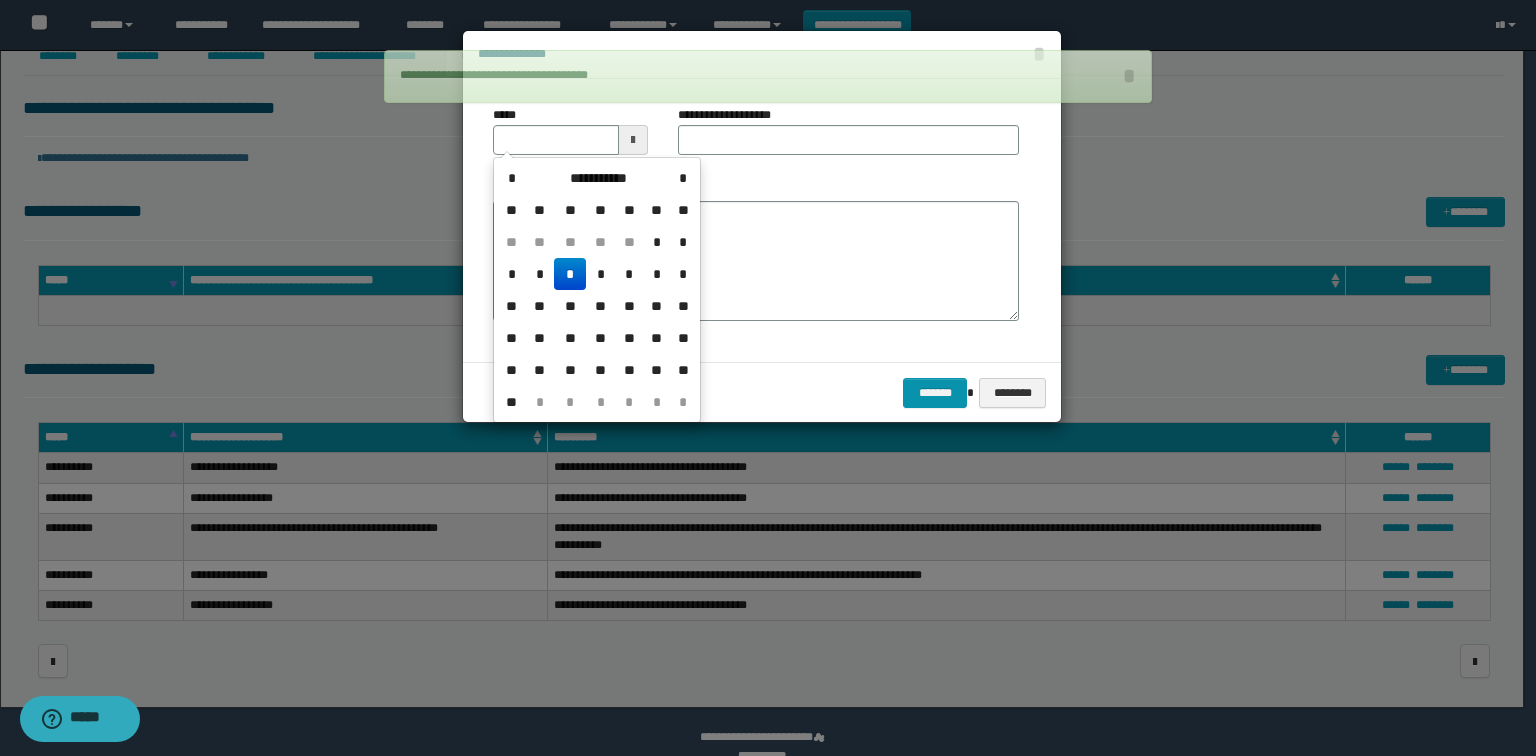 click on "*" at bounding box center (570, 274) 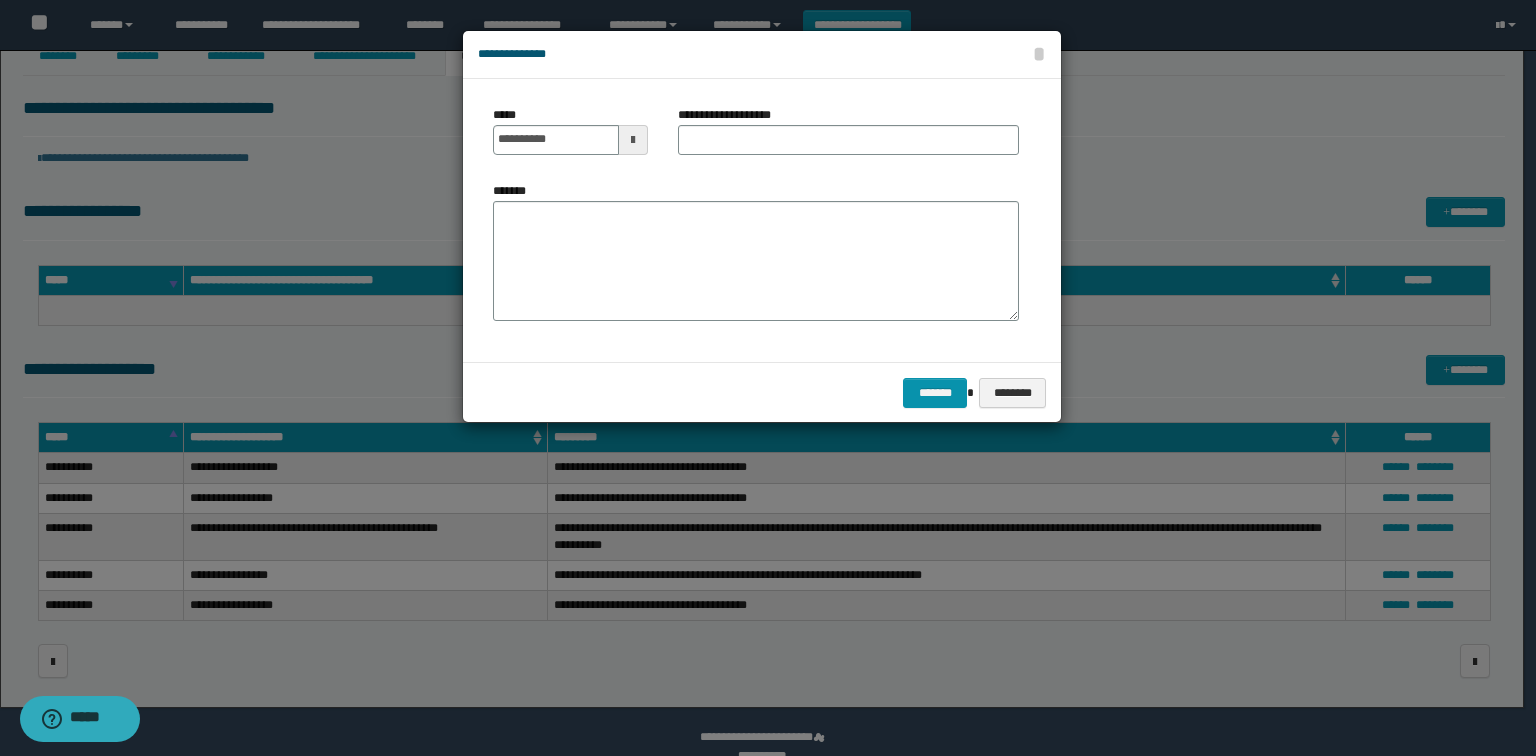 click on "**********" at bounding box center (735, 115) 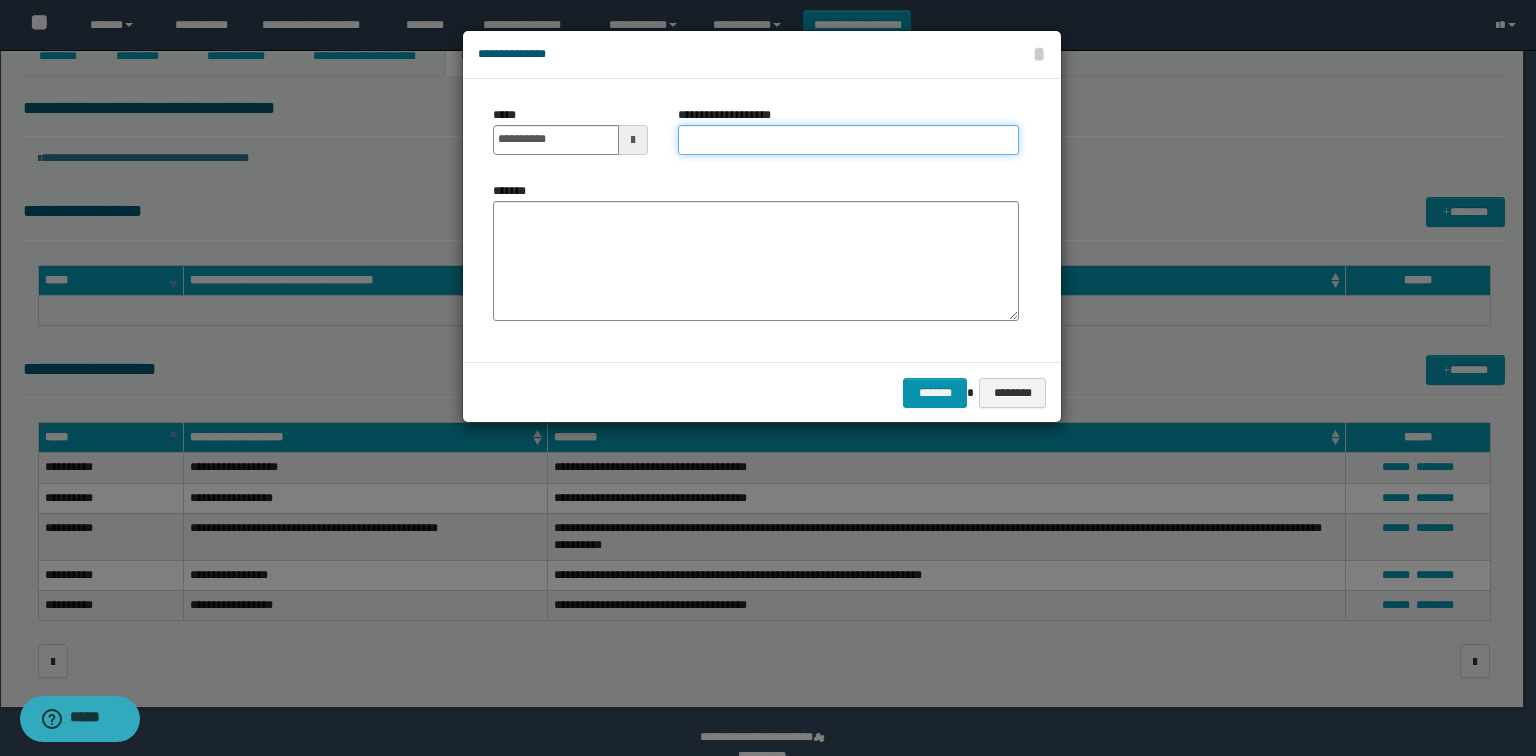 click on "**********" at bounding box center (848, 140) 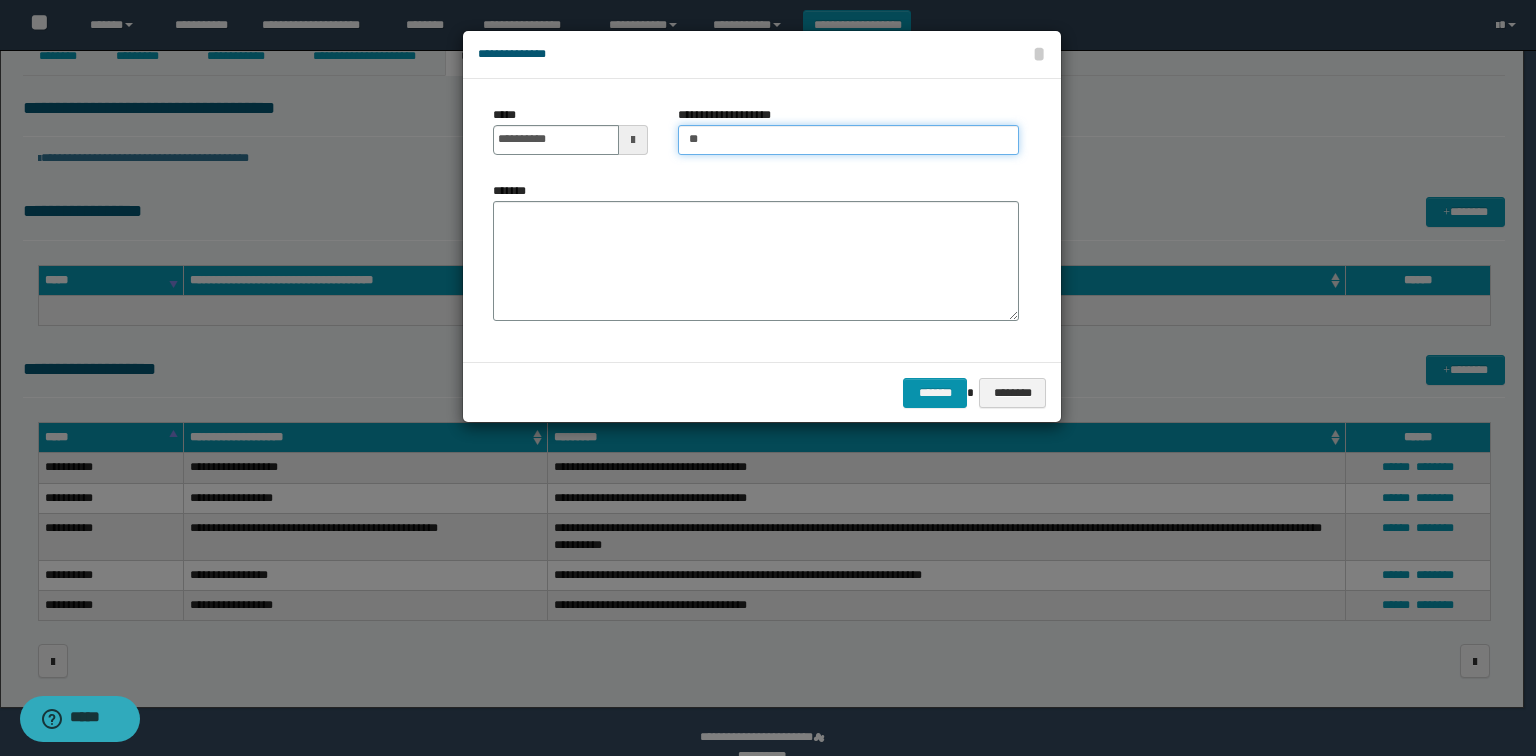 type on "**********" 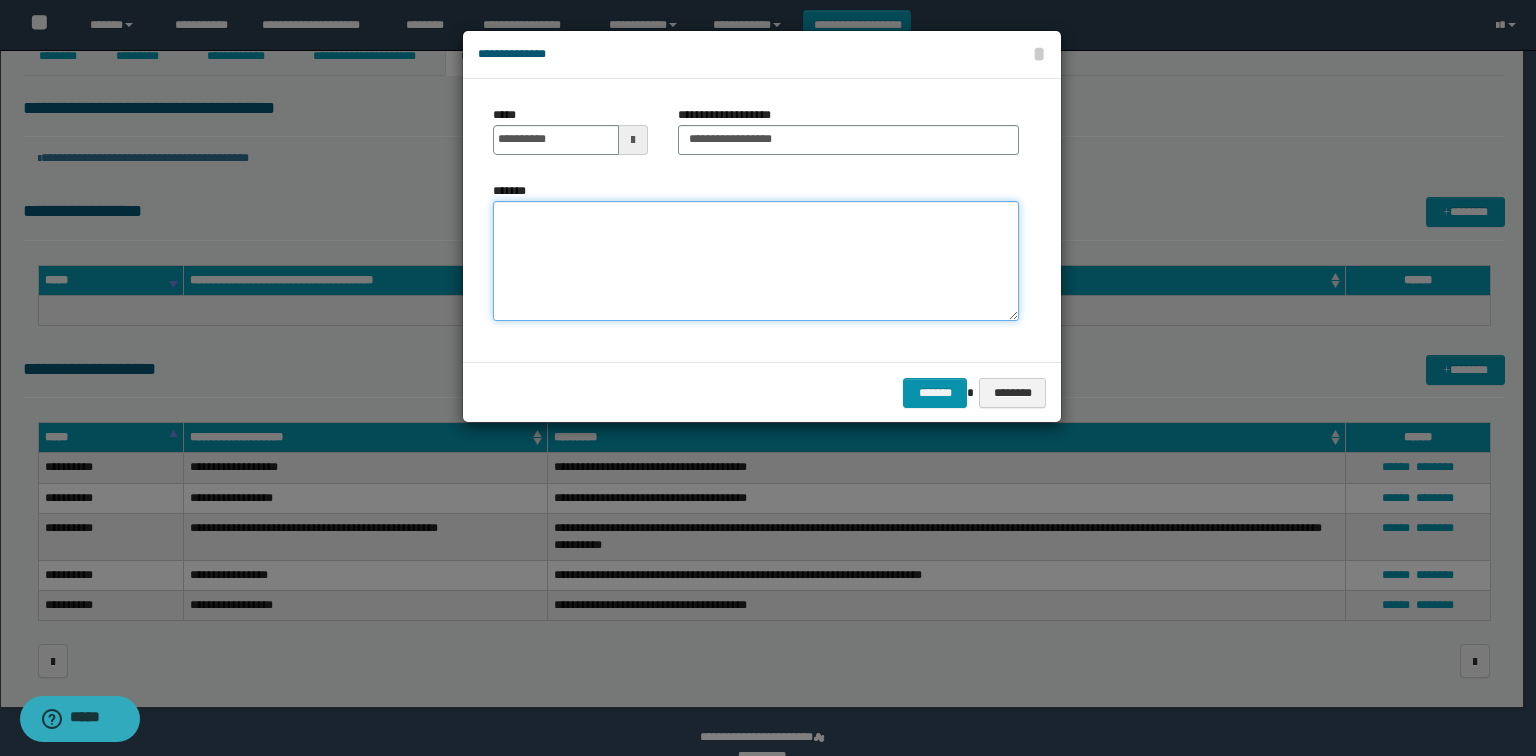 click on "*******" at bounding box center (756, 261) 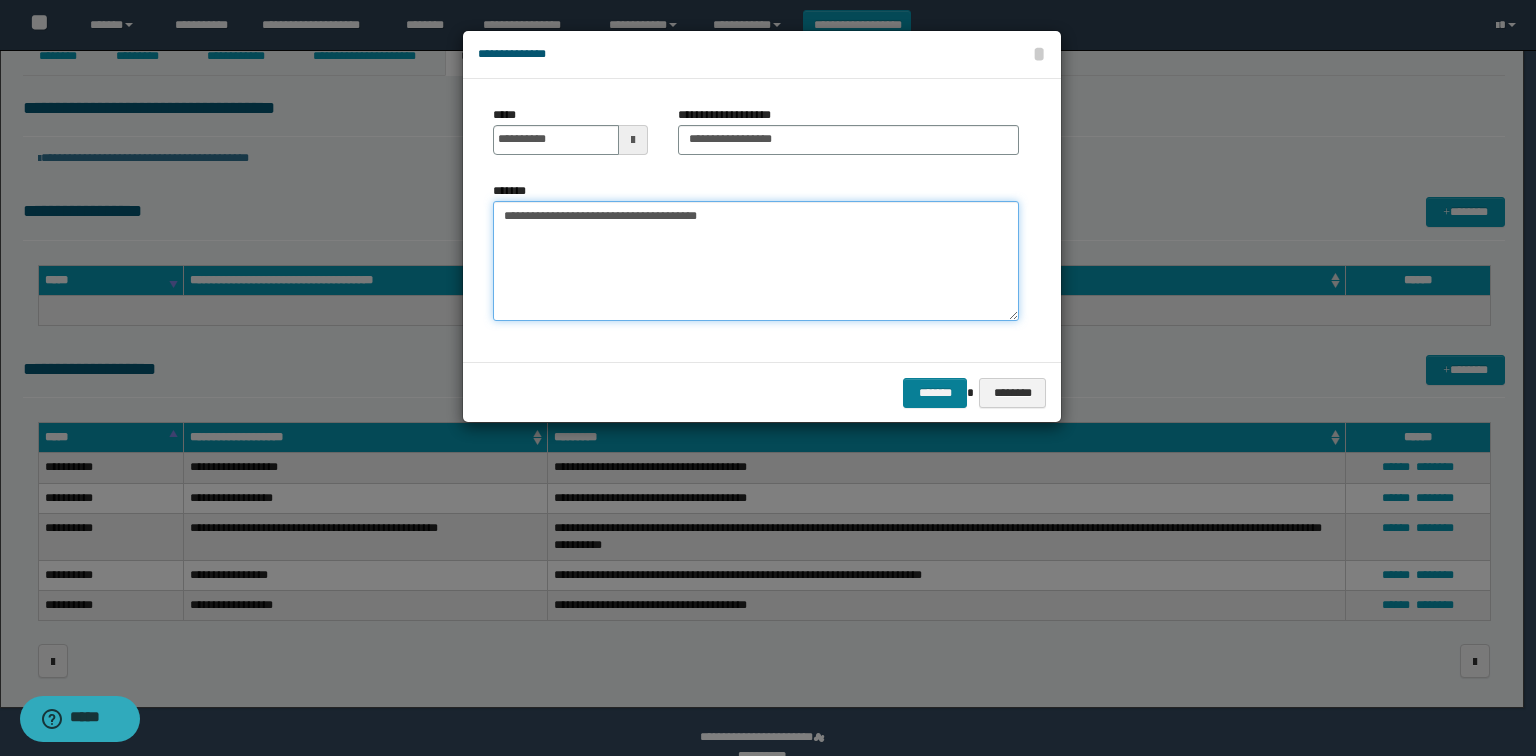 type on "**********" 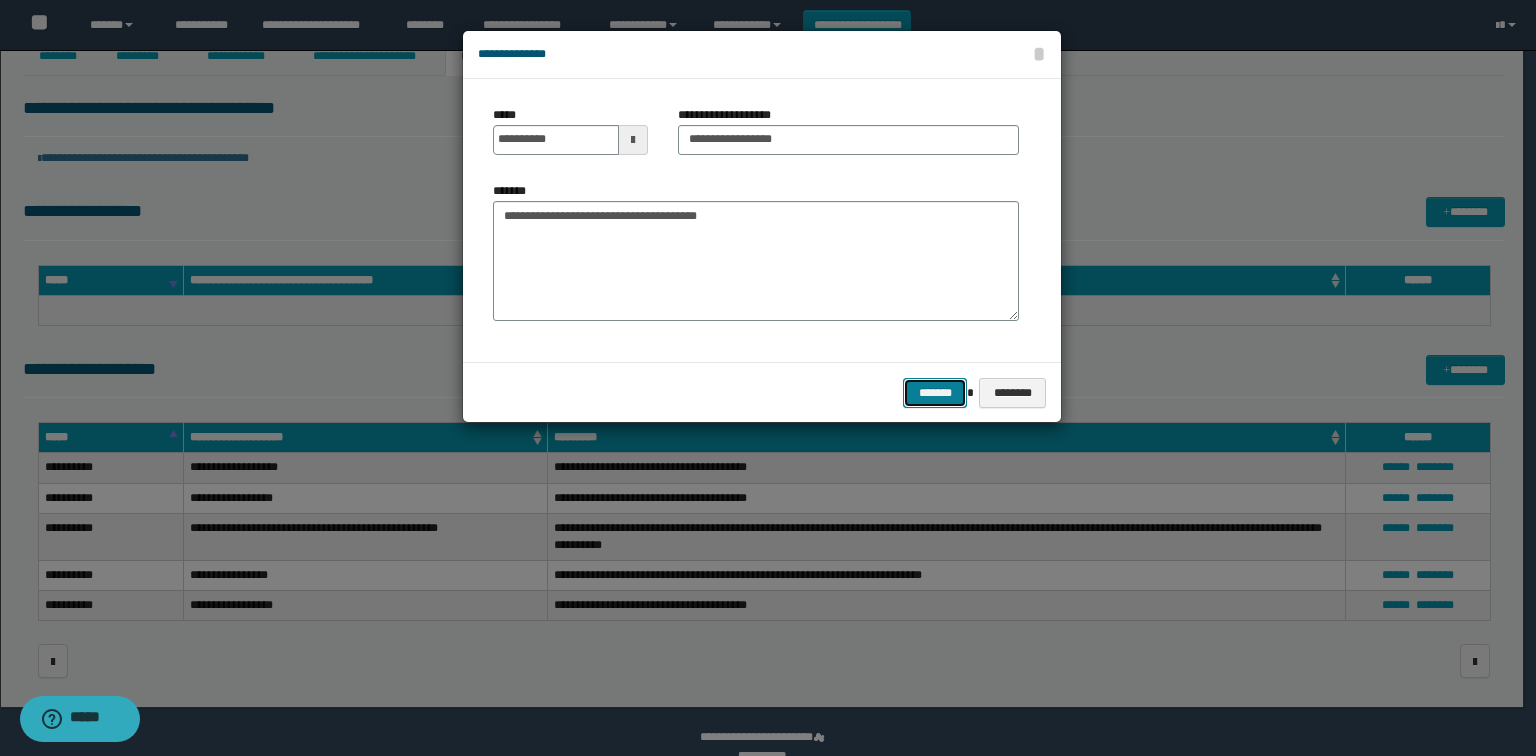 click on "*******" at bounding box center (935, 393) 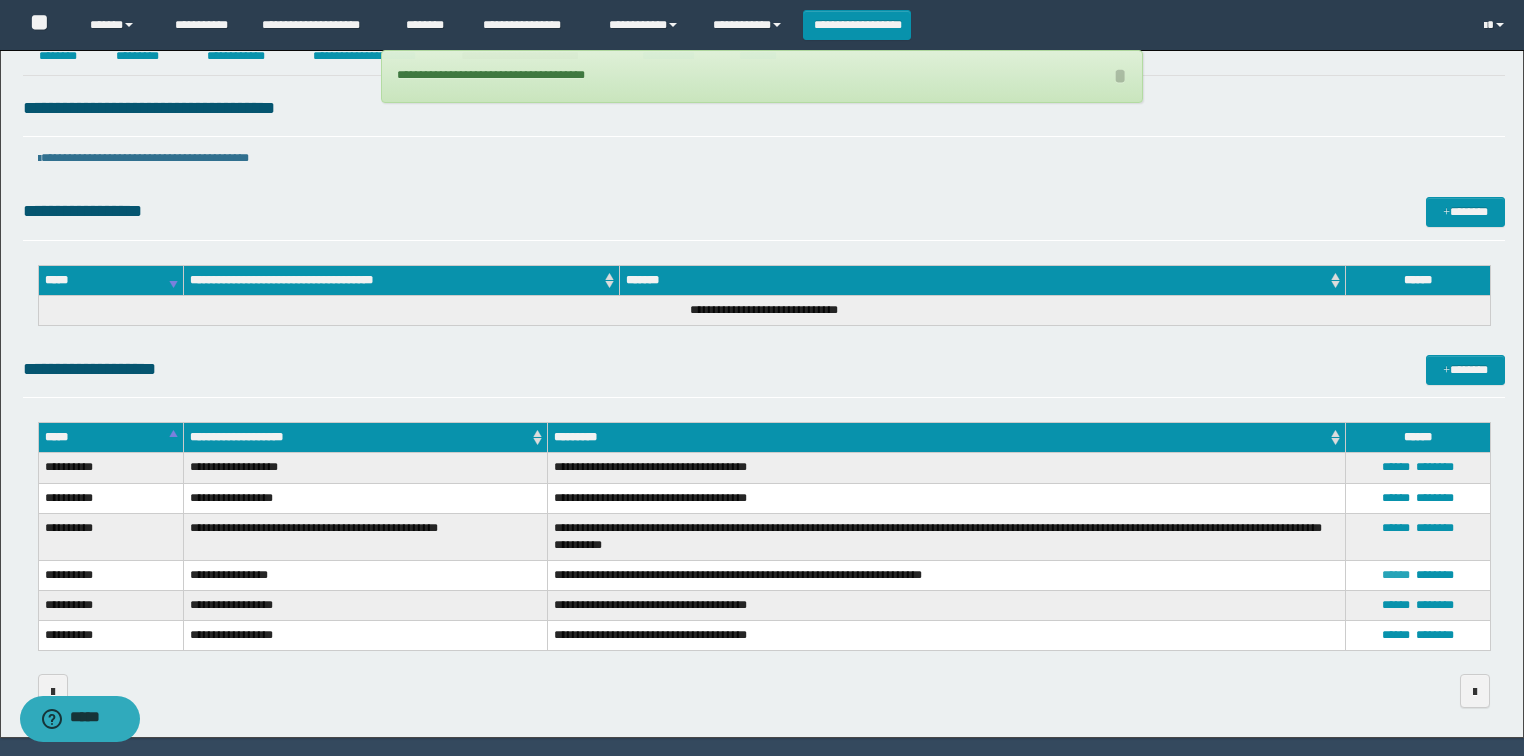 click on "******" at bounding box center [1396, 575] 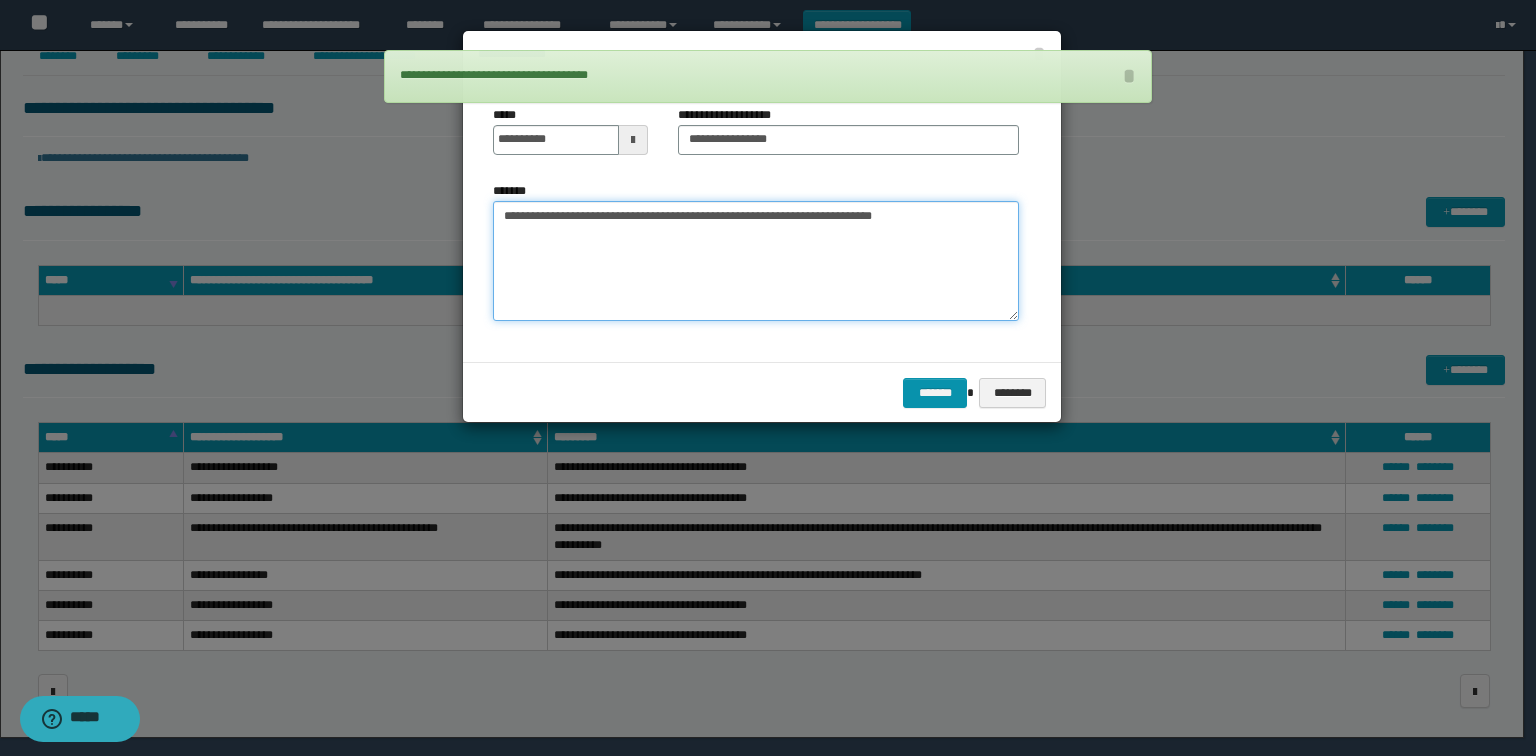 drag, startPoint x: 908, startPoint y: 214, endPoint x: 376, endPoint y: 213, distance: 532.0009 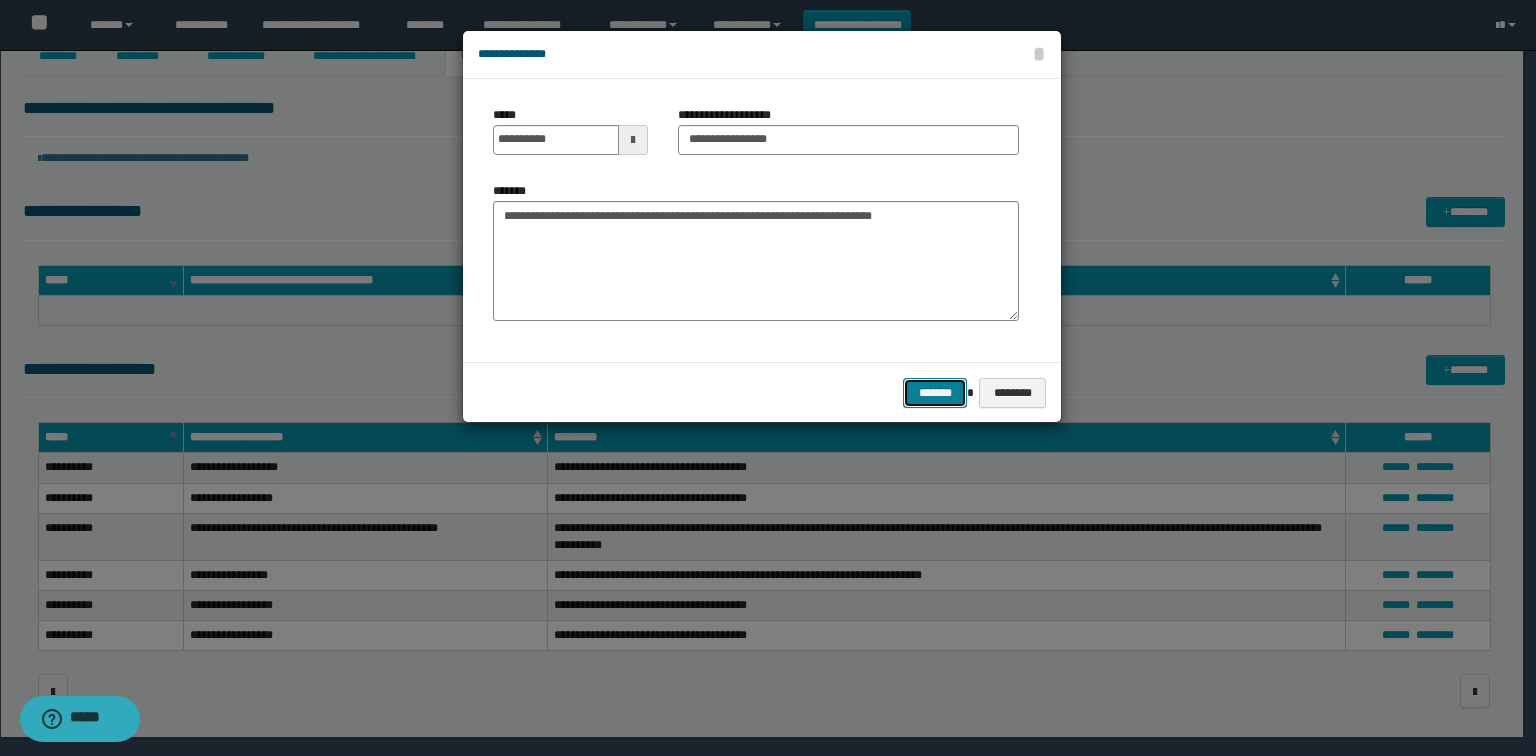click on "*******" at bounding box center [935, 393] 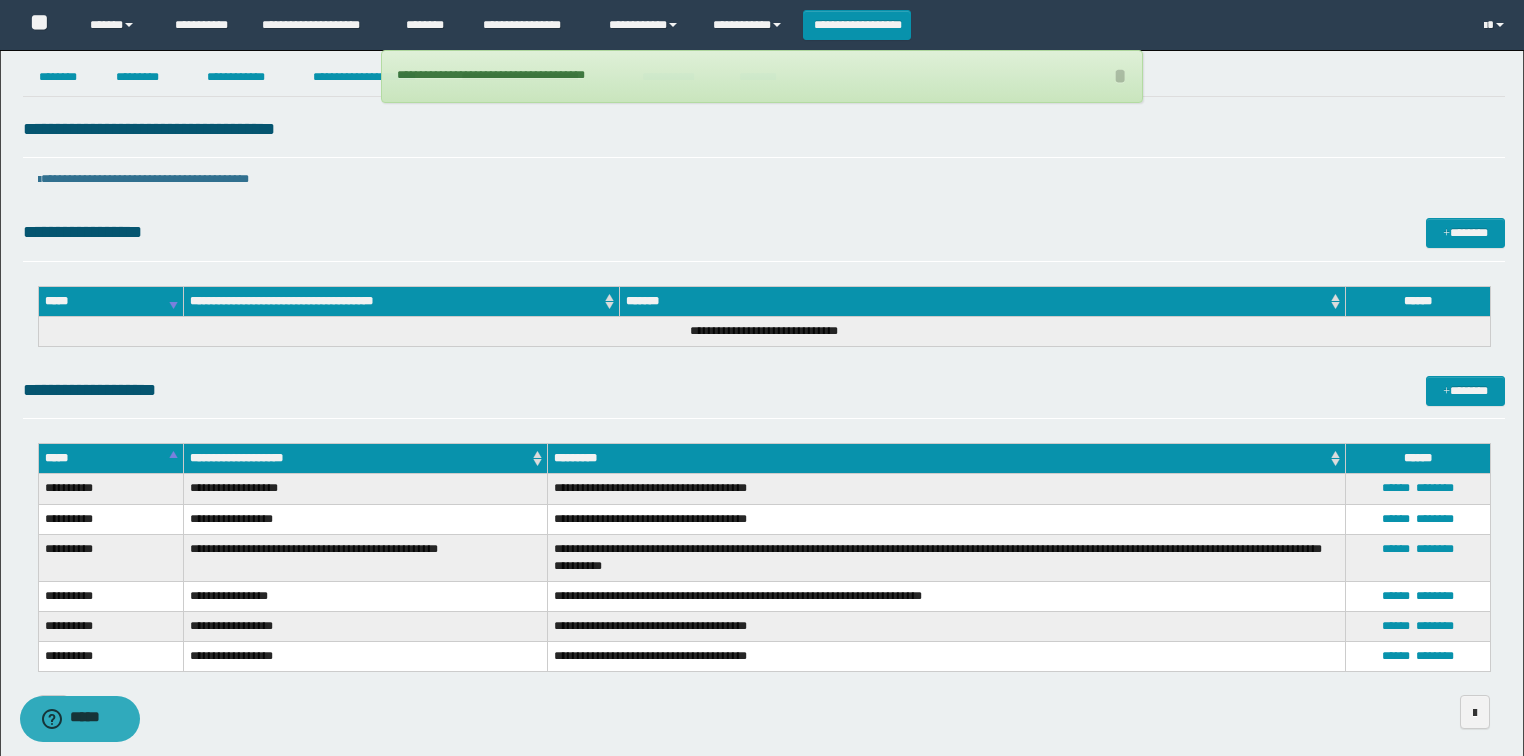 scroll, scrollTop: 0, scrollLeft: 0, axis: both 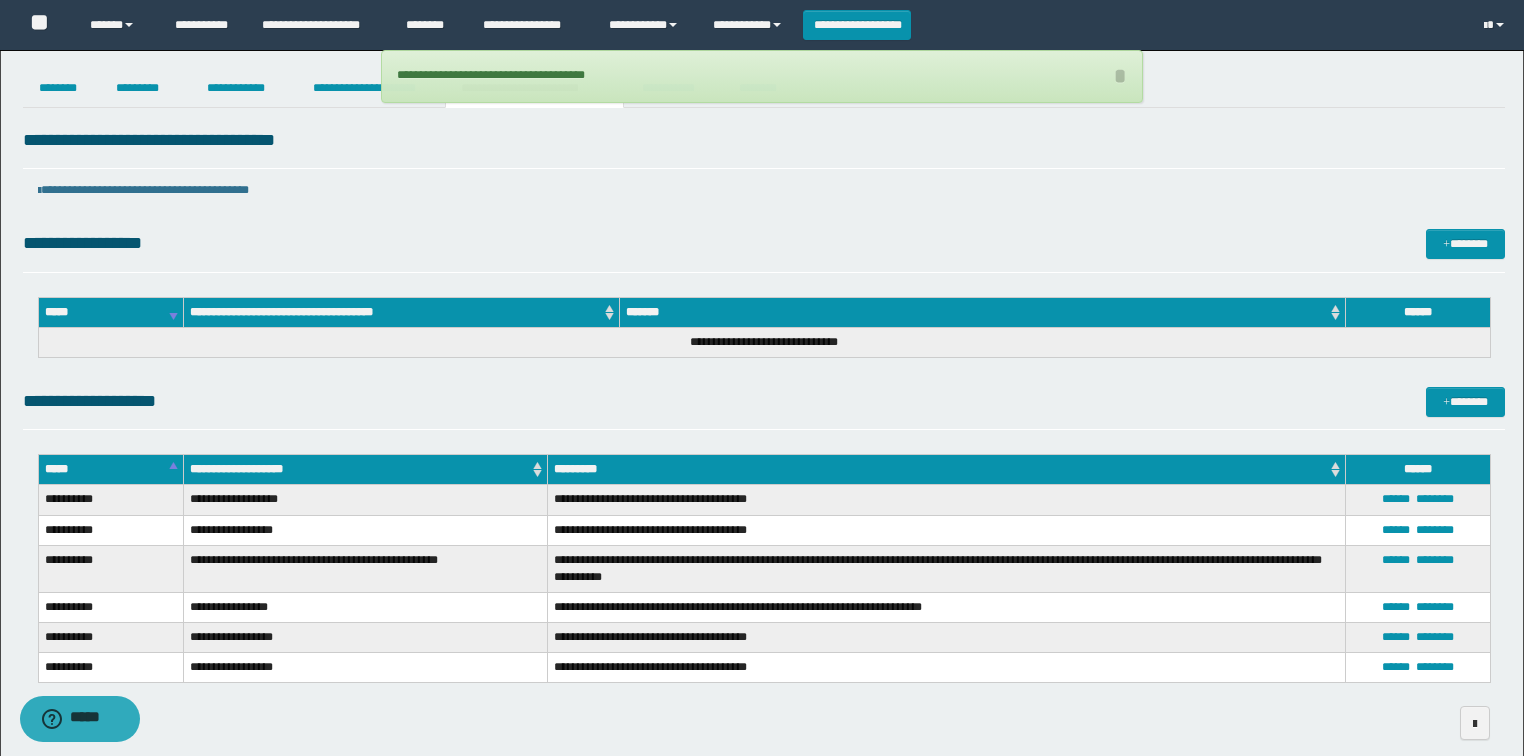 click on "**********" at bounding box center [762, 76] 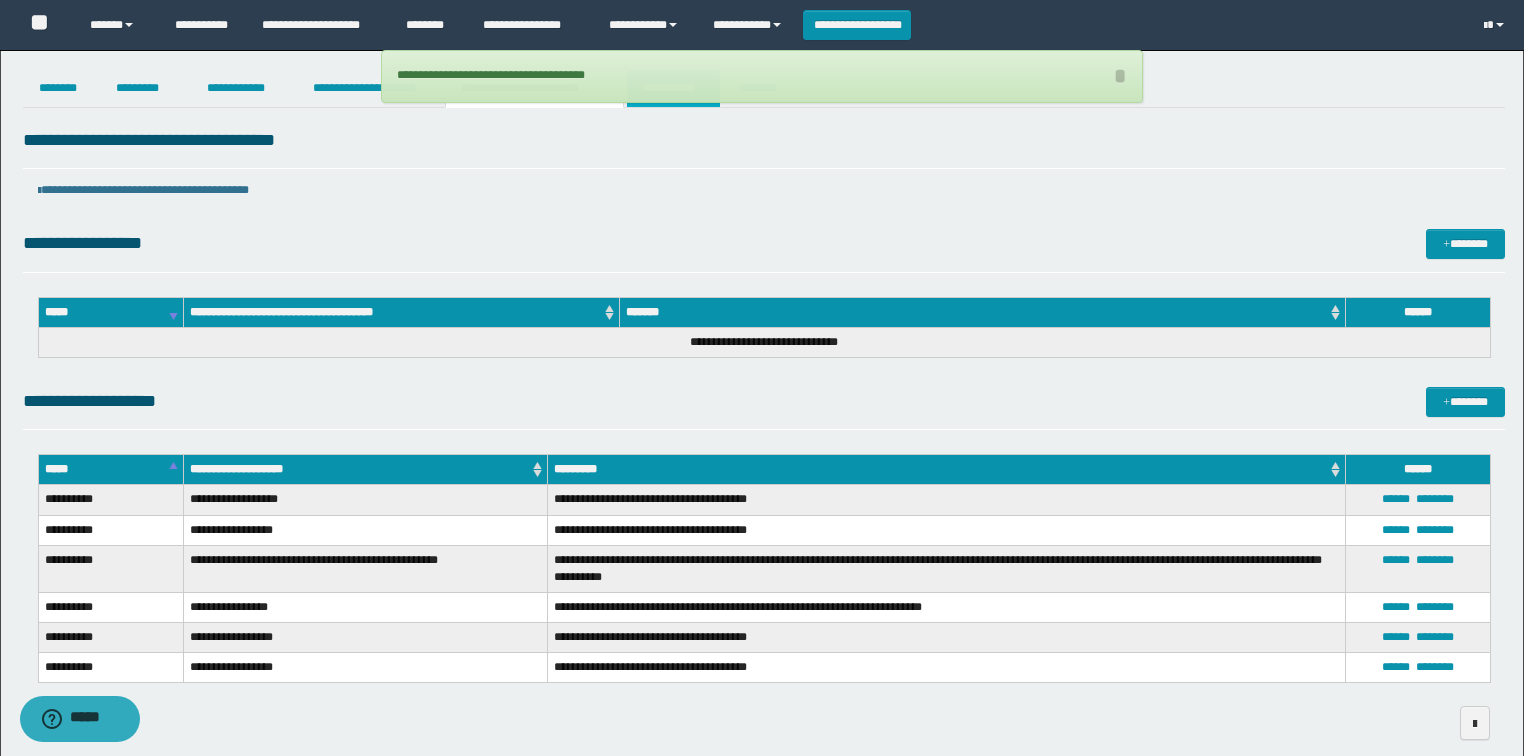 click on "**********" at bounding box center [673, 88] 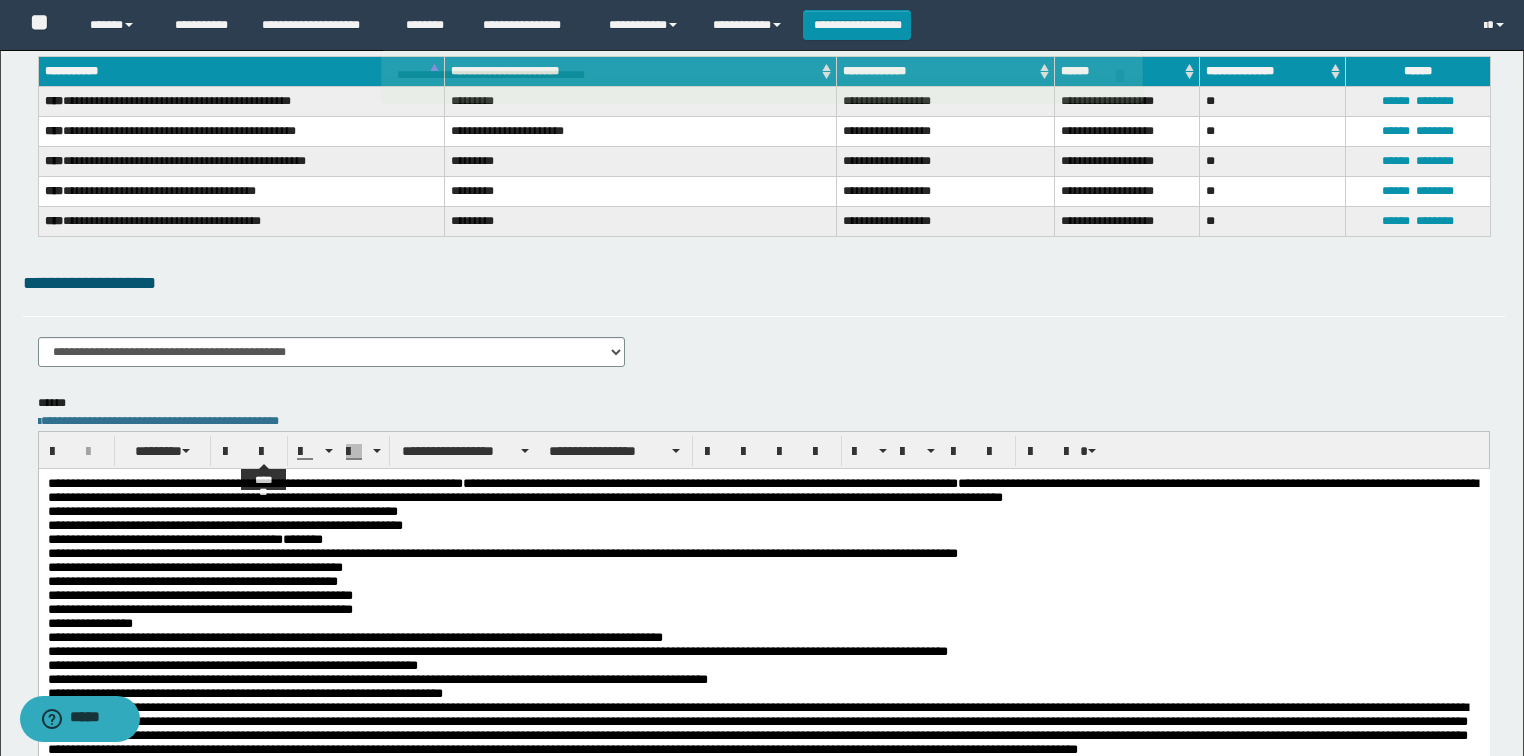 scroll, scrollTop: 240, scrollLeft: 0, axis: vertical 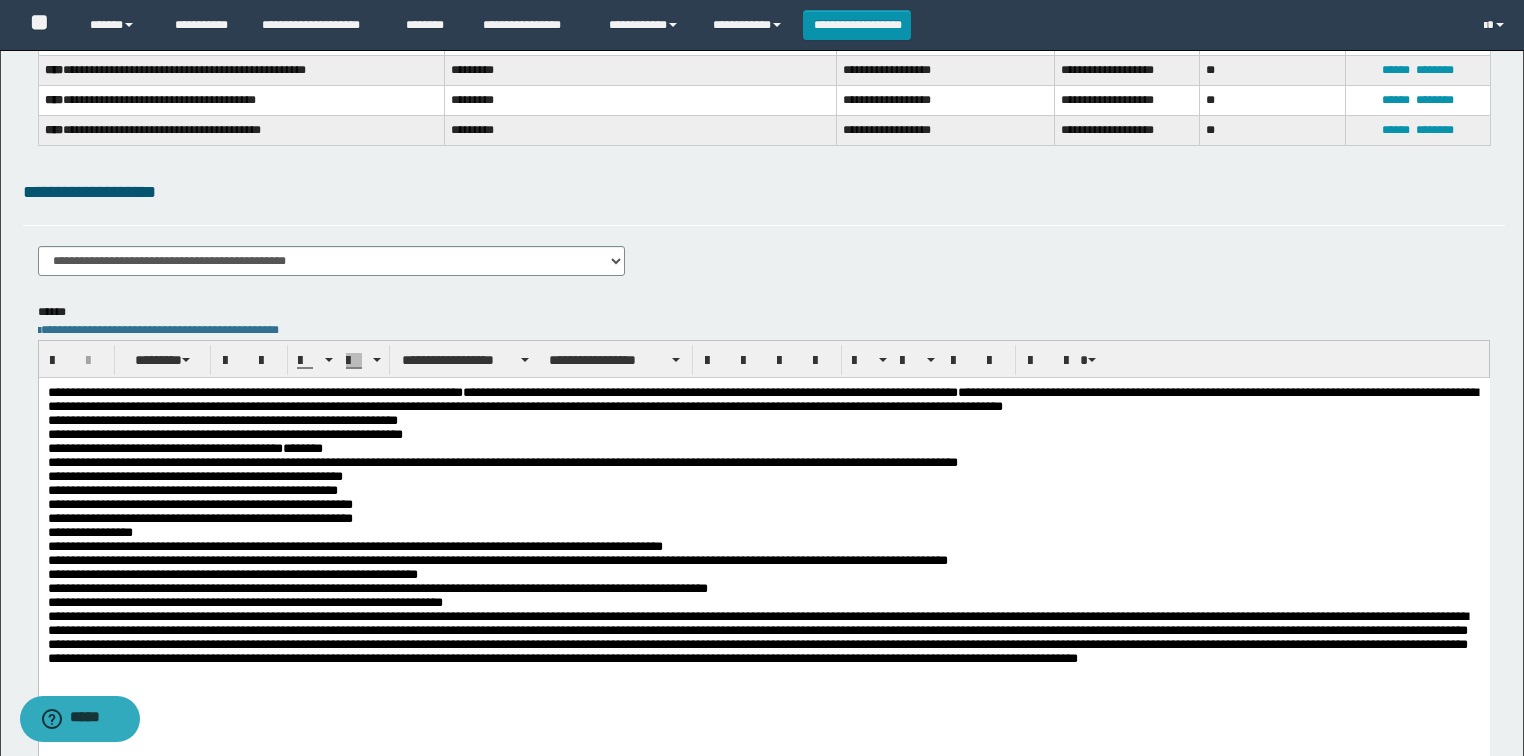 click on "**********" at bounding box center [763, 533] 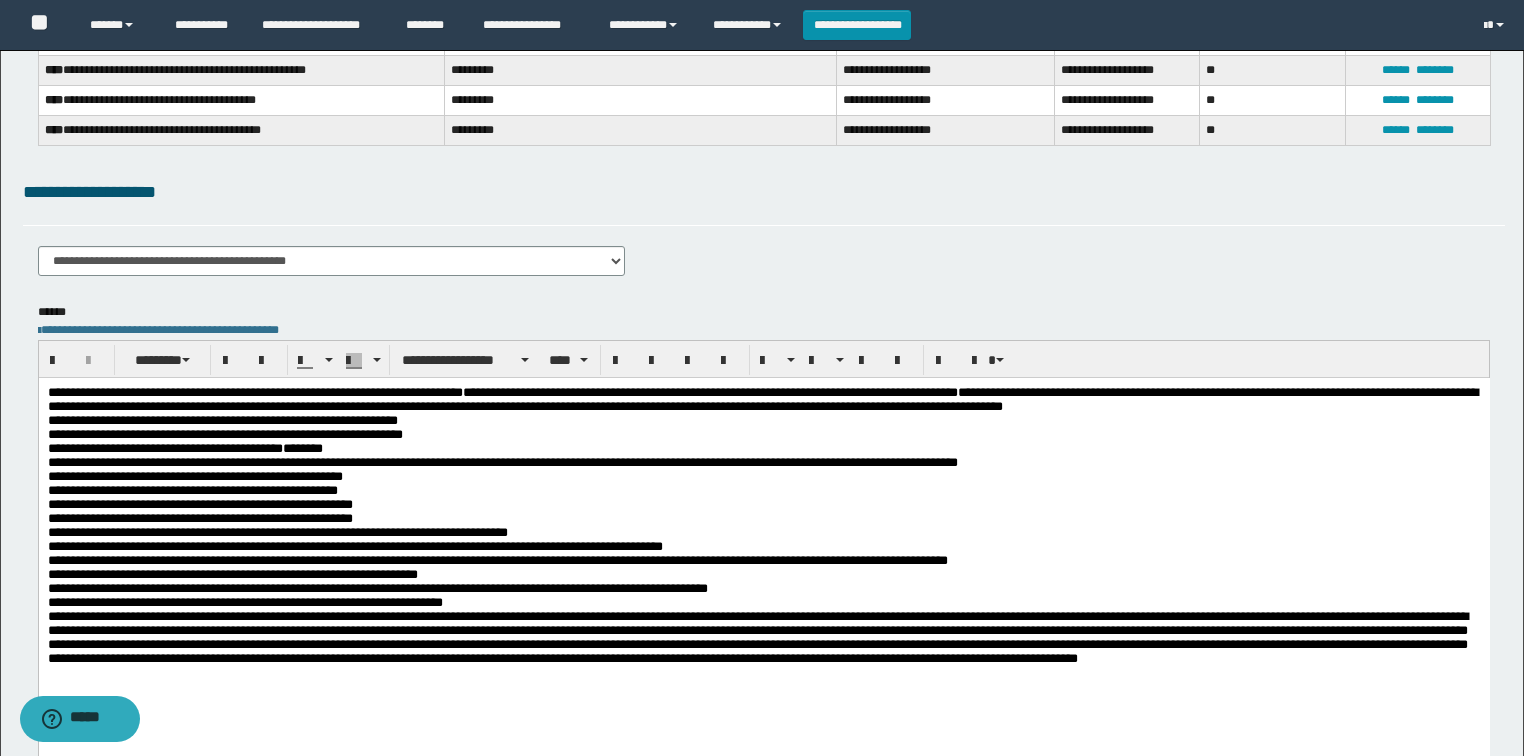 scroll, scrollTop: 480, scrollLeft: 0, axis: vertical 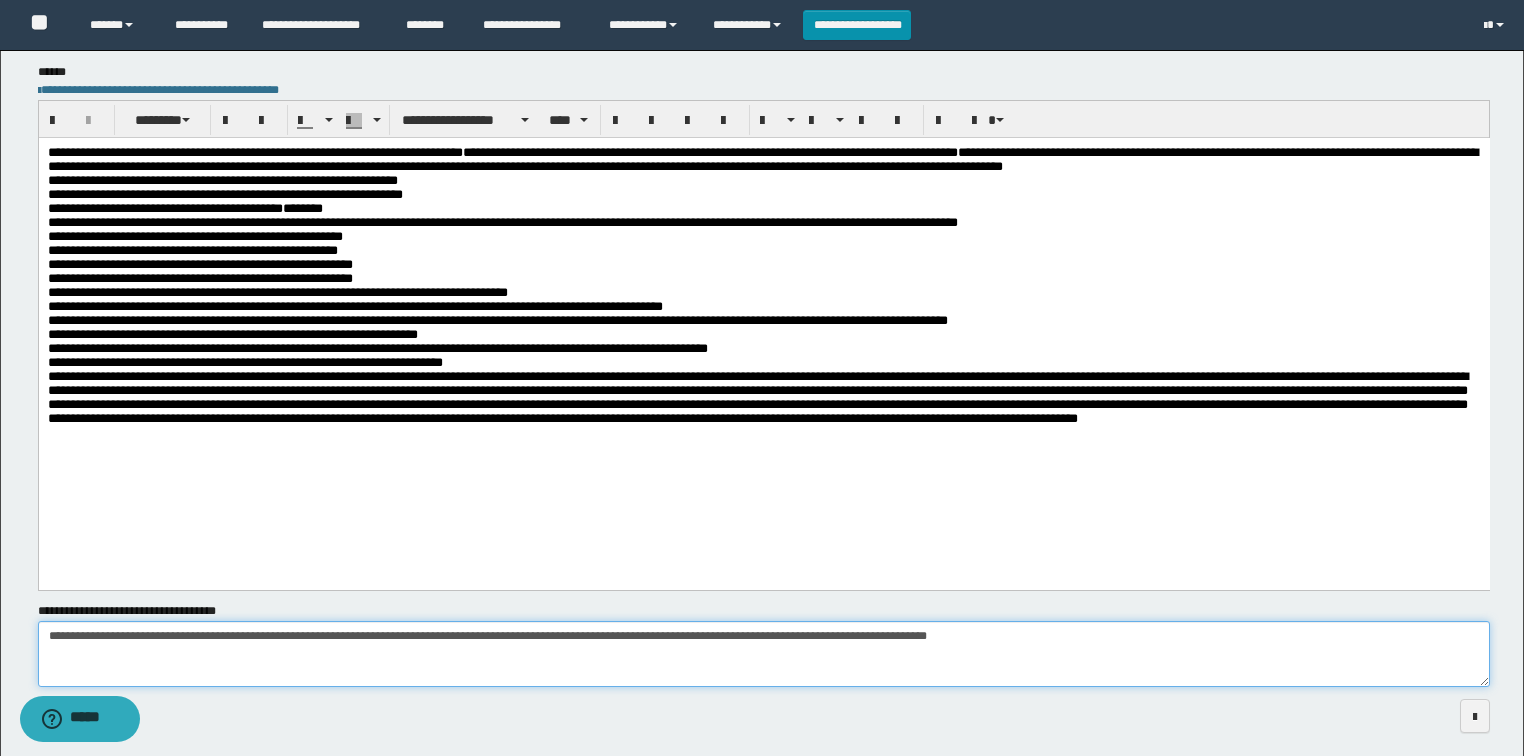 click on "**********" at bounding box center (764, 654) 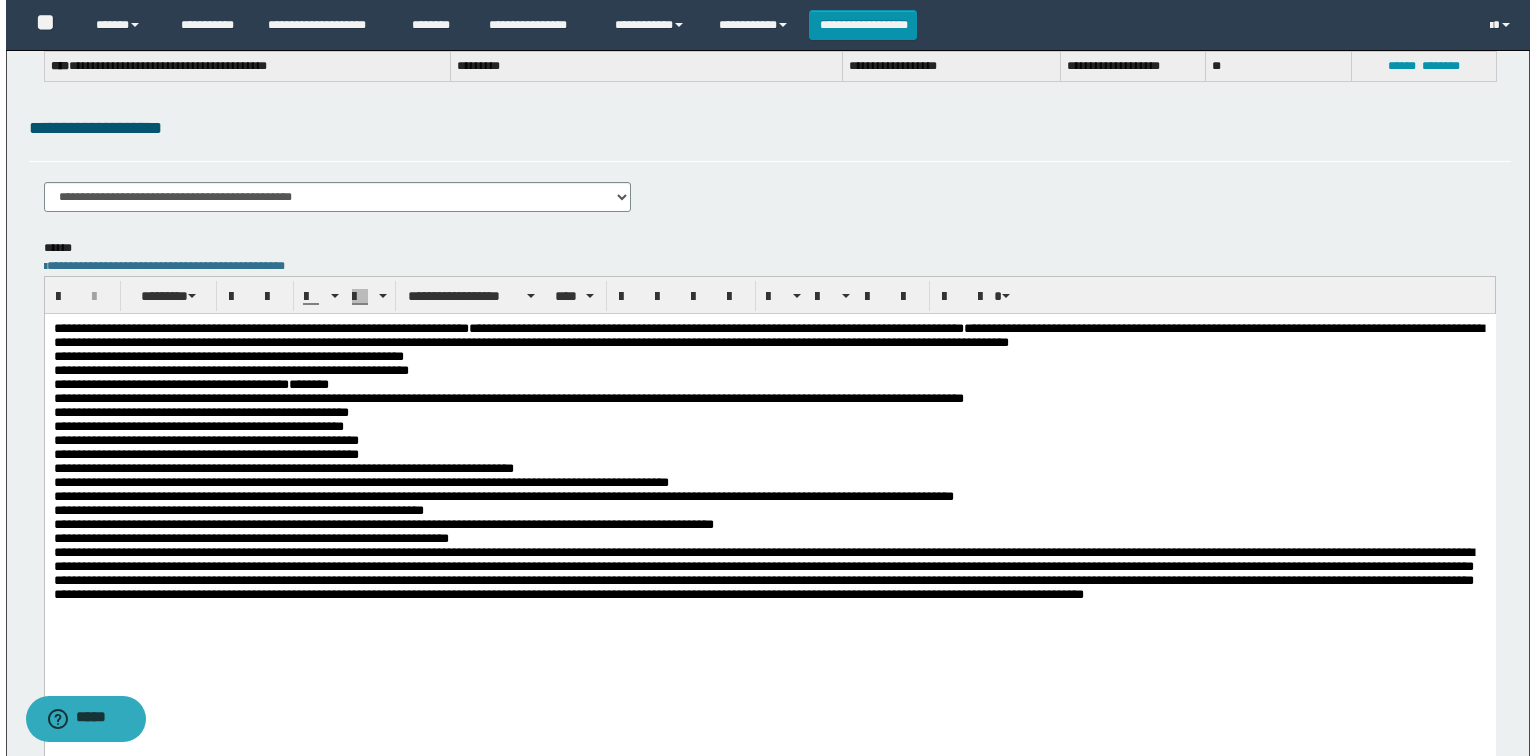 scroll, scrollTop: 0, scrollLeft: 0, axis: both 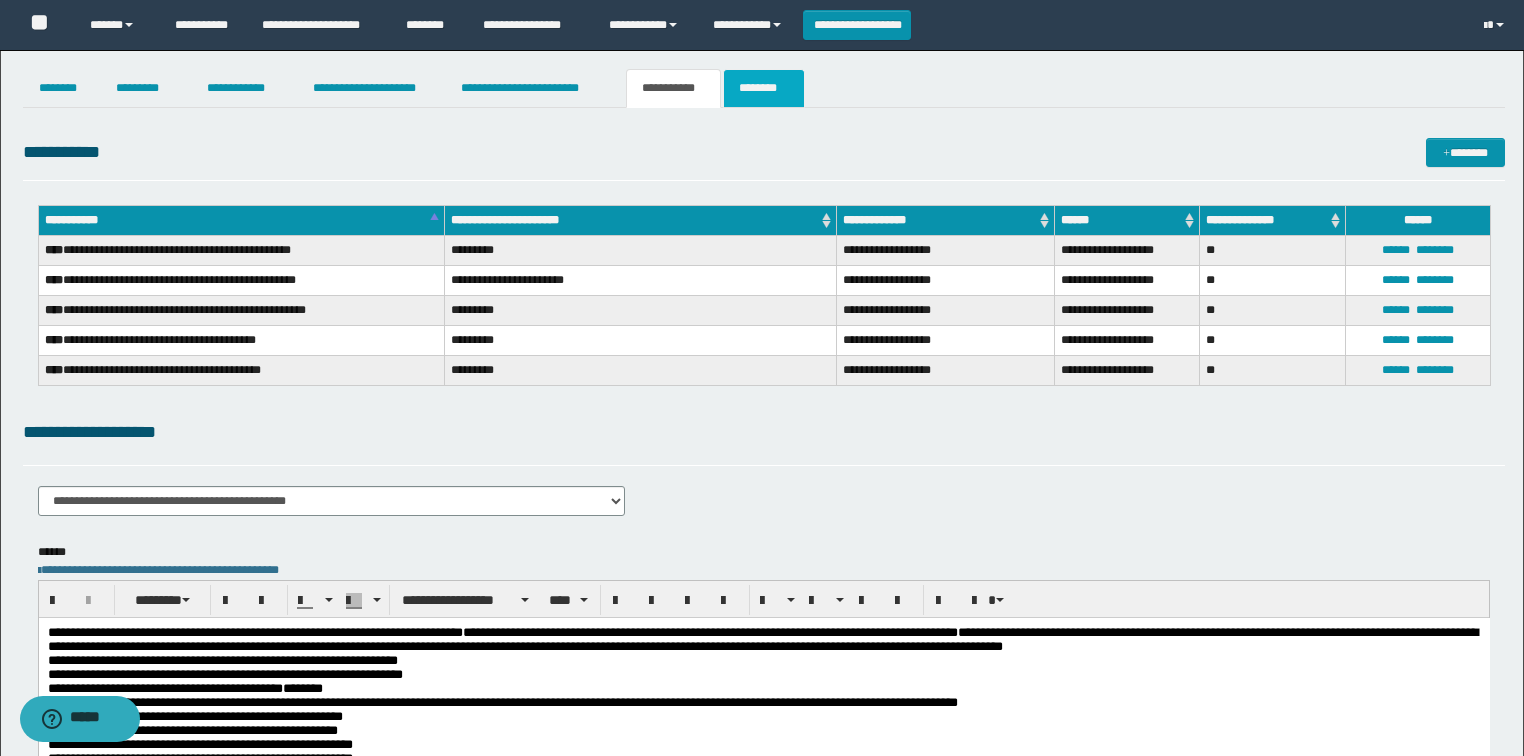 type on "**********" 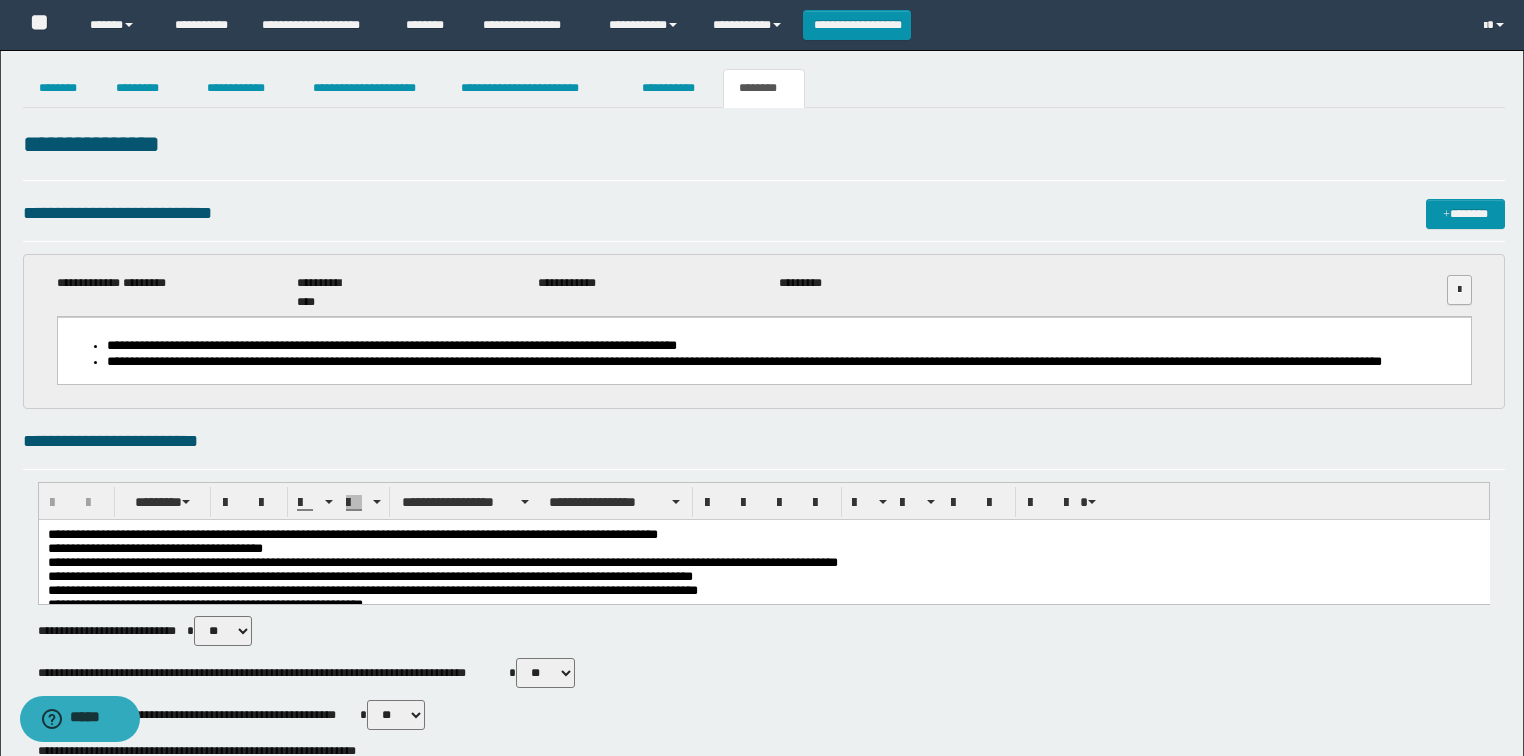 click at bounding box center [1459, 290] 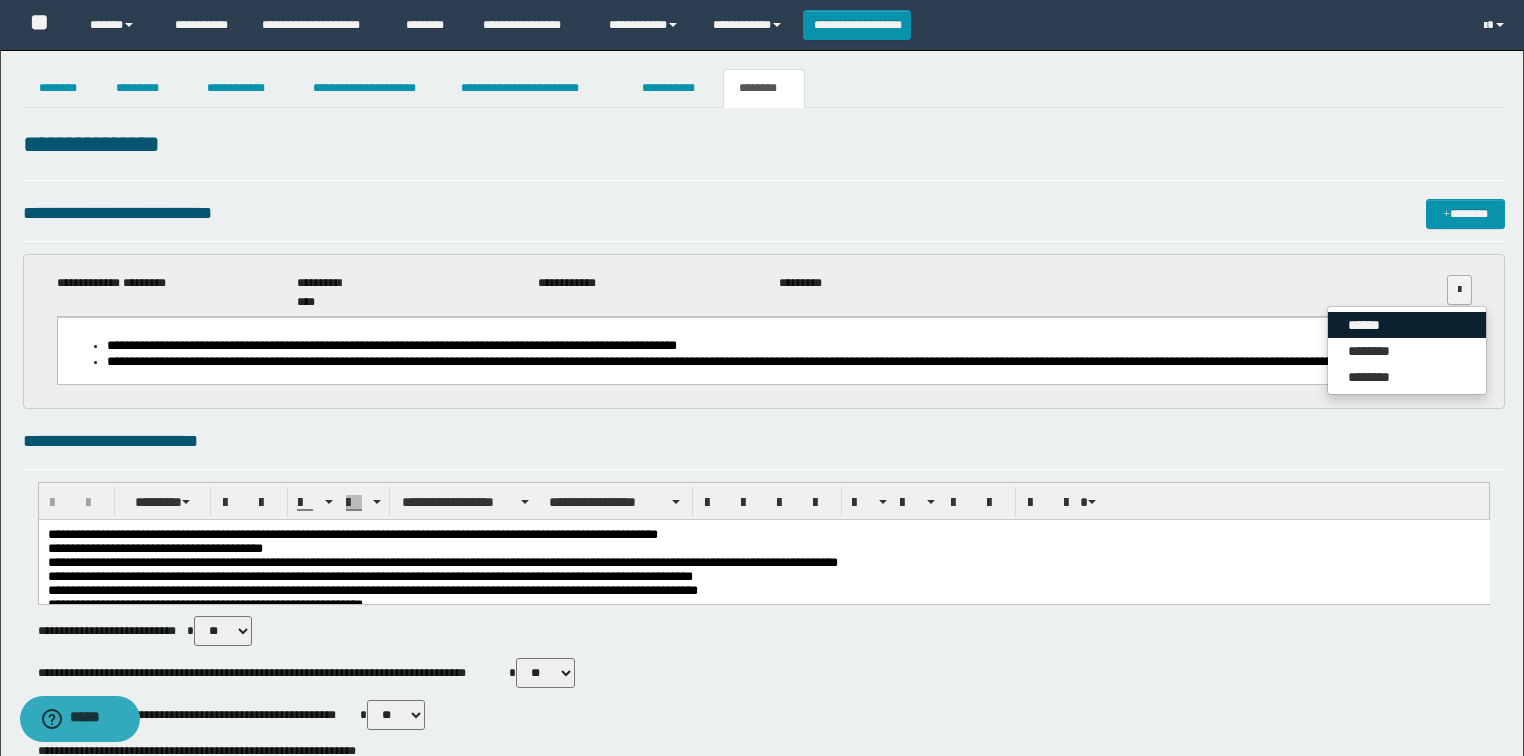 click on "******" at bounding box center (1407, 325) 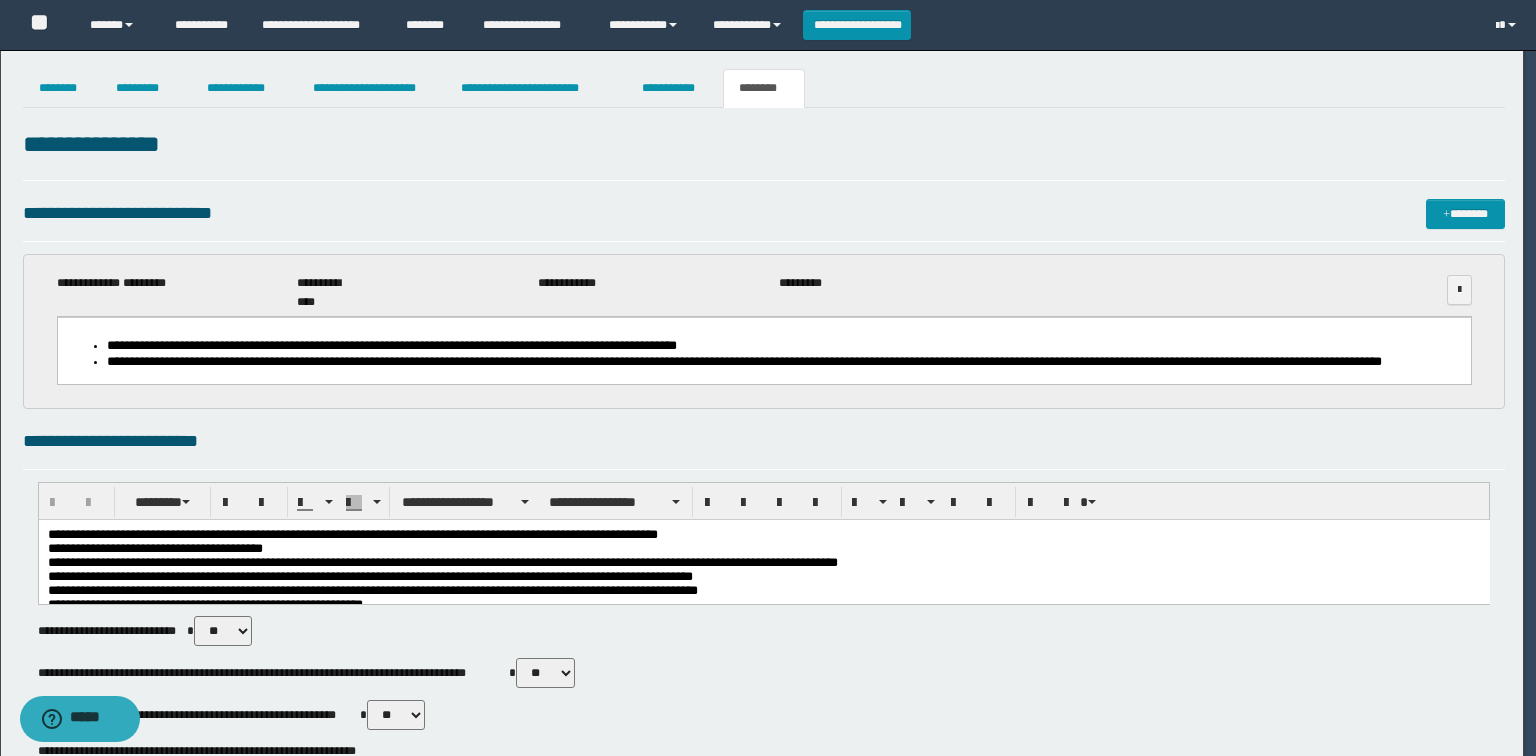 type 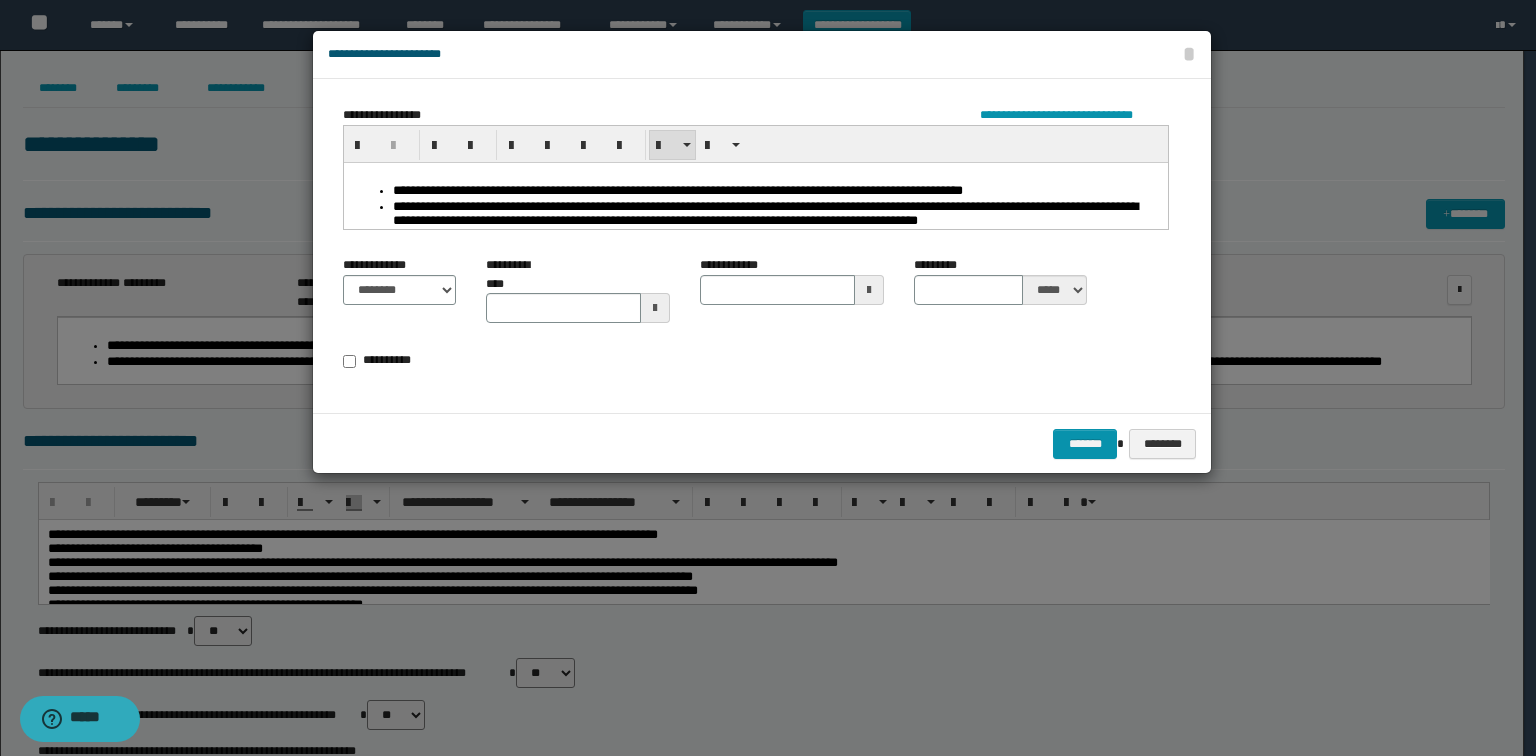 click on "**********" at bounding box center [776, 191] 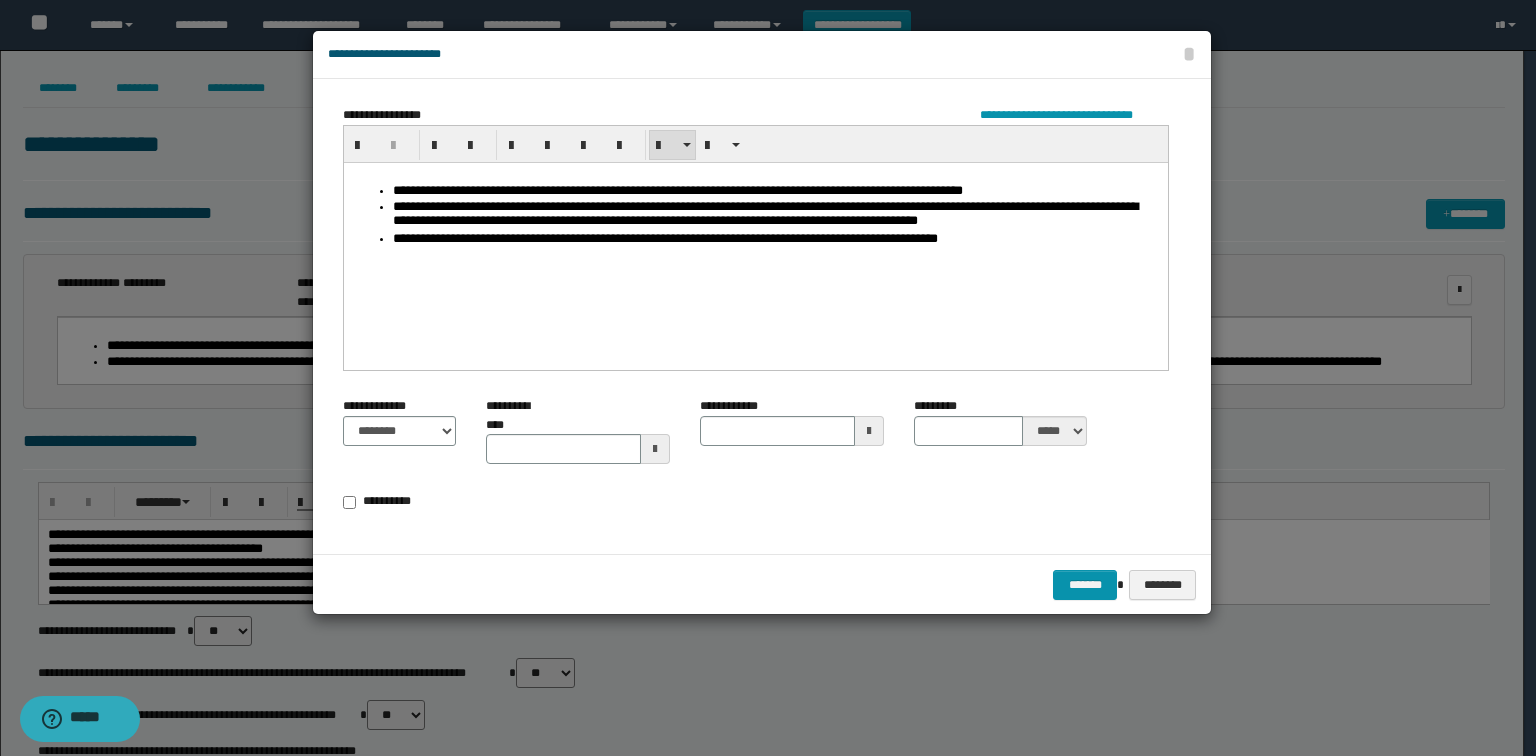 click on "**********" at bounding box center (776, 239) 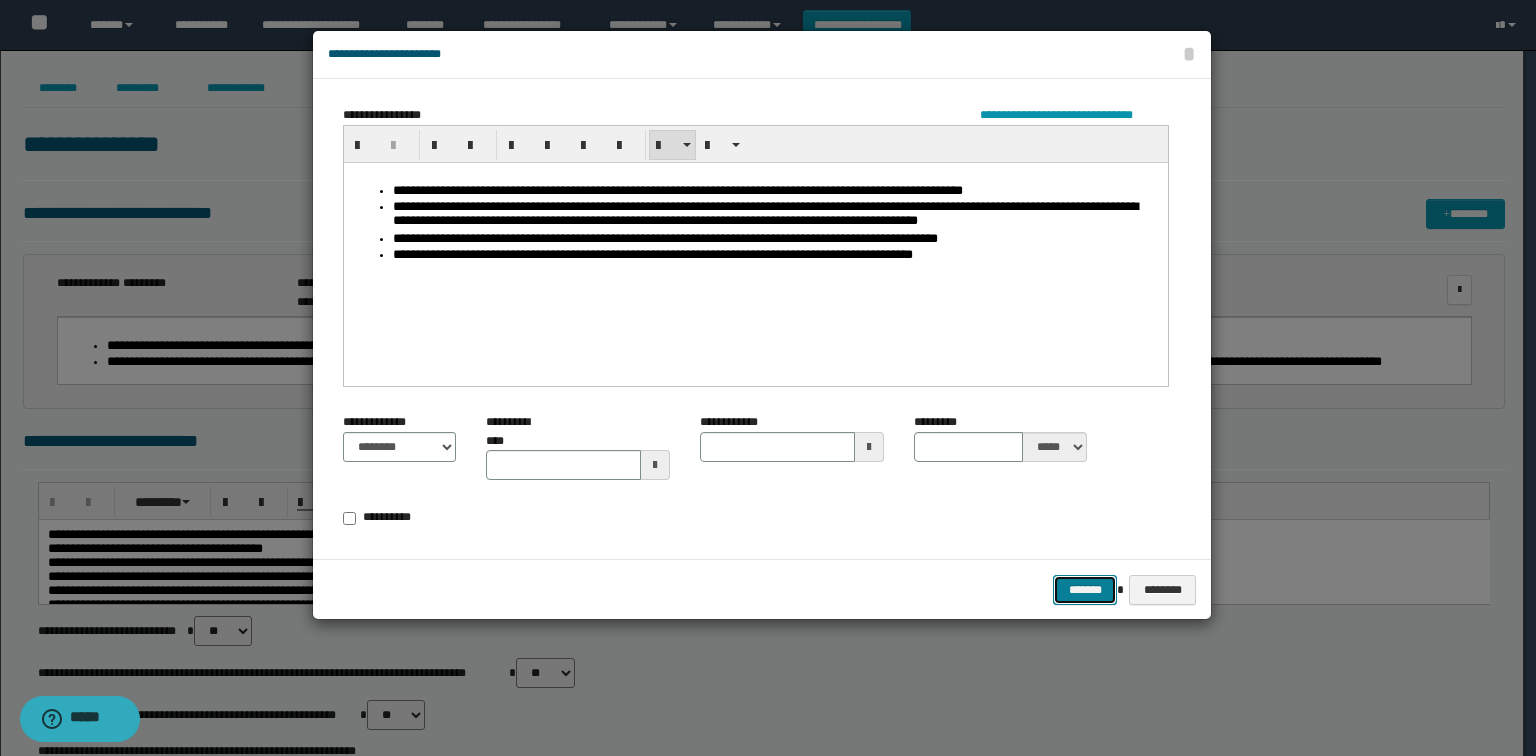 drag, startPoint x: 1077, startPoint y: 574, endPoint x: 1080, endPoint y: 600, distance: 26.172504 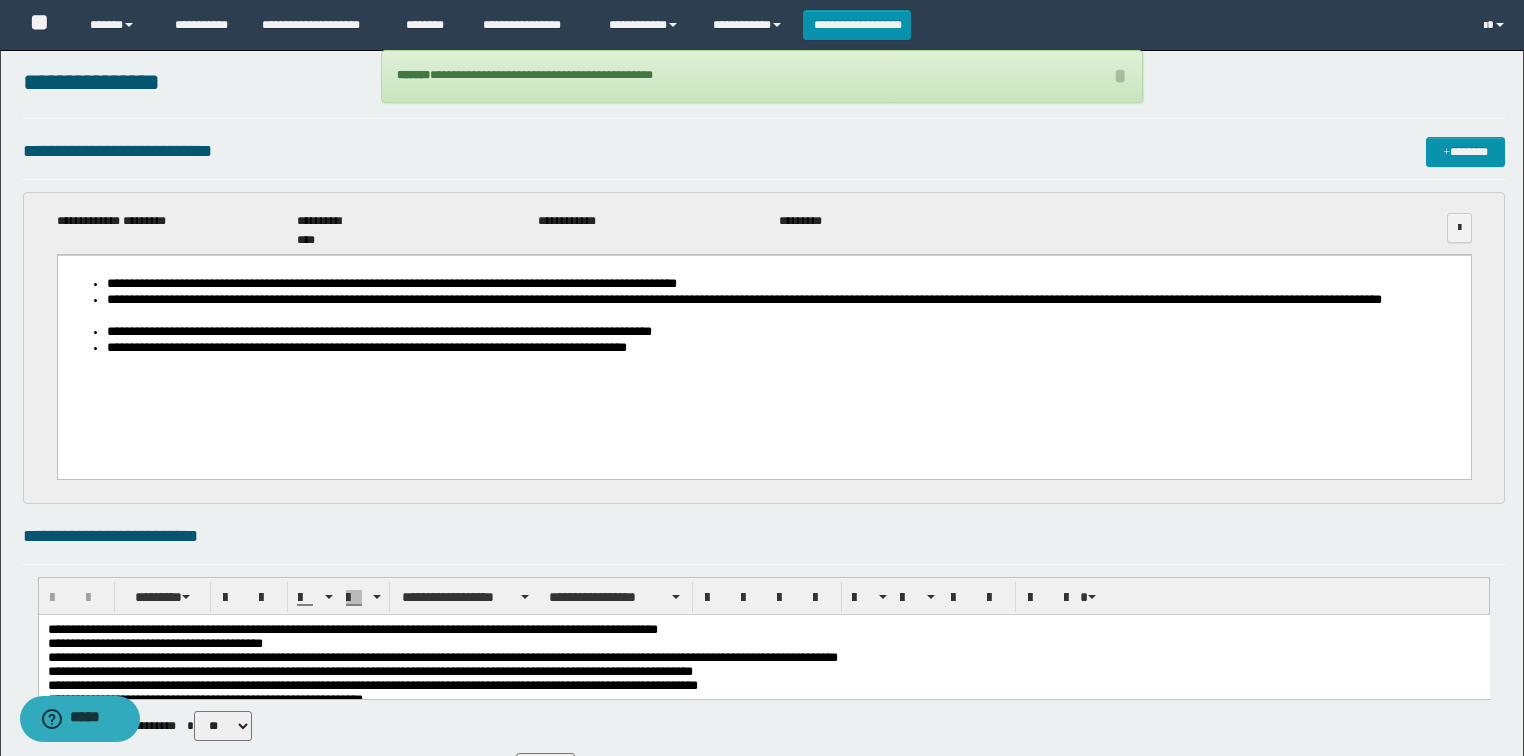 scroll, scrollTop: 0, scrollLeft: 0, axis: both 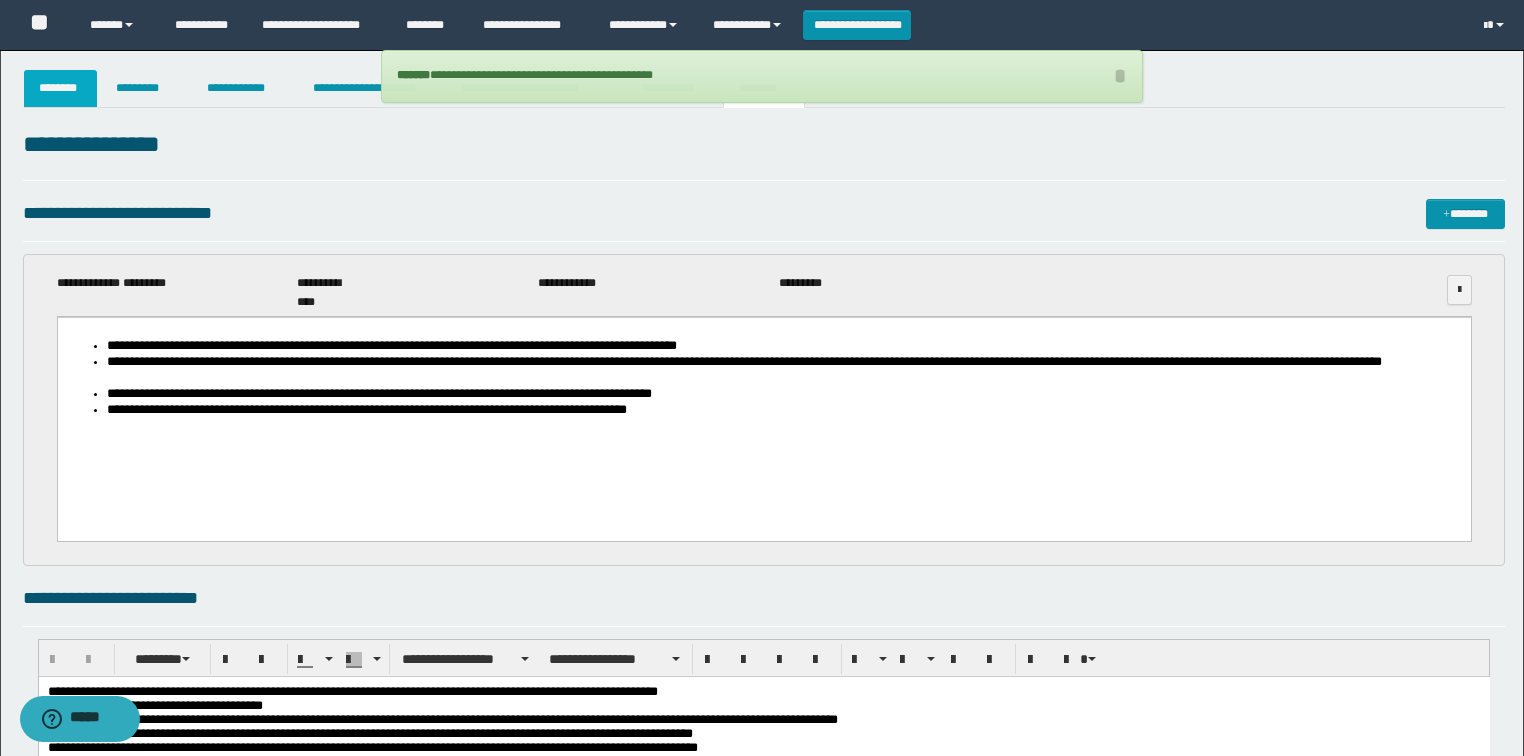 click on "********" at bounding box center (61, 88) 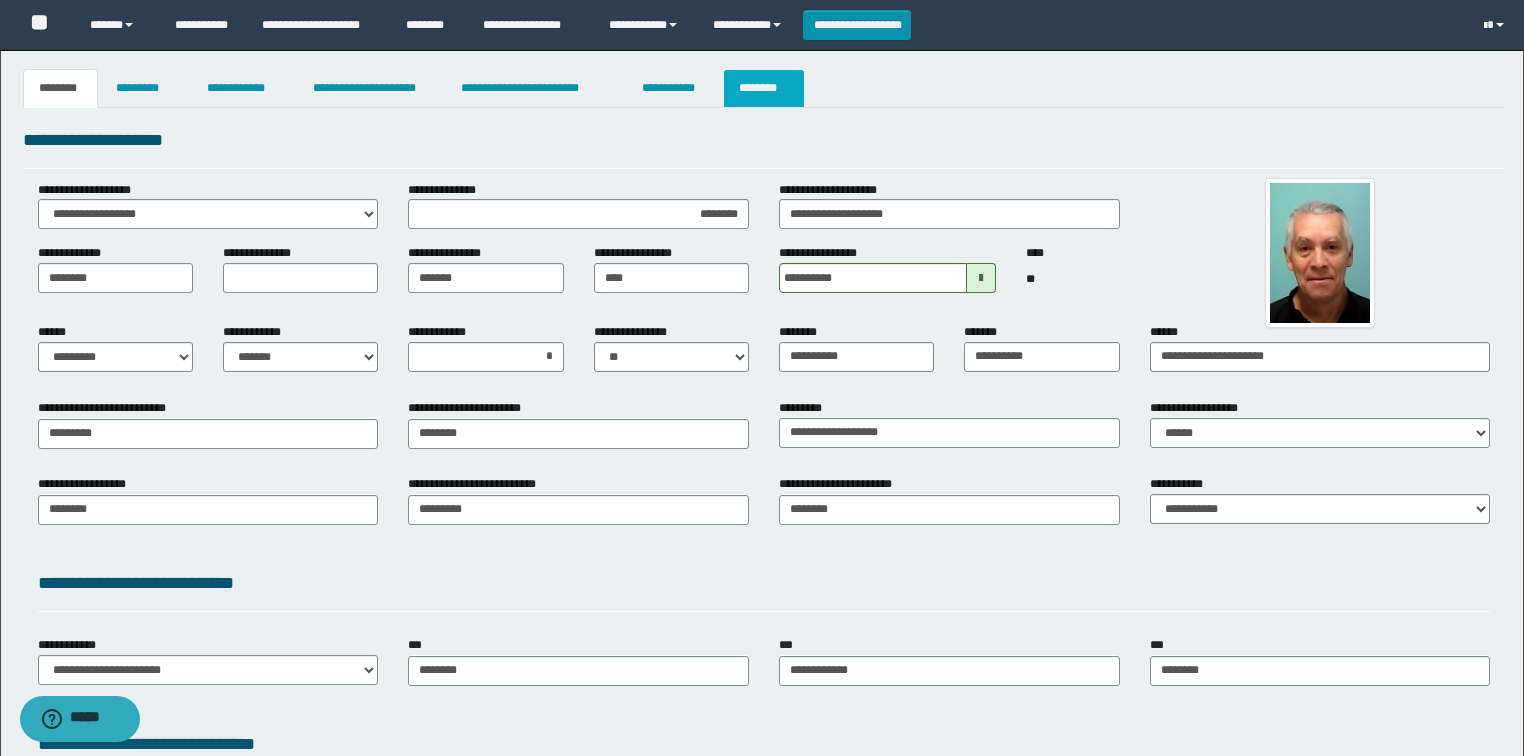 click on "********" at bounding box center (764, 88) 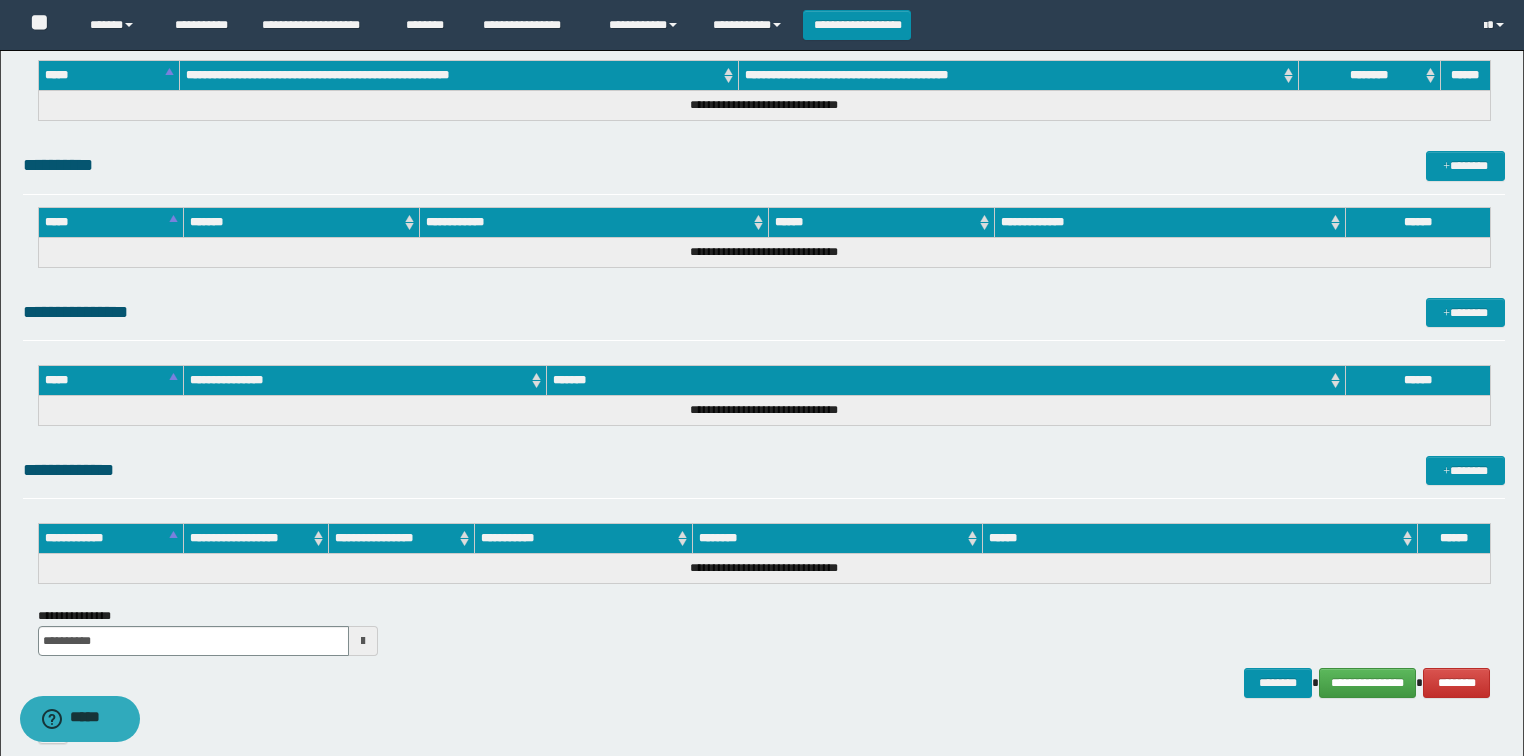 scroll, scrollTop: 1416, scrollLeft: 0, axis: vertical 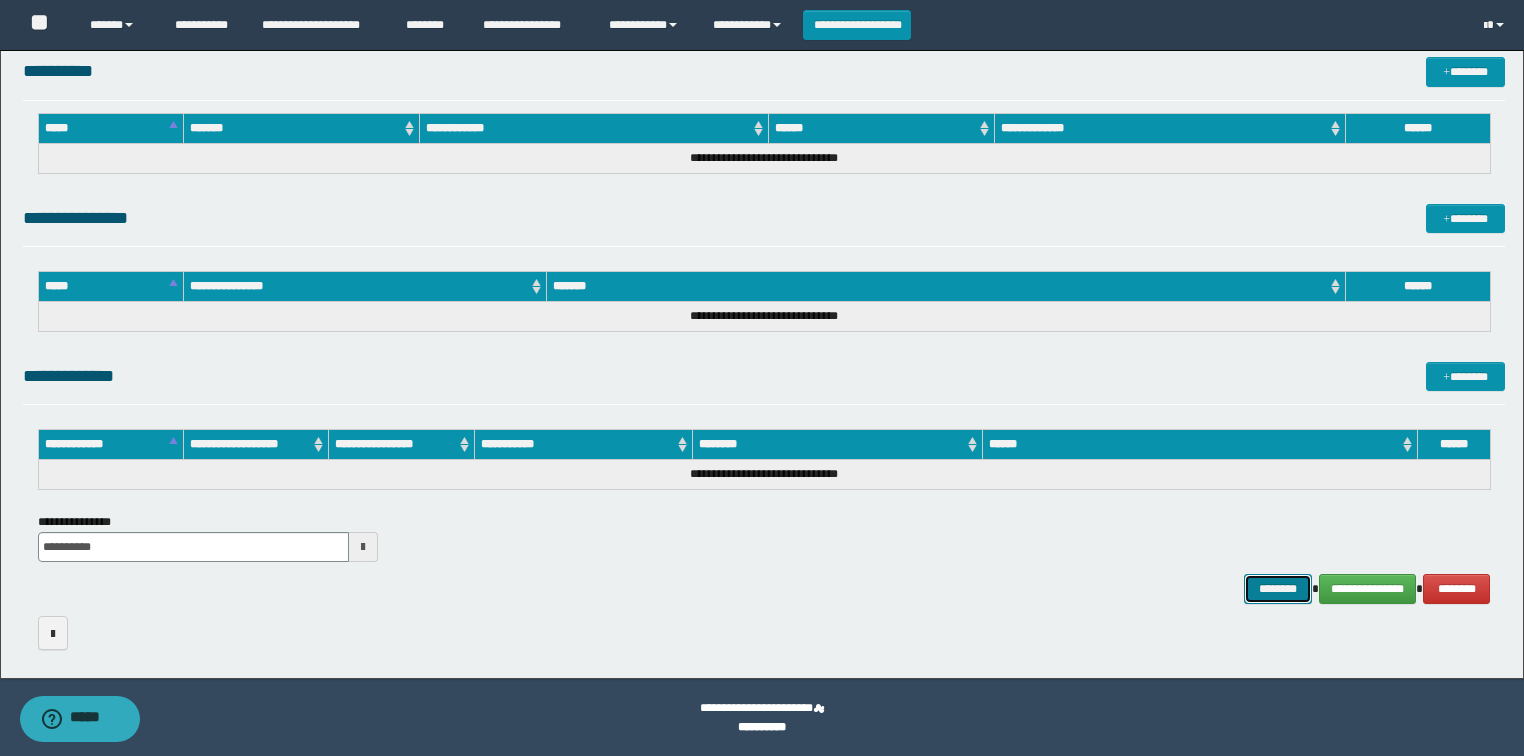 click on "********" at bounding box center (1277, 589) 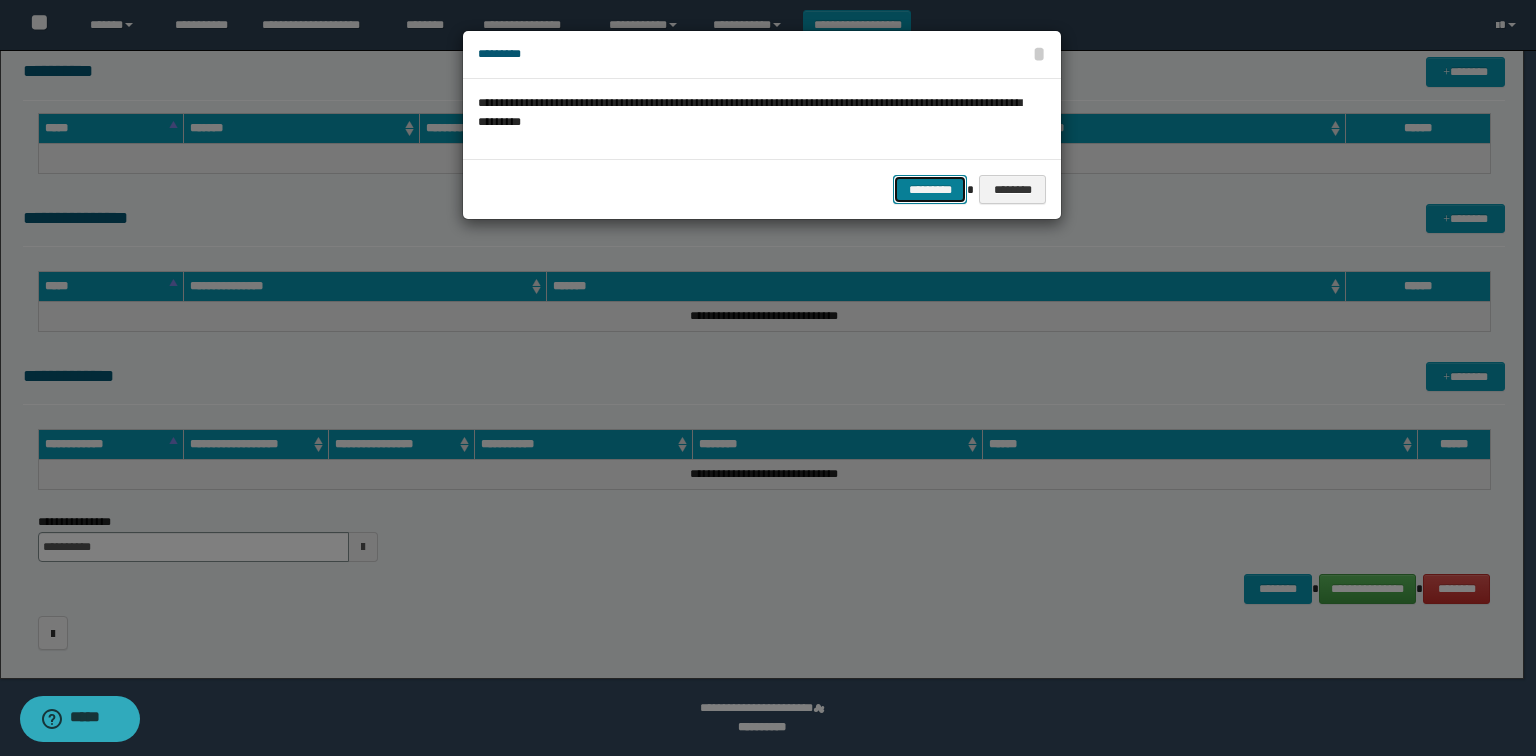 click on "*********" at bounding box center [930, 190] 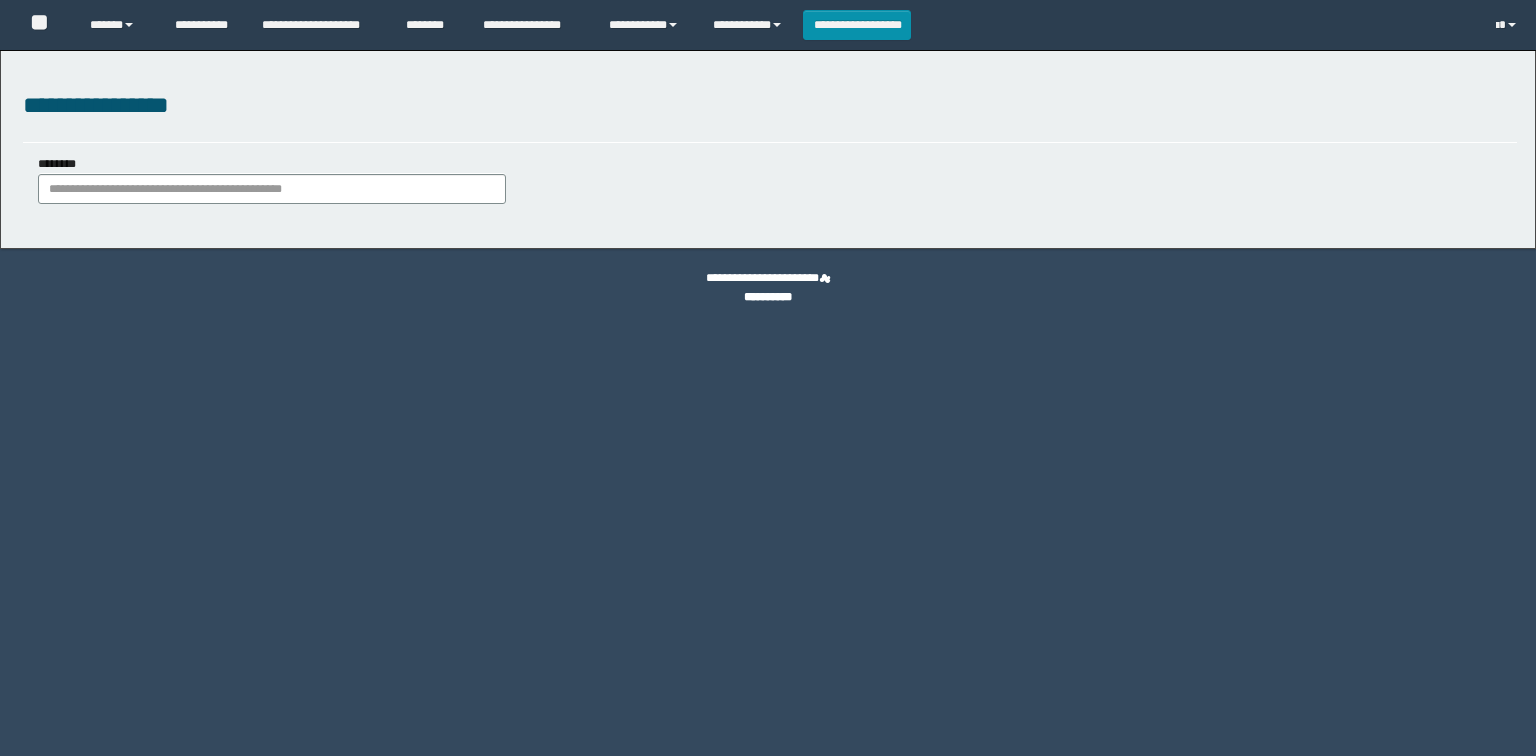 scroll, scrollTop: 0, scrollLeft: 0, axis: both 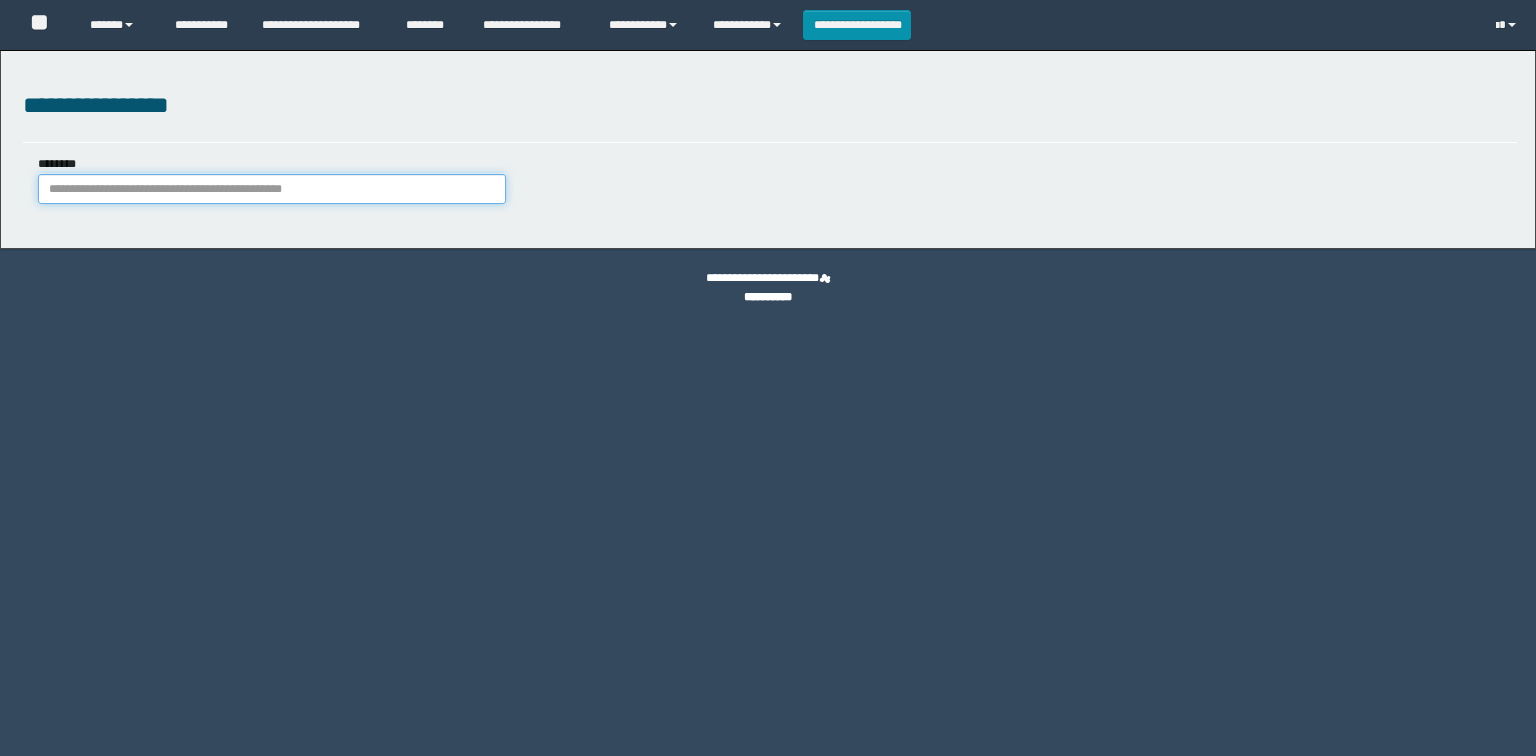 click on "********" at bounding box center [272, 189] 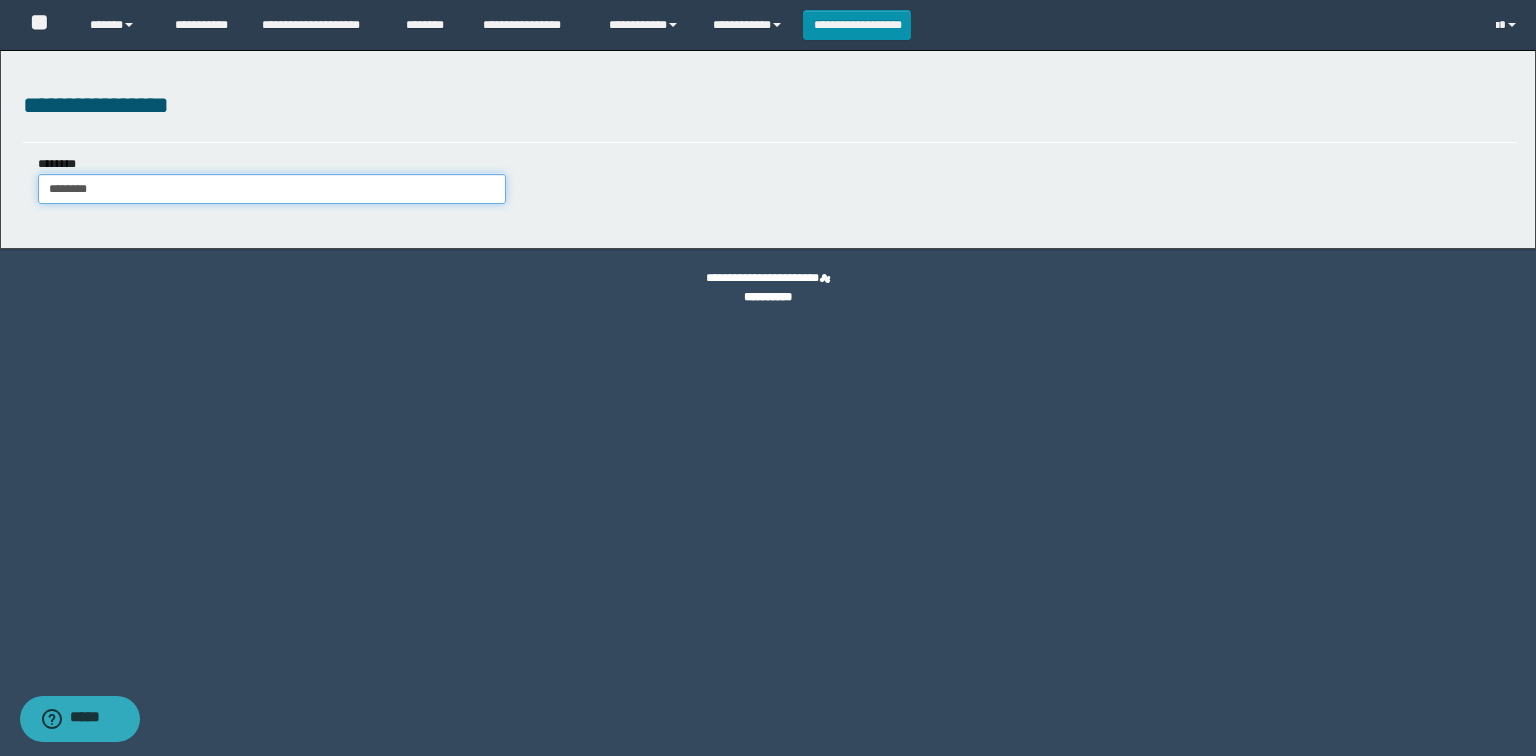 type on "********" 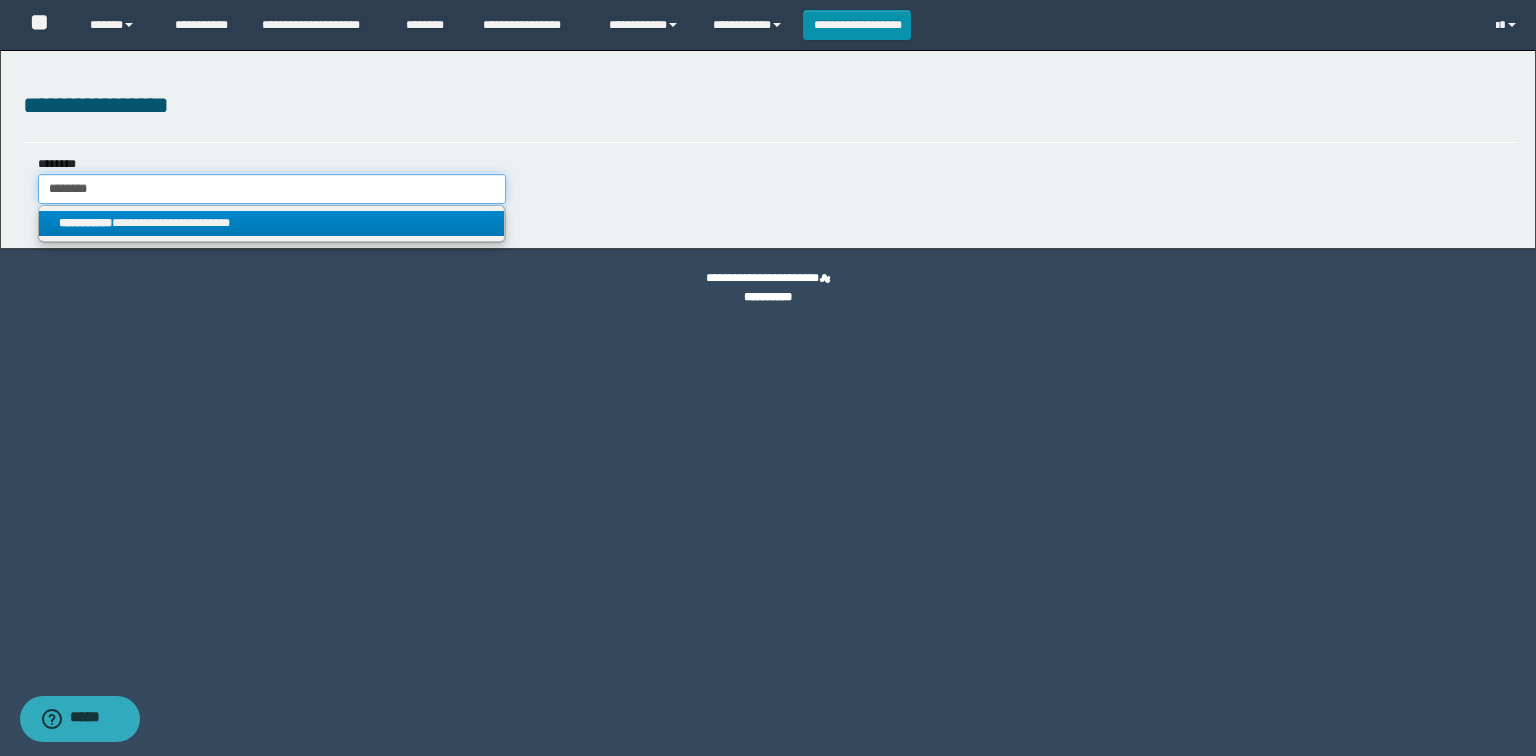 type on "********" 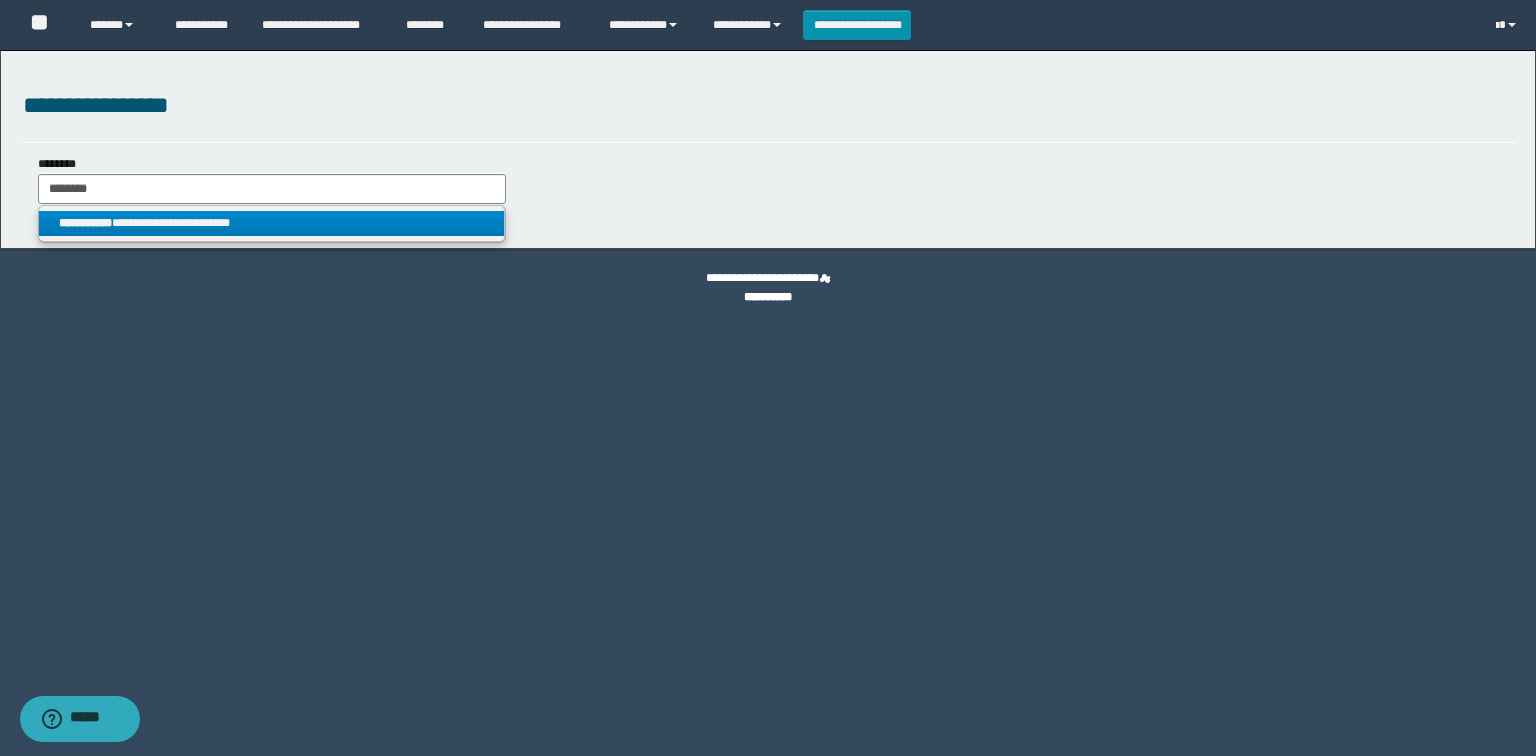 click on "**********" at bounding box center [272, 223] 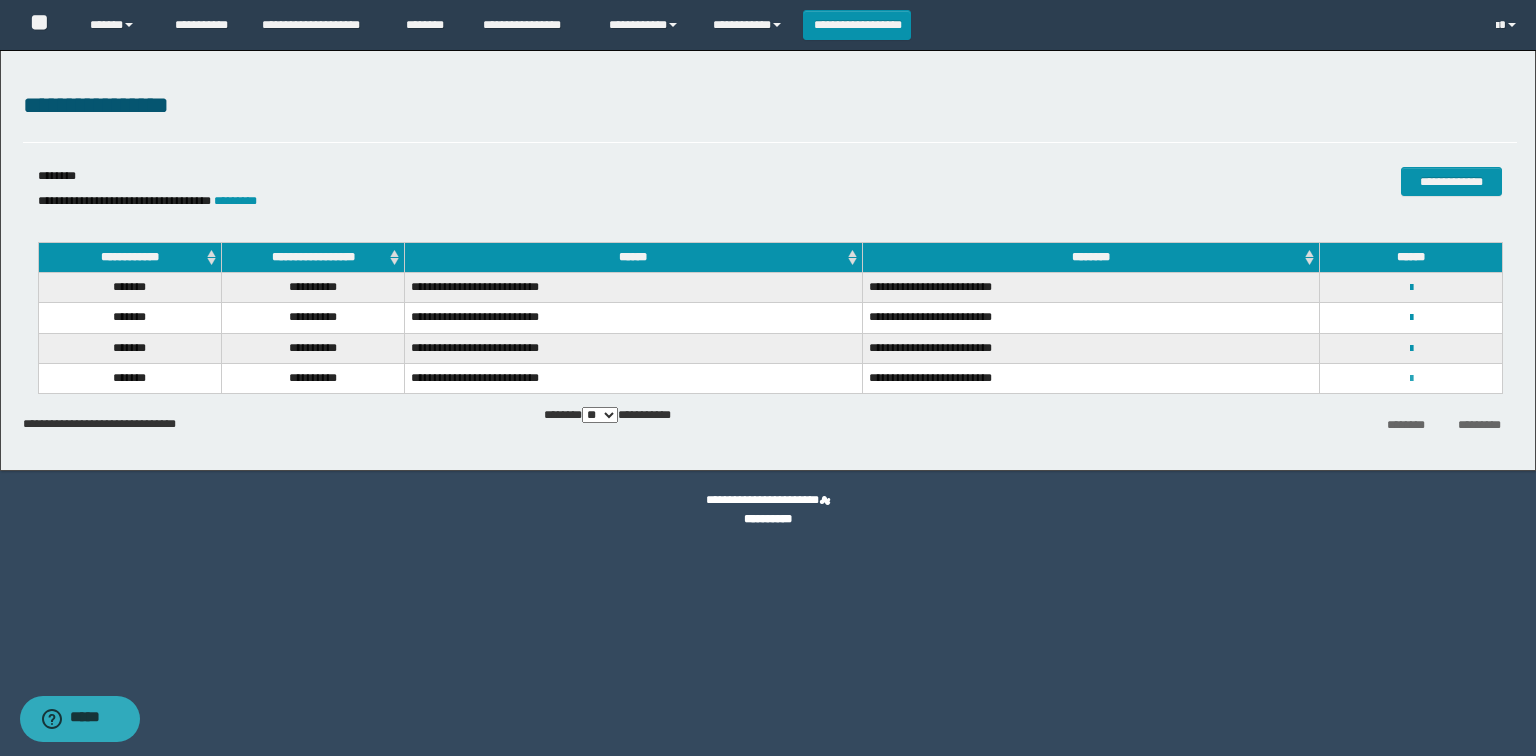 click at bounding box center (1411, 379) 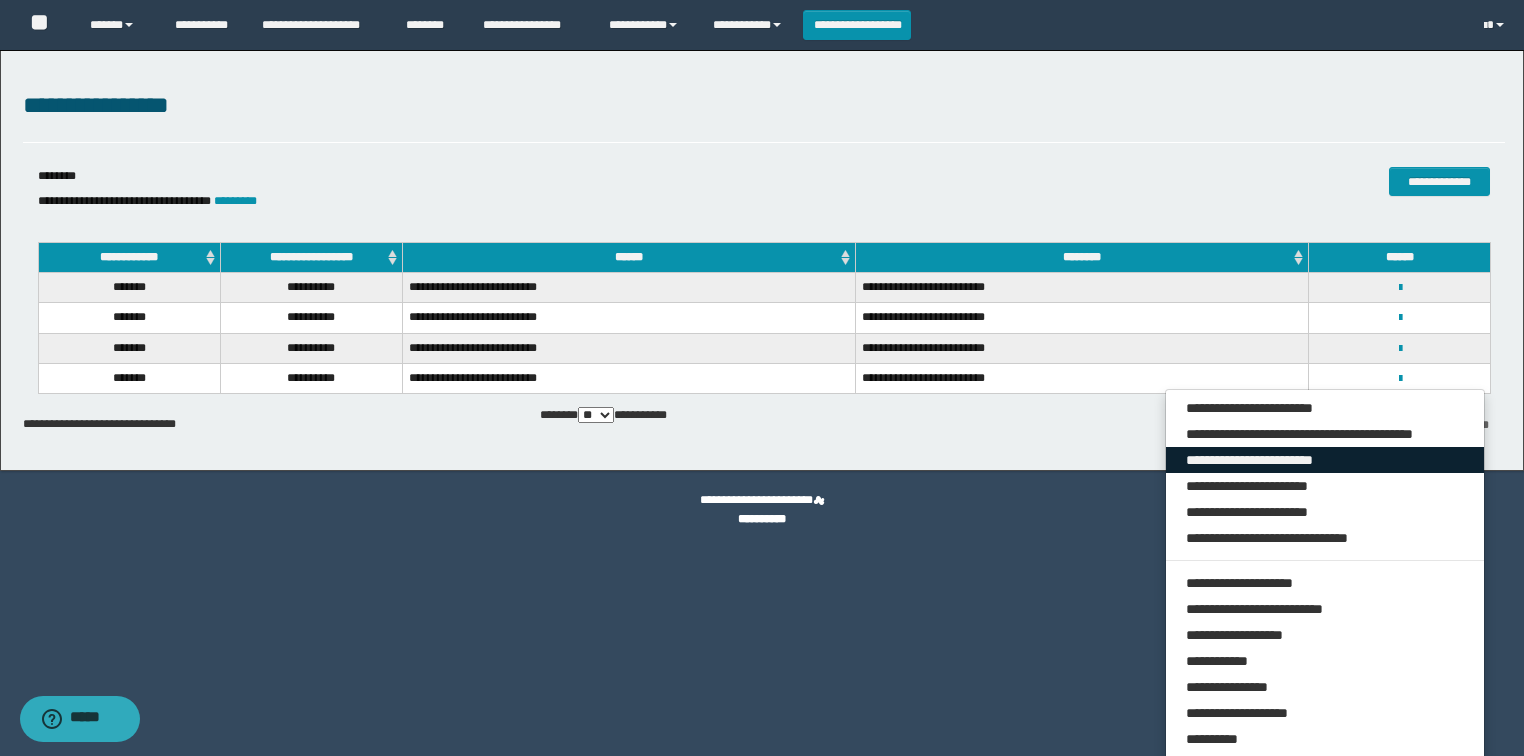click on "**********" at bounding box center [1325, 460] 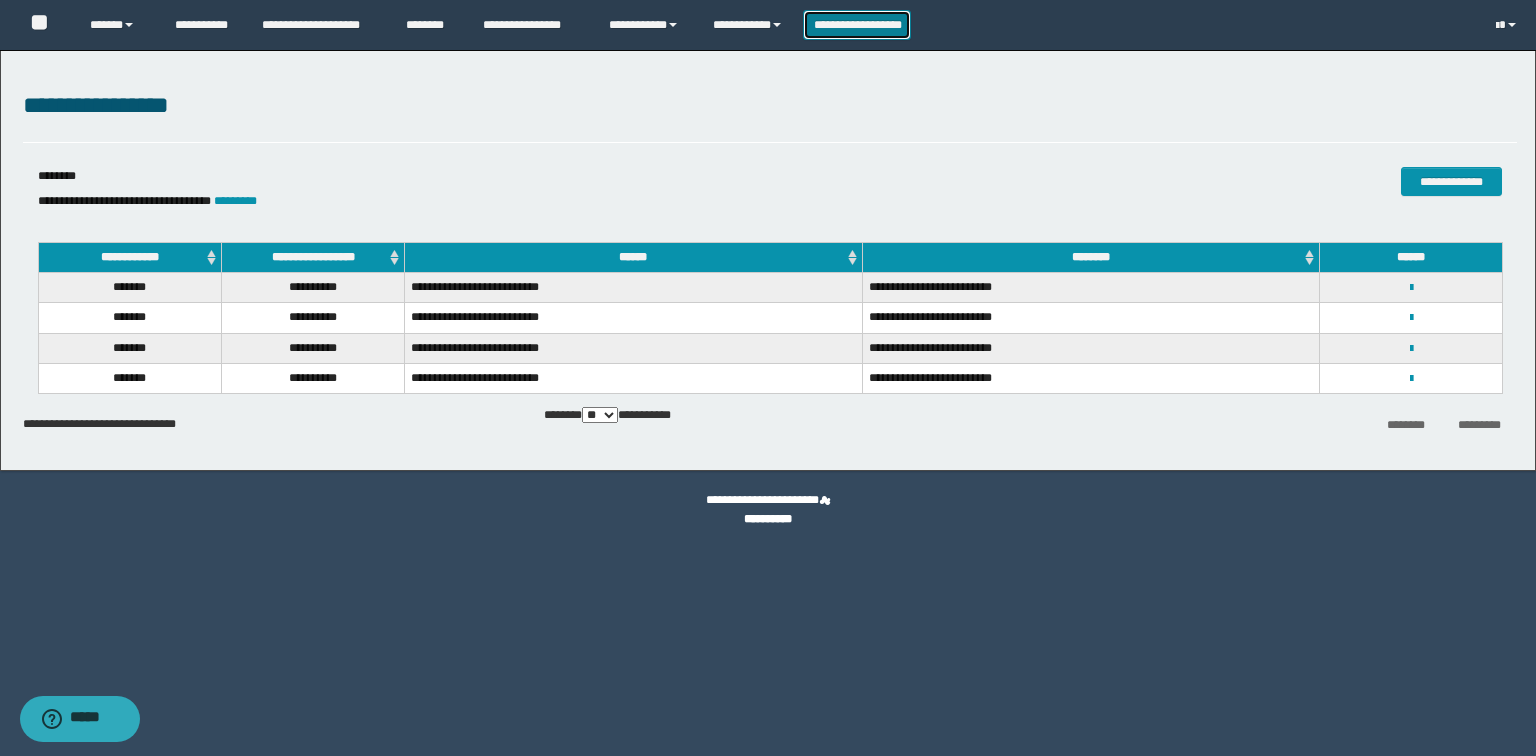 click on "**********" at bounding box center [857, 25] 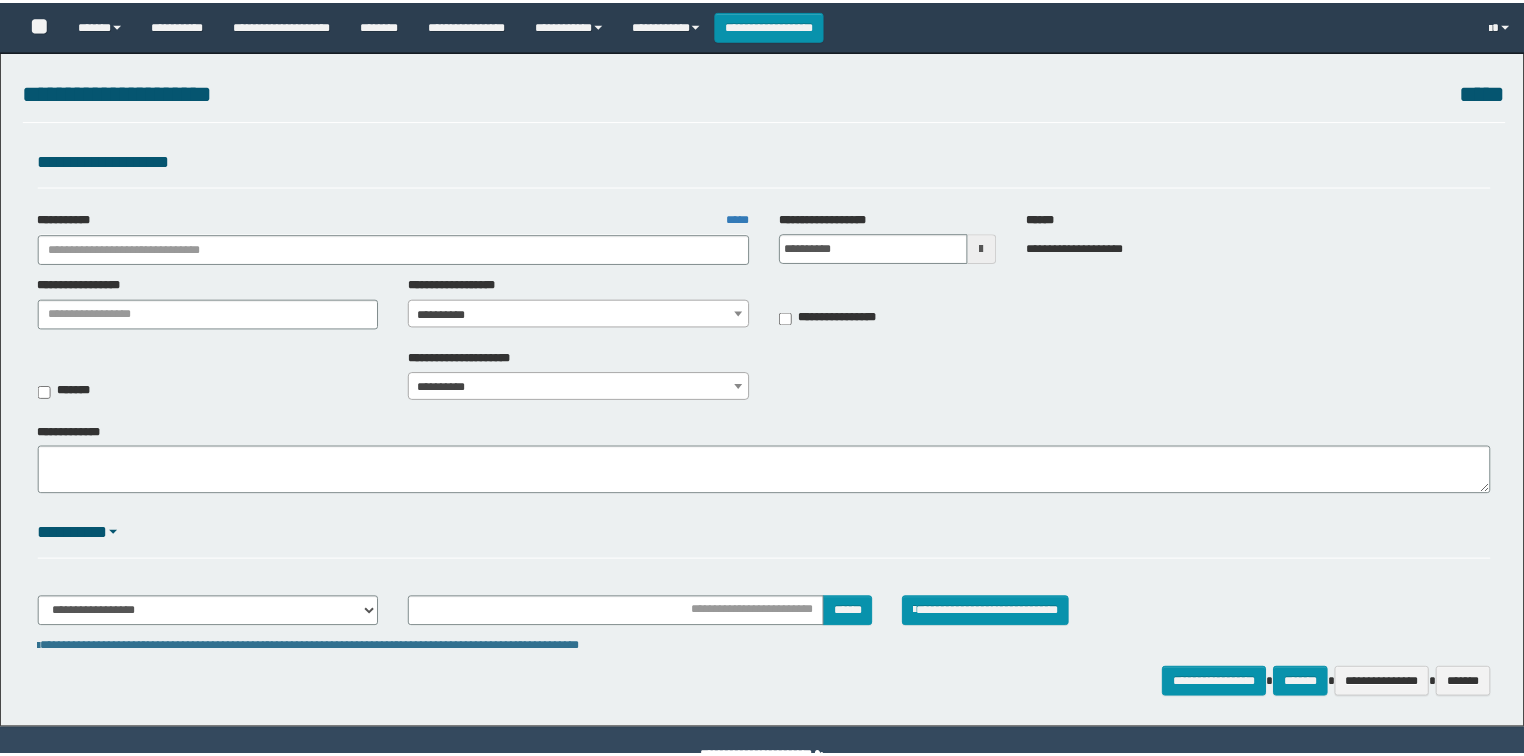 scroll, scrollTop: 0, scrollLeft: 0, axis: both 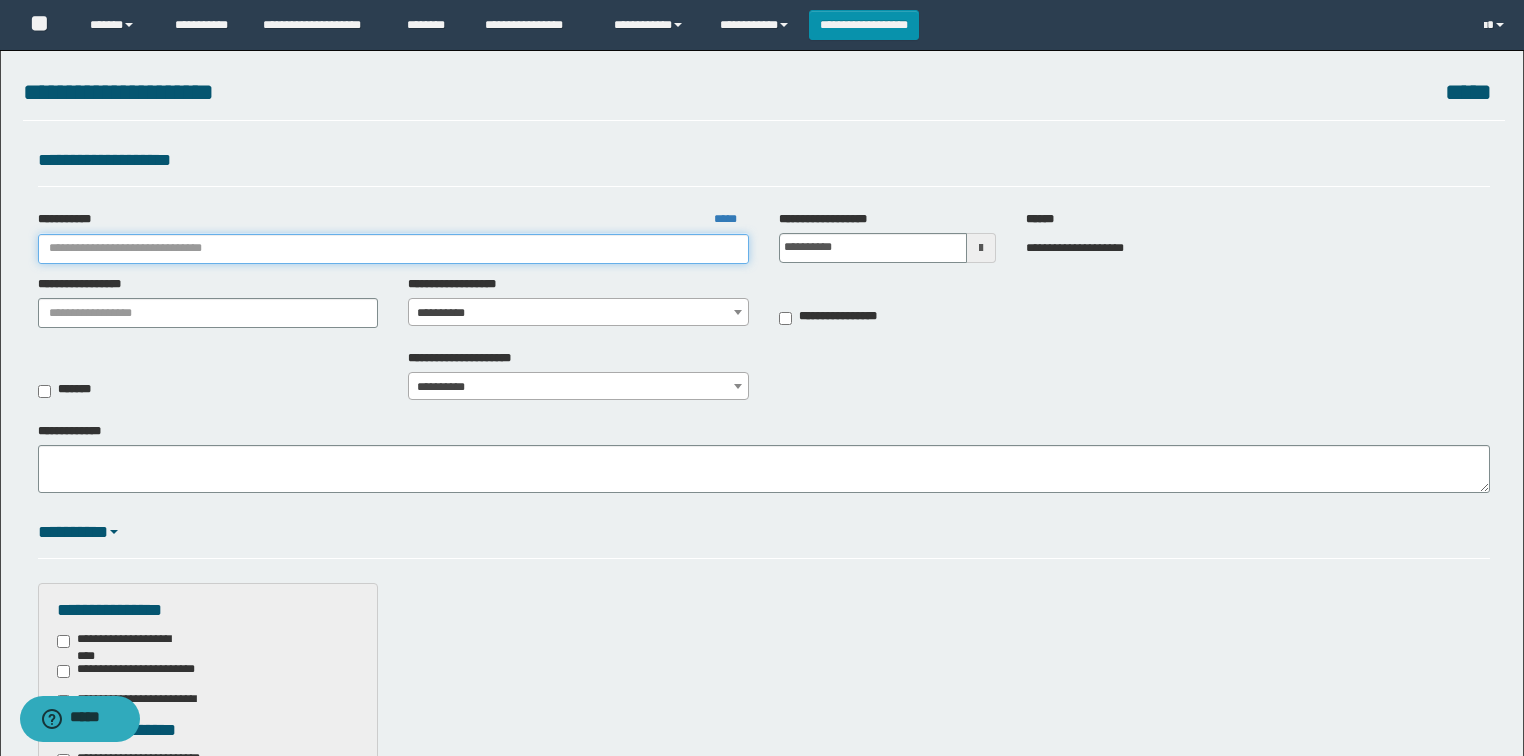 click on "**********" at bounding box center (393, 249) 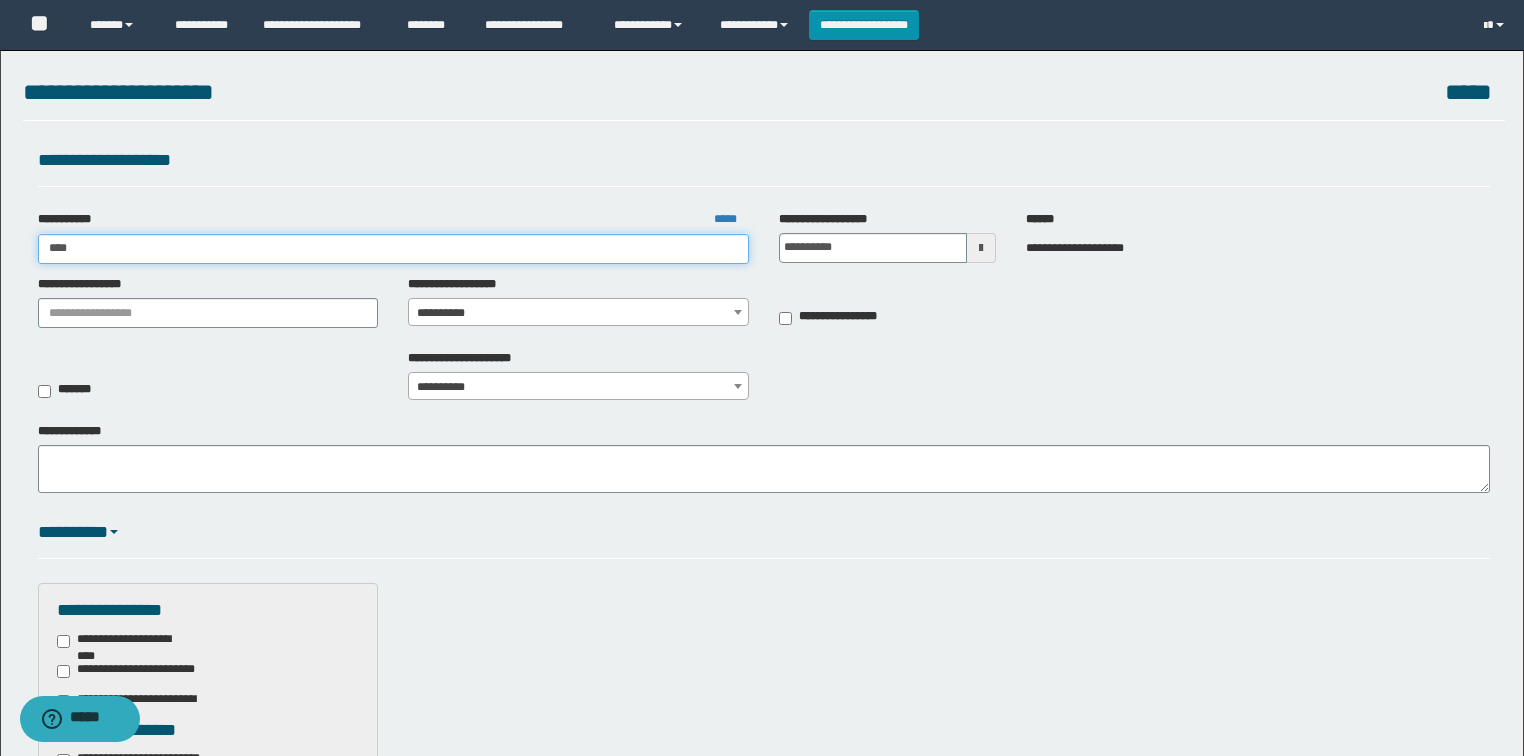 type on "*****" 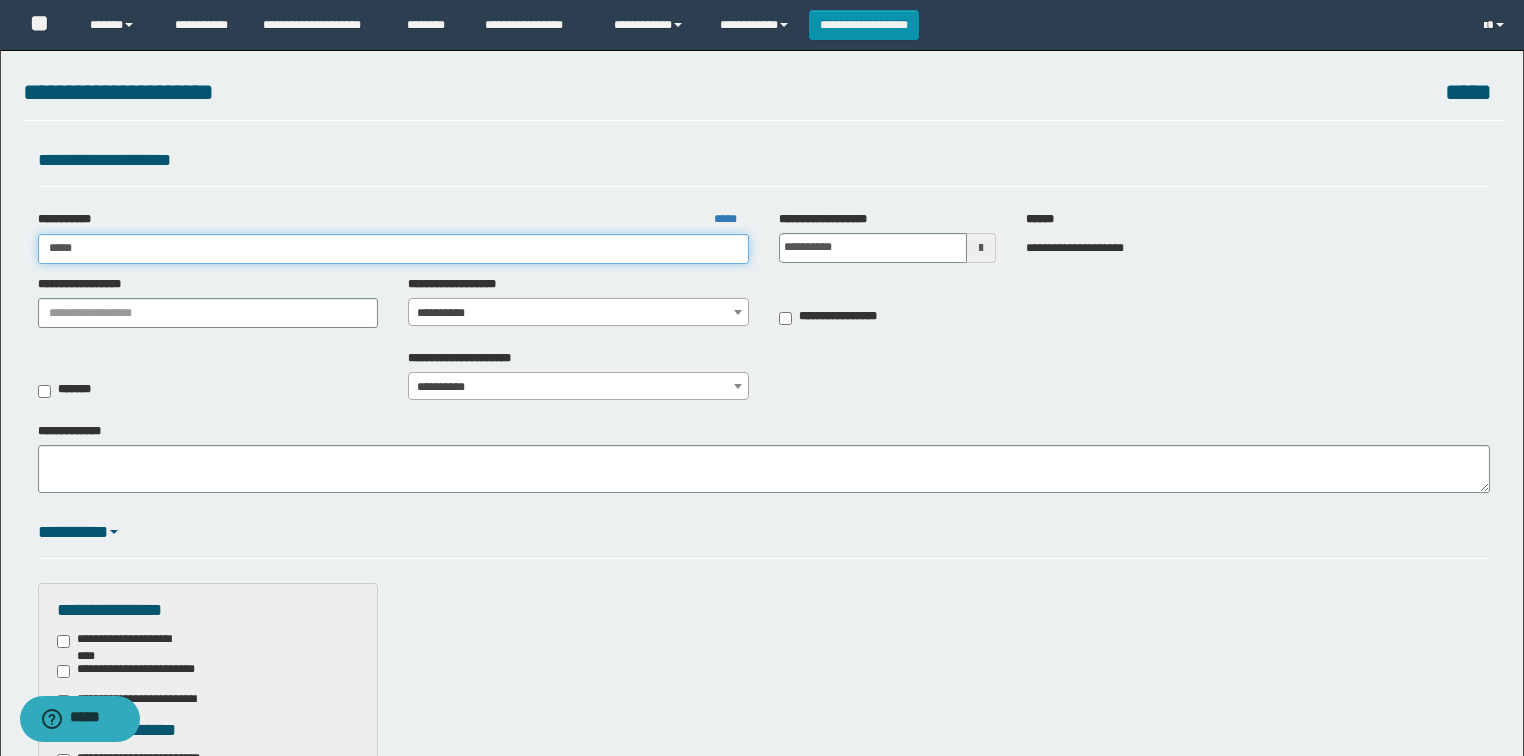 type on "*****" 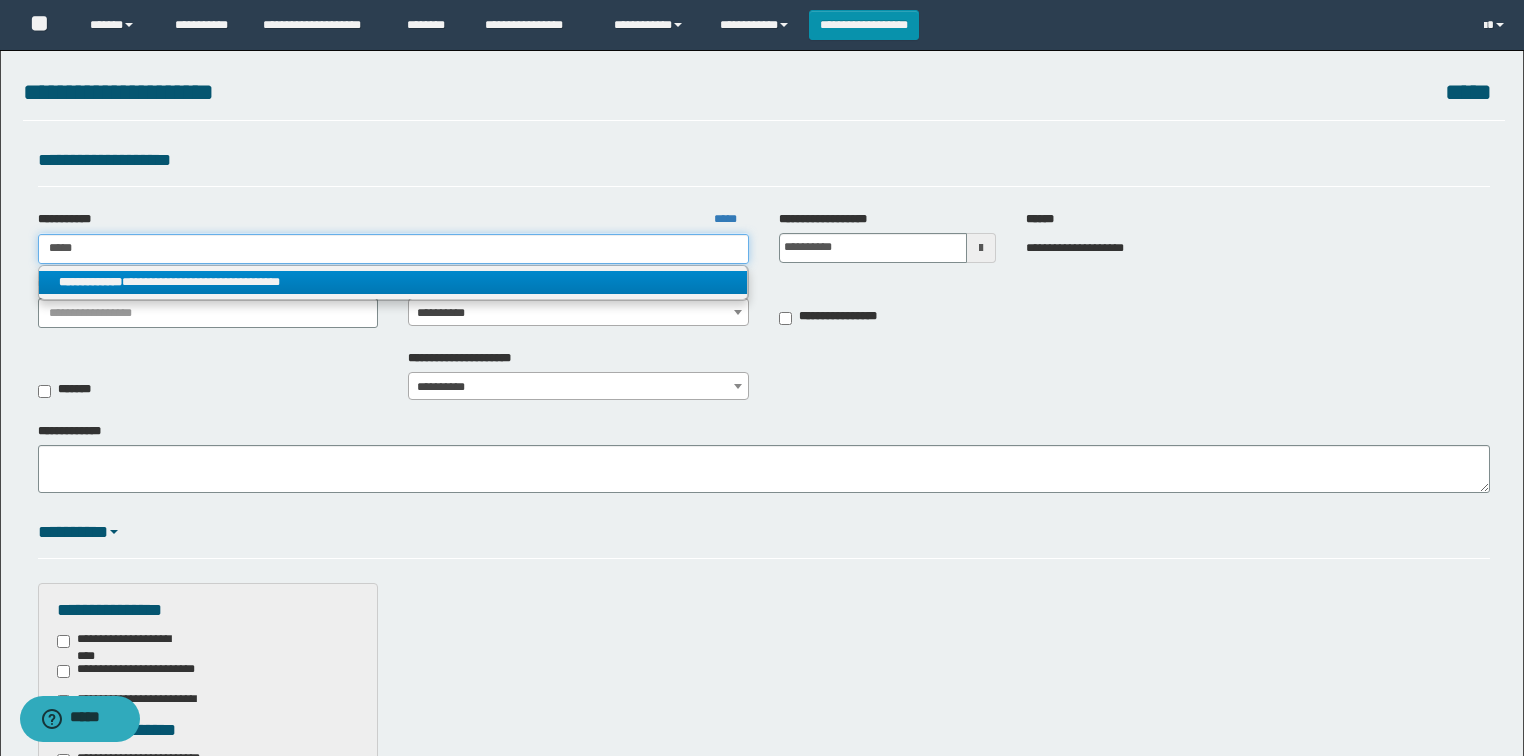 type on "*****" 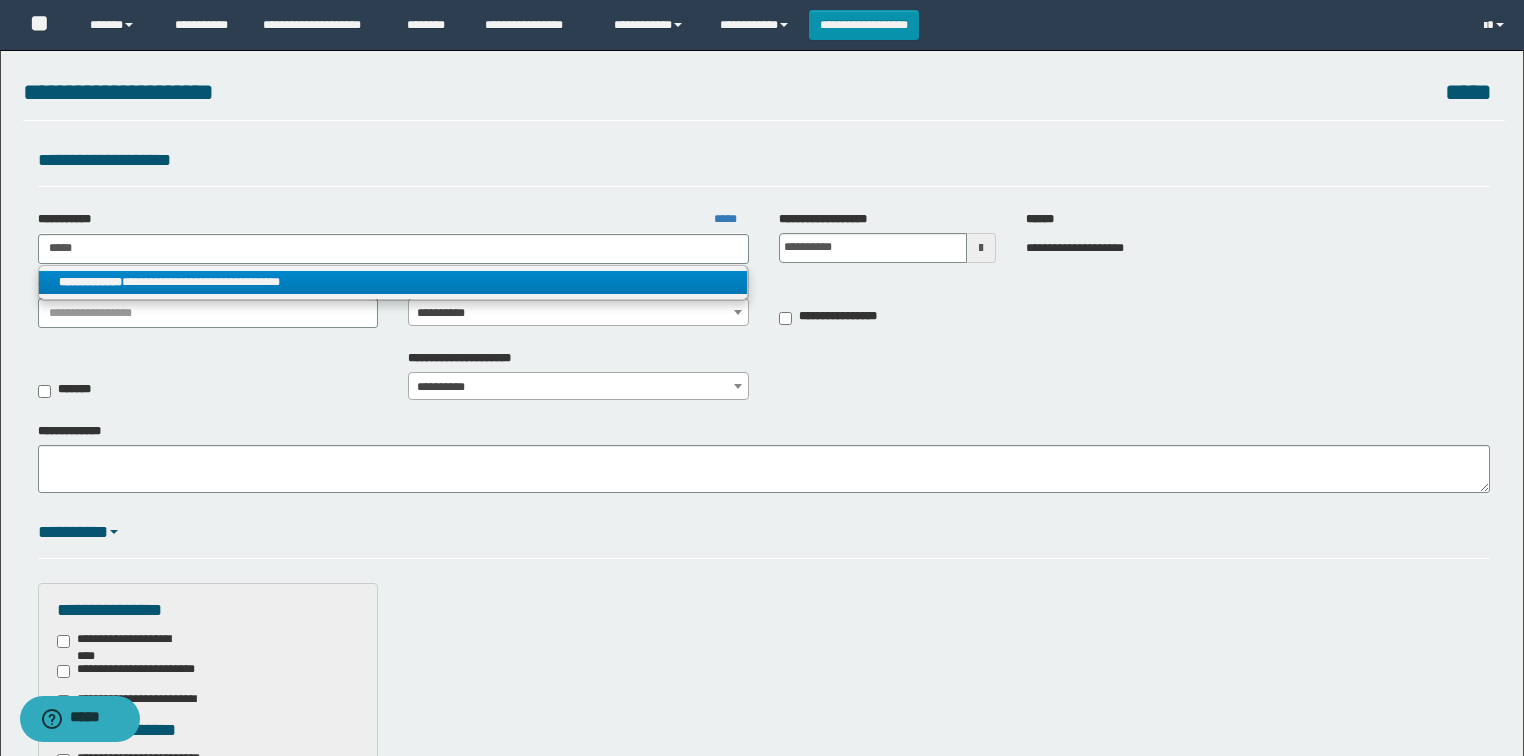 click on "**********" at bounding box center (393, 282) 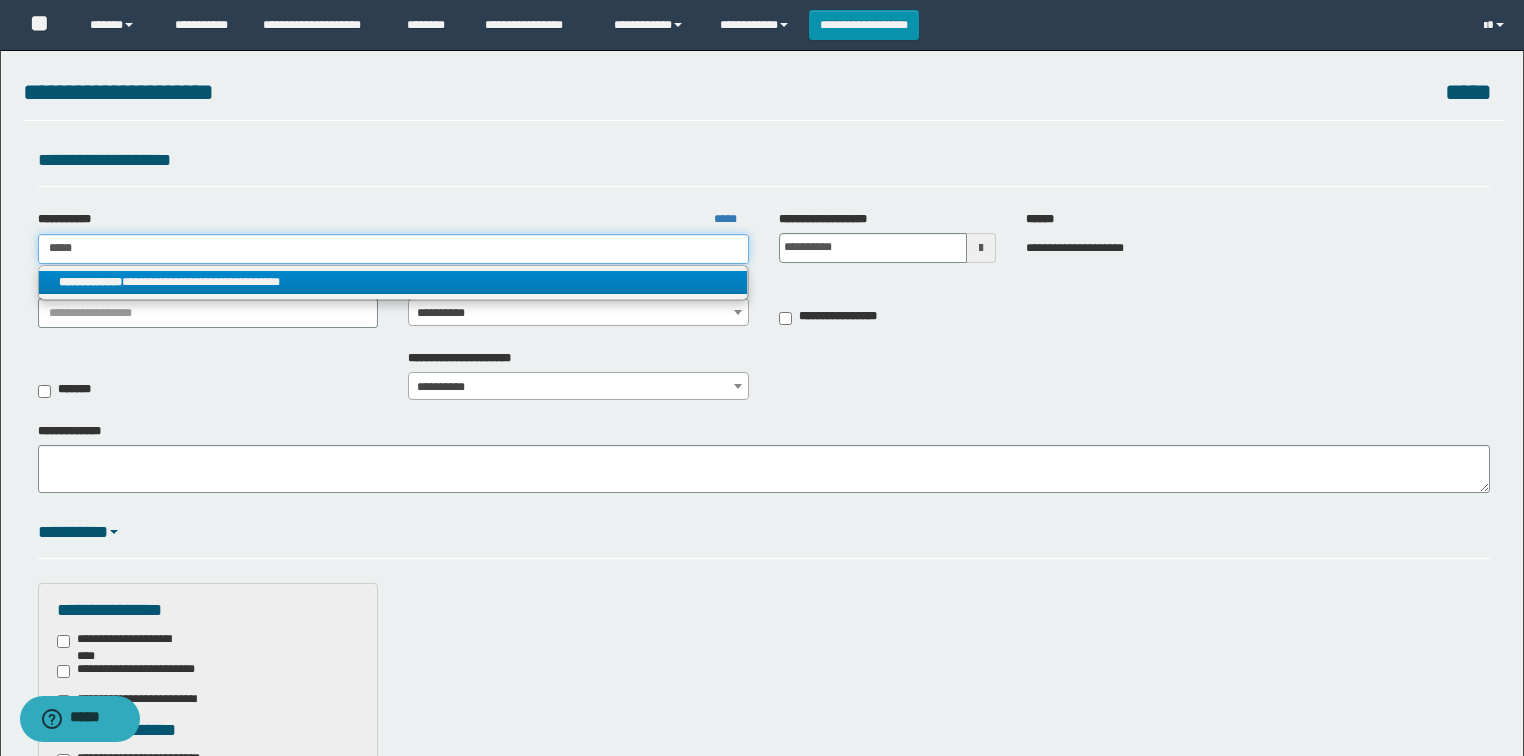 type 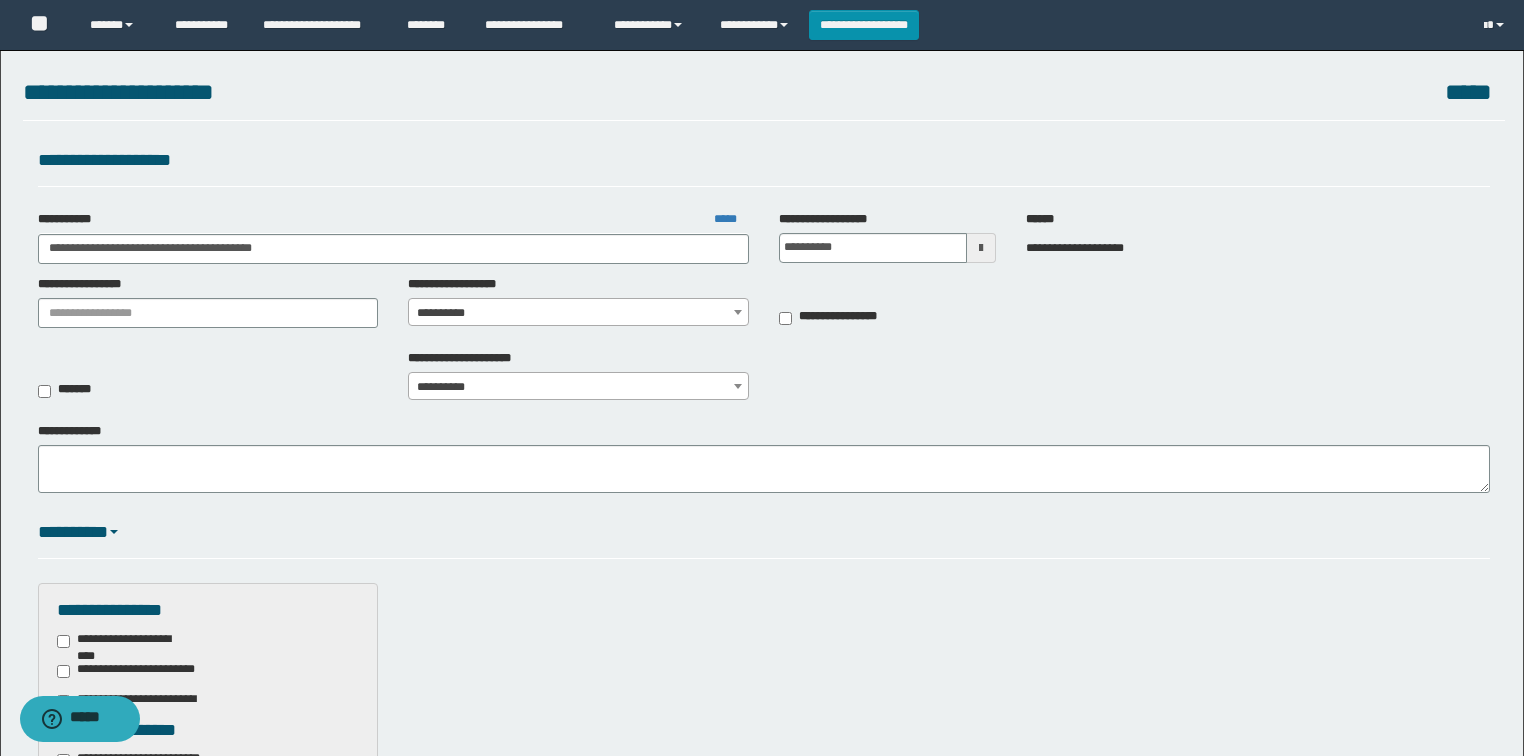 click on "**********" at bounding box center (578, 313) 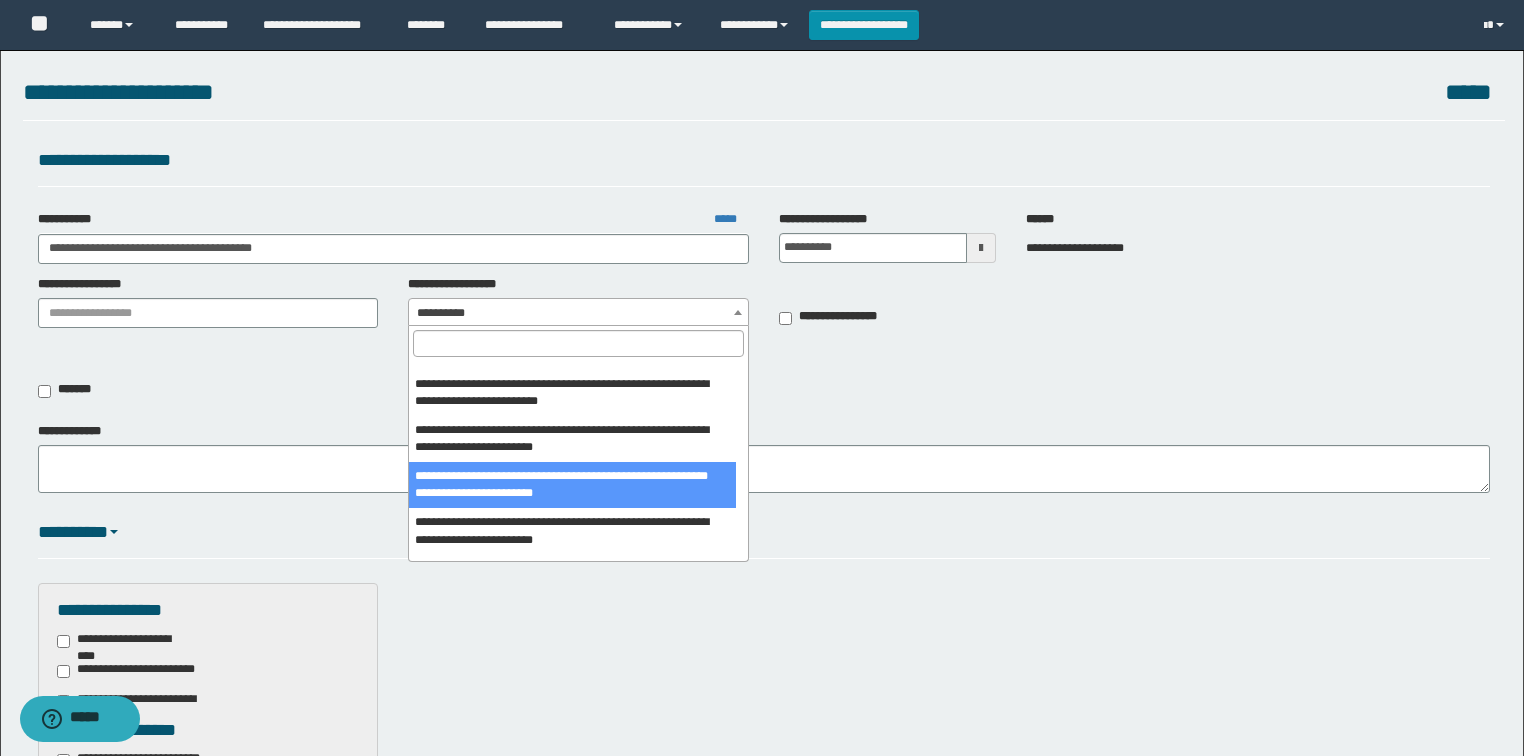 scroll, scrollTop: 566, scrollLeft: 0, axis: vertical 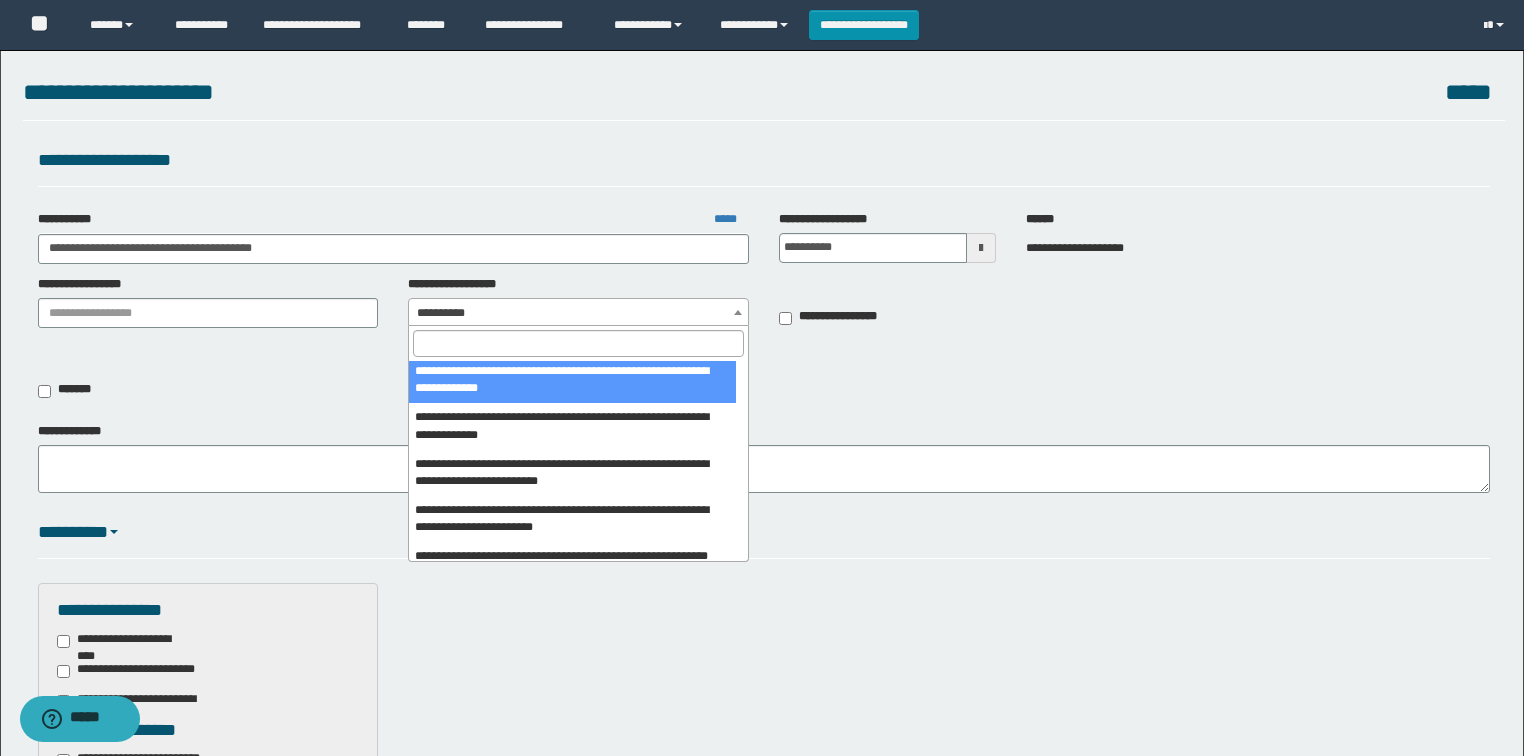 select on "****" 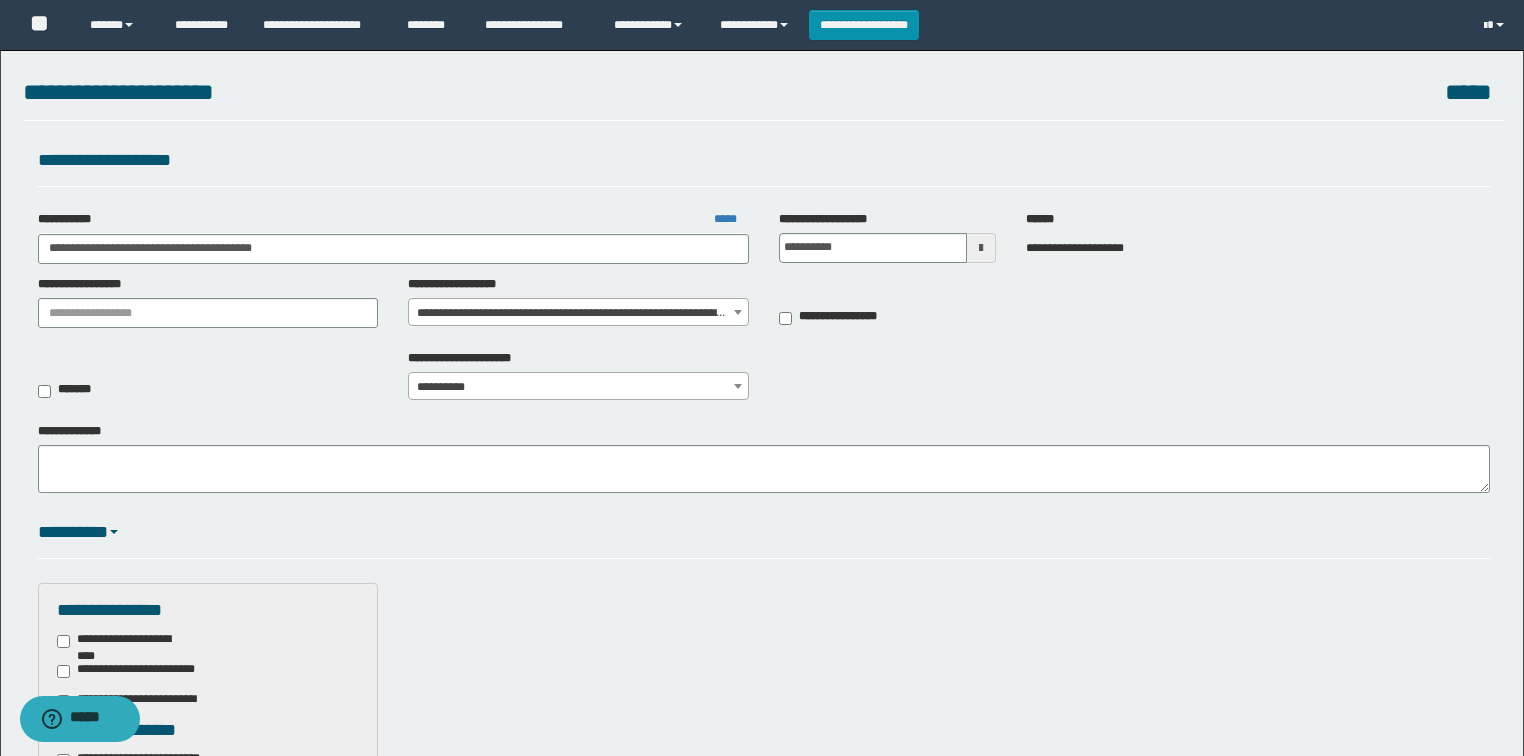 click on "**********" at bounding box center [764, 381] 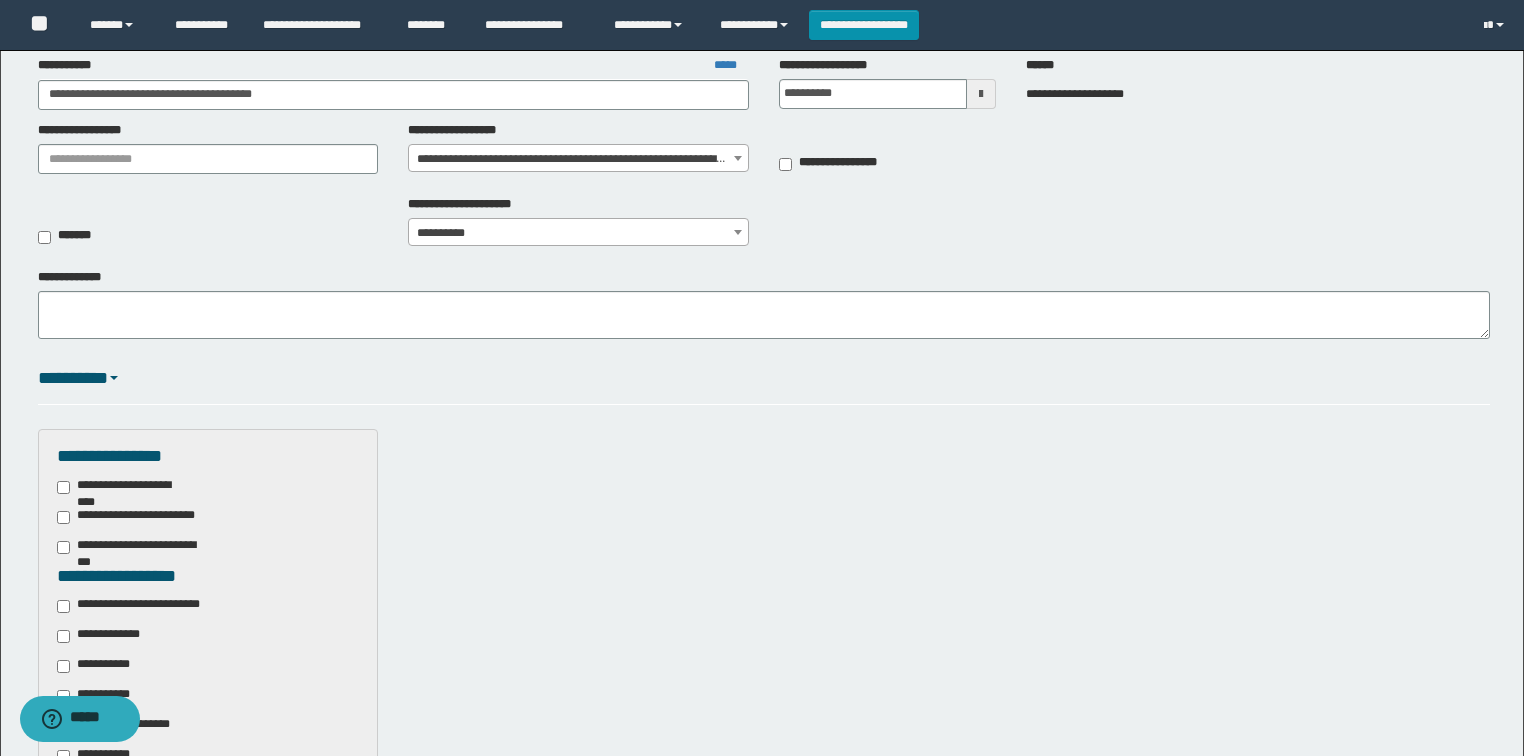 scroll, scrollTop: 320, scrollLeft: 0, axis: vertical 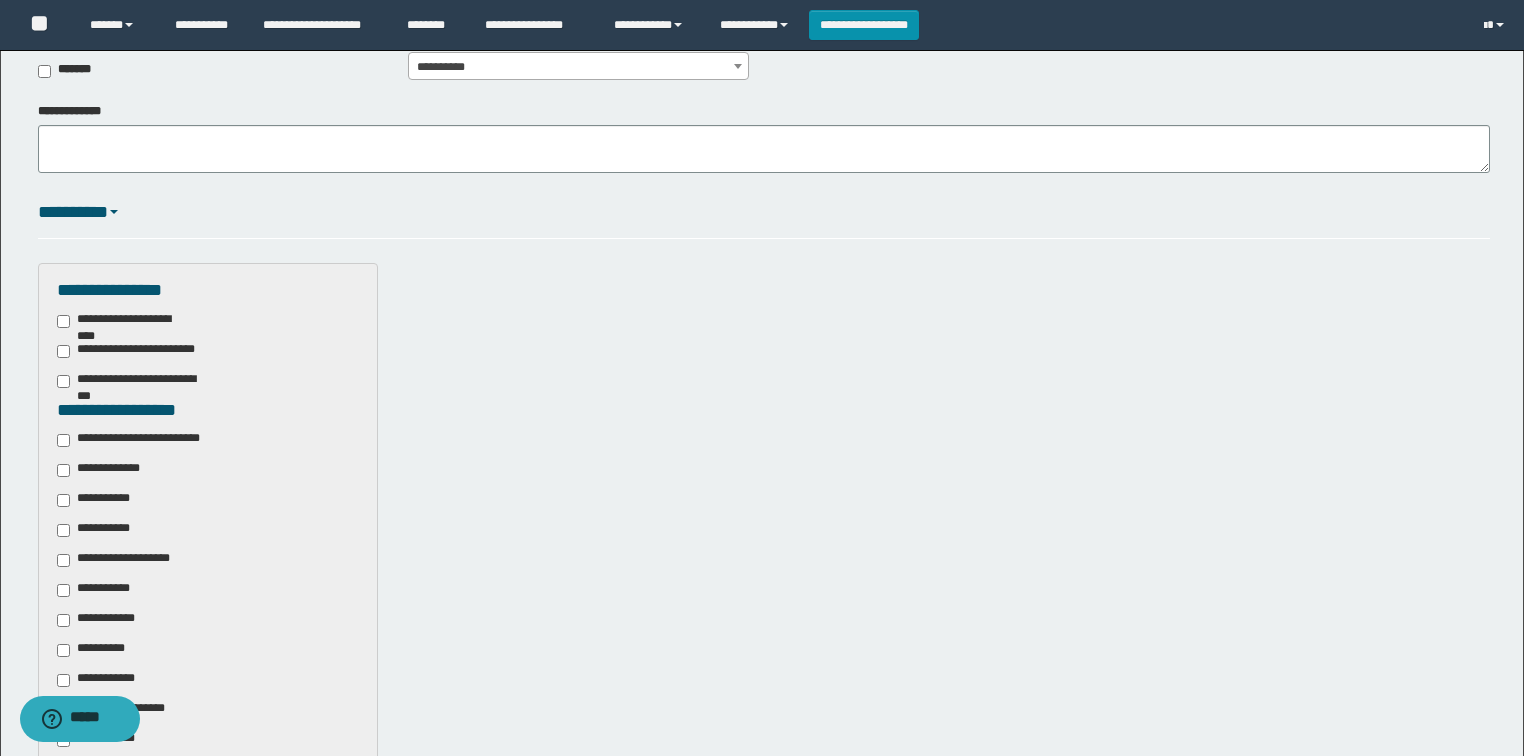 click on "**********" at bounding box center [143, 440] 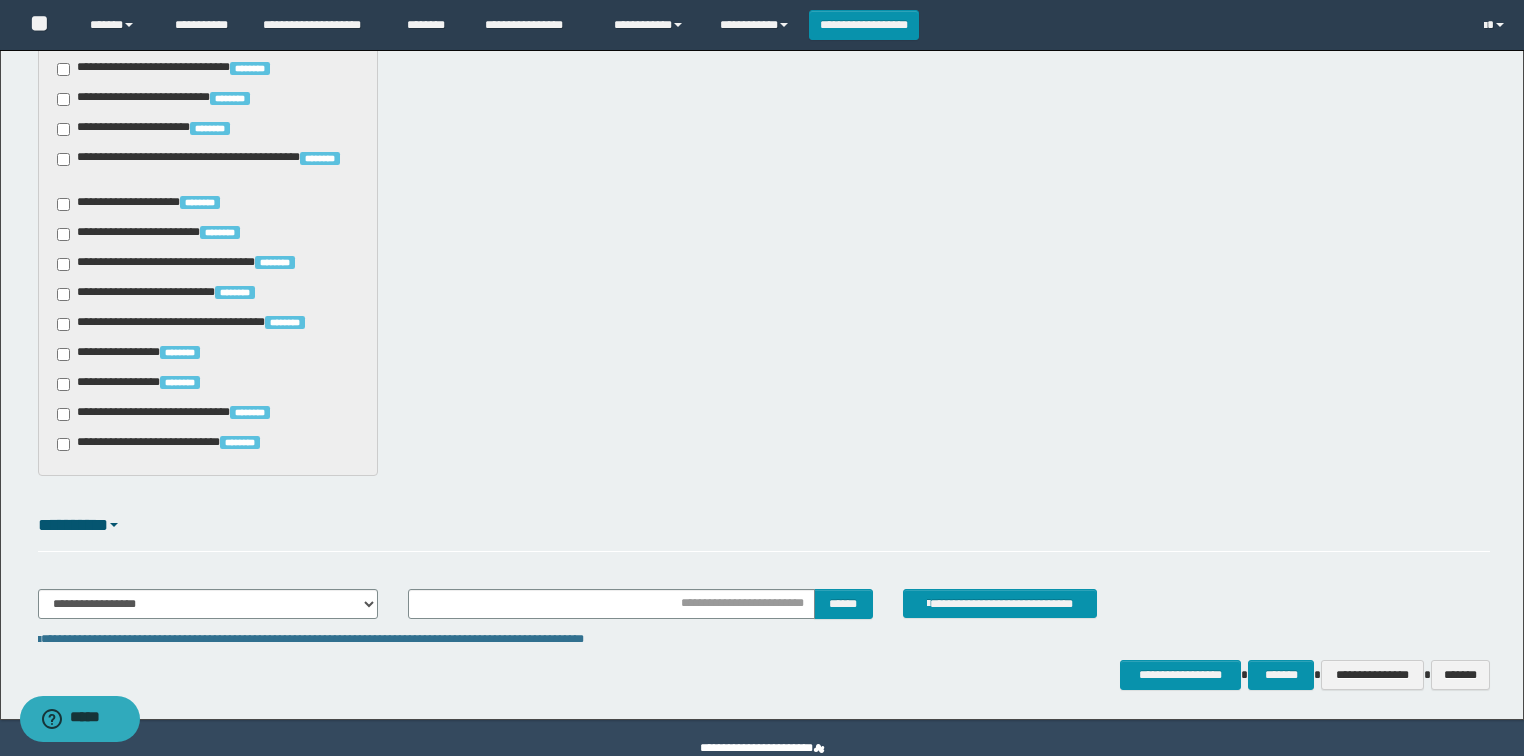 scroll, scrollTop: 1539, scrollLeft: 0, axis: vertical 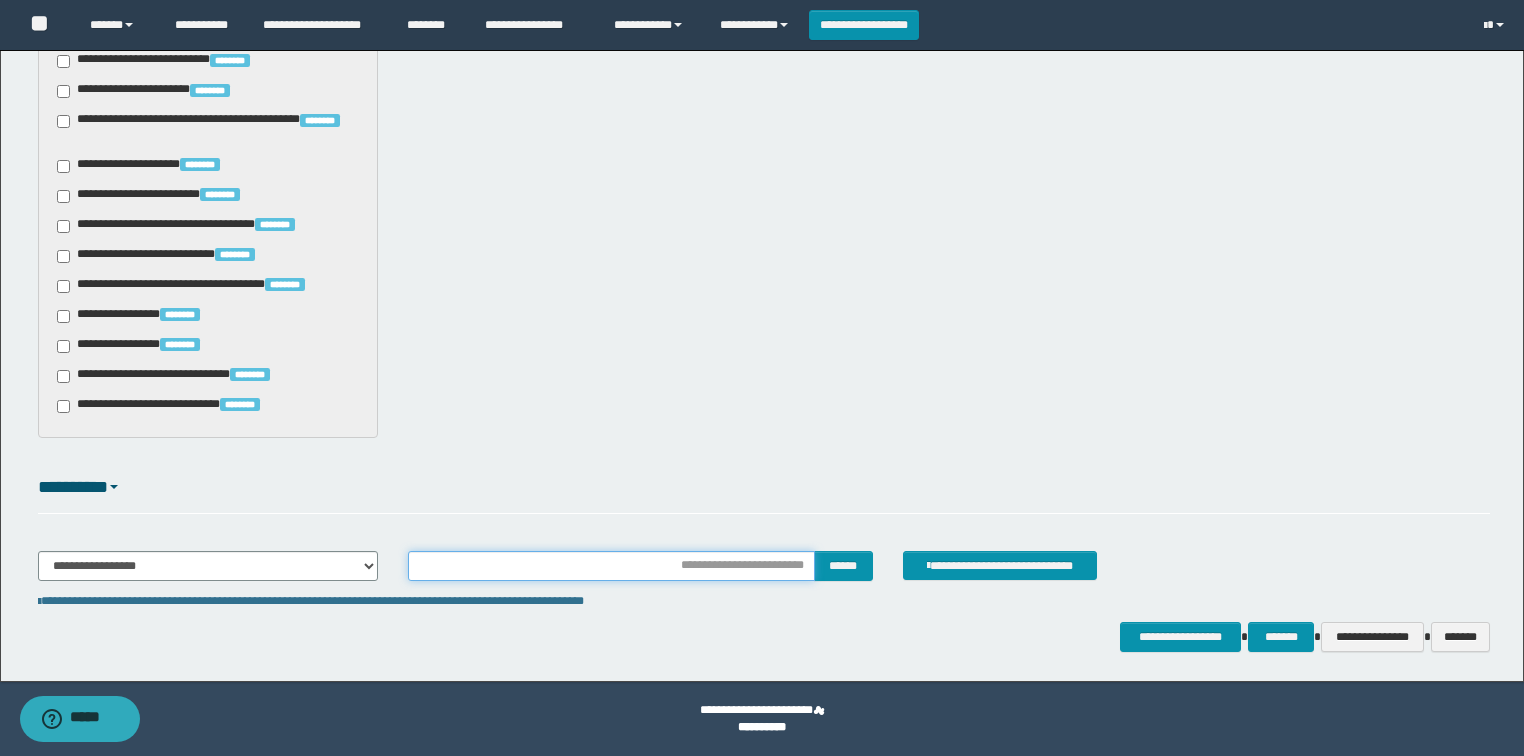 click at bounding box center [611, 566] 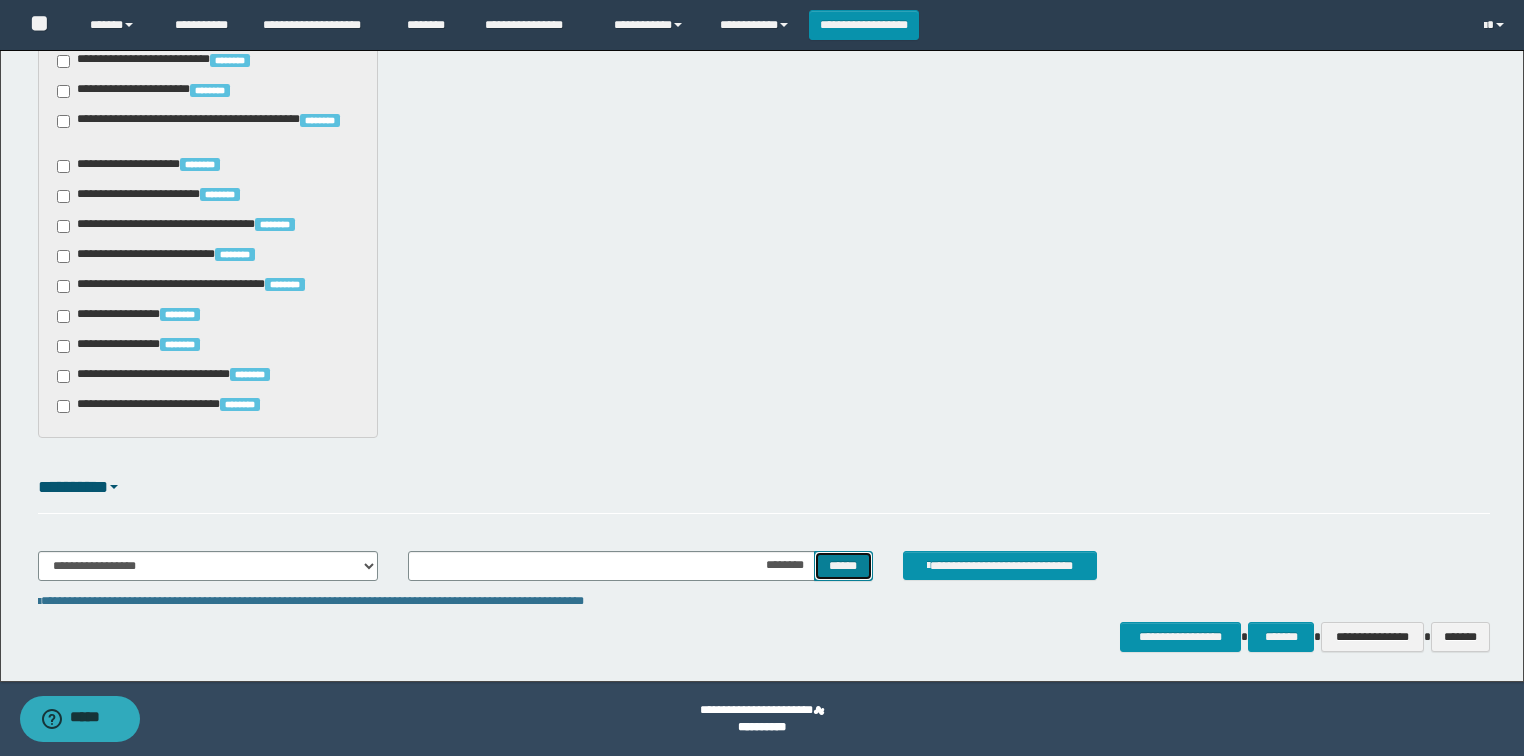 click on "******" at bounding box center (843, 566) 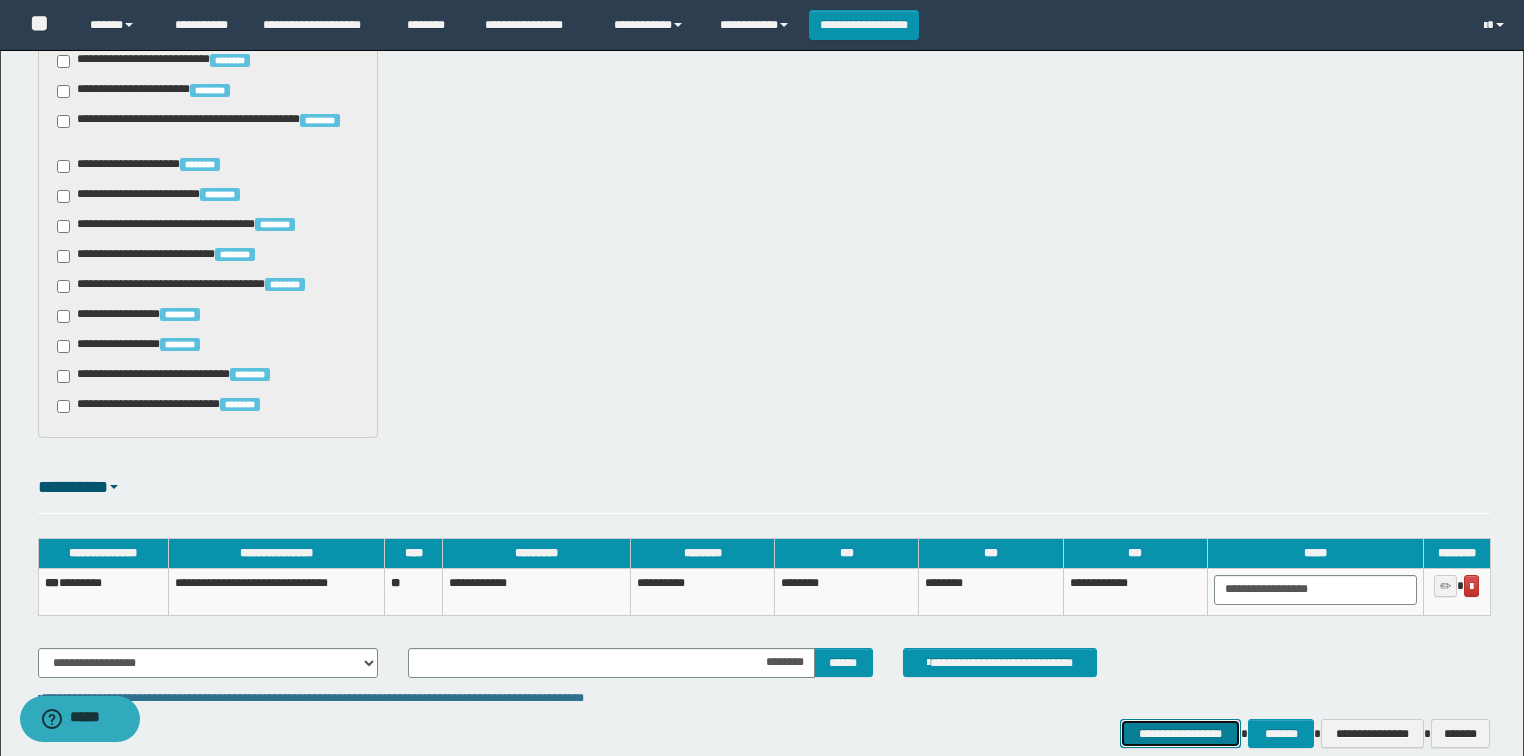 click on "**********" at bounding box center [1181, 734] 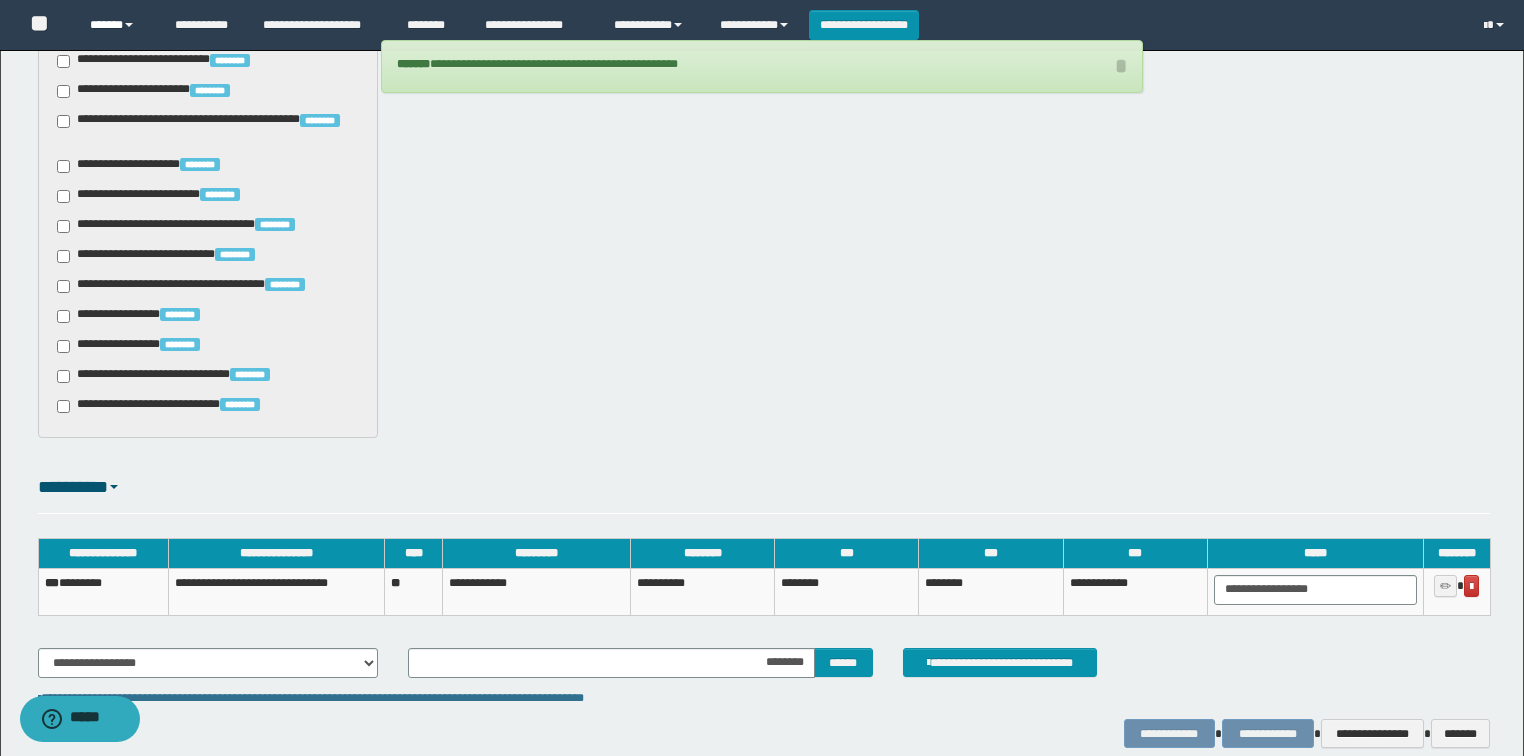click on "******" at bounding box center [117, 25] 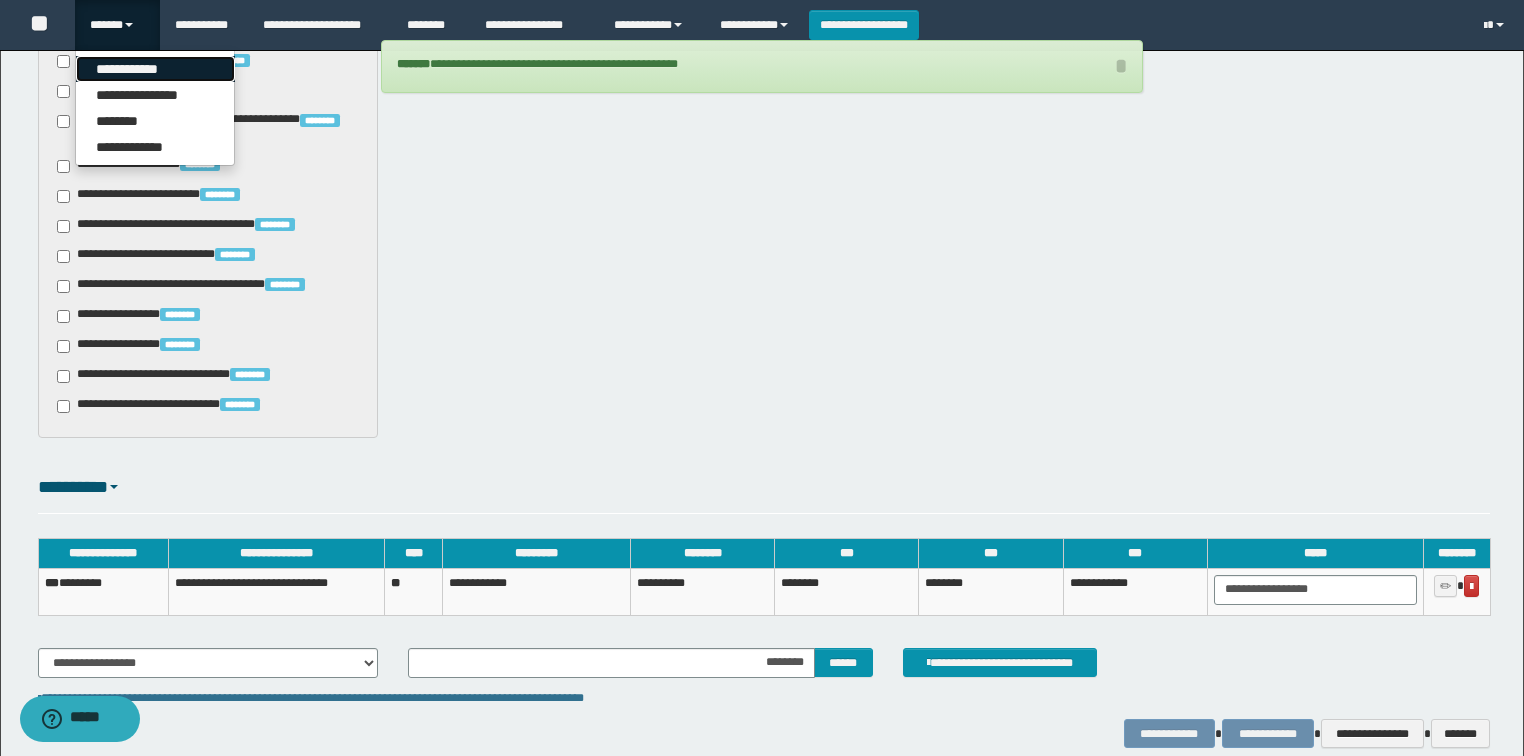click on "**********" at bounding box center (155, 69) 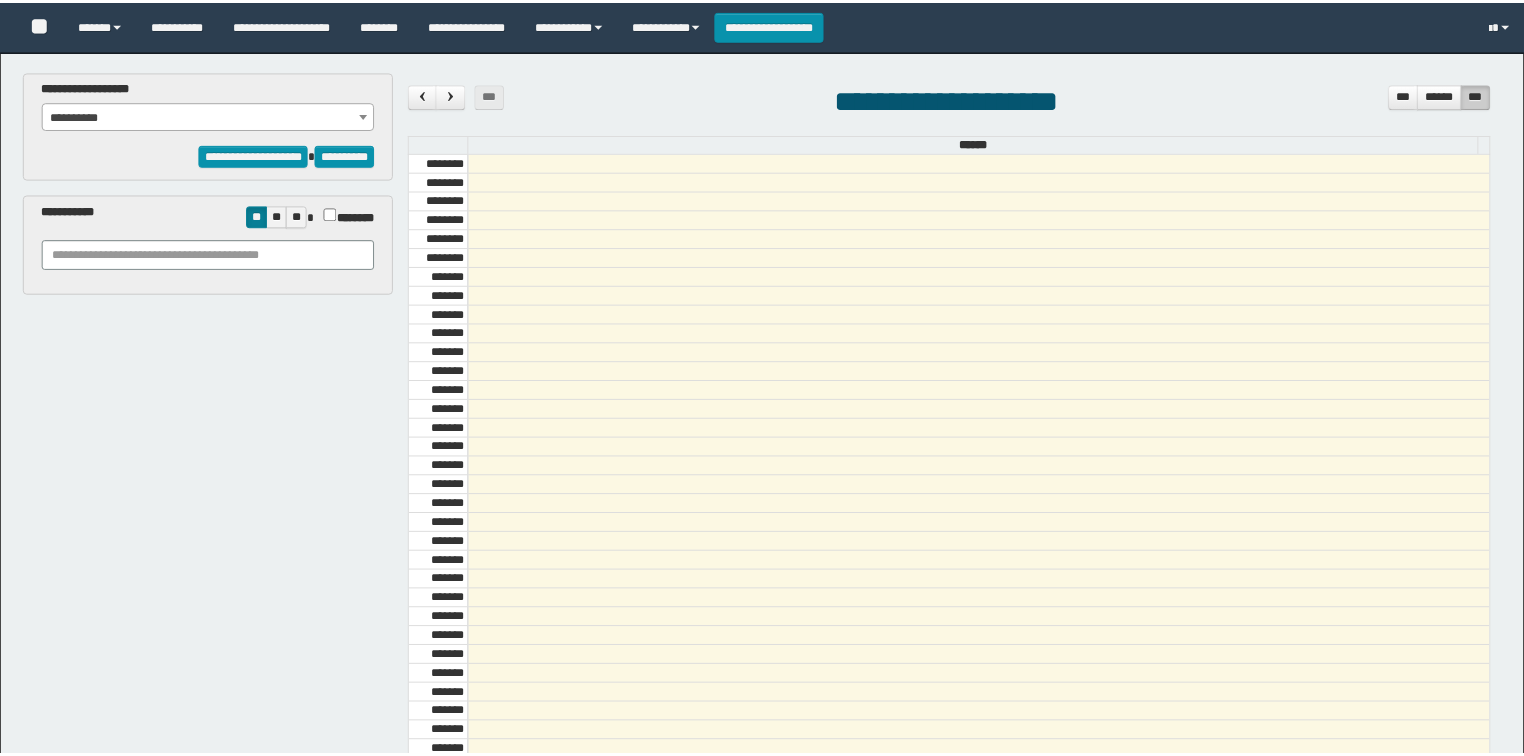 scroll, scrollTop: 0, scrollLeft: 0, axis: both 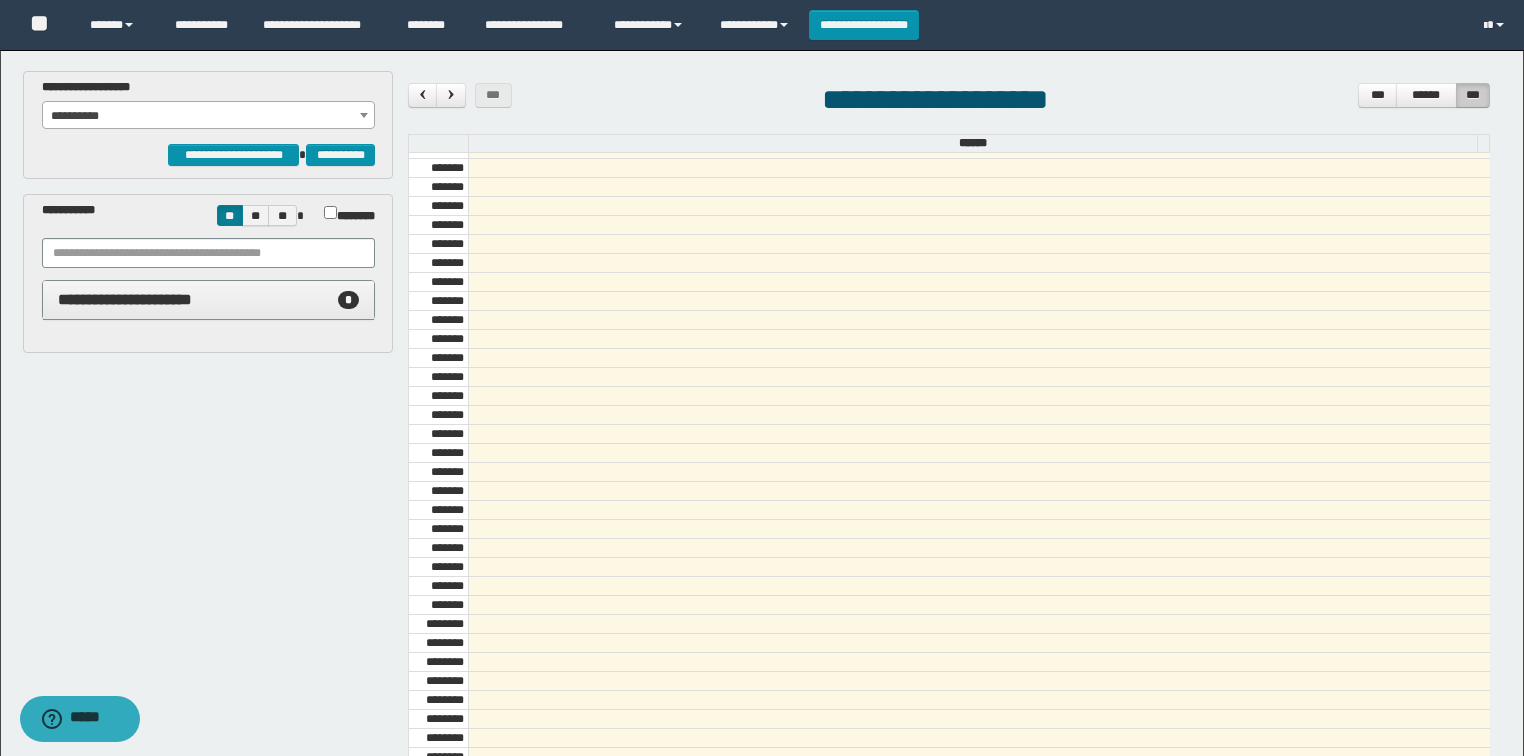 click on "**********" at bounding box center (209, 116) 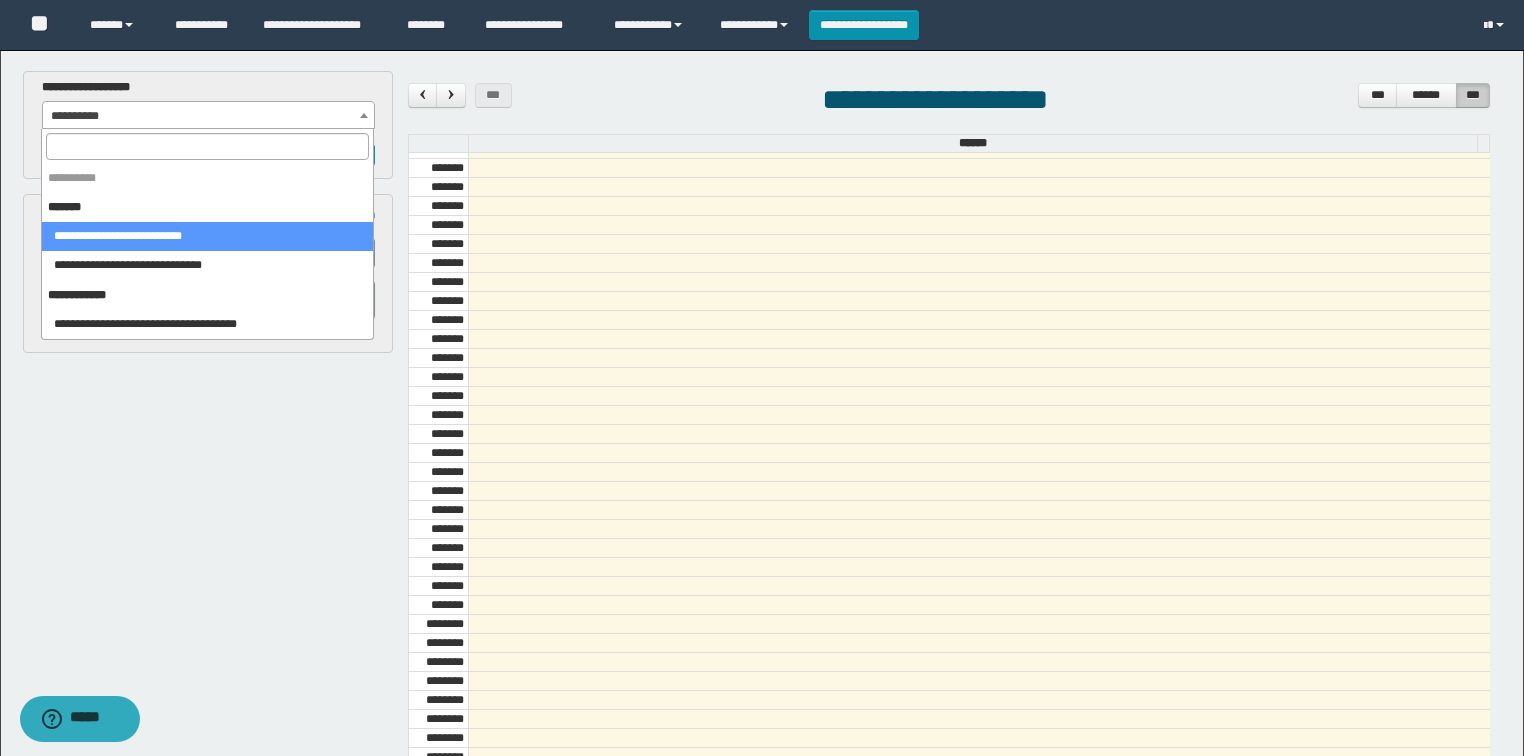select on "******" 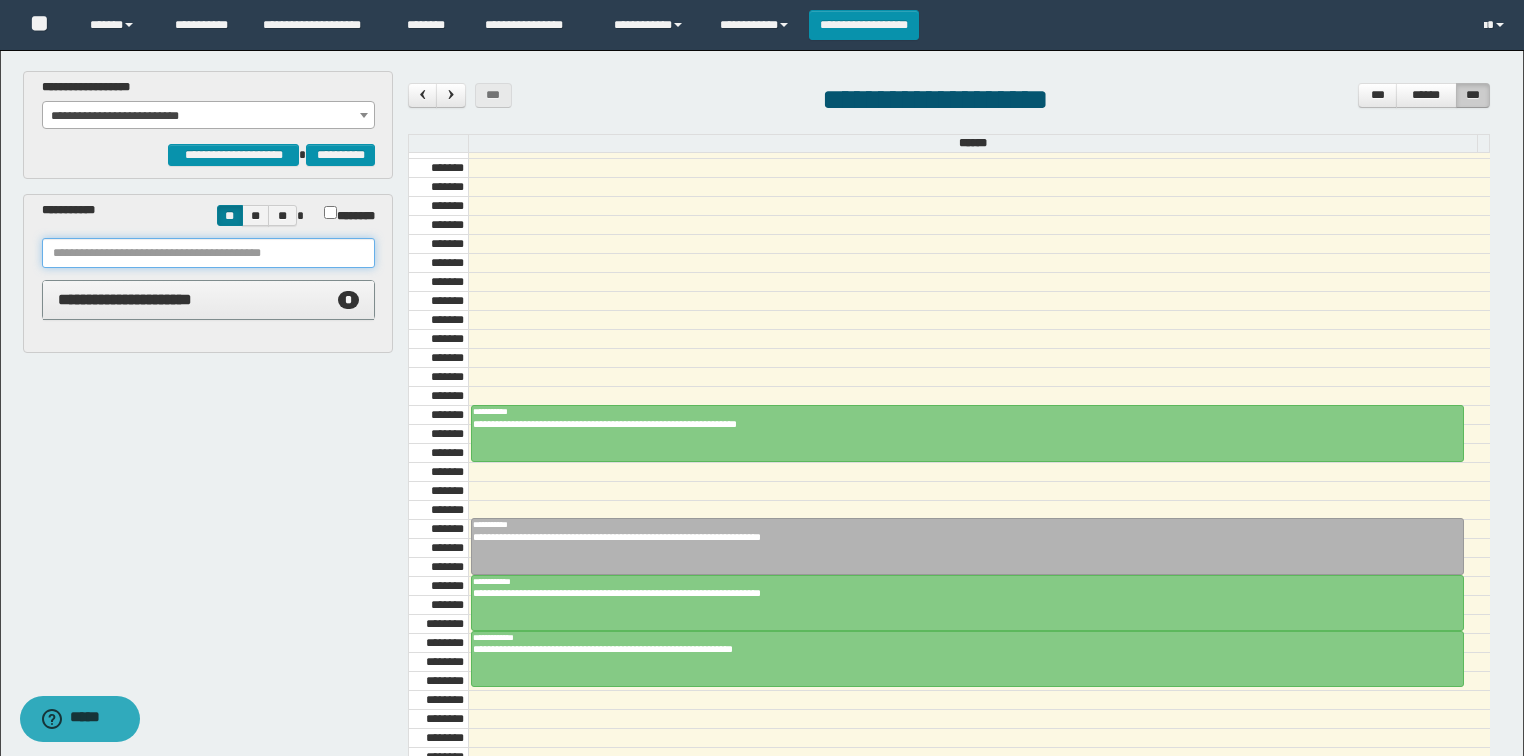 click at bounding box center (208, 253) 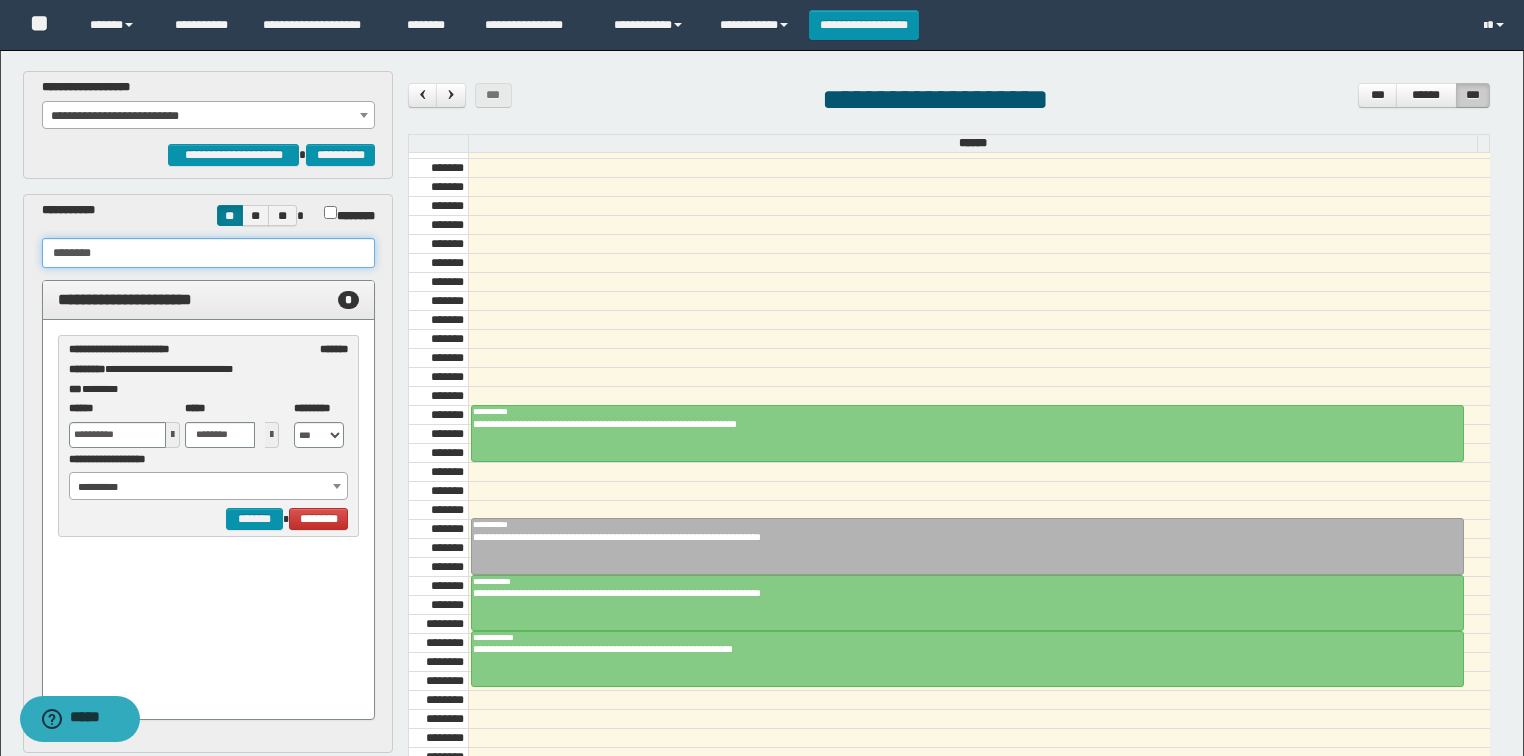 click on "**********" at bounding box center [209, 487] 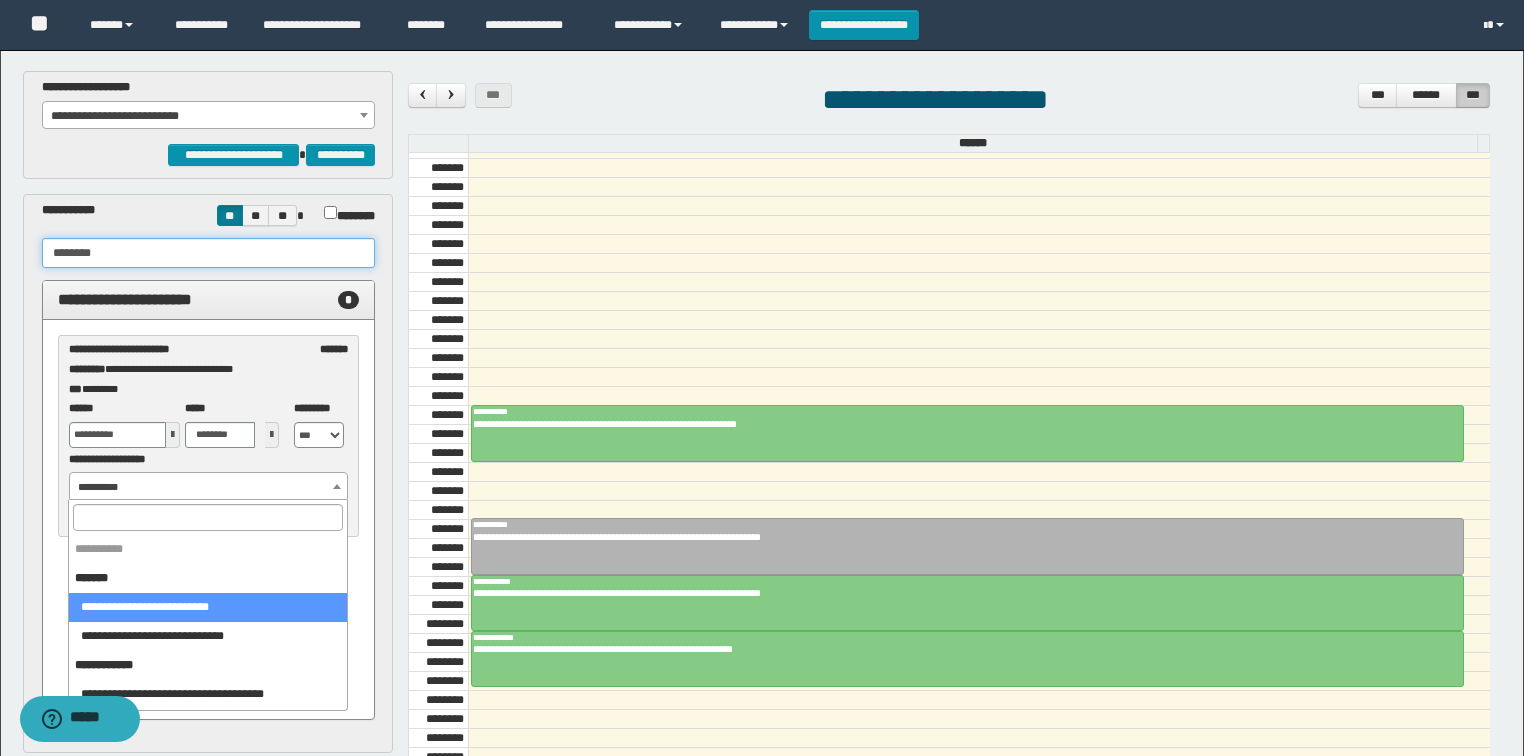 type on "********" 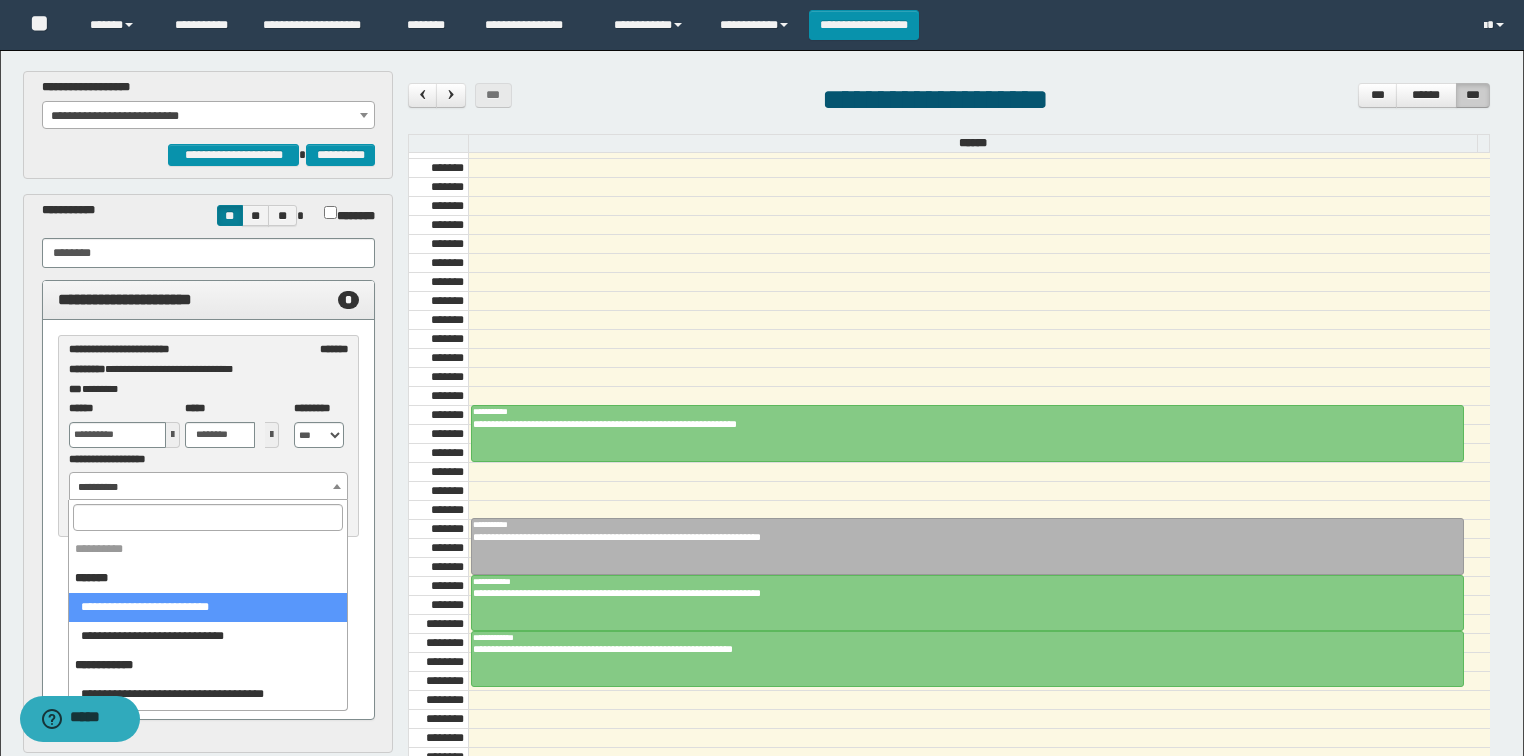 select on "******" 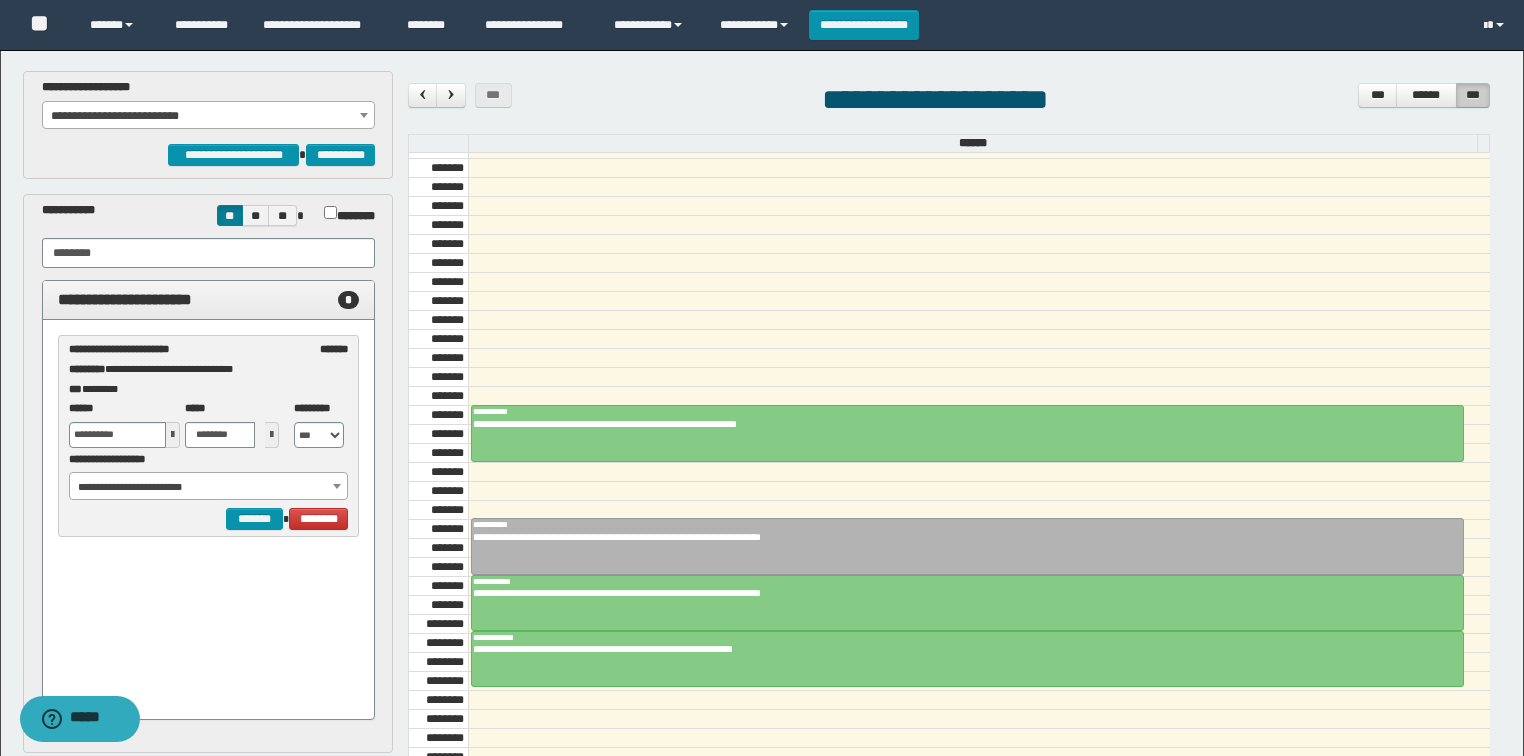 click on "**********" at bounding box center [209, 465] 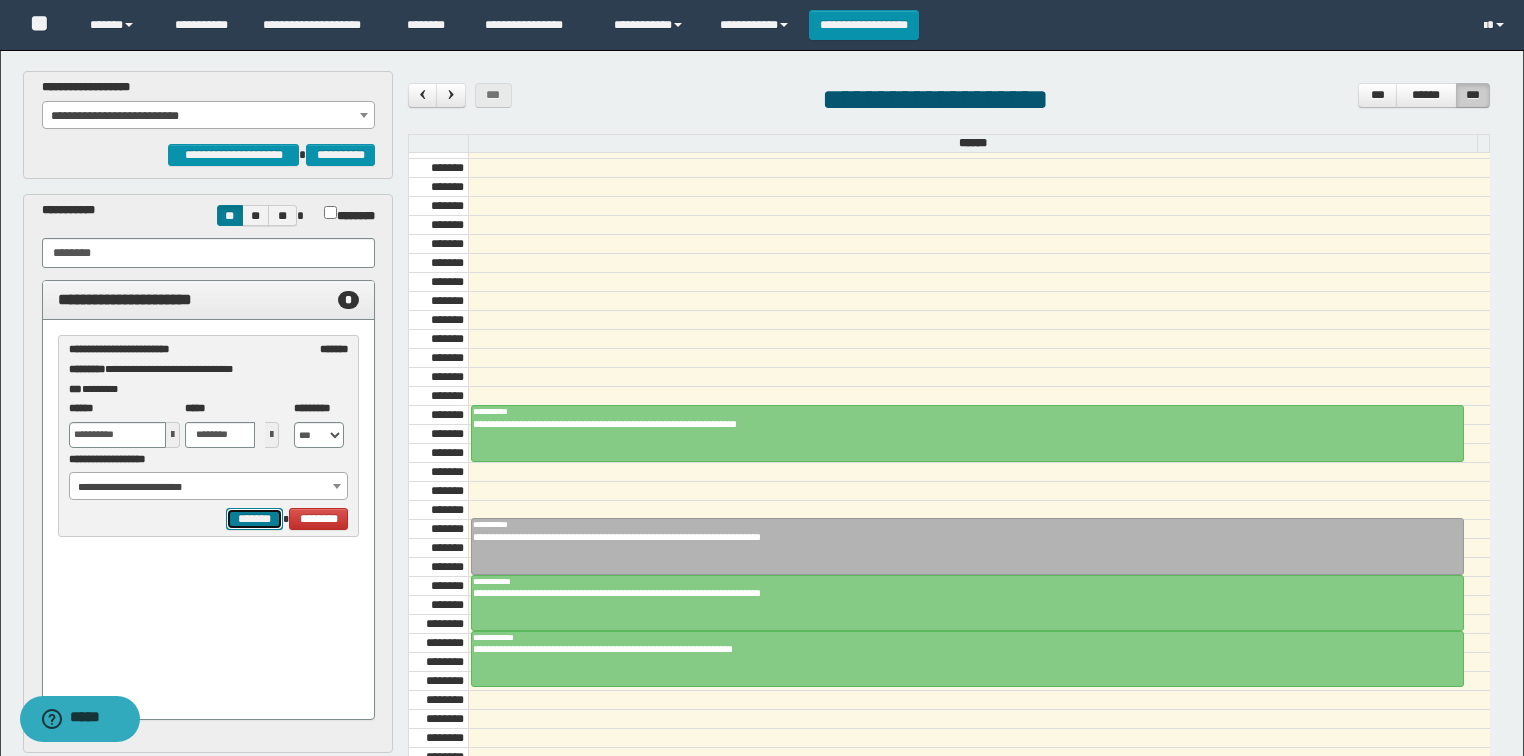 click on "*******" at bounding box center (254, 519) 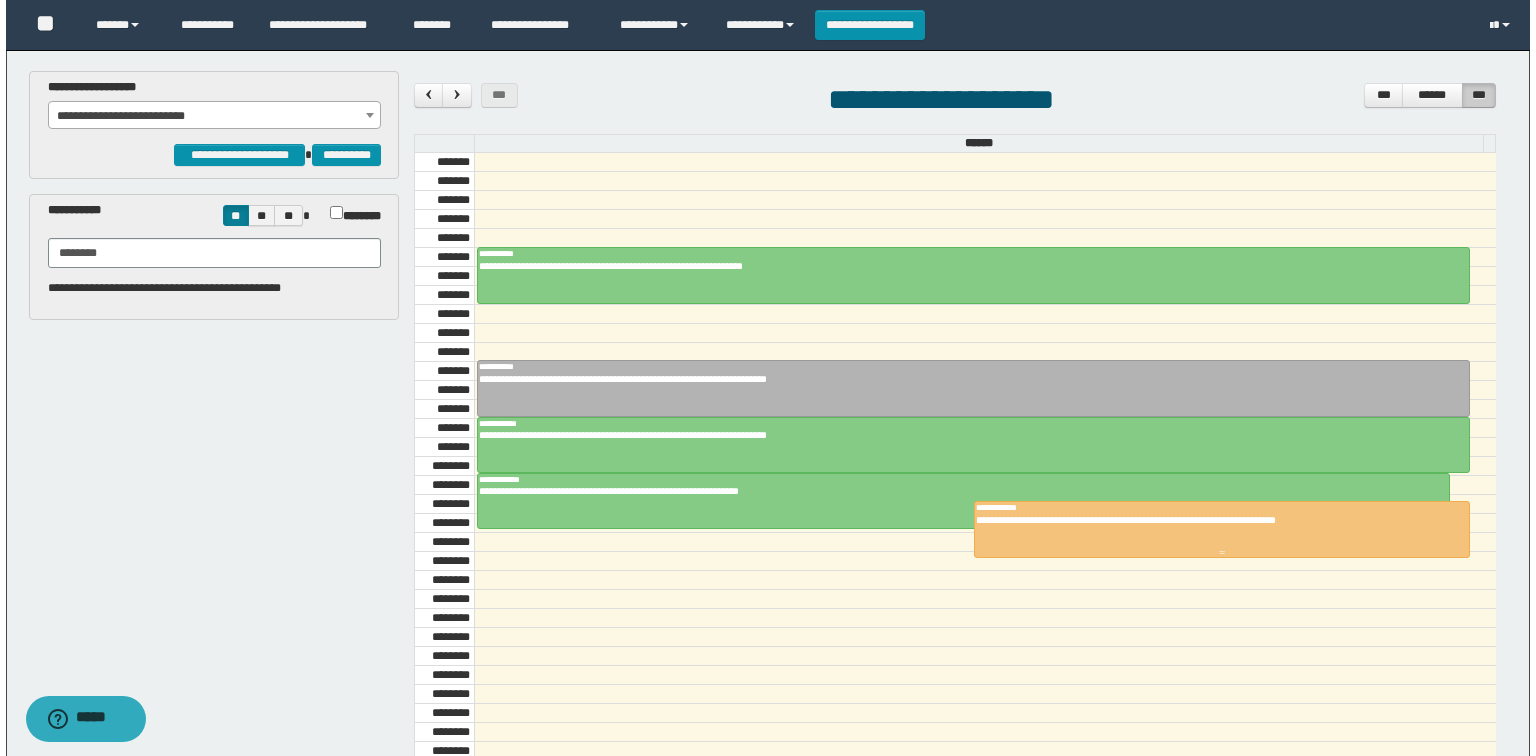 scroll, scrollTop: 838, scrollLeft: 0, axis: vertical 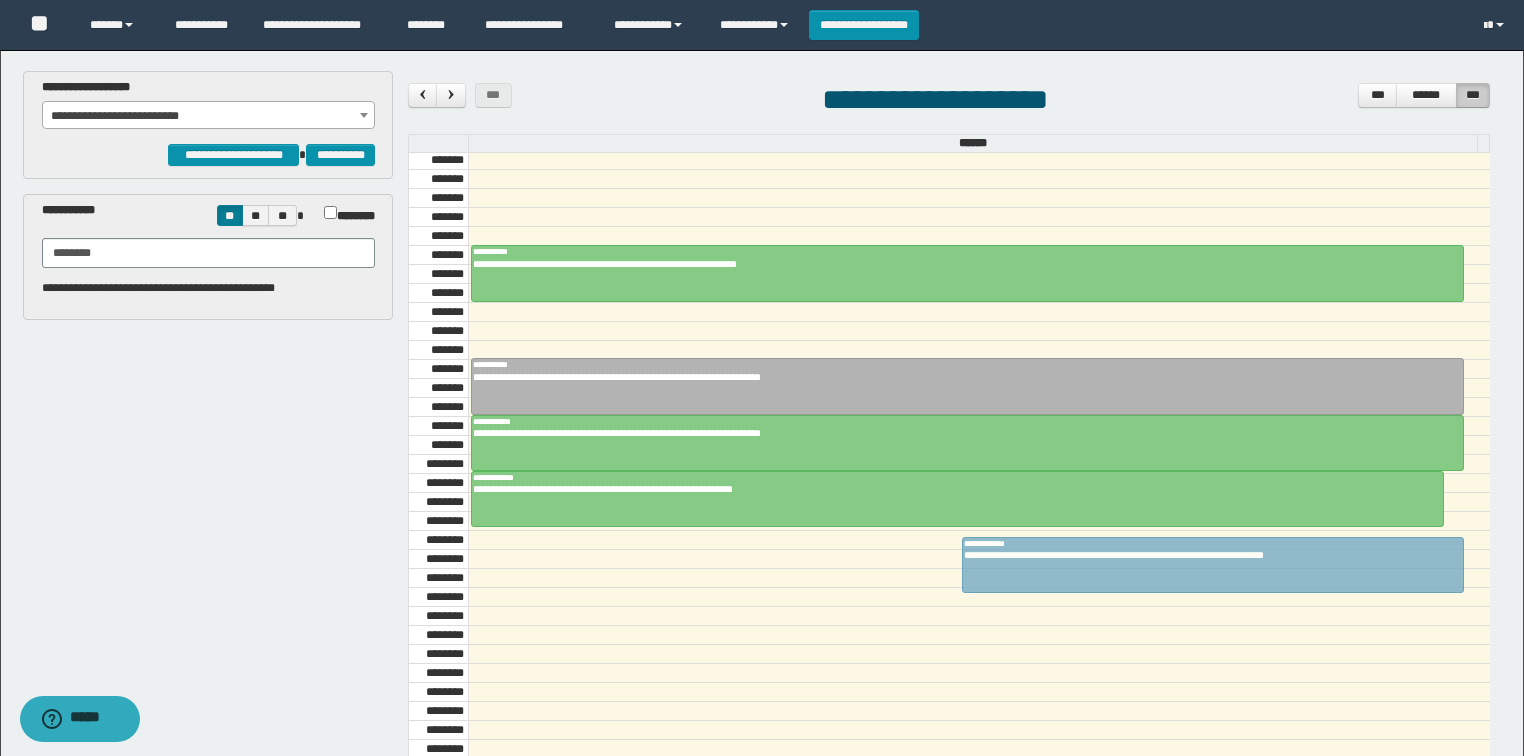 drag, startPoint x: 1134, startPoint y: 545, endPoint x: 1133, endPoint y: 568, distance: 23.021729 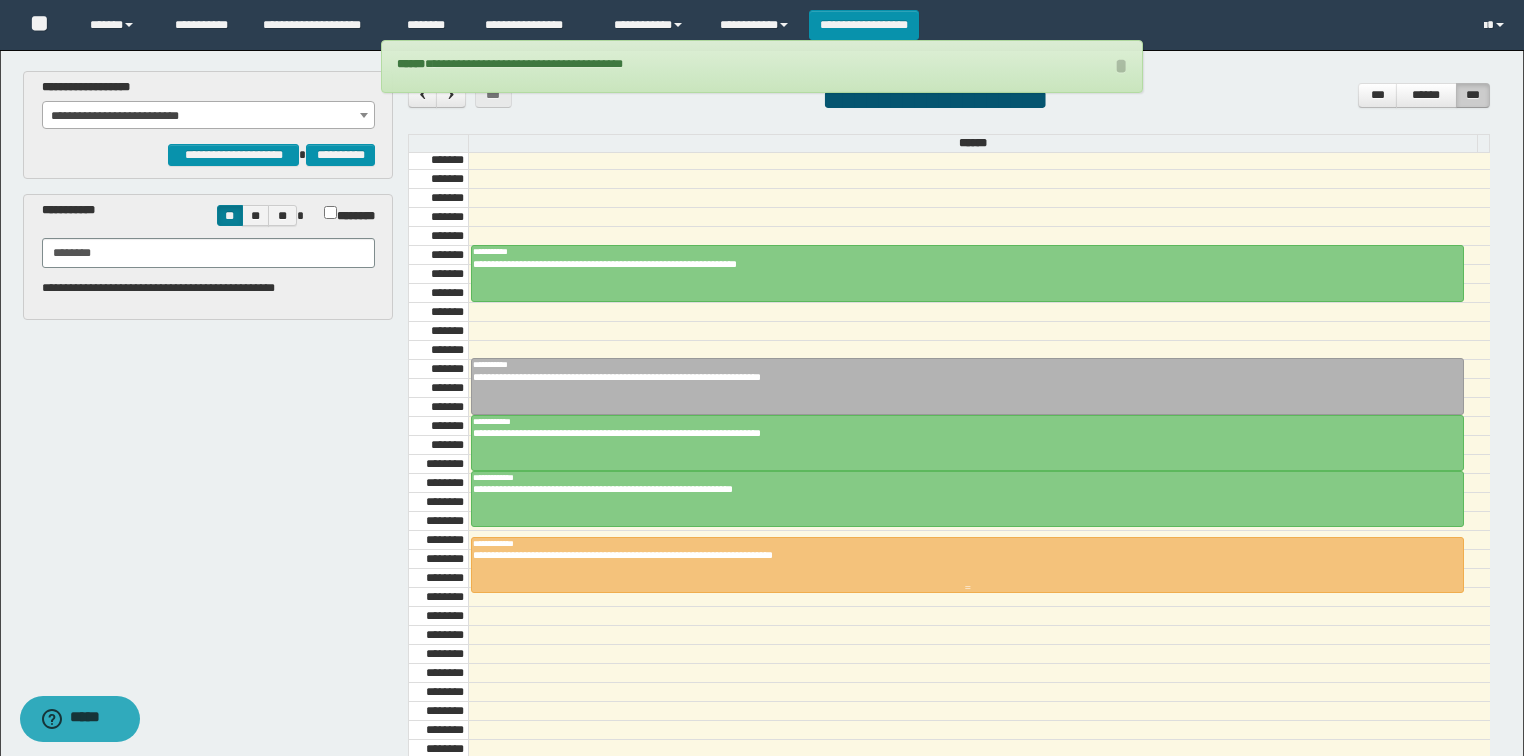 click at bounding box center [967, 565] 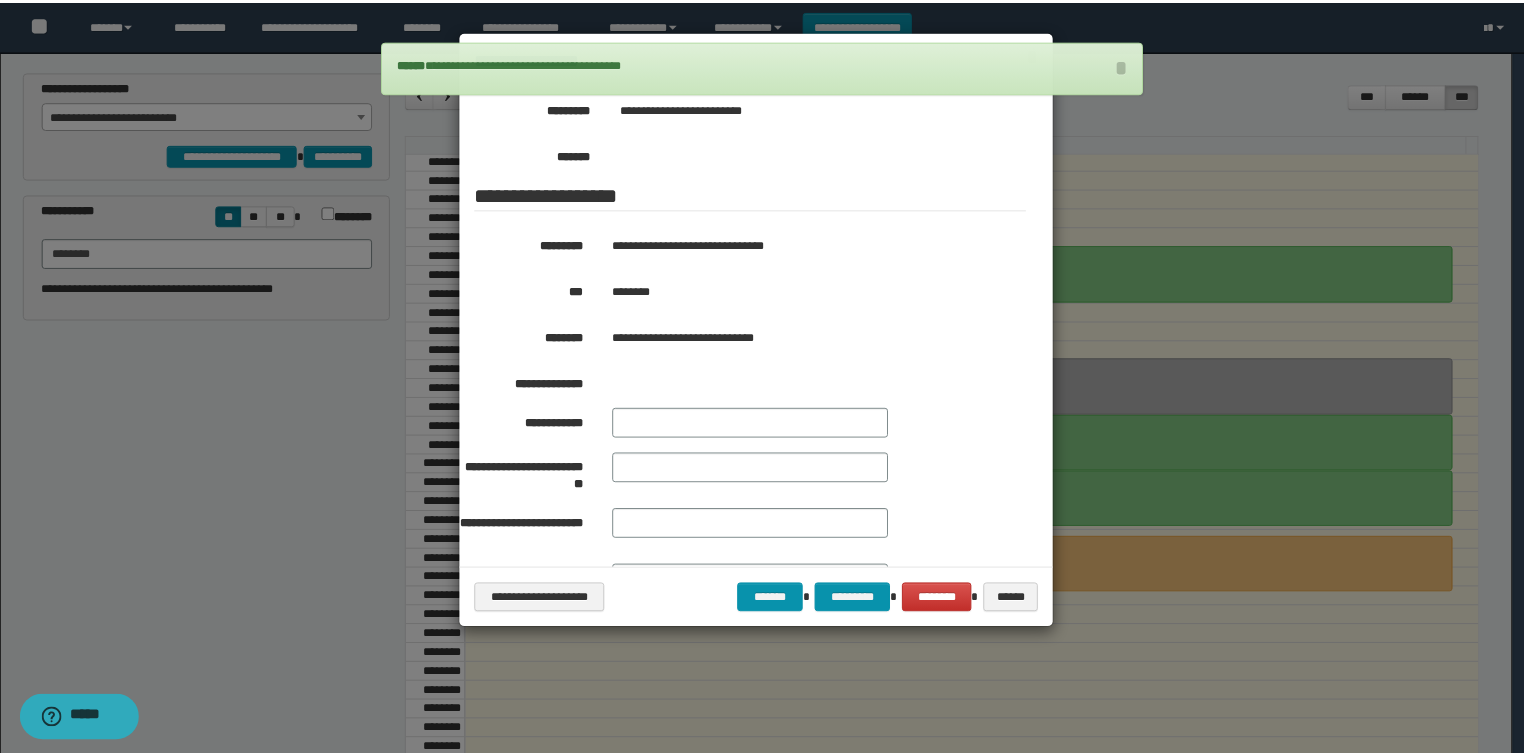 scroll, scrollTop: 320, scrollLeft: 0, axis: vertical 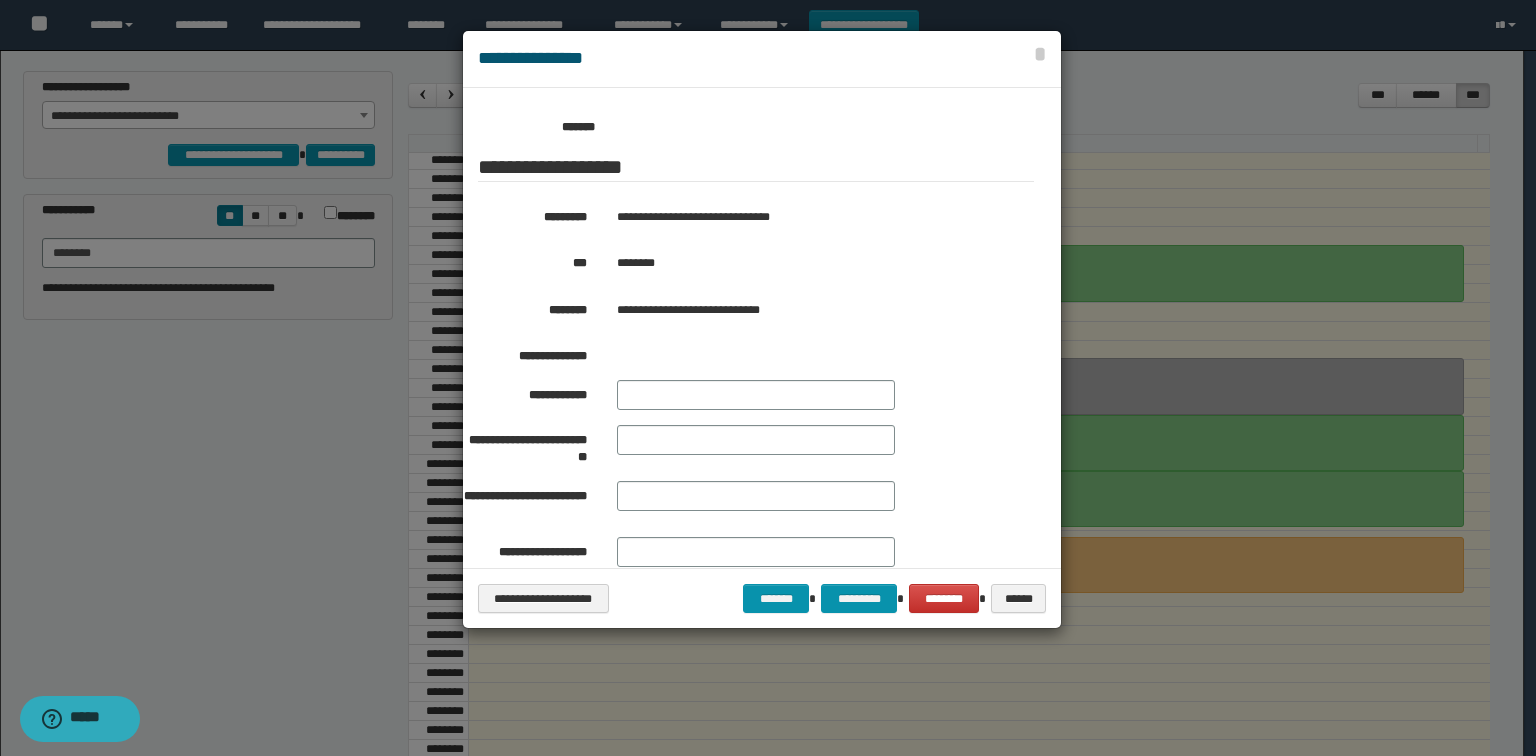click on "********" at bounding box center [807, 263] 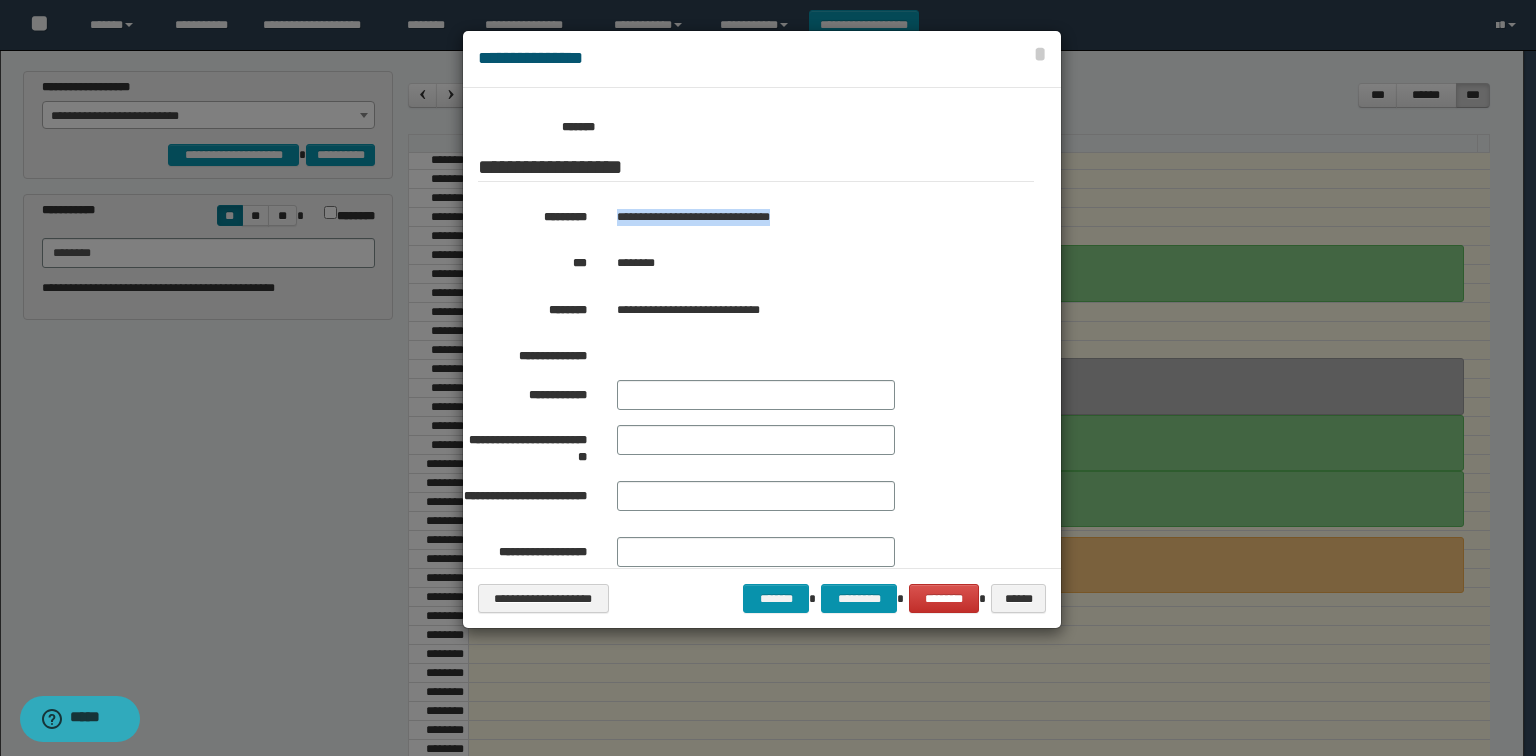 drag, startPoint x: 618, startPoint y: 215, endPoint x: 865, endPoint y: 211, distance: 247.03238 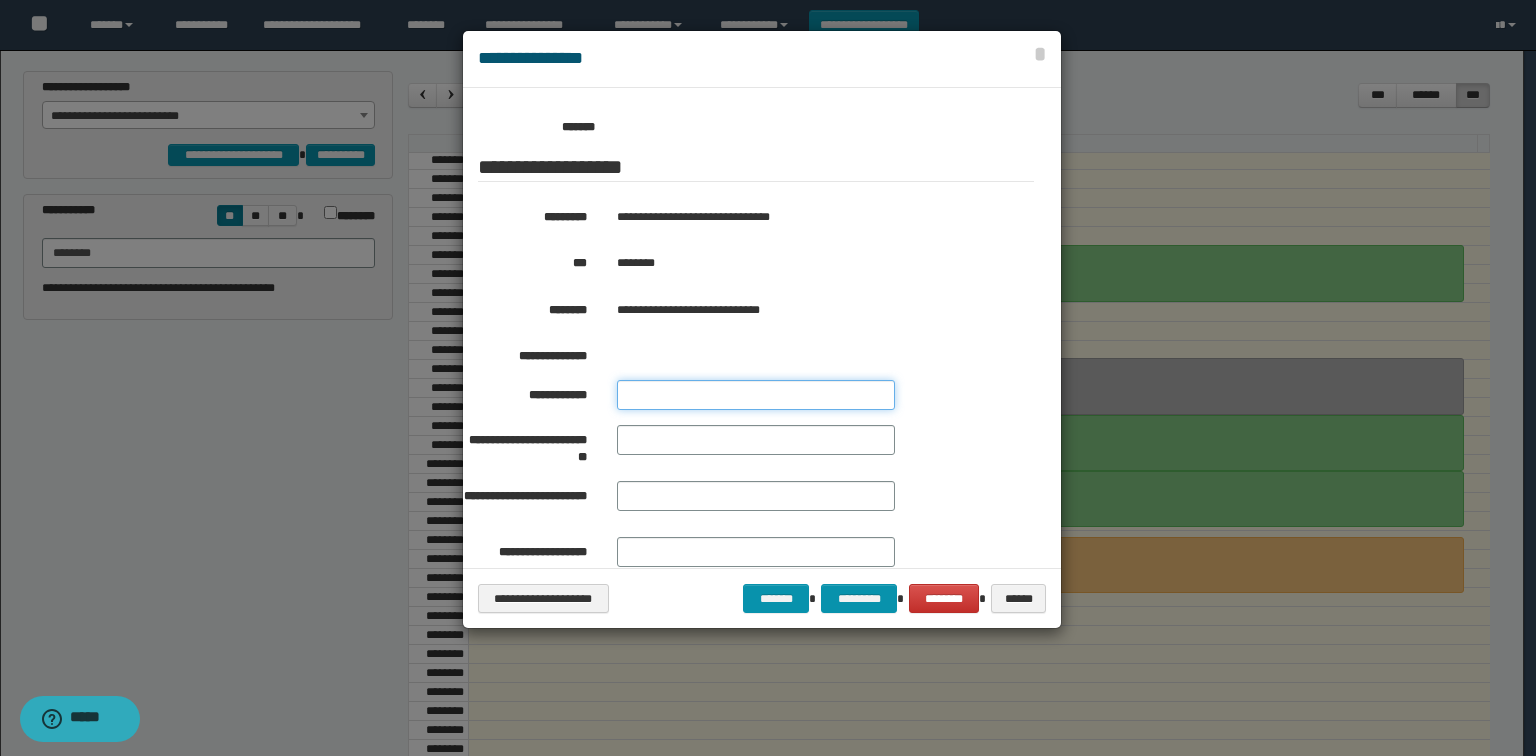 click at bounding box center (756, 395) 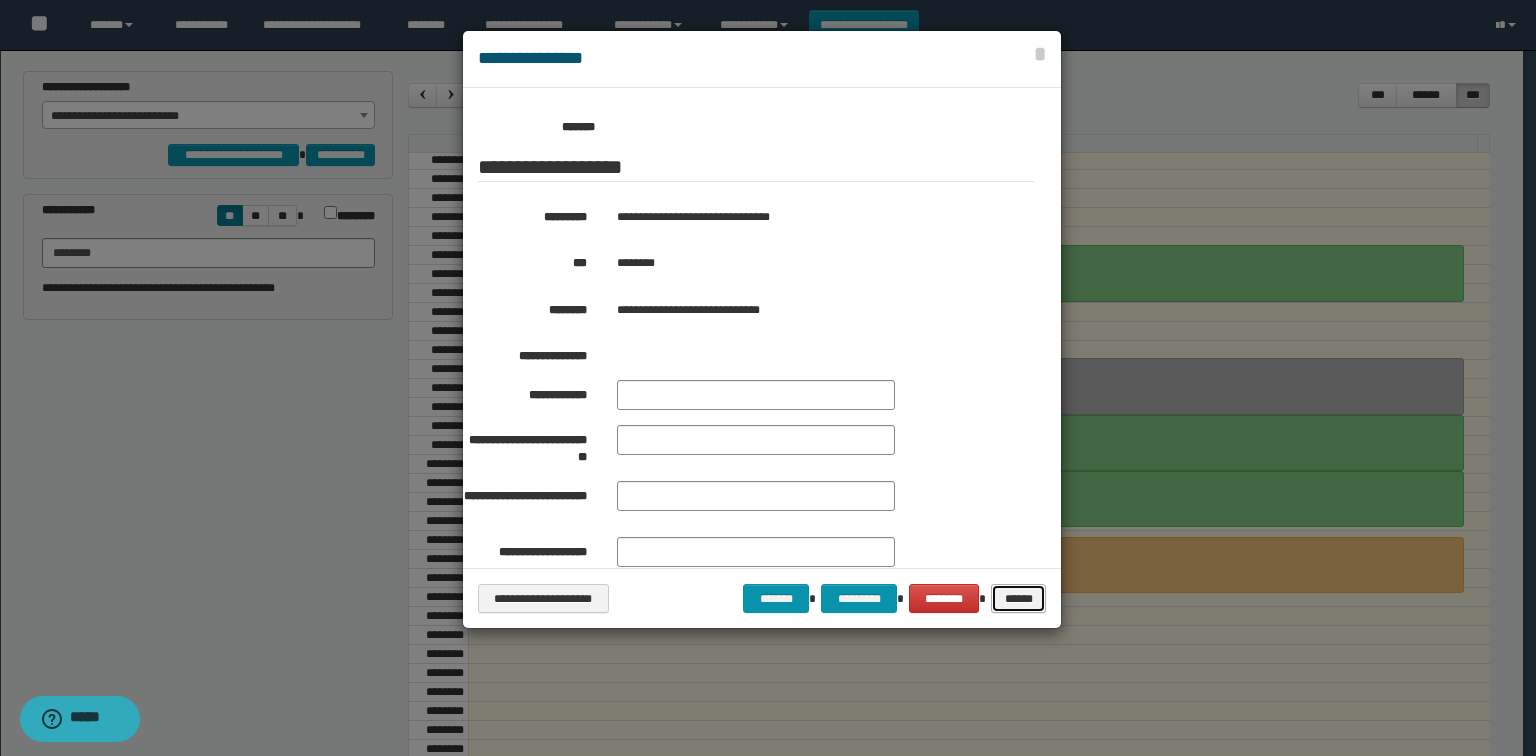 click on "******" at bounding box center [1019, 599] 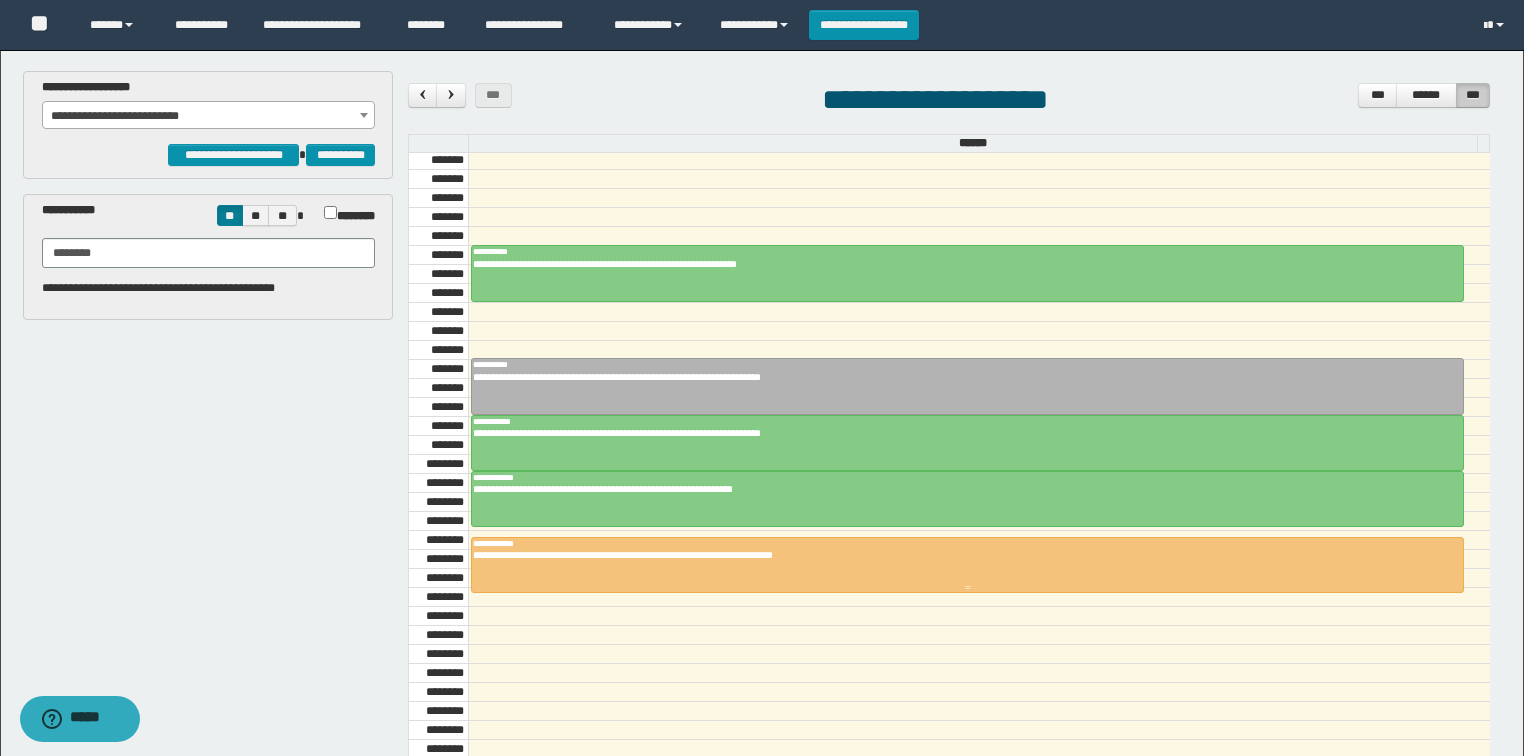 click at bounding box center [967, 565] 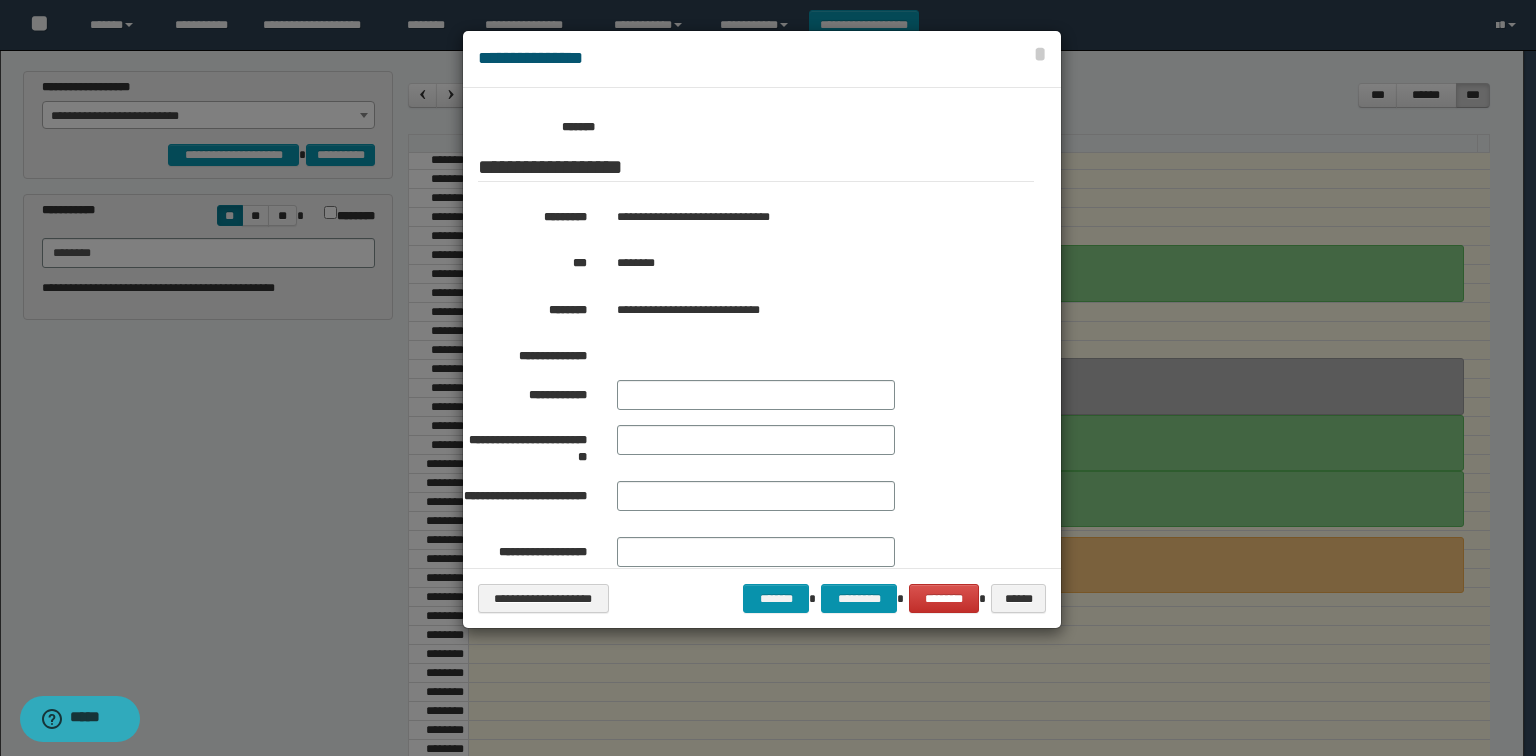 click on "********" at bounding box center [807, 263] 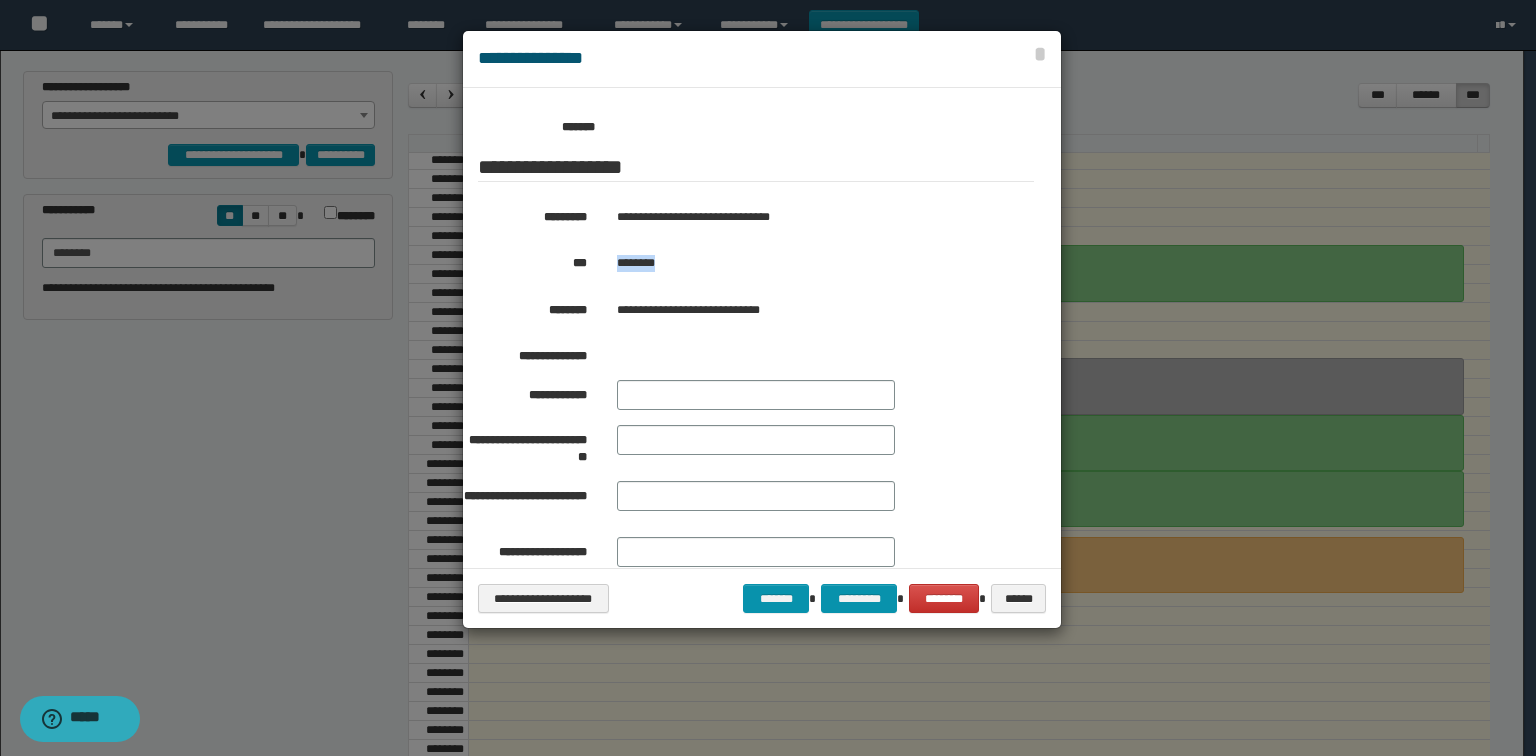 click on "********" at bounding box center (807, 263) 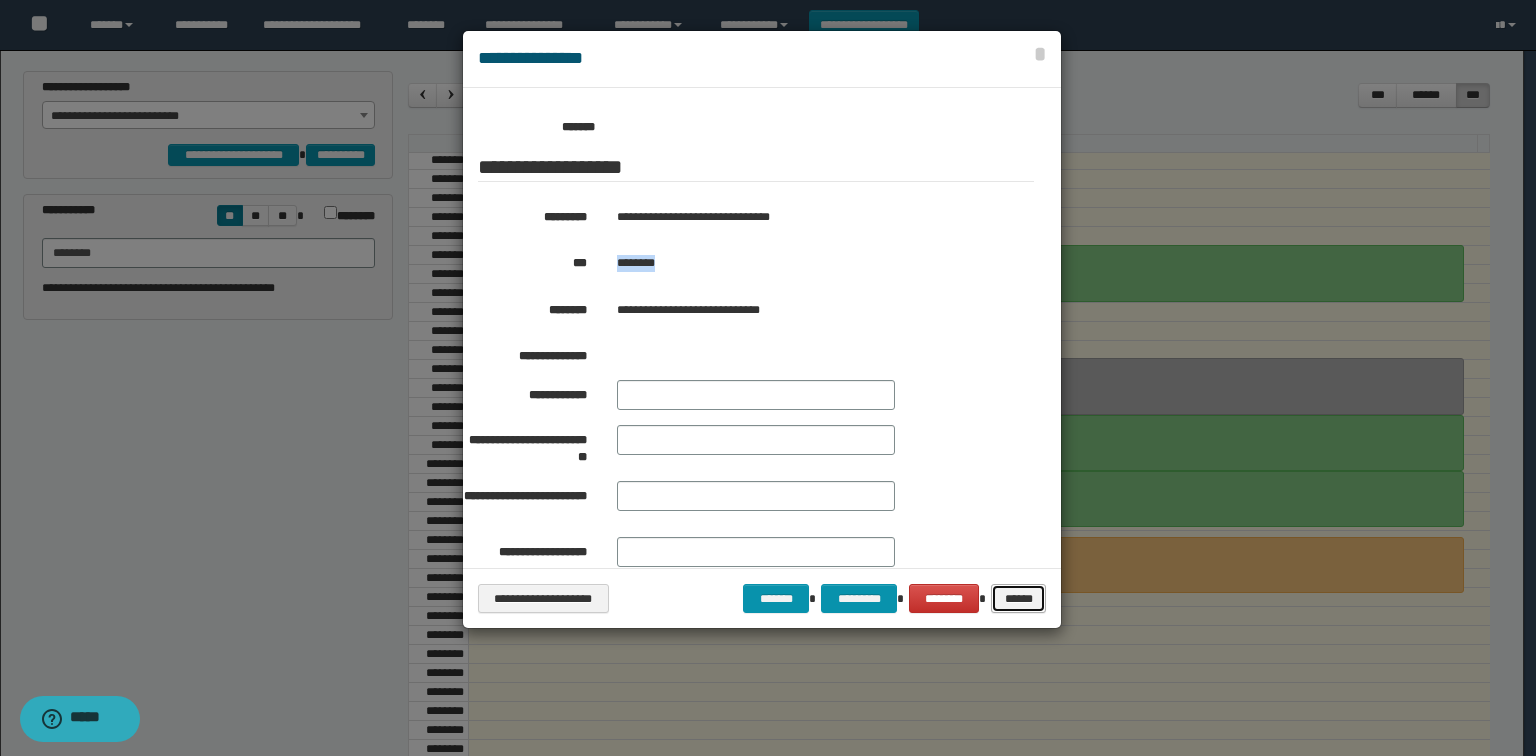 drag, startPoint x: 1023, startPoint y: 588, endPoint x: 1015, endPoint y: 572, distance: 17.888544 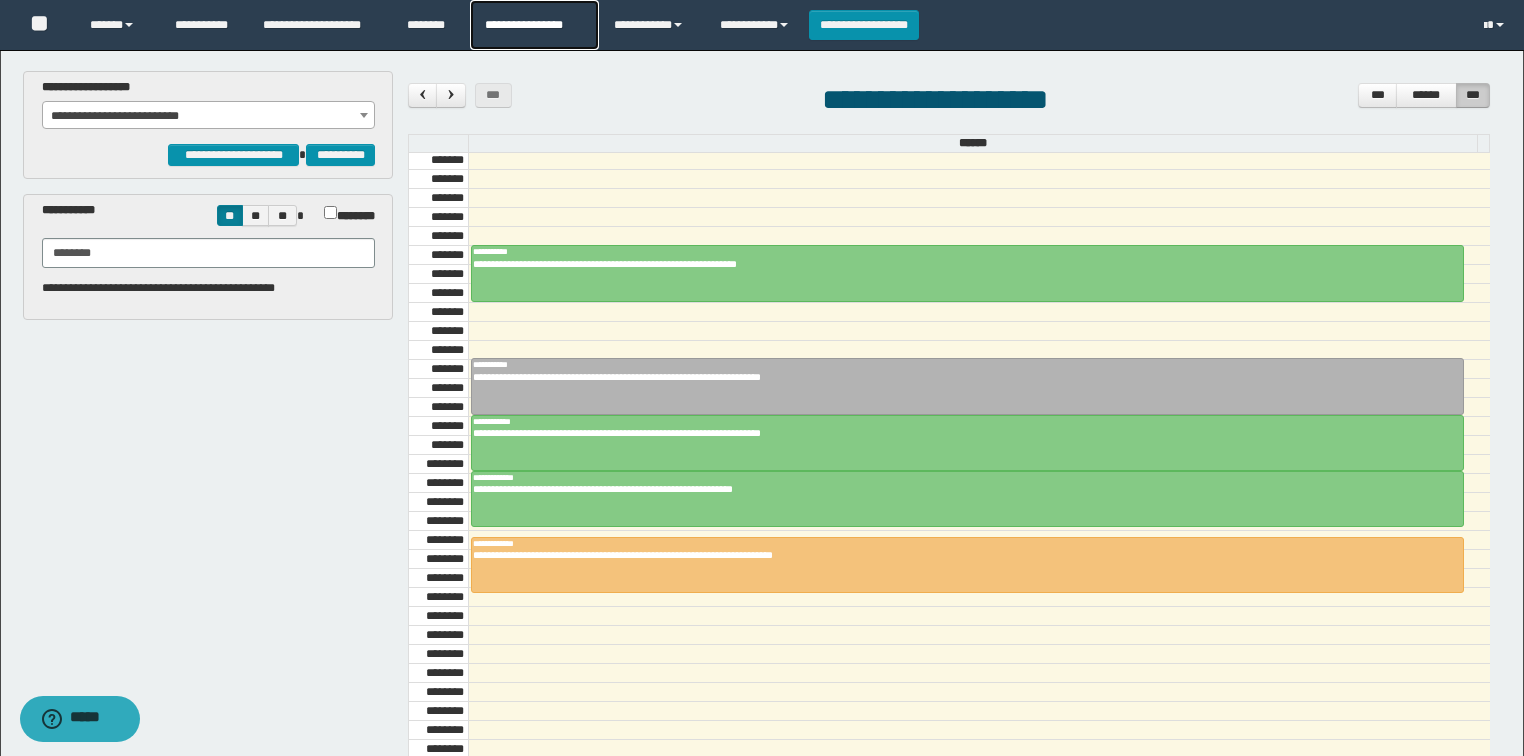 click on "**********" at bounding box center (534, 25) 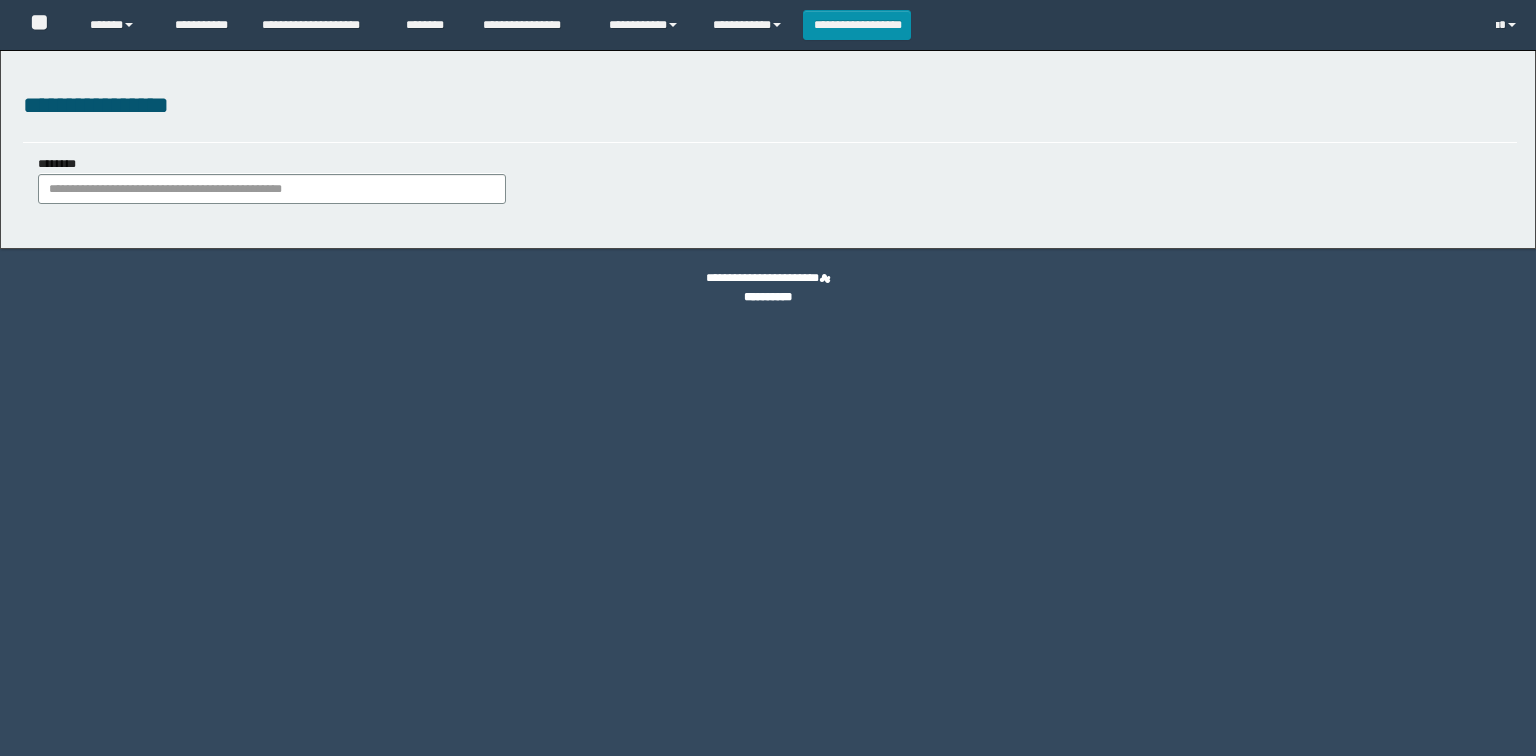 scroll, scrollTop: 0, scrollLeft: 0, axis: both 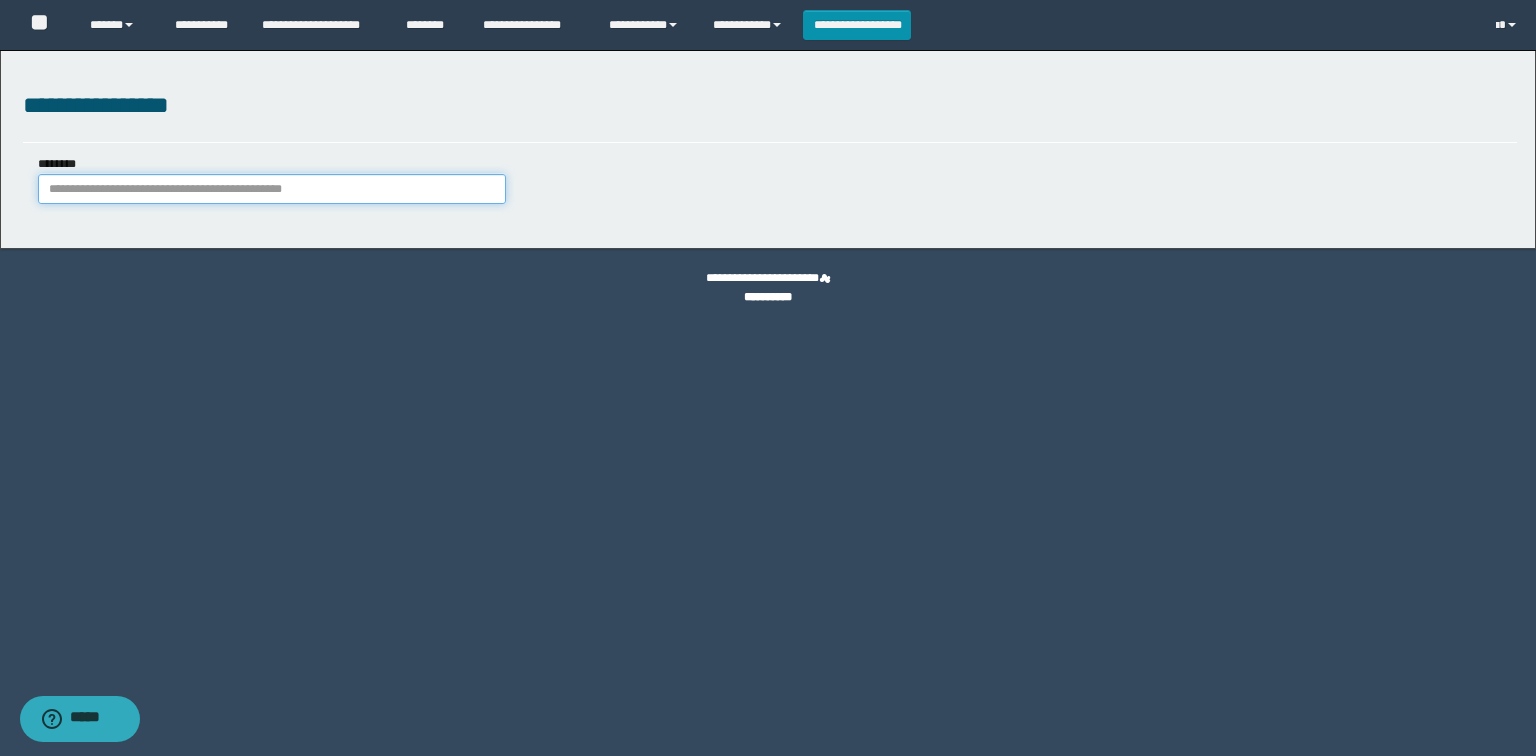 click on "********" at bounding box center (272, 189) 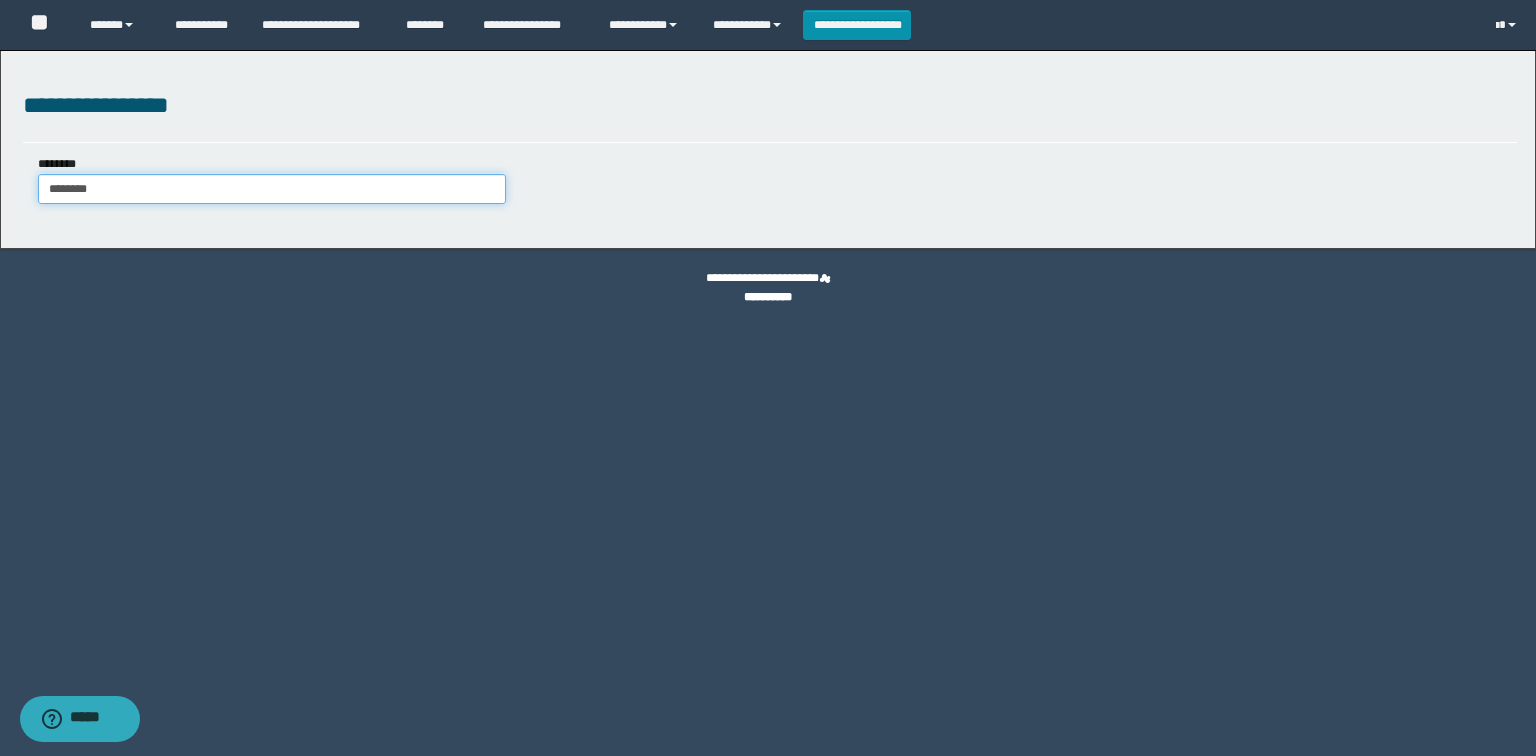type on "********" 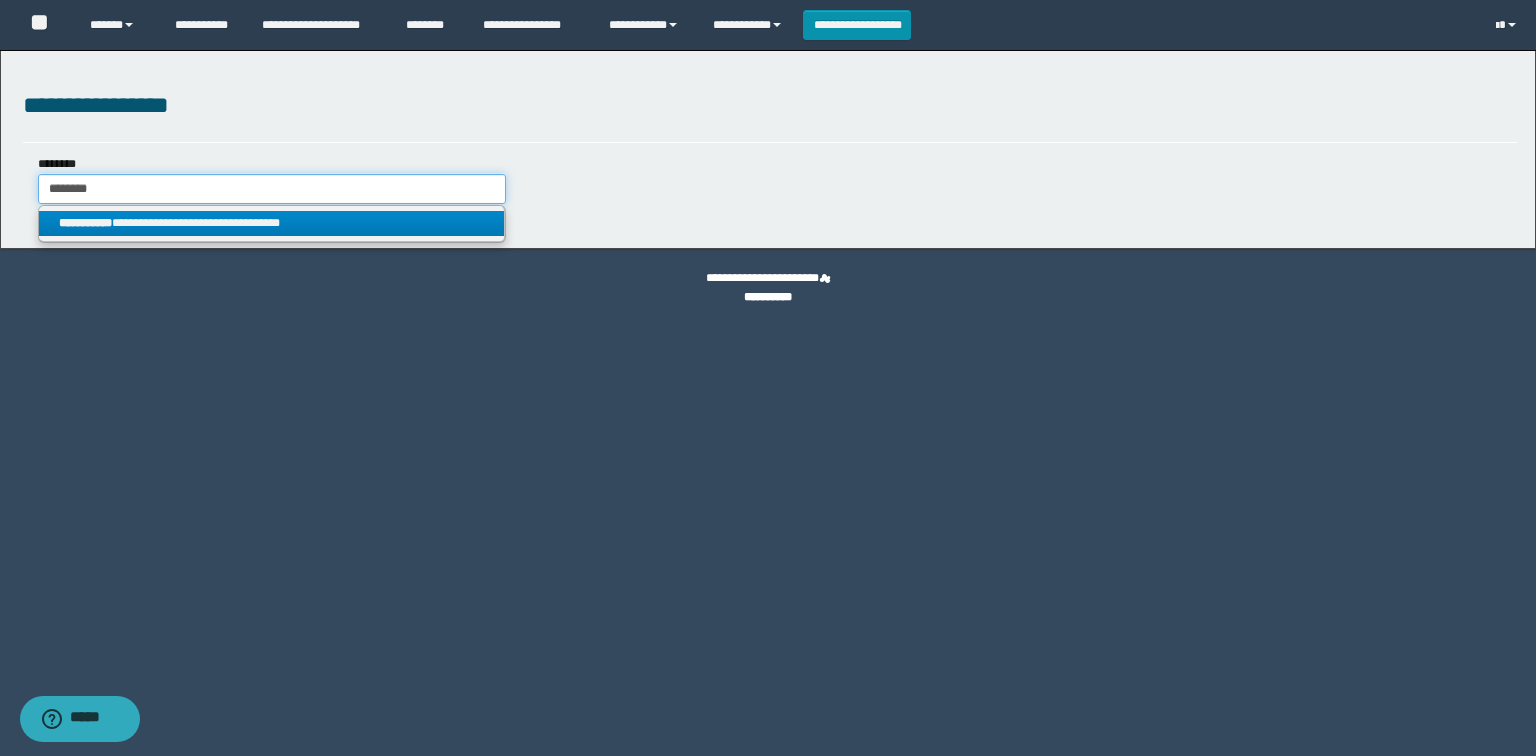 type on "********" 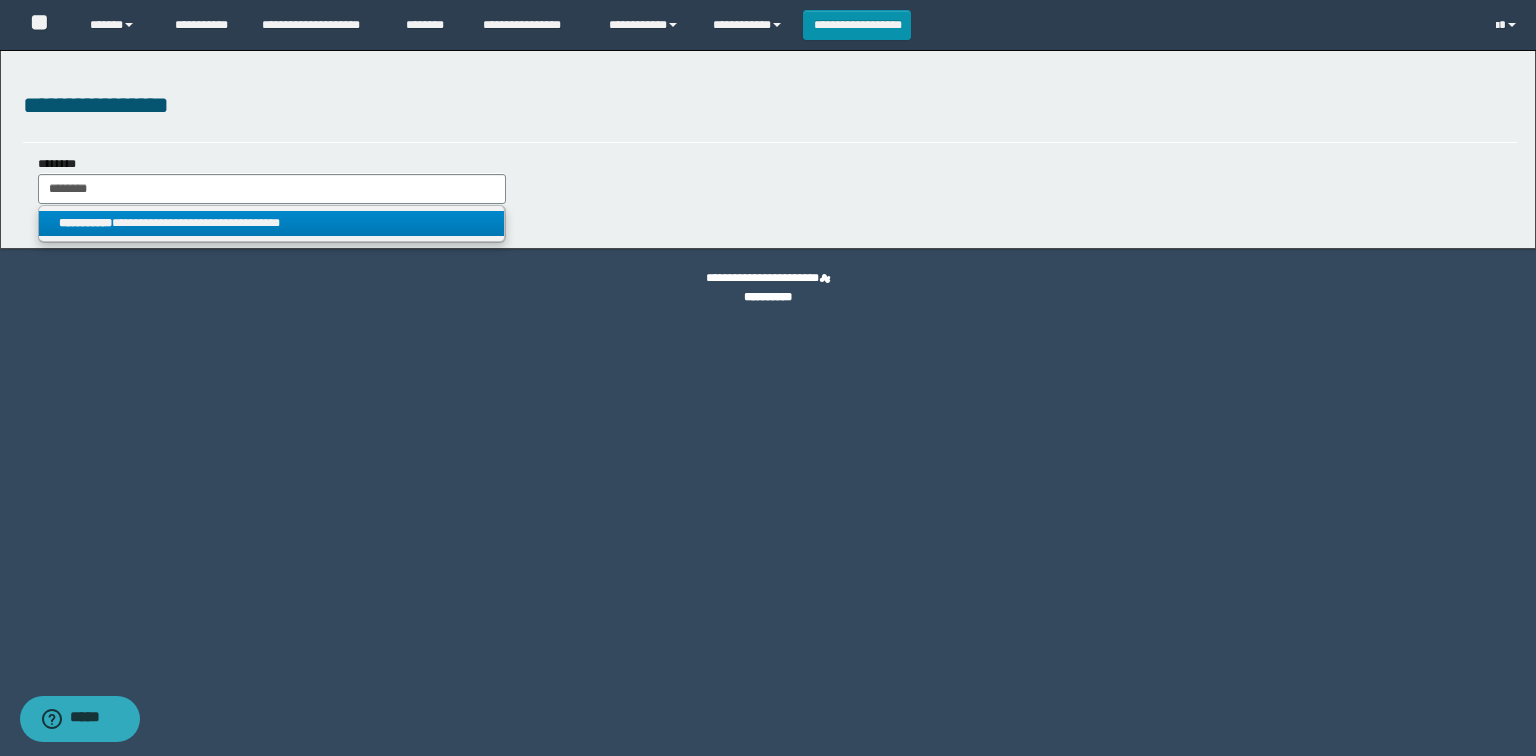 click on "**********" at bounding box center (272, 223) 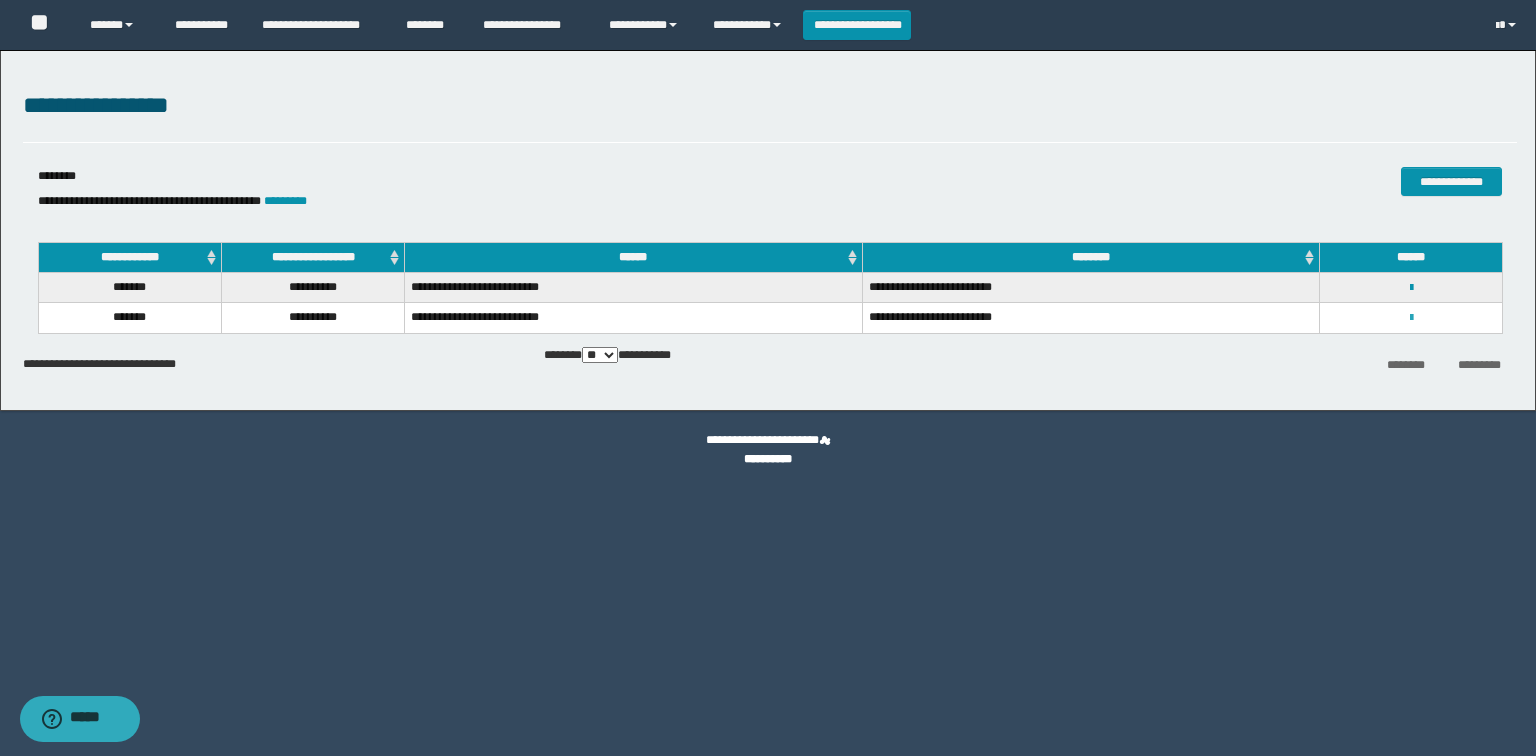 click at bounding box center [1411, 318] 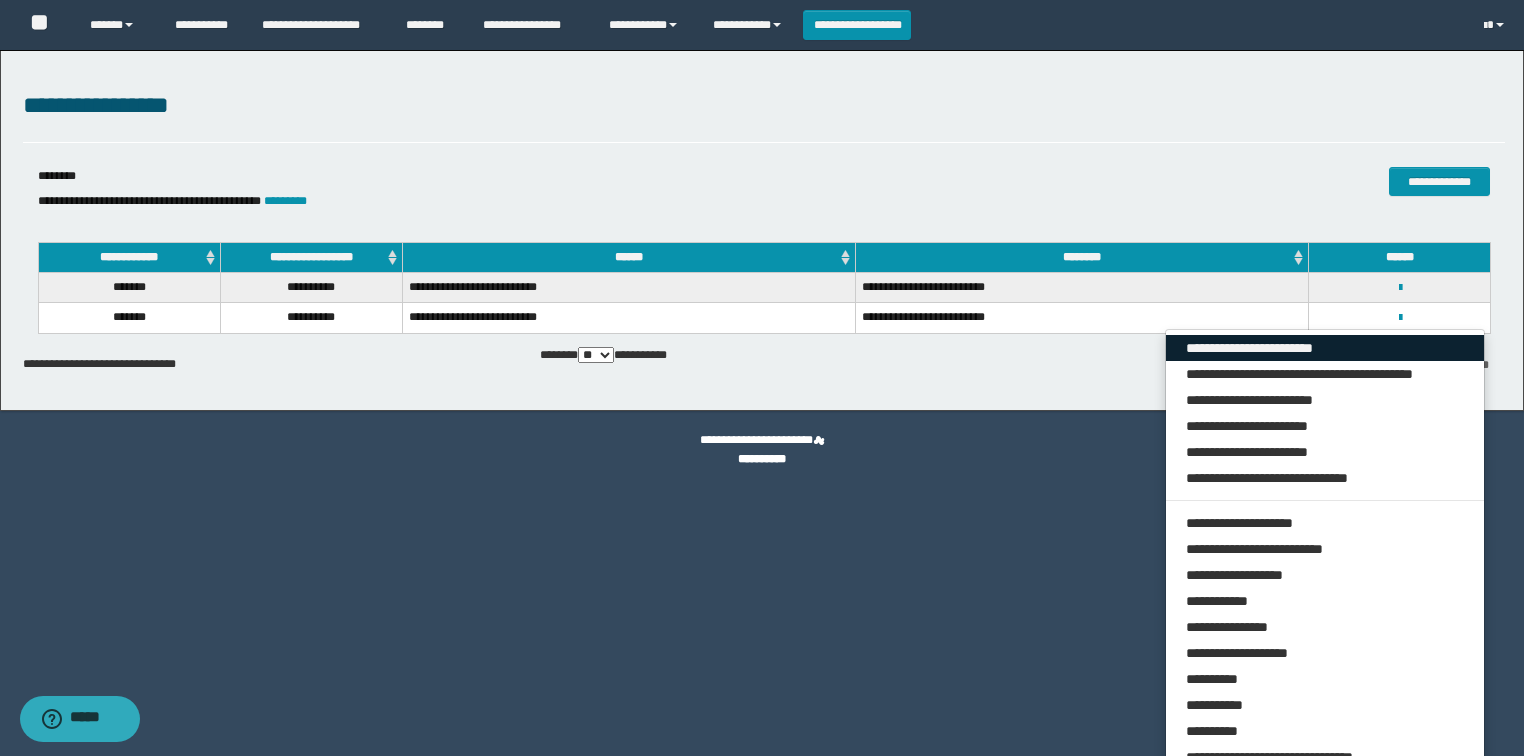 click on "**********" at bounding box center [1325, 348] 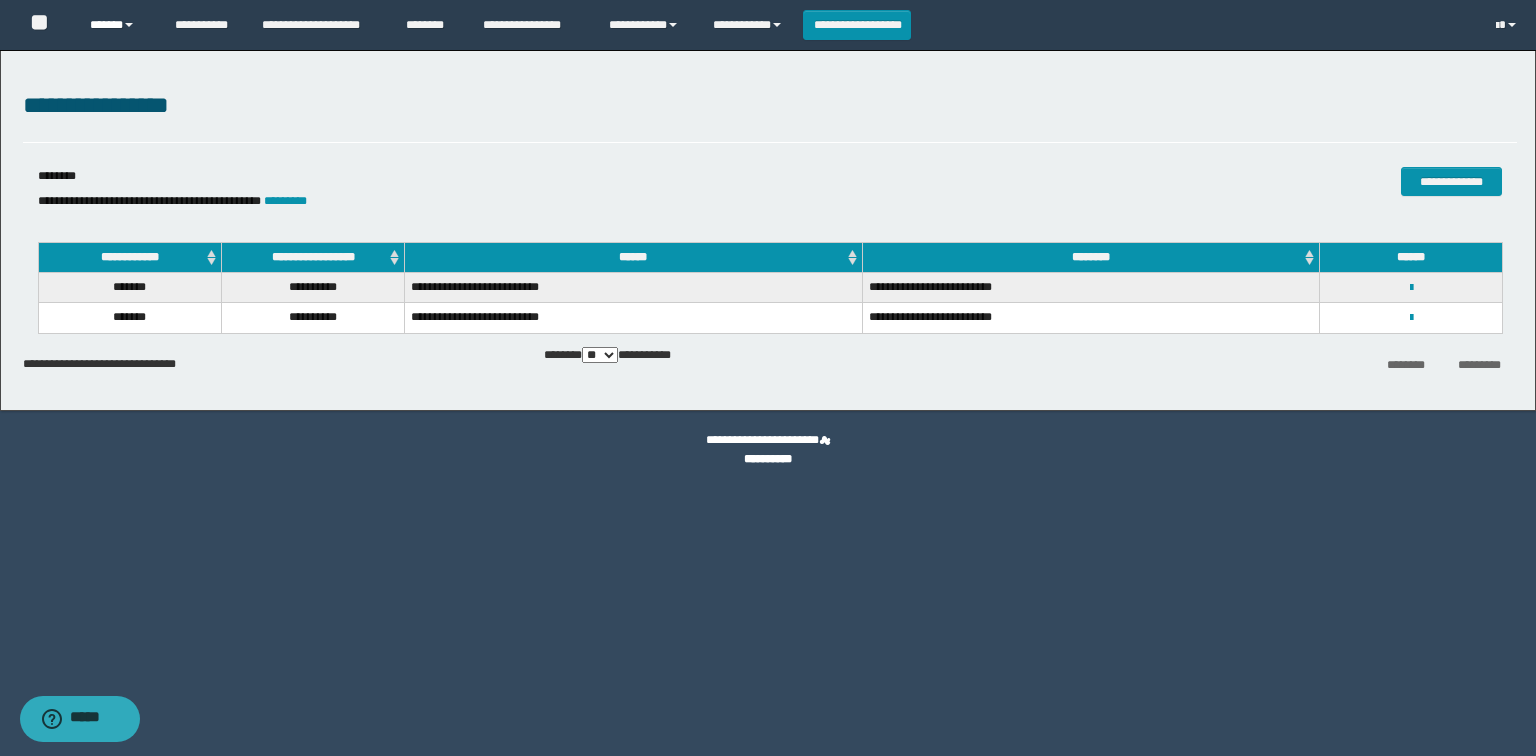 drag, startPoint x: 112, startPoint y: 23, endPoint x: 140, endPoint y: 59, distance: 45.607018 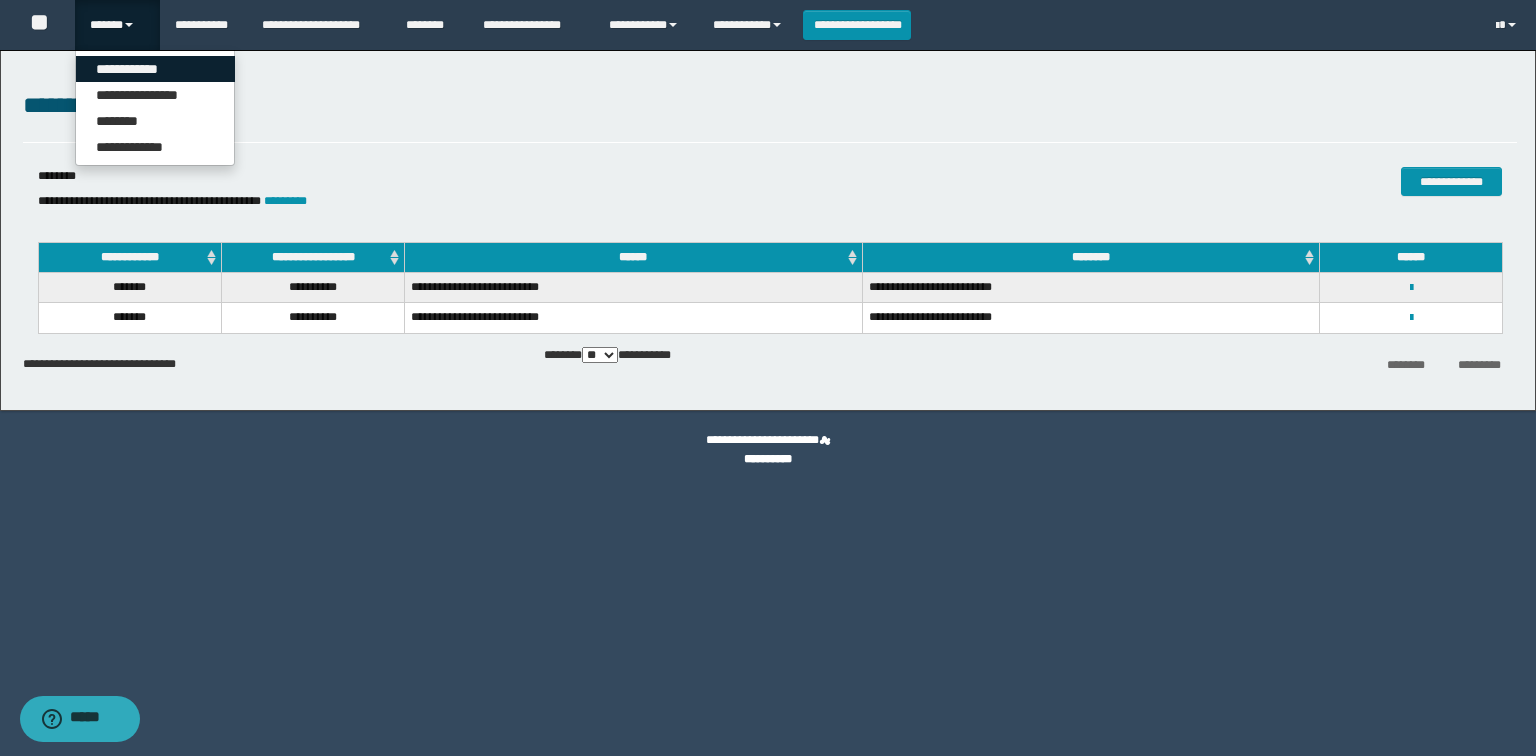 click on "**********" at bounding box center [155, 69] 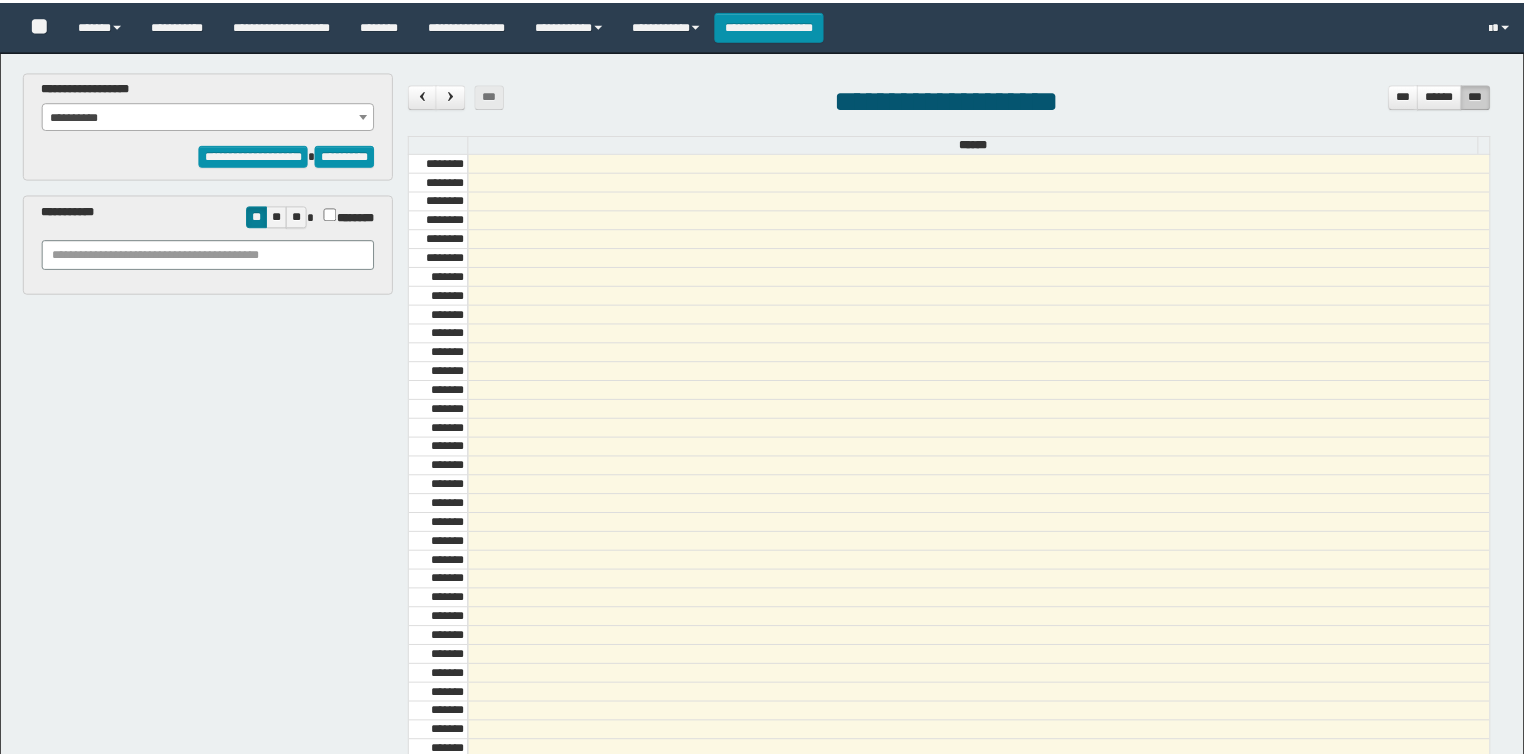 scroll, scrollTop: 0, scrollLeft: 0, axis: both 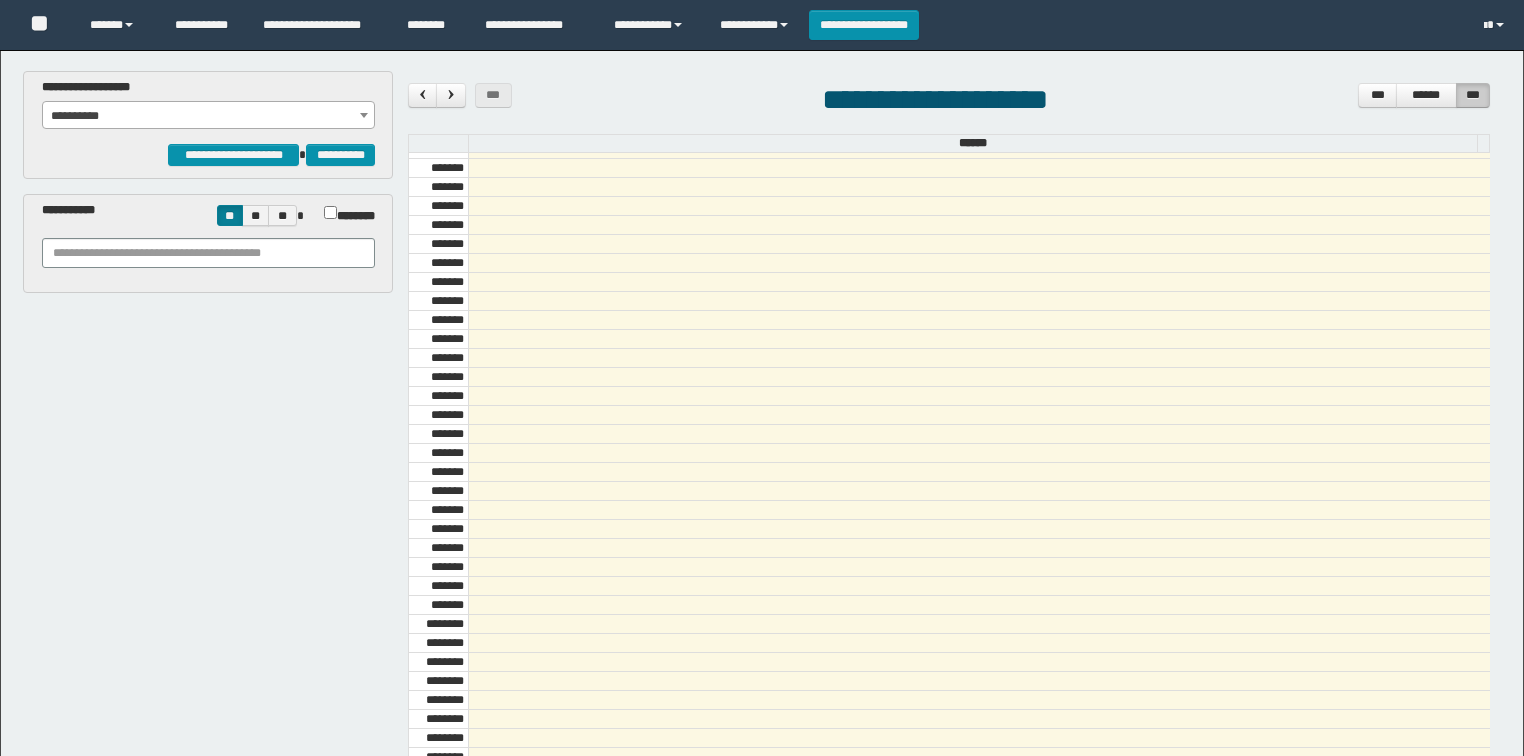 click on "**********" at bounding box center [209, 116] 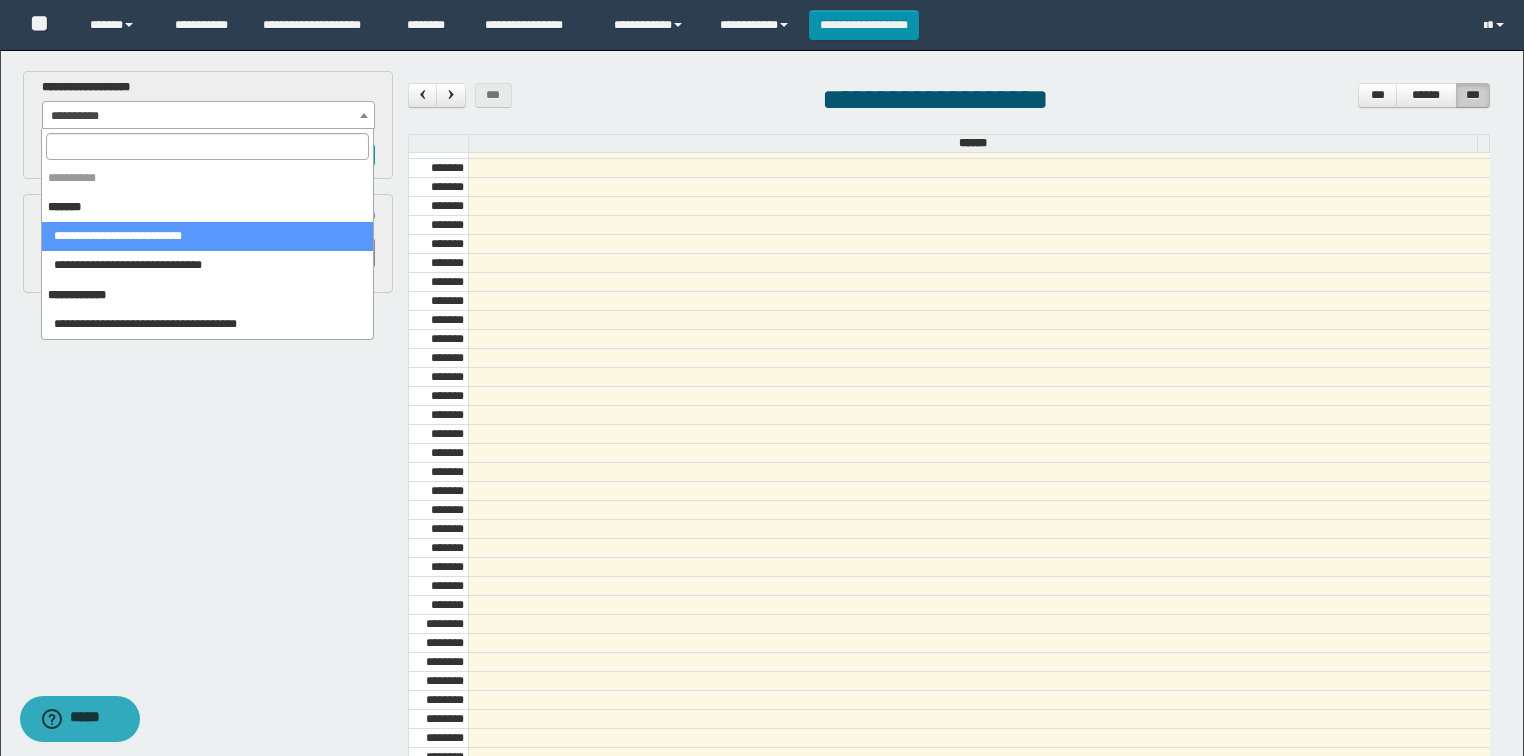 select on "******" 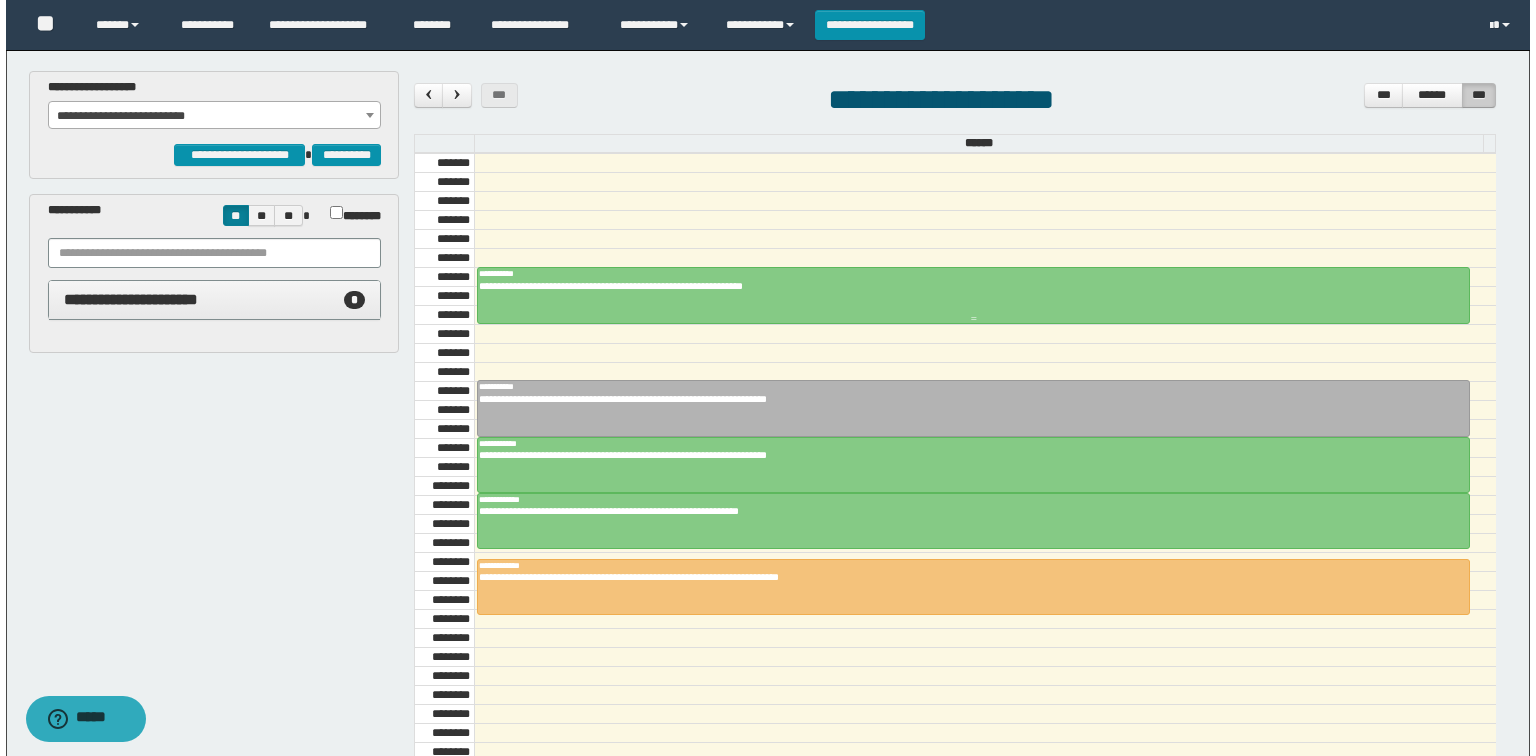 scroll, scrollTop: 918, scrollLeft: 0, axis: vertical 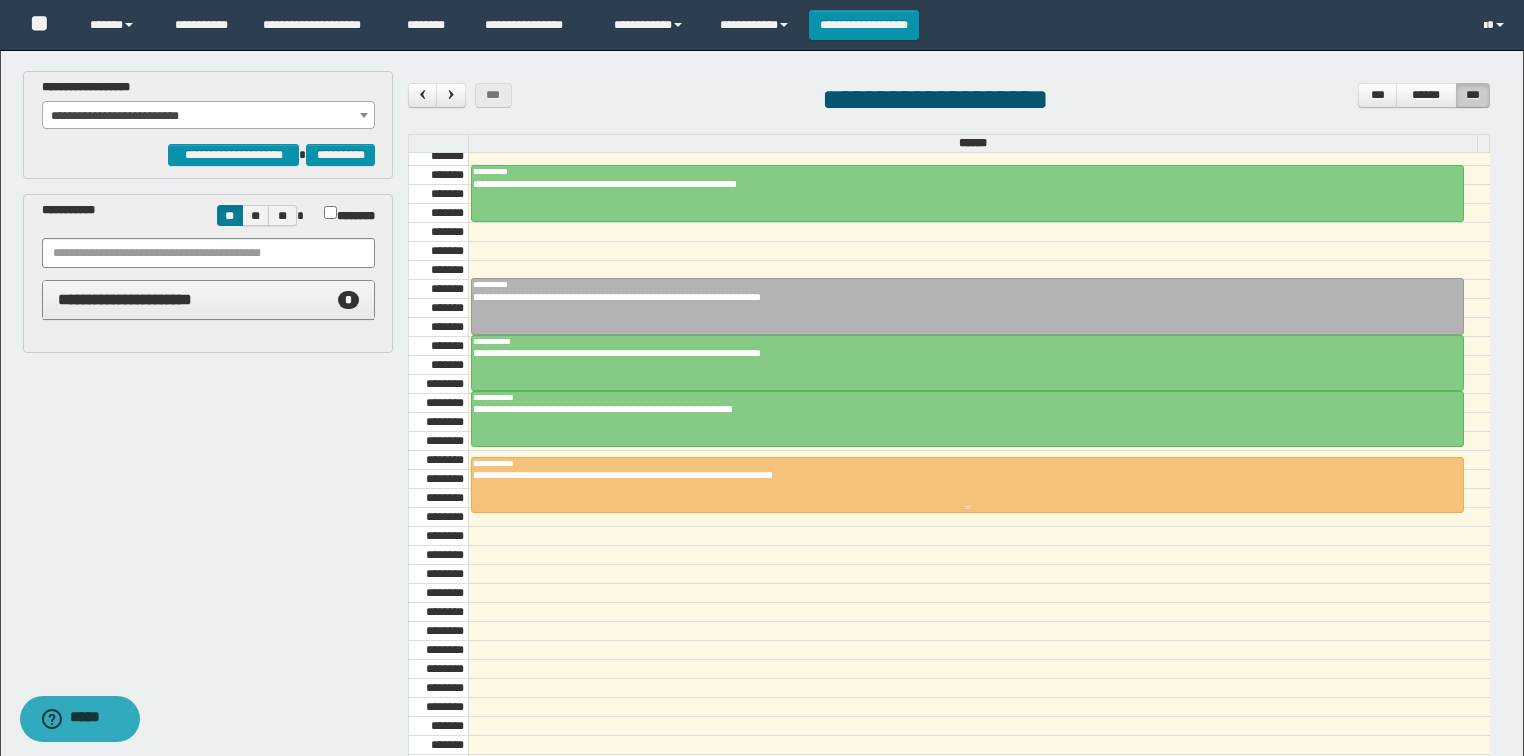 click on "**********" at bounding box center (962, 475) 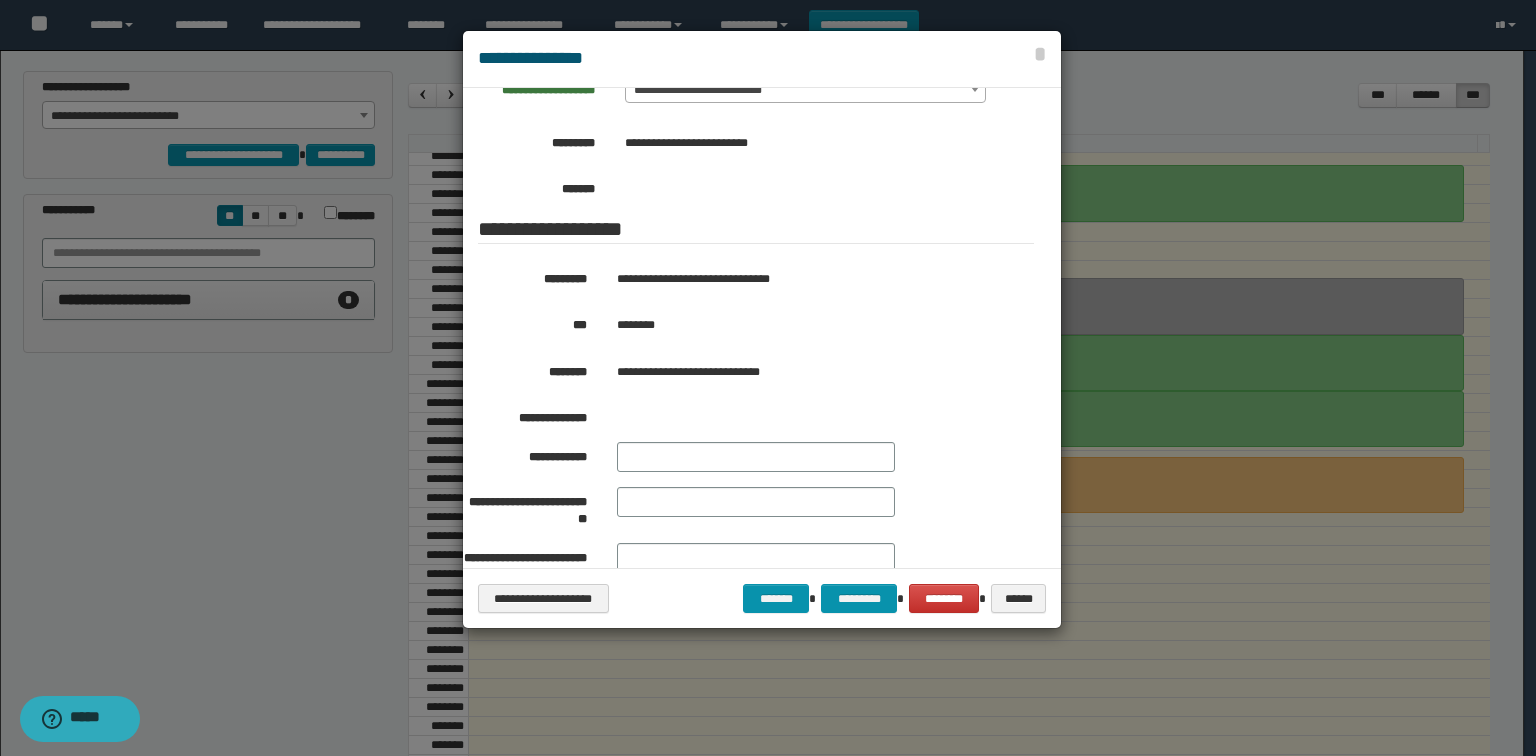 scroll, scrollTop: 320, scrollLeft: 0, axis: vertical 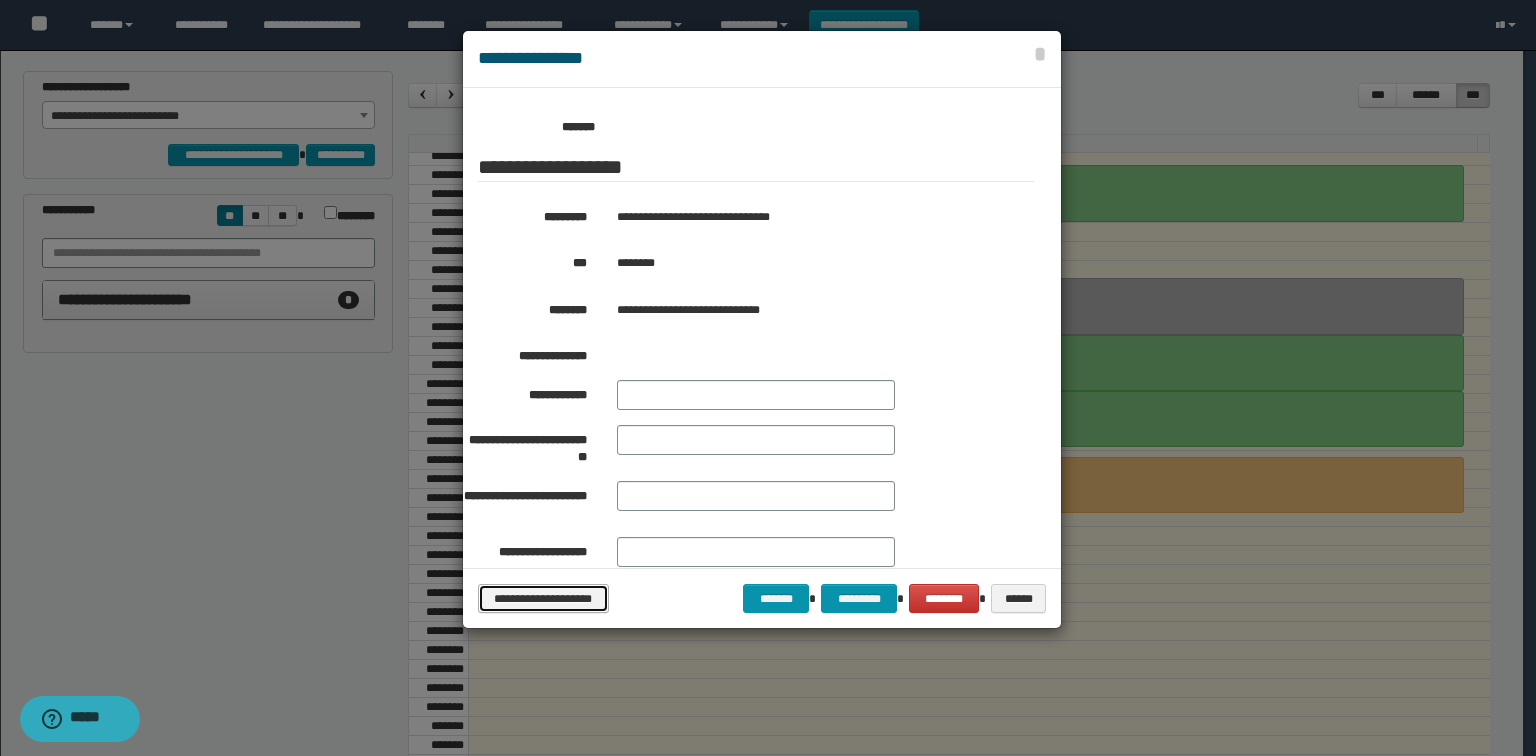 click on "**********" at bounding box center (543, 599) 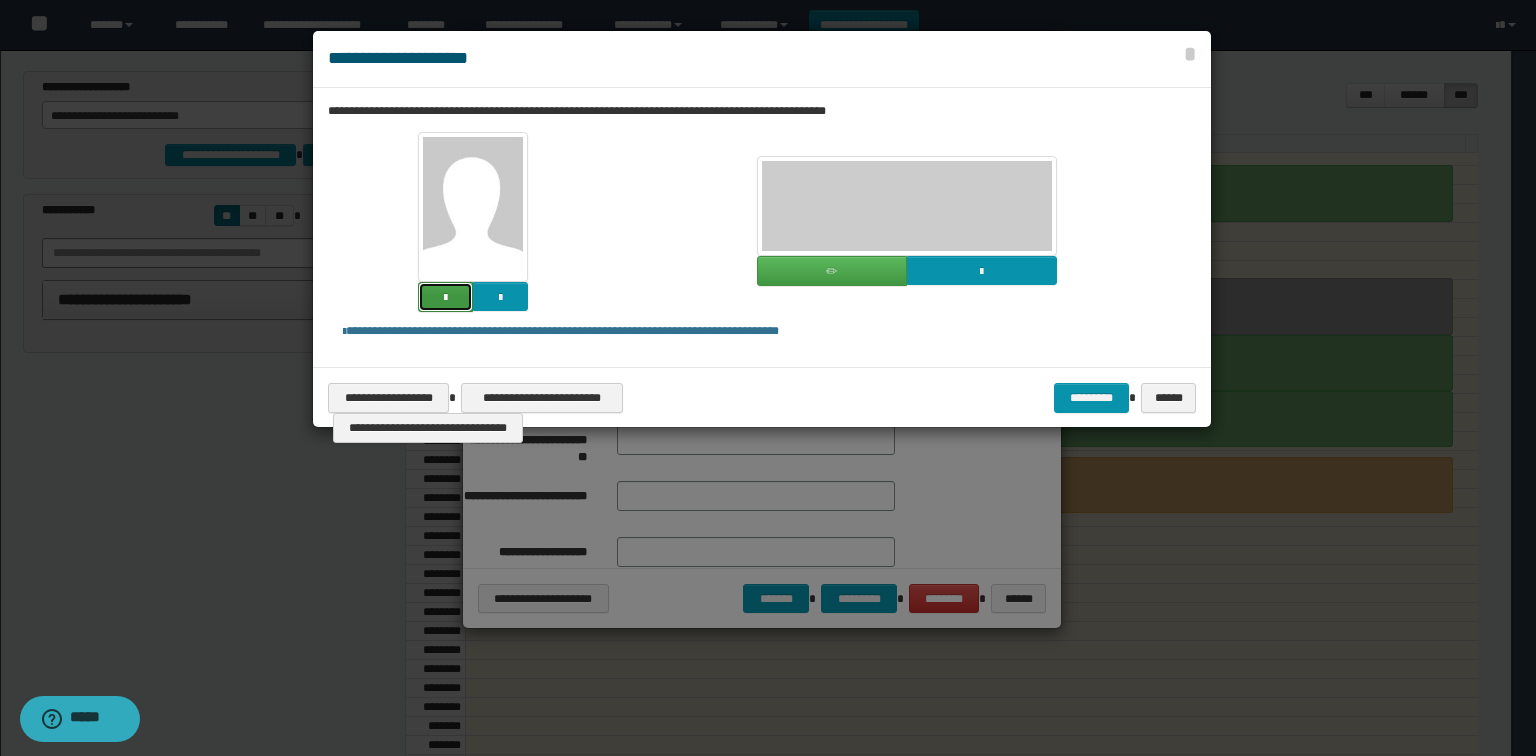 click at bounding box center (445, 297) 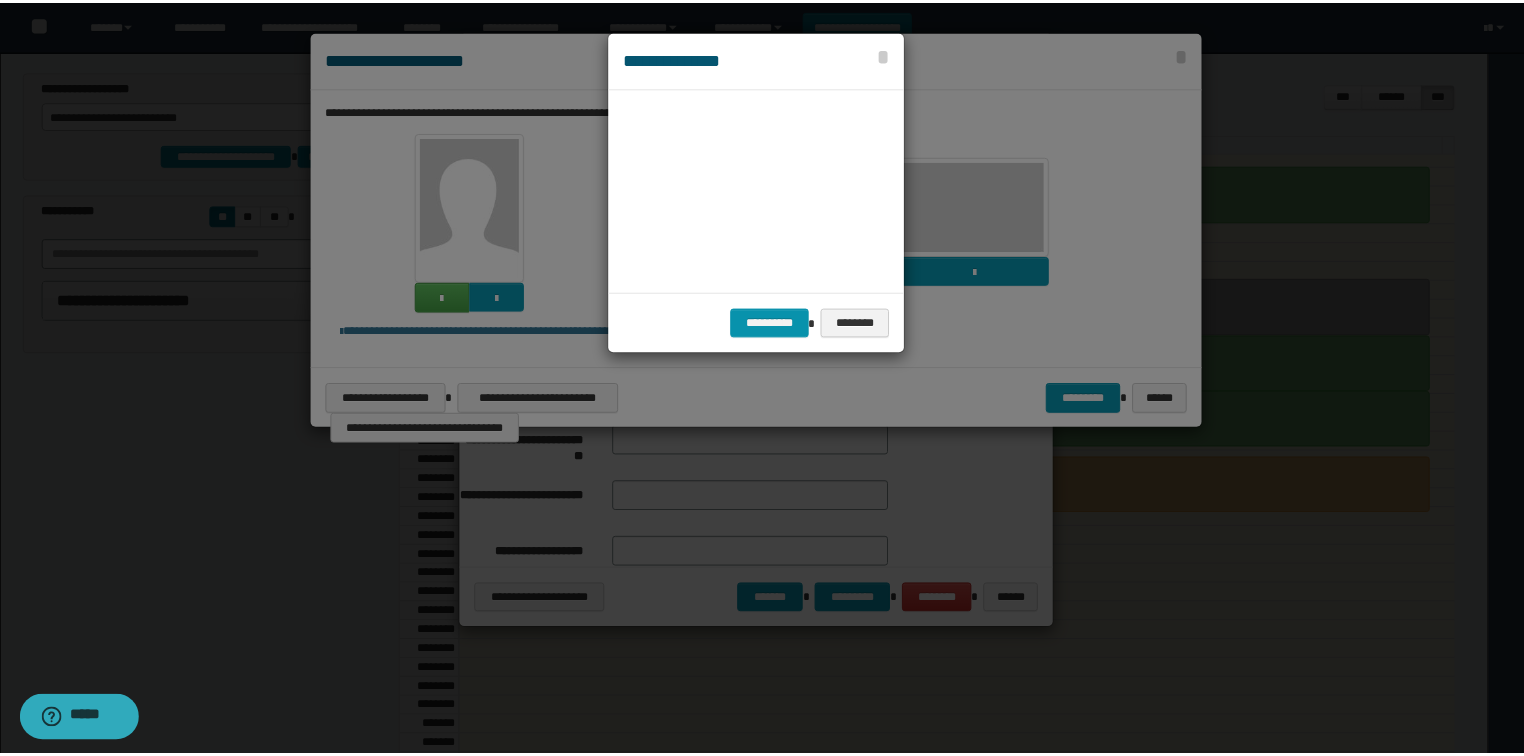 scroll, scrollTop: 44, scrollLeft: 104, axis: both 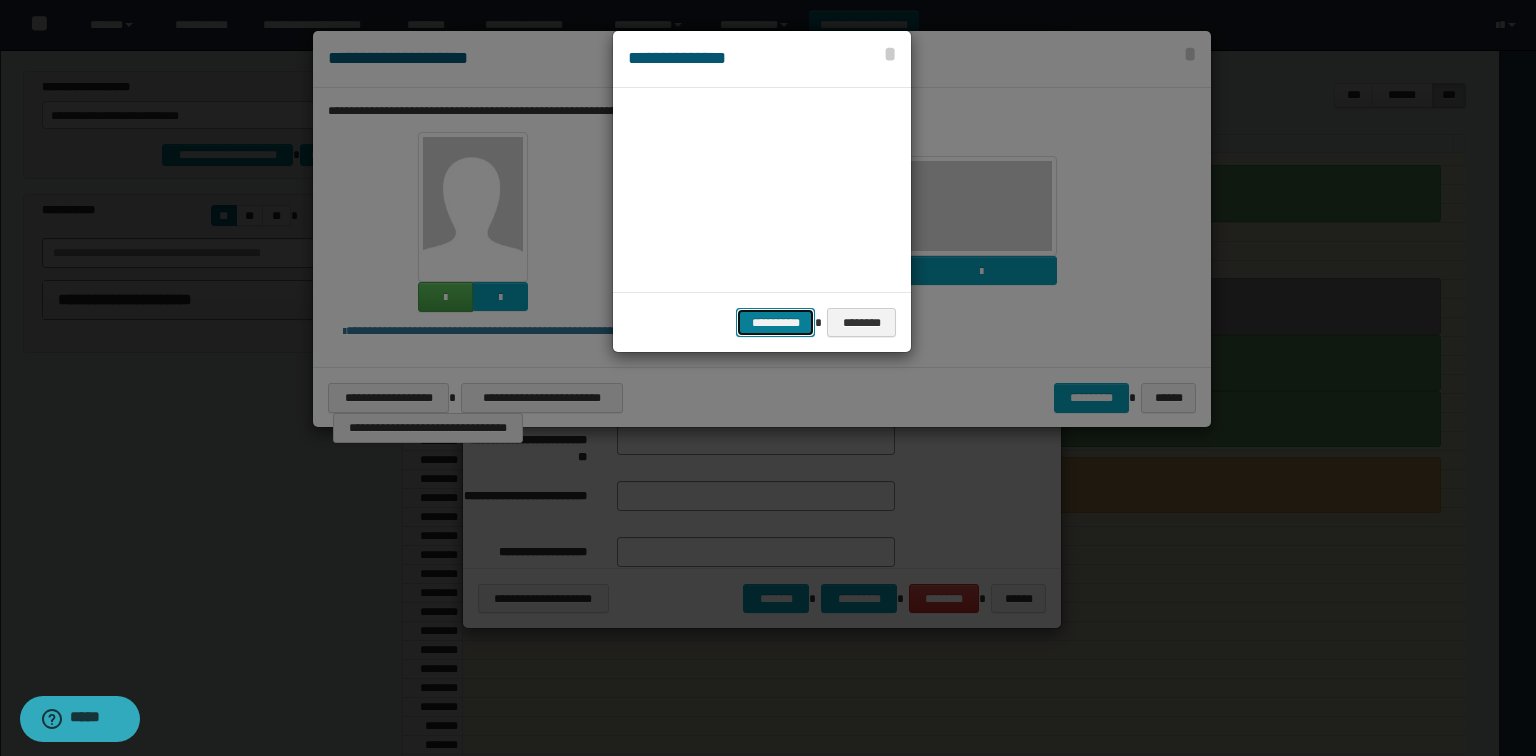 click on "**********" at bounding box center [775, 323] 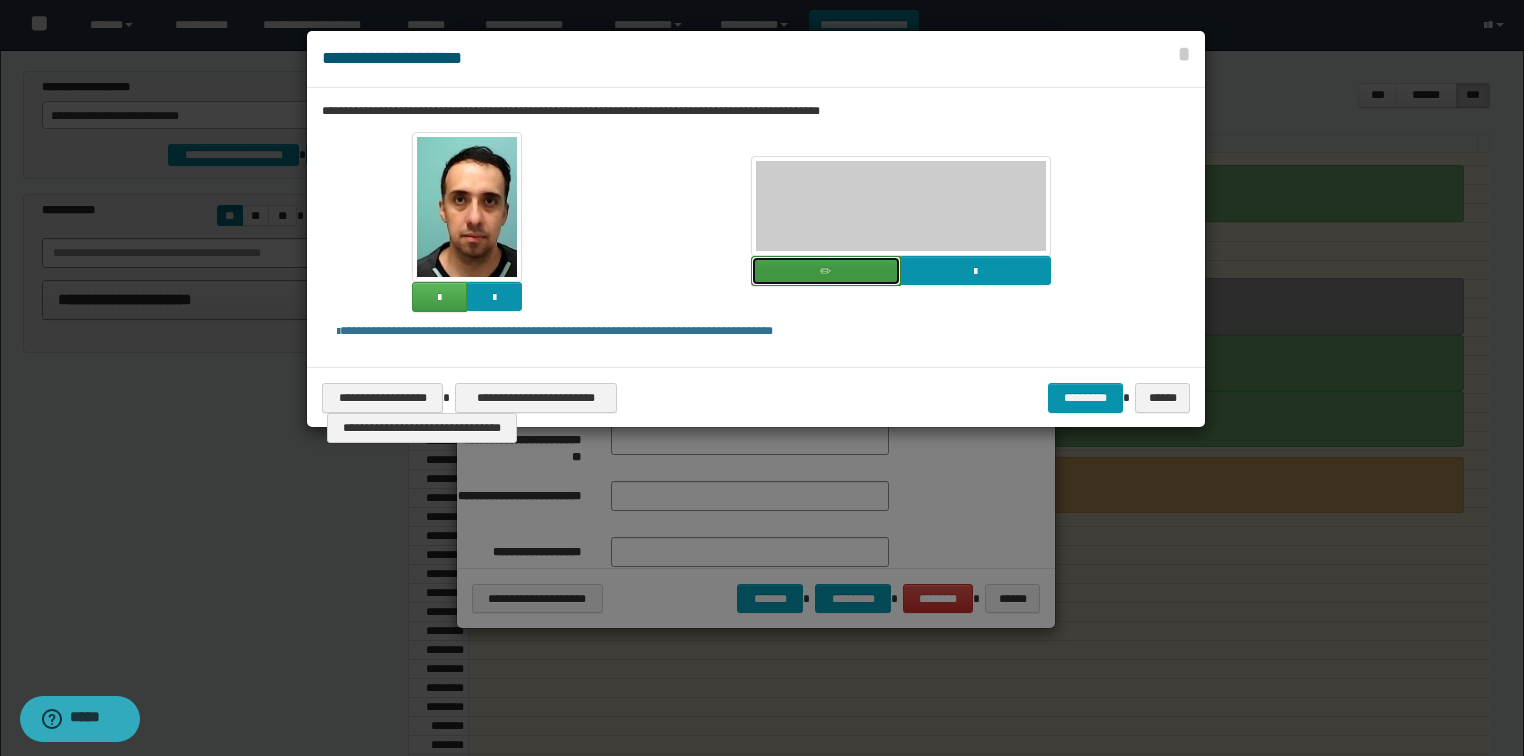 click at bounding box center (825, 272) 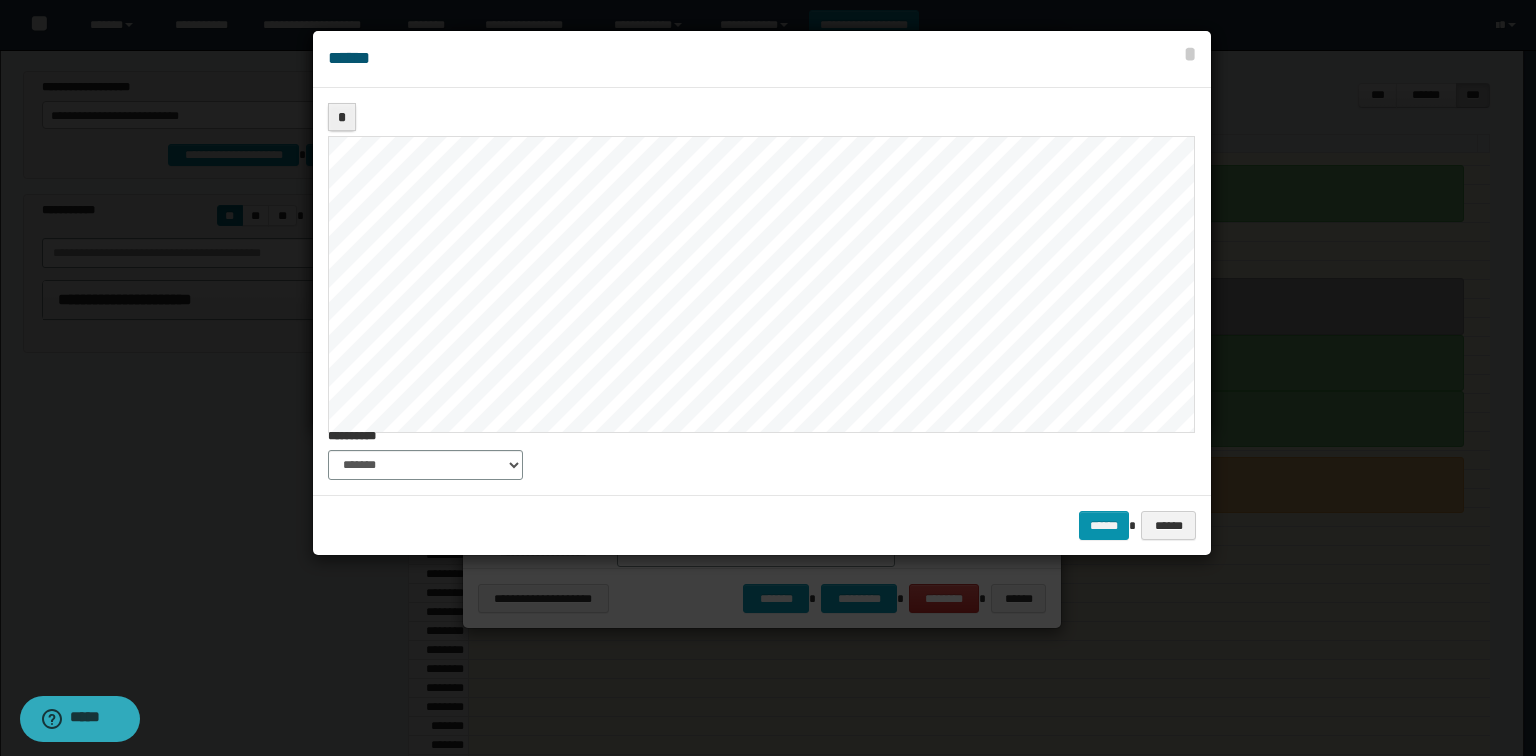 click on "*" at bounding box center [762, 265] 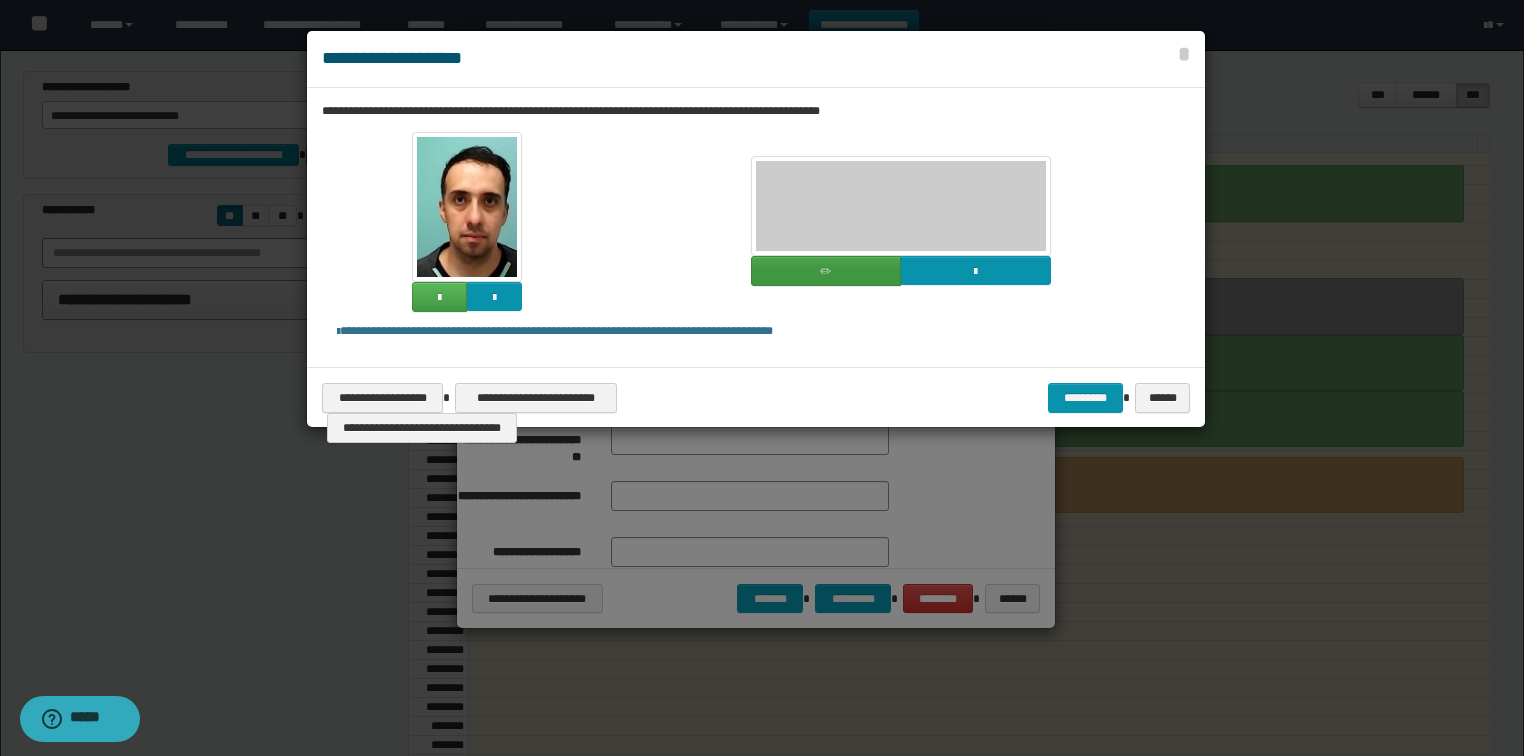 drag, startPoint x: 748, startPoint y: 247, endPoint x: 780, endPoint y: 263, distance: 35.77709 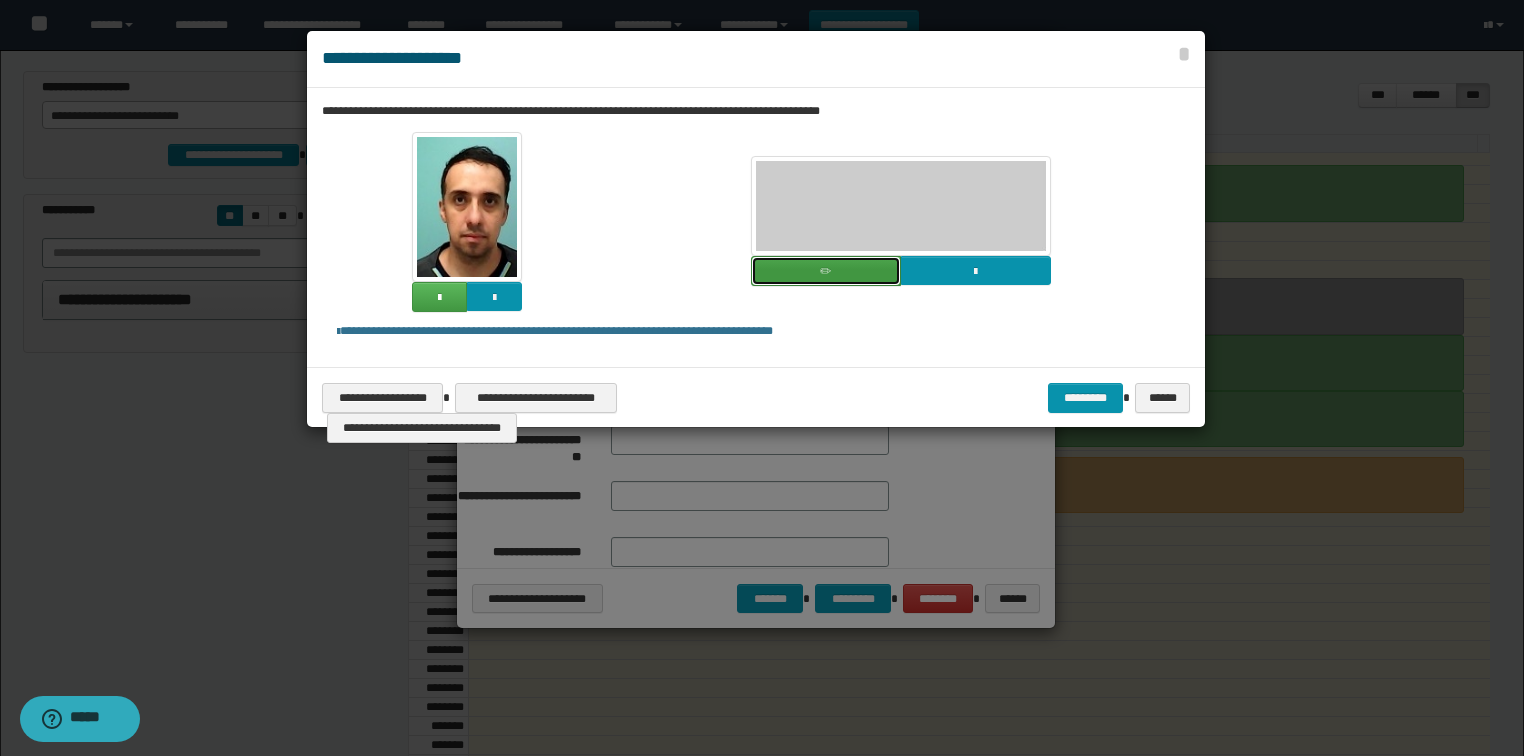 click at bounding box center [826, 271] 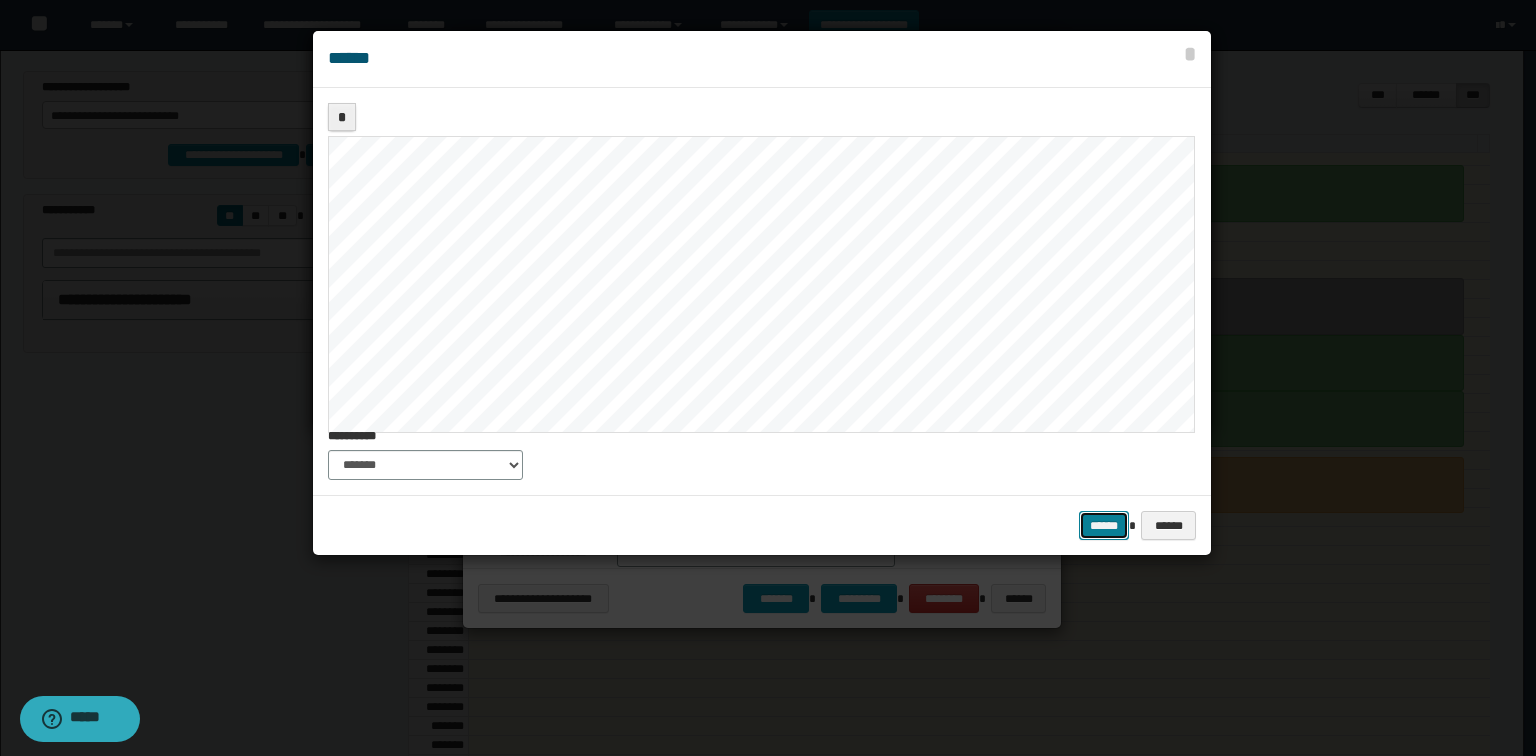 click on "******" at bounding box center [1104, 526] 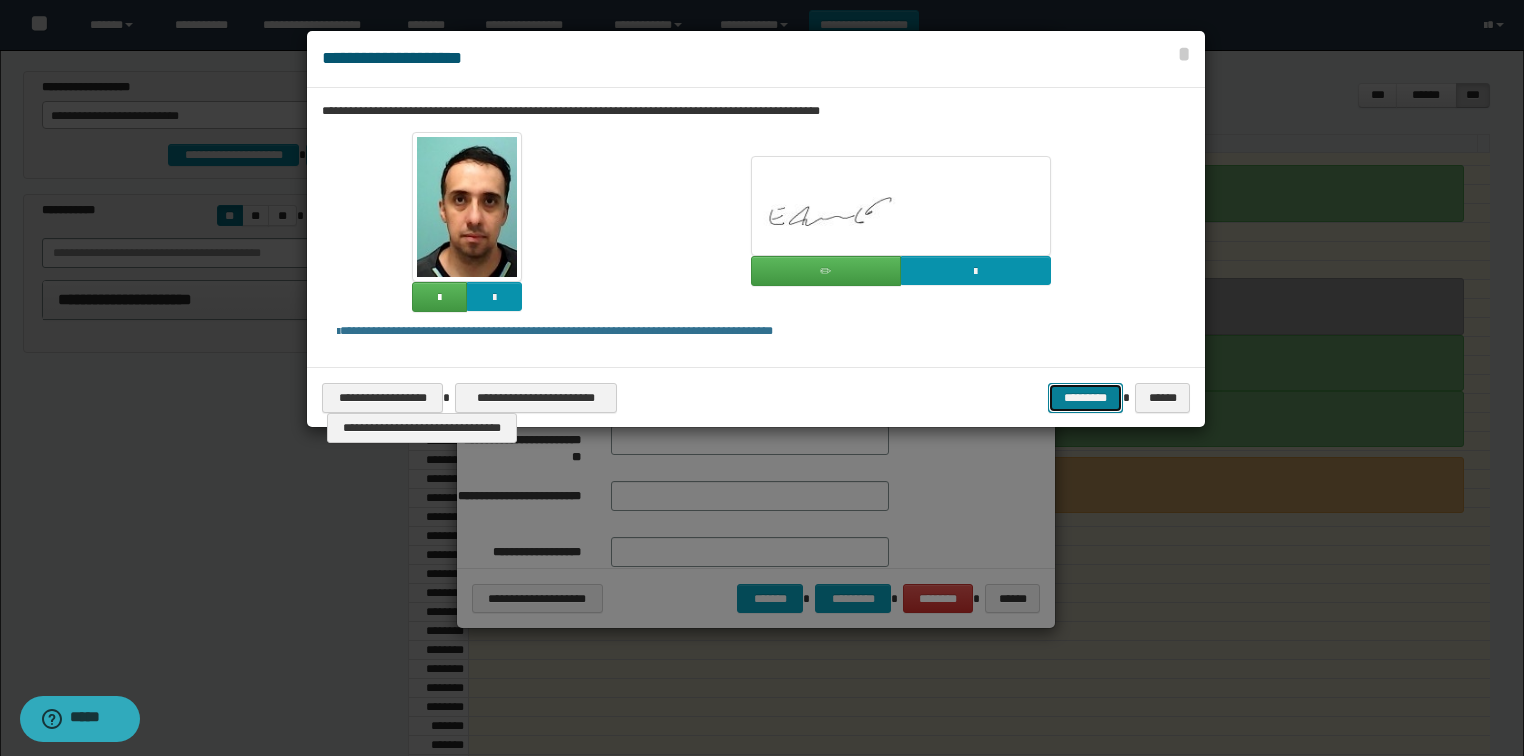 click on "*********" at bounding box center (1085, 398) 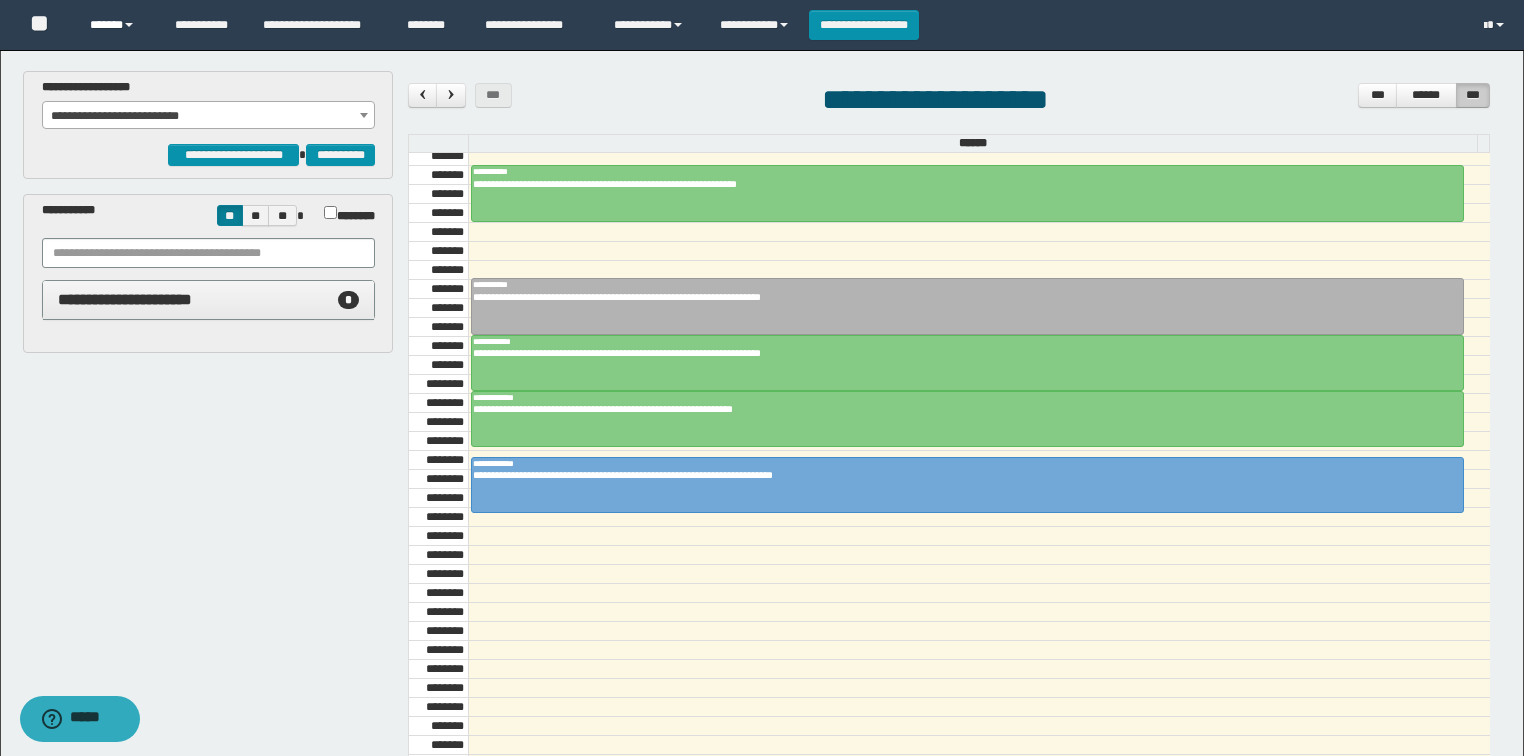 click on "******" at bounding box center (117, 25) 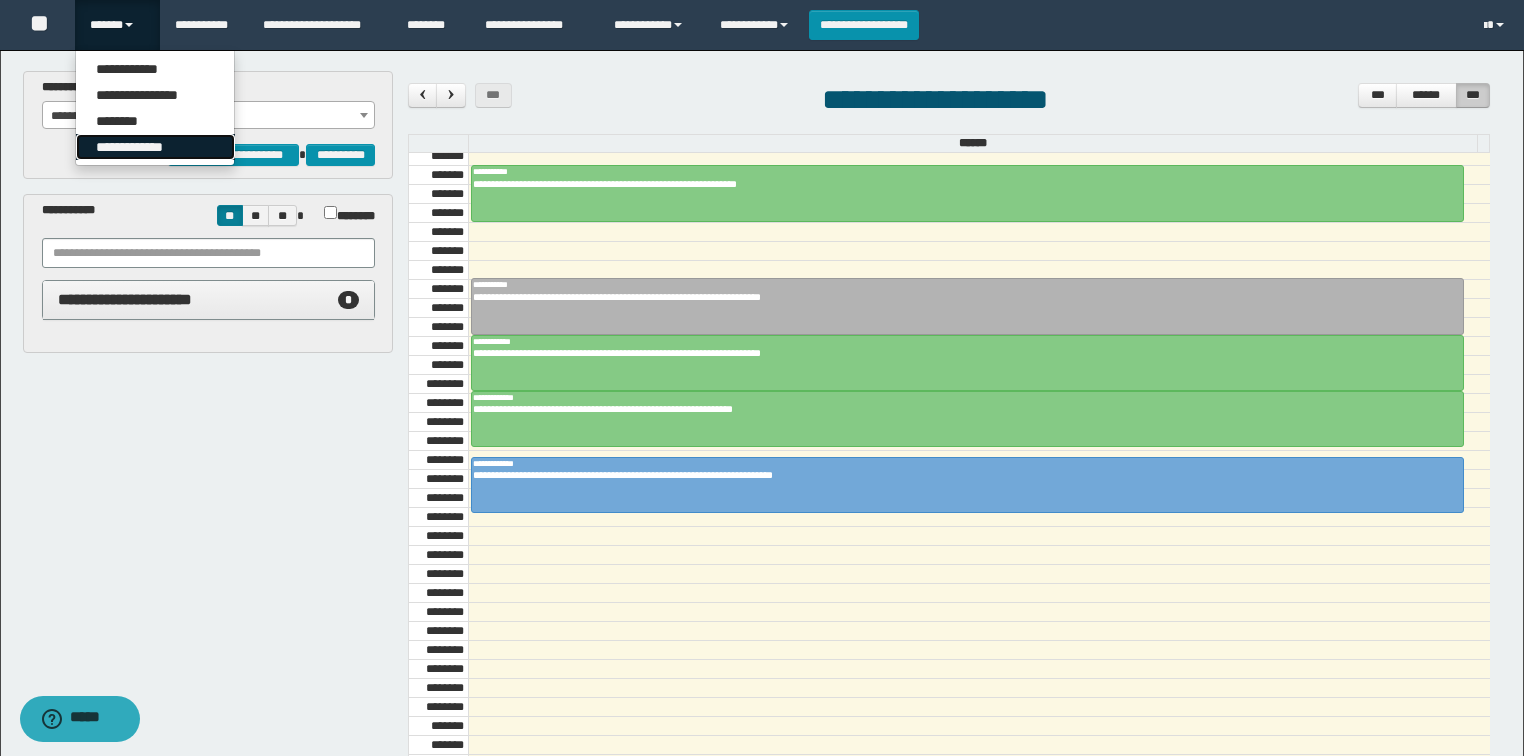 click on "**********" at bounding box center [155, 147] 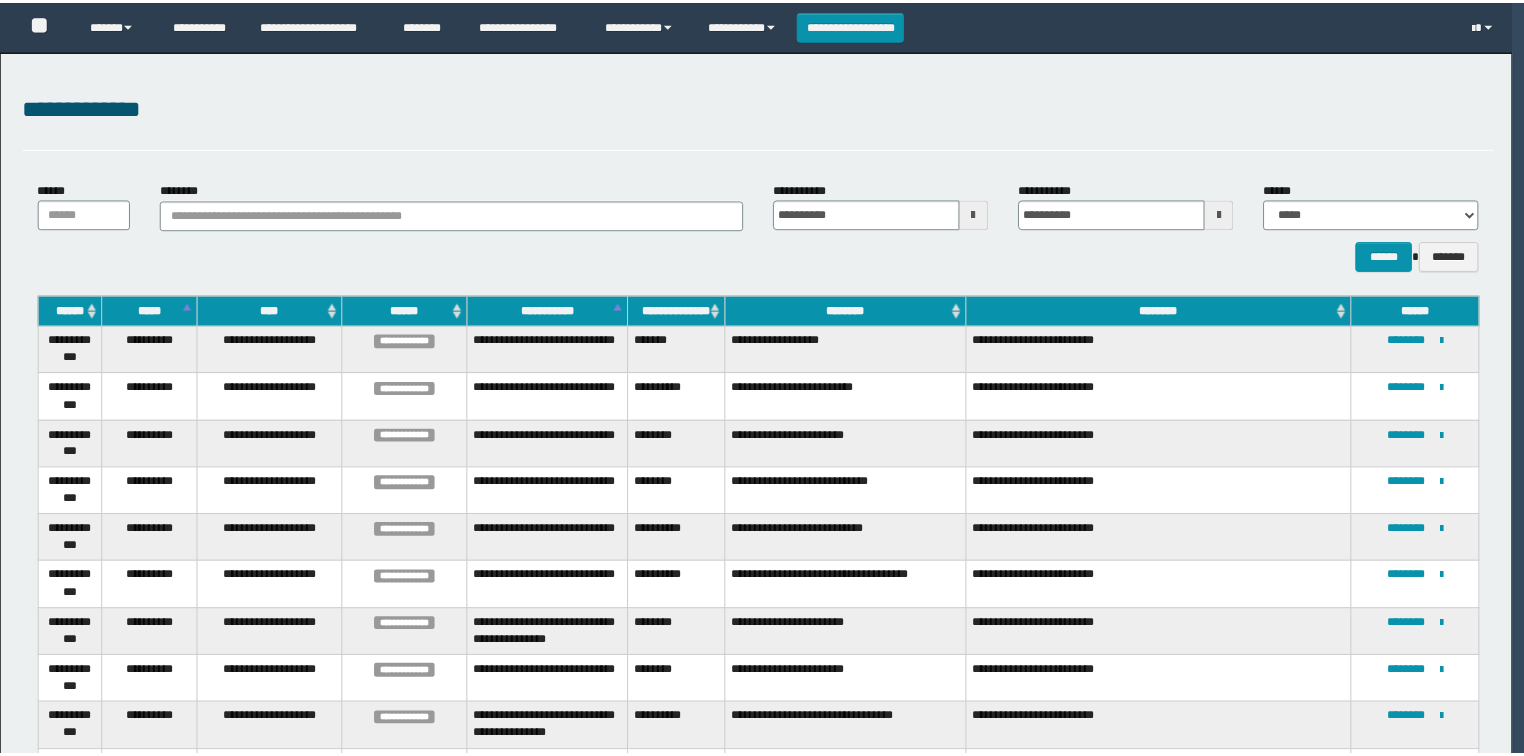 scroll, scrollTop: 0, scrollLeft: 0, axis: both 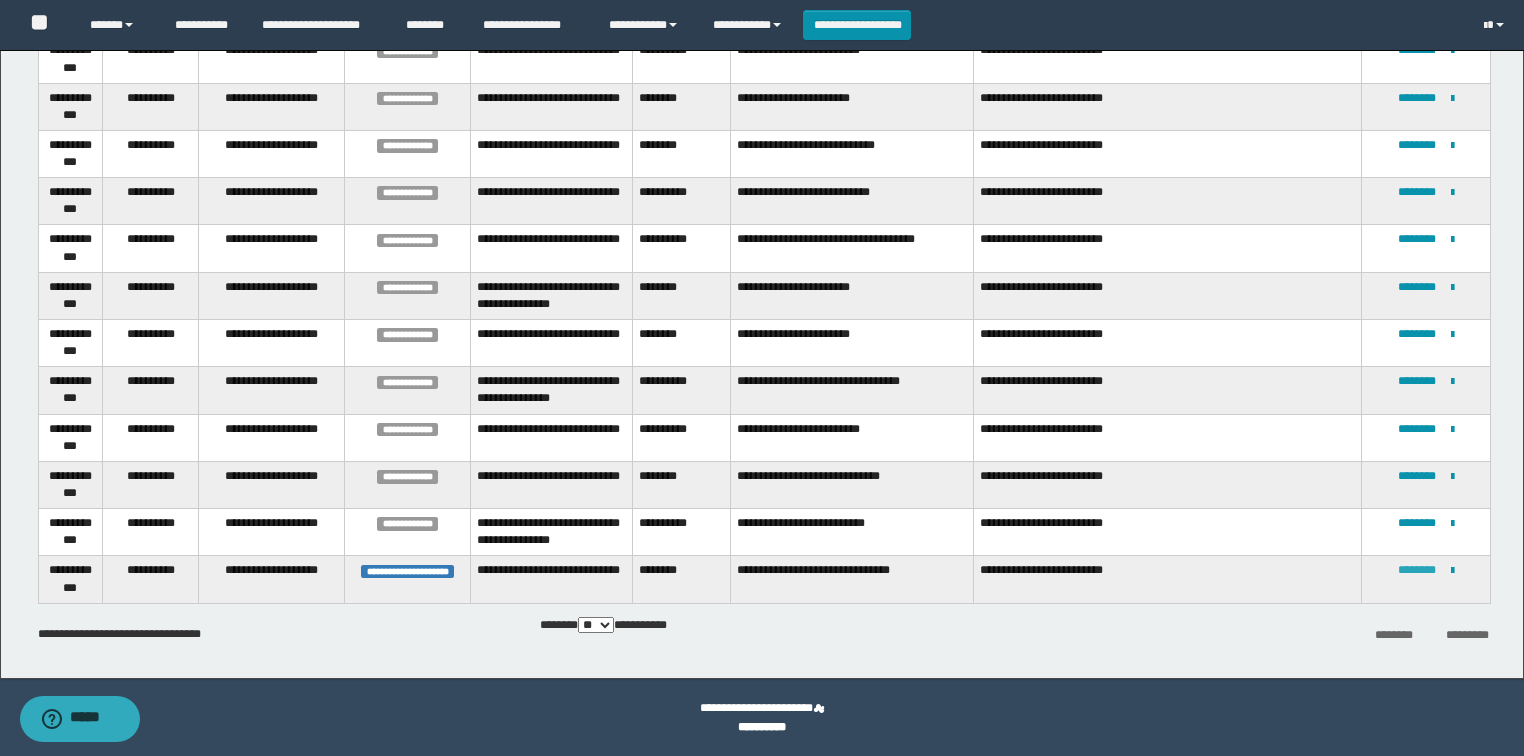 click on "********" at bounding box center (1417, 570) 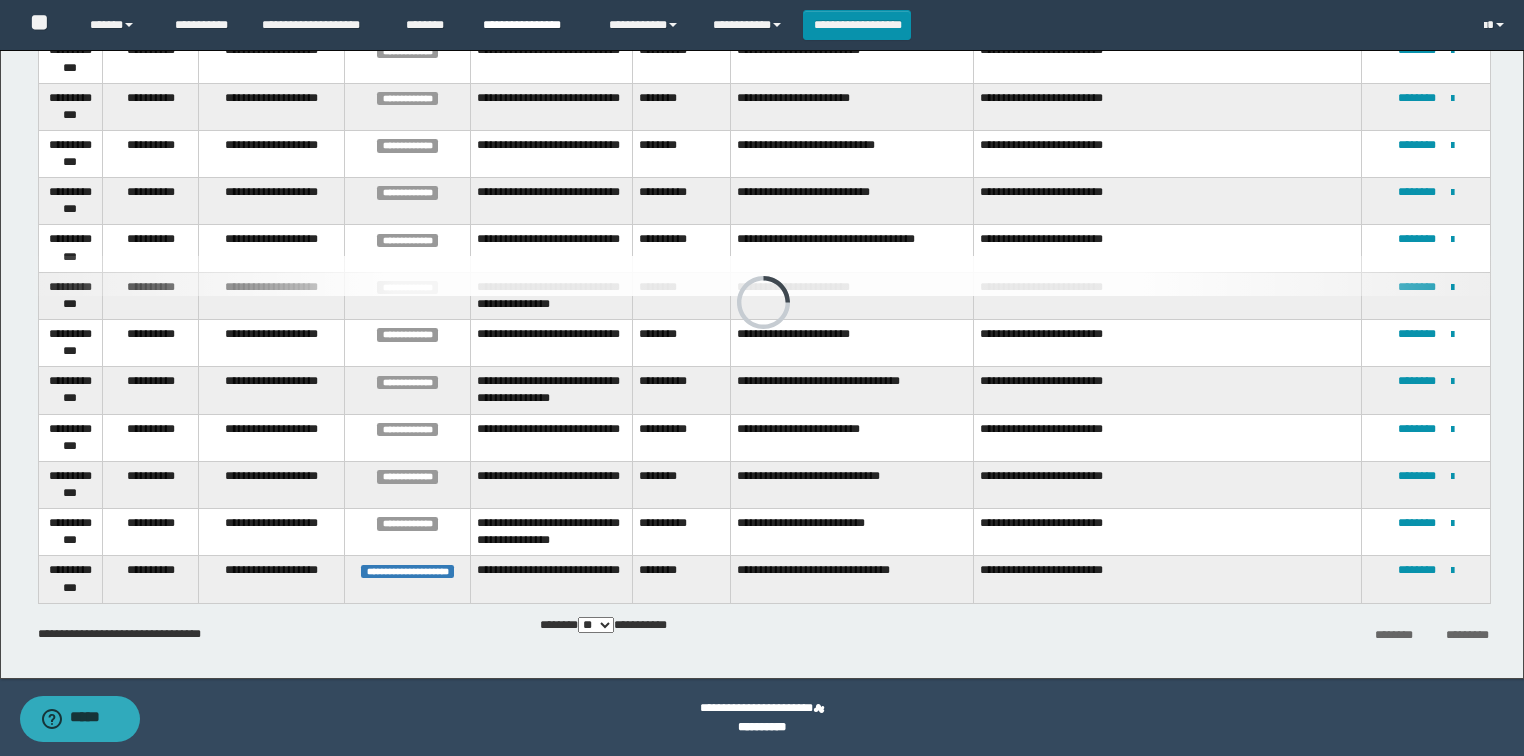 click on "**********" at bounding box center (531, 25) 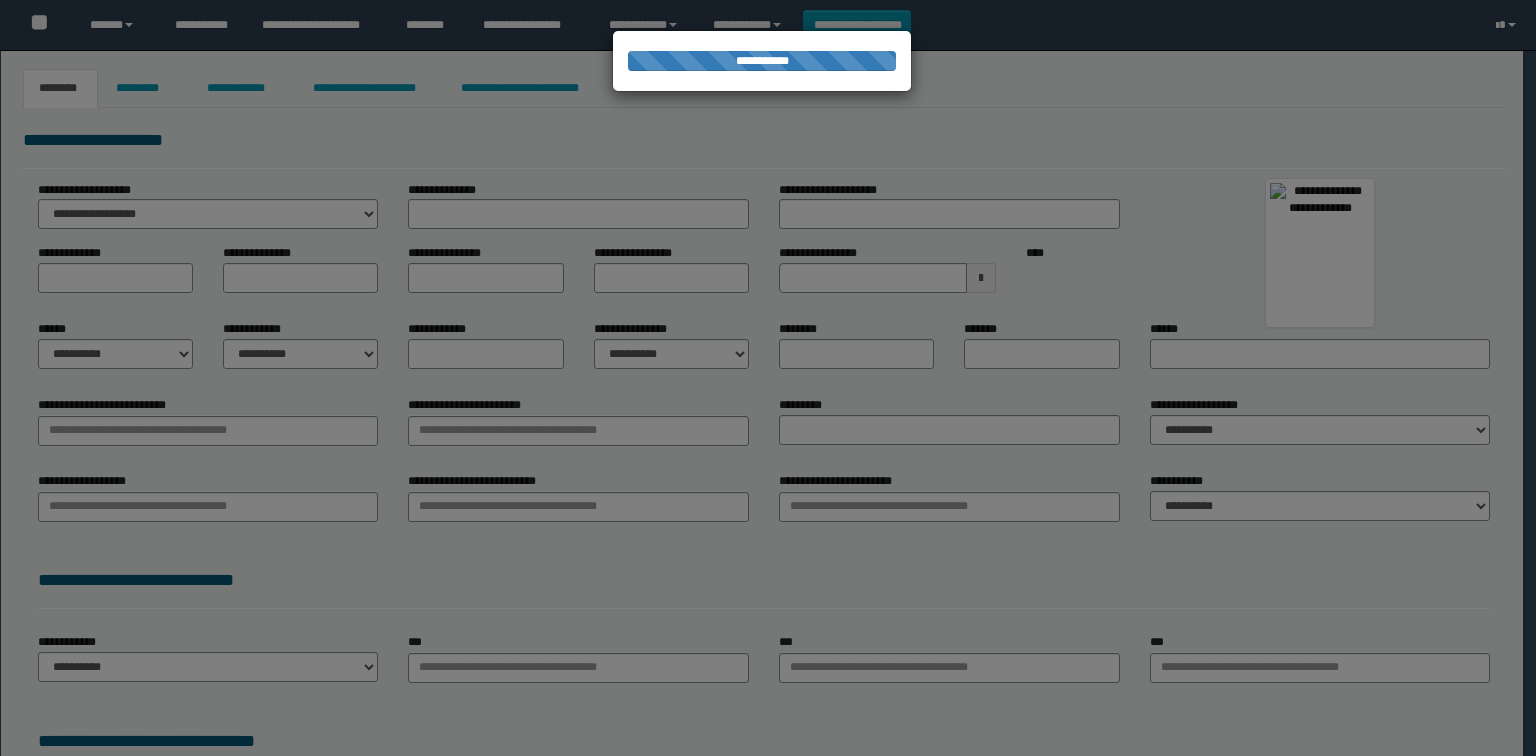 scroll, scrollTop: 0, scrollLeft: 0, axis: both 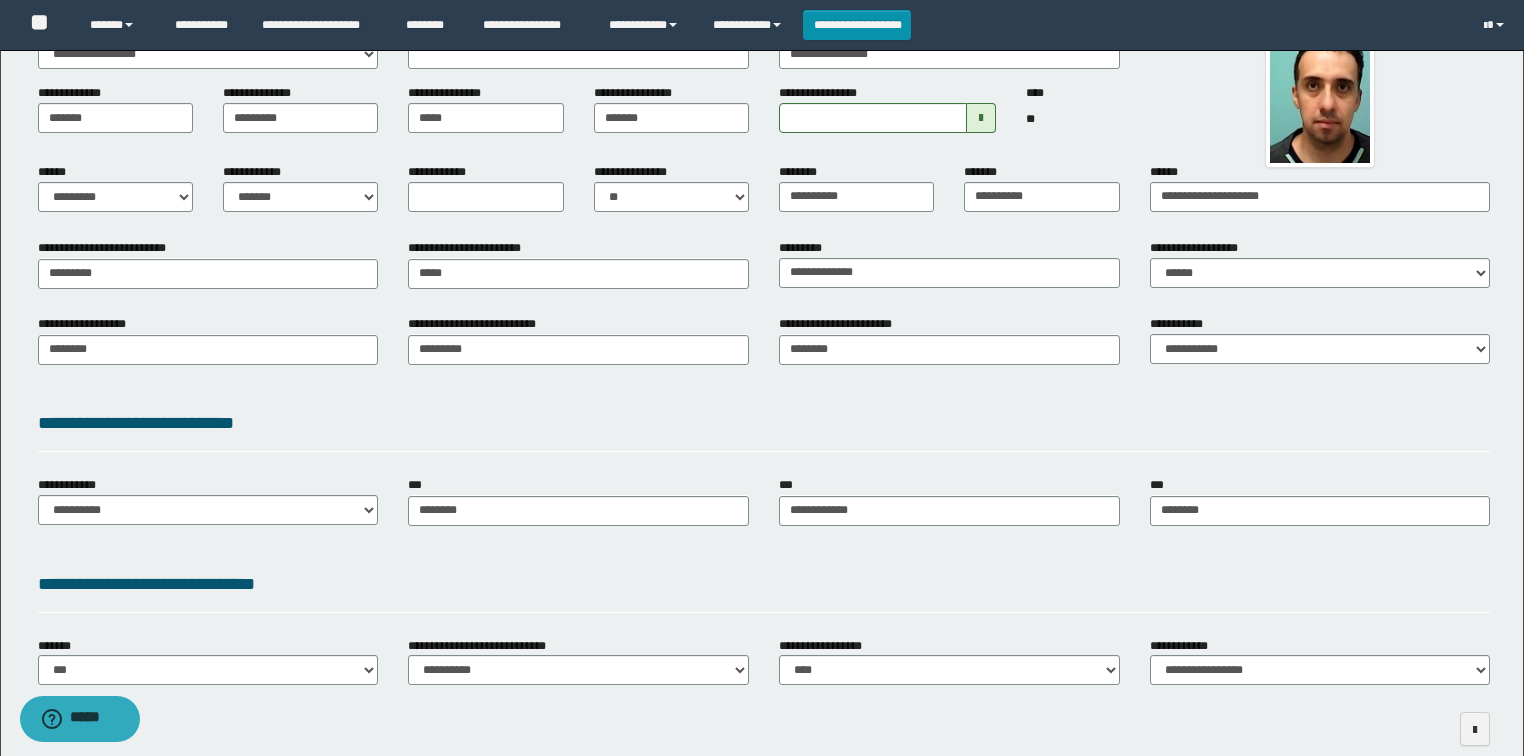 click on "**********" at bounding box center (764, 356) 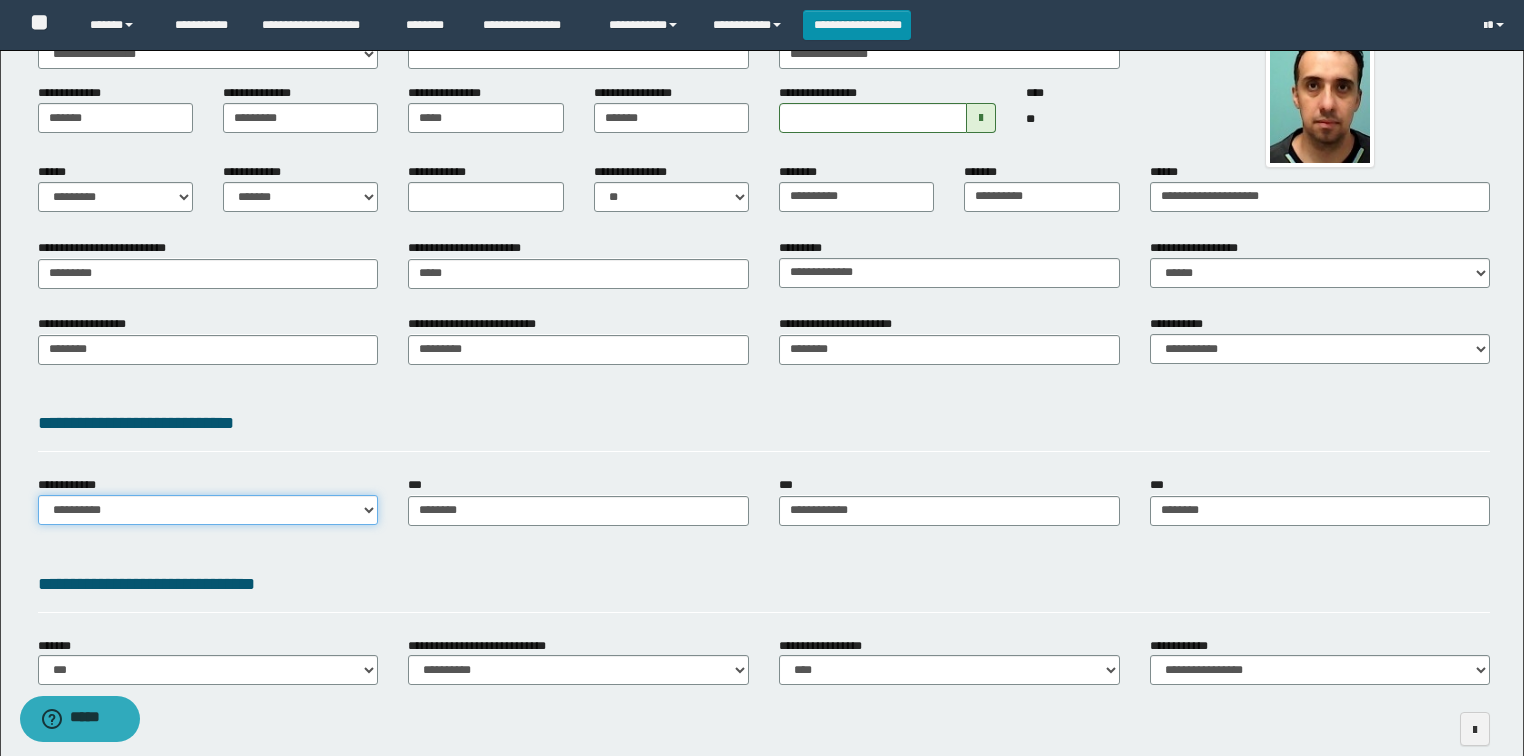 click on "**********" at bounding box center (208, 510) 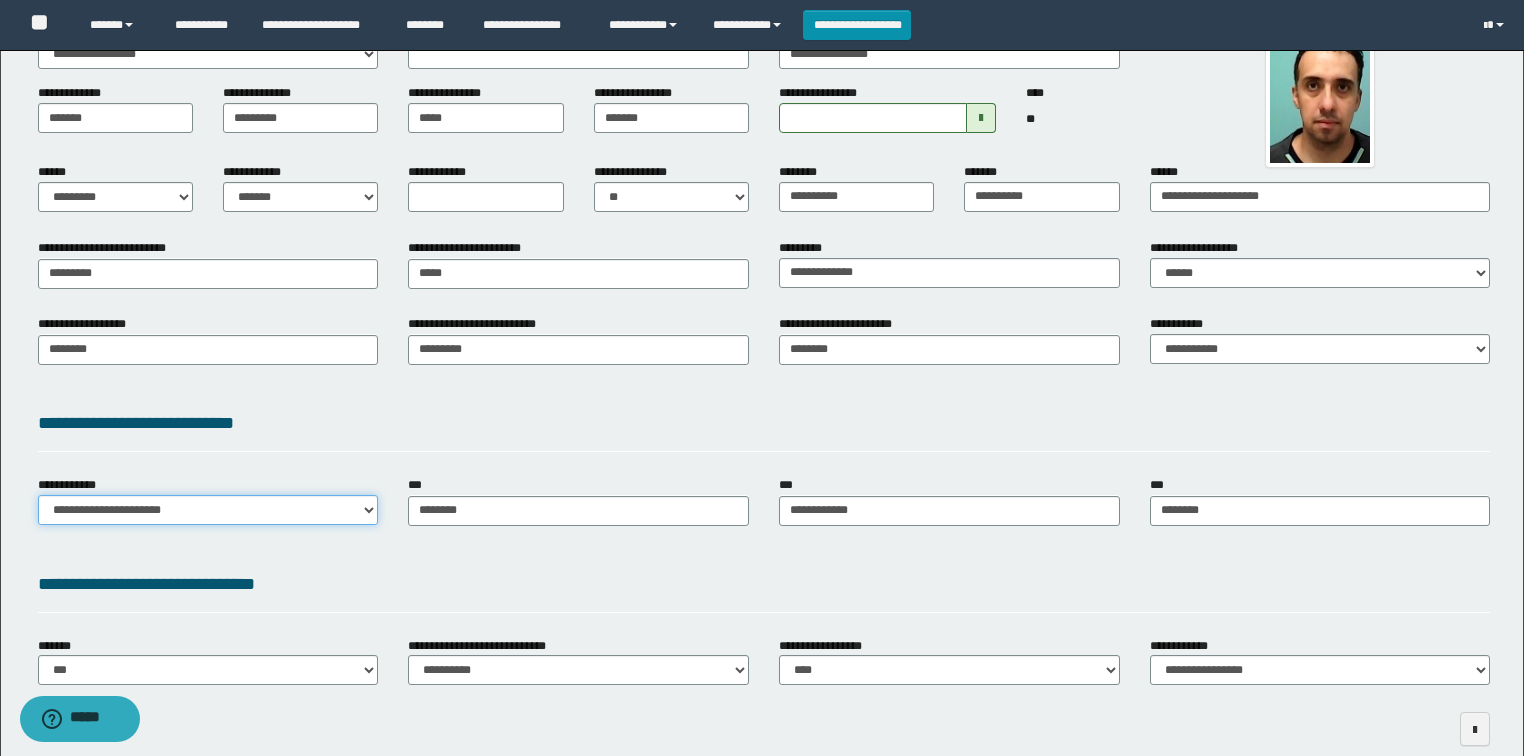 click on "**********" at bounding box center (208, 510) 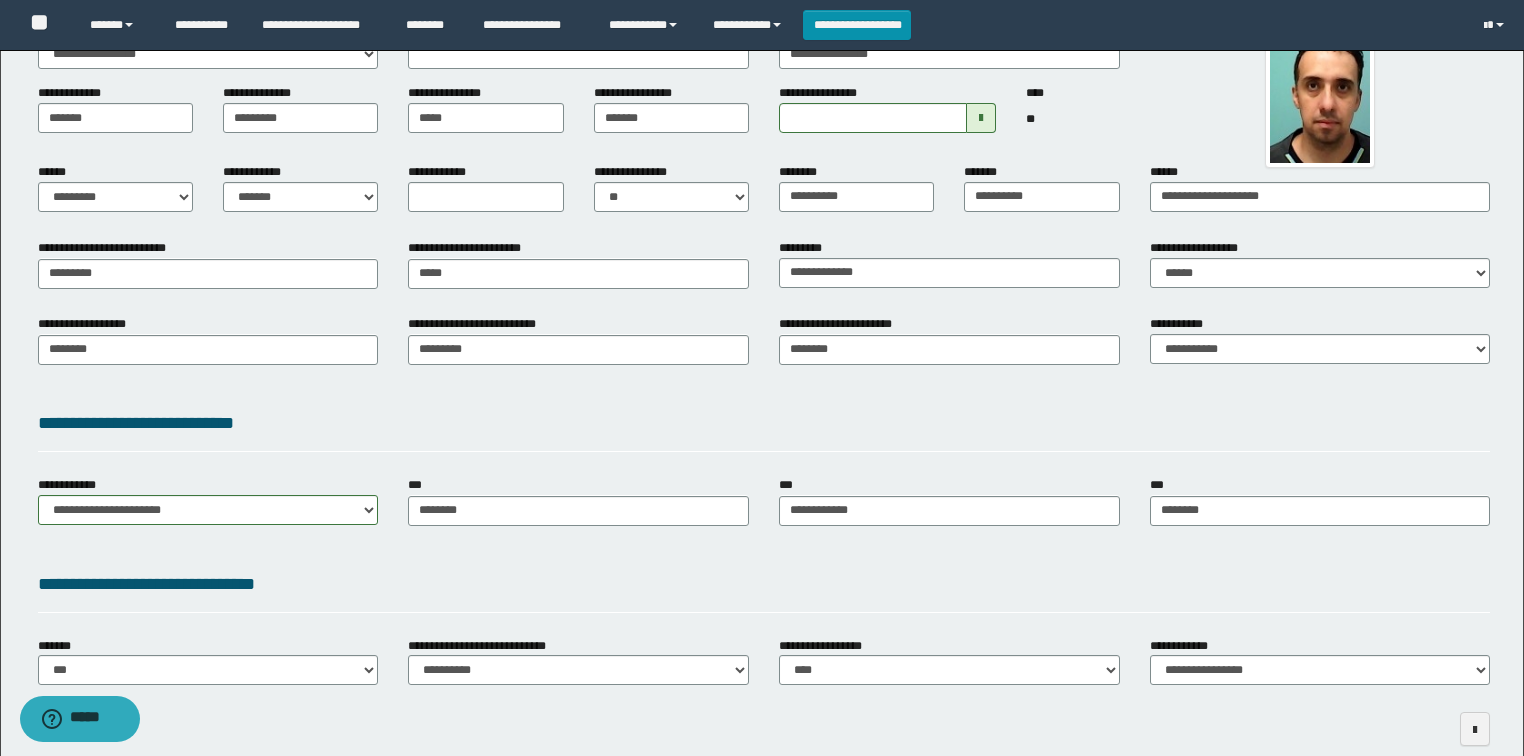 click on "**********" at bounding box center [764, 423] 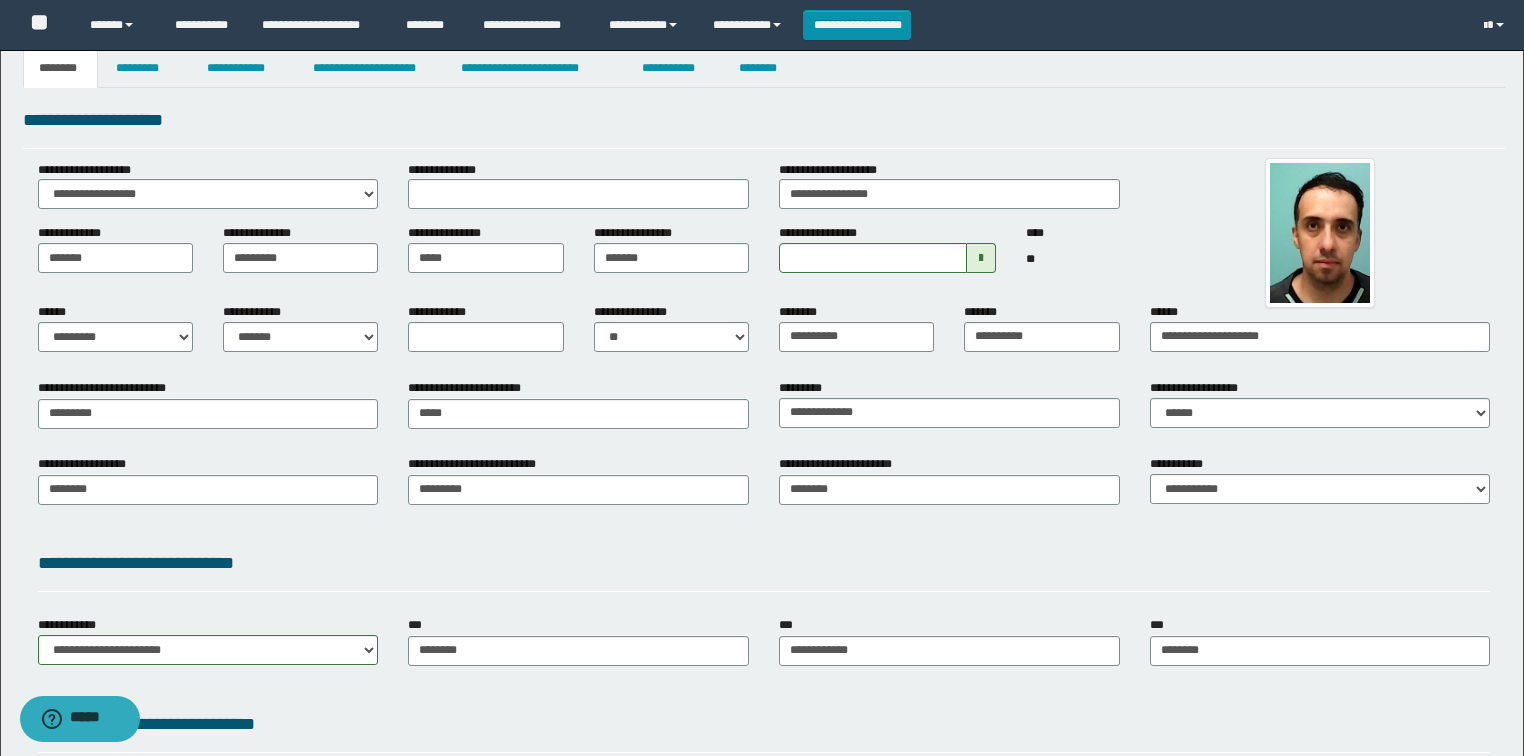 scroll, scrollTop: 18, scrollLeft: 0, axis: vertical 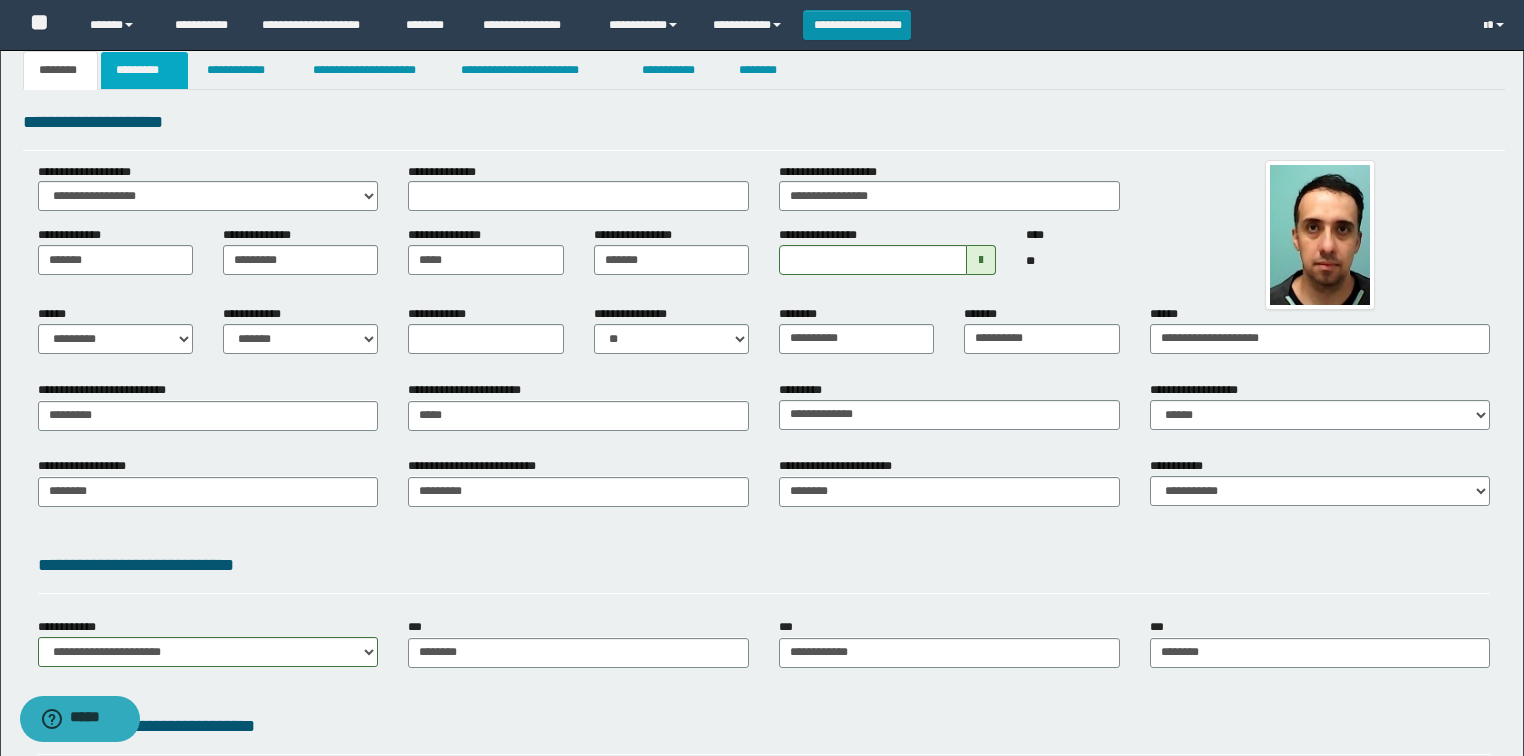 click on "*********" at bounding box center (144, 70) 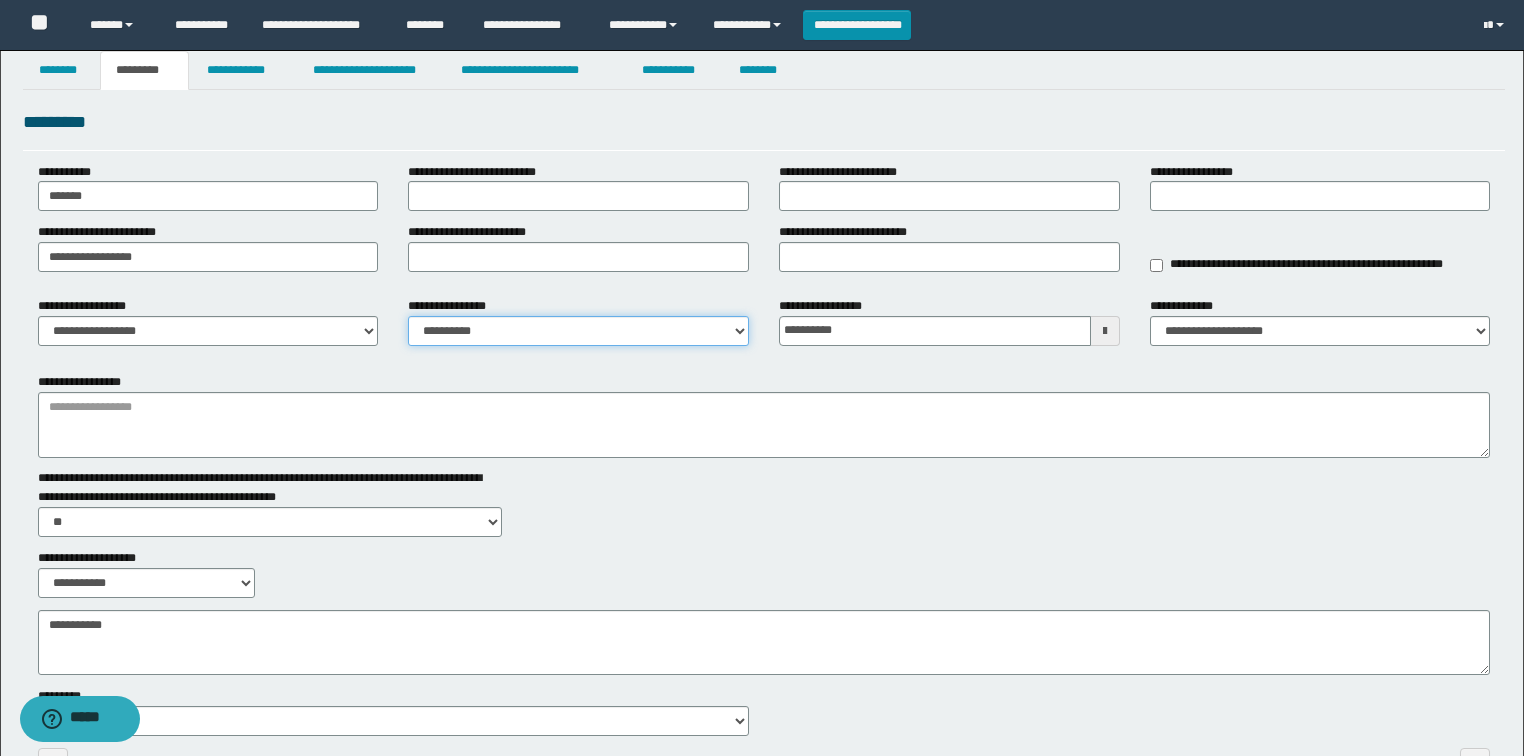 click on "**********" at bounding box center (578, 331) 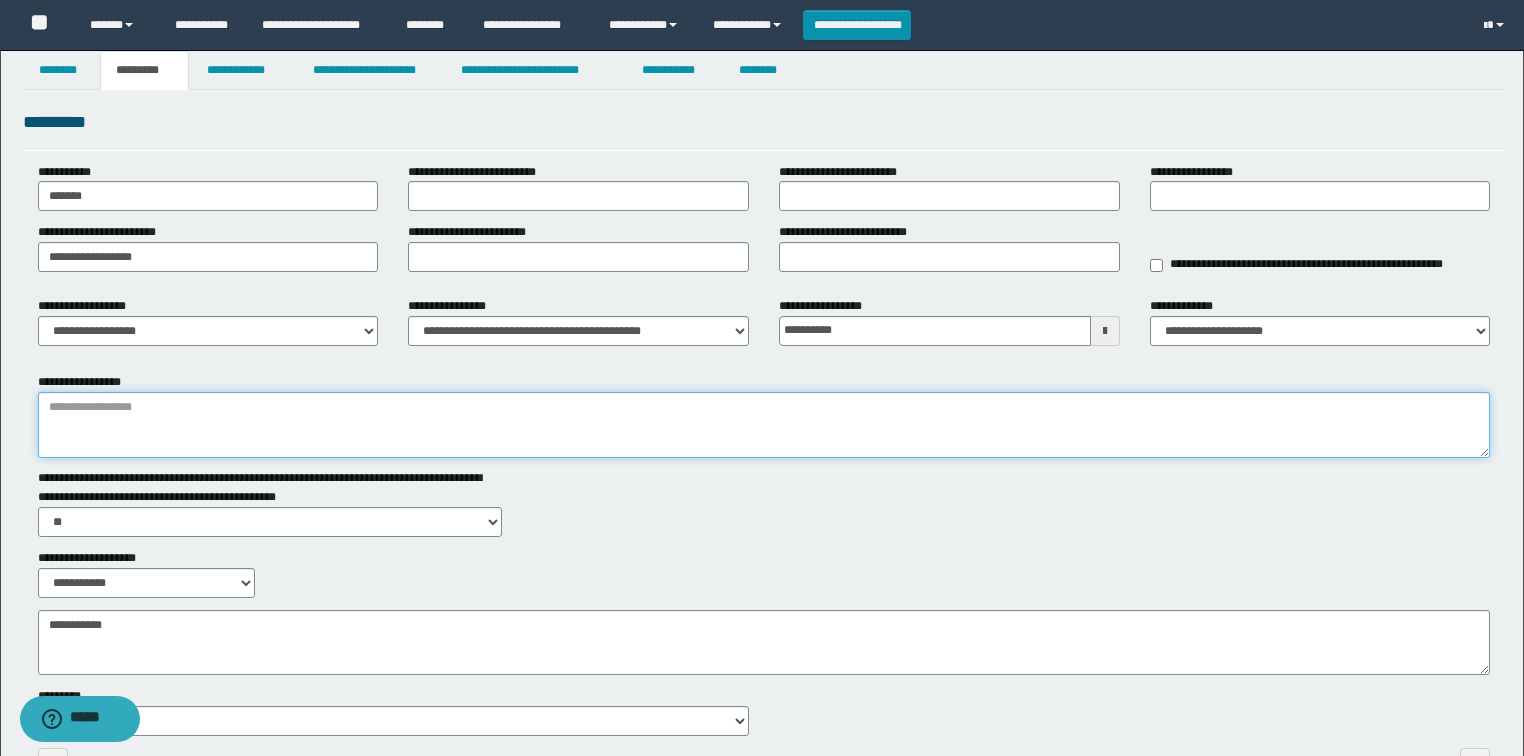 click on "**********" at bounding box center (764, 425) 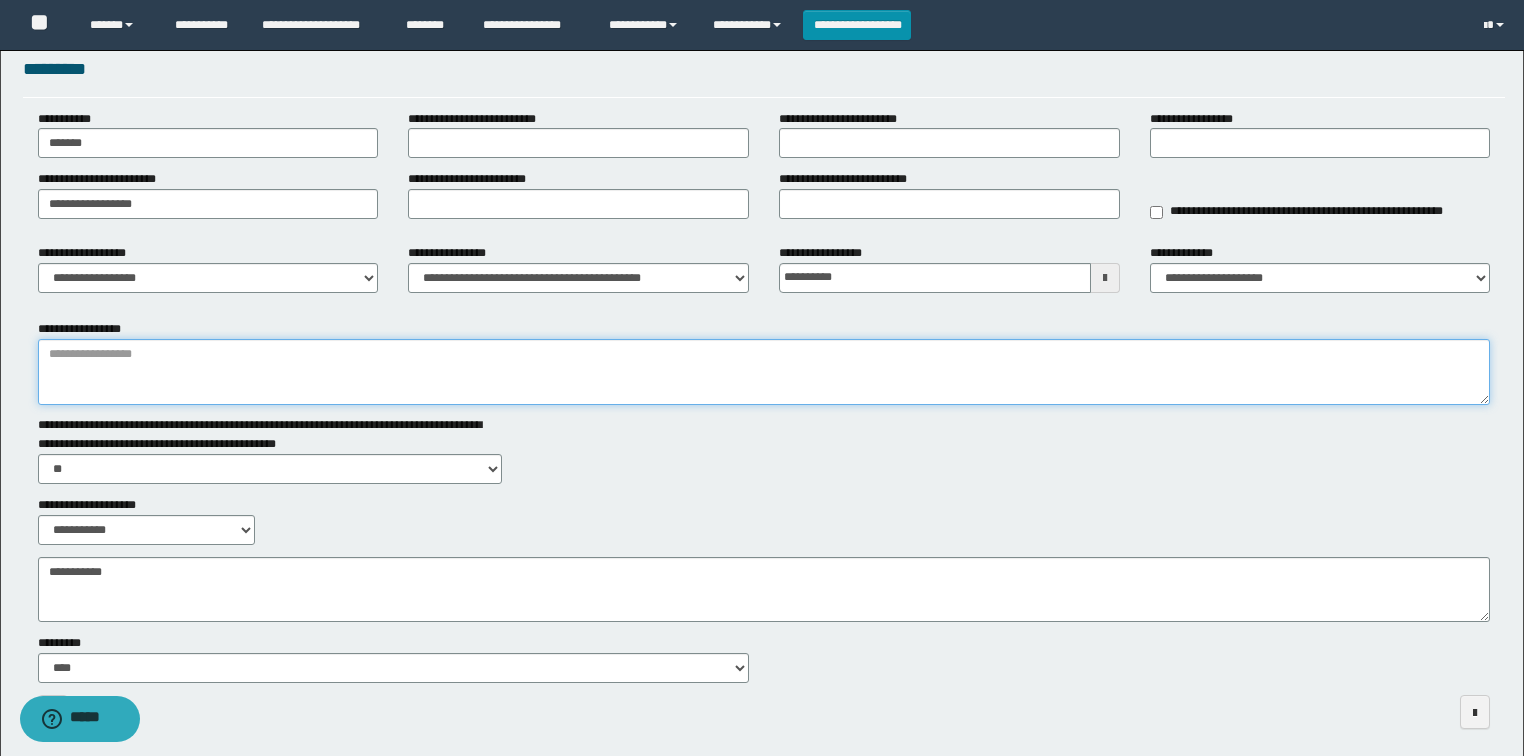 scroll, scrollTop: 98, scrollLeft: 0, axis: vertical 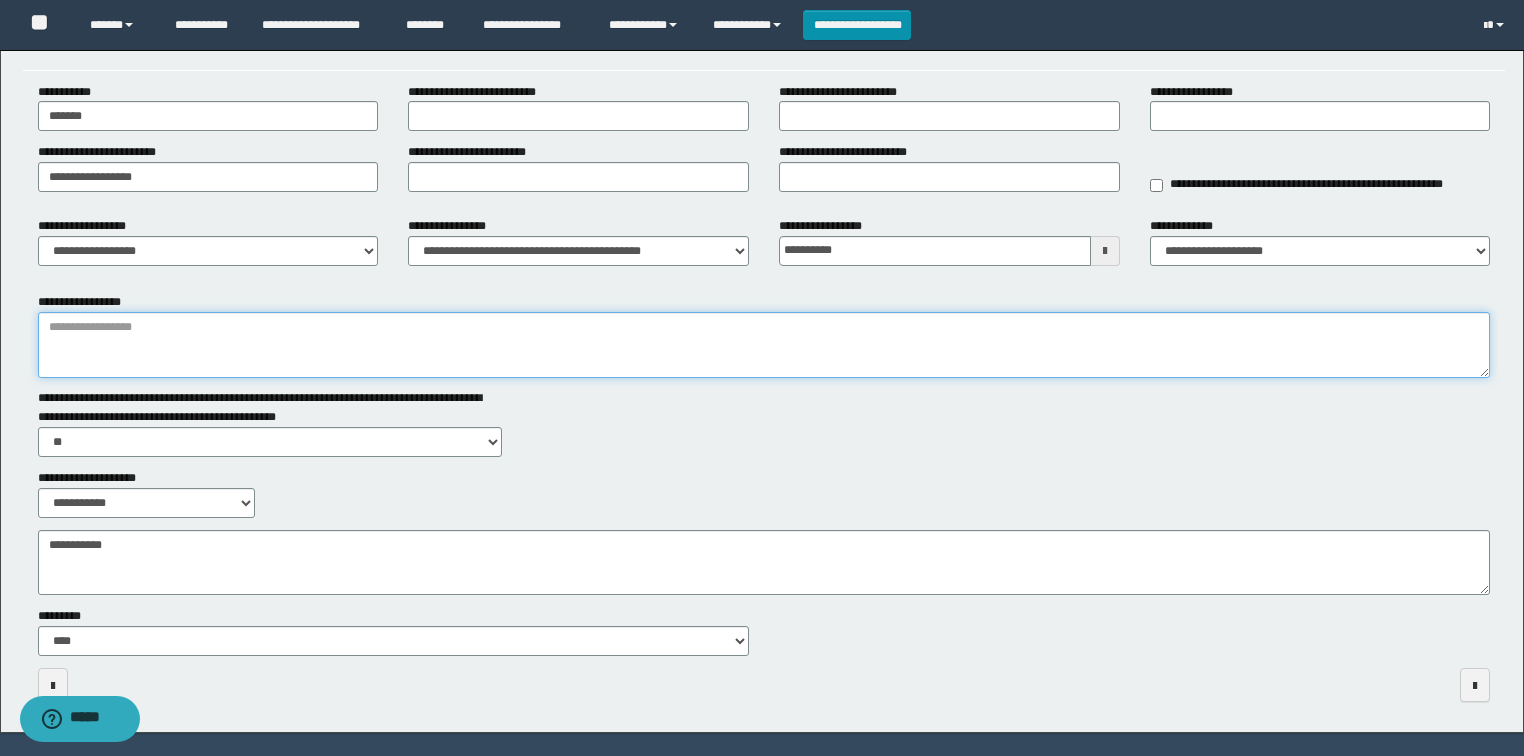 click on "**********" at bounding box center (764, 345) 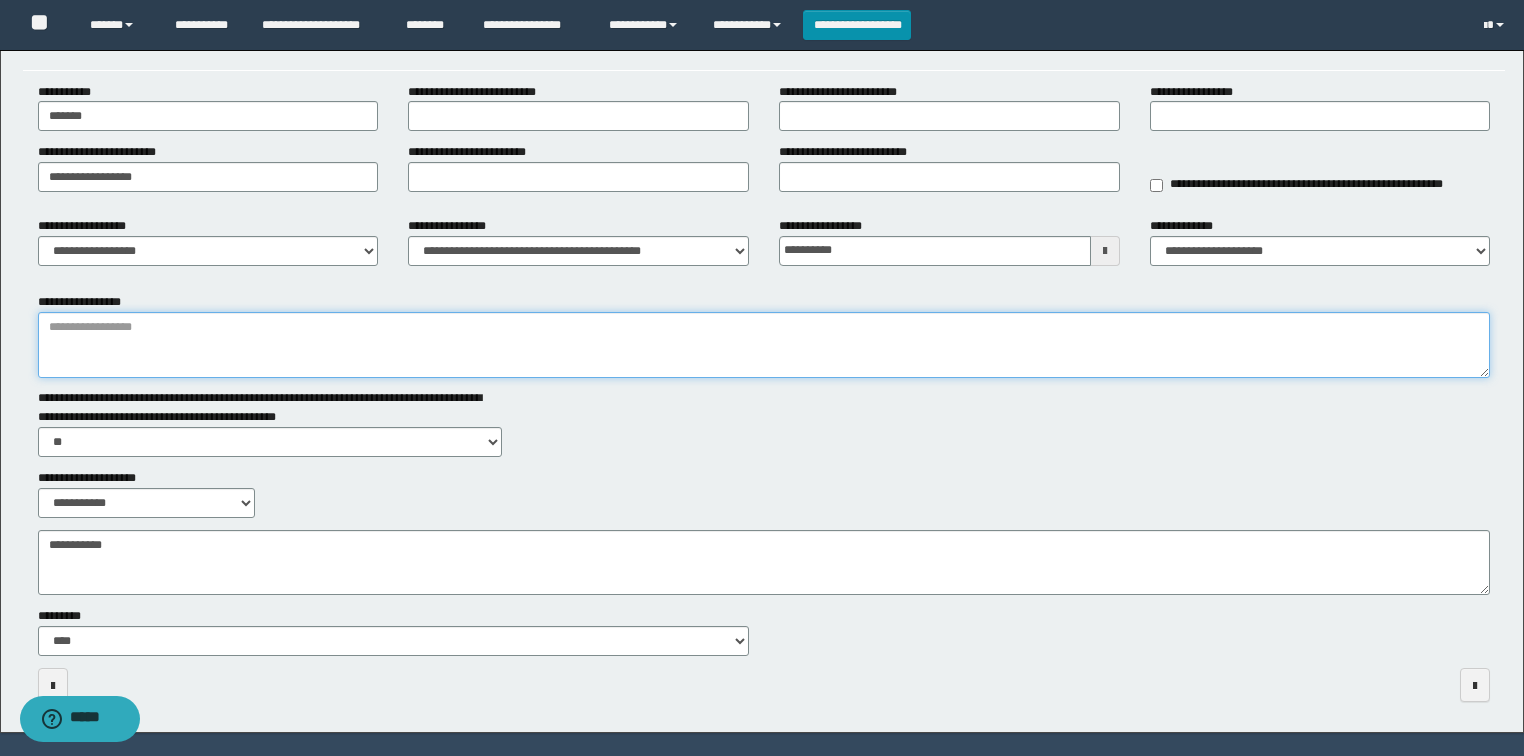 paste on "**********" 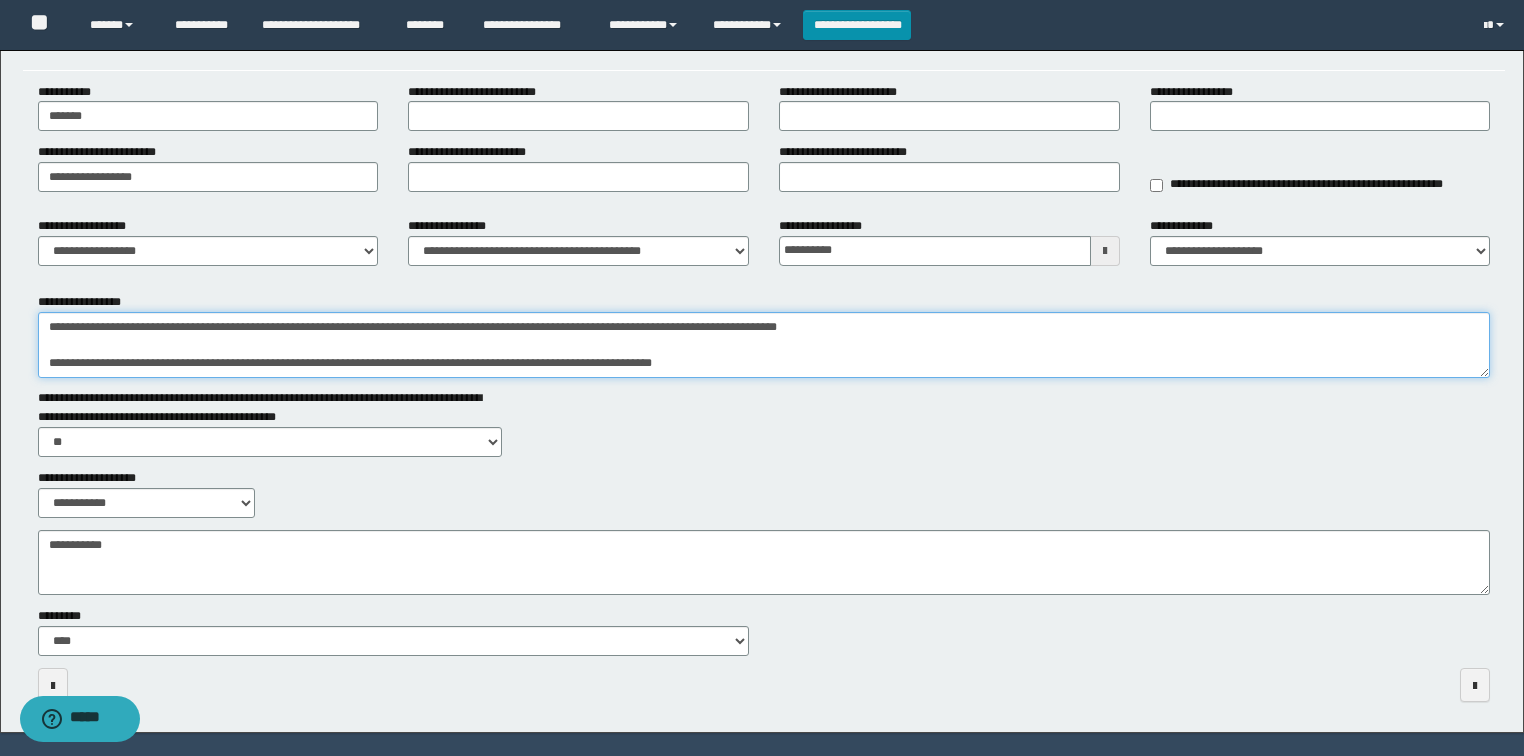 drag, startPoint x: 714, startPoint y: 360, endPoint x: 0, endPoint y: 359, distance: 714.0007 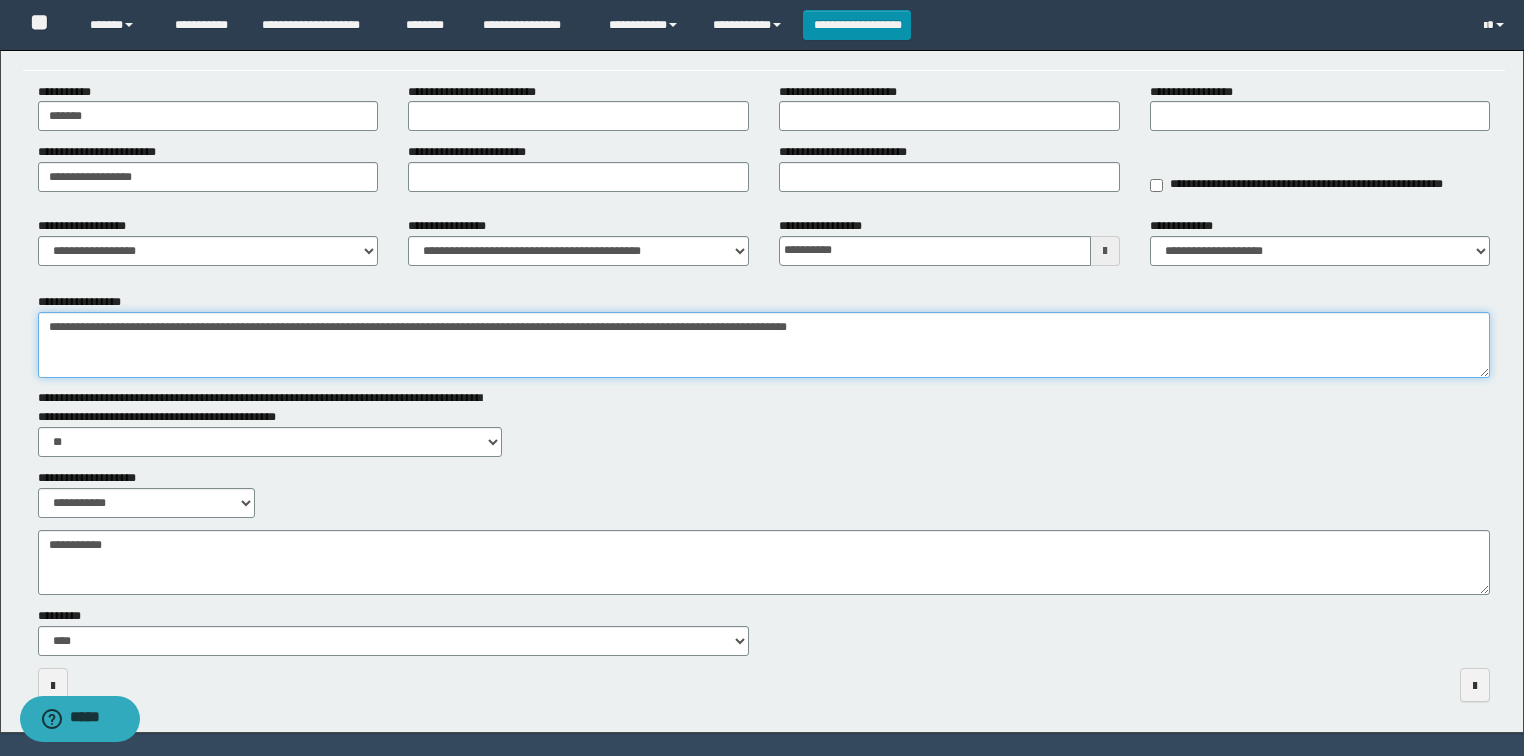 type on "**********" 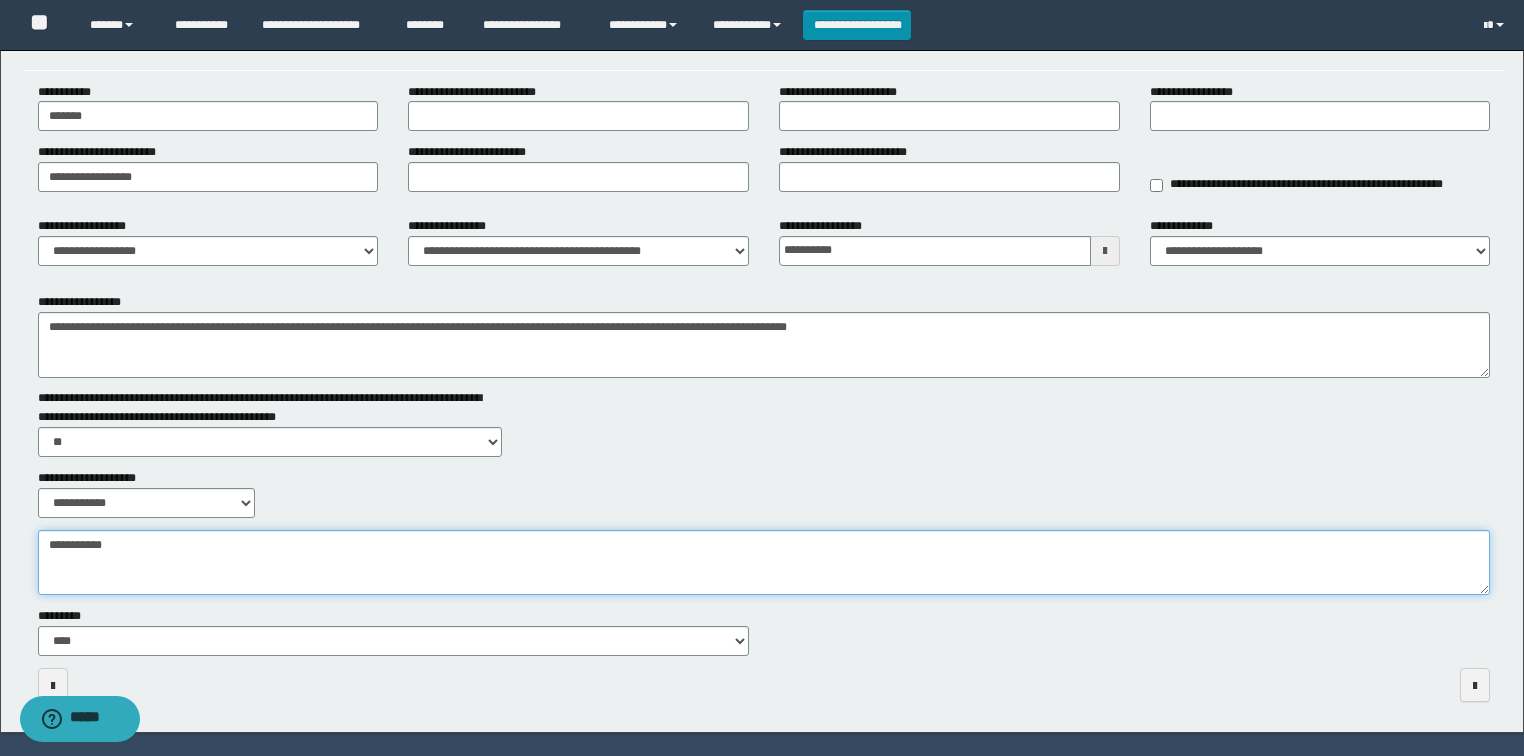 click on "**********" at bounding box center (764, 563) 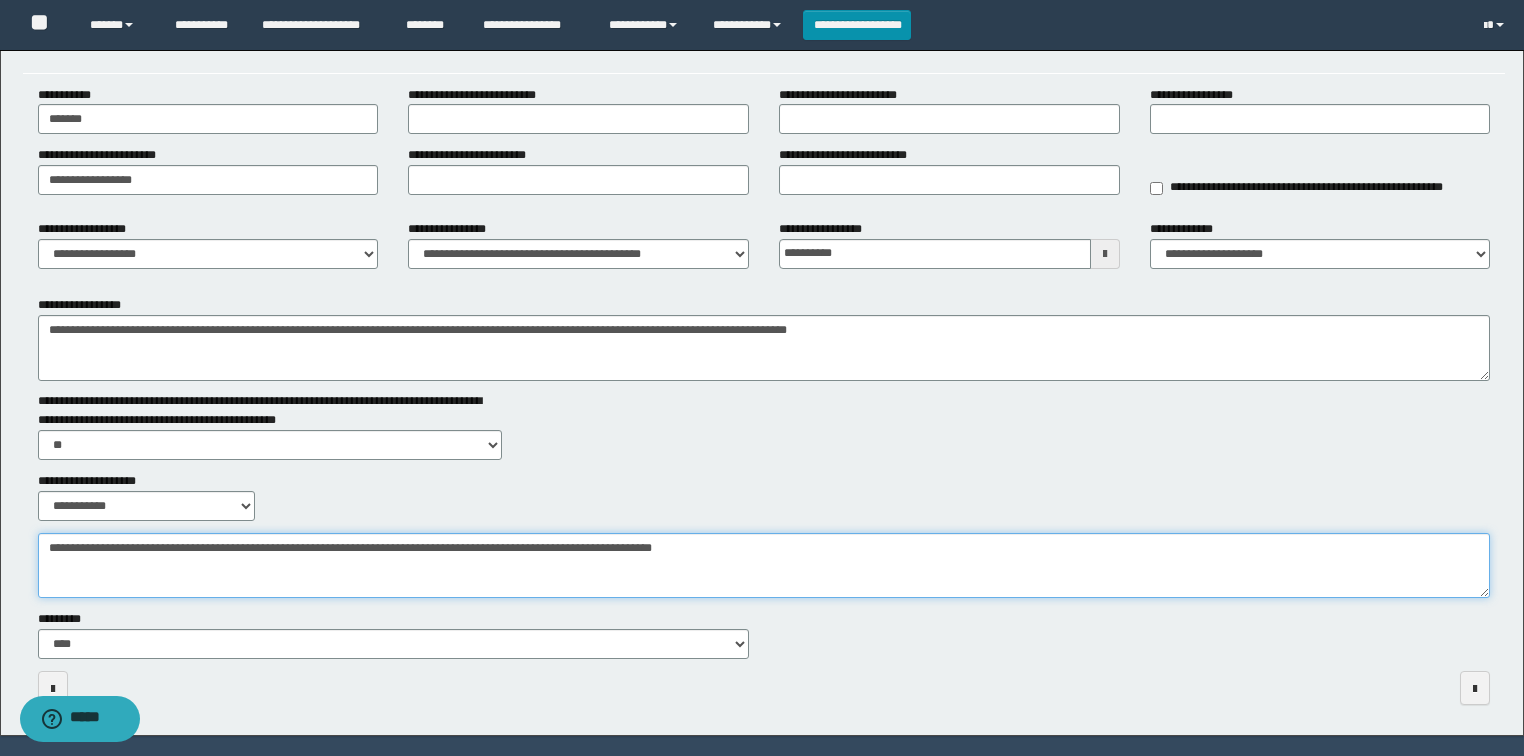 scroll, scrollTop: 0, scrollLeft: 0, axis: both 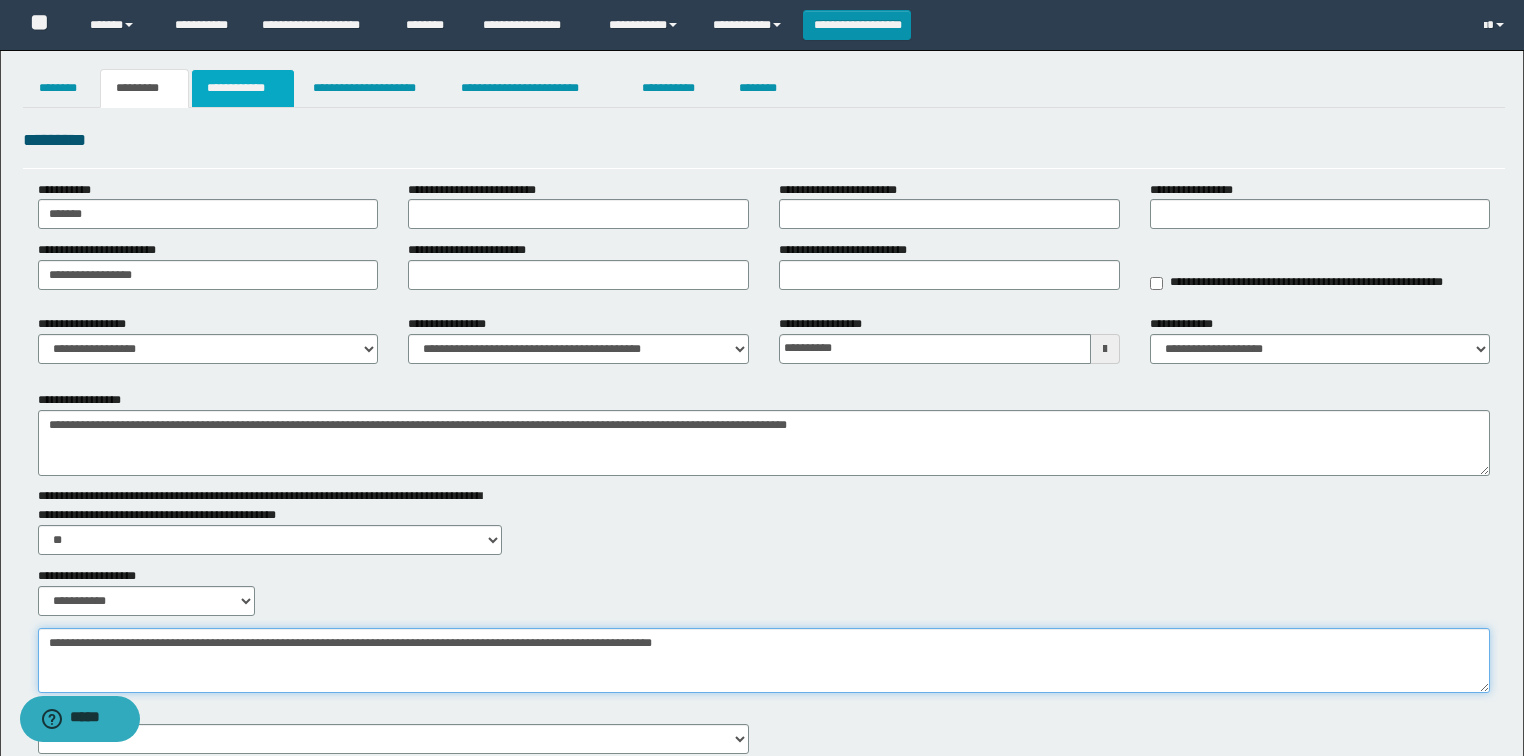 type on "**********" 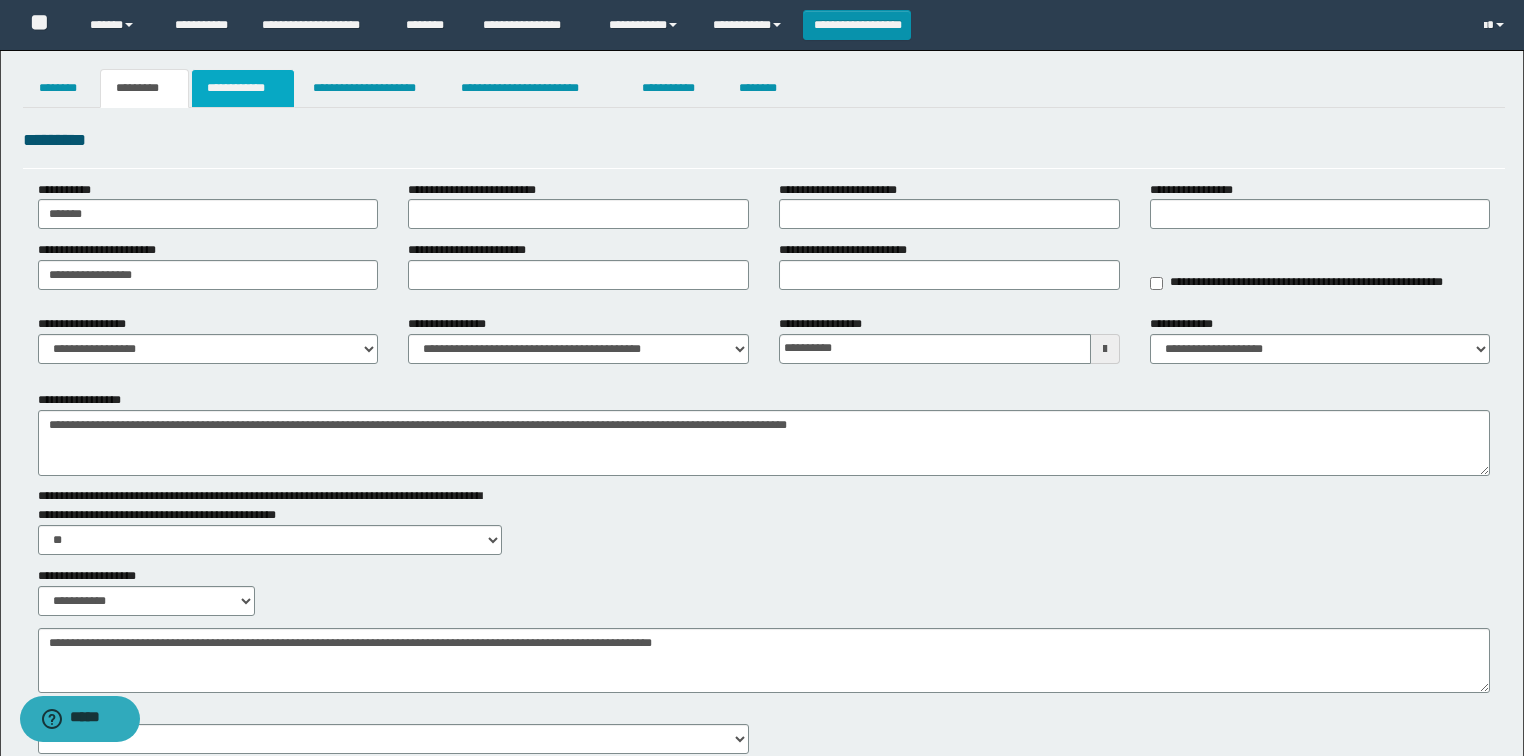 click on "**********" at bounding box center (243, 88) 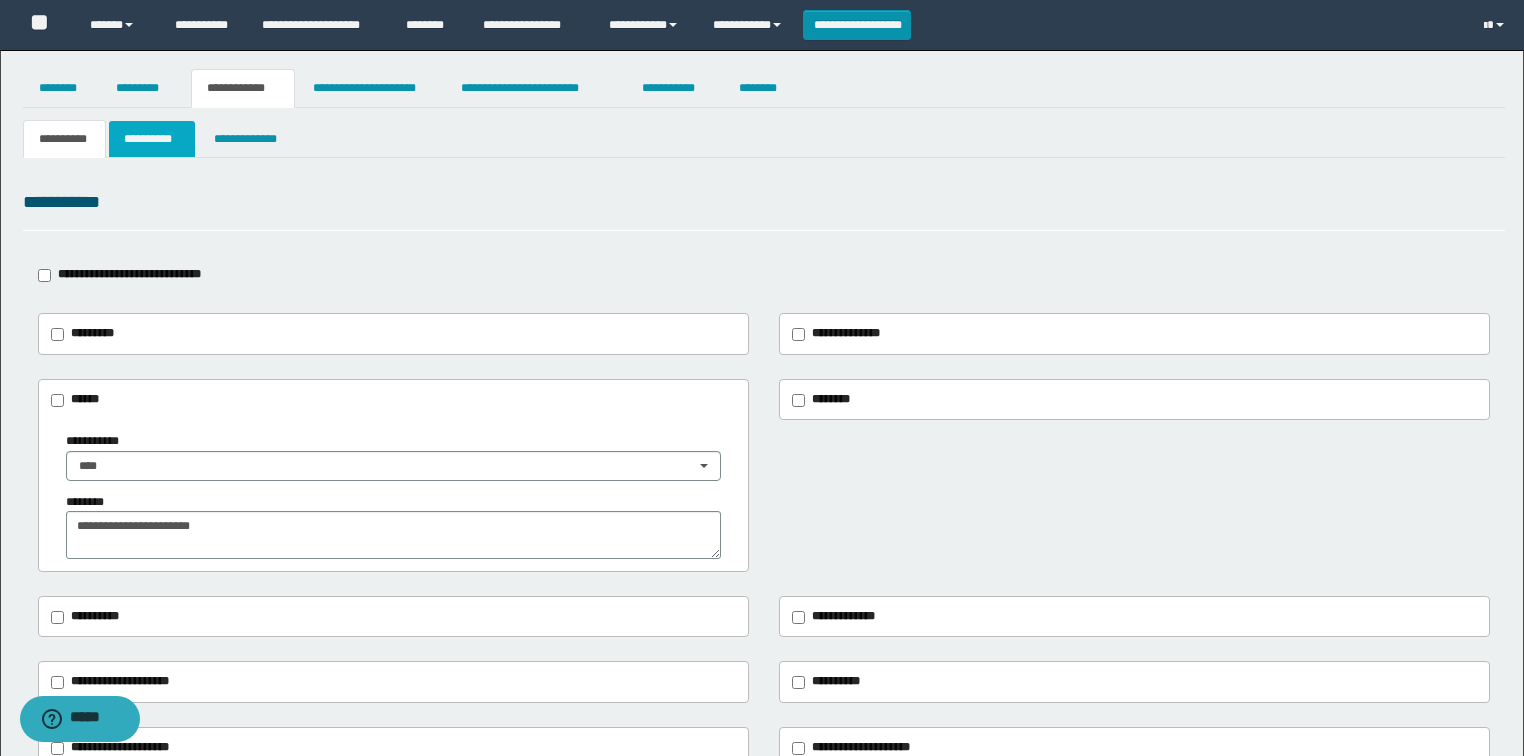 click on "**********" at bounding box center [152, 139] 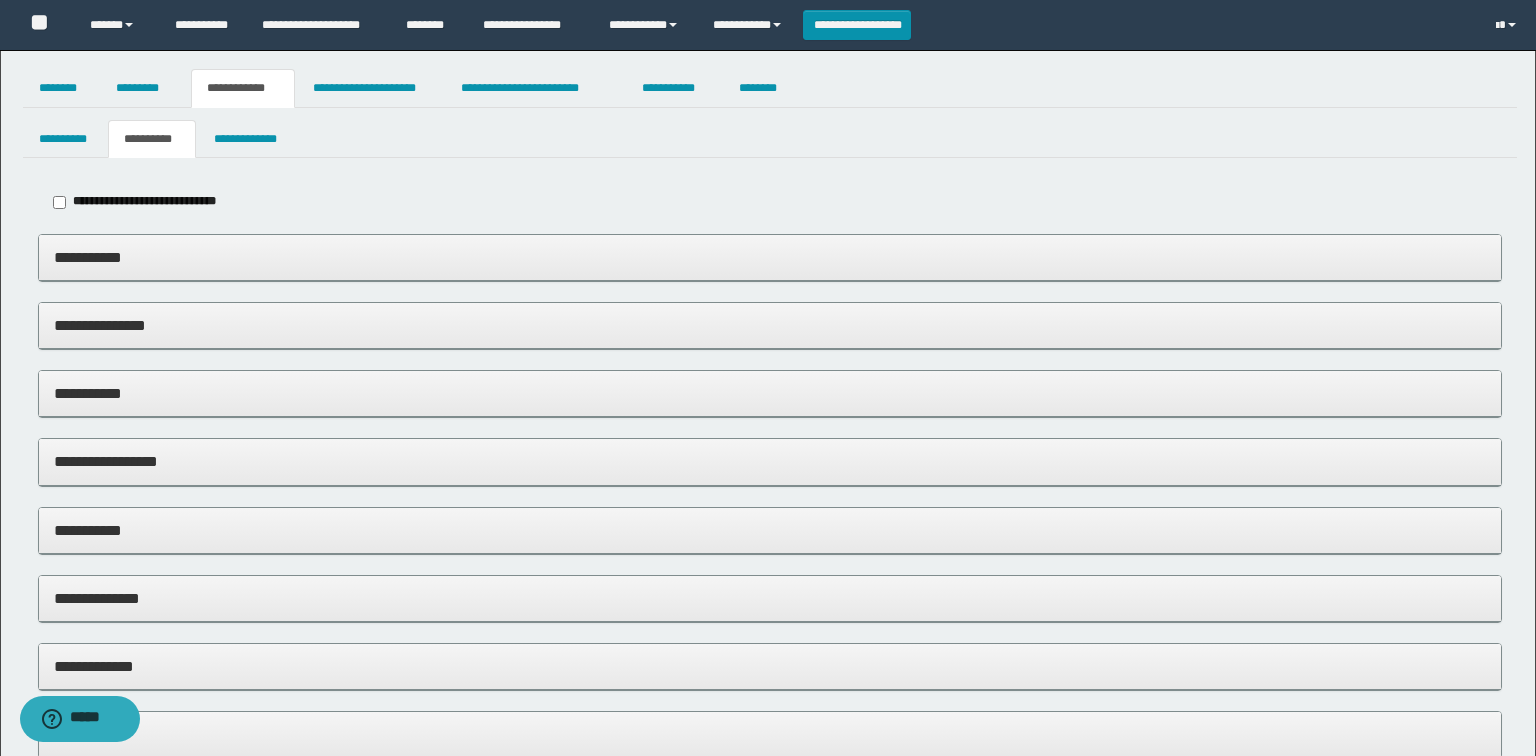 type on "**********" 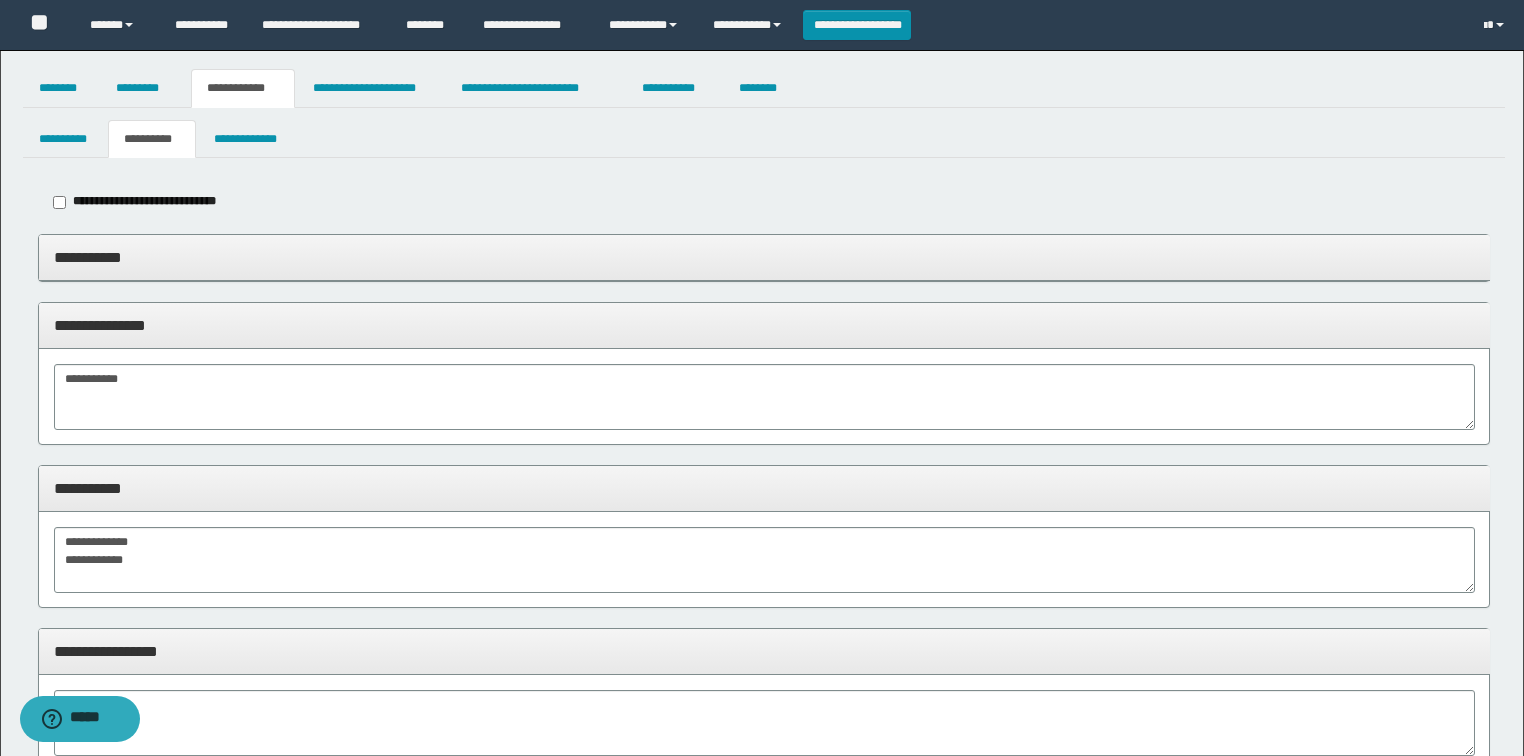 click on "**********" at bounding box center [764, 258] 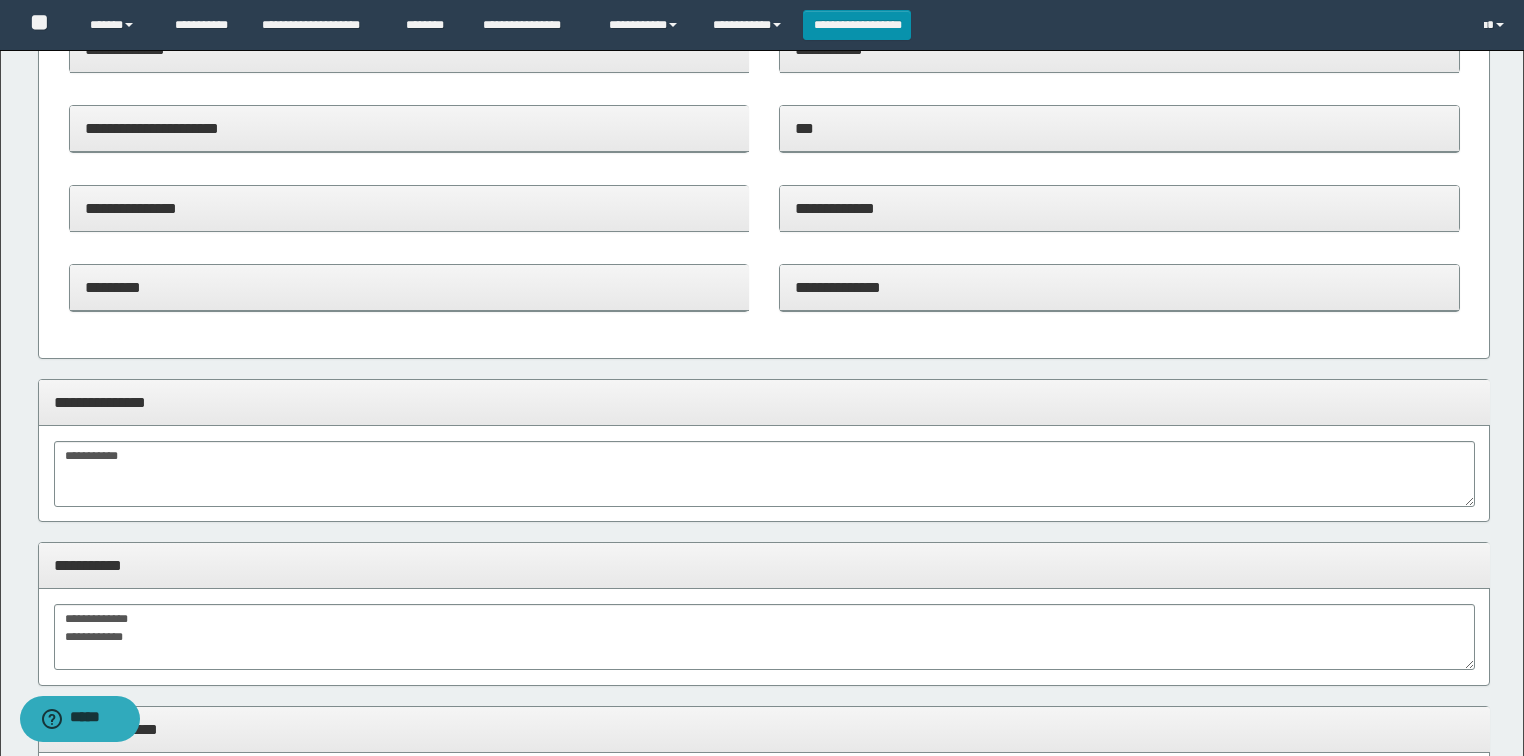 scroll, scrollTop: 560, scrollLeft: 0, axis: vertical 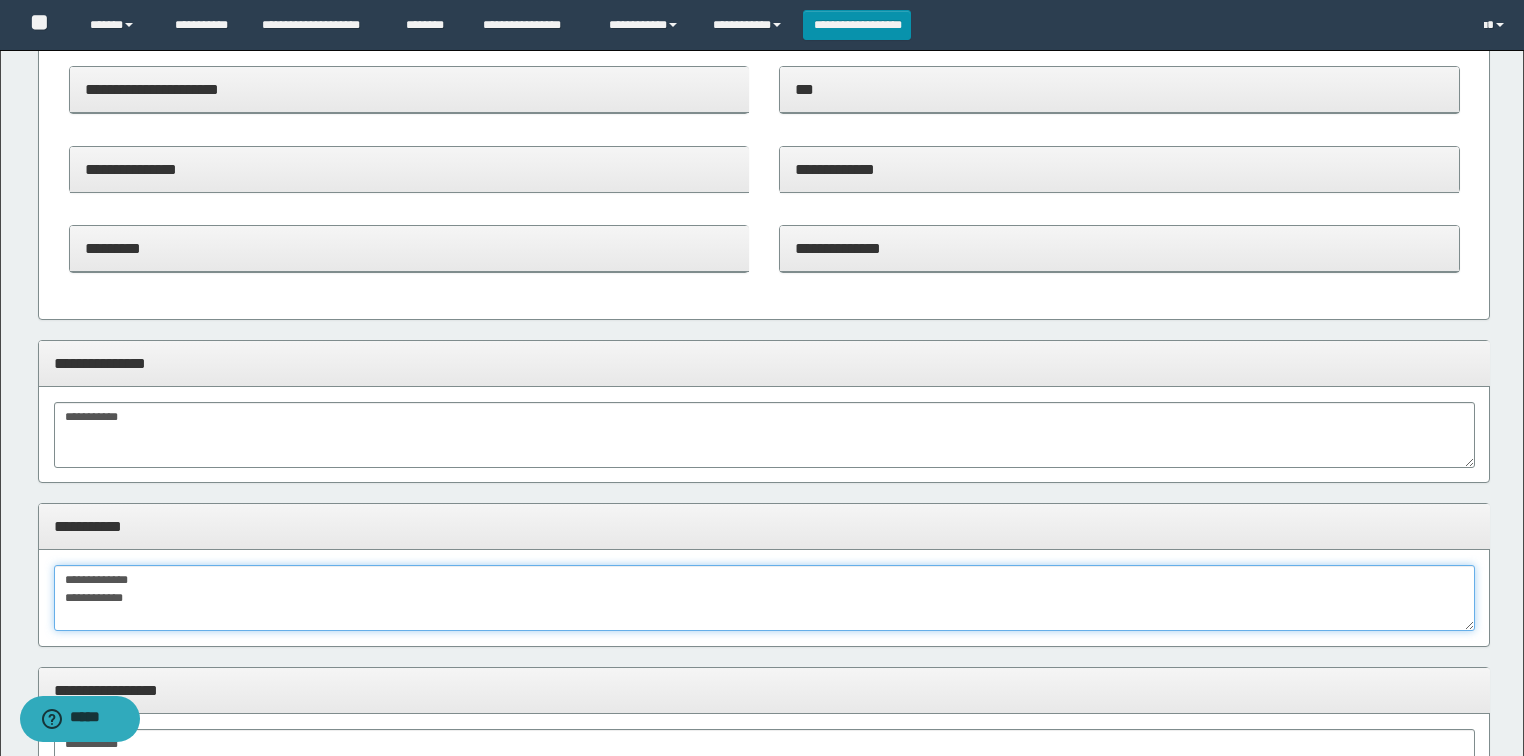click on "**********" at bounding box center (764, 598) 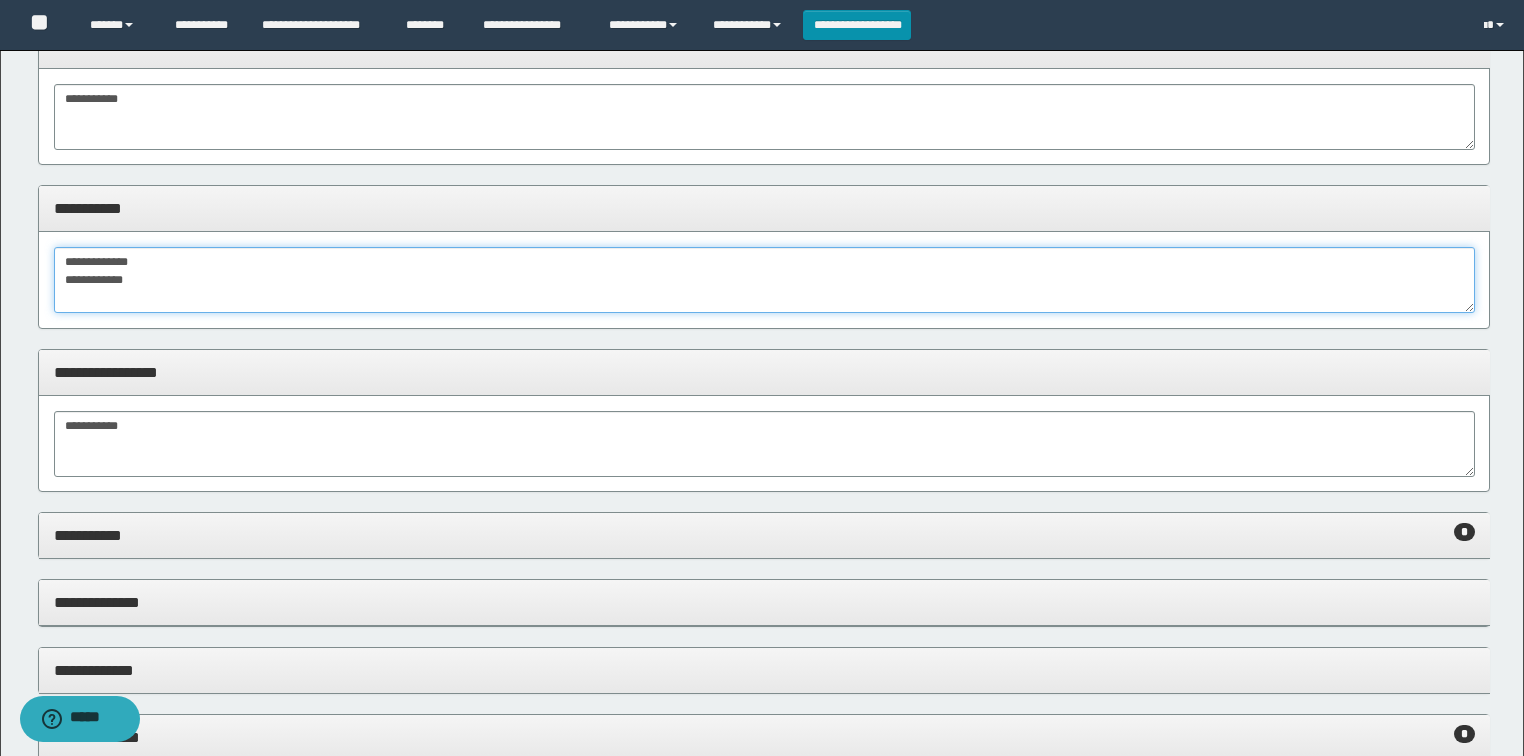 scroll, scrollTop: 880, scrollLeft: 0, axis: vertical 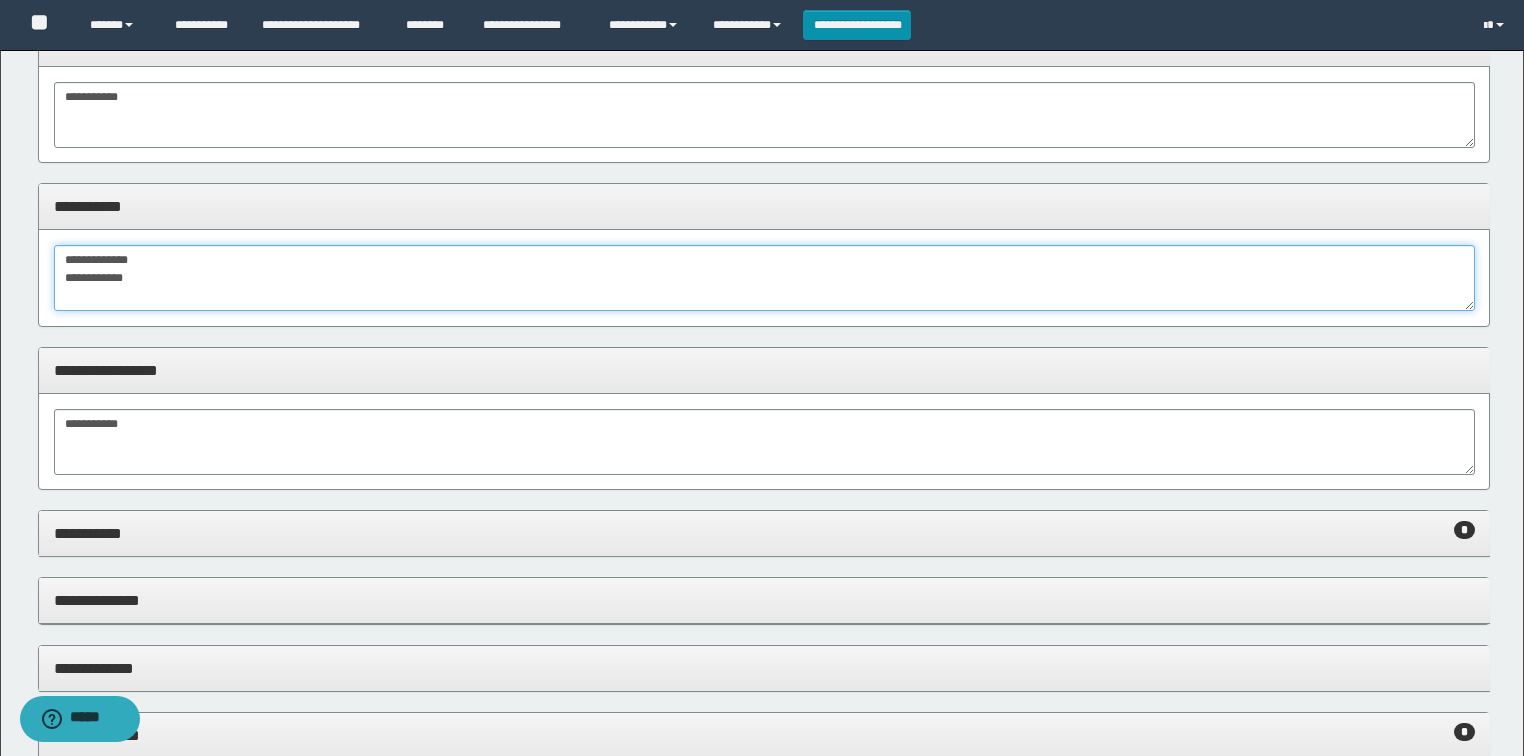 click on "**********" at bounding box center [764, 278] 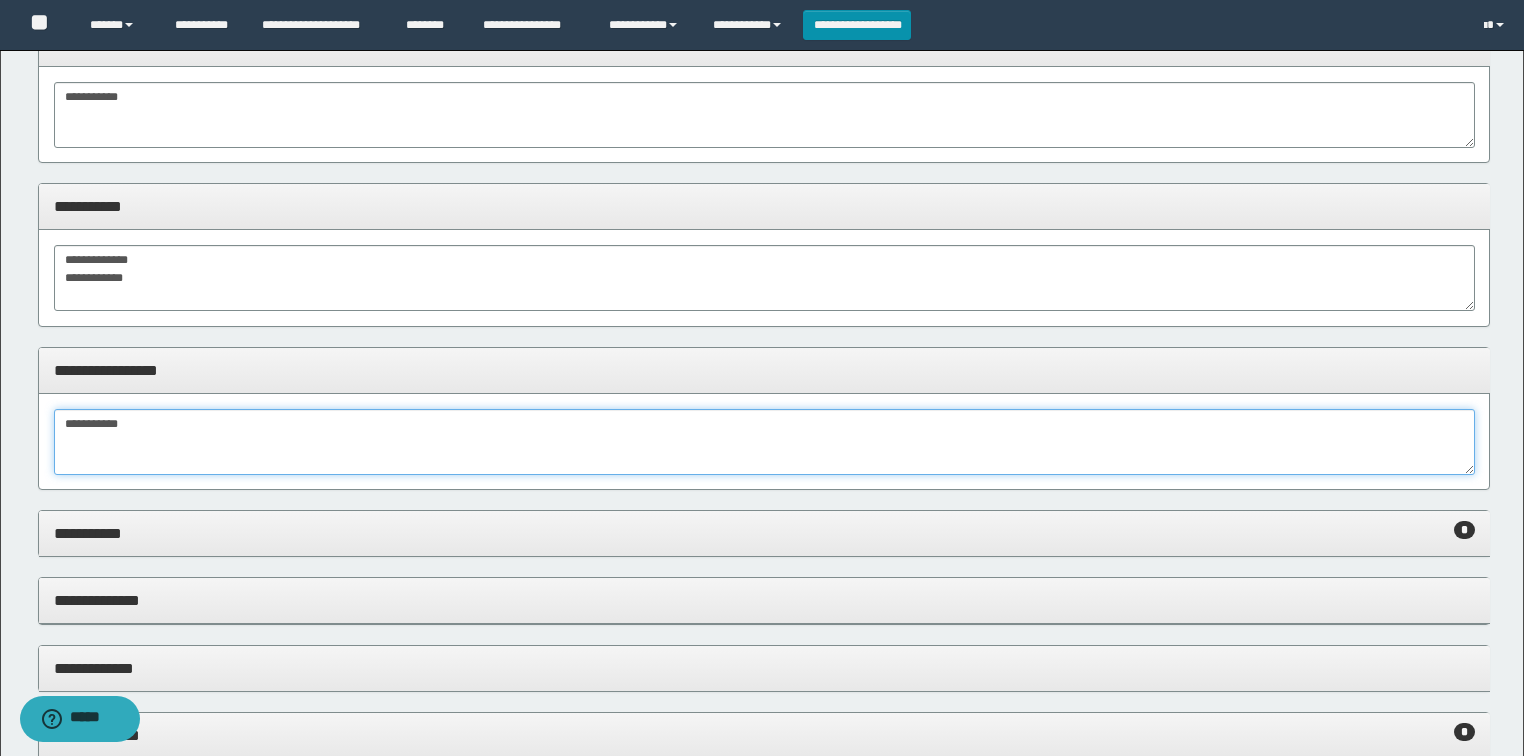 click on "**********" at bounding box center (764, 442) 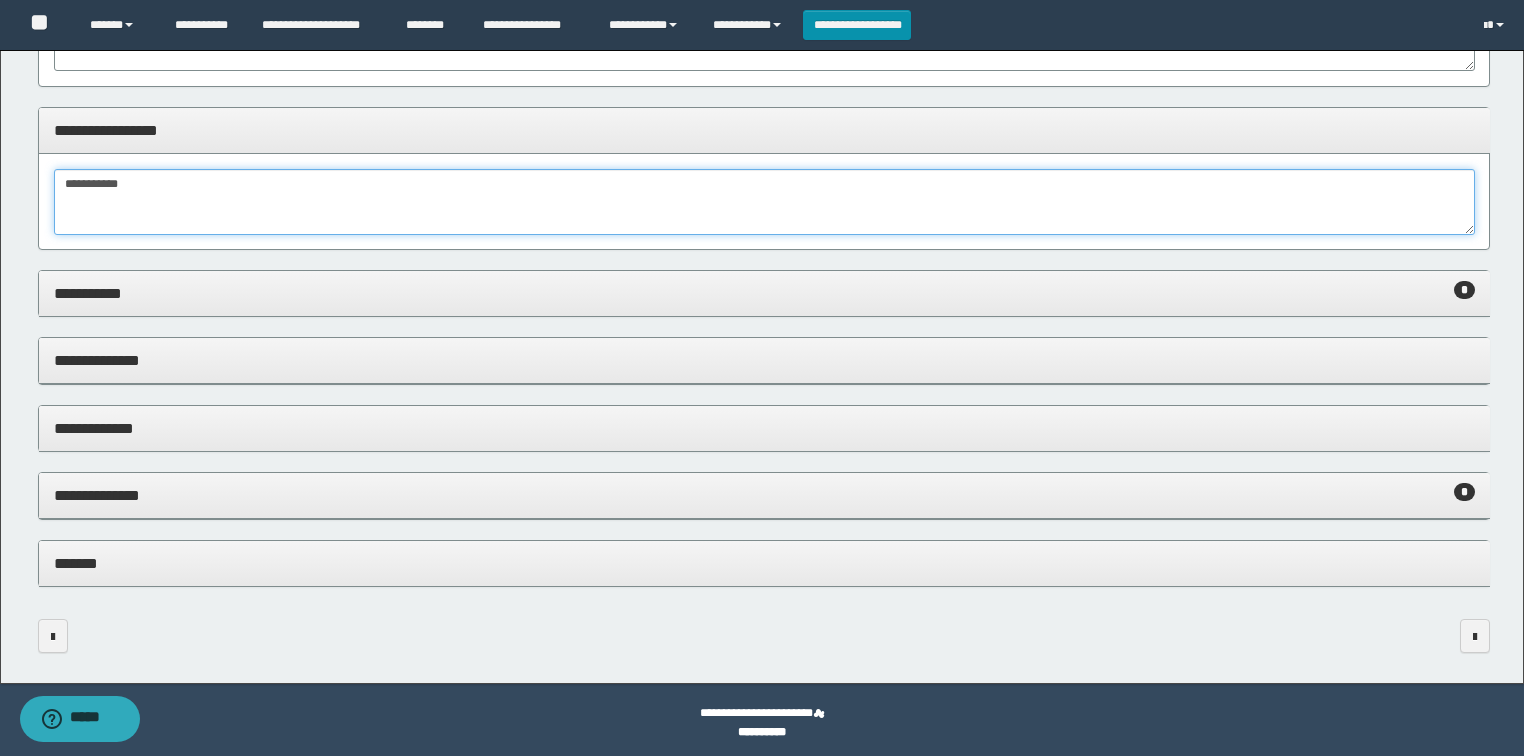 scroll, scrollTop: 1125, scrollLeft: 0, axis: vertical 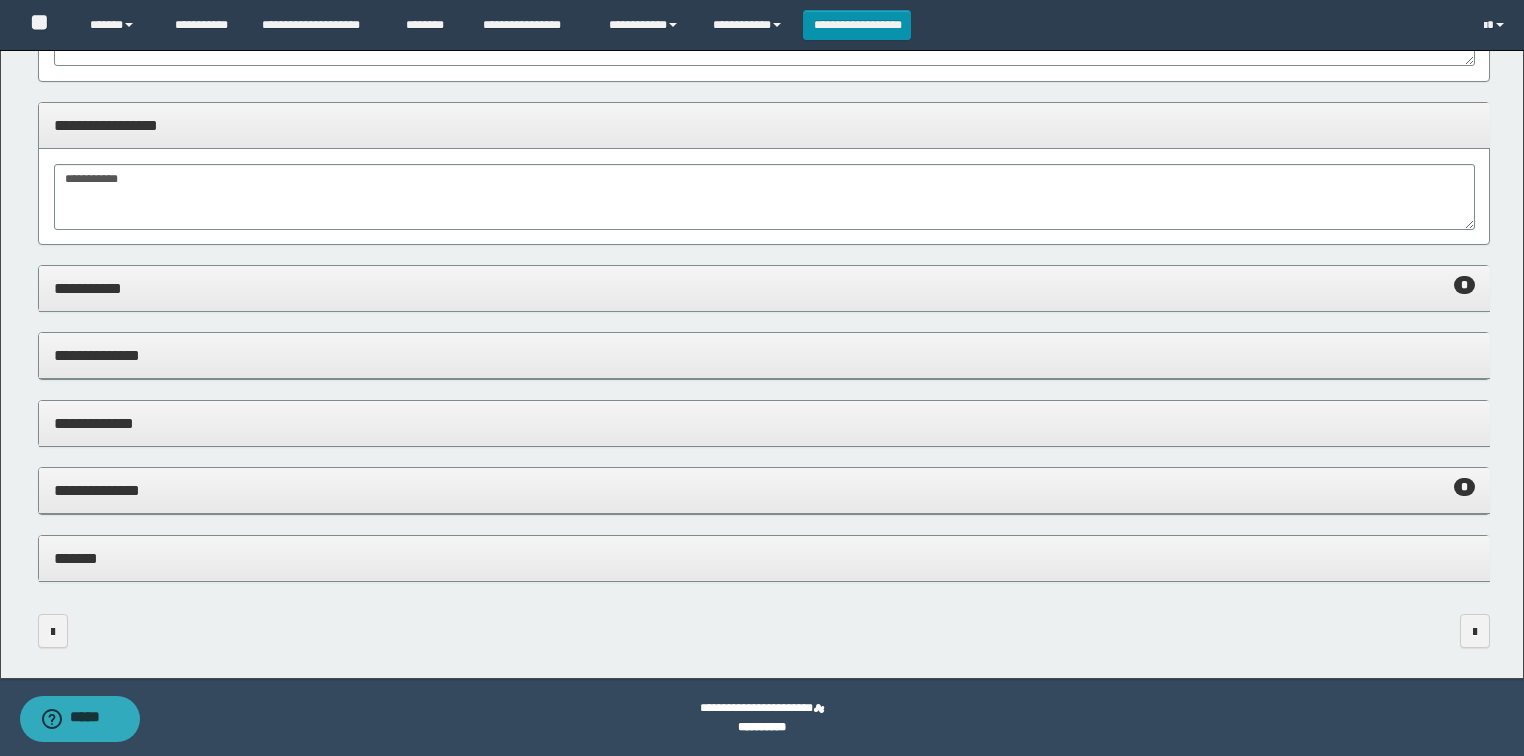 click on "**********" at bounding box center (764, 288) 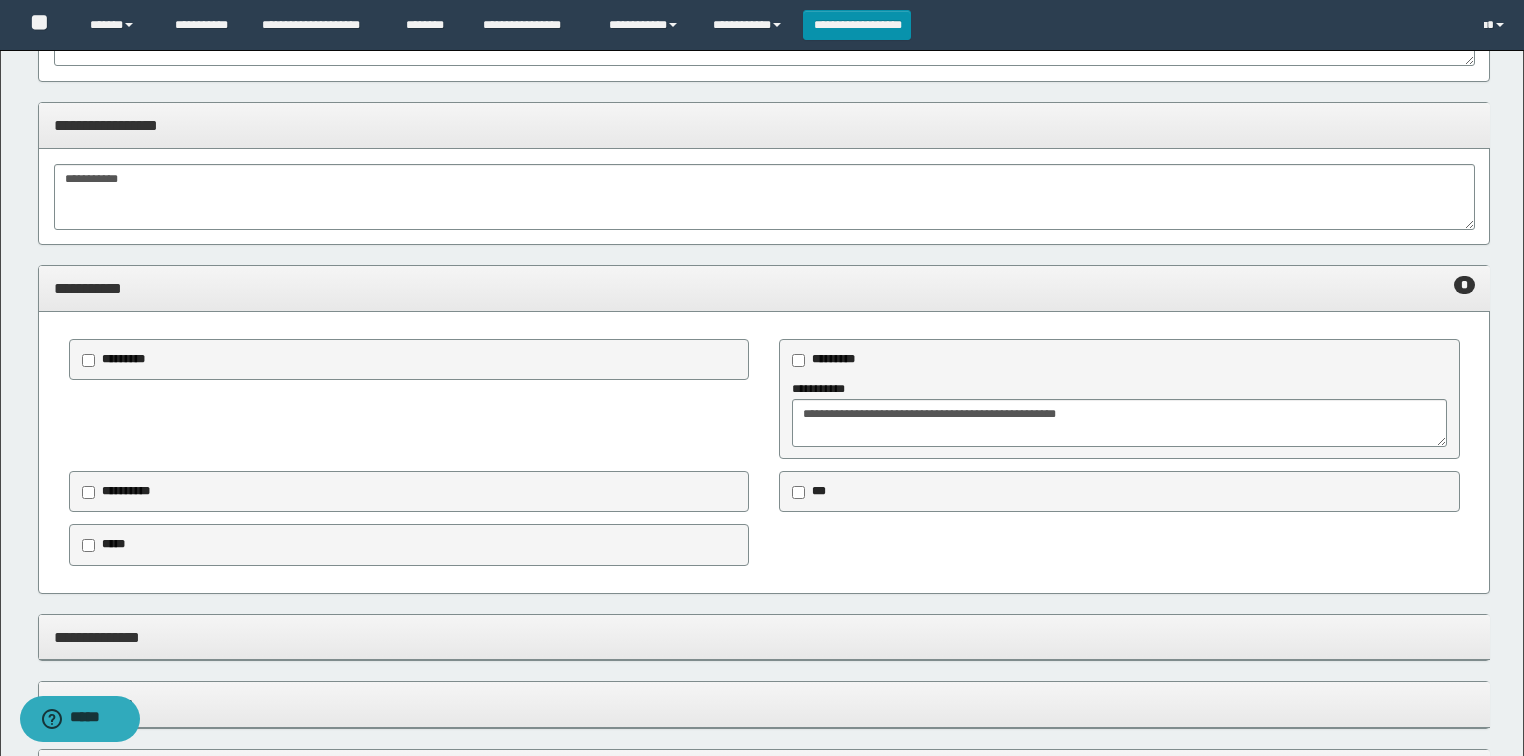 click on "**********" at bounding box center [764, 545] 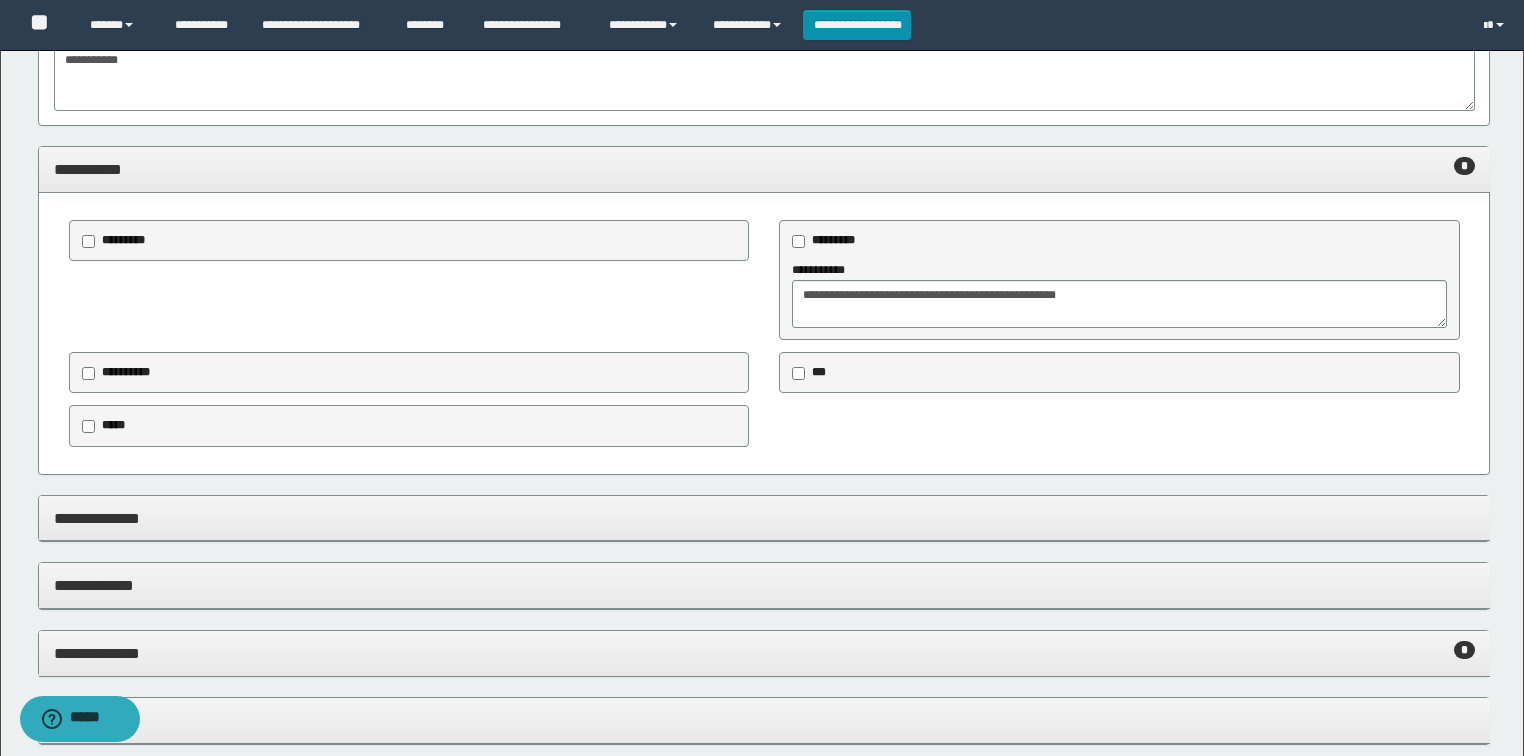 scroll, scrollTop: 1365, scrollLeft: 0, axis: vertical 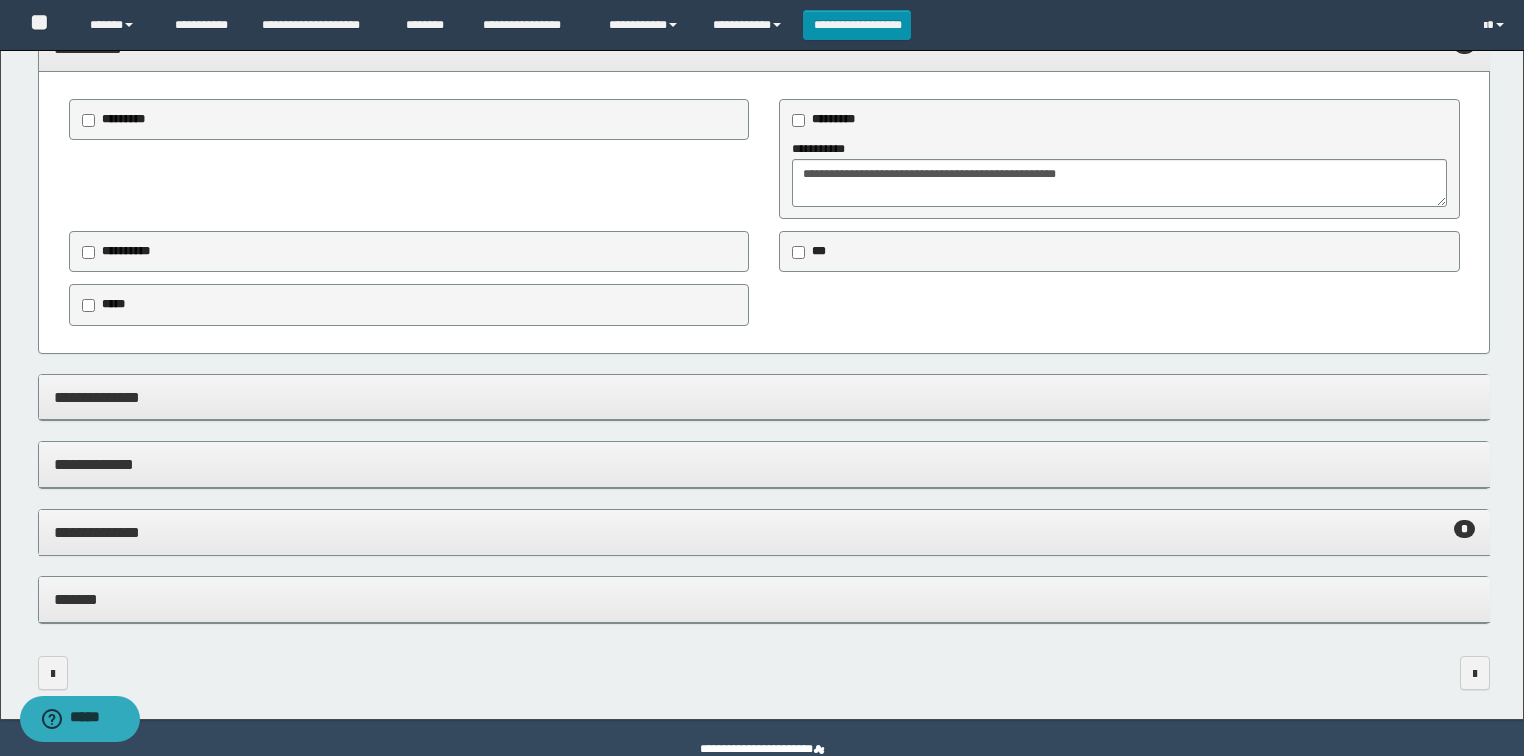 click on "**********" at bounding box center (764, 464) 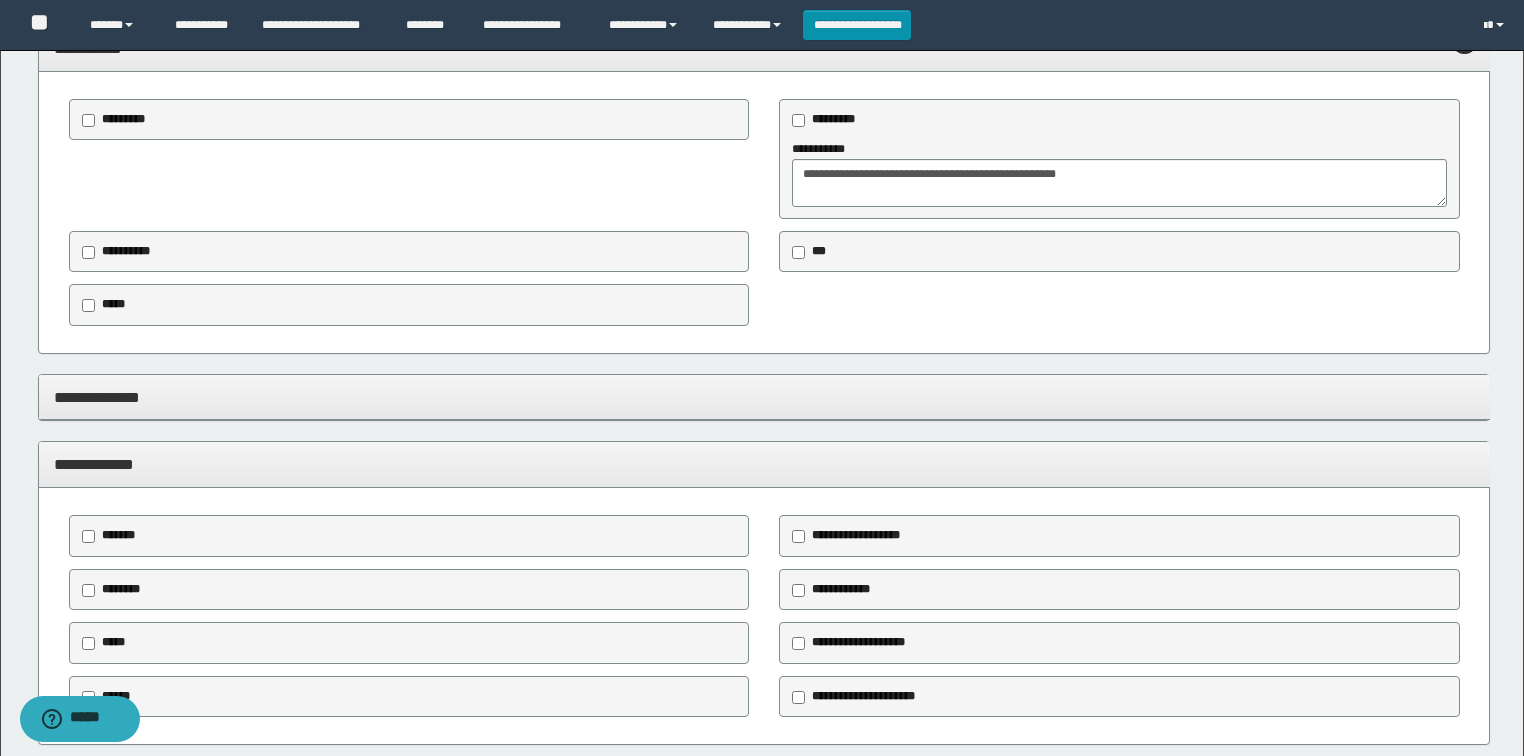 click on "**********" at bounding box center [764, 464] 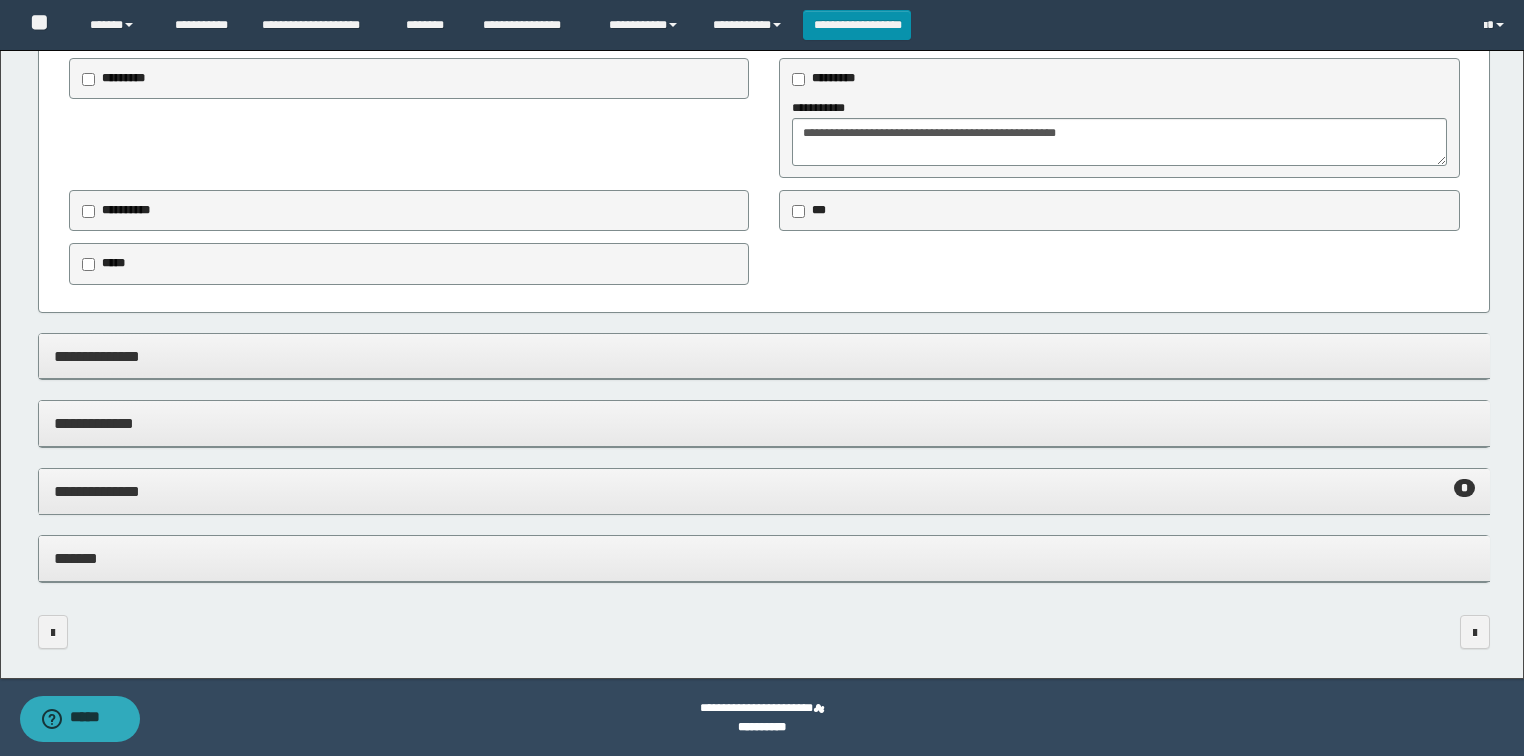 drag, startPoint x: 156, startPoint y: 500, endPoint x: 184, endPoint y: 490, distance: 29.732138 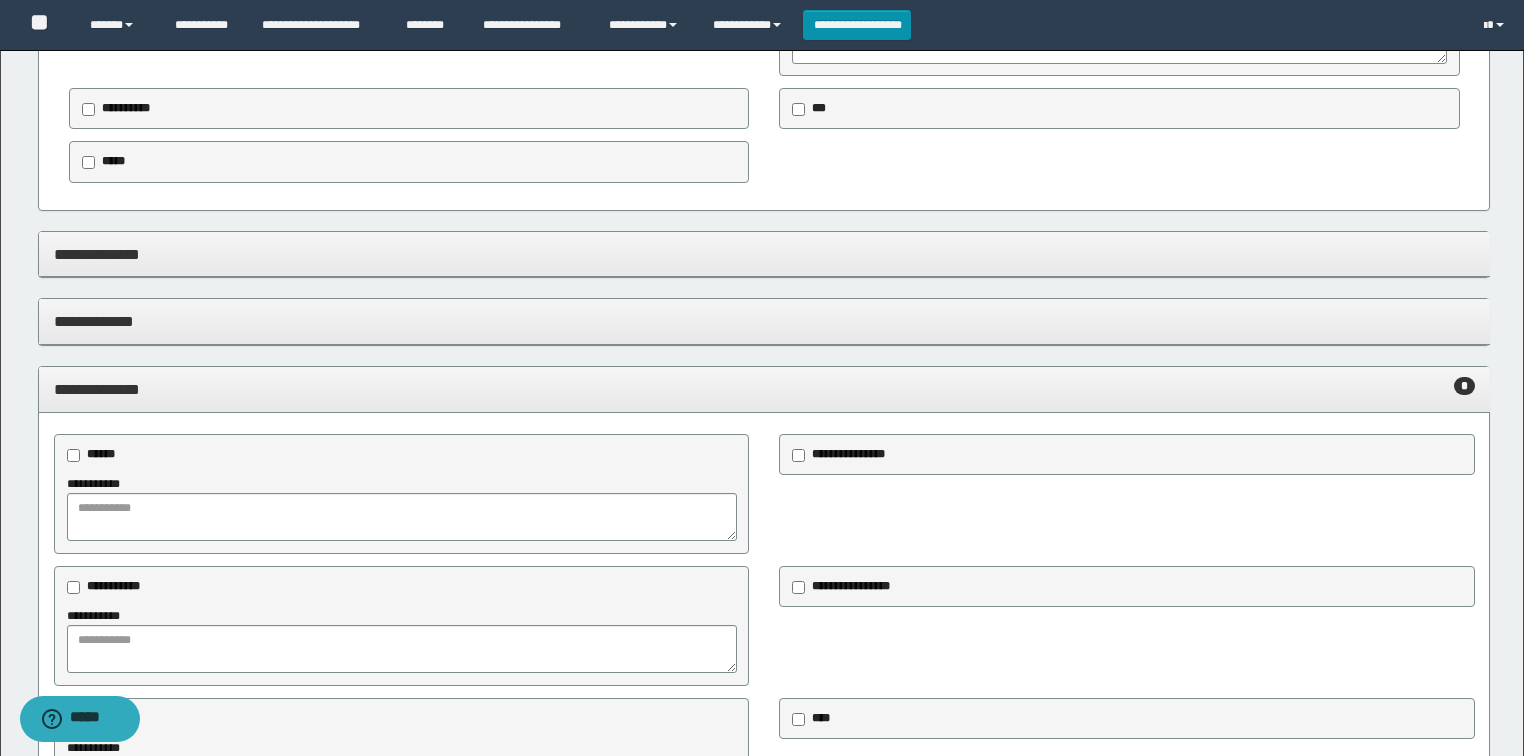 scroll, scrollTop: 1646, scrollLeft: 0, axis: vertical 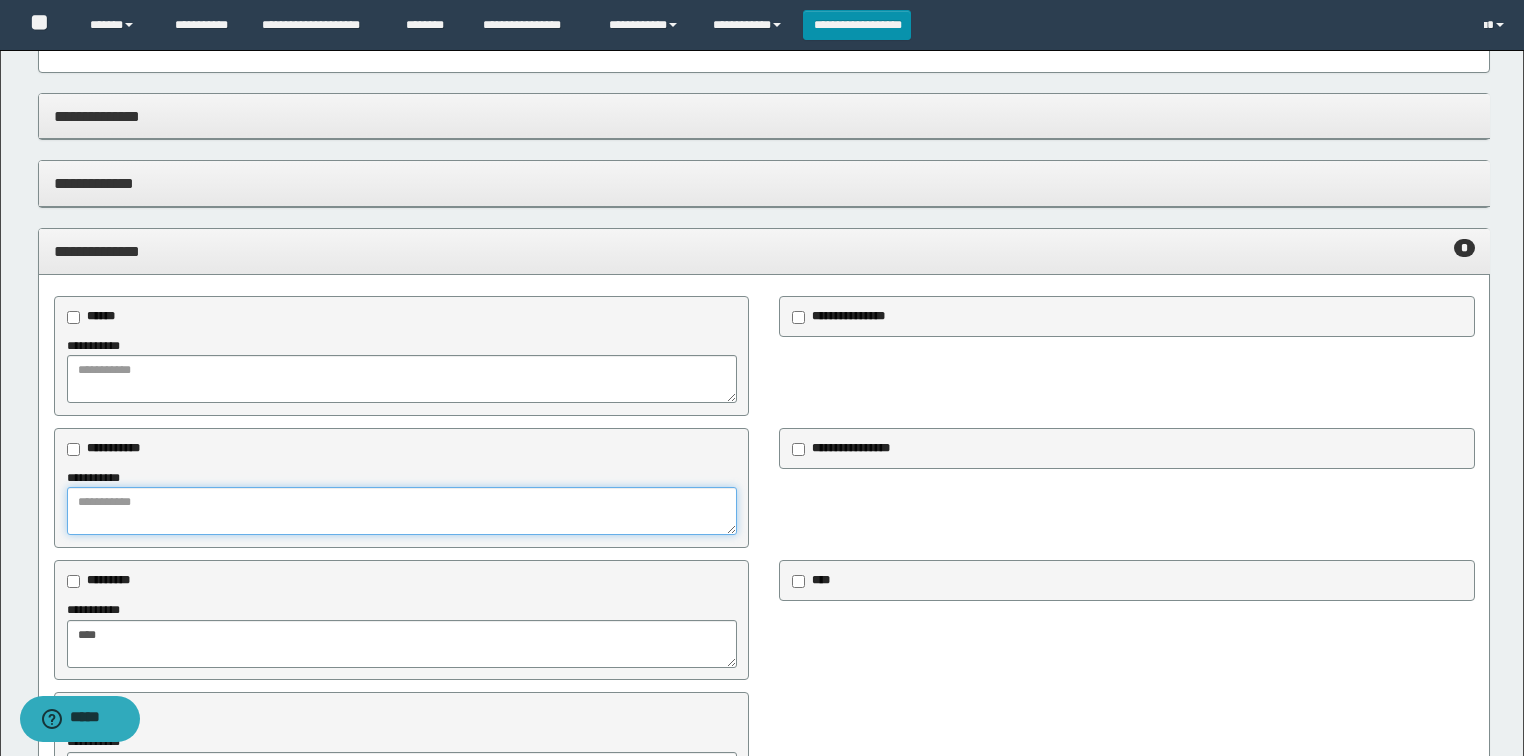 click at bounding box center [402, 511] 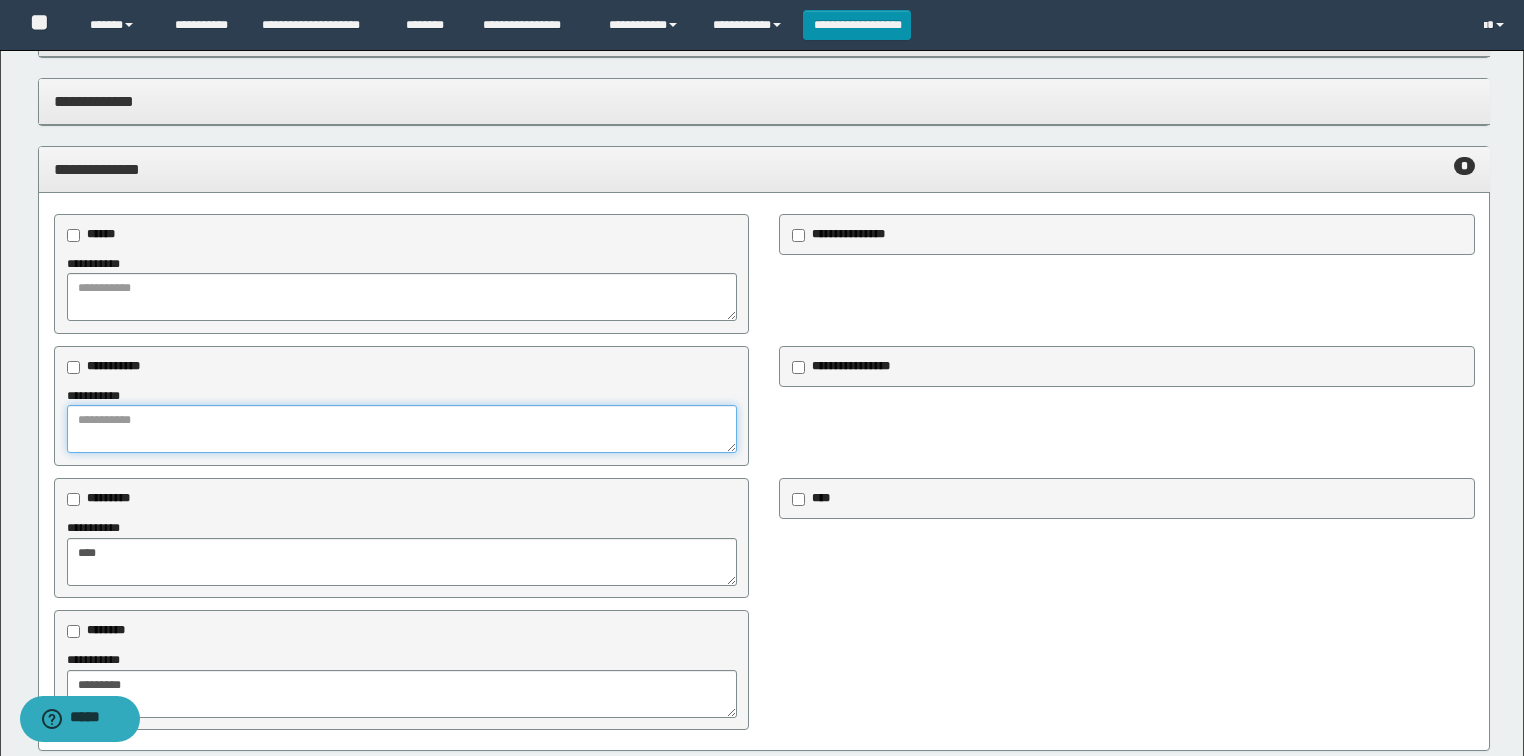 scroll, scrollTop: 1964, scrollLeft: 0, axis: vertical 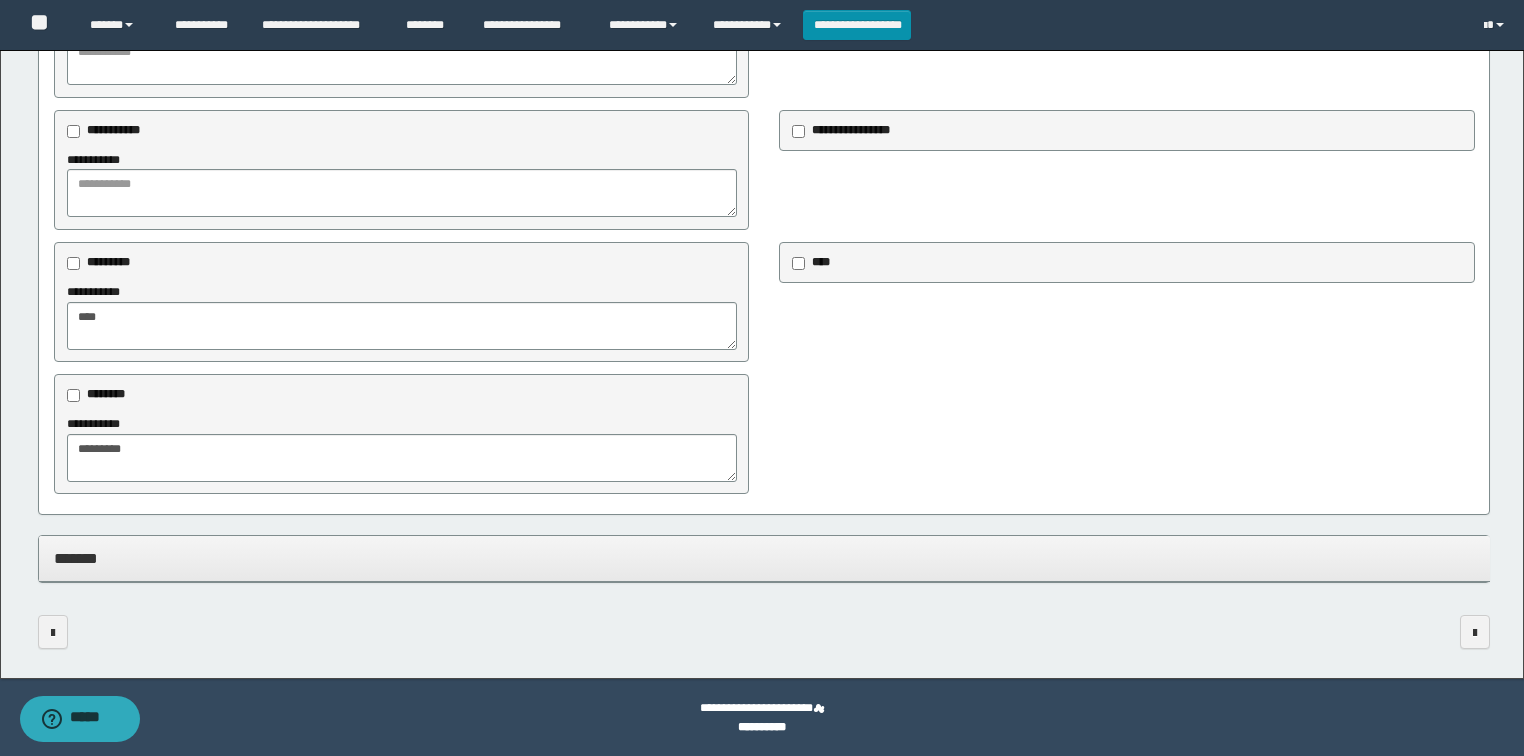 click on "**********" at bounding box center [764, 434] 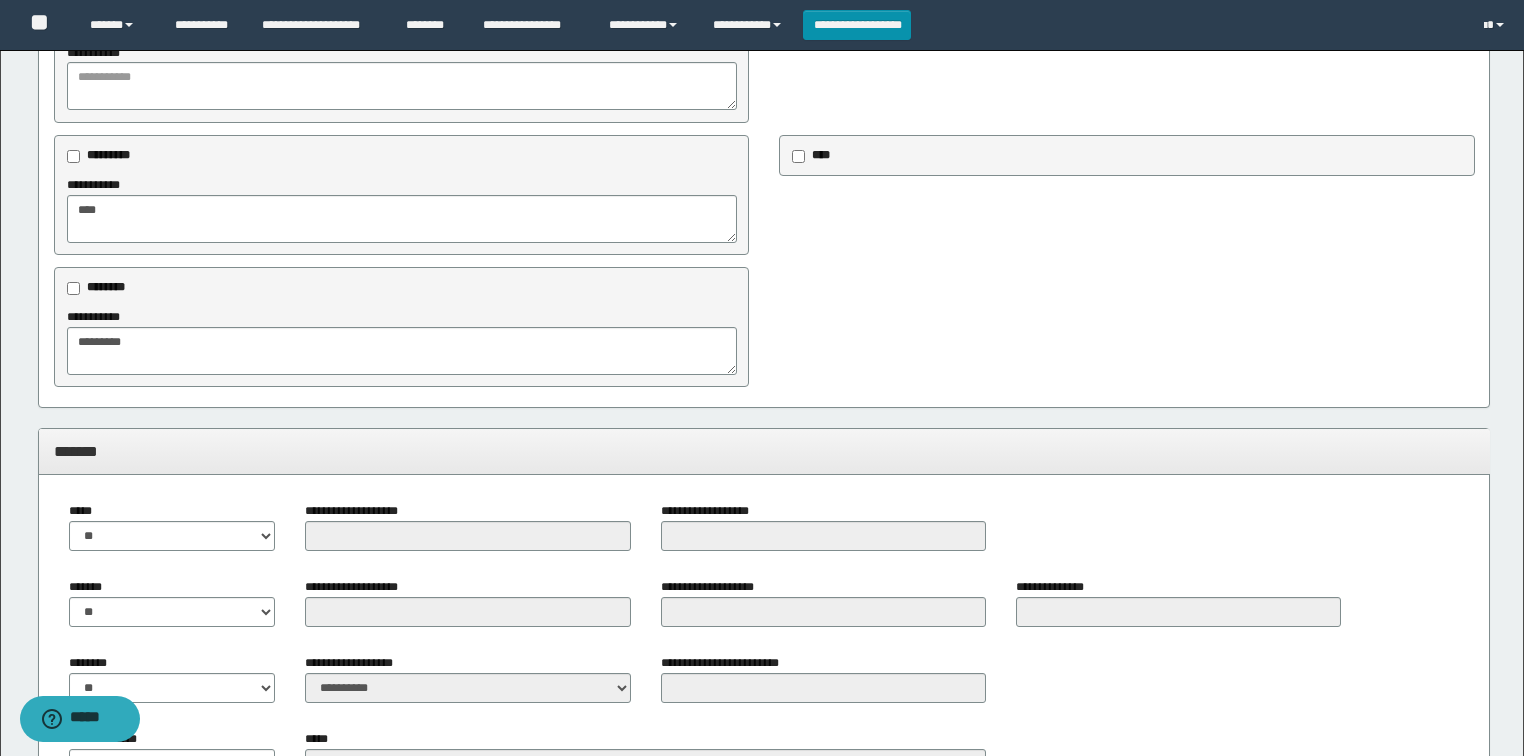 scroll, scrollTop: 2204, scrollLeft: 0, axis: vertical 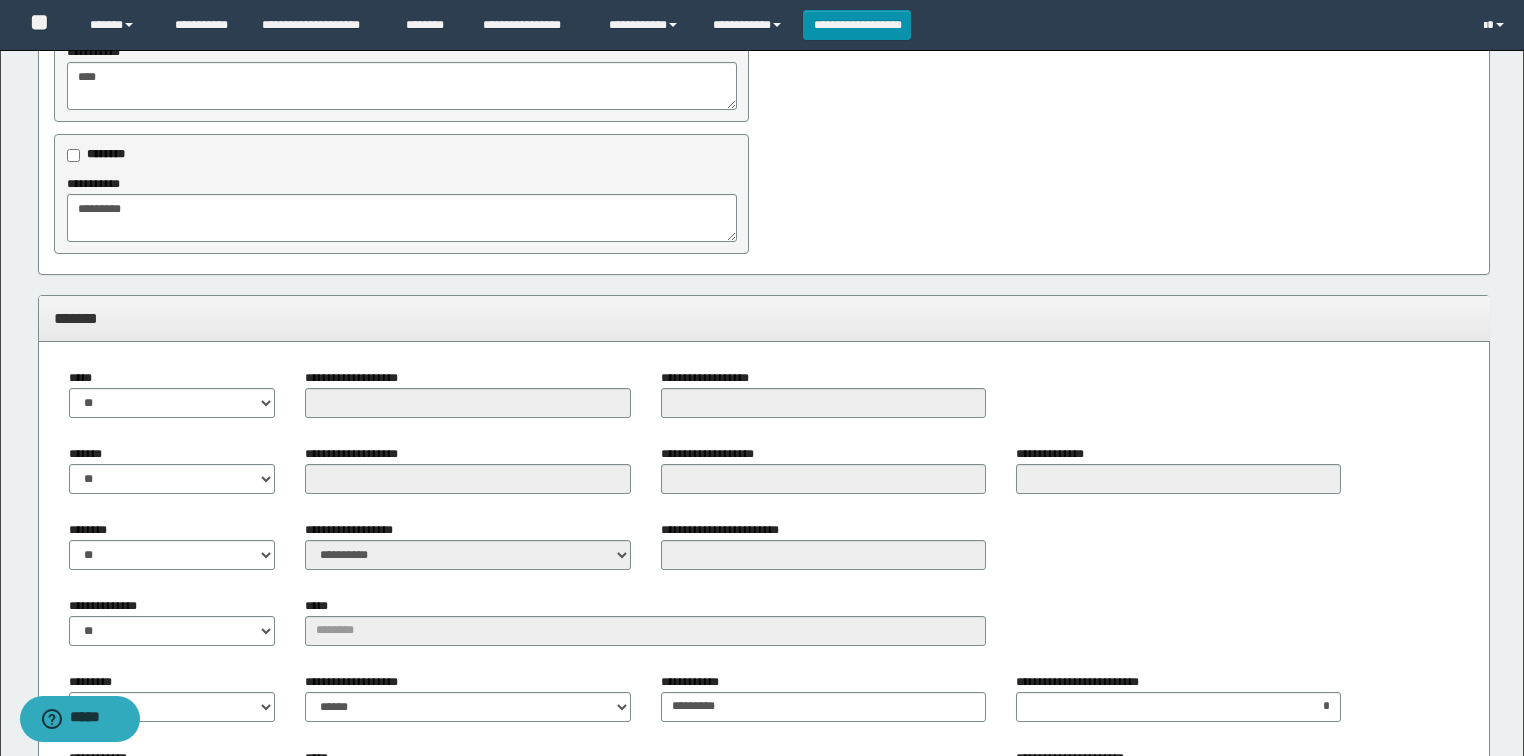click on "*******
**
**" at bounding box center [172, 469] 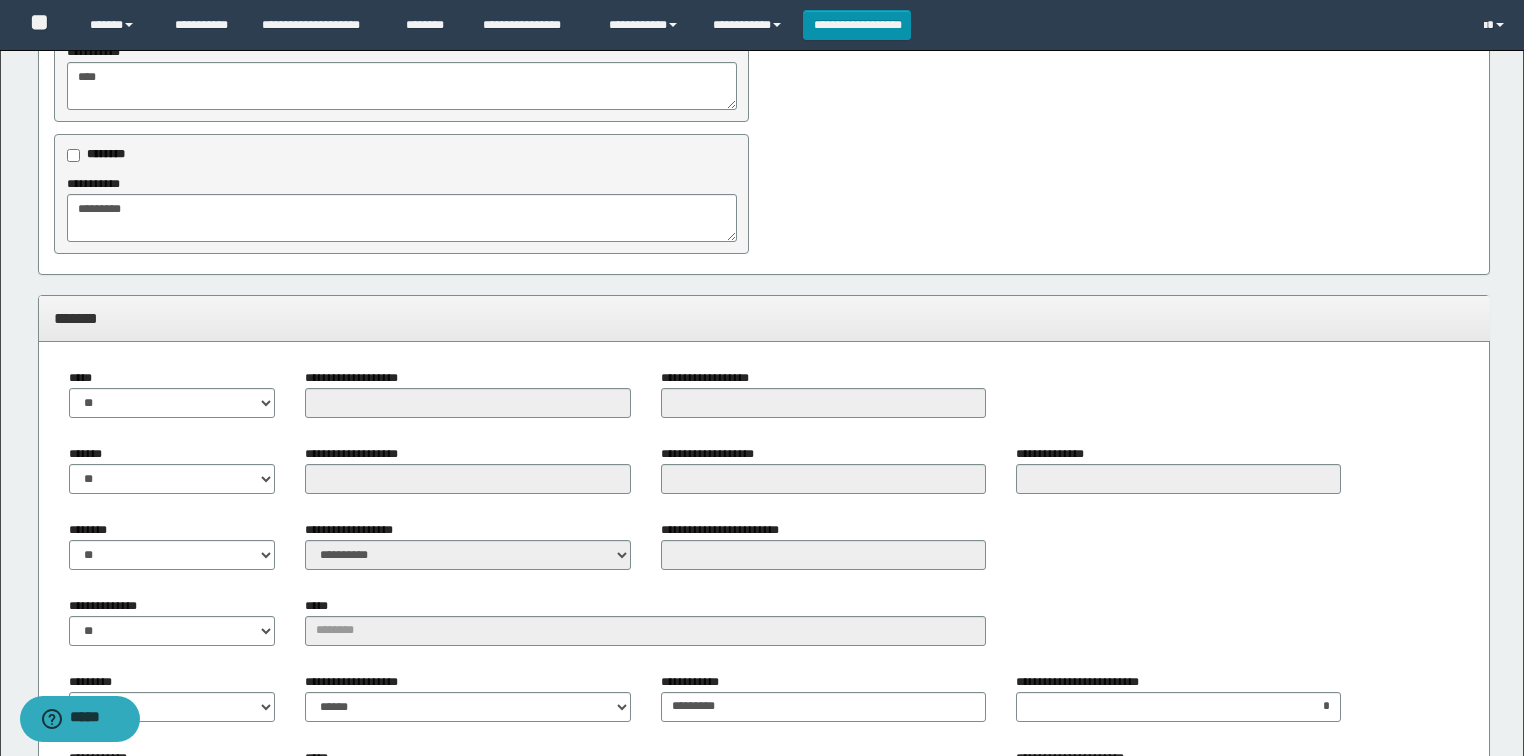 click on "*******
**
**" at bounding box center (172, 477) 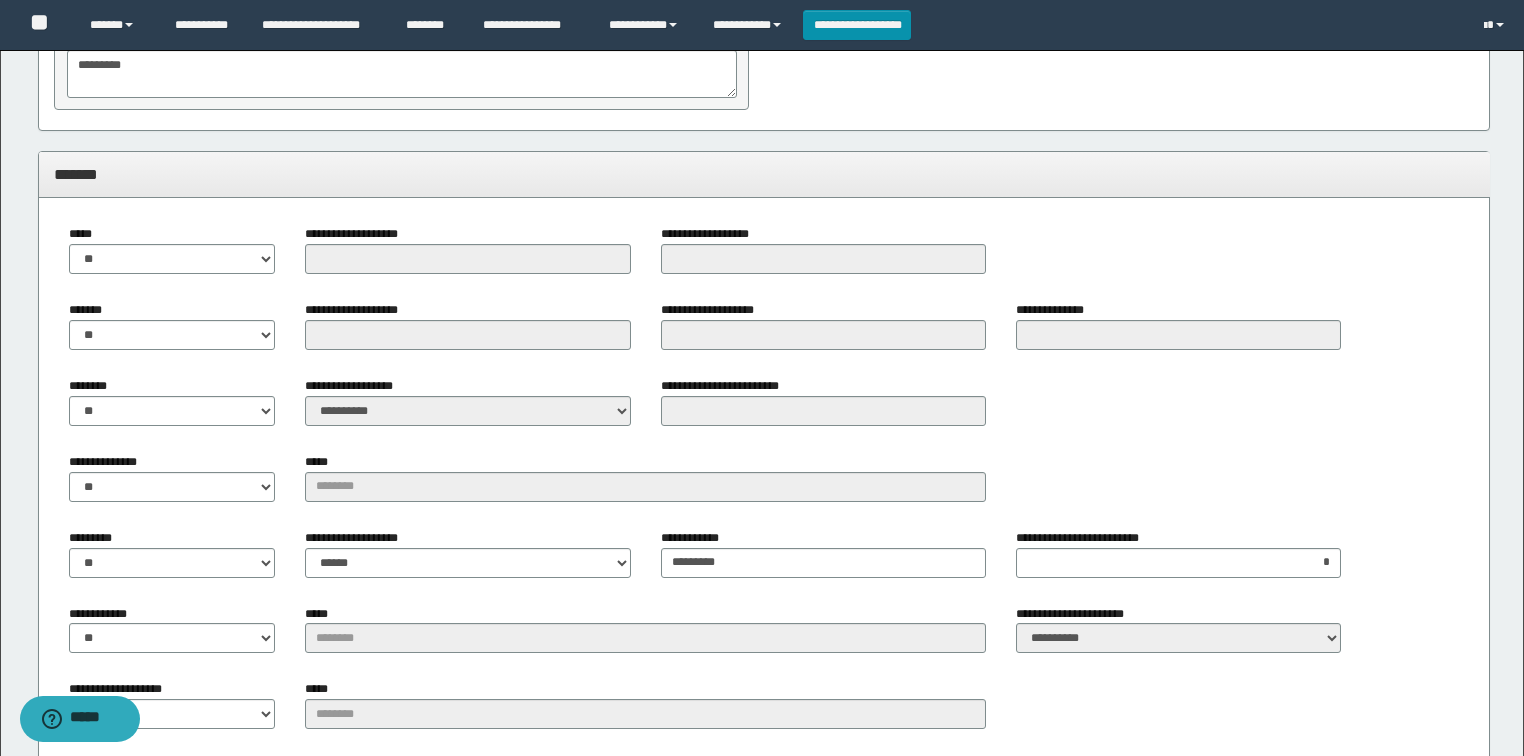 scroll, scrollTop: 2364, scrollLeft: 0, axis: vertical 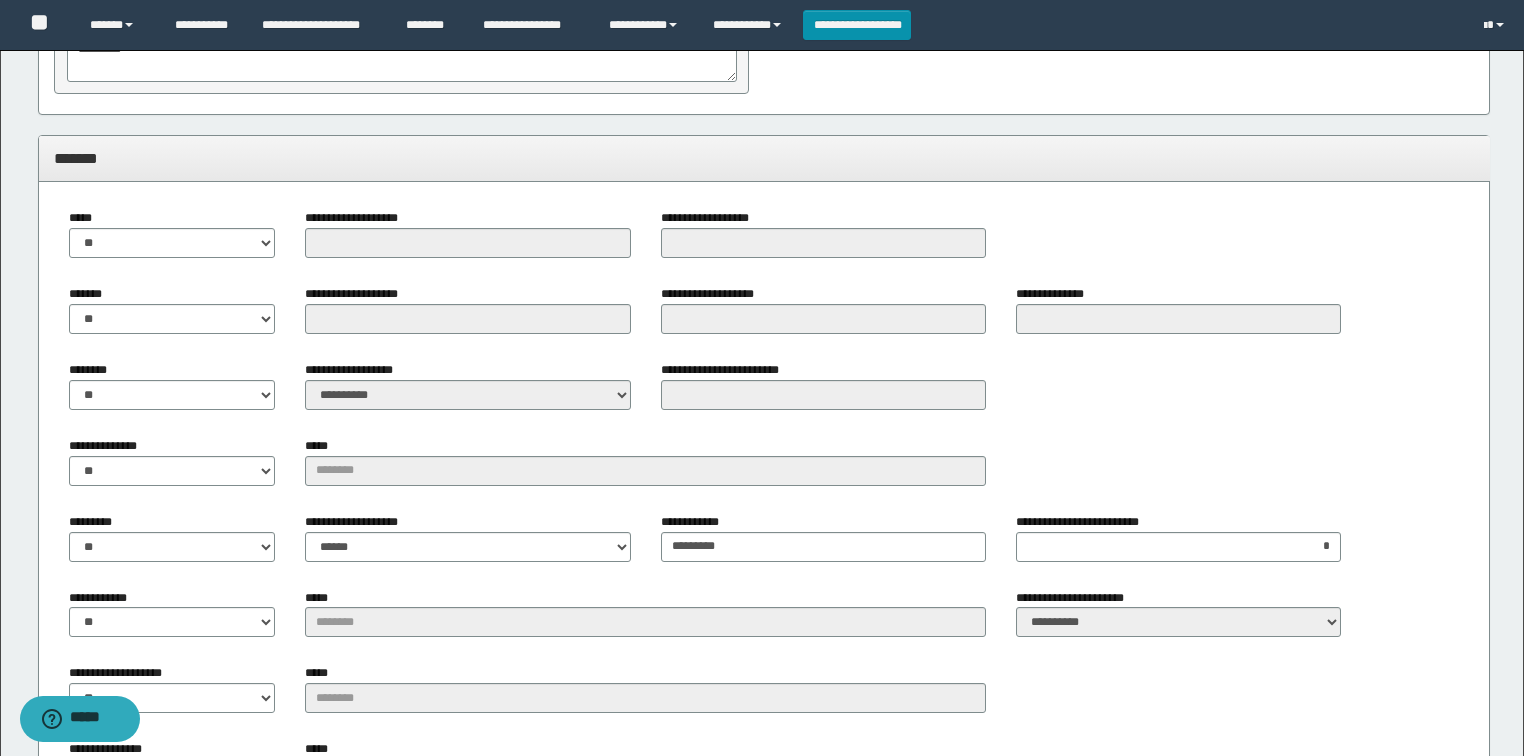 click on "********
**
**" at bounding box center [172, 393] 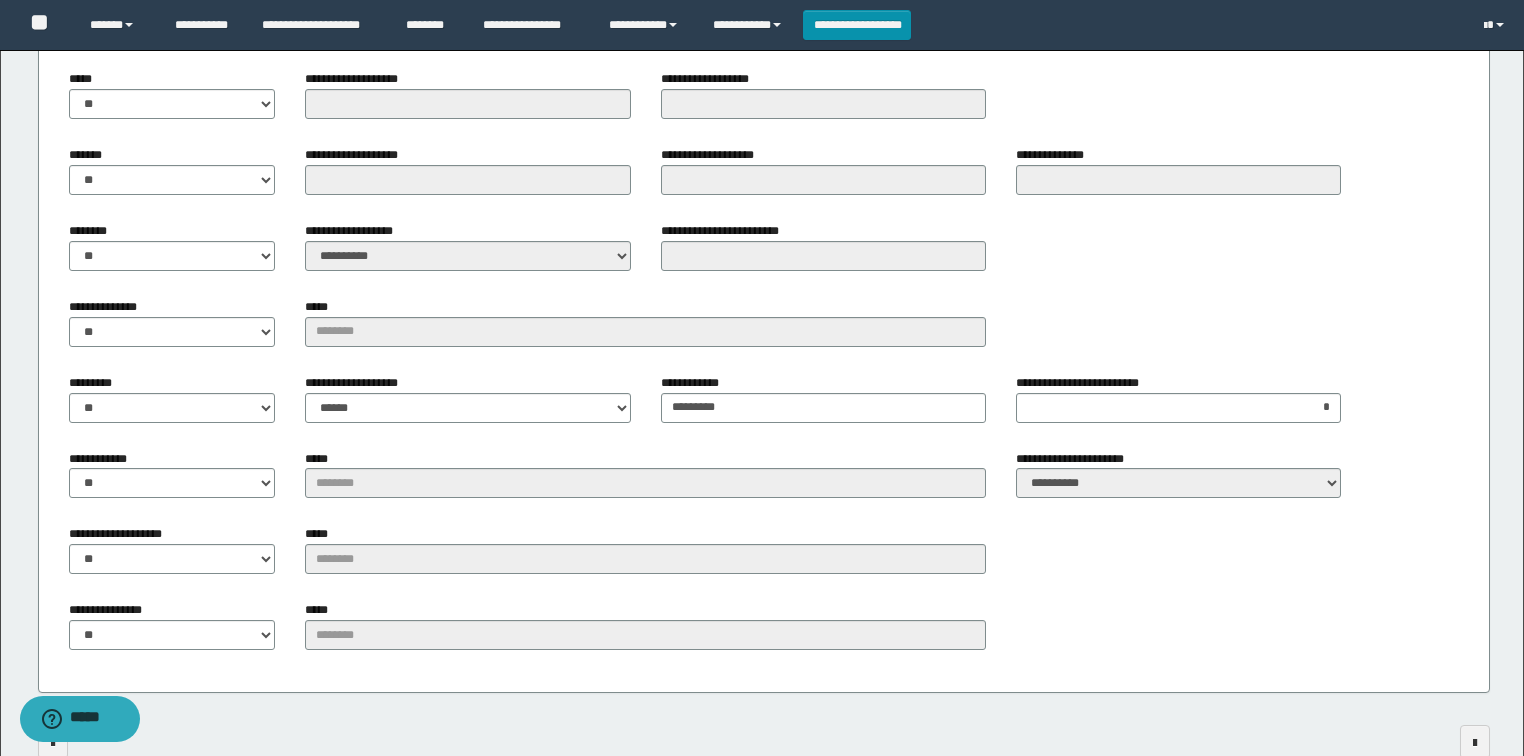 scroll, scrollTop: 2524, scrollLeft: 0, axis: vertical 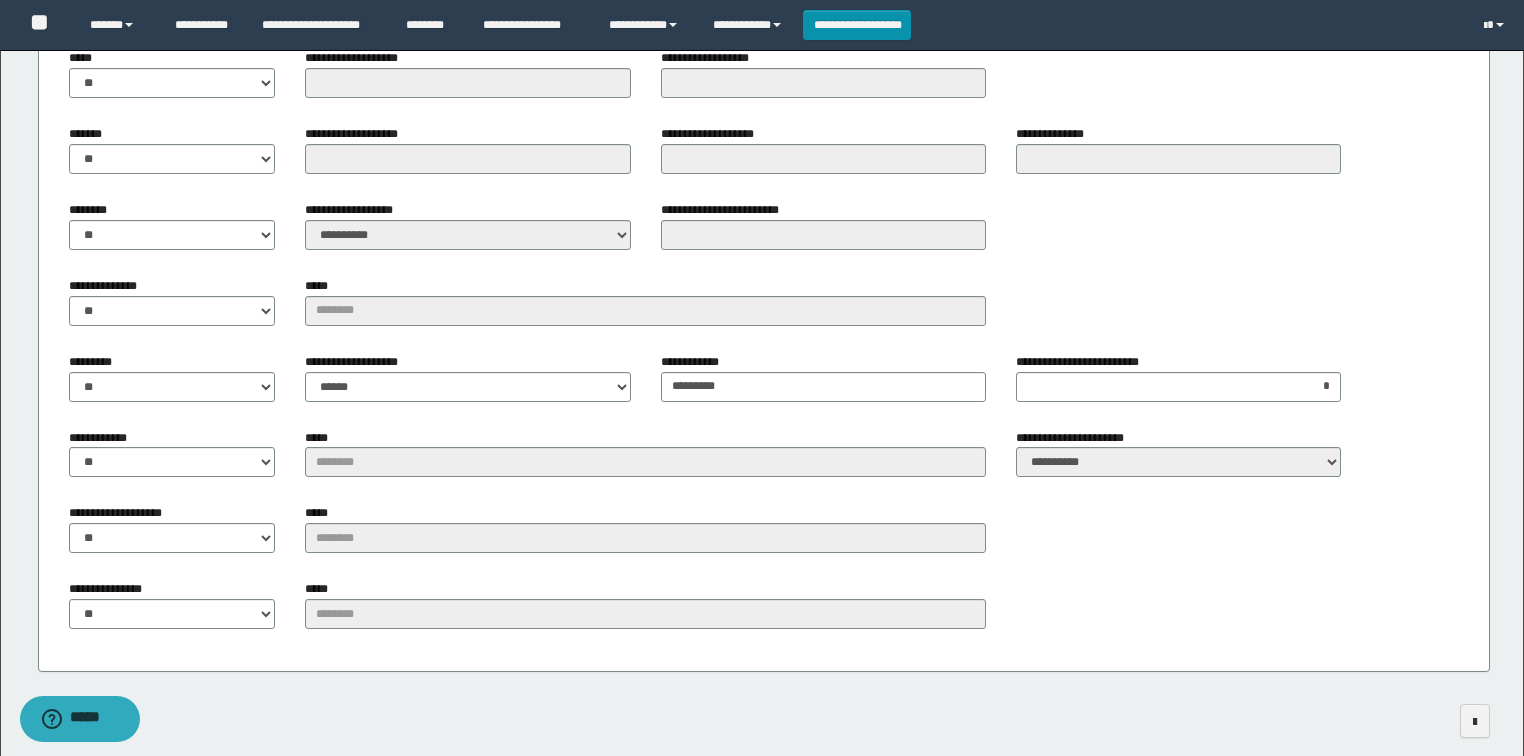 click on "*********
**
**" at bounding box center [172, 377] 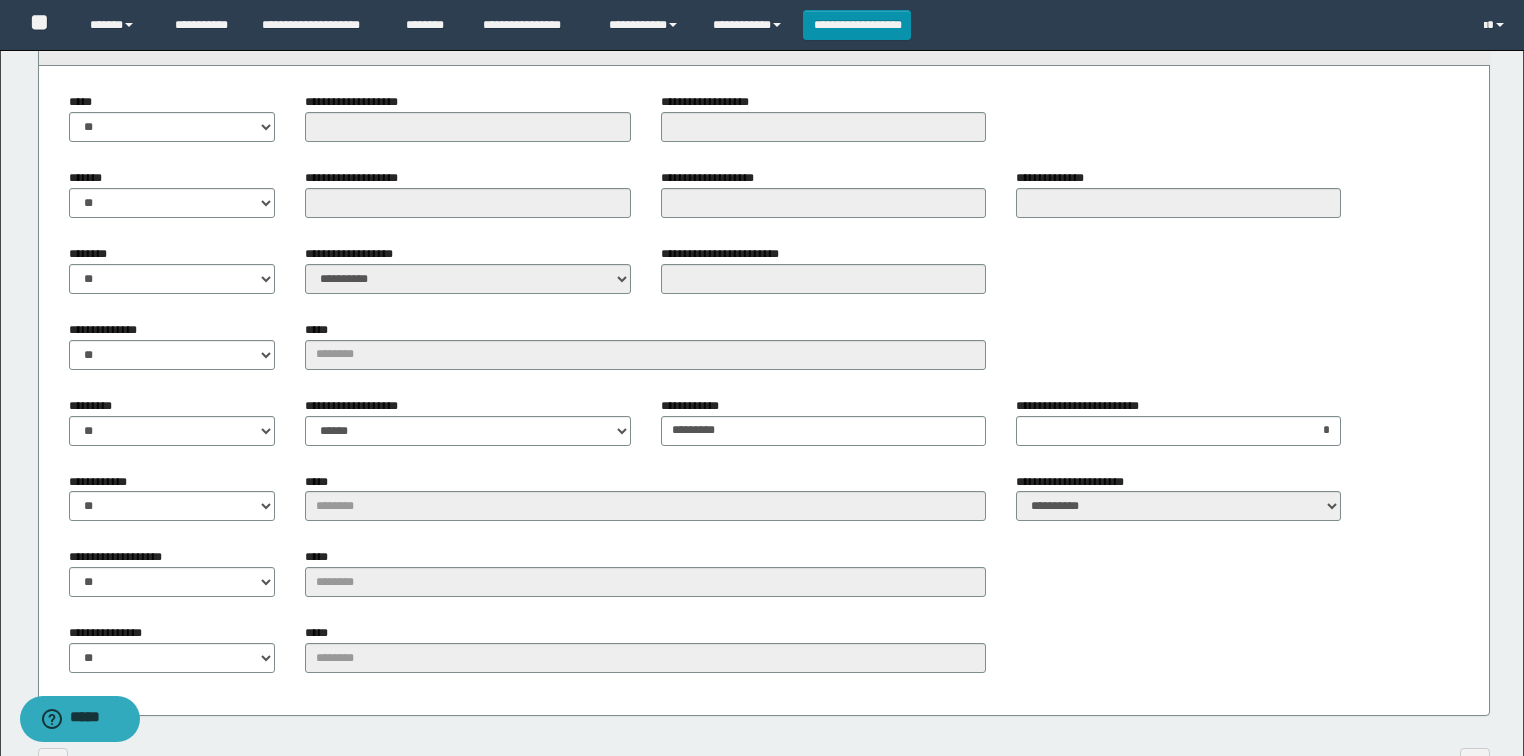 scroll, scrollTop: 2444, scrollLeft: 0, axis: vertical 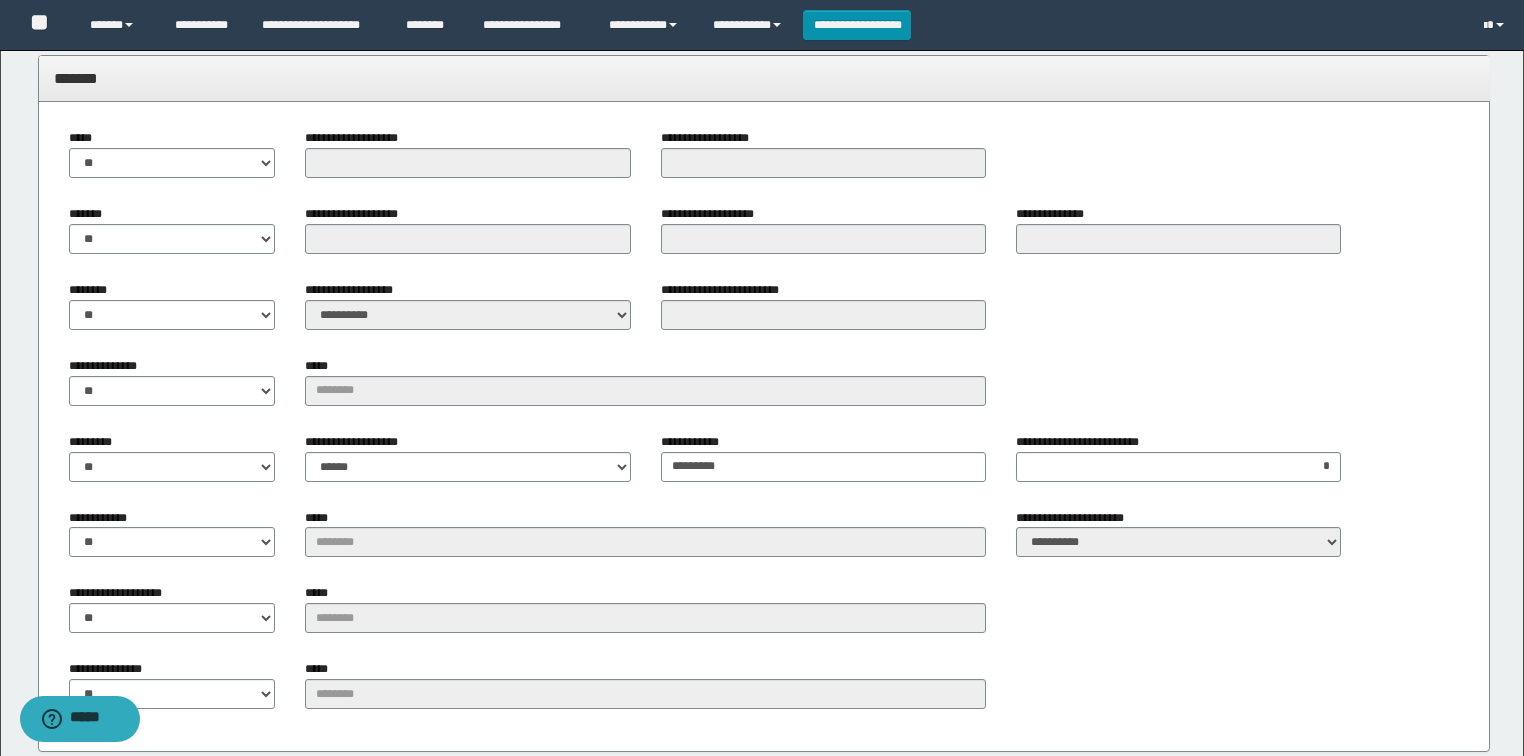 click on "**********" at bounding box center (172, 381) 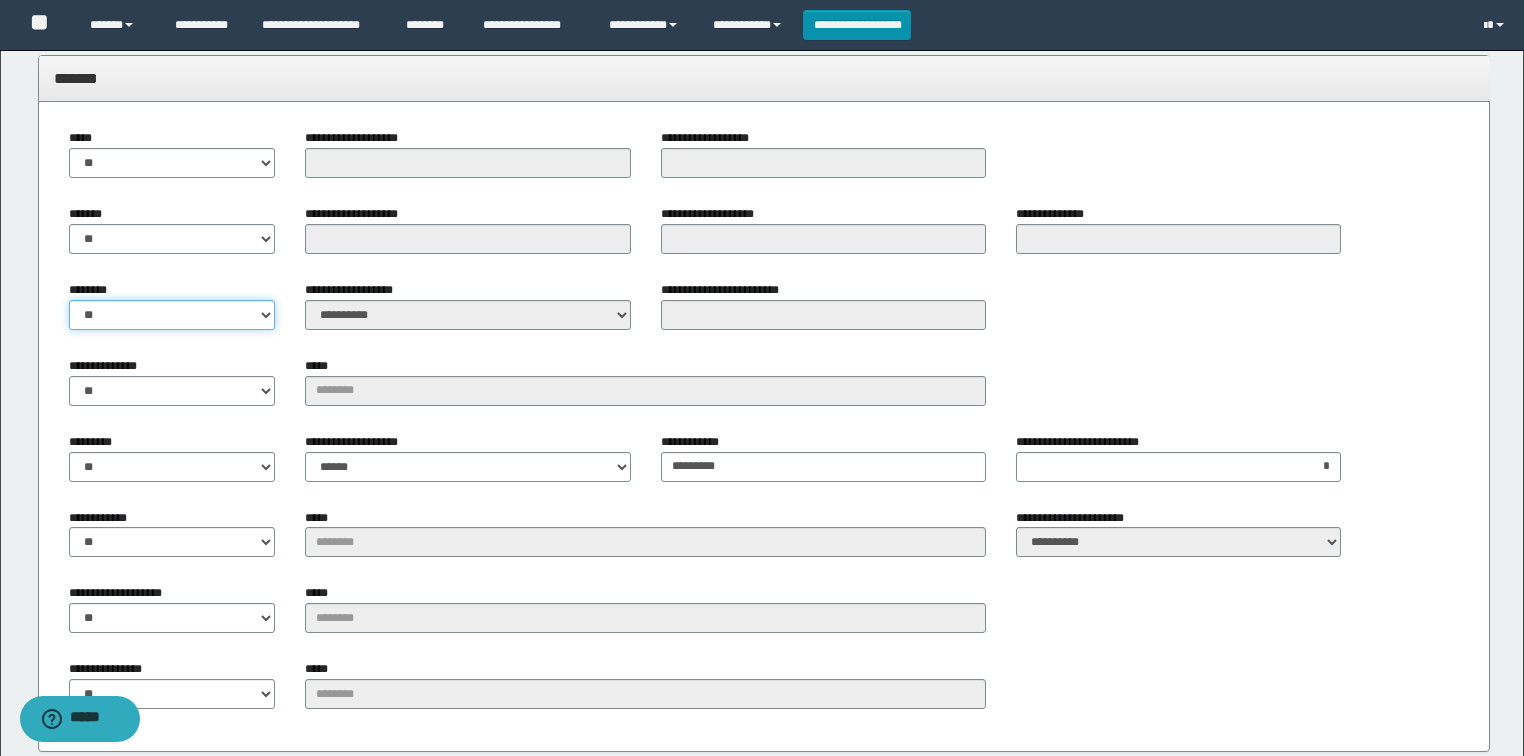 click on "**
**" at bounding box center (172, 315) 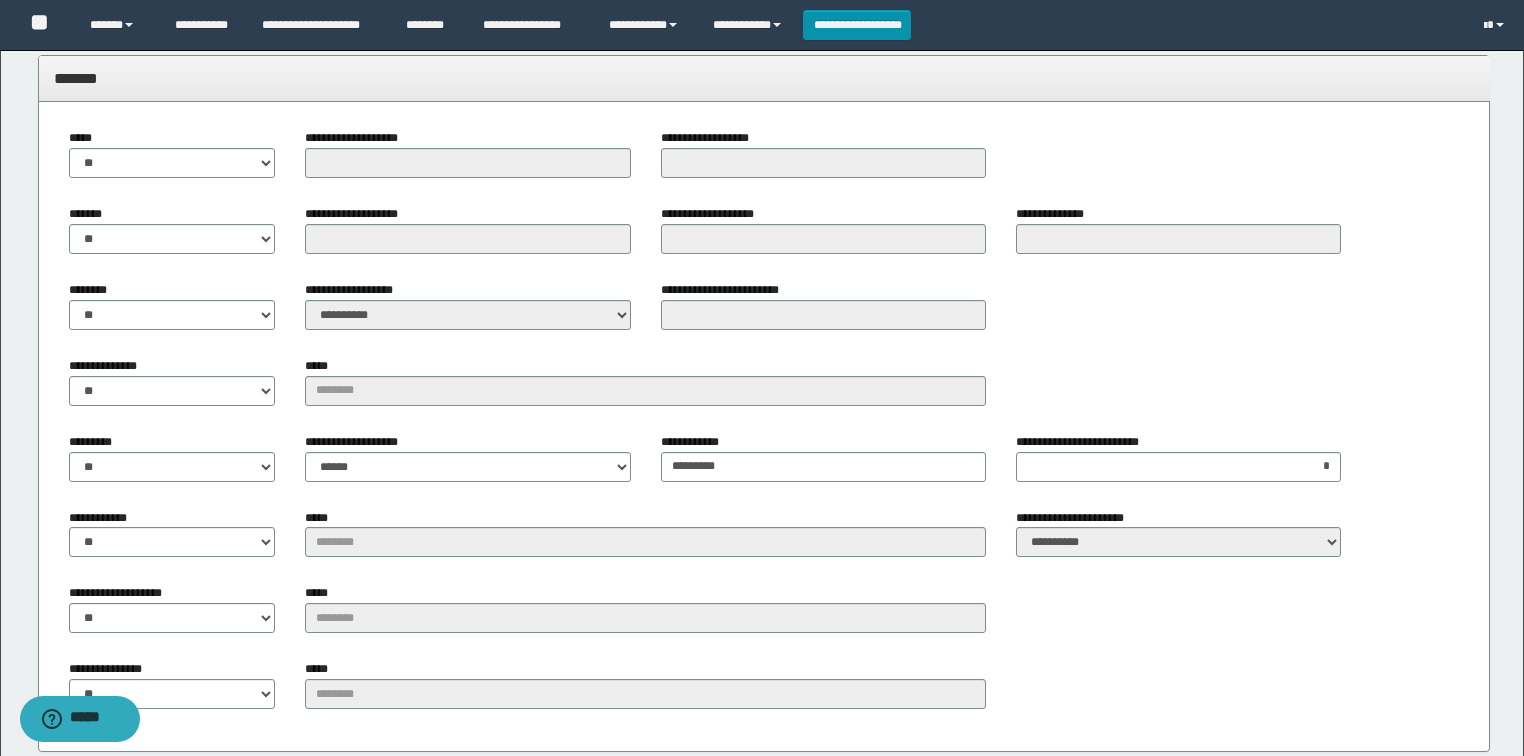 click on "**********" at bounding box center (764, 426) 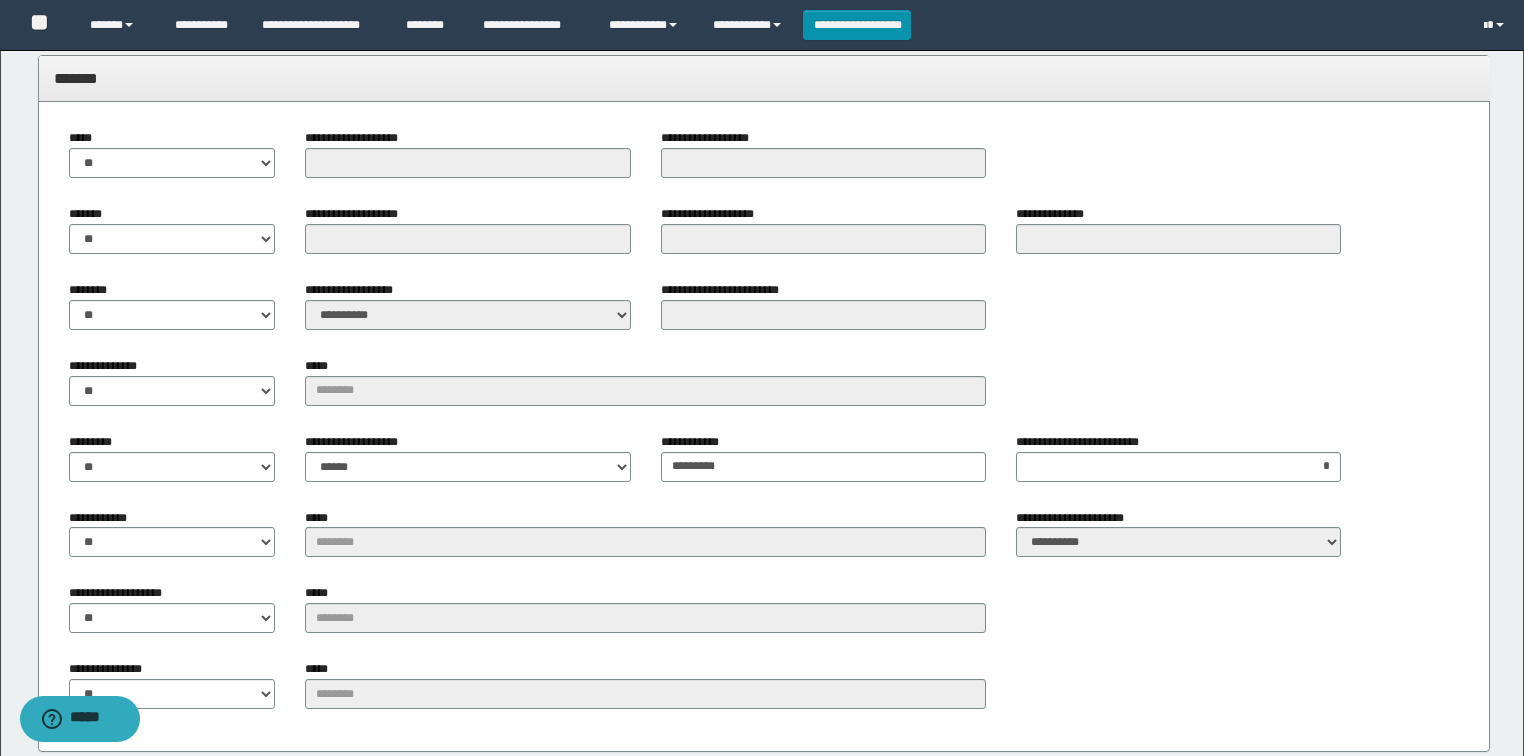 drag, startPoint x: 503, startPoint y: 361, endPoint x: 463, endPoint y: 368, distance: 40.60788 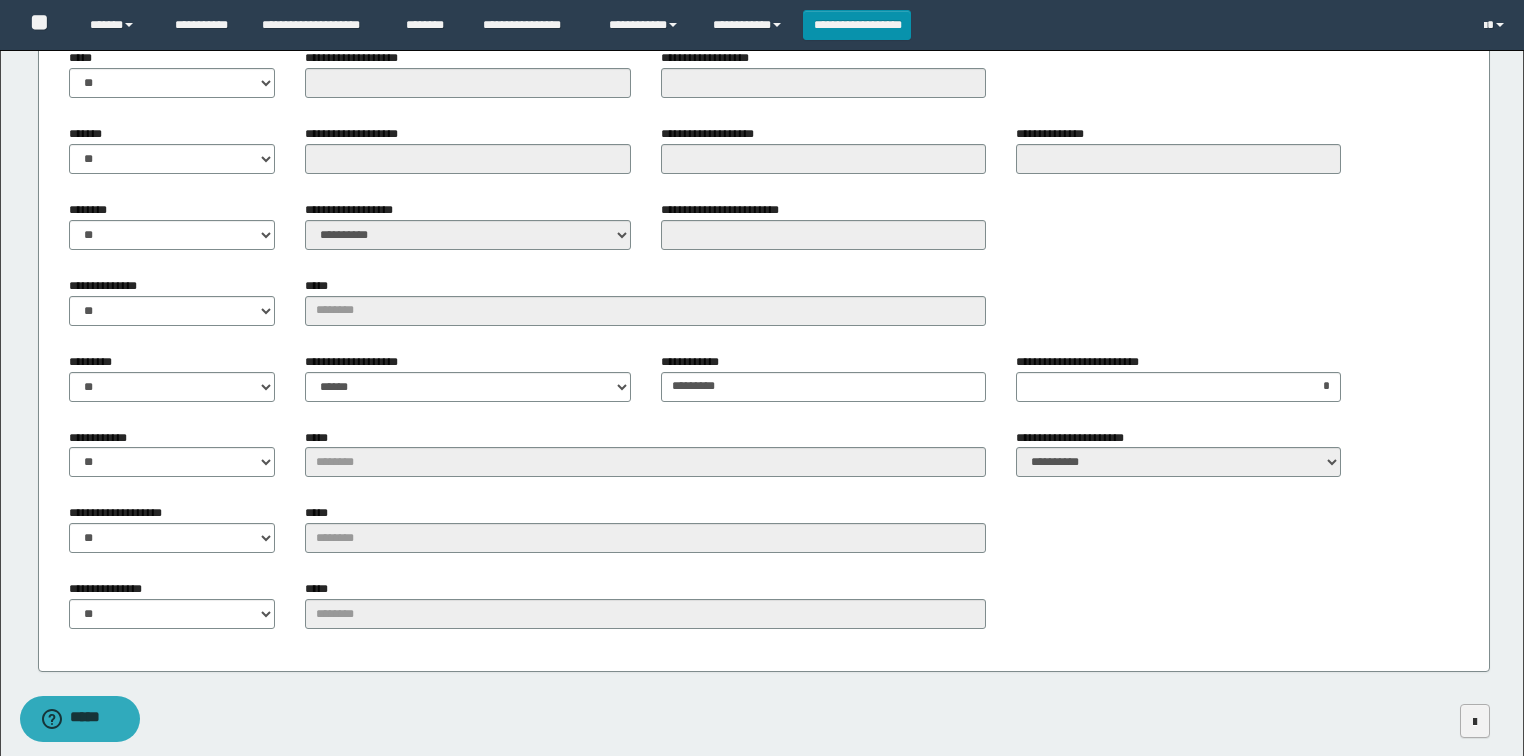 scroll, scrollTop: 2613, scrollLeft: 0, axis: vertical 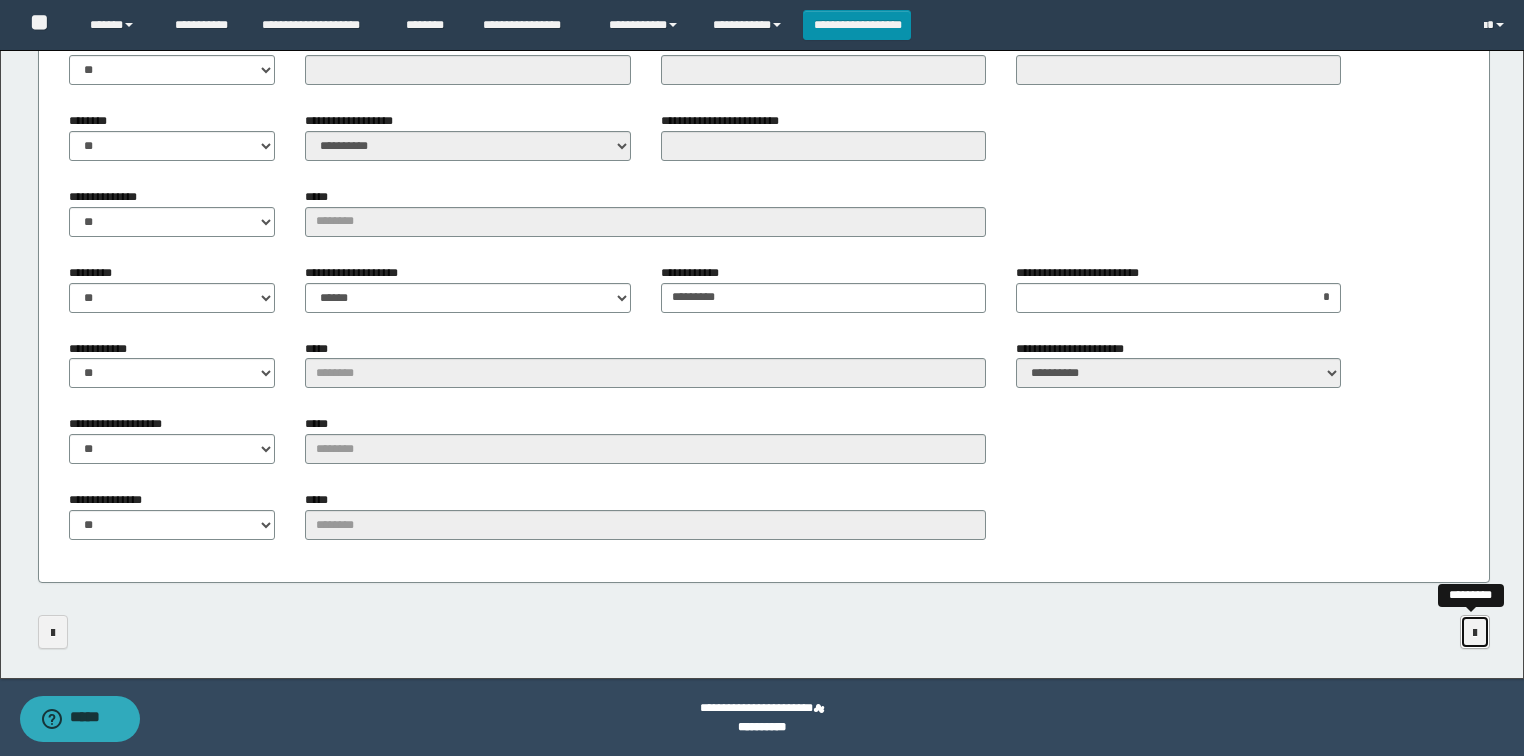 click at bounding box center (1475, 632) 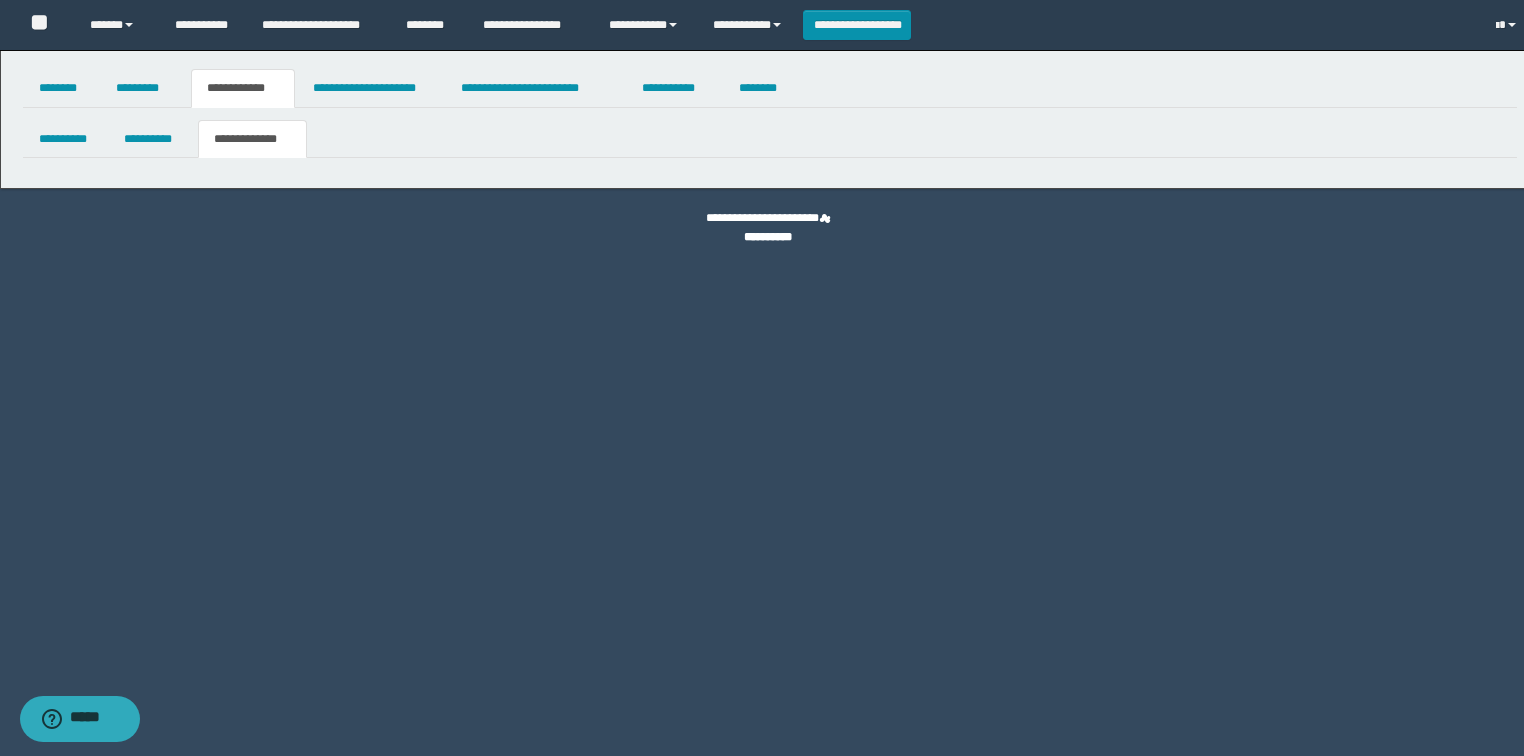 scroll, scrollTop: 0, scrollLeft: 0, axis: both 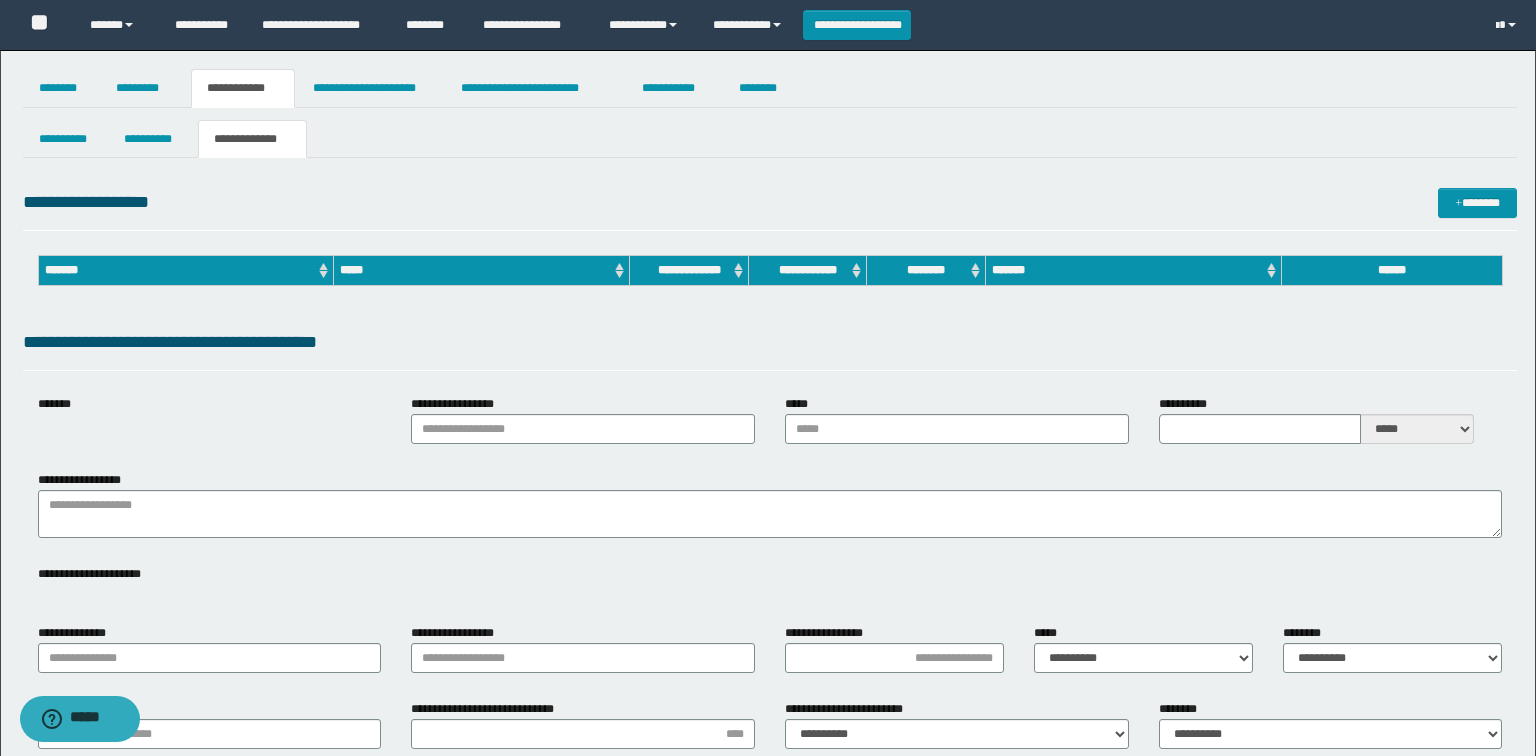 type on "**********" 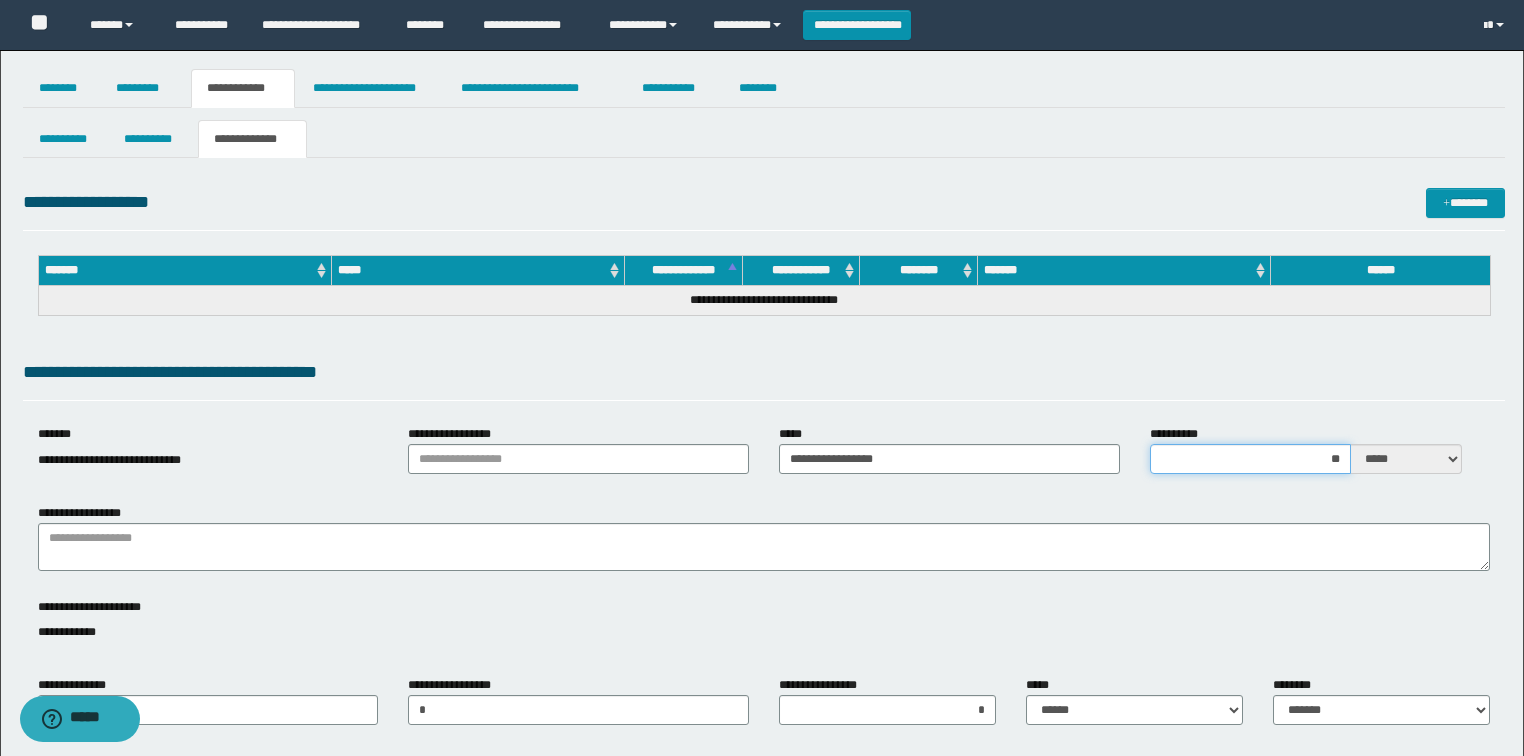 drag, startPoint x: 1316, startPoint y: 458, endPoint x: 1346, endPoint y: 458, distance: 30 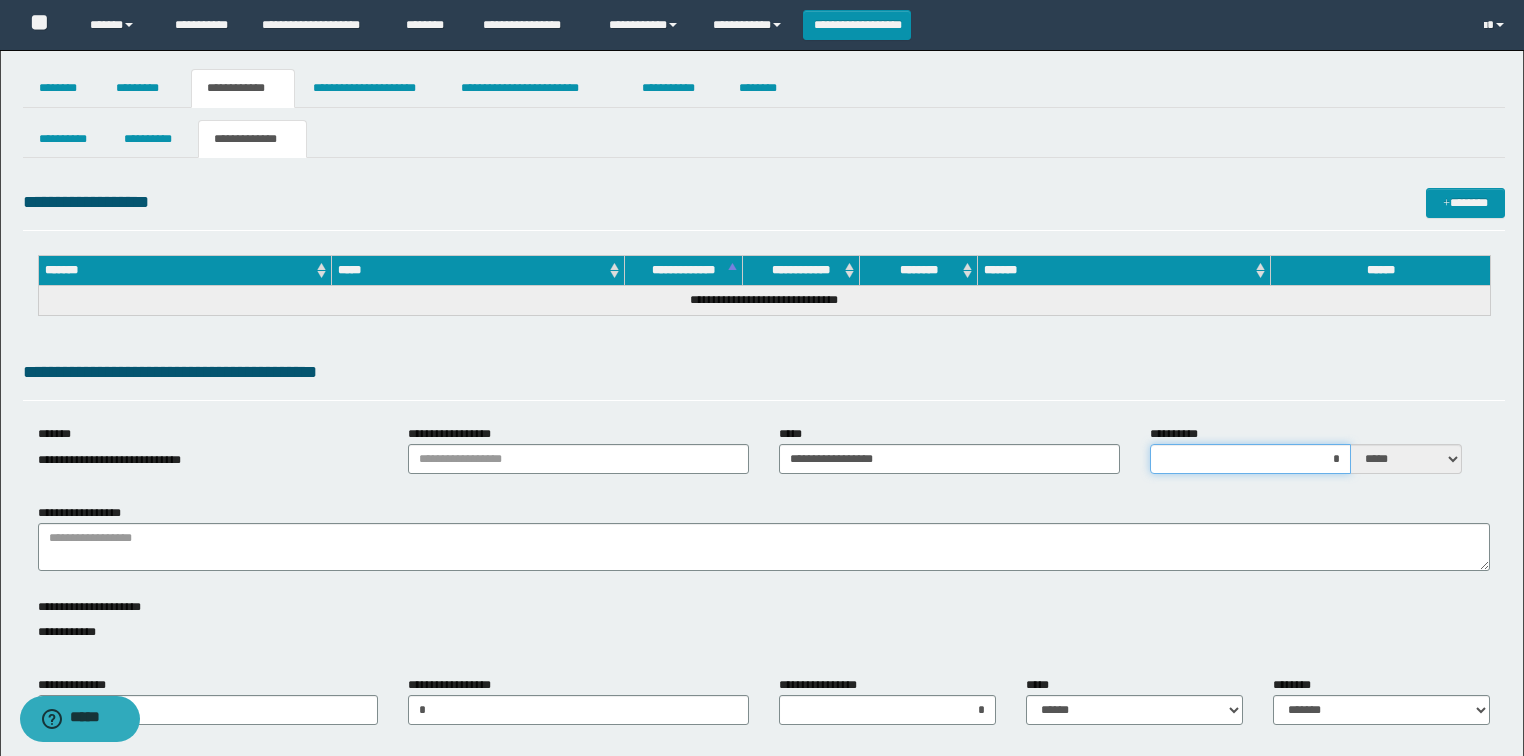 type on "**" 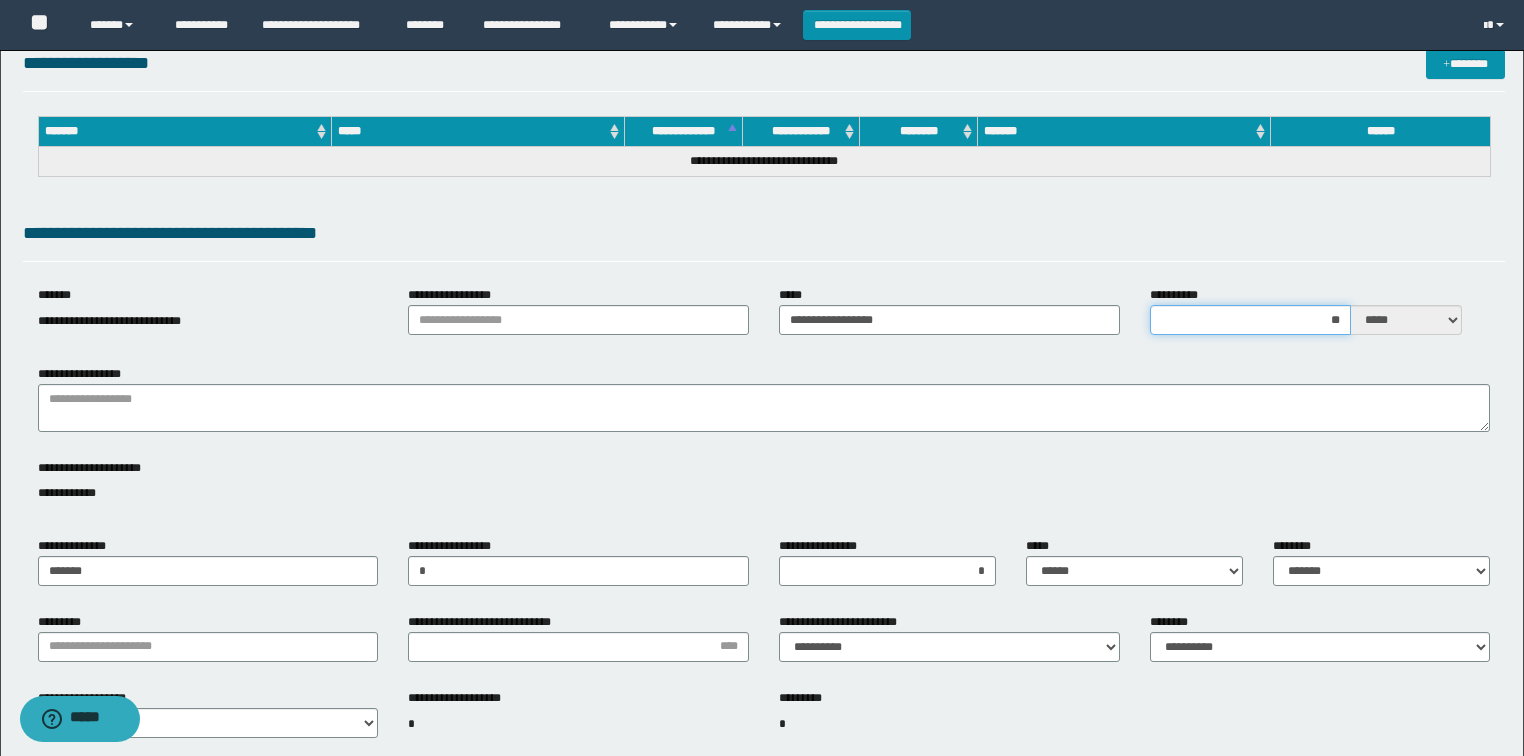 scroll, scrollTop: 320, scrollLeft: 0, axis: vertical 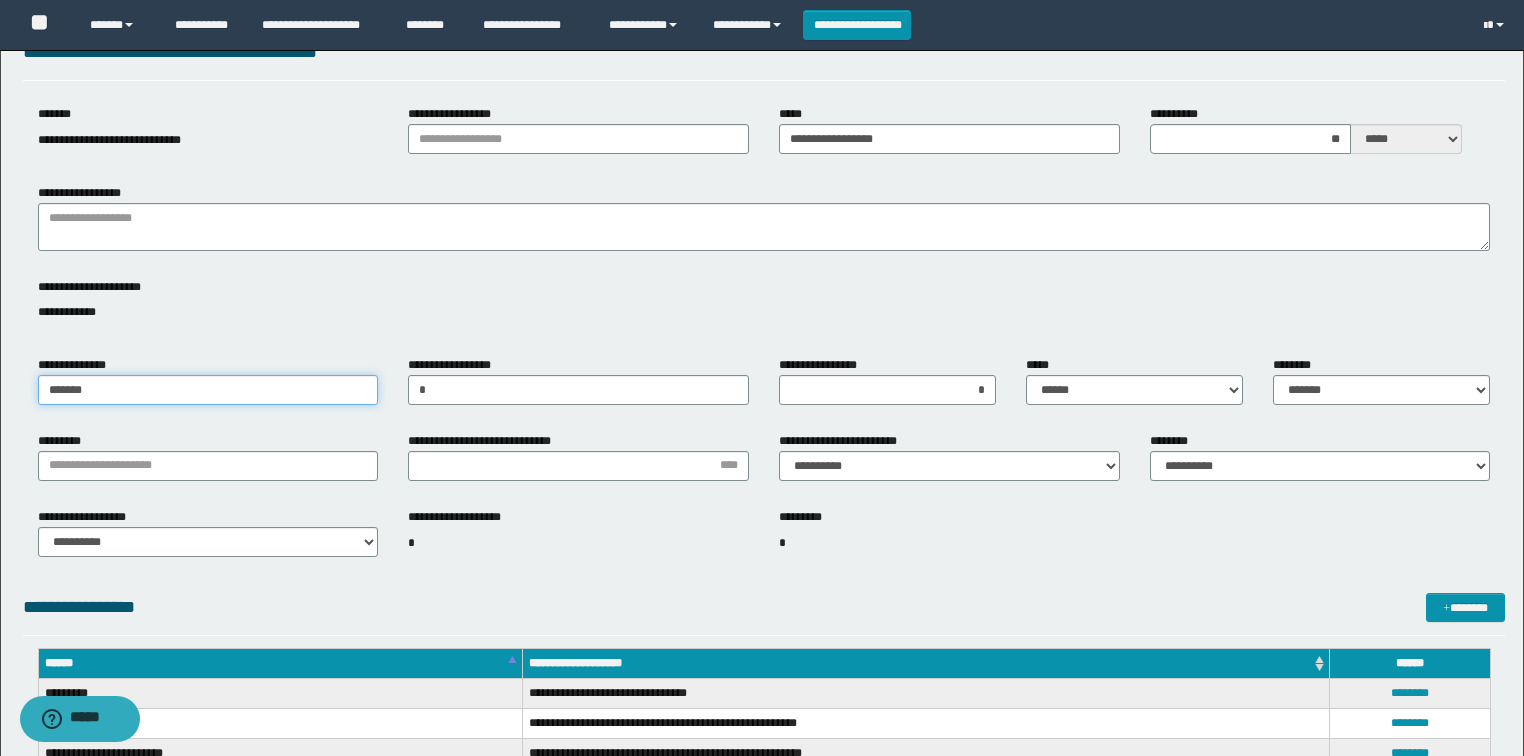 click on "*******" at bounding box center (208, 390) 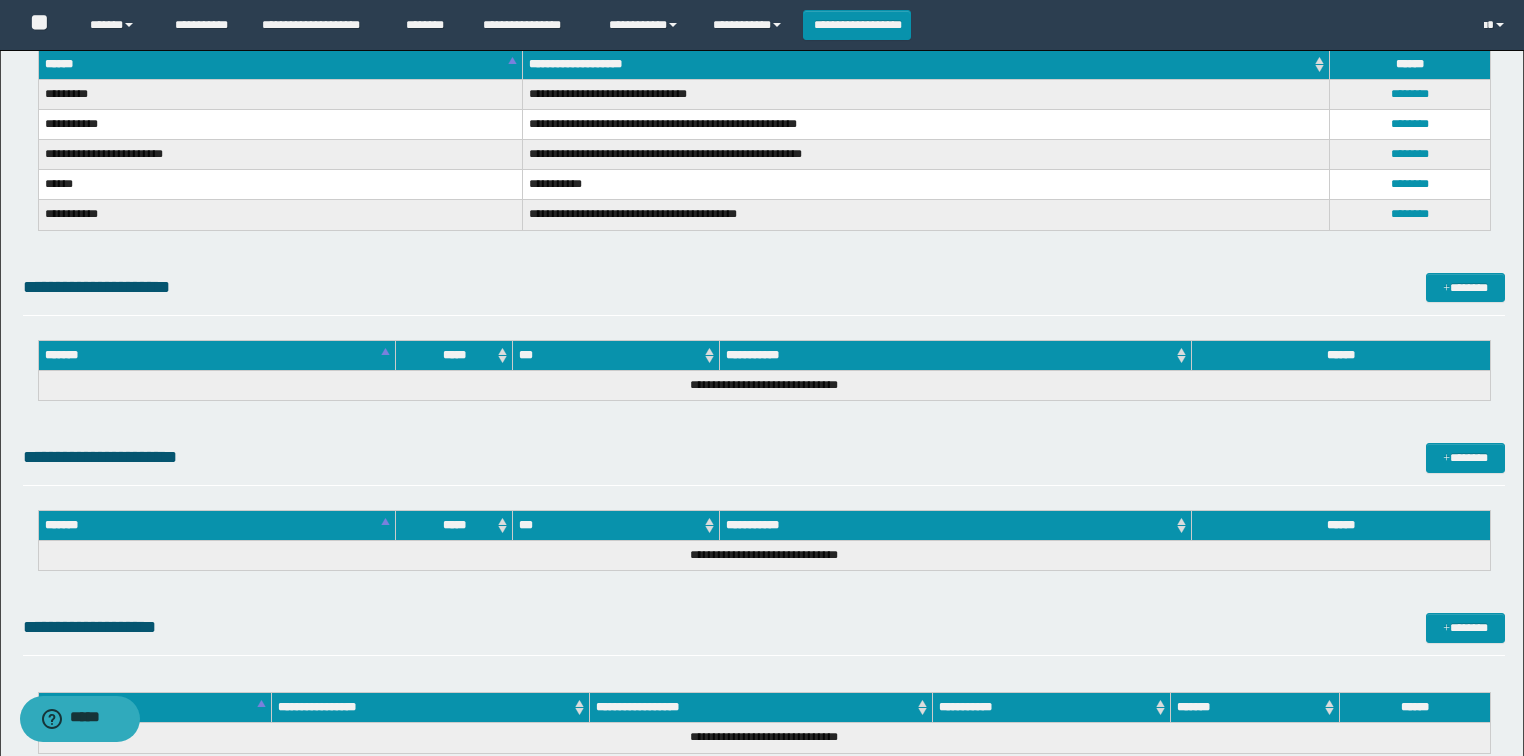 scroll, scrollTop: 1079, scrollLeft: 0, axis: vertical 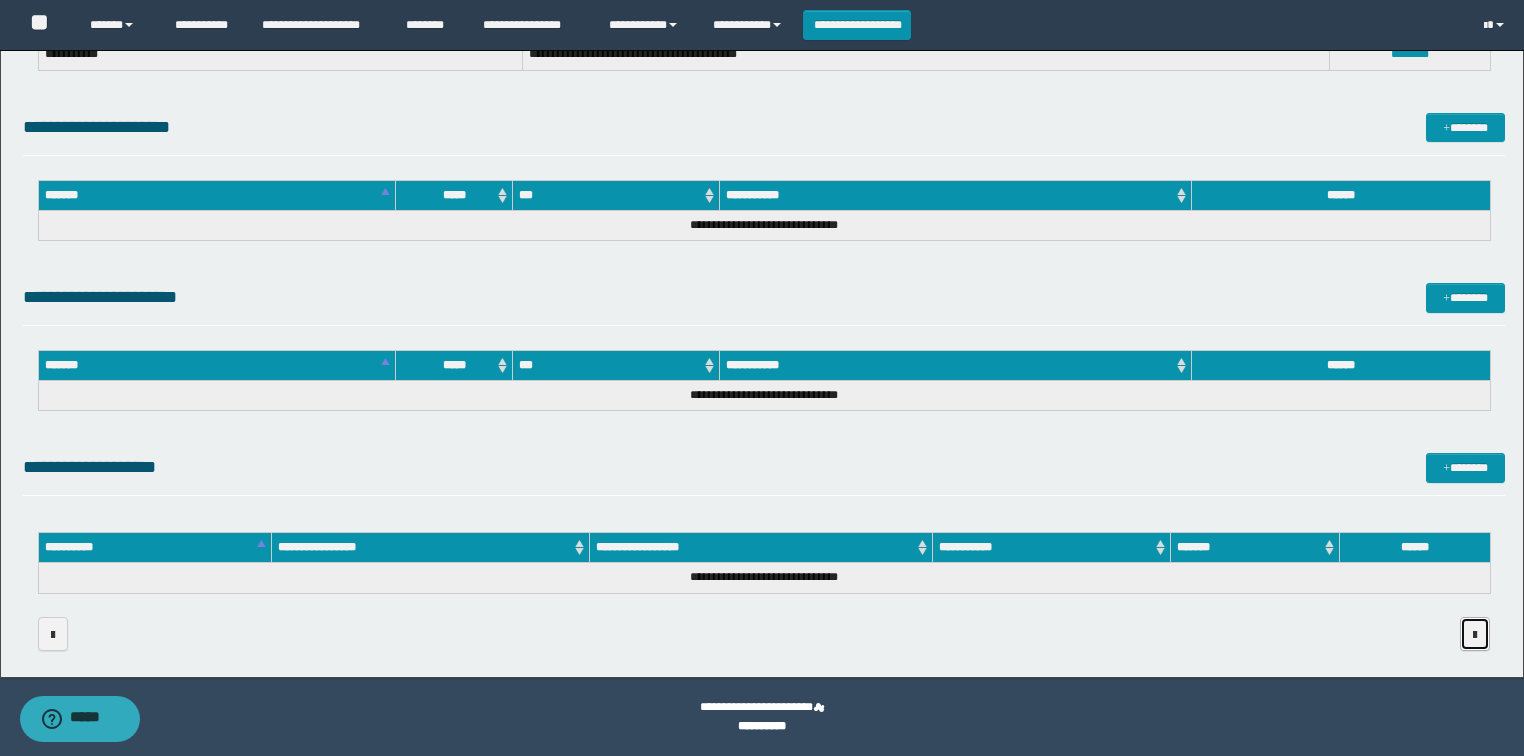 click at bounding box center [1475, 635] 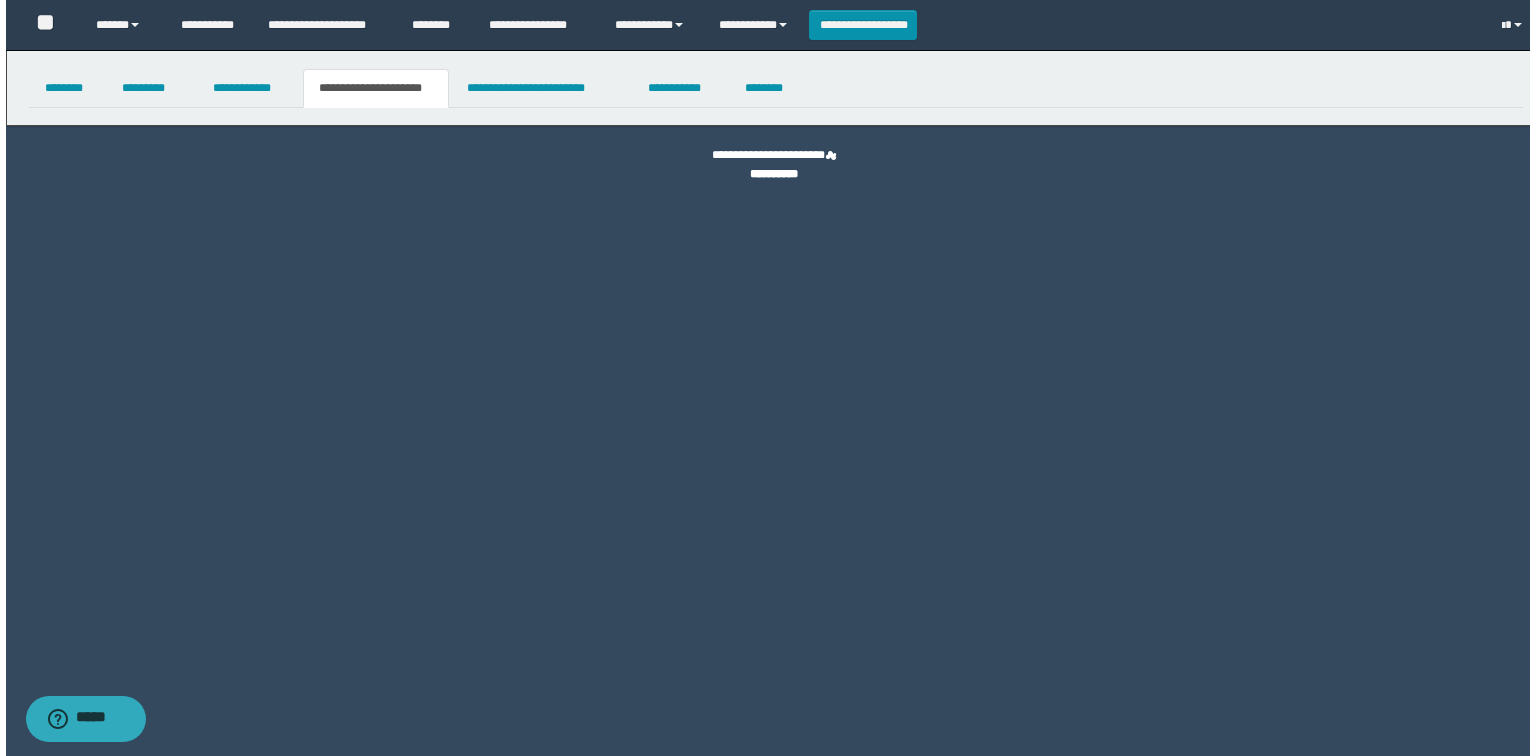 scroll, scrollTop: 0, scrollLeft: 0, axis: both 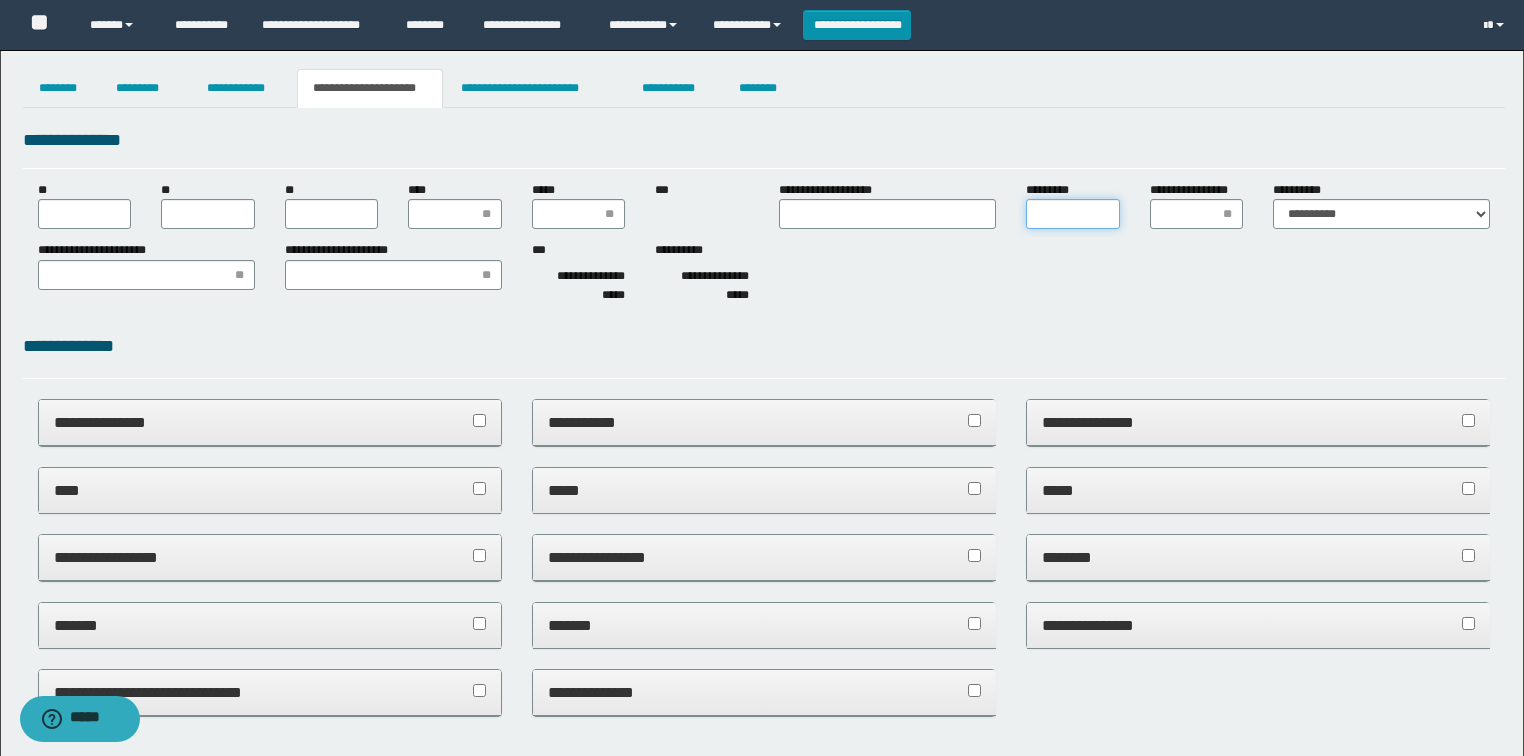click on "*********" at bounding box center [1073, 214] 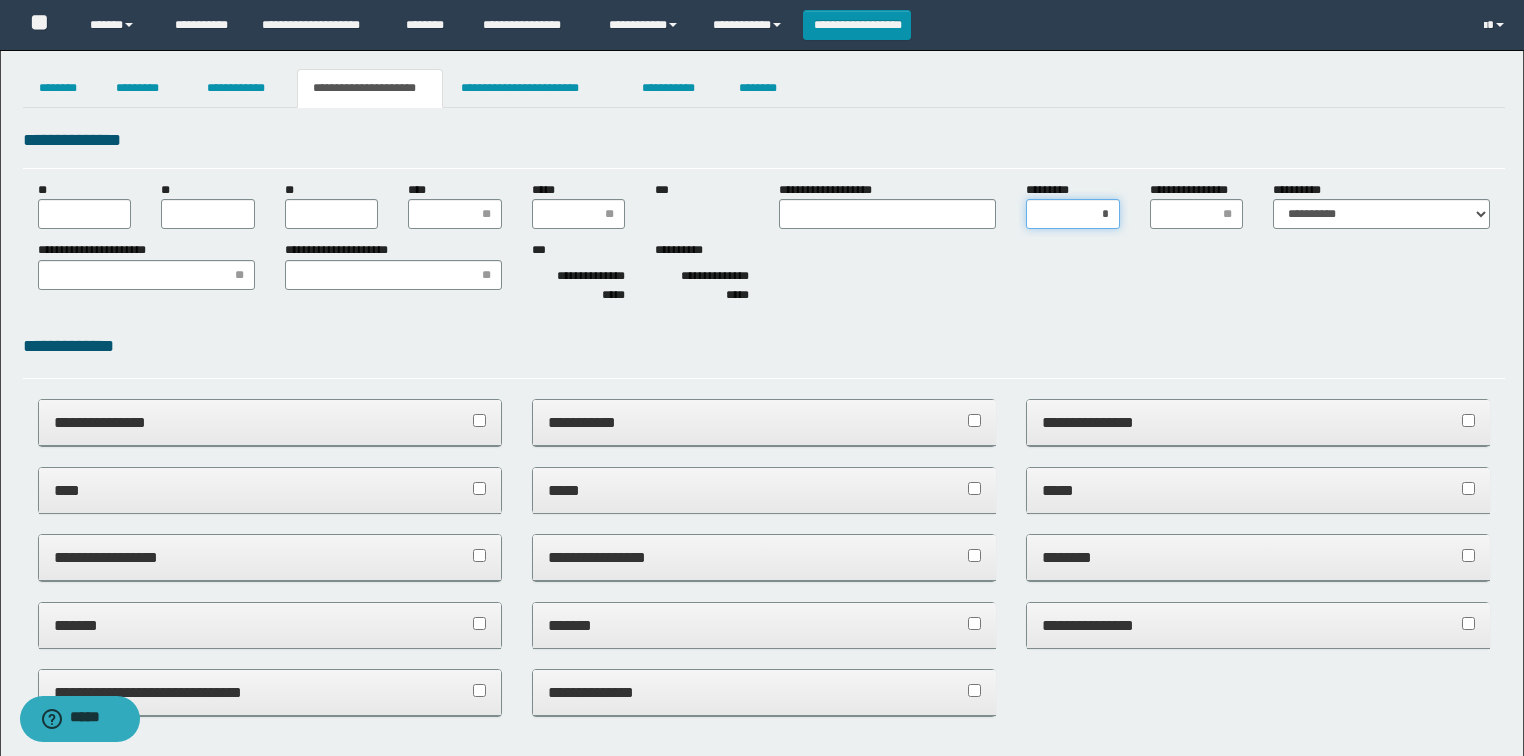 type on "**" 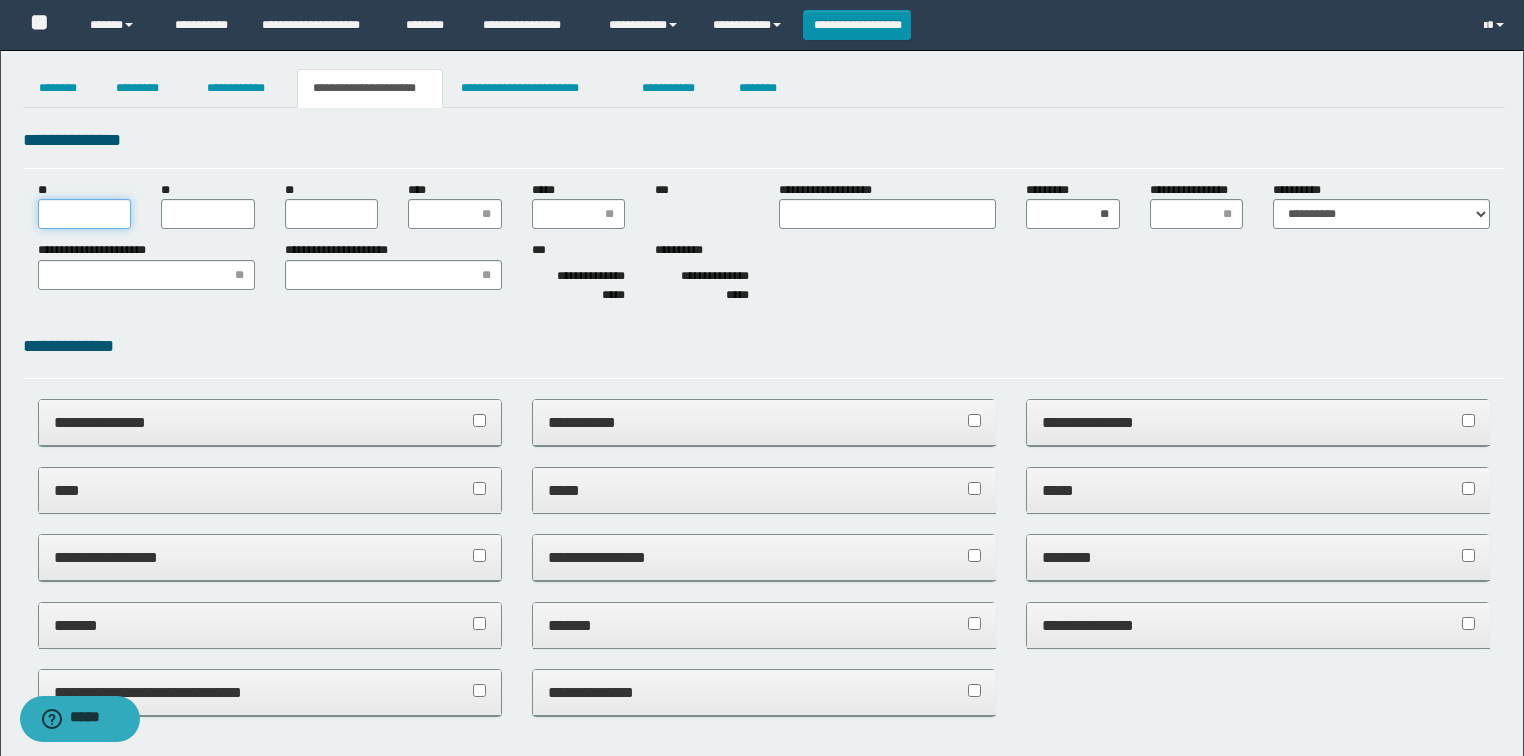 drag, startPoint x: 112, startPoint y: 222, endPoint x: 101, endPoint y: 222, distance: 11 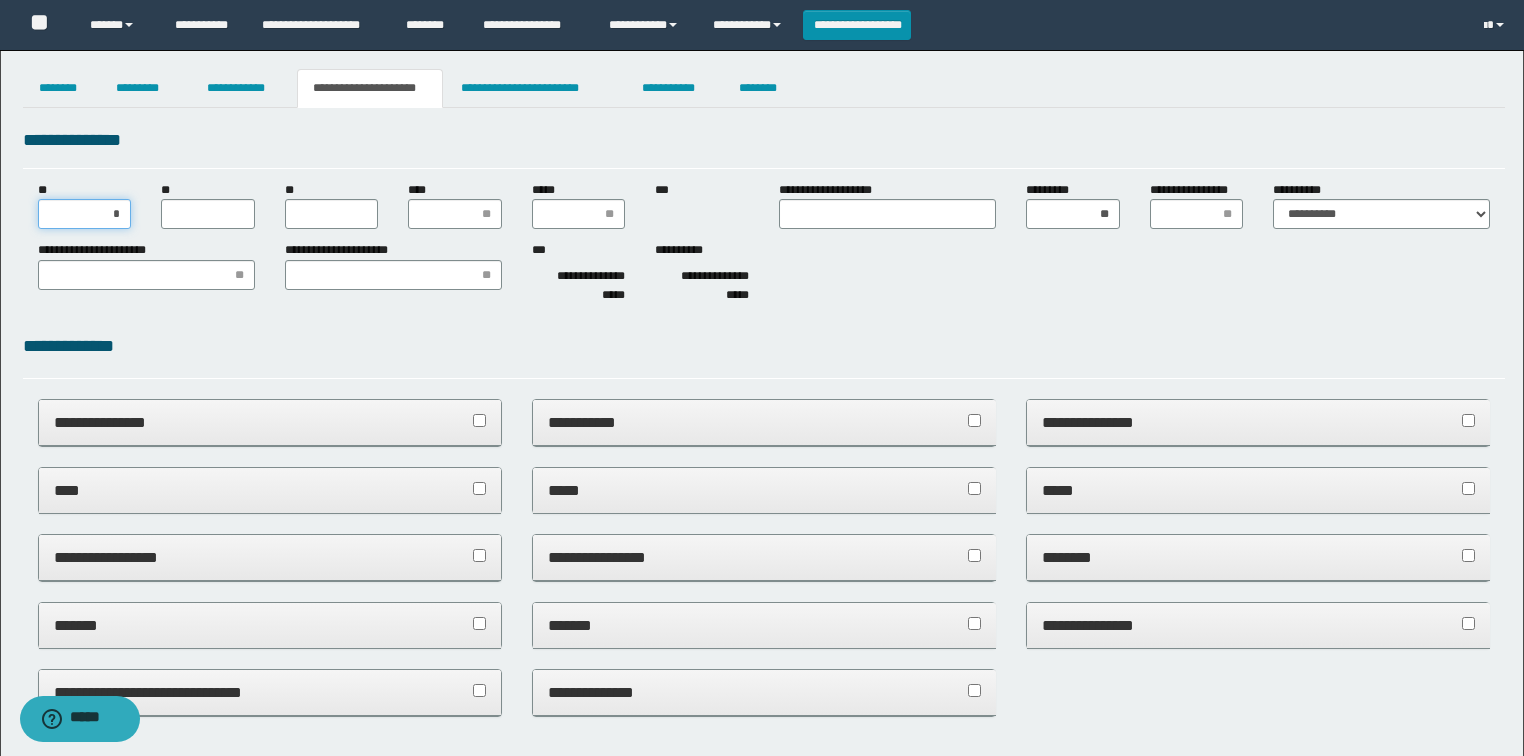 type on "**" 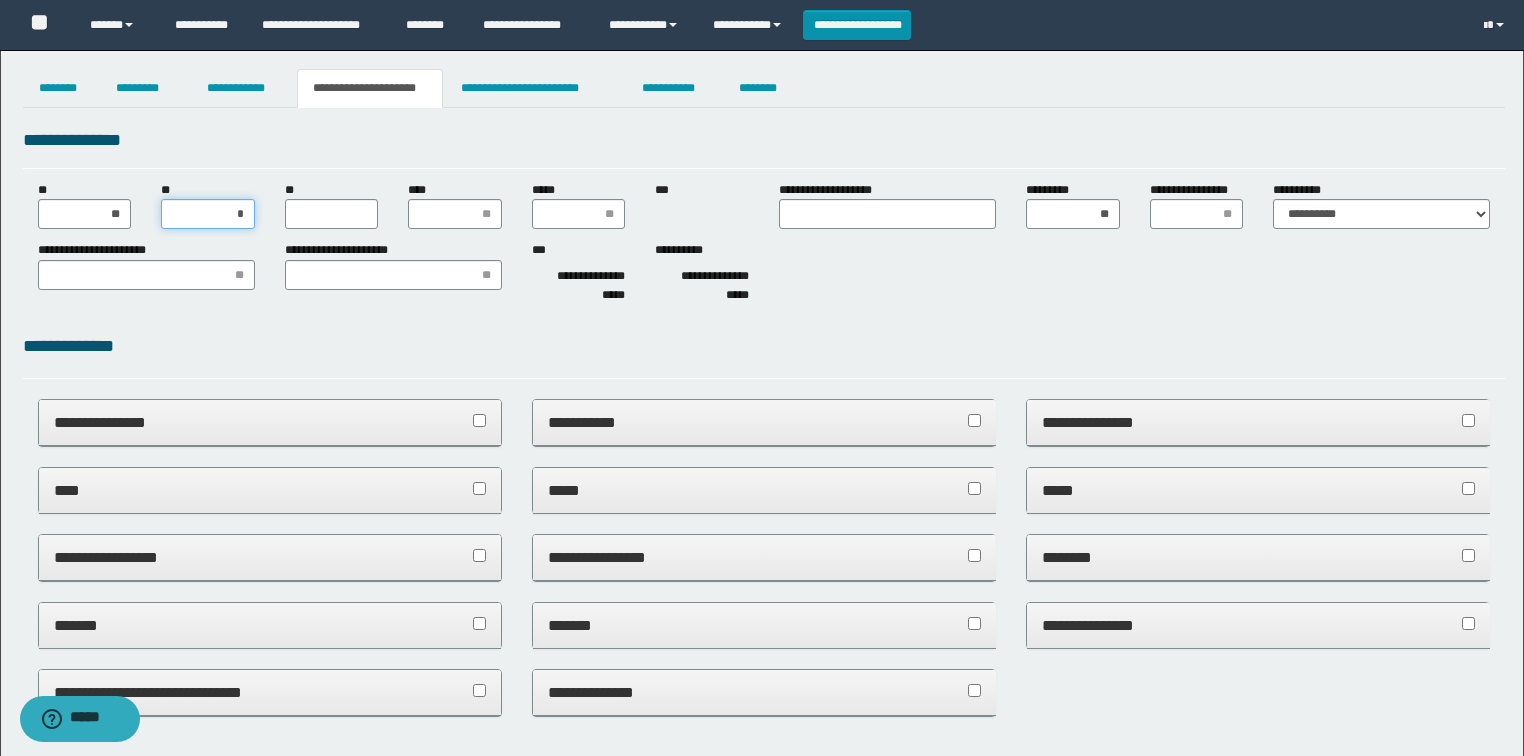 type on "**" 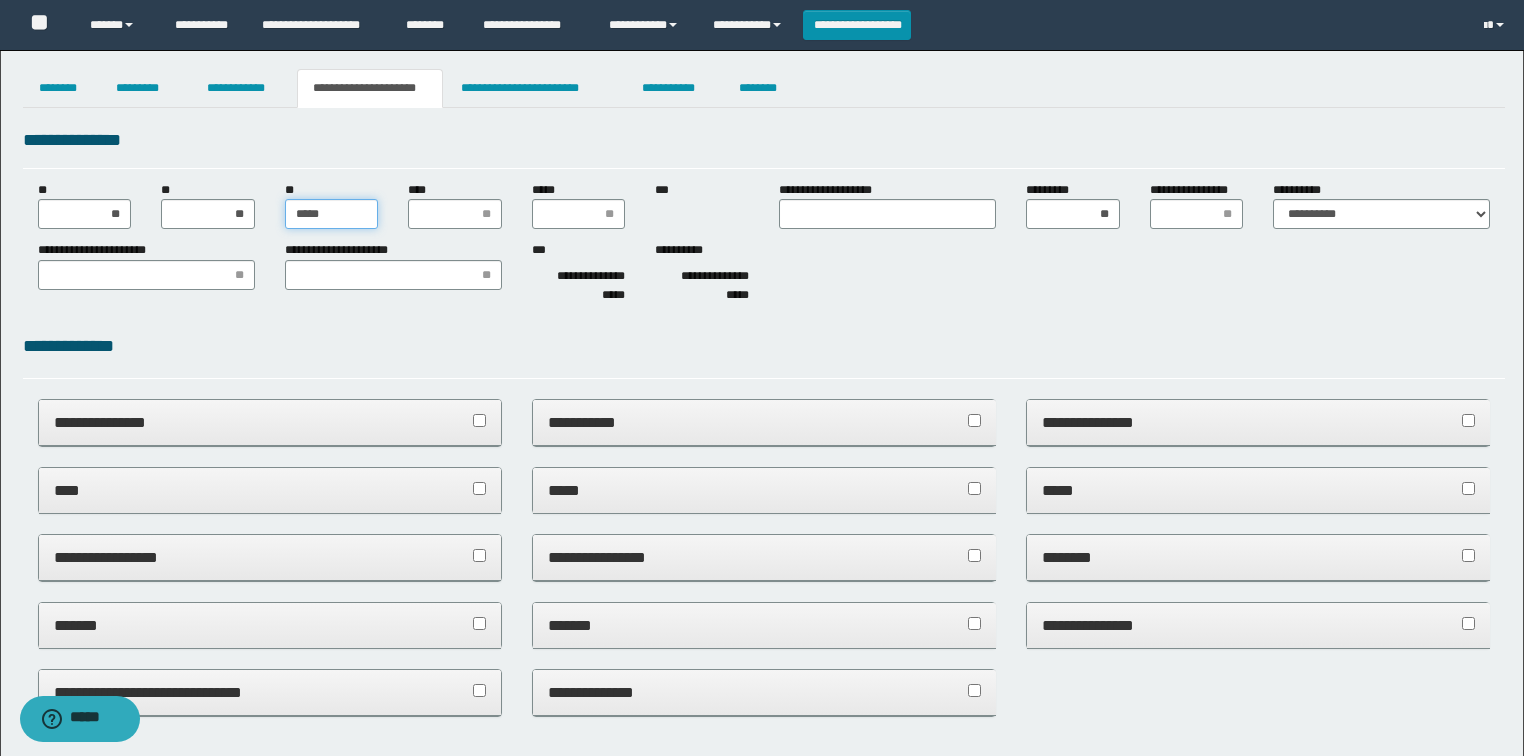 type on "******" 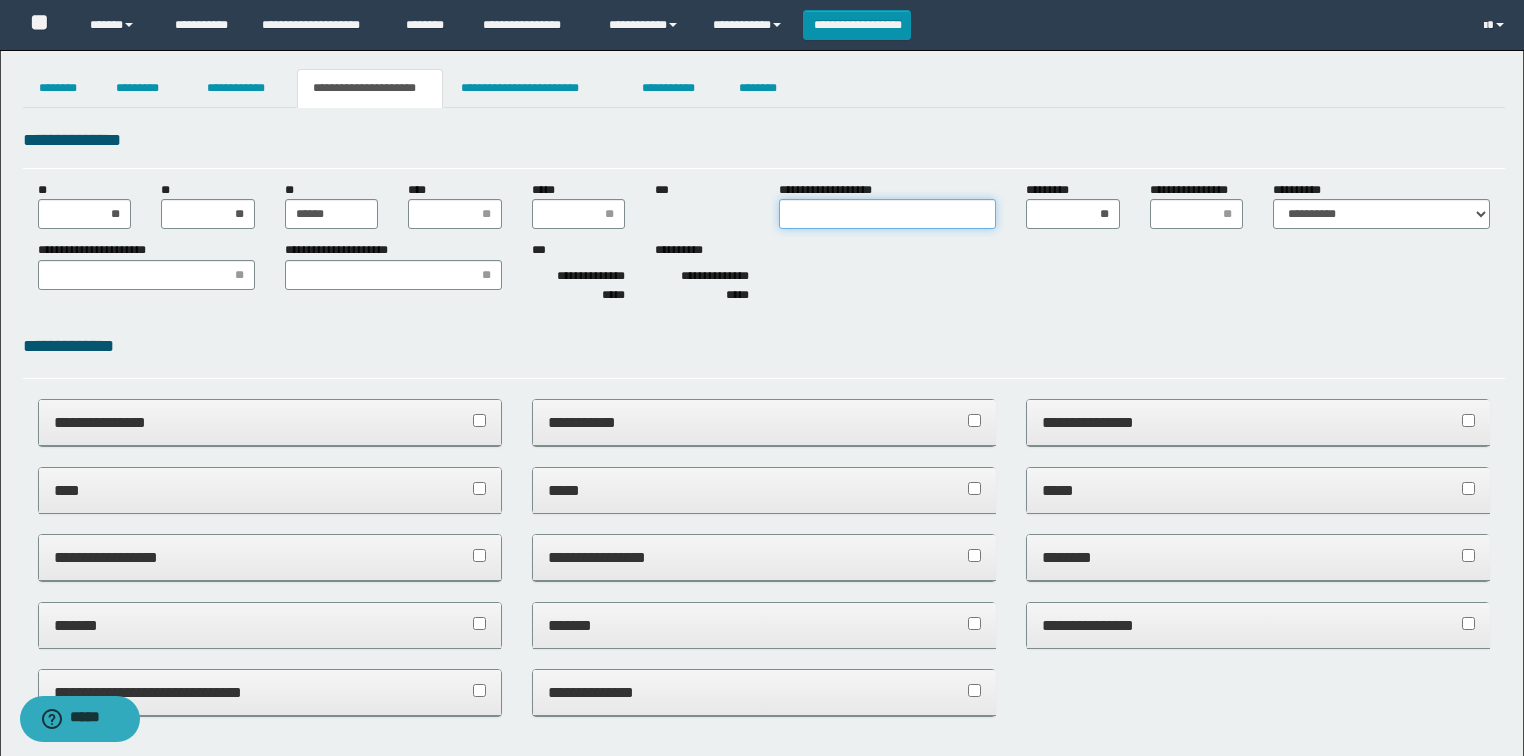 click on "**********" at bounding box center (887, 214) 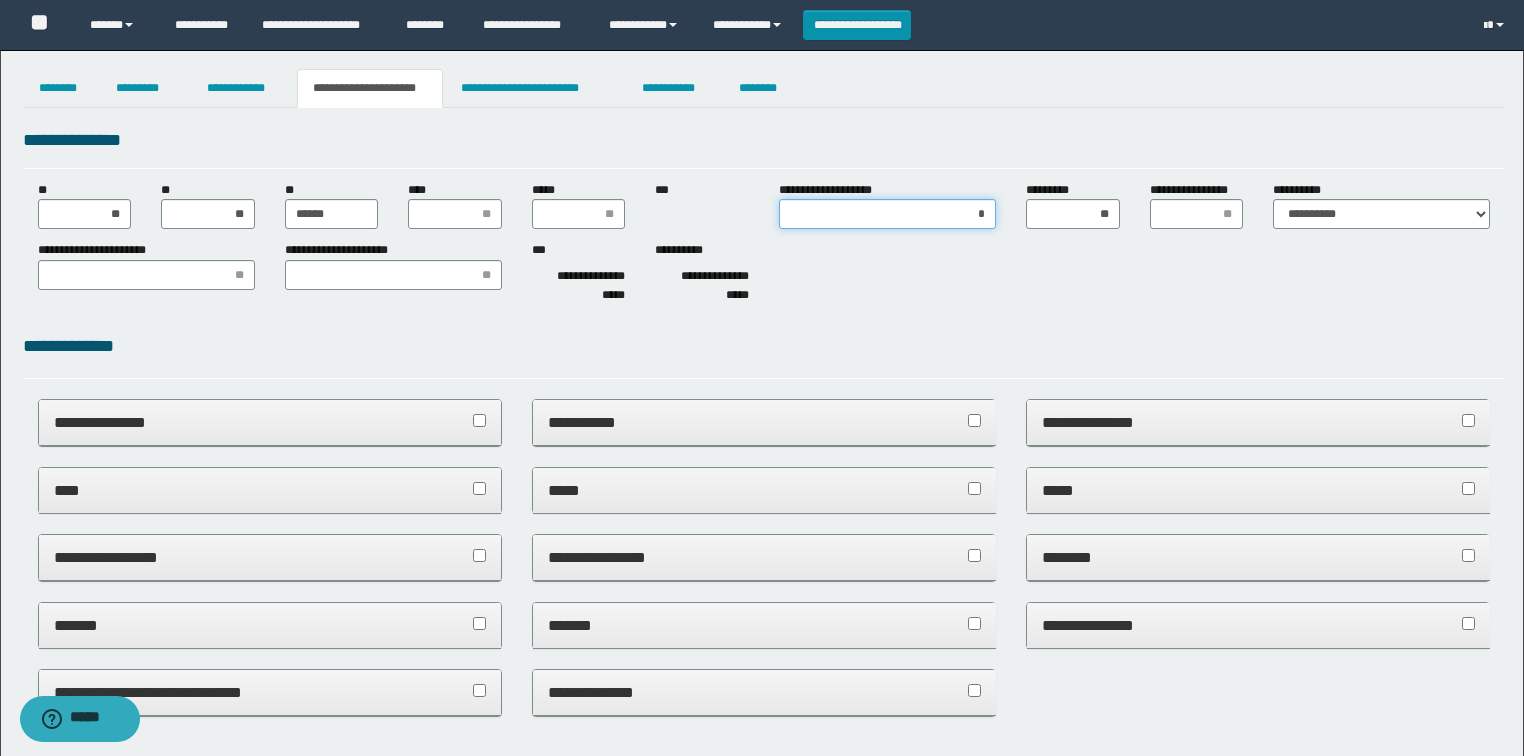 type on "**" 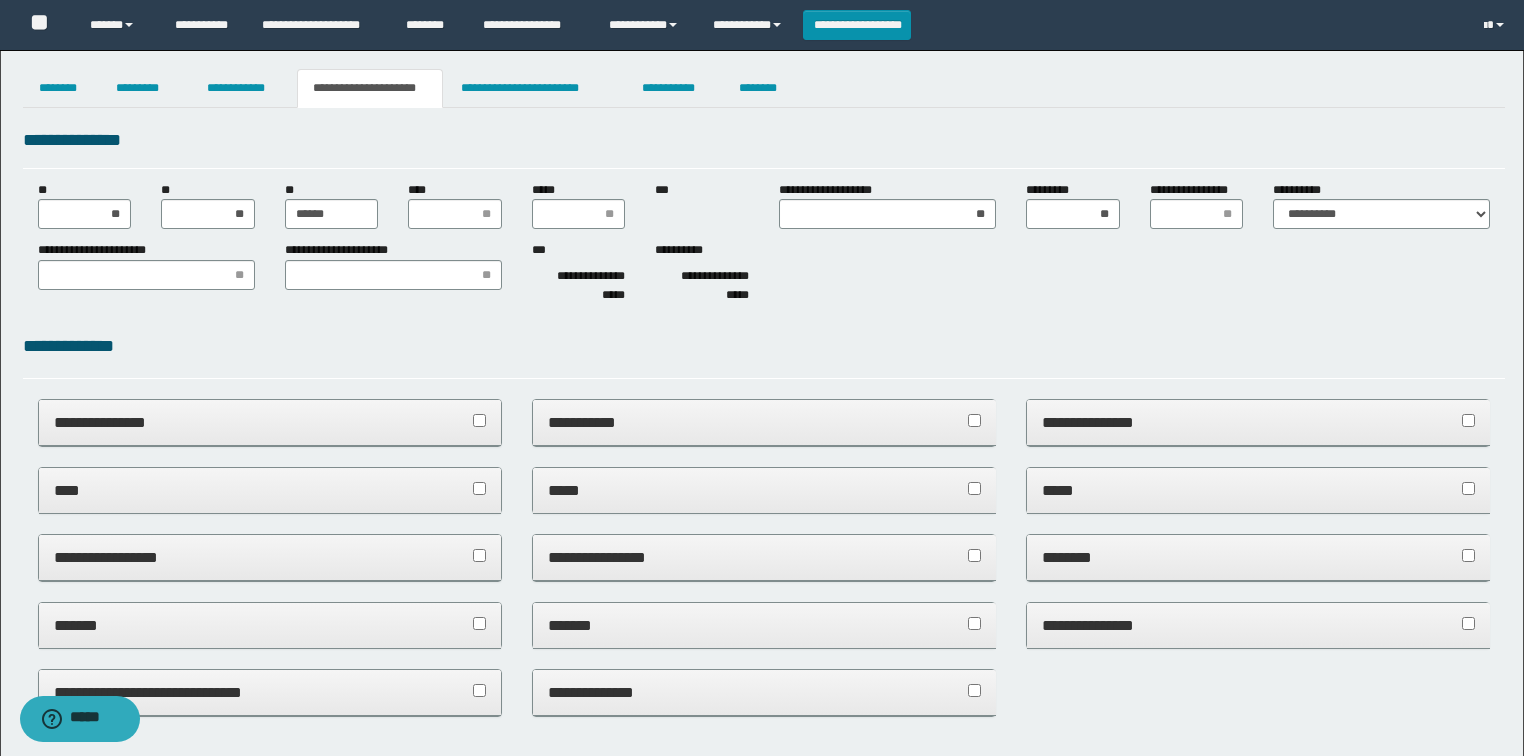 click on "**********" at bounding box center [764, 276] 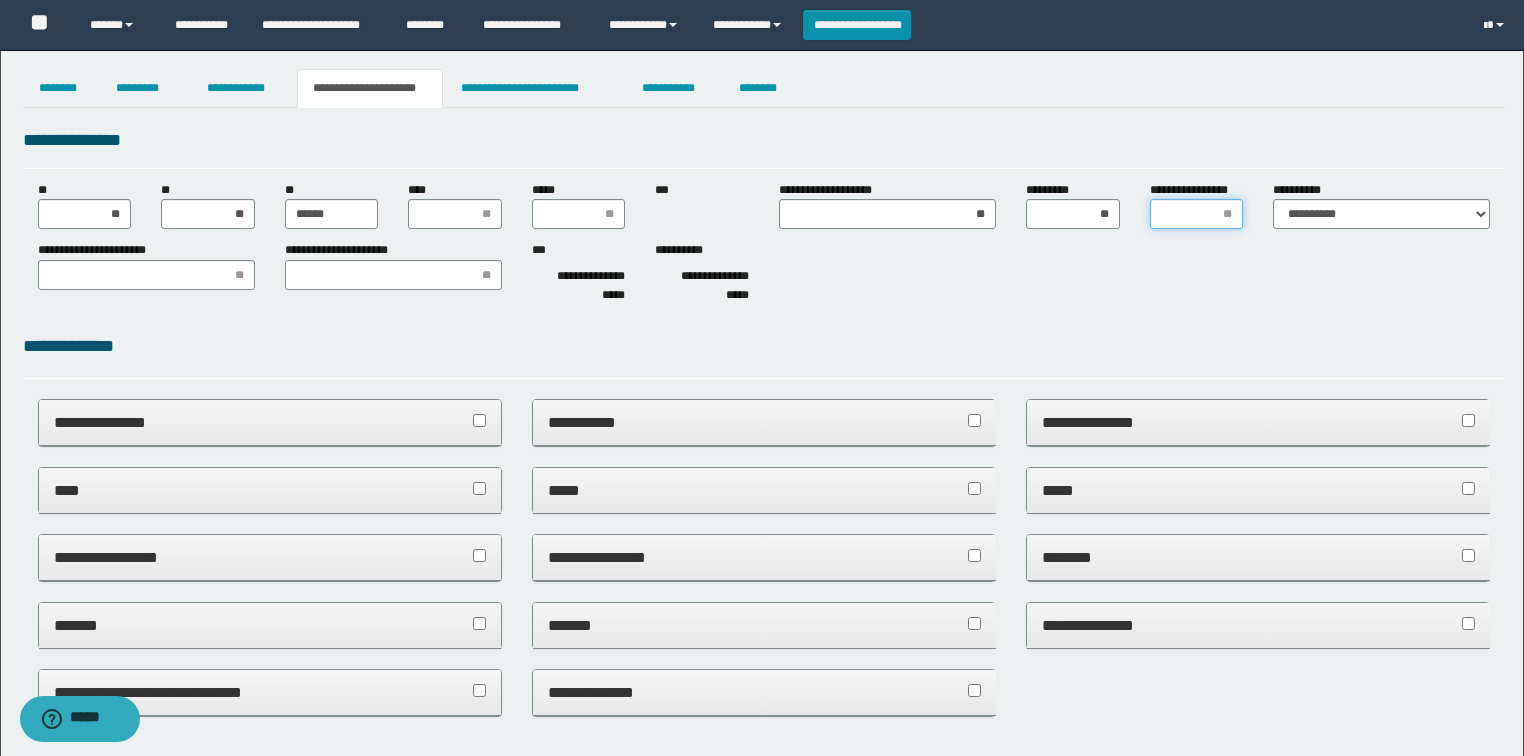 click on "**********" at bounding box center [1197, 214] 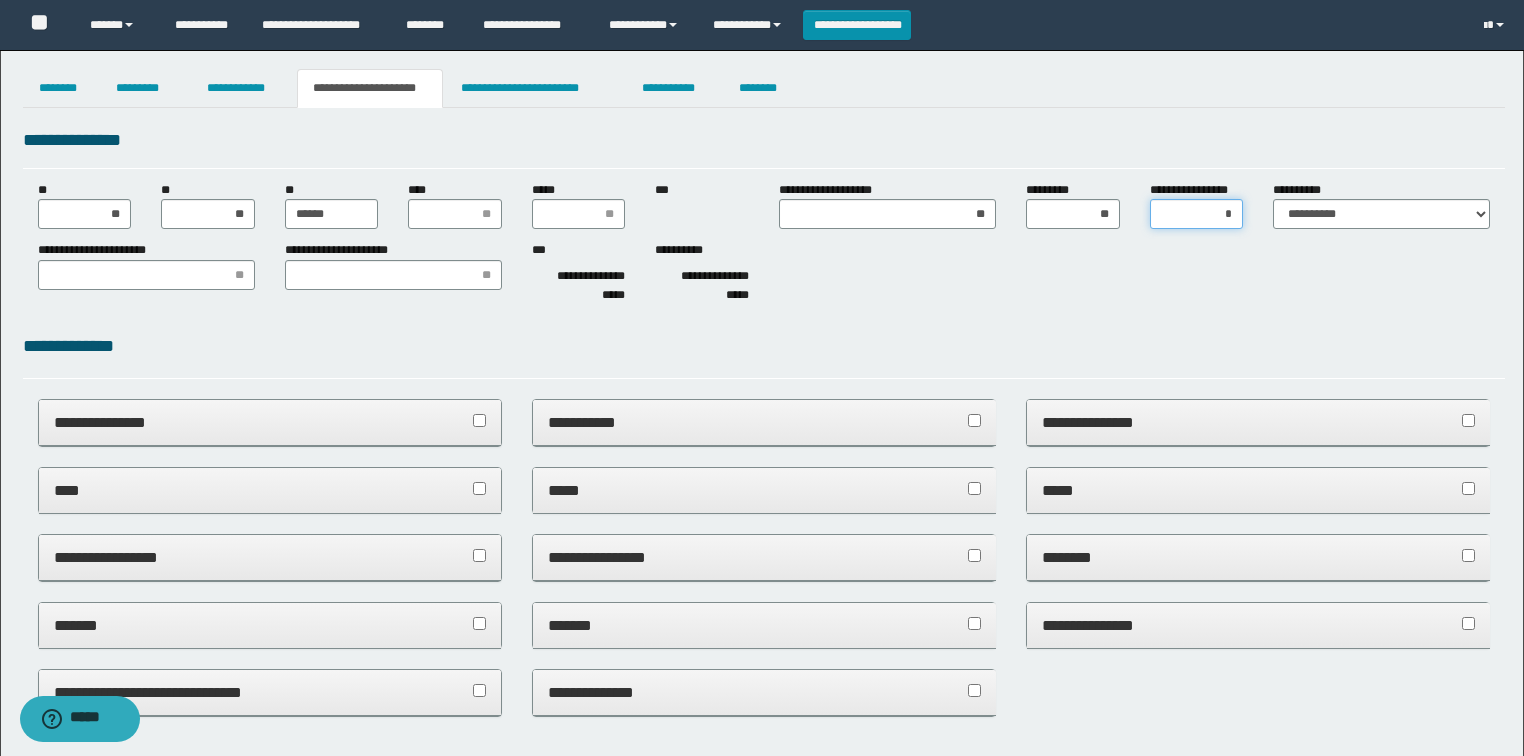 type on "**" 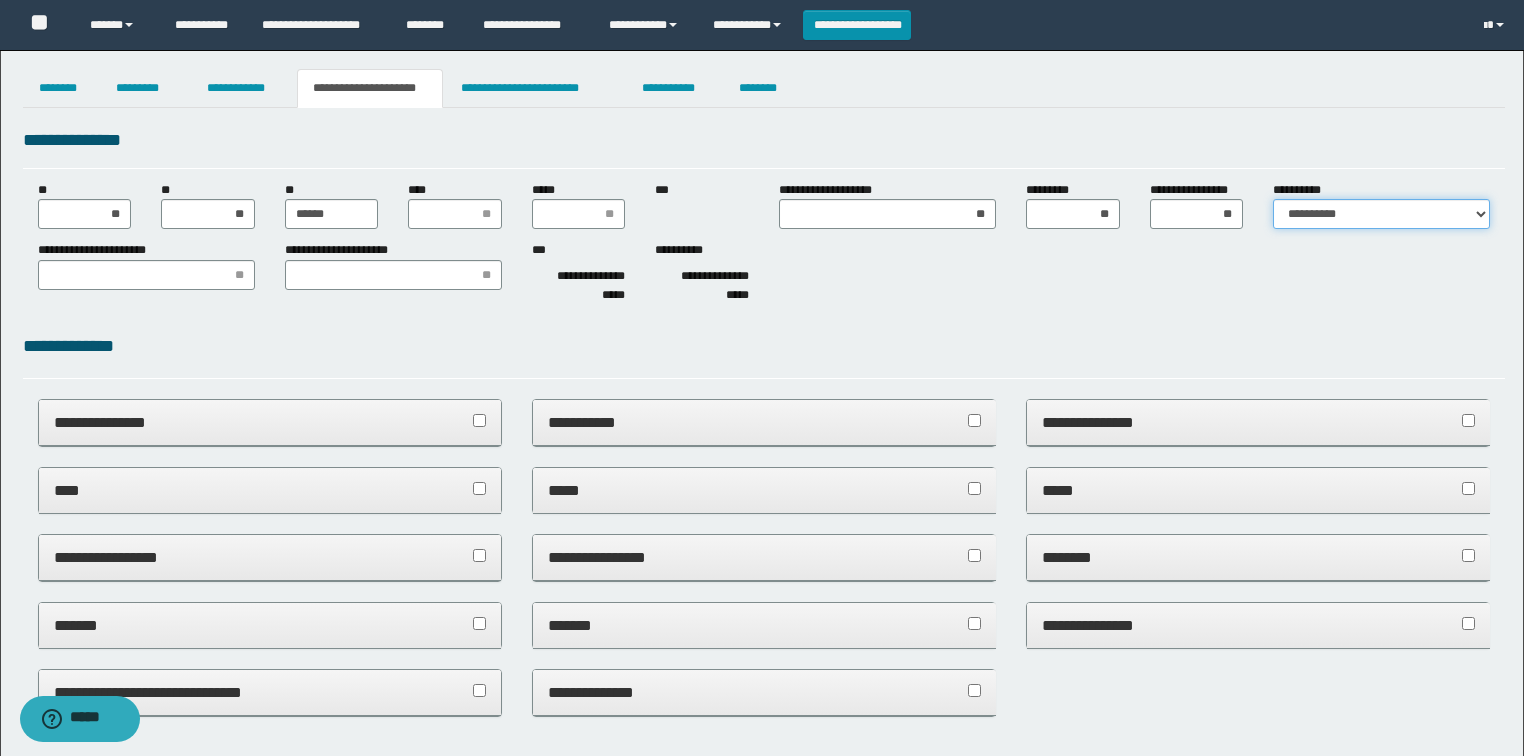 drag, startPoint x: 1390, startPoint y: 204, endPoint x: 1397, endPoint y: 220, distance: 17.464249 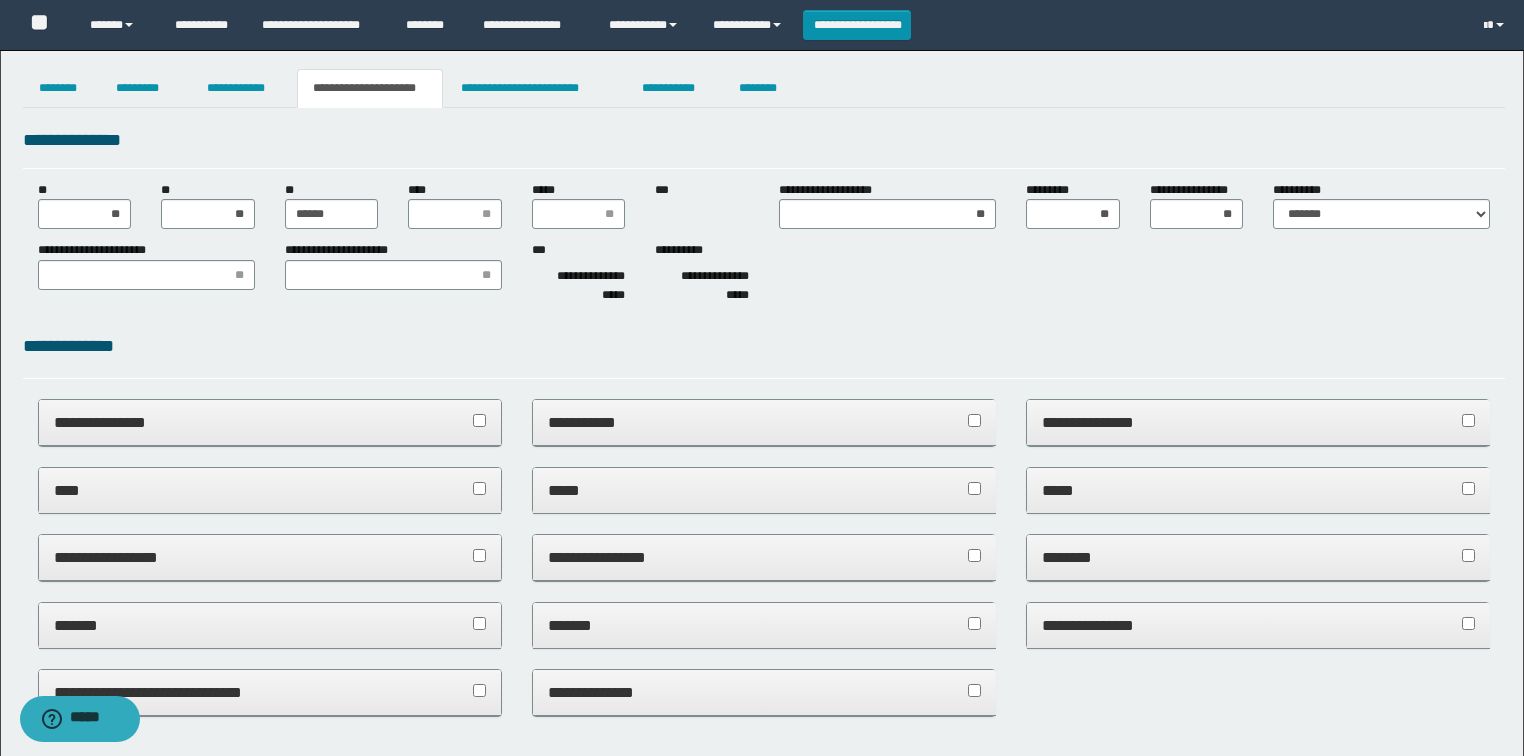 click on "**********" at bounding box center [764, 276] 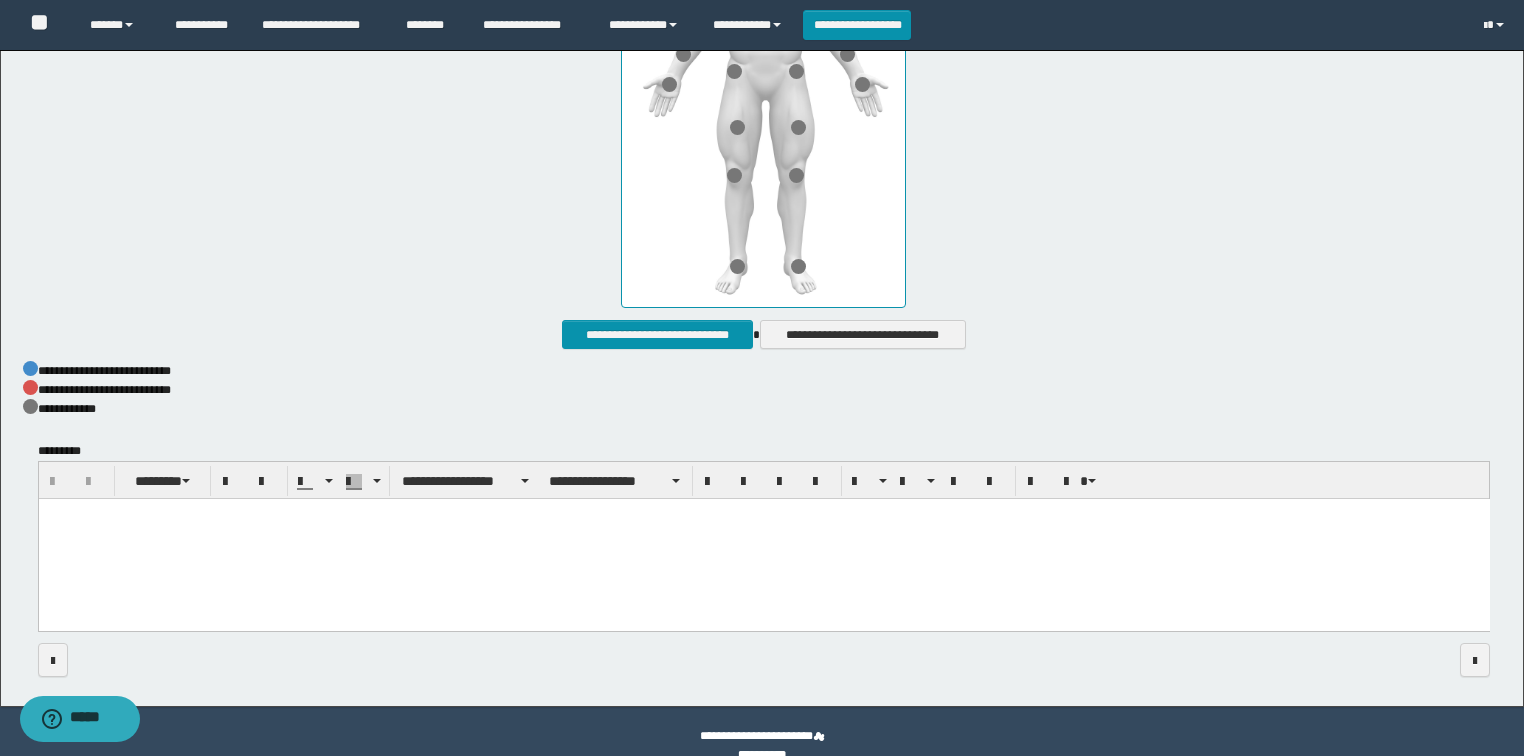 scroll, scrollTop: 996, scrollLeft: 0, axis: vertical 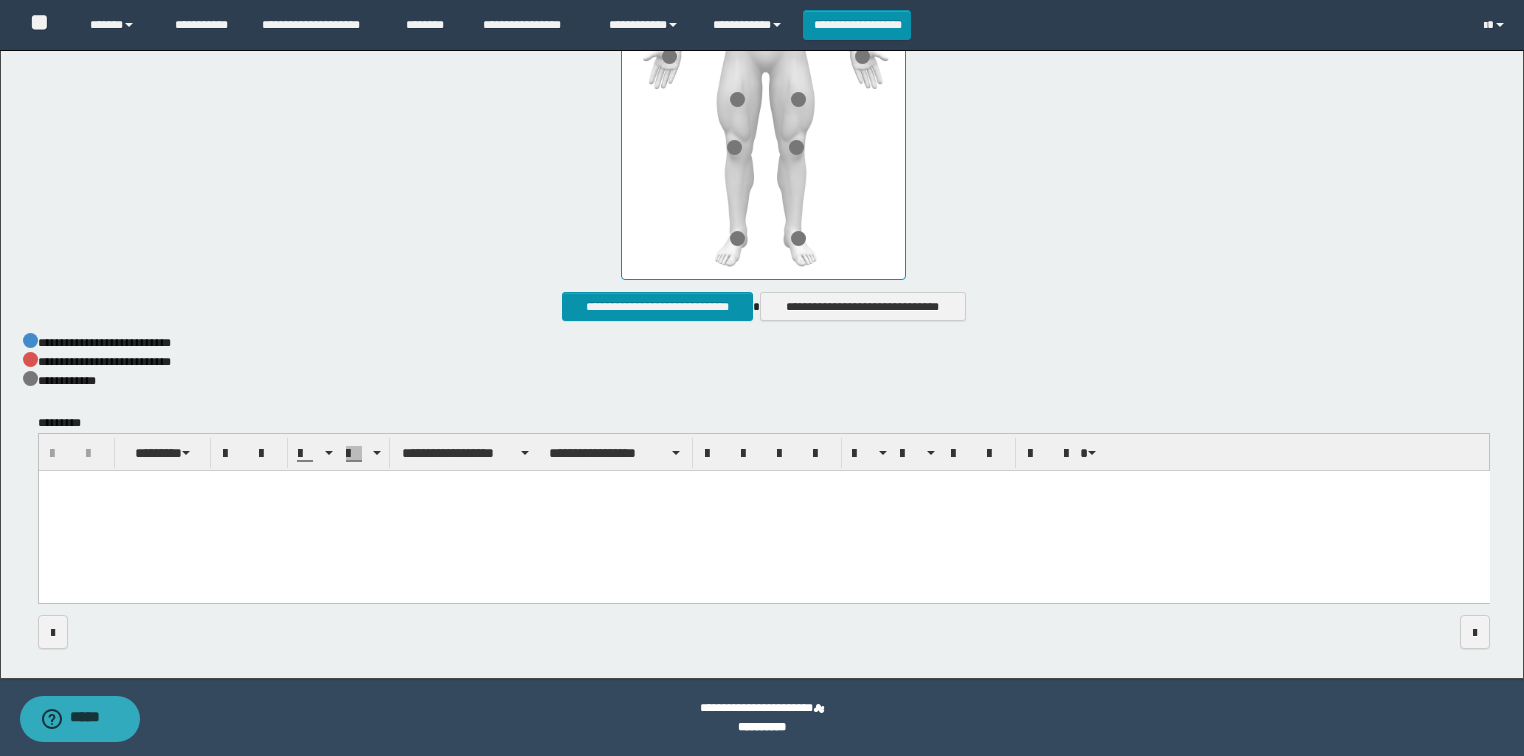 click at bounding box center (763, 511) 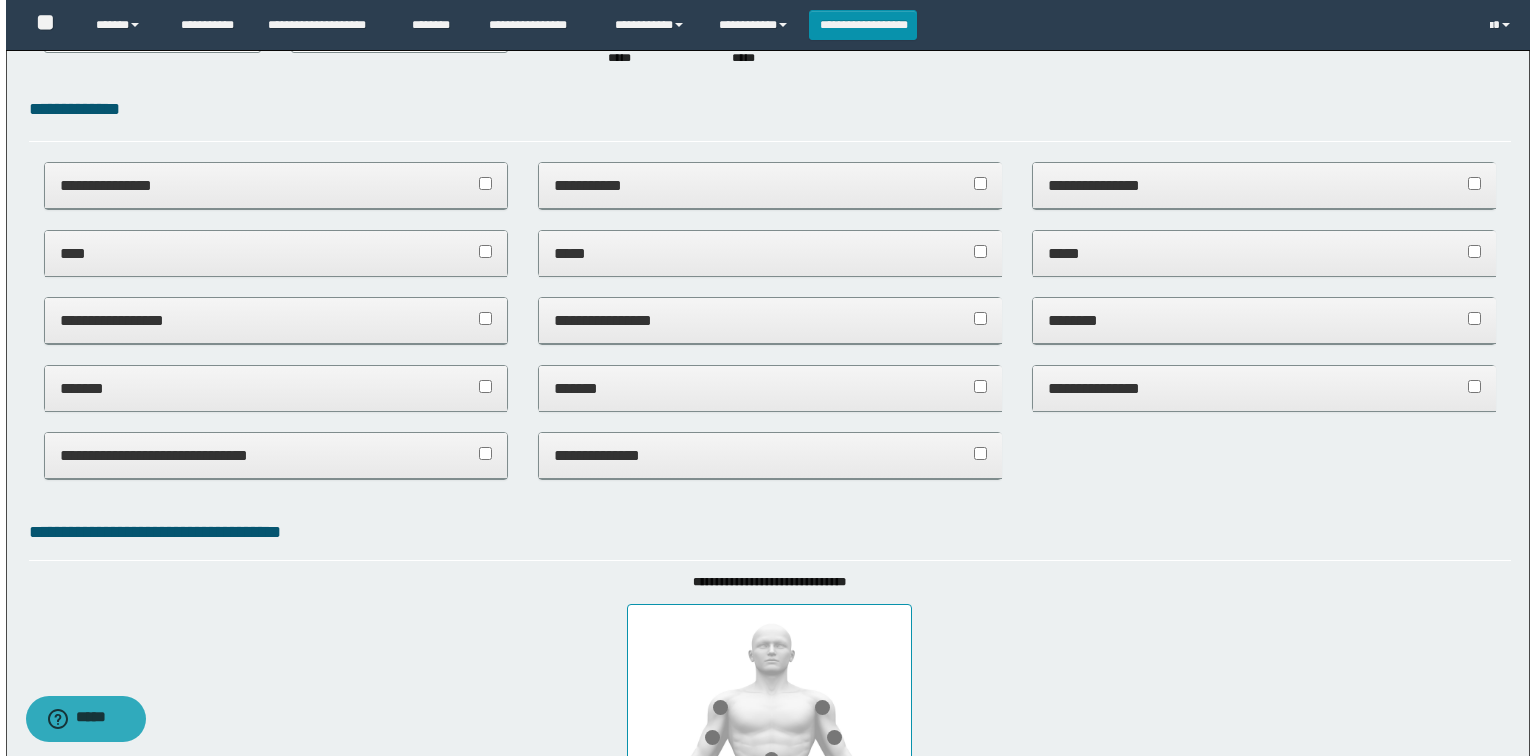 scroll, scrollTop: 0, scrollLeft: 0, axis: both 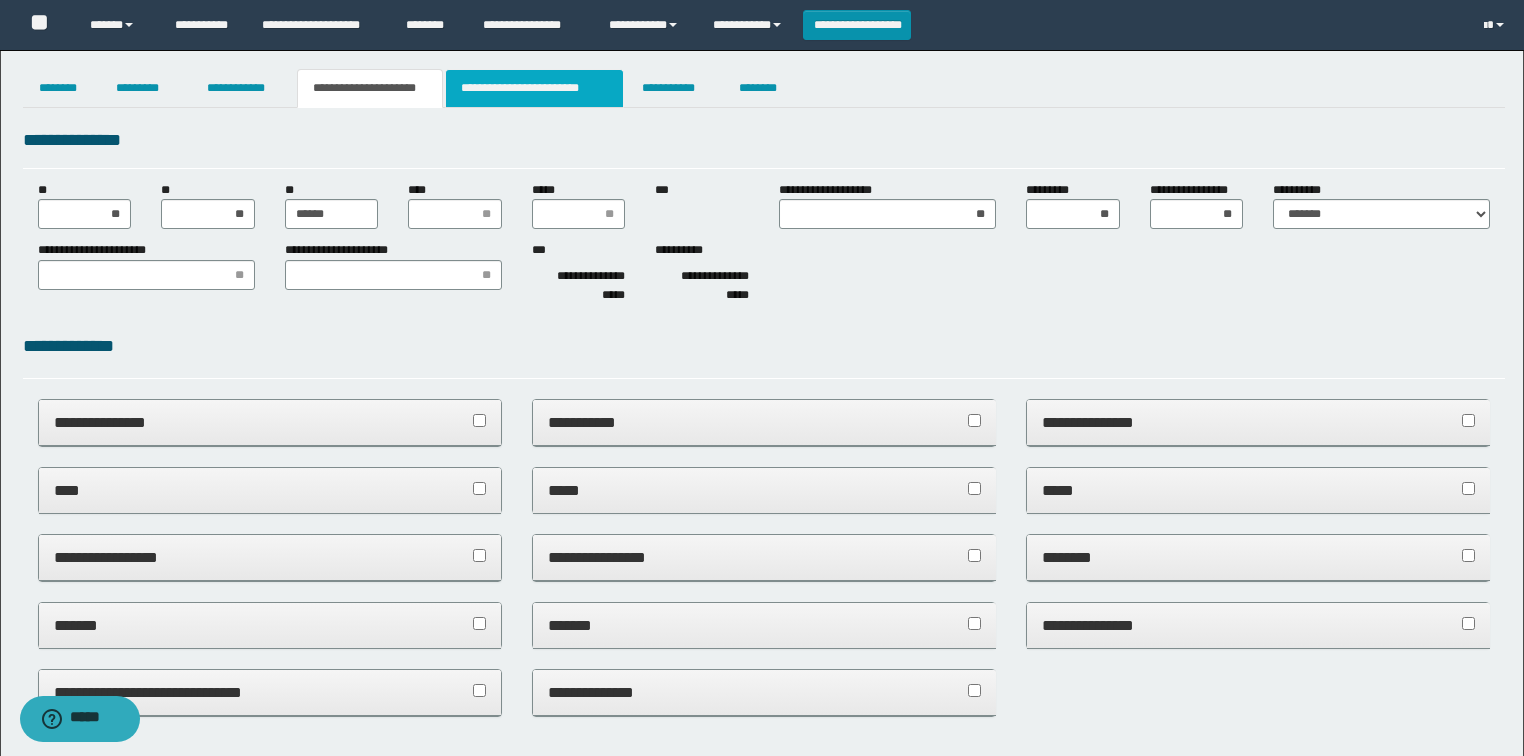 click on "**********" at bounding box center [534, 88] 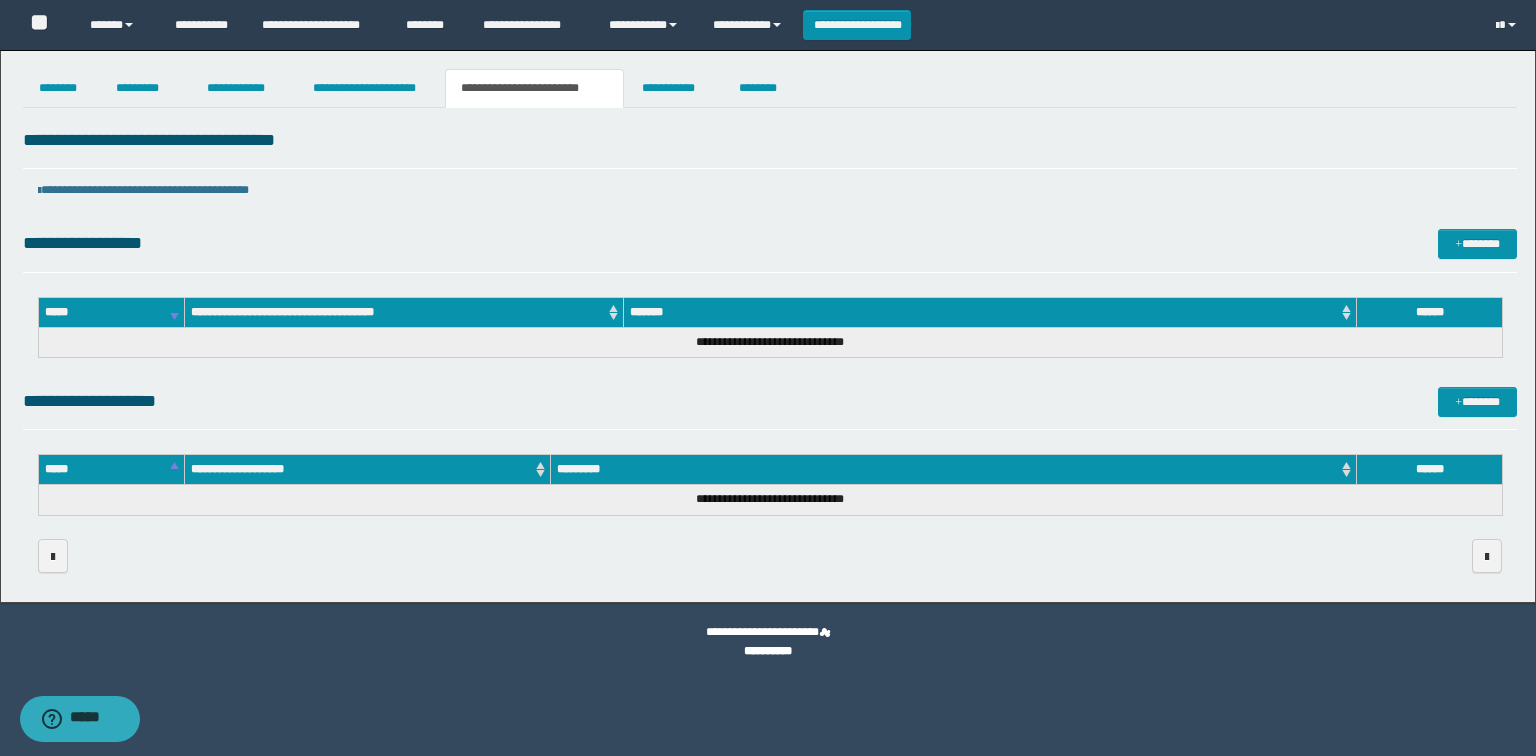 click on "**********" at bounding box center (770, 401) 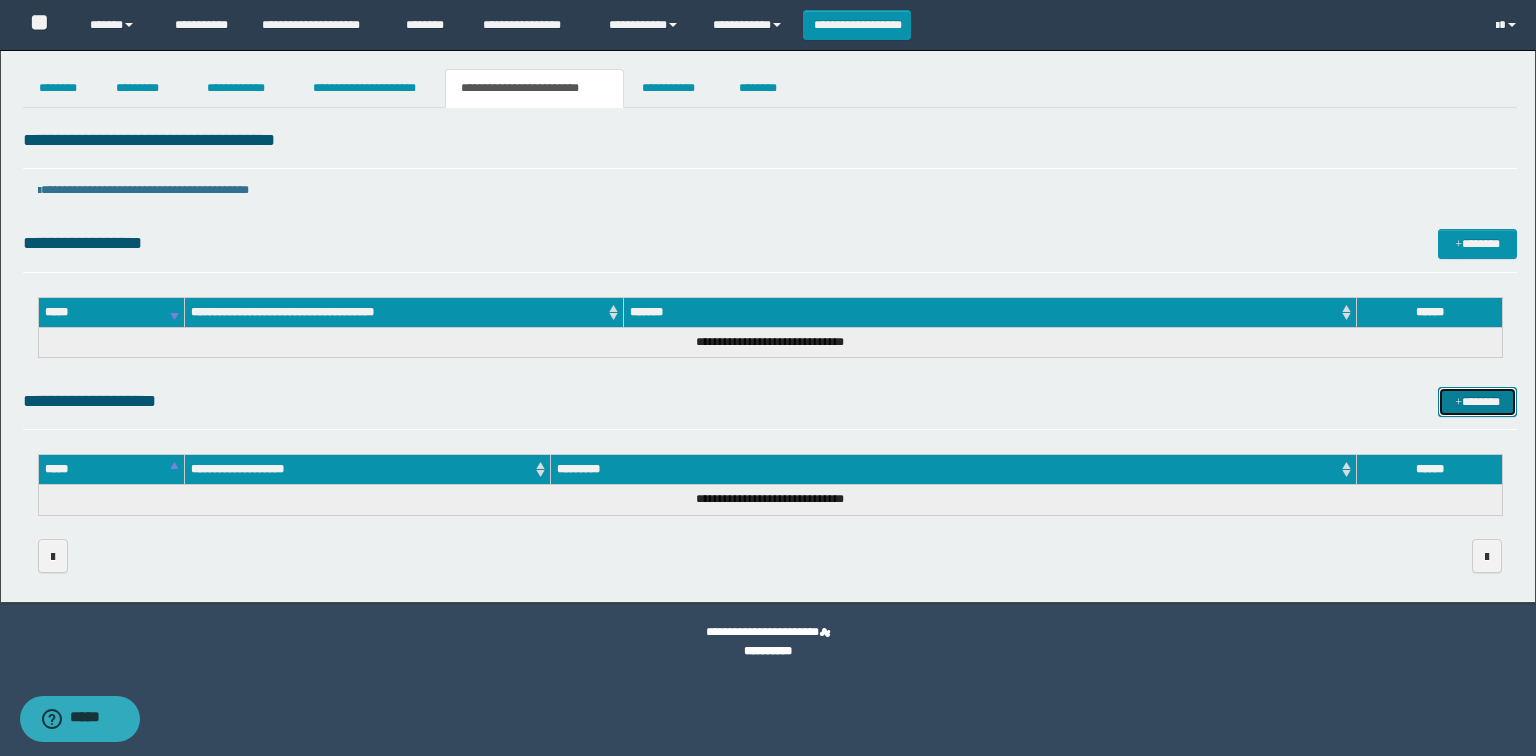 click on "*******" at bounding box center [1477, 402] 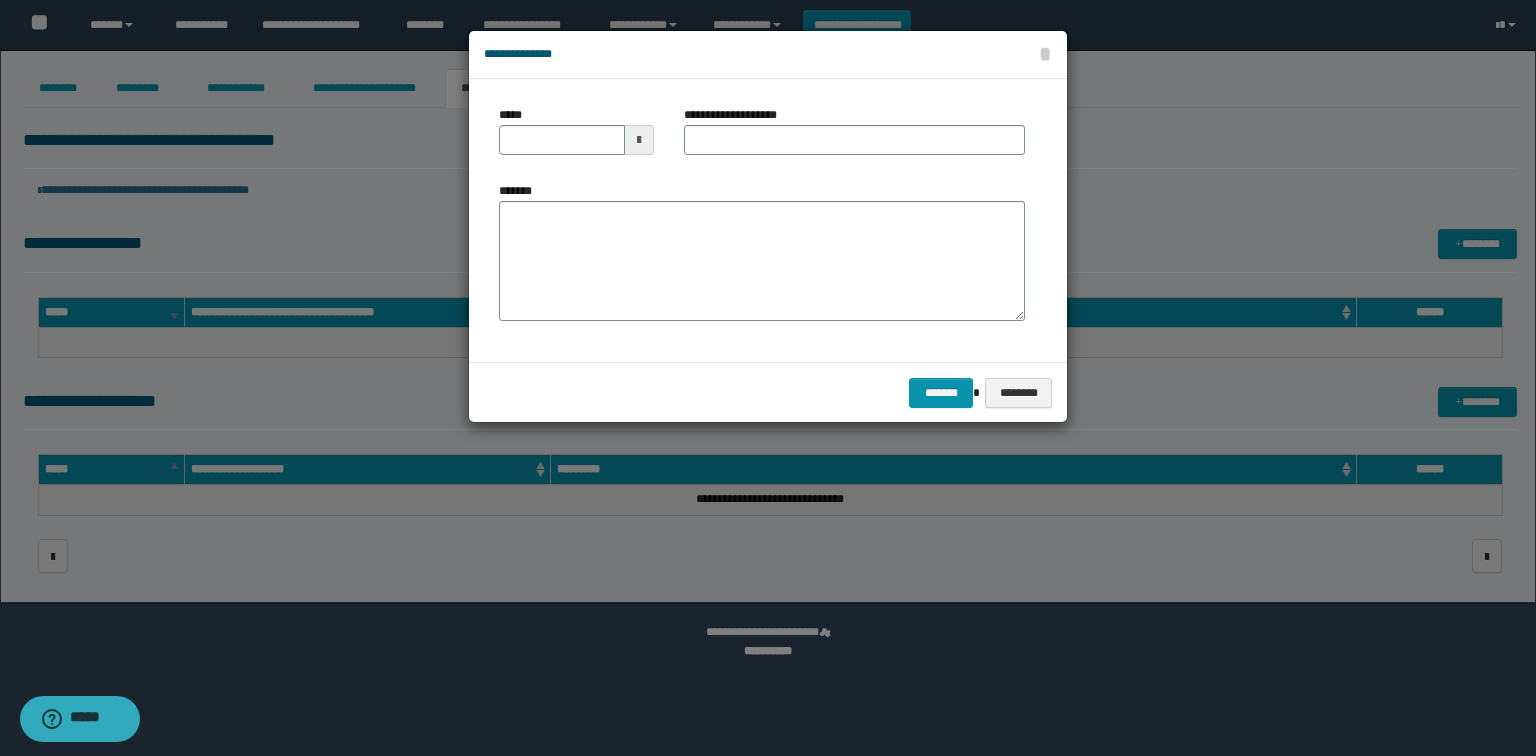 click at bounding box center (639, 140) 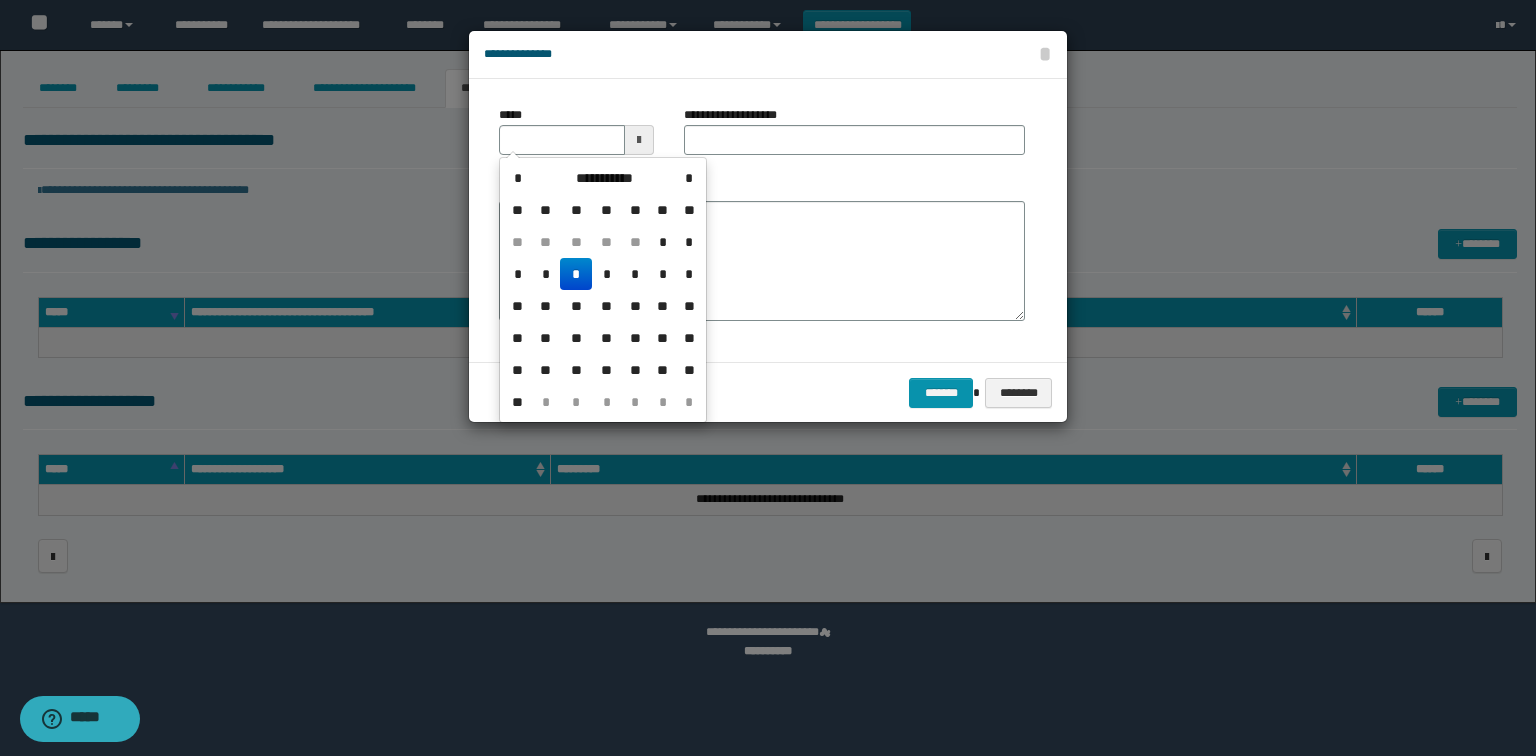 drag, startPoint x: 572, startPoint y: 277, endPoint x: 707, endPoint y: 167, distance: 174.14075 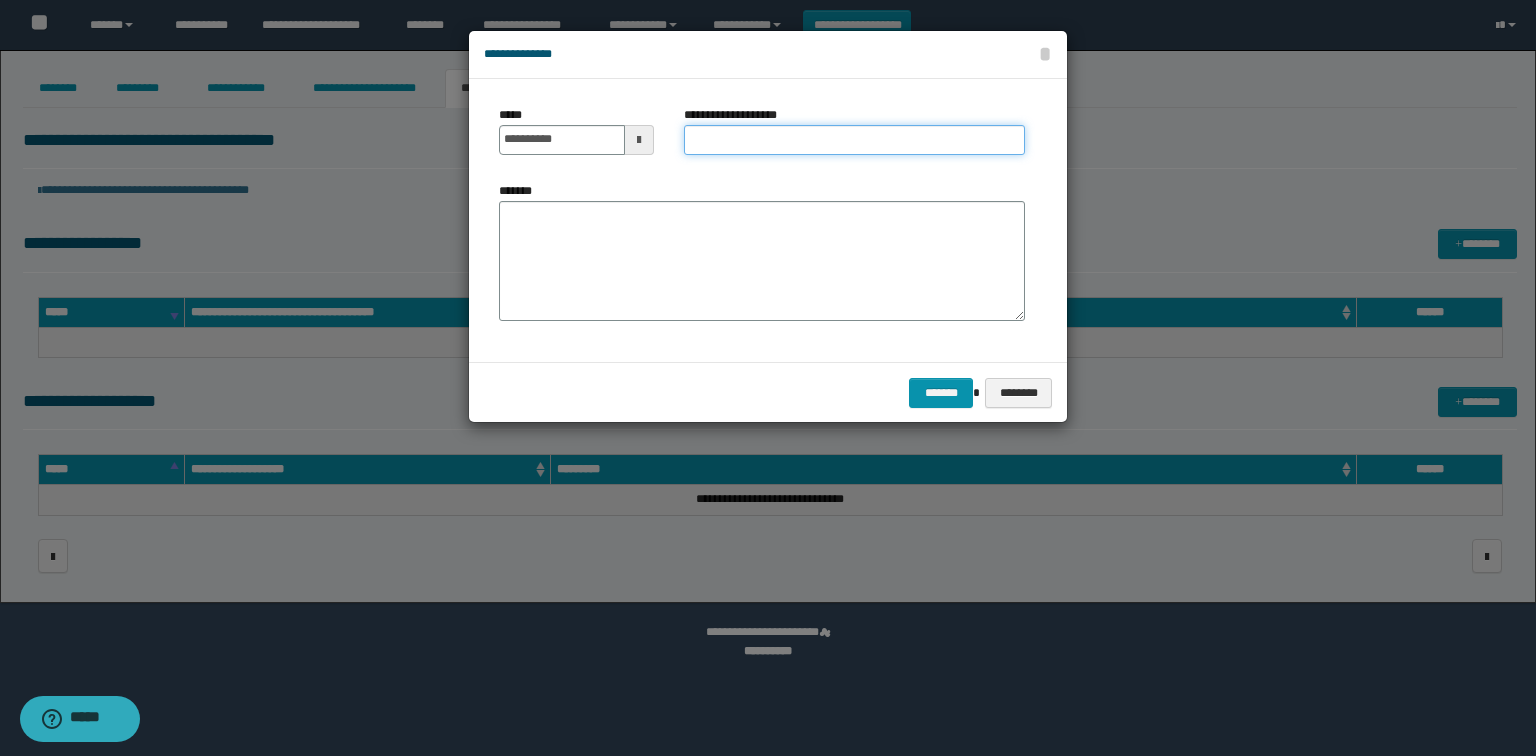 drag, startPoint x: 724, startPoint y: 140, endPoint x: 698, endPoint y: 157, distance: 31.06445 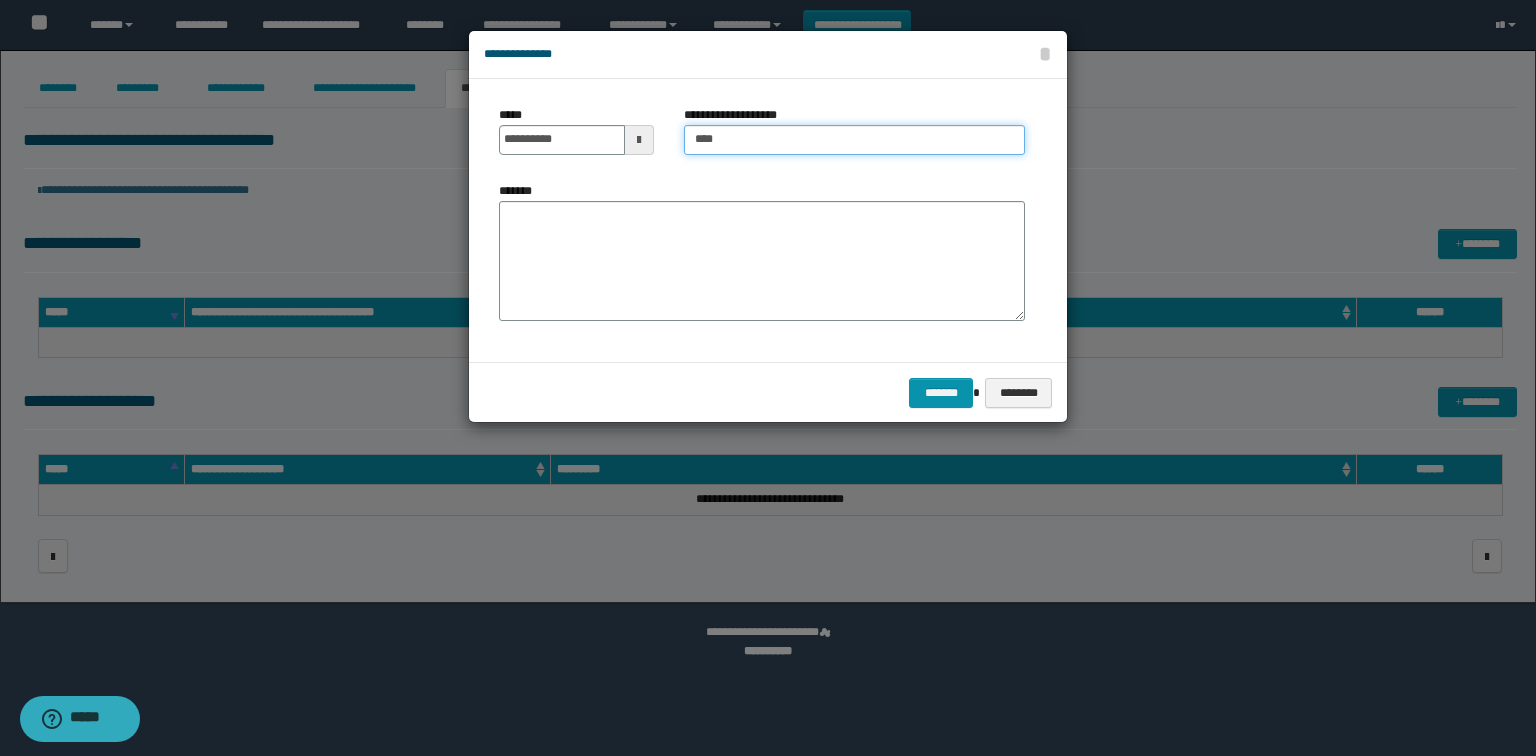 type on "**********" 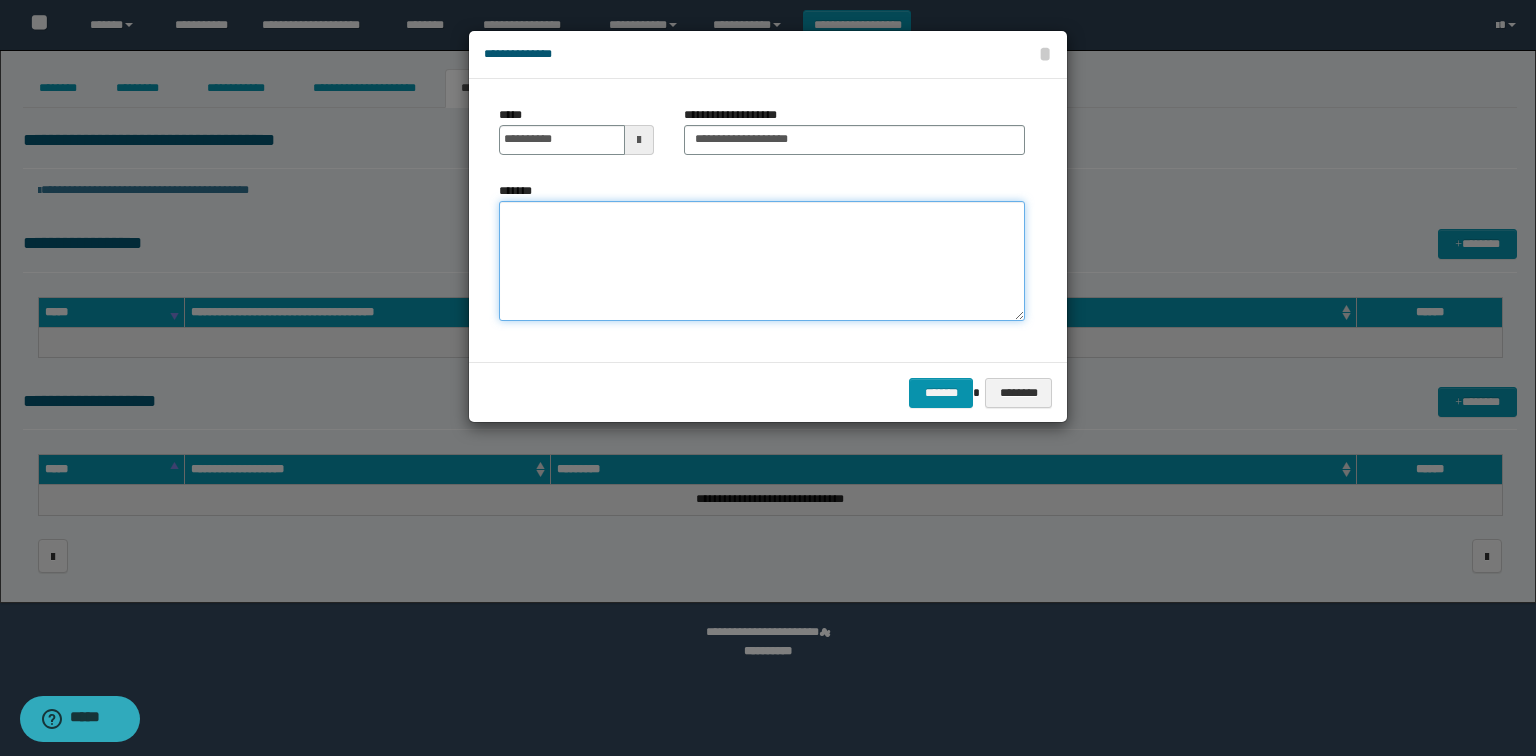 click on "*******" at bounding box center (762, 261) 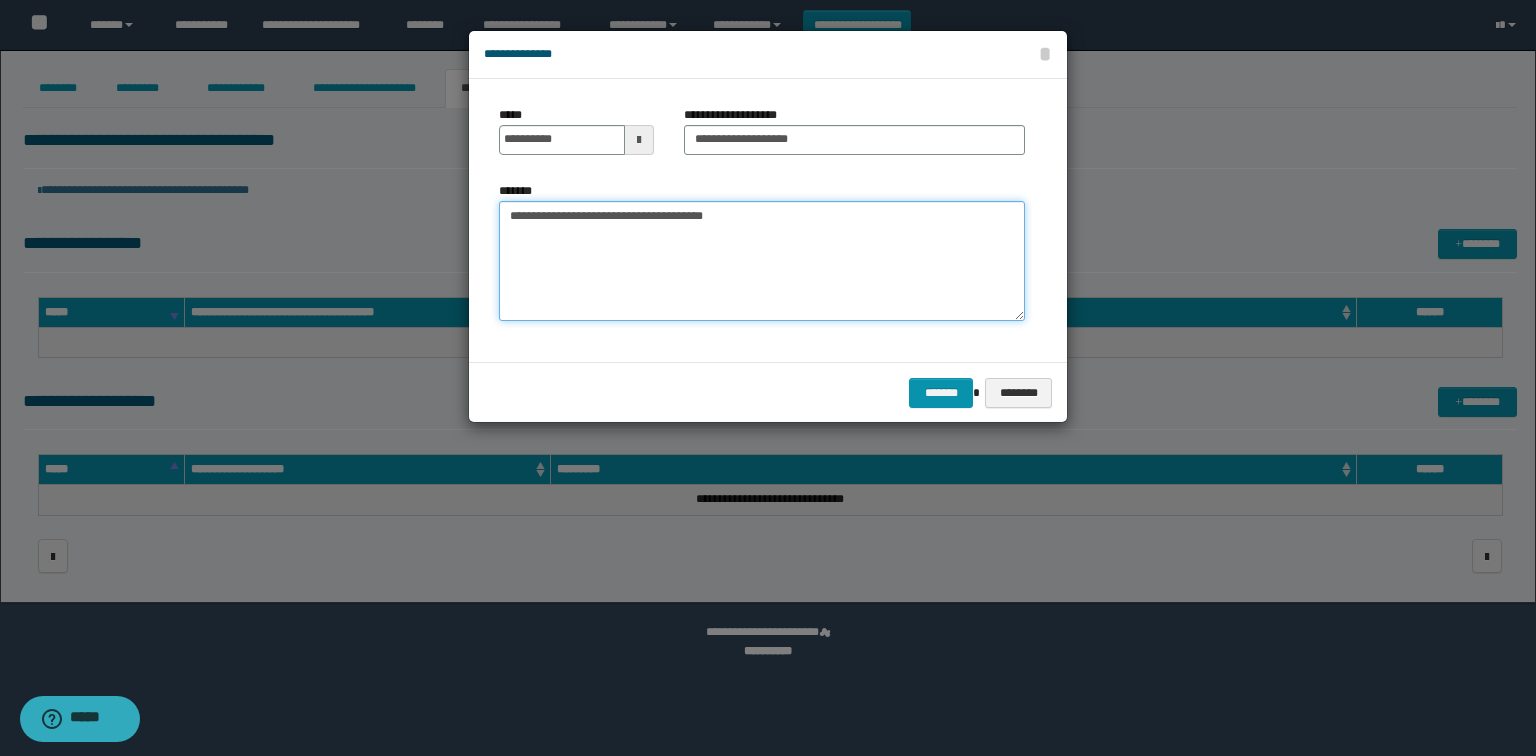 type on "**********" 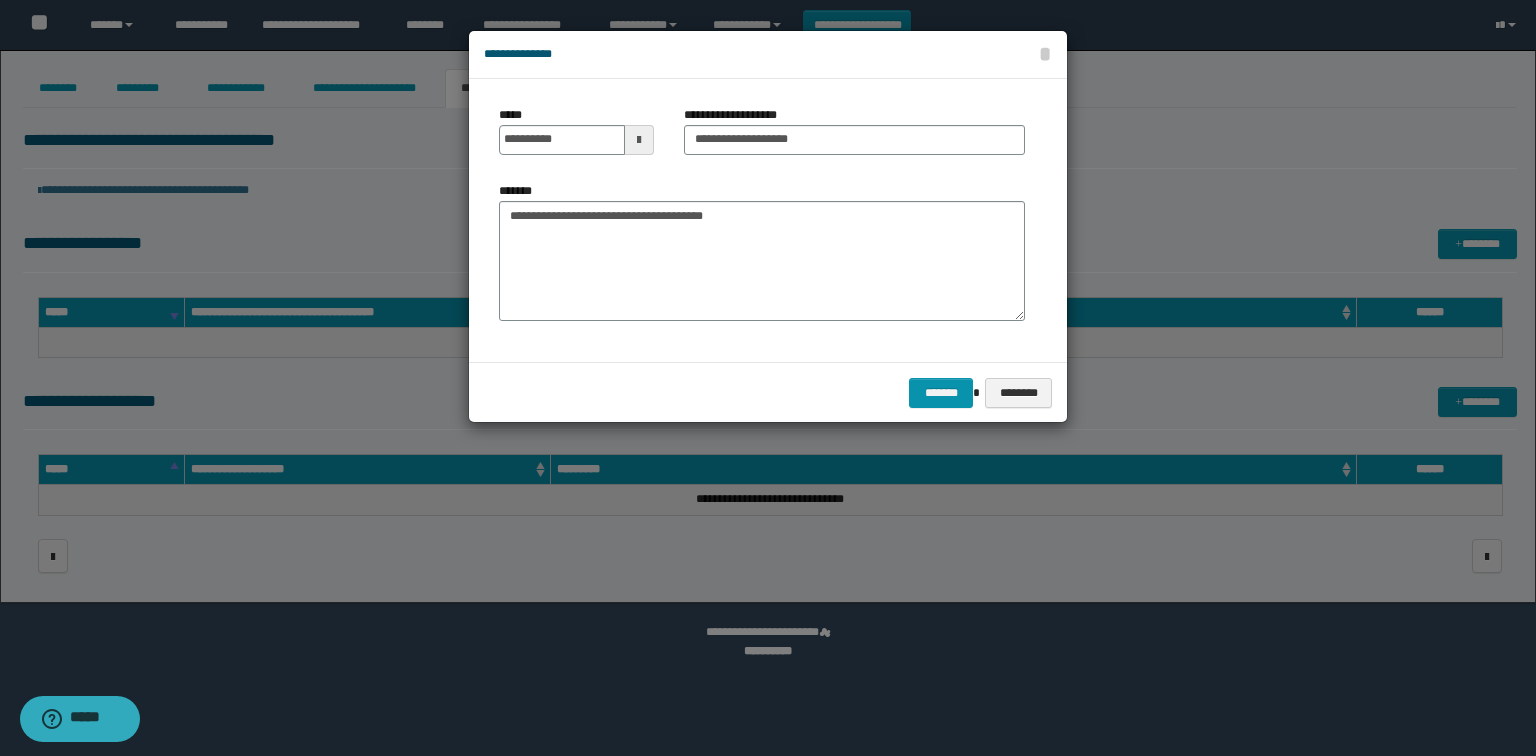 drag, startPoint x: 716, startPoint y: 376, endPoint x: 948, endPoint y: 423, distance: 236.7129 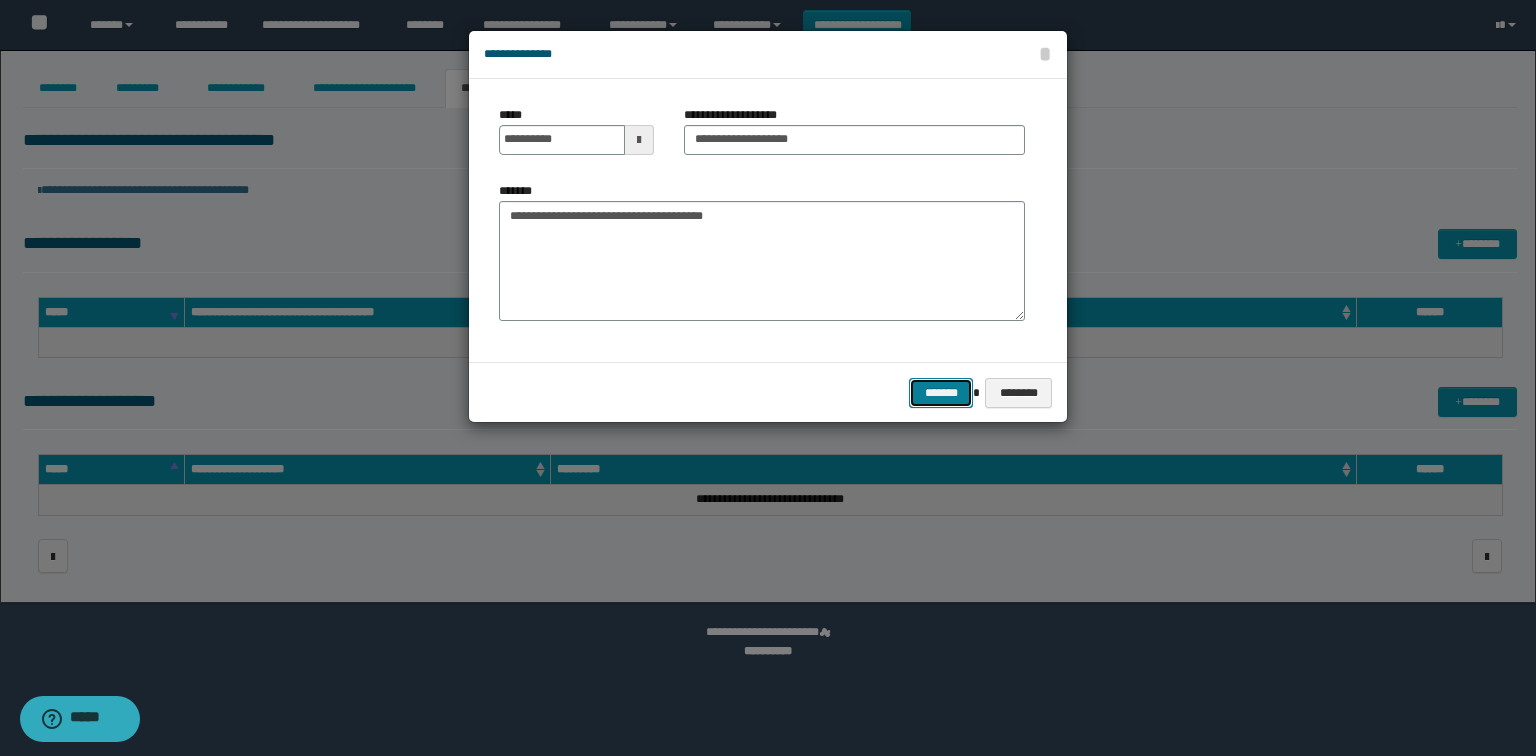 drag, startPoint x: 931, startPoint y: 391, endPoint x: 933, endPoint y: 373, distance: 18.110771 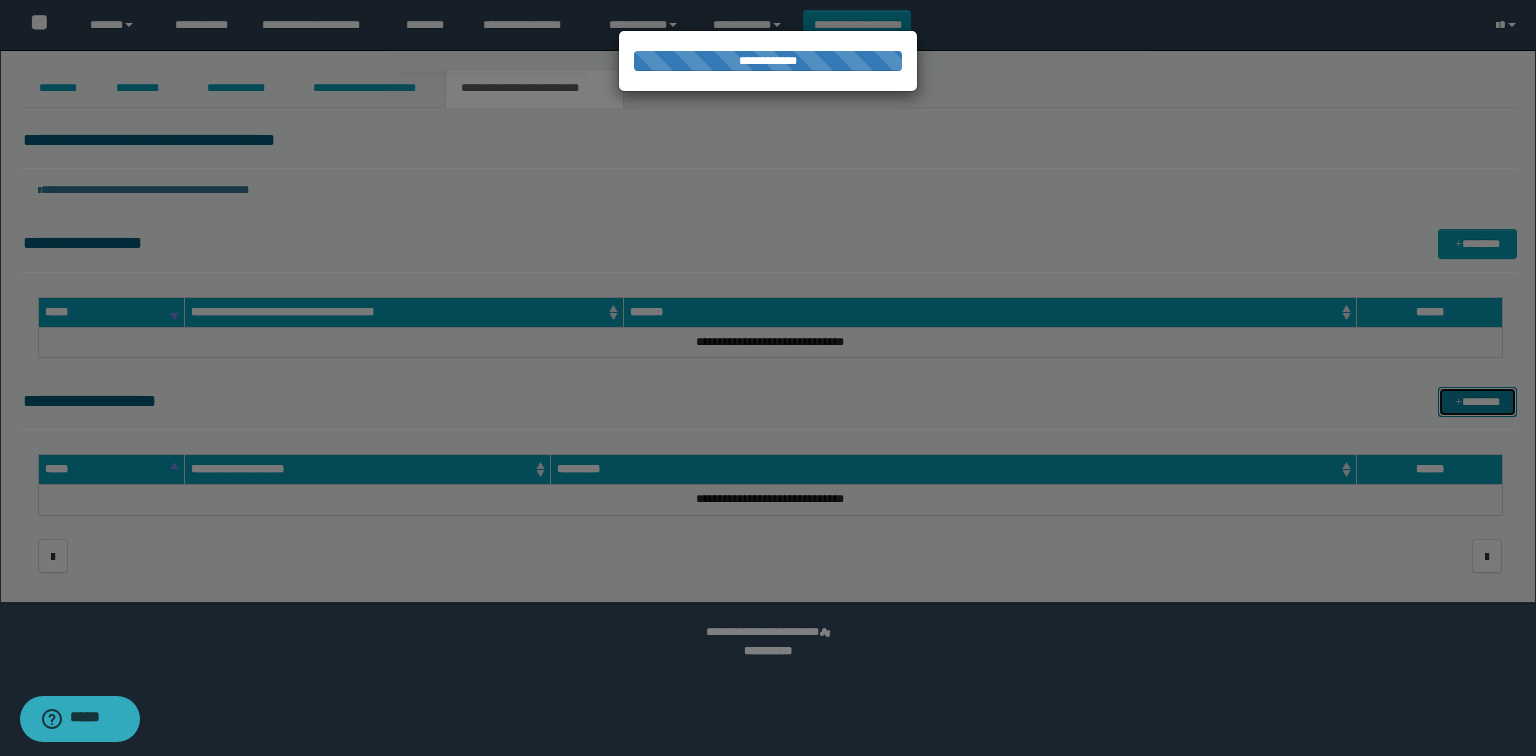 type 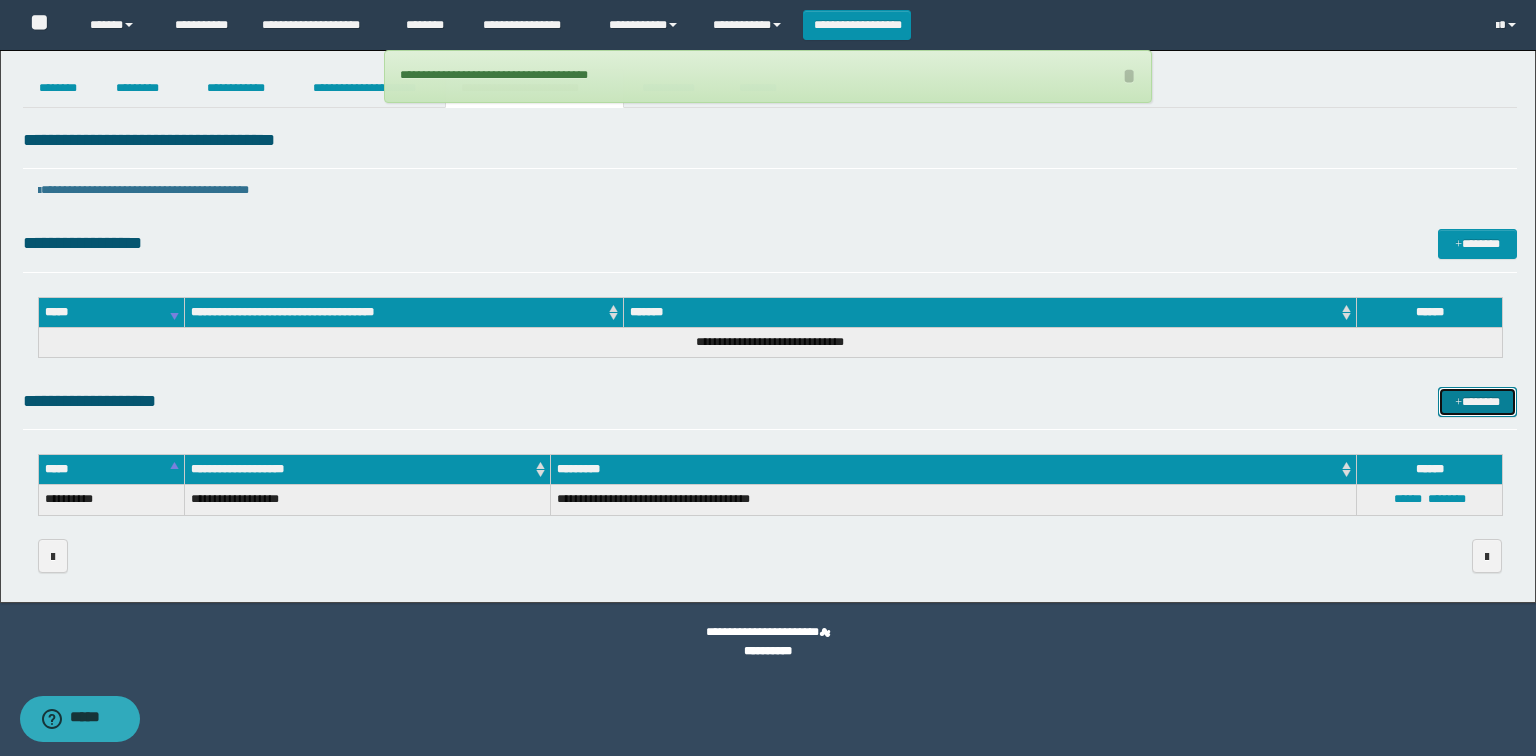 click on "*******" at bounding box center [1477, 402] 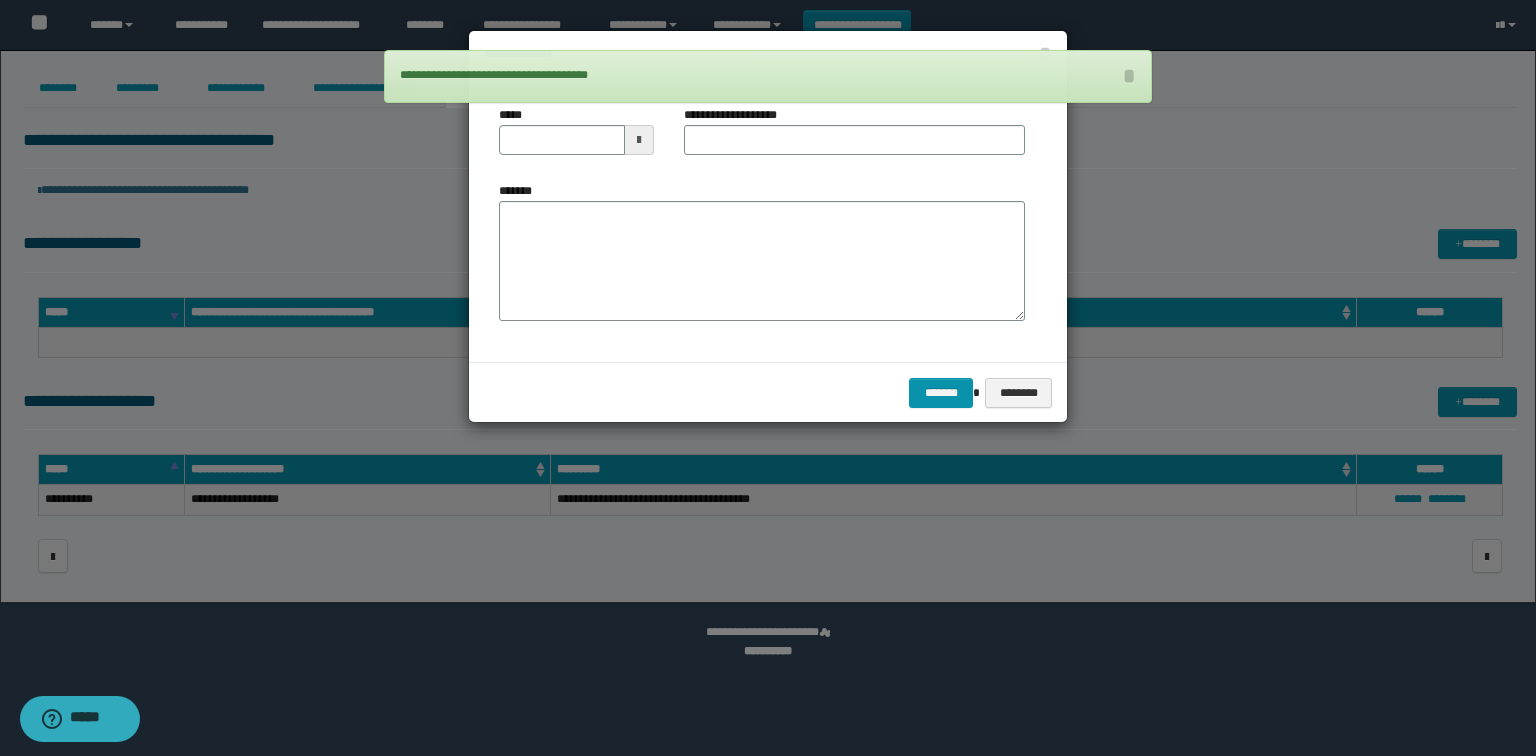 click at bounding box center [639, 140] 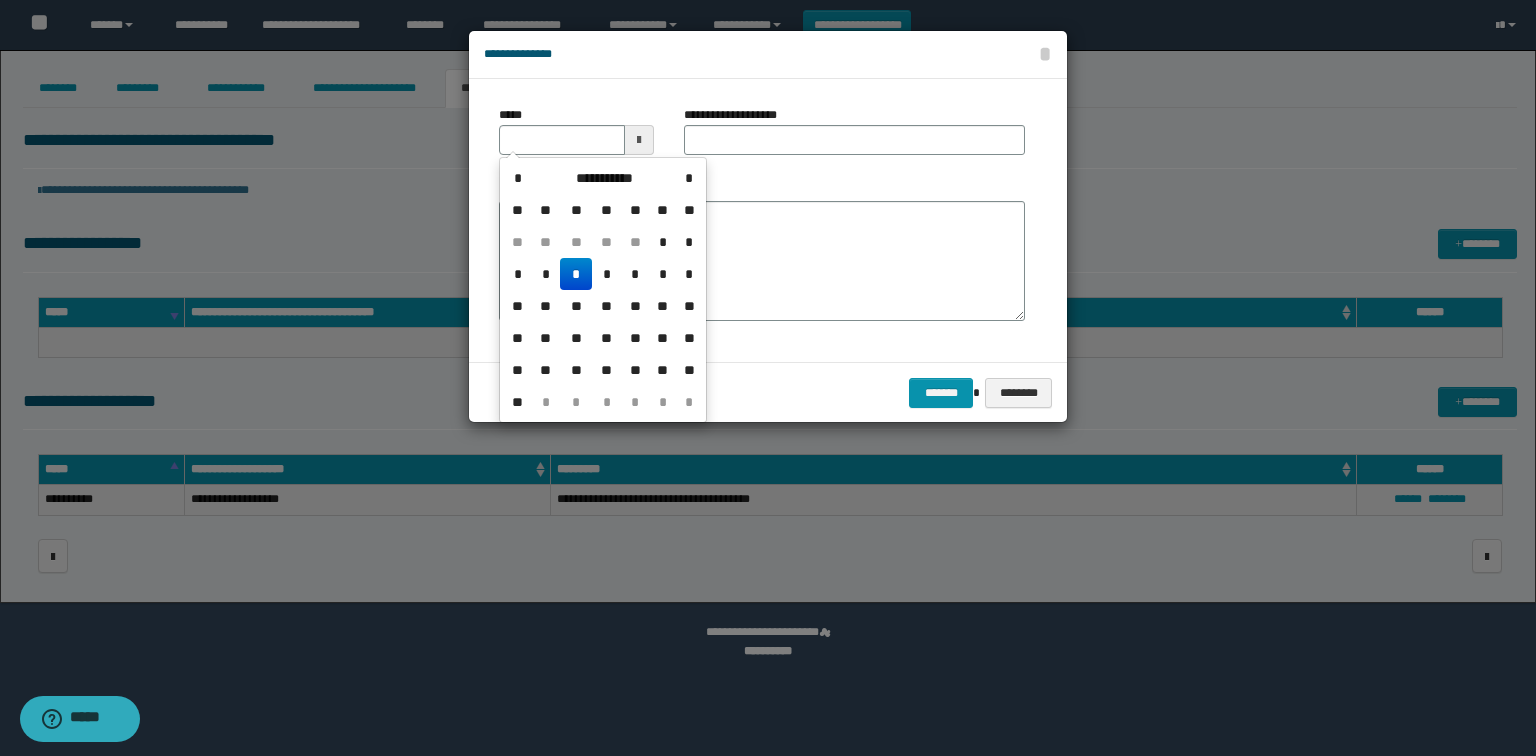 click on "*" at bounding box center [576, 274] 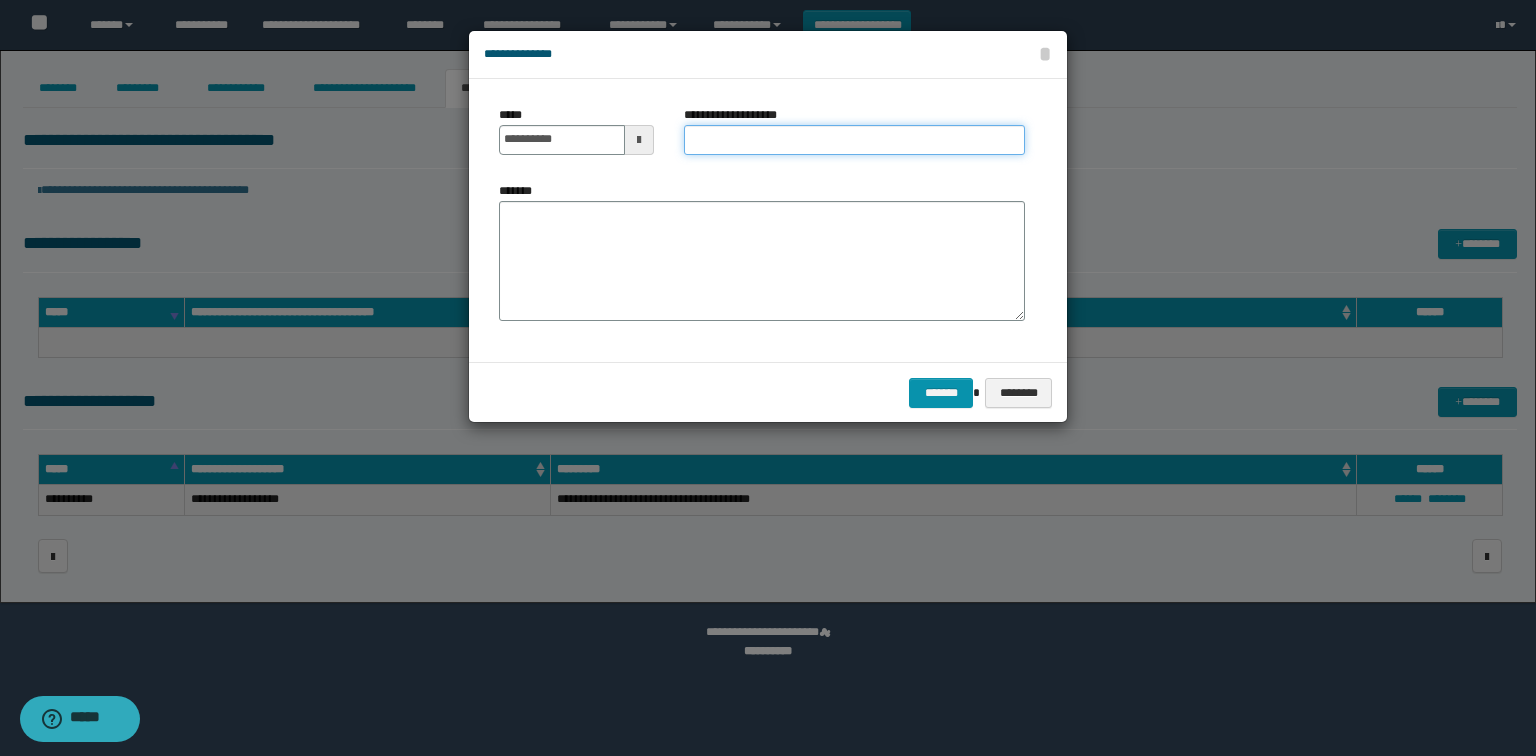 click on "**********" at bounding box center [854, 140] 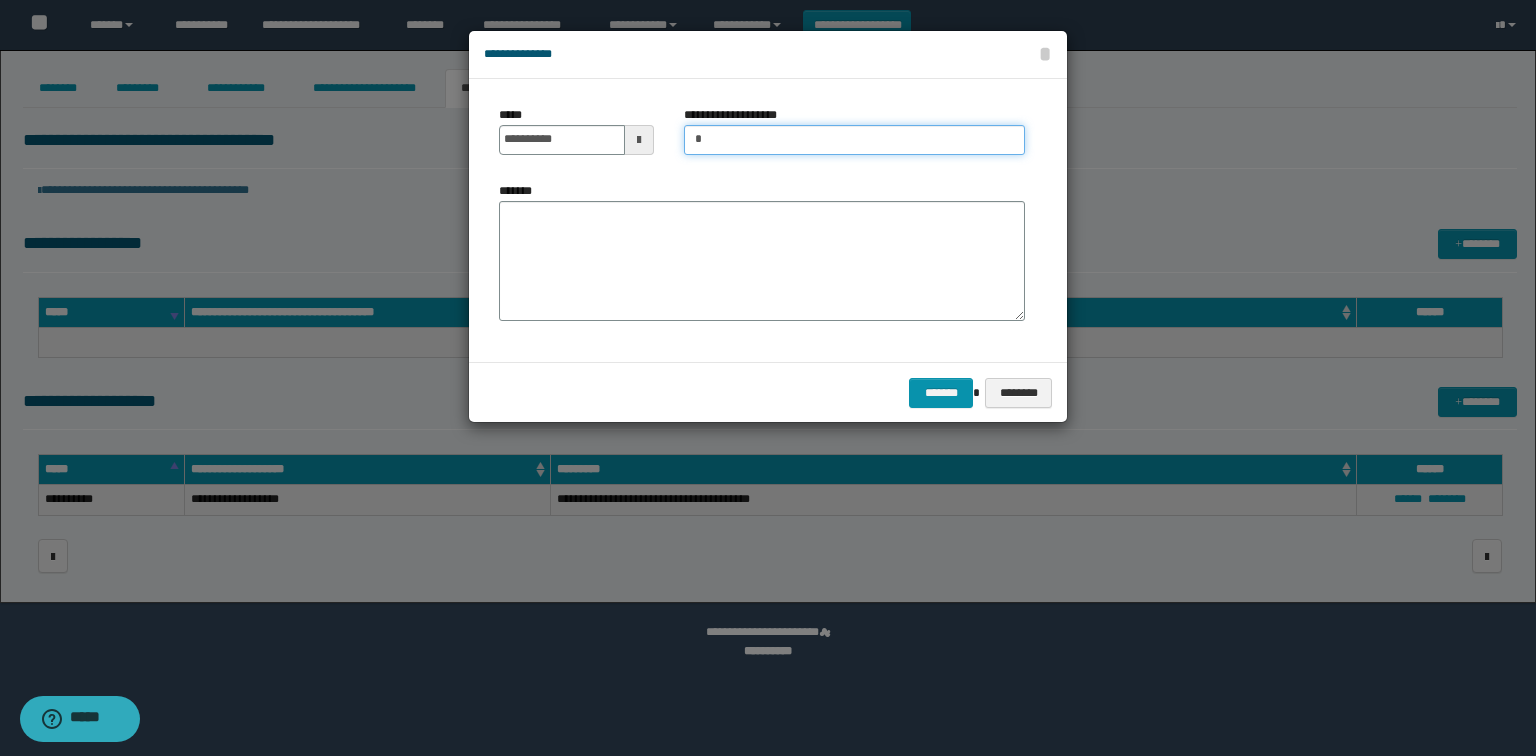type on "***" 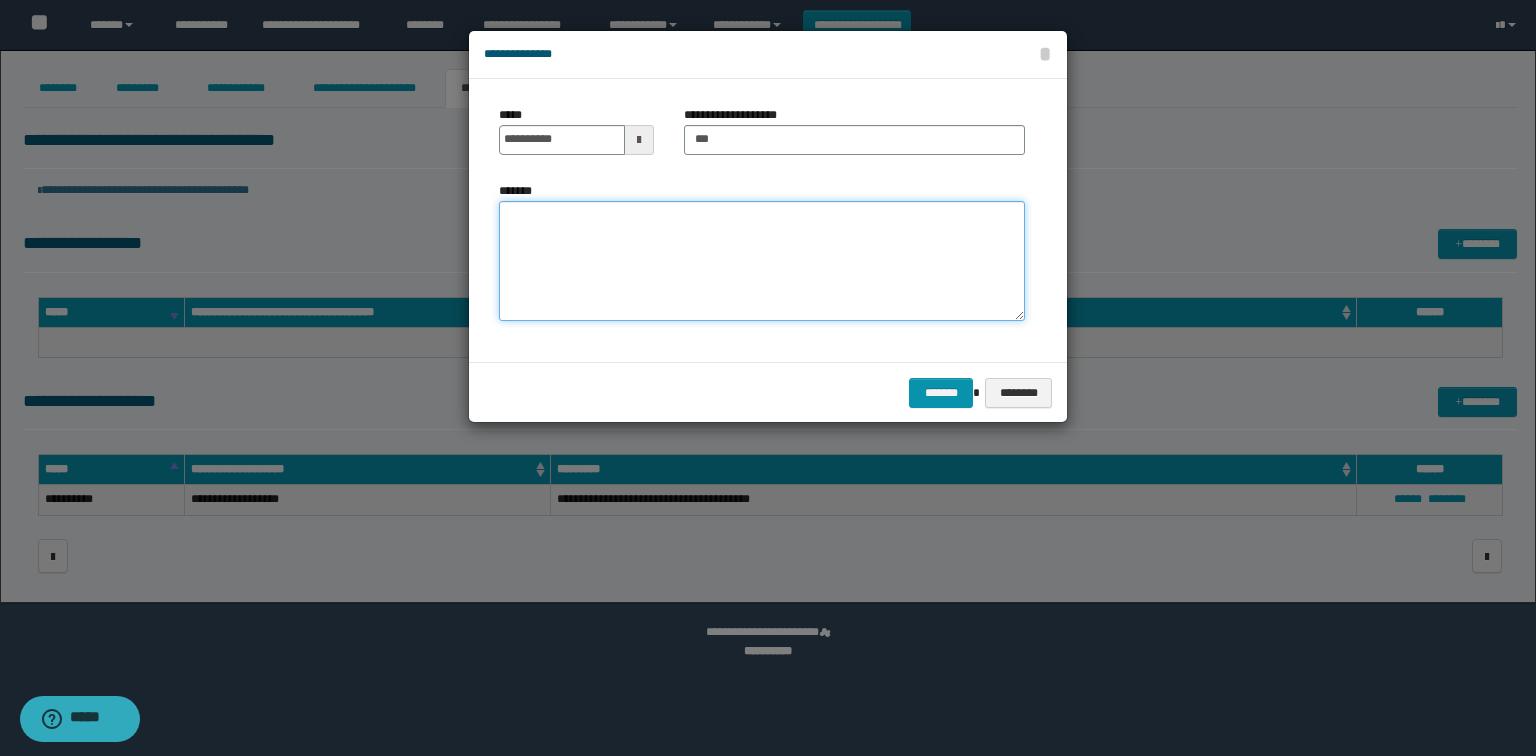 click on "*******" at bounding box center (762, 261) 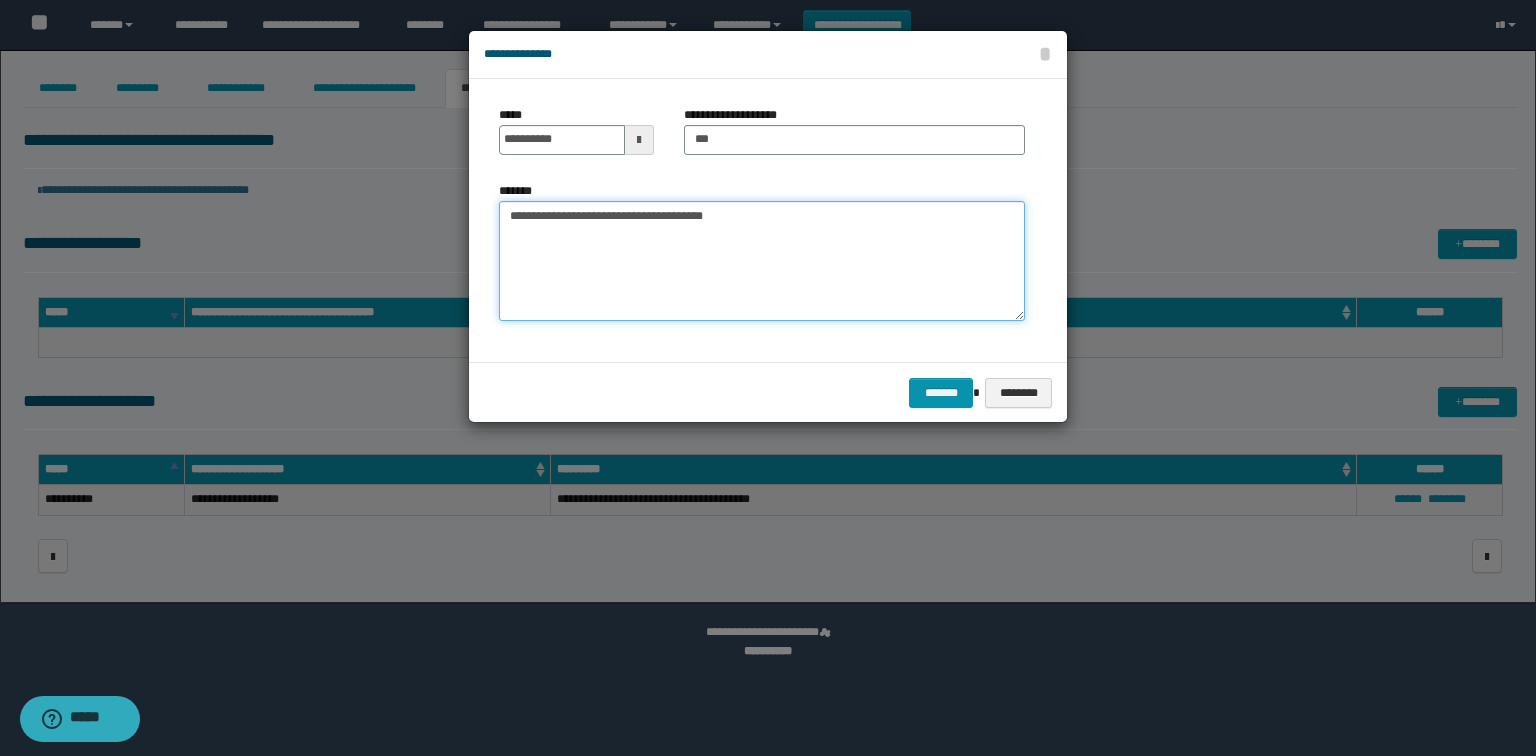 click on "**********" at bounding box center [762, 258] 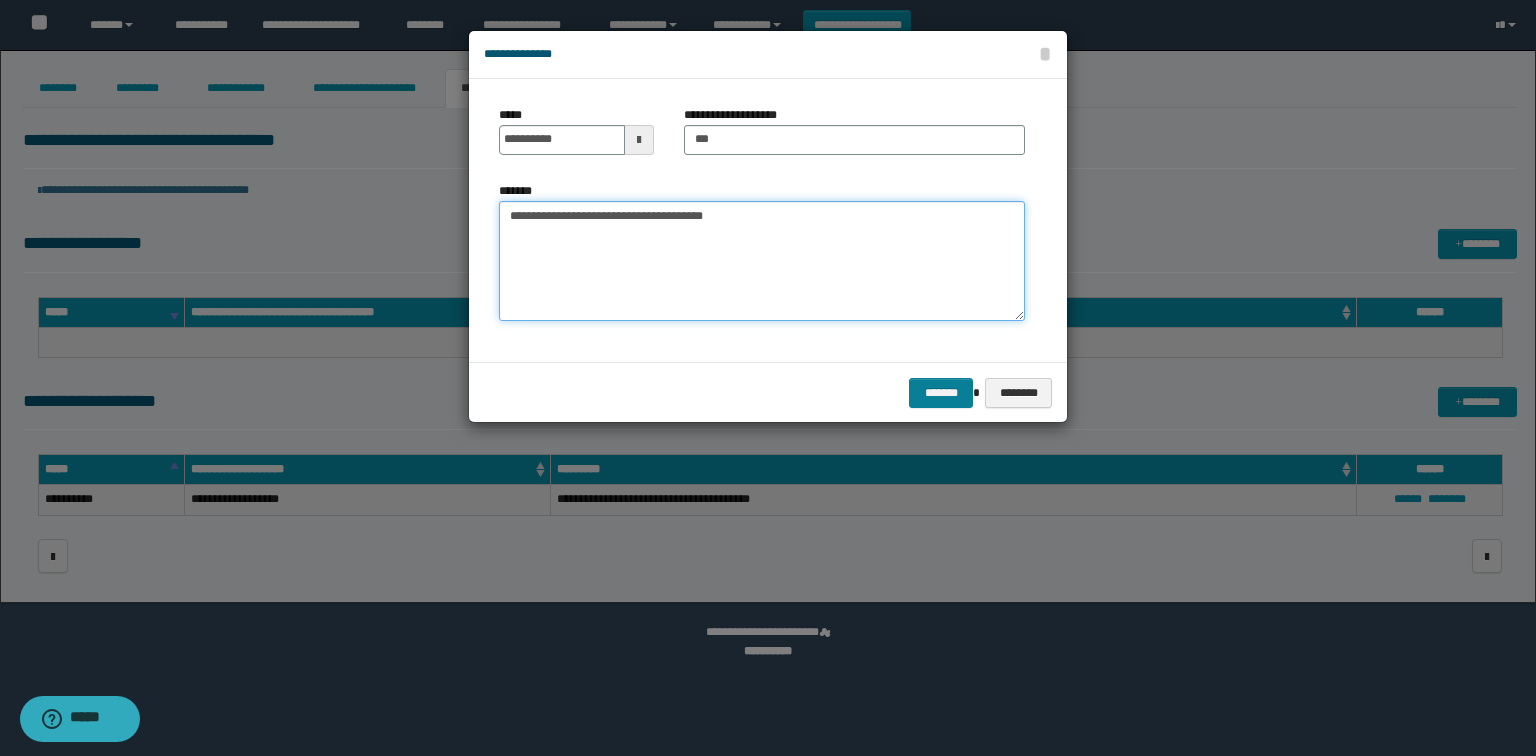 type on "**********" 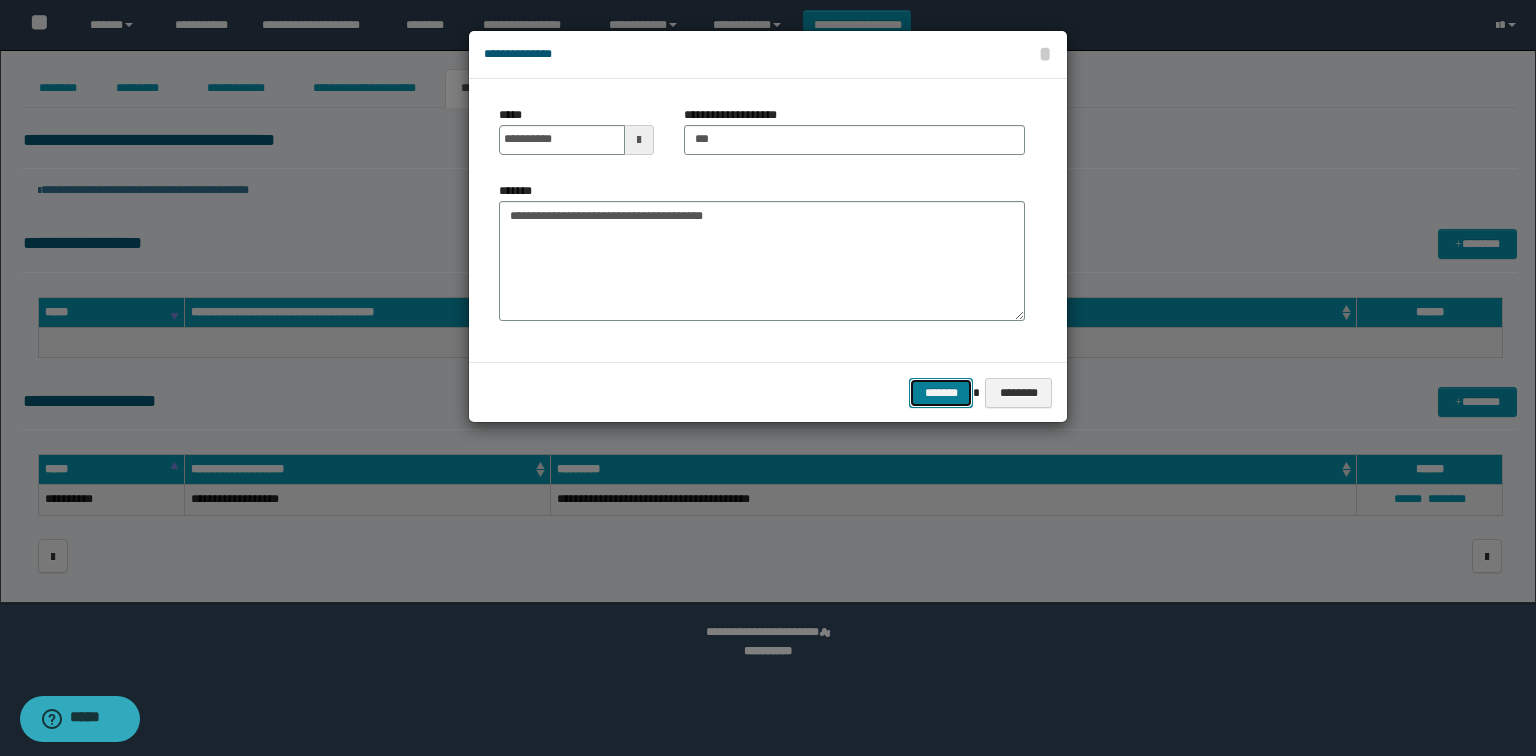 click on "*******" at bounding box center (941, 393) 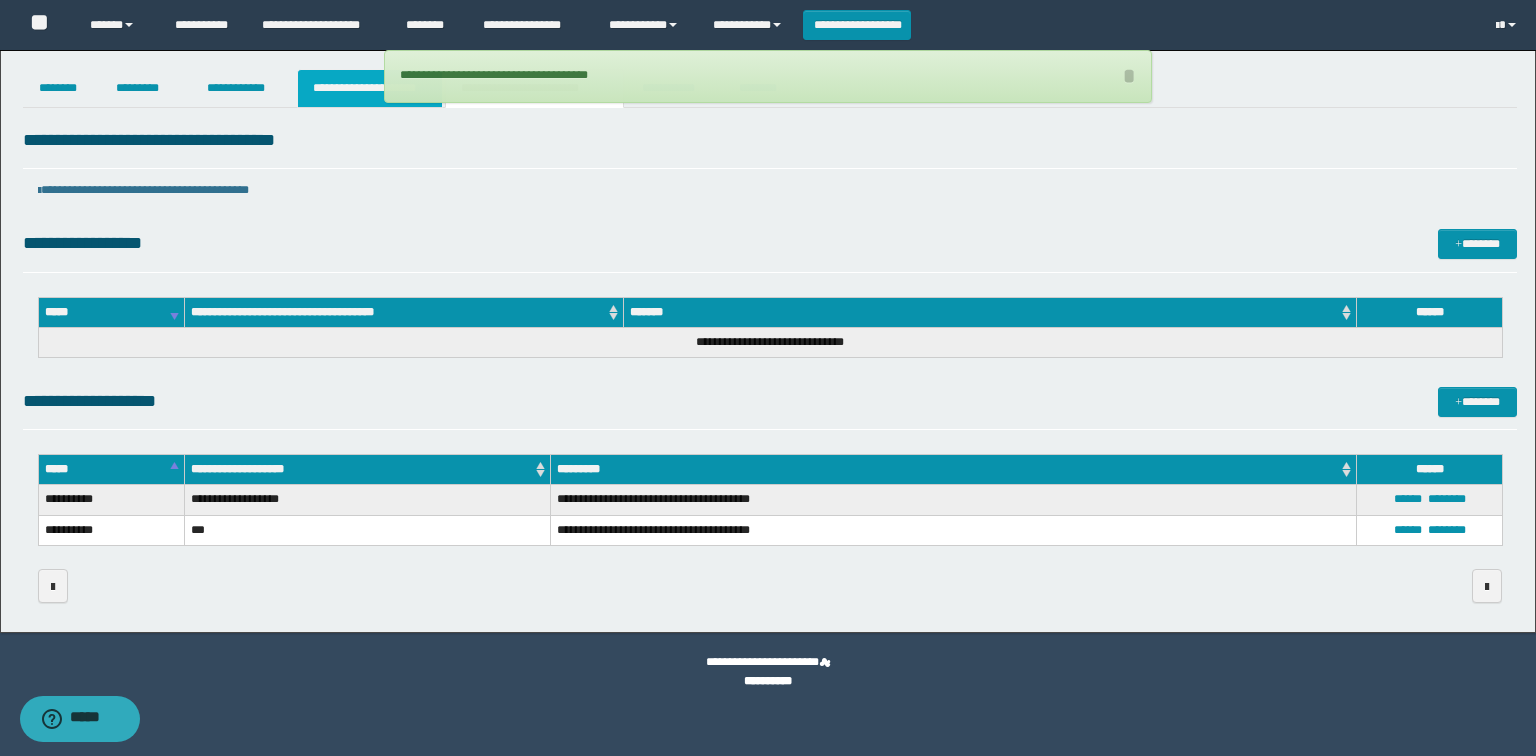 click on "**********" at bounding box center [370, 88] 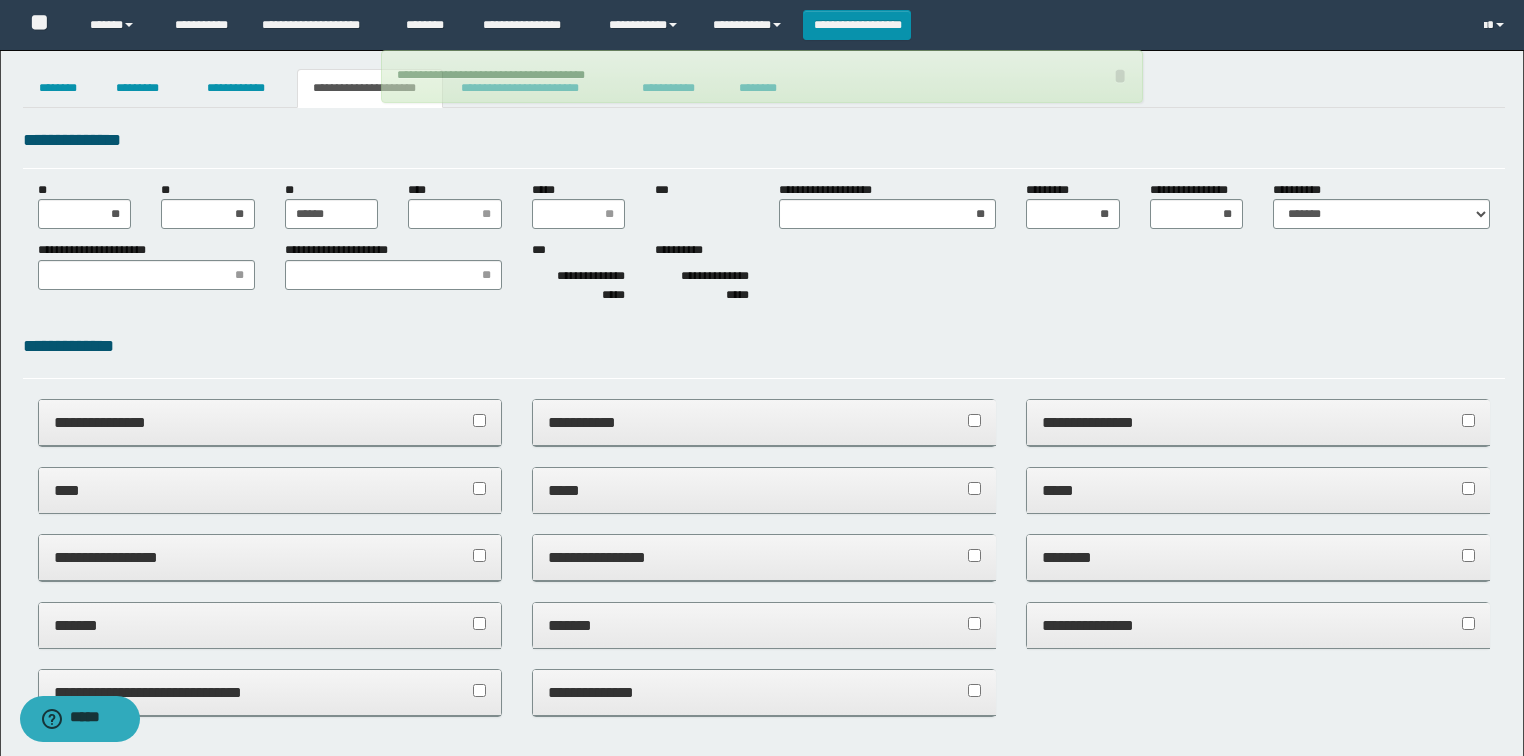 click on "**********" at bounding box center (762, 76) 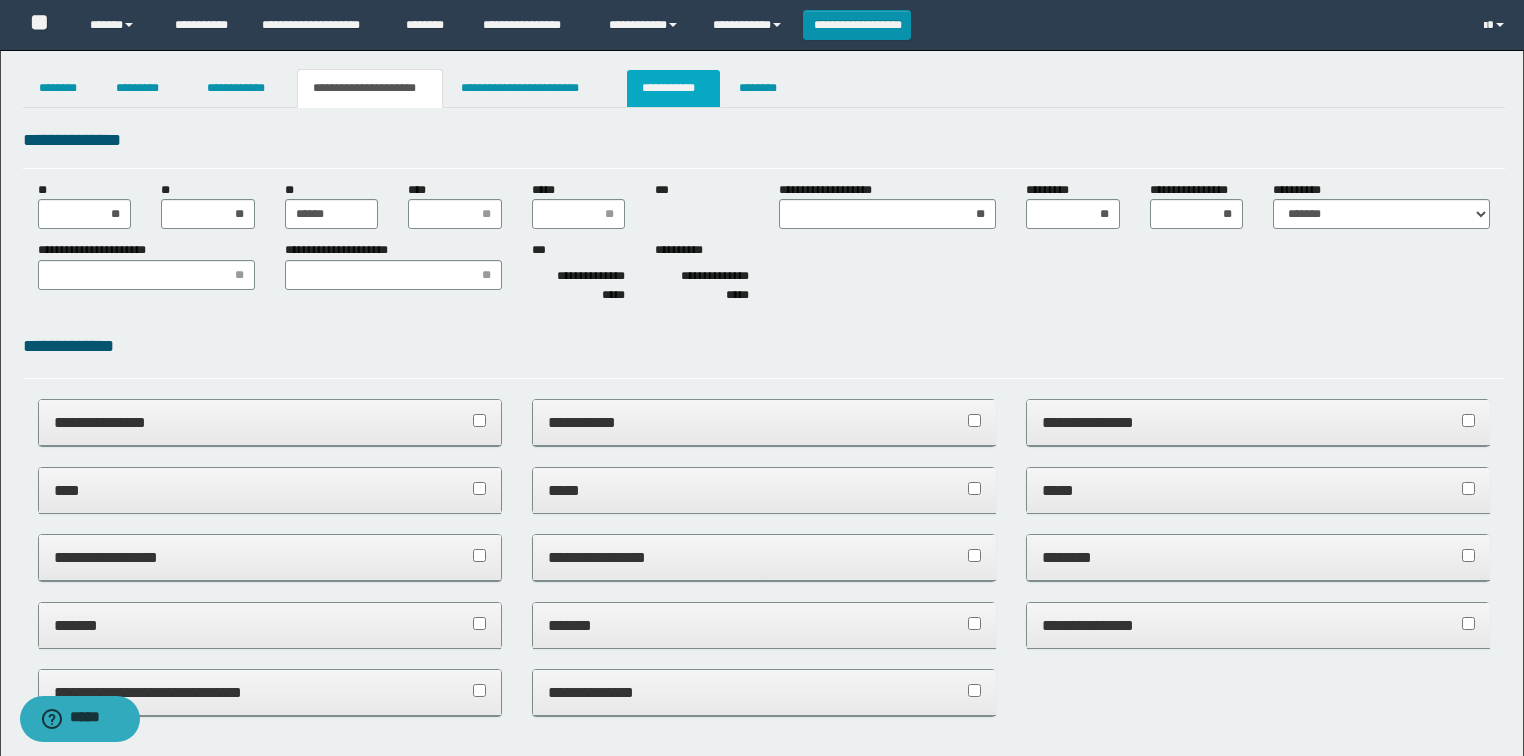 click on "**********" at bounding box center (673, 88) 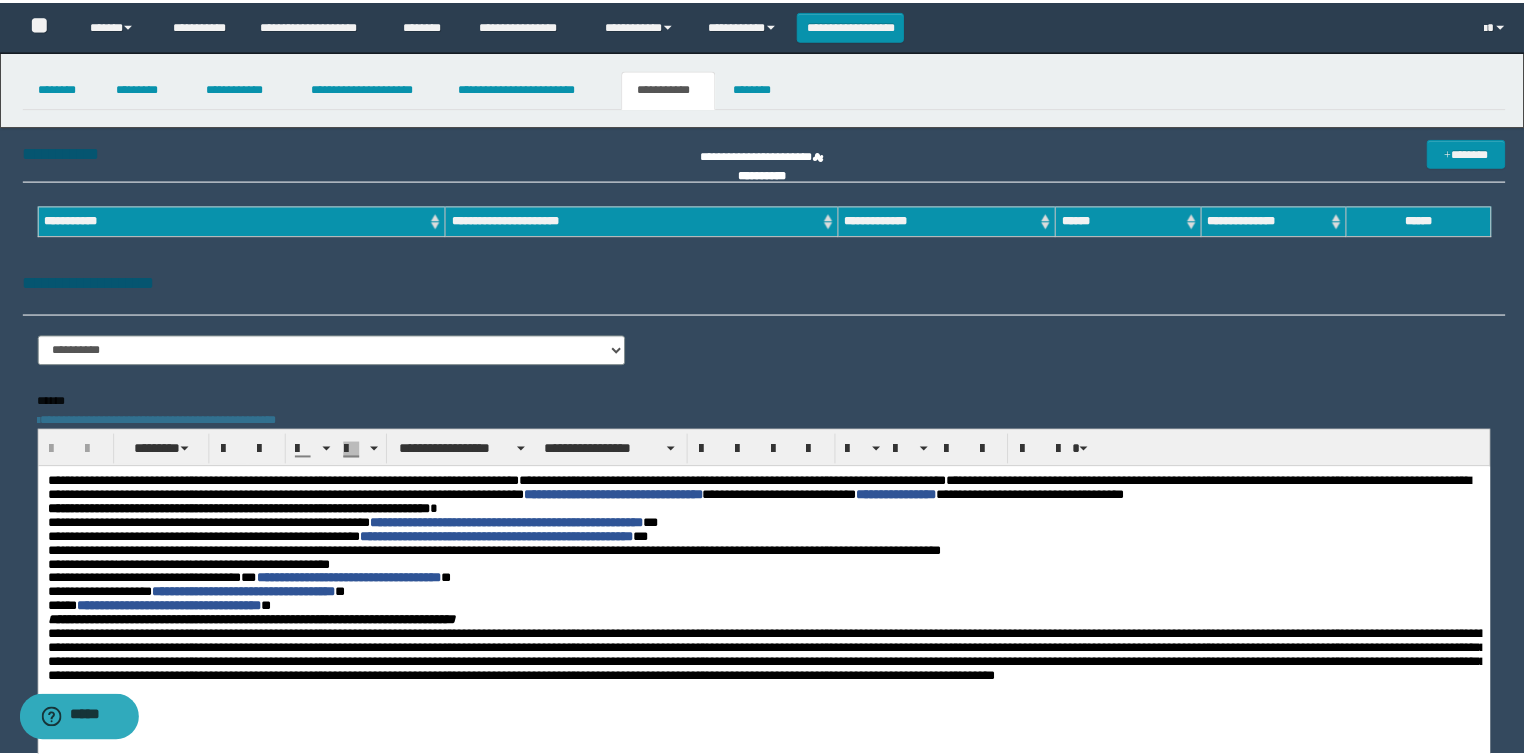 scroll, scrollTop: 0, scrollLeft: 0, axis: both 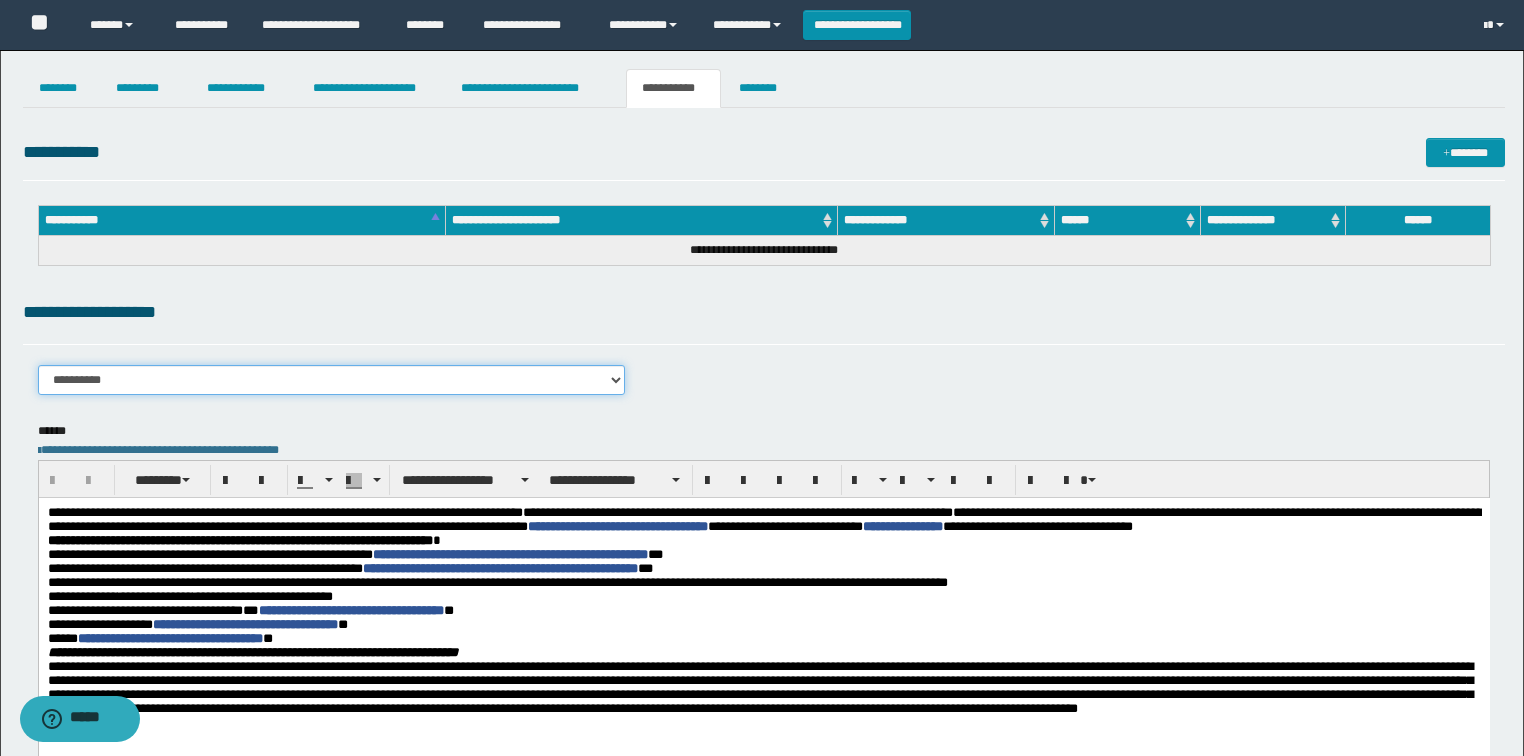 drag, startPoint x: 332, startPoint y: 378, endPoint x: 326, endPoint y: 392, distance: 15.231546 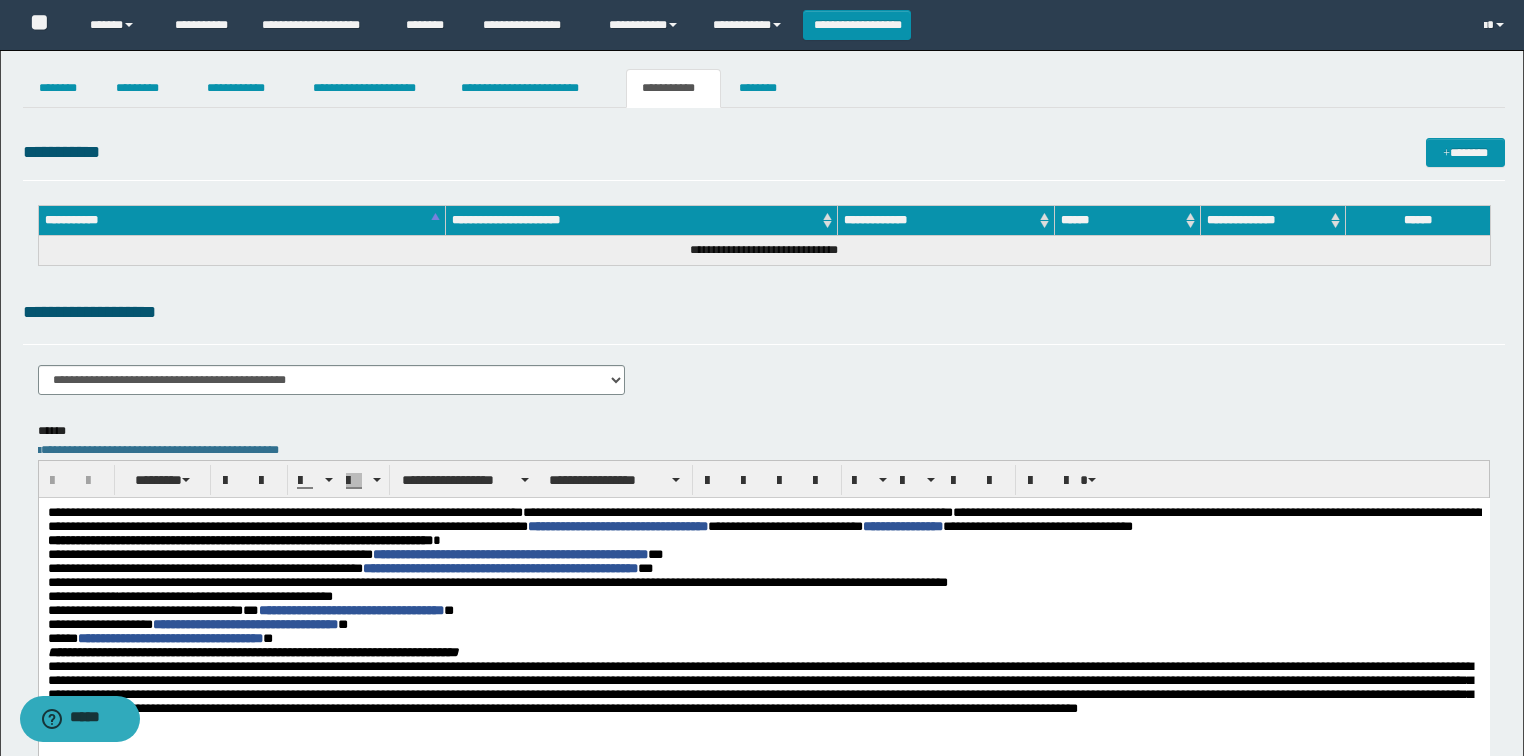 click on "**********" at bounding box center [764, 566] 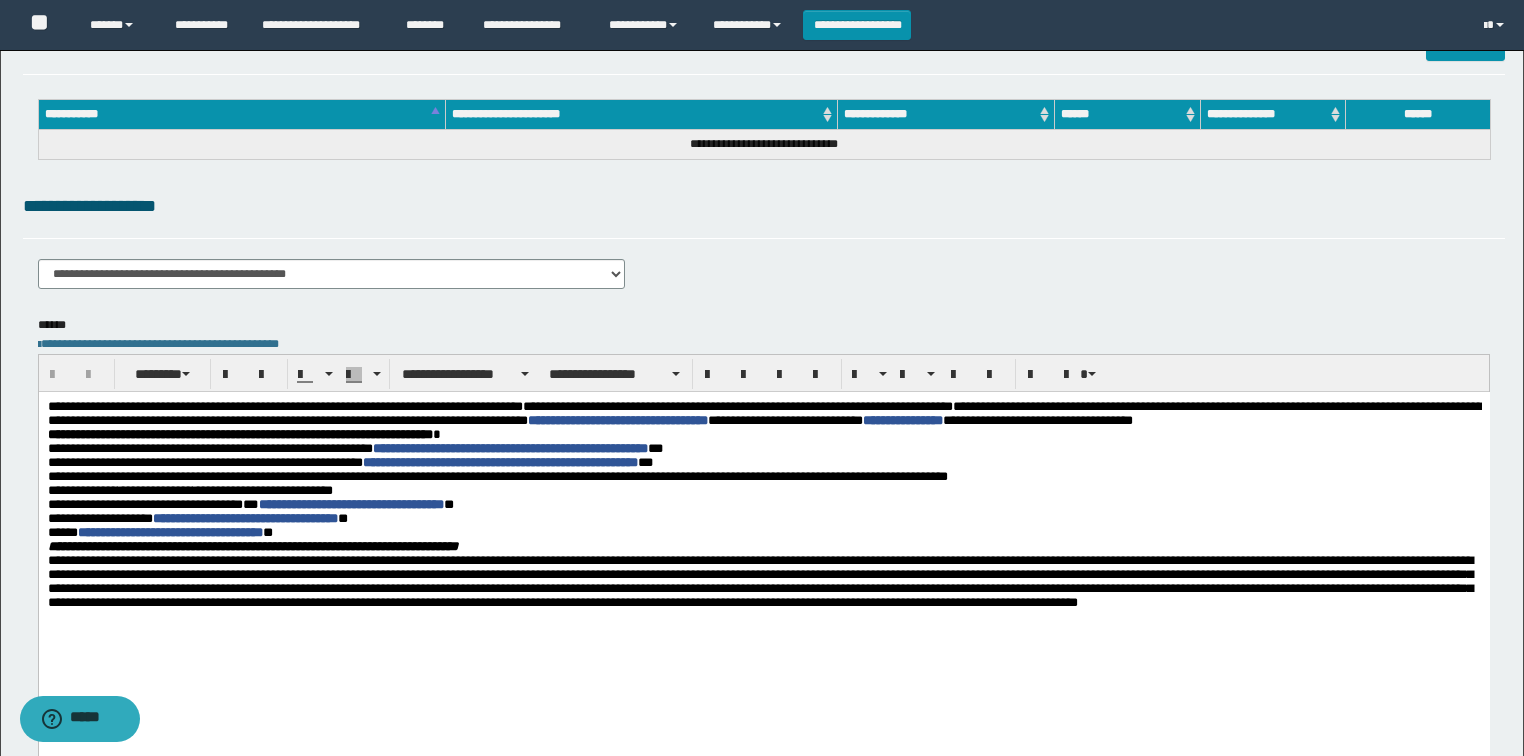 scroll, scrollTop: 160, scrollLeft: 0, axis: vertical 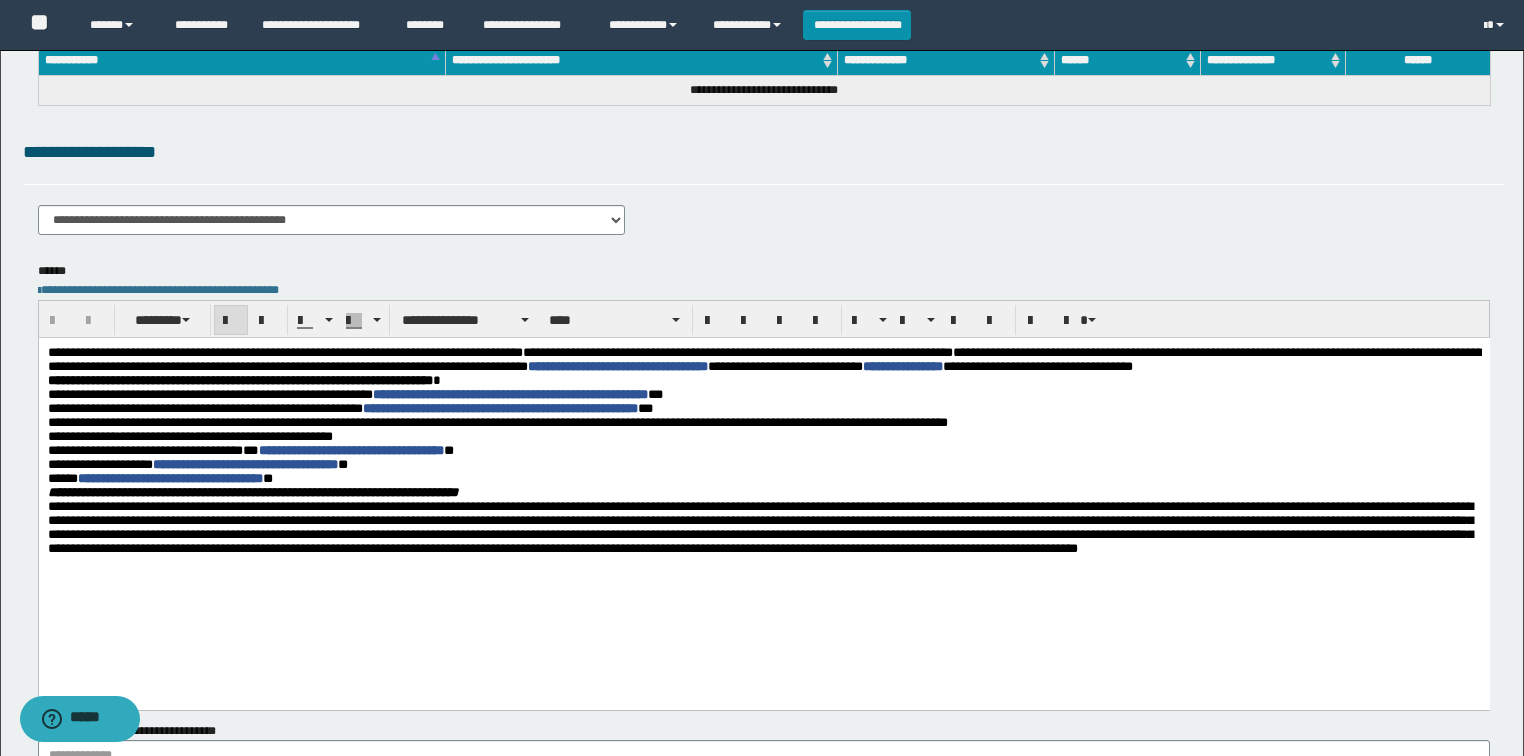 click on "**********" at bounding box center [350, 449] 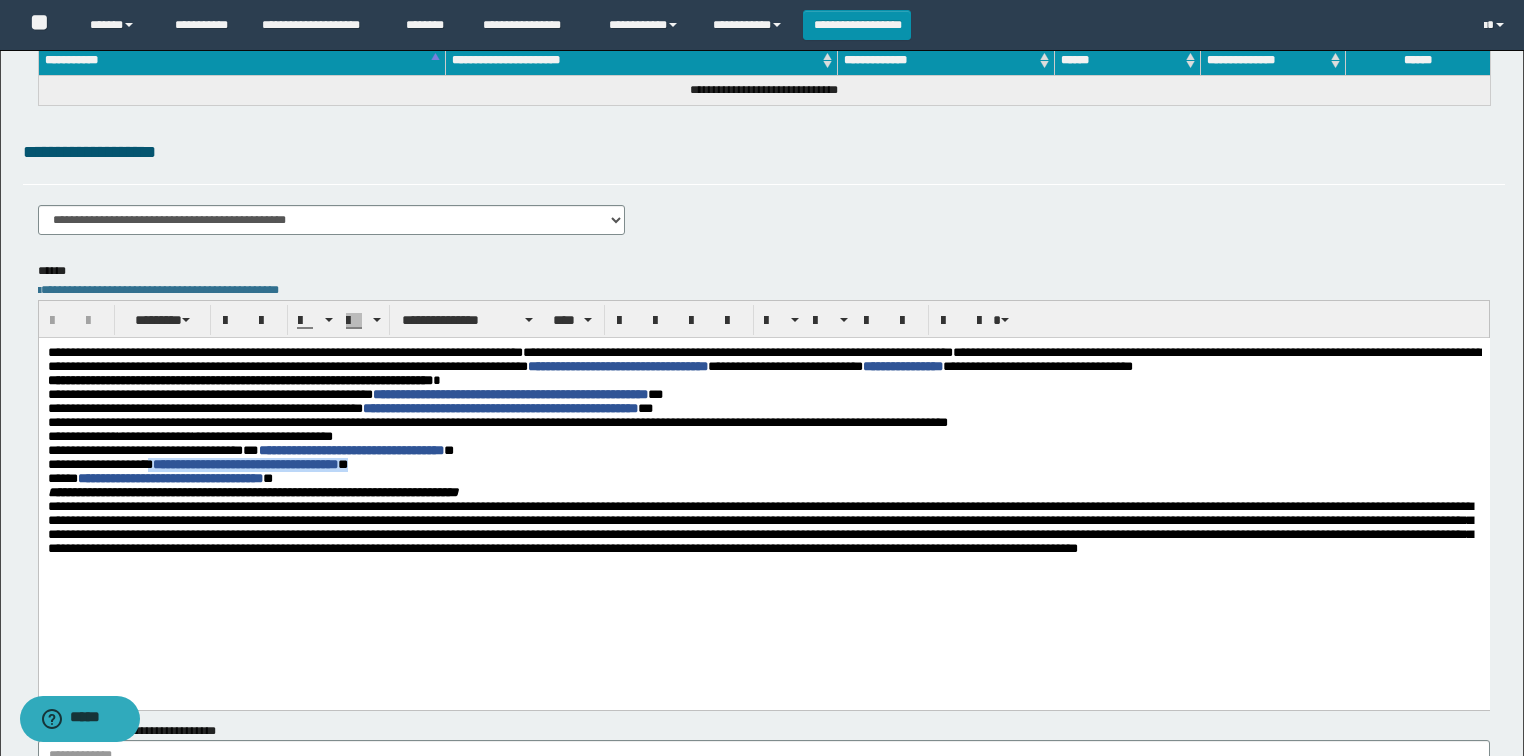 drag, startPoint x: 173, startPoint y: 476, endPoint x: 418, endPoint y: 480, distance: 245.03265 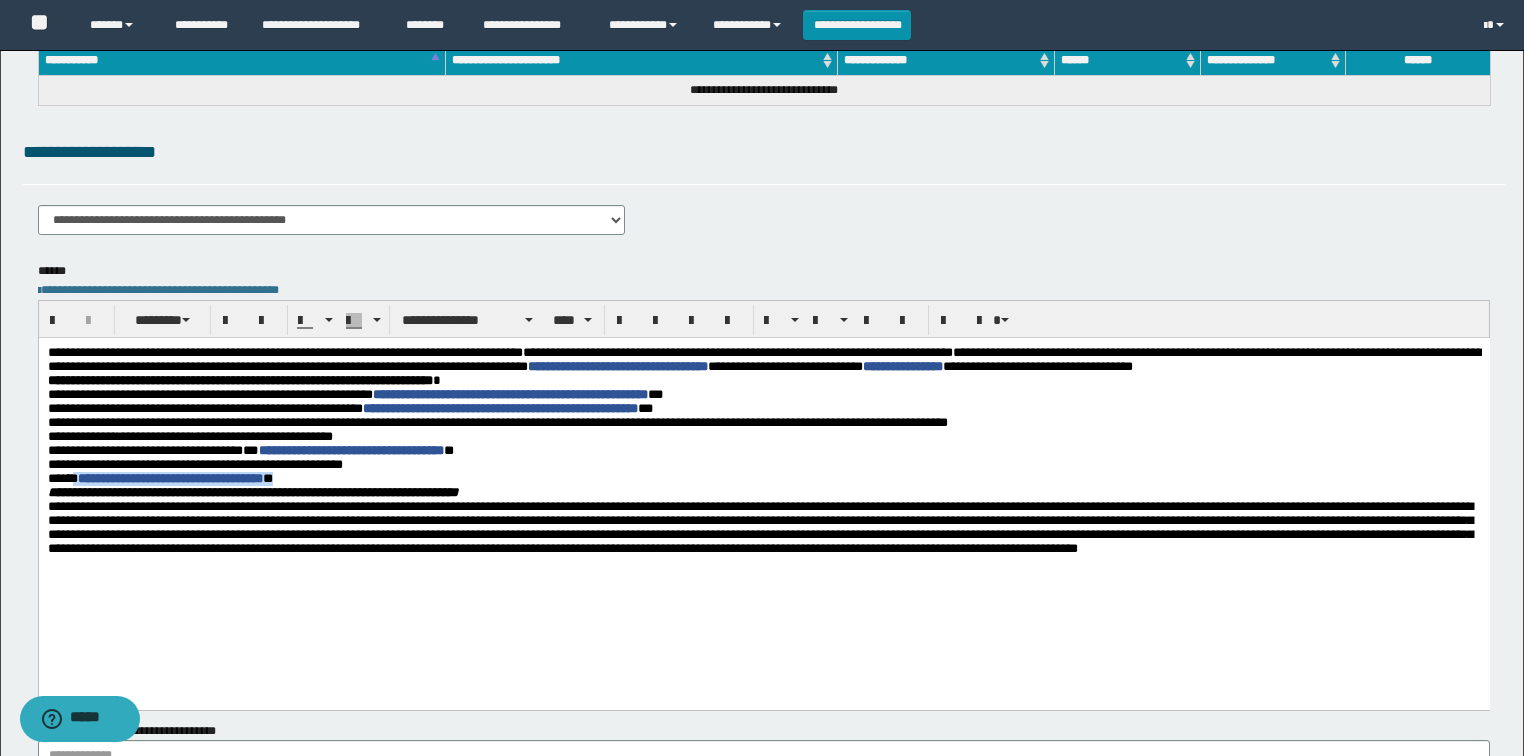 drag, startPoint x: 301, startPoint y: 496, endPoint x: 78, endPoint y: 495, distance: 223.00224 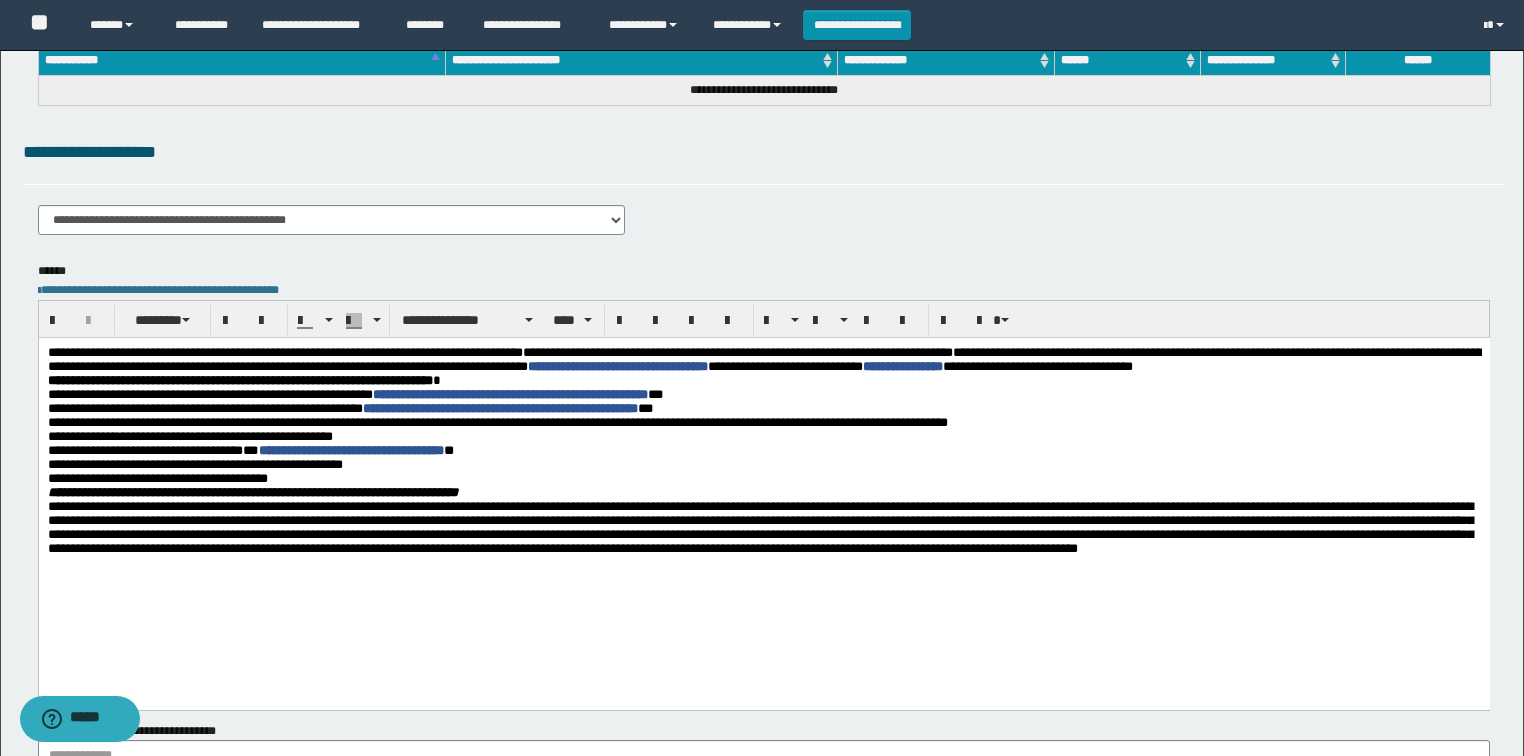 click on "**********" at bounding box center [763, 478] 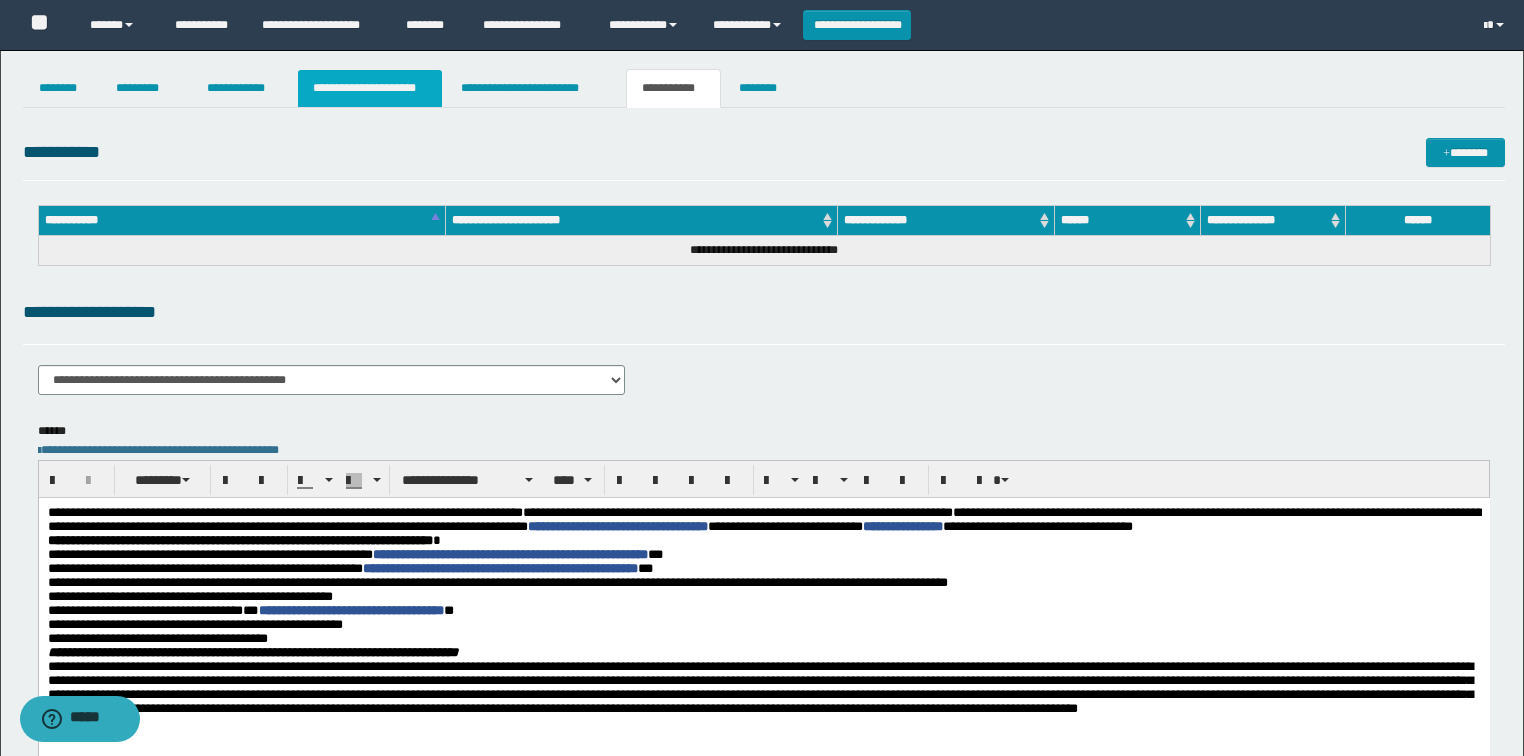 click on "**********" at bounding box center (370, 88) 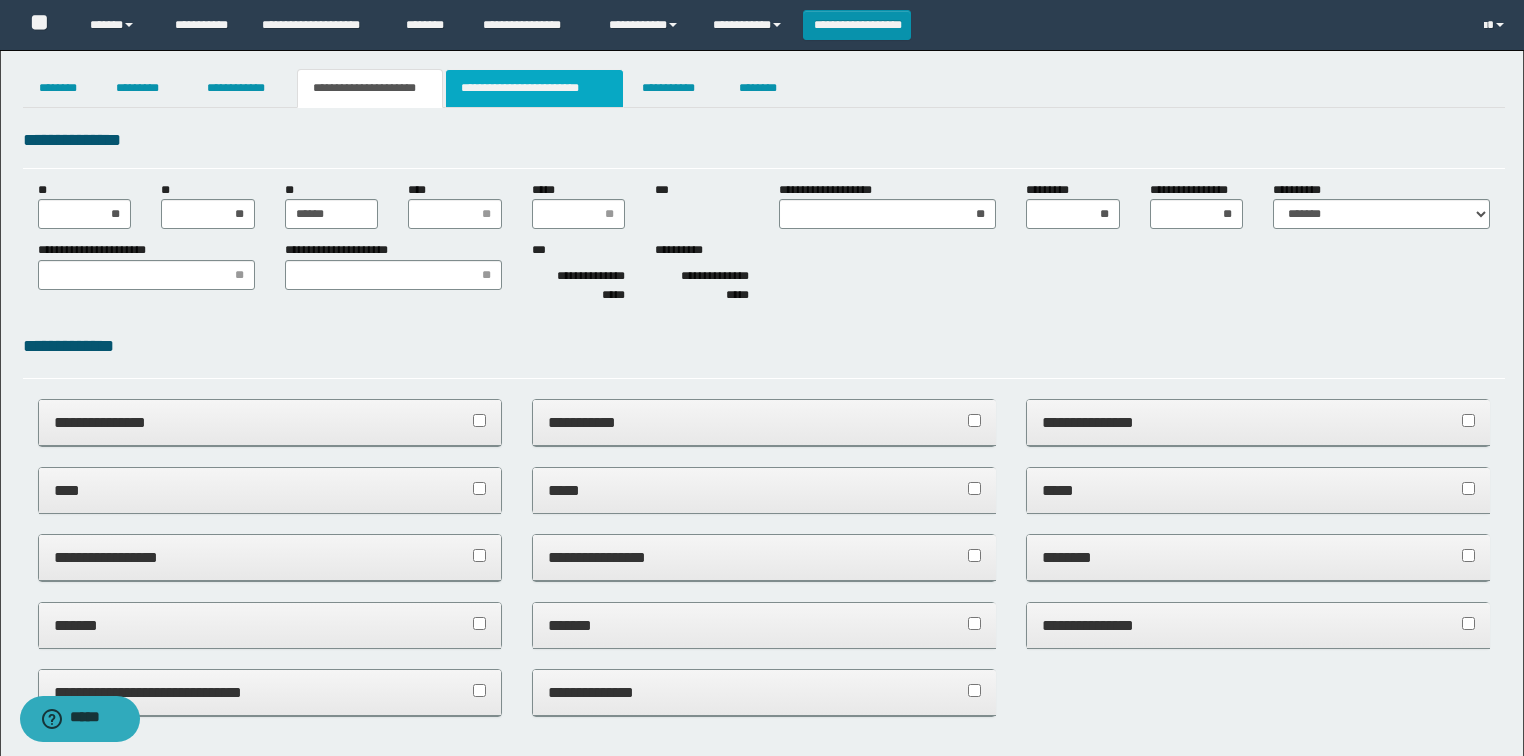 click on "**********" at bounding box center (534, 88) 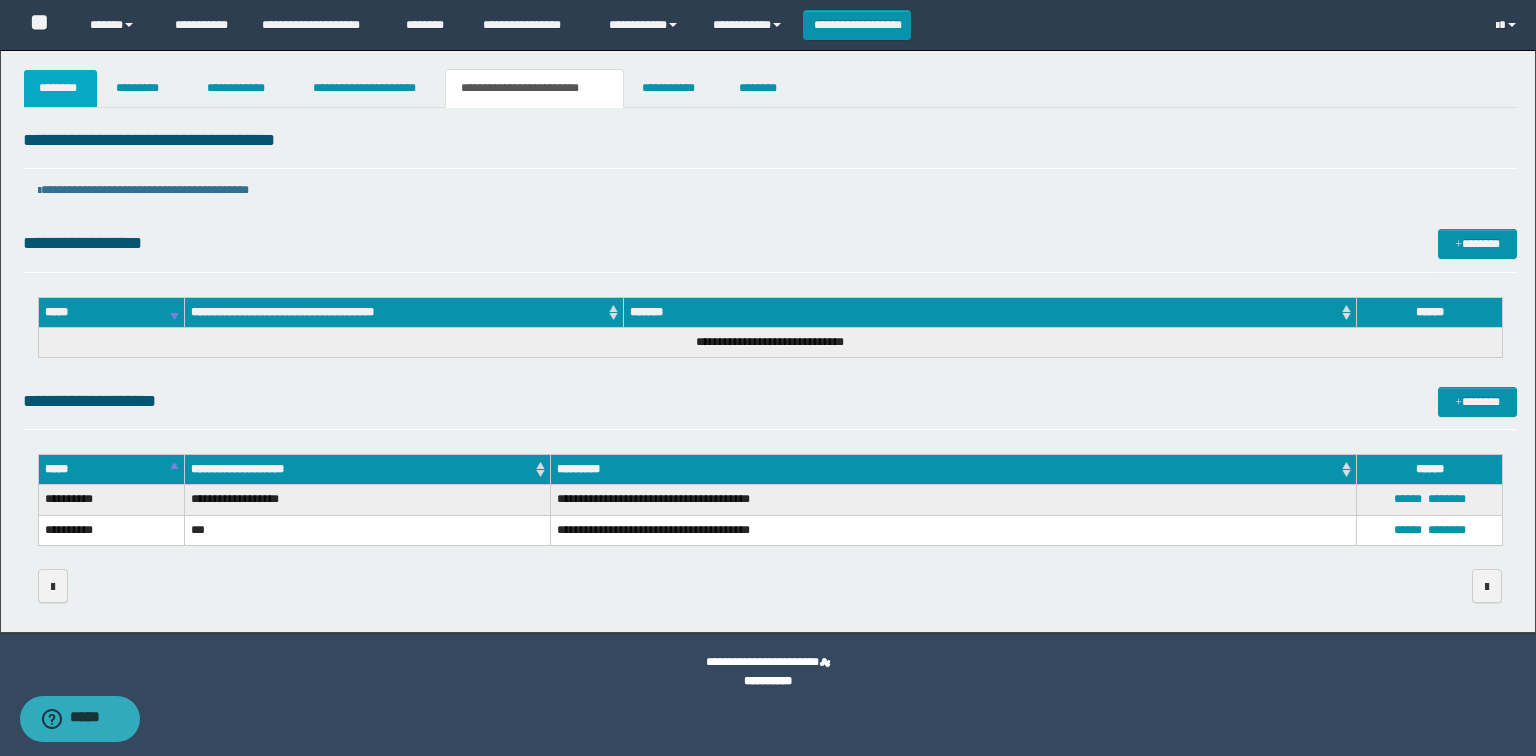 click on "********" at bounding box center [61, 88] 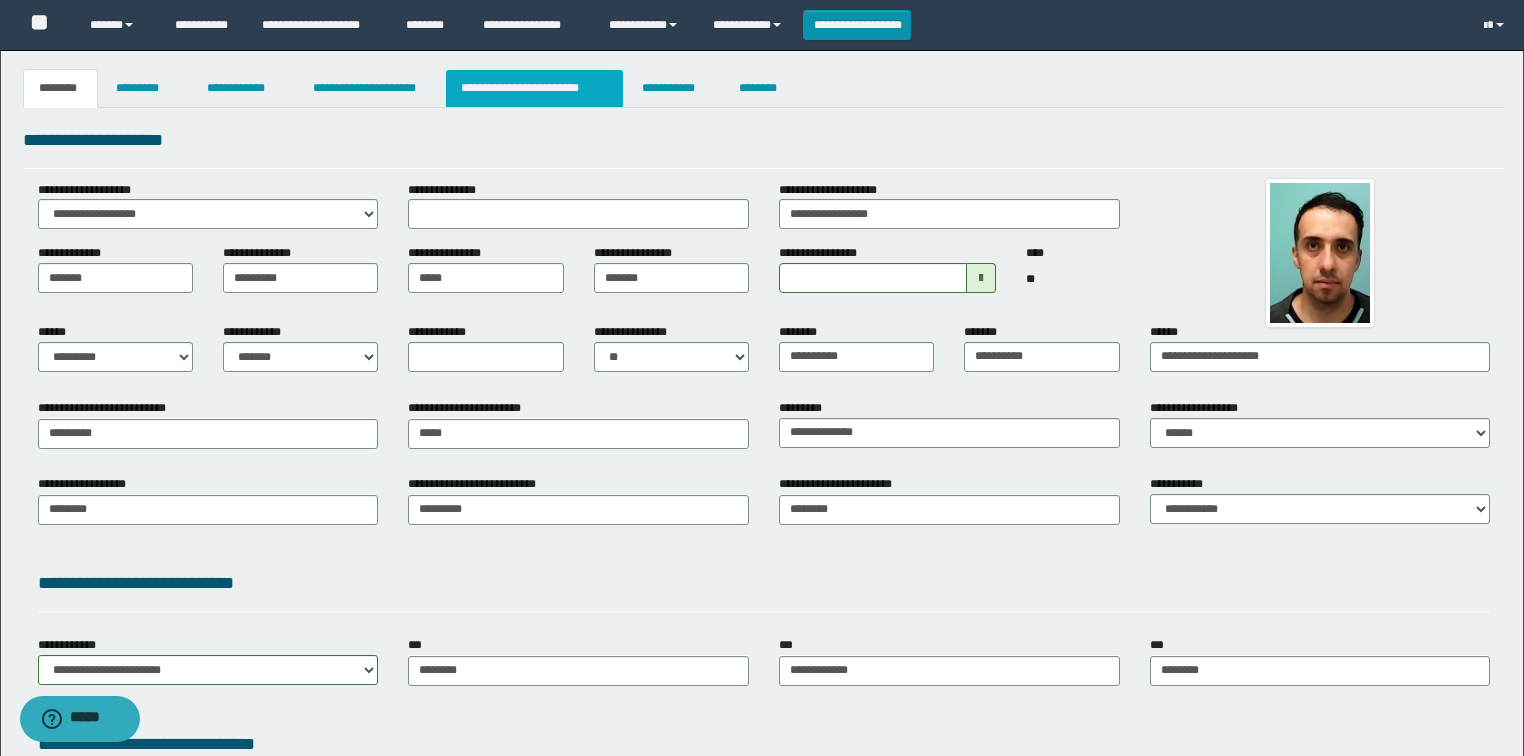 click on "**********" at bounding box center (534, 88) 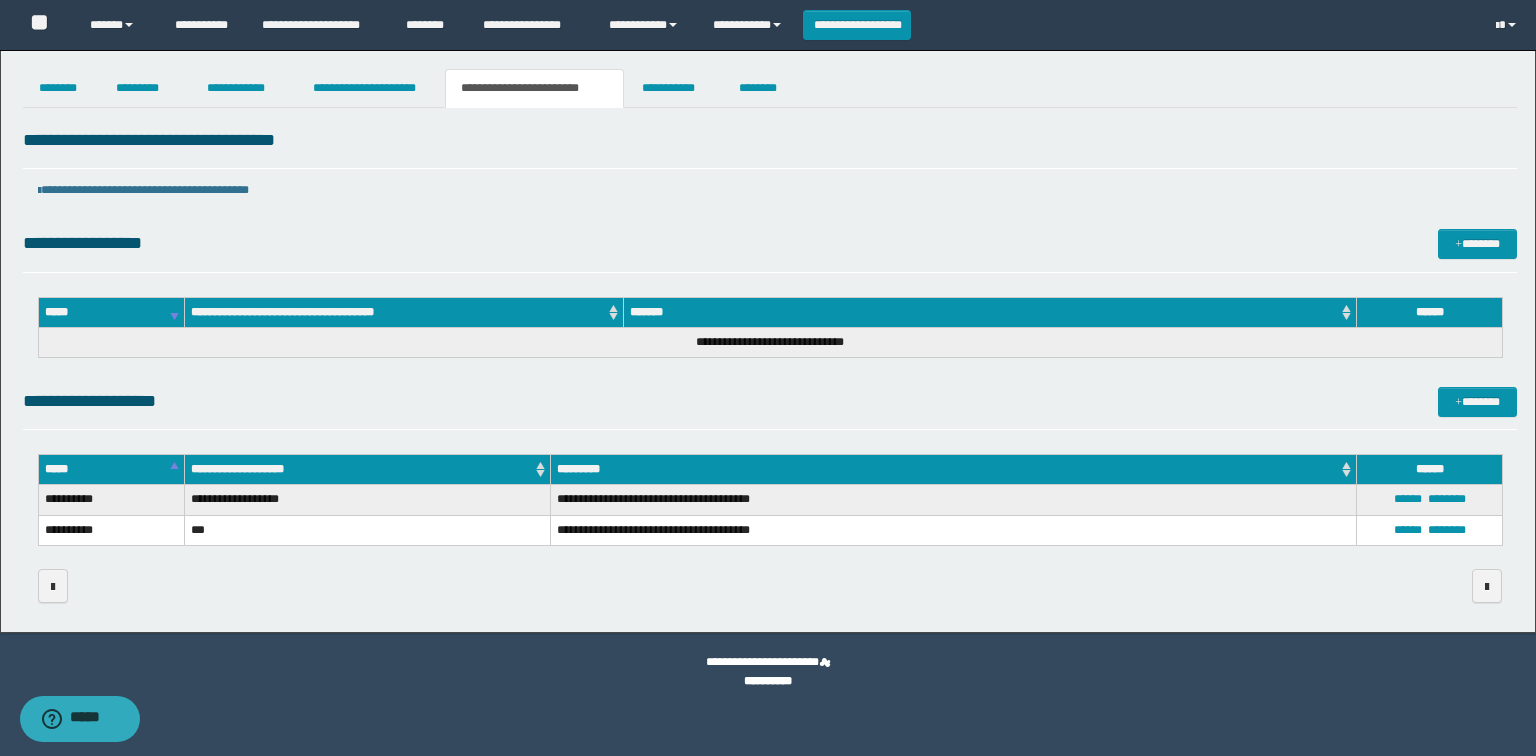 click on "**********" at bounding box center (770, 190) 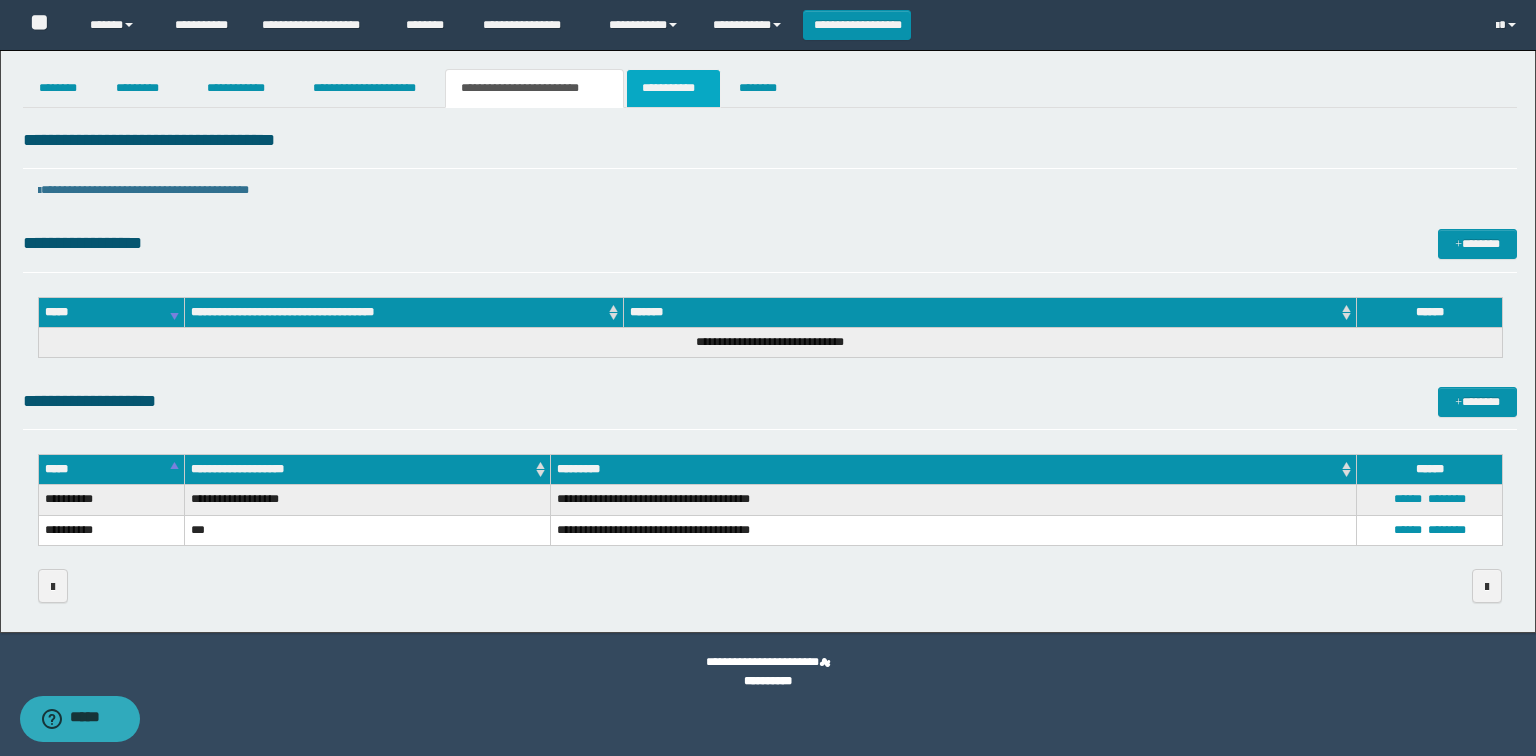 click on "**********" at bounding box center (673, 88) 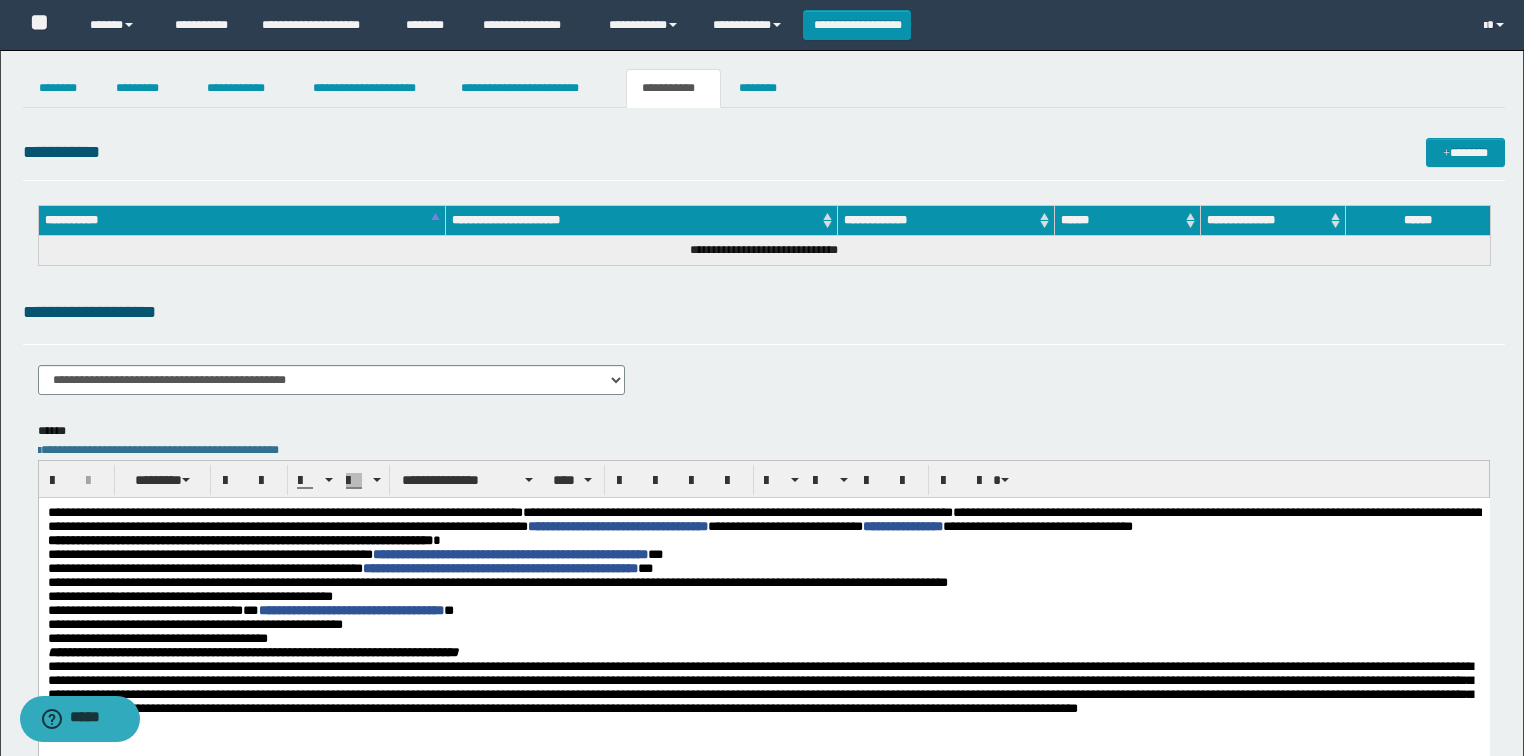 drag, startPoint x: 611, startPoint y: 282, endPoint x: 477, endPoint y: 301, distance: 135.34032 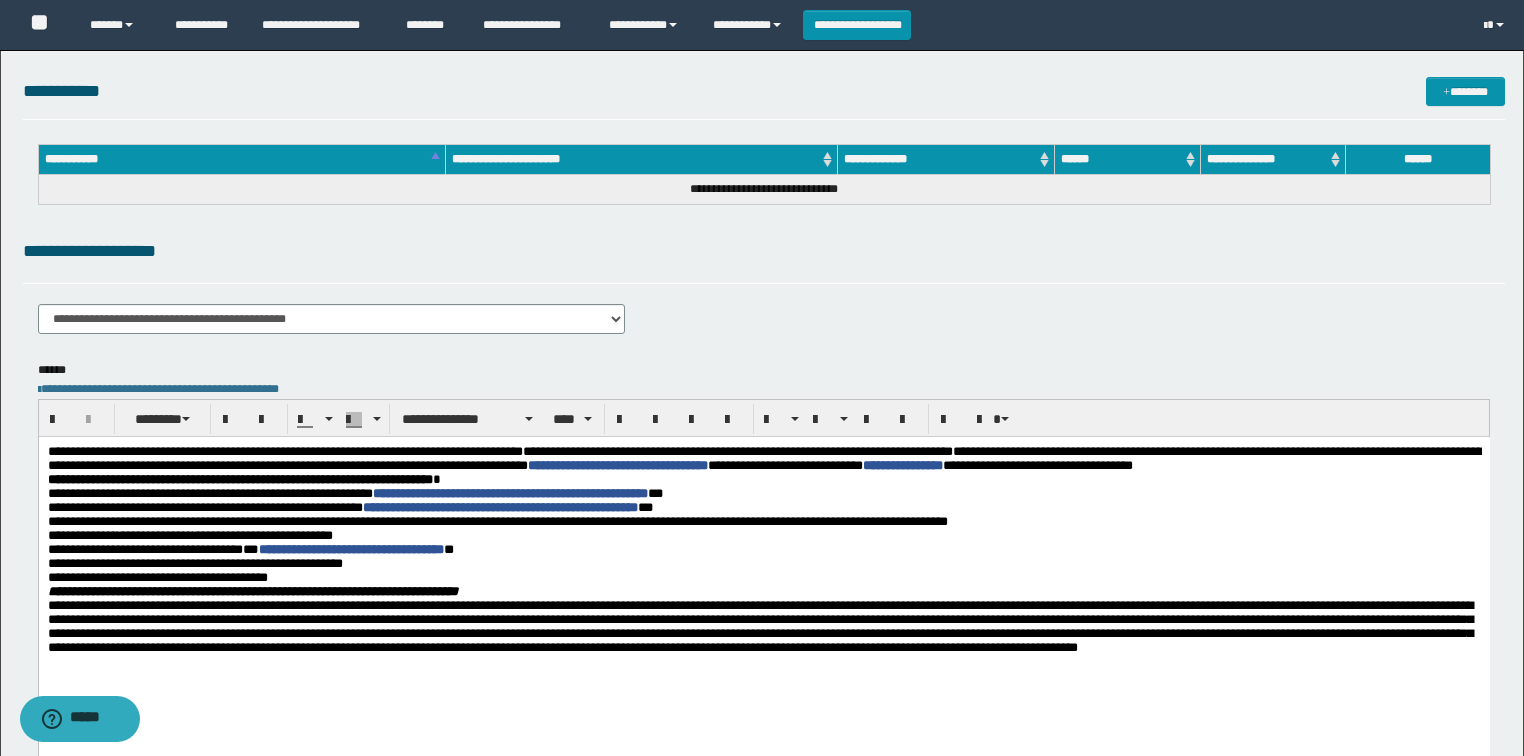 scroll, scrollTop: 160, scrollLeft: 0, axis: vertical 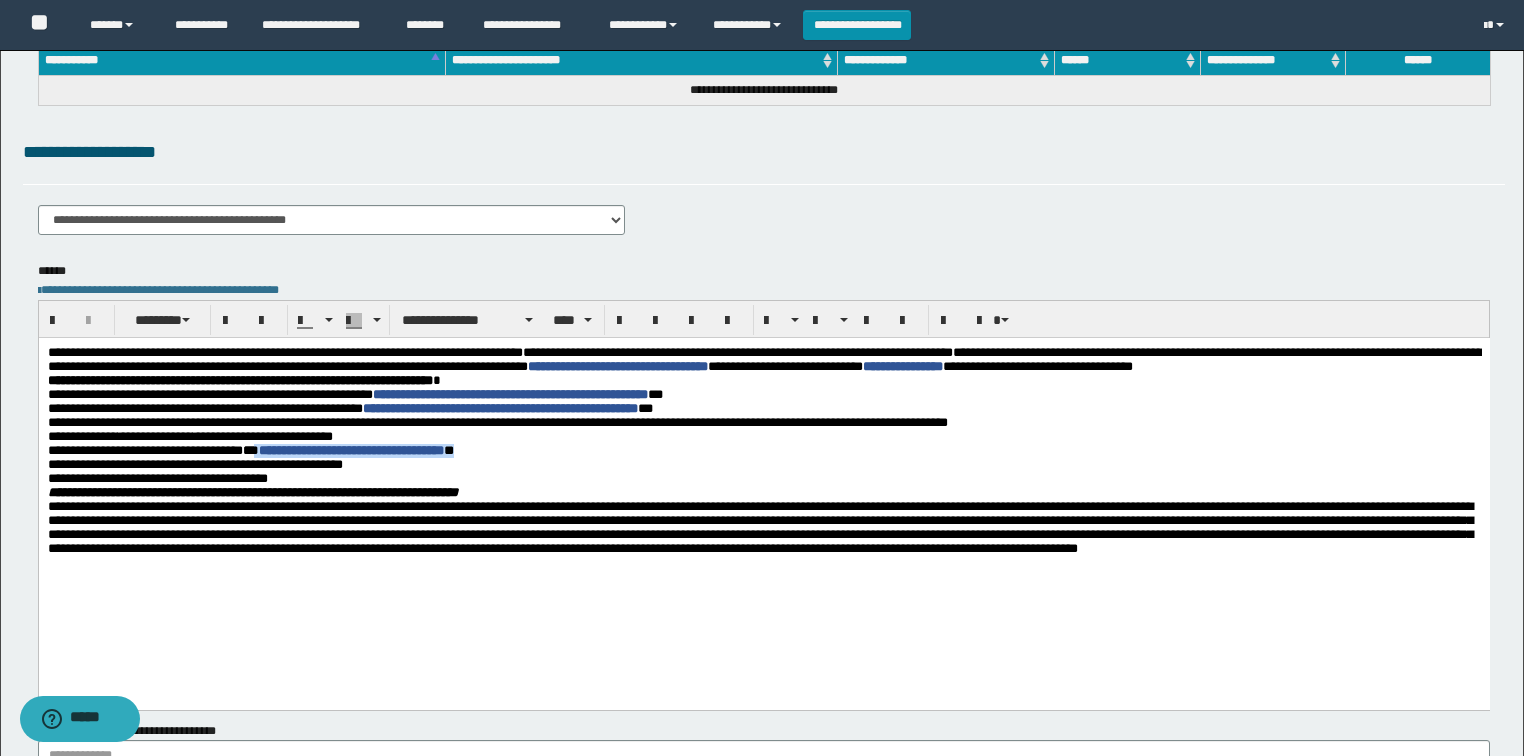 drag, startPoint x: 257, startPoint y: 464, endPoint x: 487, endPoint y: 467, distance: 230.01956 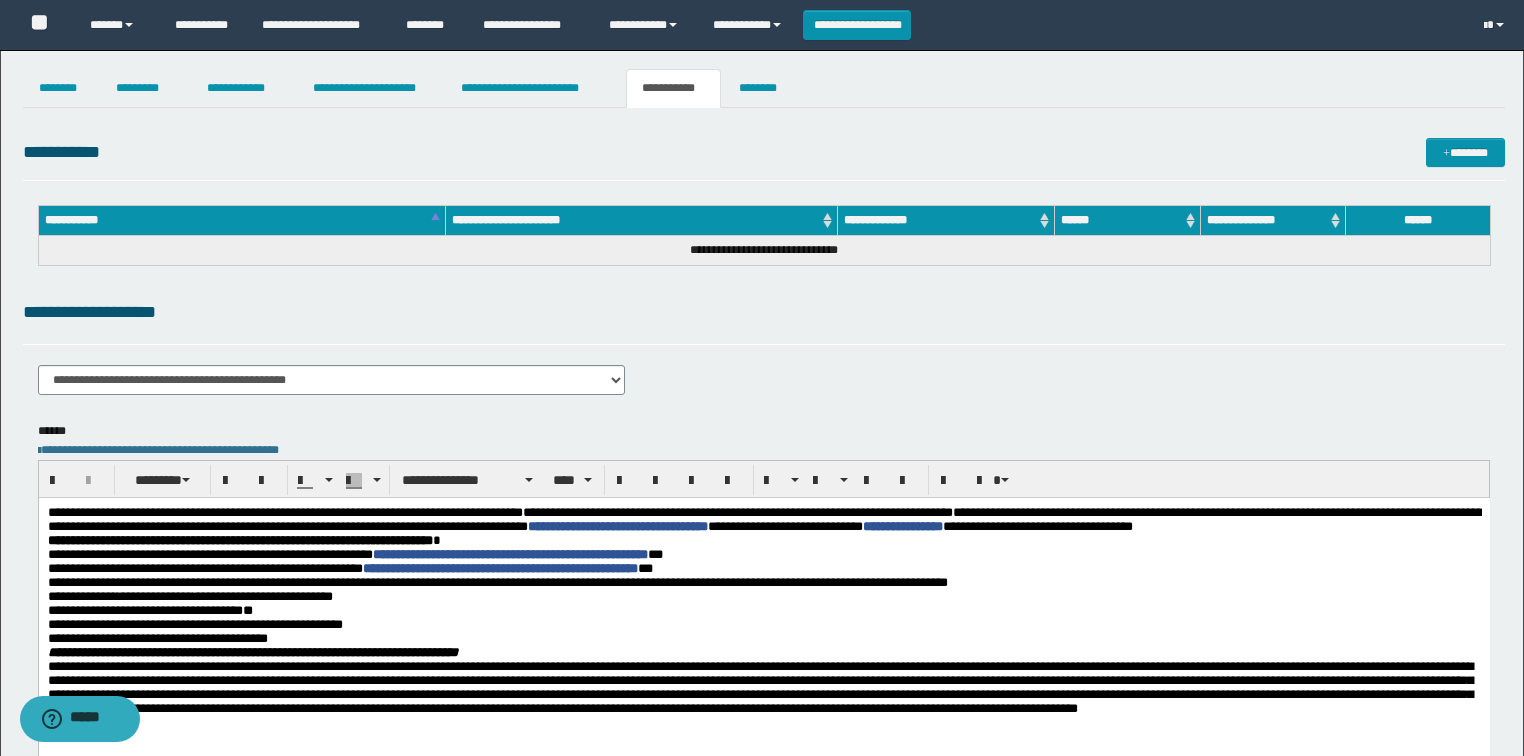 scroll, scrollTop: 0, scrollLeft: 0, axis: both 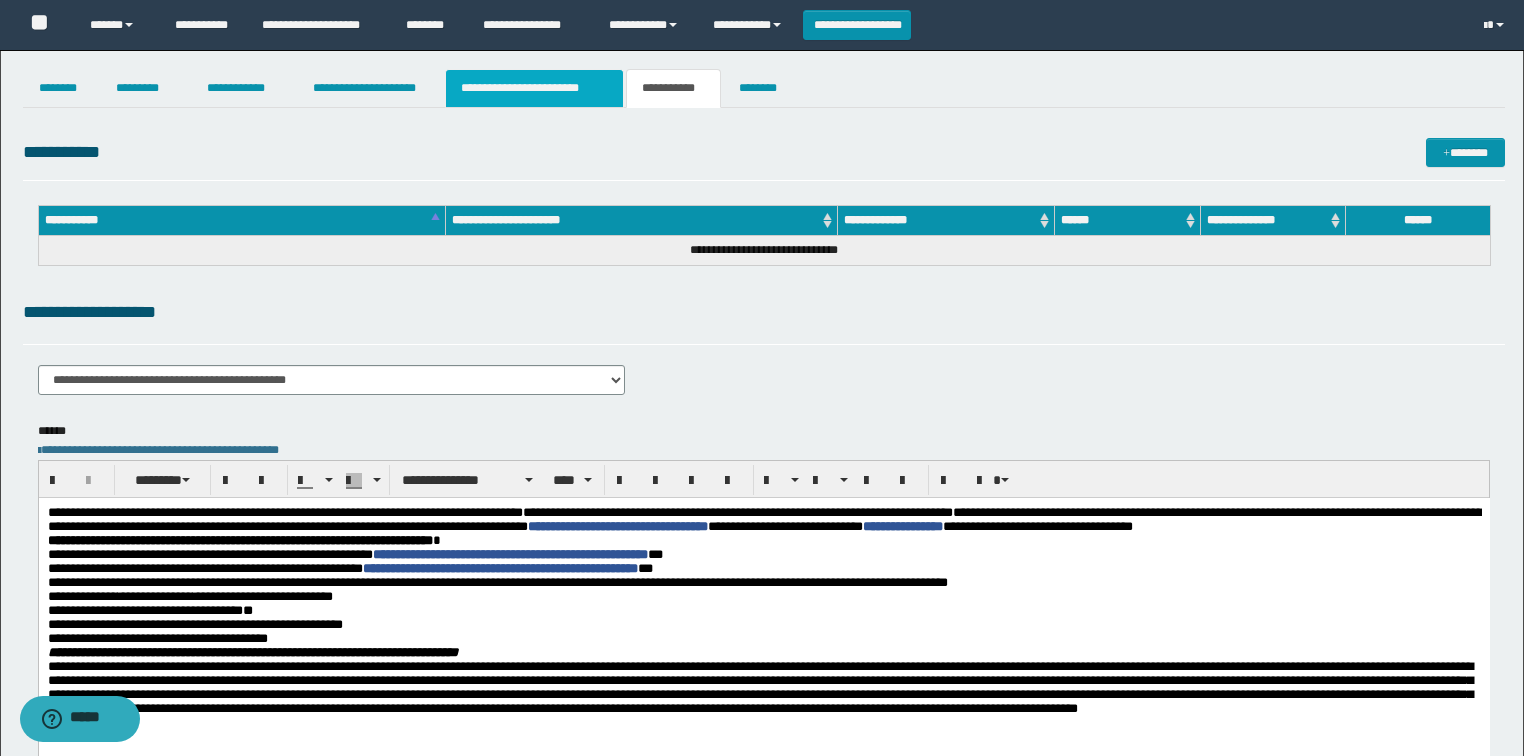 click on "**********" at bounding box center (534, 88) 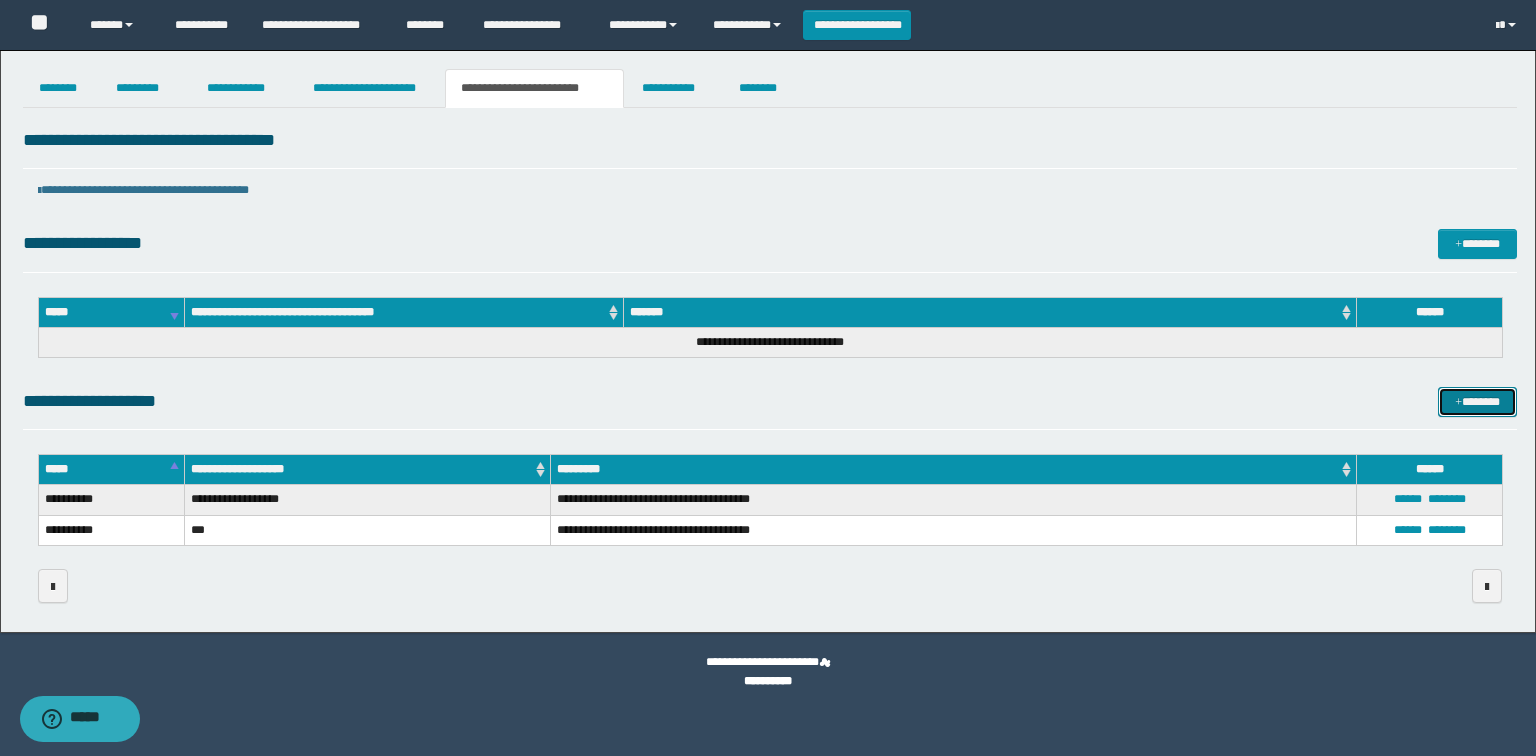 click on "*******" at bounding box center (1477, 402) 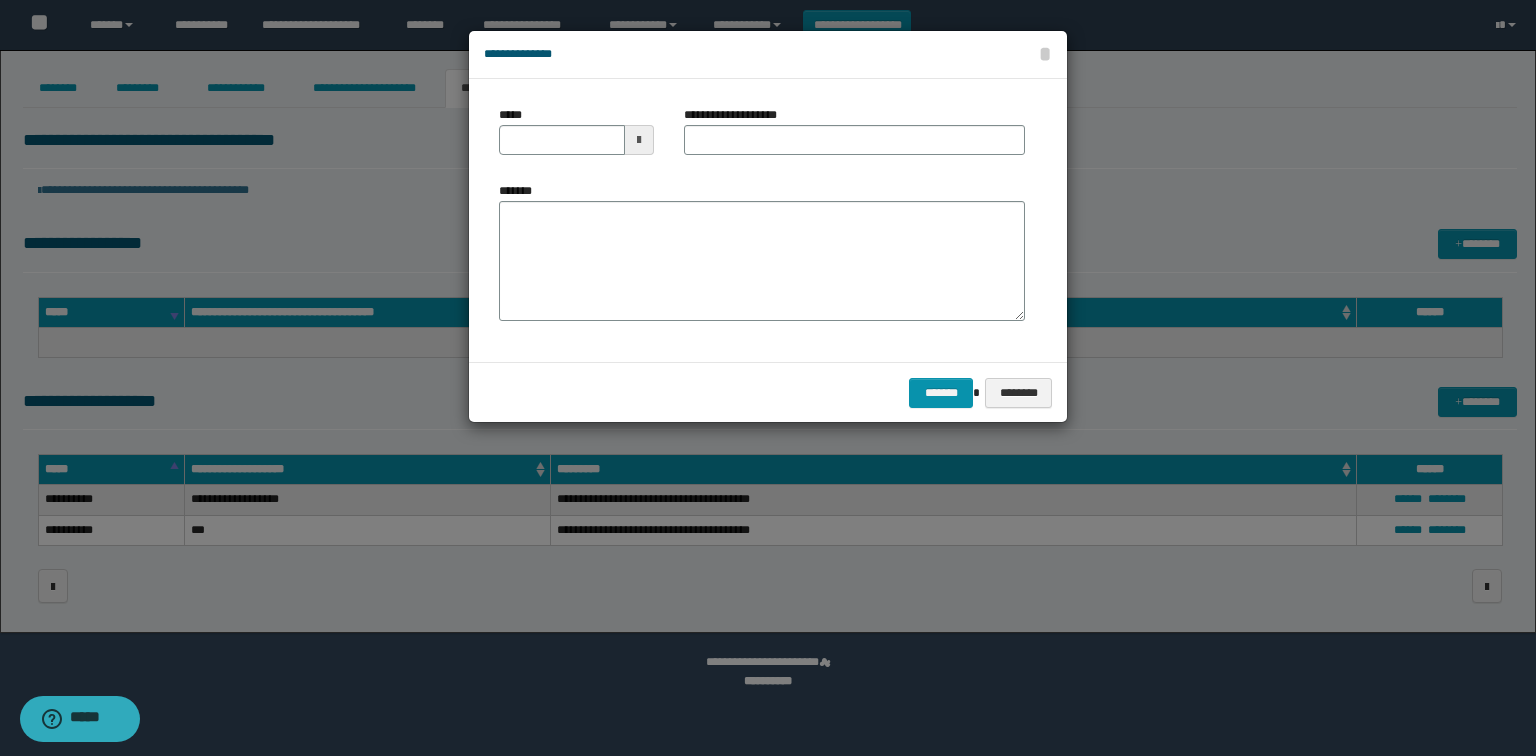 click at bounding box center [639, 140] 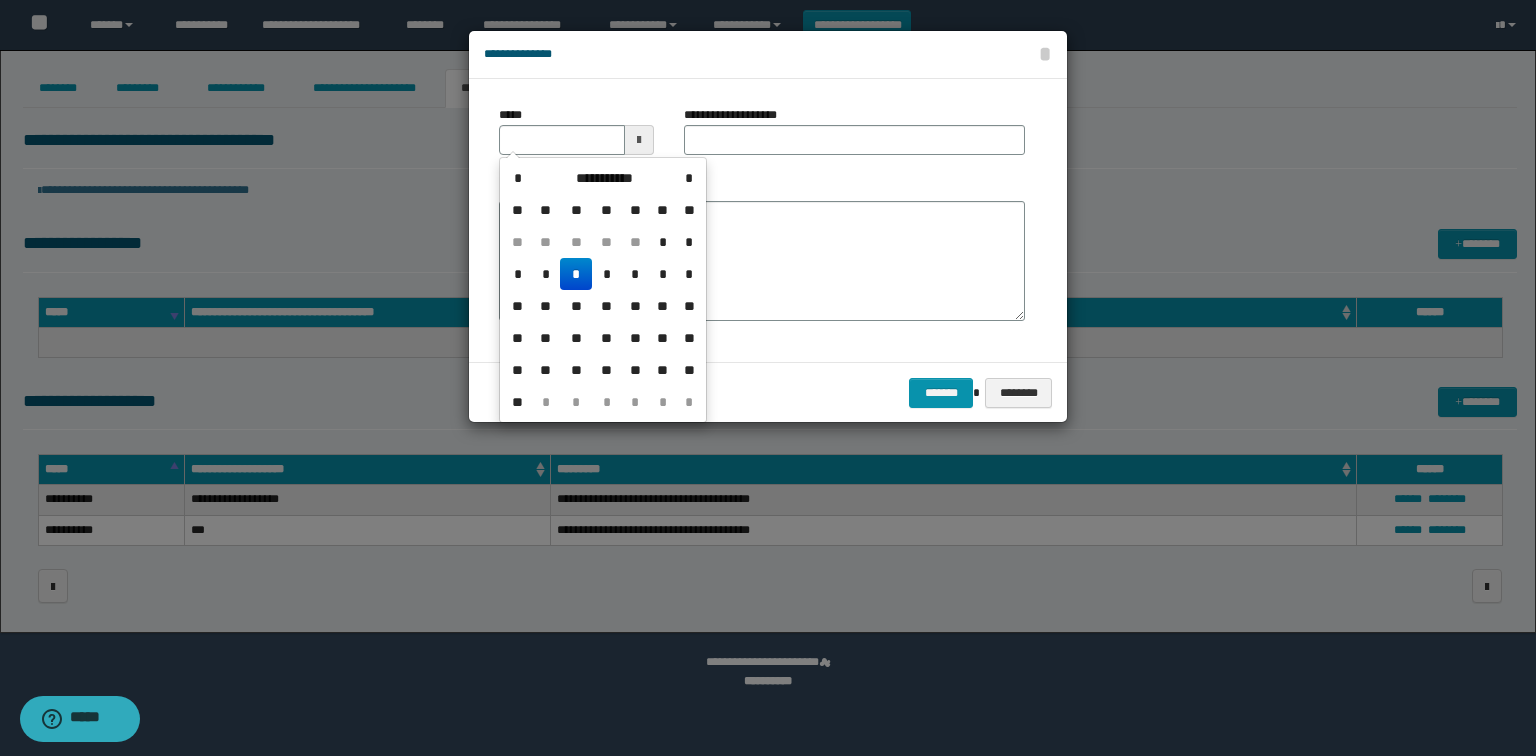 click on "*" at bounding box center [576, 274] 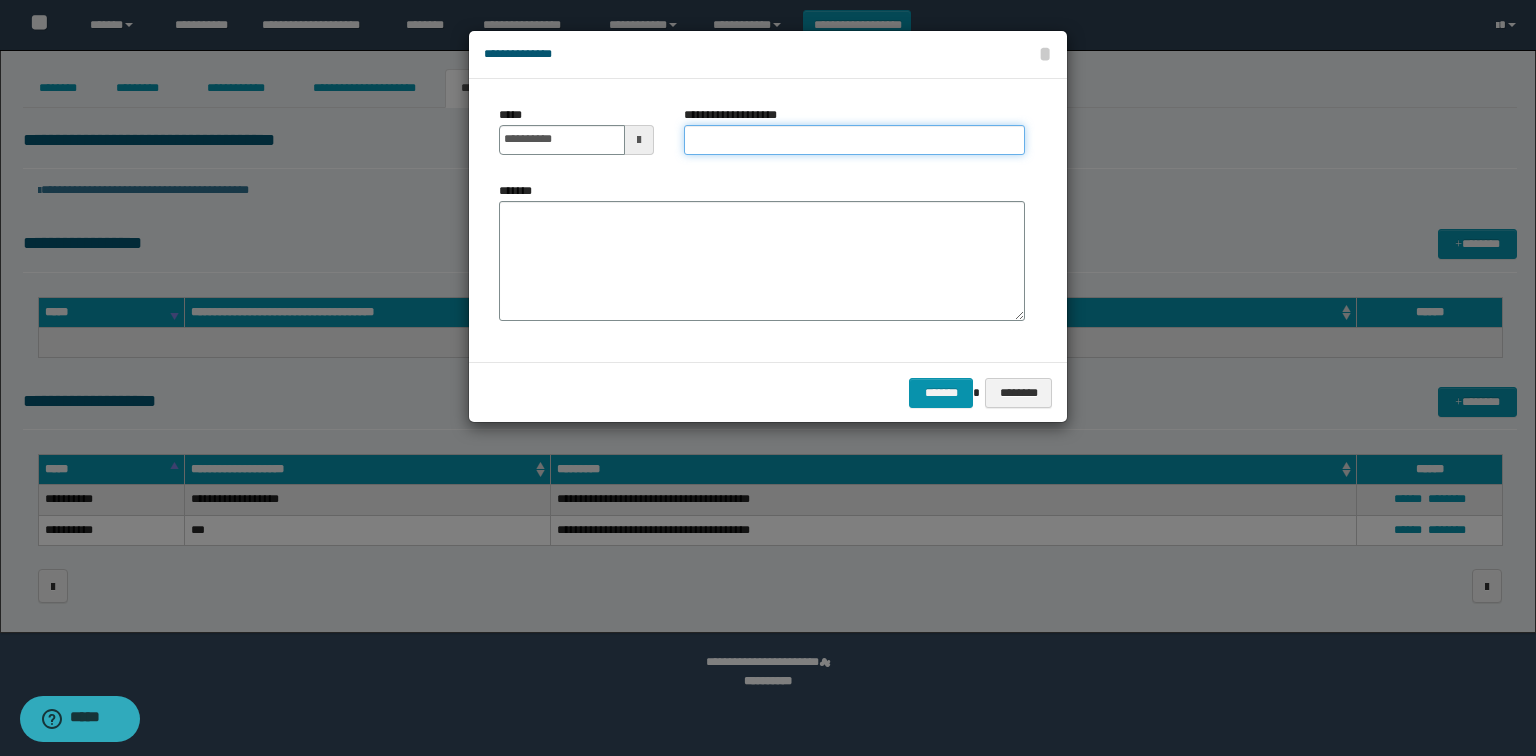 click on "**********" at bounding box center (854, 140) 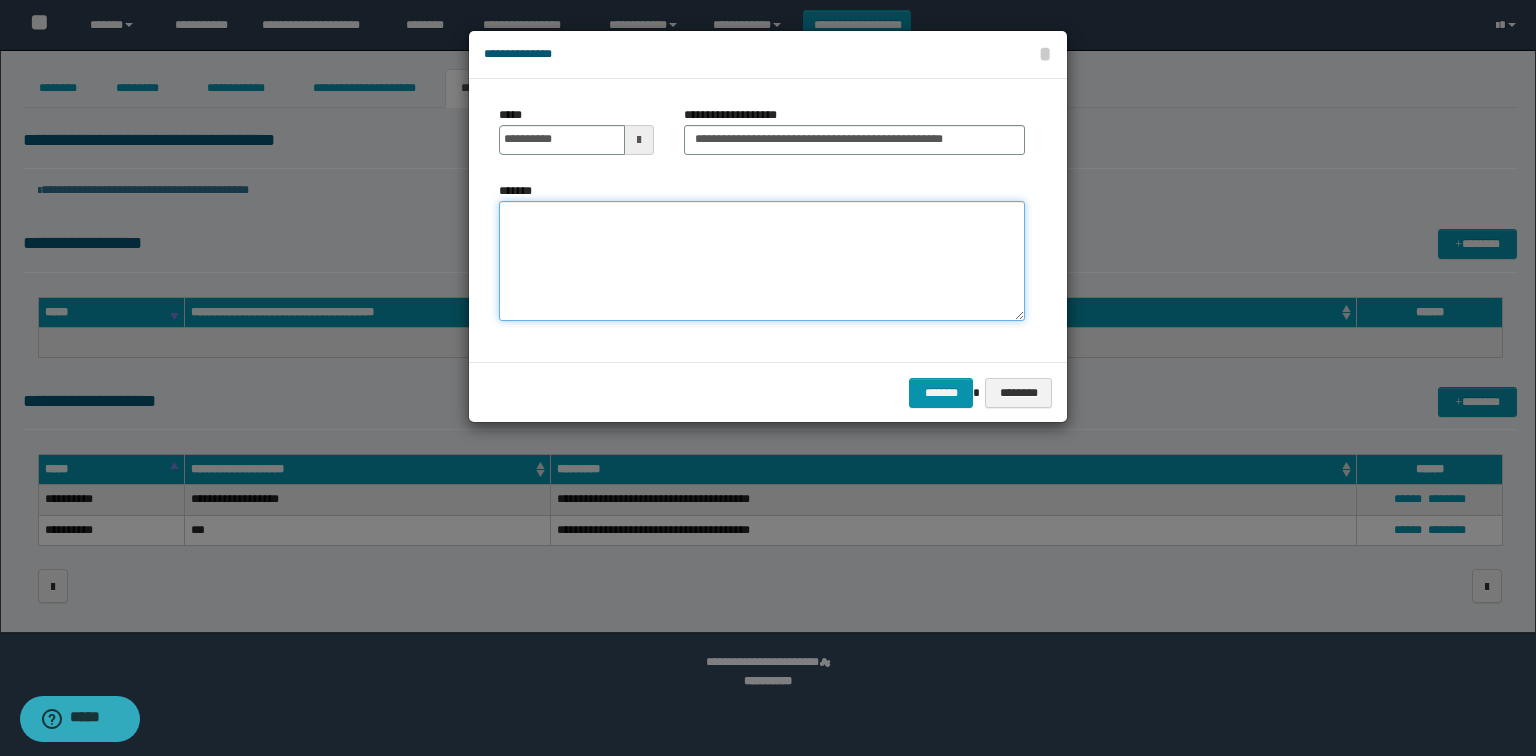 drag, startPoint x: 759, startPoint y: 229, endPoint x: 739, endPoint y: 271, distance: 46.518814 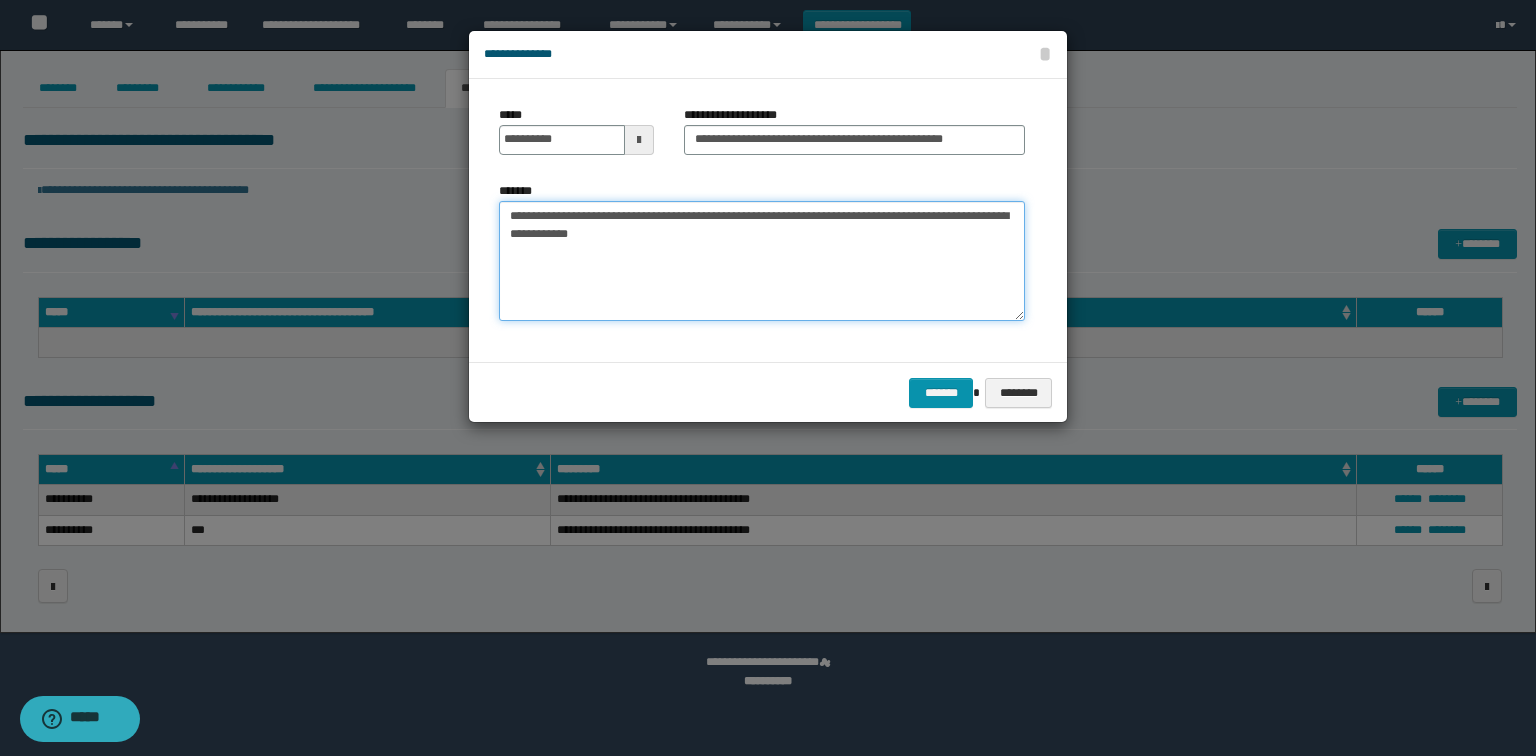 click on "**********" at bounding box center (762, 261) 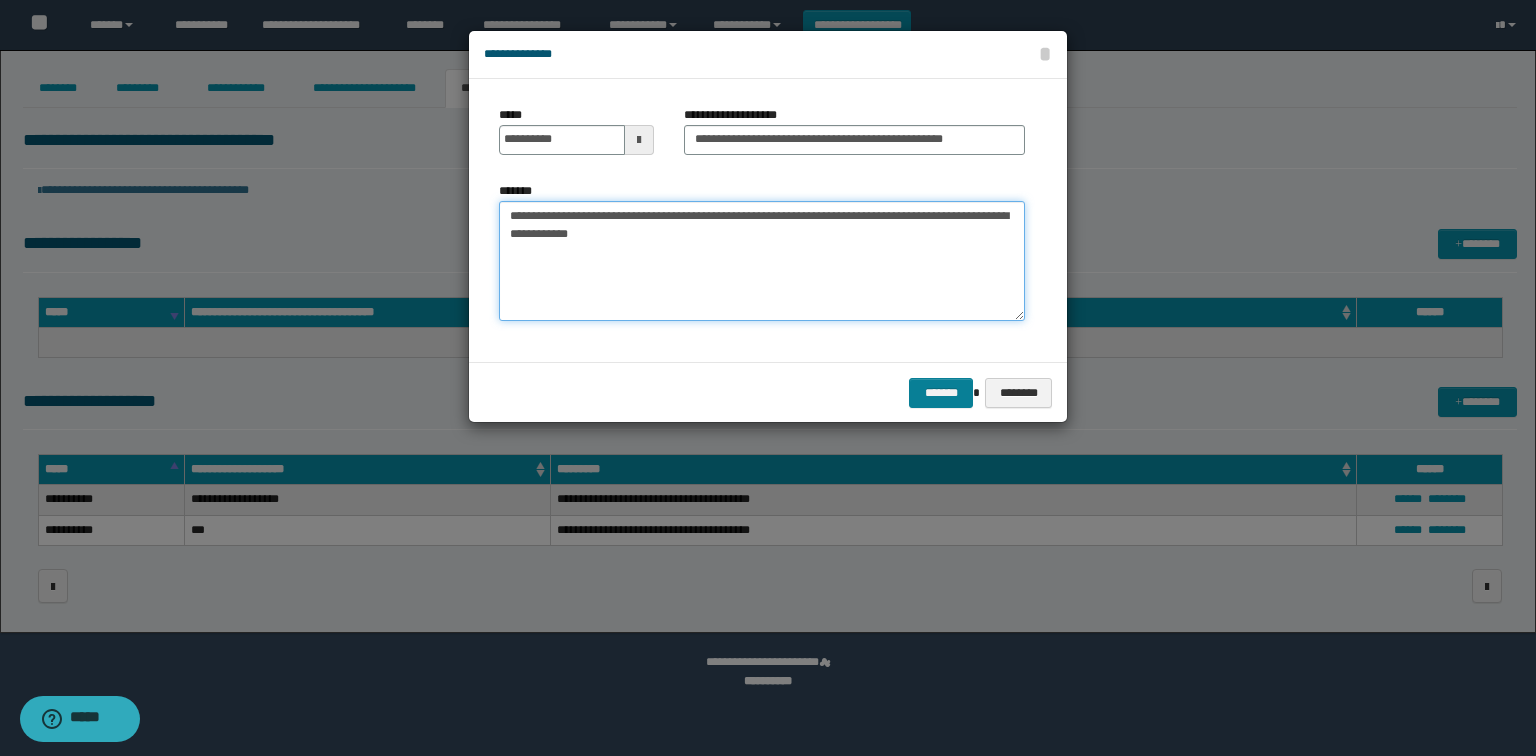 type on "**********" 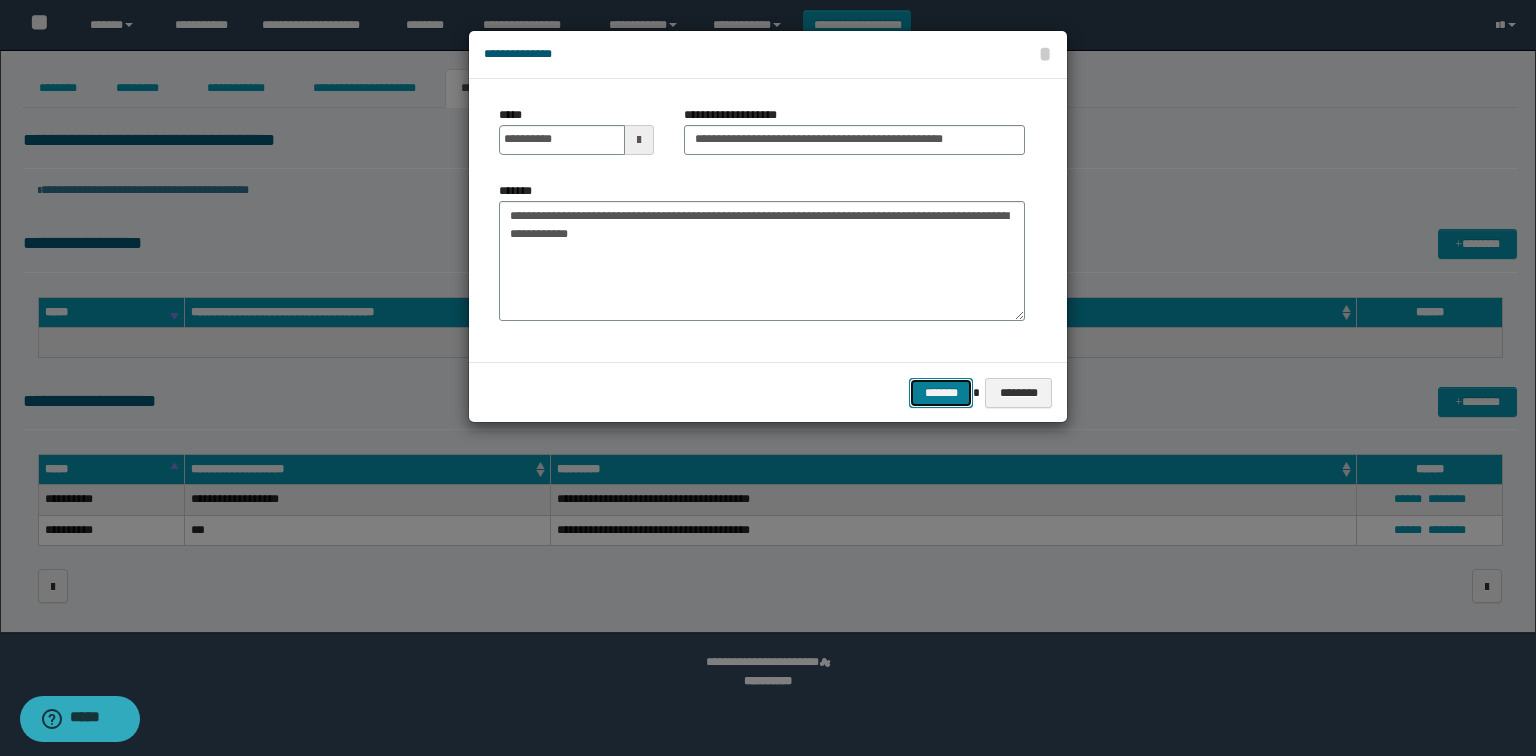 click on "*******" at bounding box center (941, 393) 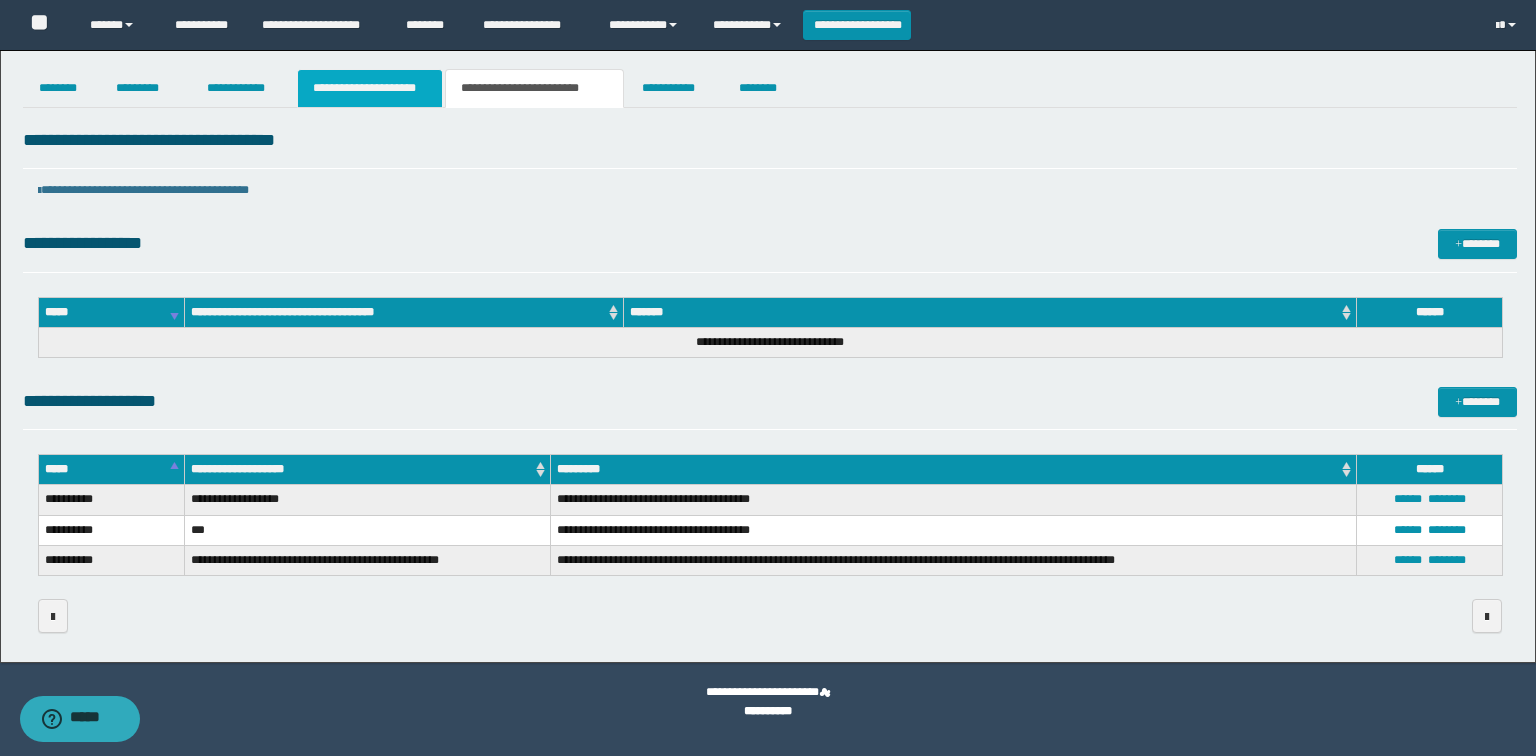 click on "**********" at bounding box center [370, 88] 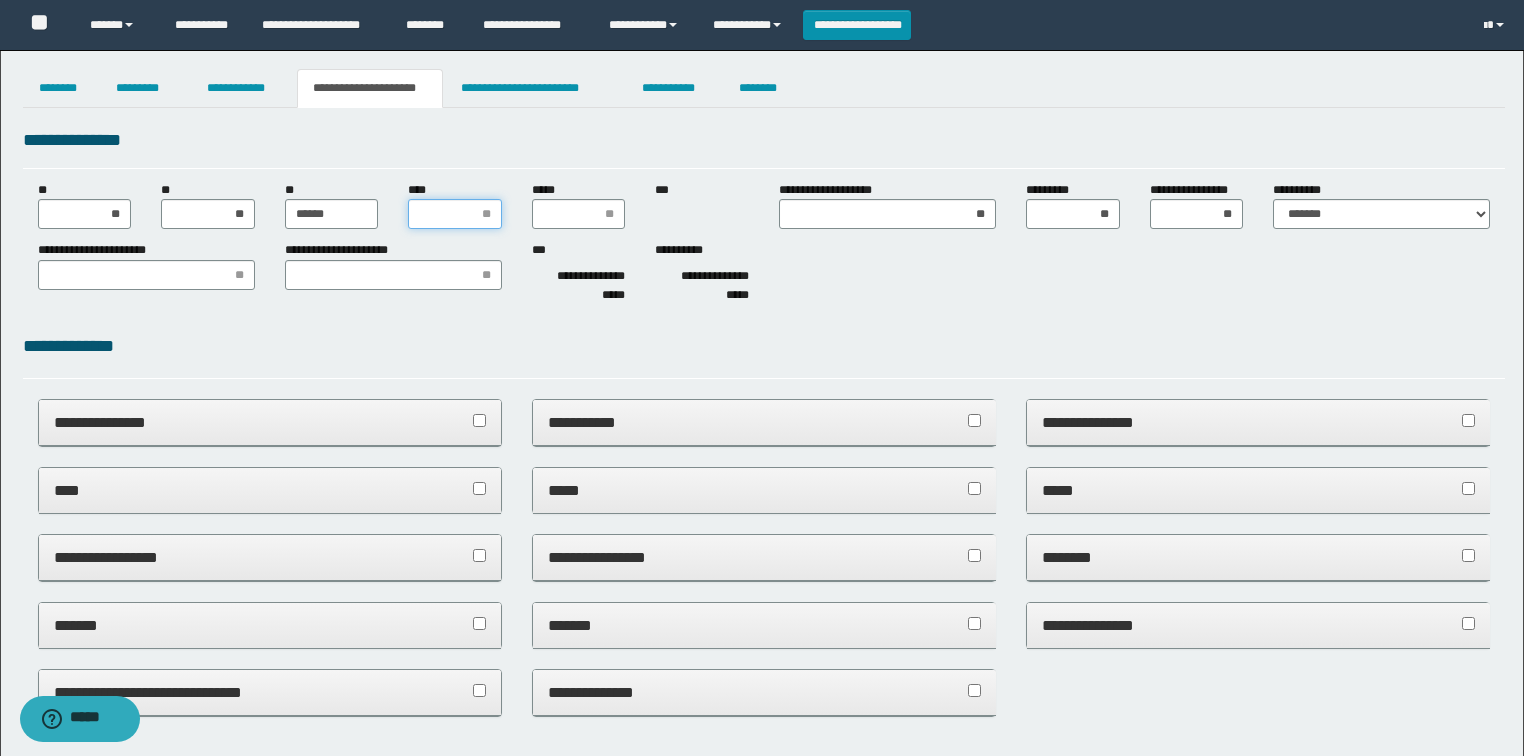 click on "****" at bounding box center (455, 214) 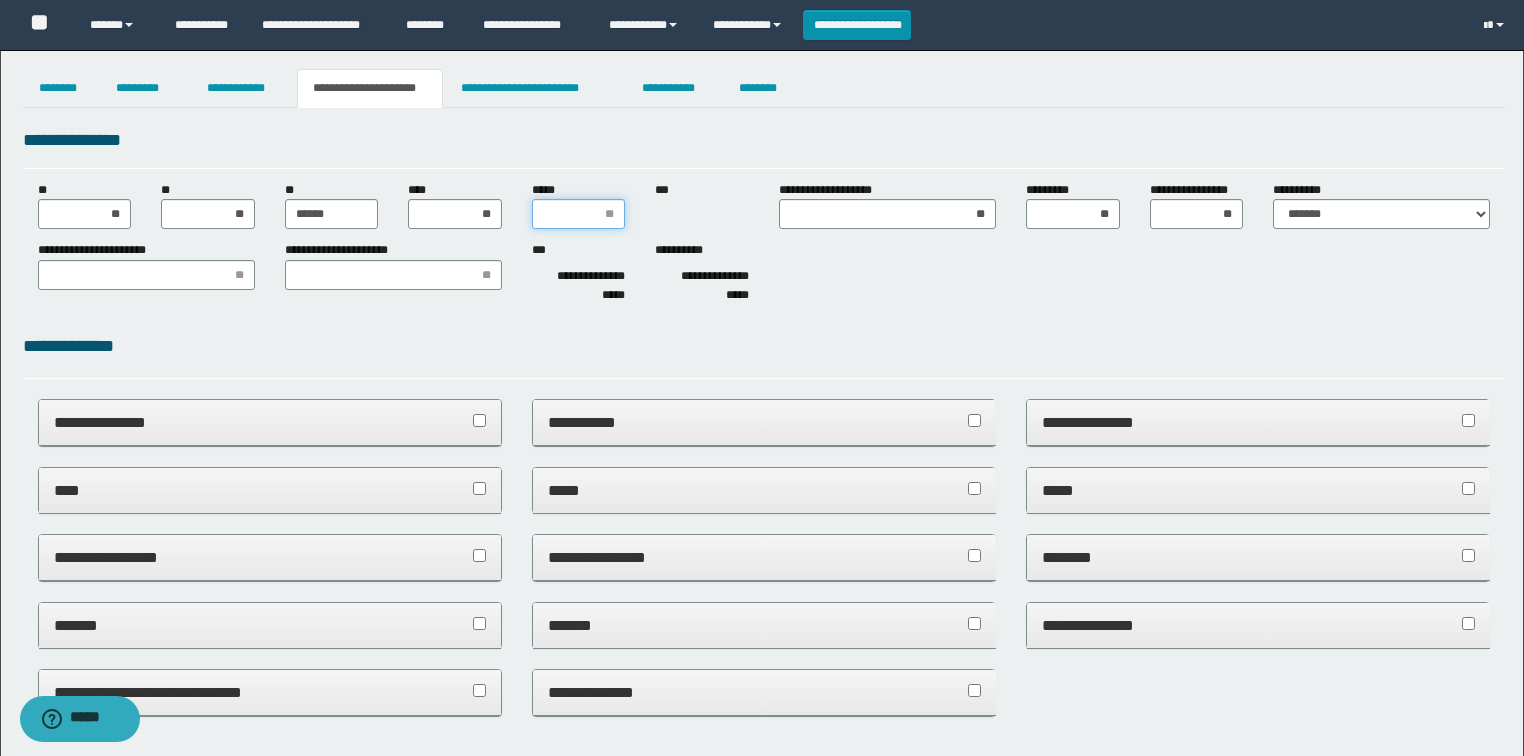 click on "*****" at bounding box center [579, 214] 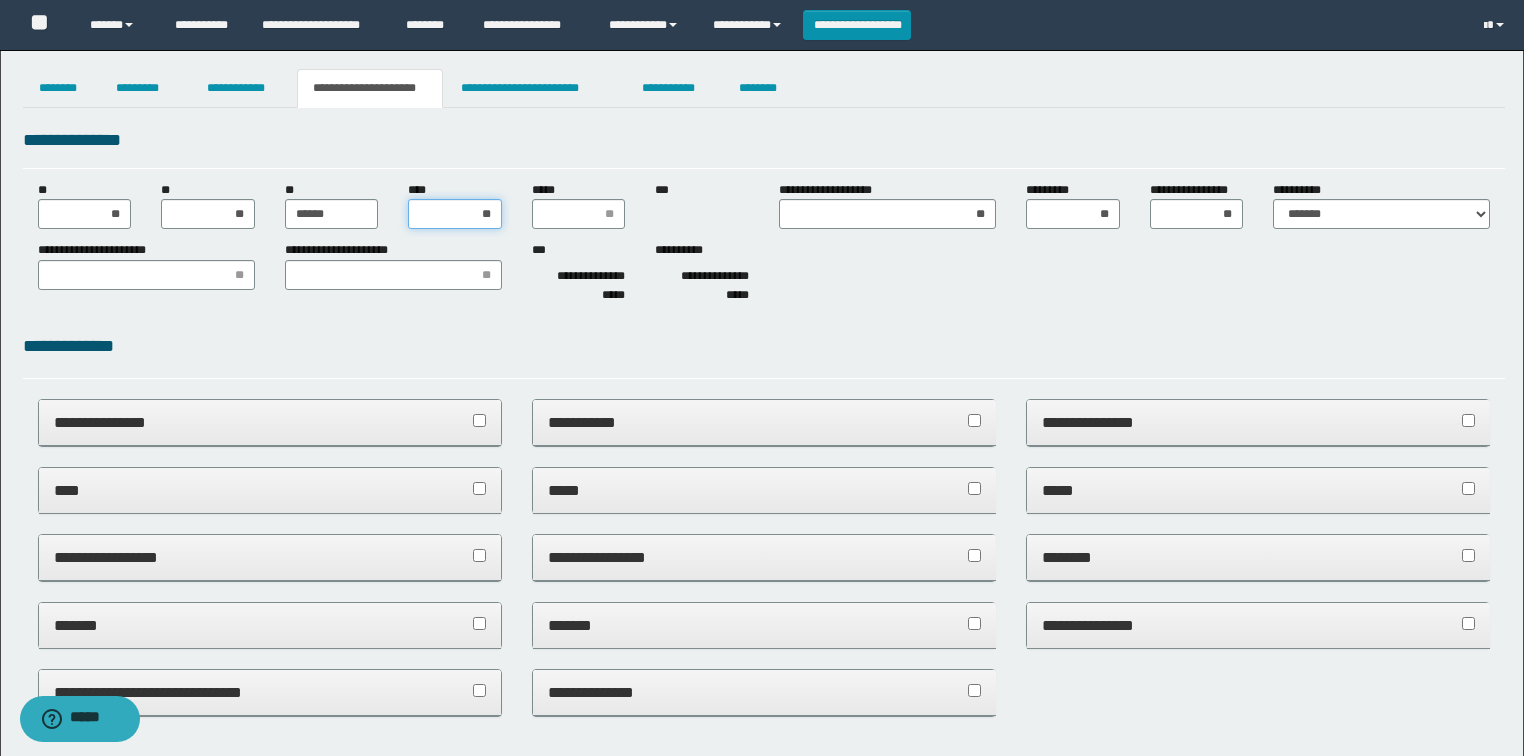 click on "**" at bounding box center (455, 214) 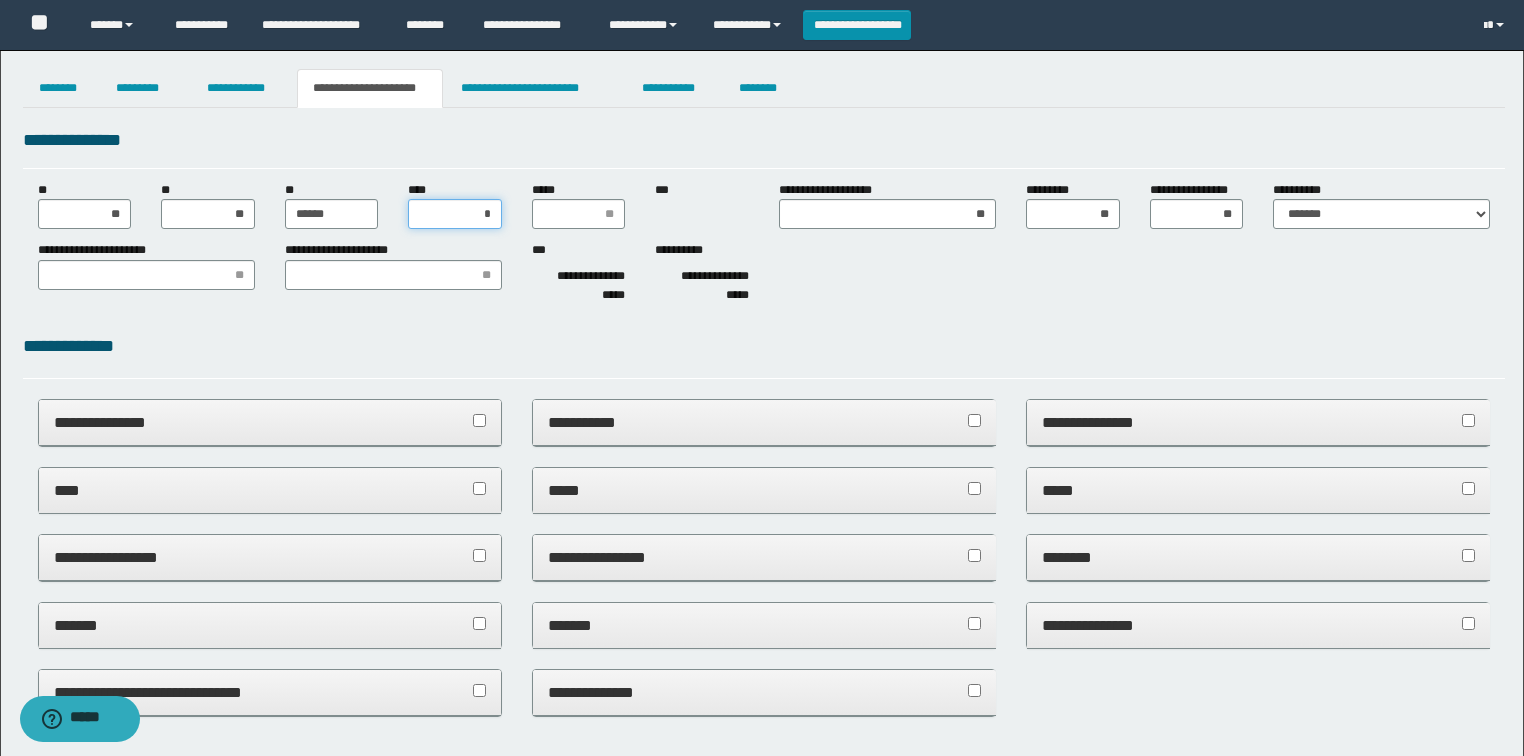 type on "**" 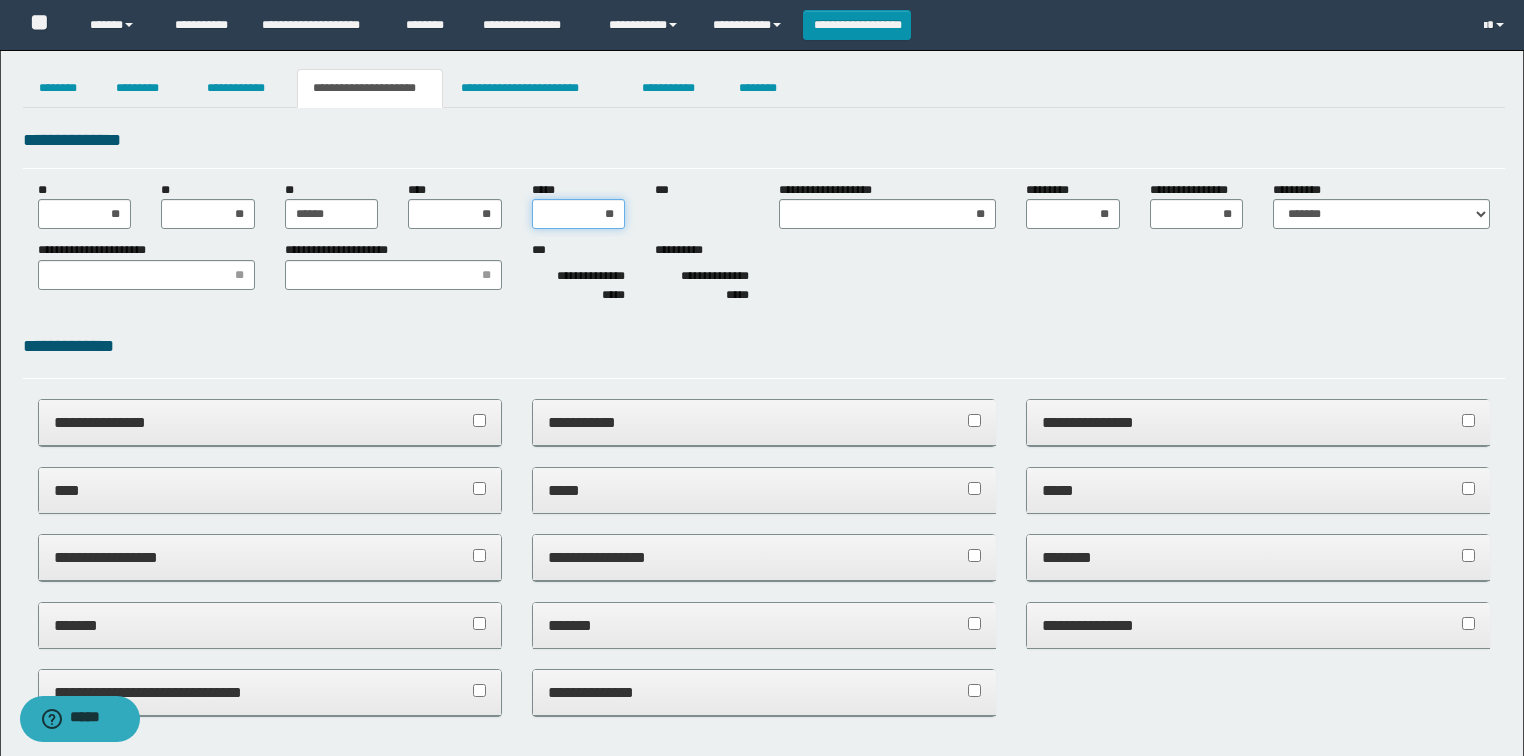 type on "***" 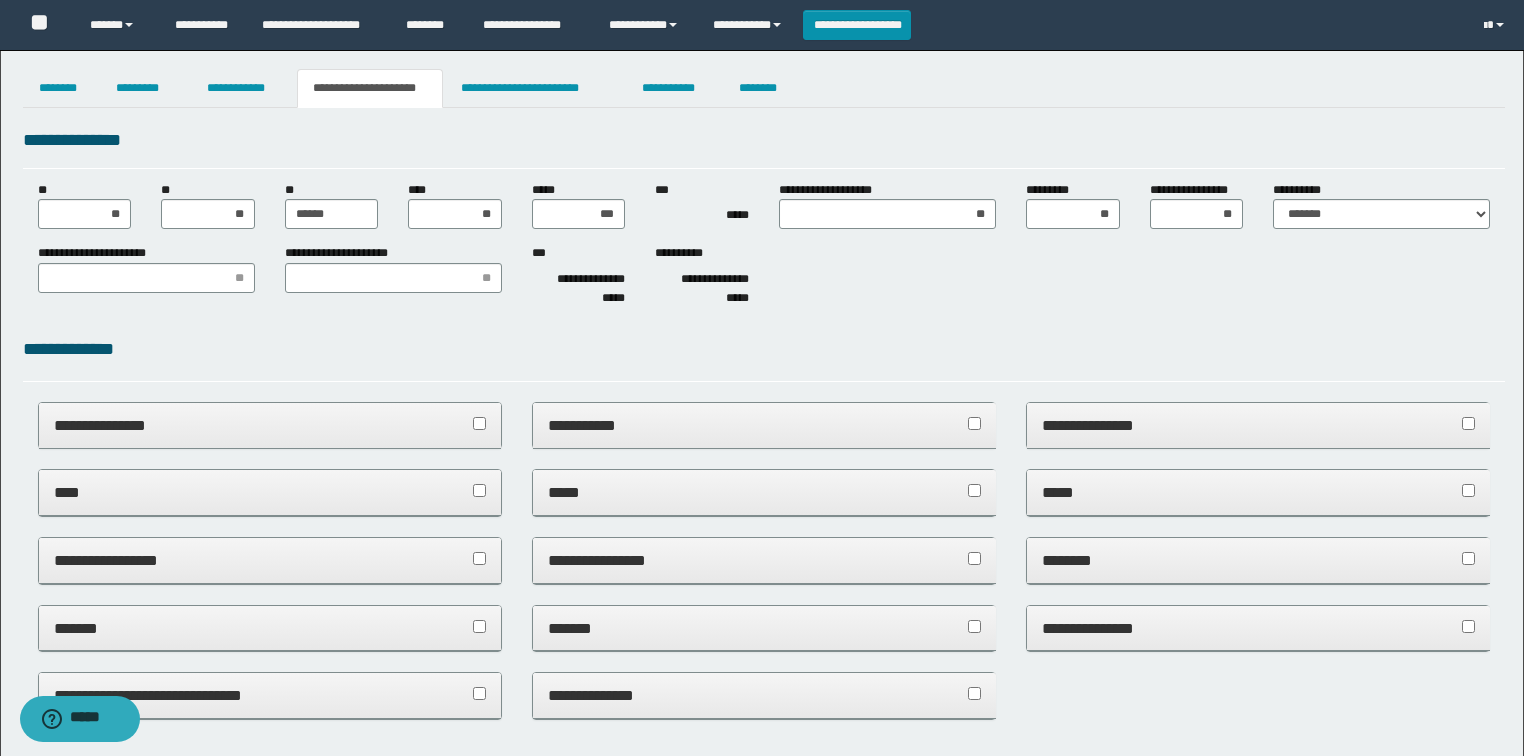 click on "**********" at bounding box center [764, 279] 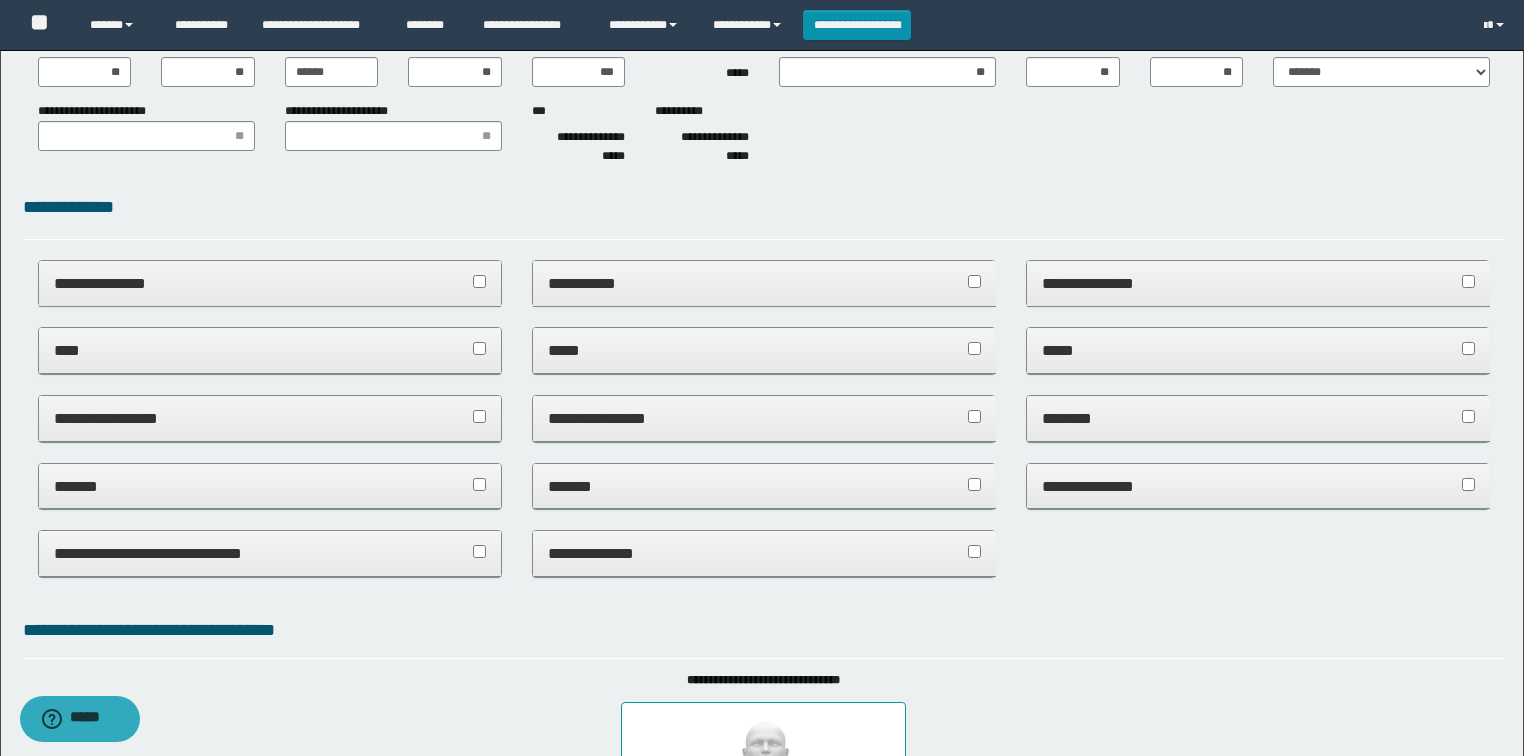 scroll, scrollTop: 0, scrollLeft: 0, axis: both 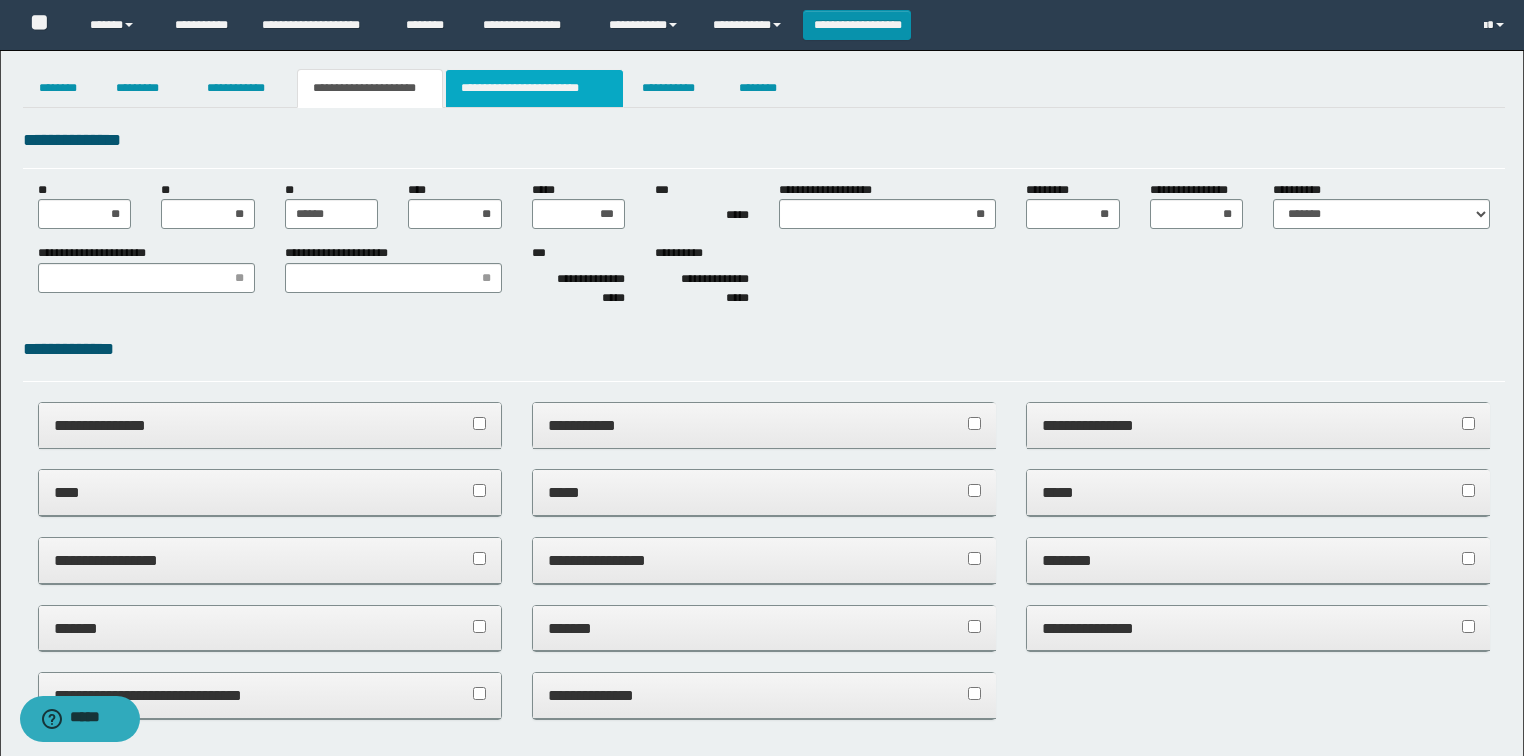 click on "**********" at bounding box center [534, 88] 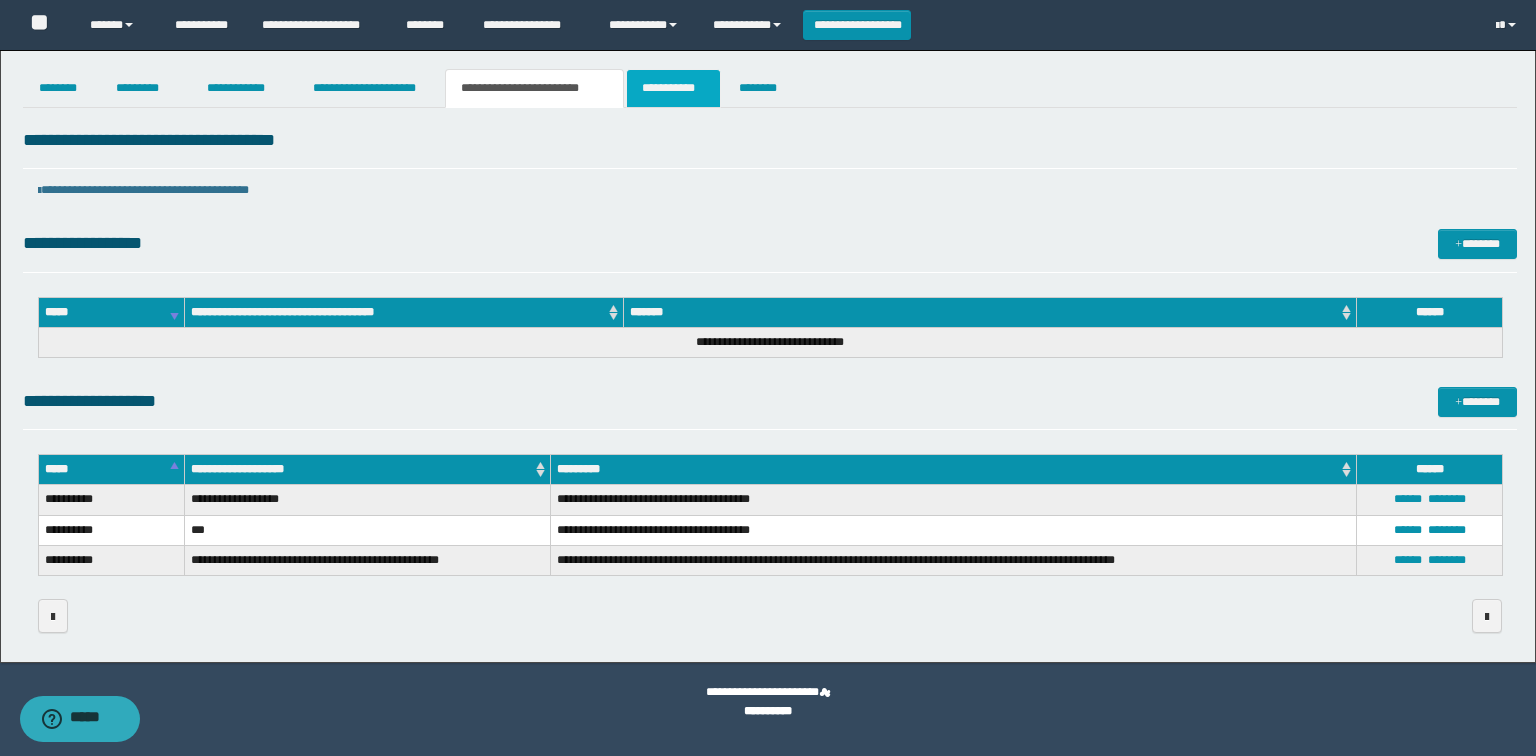 click on "**********" at bounding box center [673, 88] 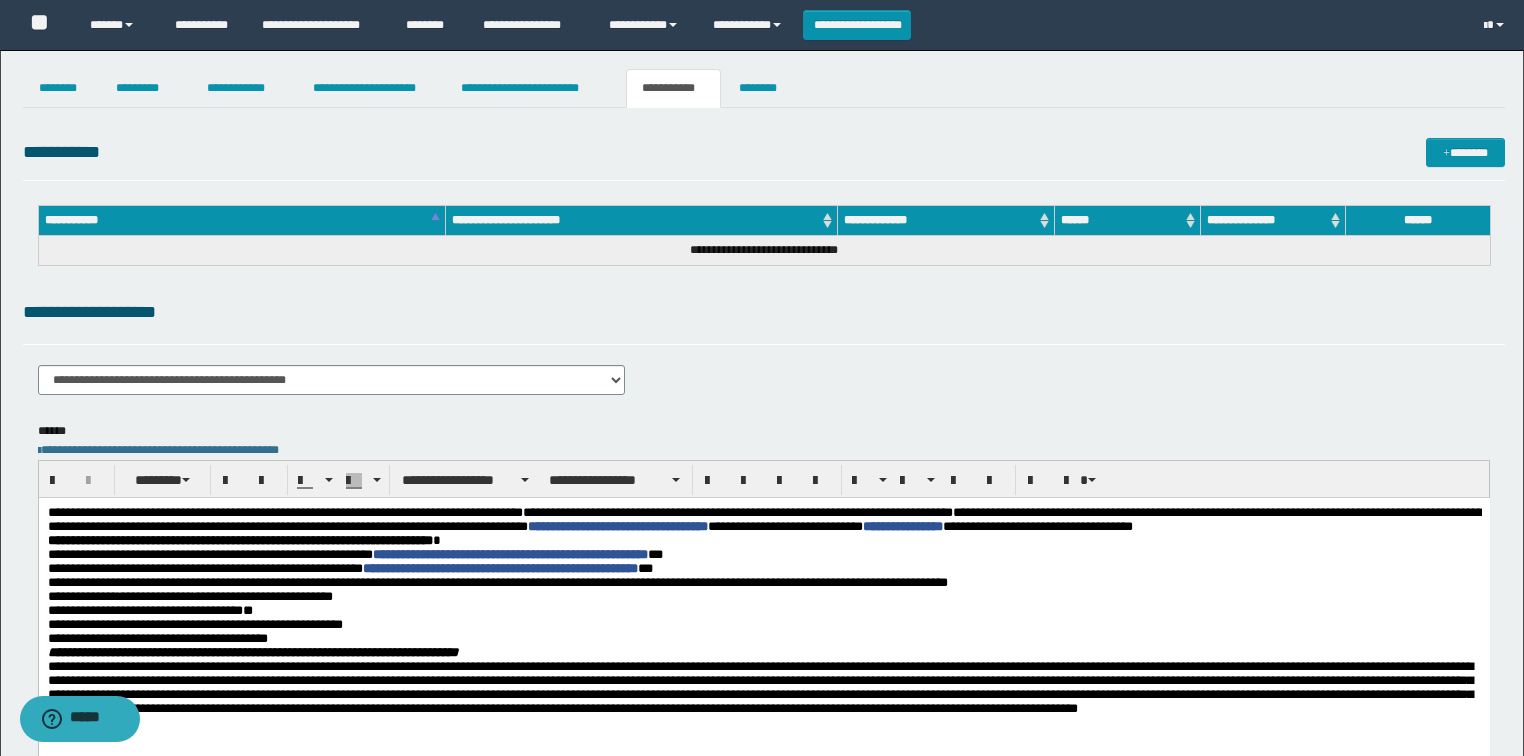 click on "**********" at bounding box center [764, 566] 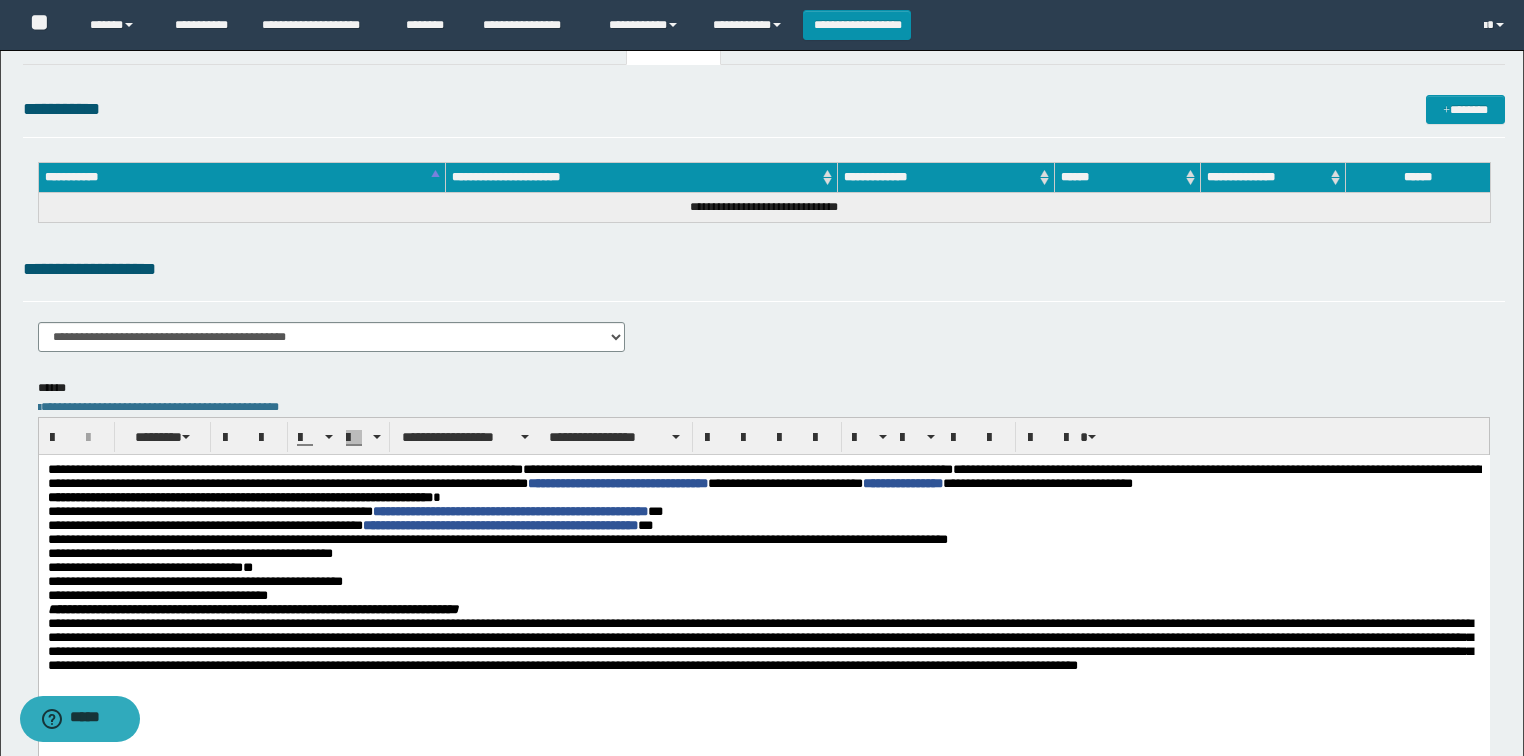 scroll, scrollTop: 80, scrollLeft: 0, axis: vertical 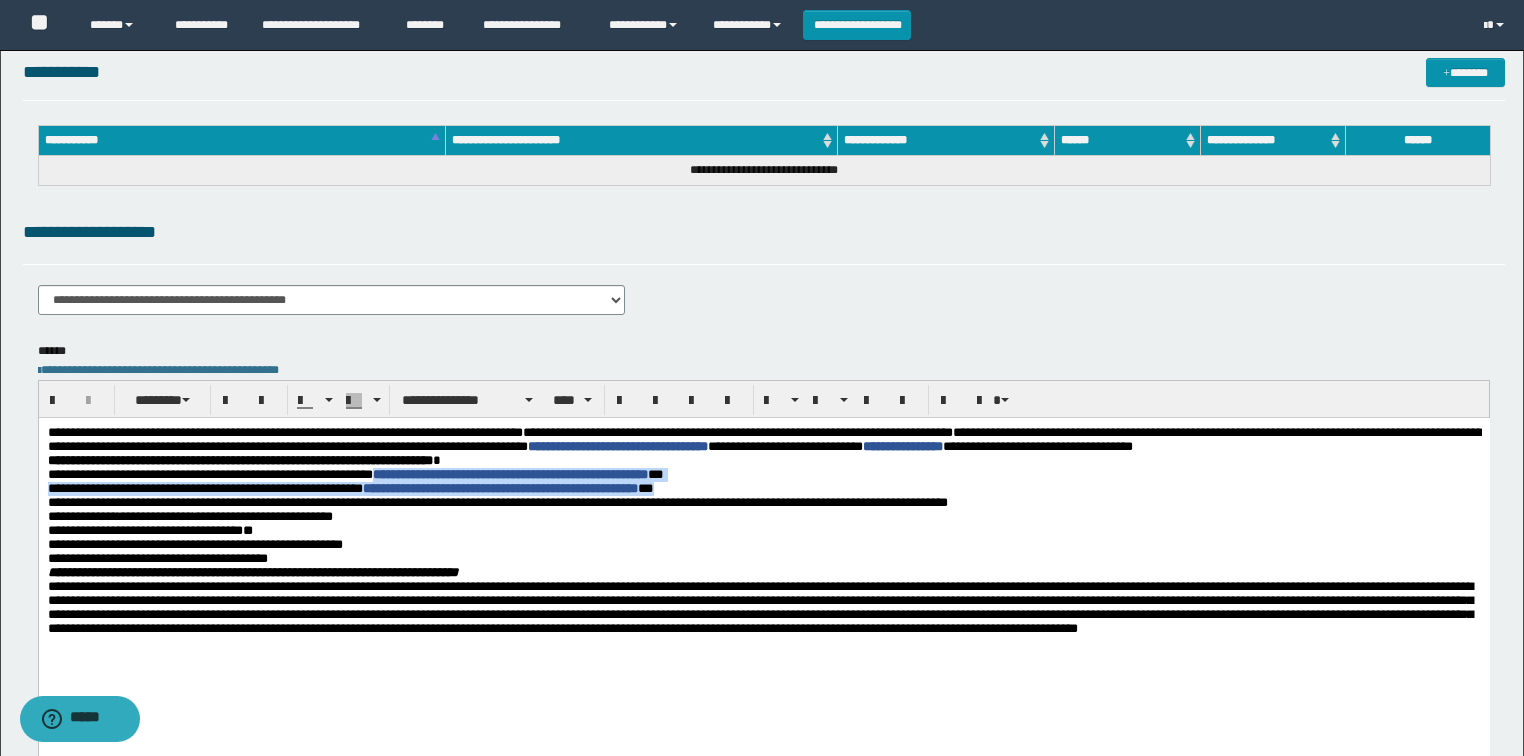 drag, startPoint x: 399, startPoint y: 478, endPoint x: 733, endPoint y: 486, distance: 334.0958 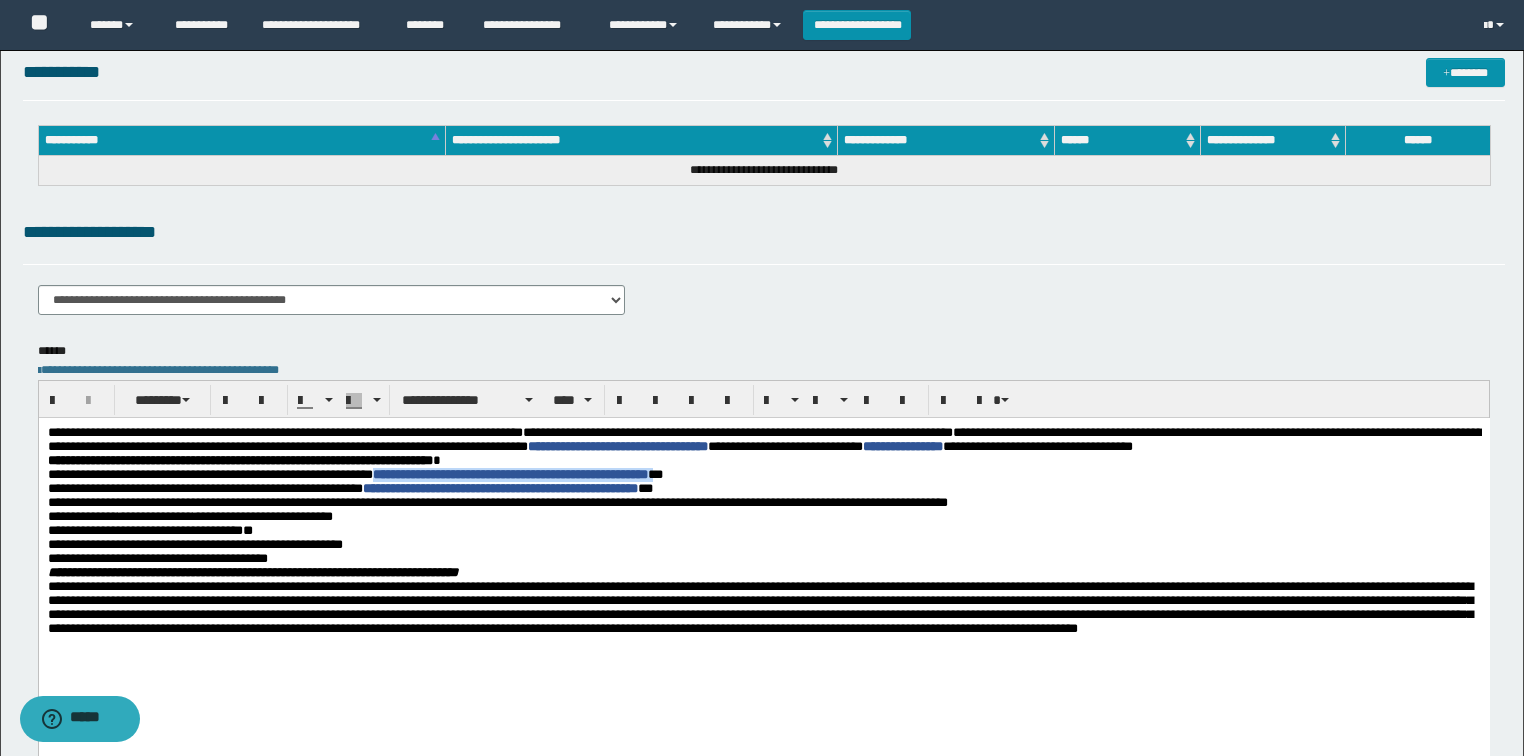 drag, startPoint x: 716, startPoint y: 480, endPoint x: 399, endPoint y: 480, distance: 317 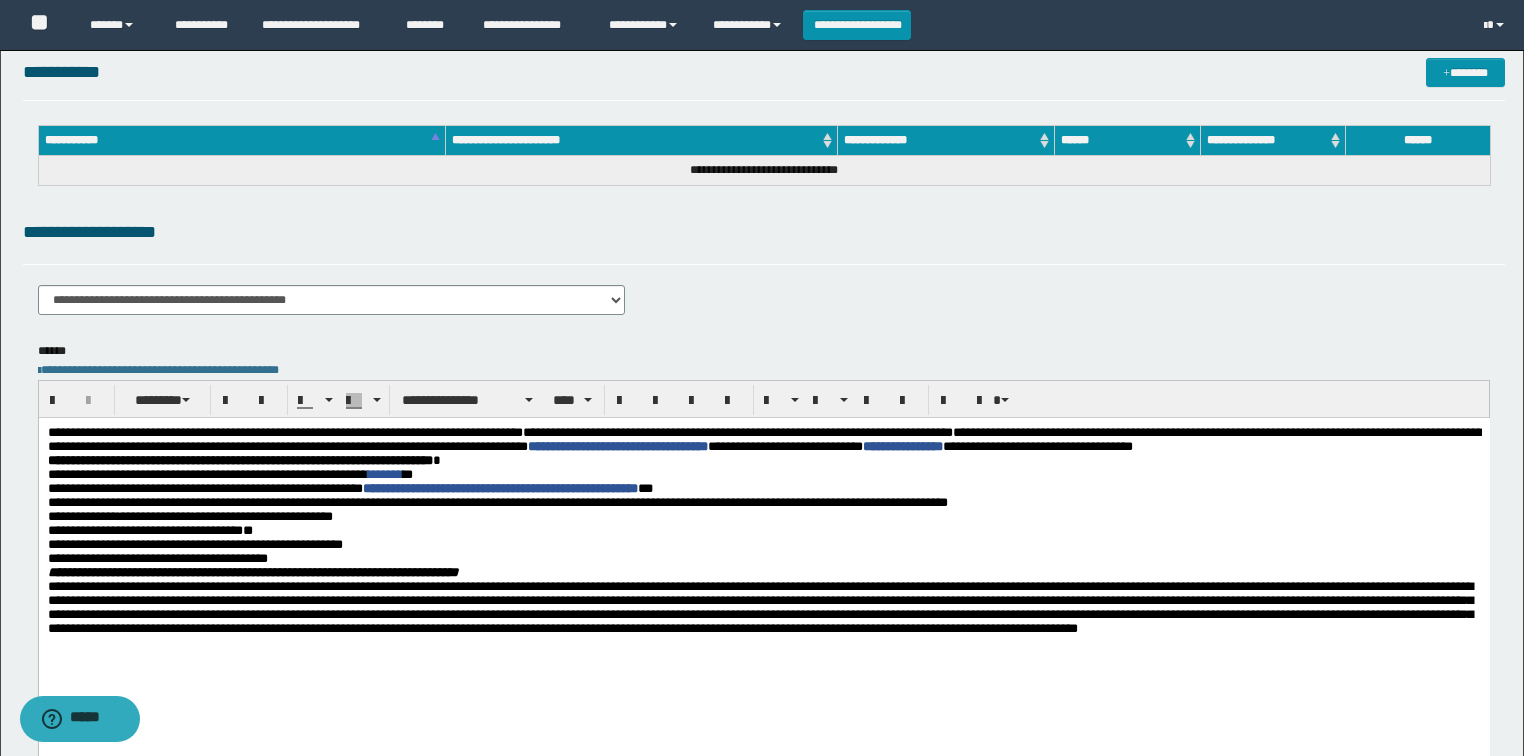 click on "*******" at bounding box center (384, 473) 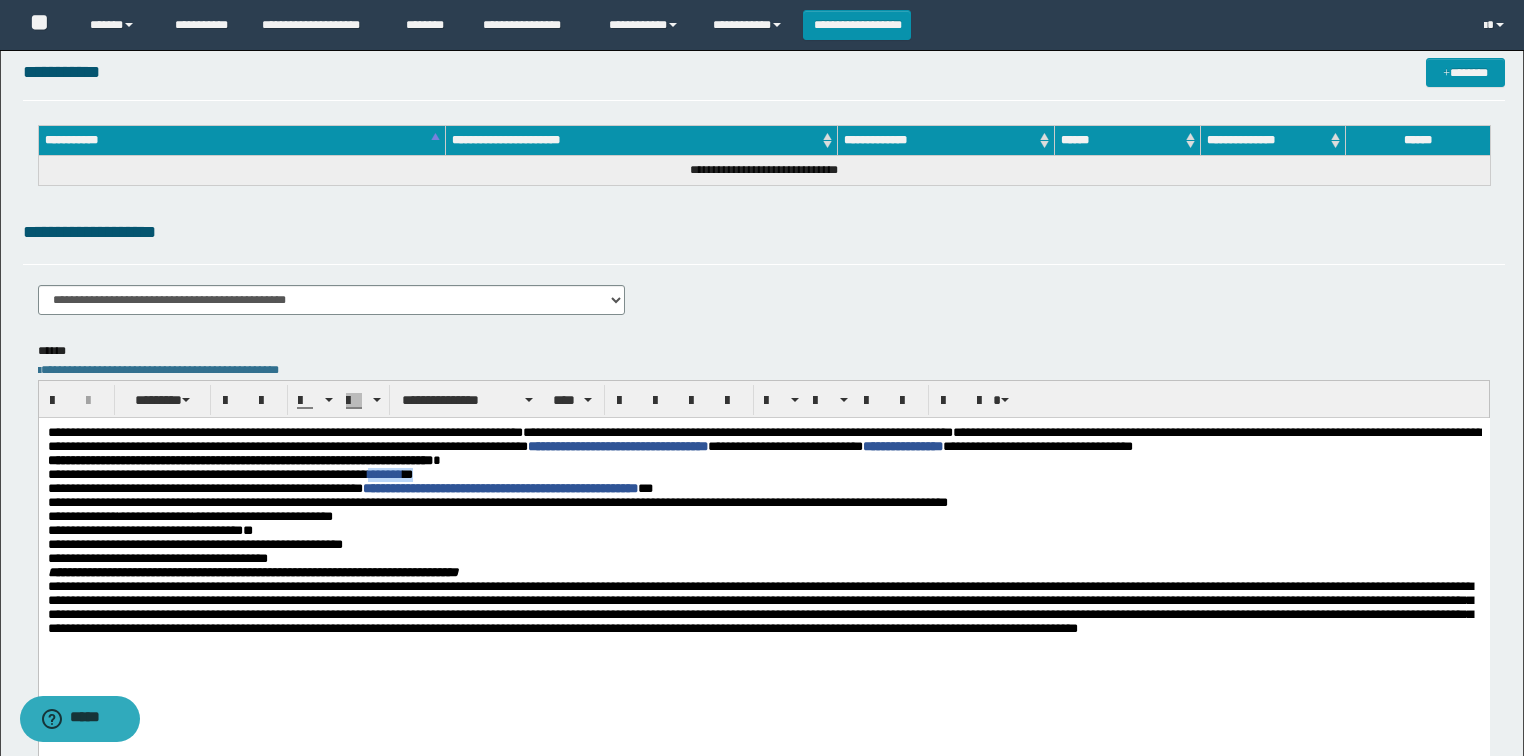 drag, startPoint x: 447, startPoint y: 480, endPoint x: 401, endPoint y: 479, distance: 46.010868 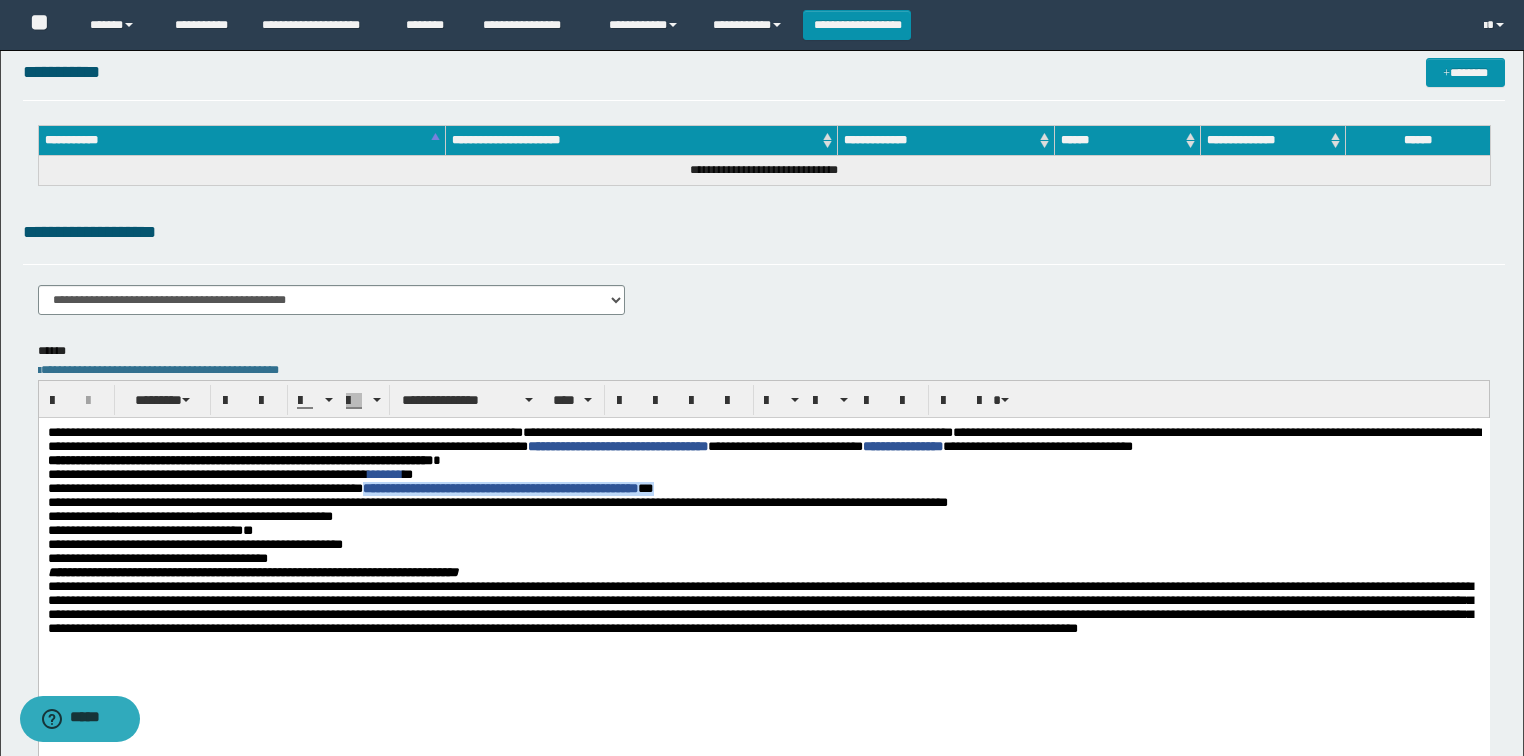 drag, startPoint x: 722, startPoint y: 494, endPoint x: 378, endPoint y: 491, distance: 344.0131 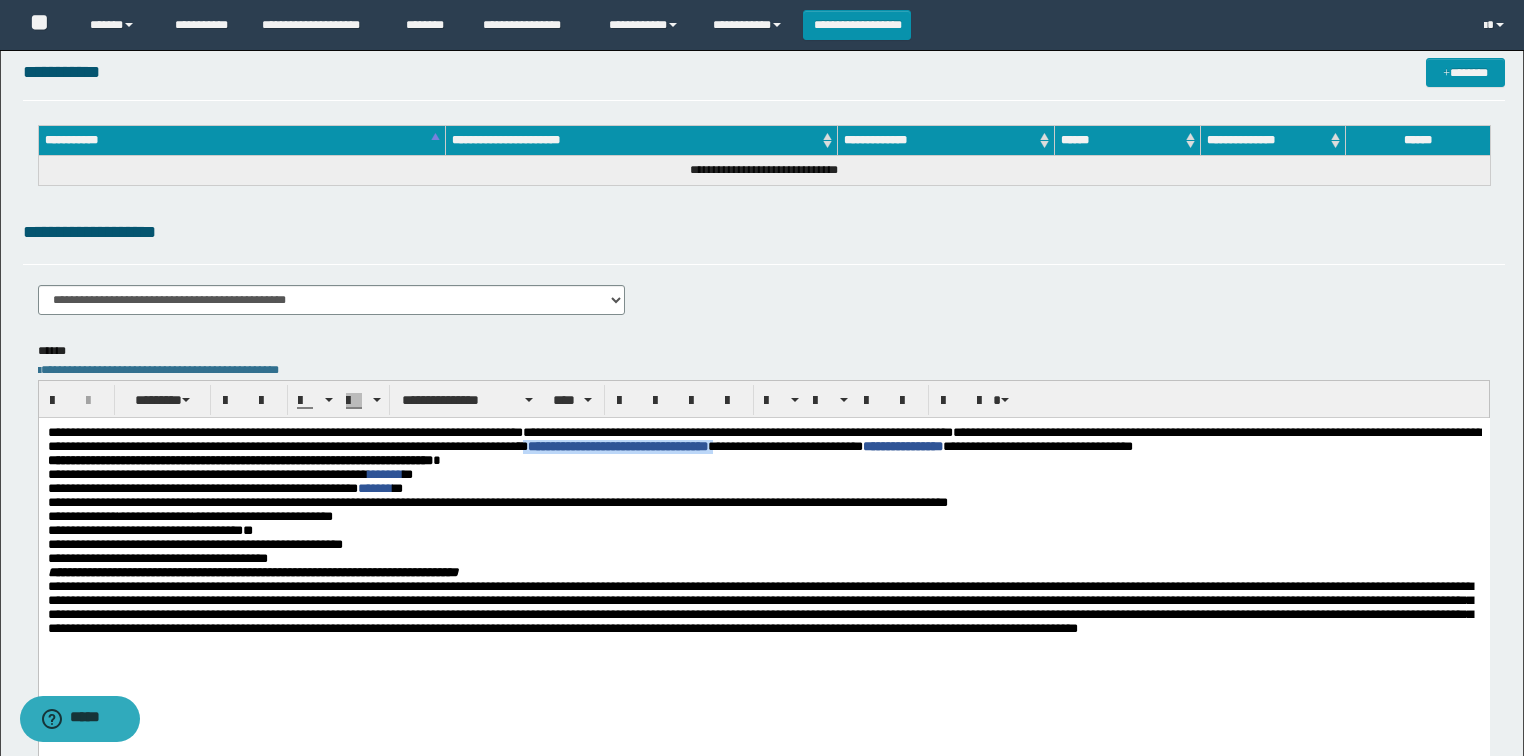 drag, startPoint x: 707, startPoint y: 447, endPoint x: 930, endPoint y: 450, distance: 223.02017 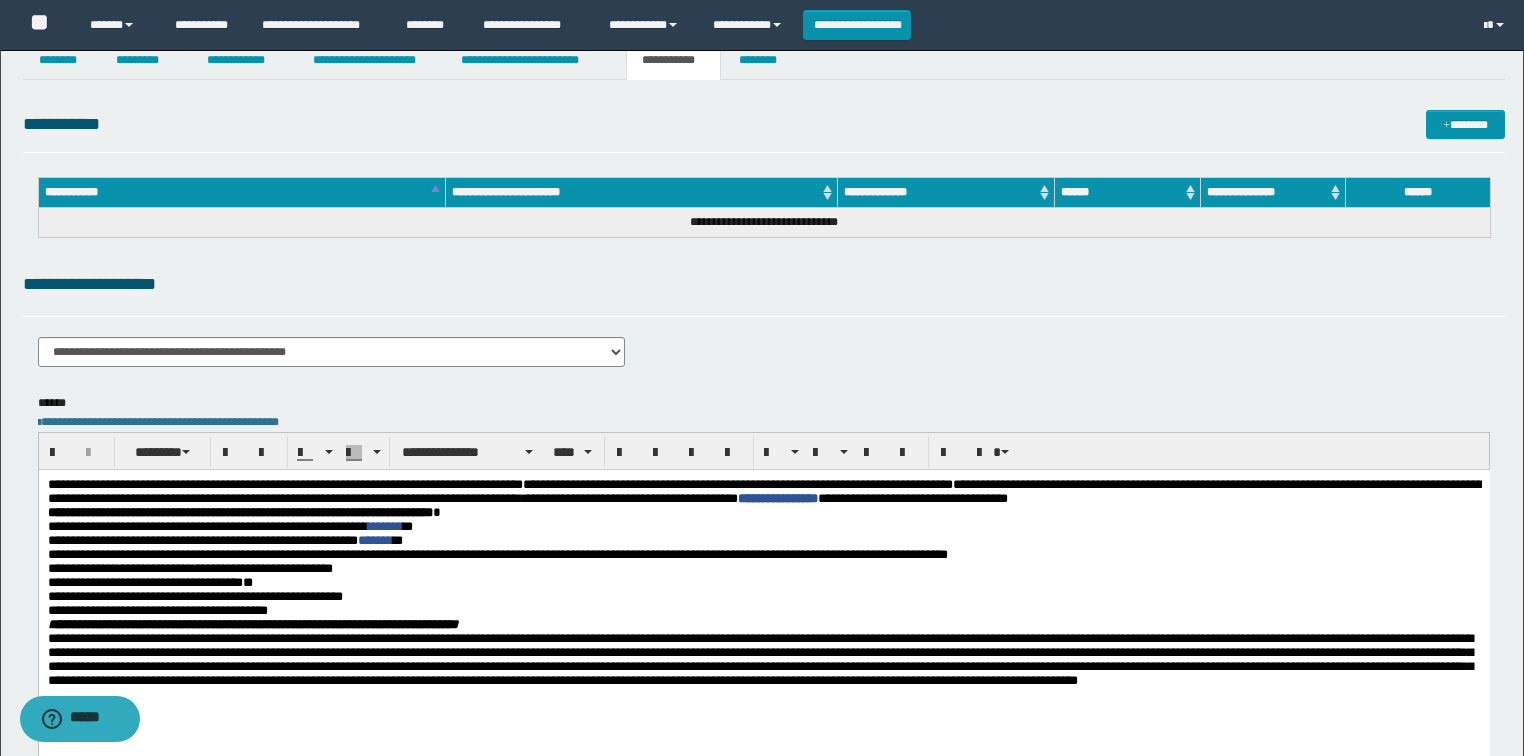 scroll, scrollTop: 0, scrollLeft: 0, axis: both 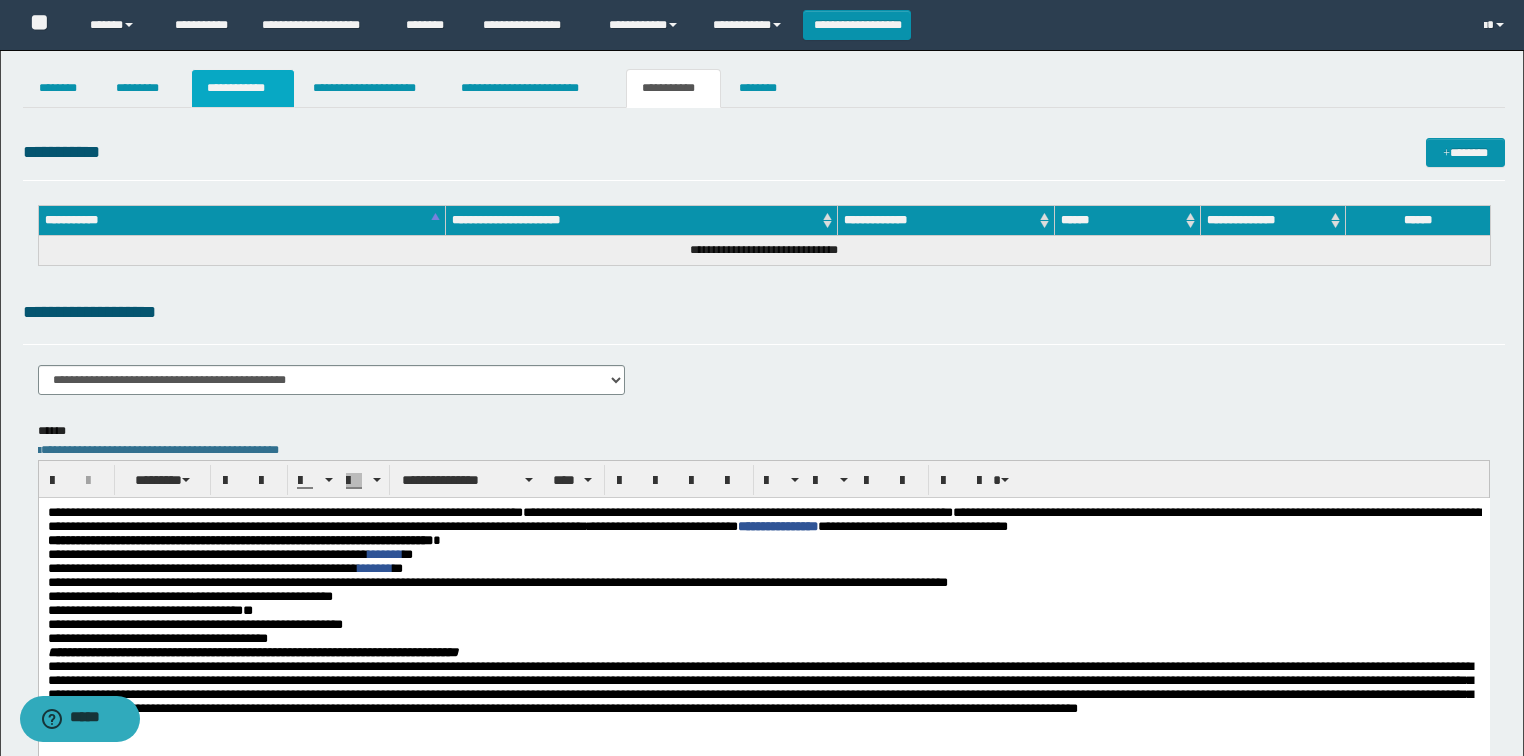 drag, startPoint x: 256, startPoint y: 86, endPoint x: 268, endPoint y: 99, distance: 17.691807 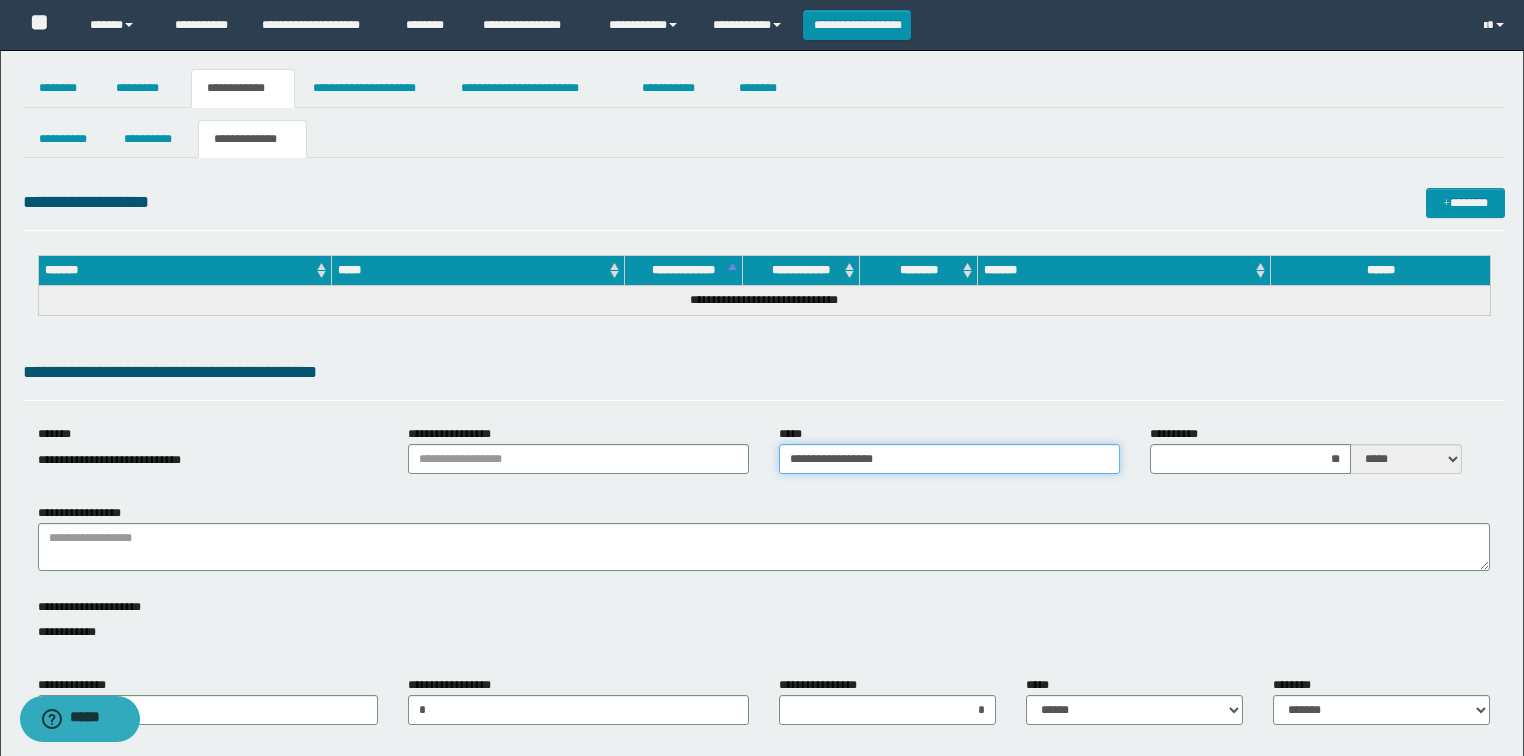 drag, startPoint x: 904, startPoint y: 447, endPoint x: 729, endPoint y: 436, distance: 175.34537 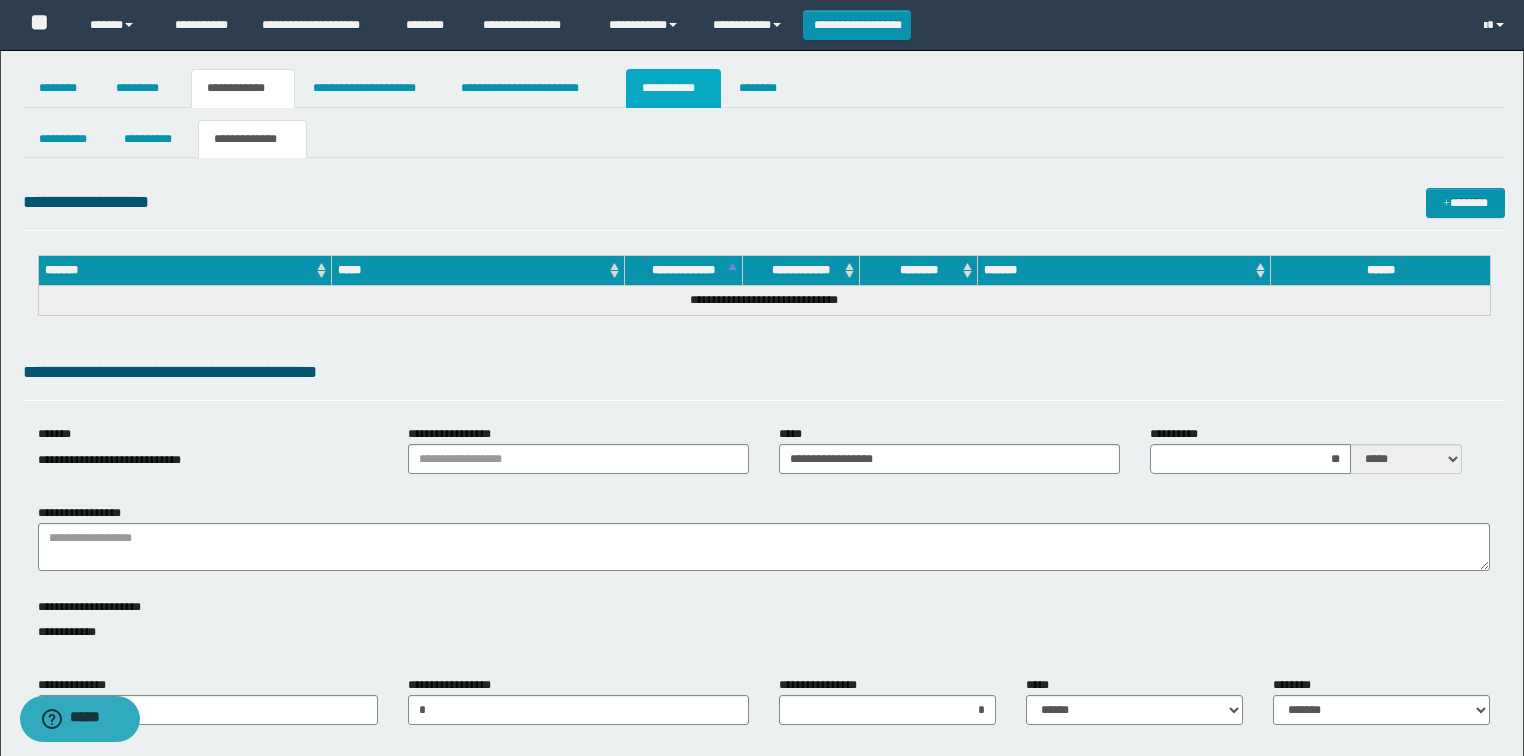 drag, startPoint x: 672, startPoint y: 82, endPoint x: 820, endPoint y: 239, distance: 215.76144 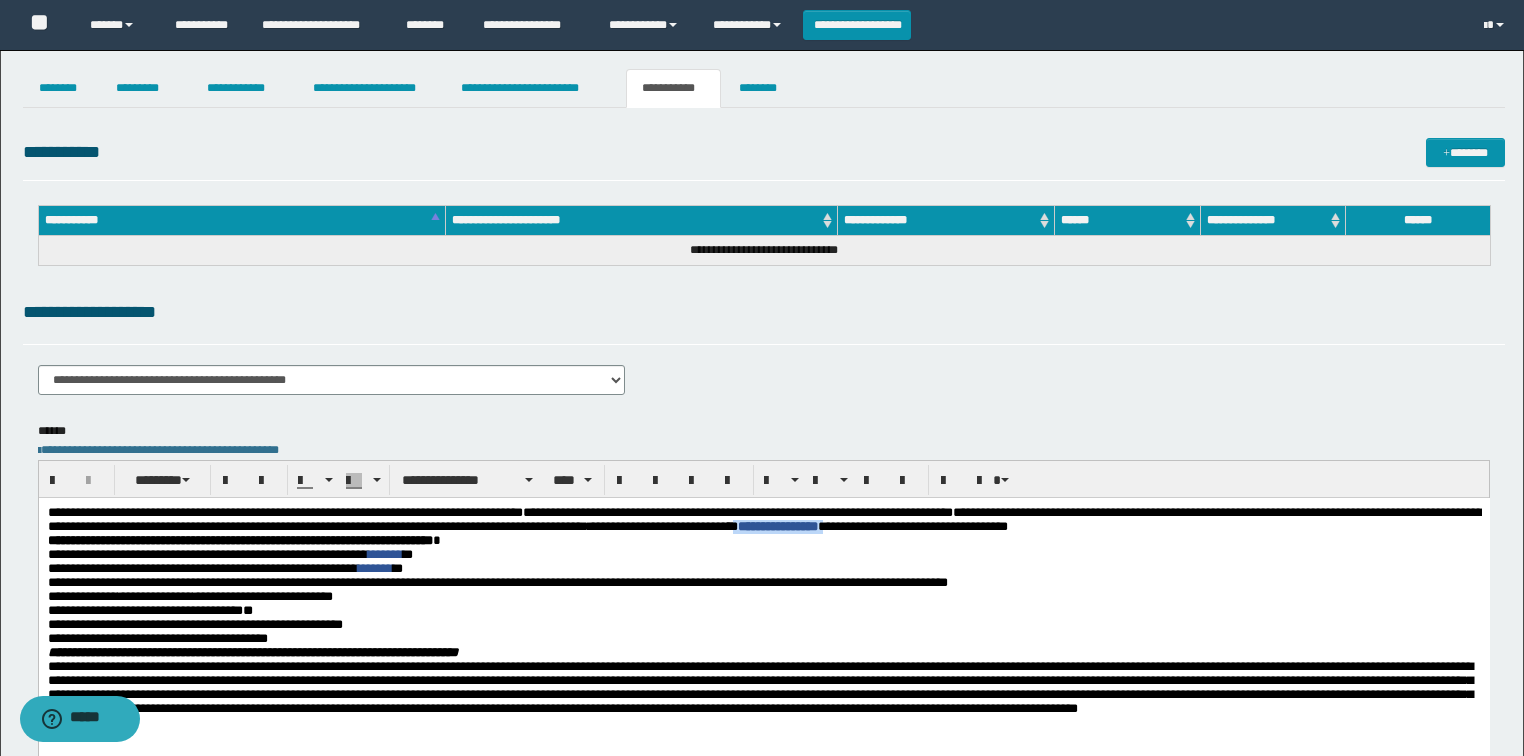 drag, startPoint x: 1045, startPoint y: 525, endPoint x: 932, endPoint y: 521, distance: 113.07078 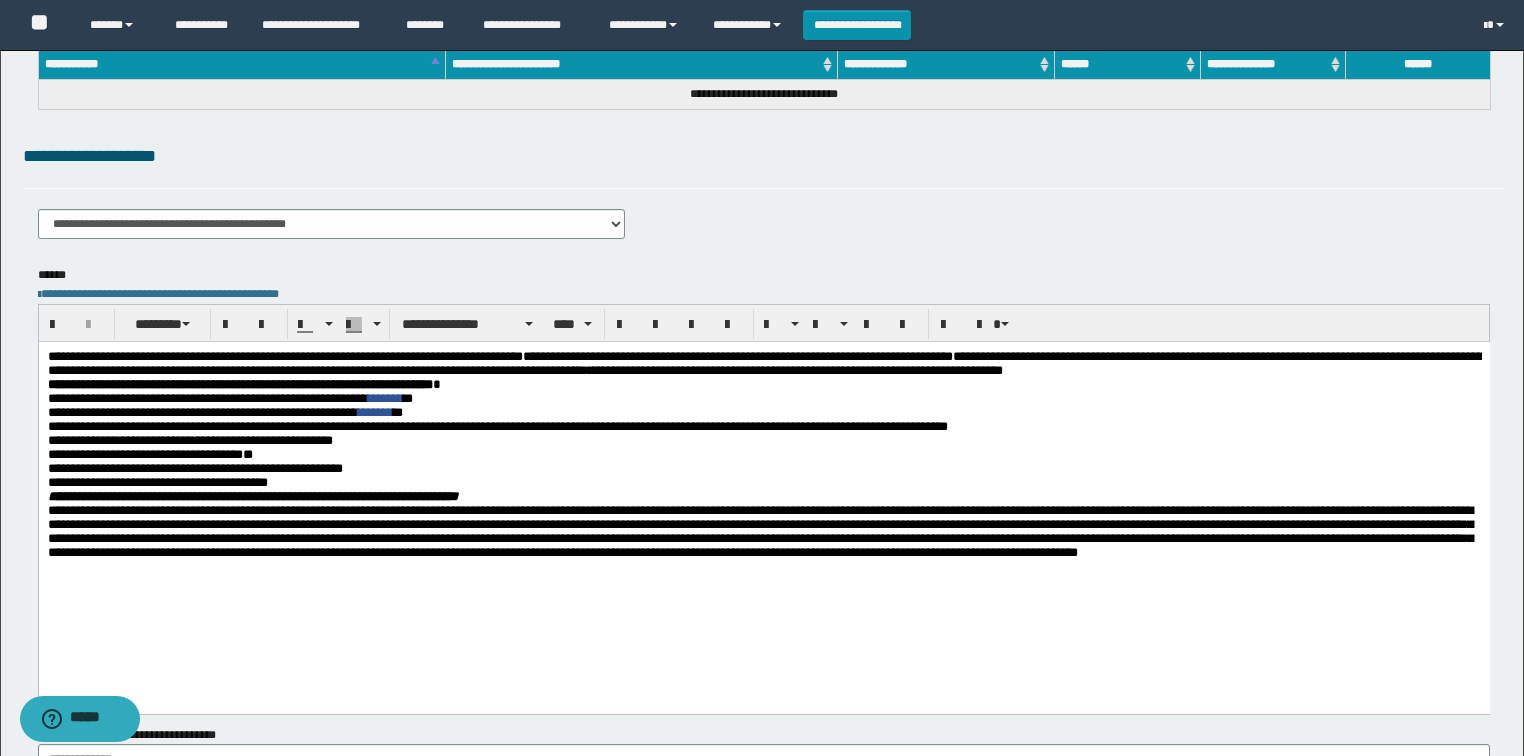 scroll, scrollTop: 160, scrollLeft: 0, axis: vertical 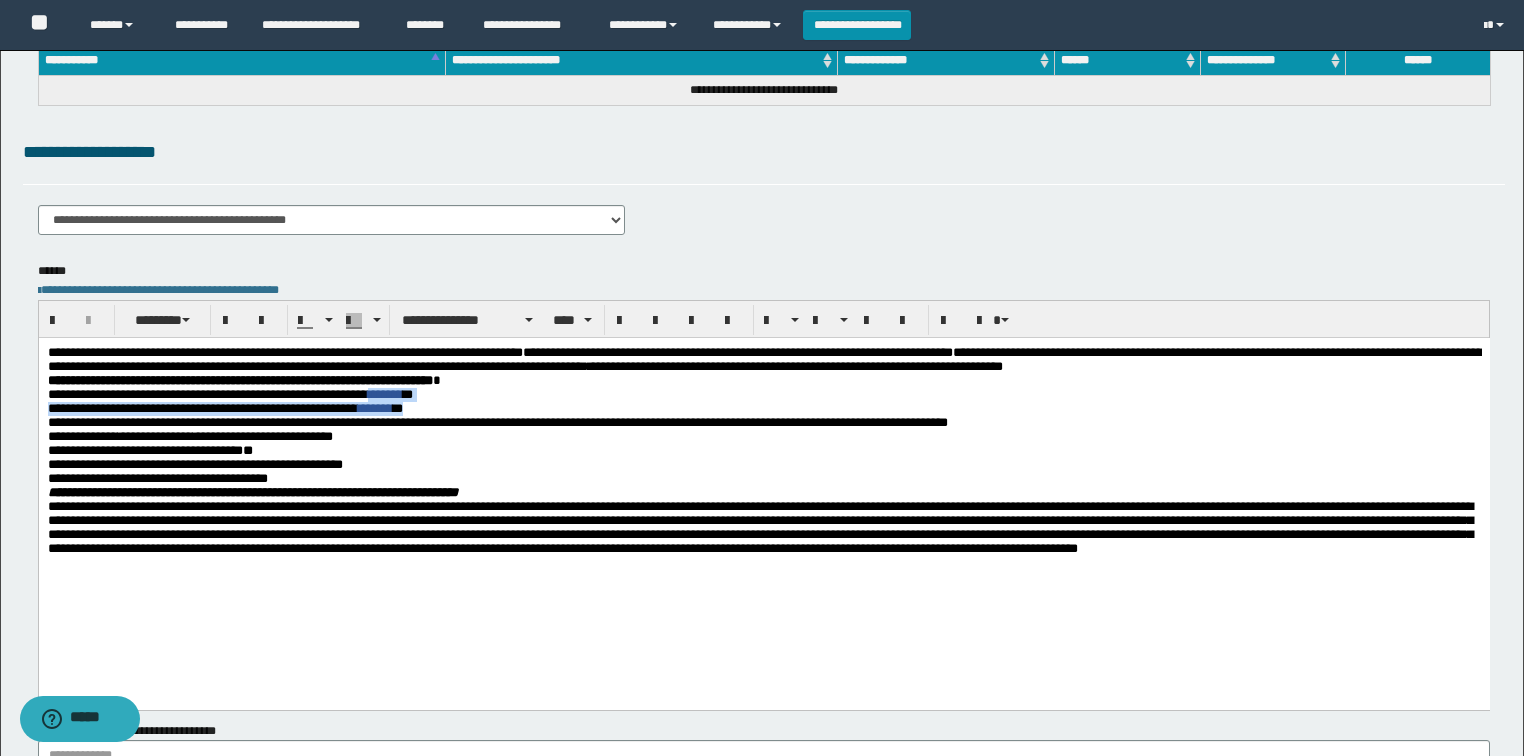 drag, startPoint x: 443, startPoint y: 416, endPoint x: 402, endPoint y: 397, distance: 45.188496 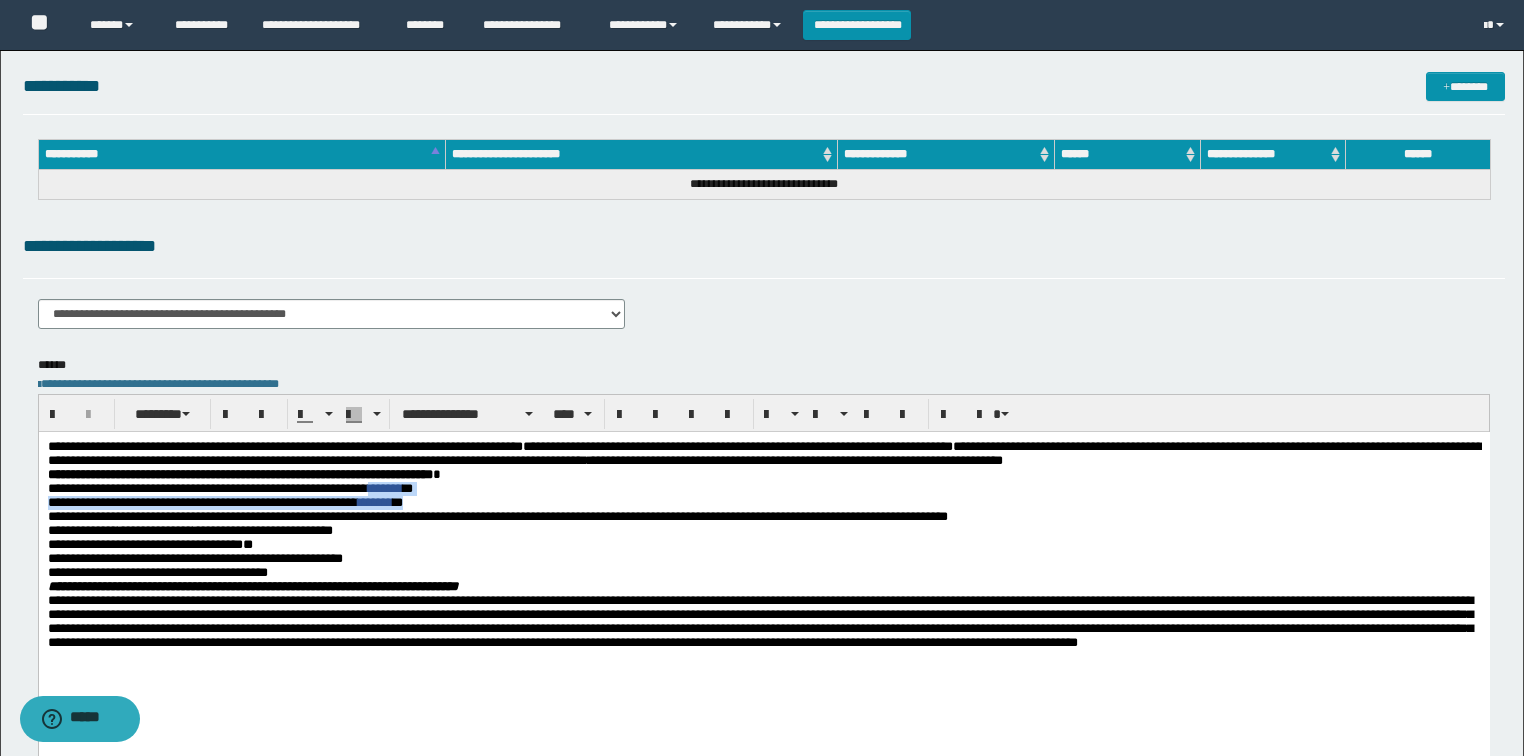 scroll, scrollTop: 0, scrollLeft: 0, axis: both 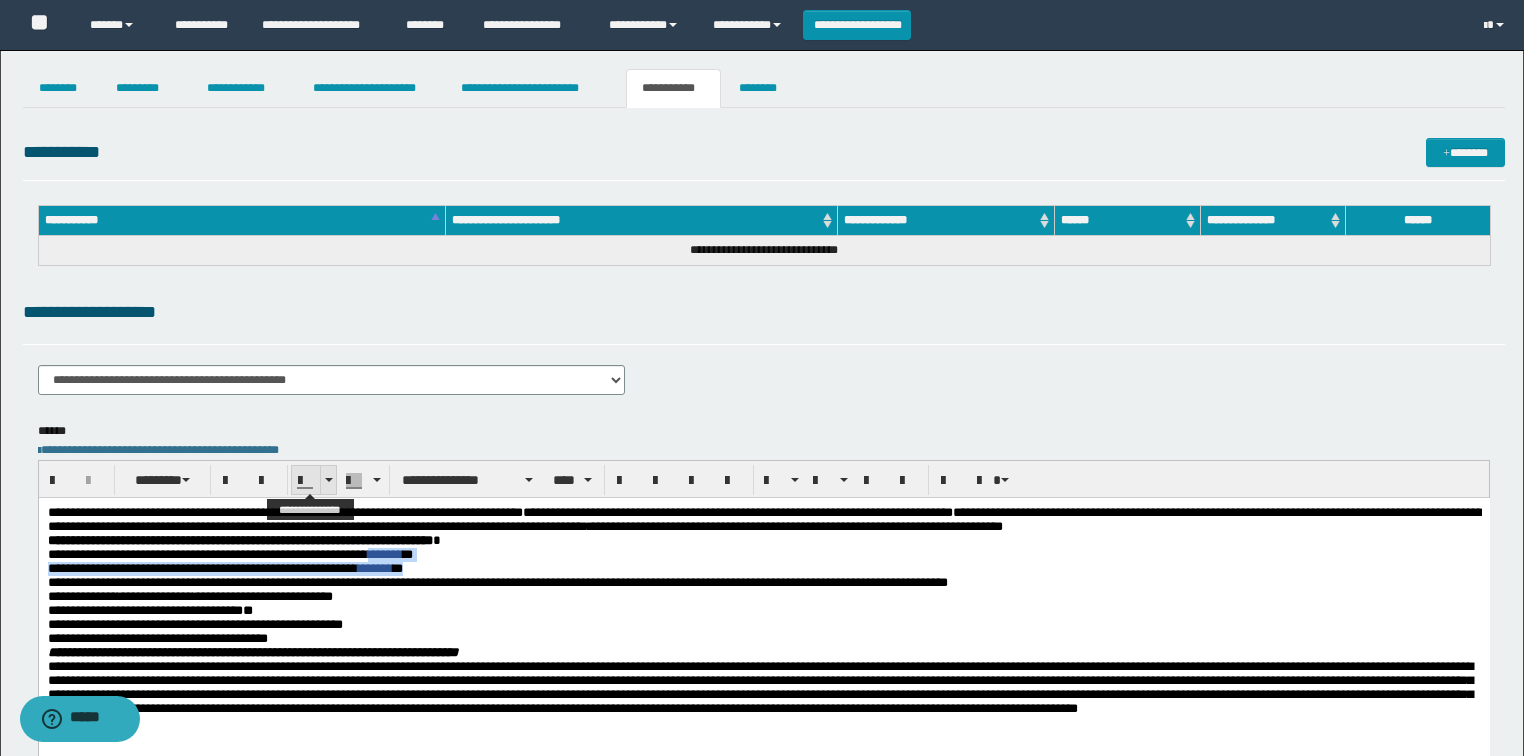 click at bounding box center (329, 480) 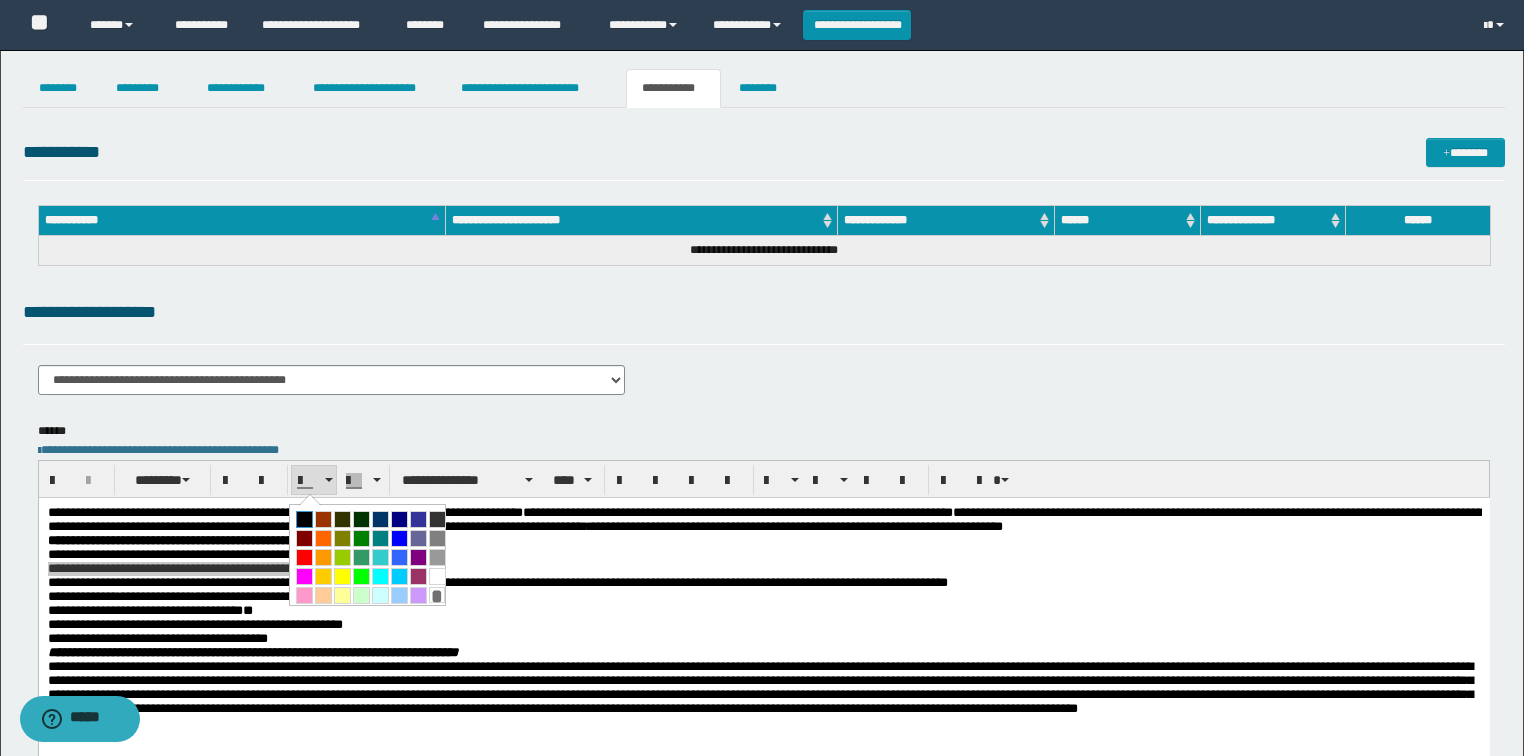 click at bounding box center [304, 519] 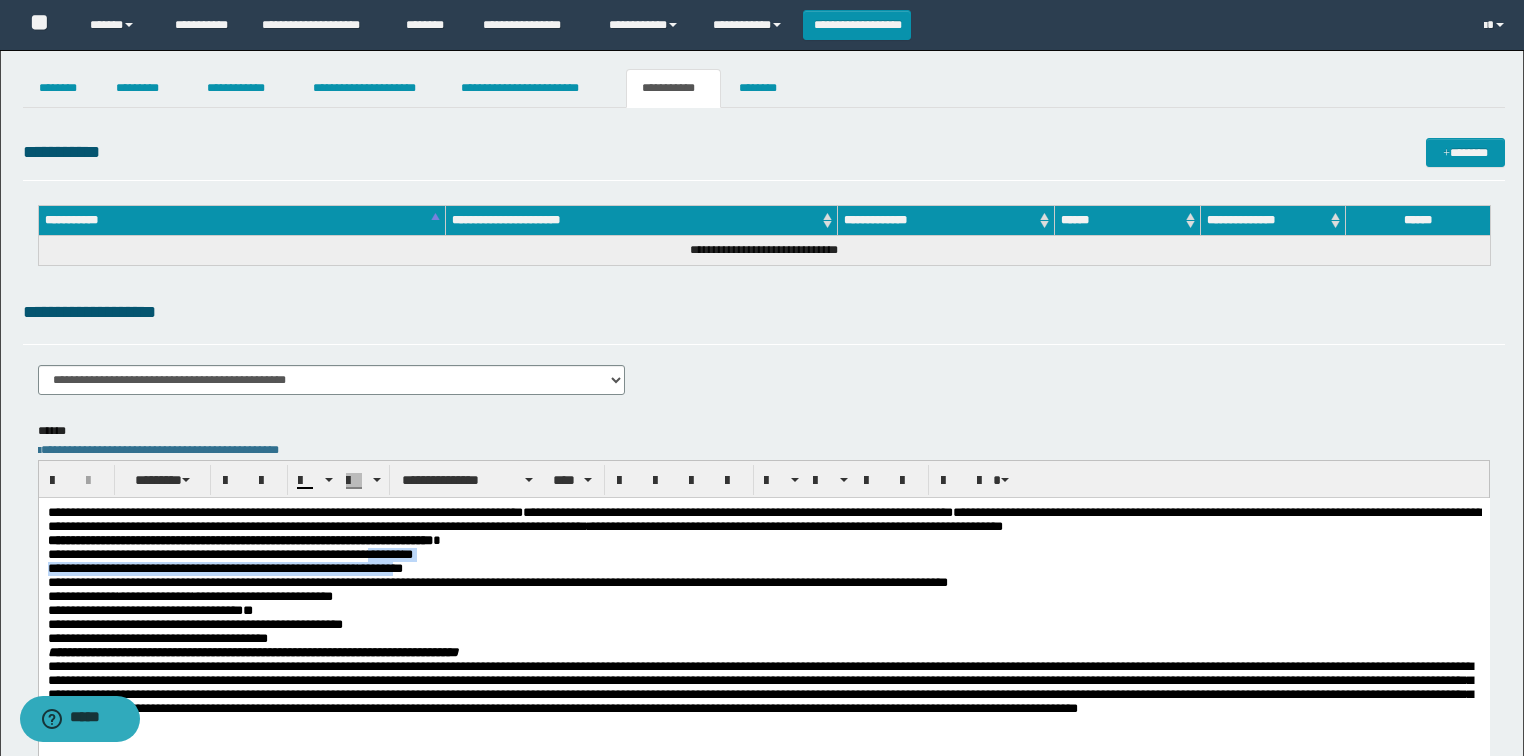 click on "*" at bounding box center (397, 567) 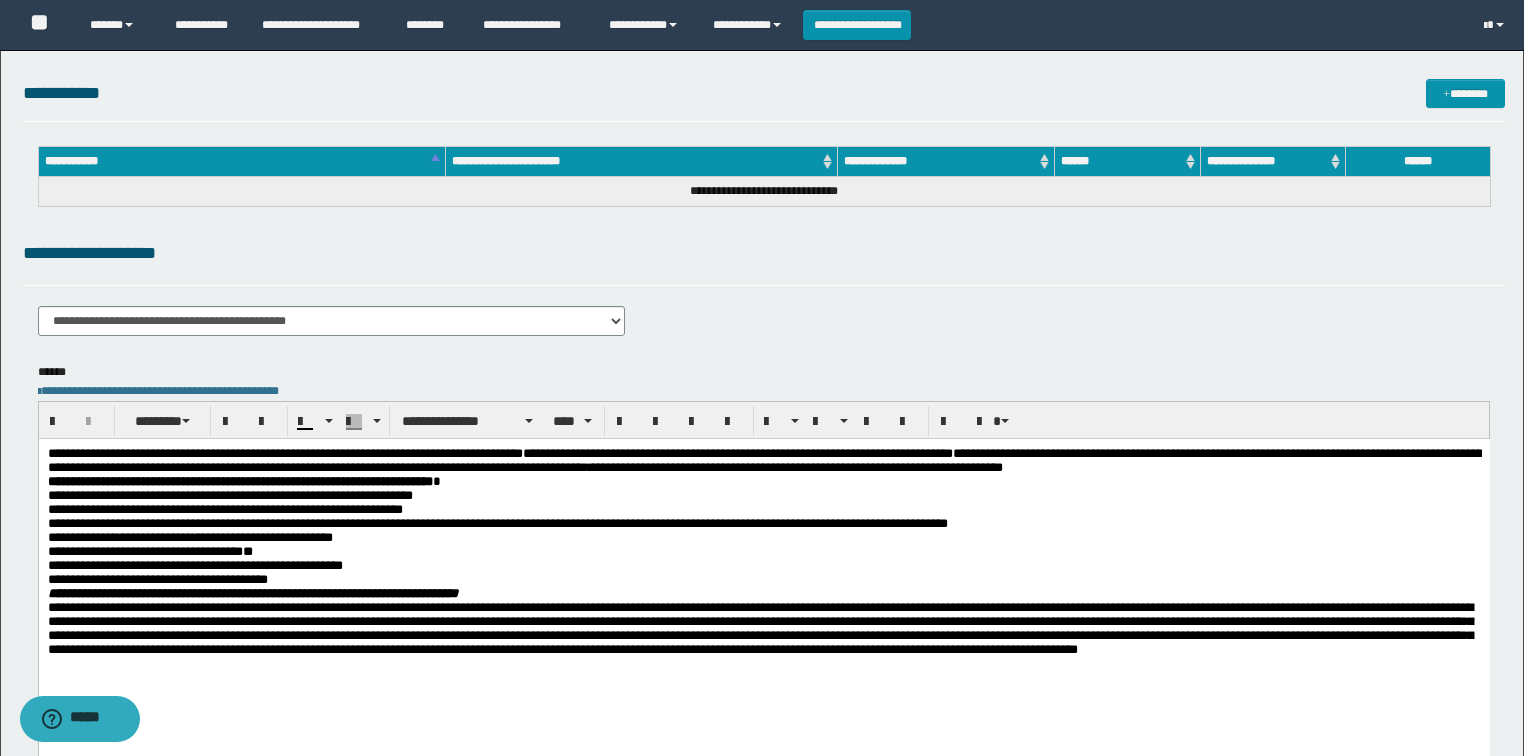 scroll, scrollTop: 160, scrollLeft: 0, axis: vertical 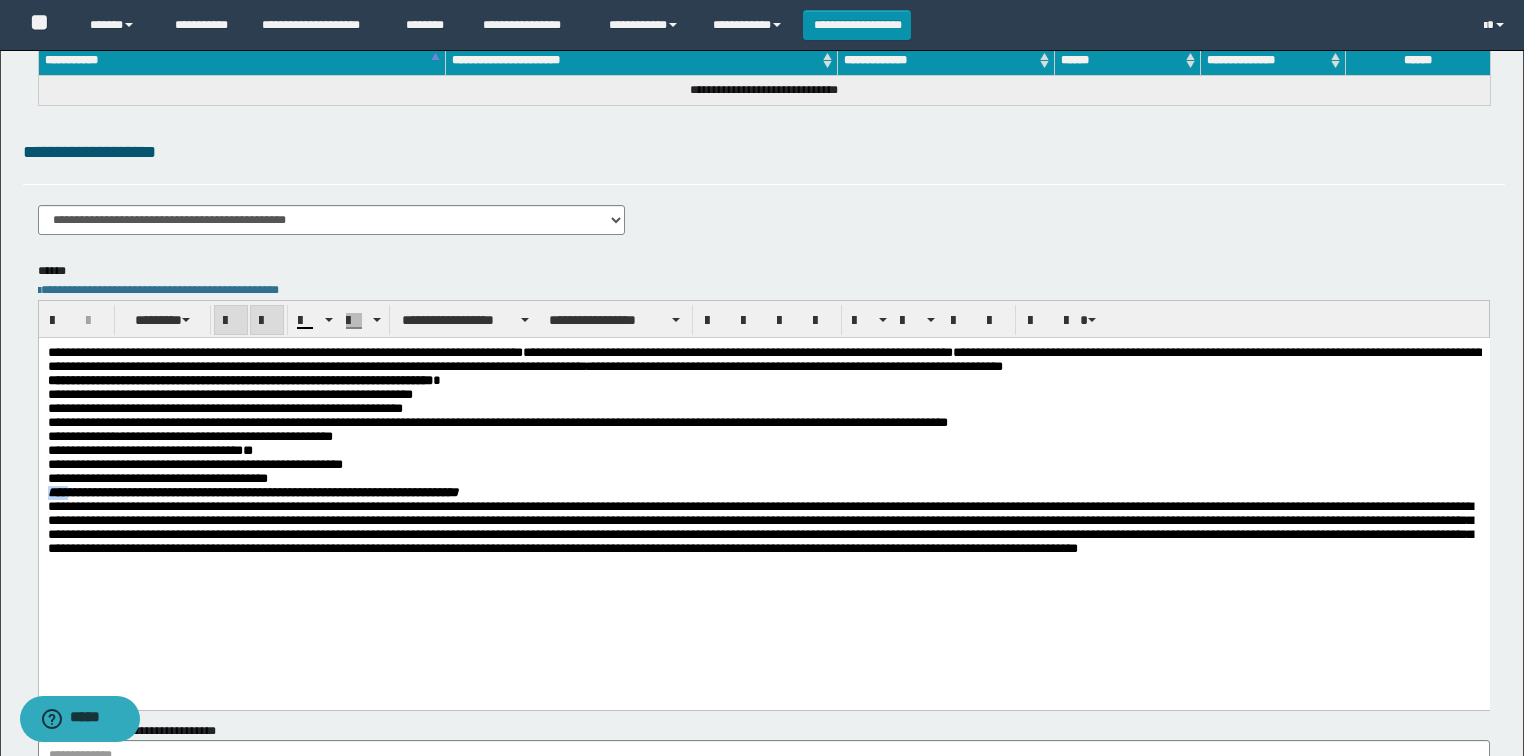 drag, startPoint x: 68, startPoint y: 518, endPoint x: 42, endPoint y: 517, distance: 26.019224 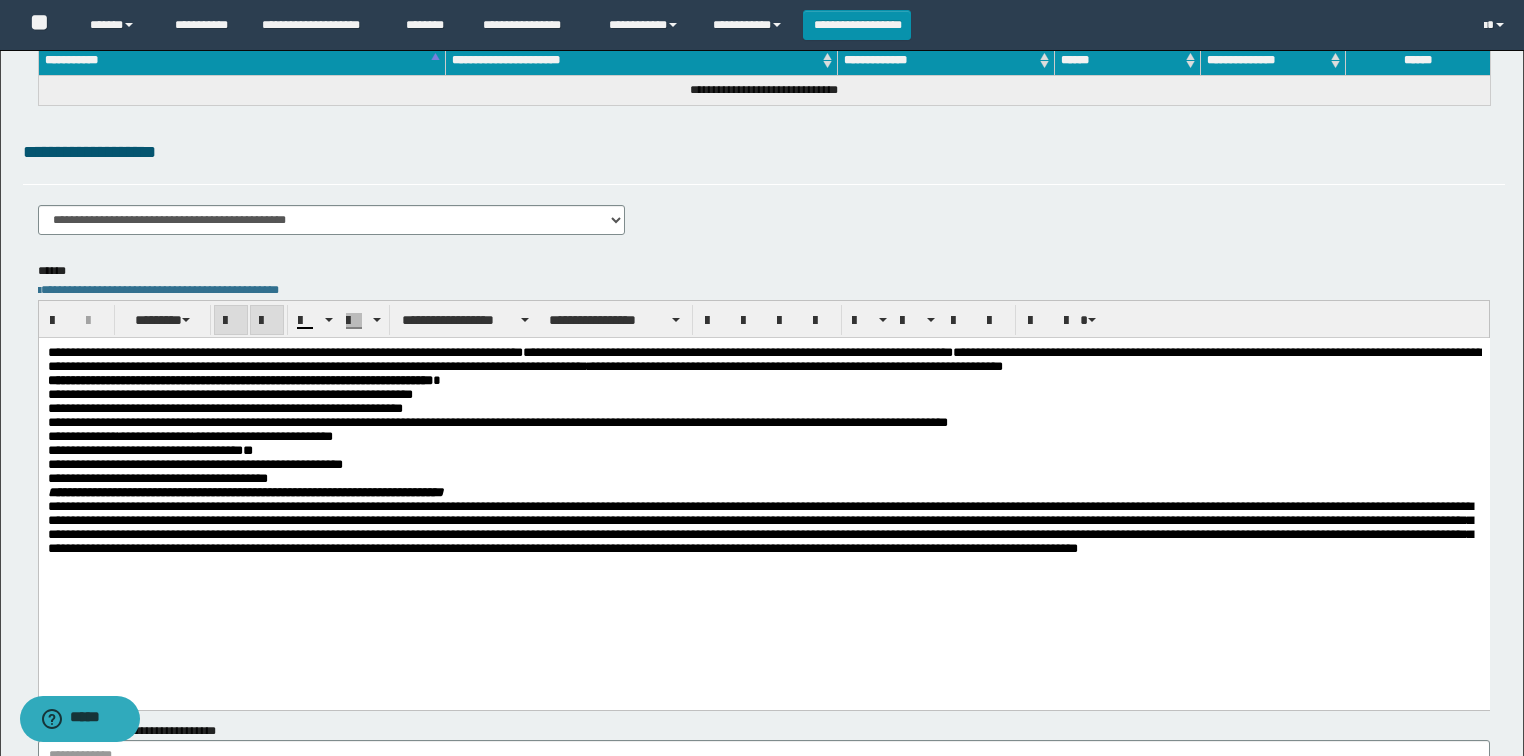 scroll, scrollTop: 0, scrollLeft: 0, axis: both 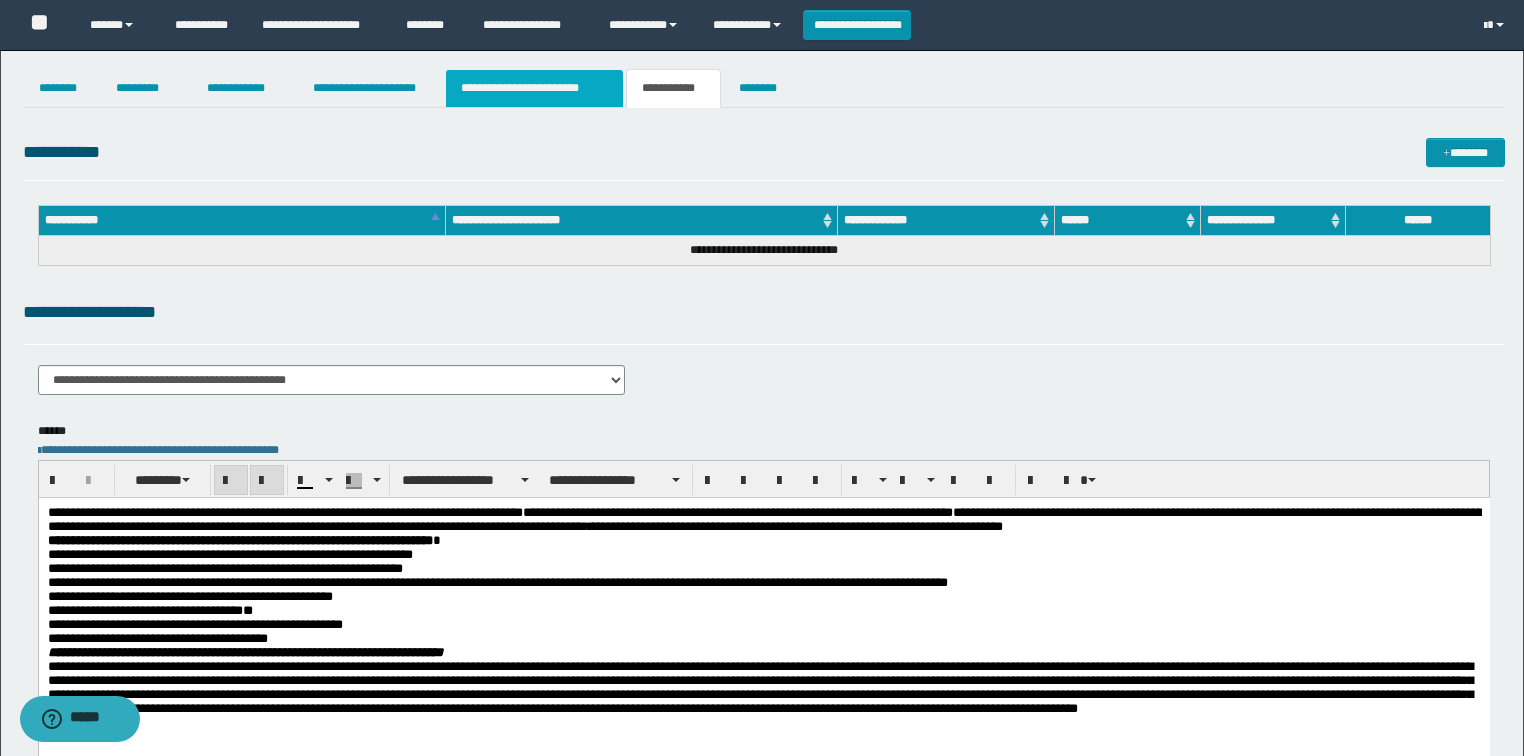 click on "**********" at bounding box center (534, 88) 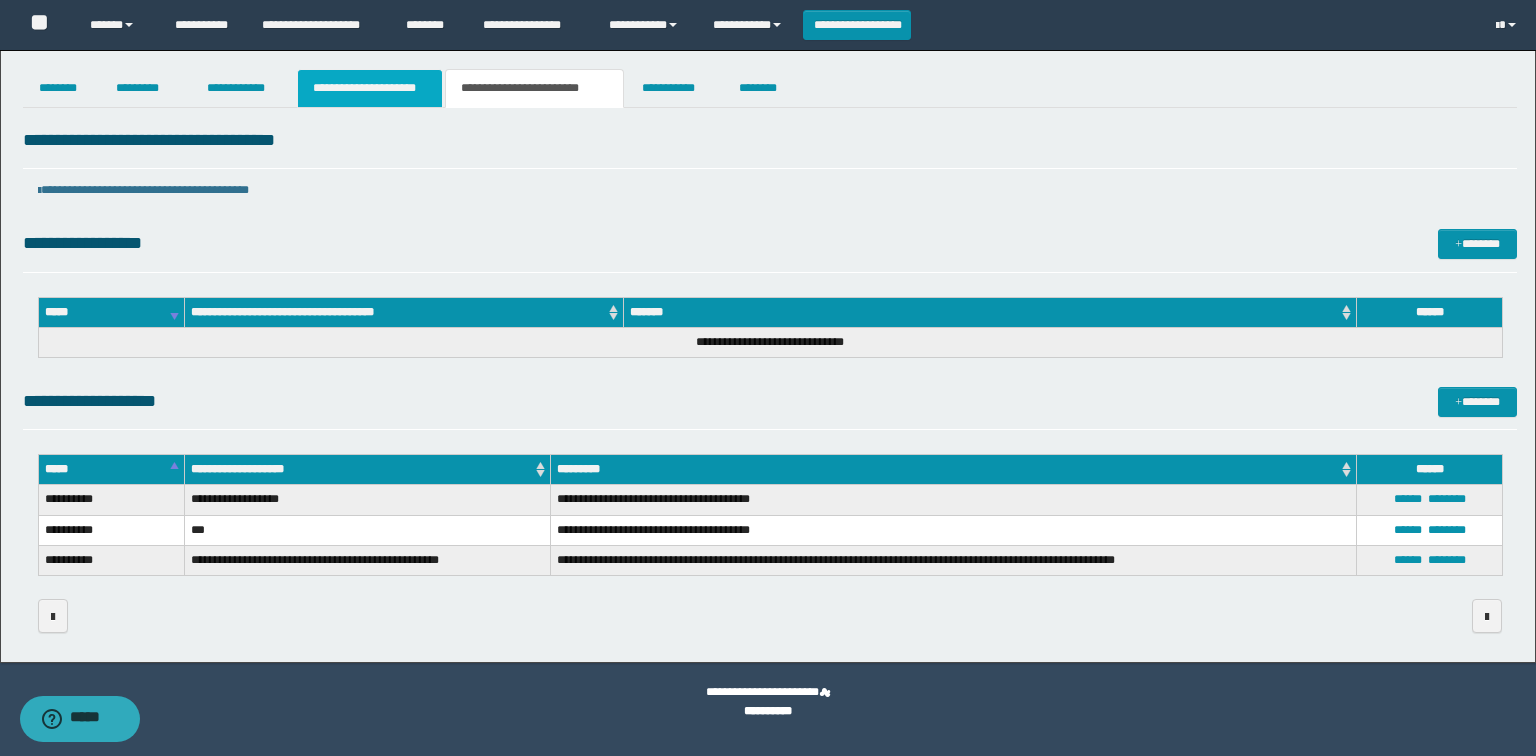 click on "**********" at bounding box center (370, 88) 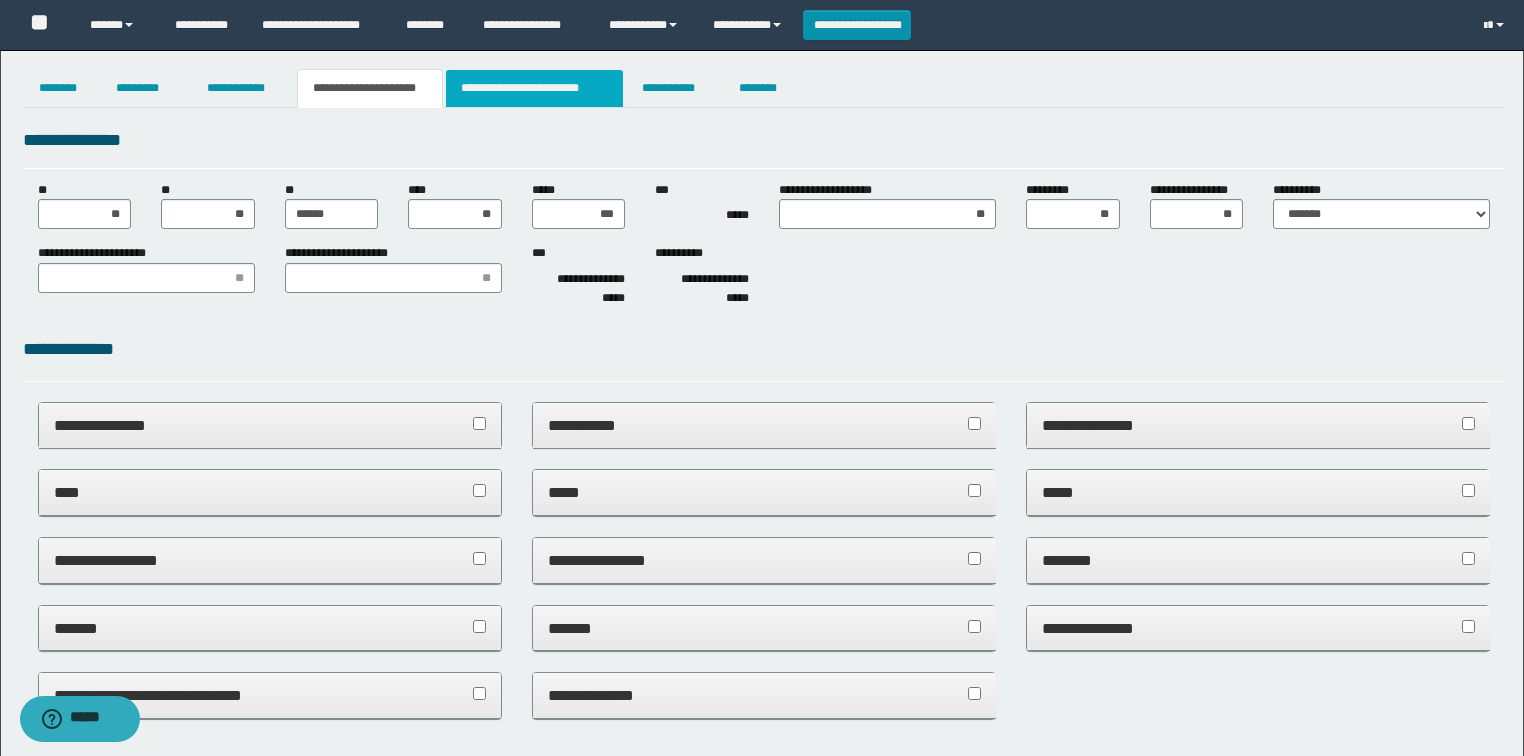 click on "**********" at bounding box center (534, 88) 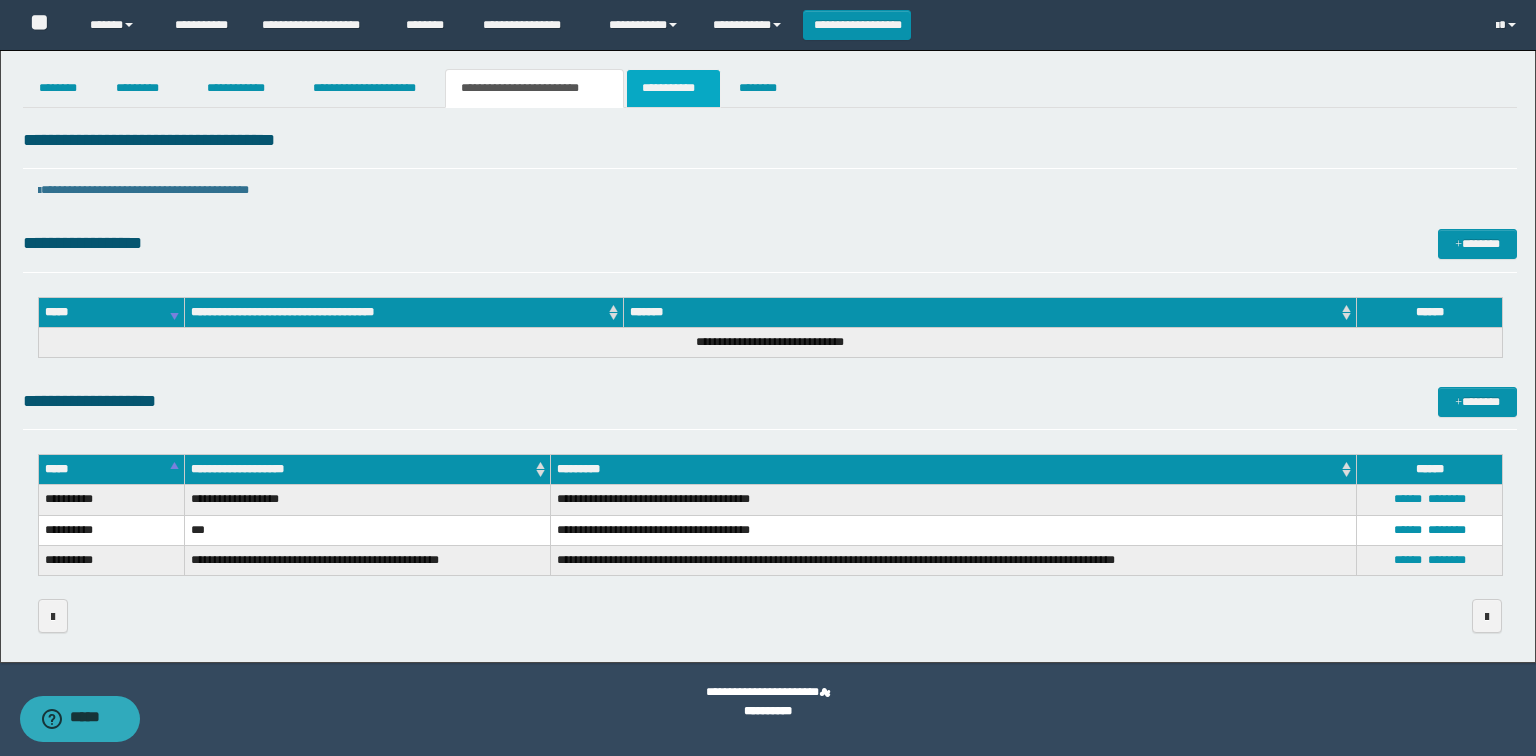 click on "**********" at bounding box center [673, 88] 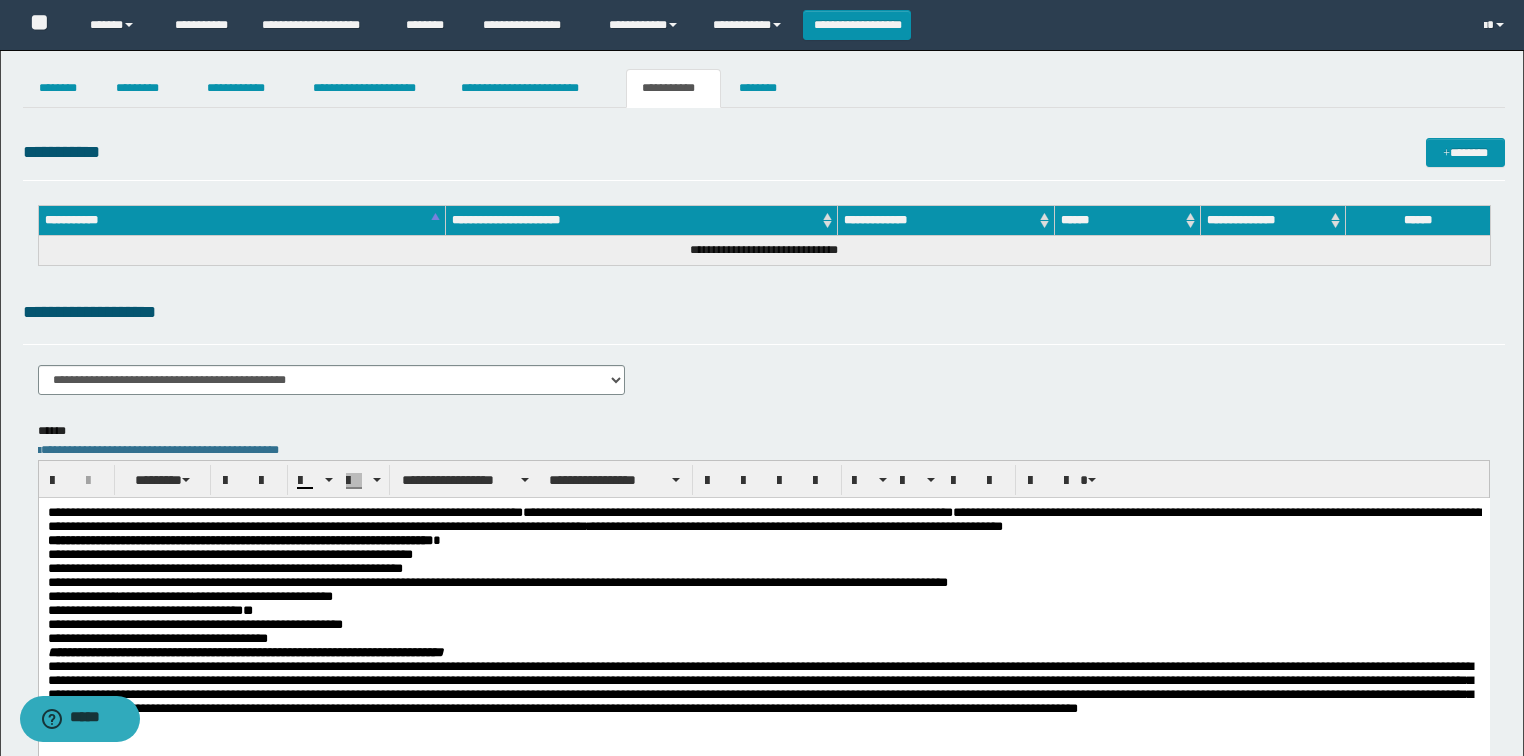 click on "**********" at bounding box center [764, 312] 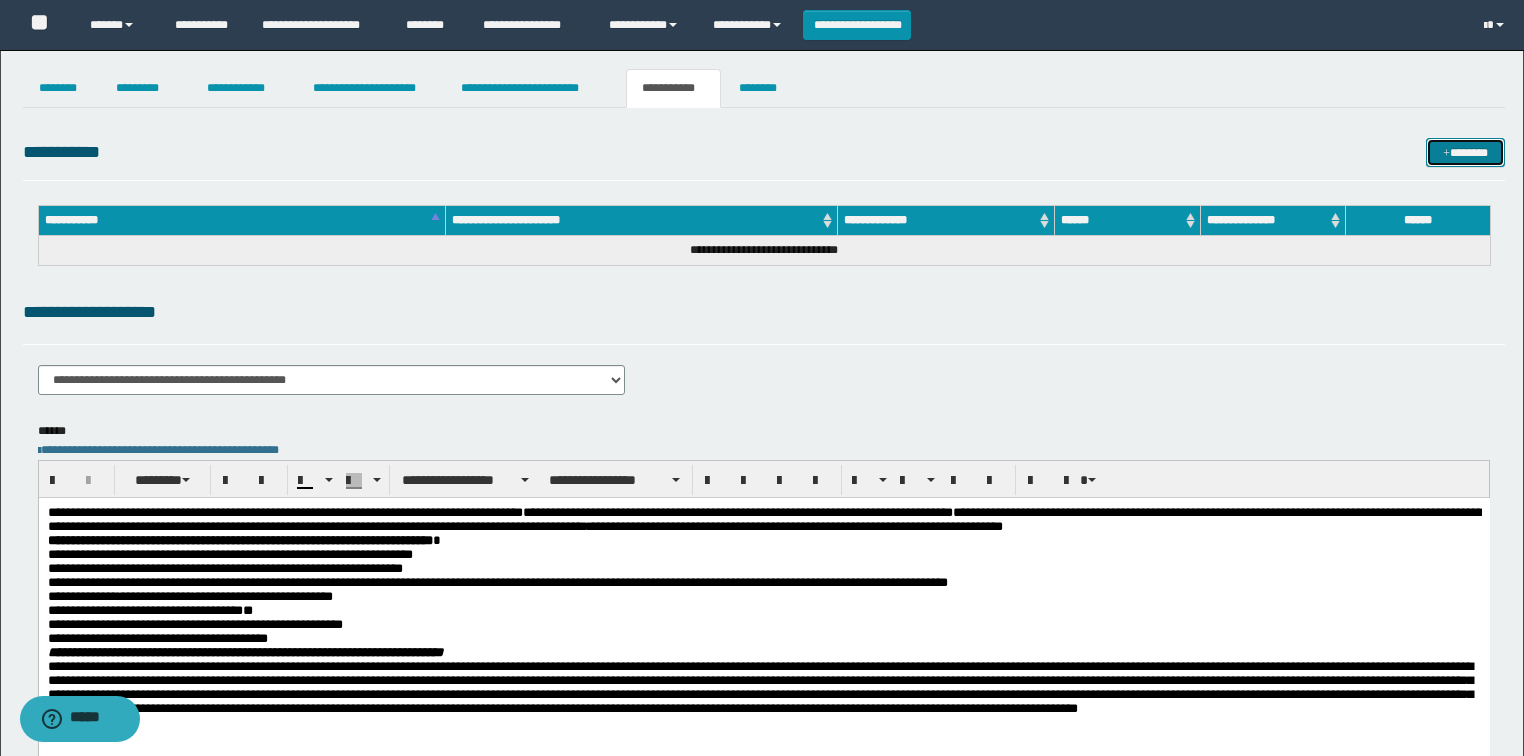 click on "*******" at bounding box center (1465, 153) 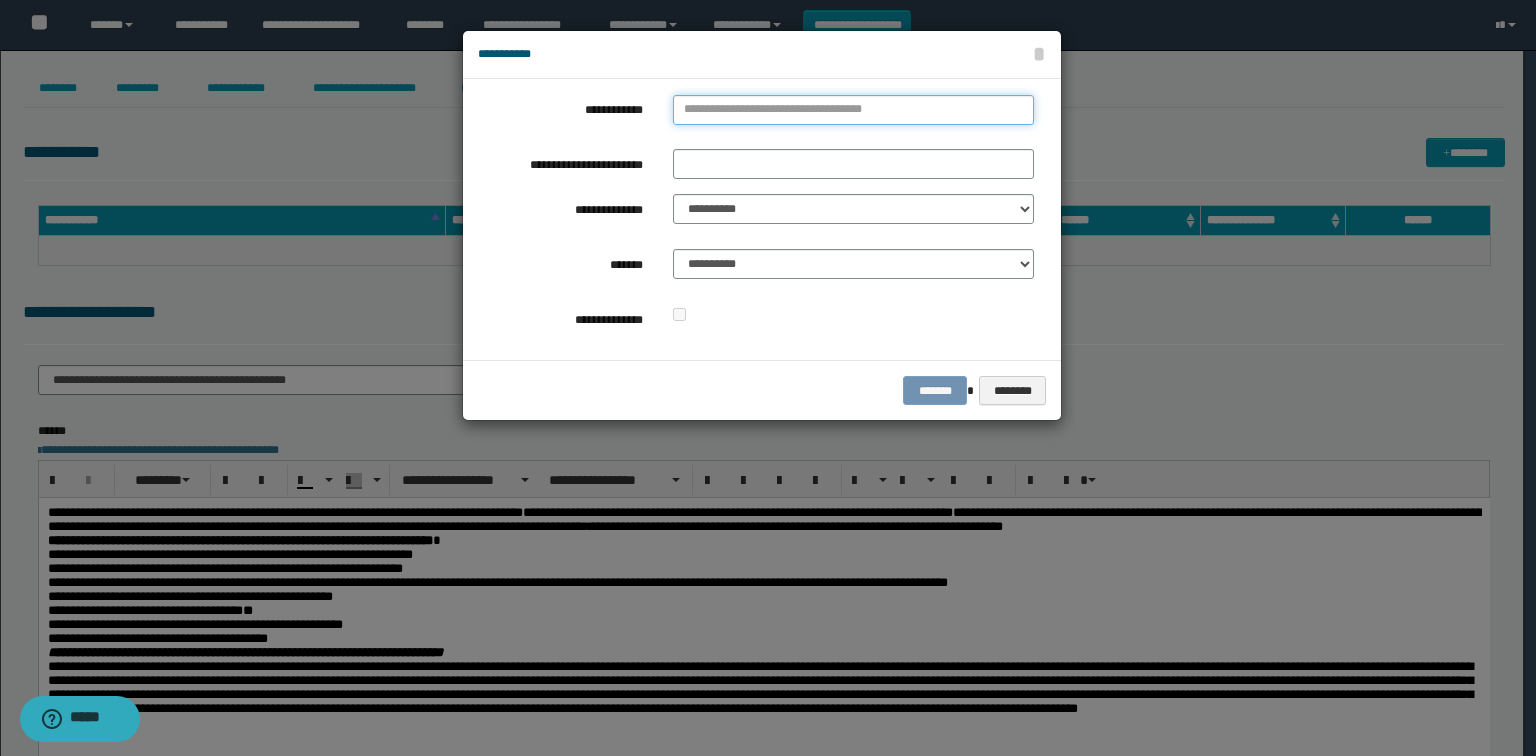 click on "**********" at bounding box center (853, 110) 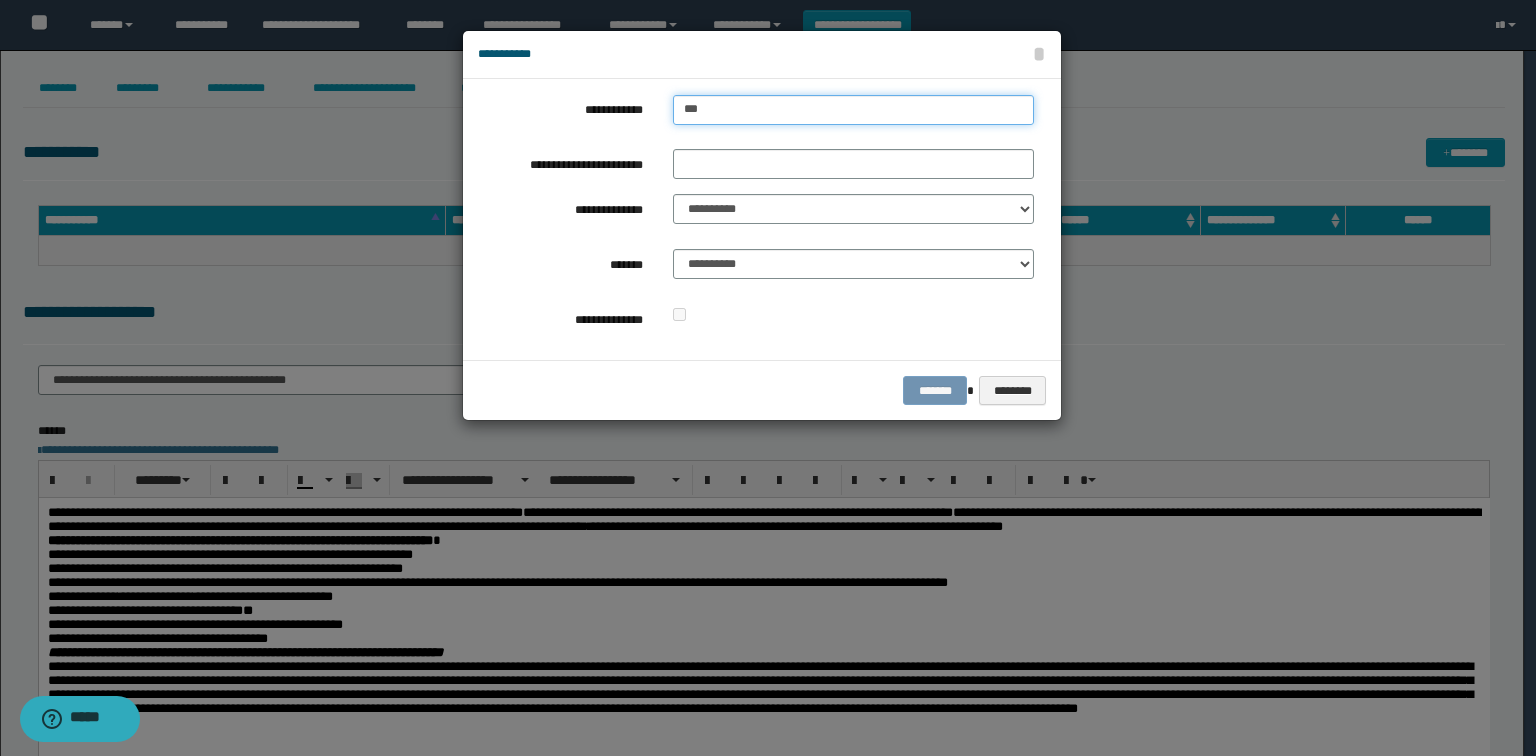 type on "****" 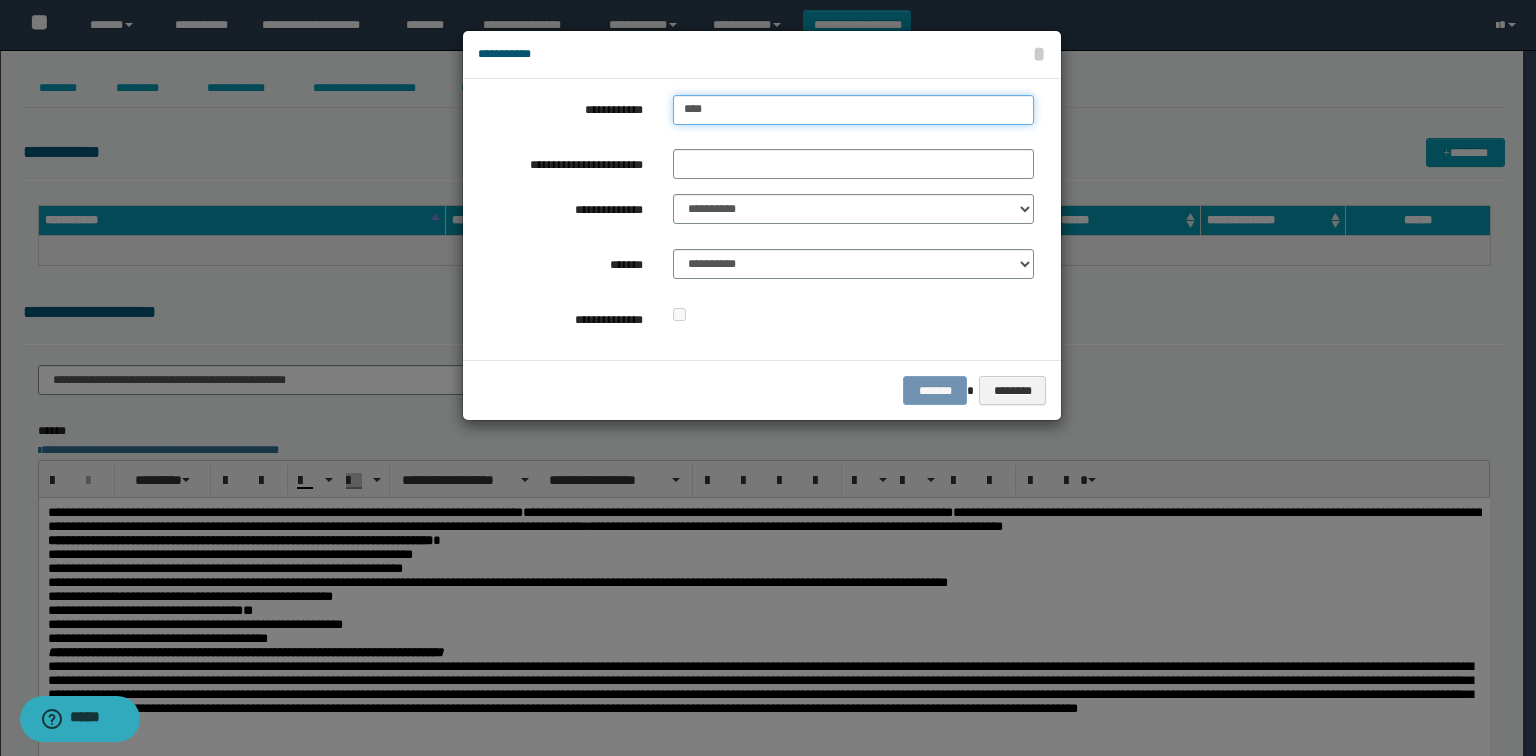 type on "****" 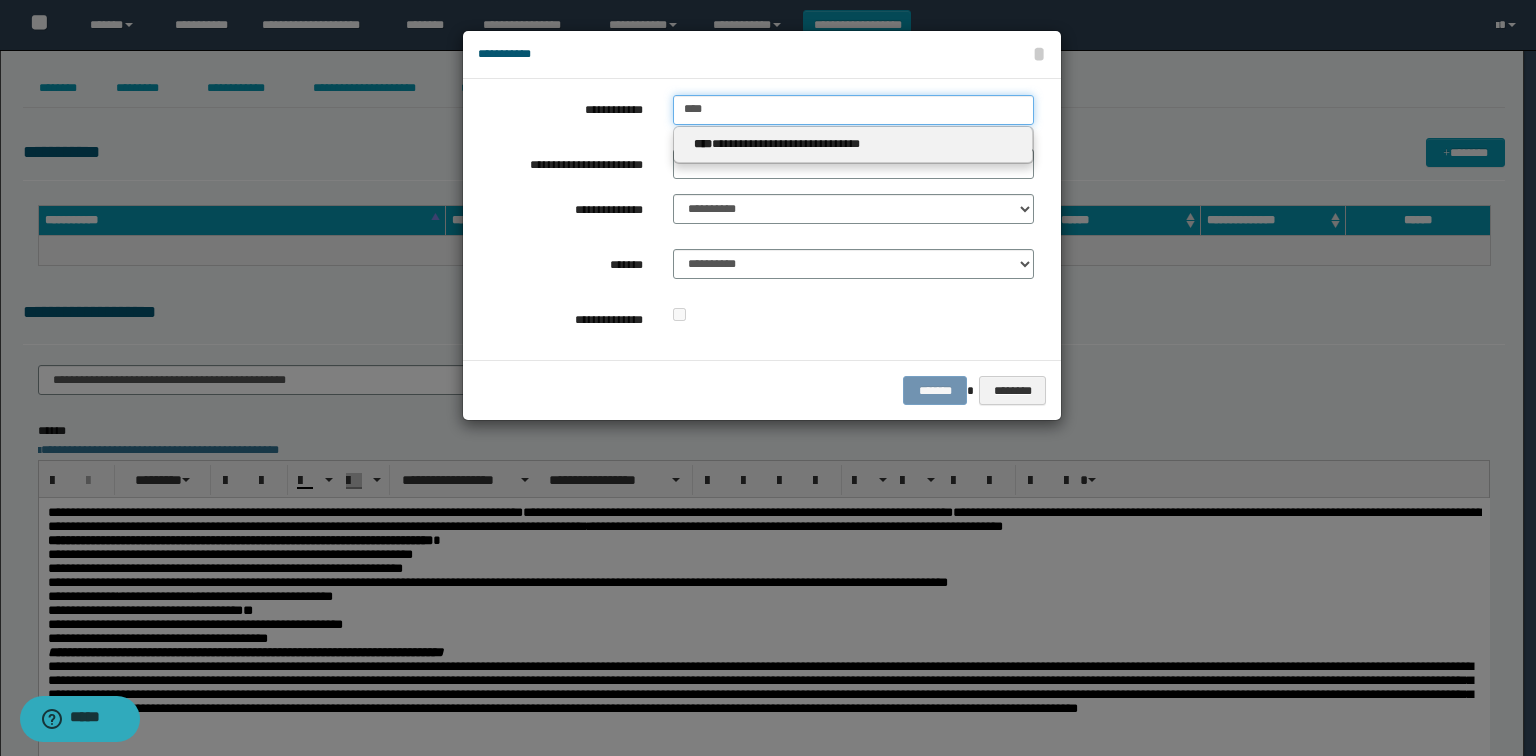 type on "****" 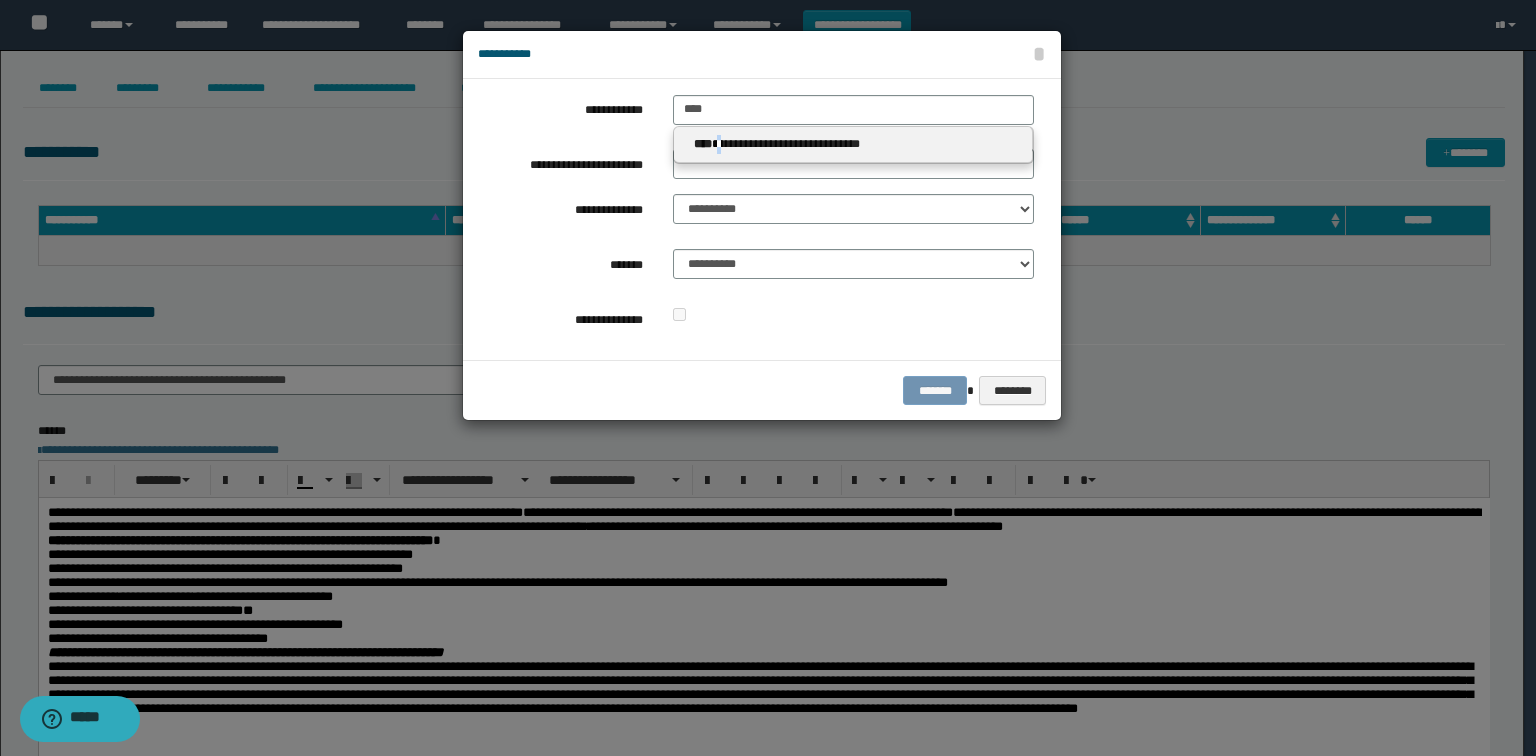 click on "**********" at bounding box center [853, 145] 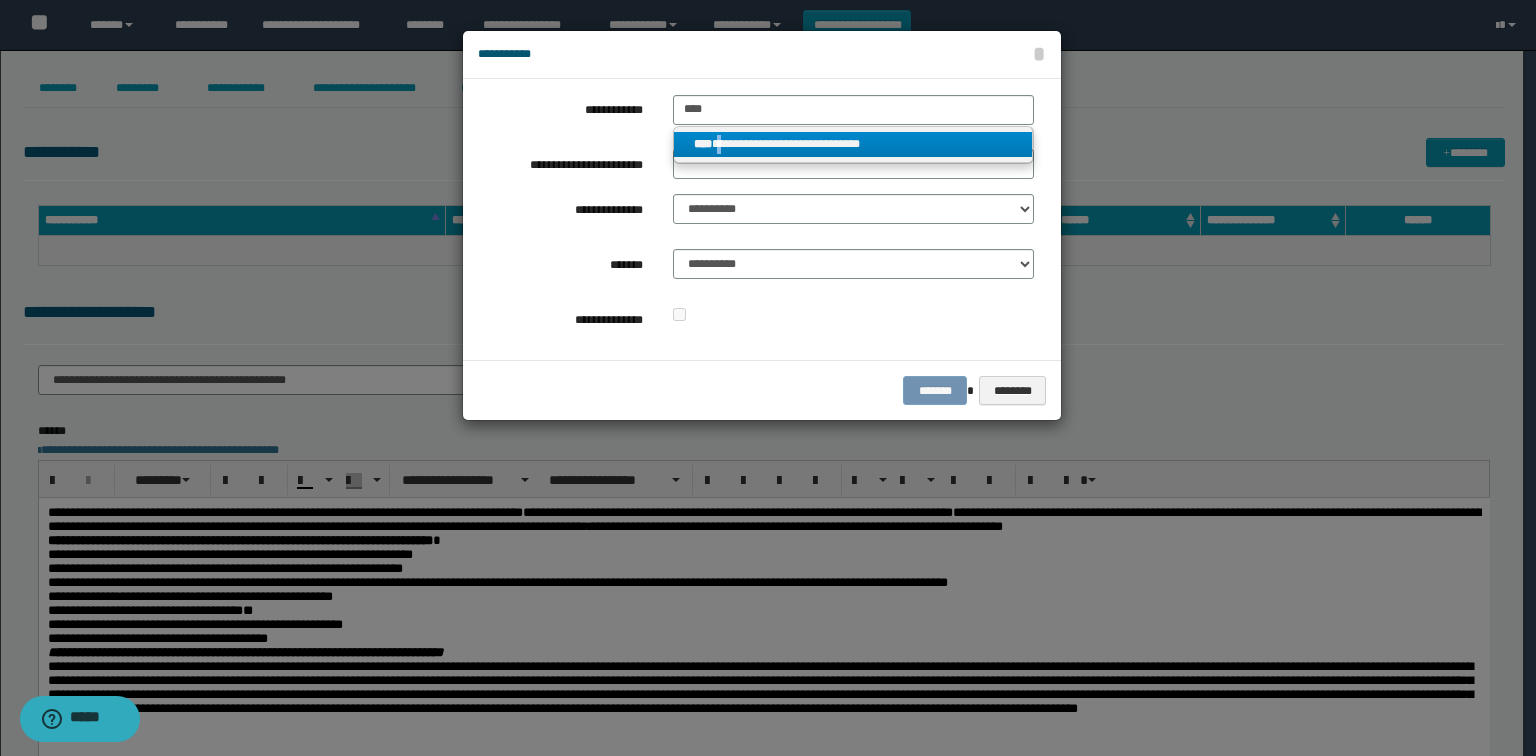 click on "**********" at bounding box center [853, 144] 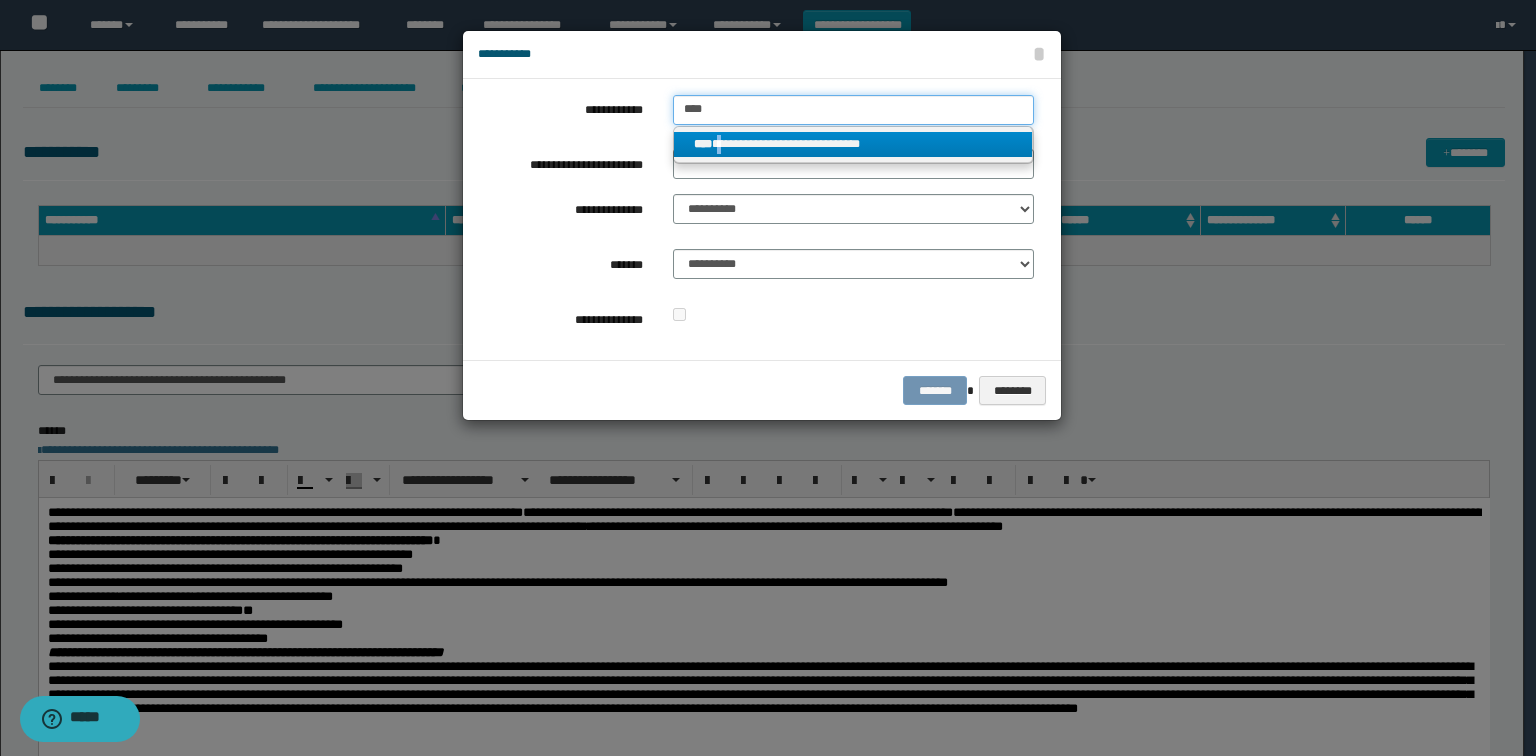 type 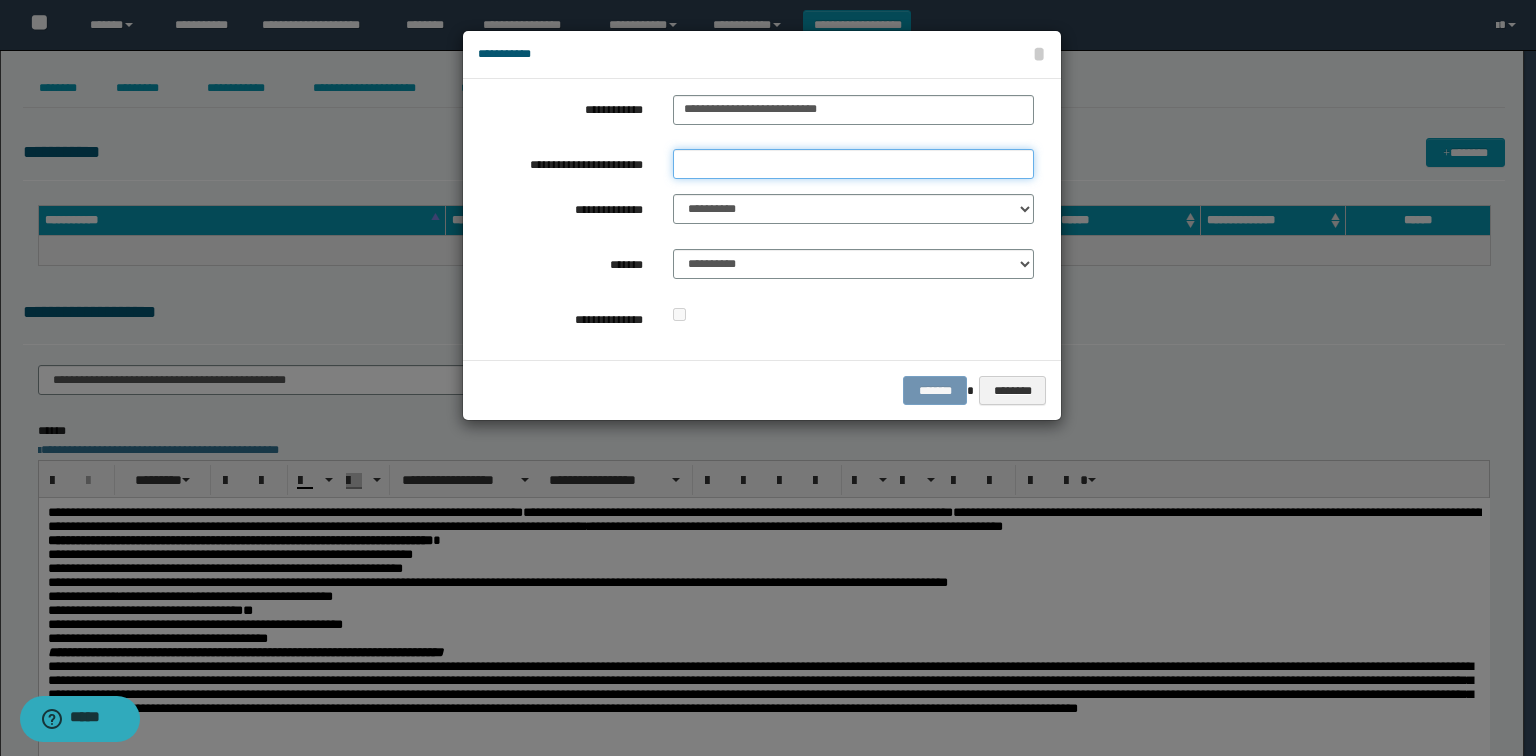 click on "**********" at bounding box center (853, 164) 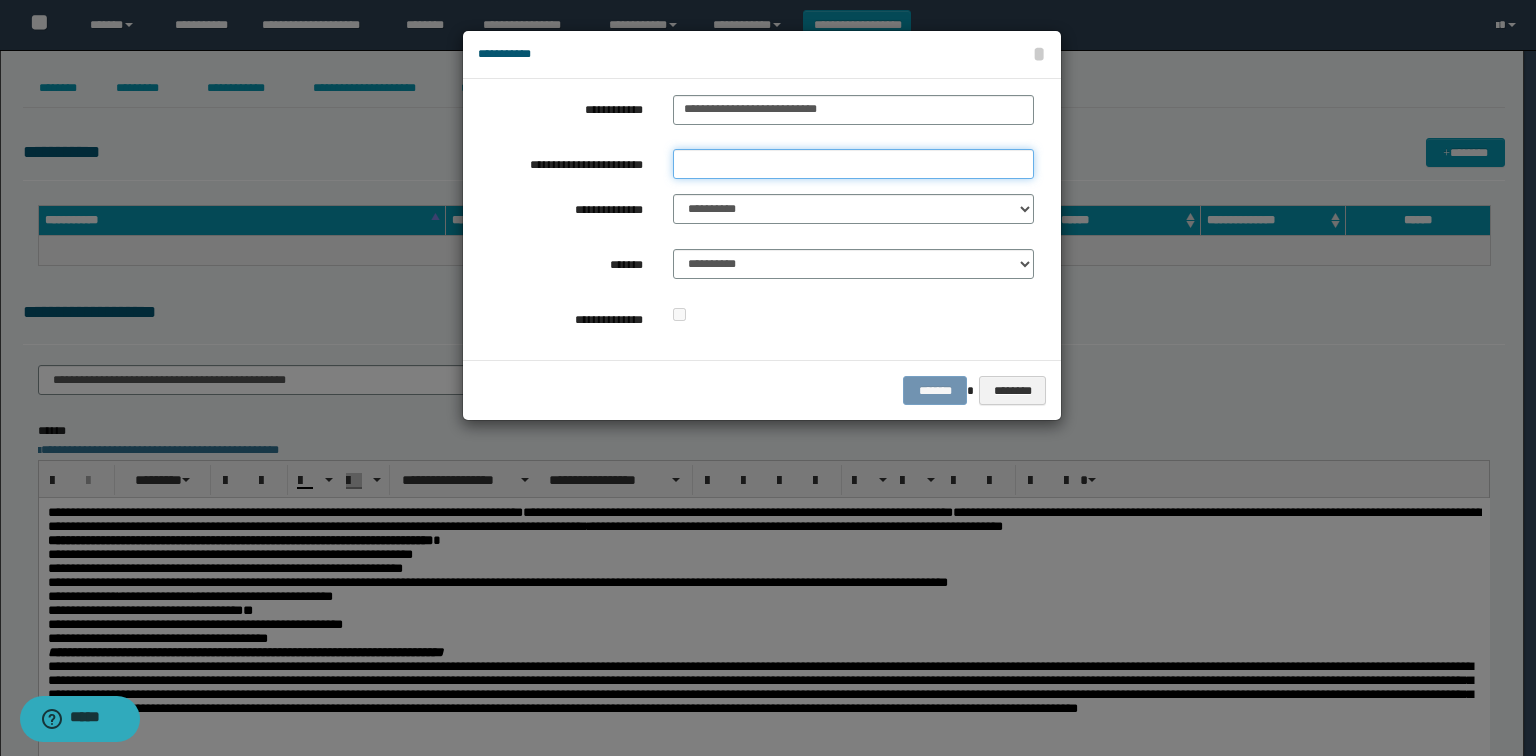 type on "*********" 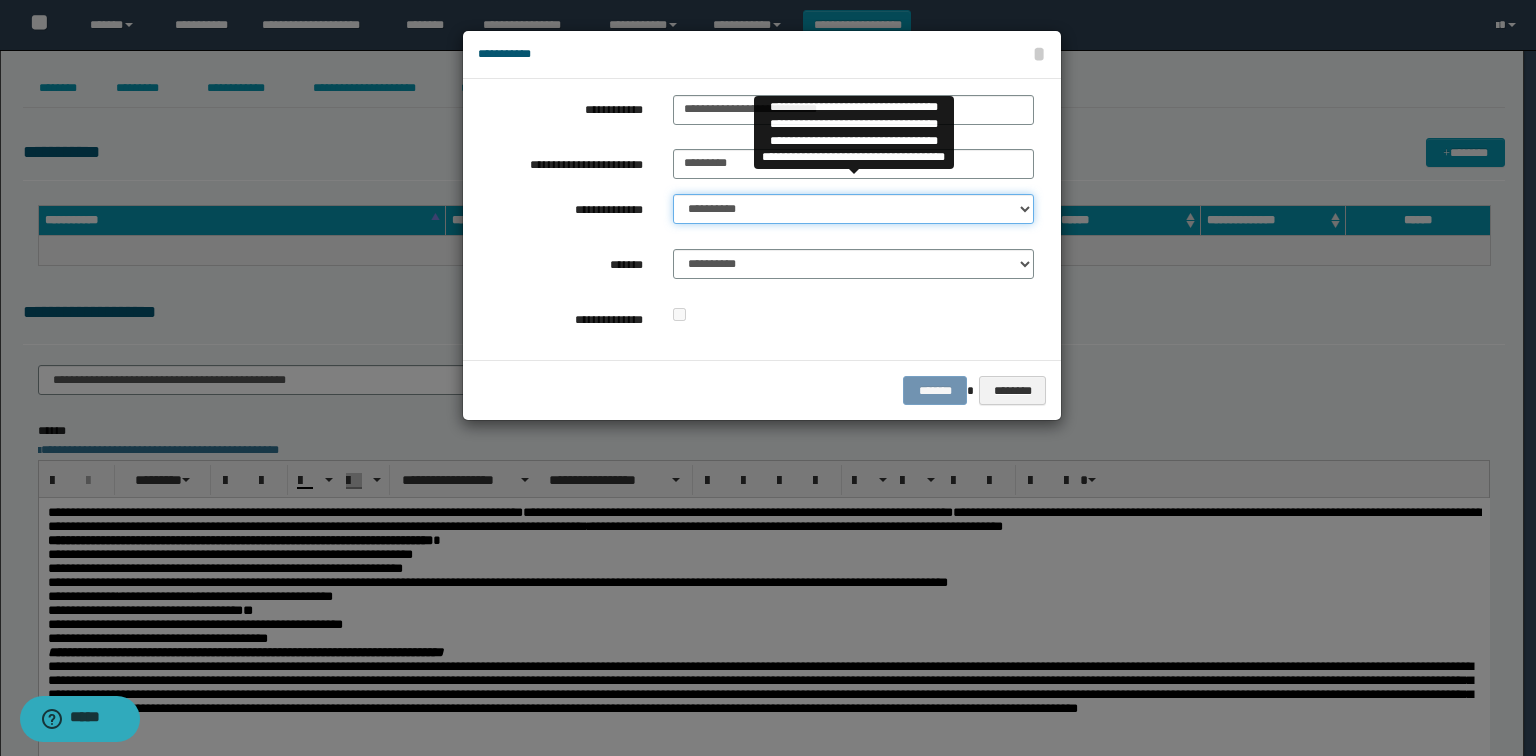 click on "**********" at bounding box center (853, 209) 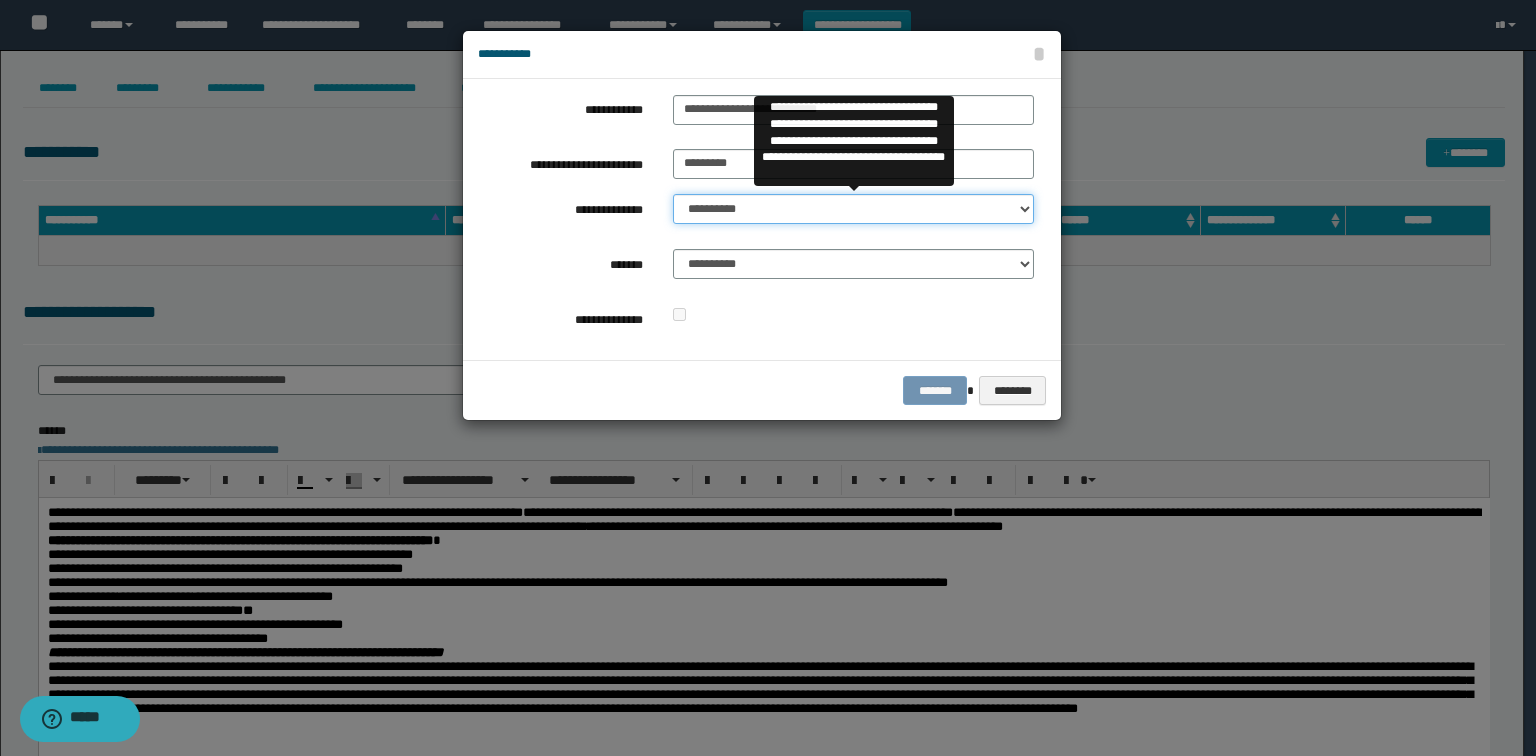 select on "**" 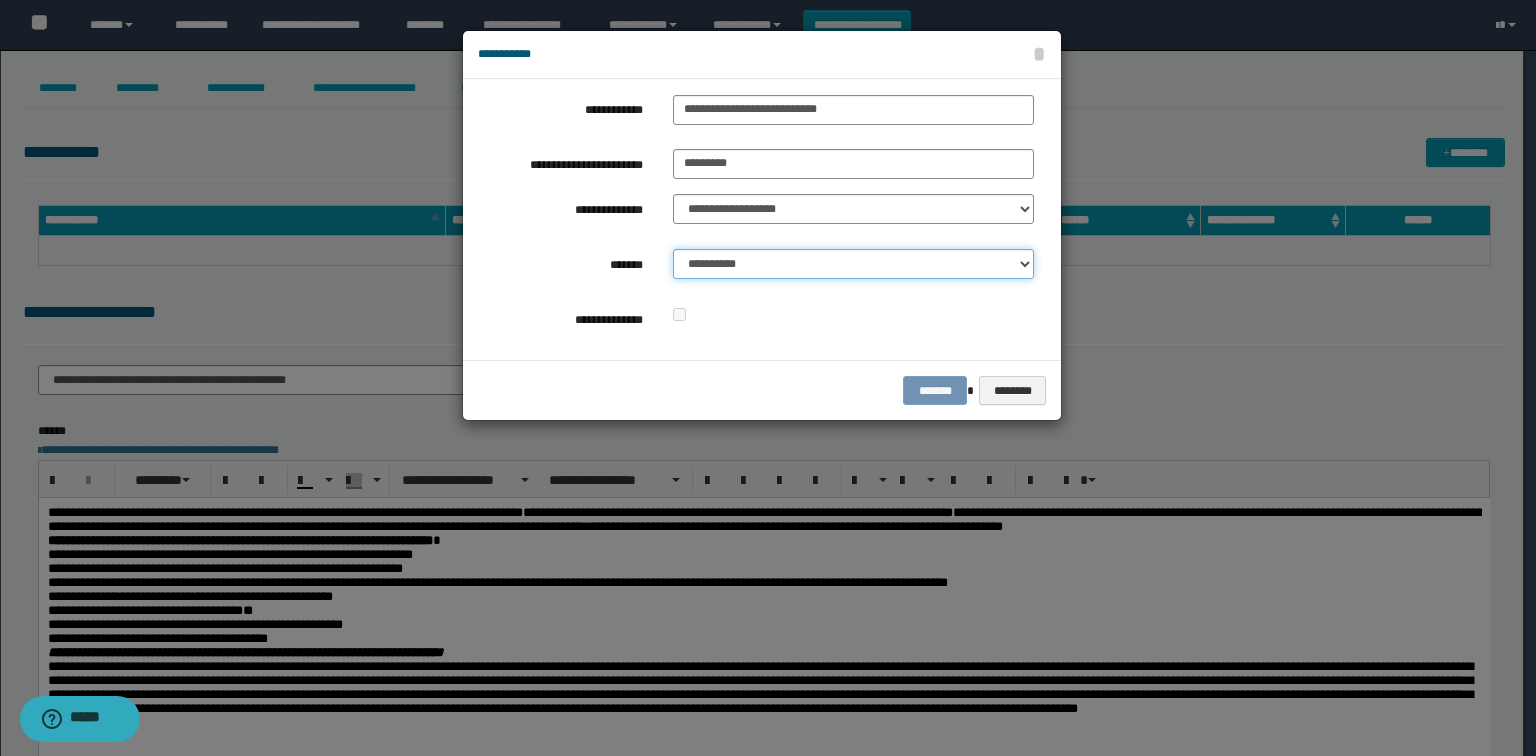 click on "**********" at bounding box center (853, 264) 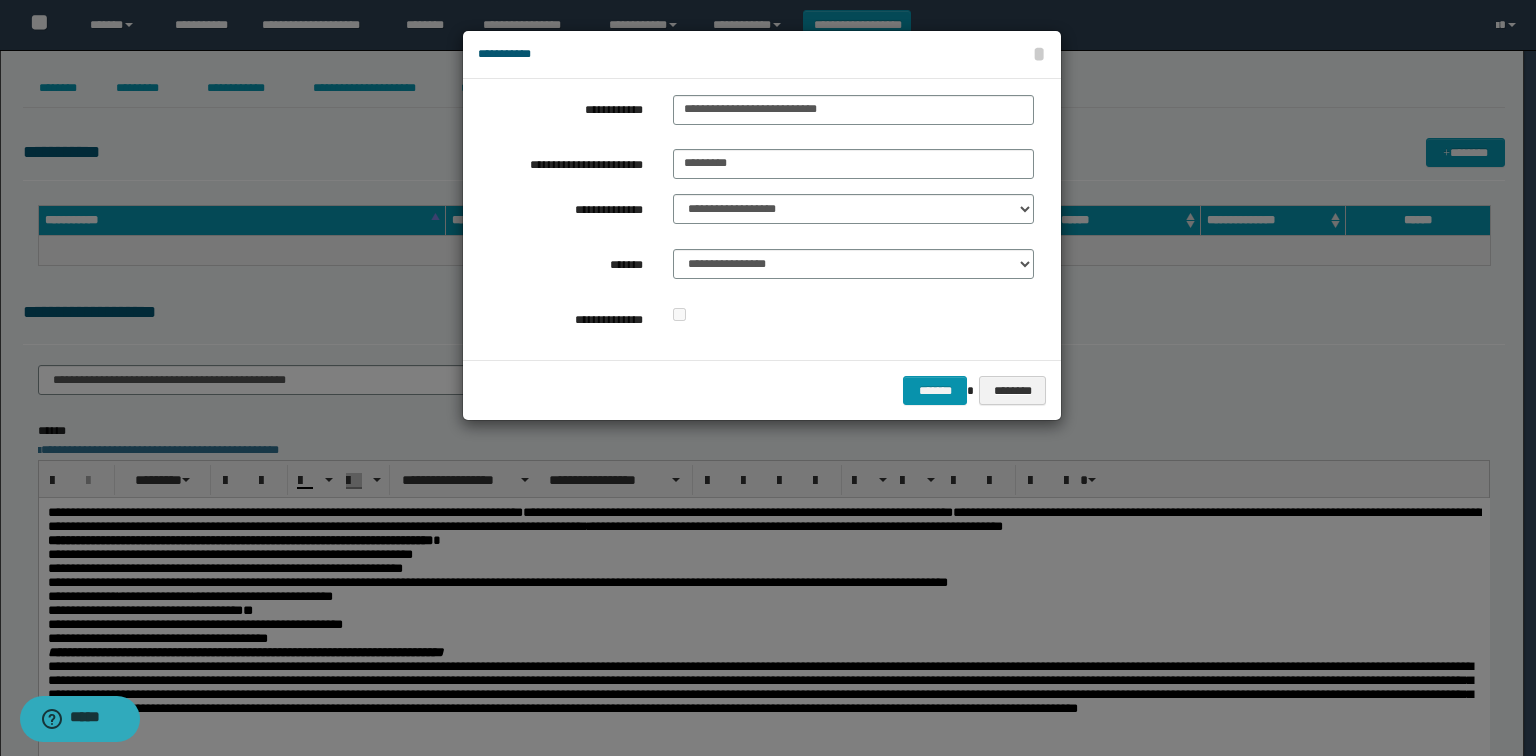 drag, startPoint x: 829, startPoint y: 346, endPoint x: 874, endPoint y: 372, distance: 51.971146 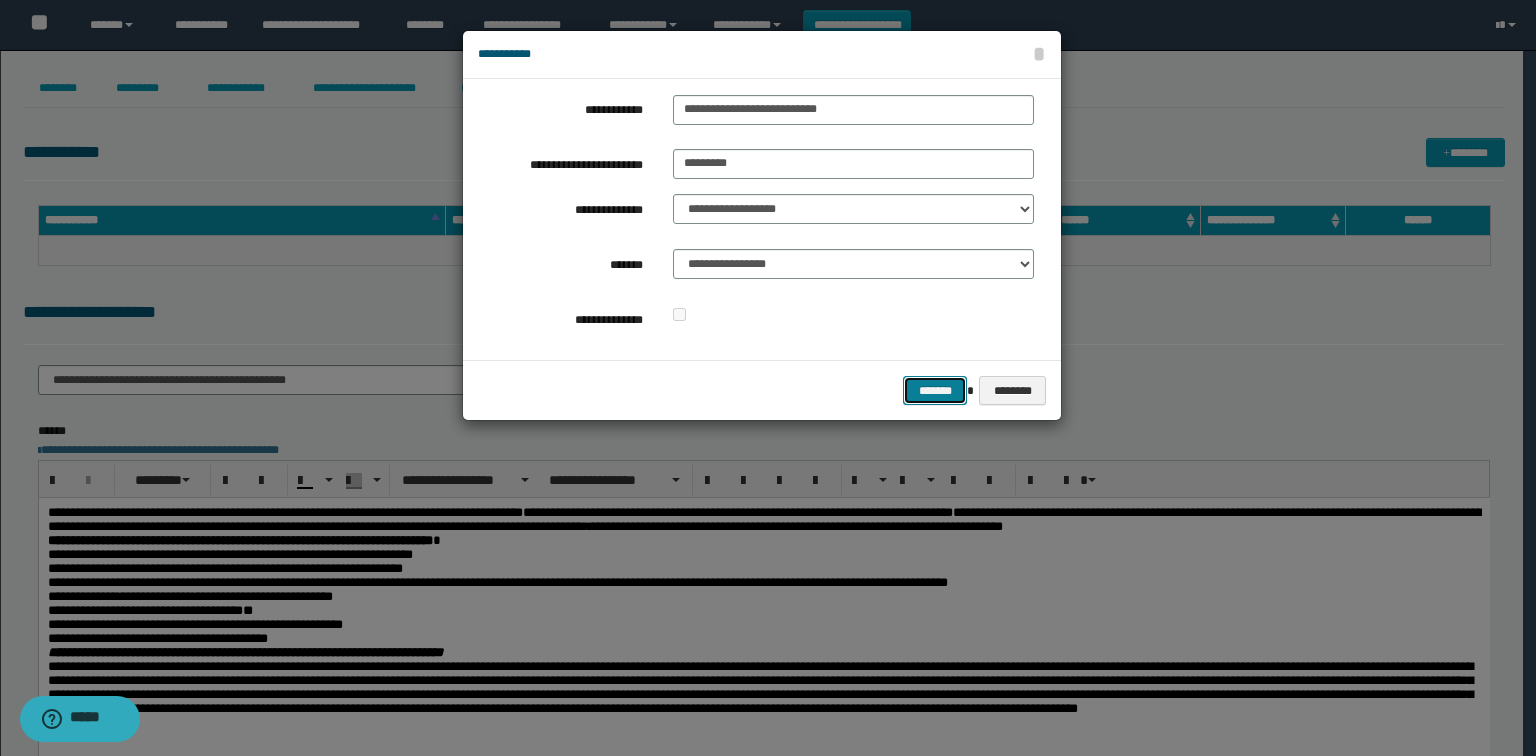 click on "*******" at bounding box center (935, 391) 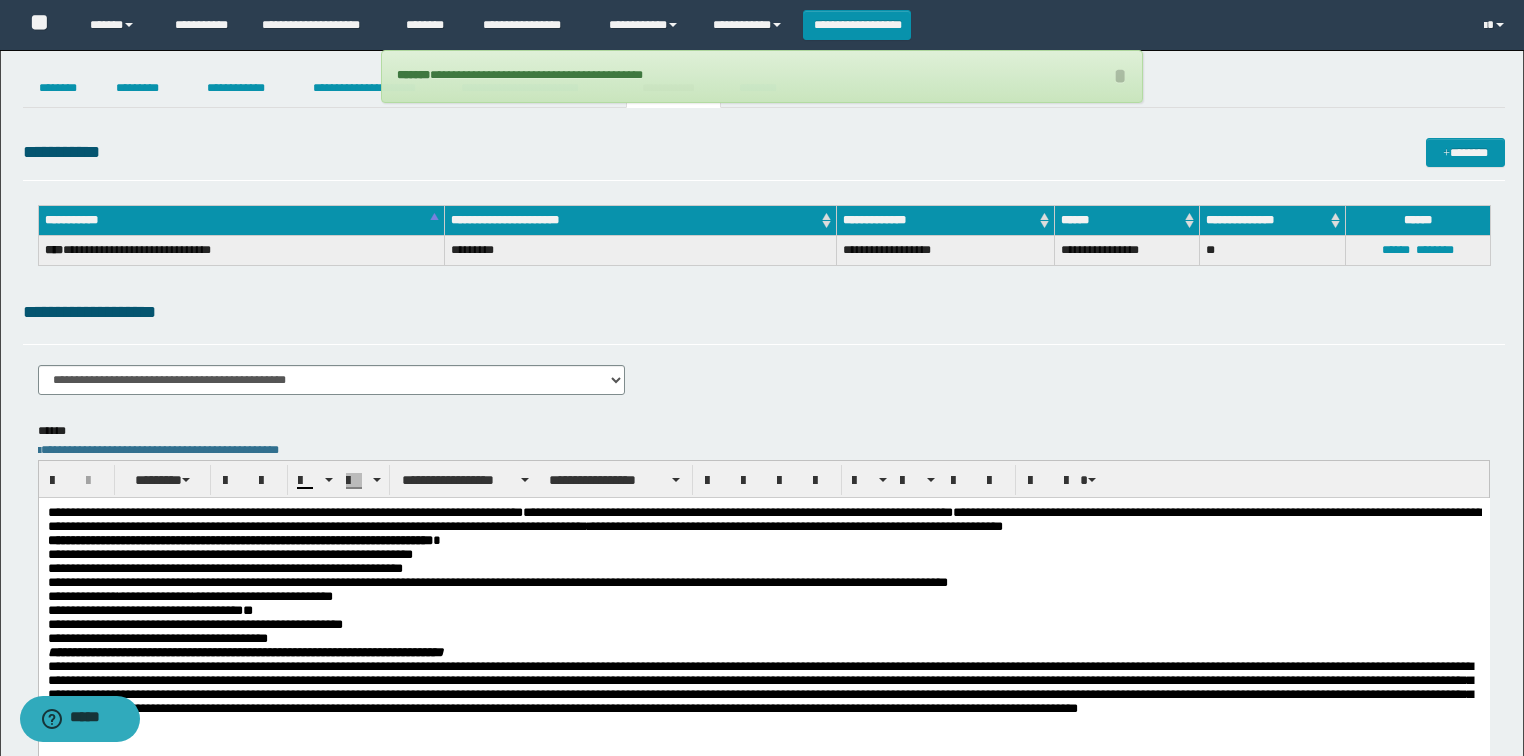 click on "**********" at bounding box center [762, 76] 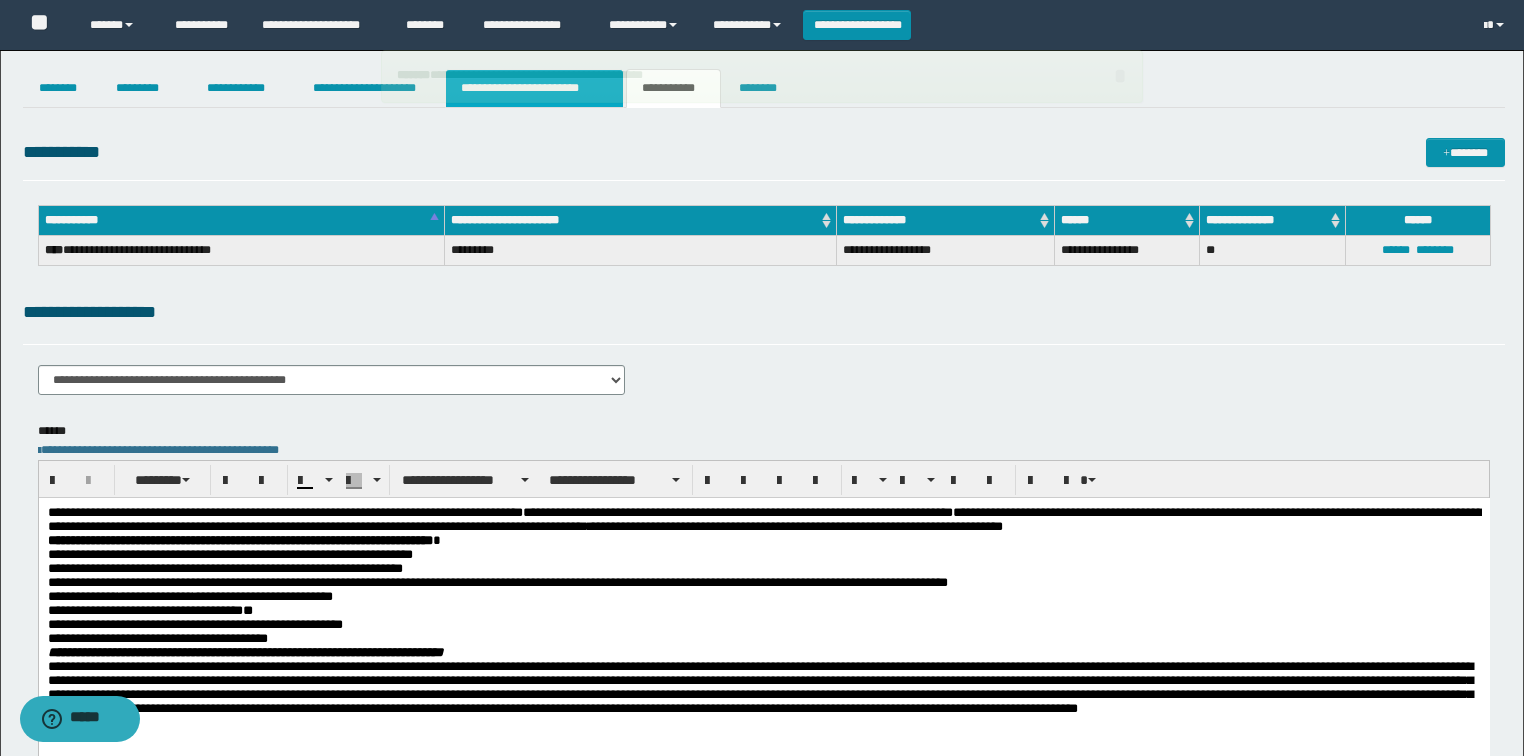 click on "**********" at bounding box center [534, 88] 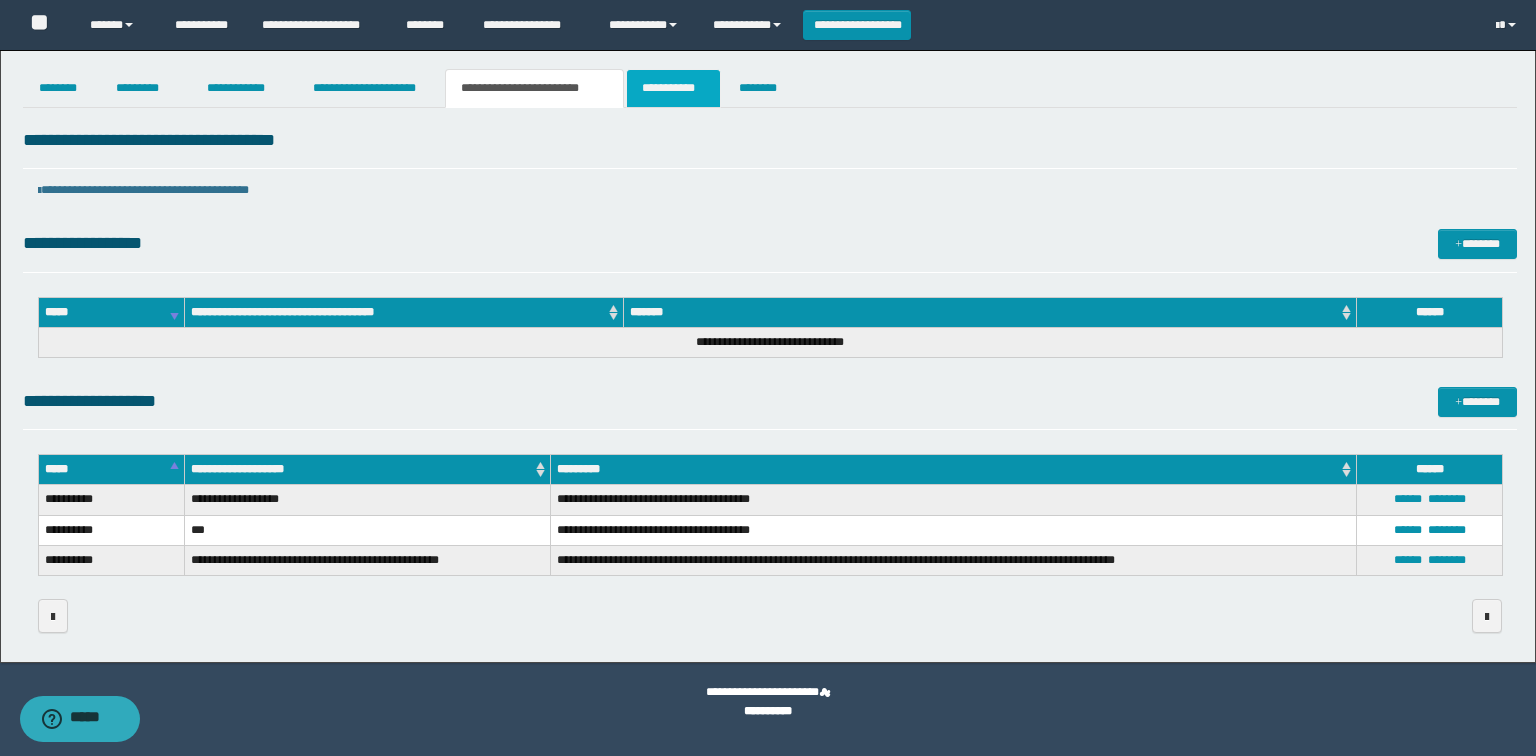 click on "**********" at bounding box center [673, 88] 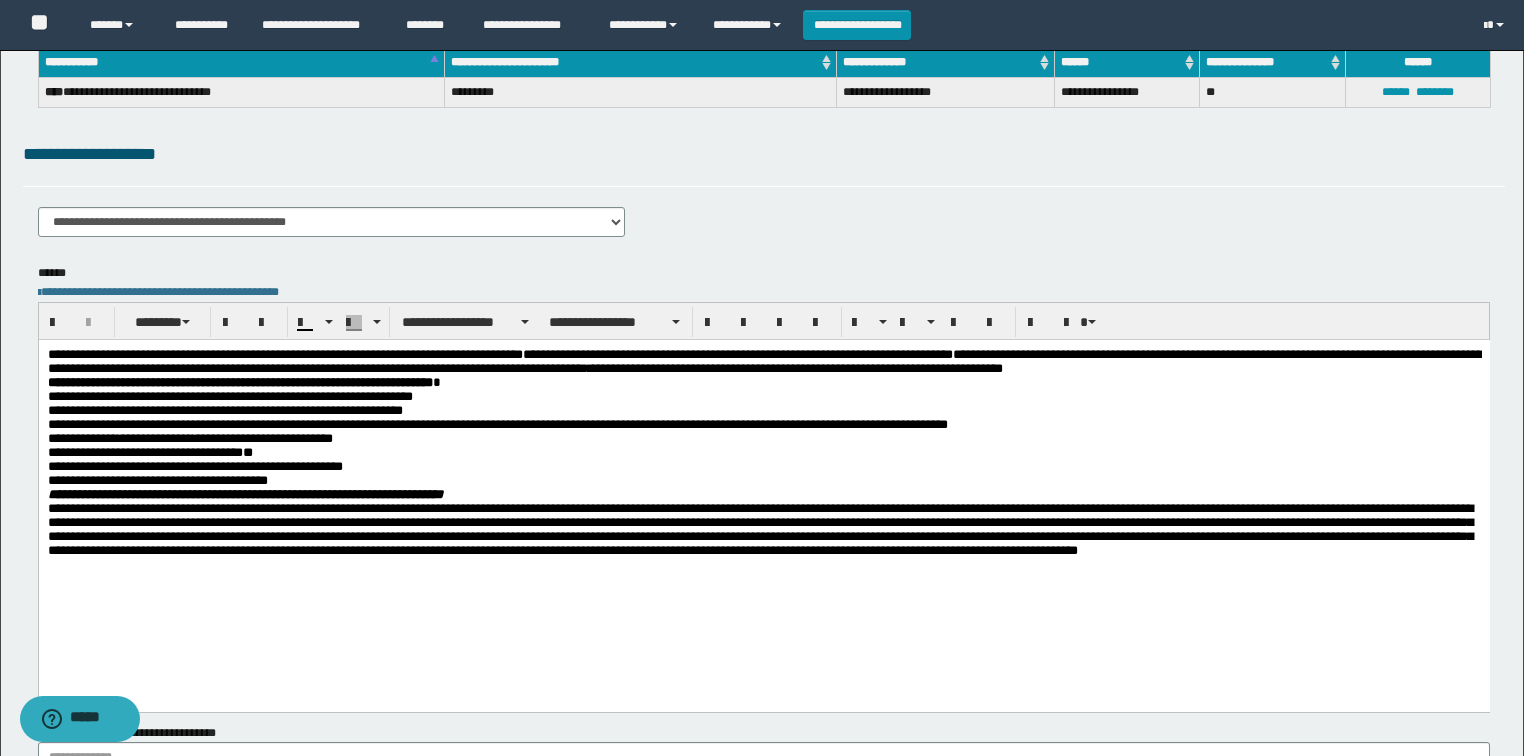 scroll, scrollTop: 160, scrollLeft: 0, axis: vertical 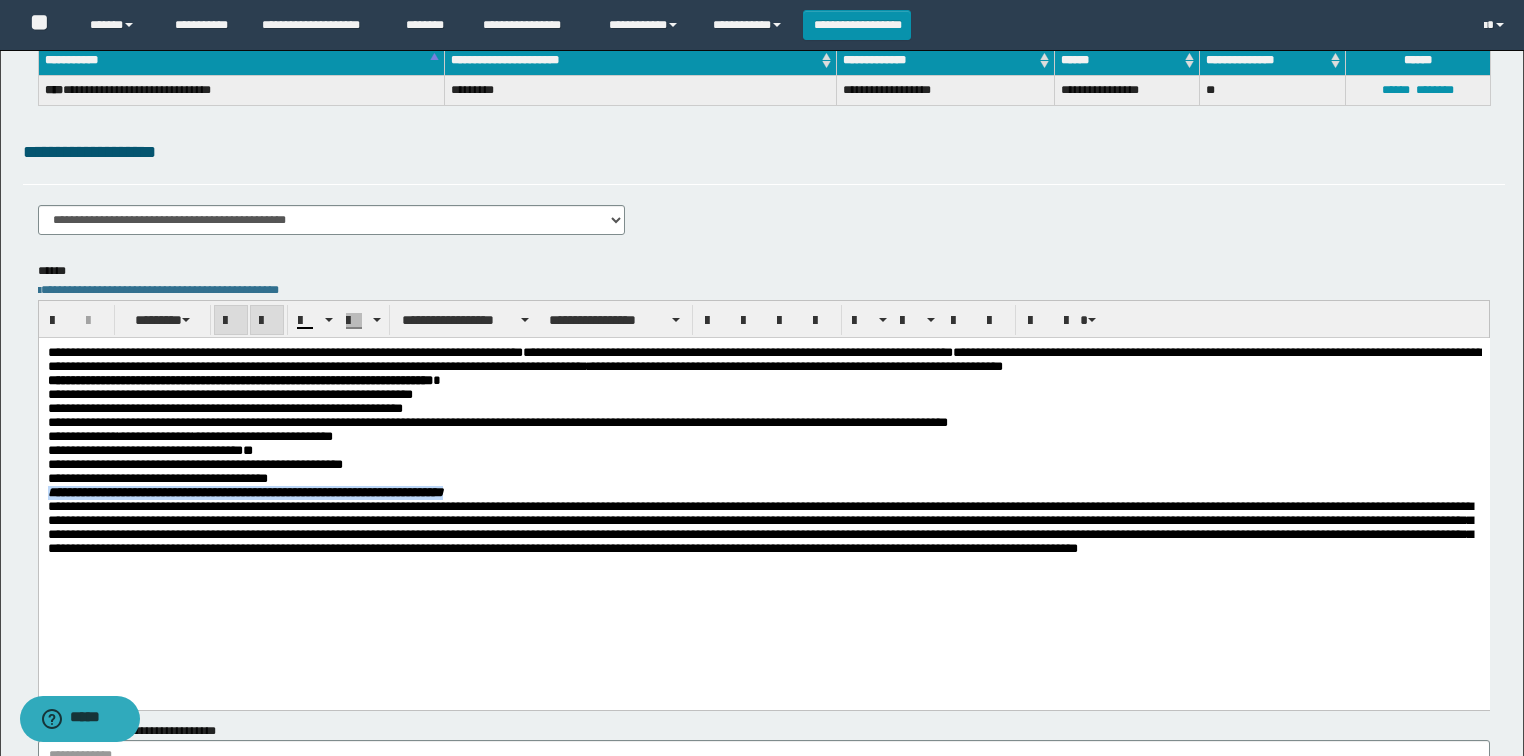 drag, startPoint x: 519, startPoint y: 508, endPoint x: 46, endPoint y: 512, distance: 473.0169 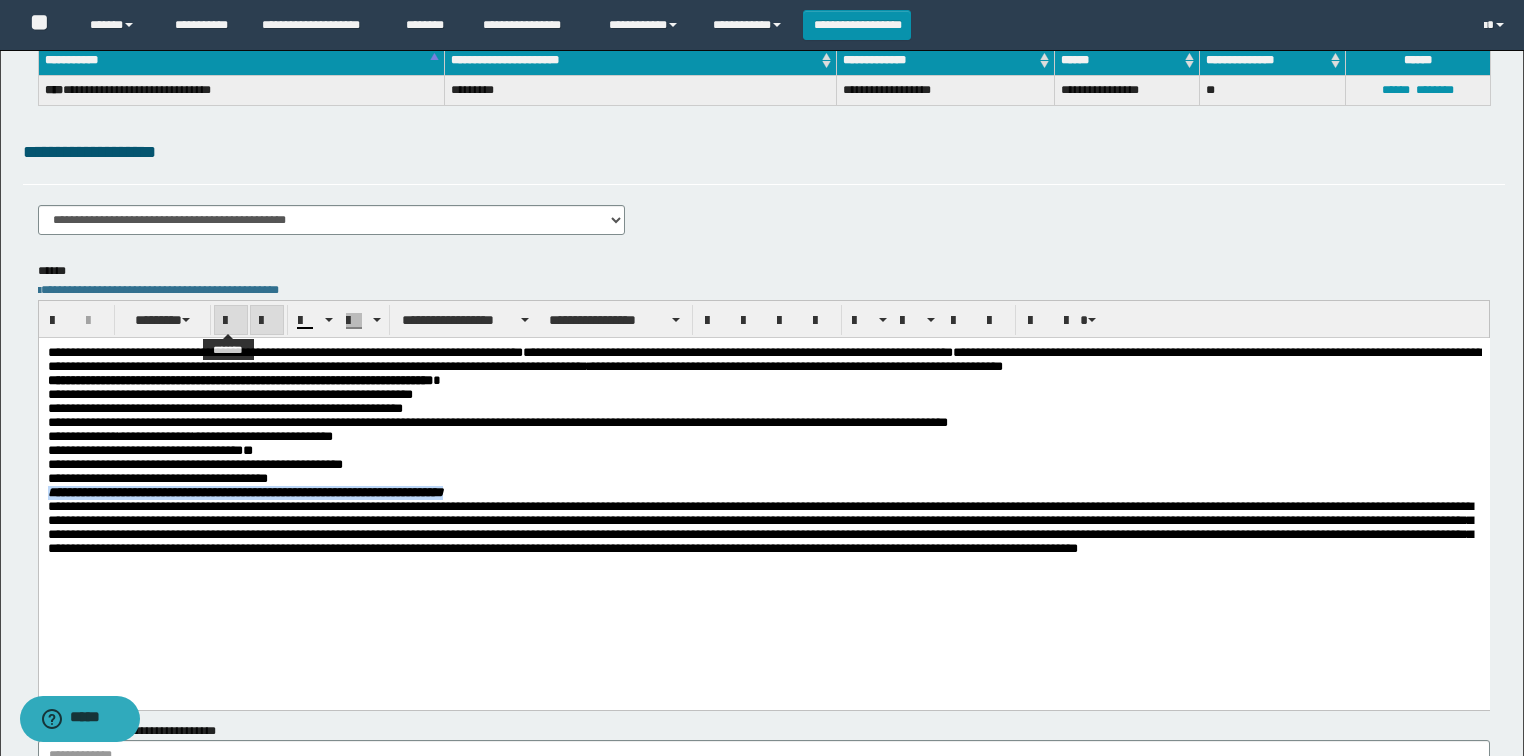 click at bounding box center (231, 321) 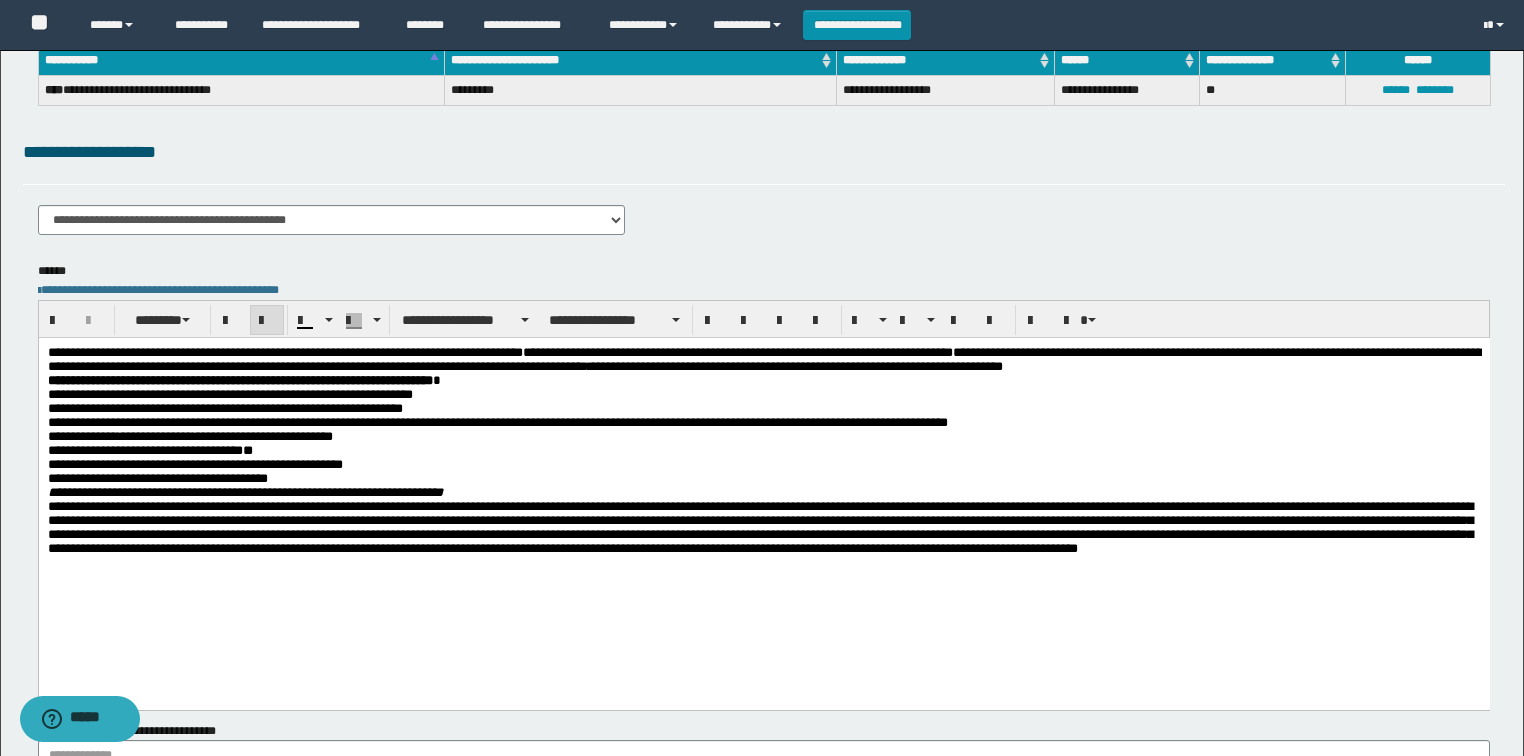 click at bounding box center [267, 320] 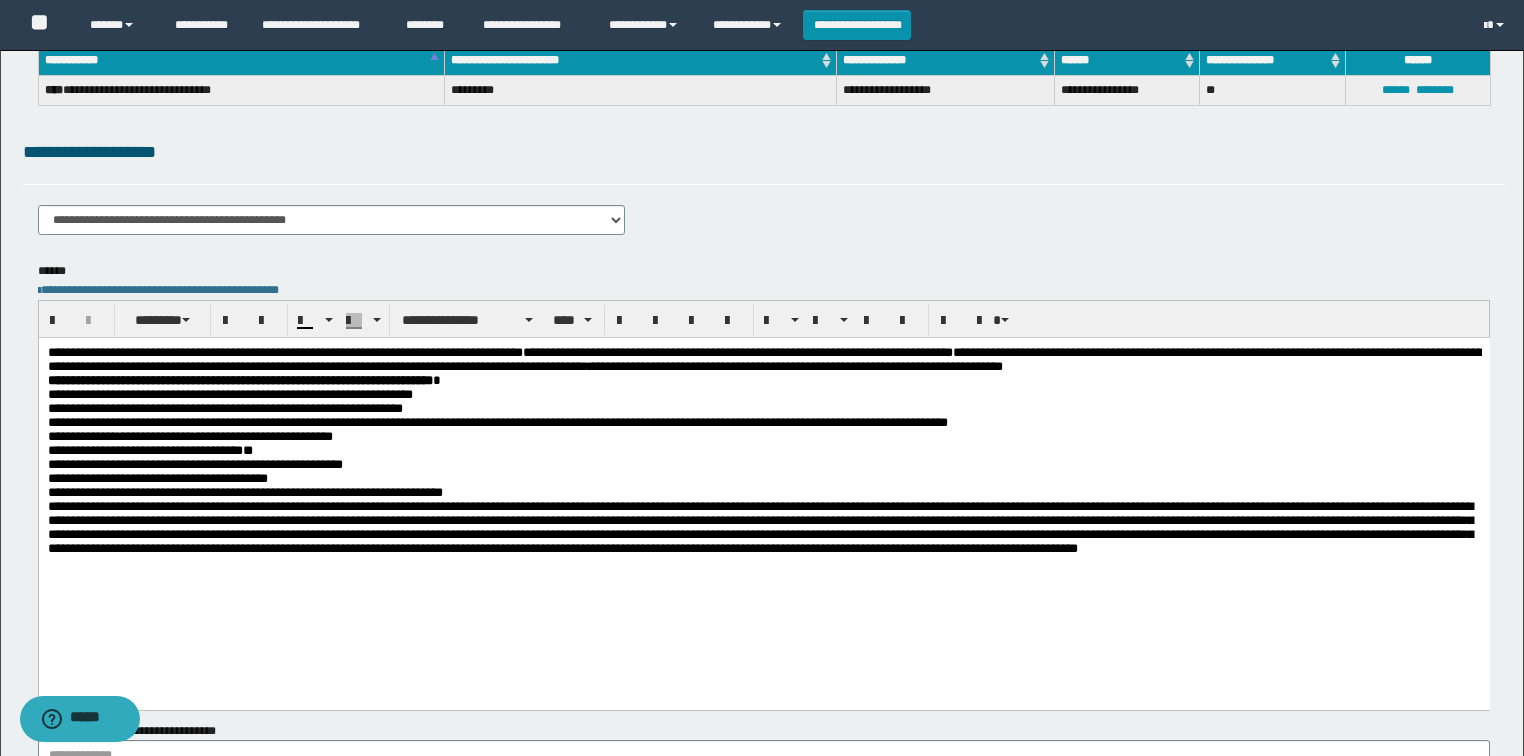 click on "**********" at bounding box center [497, 421] 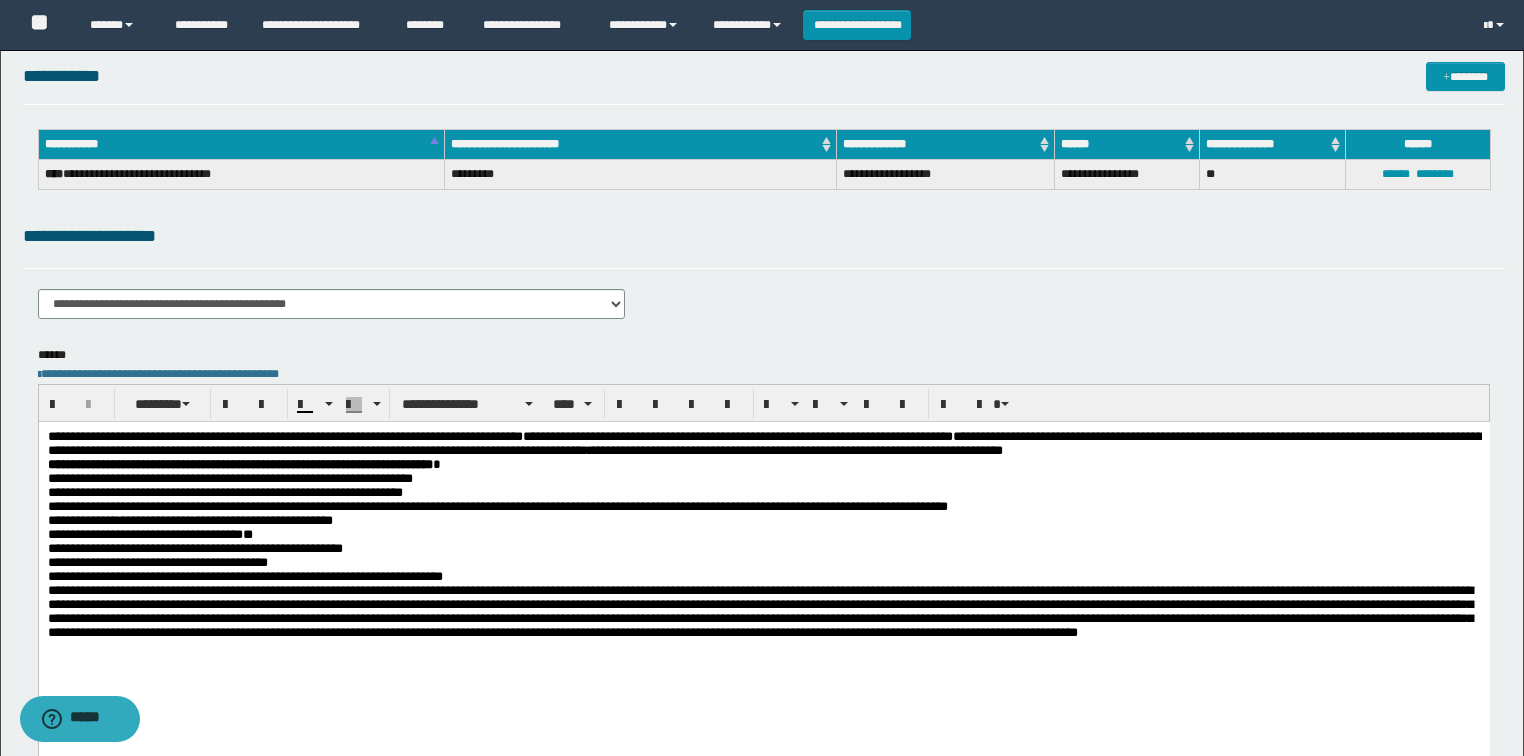 scroll, scrollTop: 0, scrollLeft: 0, axis: both 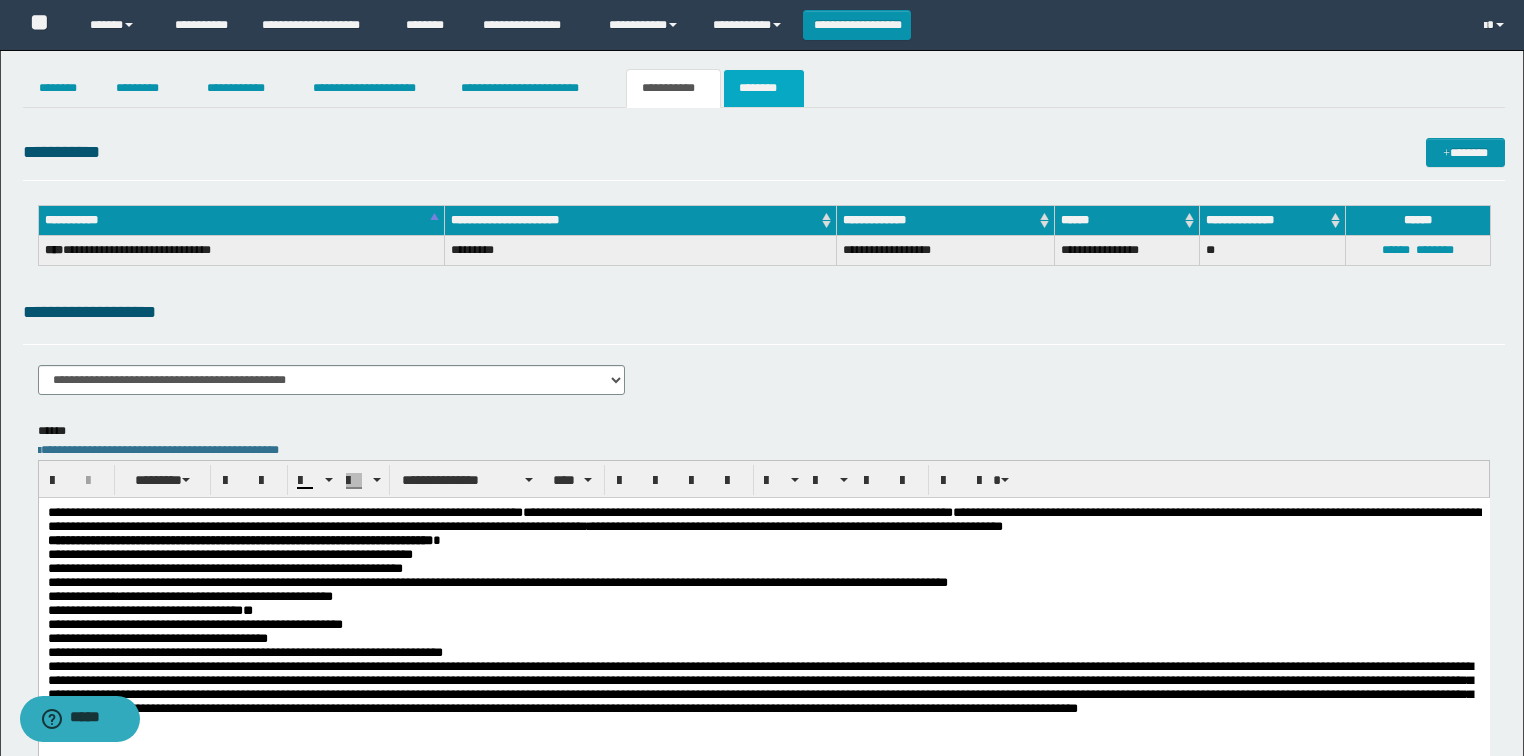 click on "********" at bounding box center [764, 88] 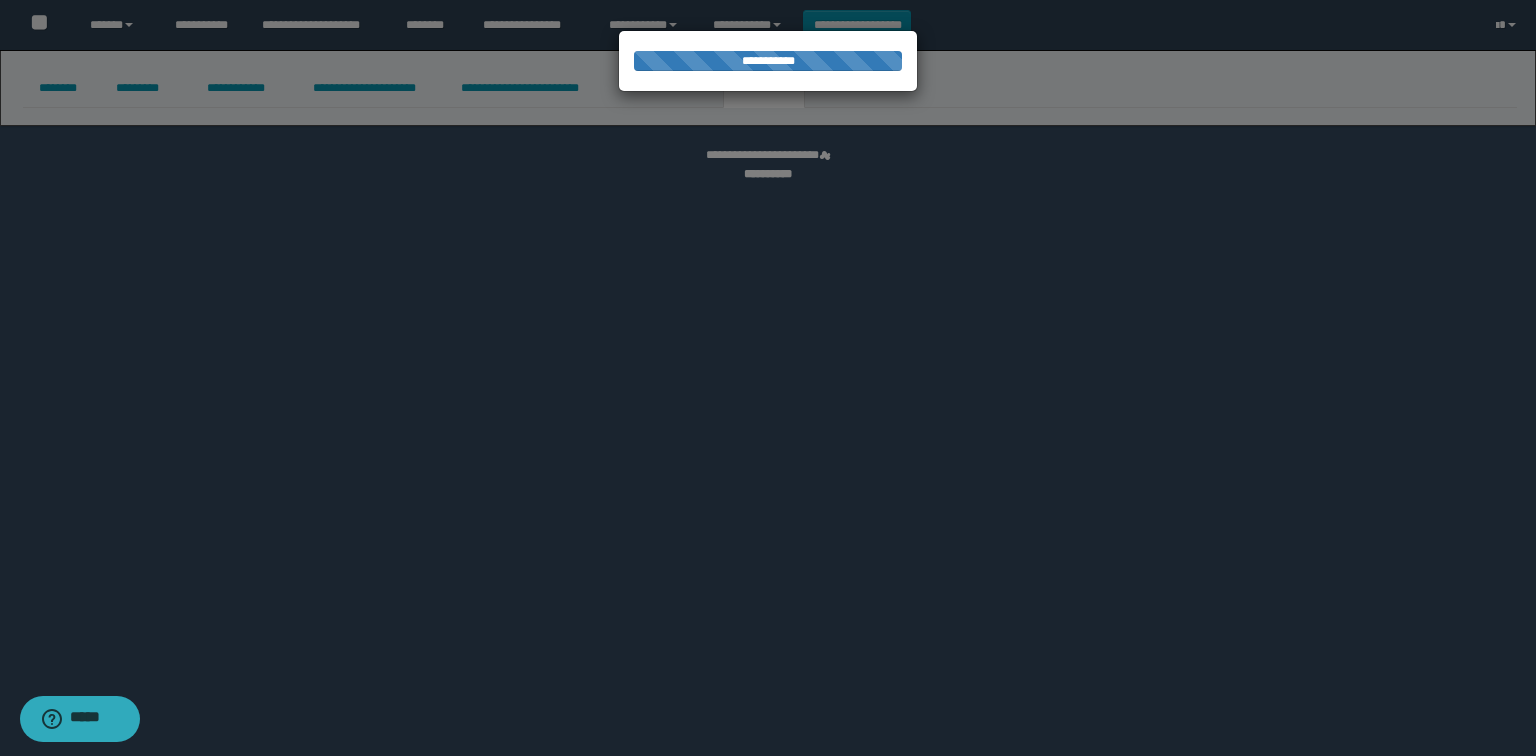 select 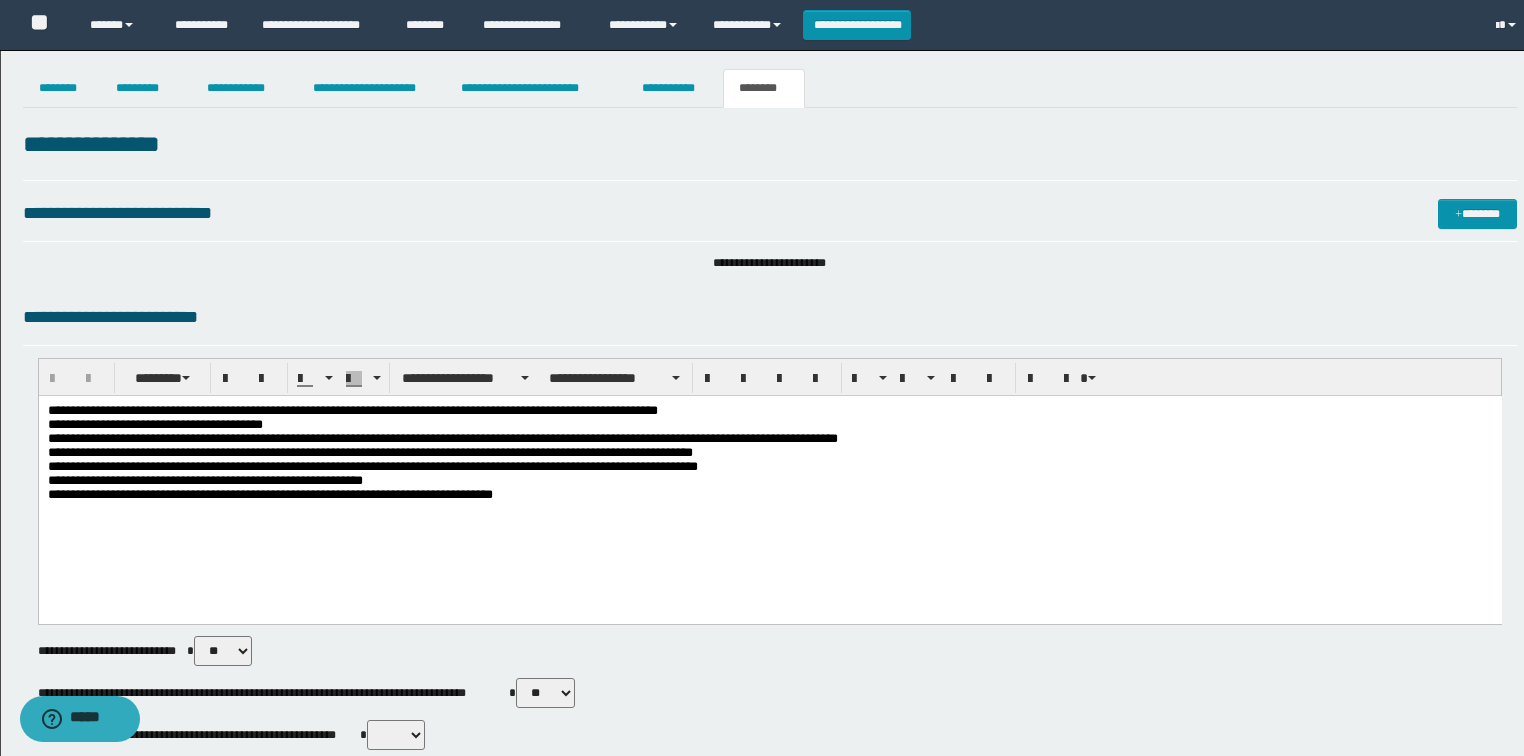 scroll, scrollTop: 0, scrollLeft: 0, axis: both 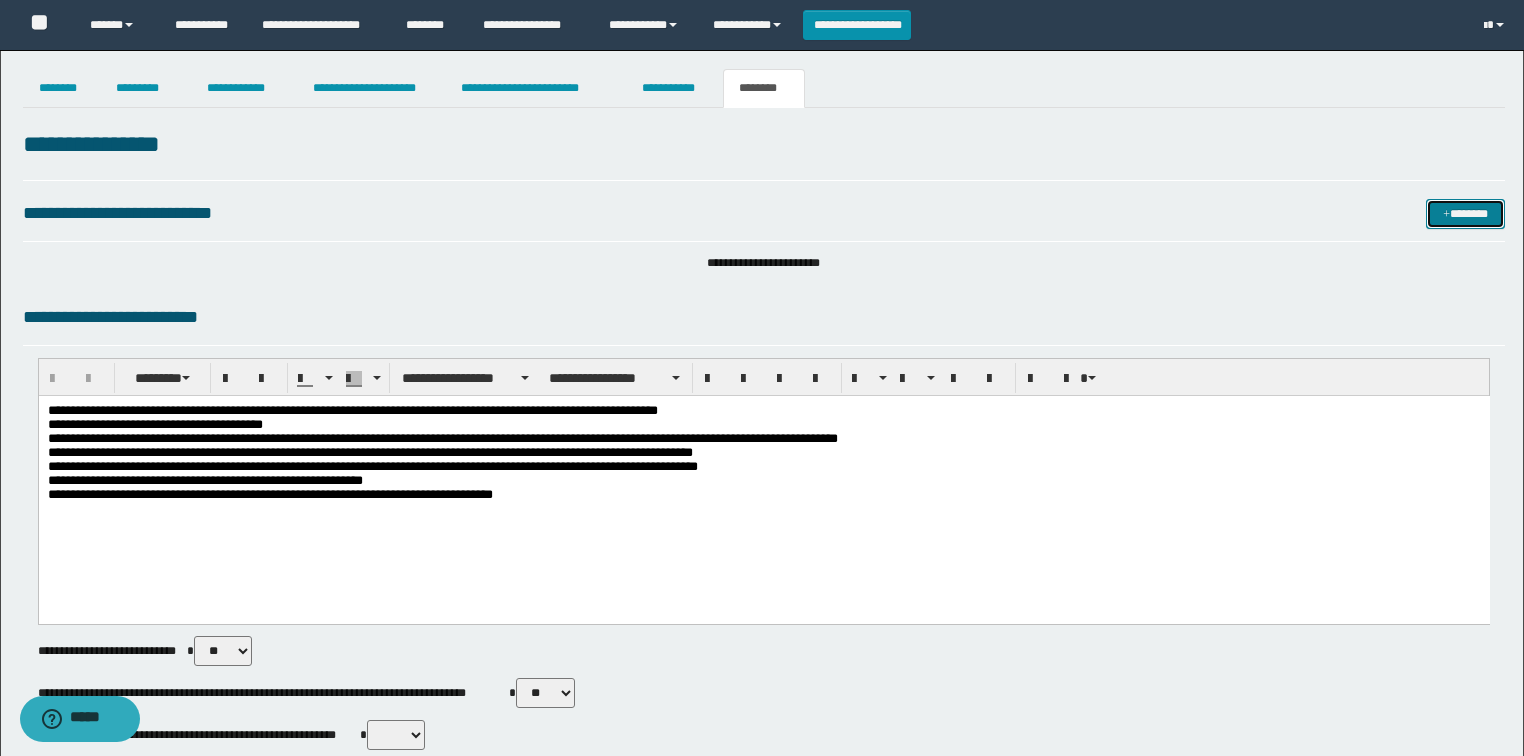 click on "*******" at bounding box center (1465, 214) 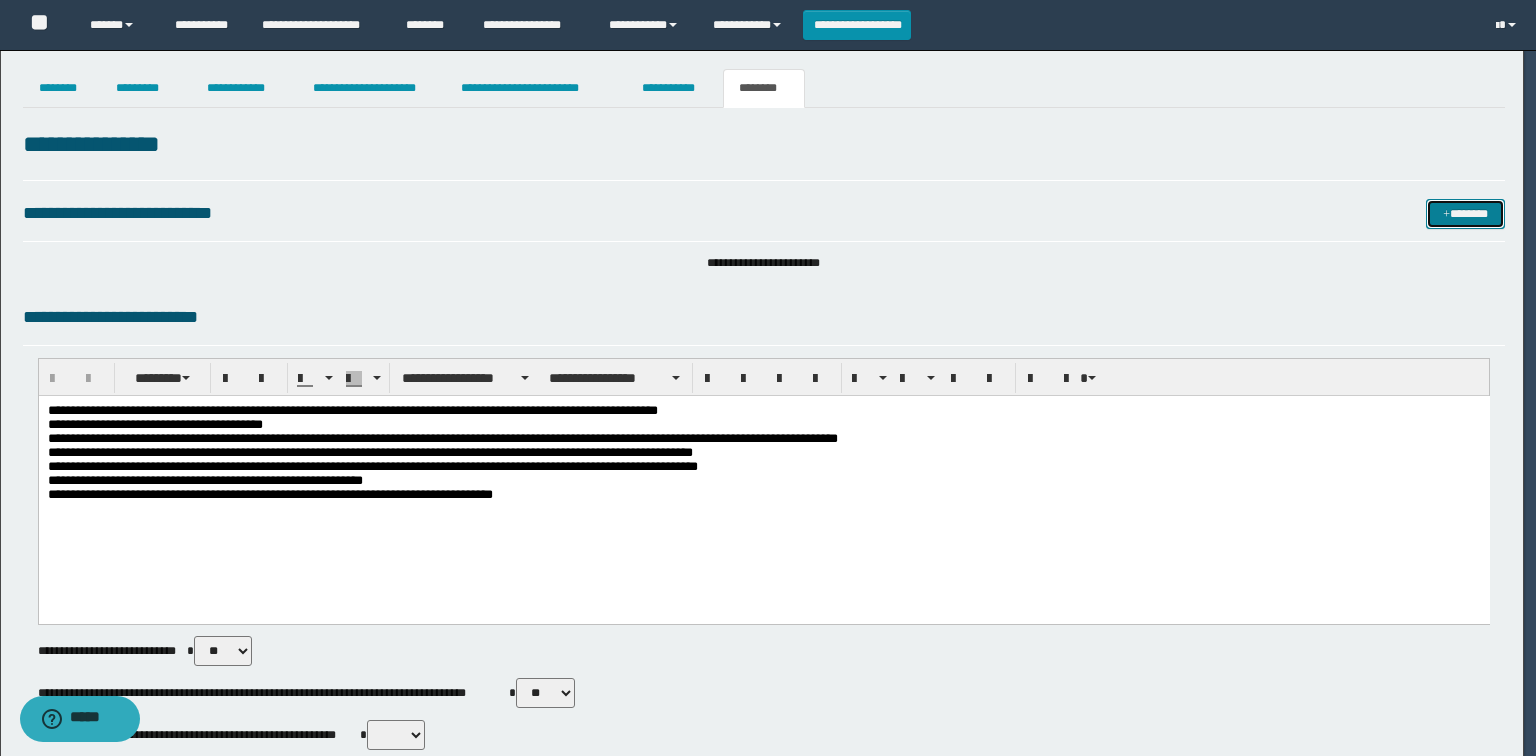 type 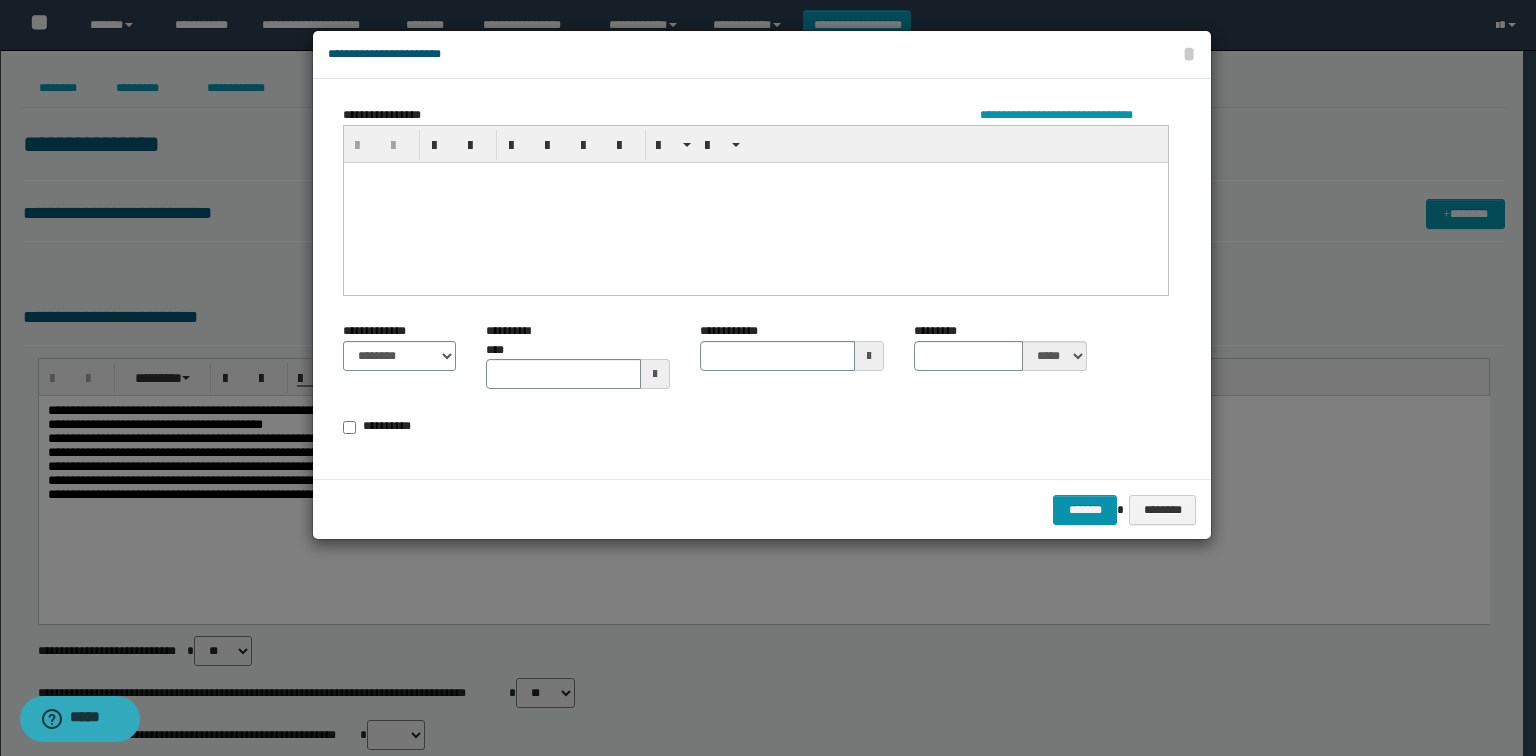 click at bounding box center (756, 202) 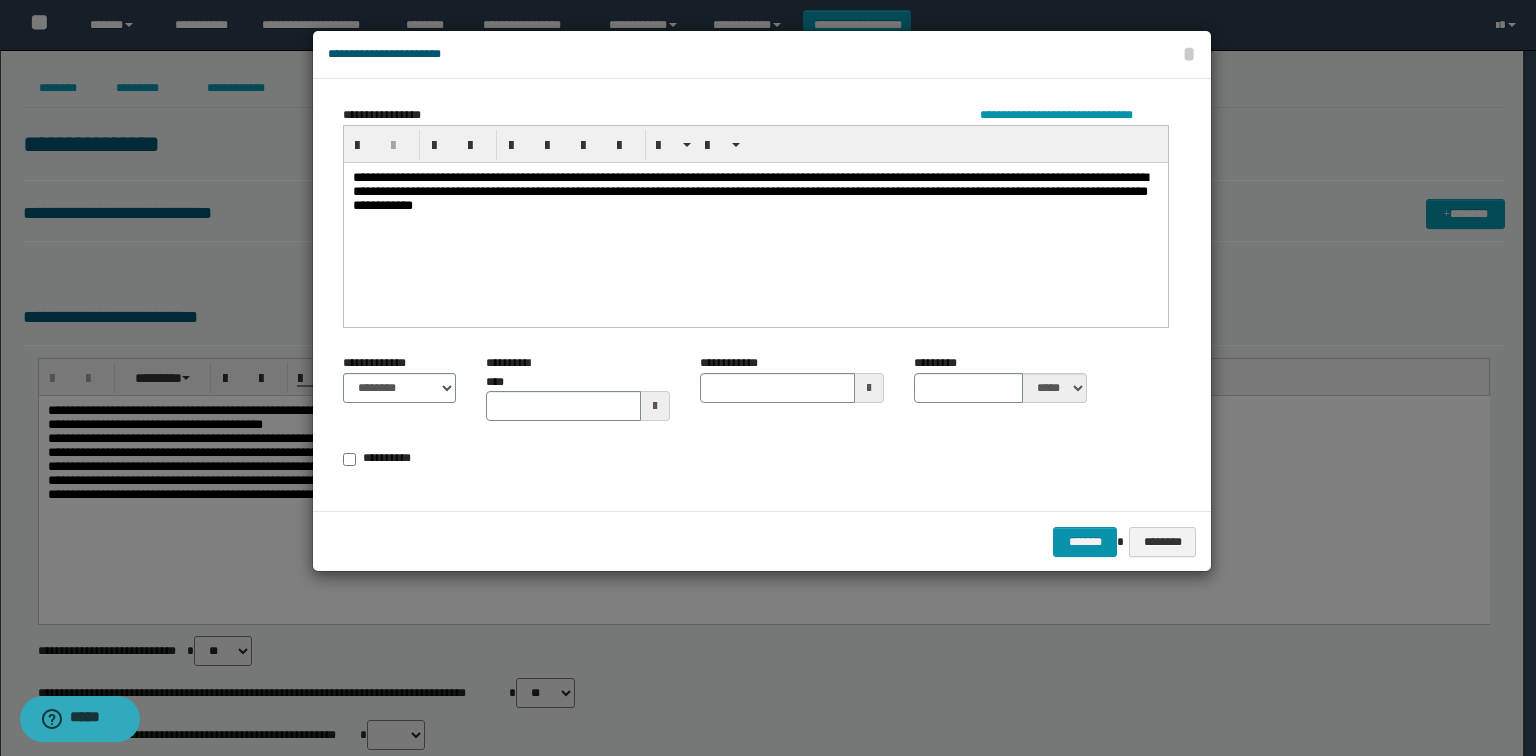 click on "**********" at bounding box center (756, 194) 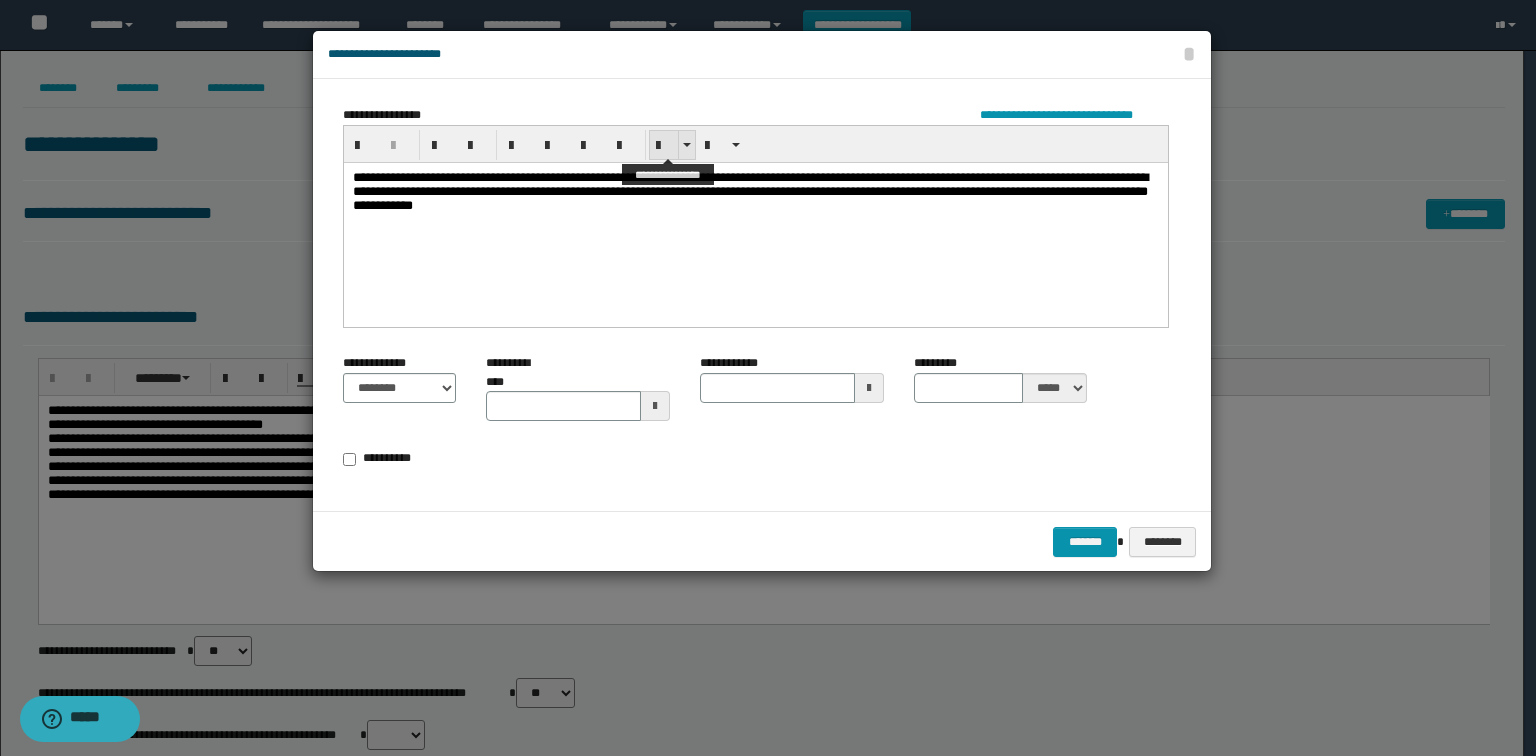 click at bounding box center [664, 145] 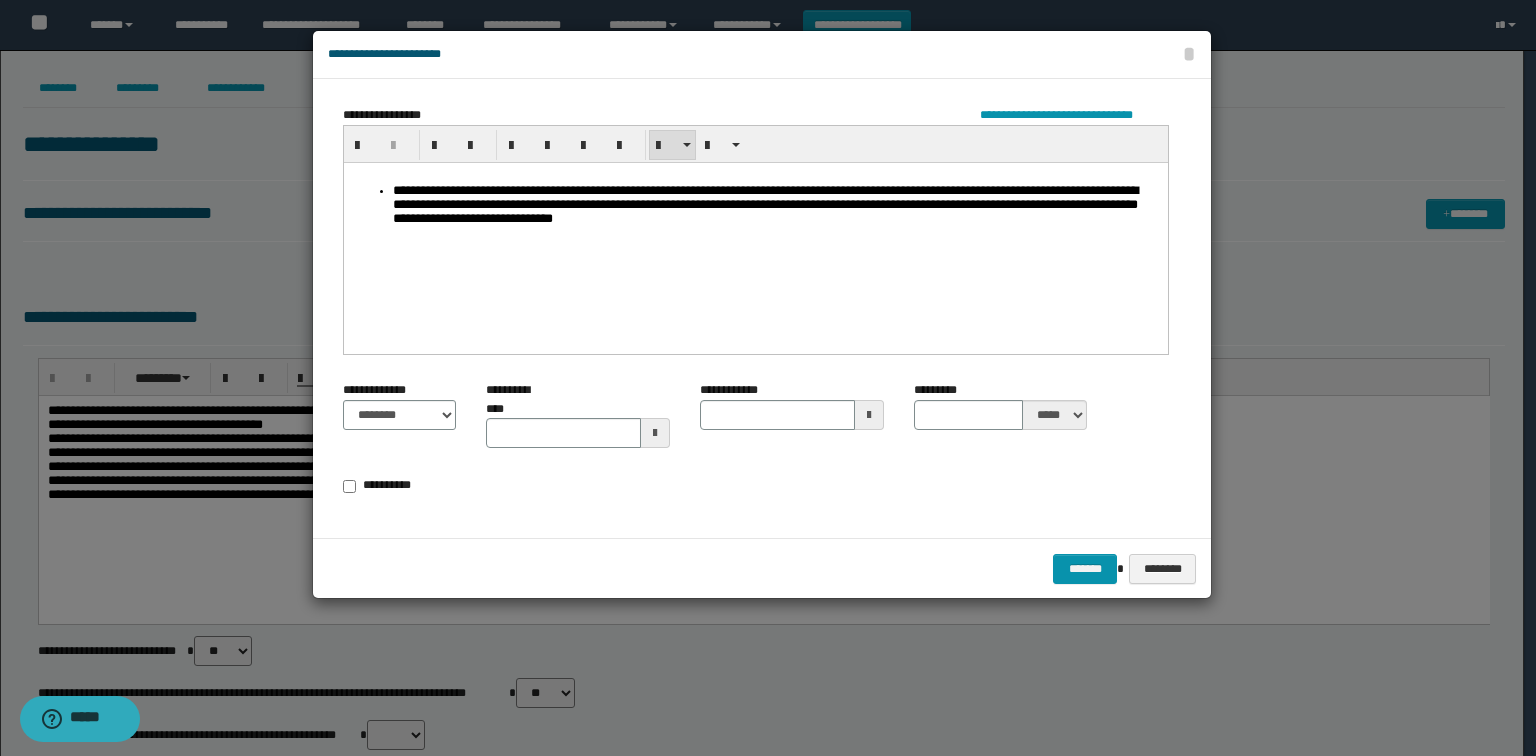 click on "**********" at bounding box center (776, 207) 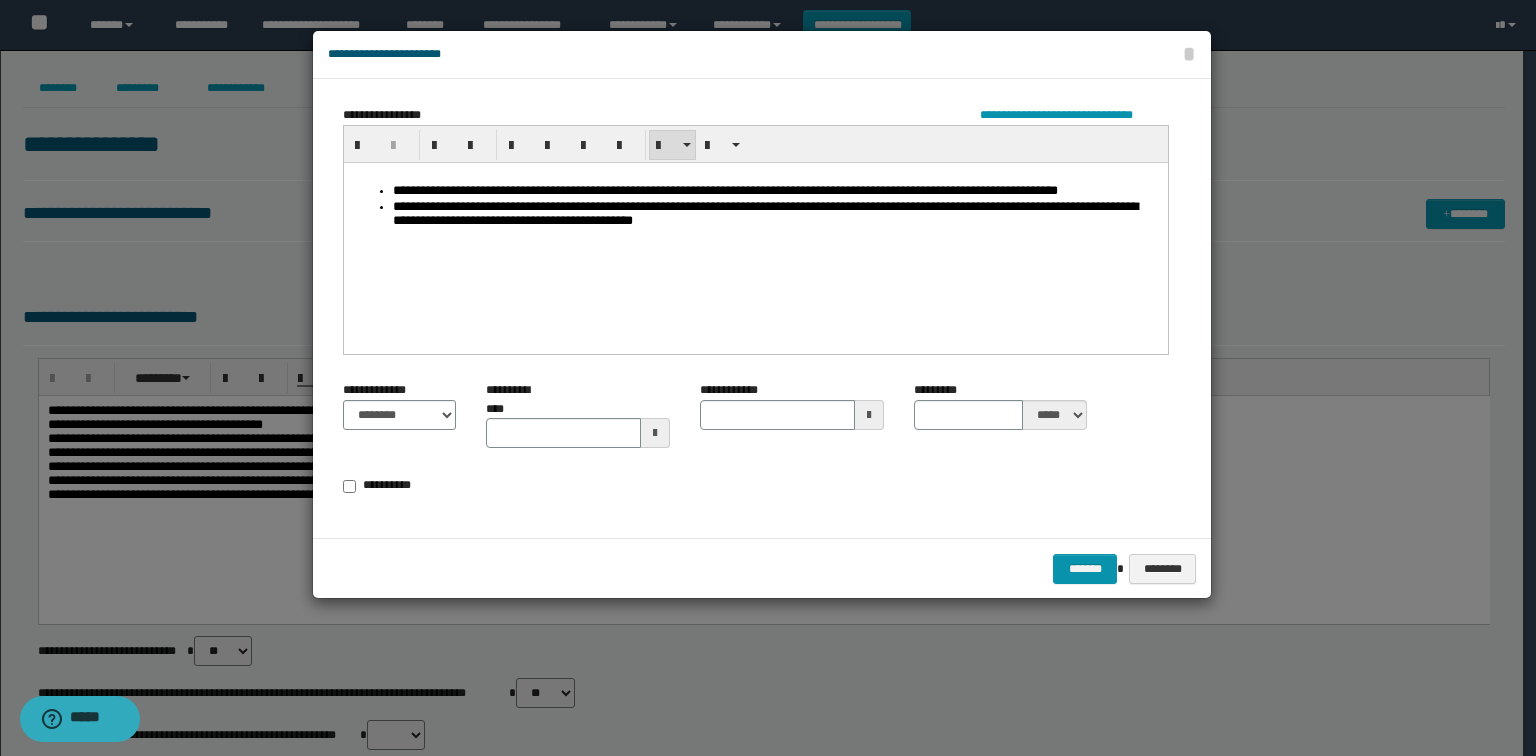 click on "**********" at bounding box center [776, 215] 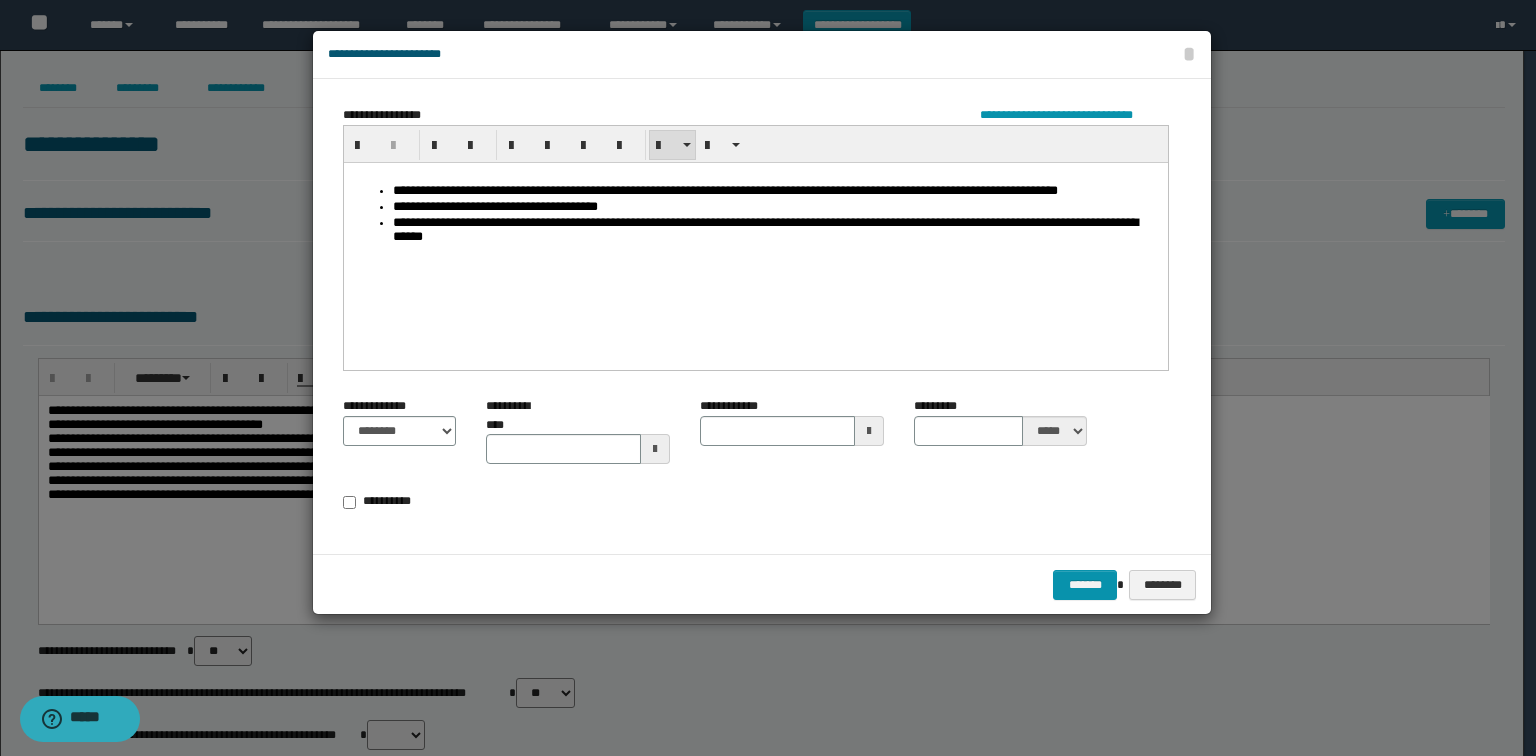 click on "**********" at bounding box center [776, 231] 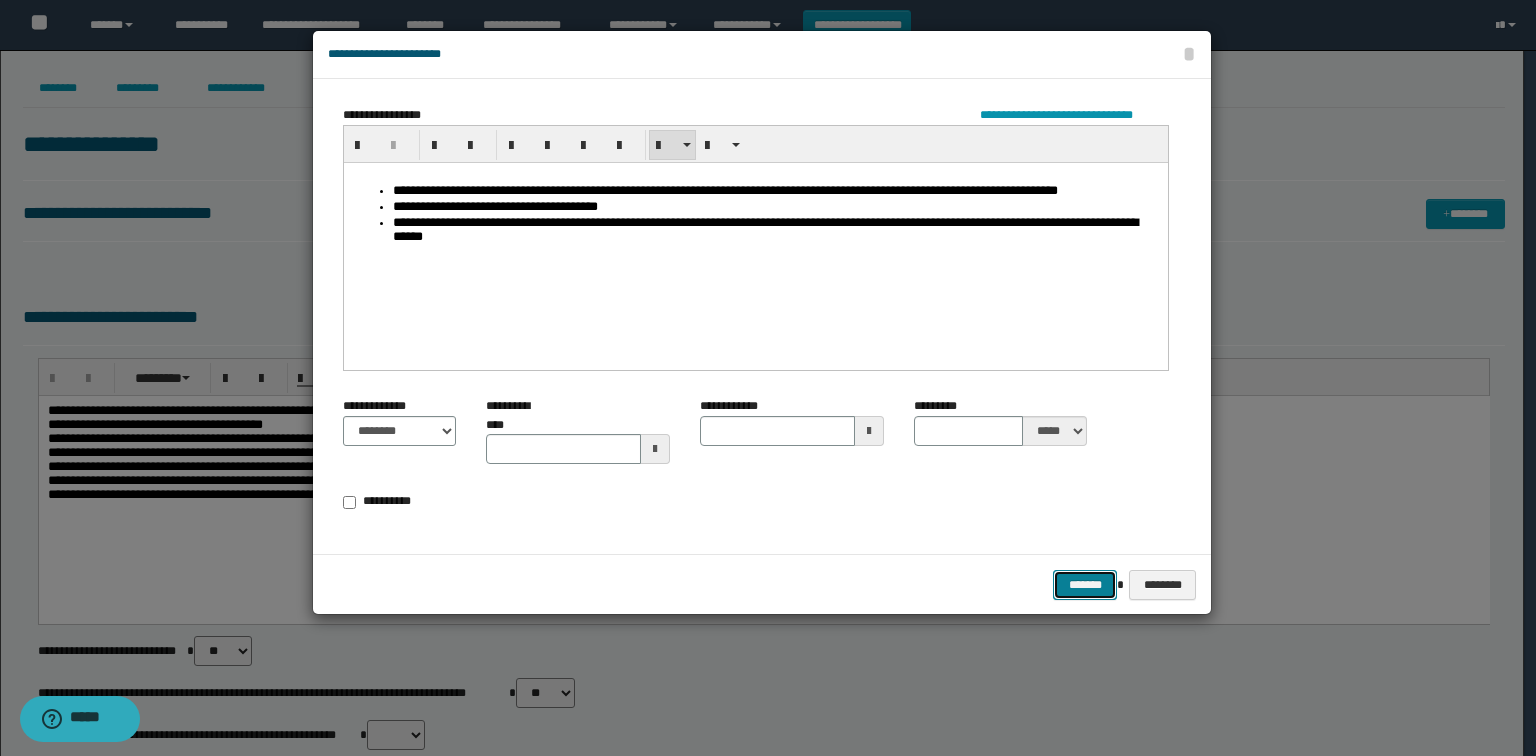 click on "*******" at bounding box center [1085, 585] 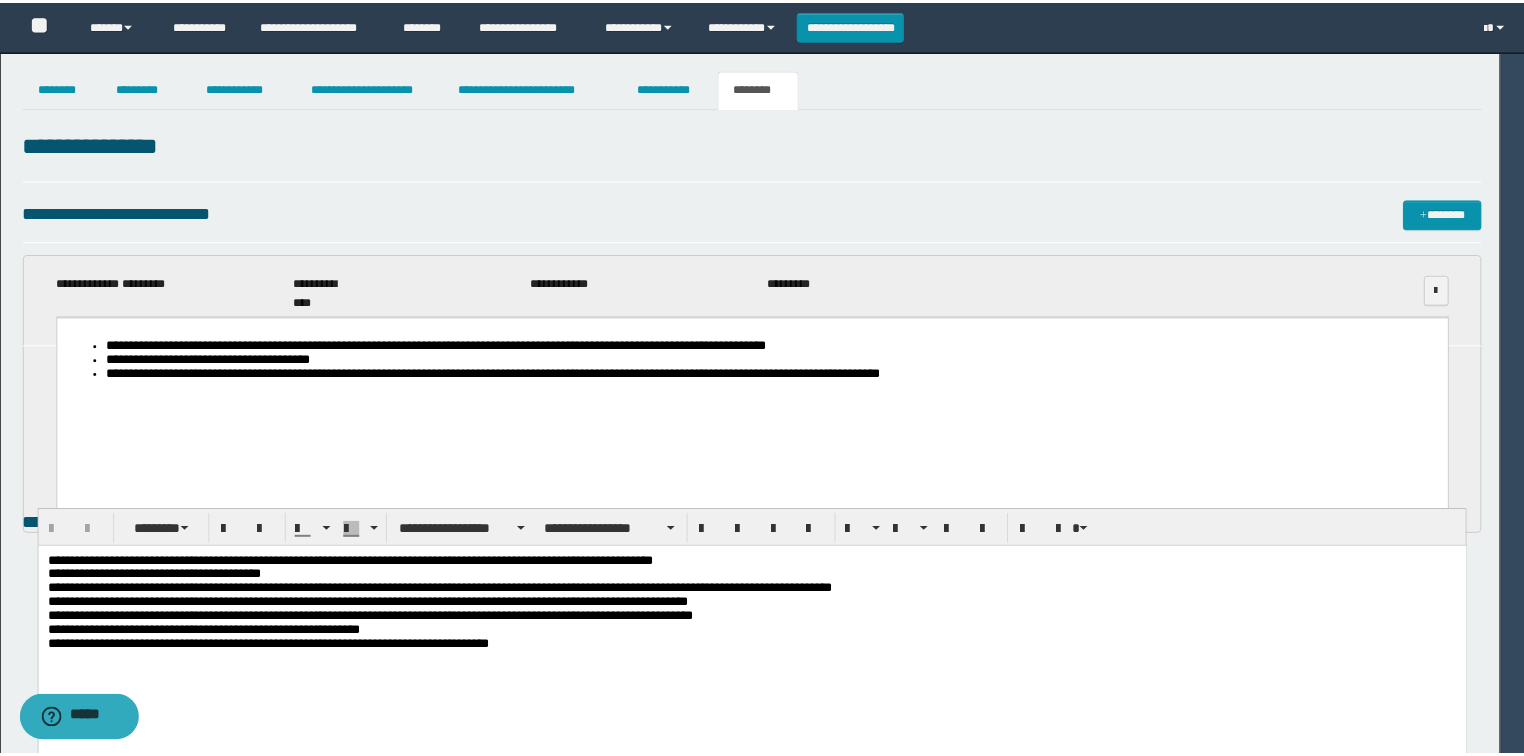 scroll, scrollTop: 0, scrollLeft: 0, axis: both 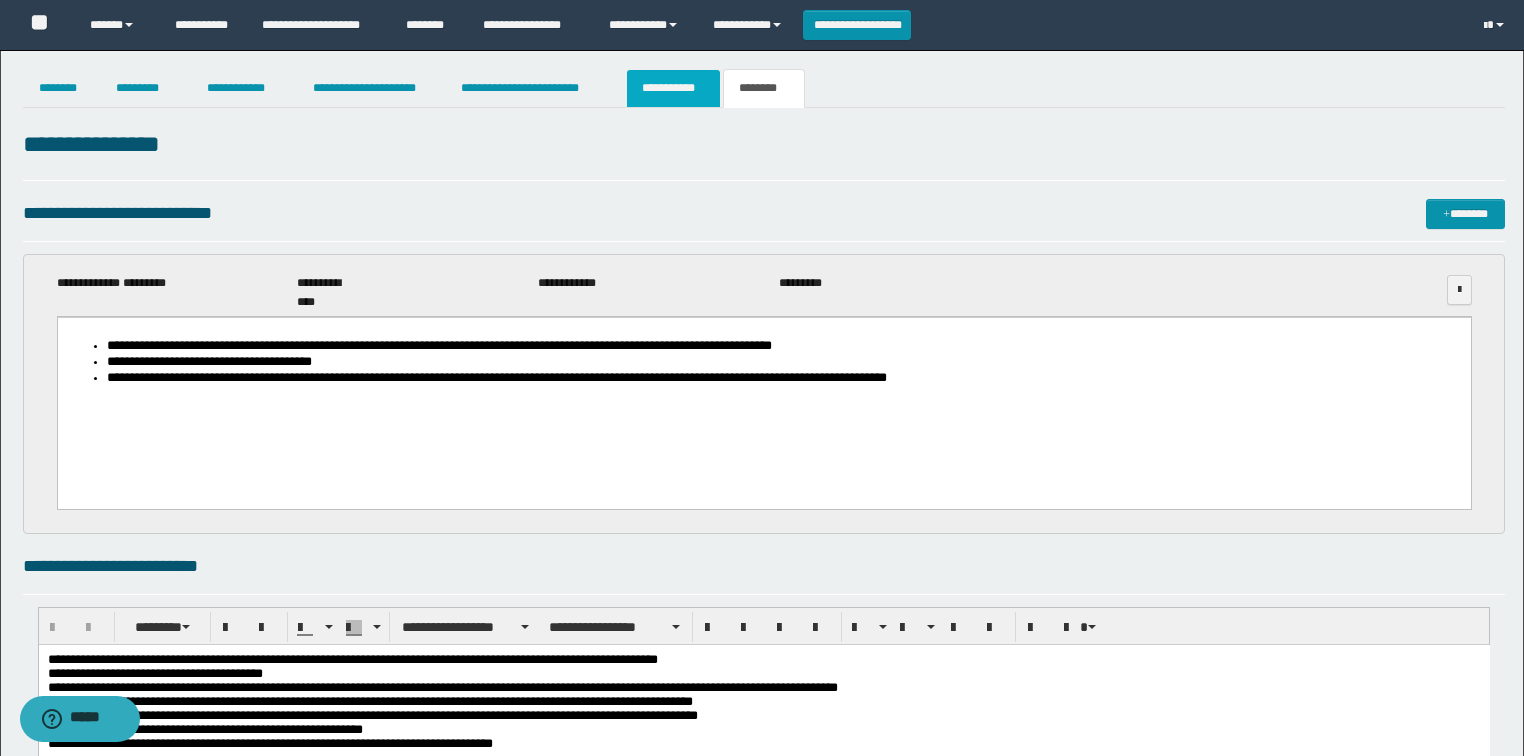 click on "**********" at bounding box center (673, 88) 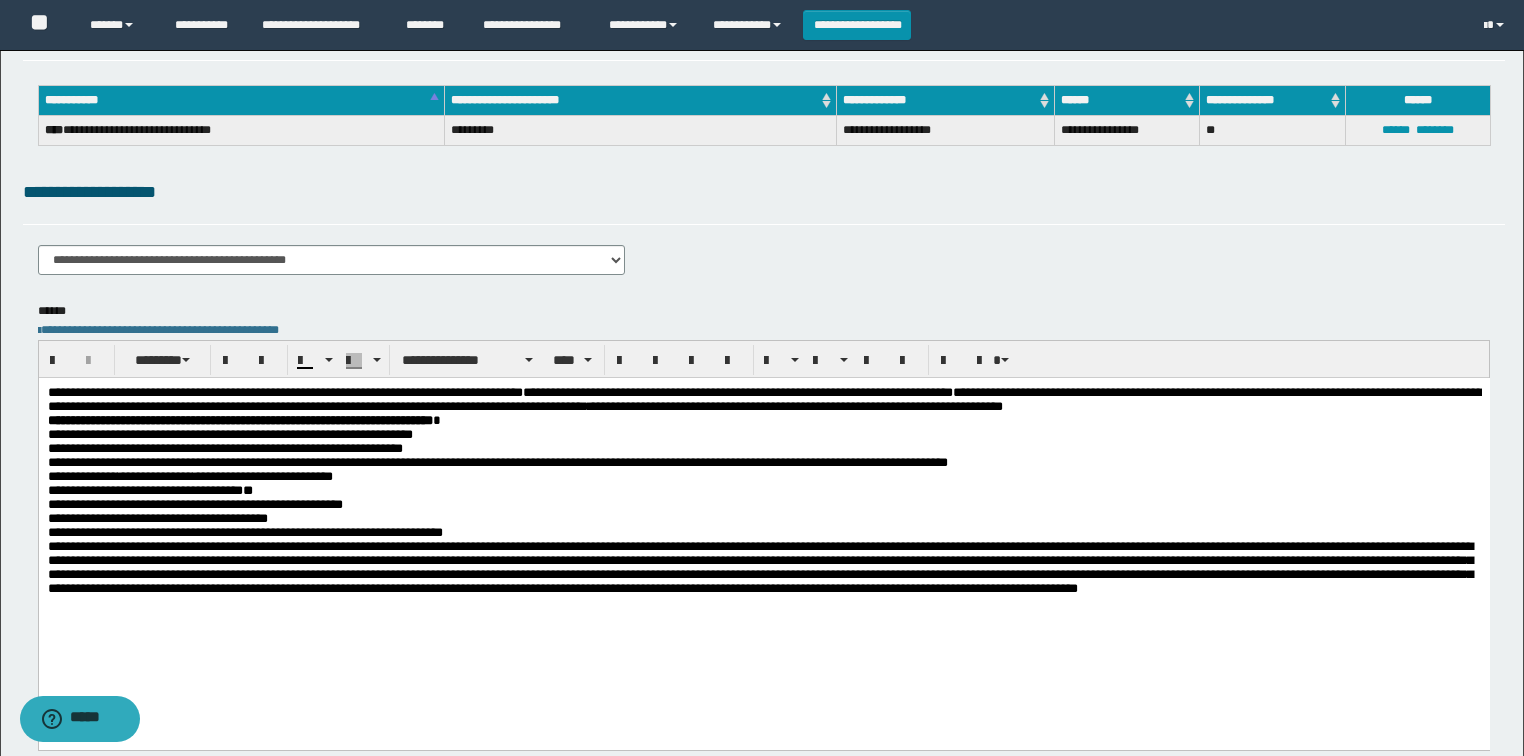 scroll, scrollTop: 0, scrollLeft: 0, axis: both 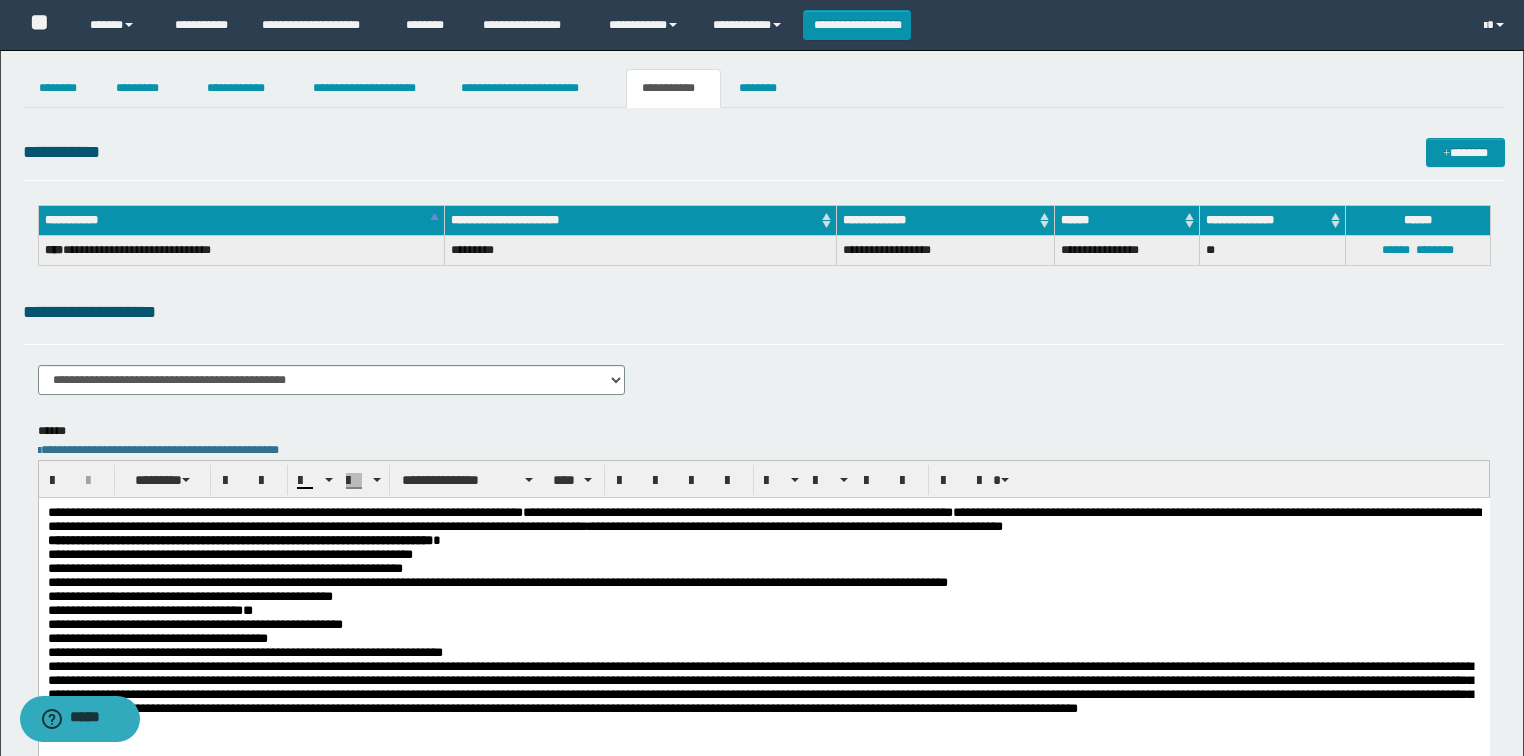 click on "**********" at bounding box center [763, 568] 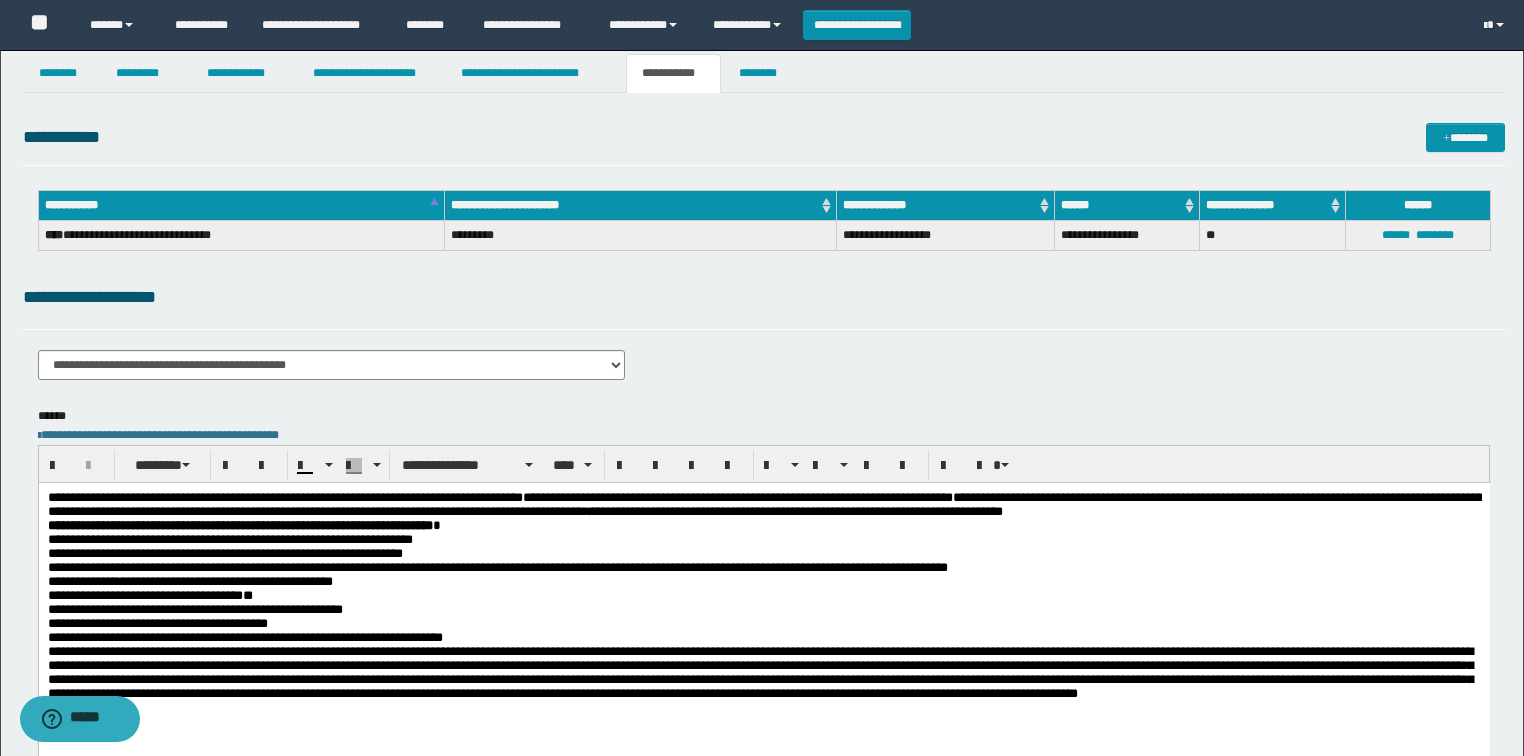 scroll, scrollTop: 0, scrollLeft: 0, axis: both 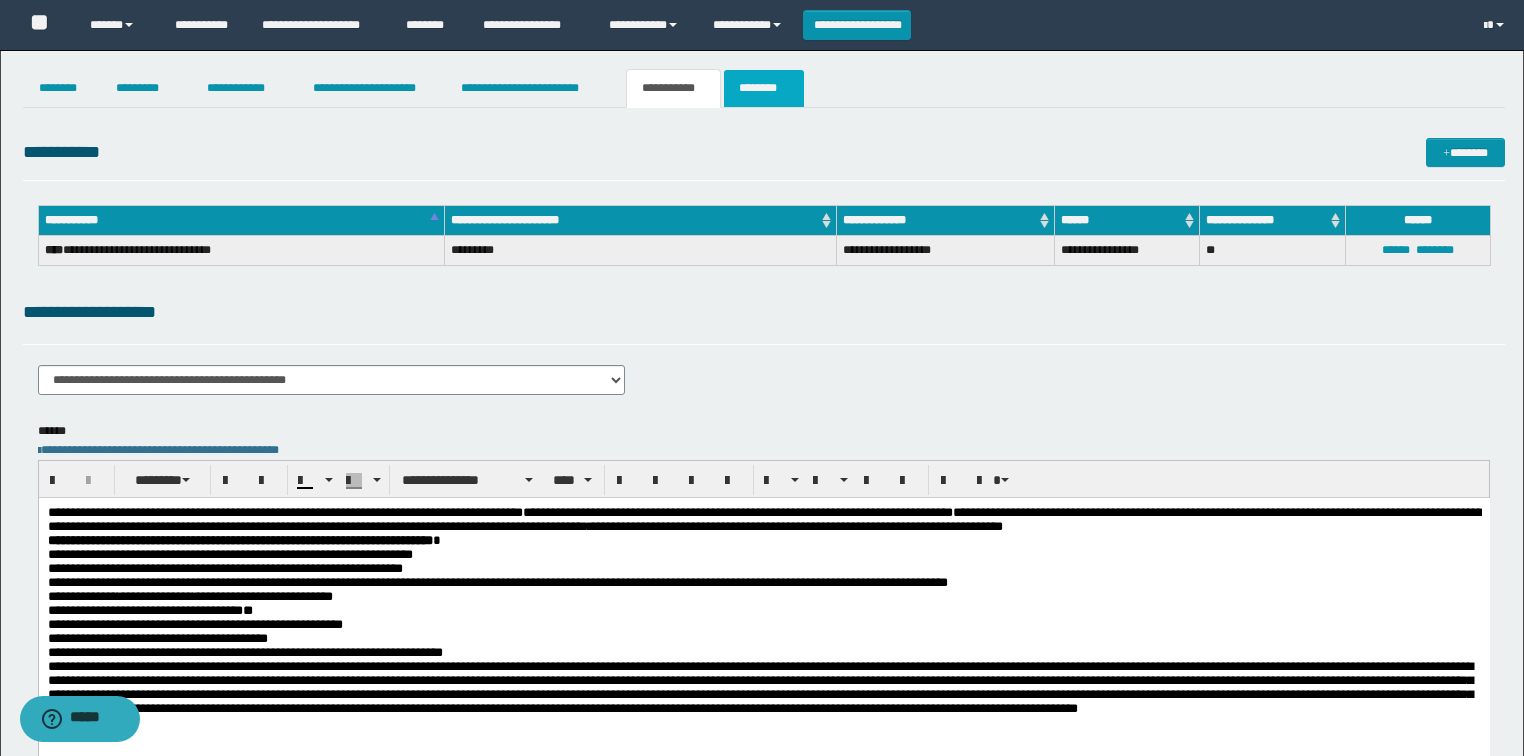 click on "********" at bounding box center [764, 88] 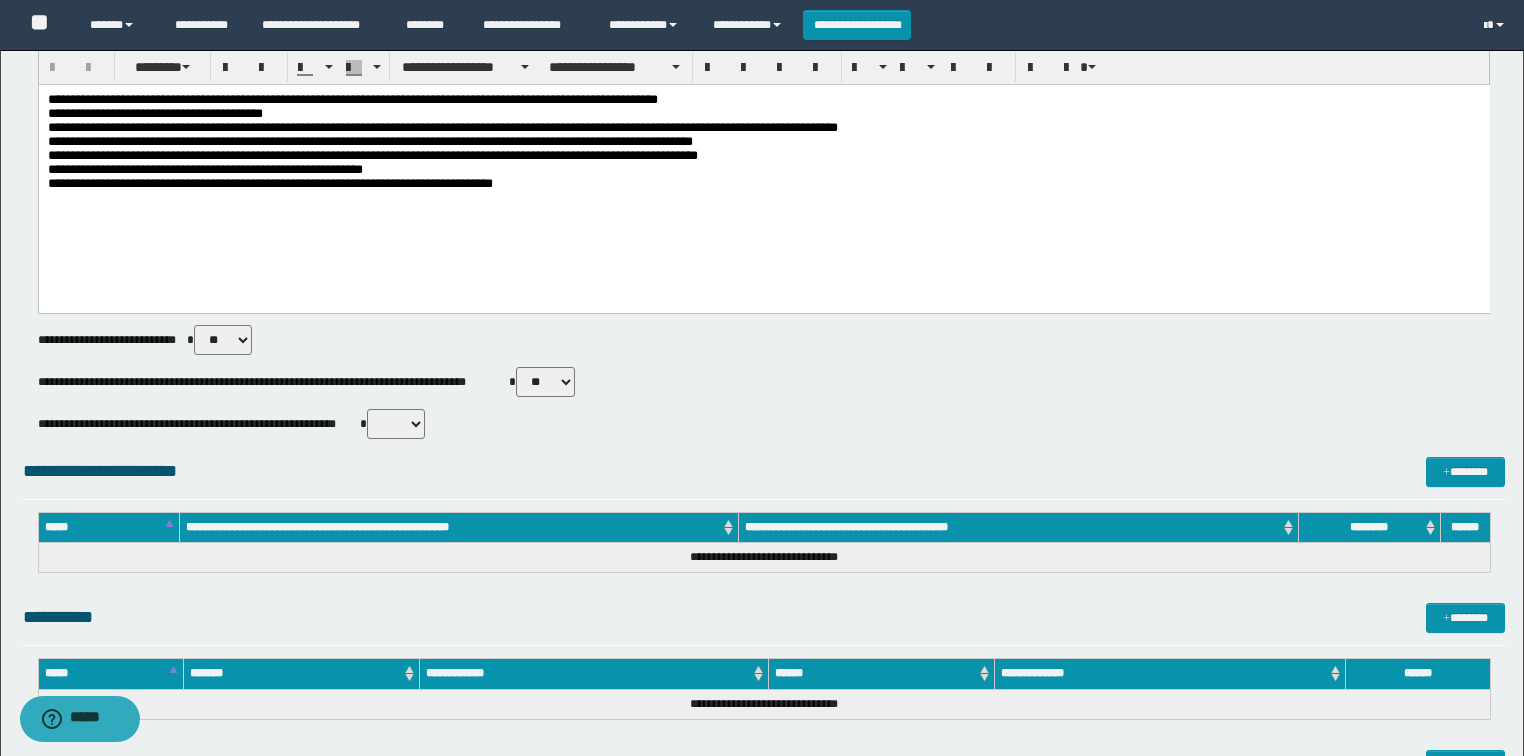 scroll, scrollTop: 720, scrollLeft: 0, axis: vertical 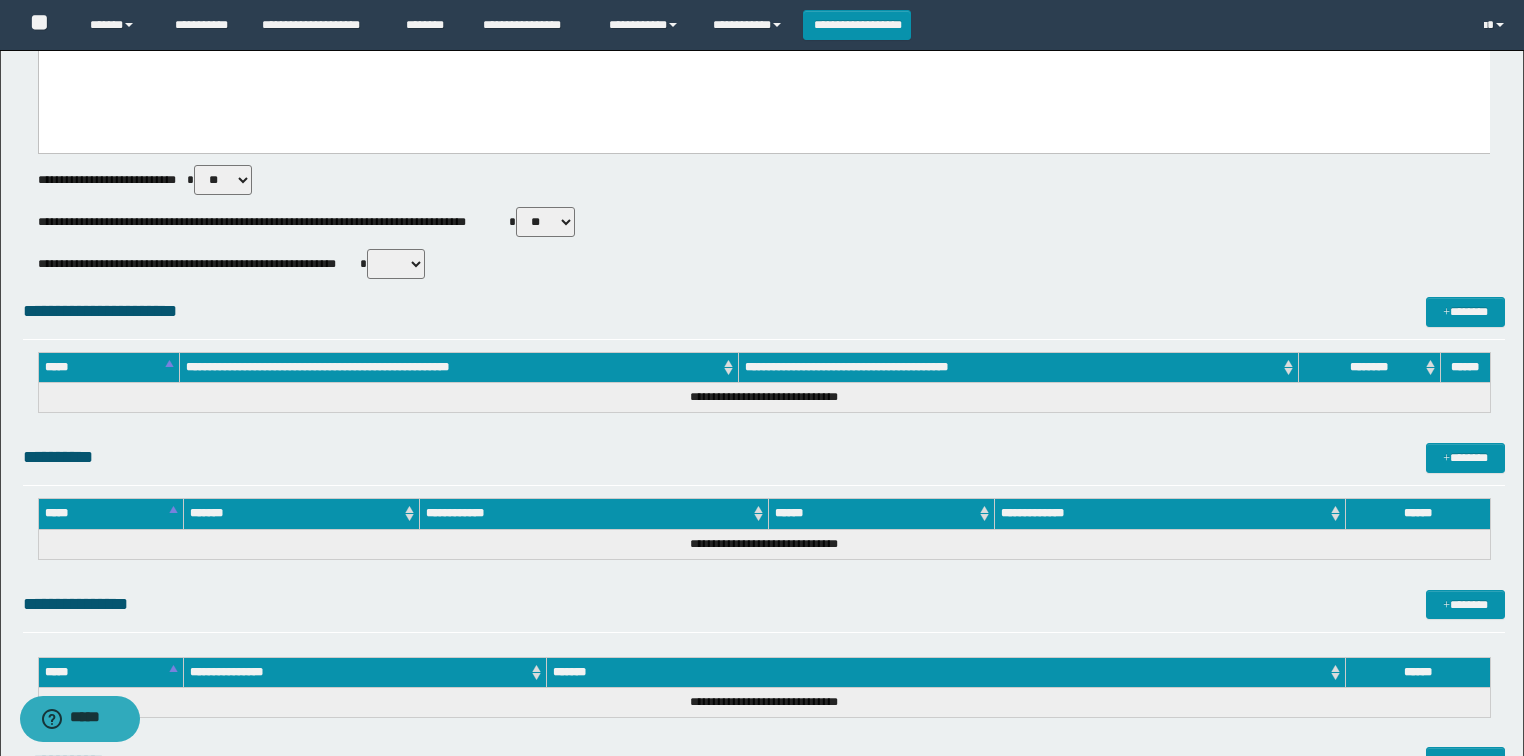 click on "**
**" at bounding box center (396, 264) 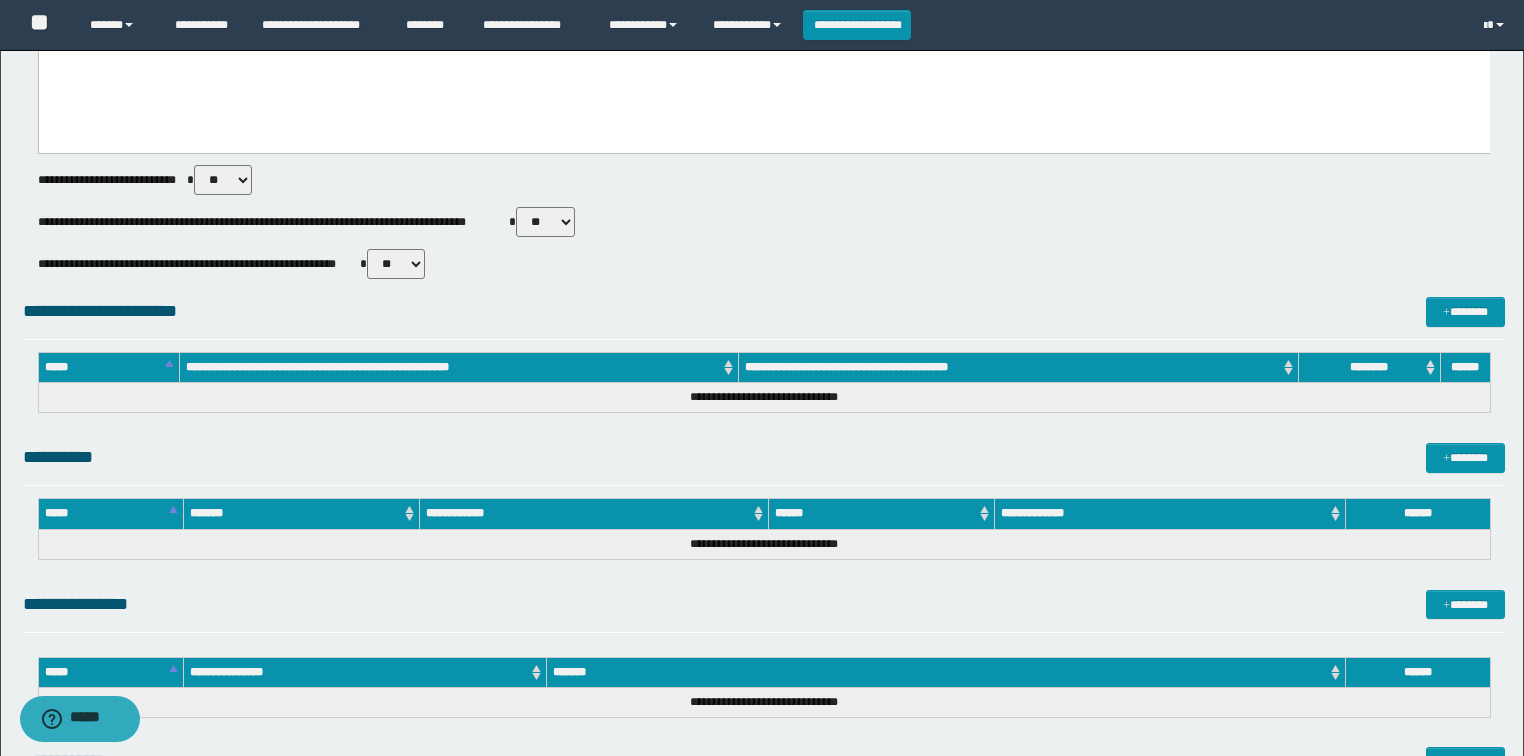 click on "**
**" at bounding box center [396, 264] 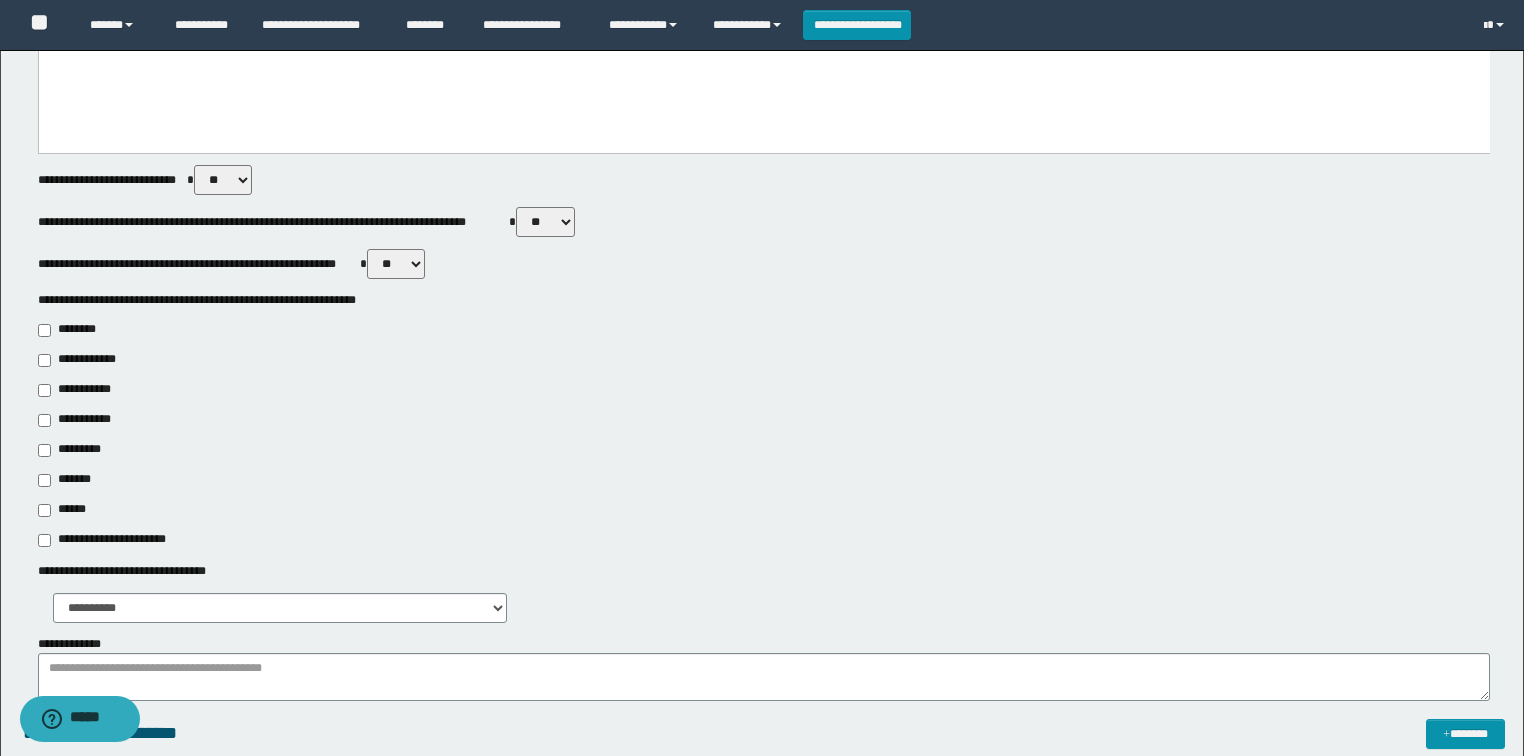 drag, startPoint x: 98, startPoint y: 453, endPoint x: 92, endPoint y: 415, distance: 38.470768 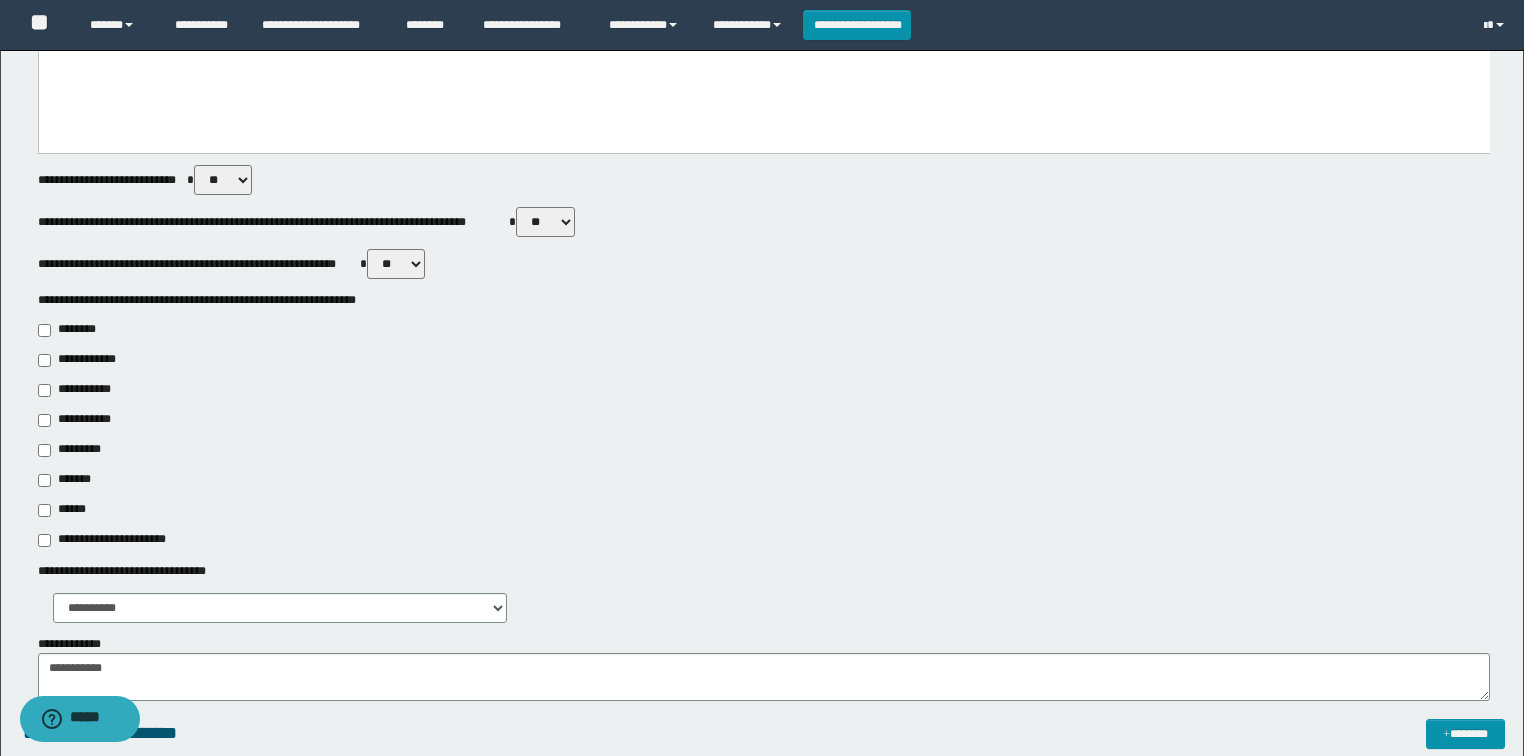 click on "*********" at bounding box center [72, 450] 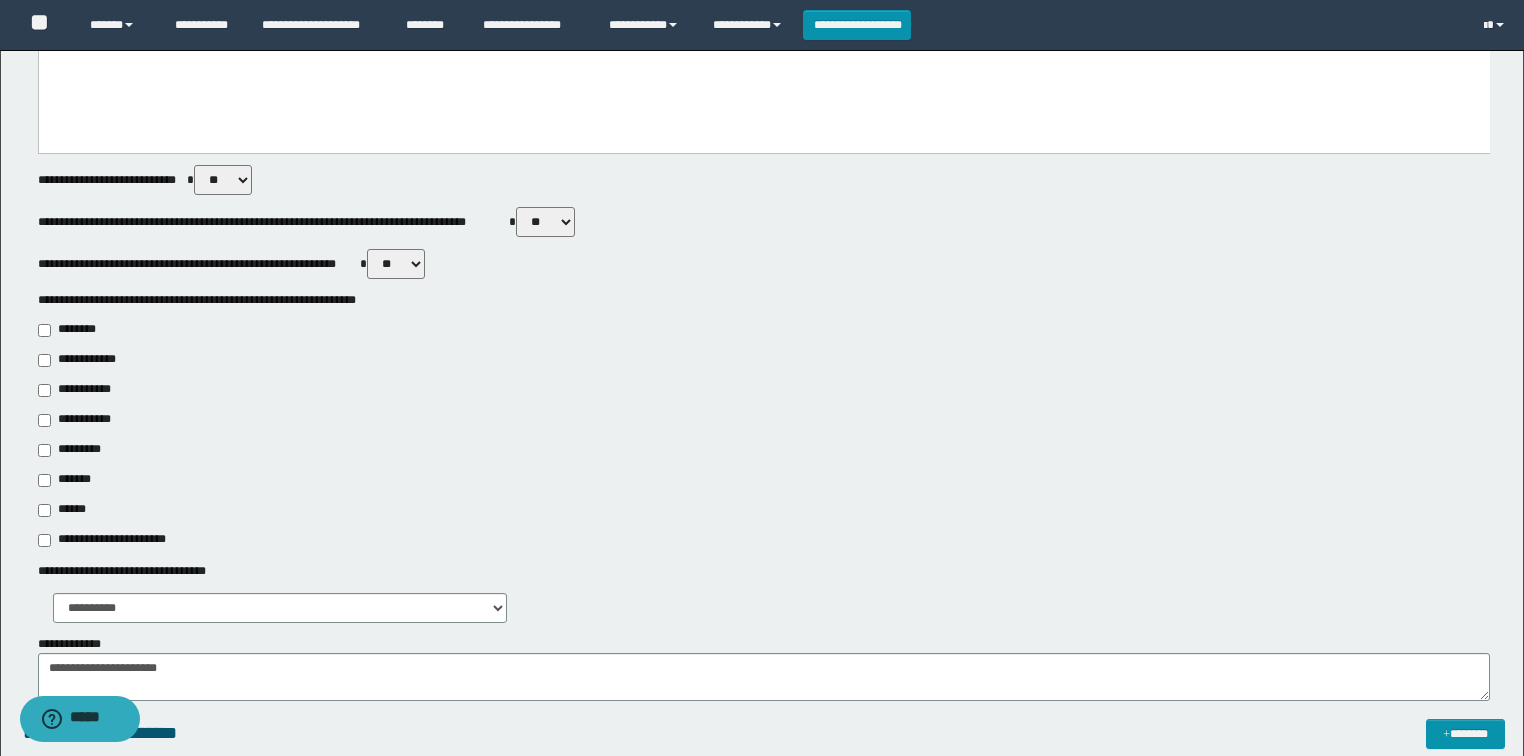 click on "**********" at bounding box center (108, 540) 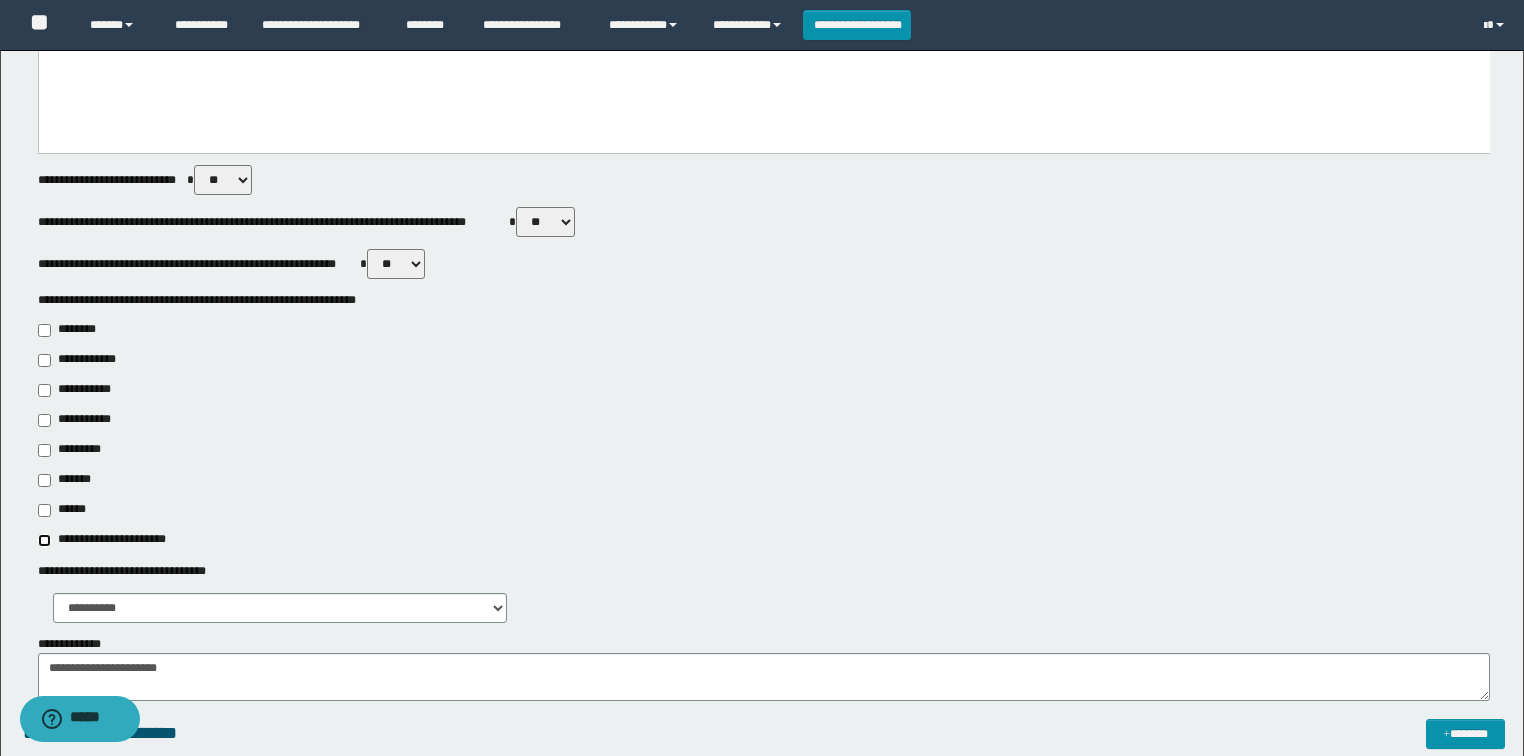 type on "**********" 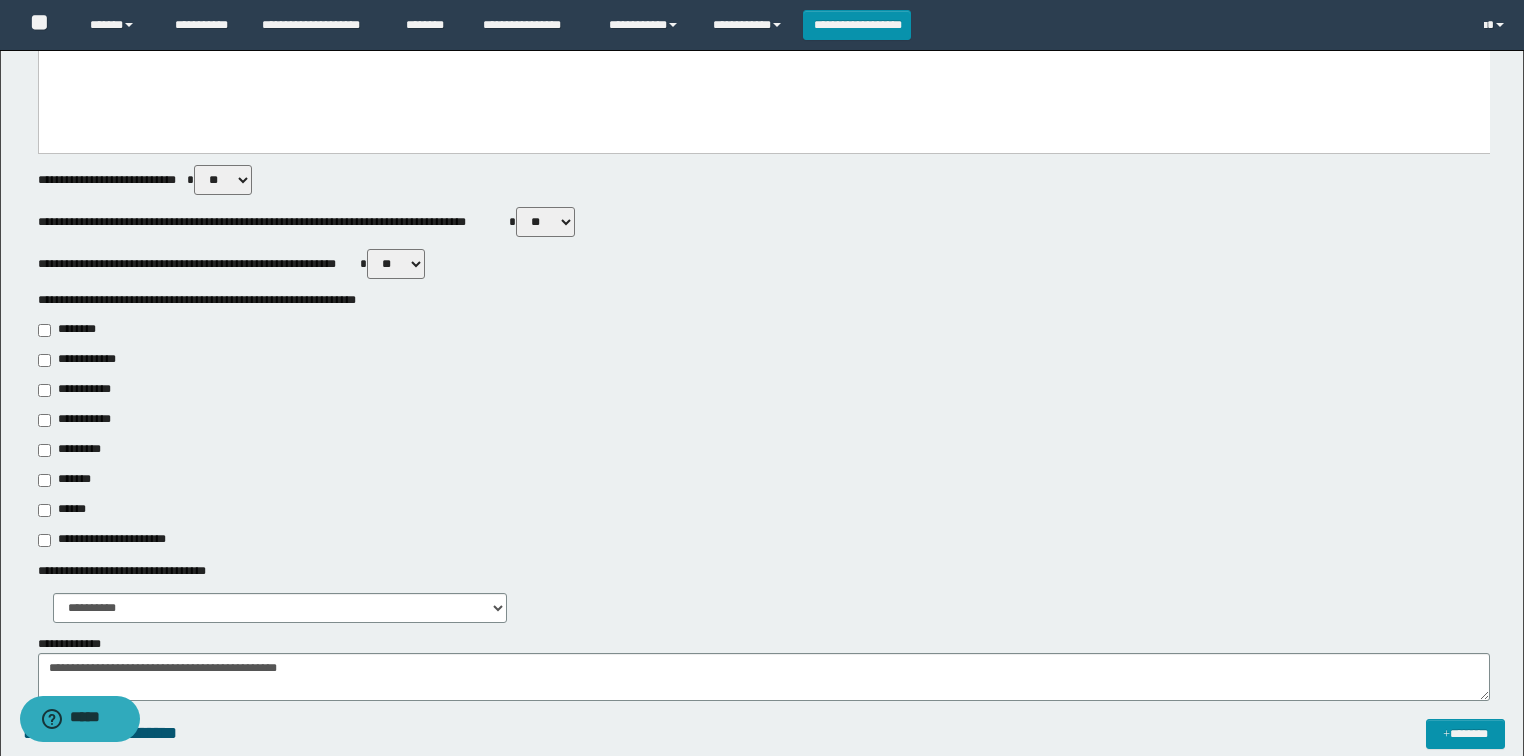 click on "**********" at bounding box center (764, 598) 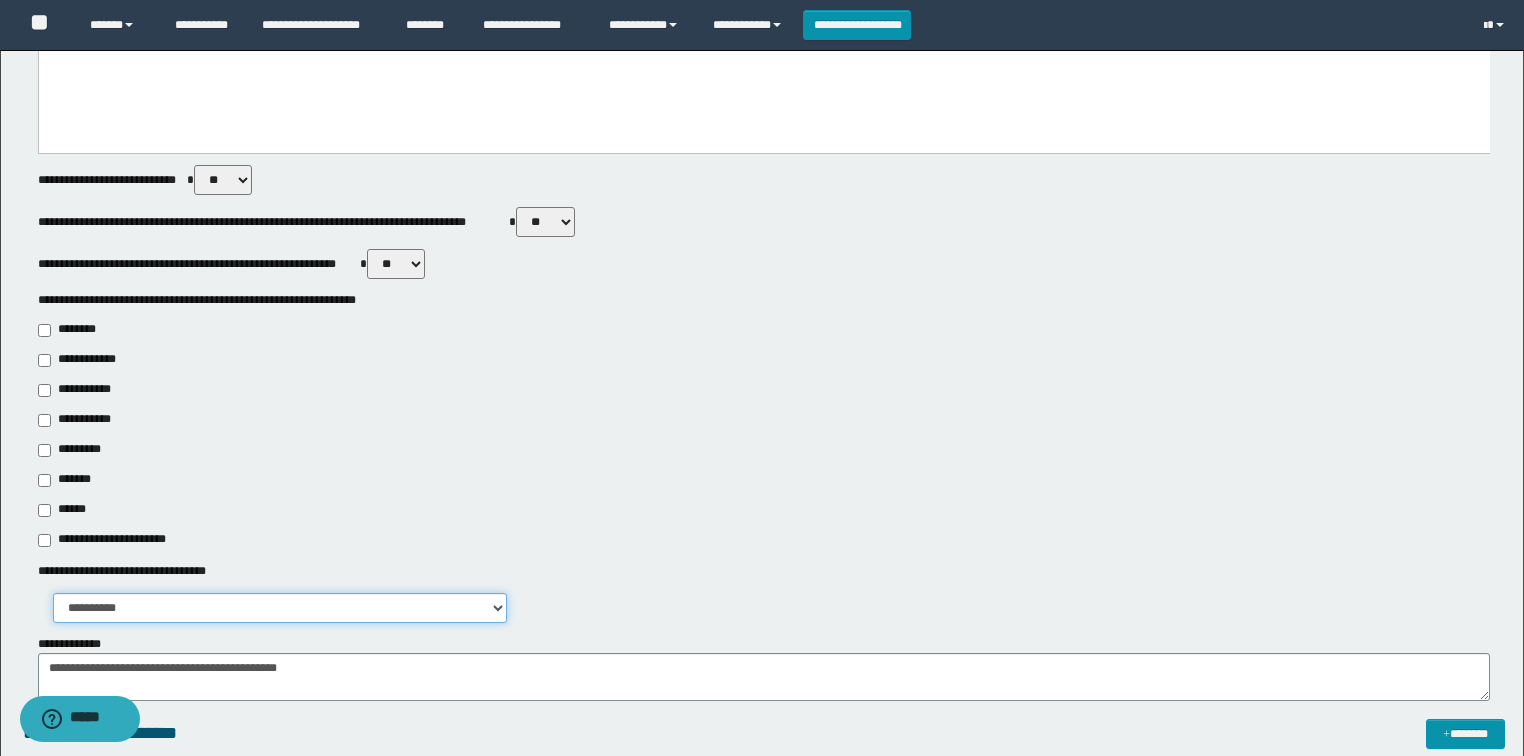 click on "**********" at bounding box center (280, 608) 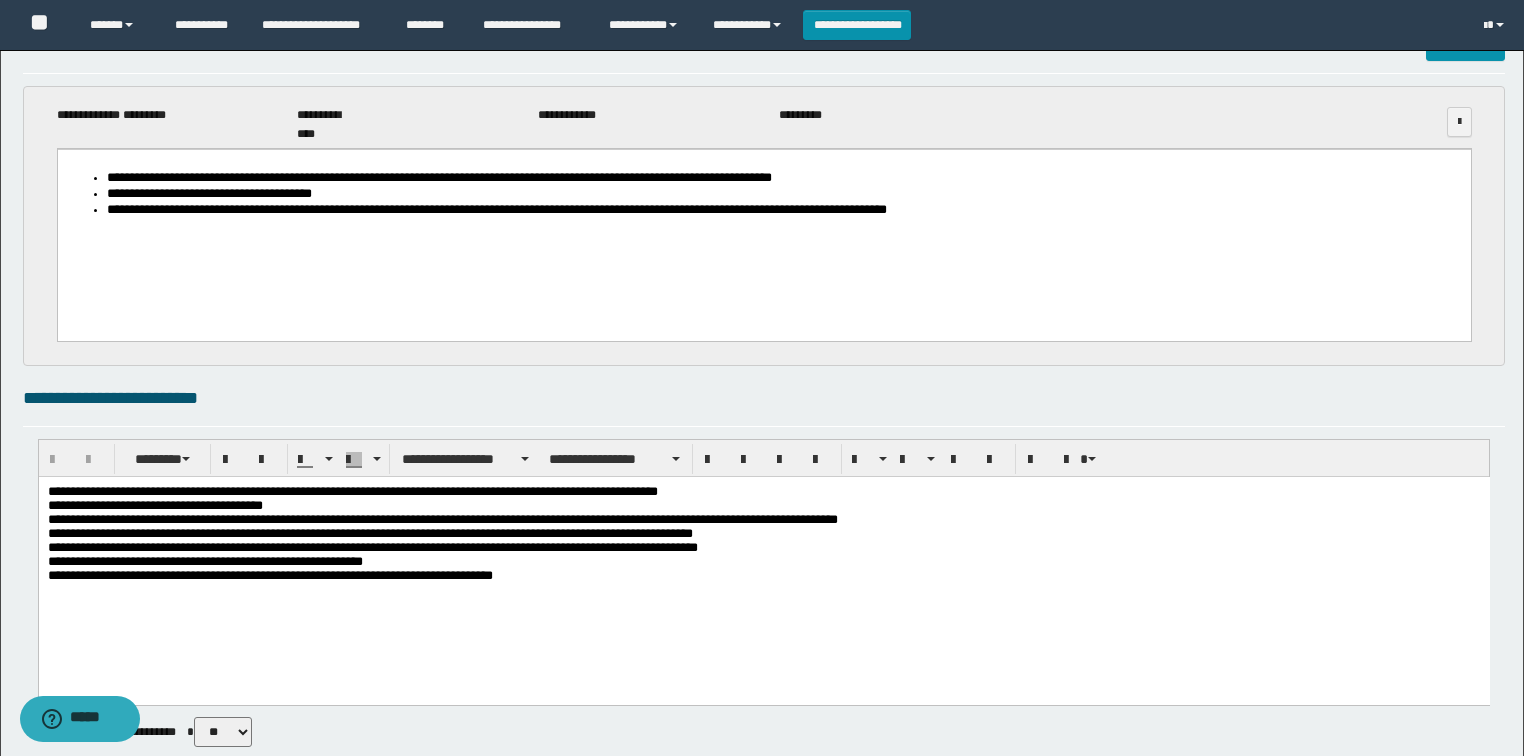 scroll, scrollTop: 0, scrollLeft: 0, axis: both 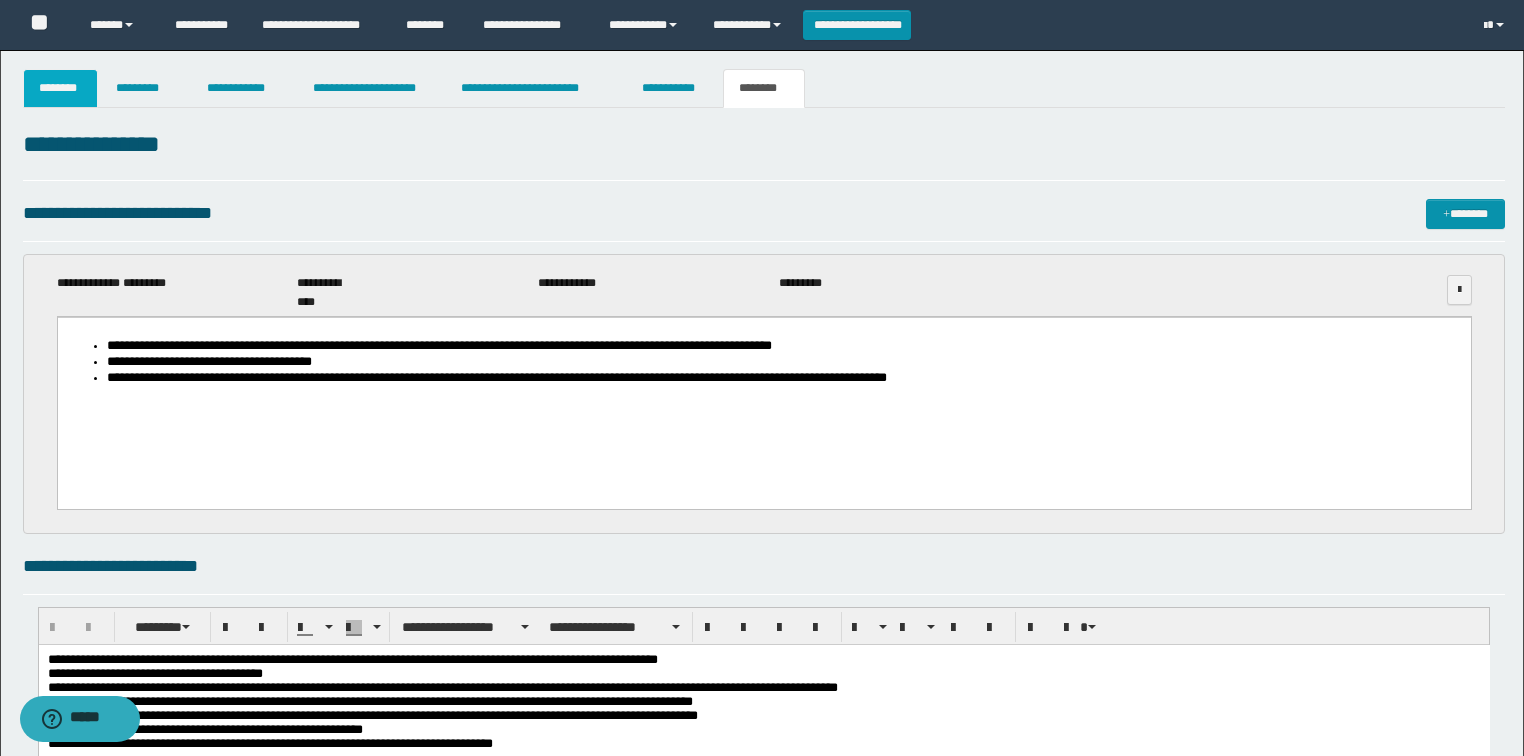 click on "********" at bounding box center (61, 88) 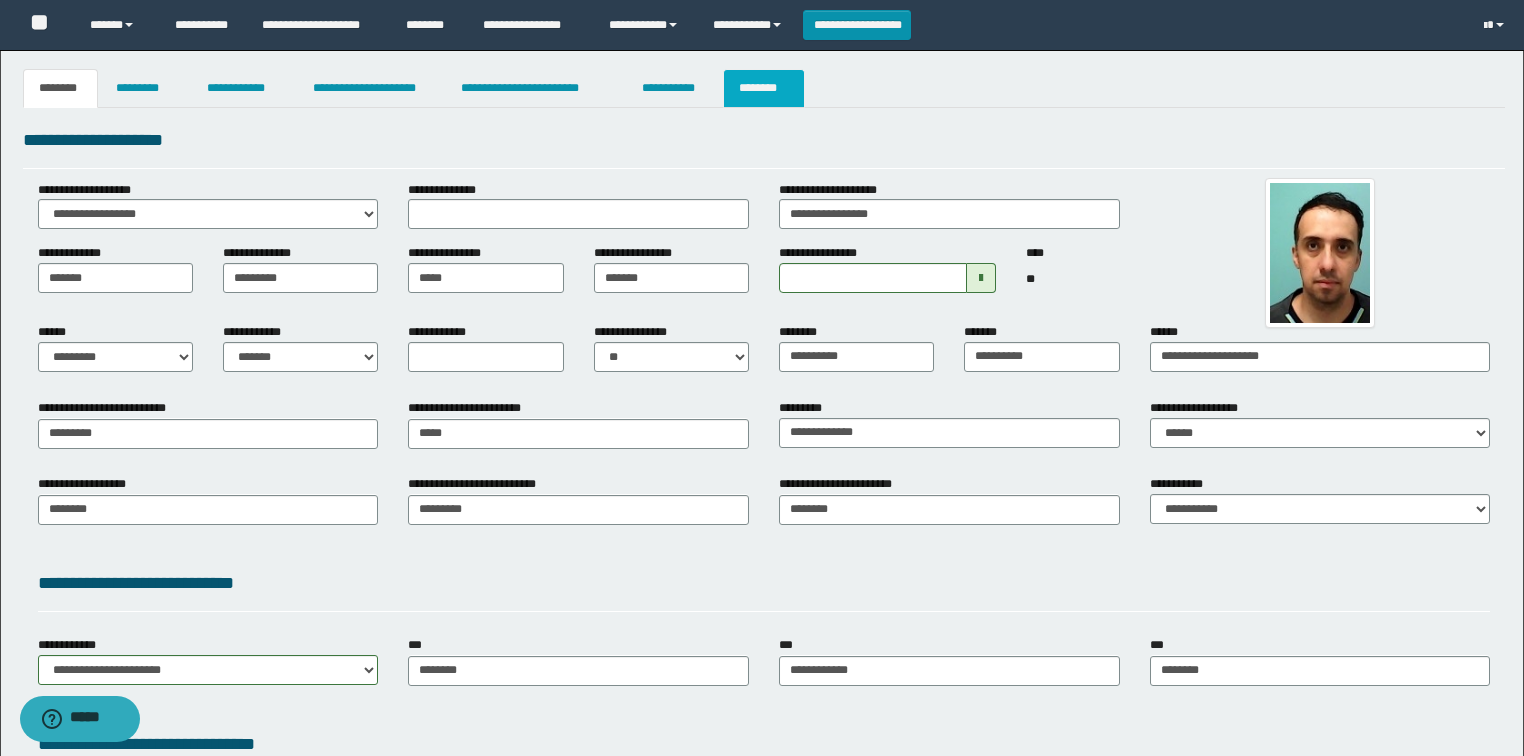click on "********" at bounding box center (764, 88) 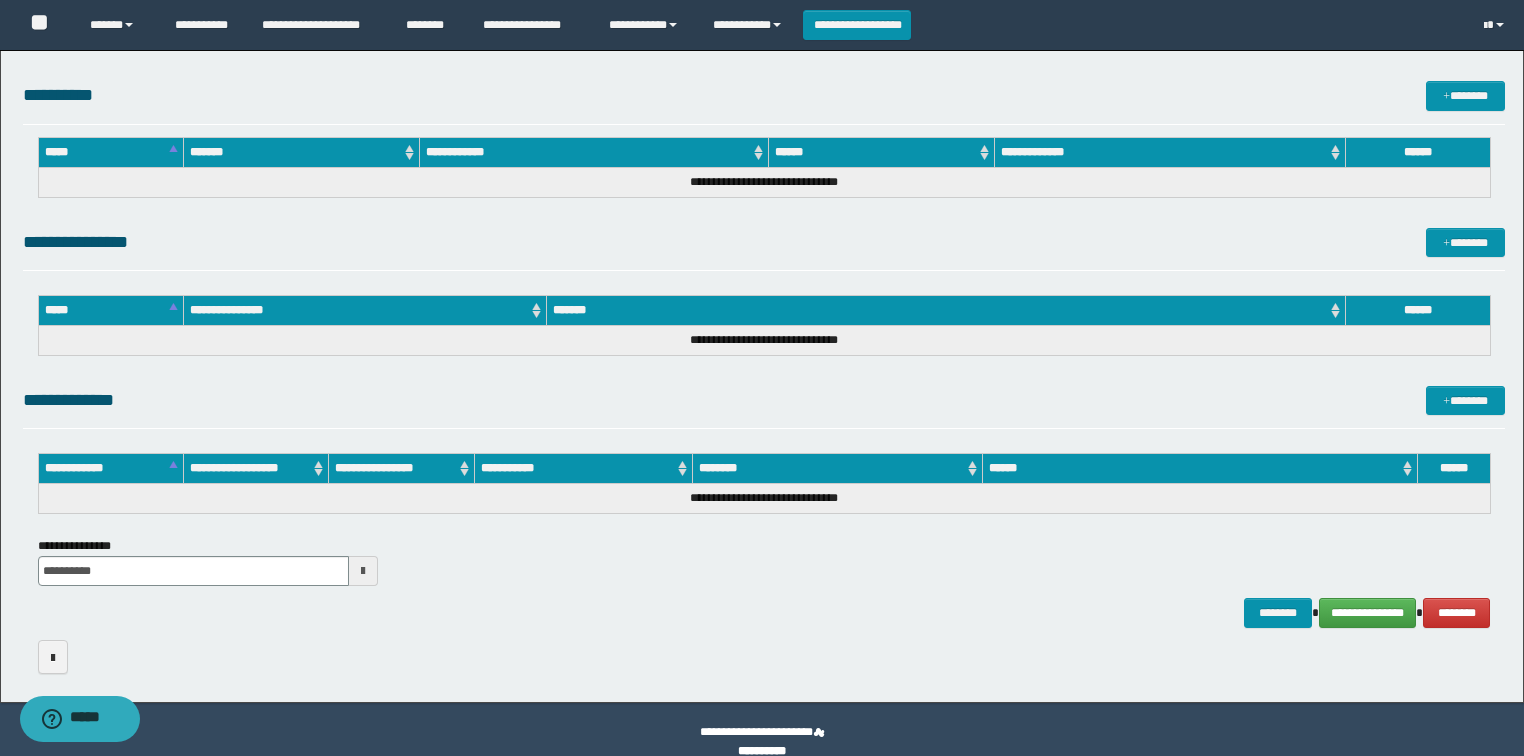 scroll, scrollTop: 1515, scrollLeft: 0, axis: vertical 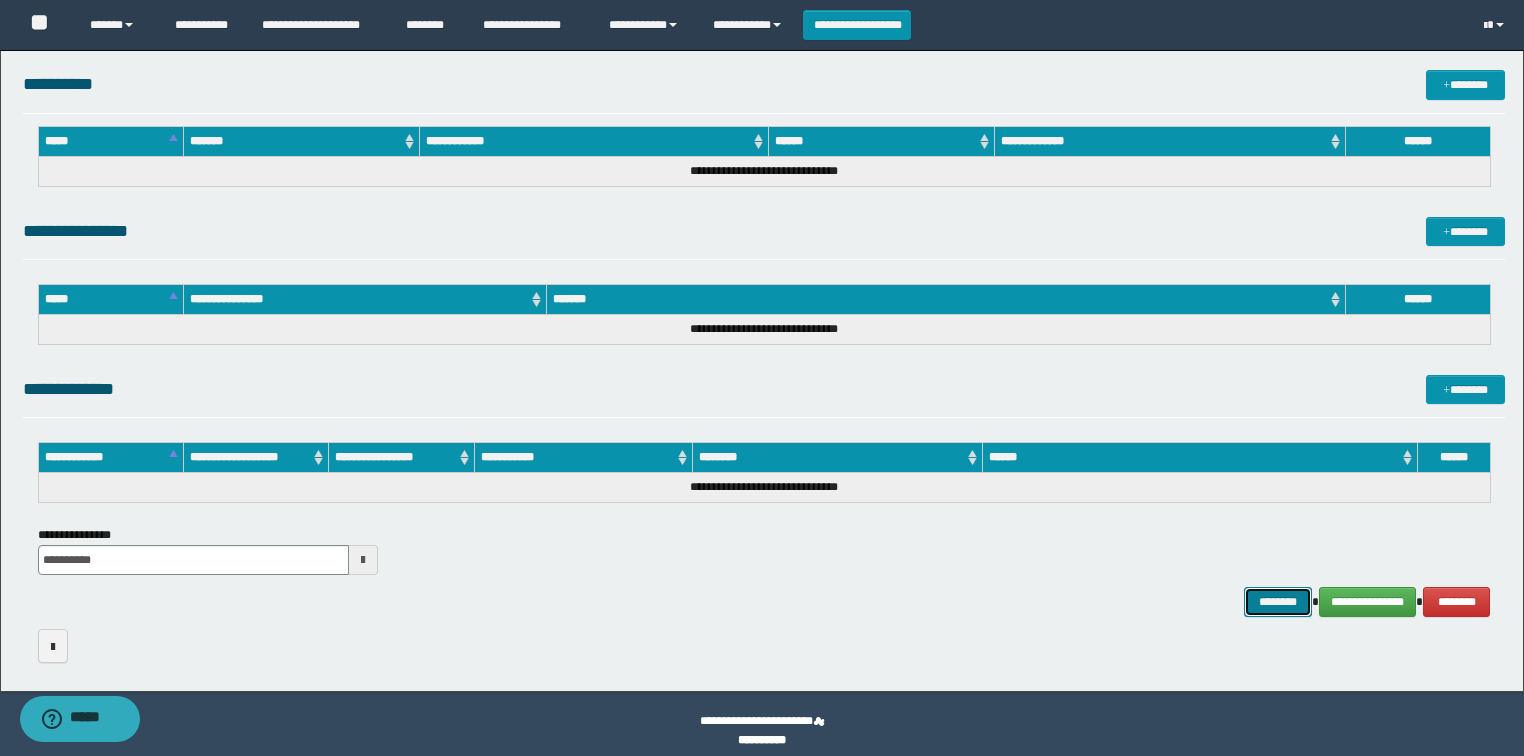 click on "********" at bounding box center [1277, 602] 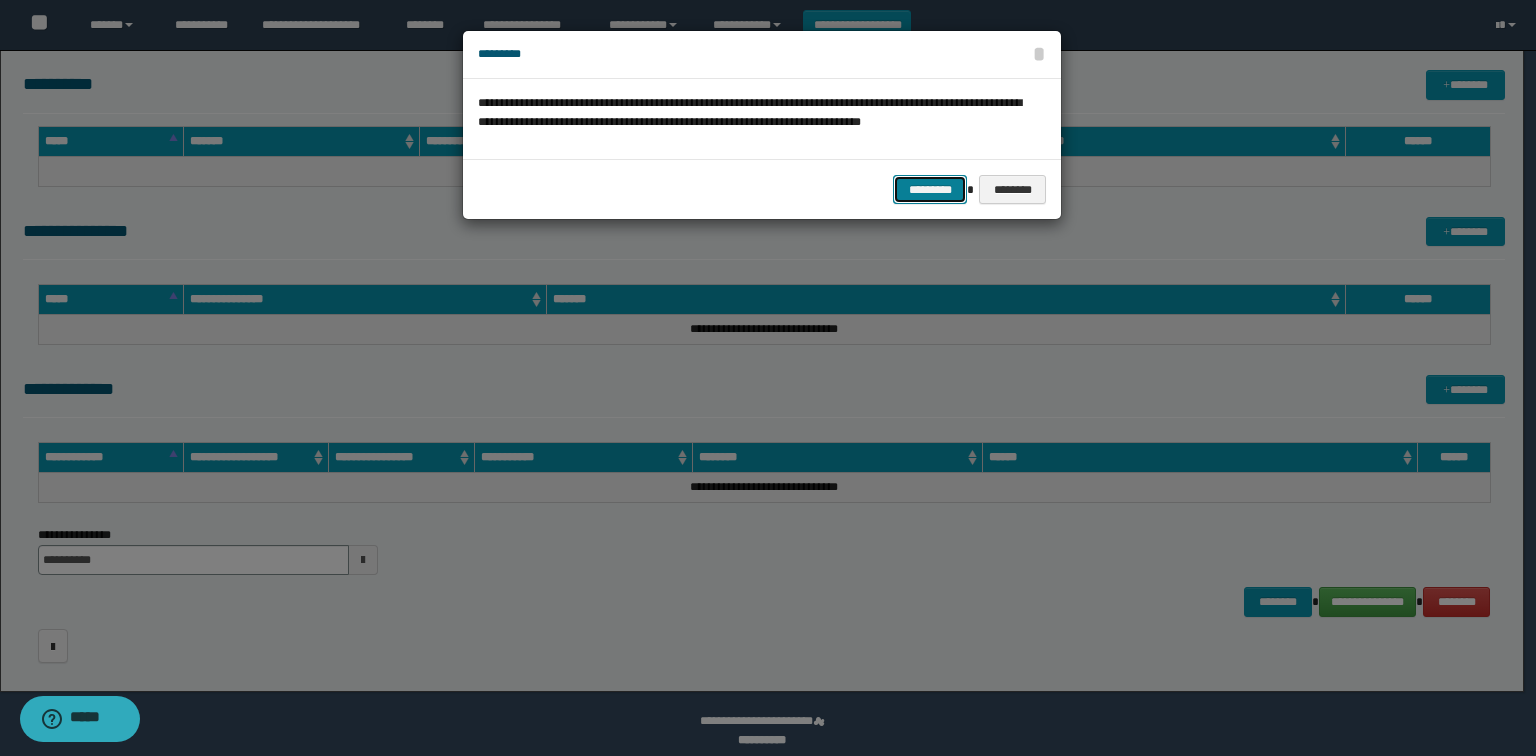 click on "*********" at bounding box center [930, 190] 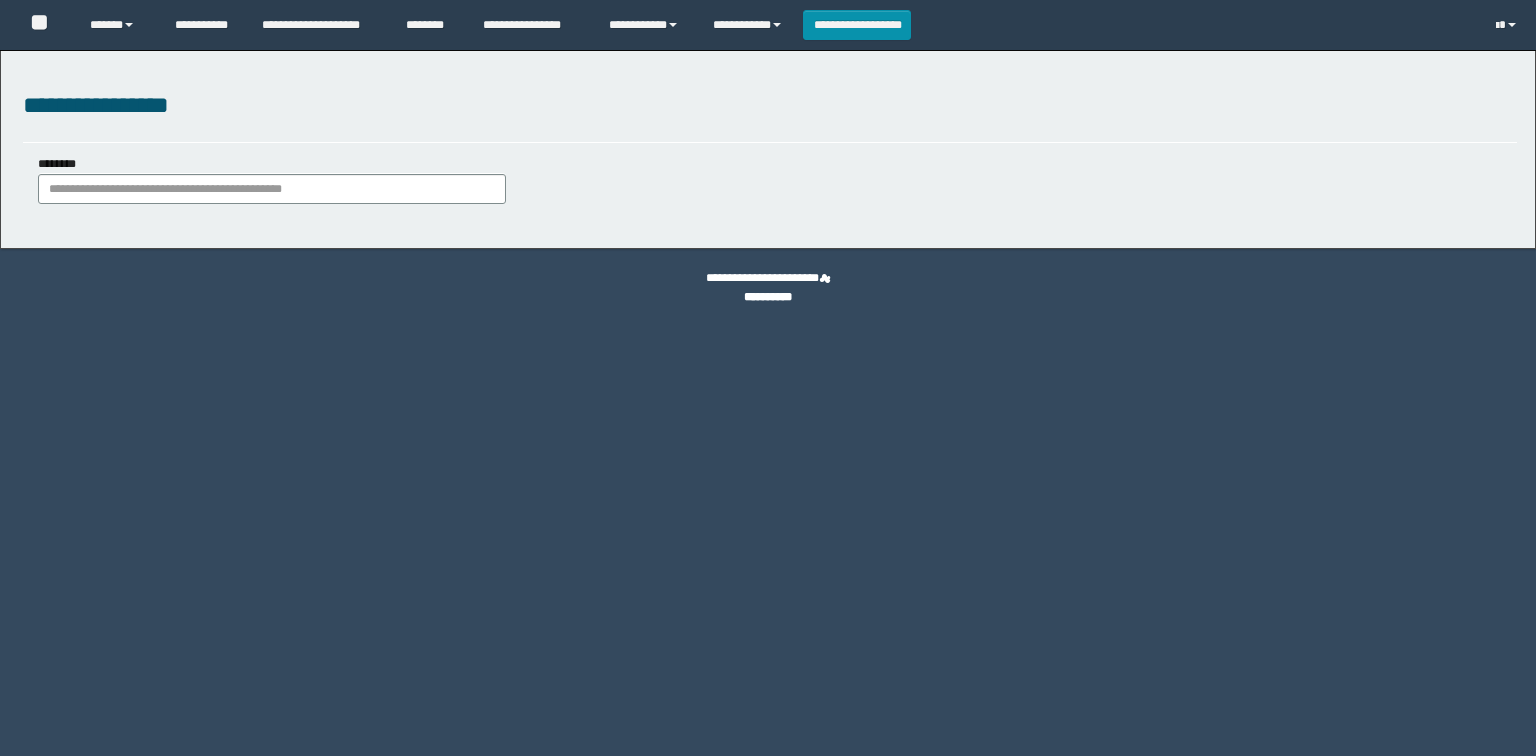 scroll, scrollTop: 0, scrollLeft: 0, axis: both 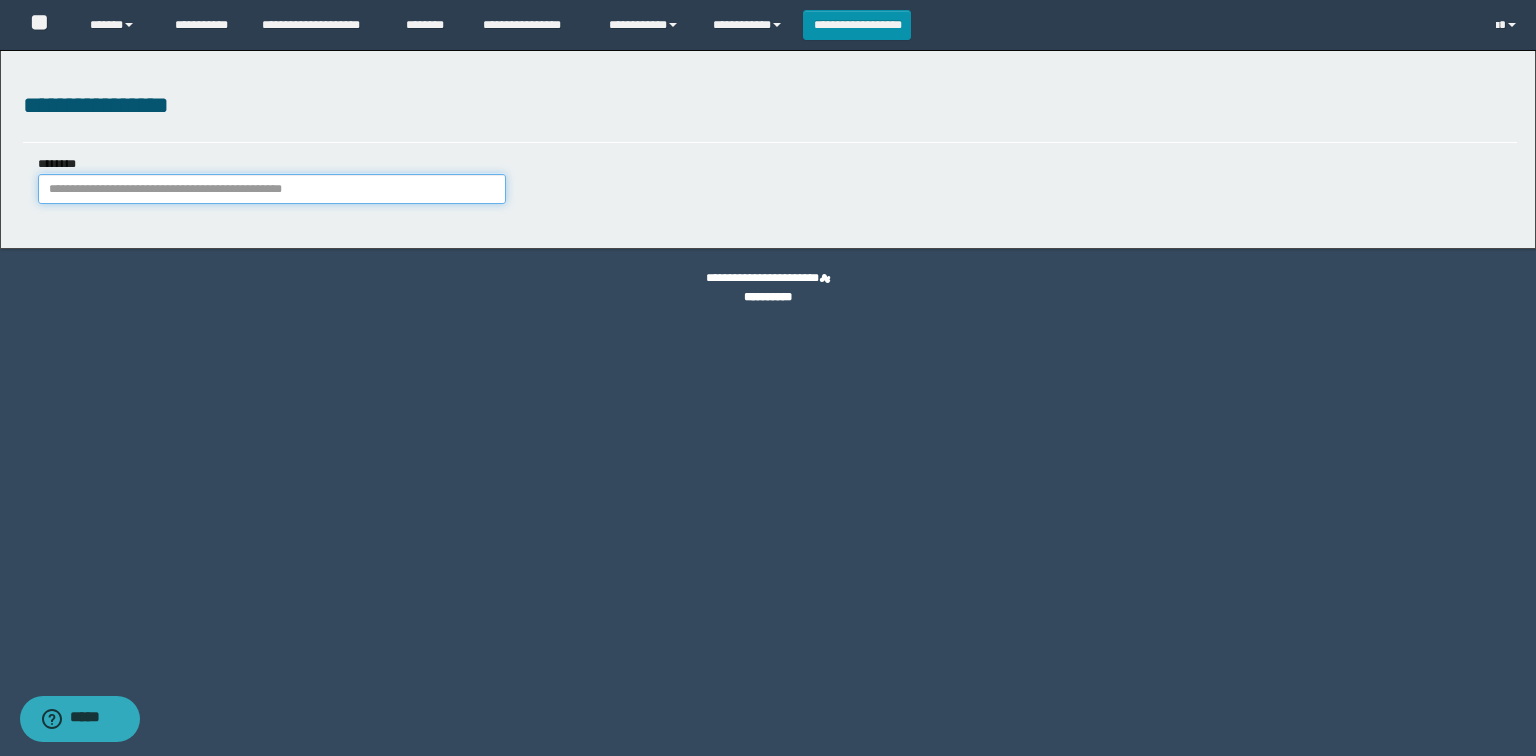 click on "********" at bounding box center (272, 189) 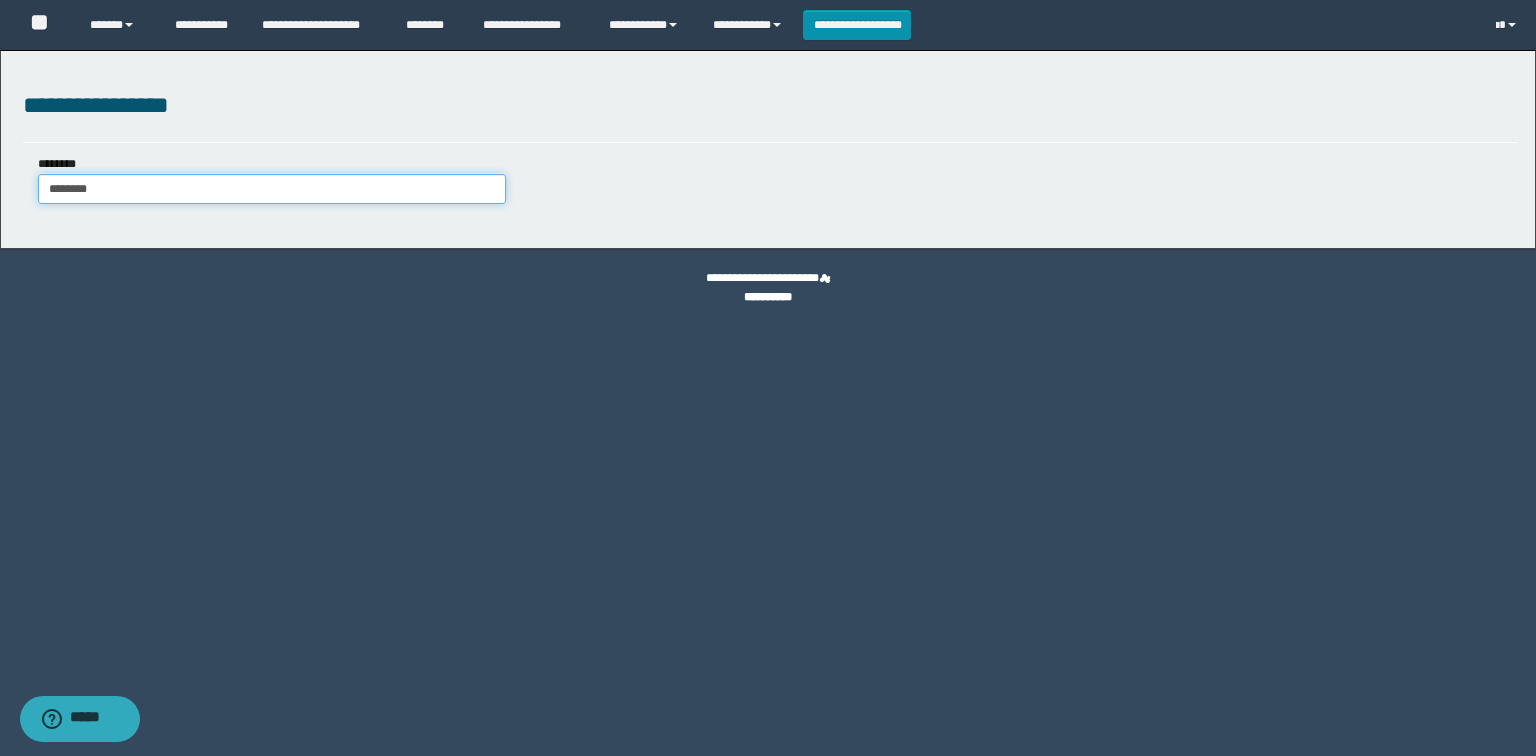 type on "********" 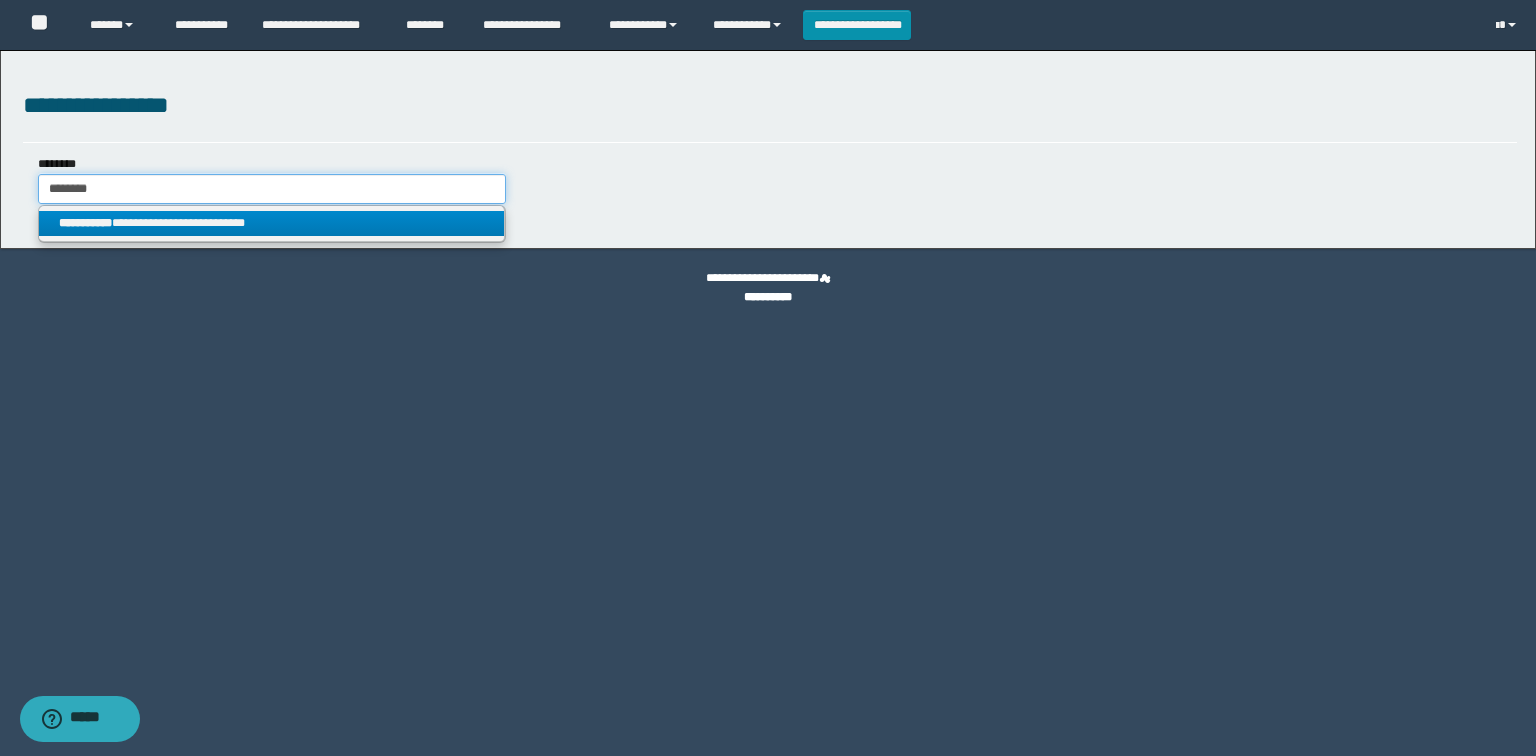 type on "********" 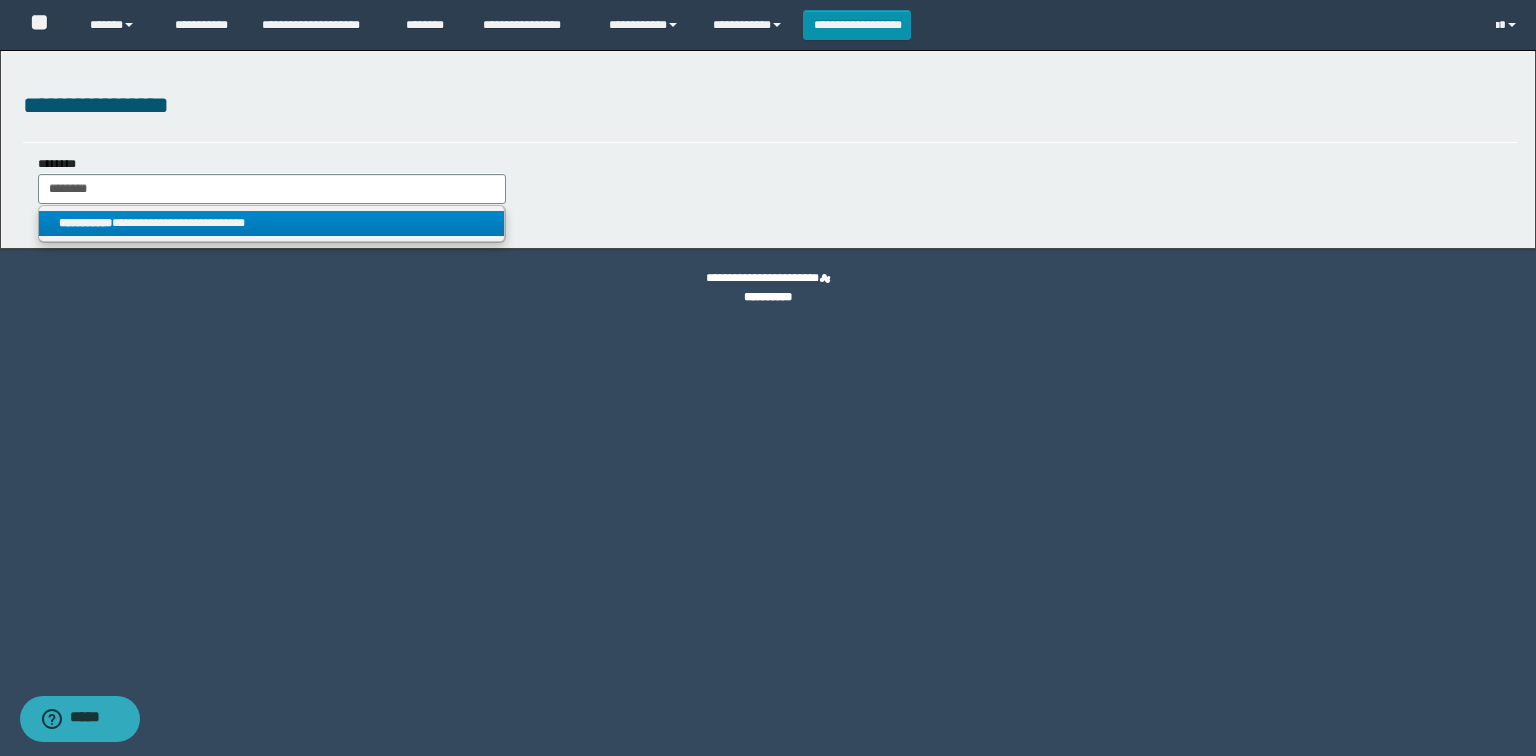 click on "**********" at bounding box center [272, 223] 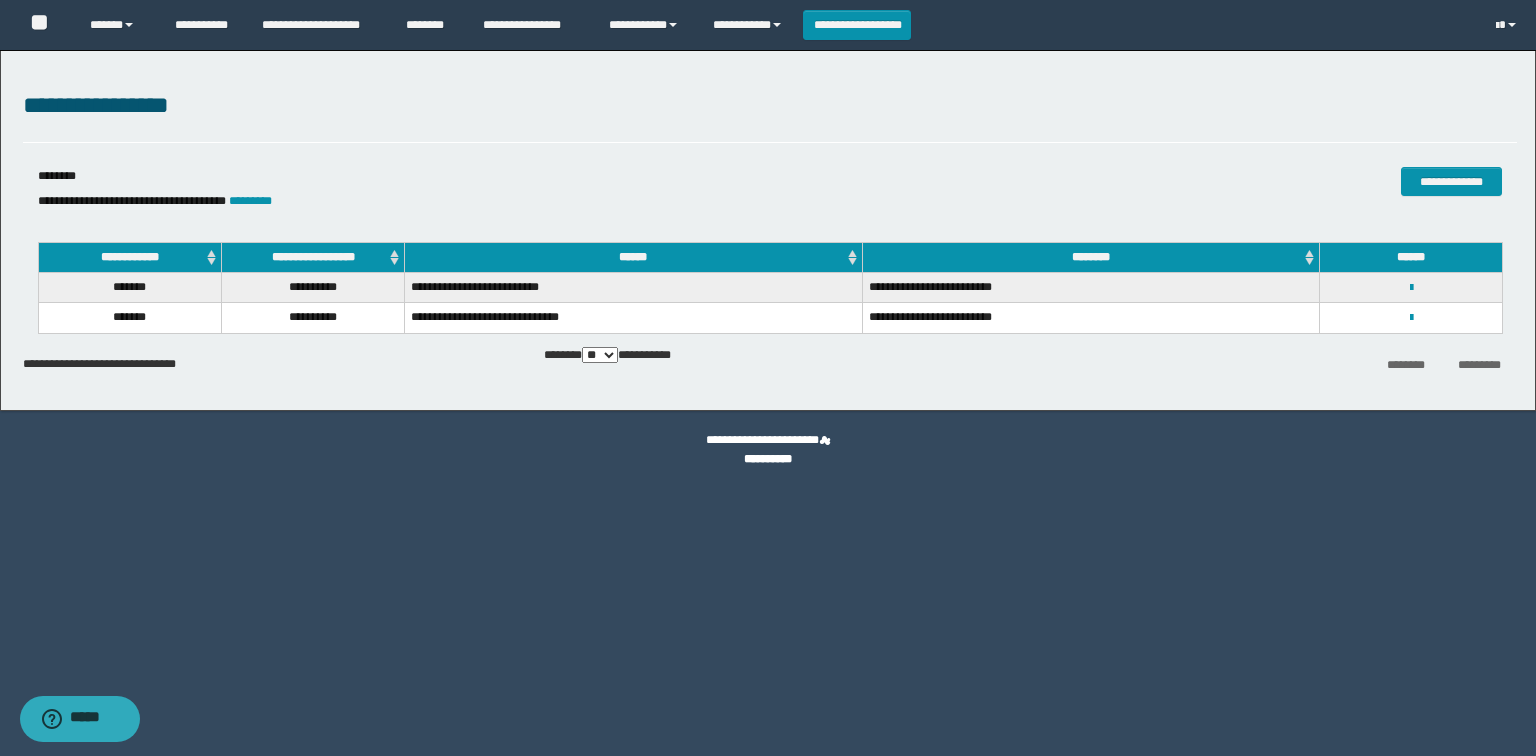 click on "**********" at bounding box center [1411, 317] 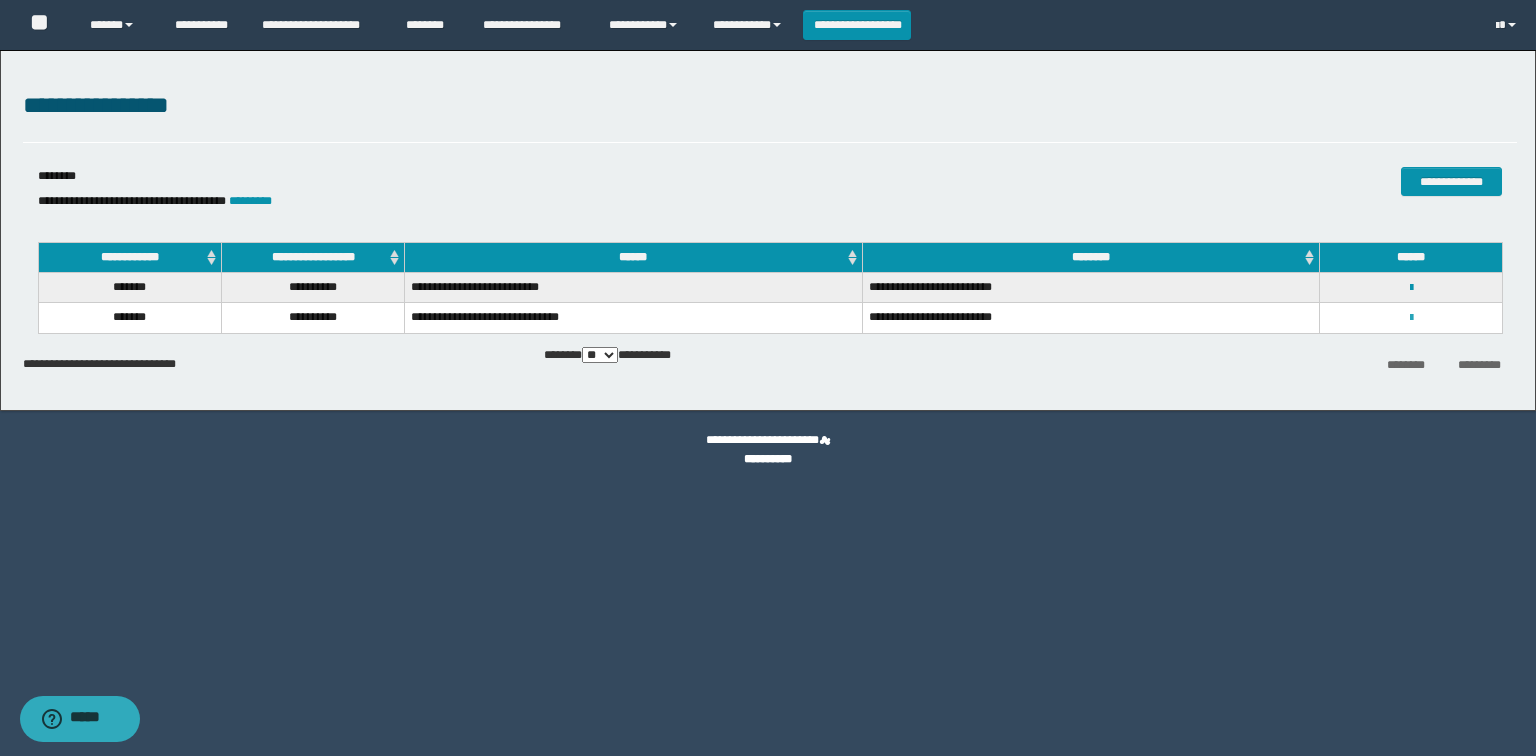 click at bounding box center [1411, 318] 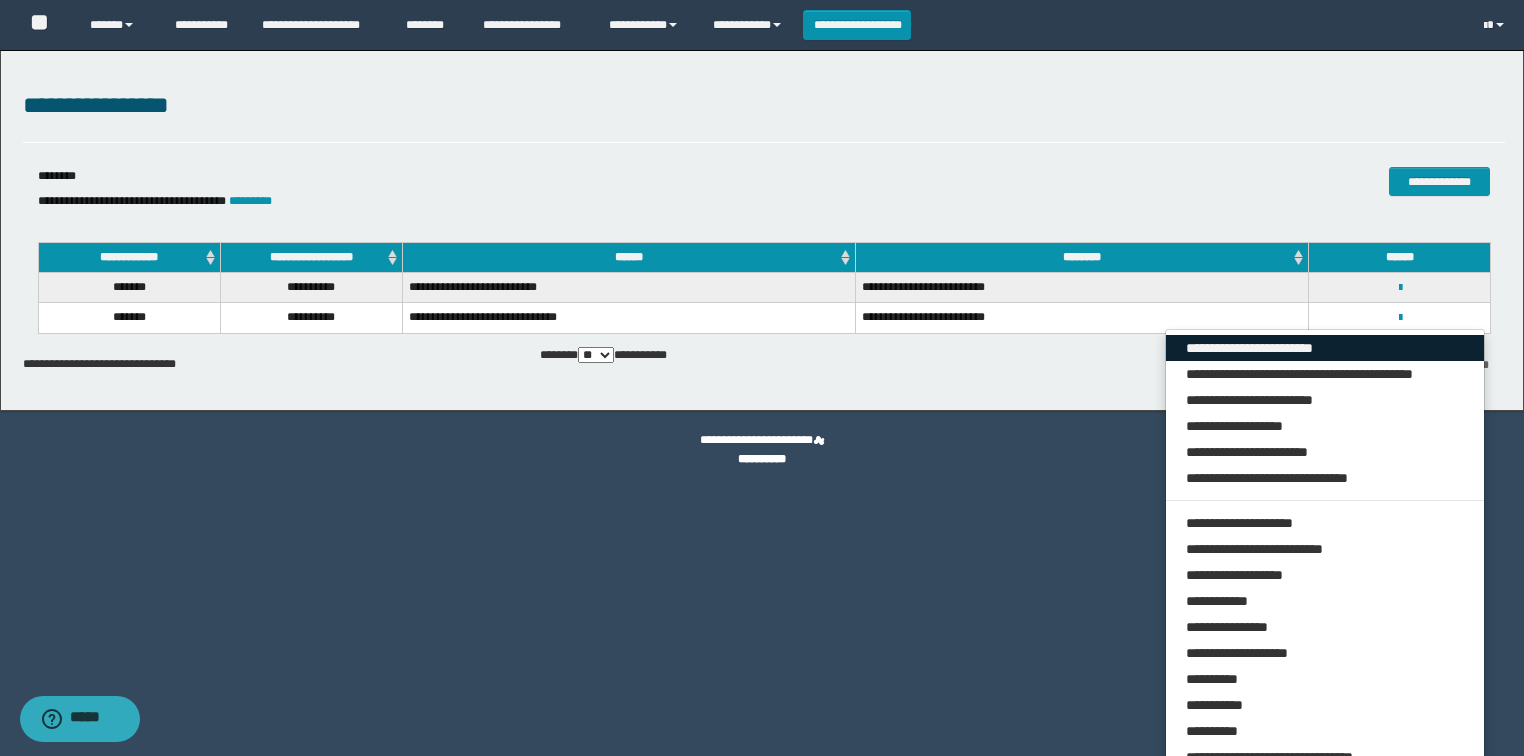 click on "**********" at bounding box center (1325, 348) 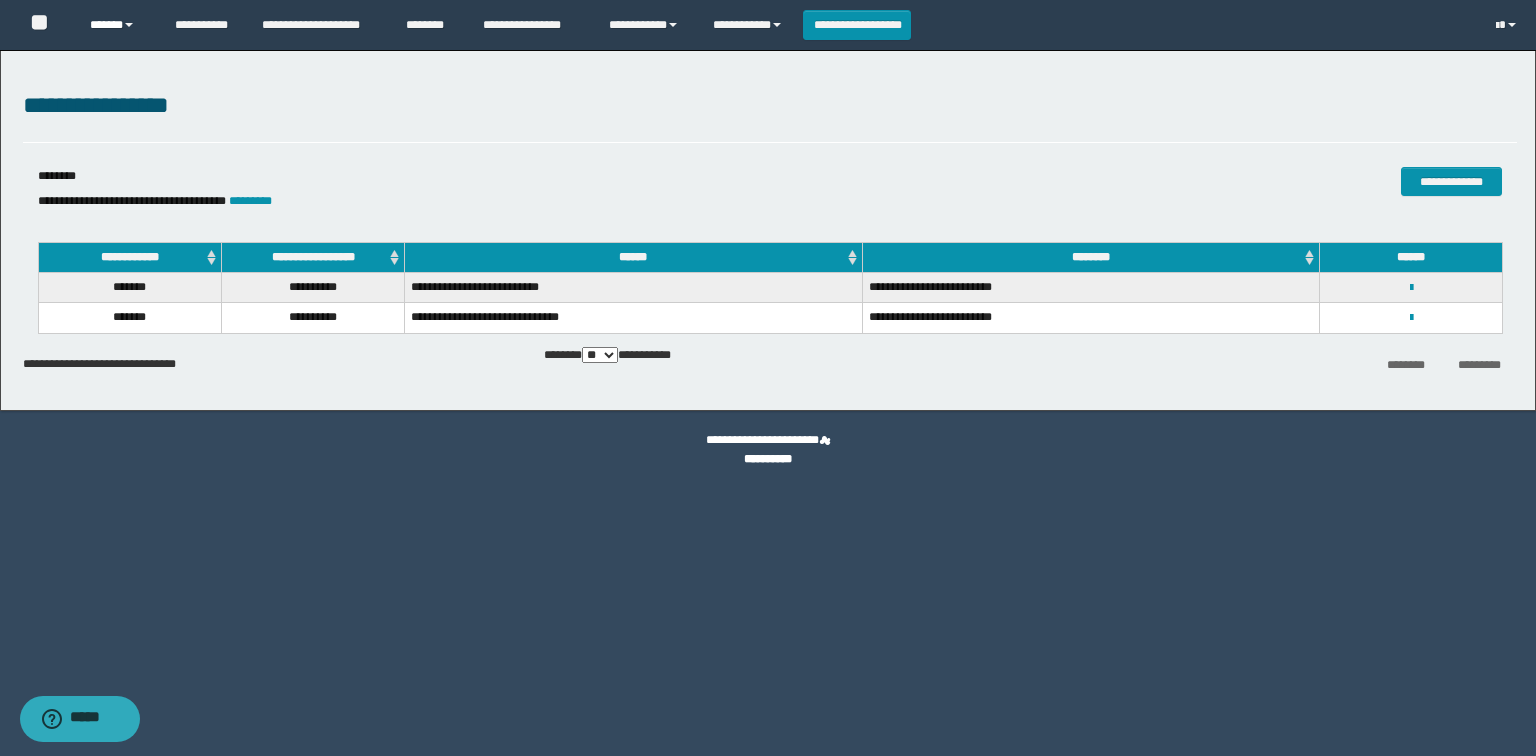 click on "******" at bounding box center (117, 25) 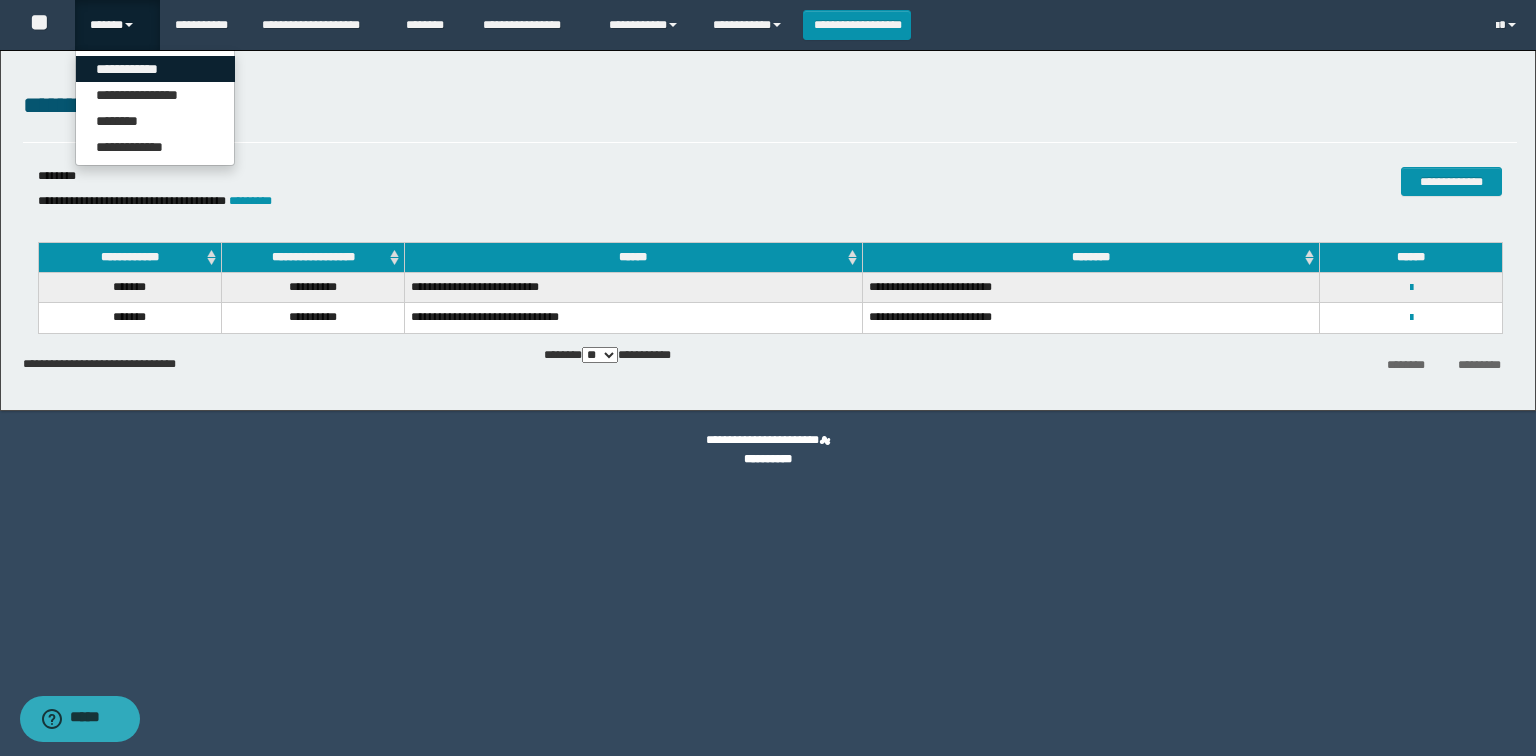 click on "**********" at bounding box center (155, 69) 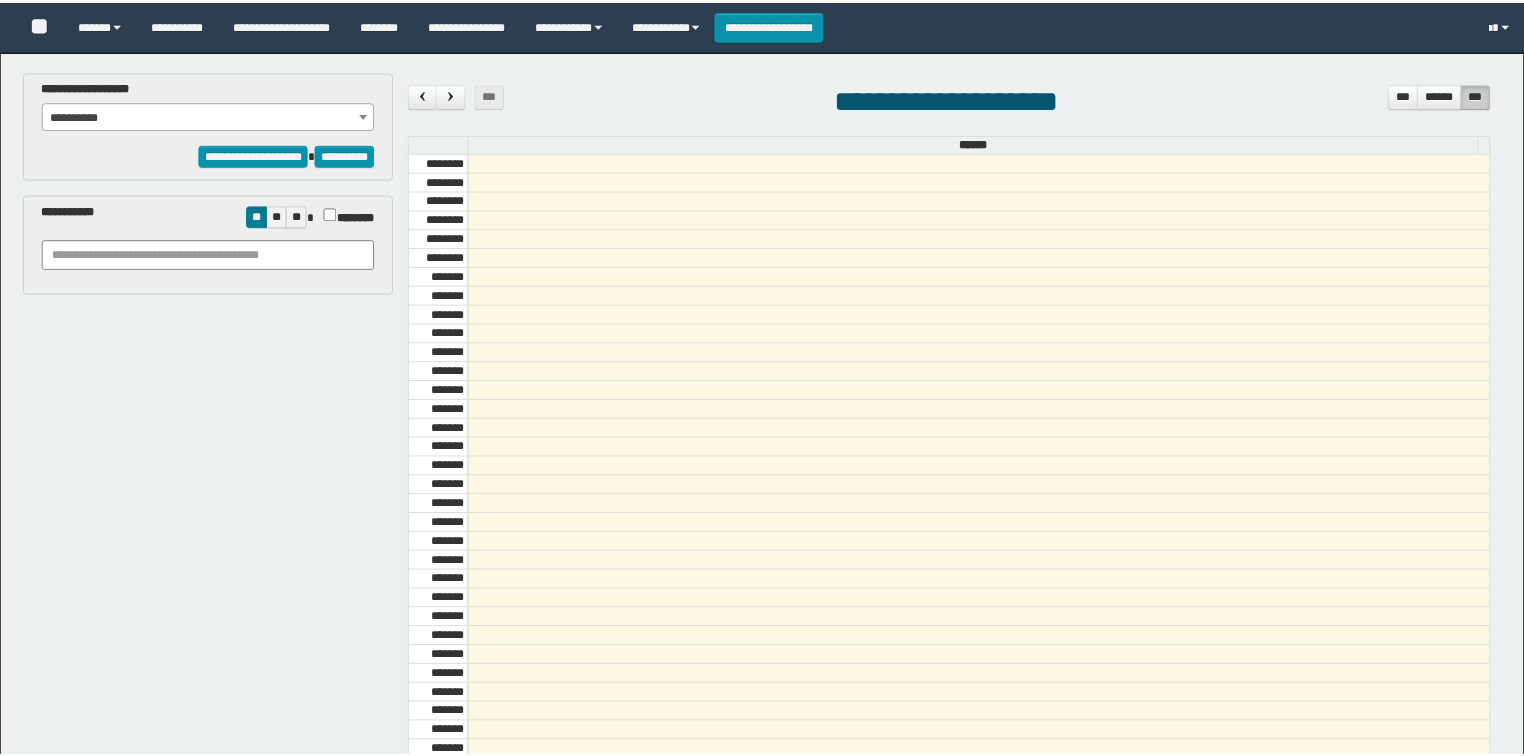 scroll, scrollTop: 0, scrollLeft: 0, axis: both 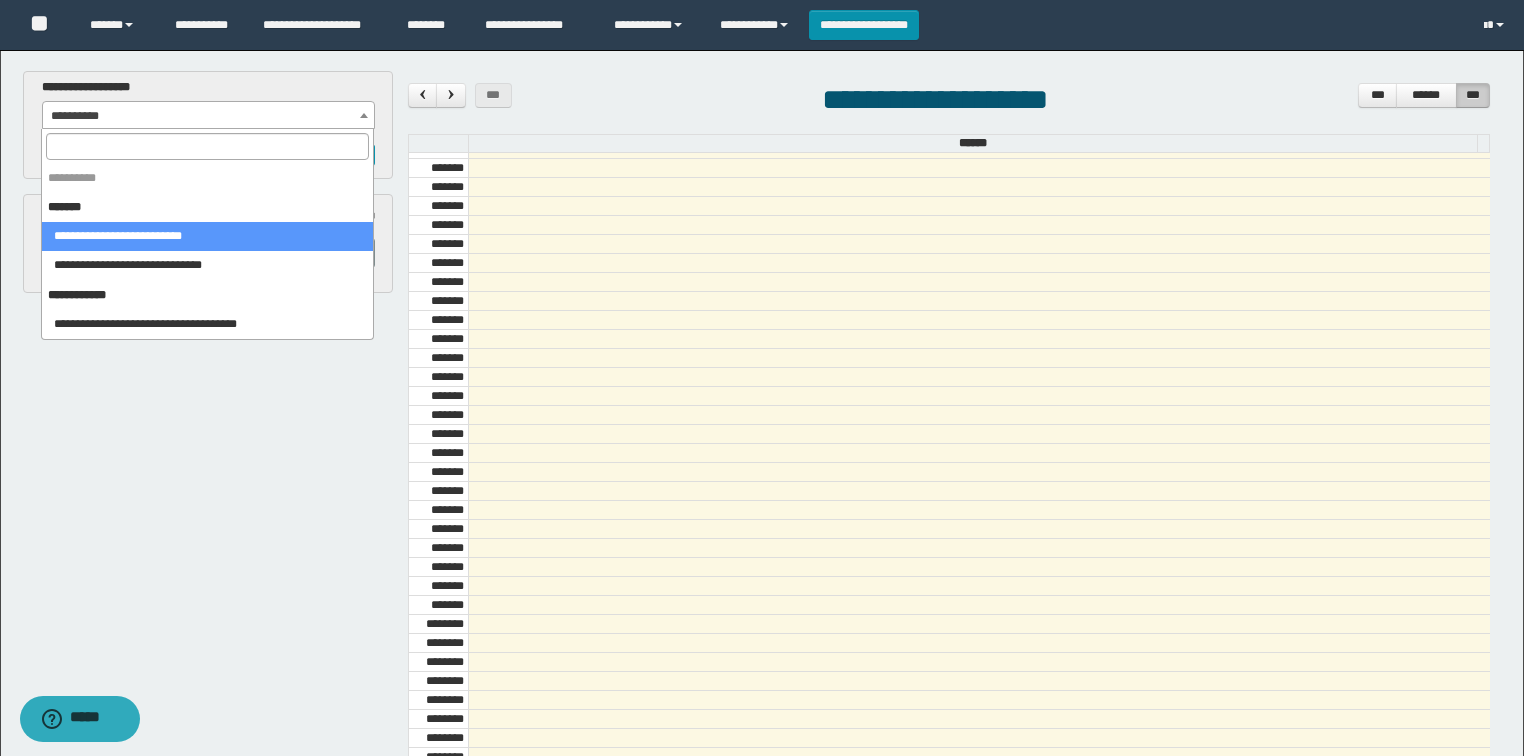click on "**********" at bounding box center (209, 116) 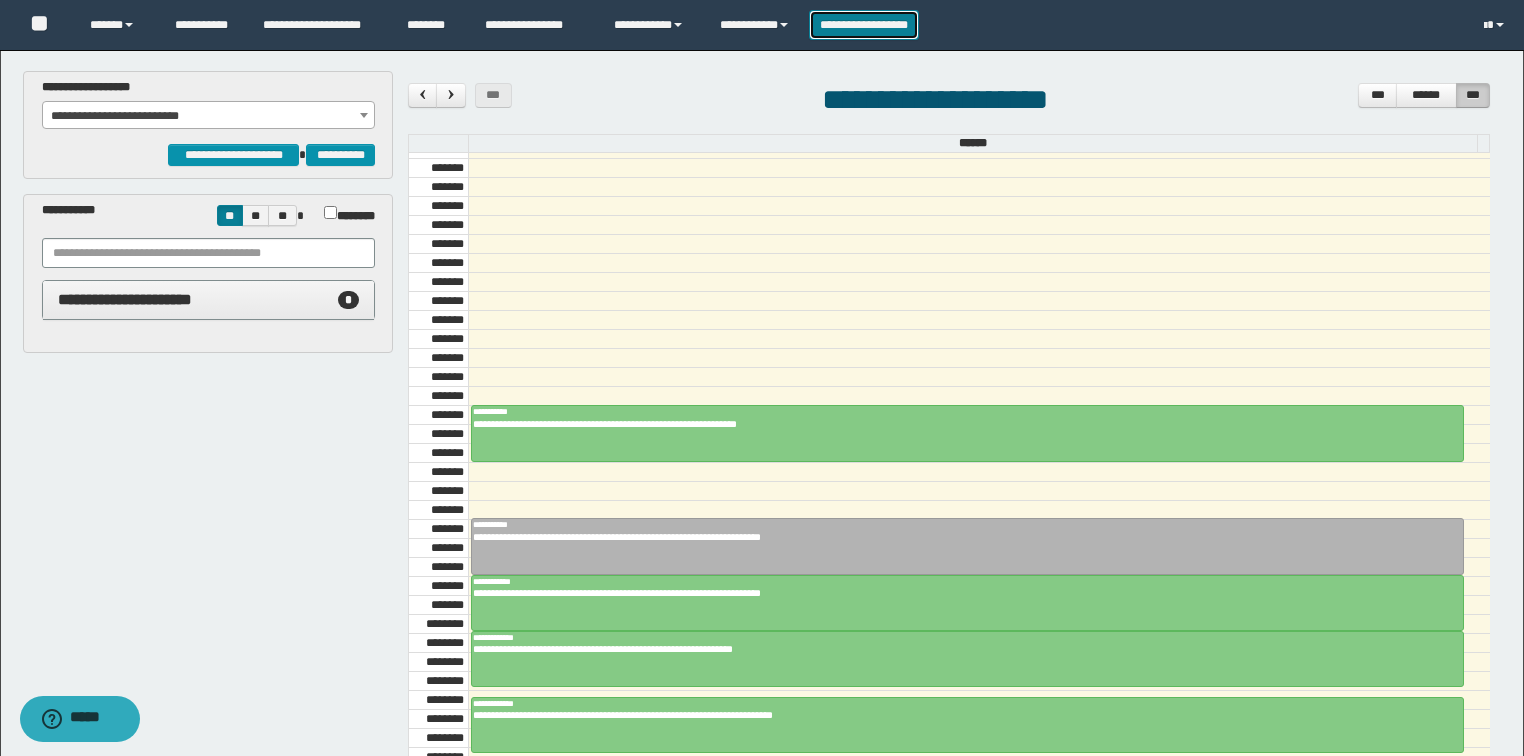 click on "**********" at bounding box center [864, 25] 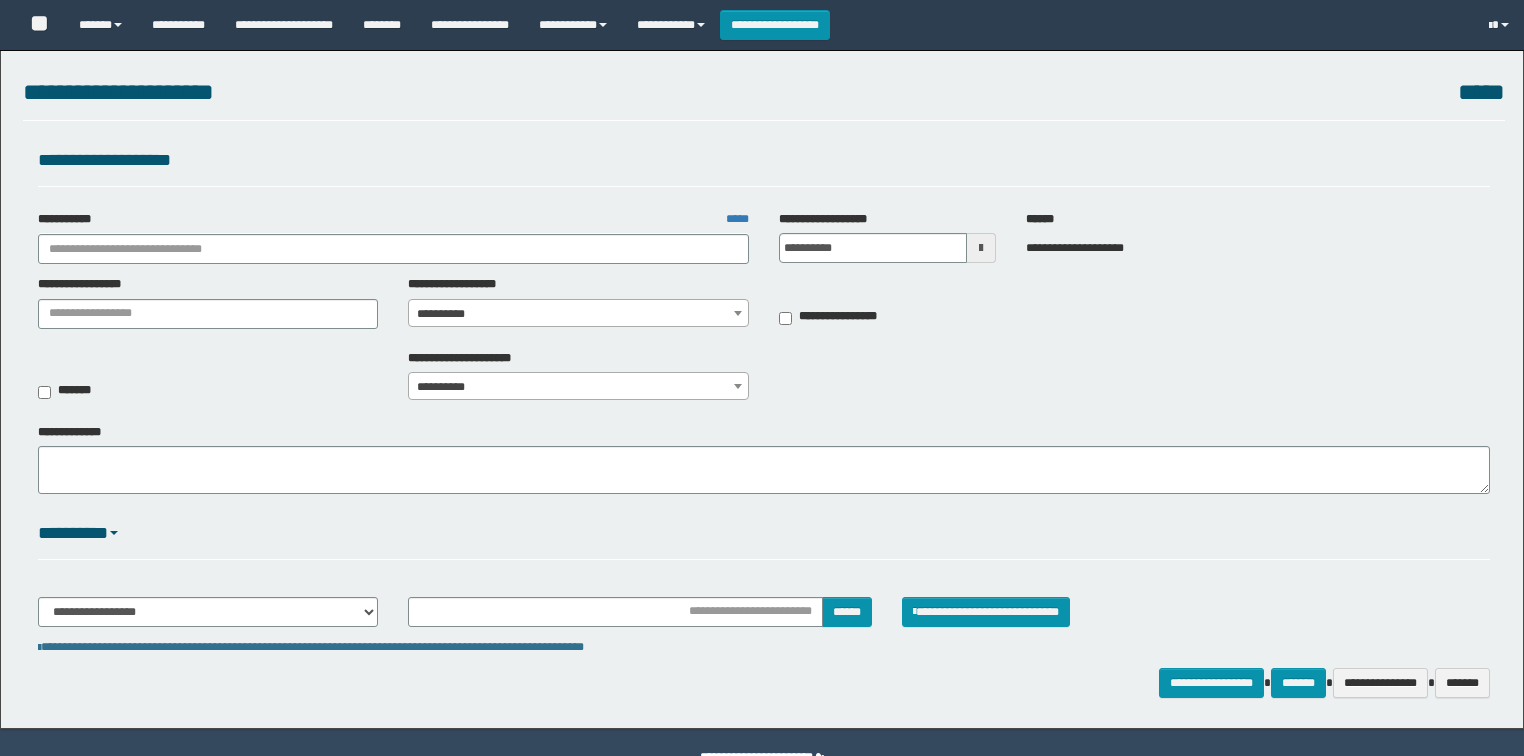 scroll, scrollTop: 0, scrollLeft: 0, axis: both 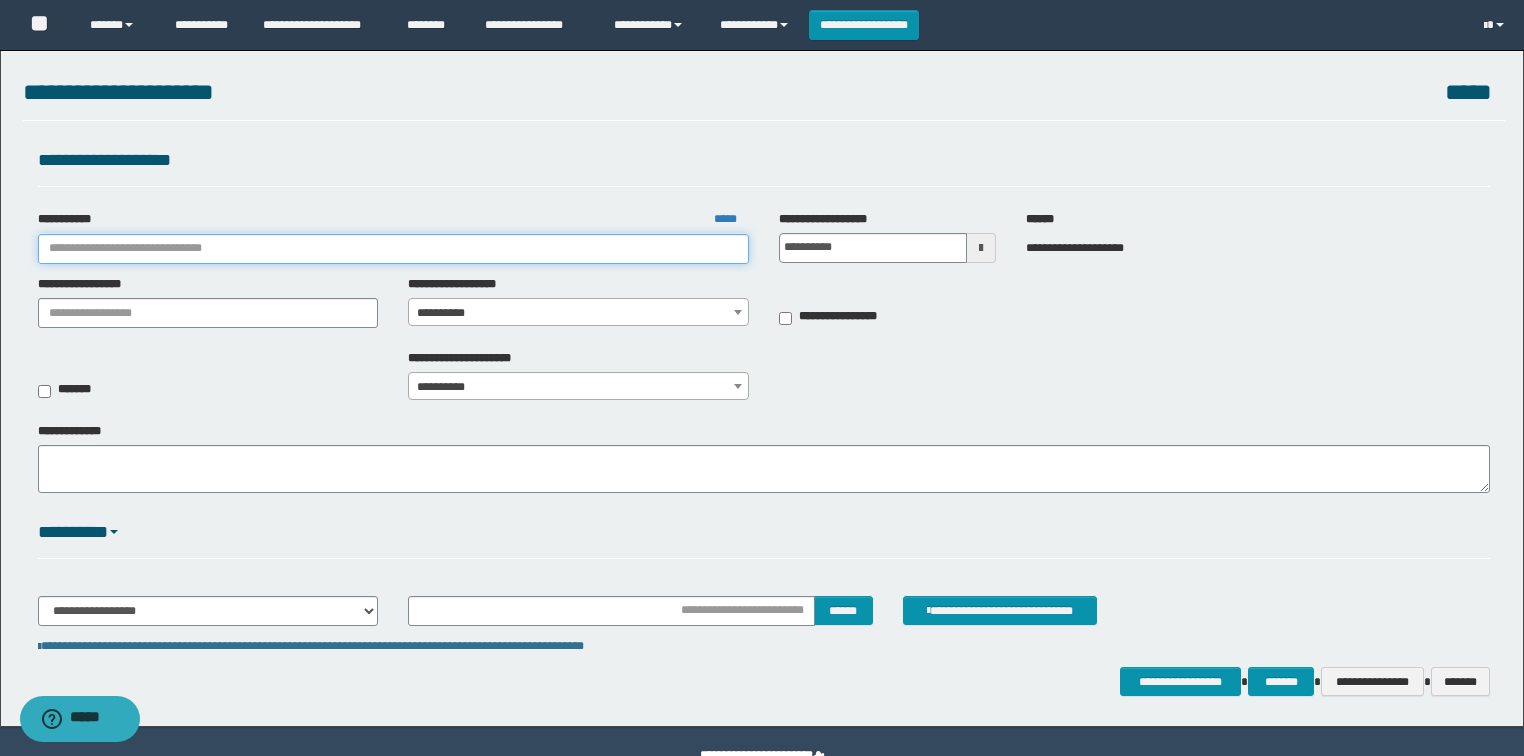 click on "**********" at bounding box center (393, 249) 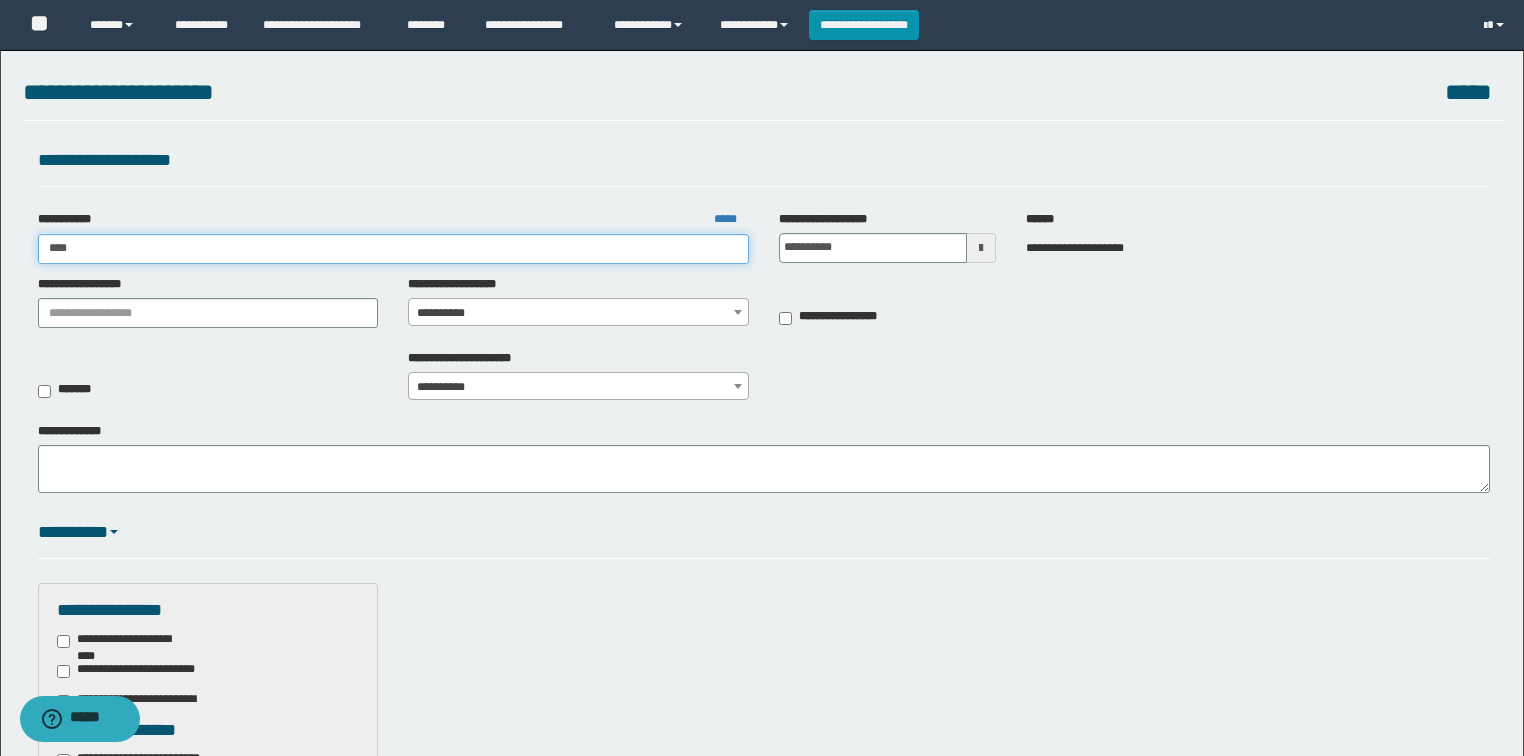 type on "*****" 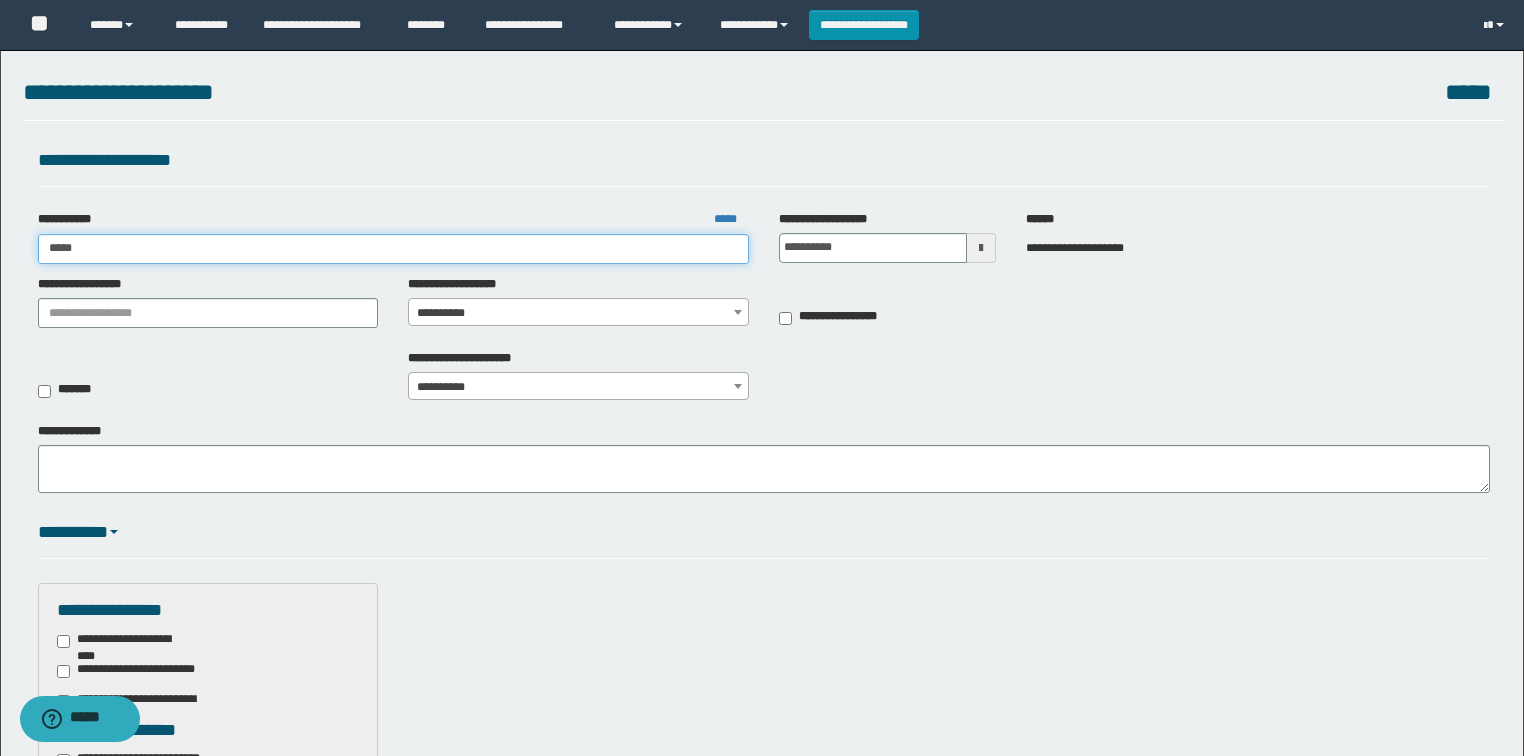 type on "*****" 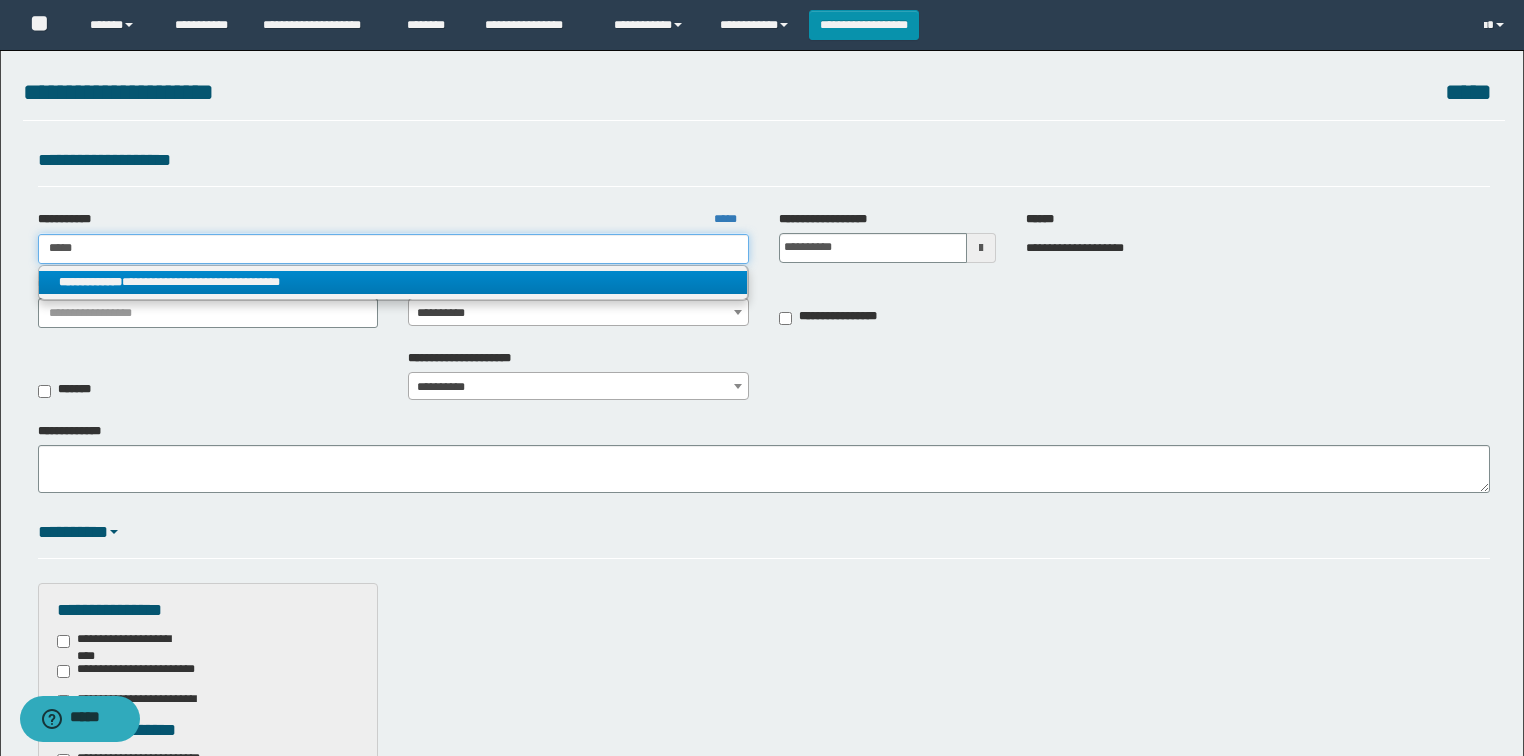 type on "*****" 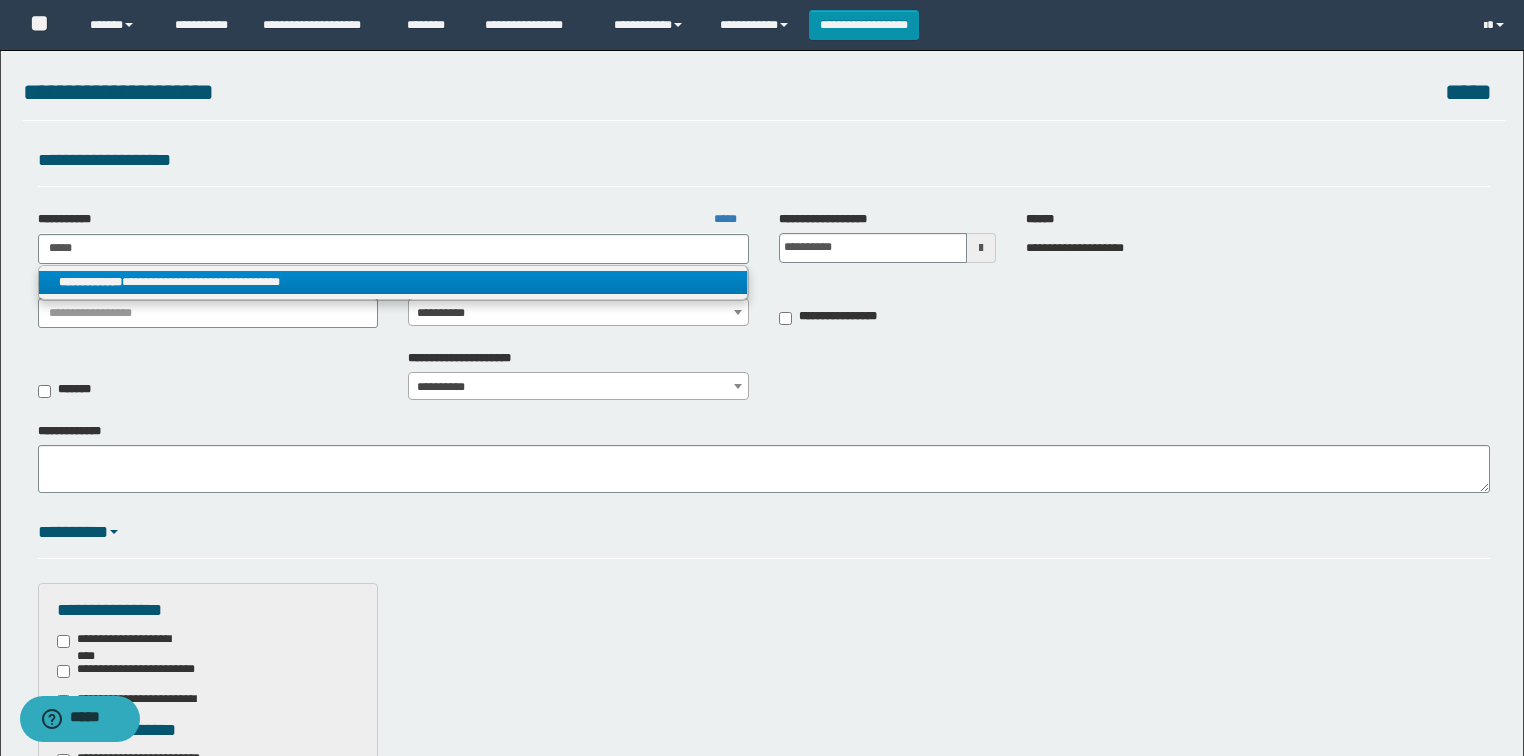 drag, startPoint x: 220, startPoint y: 281, endPoint x: 394, endPoint y: 319, distance: 178.10109 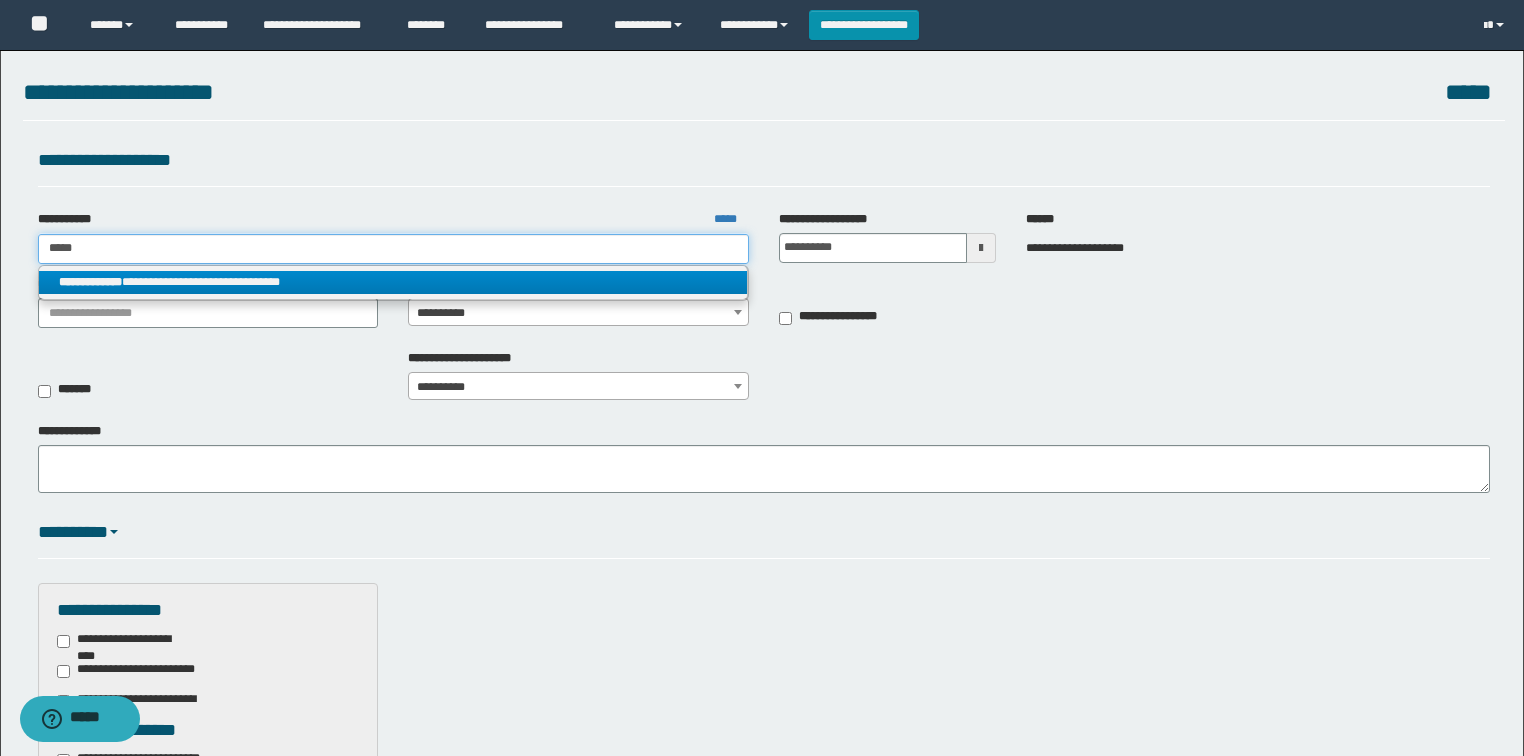type 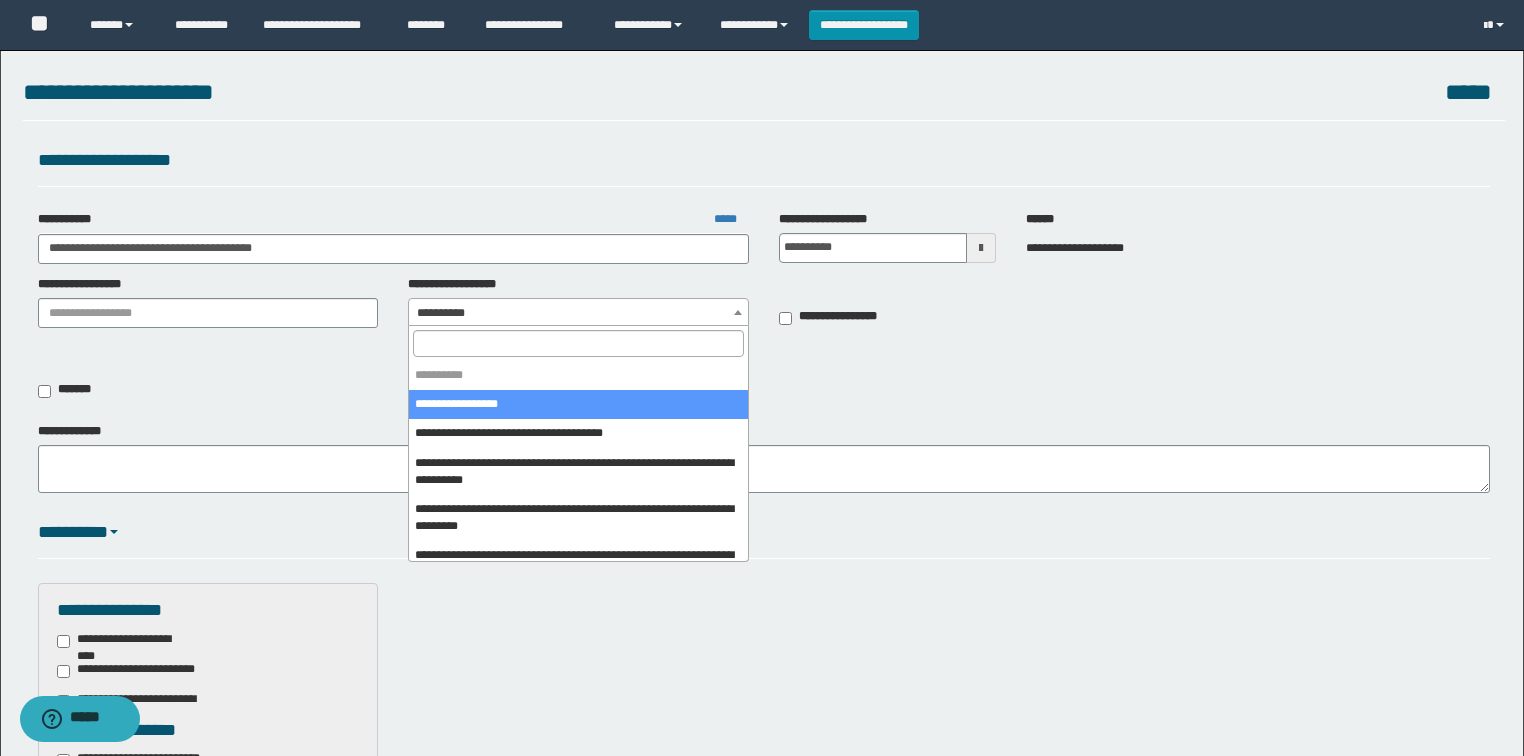 click on "**********" at bounding box center [578, 313] 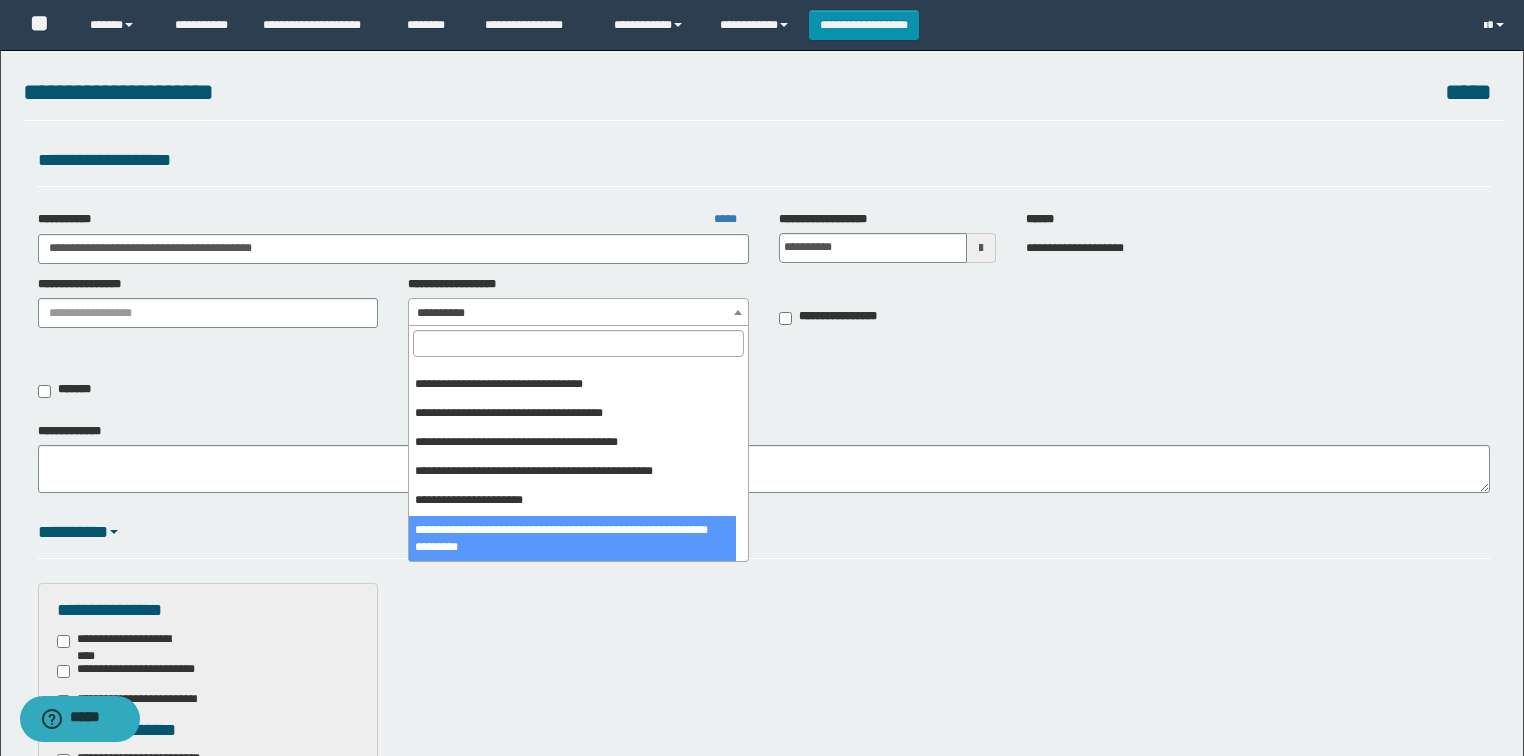 scroll, scrollTop: 1046, scrollLeft: 0, axis: vertical 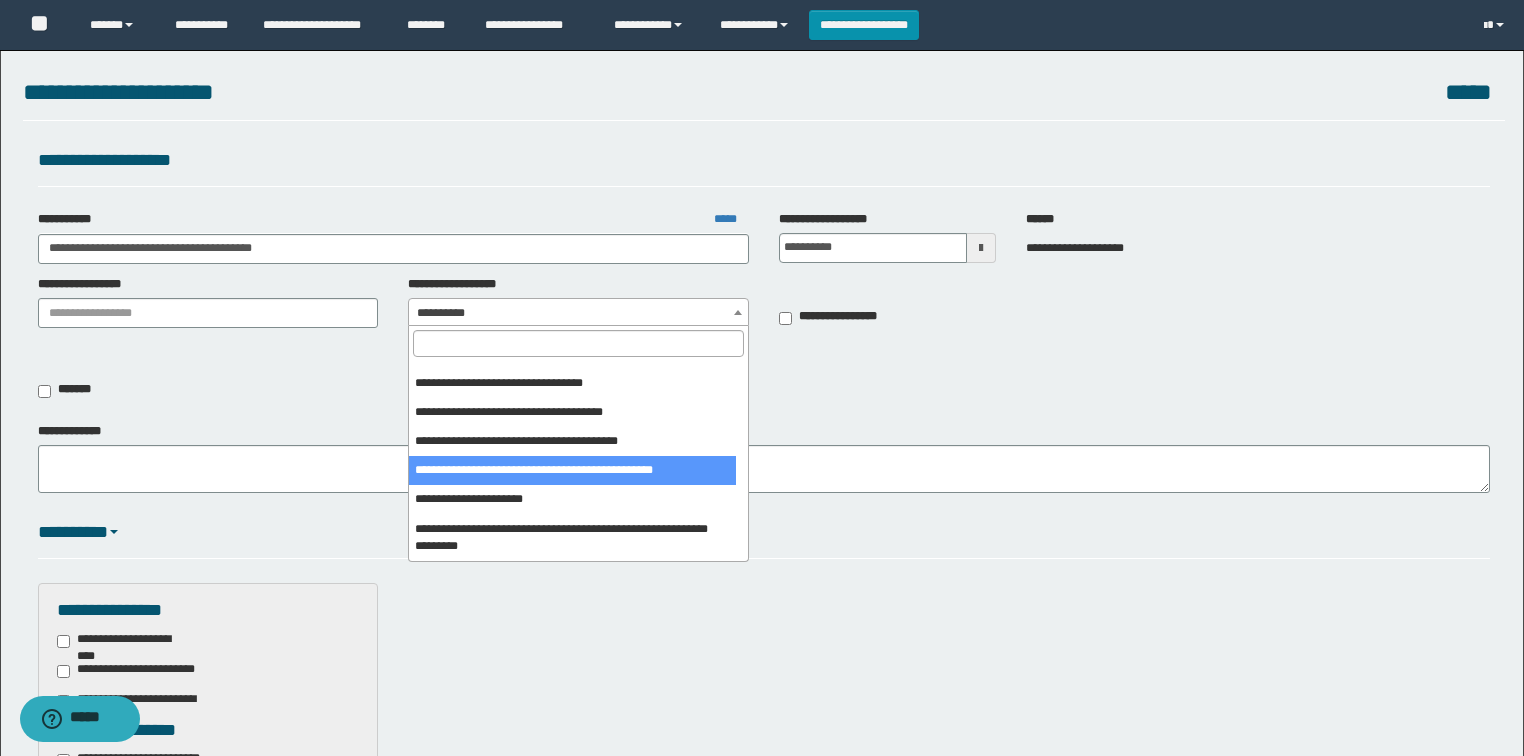 select on "****" 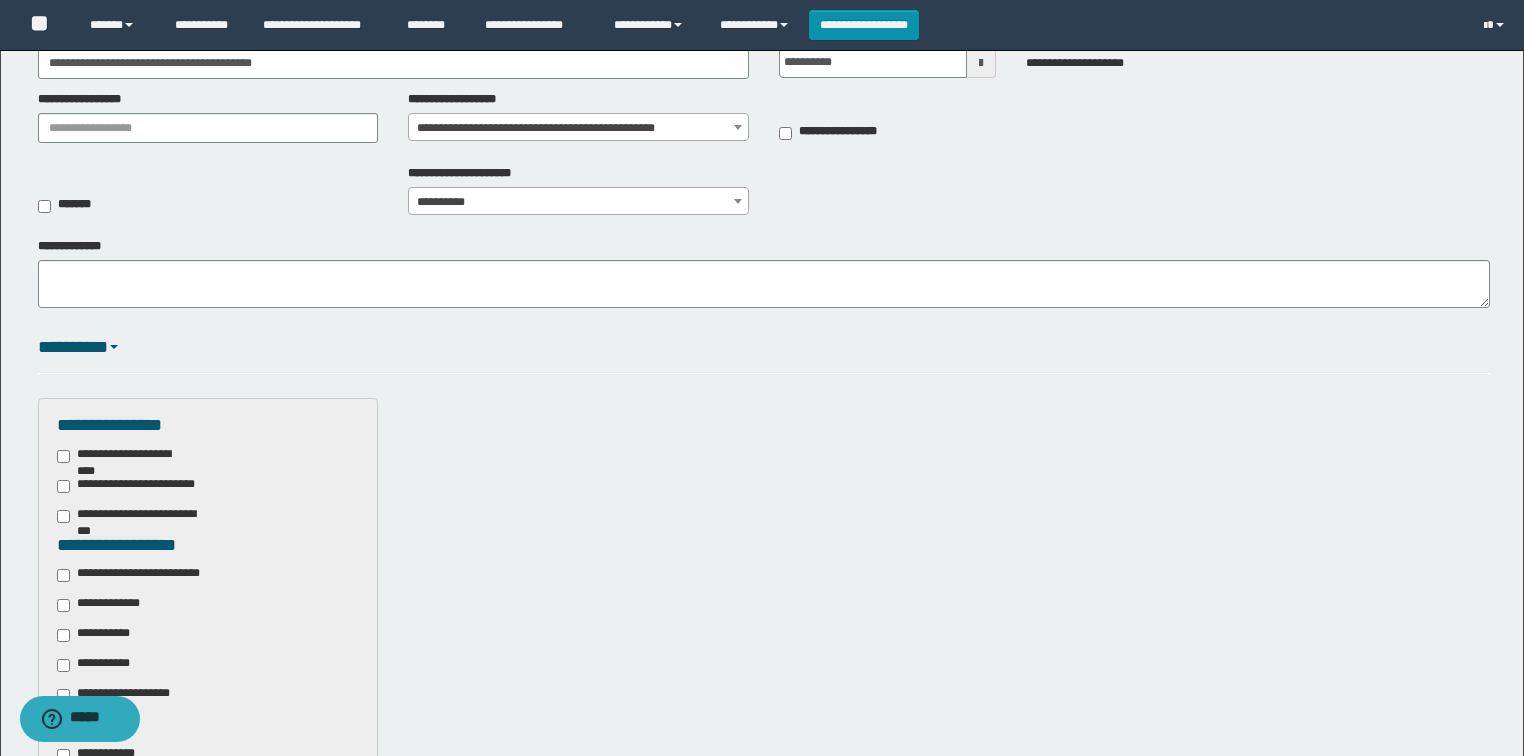 scroll, scrollTop: 320, scrollLeft: 0, axis: vertical 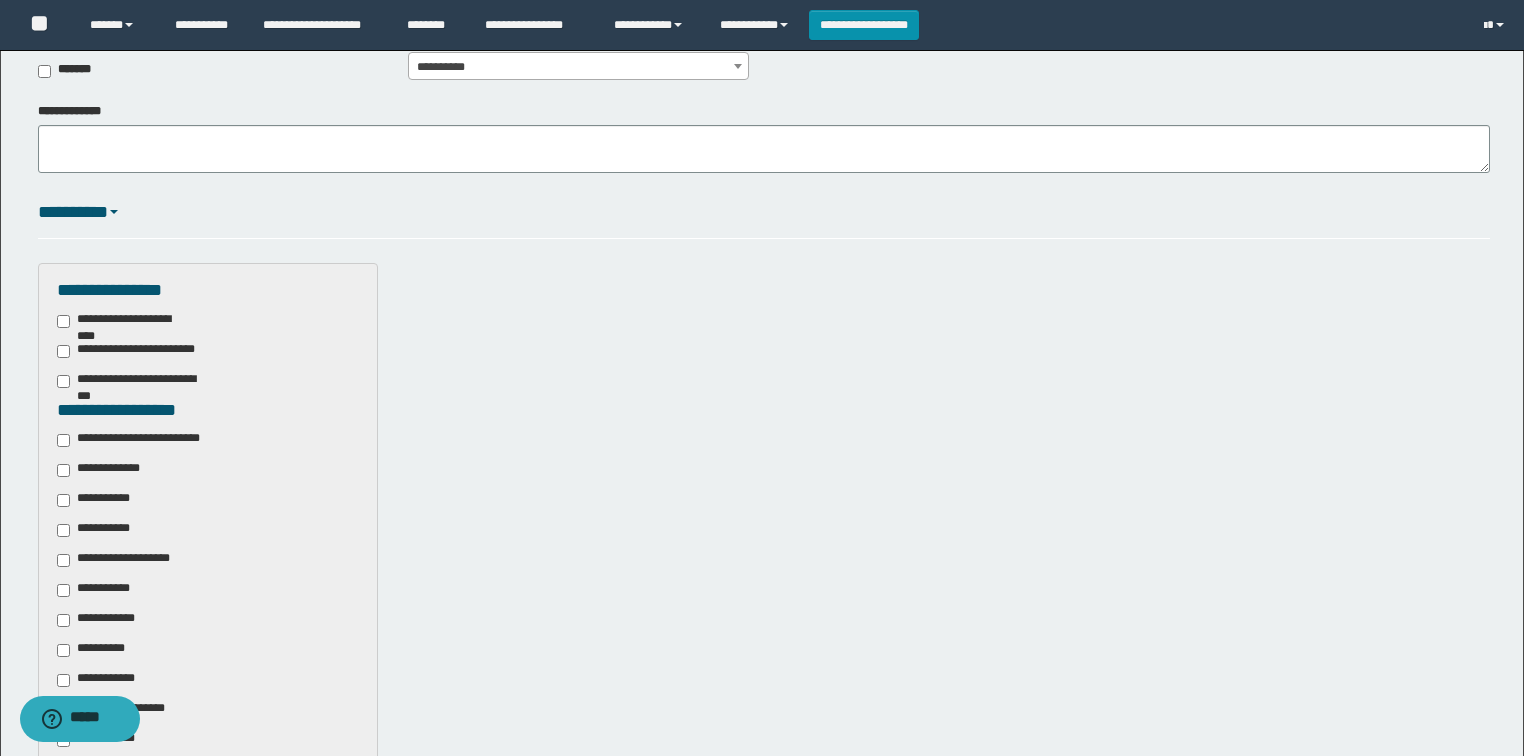 click on "**********" at bounding box center (143, 440) 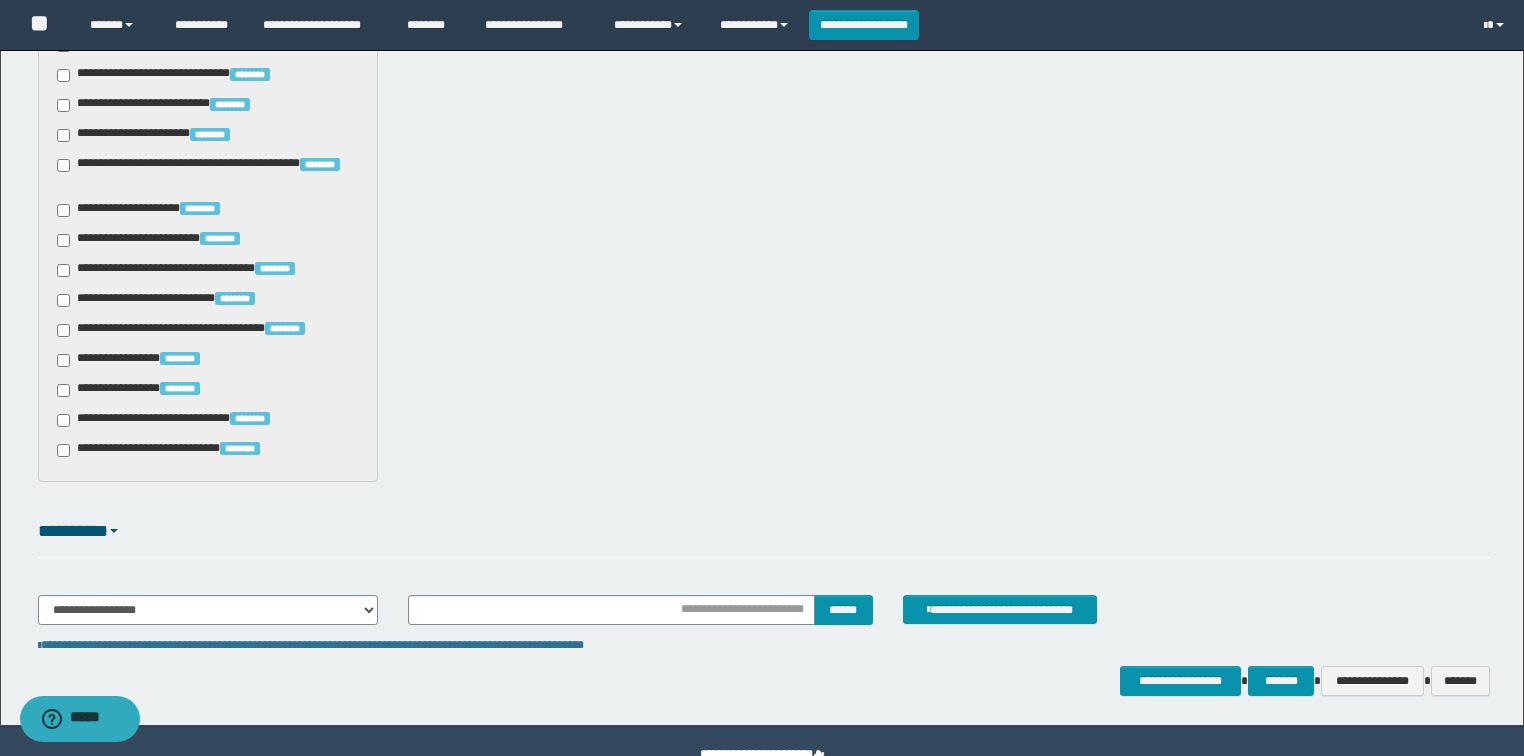 scroll, scrollTop: 1539, scrollLeft: 0, axis: vertical 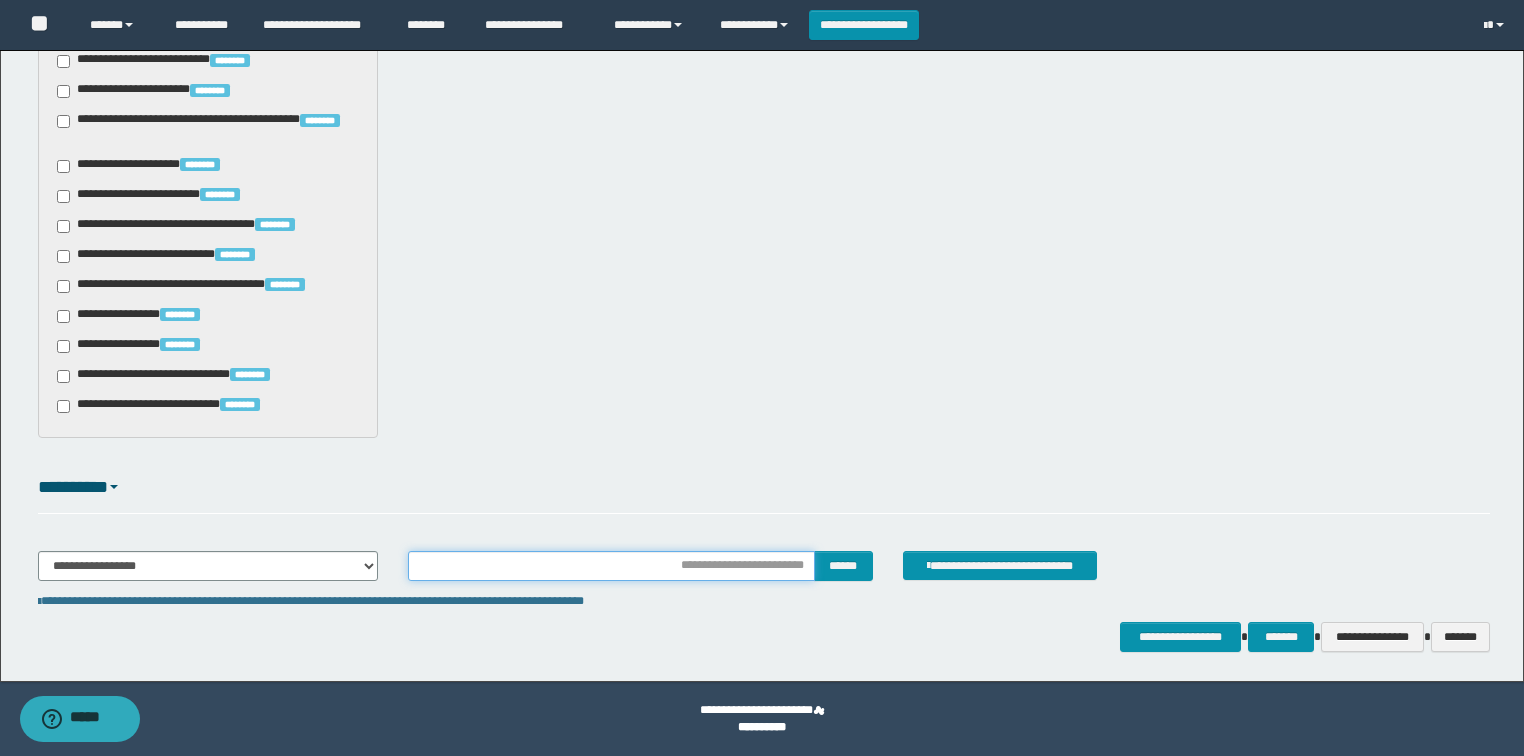 click at bounding box center [611, 566] 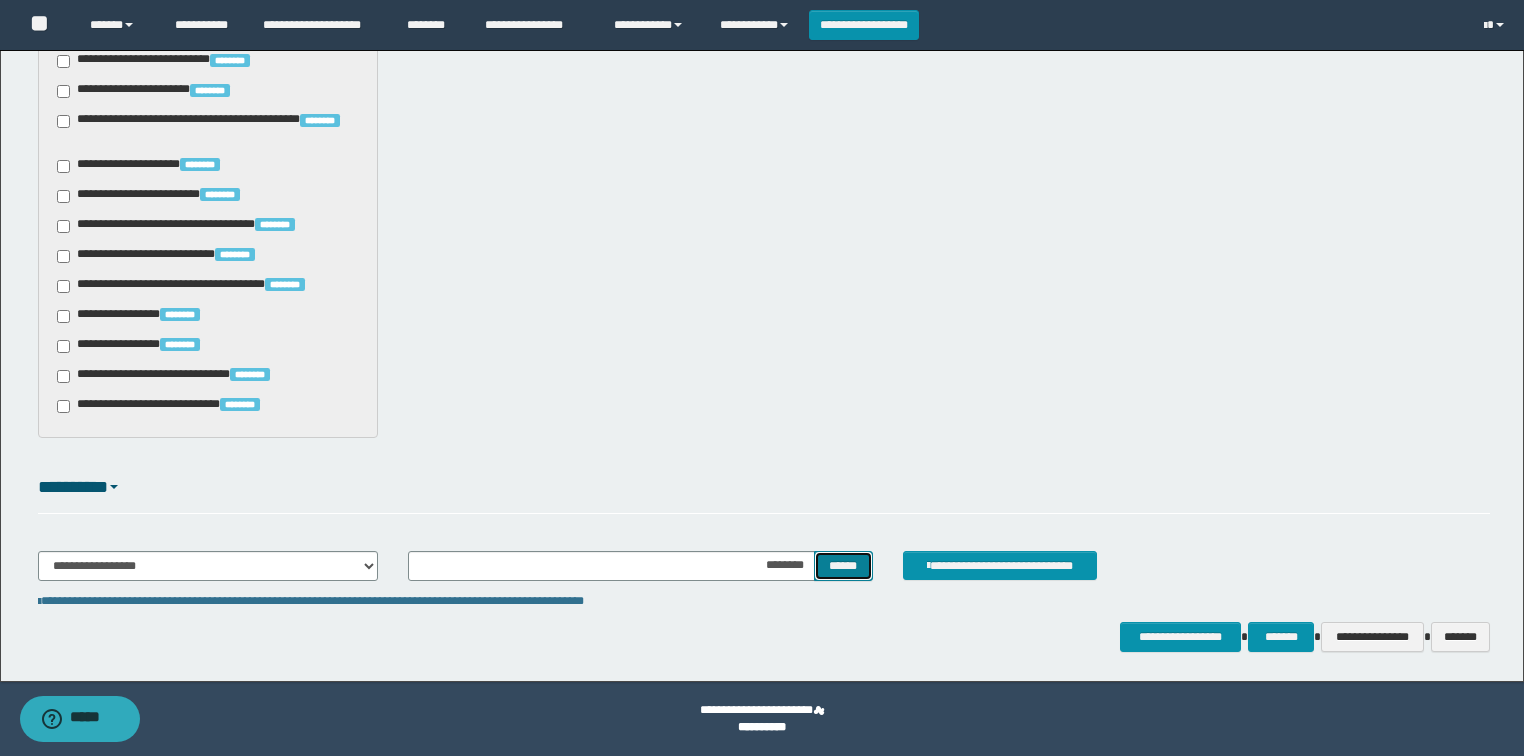 click on "******" at bounding box center [843, 566] 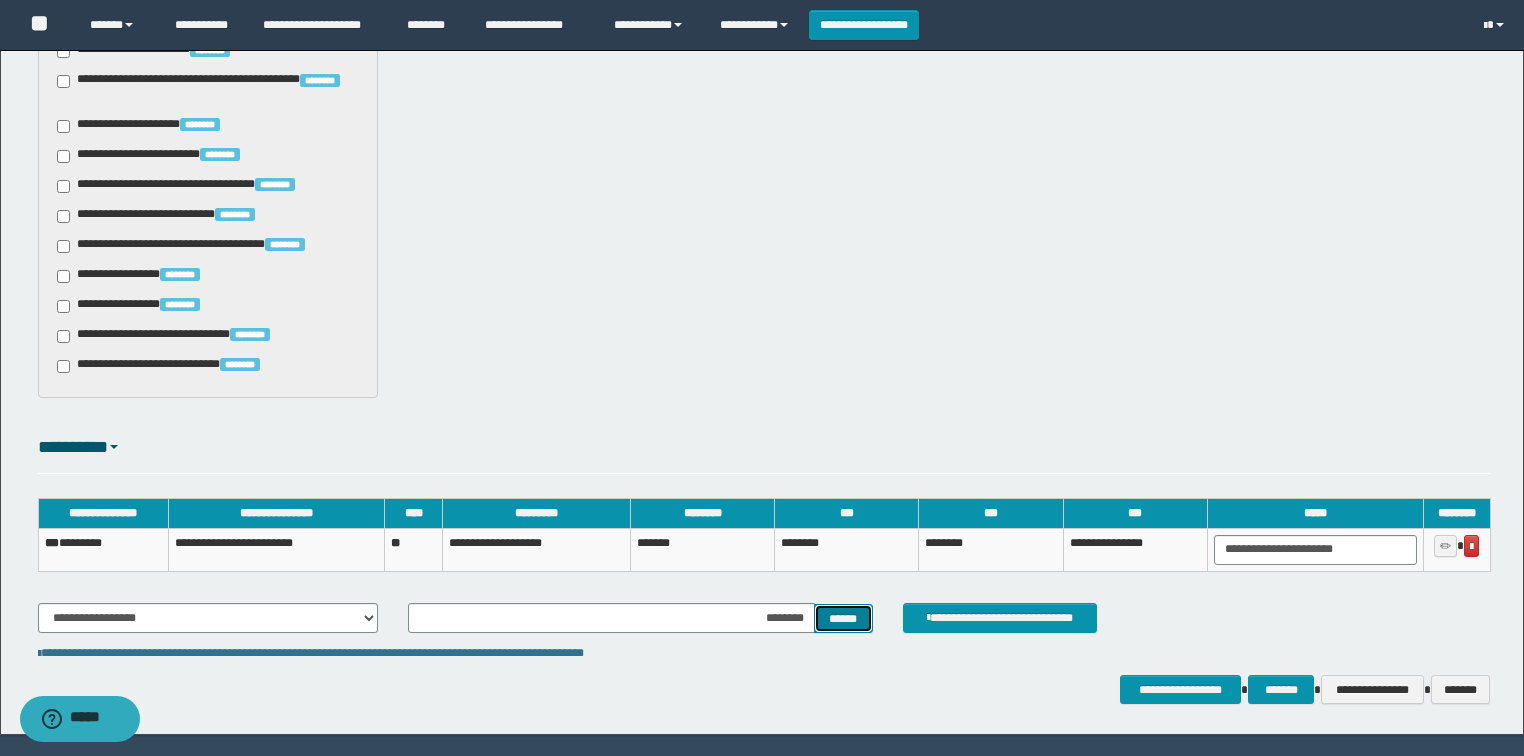 scroll, scrollTop: 1632, scrollLeft: 0, axis: vertical 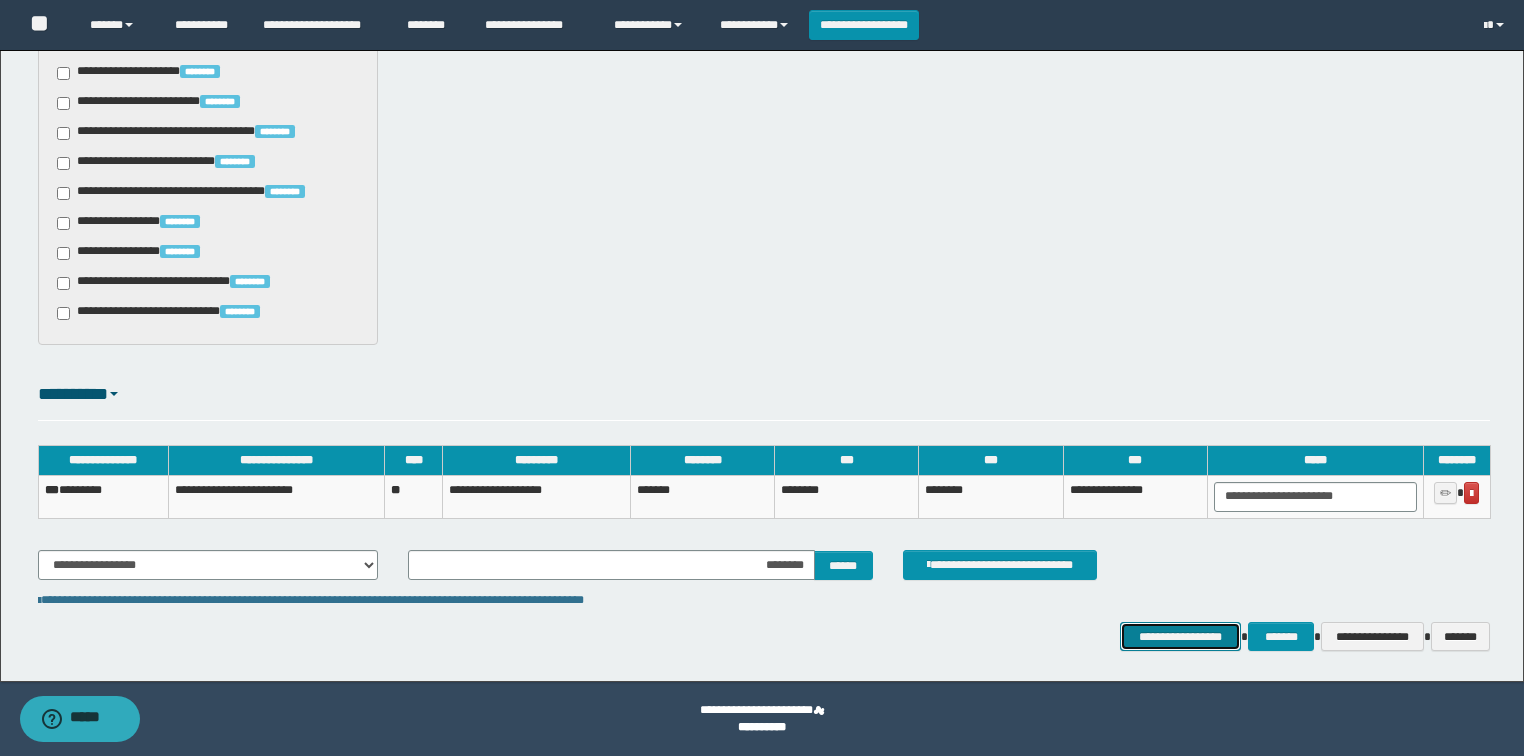 click on "**********" at bounding box center [1181, 637] 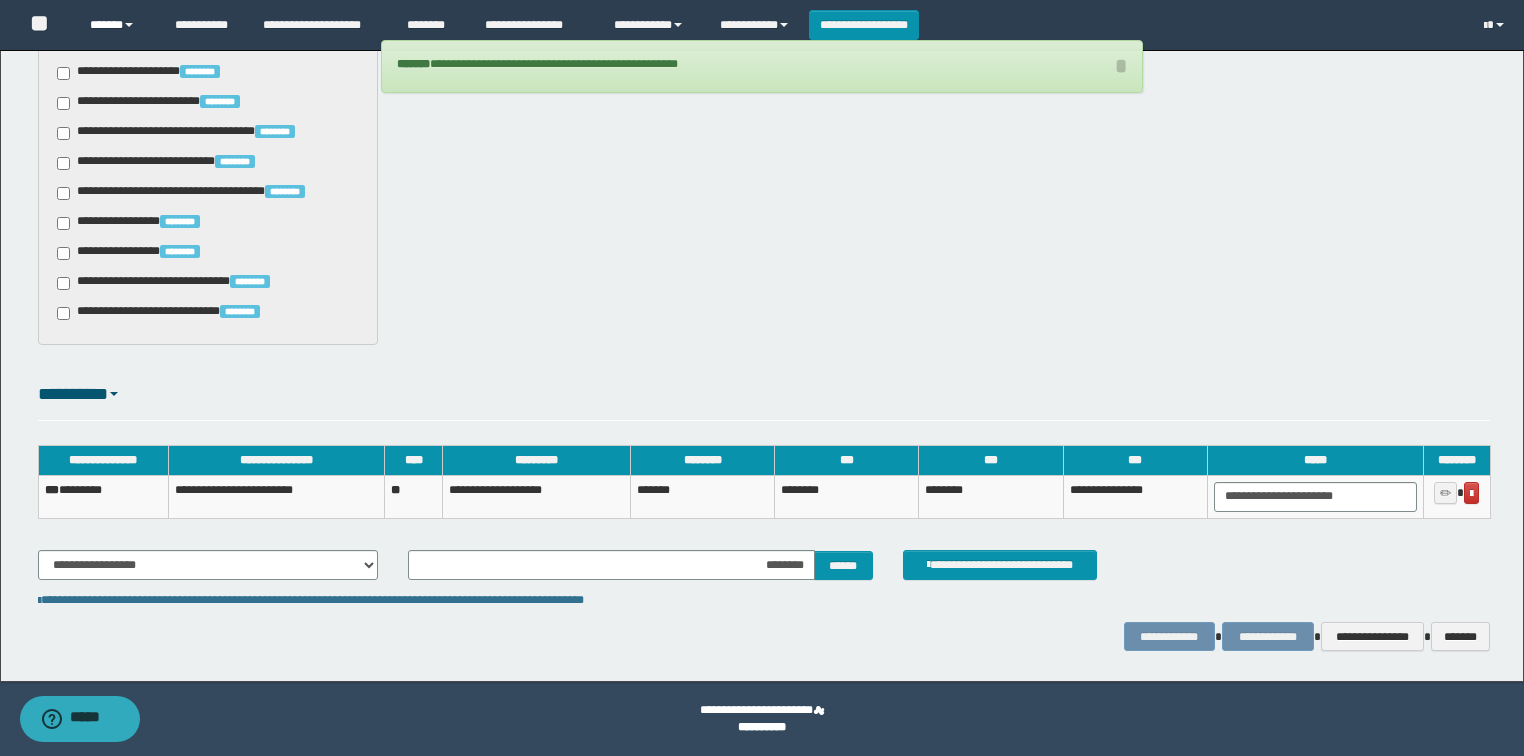 click on "******" at bounding box center (117, 25) 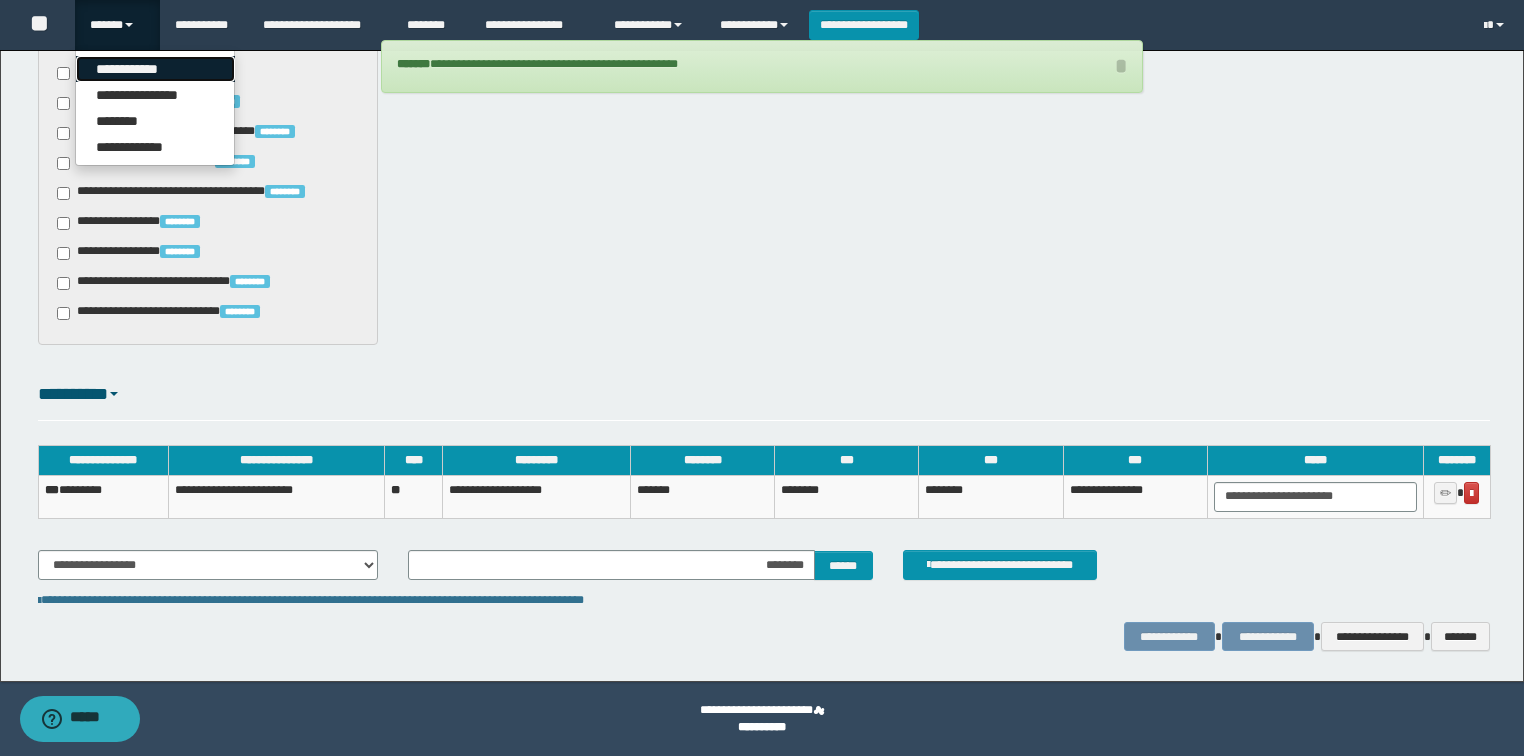 click on "**********" at bounding box center [155, 69] 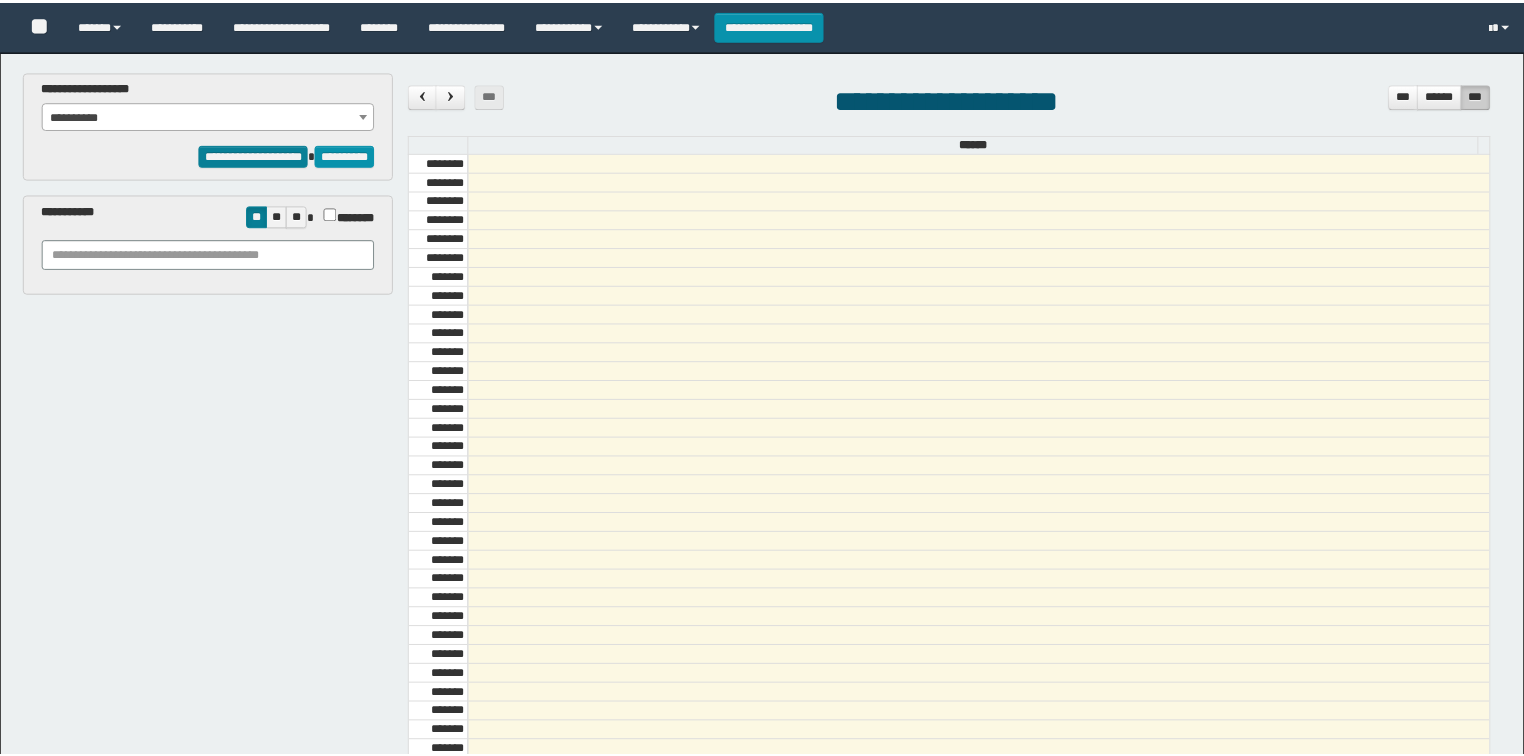 scroll, scrollTop: 0, scrollLeft: 0, axis: both 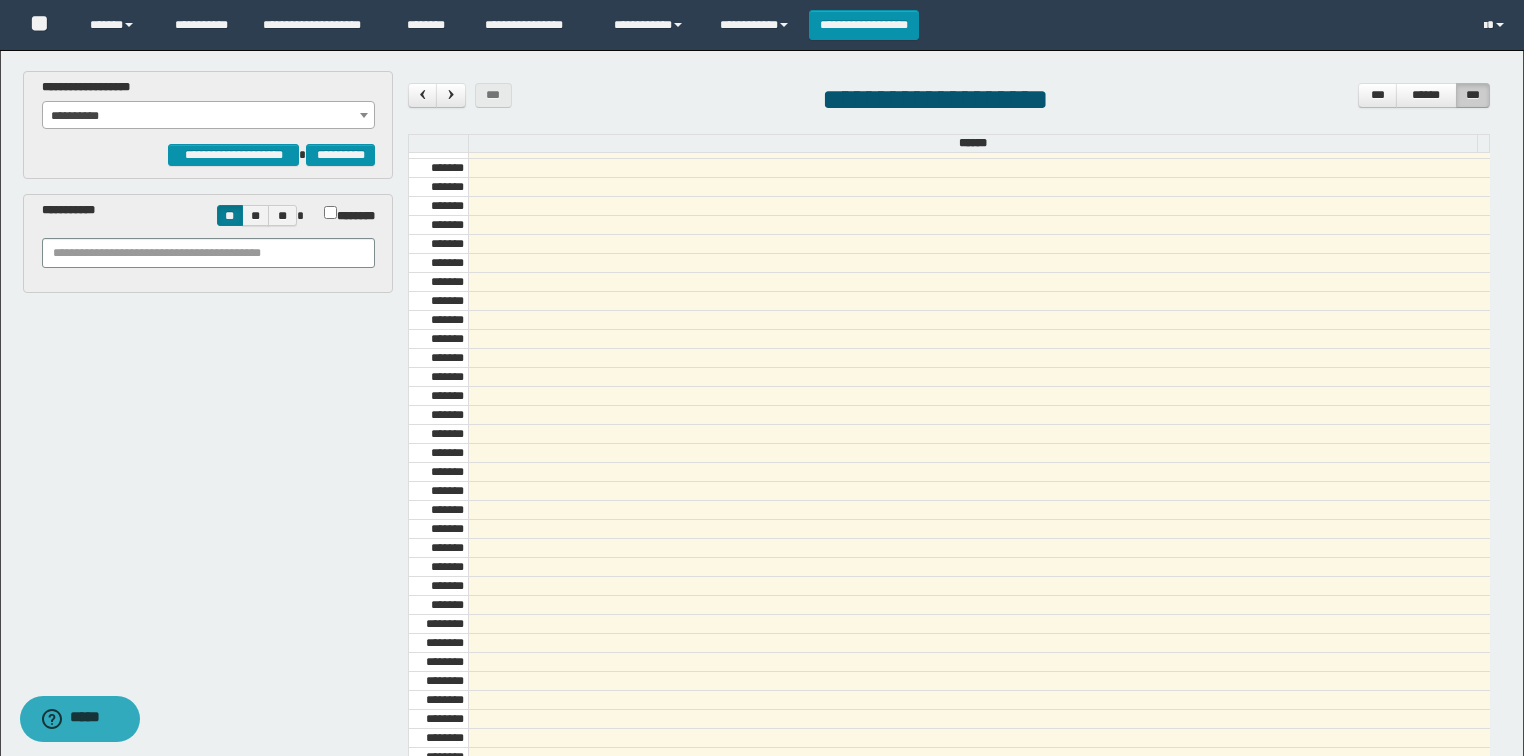 click on "**********" at bounding box center [209, 116] 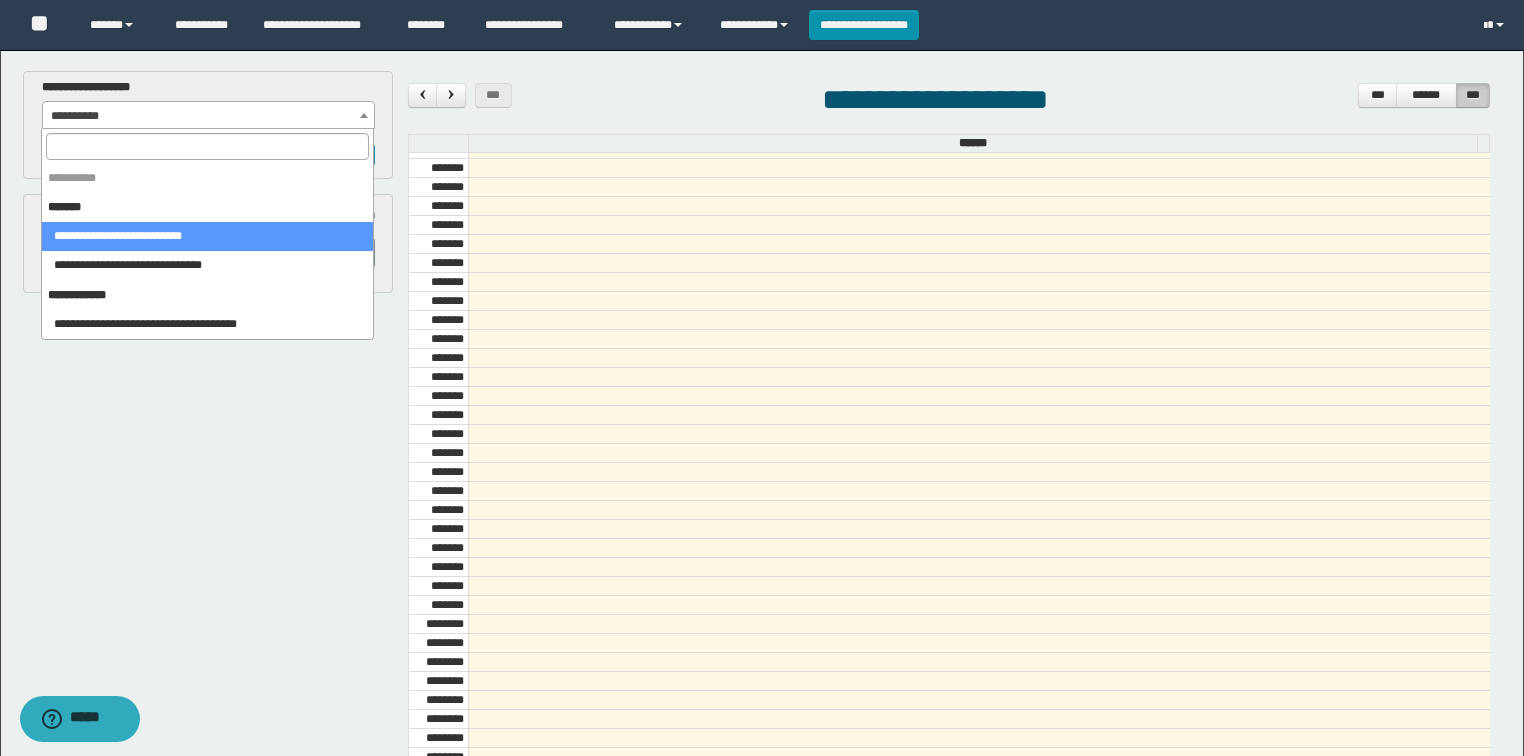 select on "******" 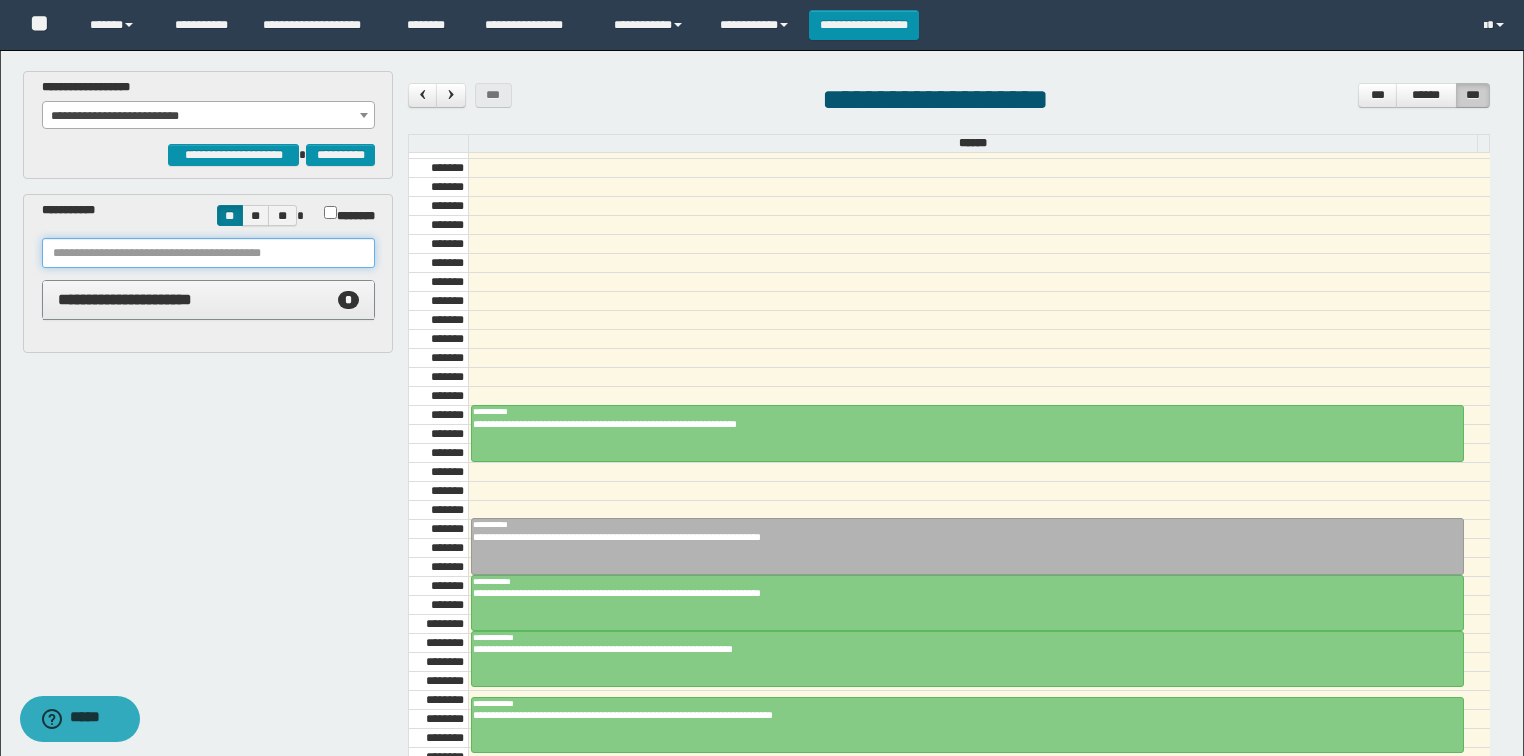 click at bounding box center (208, 253) 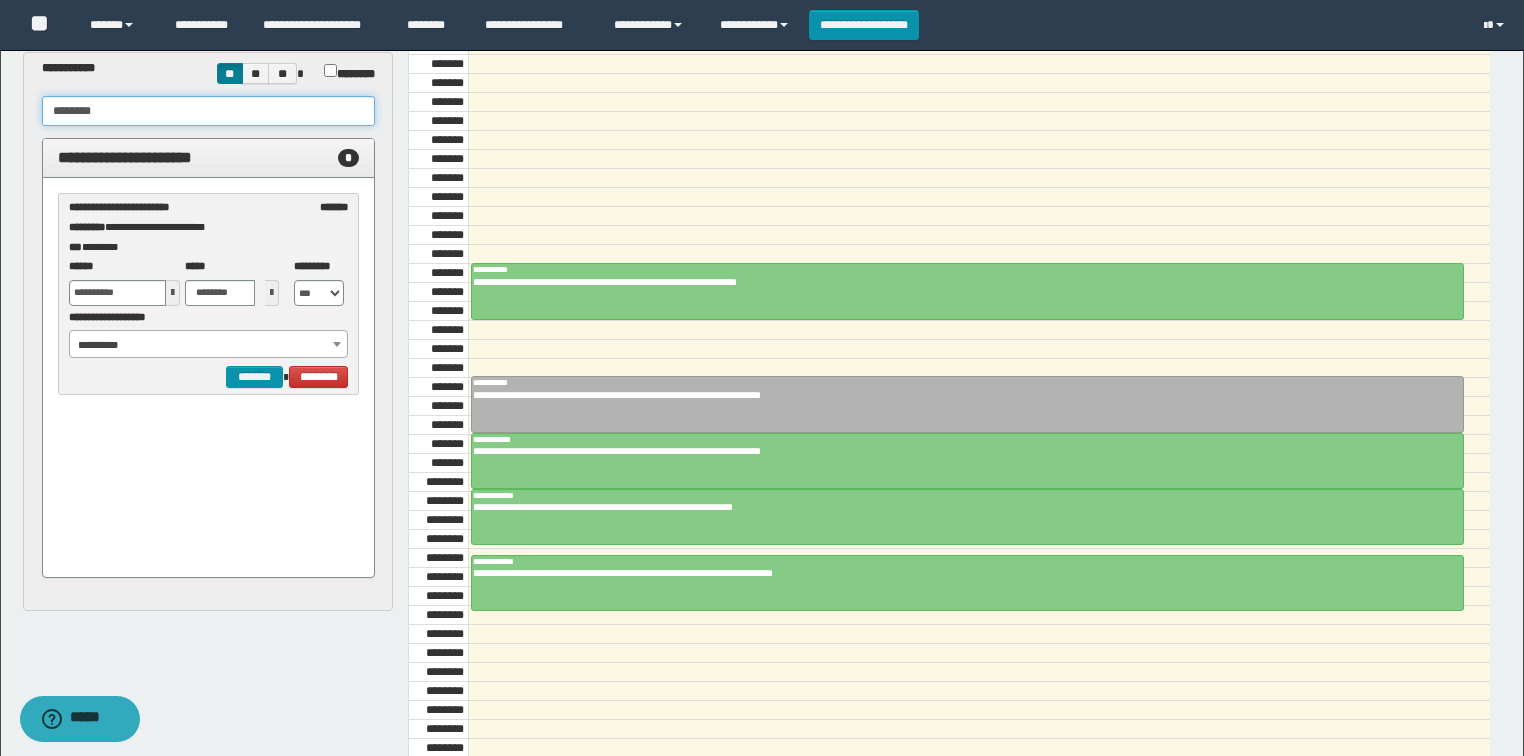 scroll, scrollTop: 160, scrollLeft: 0, axis: vertical 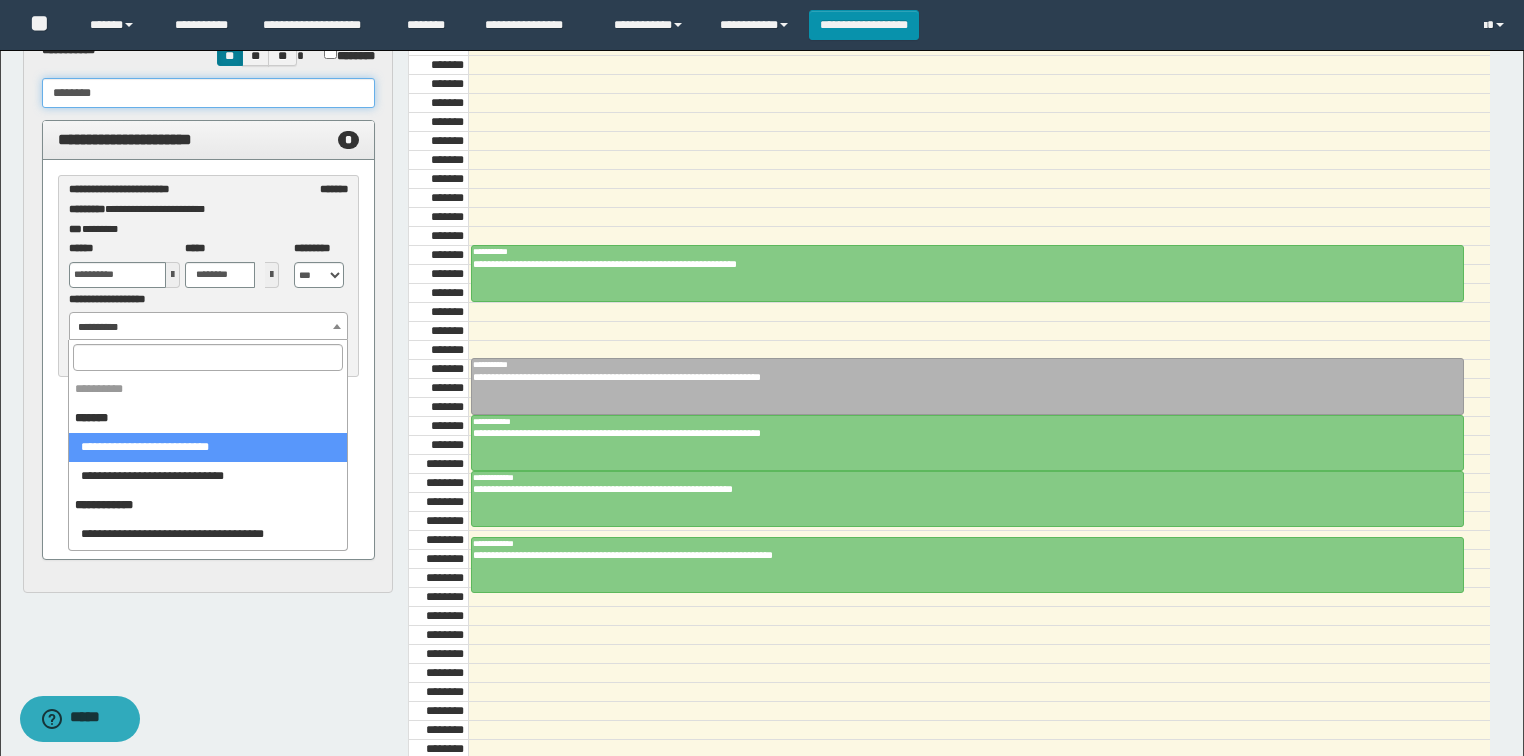 click on "**********" at bounding box center [209, 327] 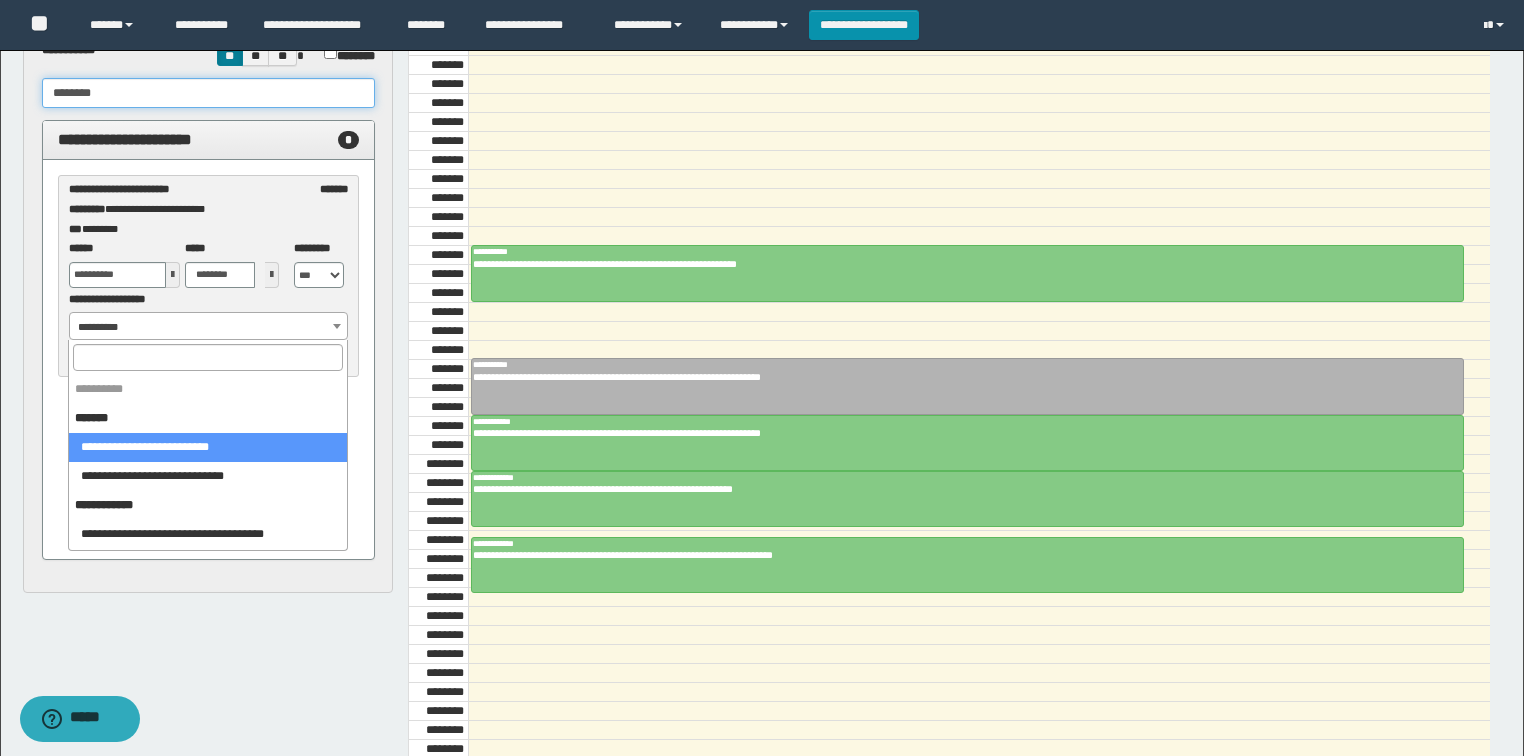 type on "********" 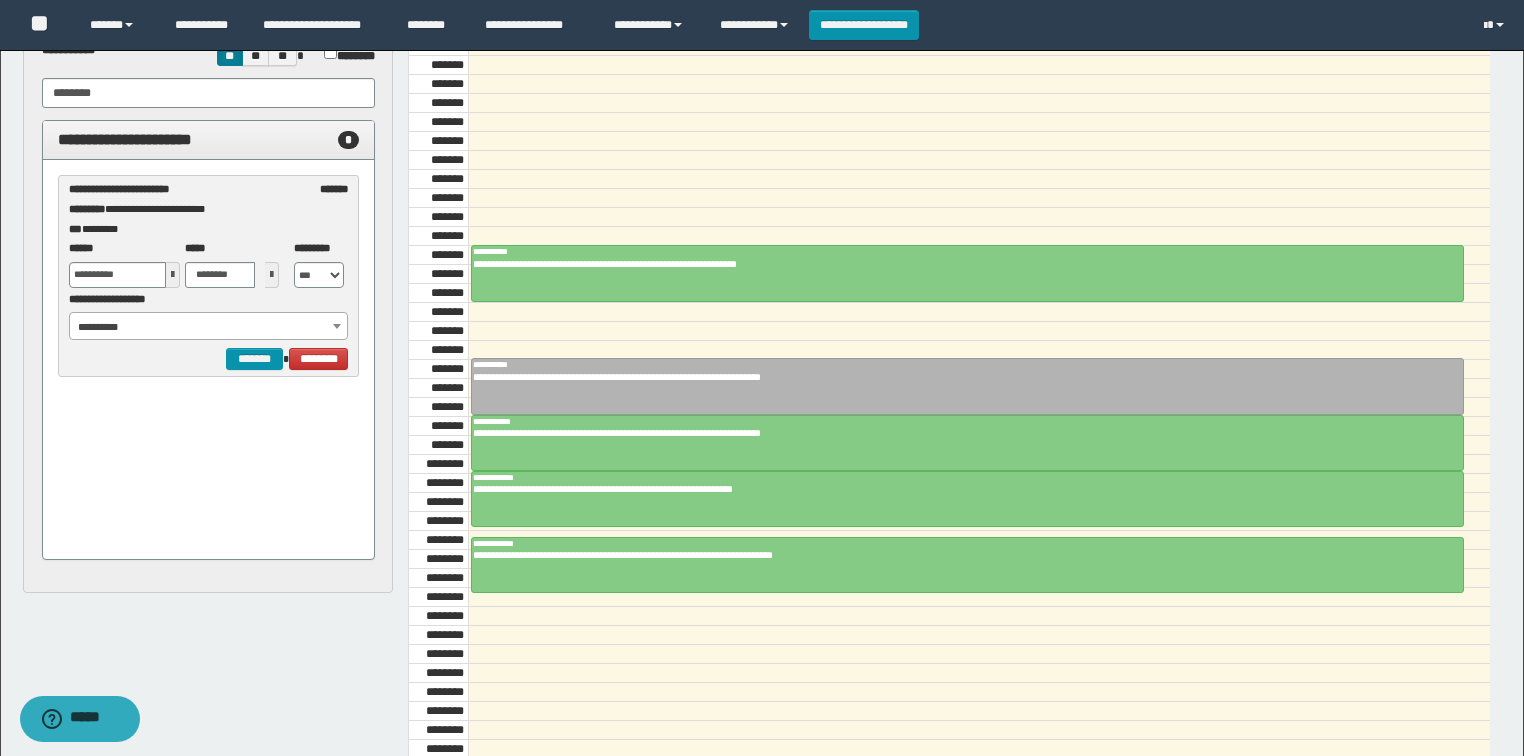 click on "**********" at bounding box center [209, 327] 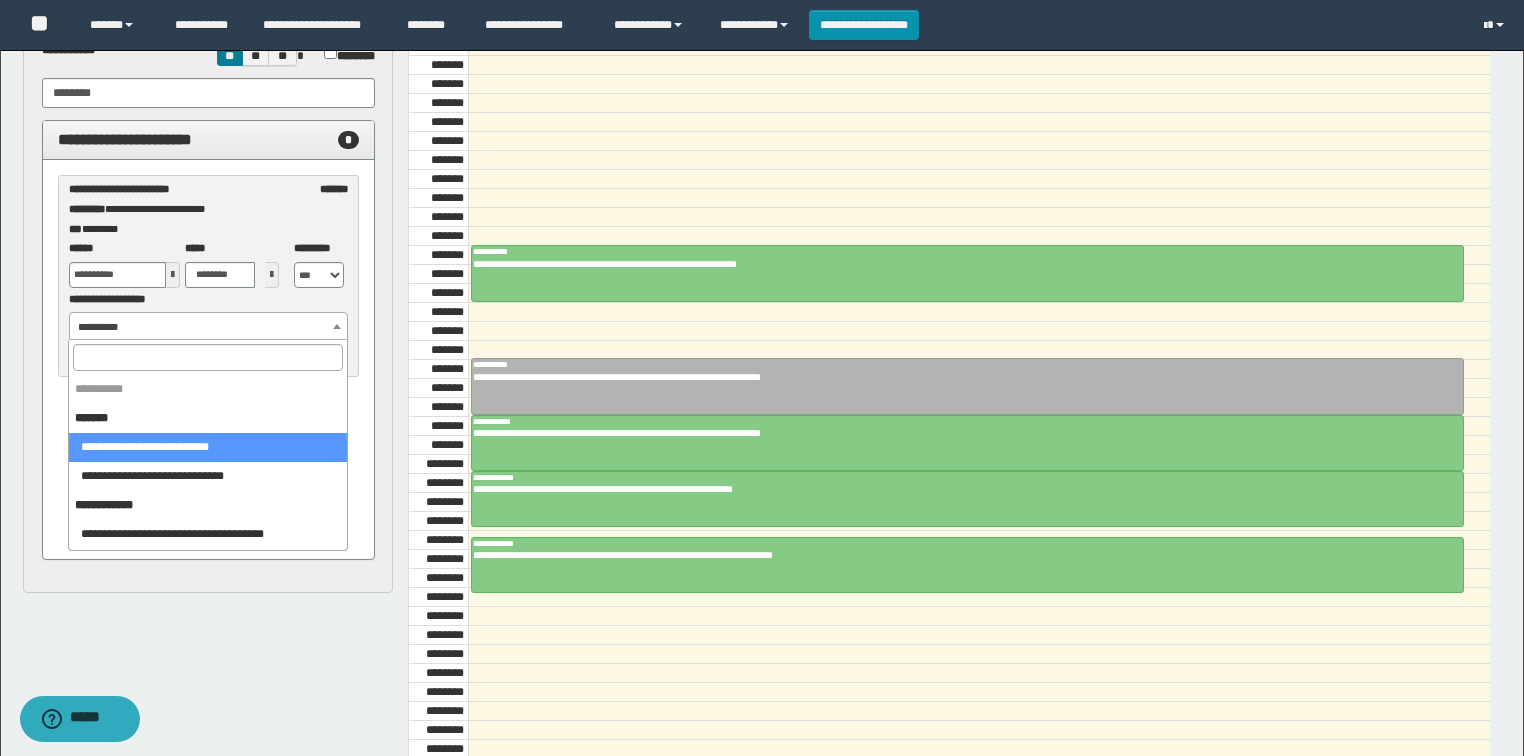 select on "******" 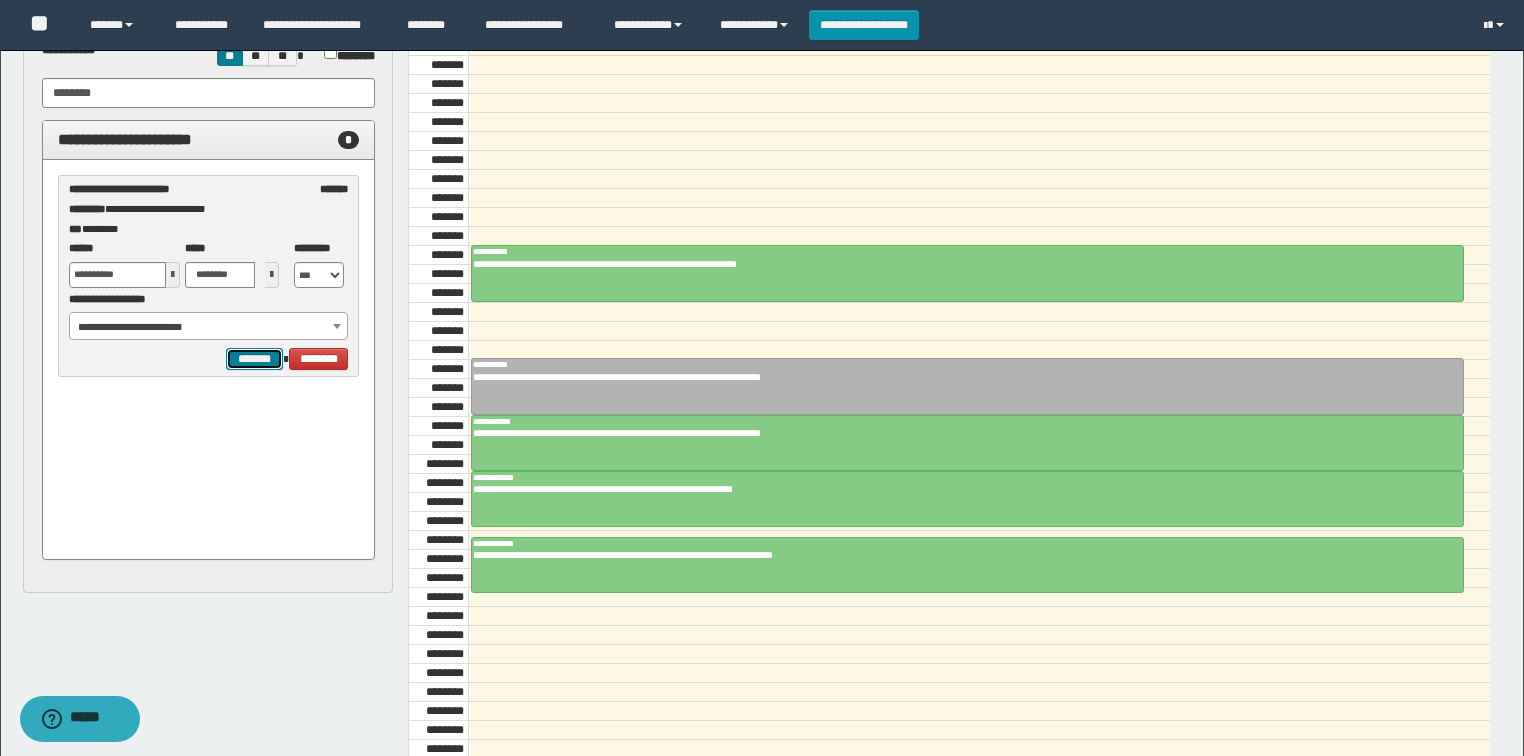 click on "*******" at bounding box center (254, 359) 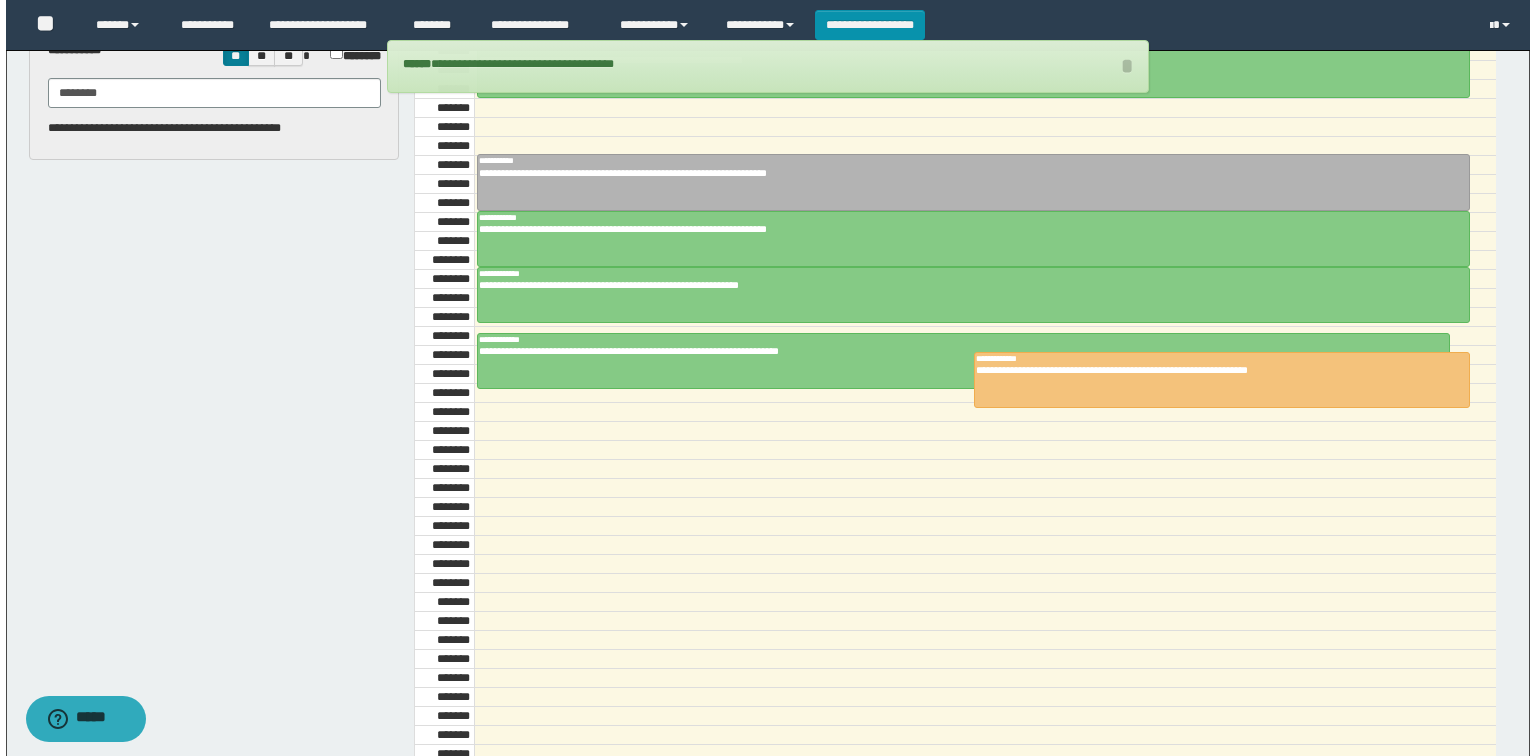 scroll, scrollTop: 998, scrollLeft: 0, axis: vertical 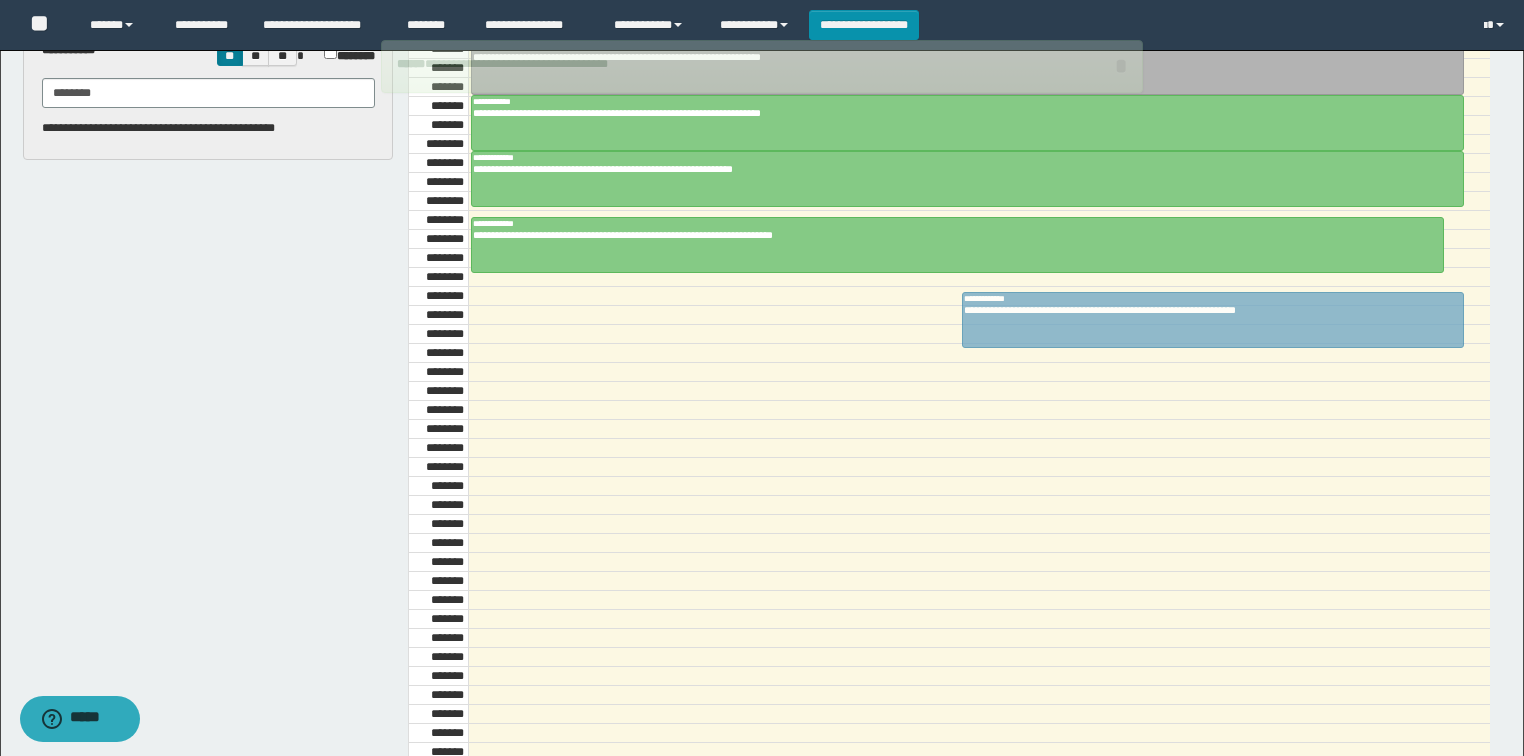 drag, startPoint x: 1096, startPoint y: 241, endPoint x: 1097, endPoint y: 290, distance: 49.010204 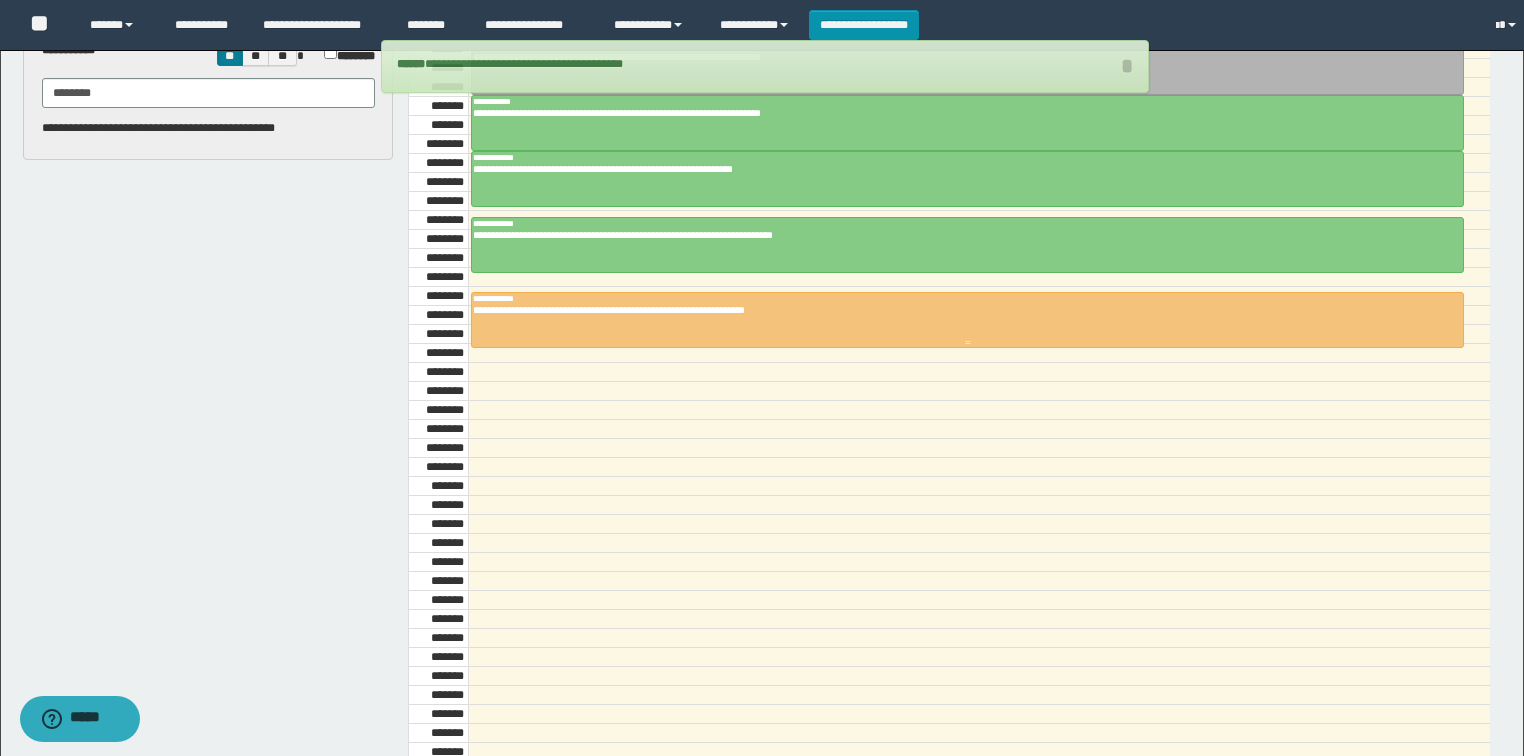 click at bounding box center [967, 320] 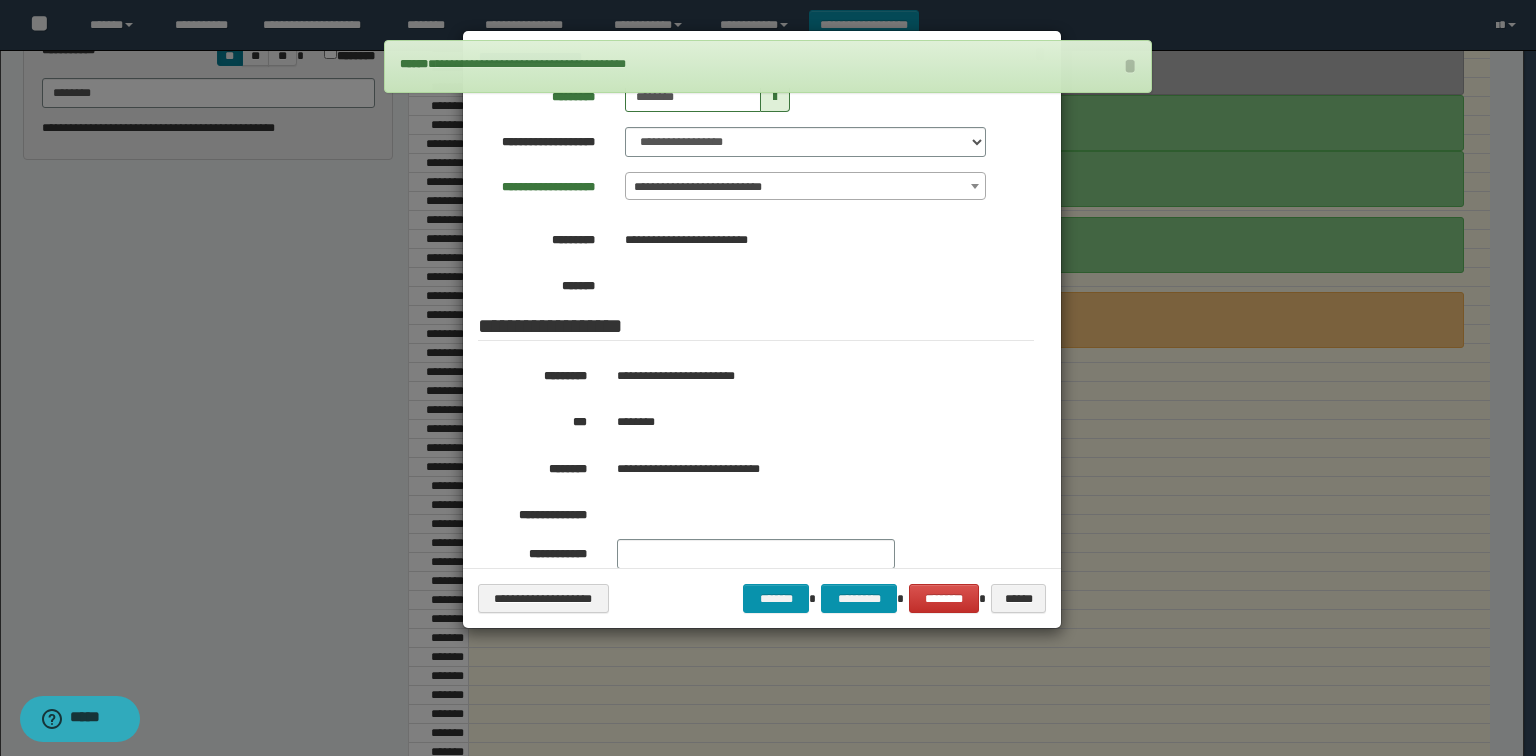 scroll, scrollTop: 361, scrollLeft: 0, axis: vertical 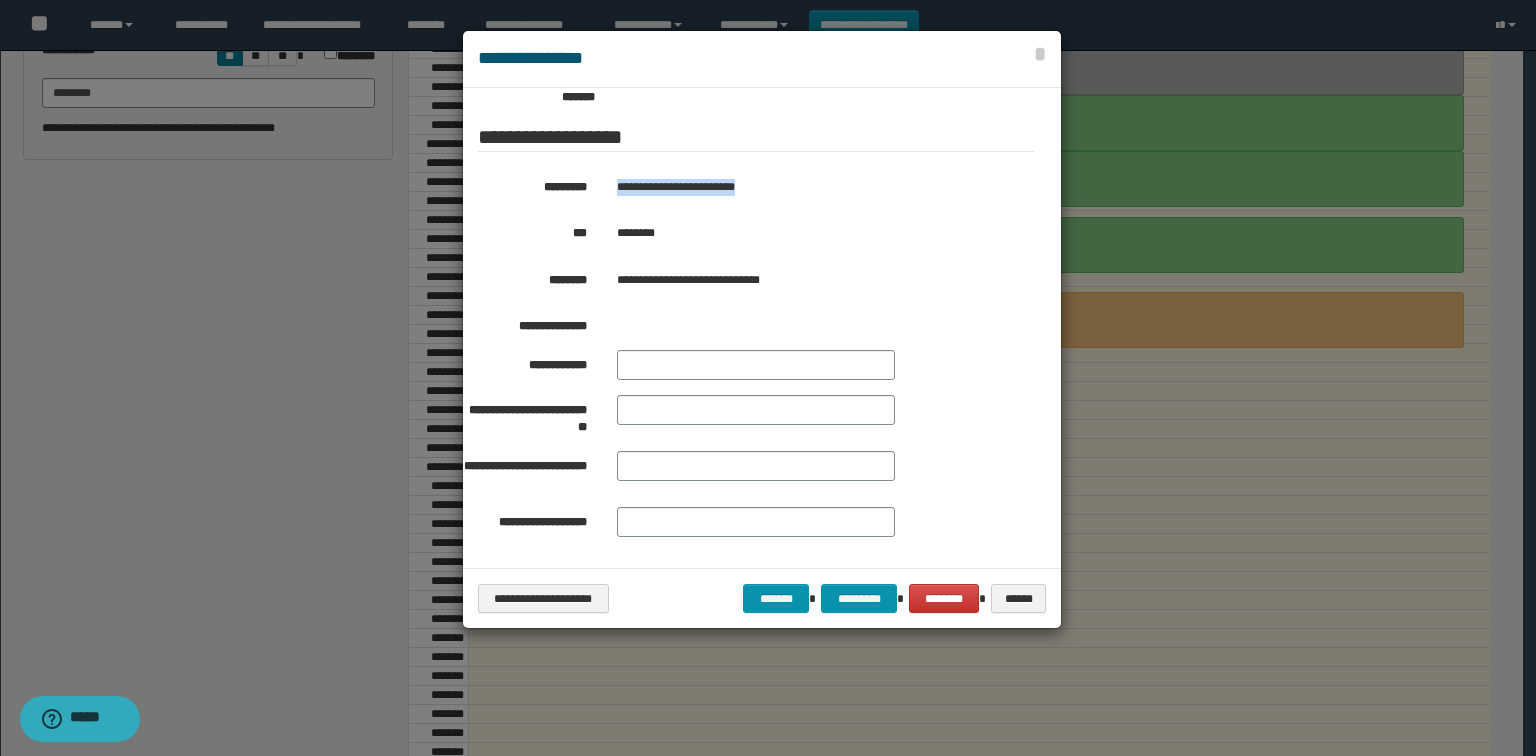 drag, startPoint x: 617, startPoint y: 173, endPoint x: 782, endPoint y: 179, distance: 165.10905 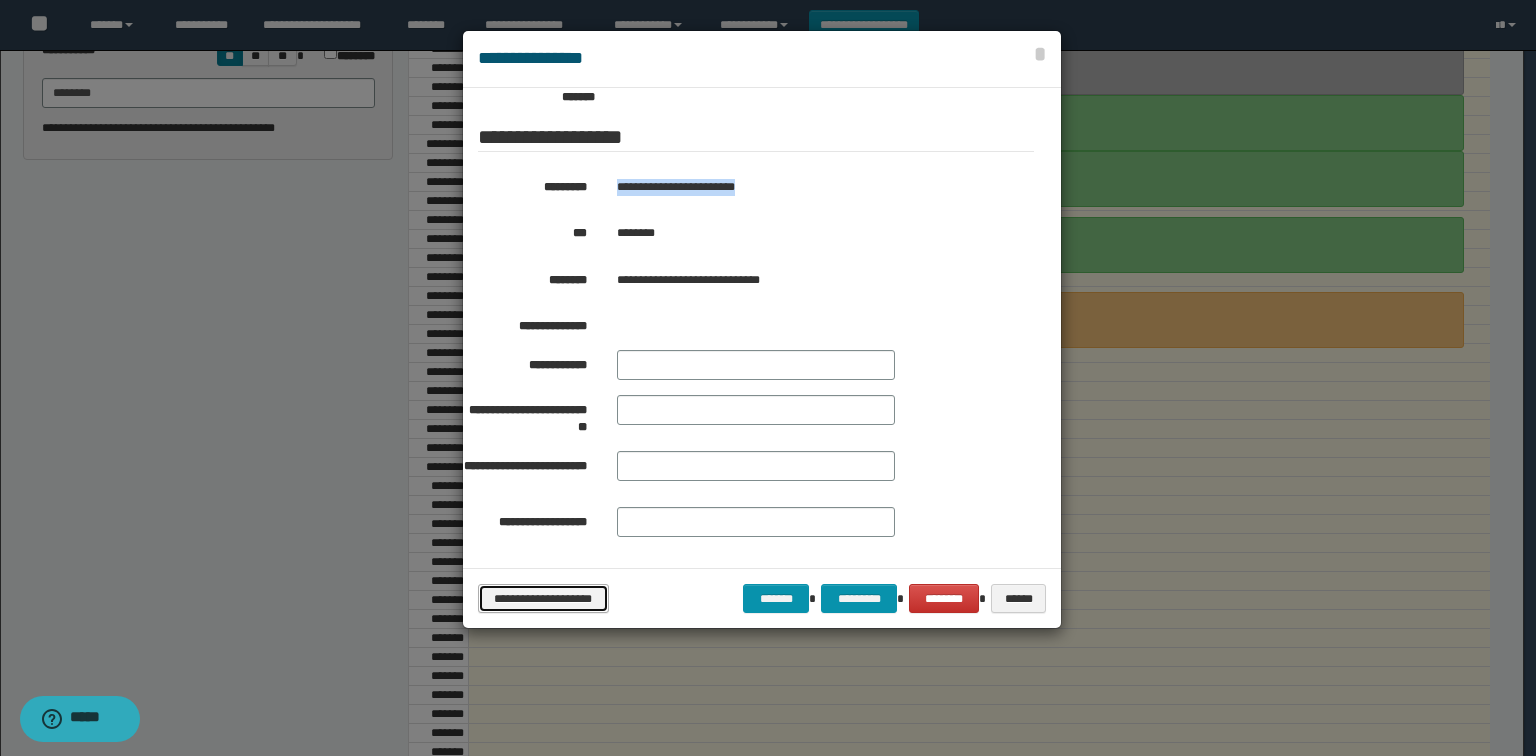 click on "**********" at bounding box center (543, 599) 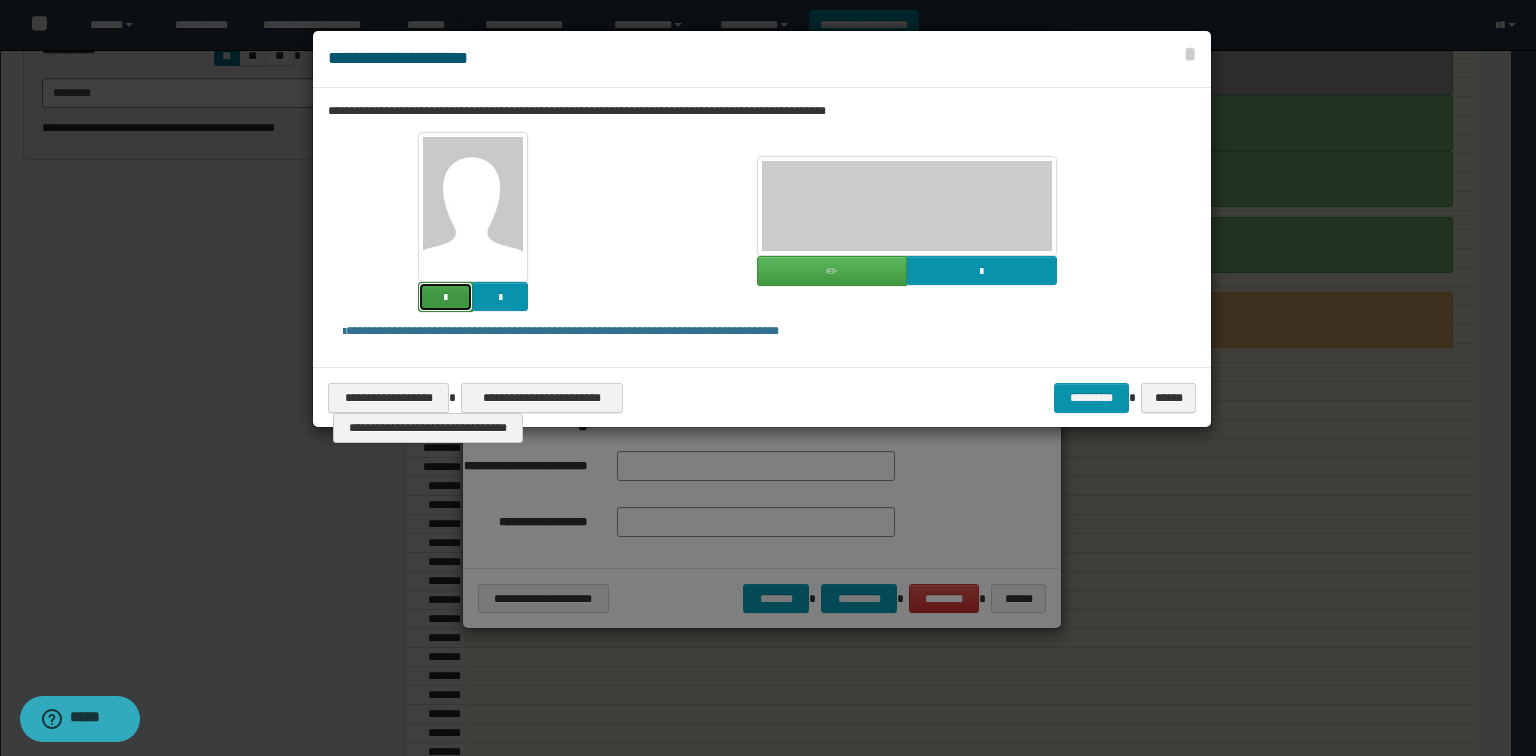 click at bounding box center (445, 297) 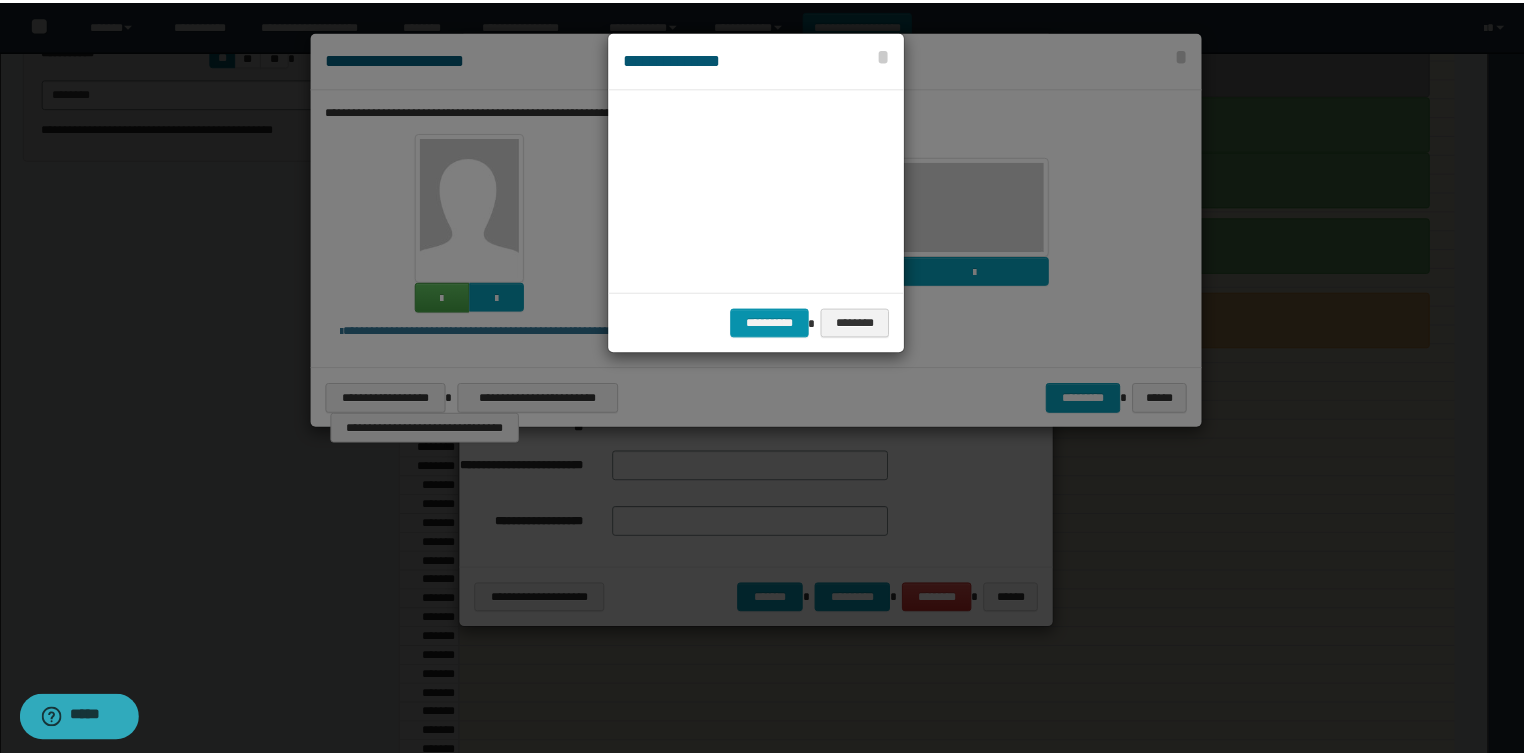 scroll, scrollTop: 44, scrollLeft: 104, axis: both 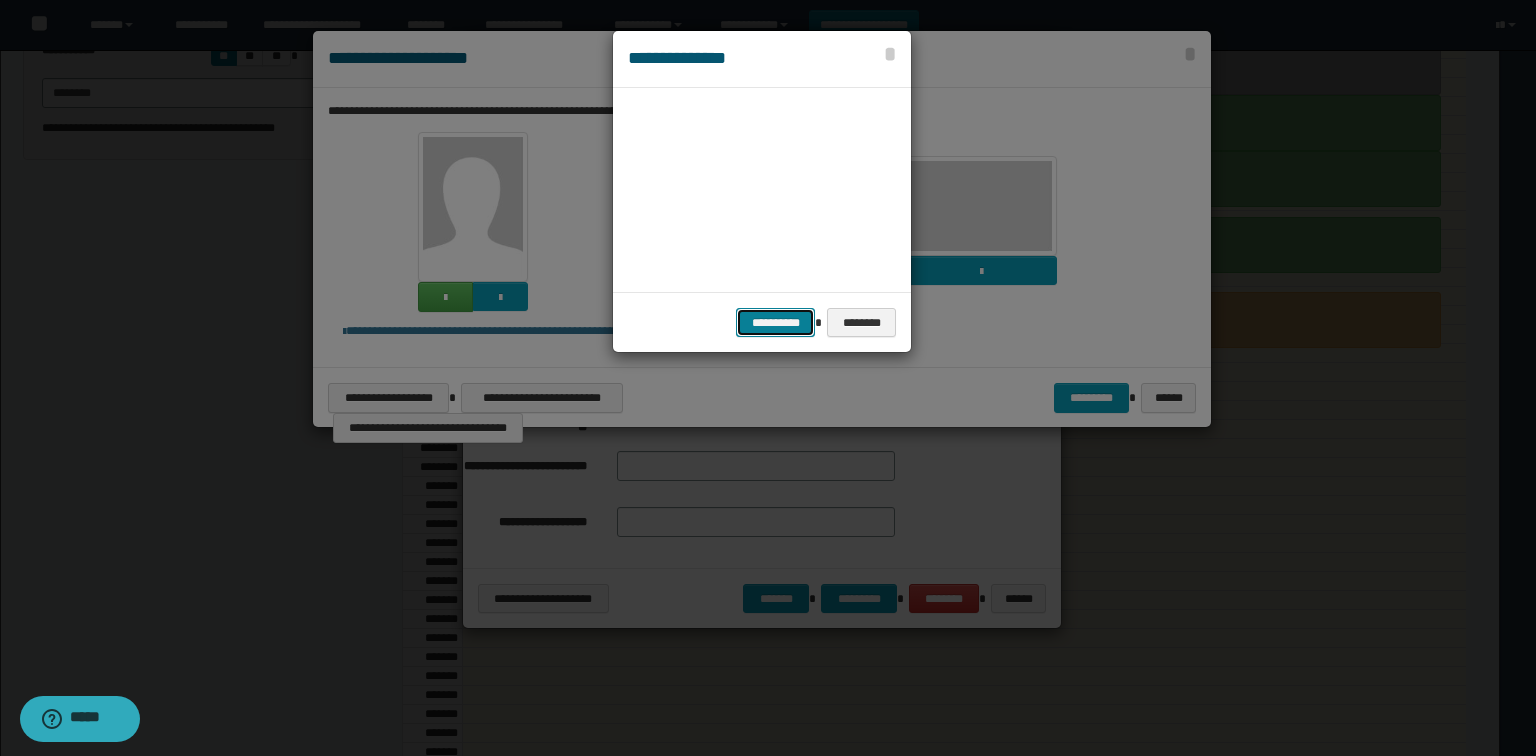 click on "**********" at bounding box center (775, 323) 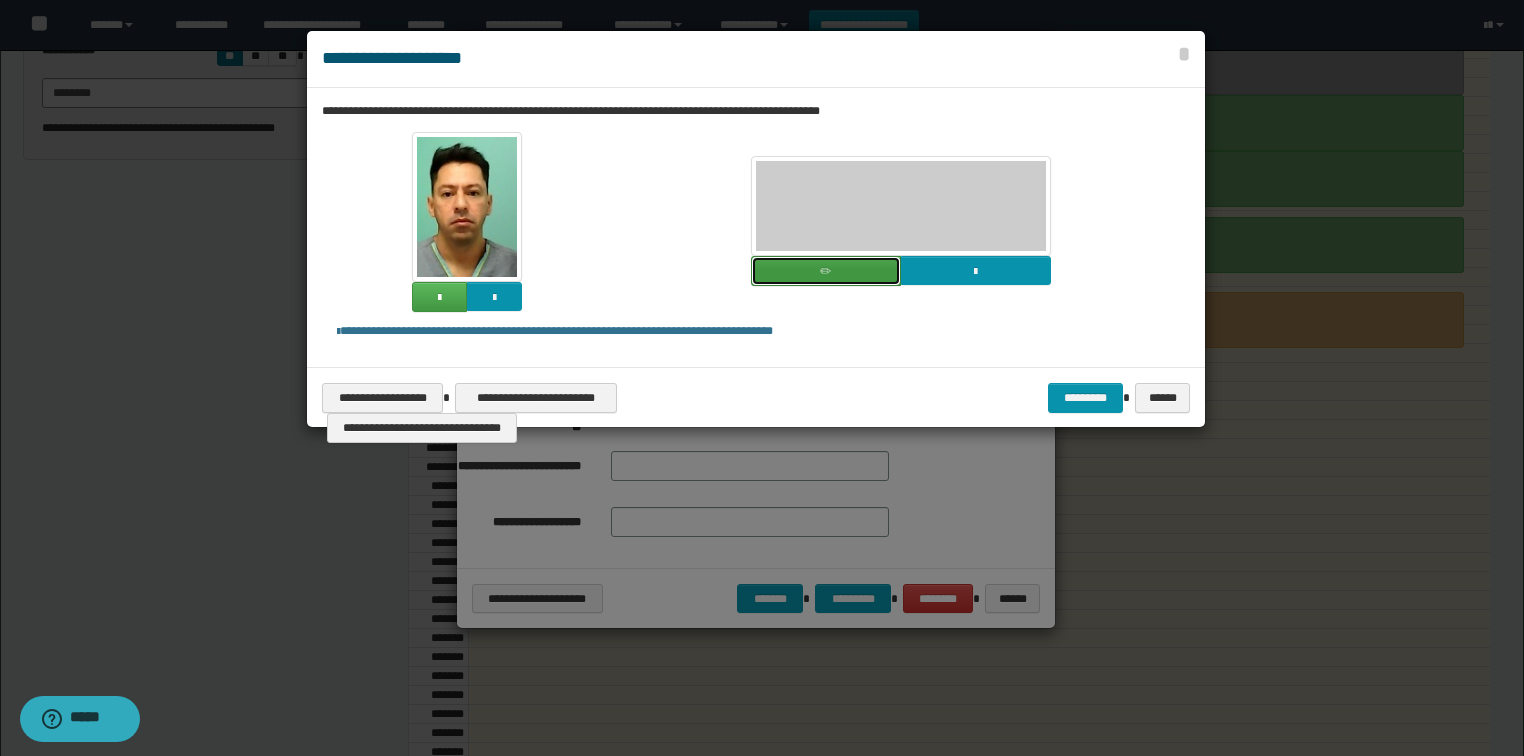 click at bounding box center (826, 271) 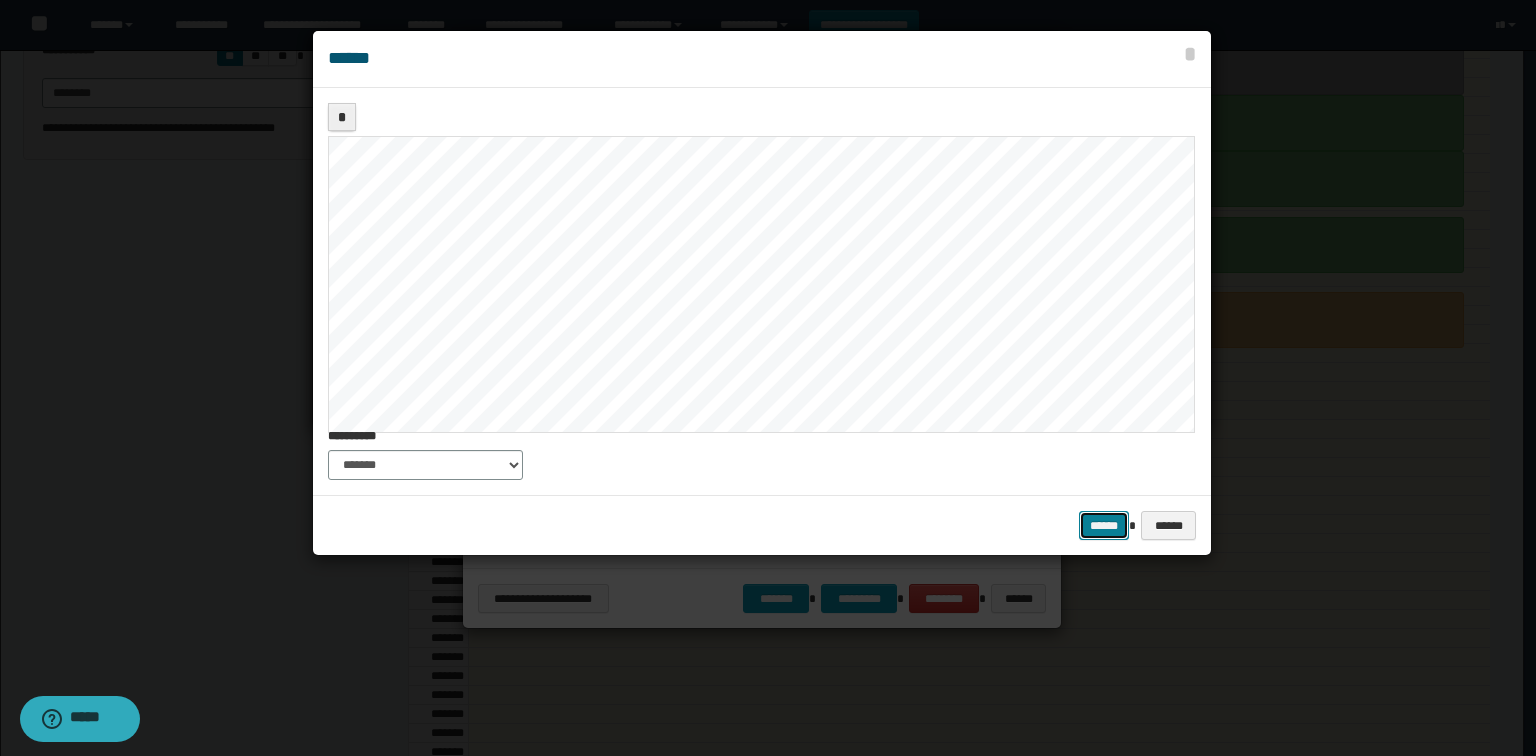 click on "******" at bounding box center [1104, 526] 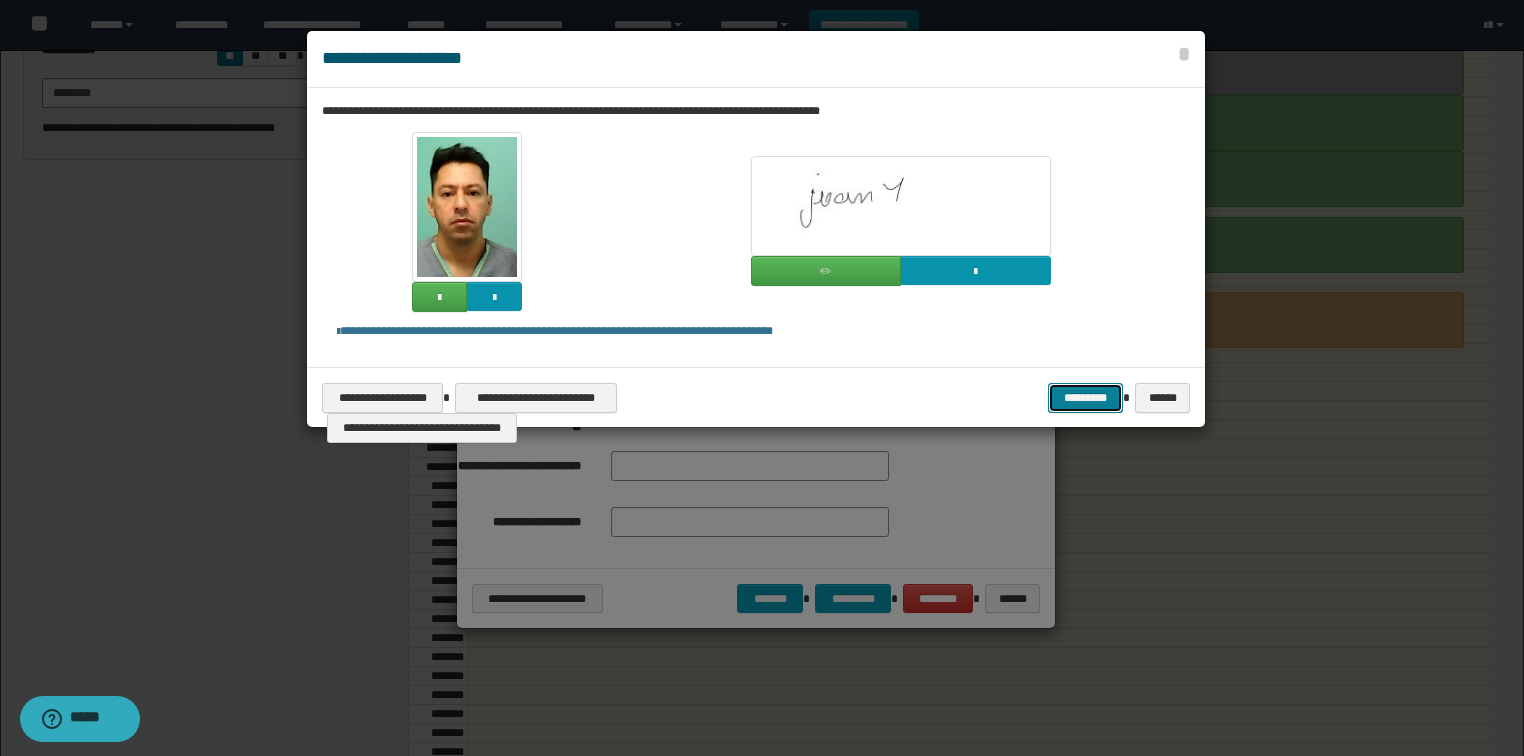 click on "*********" at bounding box center [1085, 398] 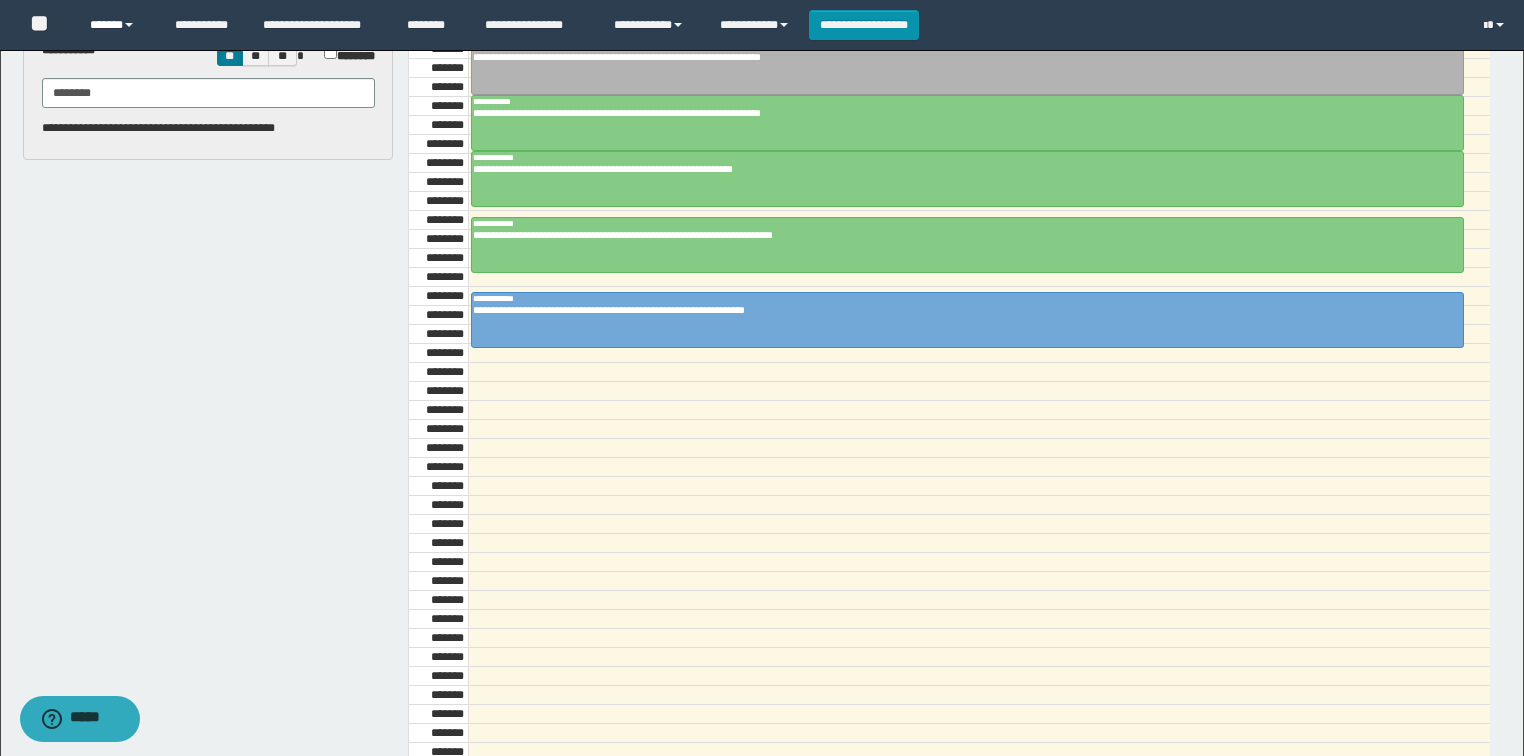click on "******" at bounding box center (117, 25) 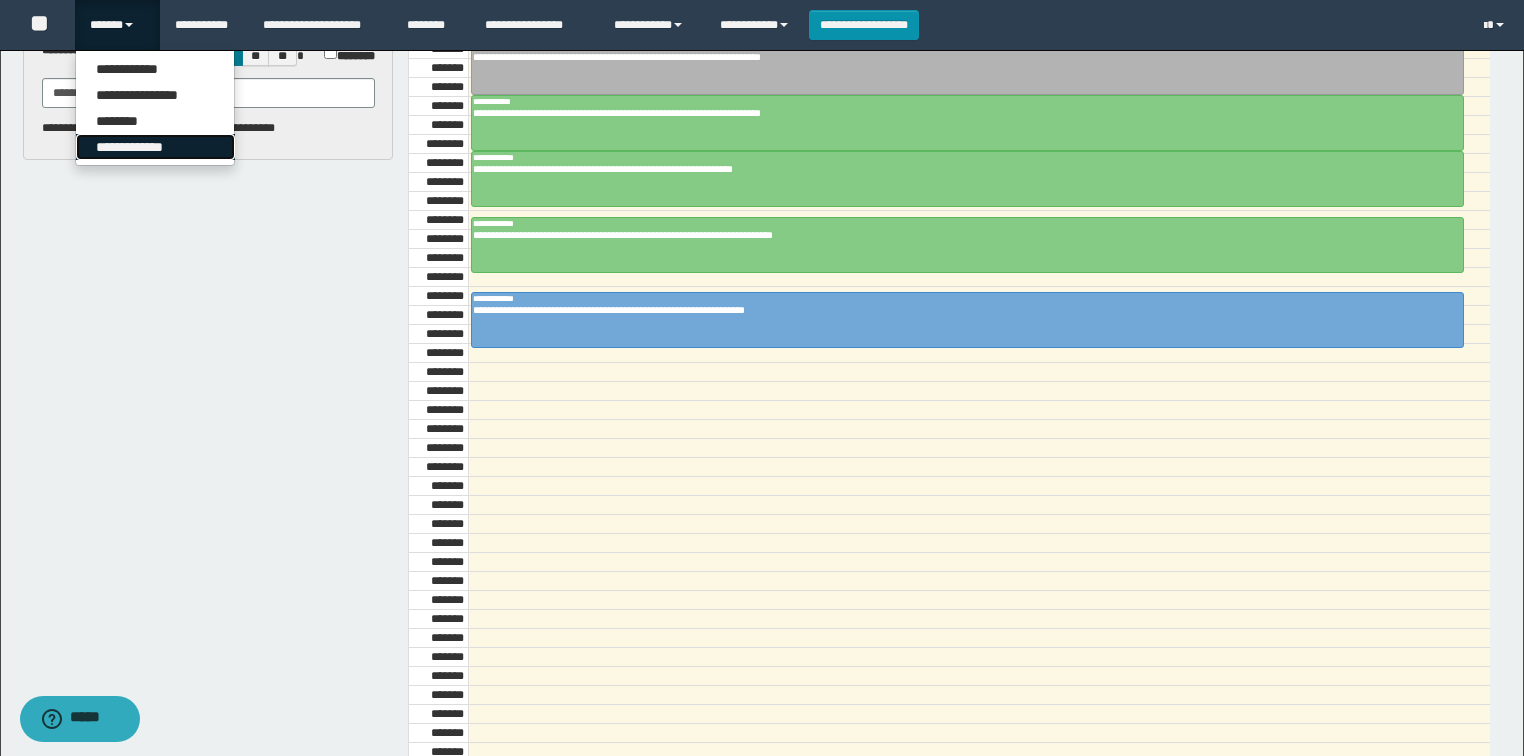 click on "**********" at bounding box center (155, 147) 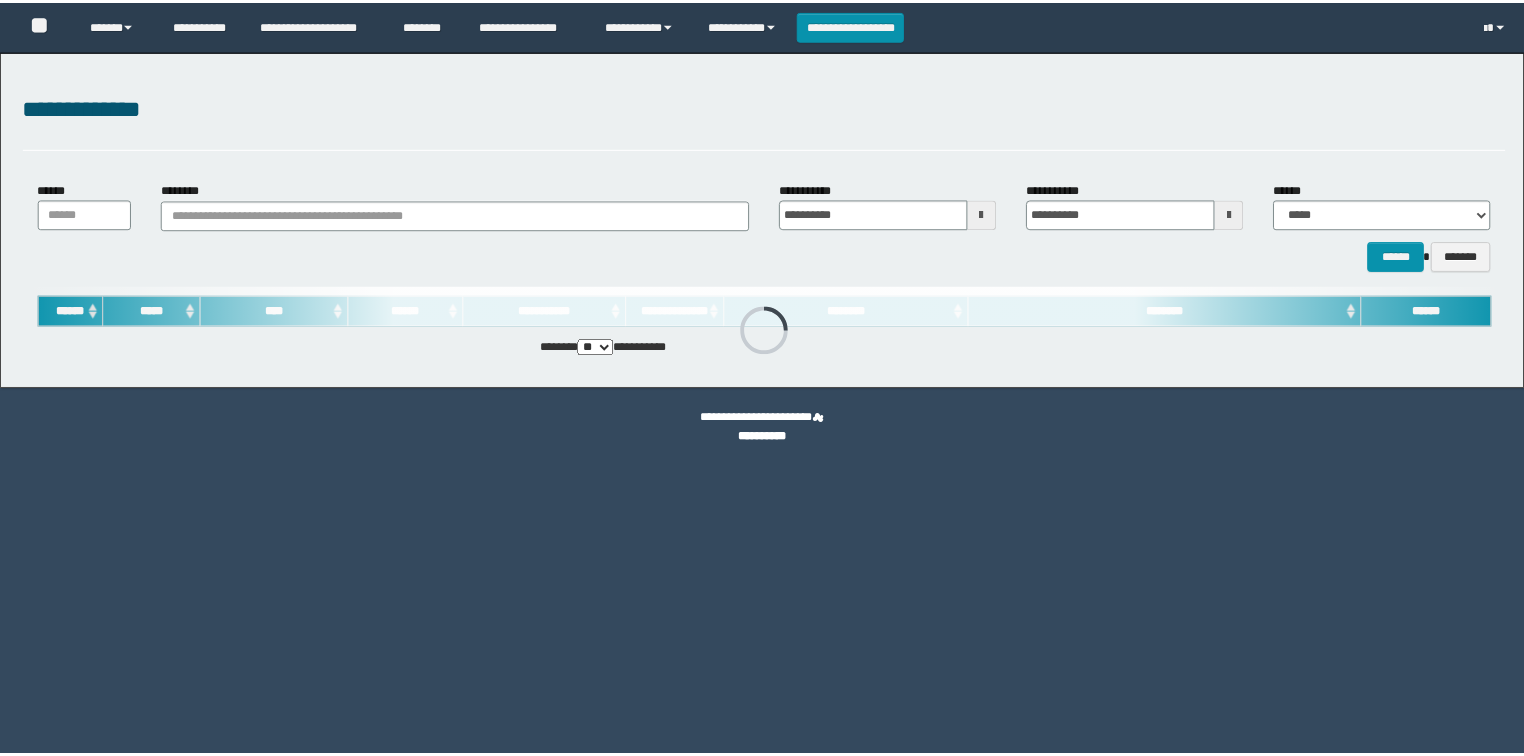 scroll, scrollTop: 0, scrollLeft: 0, axis: both 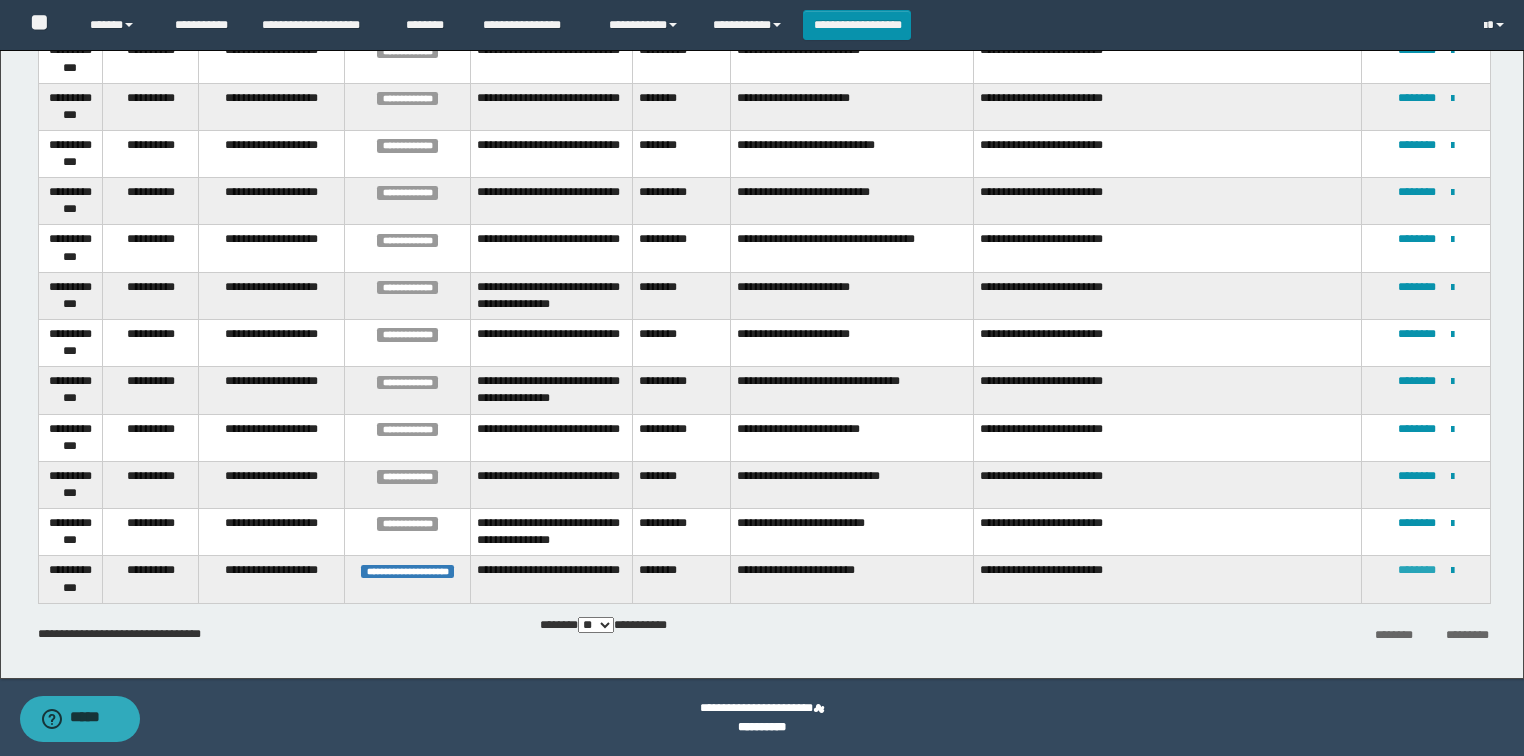 click on "********" at bounding box center [1417, 570] 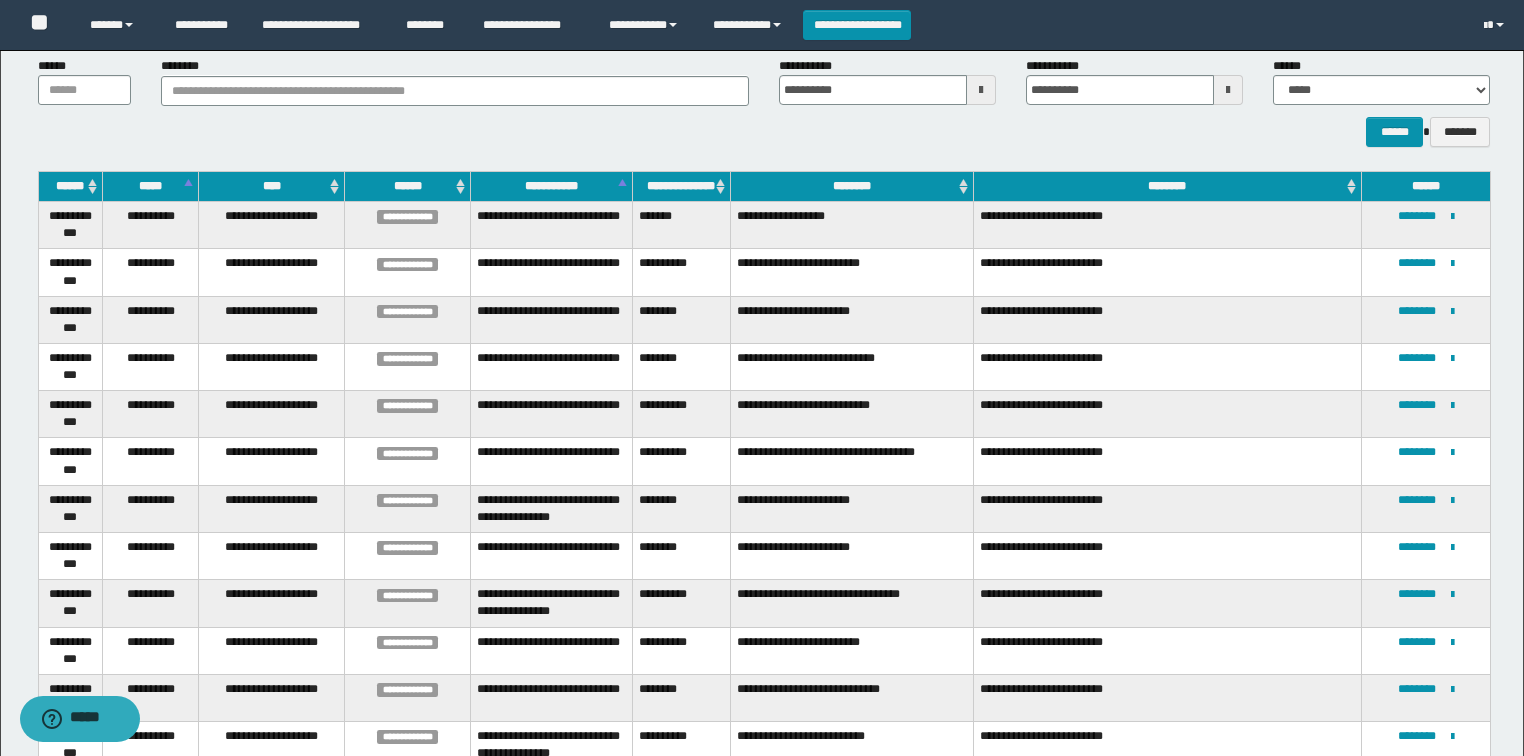 scroll, scrollTop: 240, scrollLeft: 0, axis: vertical 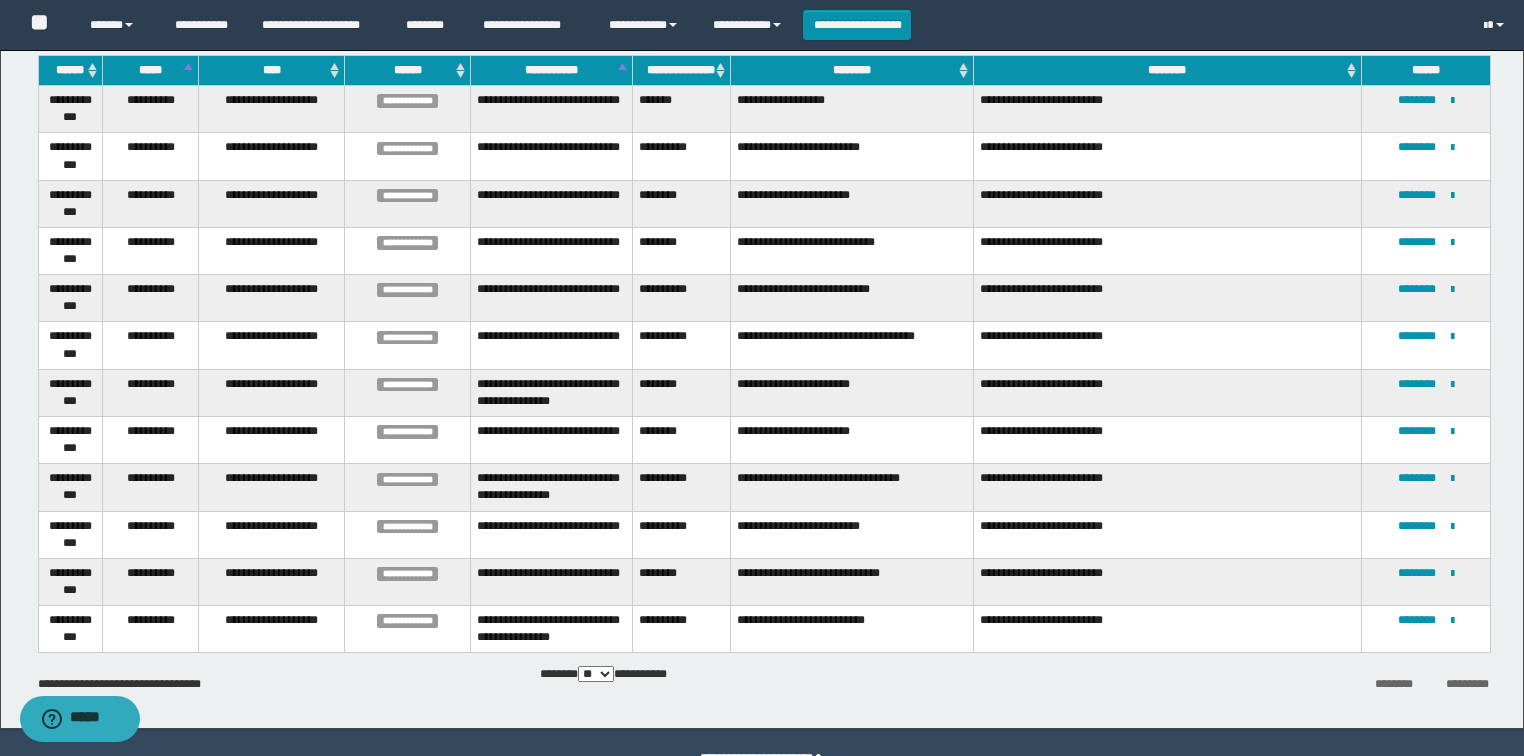 click on "**********" at bounding box center [681, 629] 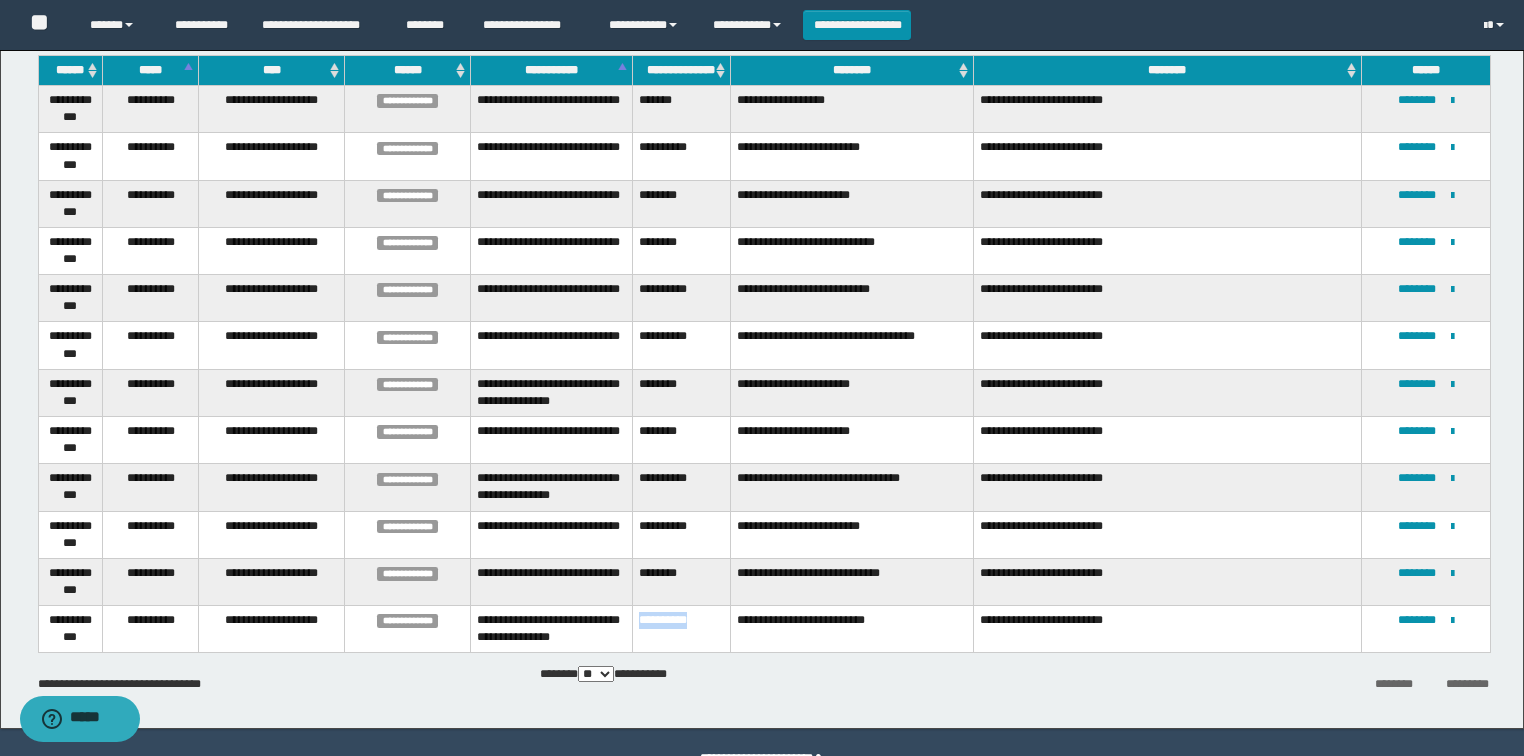 click on "**********" at bounding box center (681, 629) 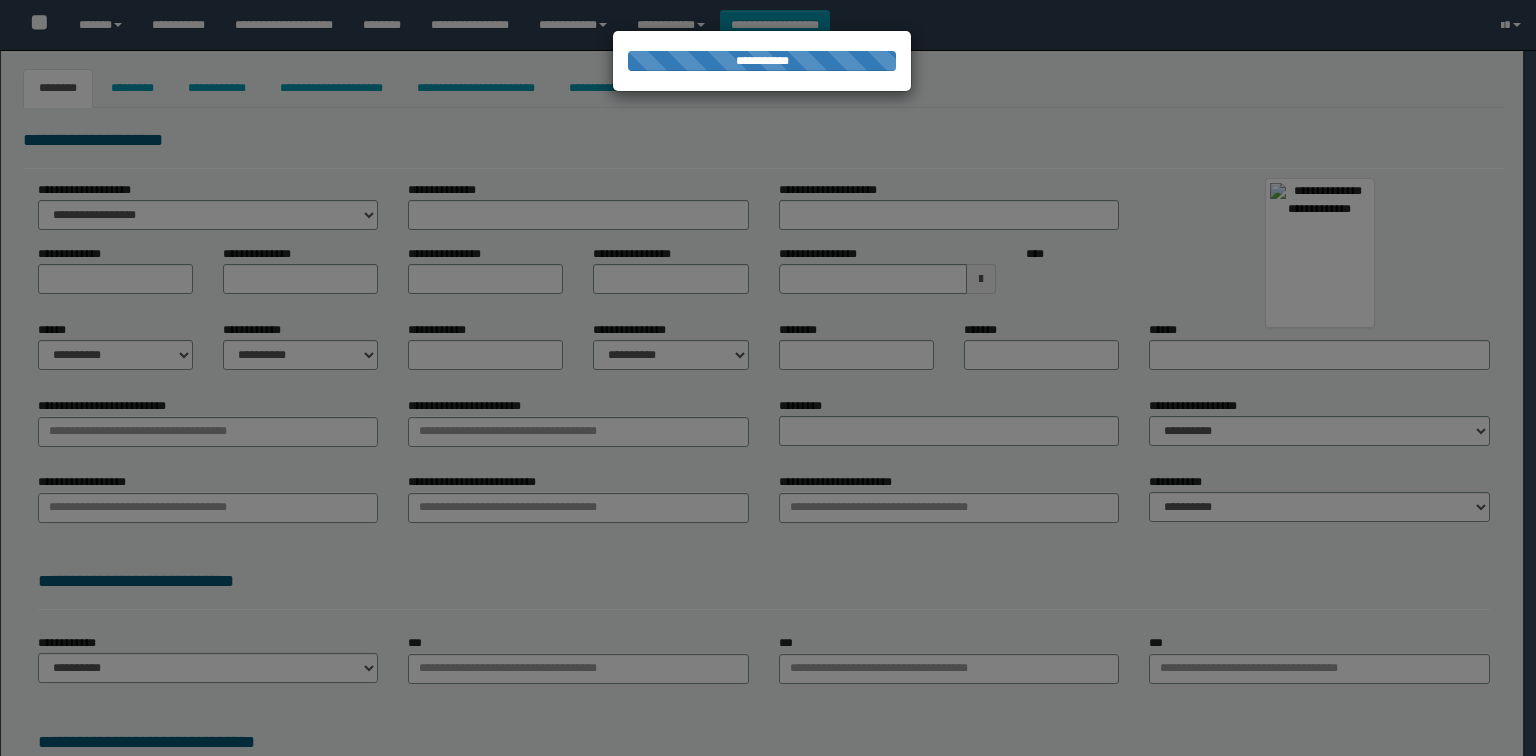 select on "****" 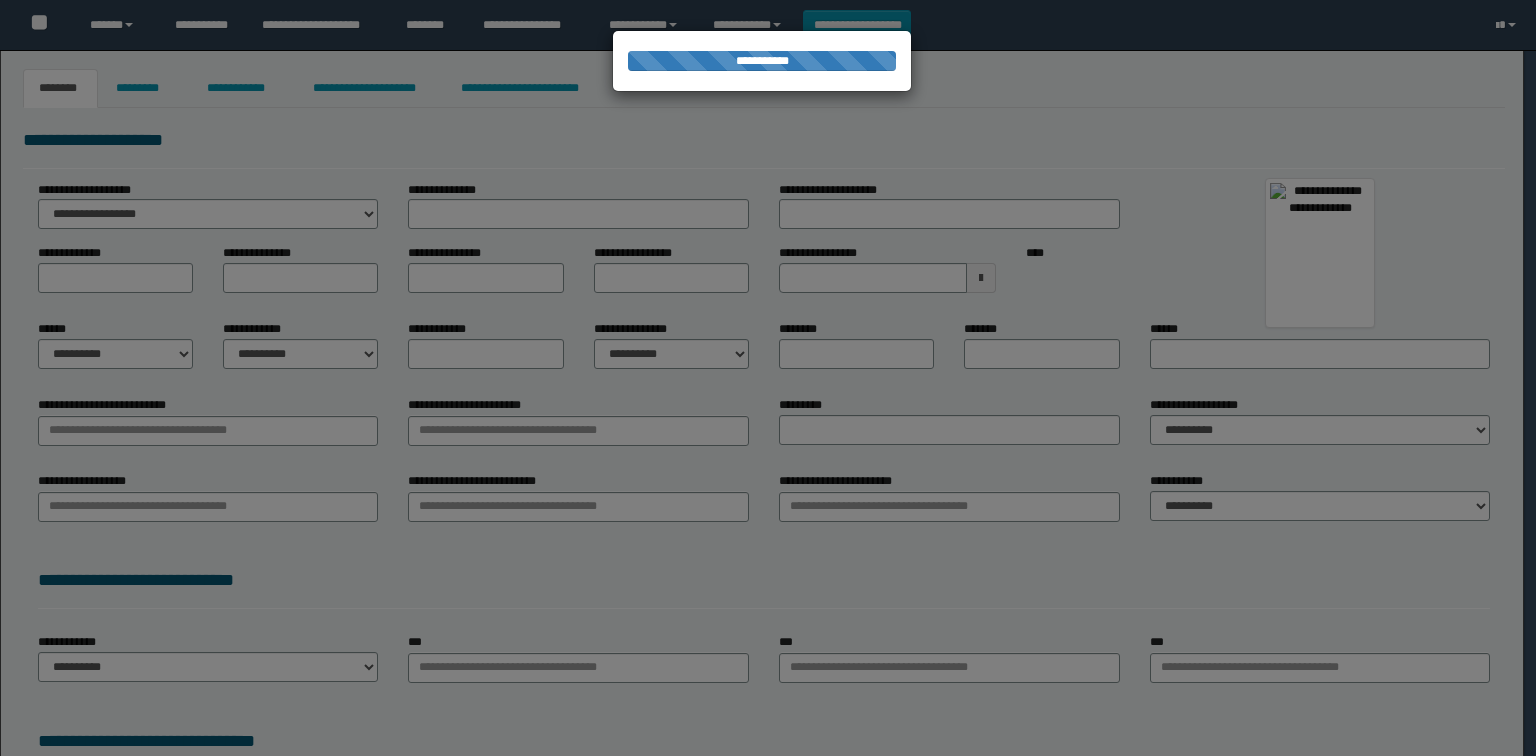 scroll, scrollTop: 0, scrollLeft: 0, axis: both 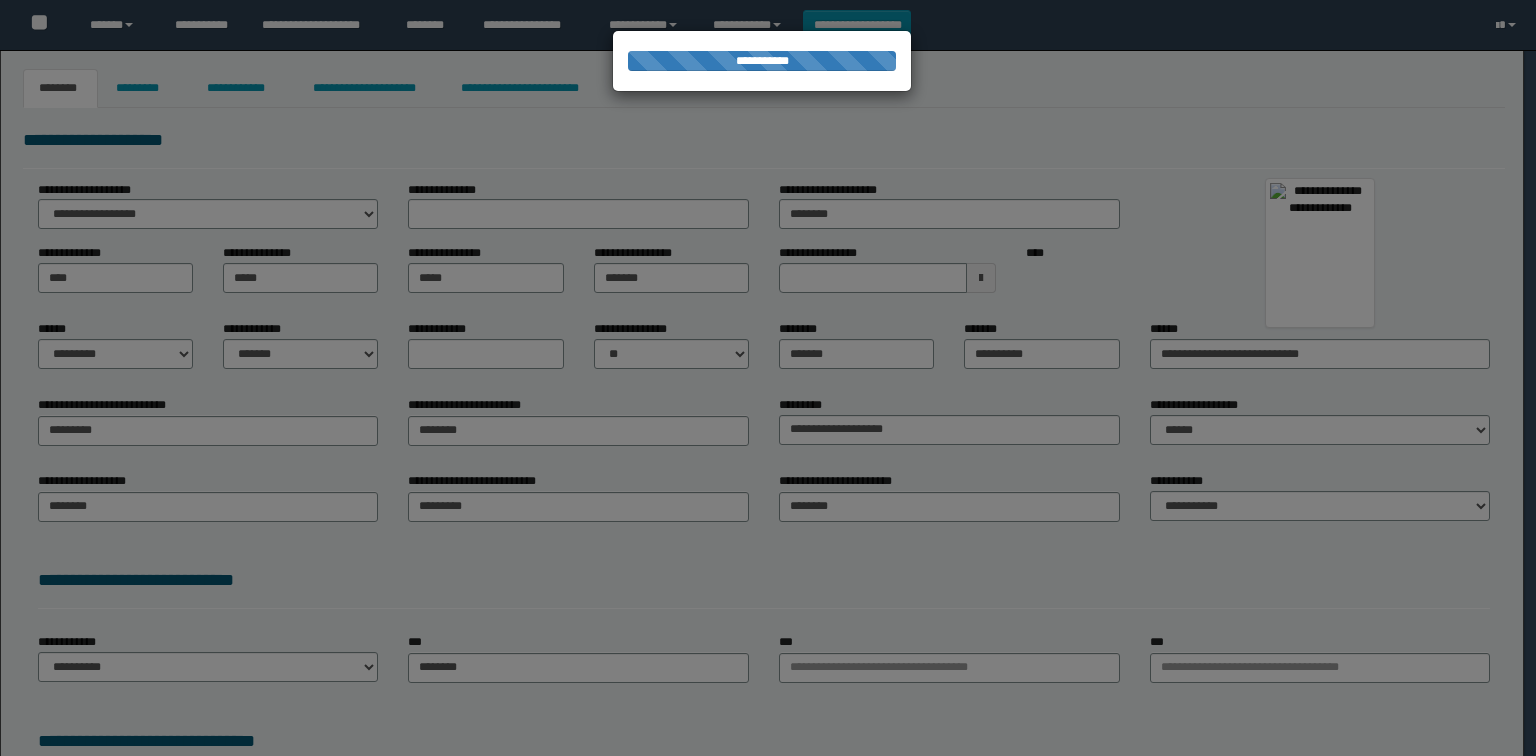 type on "**********" 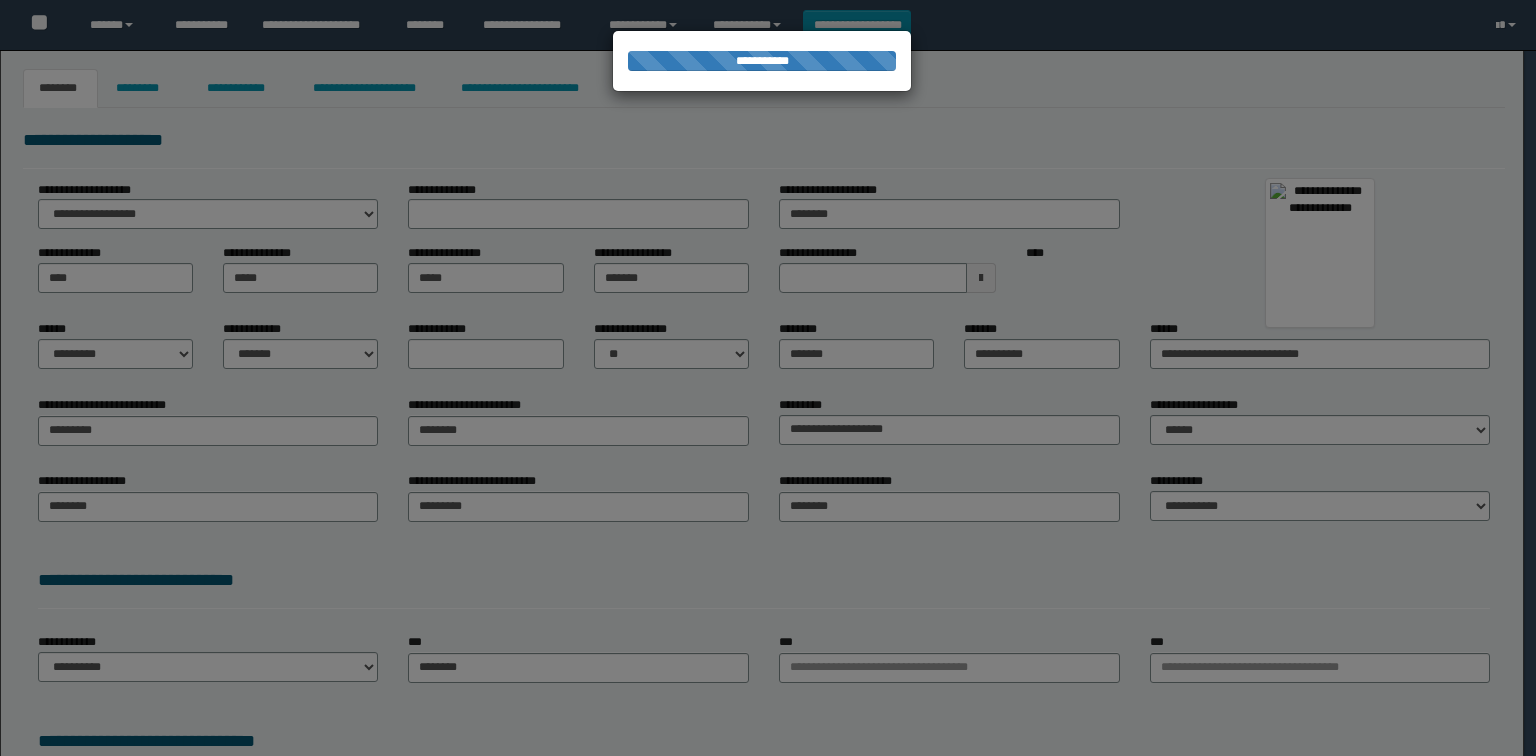 type on "********" 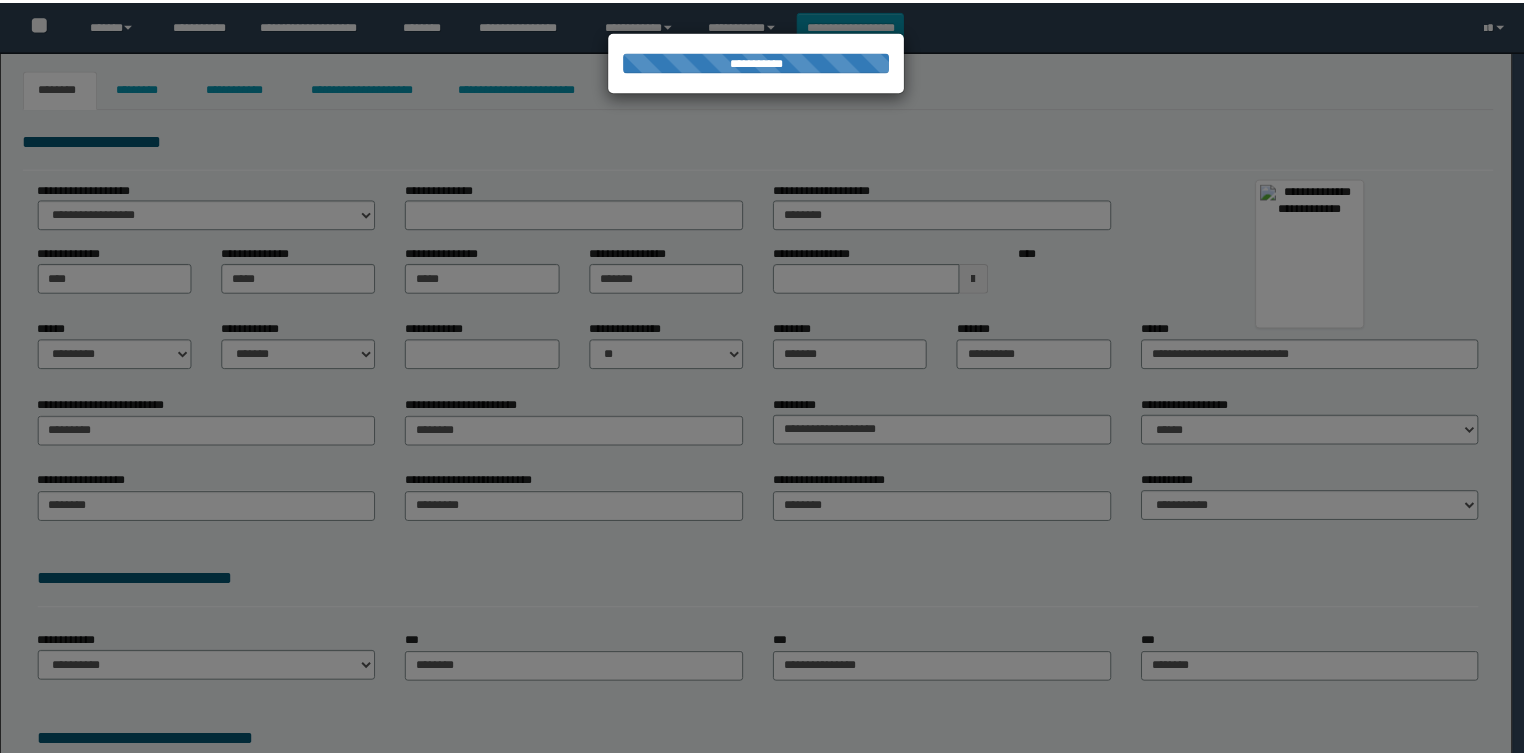 scroll, scrollTop: 0, scrollLeft: 0, axis: both 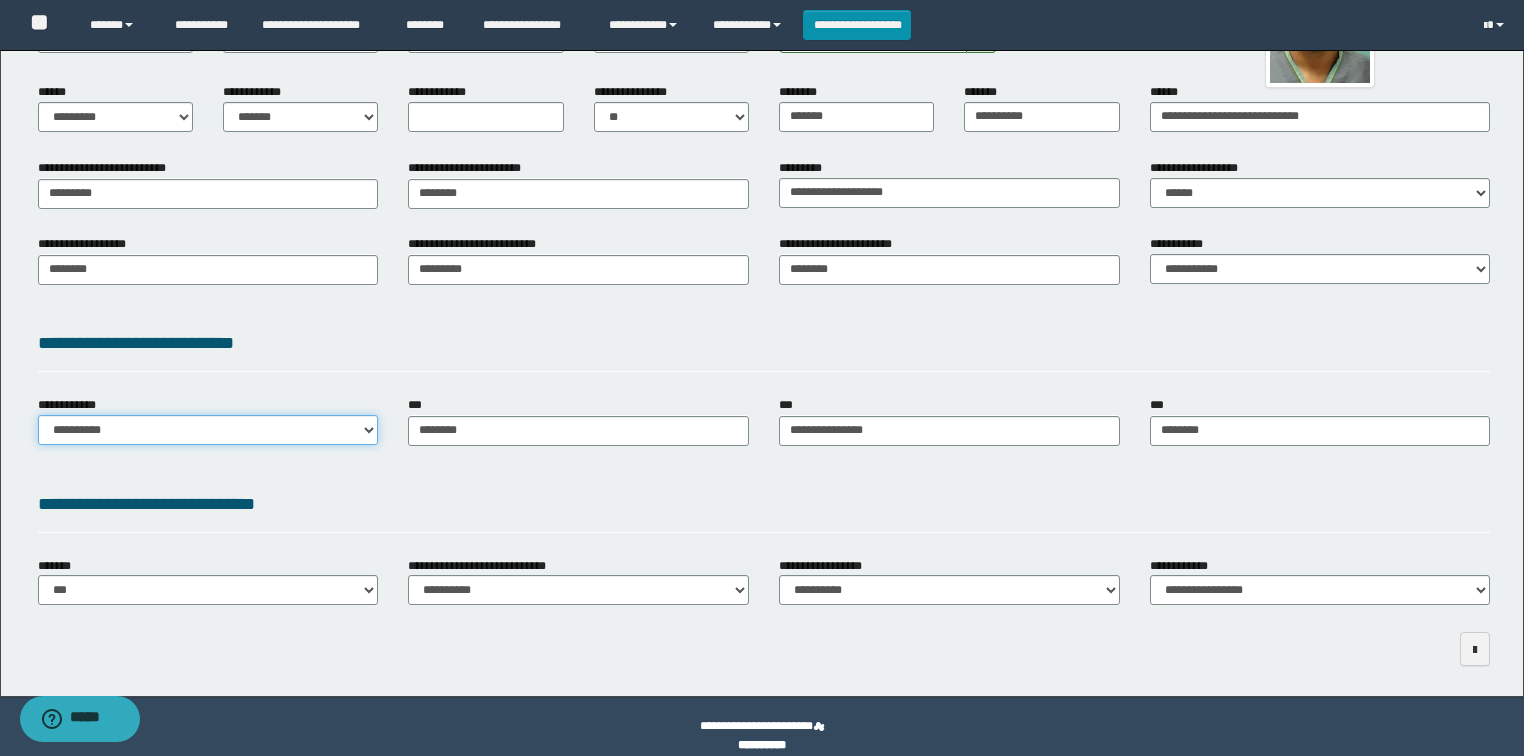 click on "**********" at bounding box center (208, 430) 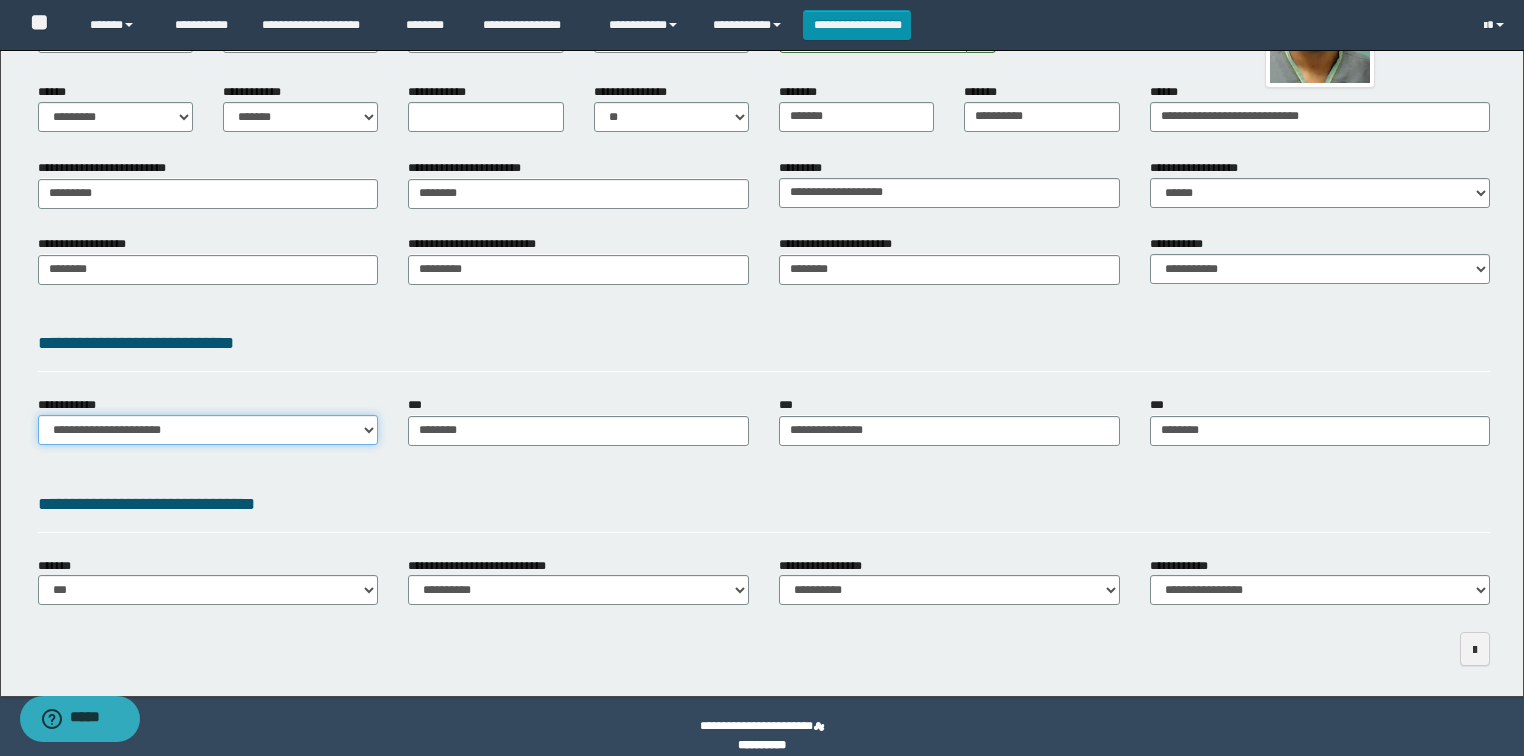 click on "**********" at bounding box center (208, 430) 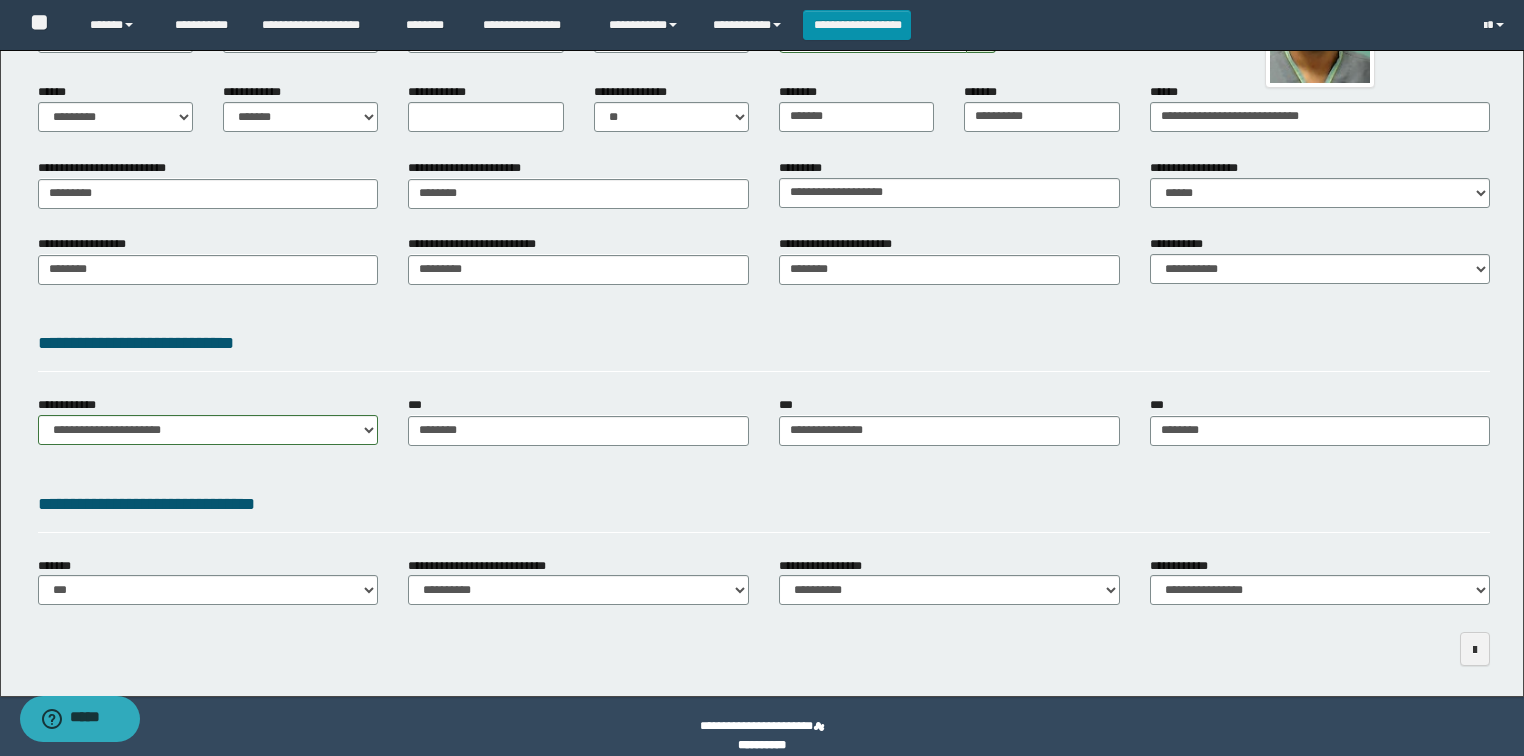 click on "**********" at bounding box center [764, 347] 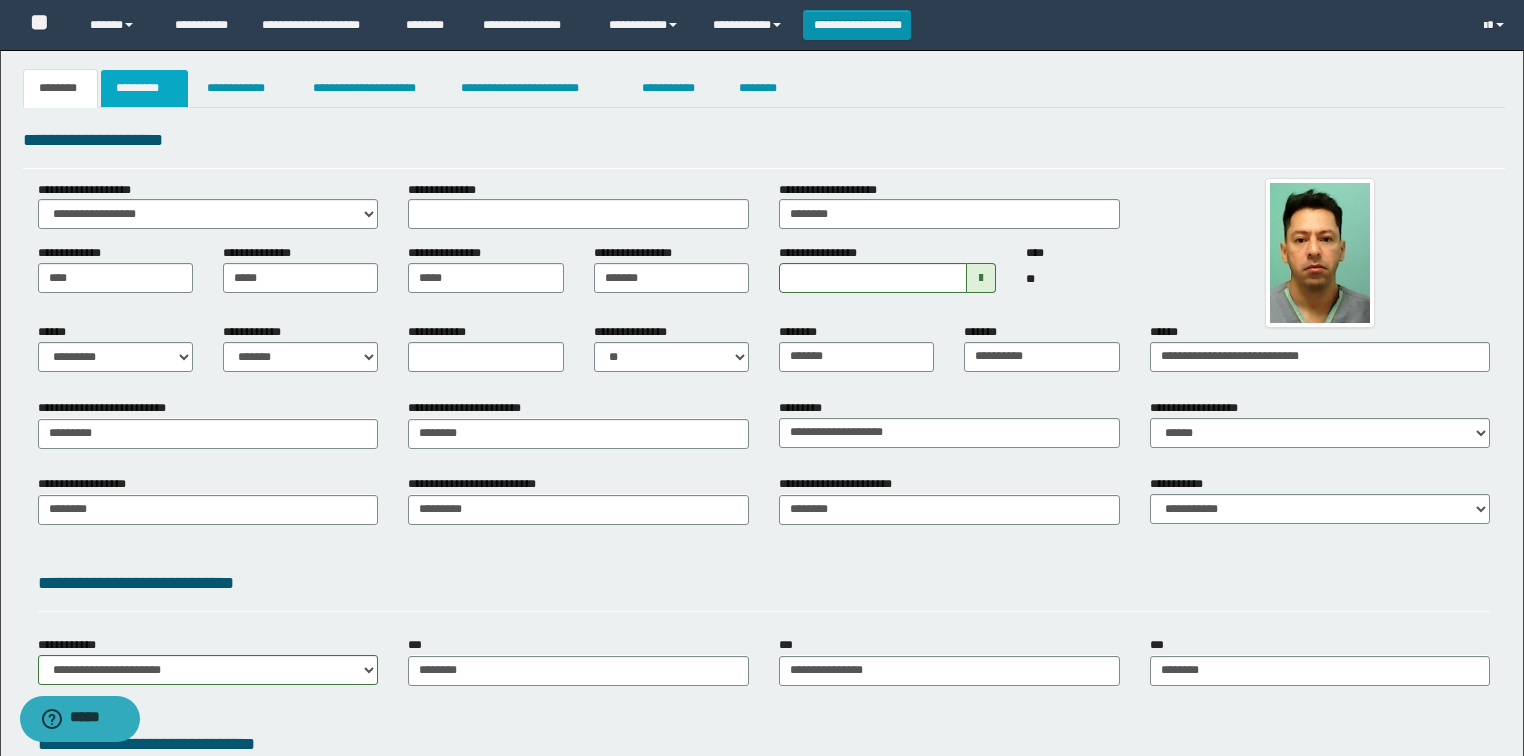 click on "*********" at bounding box center (144, 88) 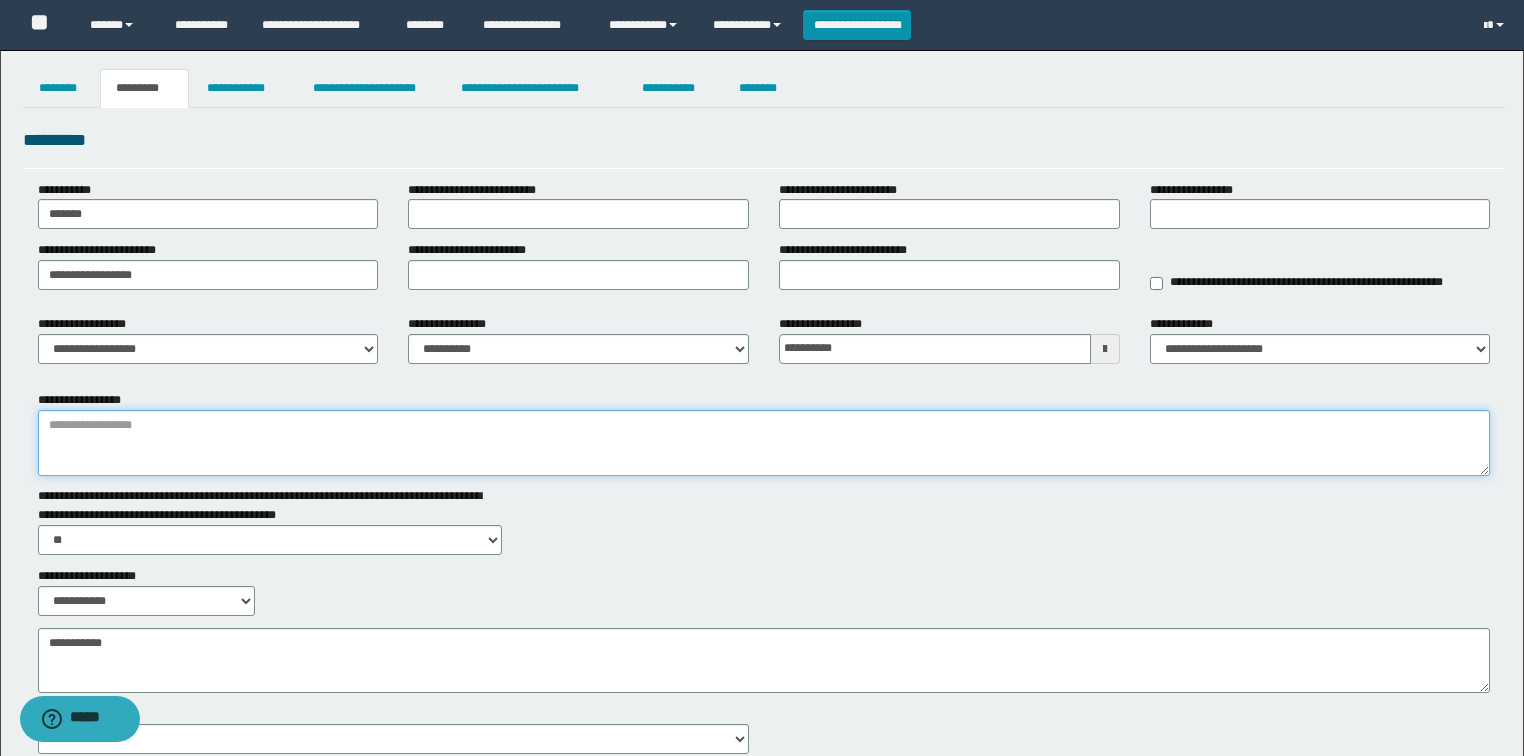 drag, startPoint x: 414, startPoint y: 408, endPoint x: 432, endPoint y: 400, distance: 19.697716 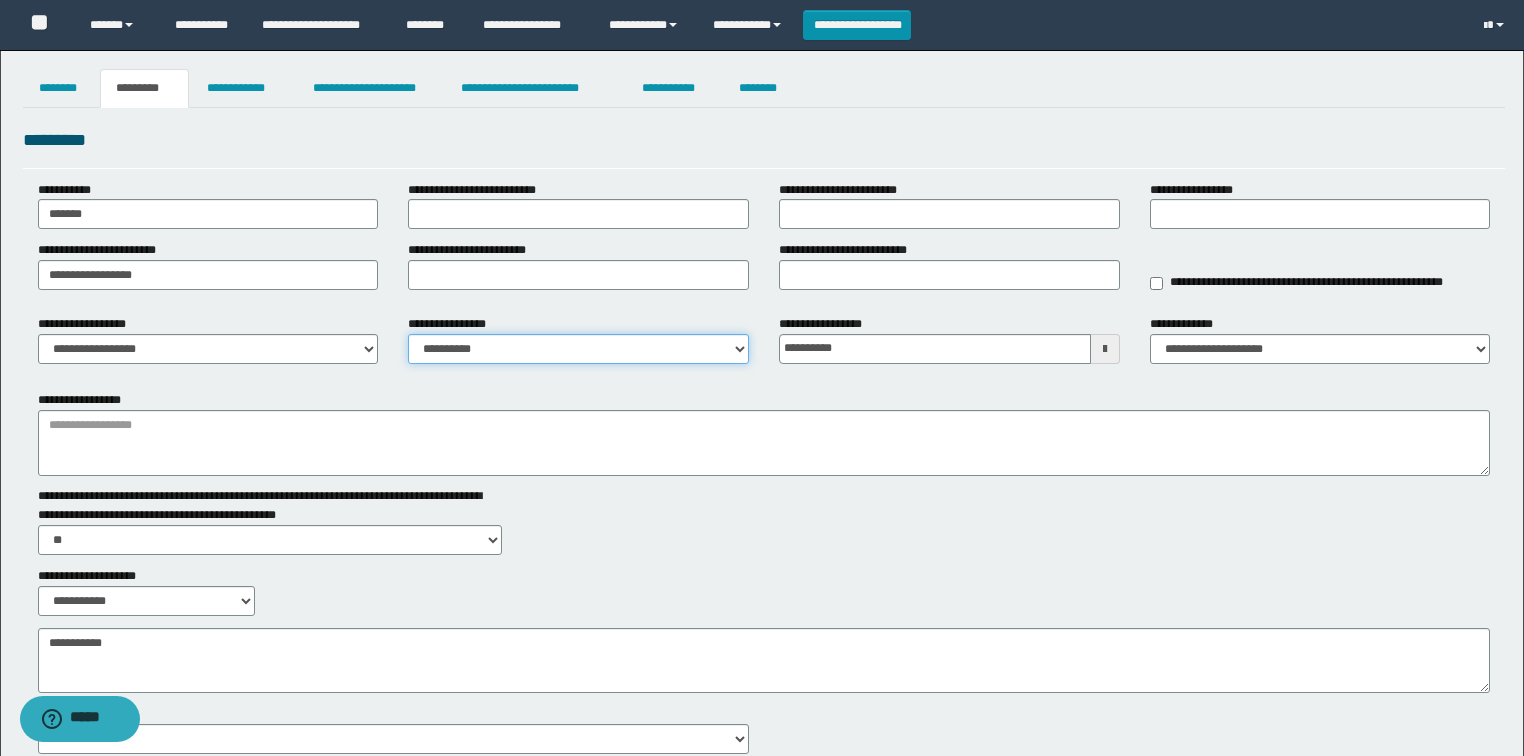 click on "**********" at bounding box center [578, 349] 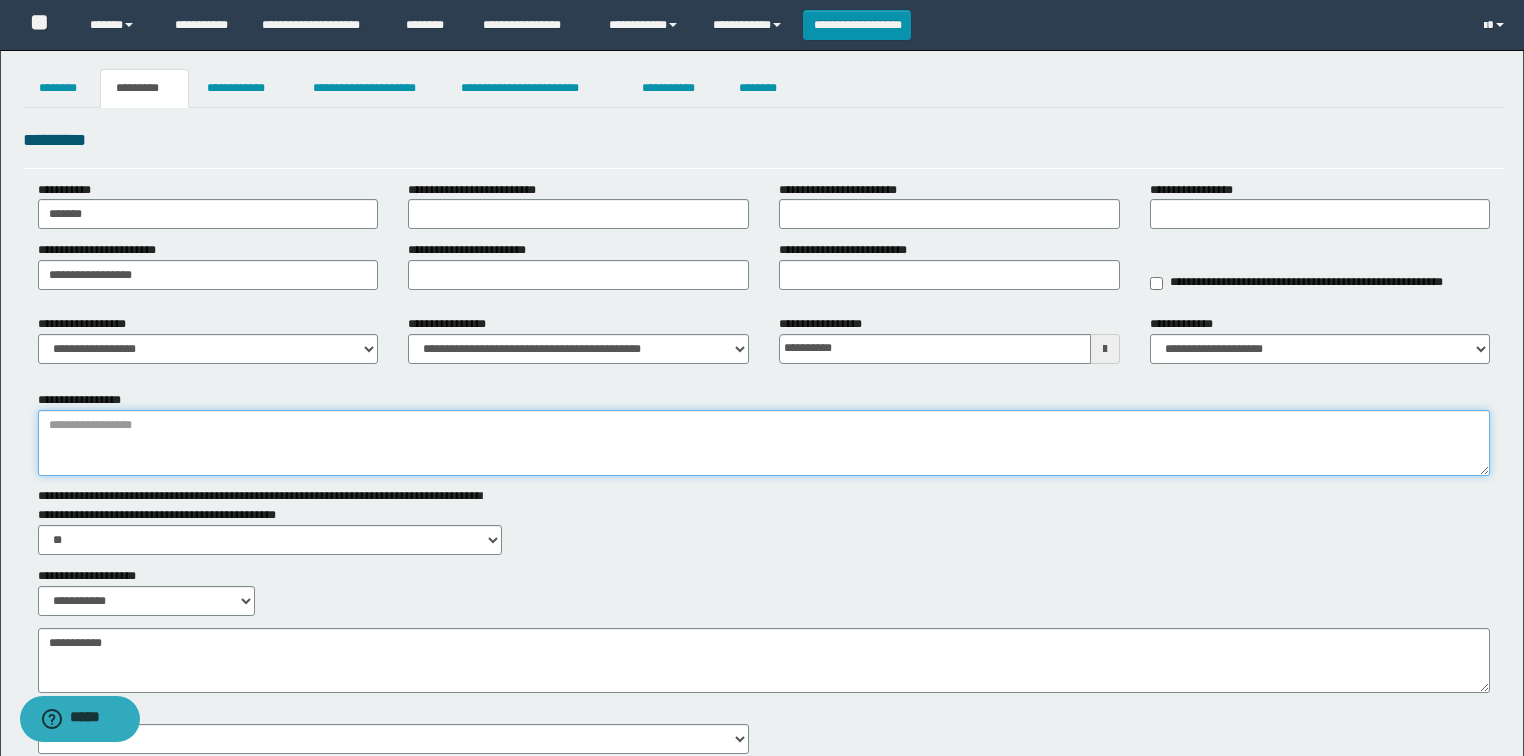 click on "**********" at bounding box center (764, 443) 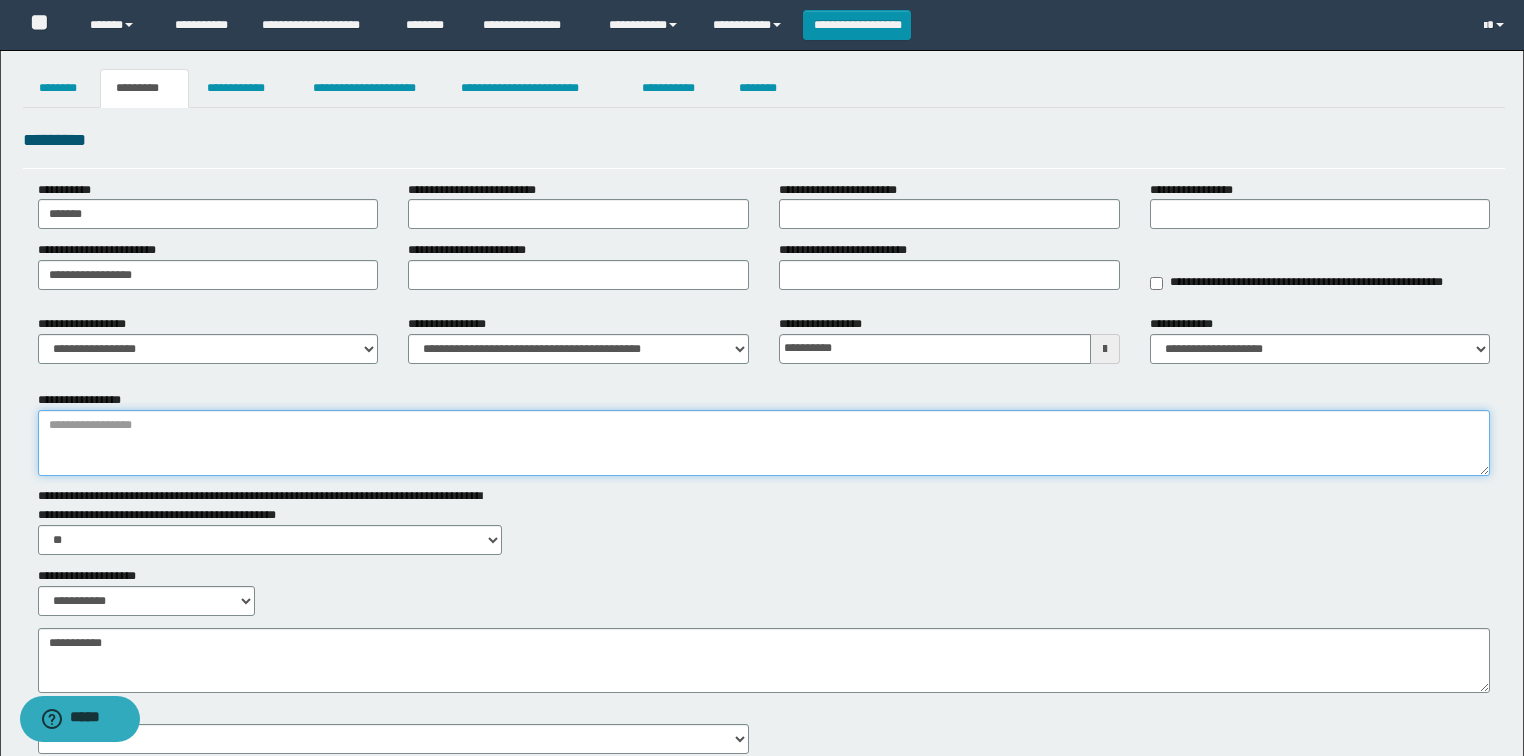 click on "**********" at bounding box center [764, 443] 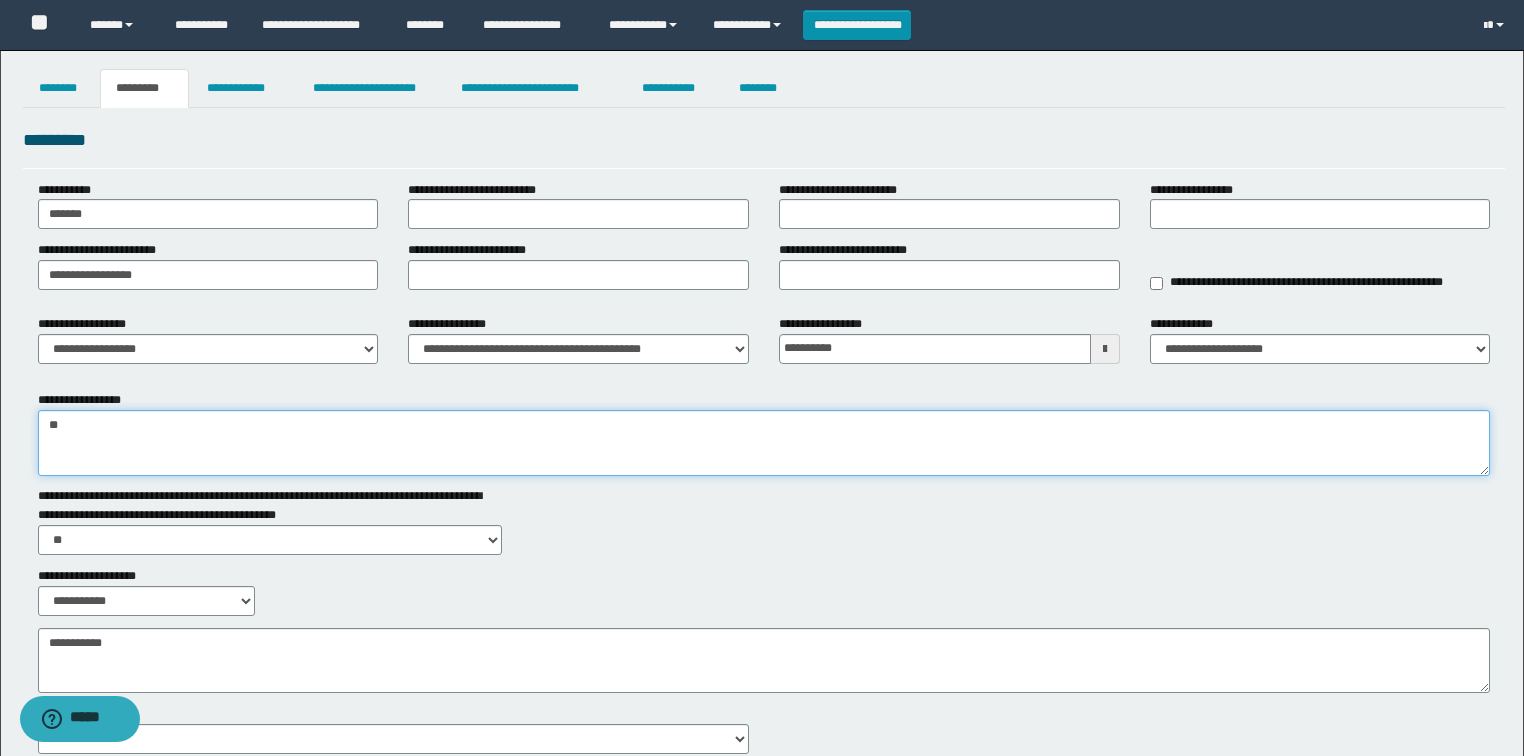 type on "*" 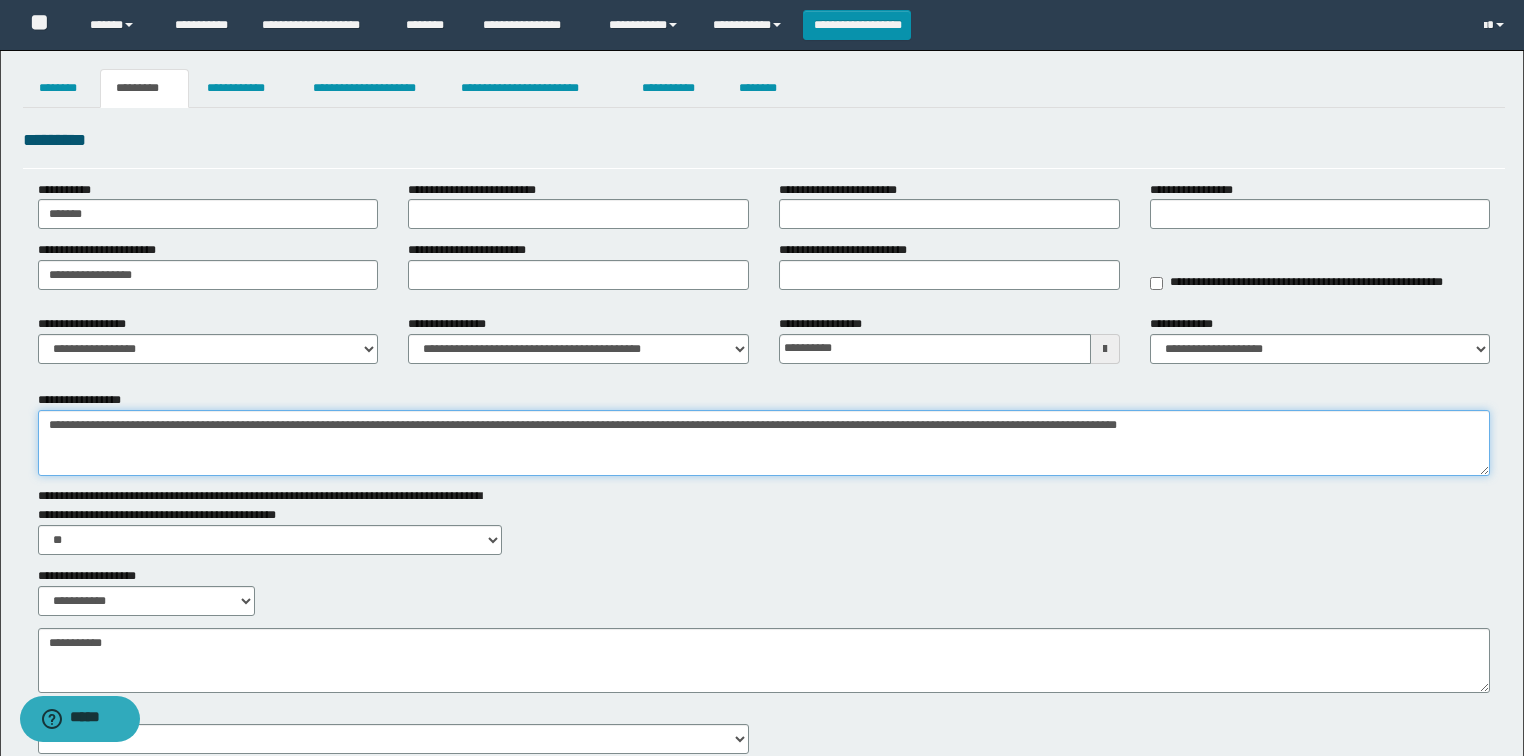 click on "**********" at bounding box center (764, 443) 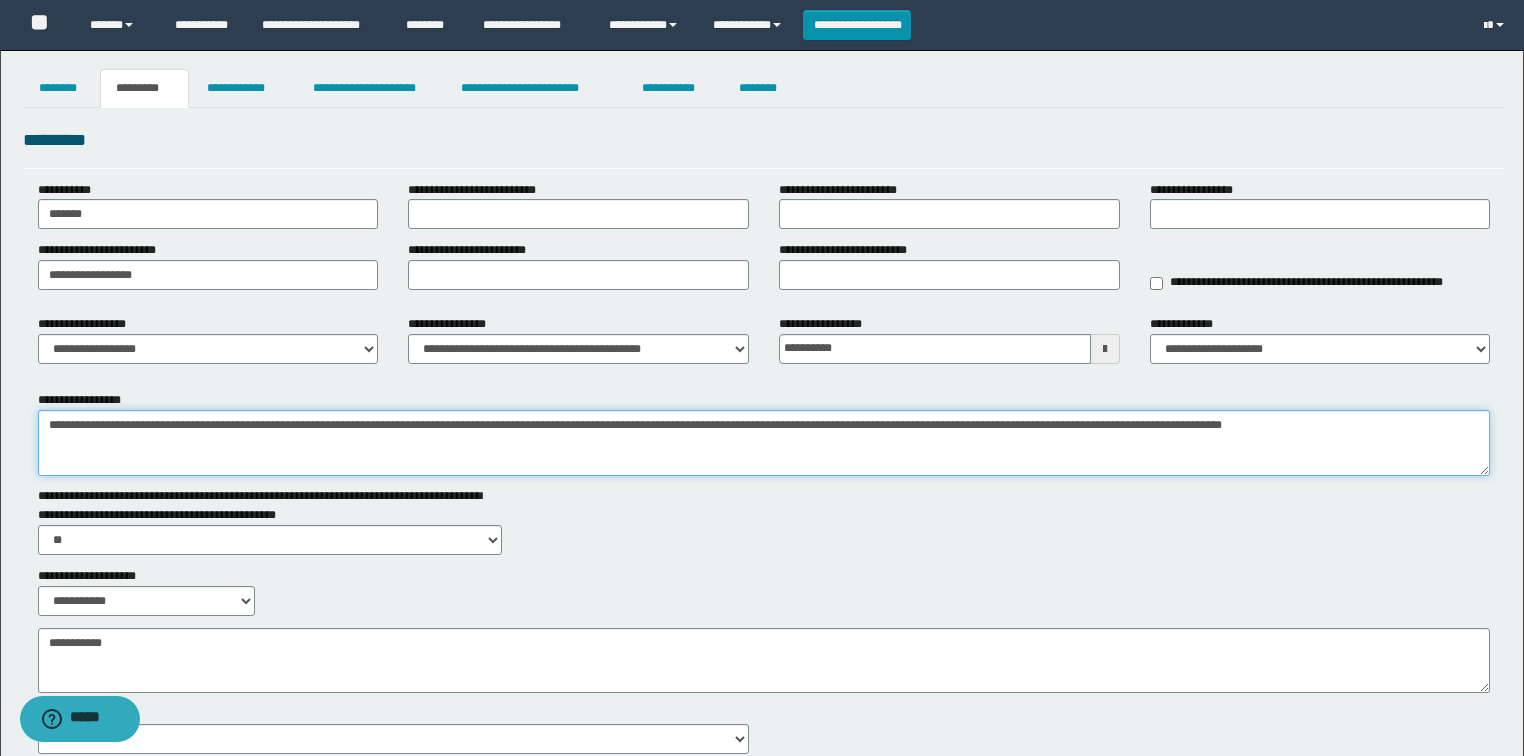 click on "**********" at bounding box center [764, 443] 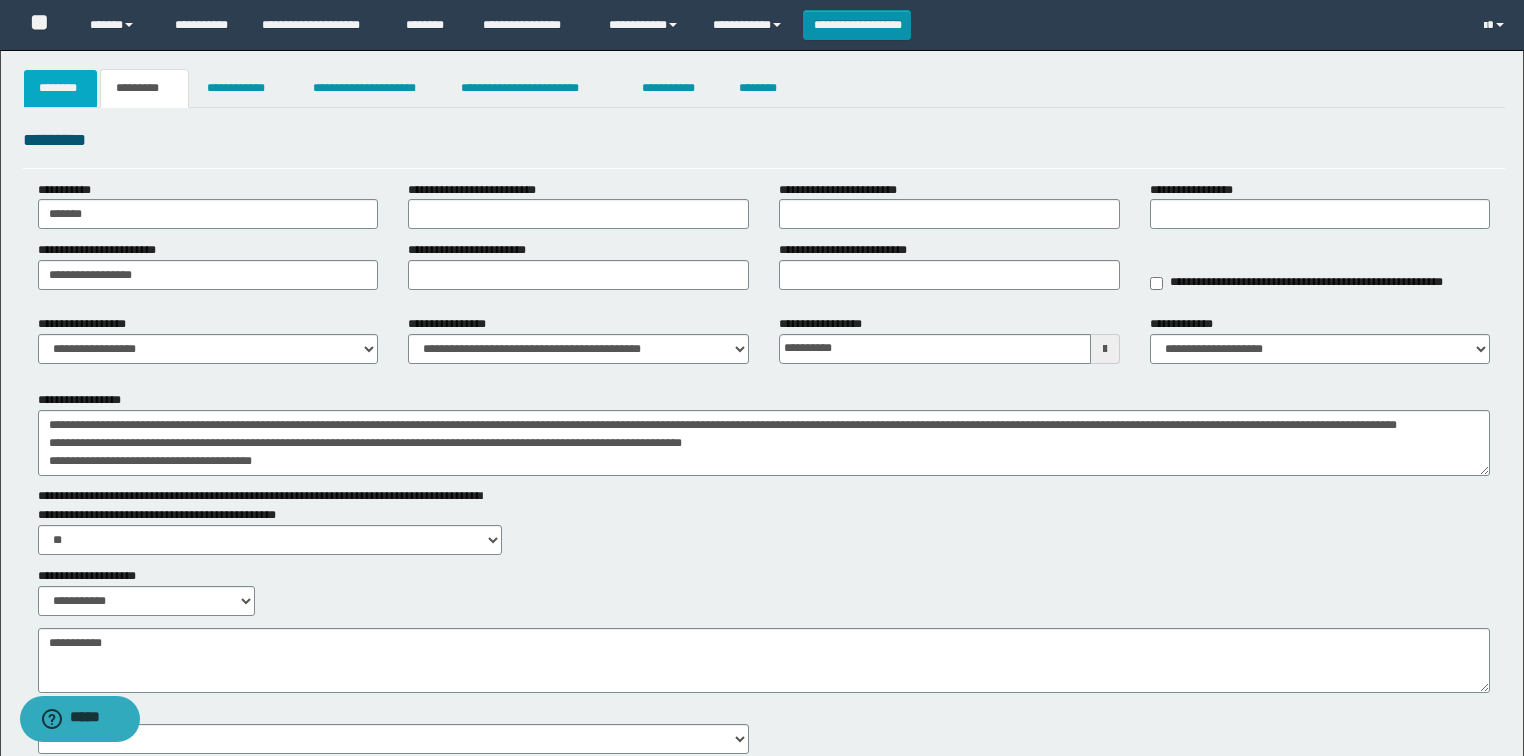 click on "********" at bounding box center (61, 88) 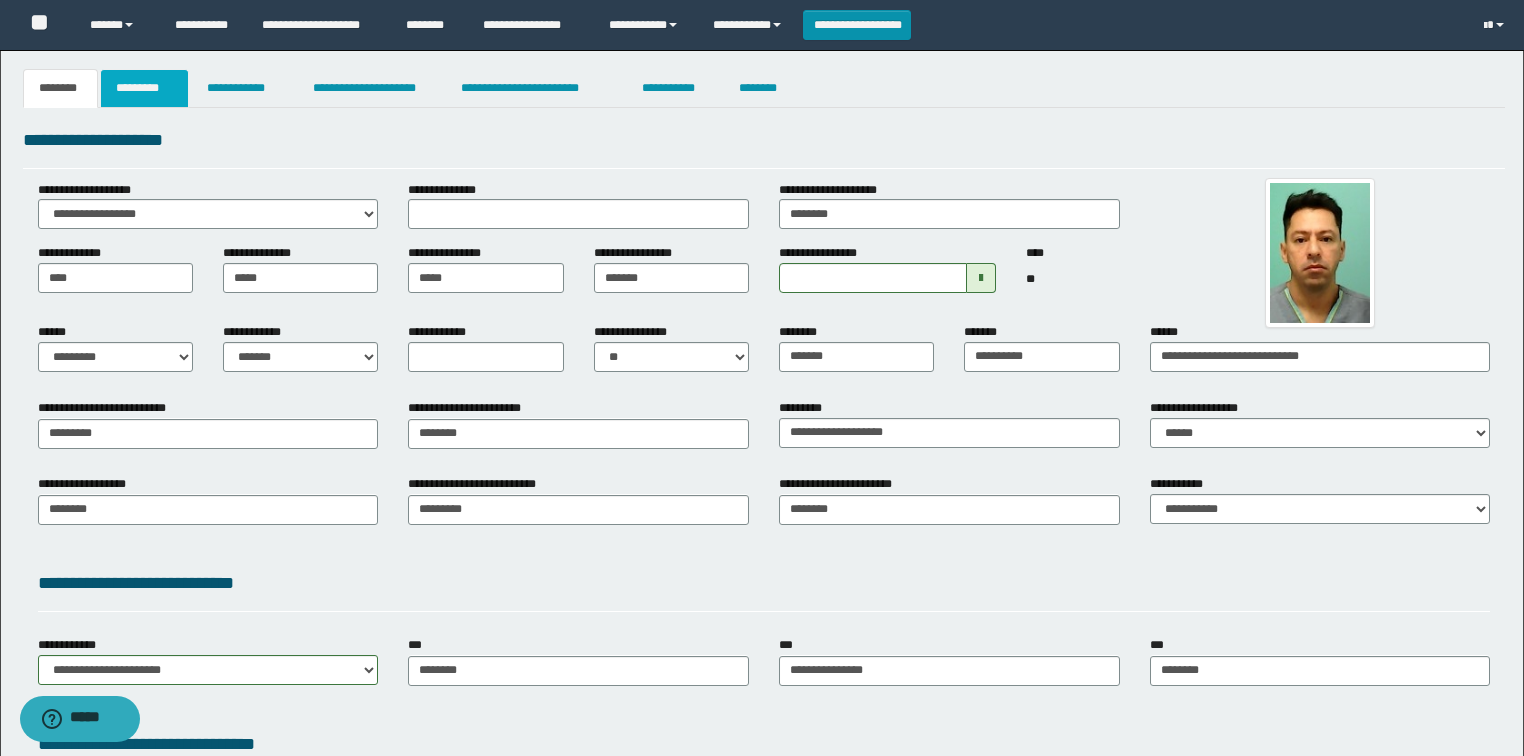 click on "*********" at bounding box center (144, 88) 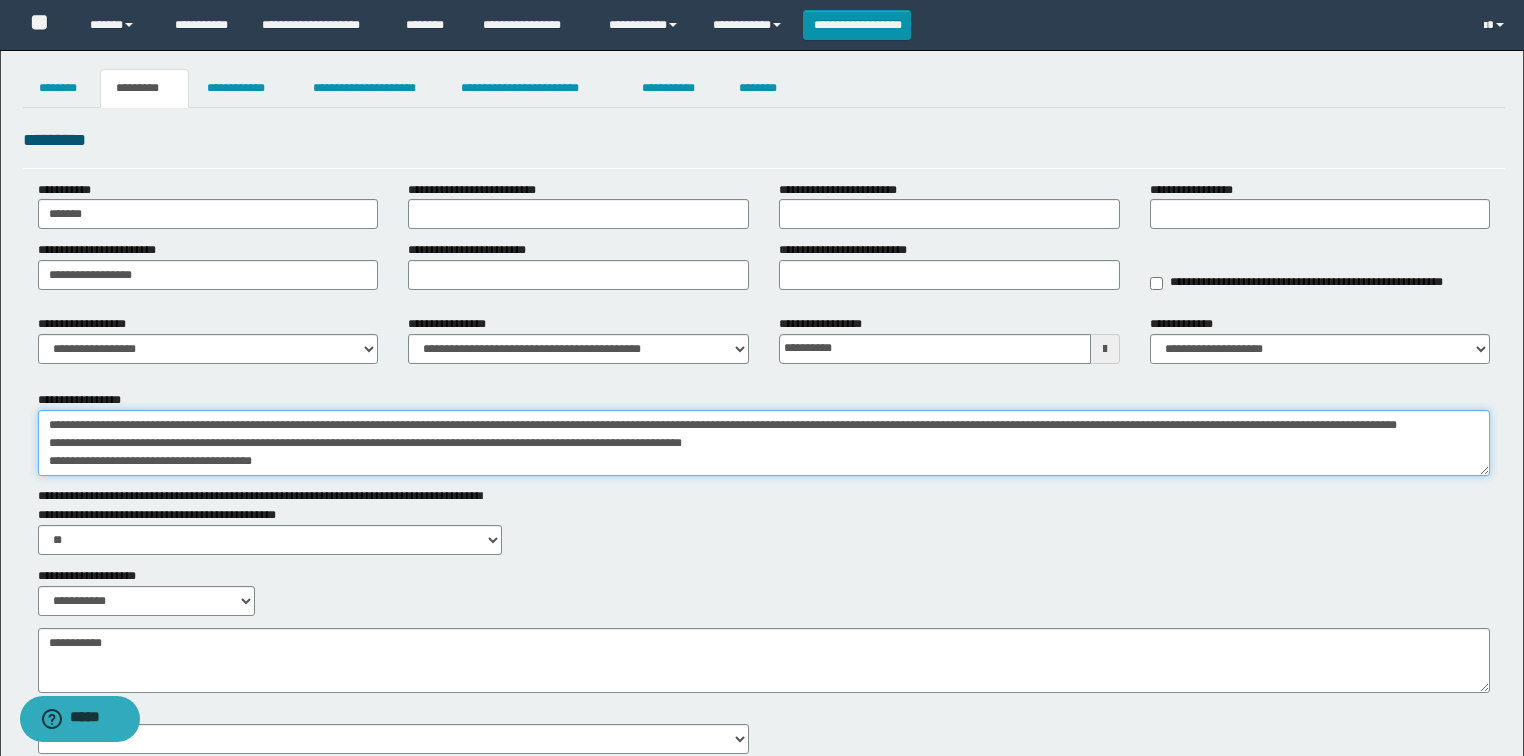 click on "**********" at bounding box center [764, 443] 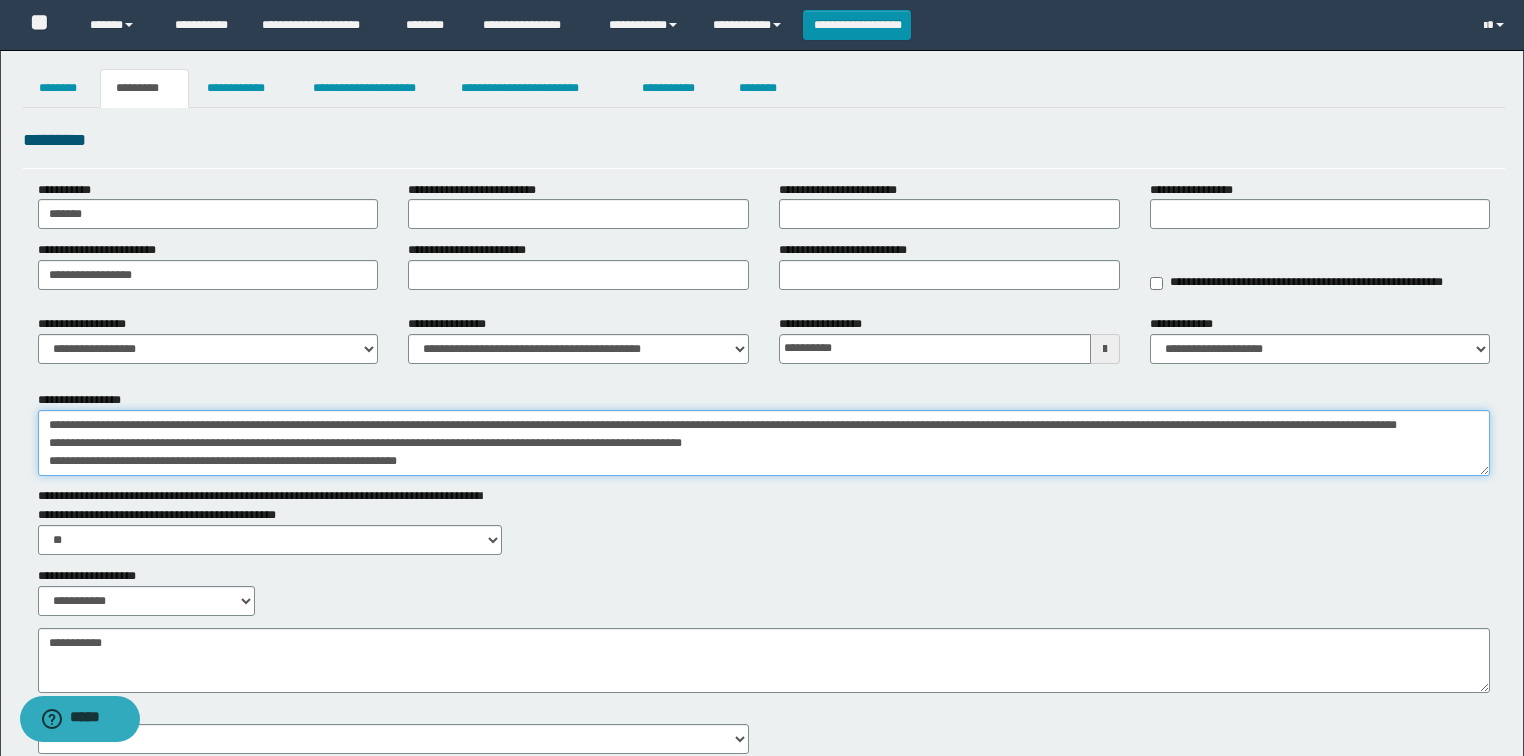 click on "**********" at bounding box center [764, 443] 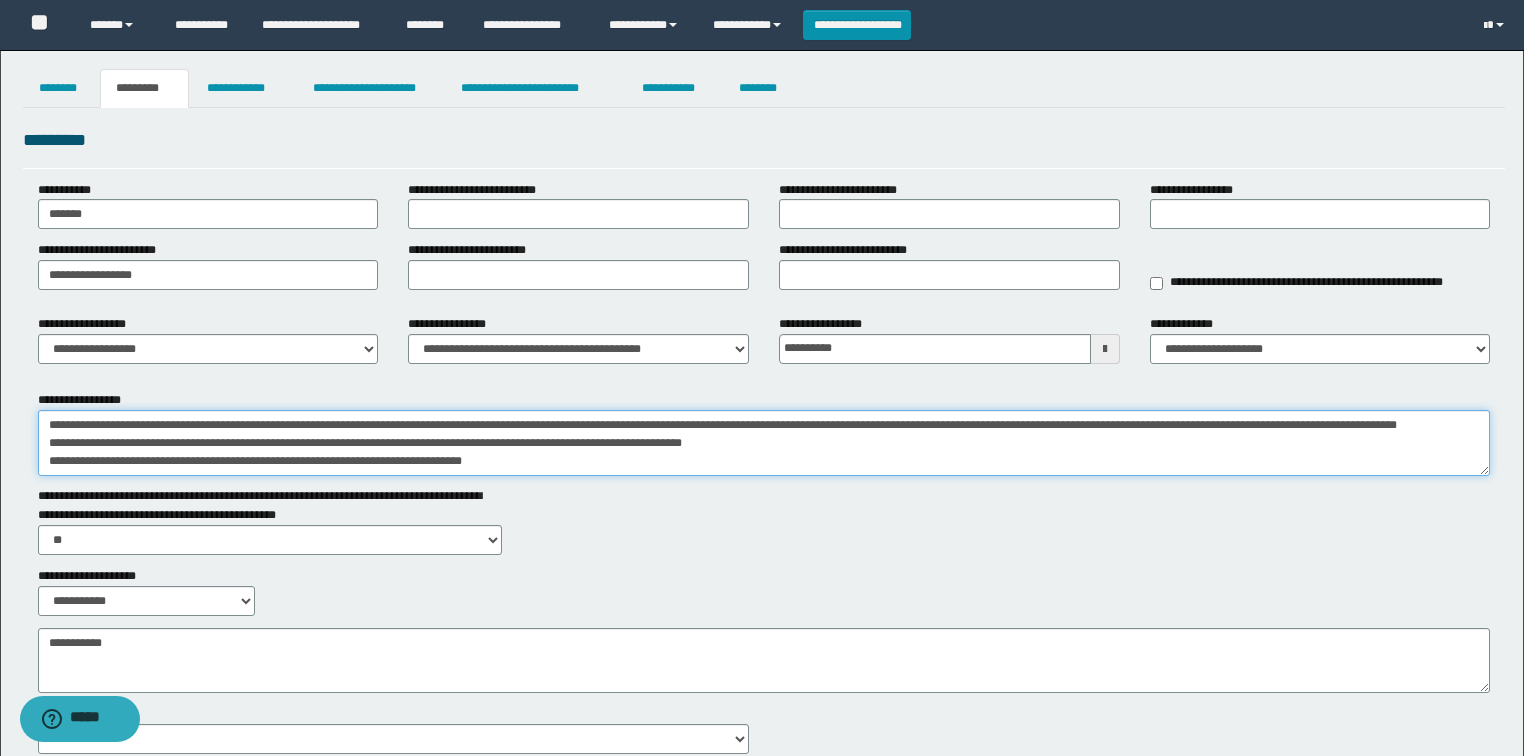 click on "**********" at bounding box center [764, 443] 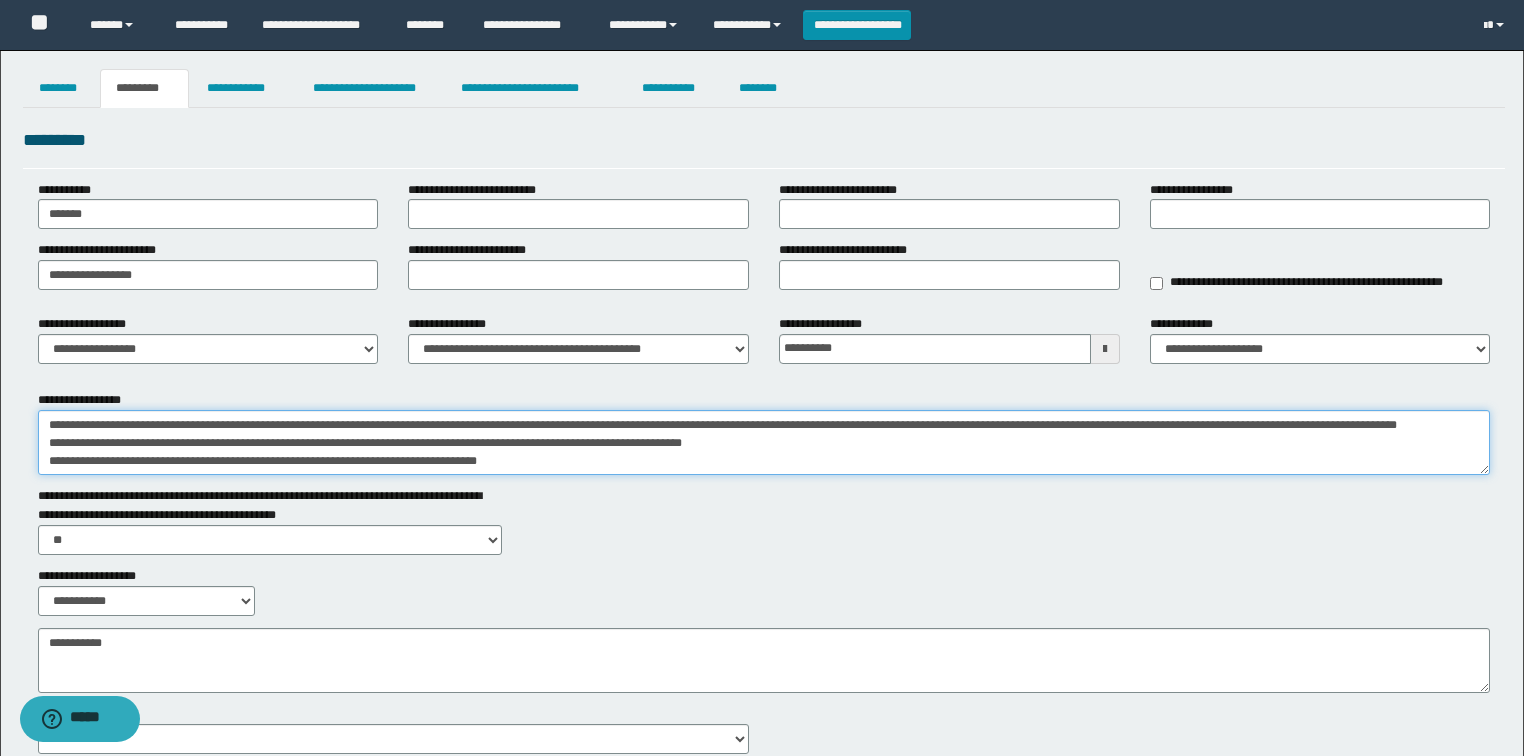scroll, scrollTop: 0, scrollLeft: 0, axis: both 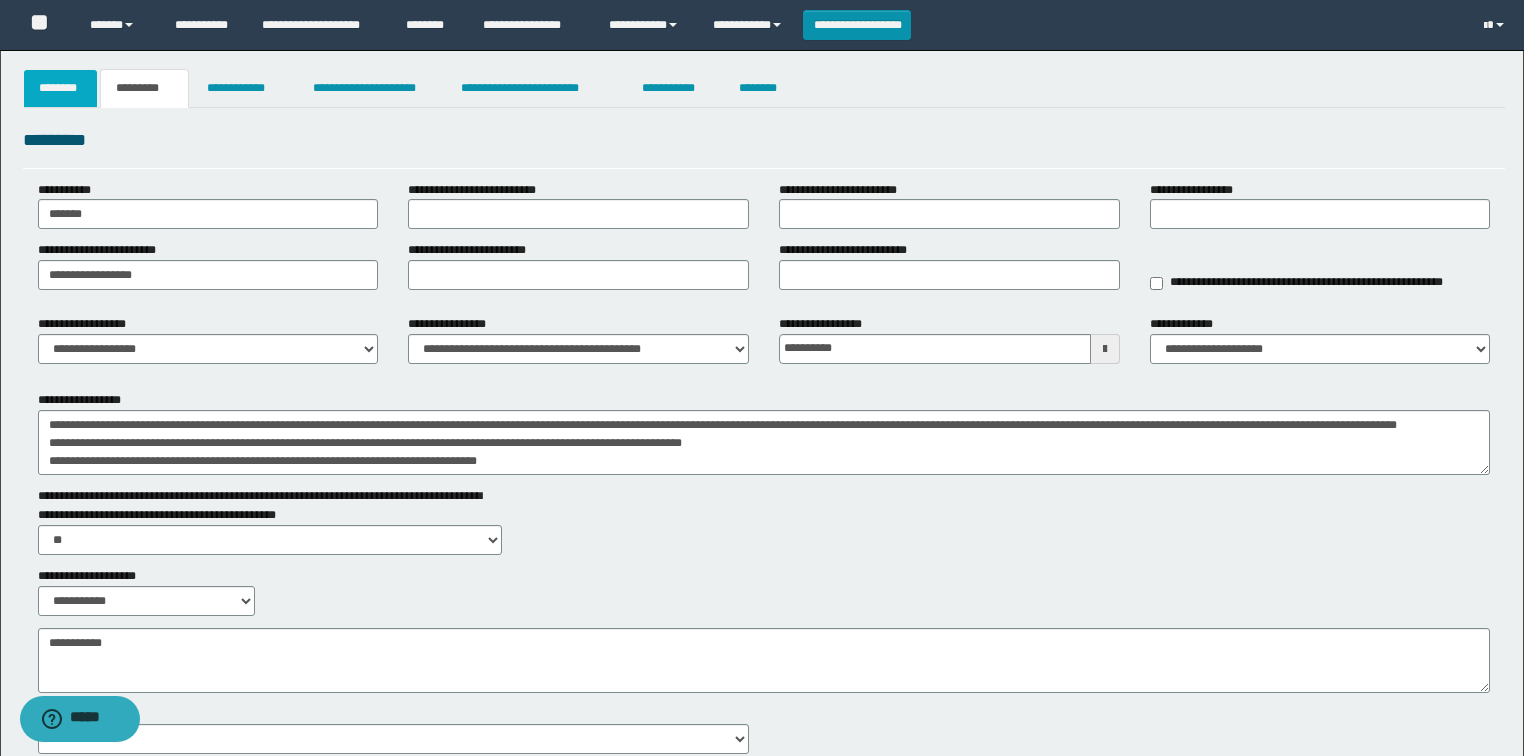 click on "********" at bounding box center [61, 88] 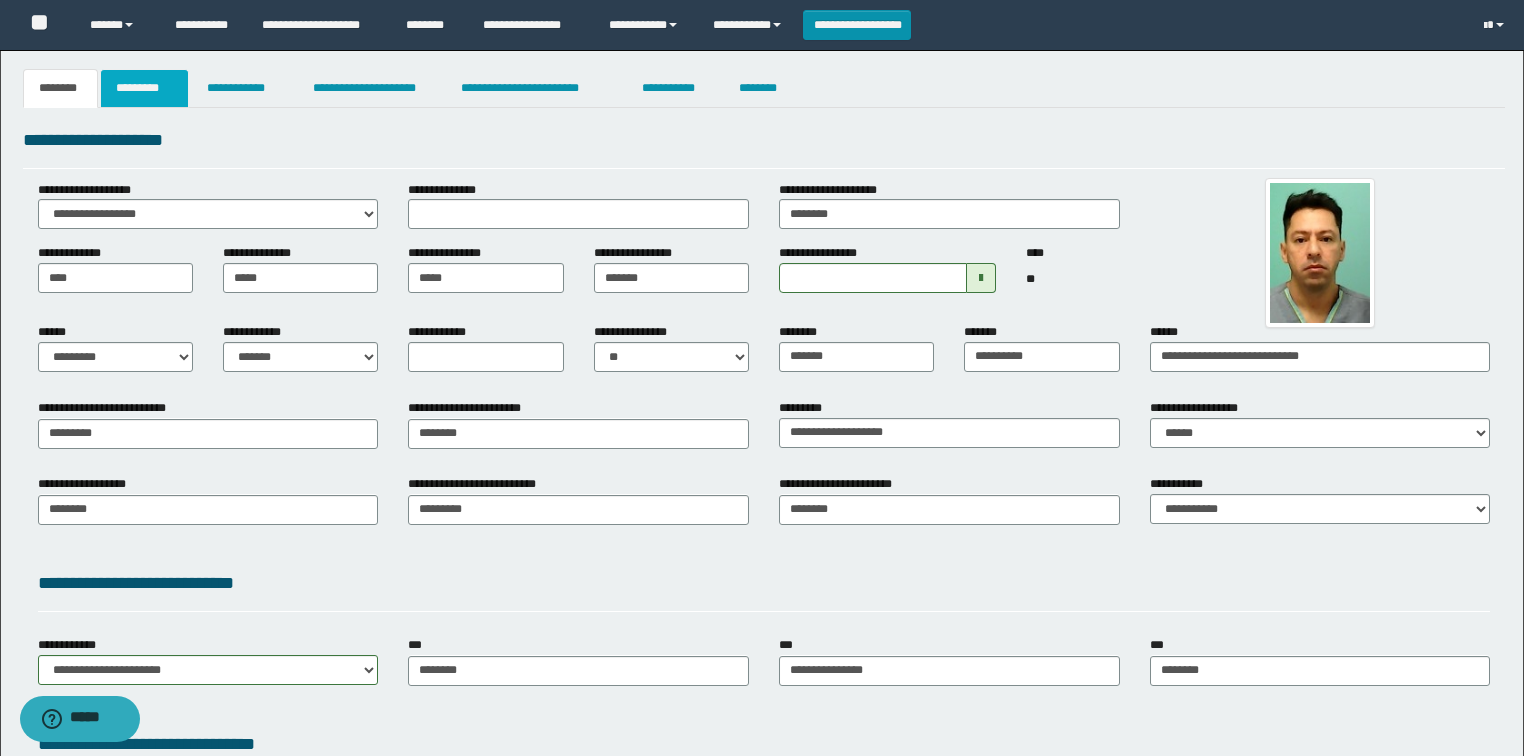 click on "*********" at bounding box center (144, 88) 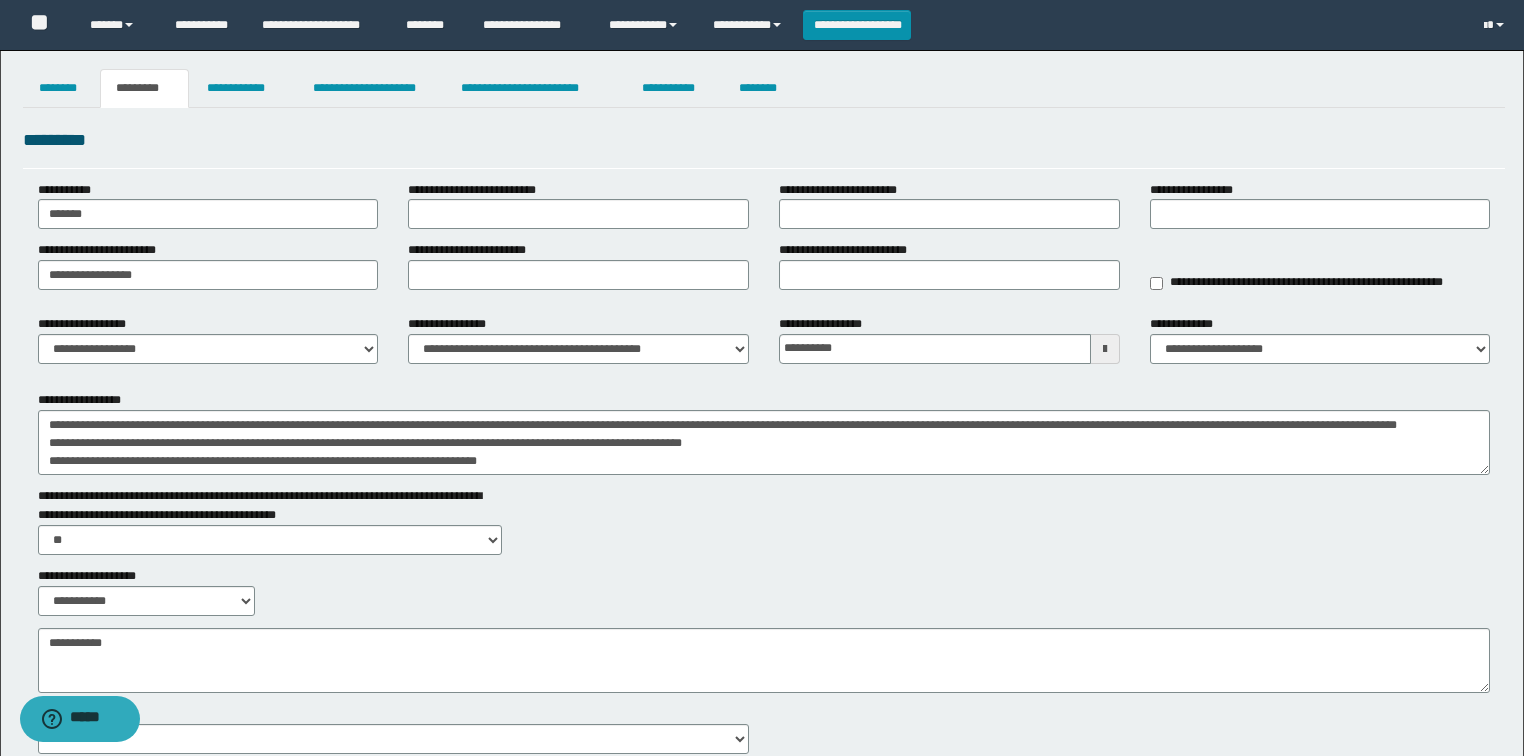 scroll, scrollTop: 36, scrollLeft: 0, axis: vertical 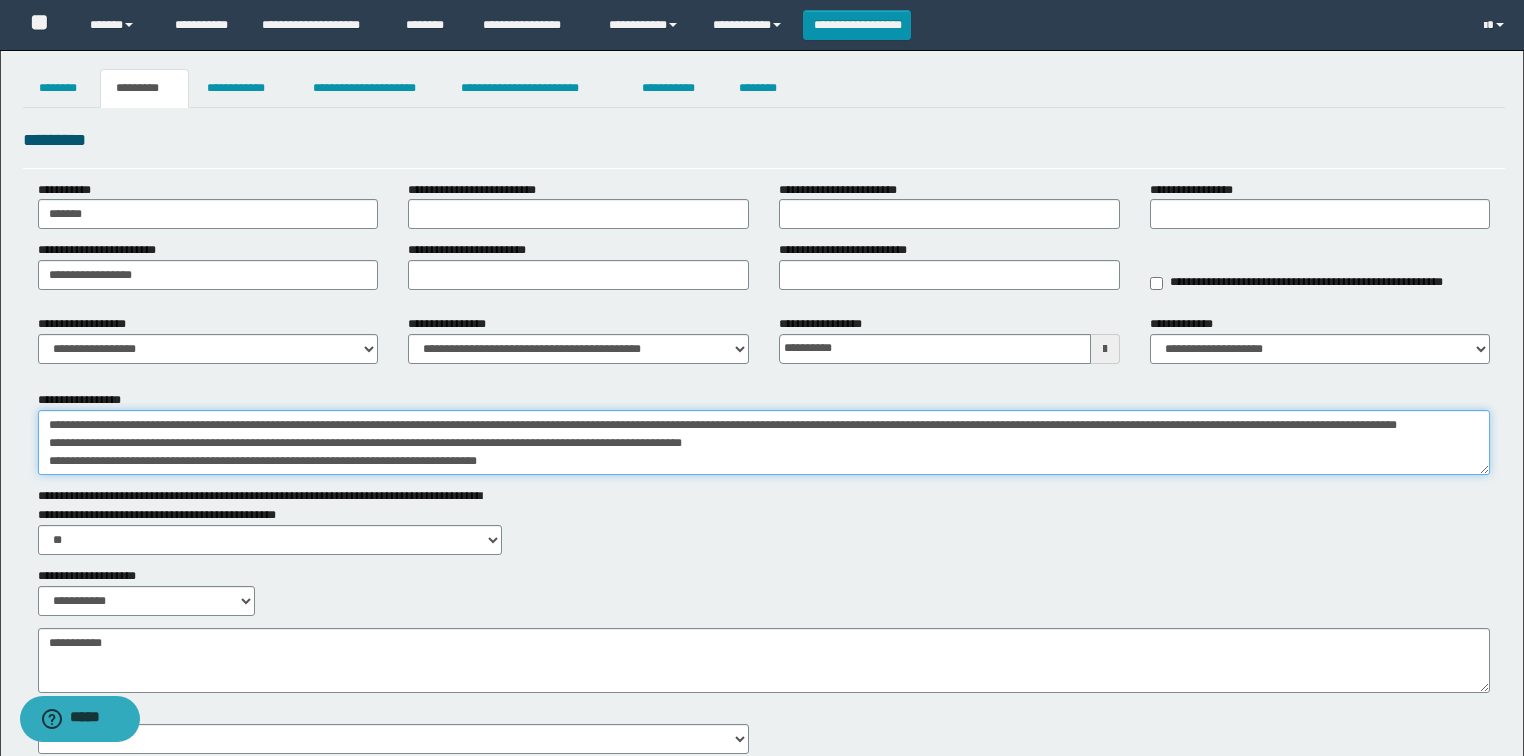 click on "**********" at bounding box center (764, 443) 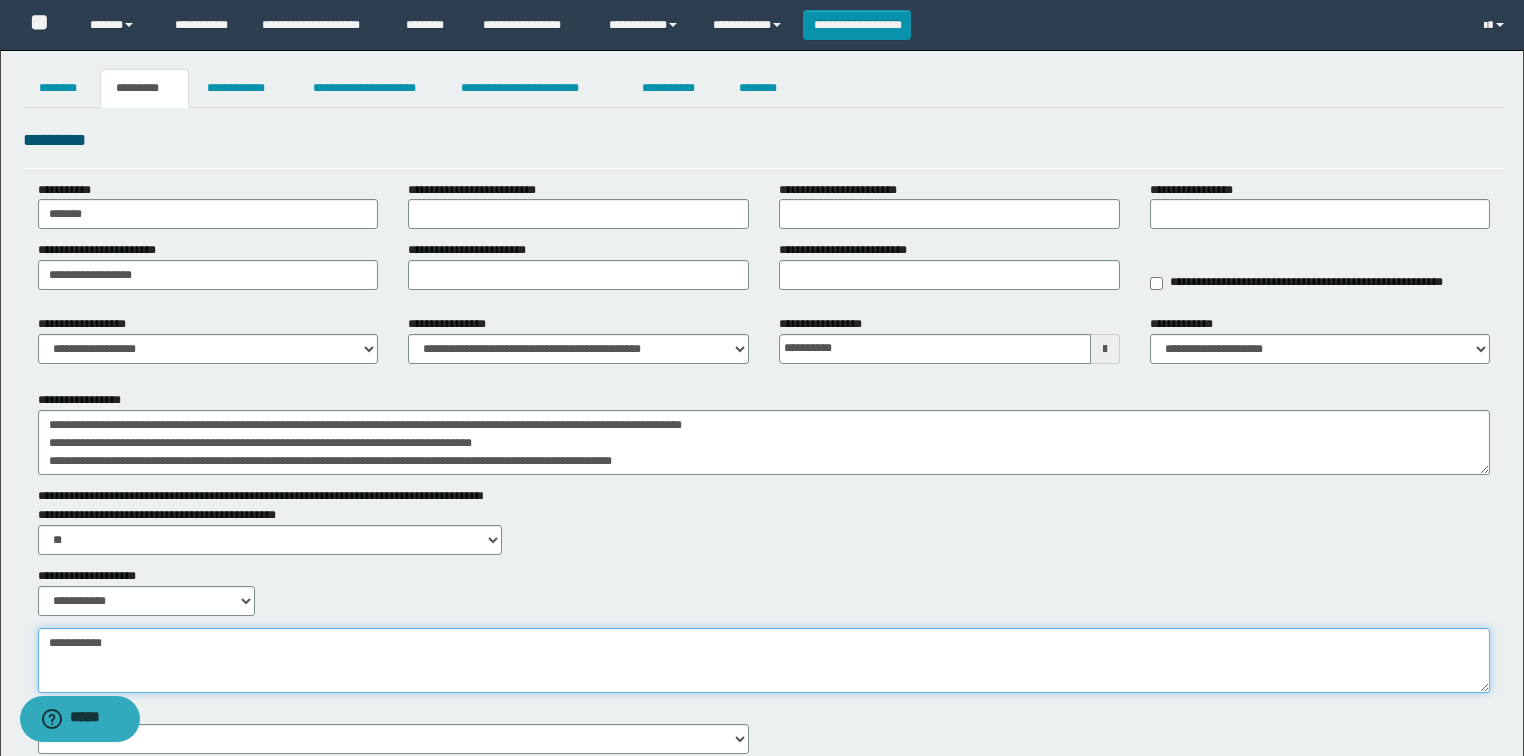 click on "**********" at bounding box center (764, 661) 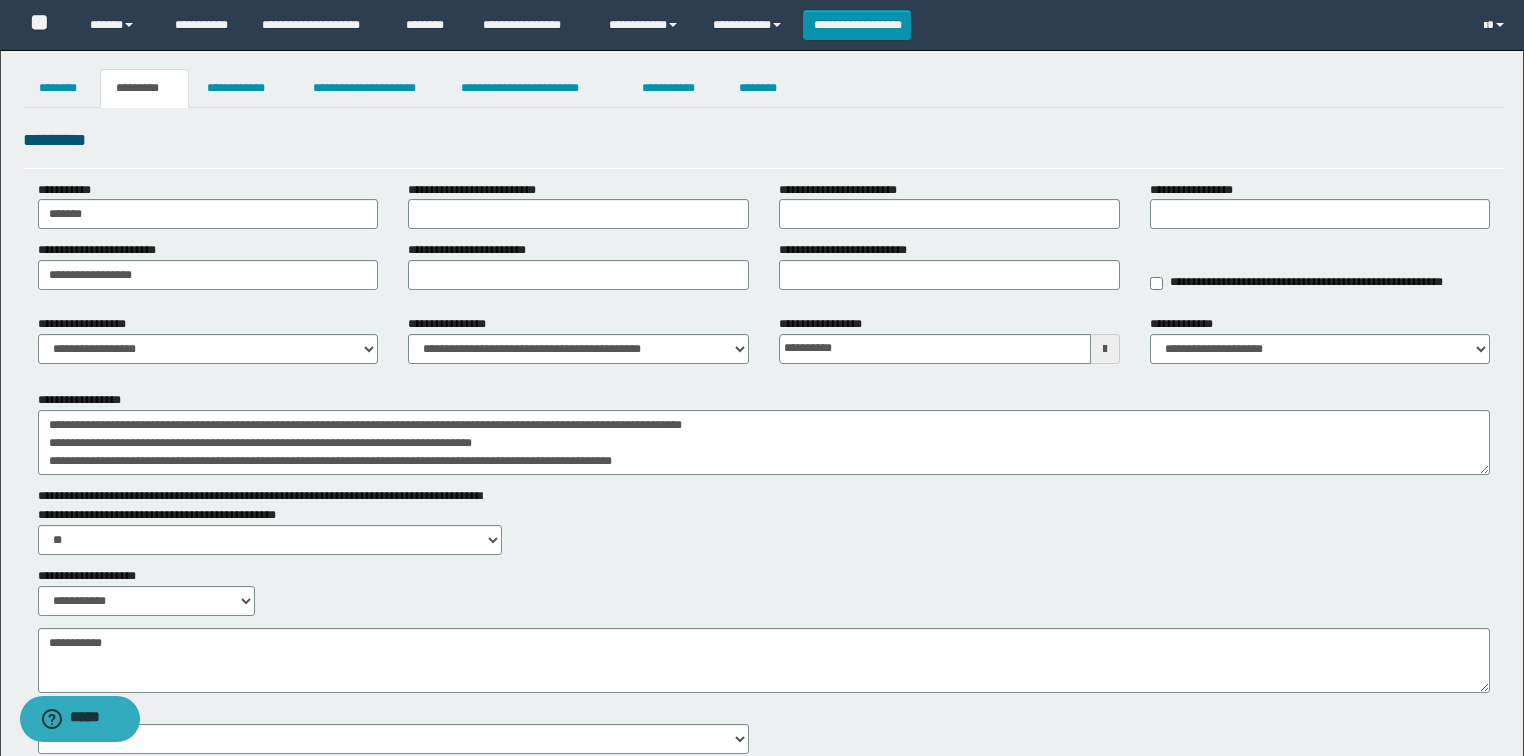 drag, startPoint x: 351, startPoint y: 571, endPoint x: 699, endPoint y: 467, distance: 363.20792 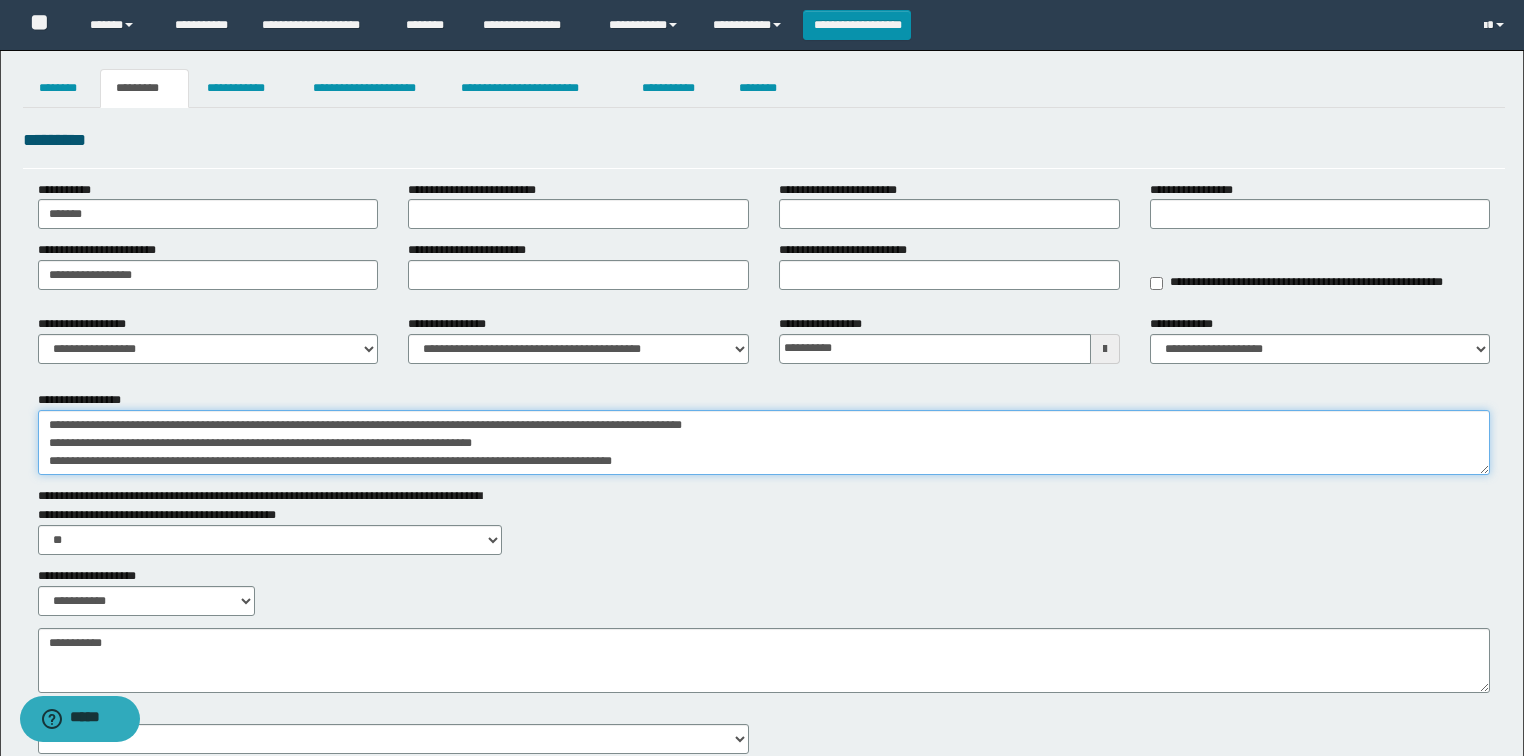 click on "**********" at bounding box center [764, 443] 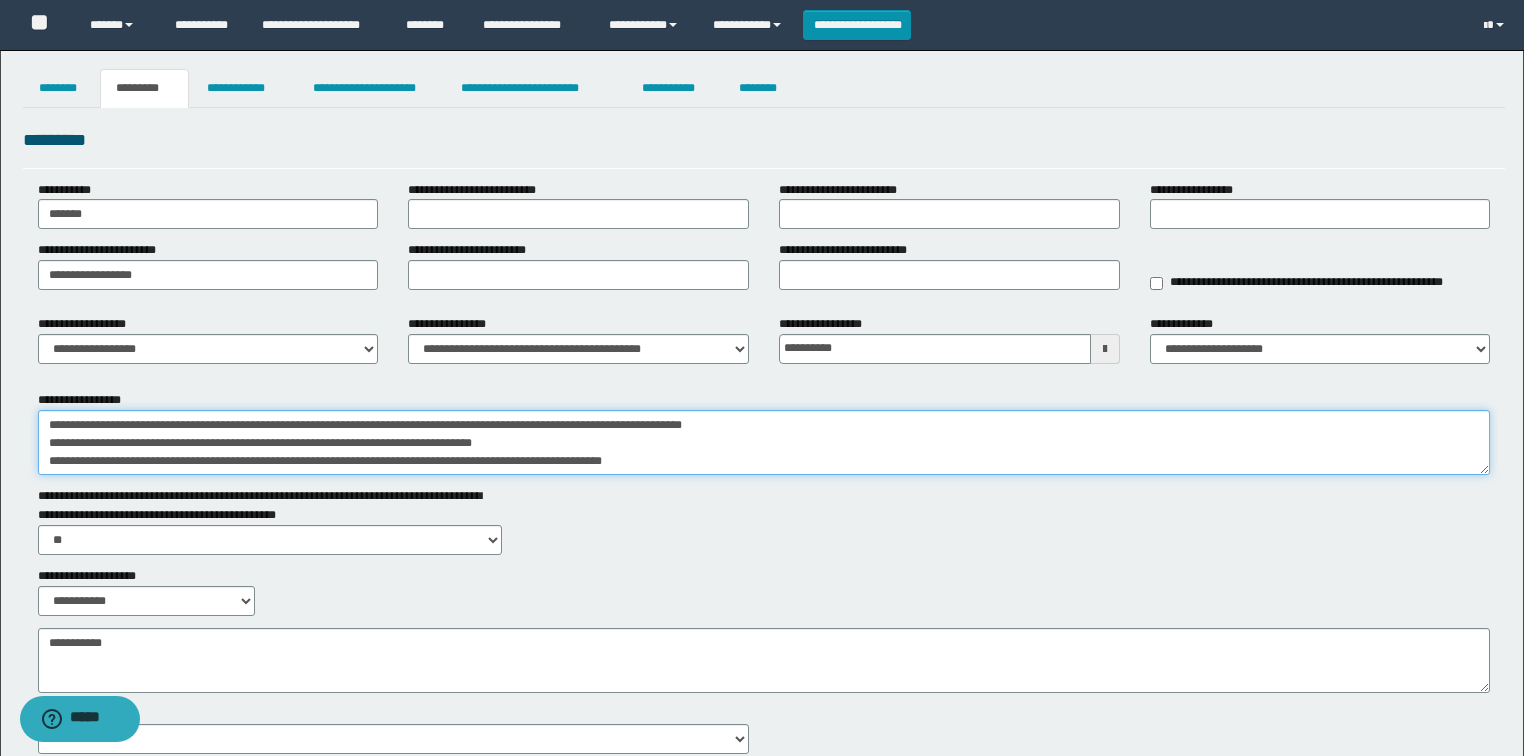 drag, startPoint x: 507, startPoint y: 454, endPoint x: 494, endPoint y: 461, distance: 14.764823 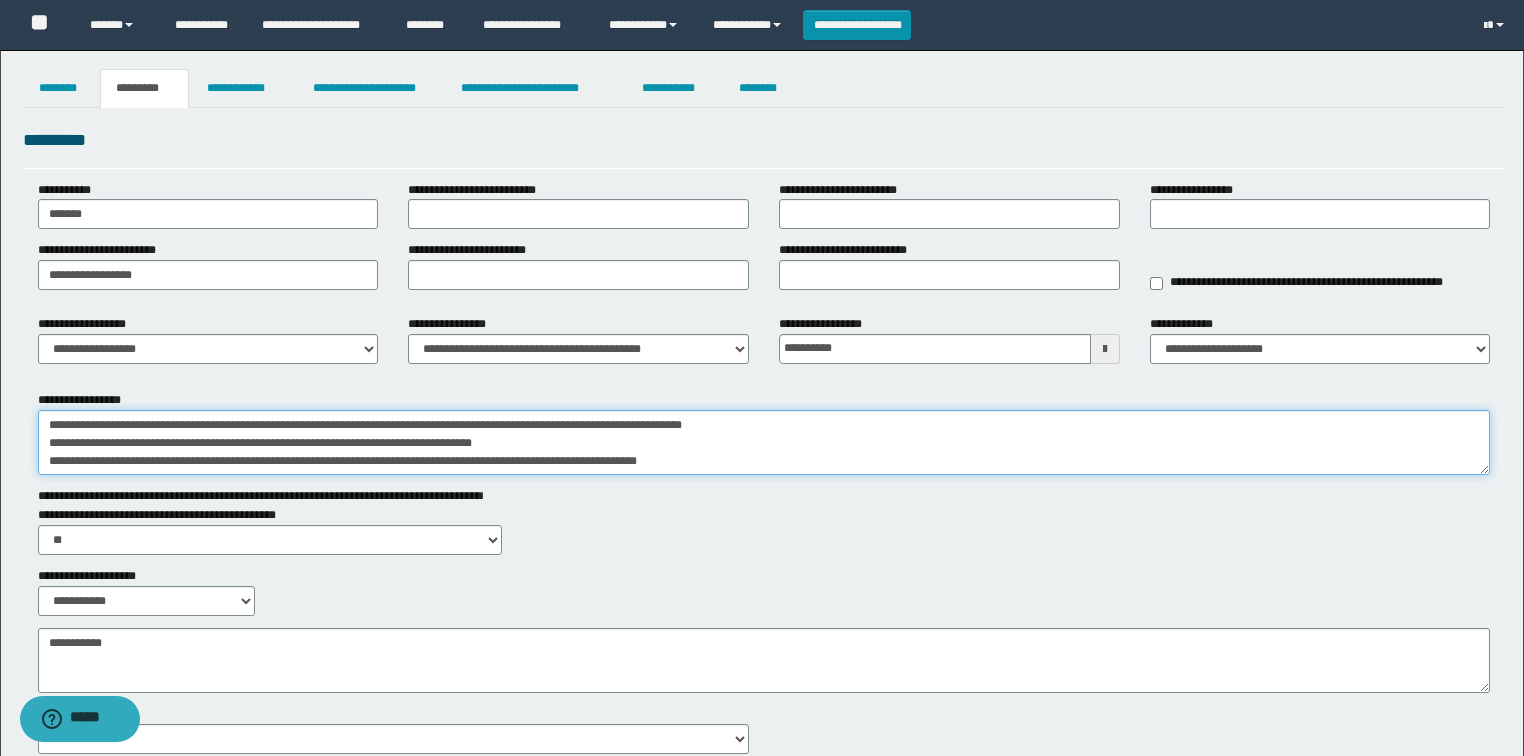 click on "**********" at bounding box center [764, 443] 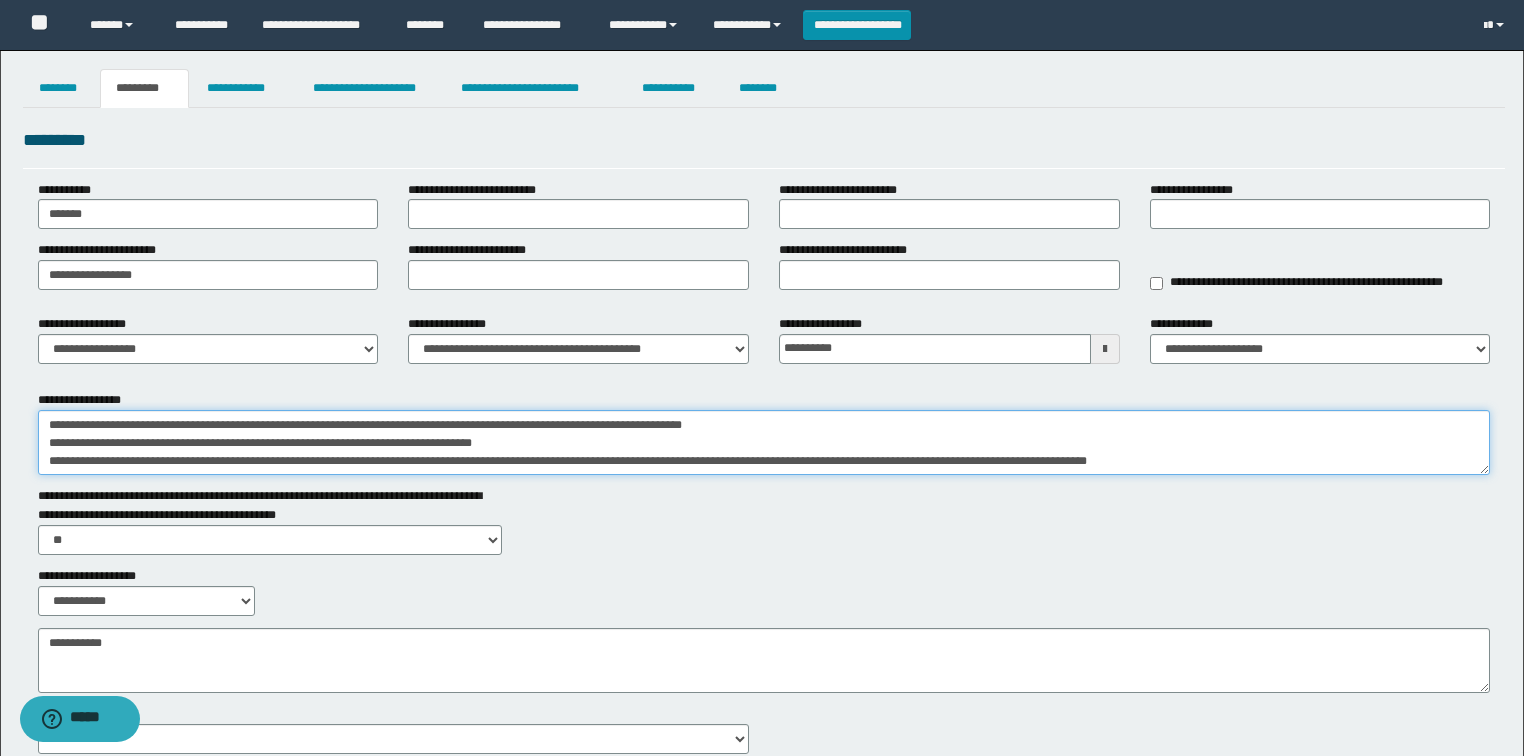 scroll, scrollTop: 48, scrollLeft: 0, axis: vertical 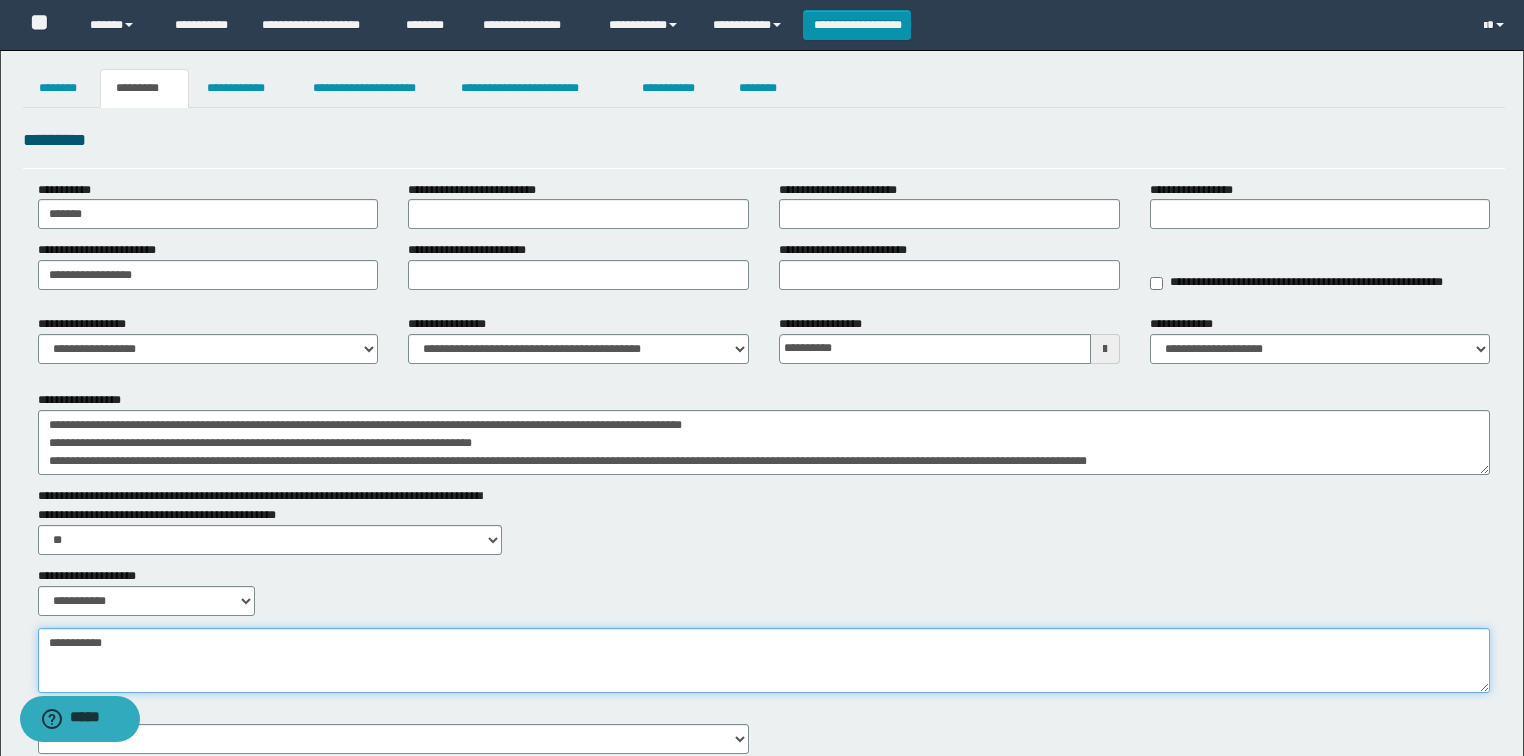click on "**********" at bounding box center (764, 661) 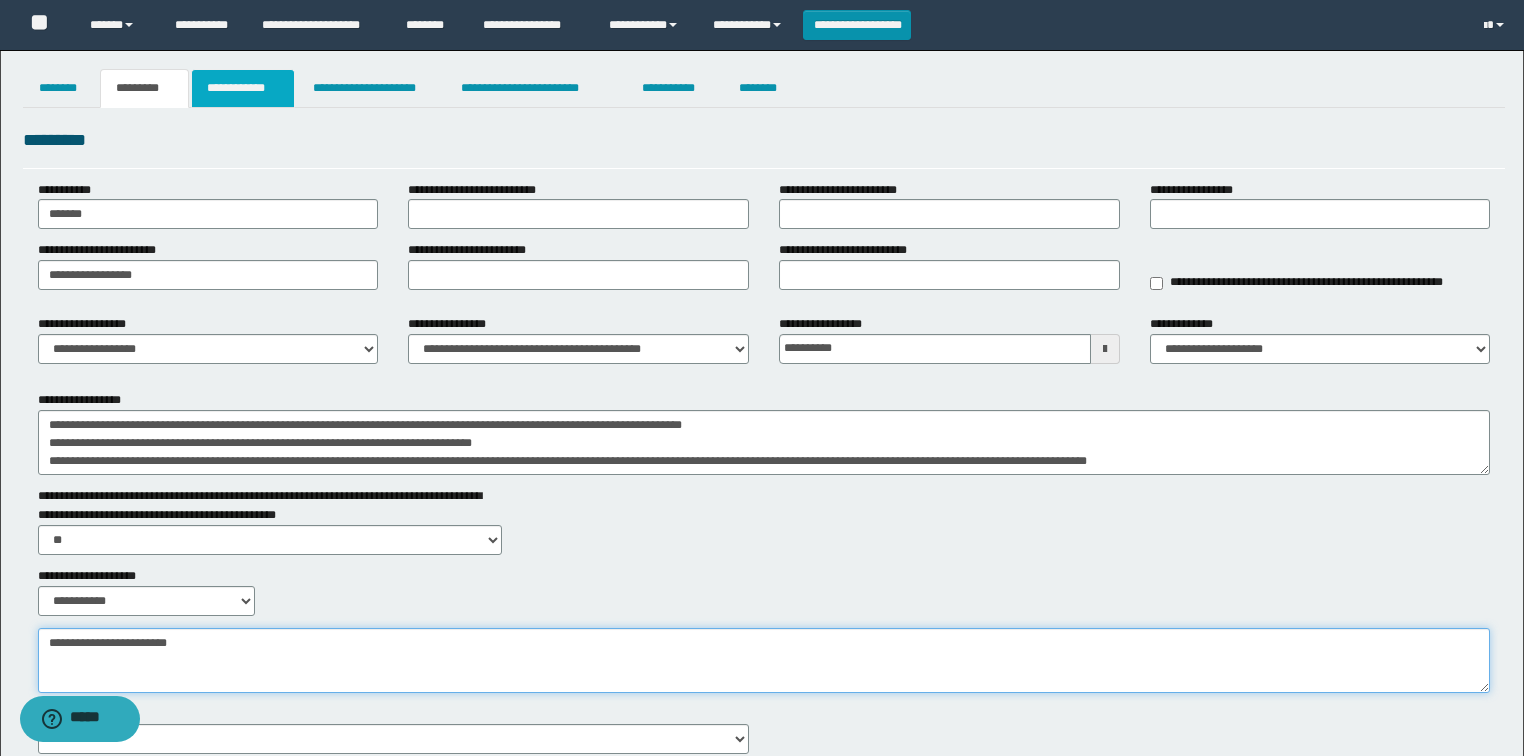 type on "**********" 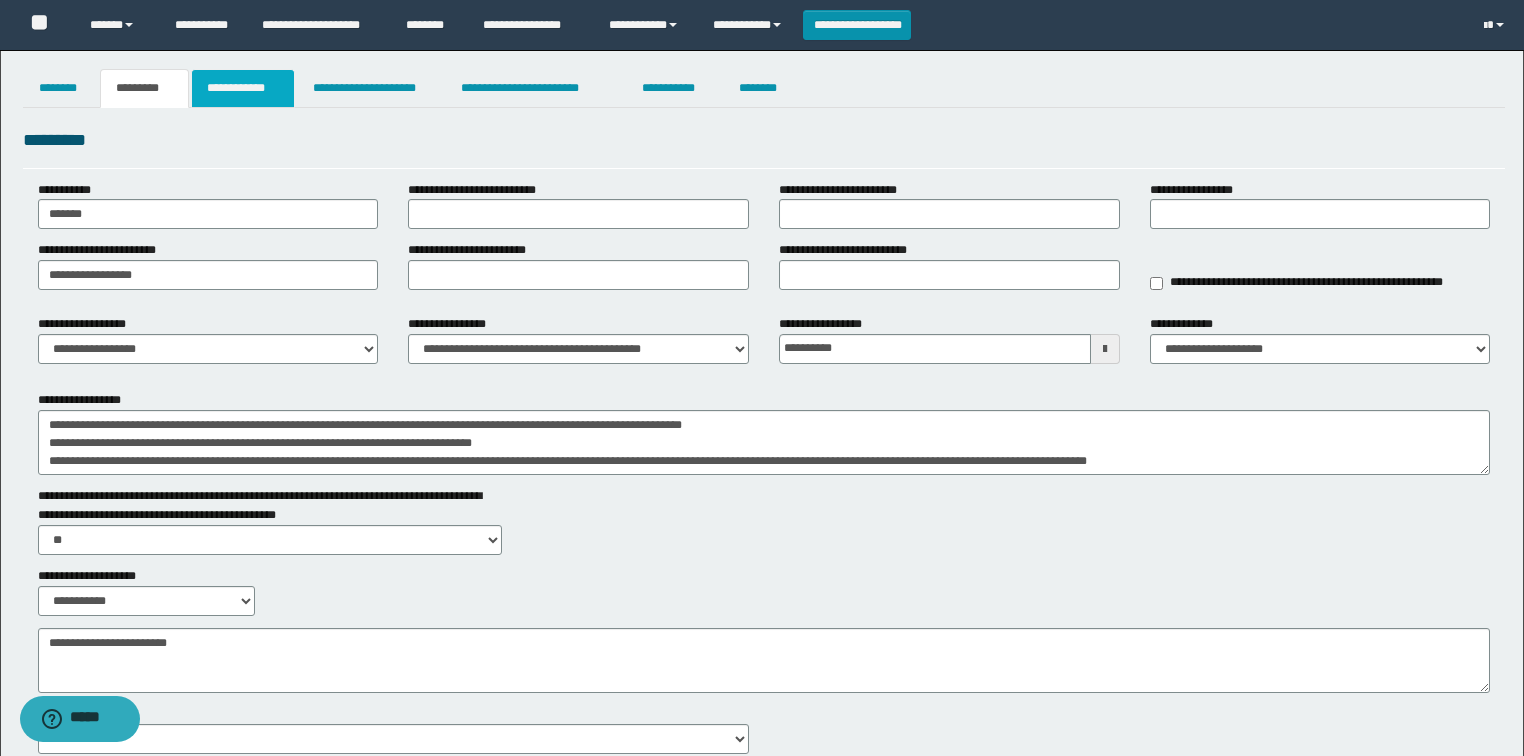 click on "**********" at bounding box center [243, 88] 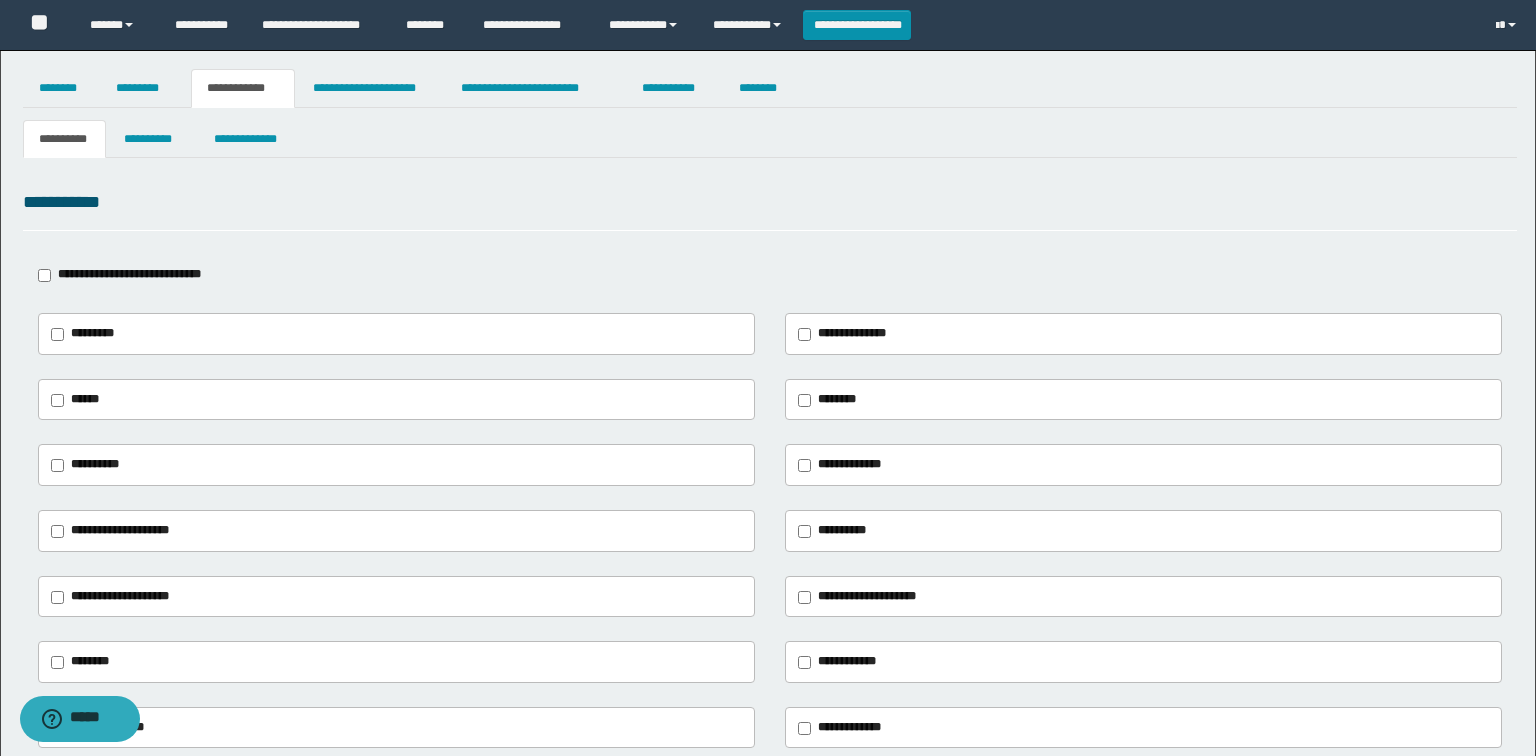 type on "**********" 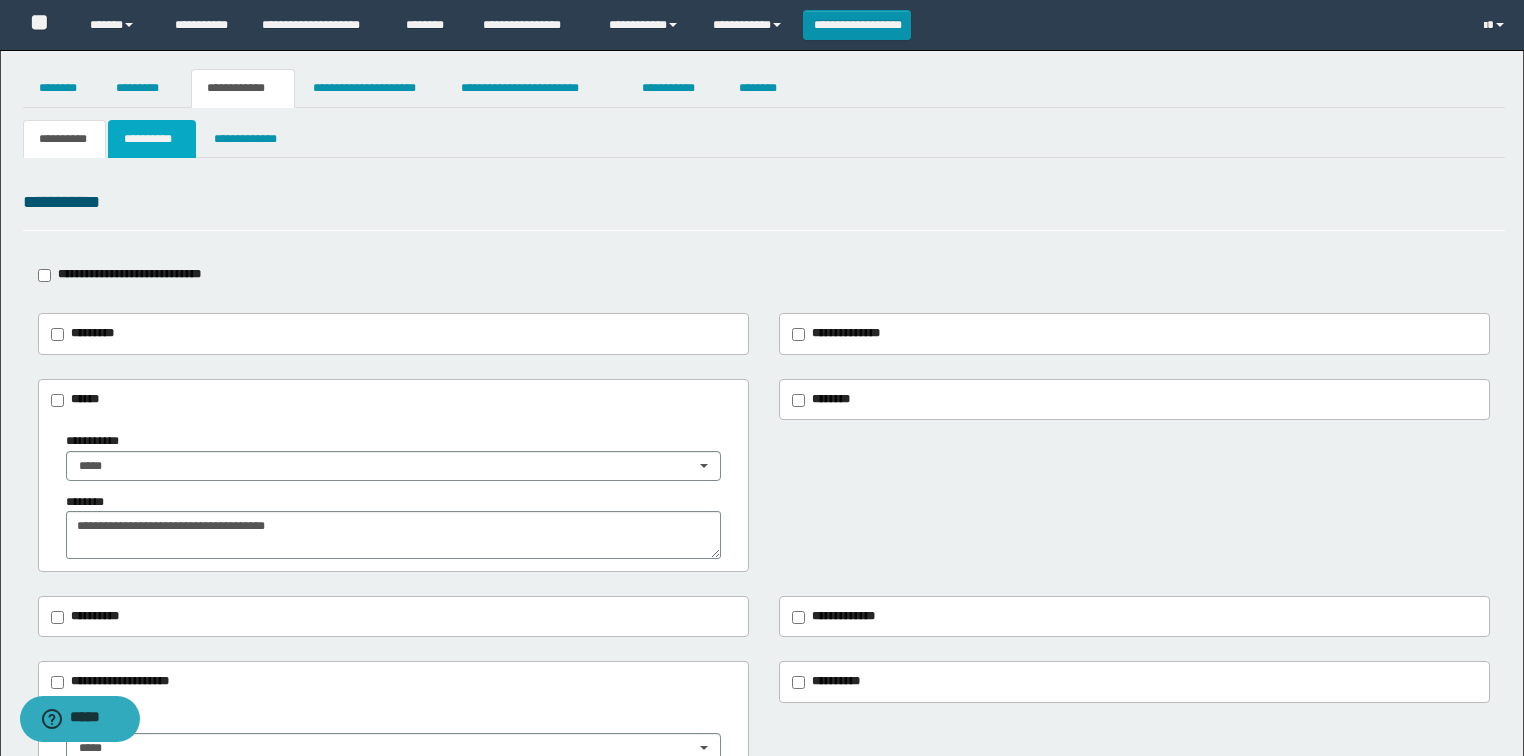 drag, startPoint x: 143, startPoint y: 148, endPoint x: 132, endPoint y: 163, distance: 18.601076 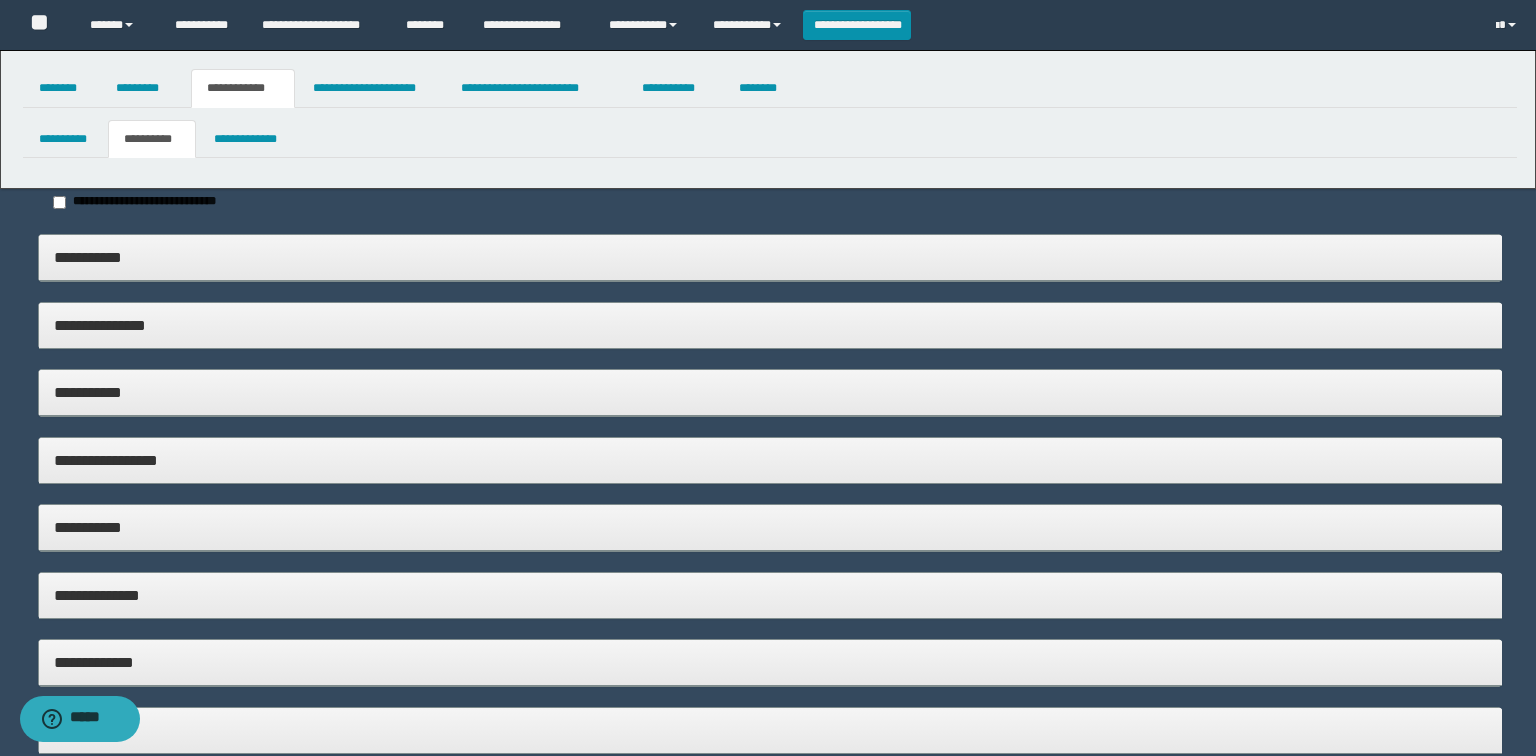 type on "**********" 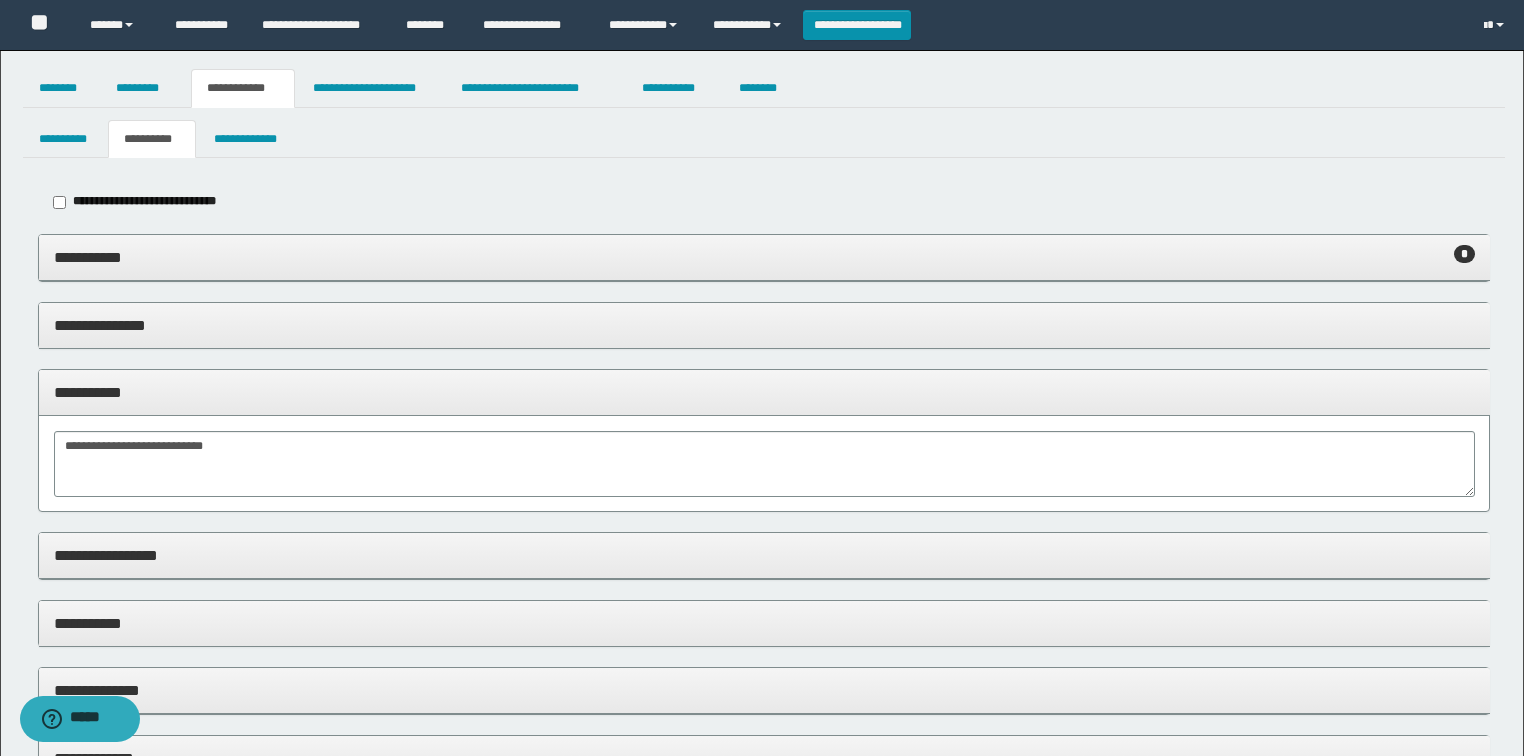 click on "**********" at bounding box center [764, 257] 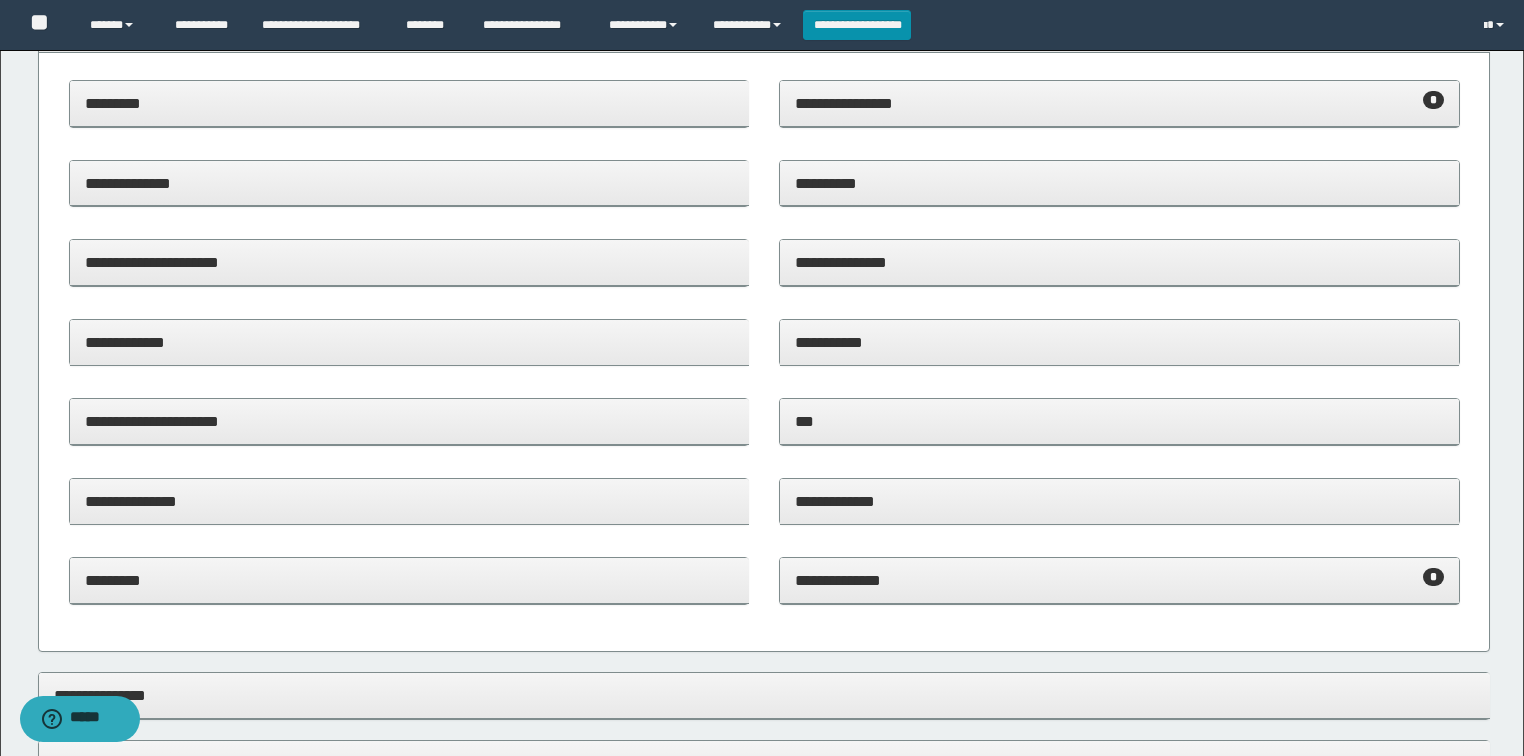 scroll, scrollTop: 320, scrollLeft: 0, axis: vertical 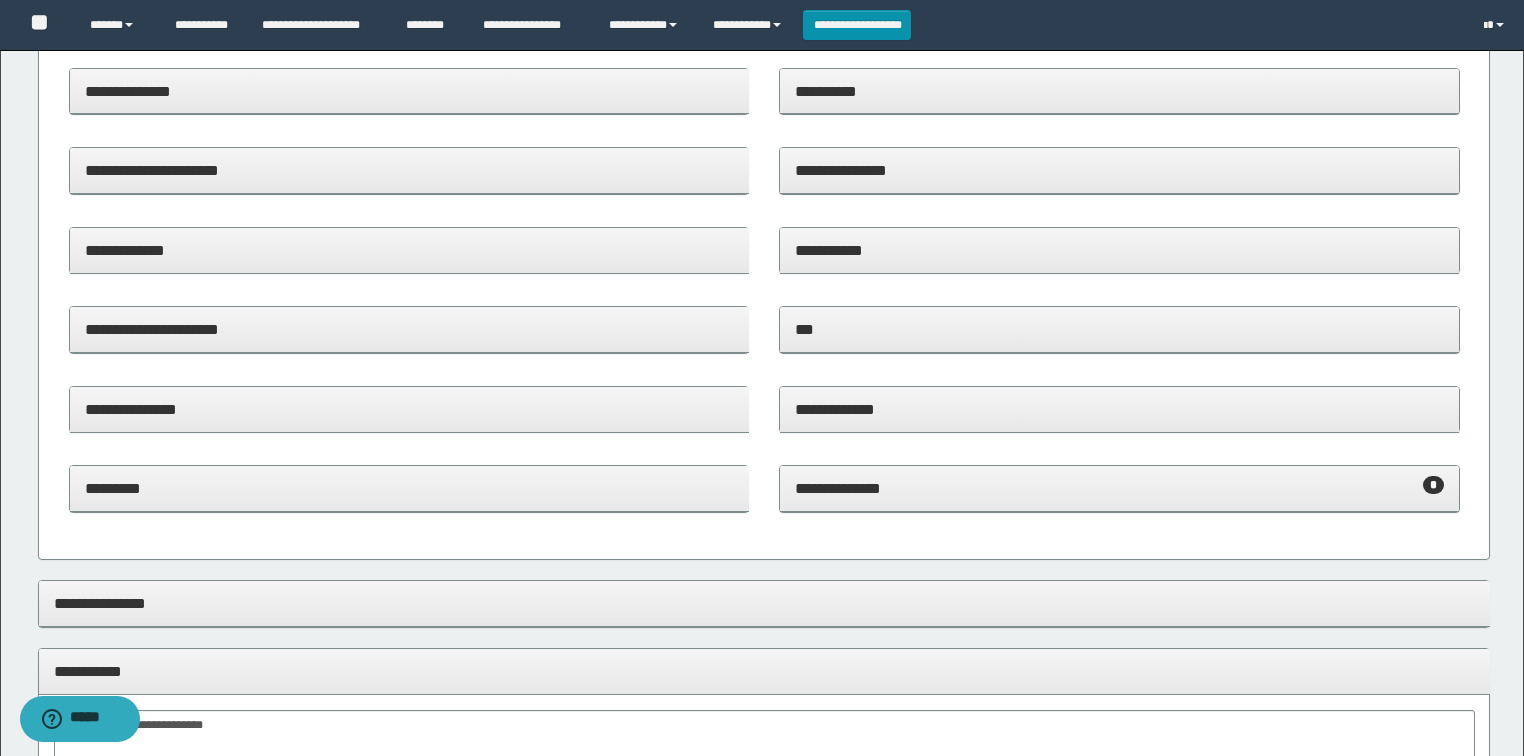 click on "**********" at bounding box center [409, 499] 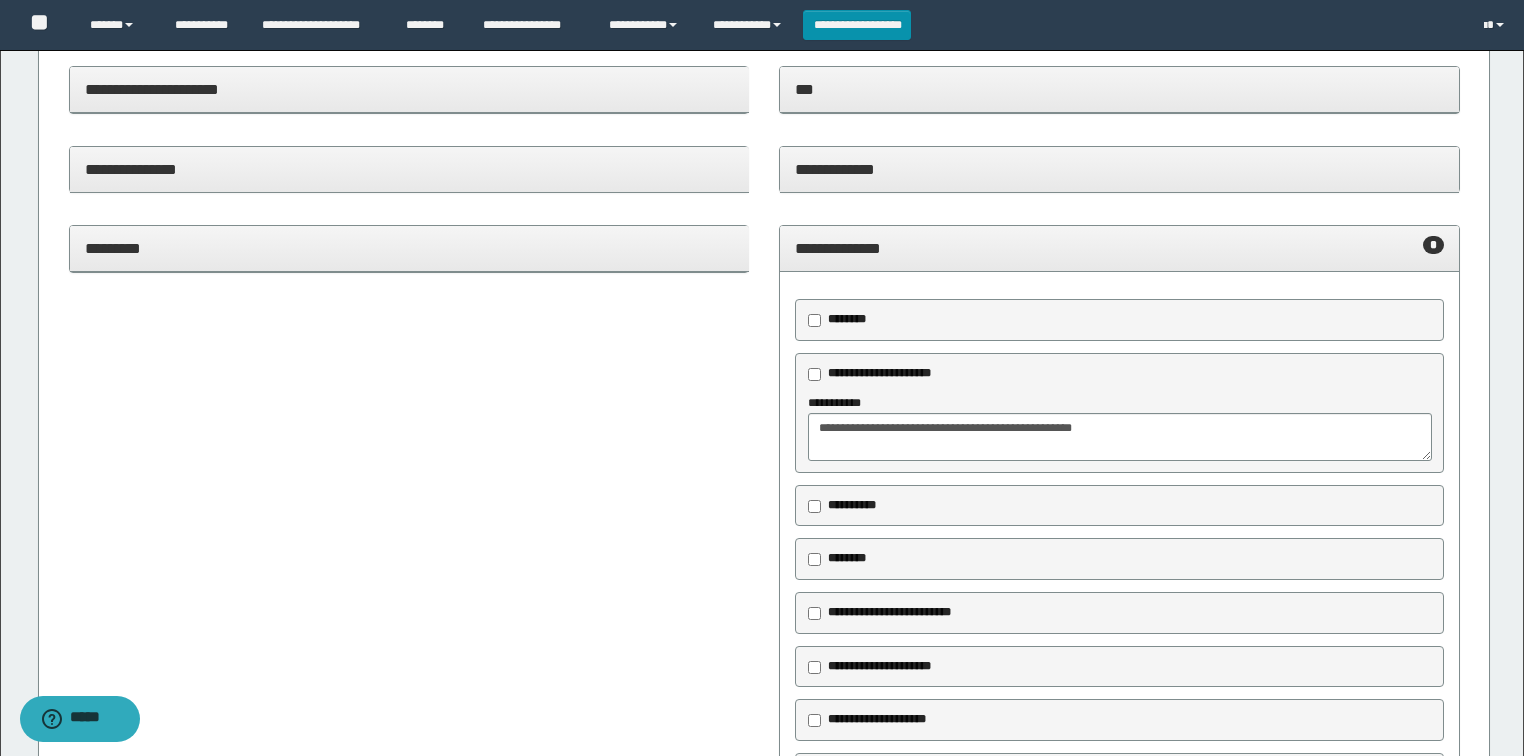 click on "**********" at bounding box center [1119, 248] 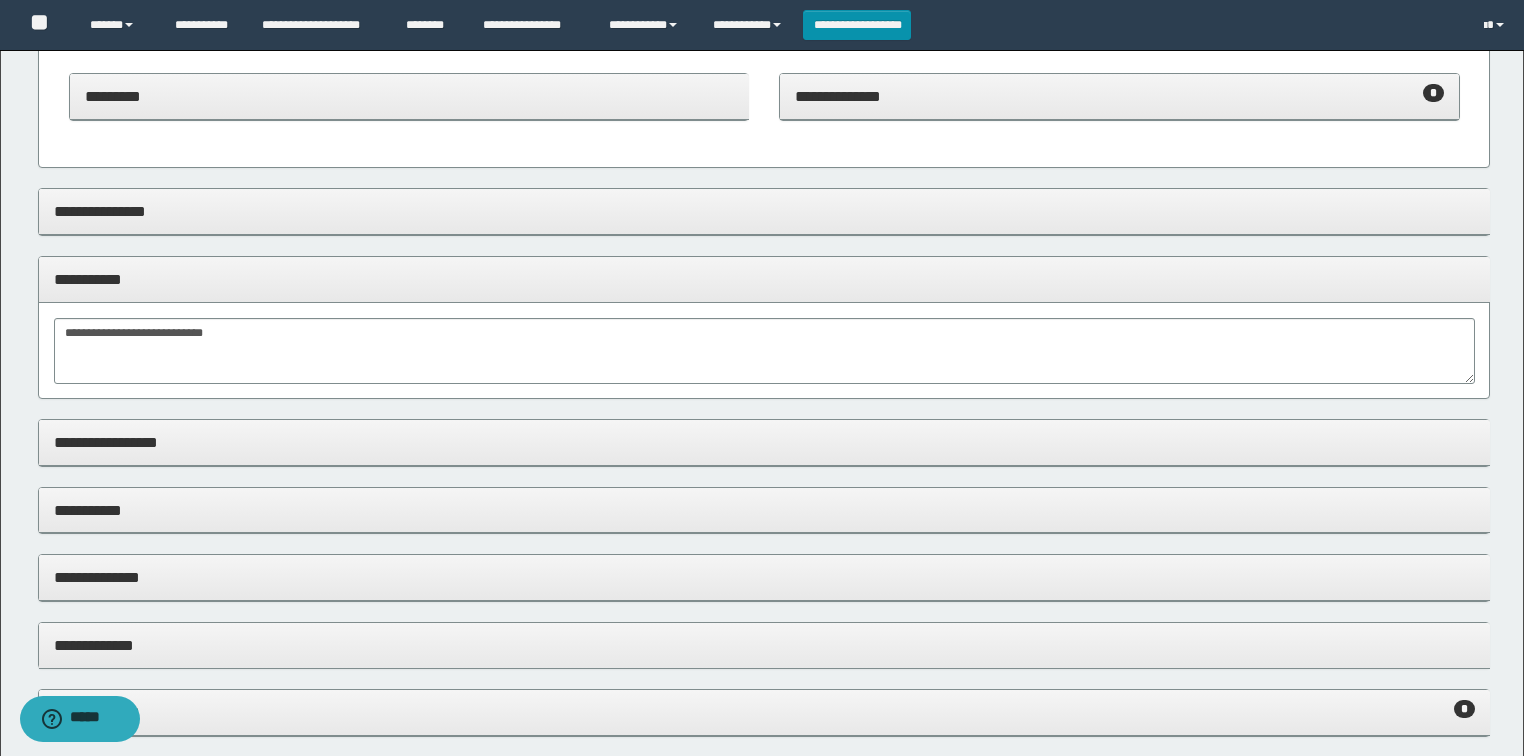 scroll, scrollTop: 720, scrollLeft: 0, axis: vertical 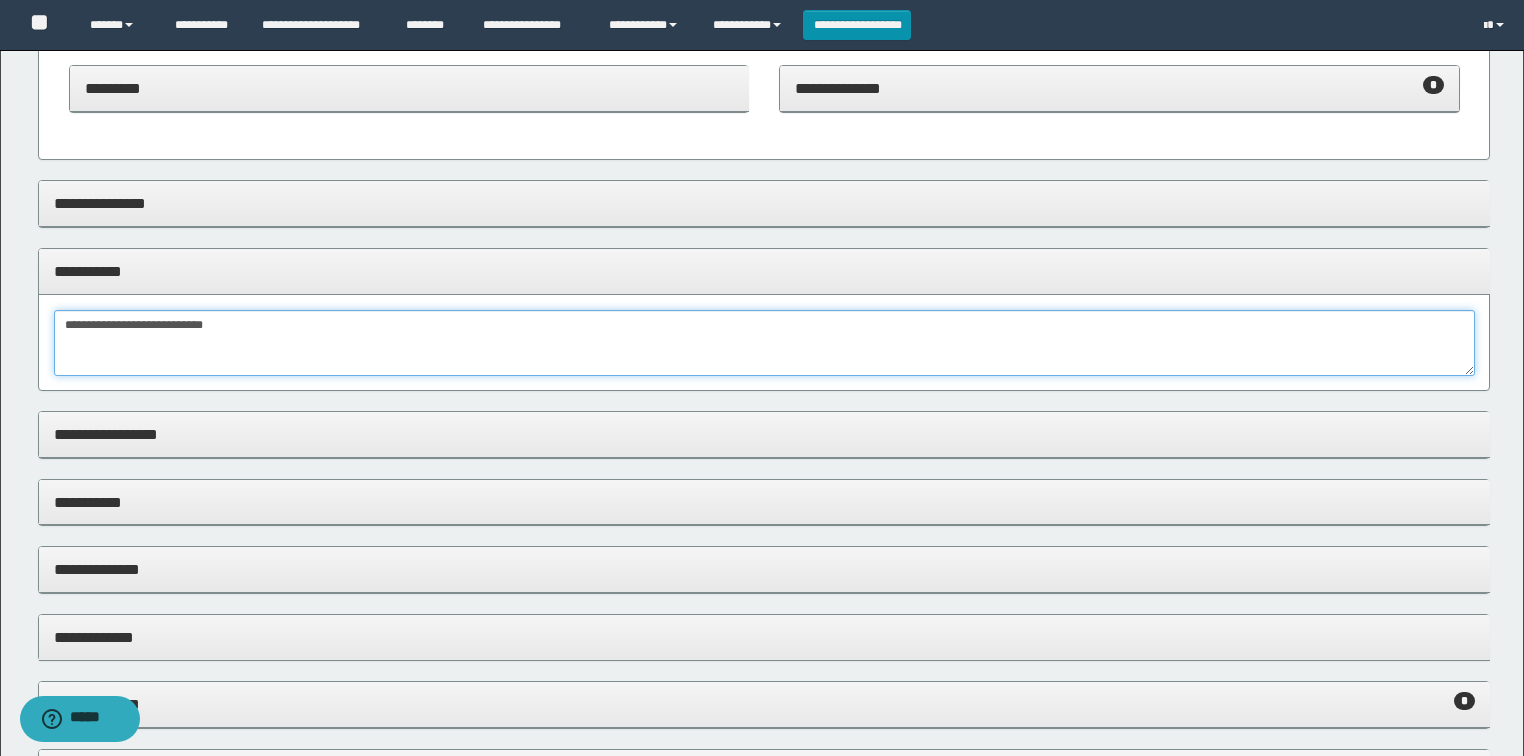 click on "**********" at bounding box center (764, 343) 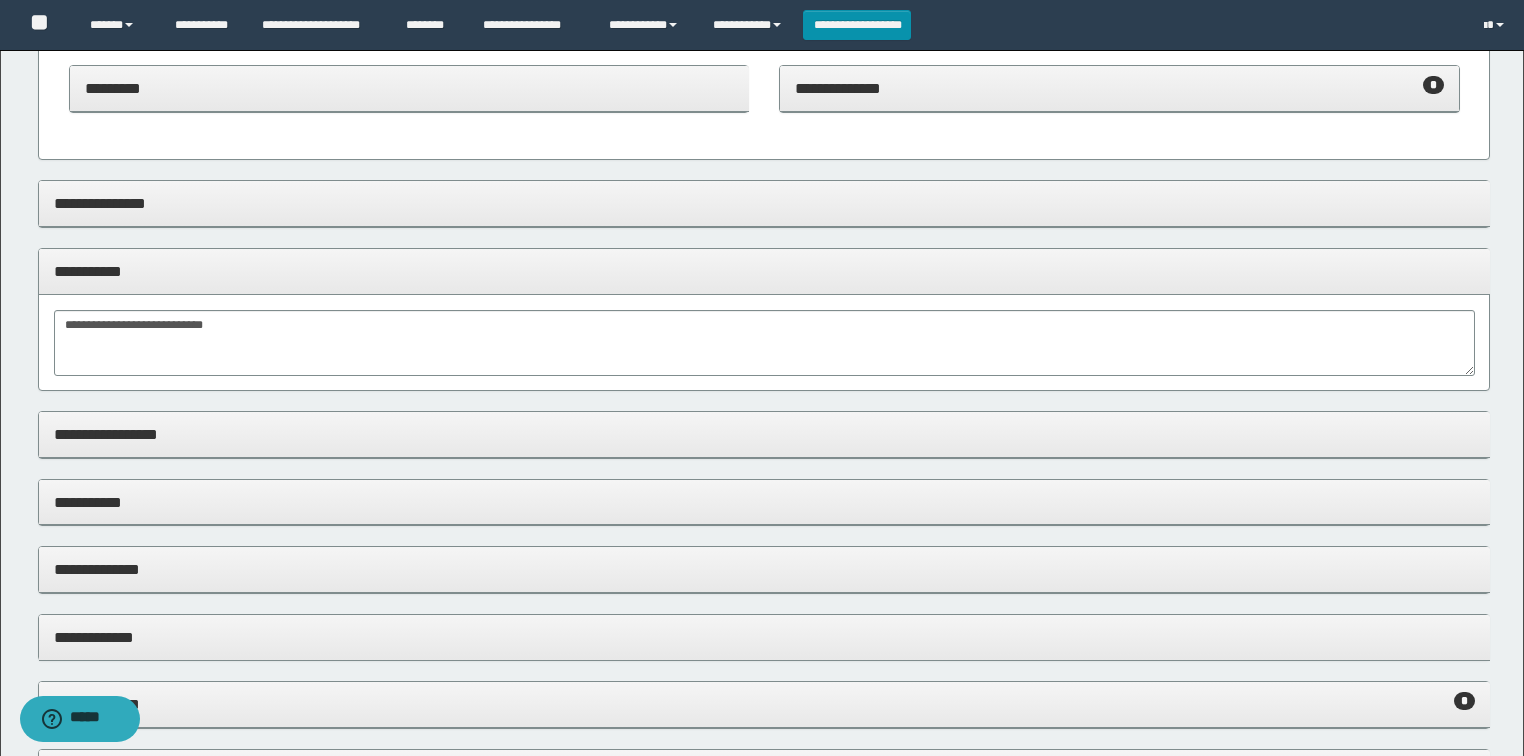 click on "**********" at bounding box center [764, 203] 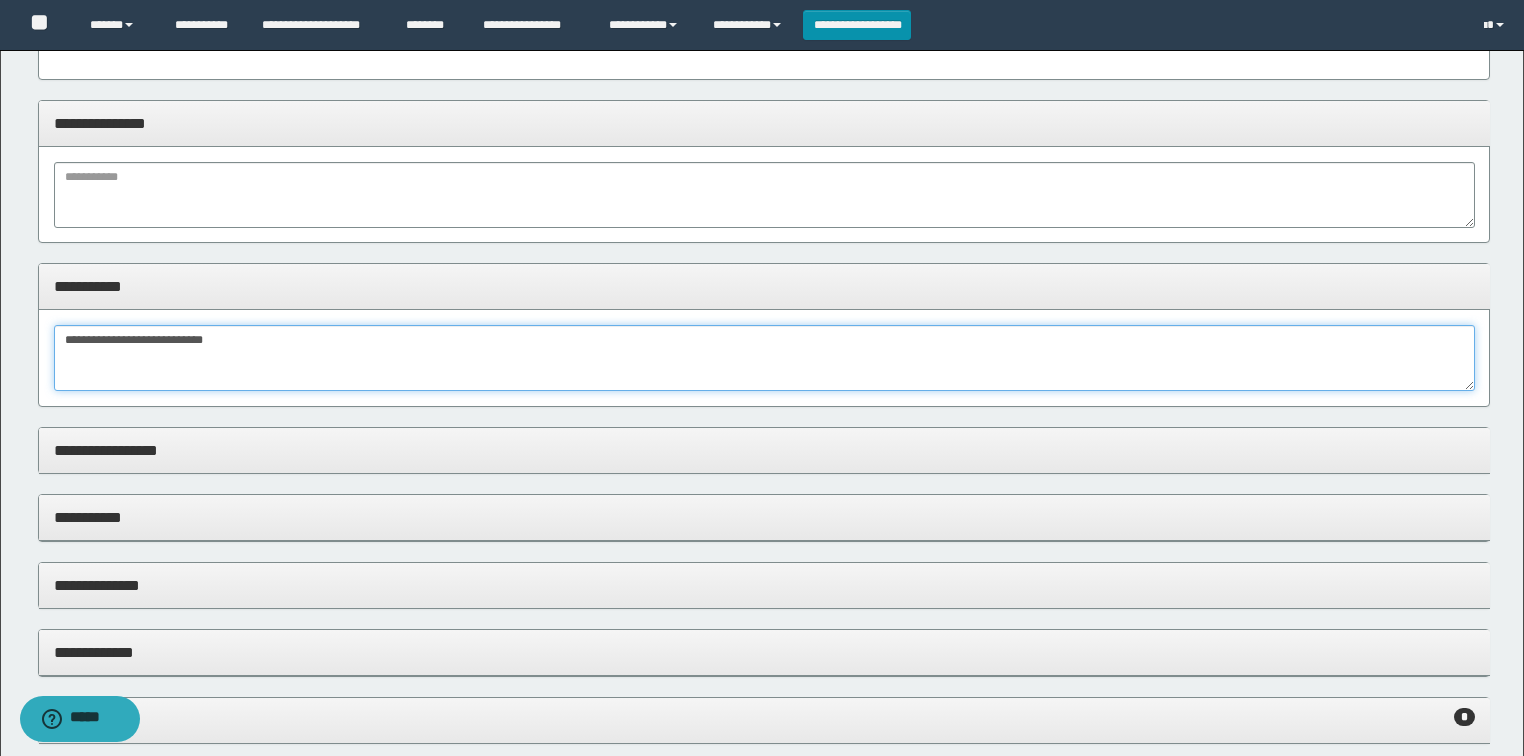 click on "**********" at bounding box center [764, 358] 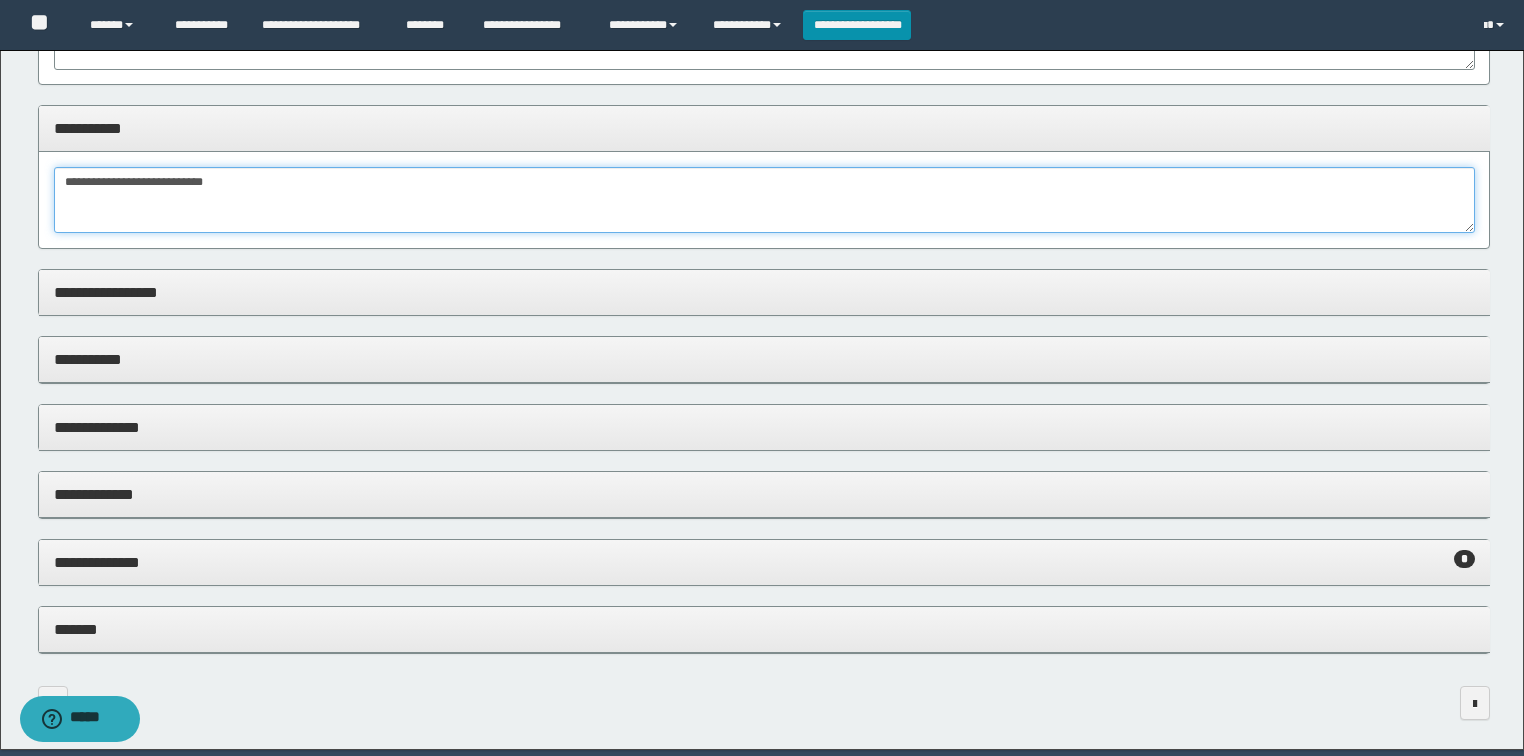 scroll, scrollTop: 960, scrollLeft: 0, axis: vertical 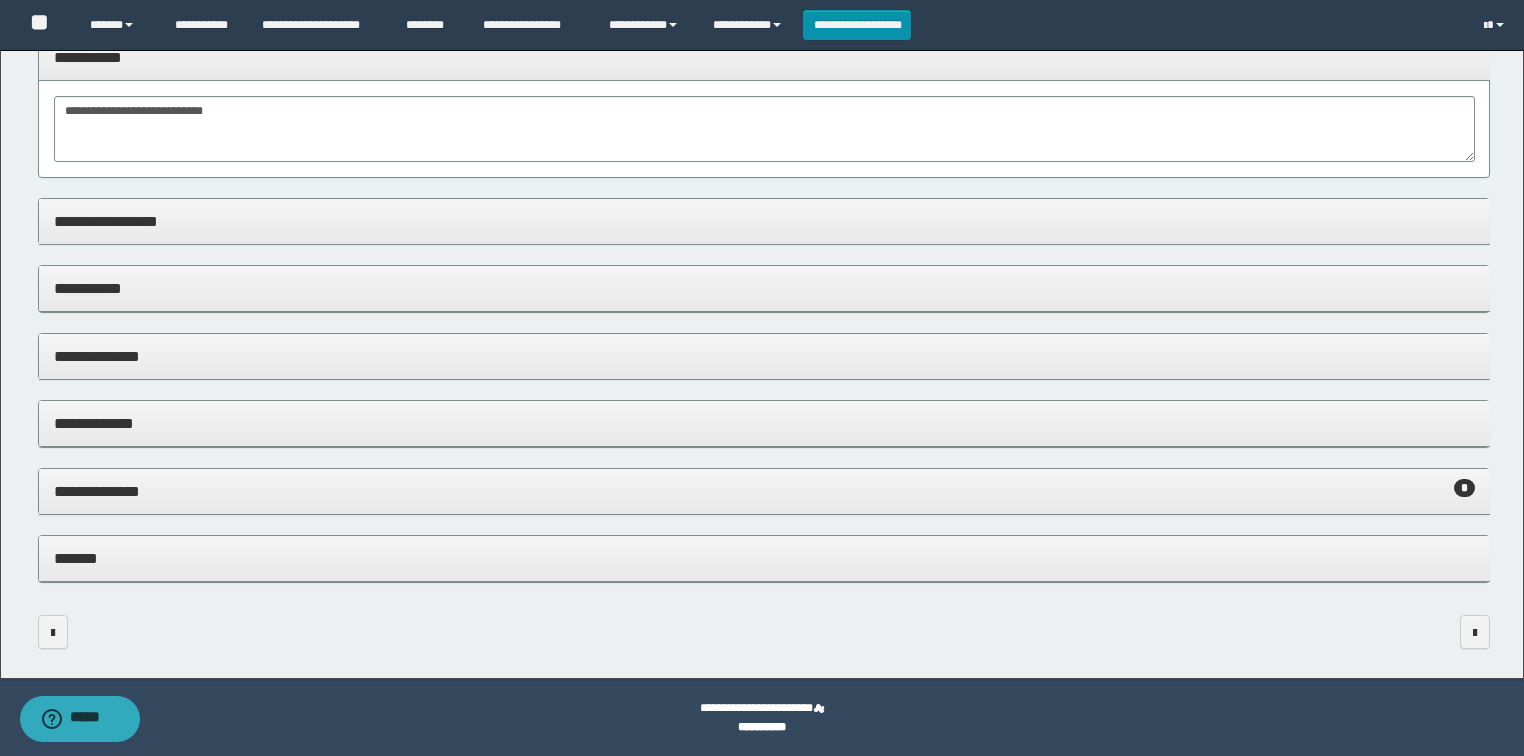 click on "*******" at bounding box center [764, 559] 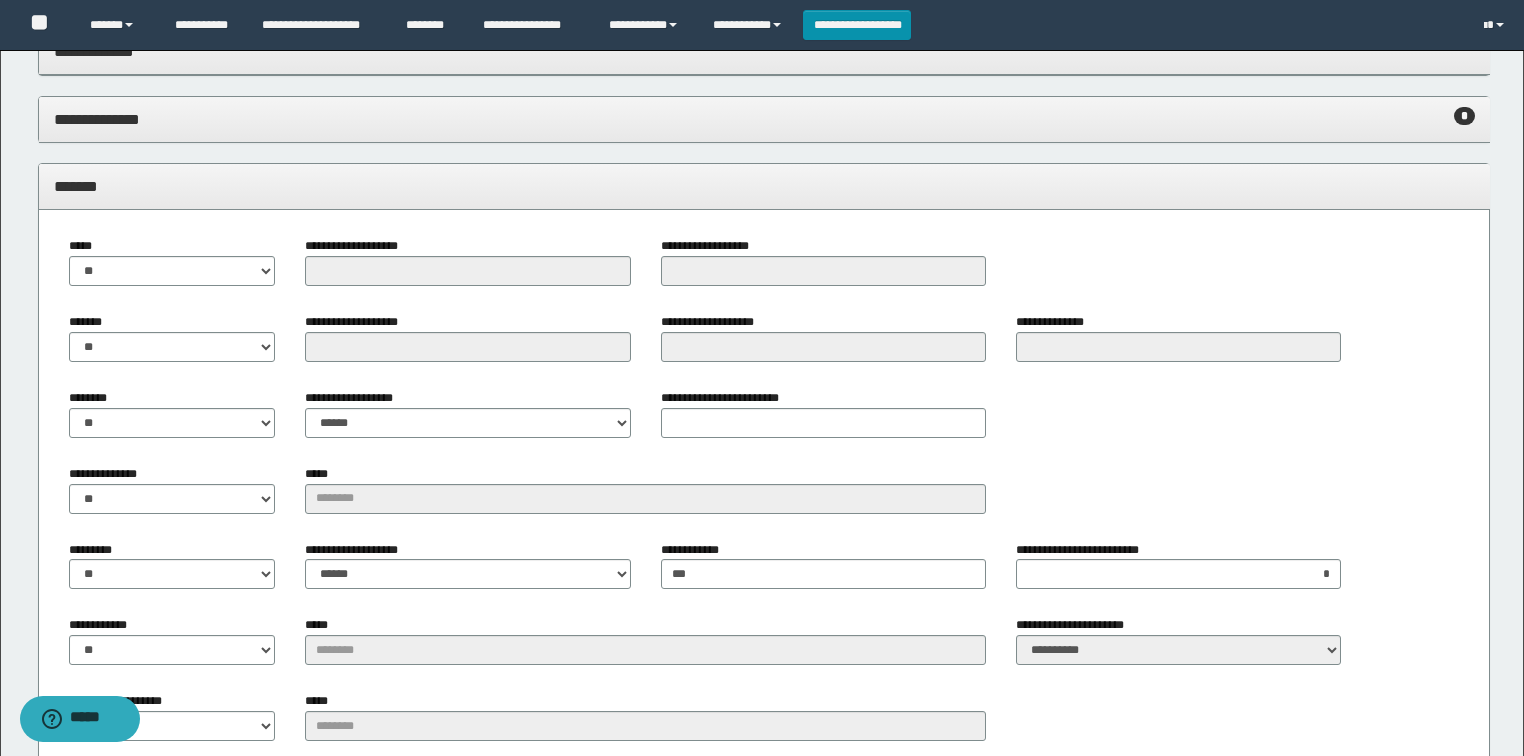 scroll, scrollTop: 1429, scrollLeft: 0, axis: vertical 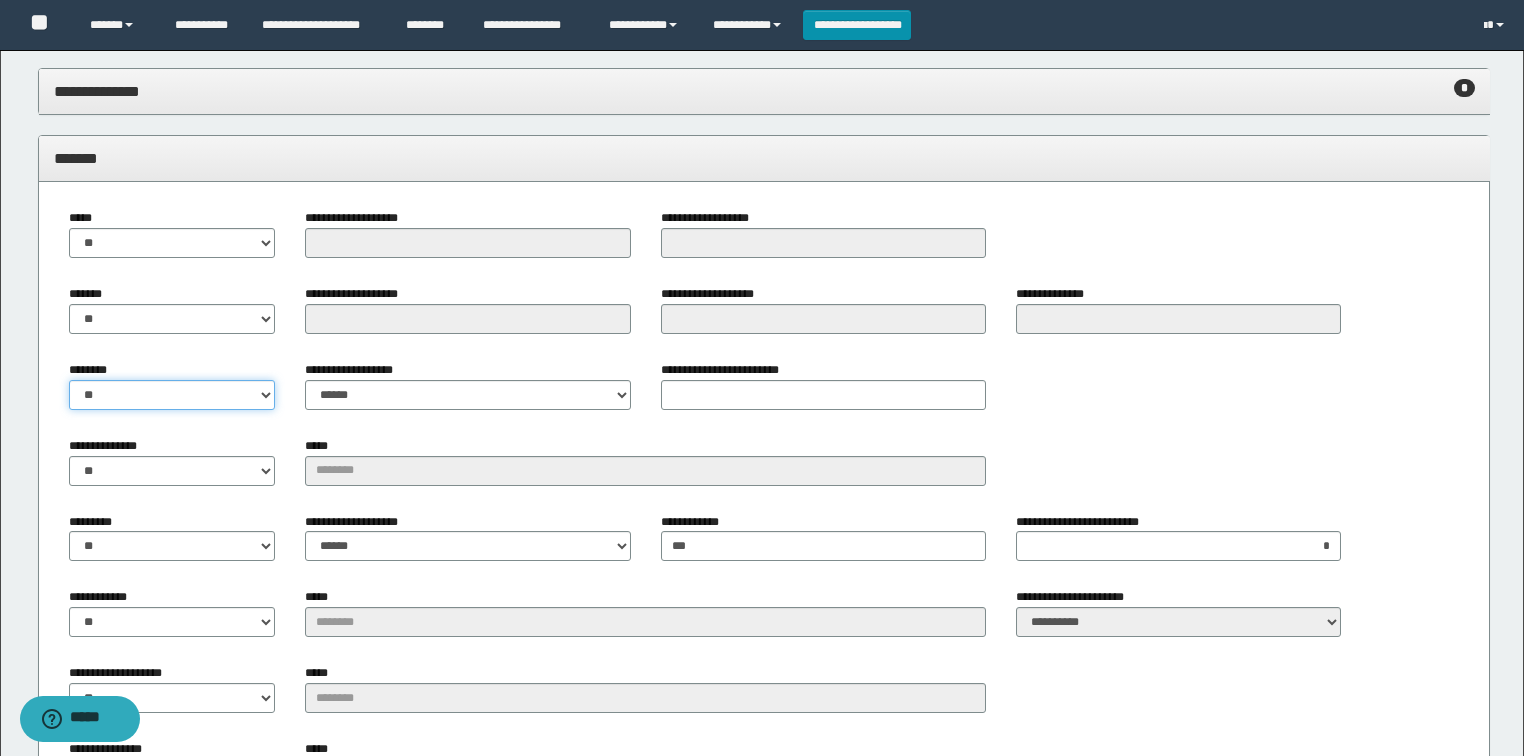 click on "**
**" at bounding box center [172, 395] 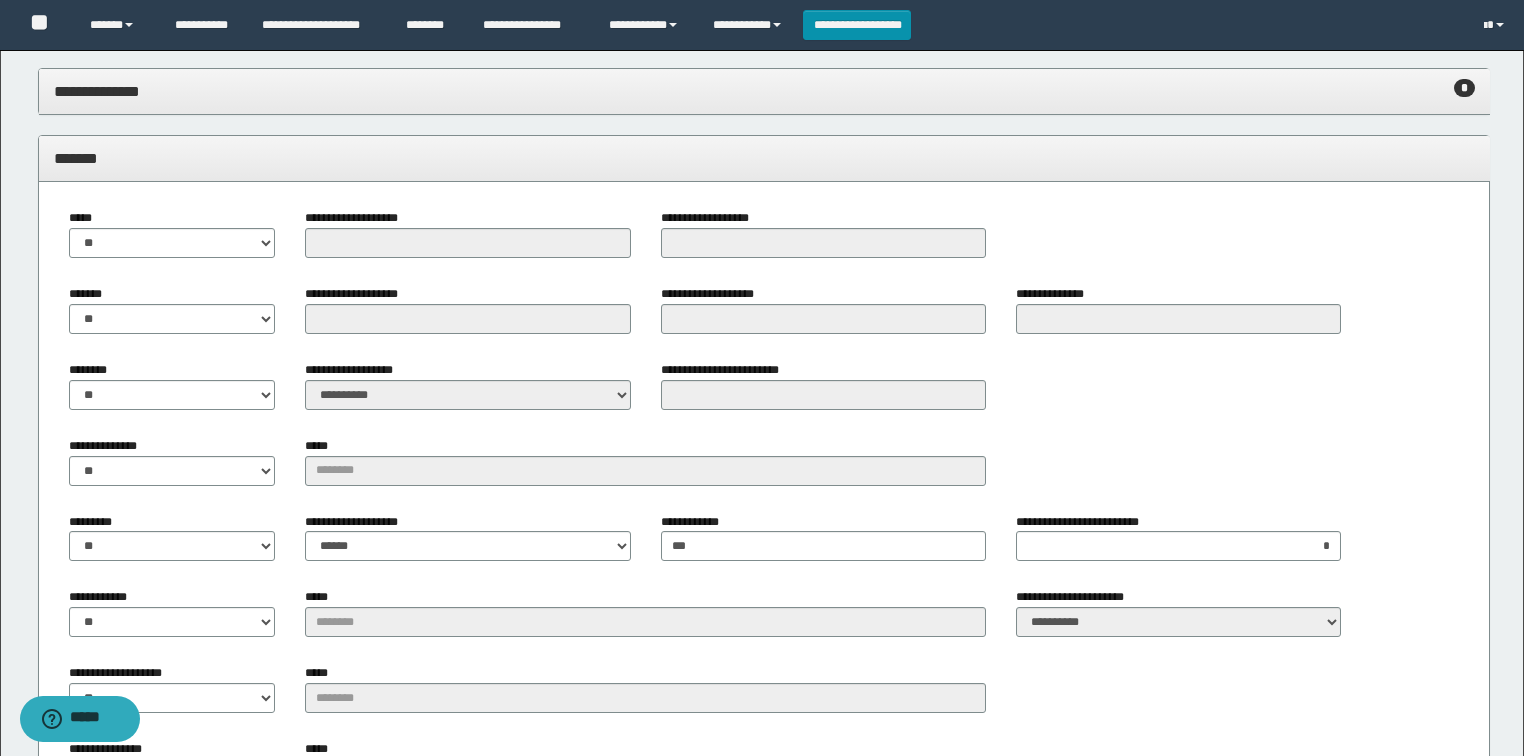 click on "**********" at bounding box center (764, 506) 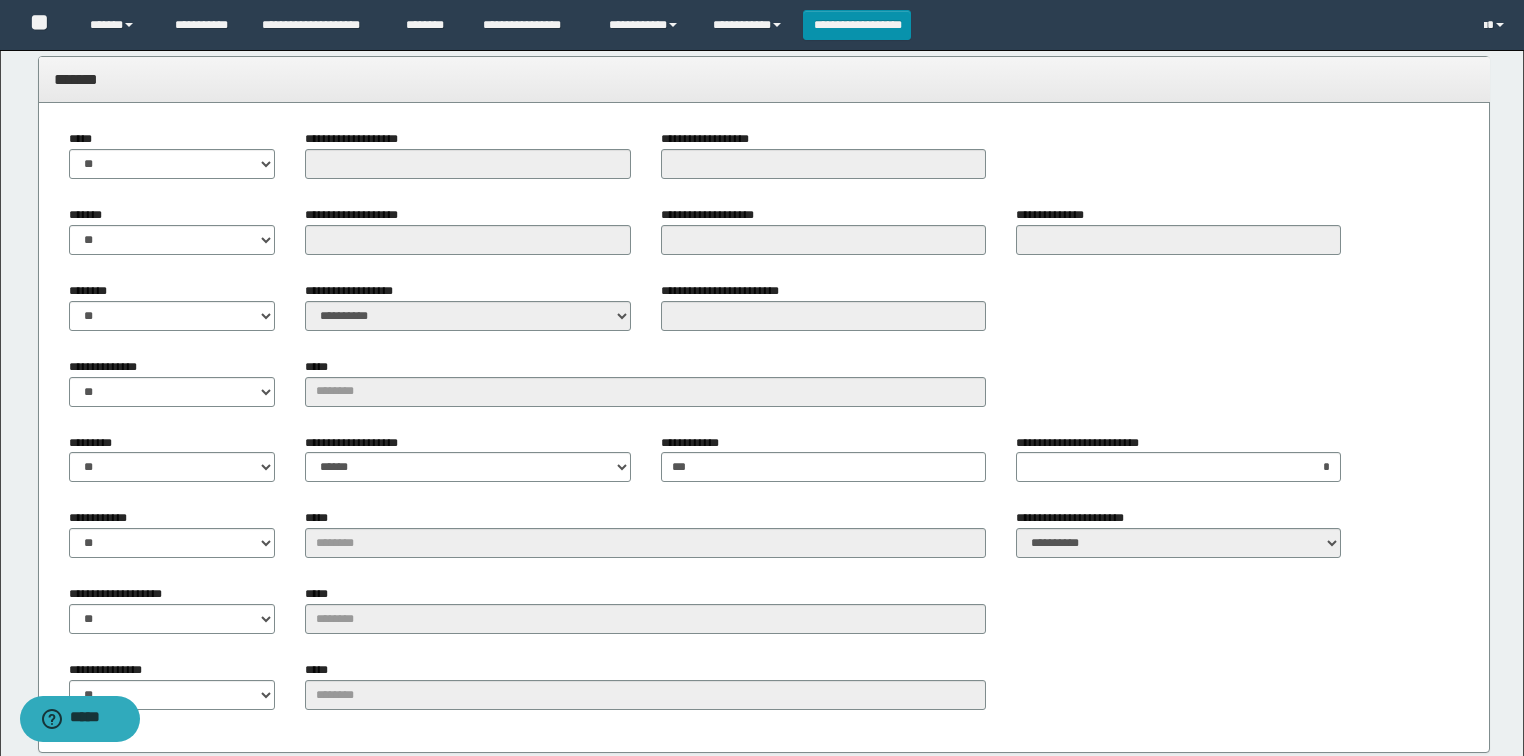 scroll, scrollTop: 1509, scrollLeft: 0, axis: vertical 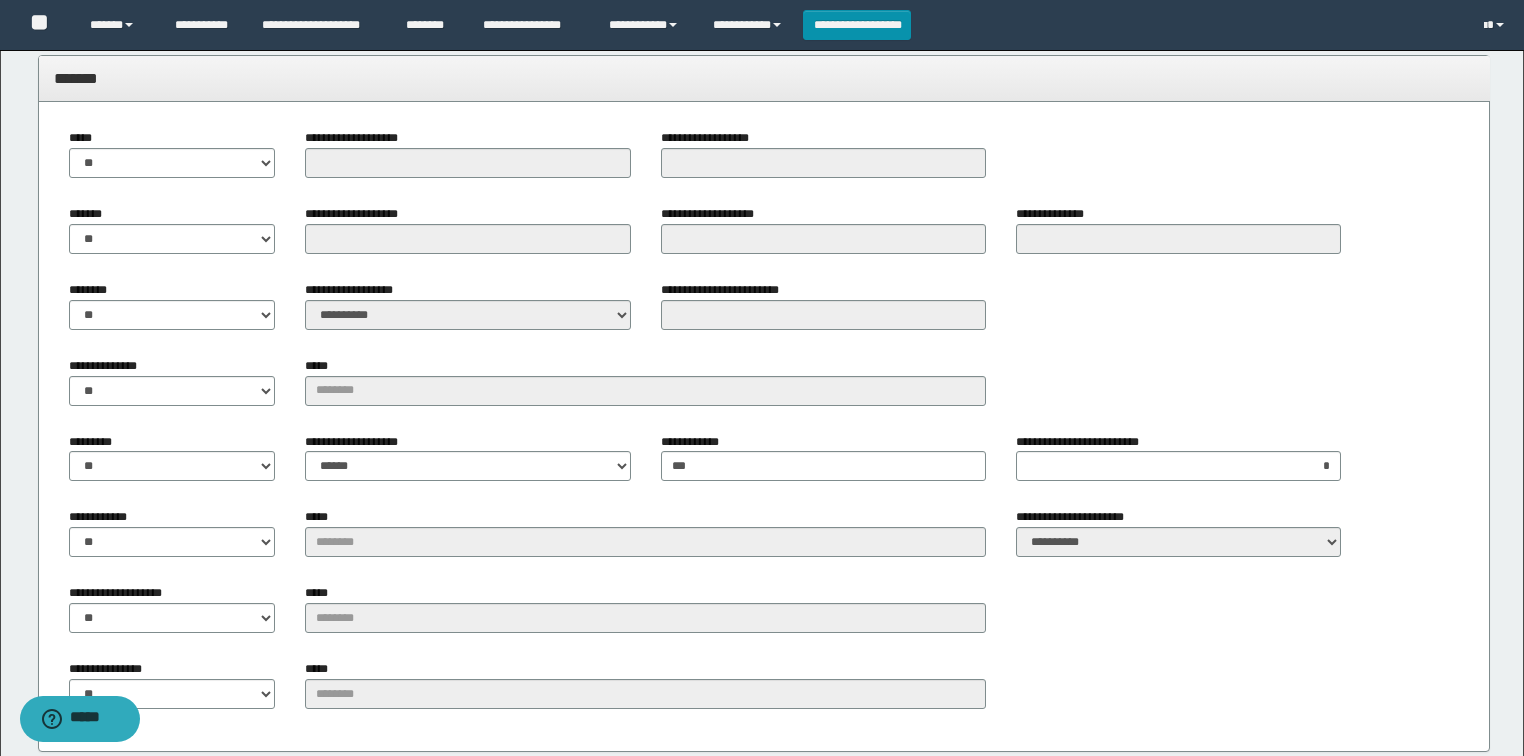 drag, startPoint x: 453, startPoint y: 503, endPoint x: 1120, endPoint y: 475, distance: 667.58746 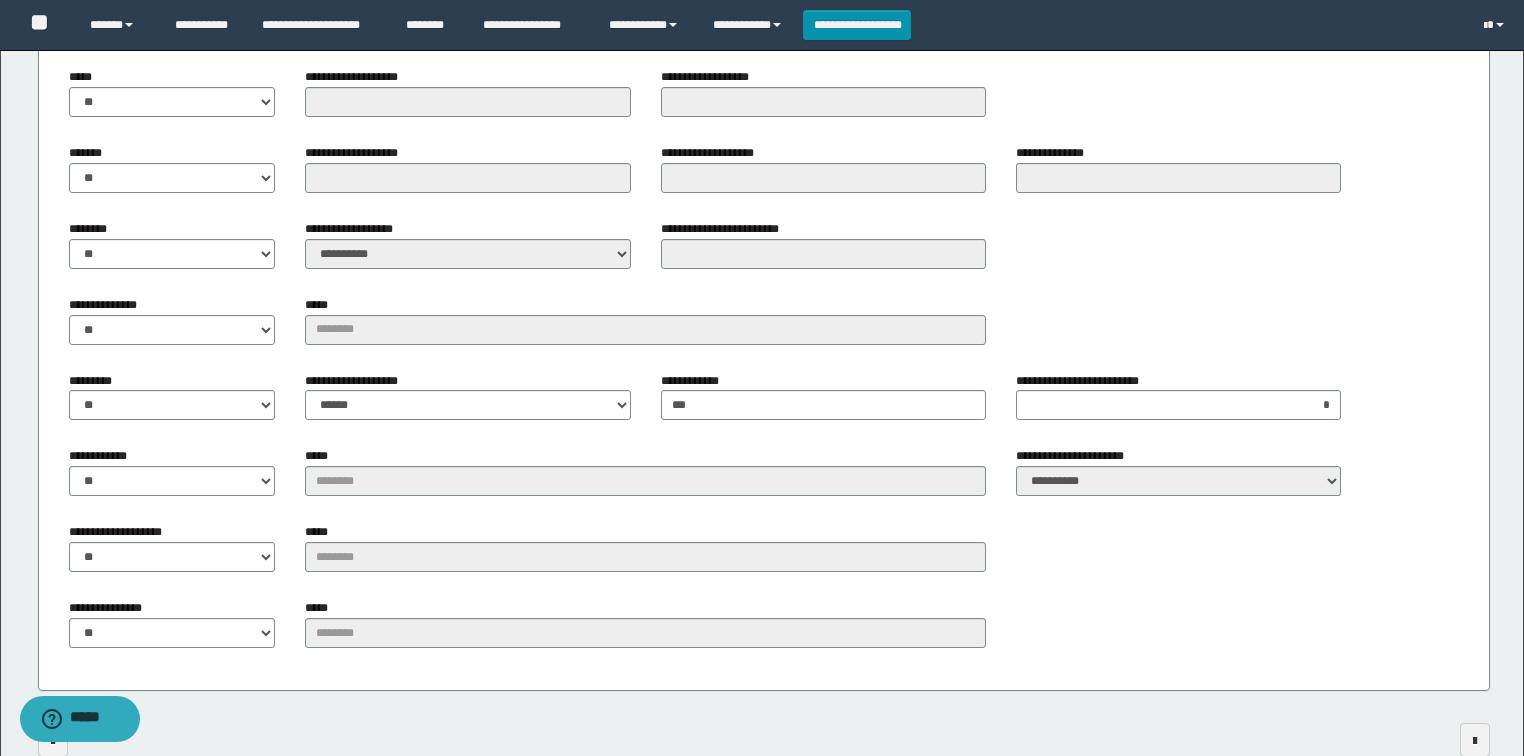 scroll, scrollTop: 1669, scrollLeft: 0, axis: vertical 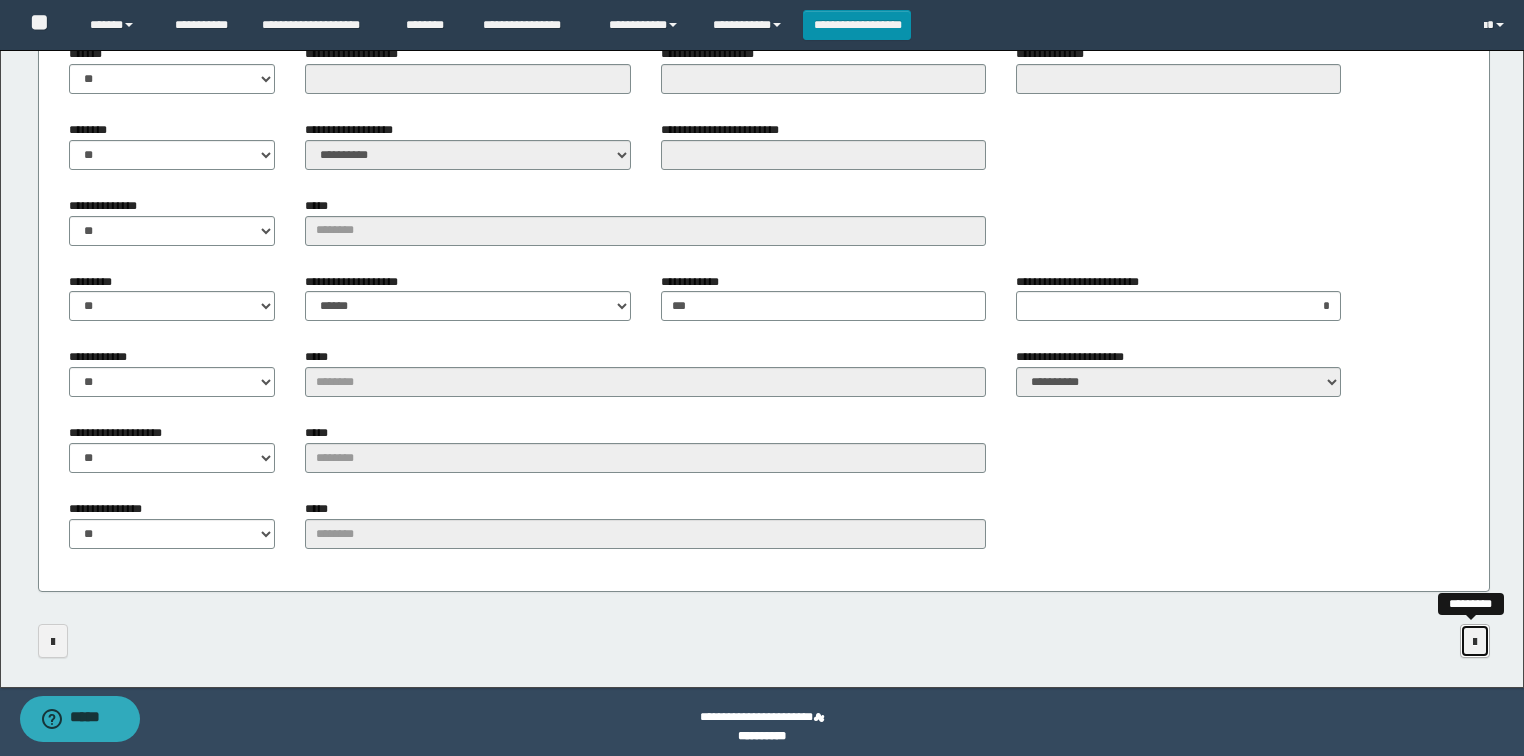 click at bounding box center (1475, 641) 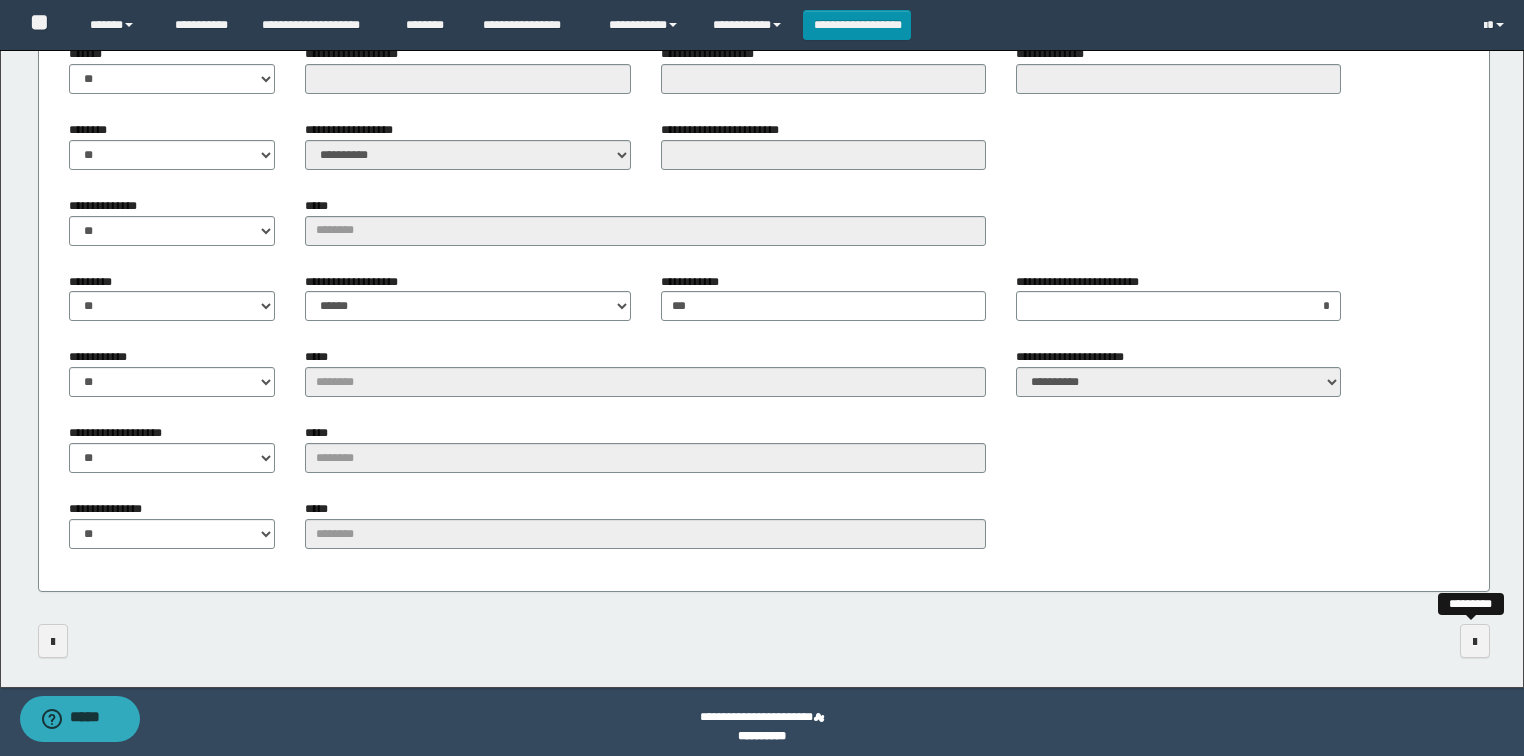 scroll, scrollTop: 0, scrollLeft: 0, axis: both 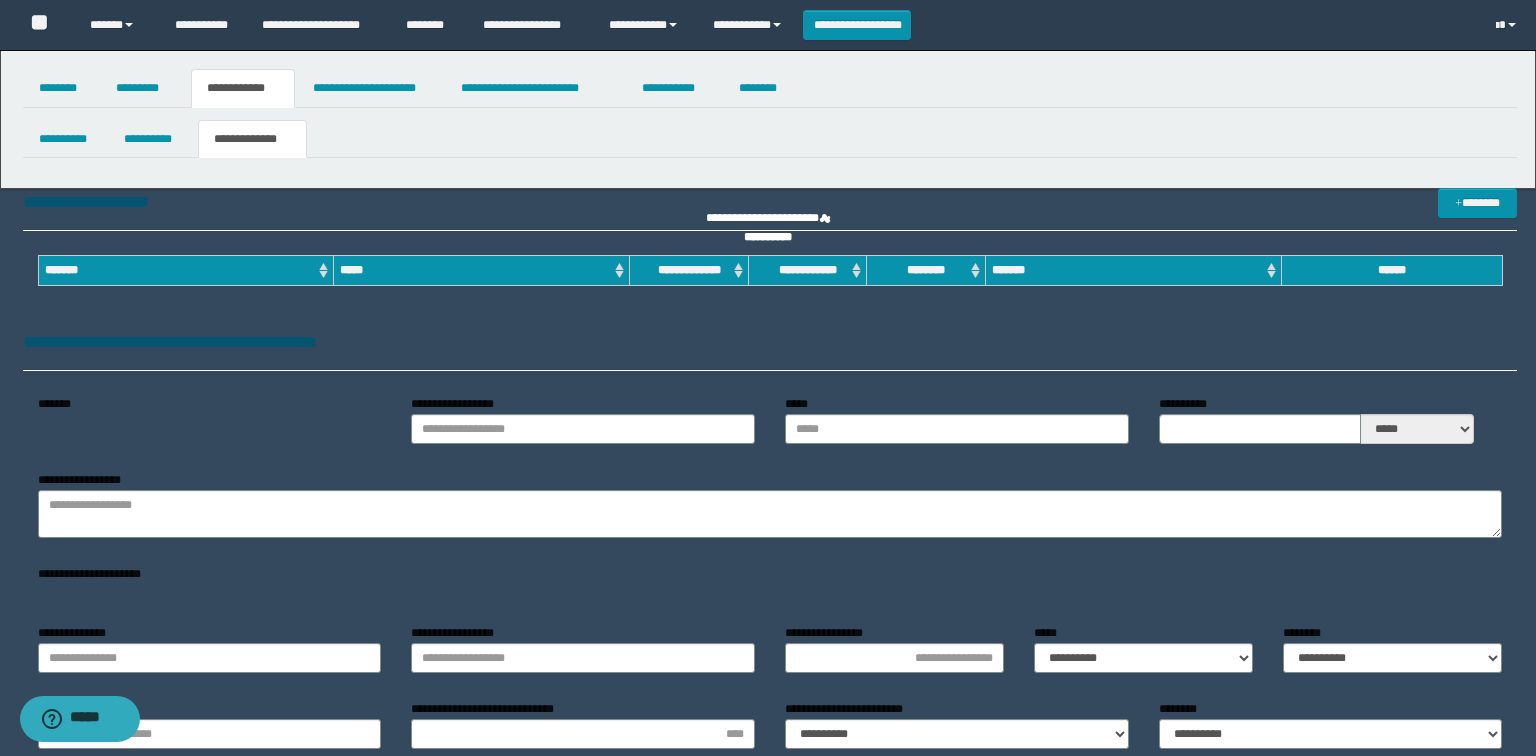 type on "**********" 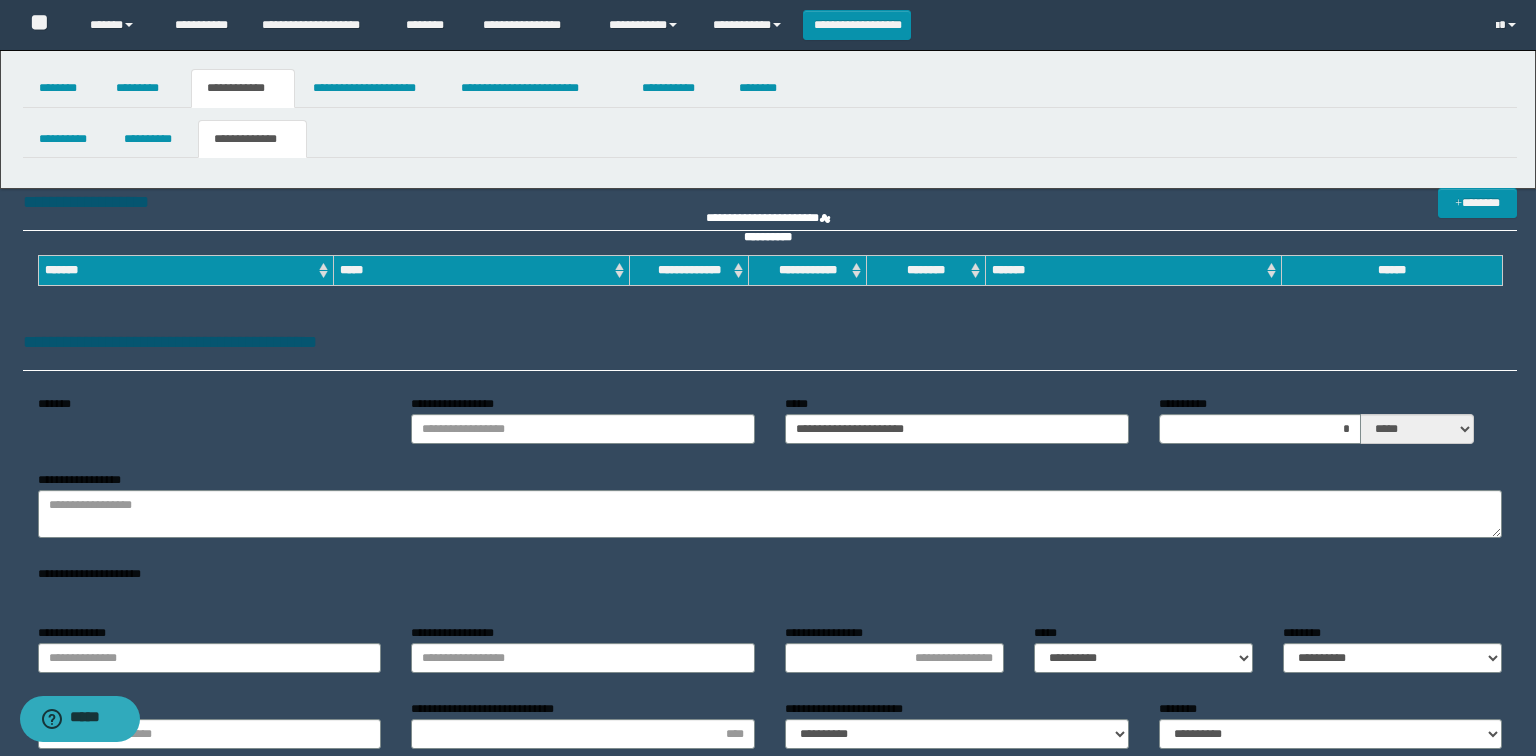 select on "*" 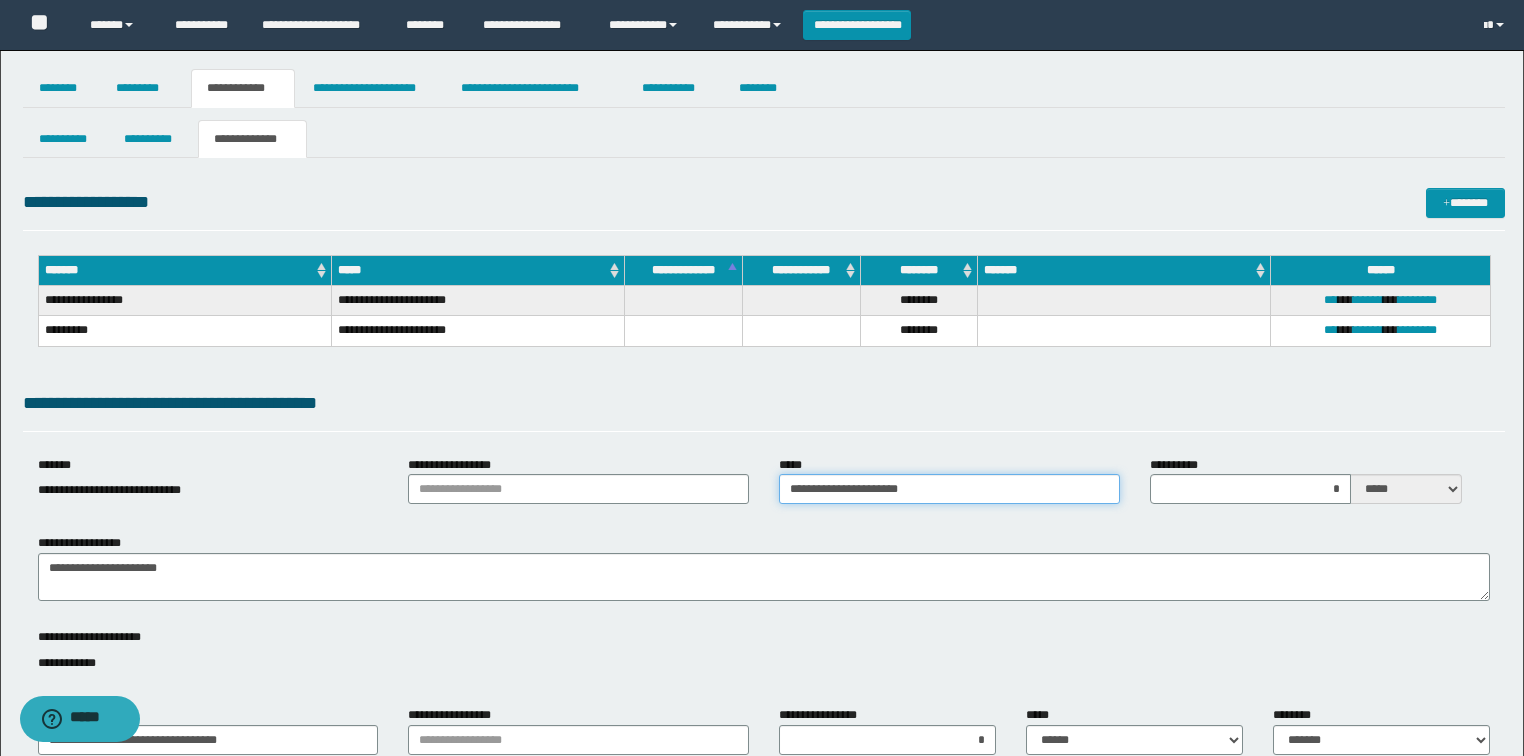 drag, startPoint x: 843, startPoint y: 489, endPoint x: 784, endPoint y: 489, distance: 59 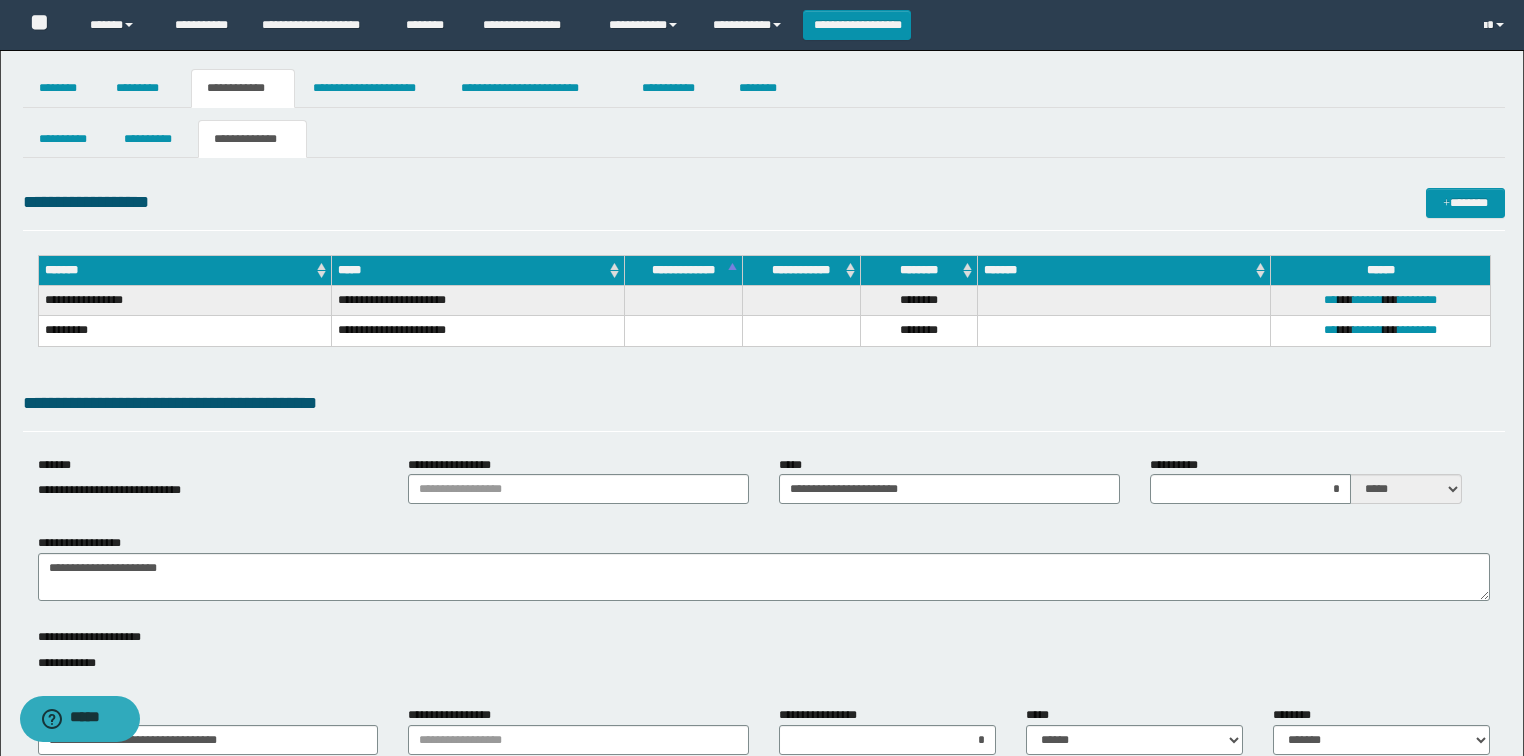 click on "**********" at bounding box center (764, 410) 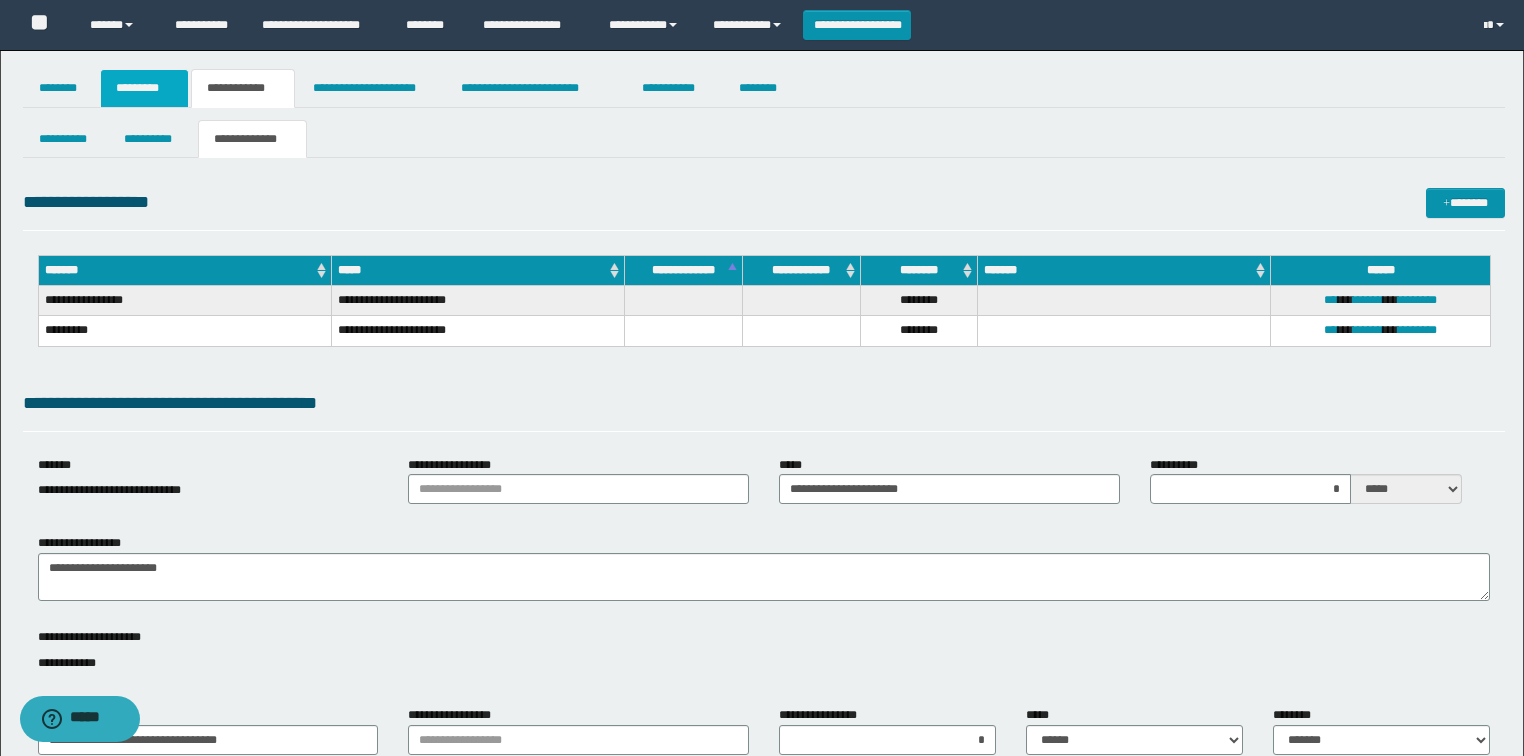 click on "*********" at bounding box center [144, 88] 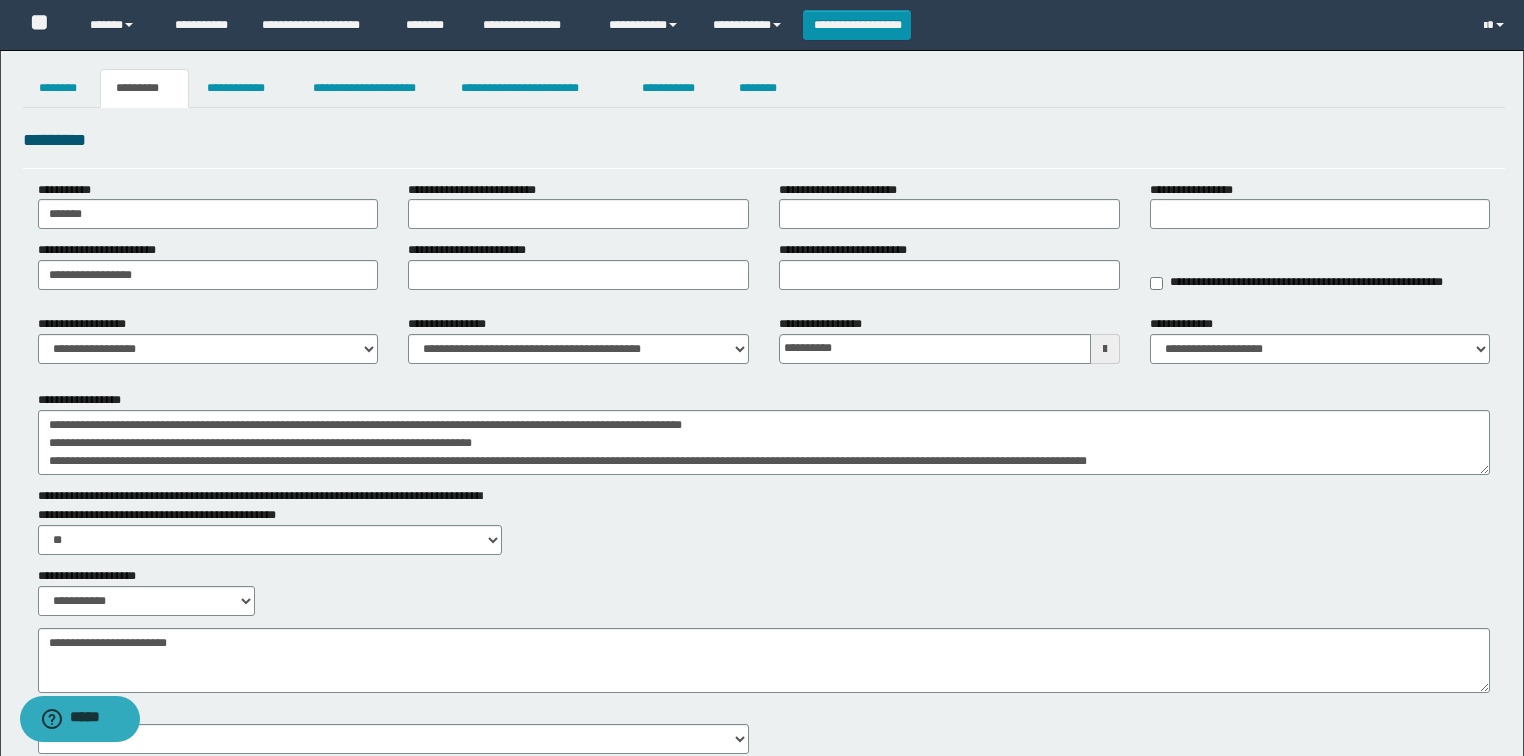 scroll, scrollTop: 0, scrollLeft: 0, axis: both 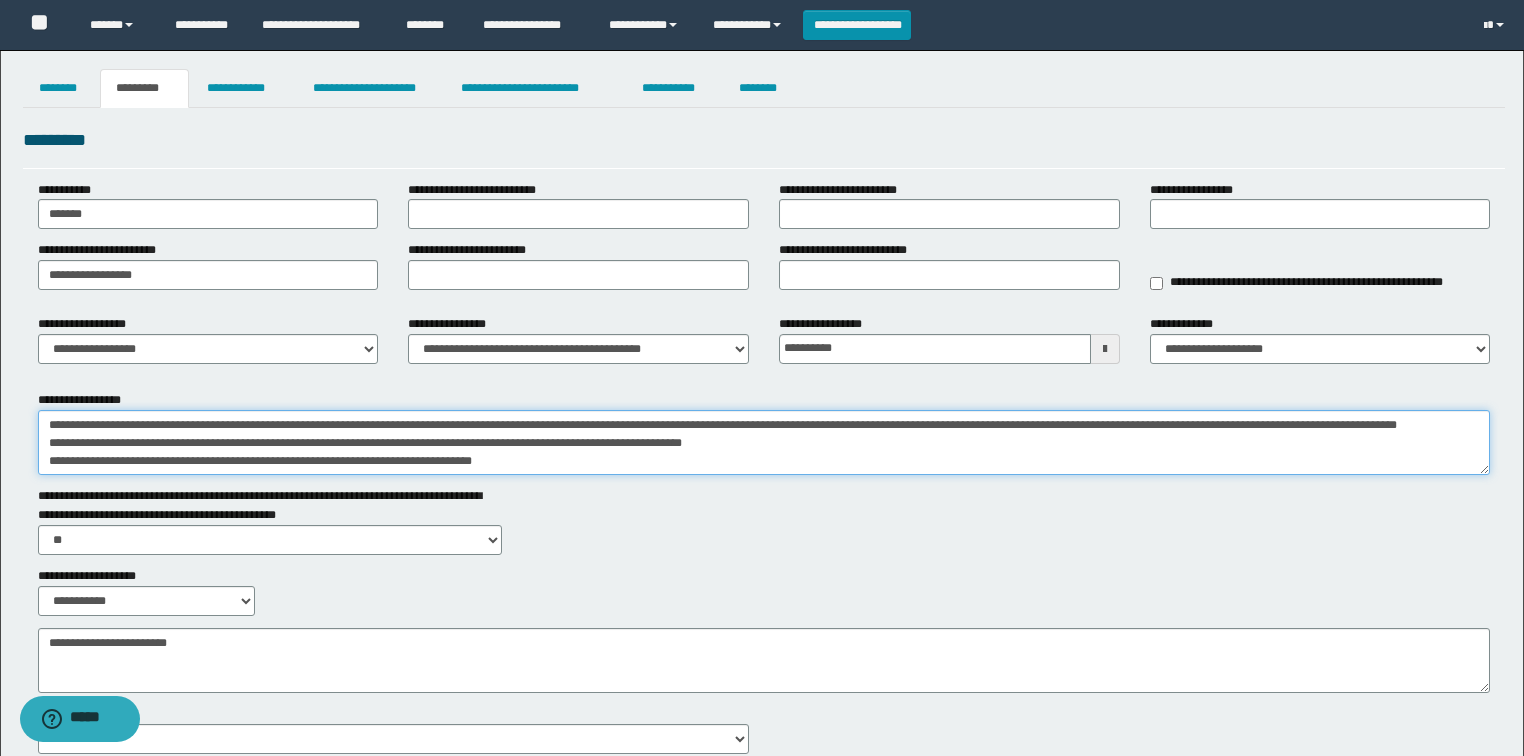 click on "**********" at bounding box center (764, 443) 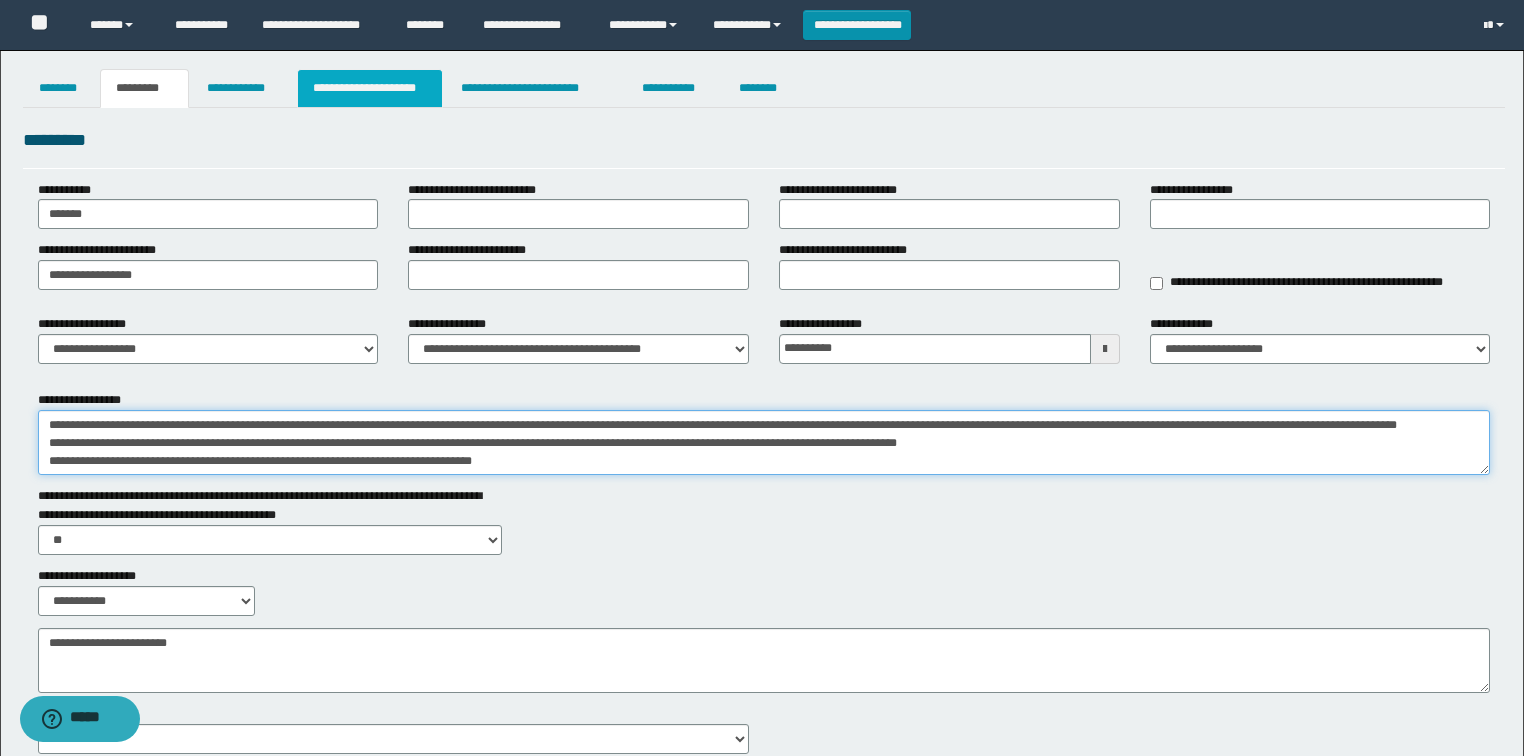 type on "**********" 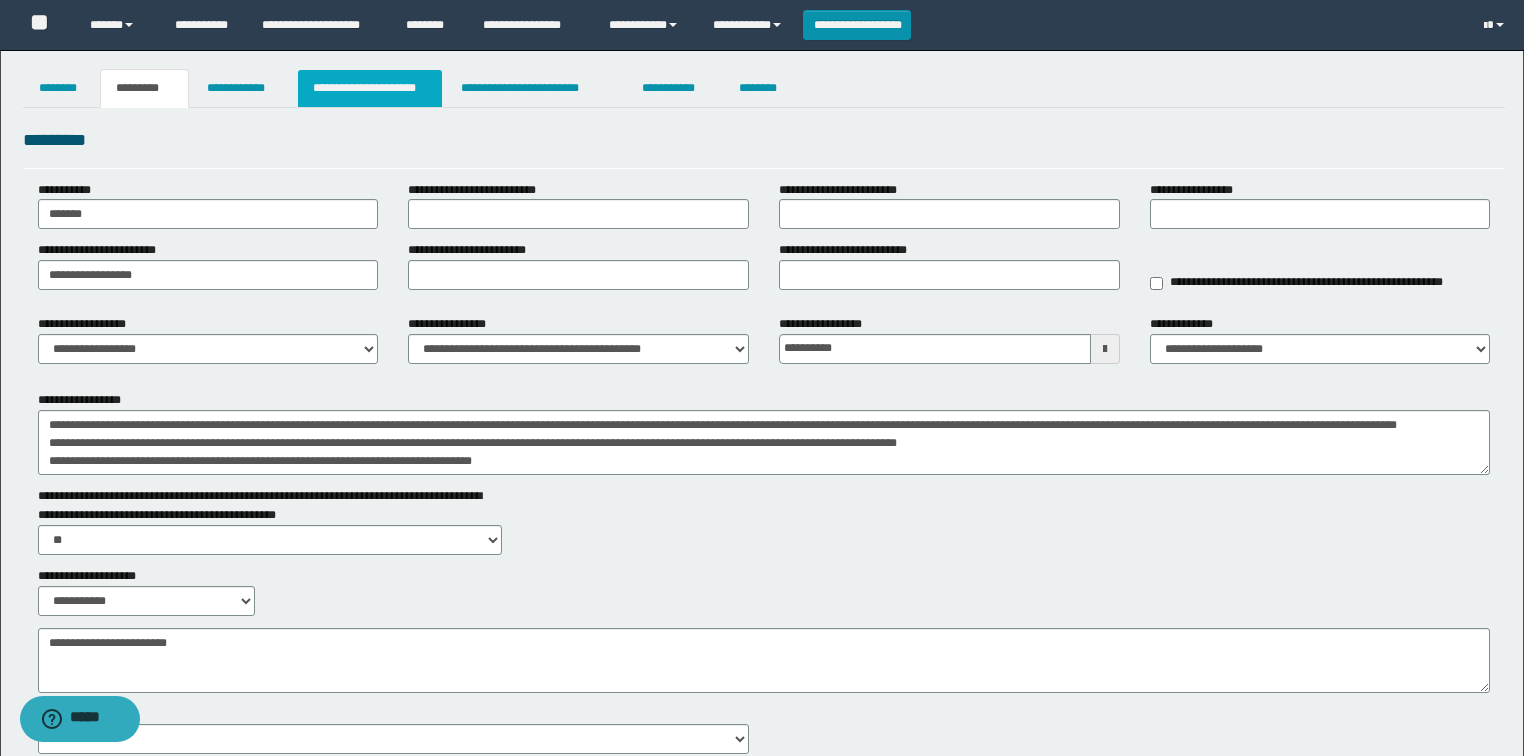 click on "**********" at bounding box center (370, 88) 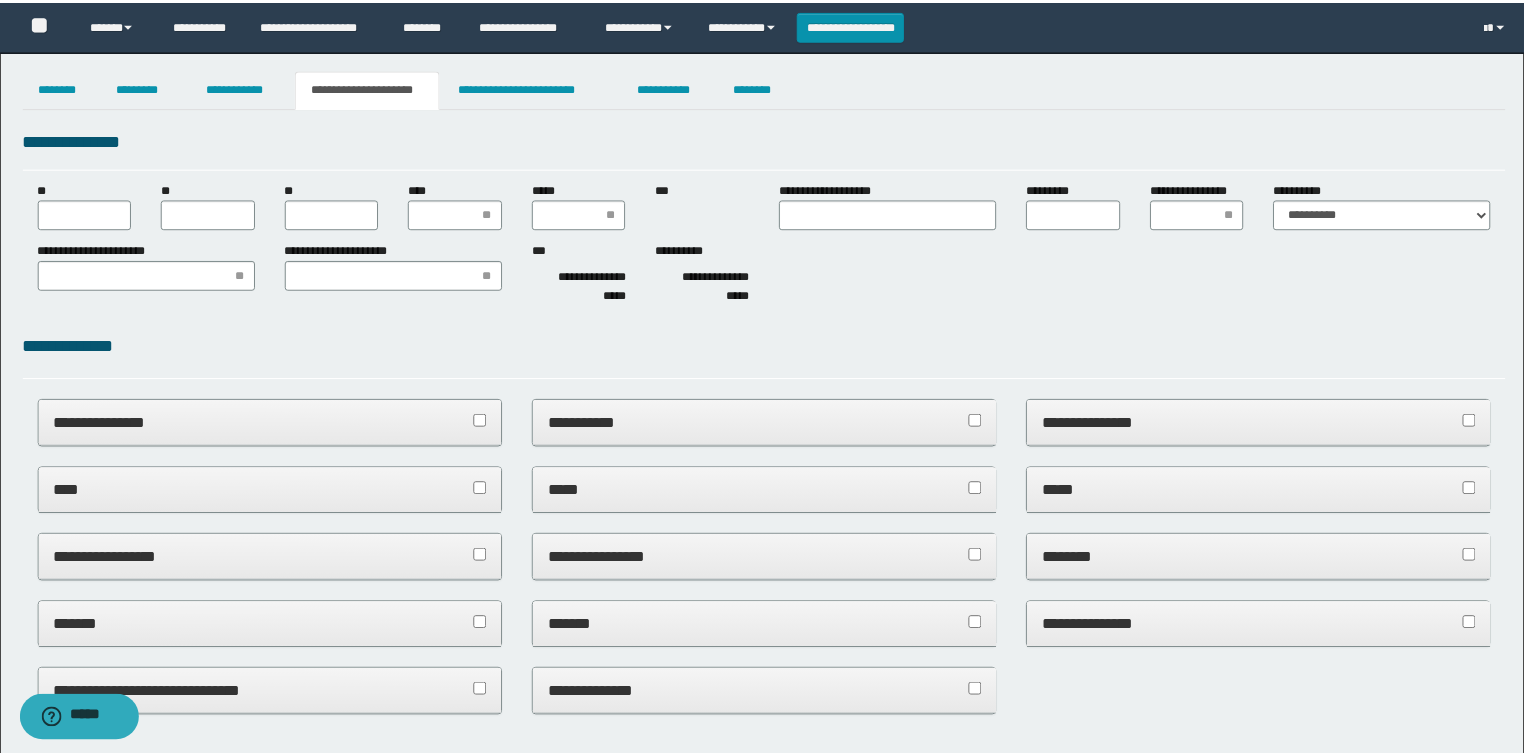 scroll, scrollTop: 0, scrollLeft: 0, axis: both 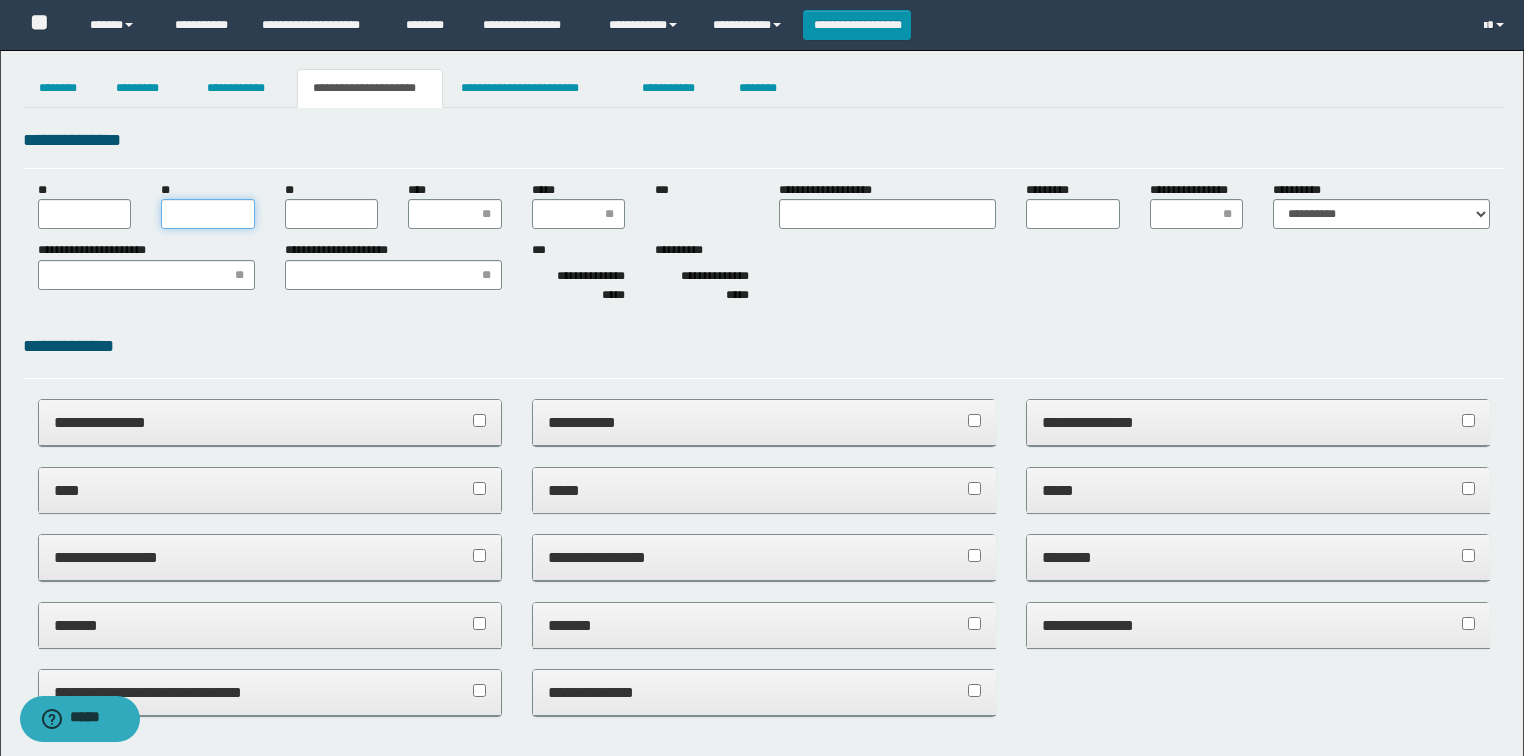 drag, startPoint x: 224, startPoint y: 204, endPoint x: 240, endPoint y: 204, distance: 16 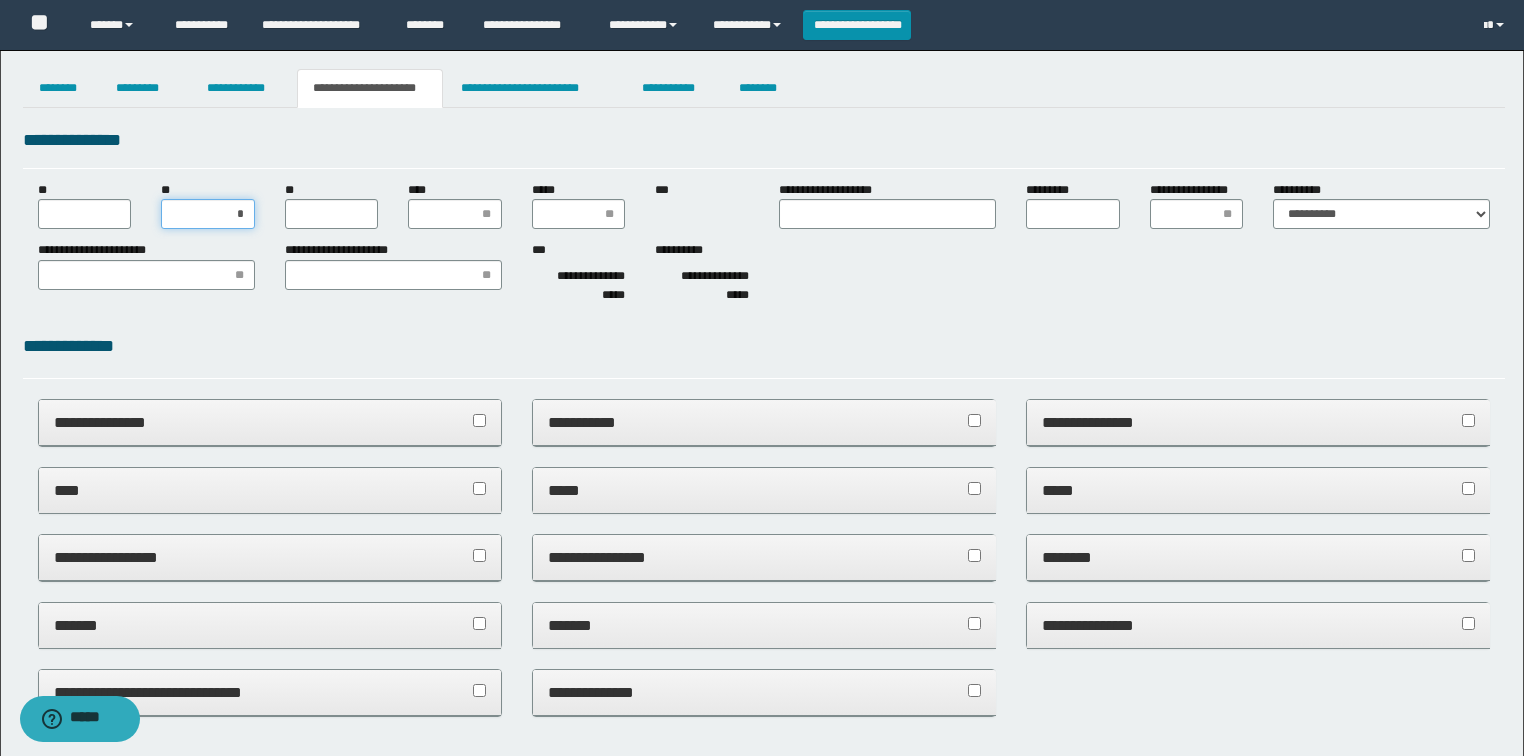 type on "**" 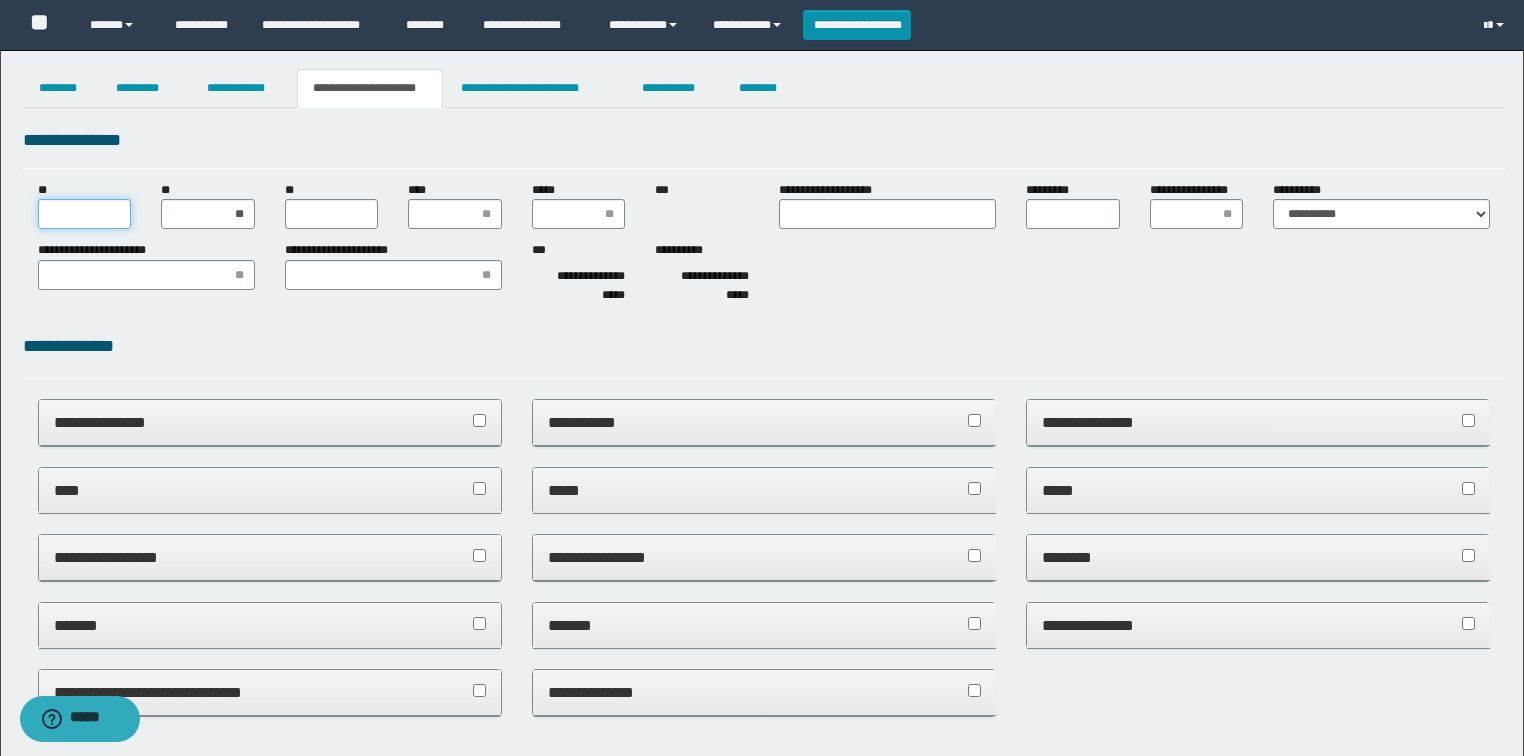 click on "**" at bounding box center (85, 214) 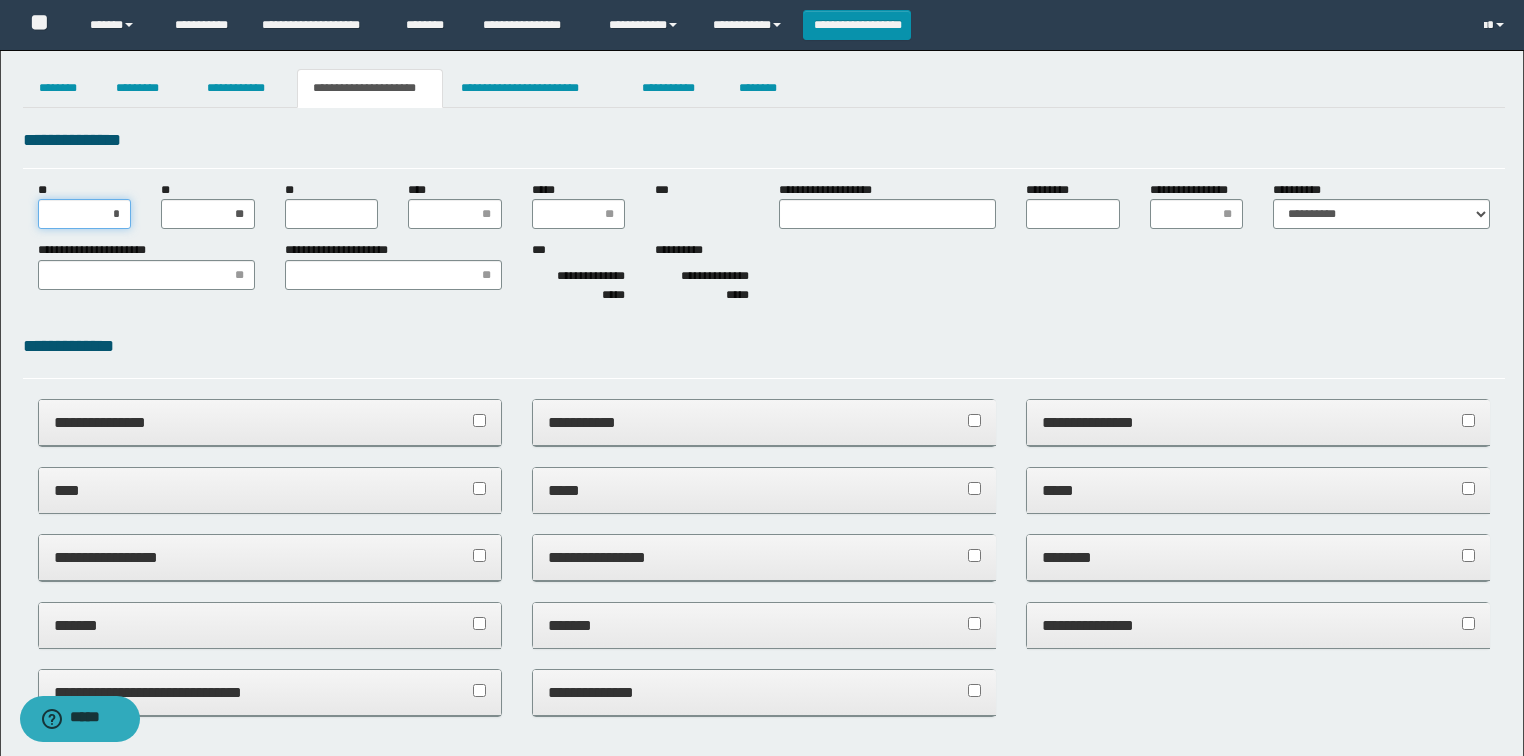 type on "**" 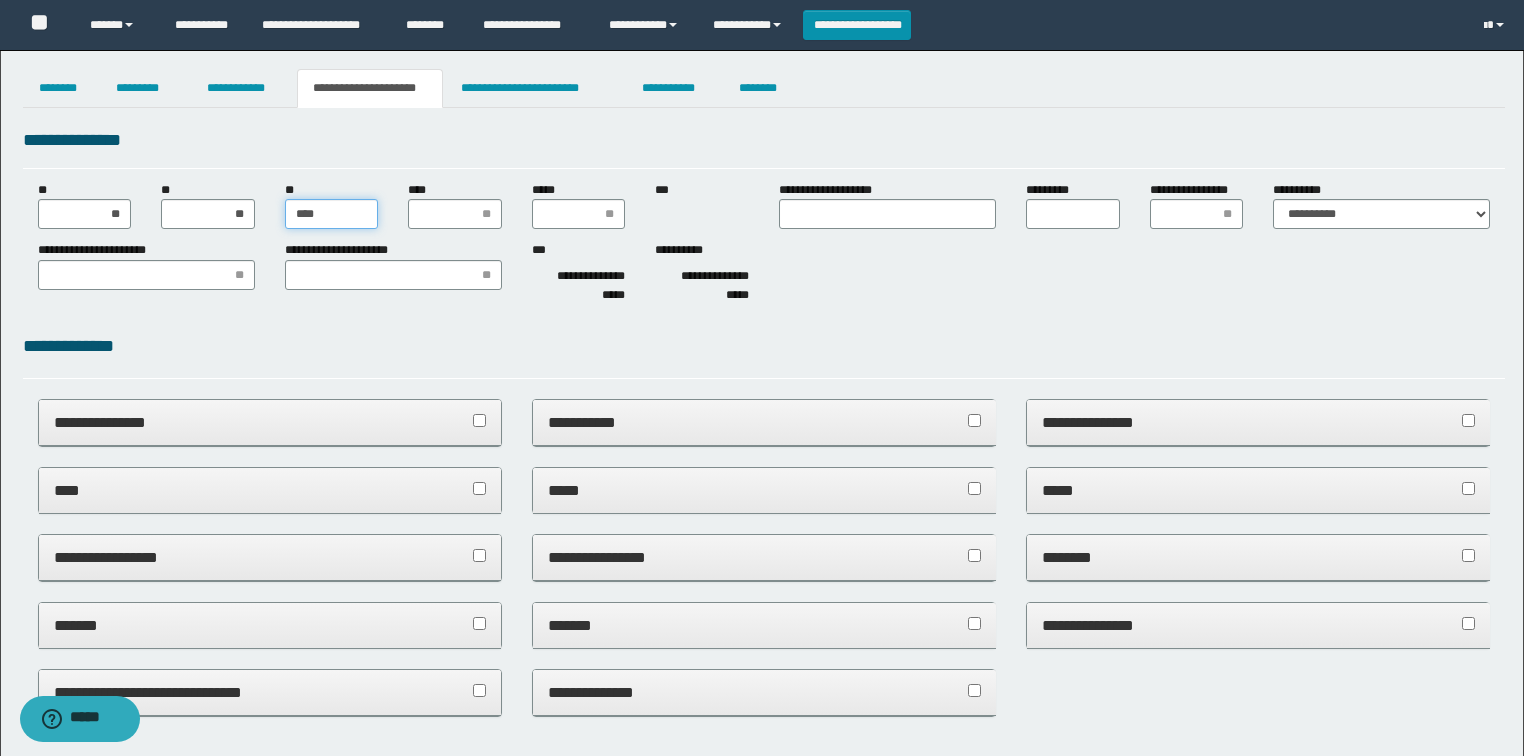 type on "*****" 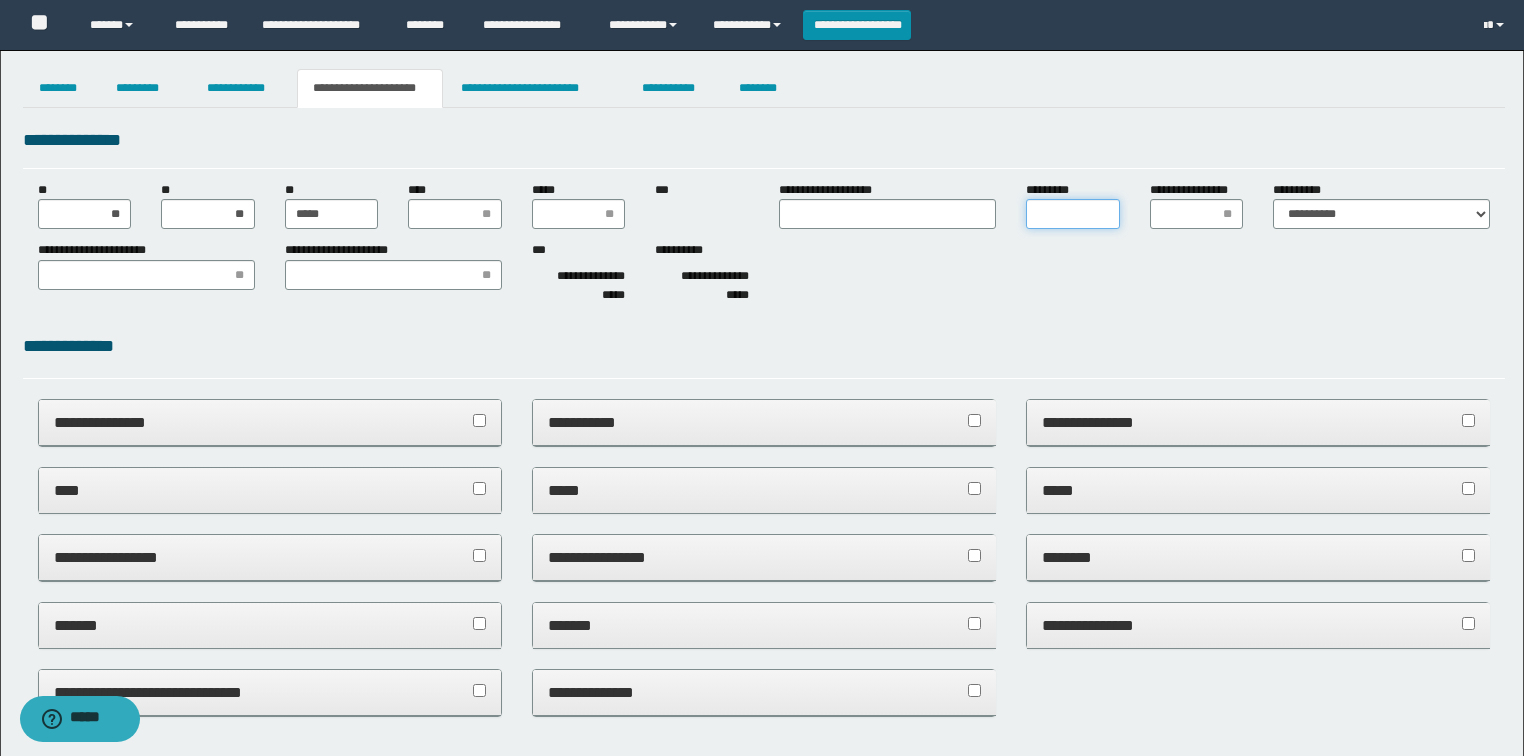 click on "*********" at bounding box center (1073, 214) 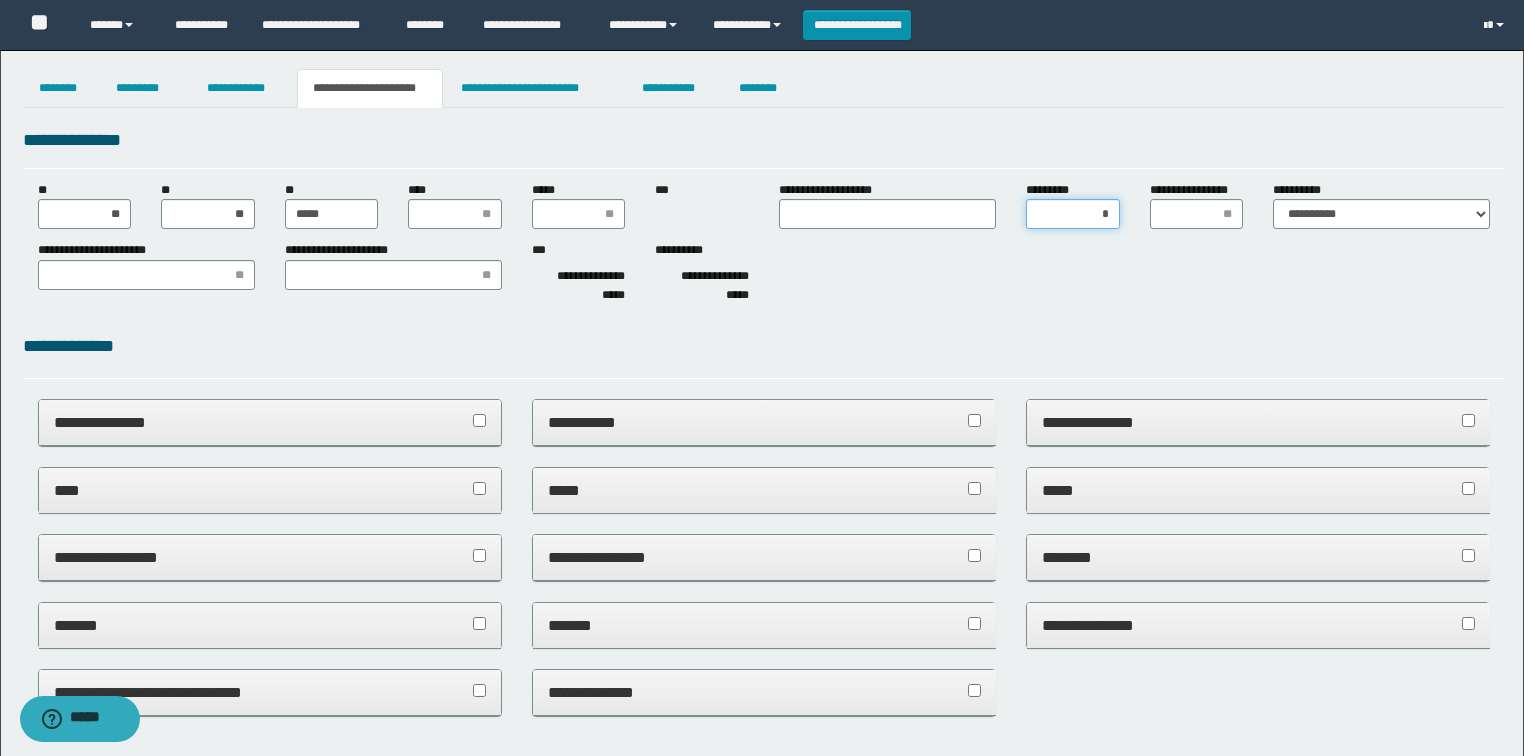 type on "**" 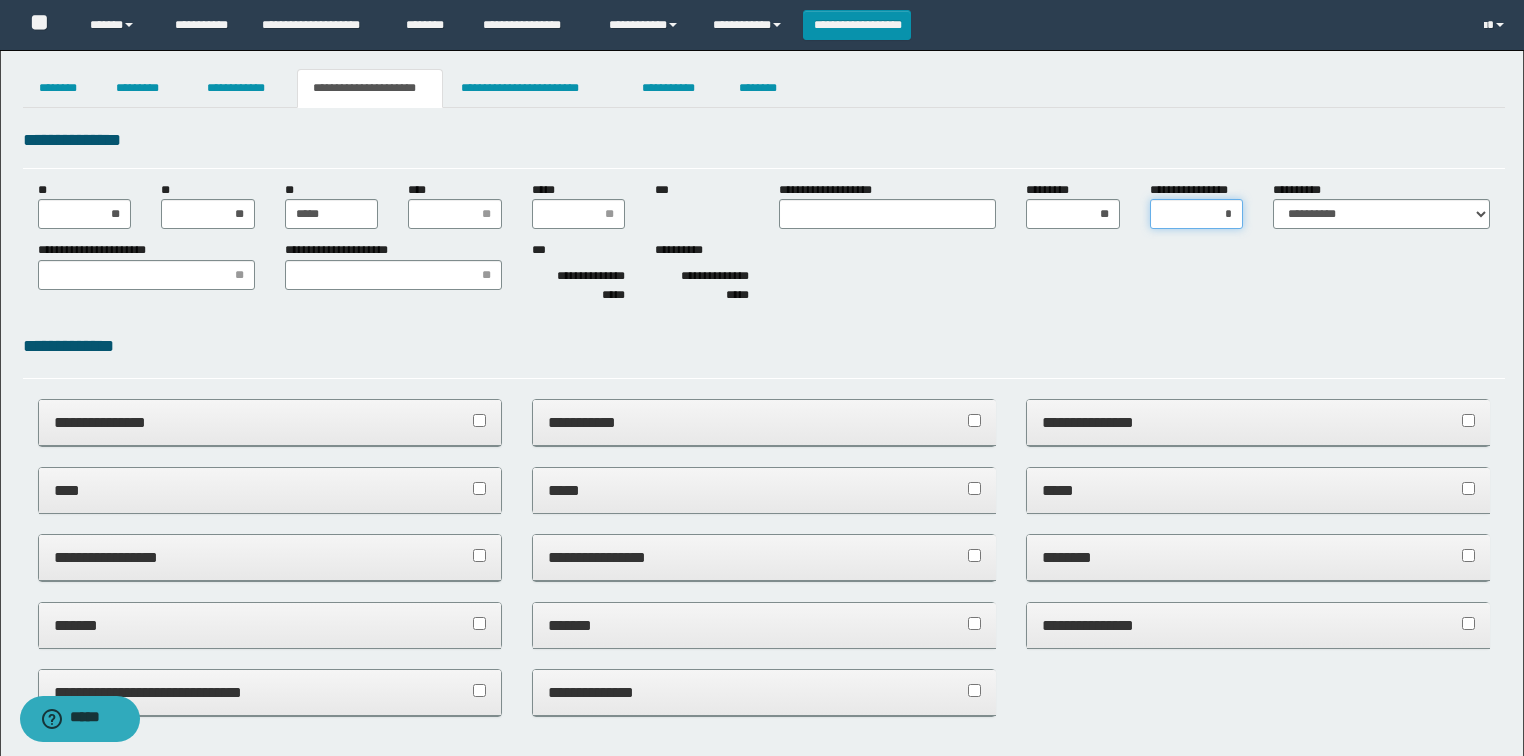 type on "**" 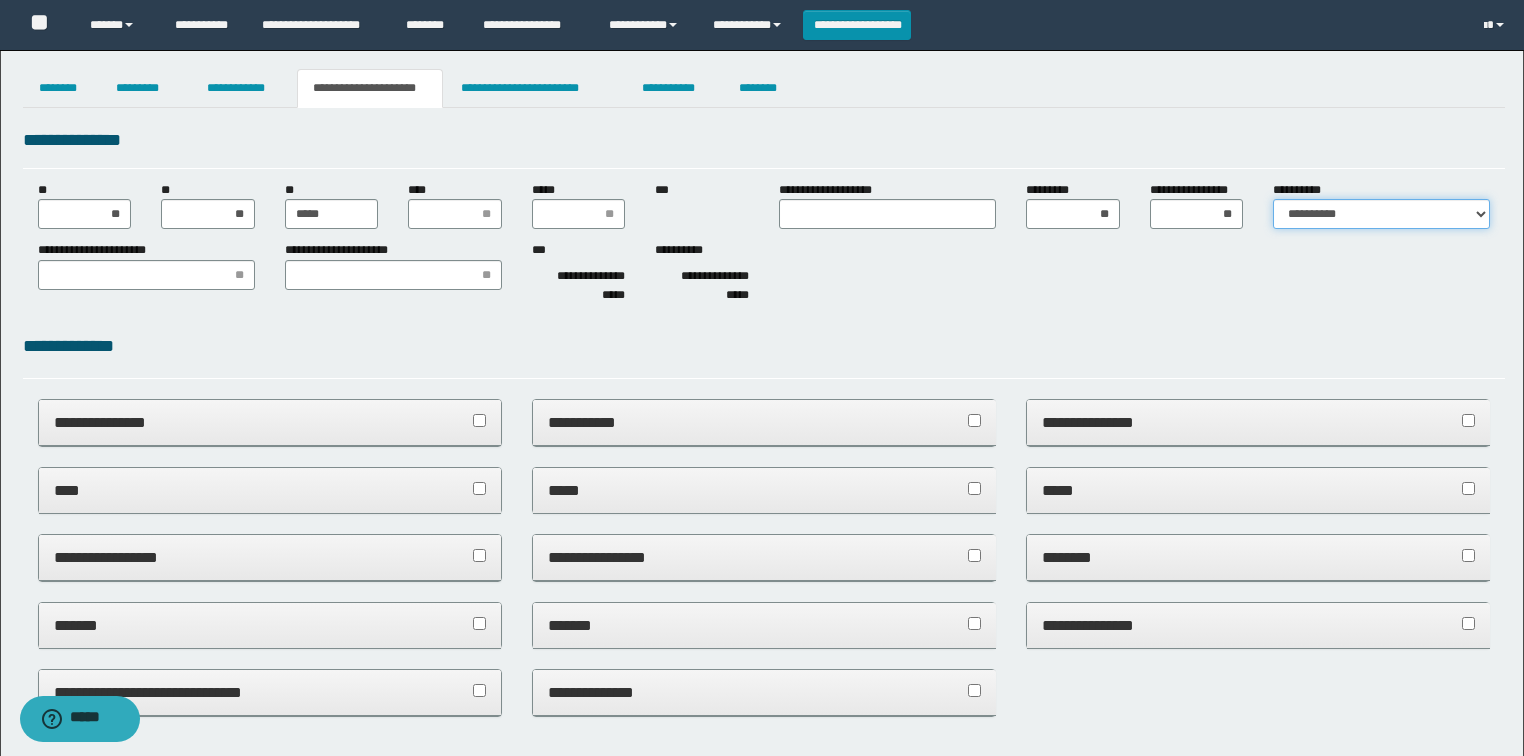 drag, startPoint x: 1388, startPoint y: 219, endPoint x: 1378, endPoint y: 225, distance: 11.661903 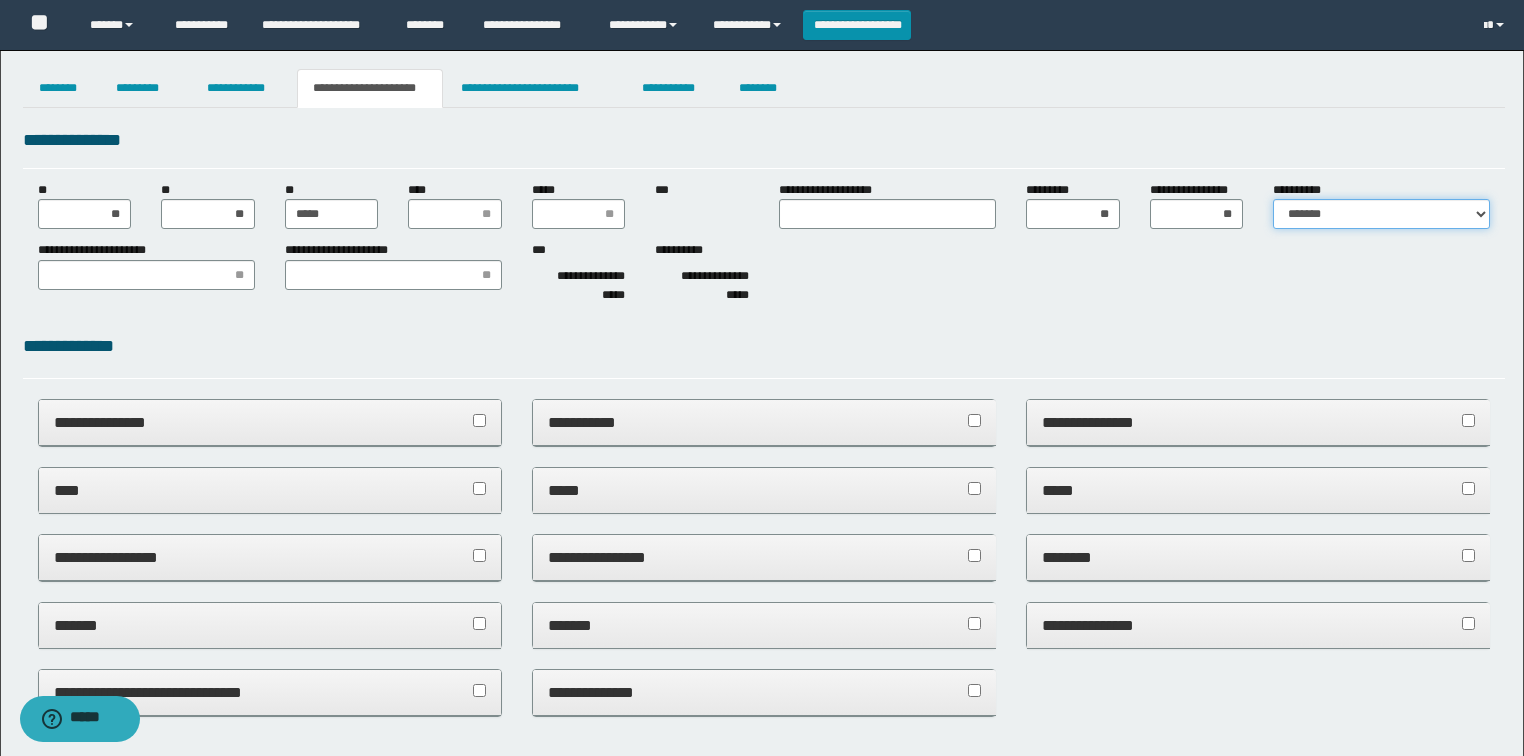 click on "**********" at bounding box center [1381, 214] 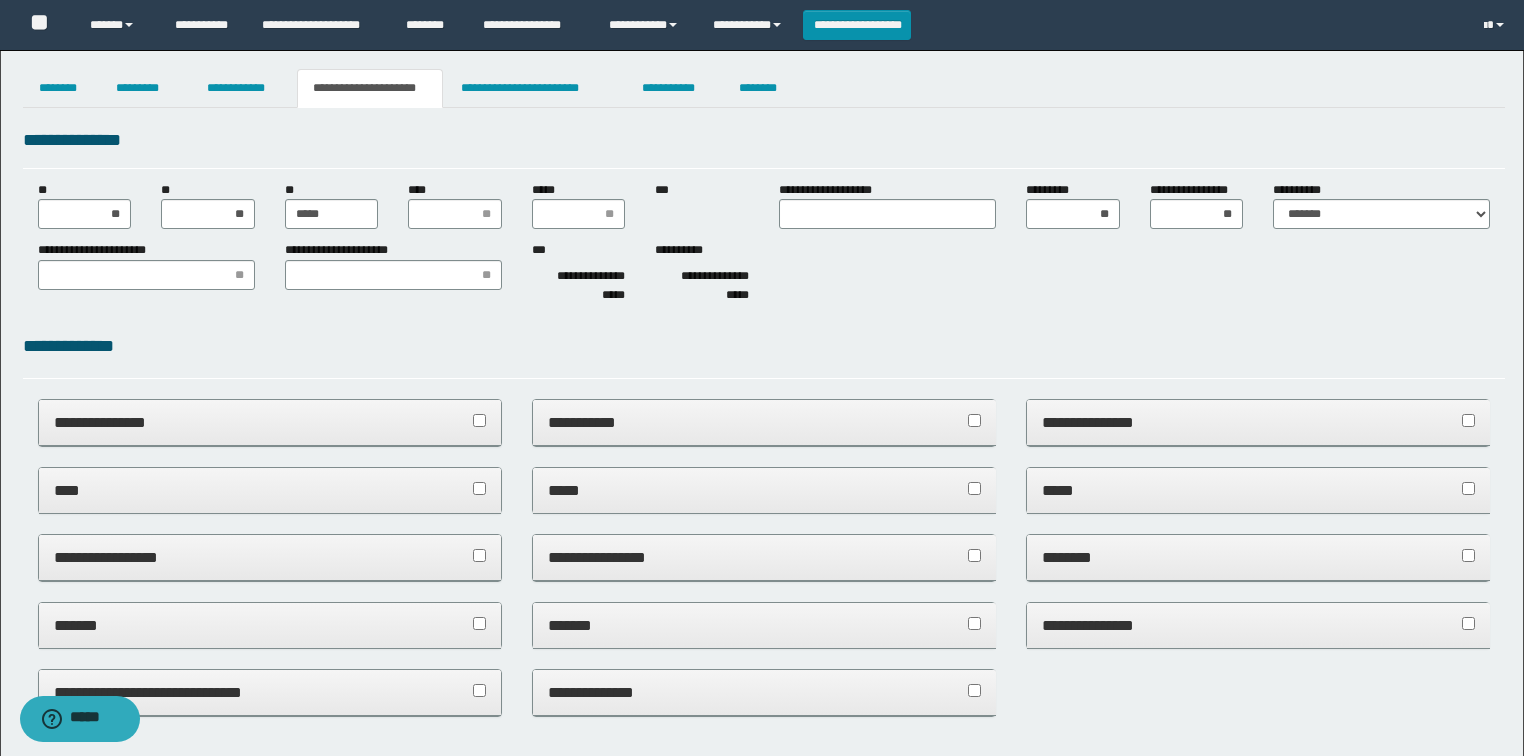 click on "**********" at bounding box center [764, 885] 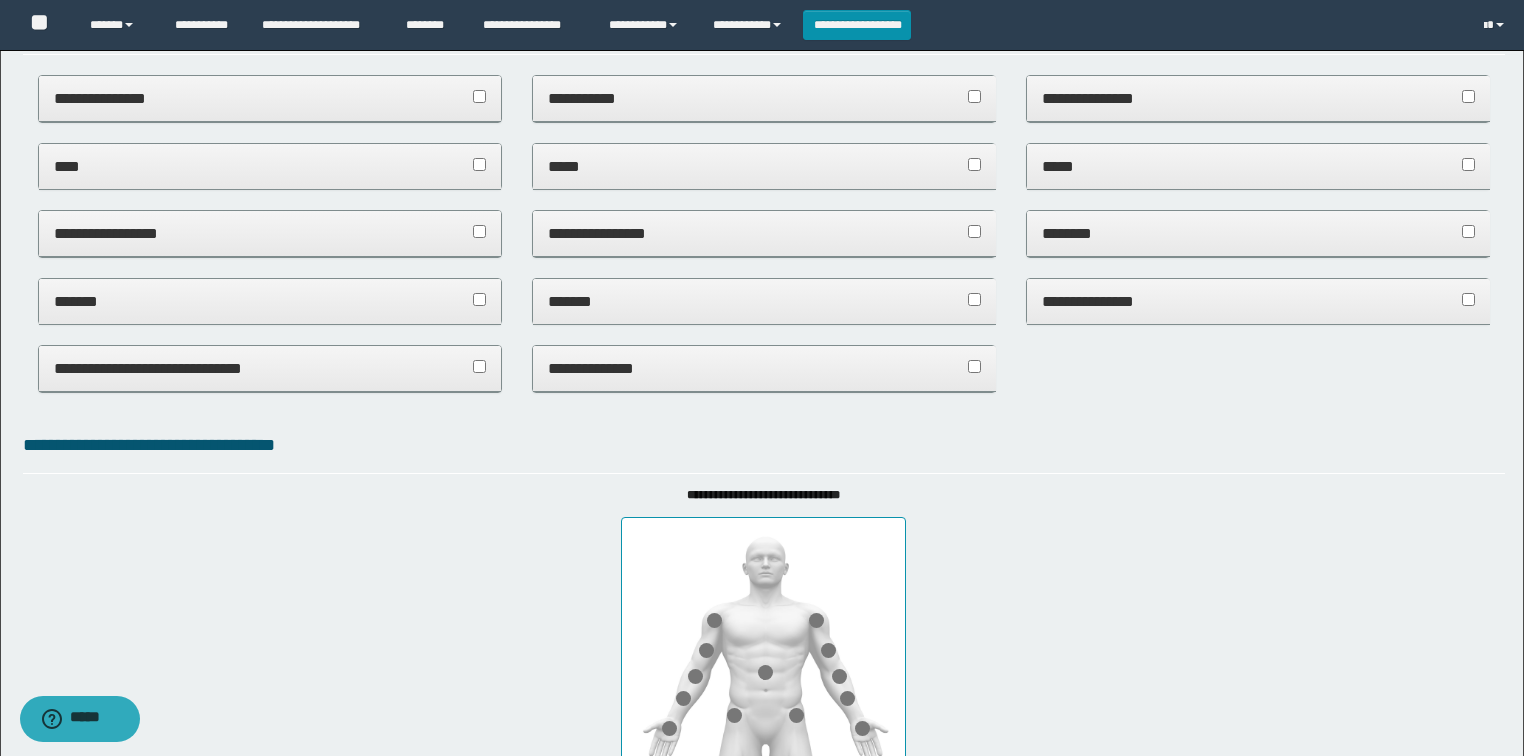 scroll, scrollTop: 400, scrollLeft: 0, axis: vertical 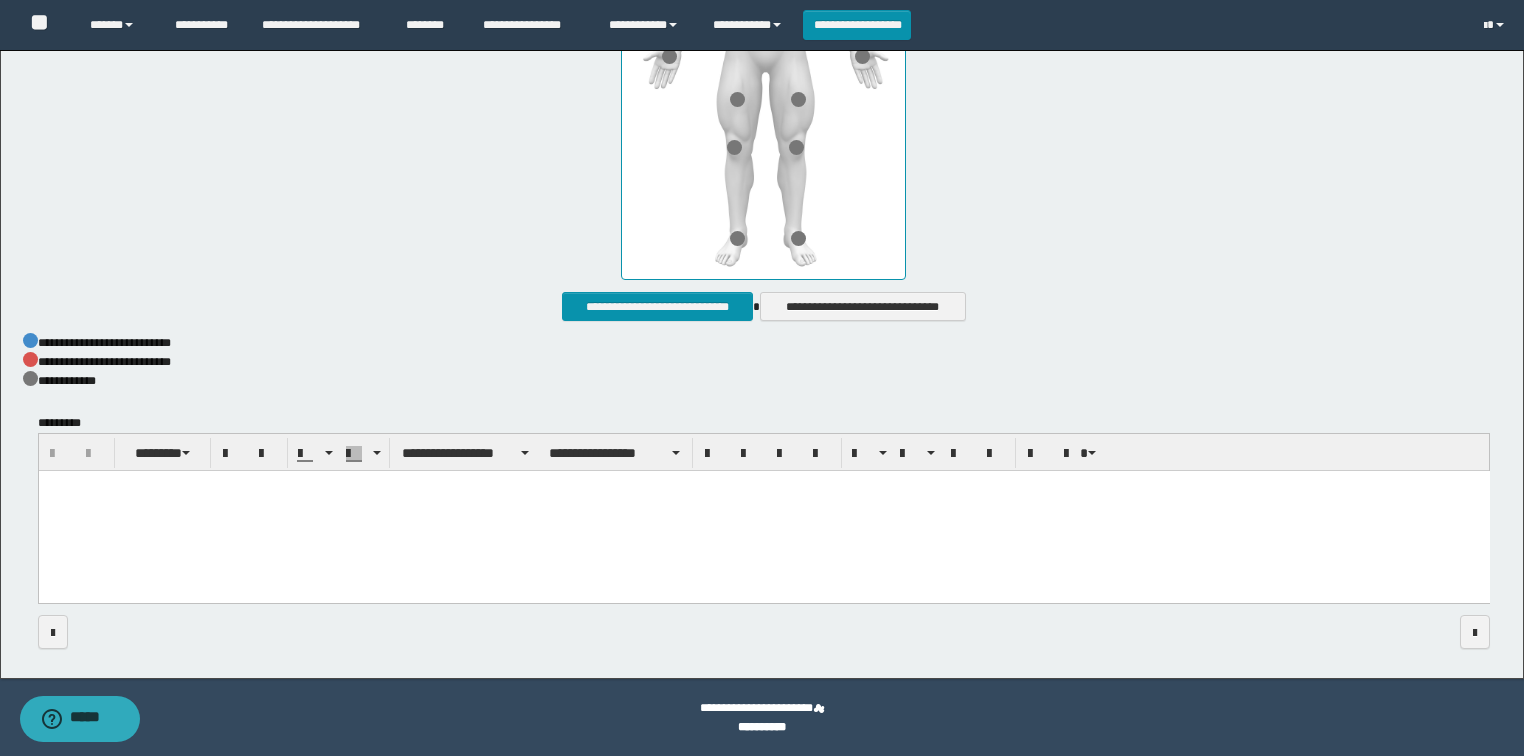 drag, startPoint x: 407, startPoint y: 521, endPoint x: 422, endPoint y: 883, distance: 362.31064 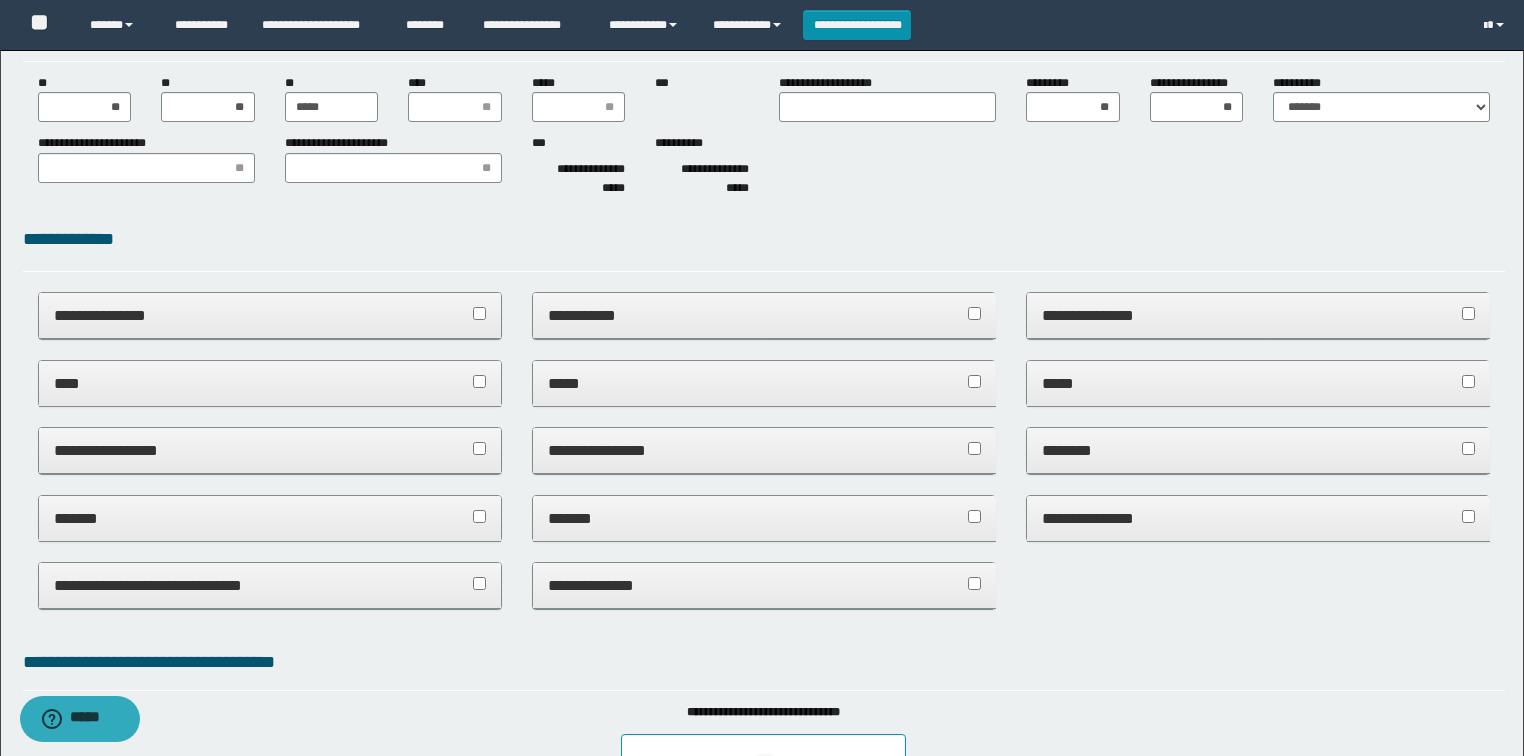 scroll, scrollTop: 0, scrollLeft: 0, axis: both 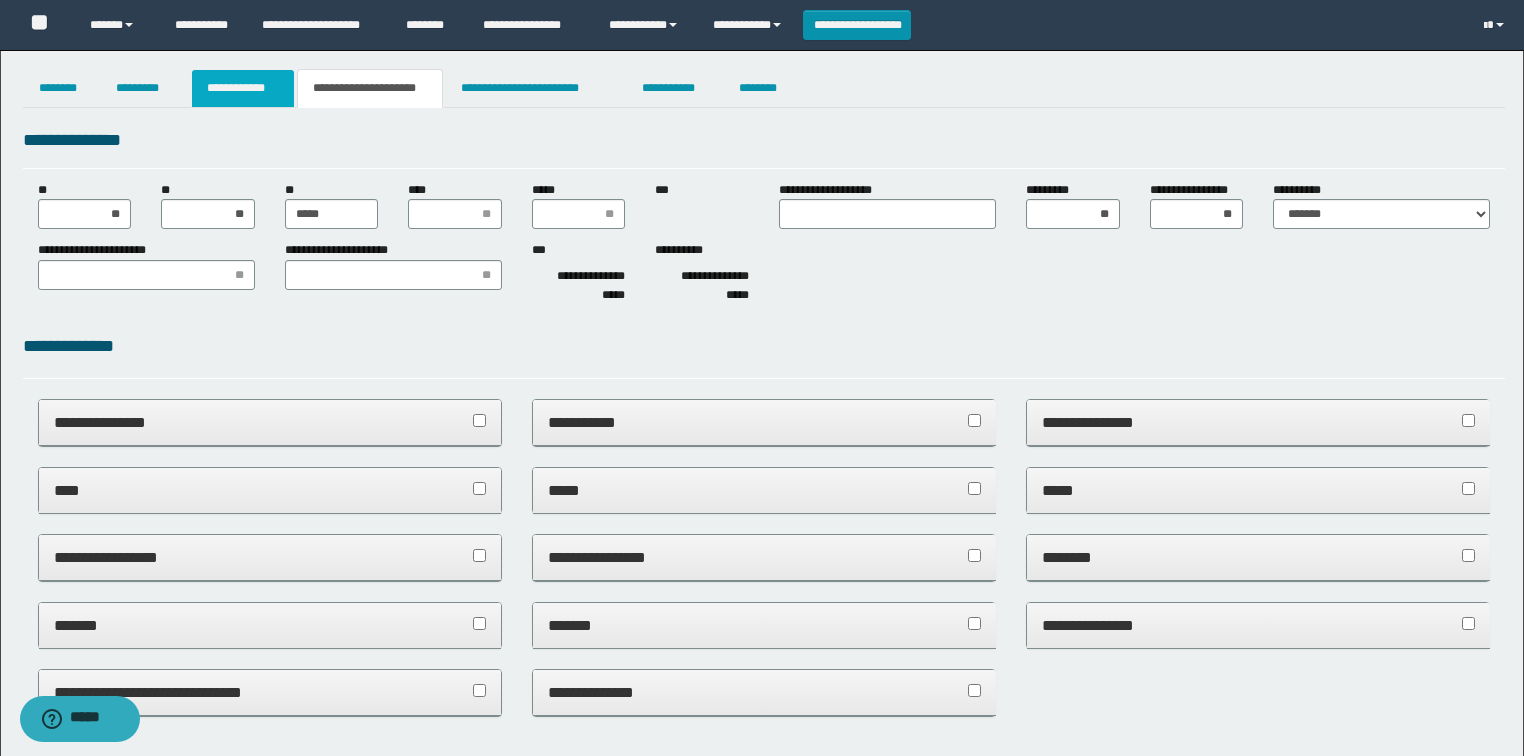 click on "**********" at bounding box center (243, 88) 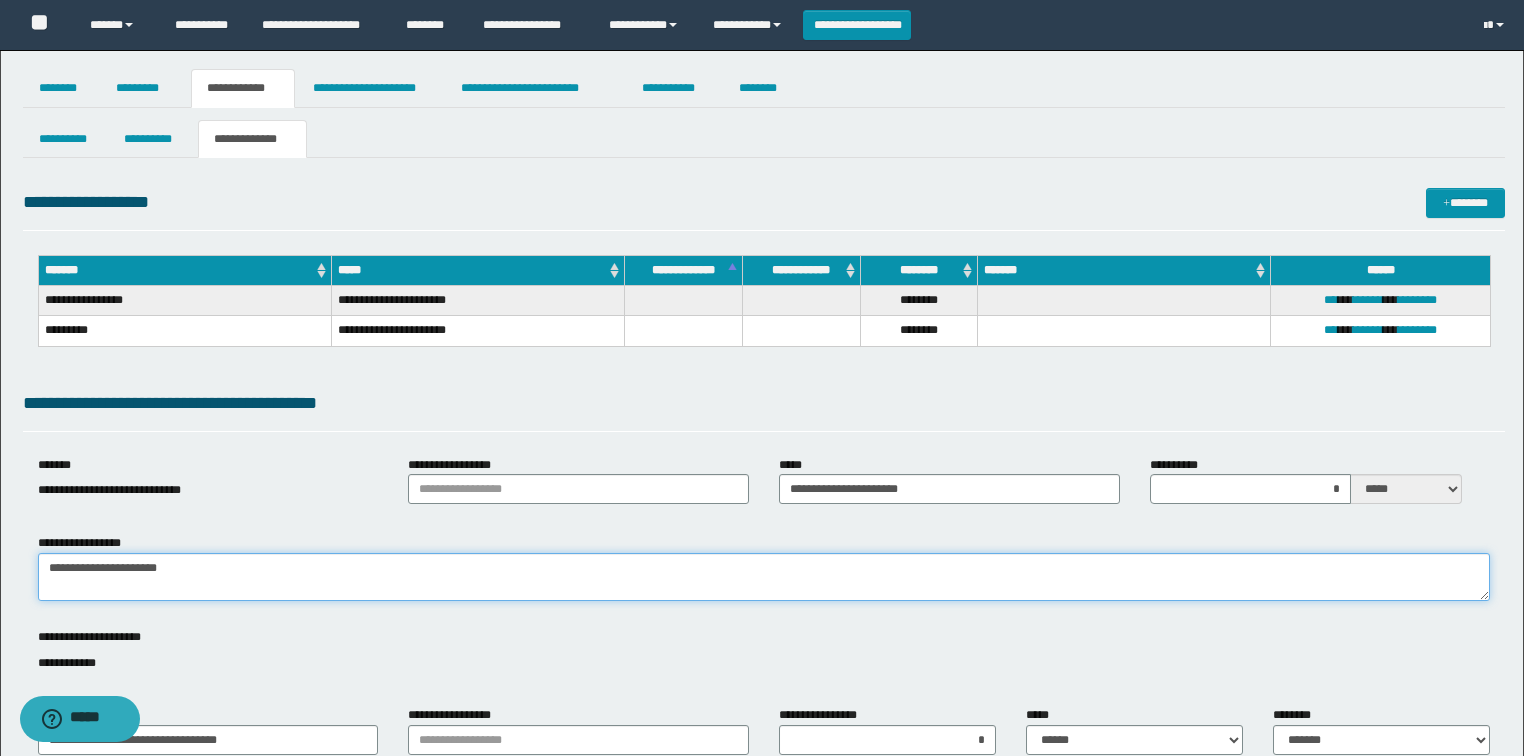 click on "**********" at bounding box center [764, 577] 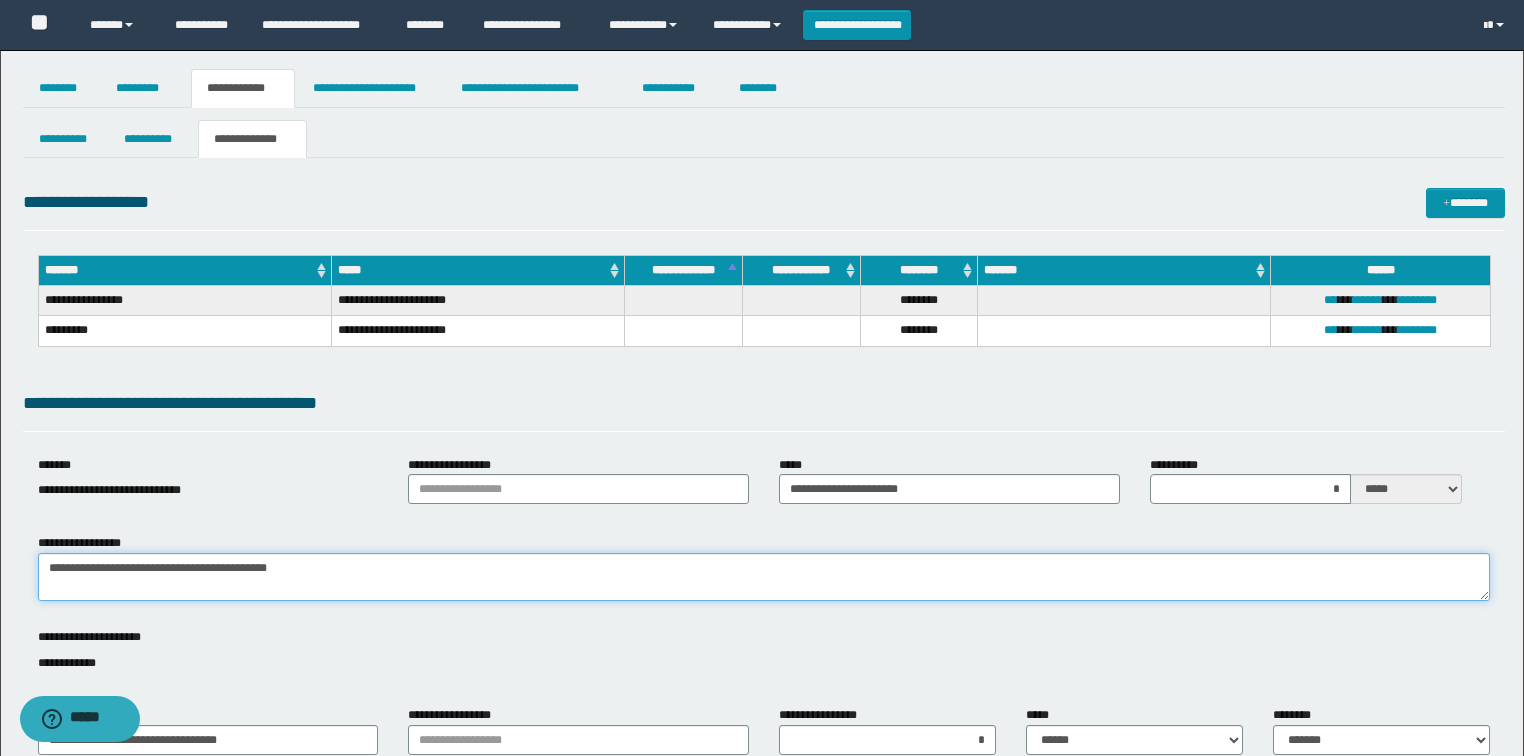 click on "**********" at bounding box center (764, 577) 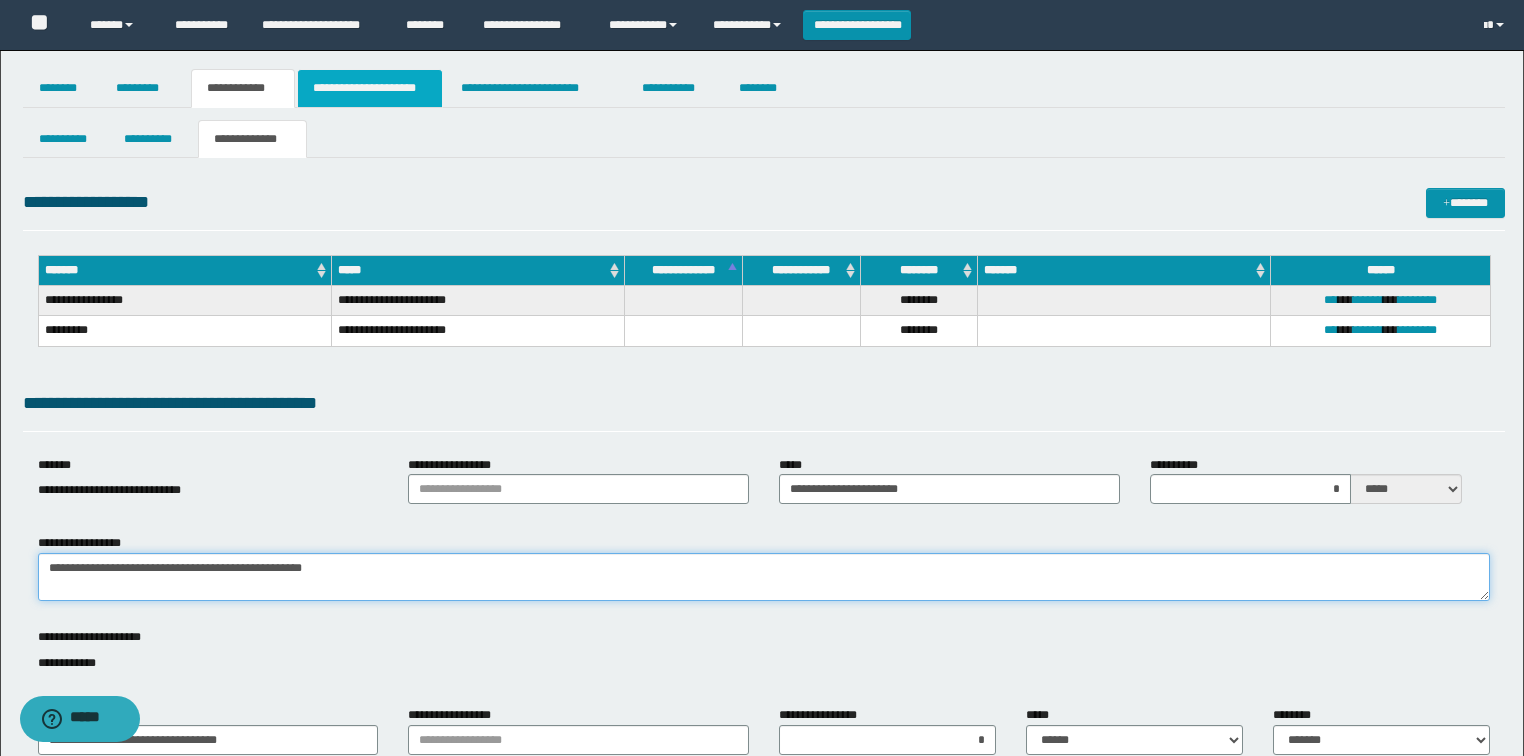 type on "**********" 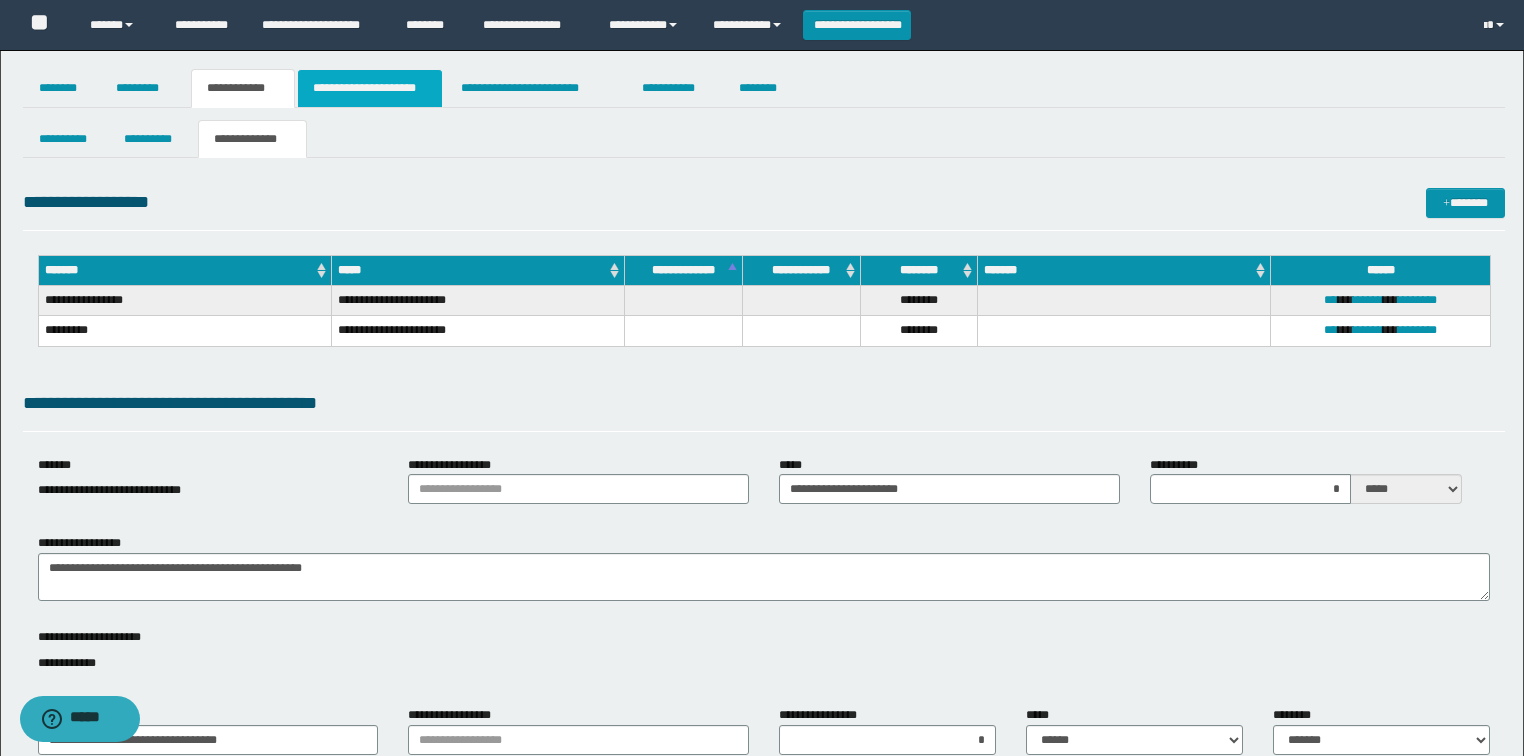 click on "**********" at bounding box center [370, 88] 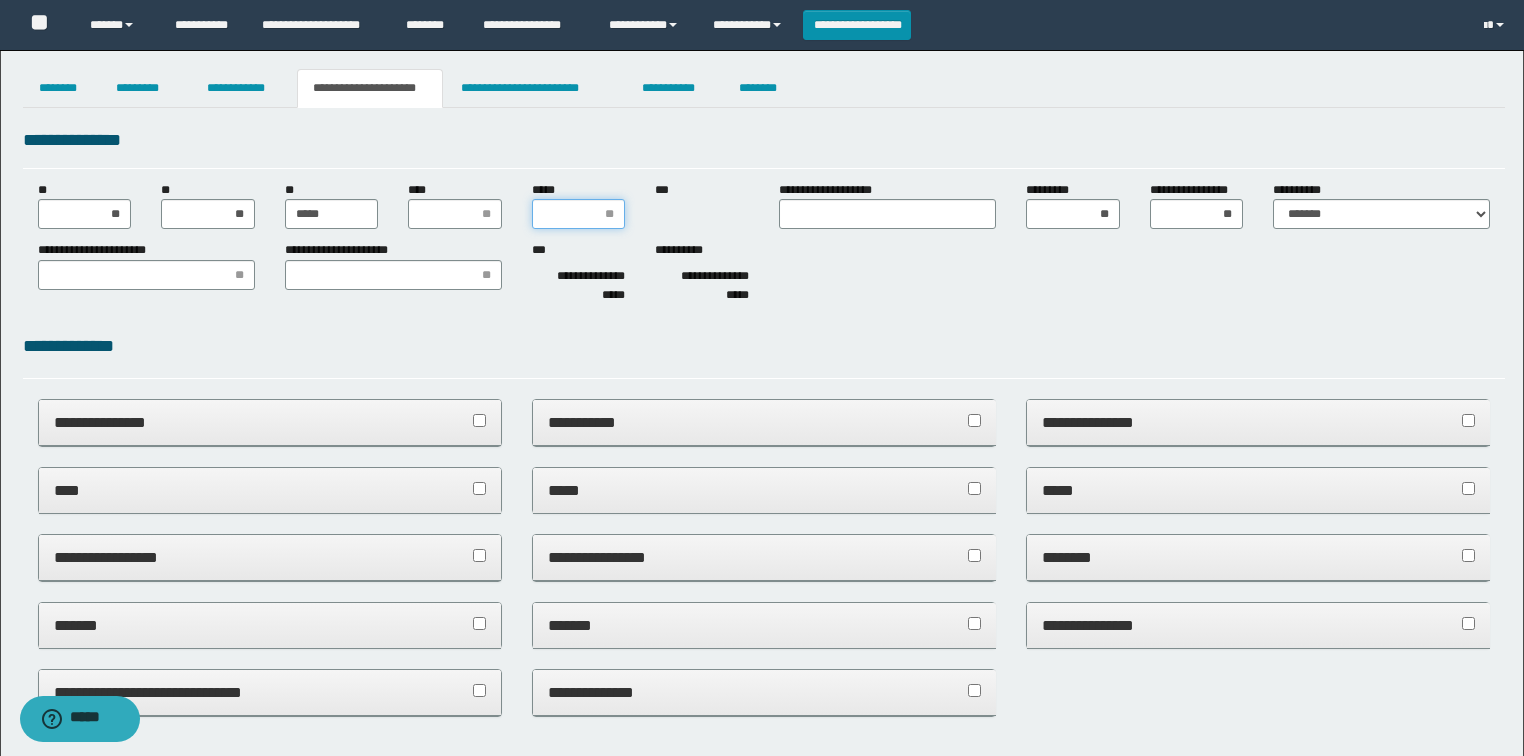 click on "*****" at bounding box center (579, 214) 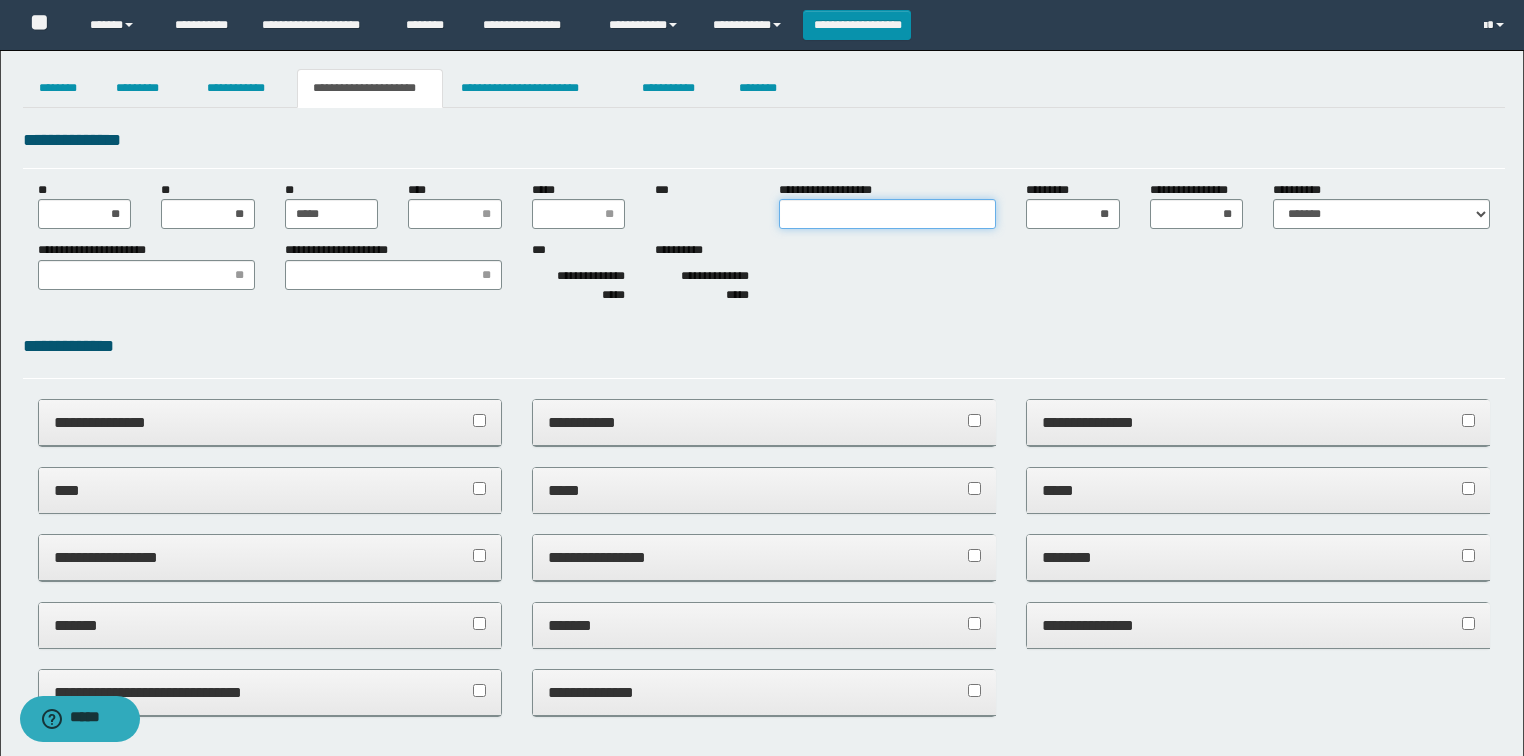 click on "**********" at bounding box center [887, 214] 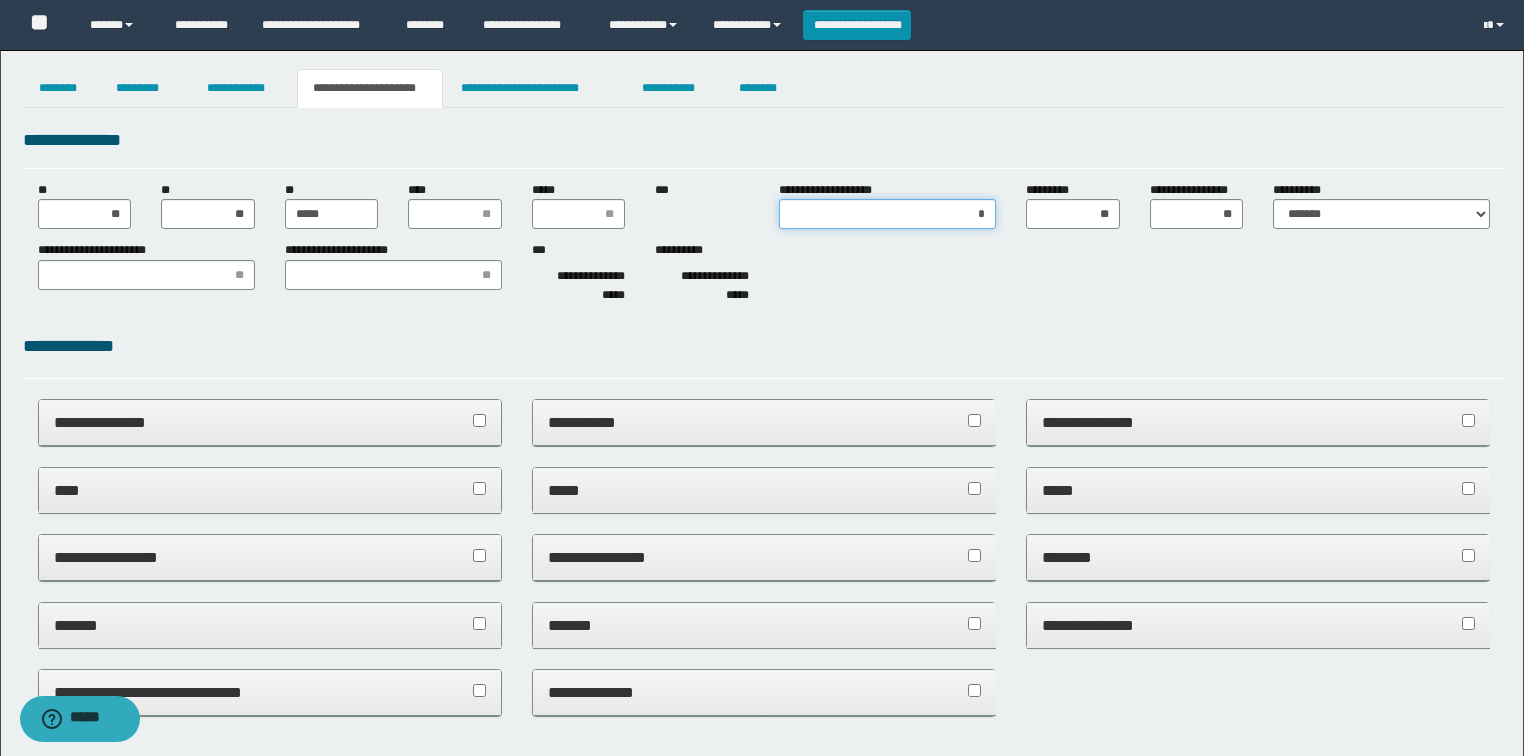 type on "**" 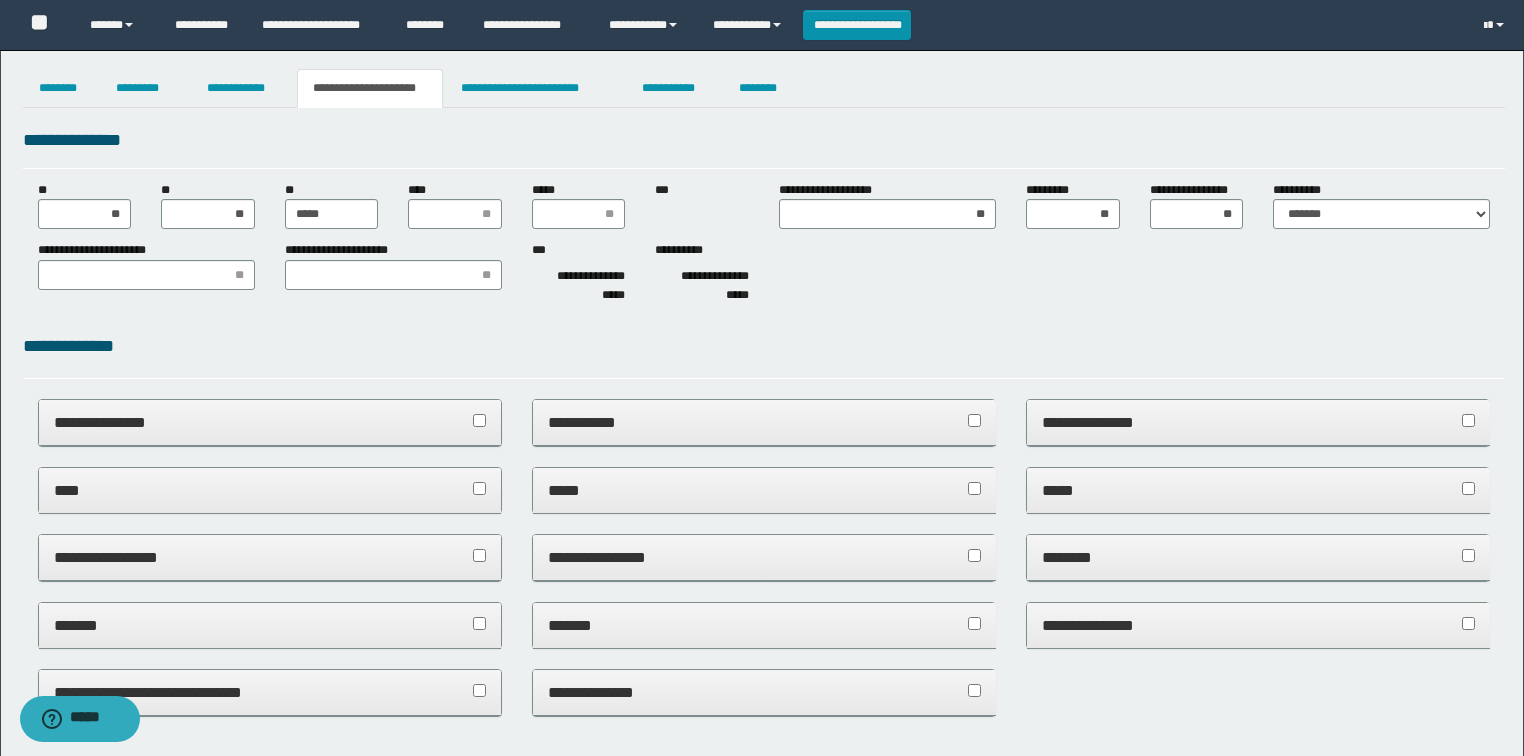 click on "**********" at bounding box center (764, 276) 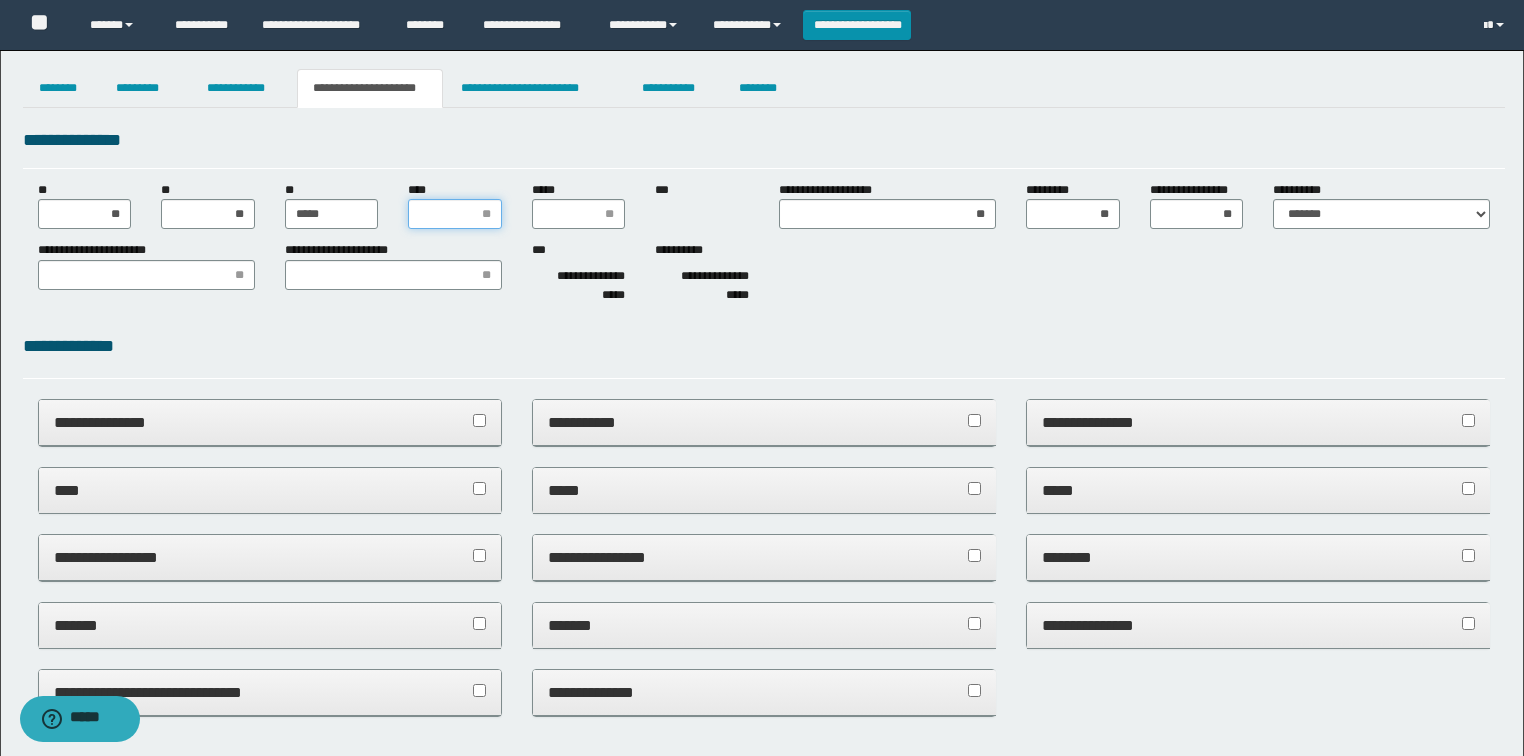 click on "****" at bounding box center (455, 214) 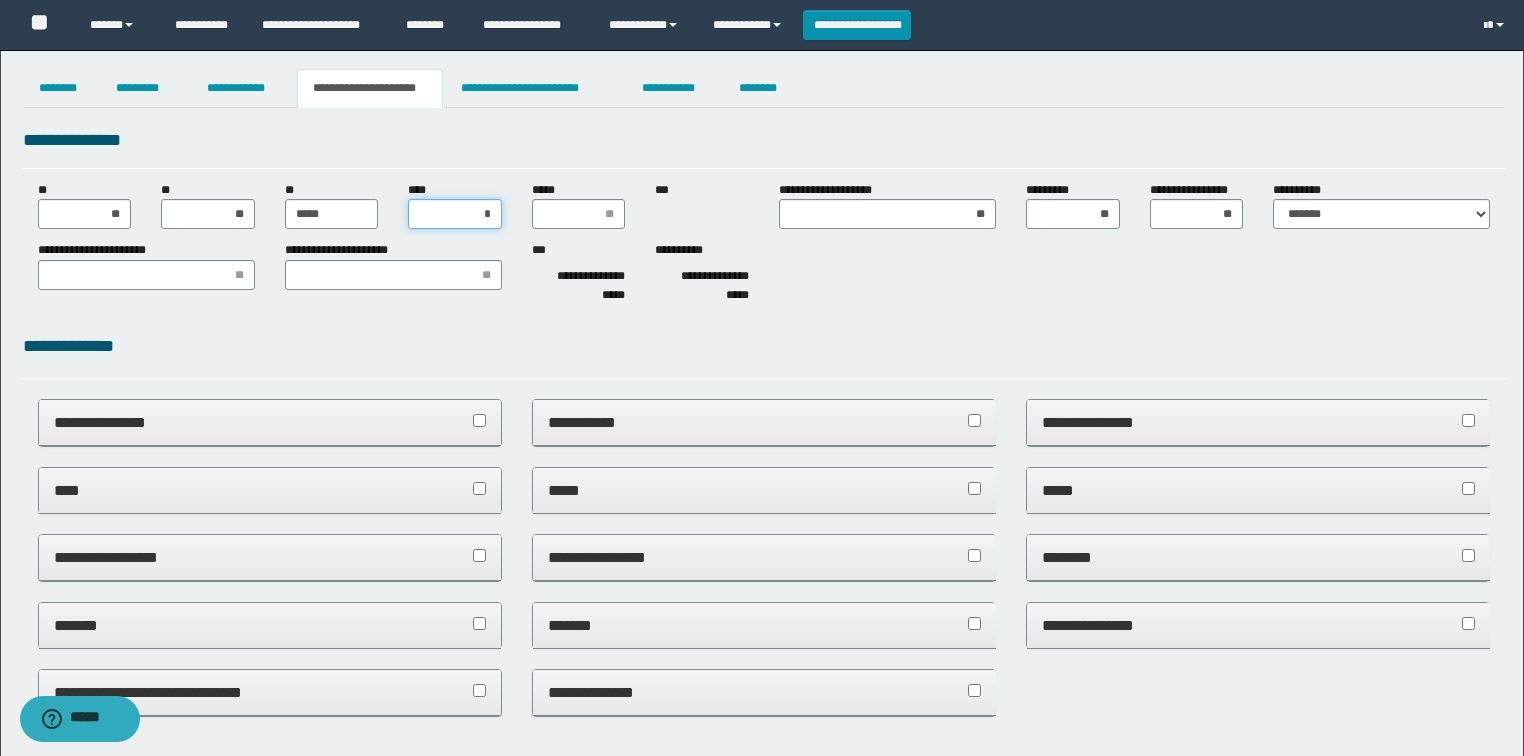 type on "**" 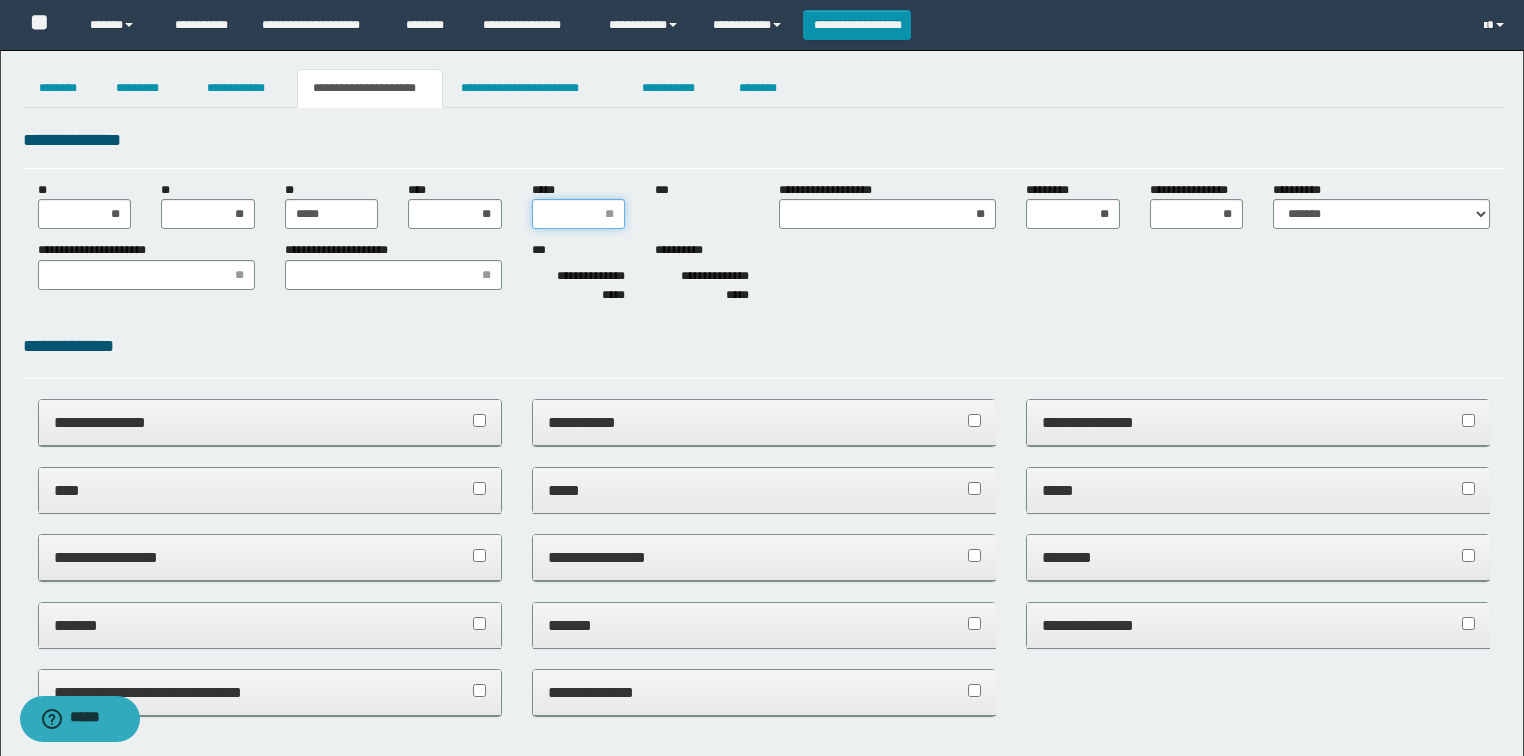 click on "*****" at bounding box center (579, 214) 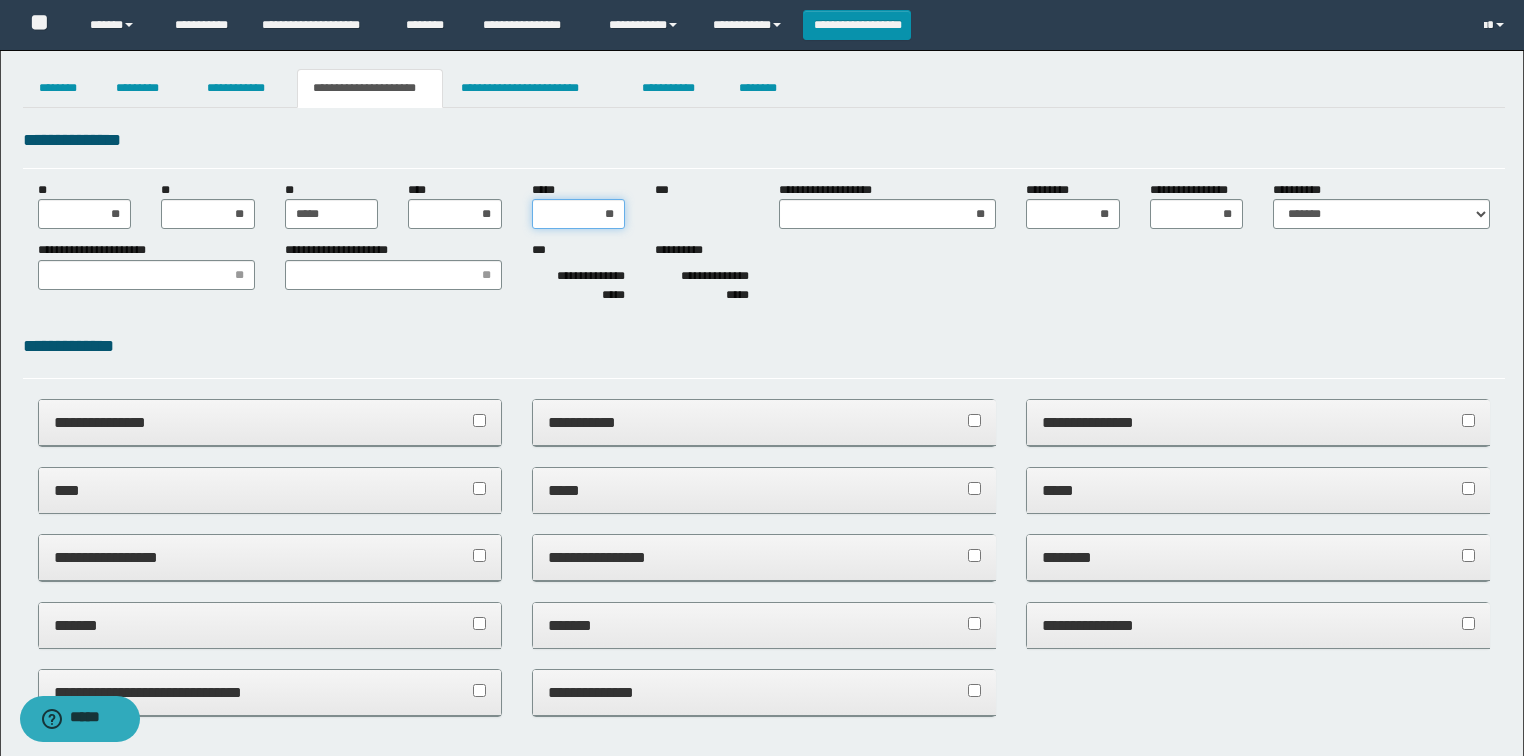 type on "***" 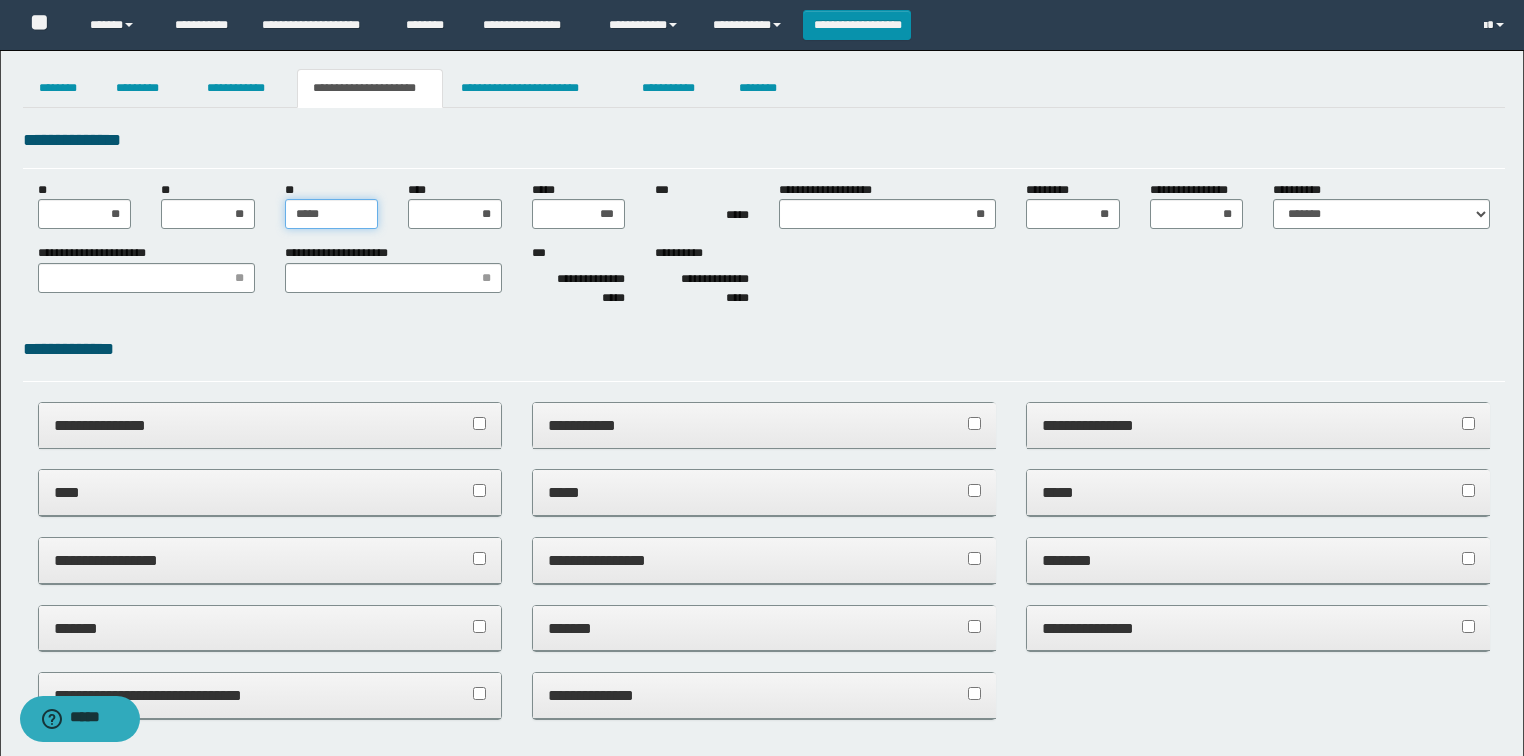 drag, startPoint x: 346, startPoint y: 212, endPoint x: 265, endPoint y: 212, distance: 81 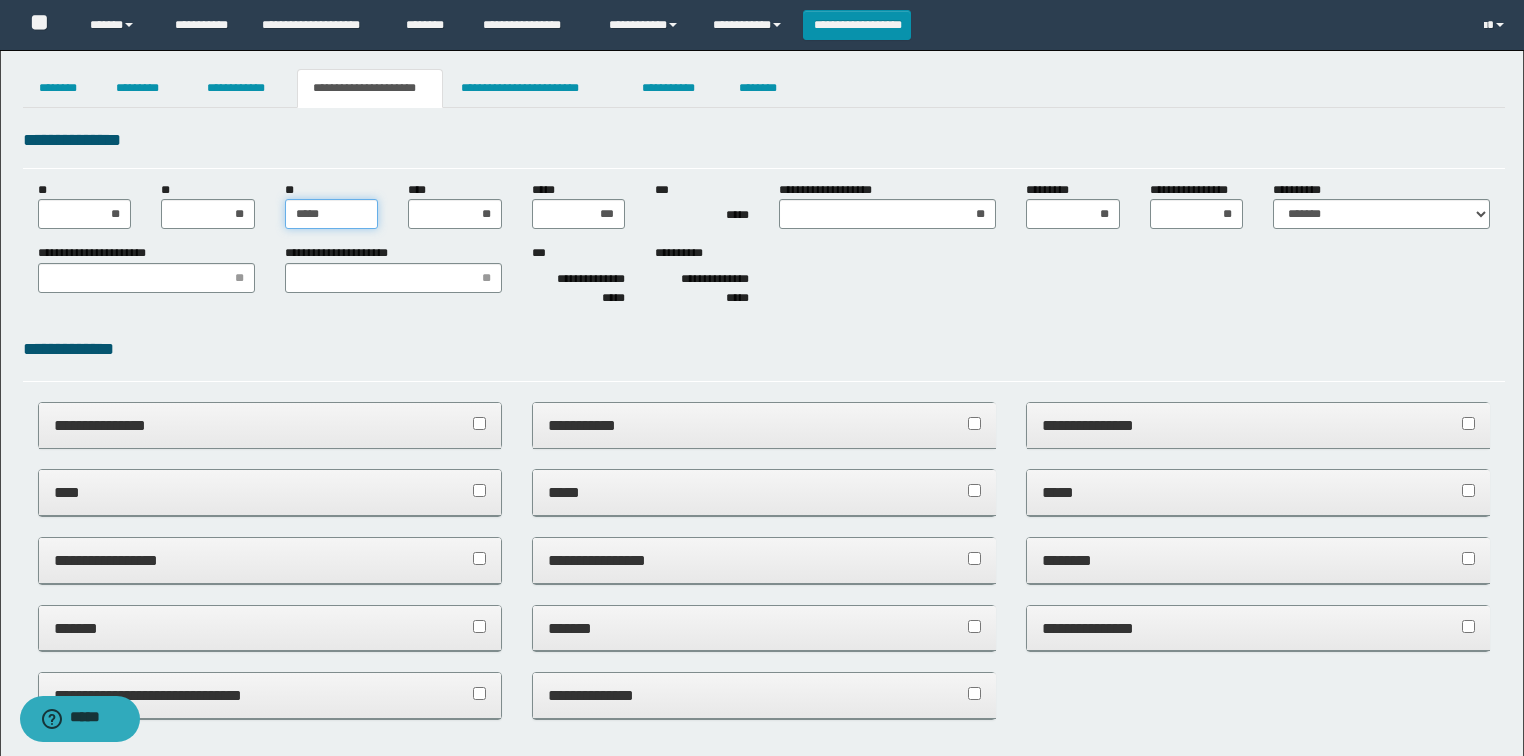 click on "**********" at bounding box center [764, 207] 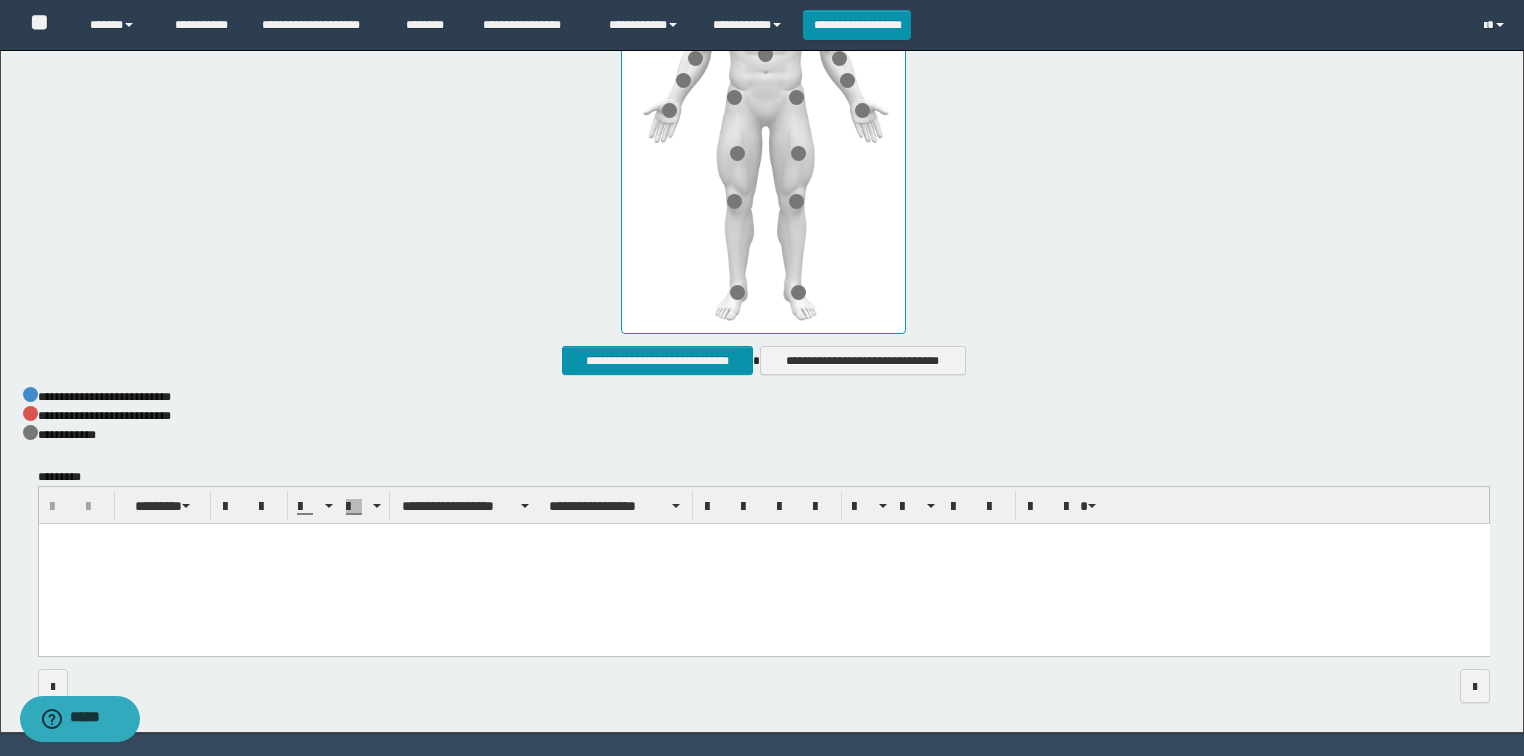 scroll, scrollTop: 999, scrollLeft: 0, axis: vertical 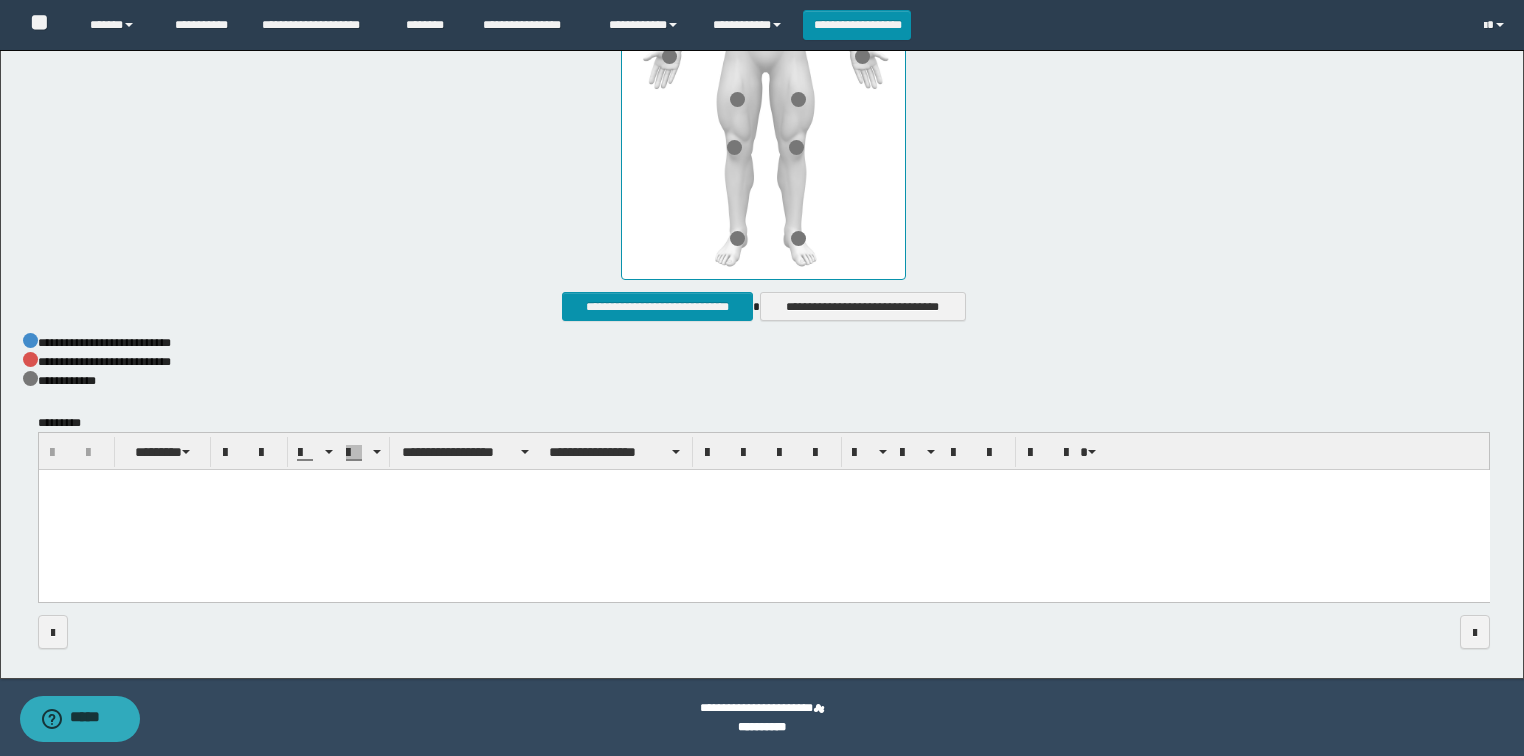 click at bounding box center [763, 511] 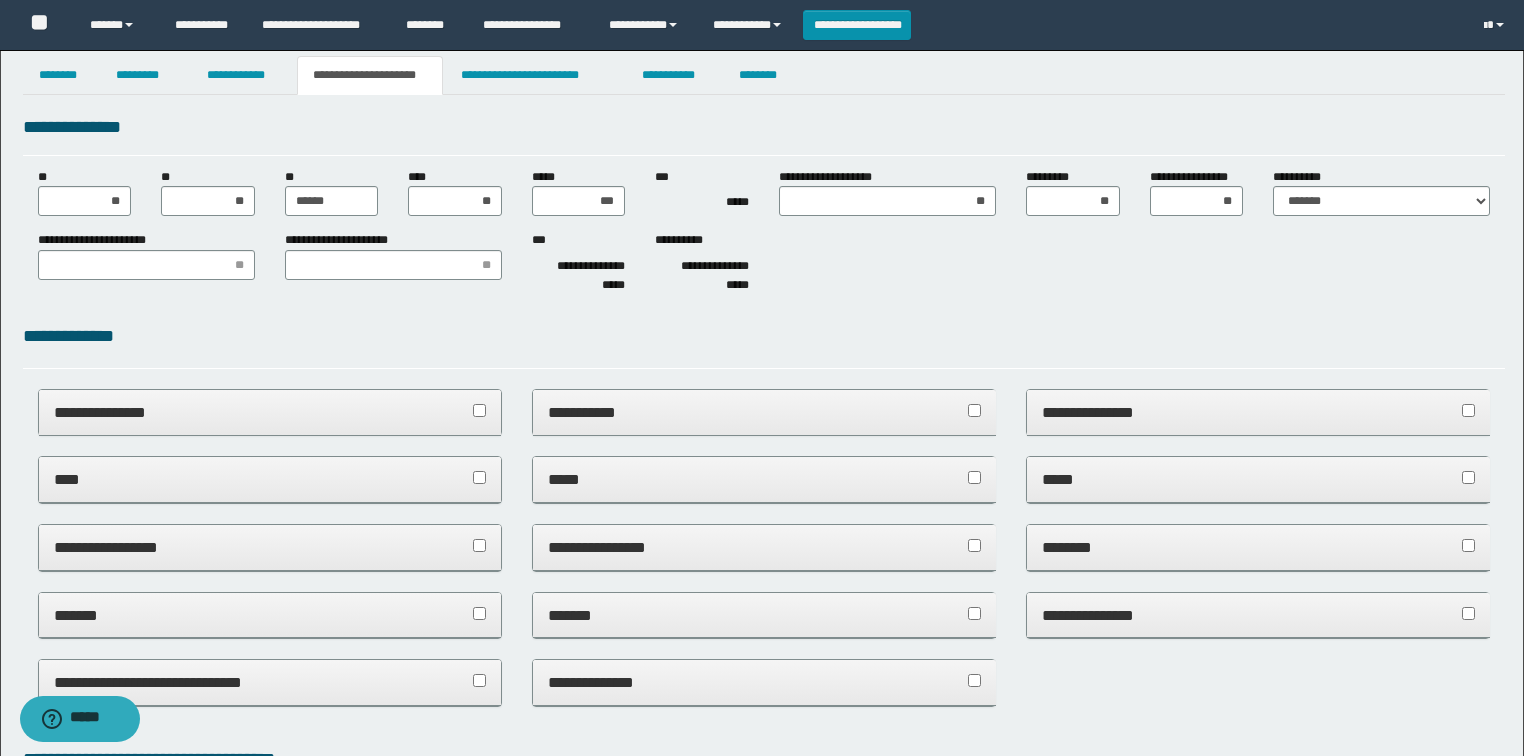 scroll, scrollTop: 0, scrollLeft: 0, axis: both 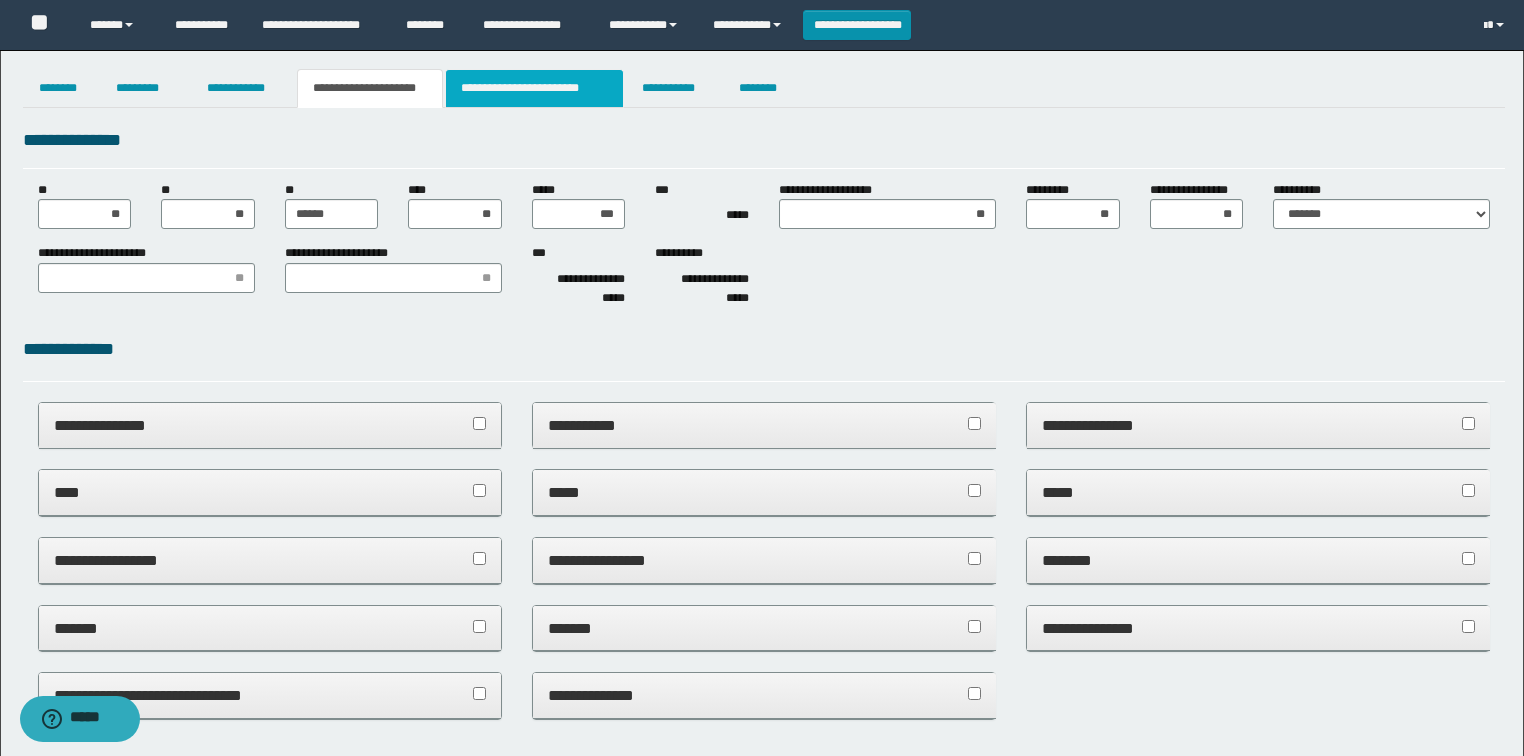 click on "**********" at bounding box center [534, 88] 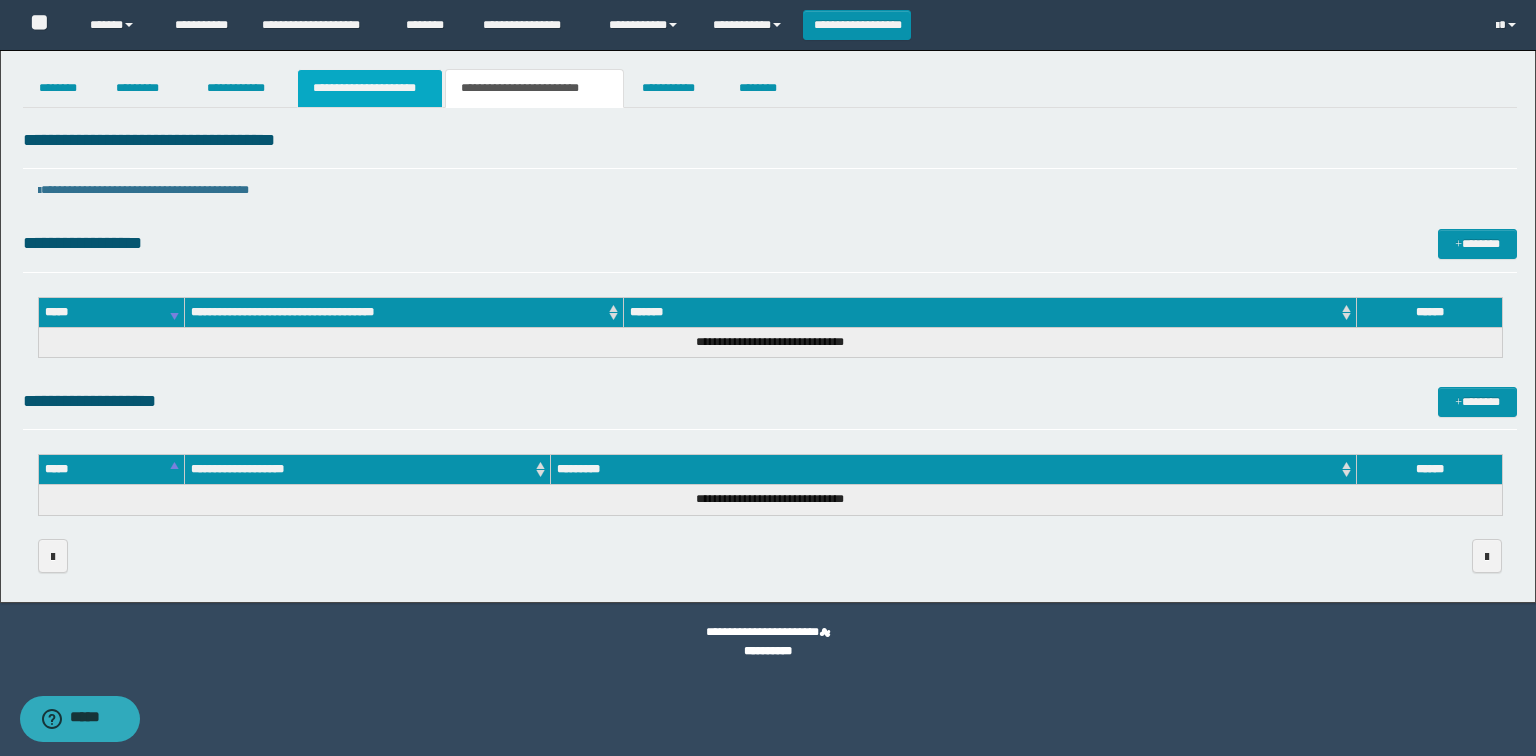 click on "**********" at bounding box center (370, 88) 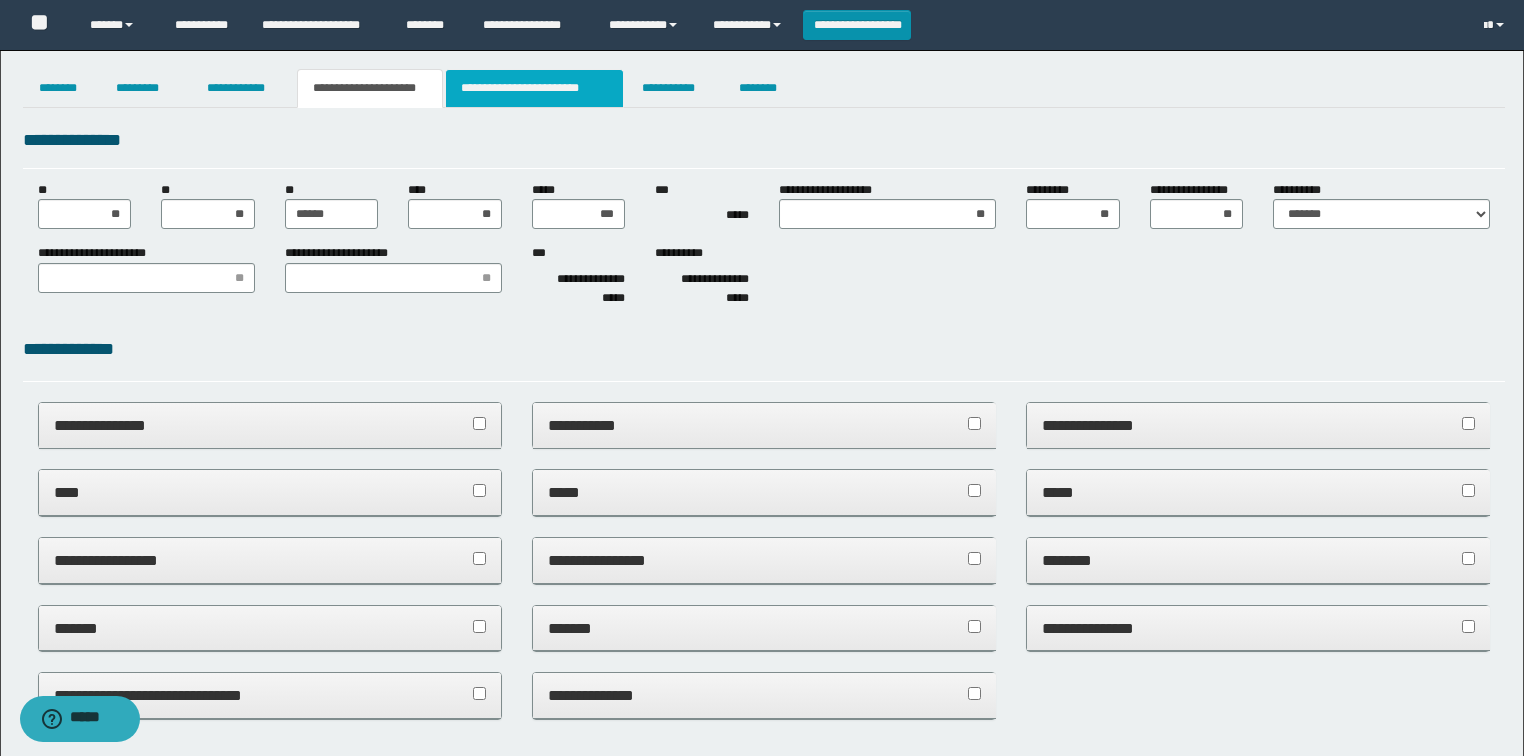 click on "**********" at bounding box center [534, 88] 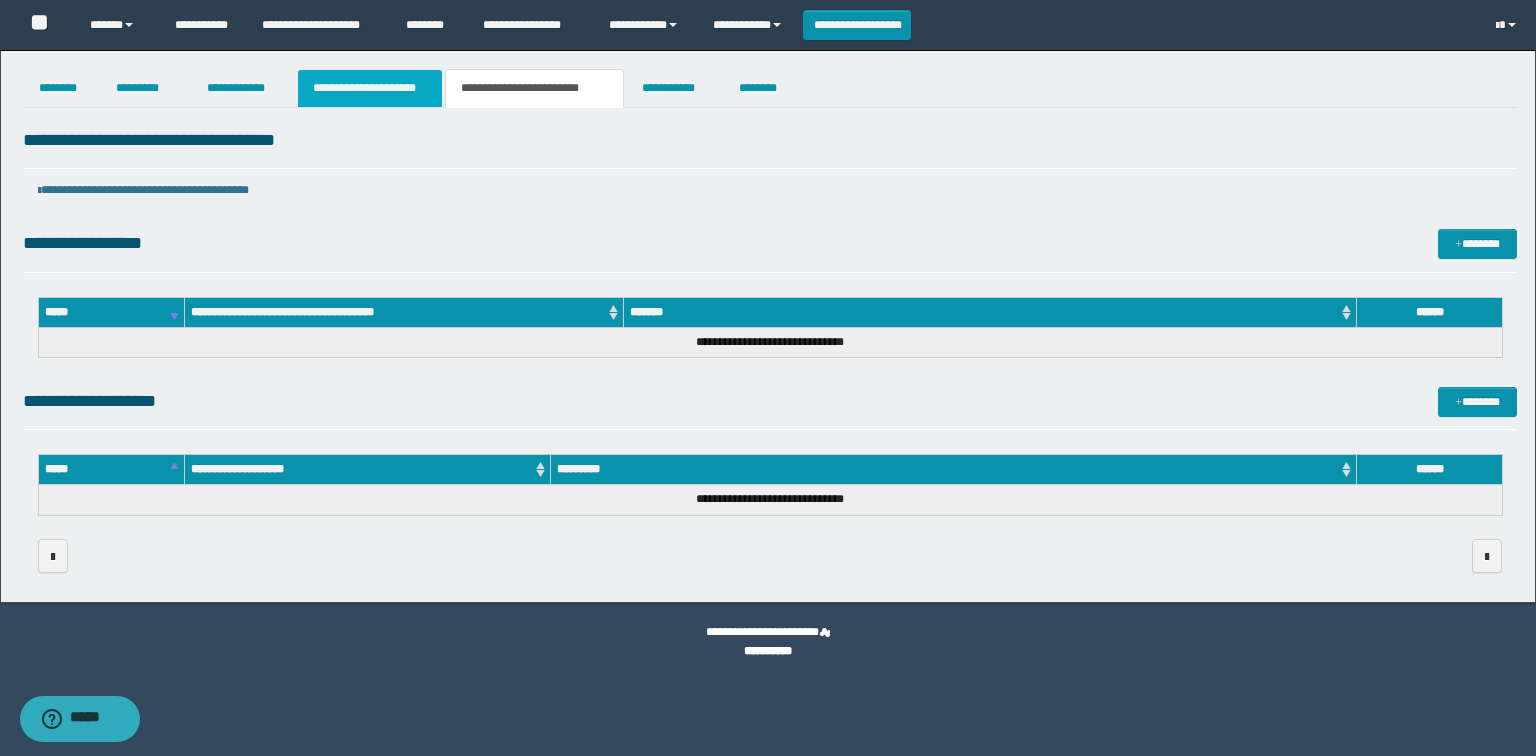 click on "**********" at bounding box center (370, 88) 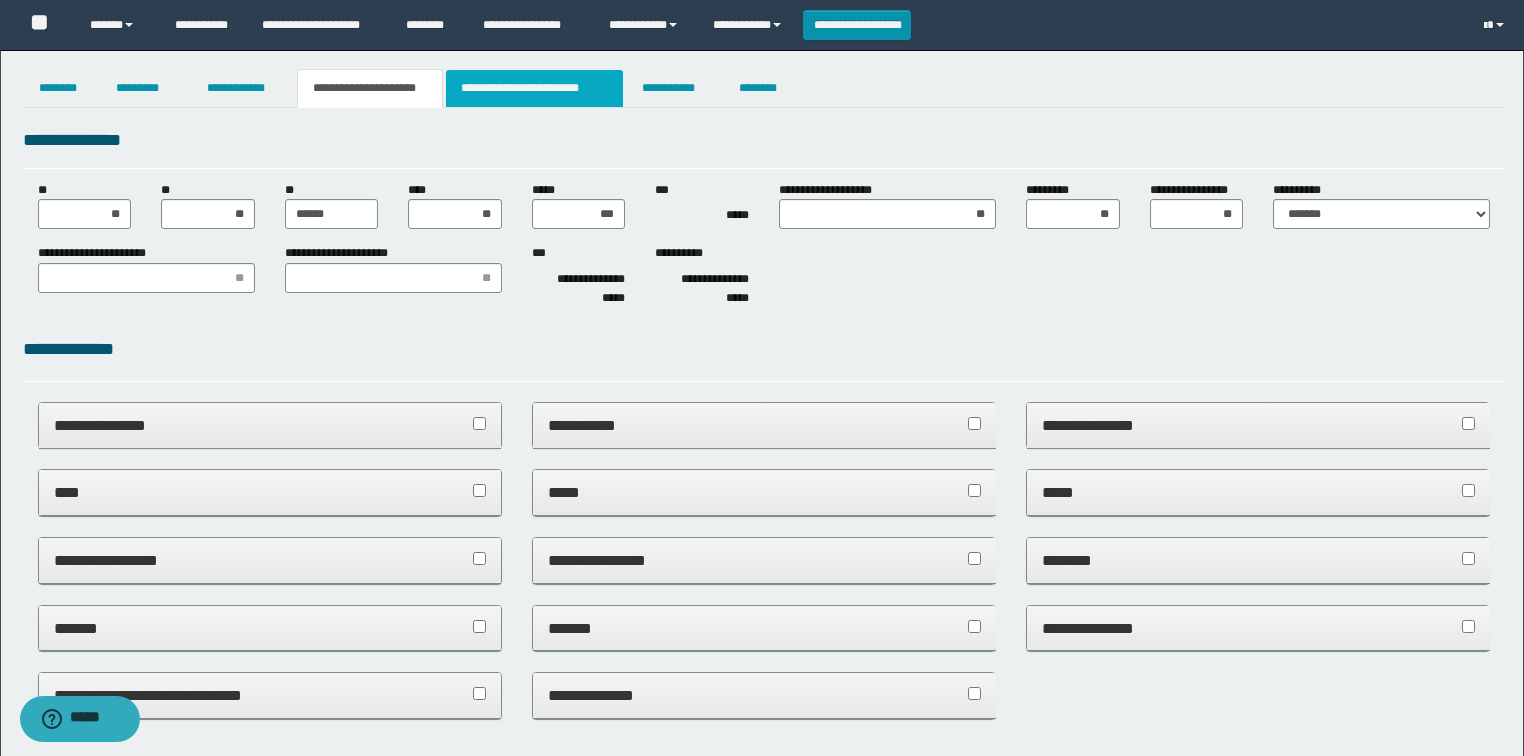 click on "**********" at bounding box center [534, 88] 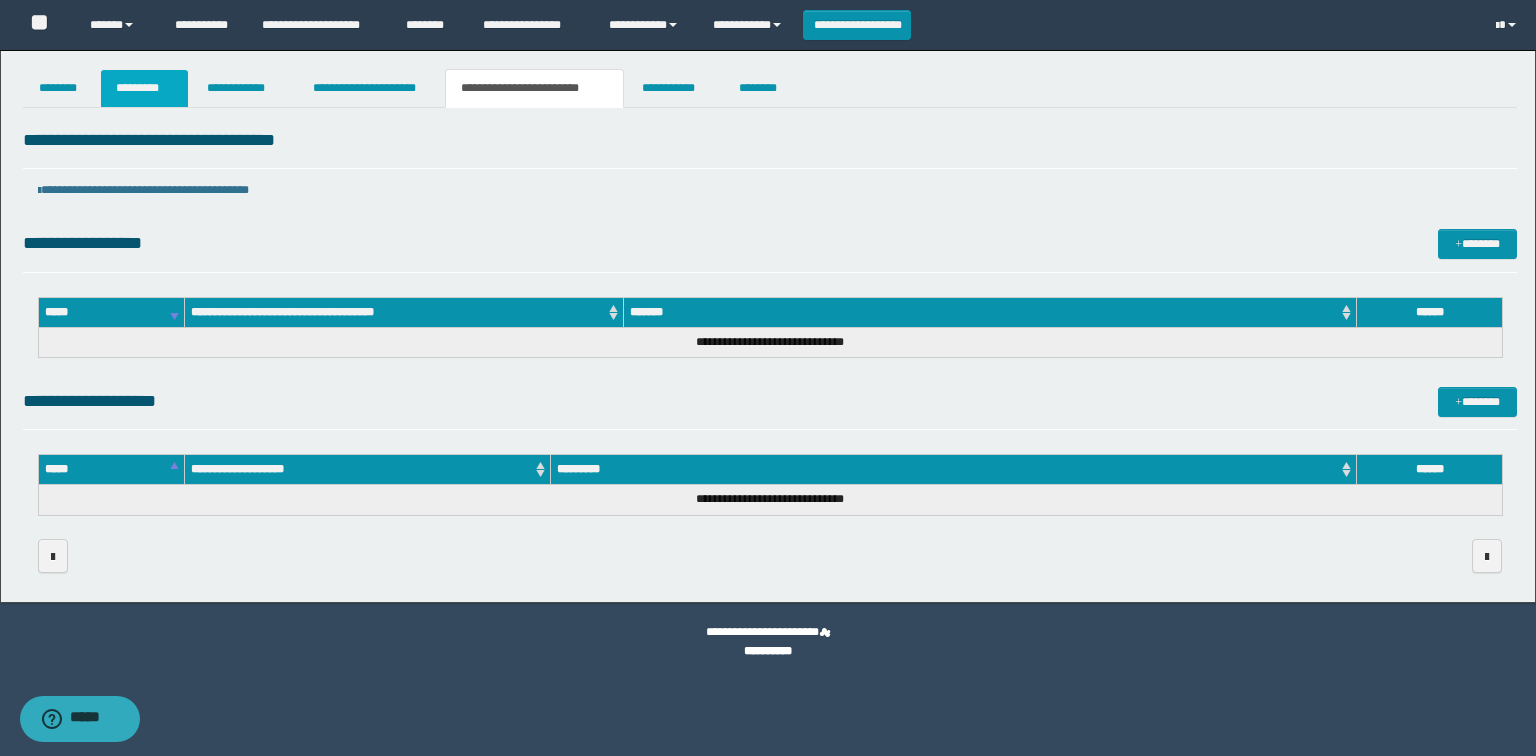 click on "*********" at bounding box center (144, 88) 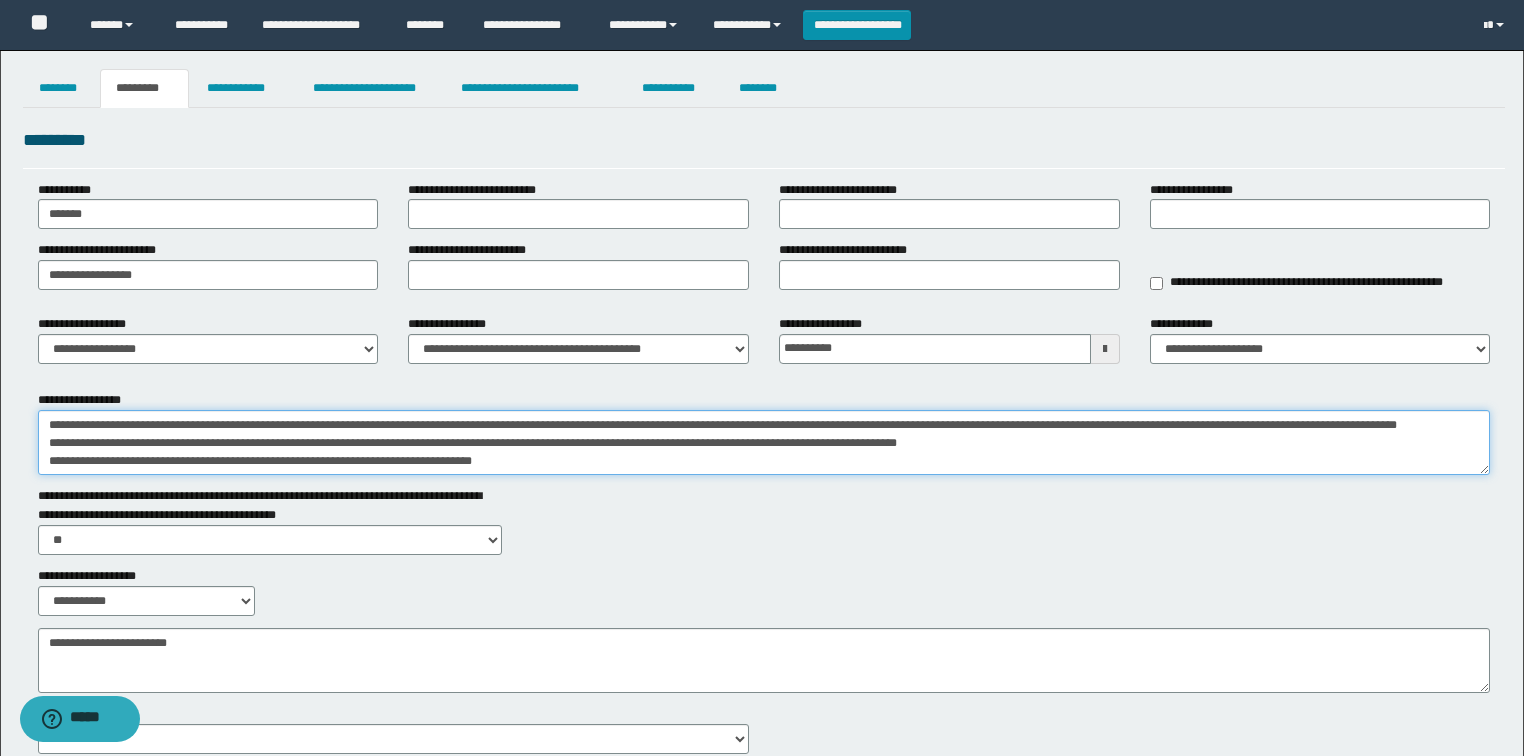 click on "**********" at bounding box center (764, 443) 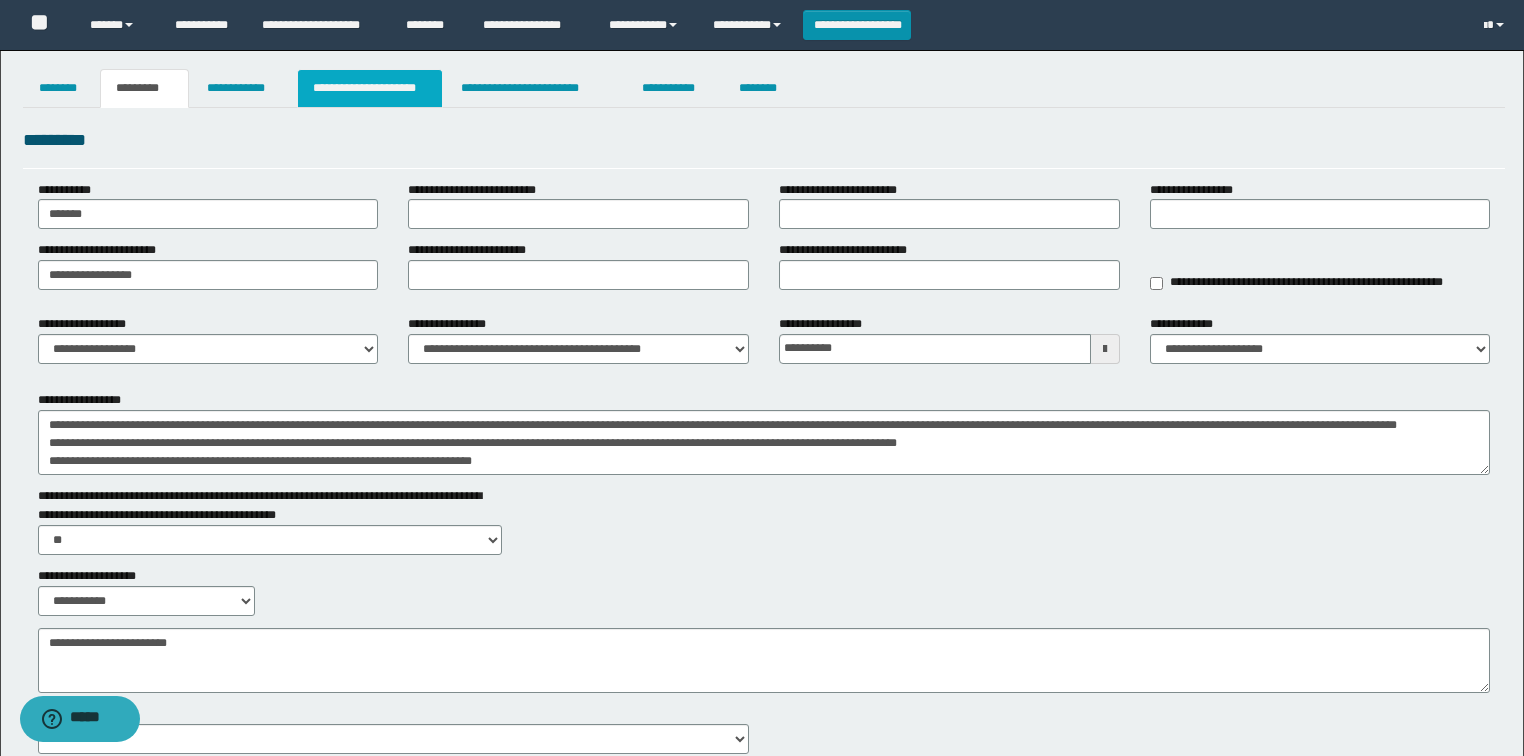 click on "**********" at bounding box center [370, 88] 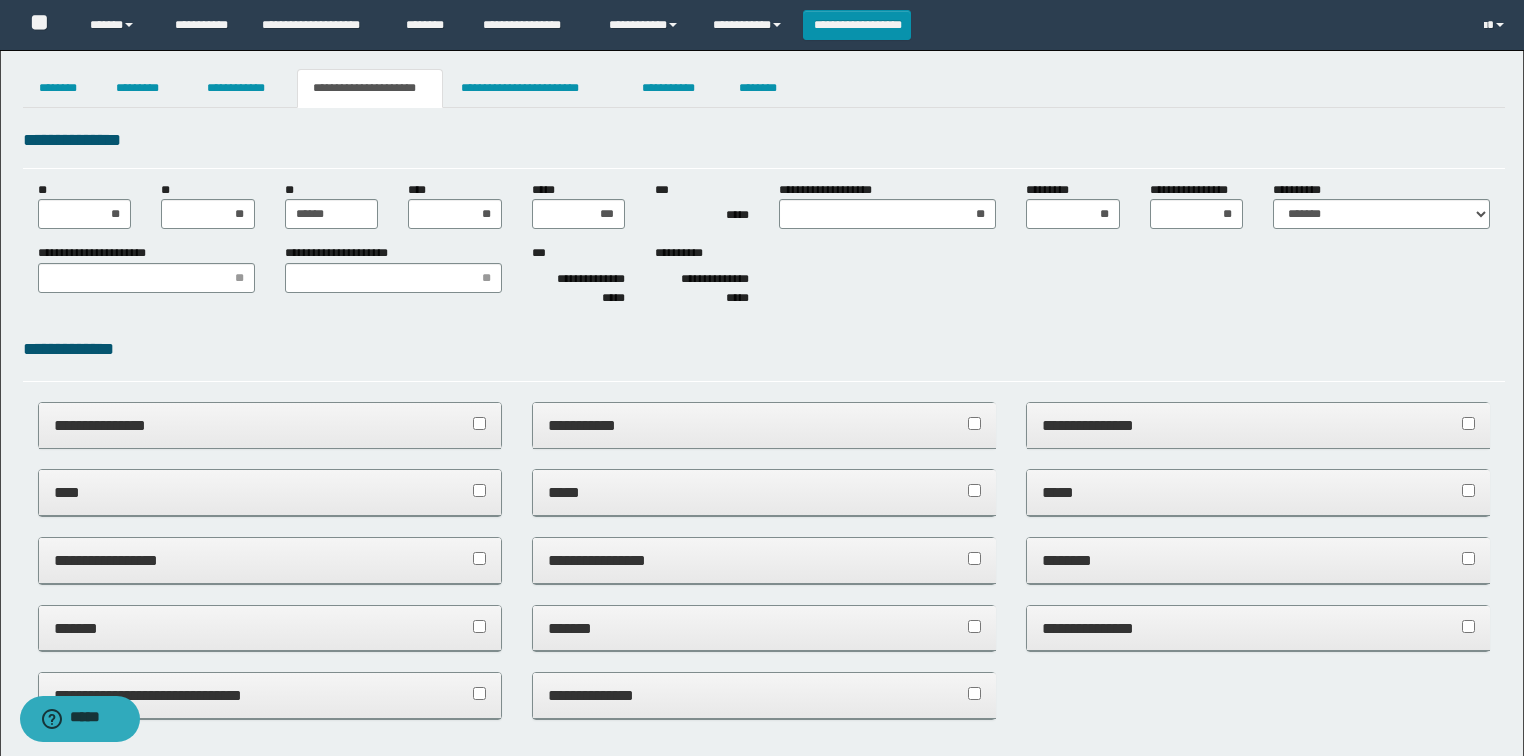 click on "**********" at bounding box center (702, 279) 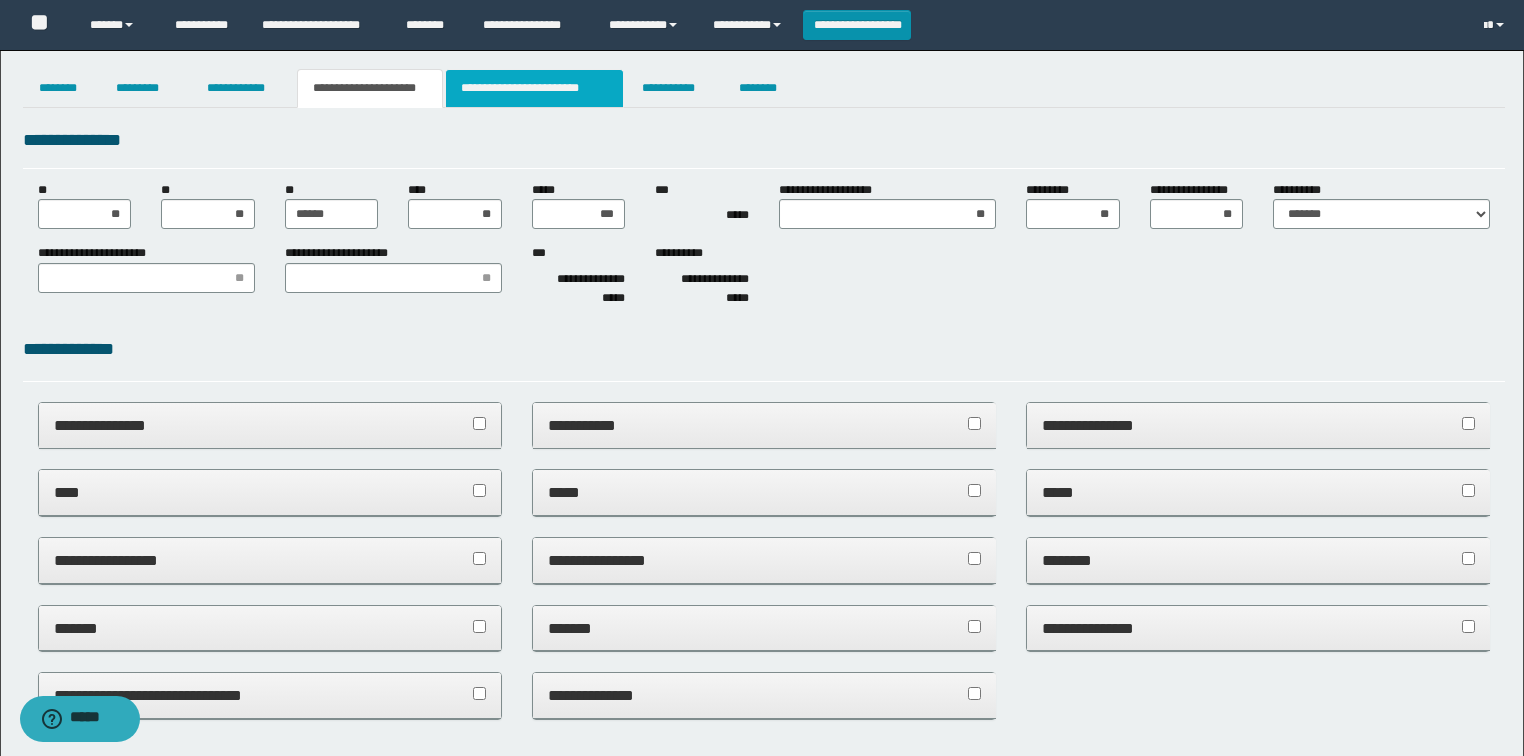 click on "**********" at bounding box center (534, 88) 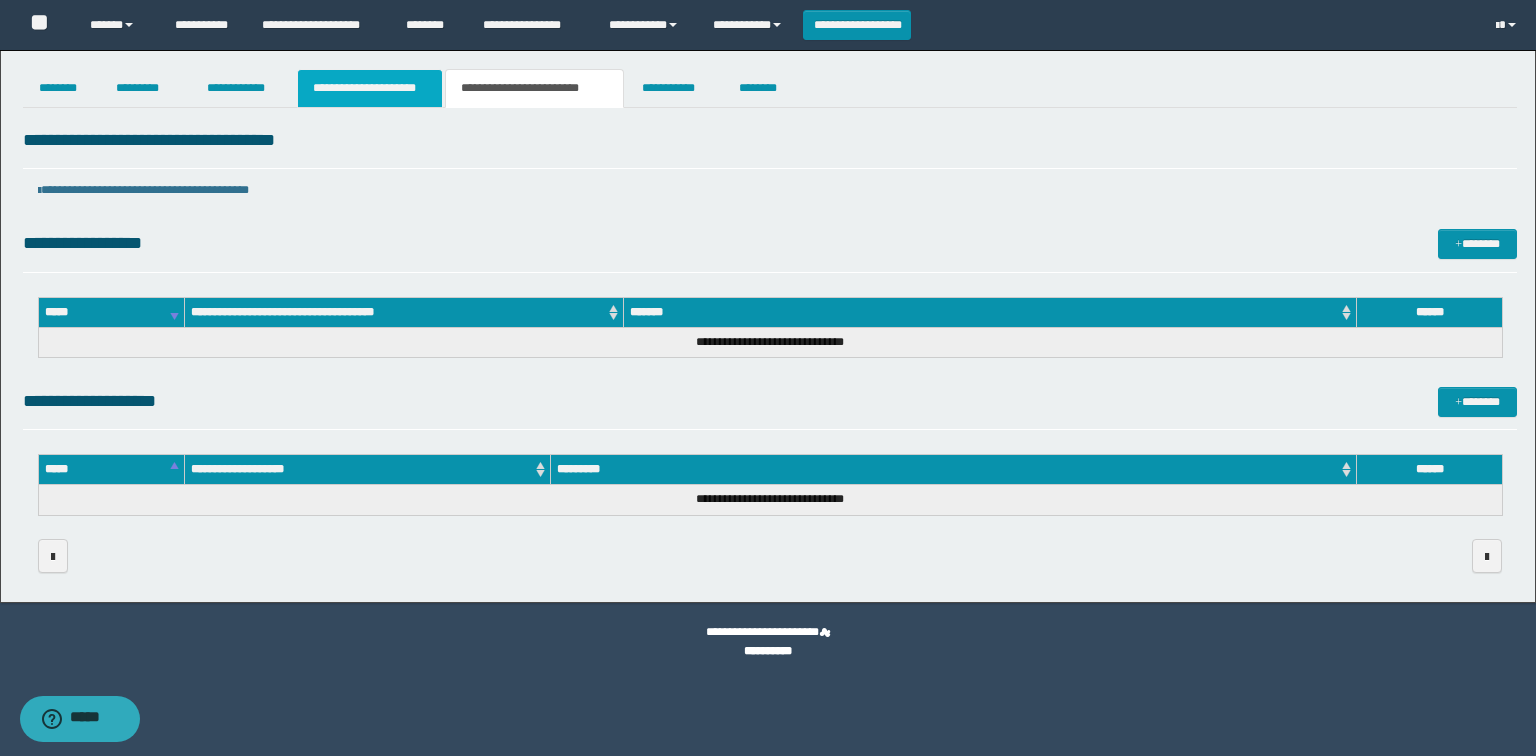 click on "**********" at bounding box center [370, 88] 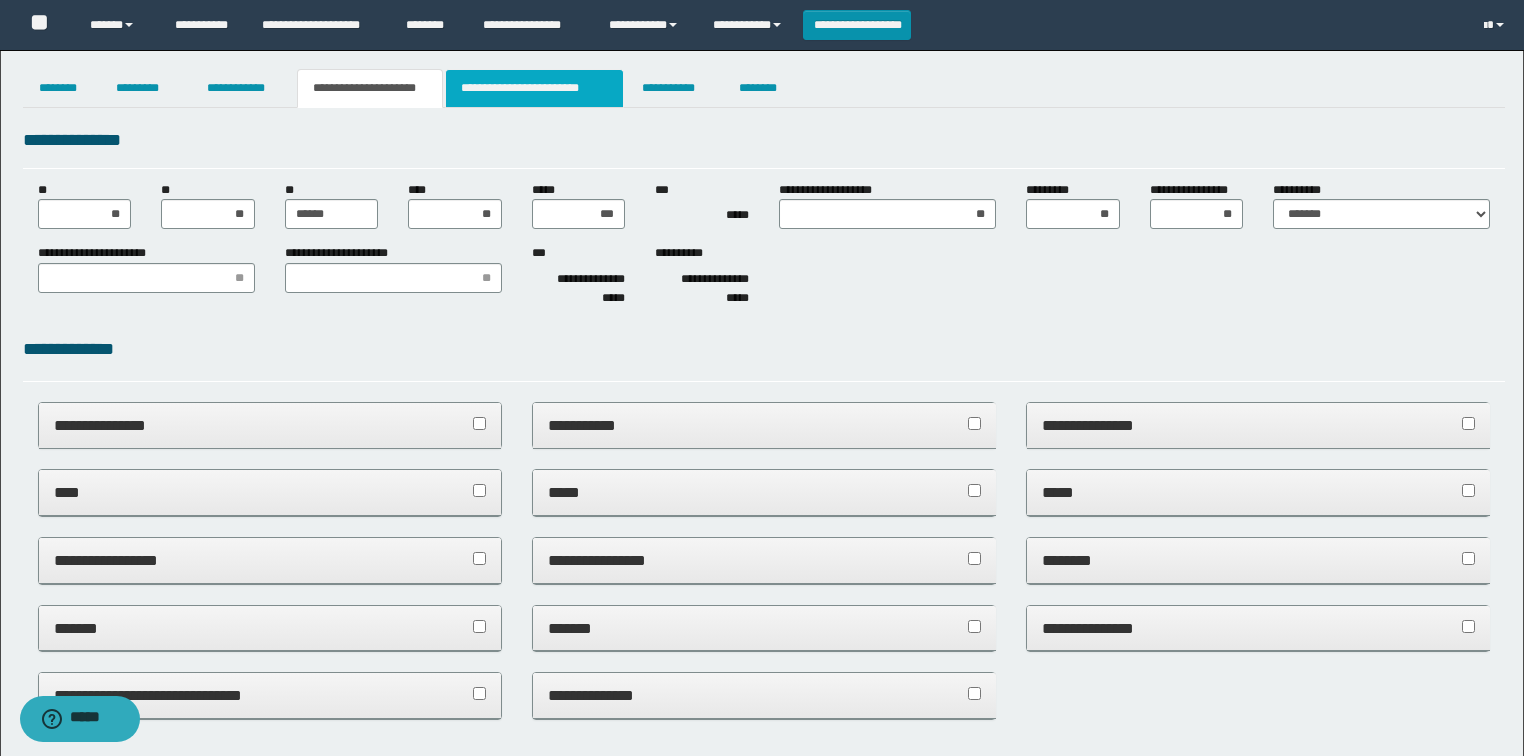 click on "**********" at bounding box center [534, 88] 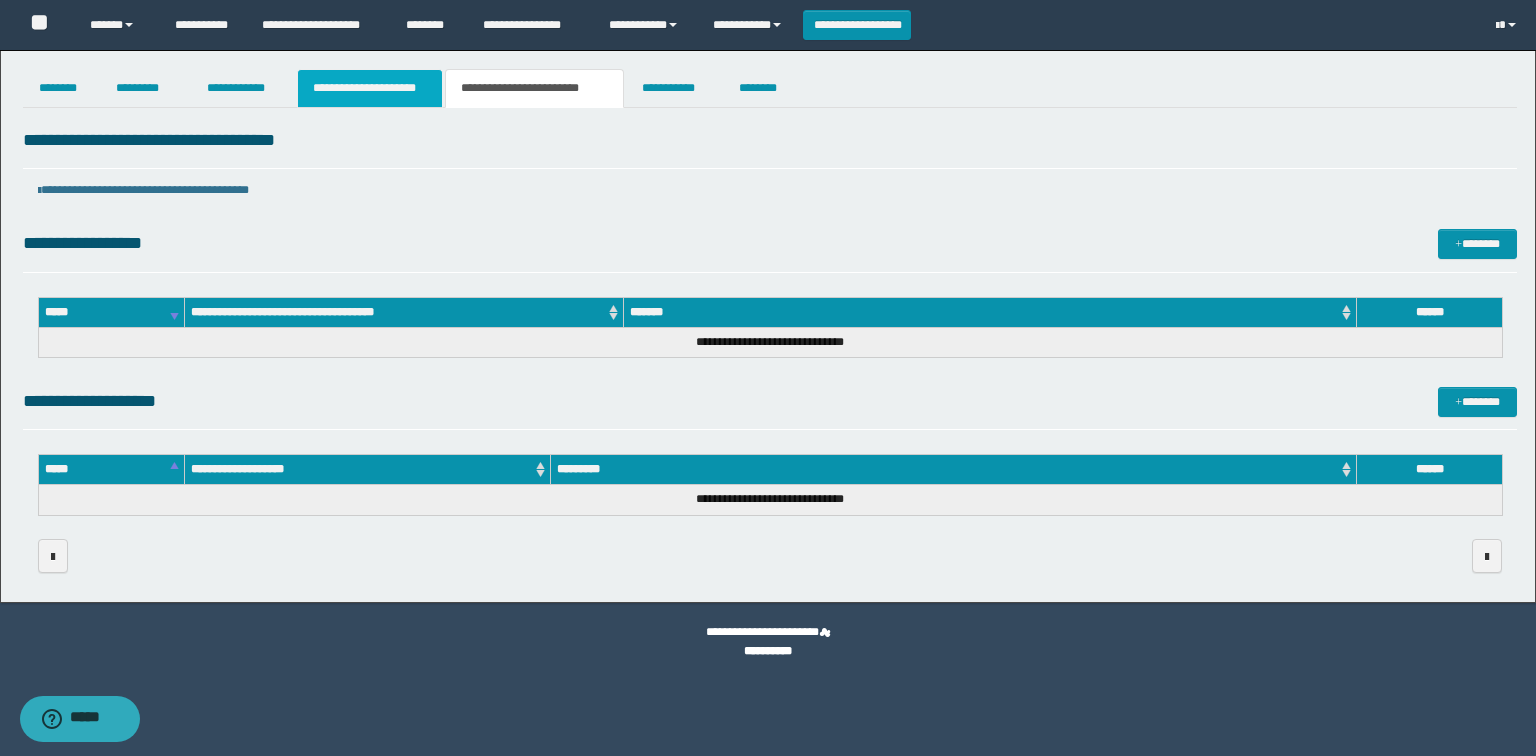 click on "**********" at bounding box center (370, 88) 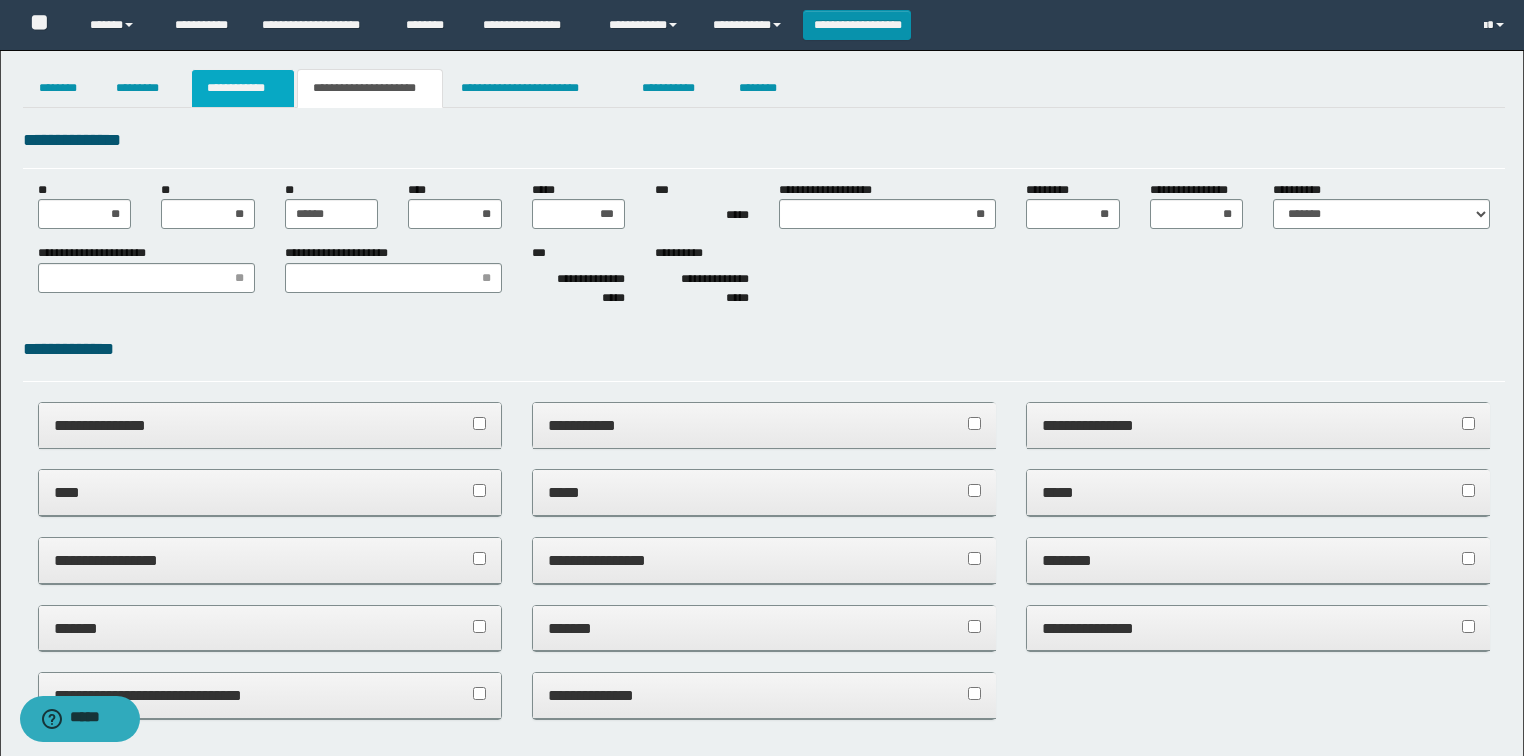 click on "**********" at bounding box center (243, 88) 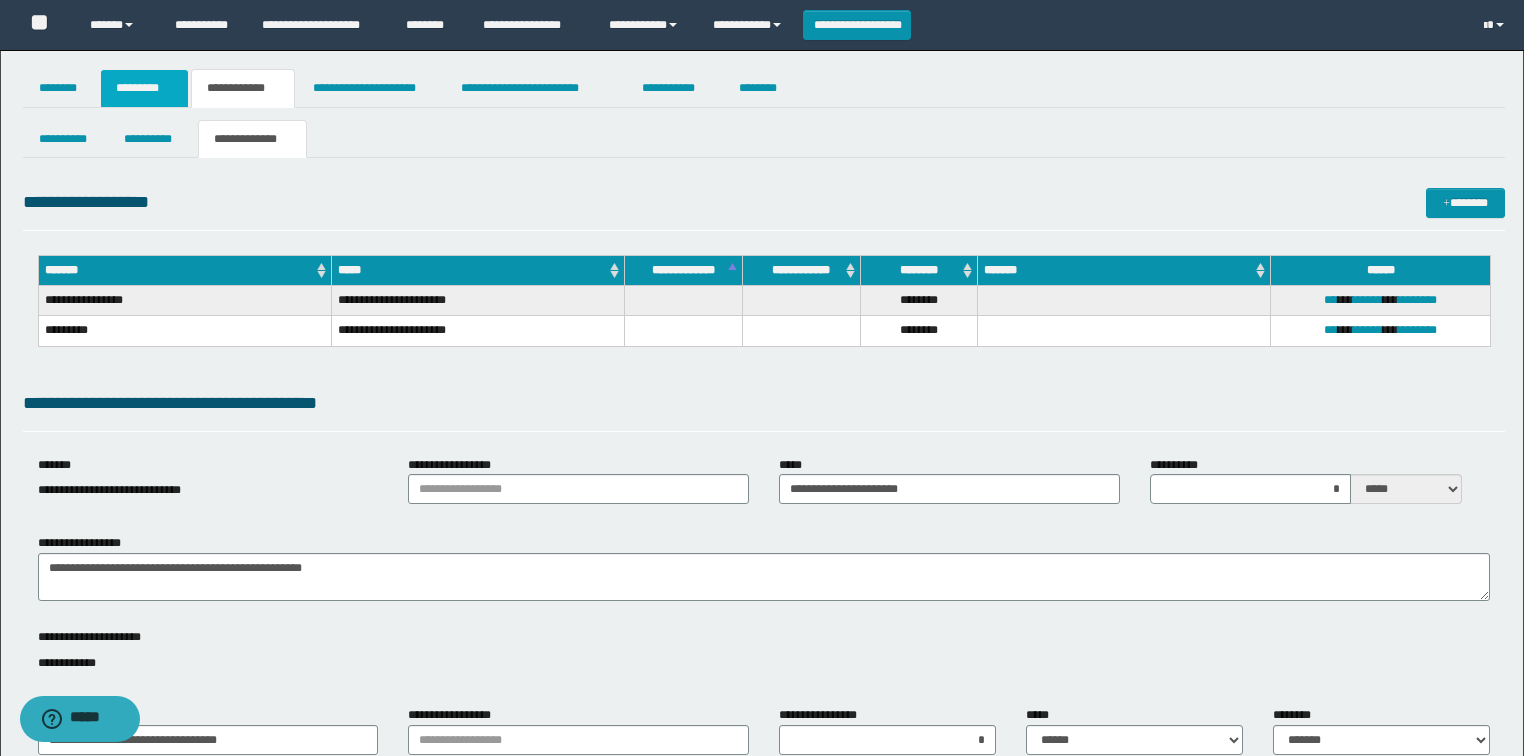 click on "*********" at bounding box center [144, 88] 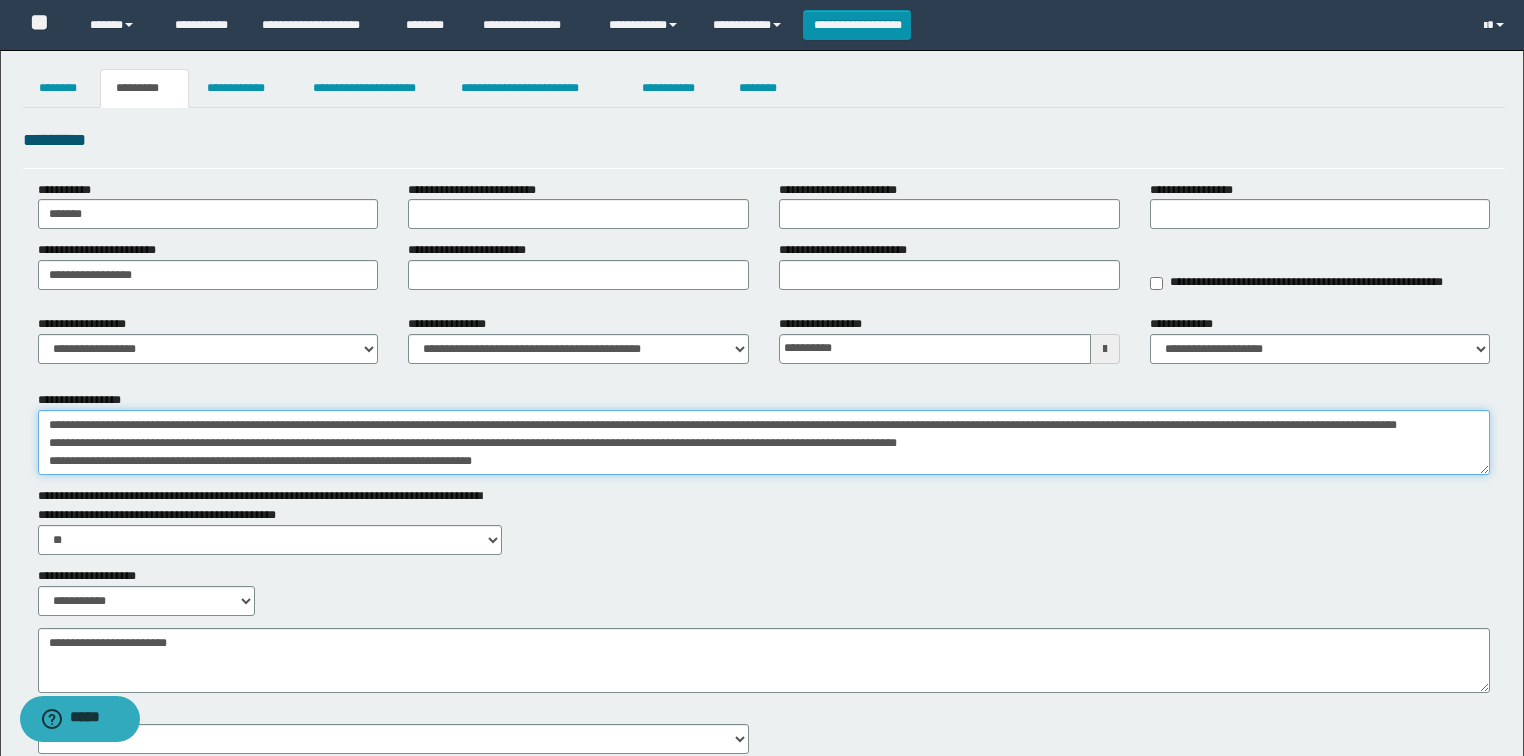 click on "**********" at bounding box center [764, 443] 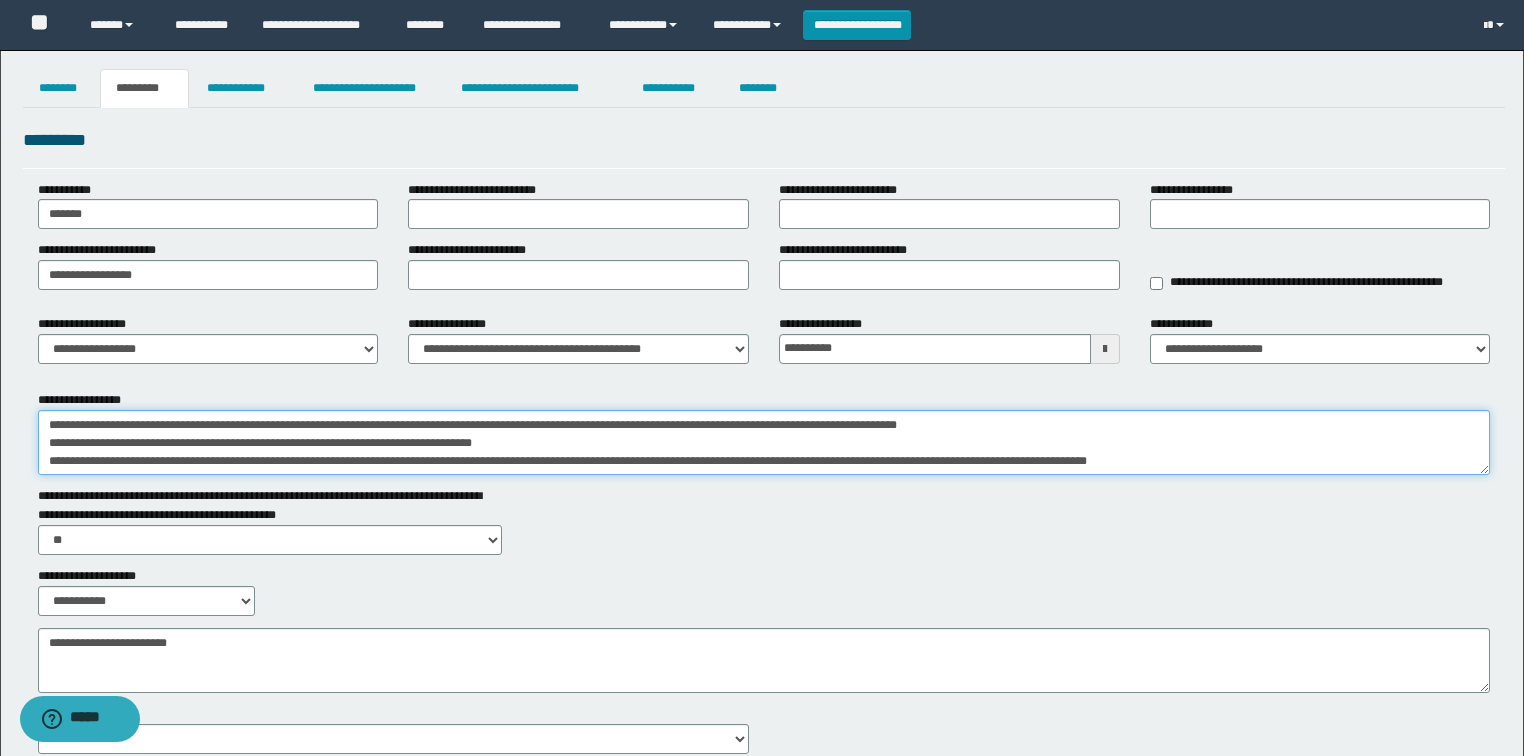scroll, scrollTop: 23, scrollLeft: 0, axis: vertical 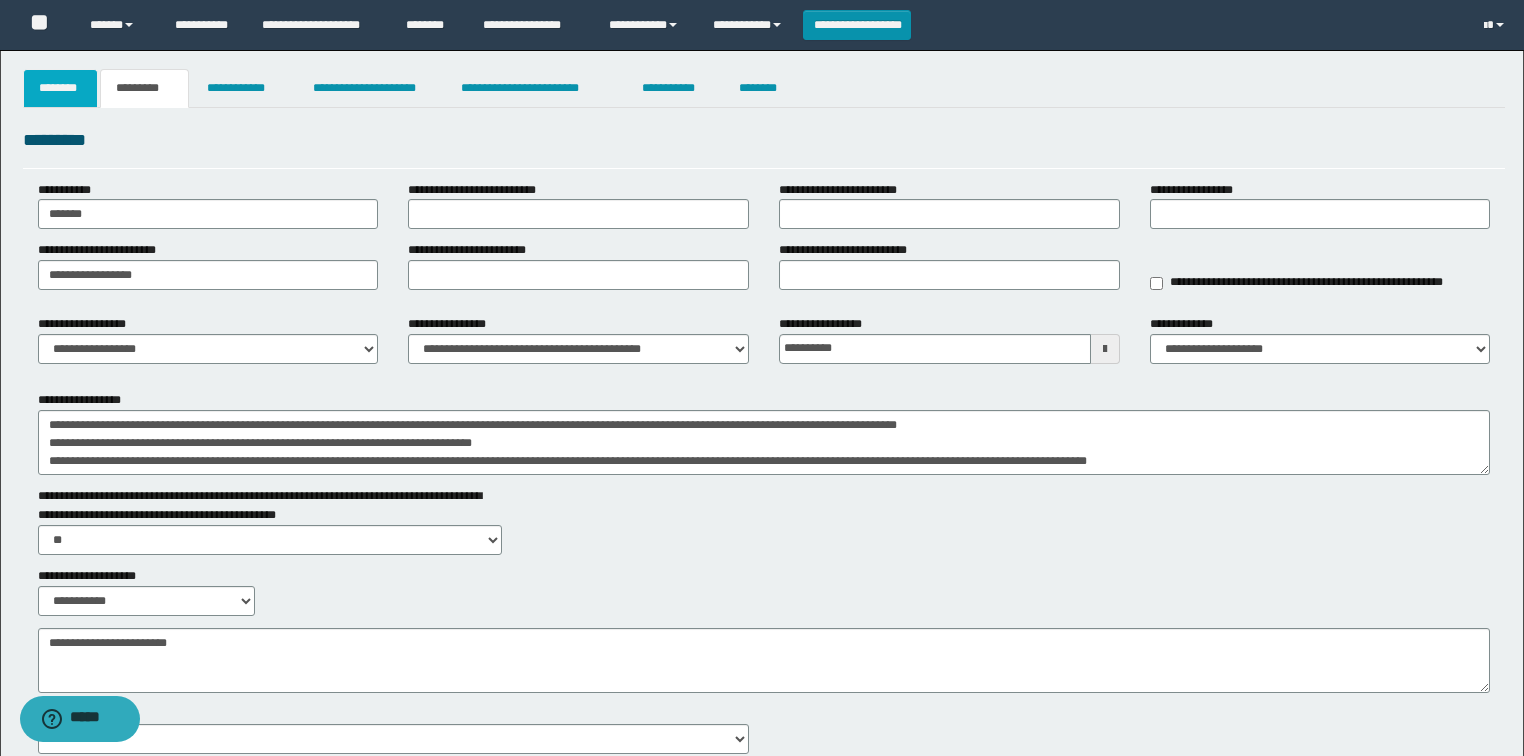 click on "********" at bounding box center [61, 88] 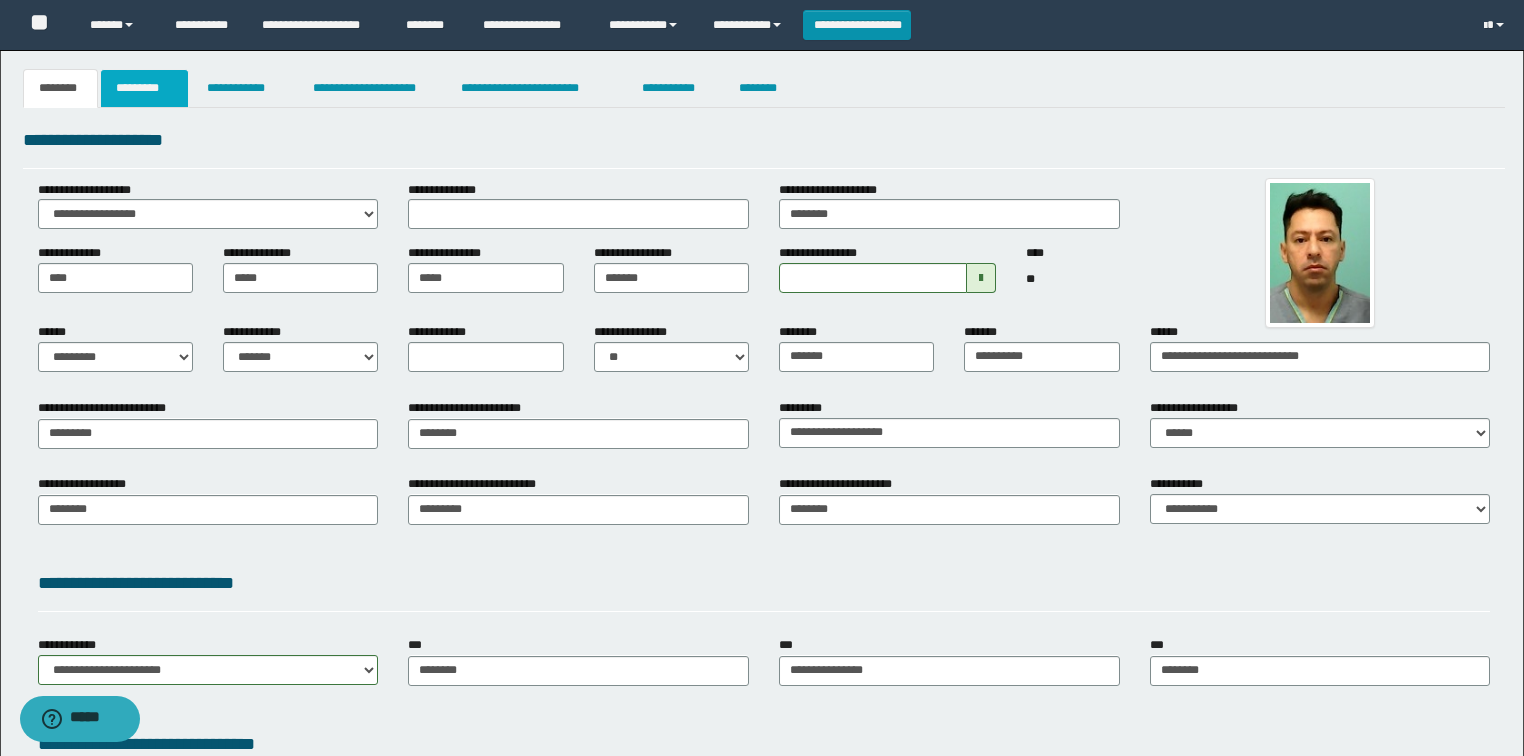 click on "*********" at bounding box center [144, 88] 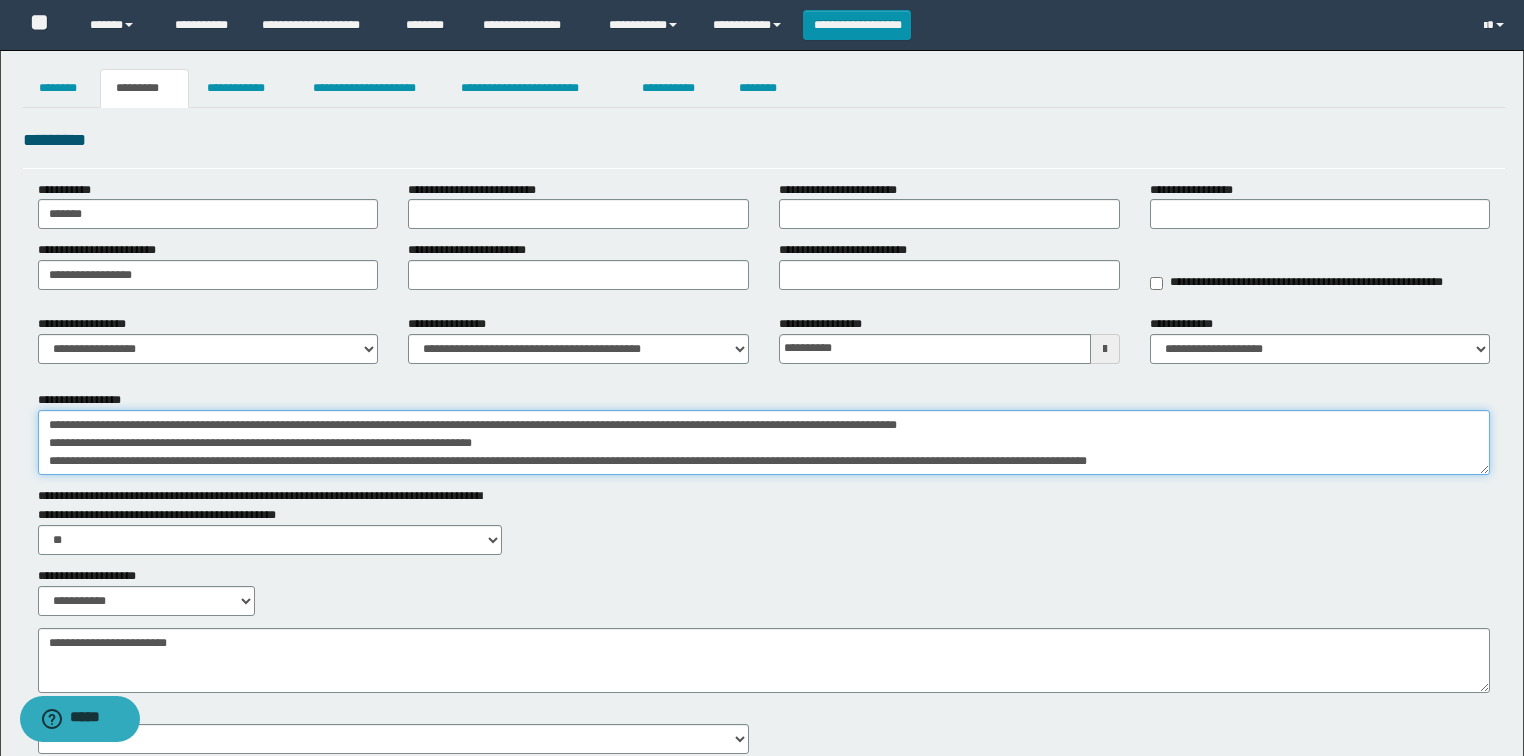 click on "**********" at bounding box center (764, 443) 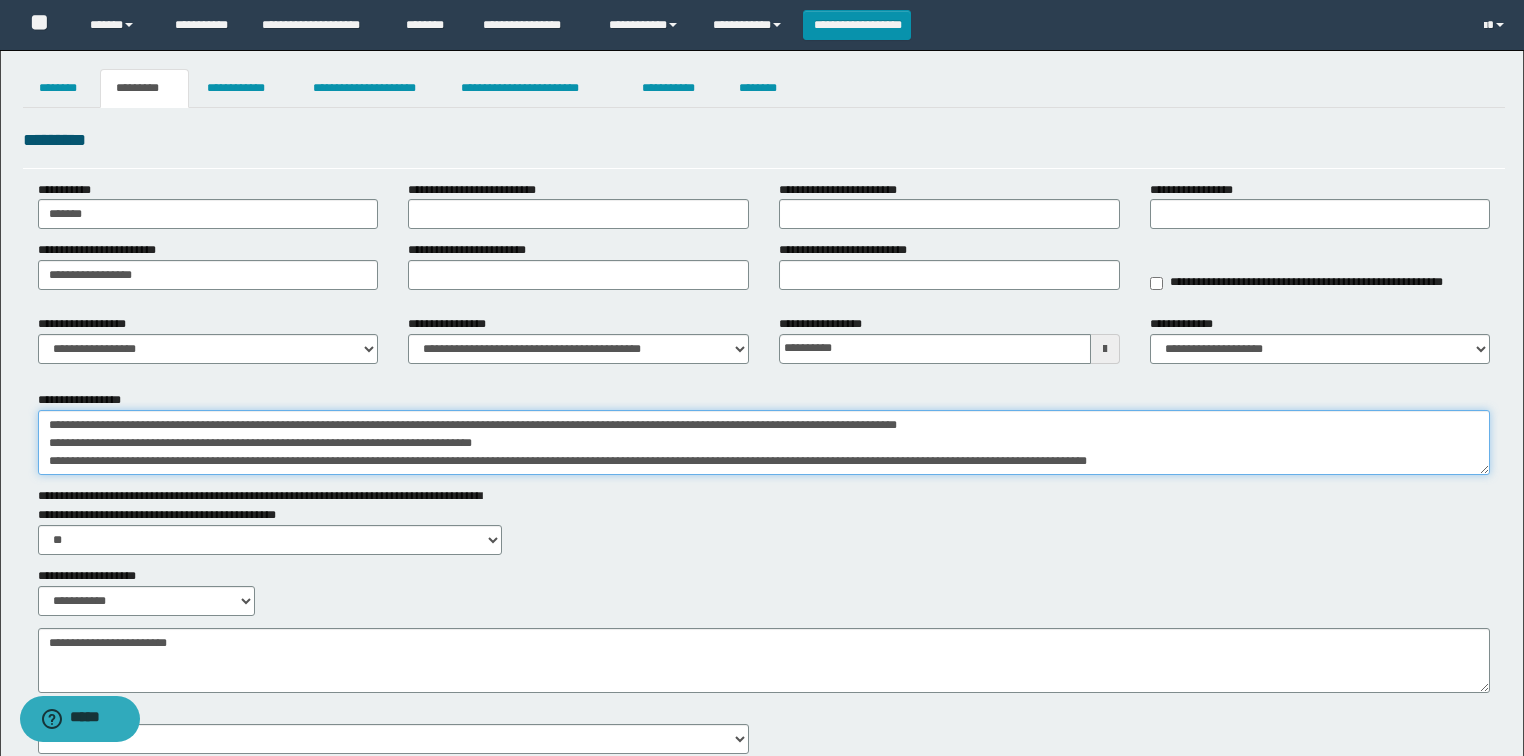 scroll, scrollTop: 152, scrollLeft: 0, axis: vertical 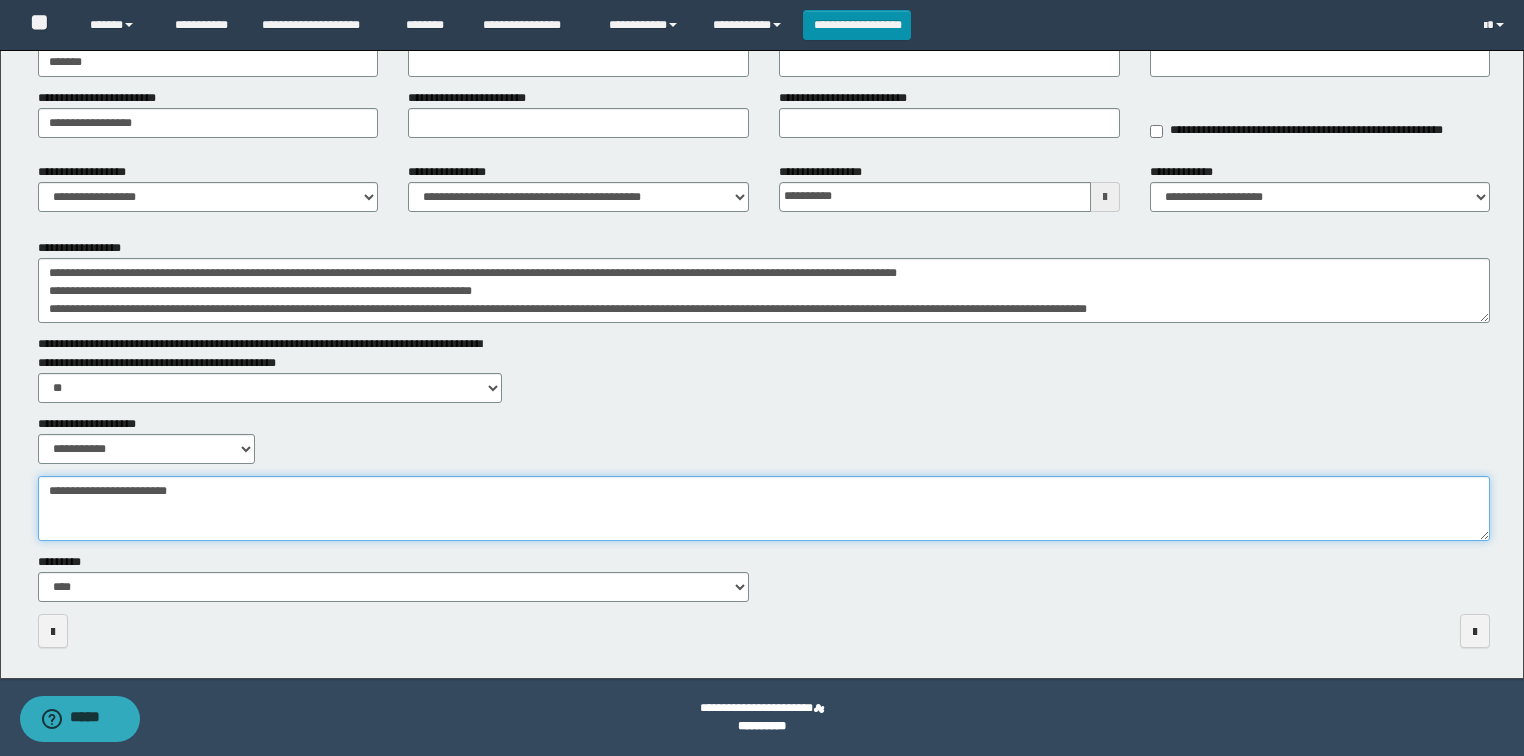 click on "**********" at bounding box center (764, 509) 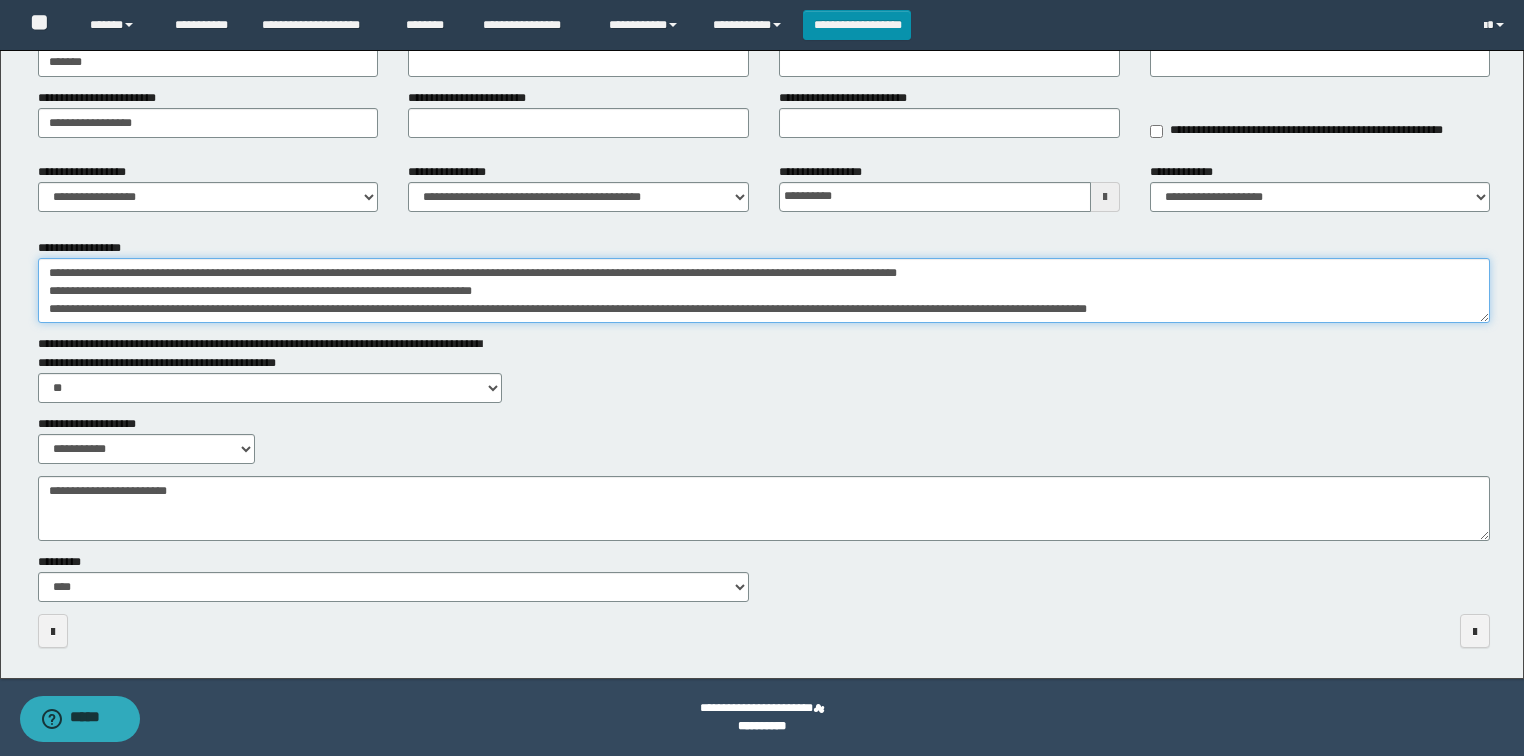click on "**********" at bounding box center (764, 291) 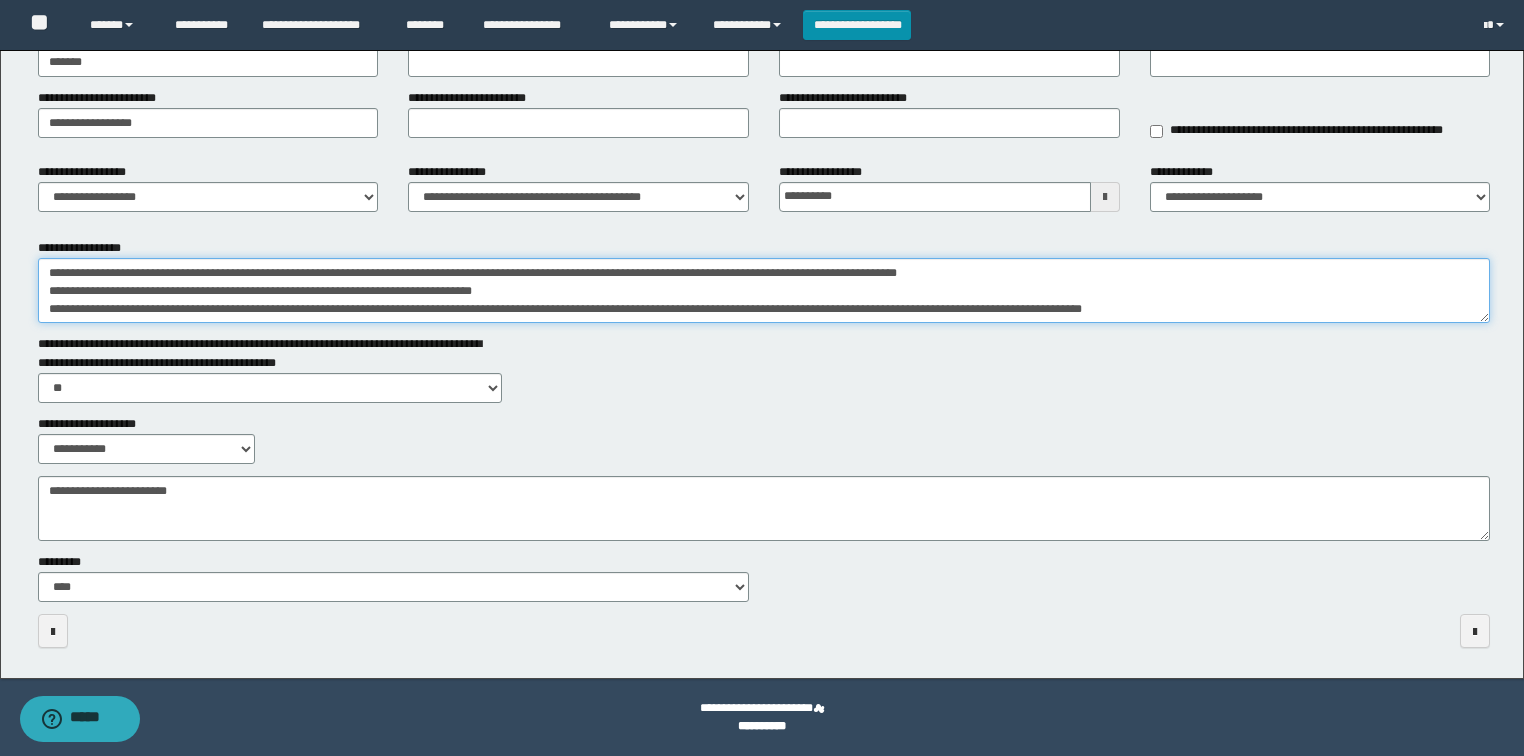 scroll, scrollTop: 36, scrollLeft: 0, axis: vertical 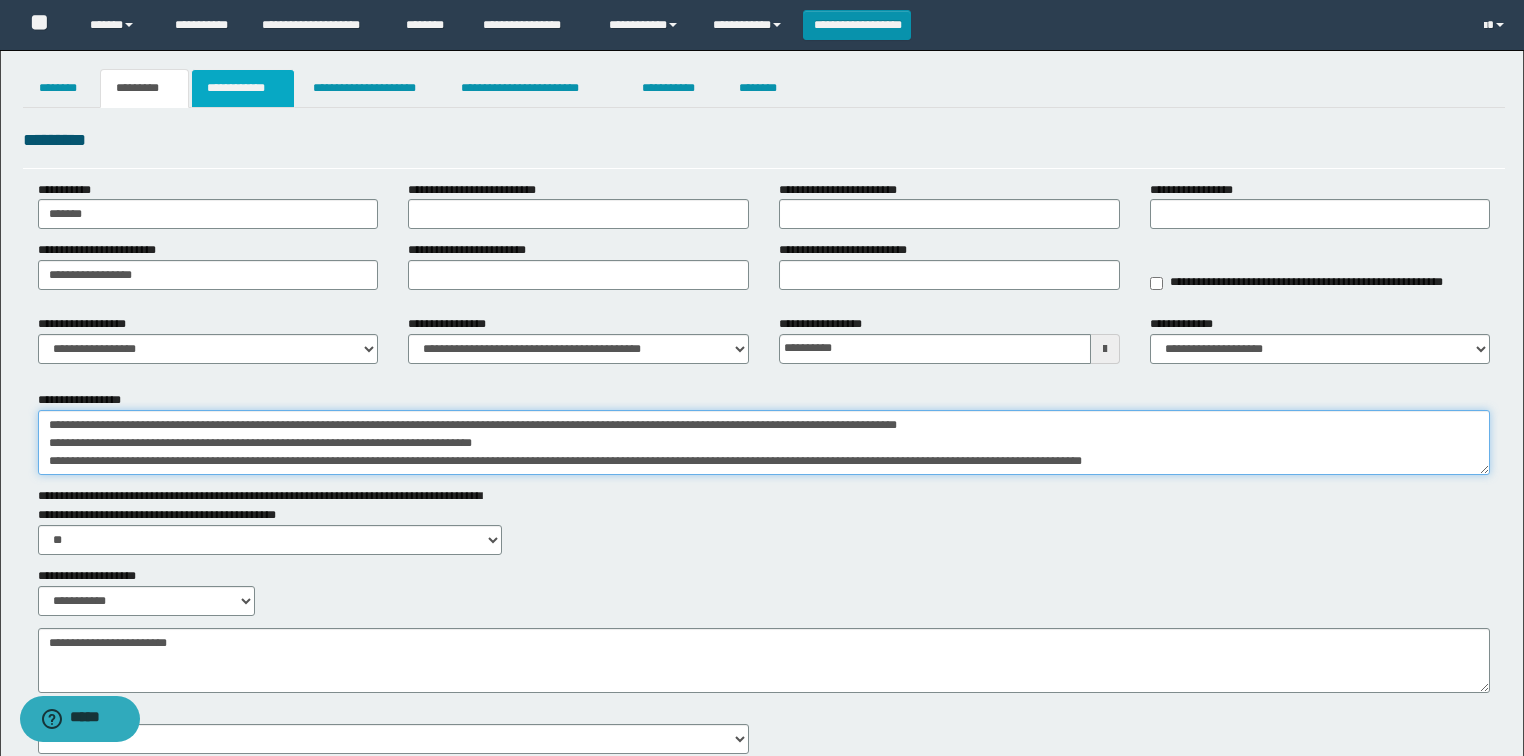 type on "**********" 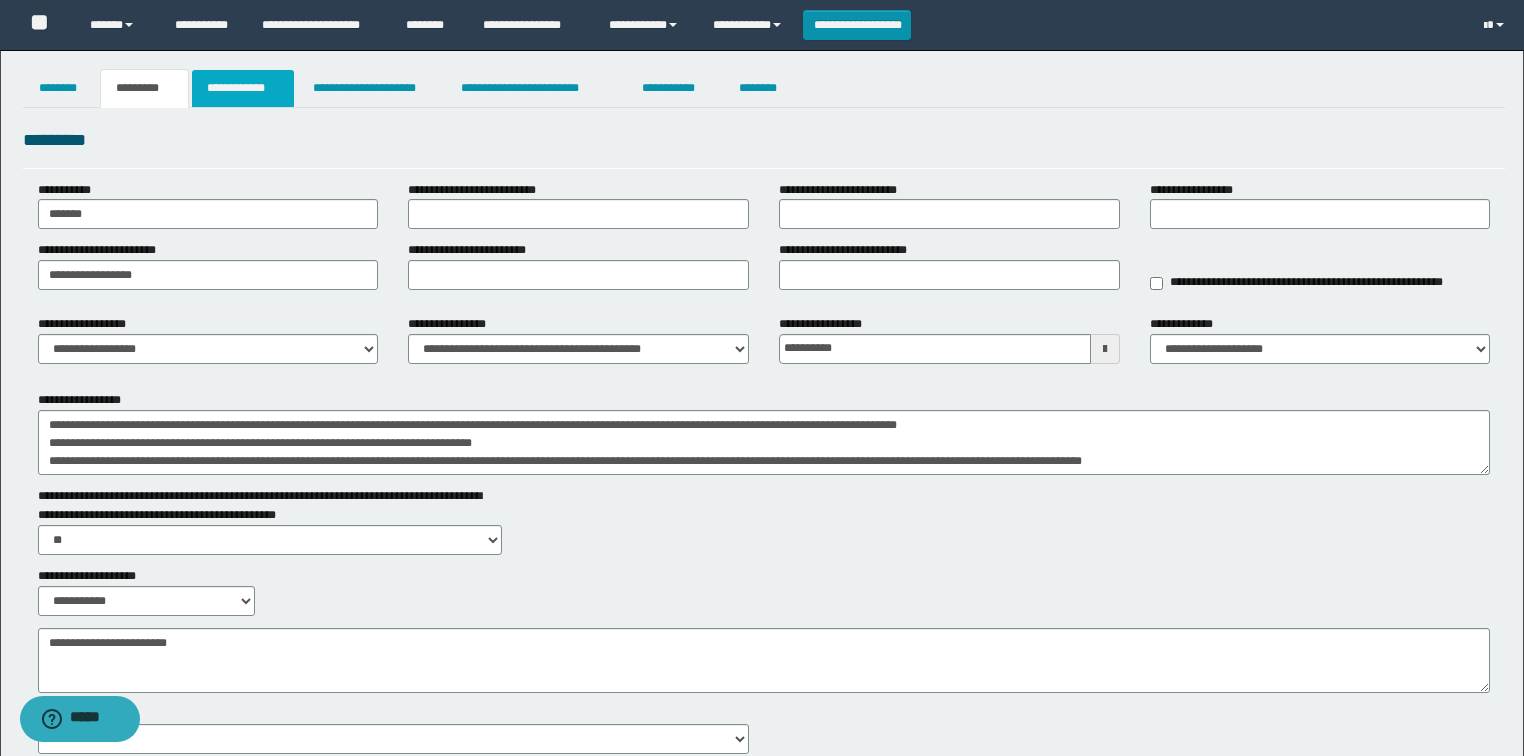 click on "**********" at bounding box center [243, 88] 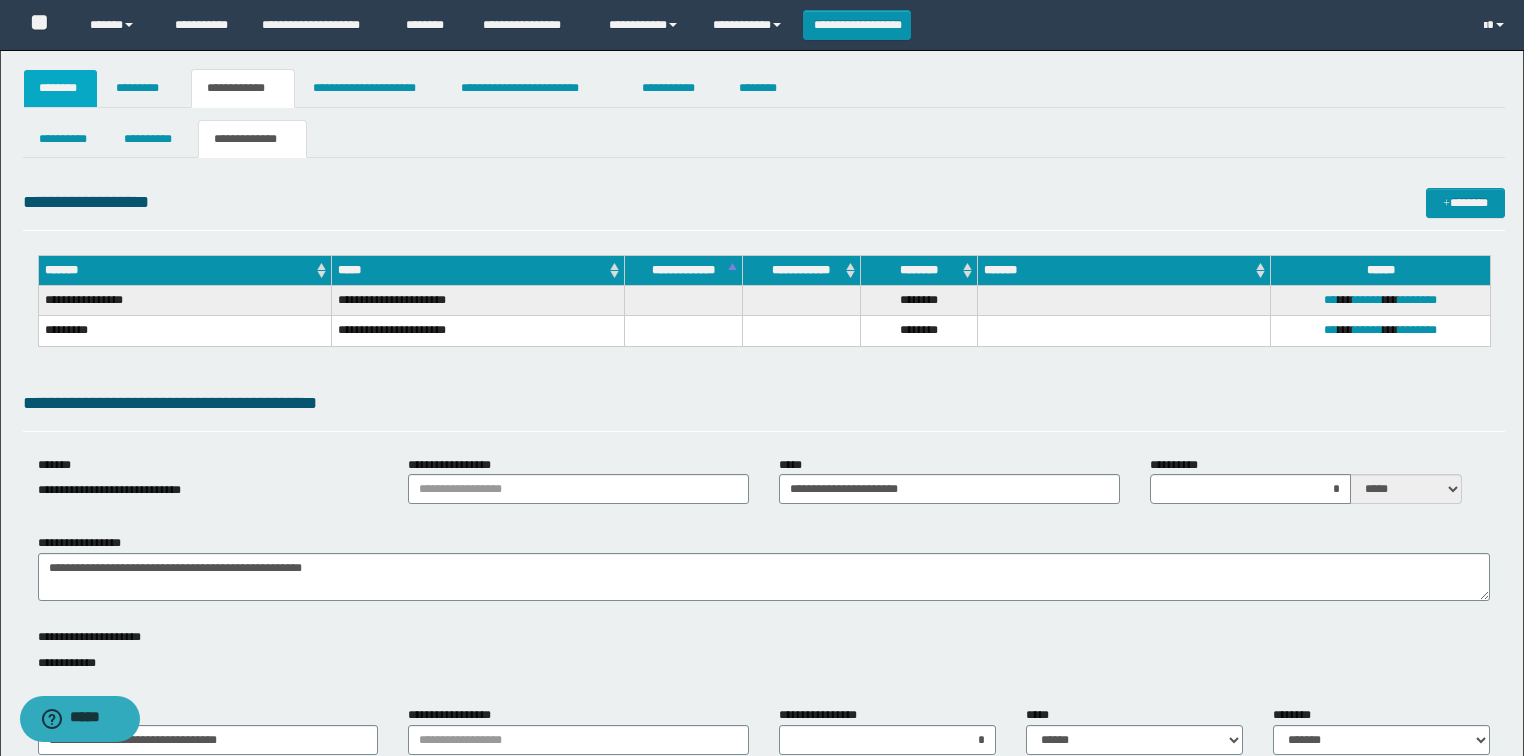 click on "********" at bounding box center [61, 88] 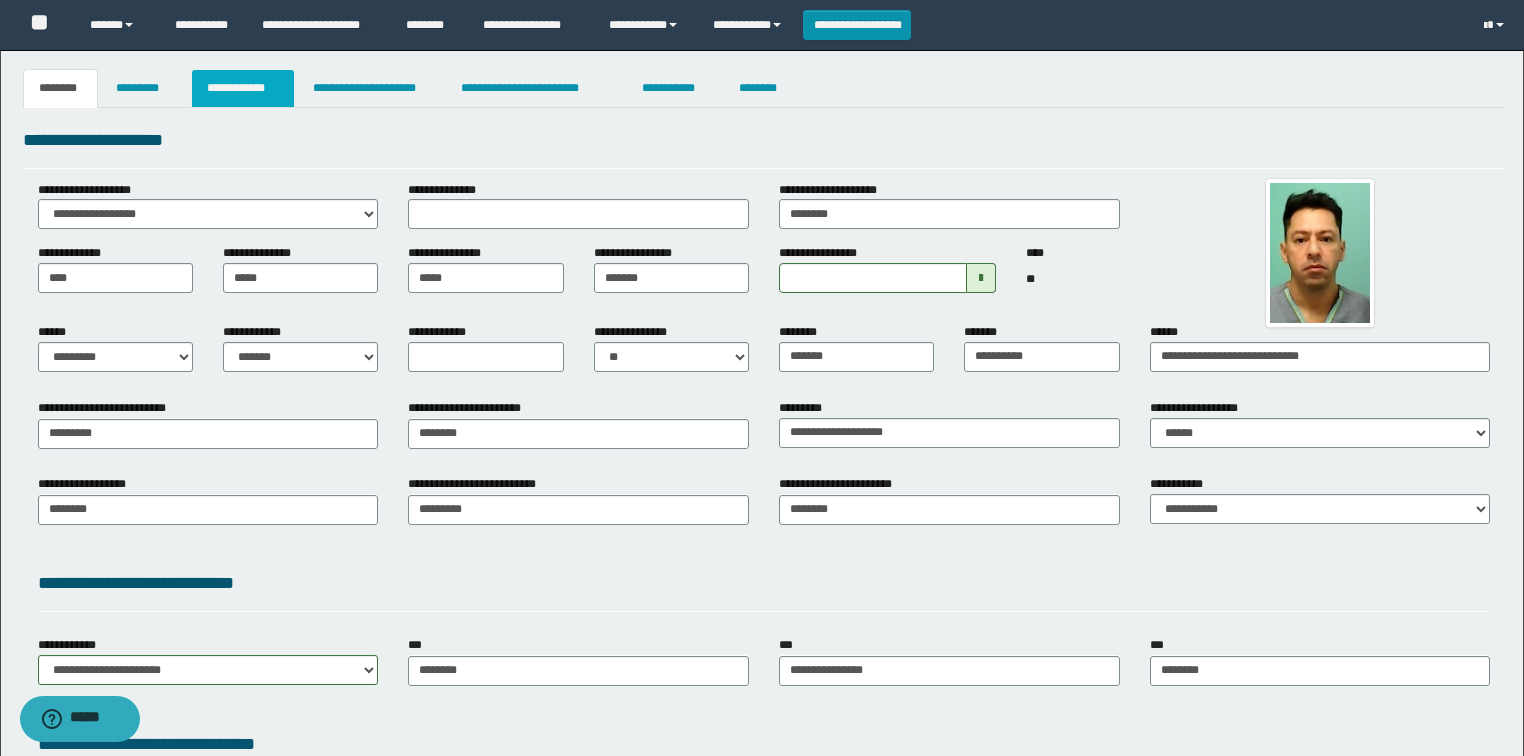 click on "**********" at bounding box center (243, 88) 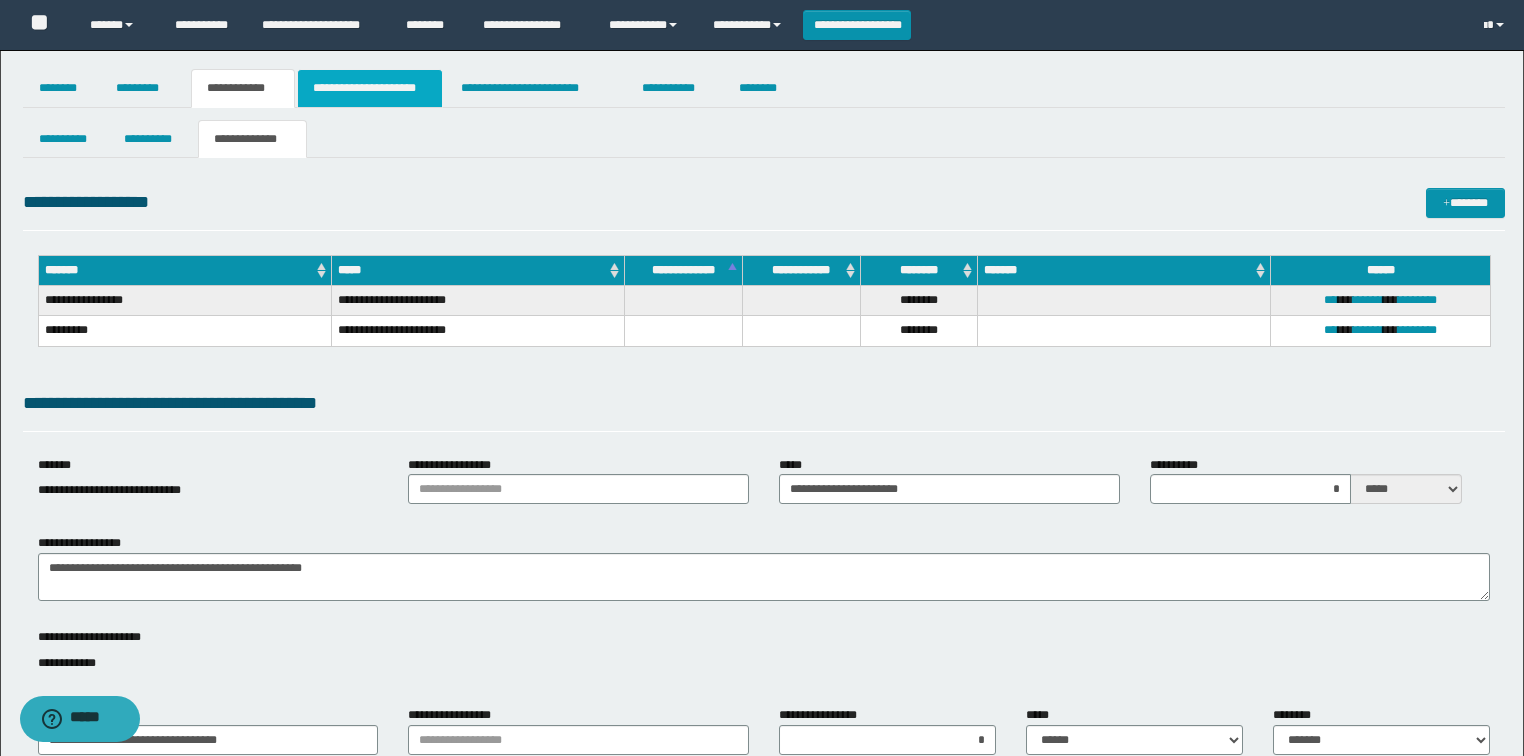 click on "**********" at bounding box center (370, 88) 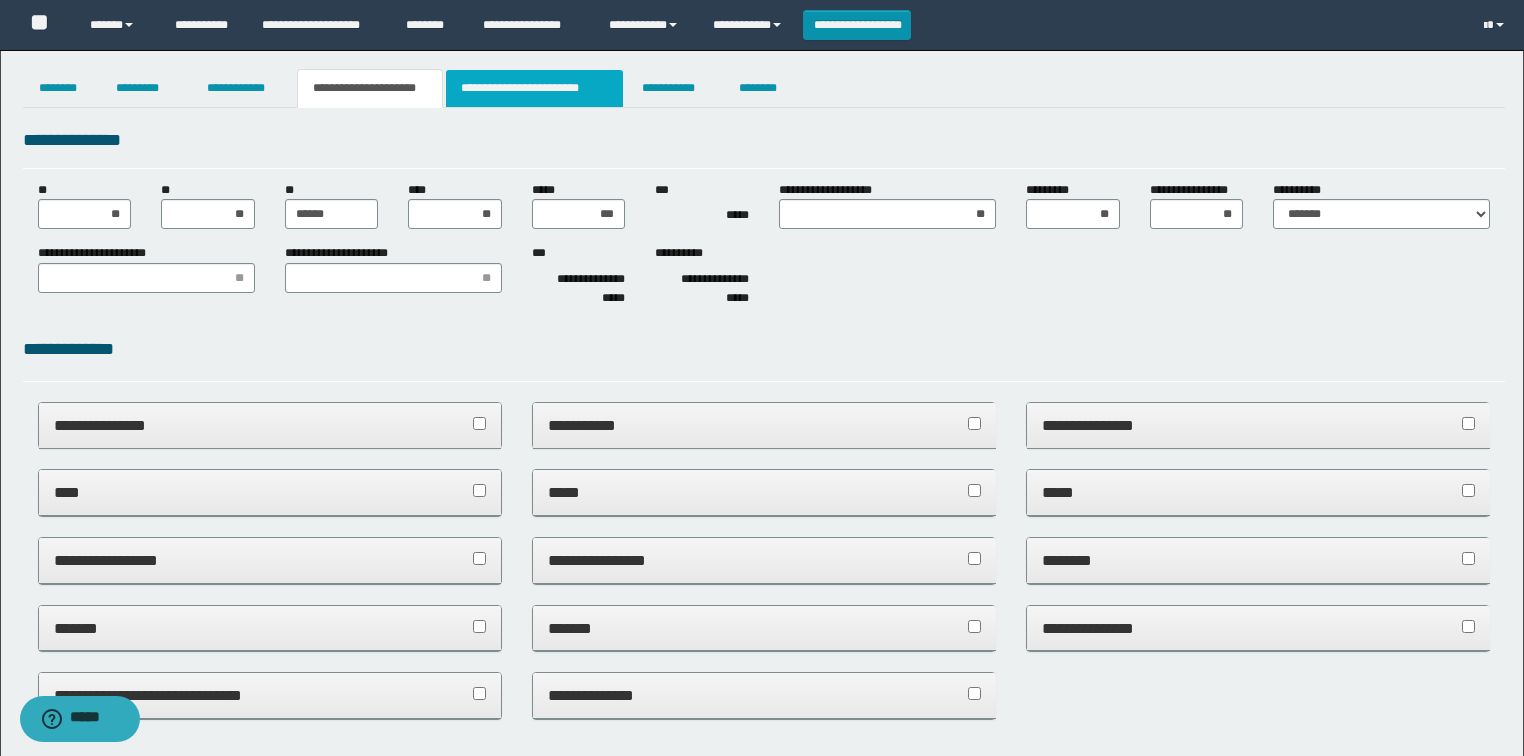click on "**********" at bounding box center [534, 88] 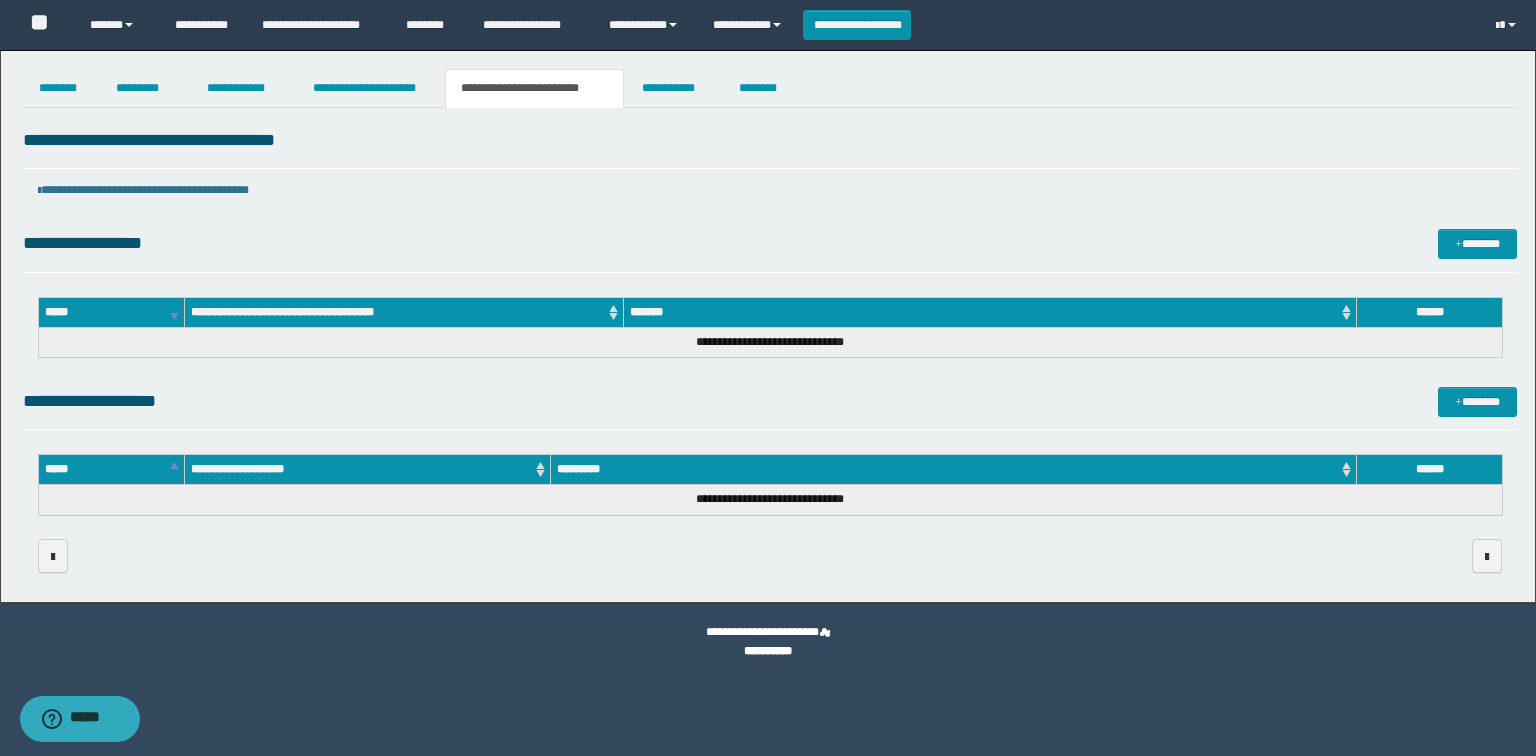 drag, startPoint x: 564, startPoint y: 366, endPoint x: 511, endPoint y: 177, distance: 196.2906 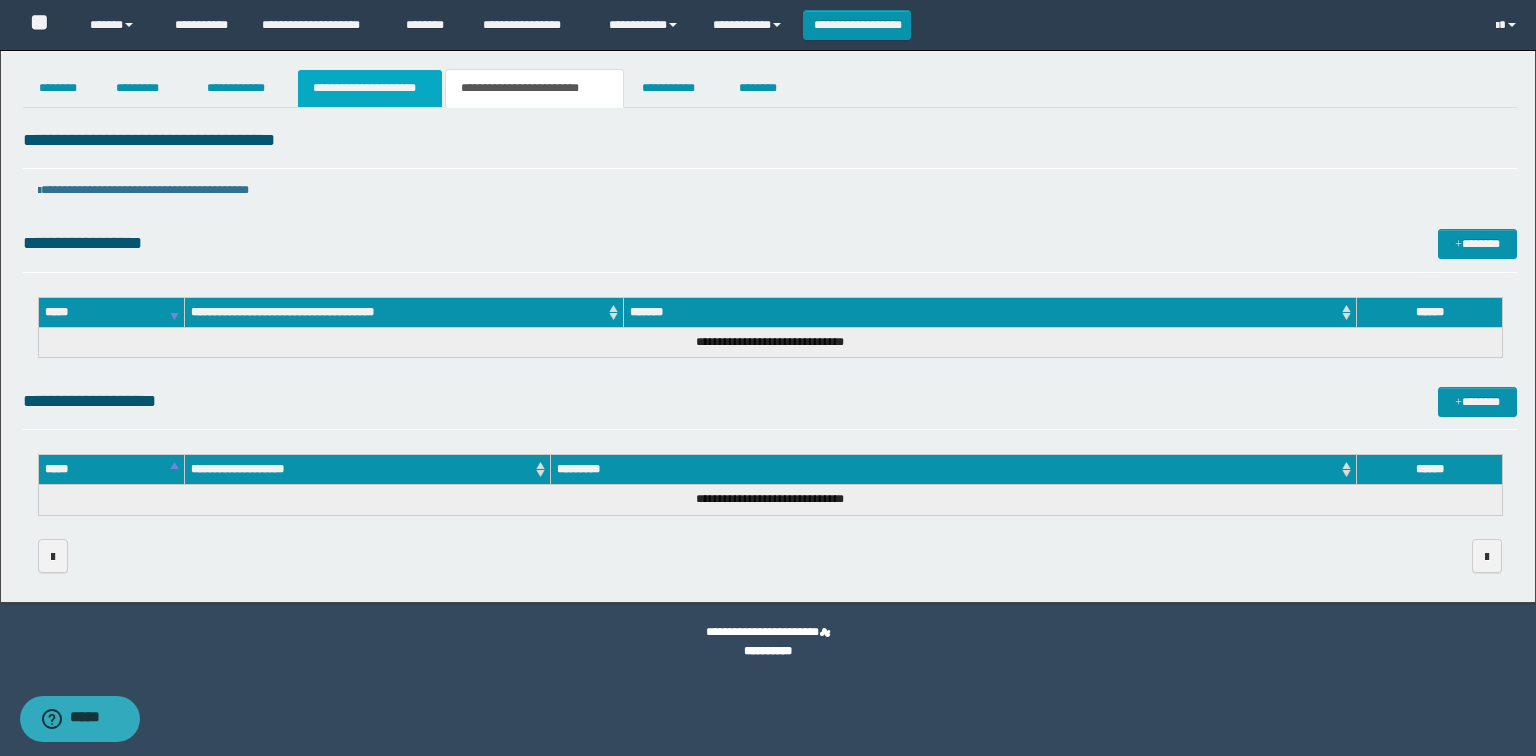click on "**********" at bounding box center (370, 88) 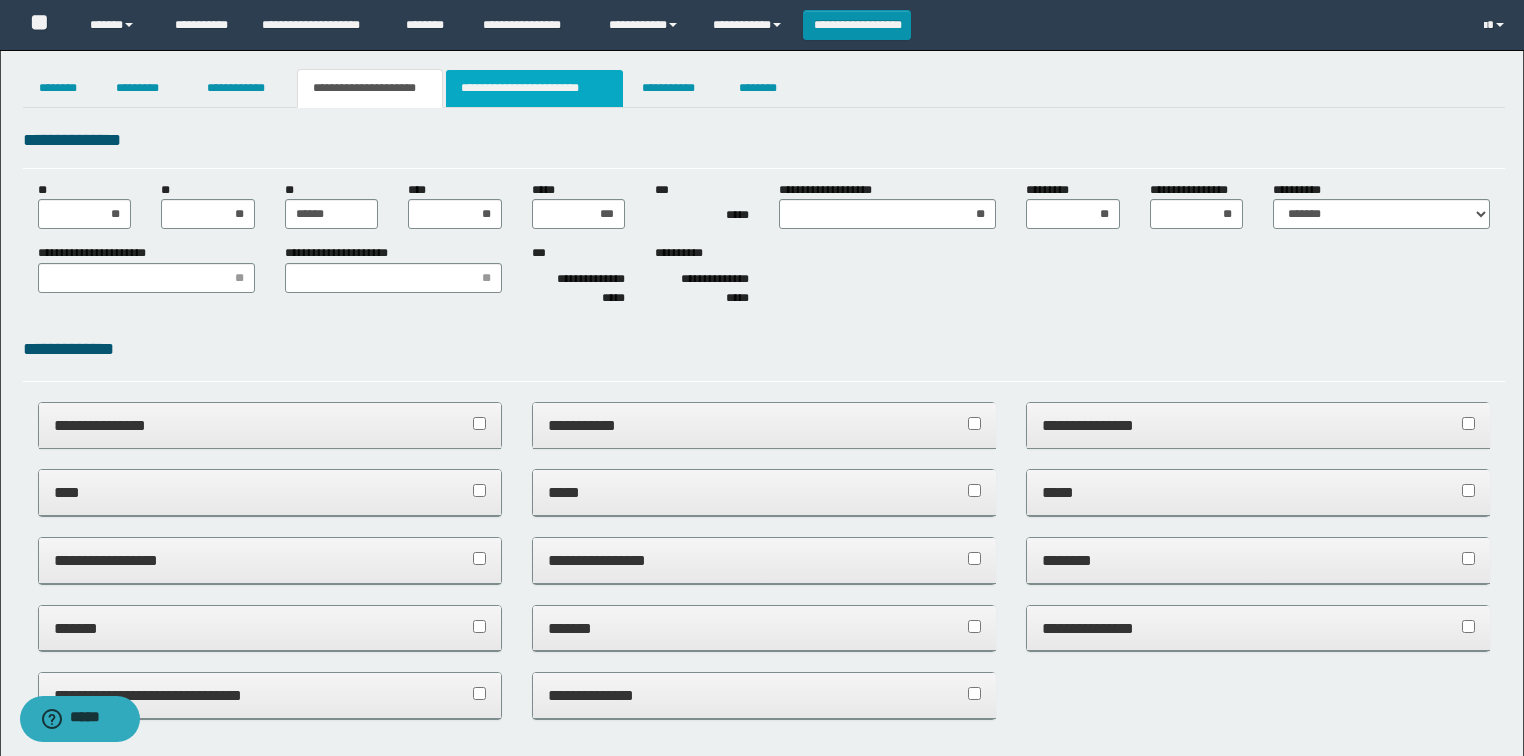 click on "**********" at bounding box center [534, 88] 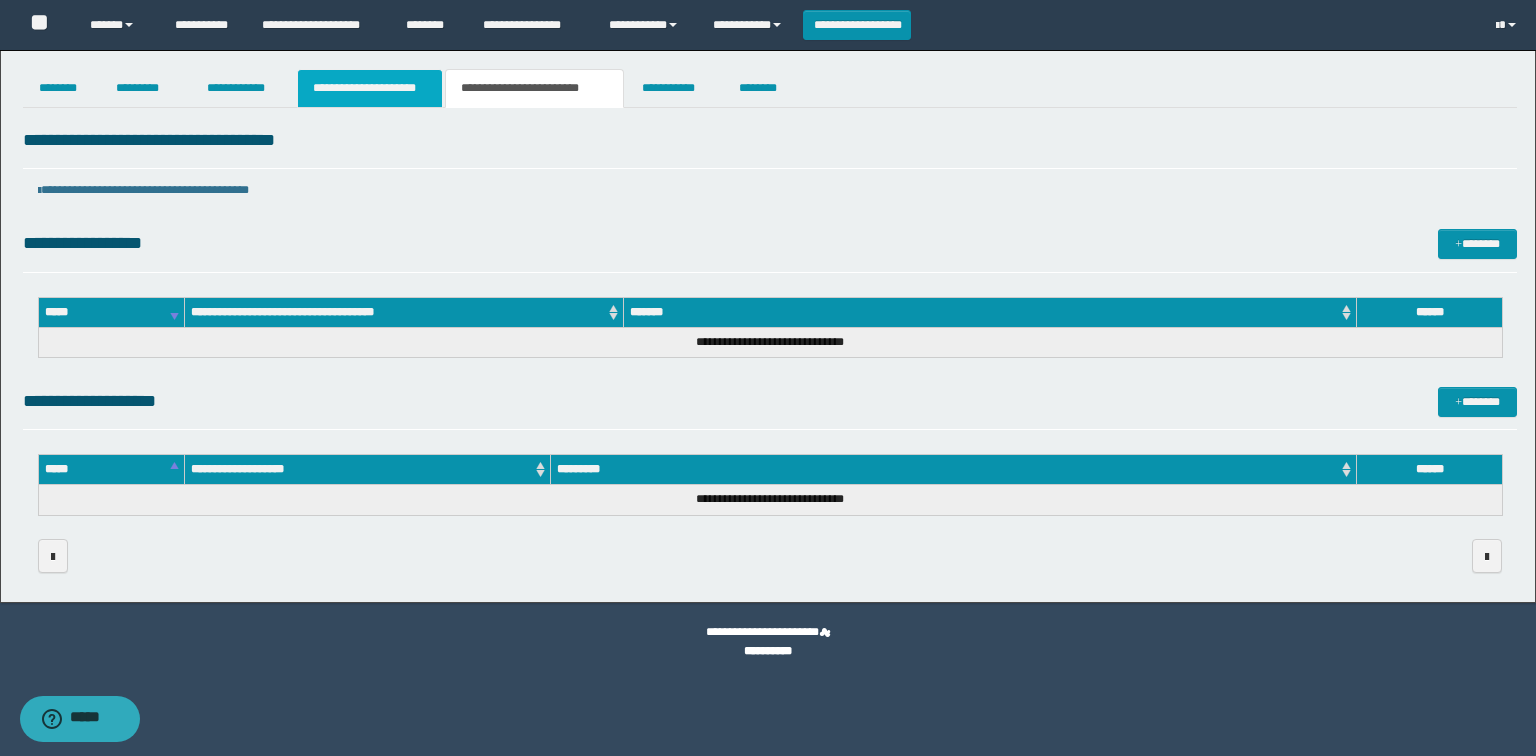 click on "**********" at bounding box center (370, 88) 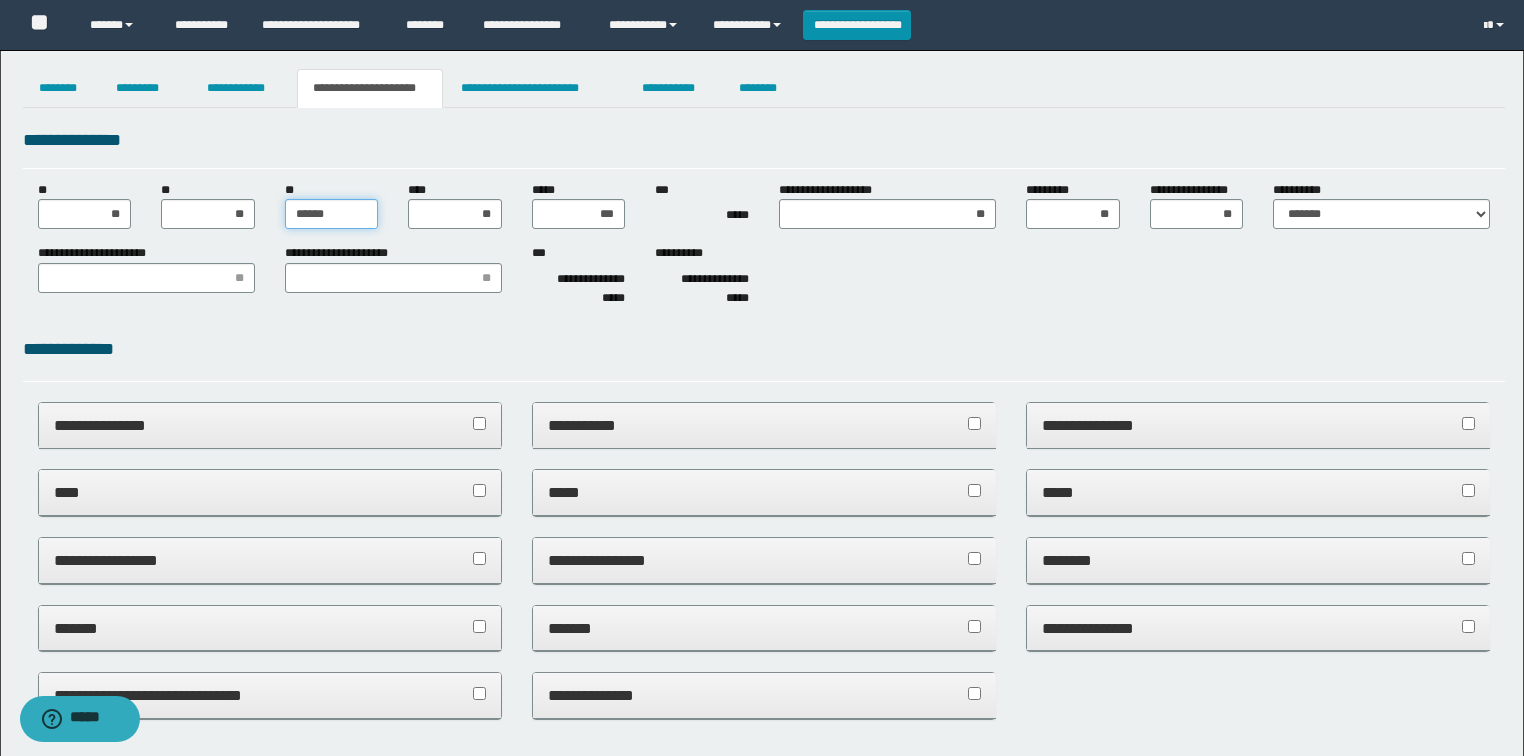 click on "******" at bounding box center (332, 214) 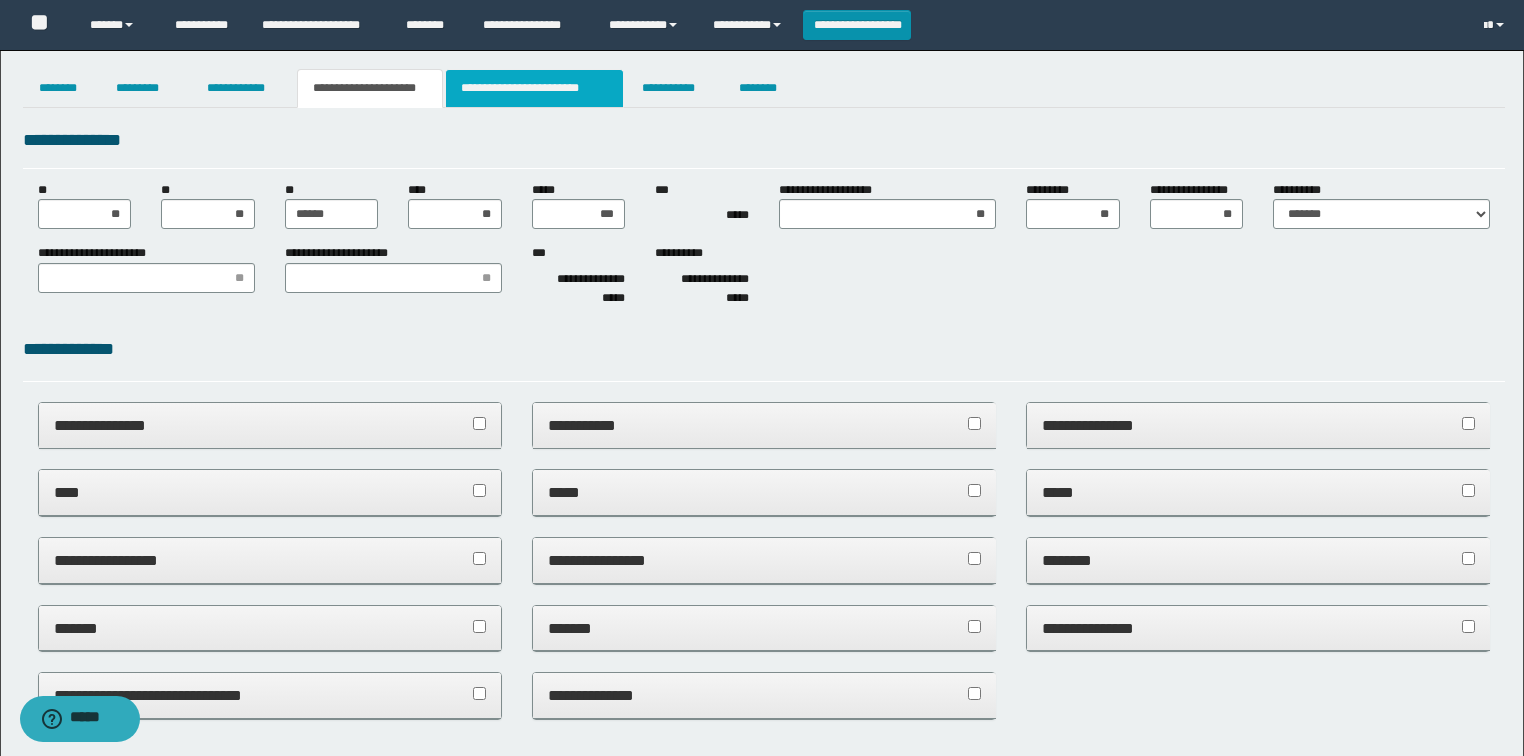 click on "**********" at bounding box center [534, 88] 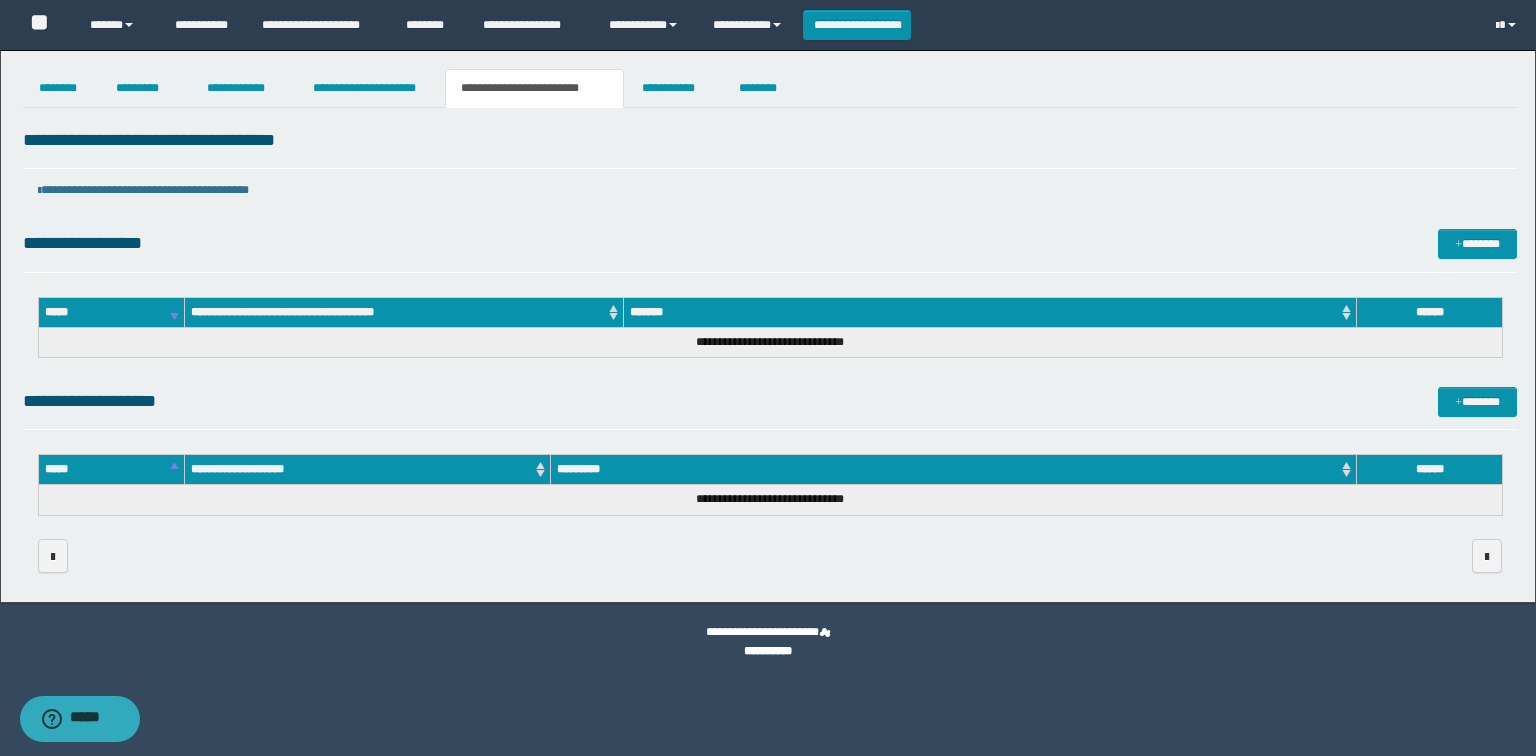 click on "**********" at bounding box center (770, 349) 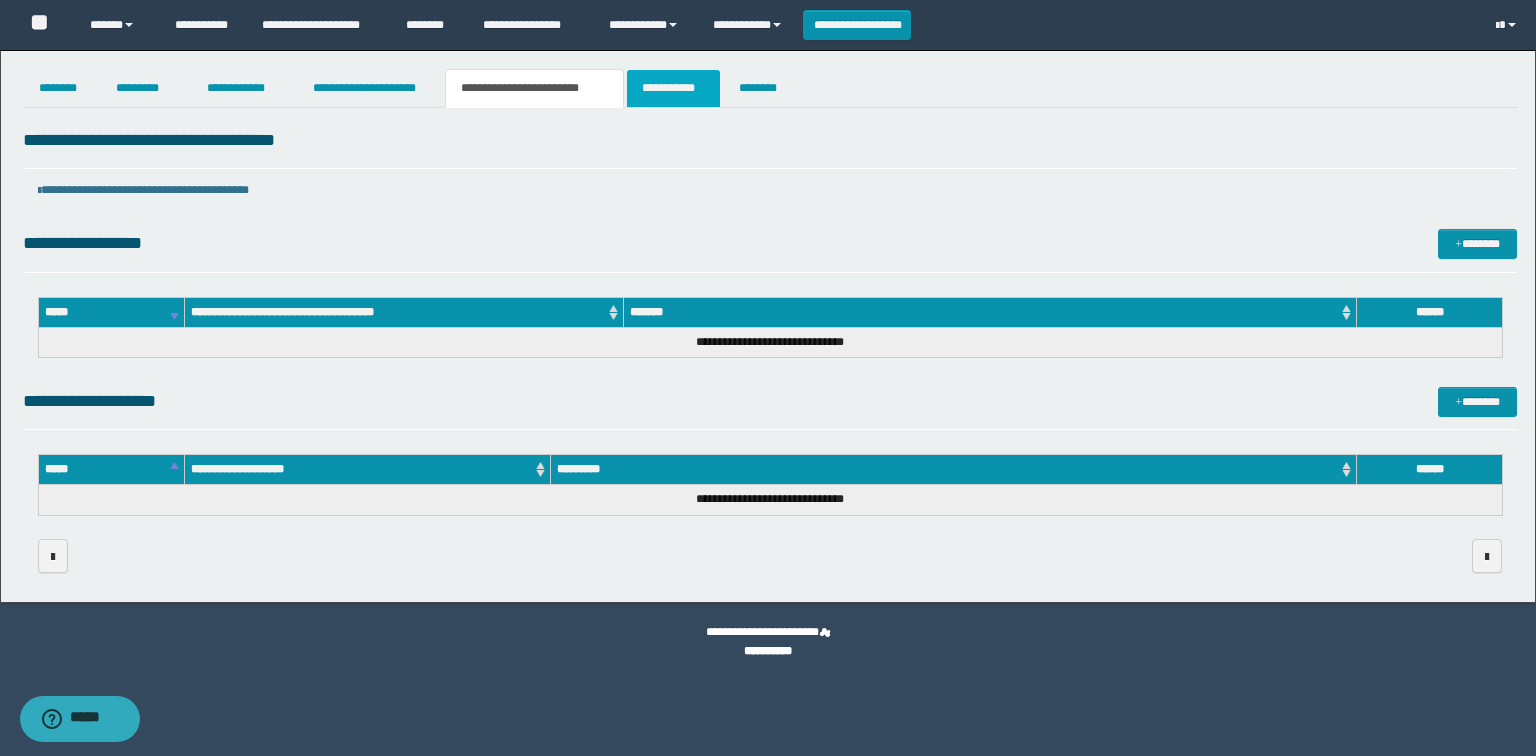 click on "**********" at bounding box center (673, 88) 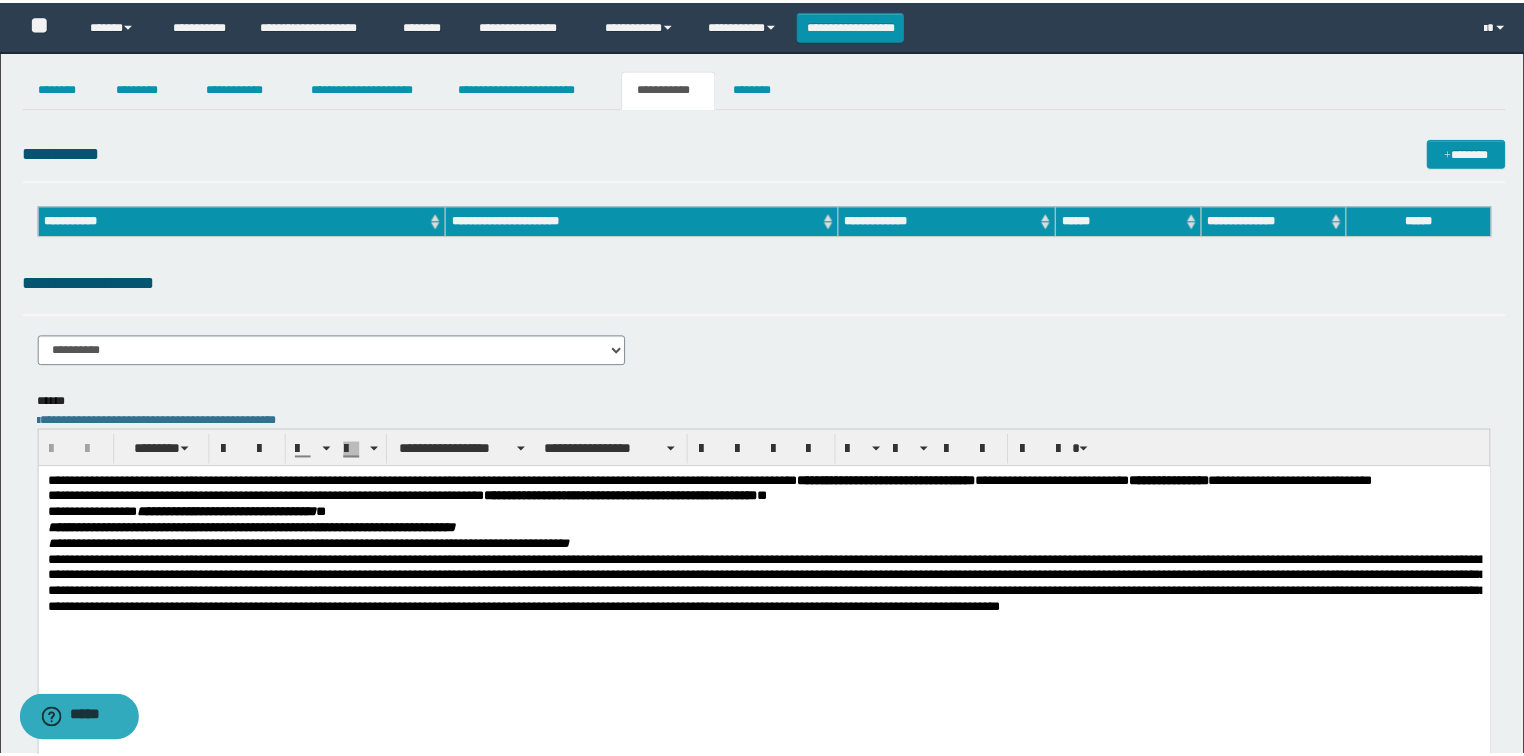 scroll, scrollTop: 0, scrollLeft: 0, axis: both 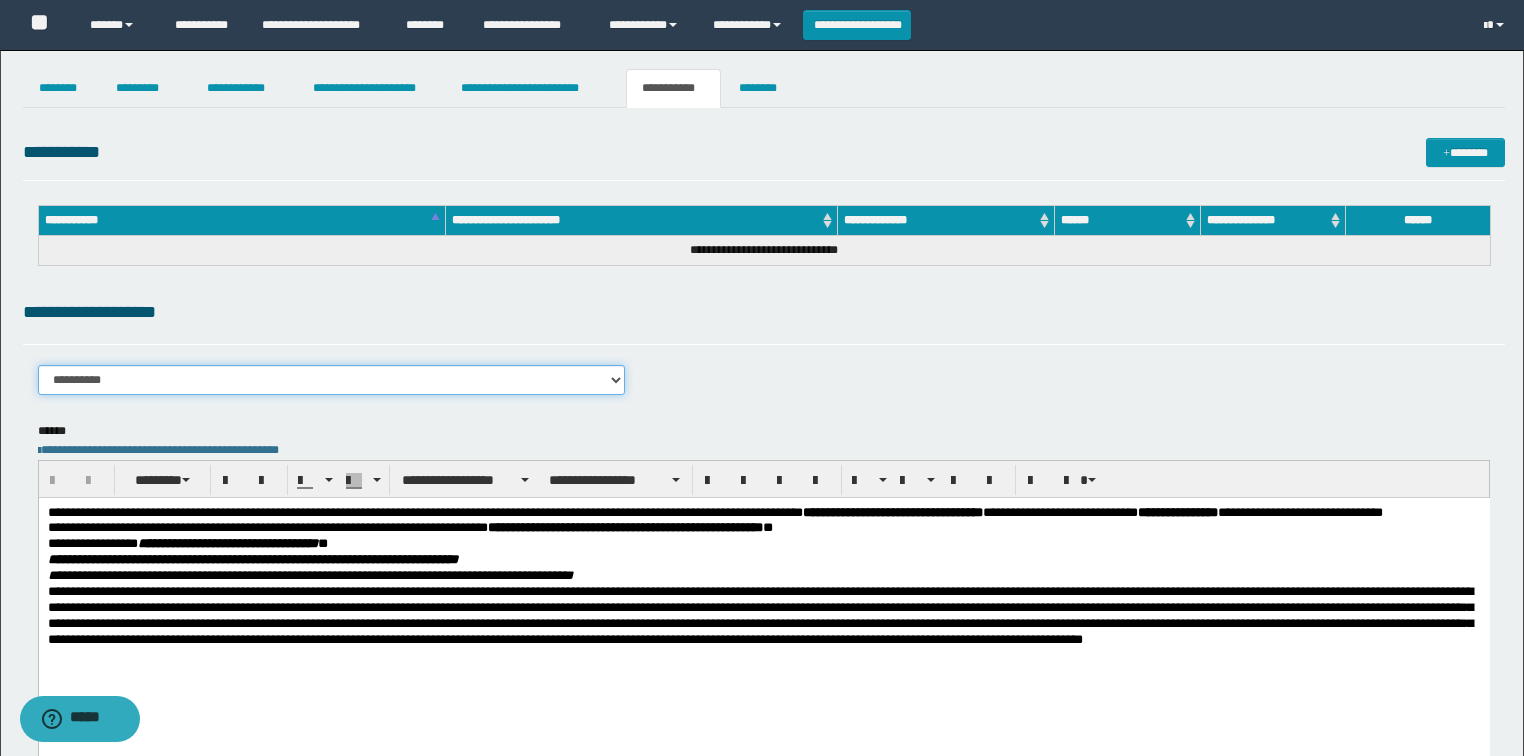 drag, startPoint x: 618, startPoint y: 379, endPoint x: 619, endPoint y: 392, distance: 13.038404 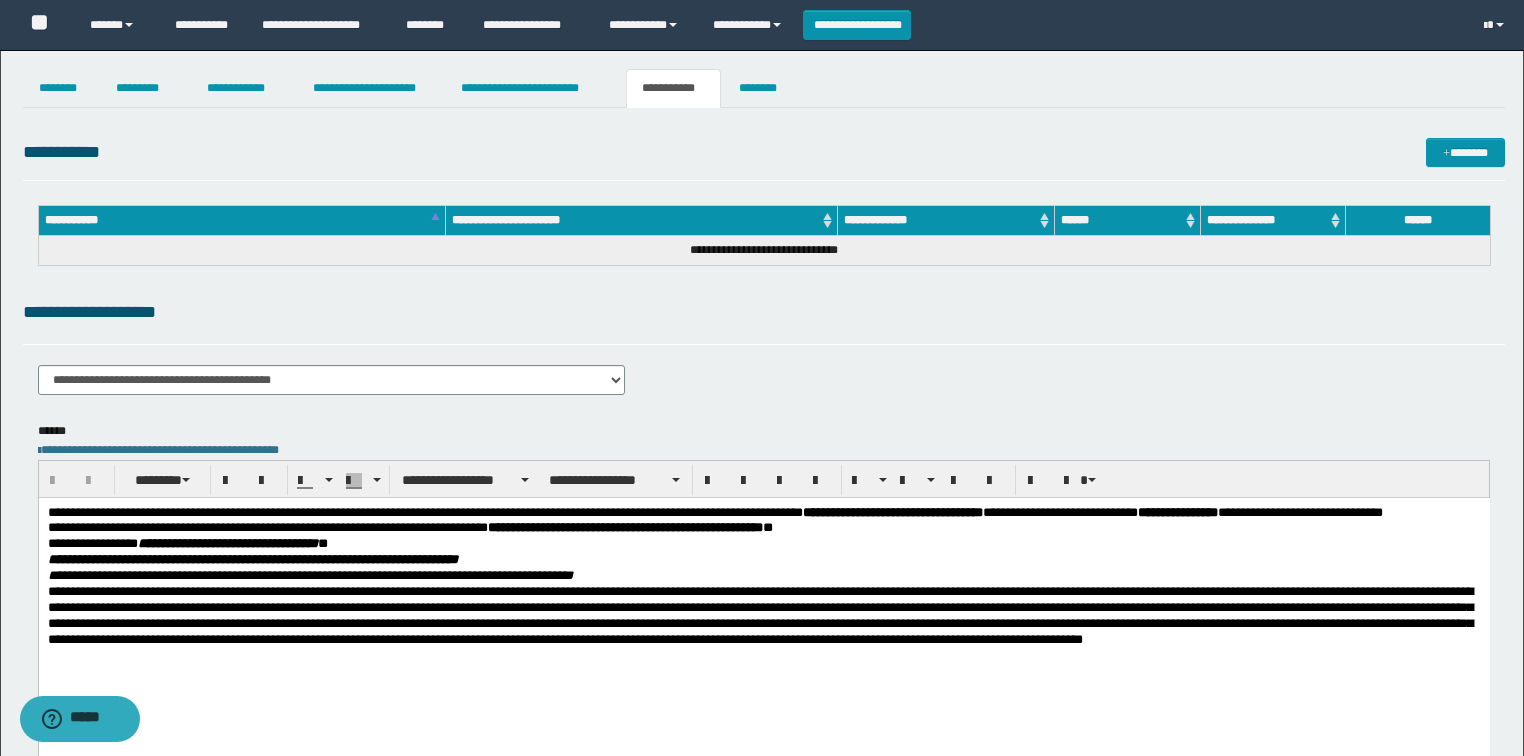 click on "**********" at bounding box center (764, 354) 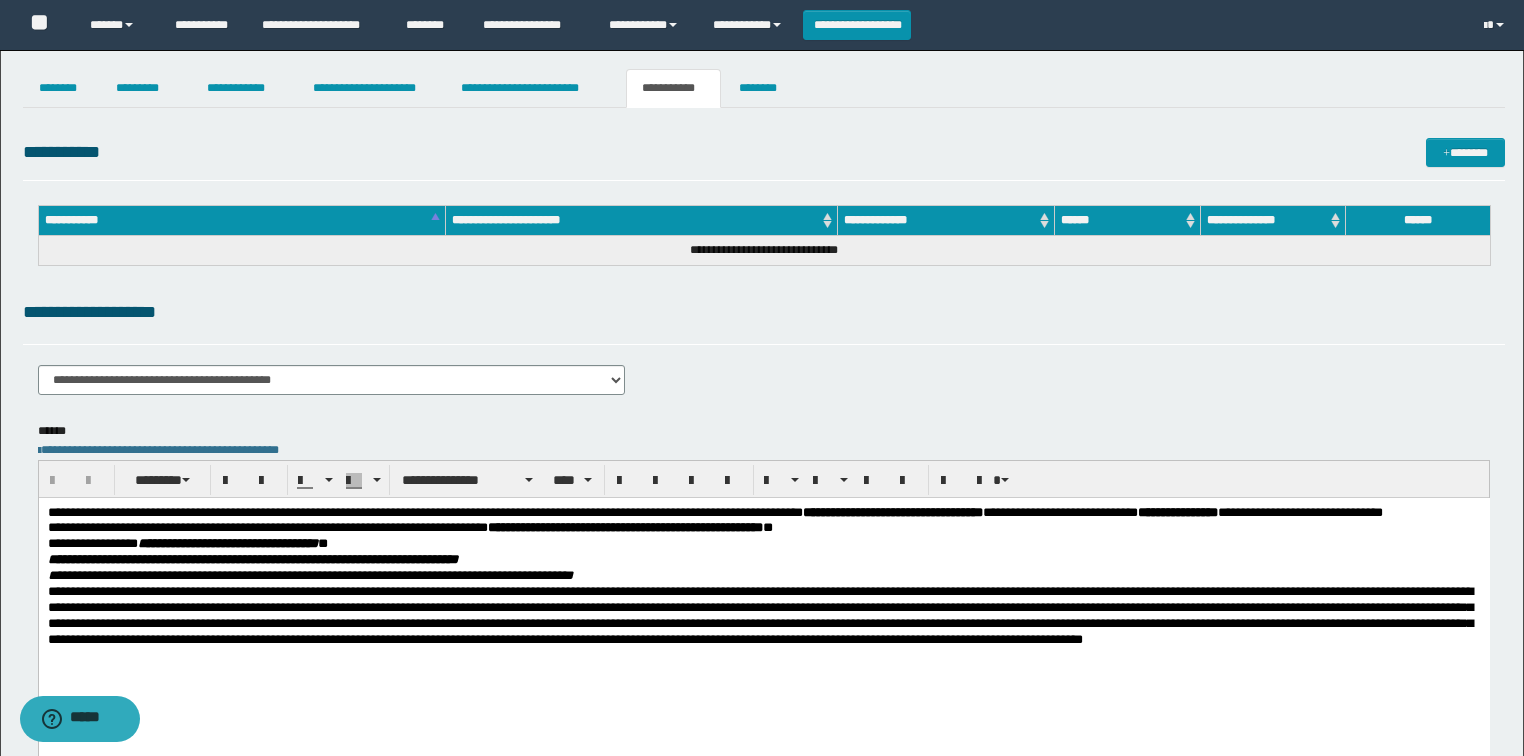 drag, startPoint x: 668, startPoint y: 562, endPoint x: 791, endPoint y: 527, distance: 127.88276 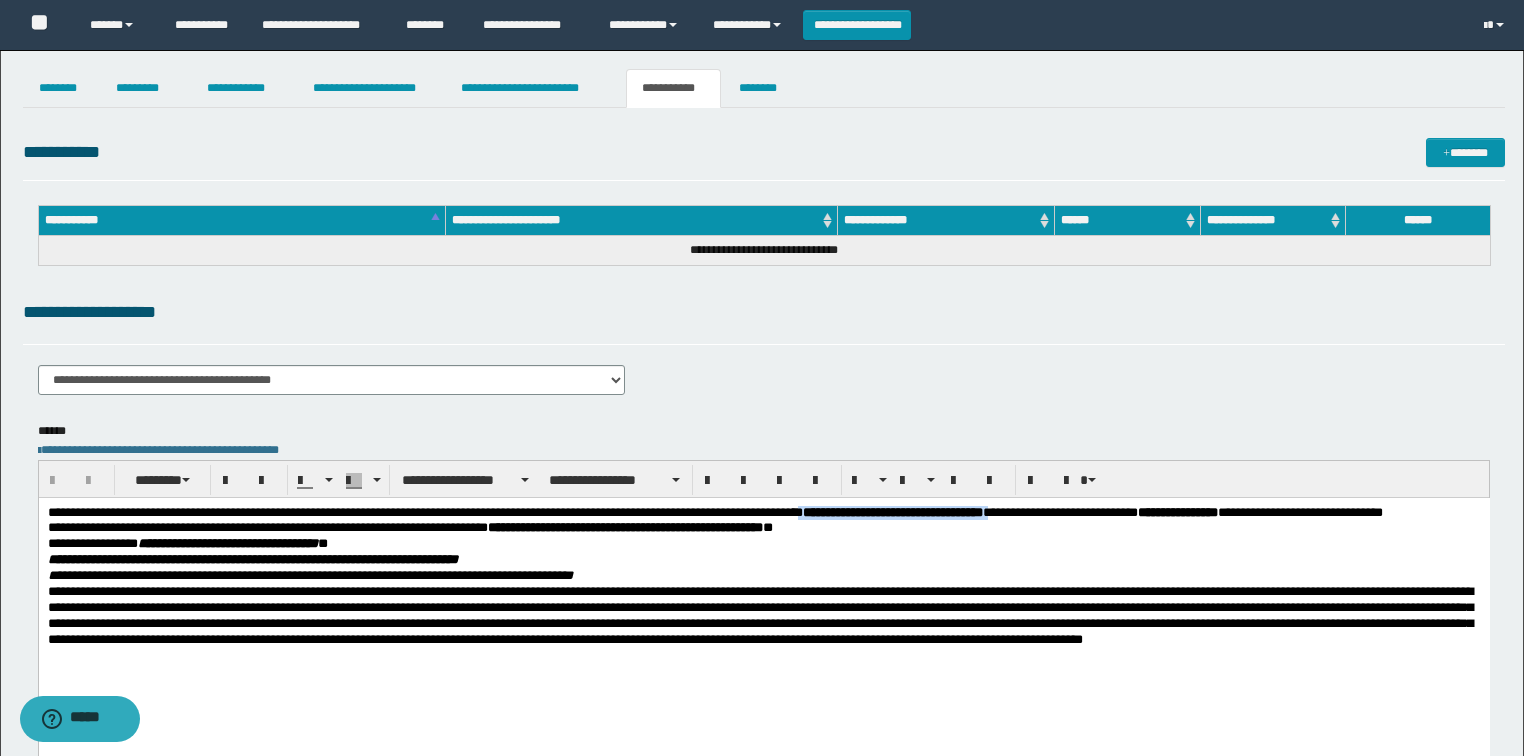 drag, startPoint x: 864, startPoint y: 512, endPoint x: 1086, endPoint y: 518, distance: 222.08107 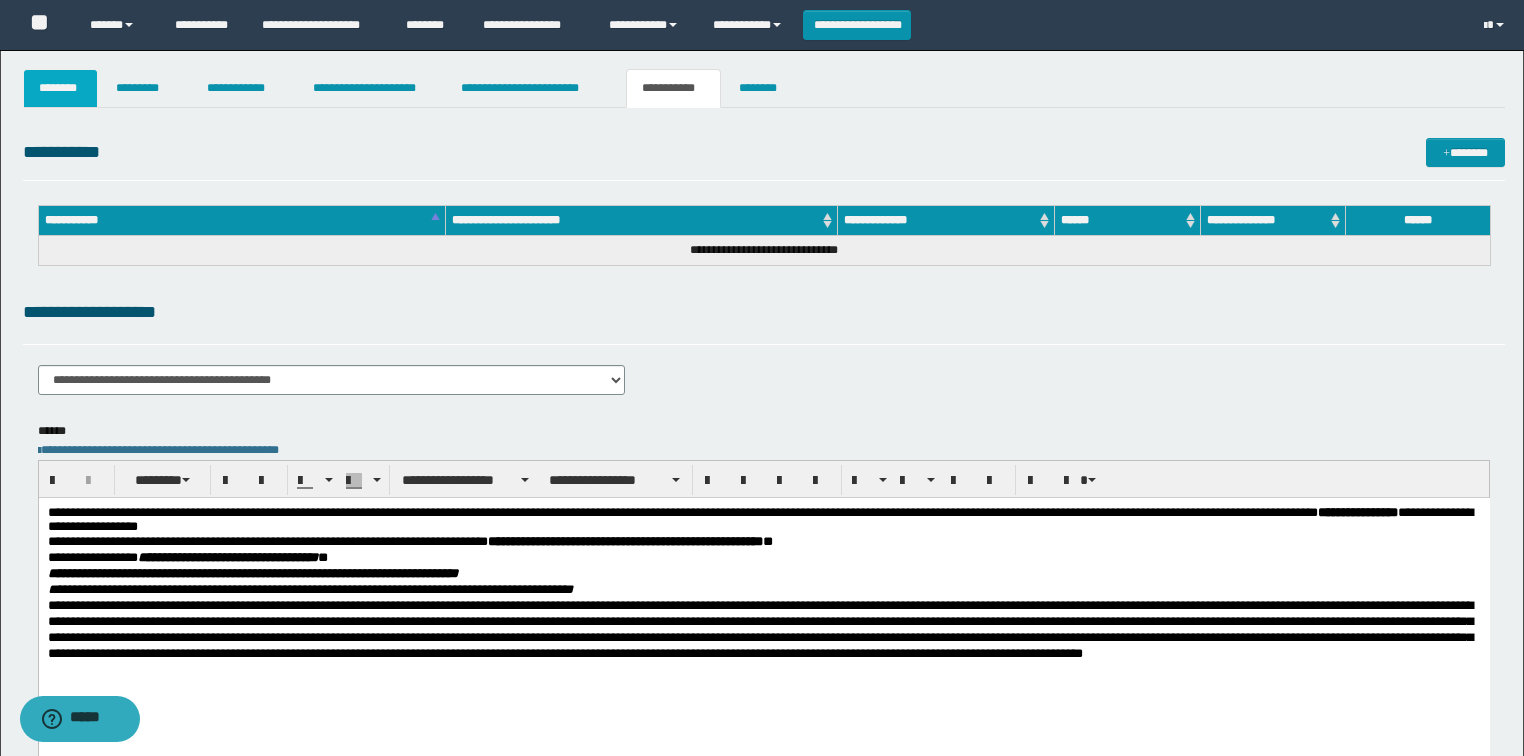 click on "********" at bounding box center [61, 88] 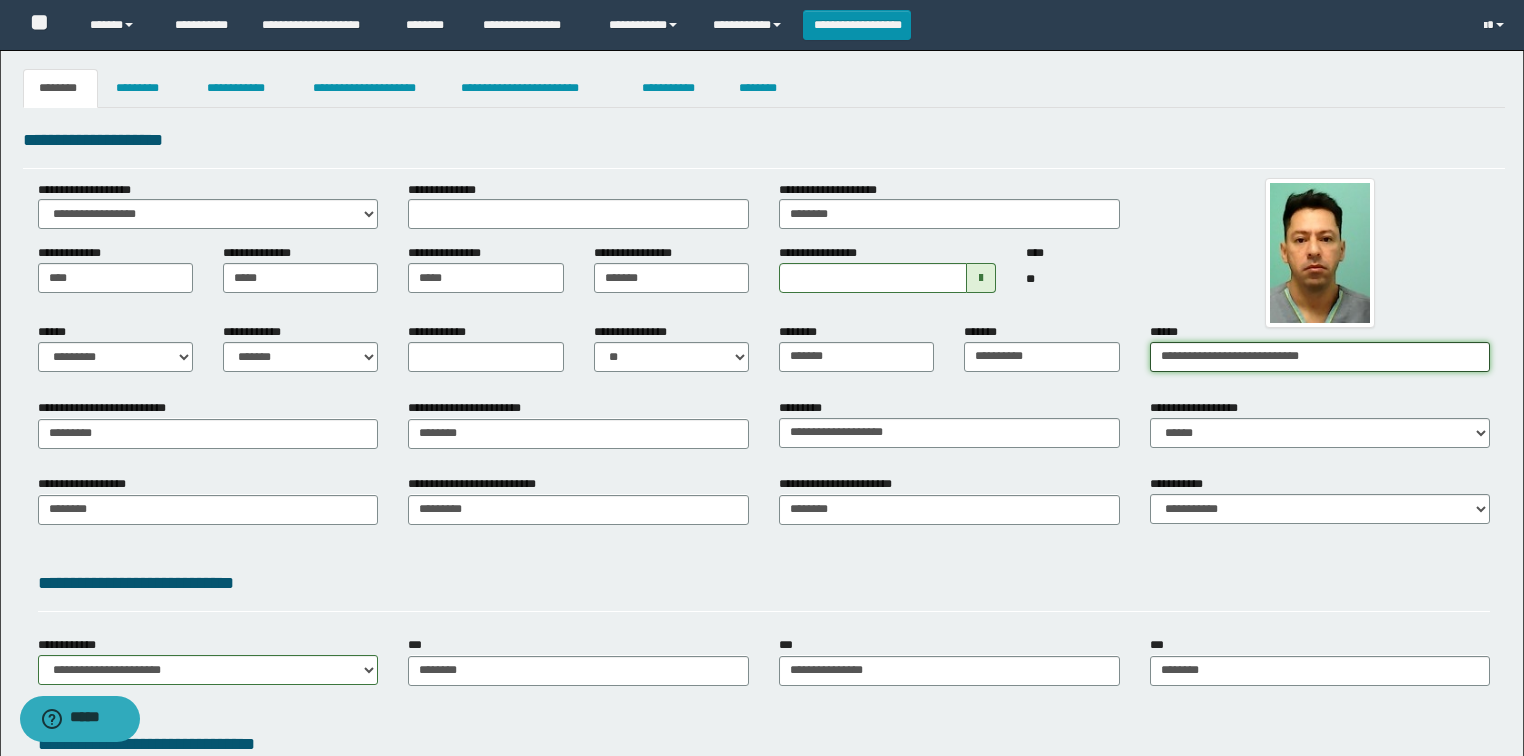 drag, startPoint x: 1160, startPoint y: 357, endPoint x: 1376, endPoint y: 356, distance: 216.00232 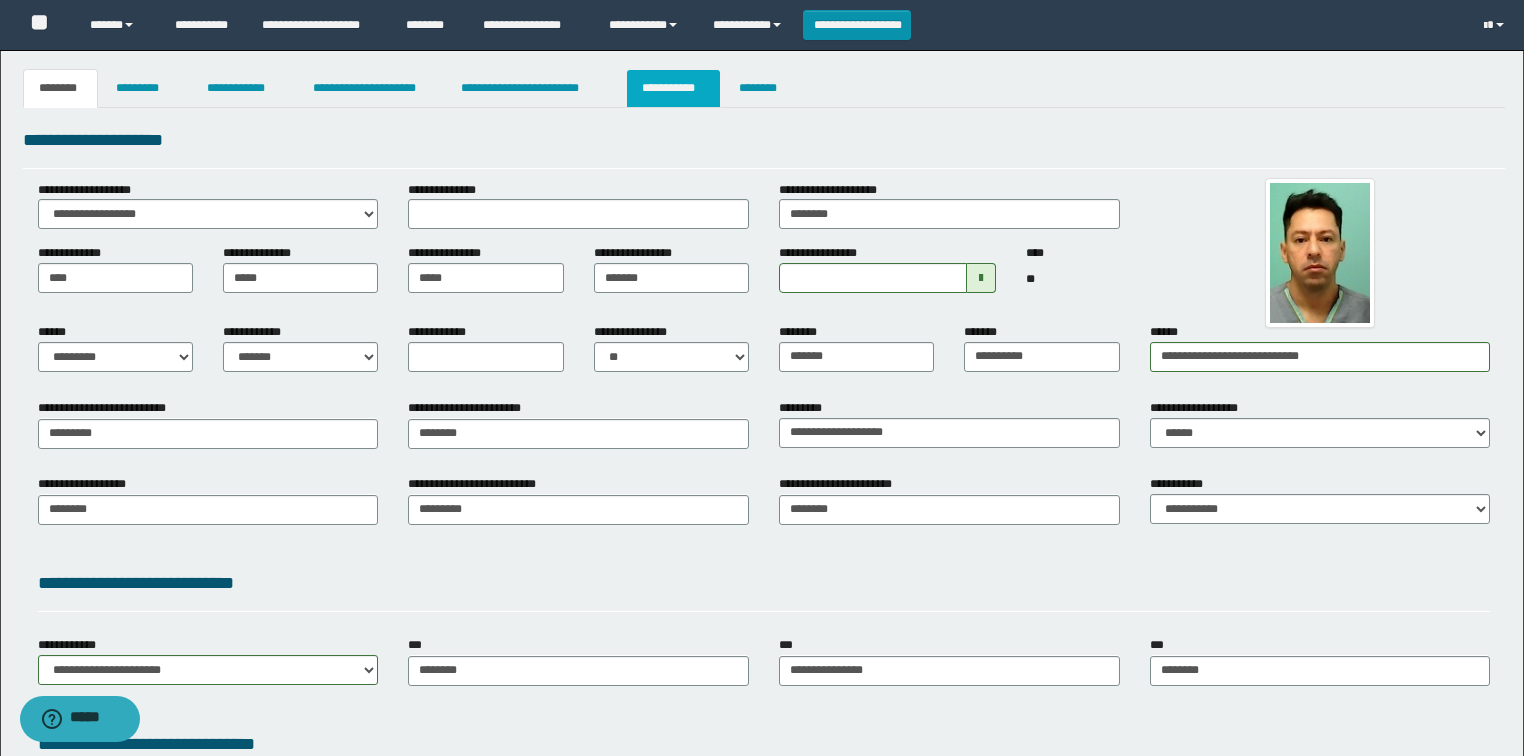 click on "**********" at bounding box center [673, 88] 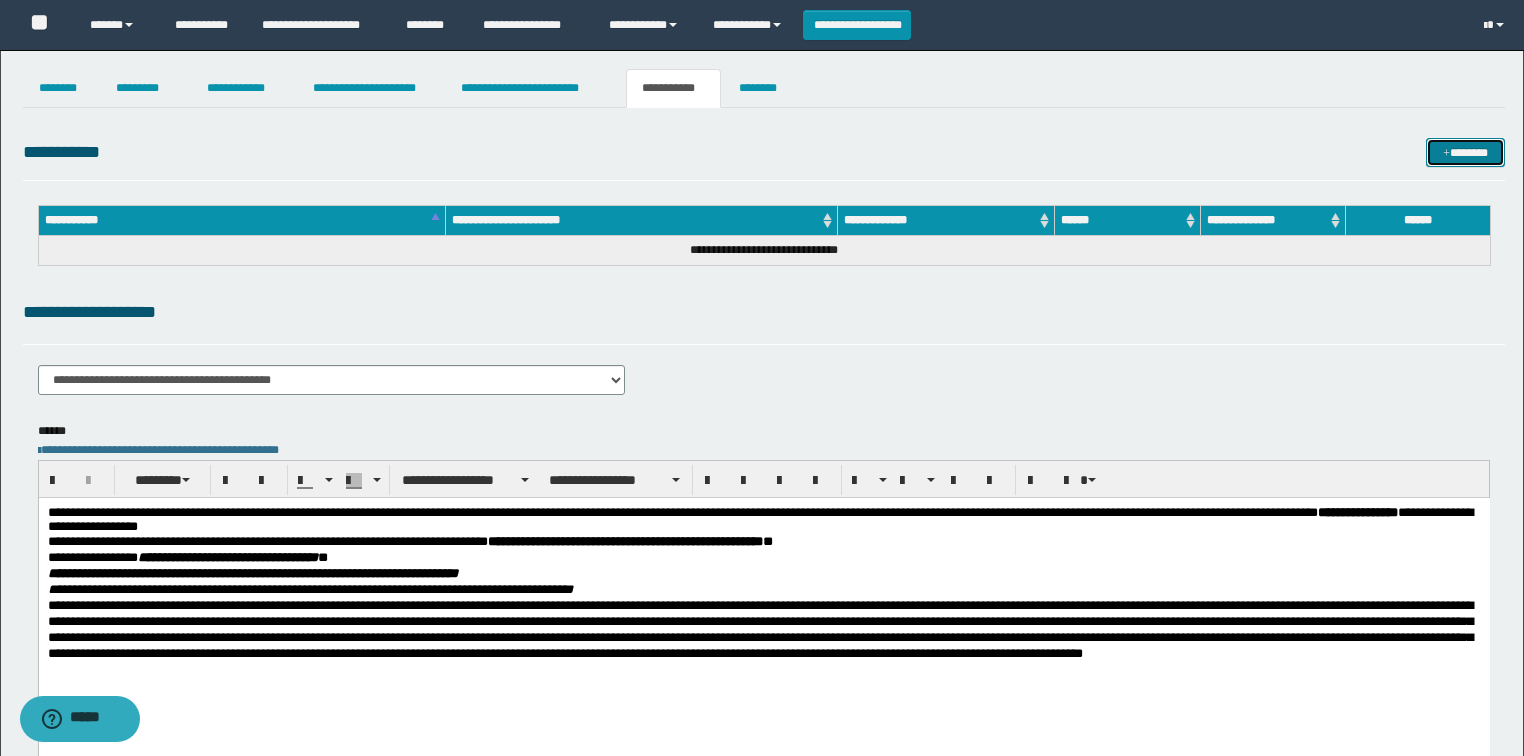 click on "*******" at bounding box center [1465, 153] 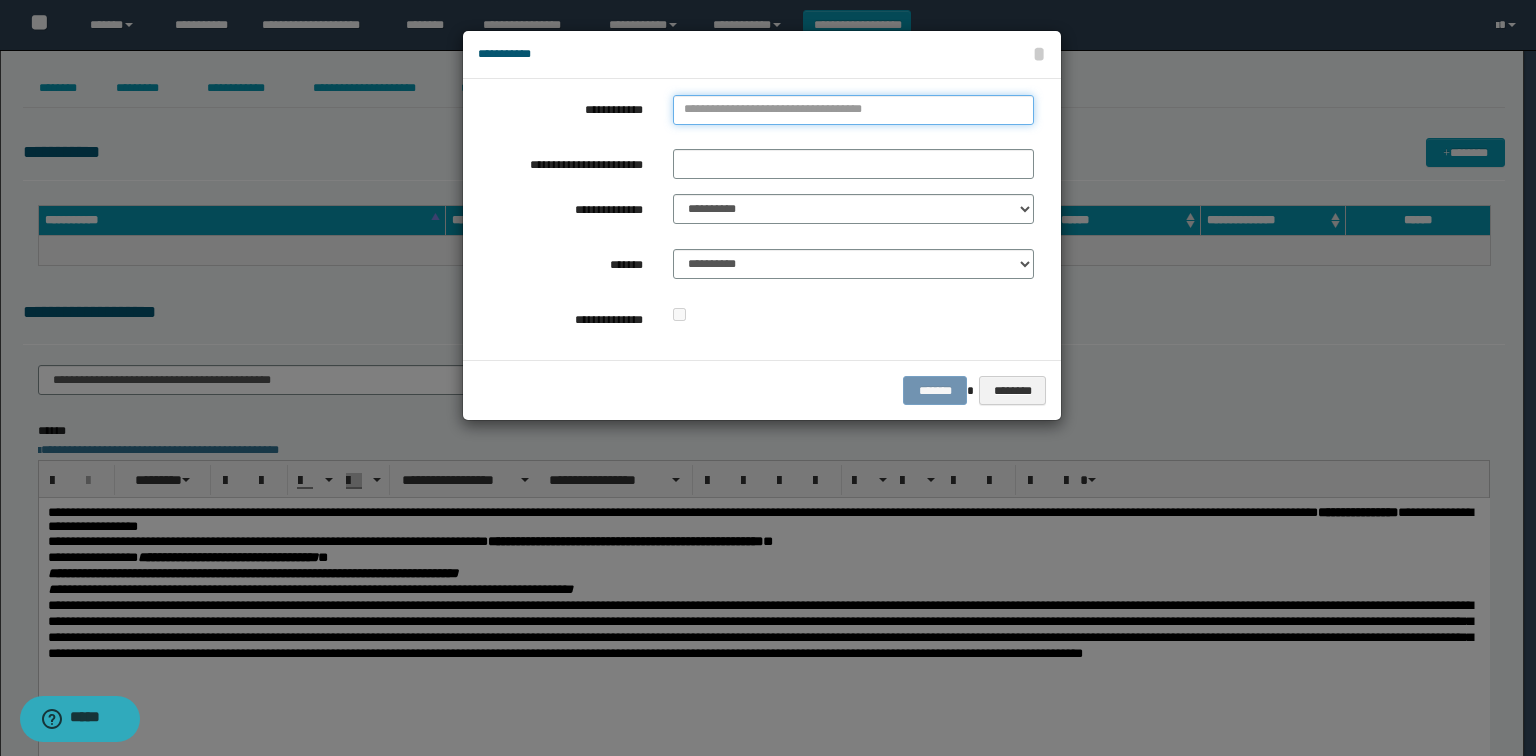 click on "**********" at bounding box center [853, 110] 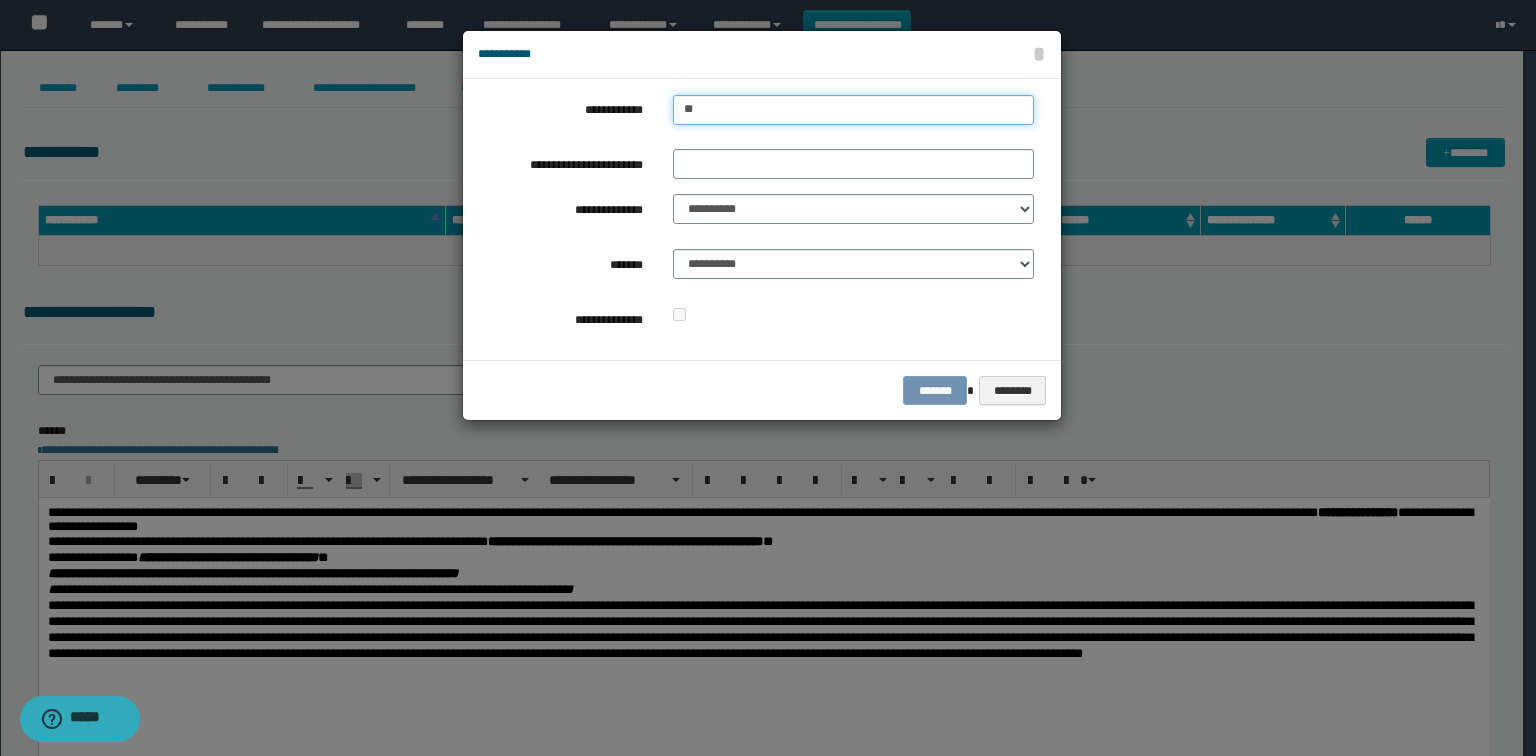 type on "***" 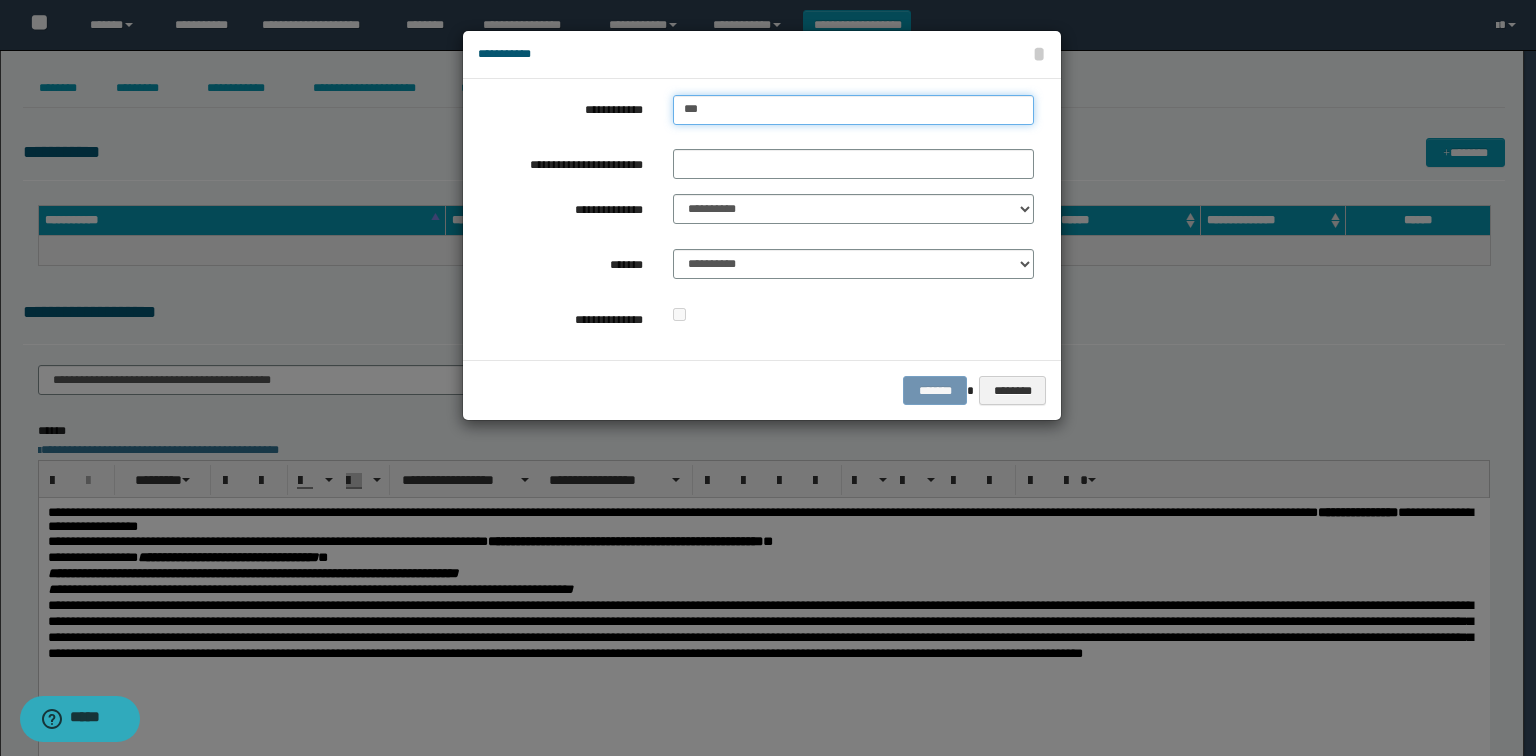 type on "***" 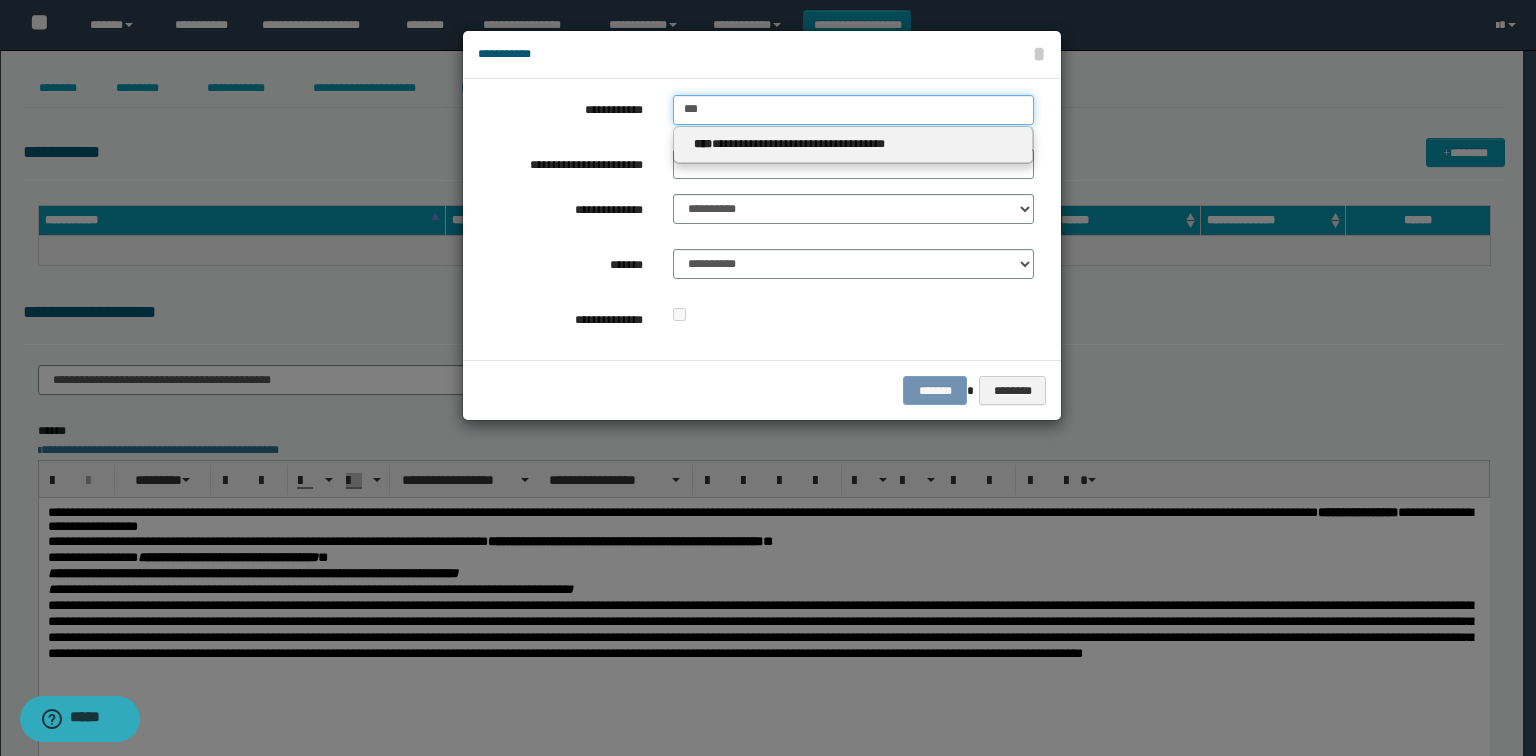 type on "***" 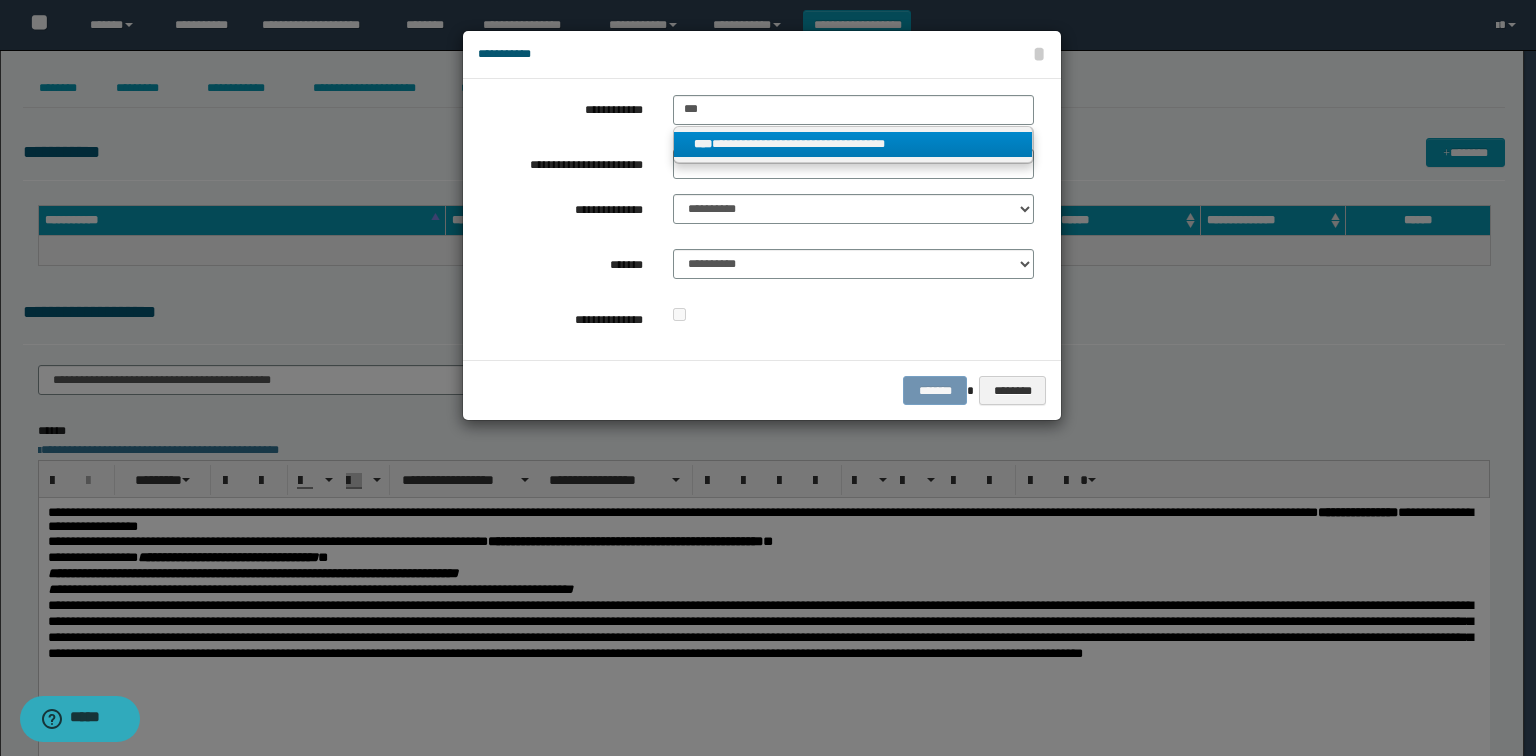 click on "**********" at bounding box center [853, 144] 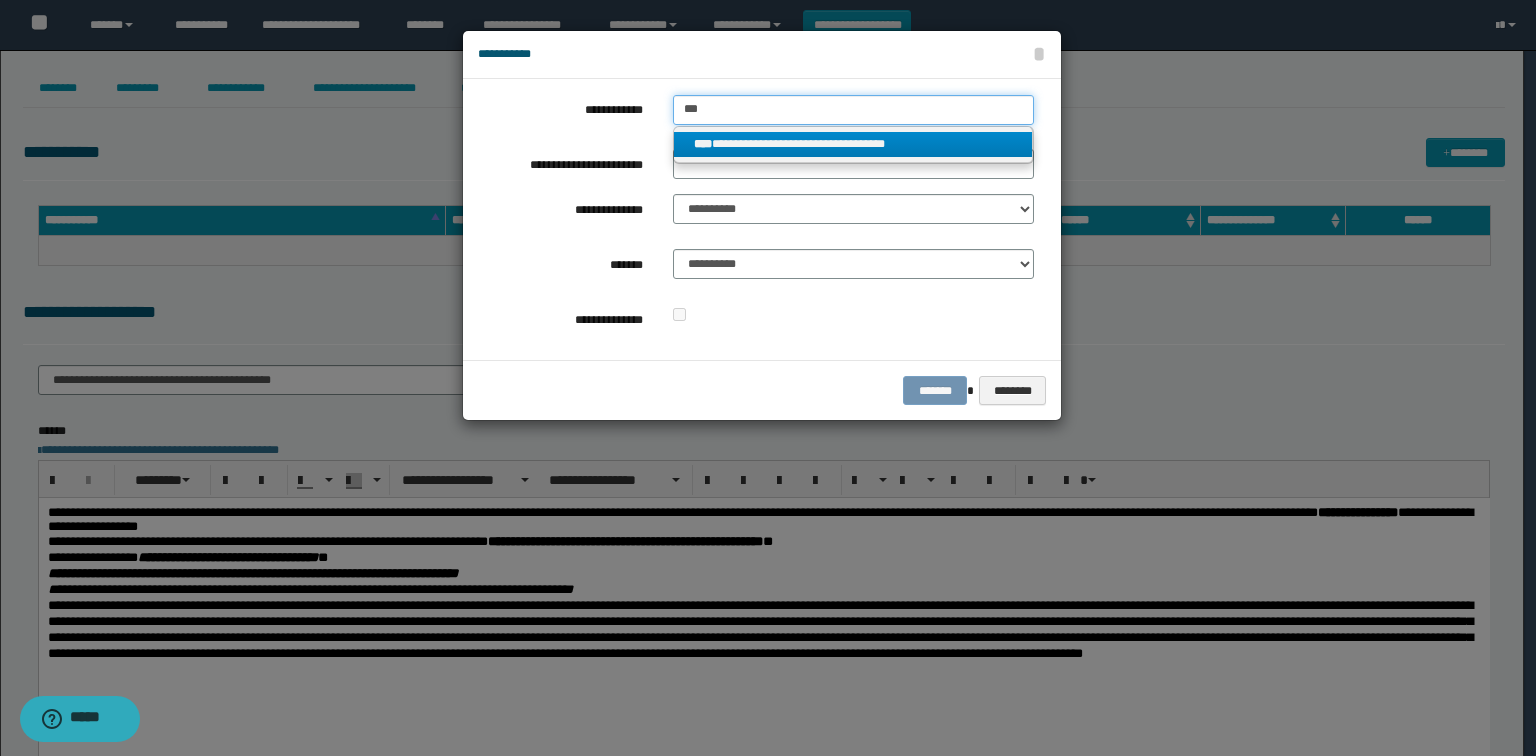 type 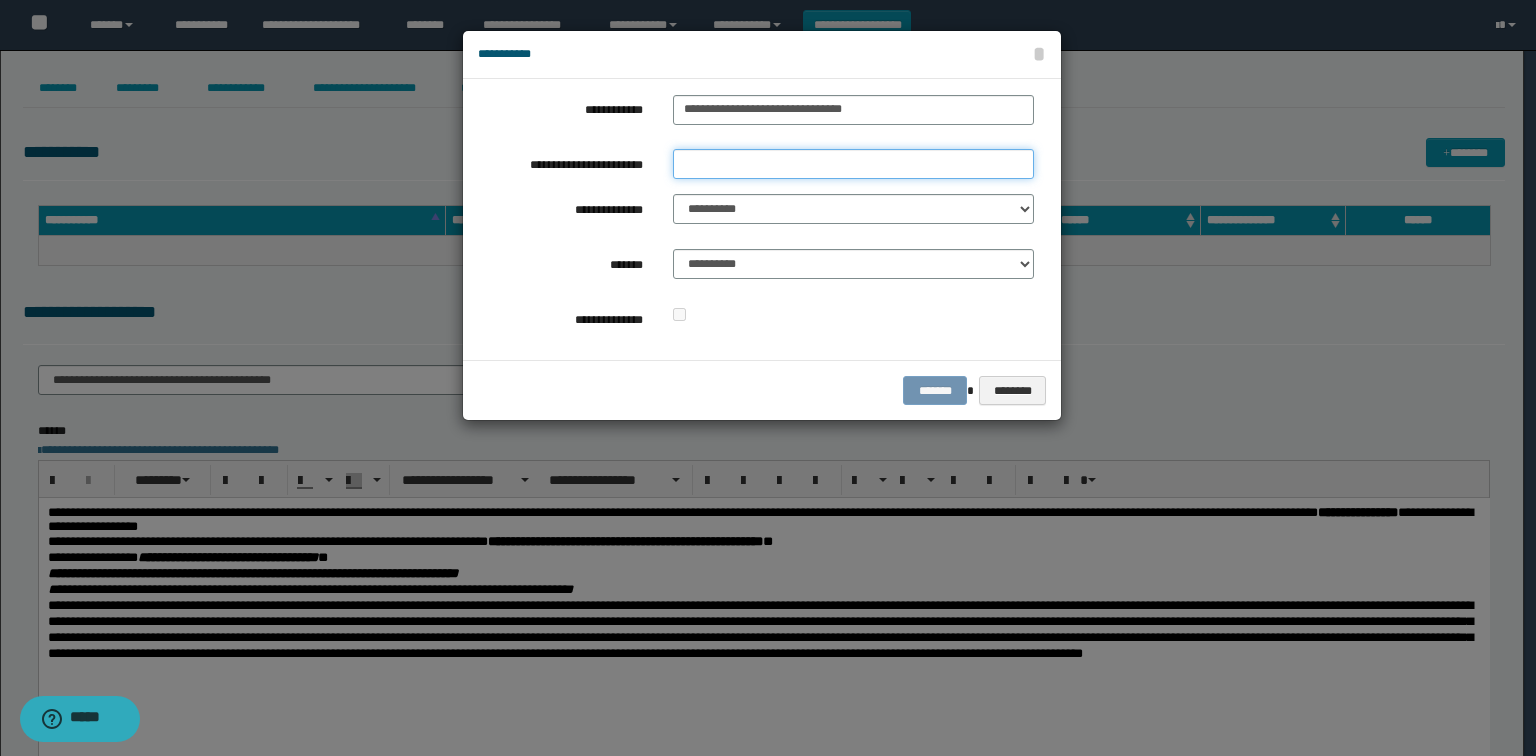 click on "**********" at bounding box center [853, 164] 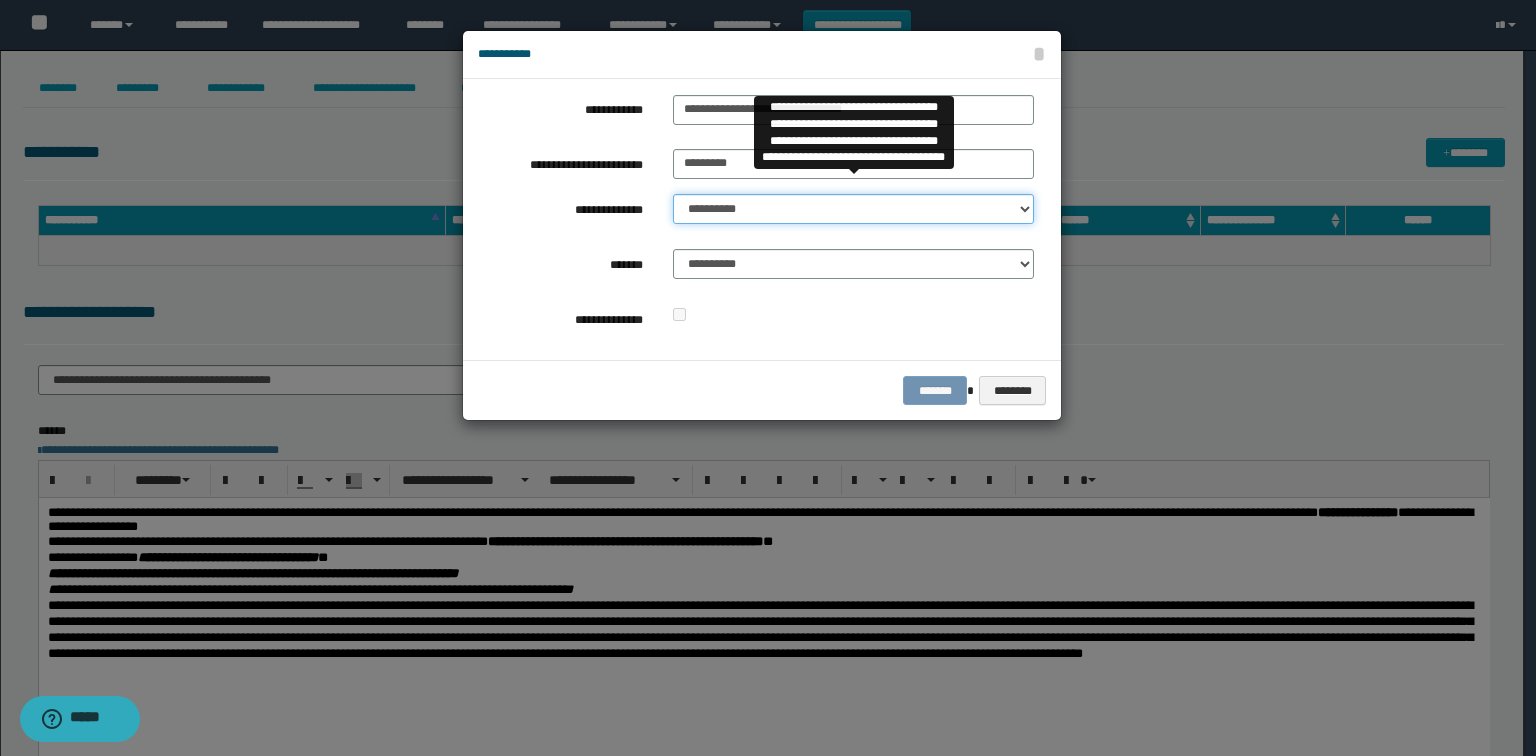 click on "**********" at bounding box center (853, 209) 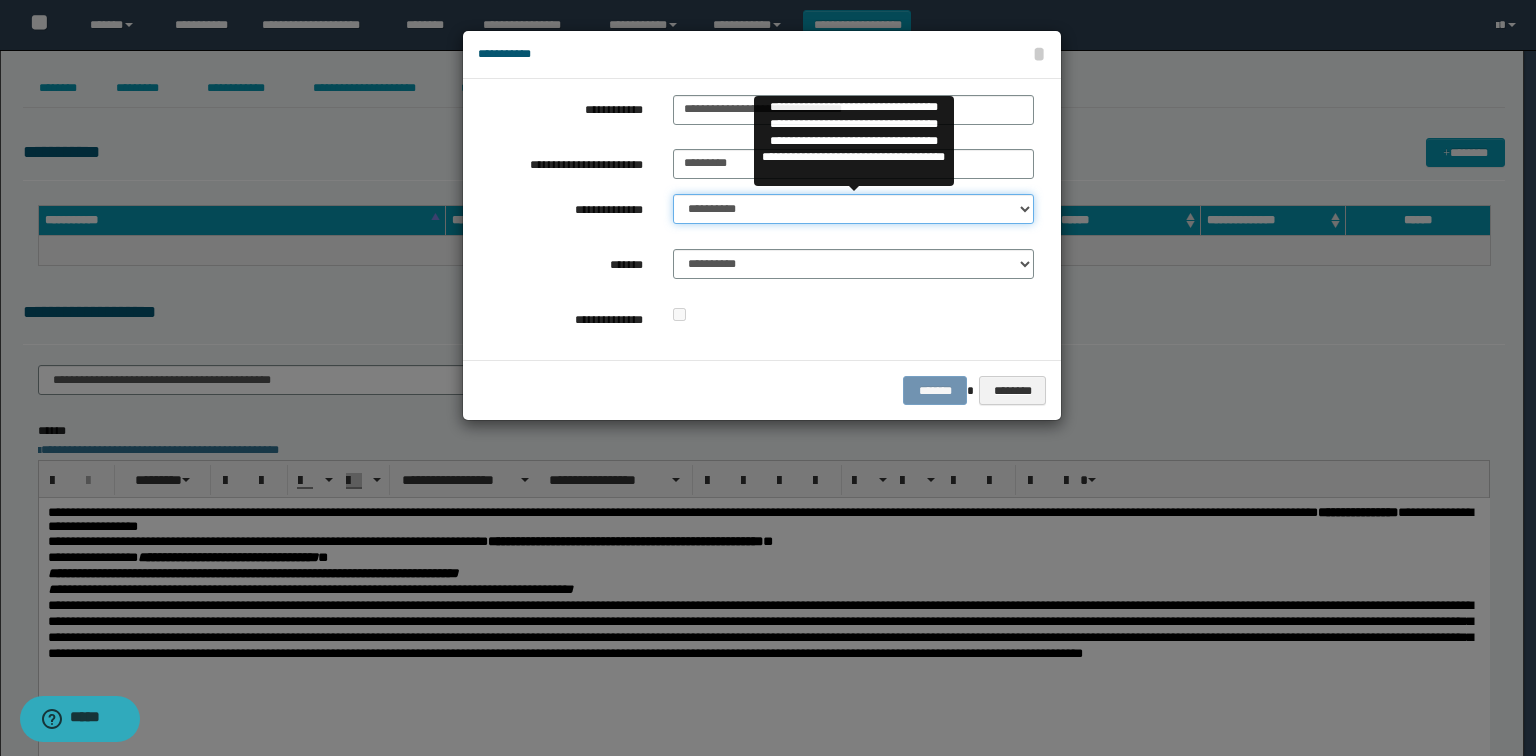 select on "**" 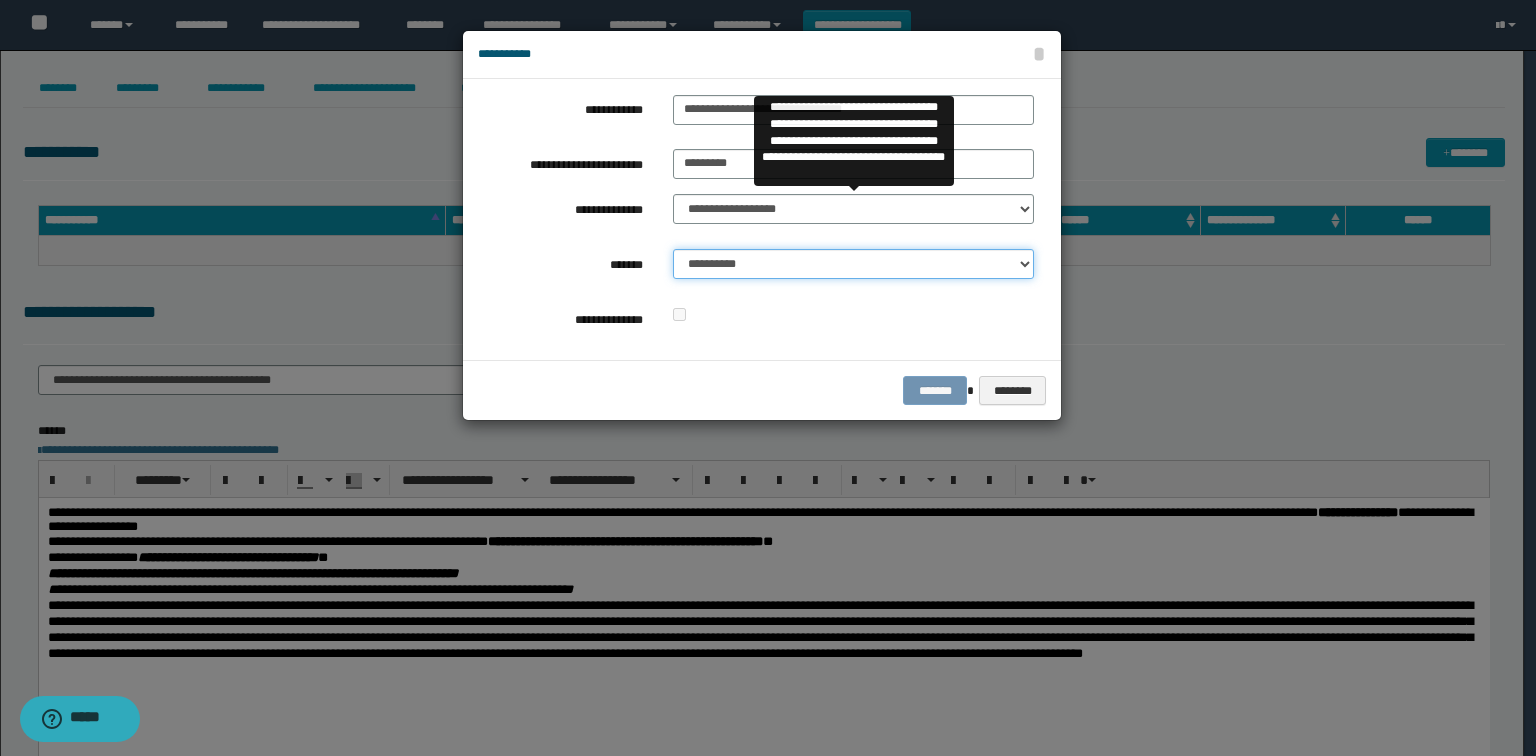click on "**********" at bounding box center [853, 264] 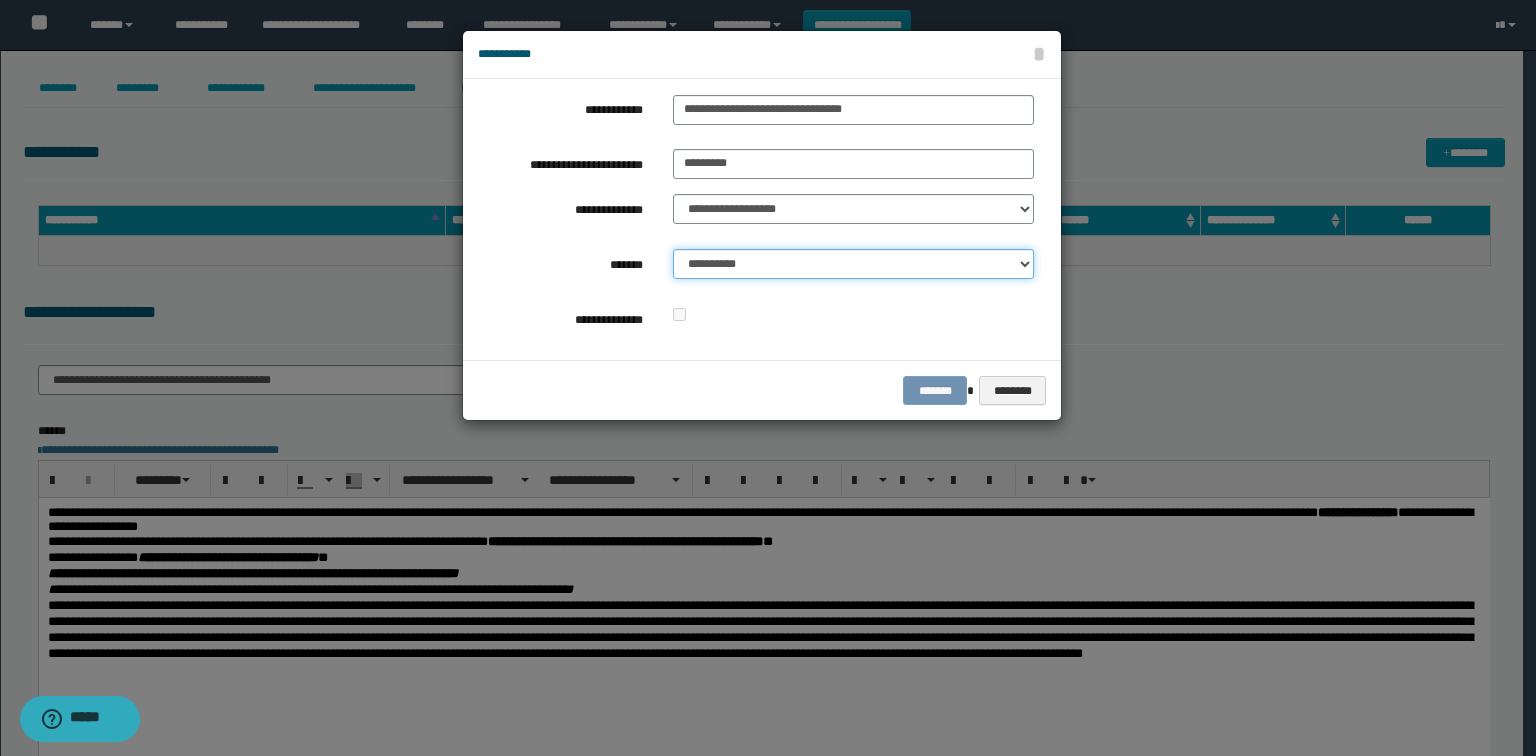 select on "*" 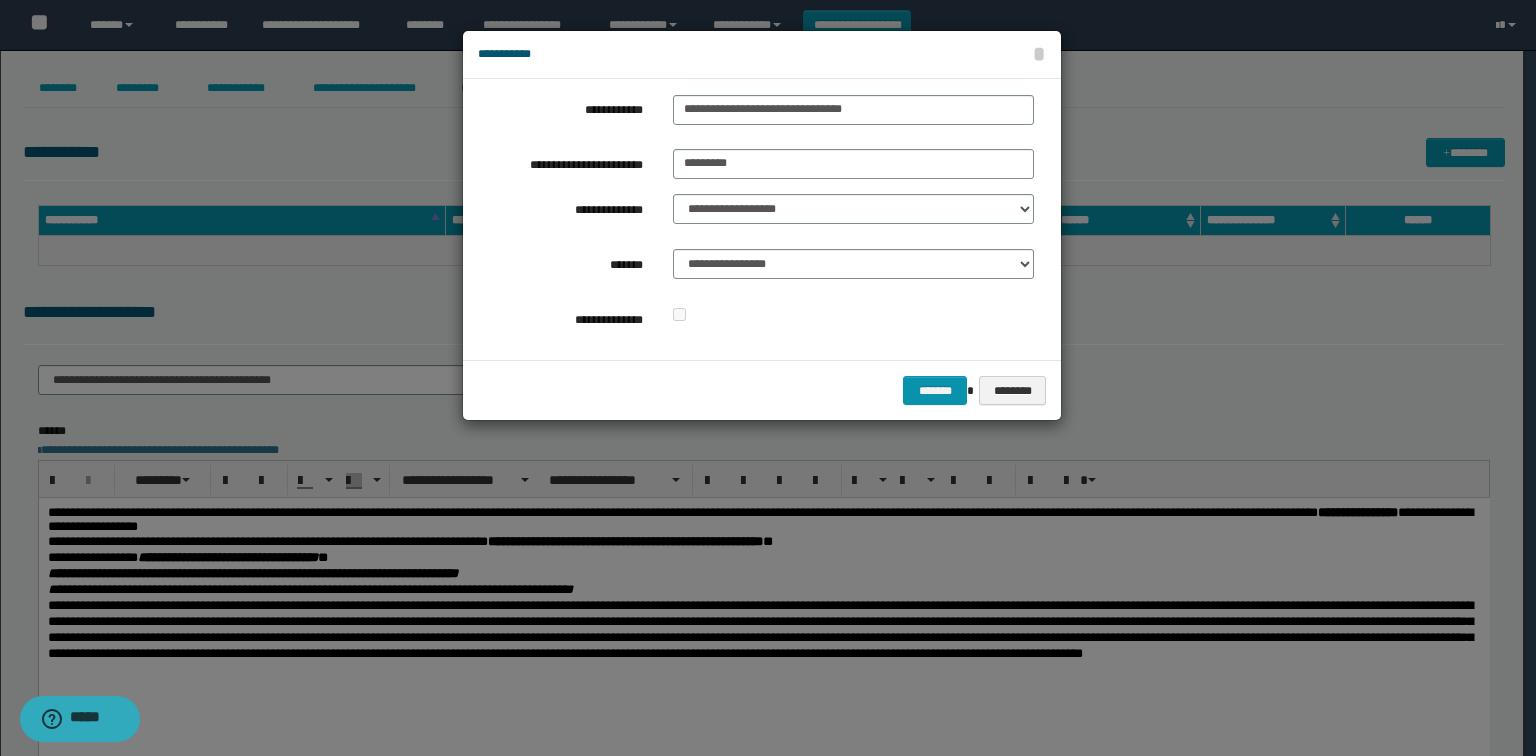 click on "**********" at bounding box center (762, 219) 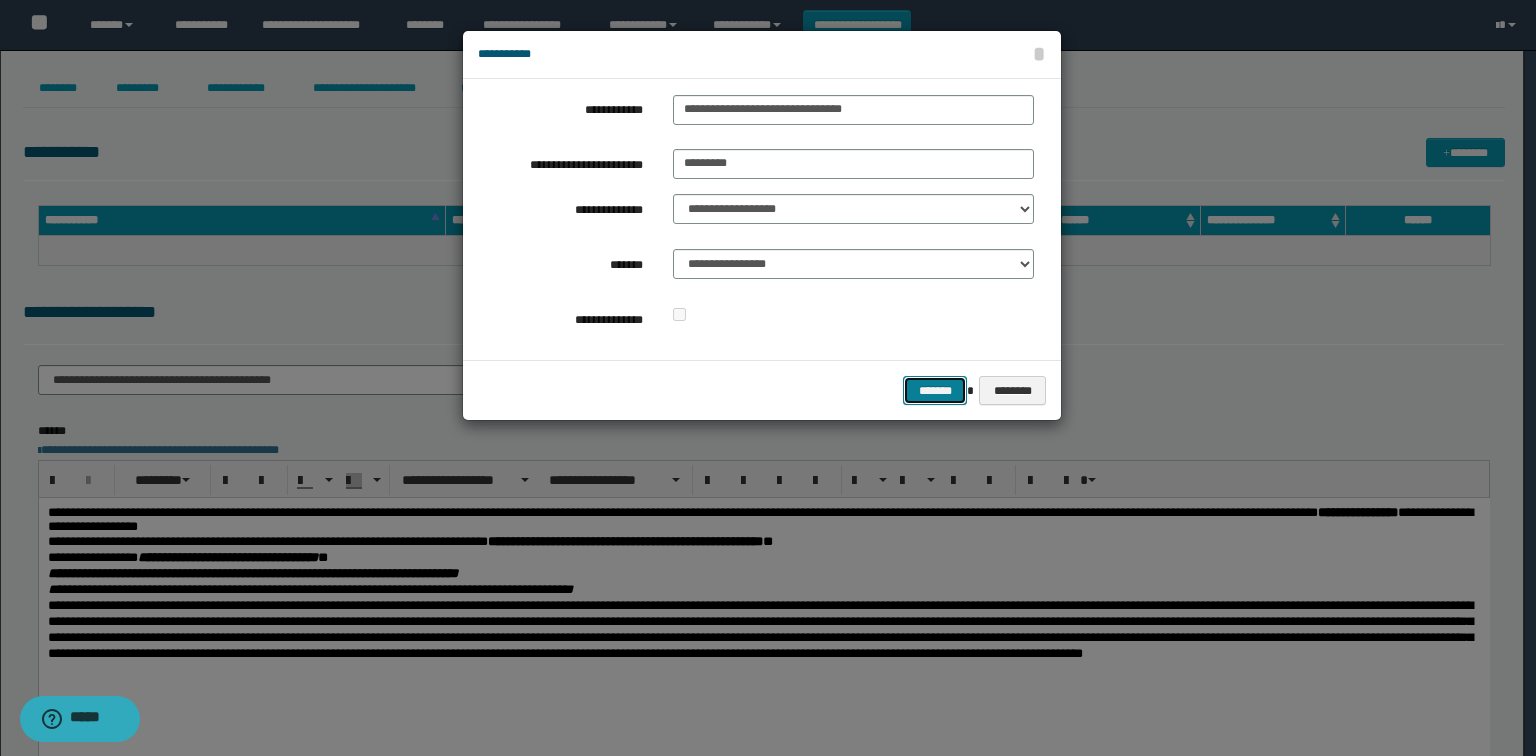 click on "*******" at bounding box center [935, 391] 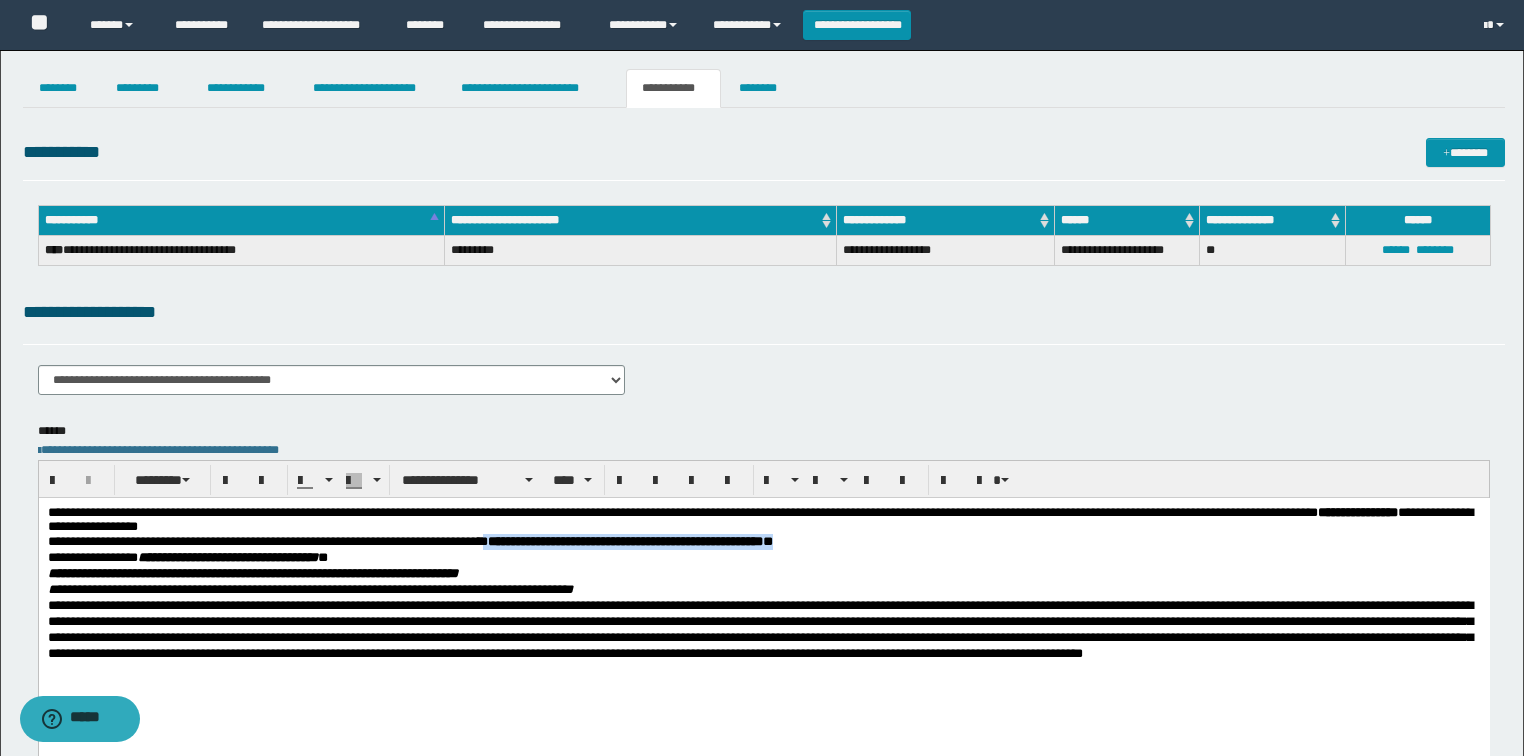 drag, startPoint x: 521, startPoint y: 544, endPoint x: 843, endPoint y: 548, distance: 322.02484 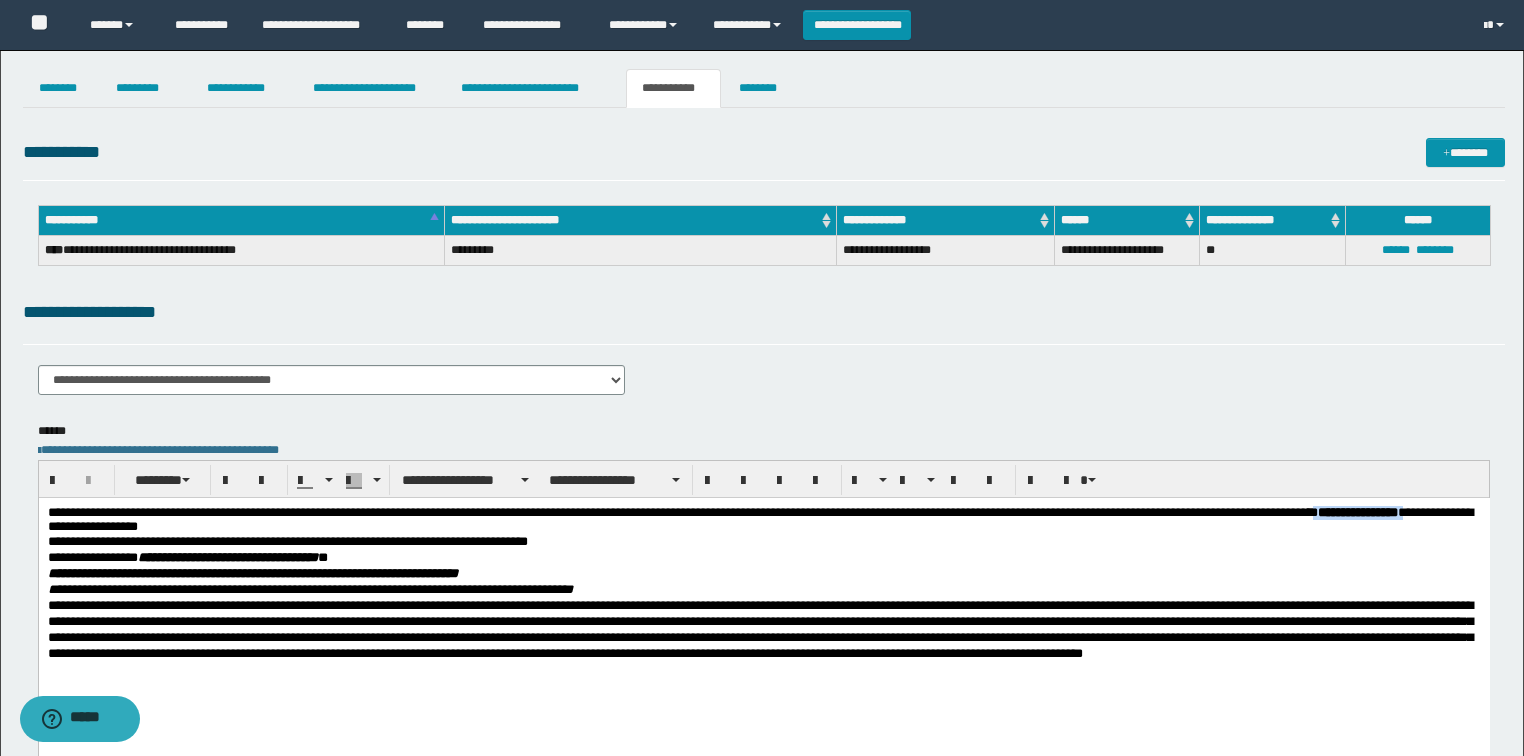 drag, startPoint x: 1427, startPoint y: 512, endPoint x: 103, endPoint y: 532, distance: 1324.151 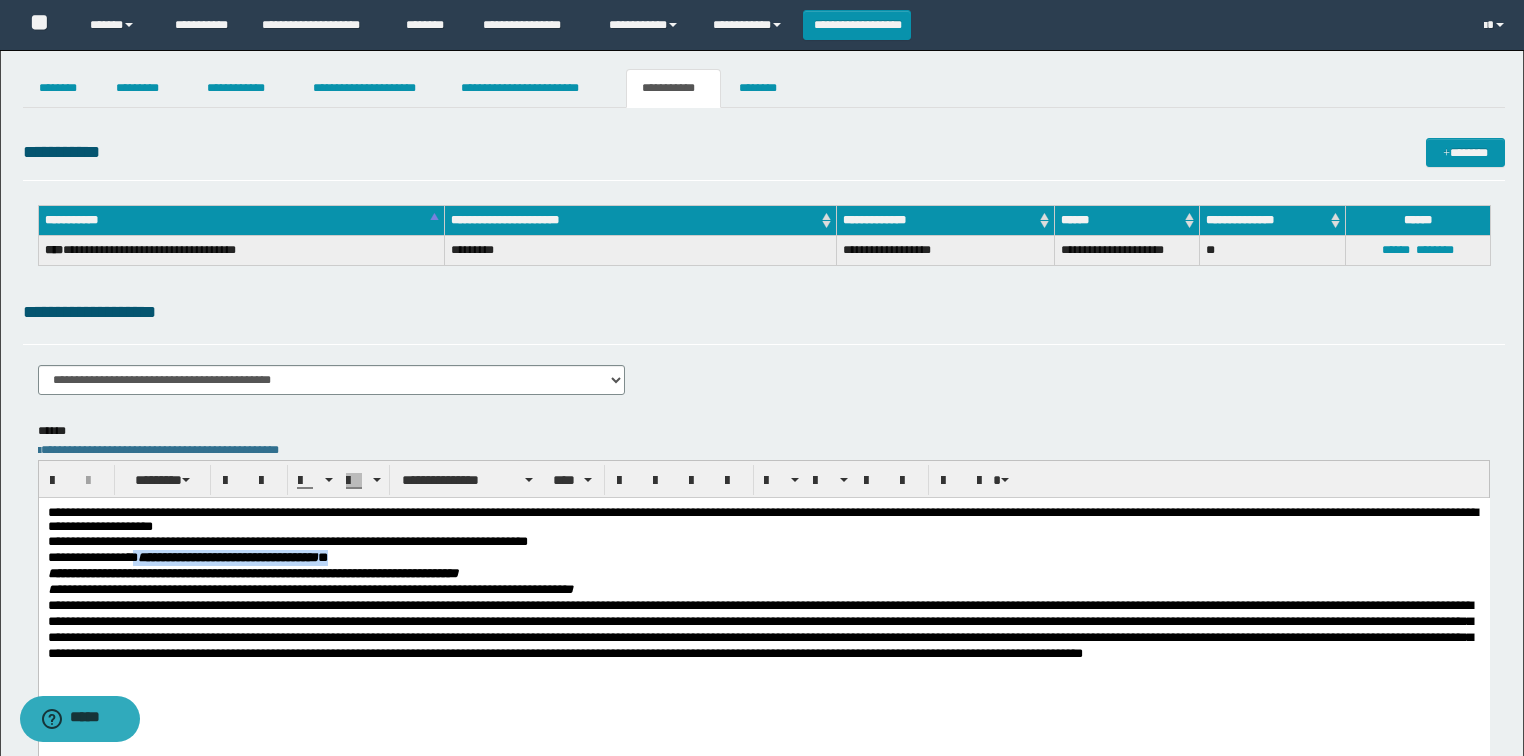 drag, startPoint x: 300, startPoint y: 564, endPoint x: 139, endPoint y: 561, distance: 161.02795 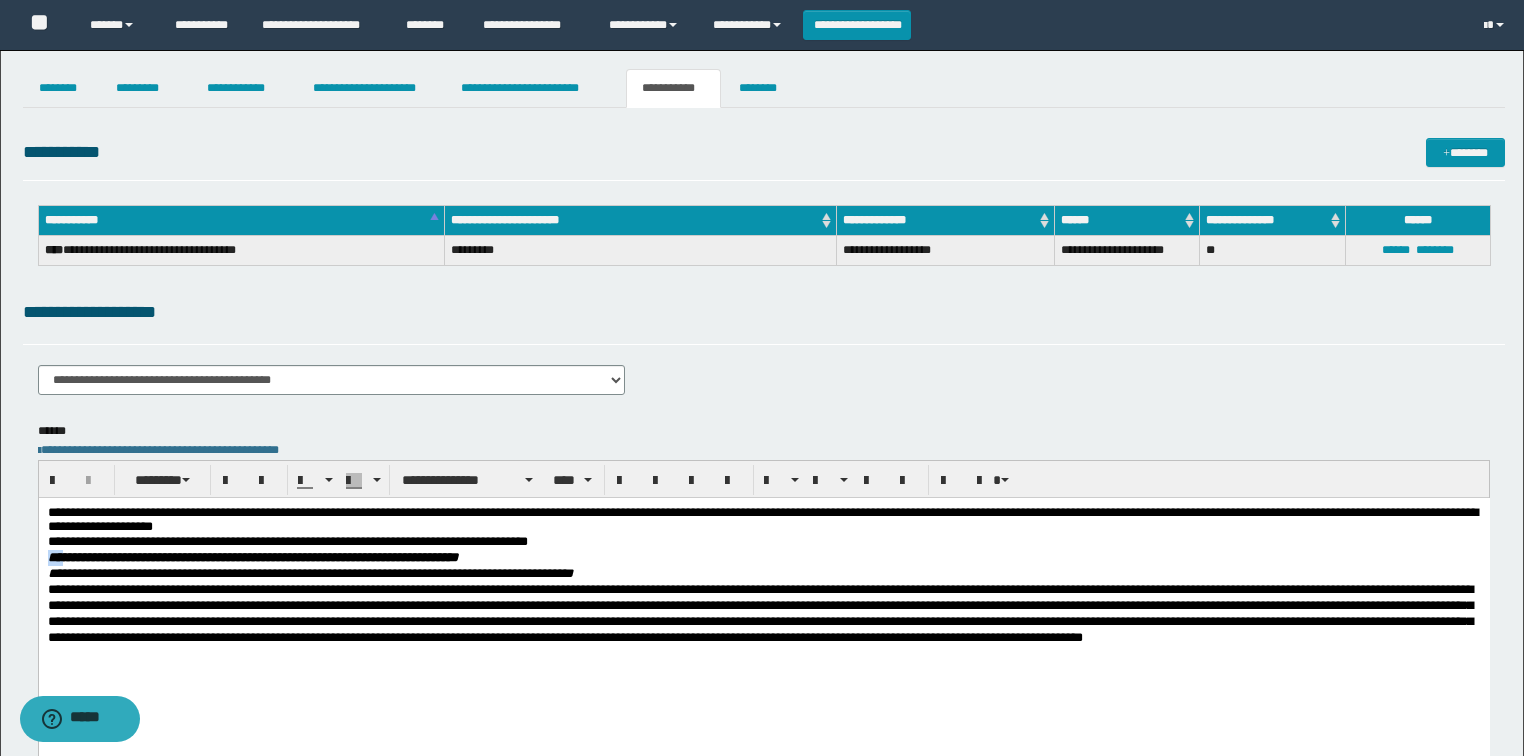 drag, startPoint x: 63, startPoint y: 561, endPoint x: 62, endPoint y: 1055, distance: 494.001 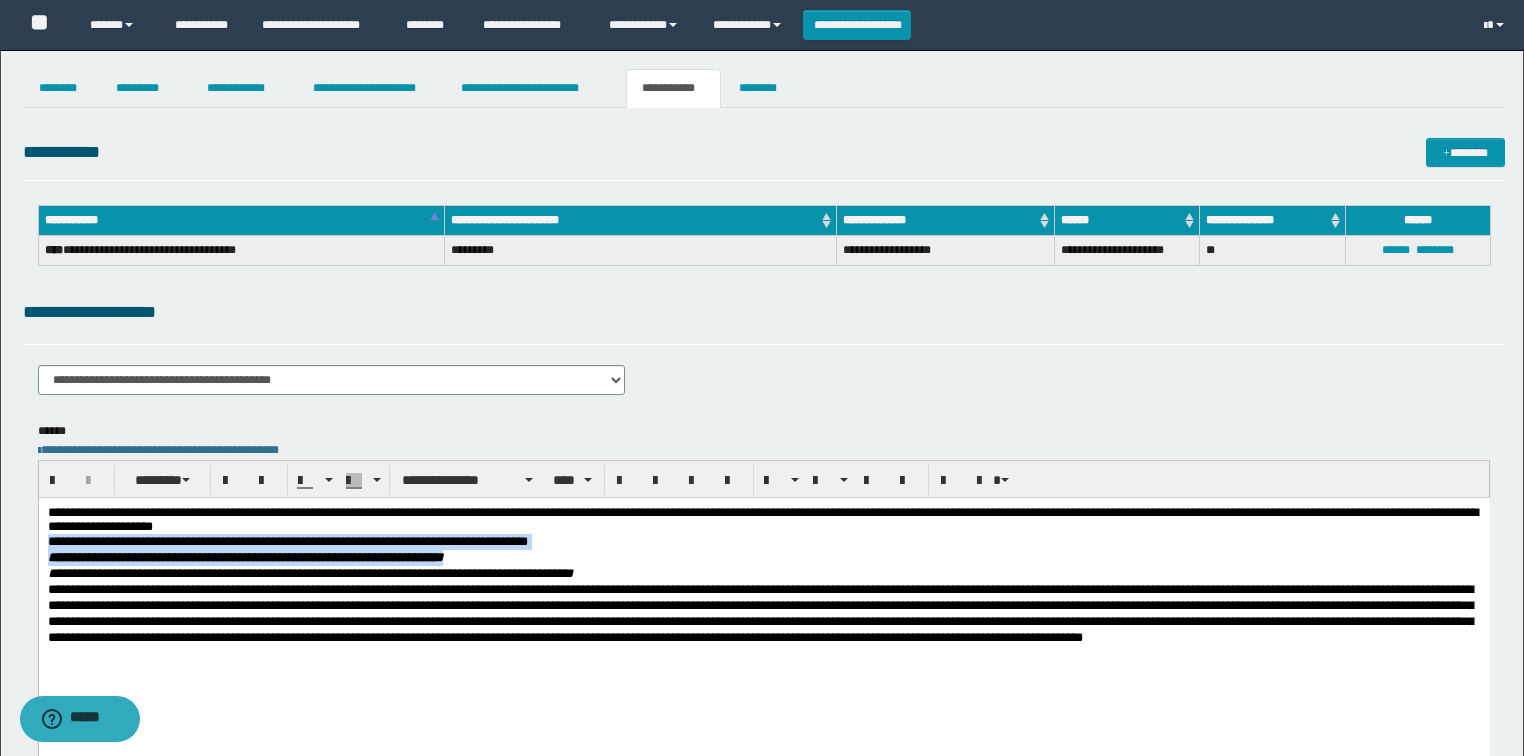 drag, startPoint x: 501, startPoint y: 558, endPoint x: 44, endPoint y: 550, distance: 457.07 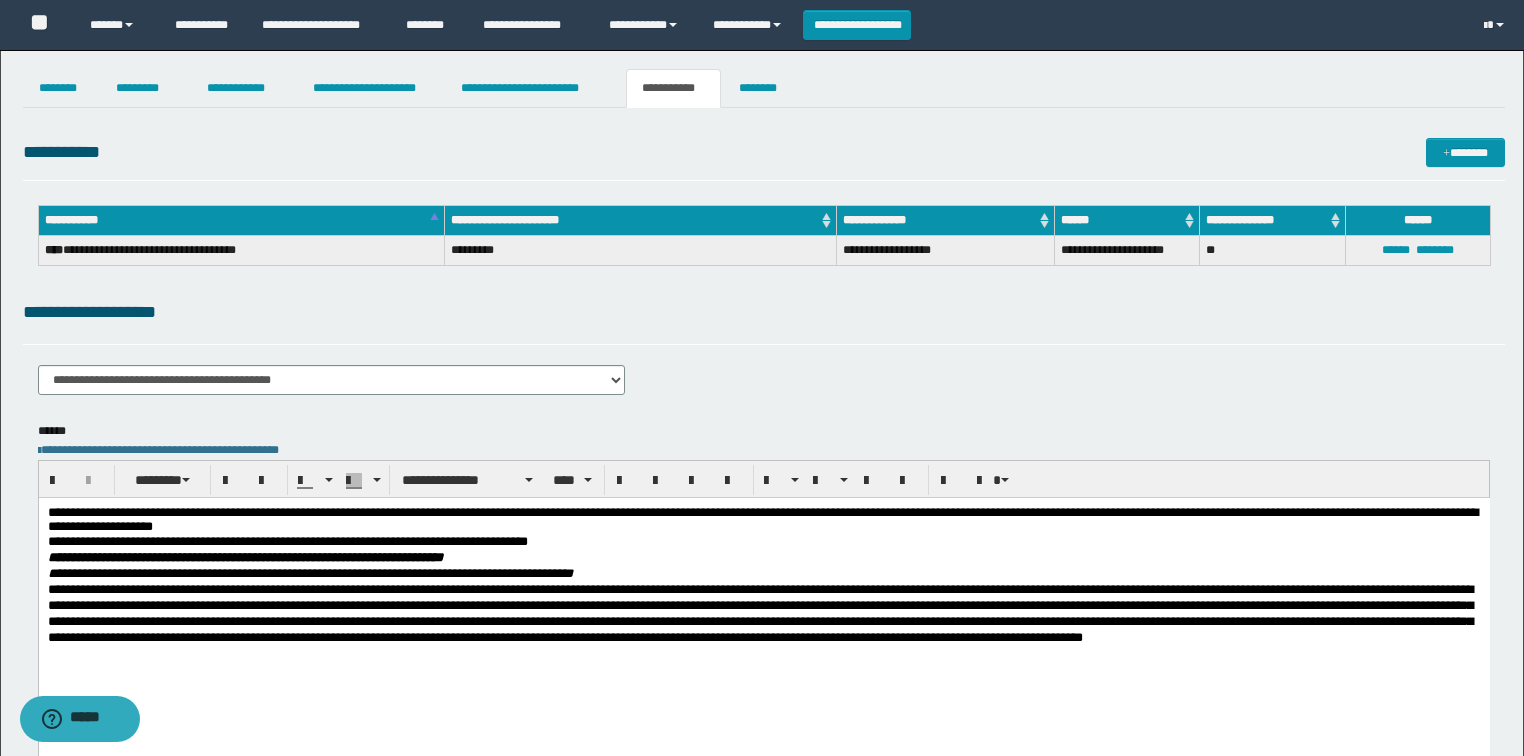 click on "**********" at bounding box center (763, 600) 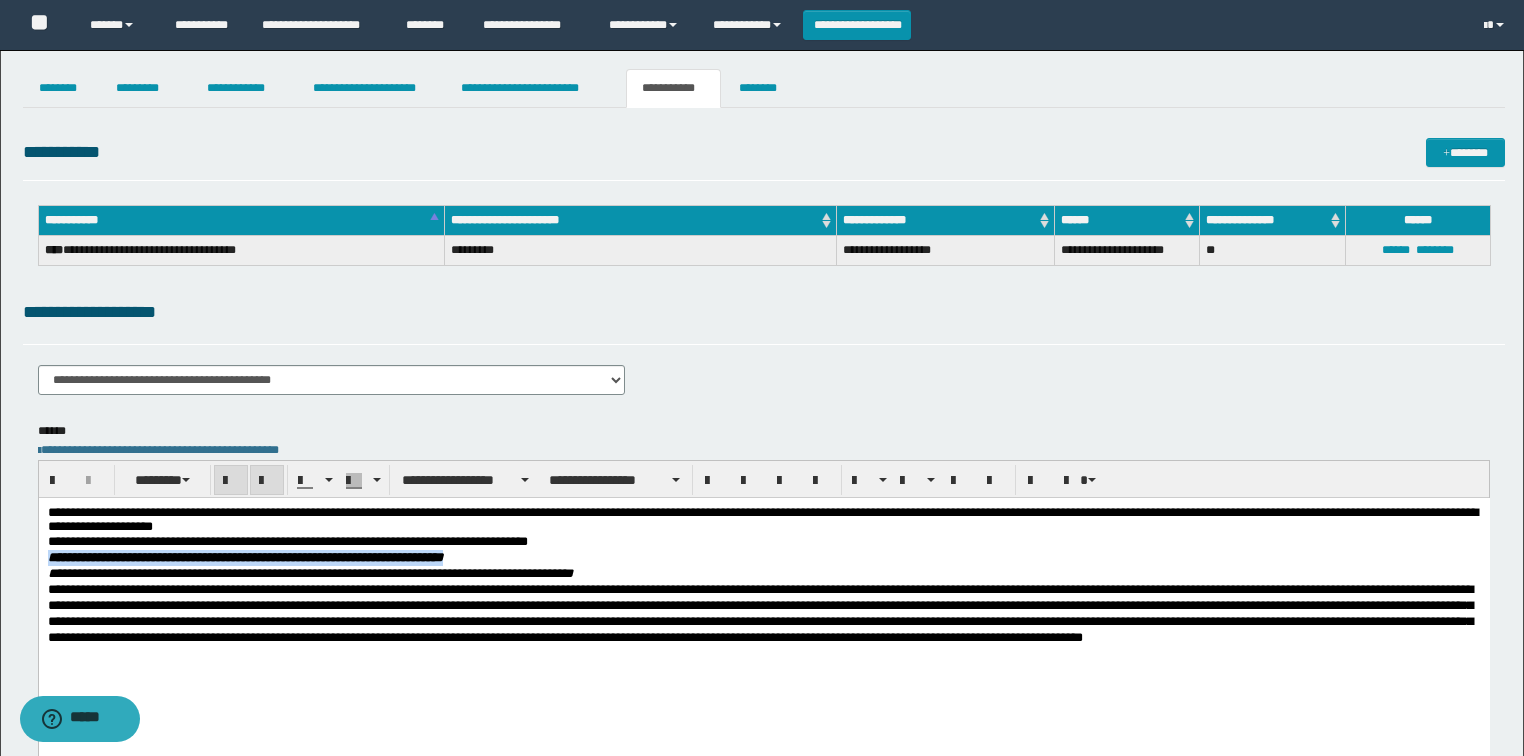 drag, startPoint x: 47, startPoint y: 561, endPoint x: 319, endPoint y: 520, distance: 275.07272 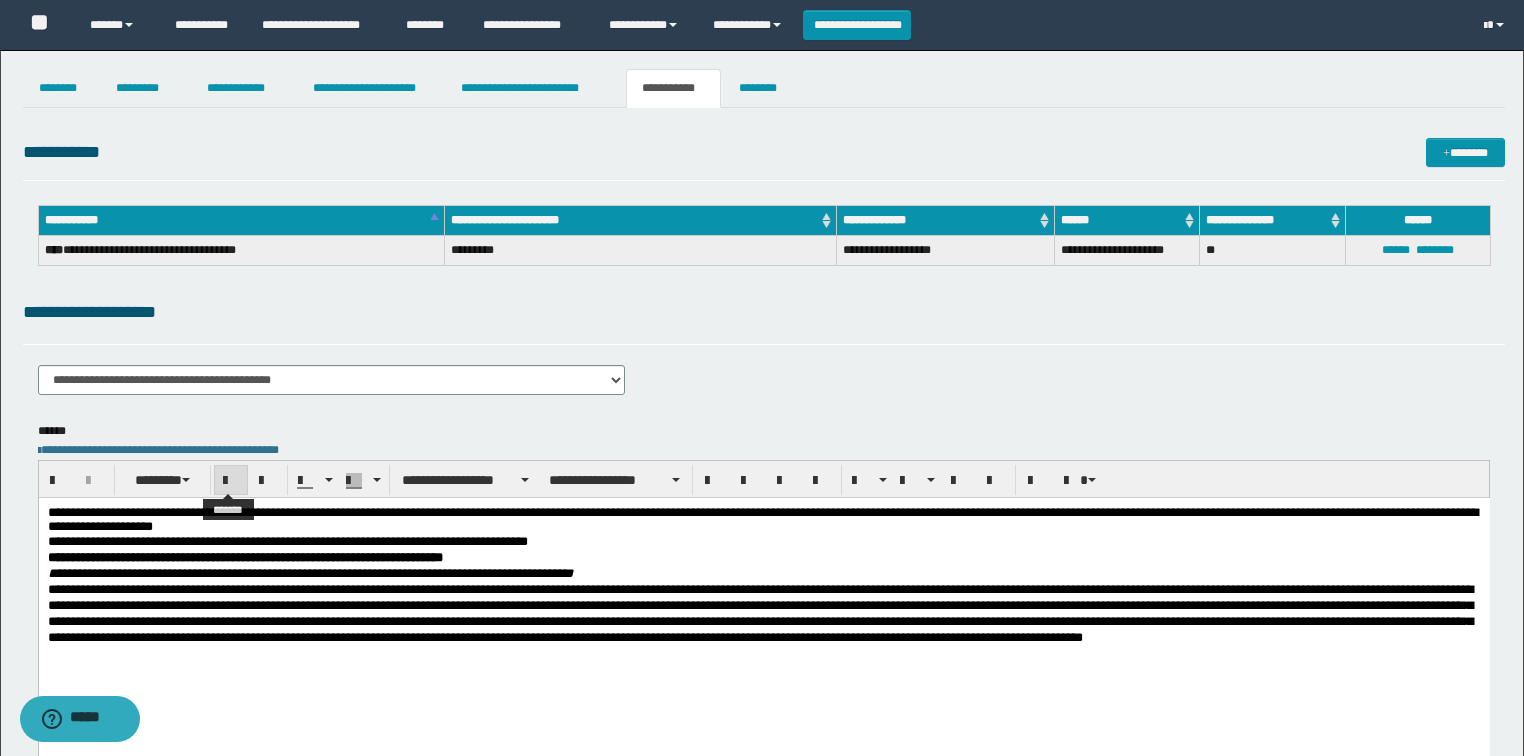 click at bounding box center (231, 481) 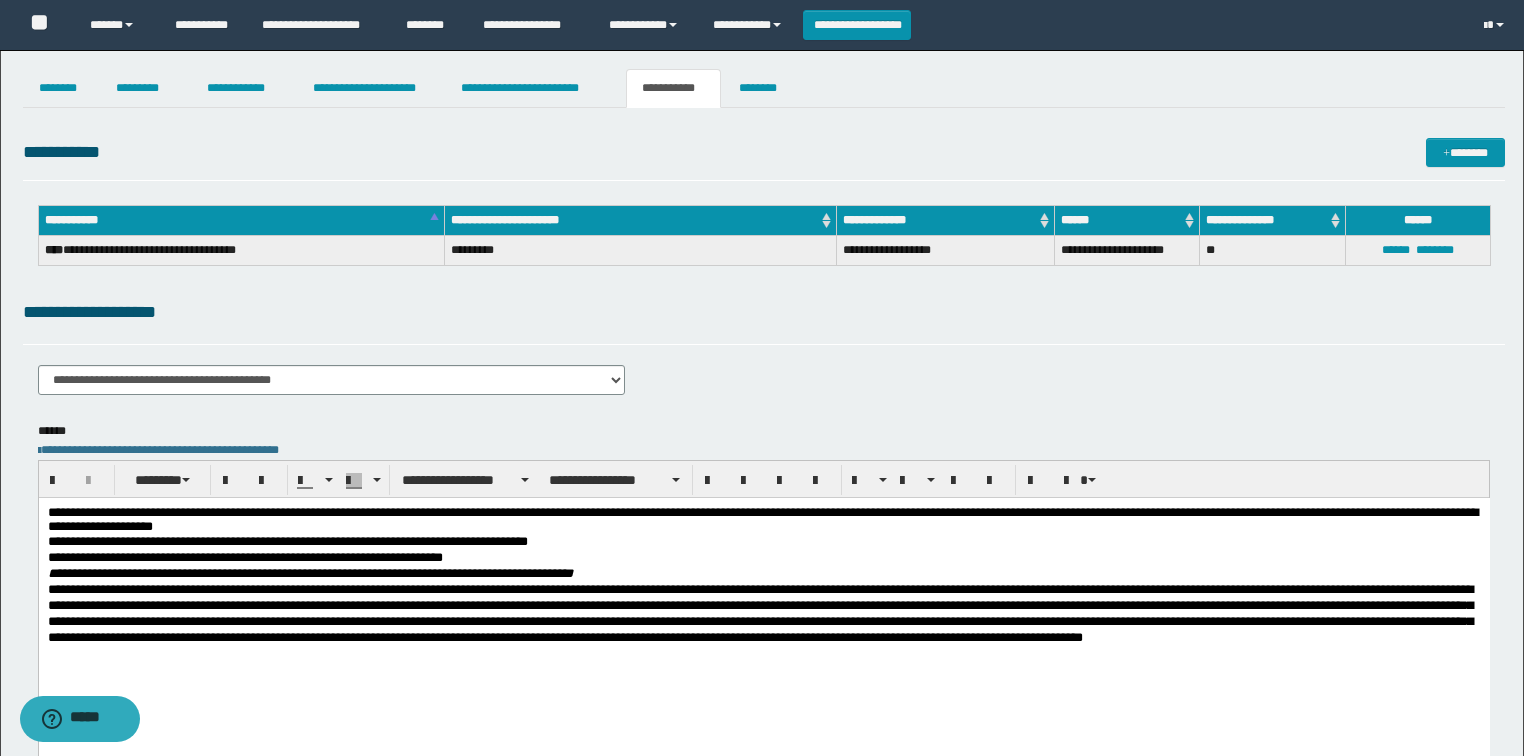 drag, startPoint x: 270, startPoint y: 522, endPoint x: 509, endPoint y: 559, distance: 241.84706 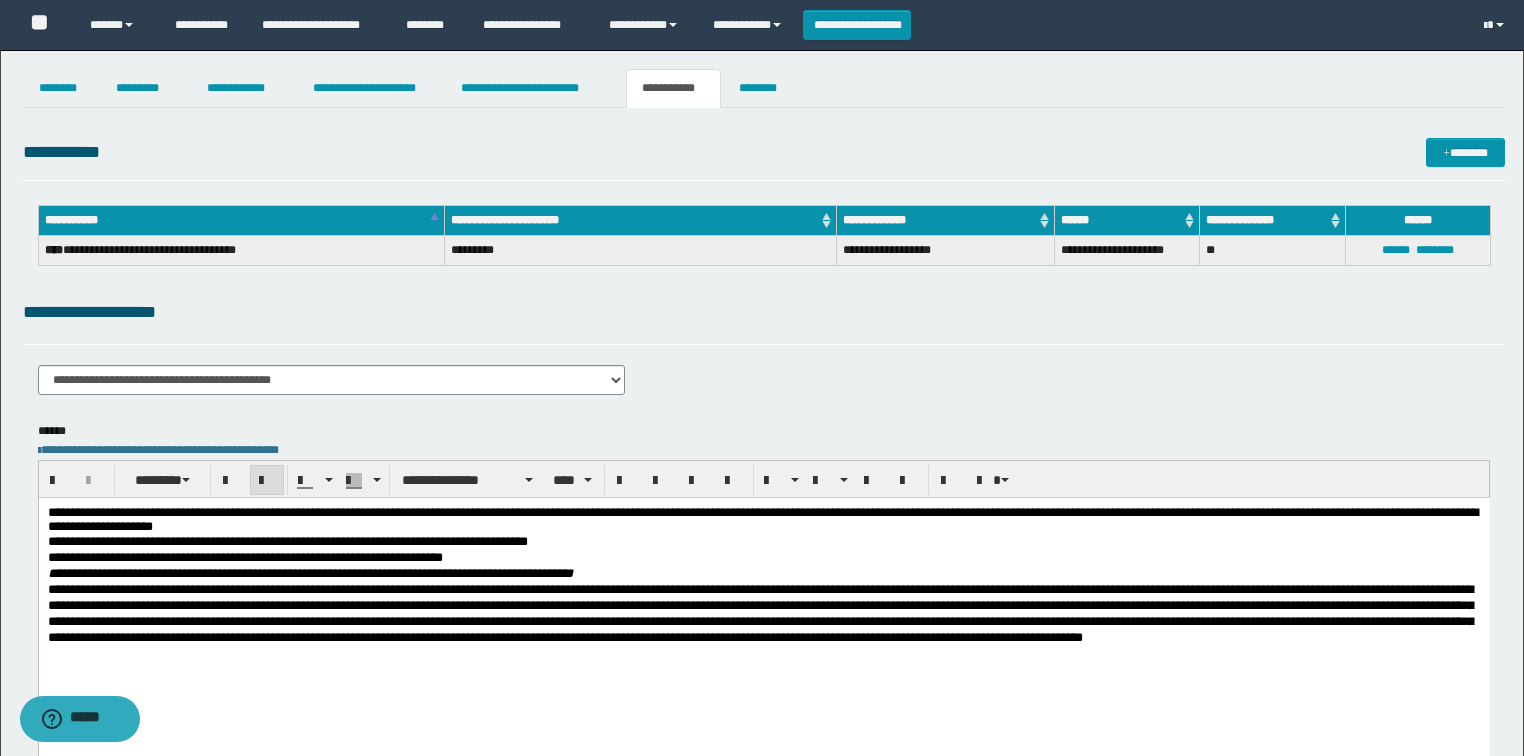 click on "**********" at bounding box center [309, 572] 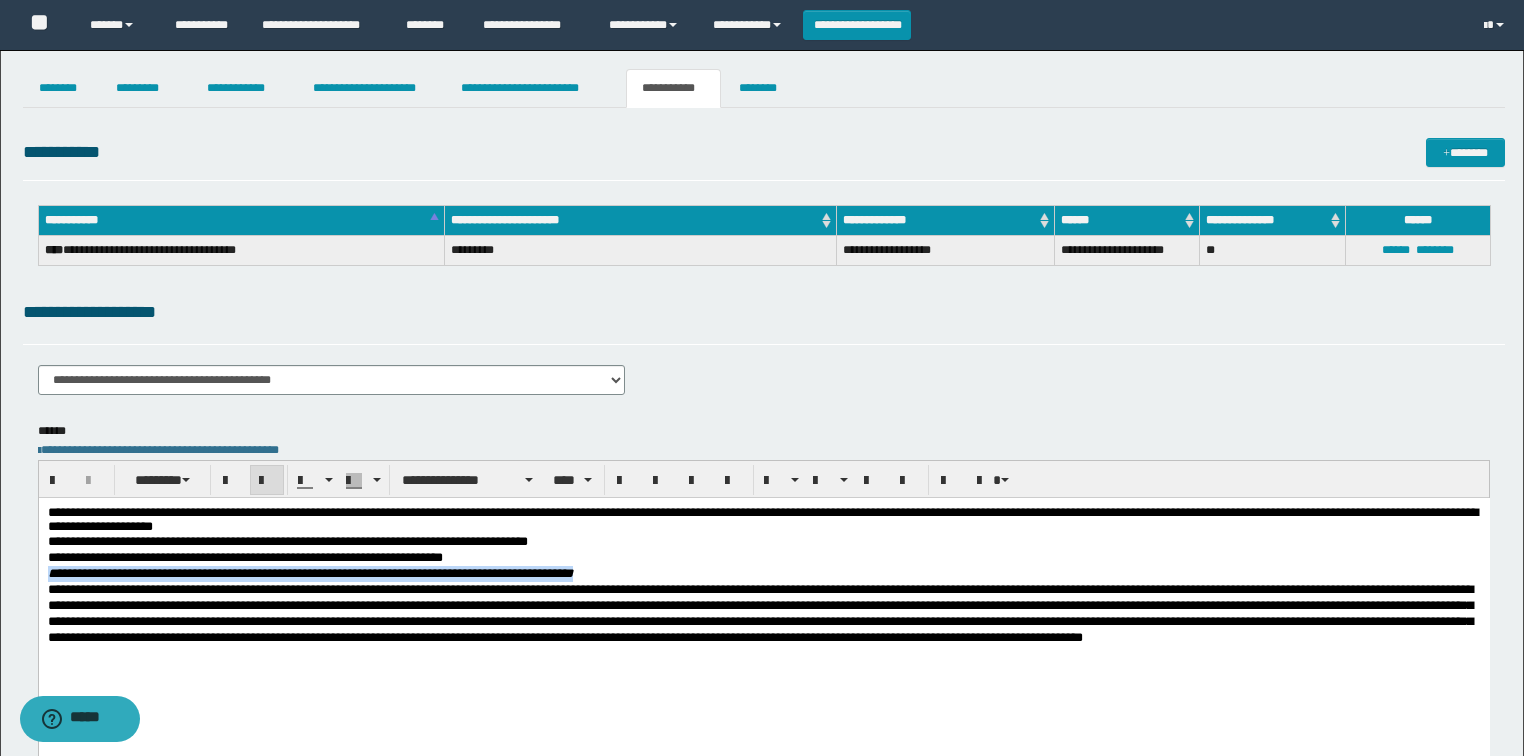 drag, startPoint x: 633, startPoint y: 571, endPoint x: 38, endPoint y: 567, distance: 595.0134 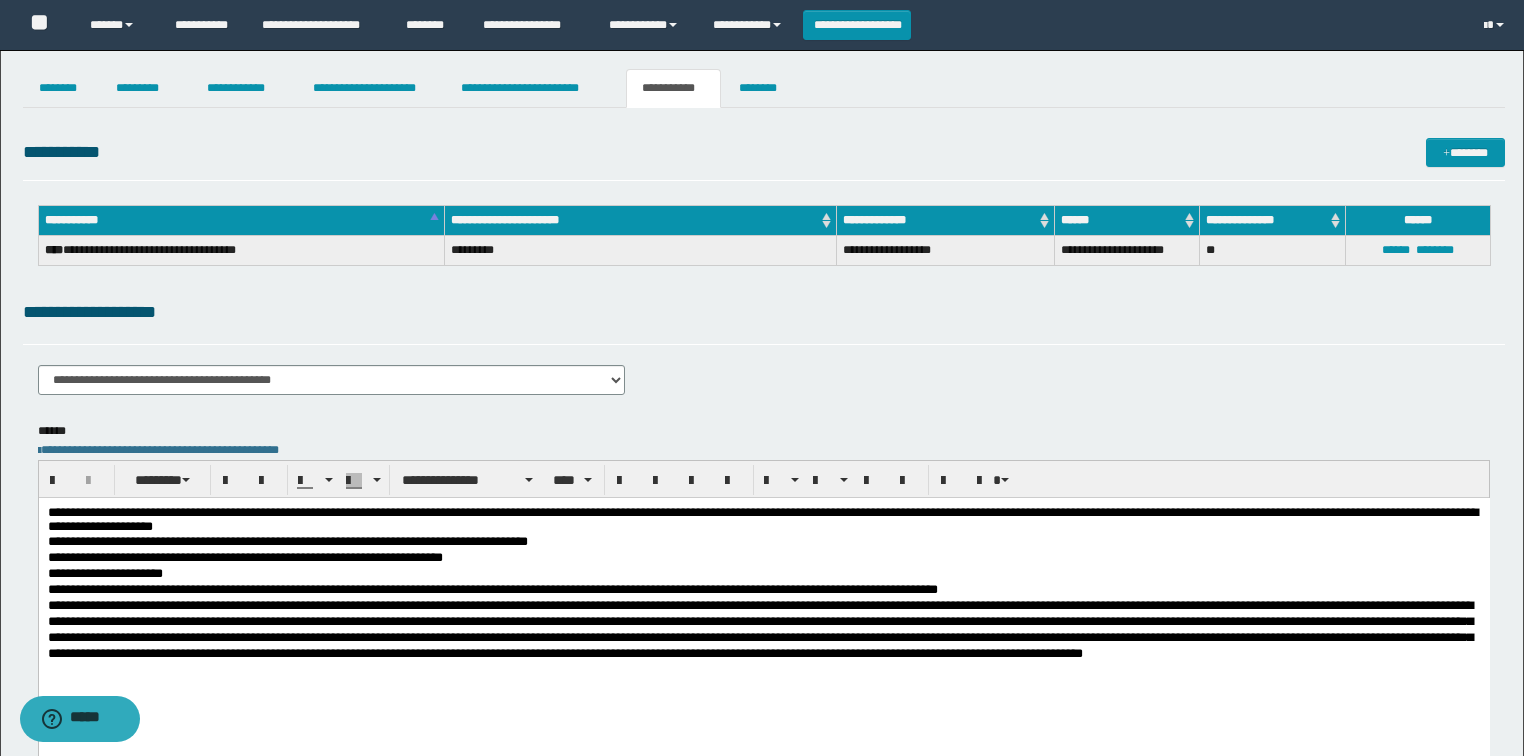 click on "**********" at bounding box center (763, 589) 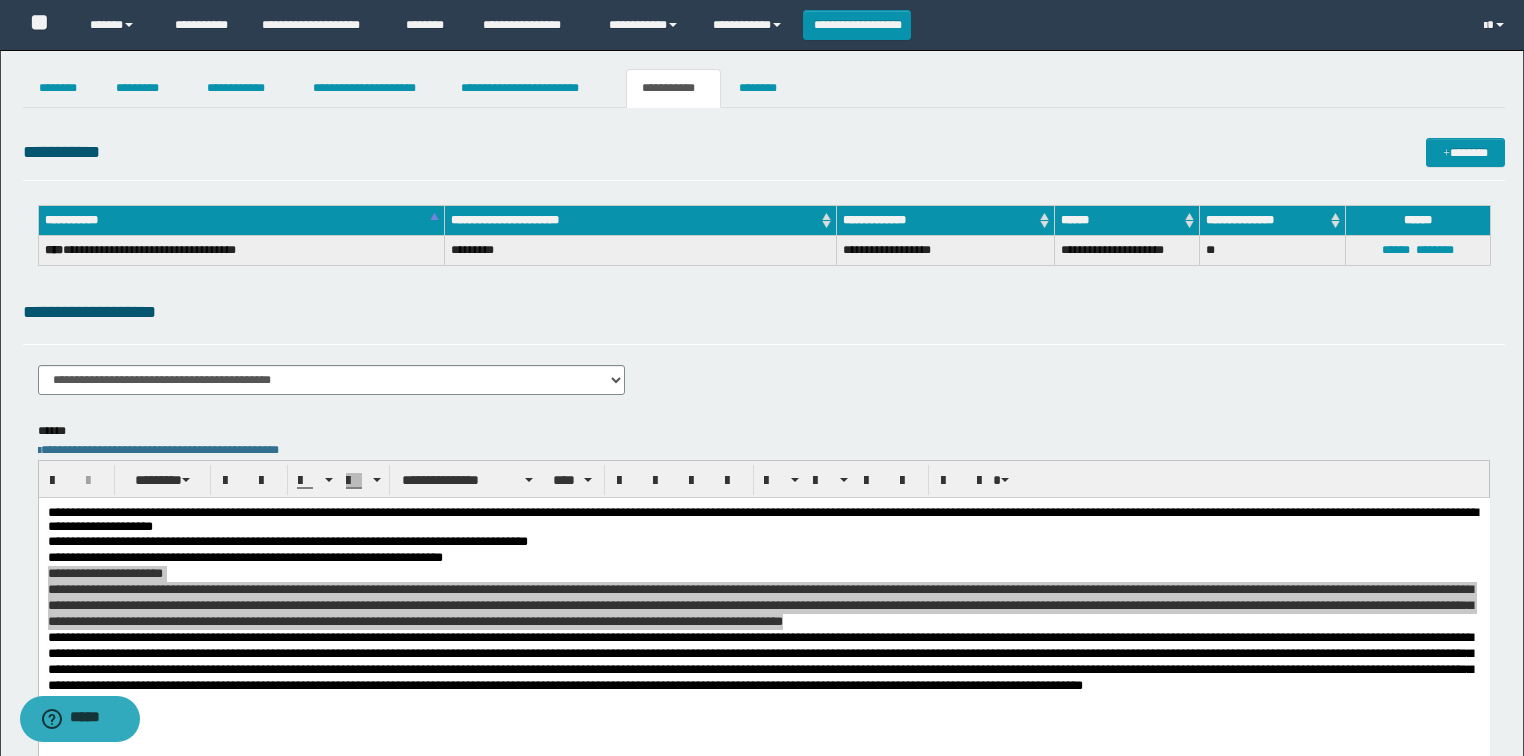 click on "**********" at bounding box center [764, 312] 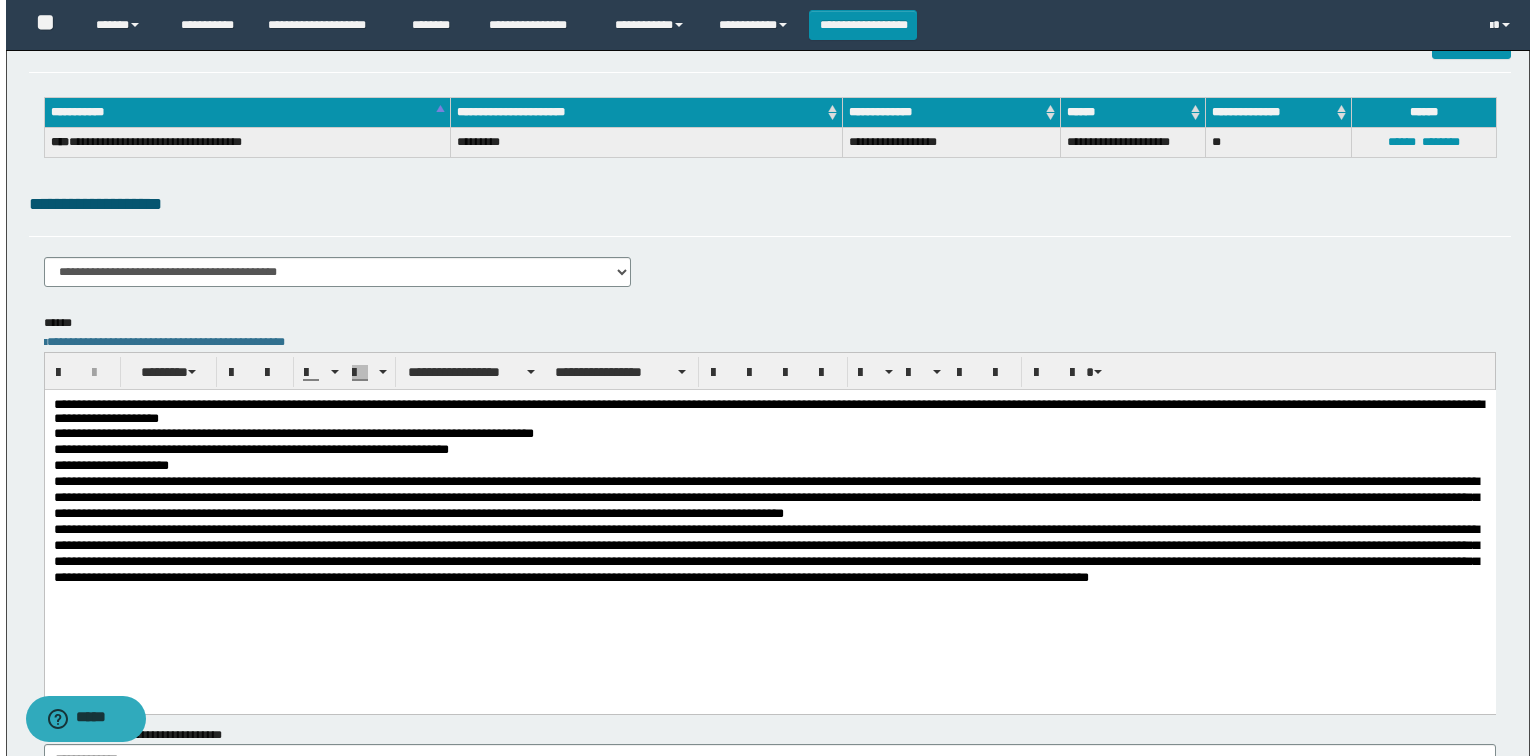 scroll, scrollTop: 0, scrollLeft: 0, axis: both 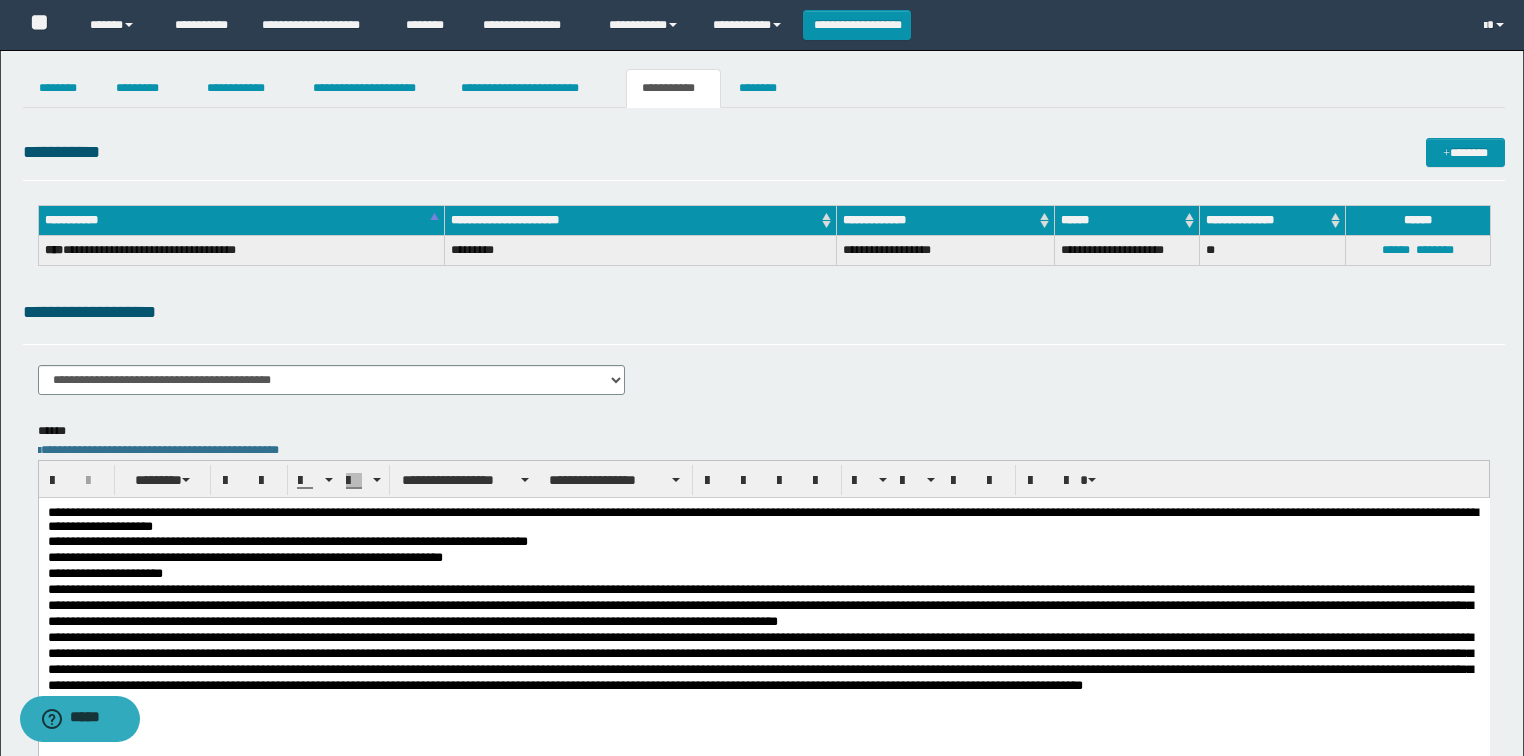 click on "**********" at bounding box center [764, 88] 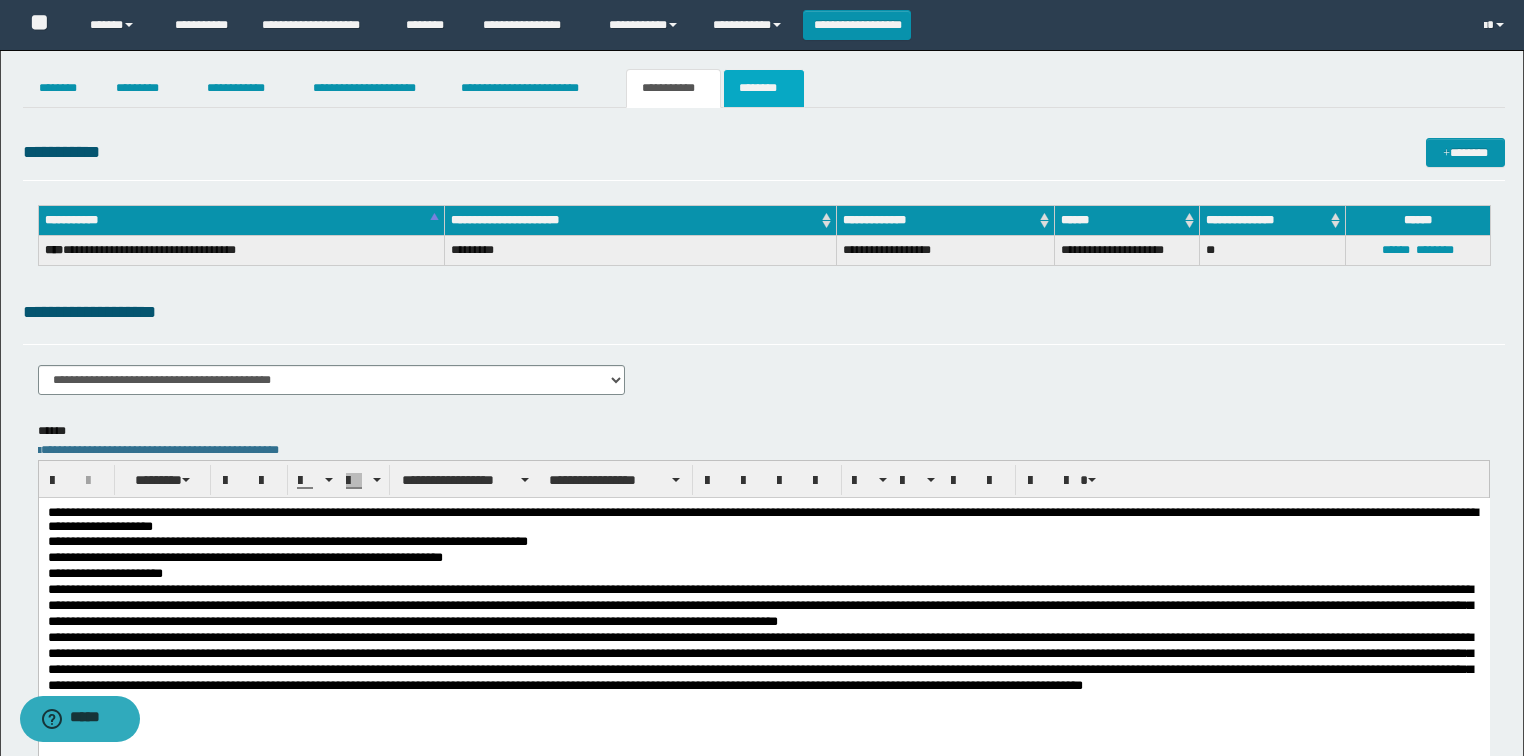 click on "********" at bounding box center (764, 88) 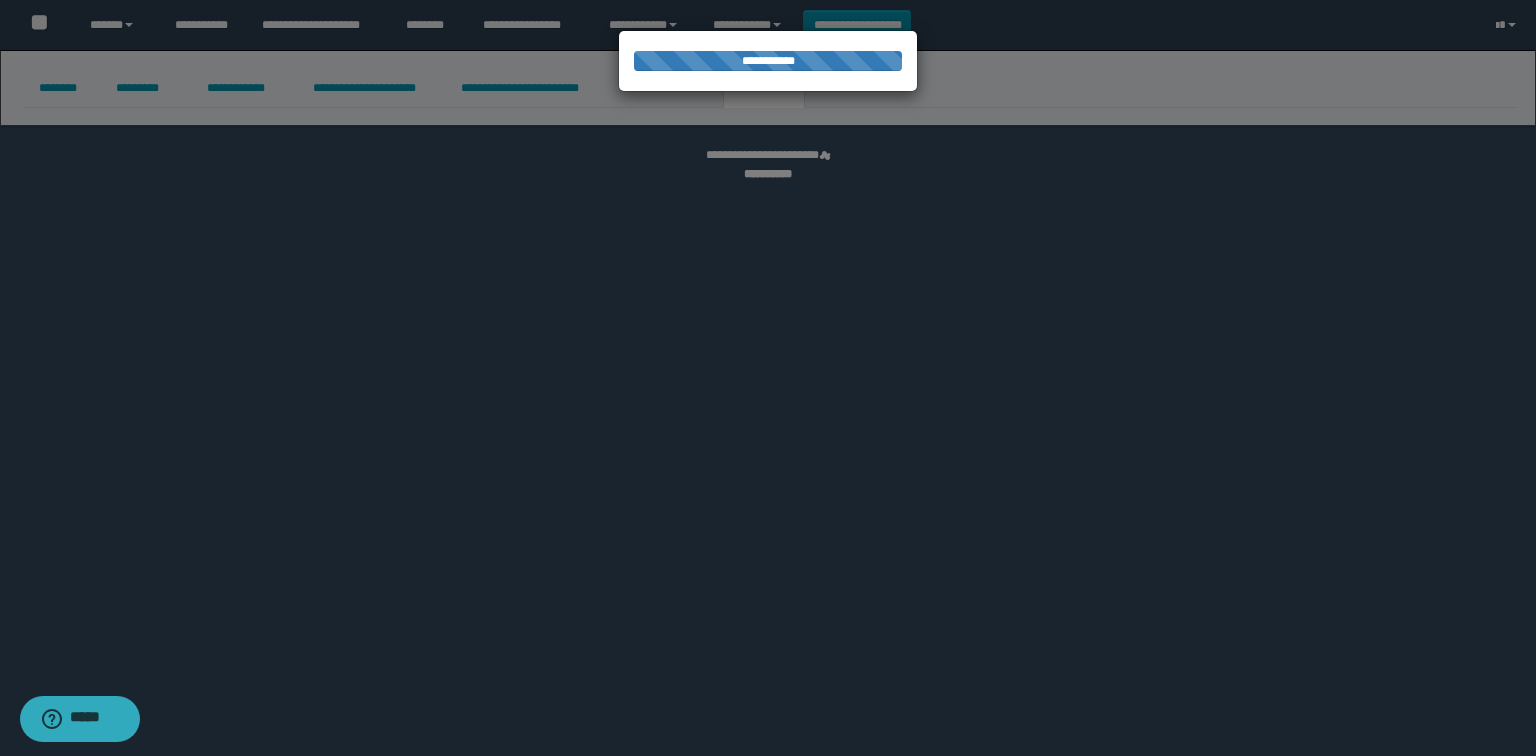 select 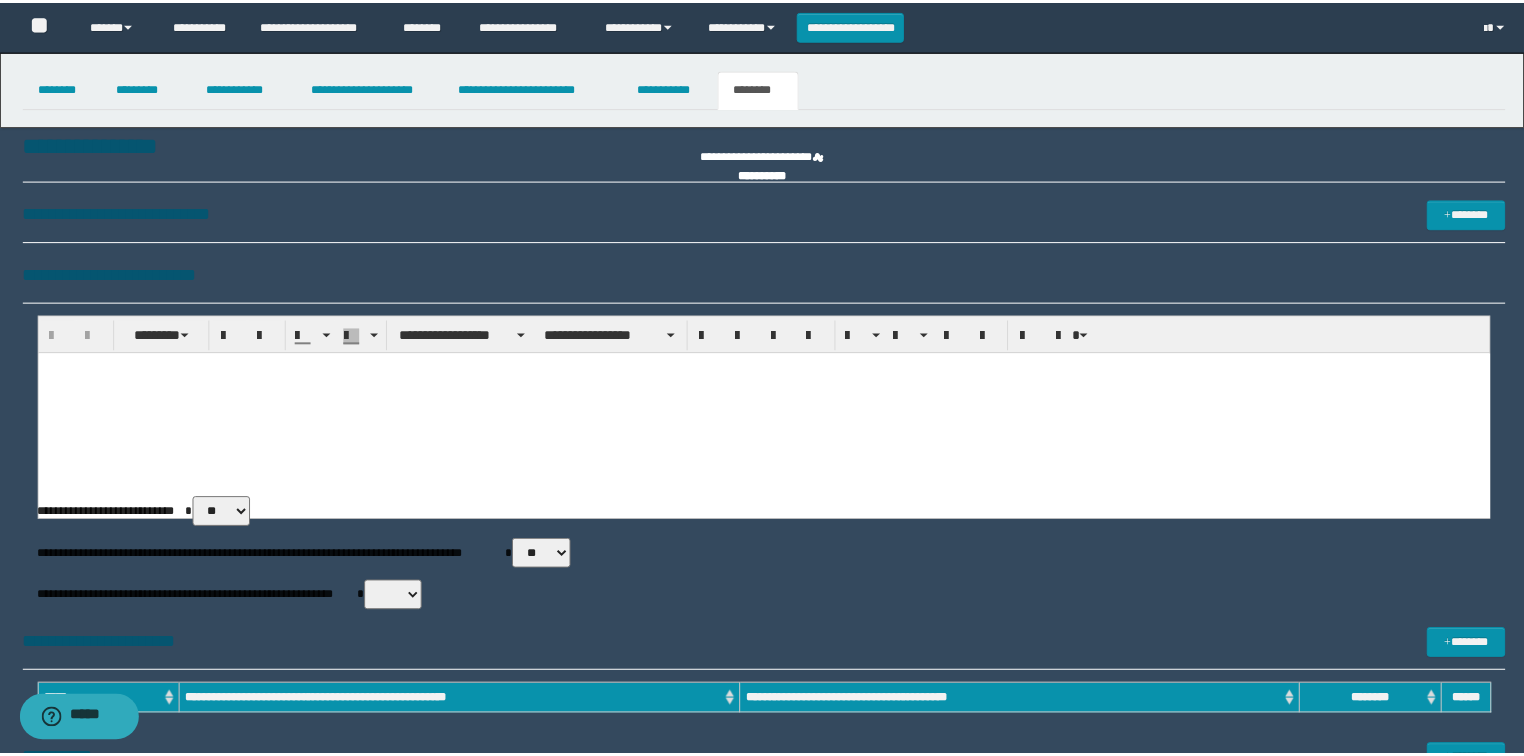 scroll, scrollTop: 0, scrollLeft: 0, axis: both 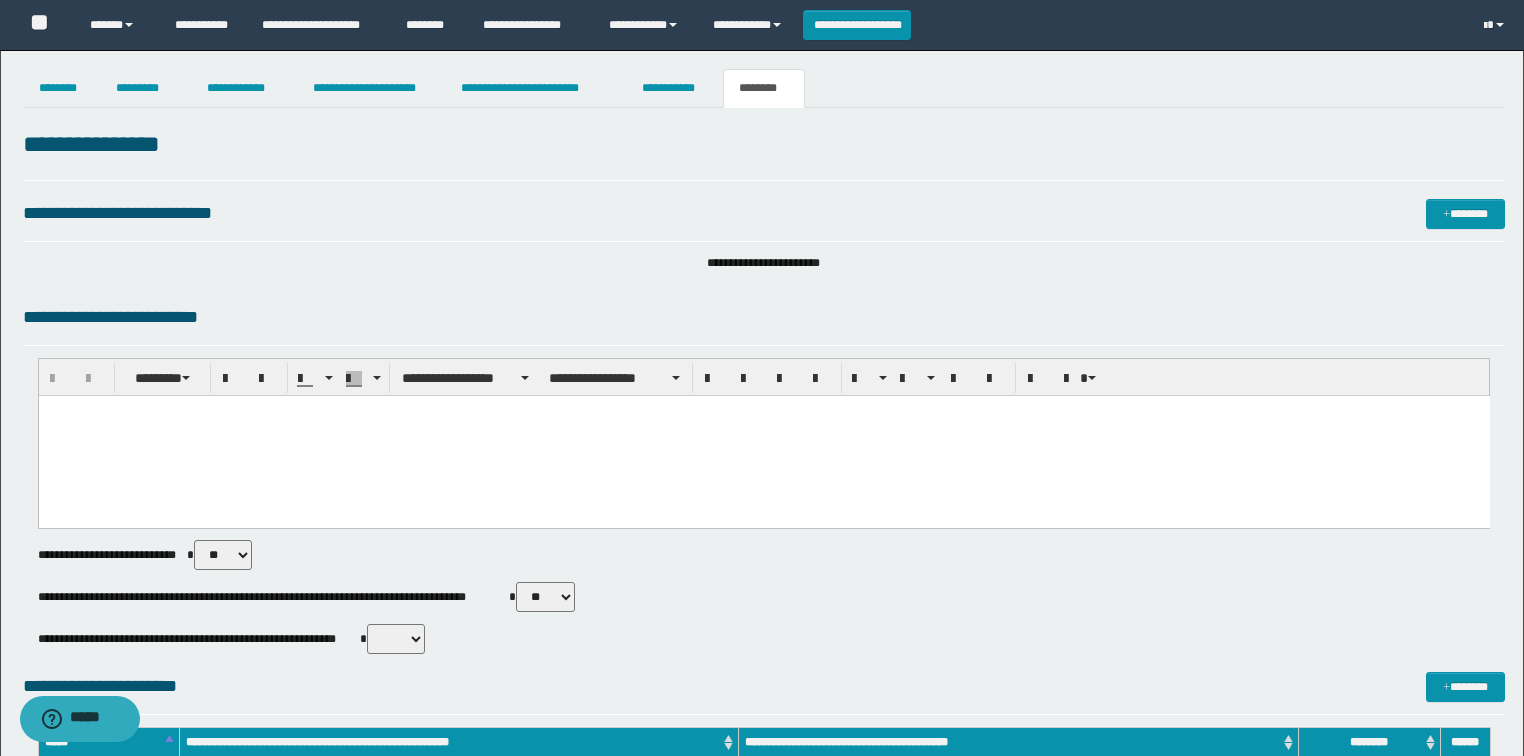click at bounding box center [763, 436] 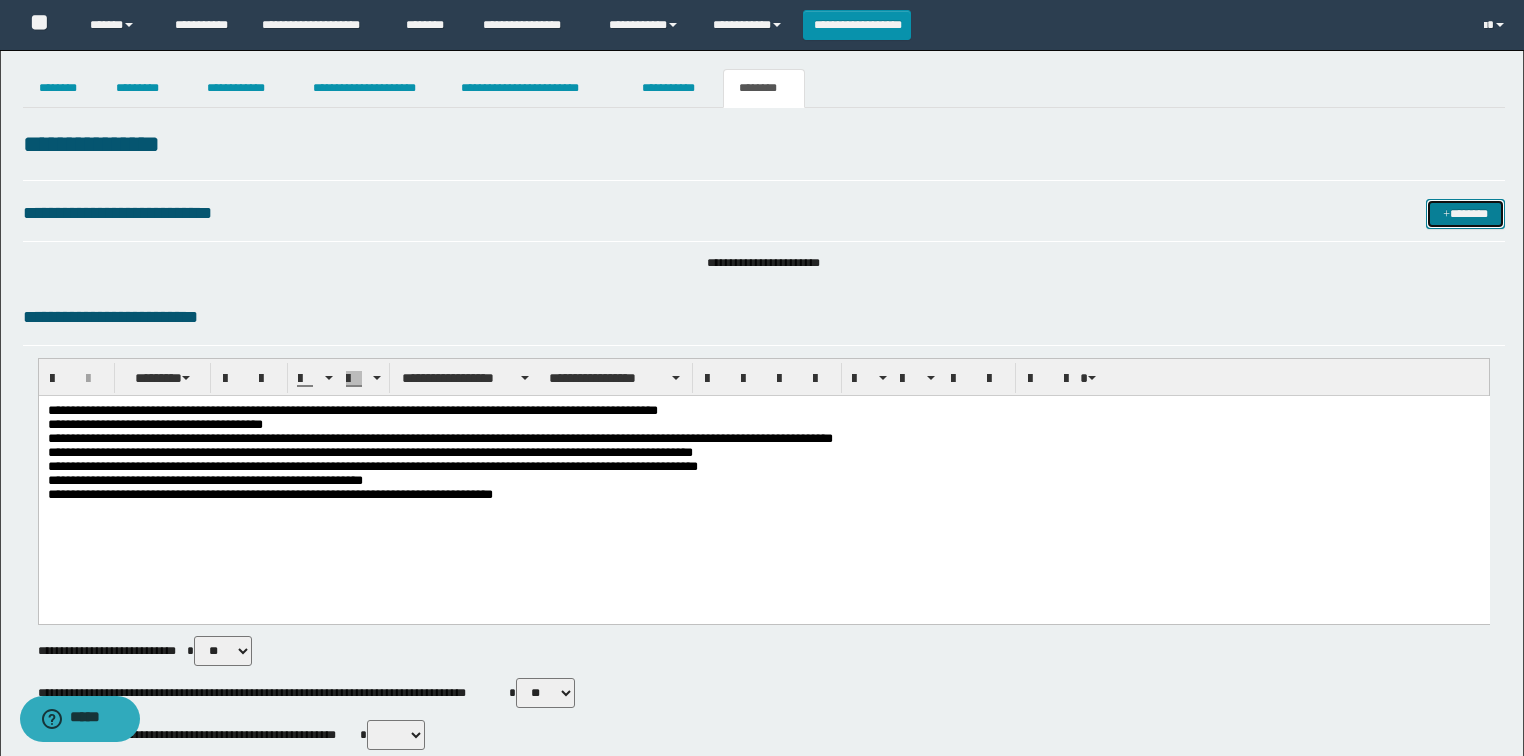 click on "*******" at bounding box center (1465, 214) 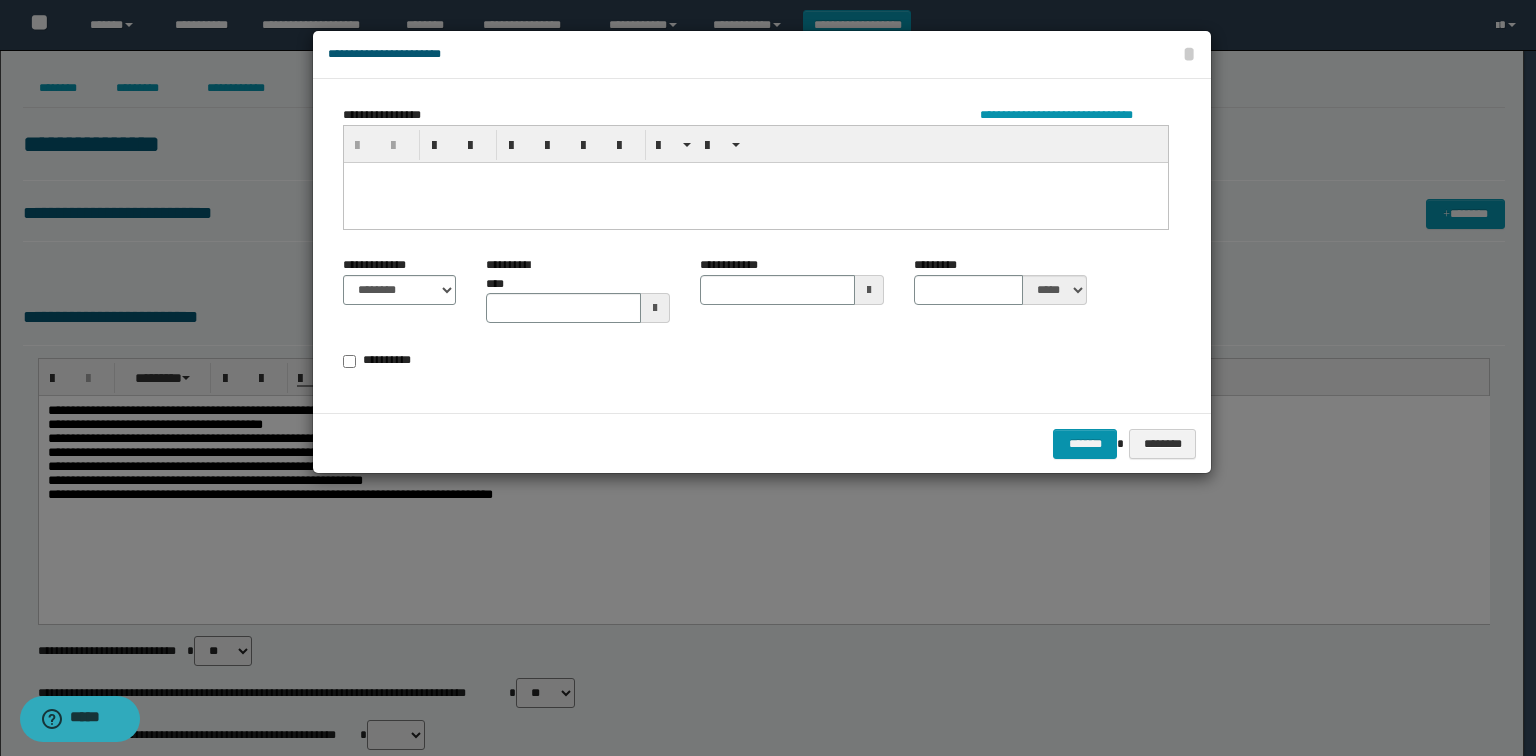 drag, startPoint x: 654, startPoint y: 147, endPoint x: 622, endPoint y: 161, distance: 34.928497 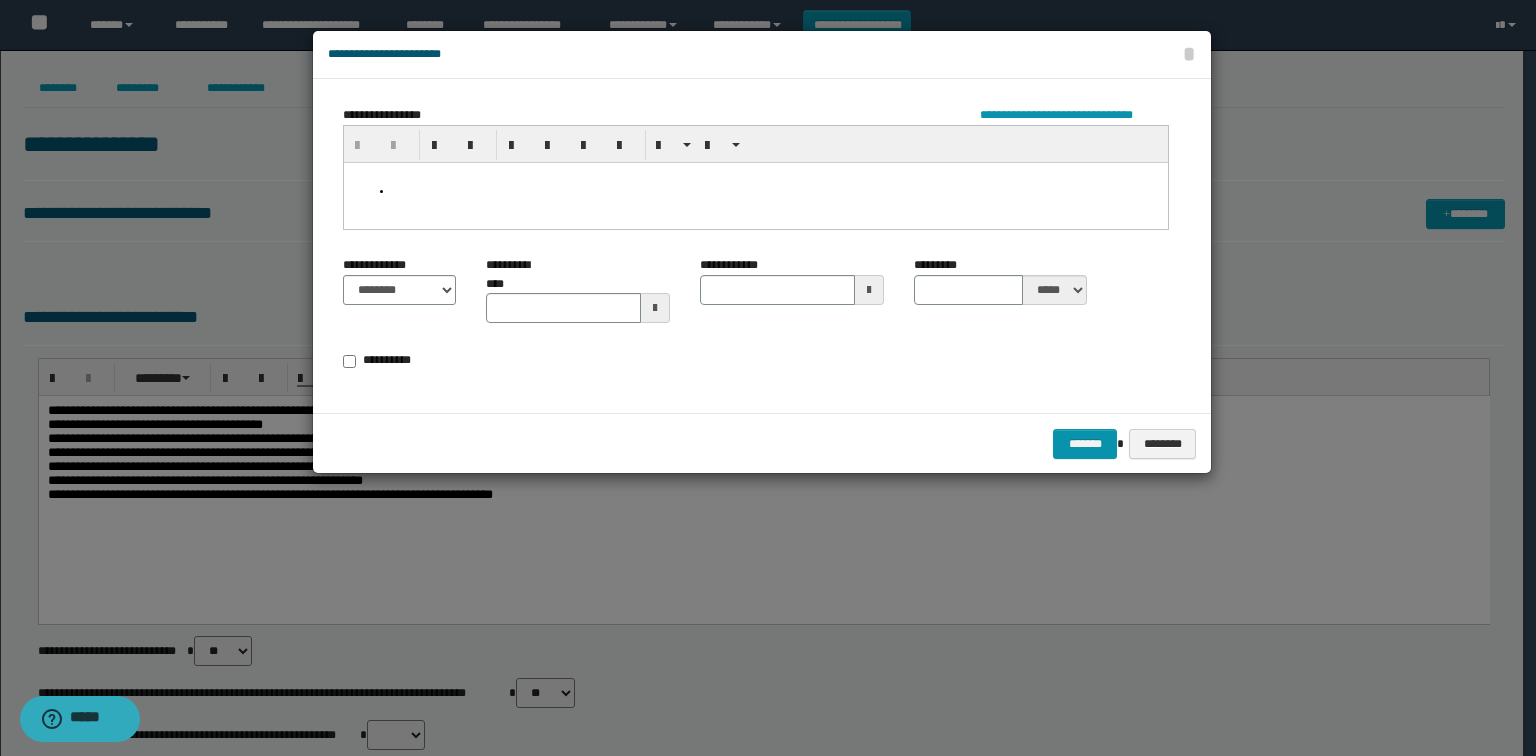 type 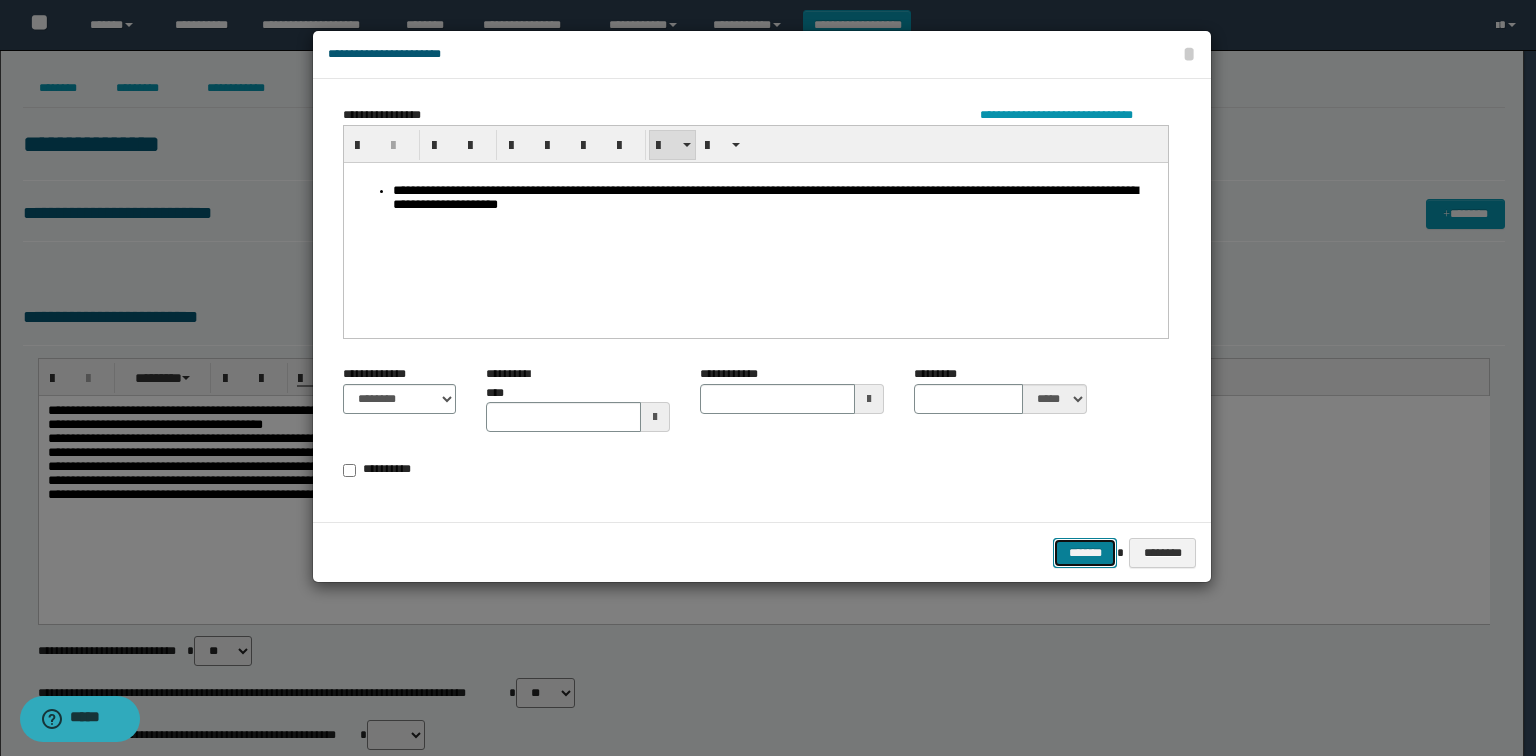 click on "*******" at bounding box center [1085, 553] 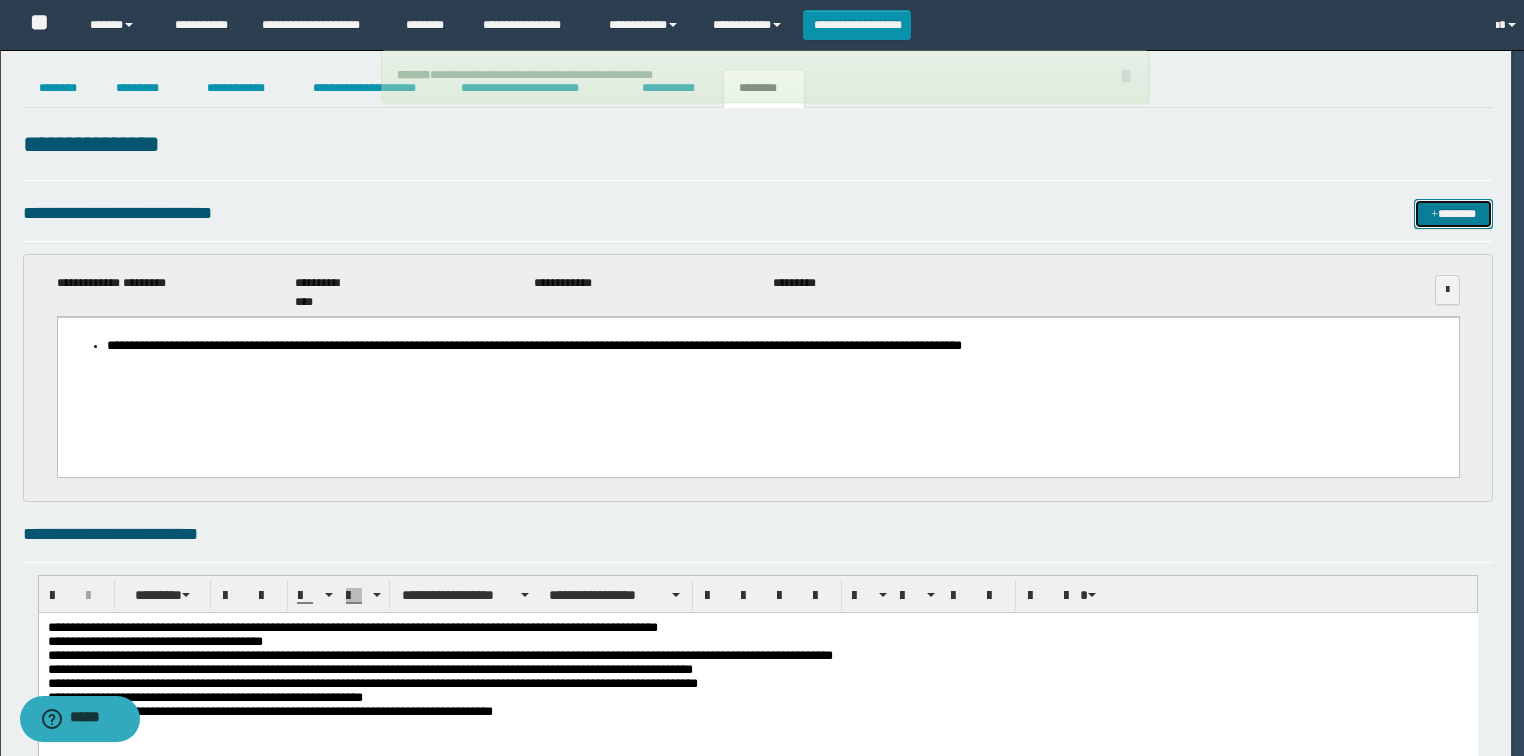 scroll, scrollTop: 0, scrollLeft: 0, axis: both 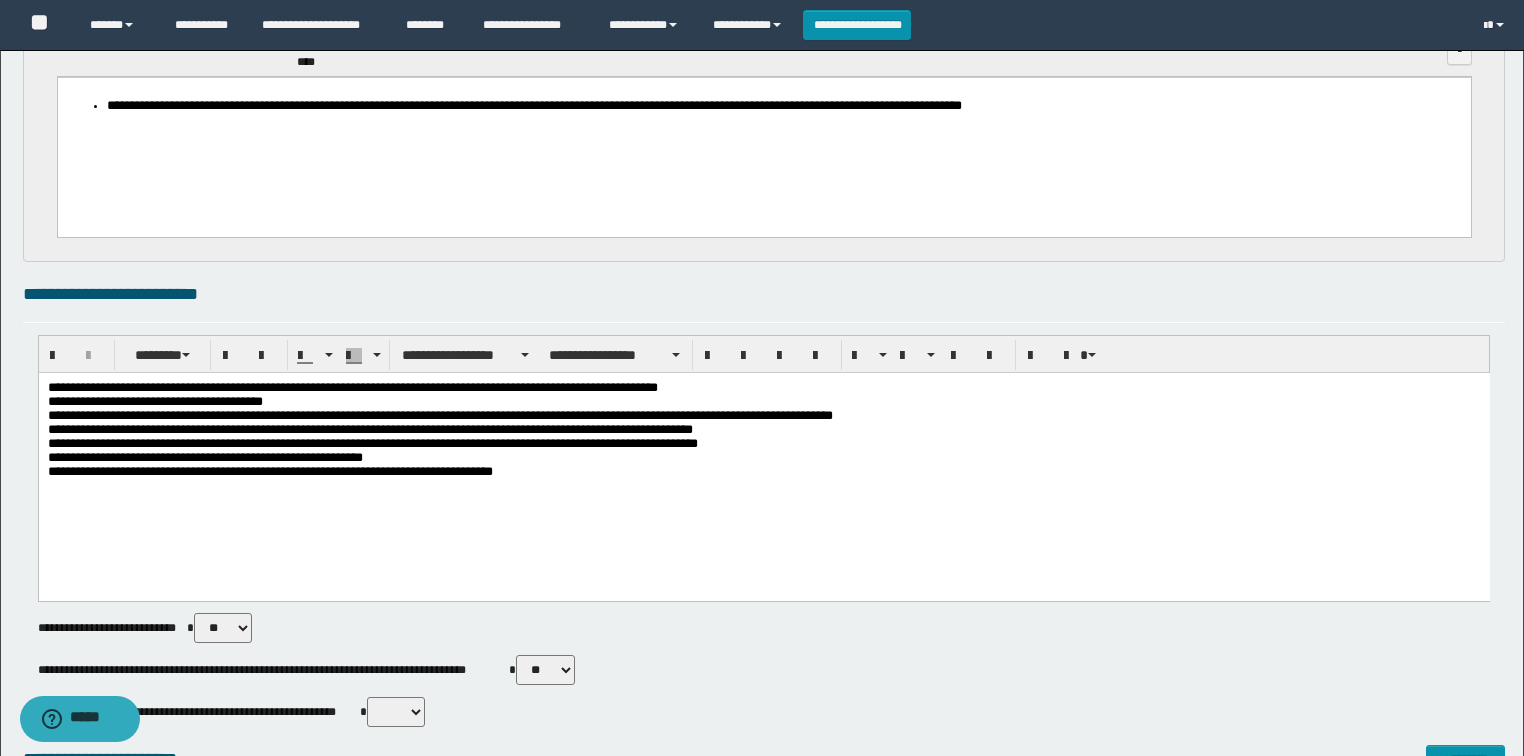 click on "**
**" at bounding box center [396, 712] 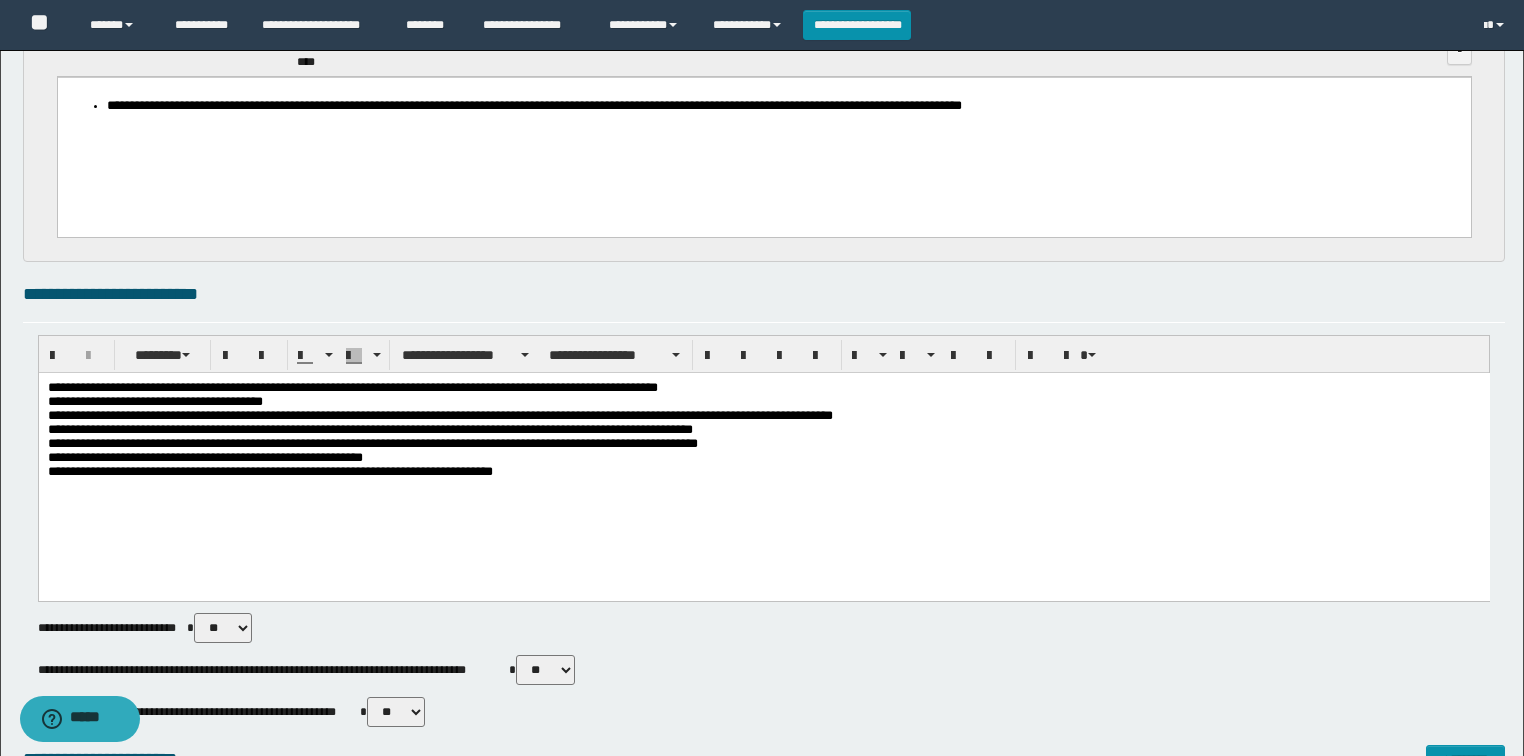 click on "**
**" at bounding box center (396, 712) 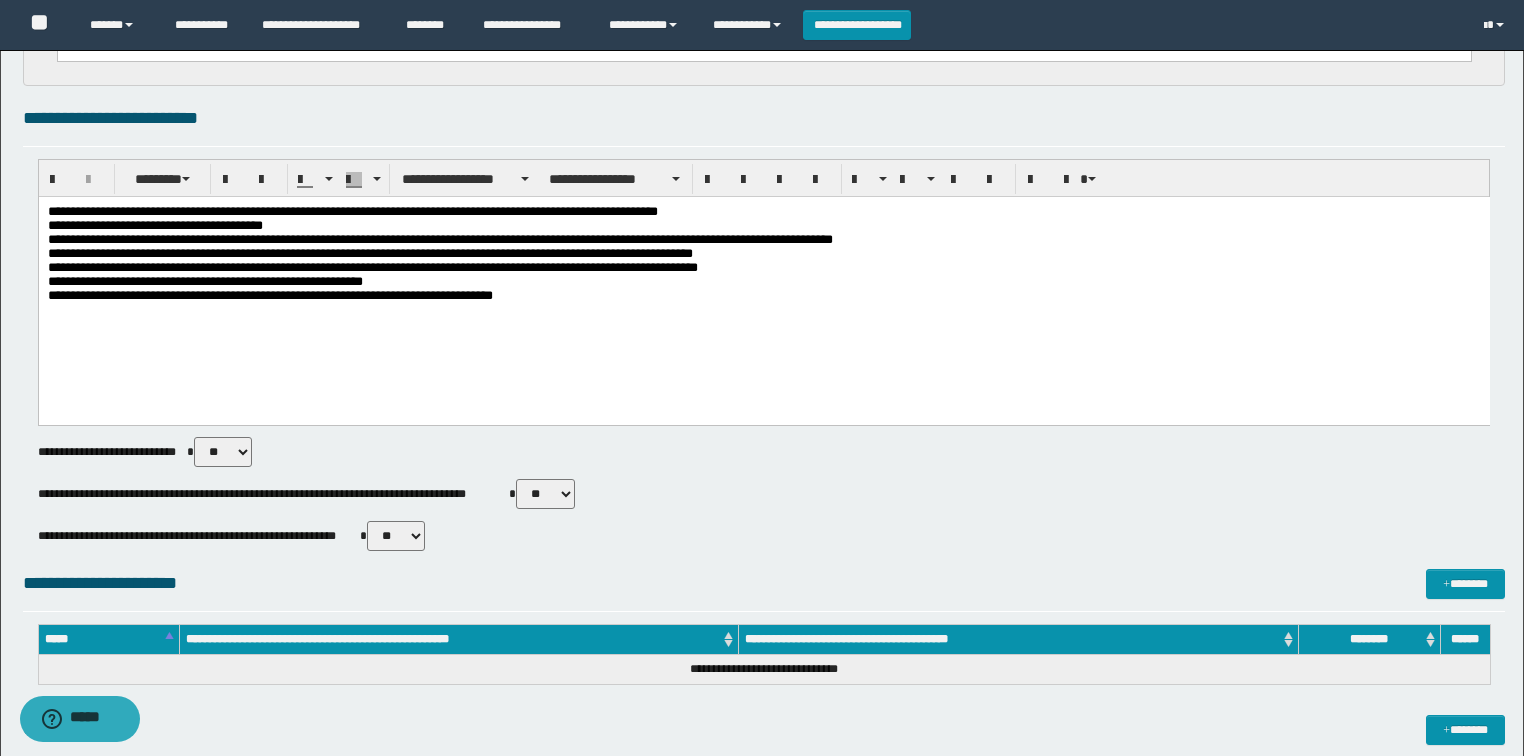 scroll, scrollTop: 560, scrollLeft: 0, axis: vertical 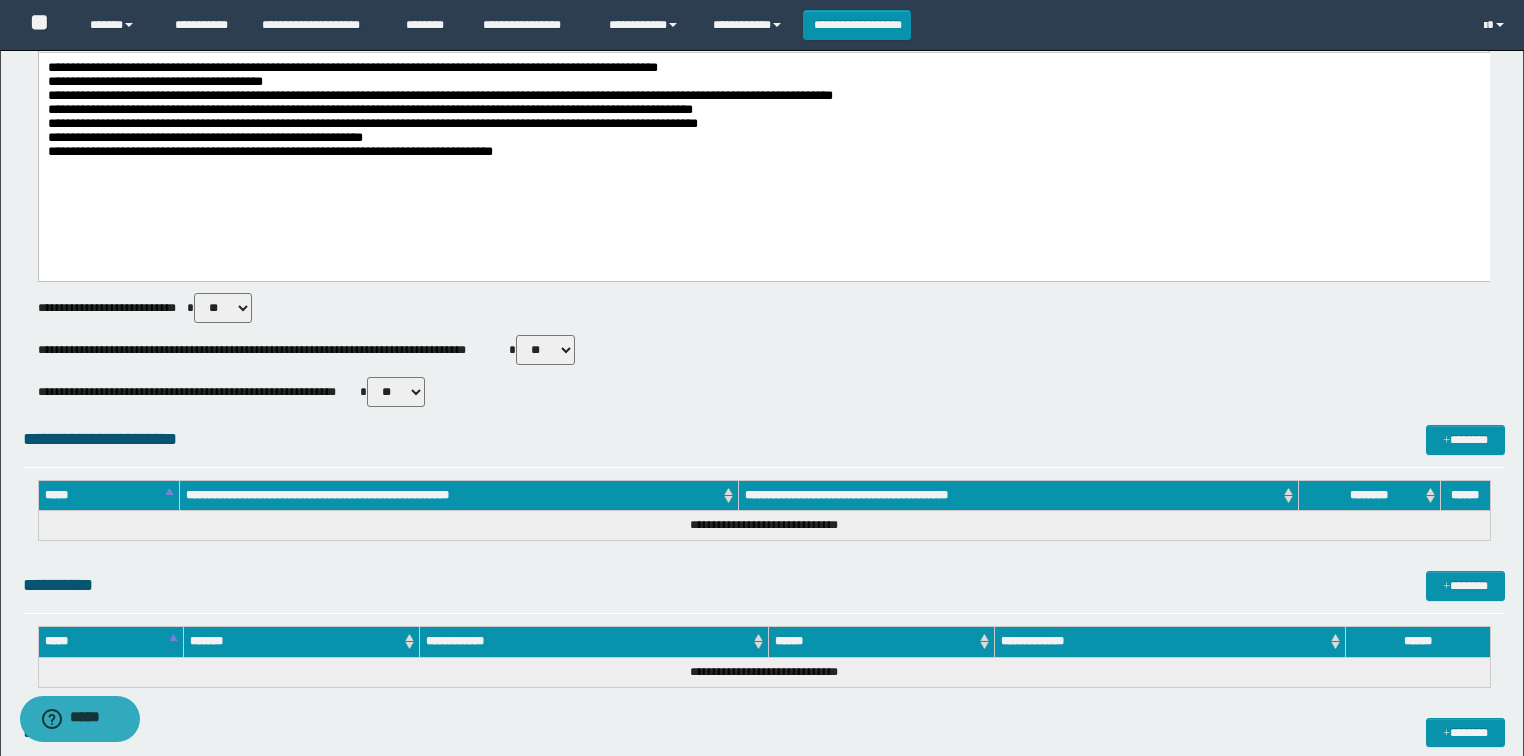 click on "**
**" at bounding box center (545, 350) 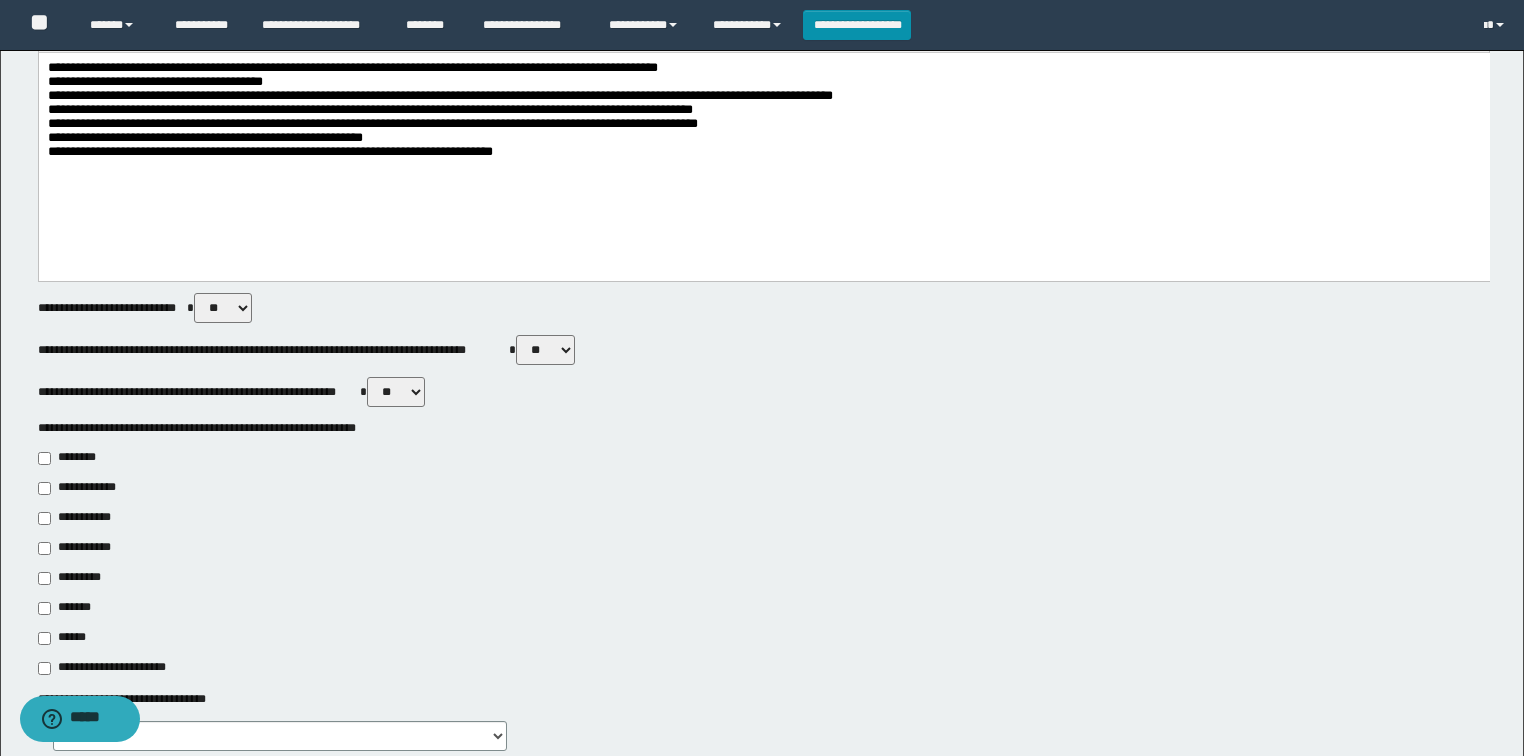 click on "**********" at bounding box center (81, 518) 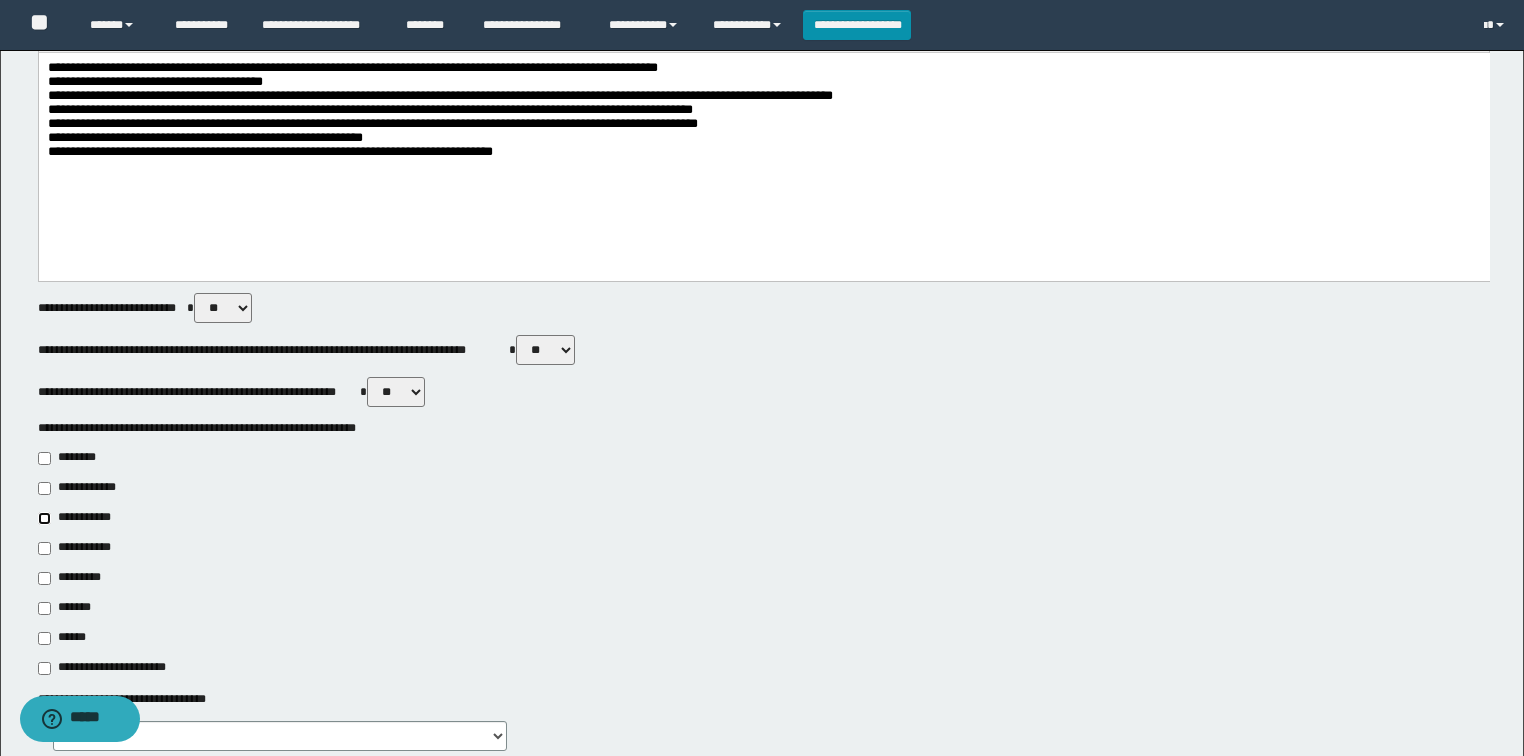 type on "**********" 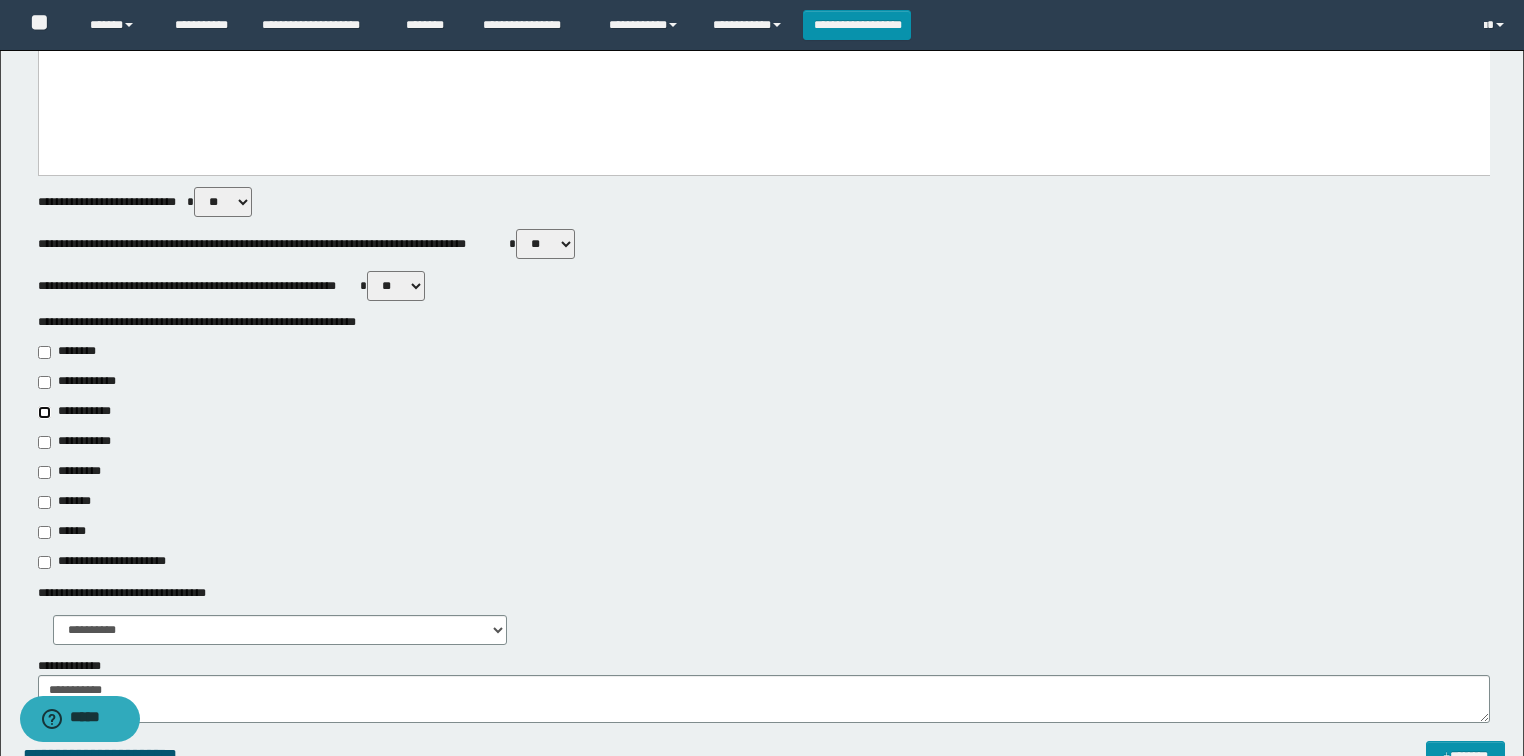 scroll, scrollTop: 800, scrollLeft: 0, axis: vertical 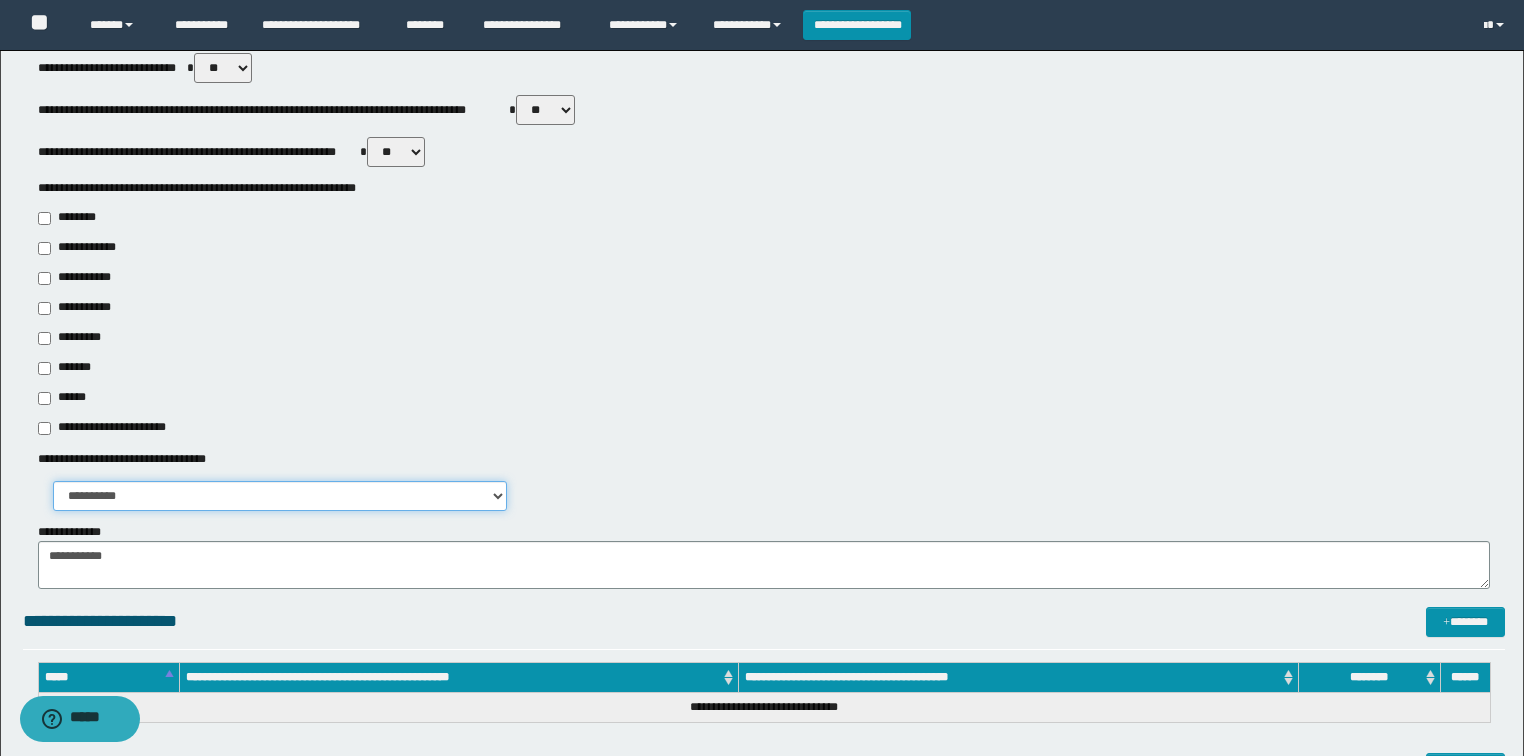 drag, startPoint x: 116, startPoint y: 489, endPoint x: 120, endPoint y: 509, distance: 20.396078 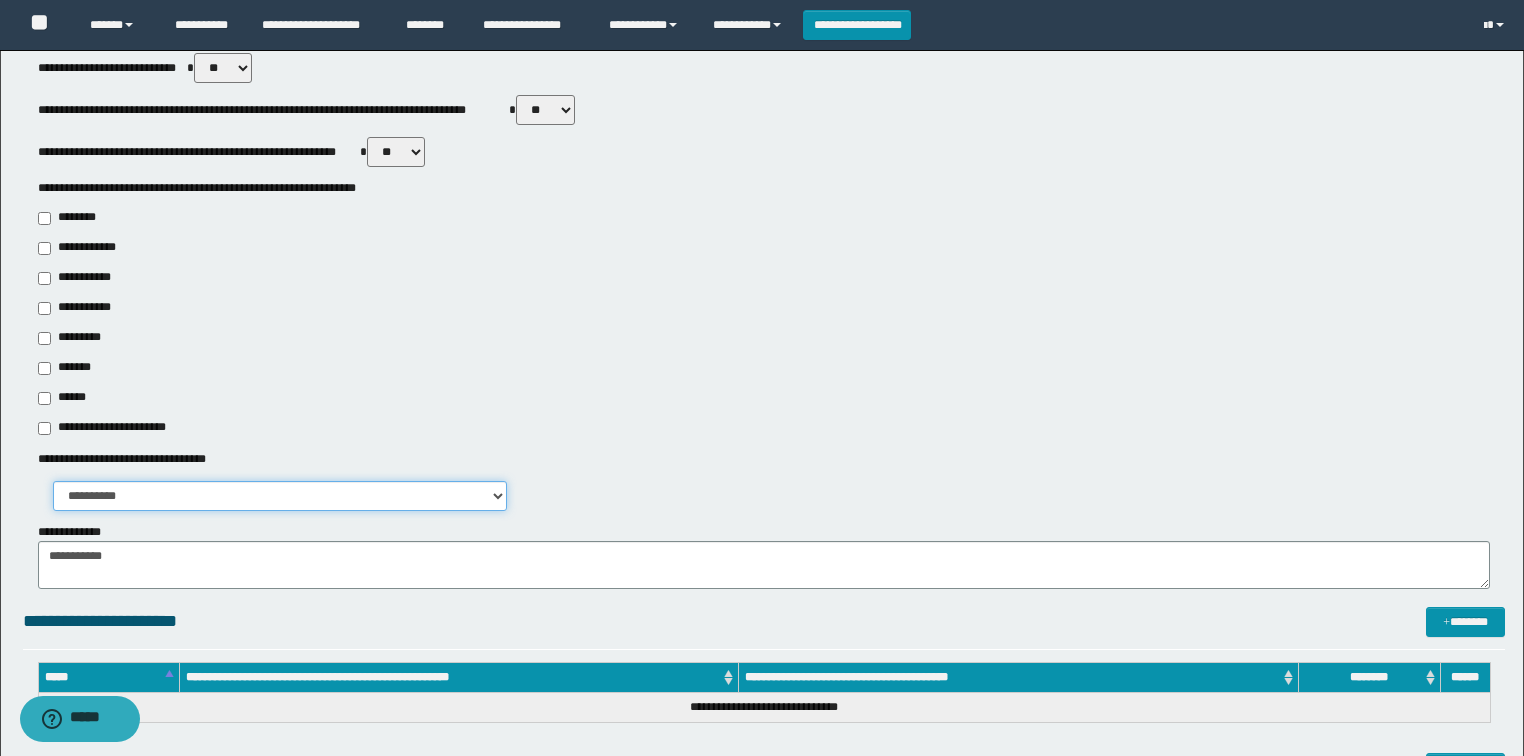 click on "**********" at bounding box center (280, 496) 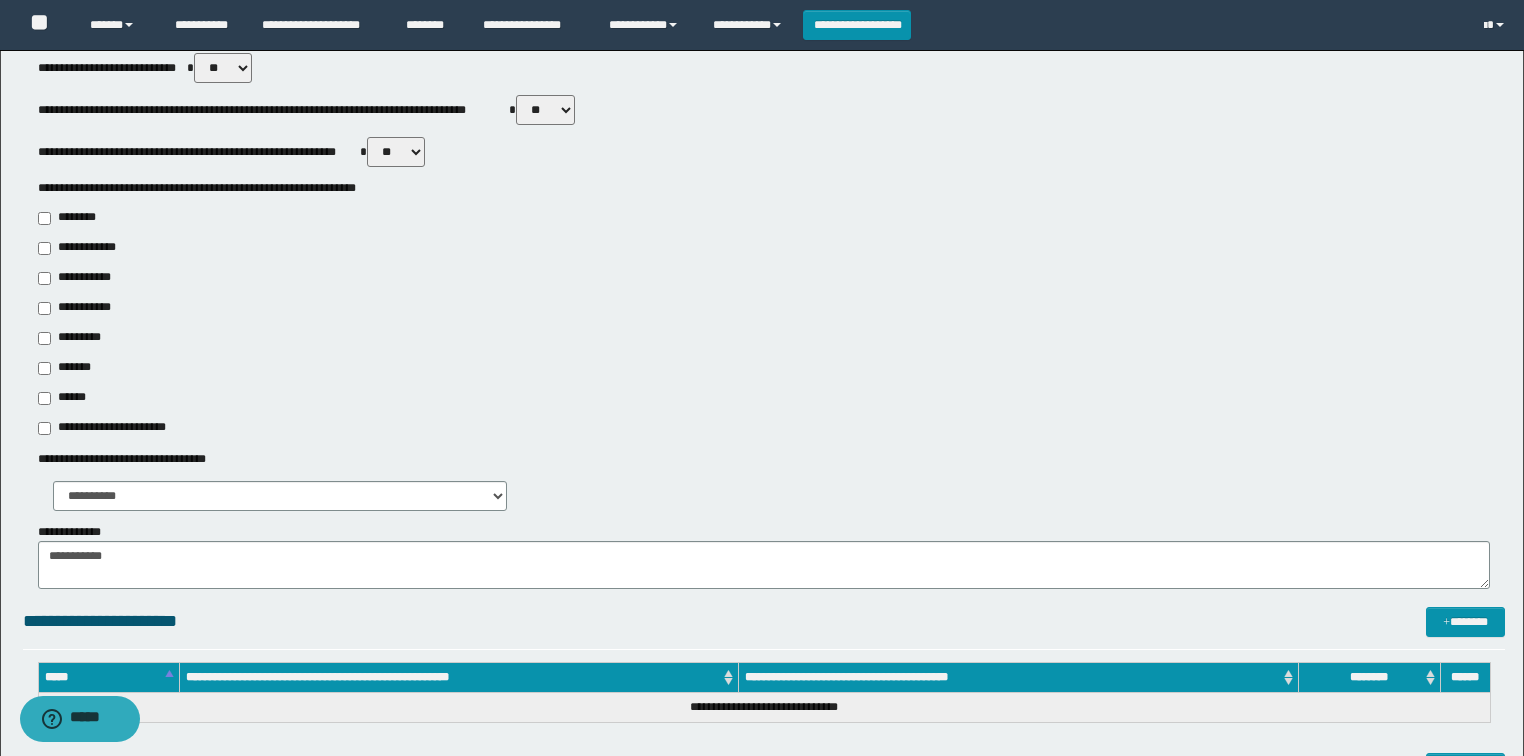 click on "**********" at bounding box center [764, 335] 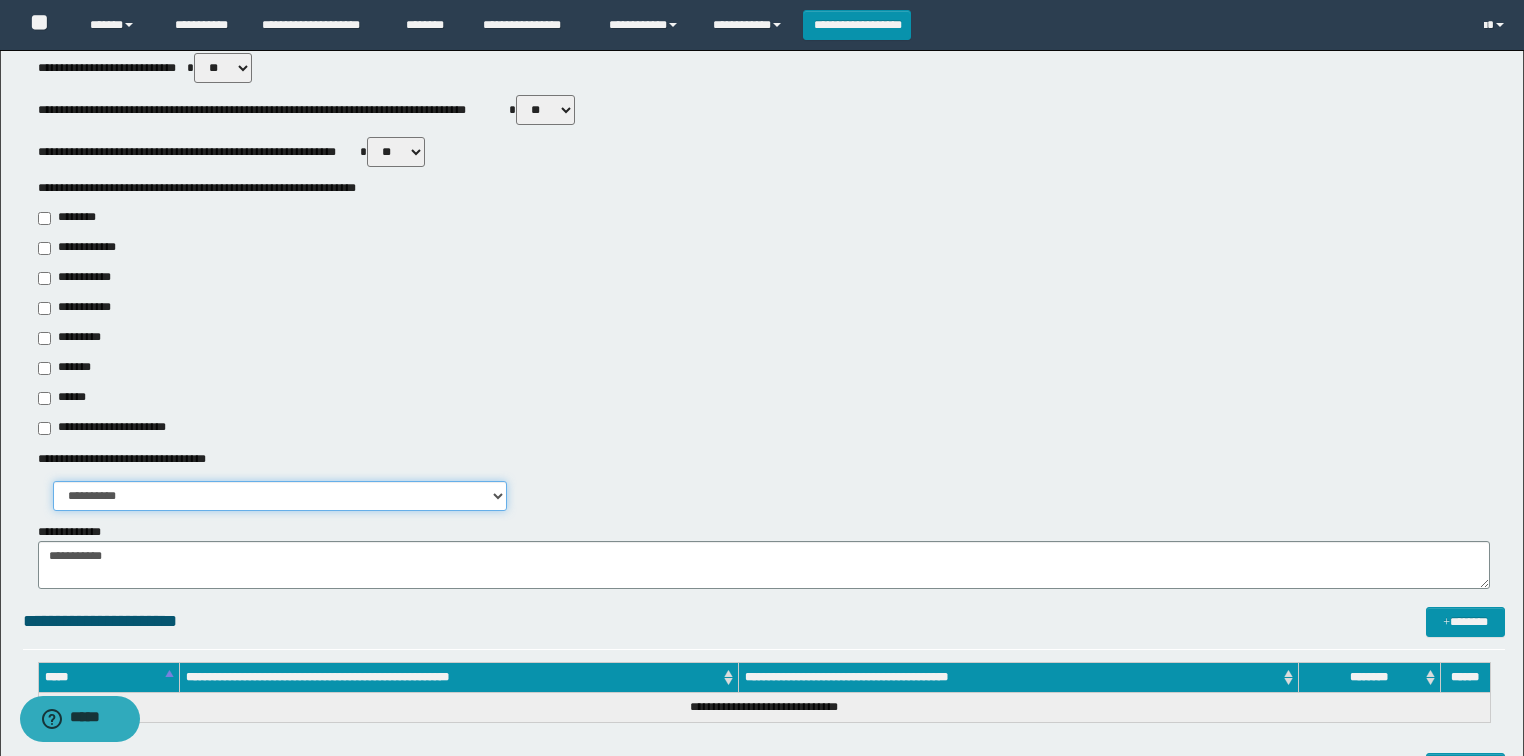 click on "**********" at bounding box center [280, 496] 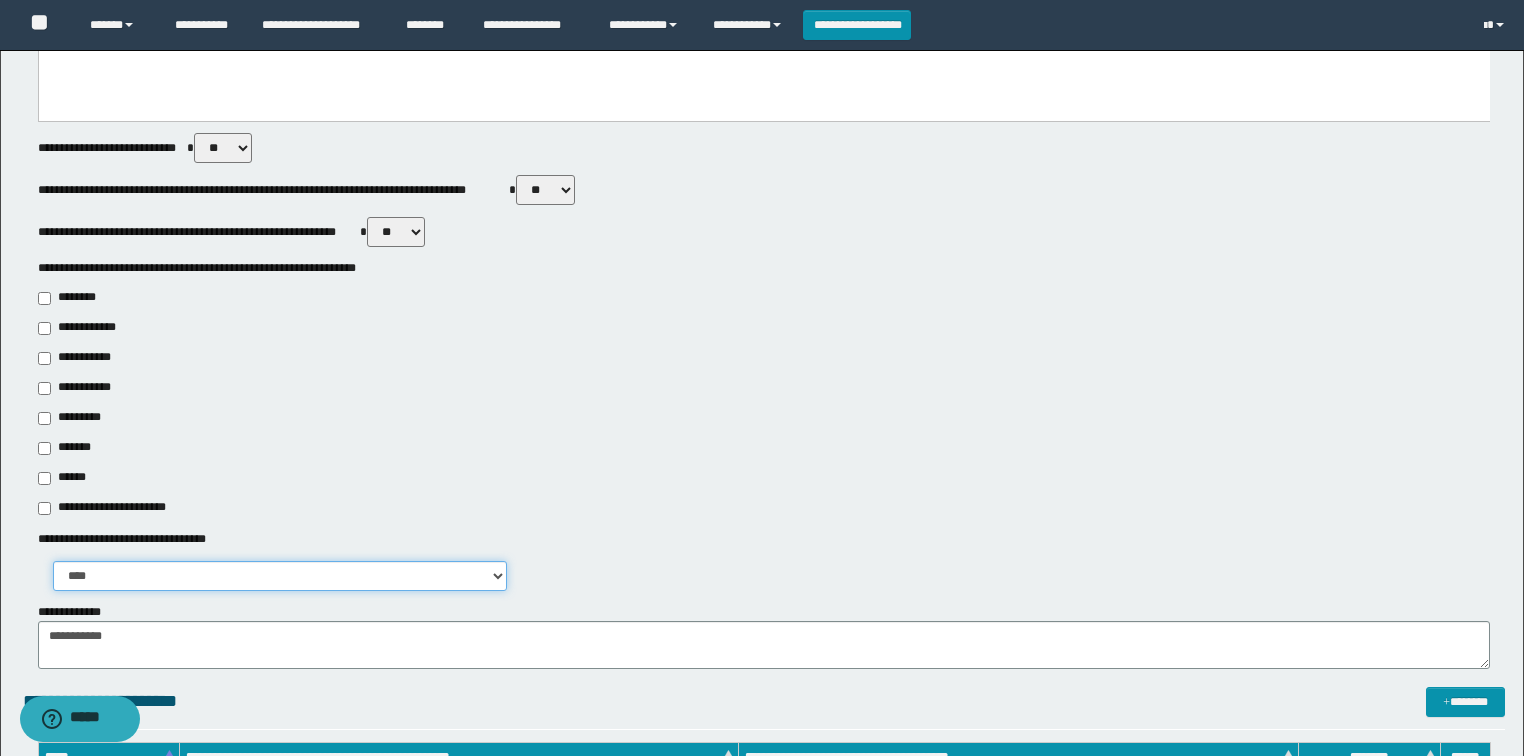 scroll, scrollTop: 560, scrollLeft: 0, axis: vertical 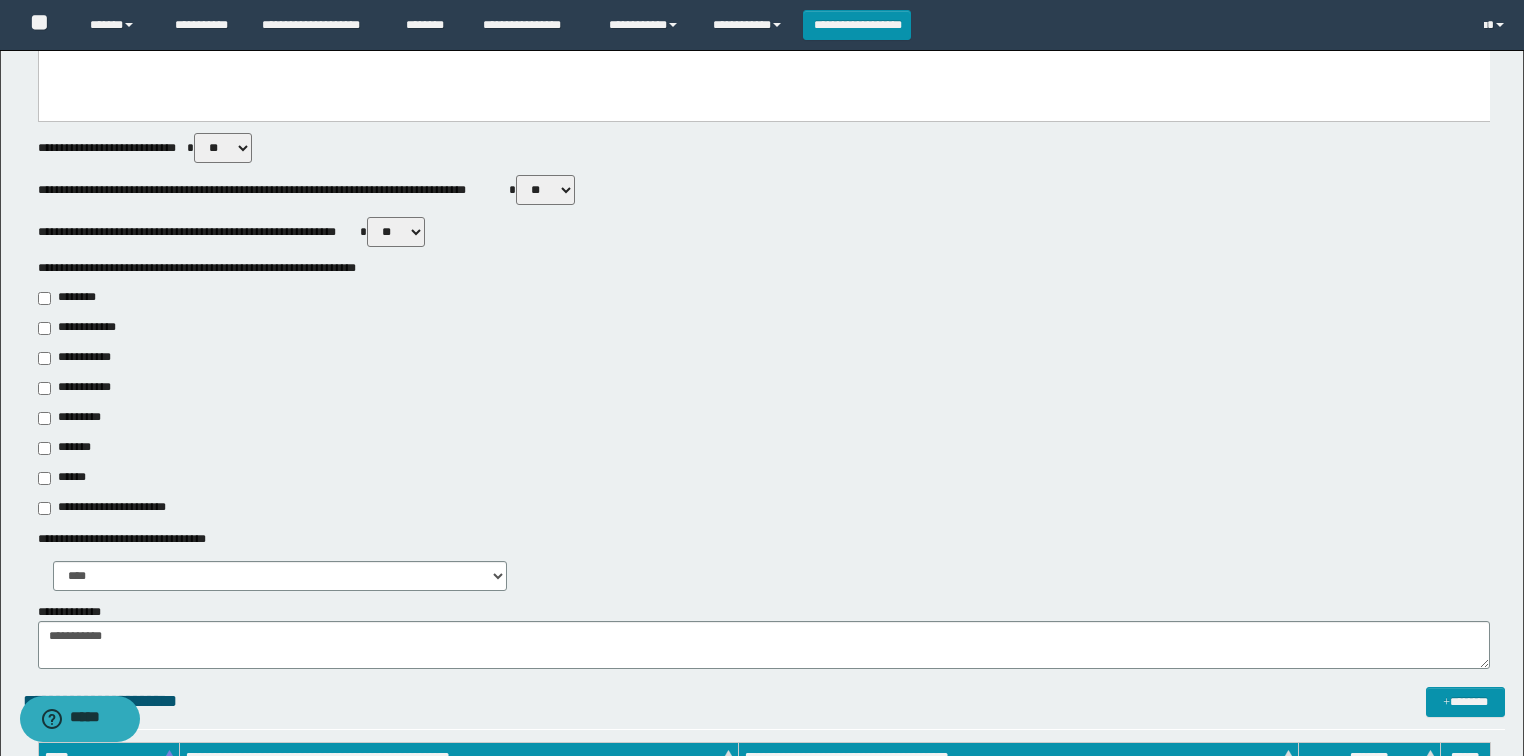click on "*********" at bounding box center [72, 418] 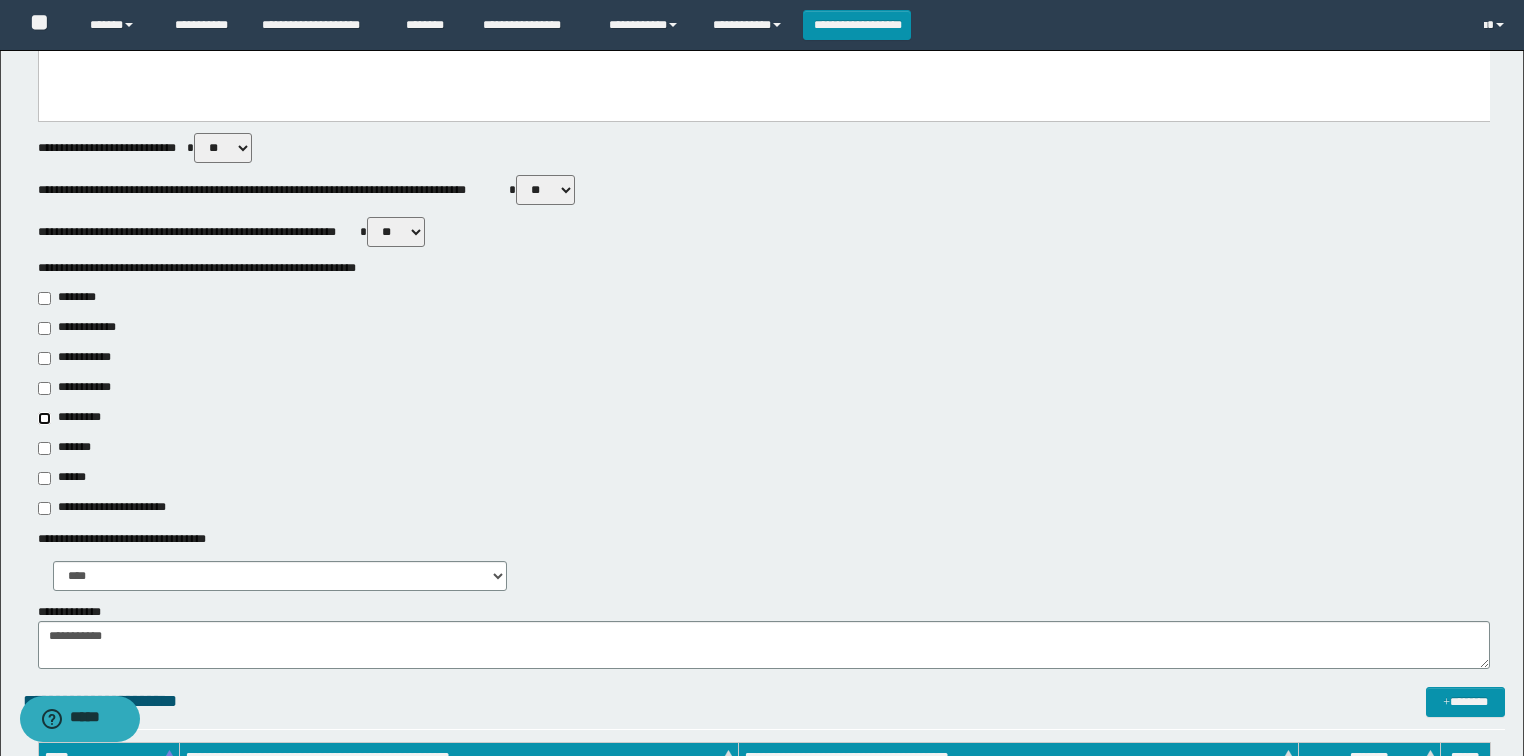 type on "**********" 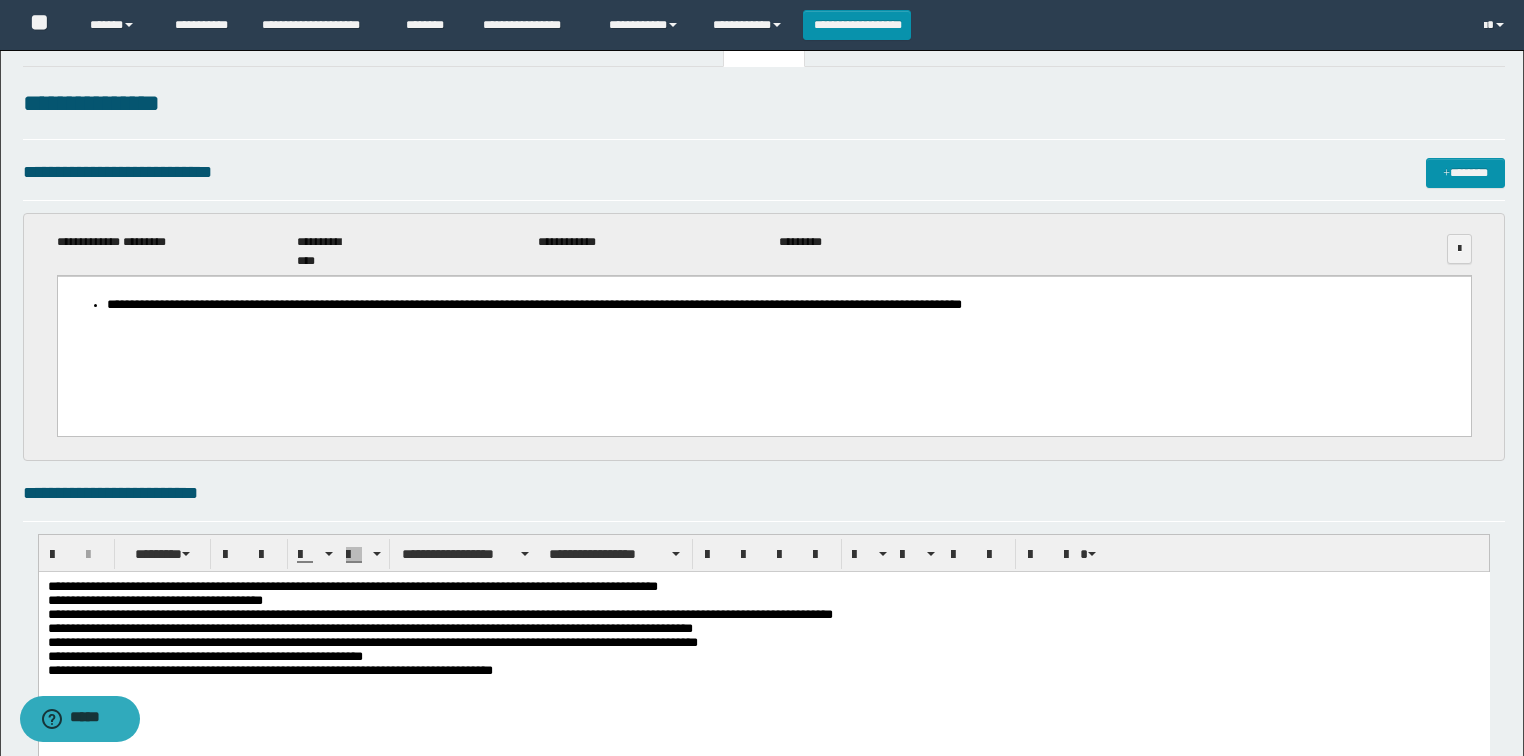 scroll, scrollTop: 0, scrollLeft: 0, axis: both 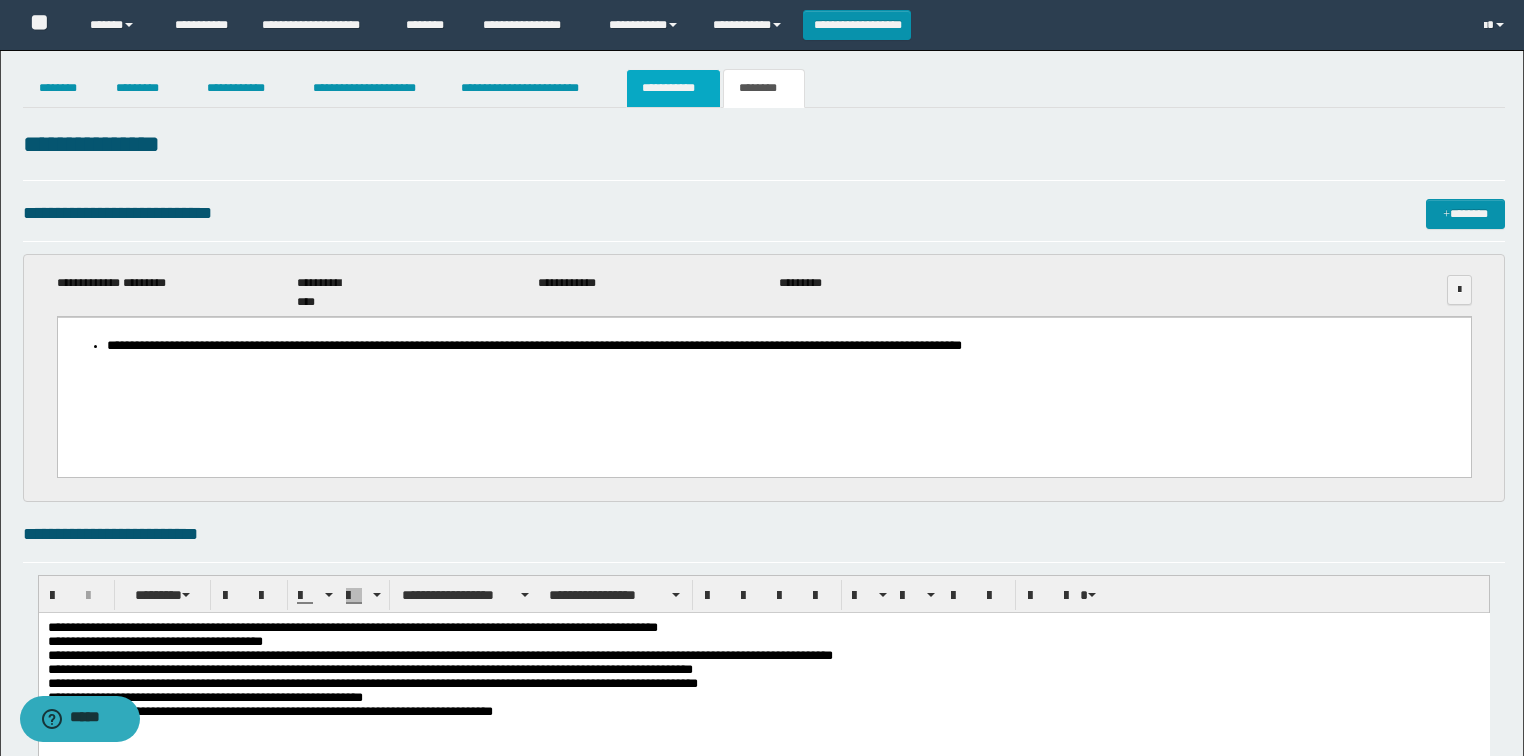 click on "**********" at bounding box center (673, 88) 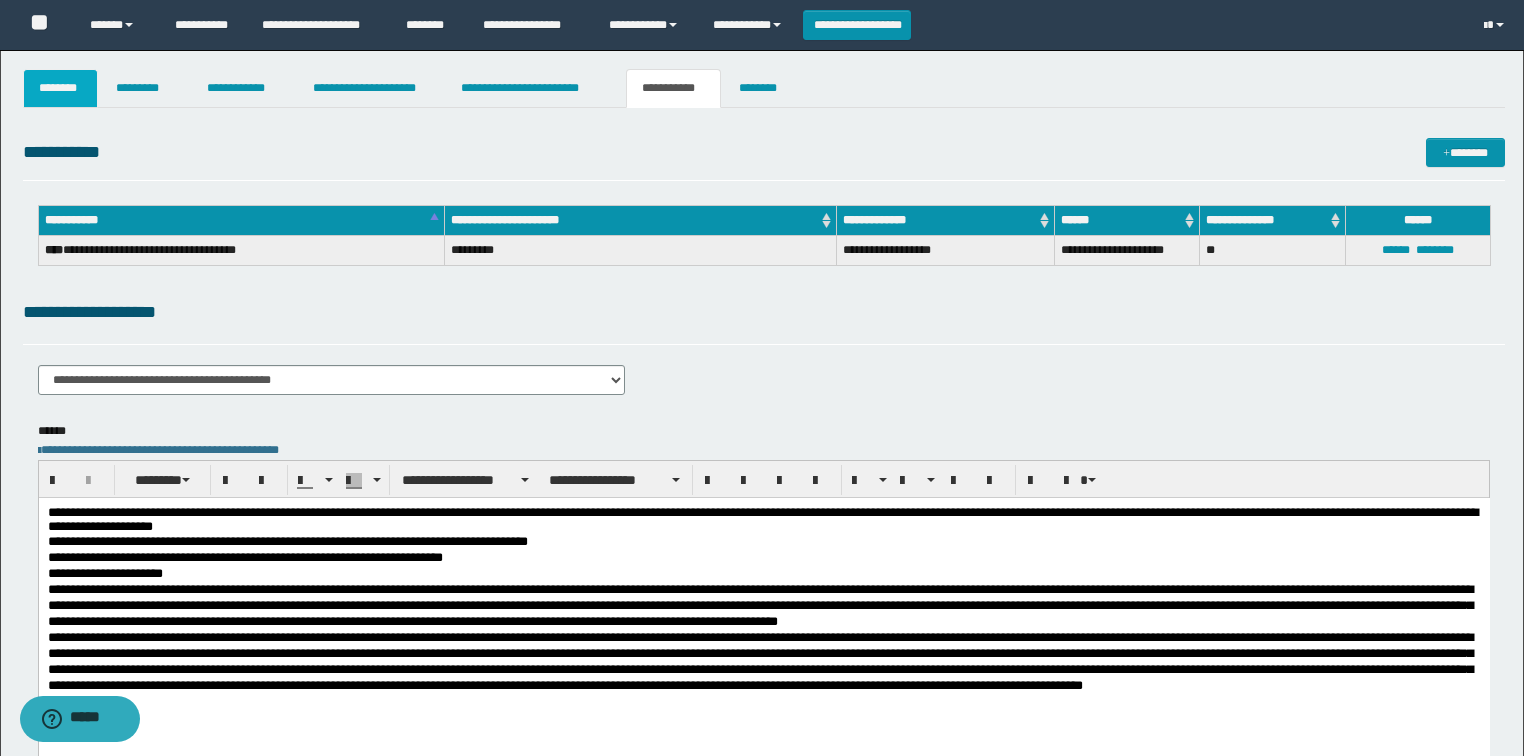 click on "********" at bounding box center [61, 88] 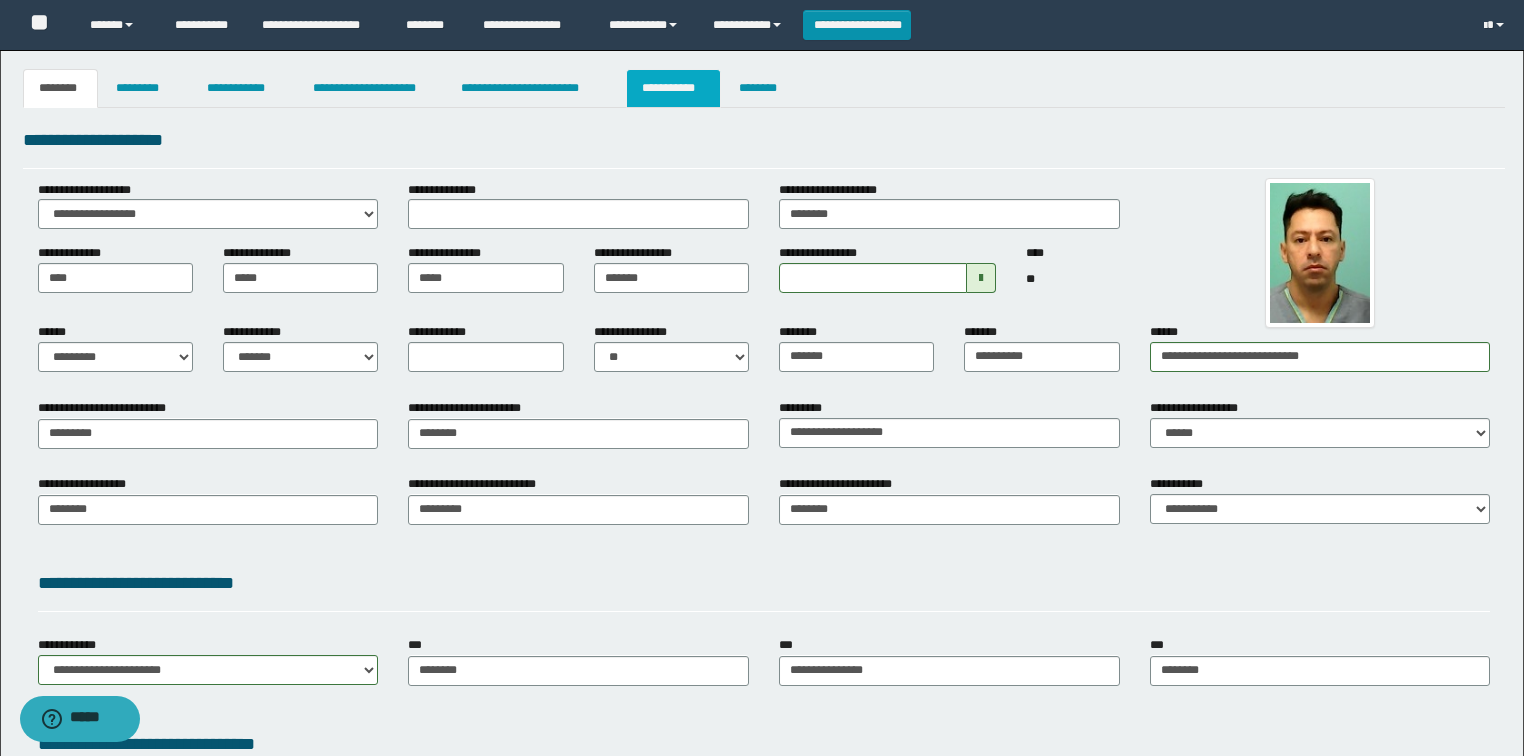 click on "**********" at bounding box center (673, 88) 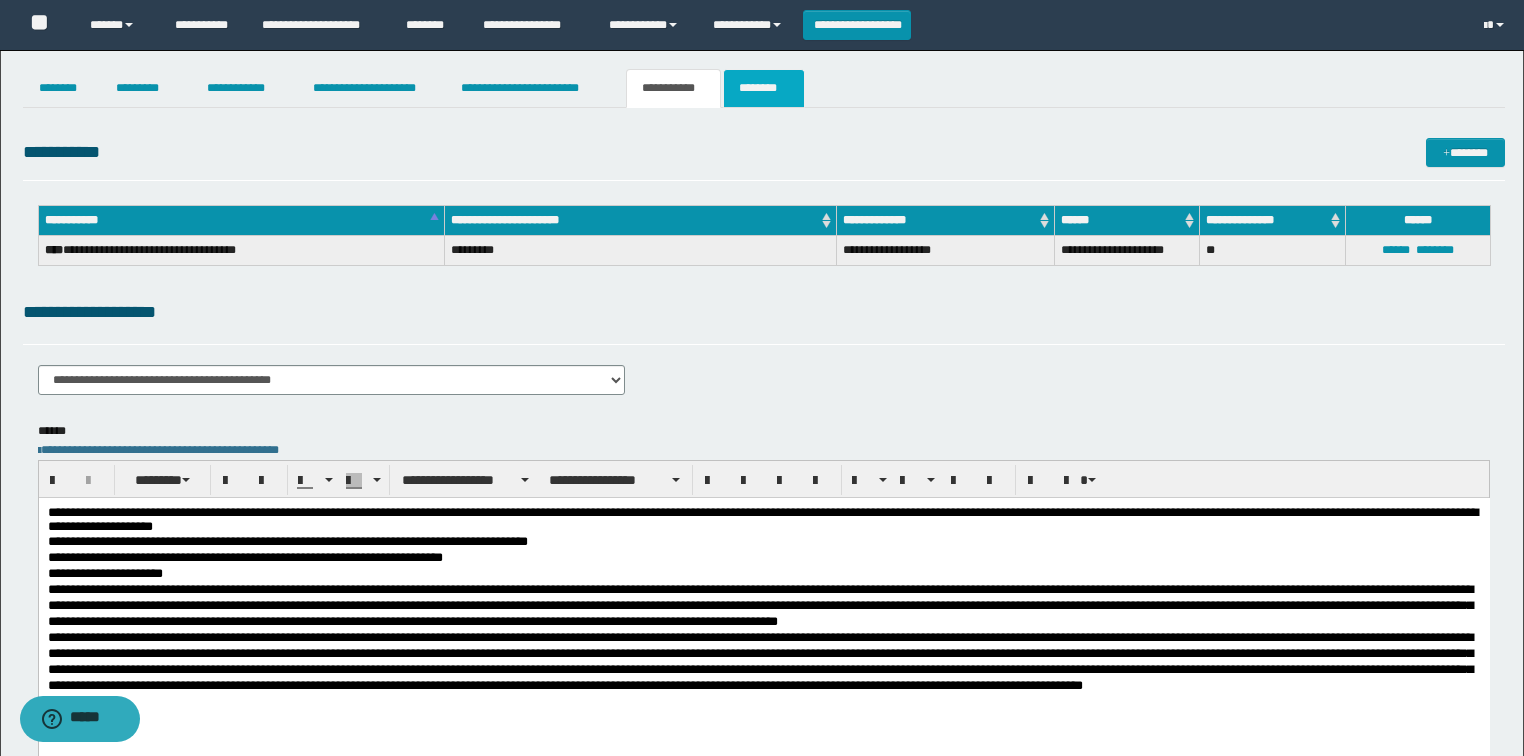click on "********" at bounding box center (764, 88) 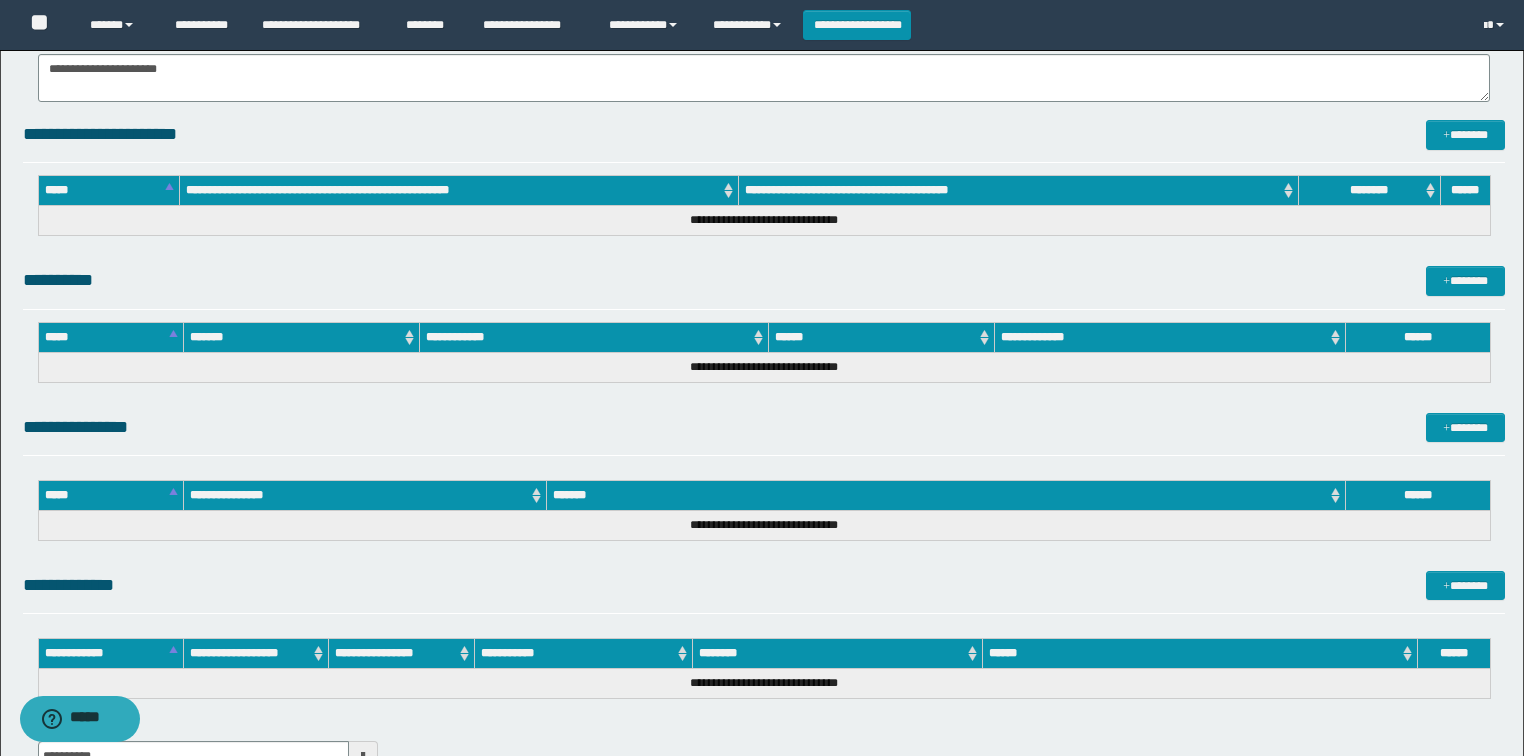 scroll, scrollTop: 1419, scrollLeft: 0, axis: vertical 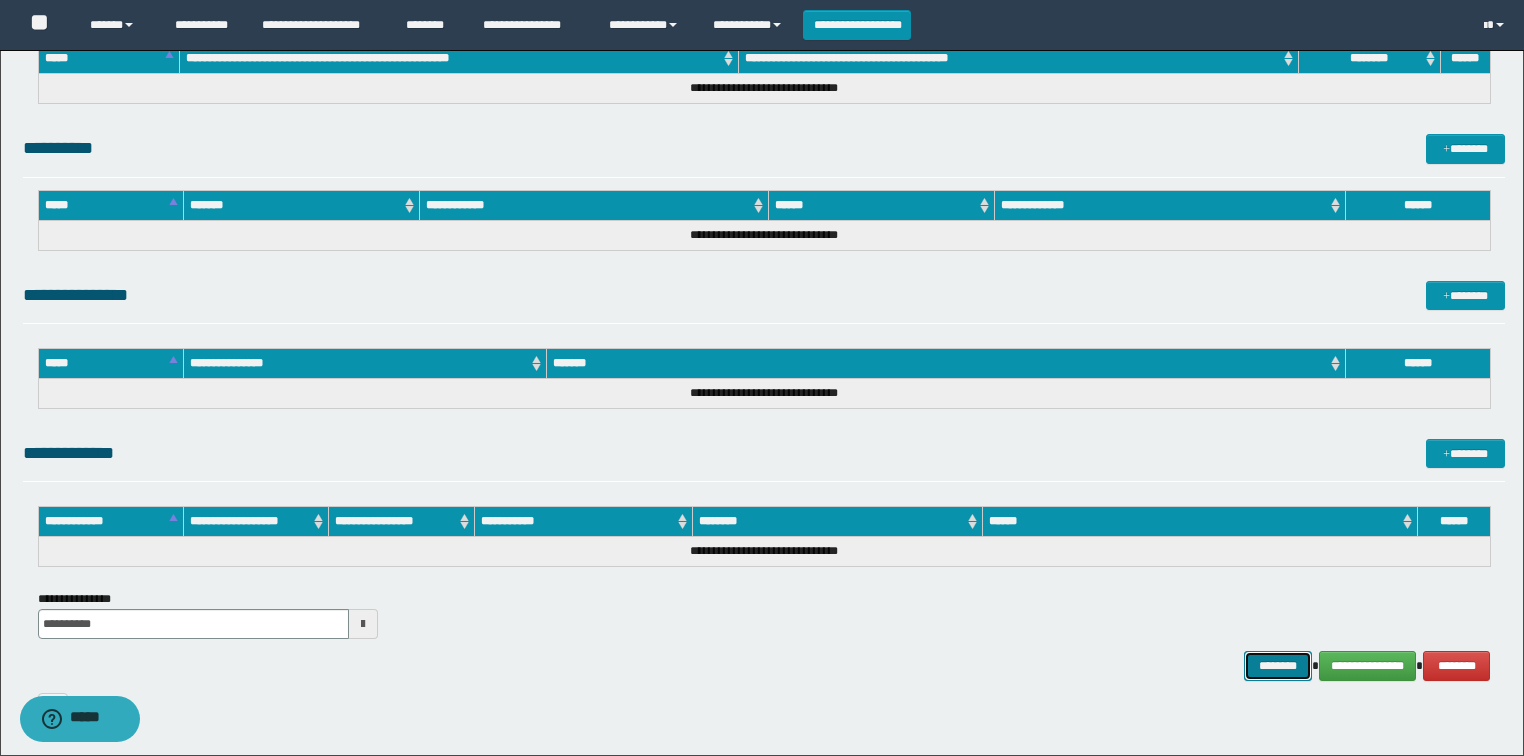 click on "********" at bounding box center (1277, 666) 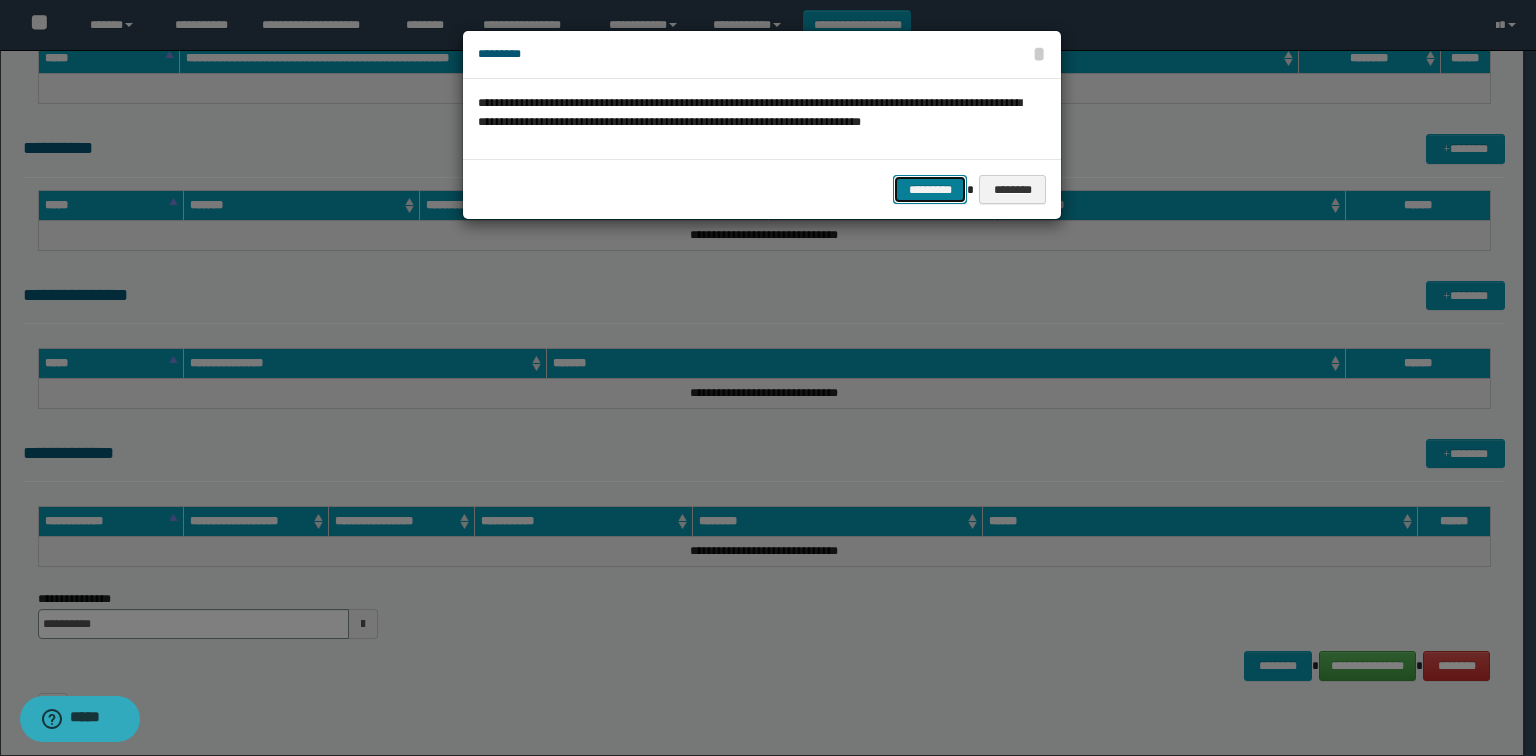 click on "*********" at bounding box center [930, 190] 